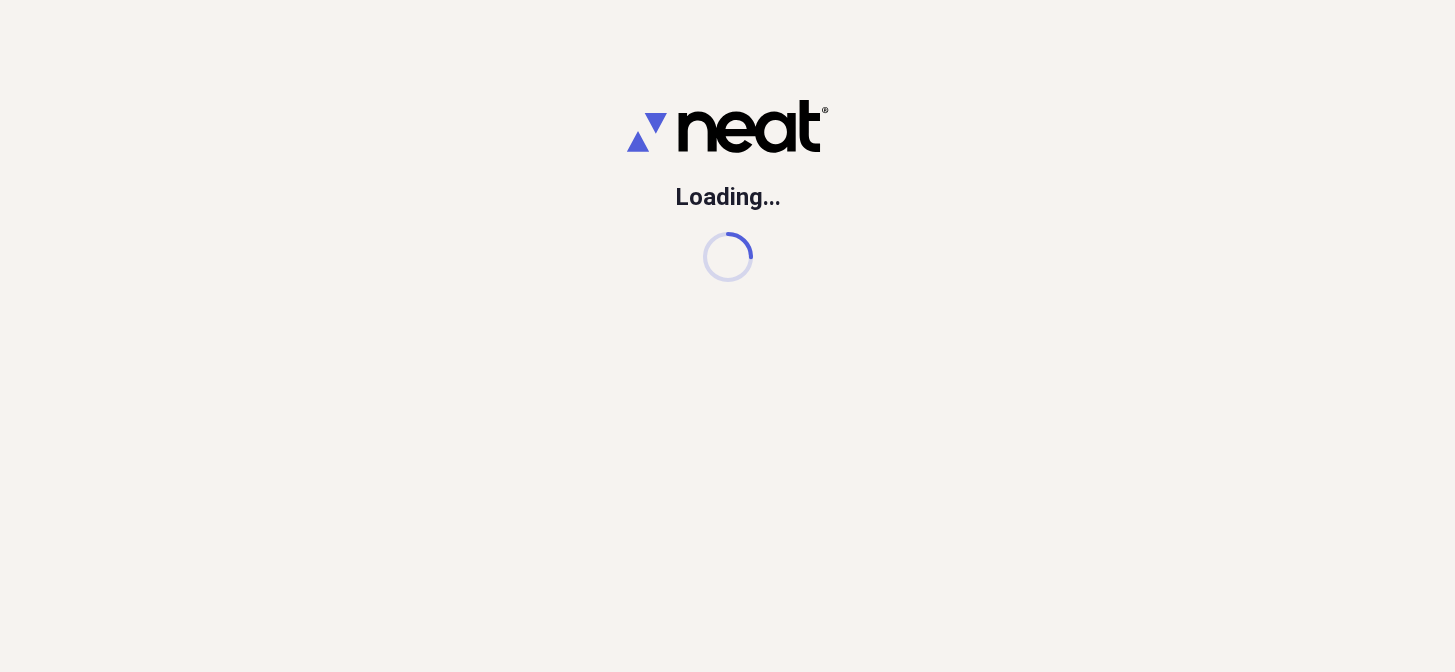 scroll, scrollTop: 0, scrollLeft: 0, axis: both 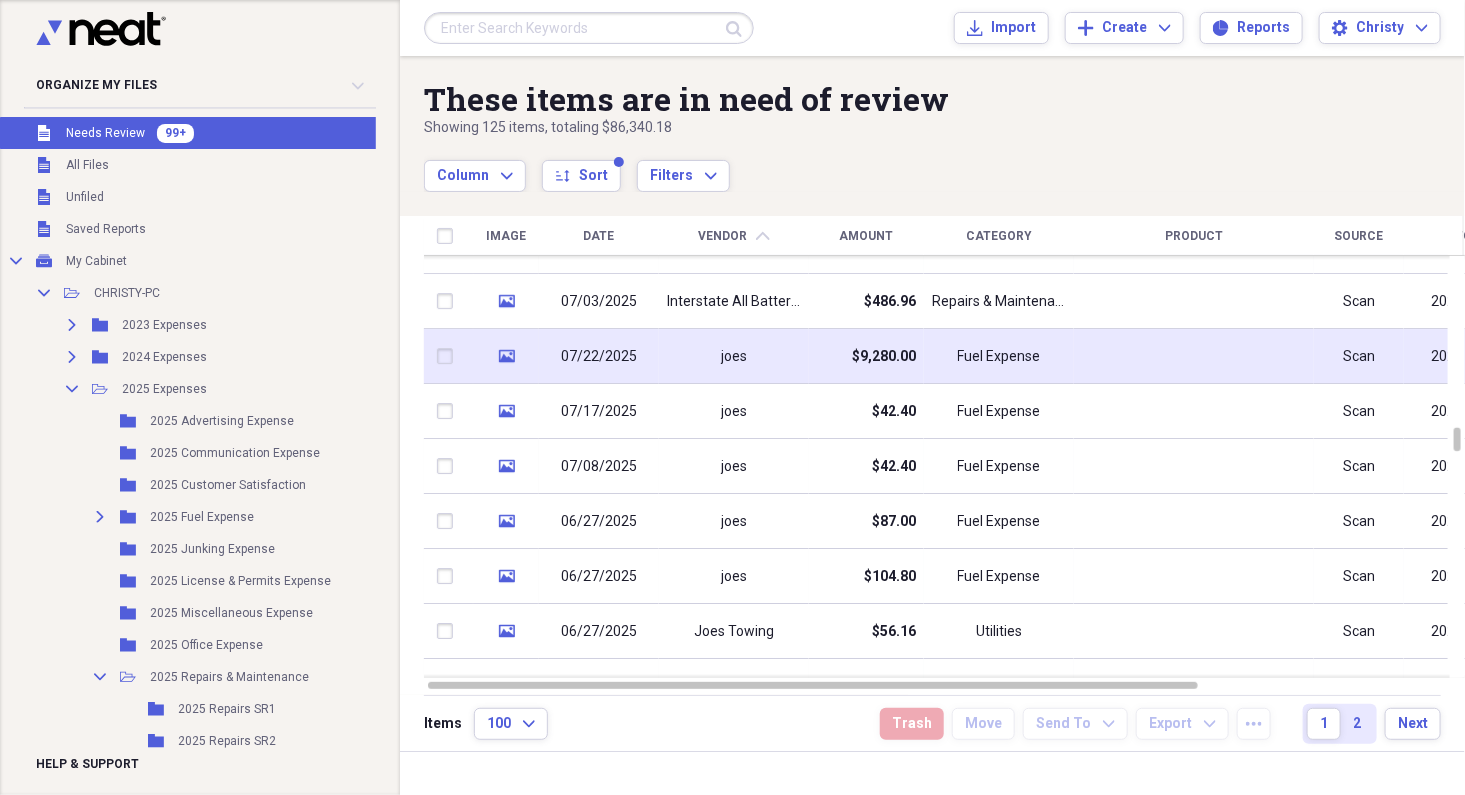 click on "joes" at bounding box center [734, 356] 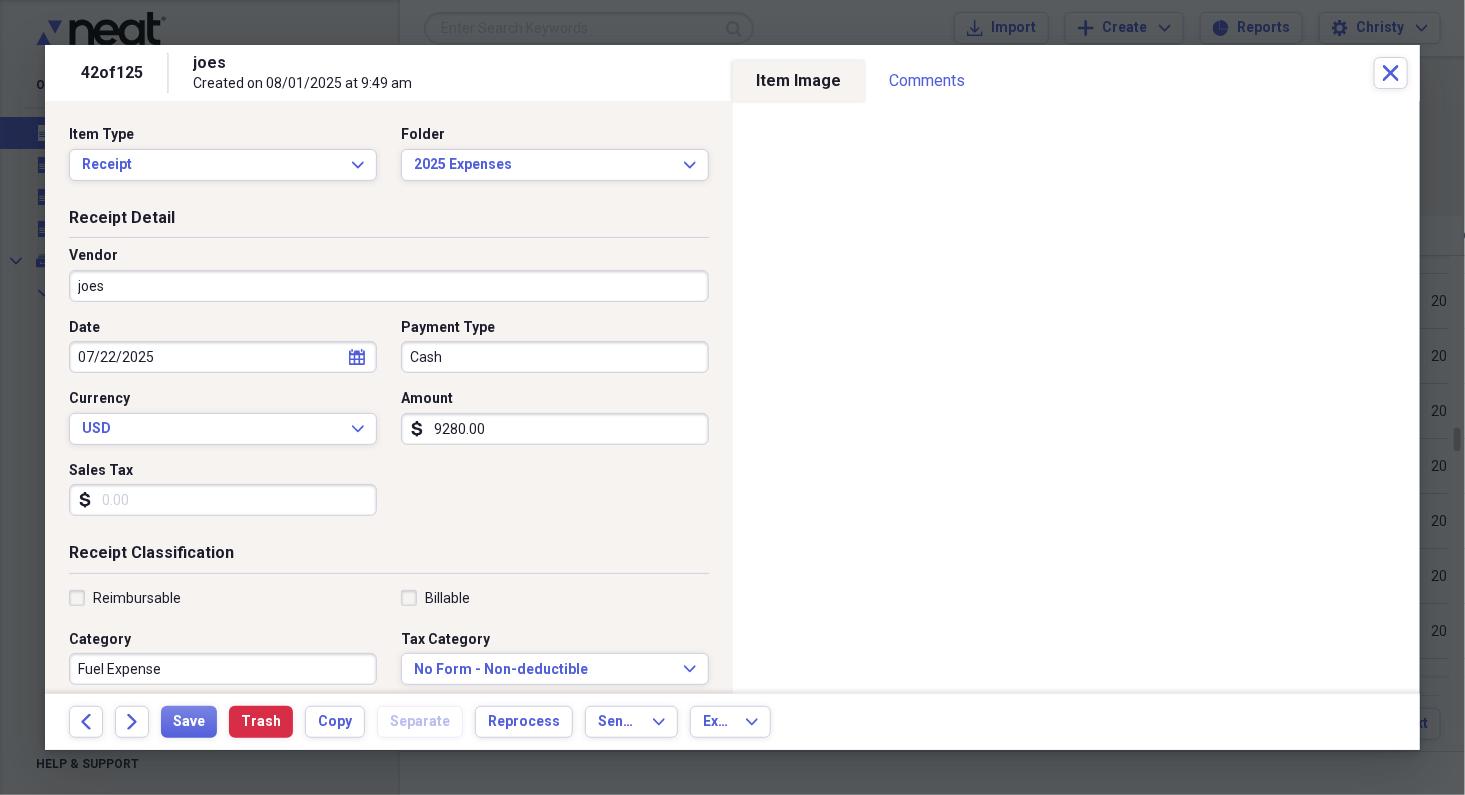click on "joes" at bounding box center (389, 286) 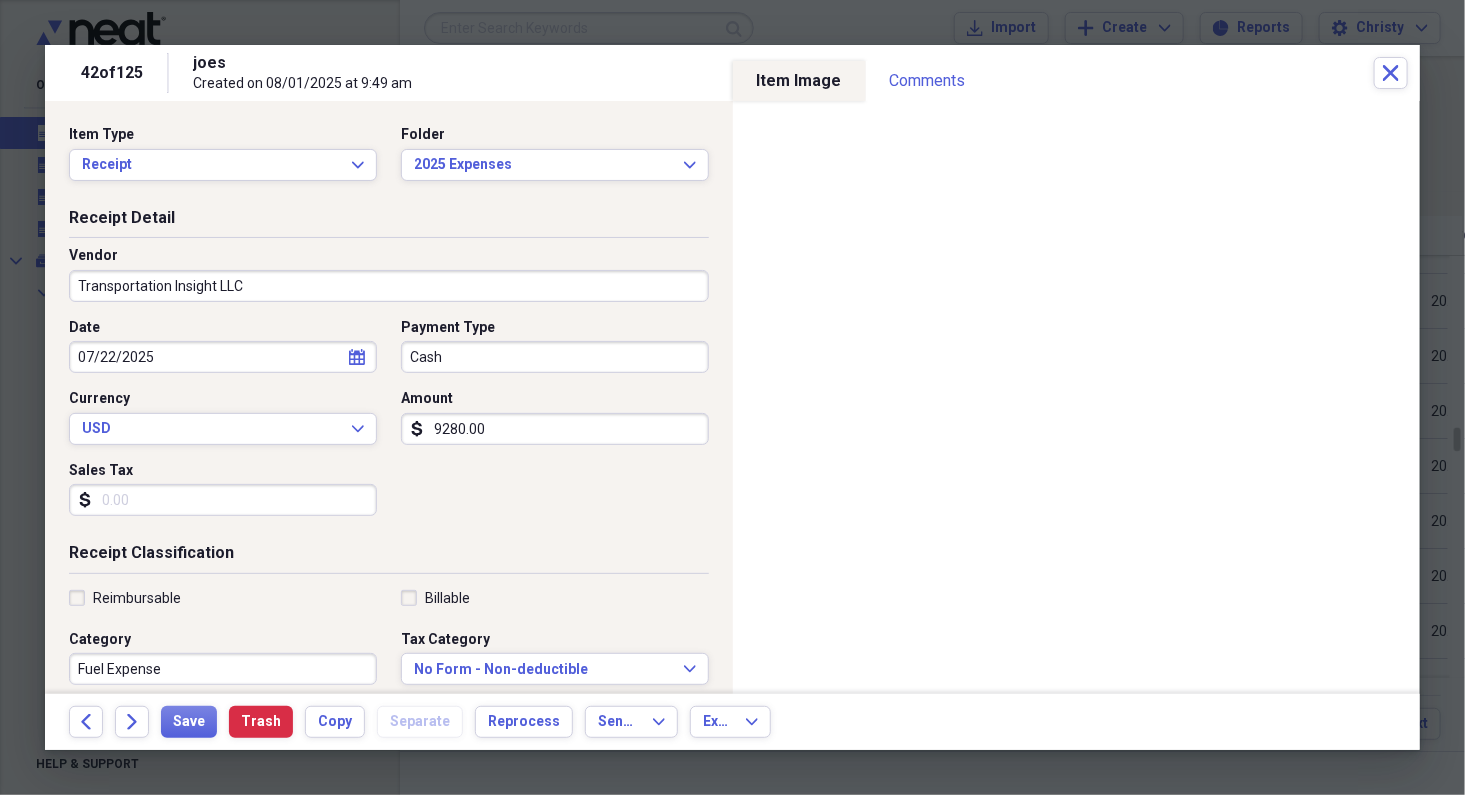 type on "Transportation Insight LLC" 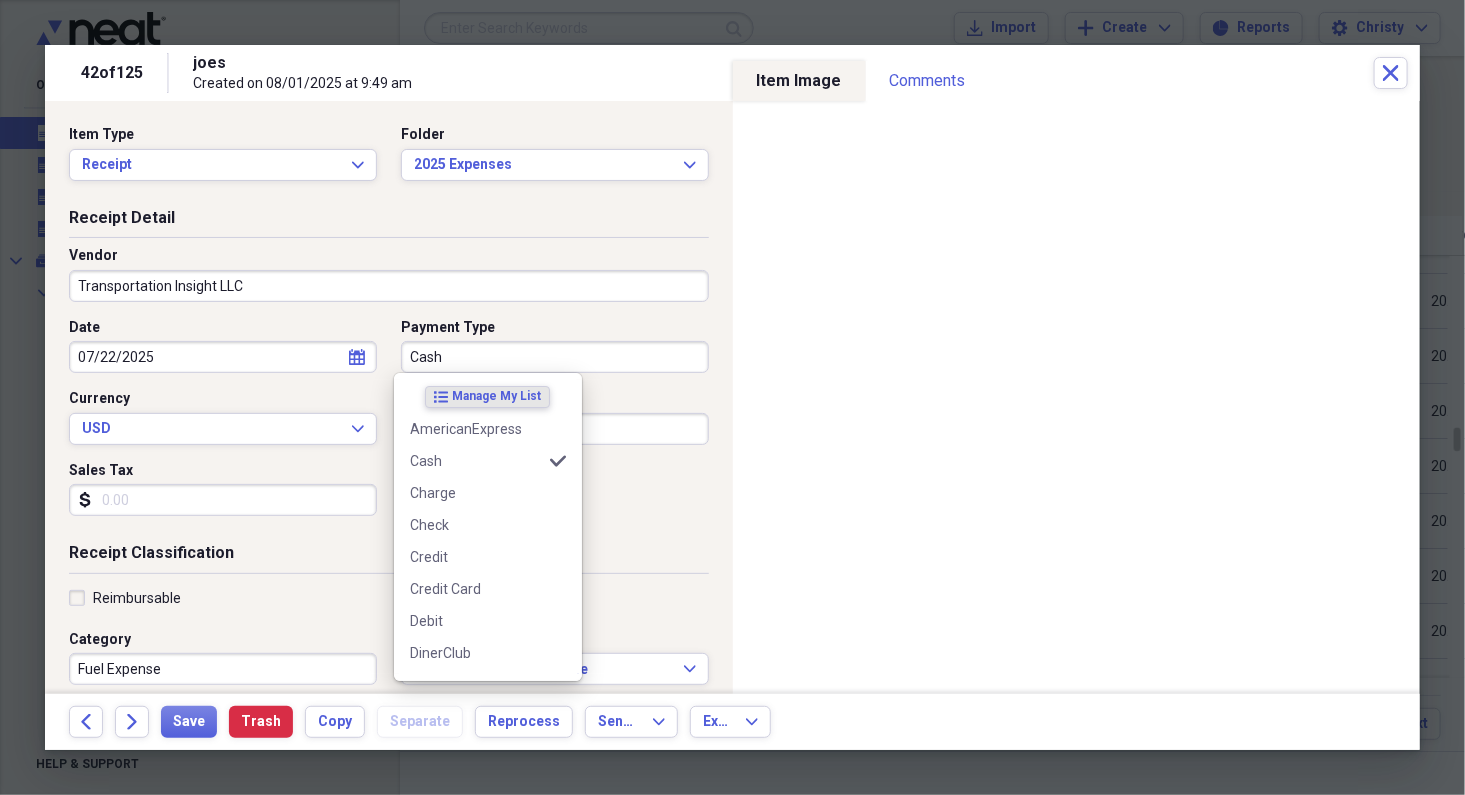 click on "Cash" at bounding box center (555, 357) 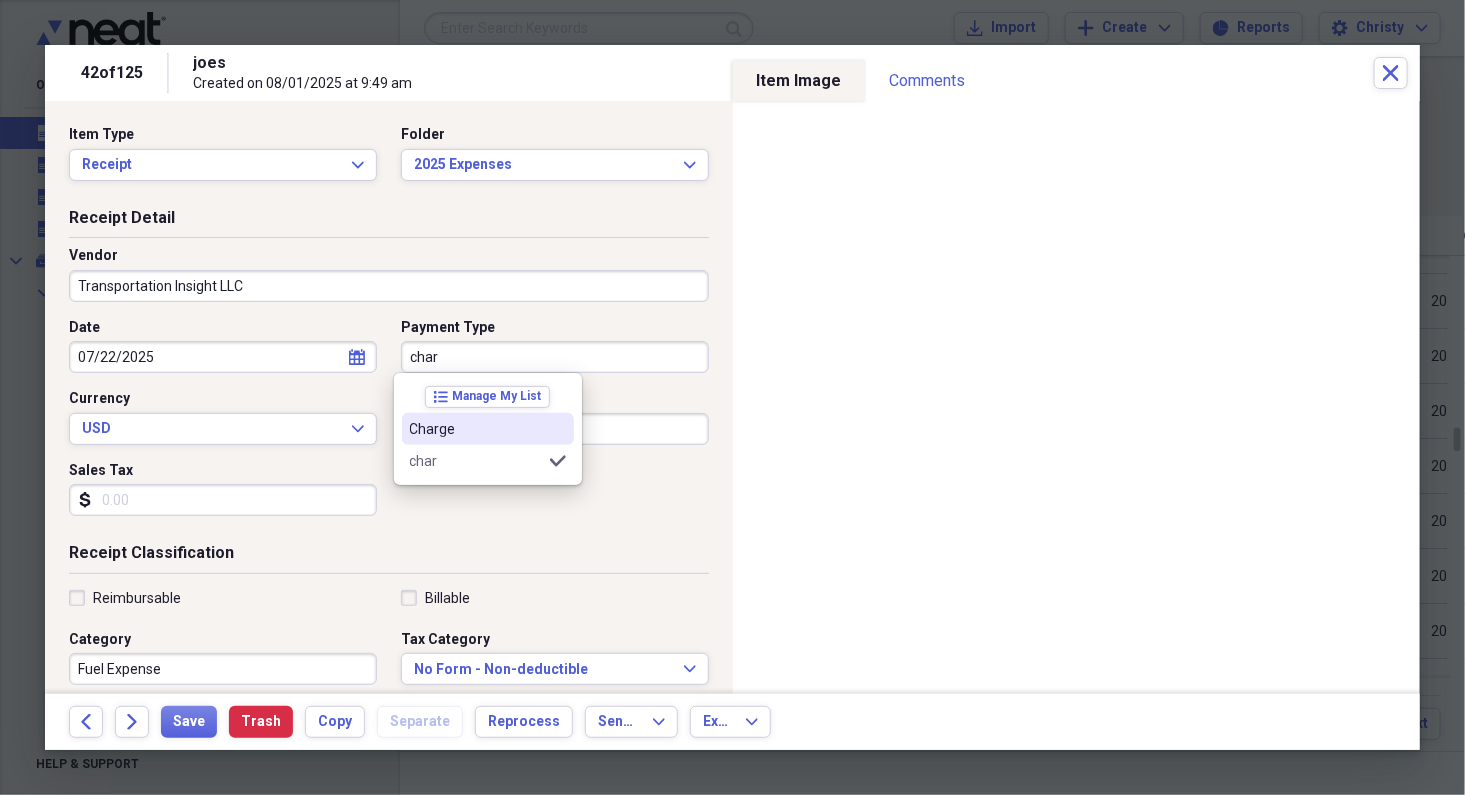 click on "Charge" at bounding box center (476, 429) 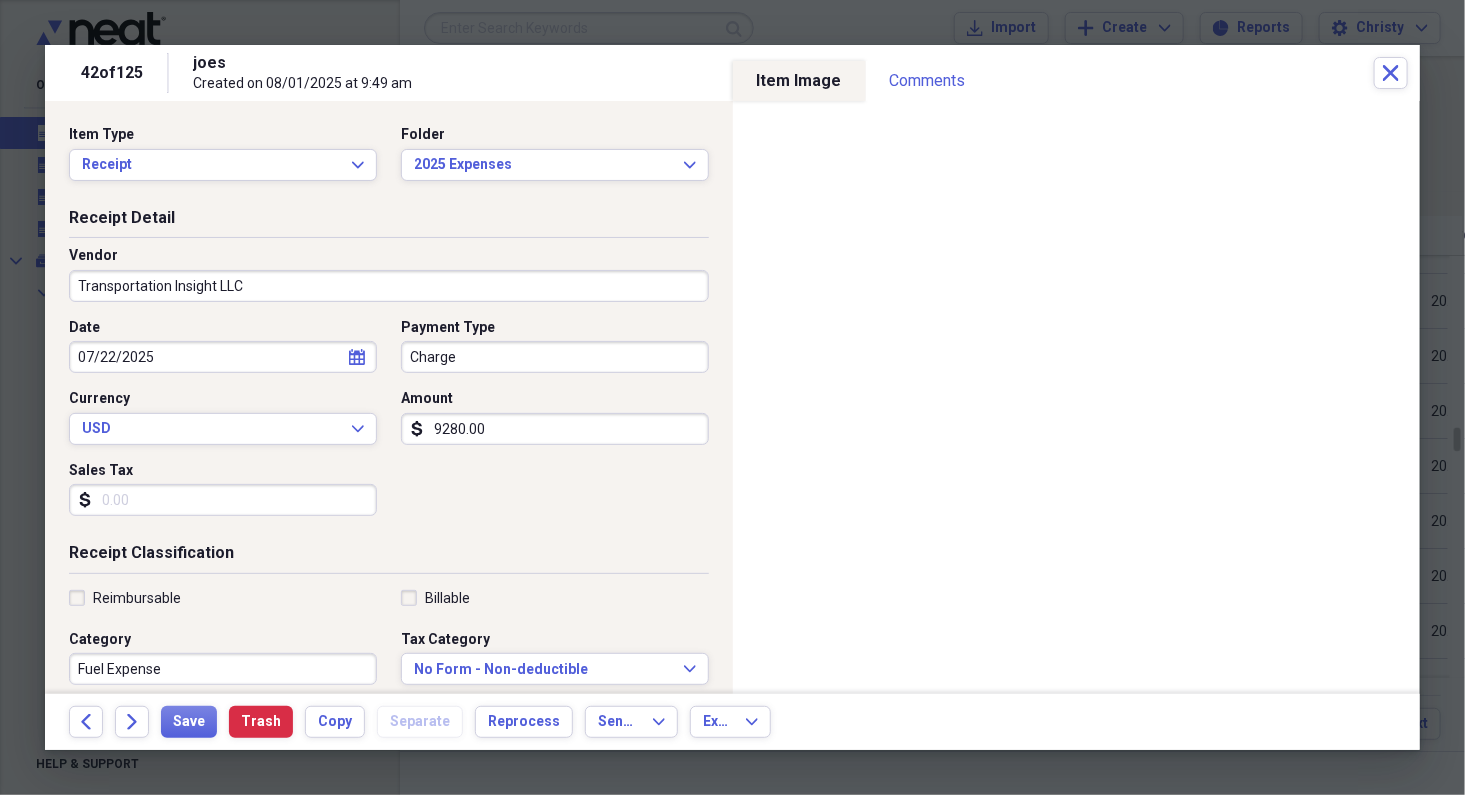 click on "Fuel Expense" at bounding box center [223, 669] 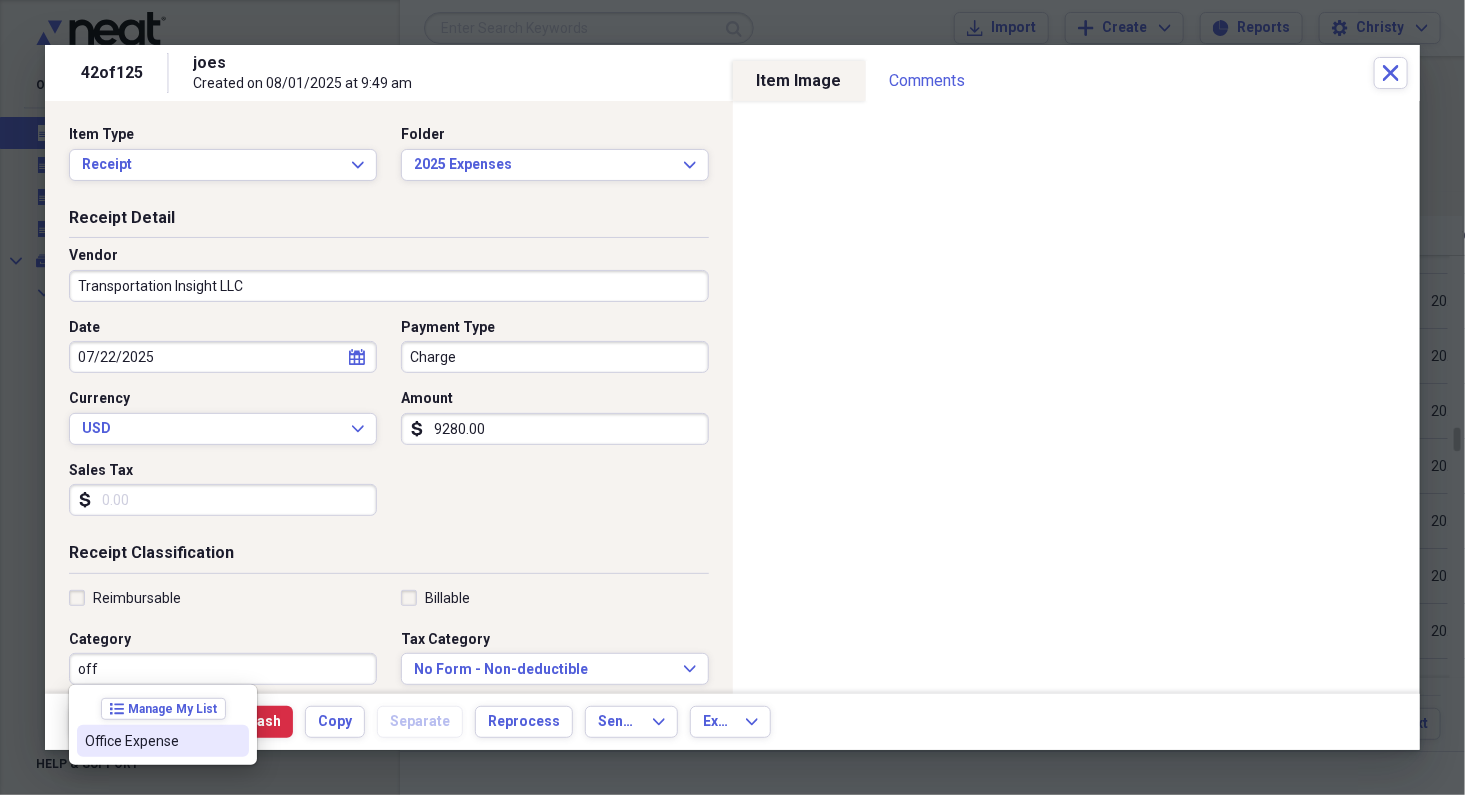 click on "Office Expense" at bounding box center (163, 741) 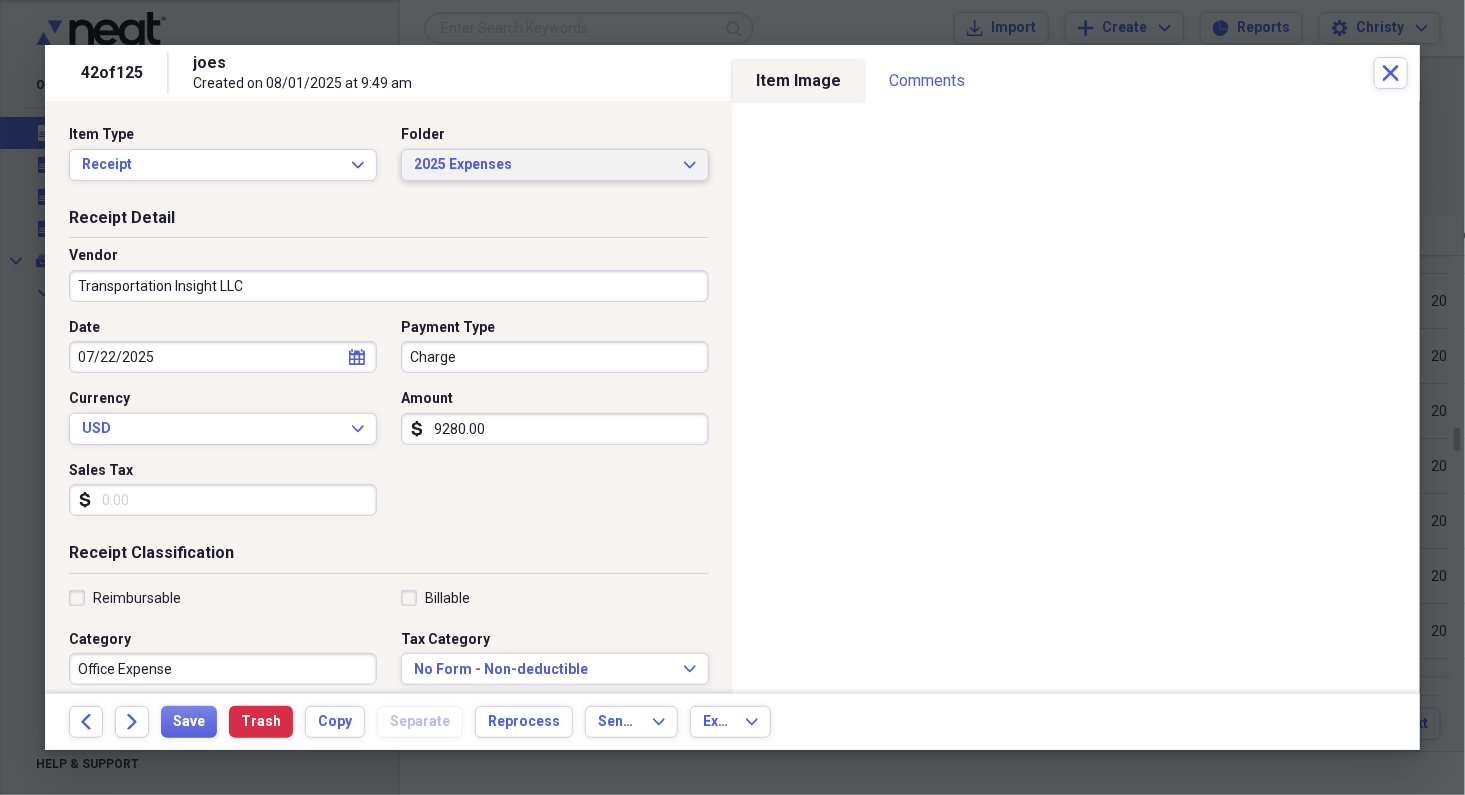 click on "2025 Expenses" at bounding box center (543, 165) 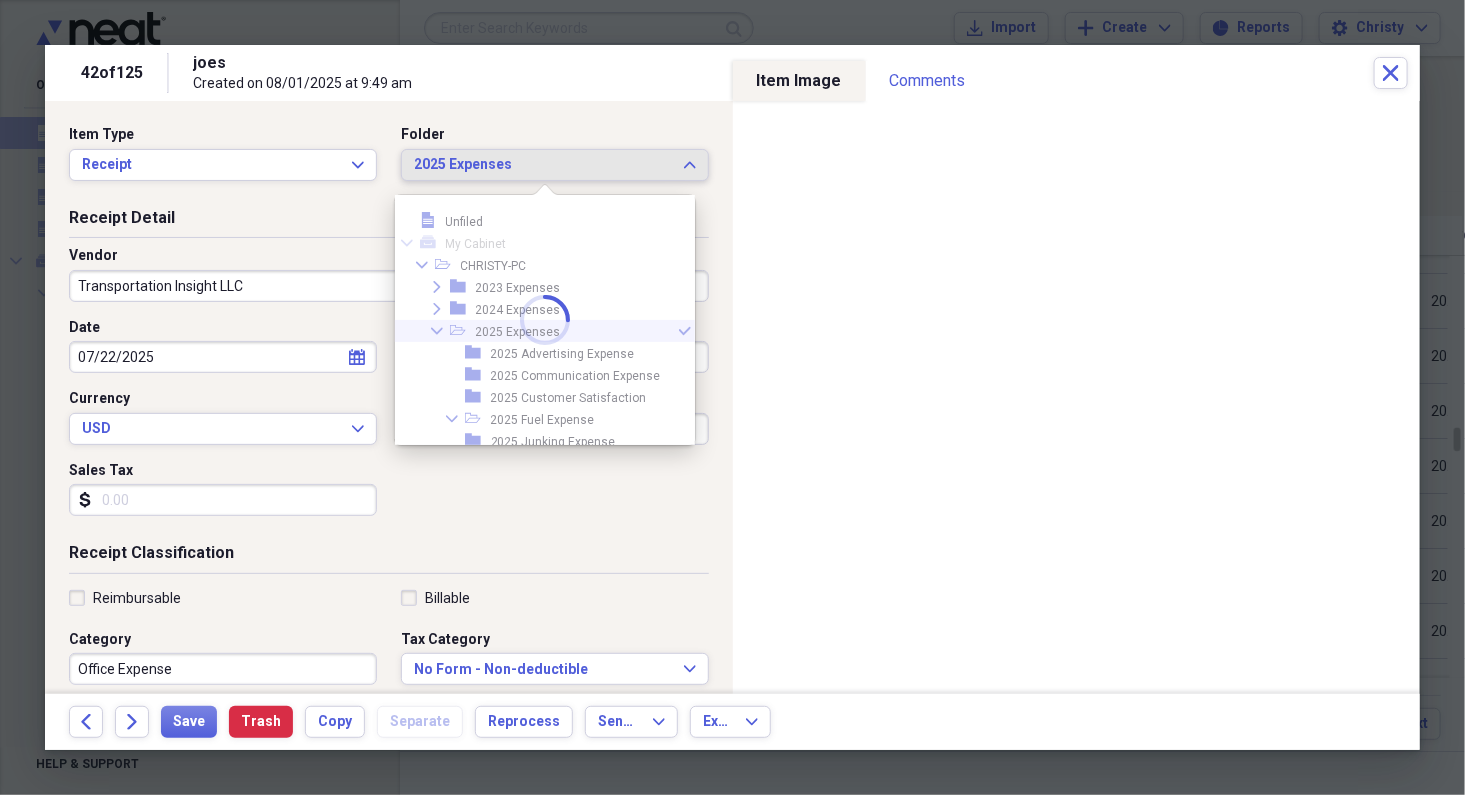 scroll, scrollTop: 10, scrollLeft: 0, axis: vertical 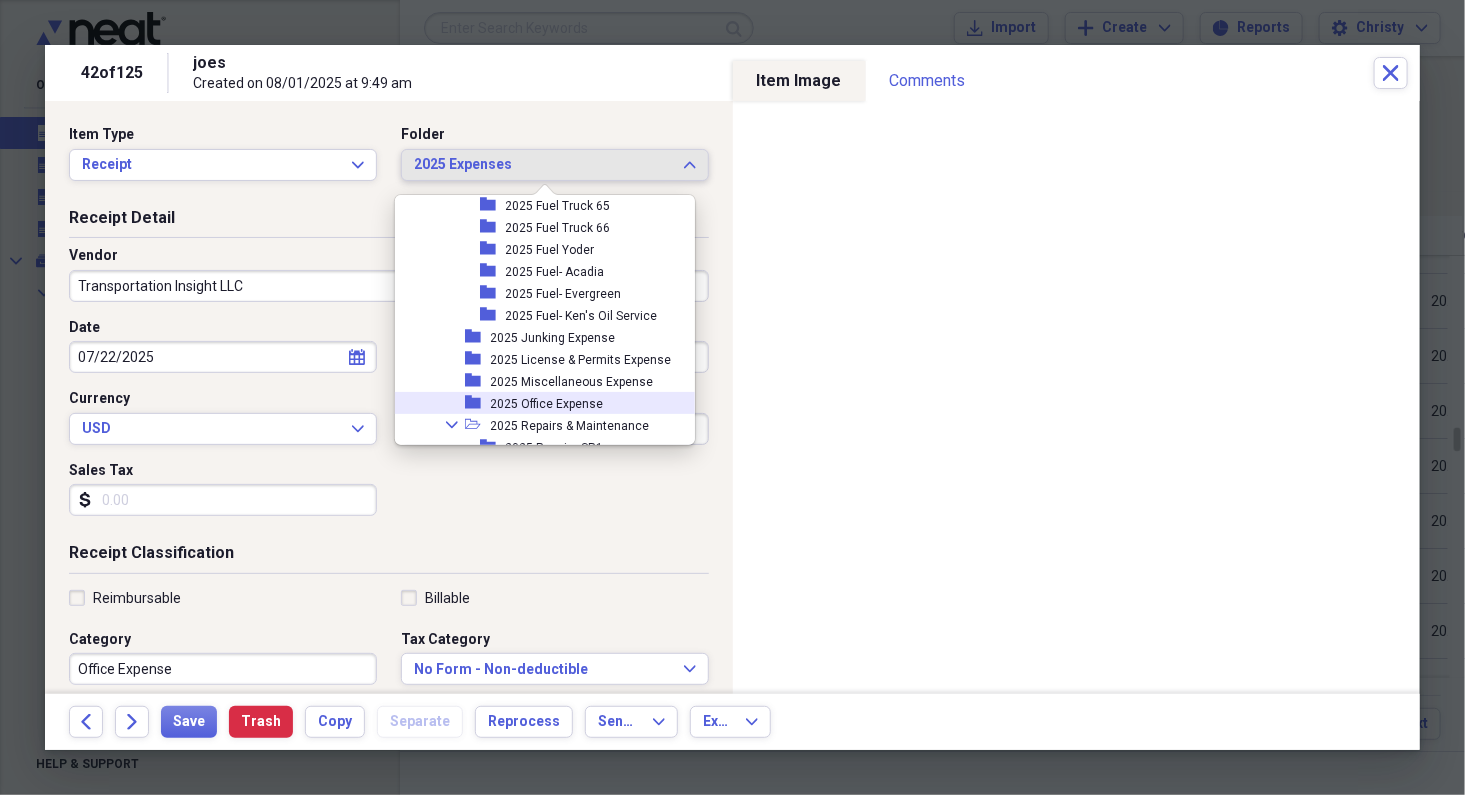drag, startPoint x: 489, startPoint y: 402, endPoint x: 477, endPoint y: 409, distance: 13.892444 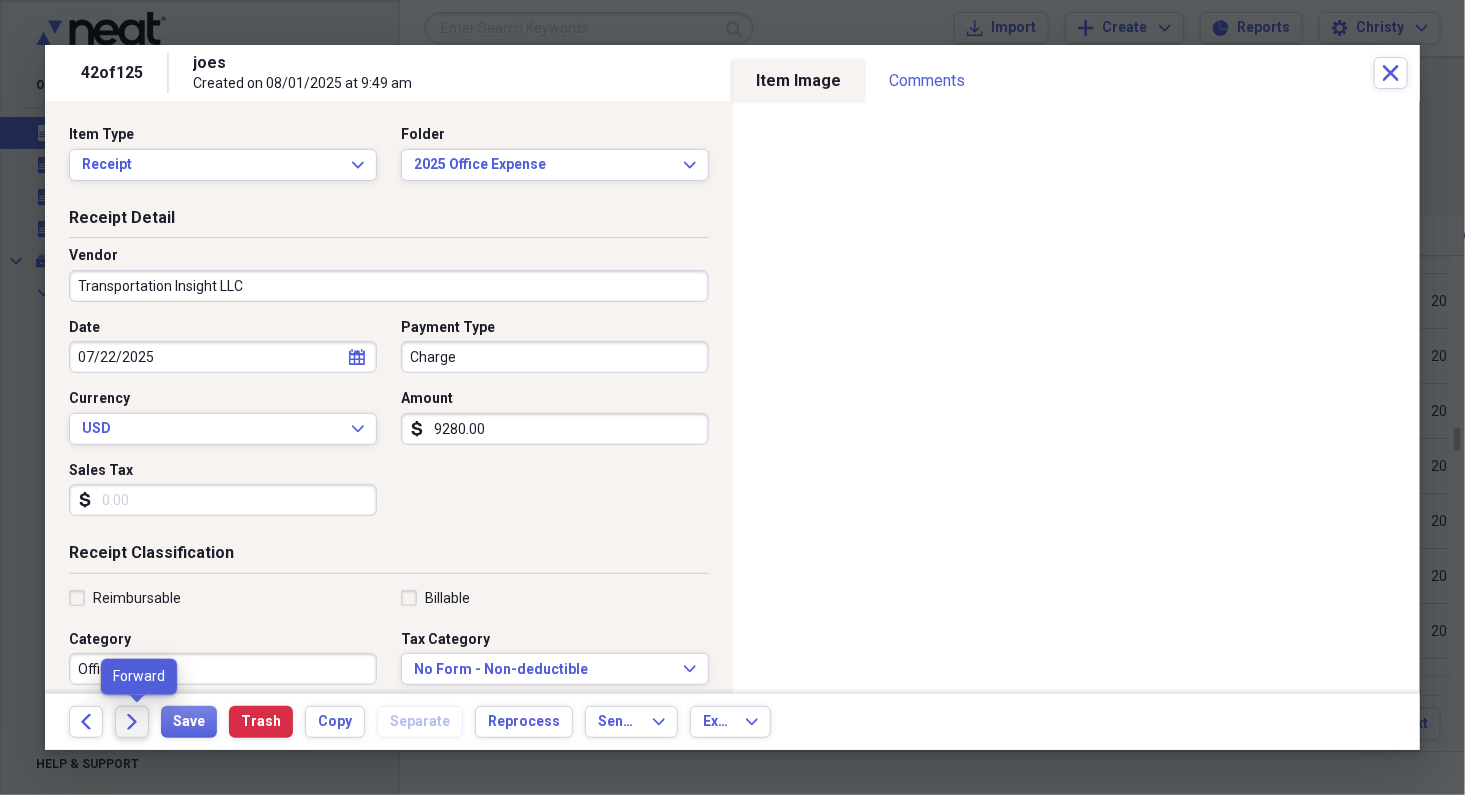 click on "Forward" 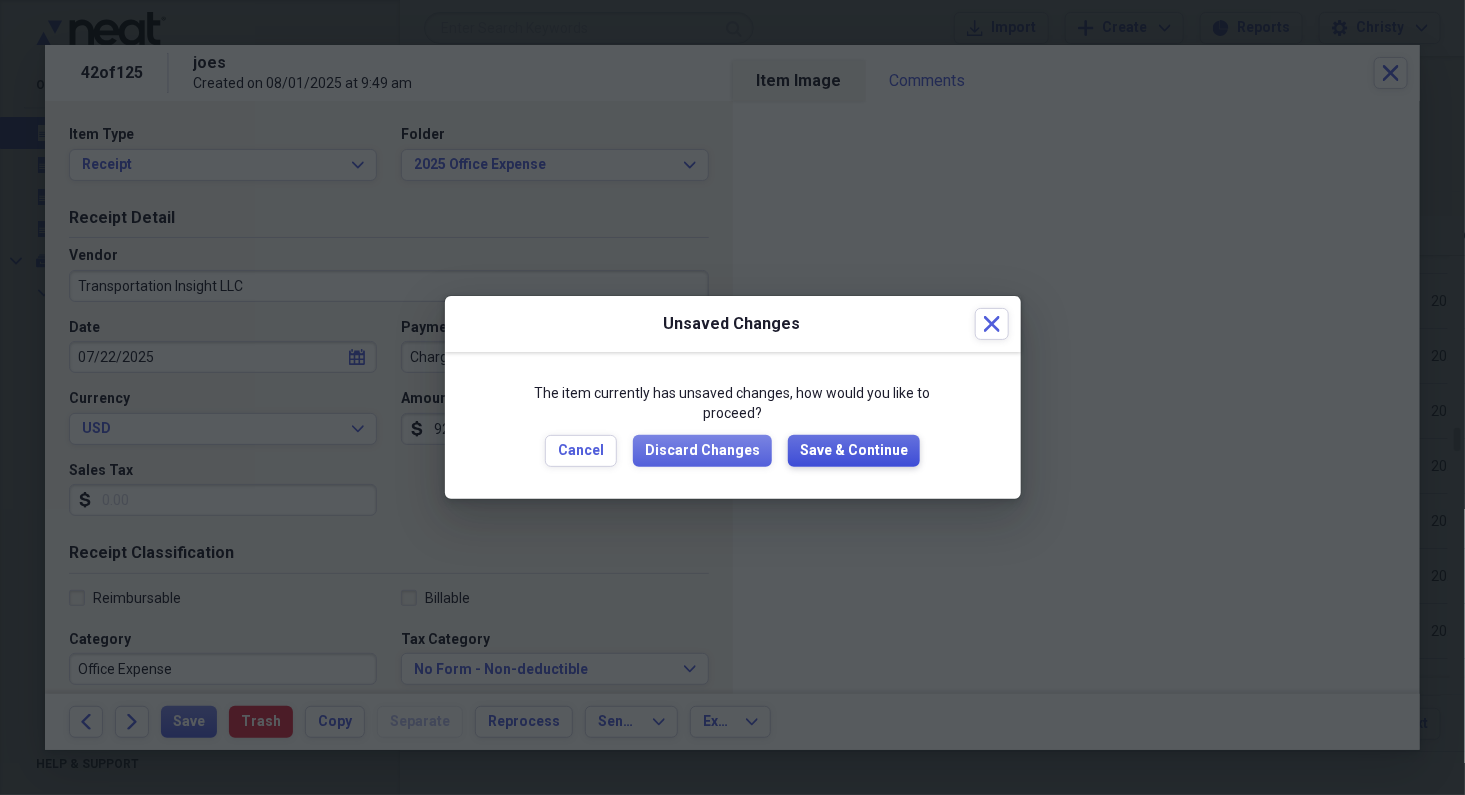 click on "Save & Continue" at bounding box center (854, 451) 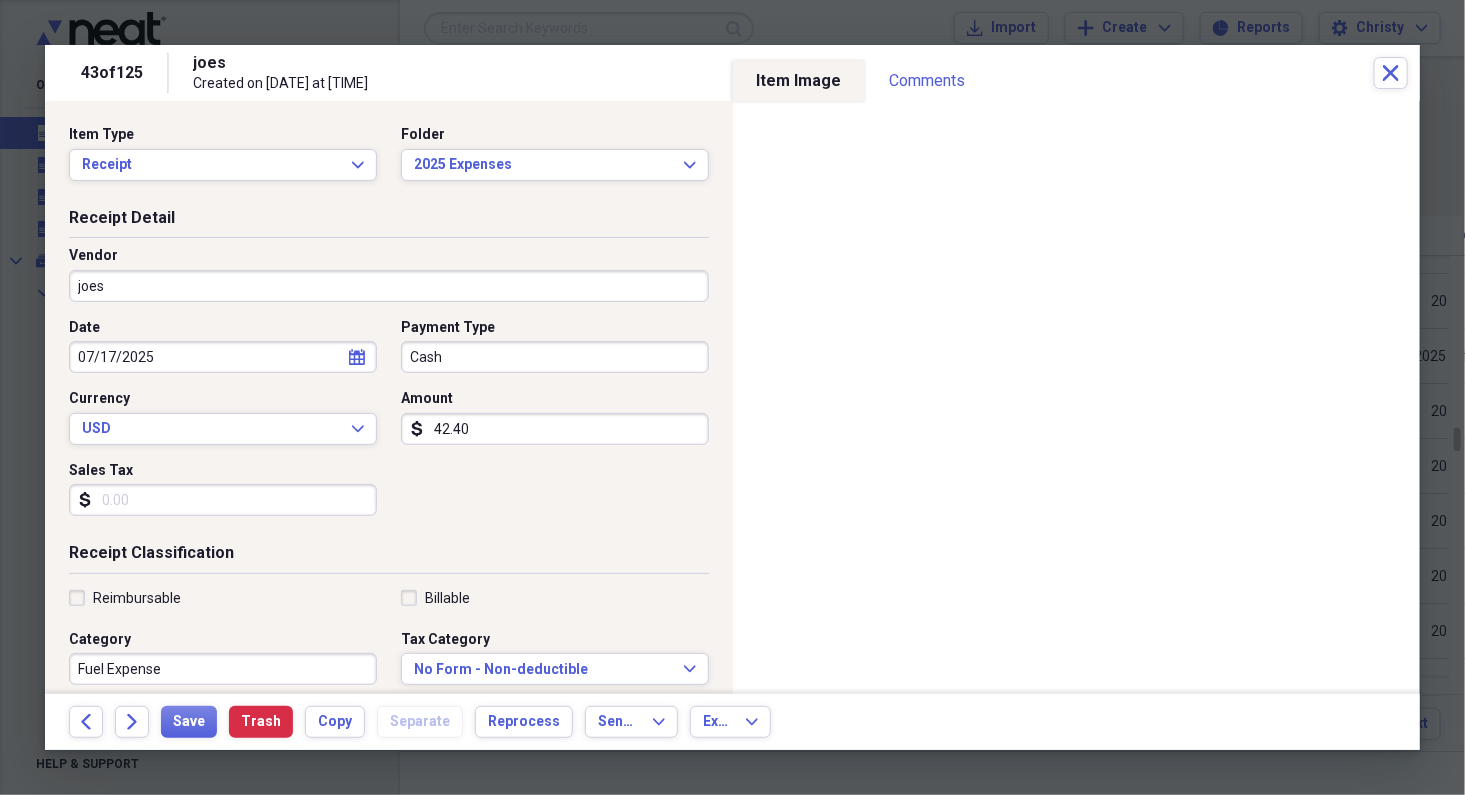 click on "Fuel Expense" at bounding box center [223, 669] 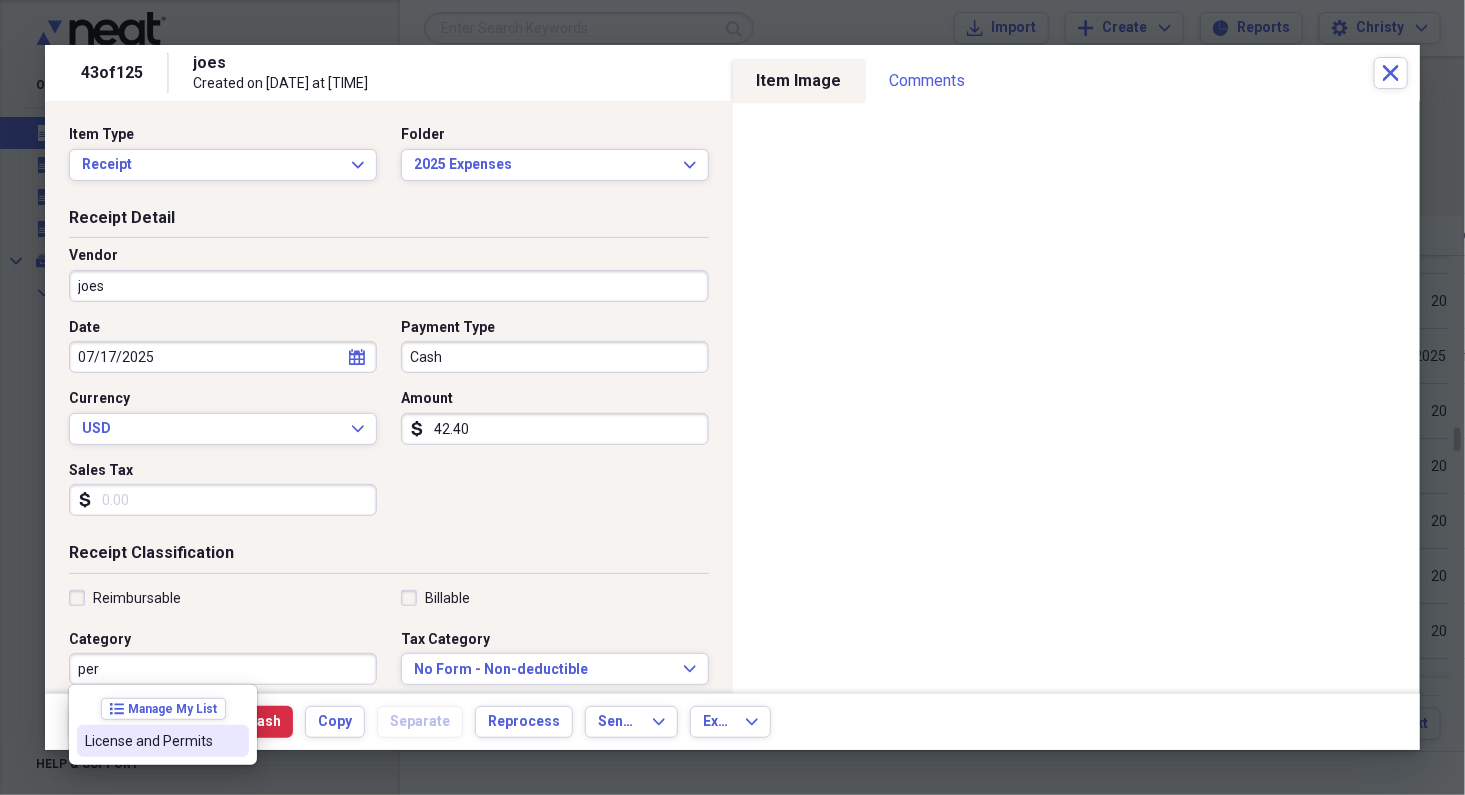 drag, startPoint x: 167, startPoint y: 746, endPoint x: 187, endPoint y: 740, distance: 20.880613 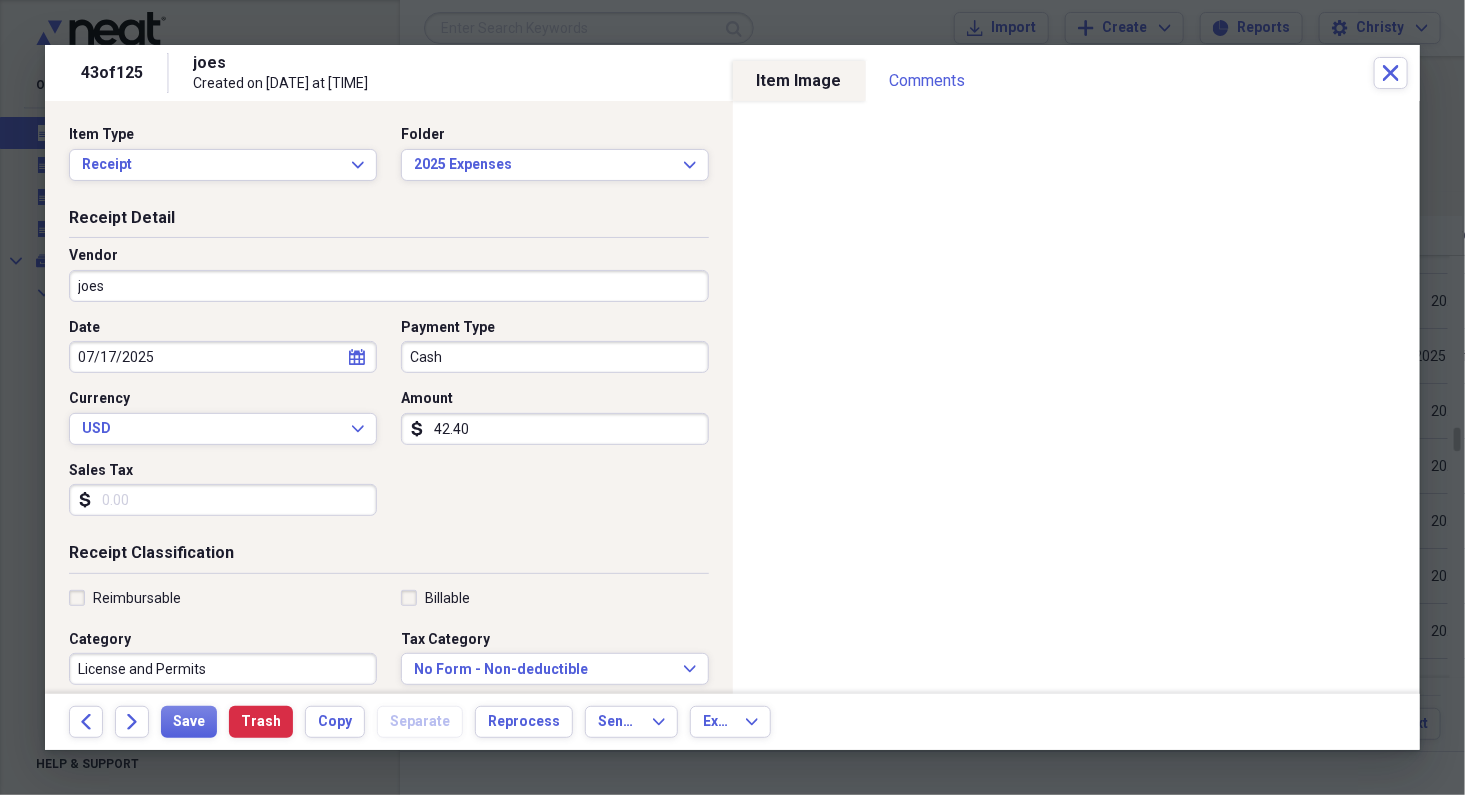 click on "Cash" at bounding box center (555, 357) 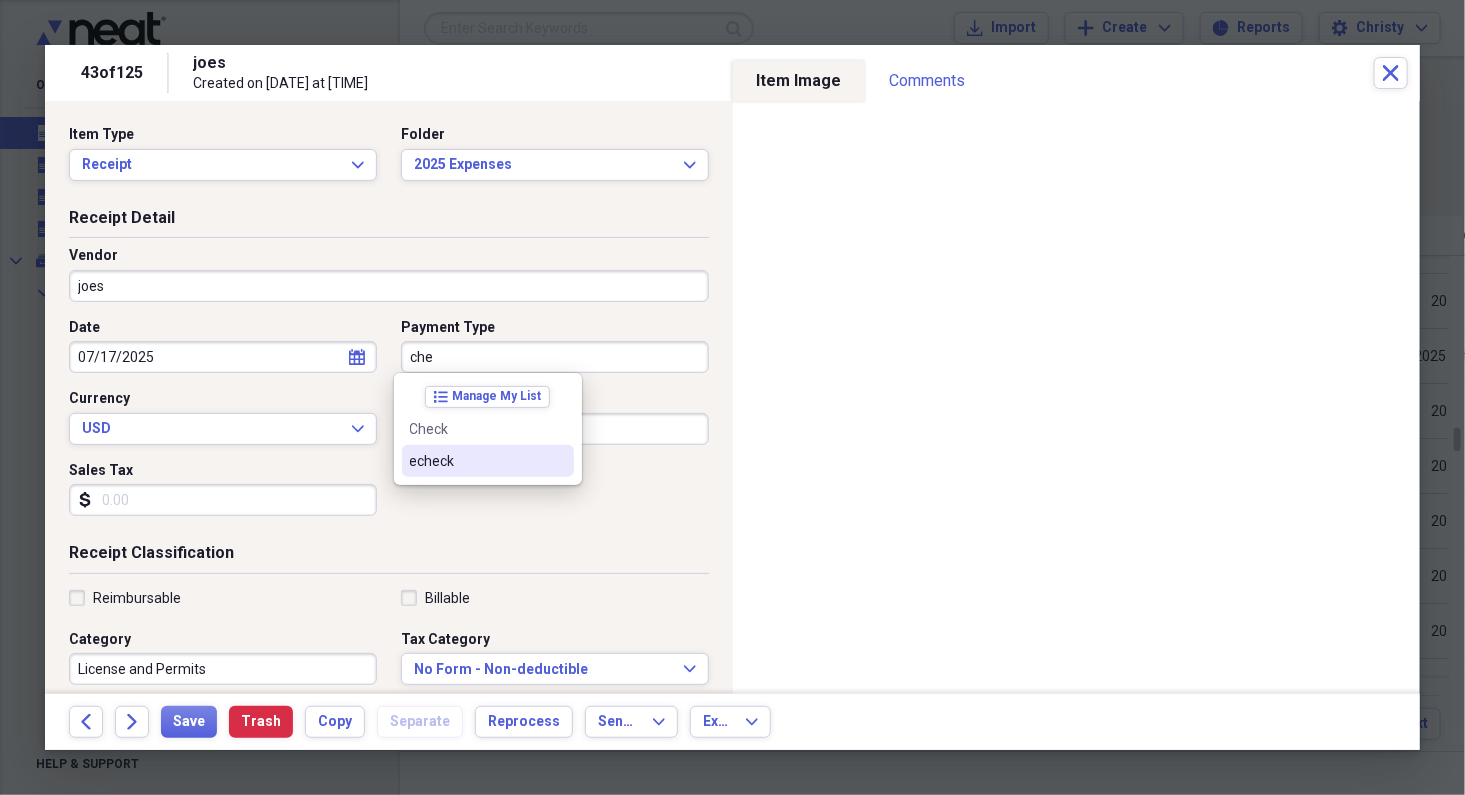 click on "echeck" at bounding box center [476, 461] 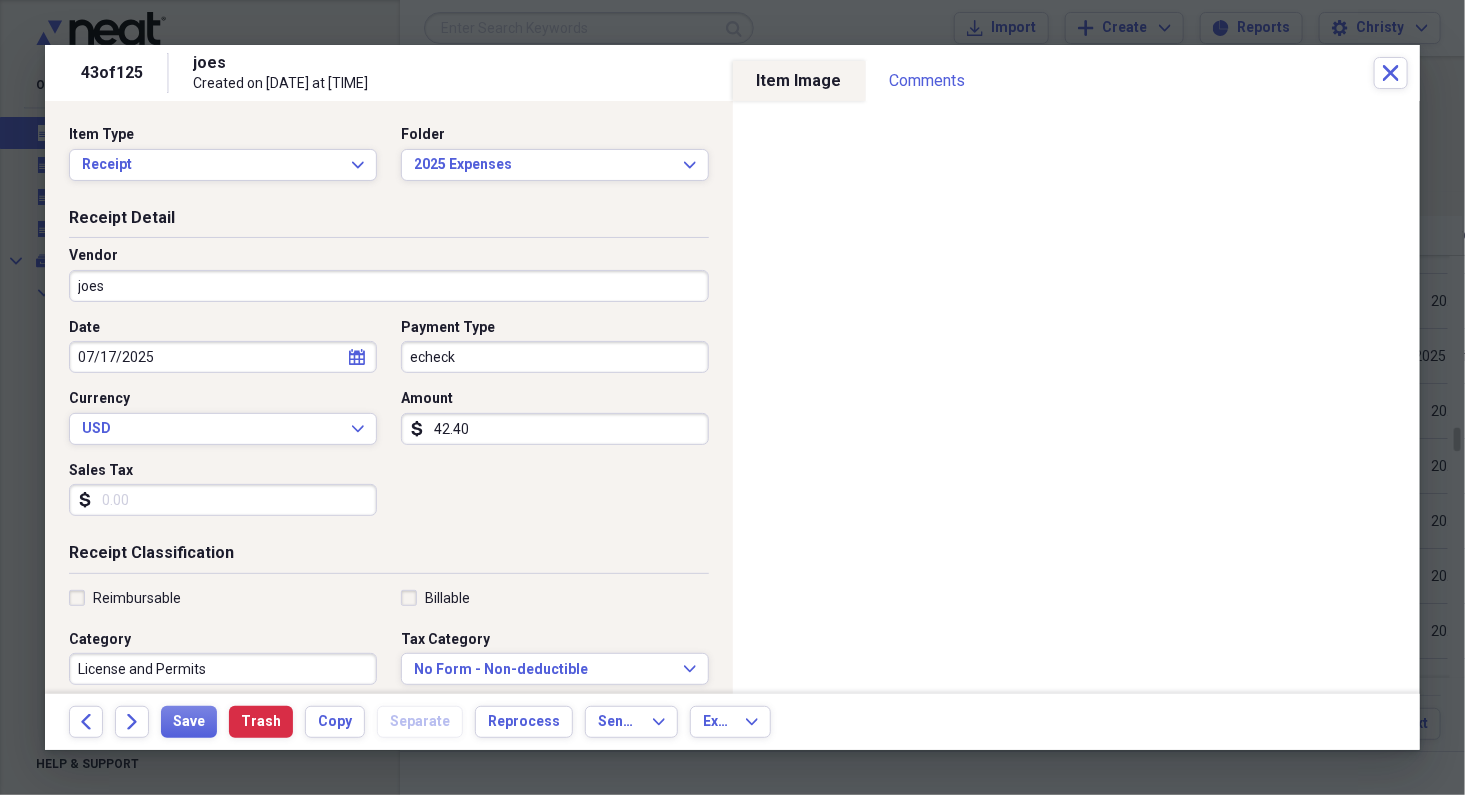 click on "joes" at bounding box center (389, 286) 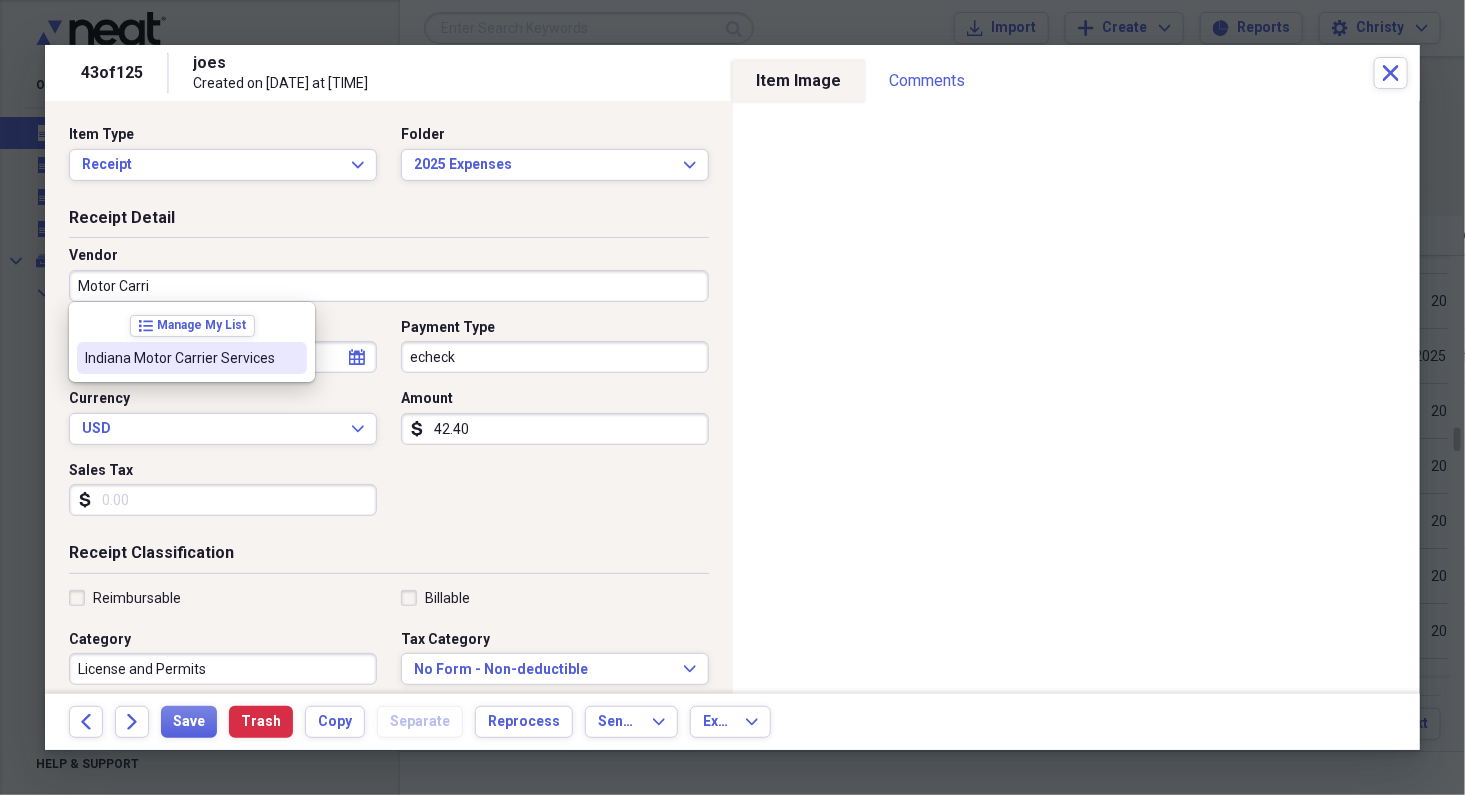 click on "Indiana Motor Carrier Services" at bounding box center (180, 358) 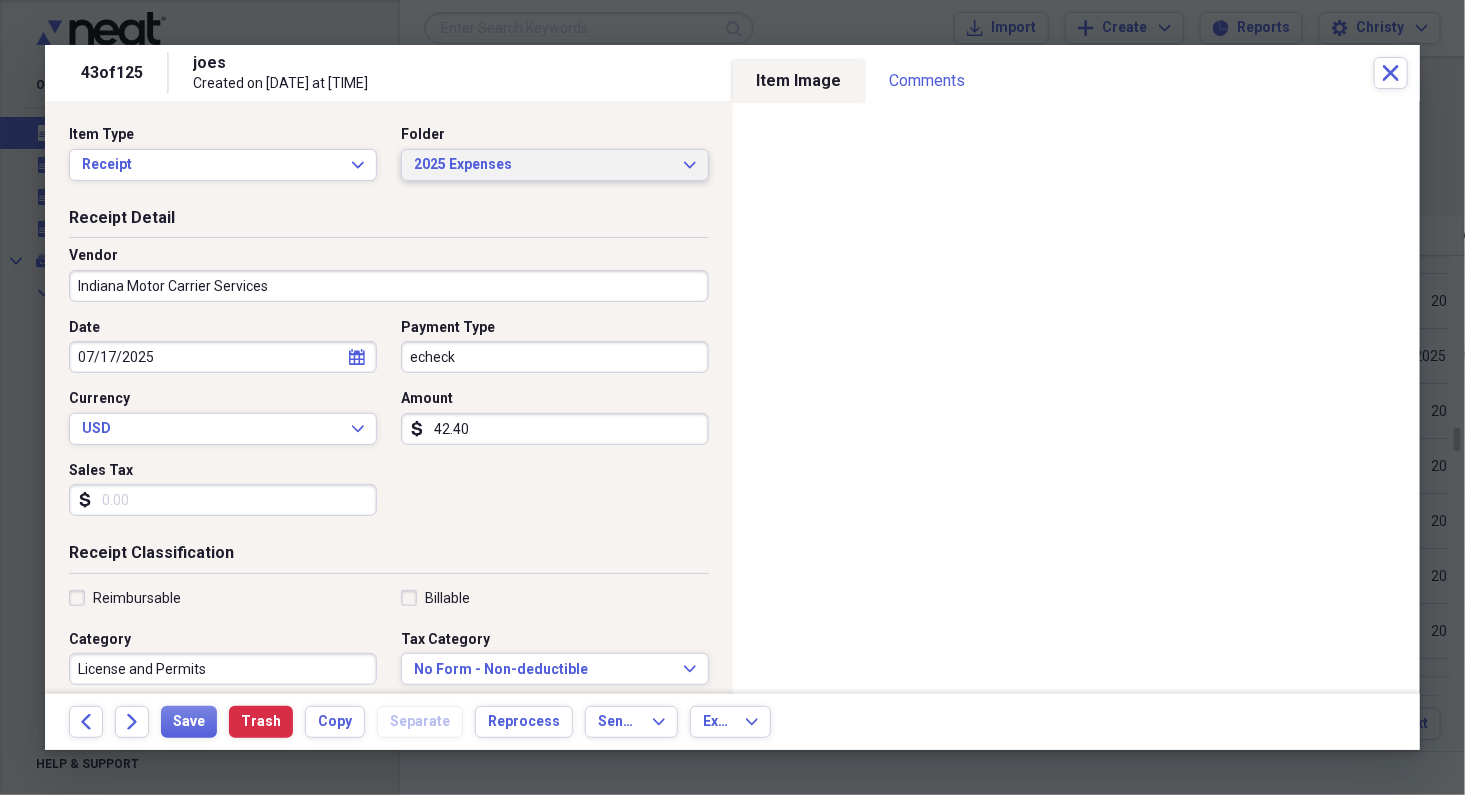 click on "2025 Expenses" at bounding box center [543, 165] 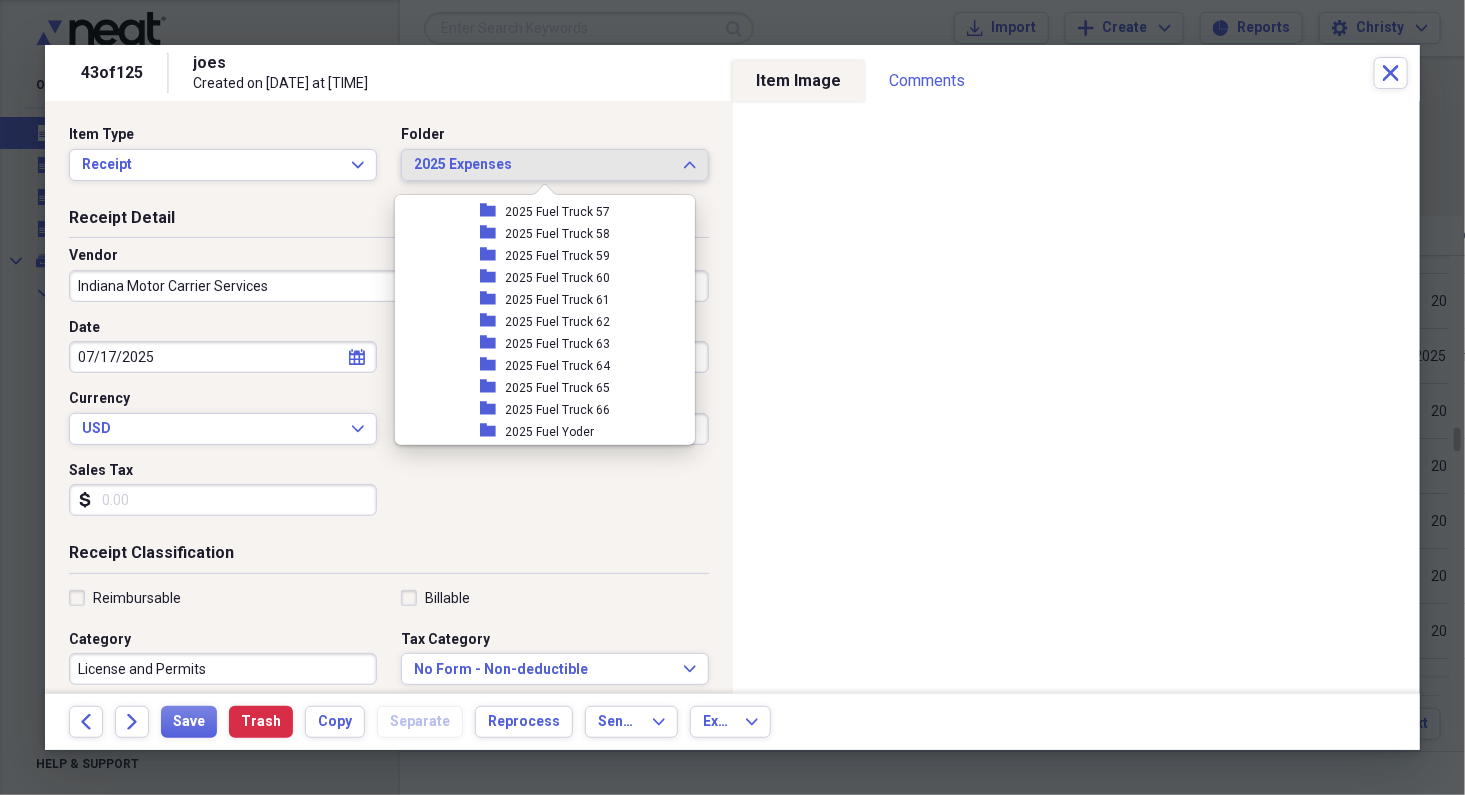 scroll, scrollTop: 1647, scrollLeft: 0, axis: vertical 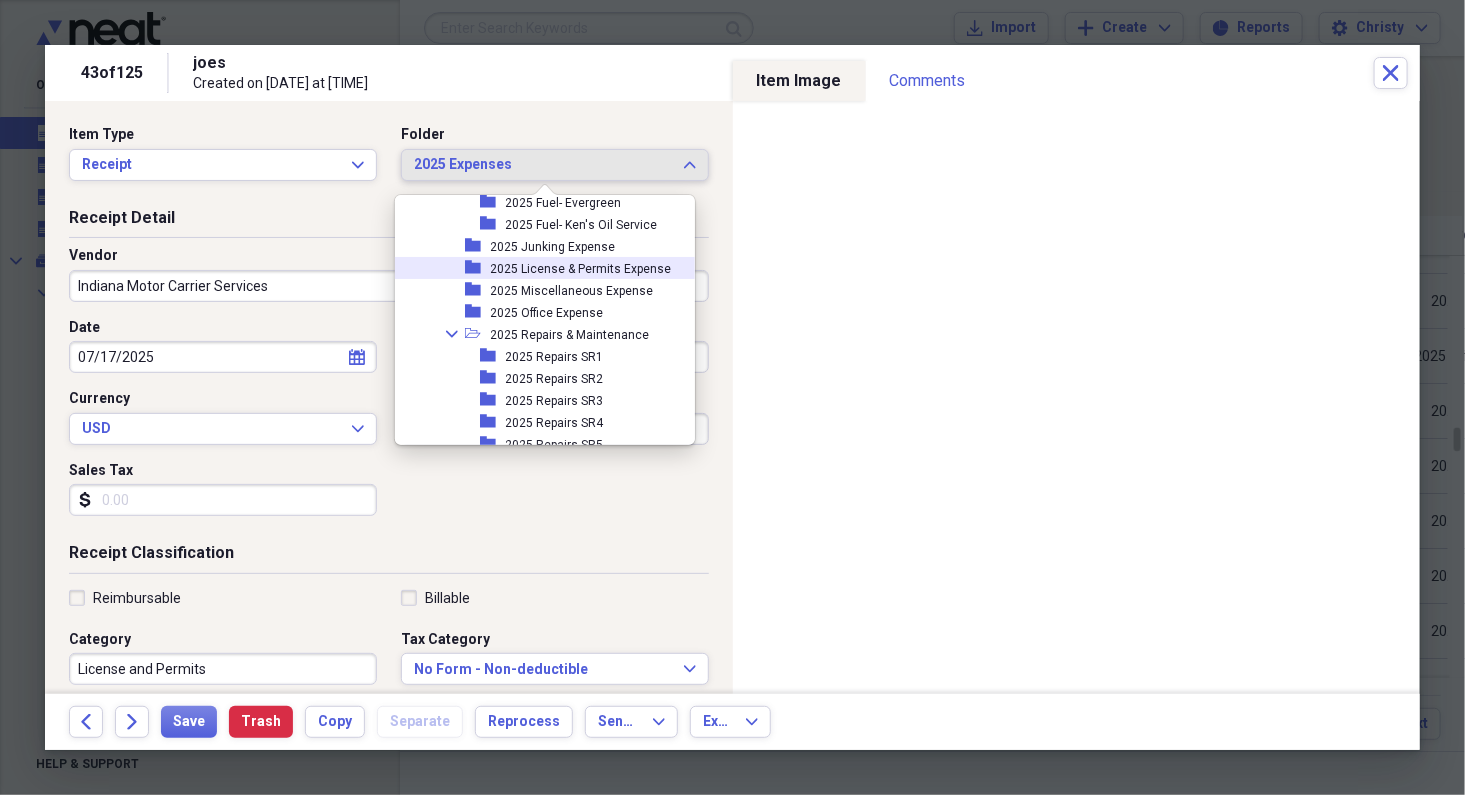 click on "2025 License & Permits Expense" at bounding box center [581, 269] 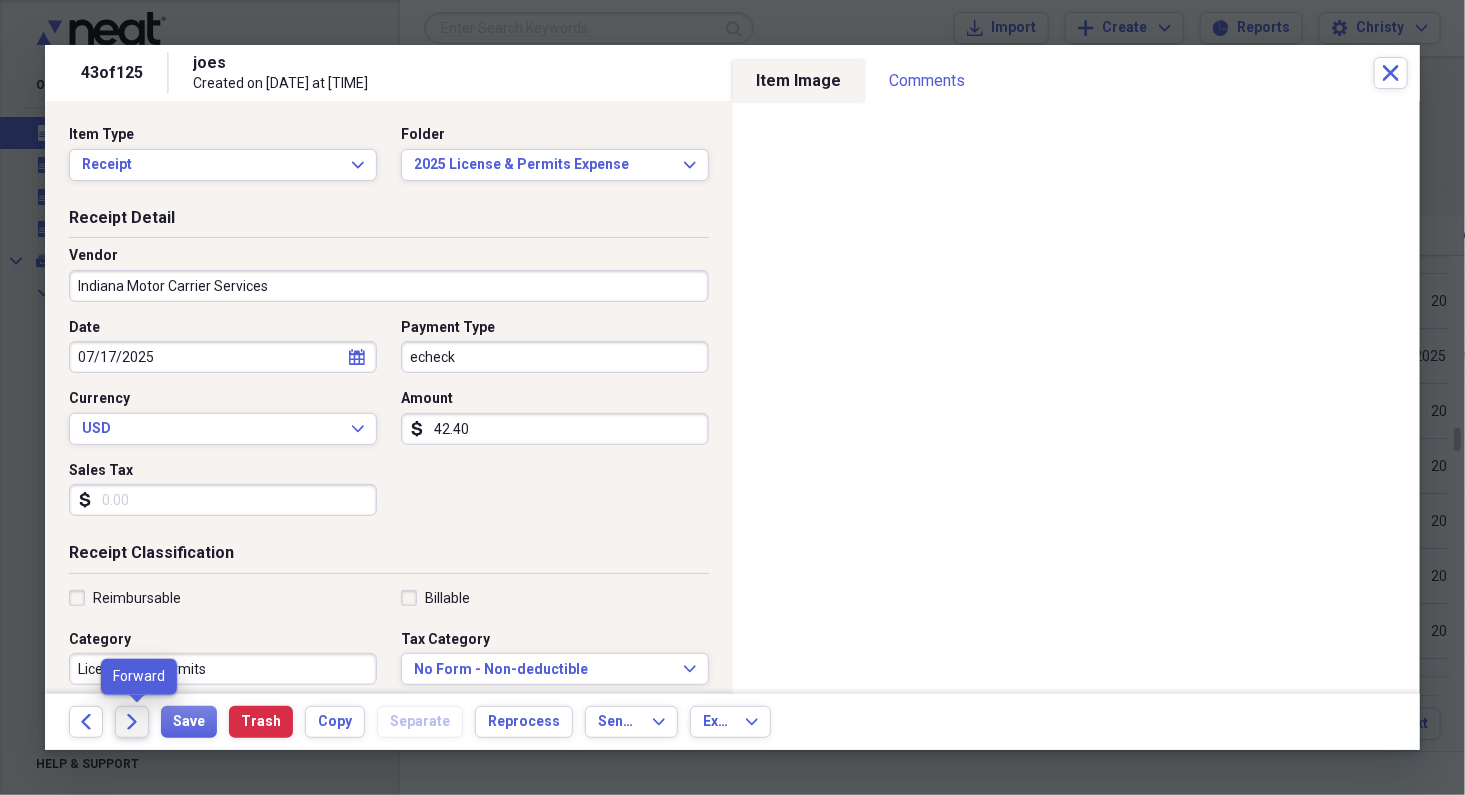 click on "Forward" at bounding box center (132, 722) 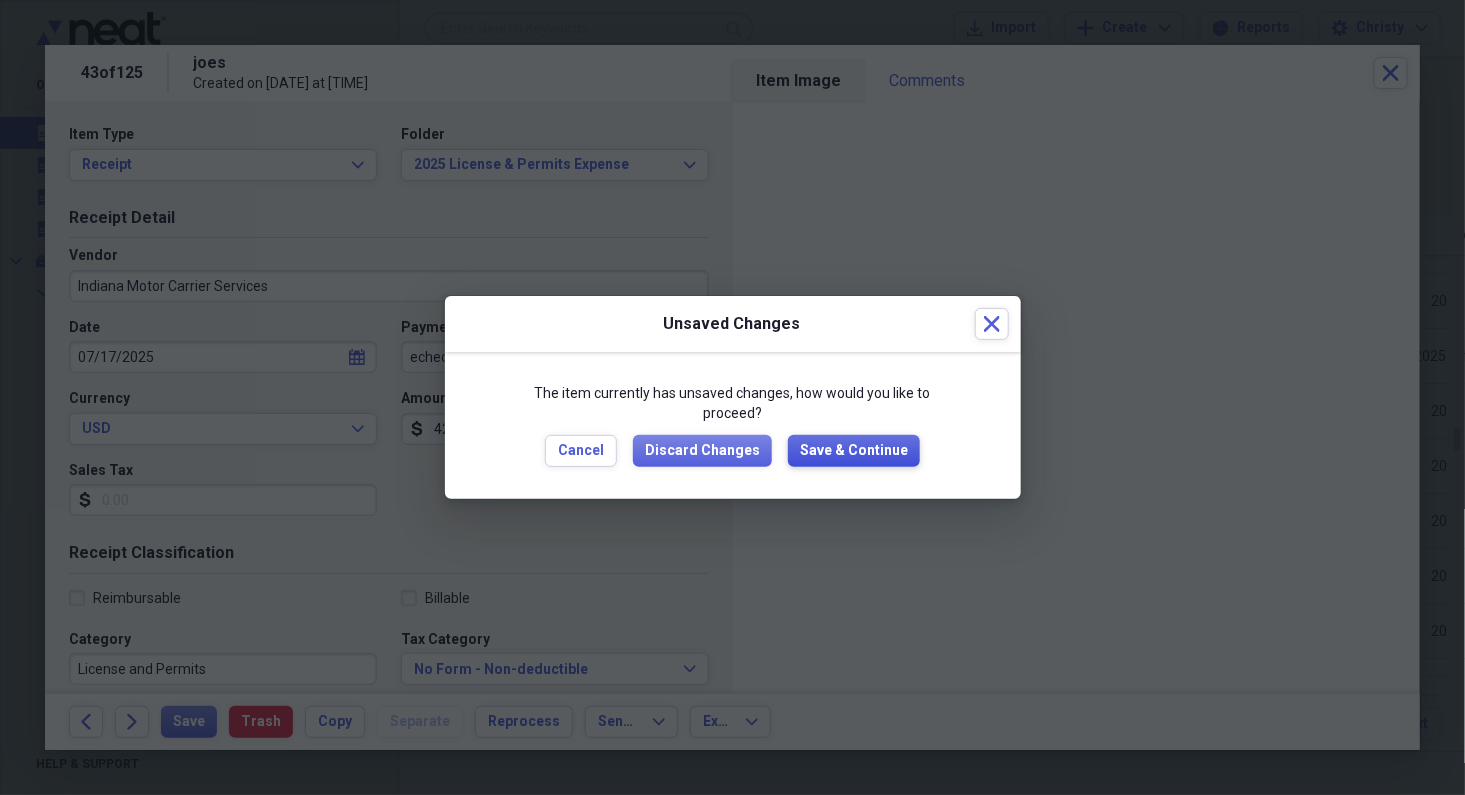 click on "Save & Continue" at bounding box center [854, 451] 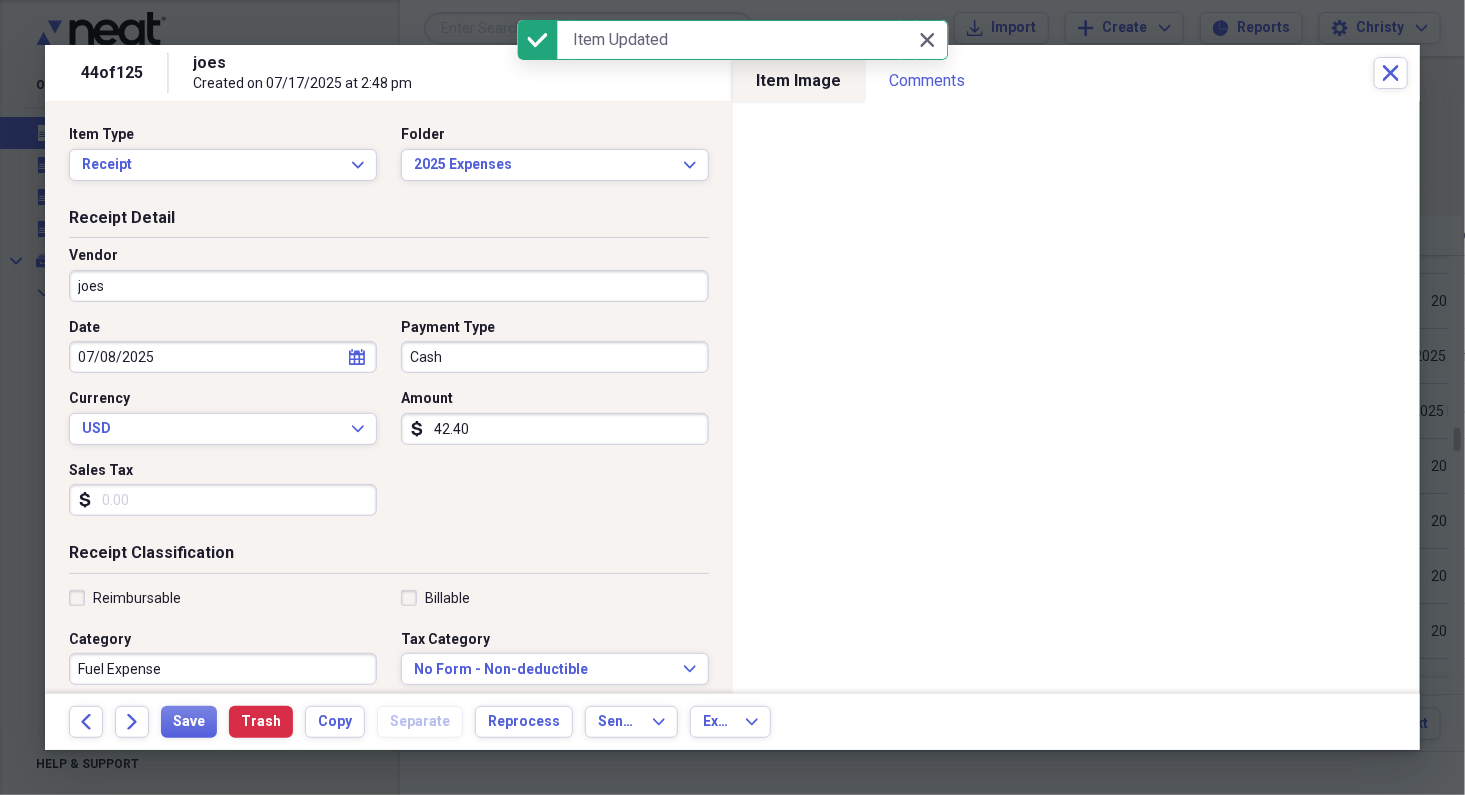click on "joes" at bounding box center (389, 286) 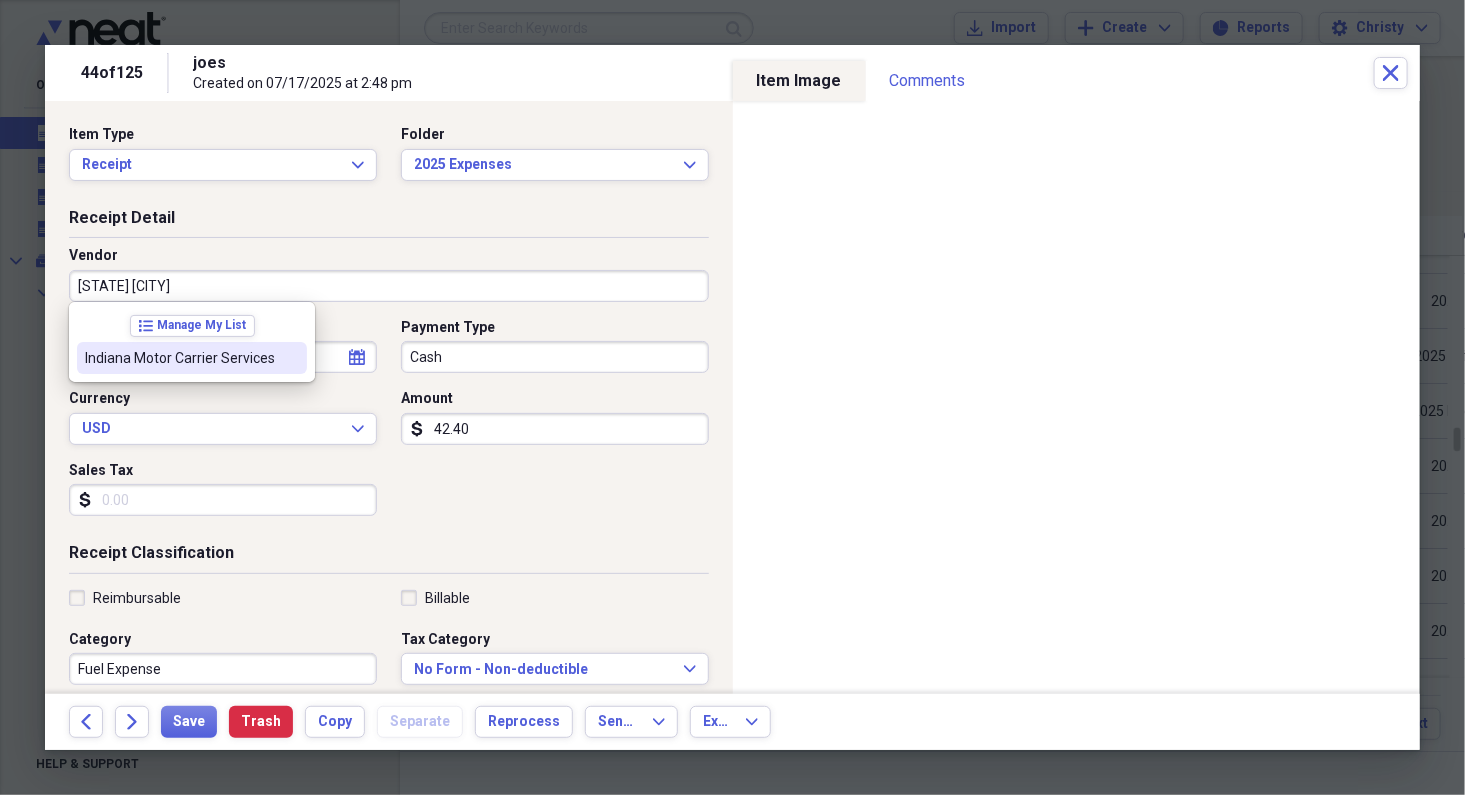 type on "[STATE] [CITY]" 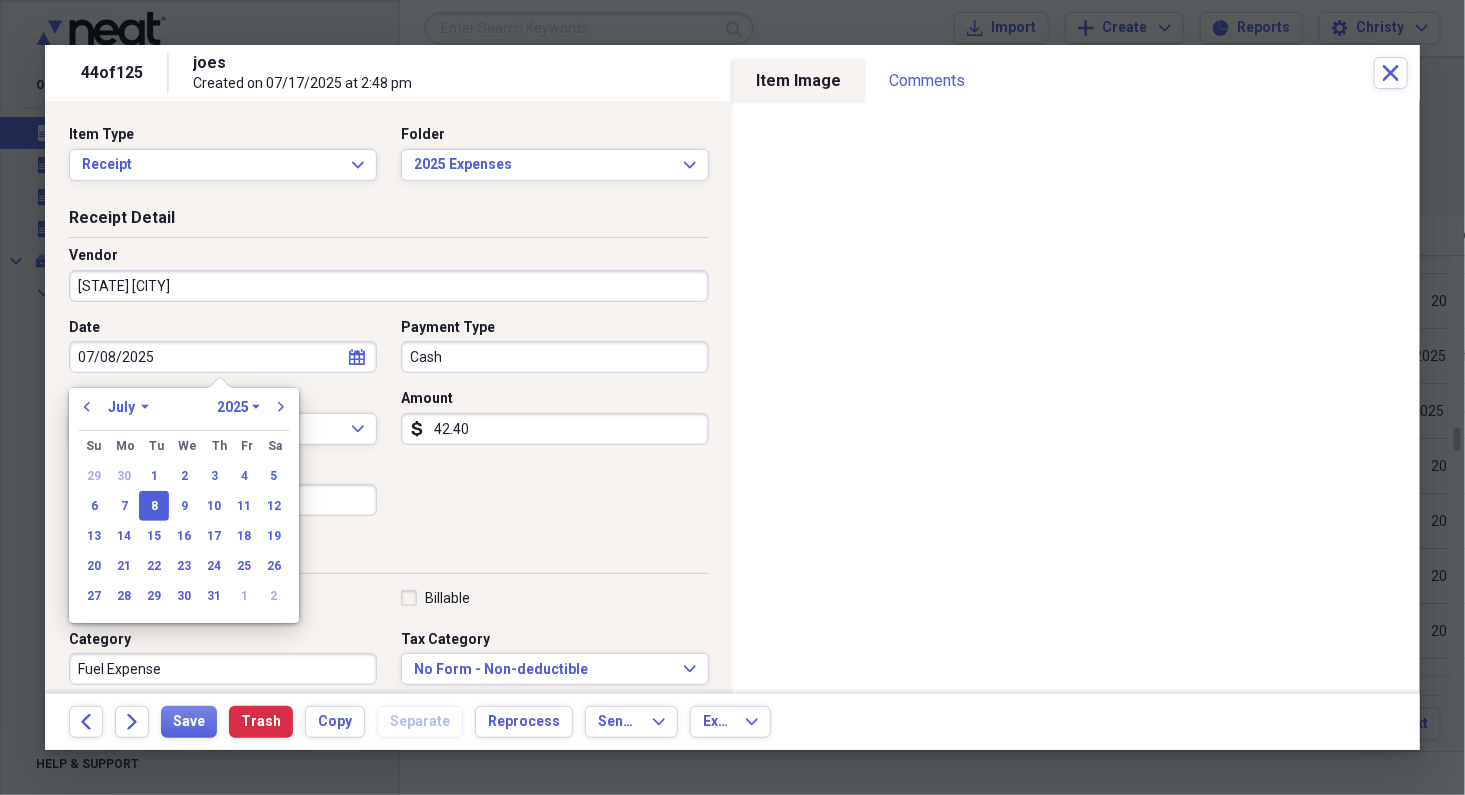 click on "[STATE] [CITY]" at bounding box center (389, 286) 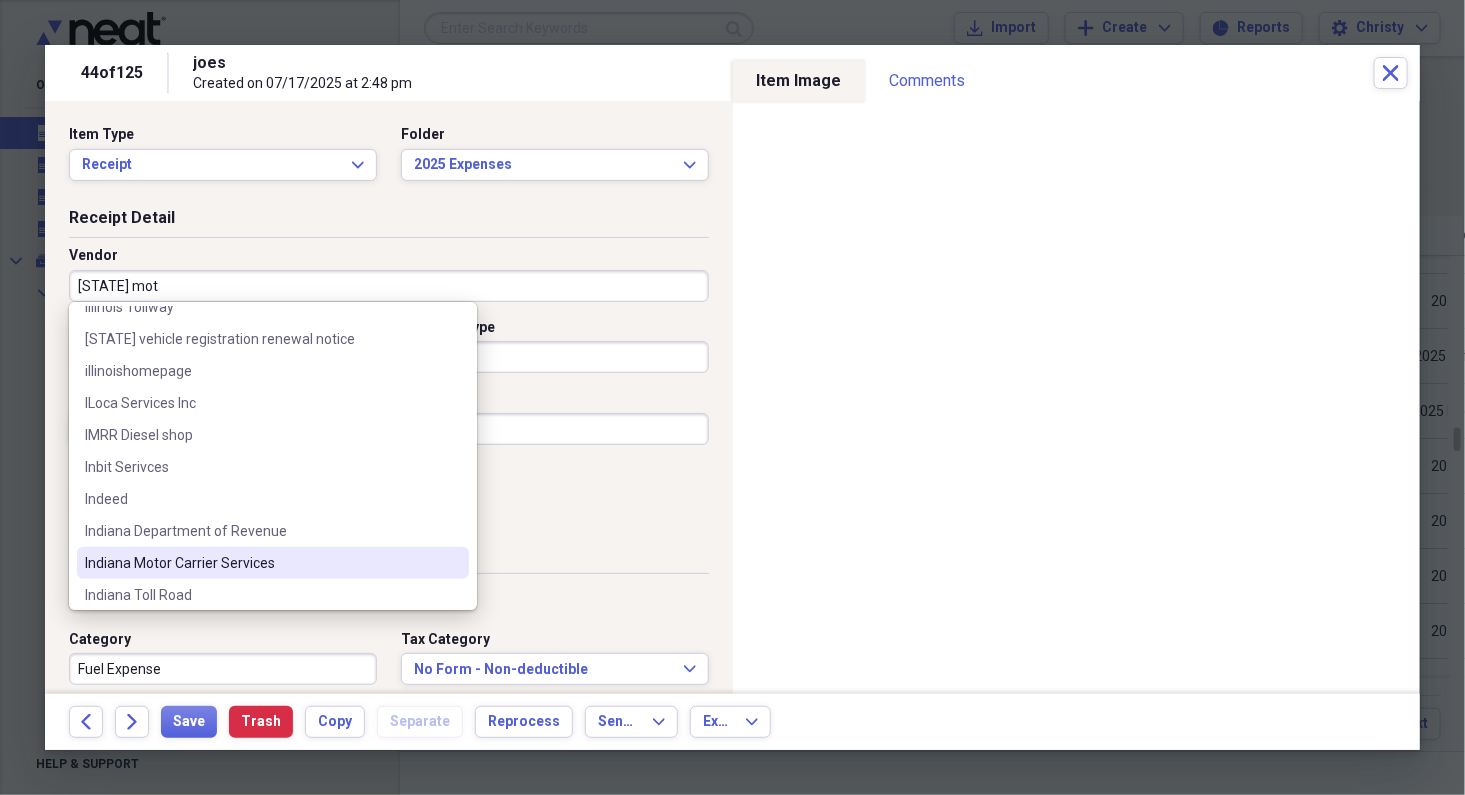 scroll, scrollTop: 0, scrollLeft: 0, axis: both 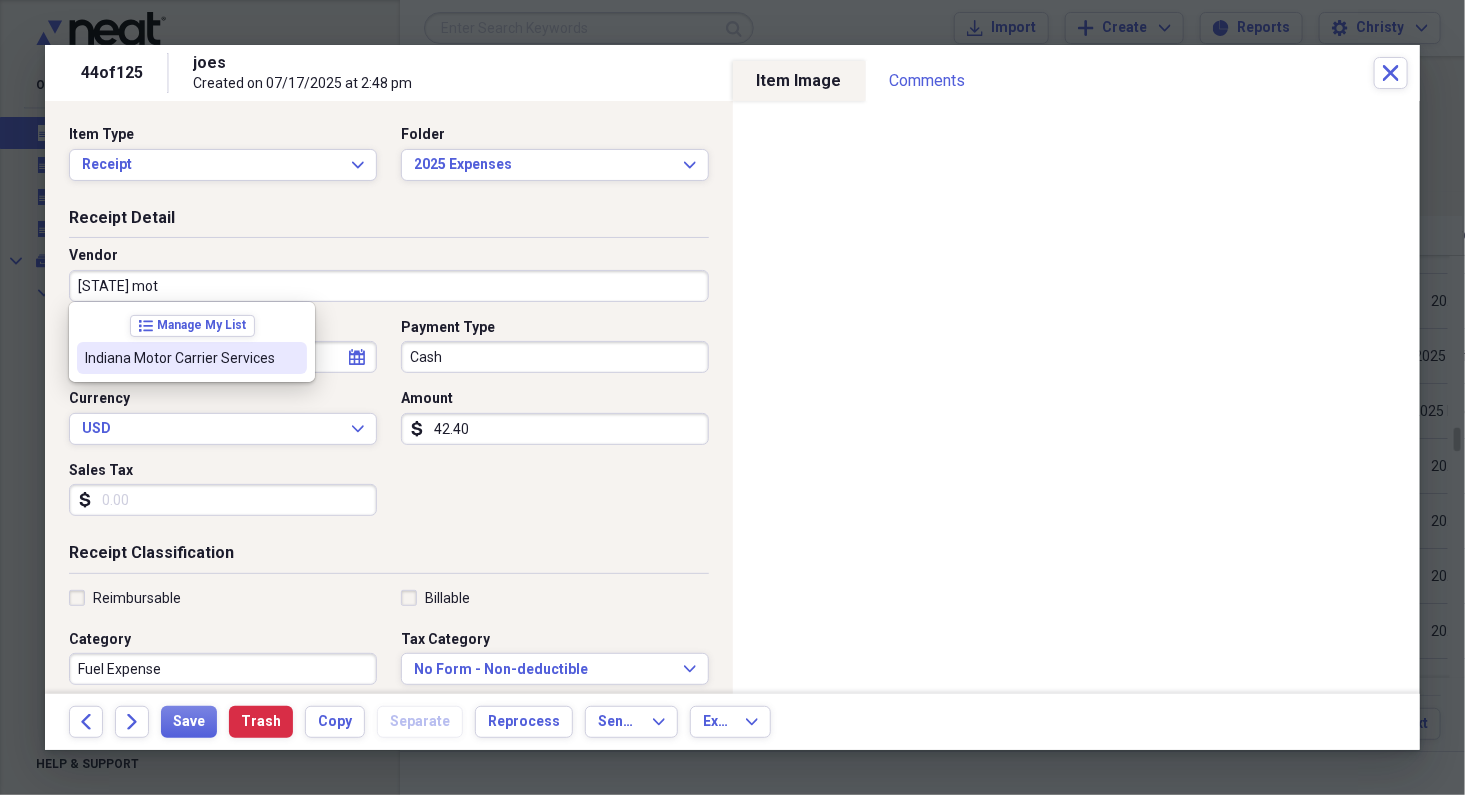 type on "Indiana Motor Carrier Services" 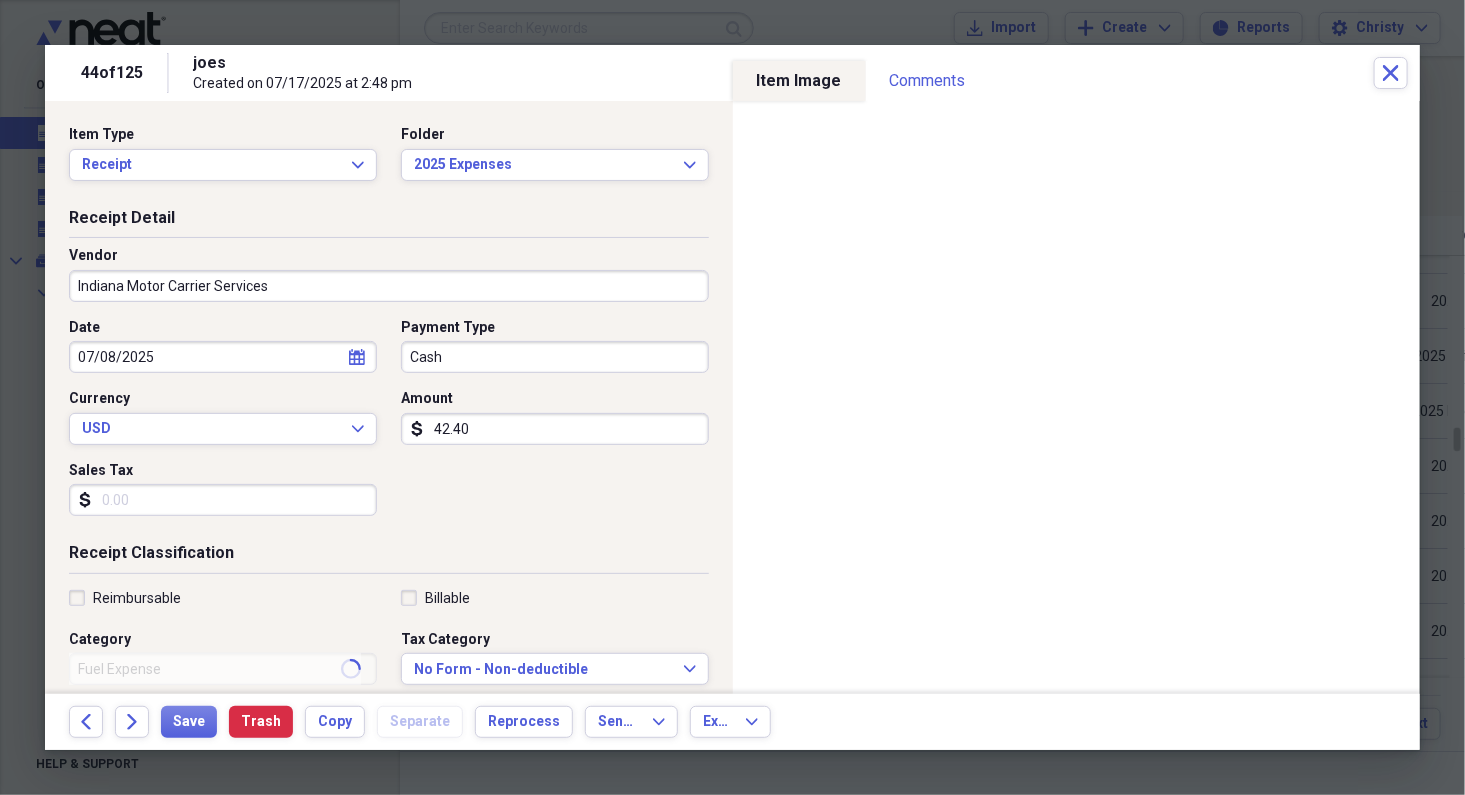 type on "Repairs & Maintenance" 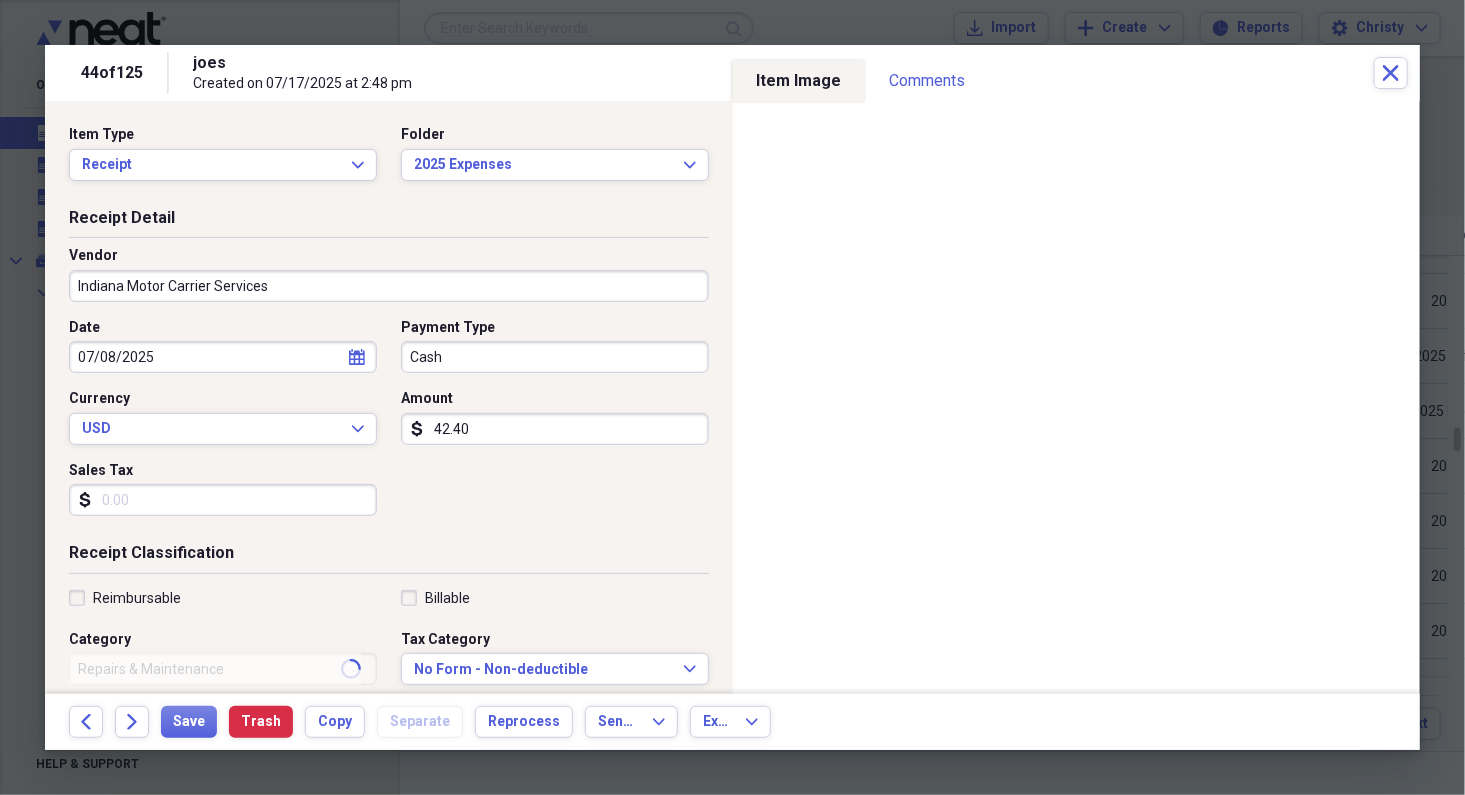 select on "6" 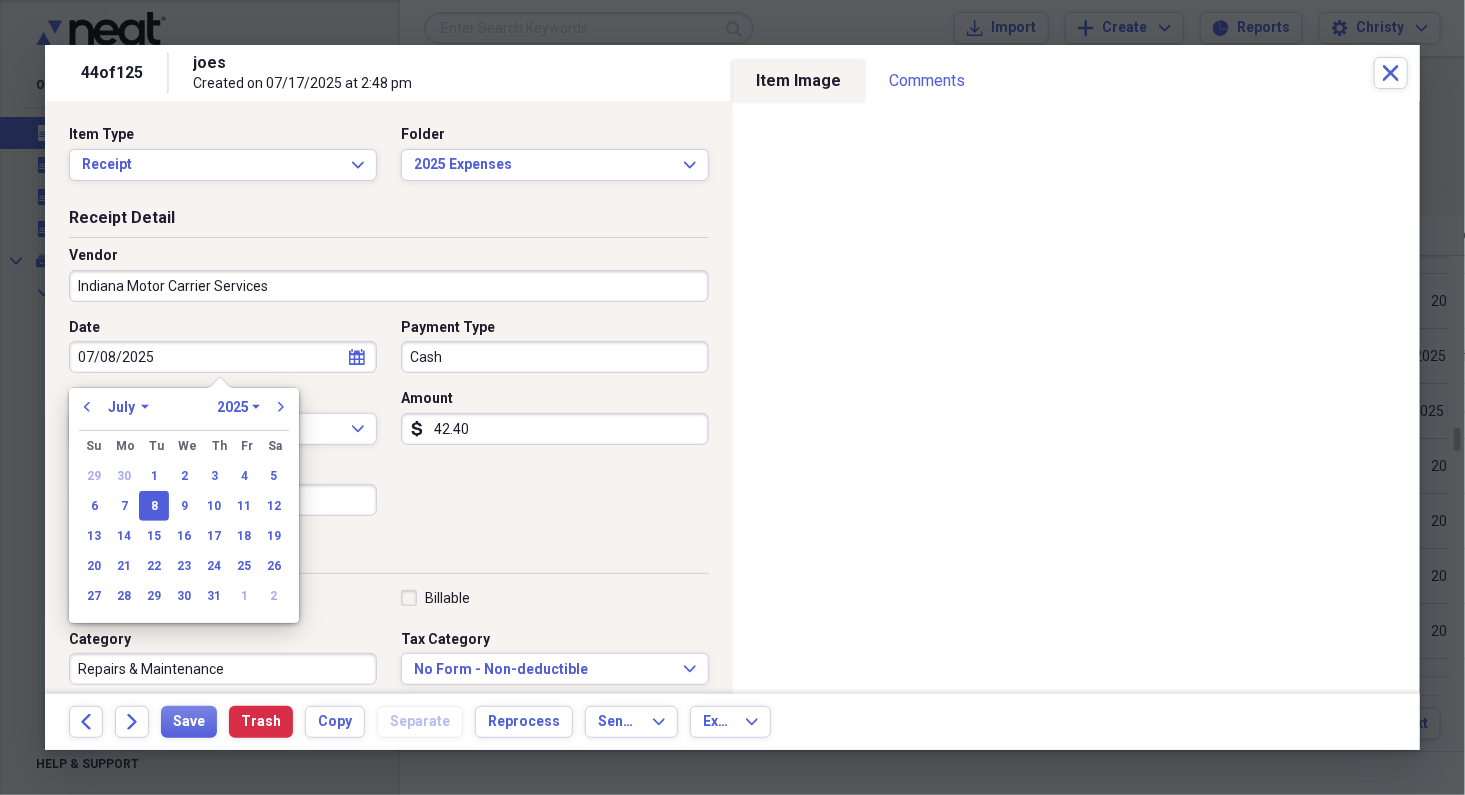 click on "Cash" at bounding box center (555, 357) 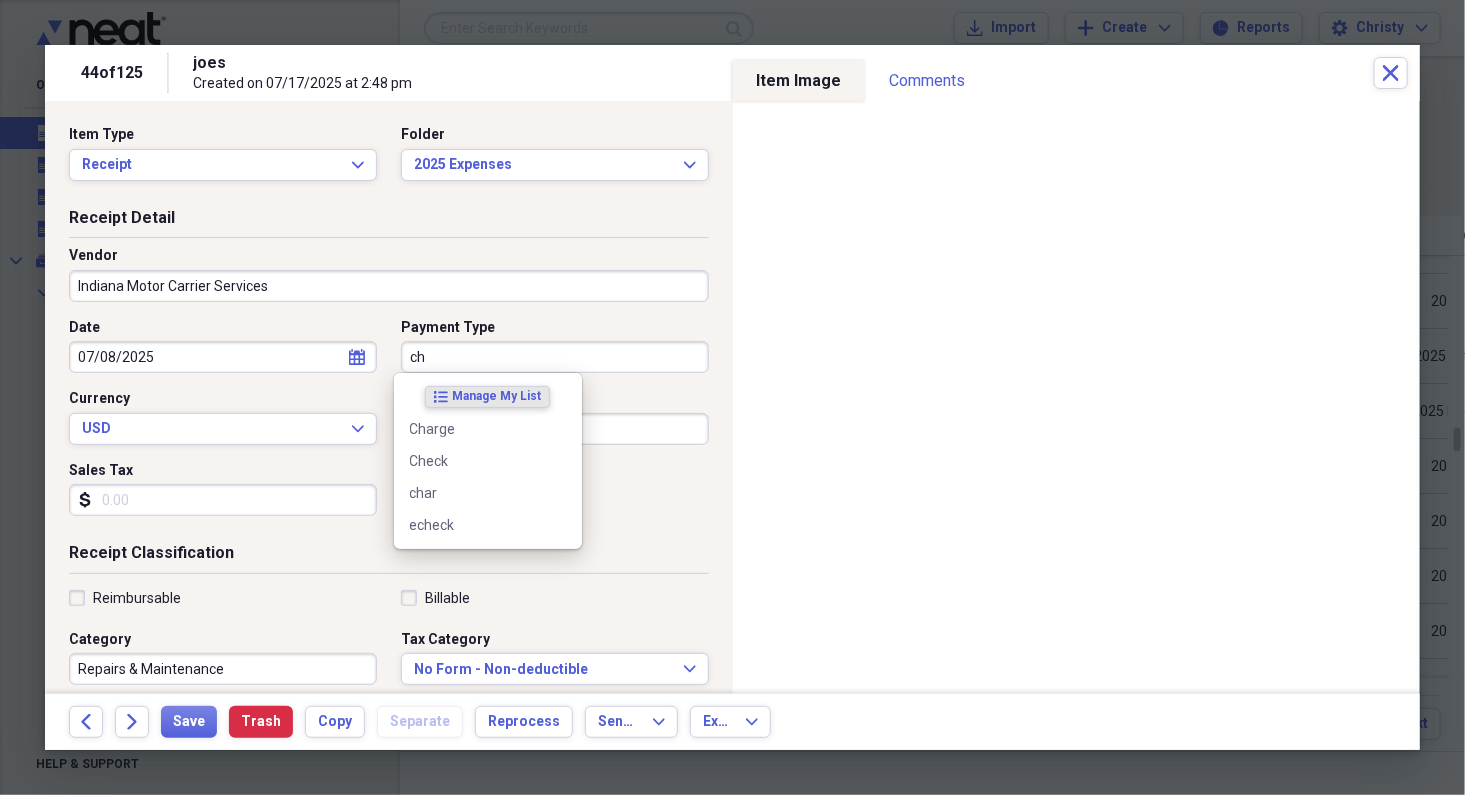 type on "c" 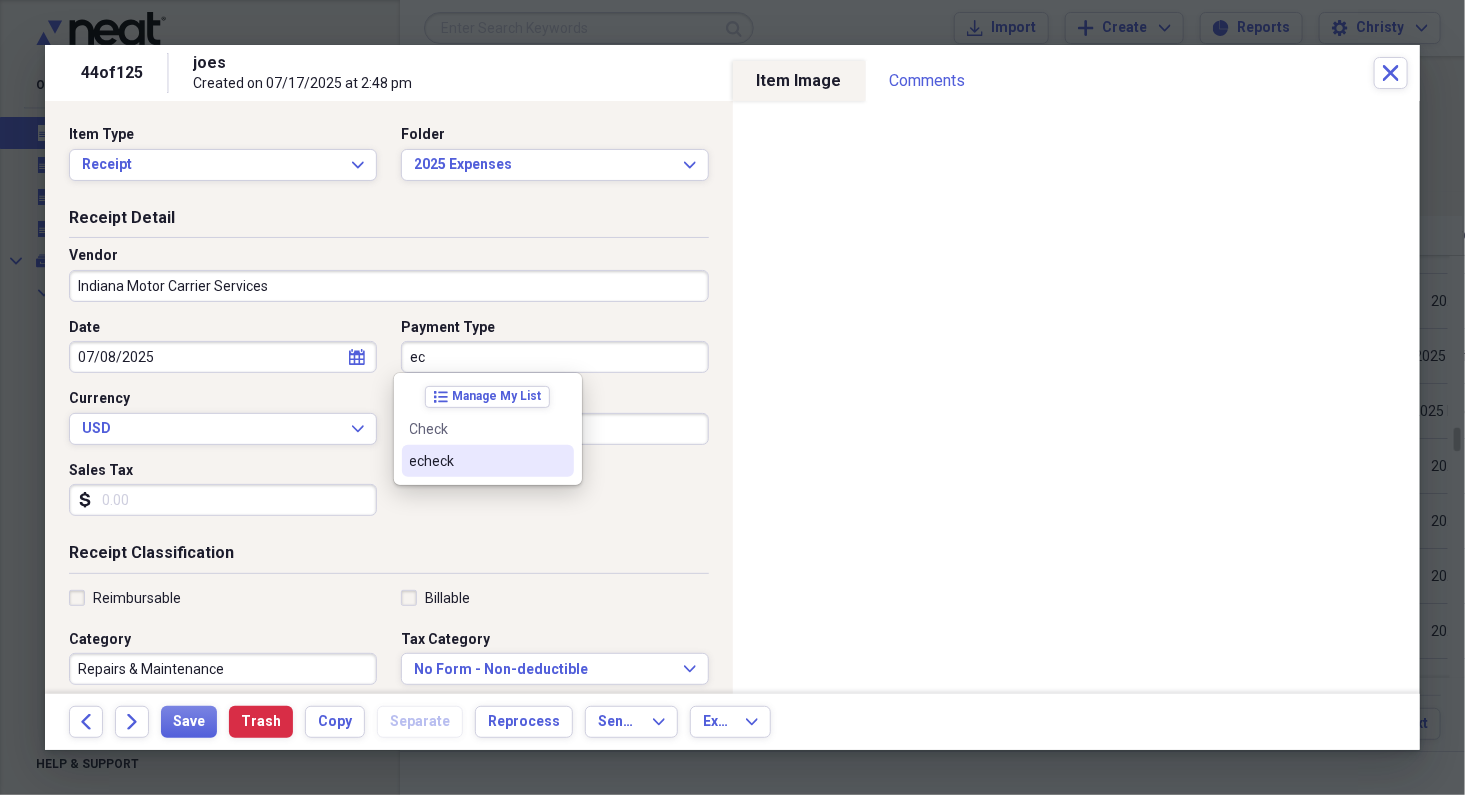 click on "echeck" at bounding box center [488, 461] 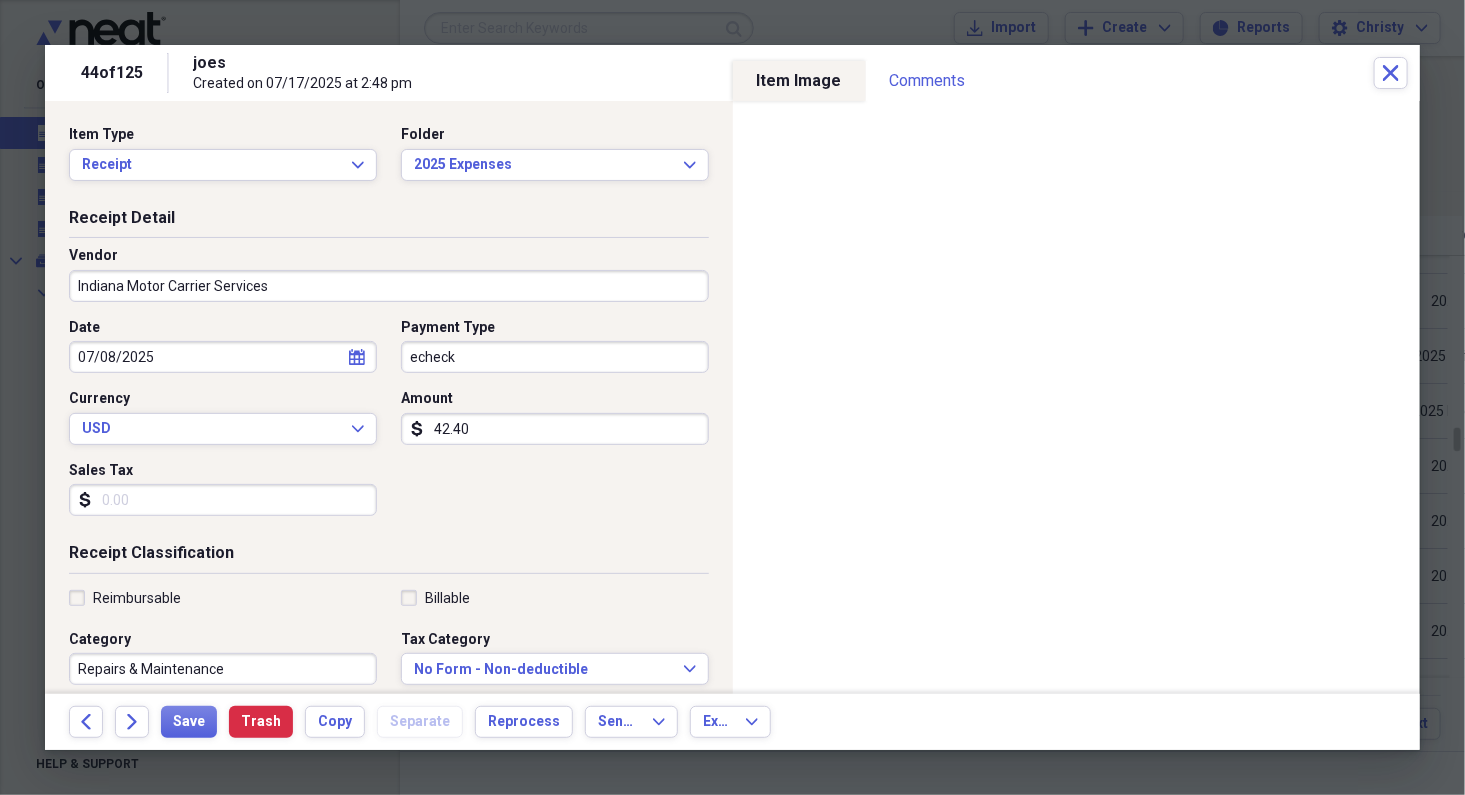 click on "Repairs & Maintenance" at bounding box center [223, 669] 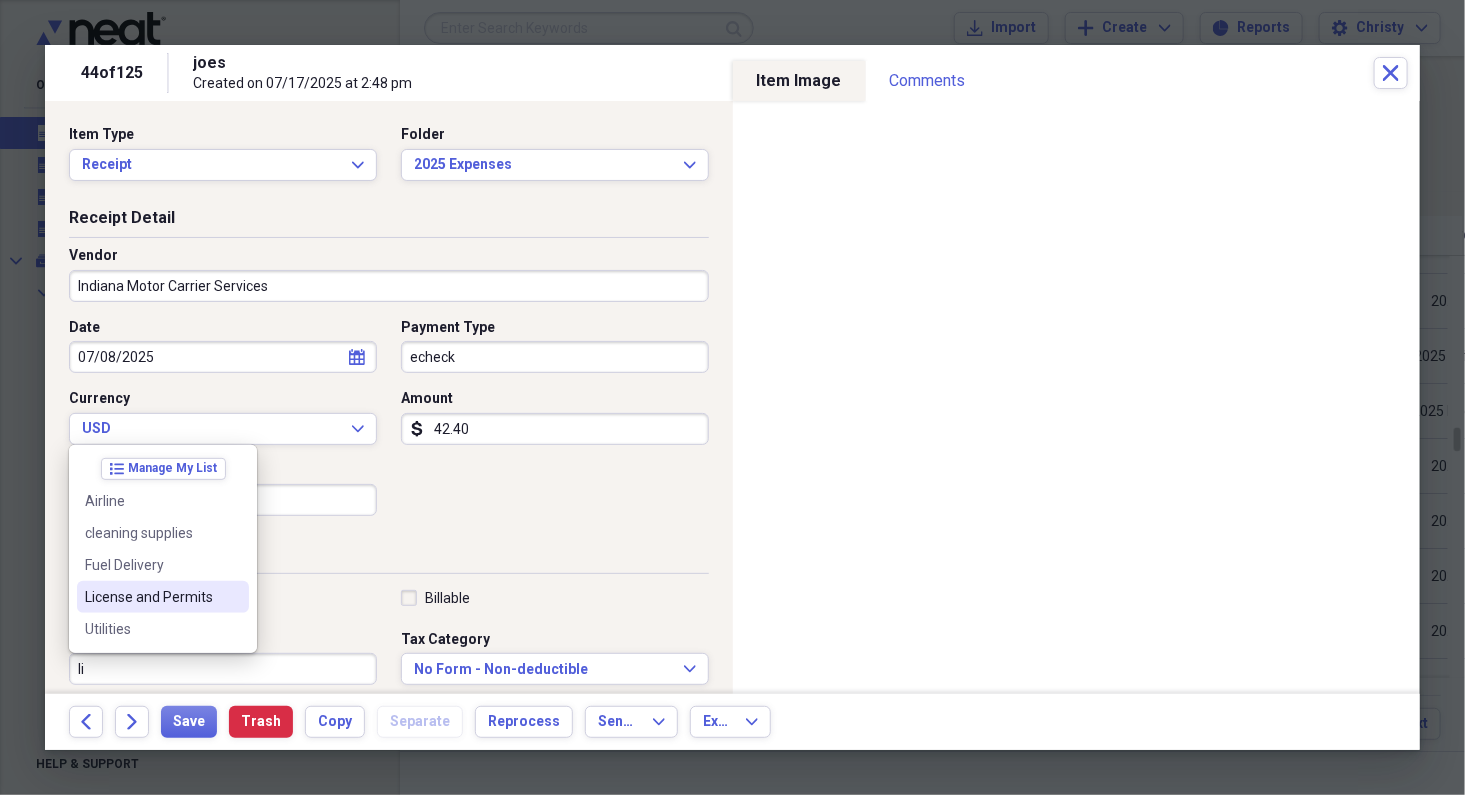 drag, startPoint x: 200, startPoint y: 602, endPoint x: 318, endPoint y: 473, distance: 174.82849 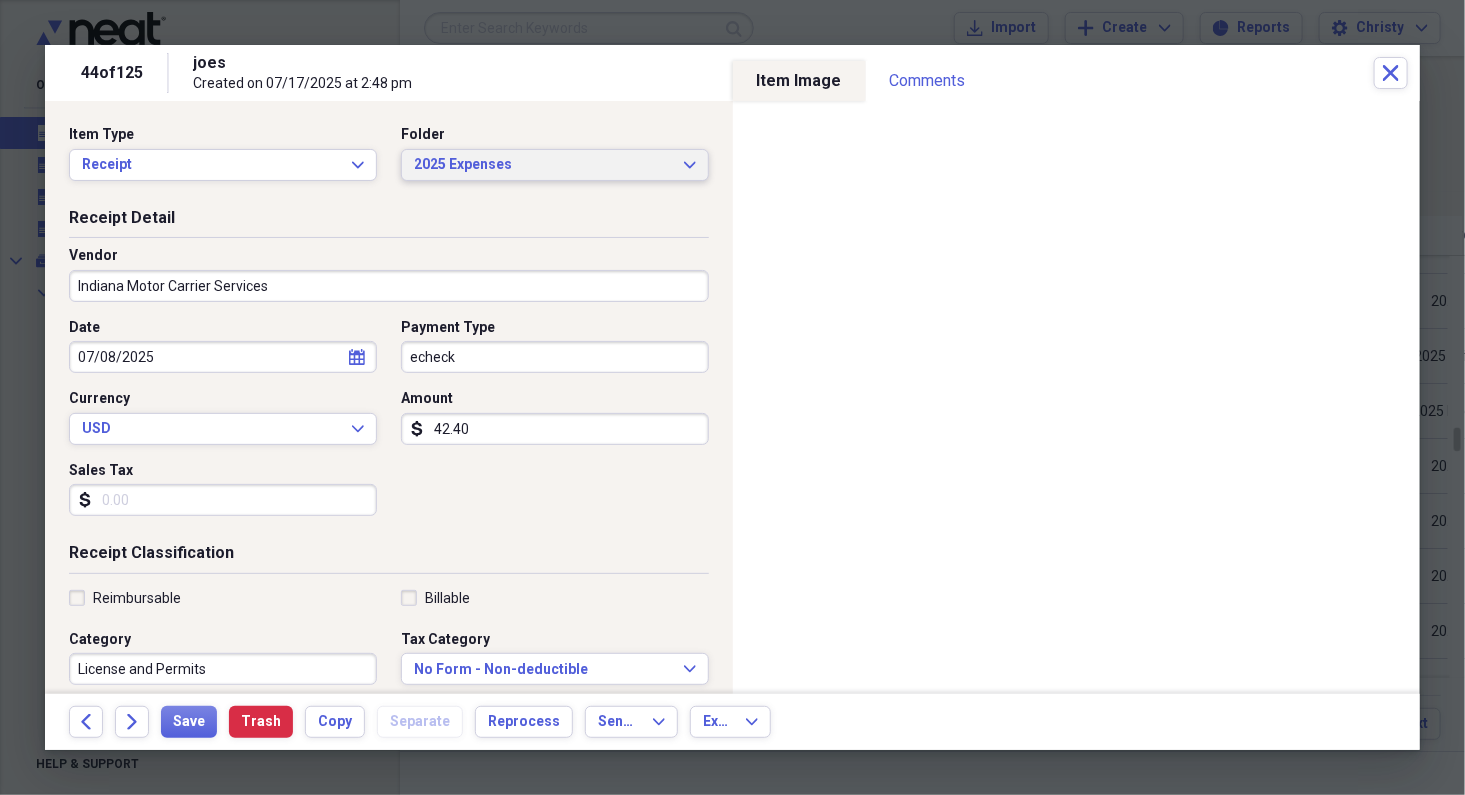 click on "2025 Expenses" at bounding box center [543, 165] 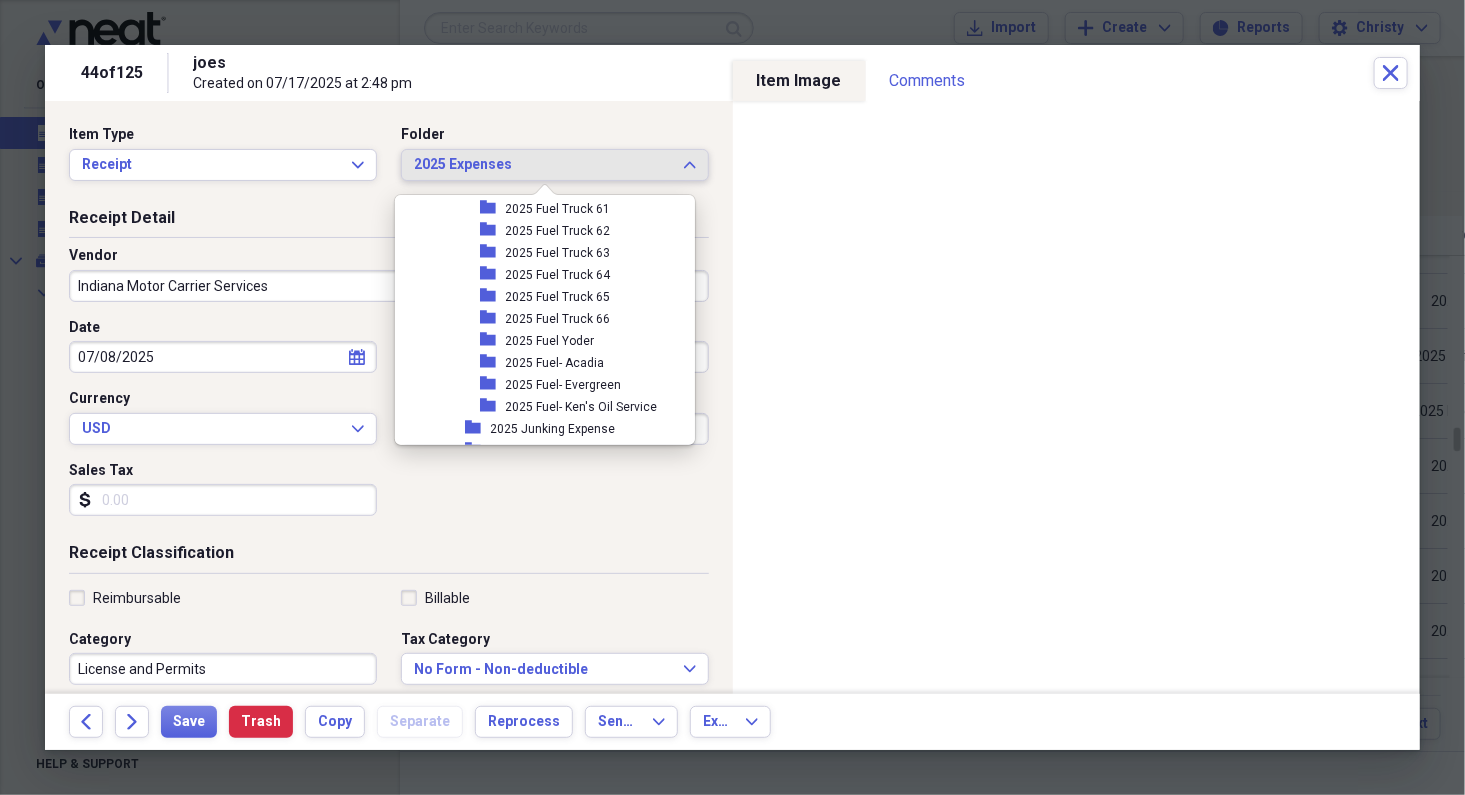 scroll, scrollTop: 1647, scrollLeft: 0, axis: vertical 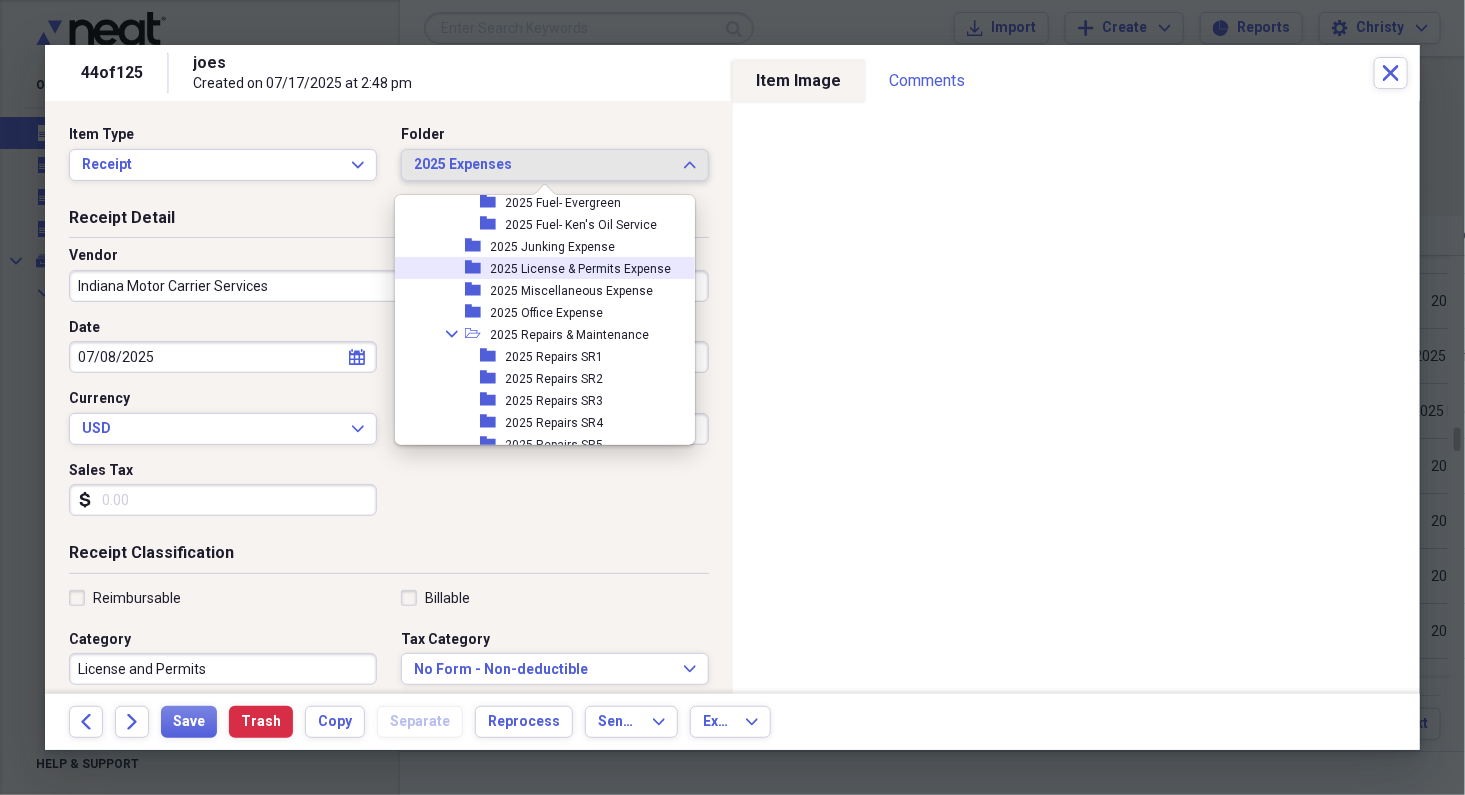 click on "2025 License & Permits Expense" at bounding box center (581, 269) 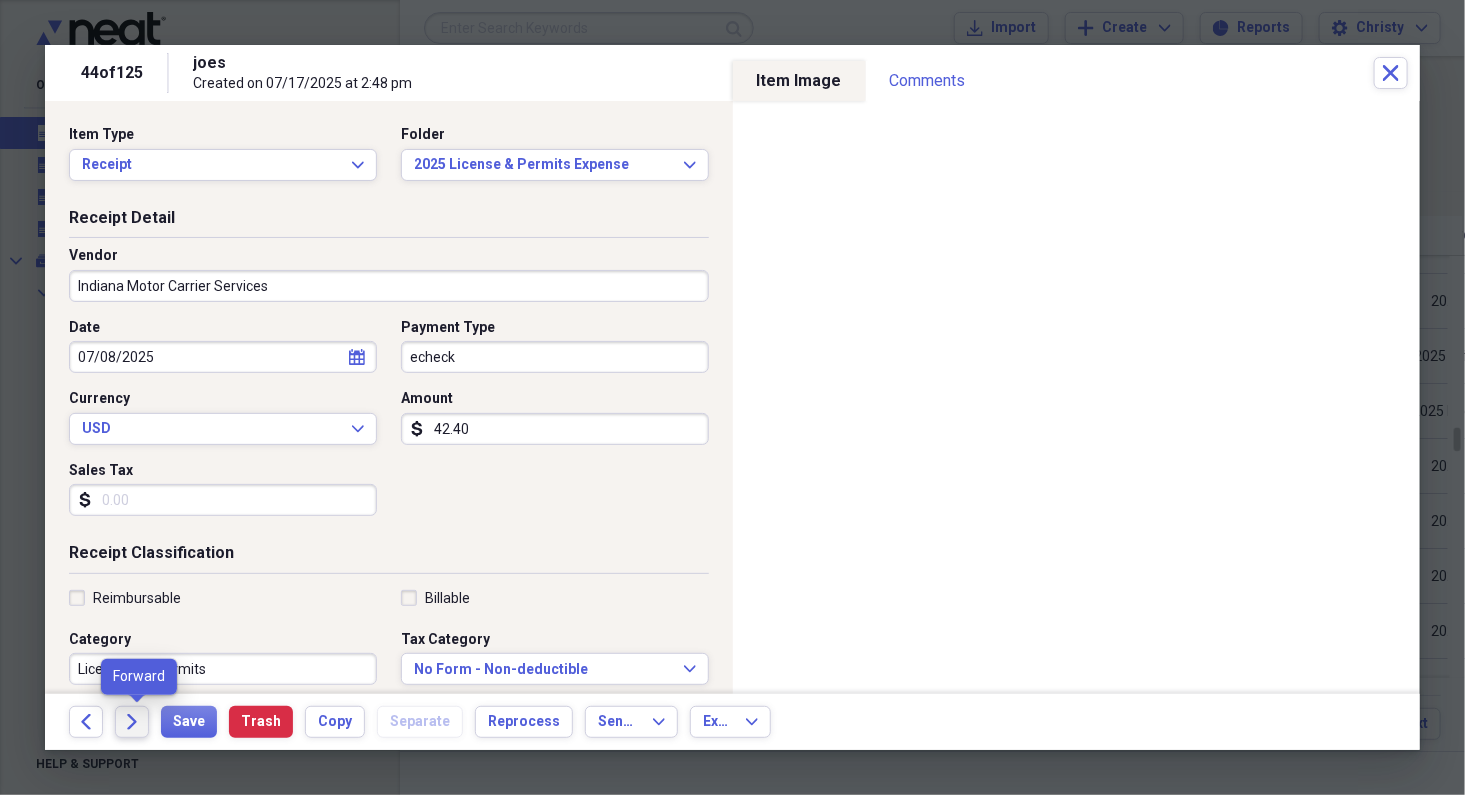click on "Forward" at bounding box center (132, 722) 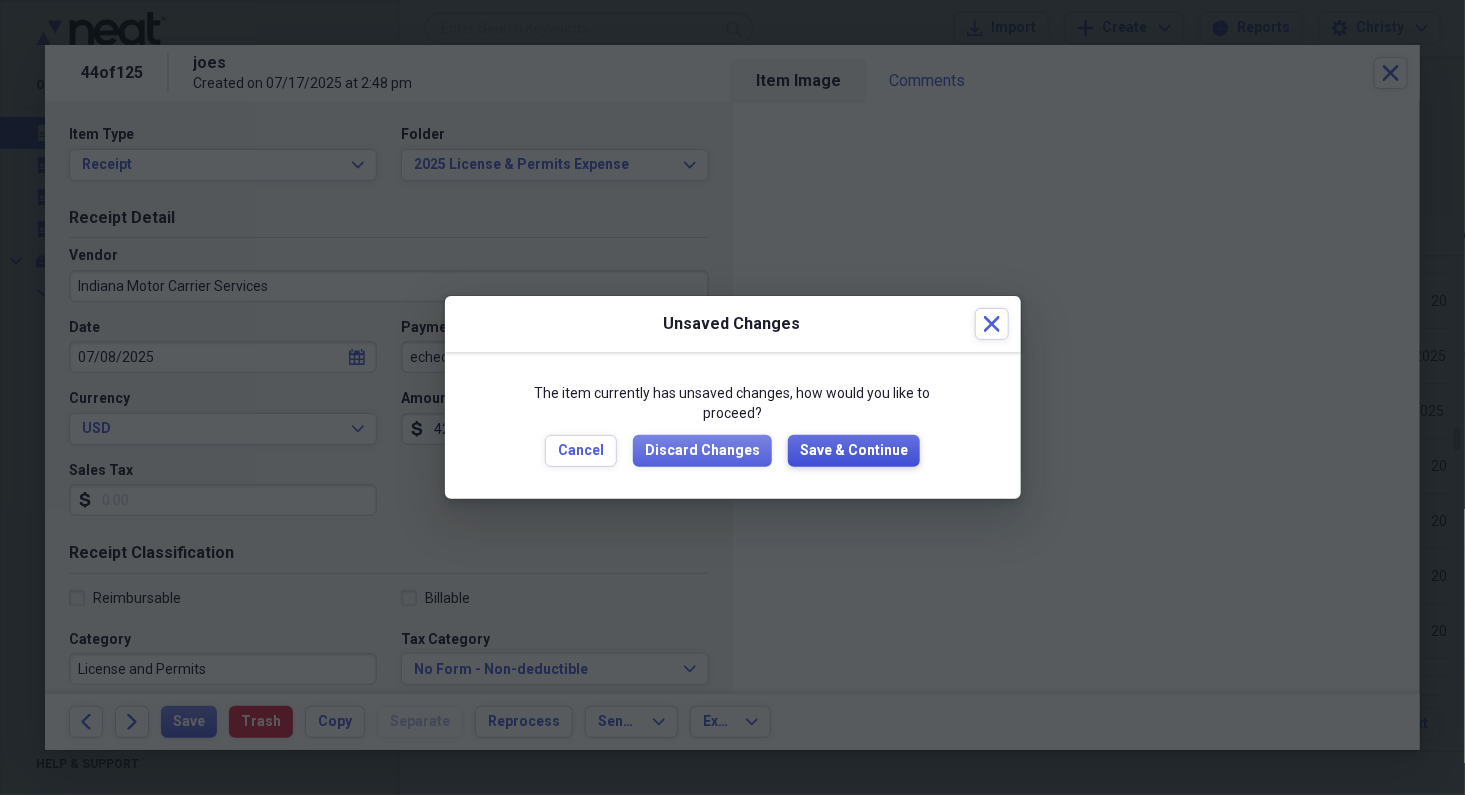 click on "Save & Continue" at bounding box center [854, 451] 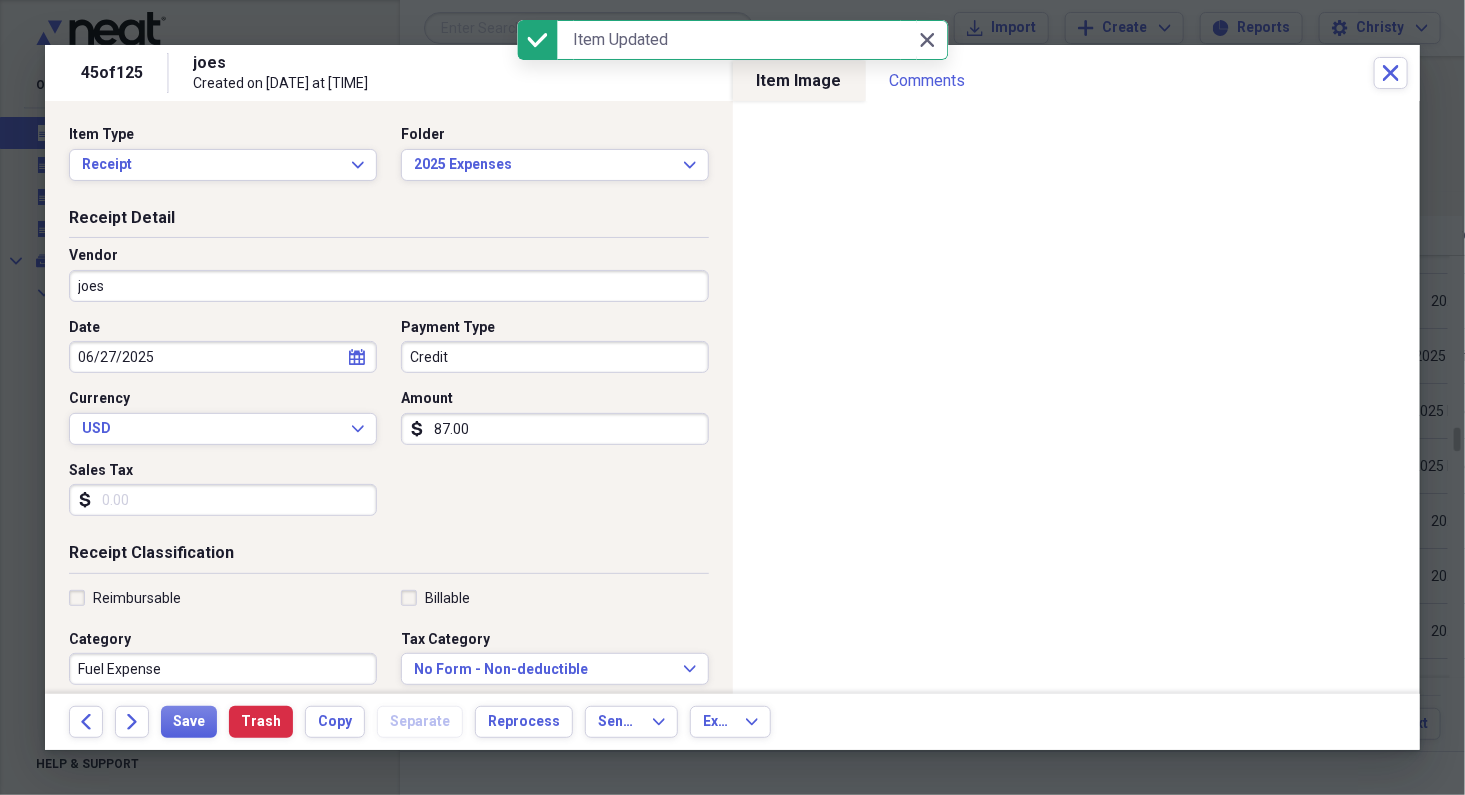 click on "joes" at bounding box center (389, 286) 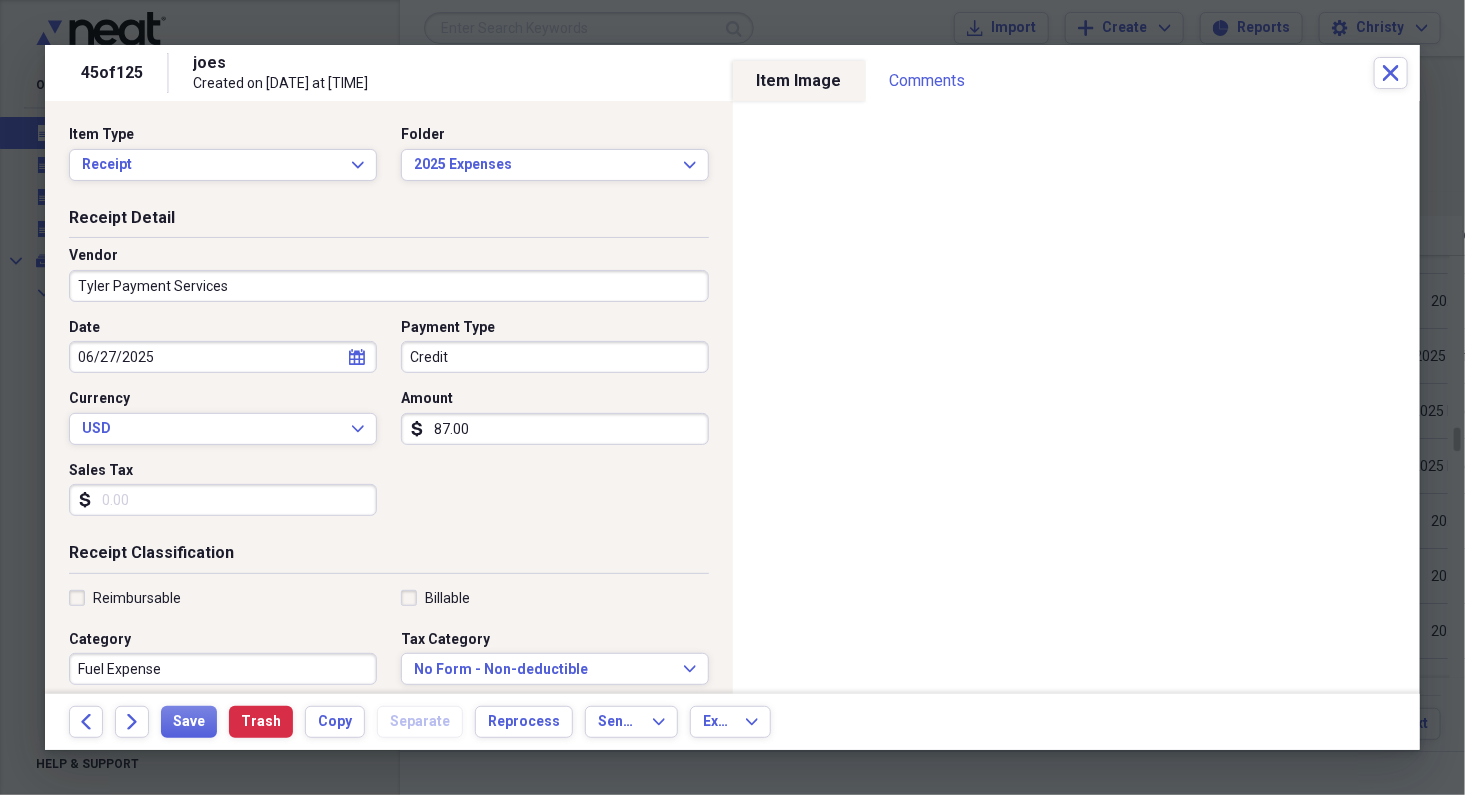 type on "Tyler Payment Services" 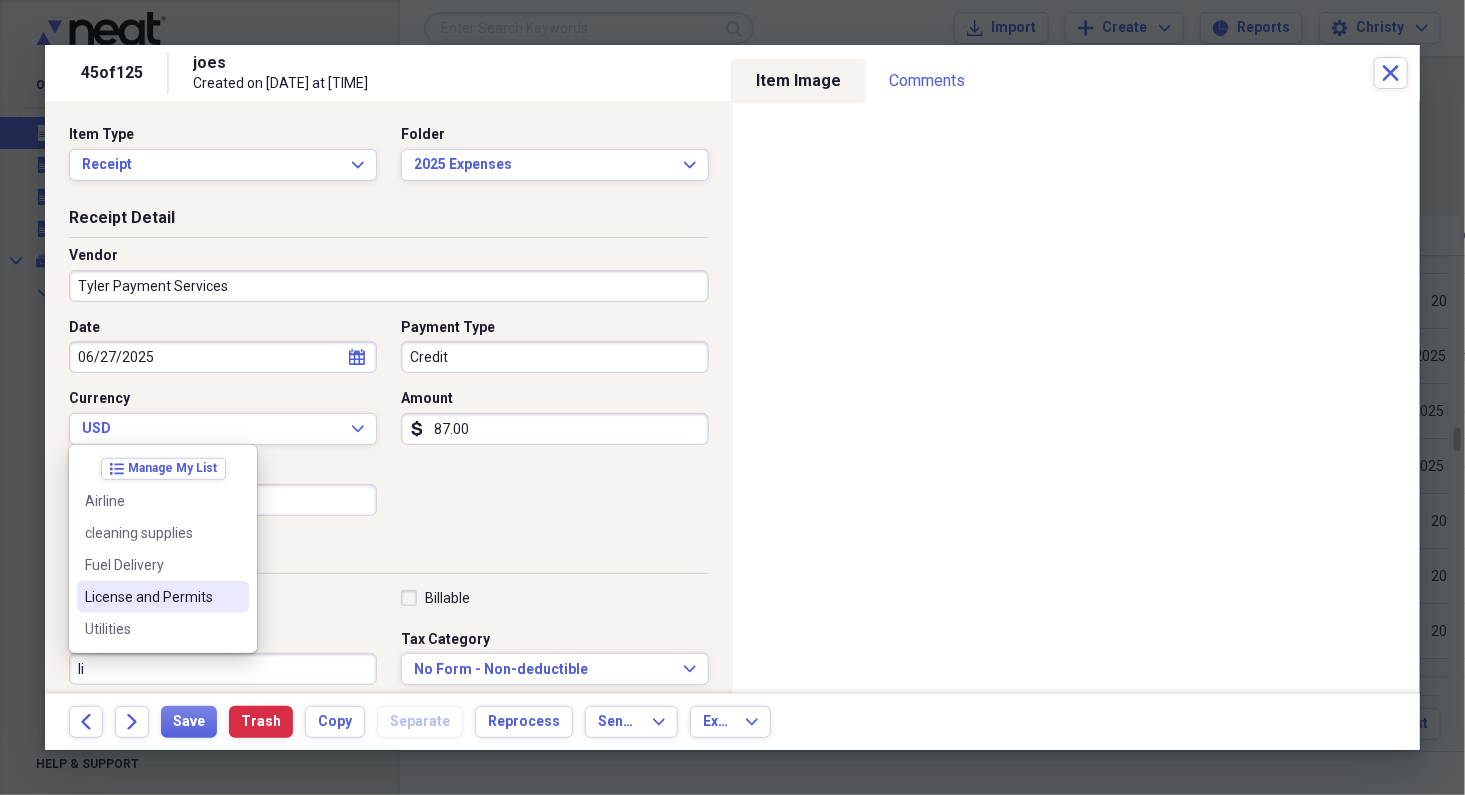 click on "License and Permits" at bounding box center (163, 597) 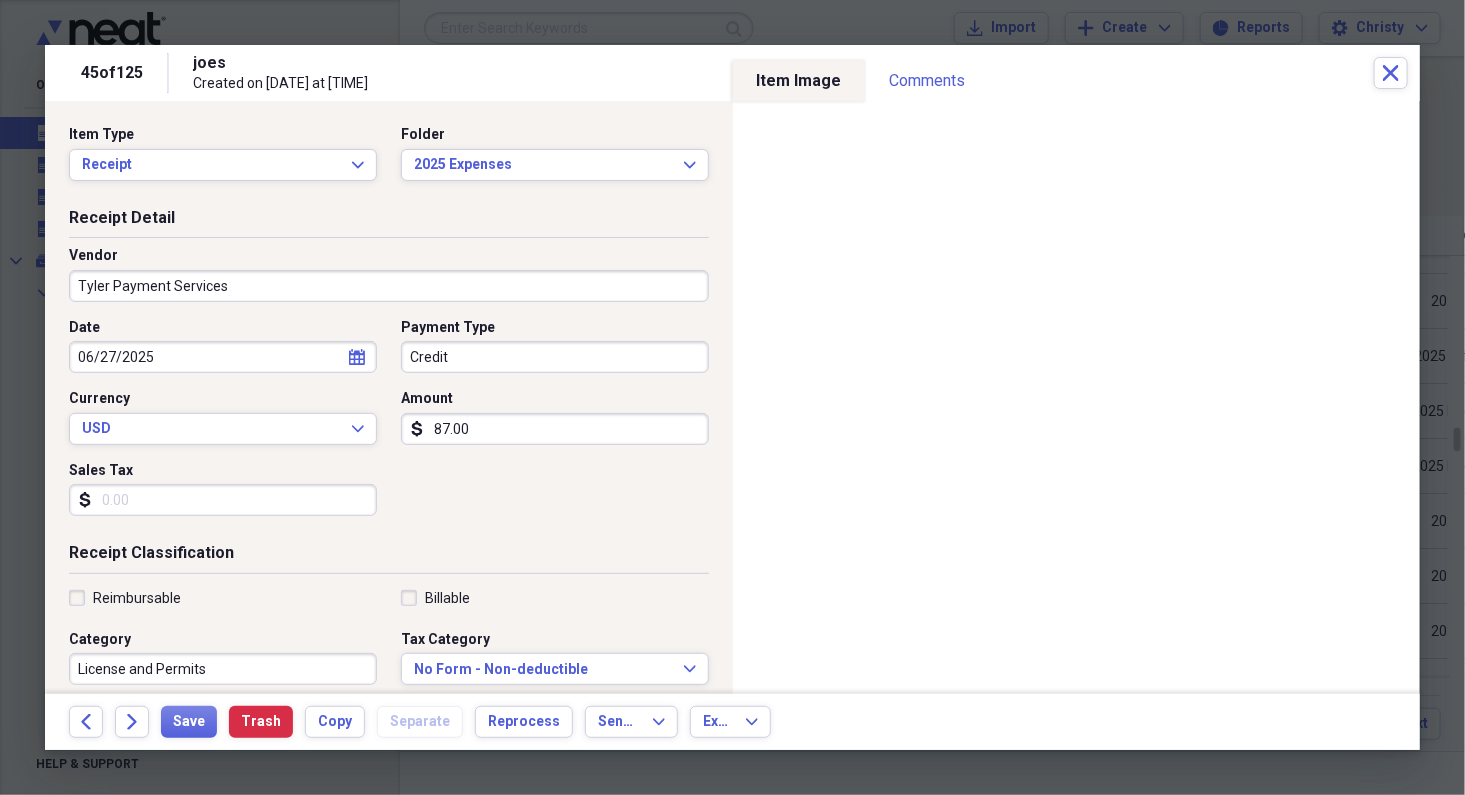 click on "Credit" at bounding box center [555, 357] 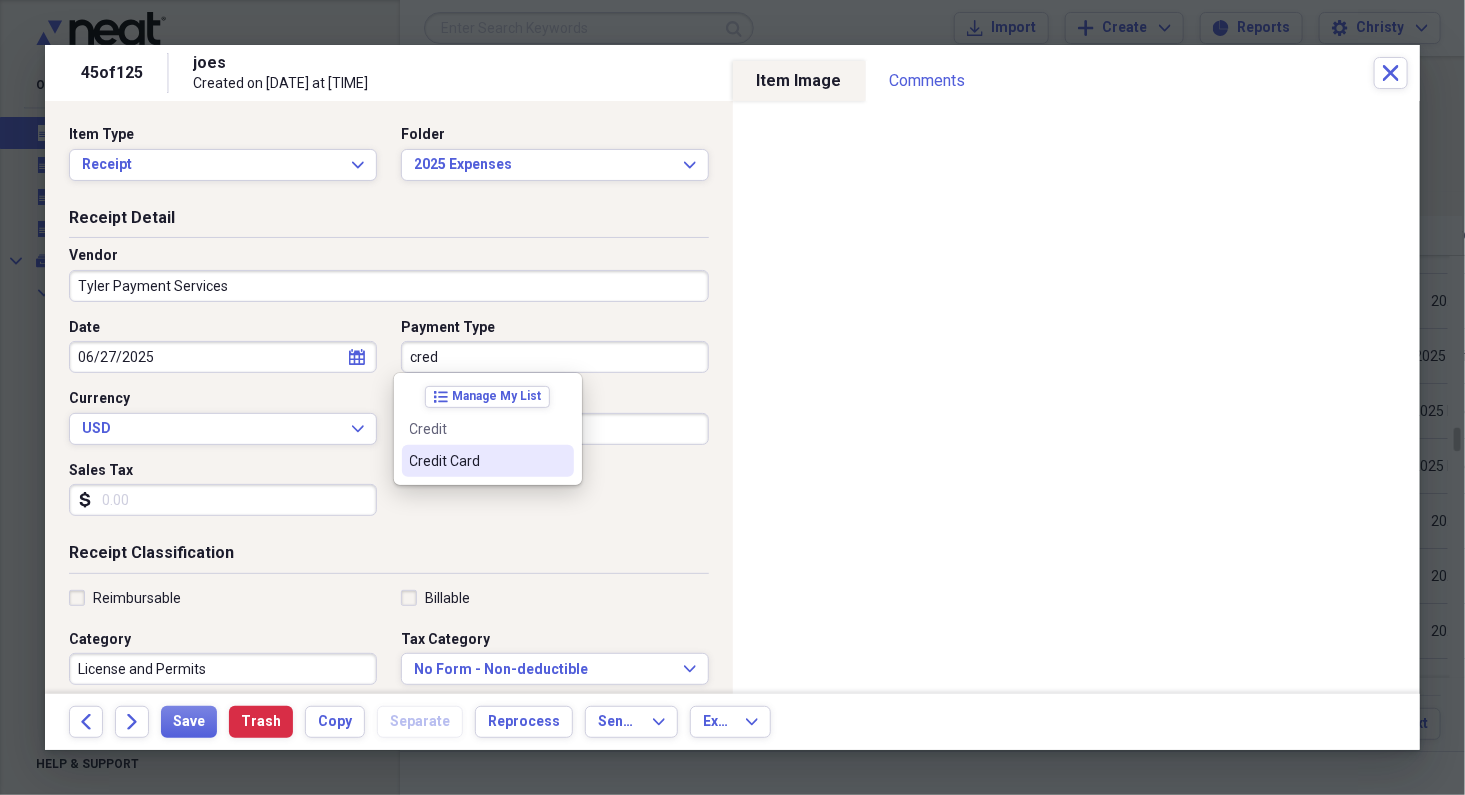 click on "Credit Card" at bounding box center [476, 461] 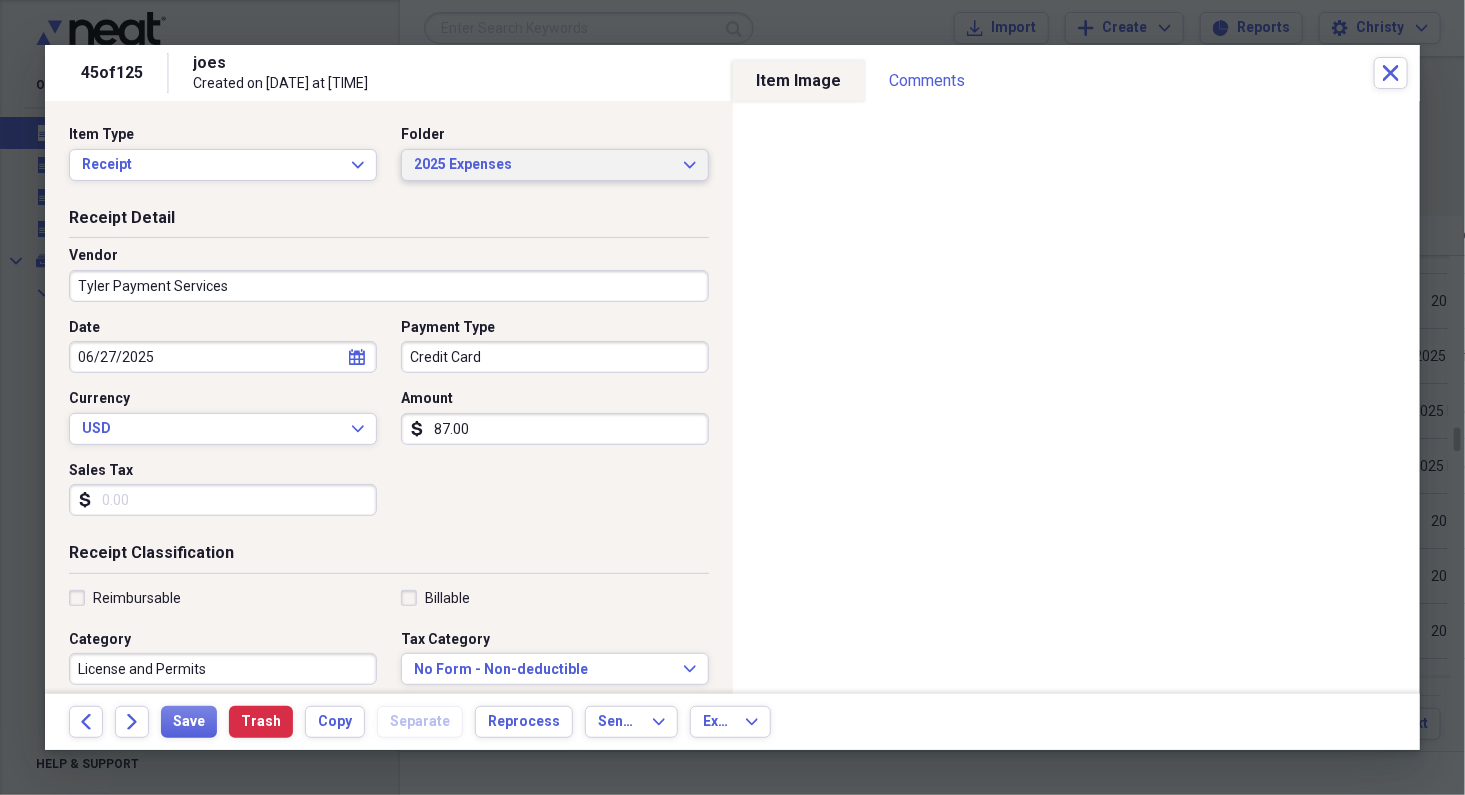 click on "2025 Expenses Expand" at bounding box center (555, 165) 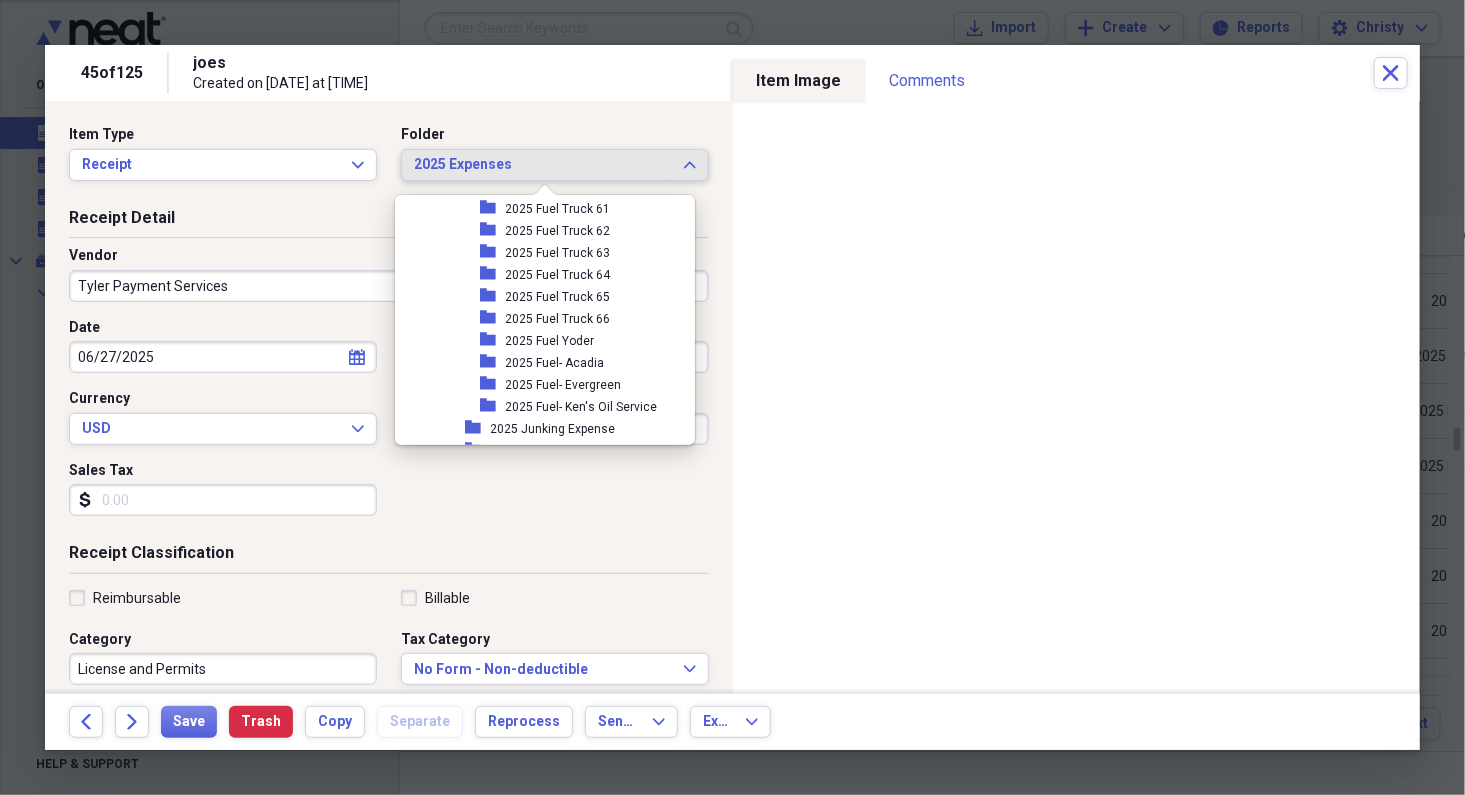 scroll, scrollTop: 1556, scrollLeft: 0, axis: vertical 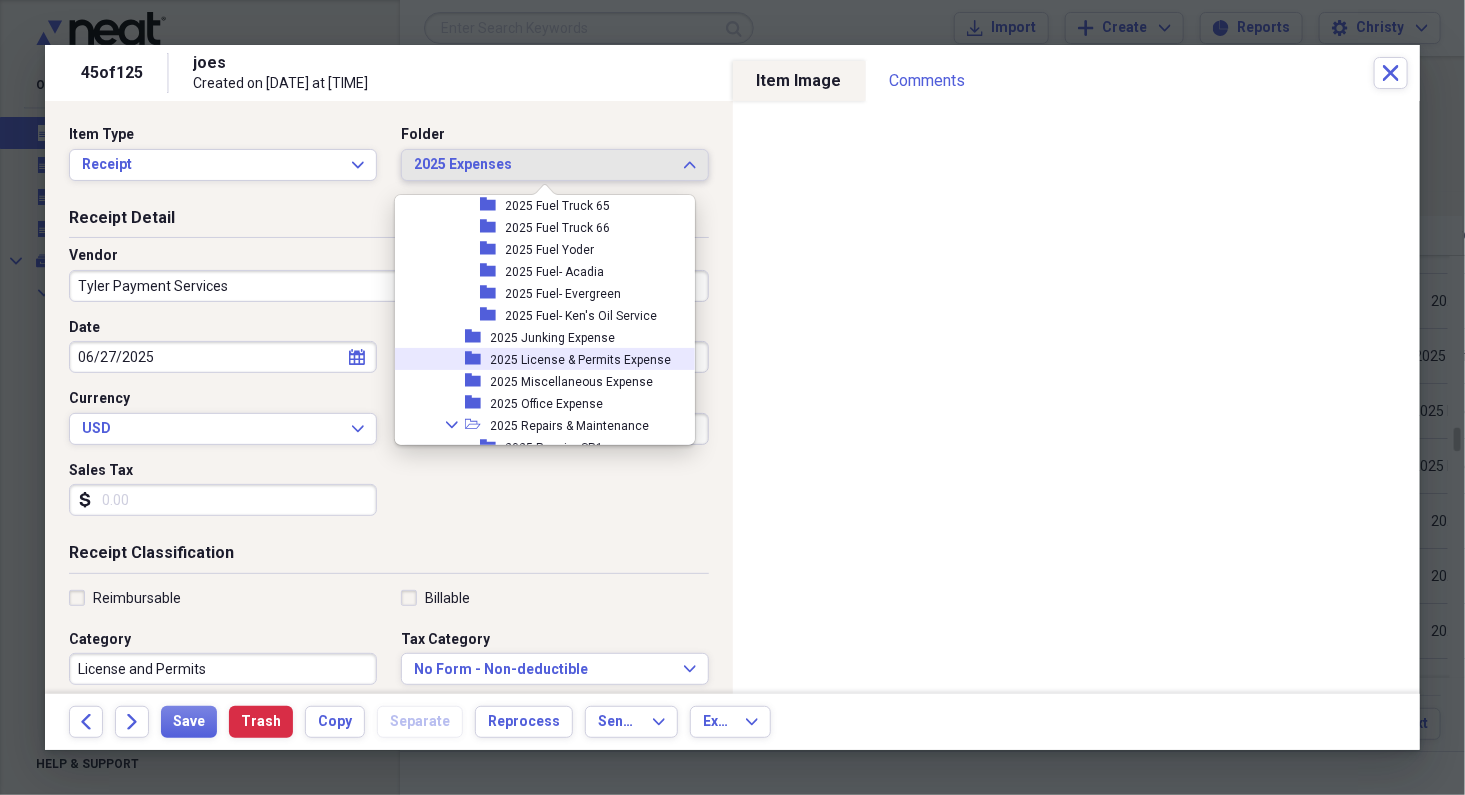 click on "2025 License & Permits Expense" at bounding box center [581, 360] 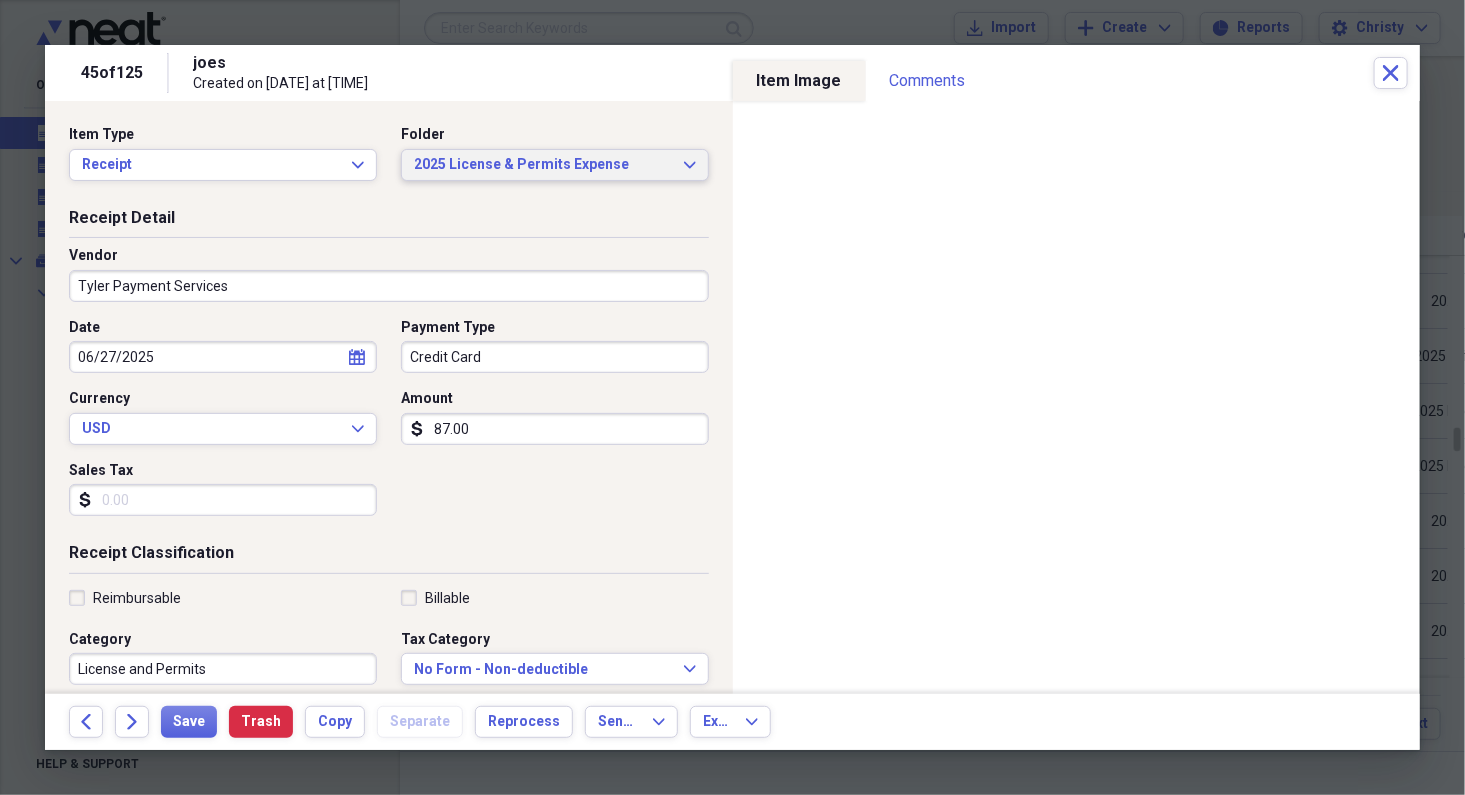 scroll, scrollTop: 427, scrollLeft: 0, axis: vertical 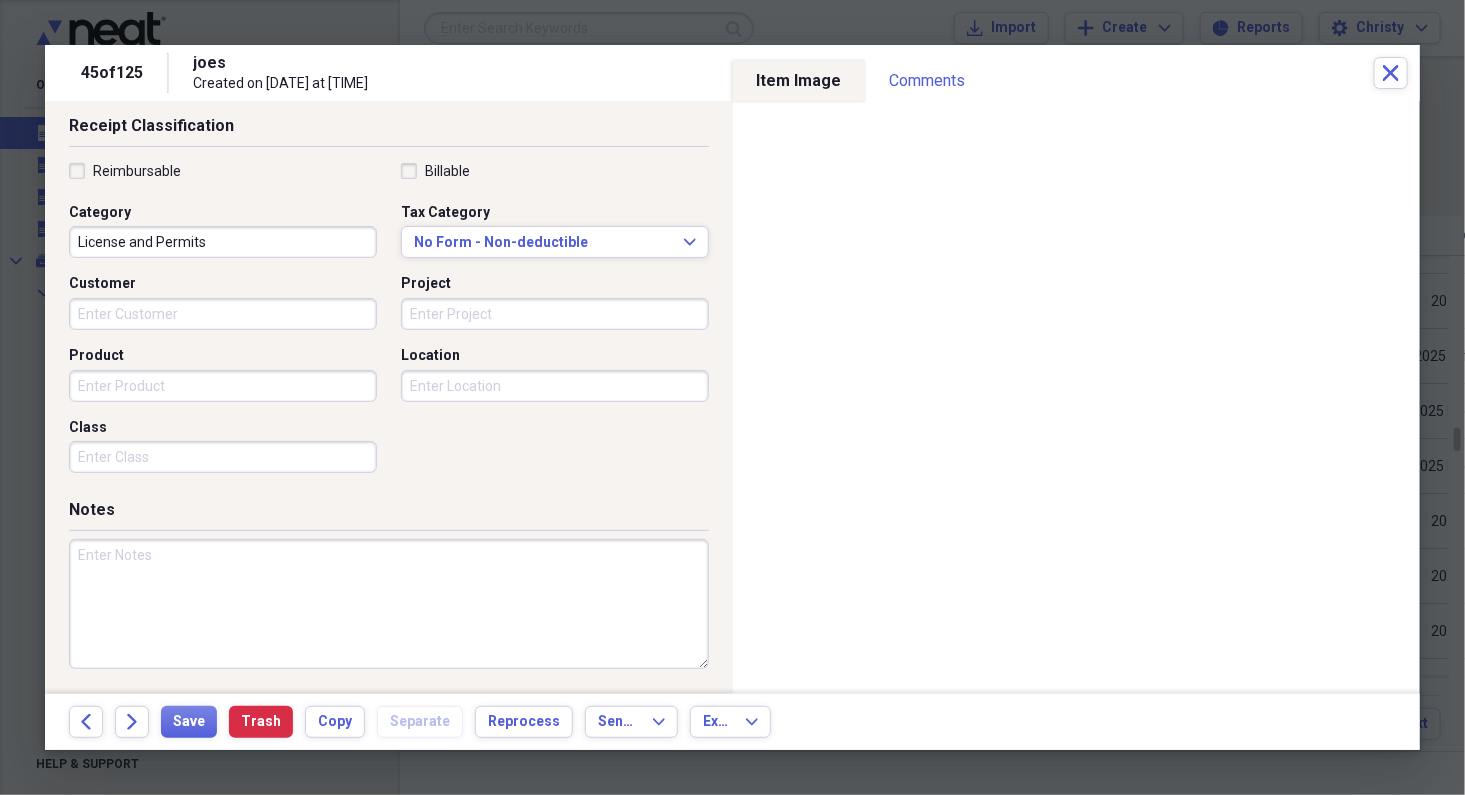 click at bounding box center [389, 604] 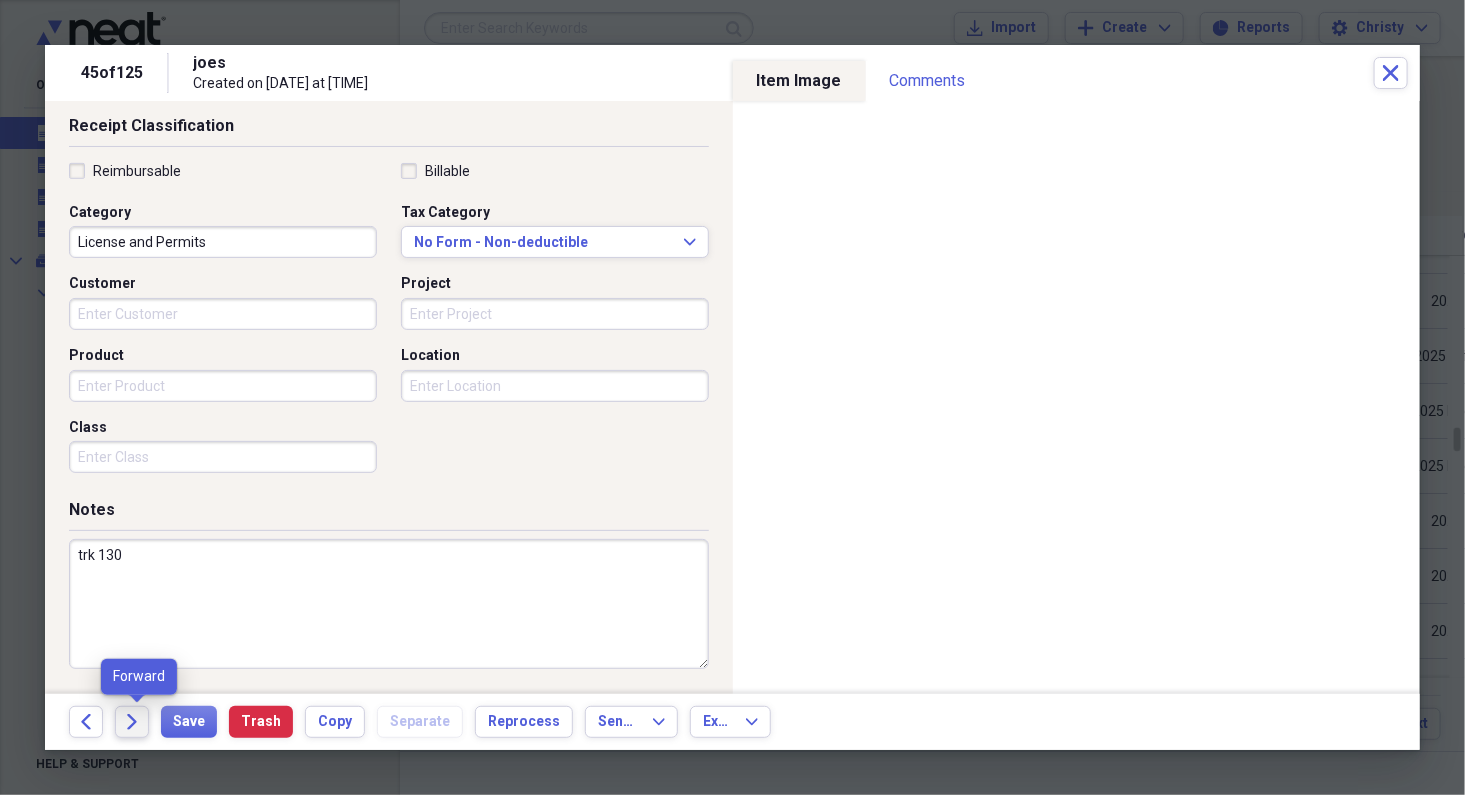 type on "trk 130" 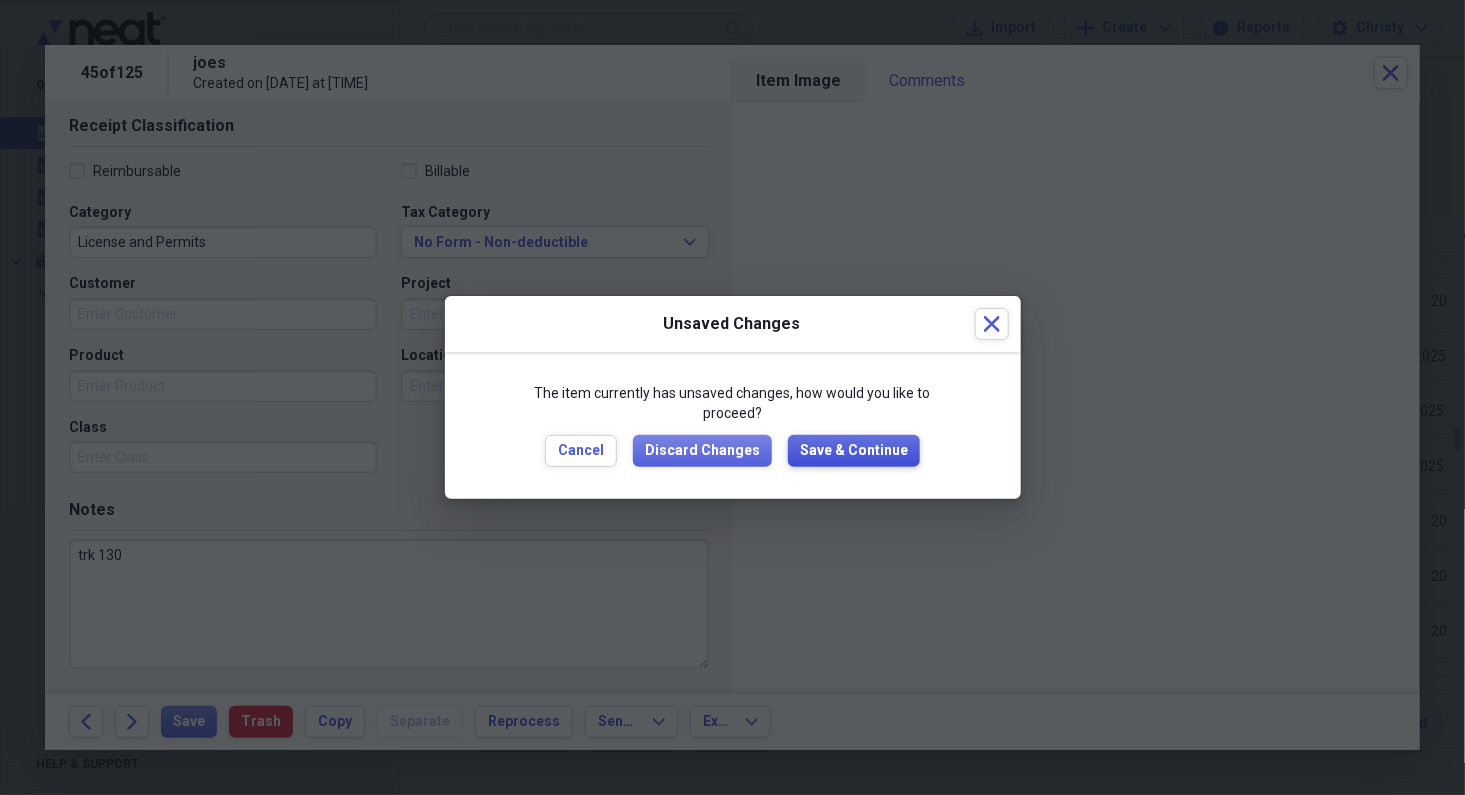 click on "Save & Continue" at bounding box center [854, 451] 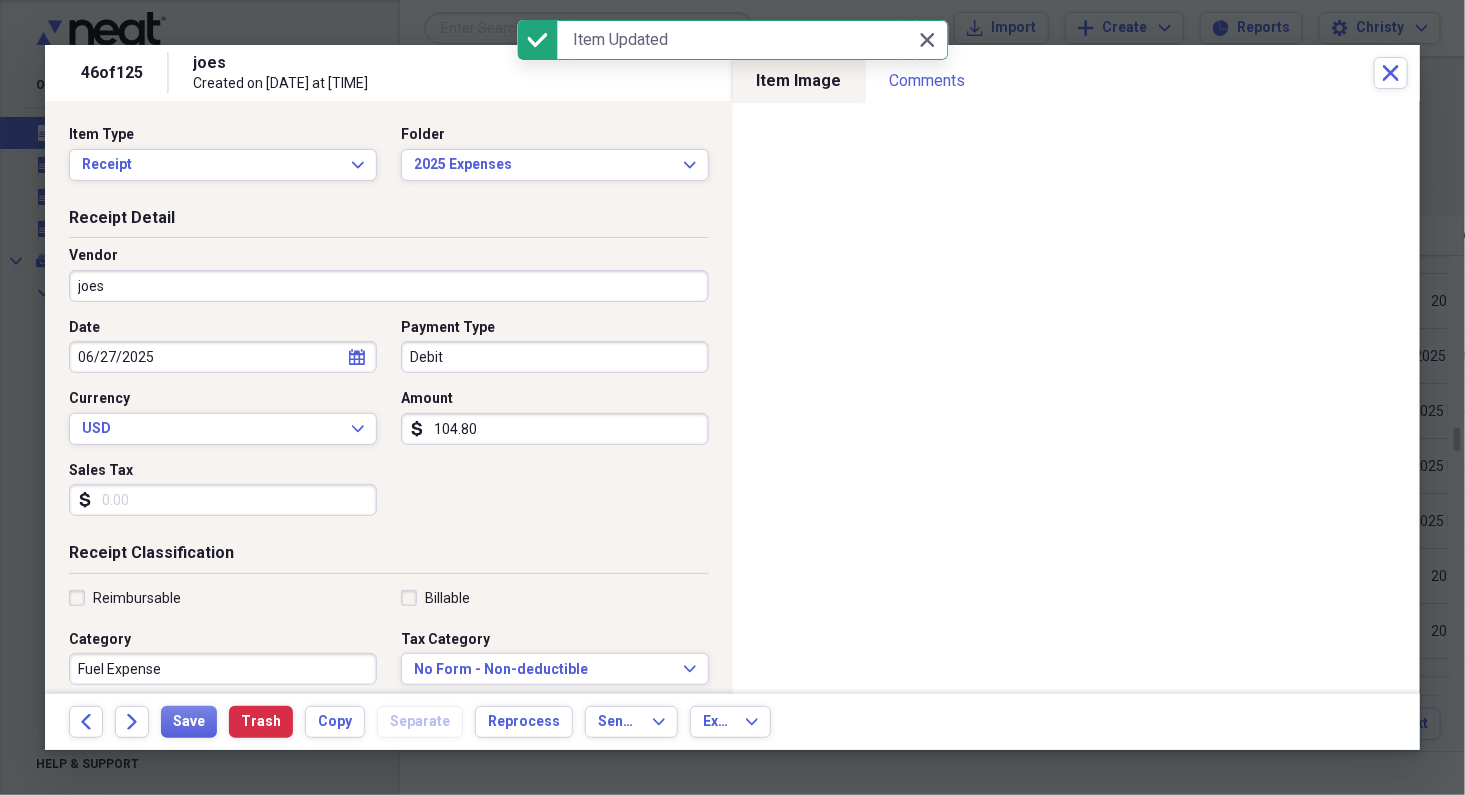 click on "joes" at bounding box center (389, 286) 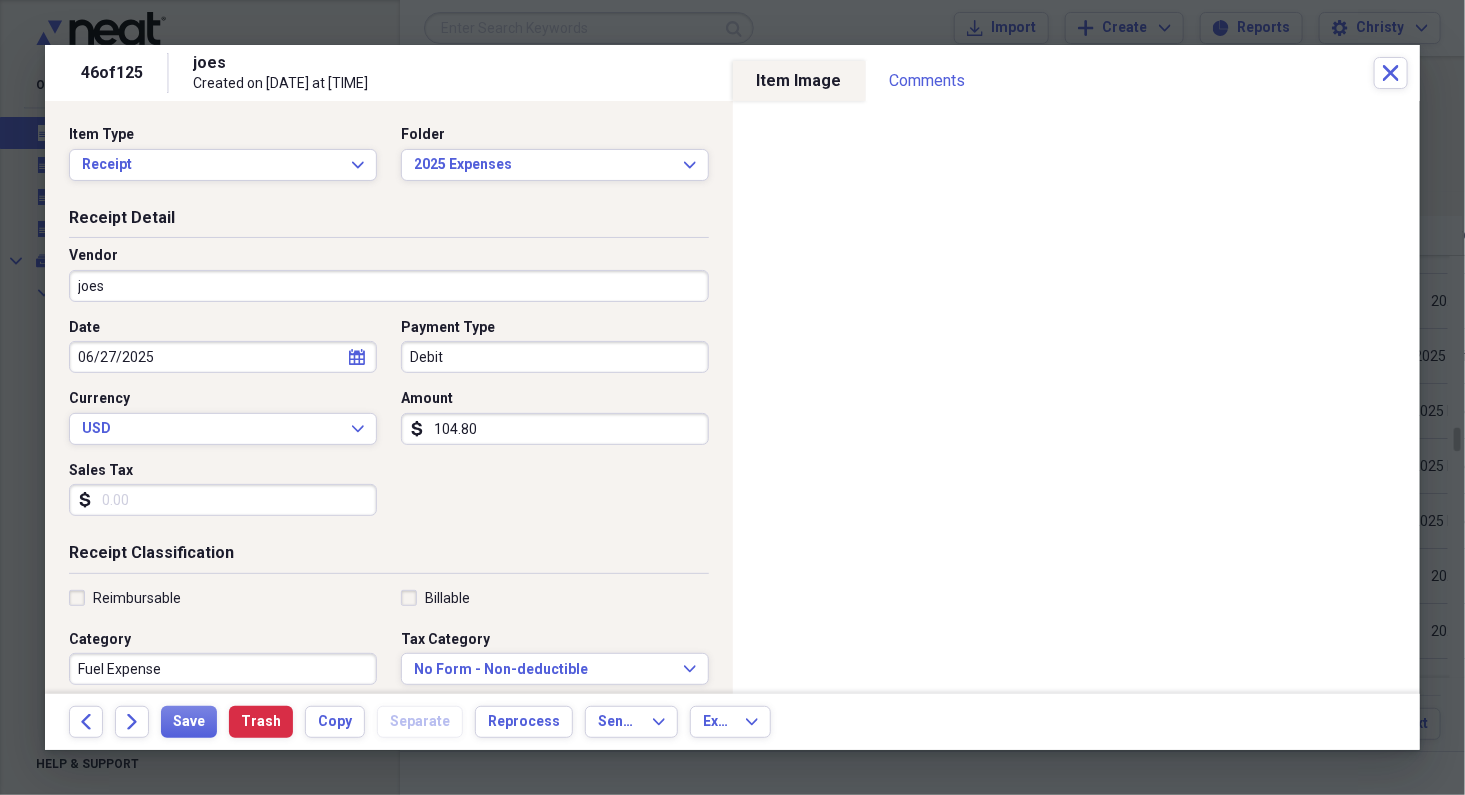click on "Date [DATE] calendar Calendar Payment Type Debit Currency USD Expand Amount dollar-sign [AMOUNT] Sales Tax dollar-sign" at bounding box center (389, 425) 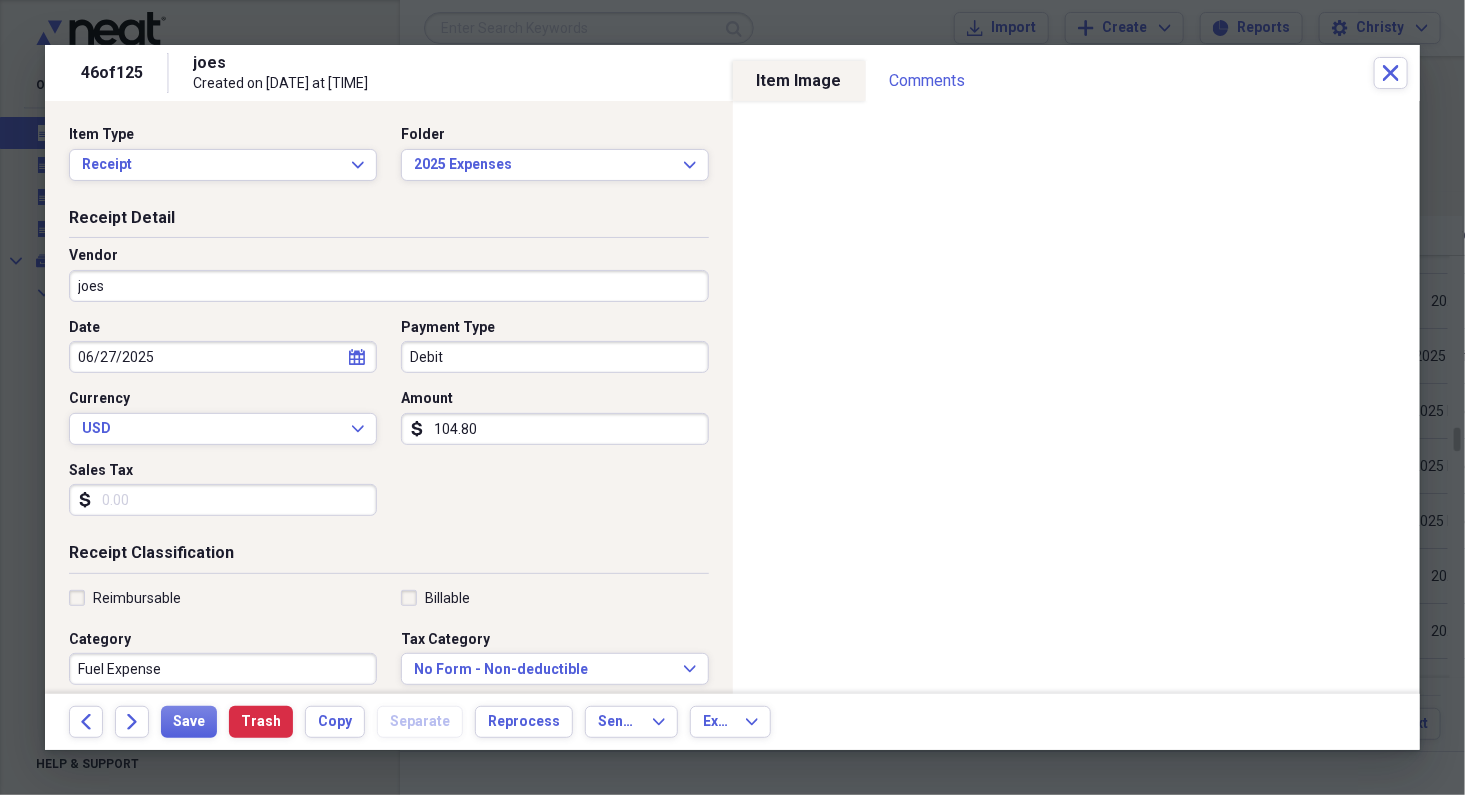 click on "Date [DATE] calendar Calendar Payment Type Debit Currency USD Expand Amount dollar-sign [AMOUNT] Sales Tax dollar-sign" at bounding box center [389, 425] 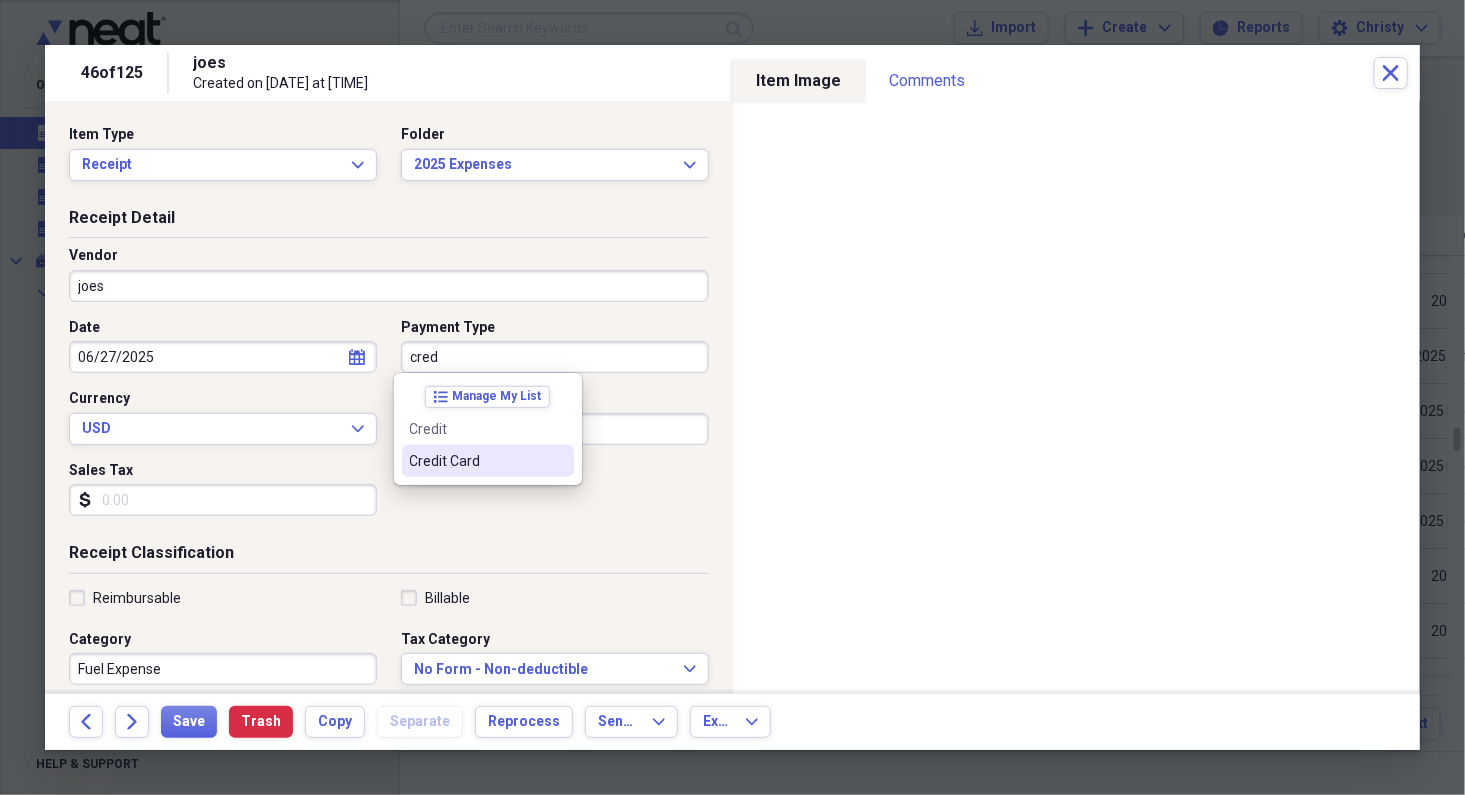 click on "Credit Card" at bounding box center [476, 461] 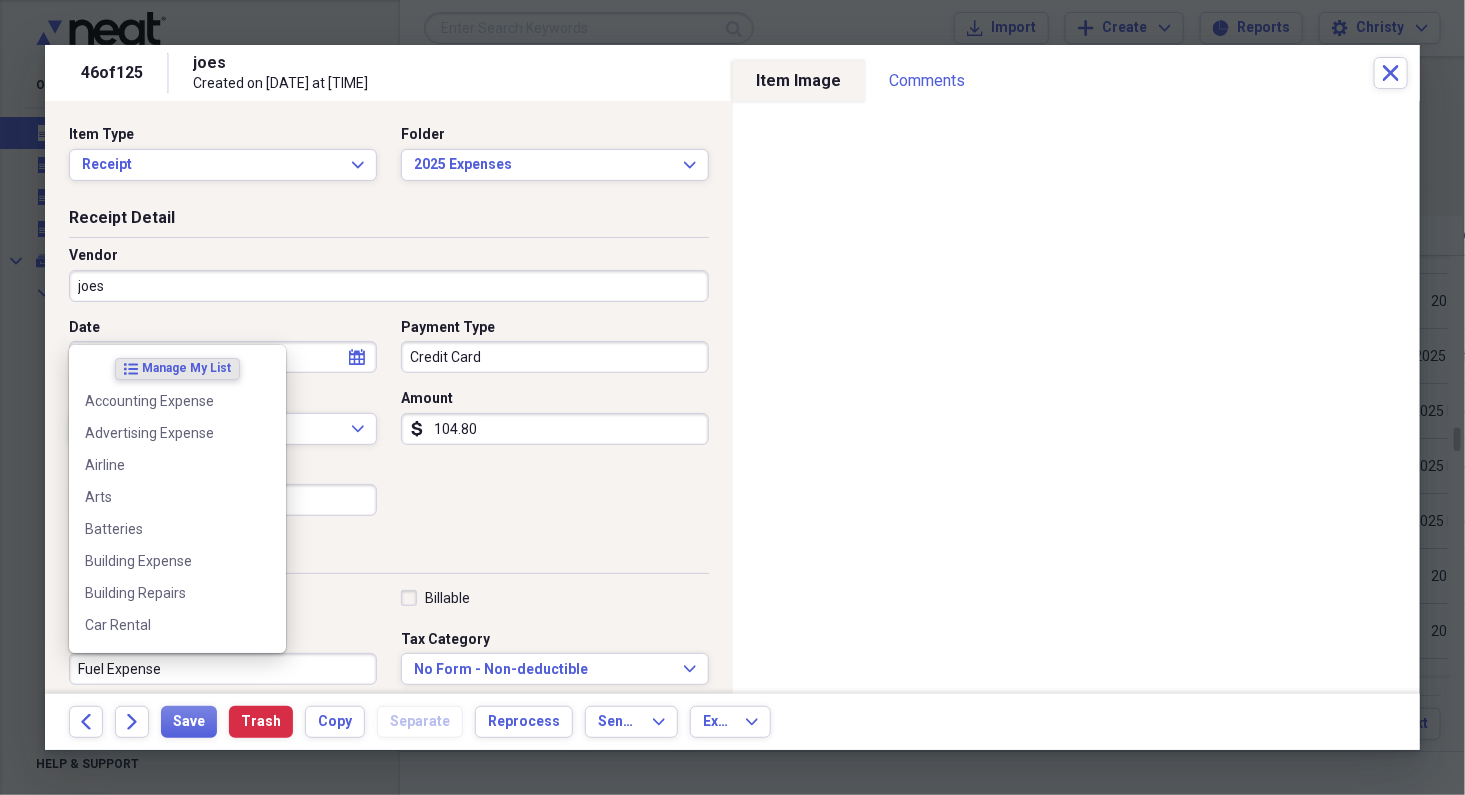 click on "Fuel Expense" at bounding box center [223, 669] 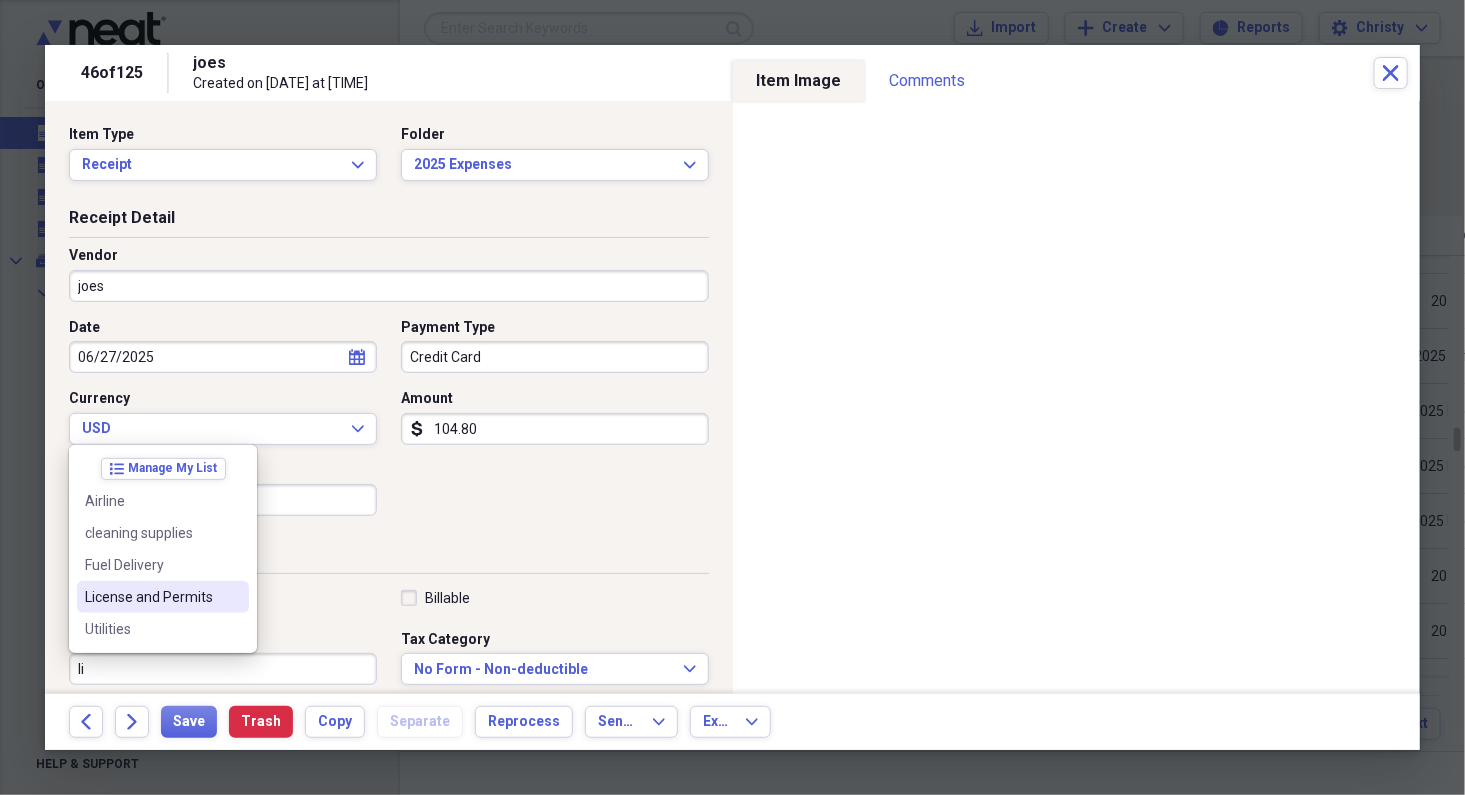 click on "License and Permits" at bounding box center (151, 597) 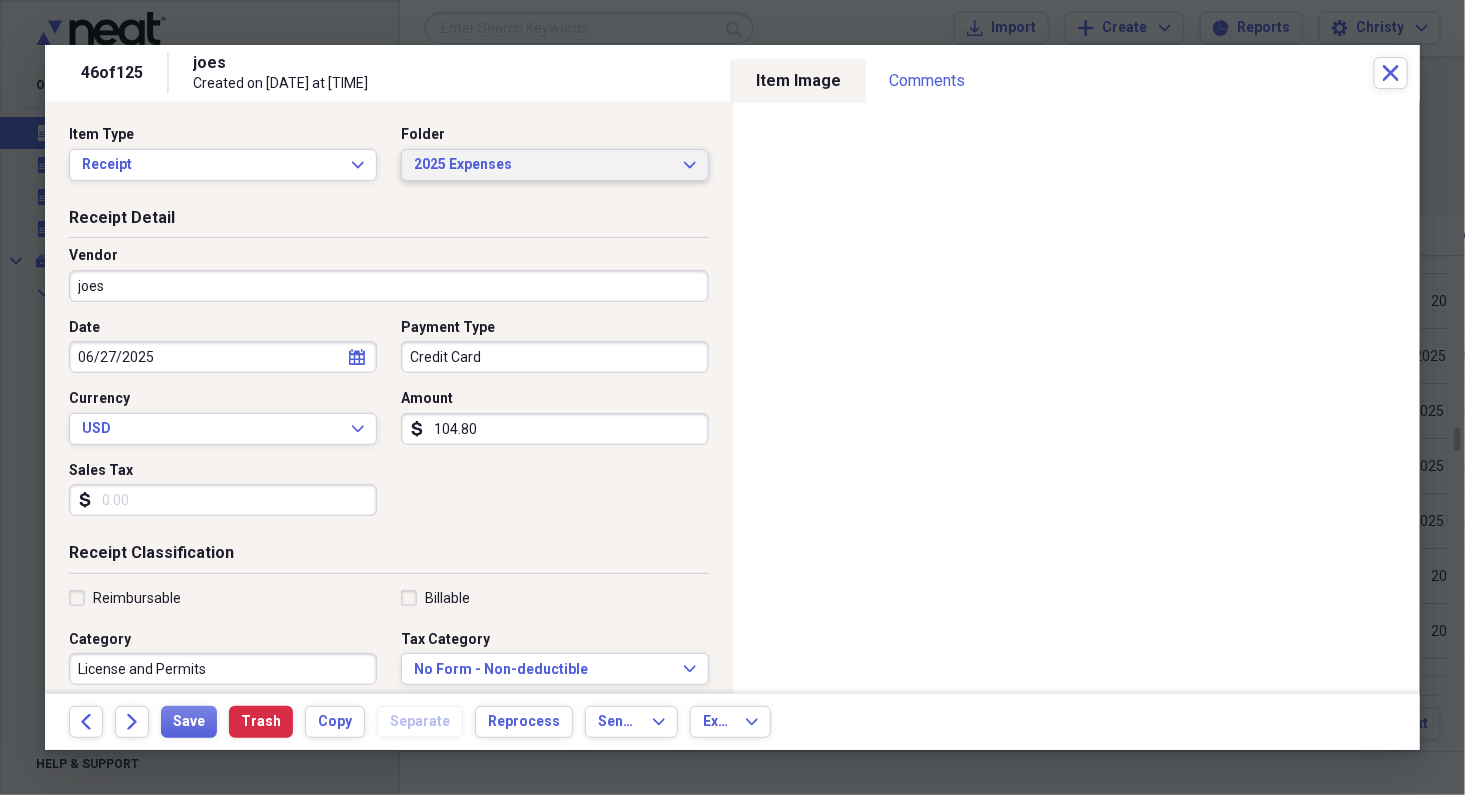 click on "2025 Expenses" at bounding box center [543, 165] 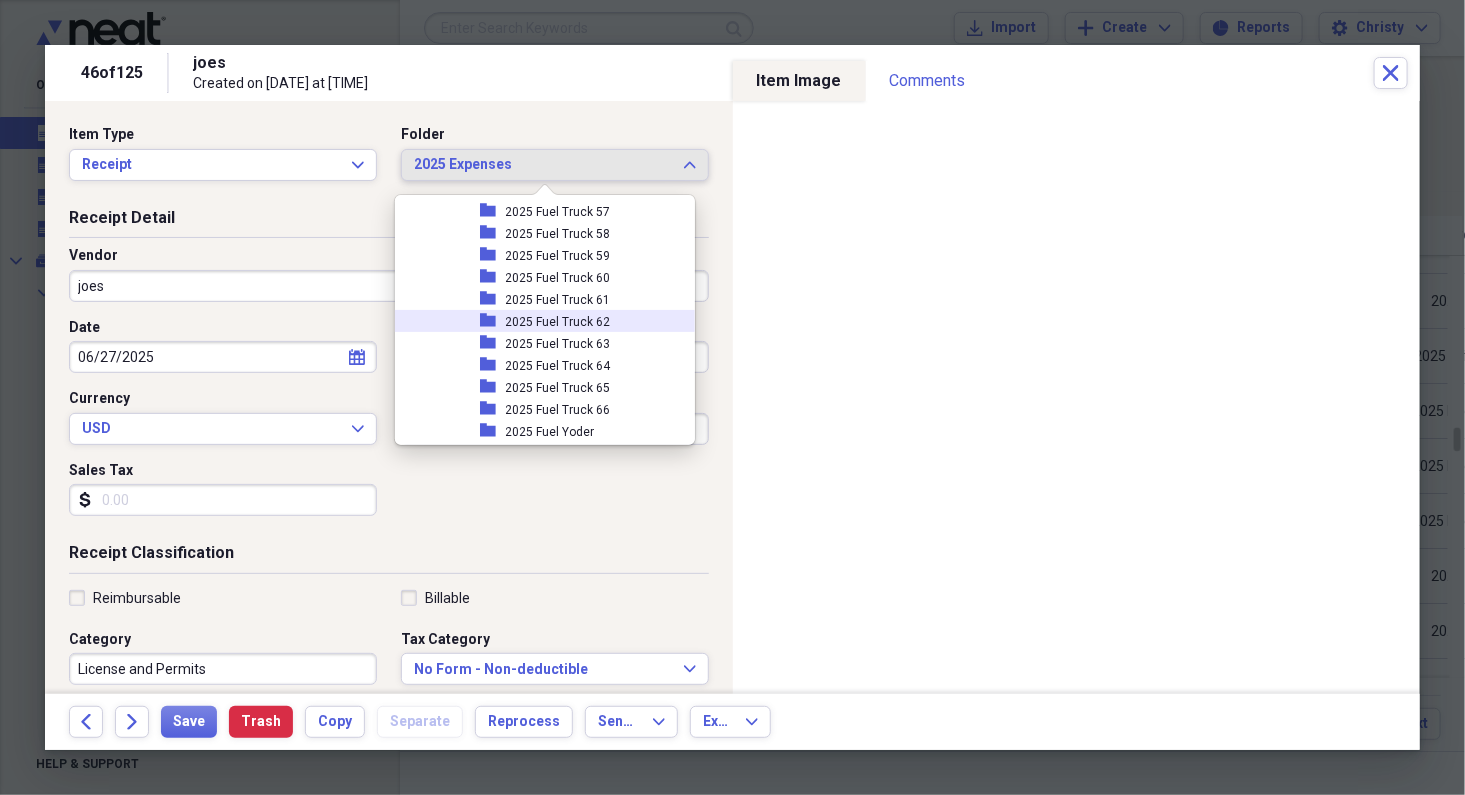 scroll, scrollTop: 1556, scrollLeft: 0, axis: vertical 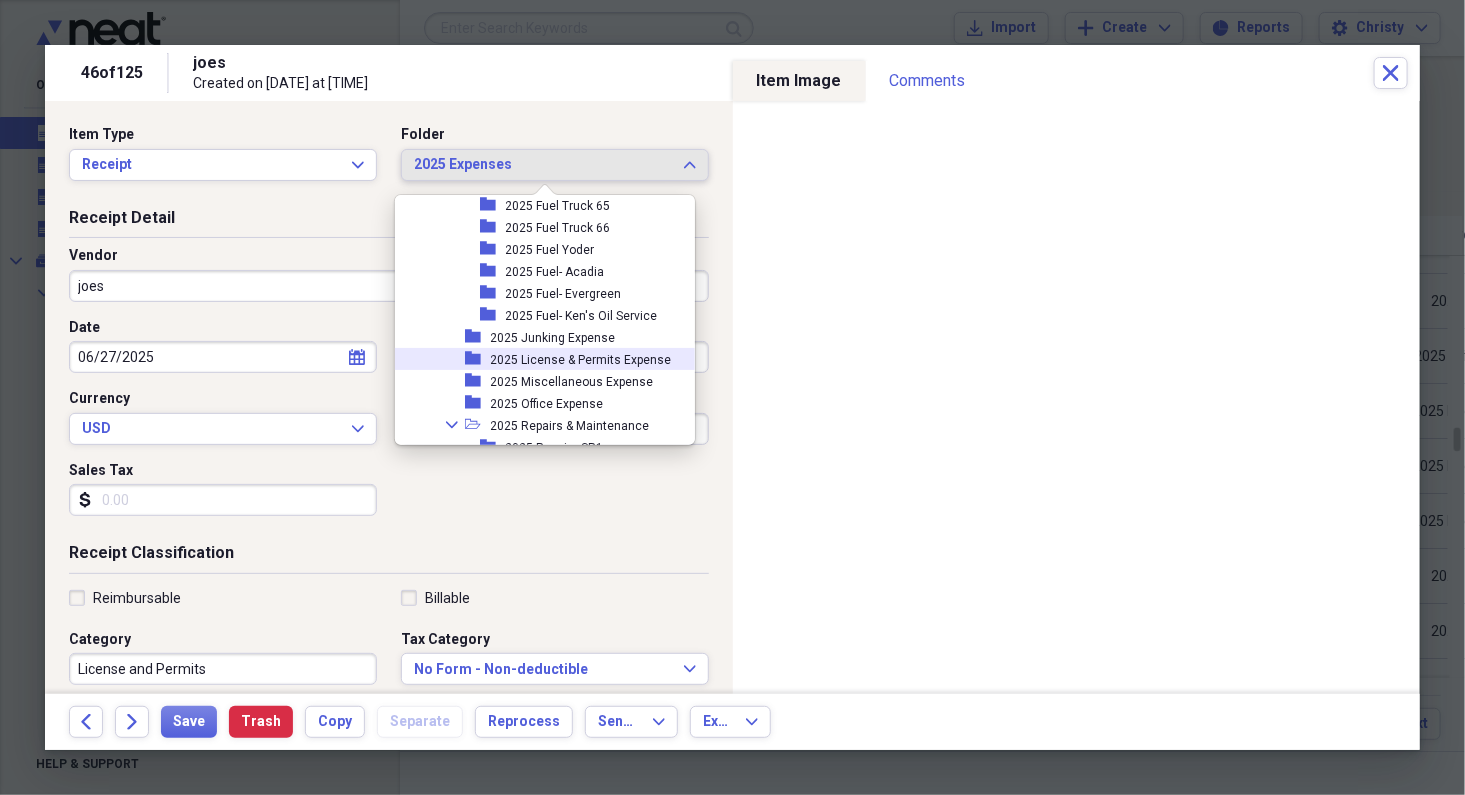 click on "2025 License & Permits Expense" at bounding box center [581, 360] 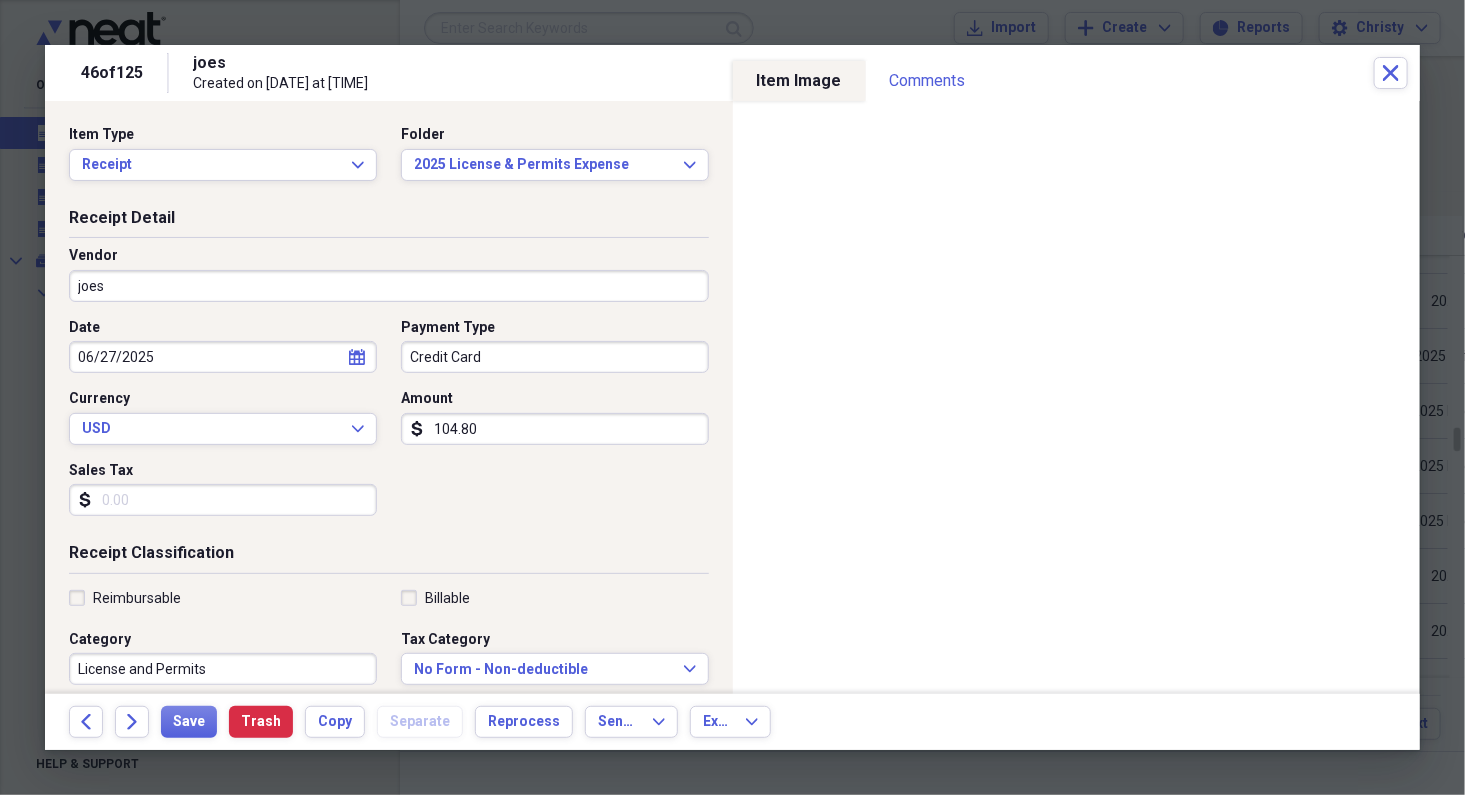 click on "joes" at bounding box center [389, 286] 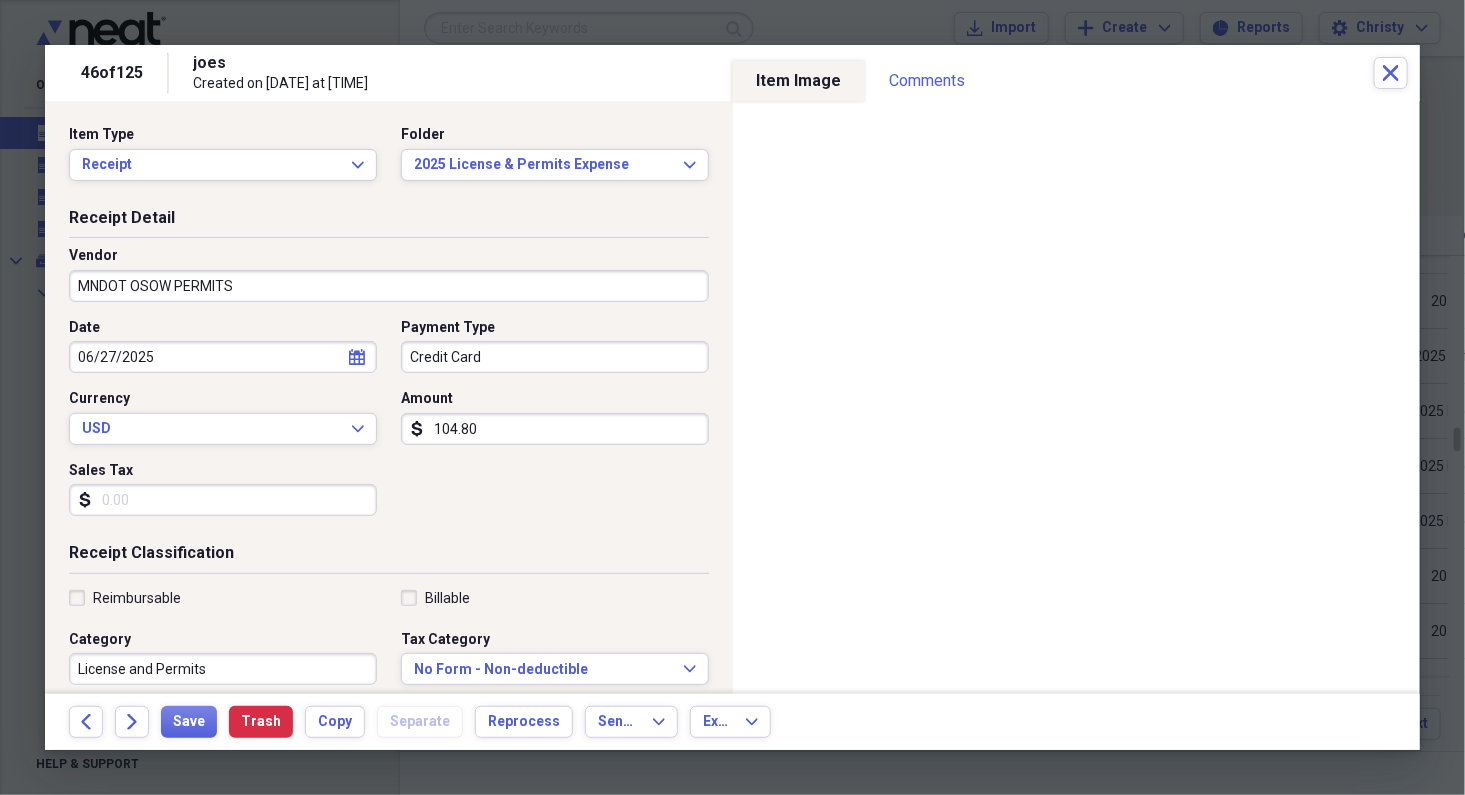 scroll, scrollTop: 427, scrollLeft: 0, axis: vertical 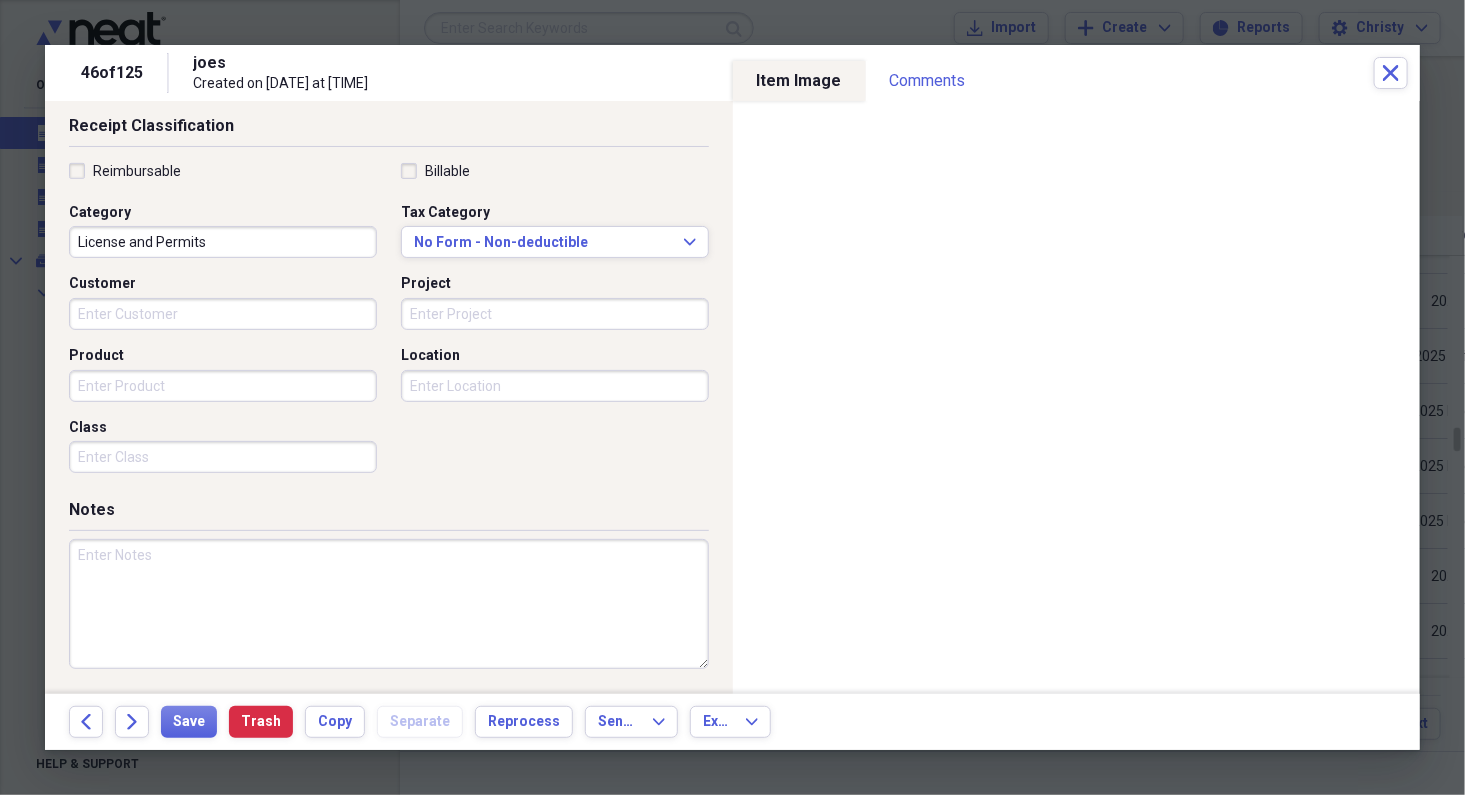 type on "MNDOT OSOW PERMITS" 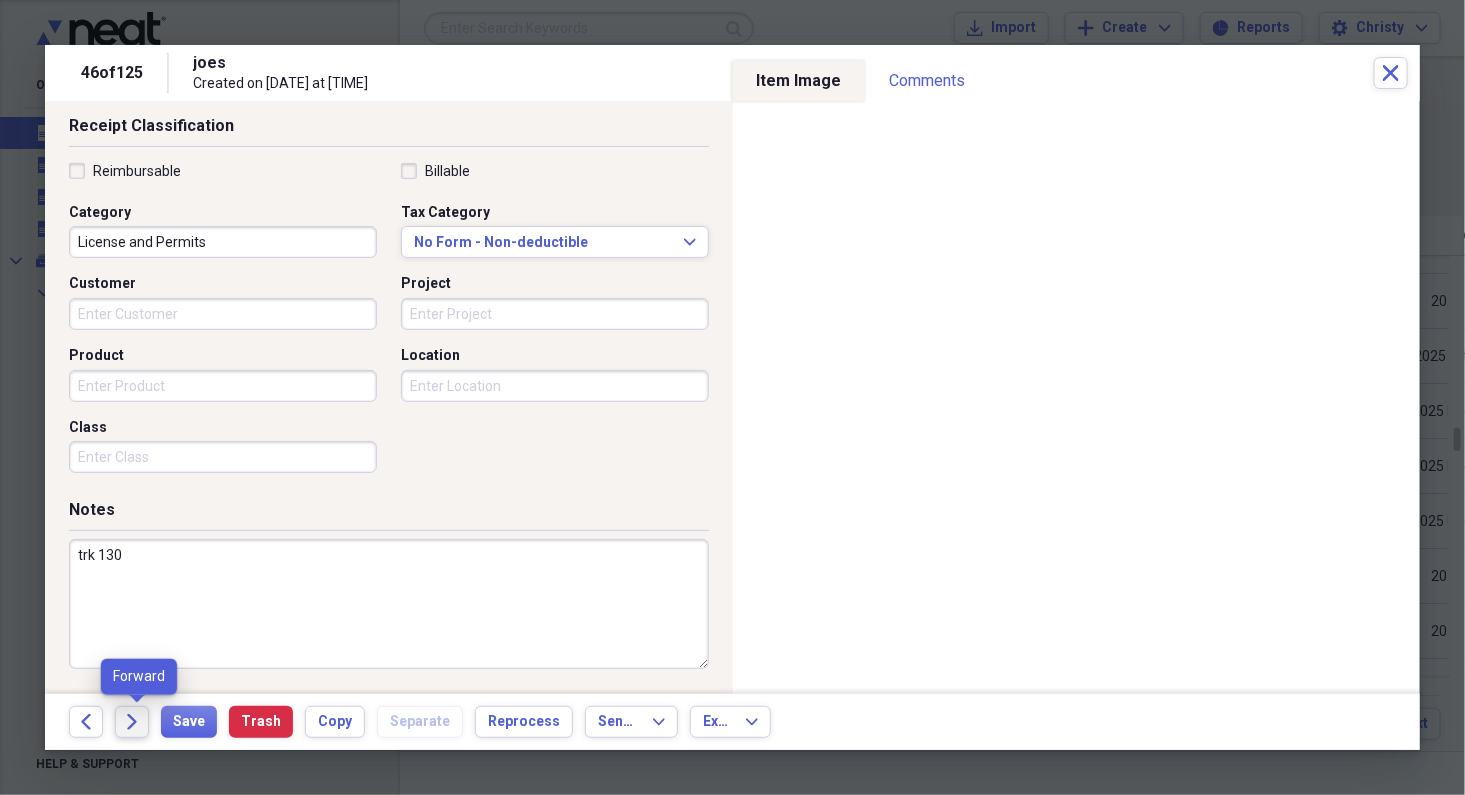 type on "trk 130" 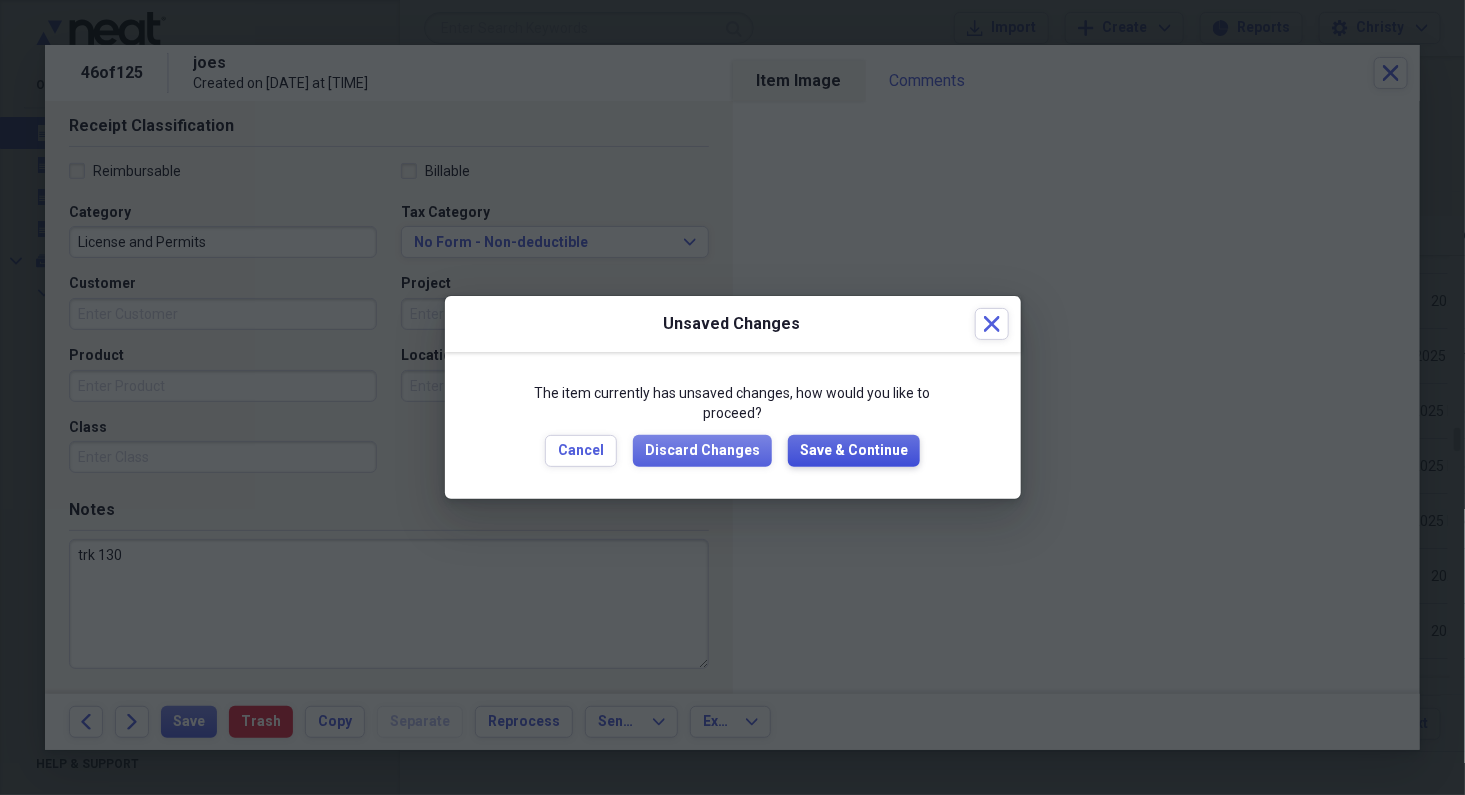 click on "Save & Continue" at bounding box center [854, 451] 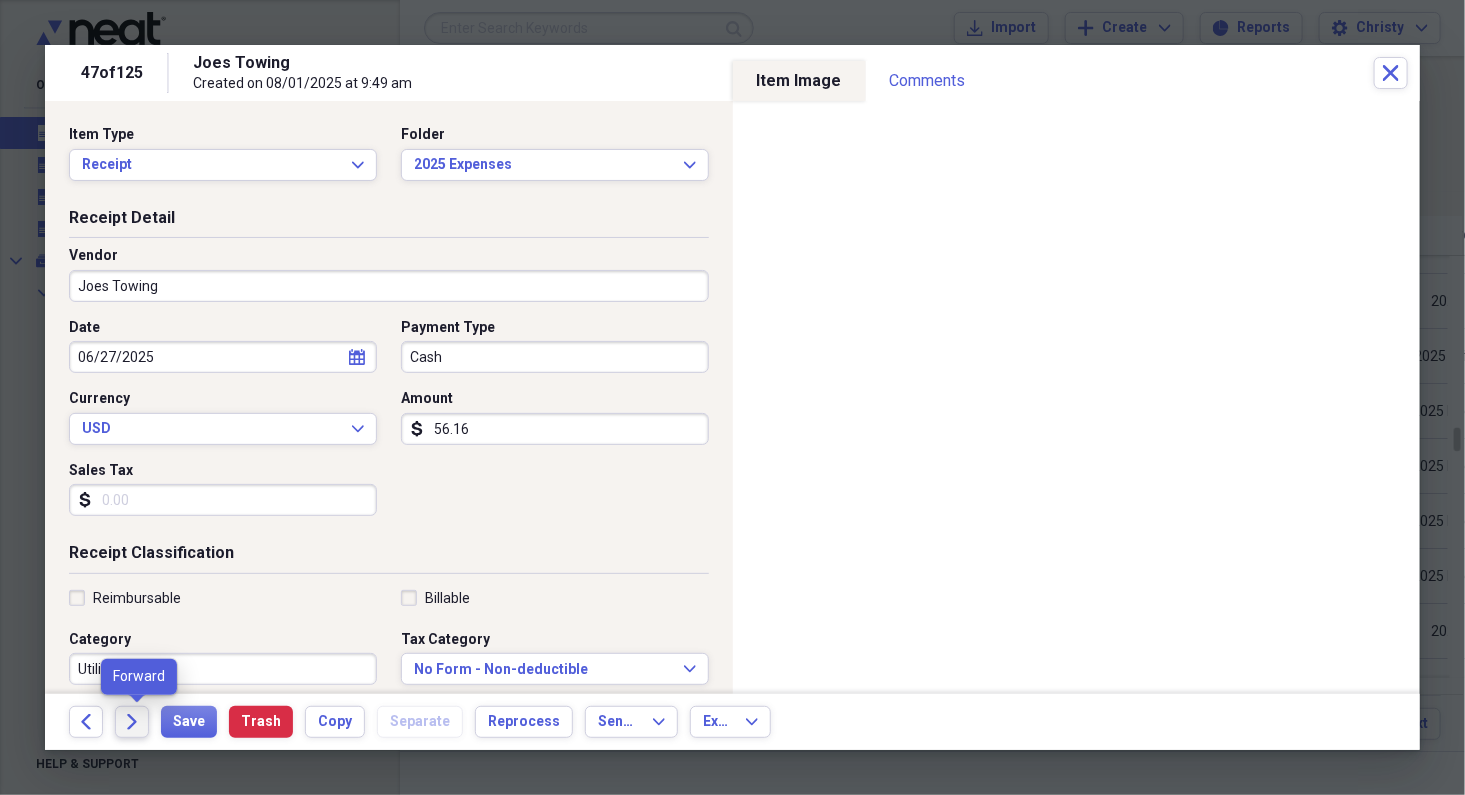click on "Forward" at bounding box center [132, 722] 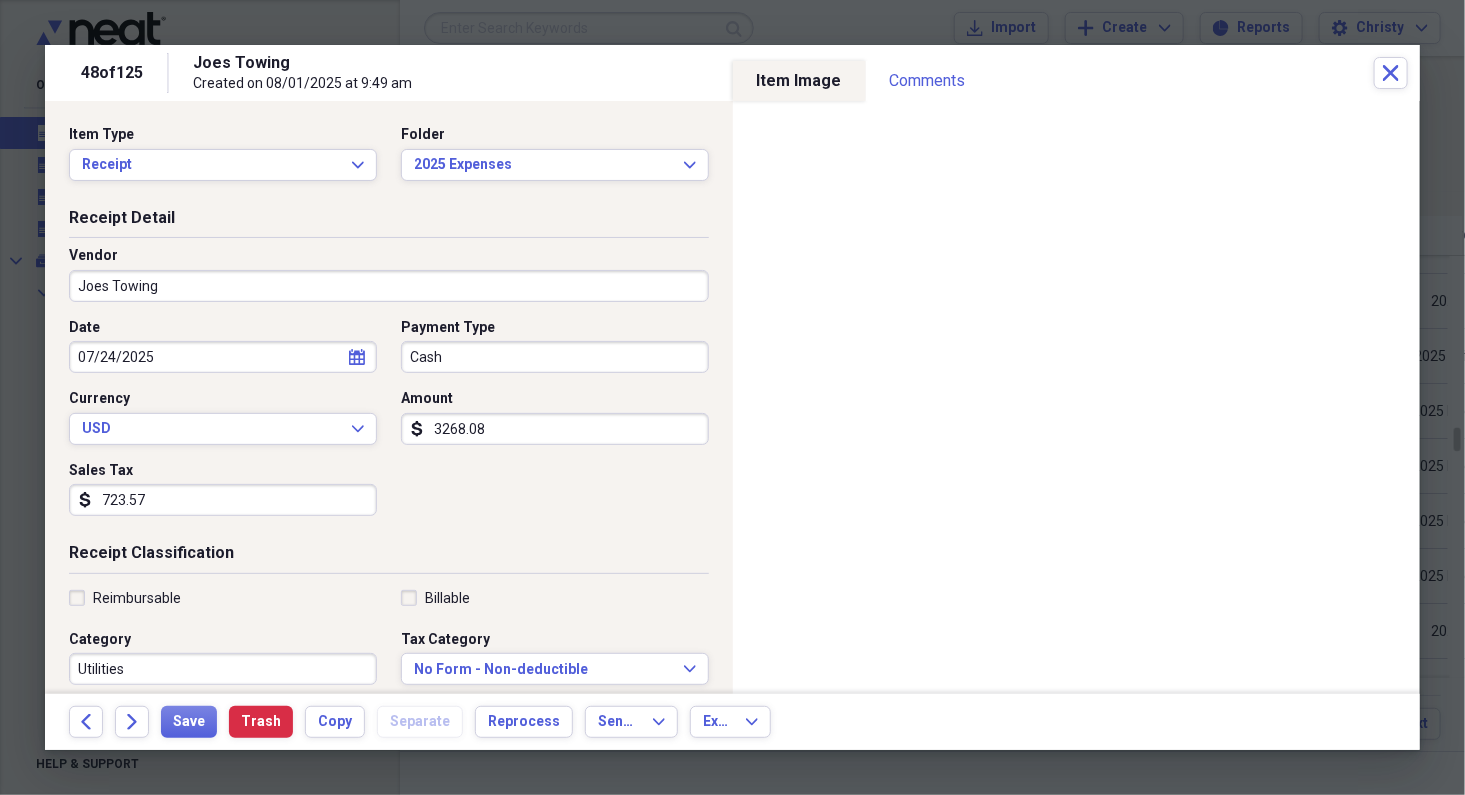 click on "Joes Towing" at bounding box center (389, 286) 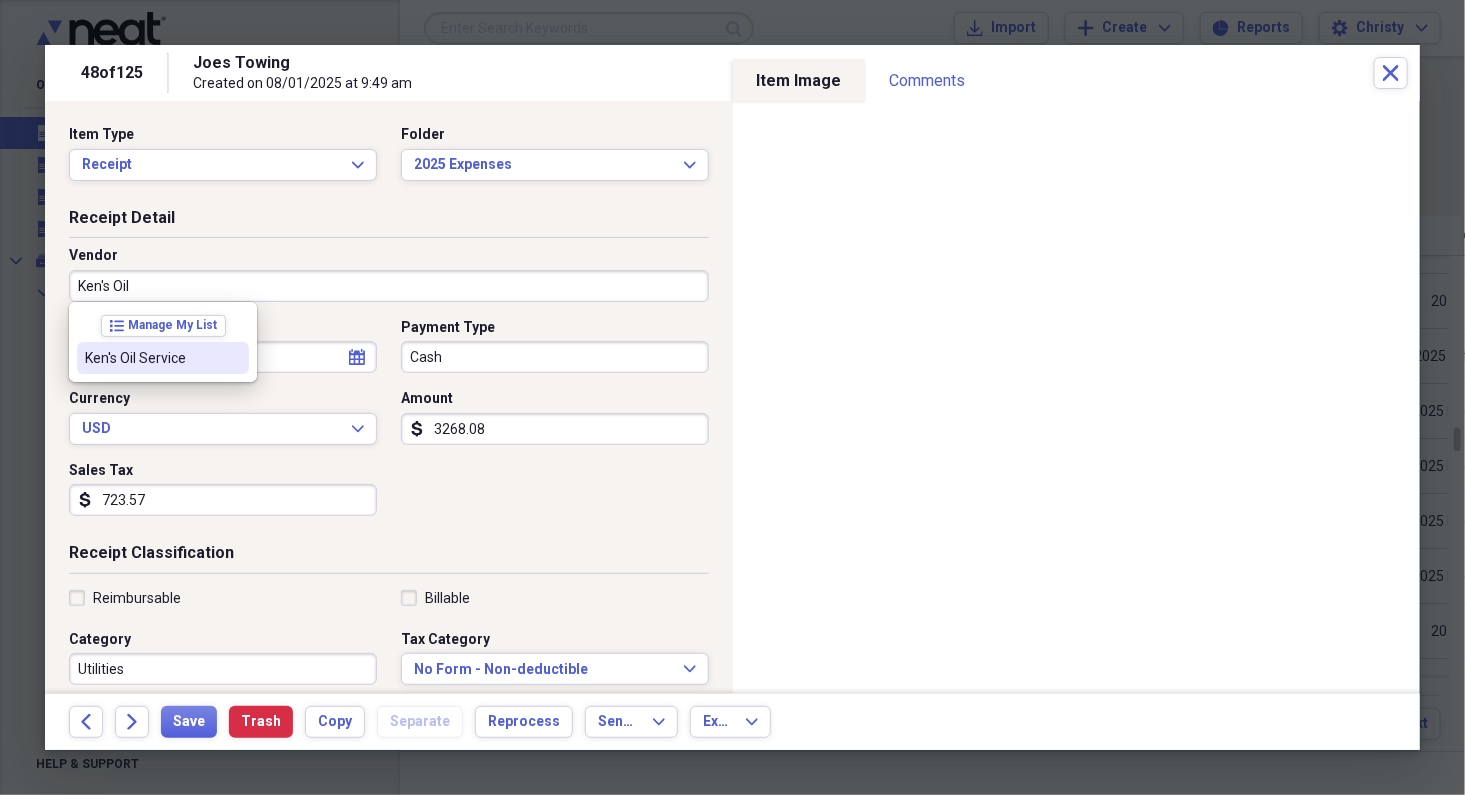 drag, startPoint x: 242, startPoint y: 360, endPoint x: 327, endPoint y: 350, distance: 85.58621 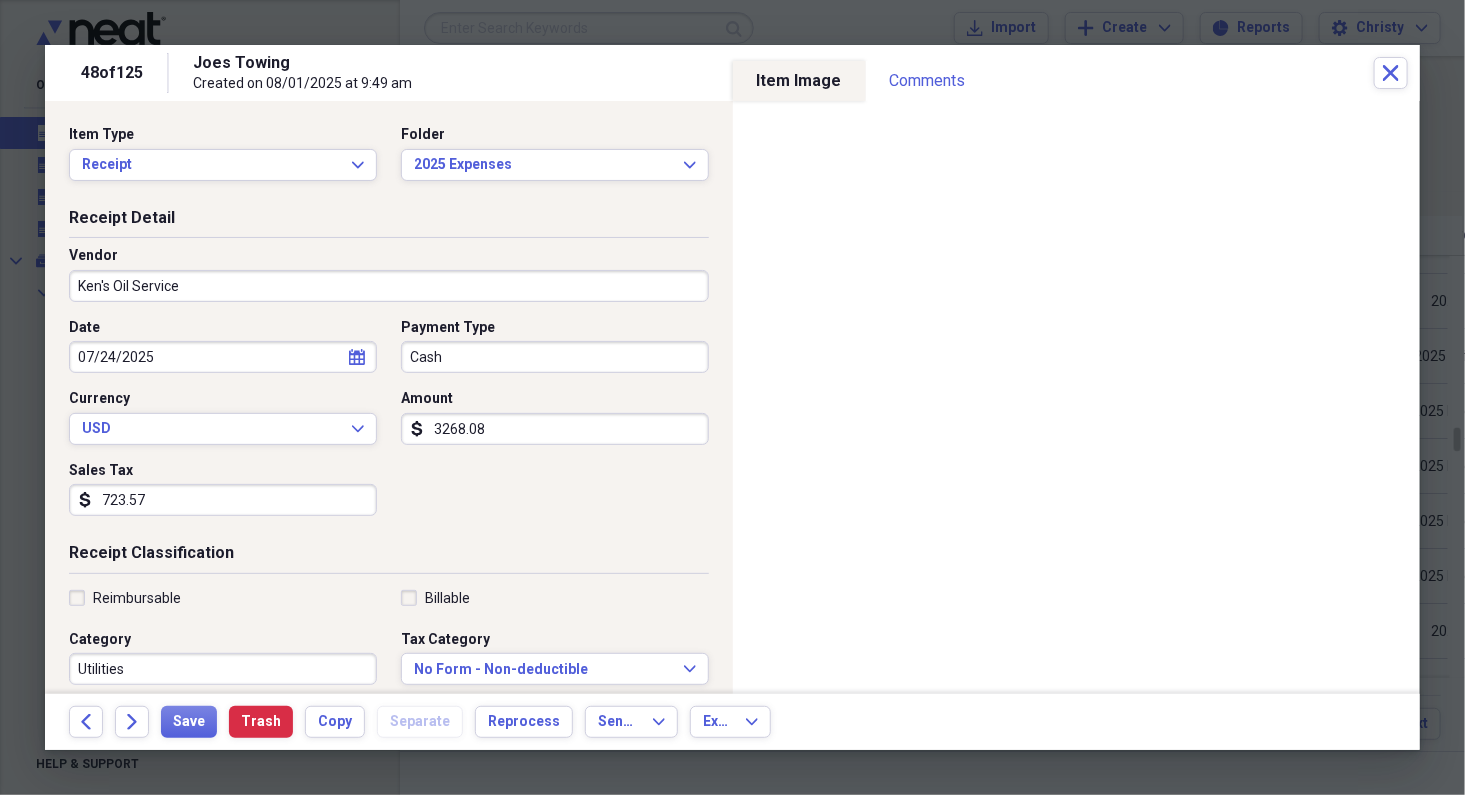 type on "Fuel/Auto" 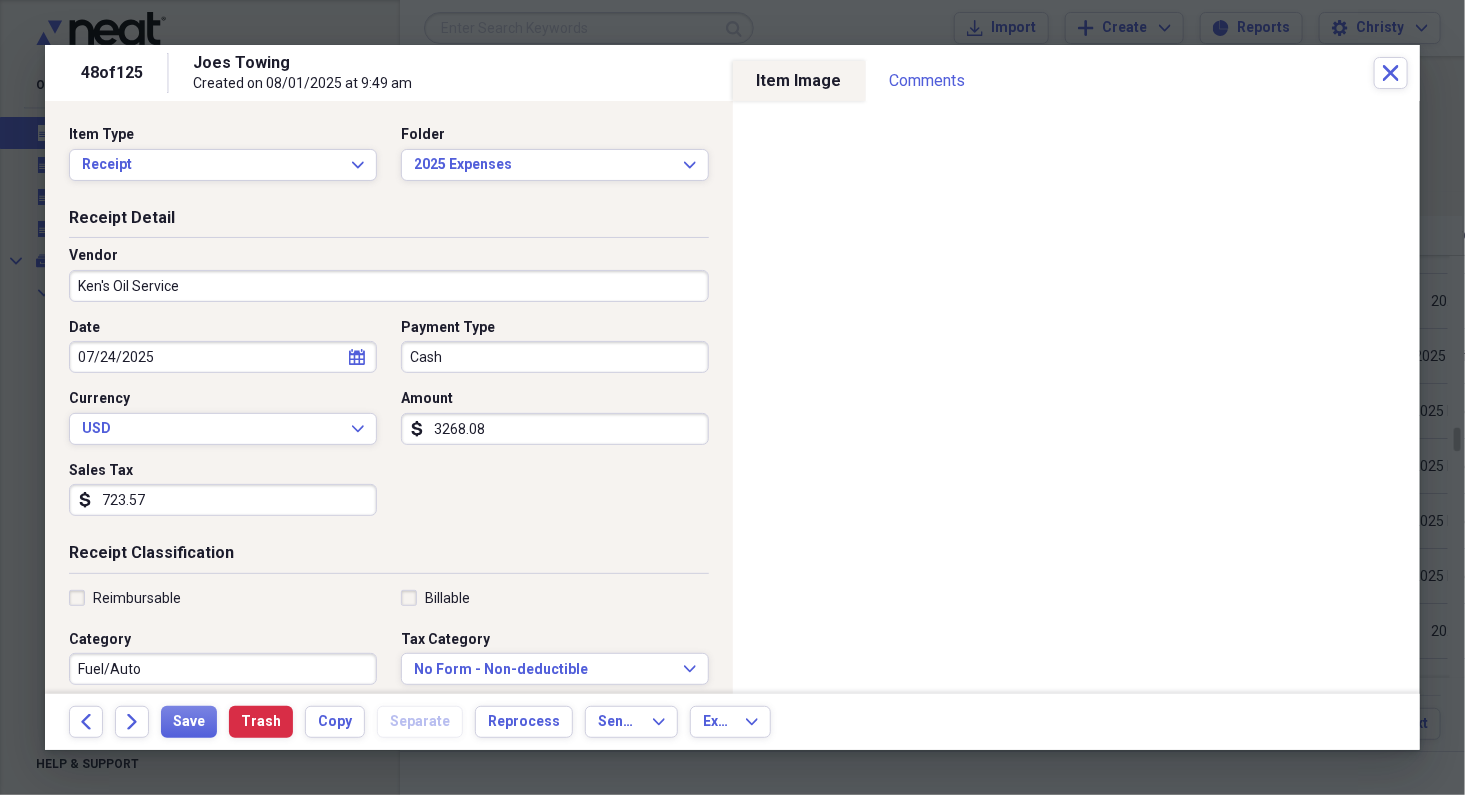 click on "Cash" at bounding box center (555, 357) 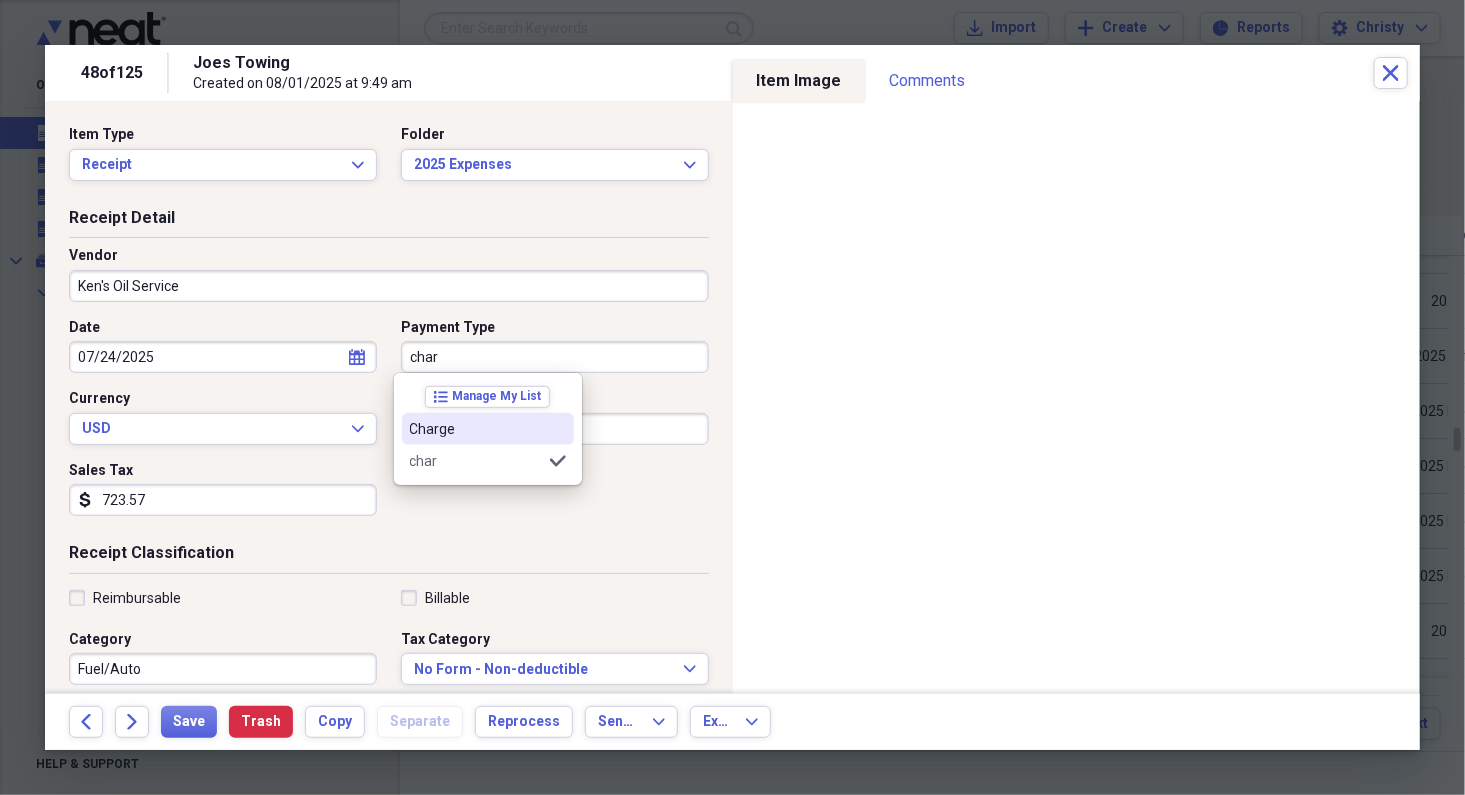 click on "Charge" at bounding box center [488, 429] 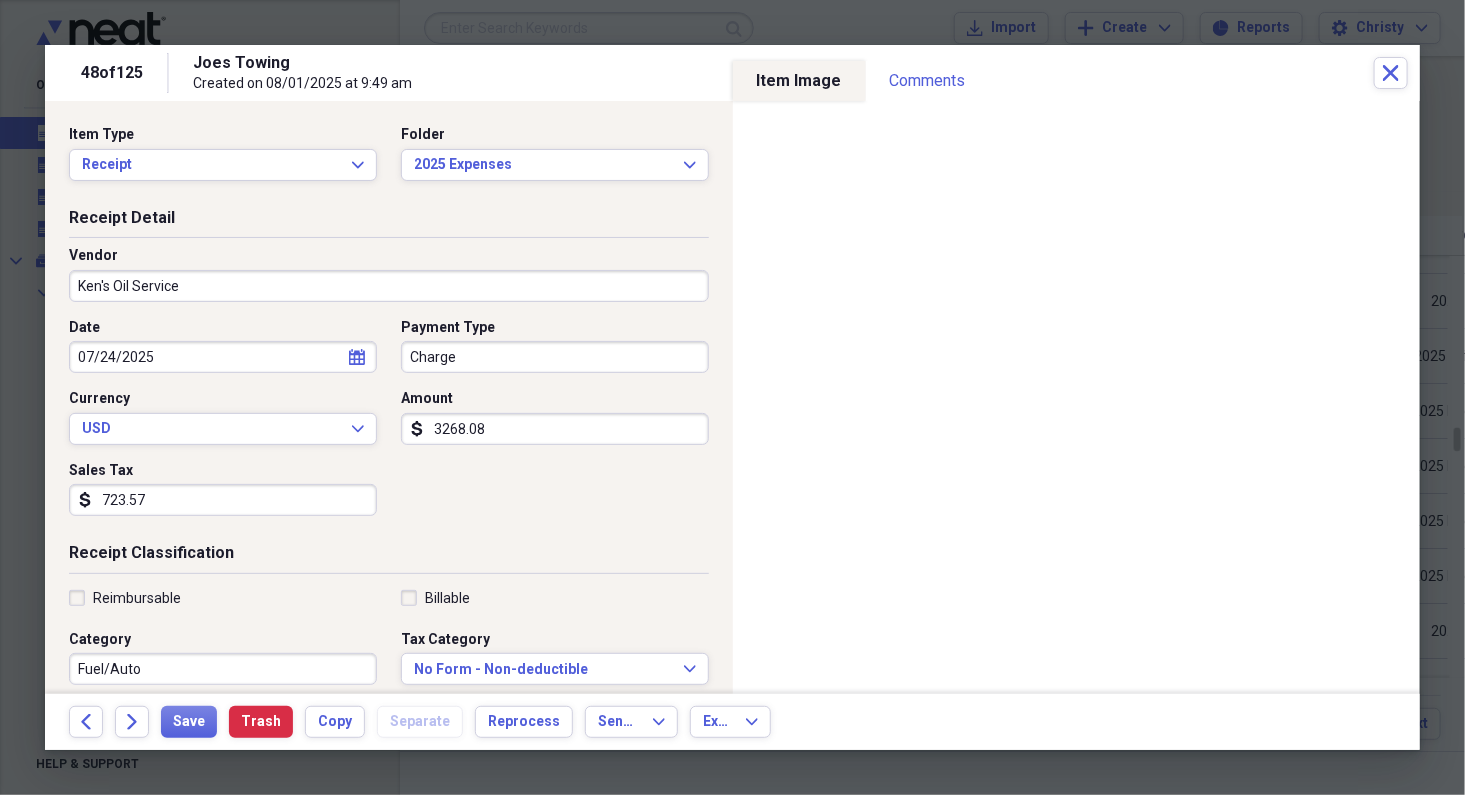 click on "Fuel/Auto" at bounding box center [223, 669] 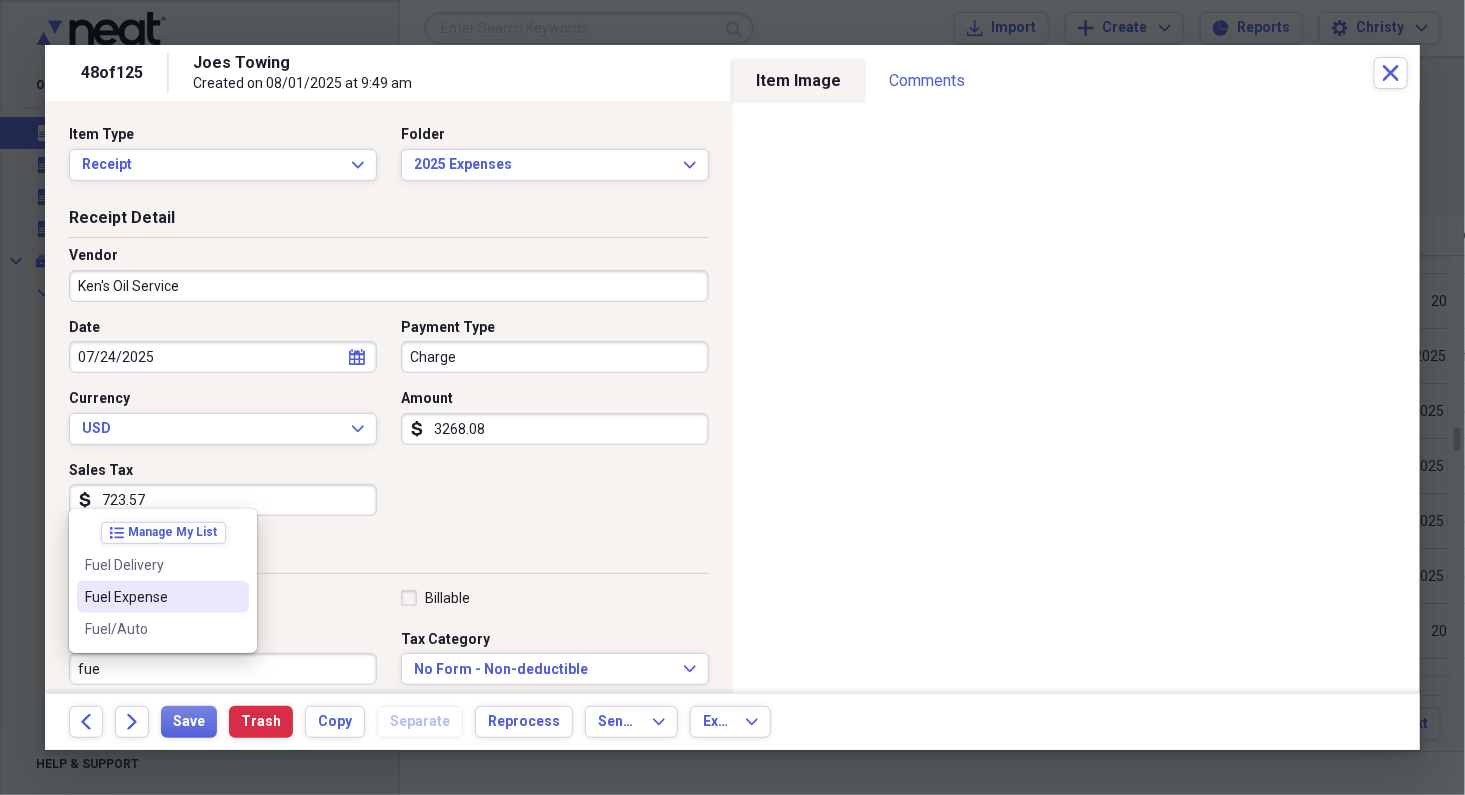 click on "Fuel Expense" at bounding box center (151, 597) 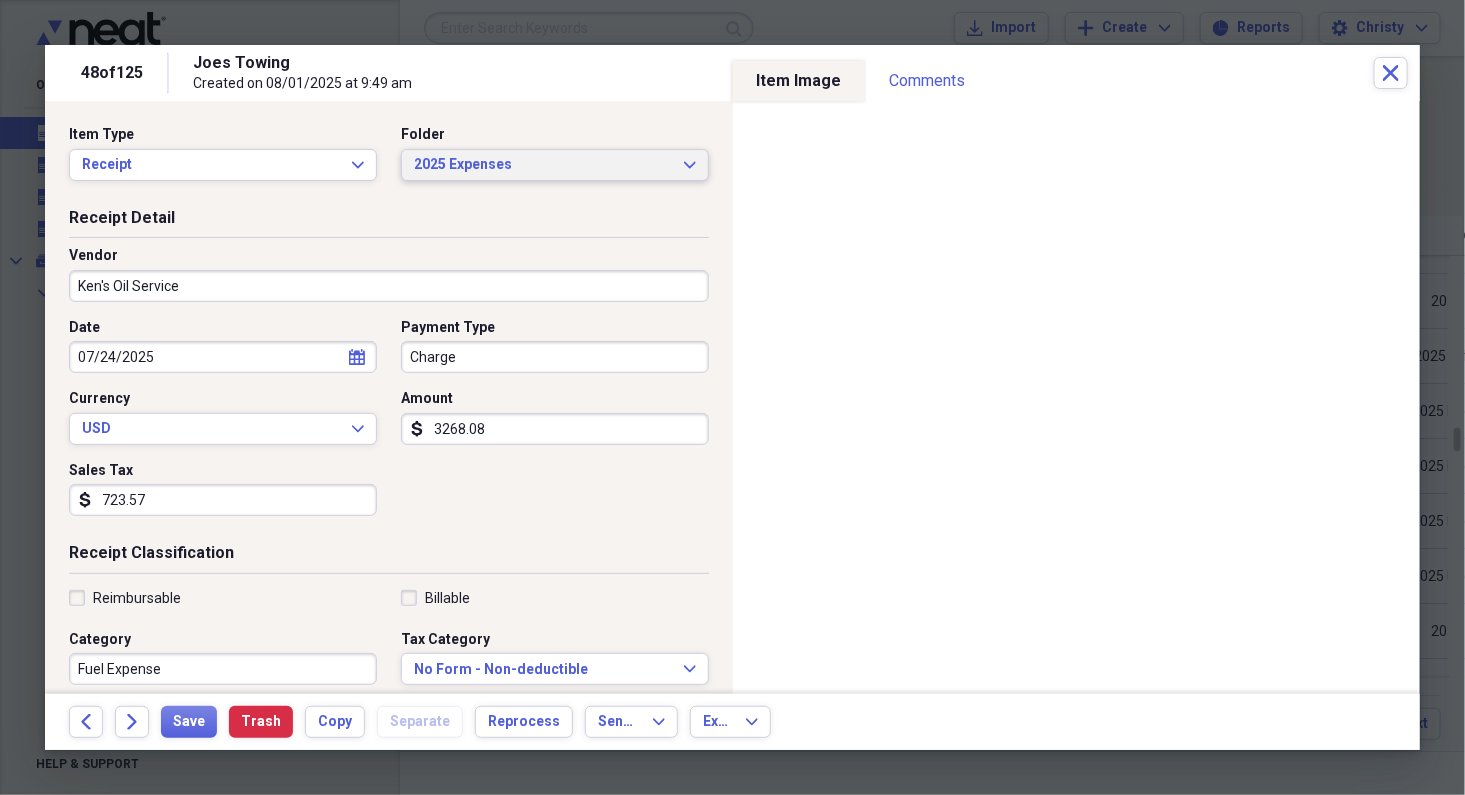 click on "2025 Expenses" at bounding box center [543, 165] 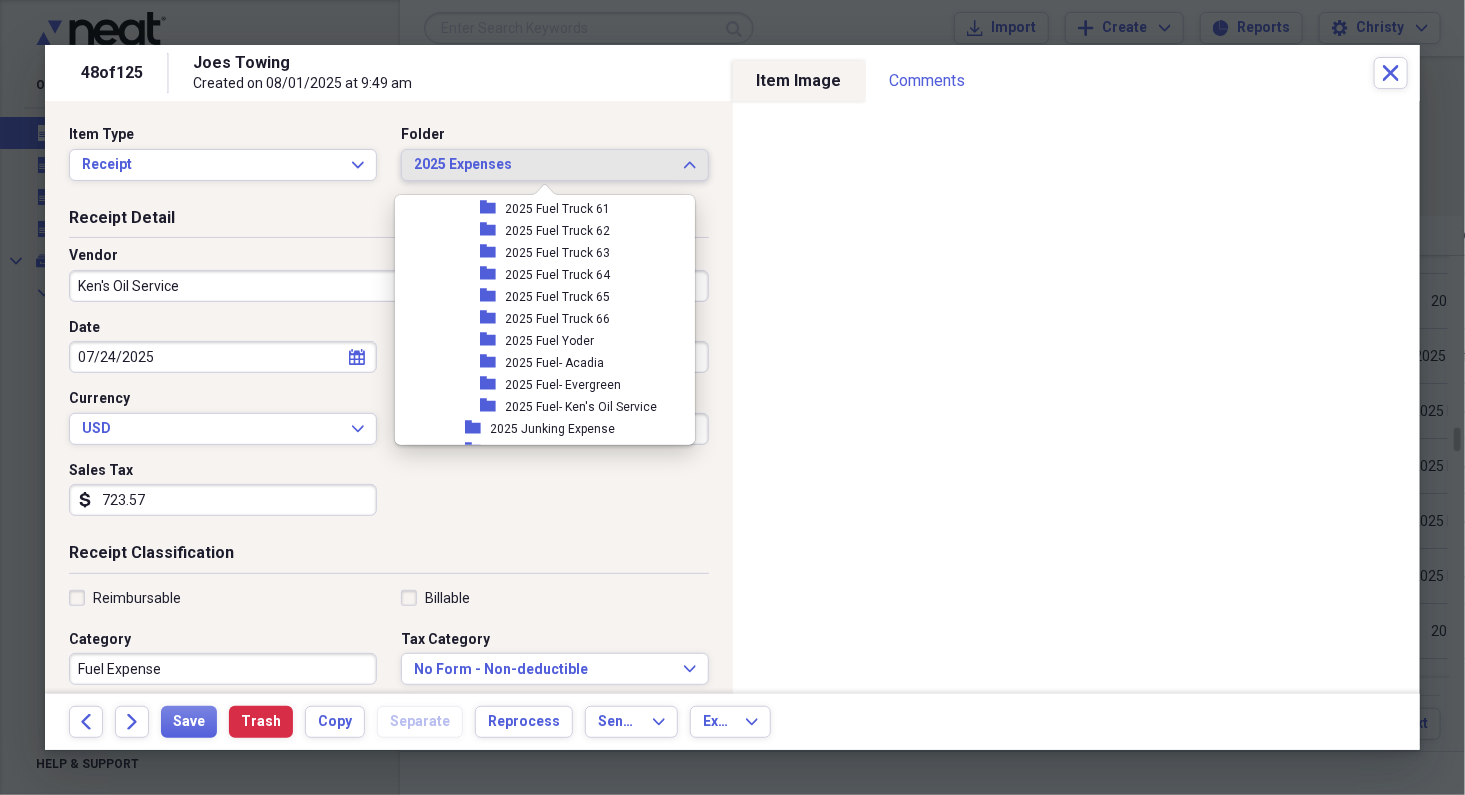 scroll, scrollTop: 1647, scrollLeft: 0, axis: vertical 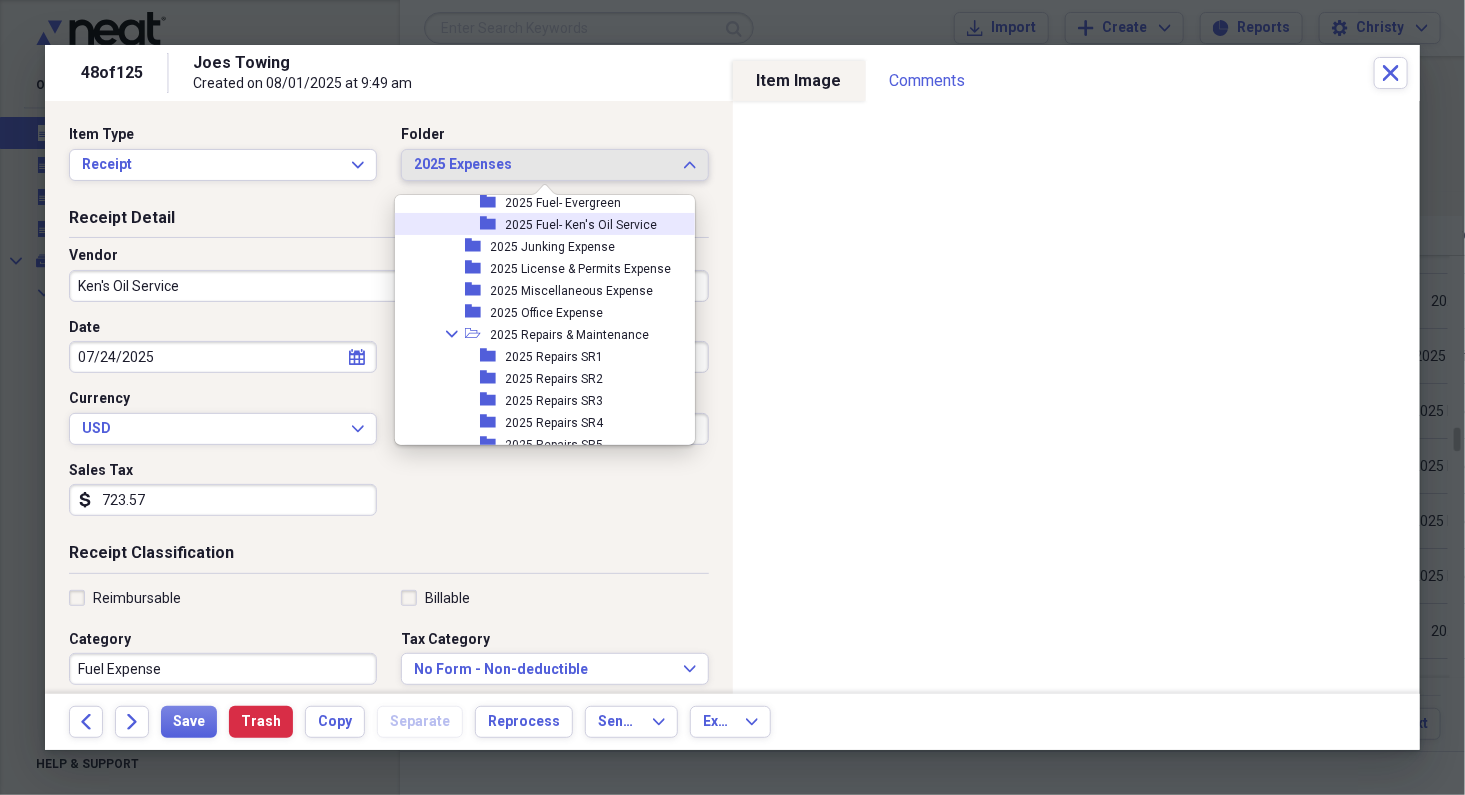 drag, startPoint x: 569, startPoint y: 220, endPoint x: 561, endPoint y: 256, distance: 36.878178 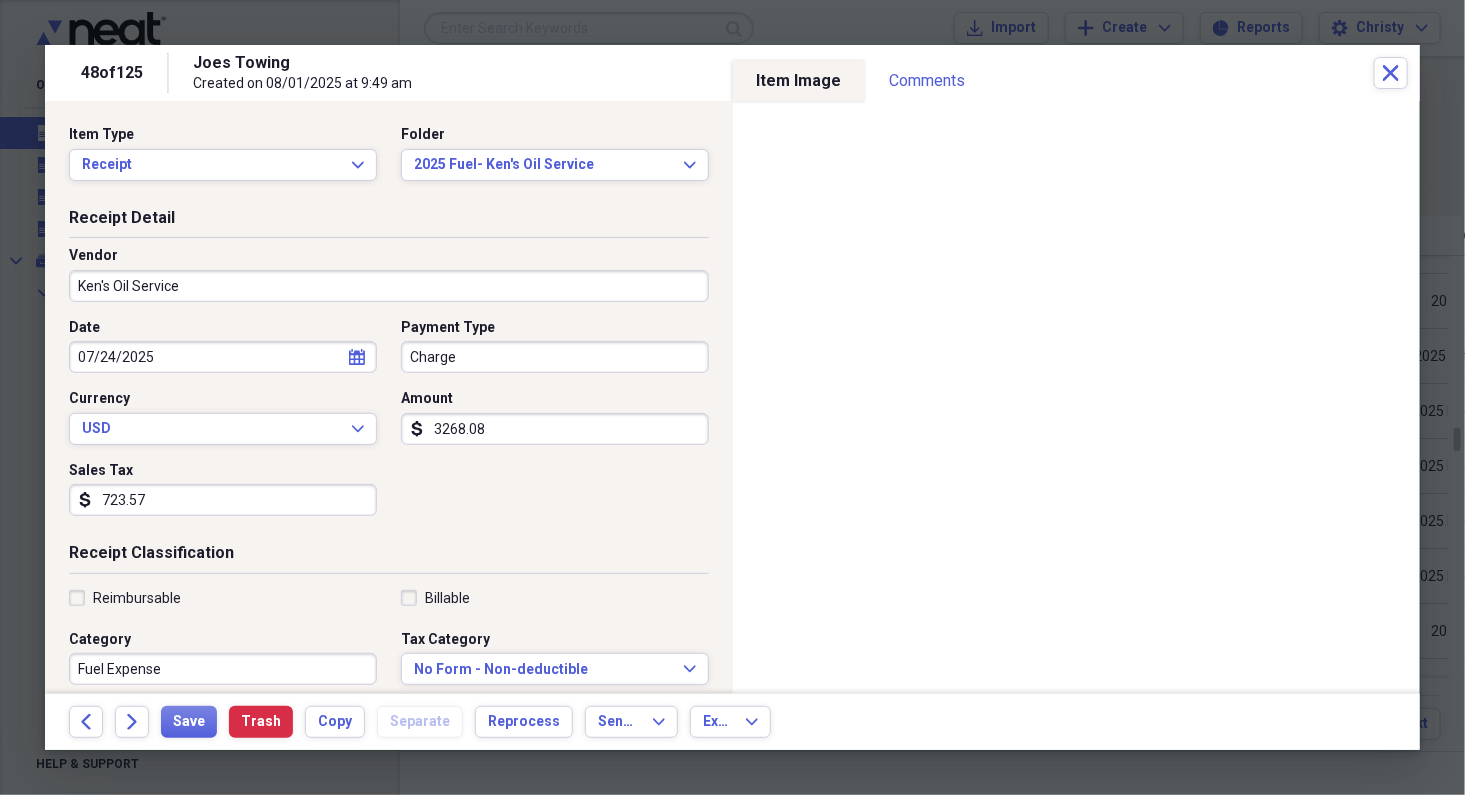 select on "6" 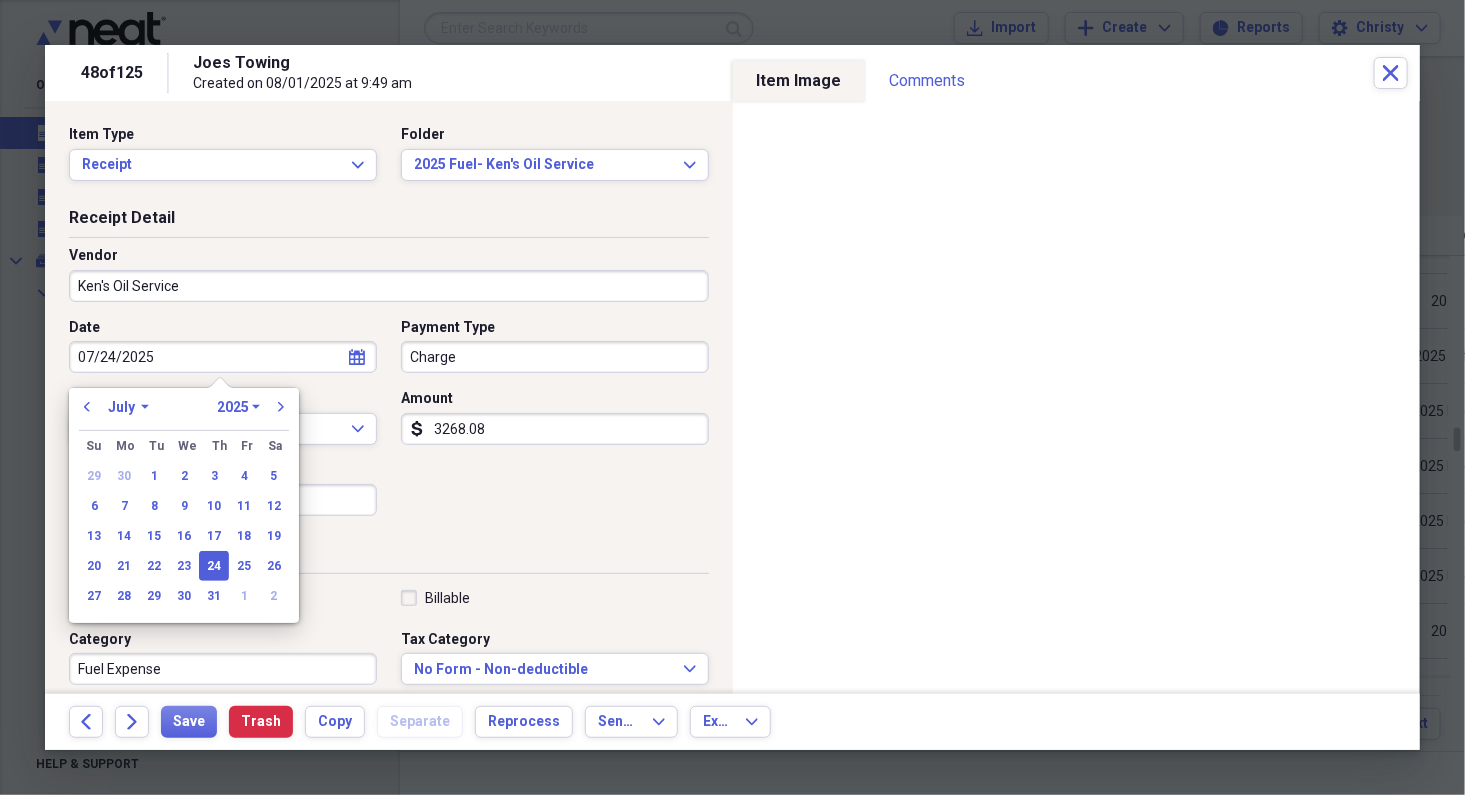 drag, startPoint x: 210, startPoint y: 365, endPoint x: -28, endPoint y: 351, distance: 238.4114 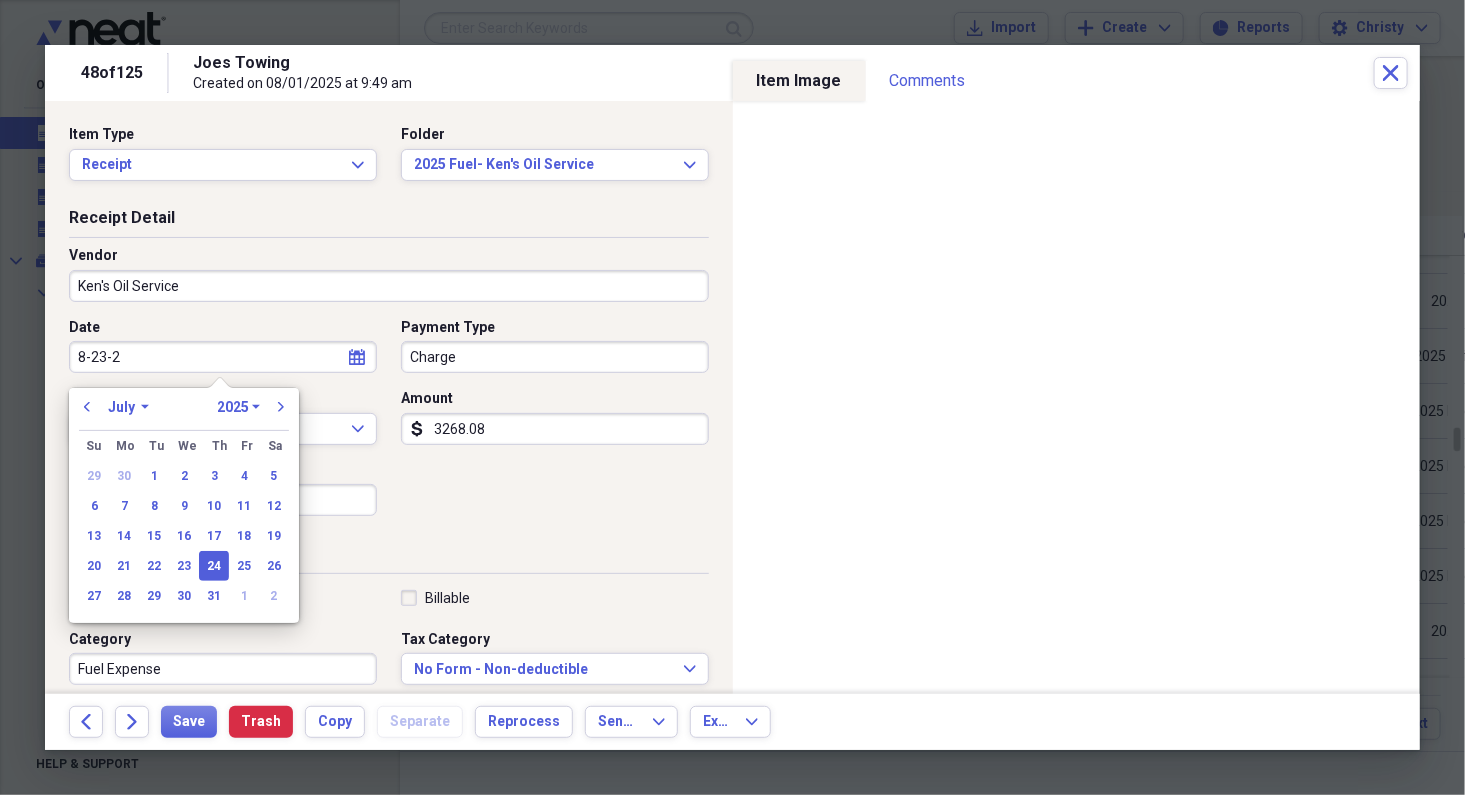 type on "[DATE]" 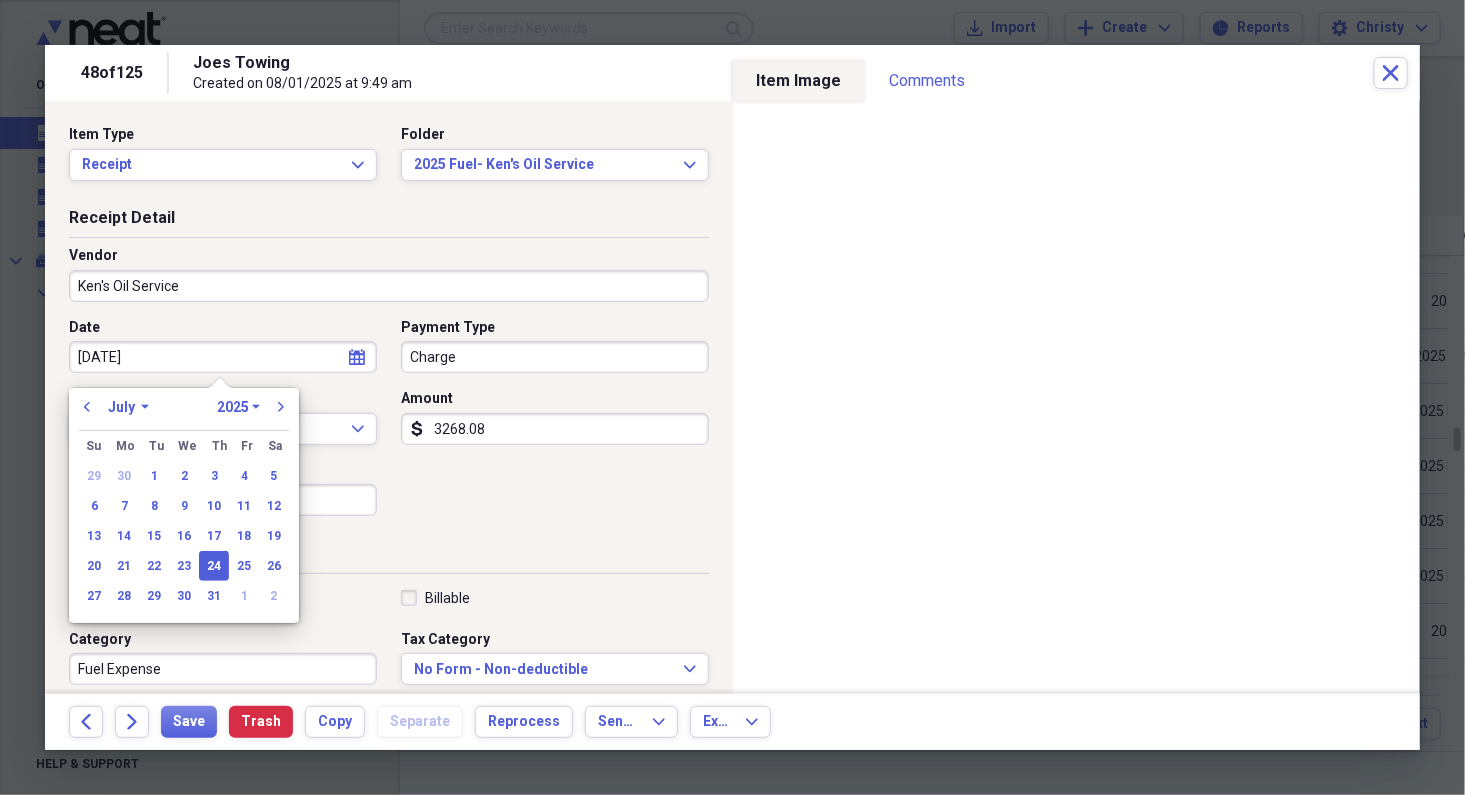 select on "7" 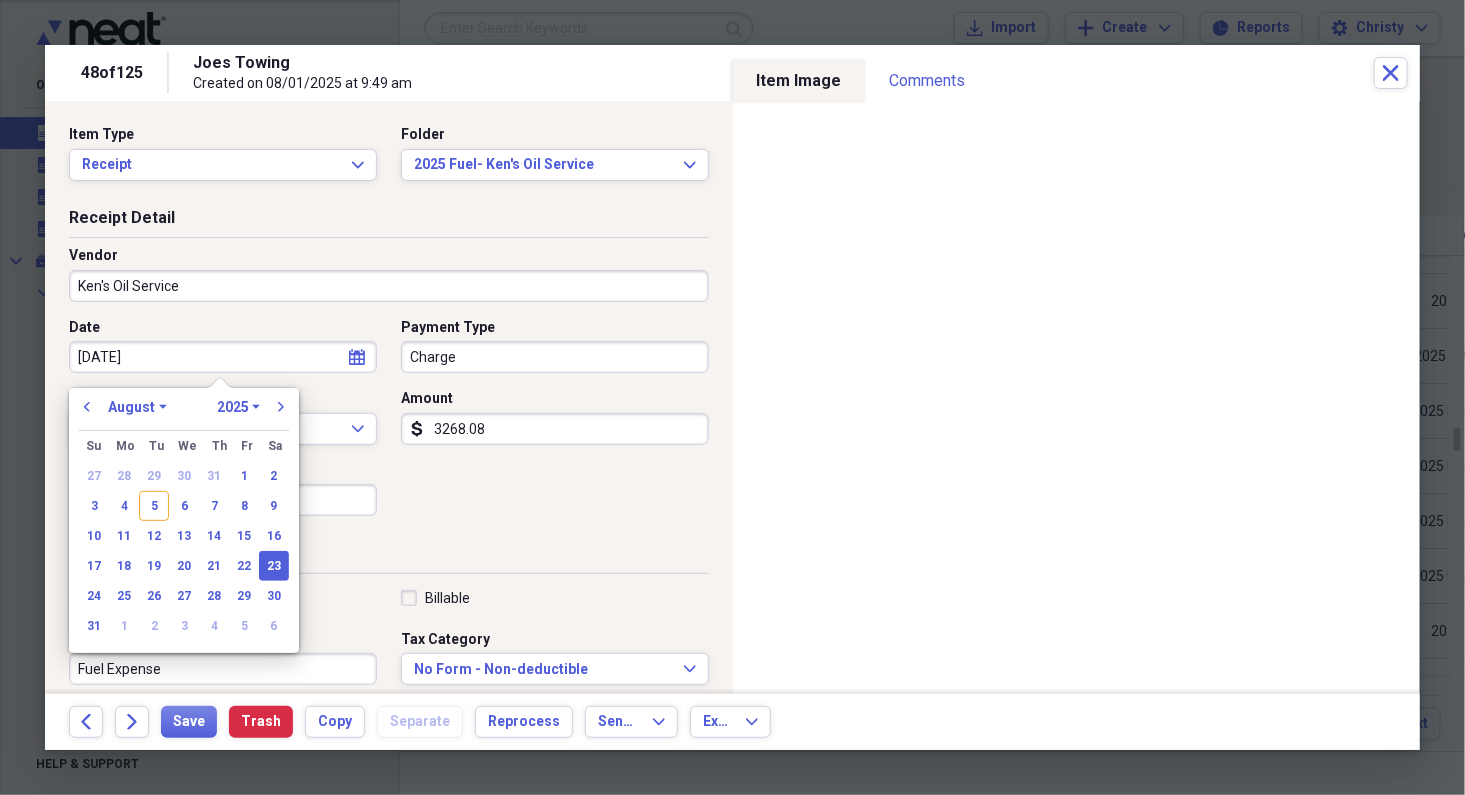 type on "08/23/2025" 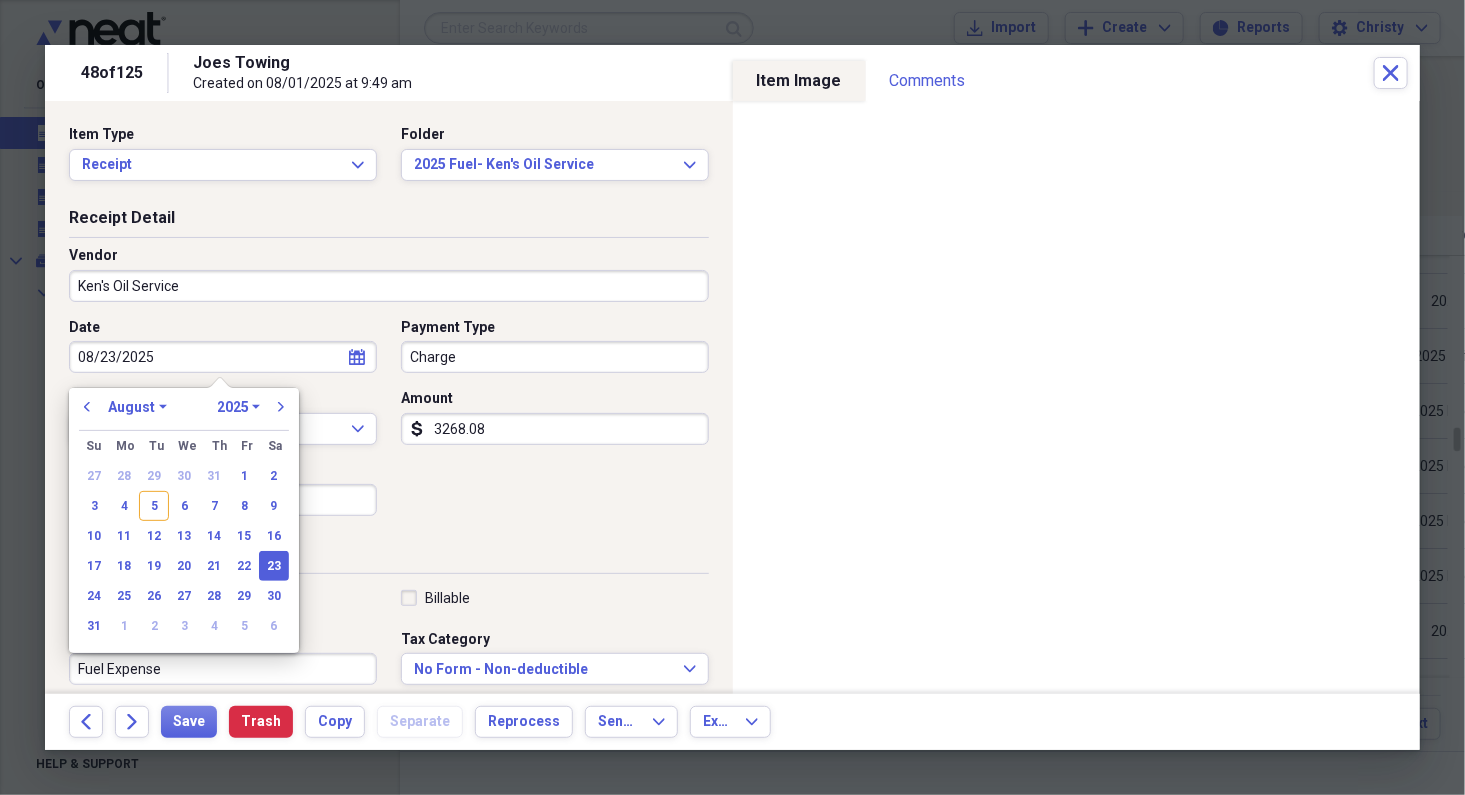 click on "Billable" at bounding box center (555, 598) 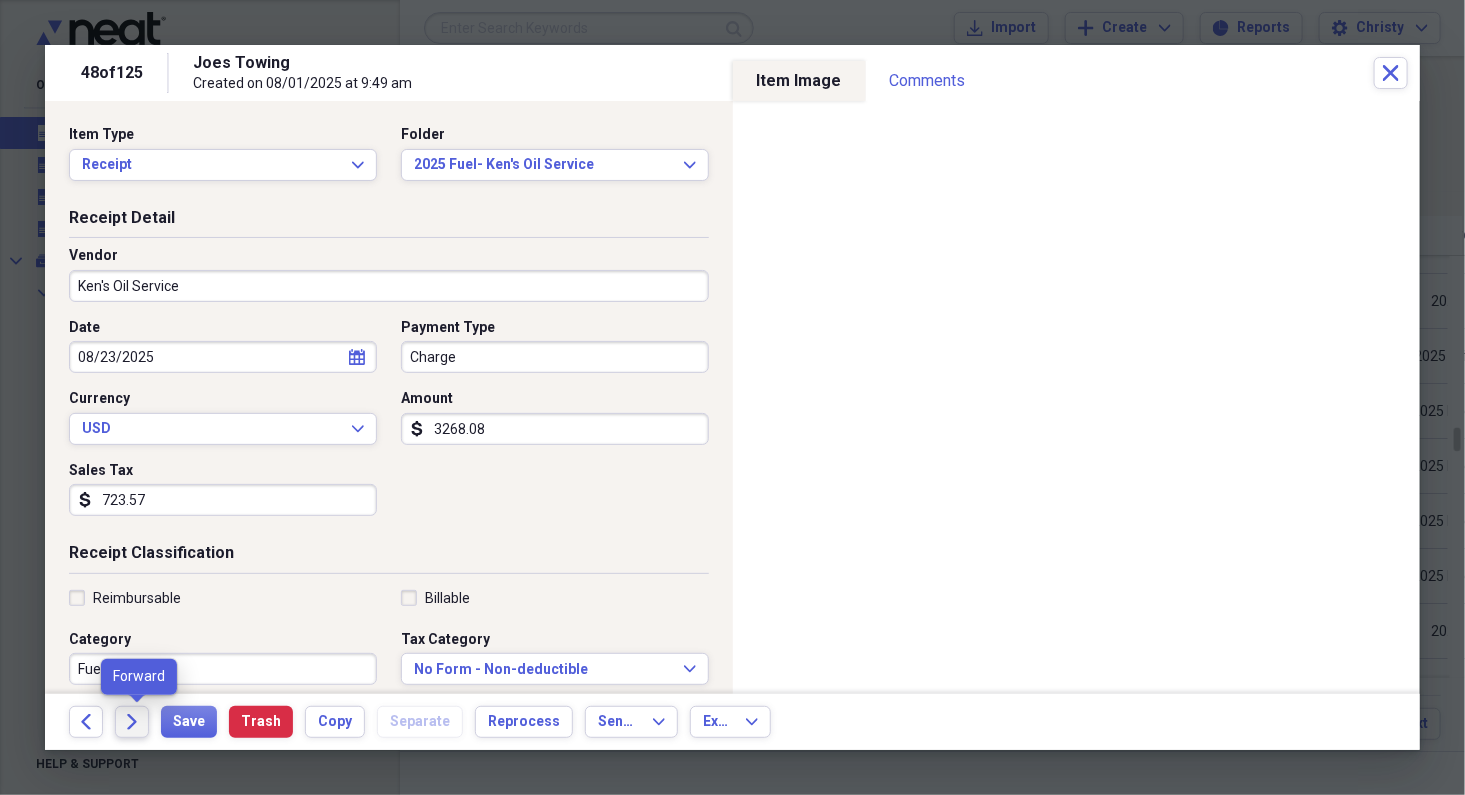 click 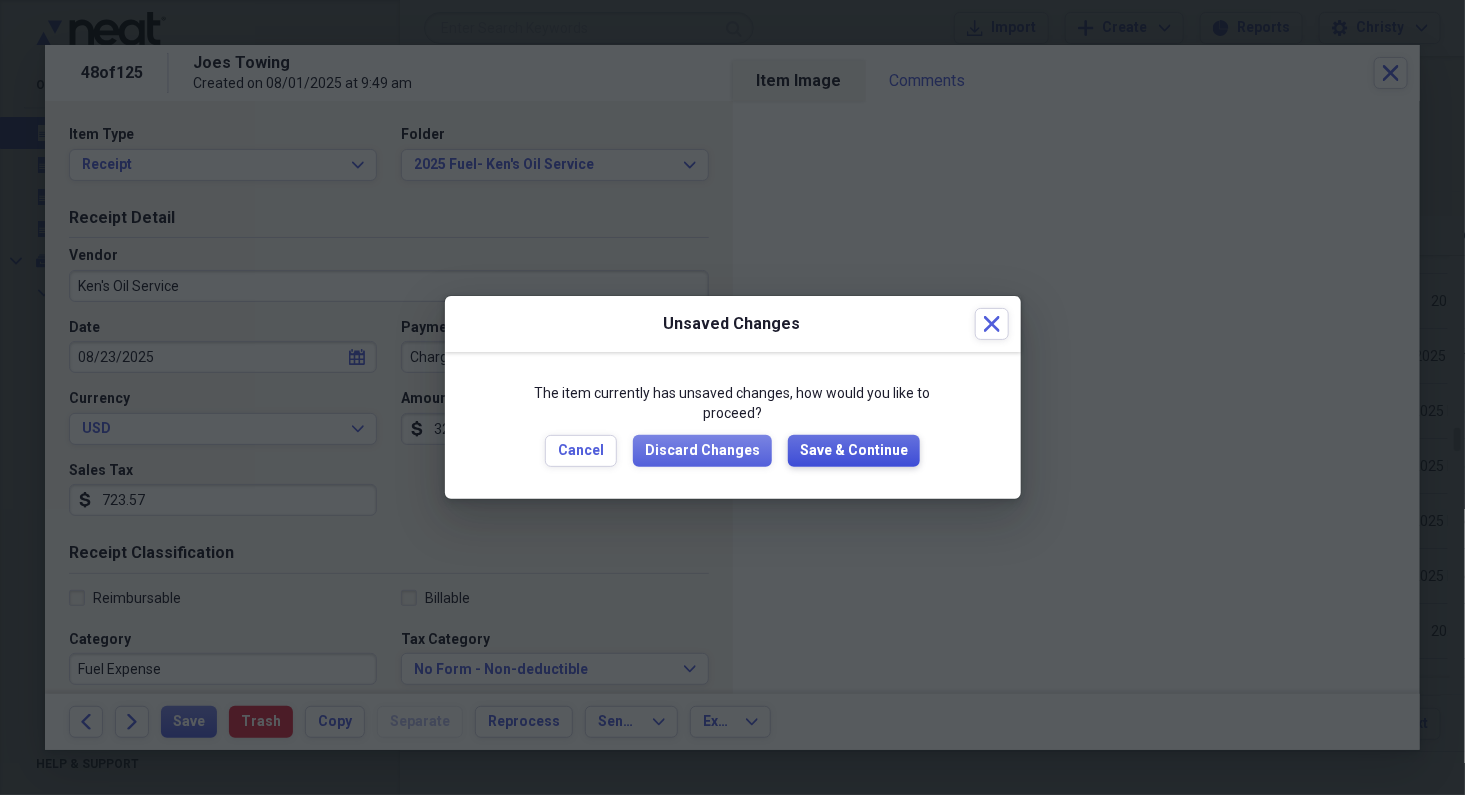 click on "Save & Continue" at bounding box center (854, 451) 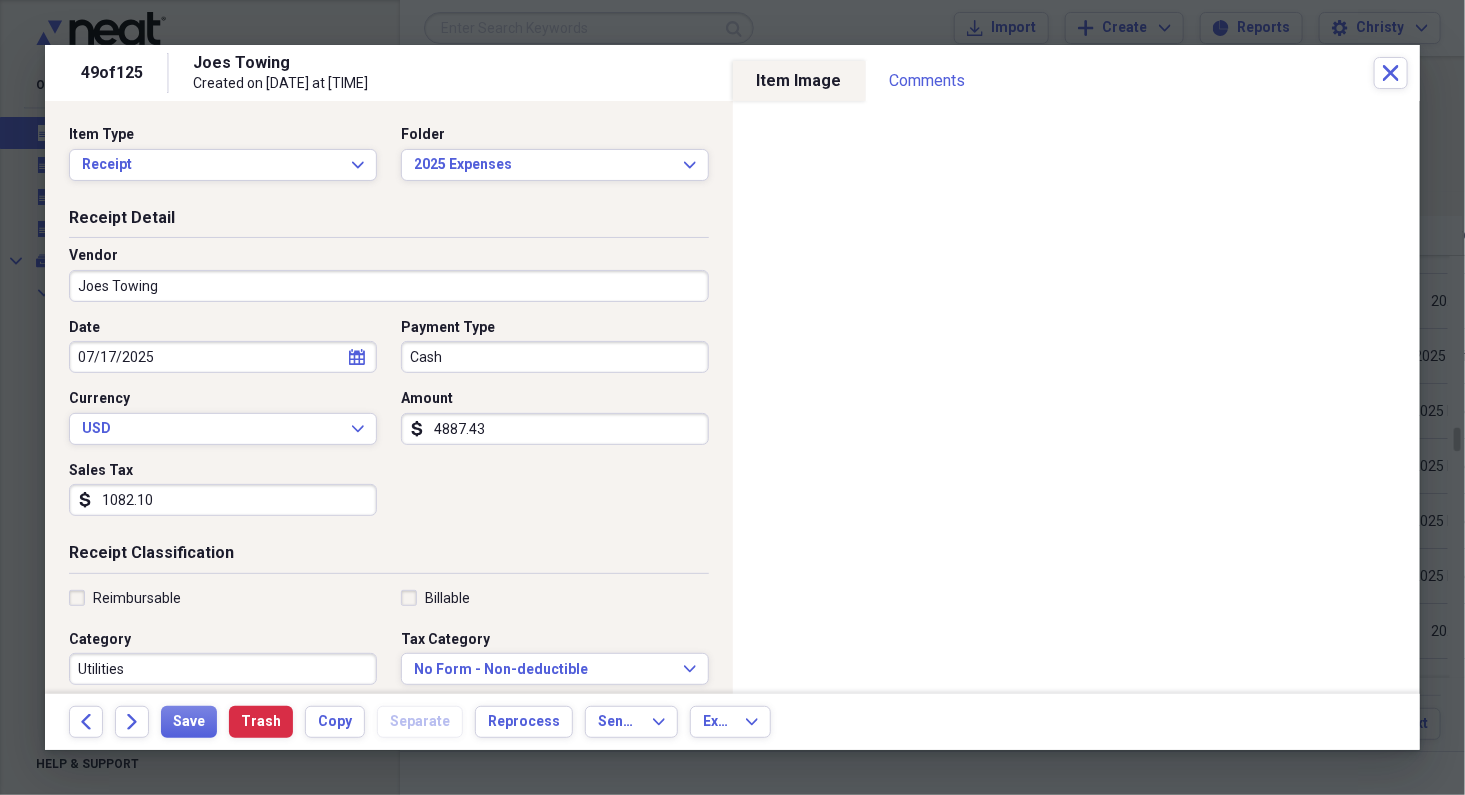click on "Joes Towing" at bounding box center [389, 286] 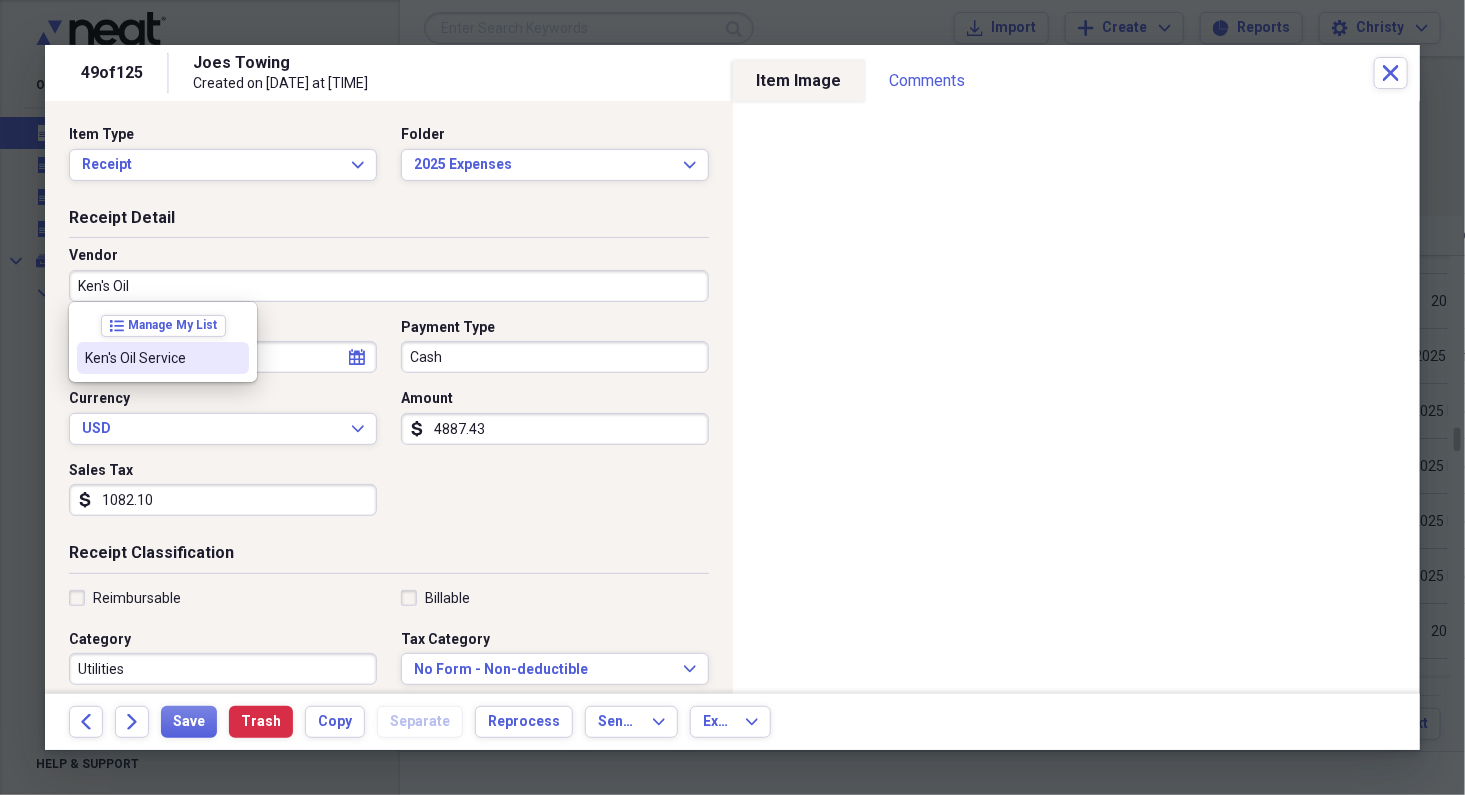 click on "Ken's Oil Service" at bounding box center [163, 358] 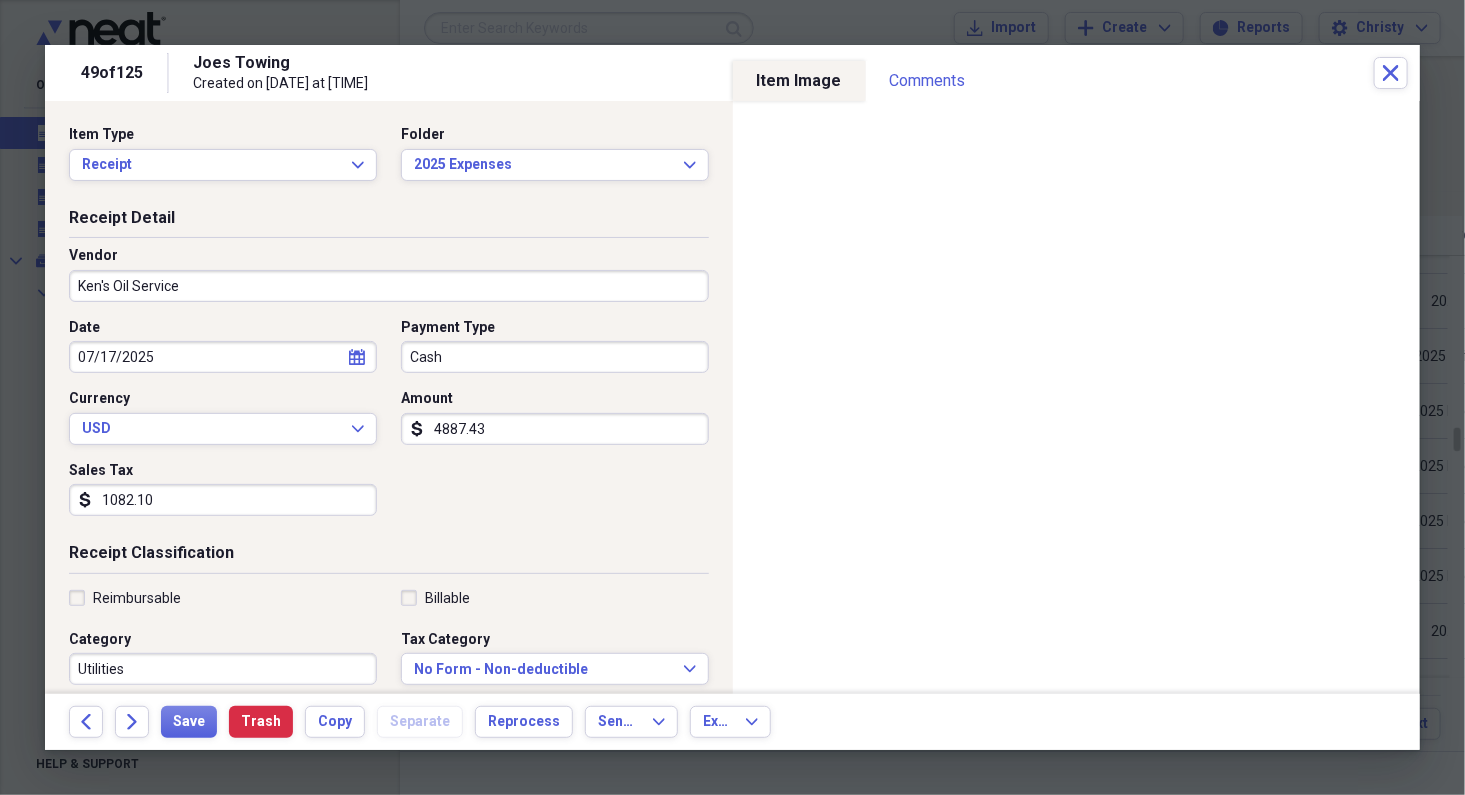 type on "Fuel/Auto" 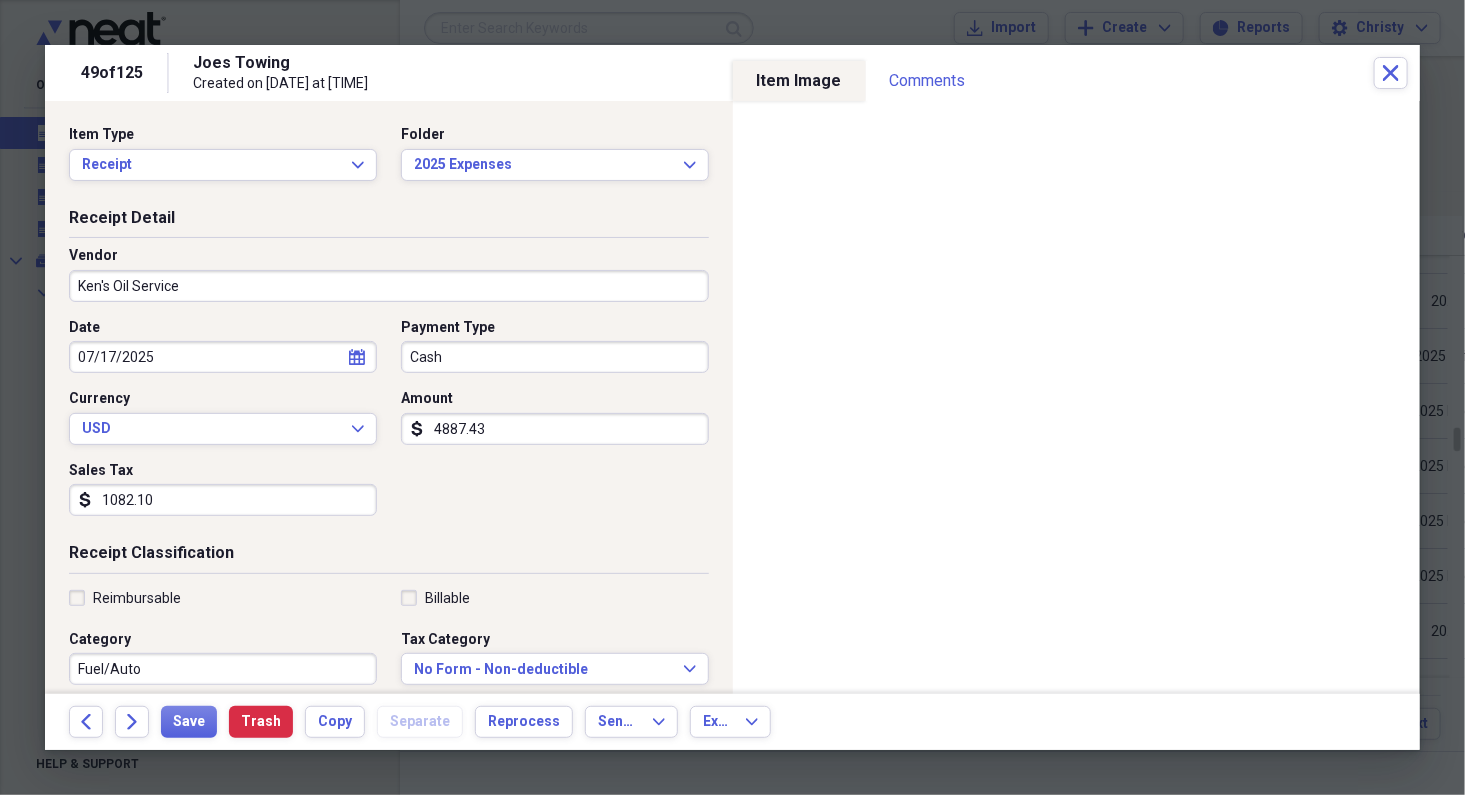 click on "Cash" at bounding box center (555, 357) 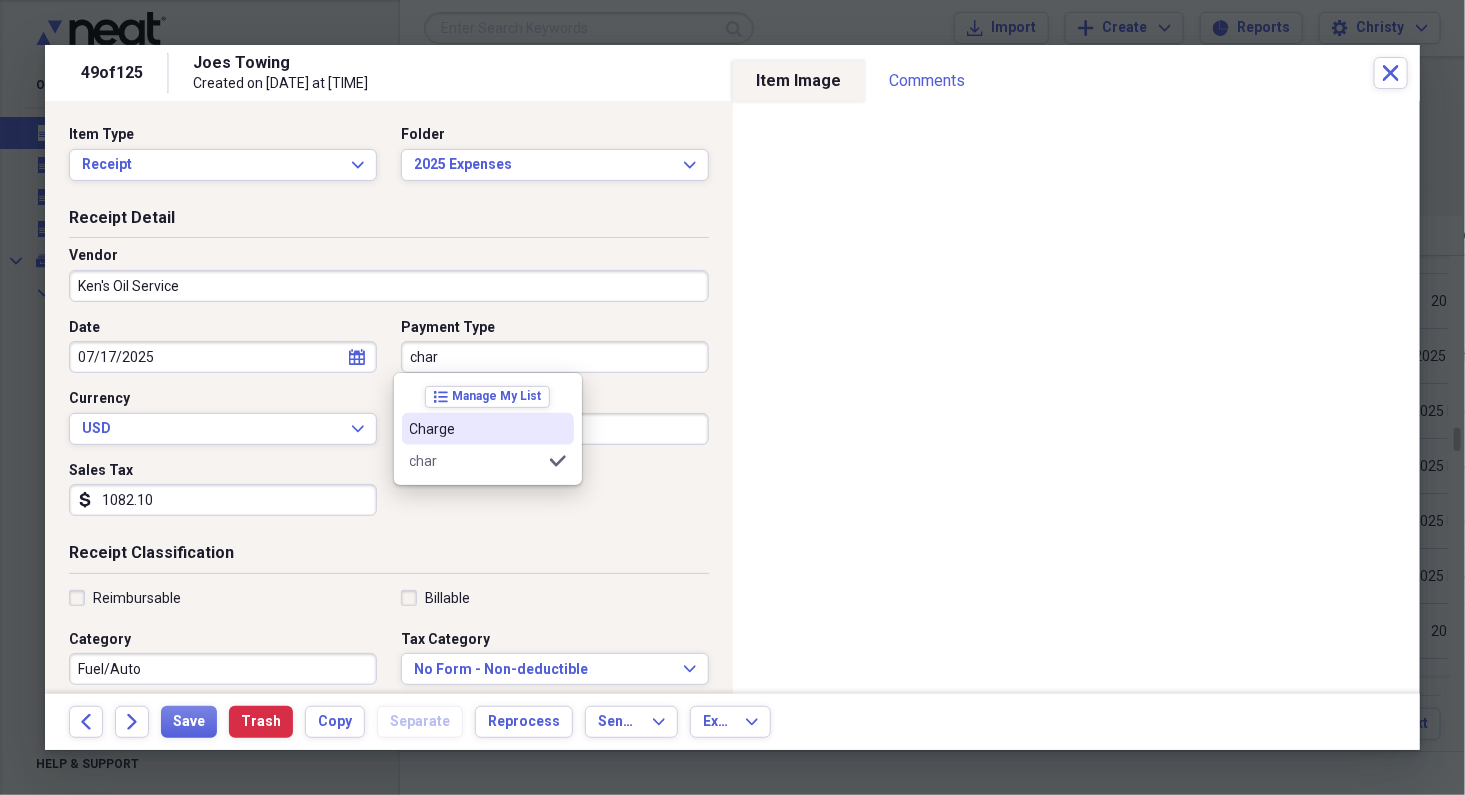 click on "Charge" at bounding box center (476, 429) 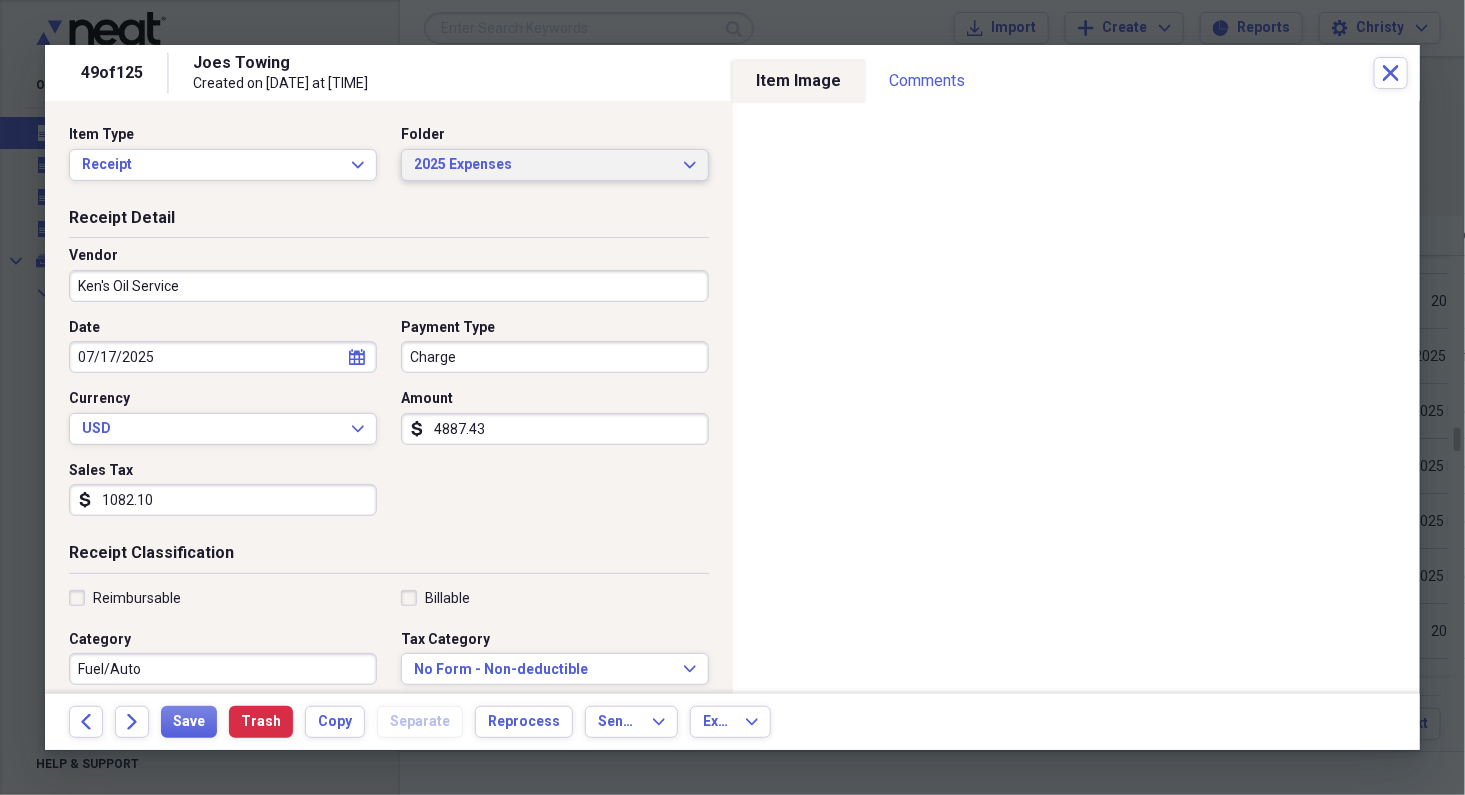 click on "2025 Expenses" at bounding box center [543, 165] 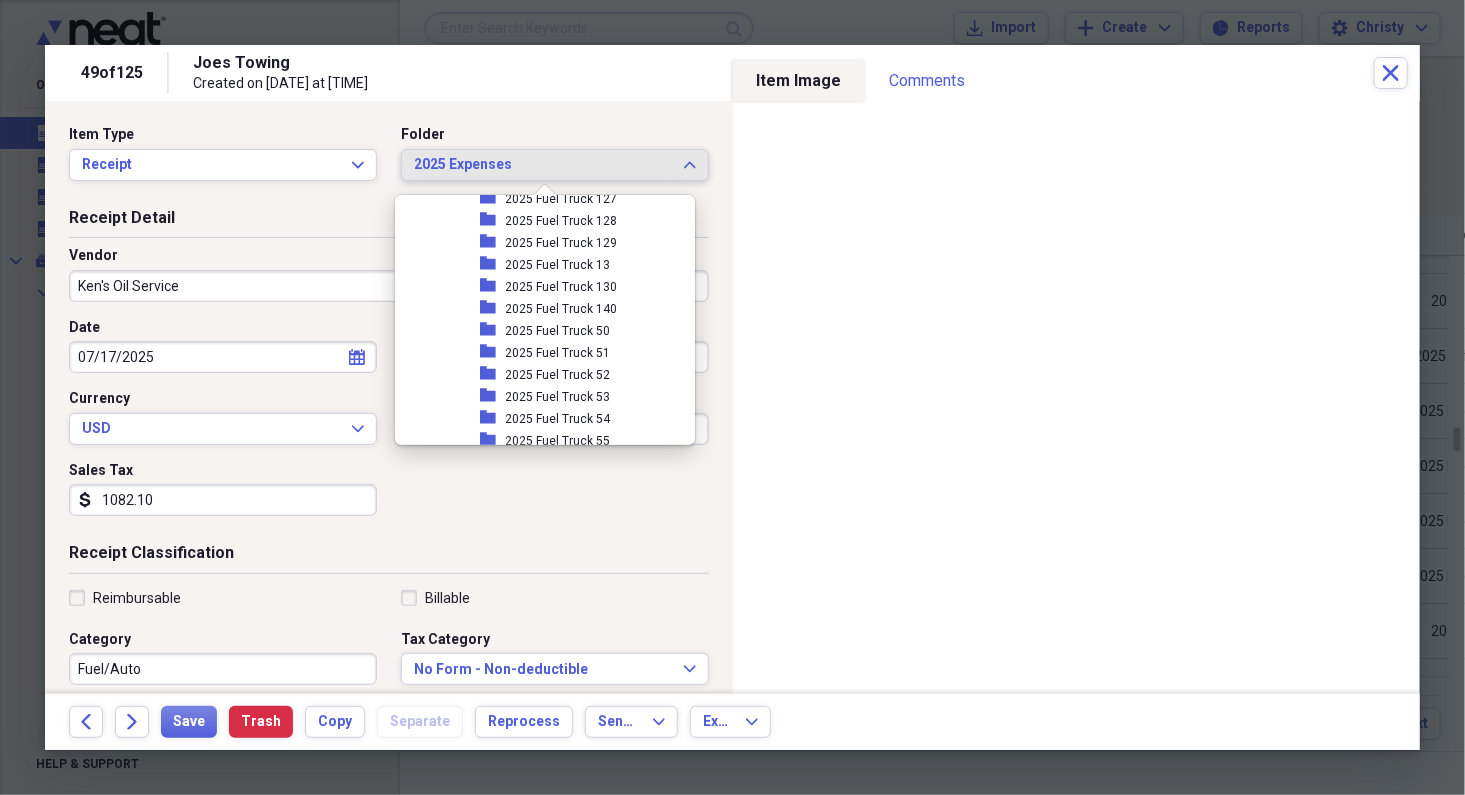 scroll, scrollTop: 1465, scrollLeft: 0, axis: vertical 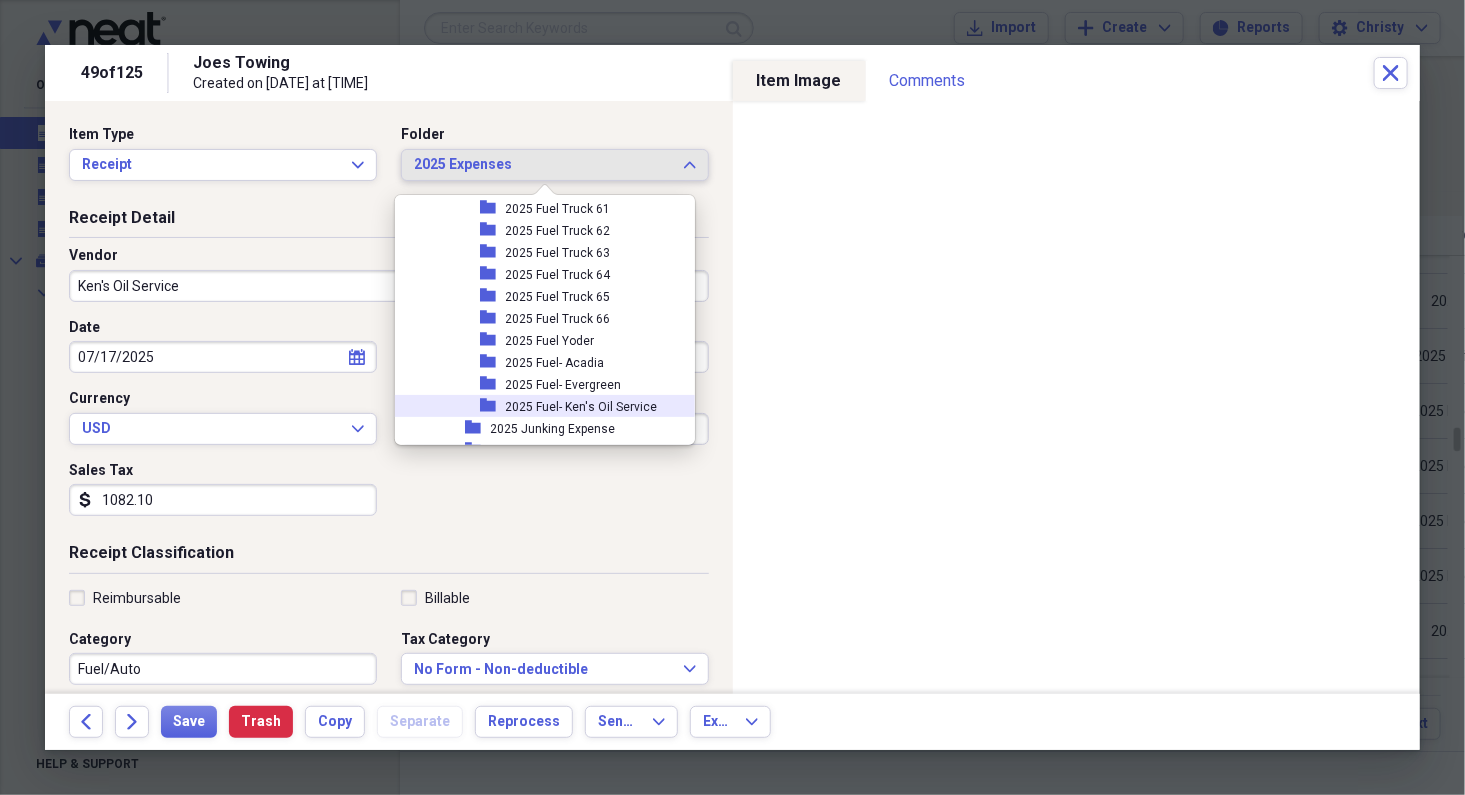 click on "2025 Fuel- Ken's Oil Service" at bounding box center [582, 407] 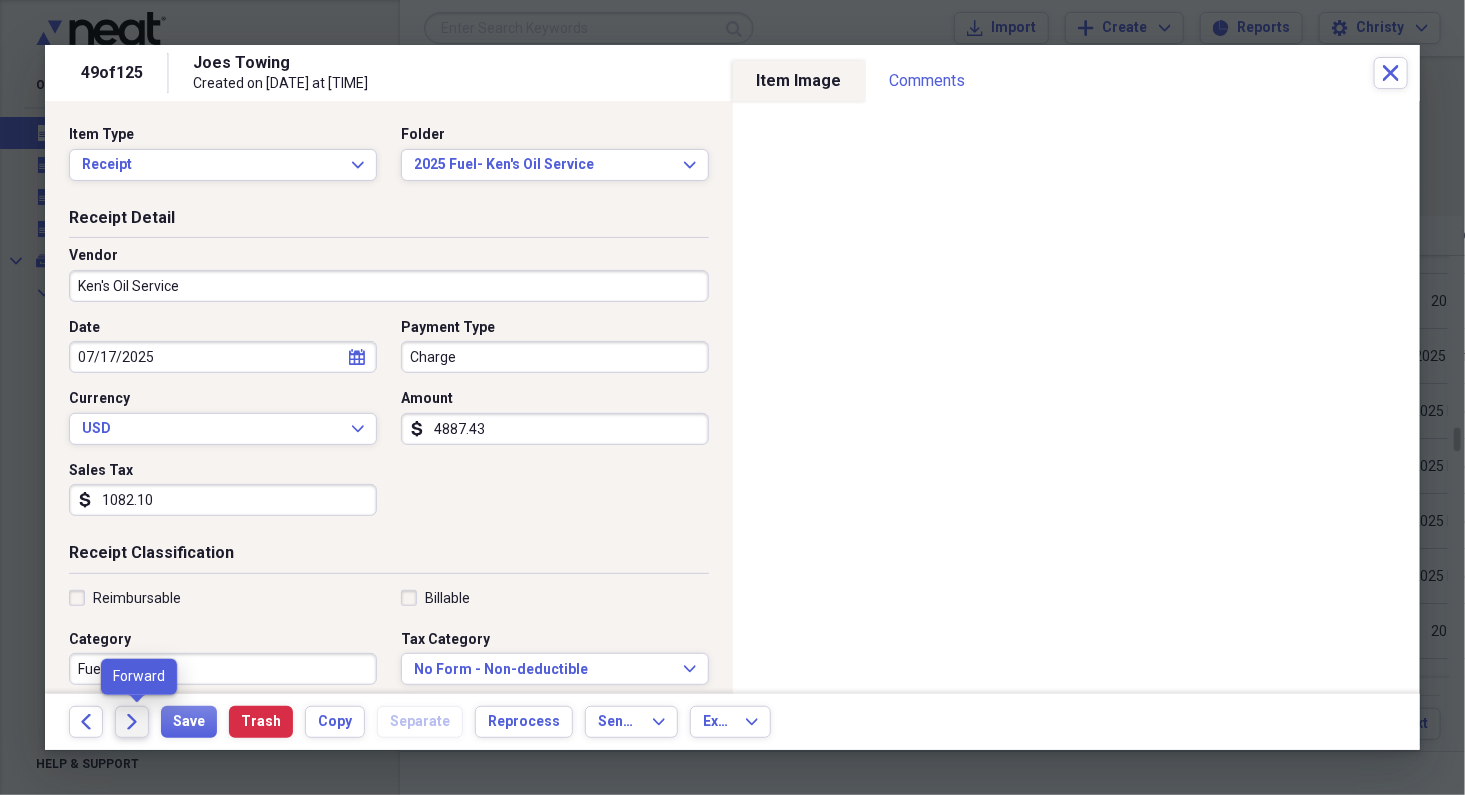 click on "Forward" 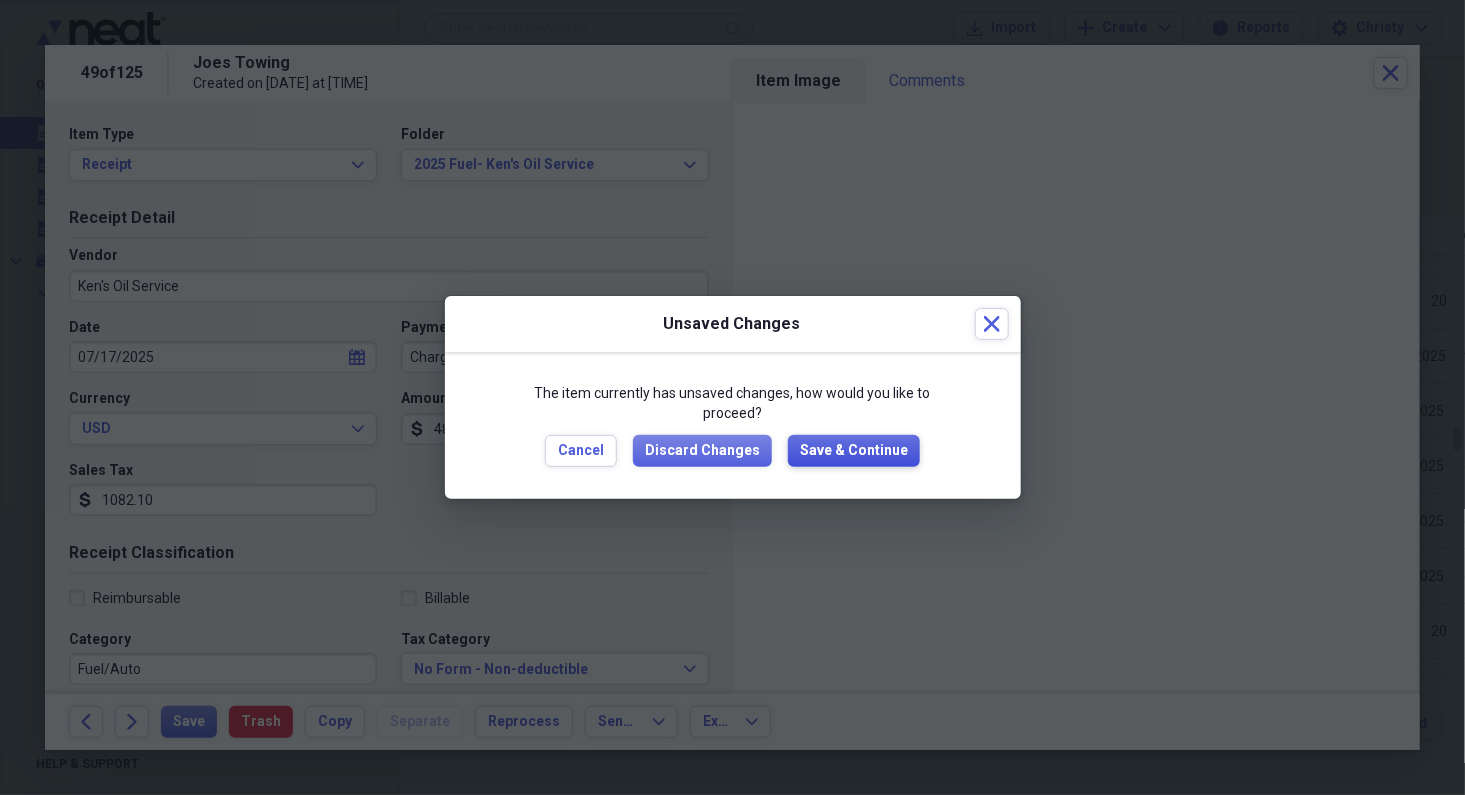 click on "Save & Continue" at bounding box center (854, 451) 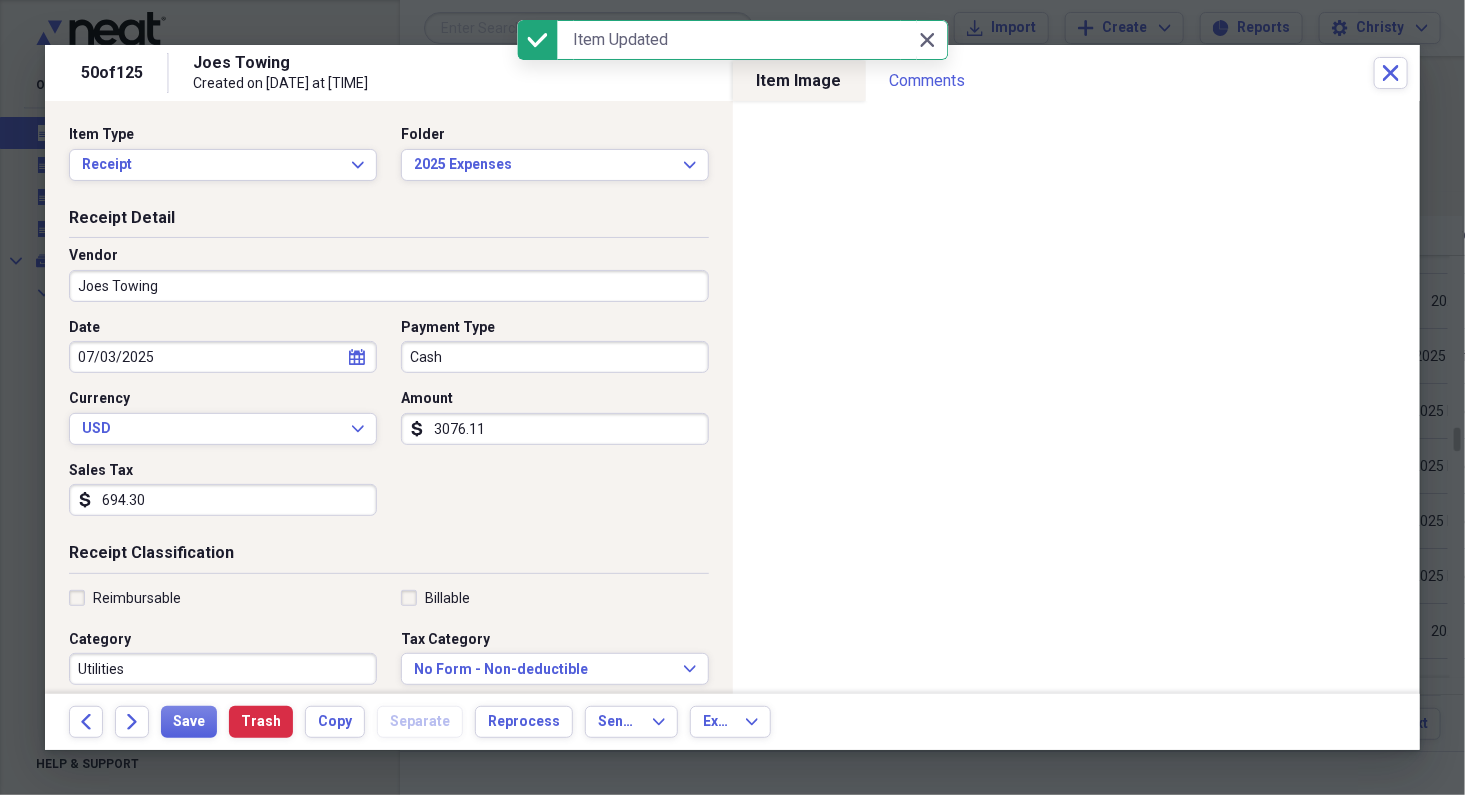 click on "Joes Towing" at bounding box center (389, 286) 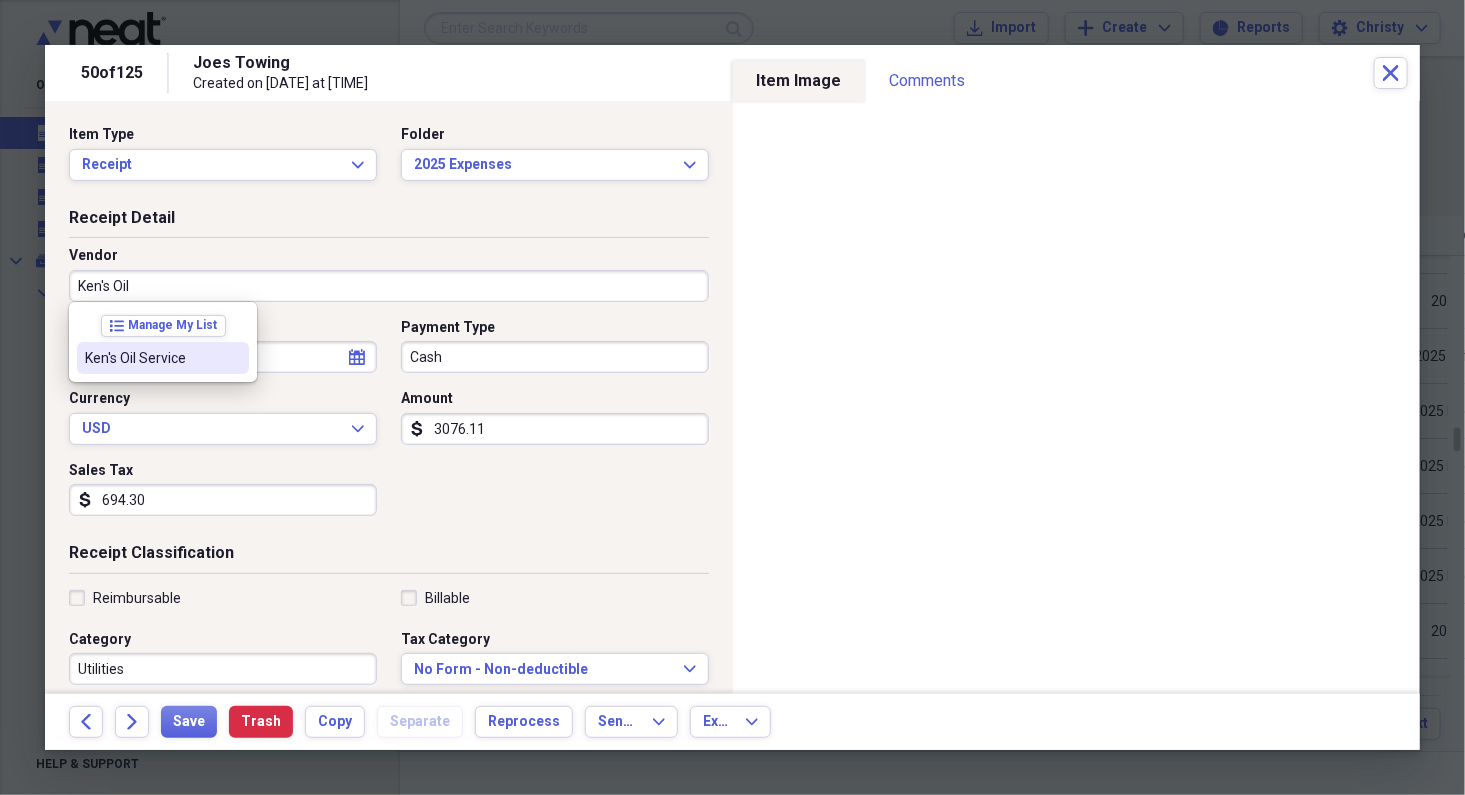 click on "Ken's Oil Service" at bounding box center (163, 358) 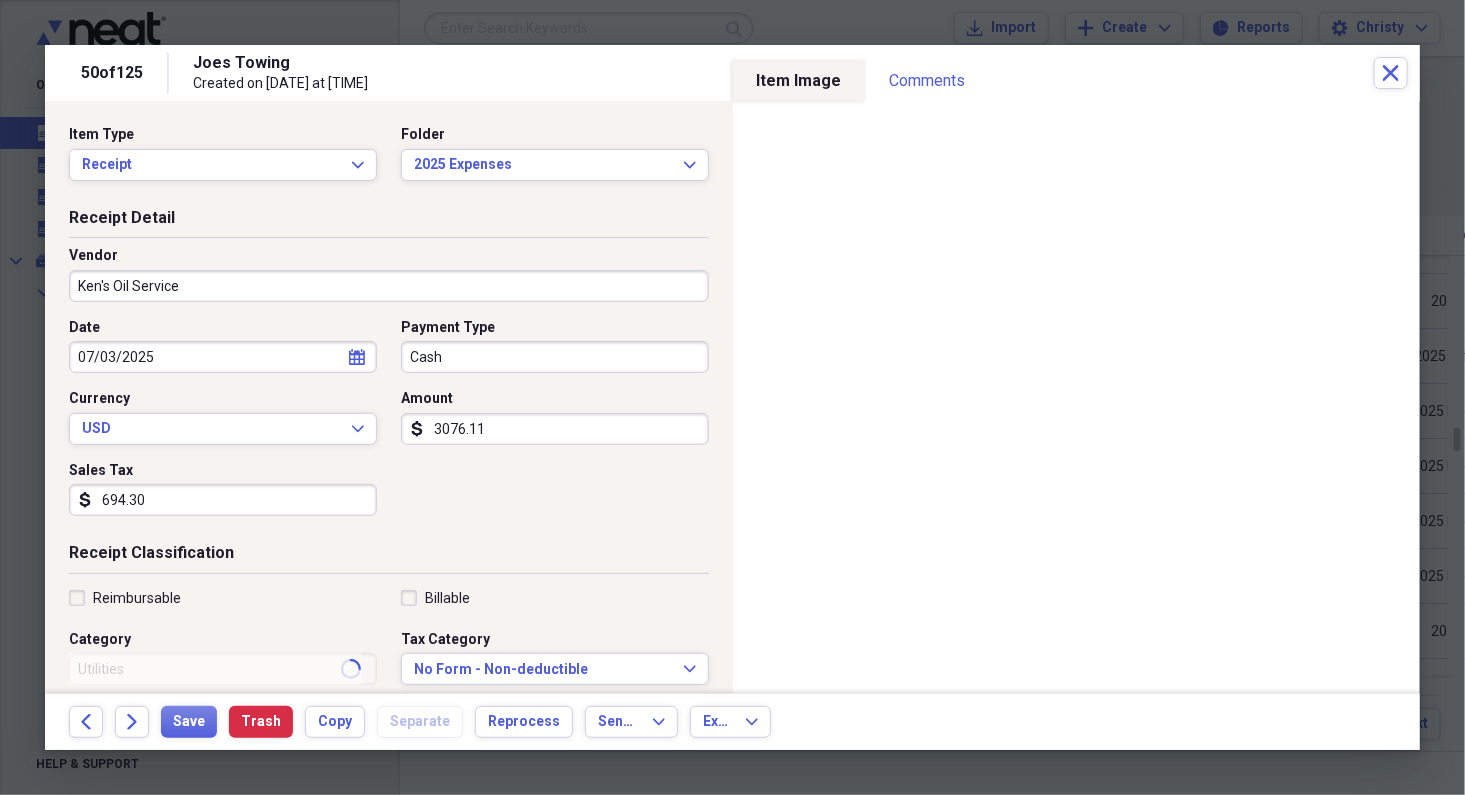 type on "Fuel/Auto" 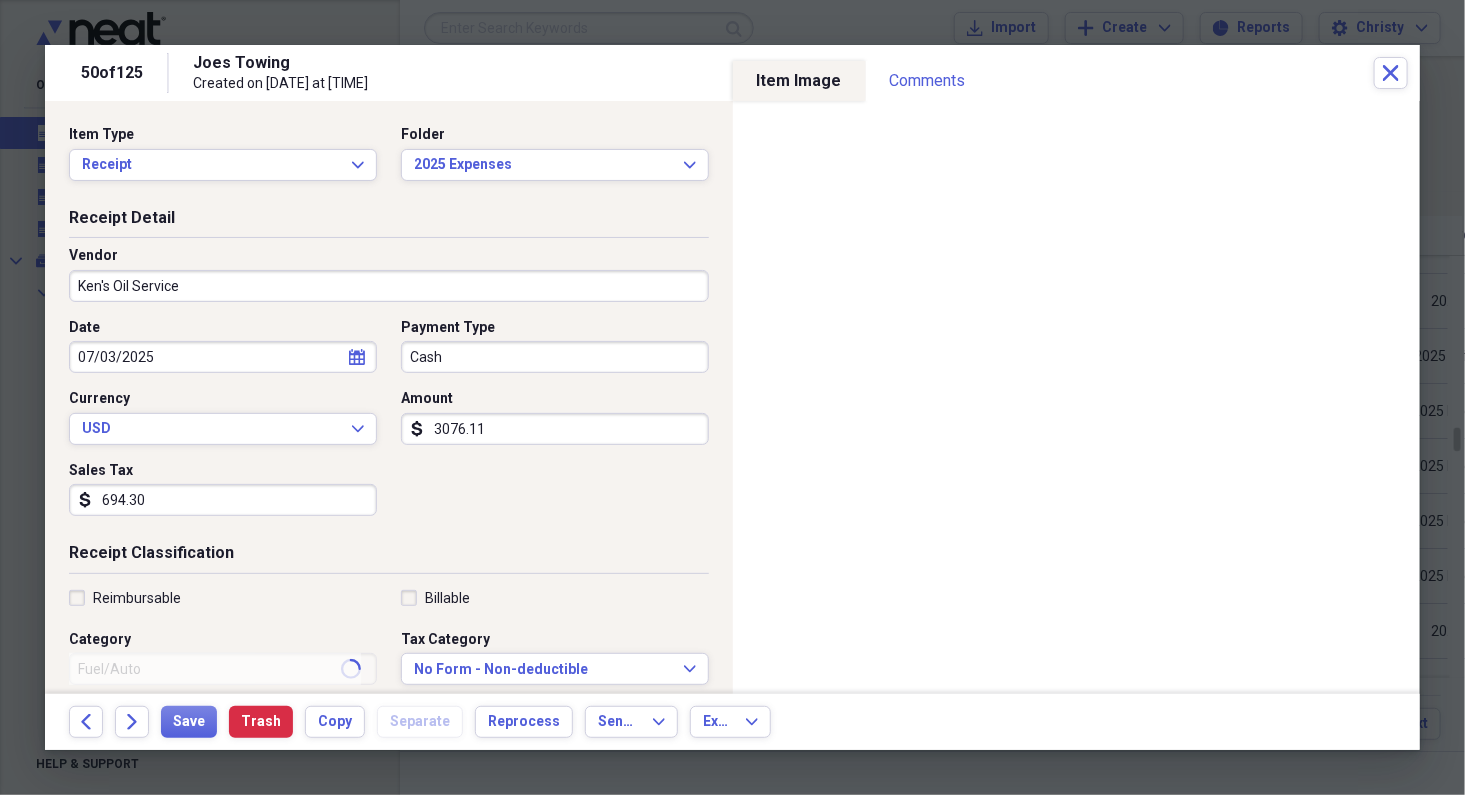 click on "Cash" at bounding box center (555, 357) 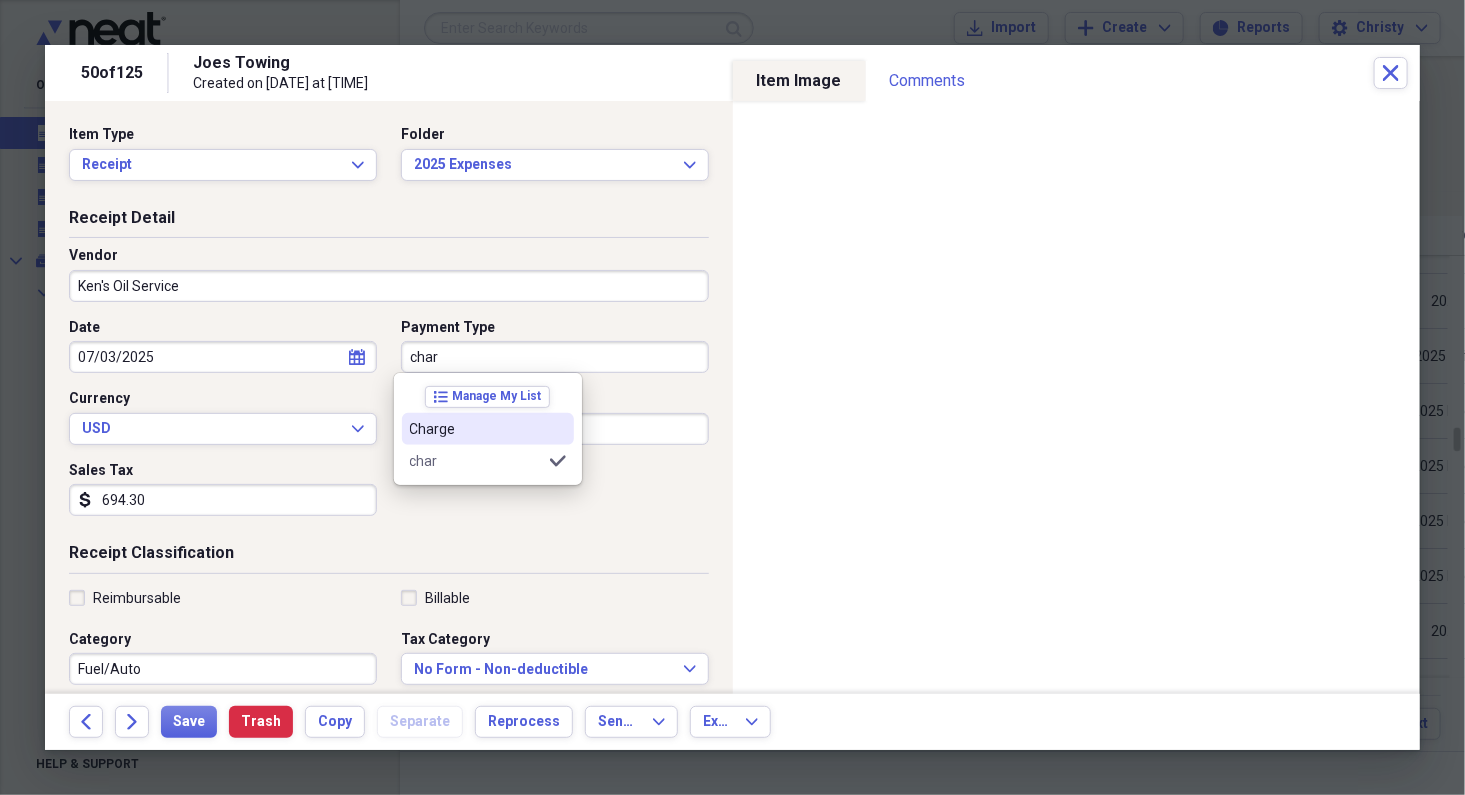 click on "Charge" at bounding box center (476, 429) 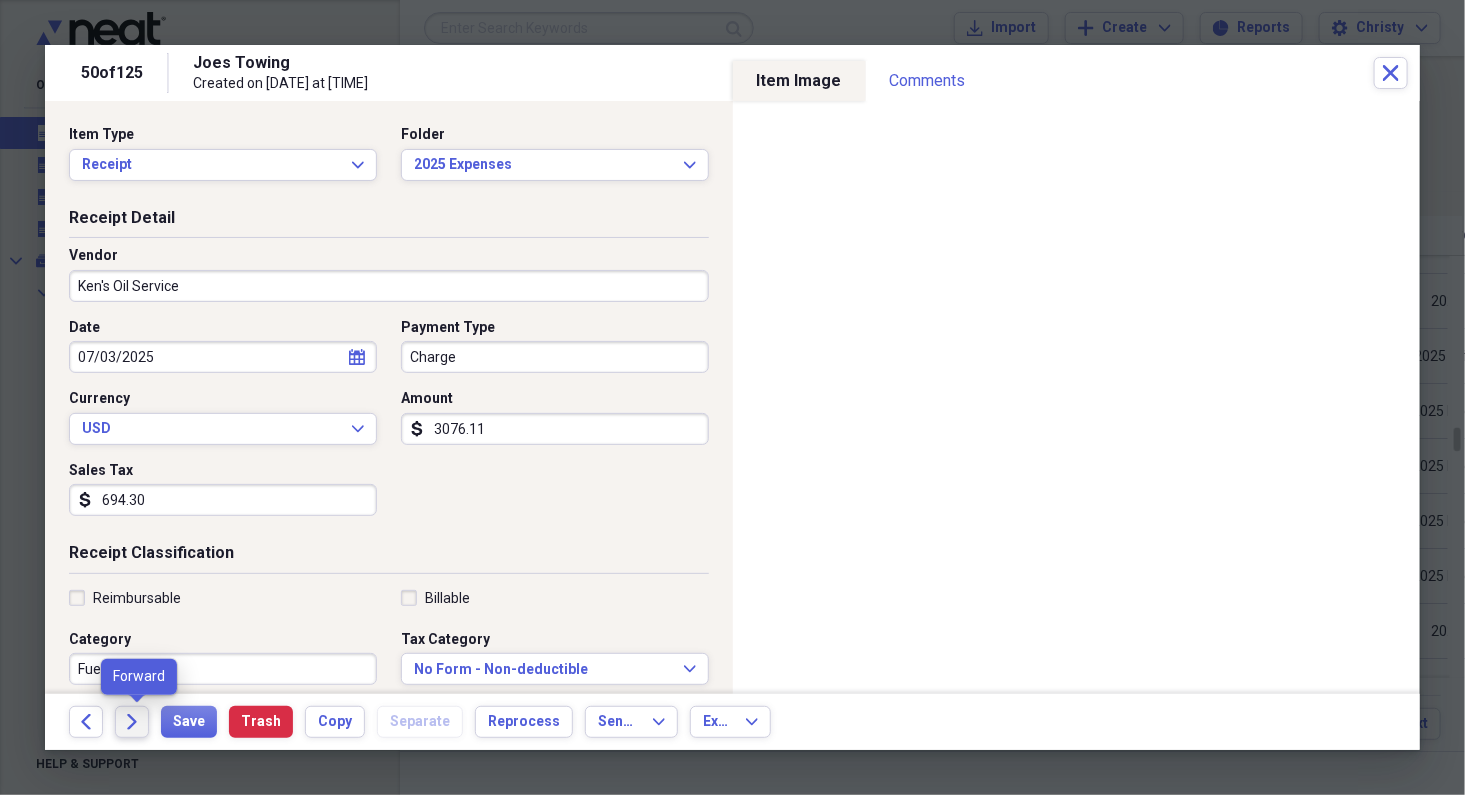drag, startPoint x: 135, startPoint y: 714, endPoint x: 178, endPoint y: 684, distance: 52.43091 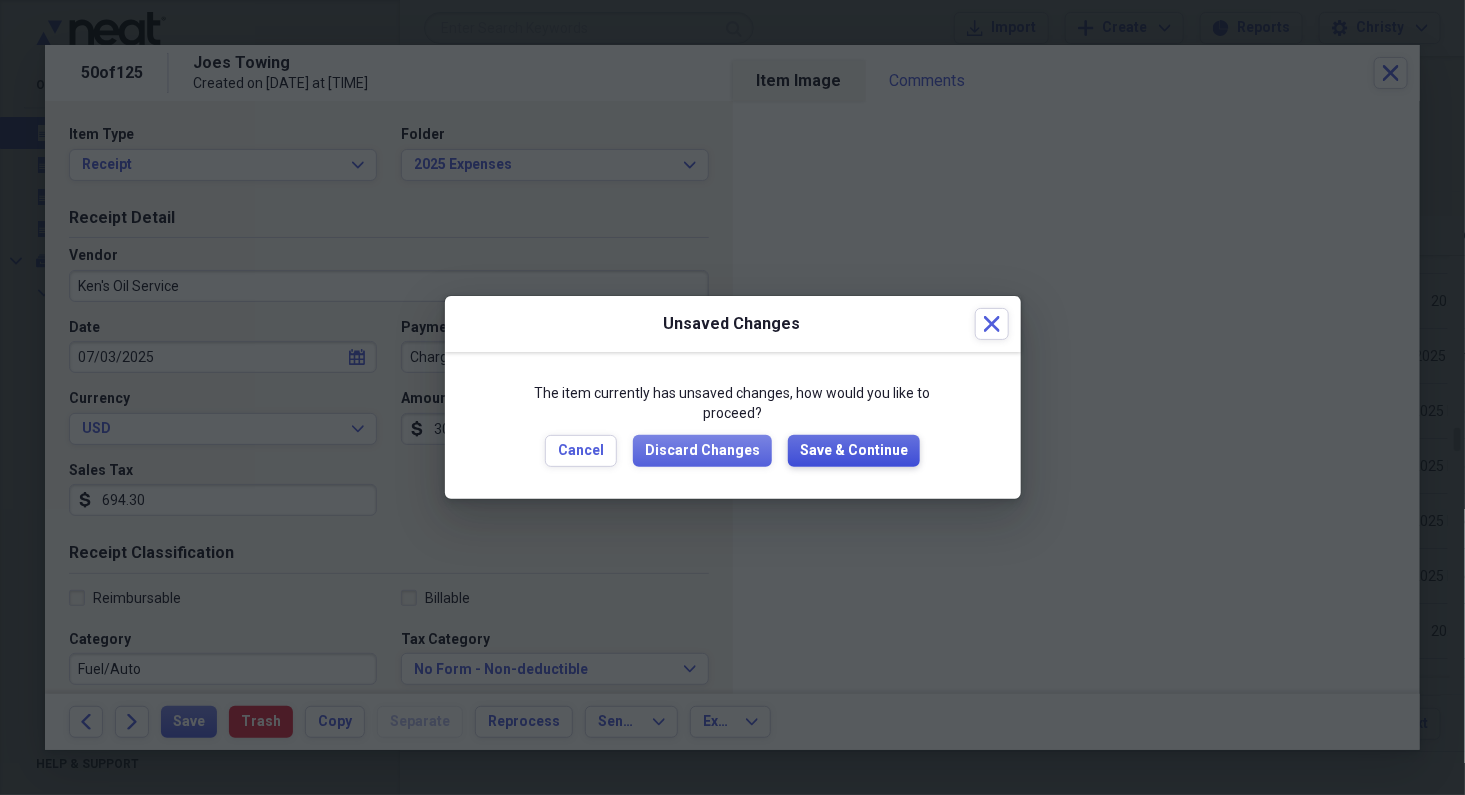 click on "Save & Continue" at bounding box center (854, 451) 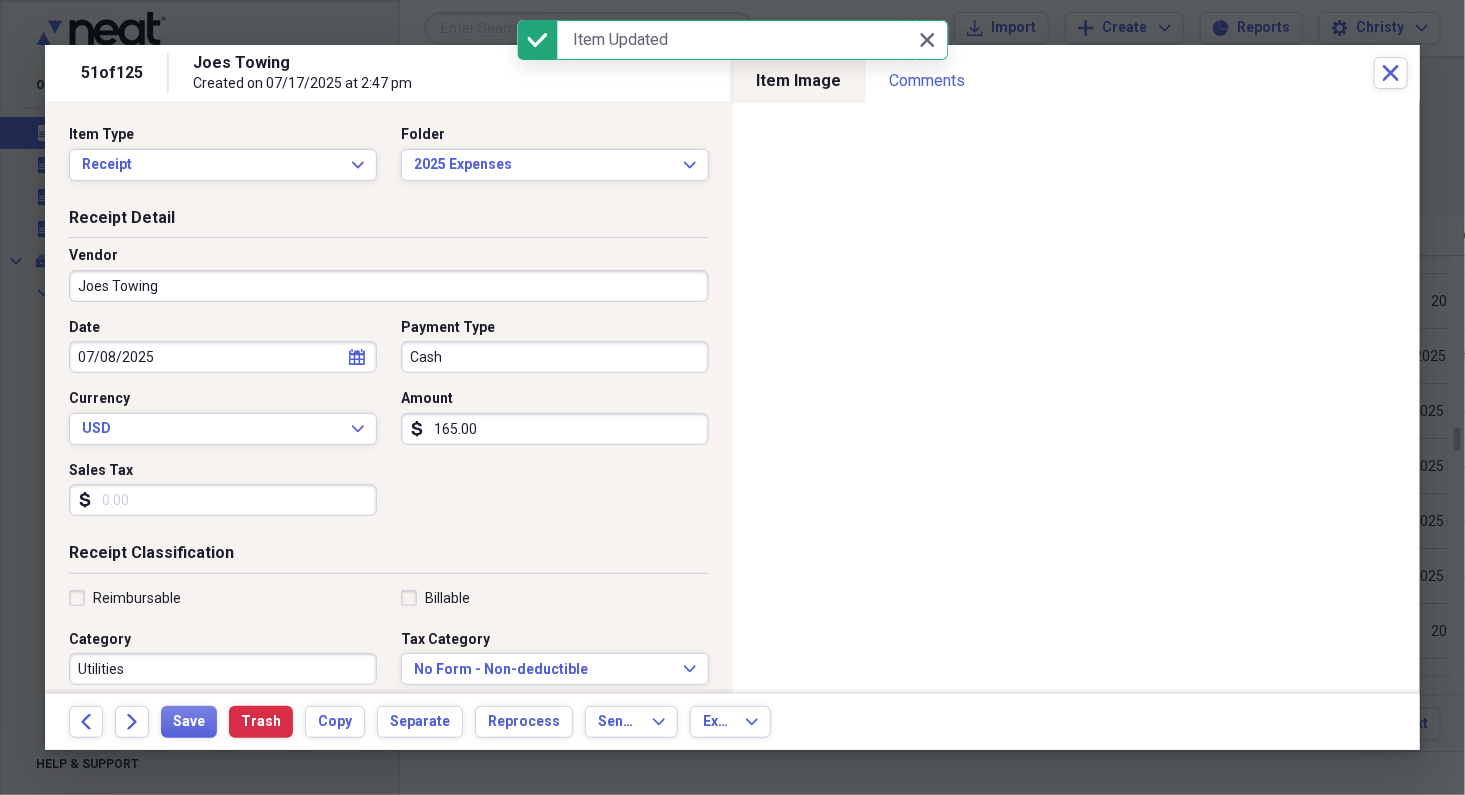 click on "Joes Towing" at bounding box center [389, 286] 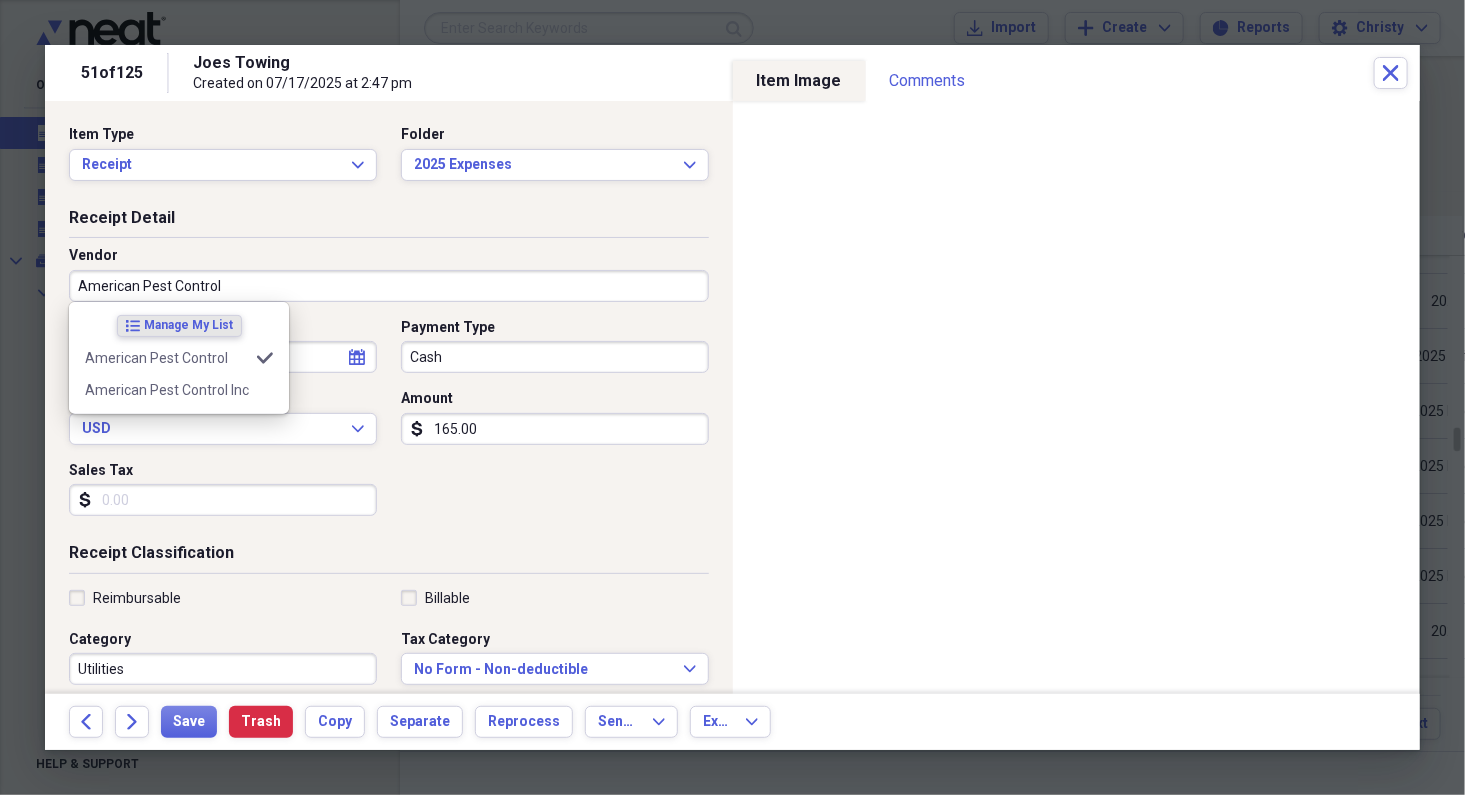 type on "American Pest Control" 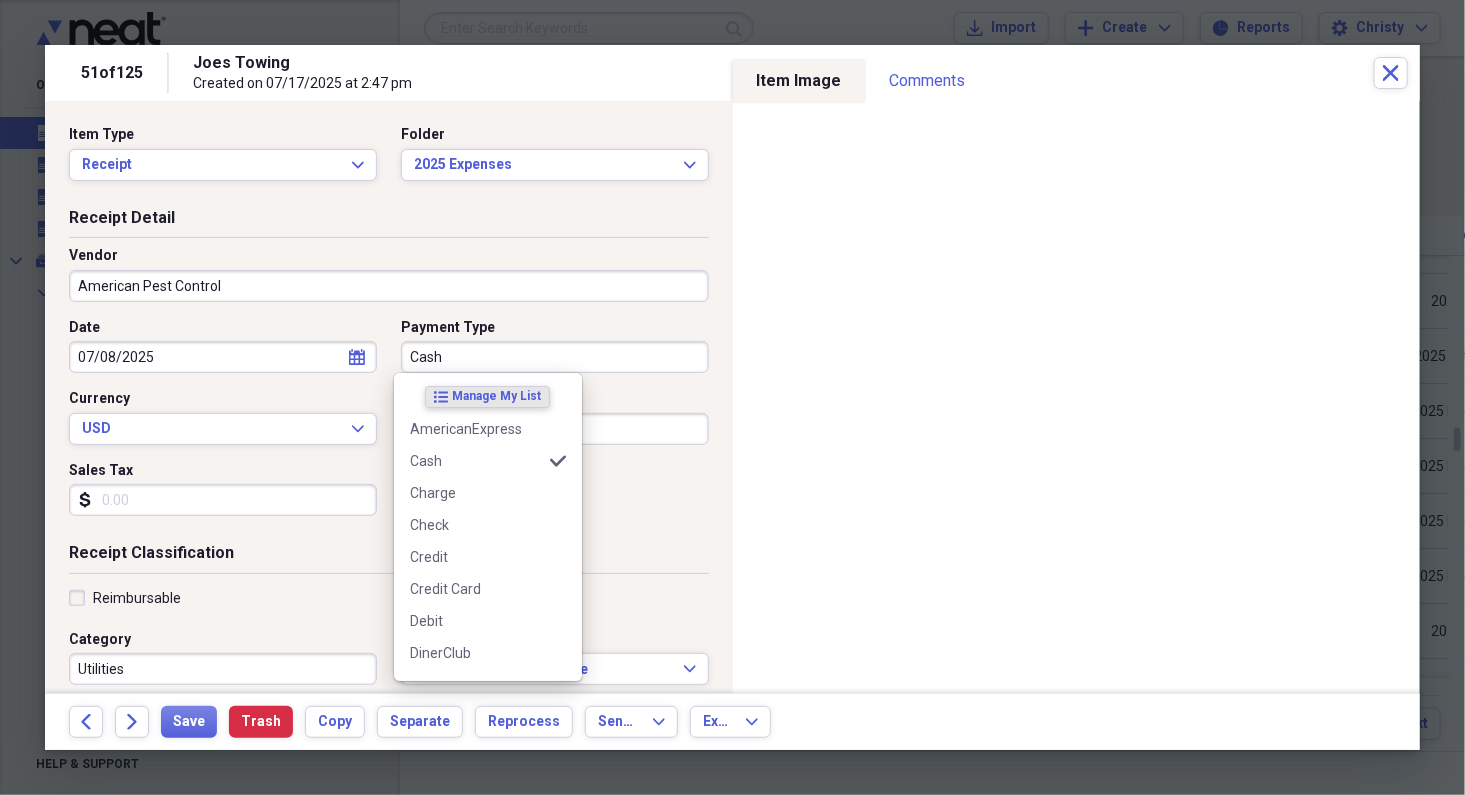 click on "Cash" at bounding box center [555, 357] 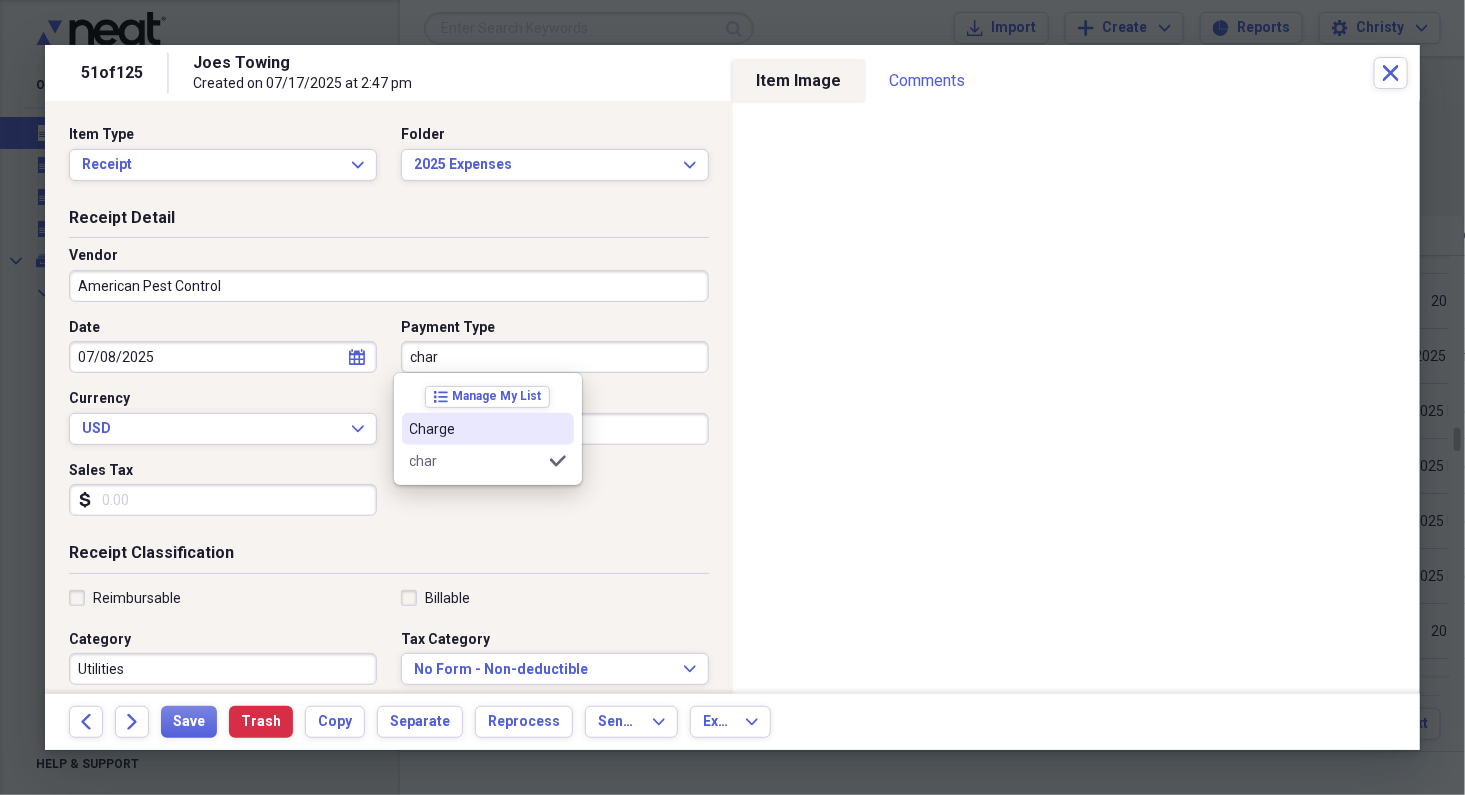 click on "Charge" at bounding box center [476, 429] 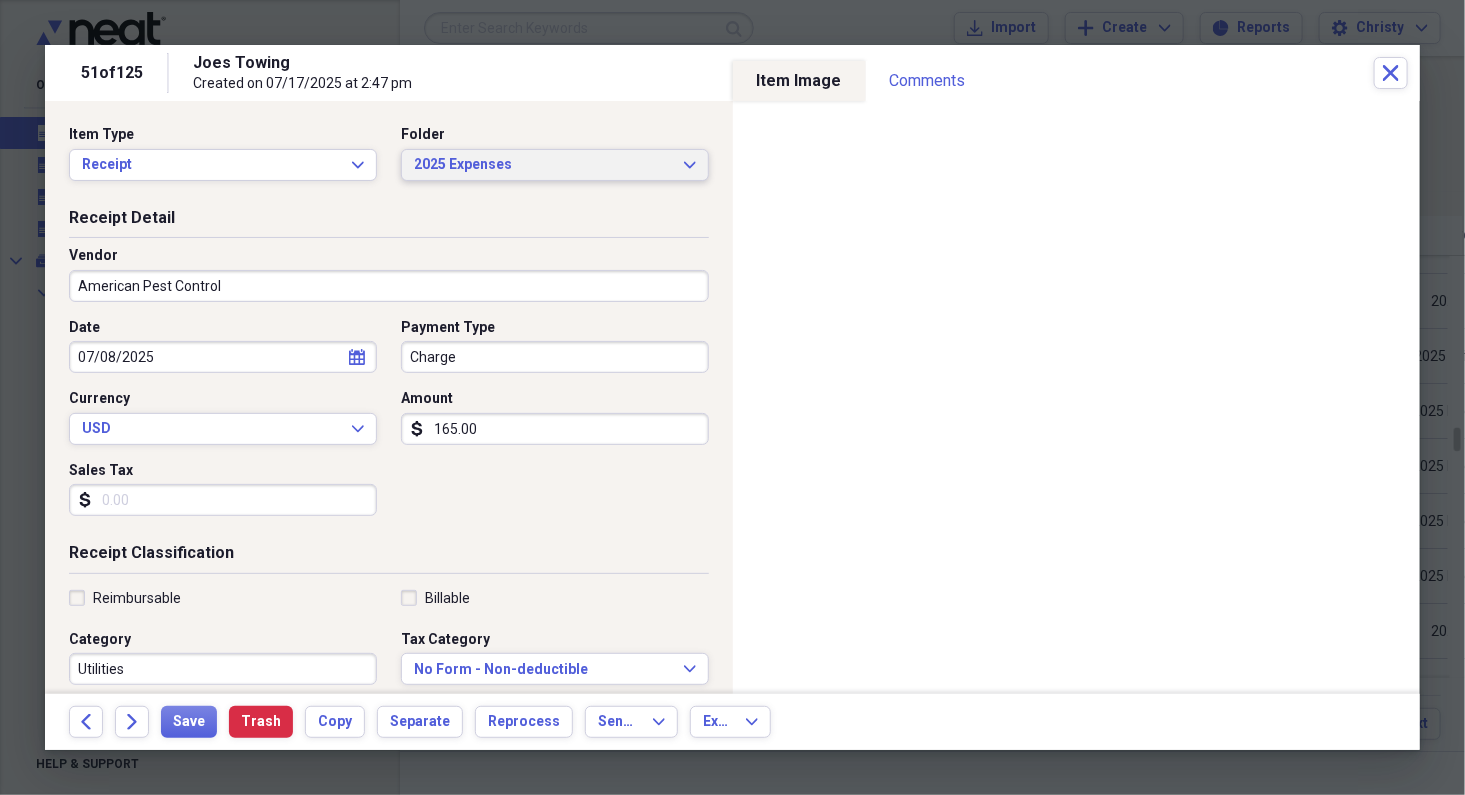 click on "2025 Expenses" at bounding box center [543, 165] 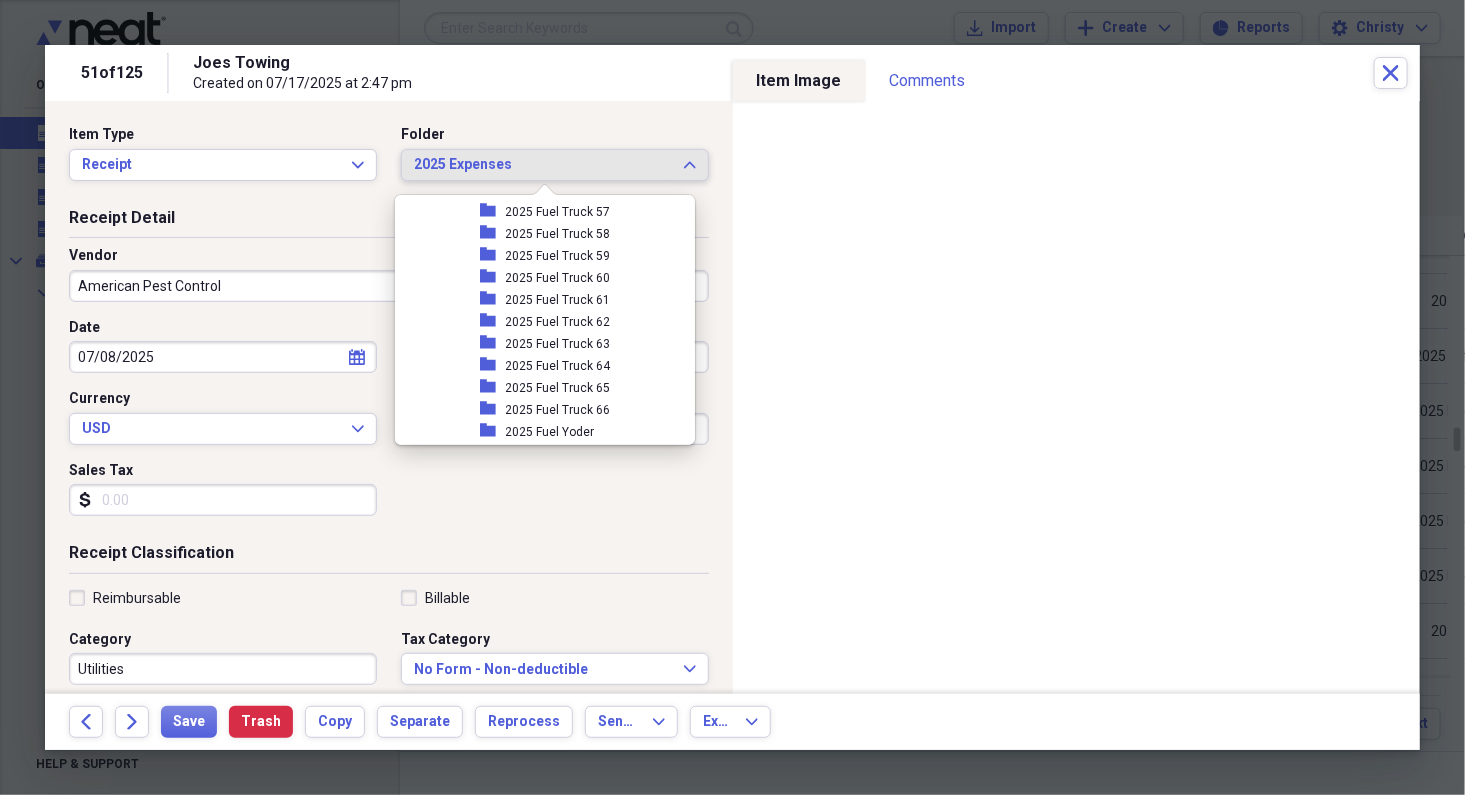 scroll, scrollTop: 1647, scrollLeft: 0, axis: vertical 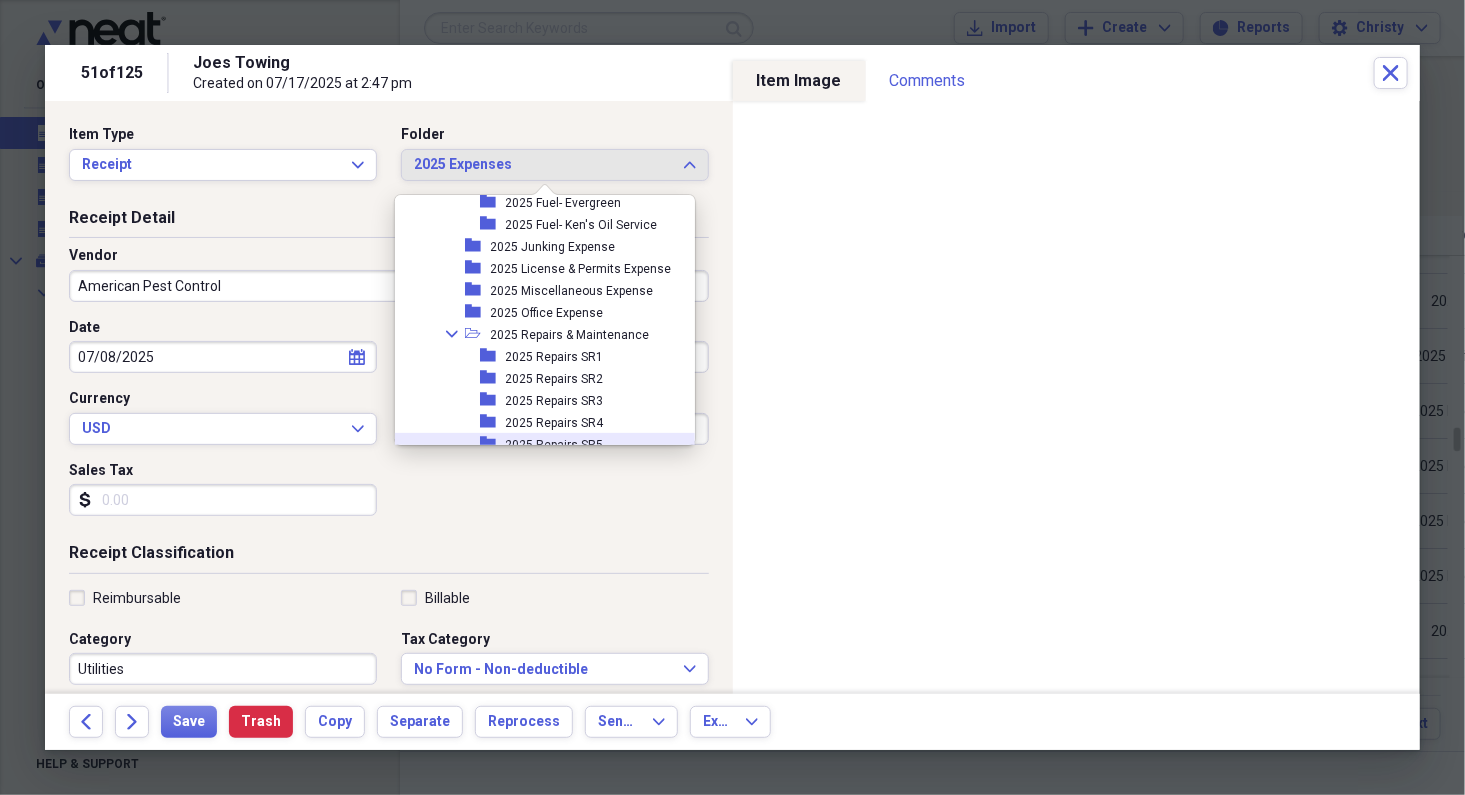 click on "Date [DATE] calendar Calendar Payment Type Charge Currency USD Expand Amount dollar-sign [AMOUNT] Sales Tax dollar-sign" at bounding box center [389, 425] 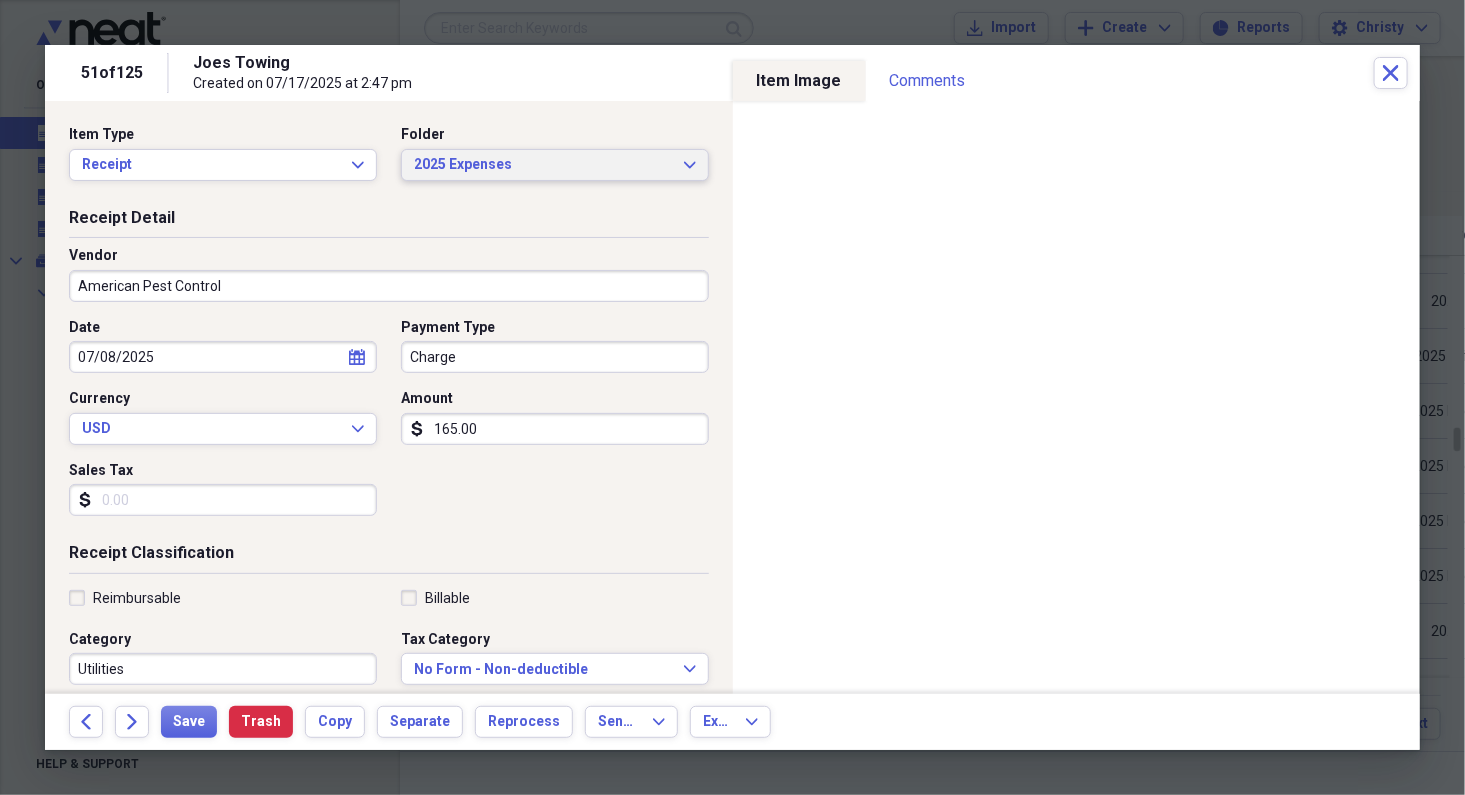 click on "2025 Expenses" at bounding box center (543, 165) 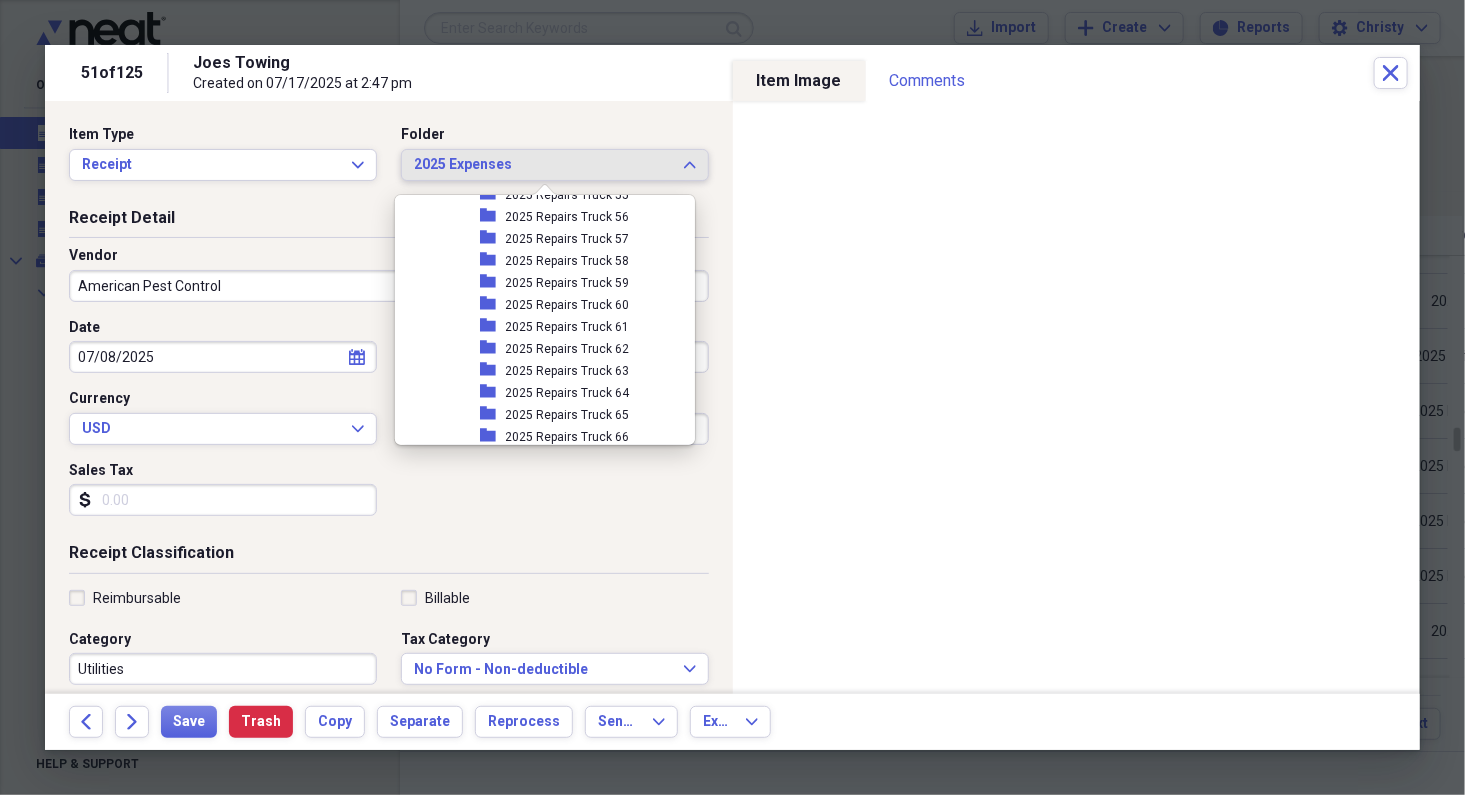 scroll, scrollTop: 3502, scrollLeft: 0, axis: vertical 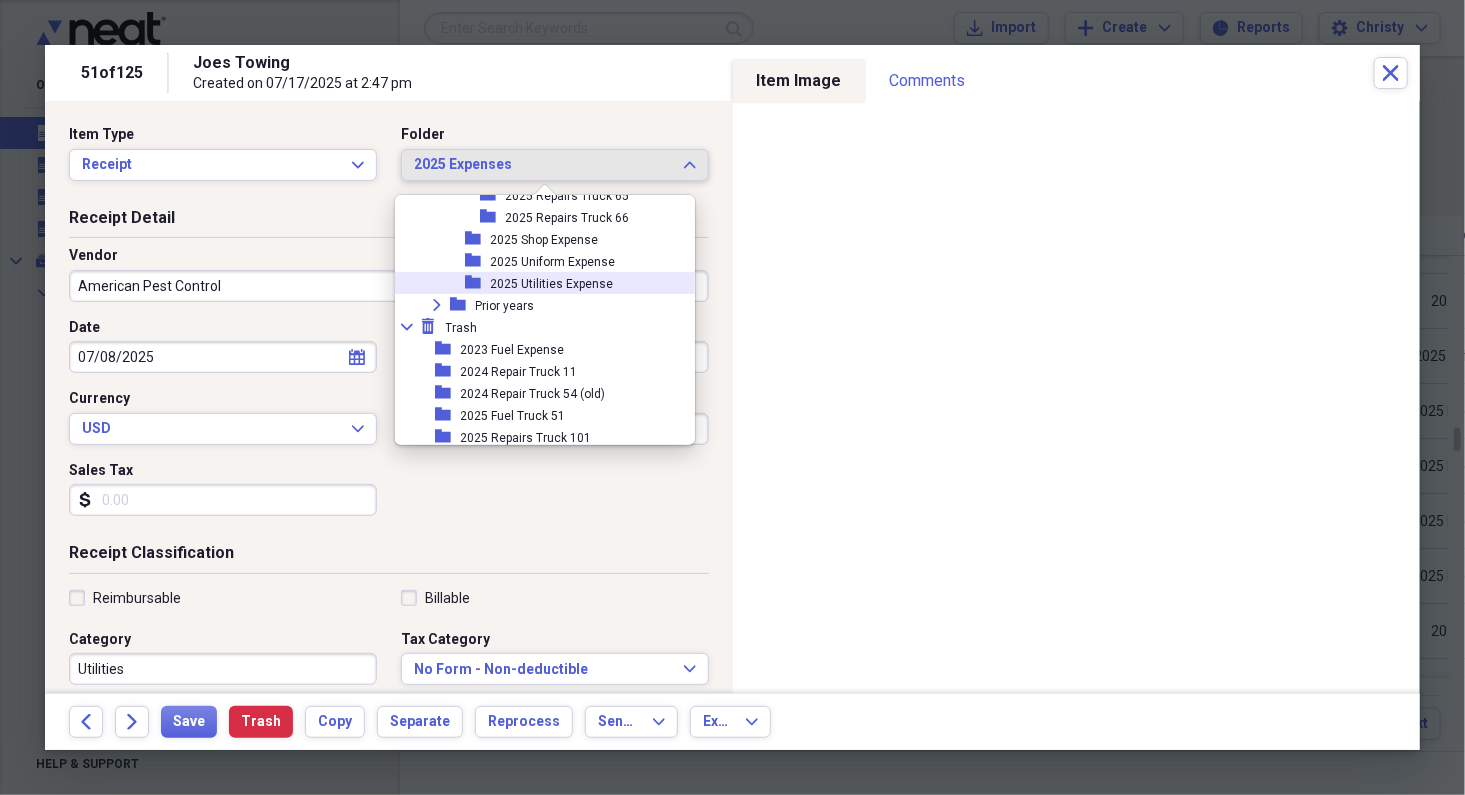 click on "folder 2025 Utilities Expense" at bounding box center (537, 283) 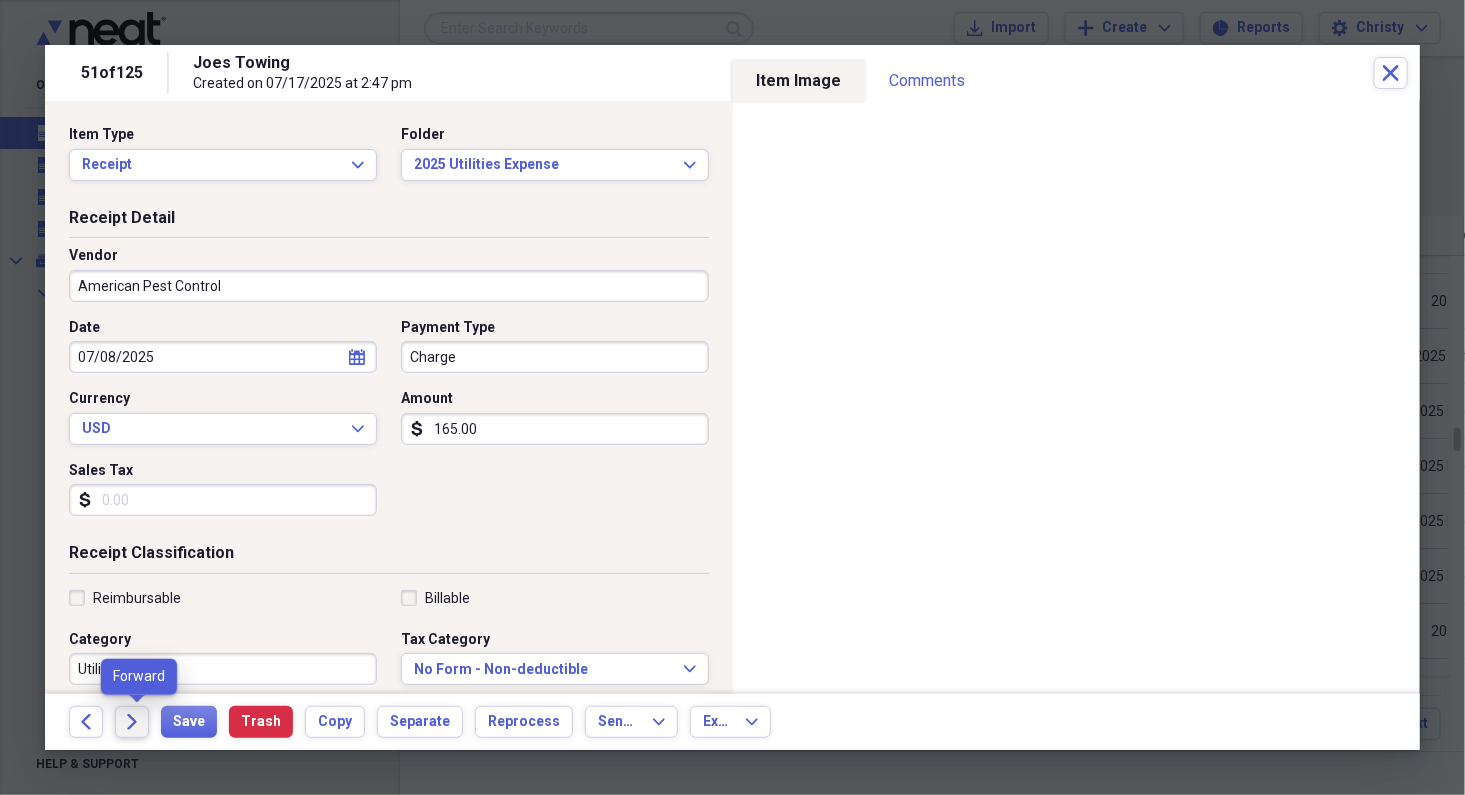 click on "Forward" at bounding box center [132, 722] 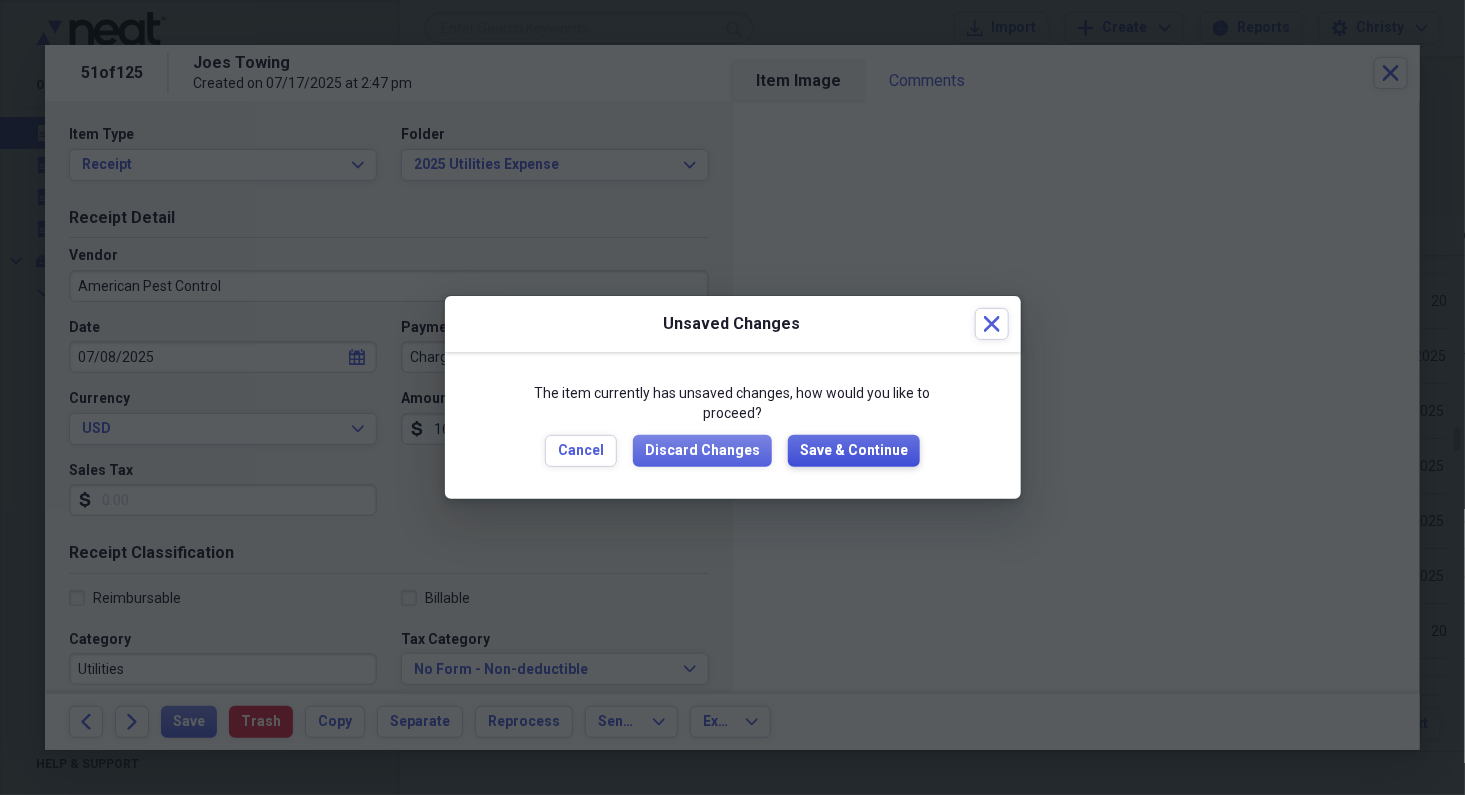 click on "Save & Continue" at bounding box center (854, 451) 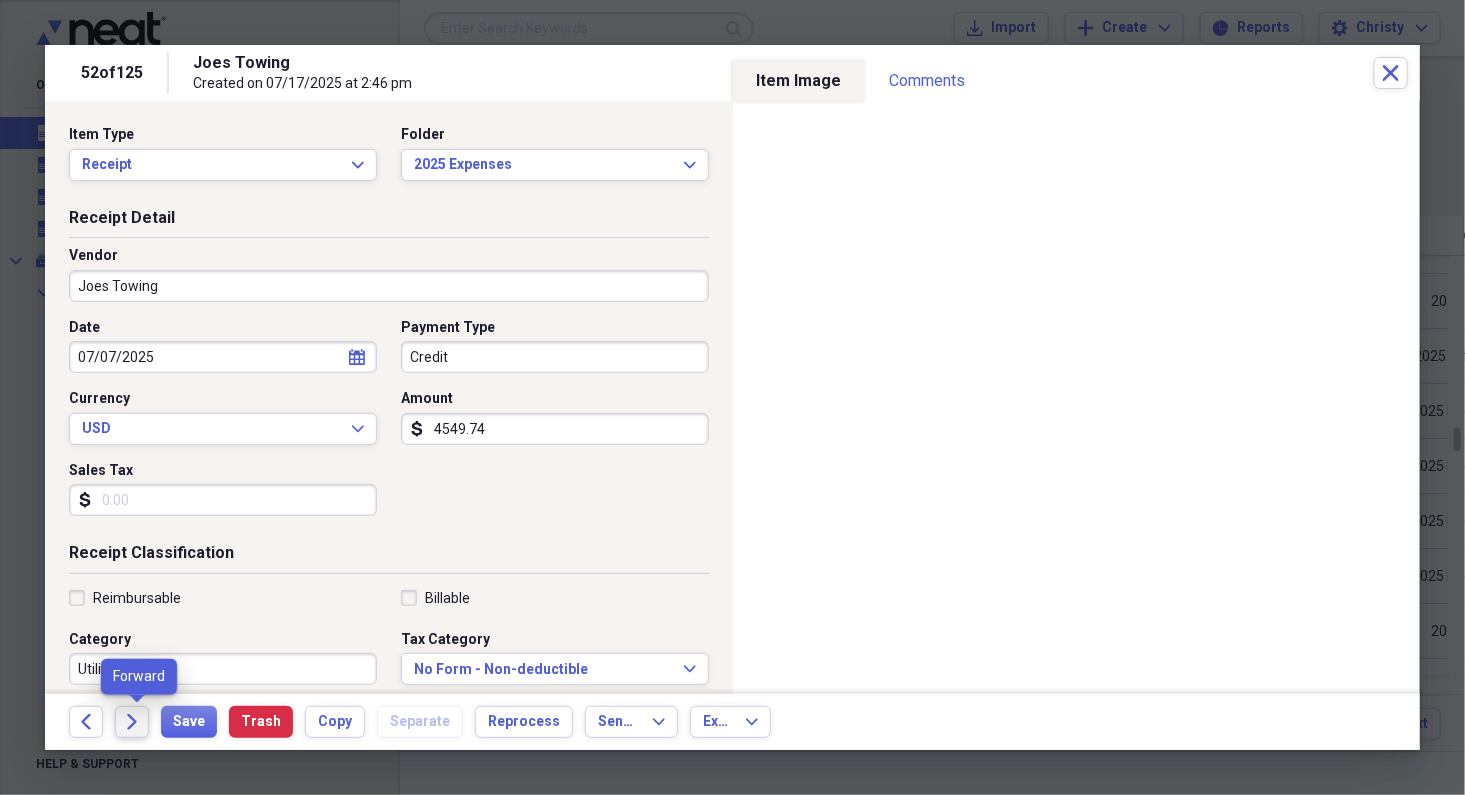 click on "Forward" at bounding box center (132, 722) 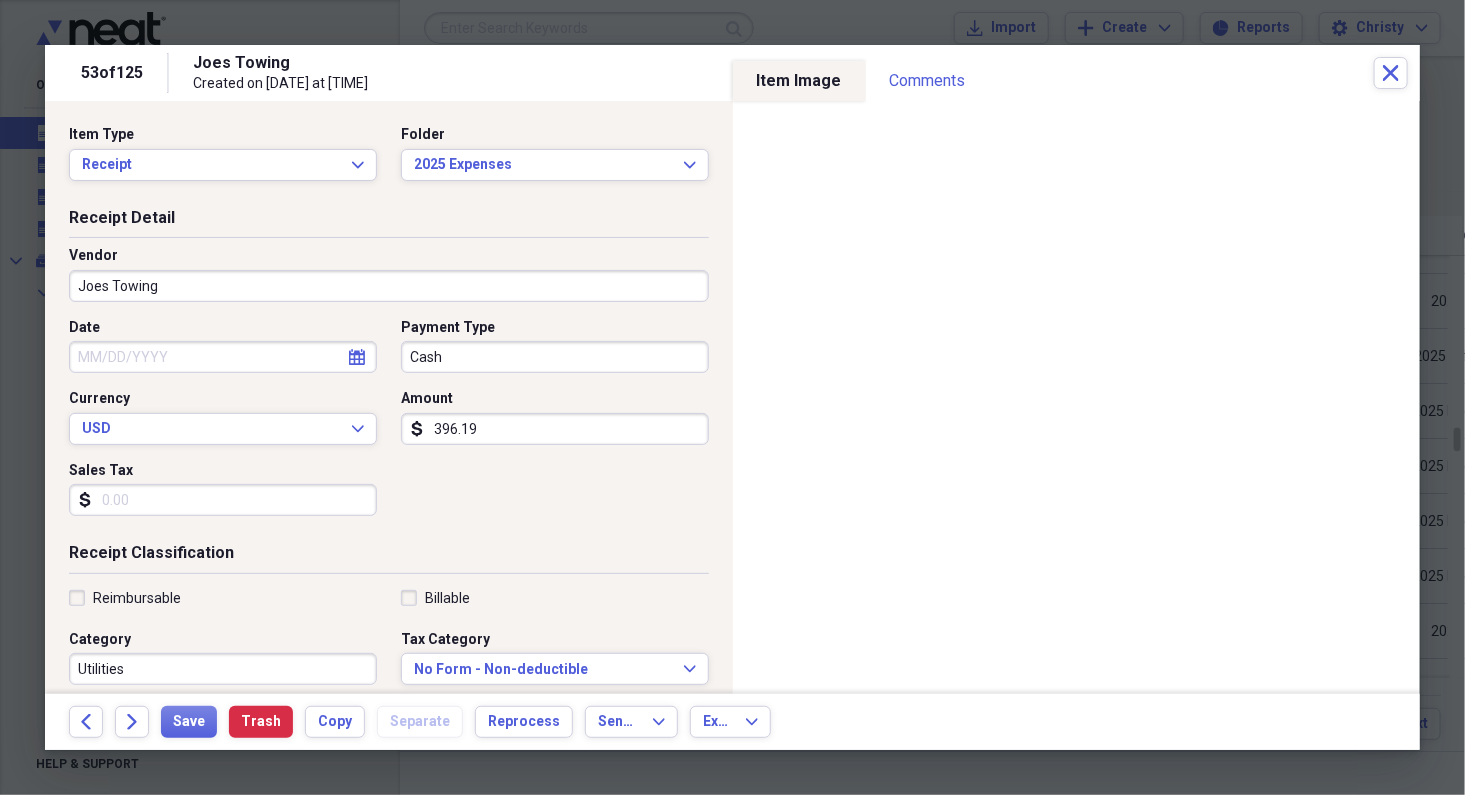 click on "Joes Towing" at bounding box center [389, 286] 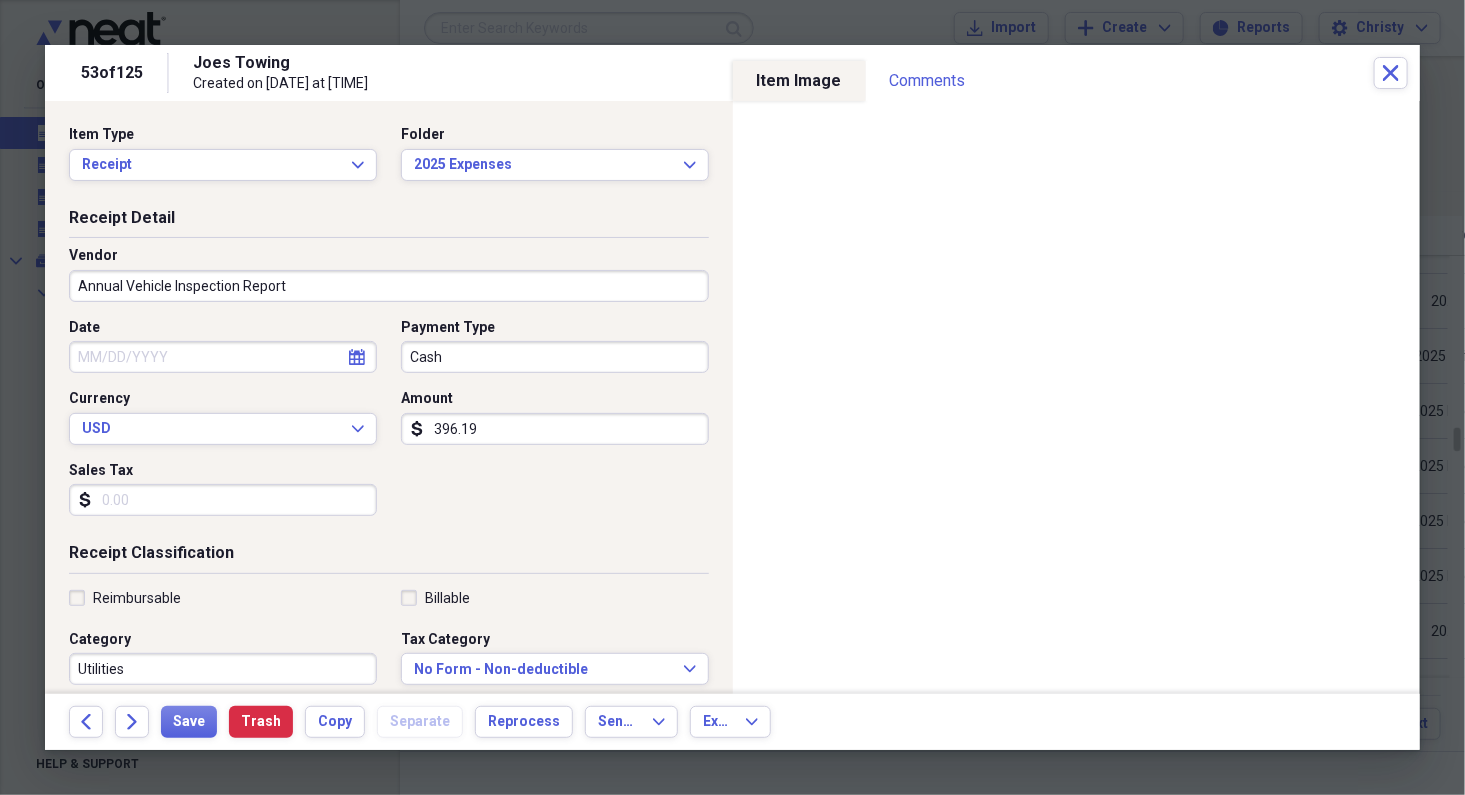 type on "Annual Vehicle Inspection Report" 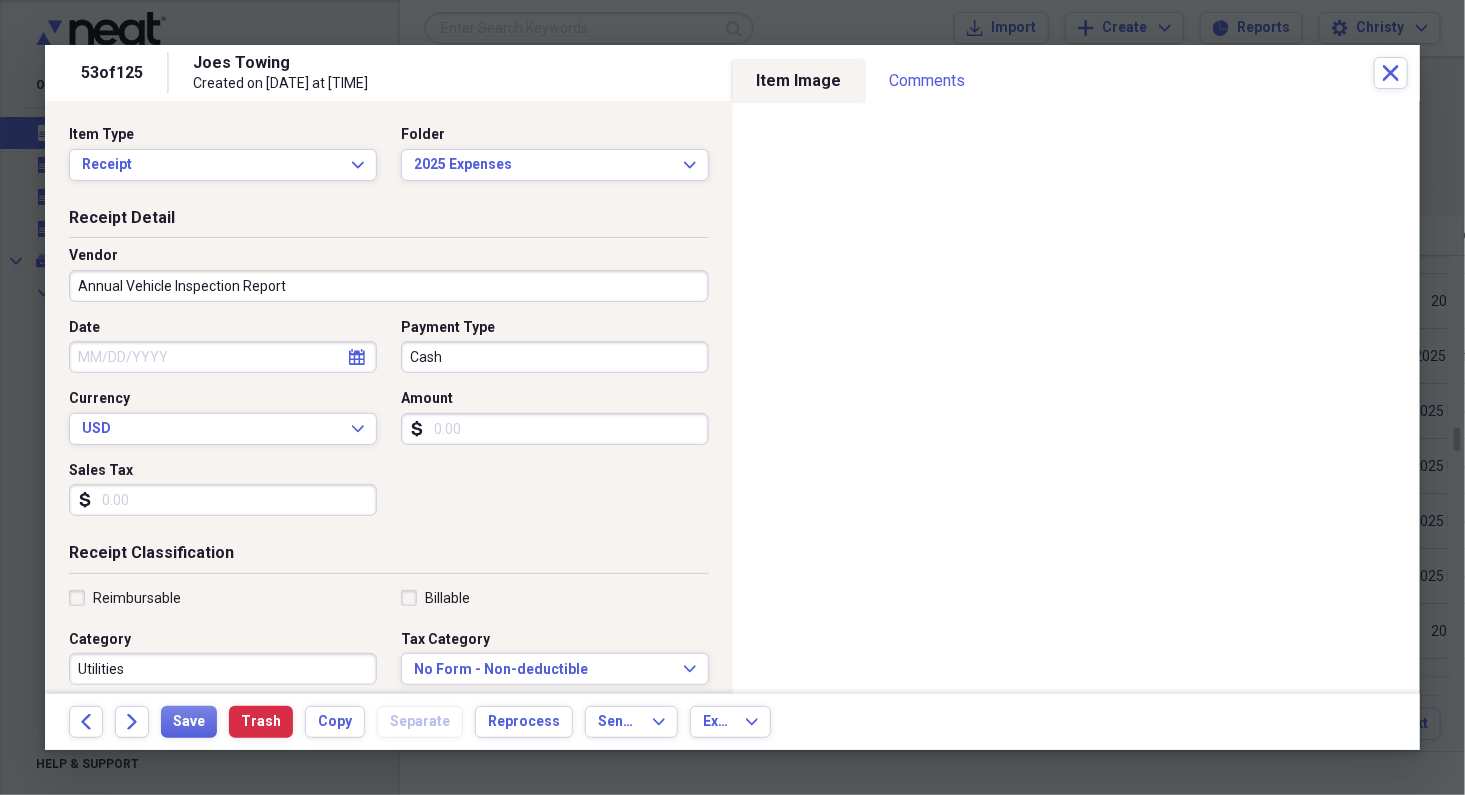 type 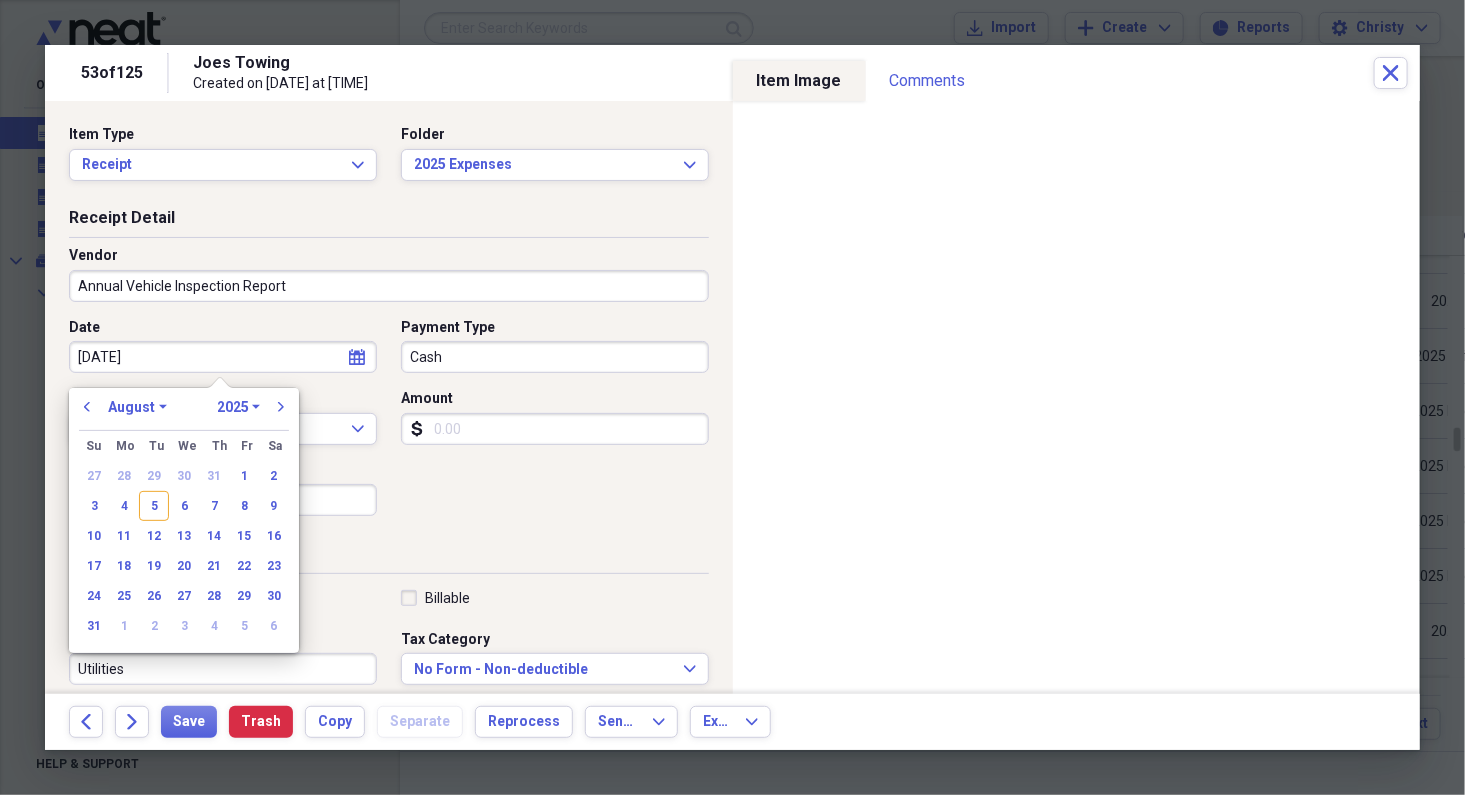 type on "7-18-25" 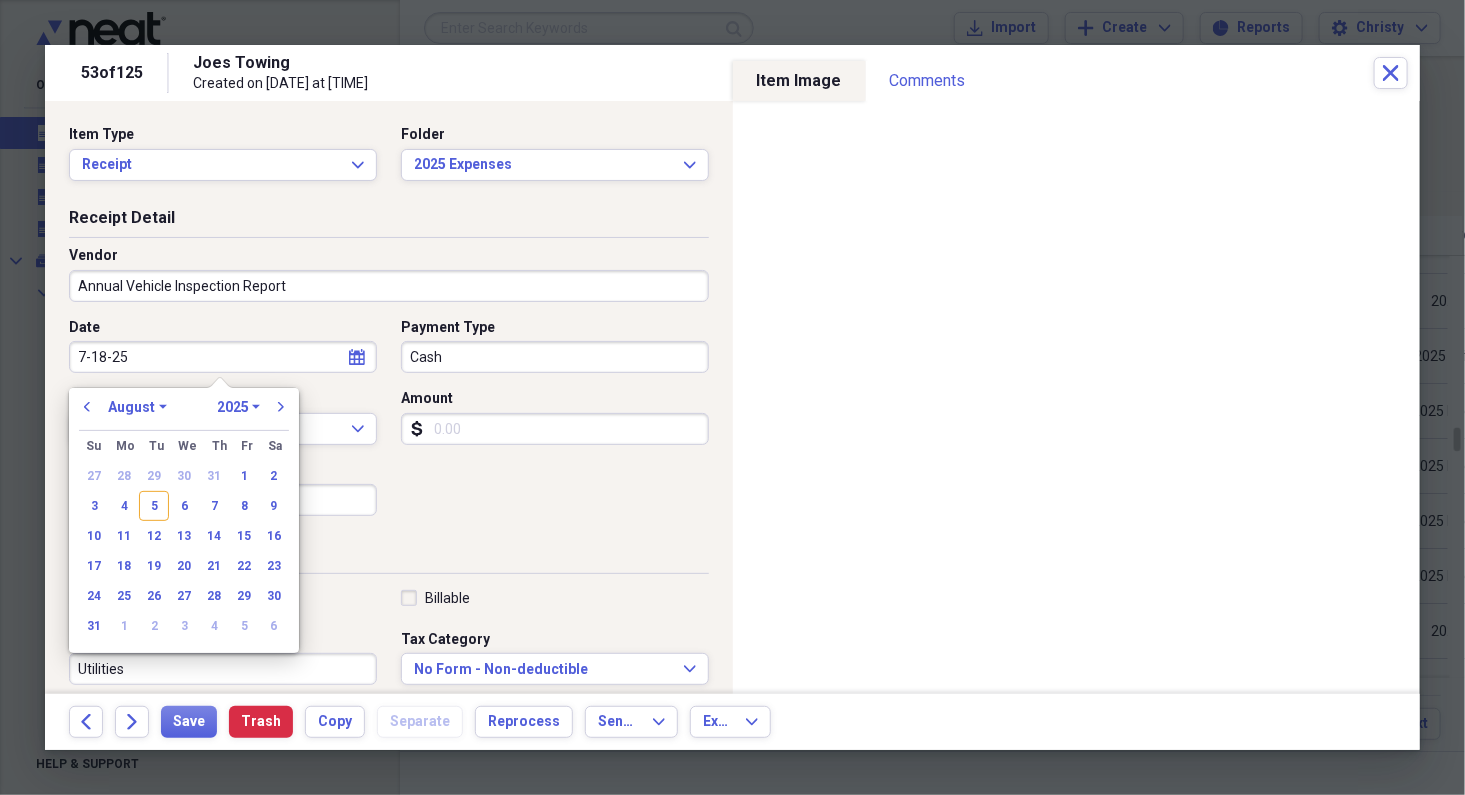 select on "6" 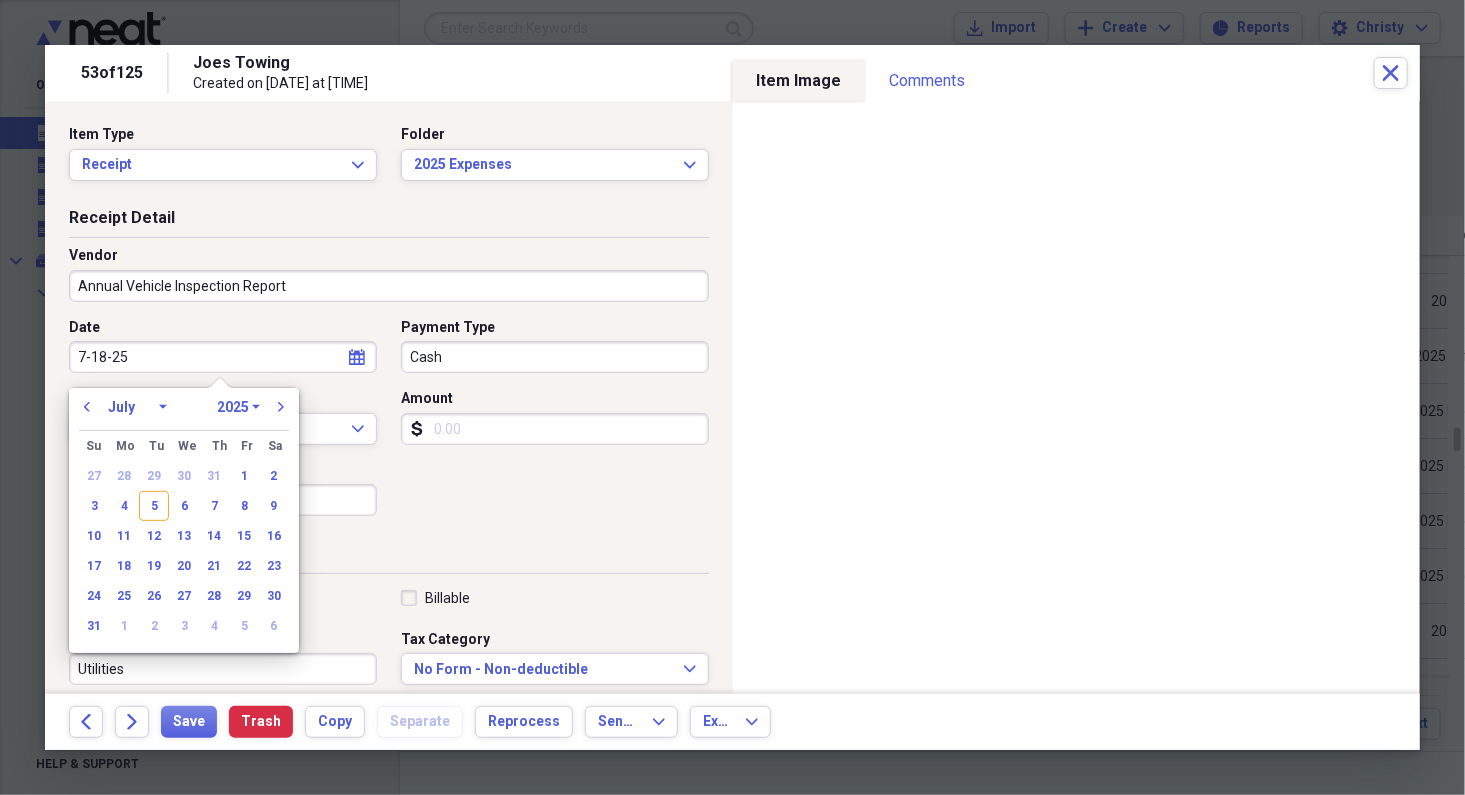 type on "07/18/2025" 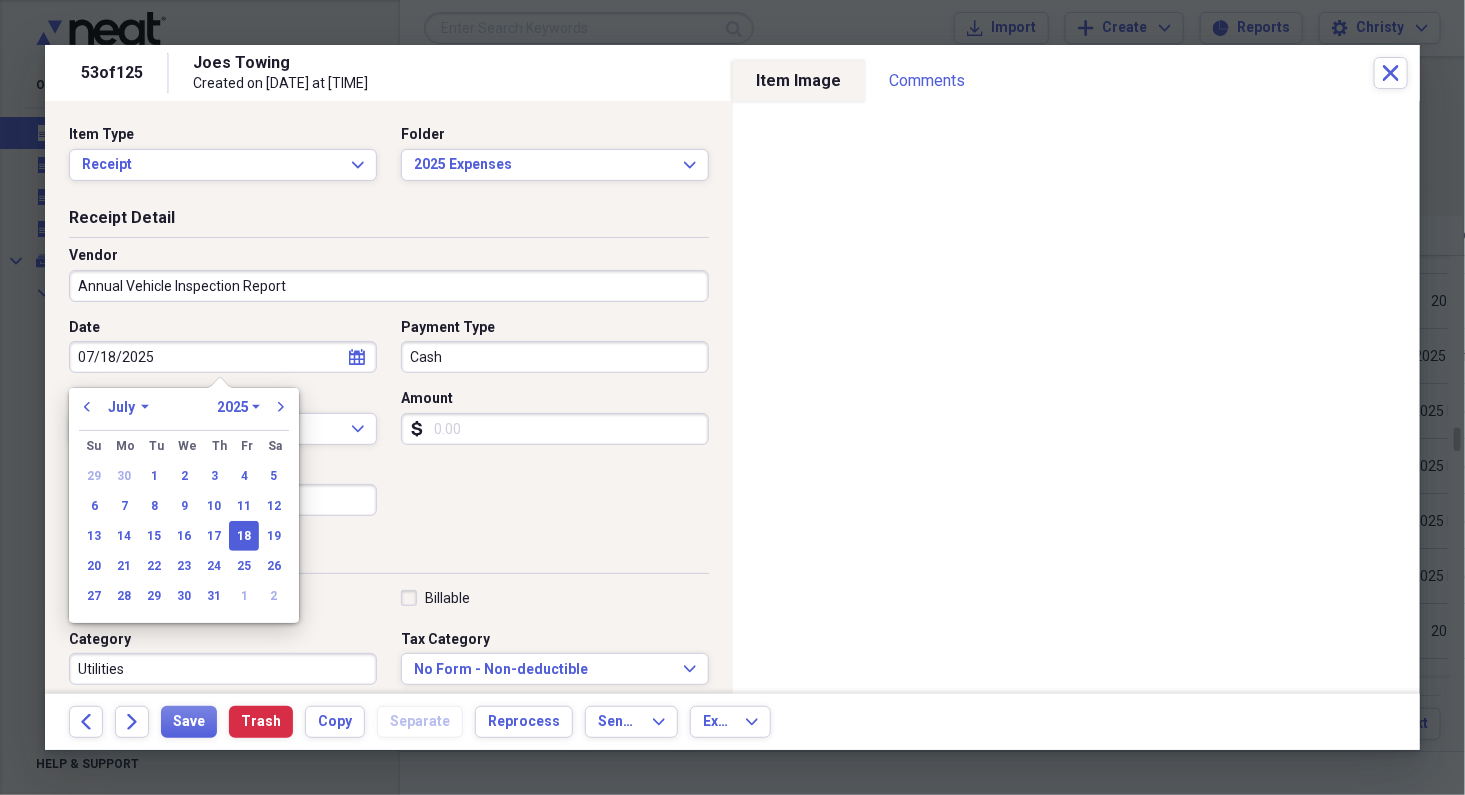 type 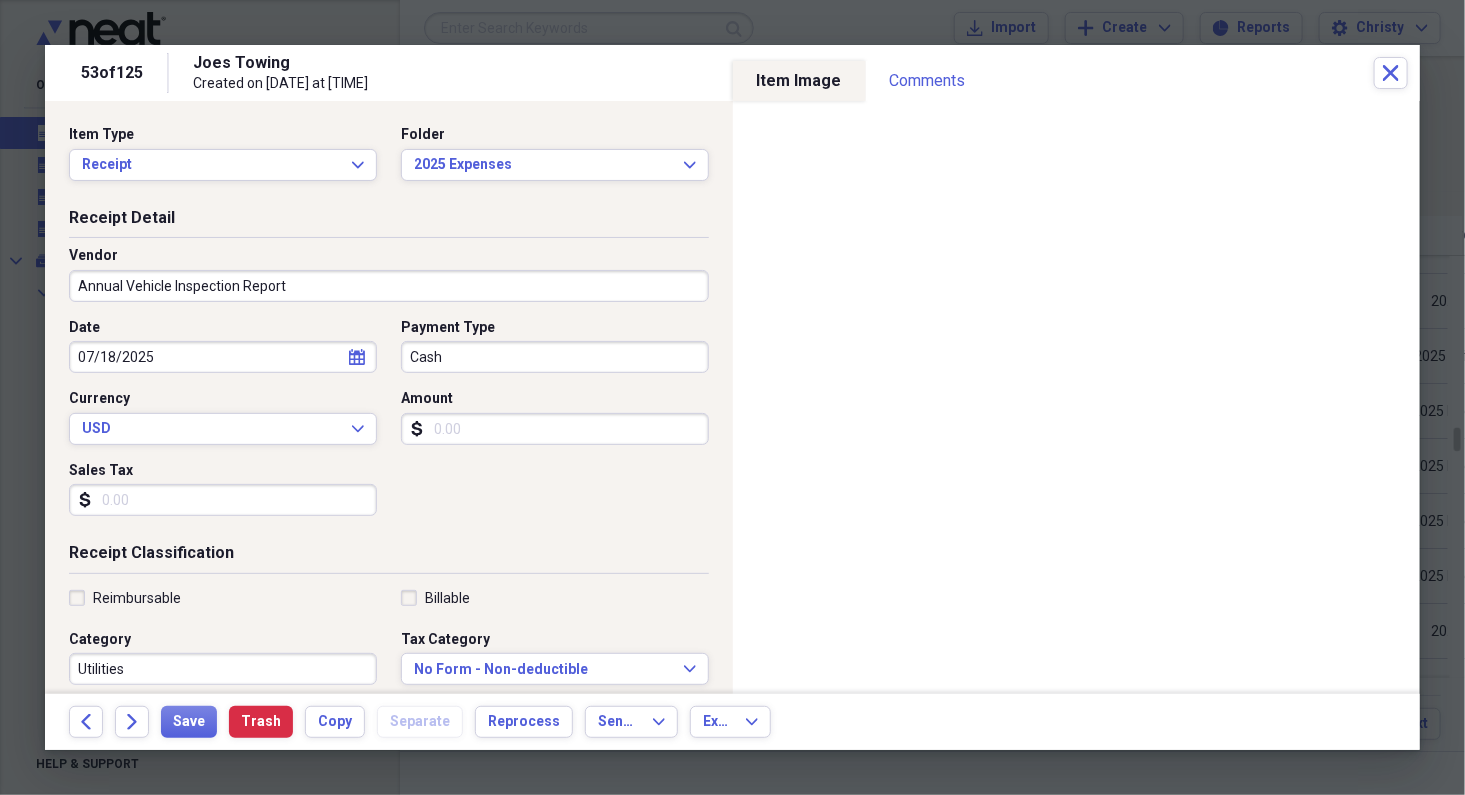 click on "Receipt Classification" at bounding box center [389, 557] 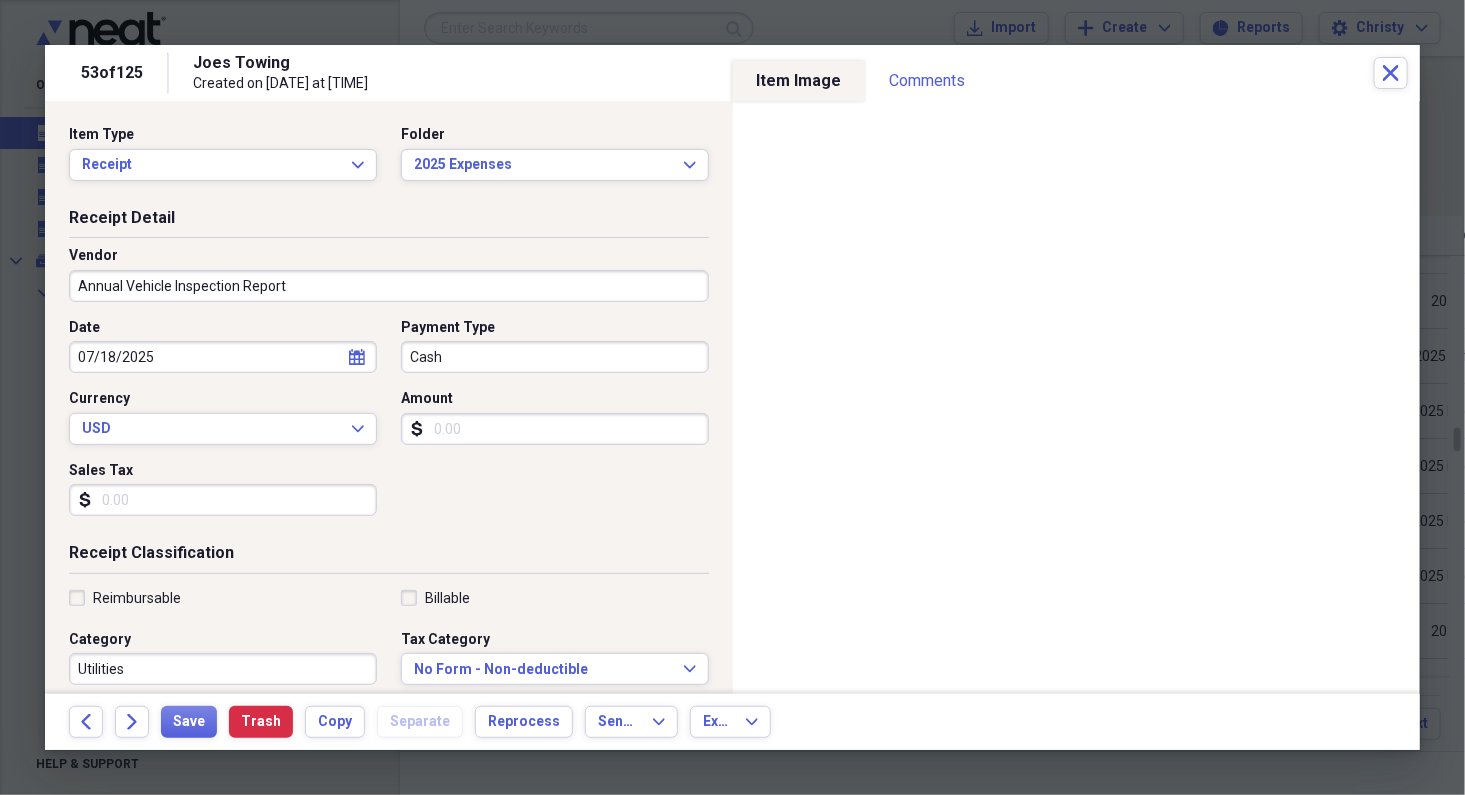 click on "Utilities" at bounding box center [223, 669] 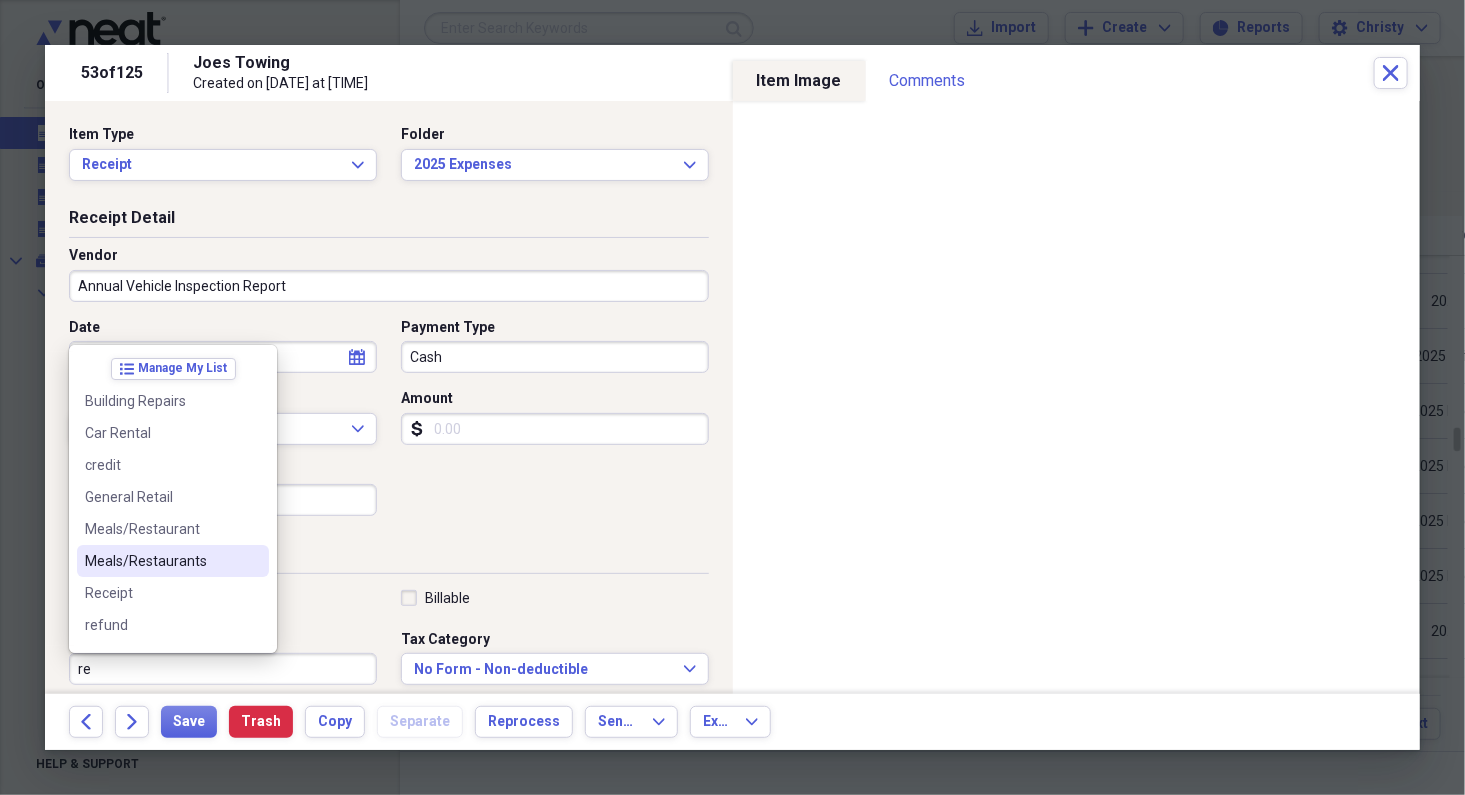 scroll, scrollTop: 187, scrollLeft: 0, axis: vertical 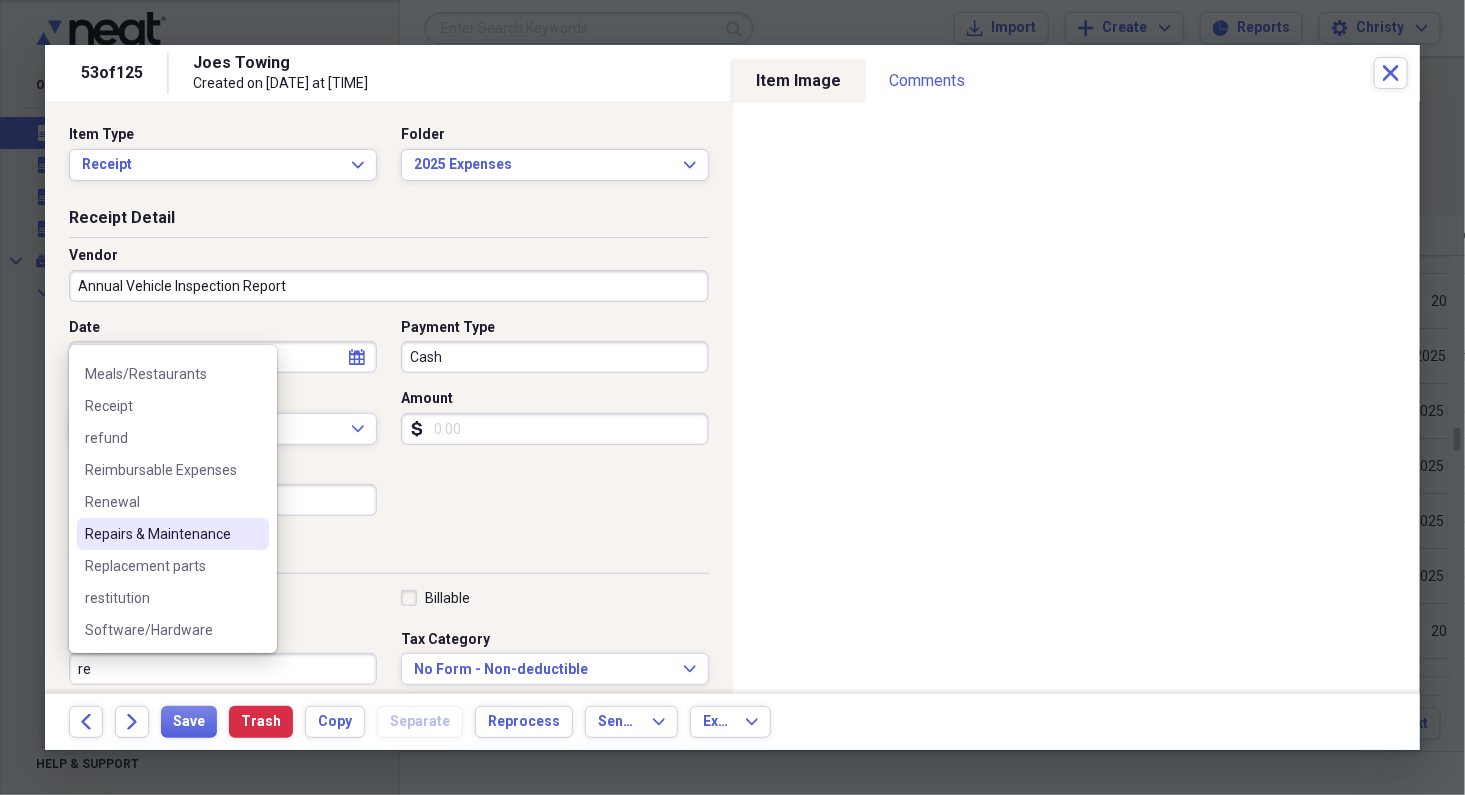 click on "Repairs & Maintenance" at bounding box center (161, 534) 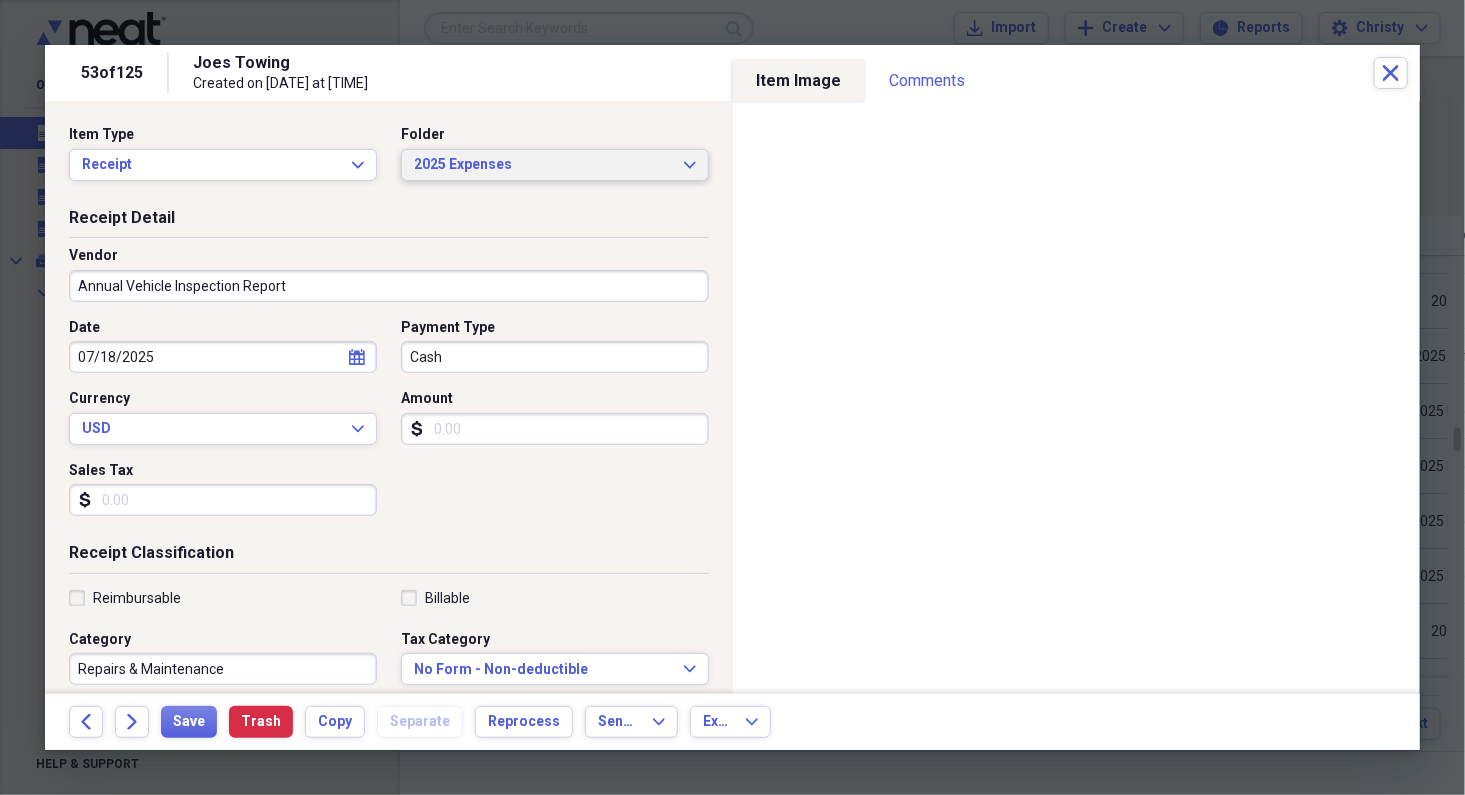 click on "2025 Expenses" at bounding box center [543, 165] 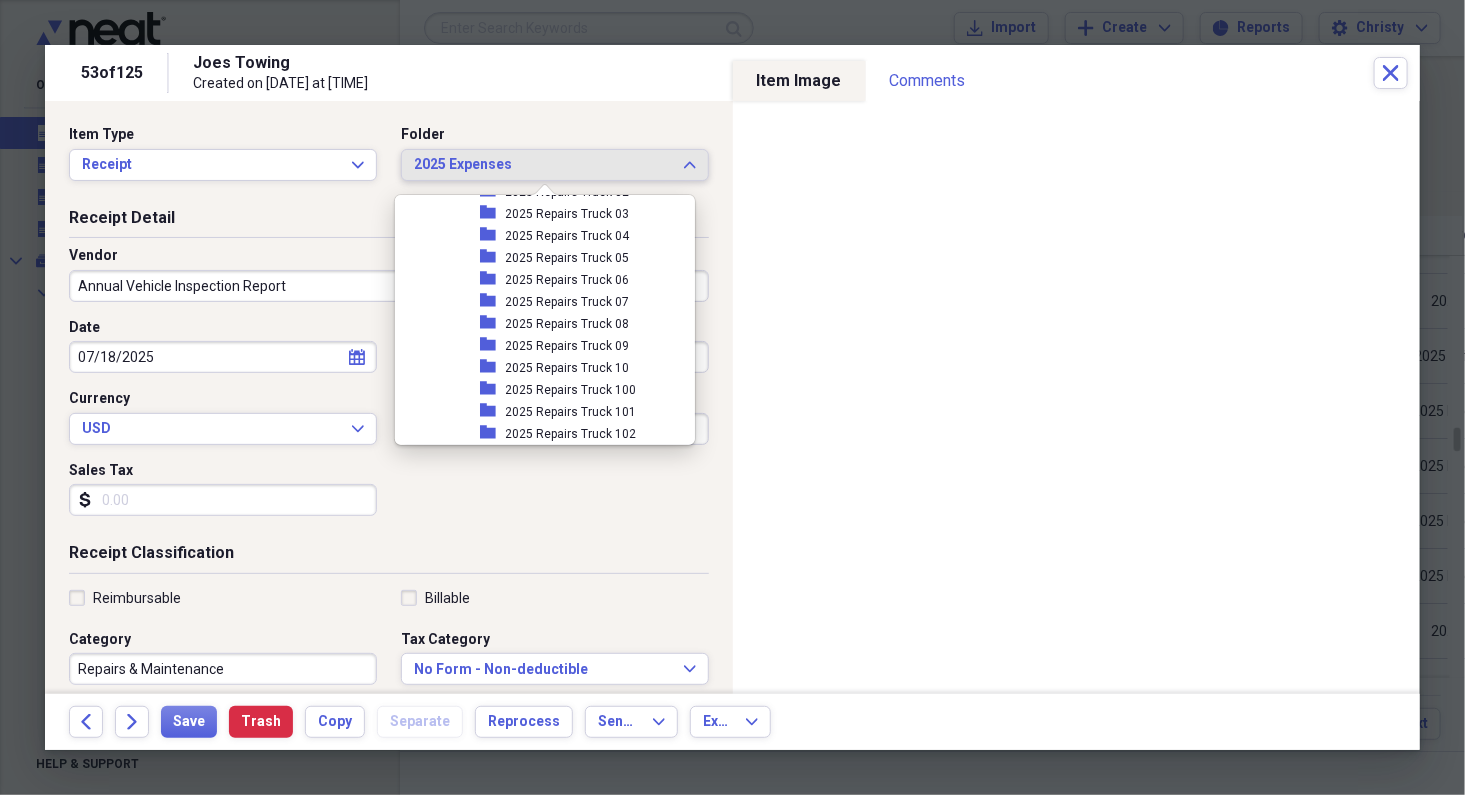 scroll, scrollTop: 2283, scrollLeft: 0, axis: vertical 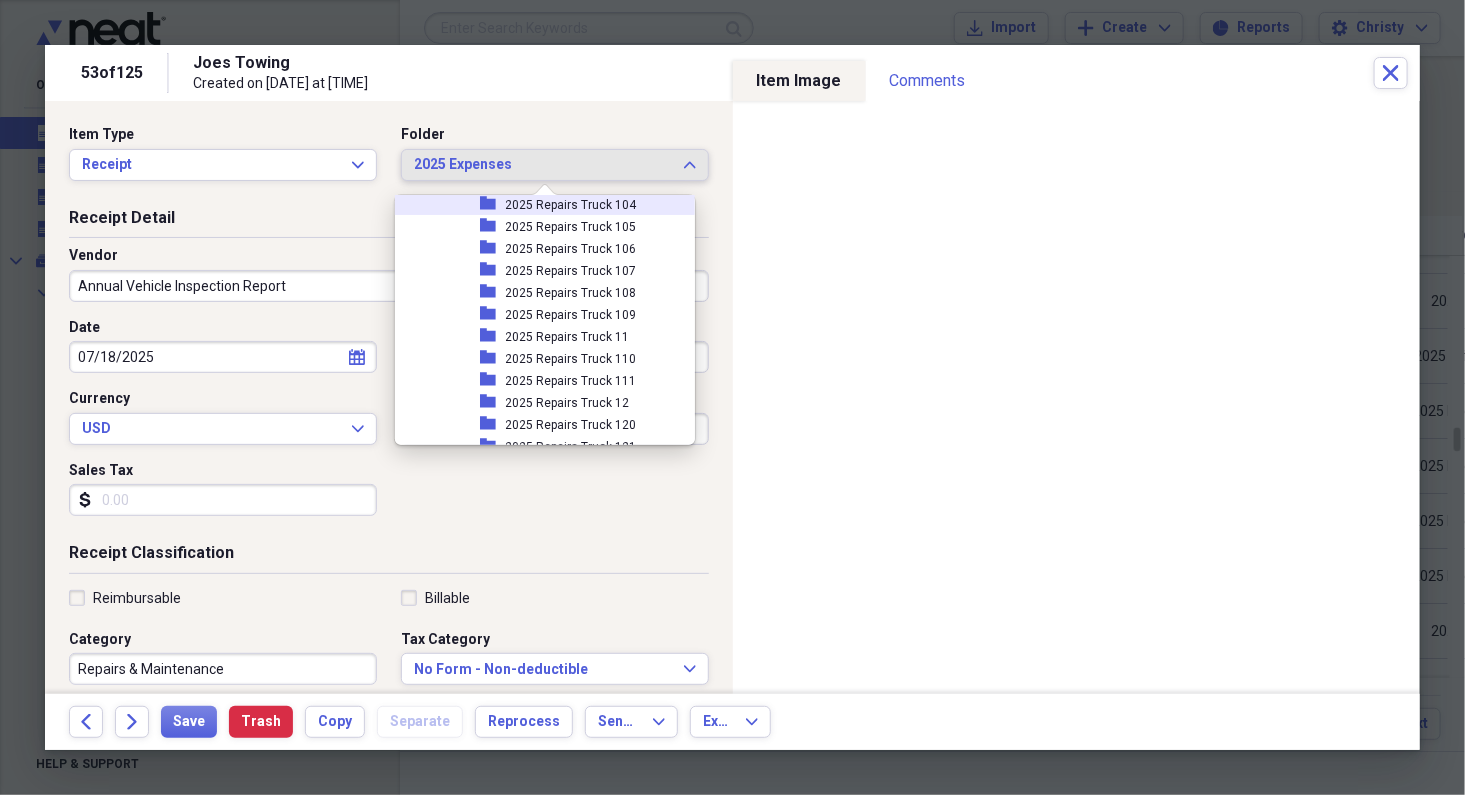 click on "folder 2025 Repairs Truck 104" at bounding box center [537, 204] 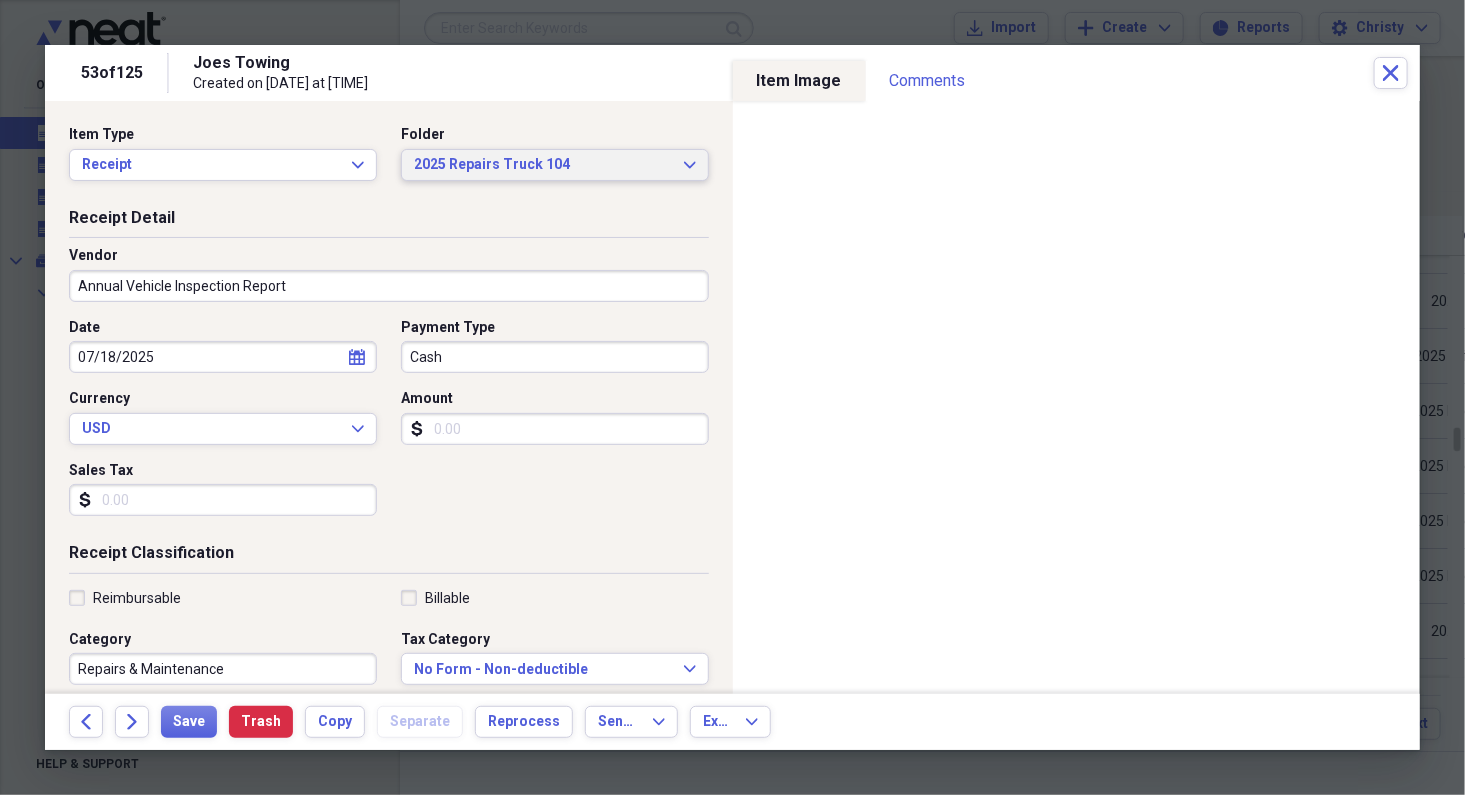 scroll, scrollTop: 427, scrollLeft: 0, axis: vertical 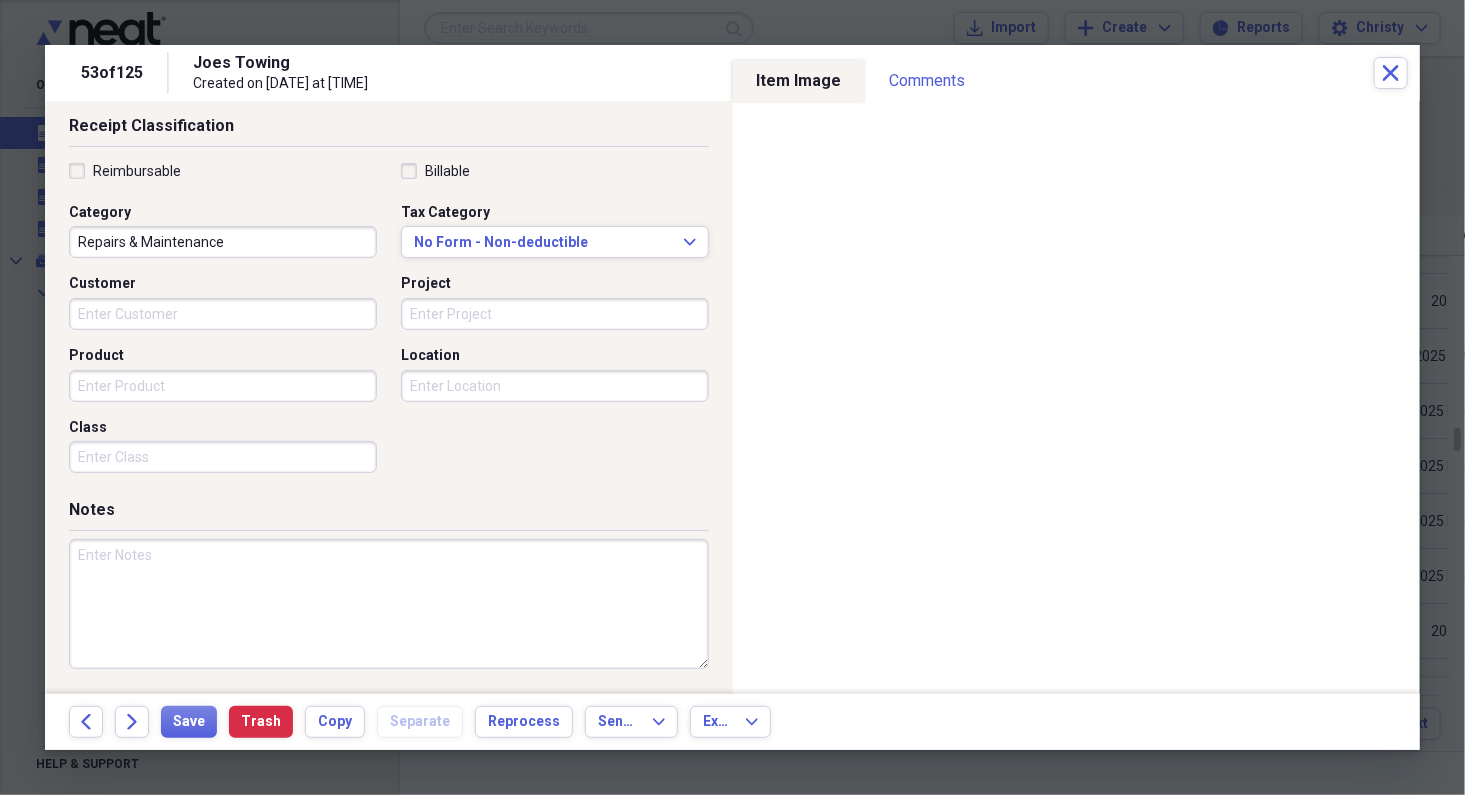 click at bounding box center (389, 604) 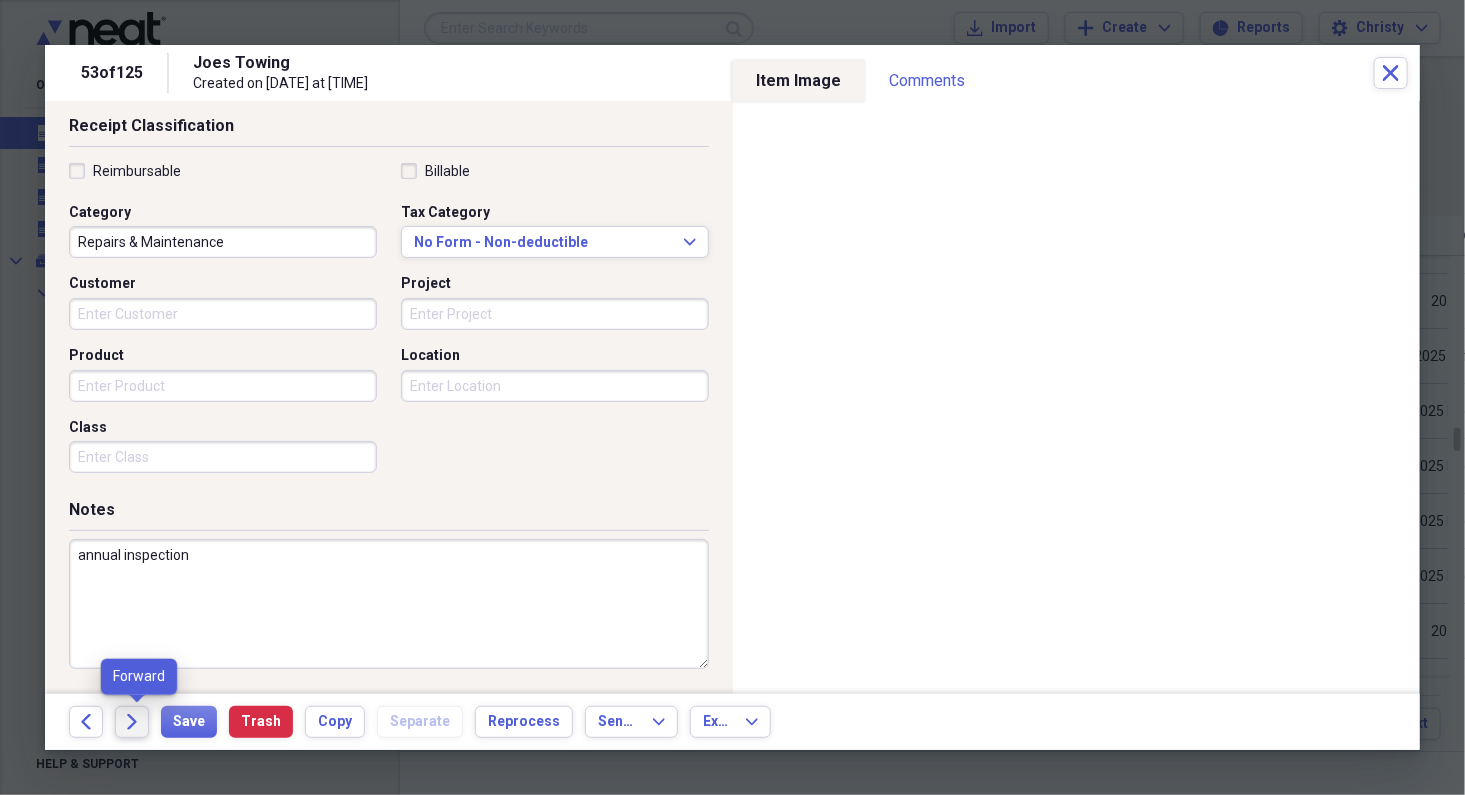 type on "annual inspection" 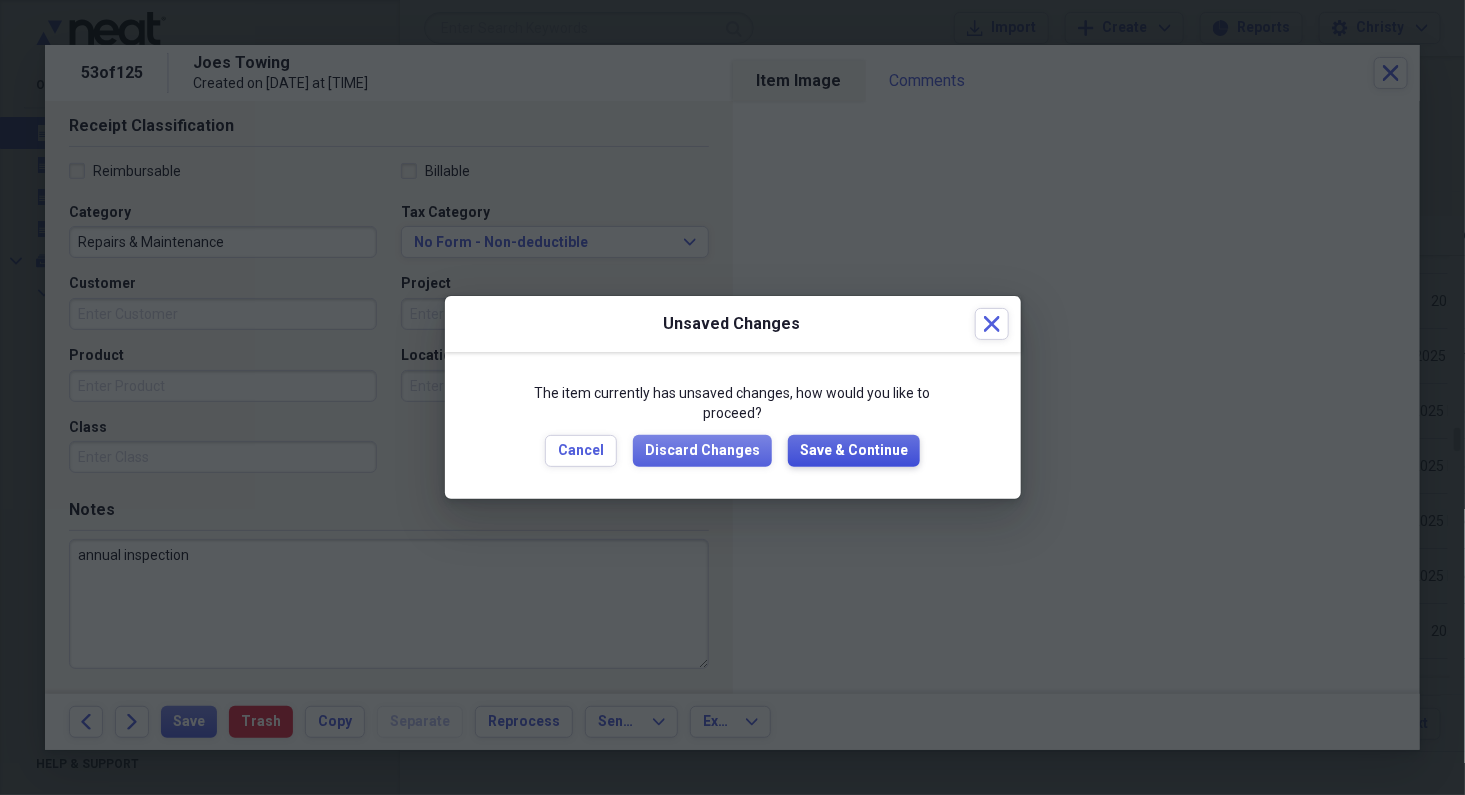 click on "Save & Continue" at bounding box center (854, 451) 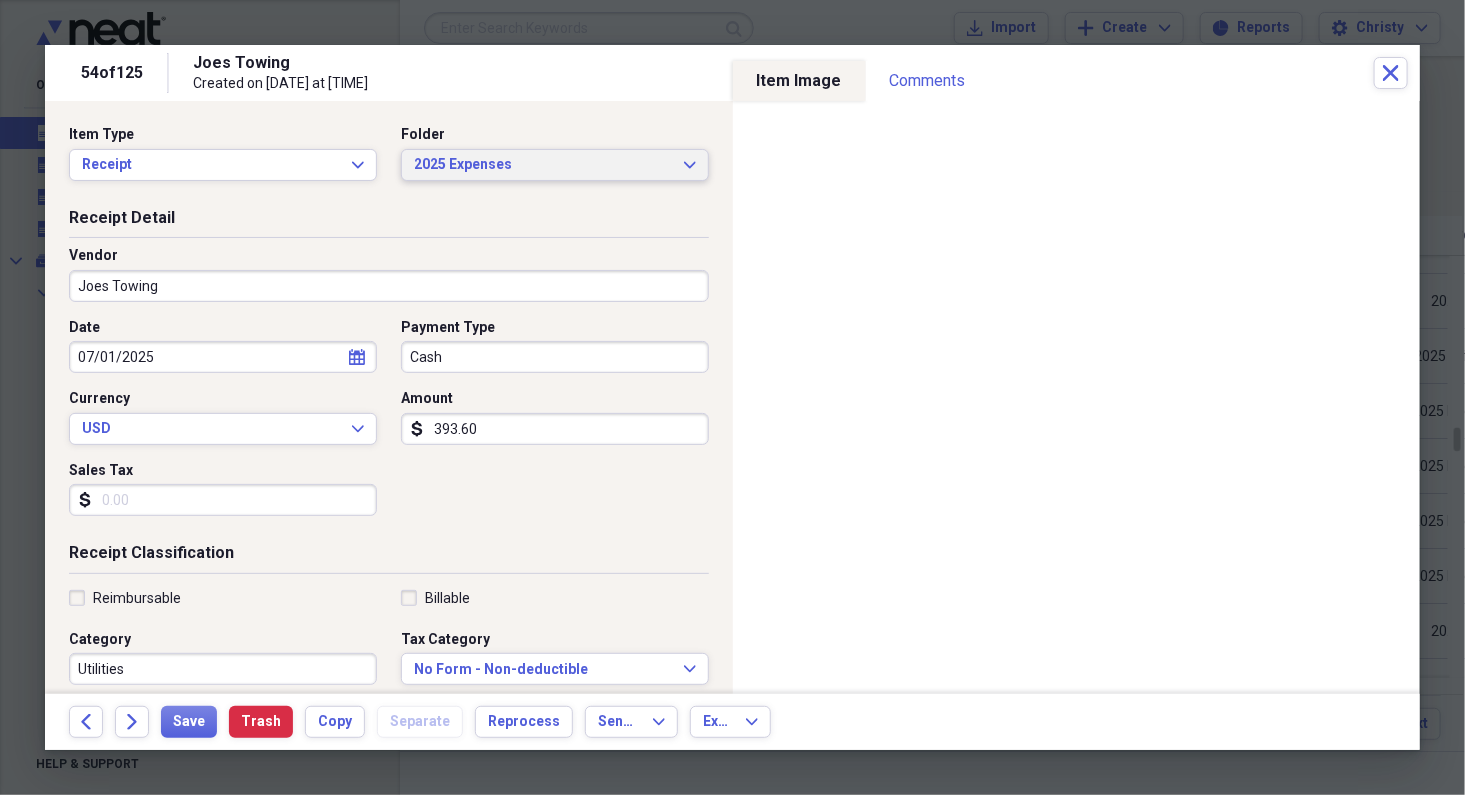 click on "2025 Expenses Expand" at bounding box center [555, 165] 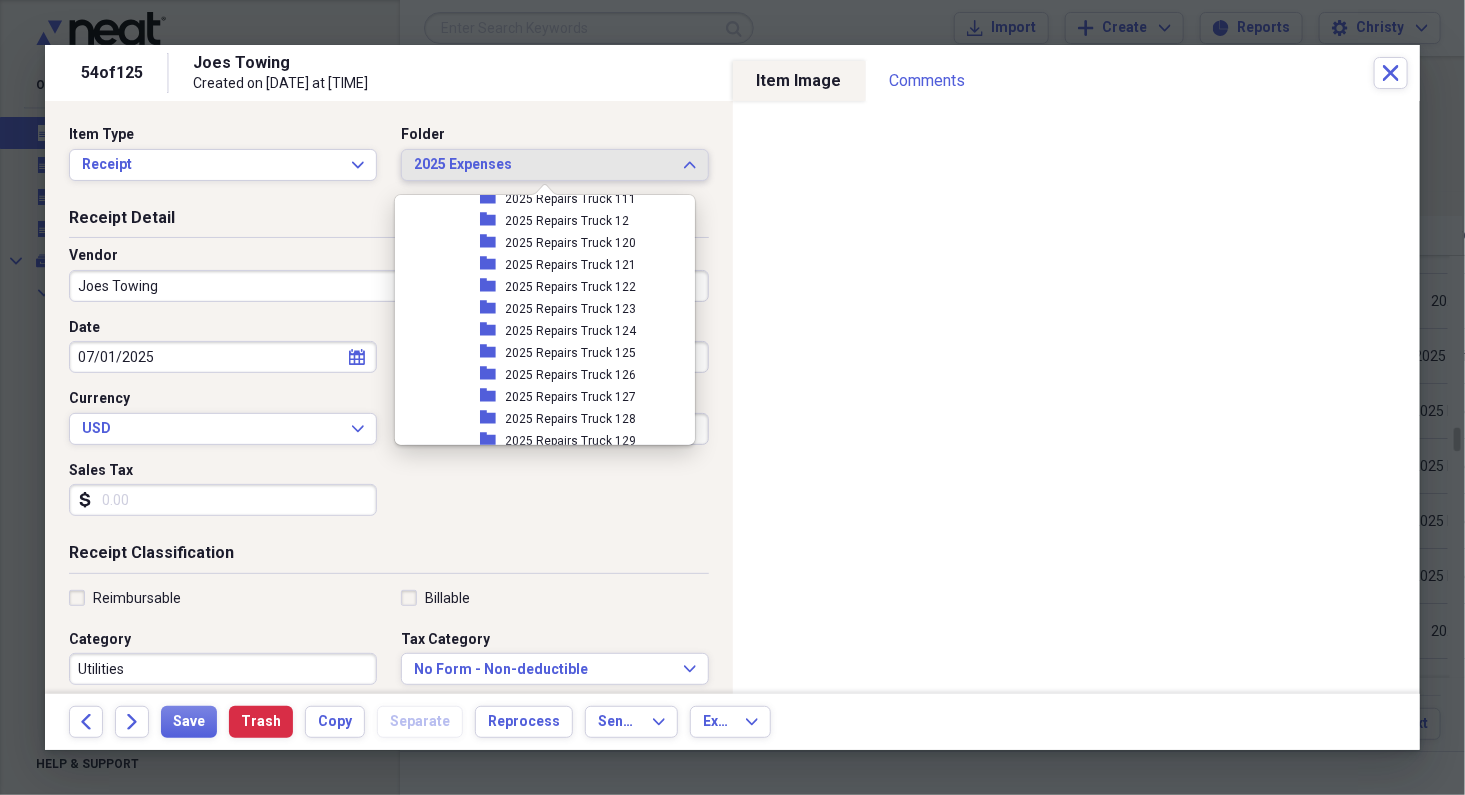 scroll, scrollTop: 2556, scrollLeft: 0, axis: vertical 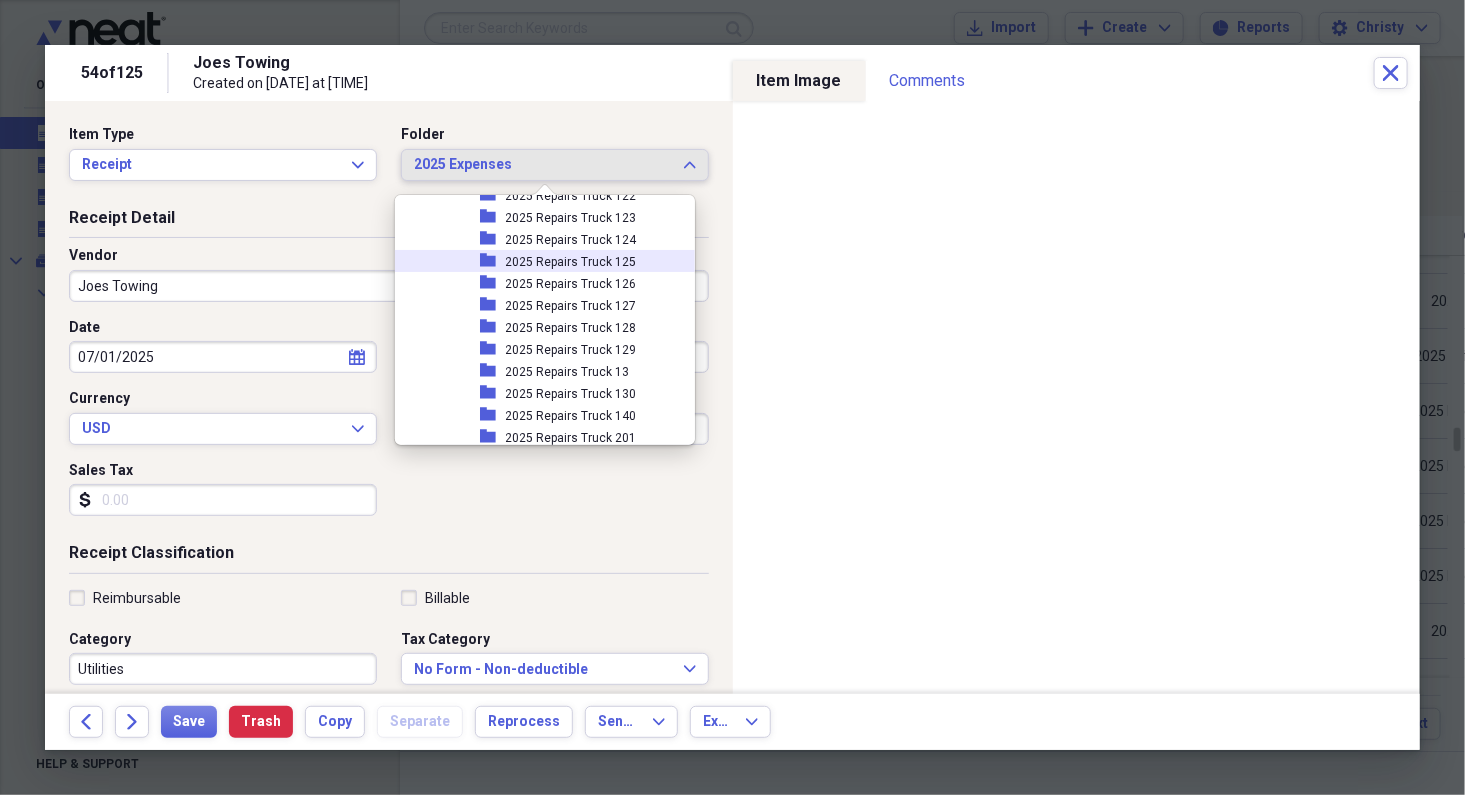 click on "2025 Repairs Truck 125" at bounding box center [571, 262] 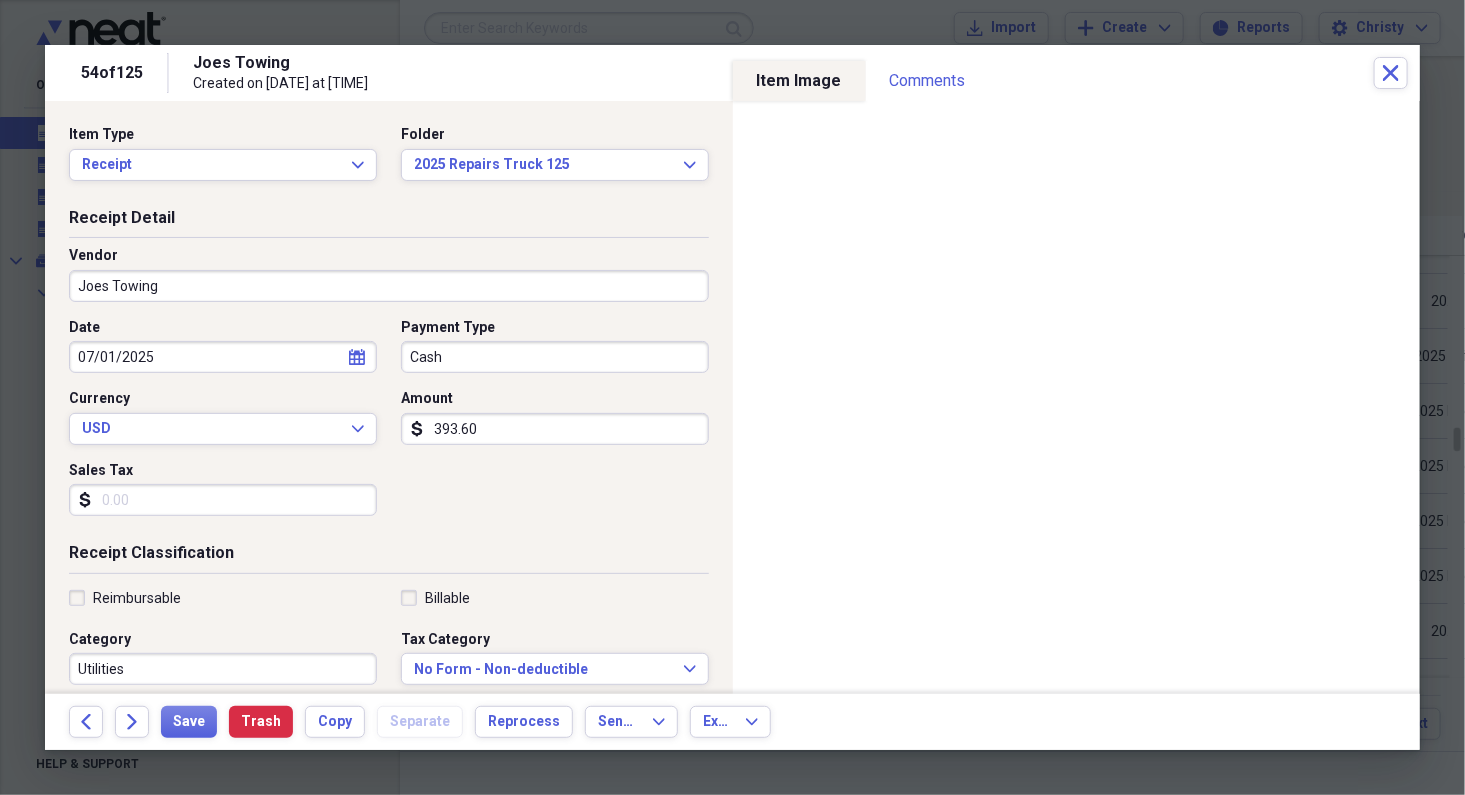 click on "Joes Towing" at bounding box center (389, 286) 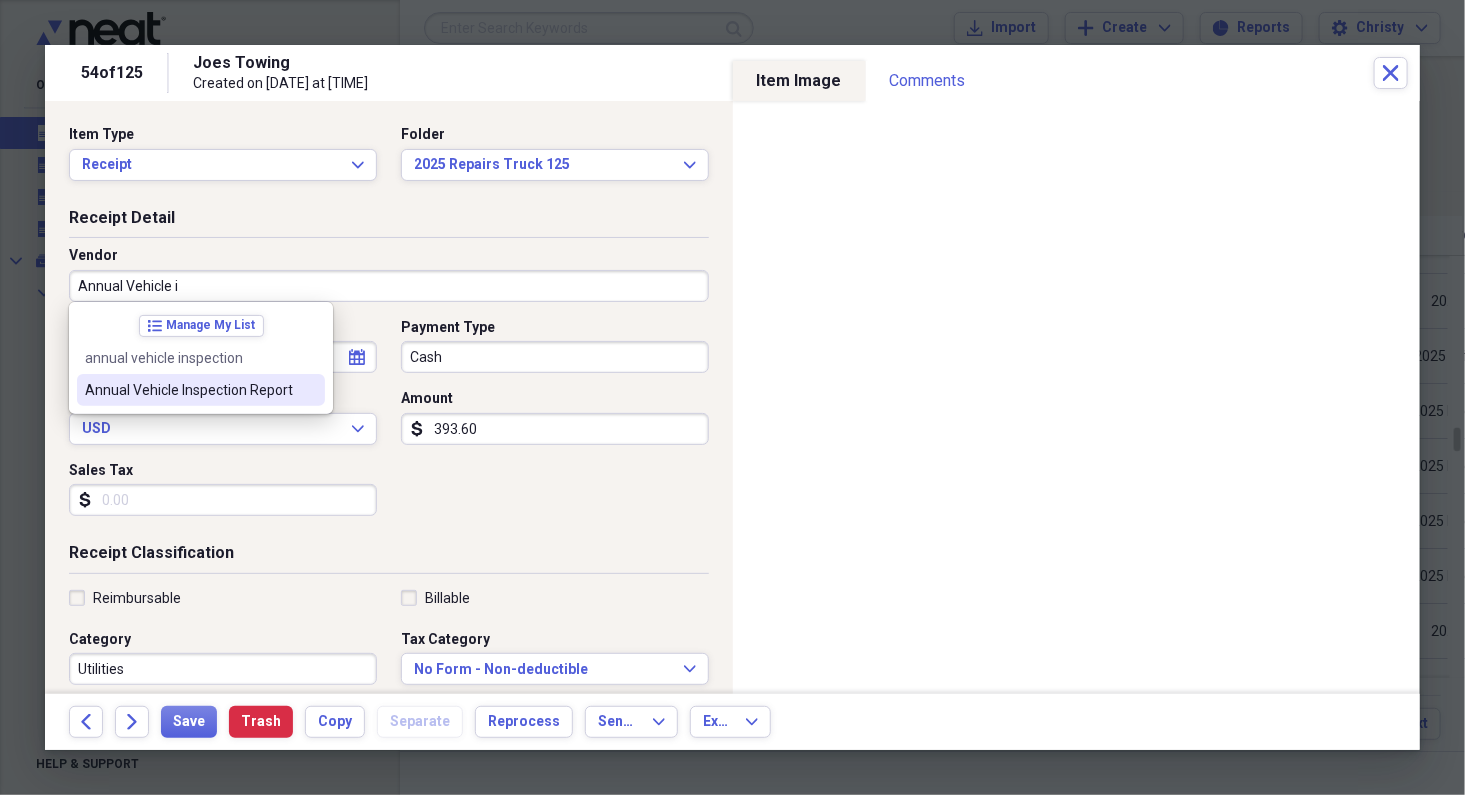 type on "Annual Vehicle Inspection Report" 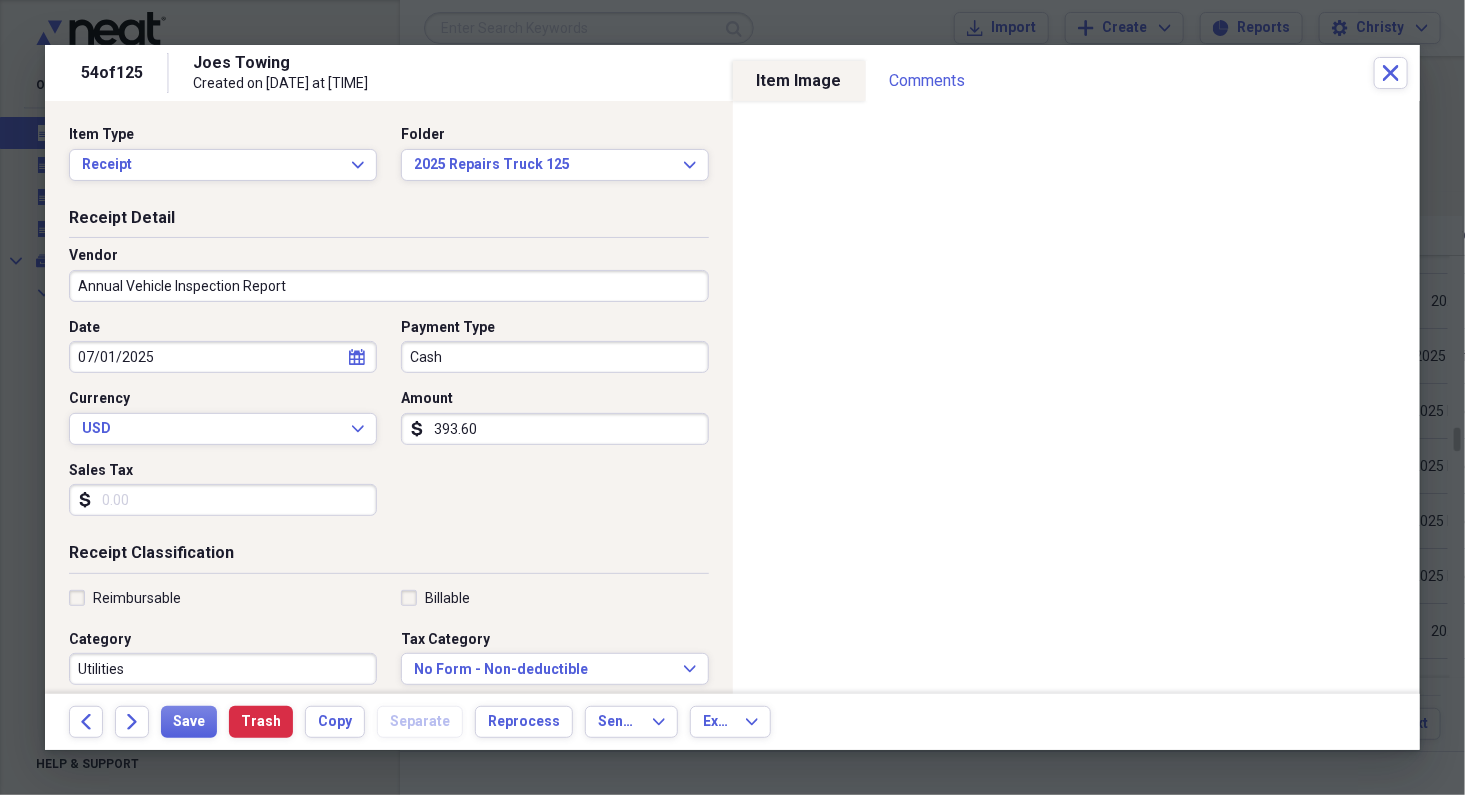 type on "Repairs & Maintenance" 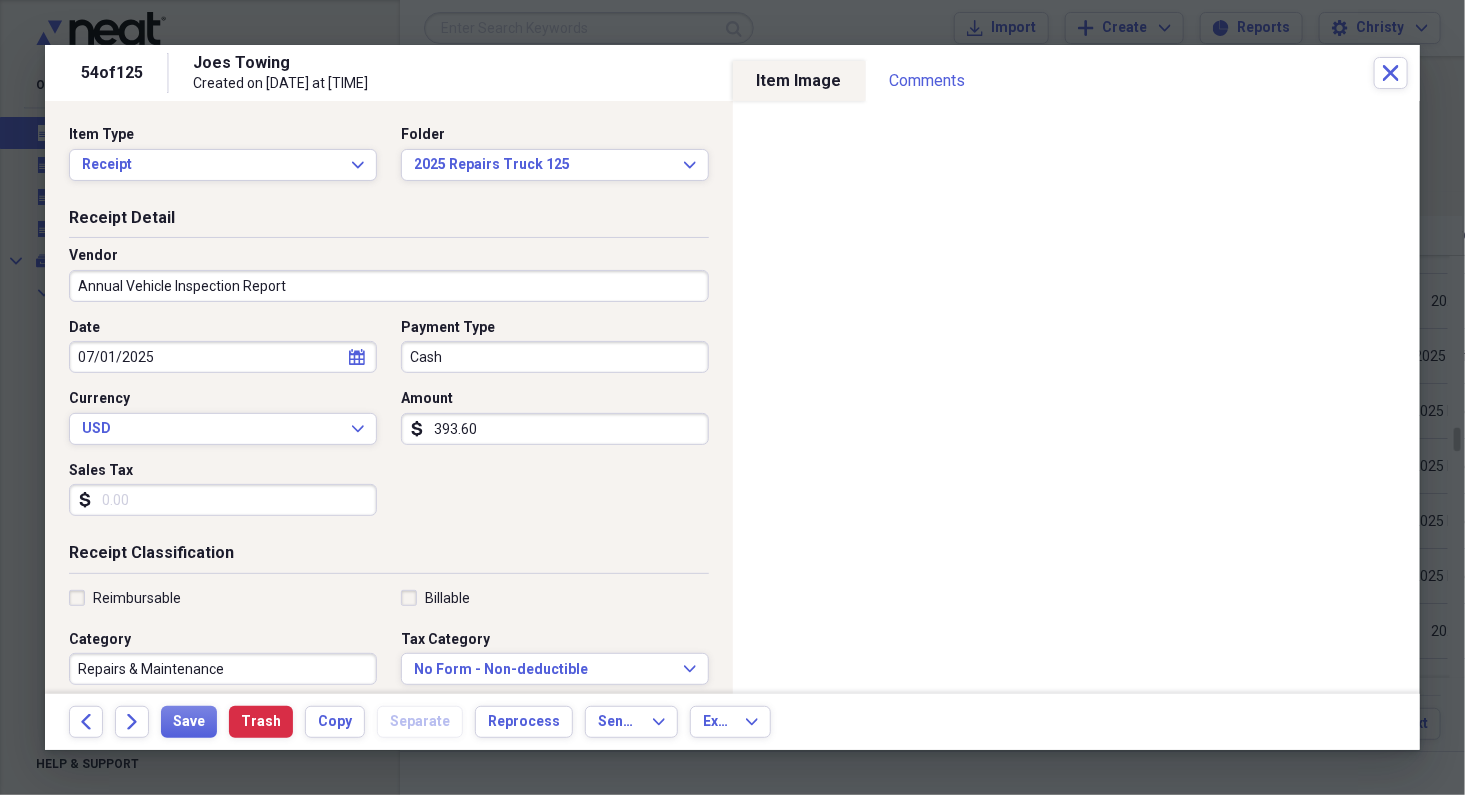click on "393.60" at bounding box center (555, 429) 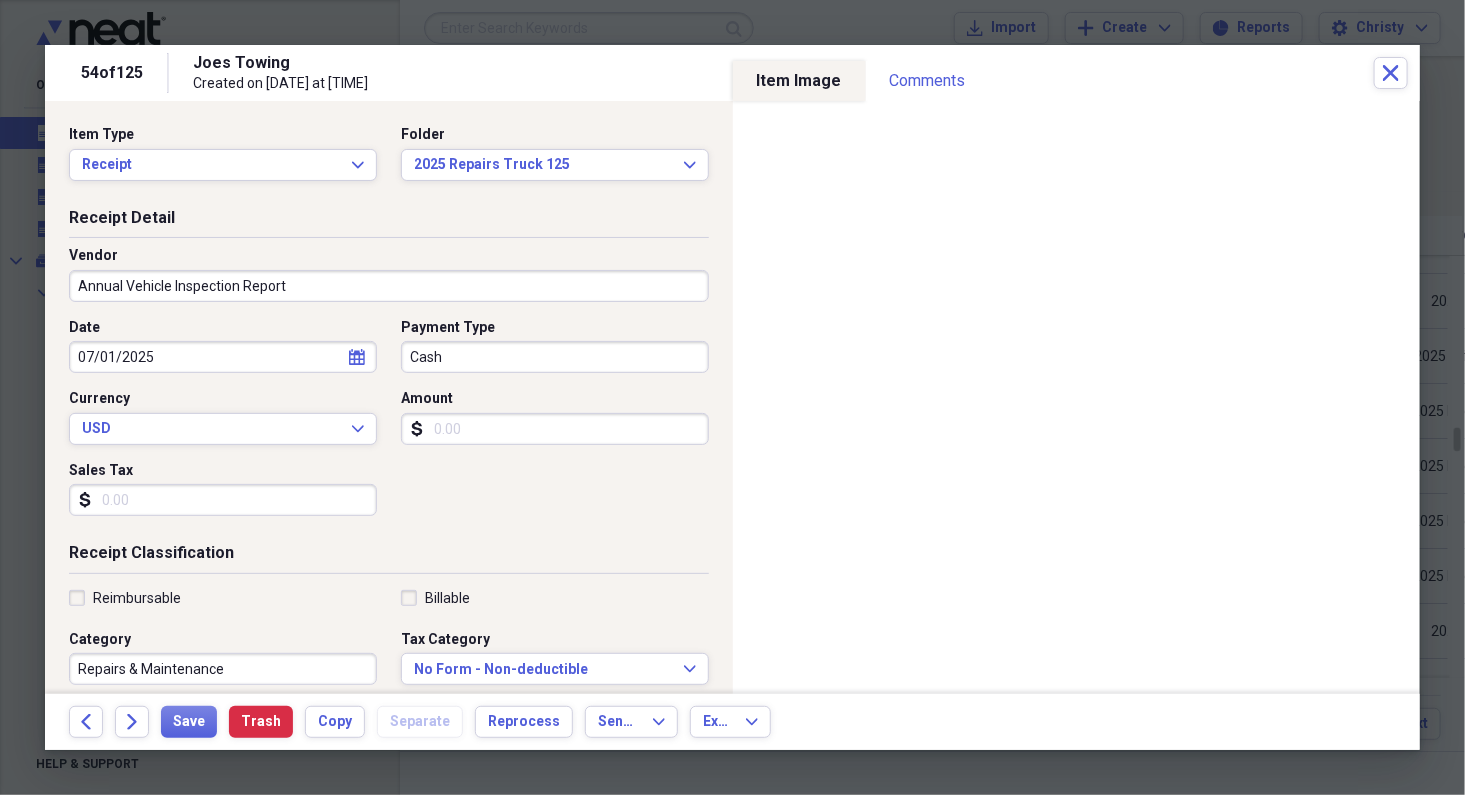 type 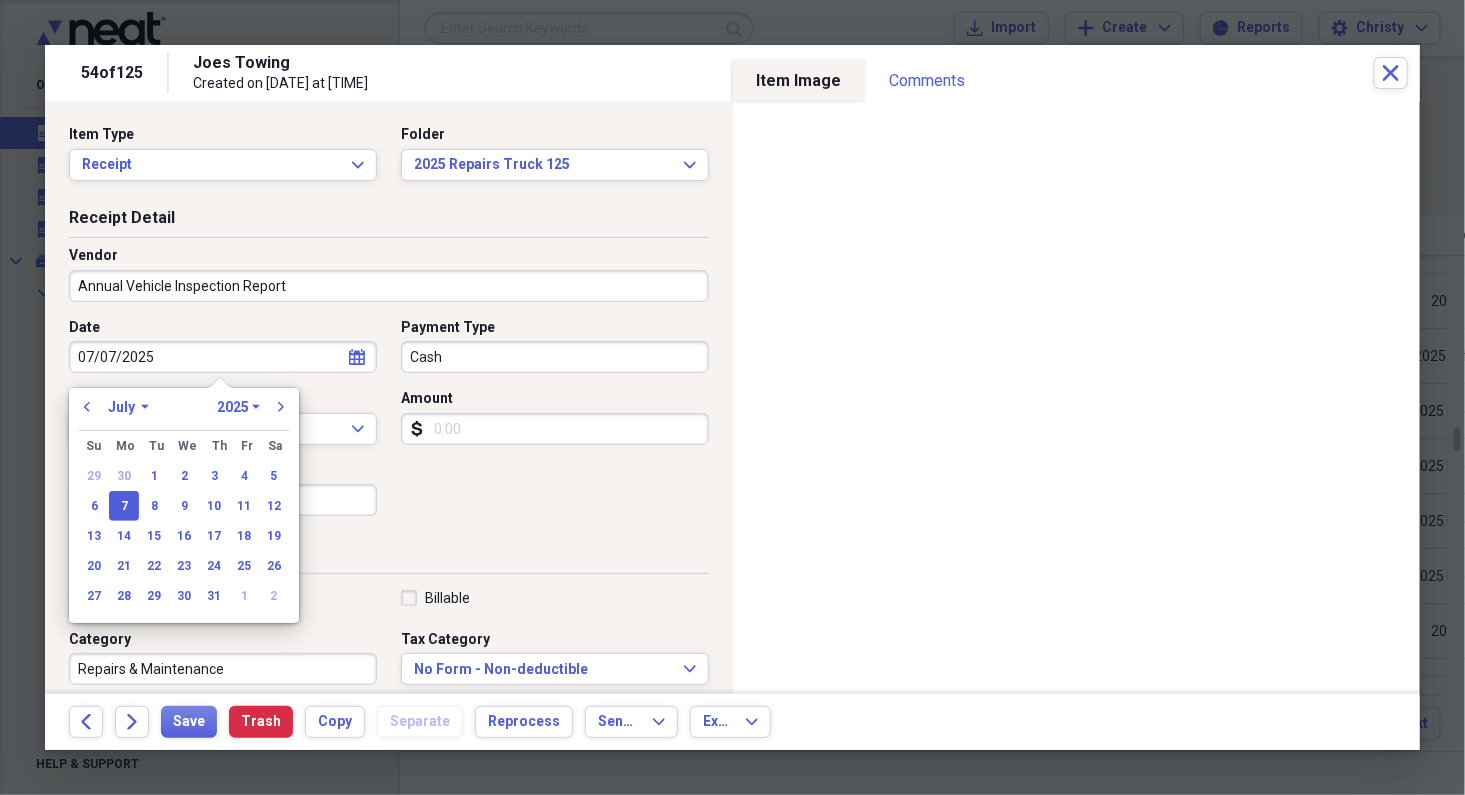 scroll, scrollTop: 427, scrollLeft: 0, axis: vertical 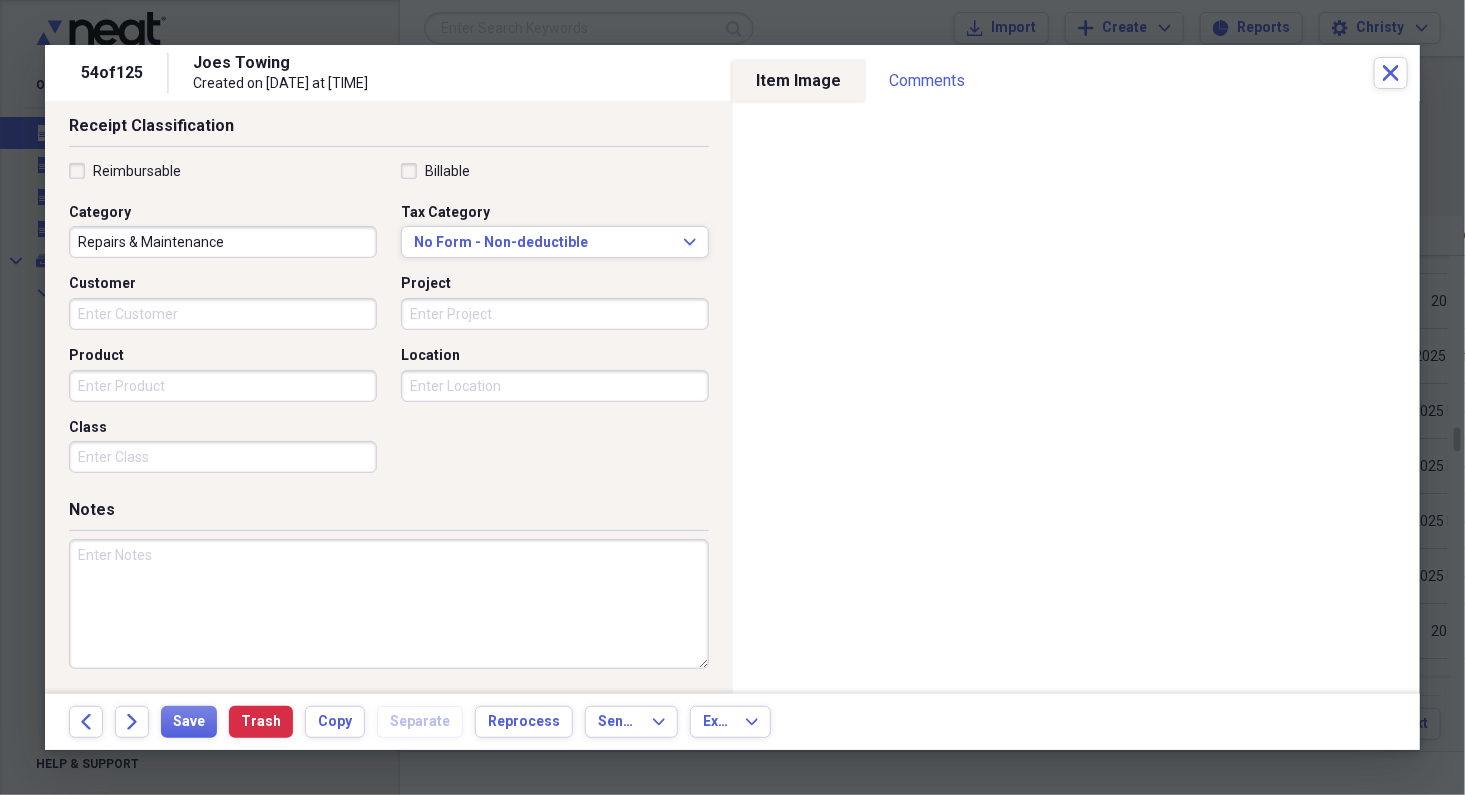 type on "07/07/2025" 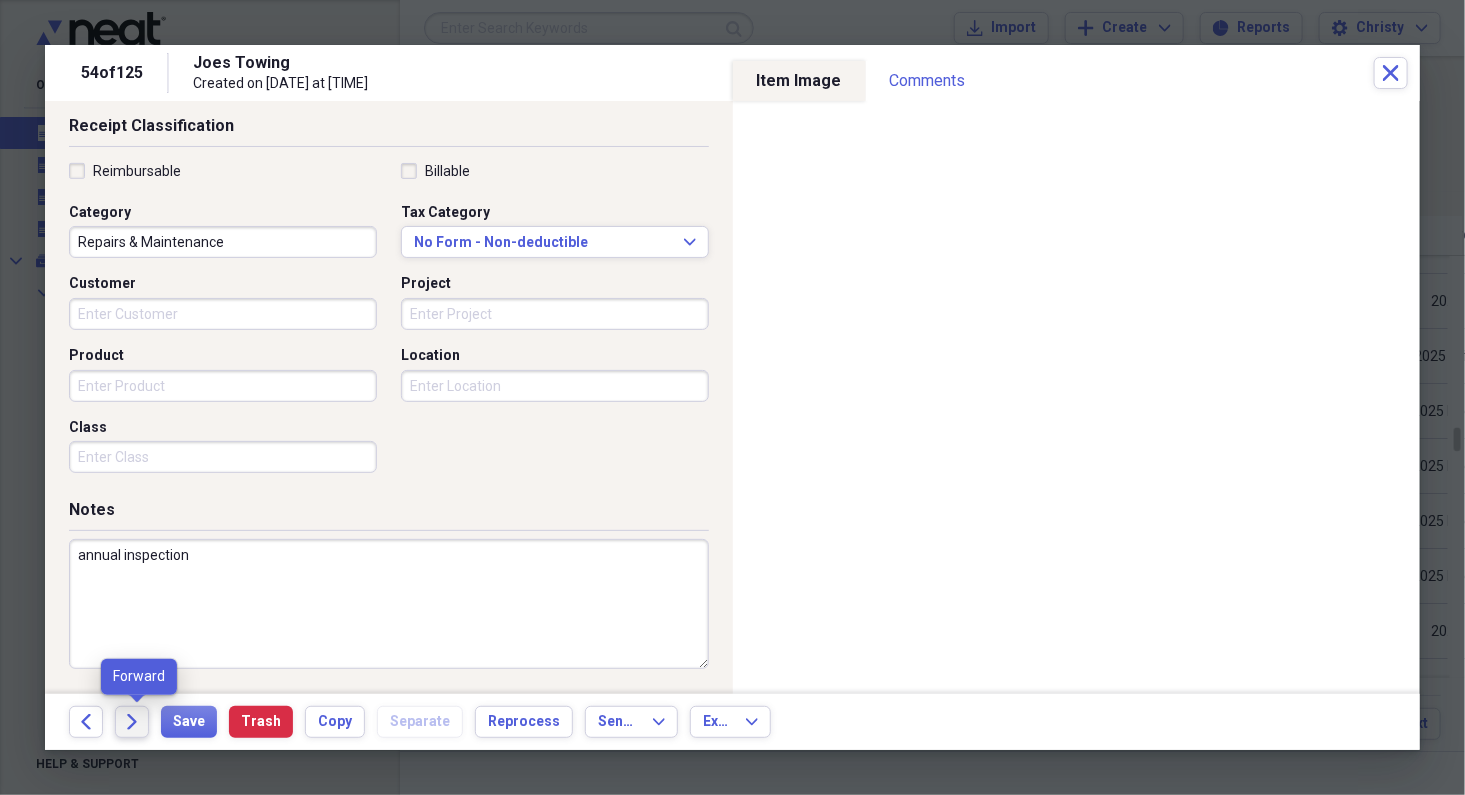 type on "annual inspection" 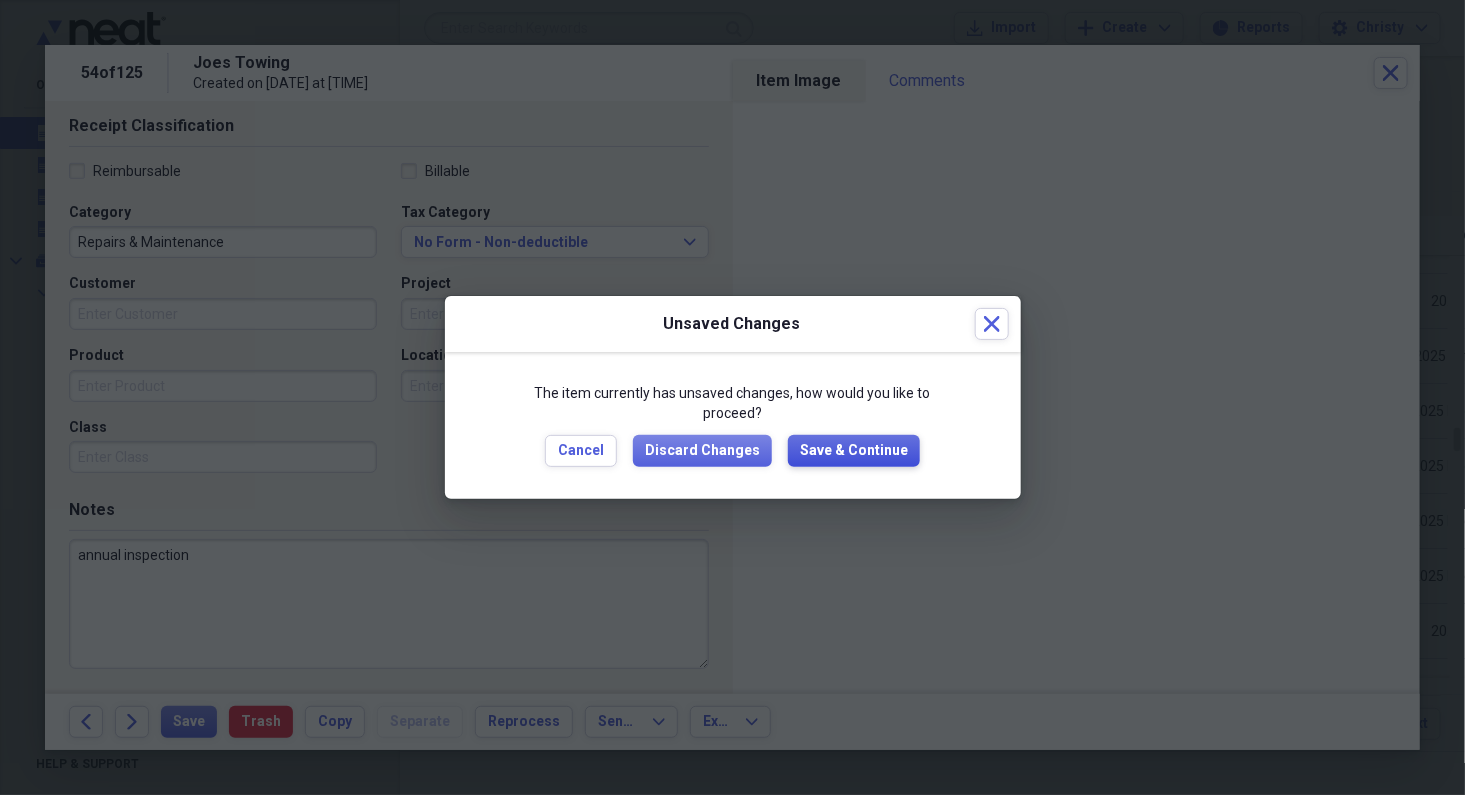 click on "Save & Continue" at bounding box center (854, 451) 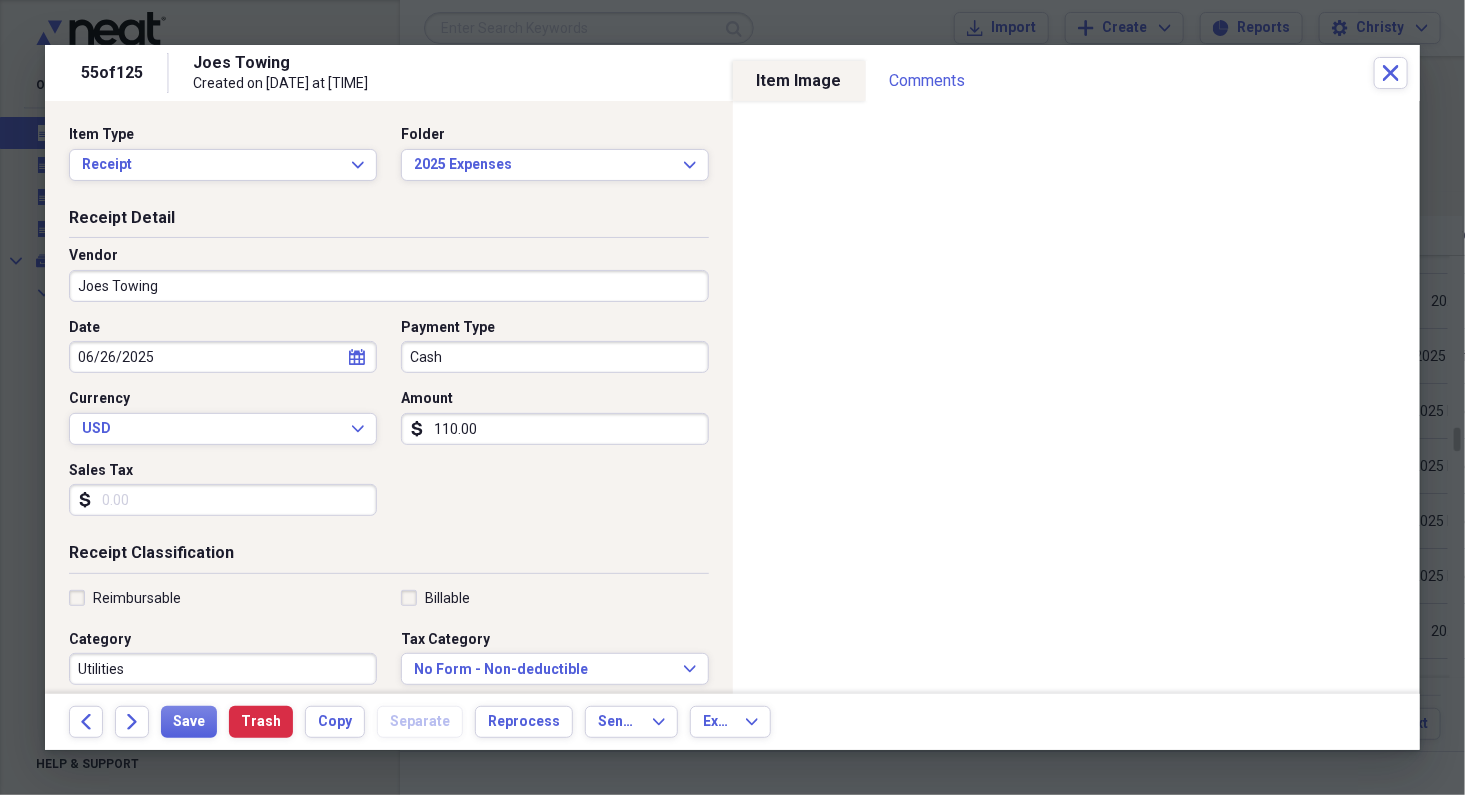click on "Joes Towing" at bounding box center [389, 286] 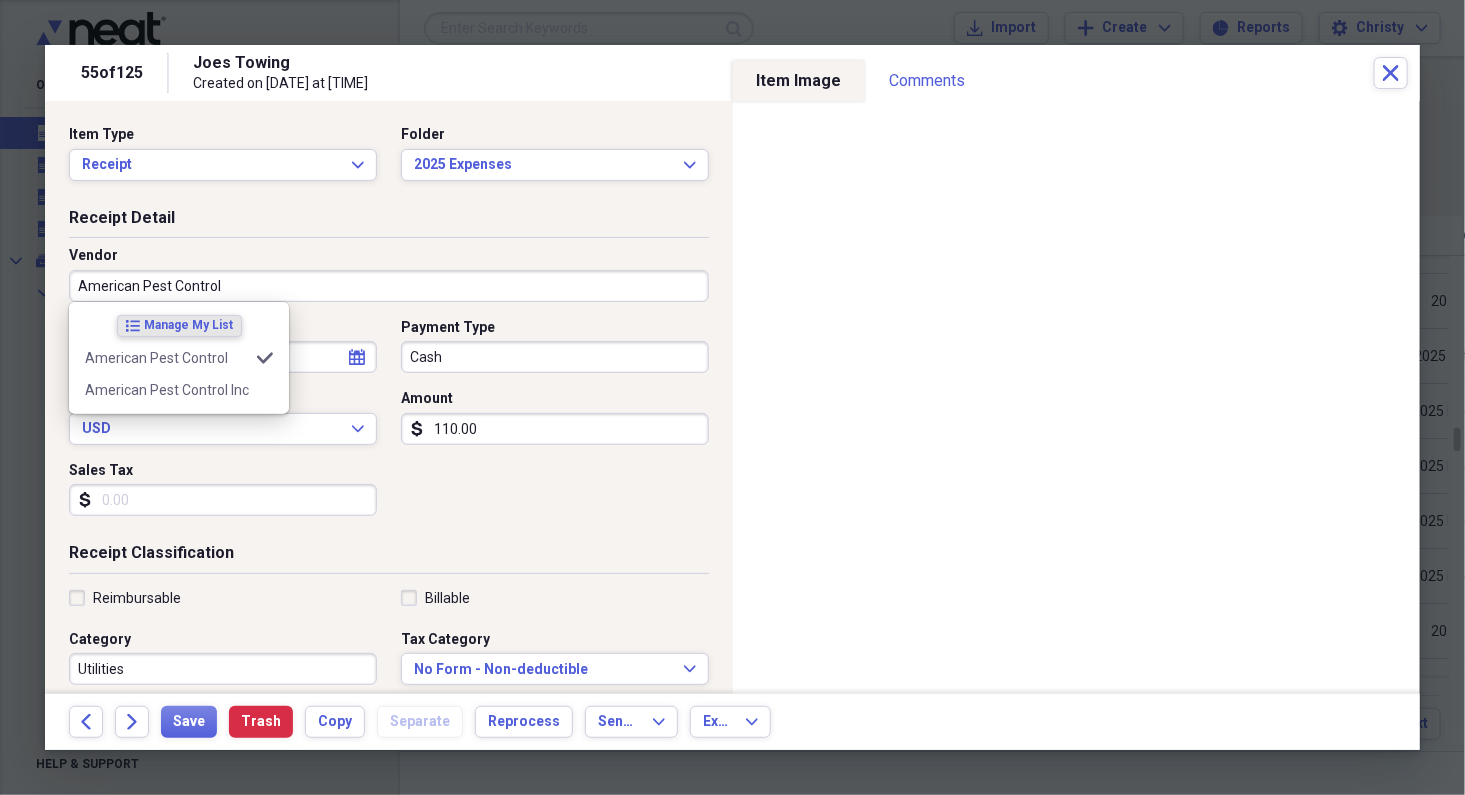 type on "American Pest Control" 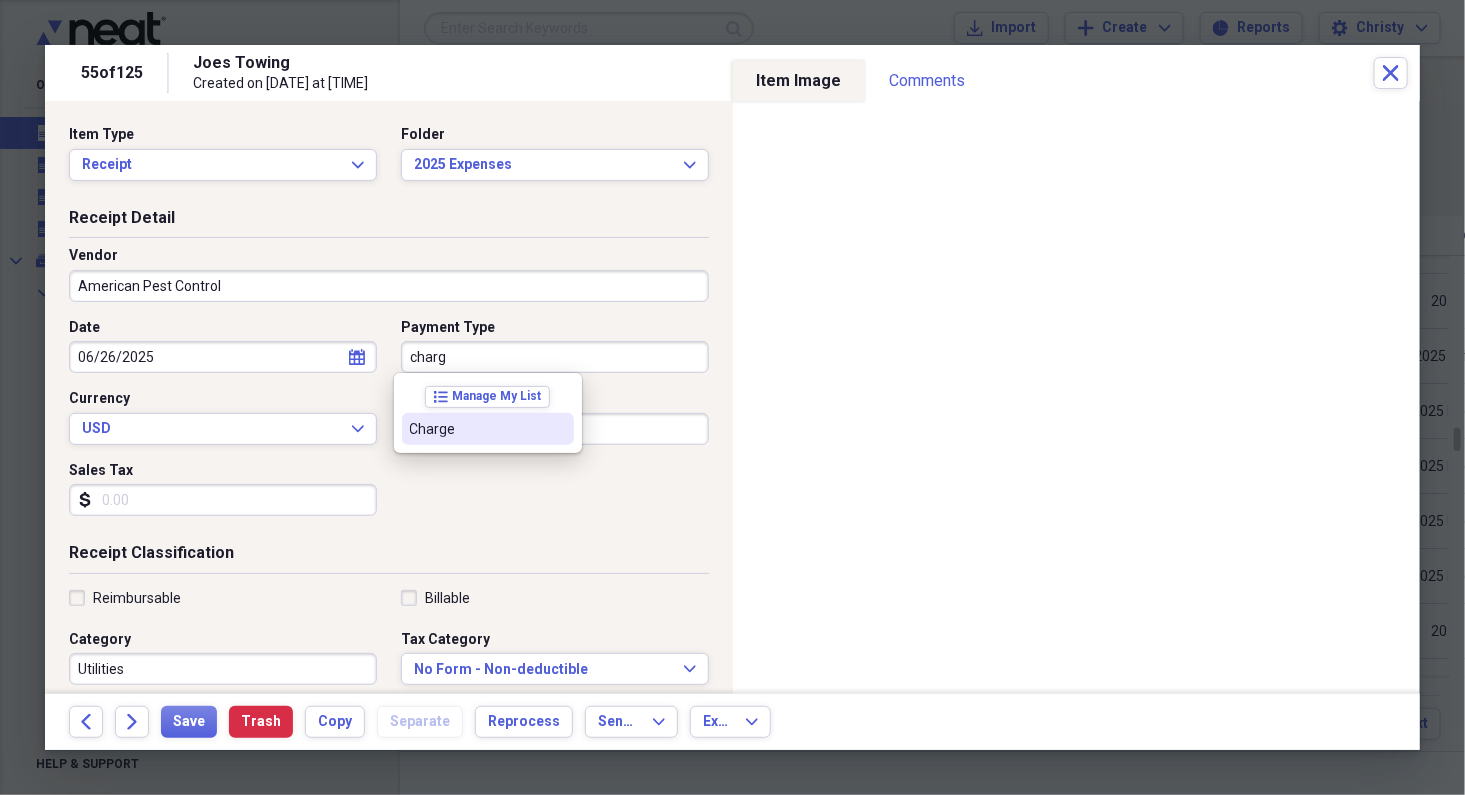 click on "Charge" at bounding box center (476, 429) 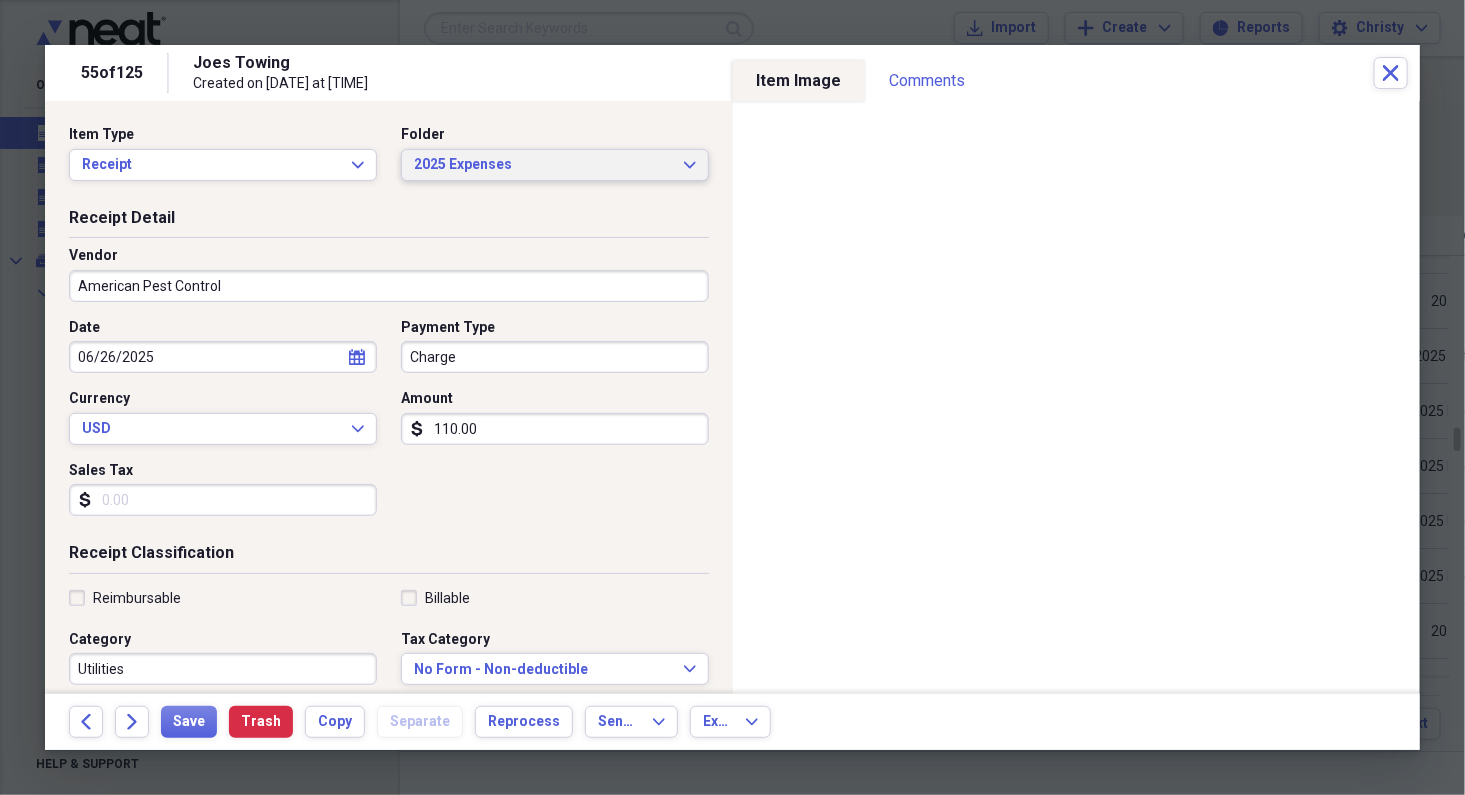 click on "2025 Expenses" at bounding box center (543, 165) 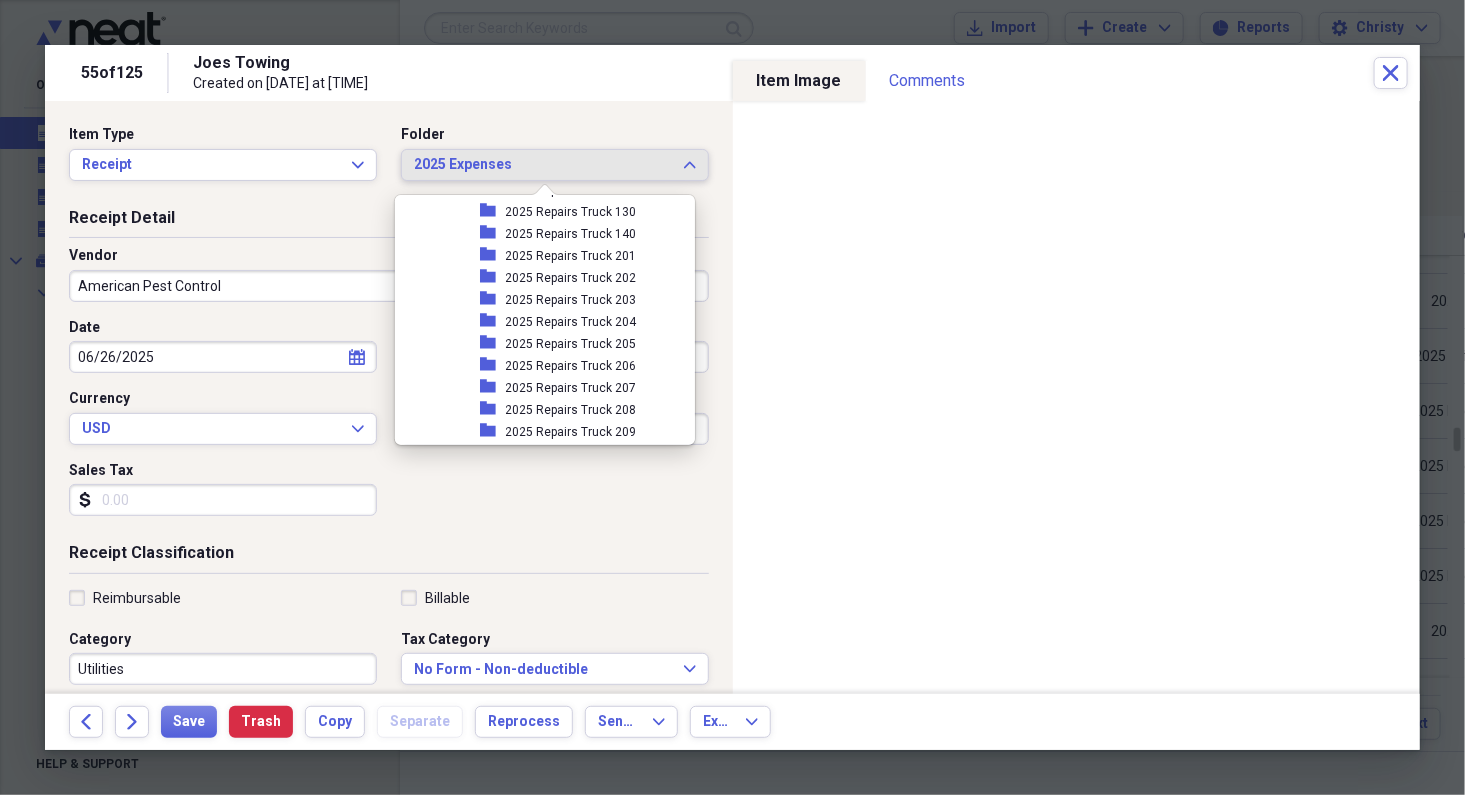 scroll, scrollTop: 3465, scrollLeft: 0, axis: vertical 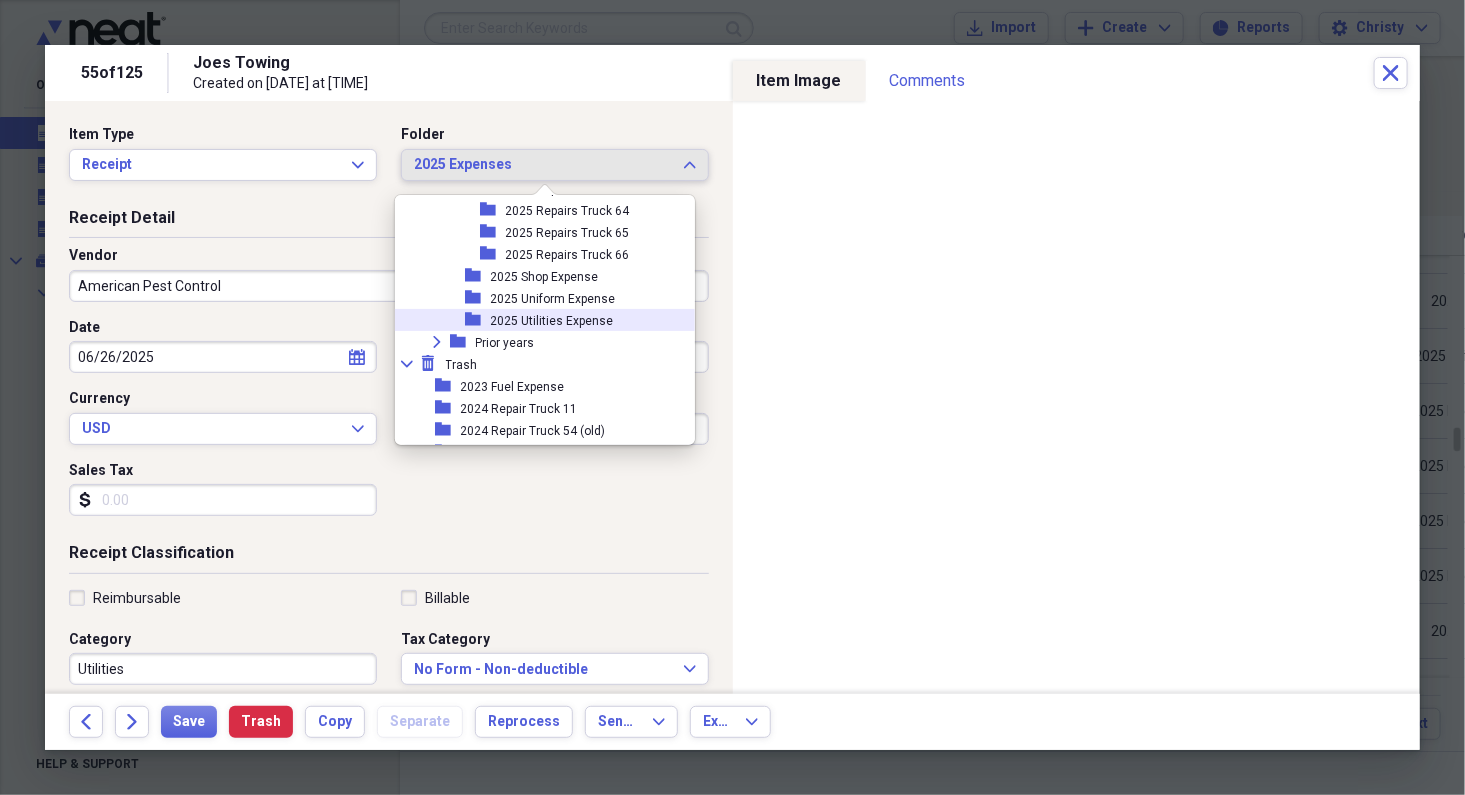 click on "2025 Utilities Expense" at bounding box center (552, 321) 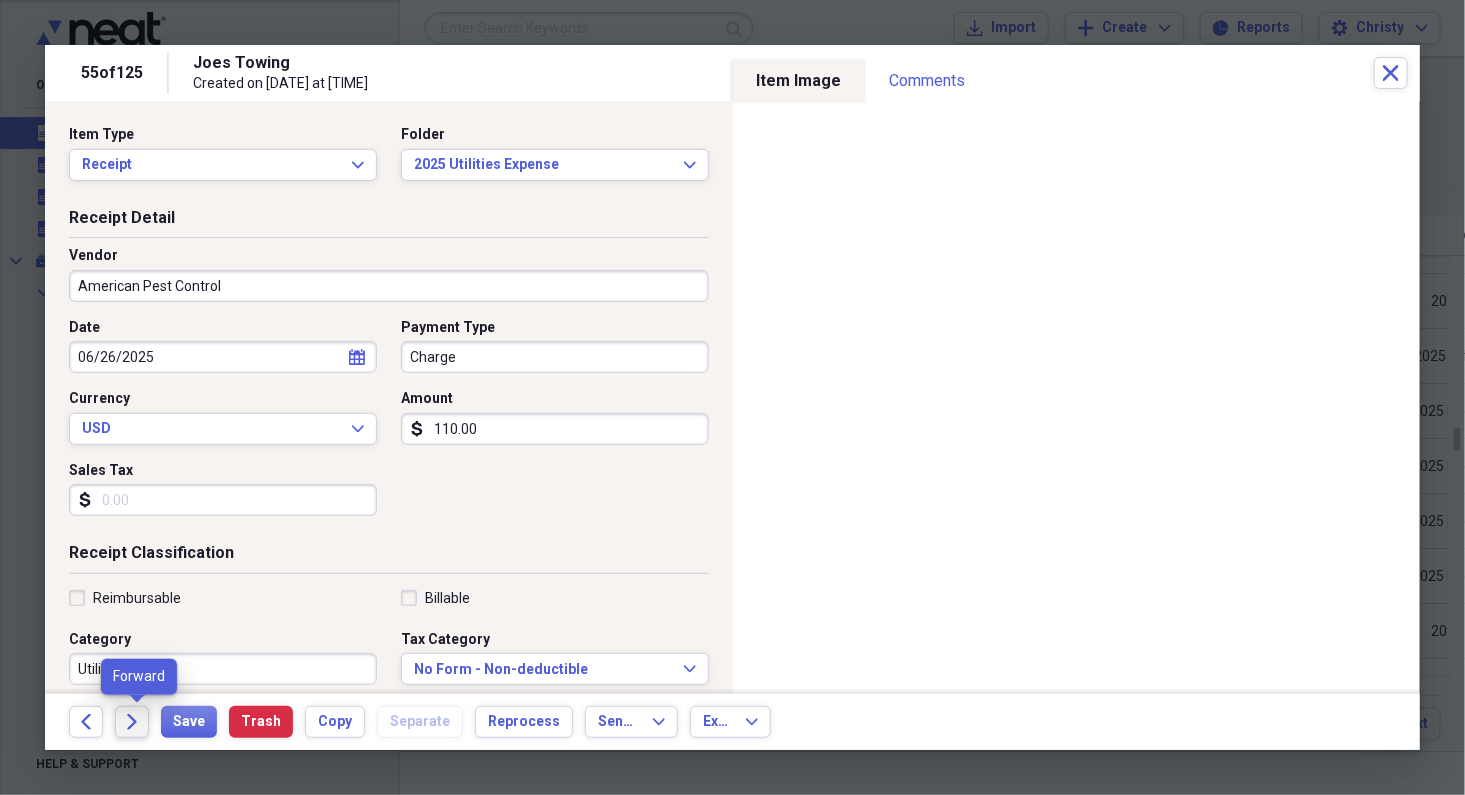 click on "Forward" at bounding box center [132, 722] 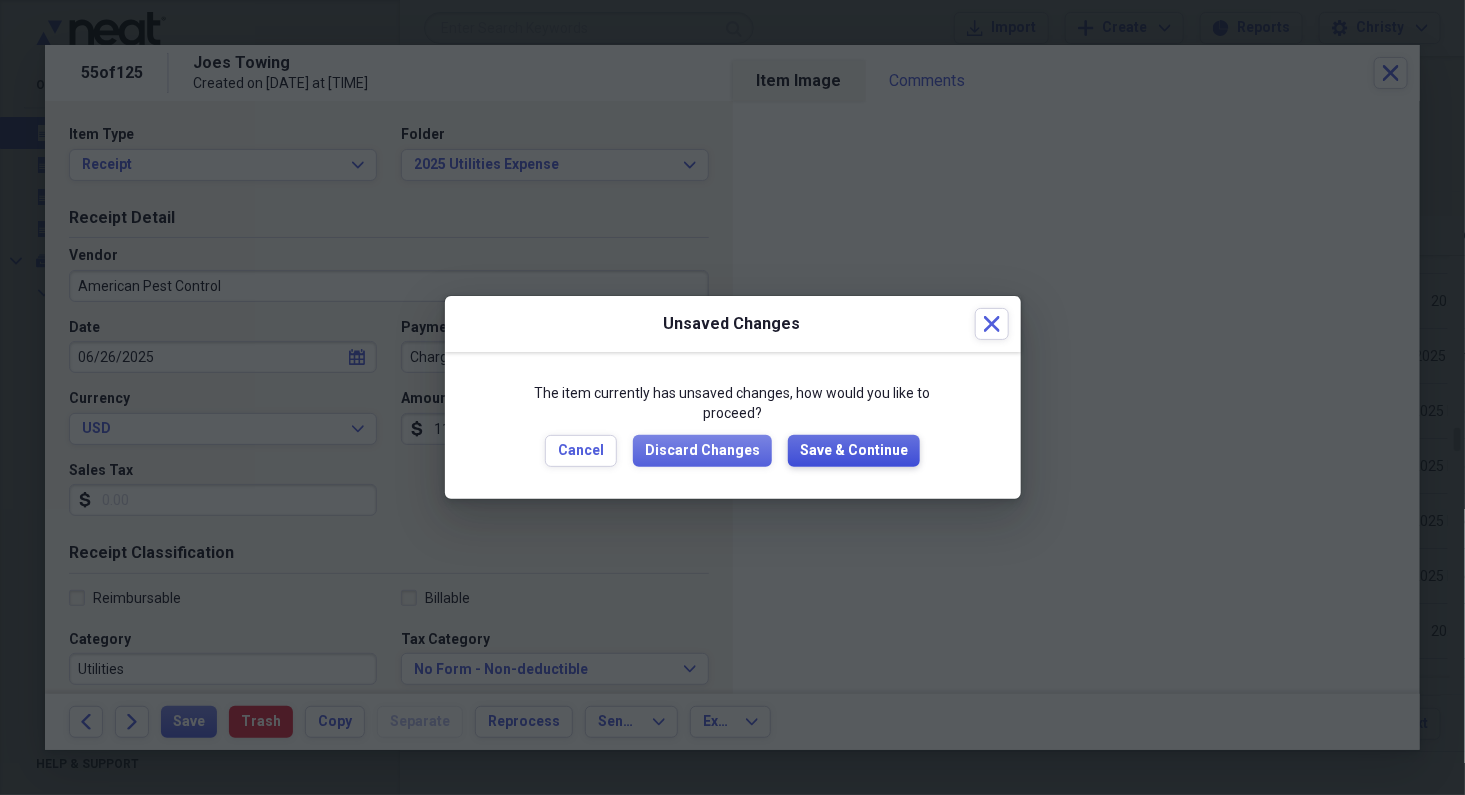 click on "Save & Continue" at bounding box center [854, 451] 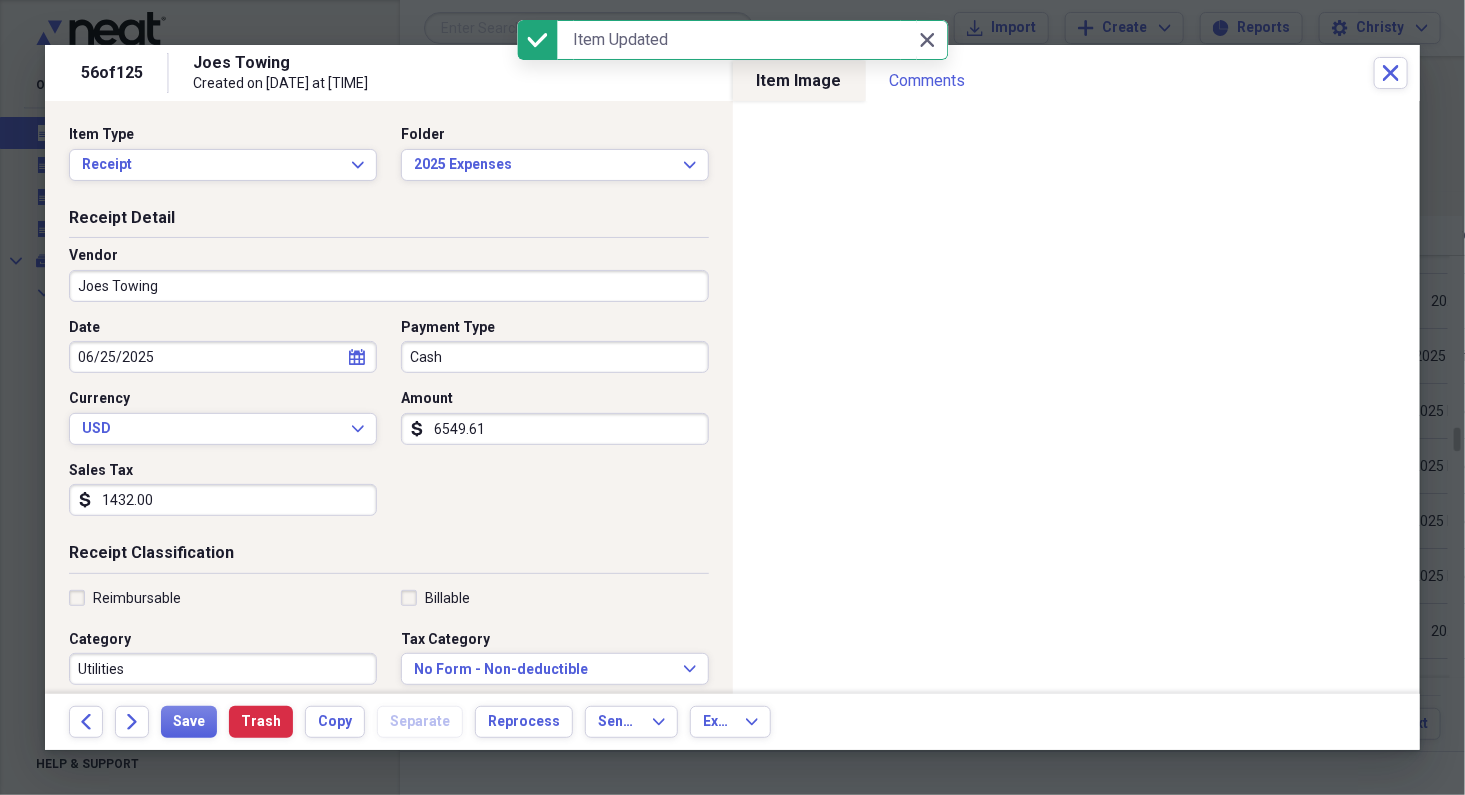 click on "Joes Towing" at bounding box center (389, 286) 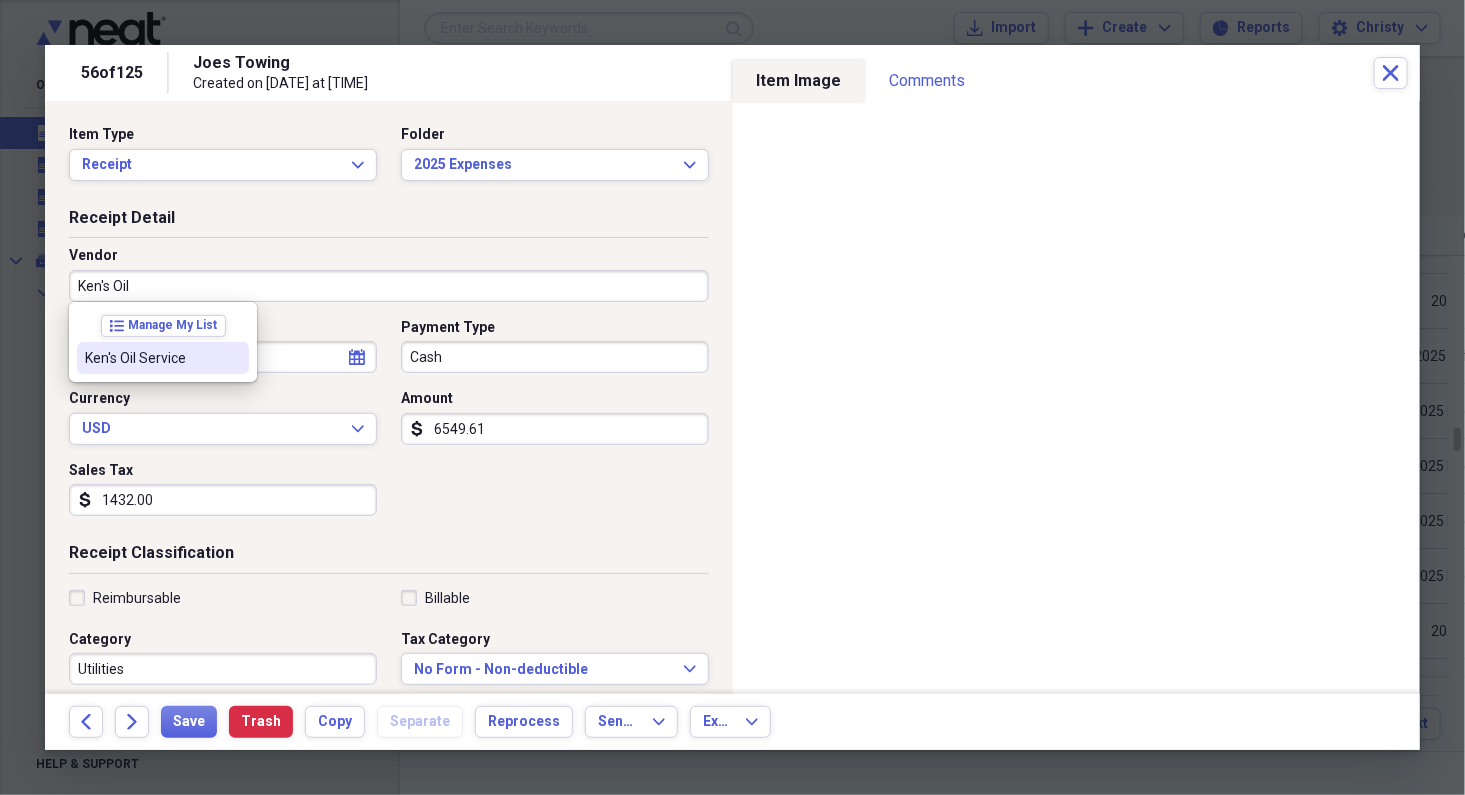 drag, startPoint x: 189, startPoint y: 365, endPoint x: 382, endPoint y: 360, distance: 193.06476 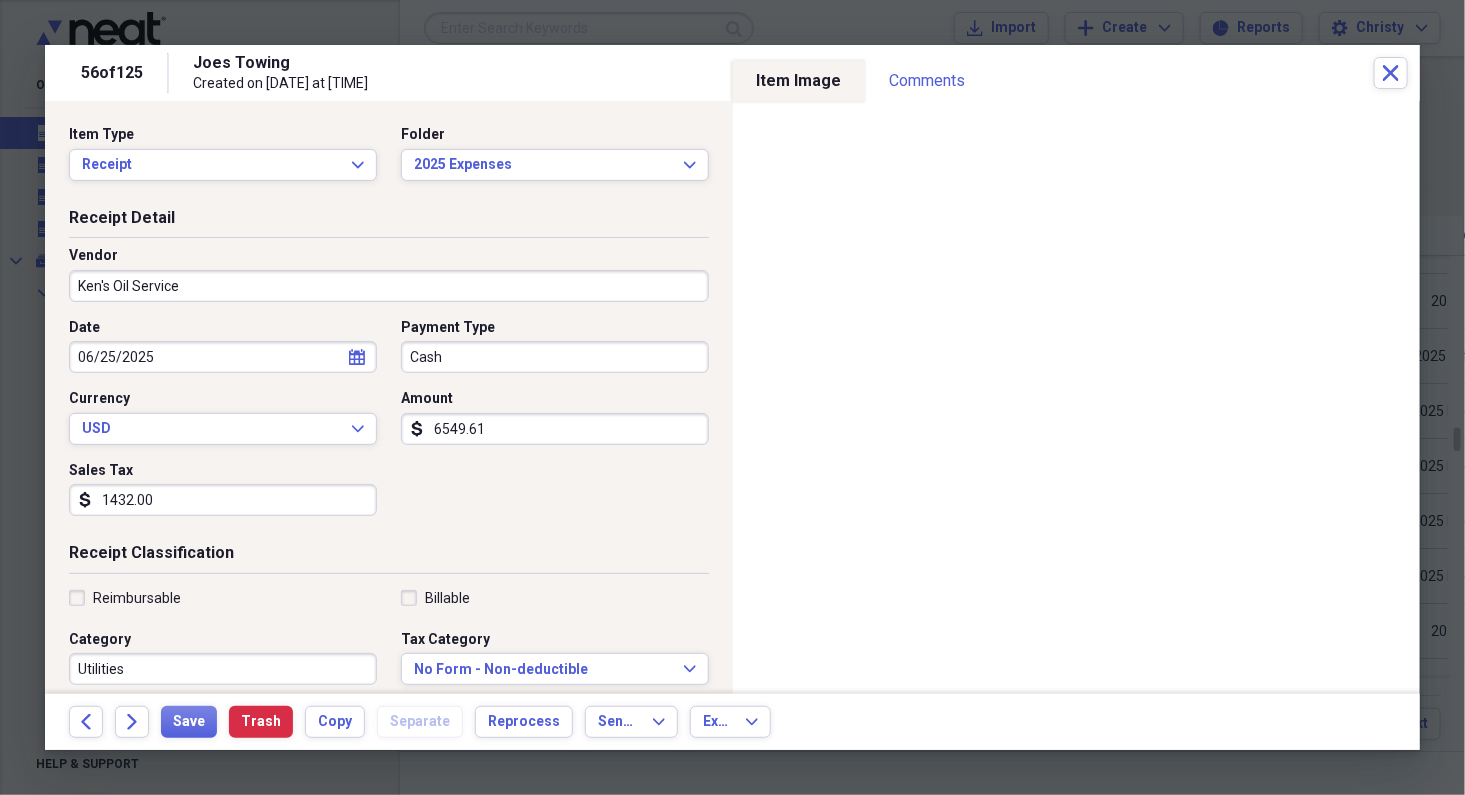 type on "Fuel/Auto" 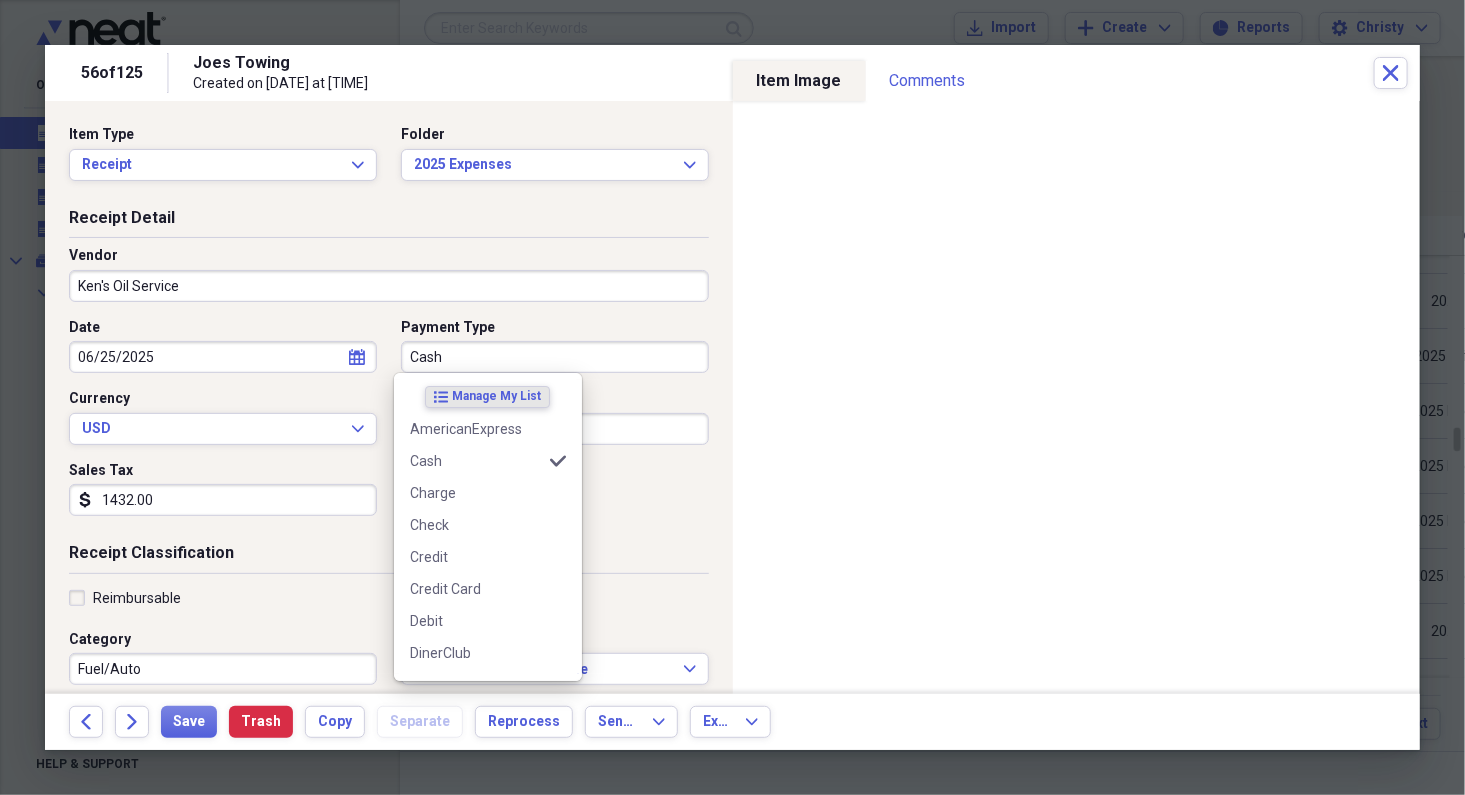 click on "Cash" at bounding box center (555, 357) 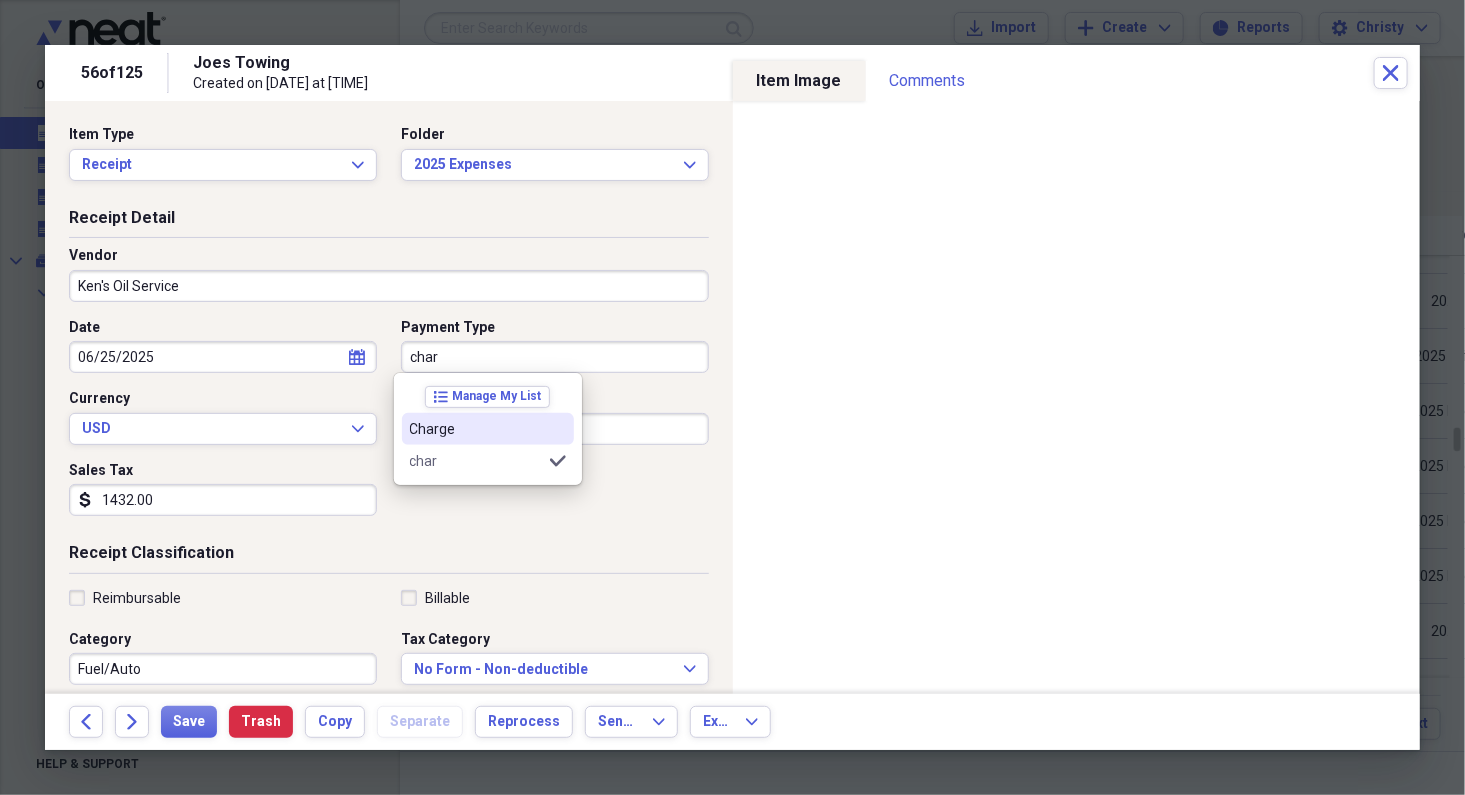 click on "Charge" at bounding box center [476, 429] 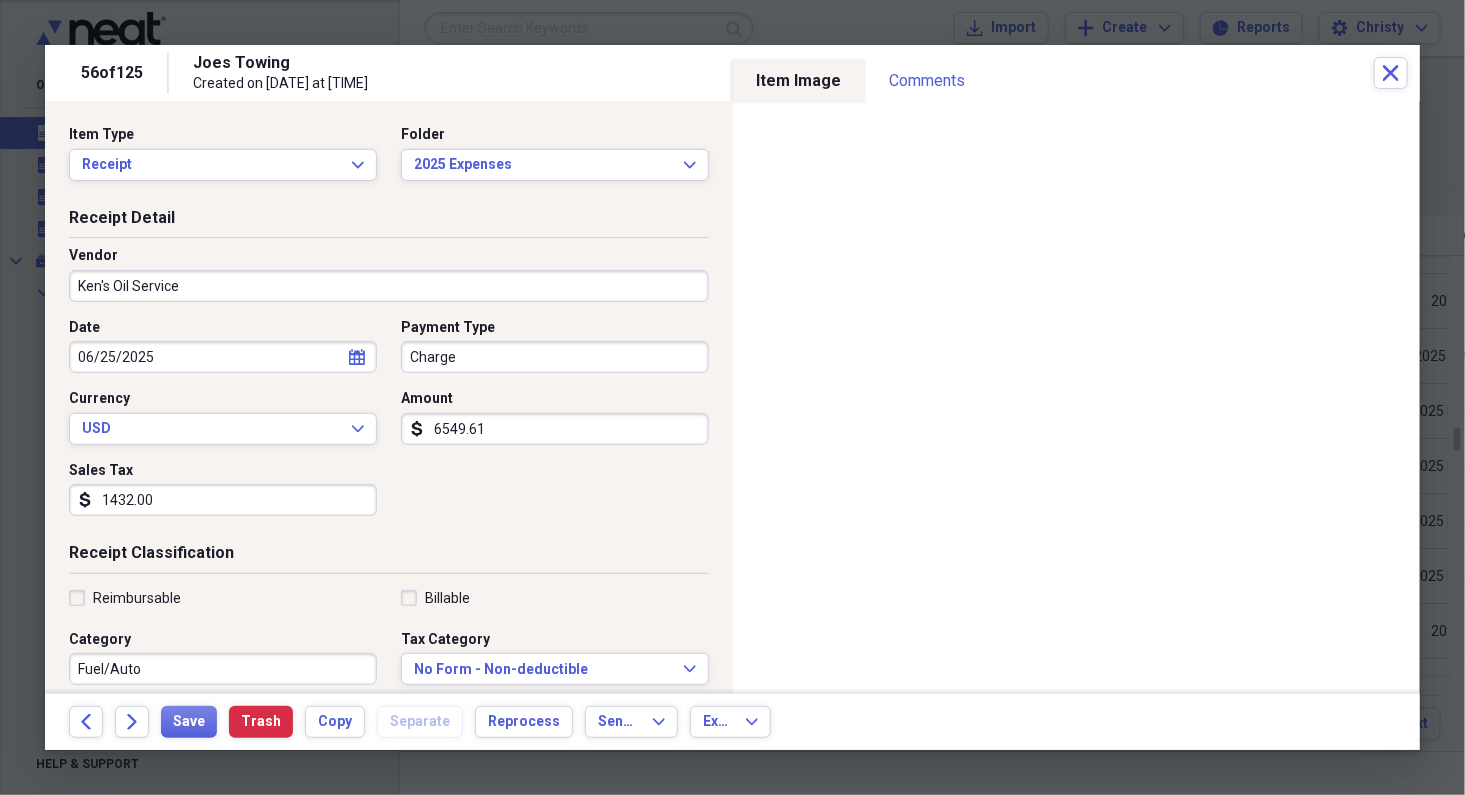 click on "Item Type Receipt Expand Folder 2025 Expenses Expand" at bounding box center (389, 161) 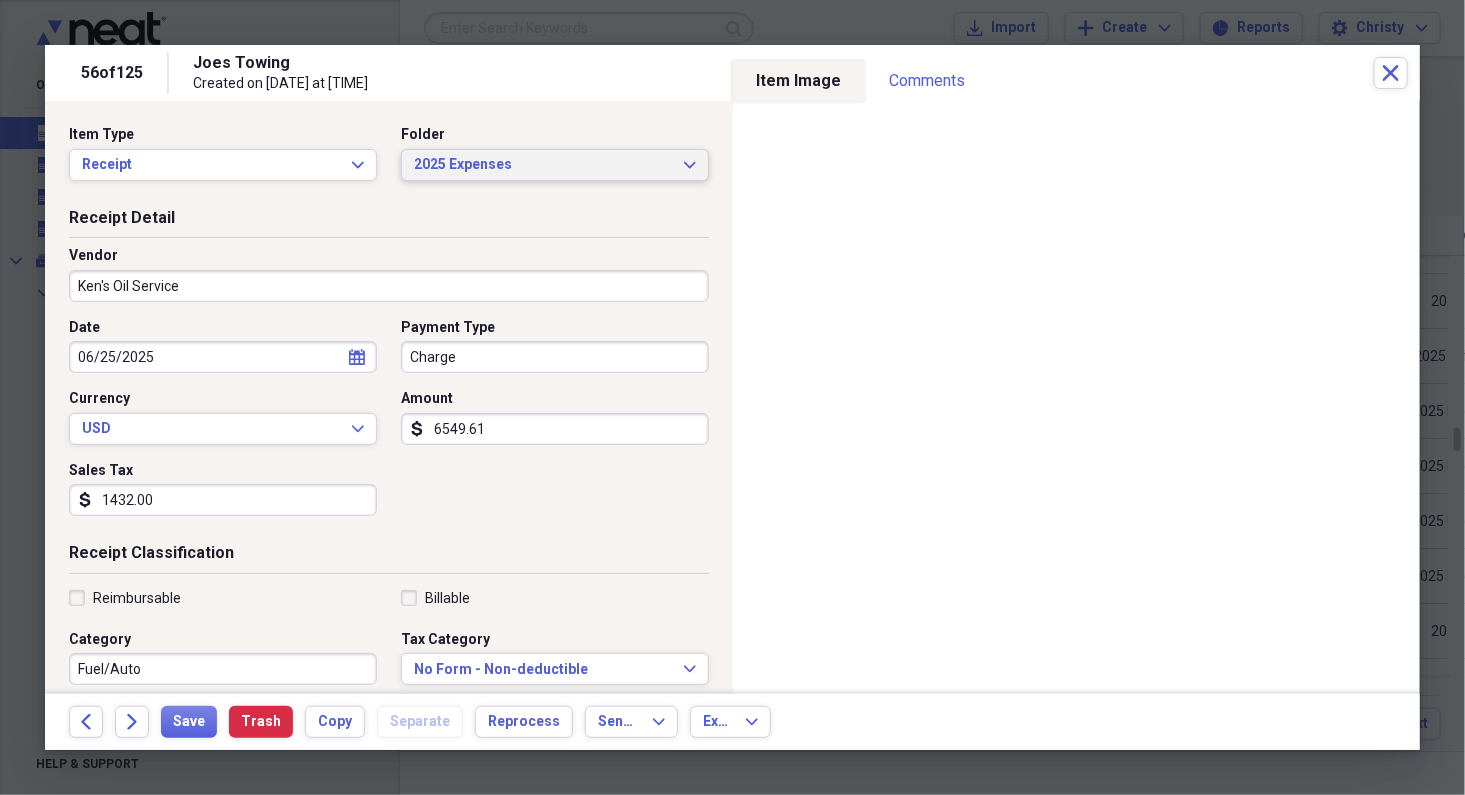 click on "2025 Expenses" at bounding box center [543, 165] 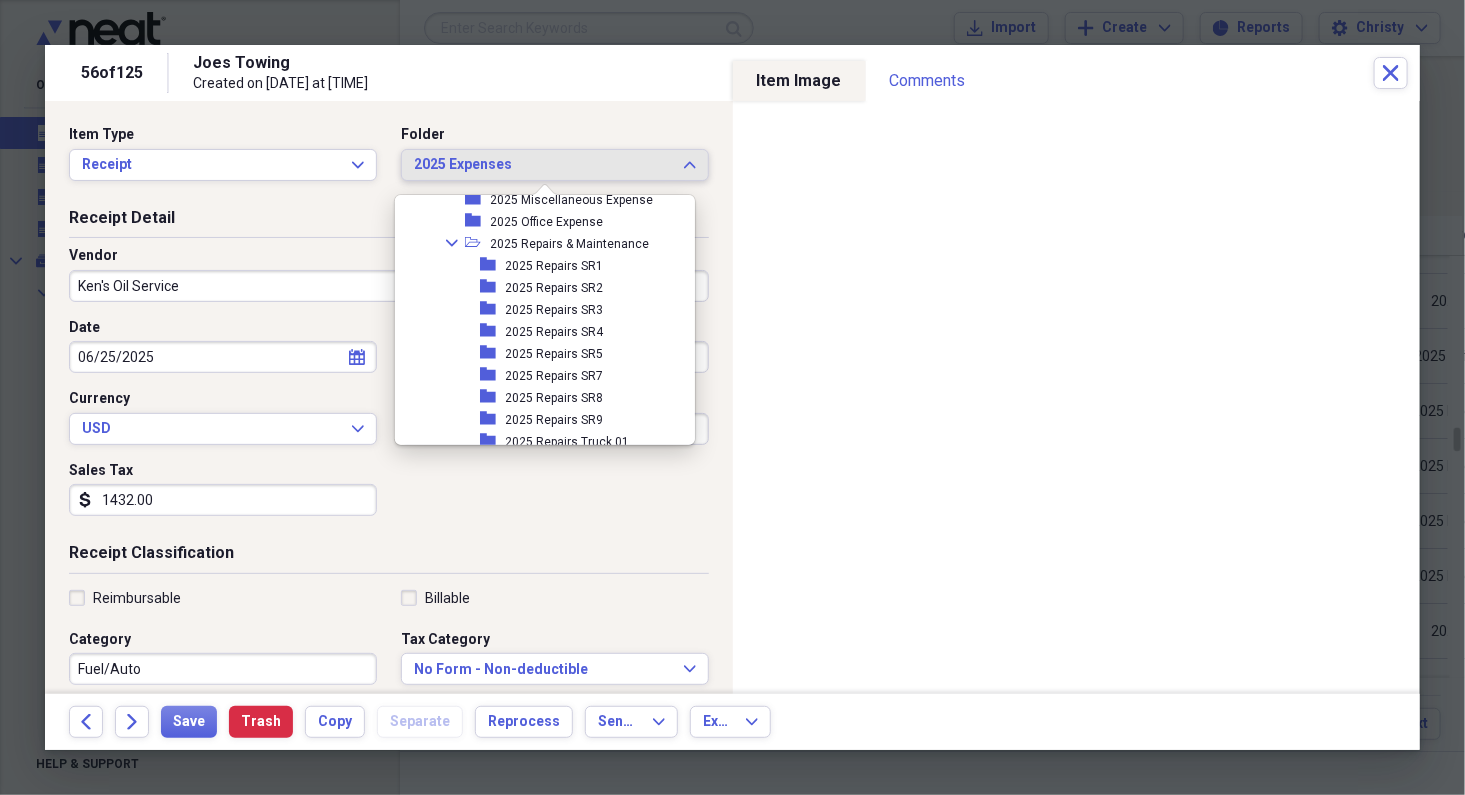 scroll, scrollTop: 1647, scrollLeft: 0, axis: vertical 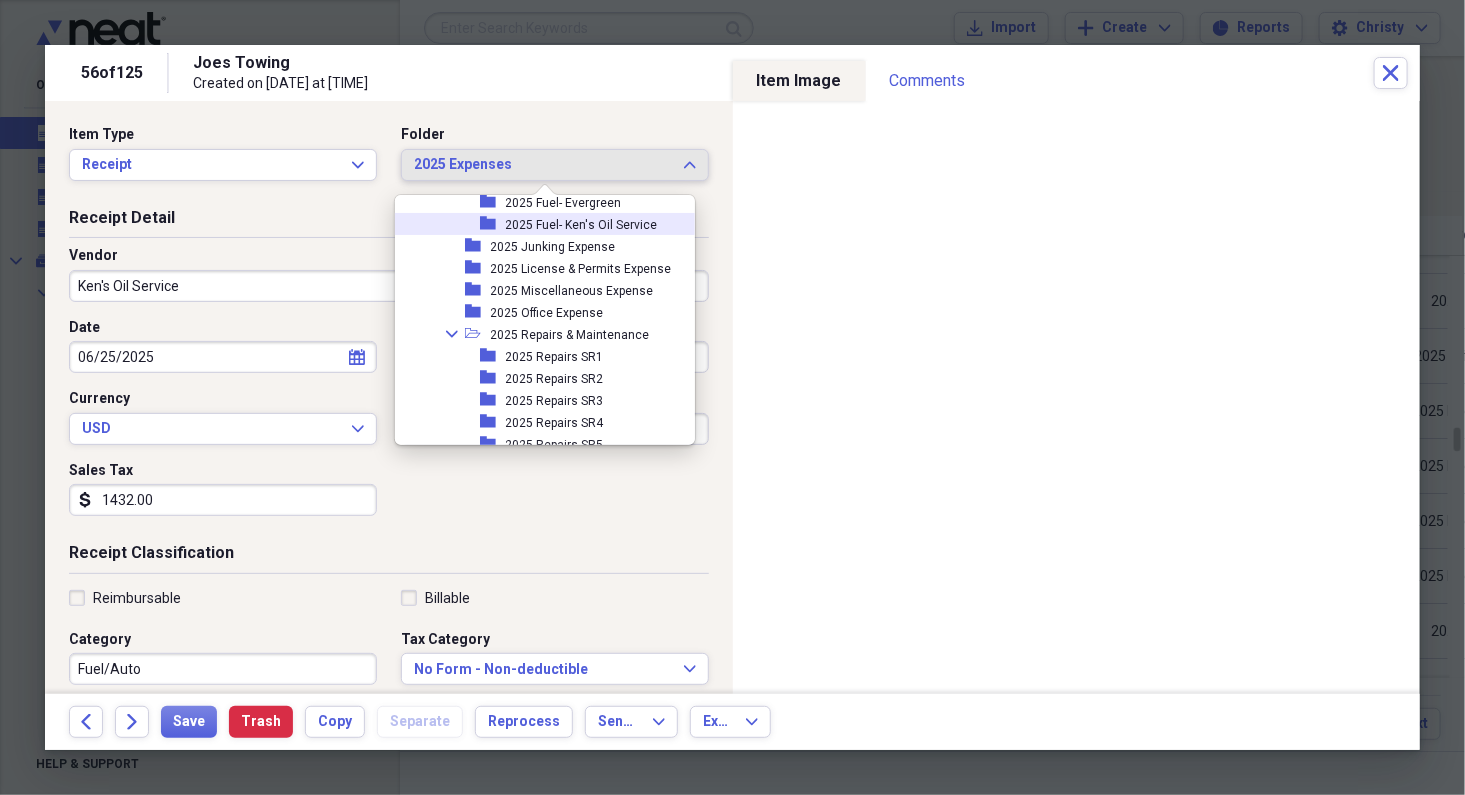 click on "2025 Fuel- Ken's Oil Service" at bounding box center [582, 225] 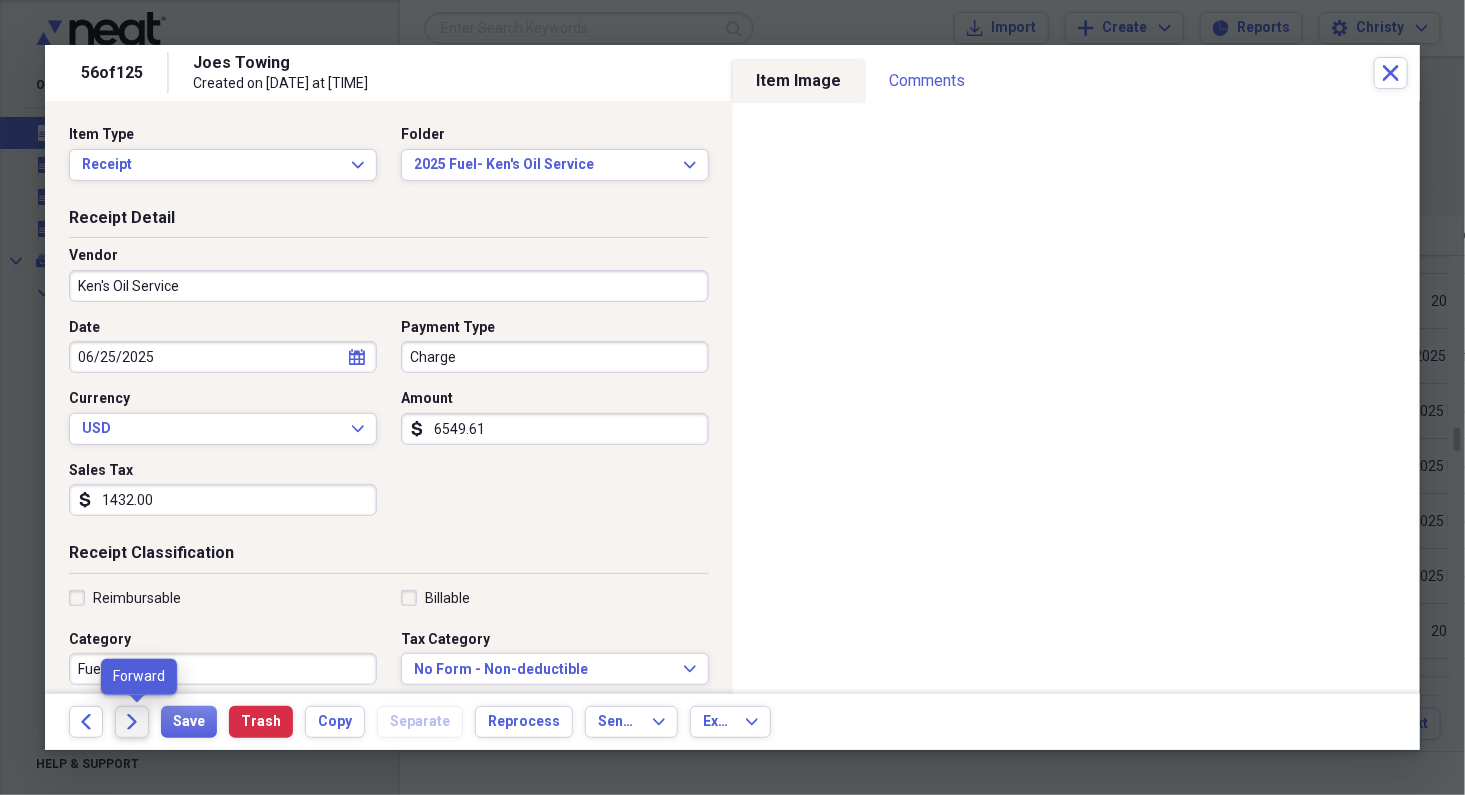 click on "Forward" 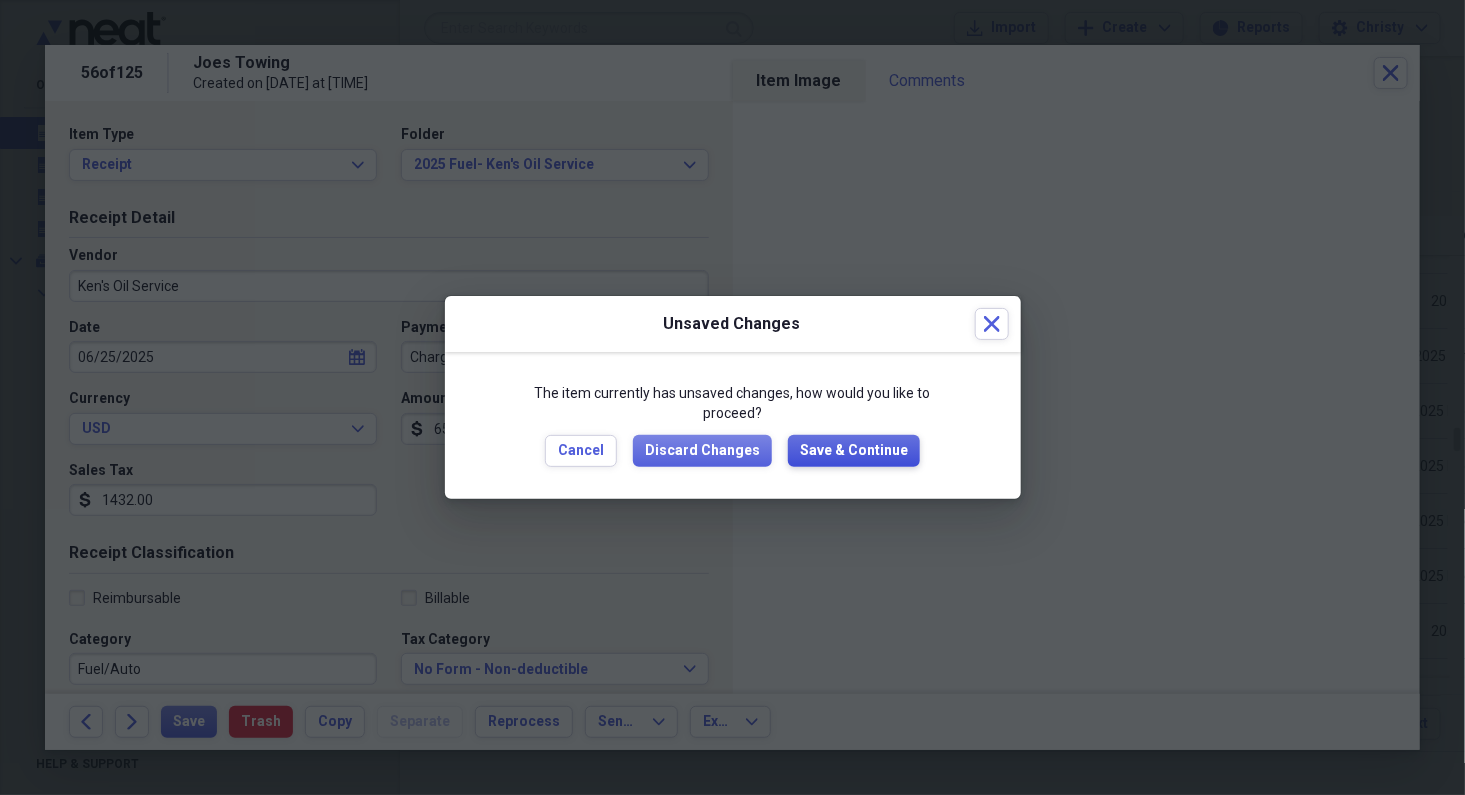 click on "Save & Continue" at bounding box center [854, 451] 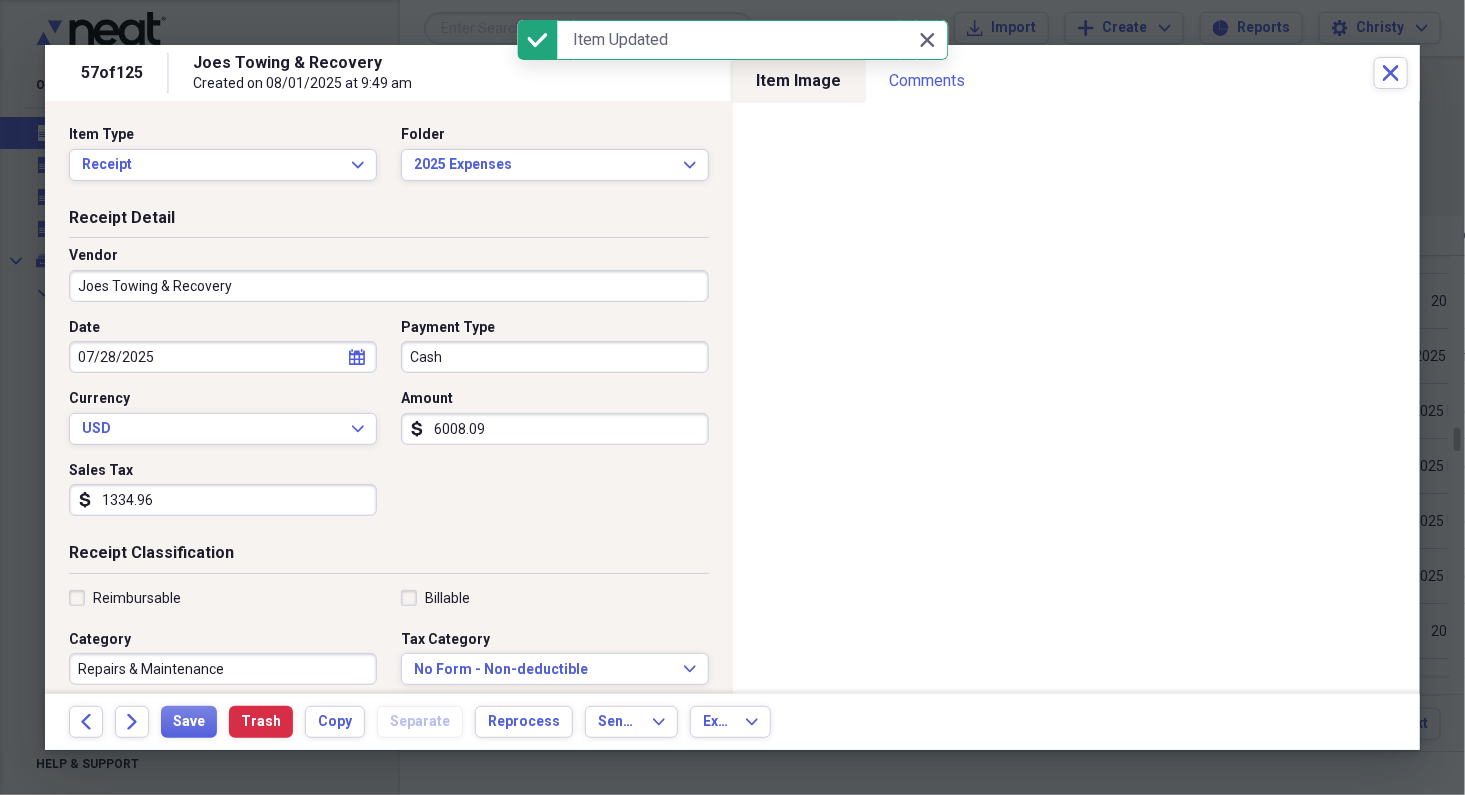 click on "Joes Towing & Recovery" at bounding box center (389, 286) 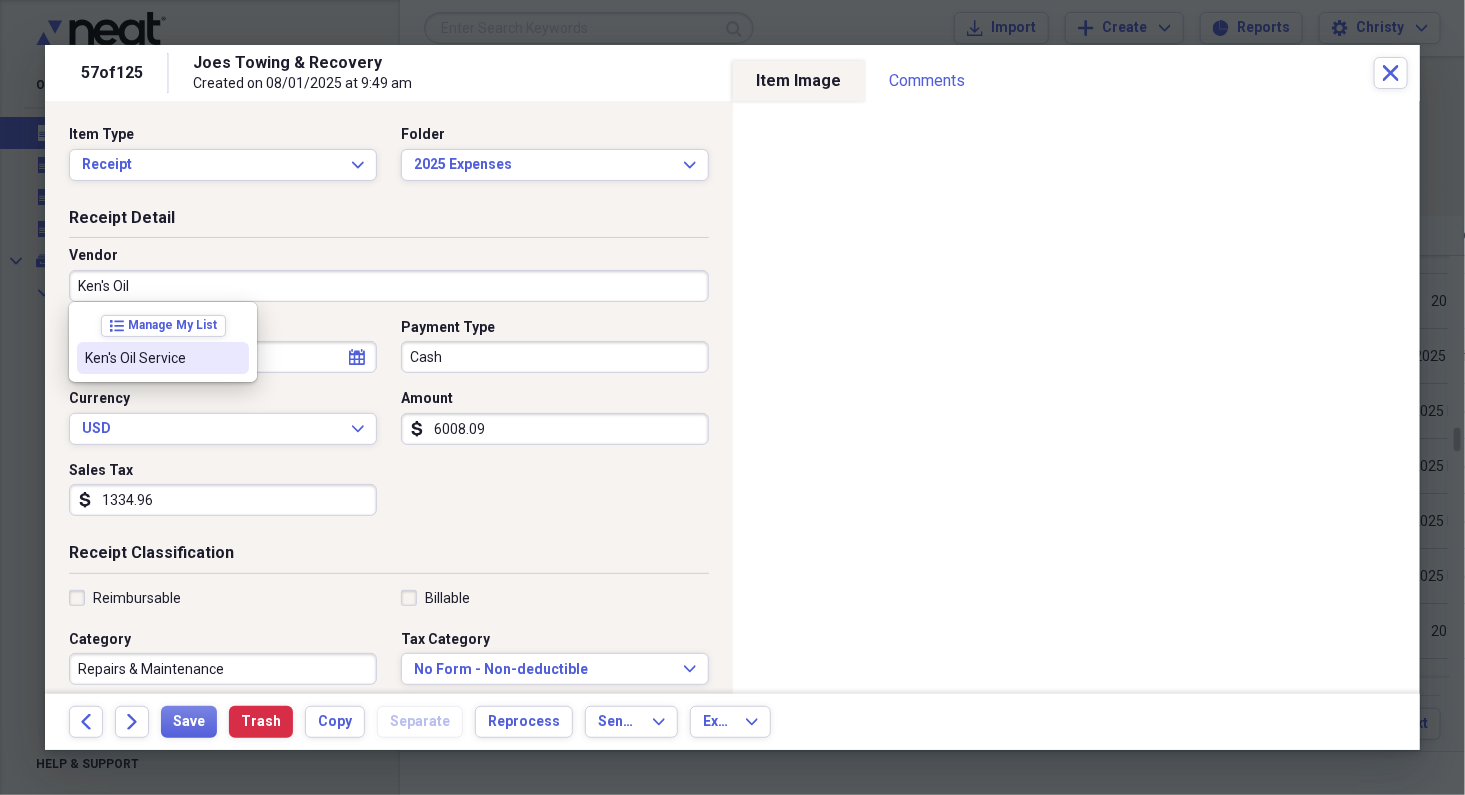 click on "Ken's Oil Service" at bounding box center [151, 358] 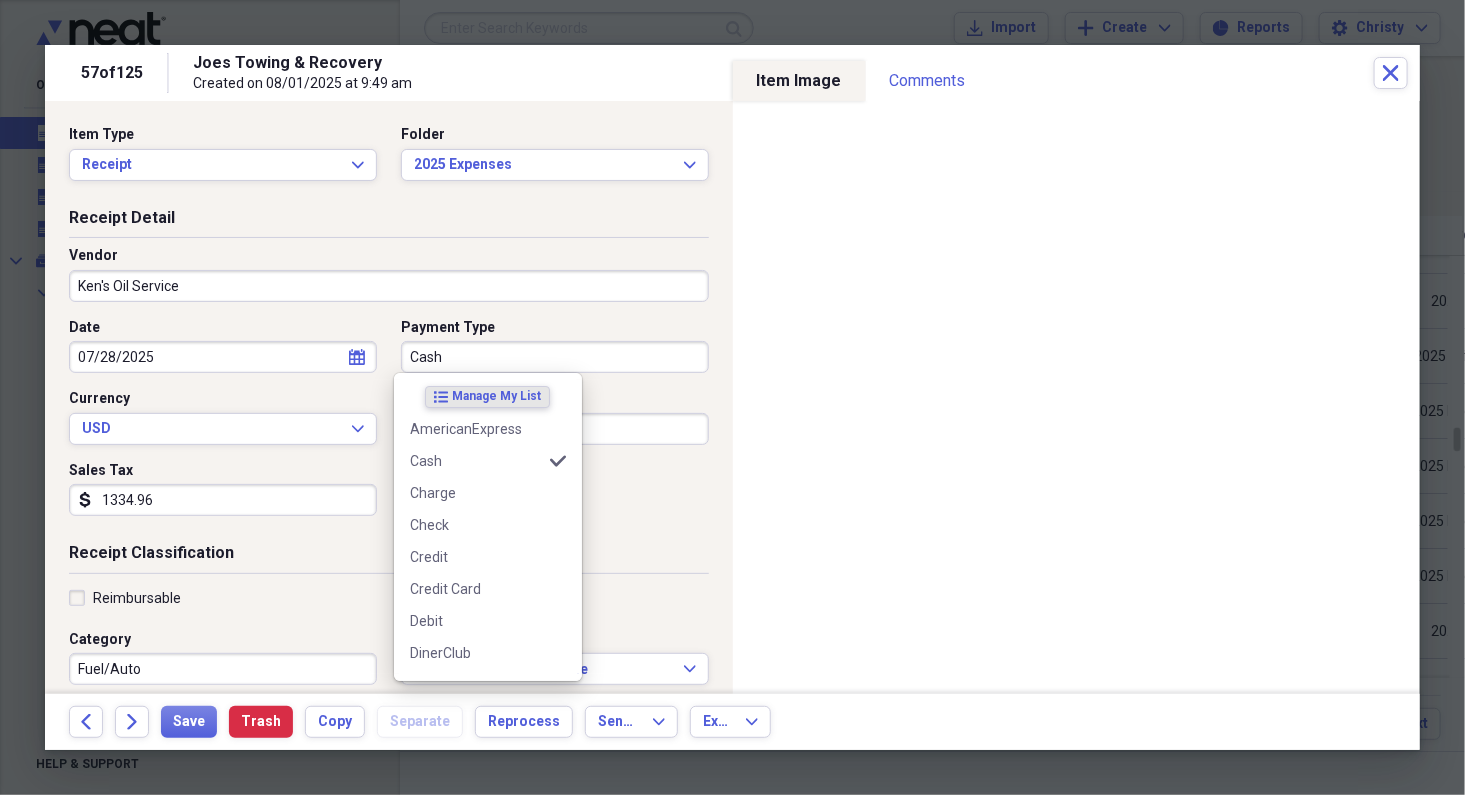 type on "Fuel/Auto" 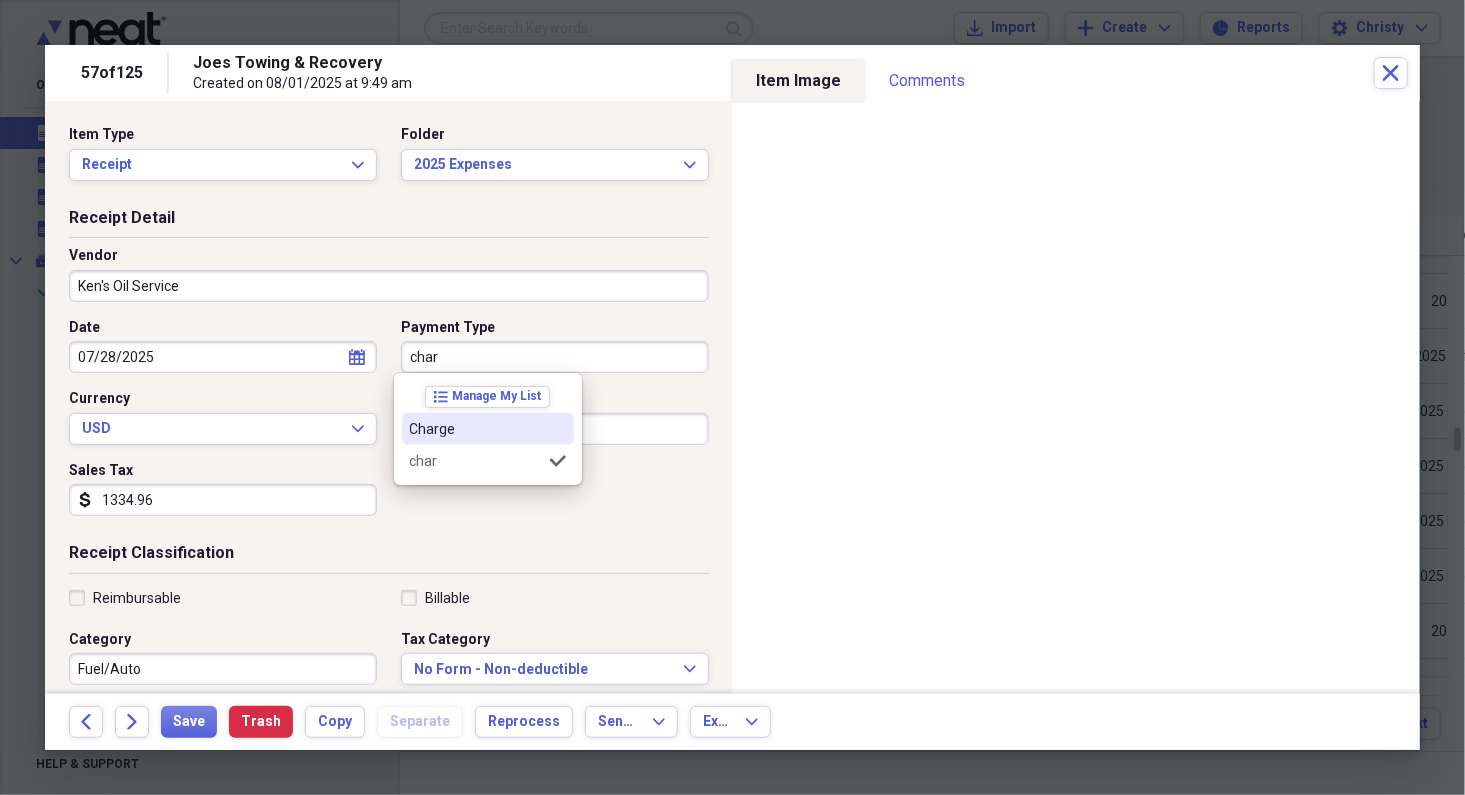 click on "Charge" at bounding box center [476, 429] 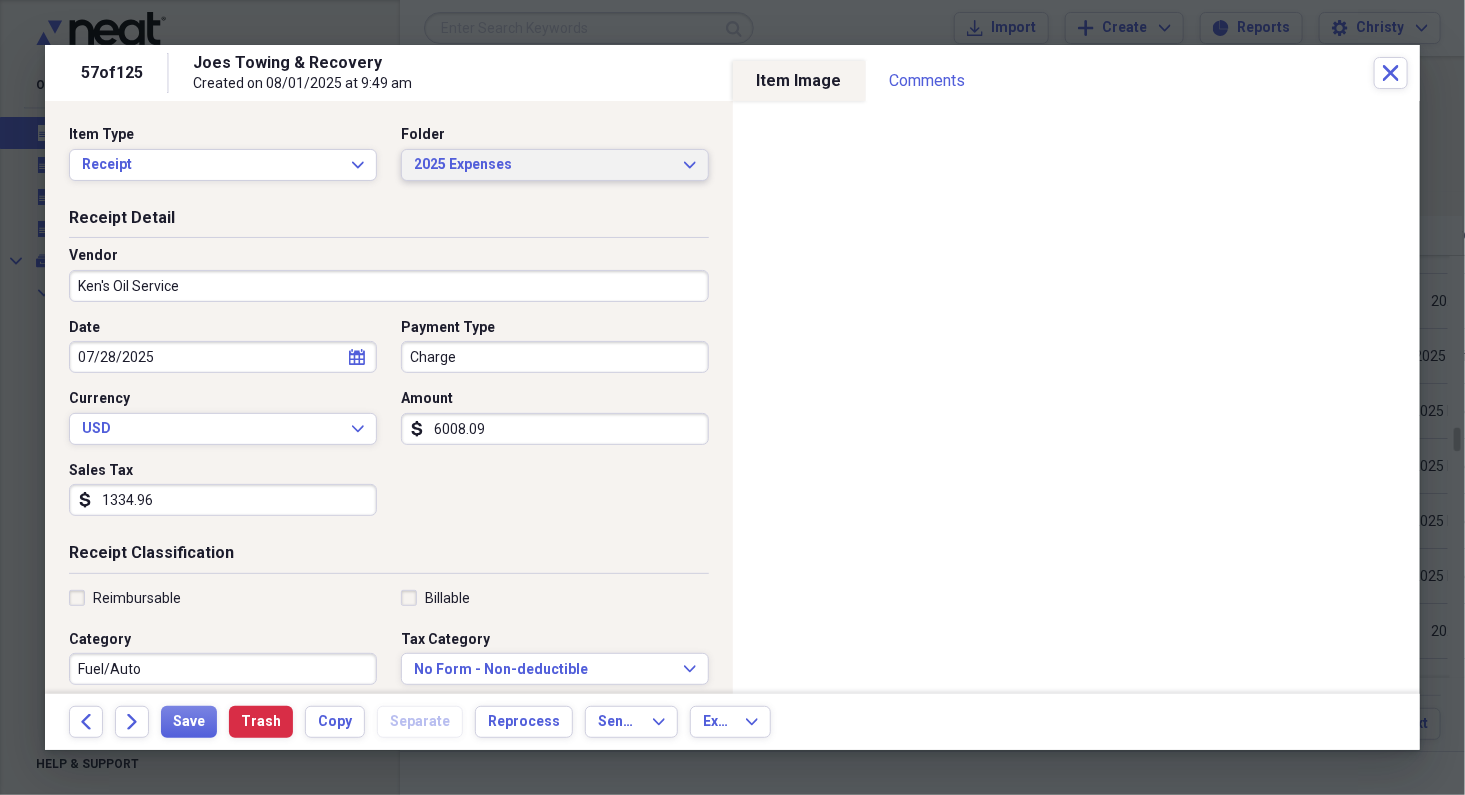 click on "2025 Expenses Expand" at bounding box center [555, 165] 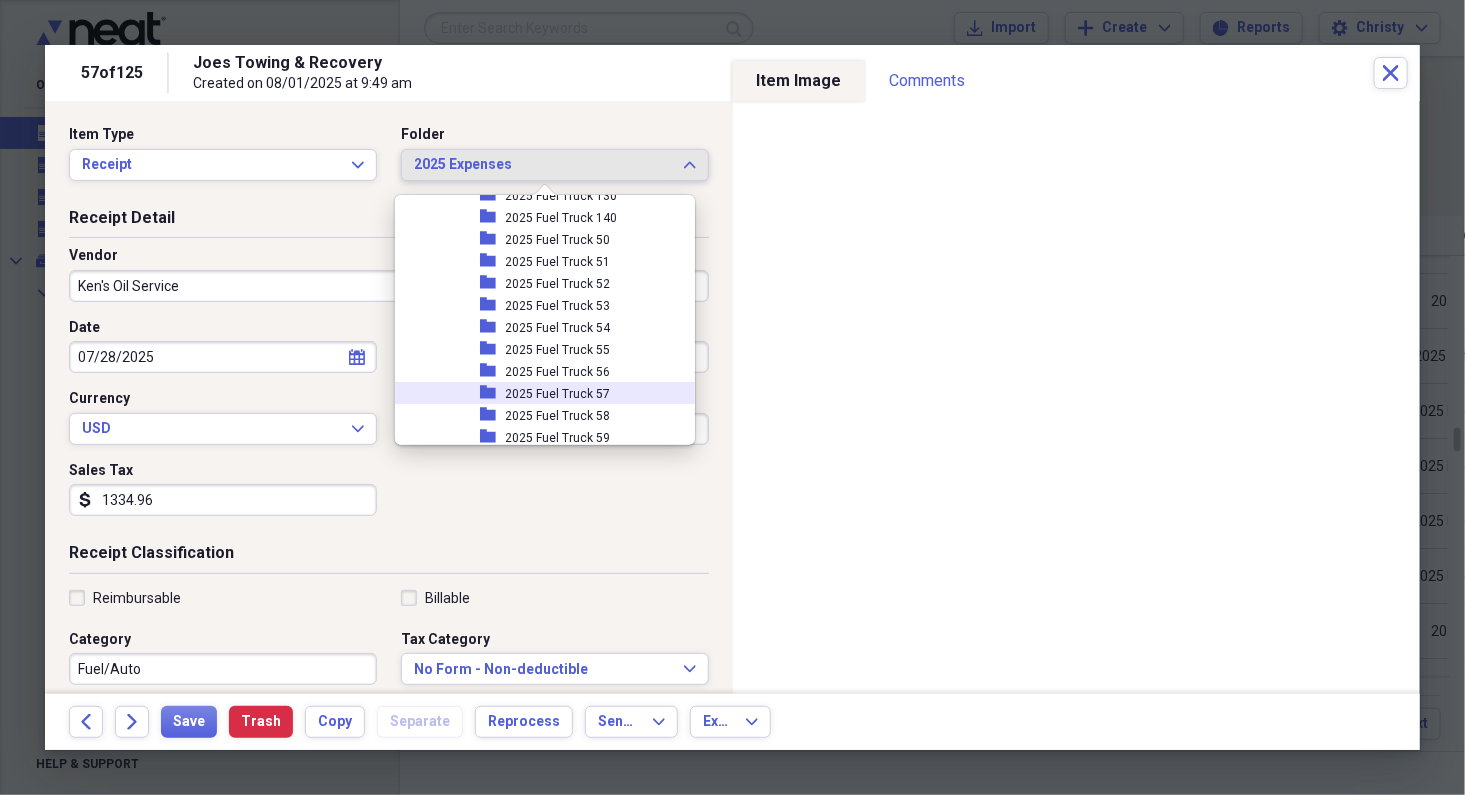 scroll, scrollTop: 1465, scrollLeft: 0, axis: vertical 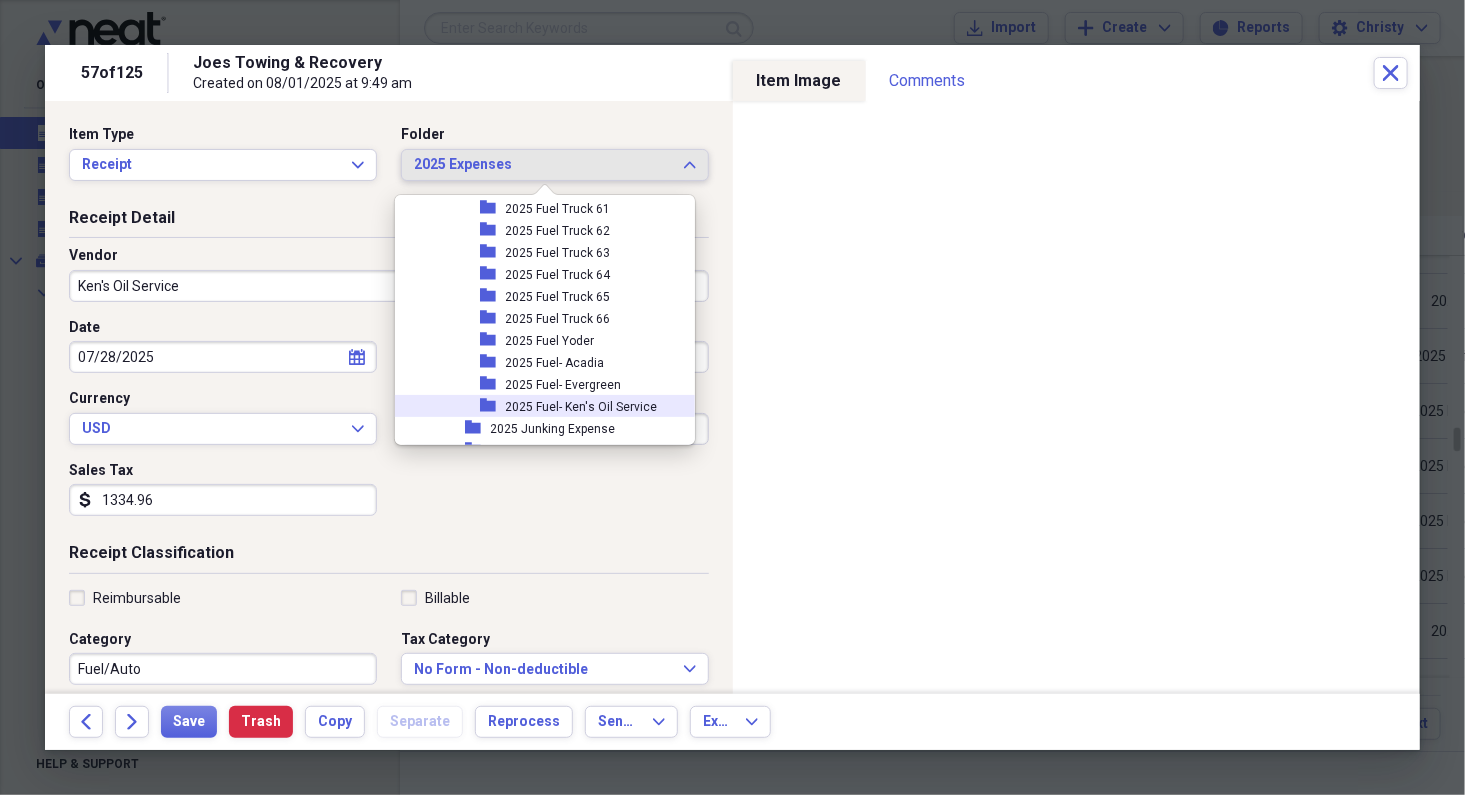 click on "2025 Fuel- Ken's Oil Service" at bounding box center (582, 407) 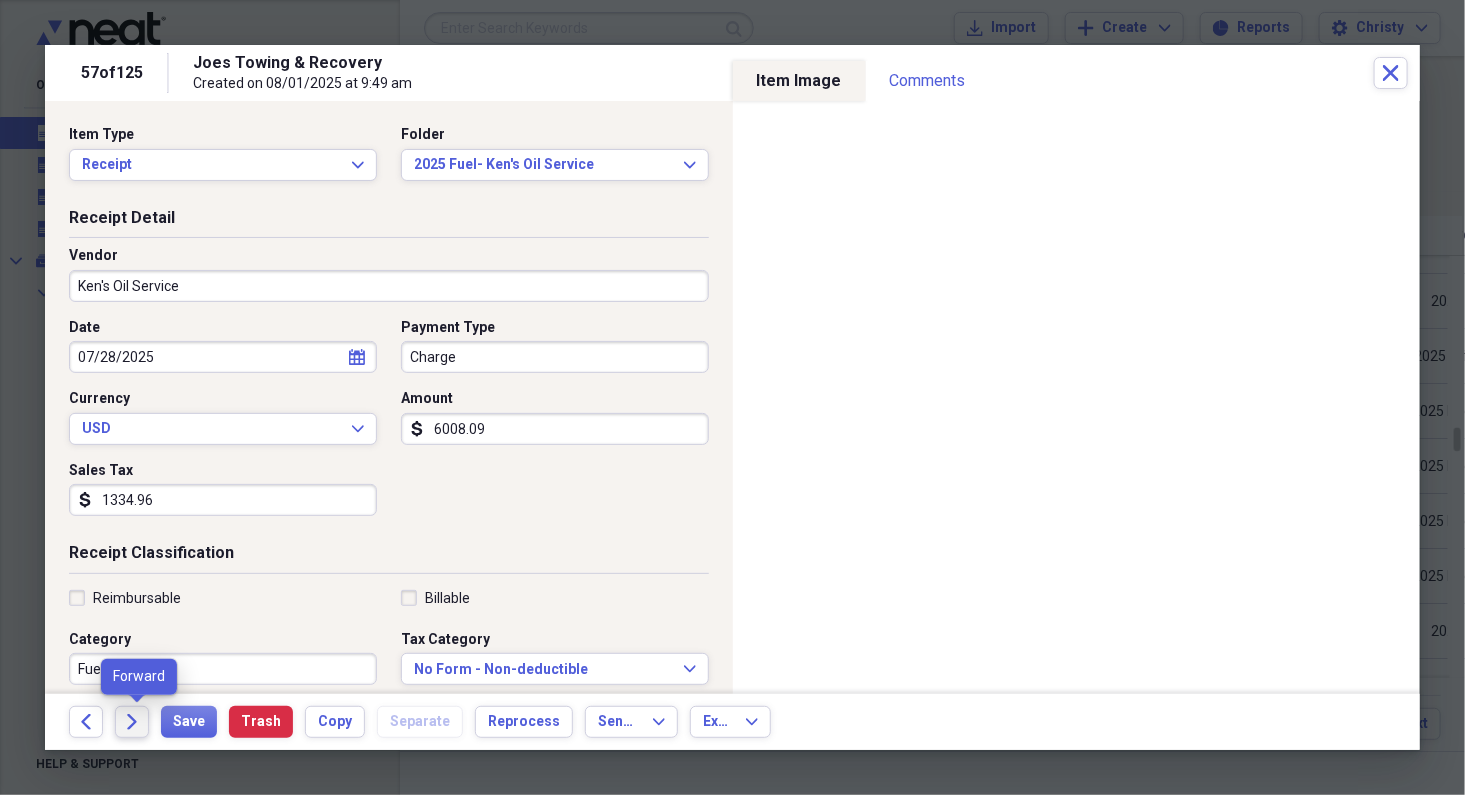 click on "Forward" at bounding box center [132, 722] 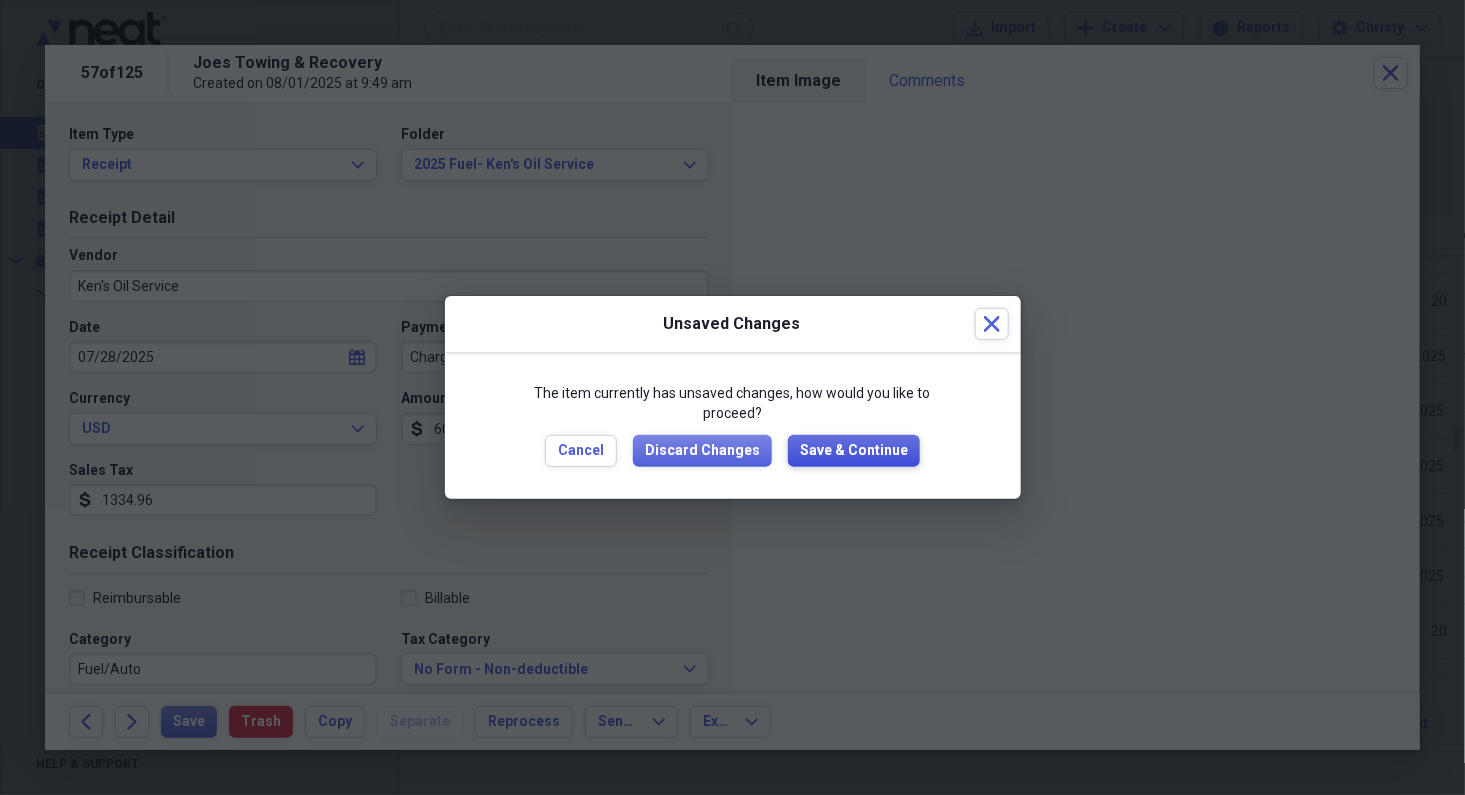 click on "Save & Continue" at bounding box center [854, 451] 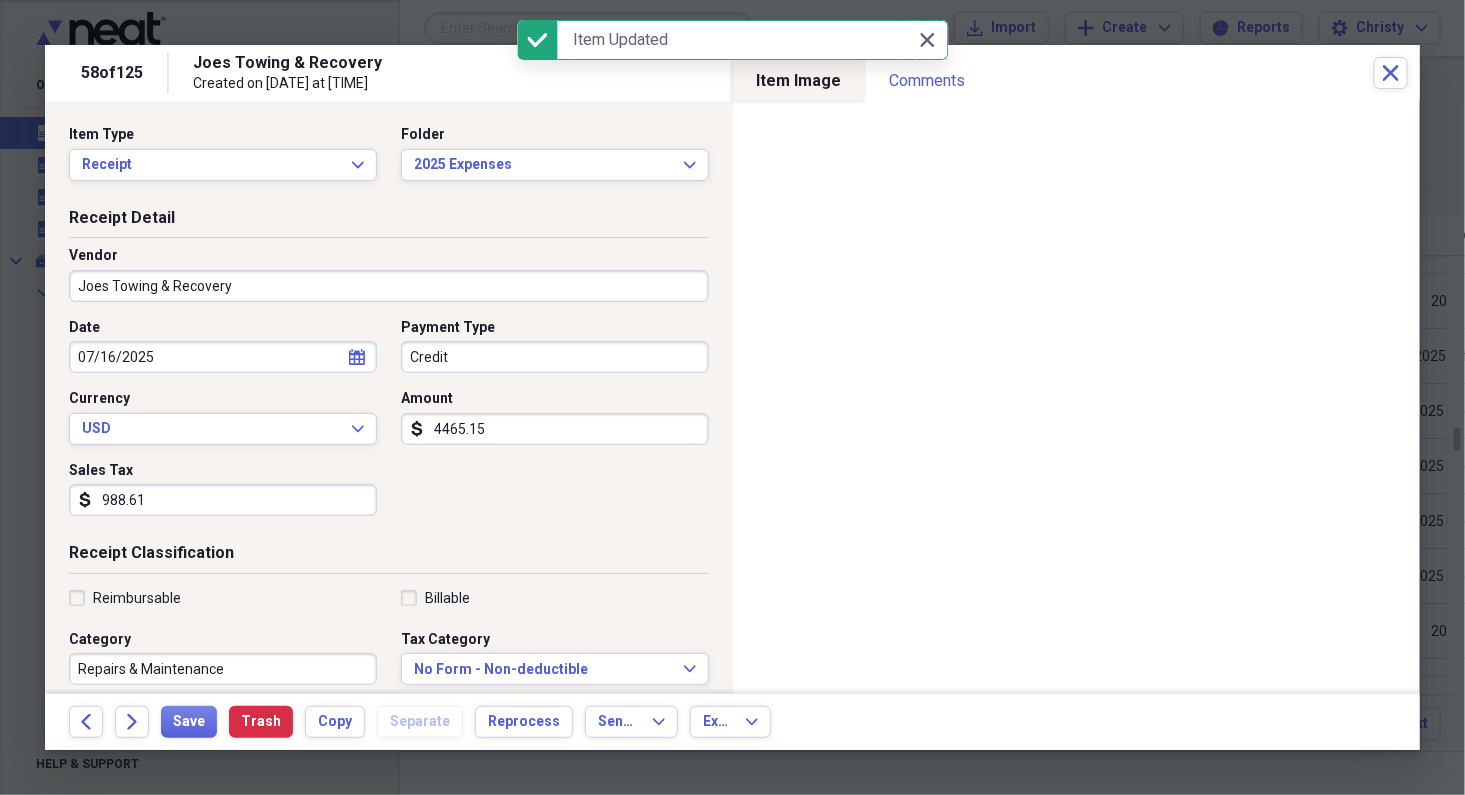 click on "Joes Towing & Recovery" at bounding box center [389, 286] 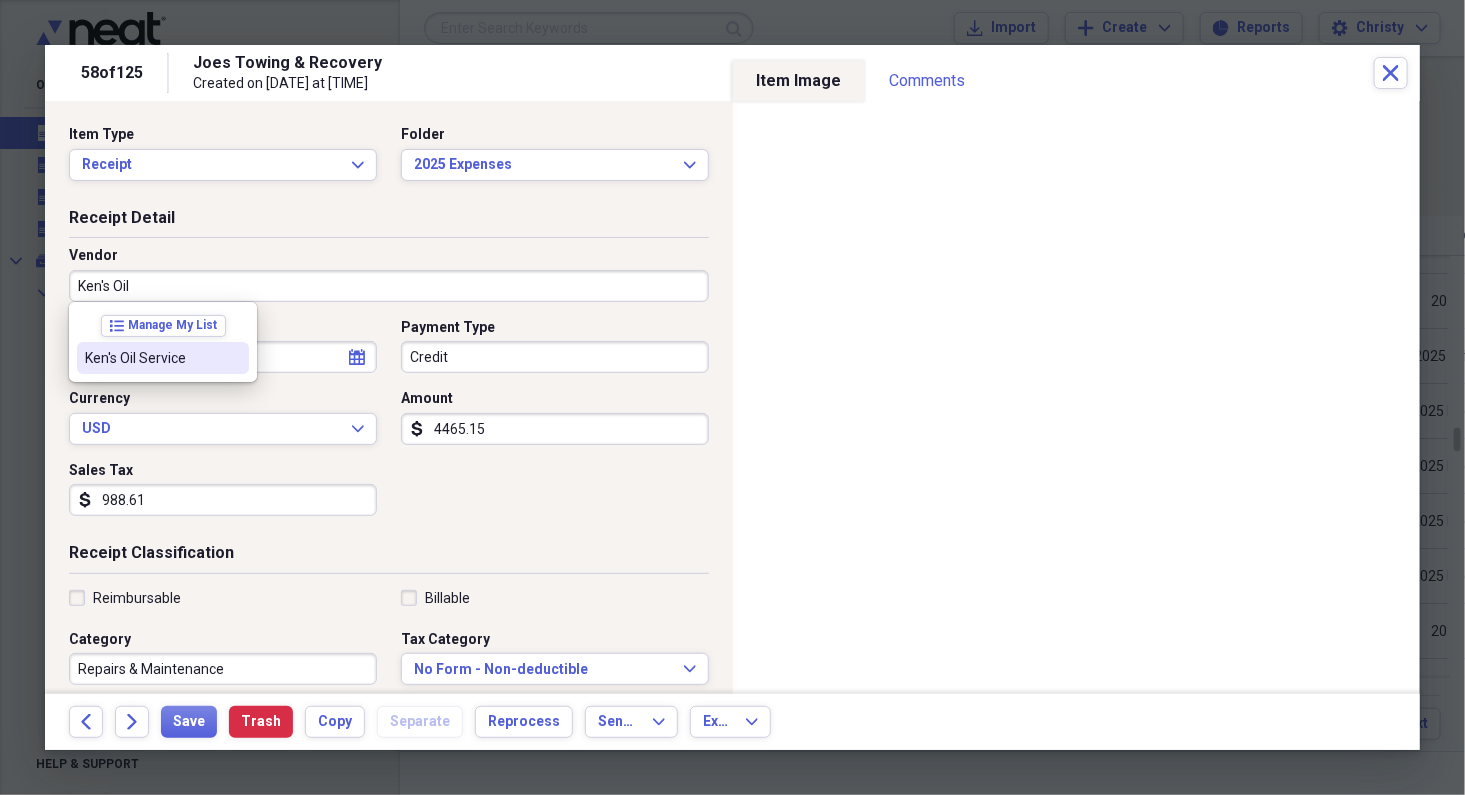 click on "Ken's Oil Service" at bounding box center [151, 358] 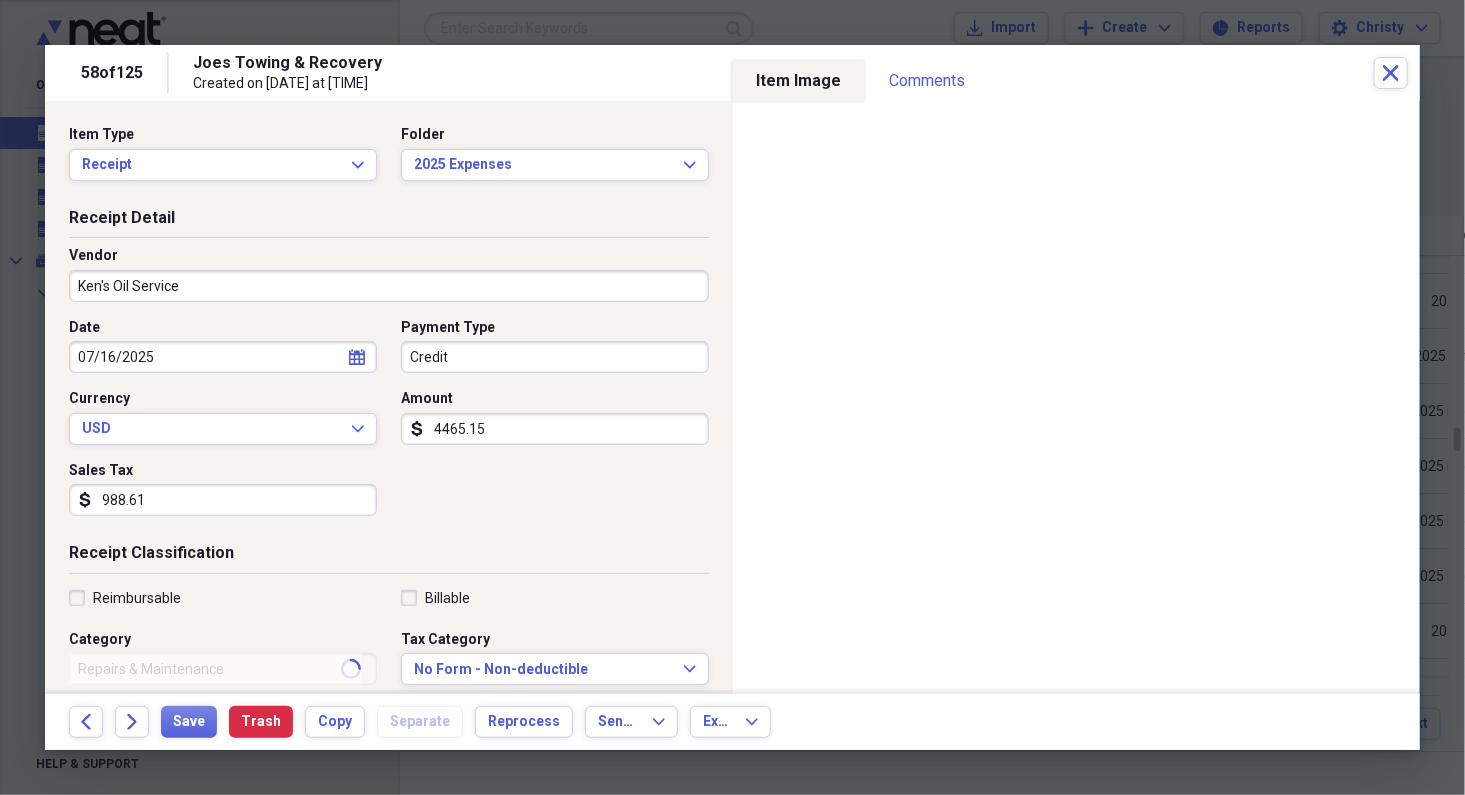 type on "Fuel/Auto" 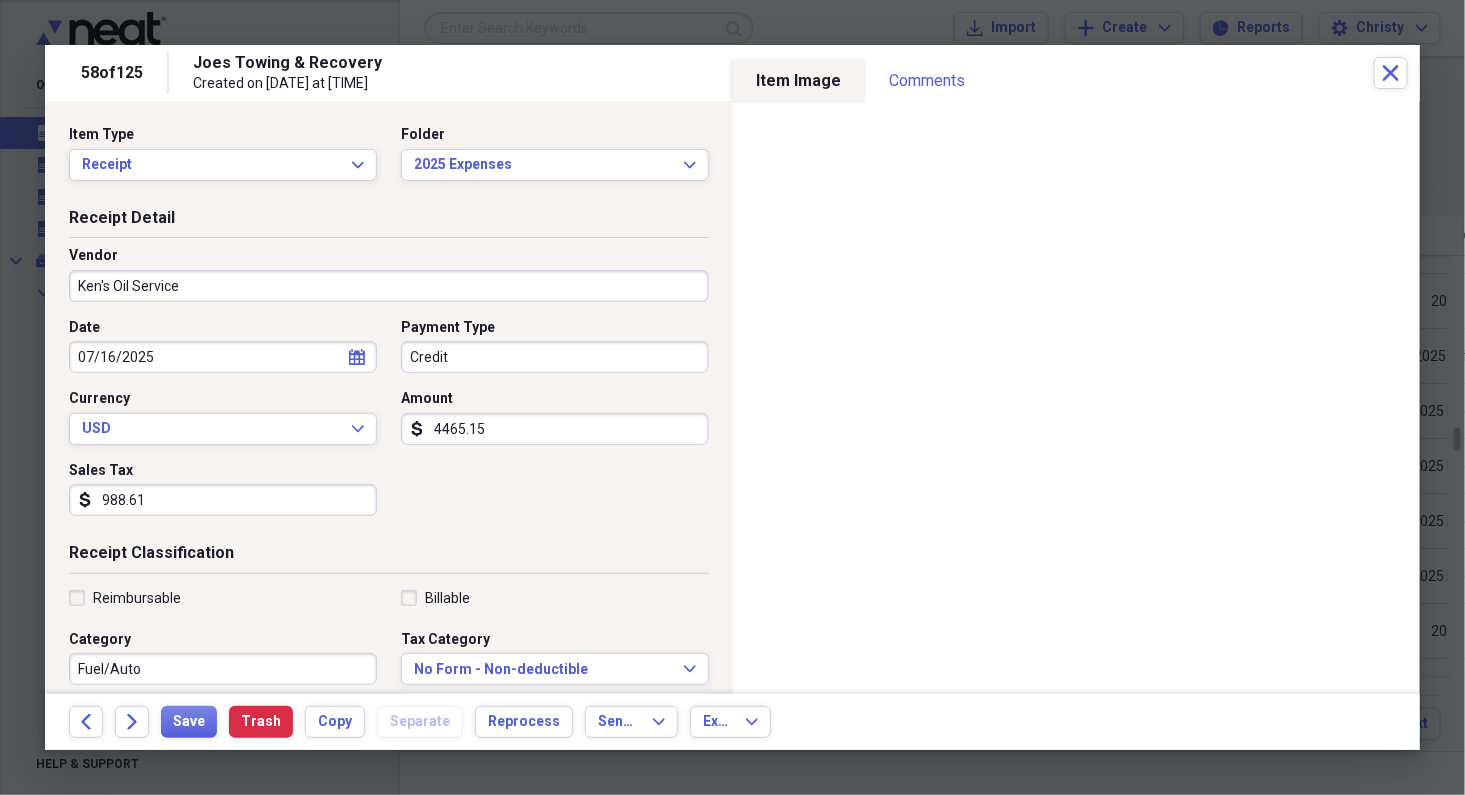 click on "Credit" at bounding box center [555, 357] 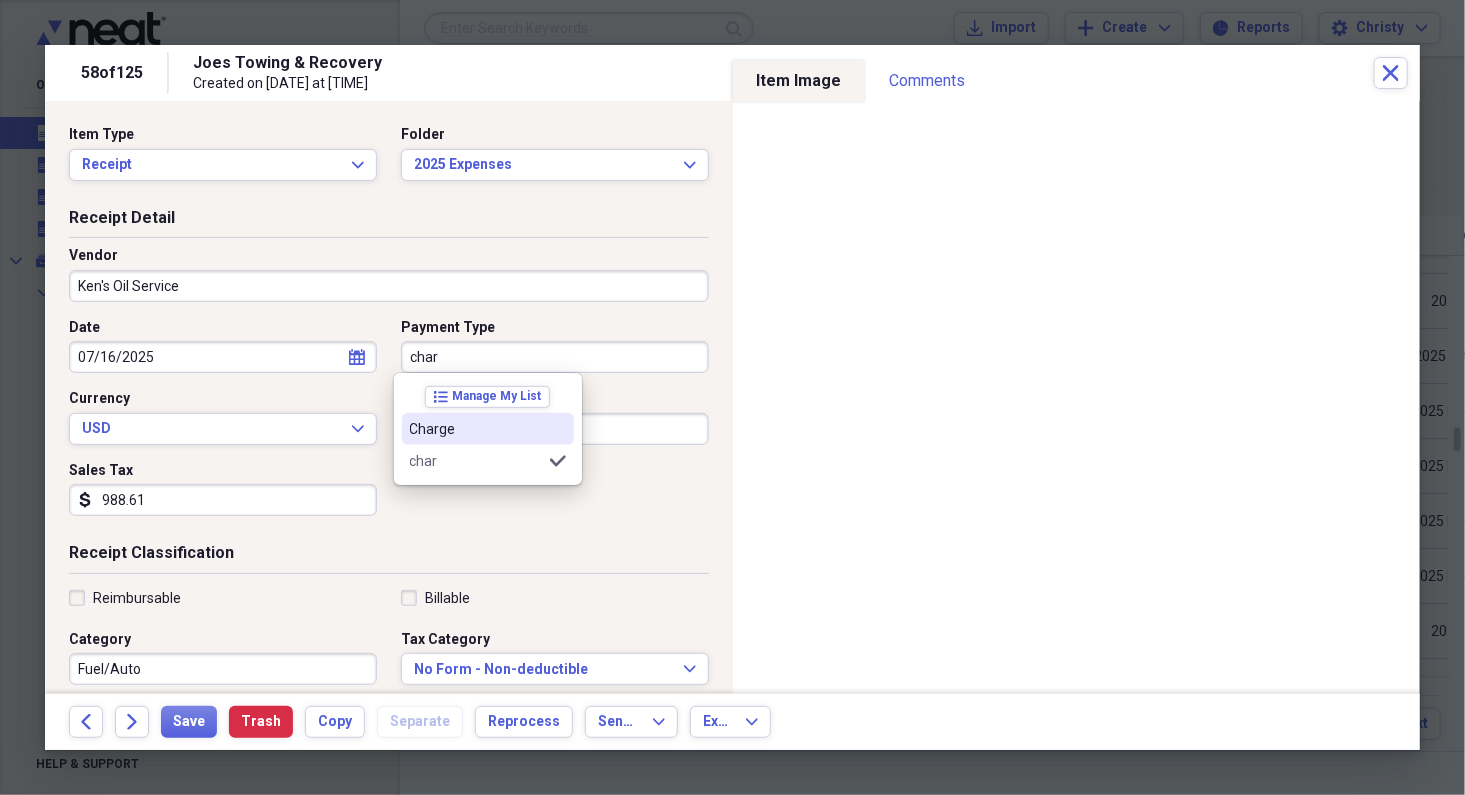 click on "Charge" at bounding box center (488, 429) 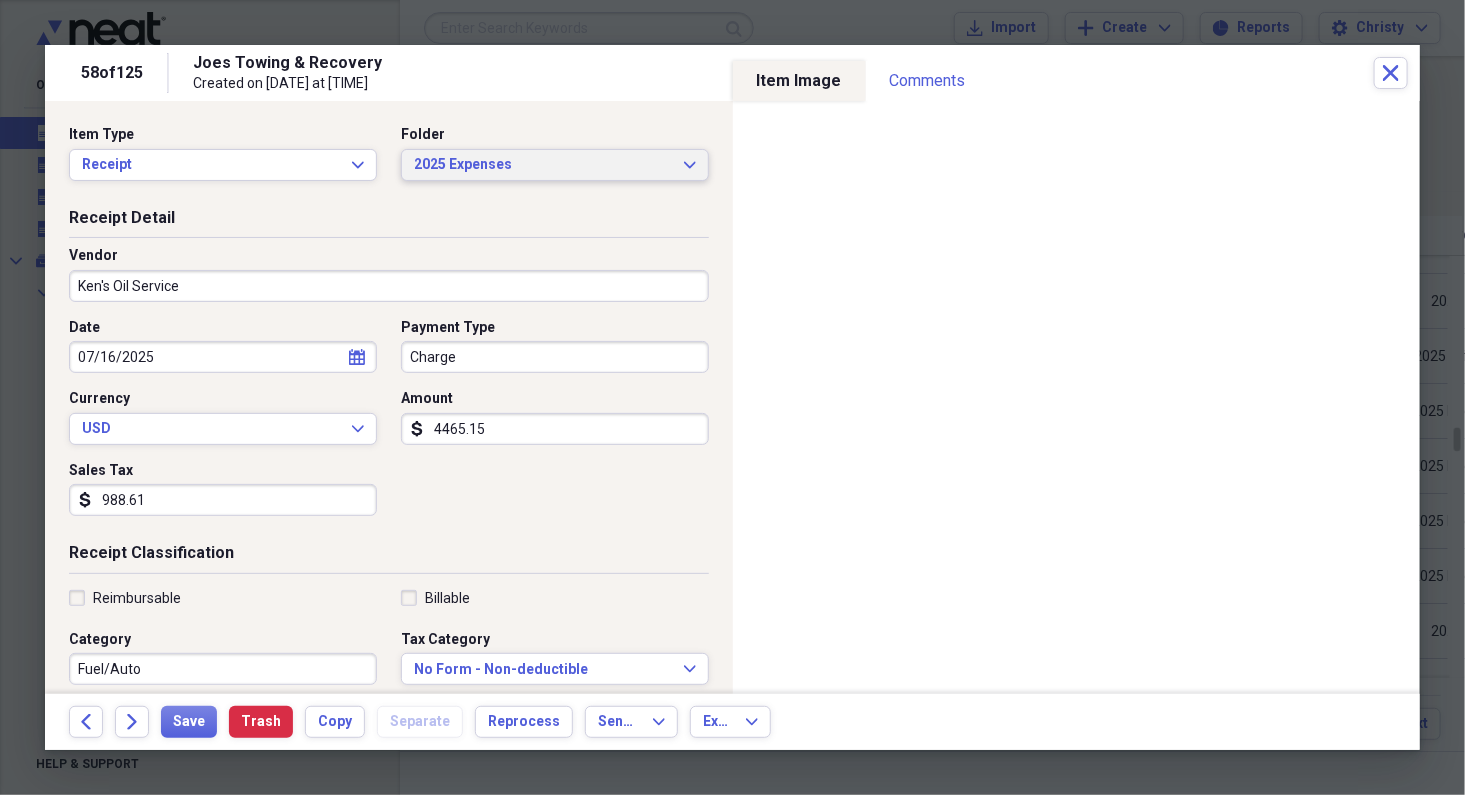 click on "2025 Expenses" at bounding box center (543, 165) 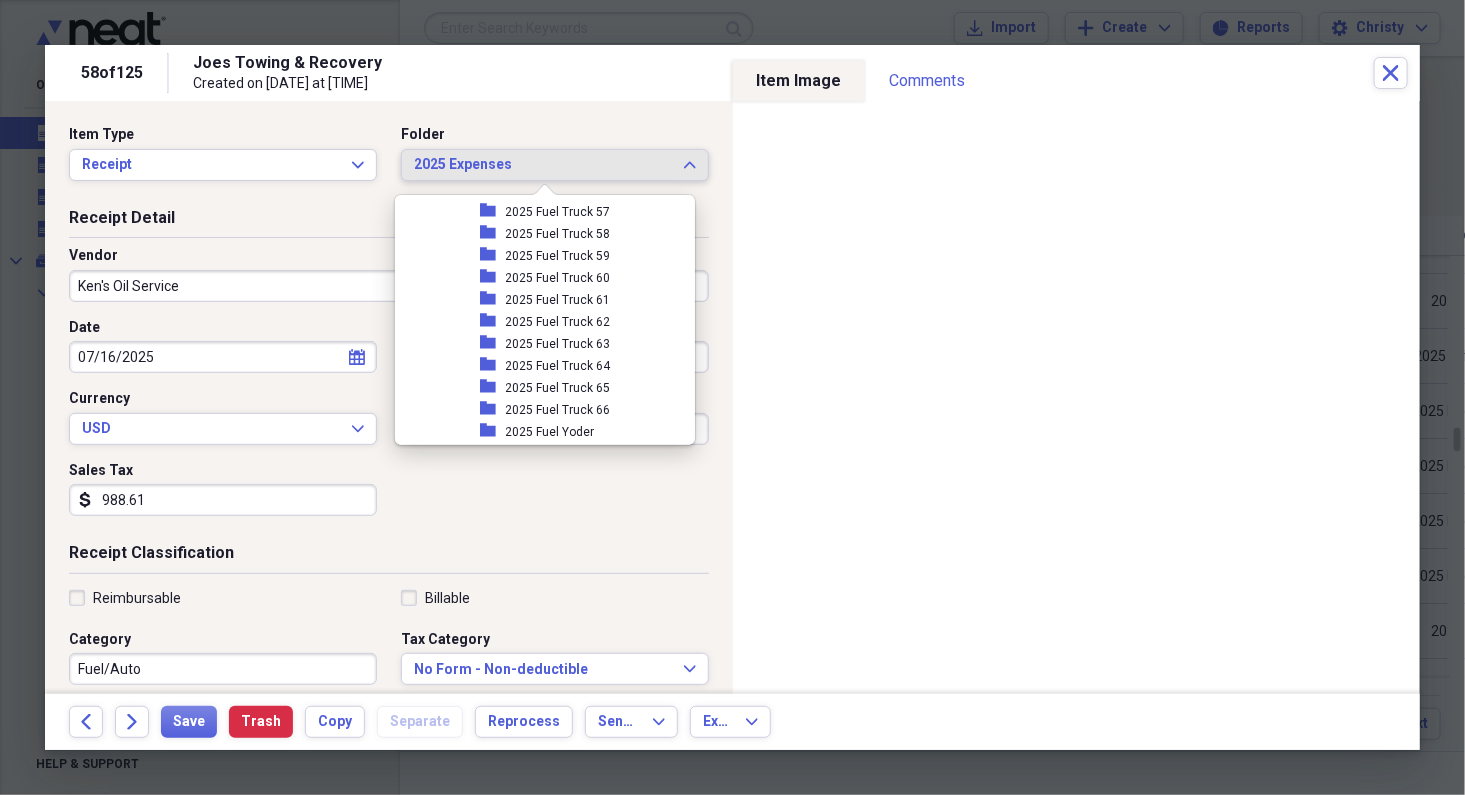 scroll, scrollTop: 1465, scrollLeft: 0, axis: vertical 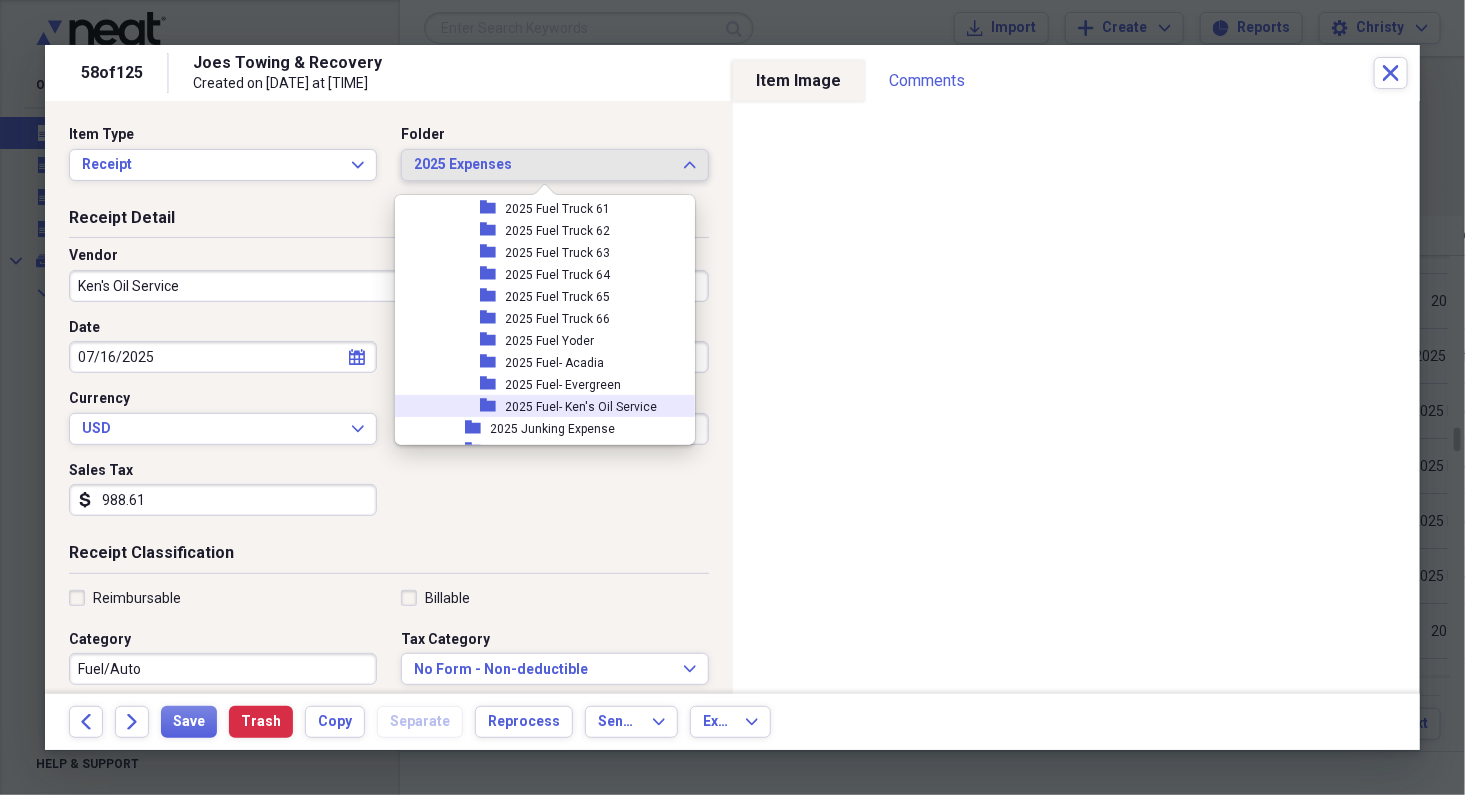 drag, startPoint x: 528, startPoint y: 405, endPoint x: 507, endPoint y: 429, distance: 31.890438 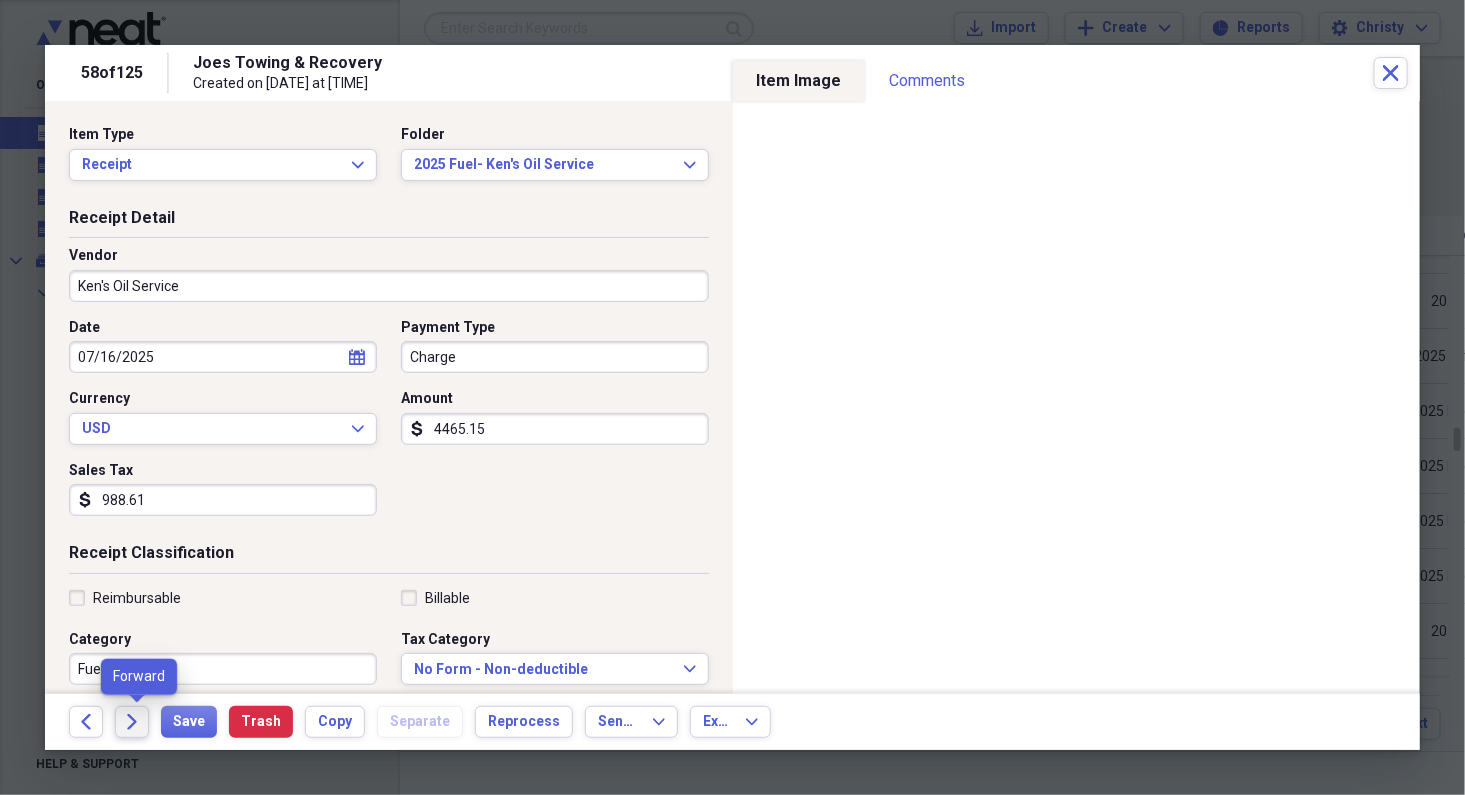 click on "Forward" 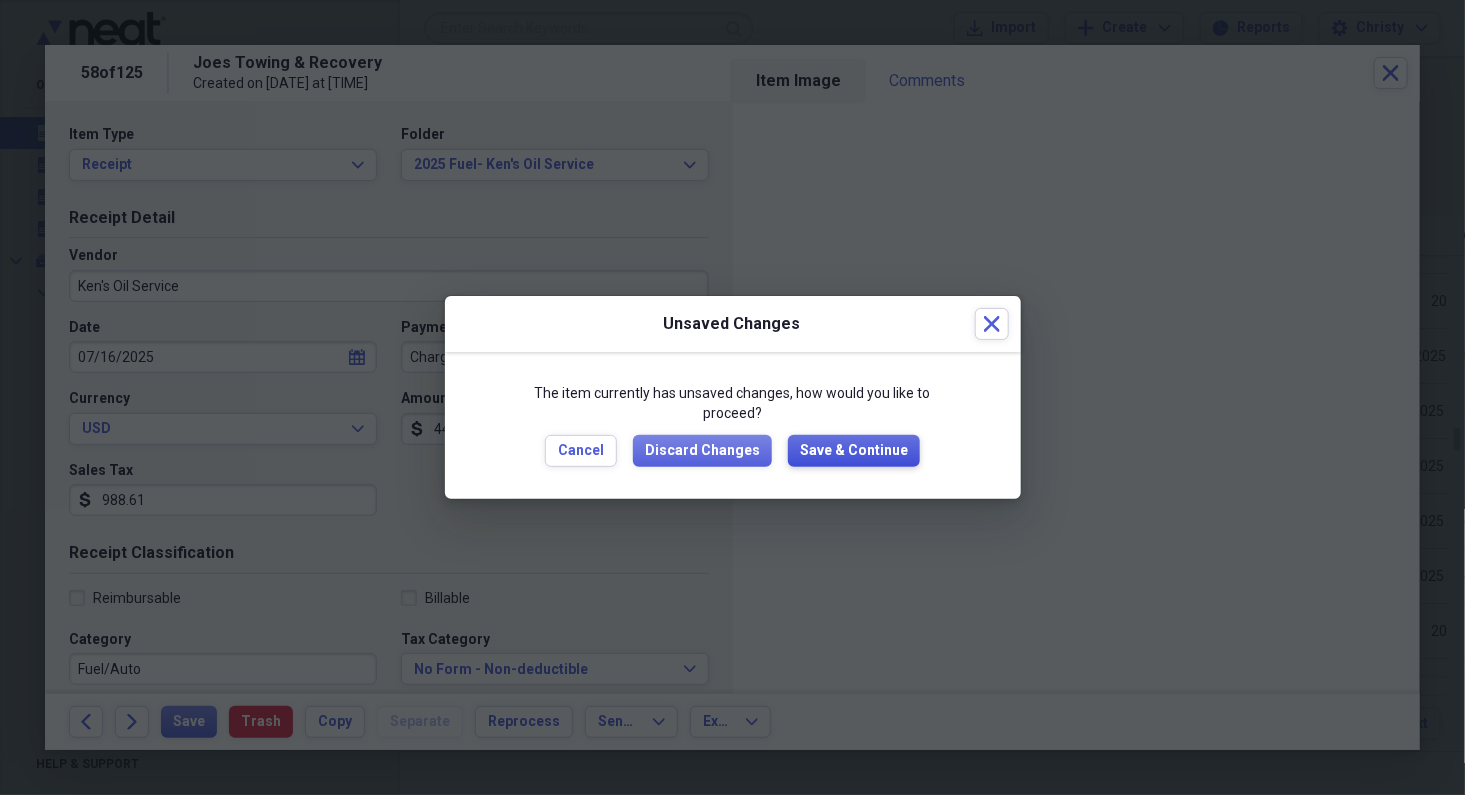click on "Save & Continue" at bounding box center (854, 451) 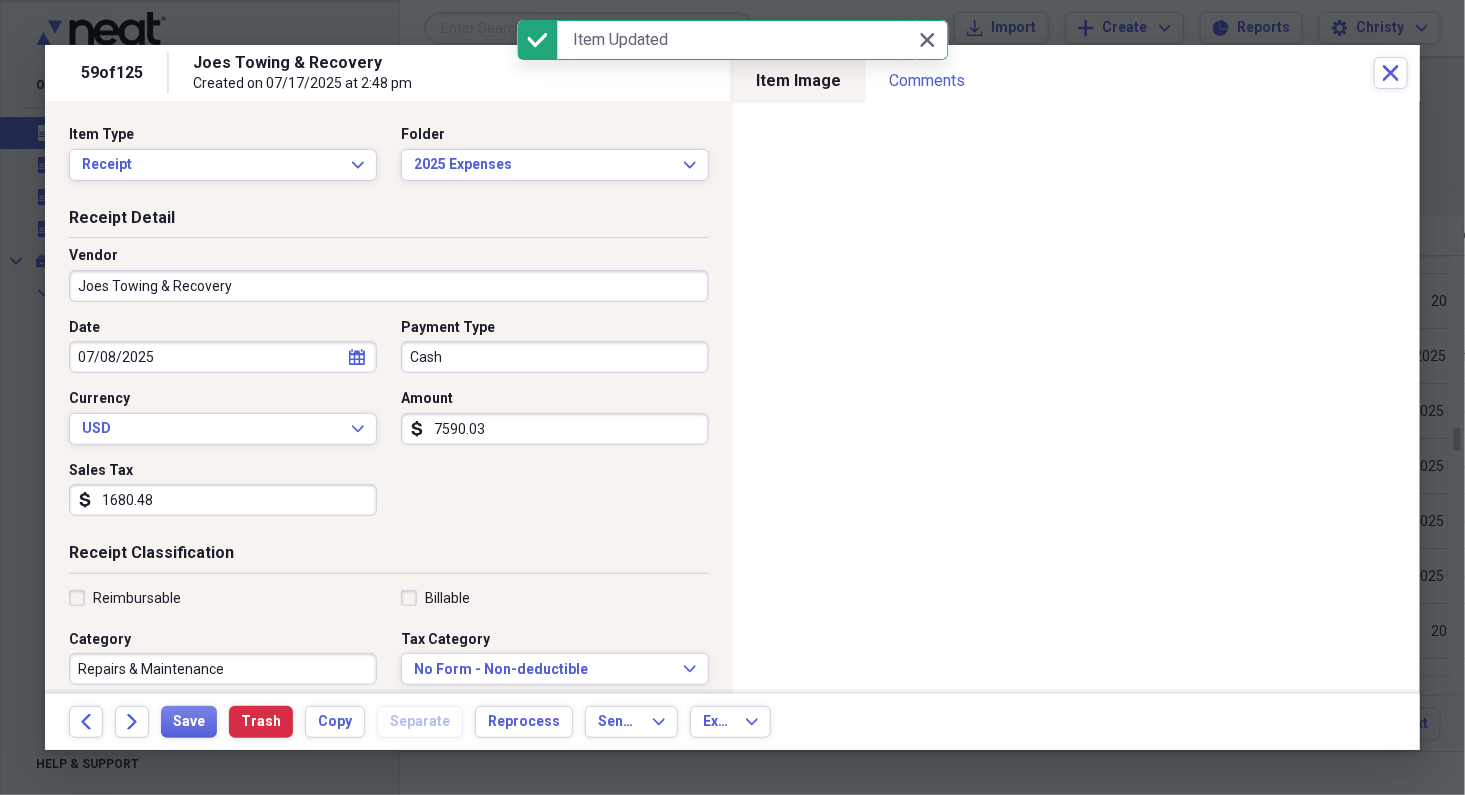 click on "Joes Towing & Recovery" at bounding box center (389, 286) 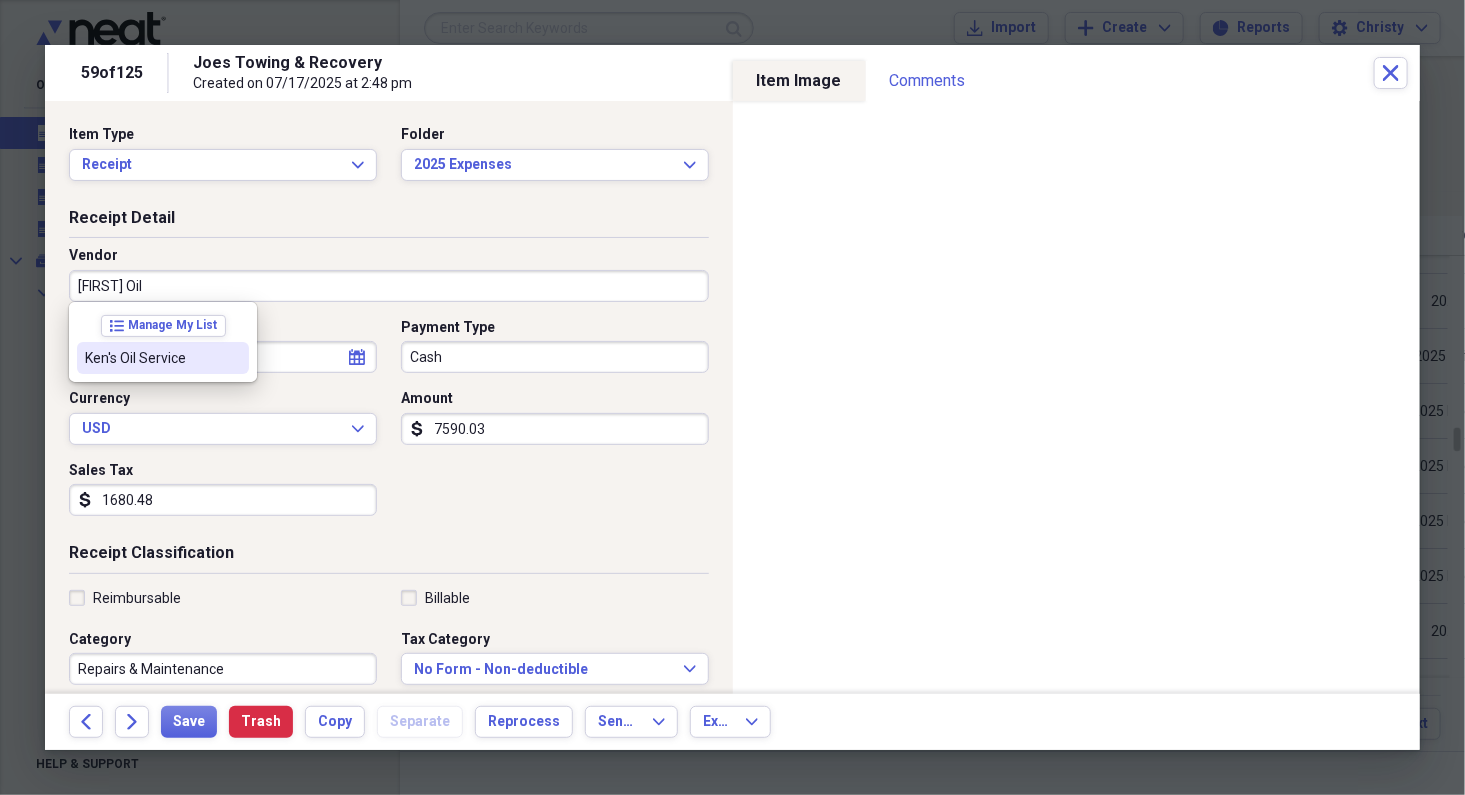click on "Ken's Oil Service" at bounding box center (163, 358) 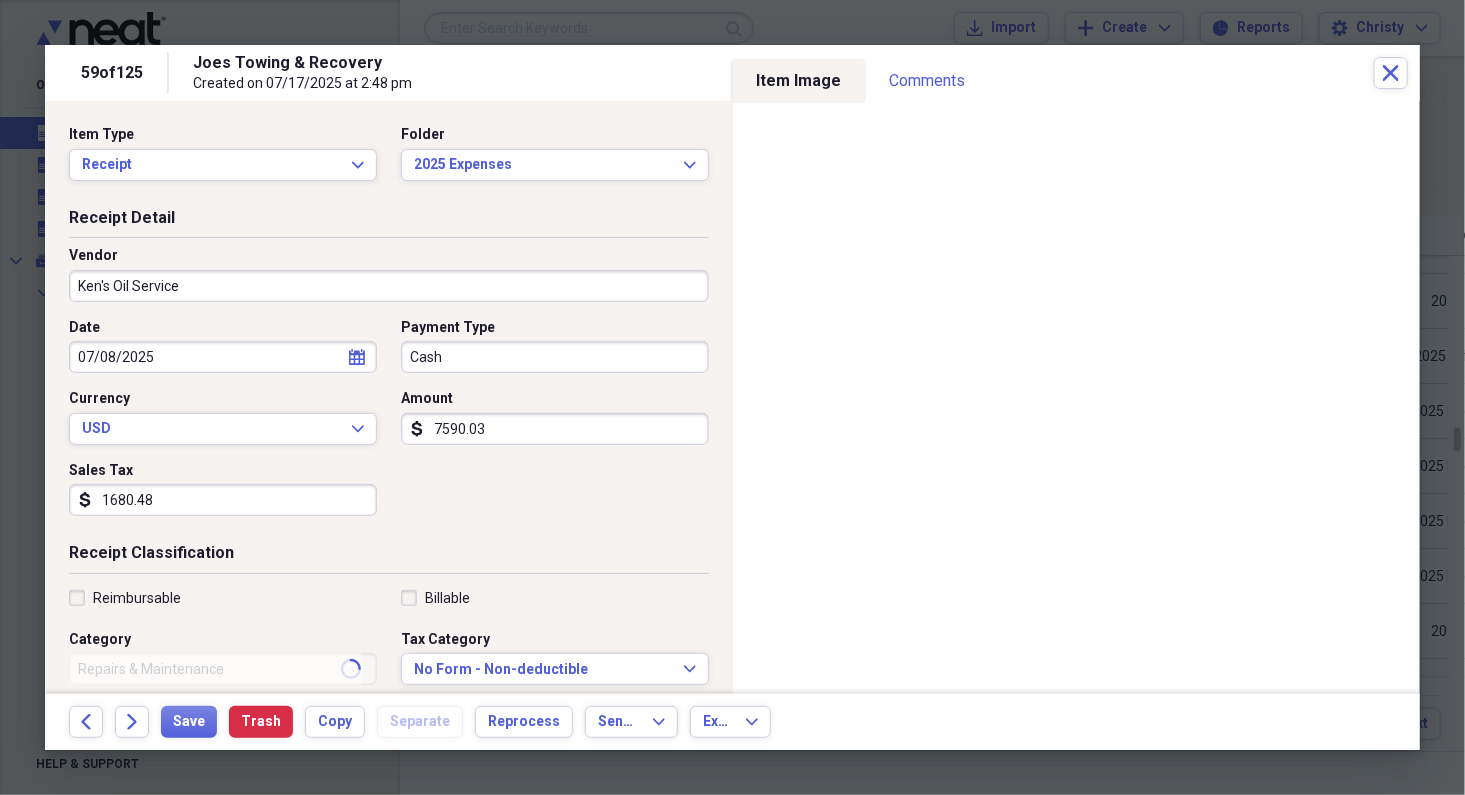 type on "Fuel/Auto" 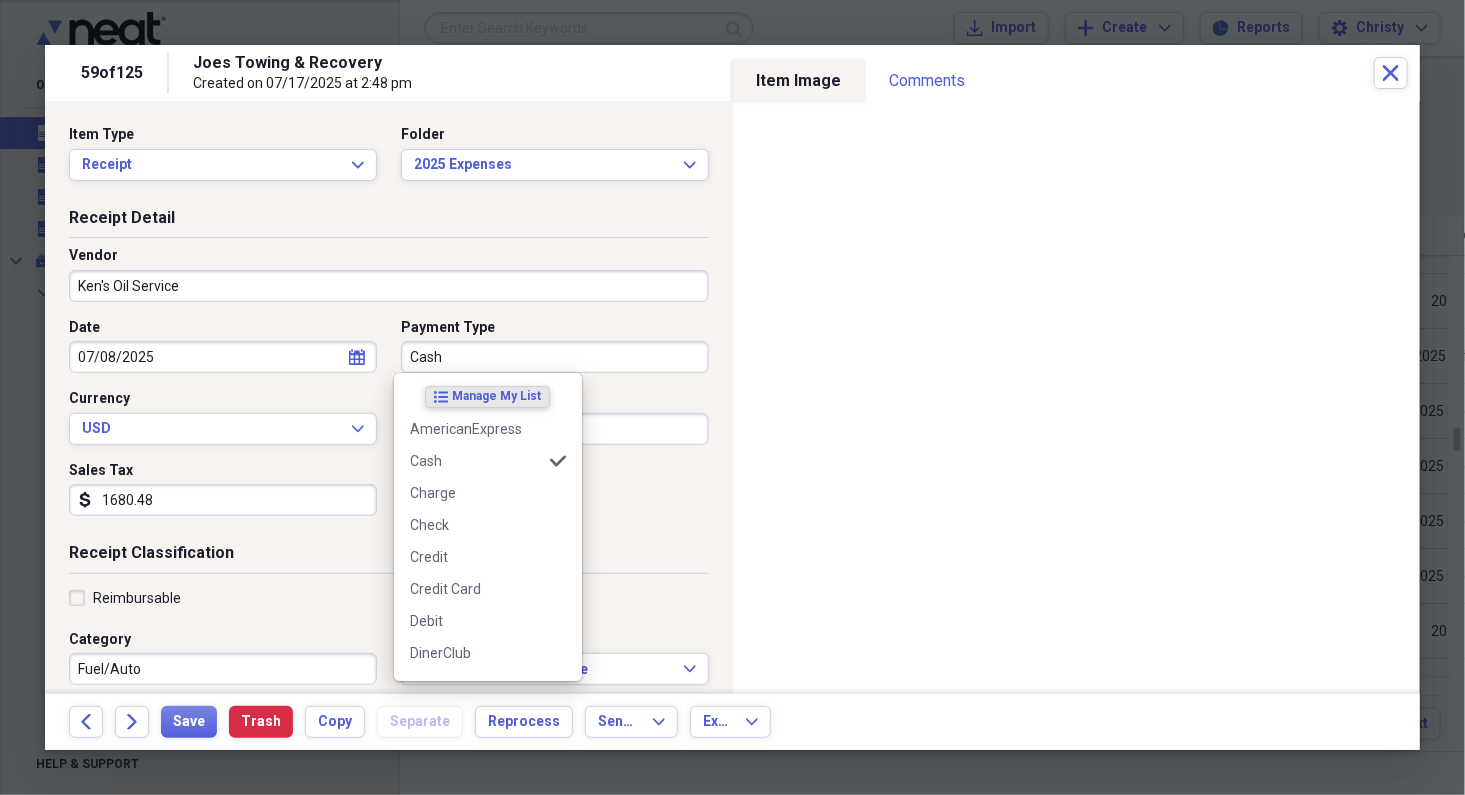 click on "Cash" at bounding box center [555, 357] 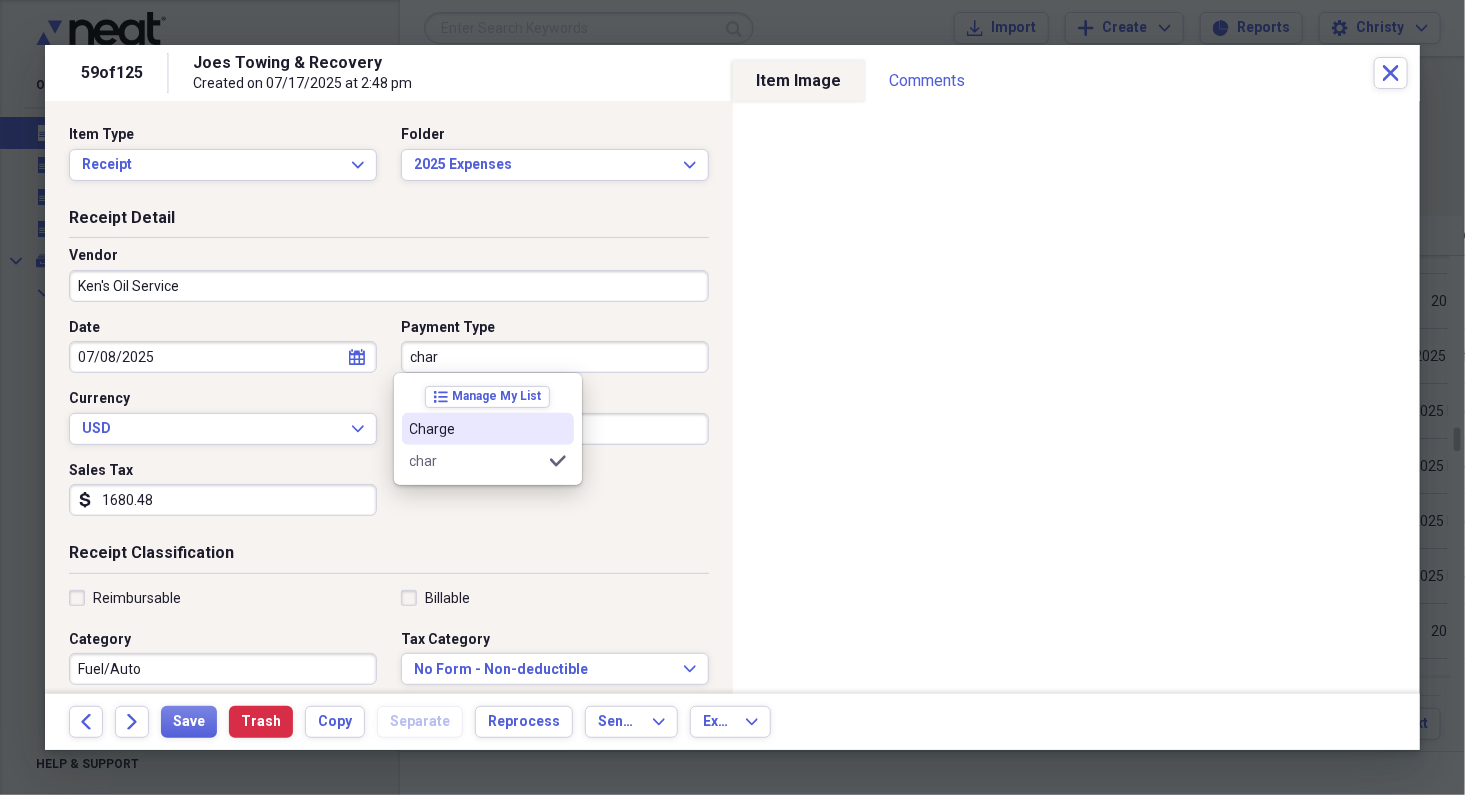 click on "Charge" at bounding box center [476, 429] 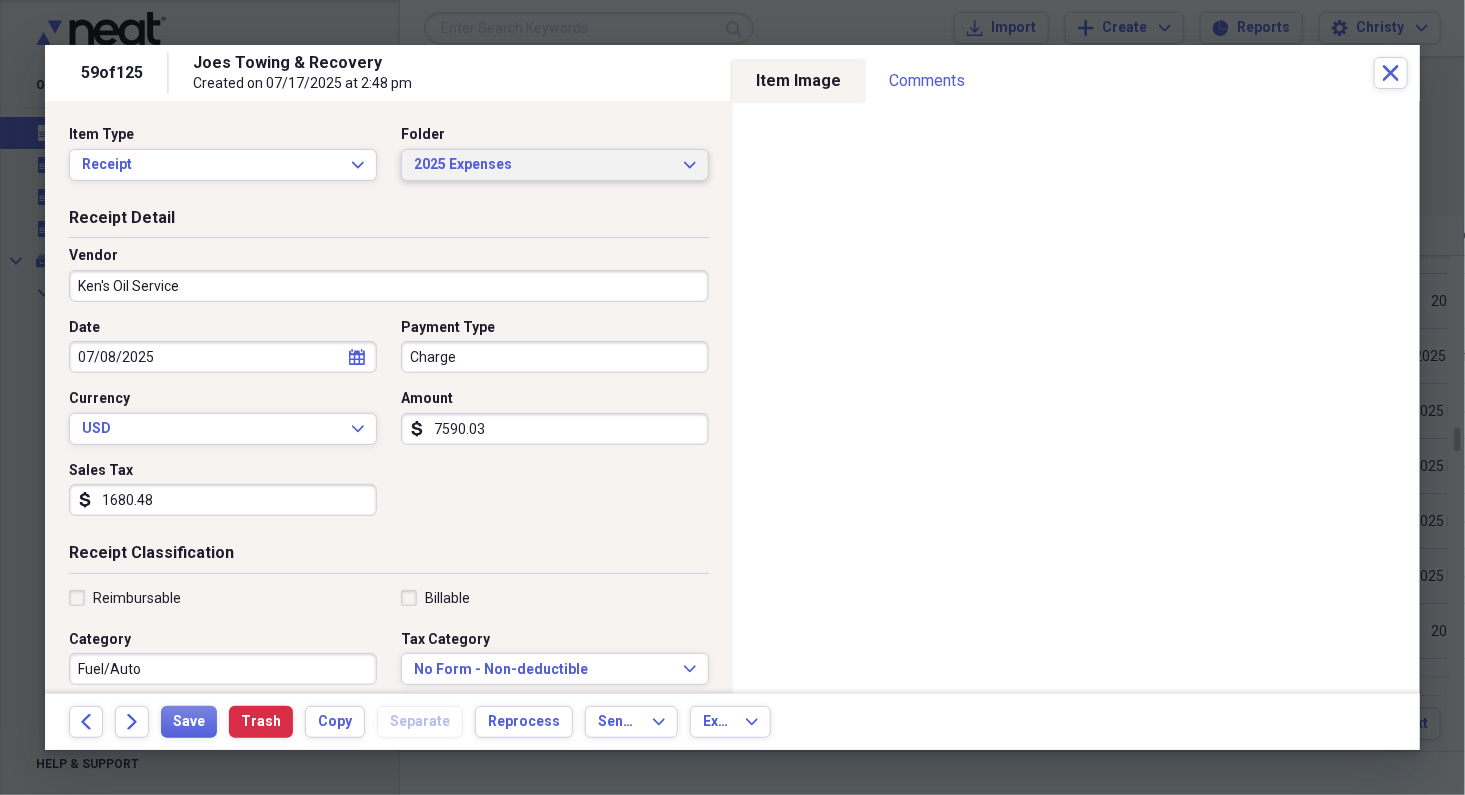 click on "2025 Expenses" at bounding box center [543, 165] 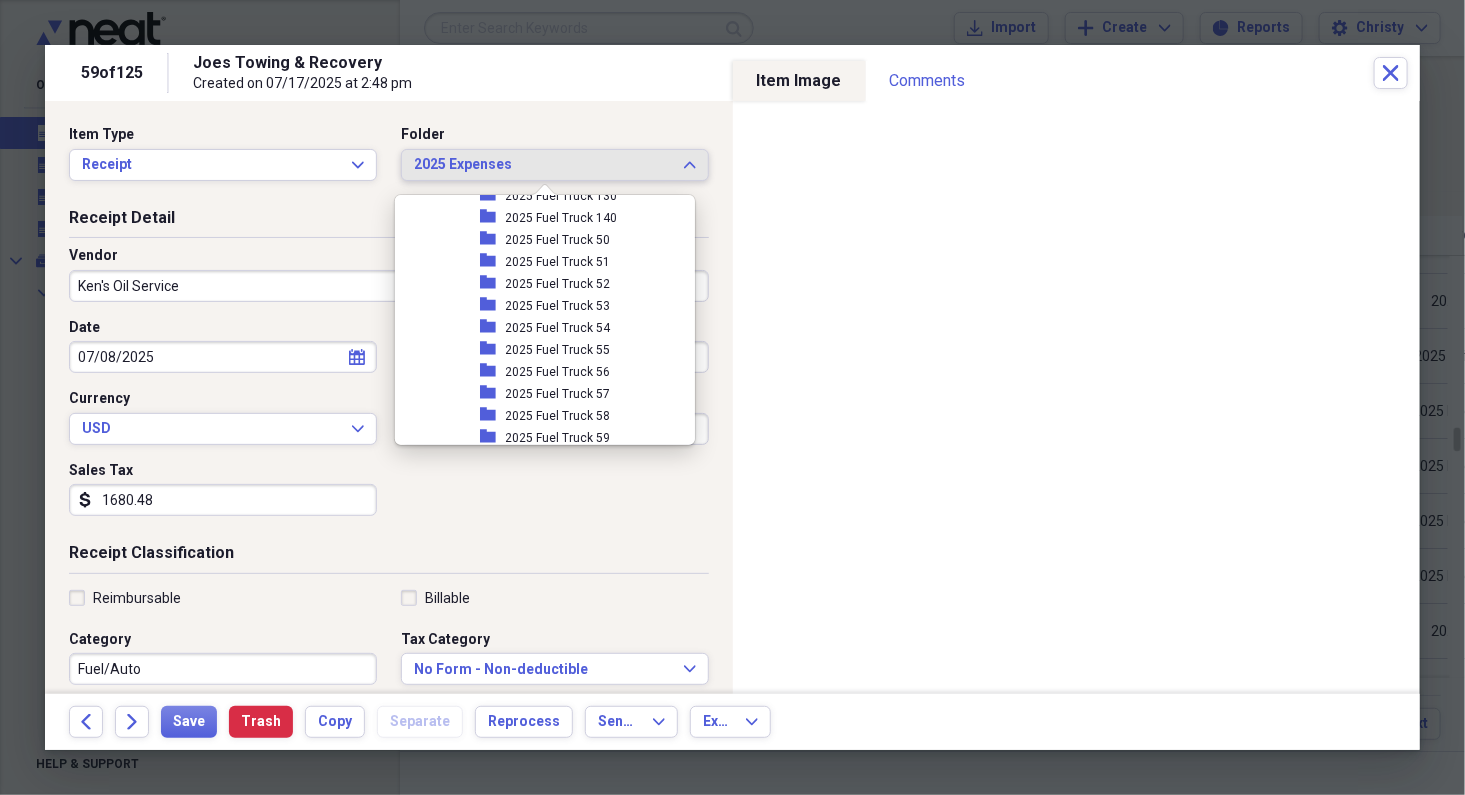 scroll, scrollTop: 1556, scrollLeft: 0, axis: vertical 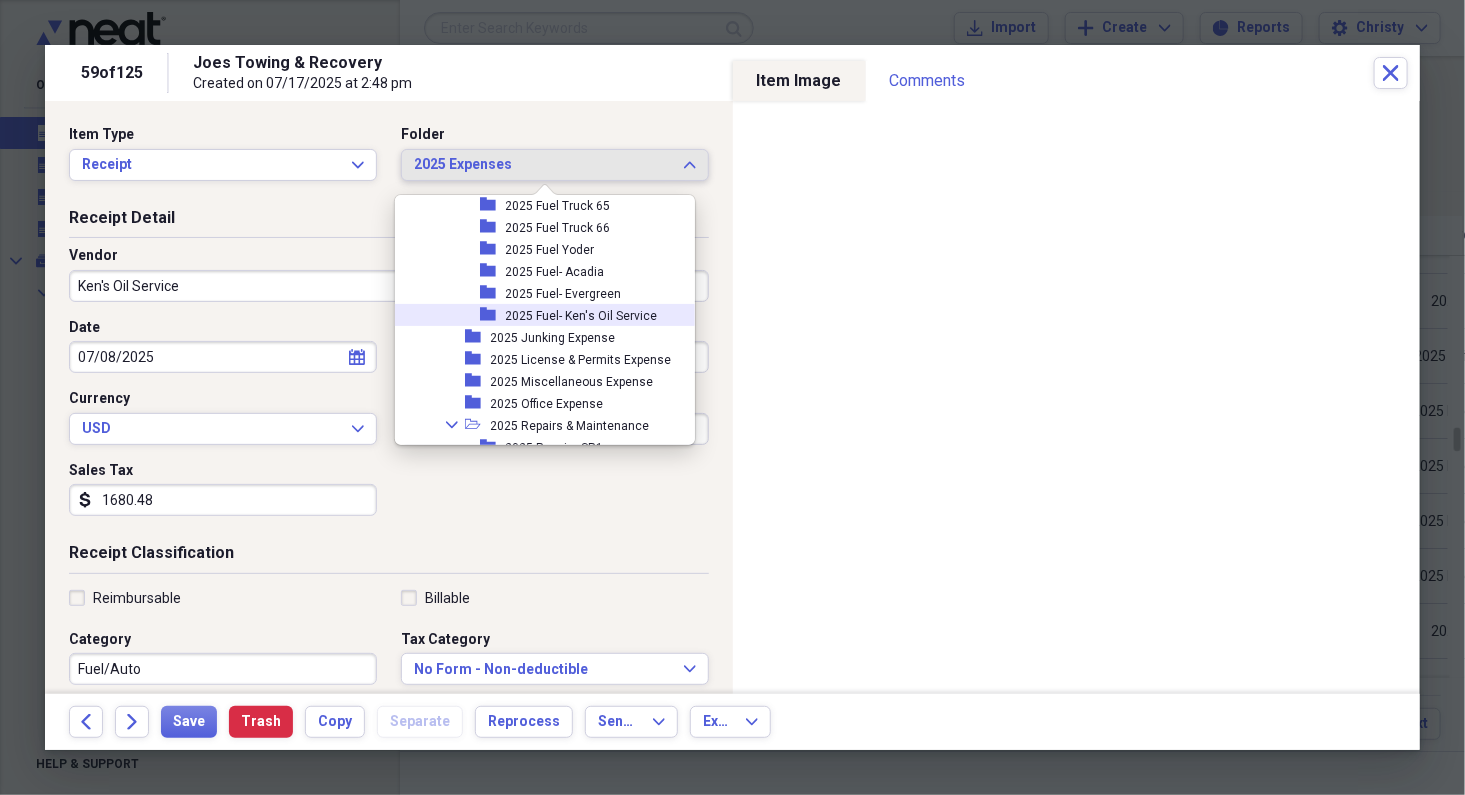 drag, startPoint x: 552, startPoint y: 313, endPoint x: 591, endPoint y: 332, distance: 43.382023 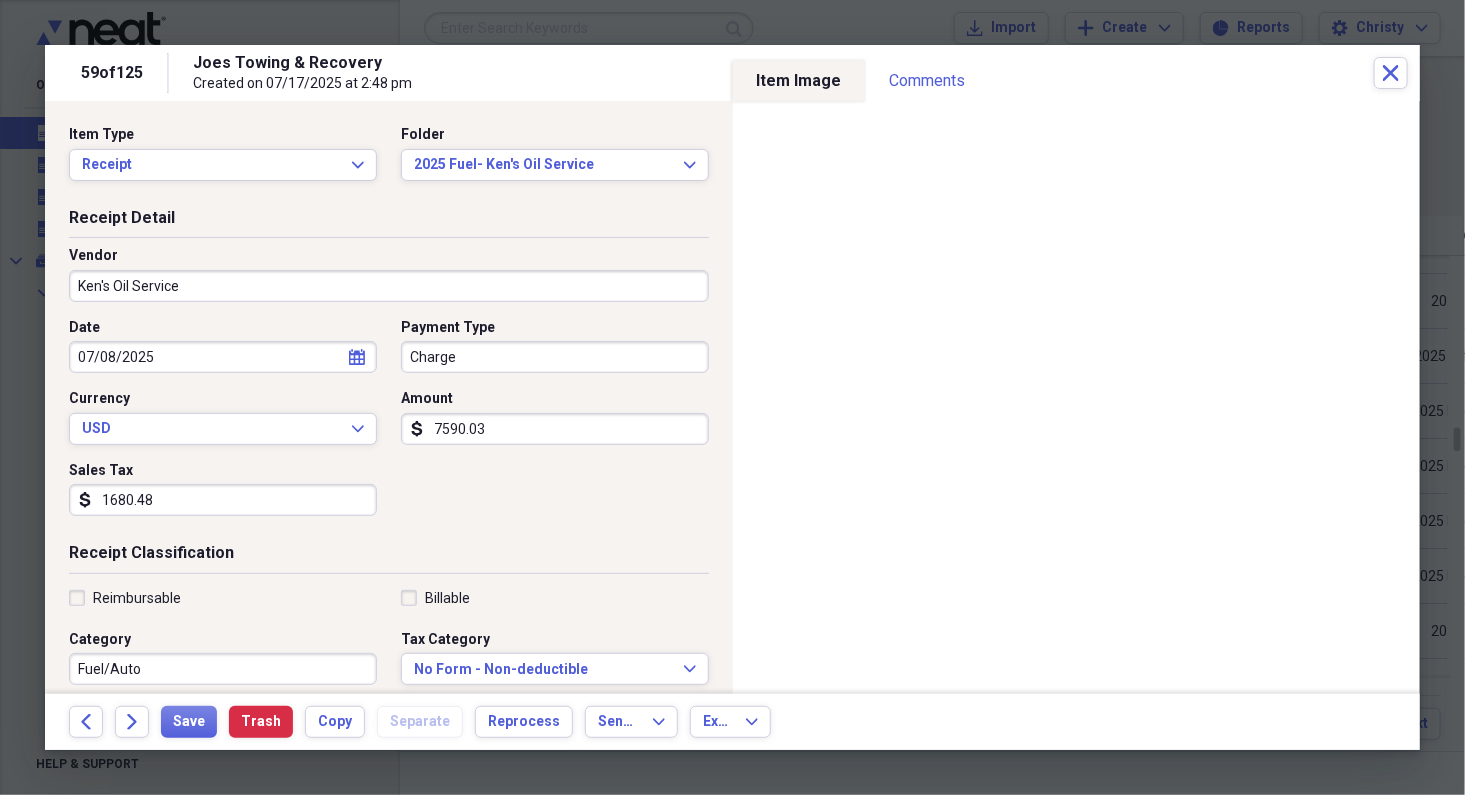 click on "Date [DATE] calendar Calendar Payment Type Charge Currency USD Expand Amount dollar-sign 7590.03 Sales Tax dollar-sign 1680.48" at bounding box center [389, 425] 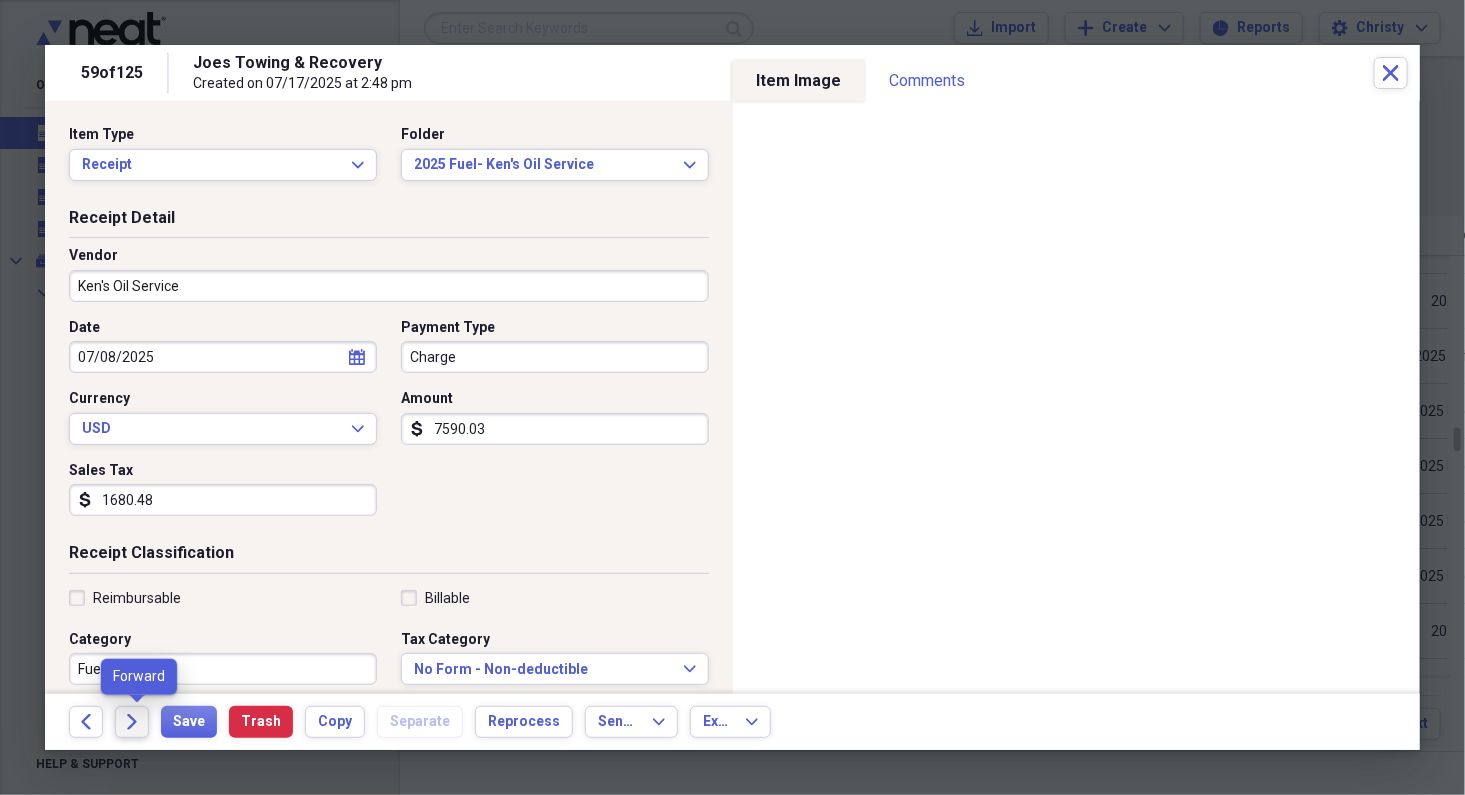 click 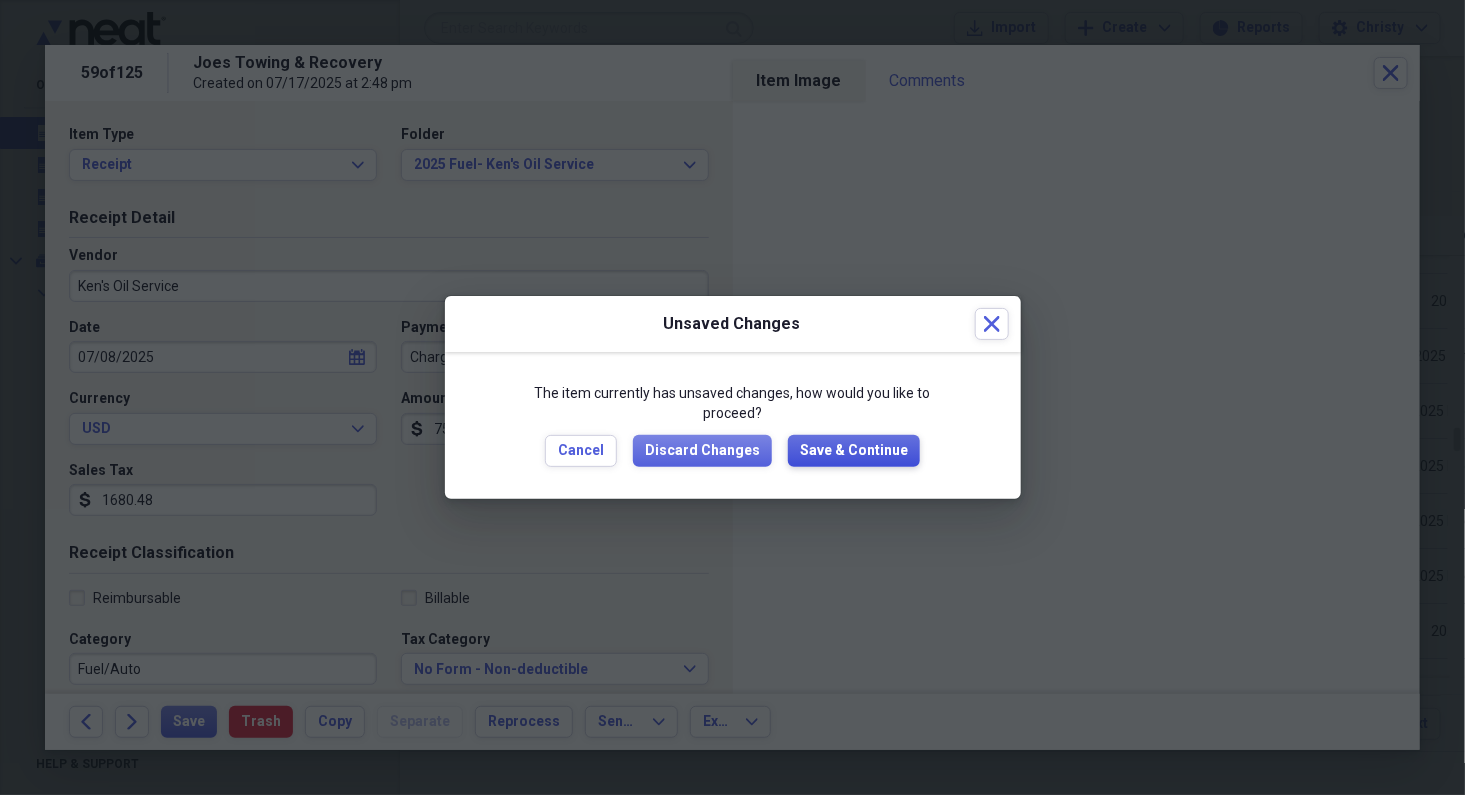 click on "Save & Continue" at bounding box center [854, 451] 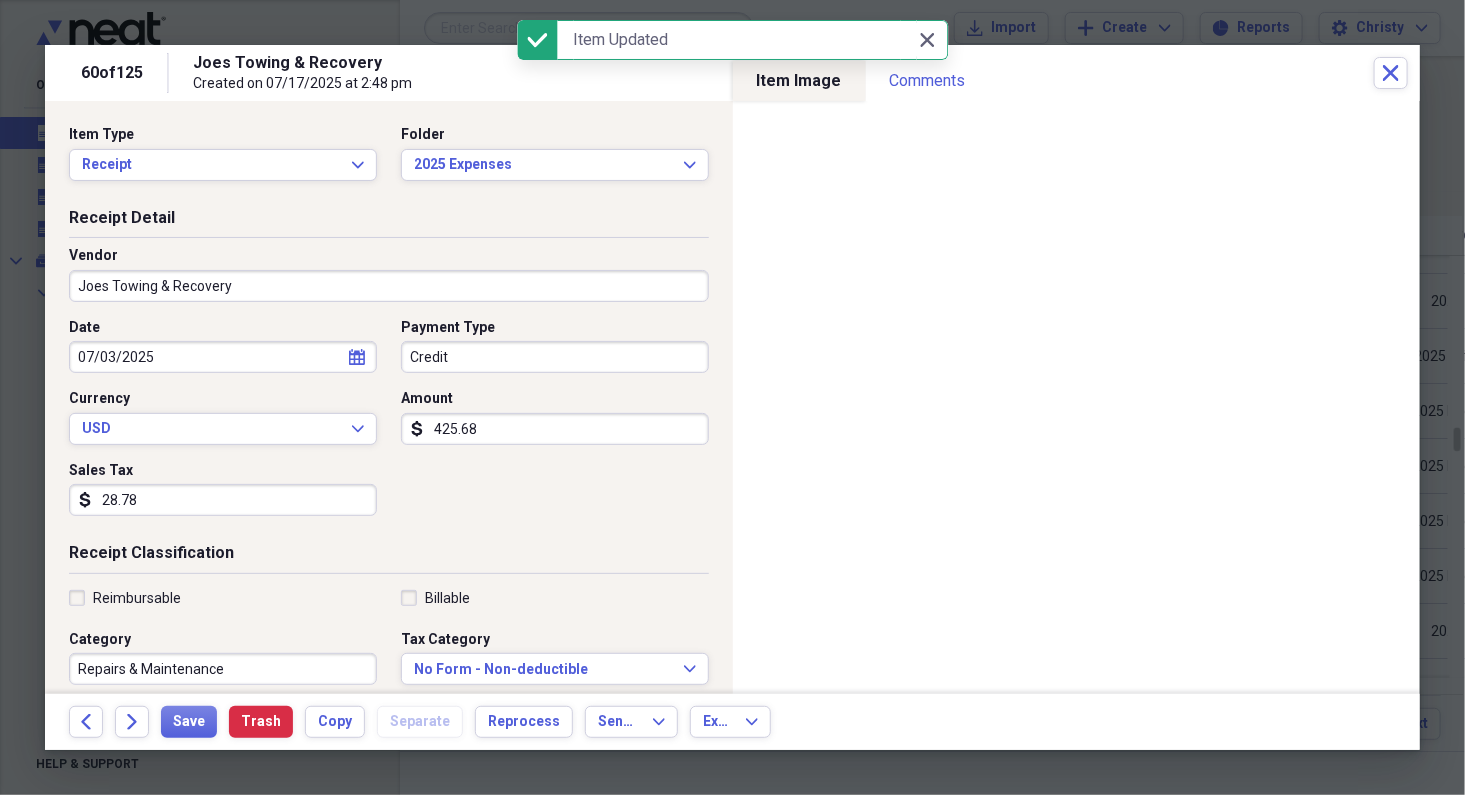 click on "Joes Towing & Recovery" at bounding box center (389, 286) 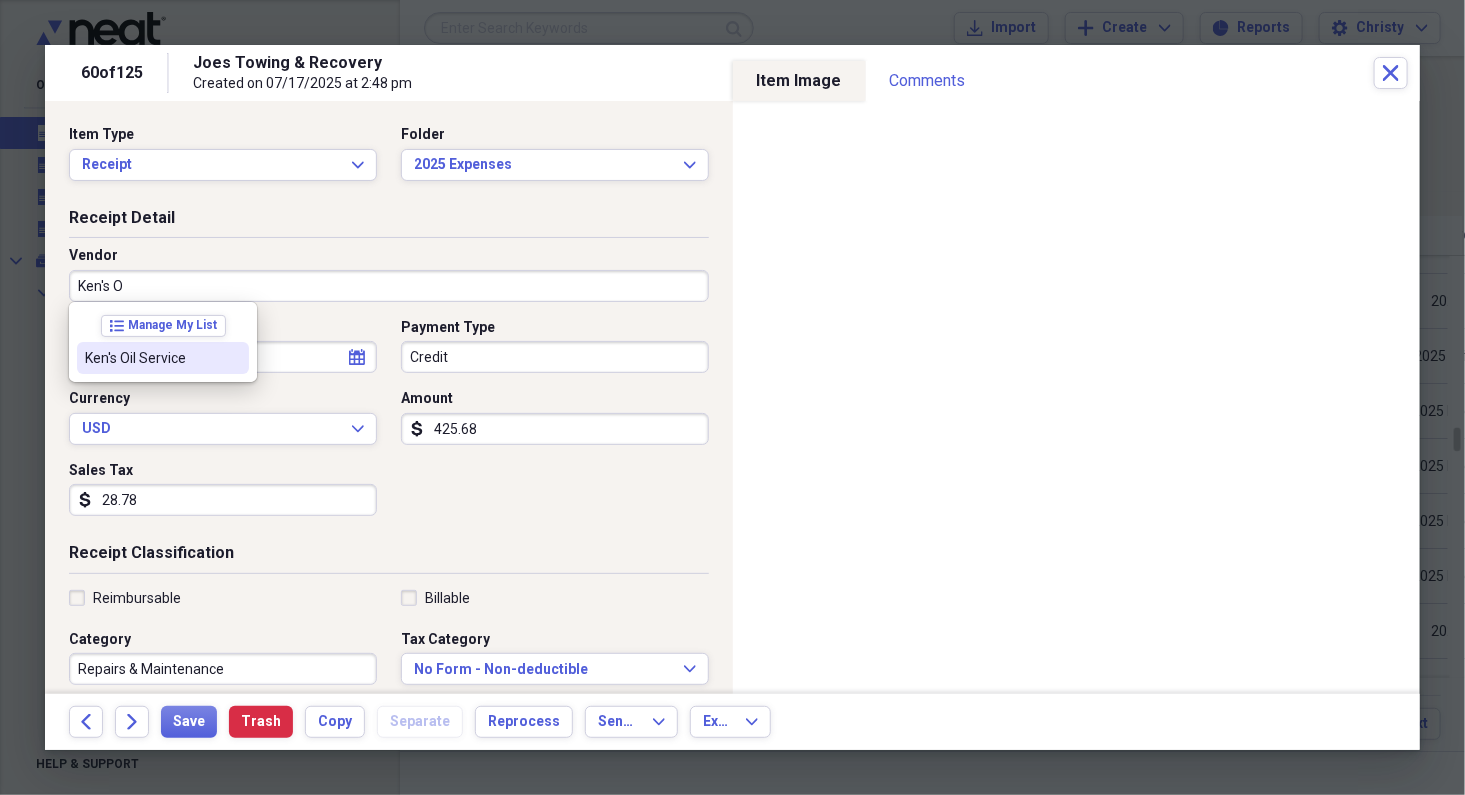click on "Ken's Oil Service" at bounding box center [163, 358] 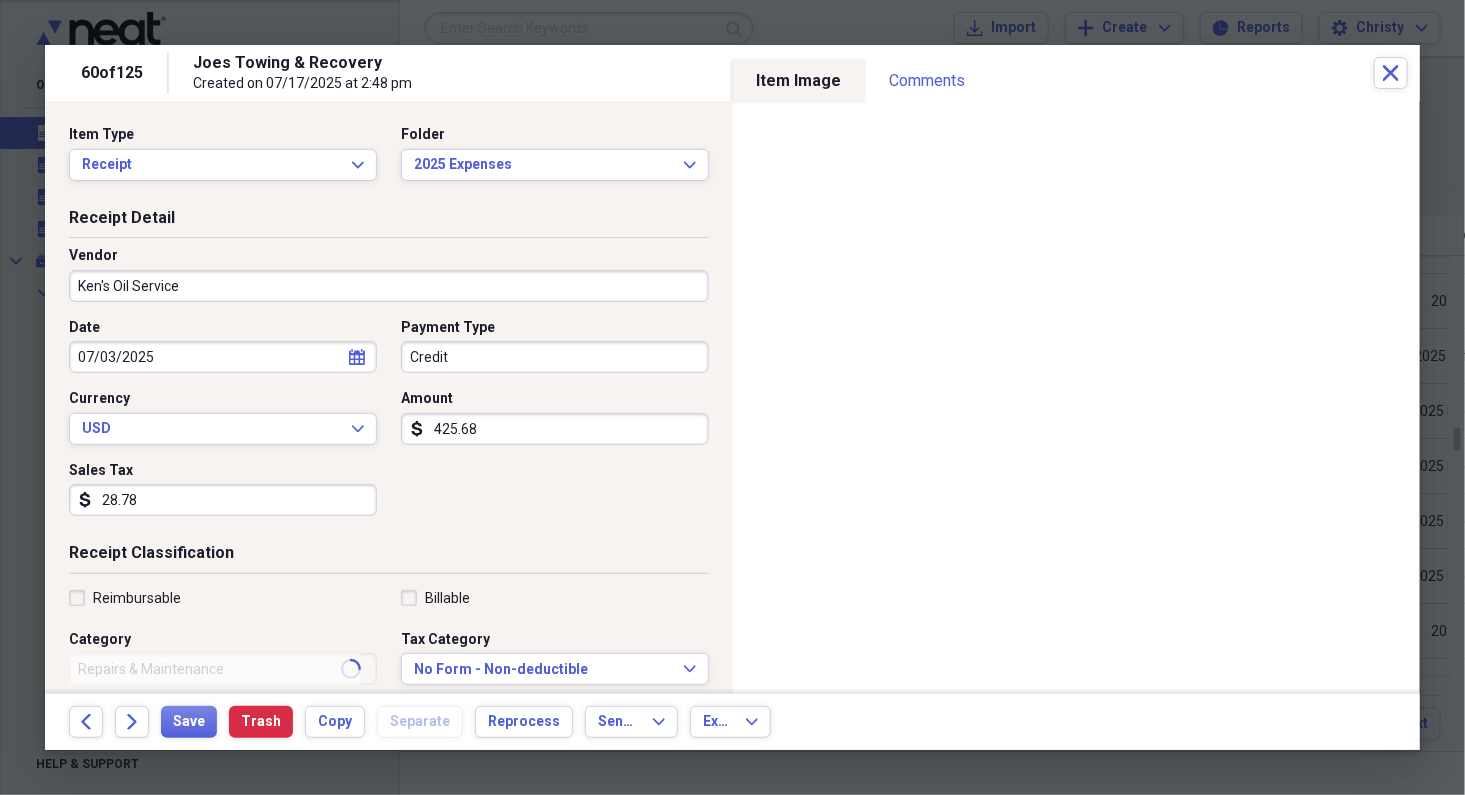 type on "Fuel/Auto" 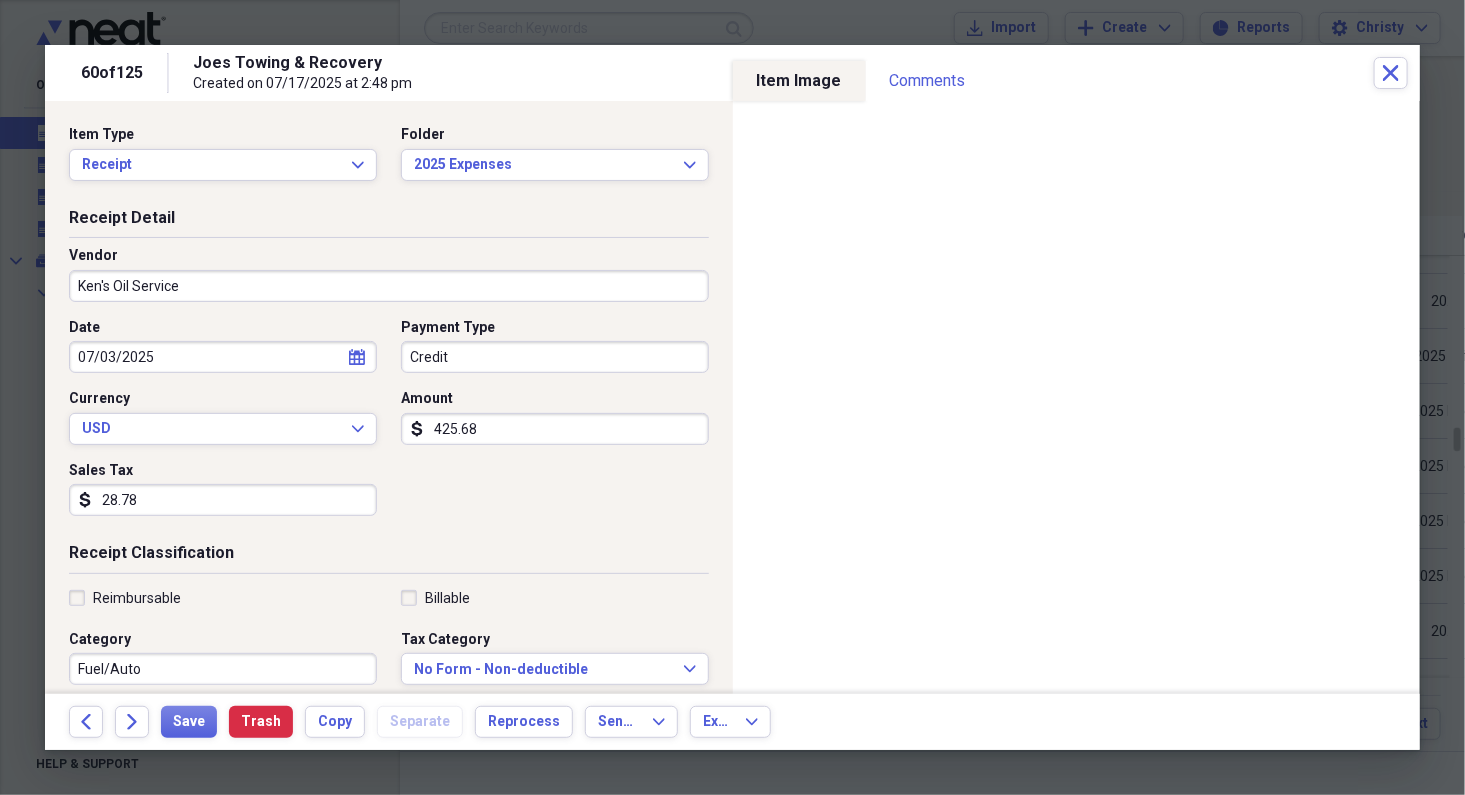 click on "Credit" at bounding box center (555, 357) 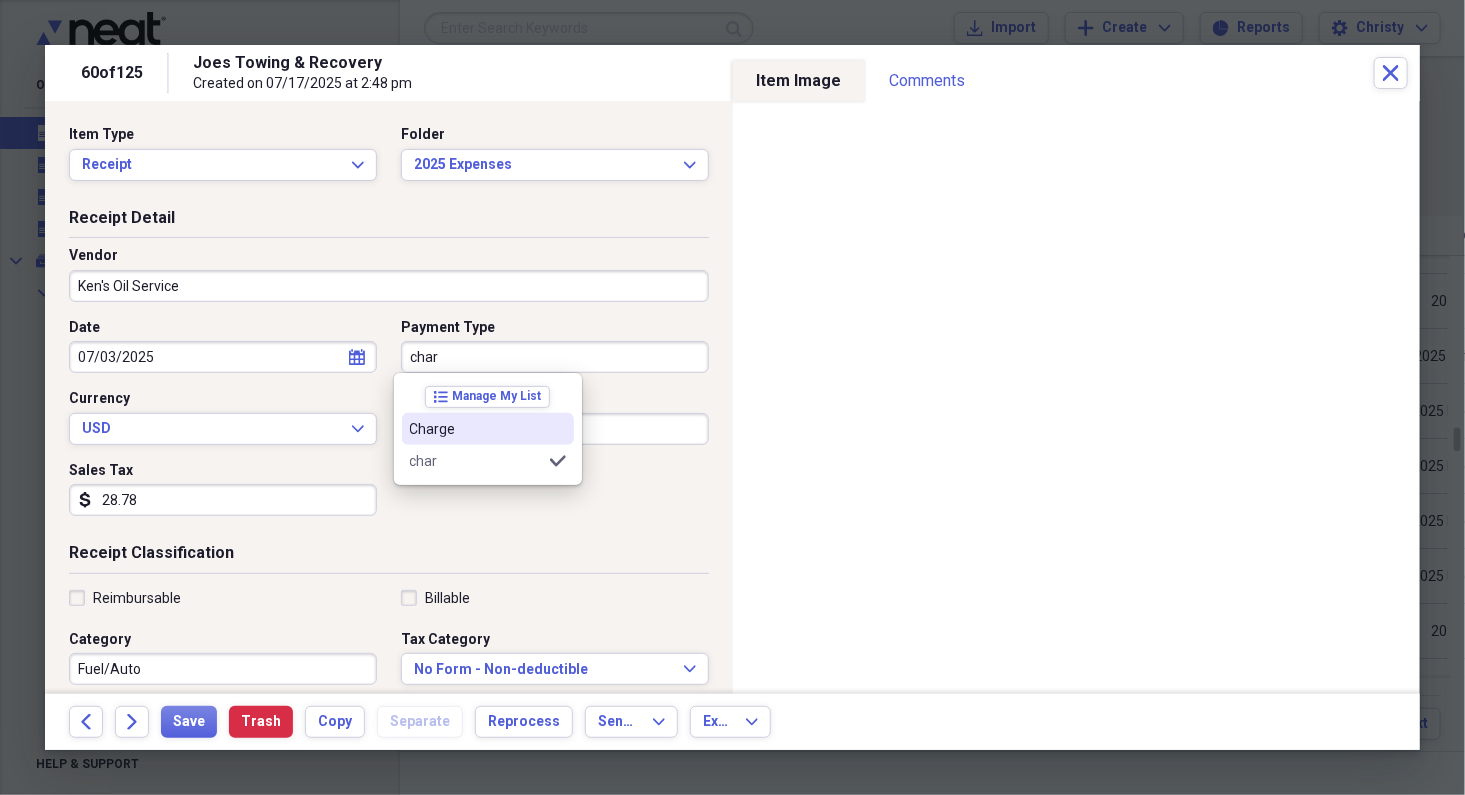 click on "Charge" at bounding box center [476, 429] 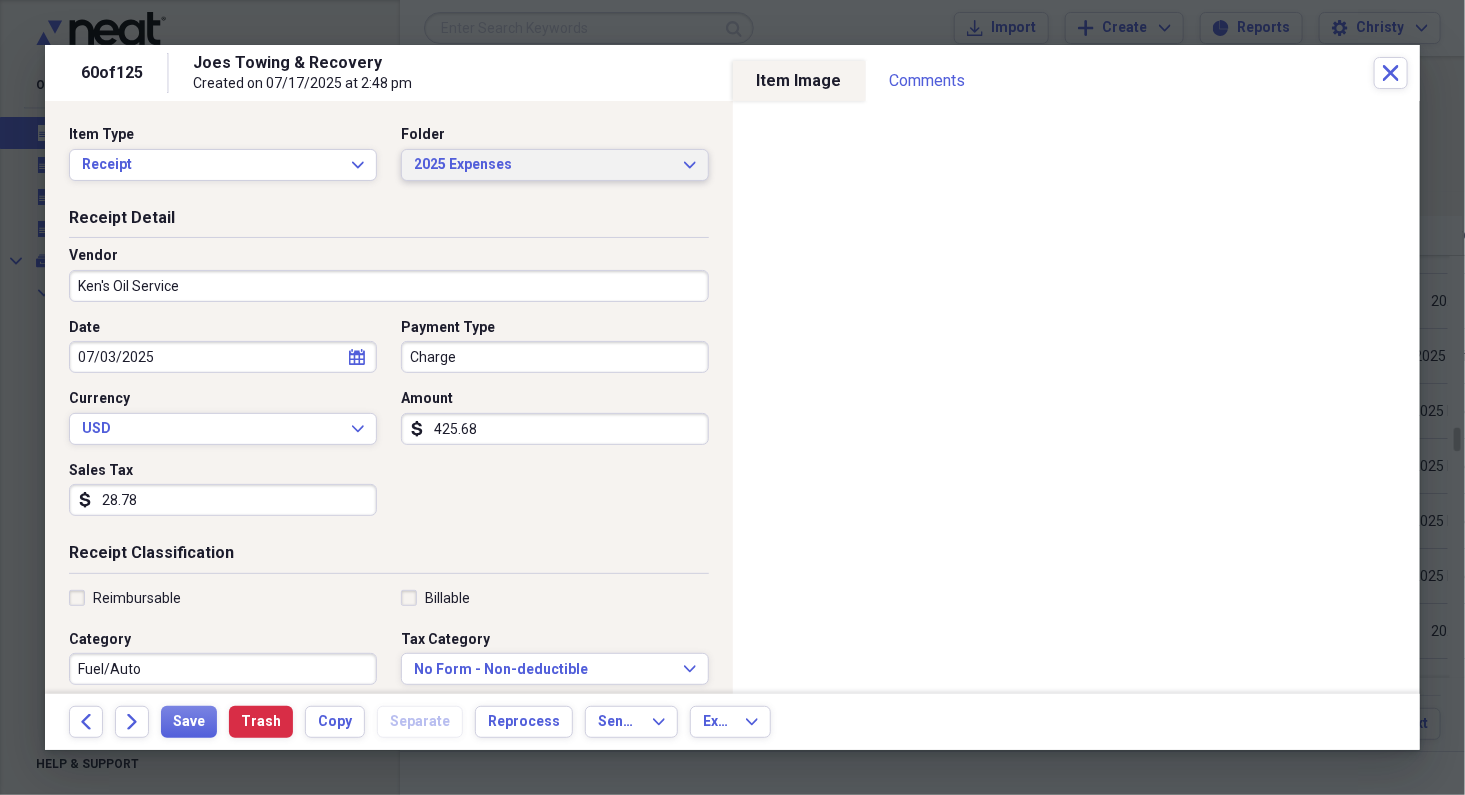 click on "2025 Expenses" at bounding box center (543, 165) 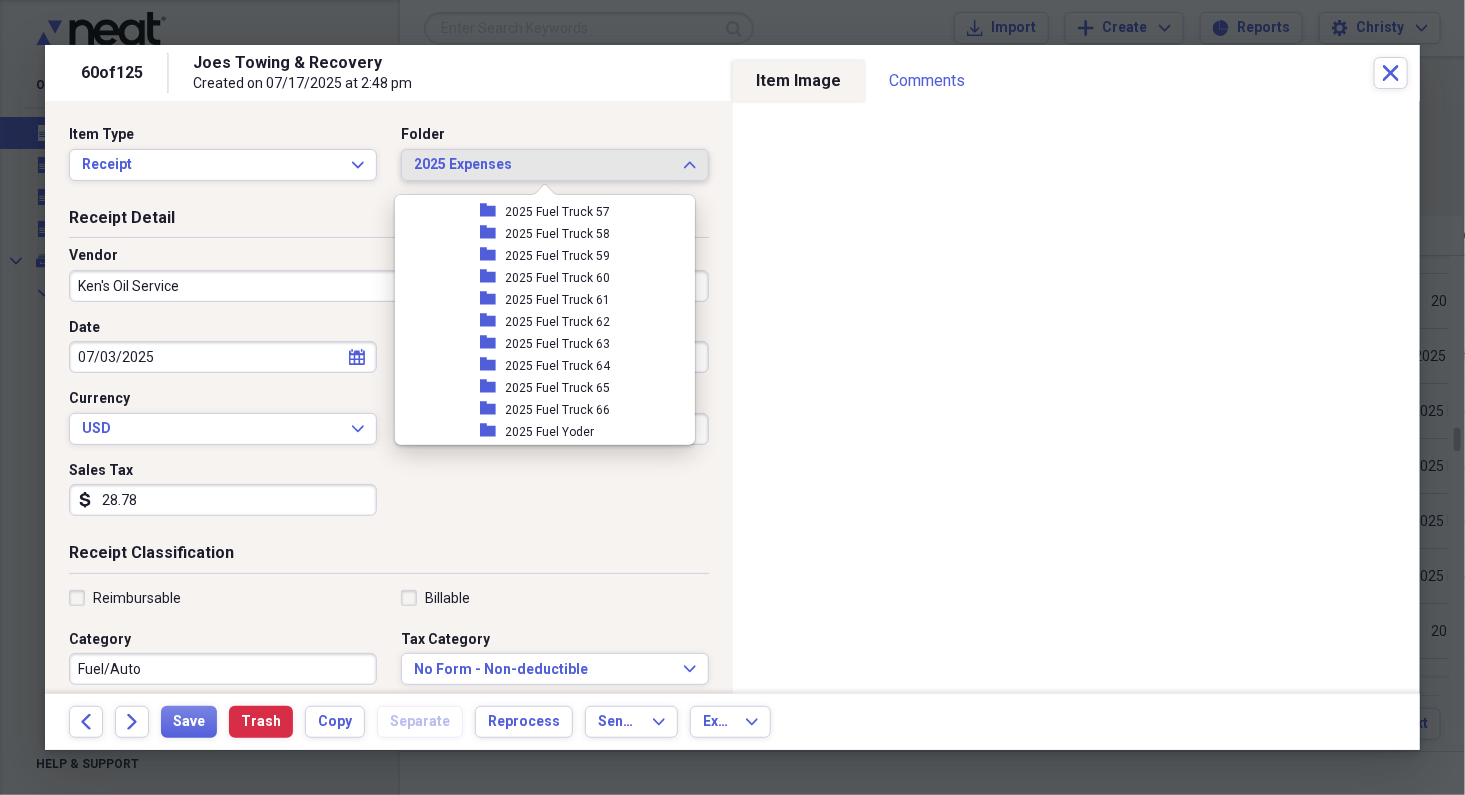 scroll, scrollTop: 1556, scrollLeft: 0, axis: vertical 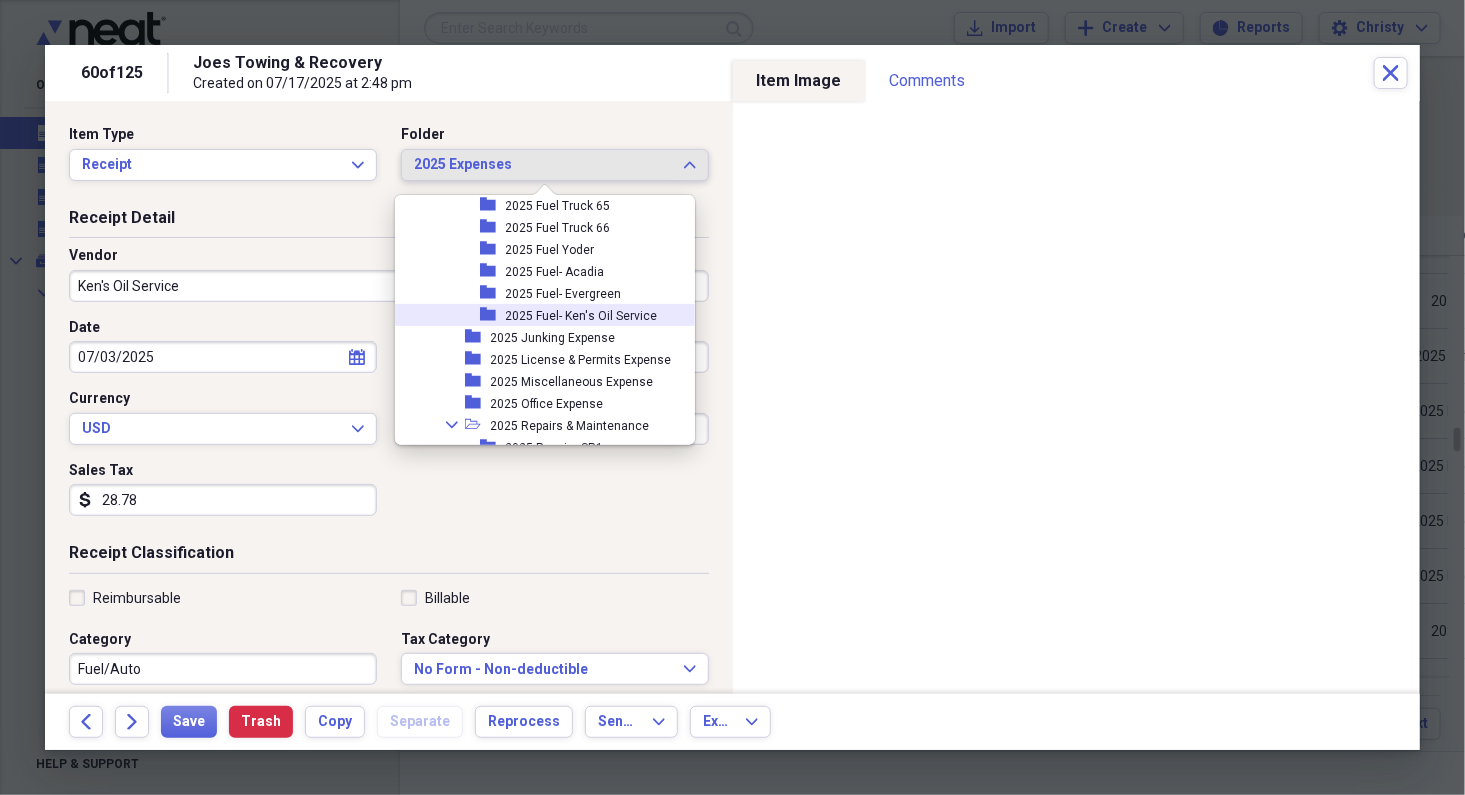 click on "2025 Fuel- Ken's Oil Service" at bounding box center [582, 316] 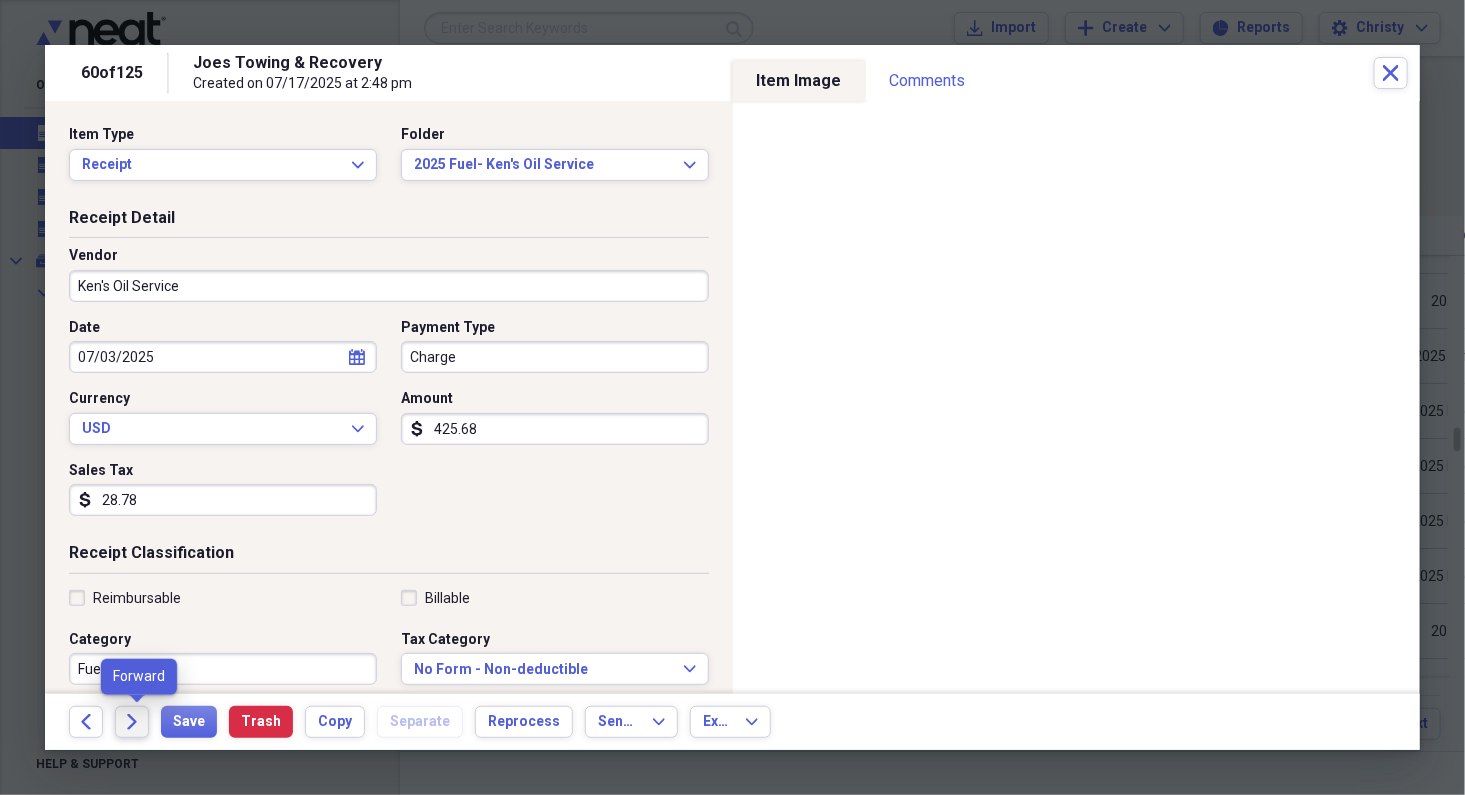 click 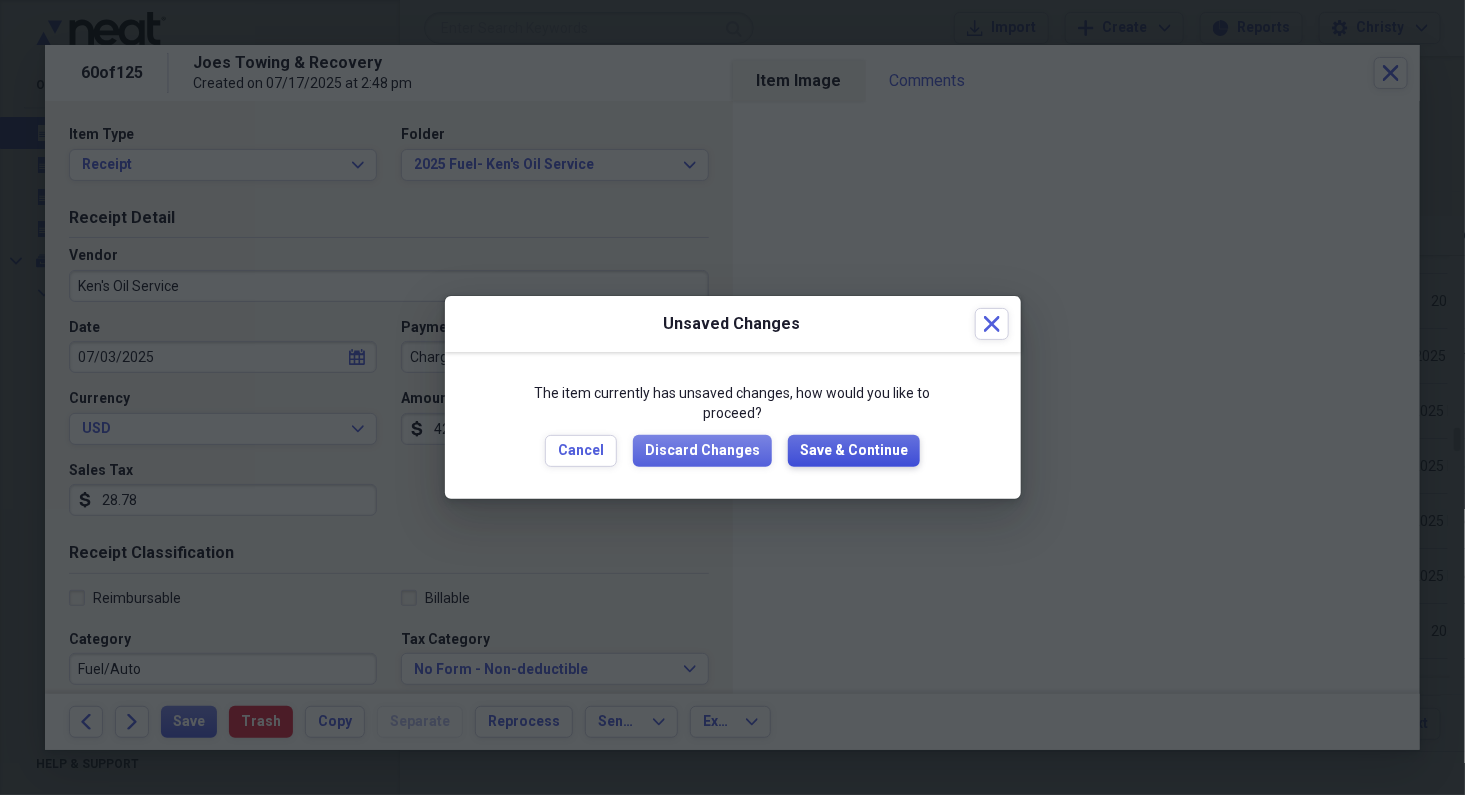 click on "Save & Continue" at bounding box center [854, 451] 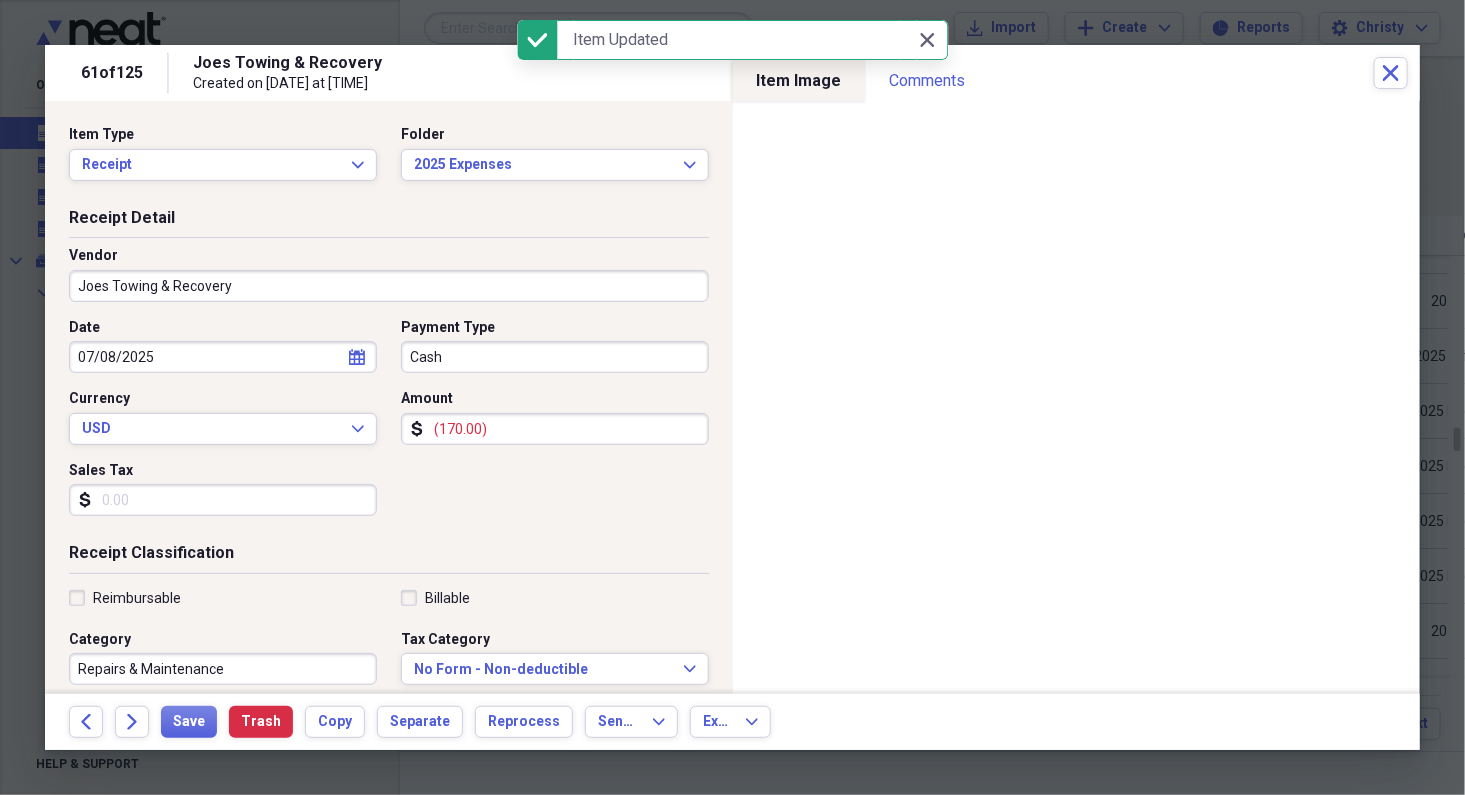 click on "Joes Towing & Recovery" at bounding box center (389, 286) 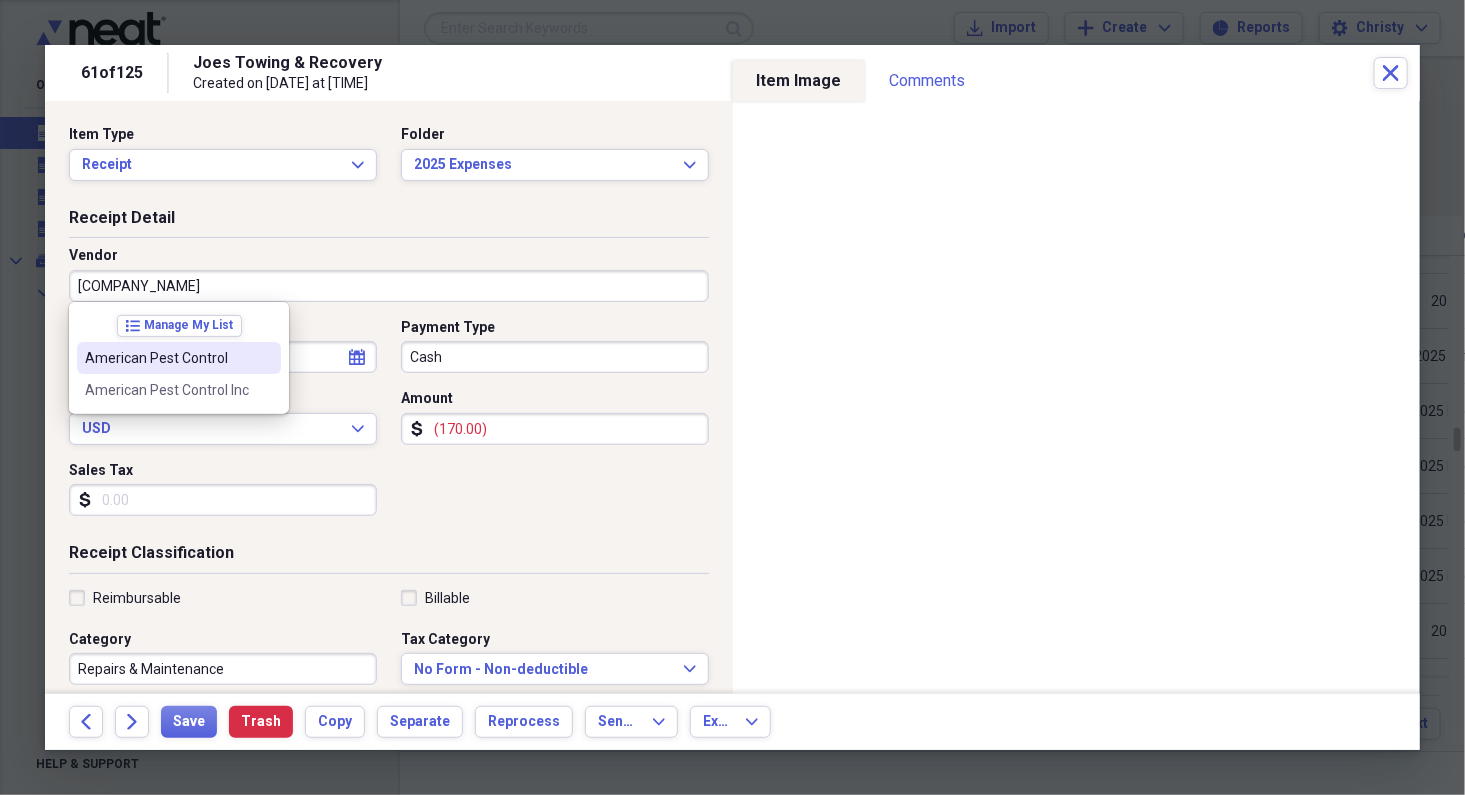 click on "American Pest Control" at bounding box center (167, 358) 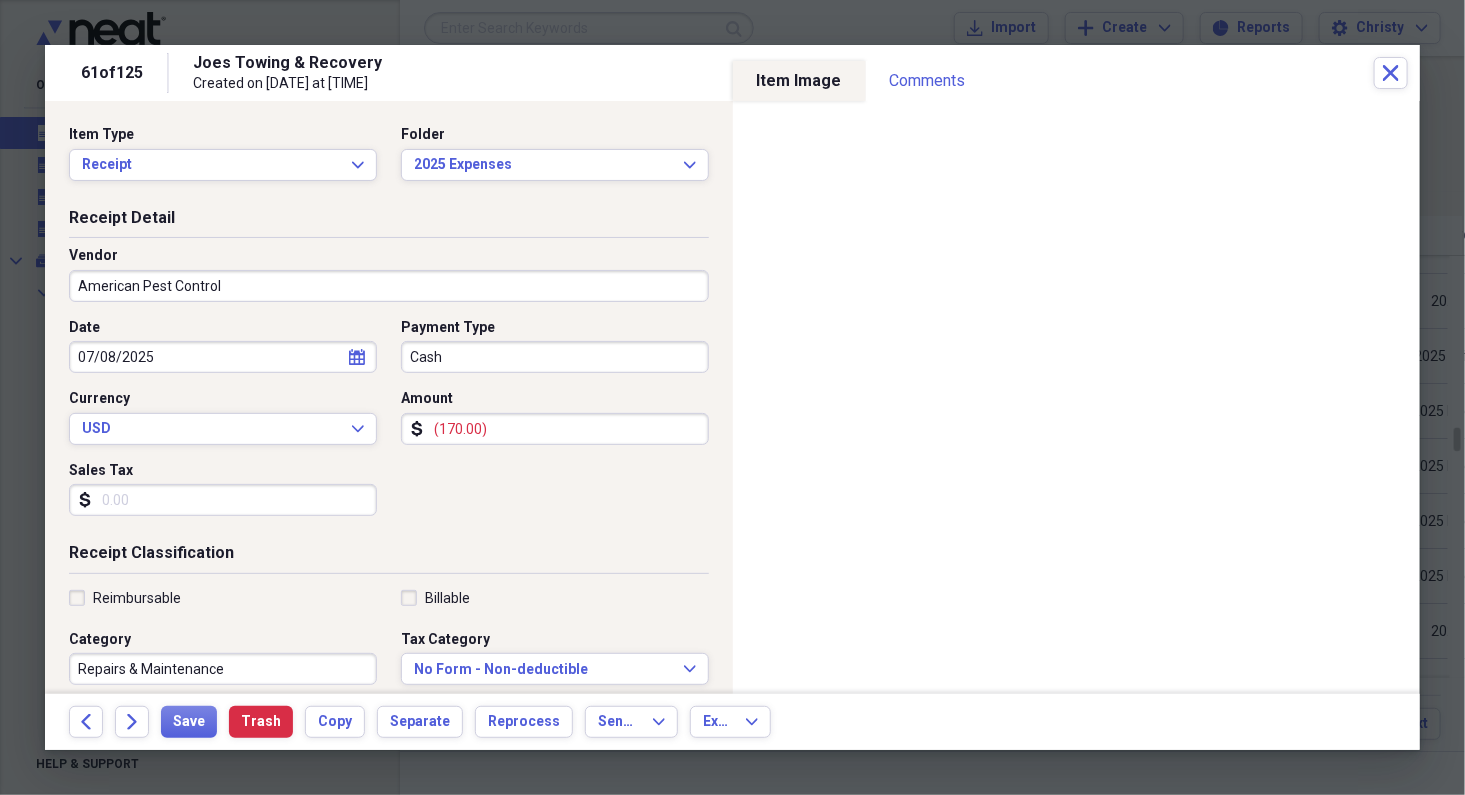 type on "Utilities" 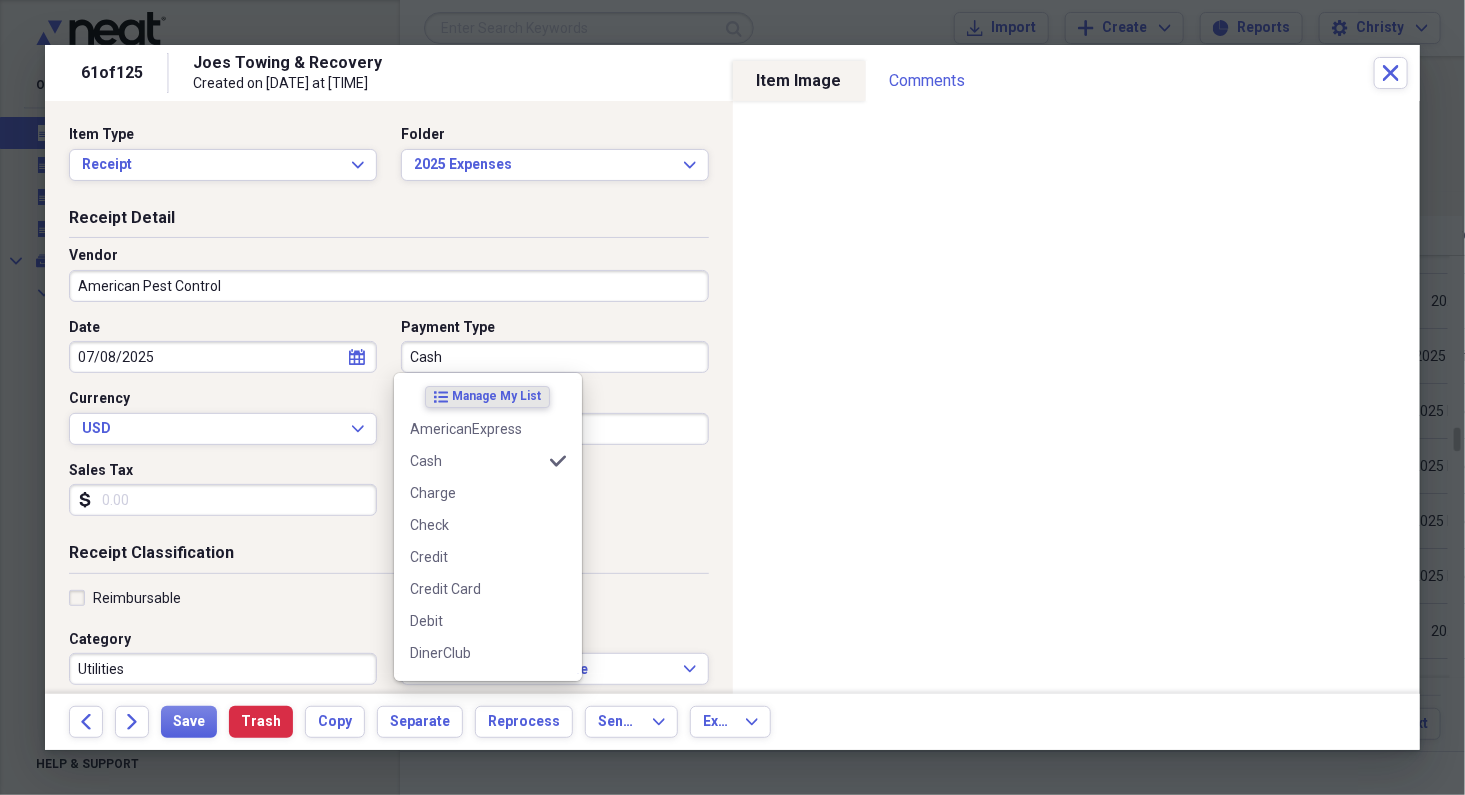 click on "Cash" at bounding box center [555, 357] 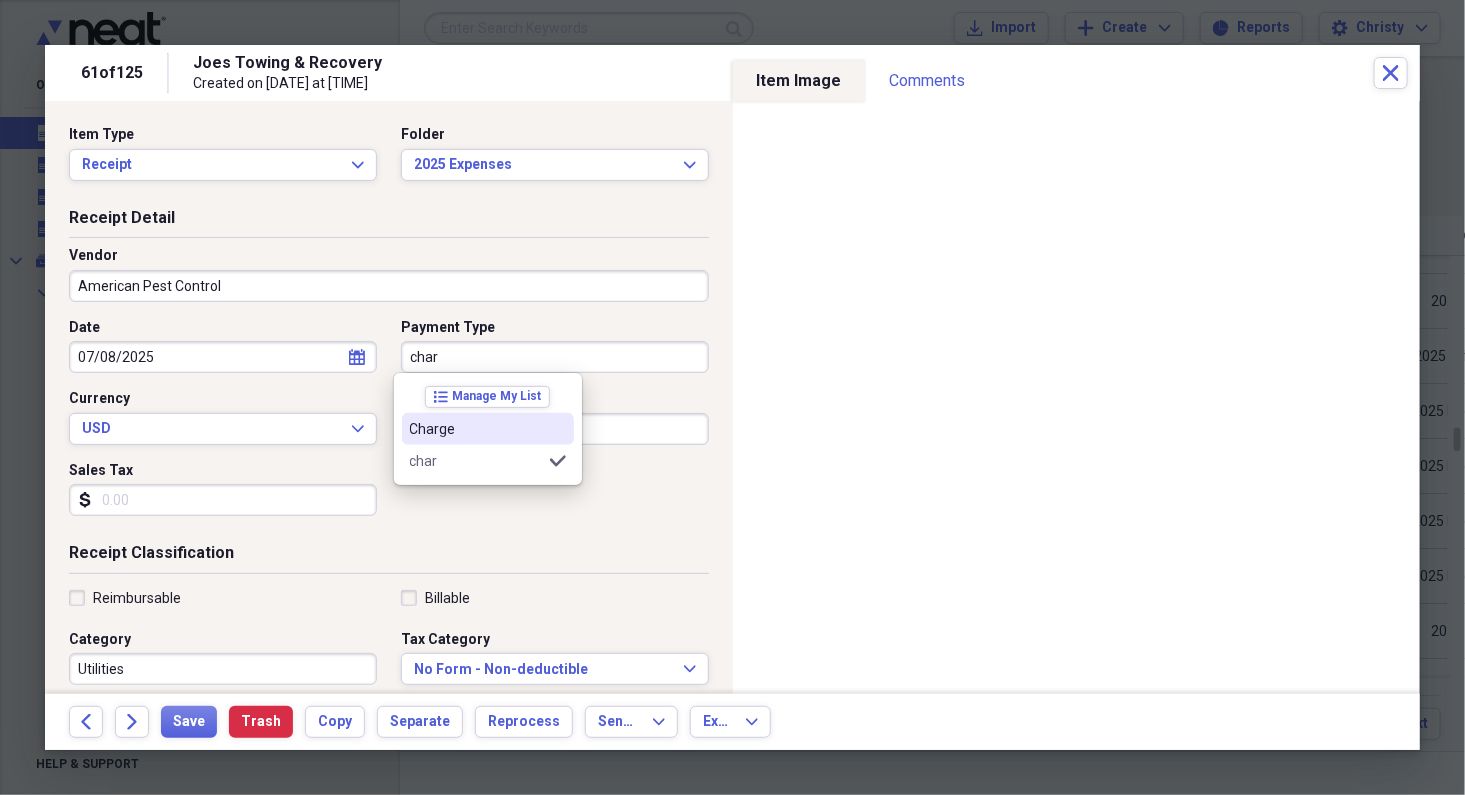 click on "Charge" at bounding box center [476, 429] 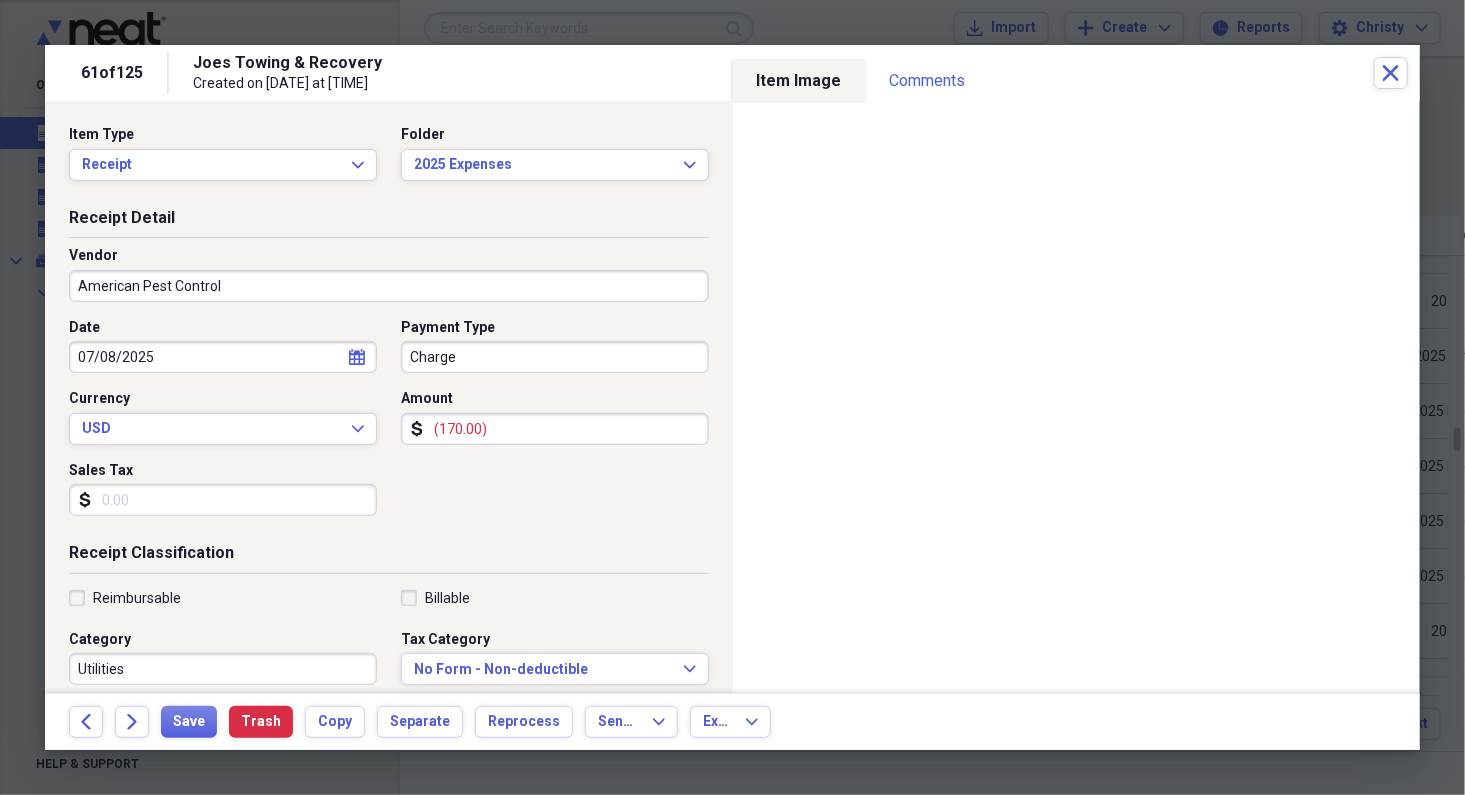 click on "(170.00)" at bounding box center [555, 429] 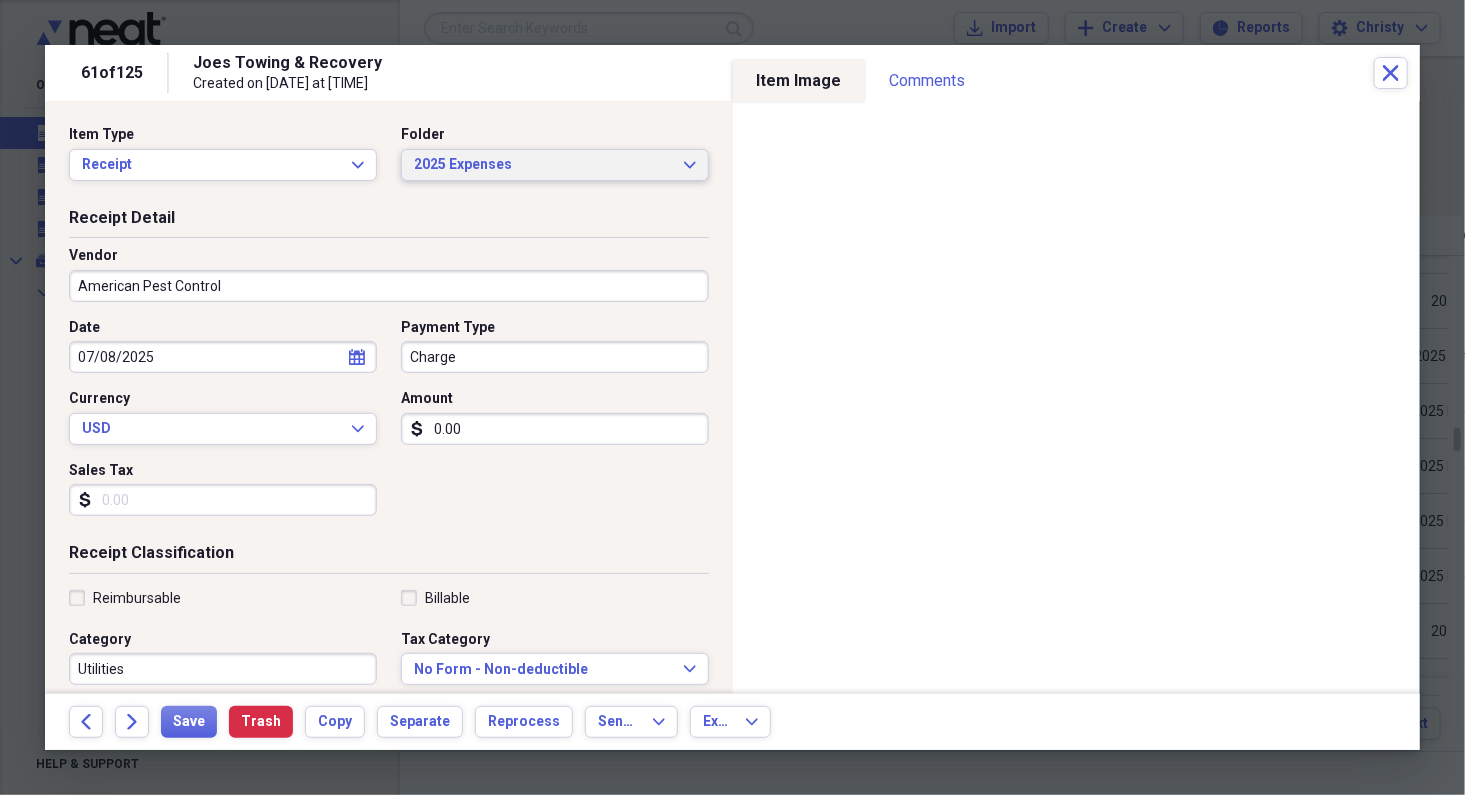 type on "0.00" 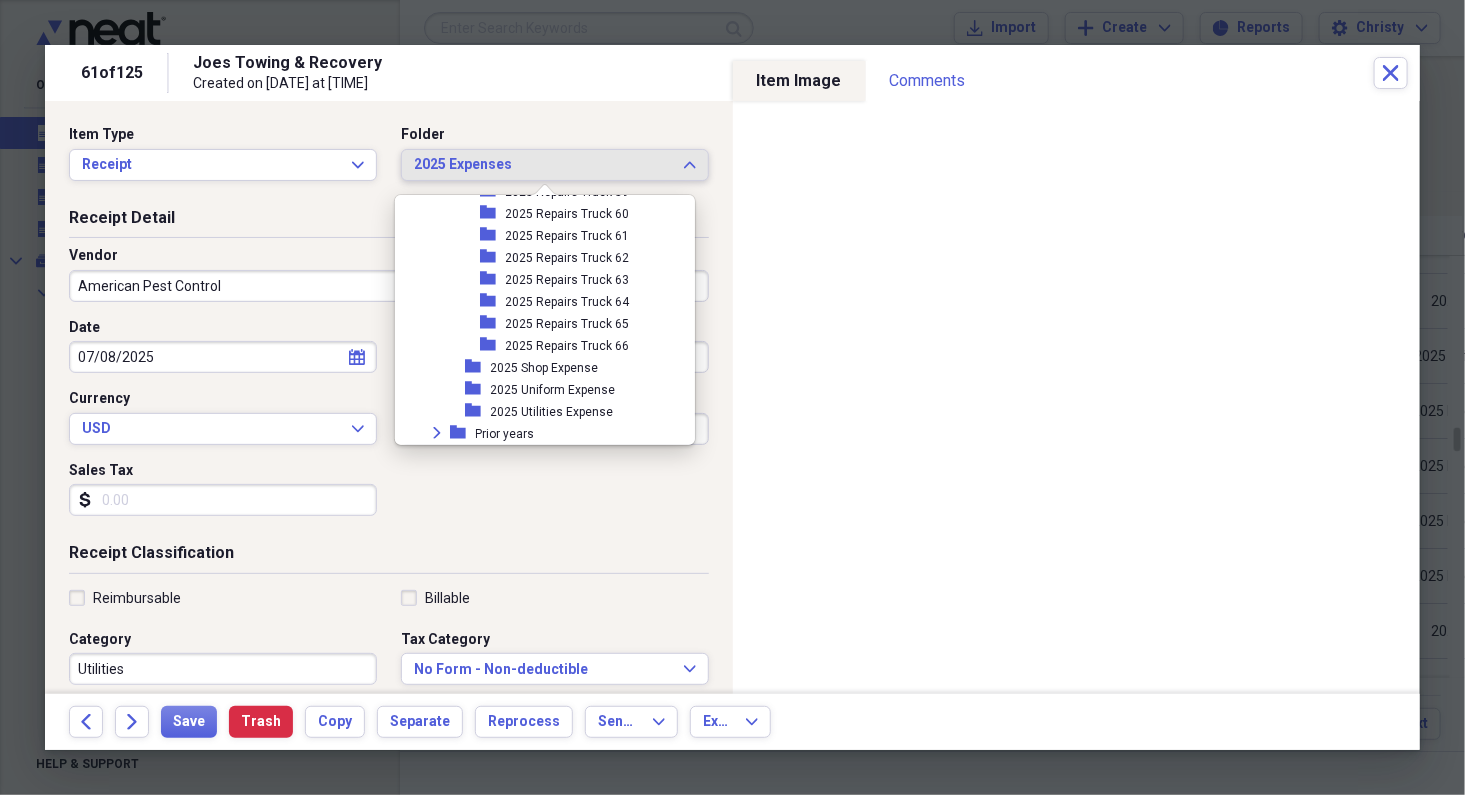 scroll, scrollTop: 3502, scrollLeft: 0, axis: vertical 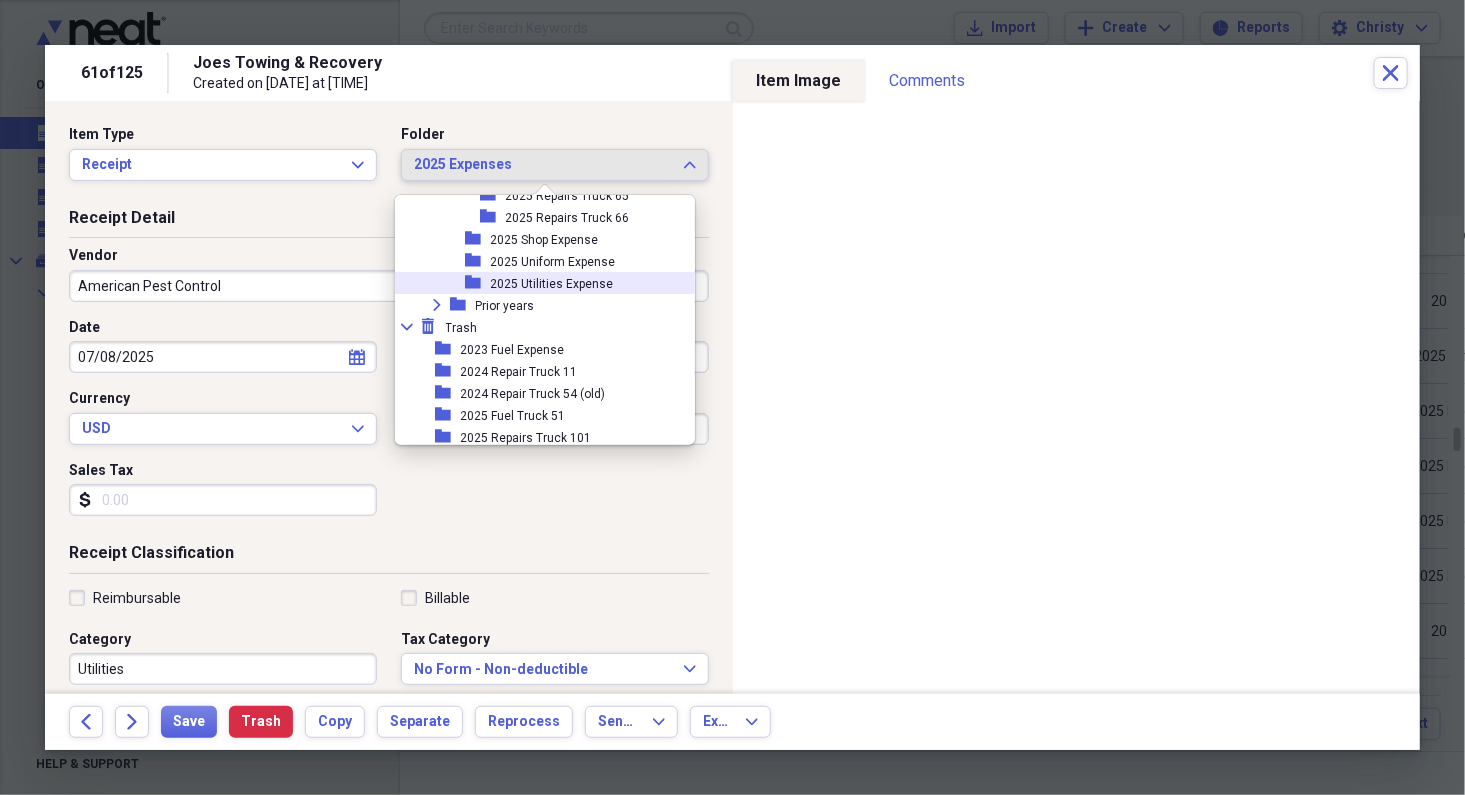 click on "2025 Utilities Expense" at bounding box center [552, 284] 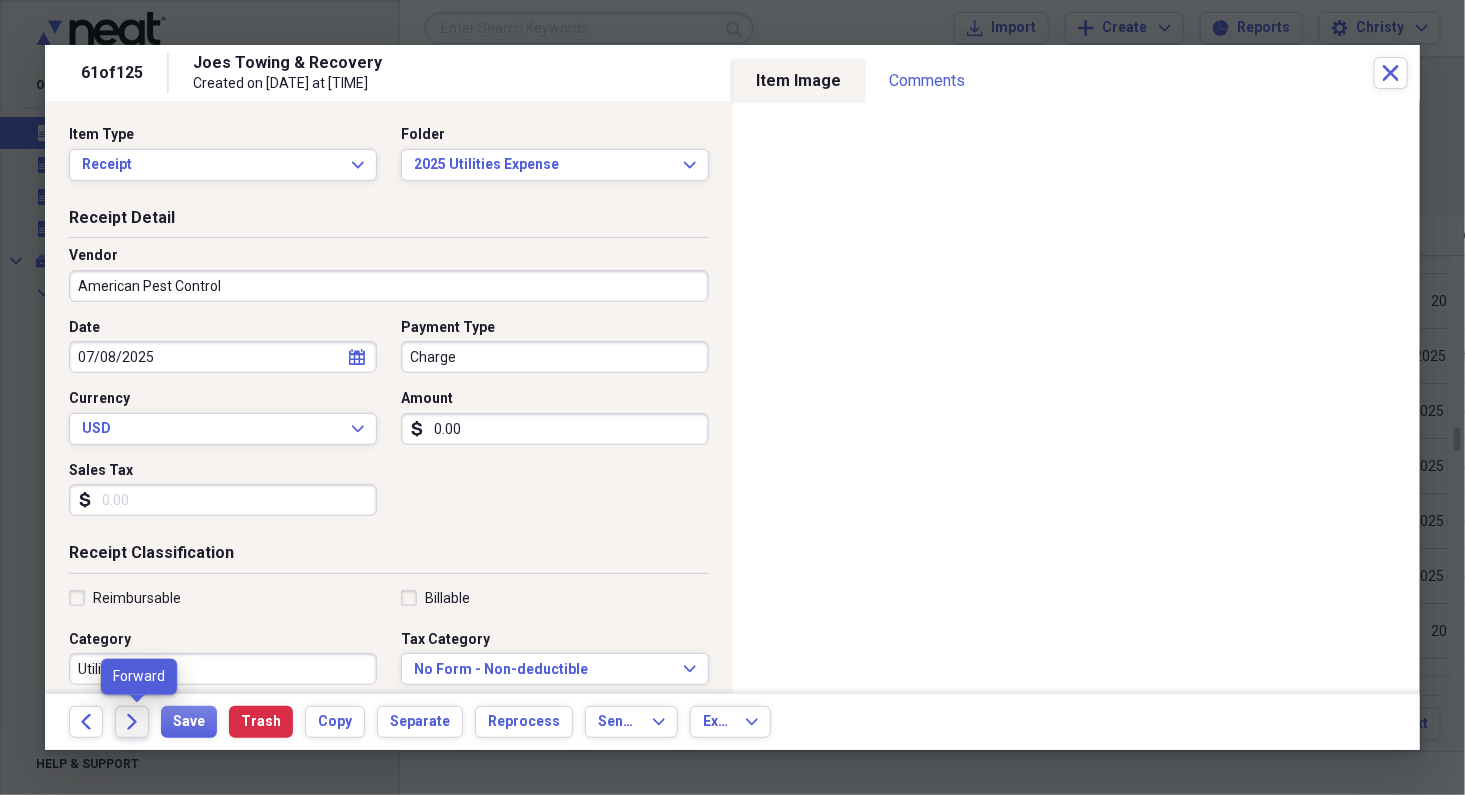 click on "Forward" at bounding box center [132, 722] 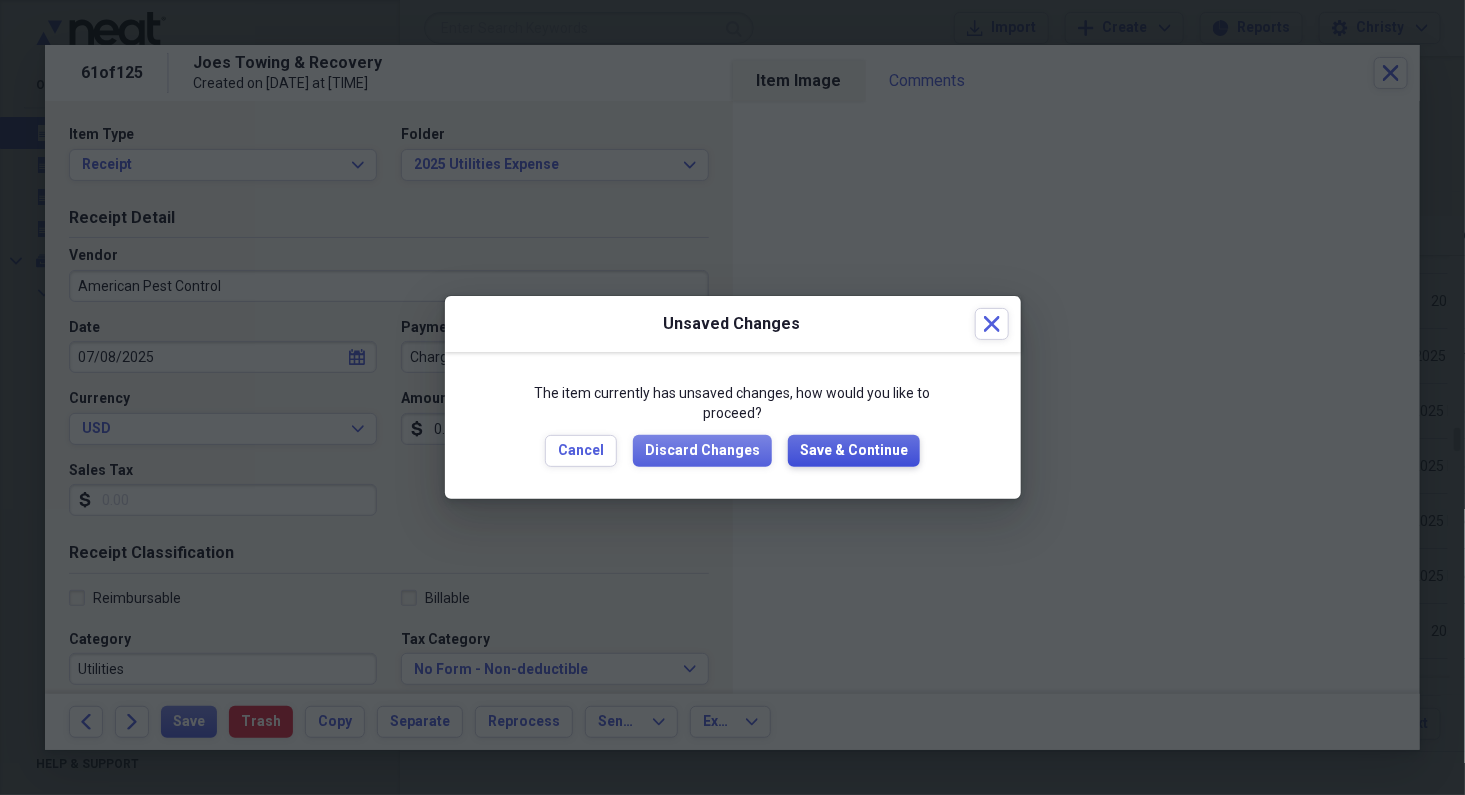click on "Save & Continue" at bounding box center [854, 451] 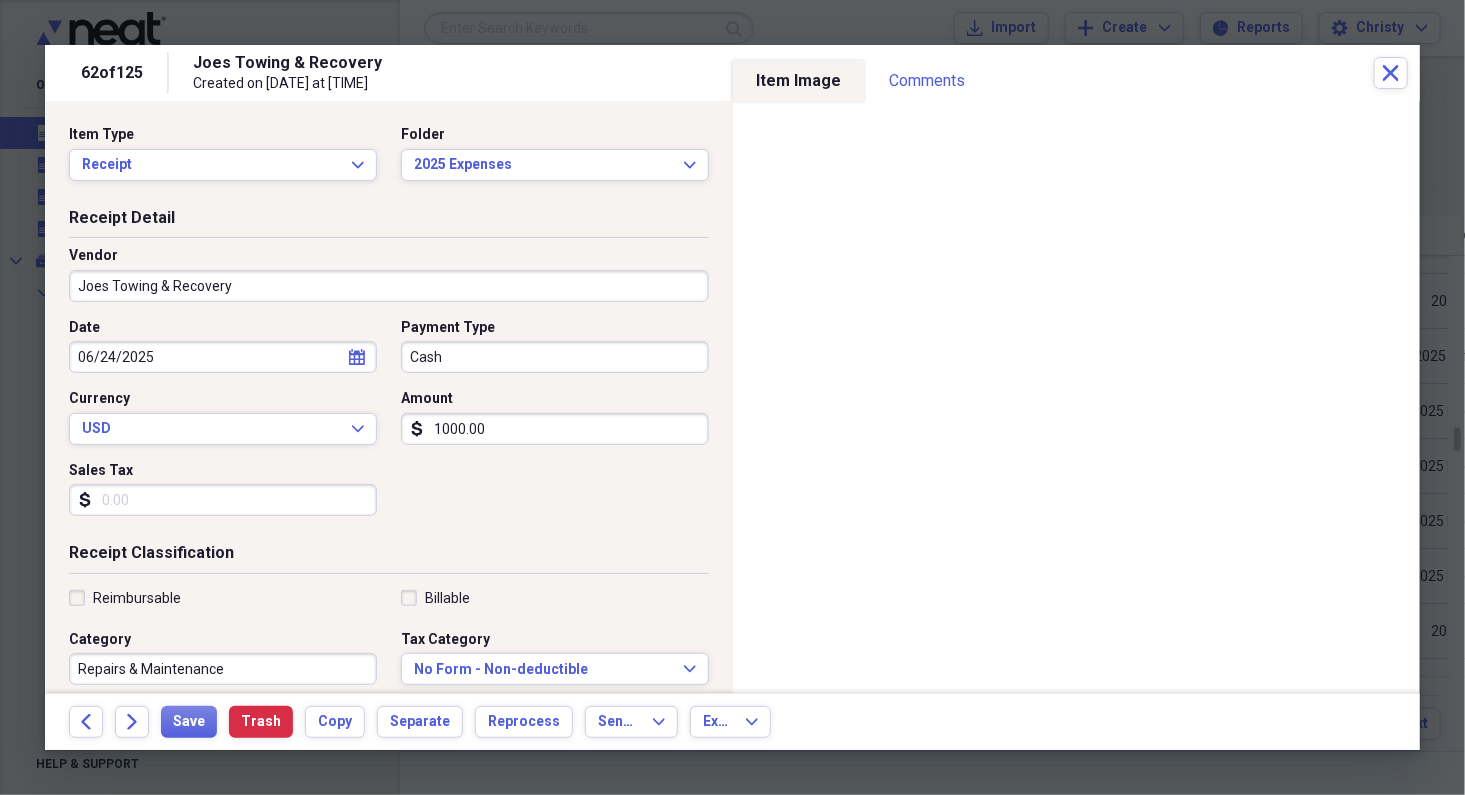 click on "Joes Towing & Recovery" at bounding box center (389, 286) 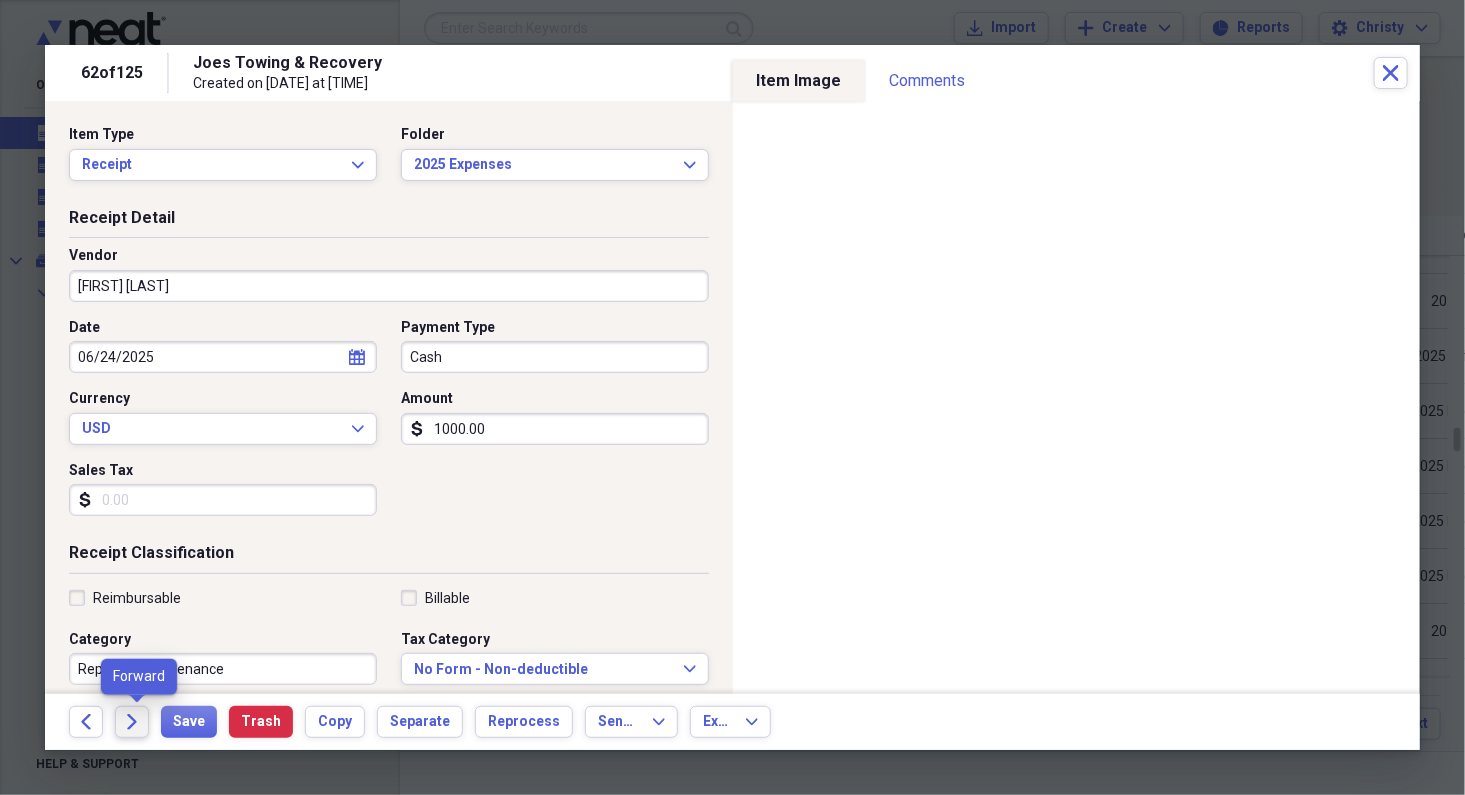 type on "[FIRST] [LAST]" 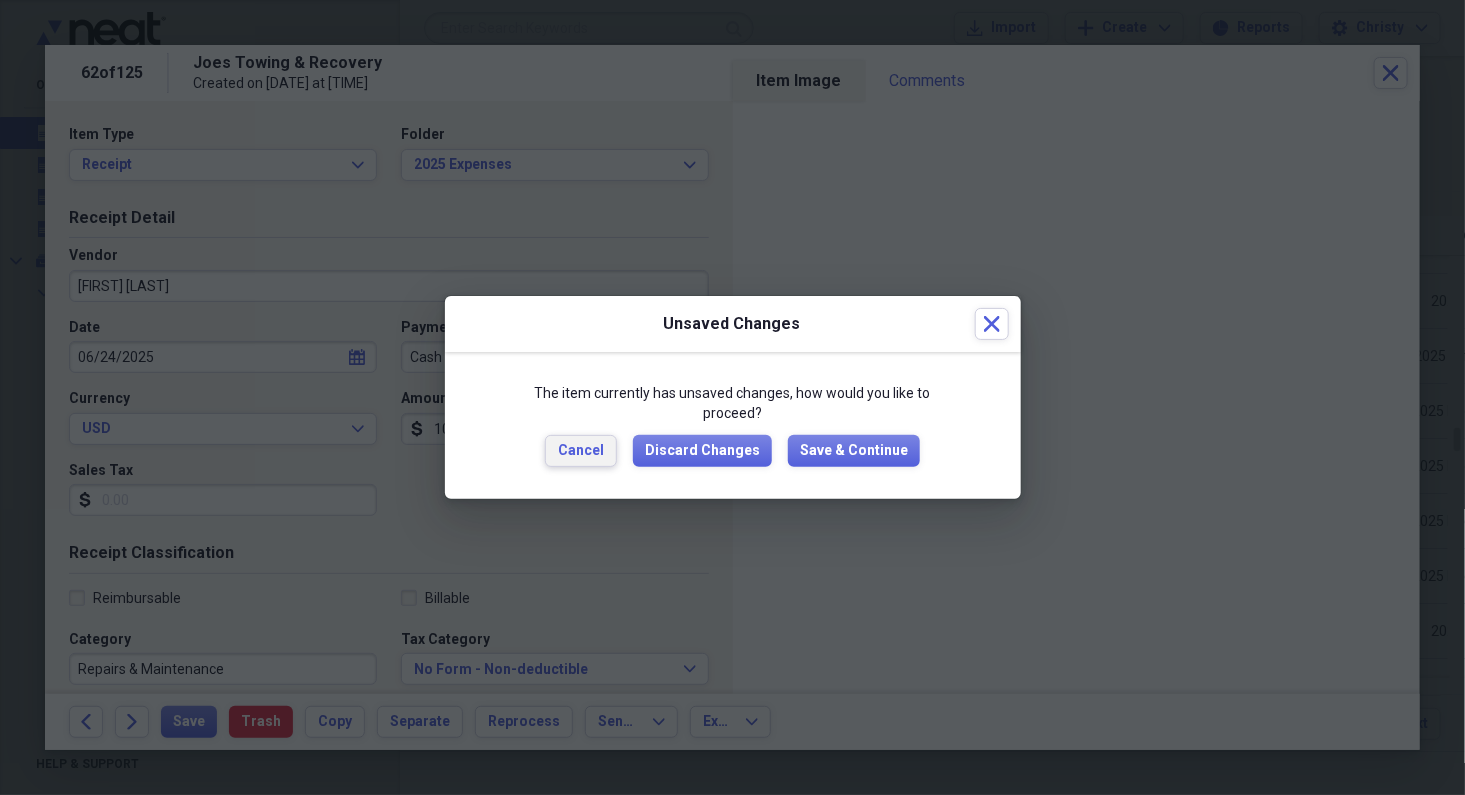 click on "Cancel" at bounding box center [581, 451] 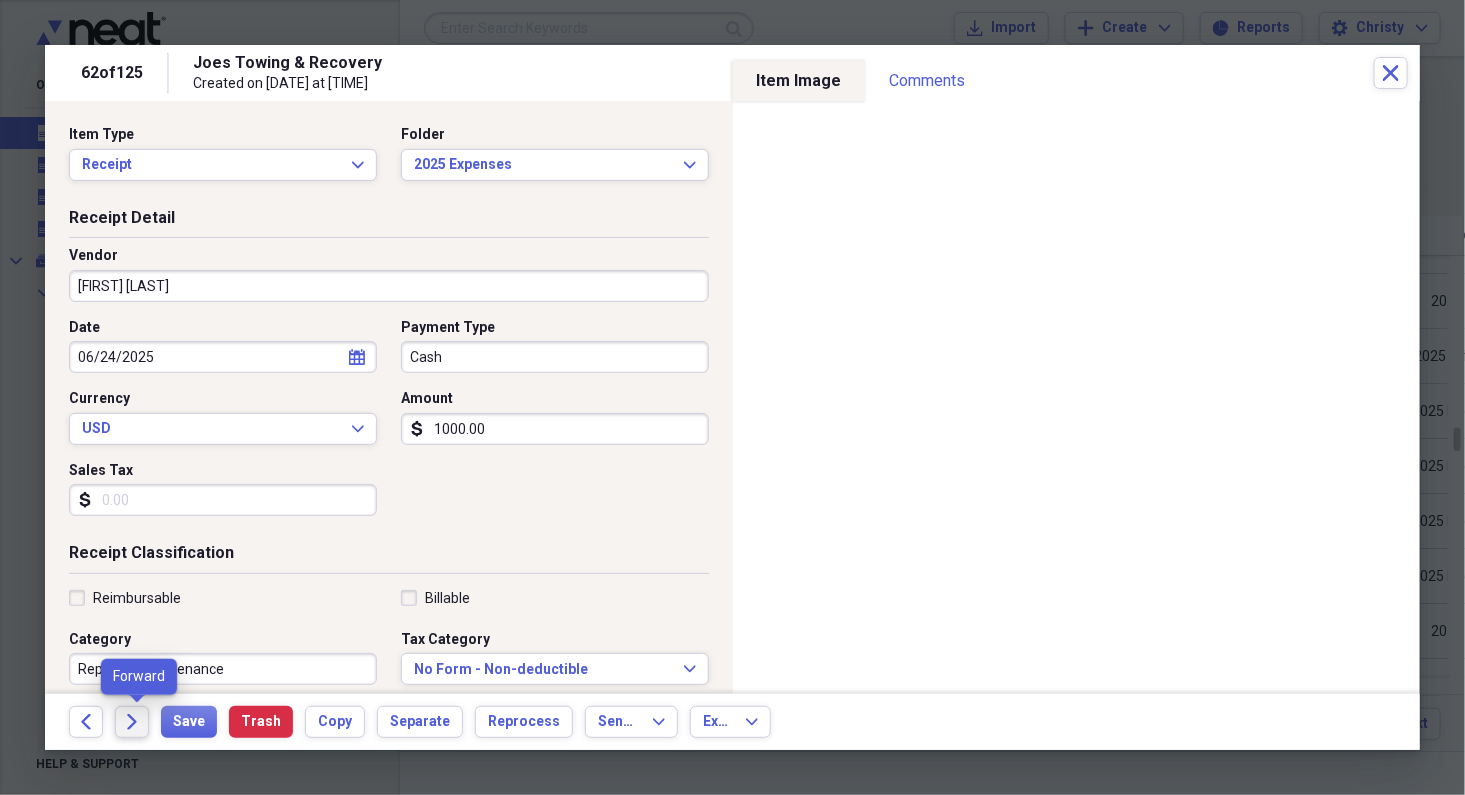 click on "Forward" 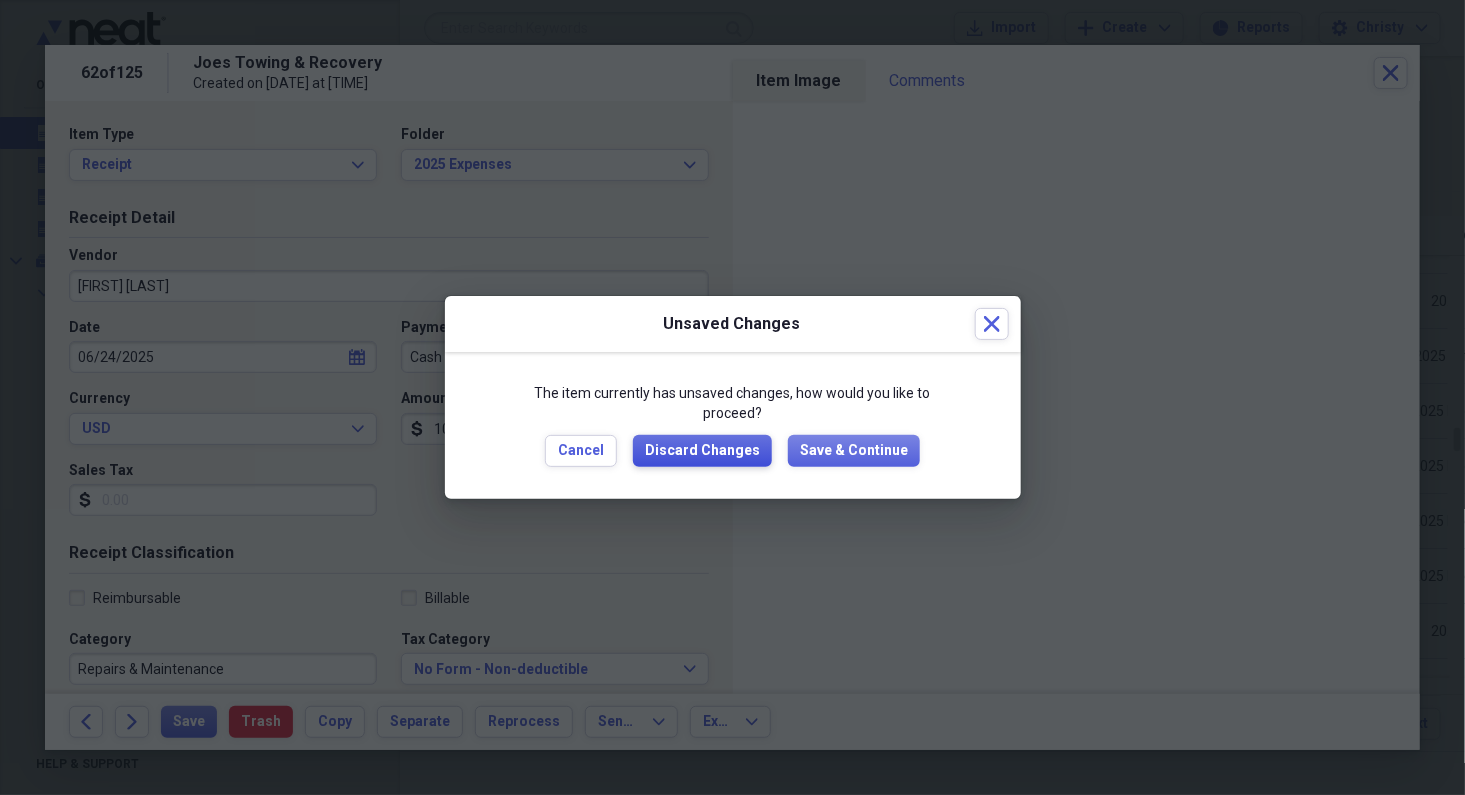 click on "Discard Changes" at bounding box center (702, 451) 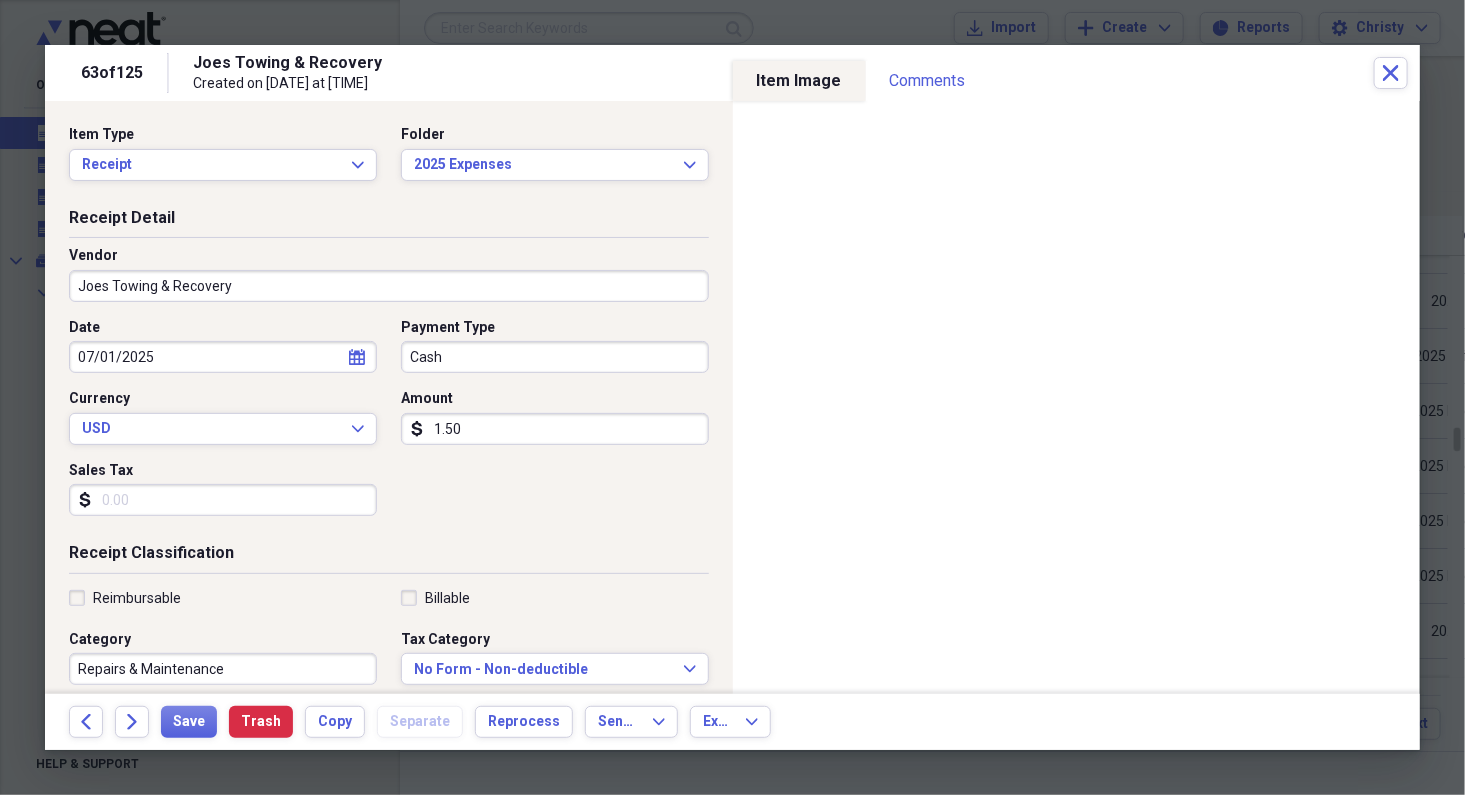click on "Joes Towing & Recovery" at bounding box center [389, 286] 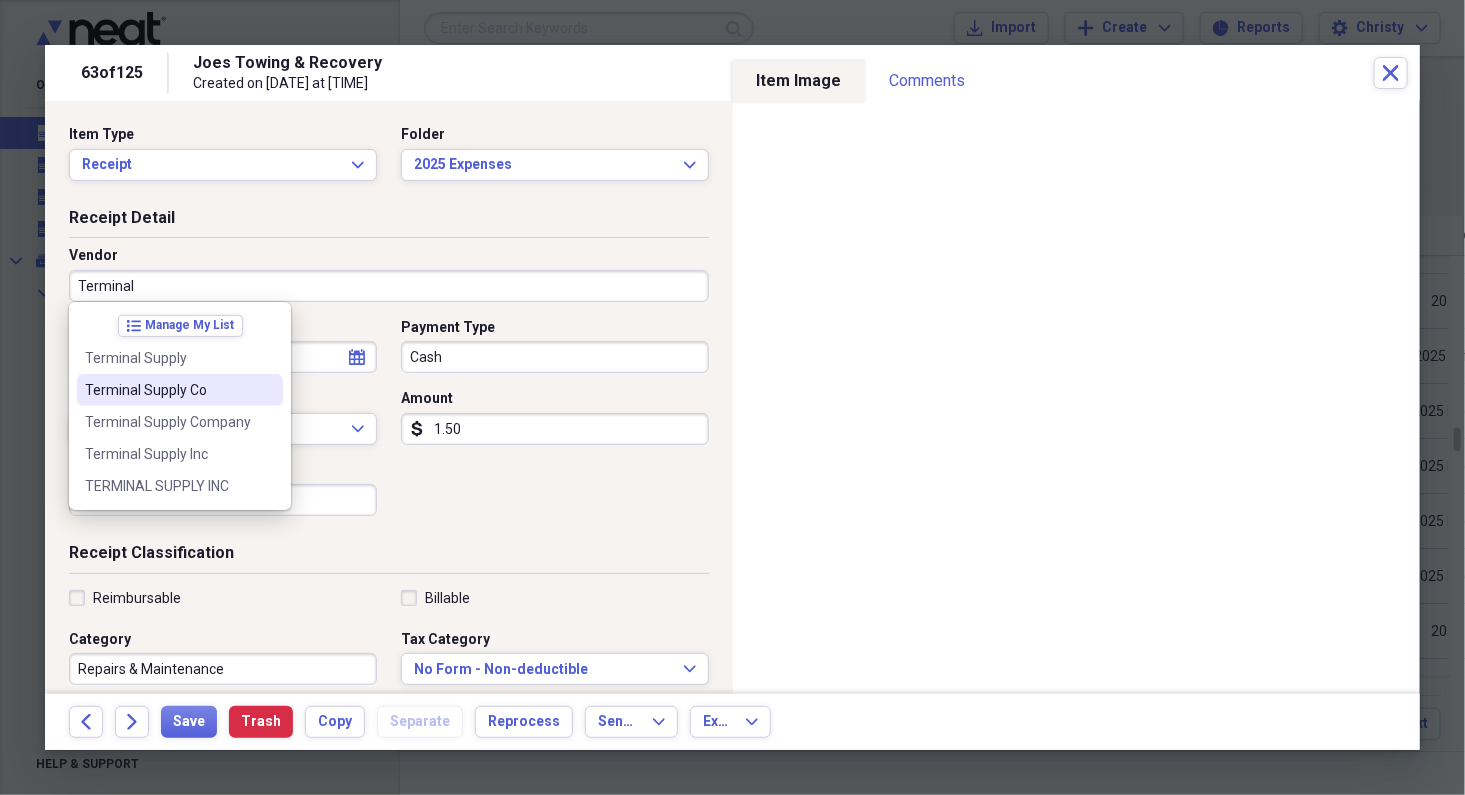 click on "Terminal Supply Co" at bounding box center [180, 390] 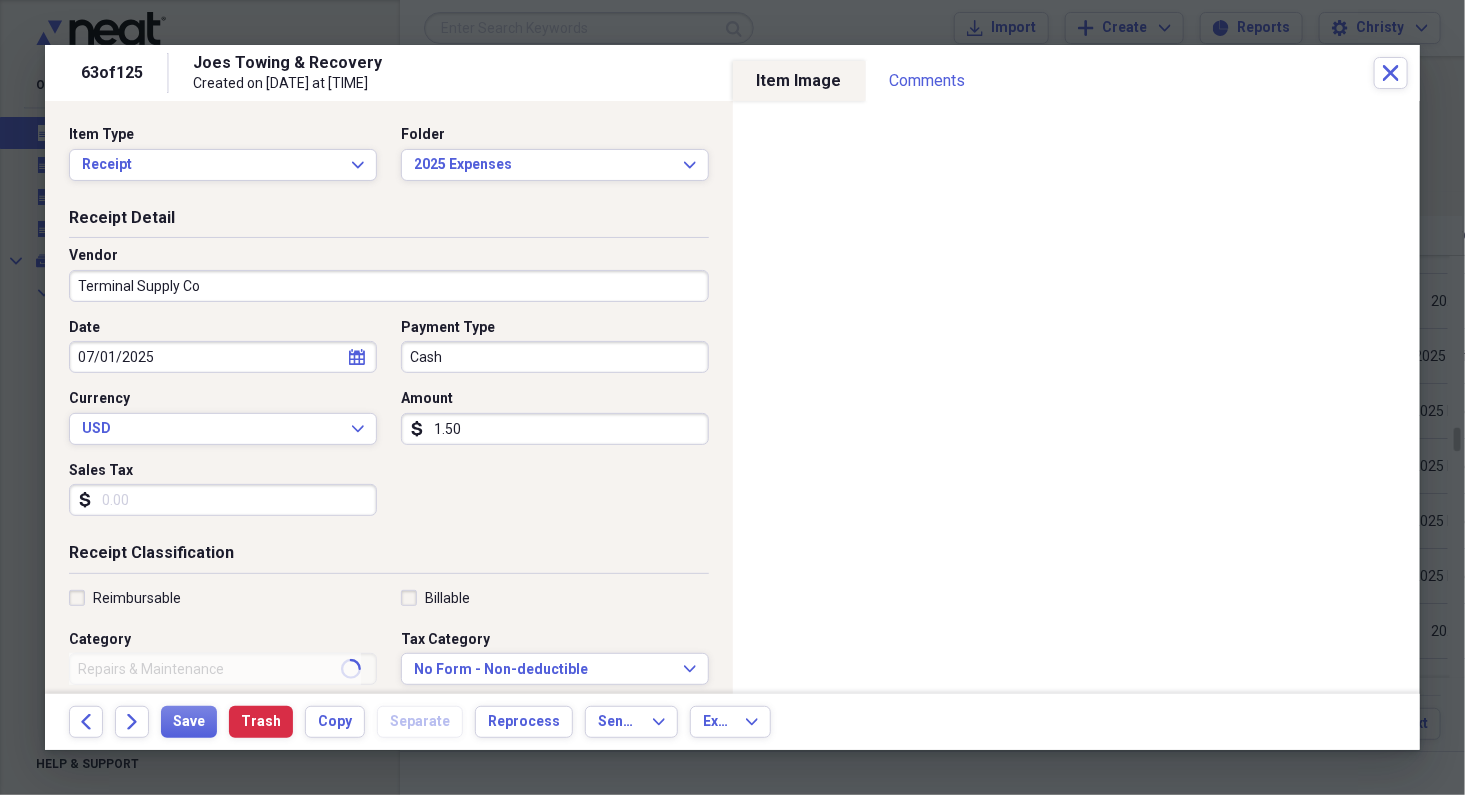 type on "Shop Expense" 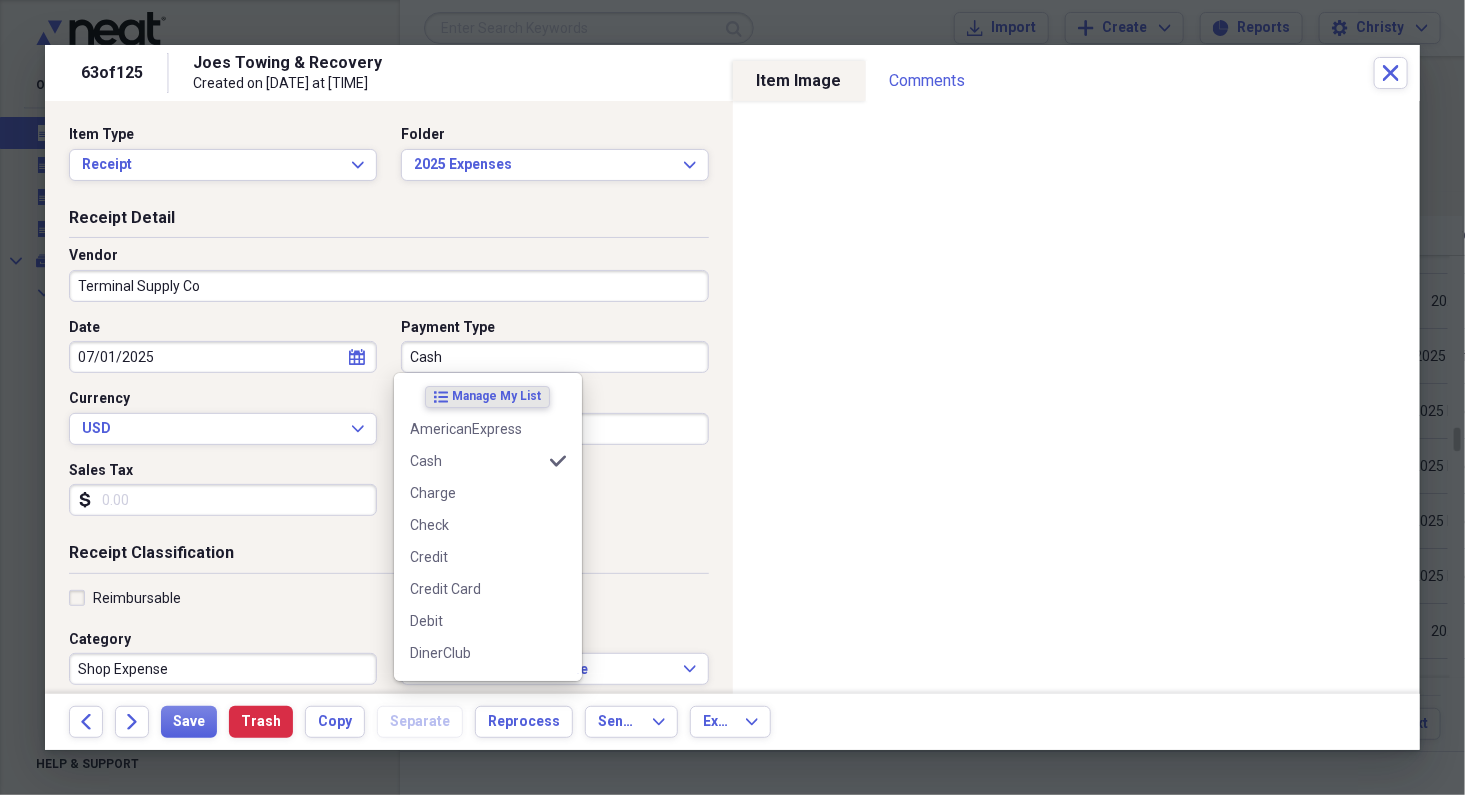 click on "Cash" at bounding box center [555, 357] 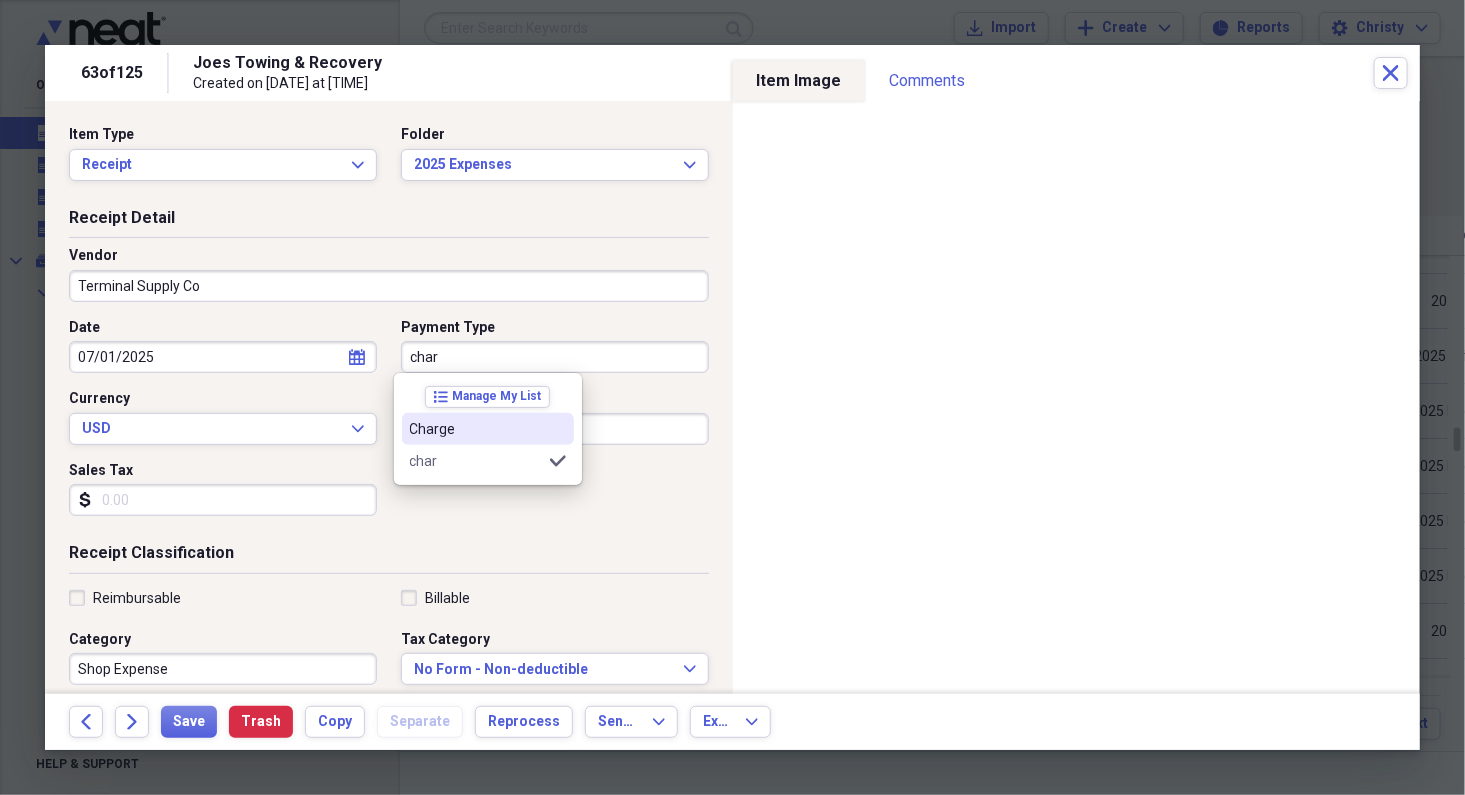 click on "Charge" at bounding box center [488, 429] 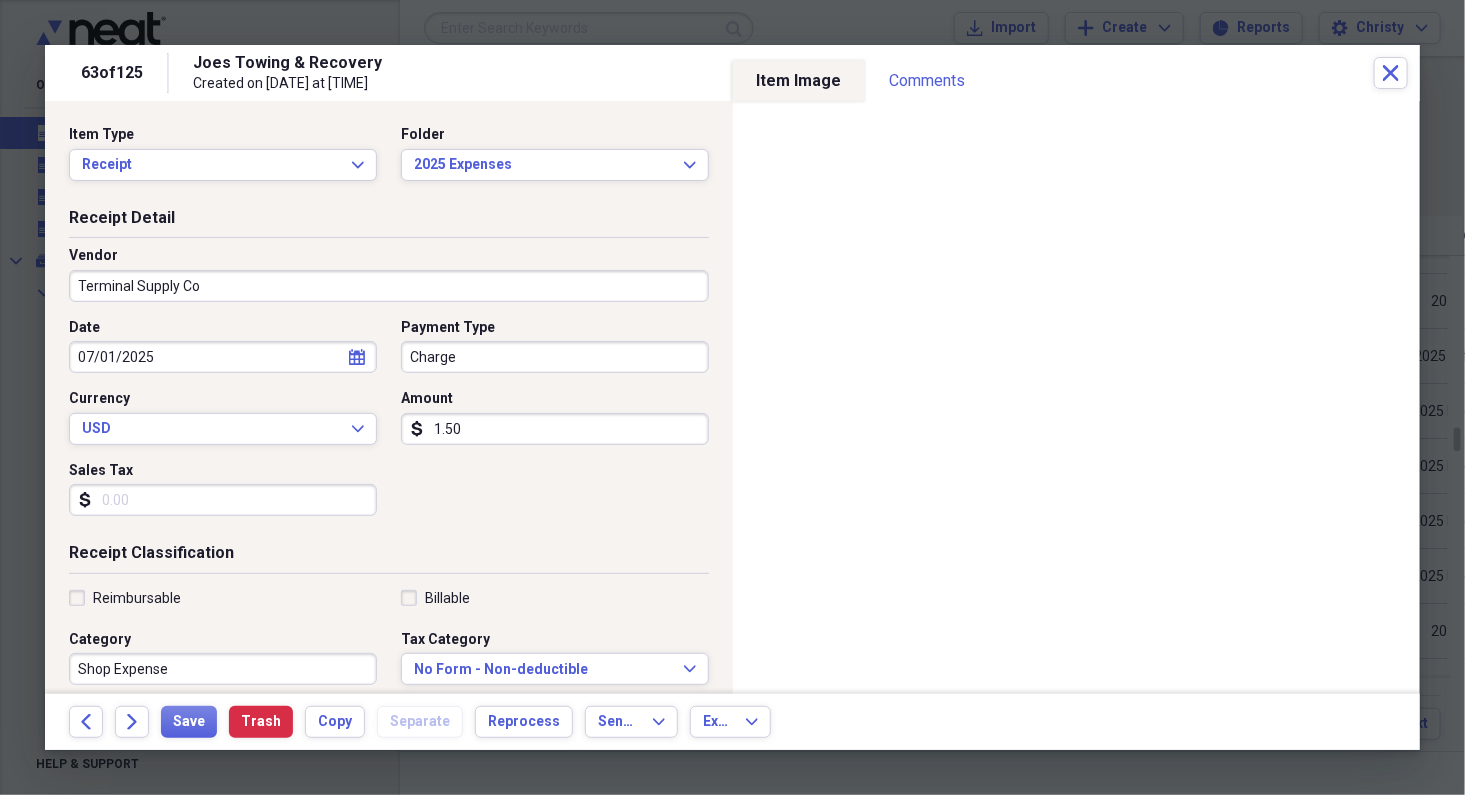 click on "1.50" at bounding box center (555, 429) 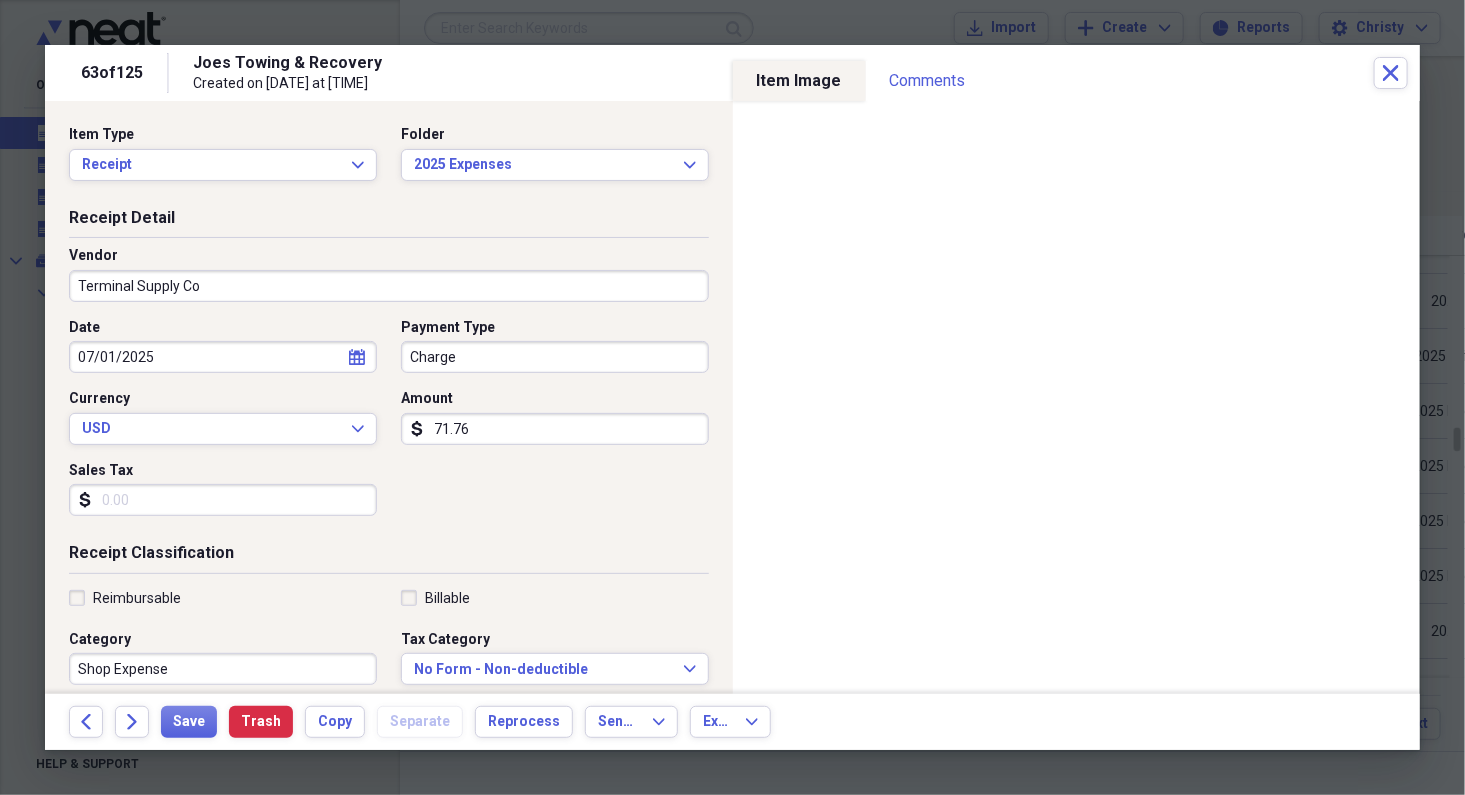 type on "71.76" 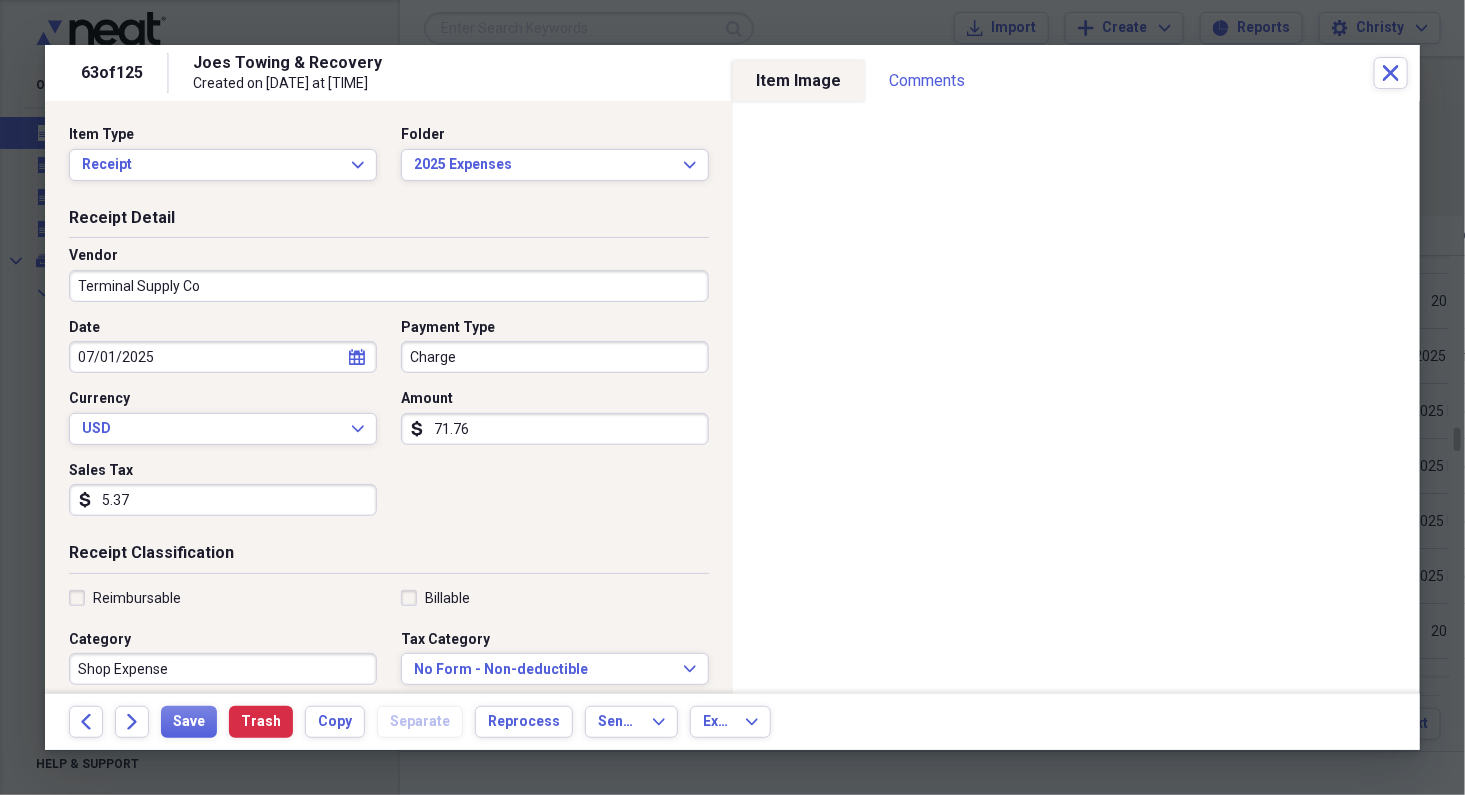 type on "5.37" 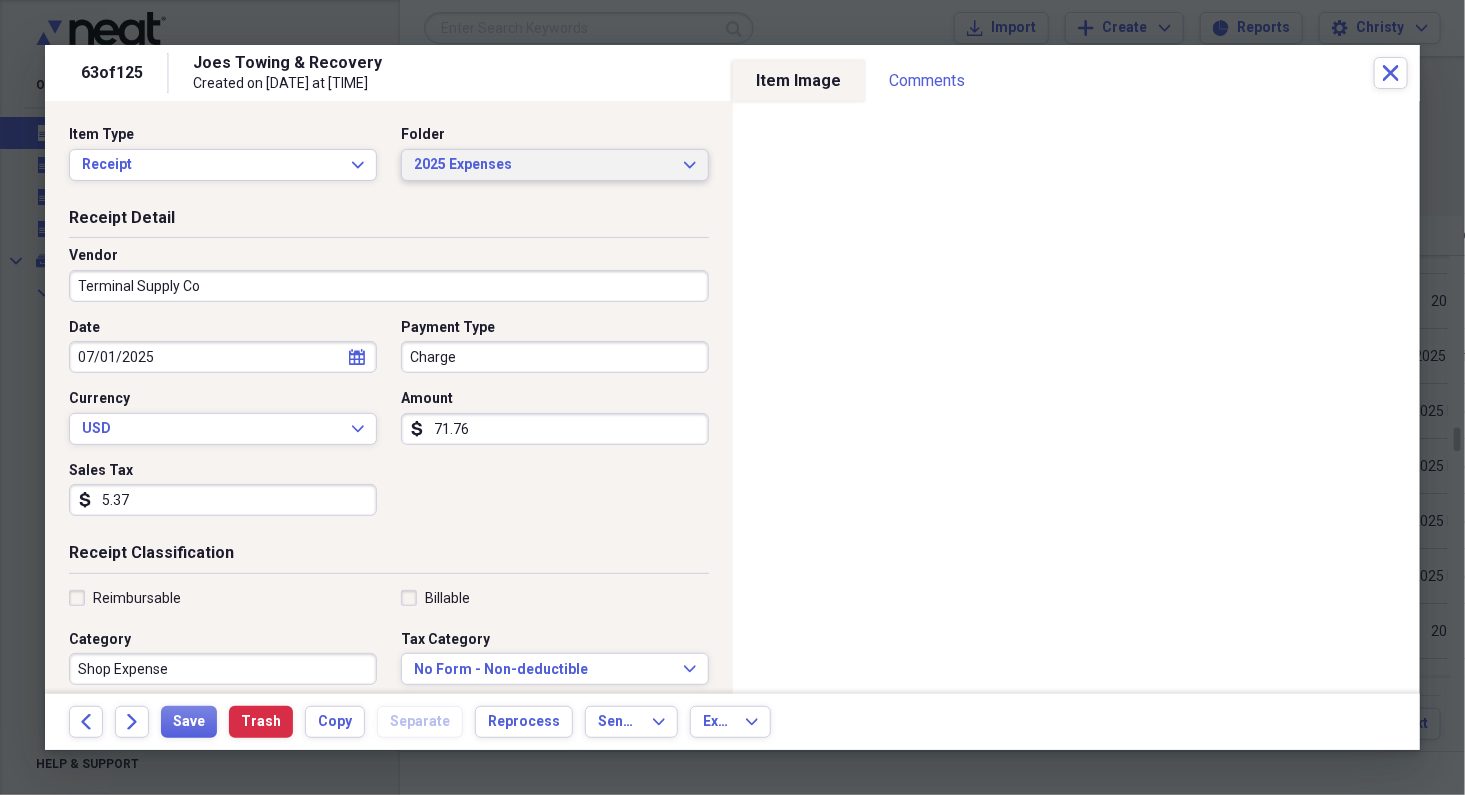 click on "2025 Expenses Expand" at bounding box center [555, 165] 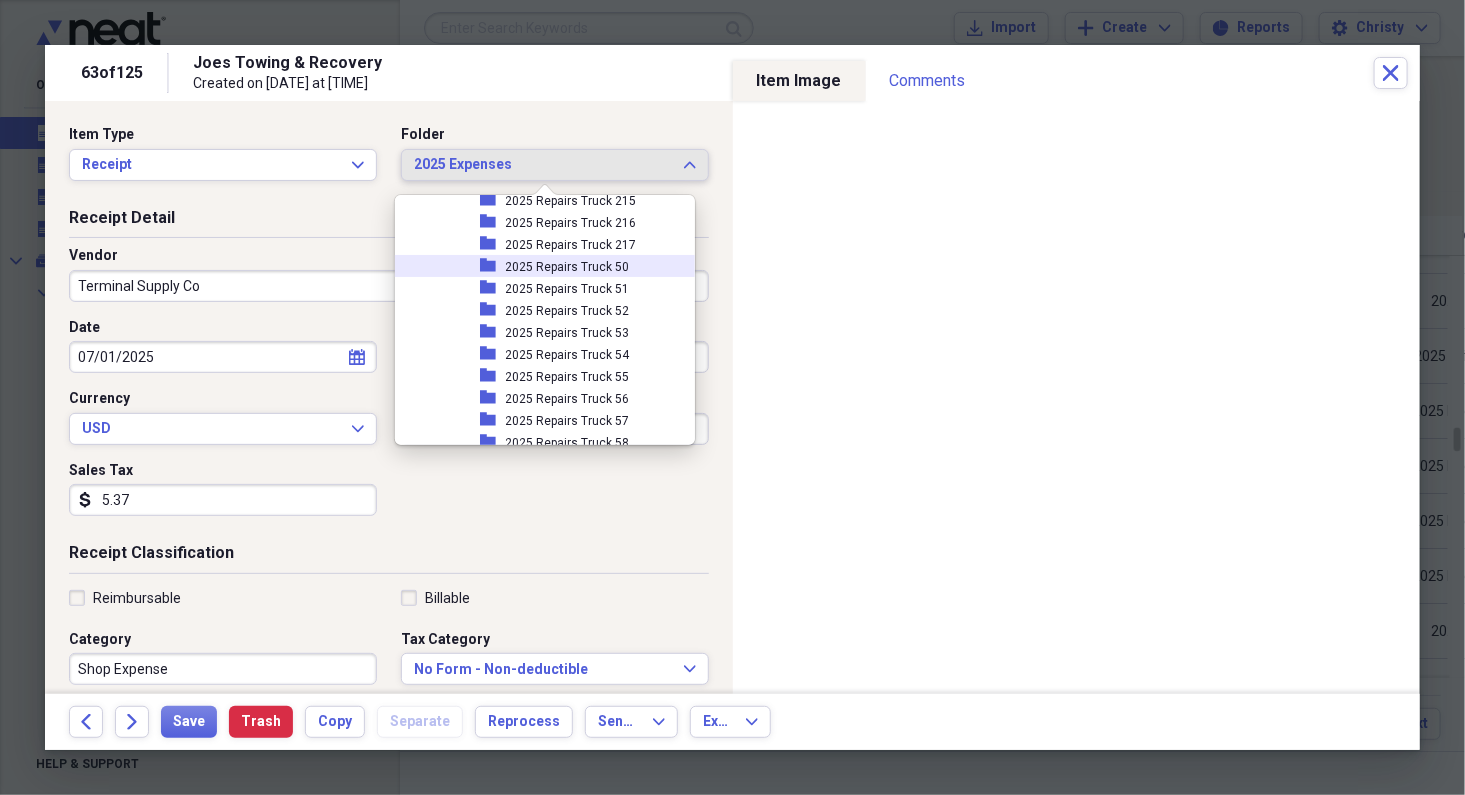 scroll, scrollTop: 3465, scrollLeft: 0, axis: vertical 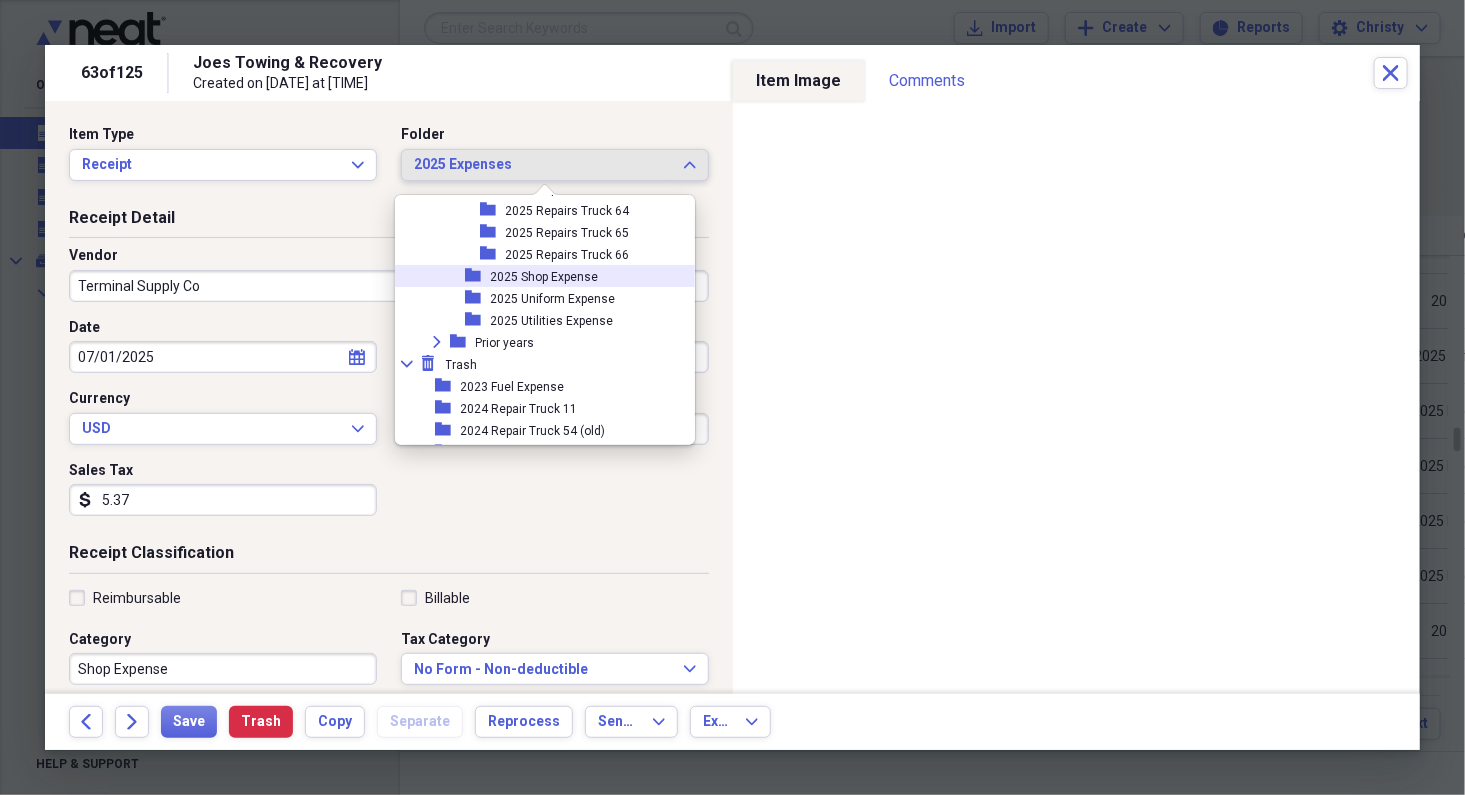 click on "2025 Shop Expense" at bounding box center (545, 277) 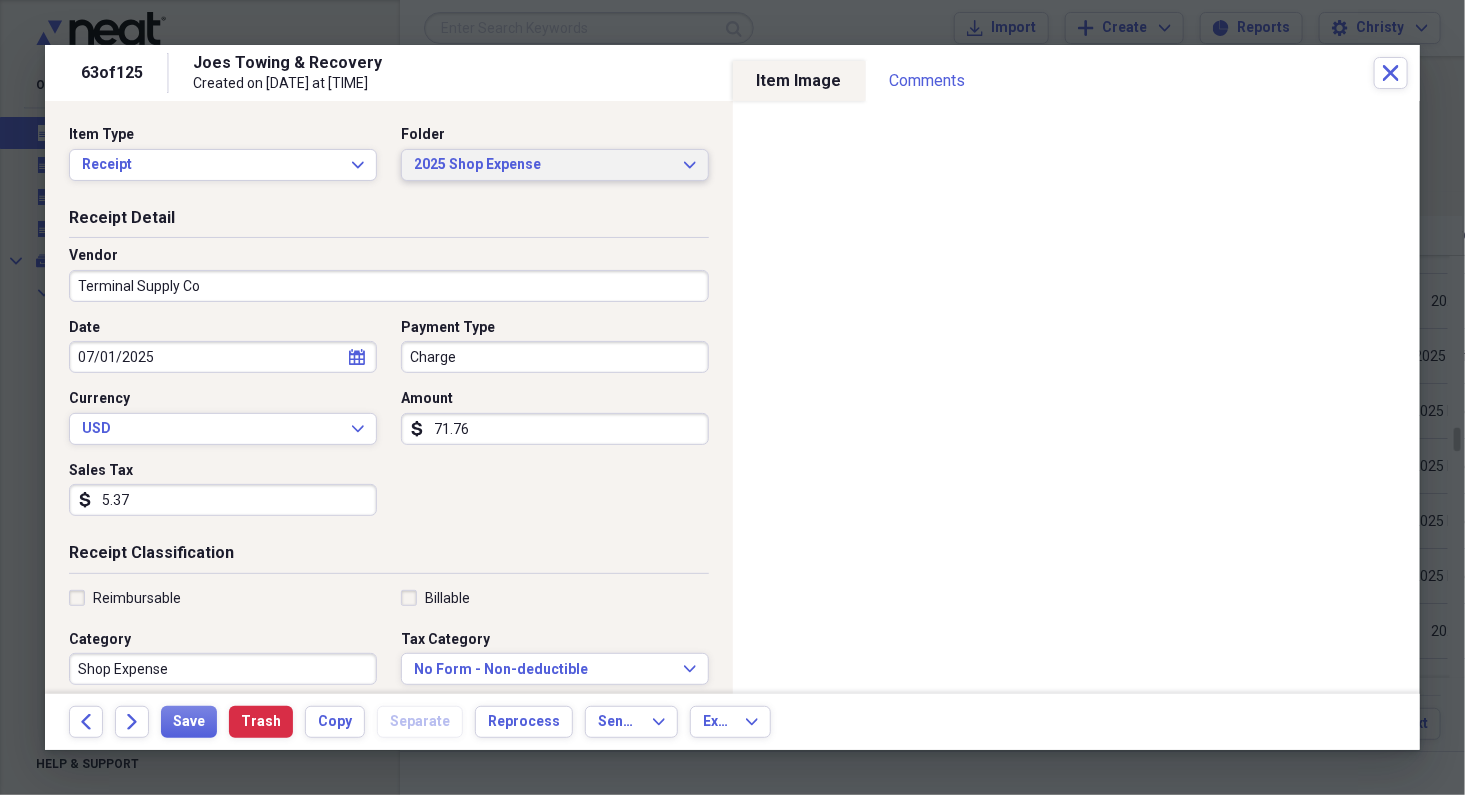 scroll, scrollTop: 427, scrollLeft: 0, axis: vertical 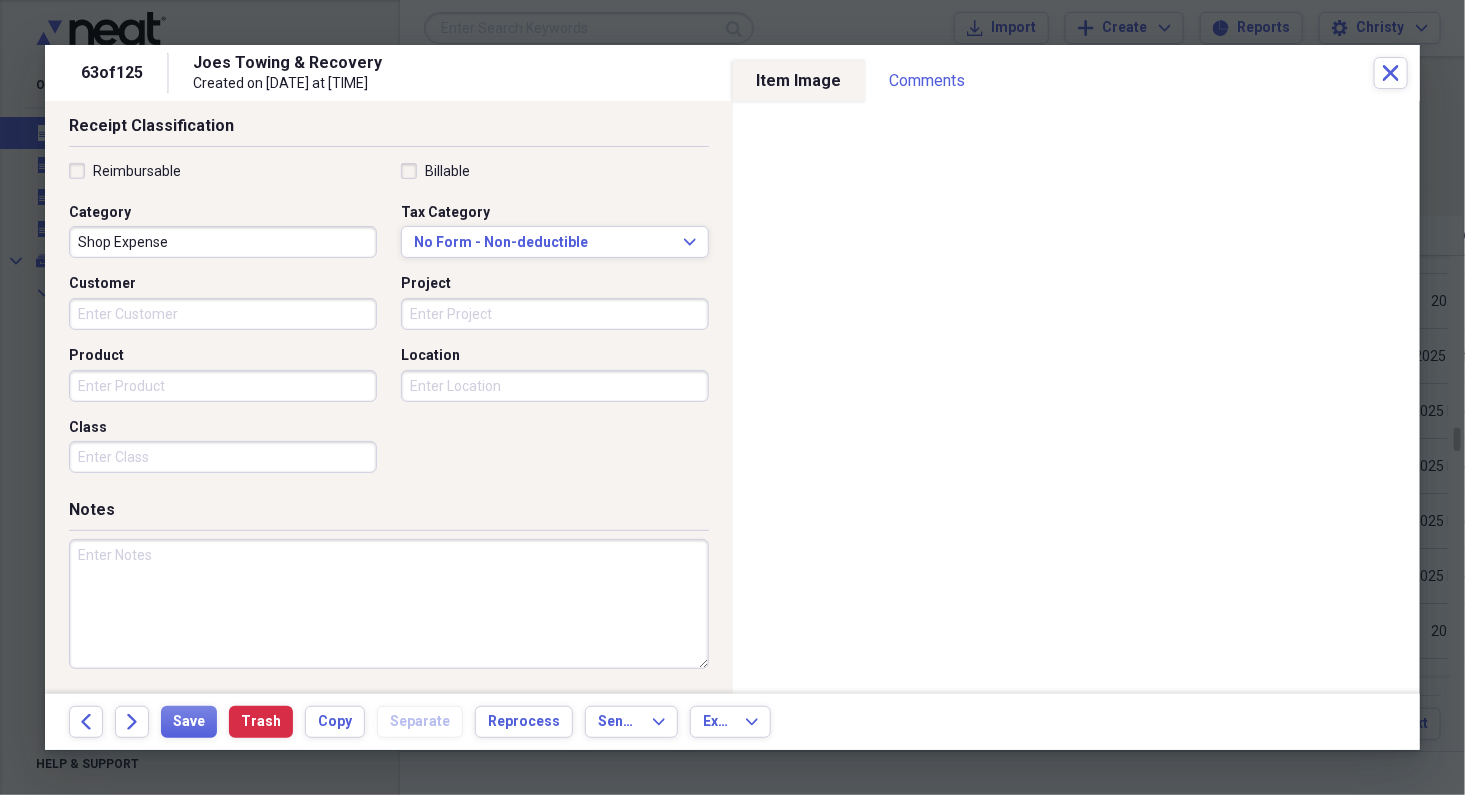 click at bounding box center (389, 604) 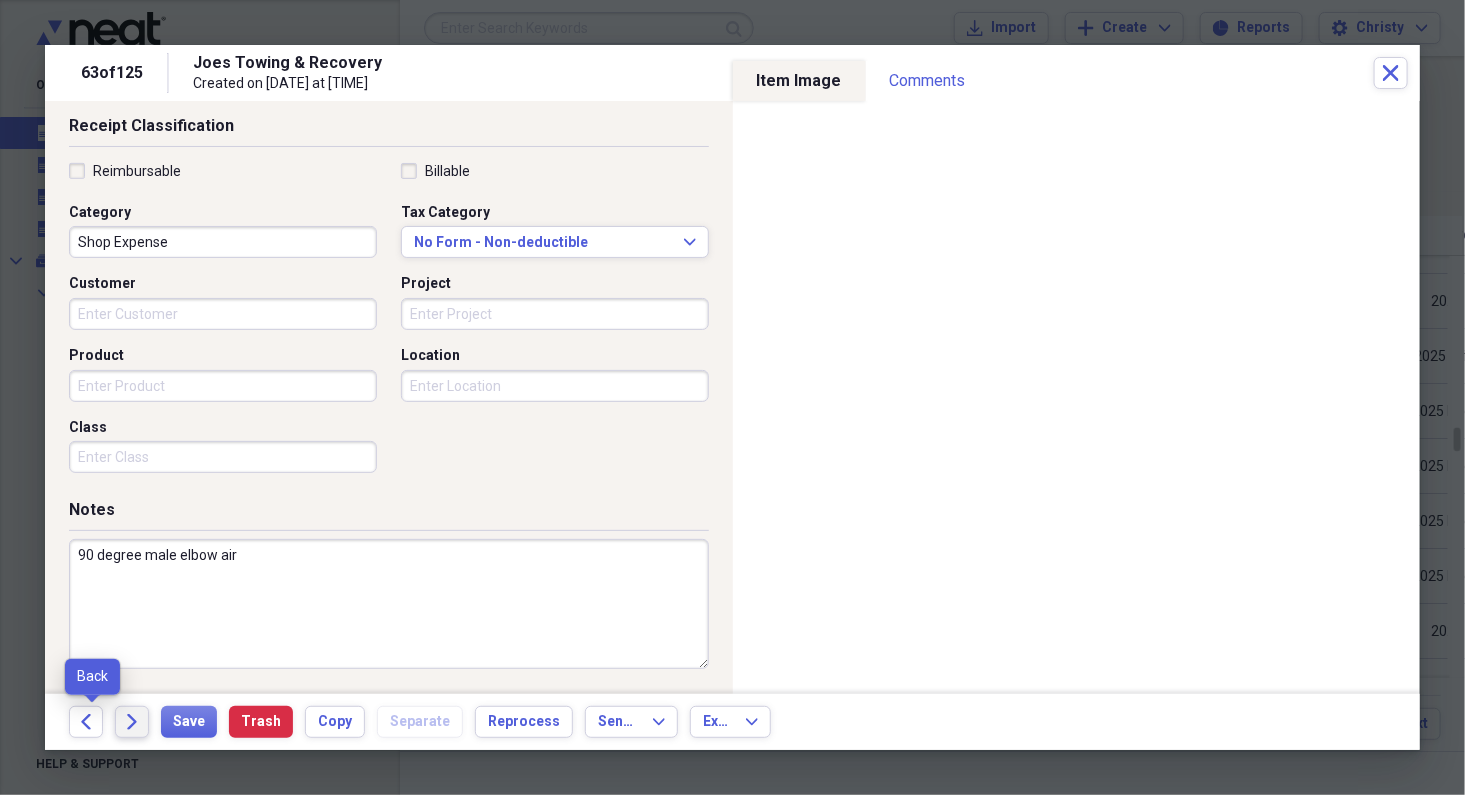 type on "90 degree male elbow air" 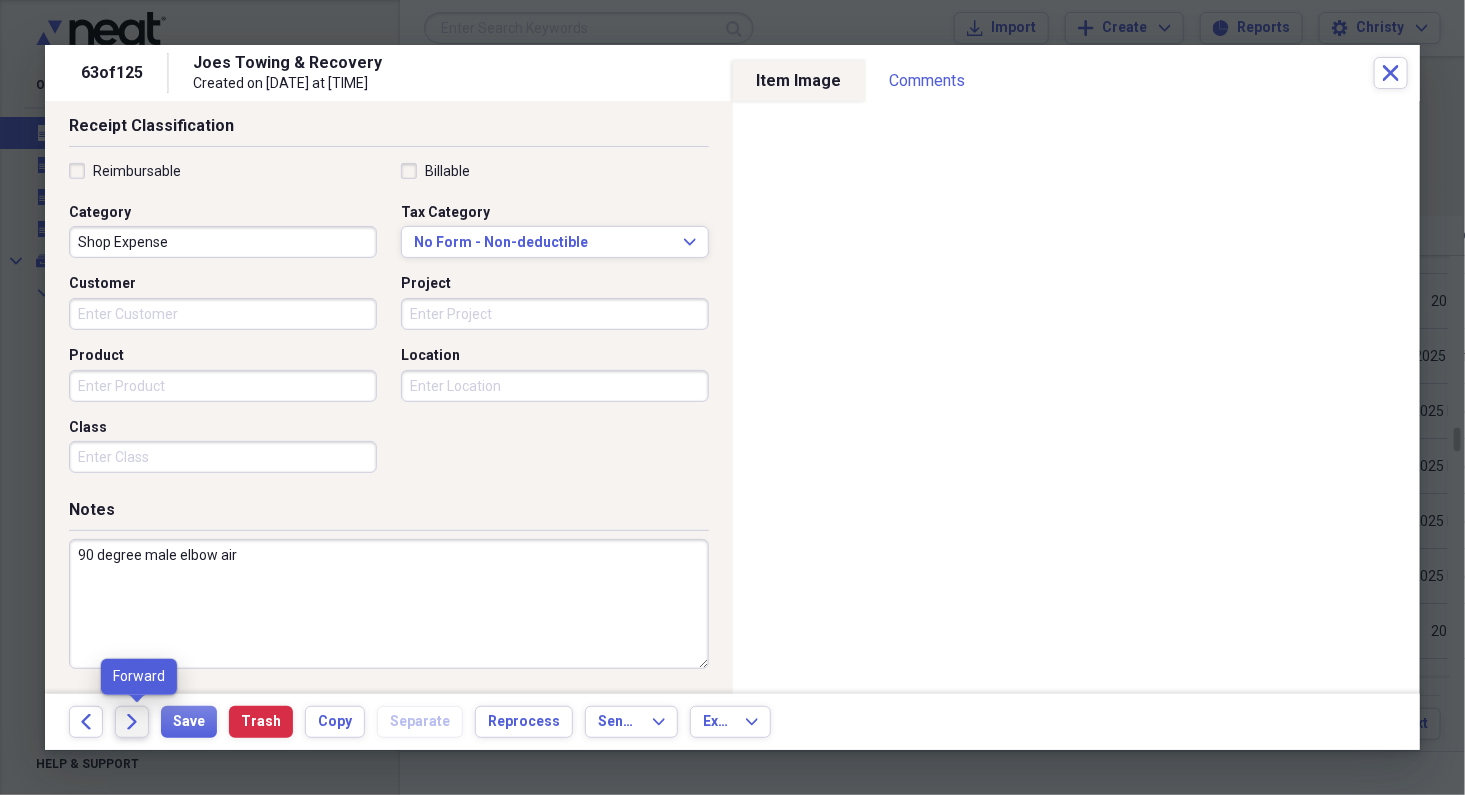 click 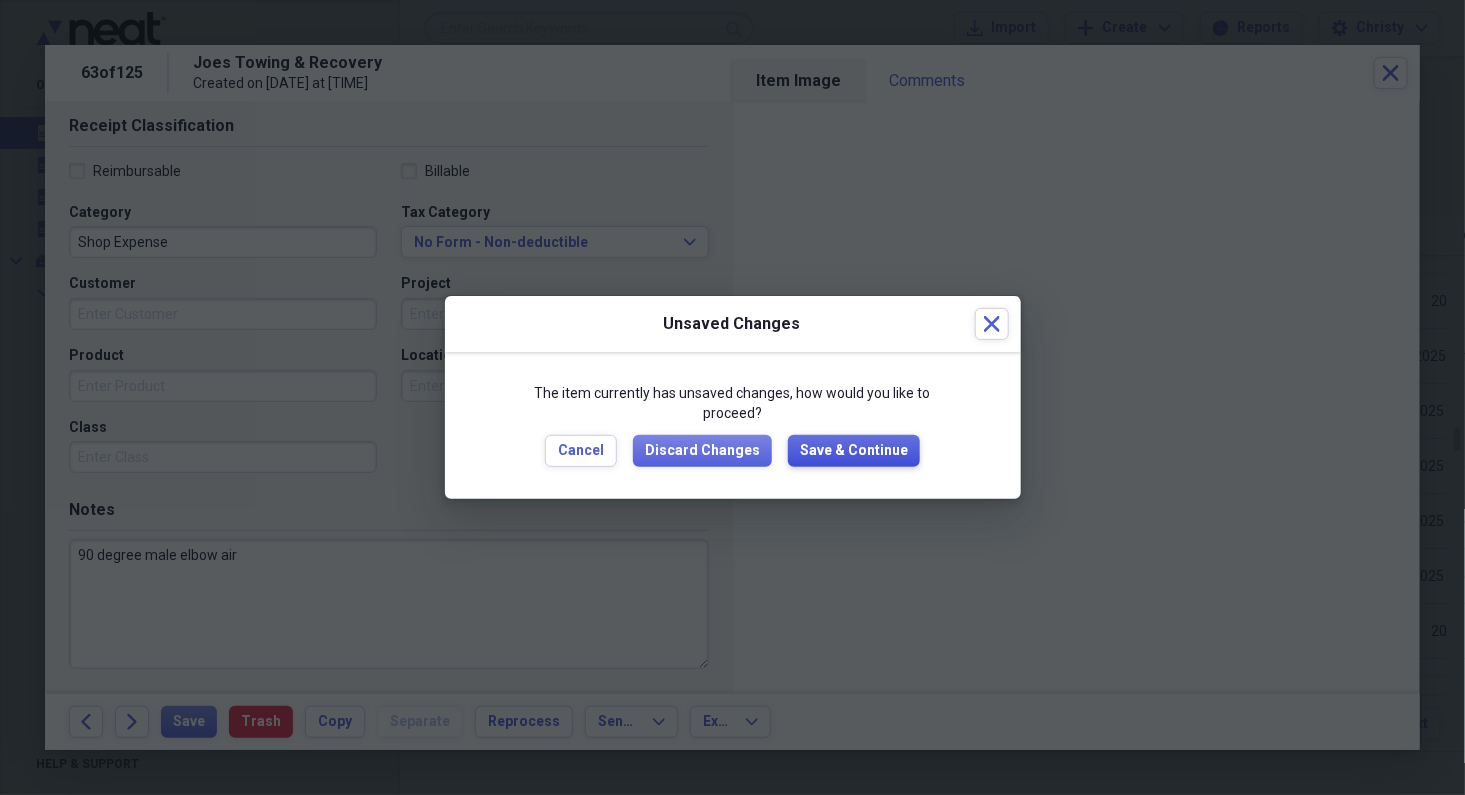 click on "Save & Continue" at bounding box center (854, 451) 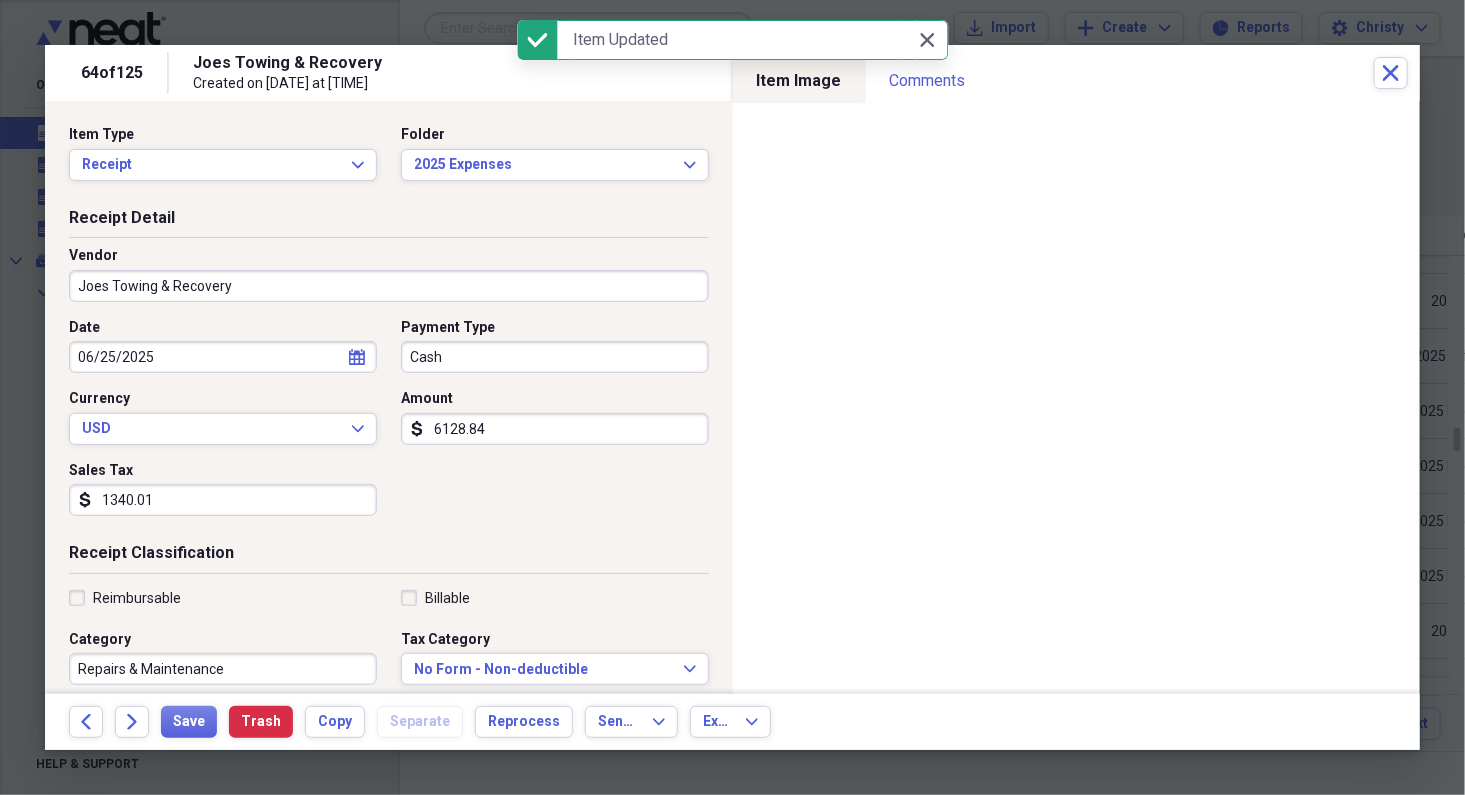 click on "Joes Towing & Recovery" at bounding box center [389, 286] 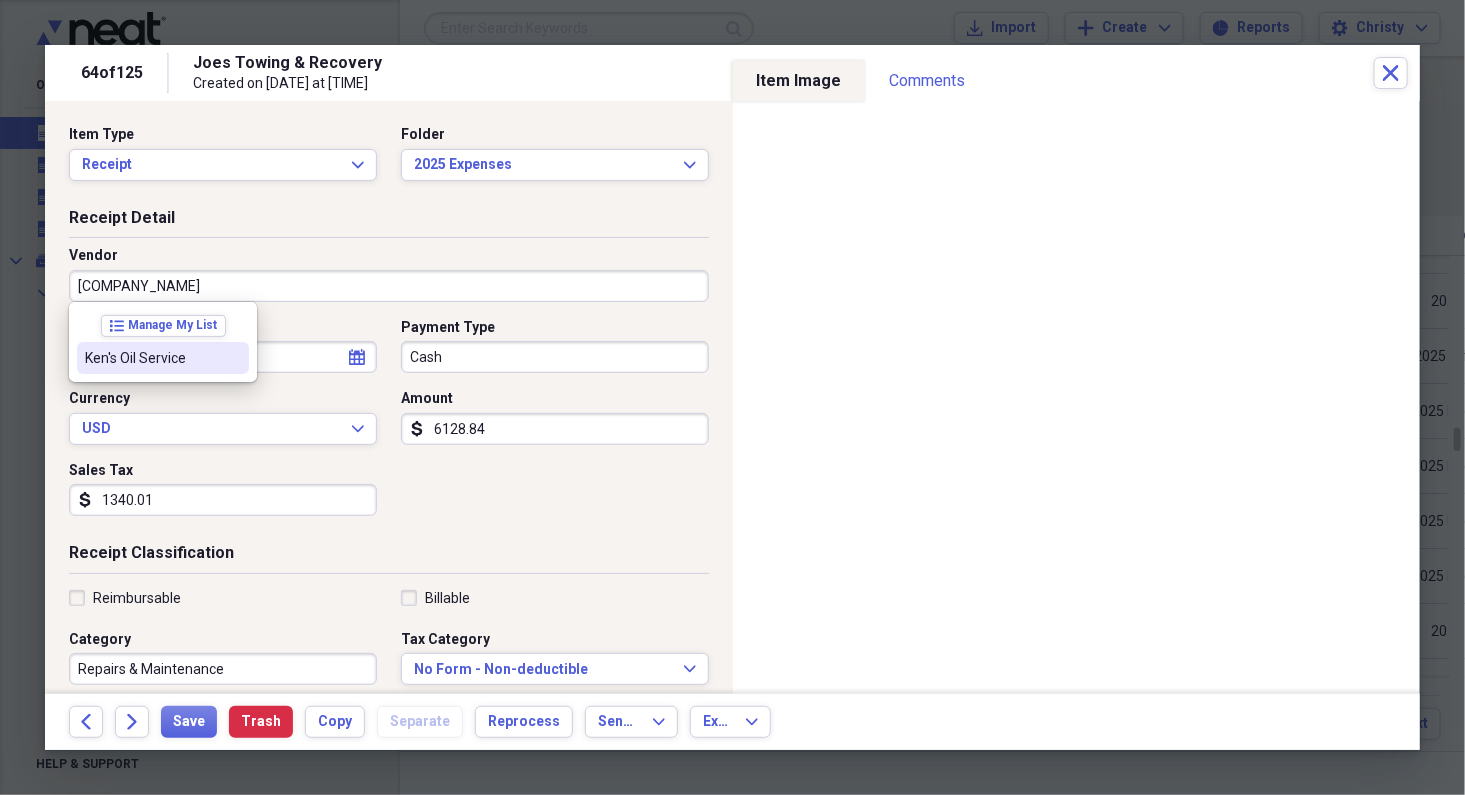 click on "Ken's Oil Service" at bounding box center [163, 358] 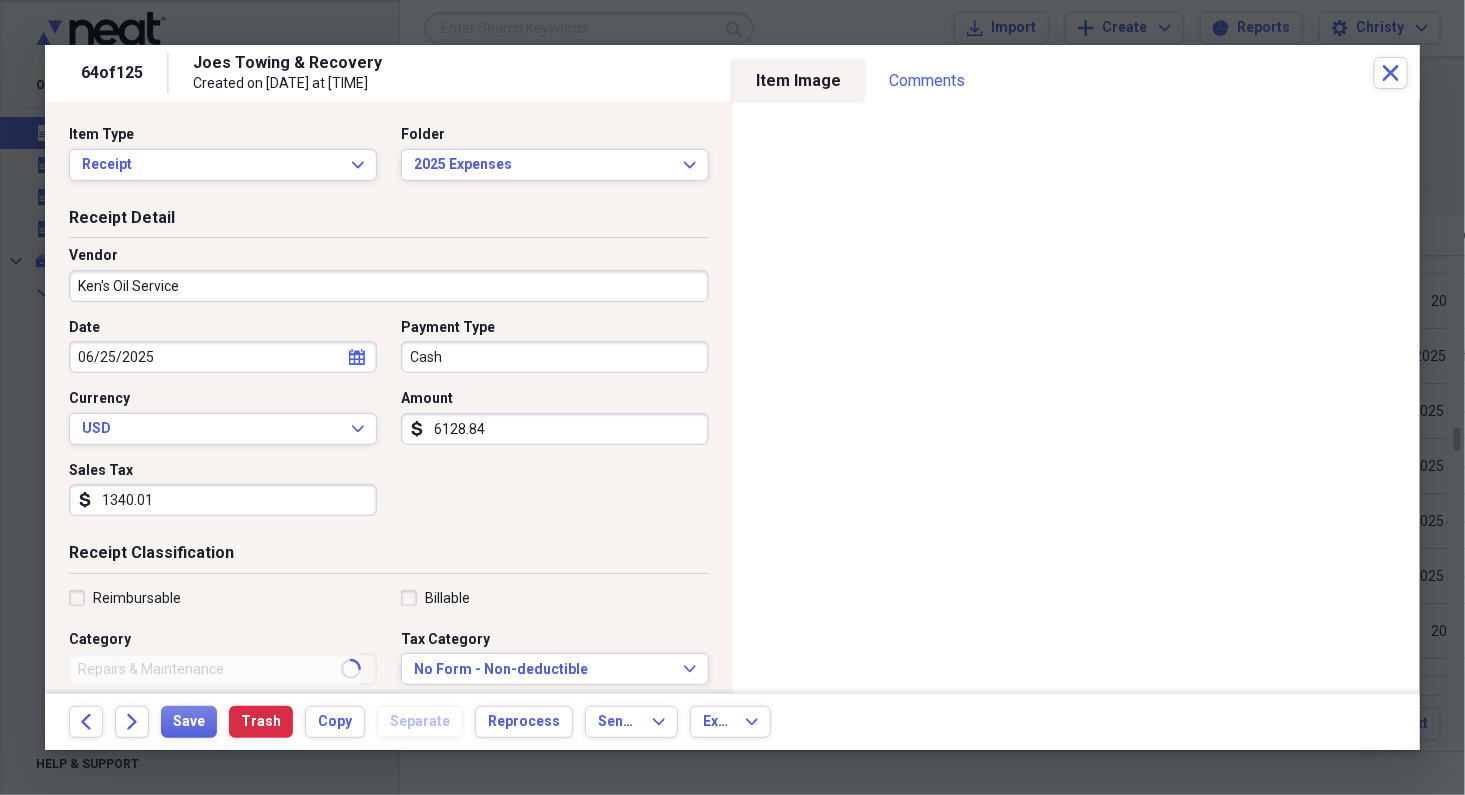 type on "Fuel/Auto" 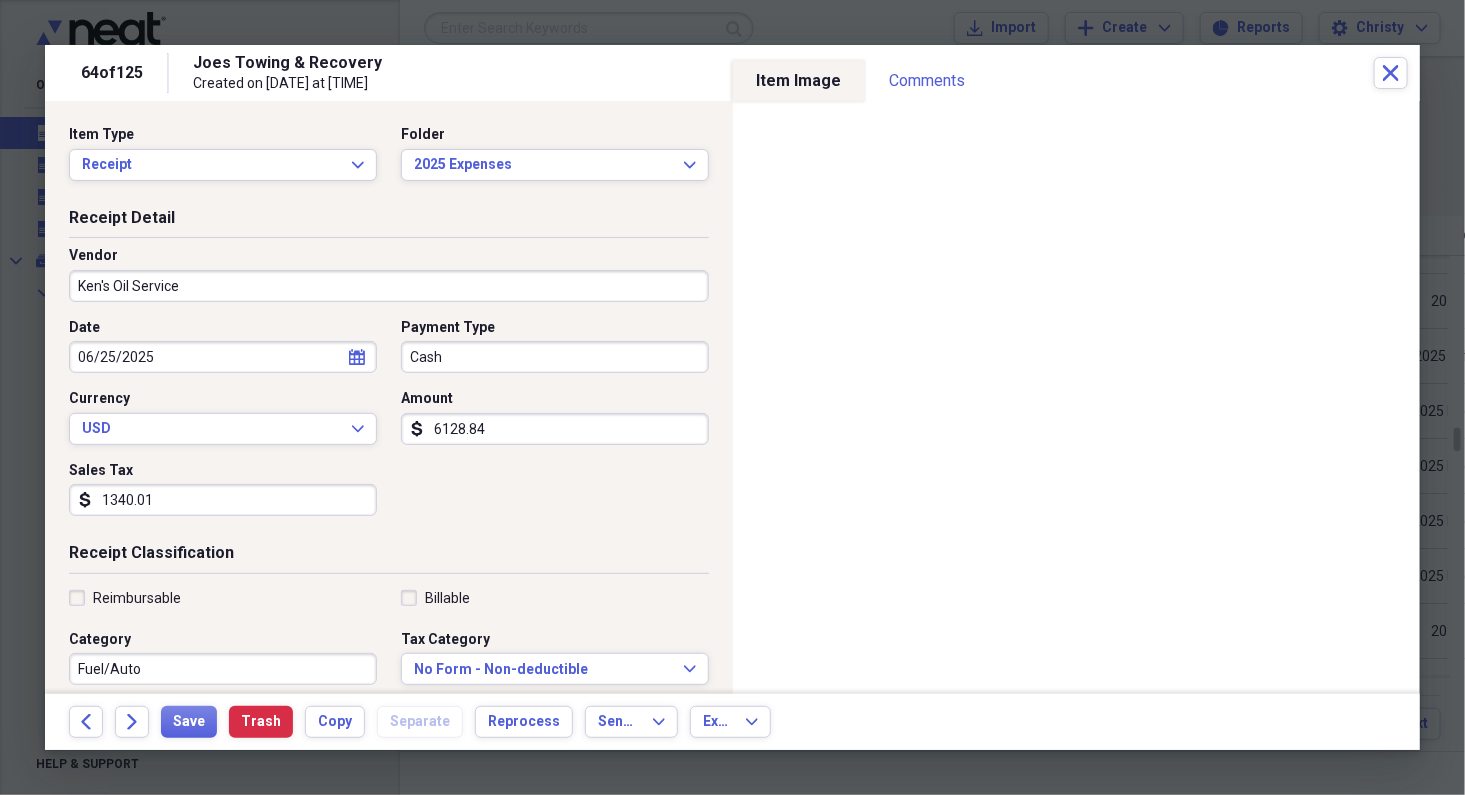 click on "Cash" at bounding box center (555, 357) 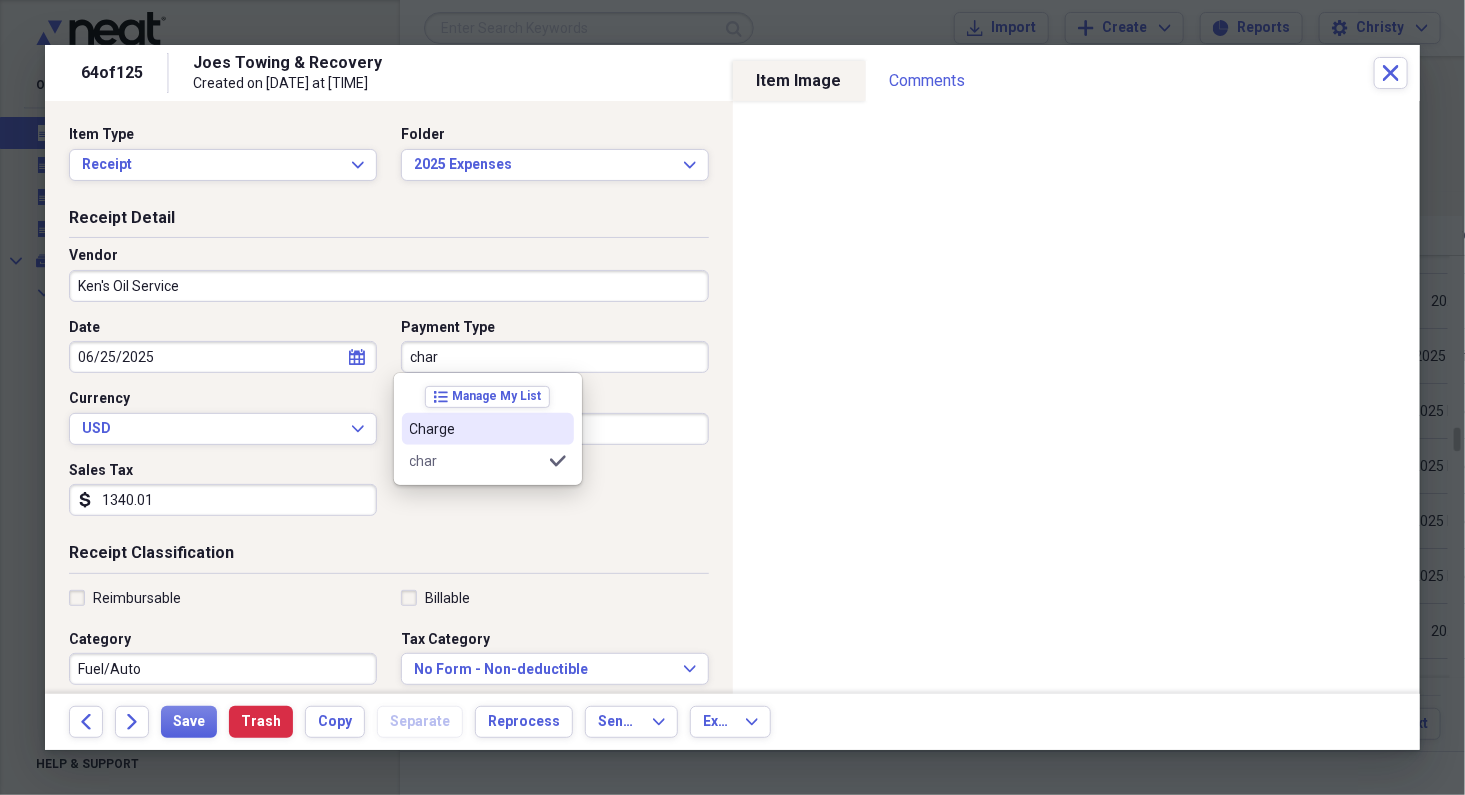 click on "Charge" at bounding box center [476, 429] 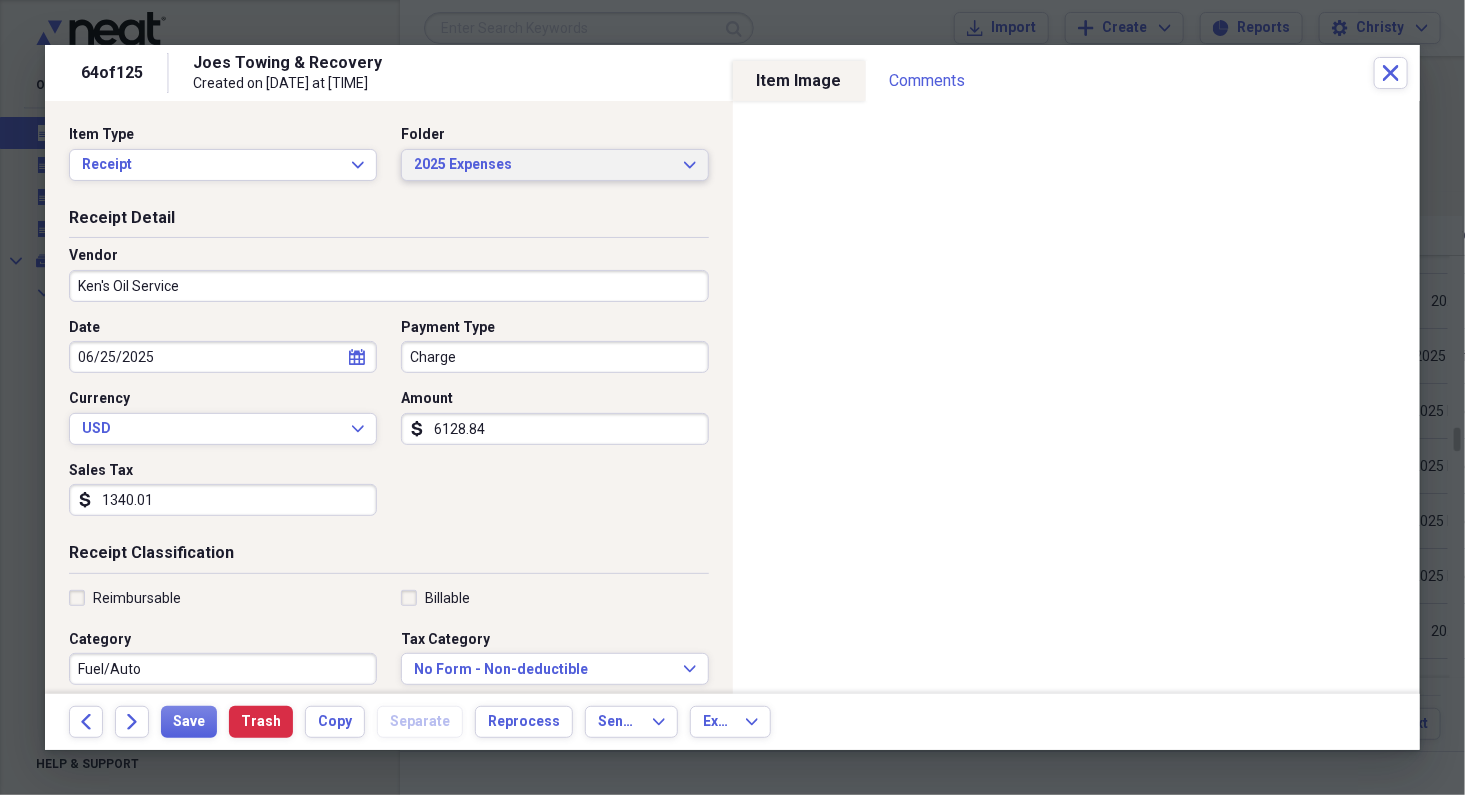 click on "2025 Expenses Expand" at bounding box center [555, 165] 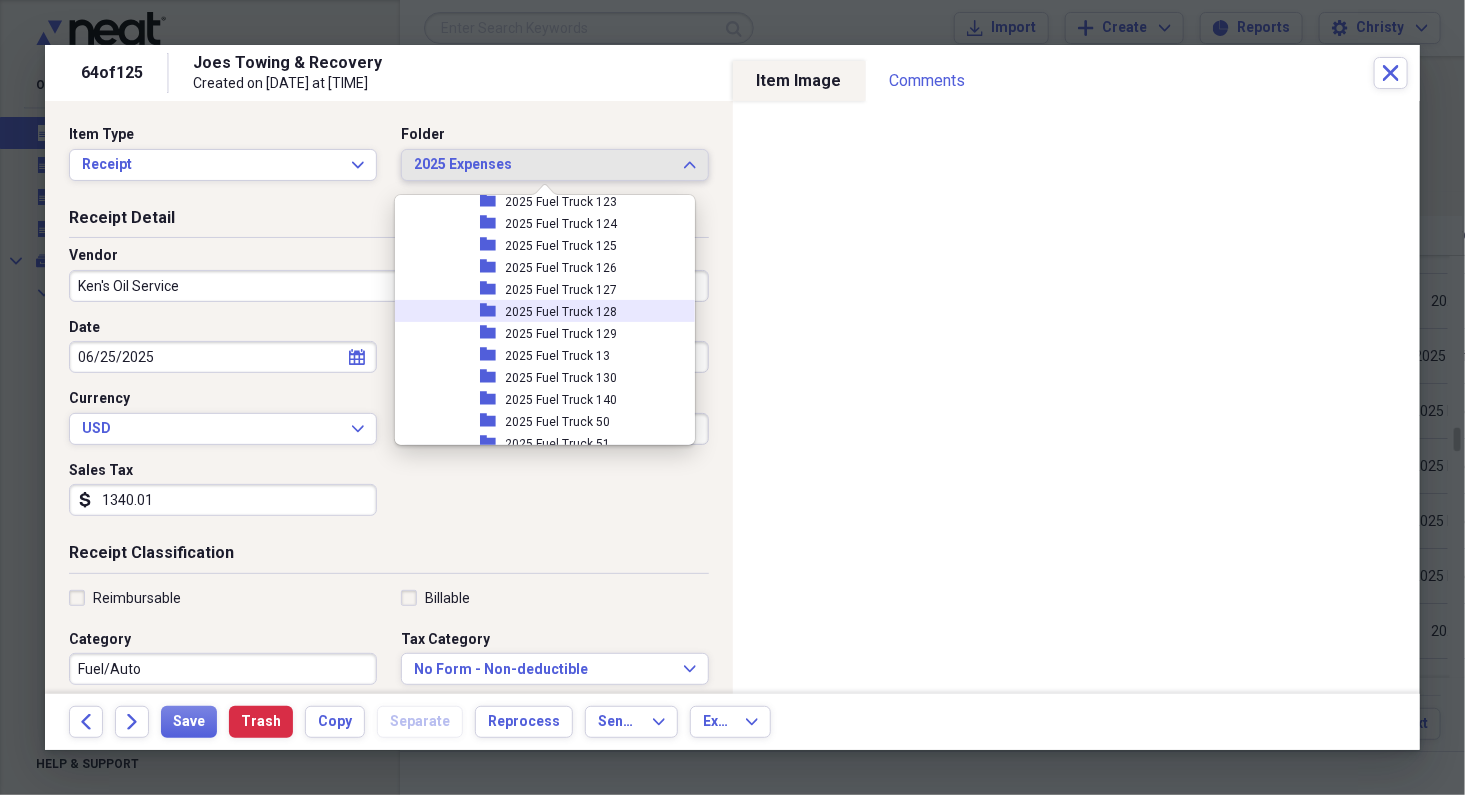 scroll, scrollTop: 1465, scrollLeft: 0, axis: vertical 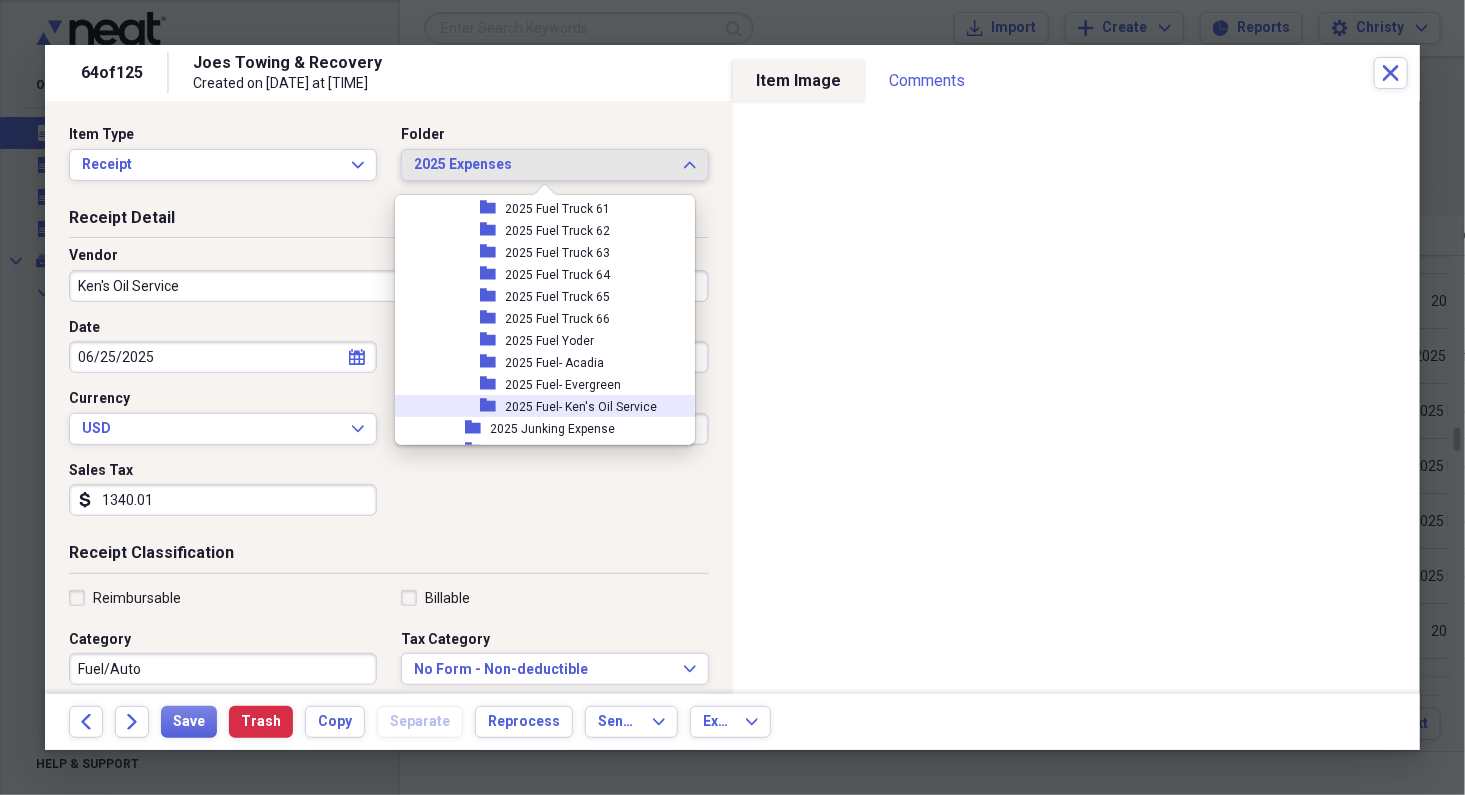 click on "2025 Fuel- Ken's Oil Service" at bounding box center (582, 407) 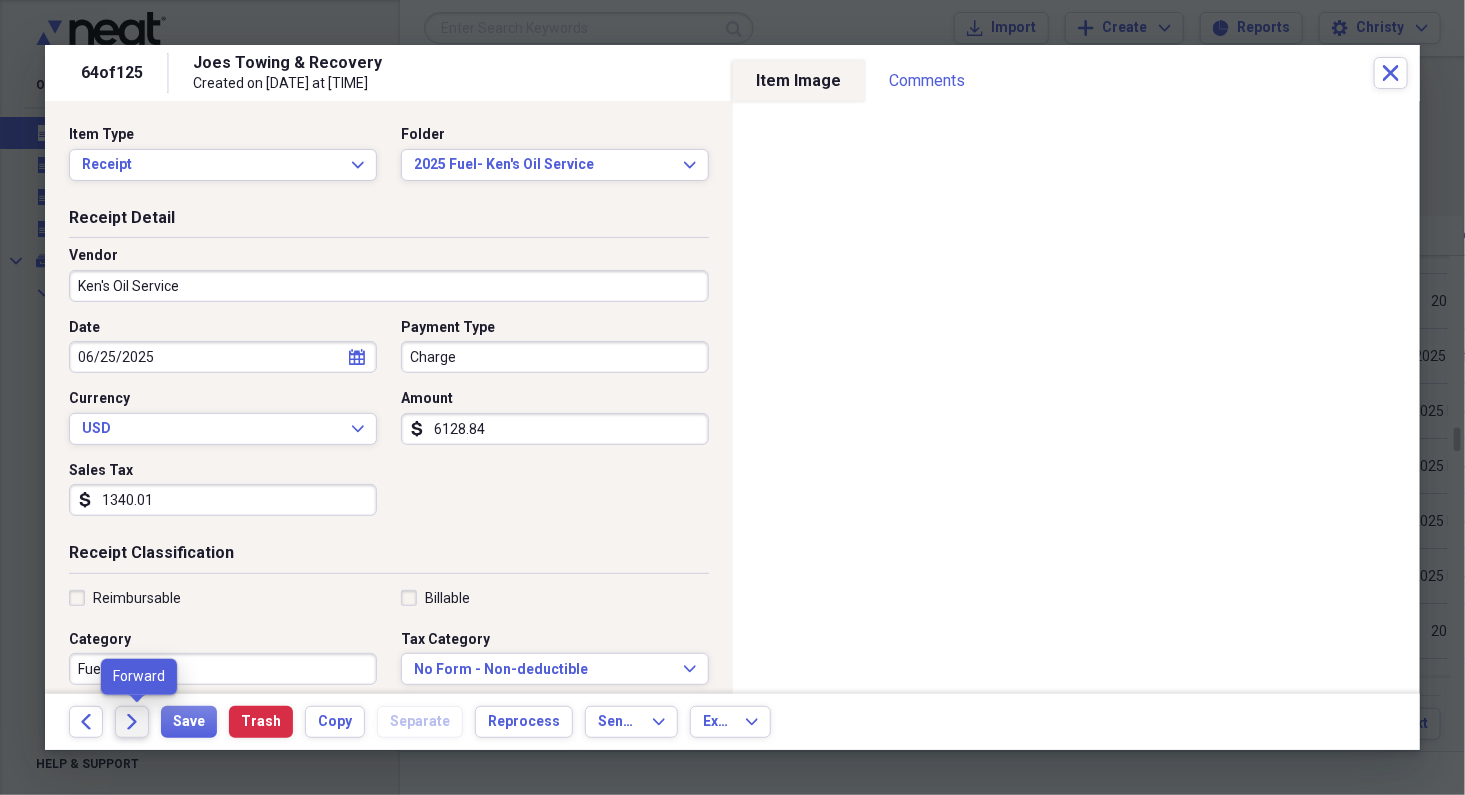 click on "Forward" 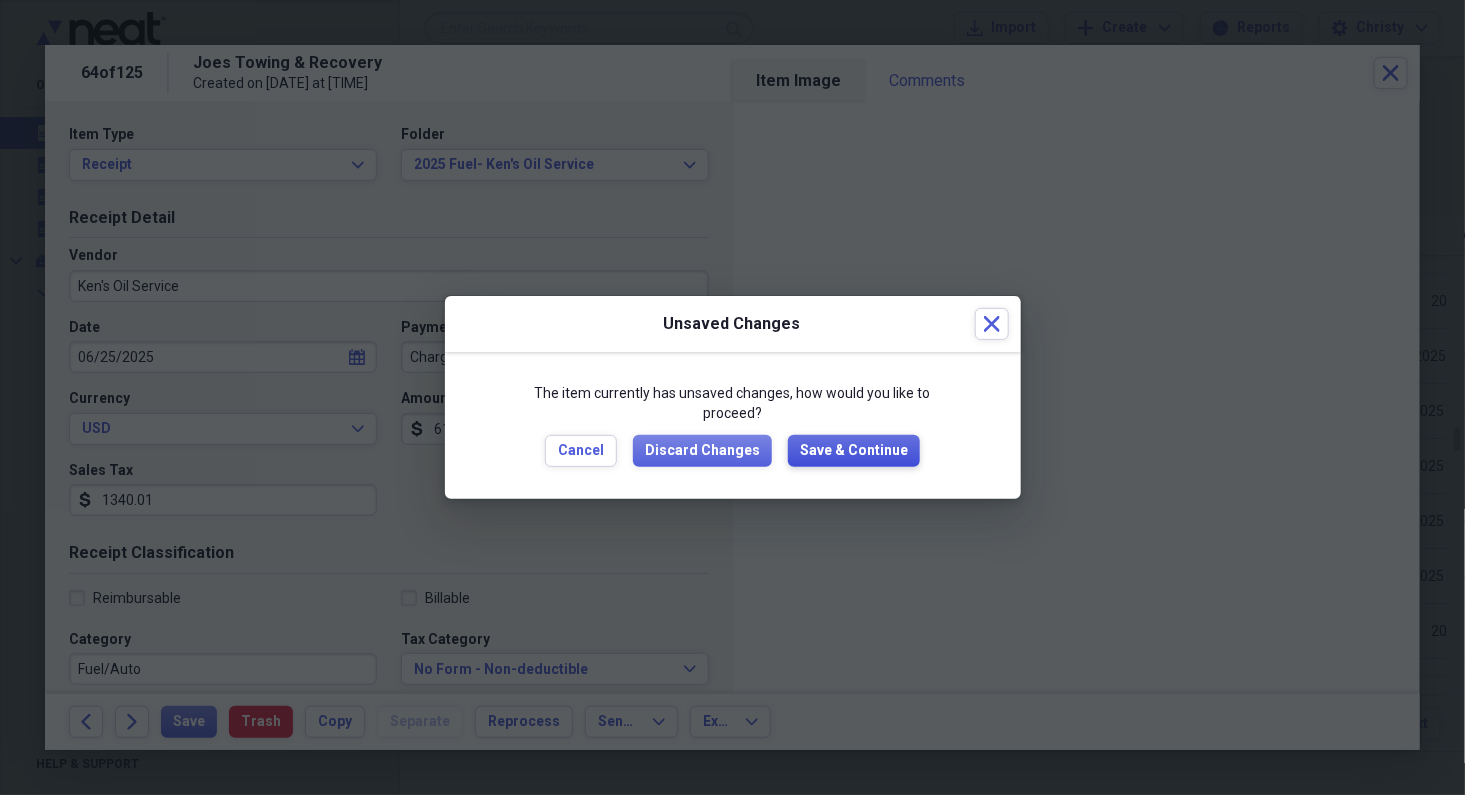 click on "Save & Continue" at bounding box center [854, 451] 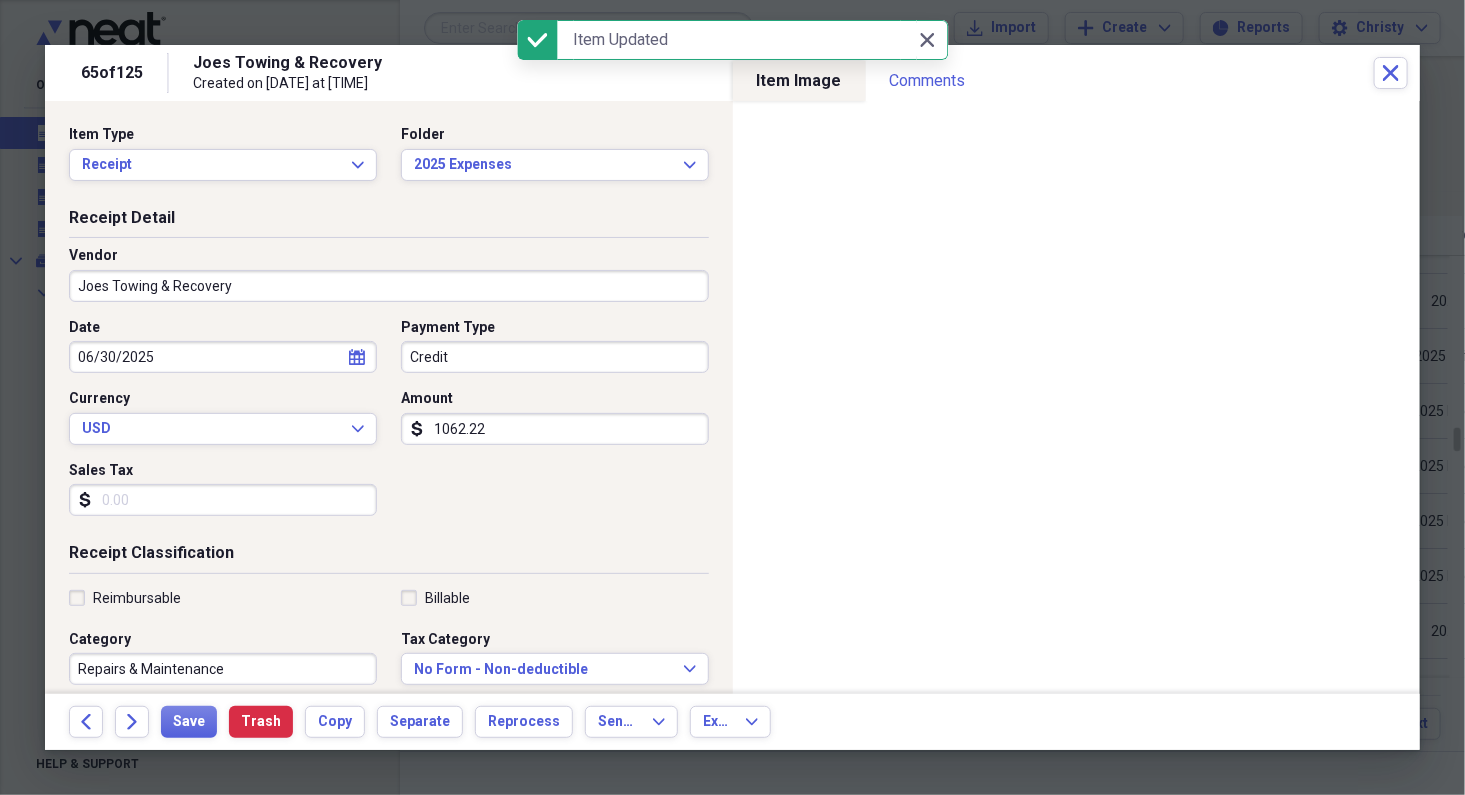 click on "Joes Towing & Recovery" at bounding box center [389, 286] 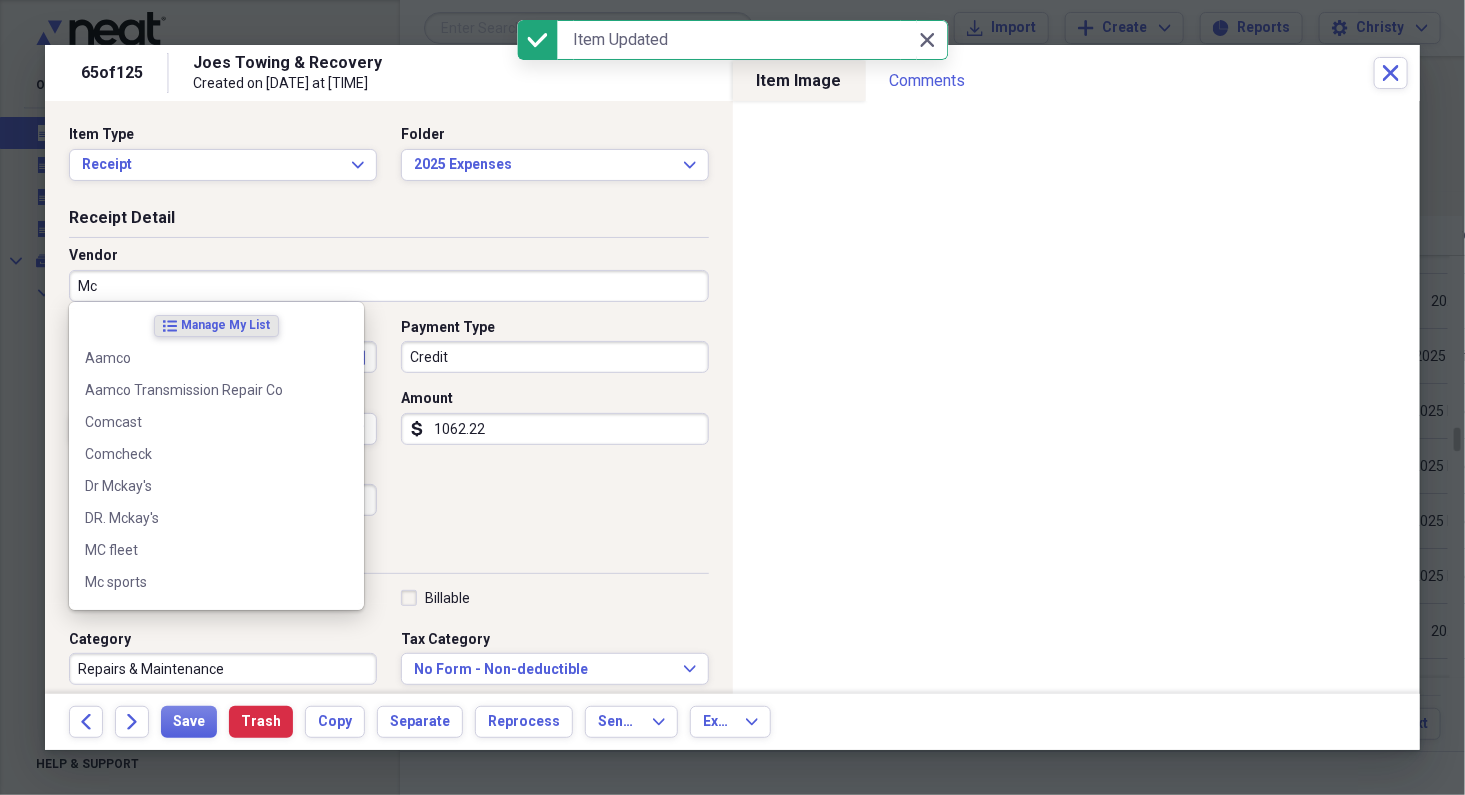 type on "[COMPANY_NAME]" 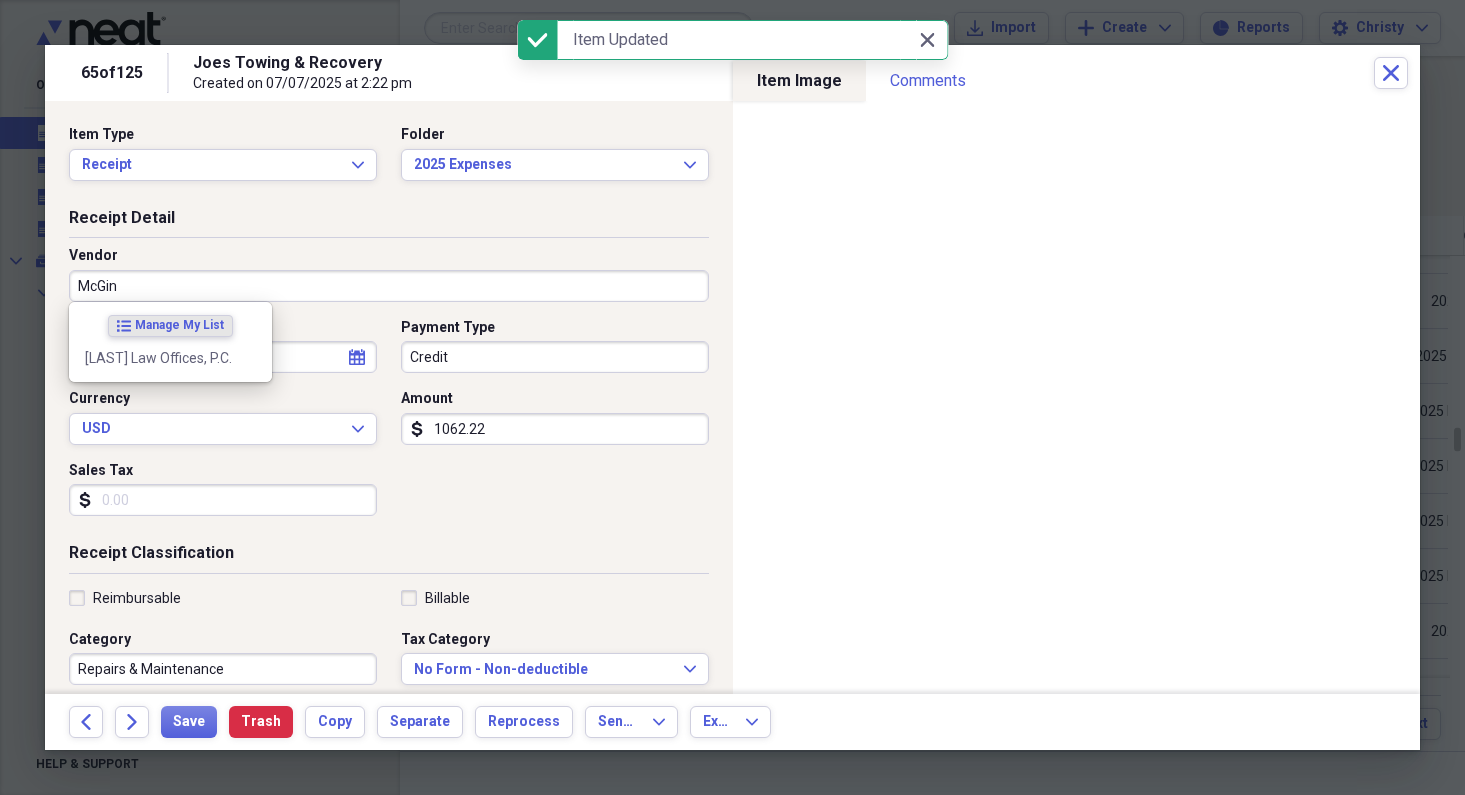 scroll, scrollTop: 0, scrollLeft: 0, axis: both 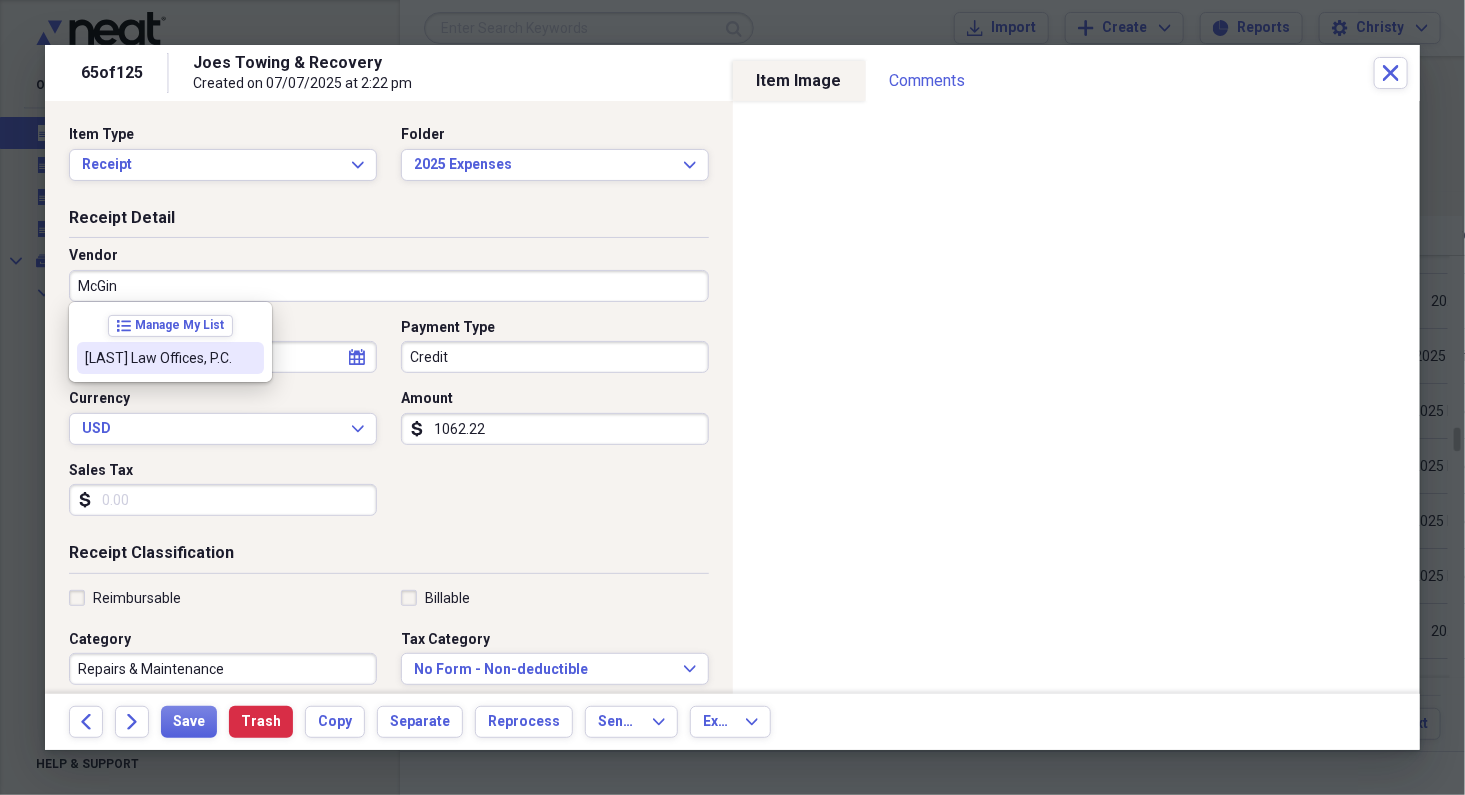 click on "[COMPANY_NAME]" at bounding box center (170, 358) 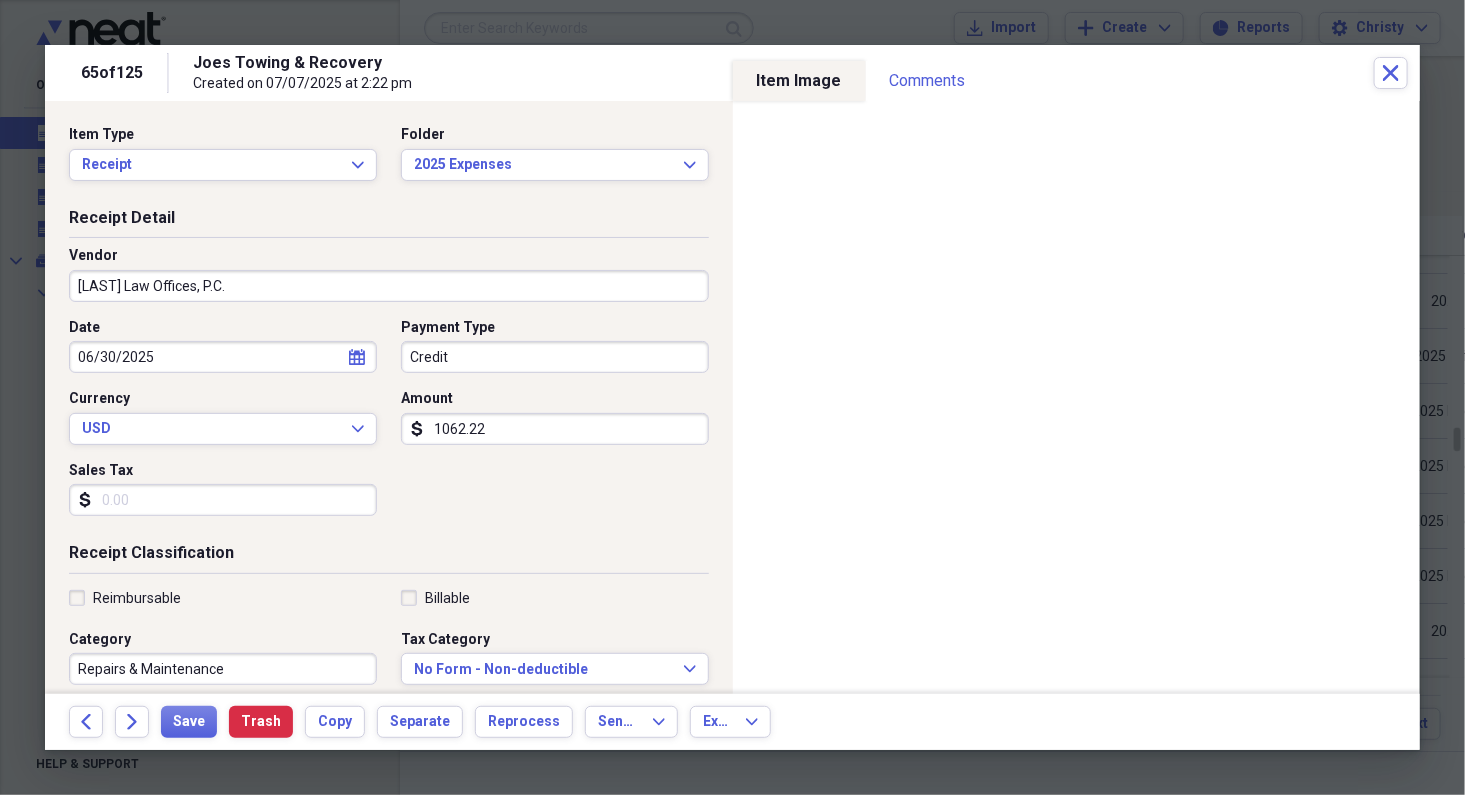 type on "Office Expense" 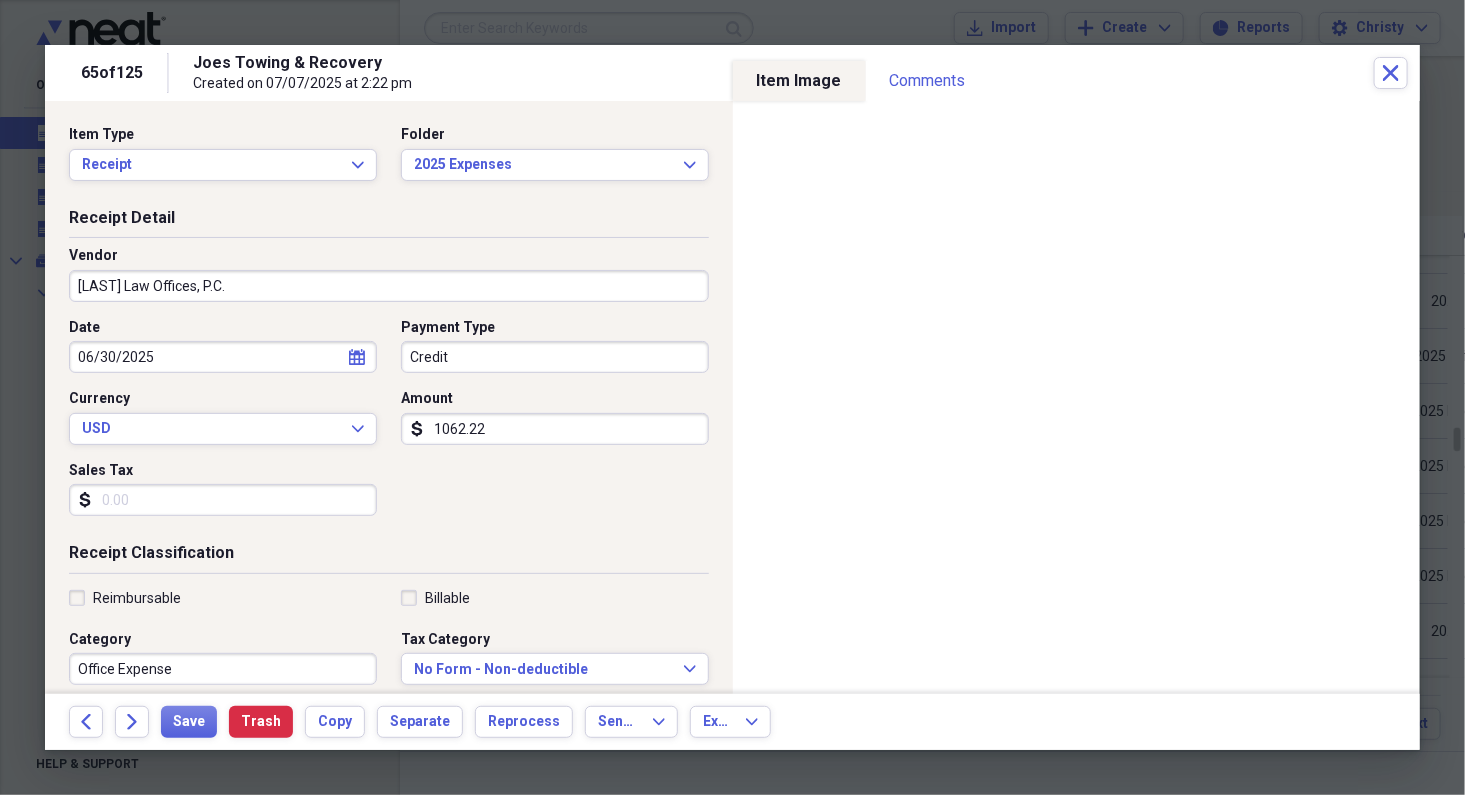 click on "Credit" at bounding box center [555, 357] 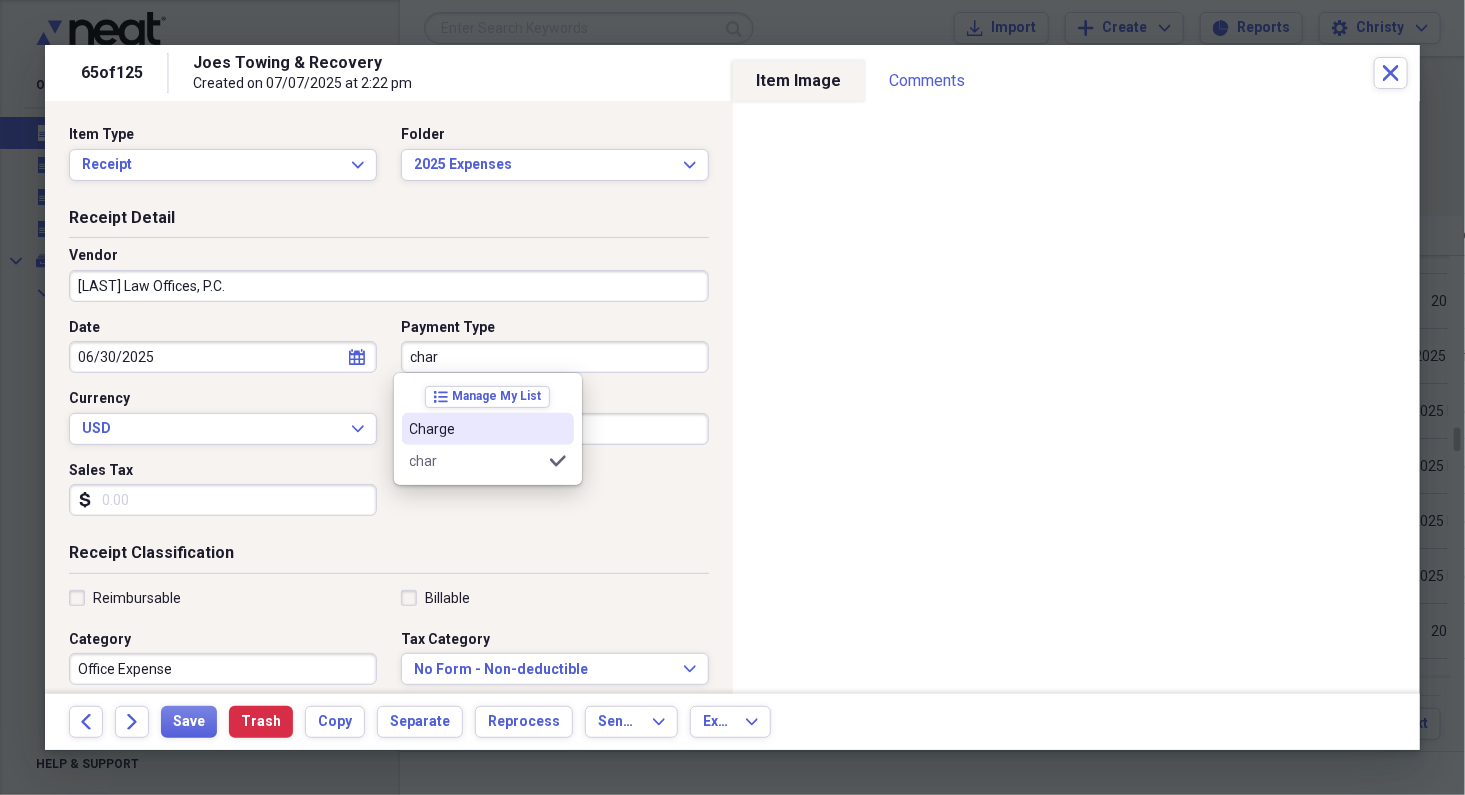 click on "Charge" at bounding box center (476, 429) 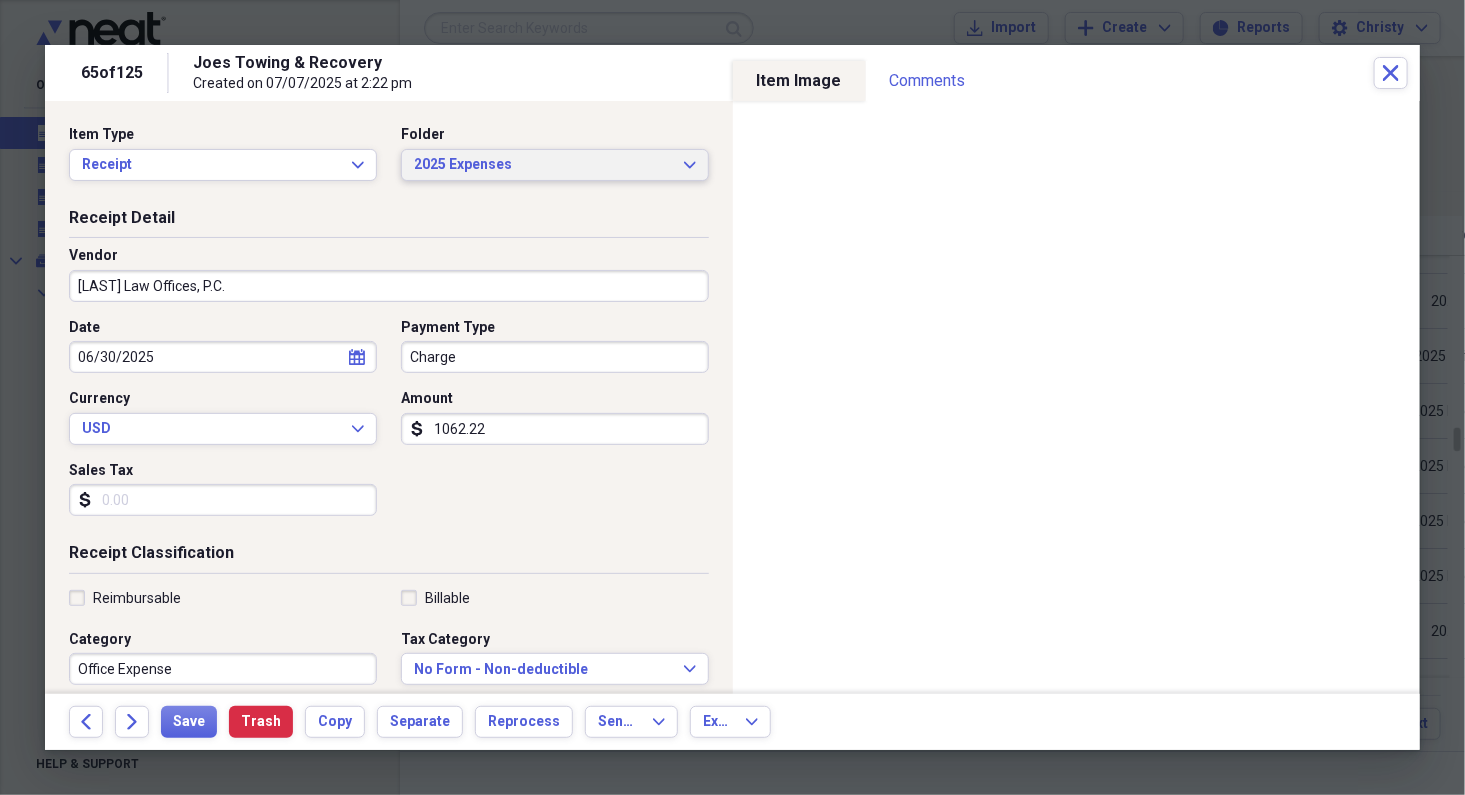 click on "2025 Expenses" at bounding box center [543, 165] 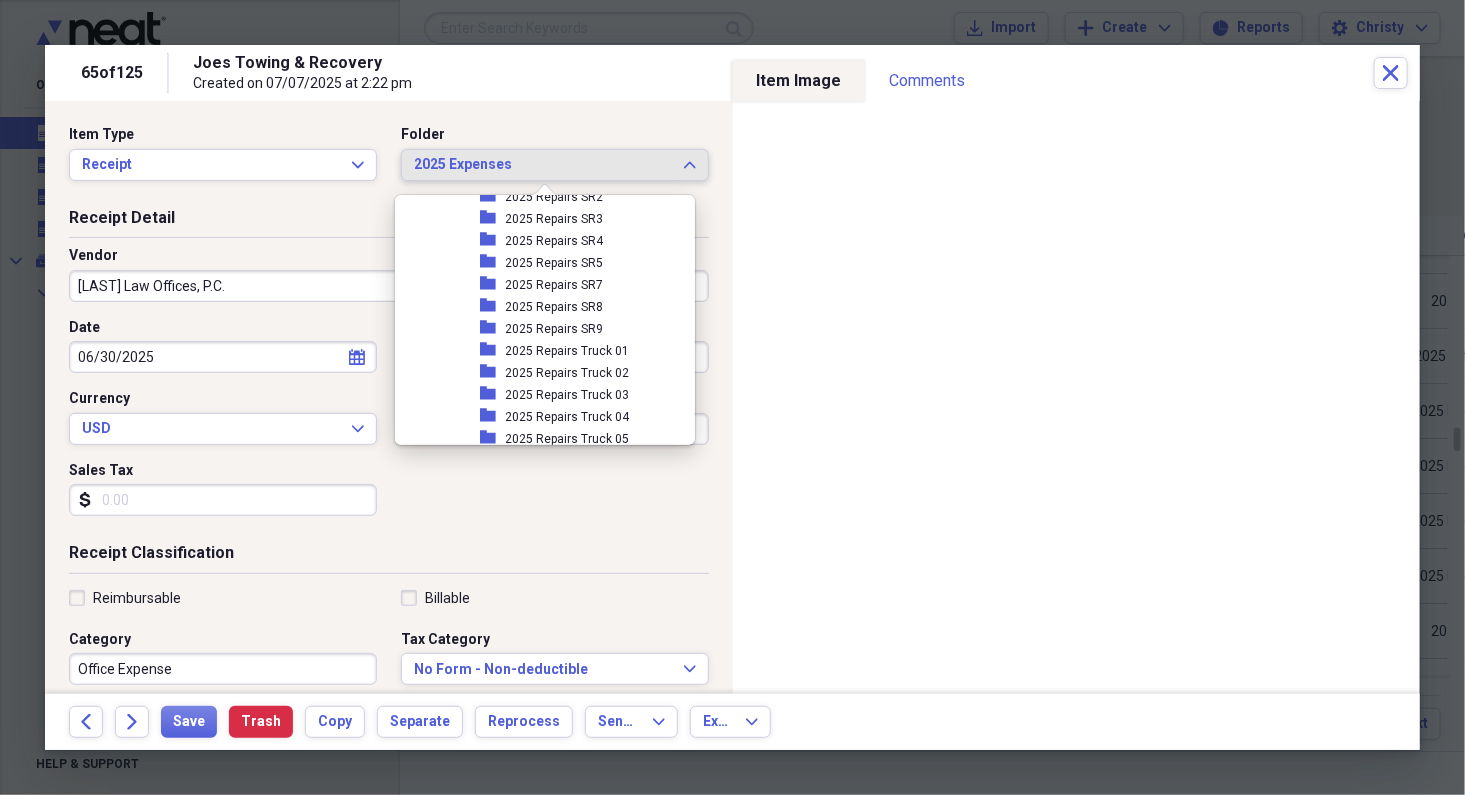 scroll, scrollTop: 1647, scrollLeft: 0, axis: vertical 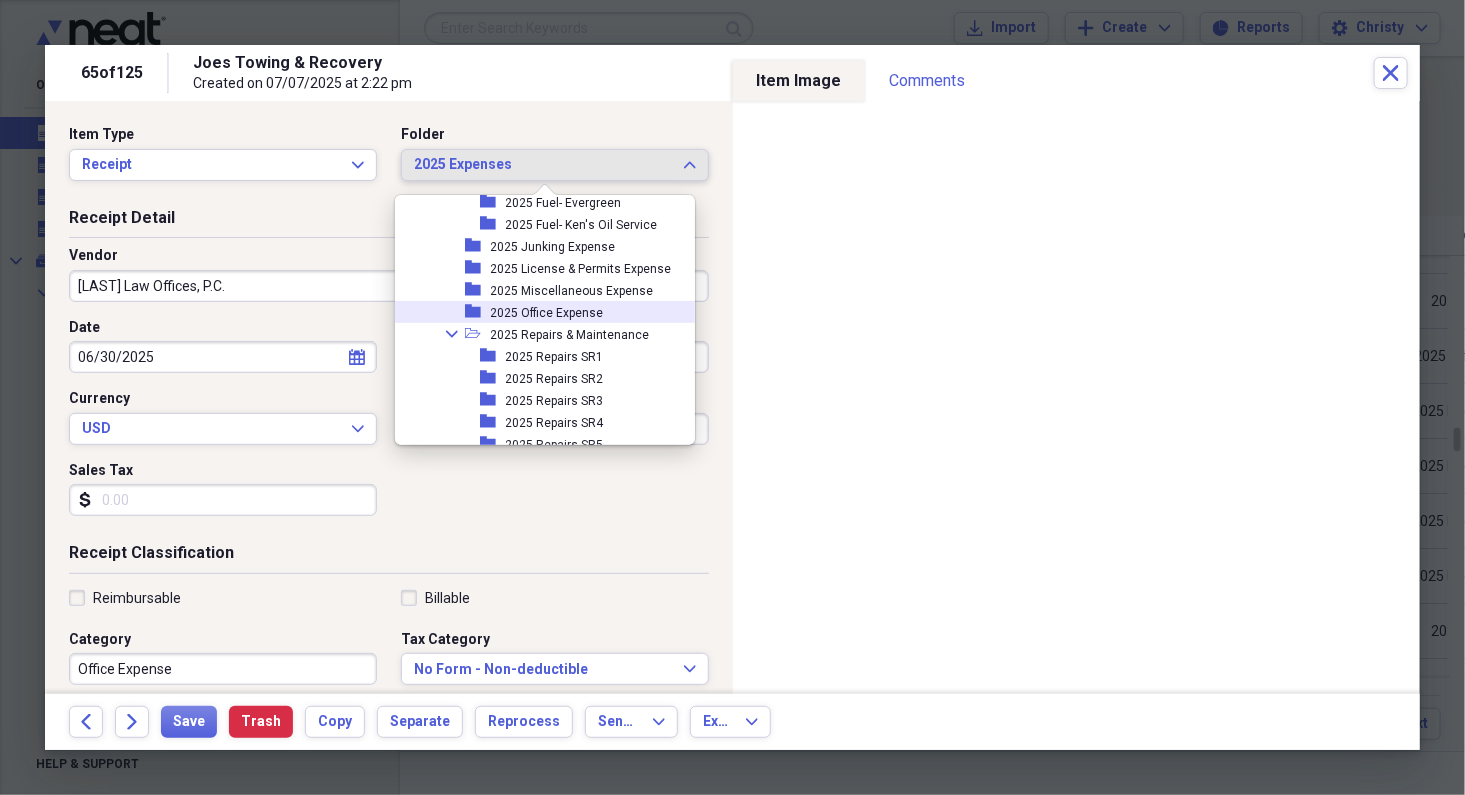 click on "2025 Office Expense" at bounding box center [547, 313] 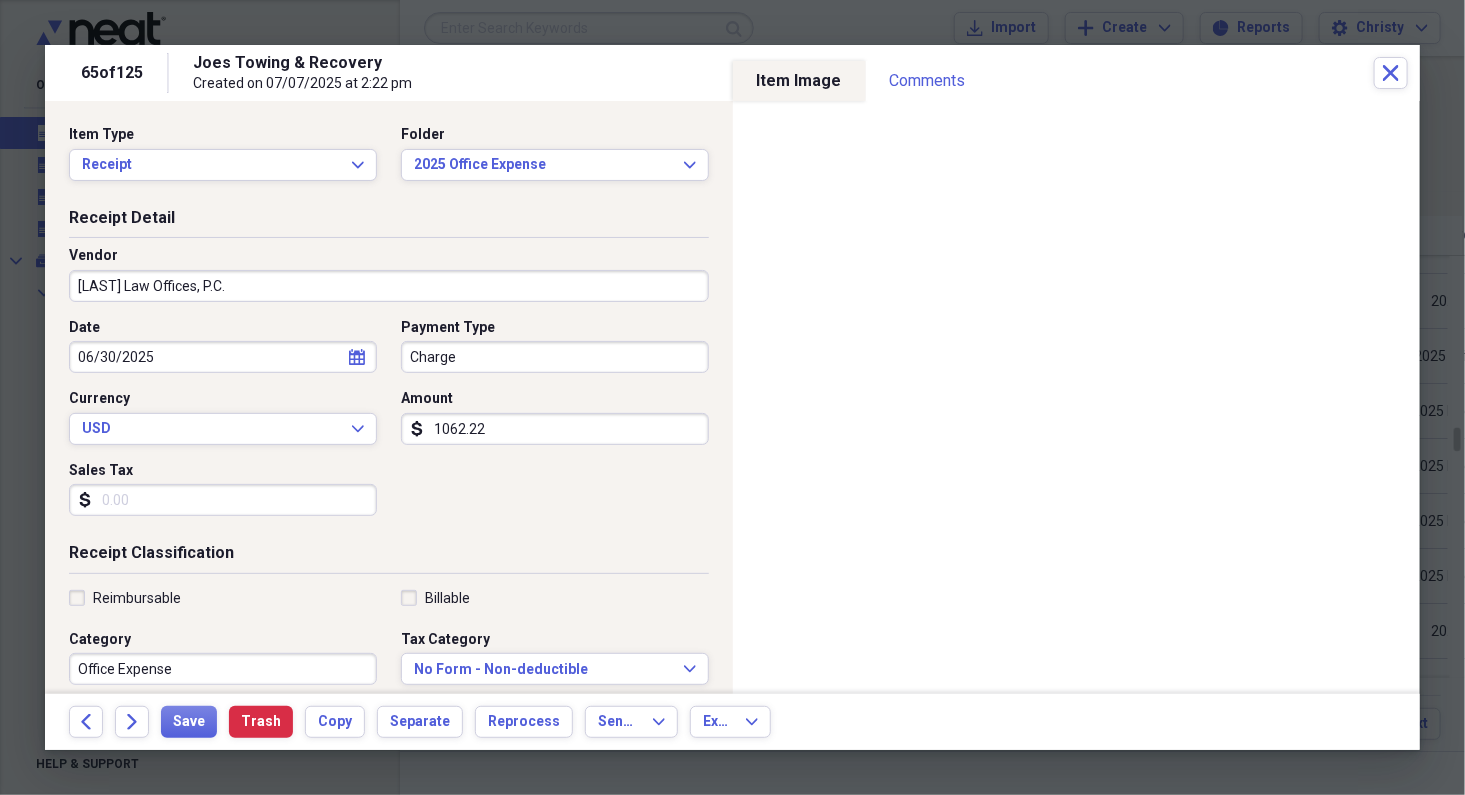 click on "1062.22" at bounding box center [555, 429] 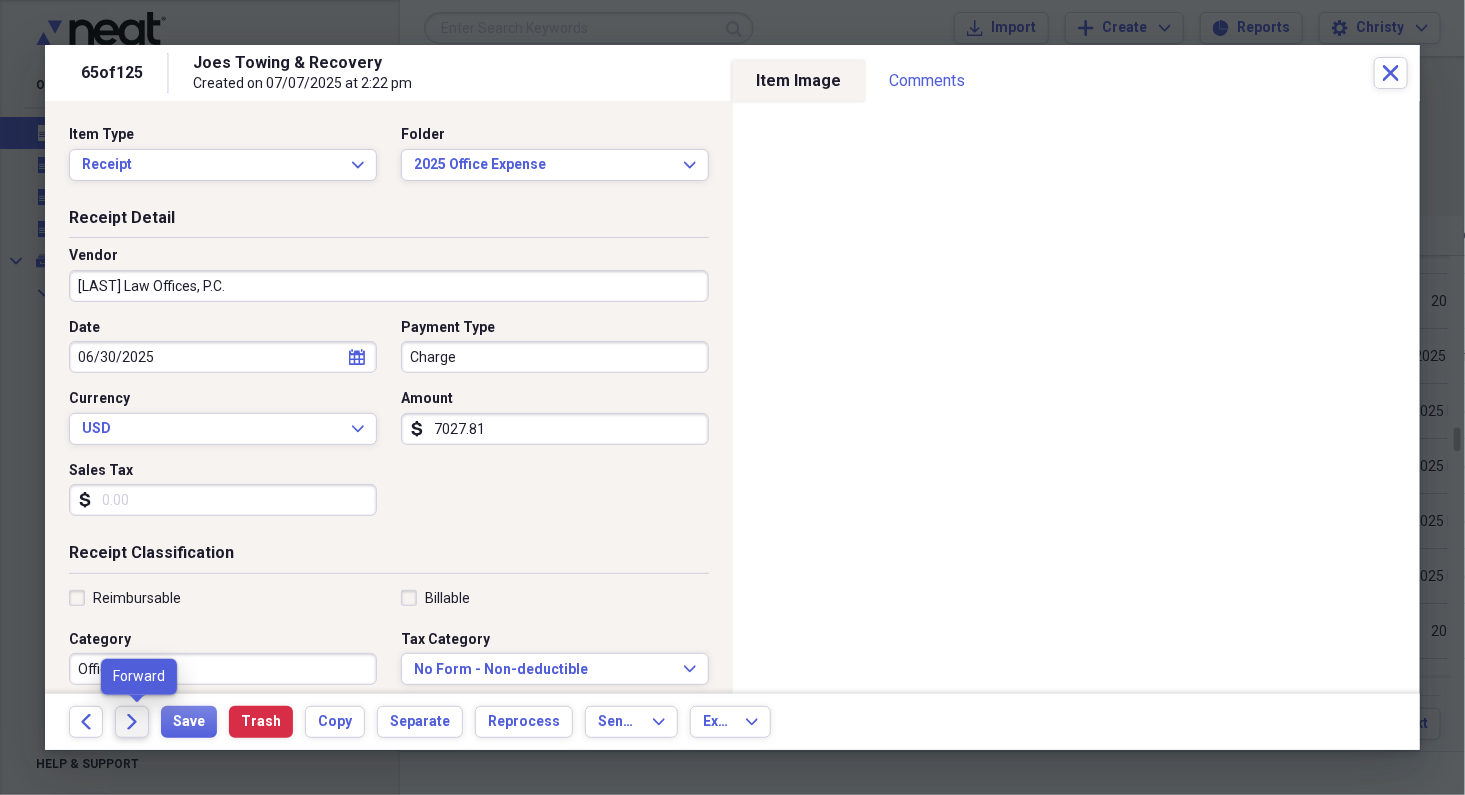 type on "7027.81" 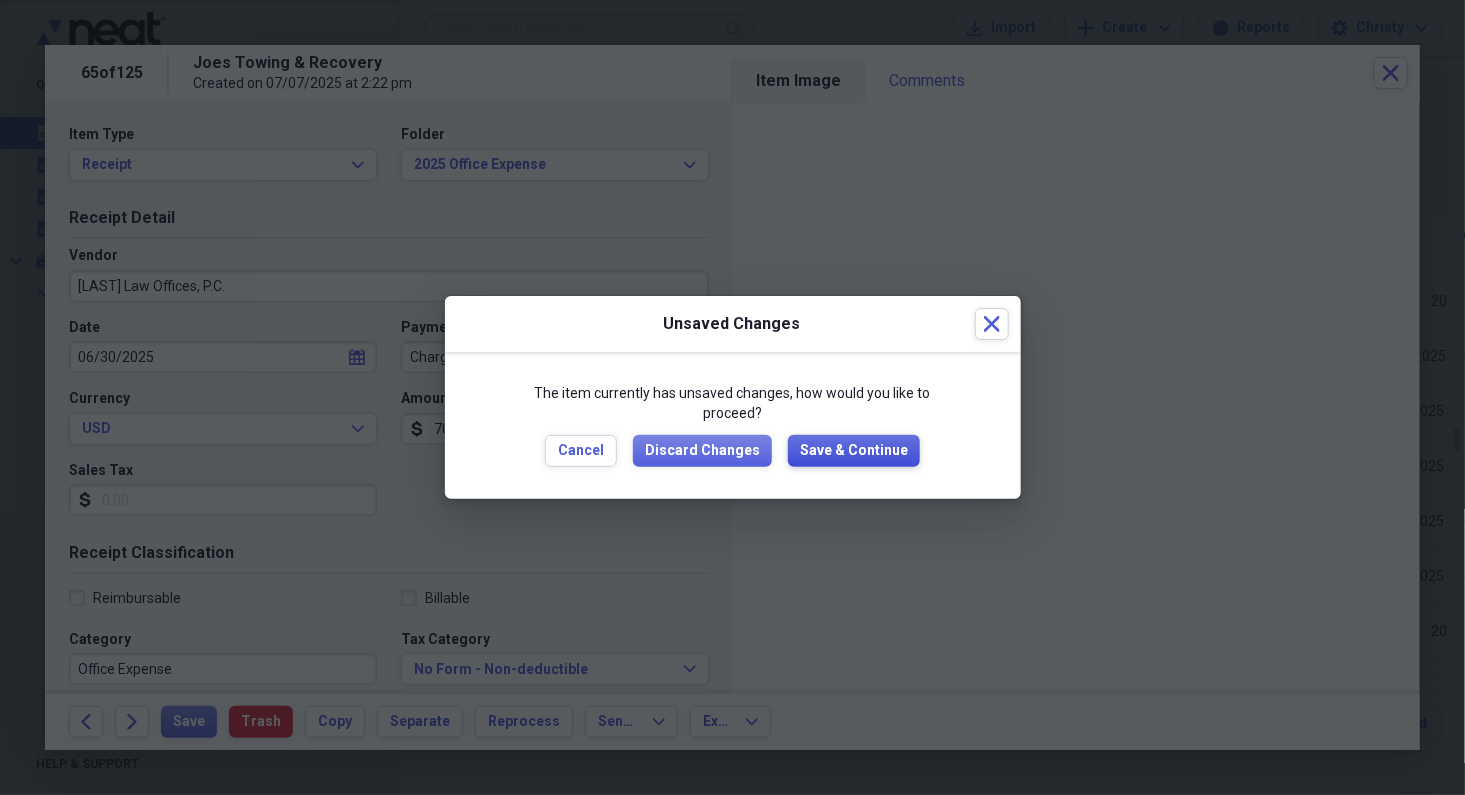 click on "Save & Continue" at bounding box center (854, 451) 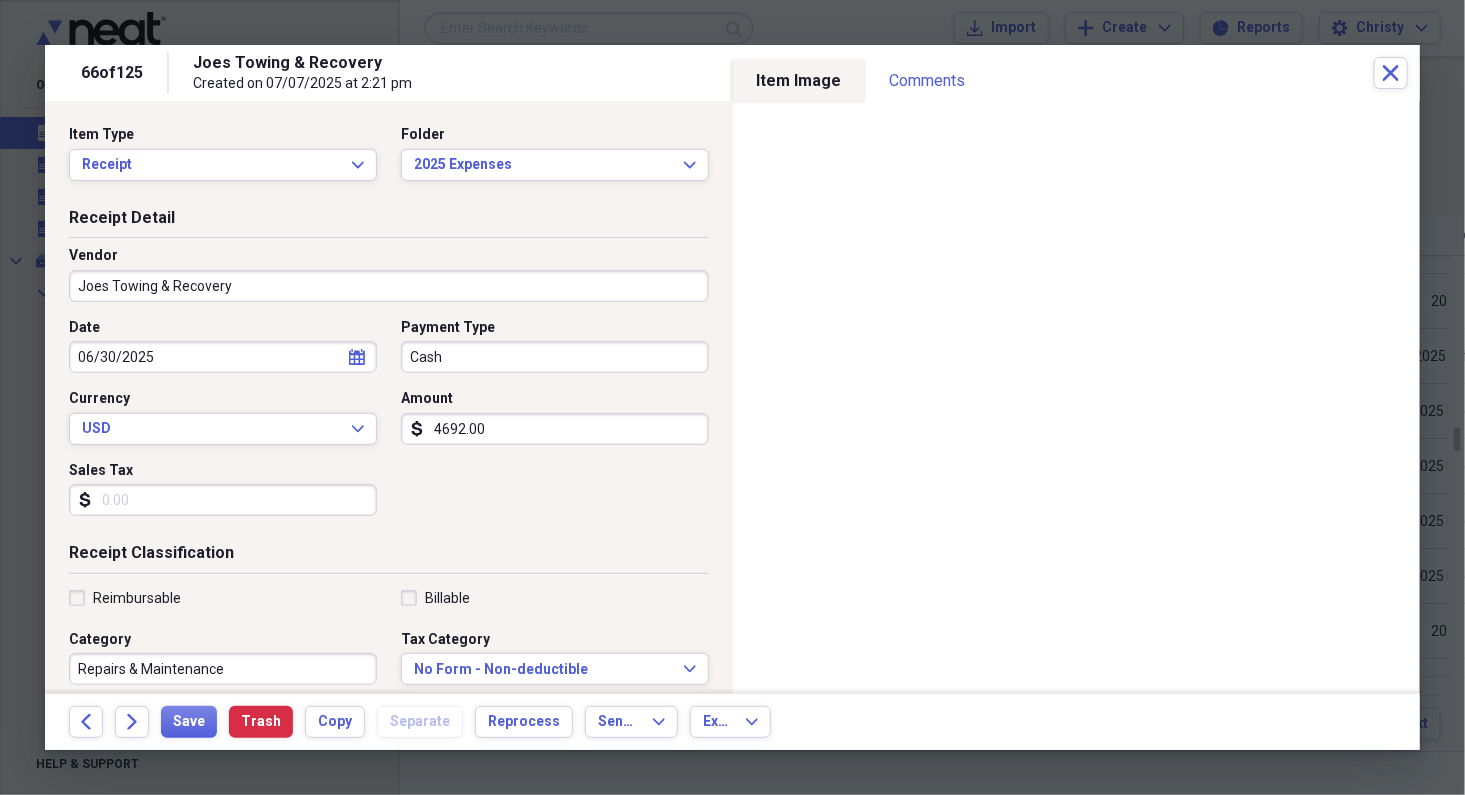 click on "Joes Towing & Recovery" at bounding box center [389, 286] 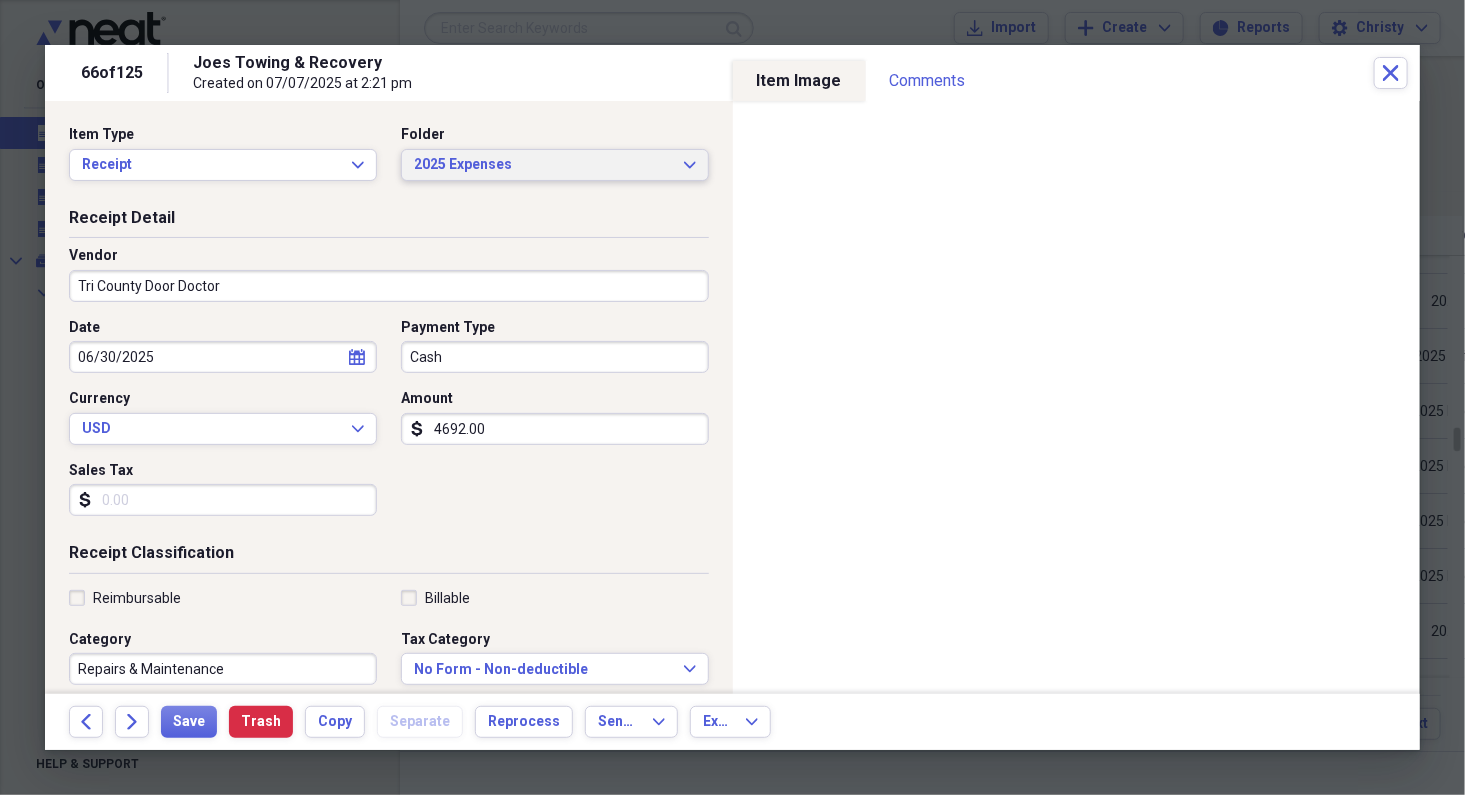 type on "Tri County Door Doctor" 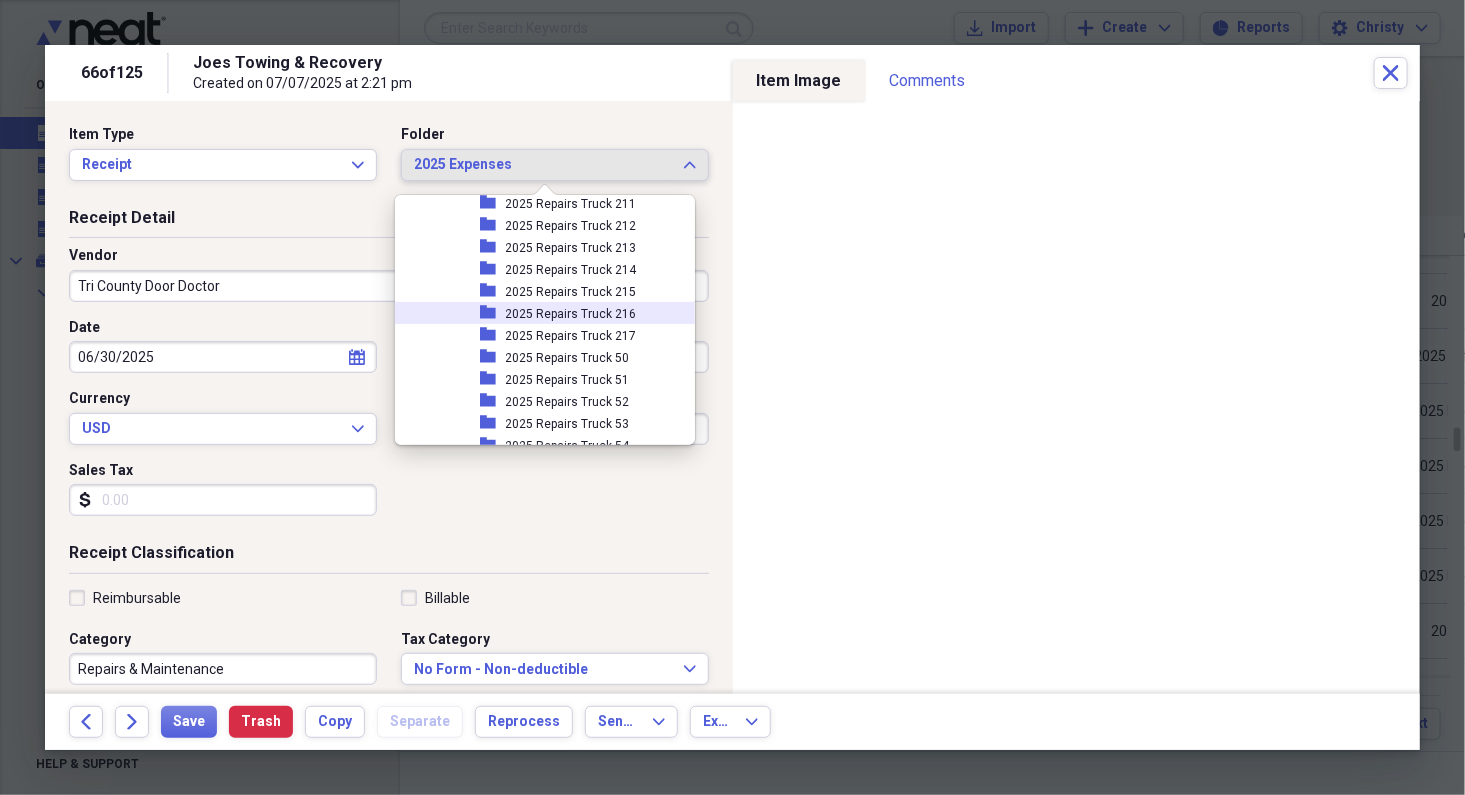 scroll, scrollTop: 3502, scrollLeft: 0, axis: vertical 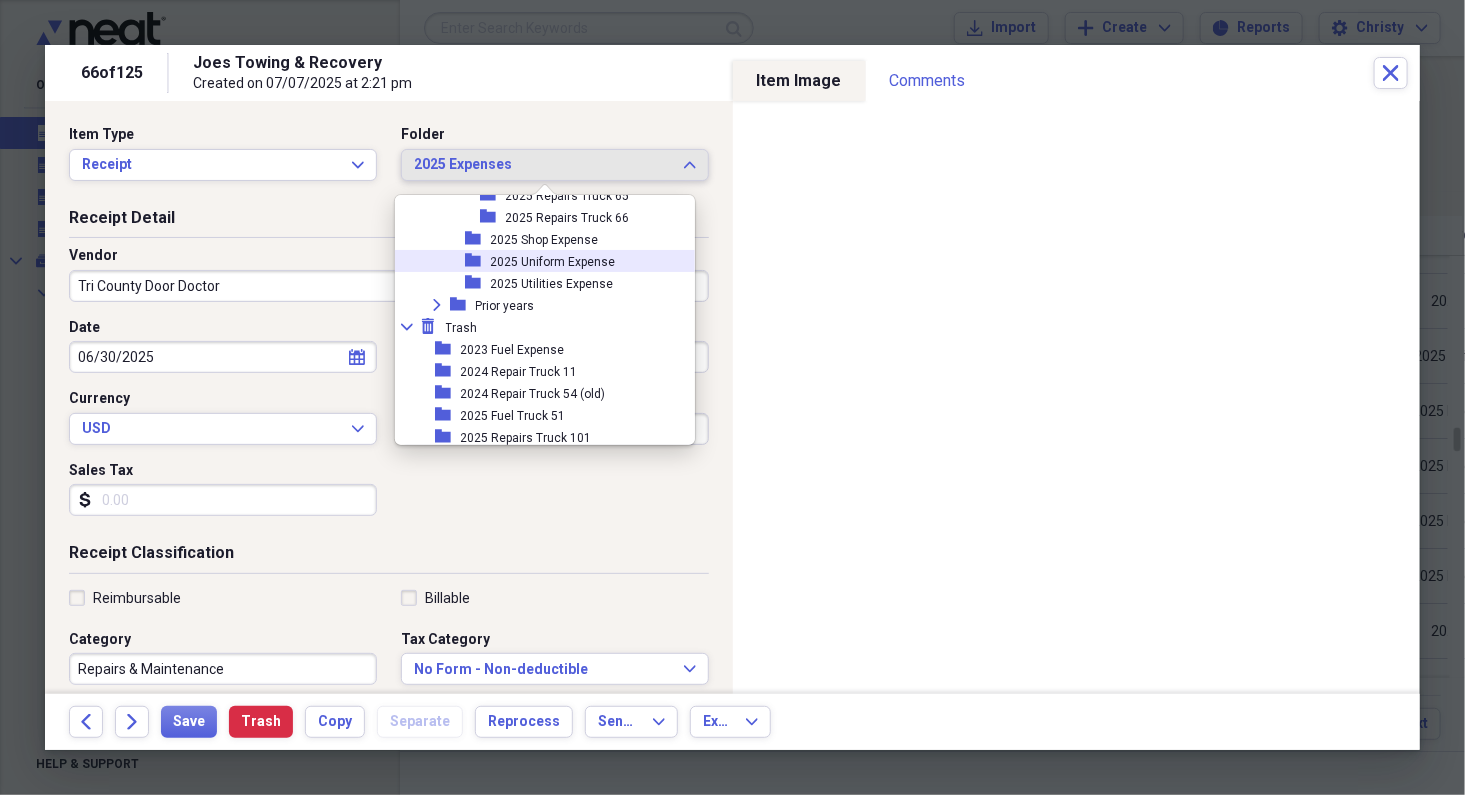click on "folder 2025 Uniform Expense" at bounding box center [537, 261] 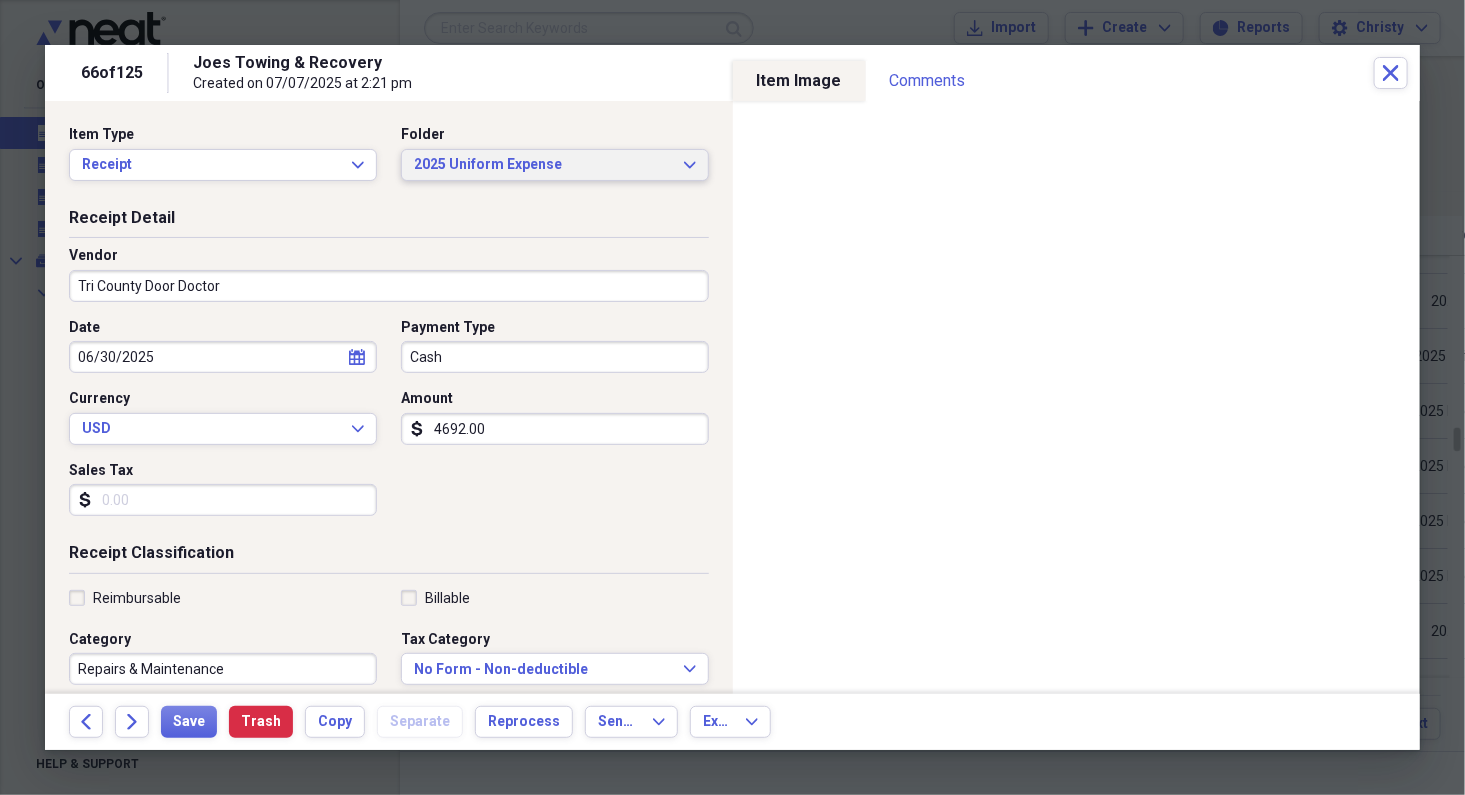 click on "2025 Uniform Expense" at bounding box center (543, 165) 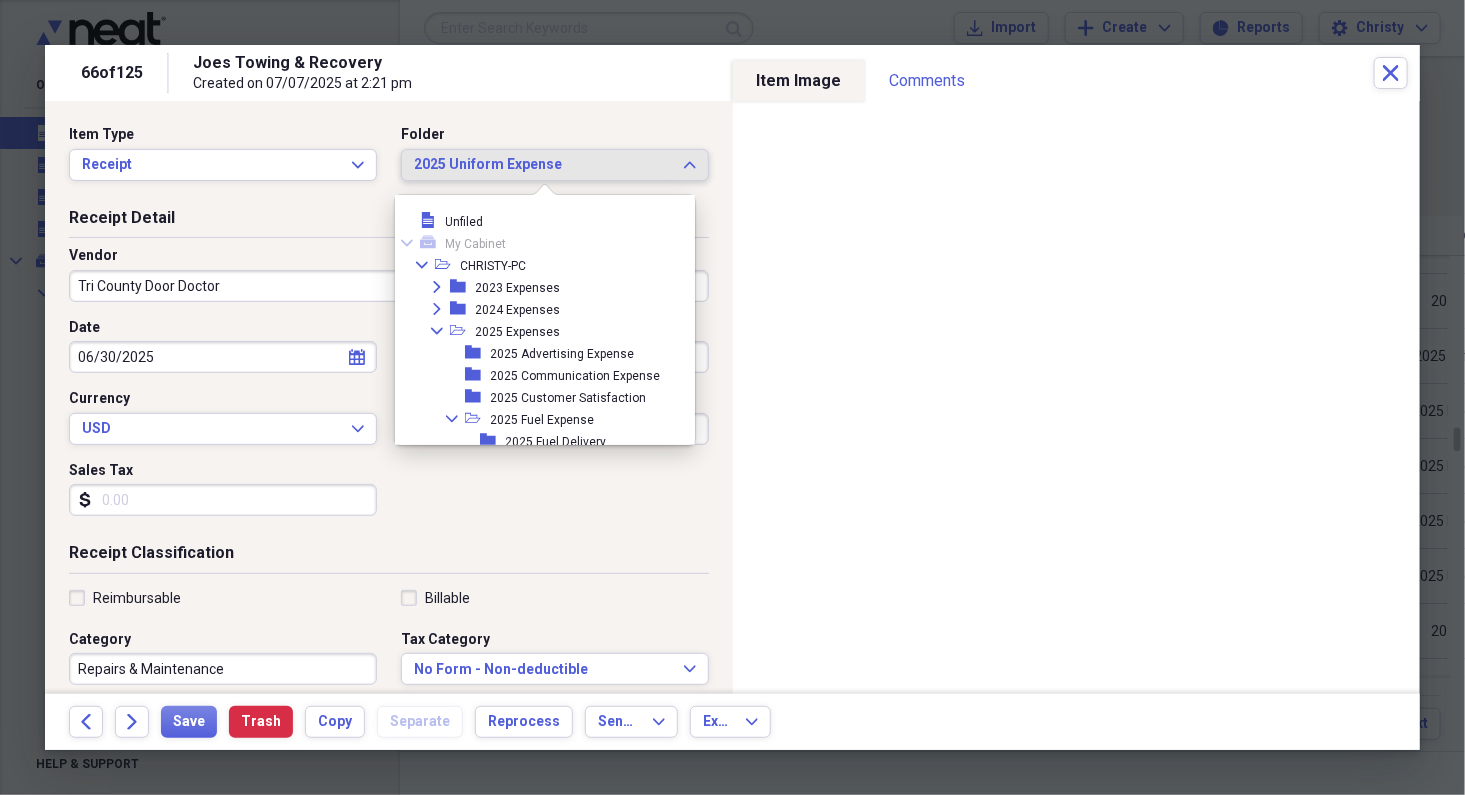 scroll, scrollTop: 3440, scrollLeft: 0, axis: vertical 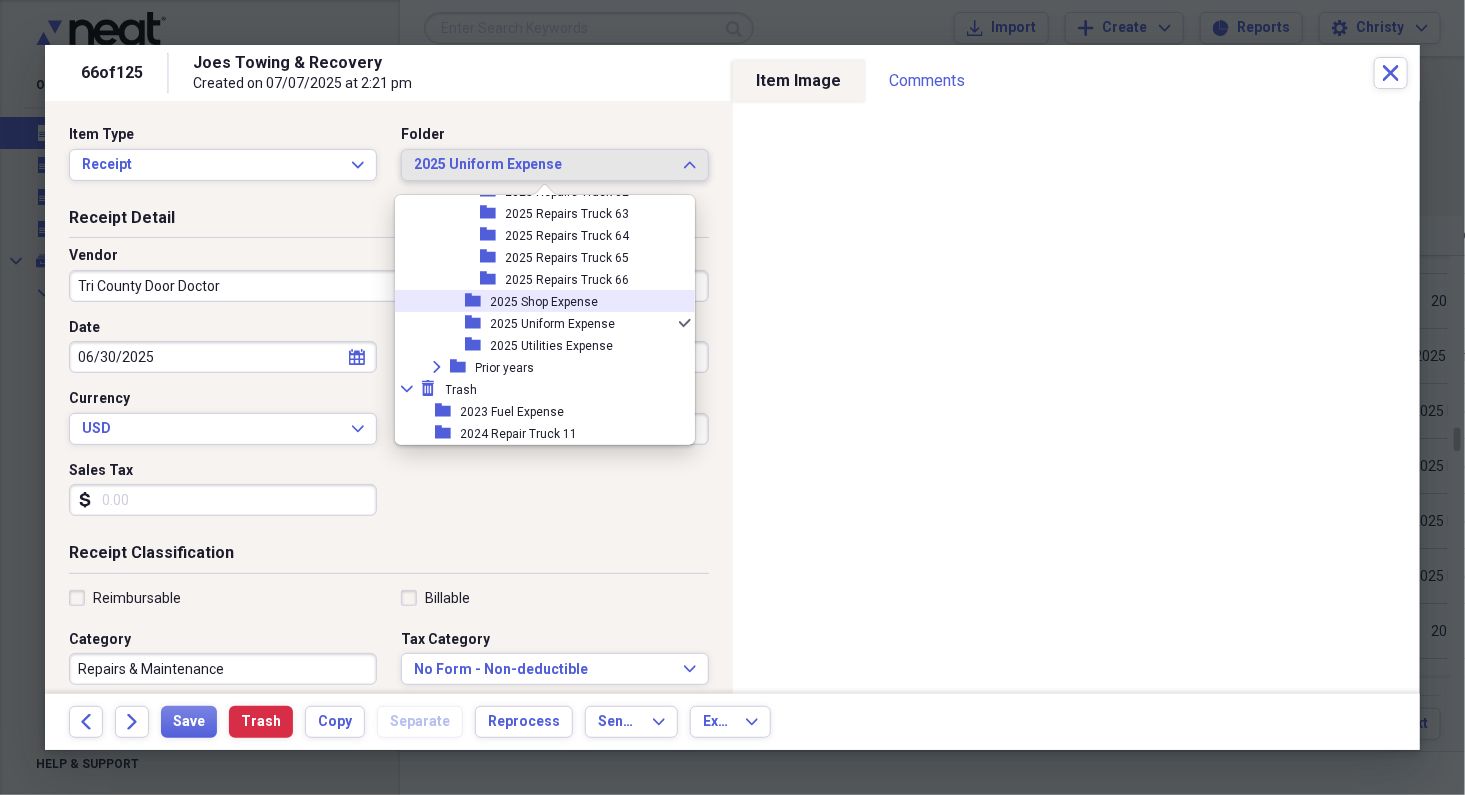 drag, startPoint x: 550, startPoint y: 304, endPoint x: 531, endPoint y: 336, distance: 37.215588 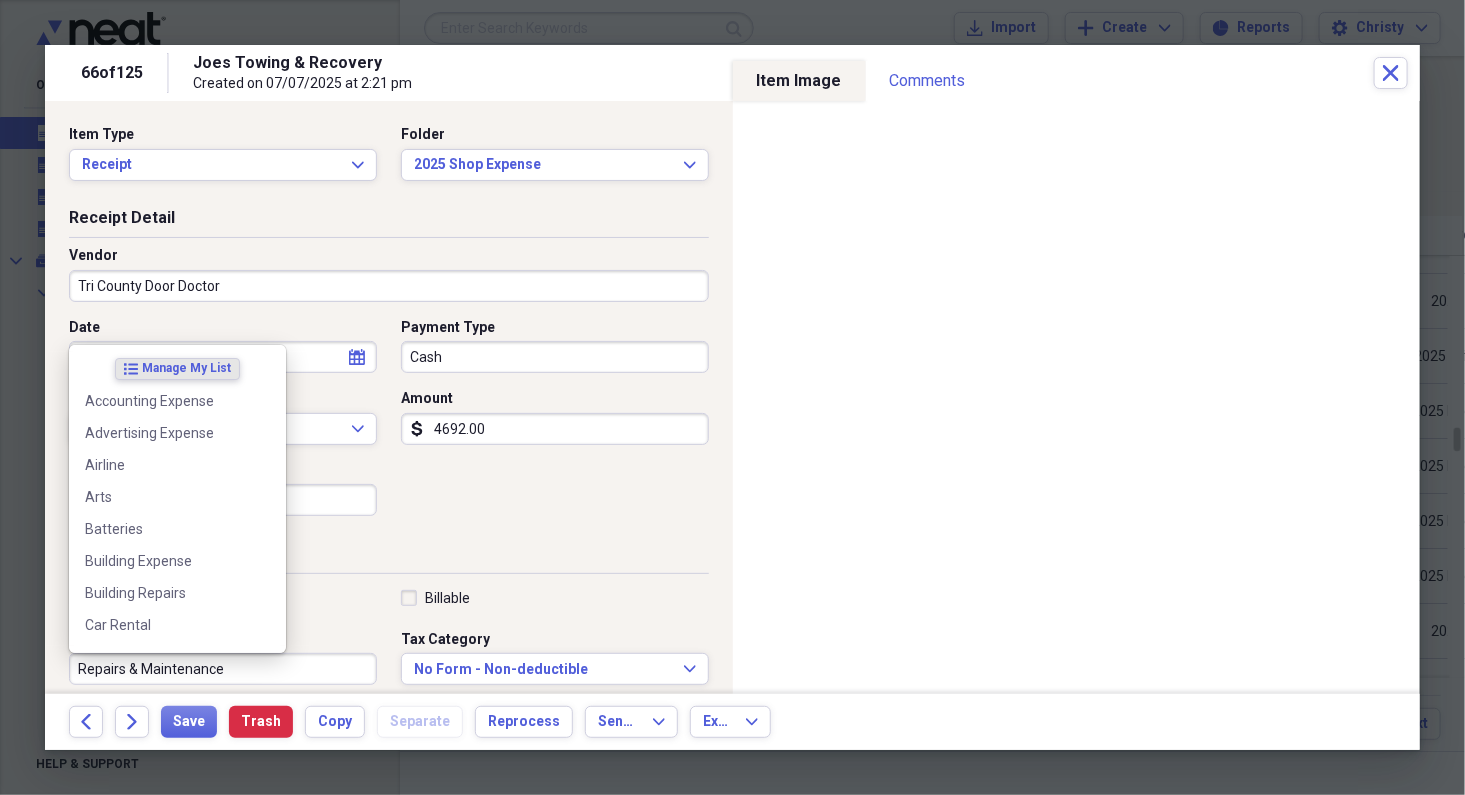 click on "Repairs & Maintenance" at bounding box center (223, 669) 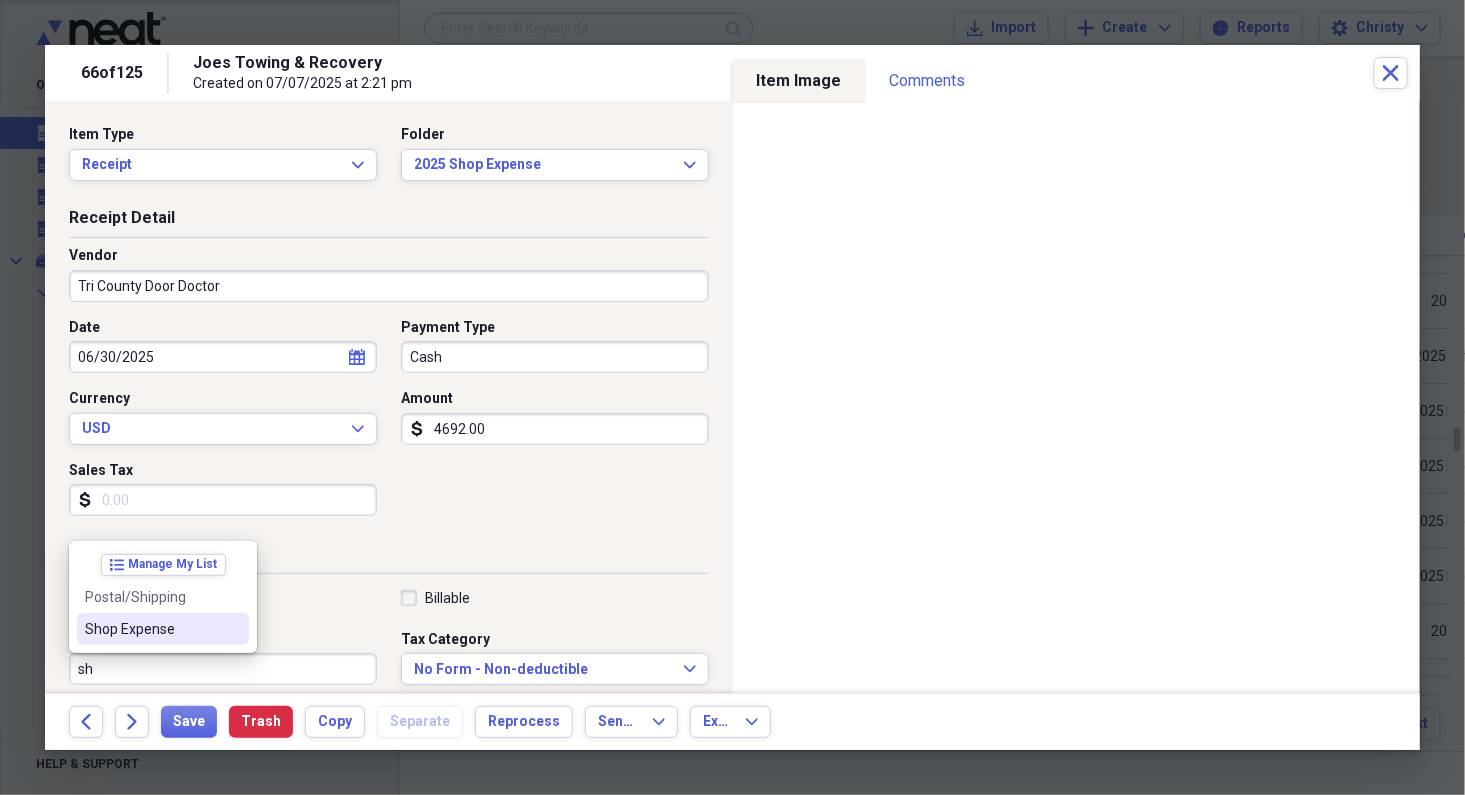 click on "Shop Expense" at bounding box center (151, 629) 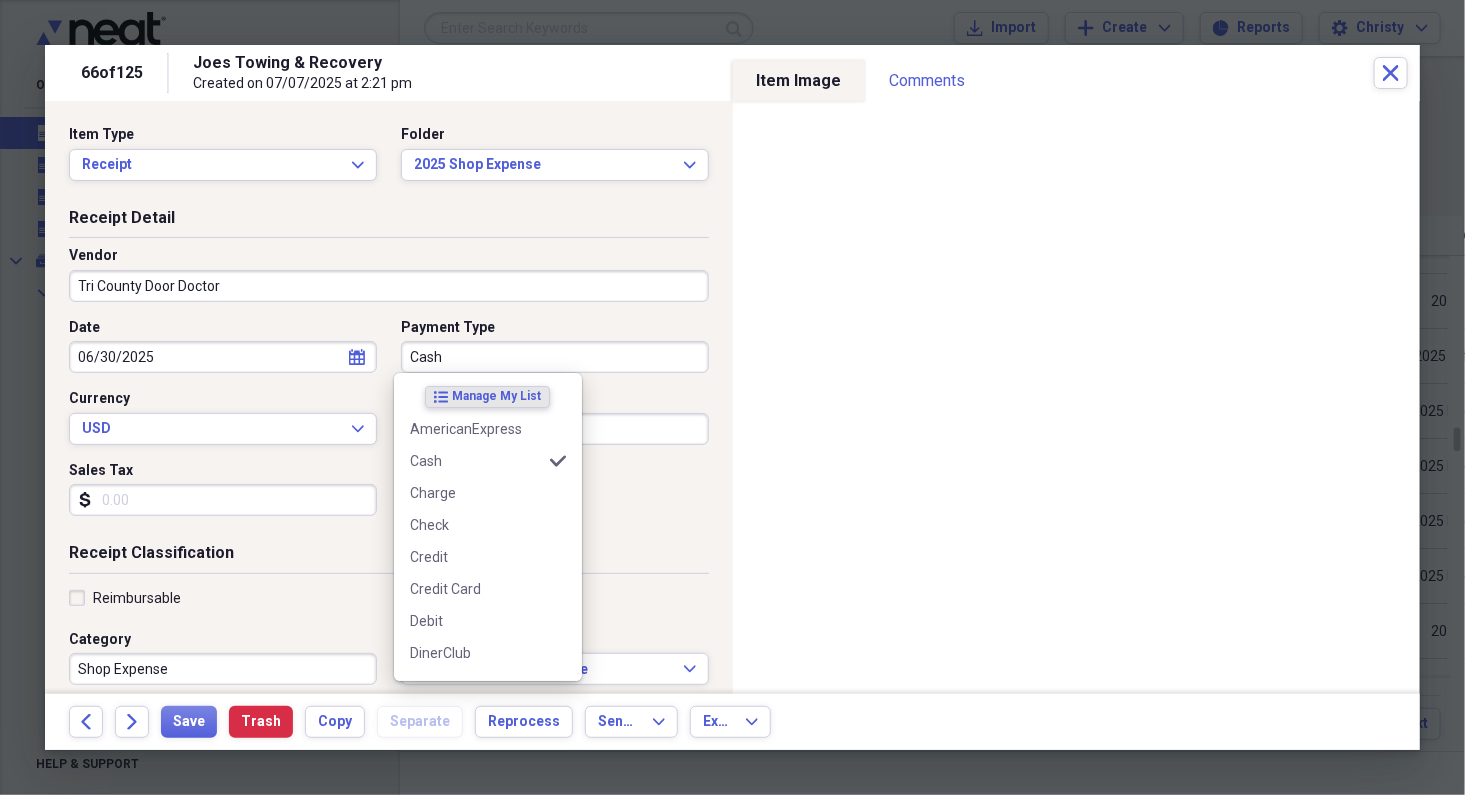 click on "Cash" at bounding box center (555, 357) 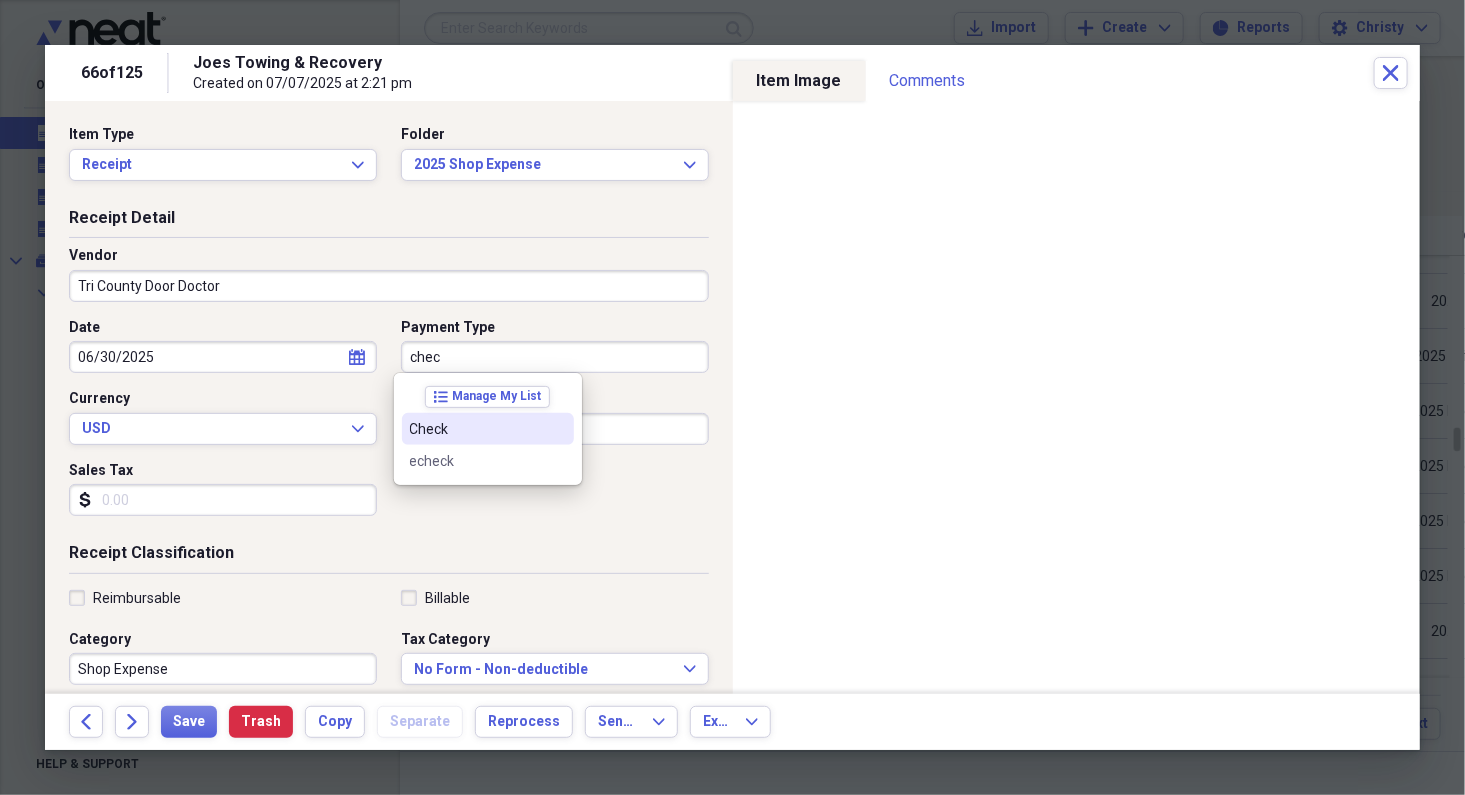 drag, startPoint x: 419, startPoint y: 439, endPoint x: 358, endPoint y: 502, distance: 87.69264 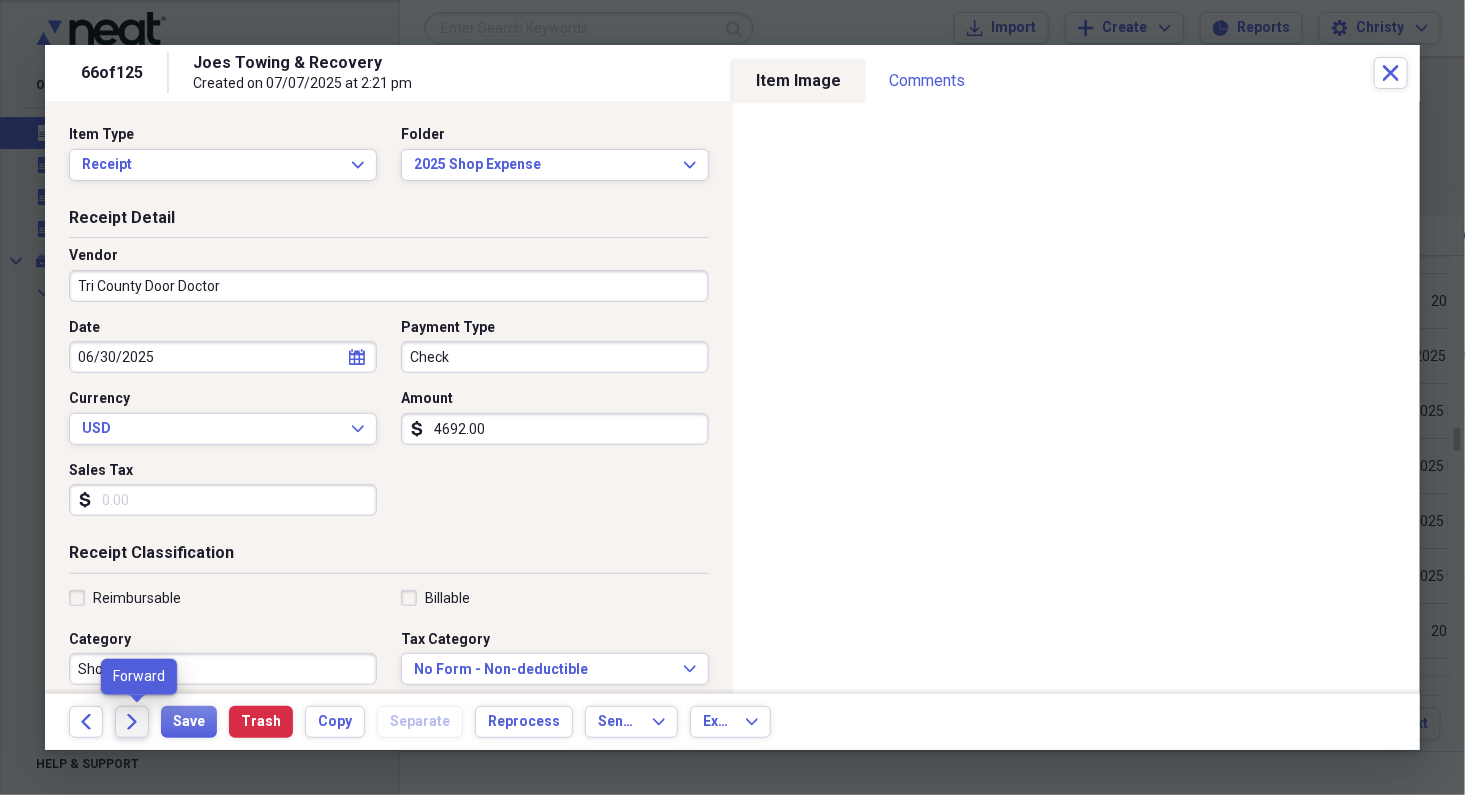 drag, startPoint x: 130, startPoint y: 722, endPoint x: 170, endPoint y: 702, distance: 44.72136 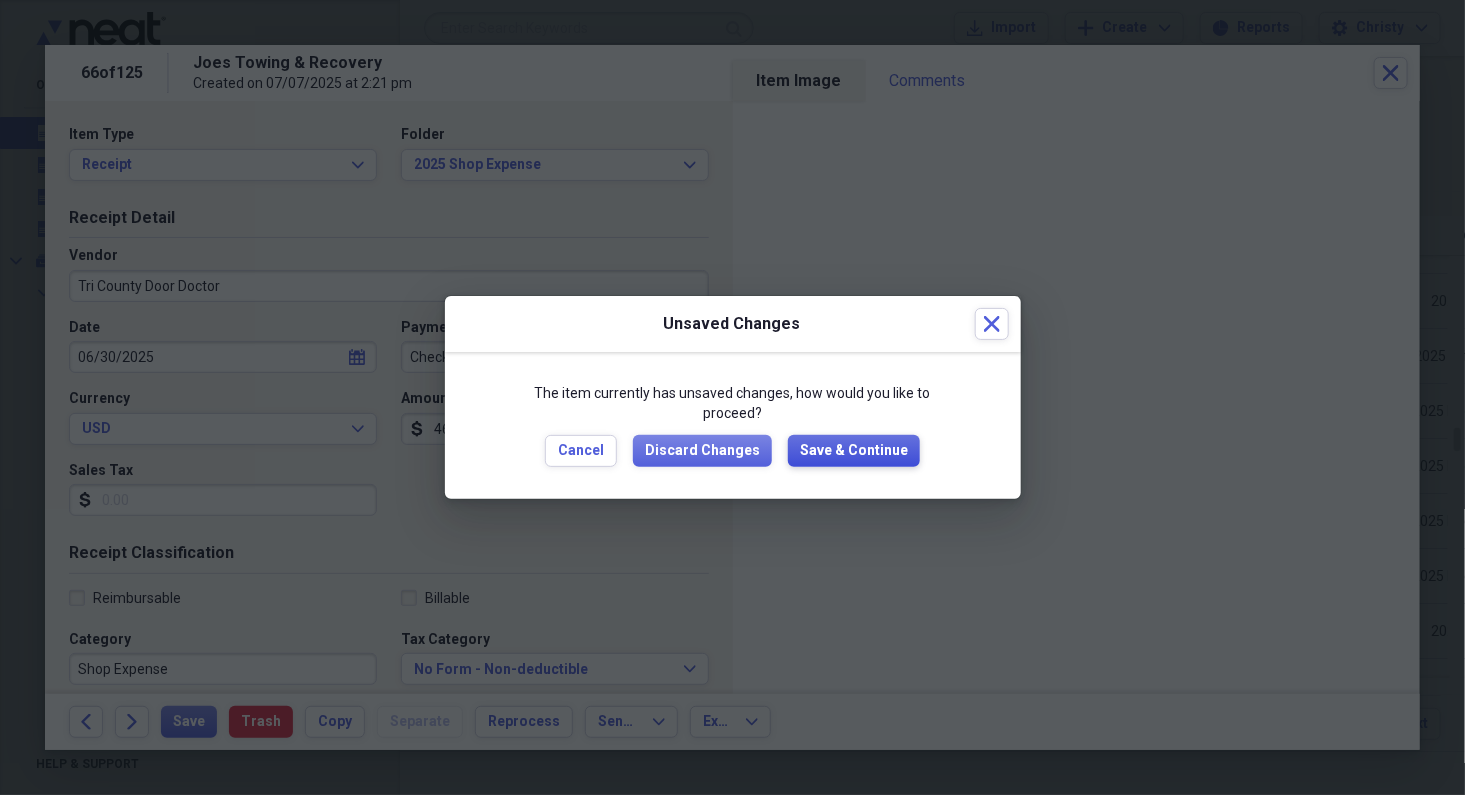 click on "Save & Continue" at bounding box center [854, 451] 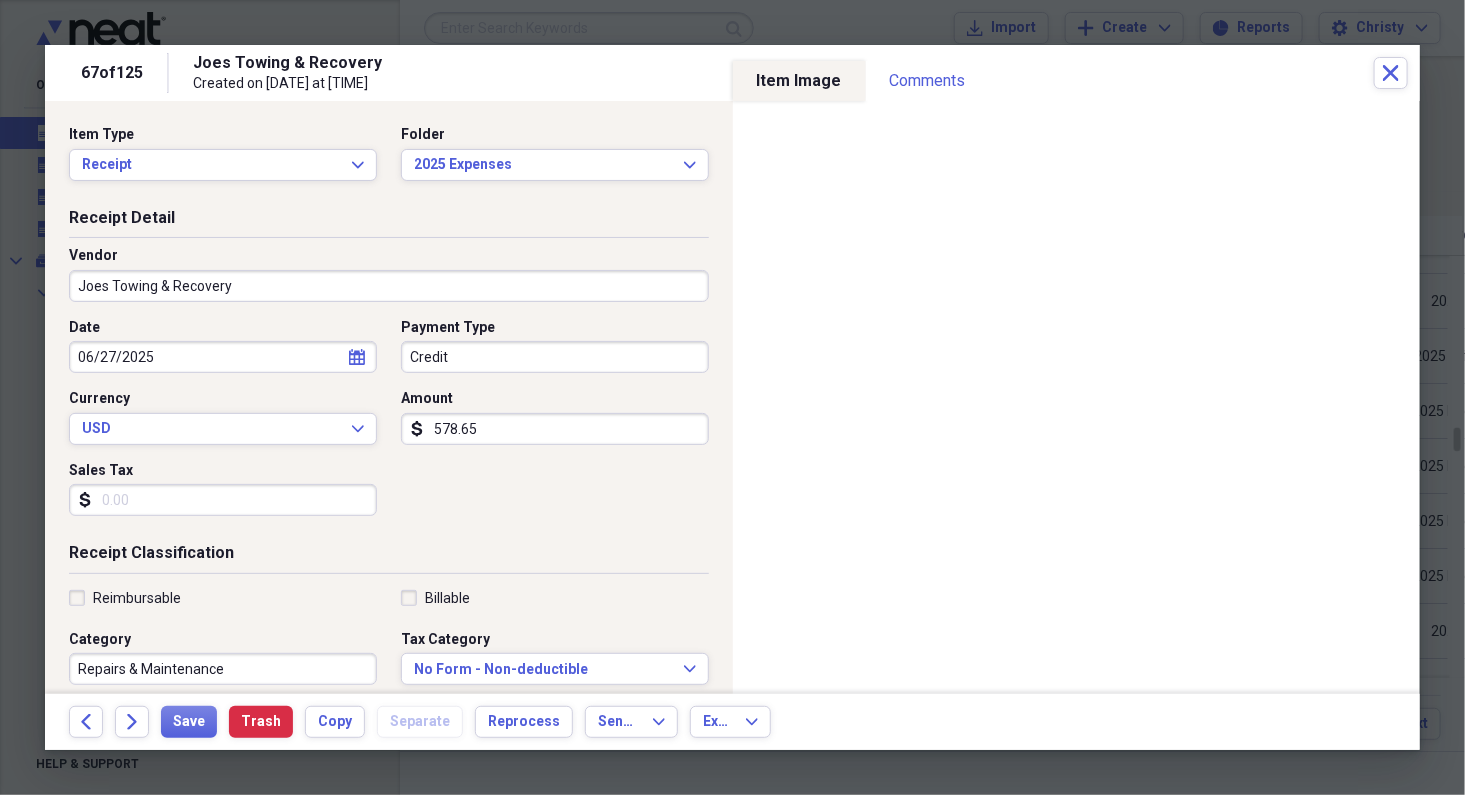 click on "Credit" at bounding box center [555, 357] 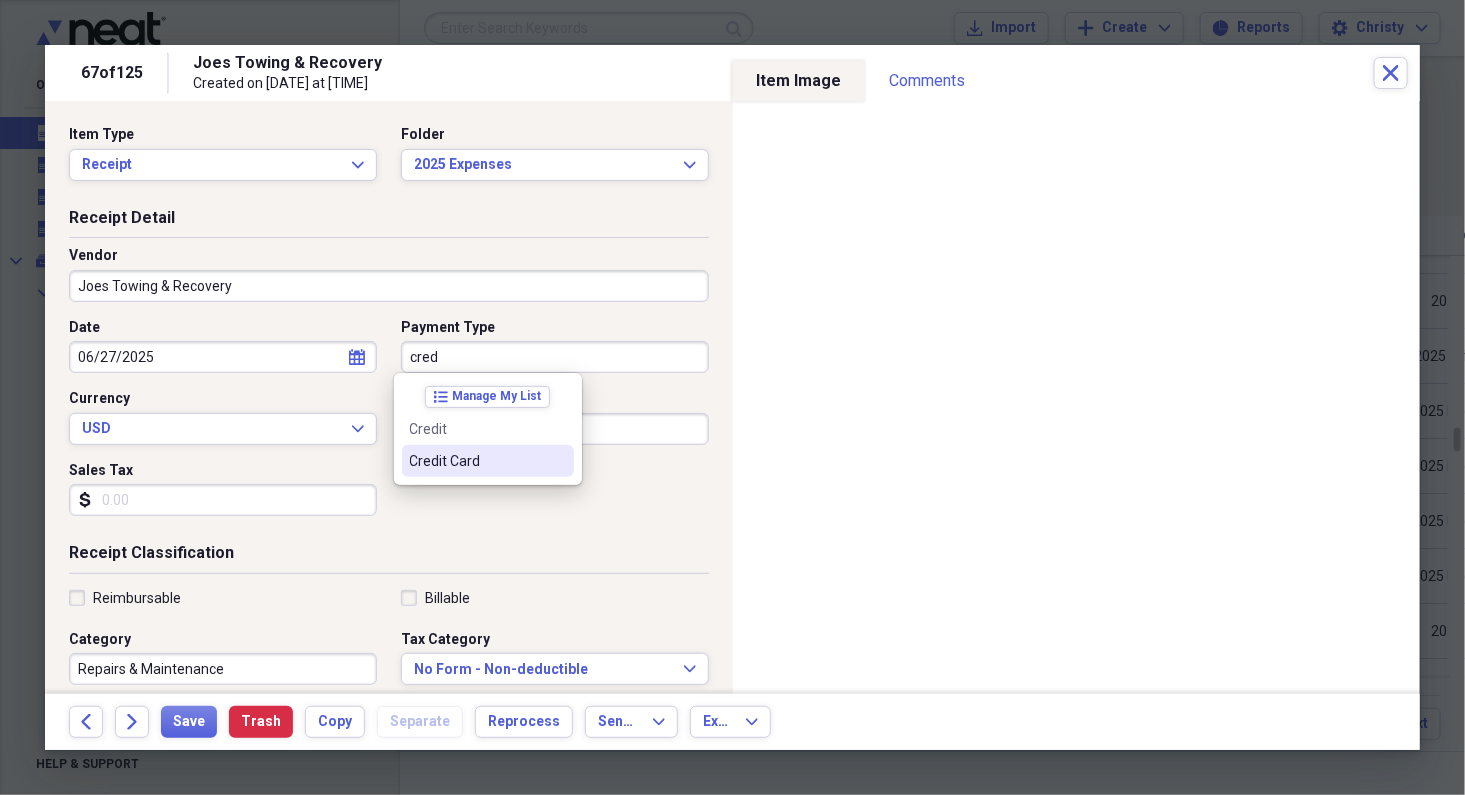 click on "Credit Card" at bounding box center [476, 461] 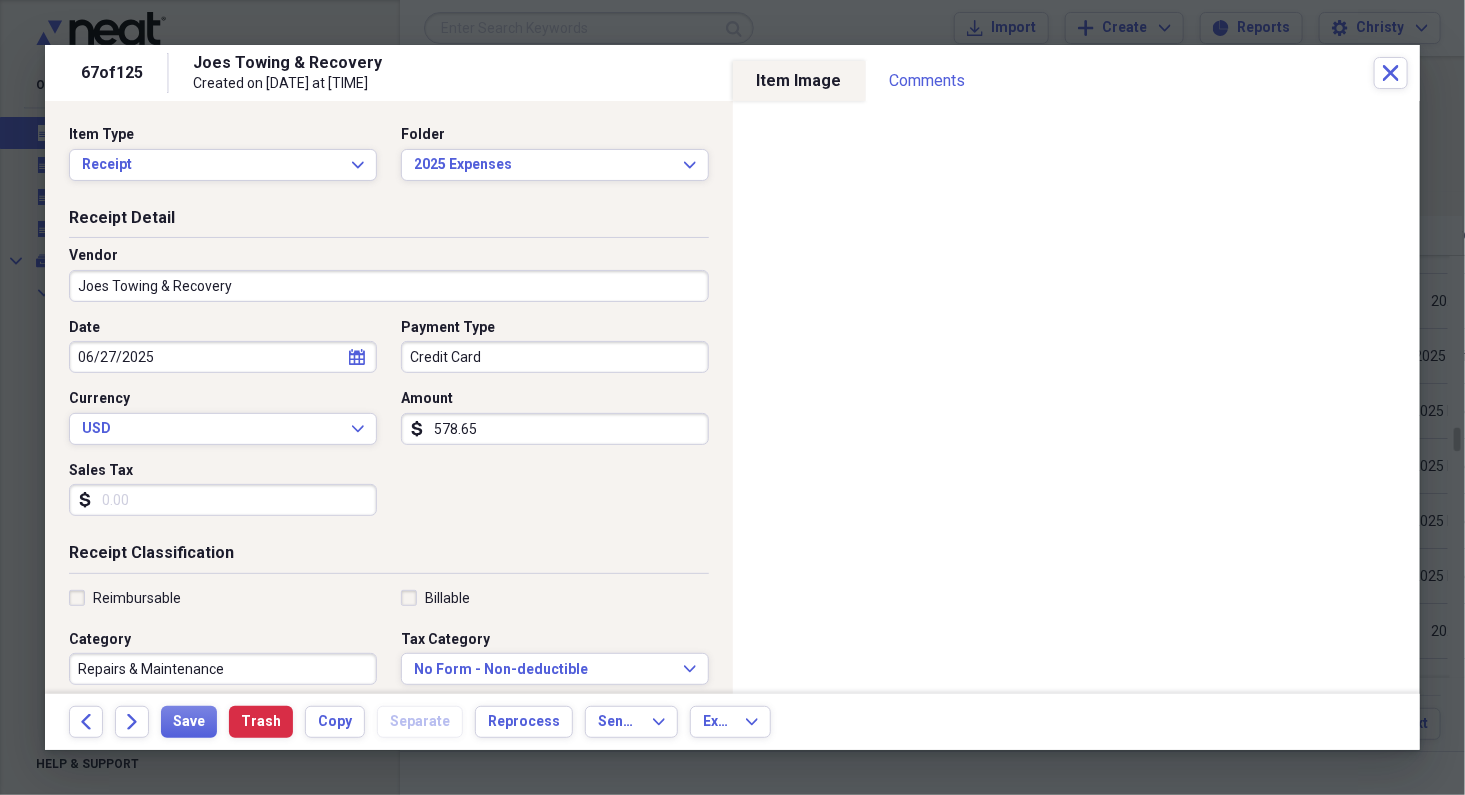 click on "Joes Towing & Recovery" at bounding box center (389, 286) 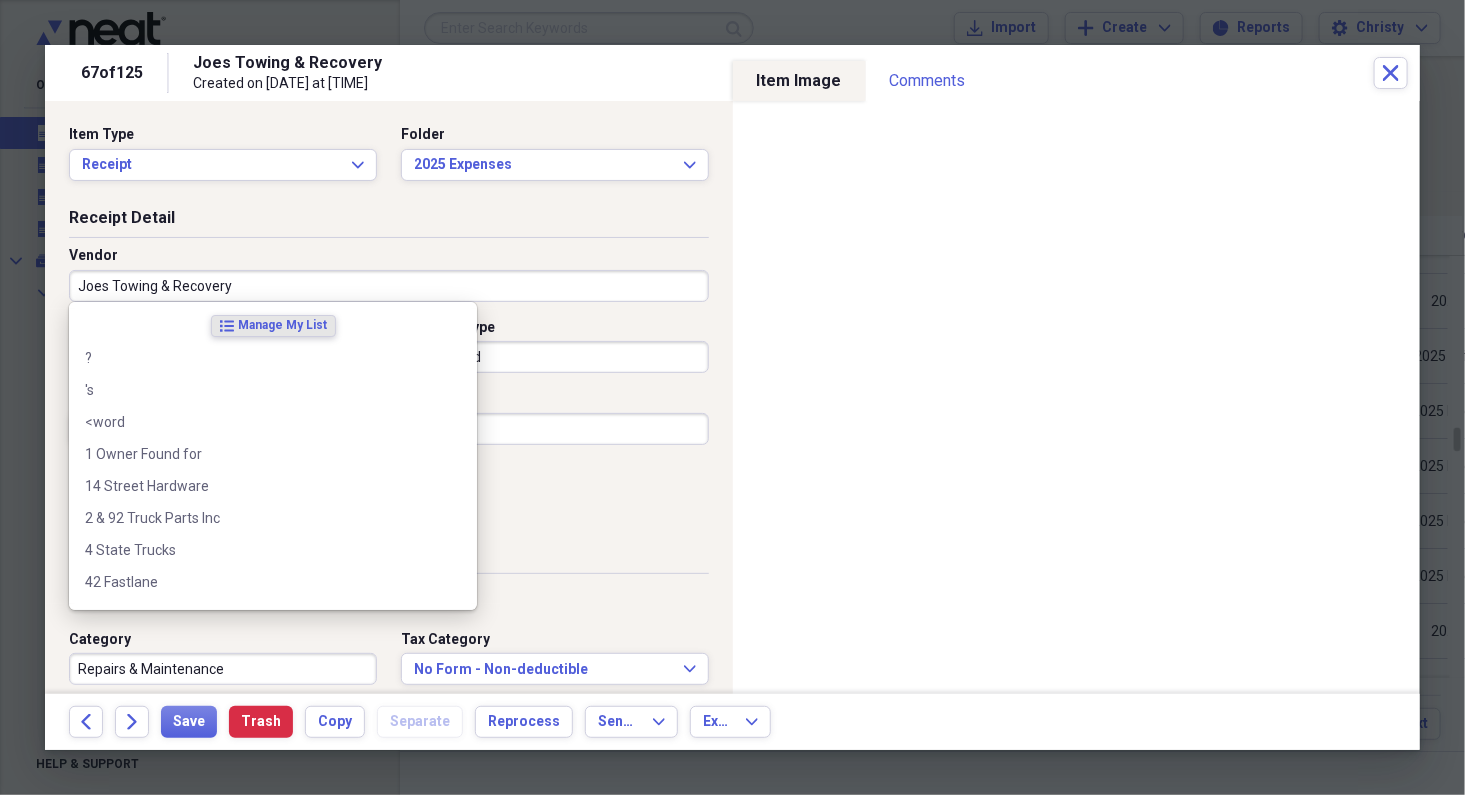 click on "Date 06/27/2025 calendar Calendar Payment Type Credit Card Currency USD Expand Amount dollar-sign 578.65 Sales Tax dollar-sign" at bounding box center (389, 425) 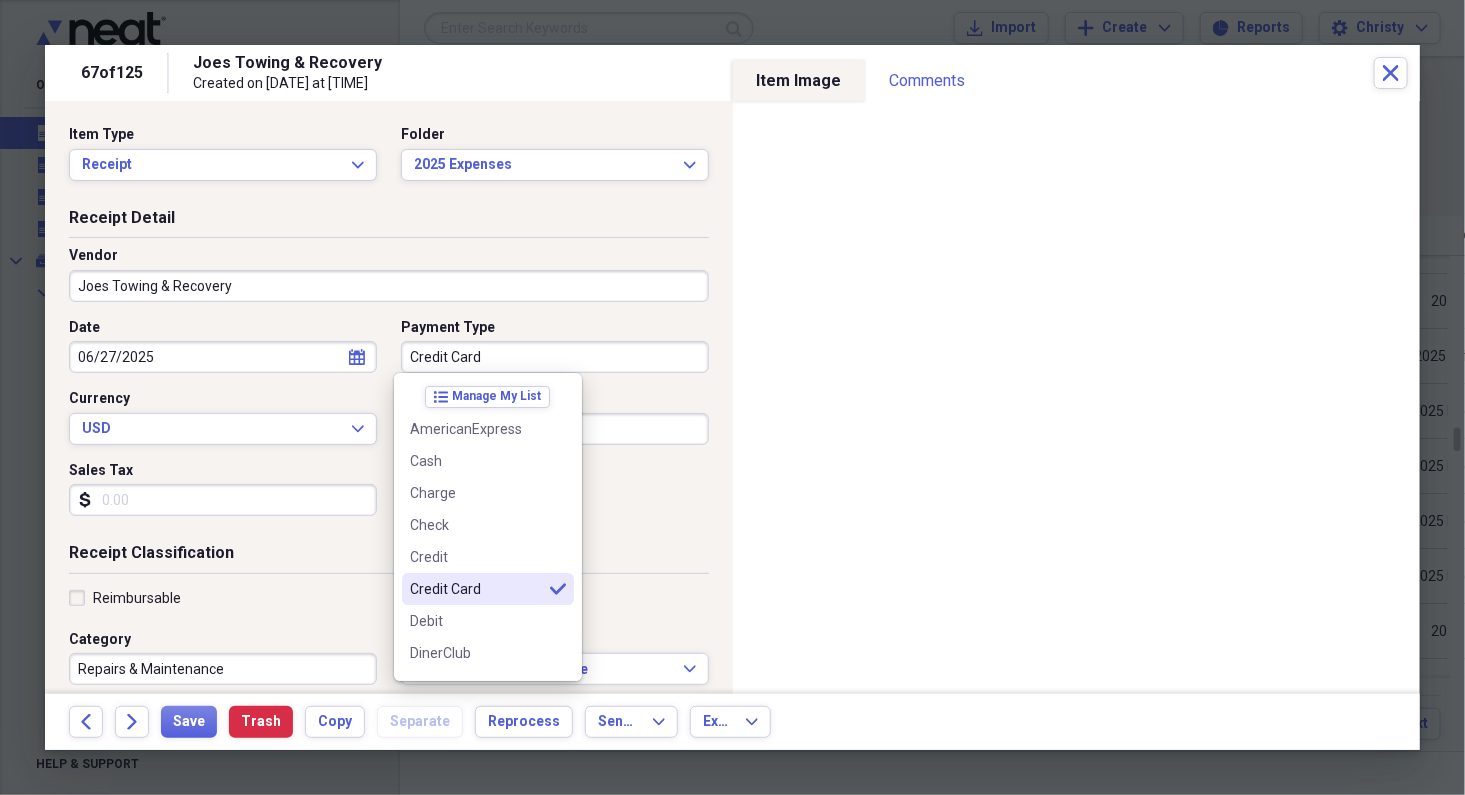 click on "Credit Card" at bounding box center [555, 357] 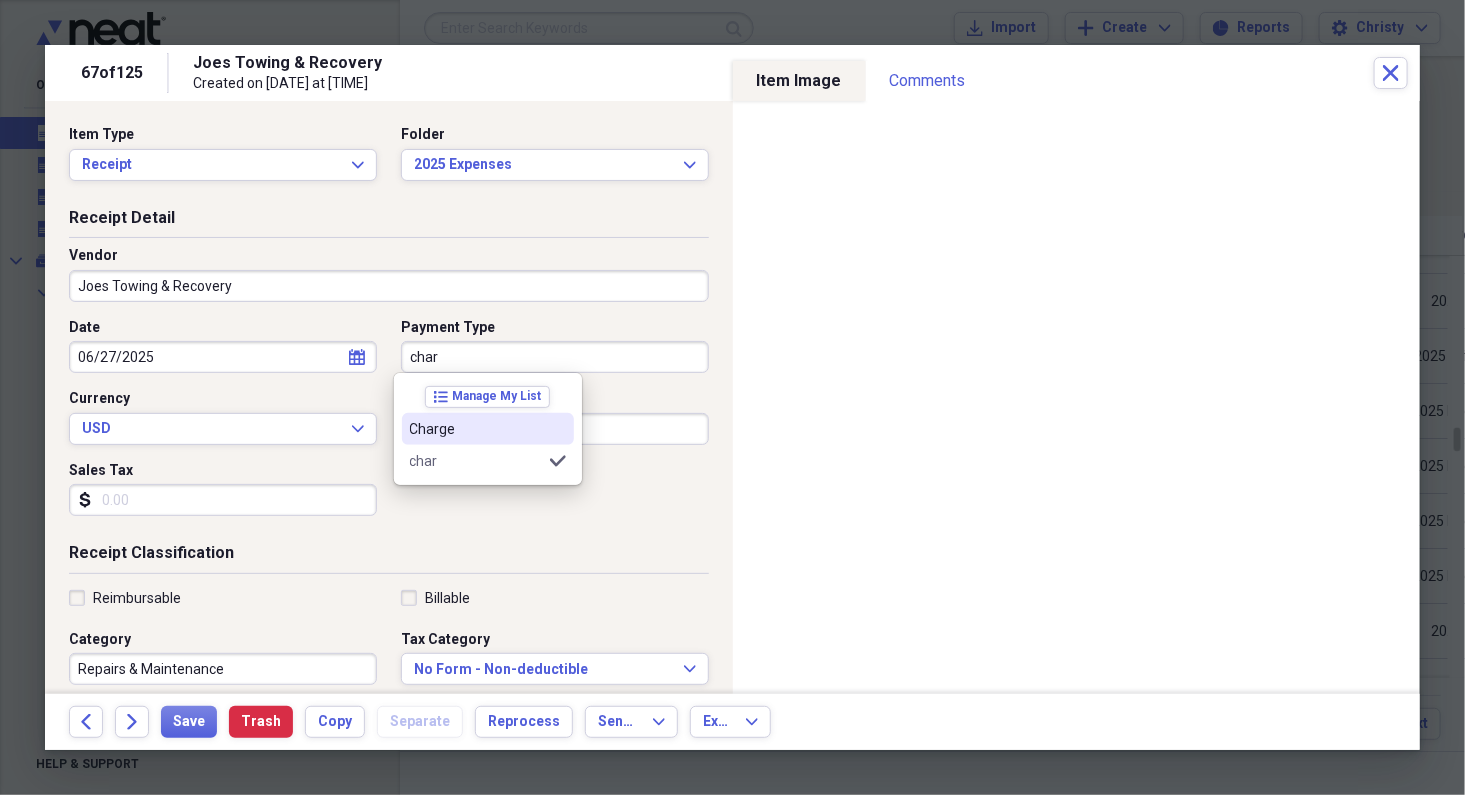 click on "Charge" at bounding box center [476, 429] 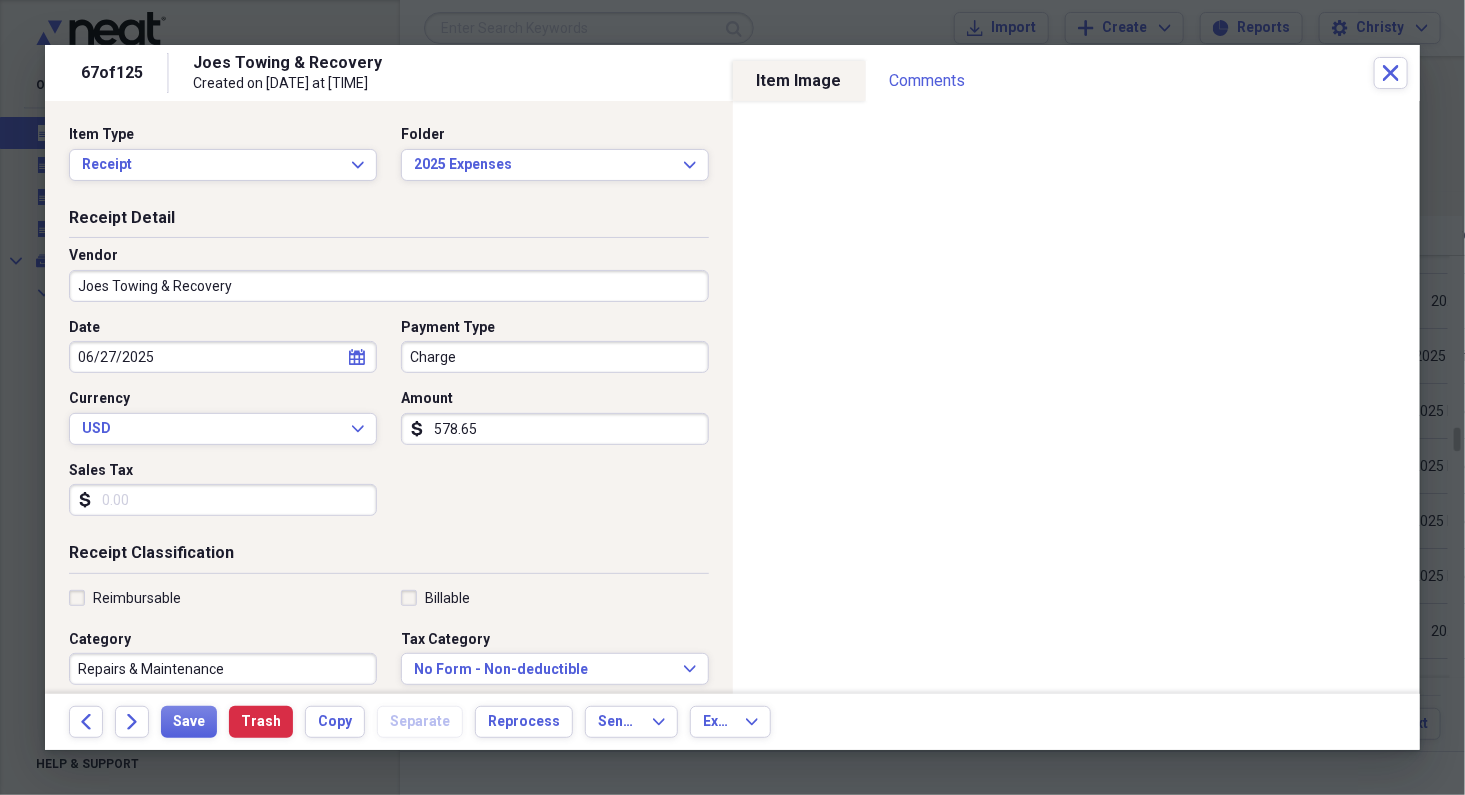 click on "Joes Towing & Recovery" at bounding box center (389, 286) 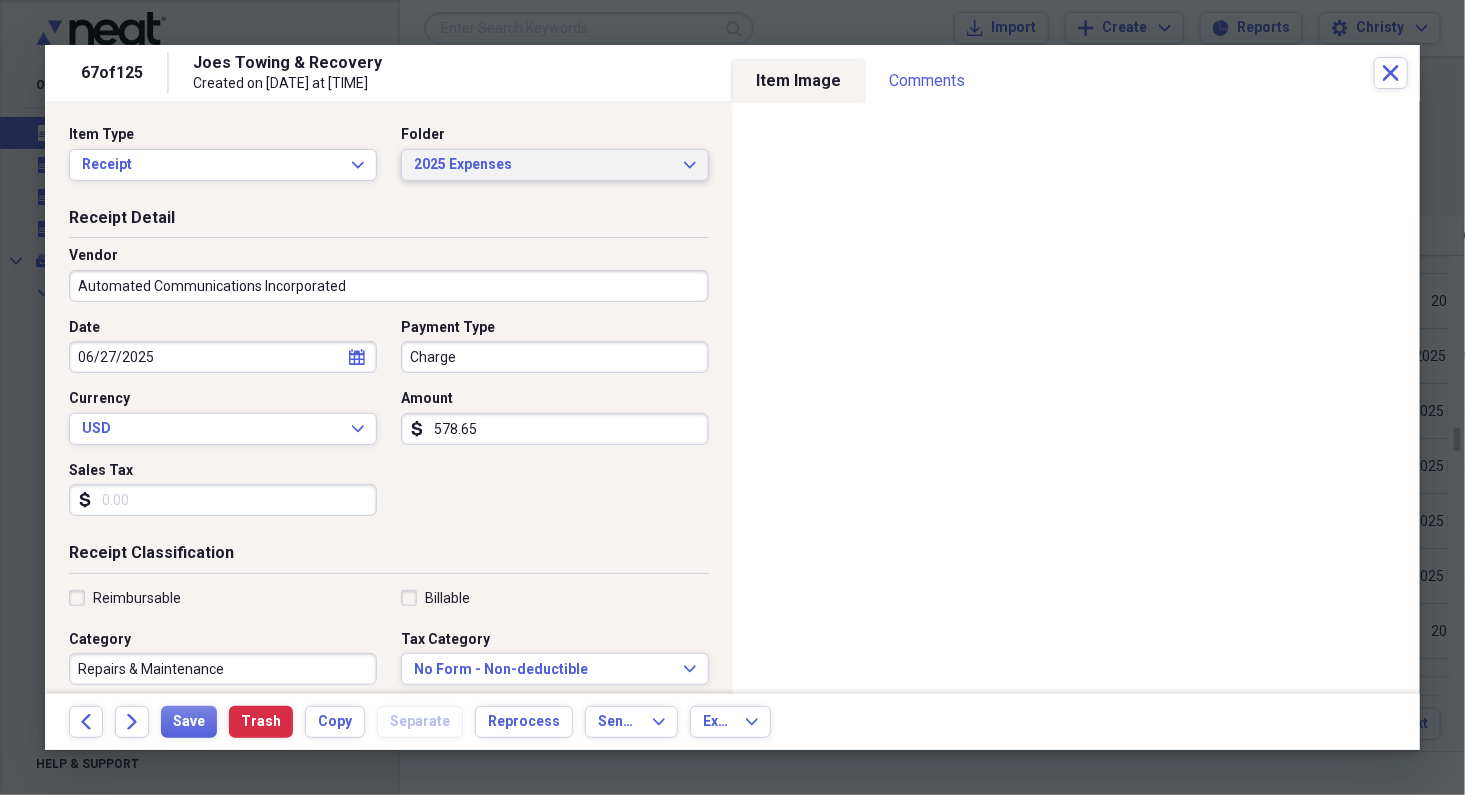 type on "Automated Communications Incorporated" 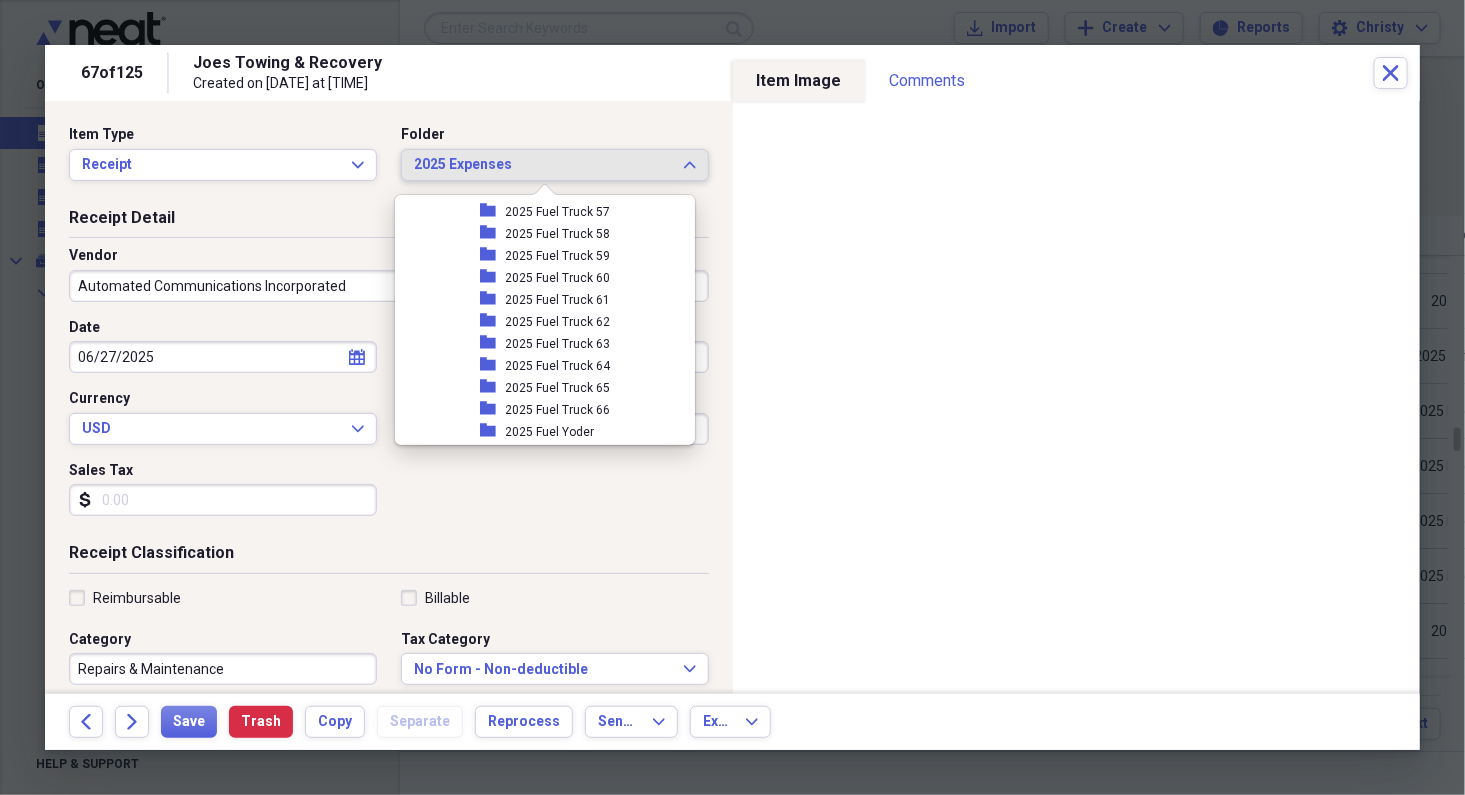 scroll, scrollTop: 1647, scrollLeft: 0, axis: vertical 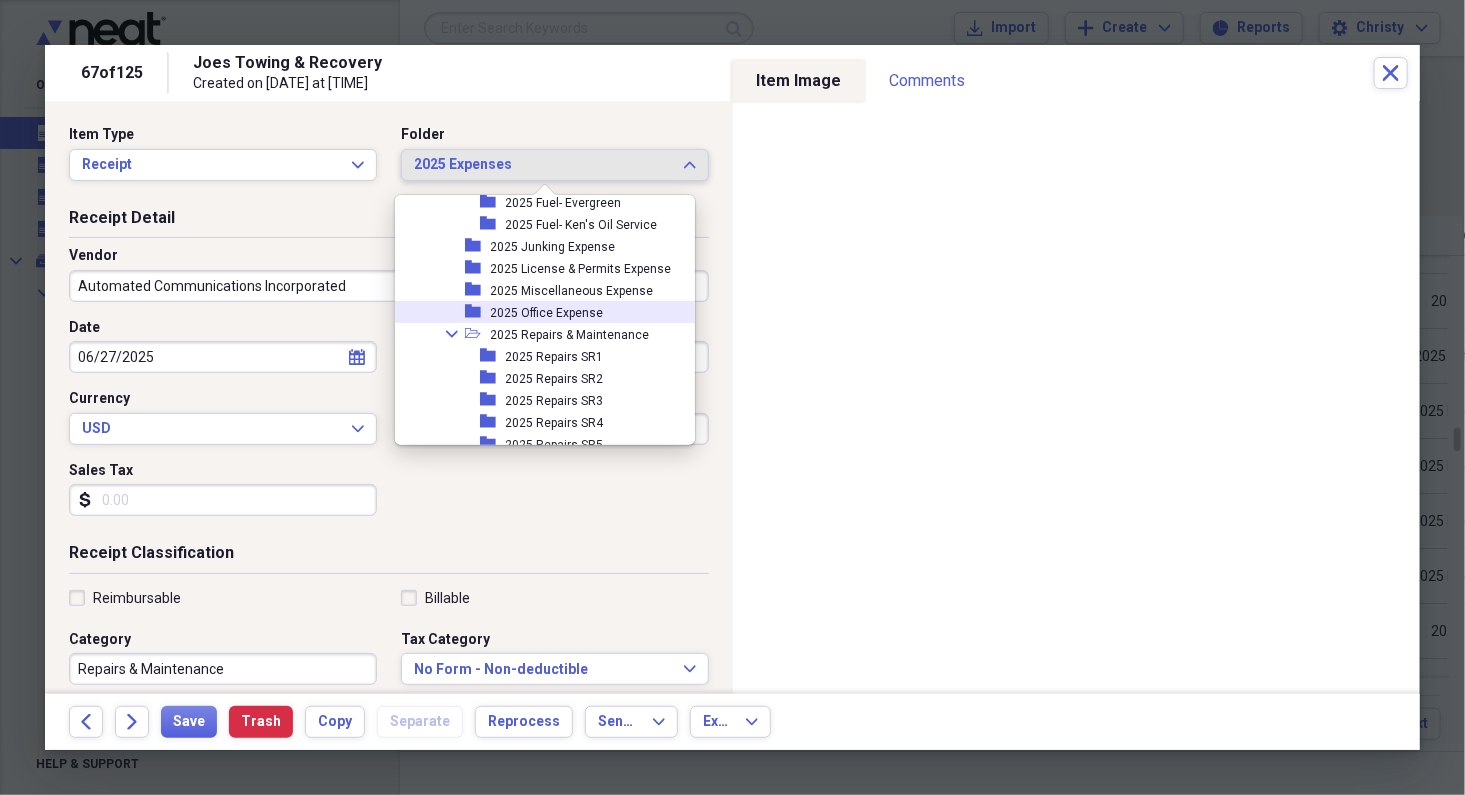 click on "2025 Office Expense" at bounding box center (547, 313) 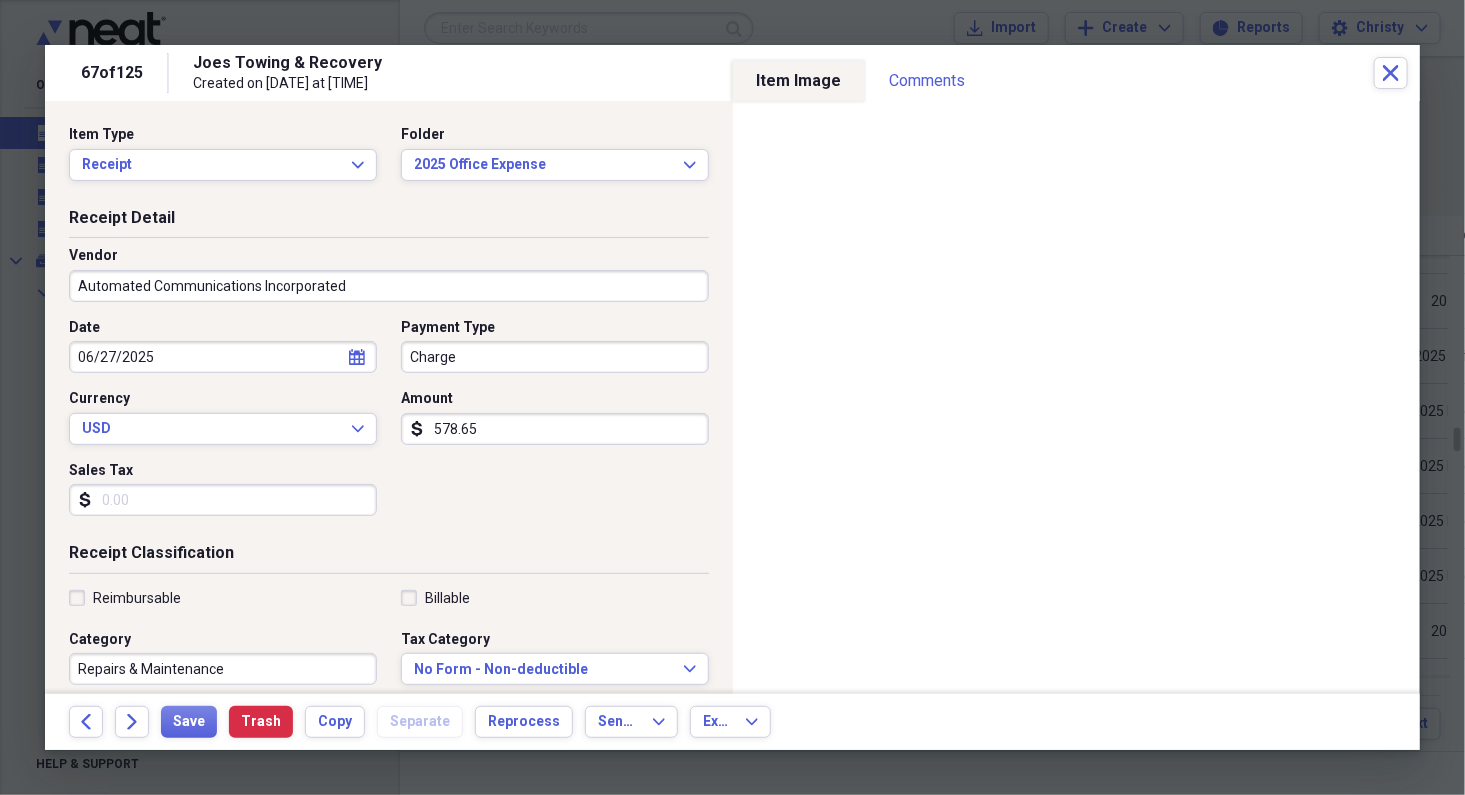 click on "Repairs & Maintenance" at bounding box center (223, 669) 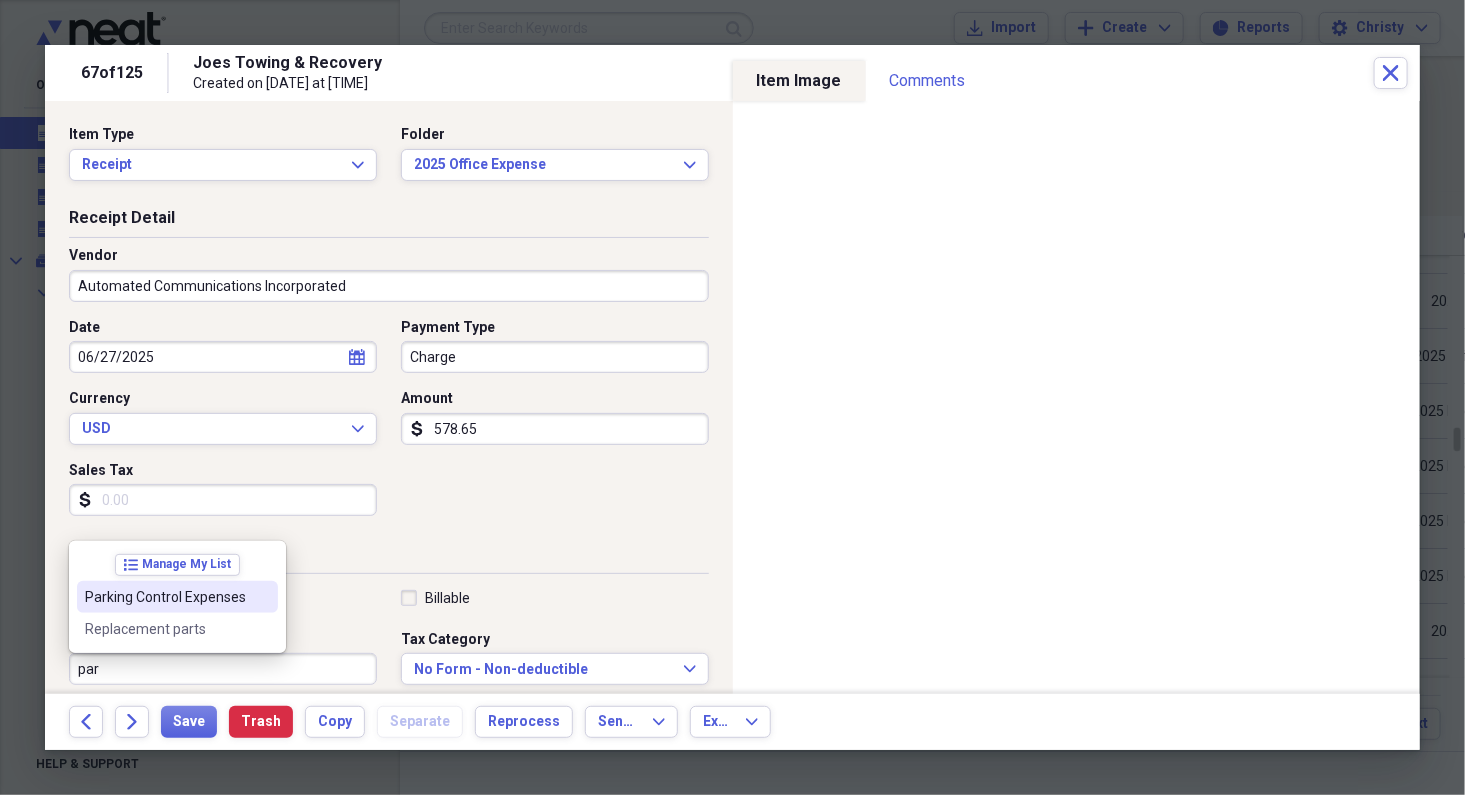 click on "Parking Control Expenses" at bounding box center (165, 597) 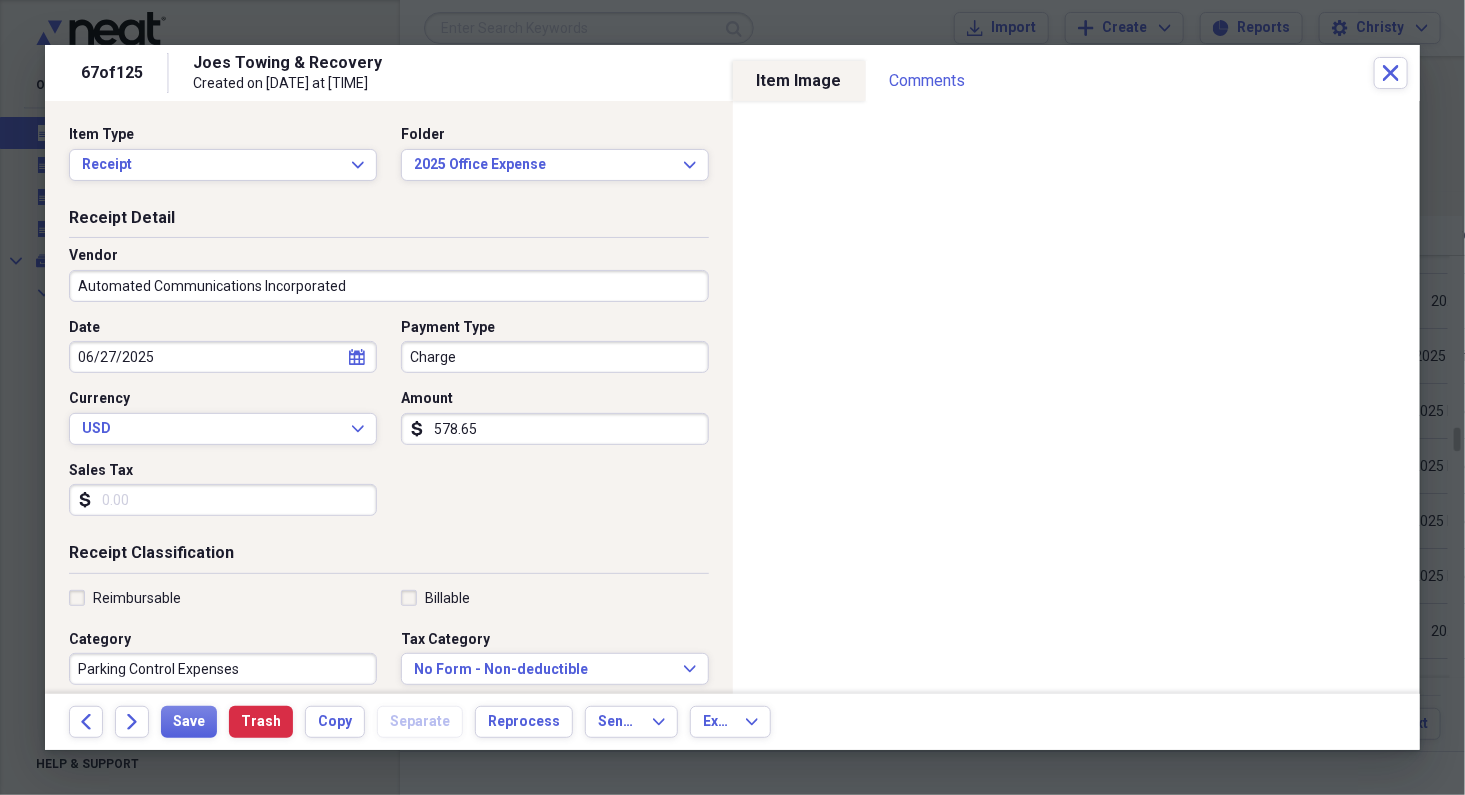 click on "Parking Control Expenses" at bounding box center (223, 669) 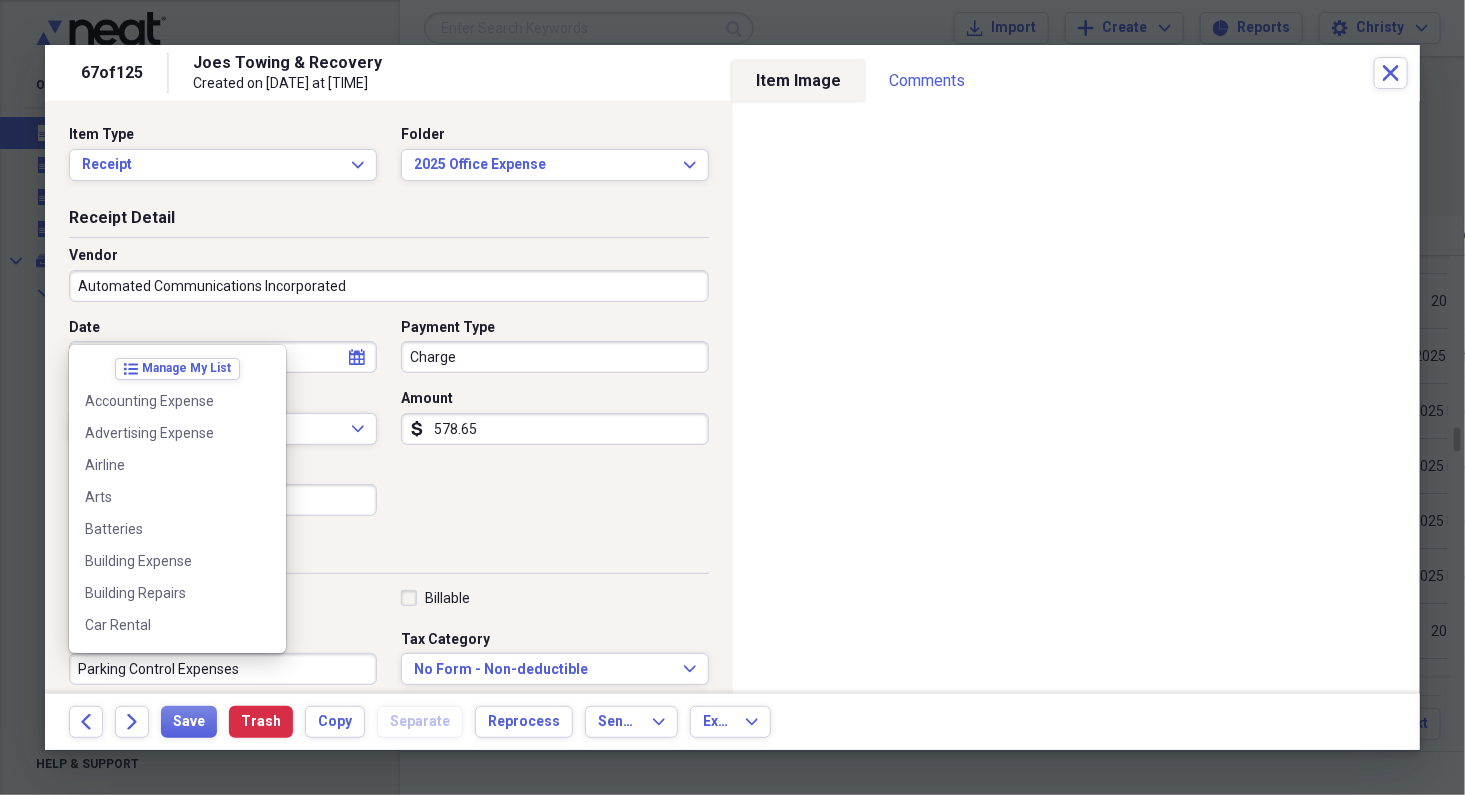scroll, scrollTop: 1499, scrollLeft: 0, axis: vertical 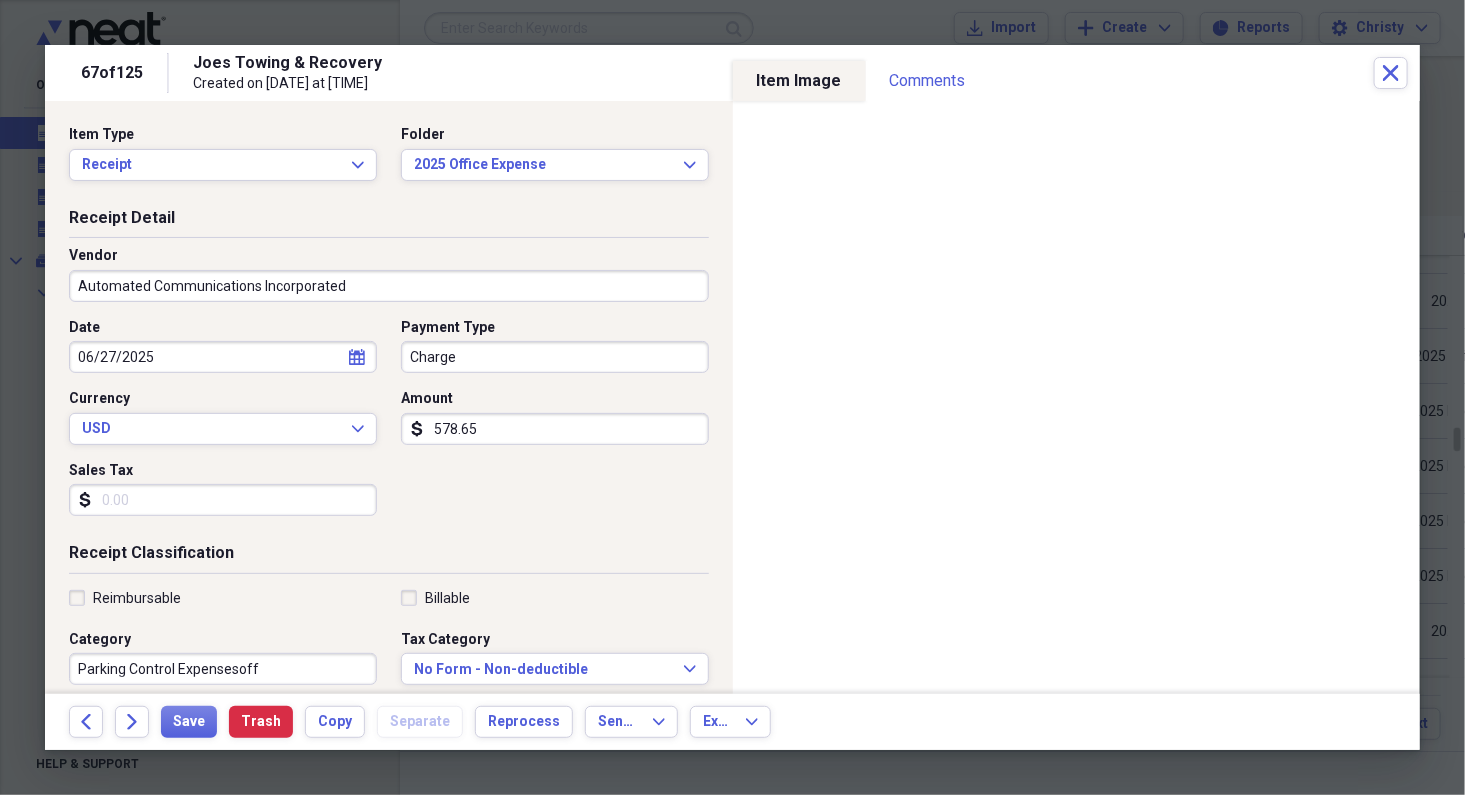 drag, startPoint x: 286, startPoint y: 669, endPoint x: 48, endPoint y: 671, distance: 238.0084 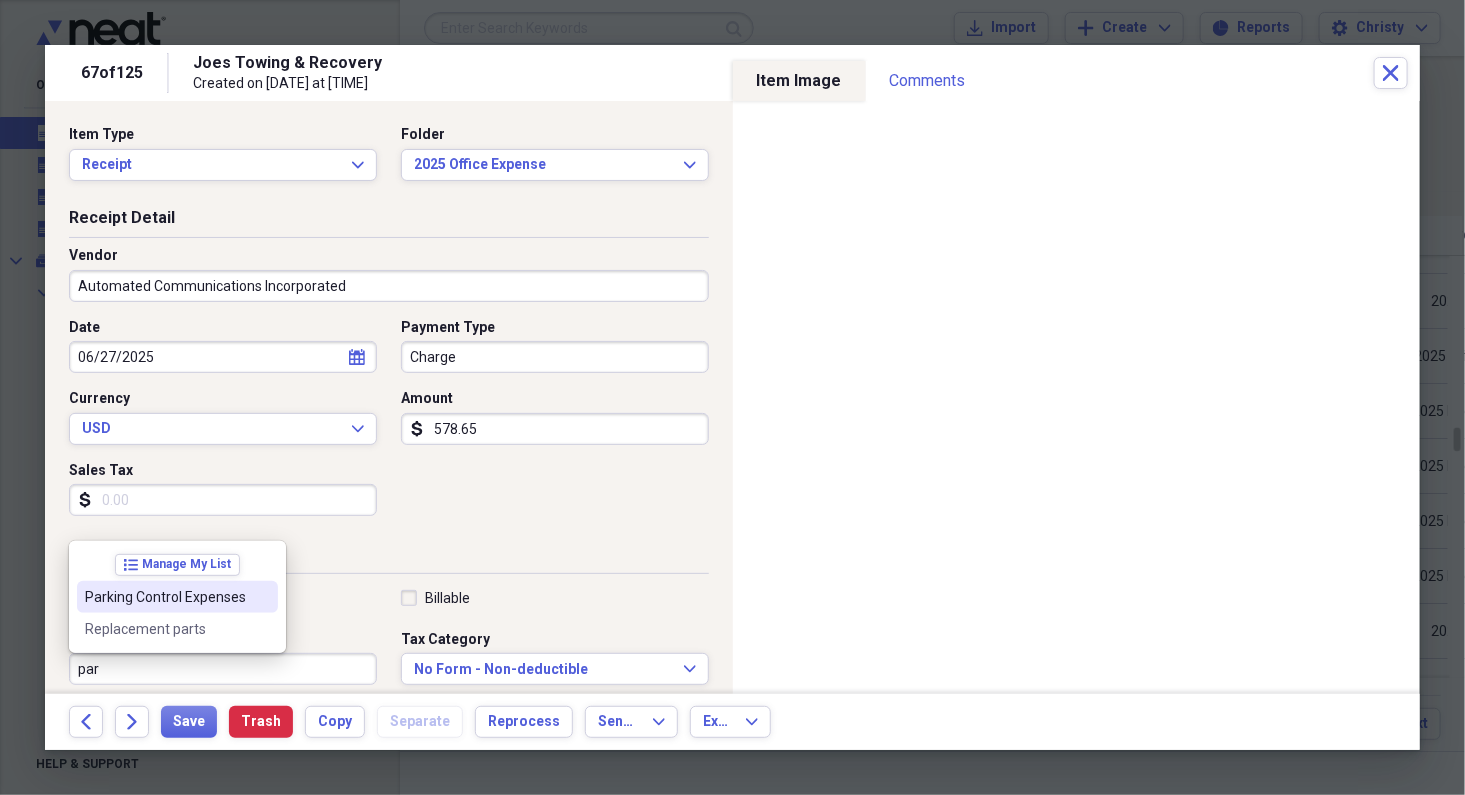click at bounding box center [262, 597] 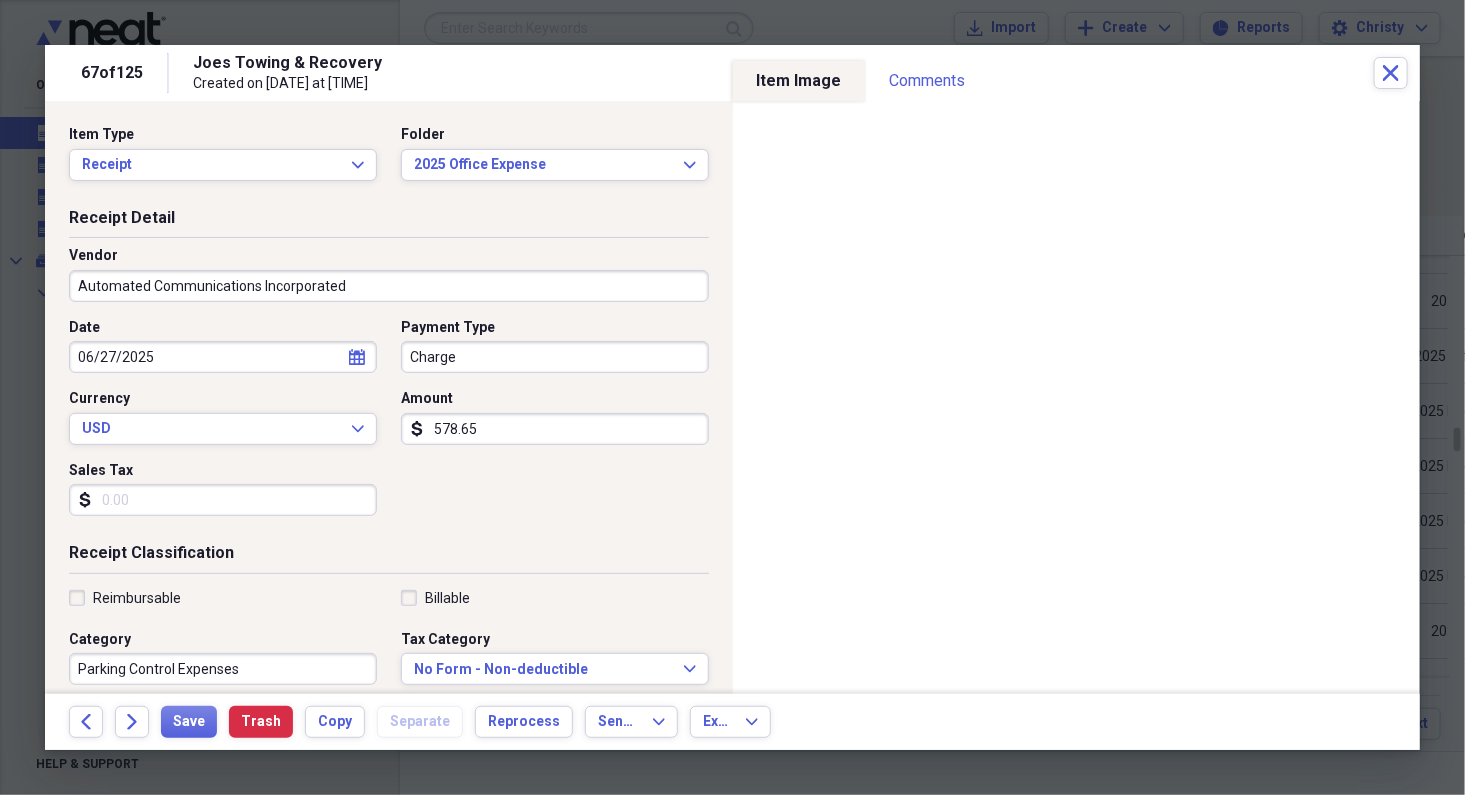scroll, scrollTop: 427, scrollLeft: 0, axis: vertical 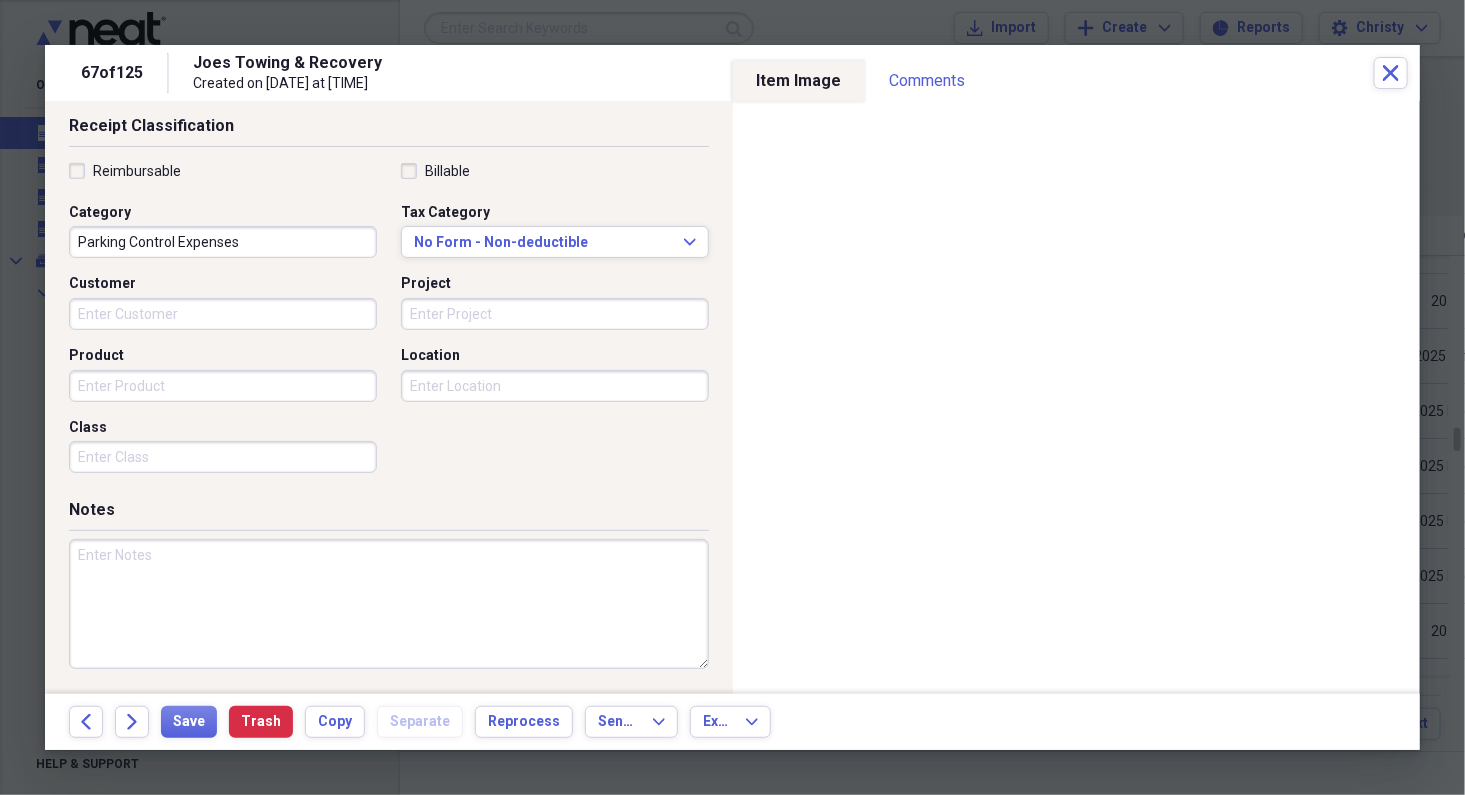 click at bounding box center [389, 604] 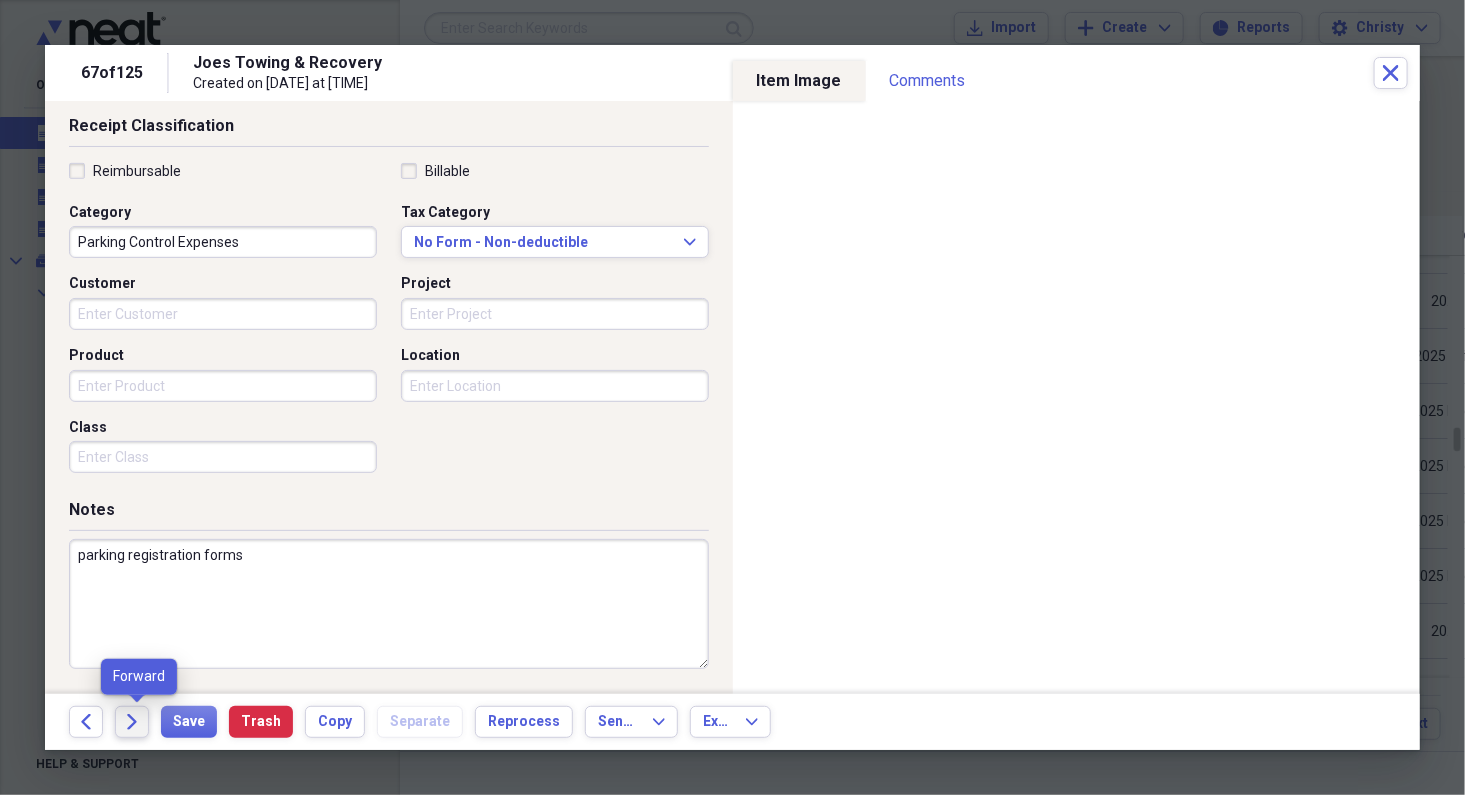 type on "parking registration forms" 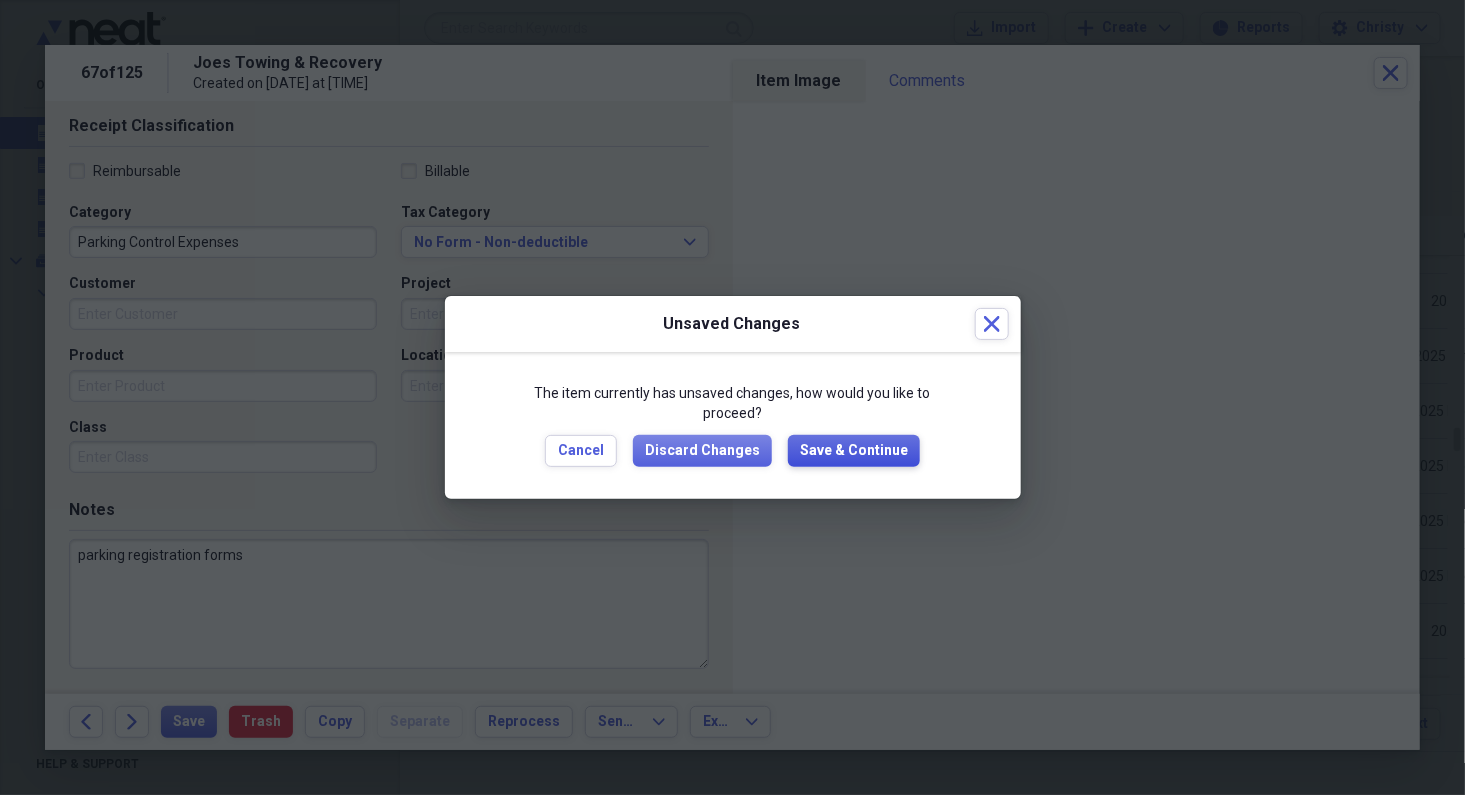 click on "Save & Continue" at bounding box center (854, 451) 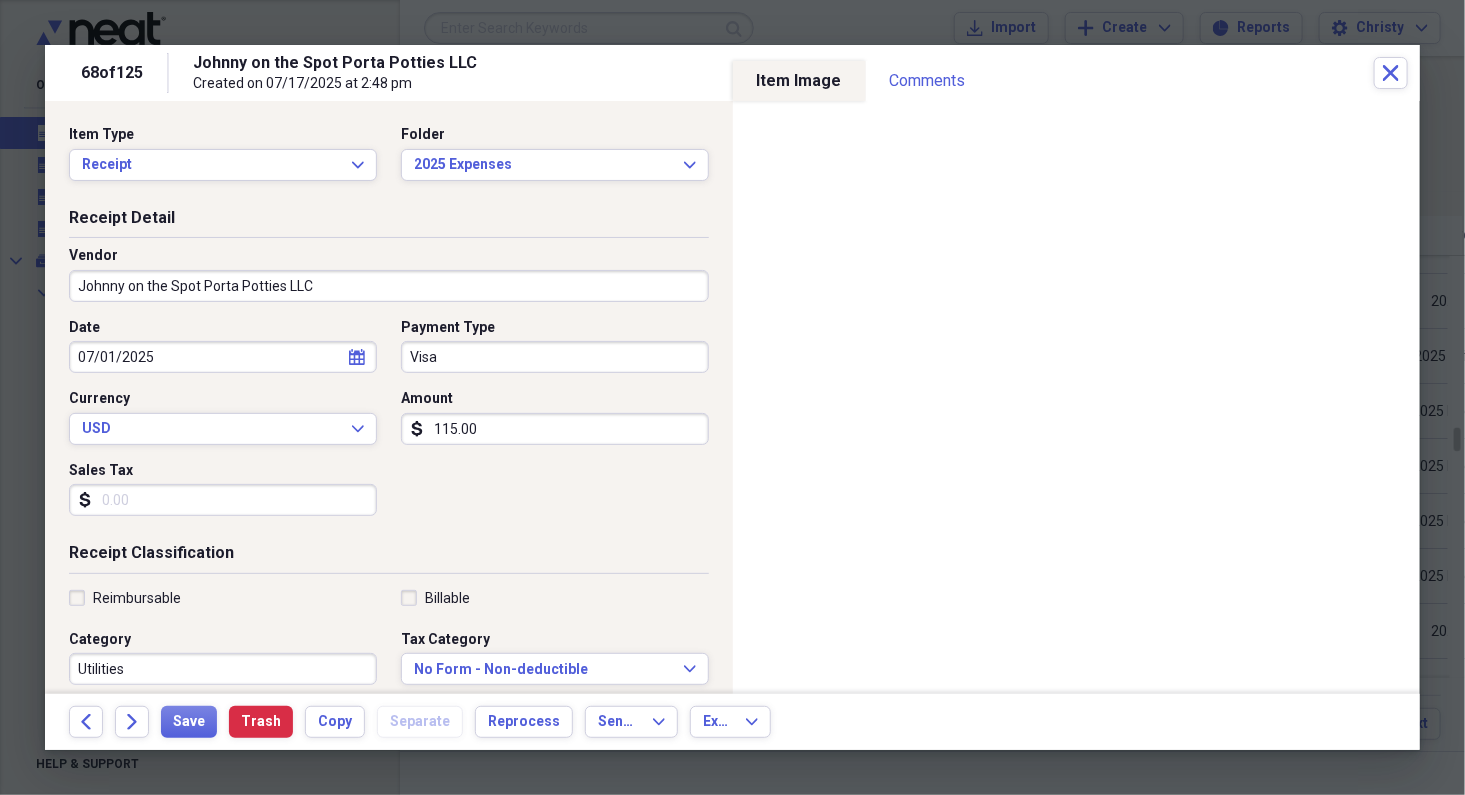 click on "Visa" at bounding box center (555, 357) 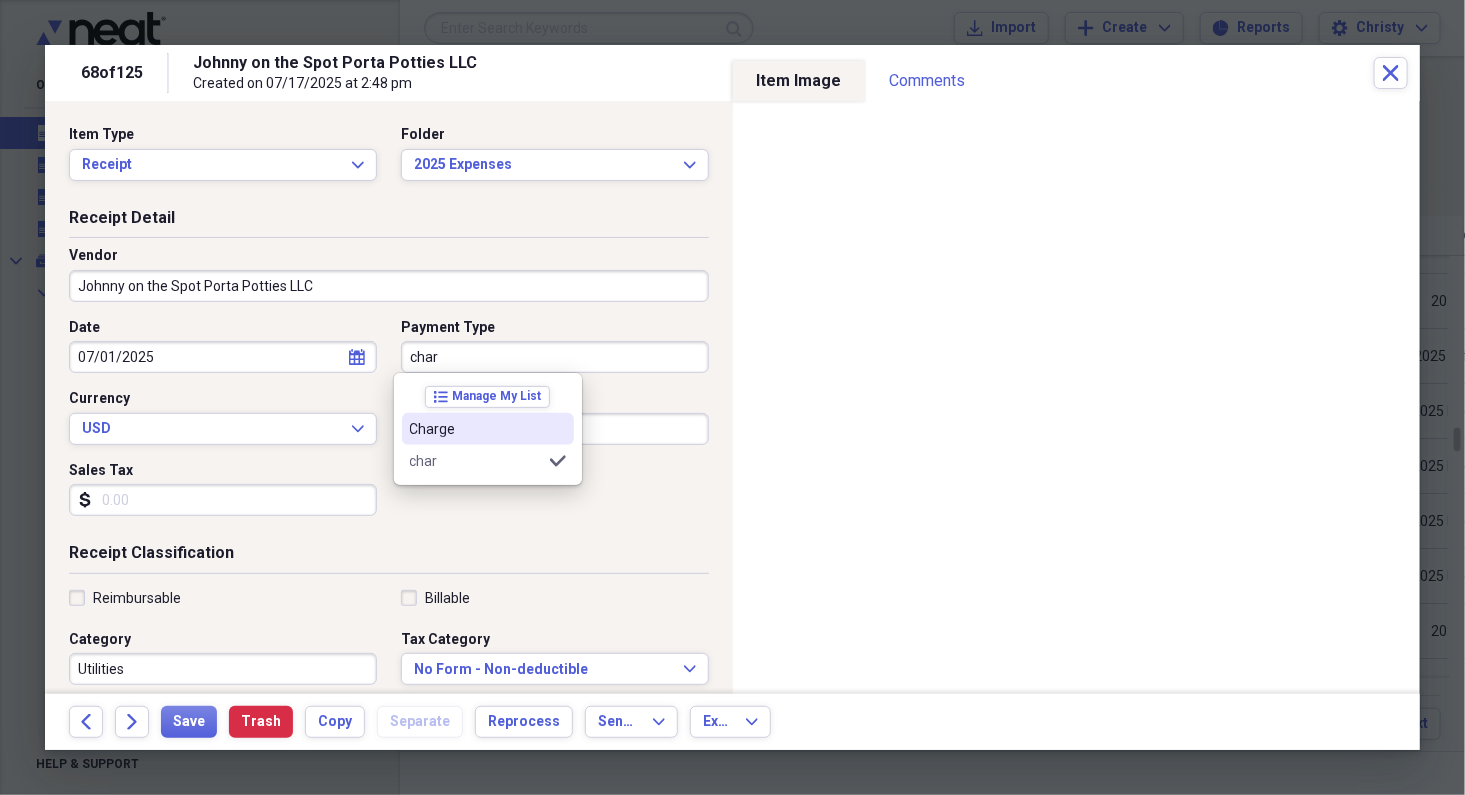 click on "Charge" at bounding box center (476, 429) 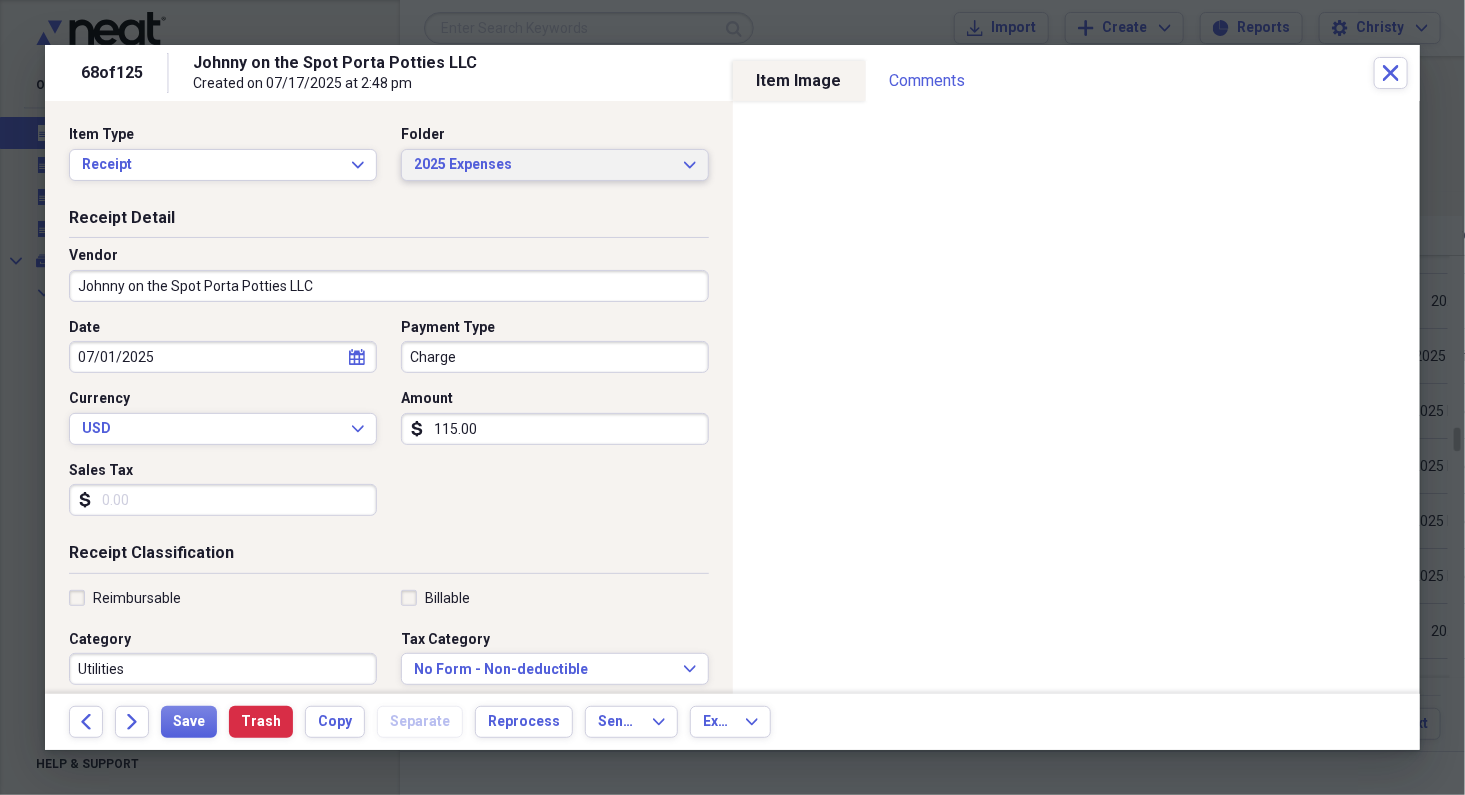 click on "2025 Expenses" at bounding box center [543, 165] 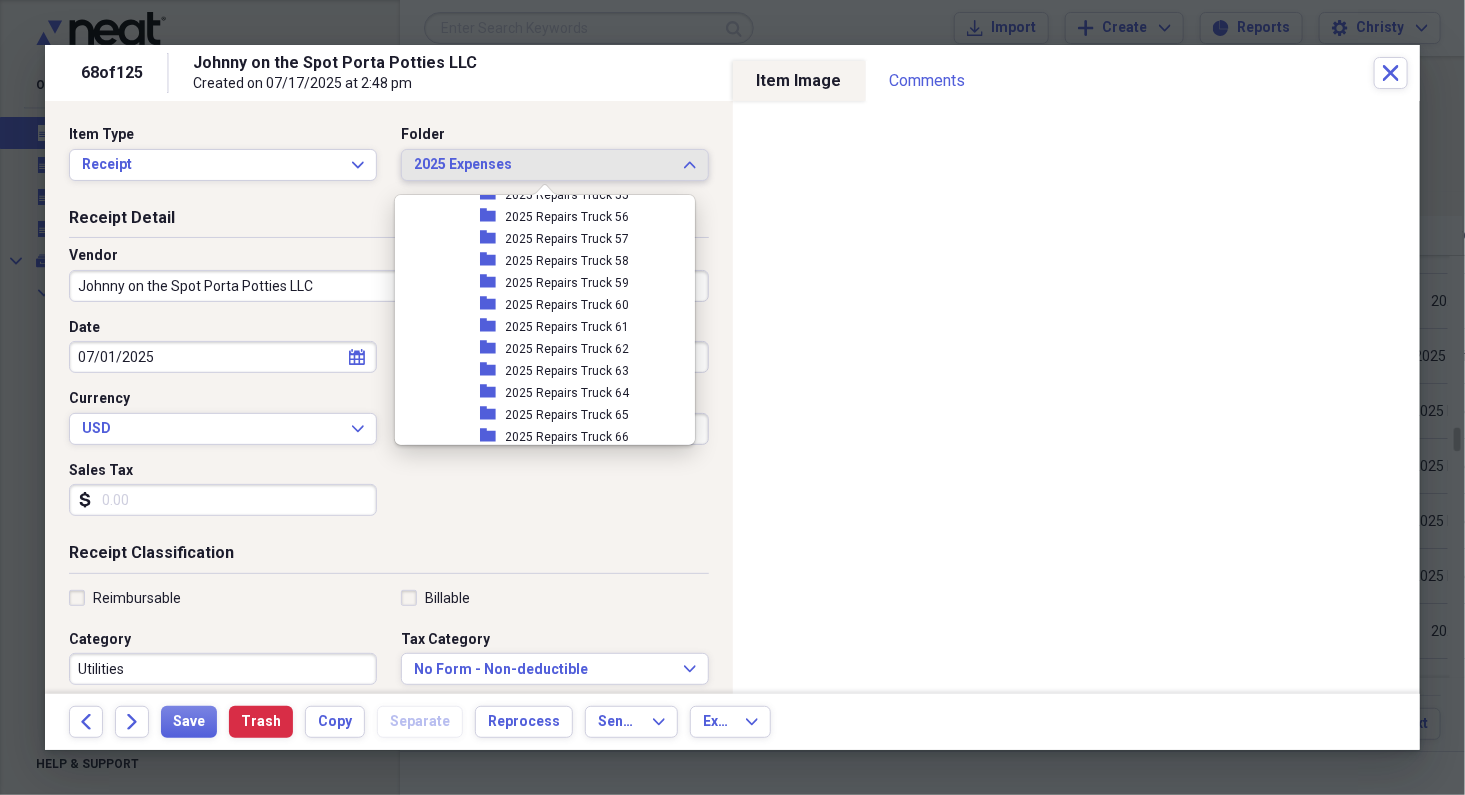scroll, scrollTop: 3502, scrollLeft: 0, axis: vertical 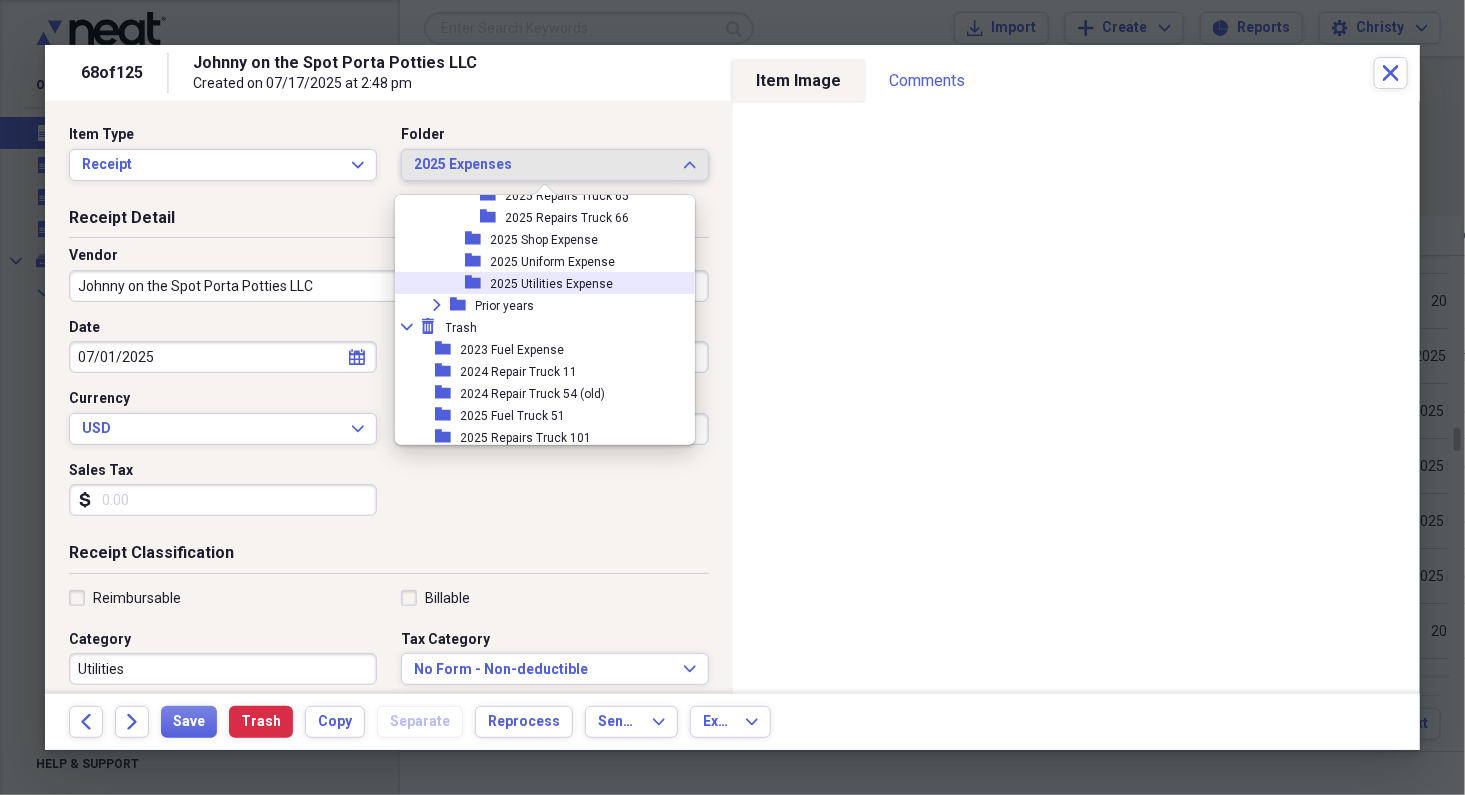 drag, startPoint x: 537, startPoint y: 282, endPoint x: 525, endPoint y: 311, distance: 31.38471 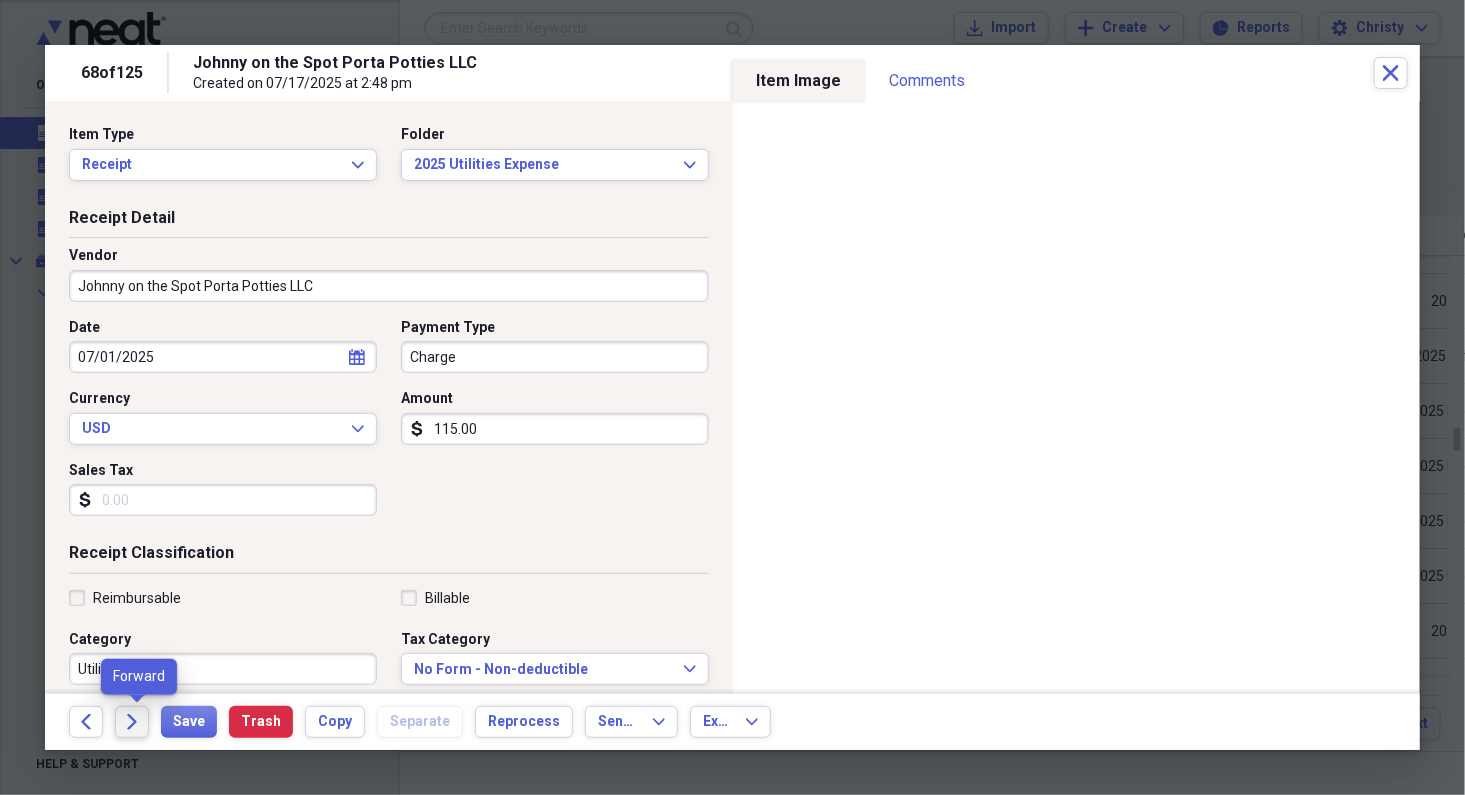 click on "Forward" at bounding box center [132, 722] 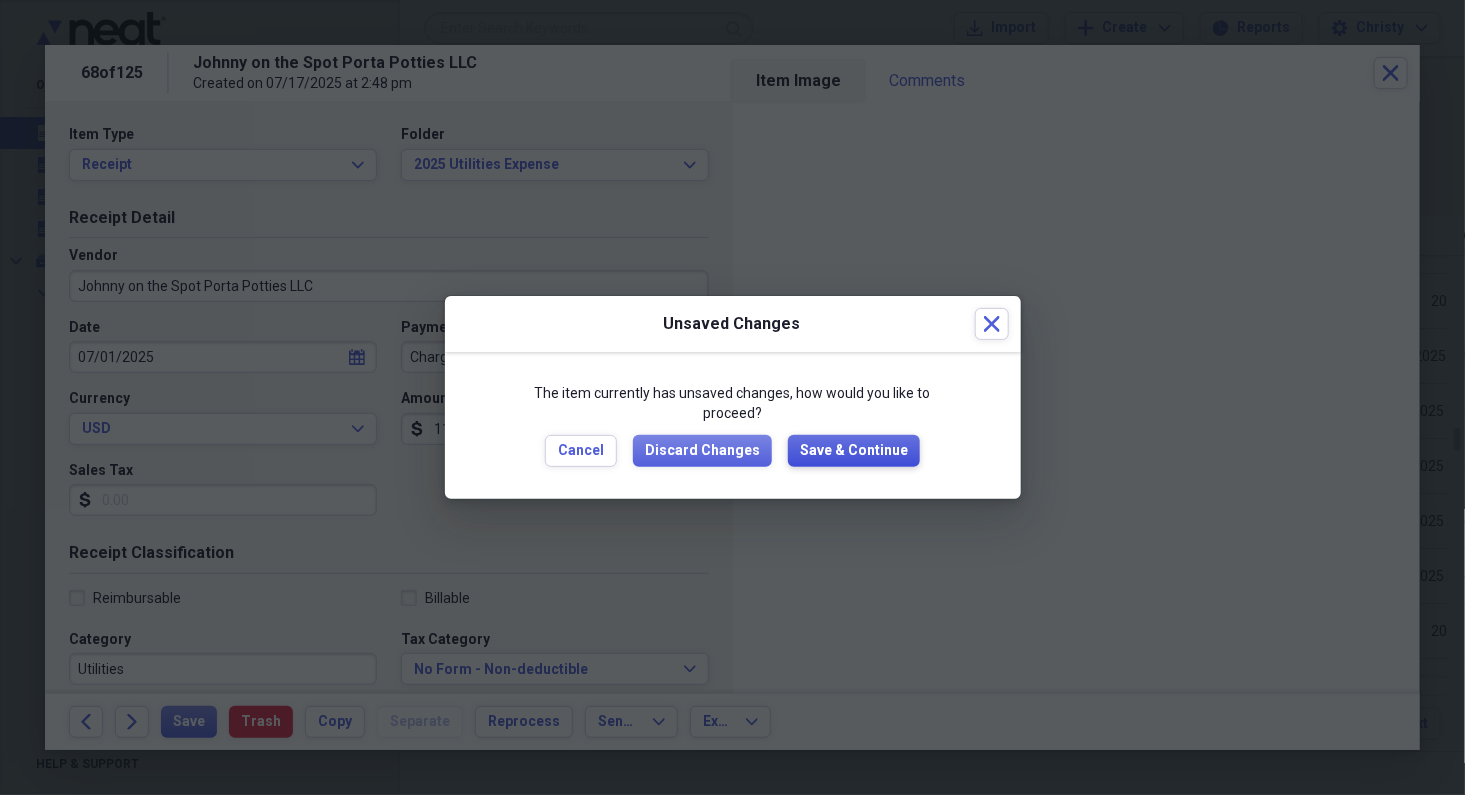 click on "Save & Continue" at bounding box center [854, 451] 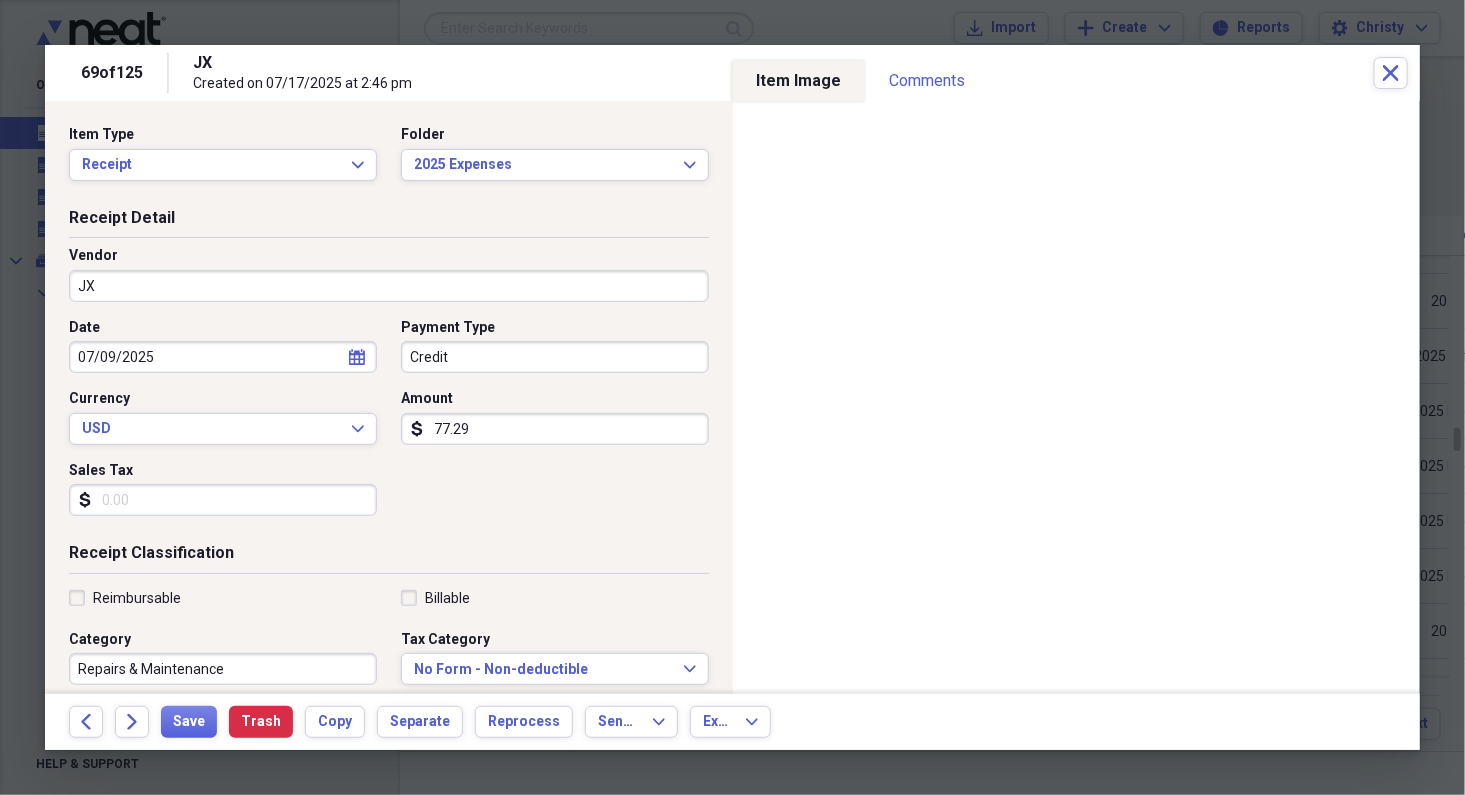 click on "JX" at bounding box center (389, 286) 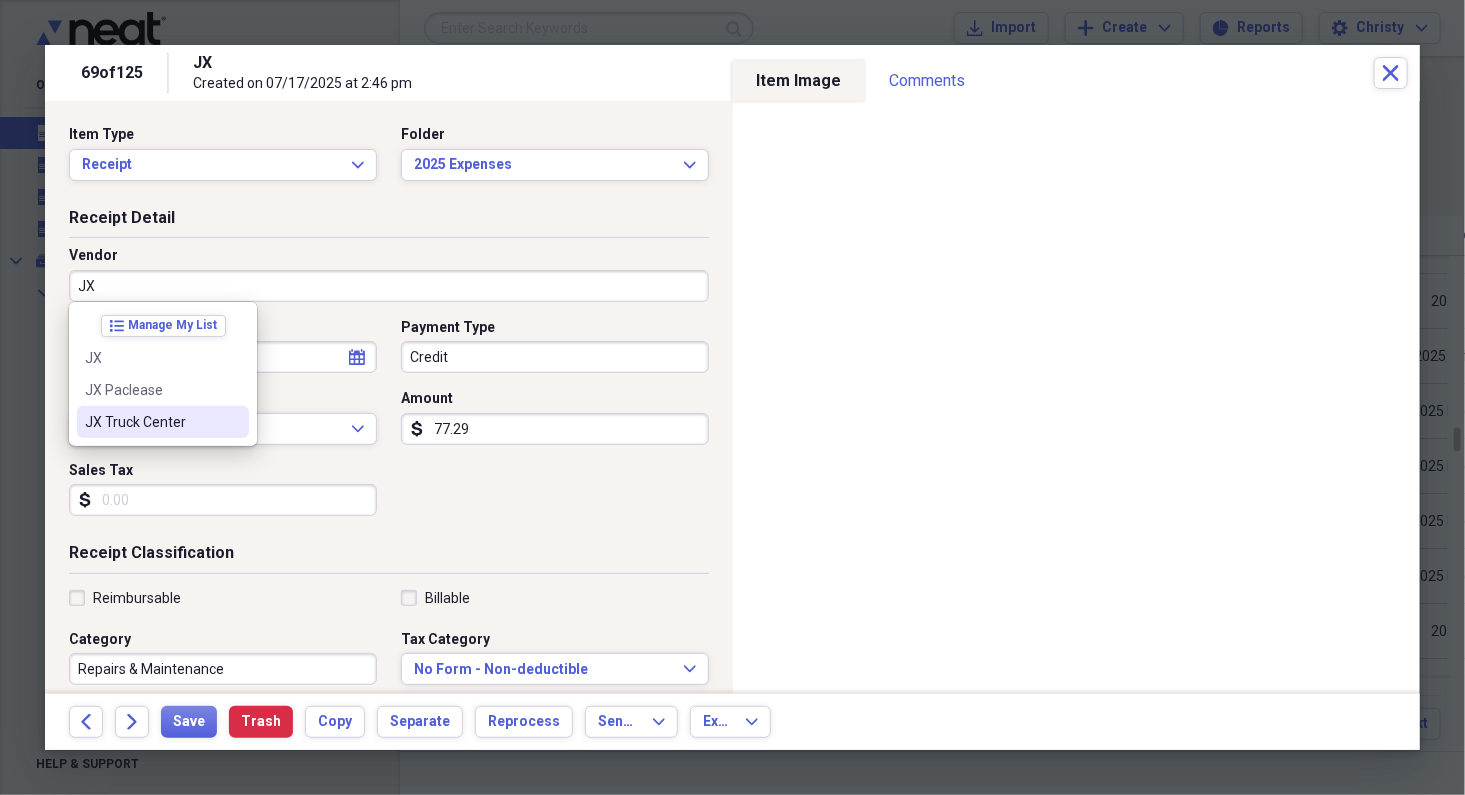 click on "JX Truck Center" at bounding box center [163, 422] 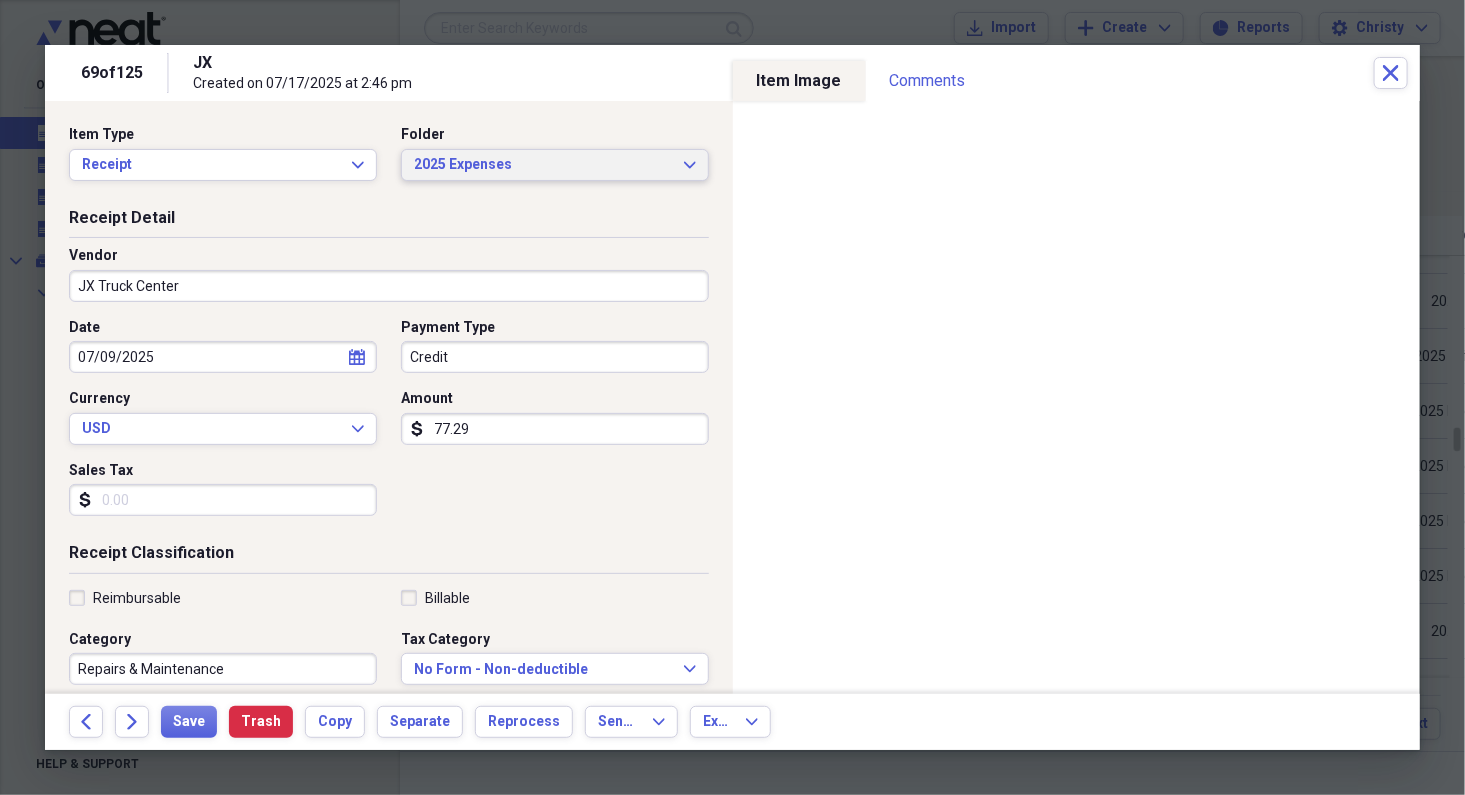 click on "2025 Expenses" at bounding box center [543, 165] 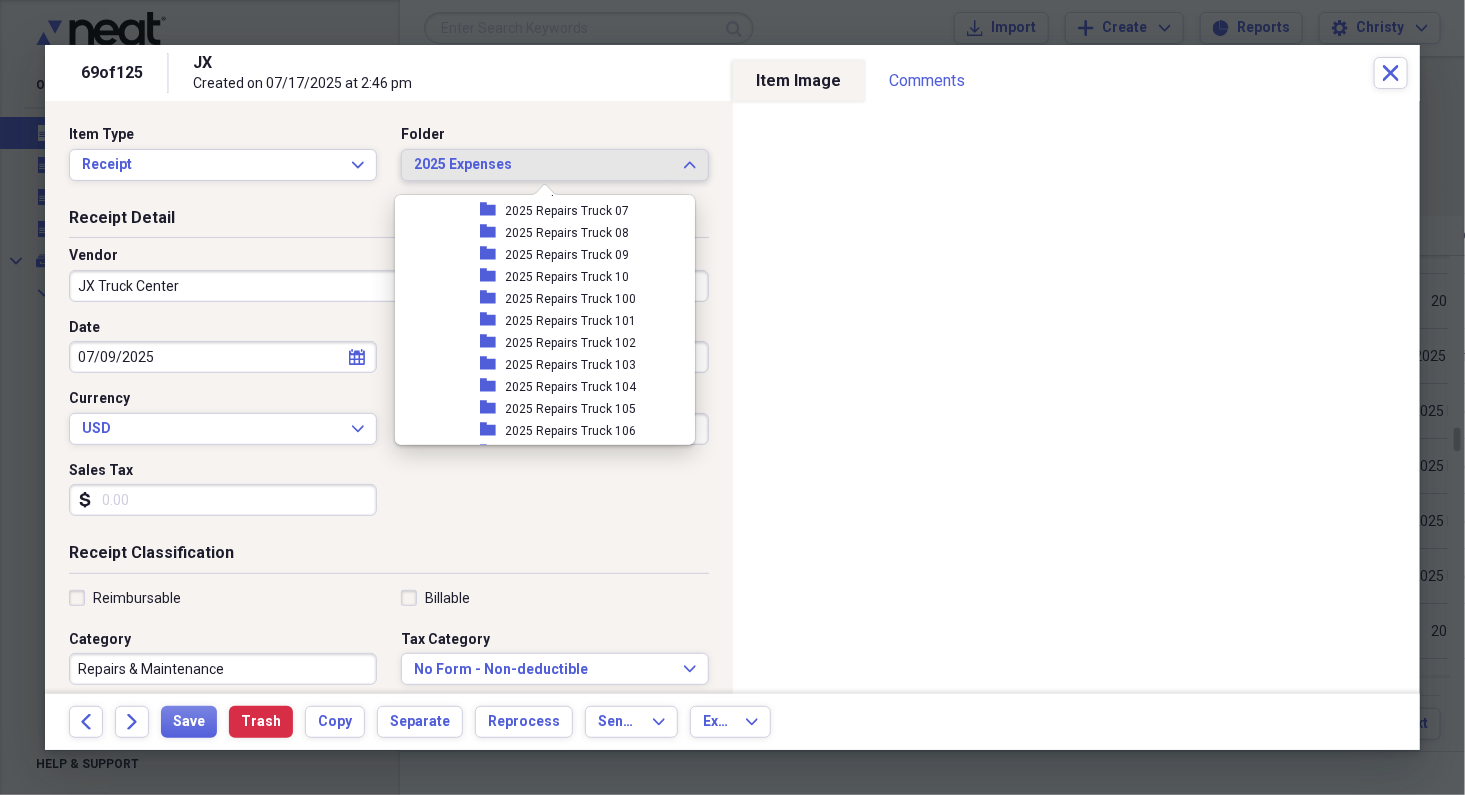 scroll, scrollTop: 2465, scrollLeft: 0, axis: vertical 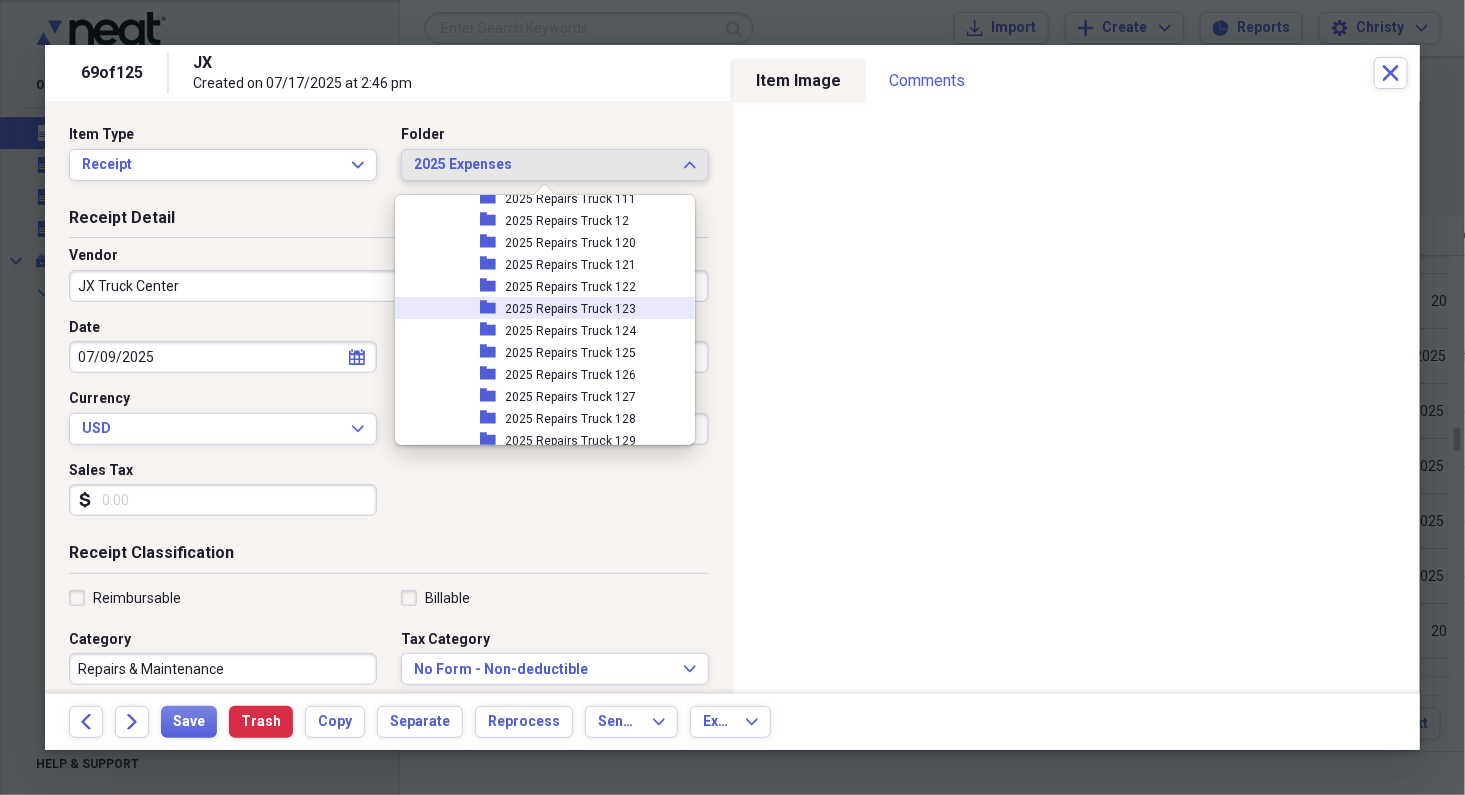 click on "2025 Repairs Truck 123" at bounding box center (571, 309) 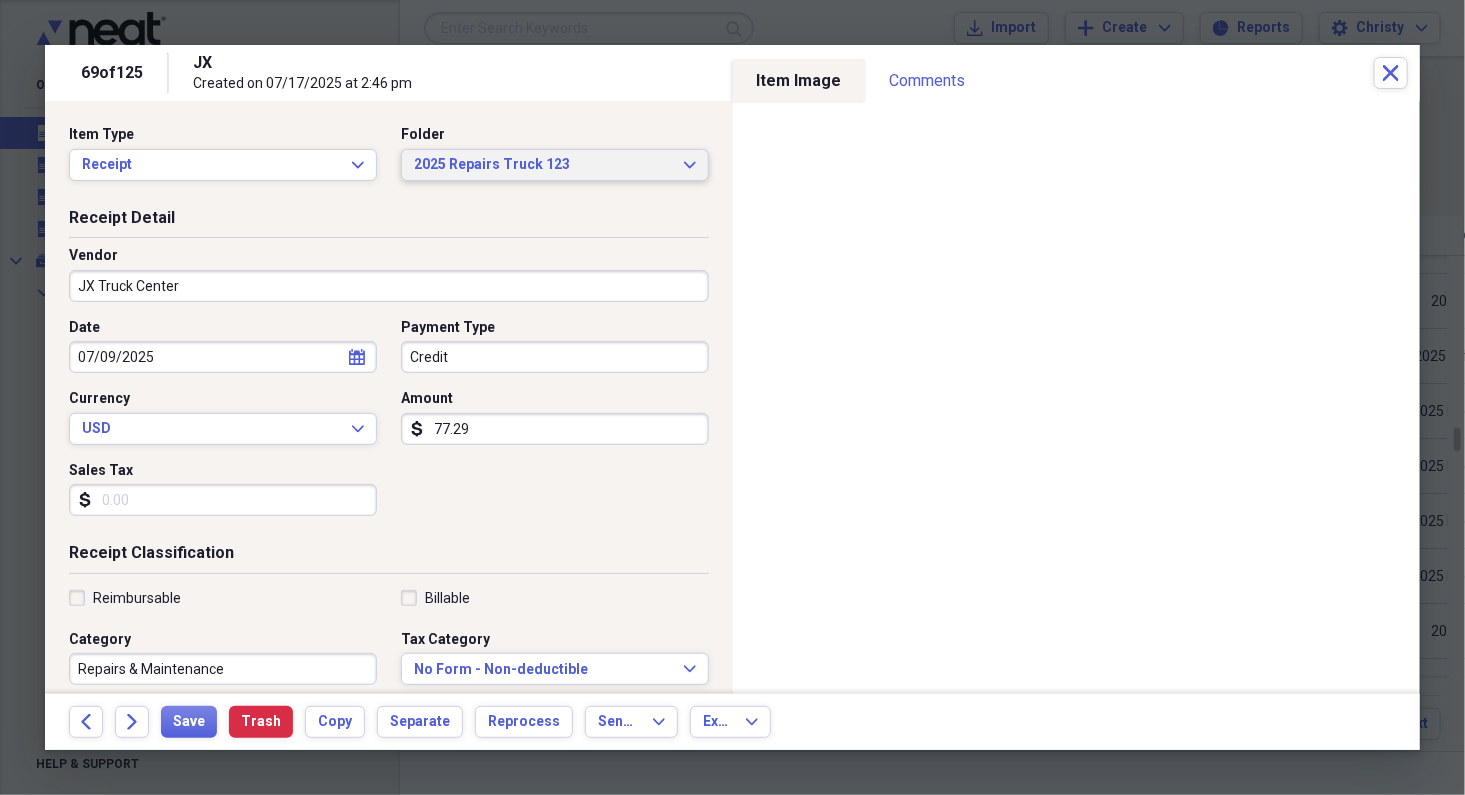 scroll, scrollTop: 427, scrollLeft: 0, axis: vertical 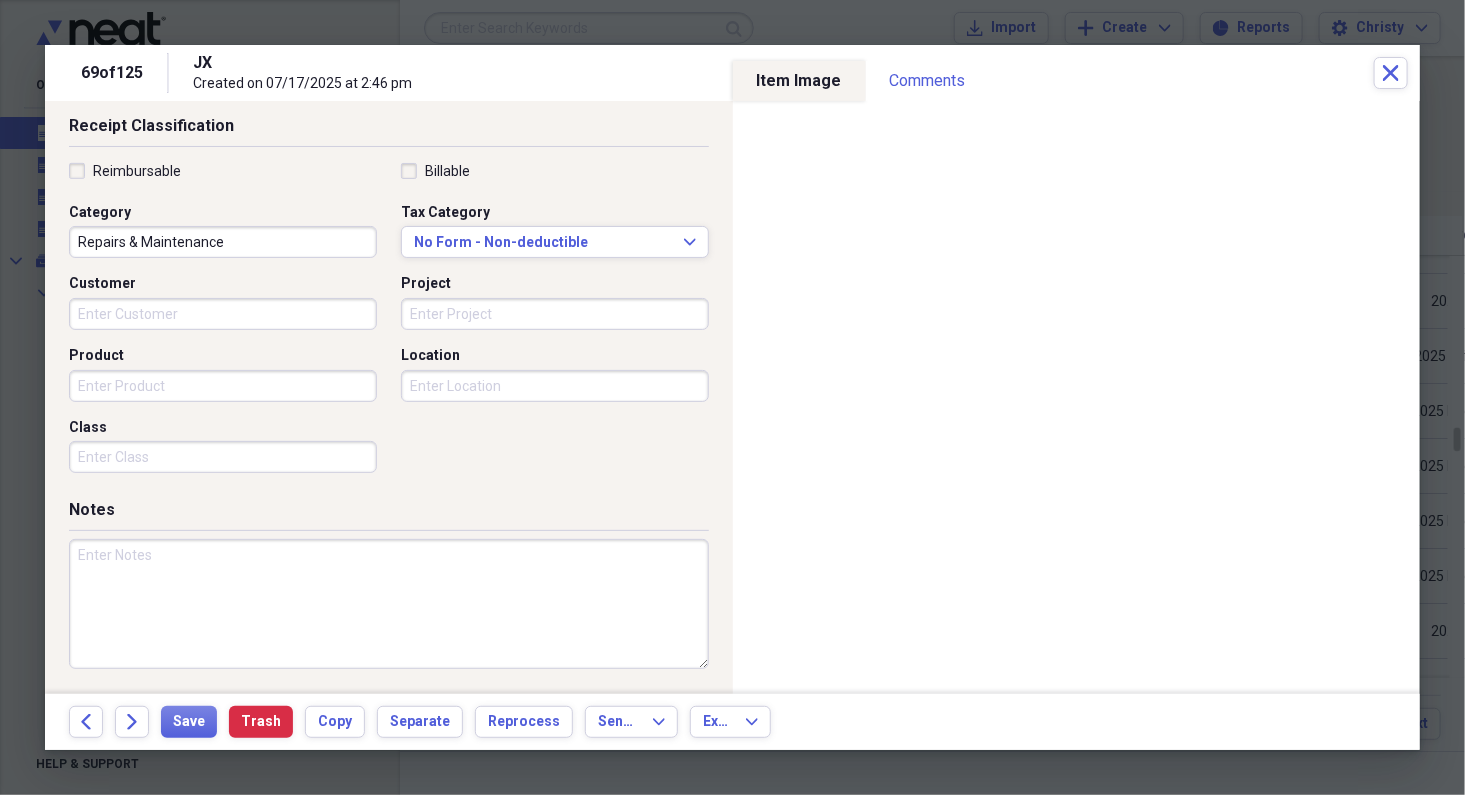 click at bounding box center [389, 604] 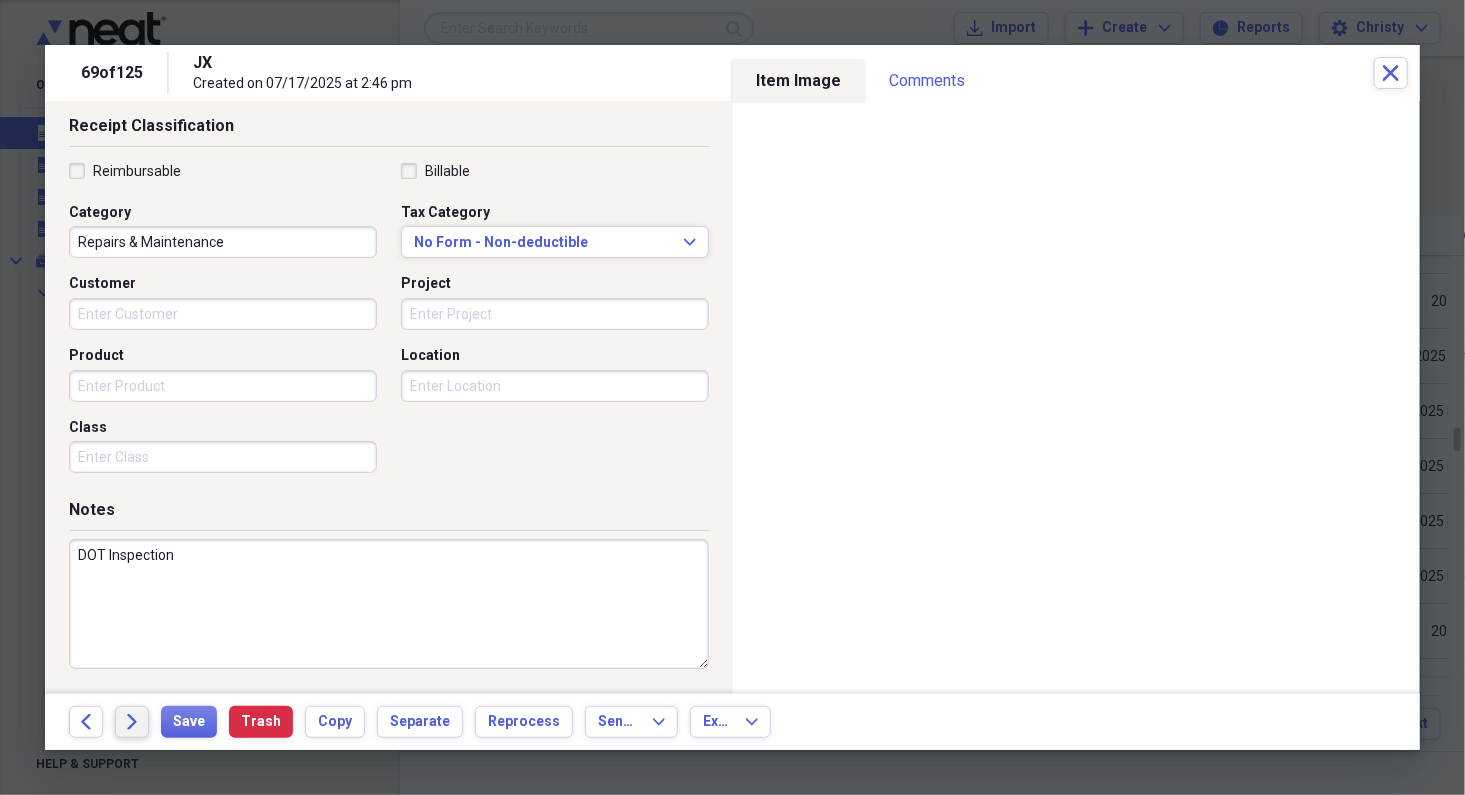 type on "DOT Inspection" 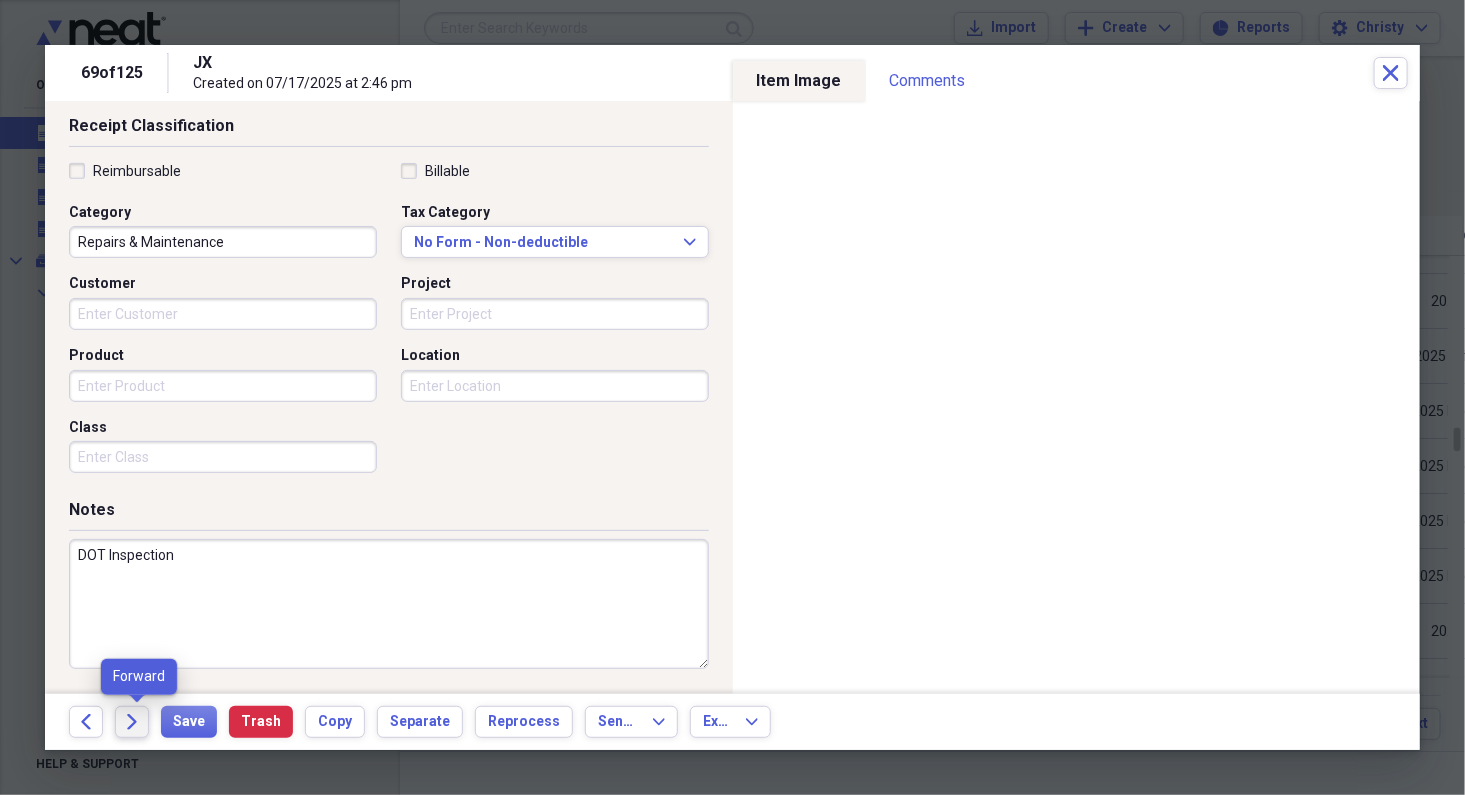 click 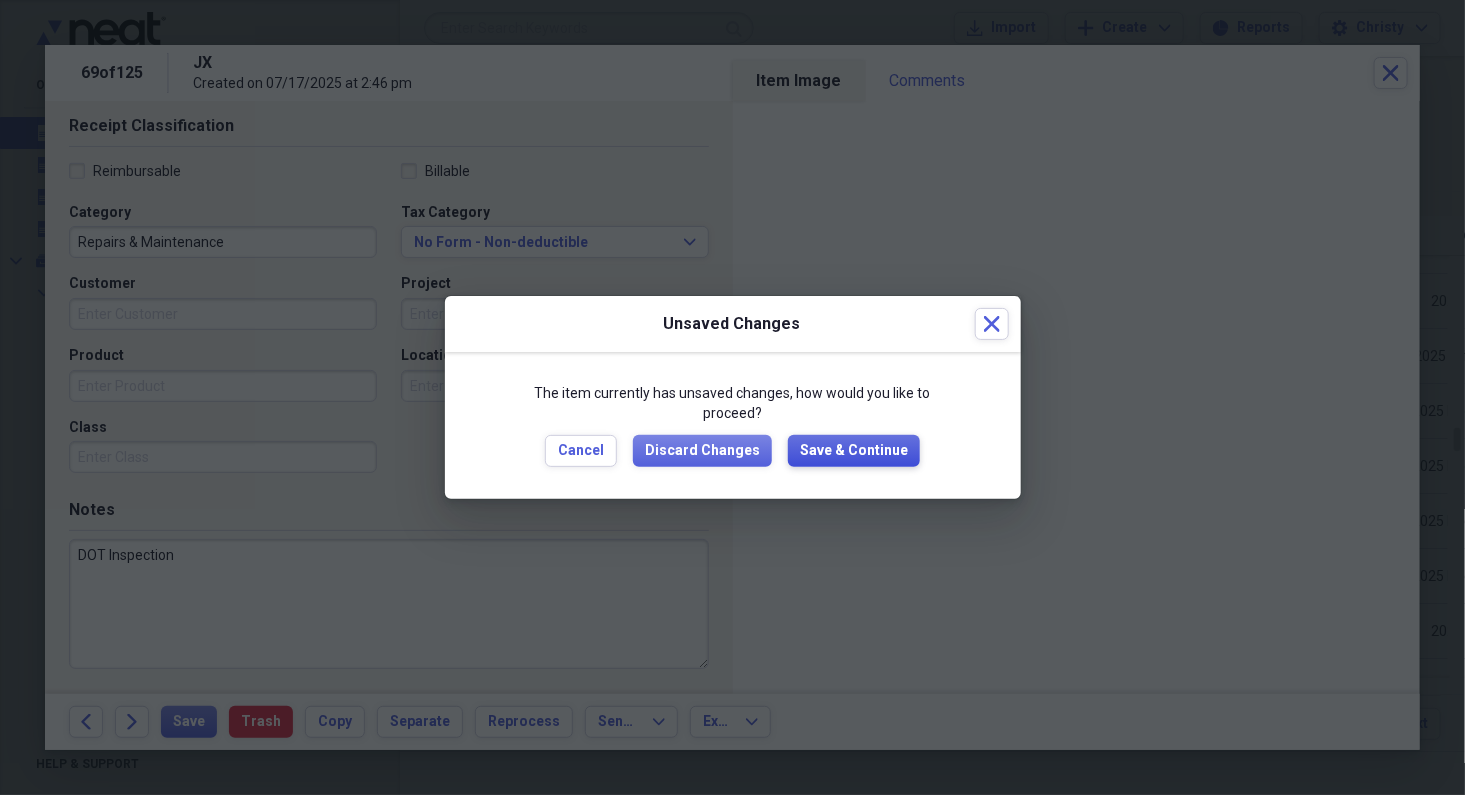 click on "Save & Continue" at bounding box center [854, 451] 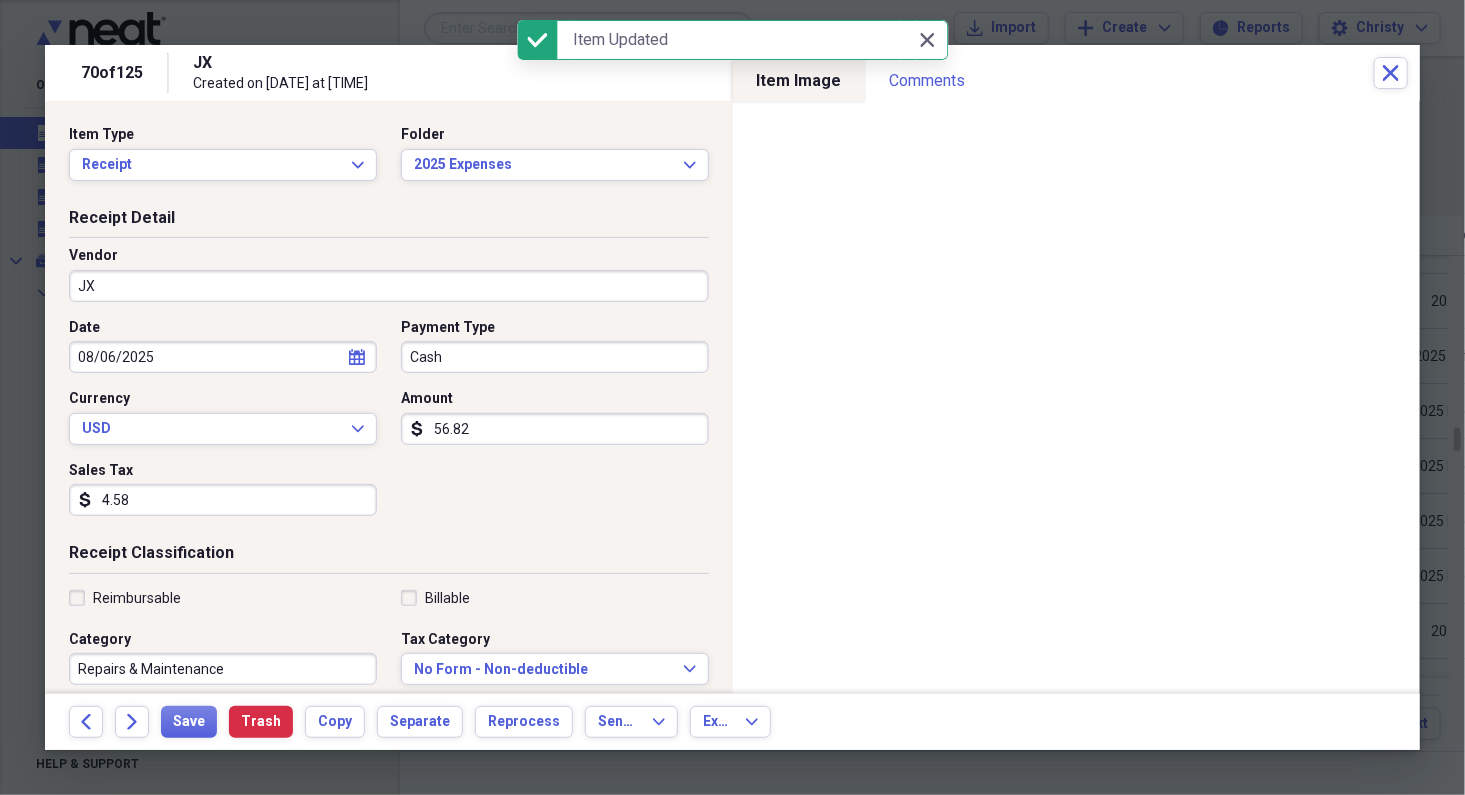 click on "JX" at bounding box center (389, 286) 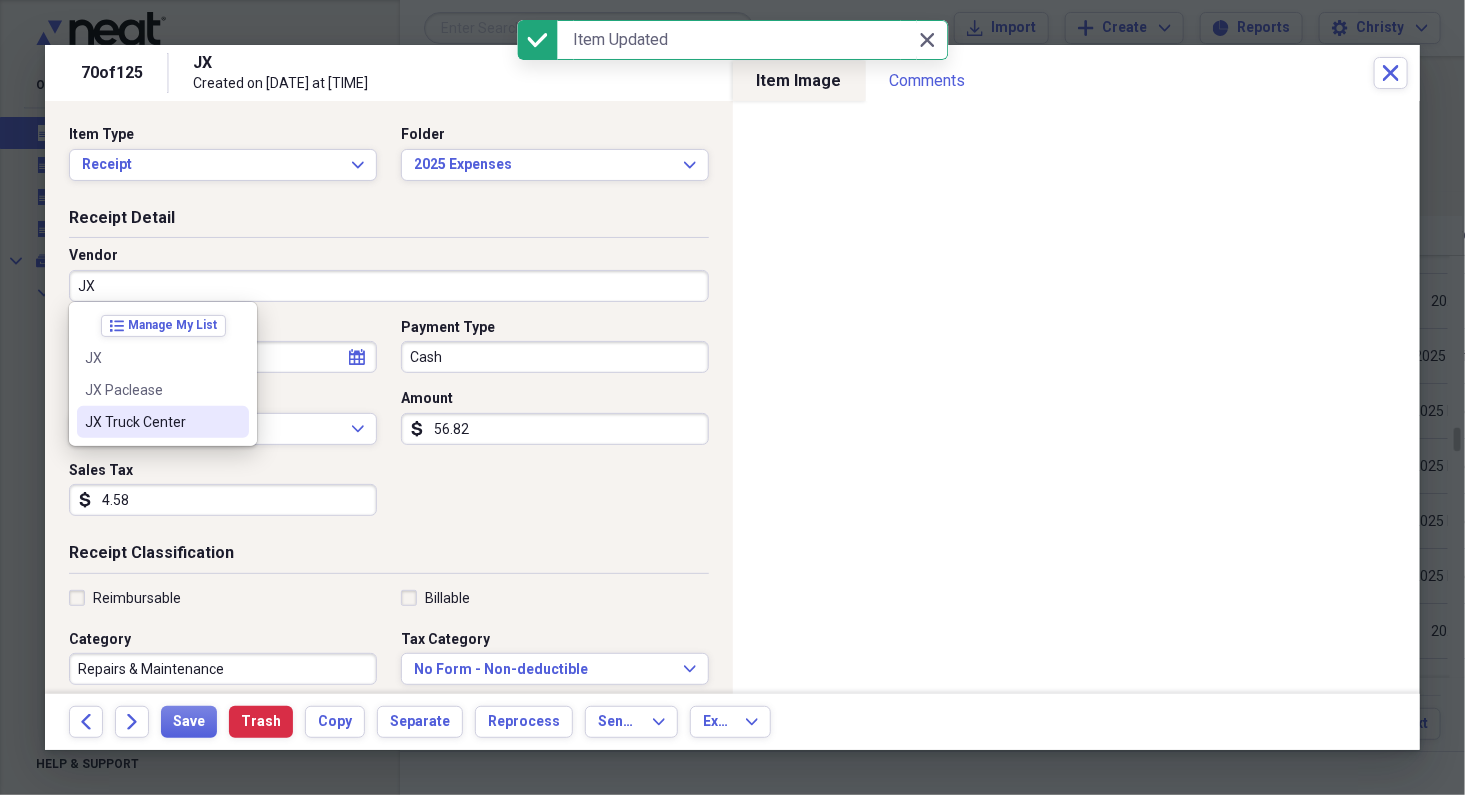 click on "JX Truck Center" at bounding box center [151, 422] 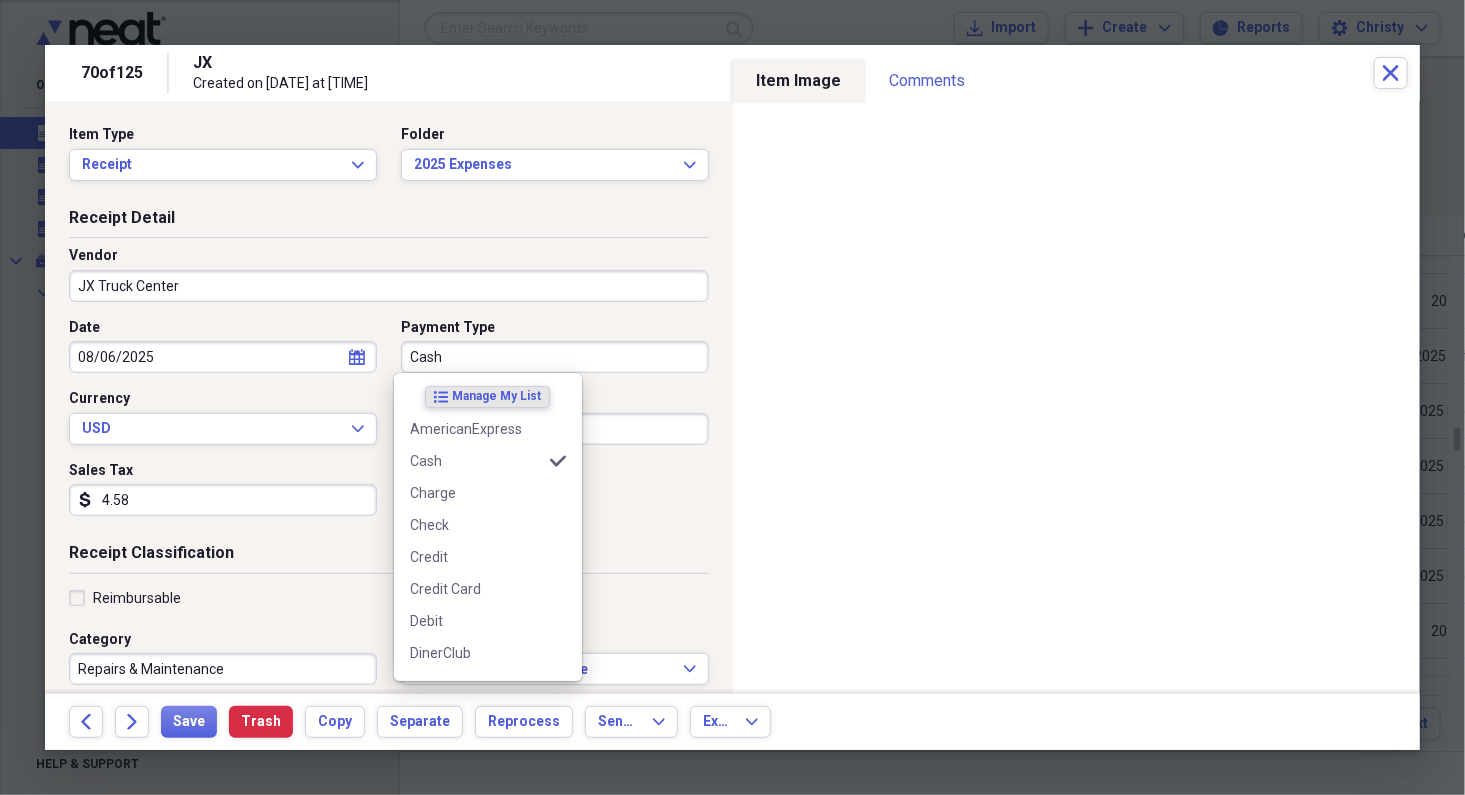 click on "Cash" at bounding box center (555, 357) 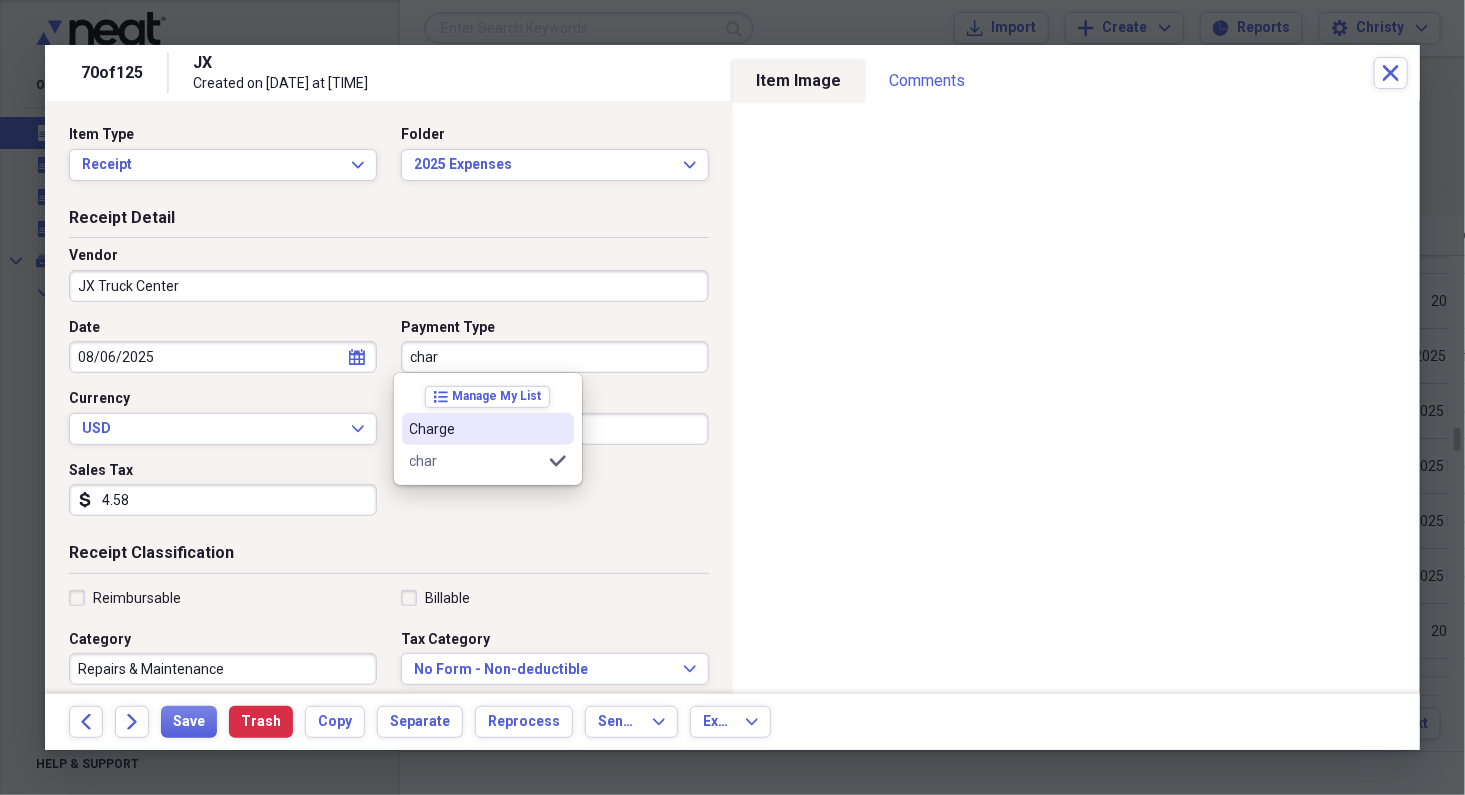 click on "Charge" at bounding box center (476, 429) 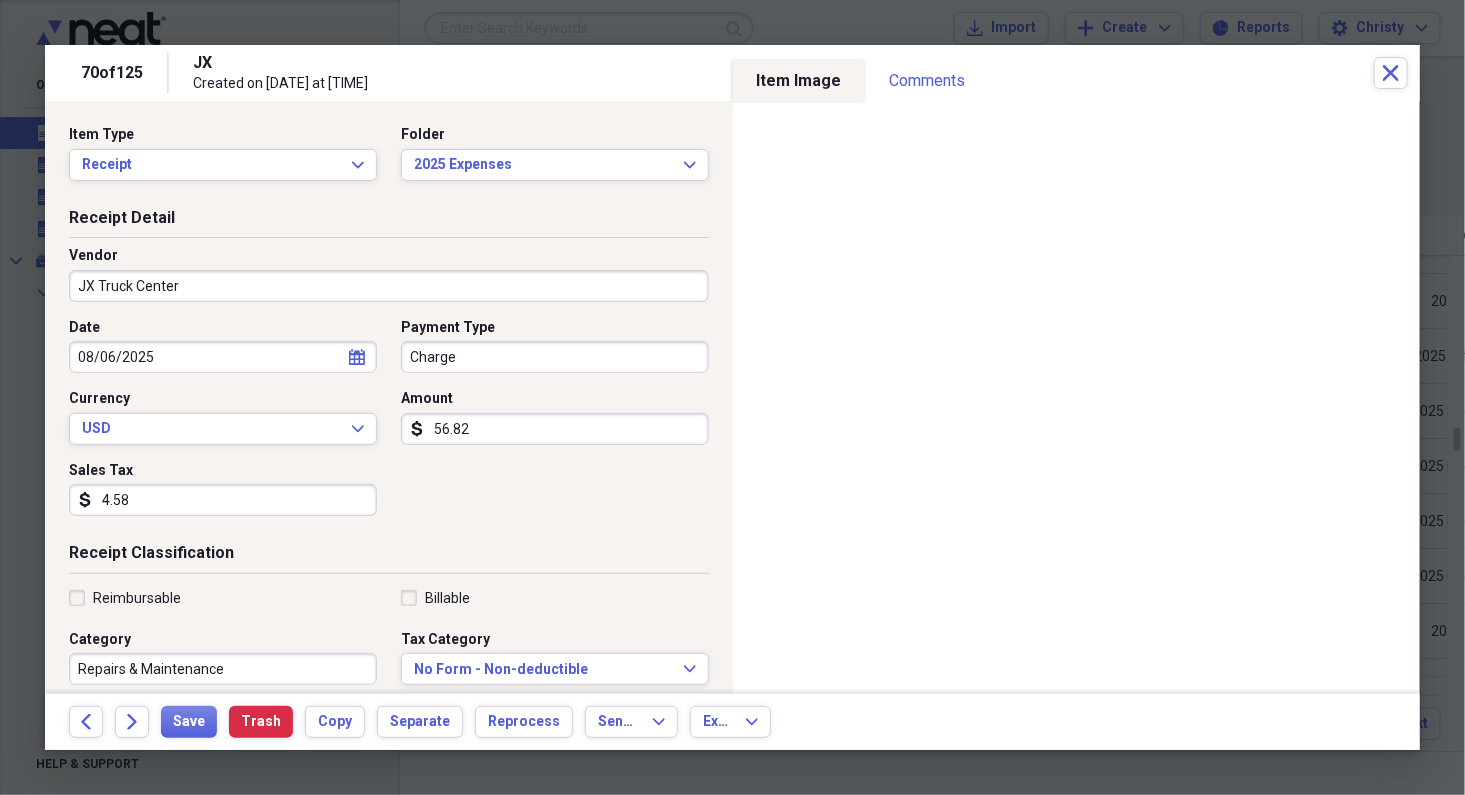 click on "Repairs & Maintenance" at bounding box center [223, 669] 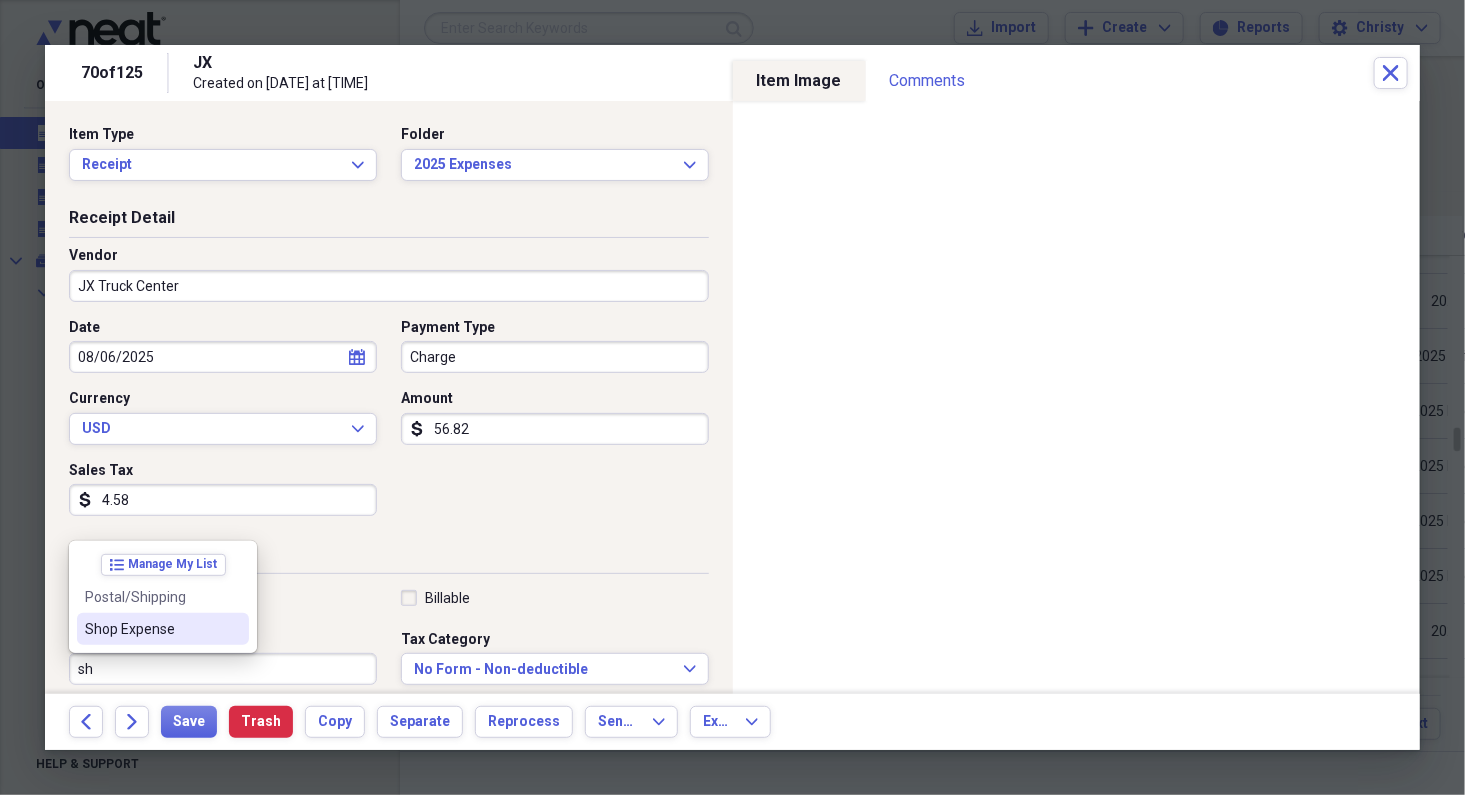 drag, startPoint x: 210, startPoint y: 628, endPoint x: 224, endPoint y: 605, distance: 26.925823 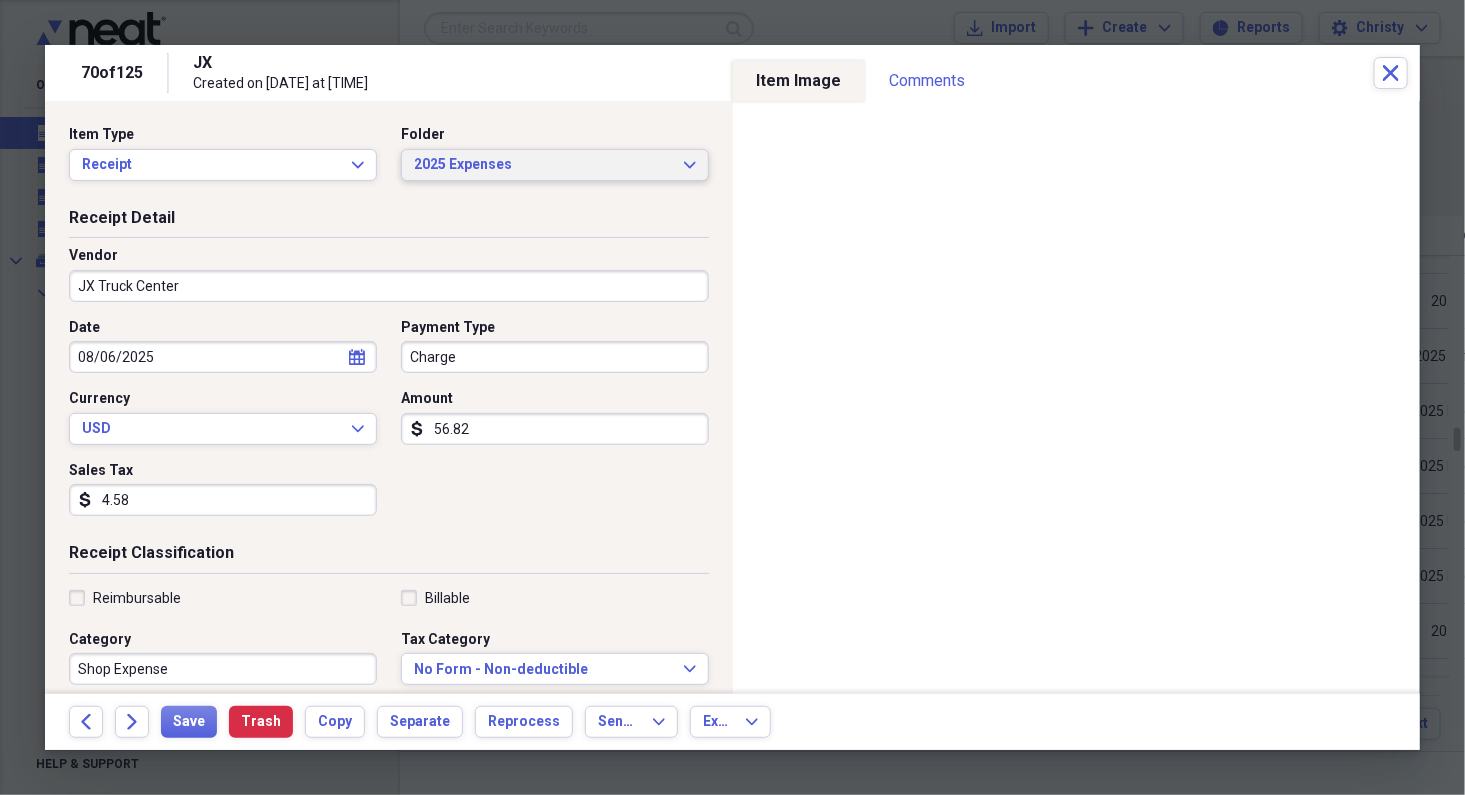 click on "2025 Expenses" at bounding box center [543, 165] 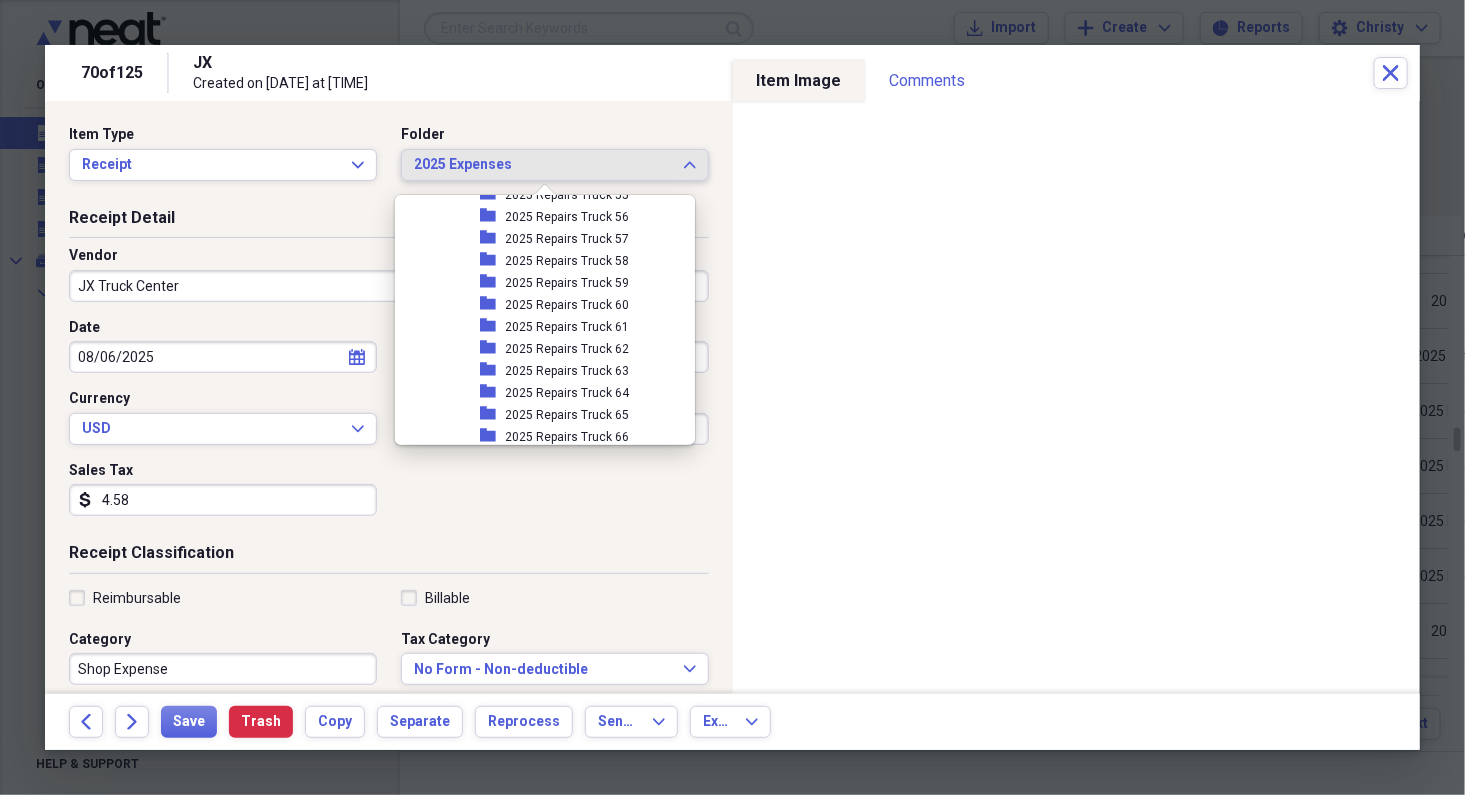scroll, scrollTop: 3465, scrollLeft: 0, axis: vertical 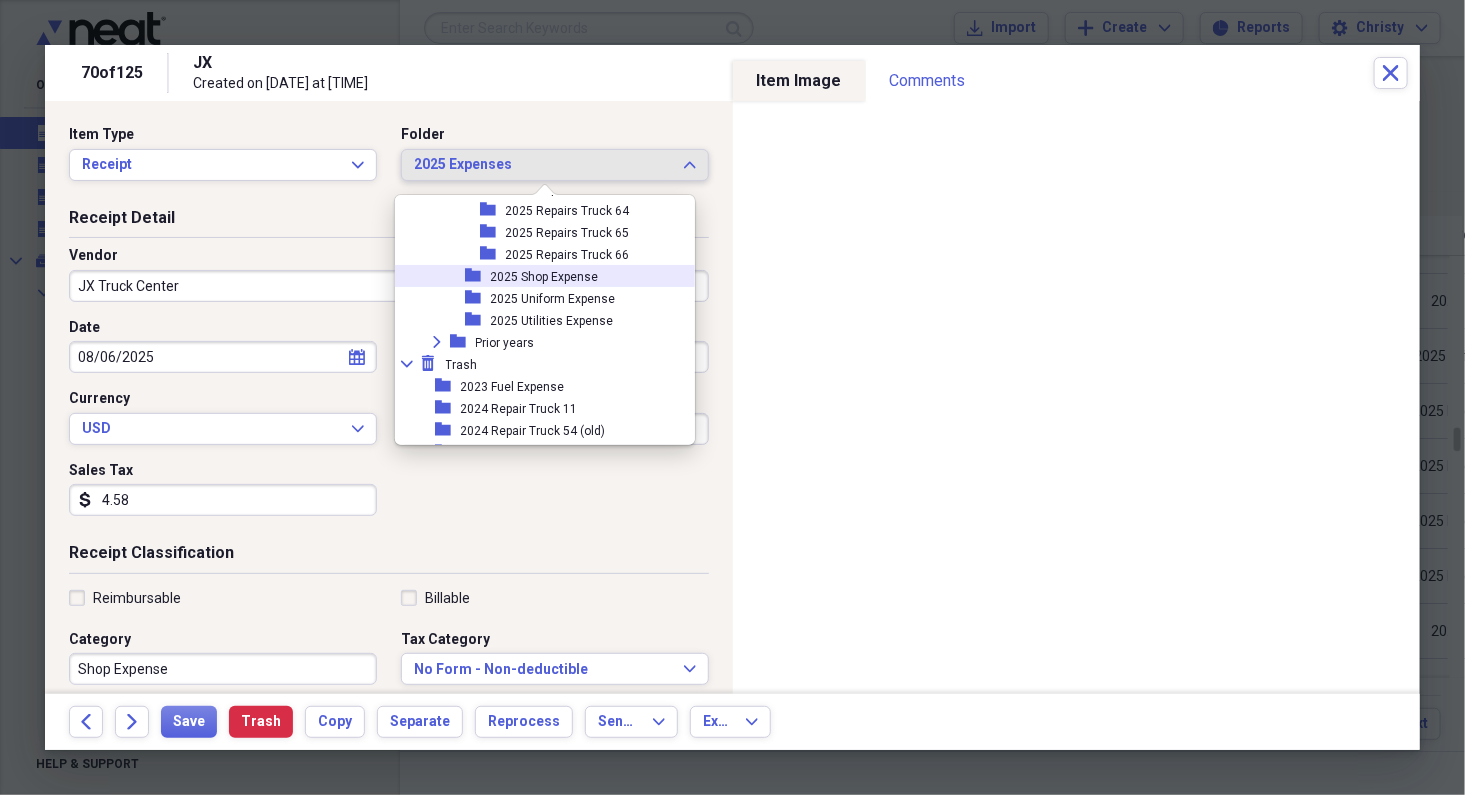 click on "2025 Shop Expense" at bounding box center (545, 277) 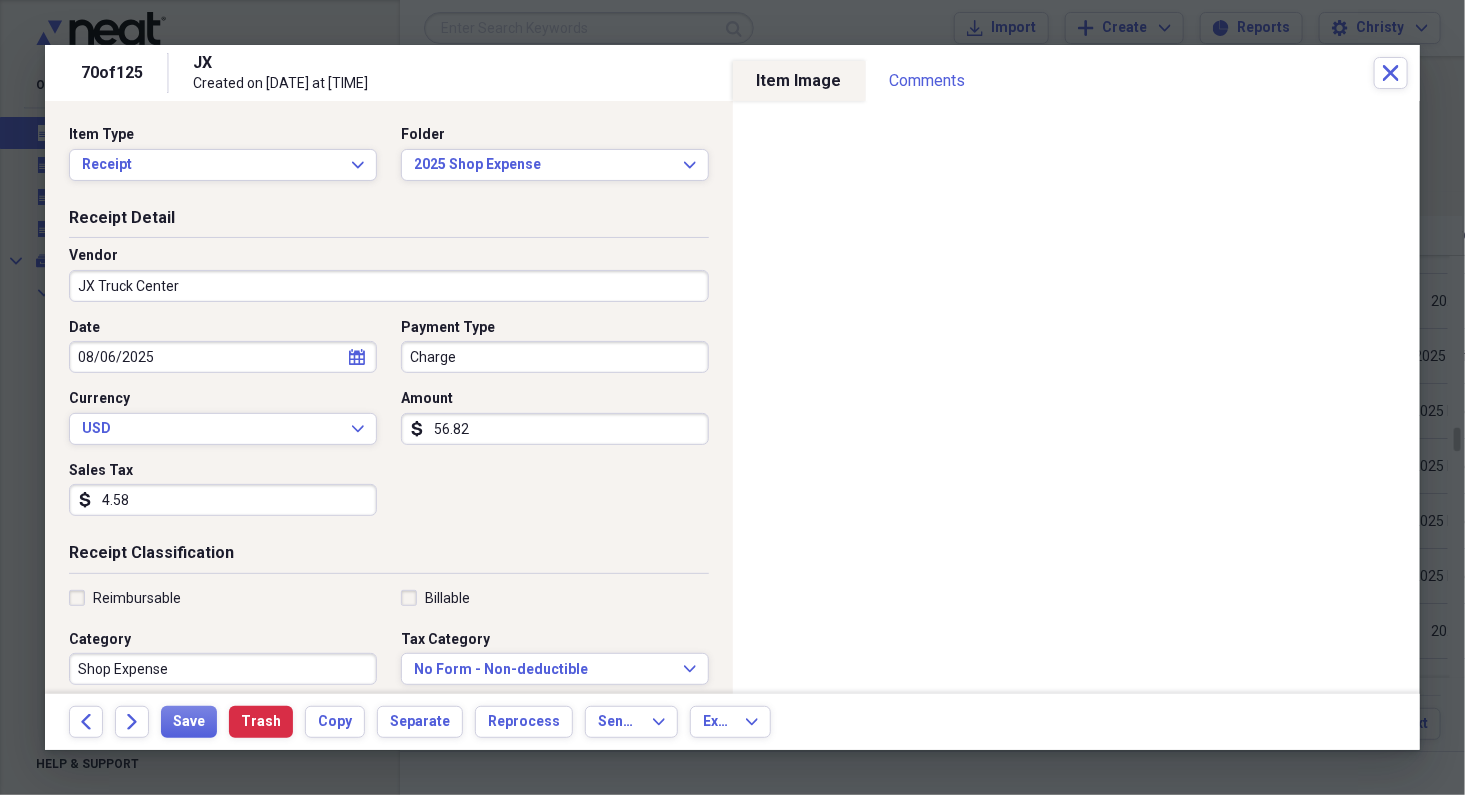 click on "08/06/2025" at bounding box center [223, 357] 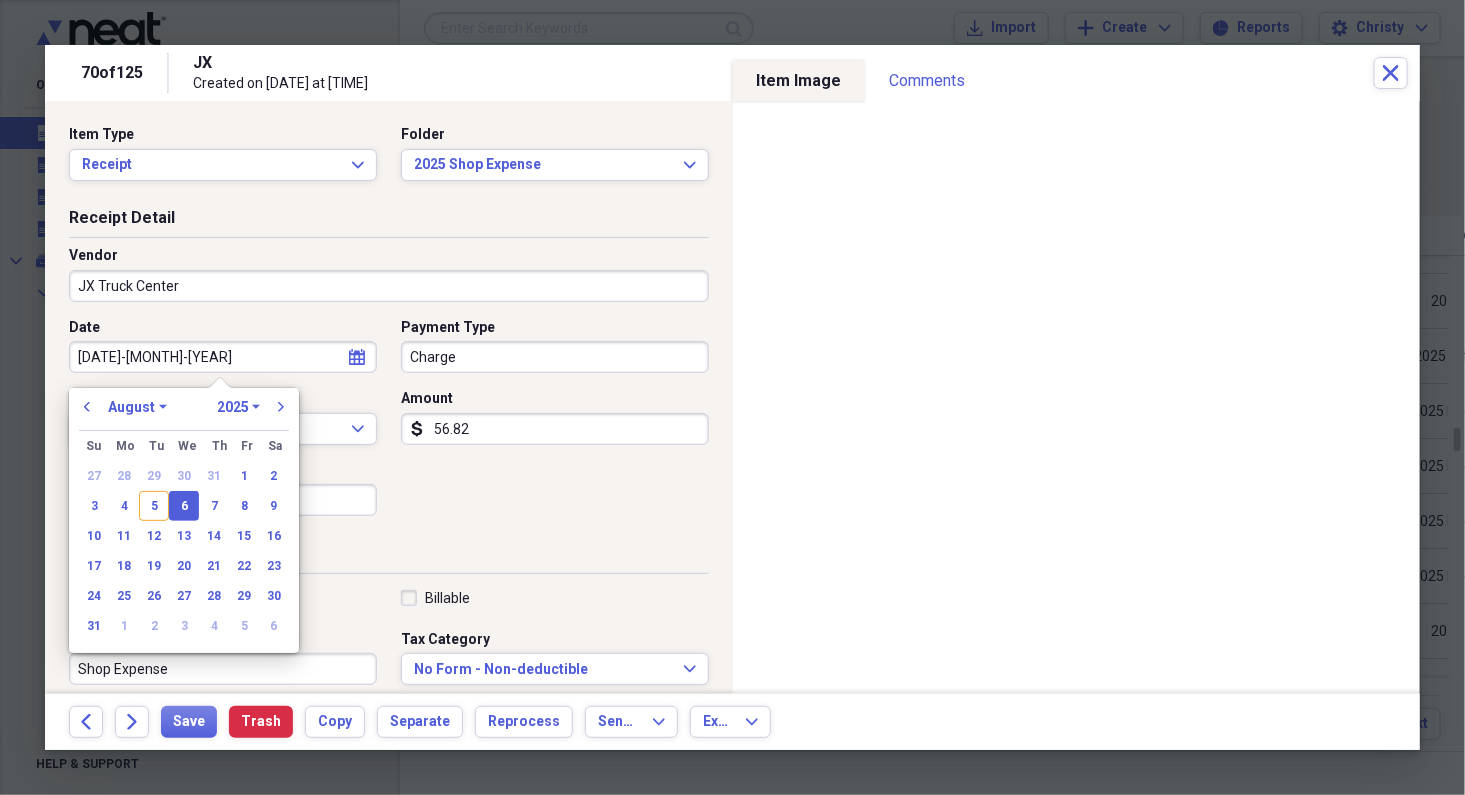 type on "08/06/2025" 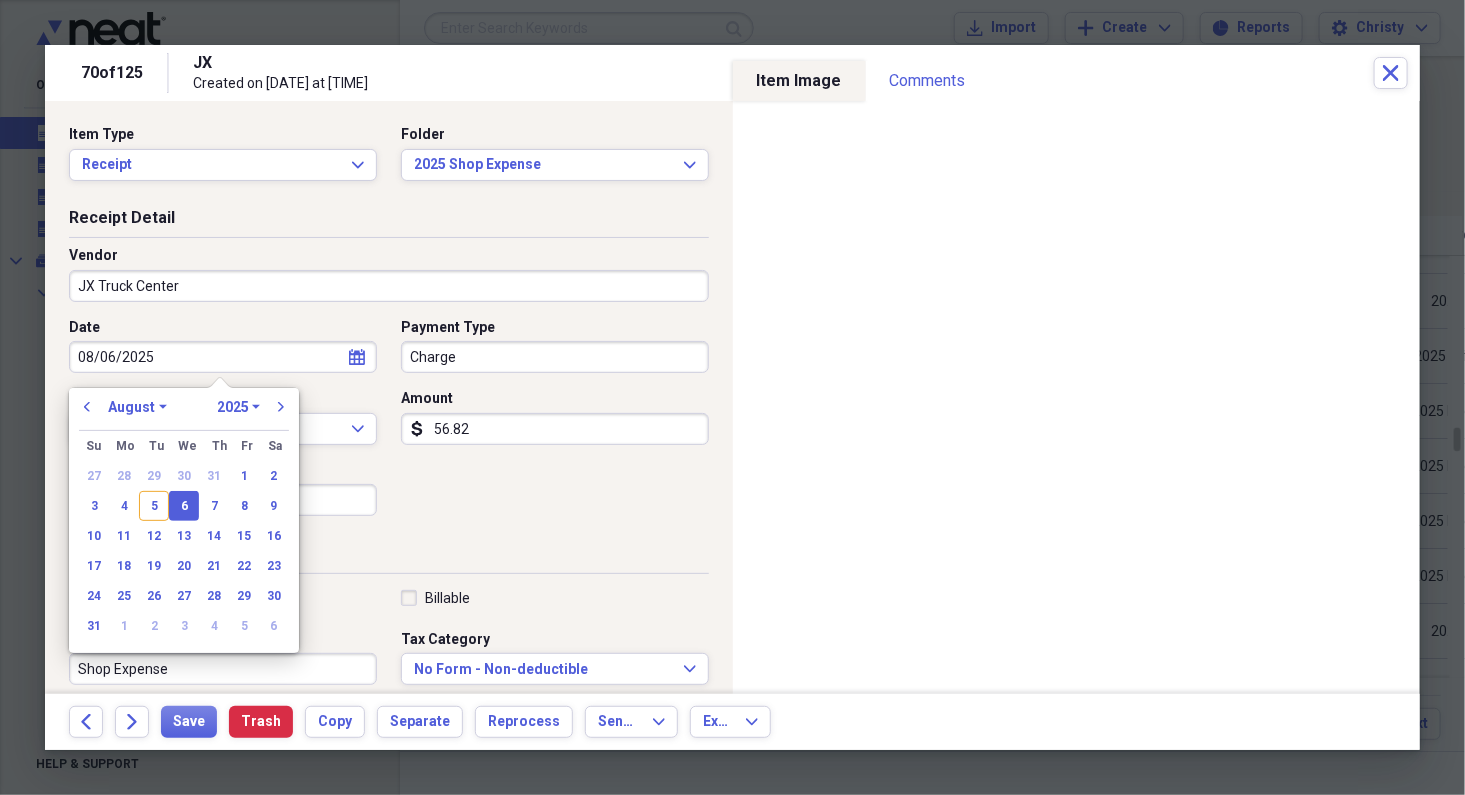 type 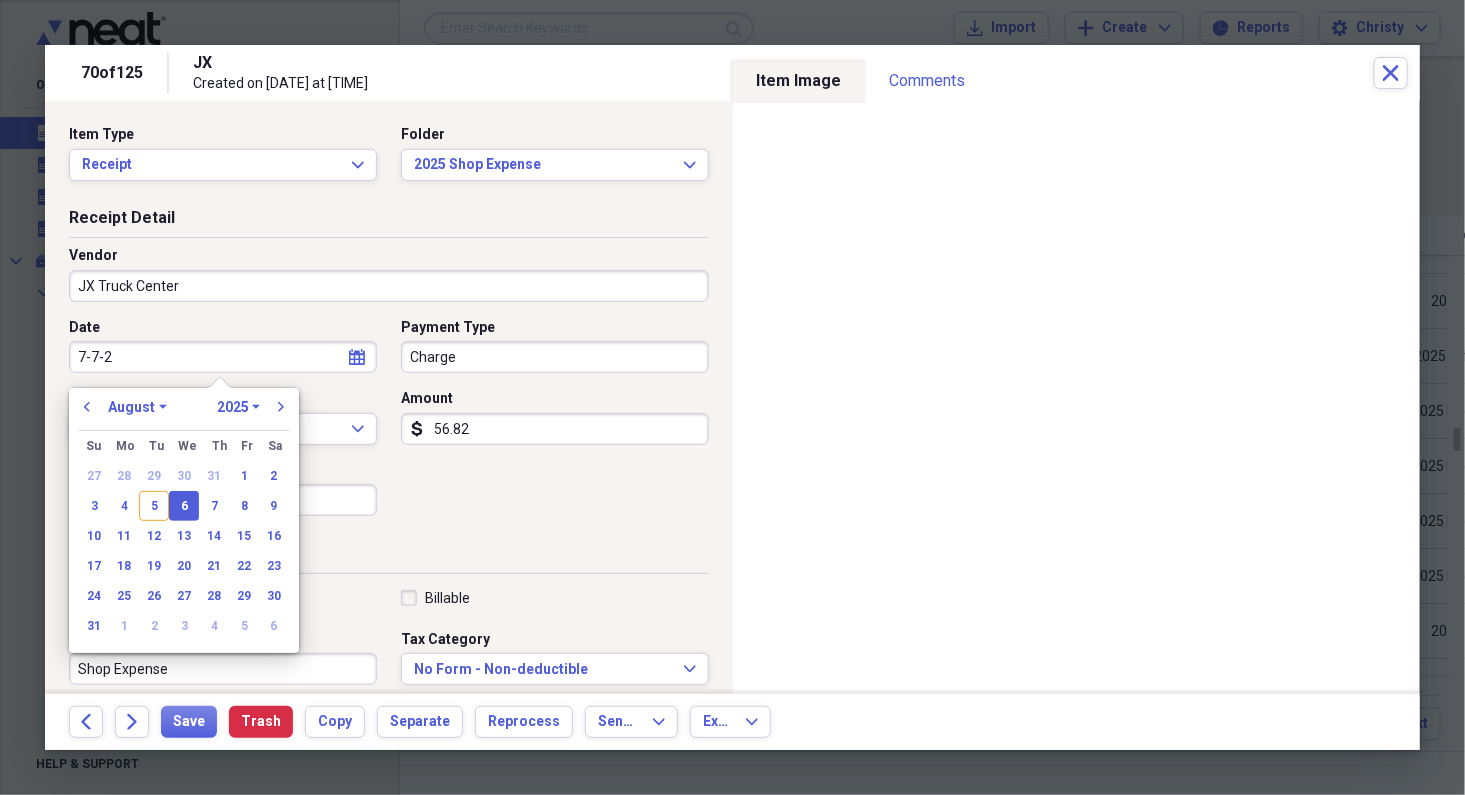 type on "7-7-25" 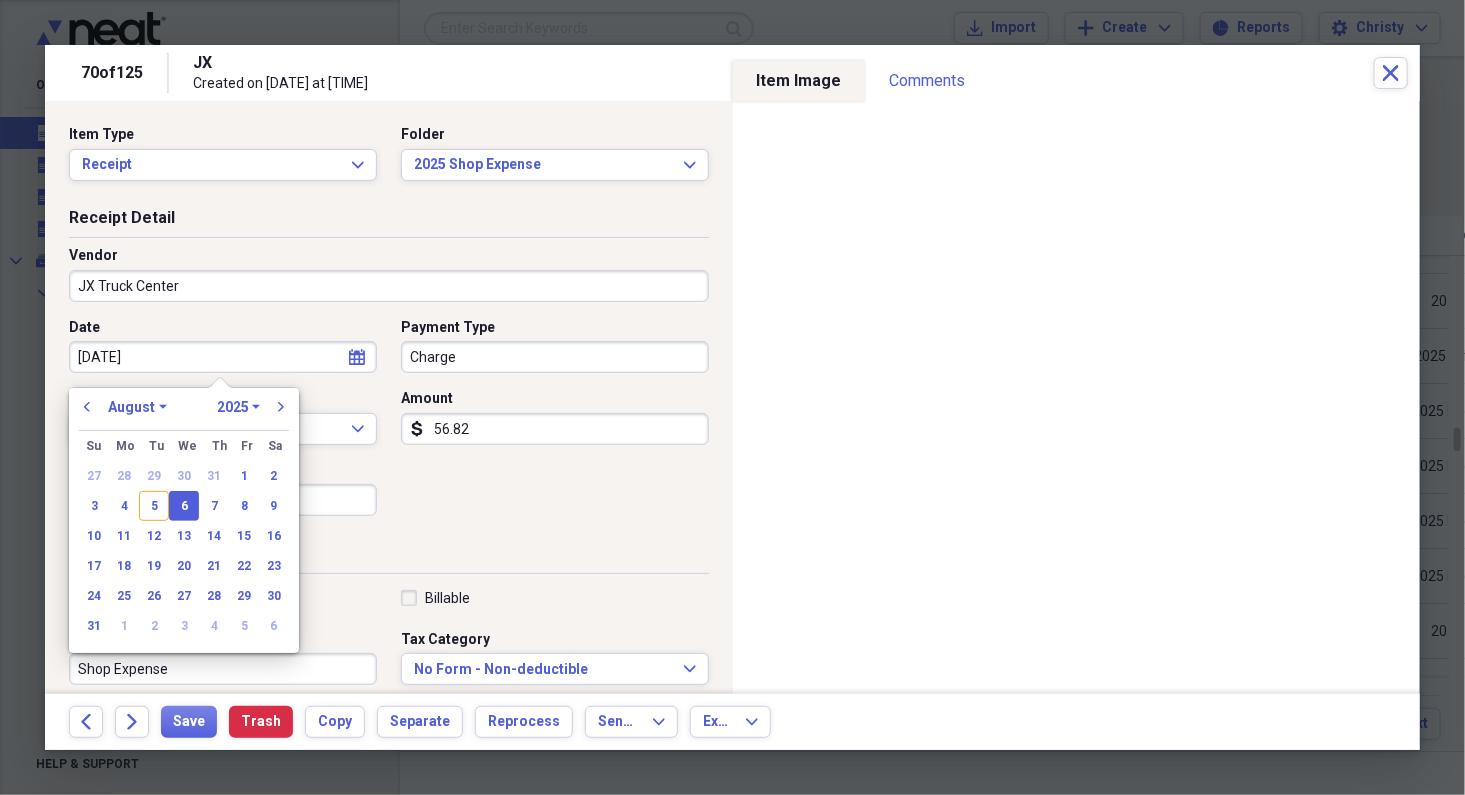 select on "6" 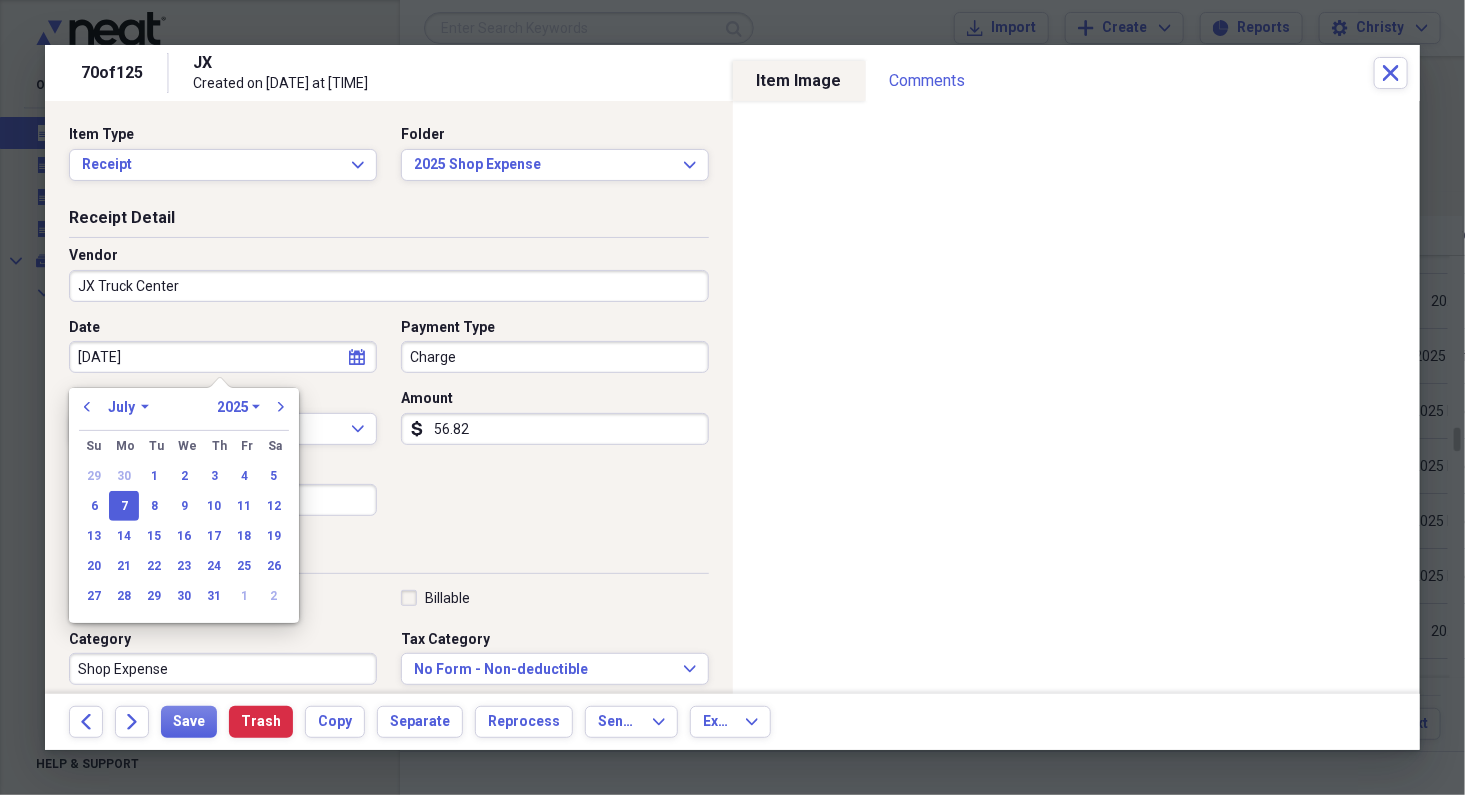 type on "07/07/2025" 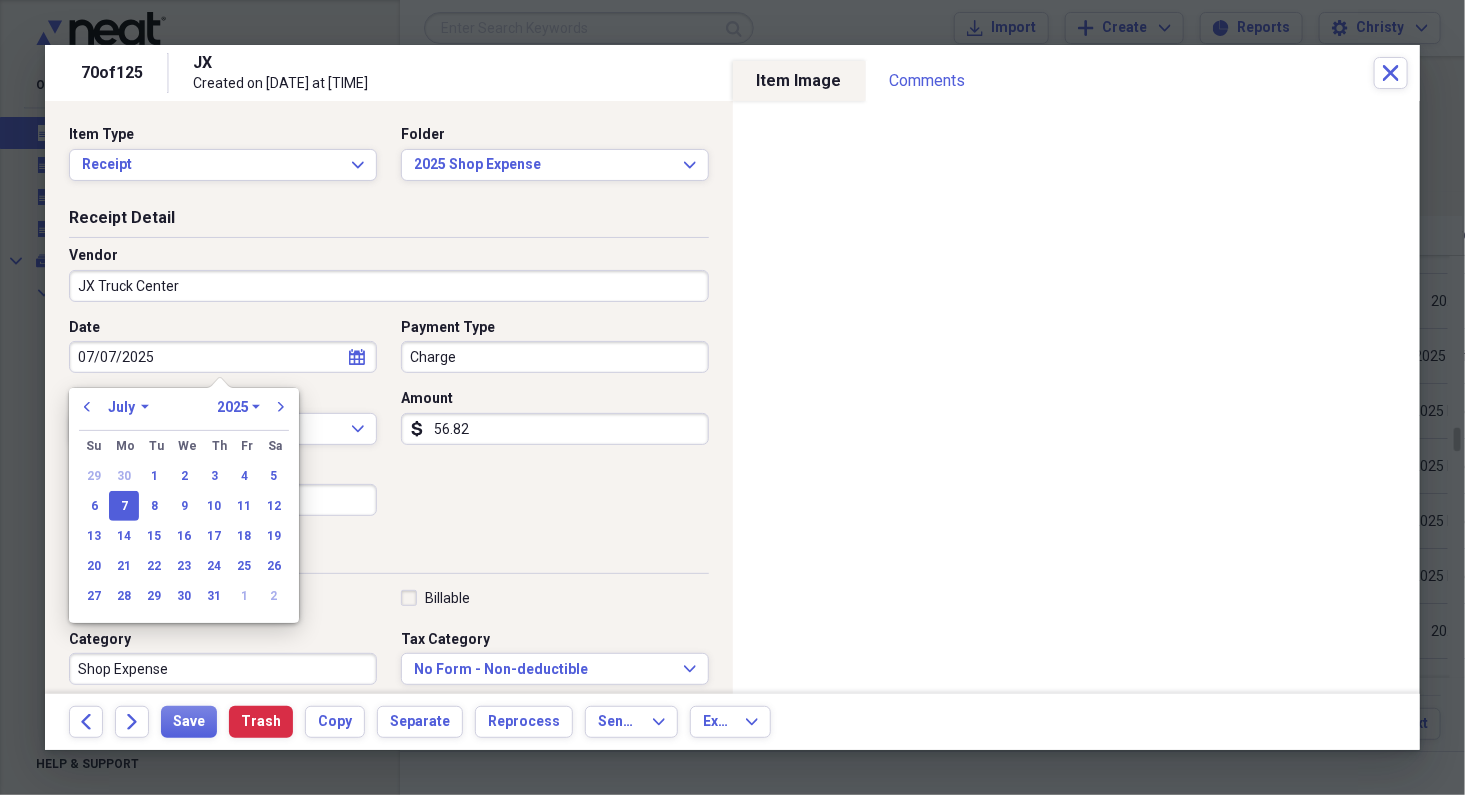 click on "Date 07/07/2025 calendar Calendar Payment Type Charge Currency USD Expand Amount dollar-sign 56.82 Sales Tax dollar-sign 4.58" at bounding box center [389, 425] 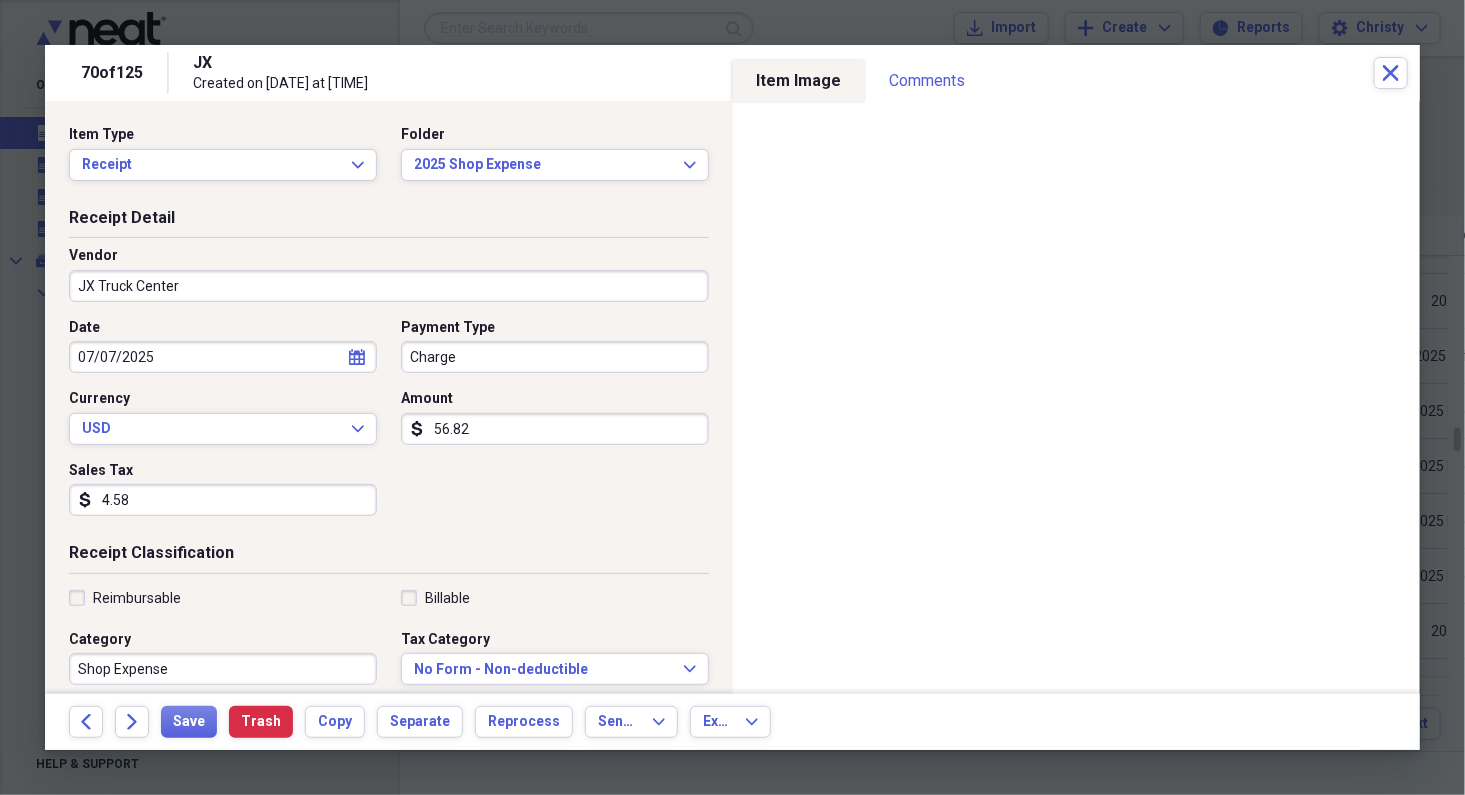 scroll, scrollTop: 427, scrollLeft: 0, axis: vertical 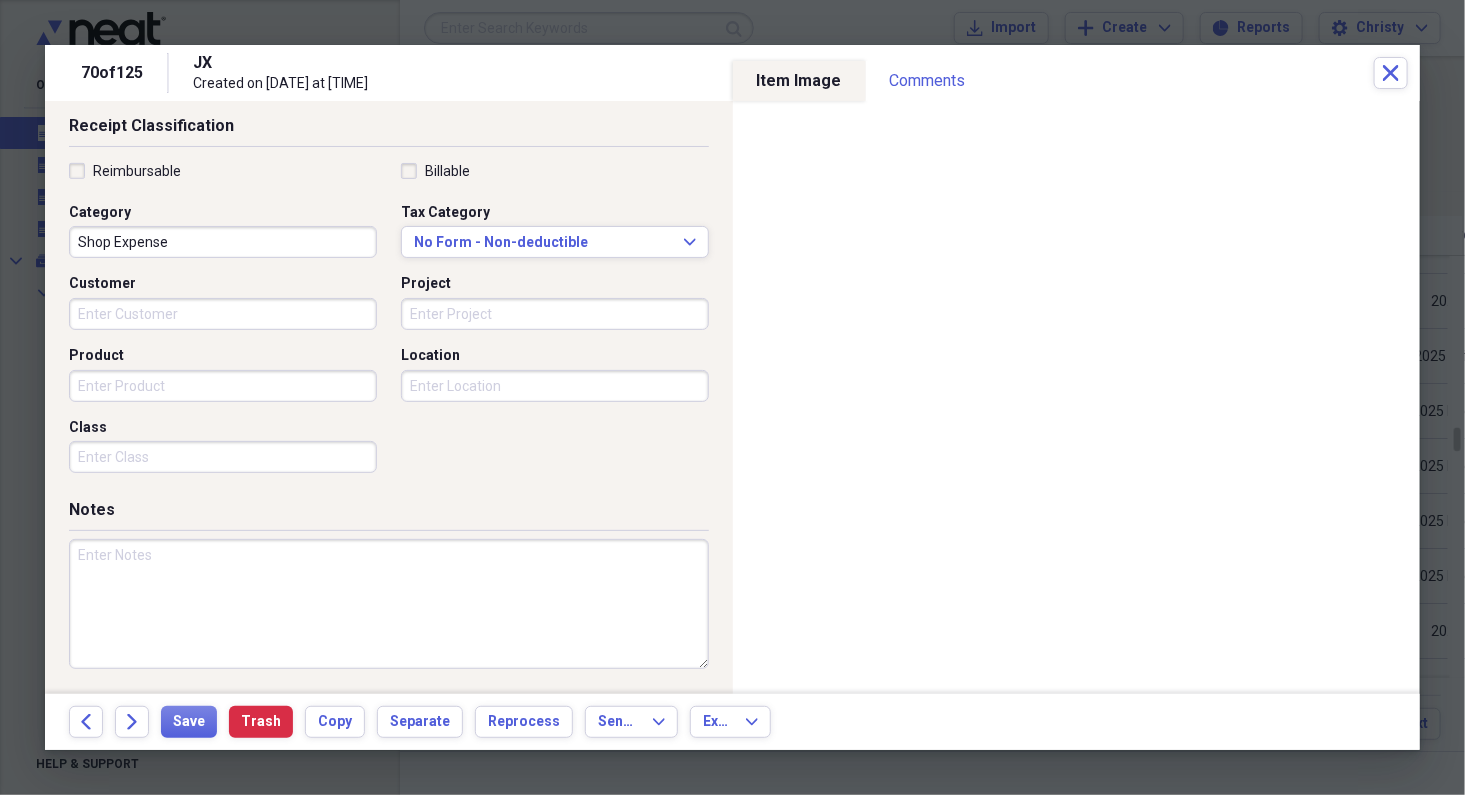 click at bounding box center (389, 604) 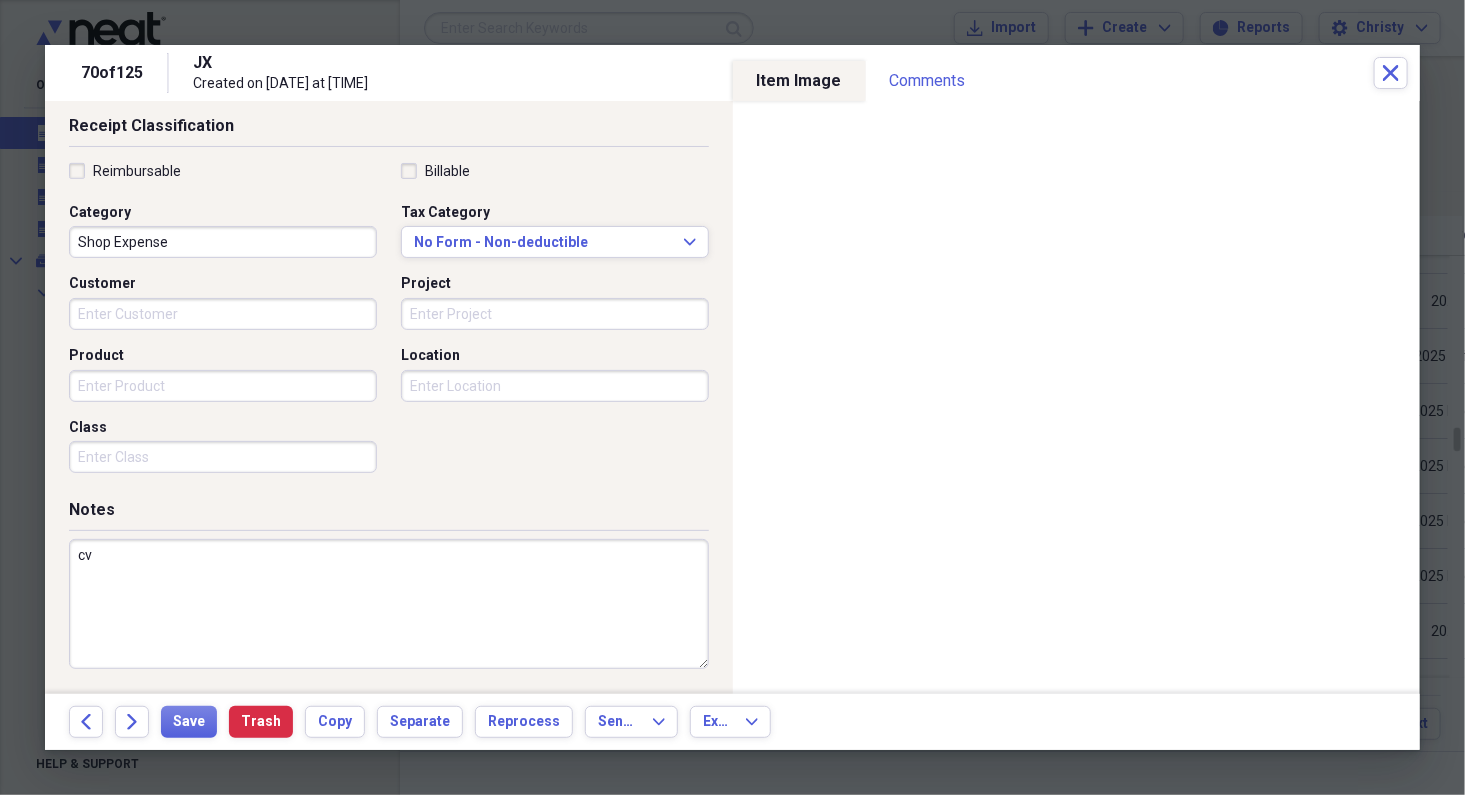 type on "c" 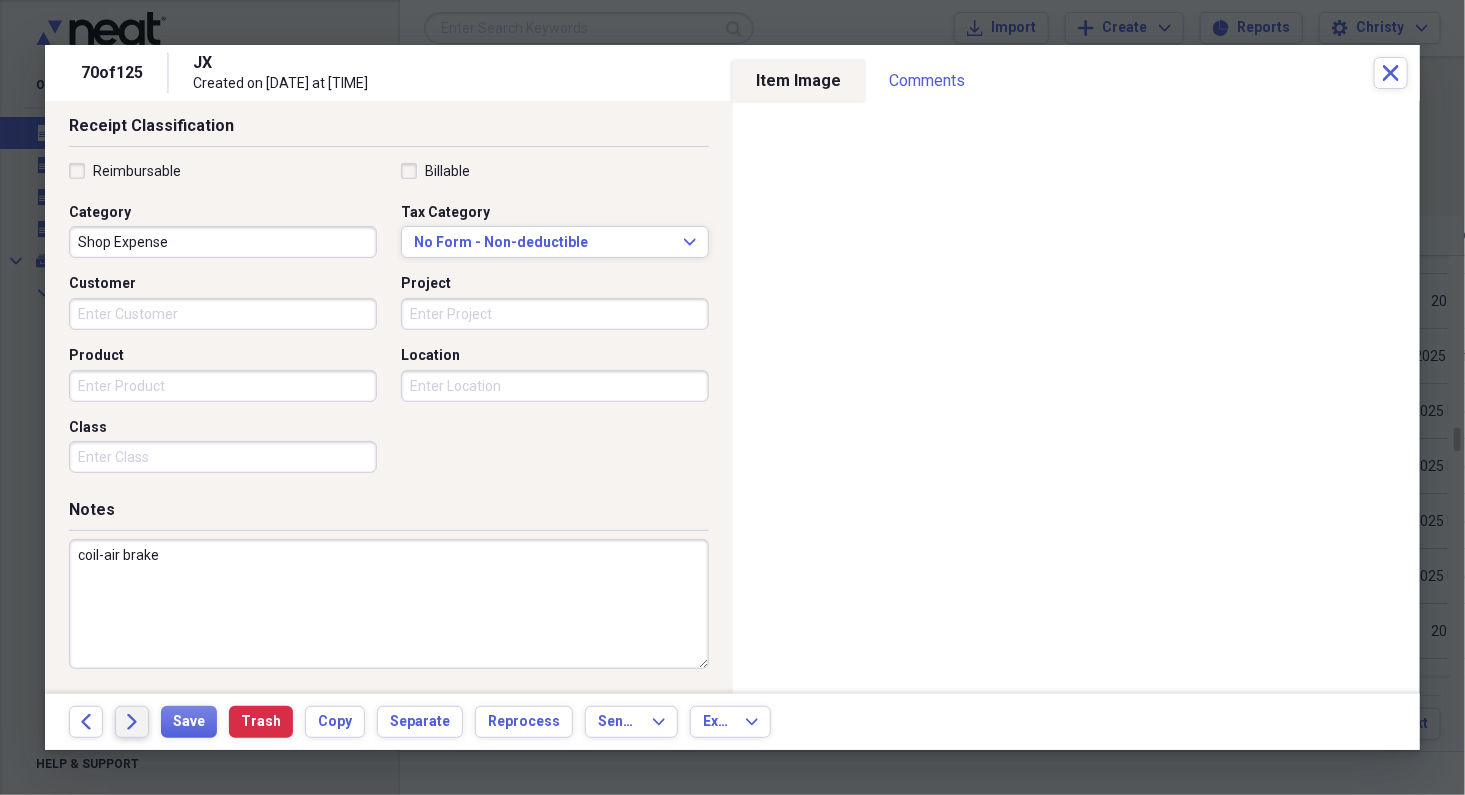 type on "coil-air brake" 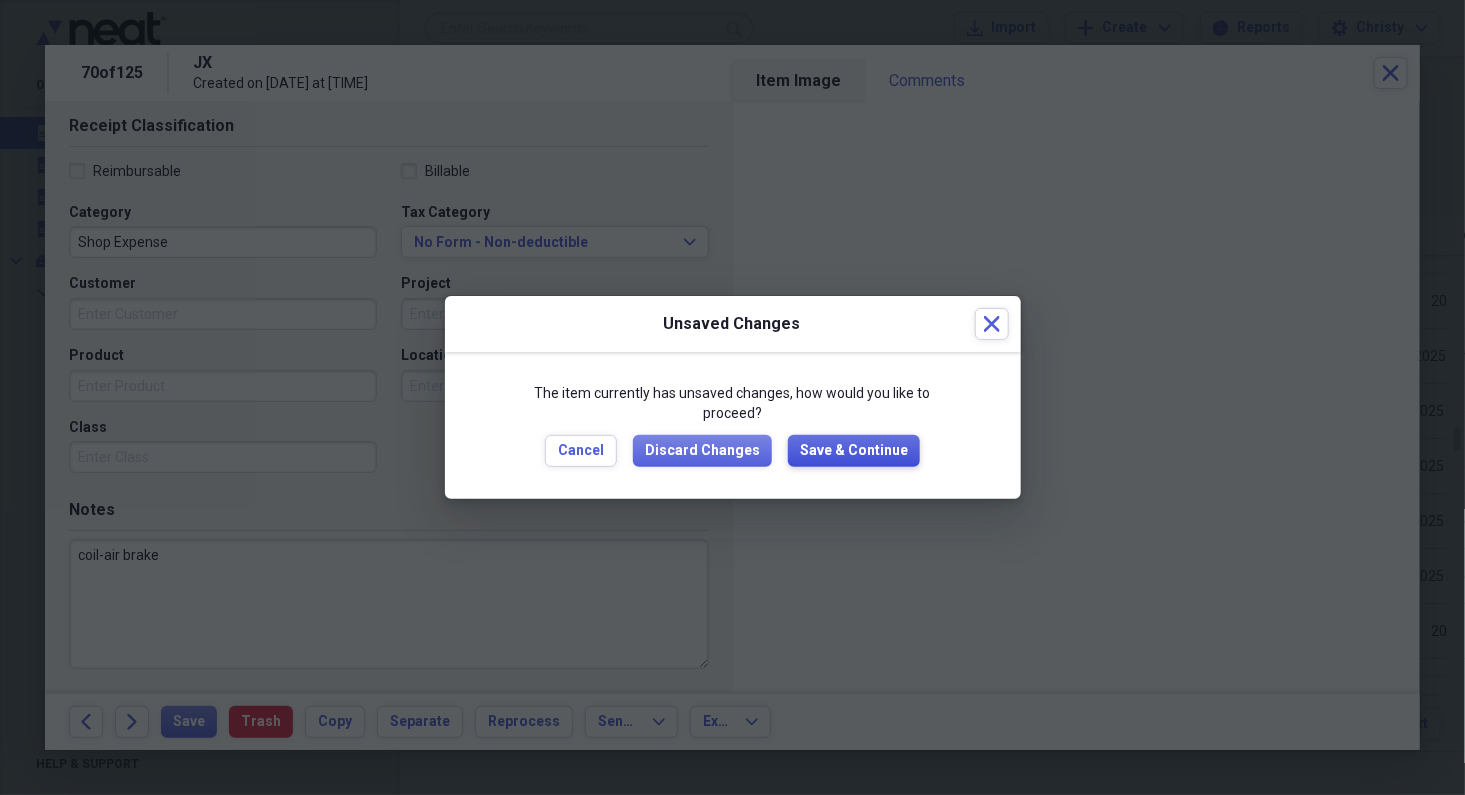 click on "Save & Continue" at bounding box center (854, 451) 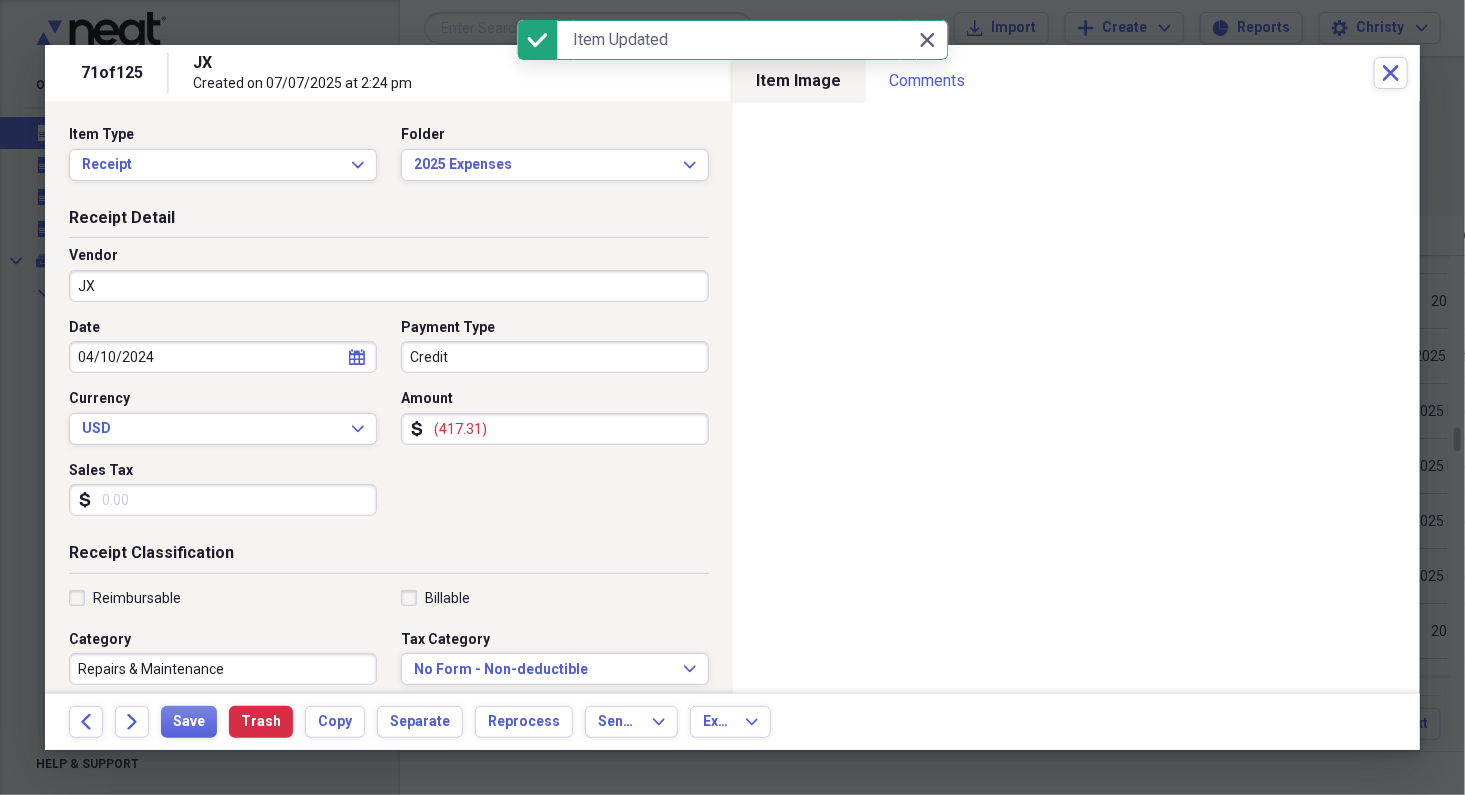 click on "JX" at bounding box center (389, 286) 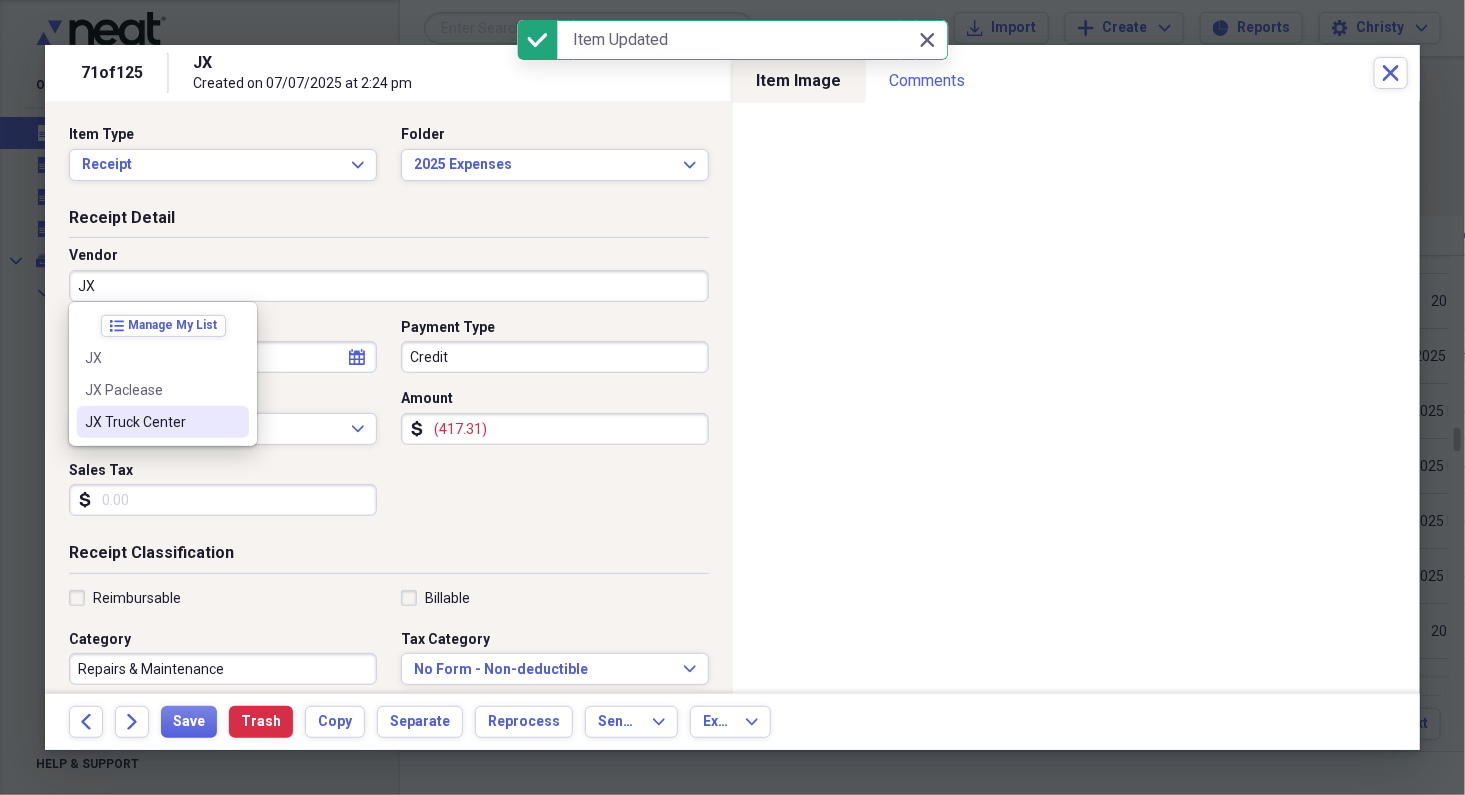 click on "JX Truck Center" at bounding box center (163, 422) 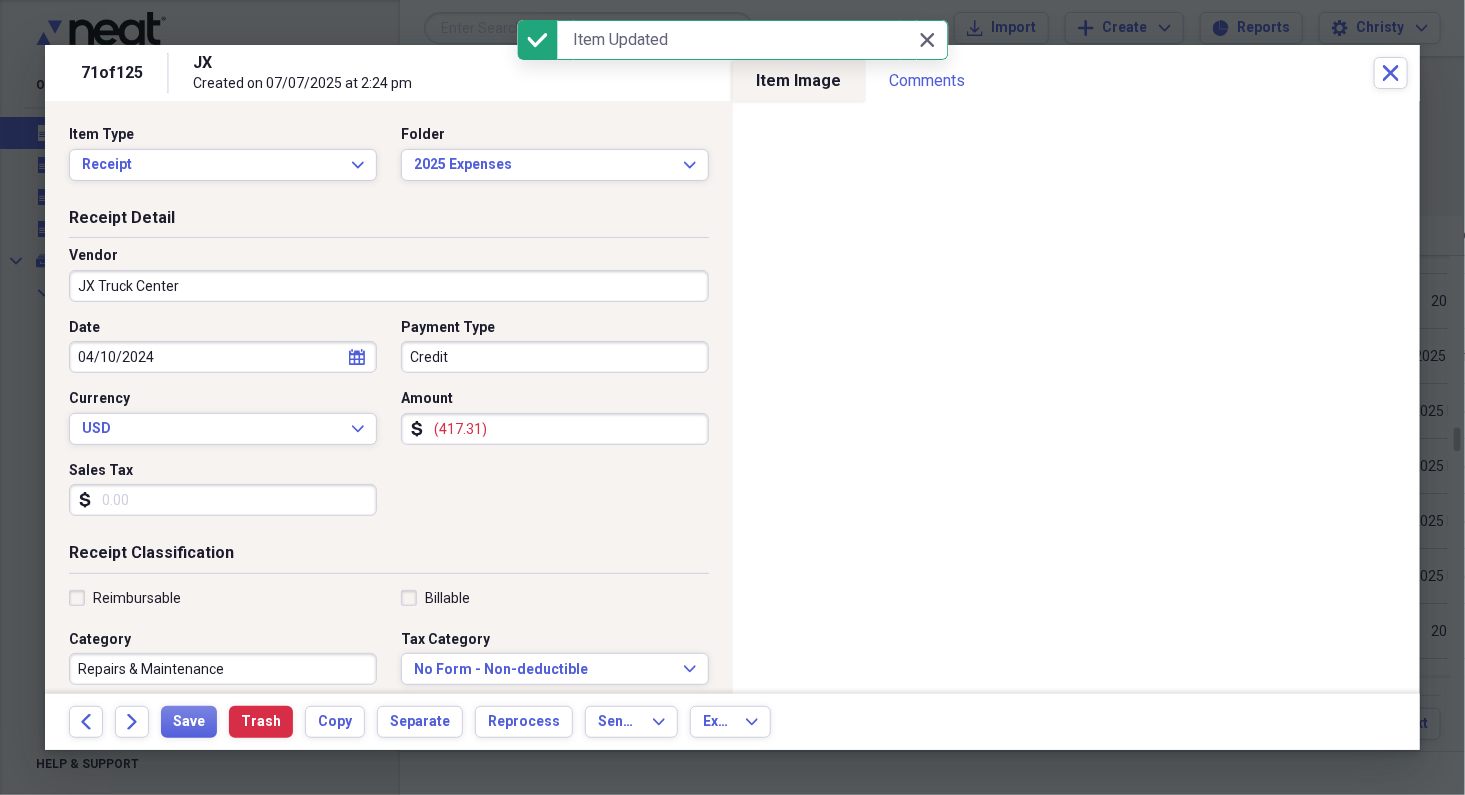 click on "Credit" at bounding box center [555, 357] 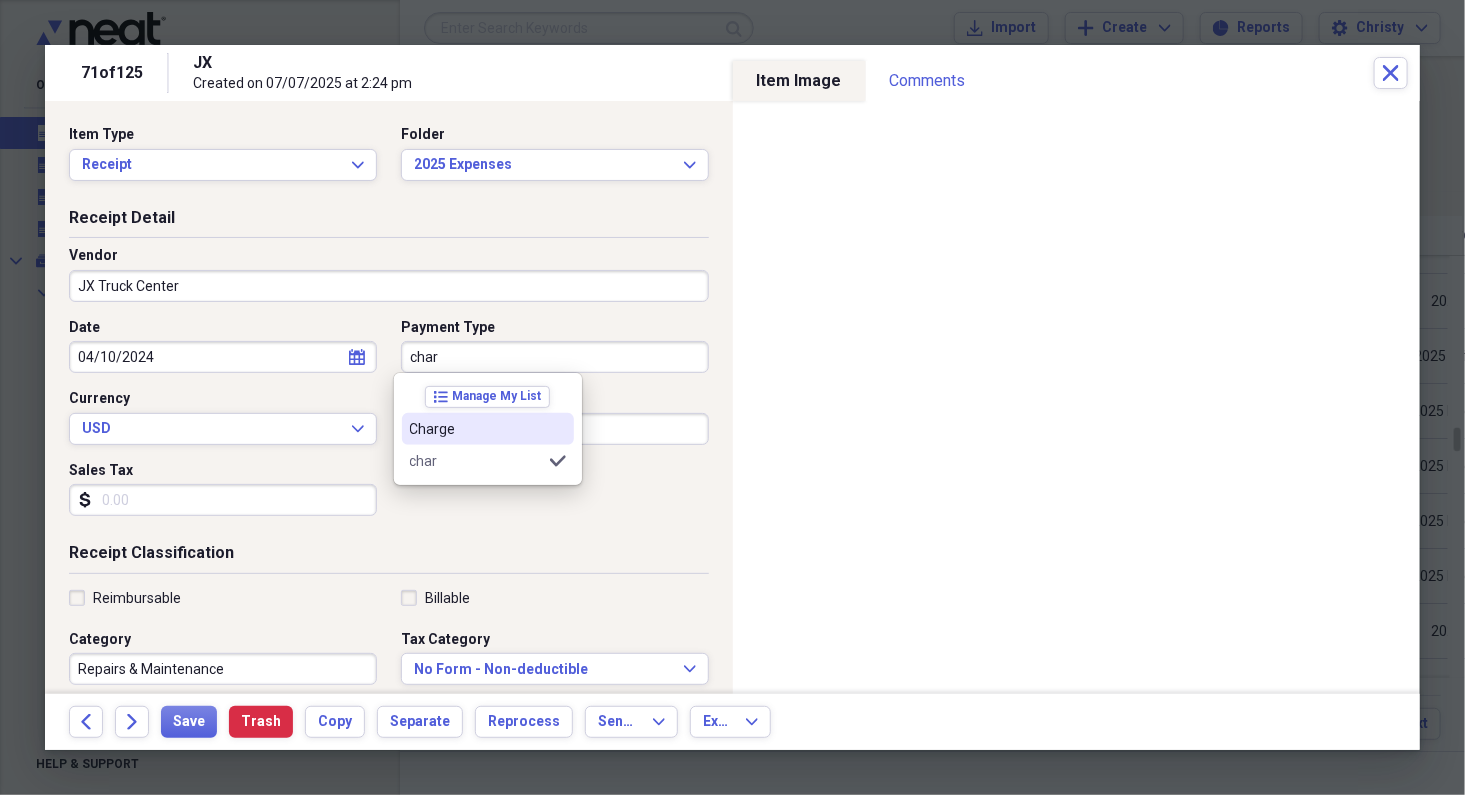 click on "Charge" at bounding box center (476, 429) 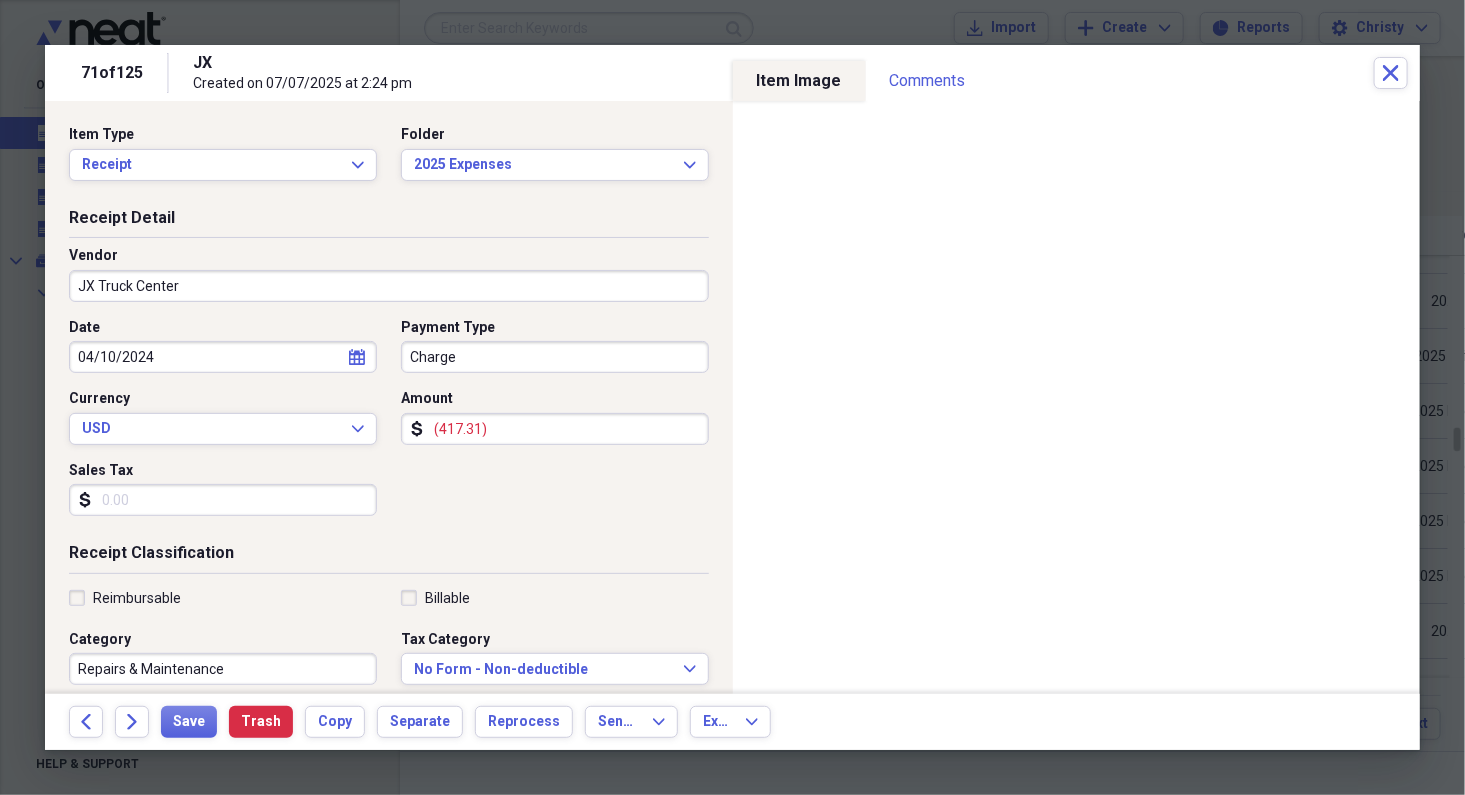 select on "3" 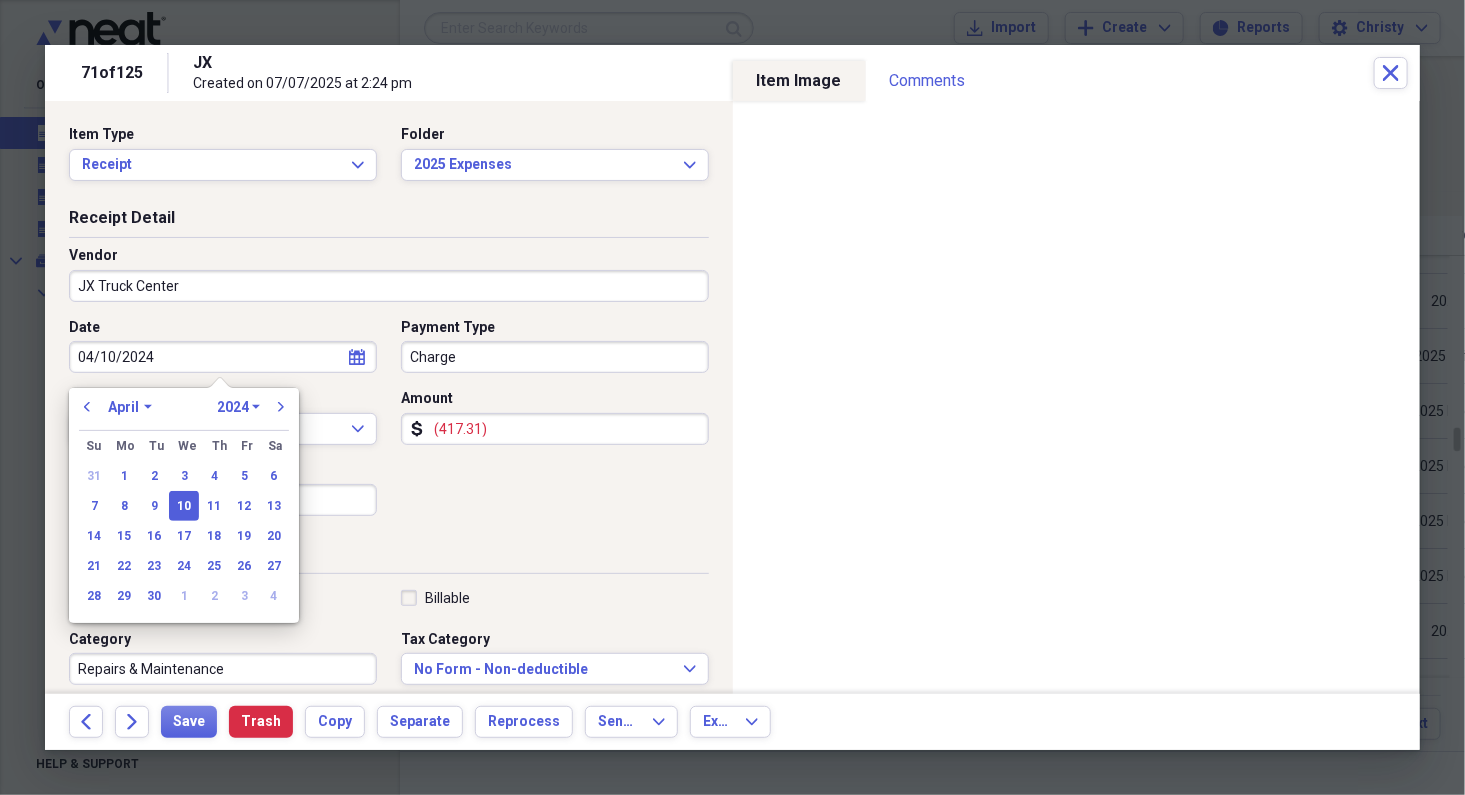 drag, startPoint x: 192, startPoint y: 361, endPoint x: -84, endPoint y: 352, distance: 276.1467 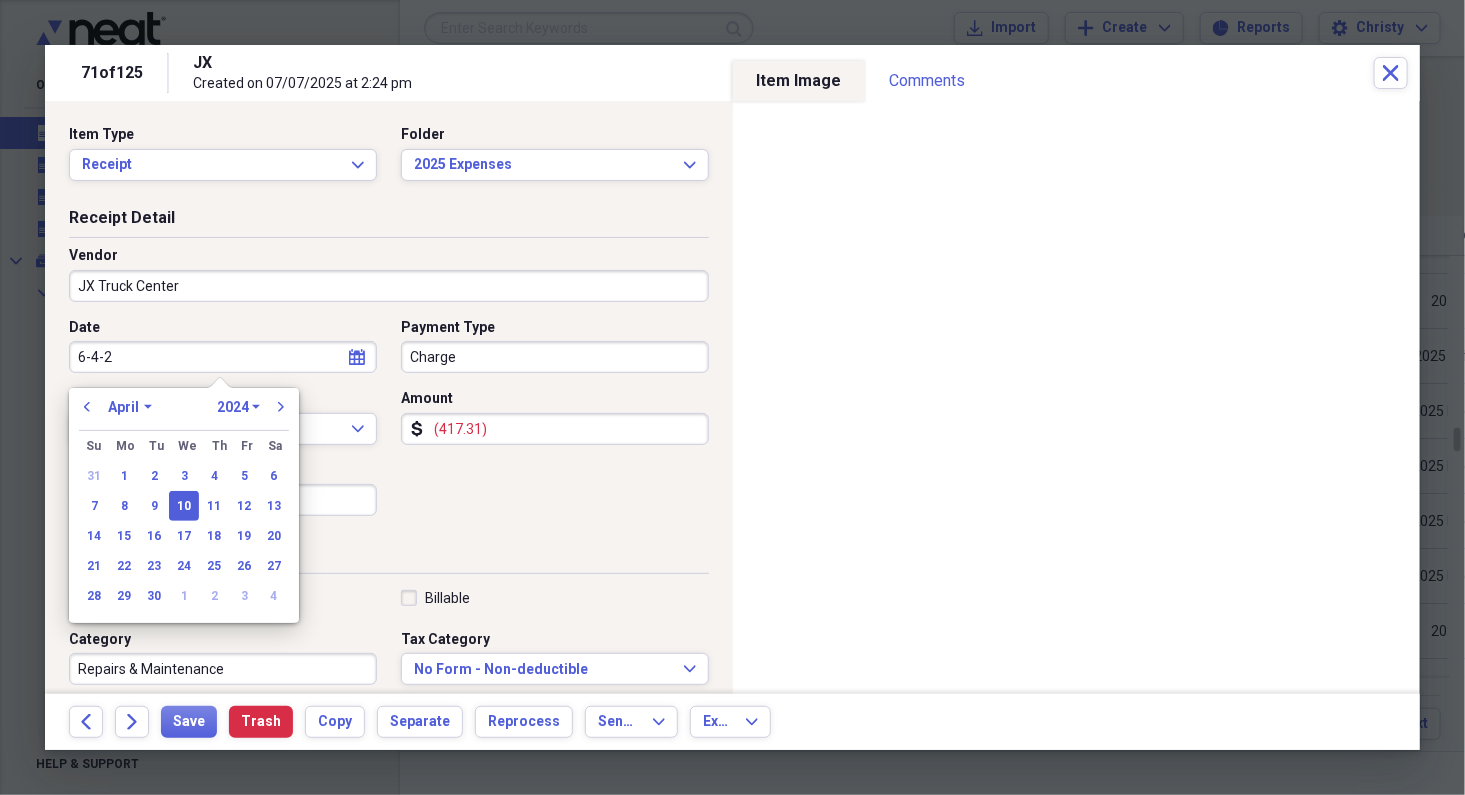 type on "6-4-25" 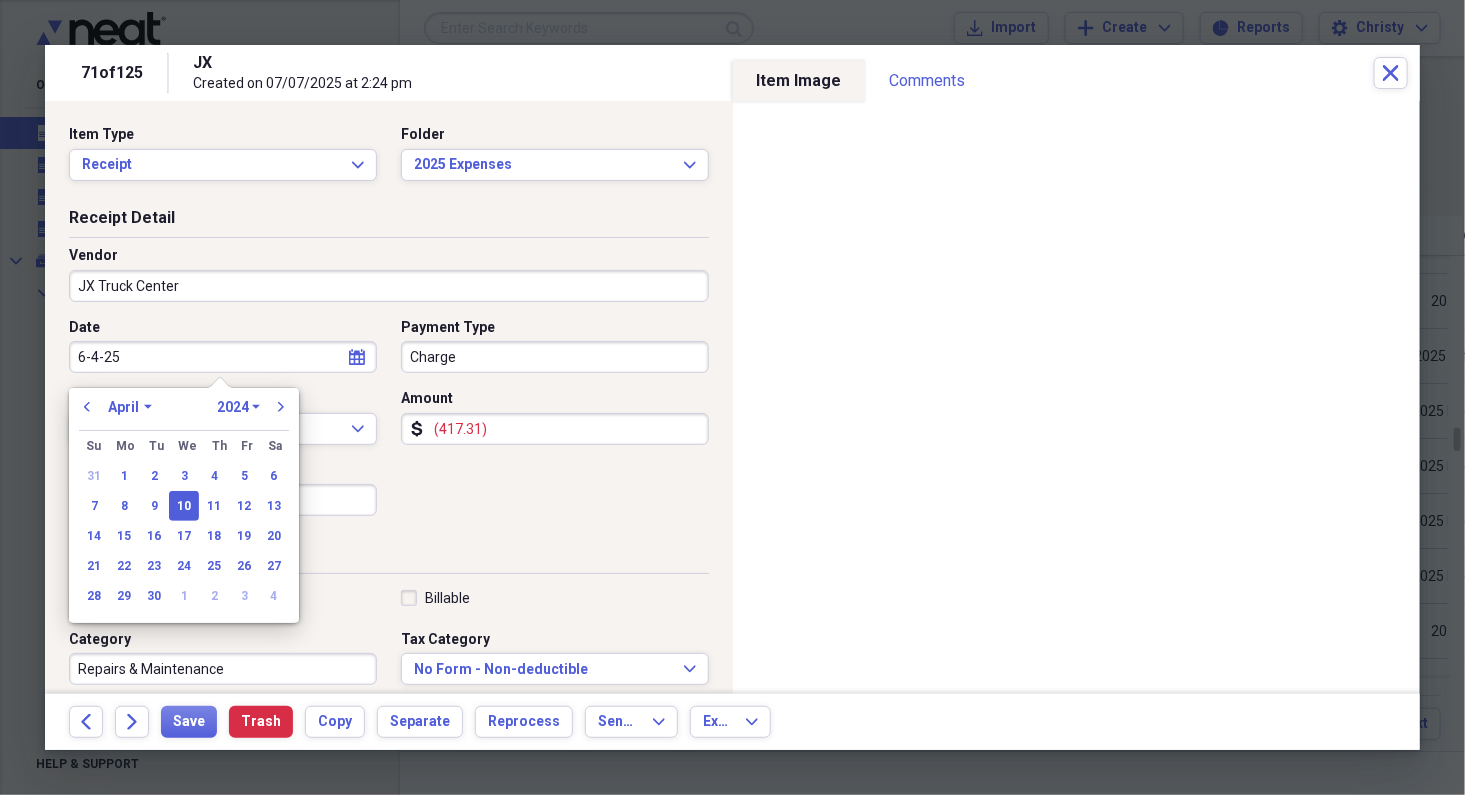 select on "5" 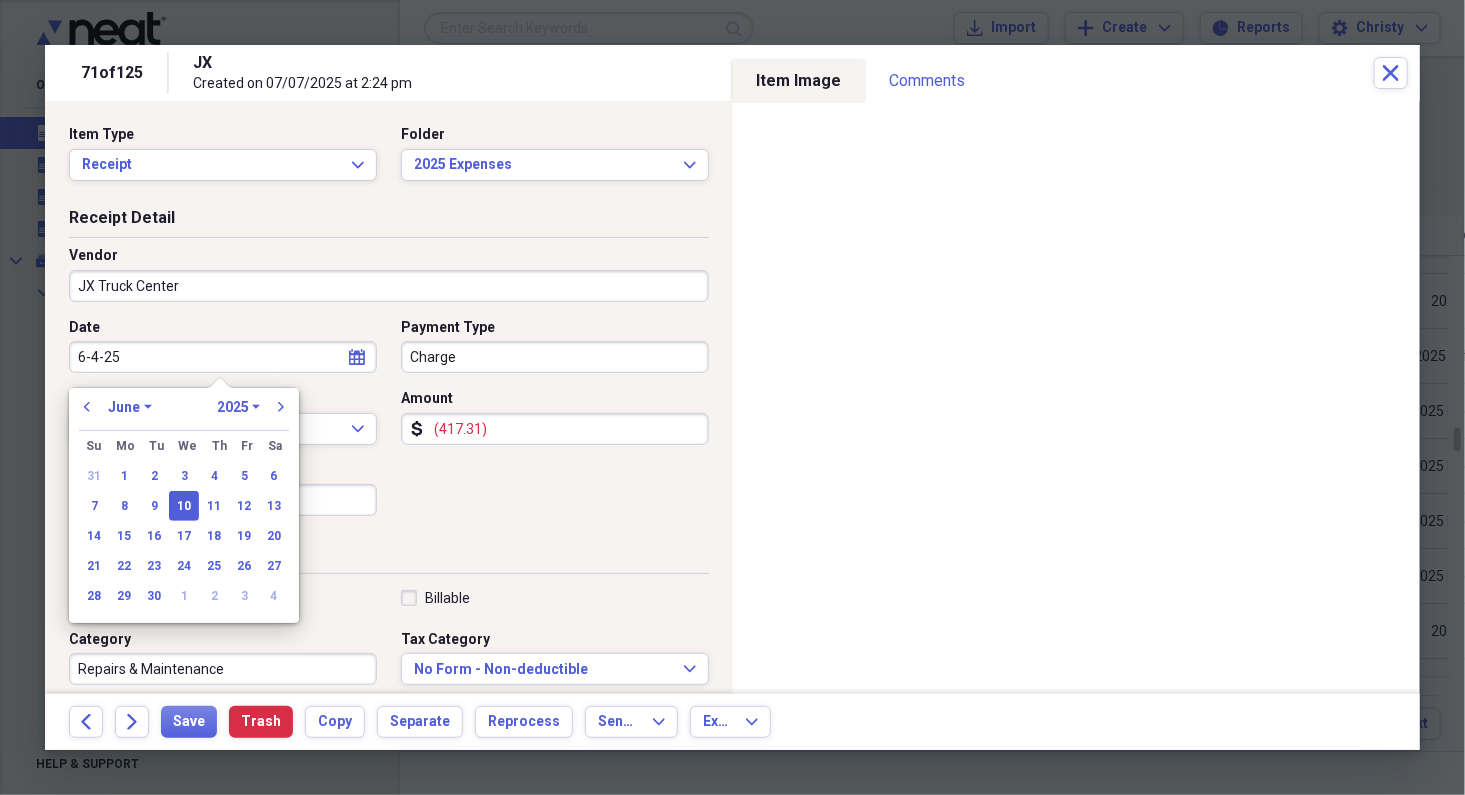 type on "06/04/2025" 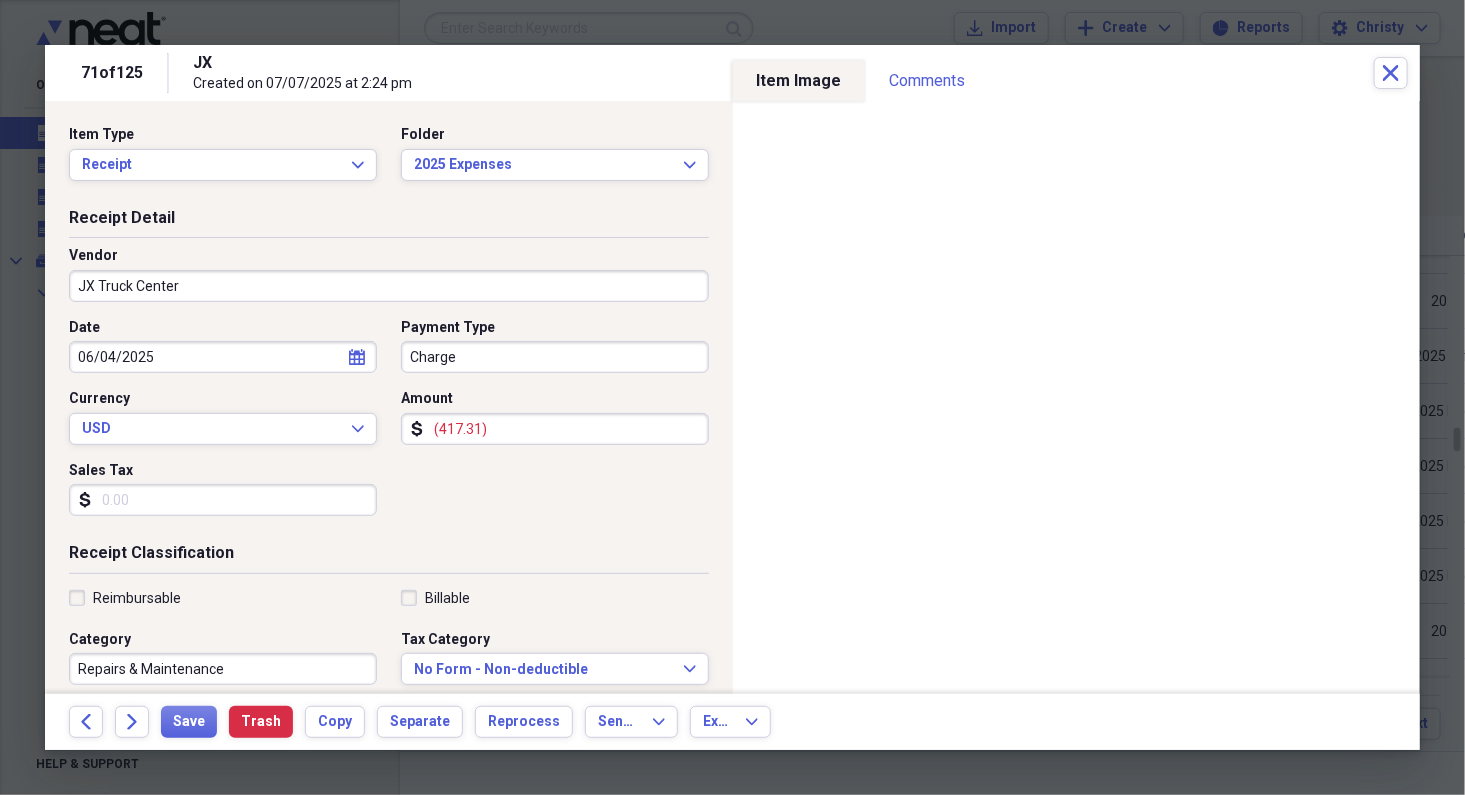click on "Sales Tax" at bounding box center (223, 500) 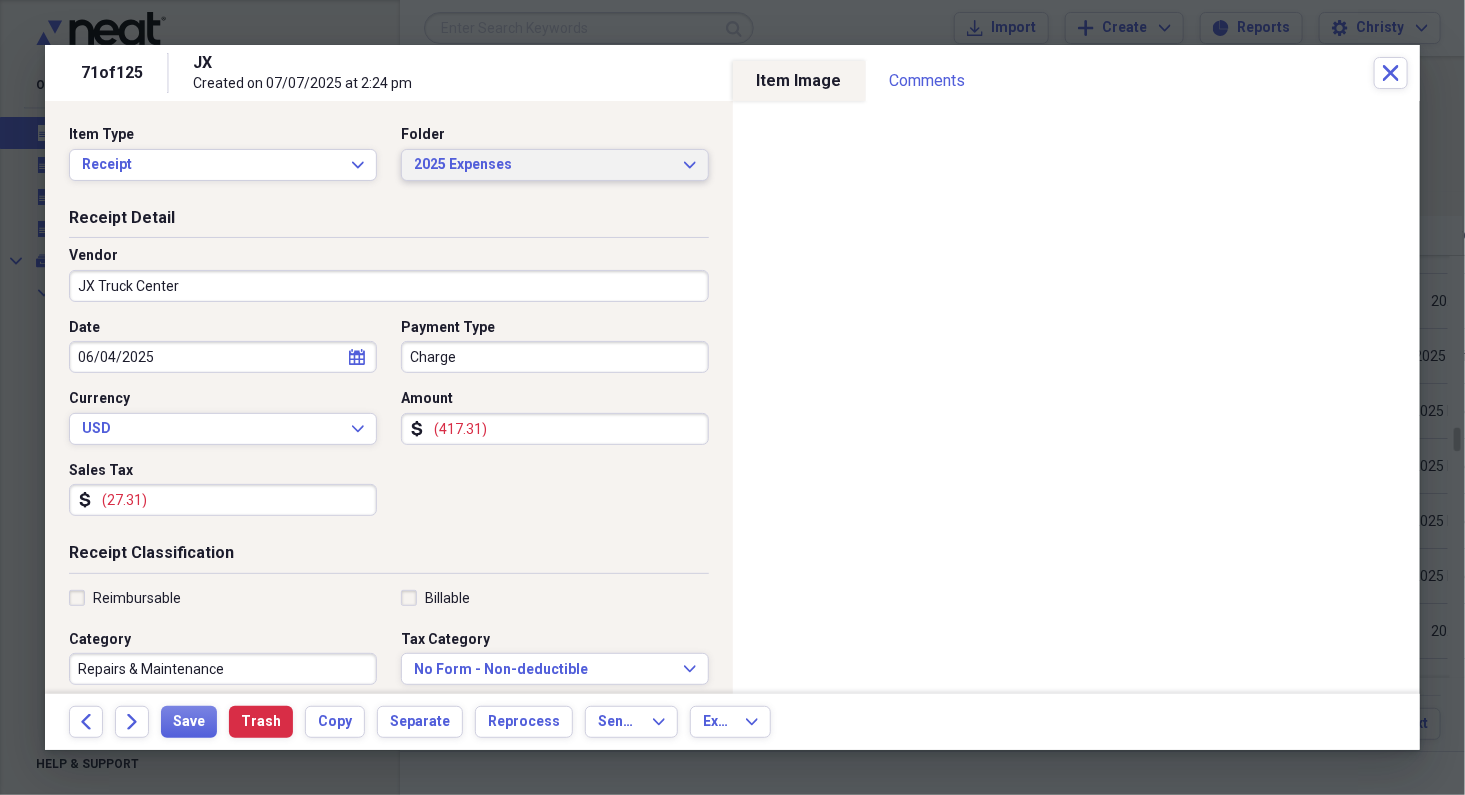 type on "(27.31)" 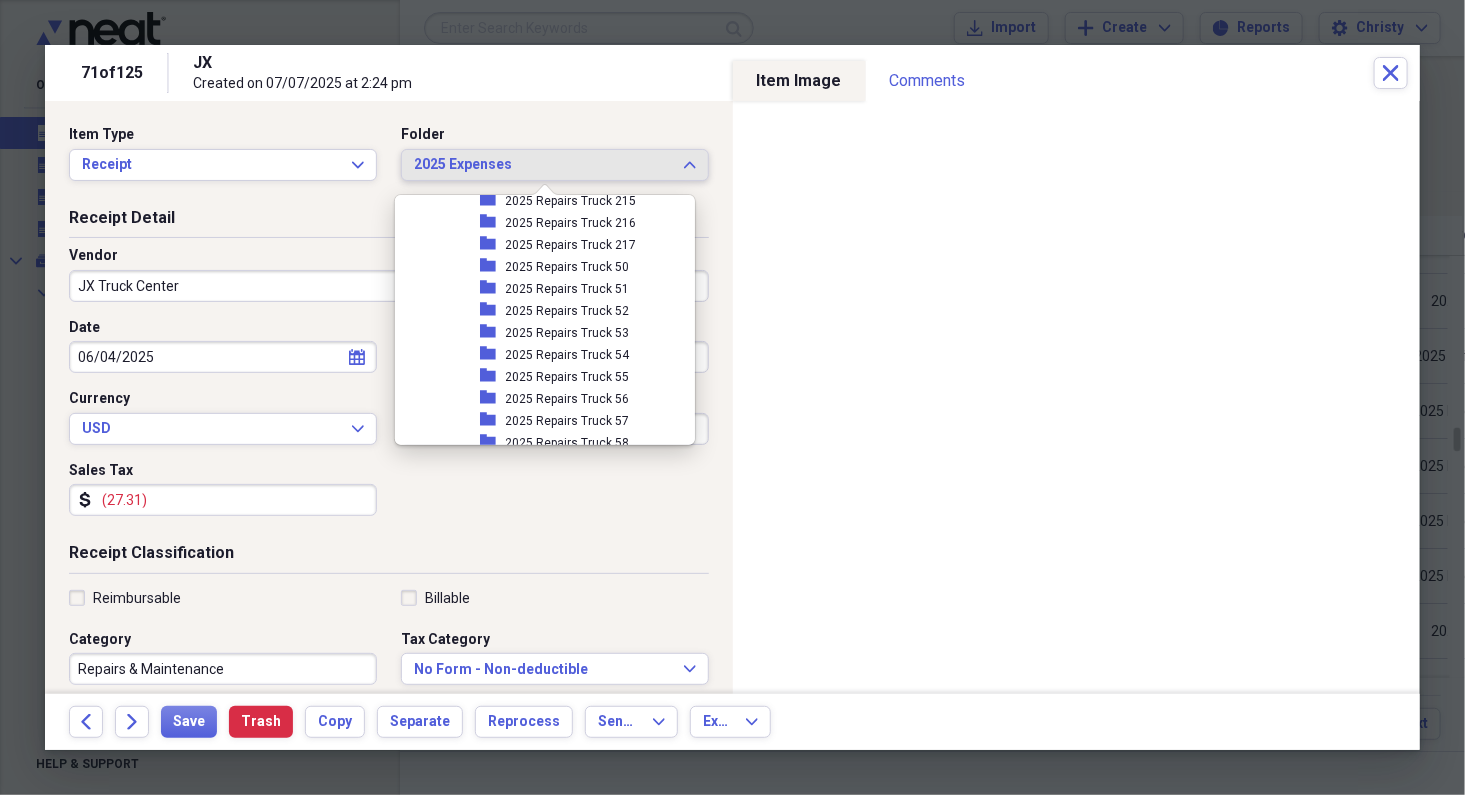 scroll, scrollTop: 3374, scrollLeft: 0, axis: vertical 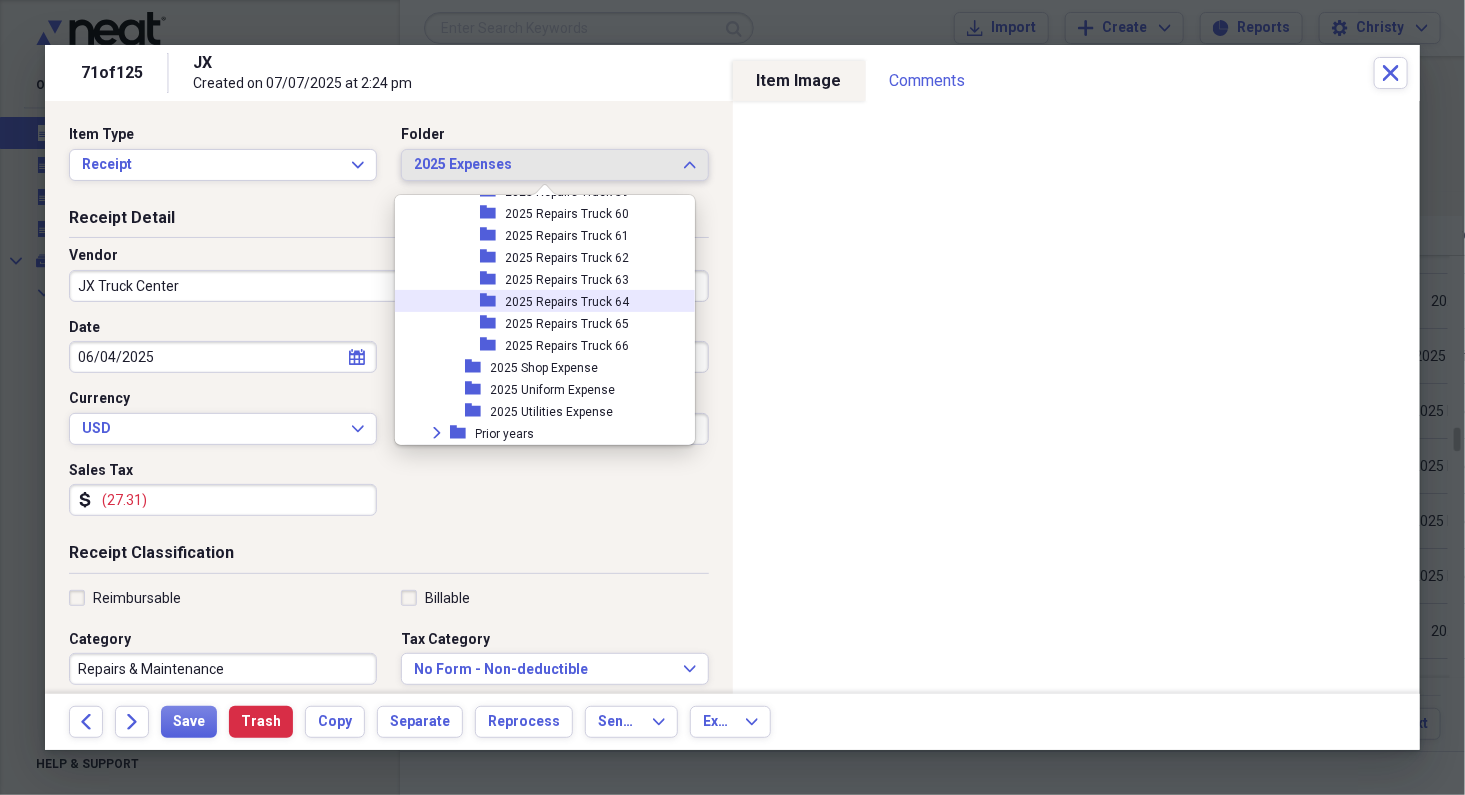 click on "2025 Repairs Truck 64" at bounding box center [568, 302] 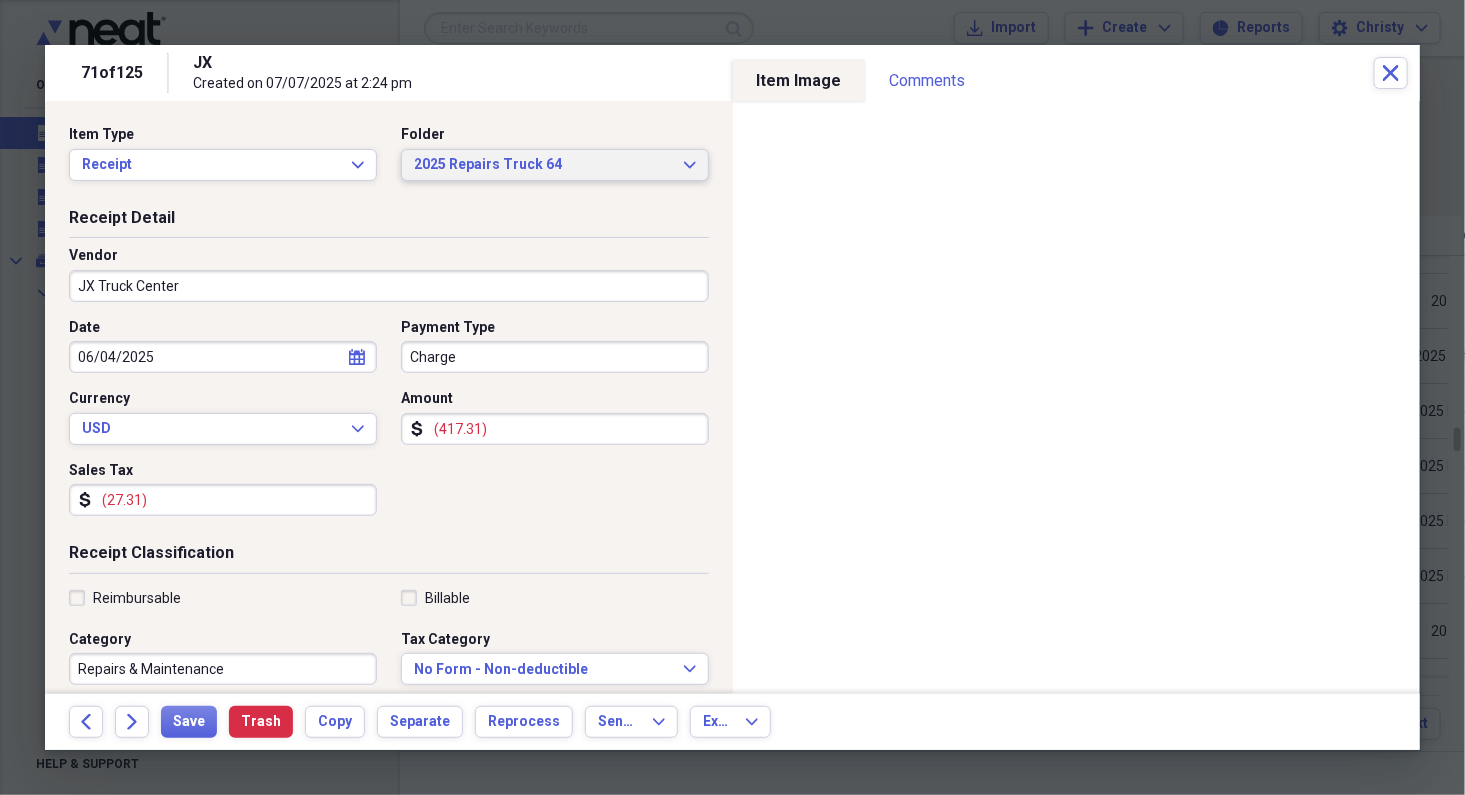 click on "2025 Repairs Truck 64 Expand" at bounding box center (555, 165) 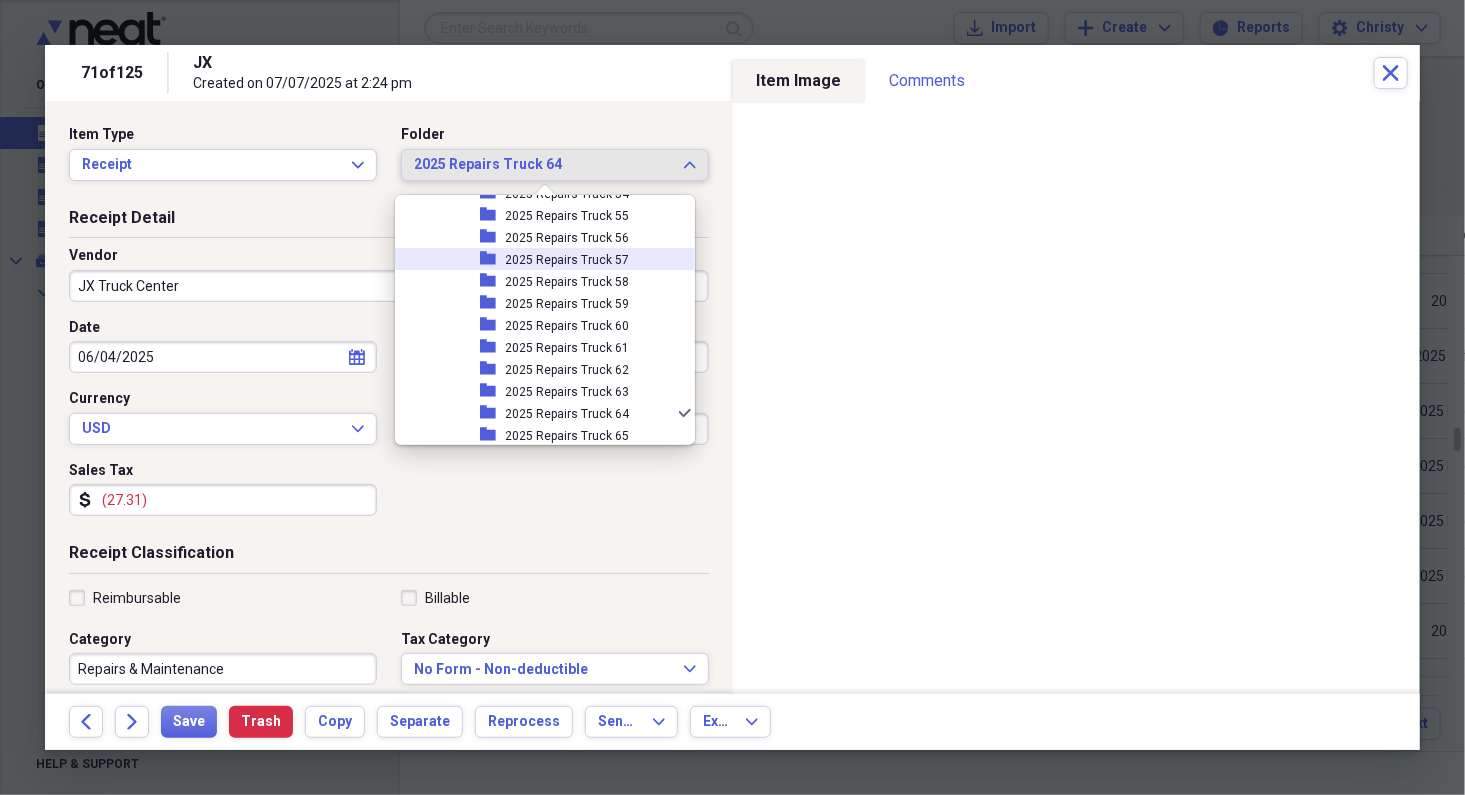 scroll, scrollTop: 3171, scrollLeft: 0, axis: vertical 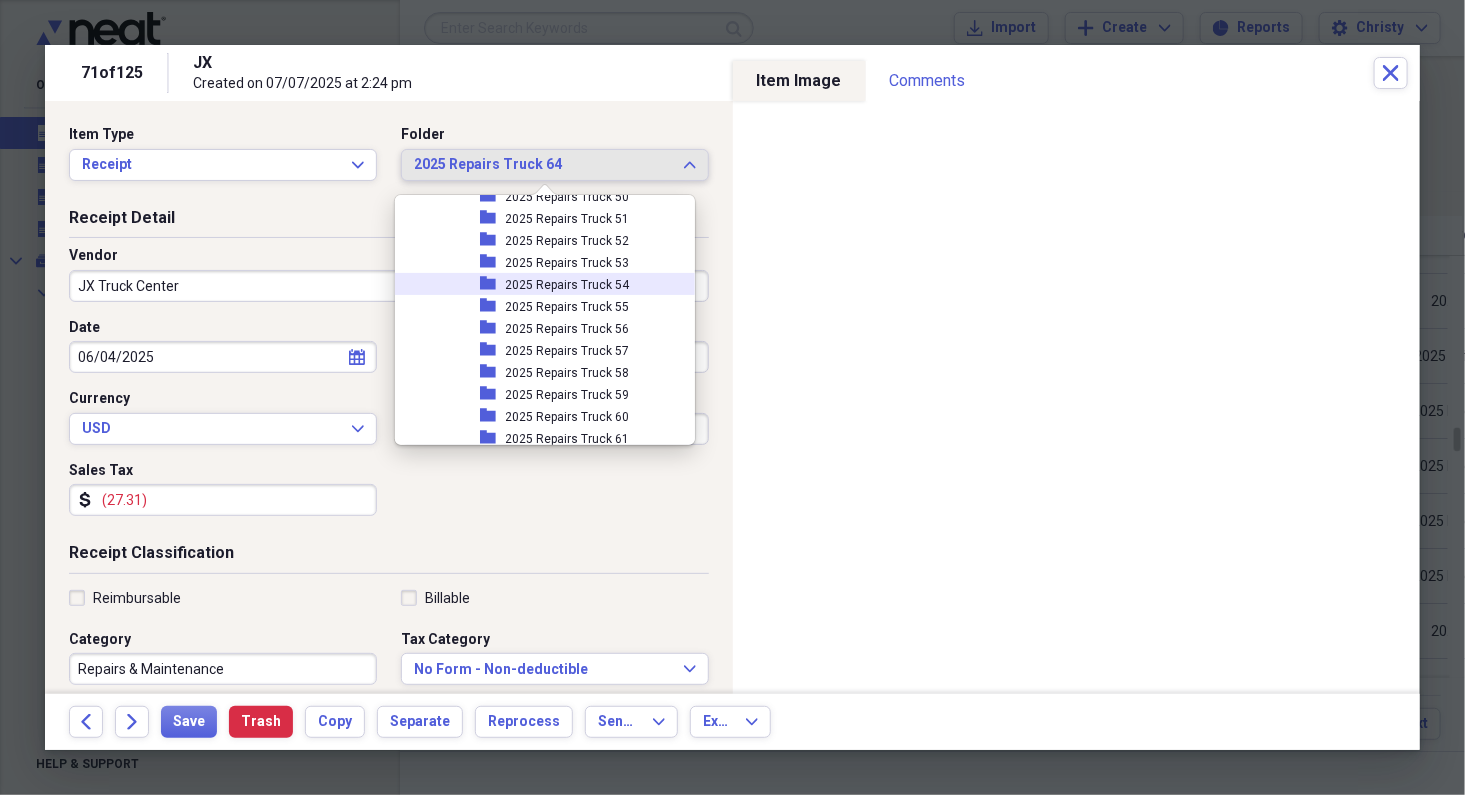 click on "2025 Repairs Truck 54" at bounding box center [568, 285] 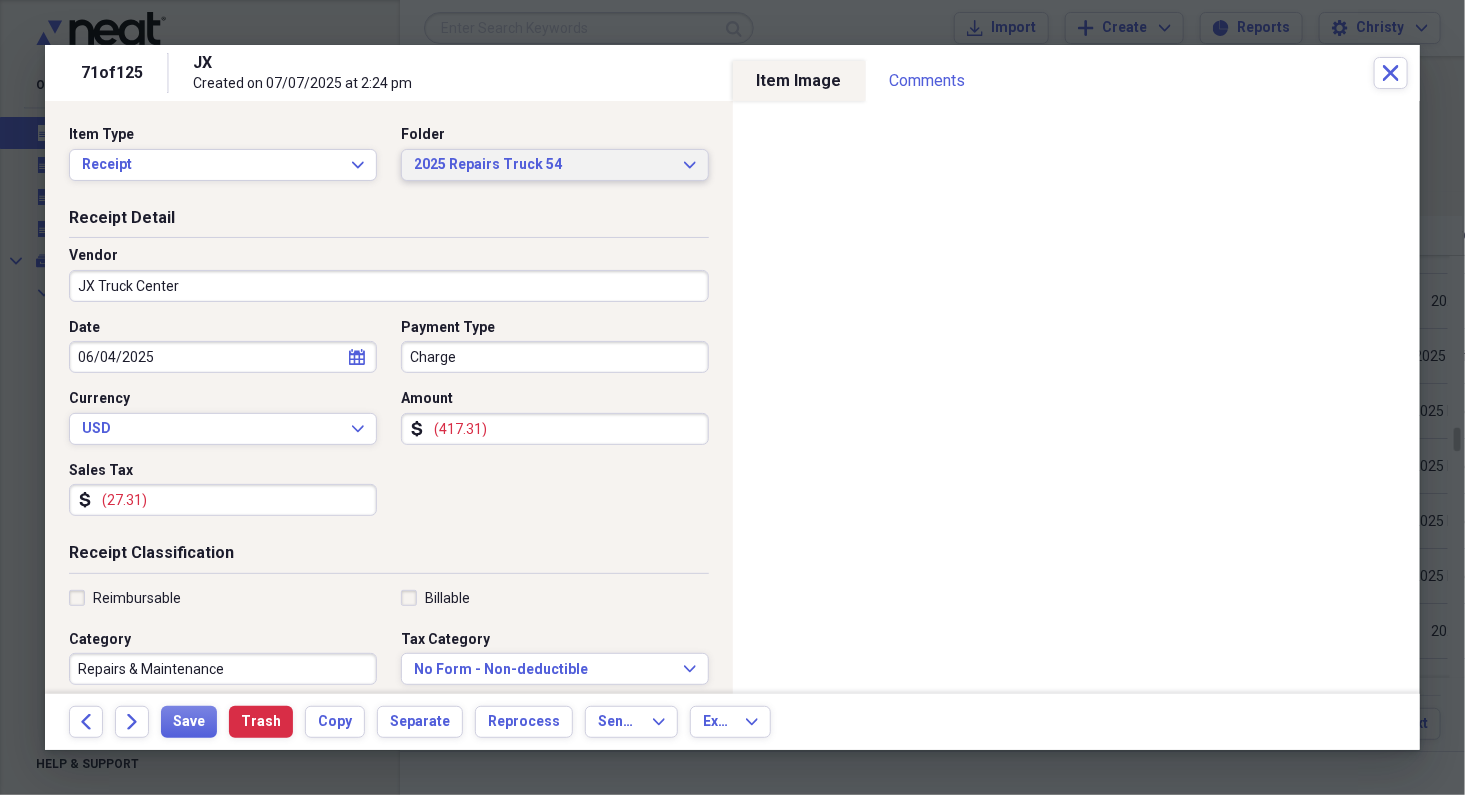 scroll, scrollTop: 427, scrollLeft: 0, axis: vertical 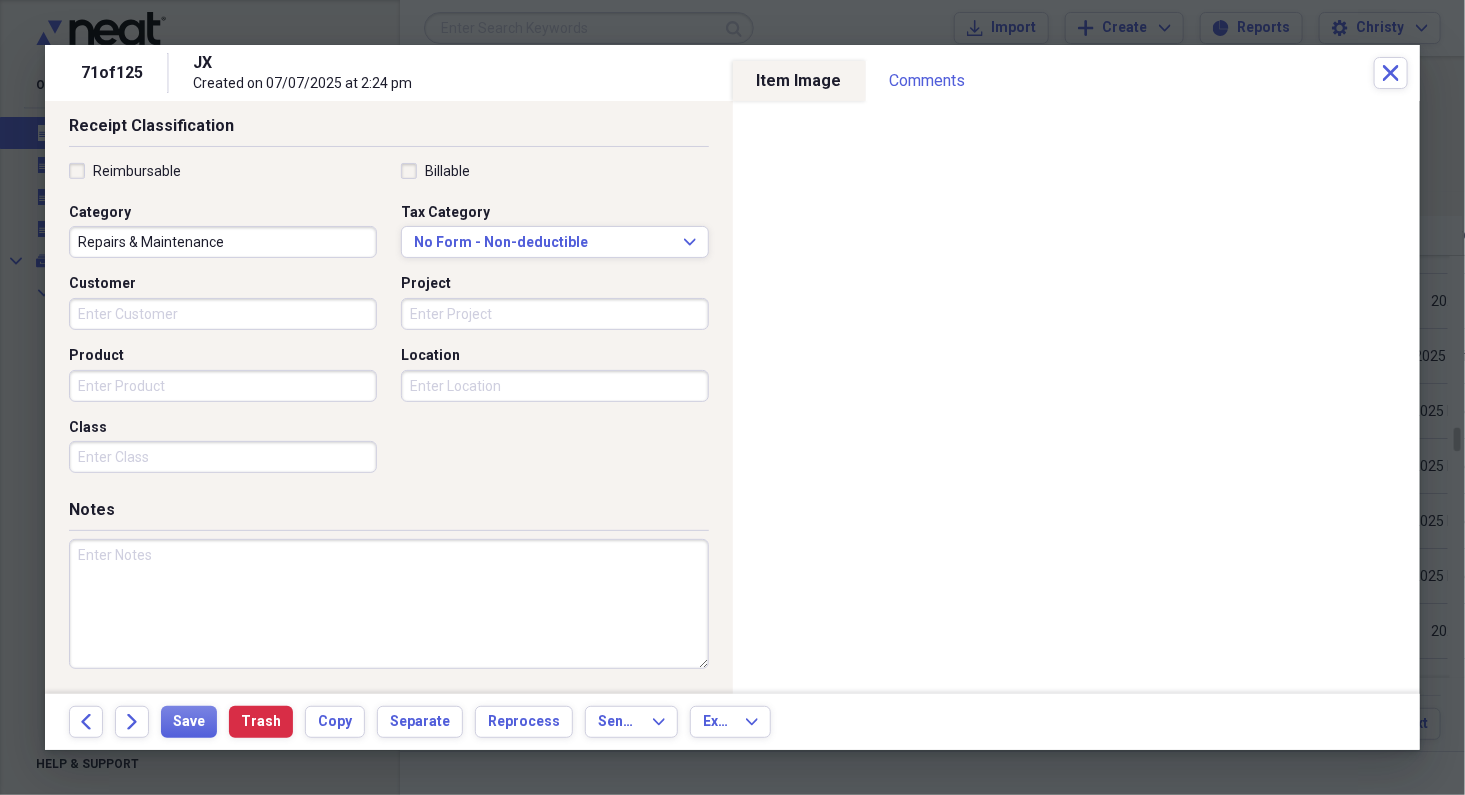 click at bounding box center [389, 604] 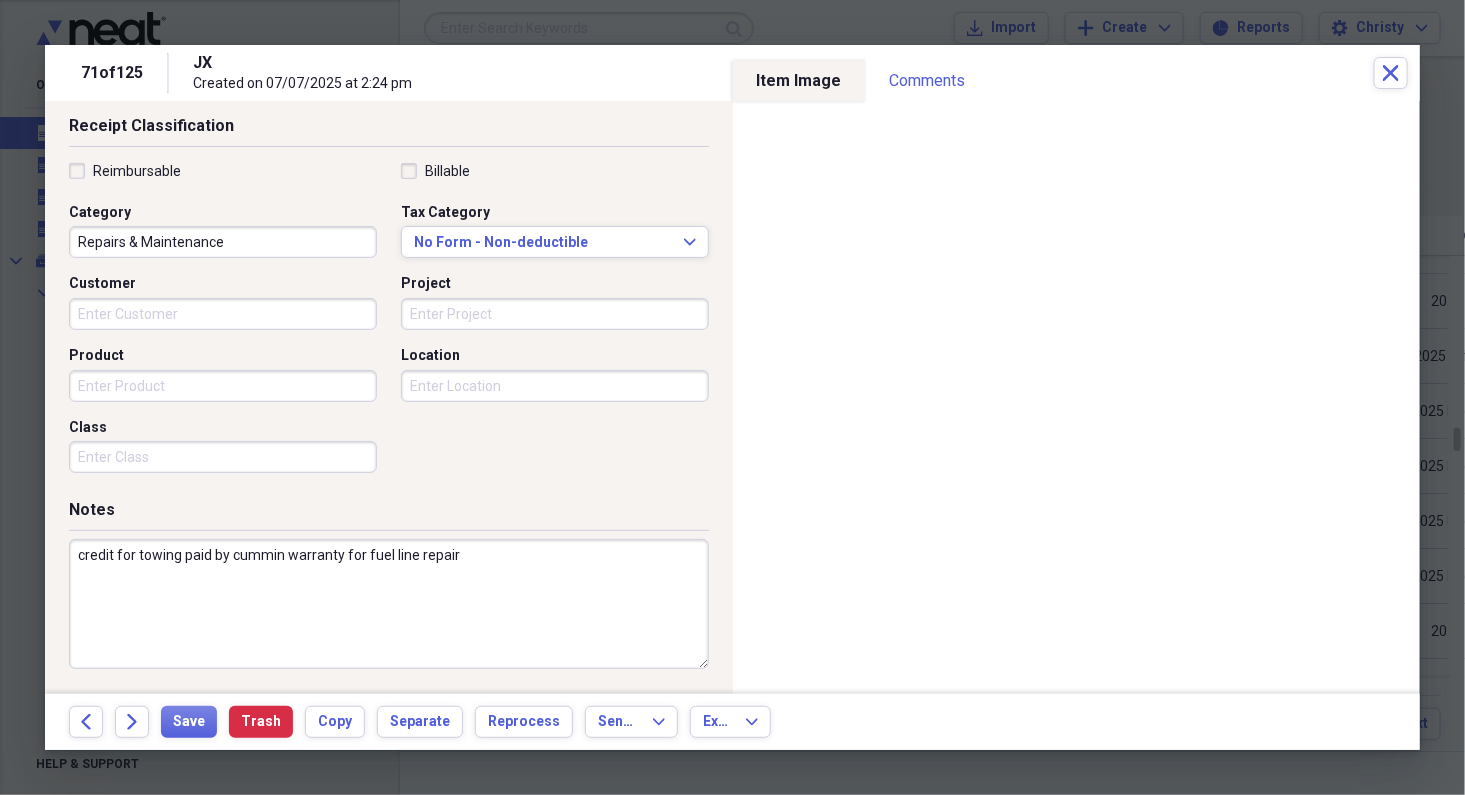 click on "credit for towing paid by cummin warranty for fuel line repair" at bounding box center (389, 604) 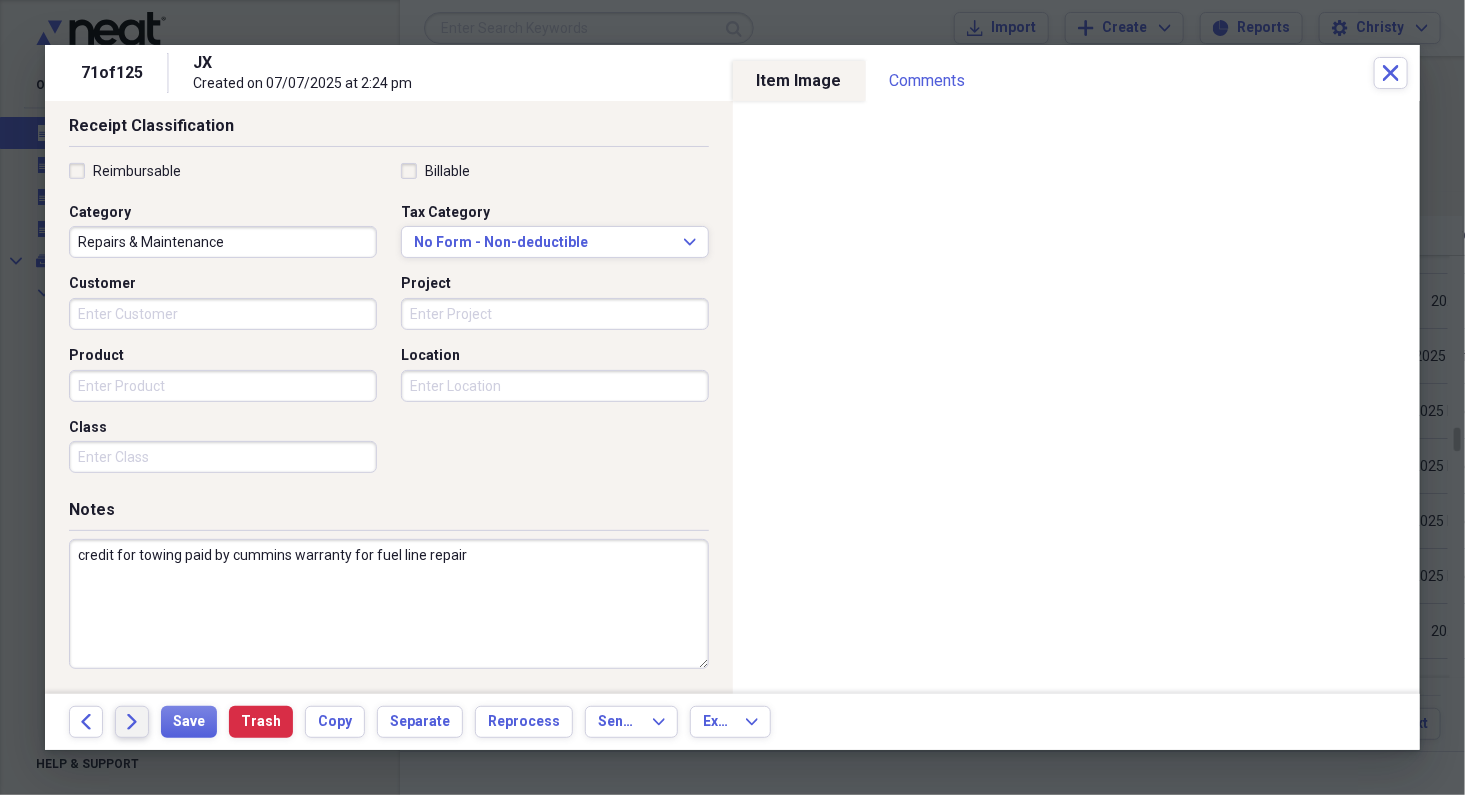 type on "credit for towing paid by cummins warranty for fuel line repair" 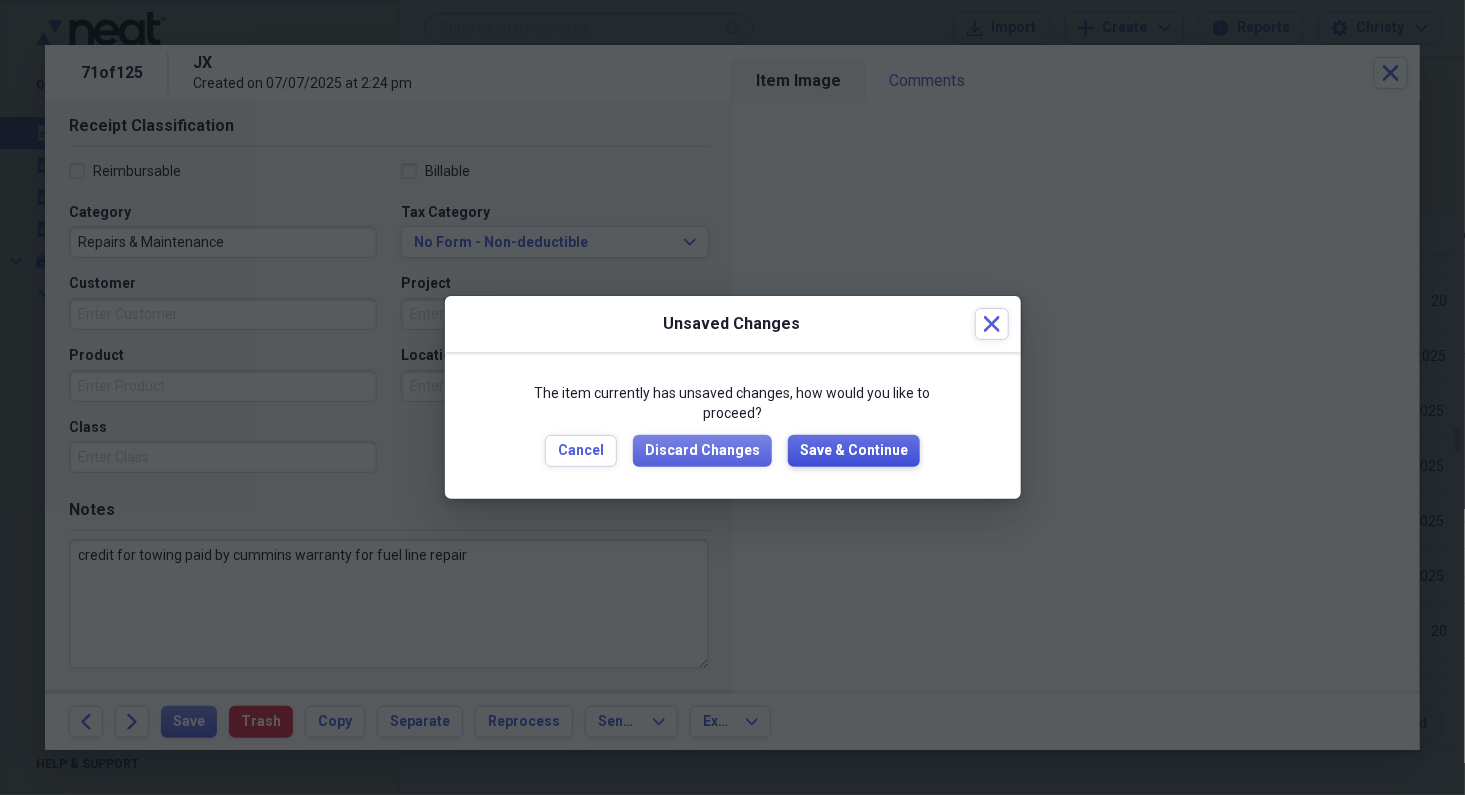 click on "Save & Continue" at bounding box center (854, 451) 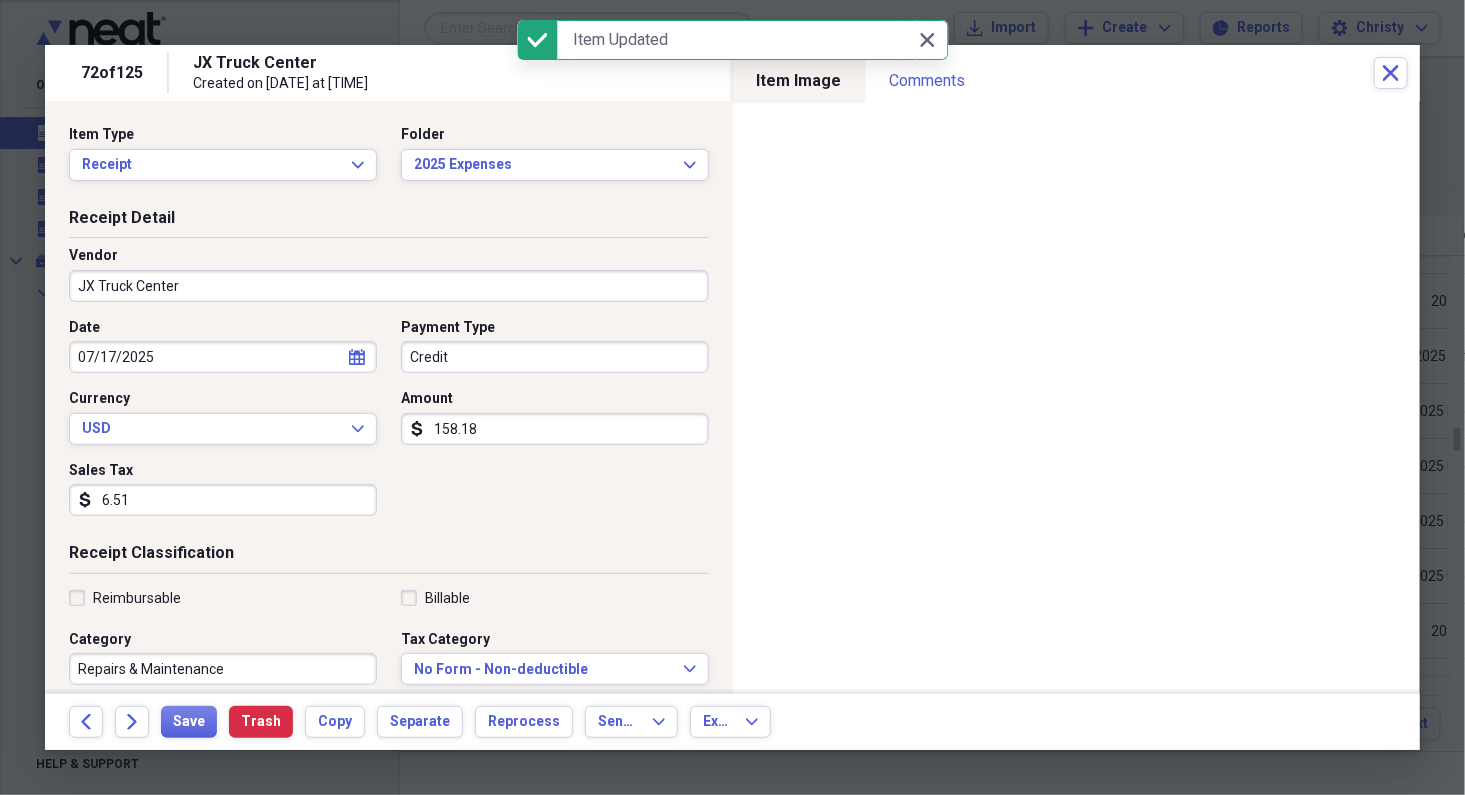 click on "Credit" at bounding box center (555, 357) 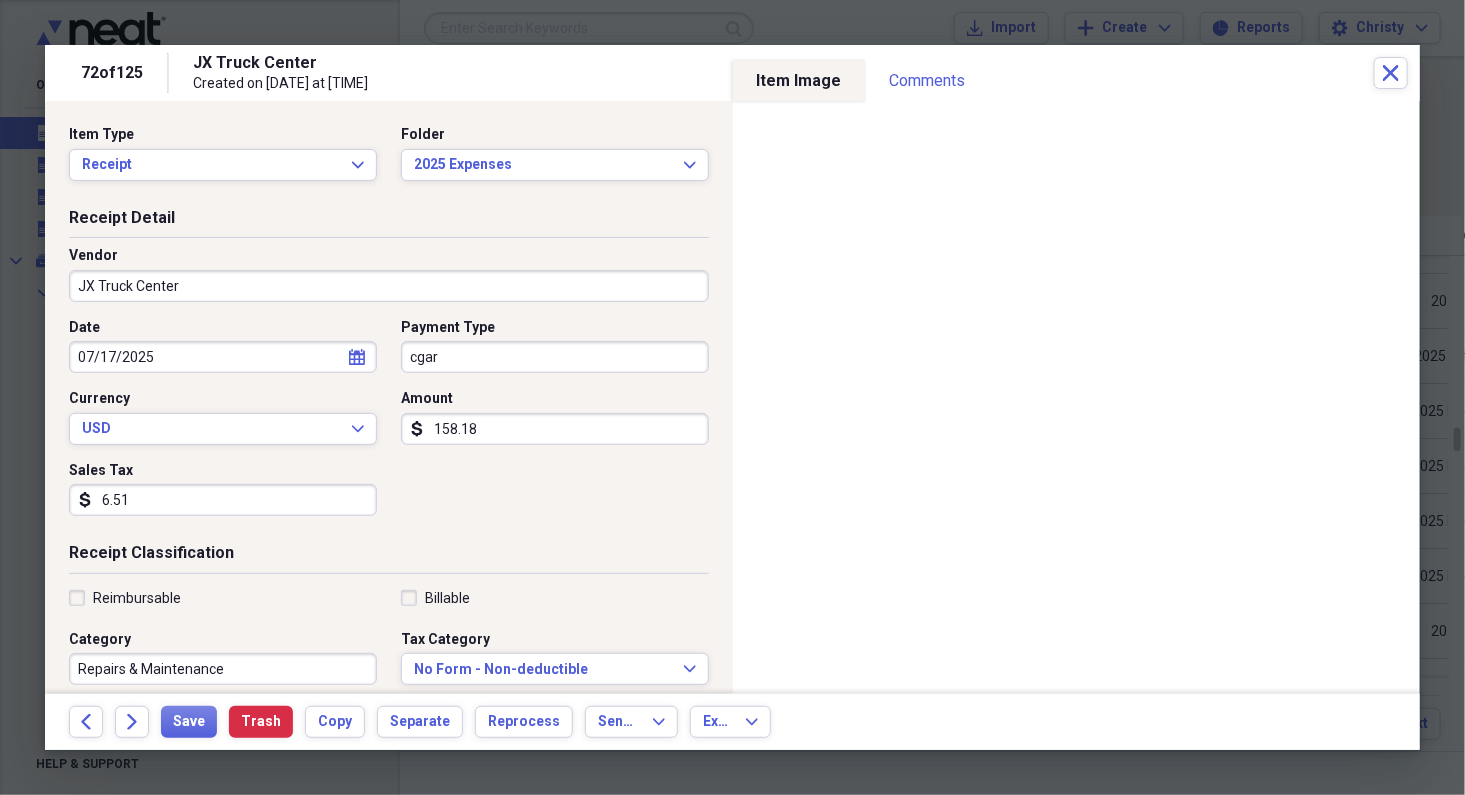 click on "cgar" at bounding box center (555, 357) 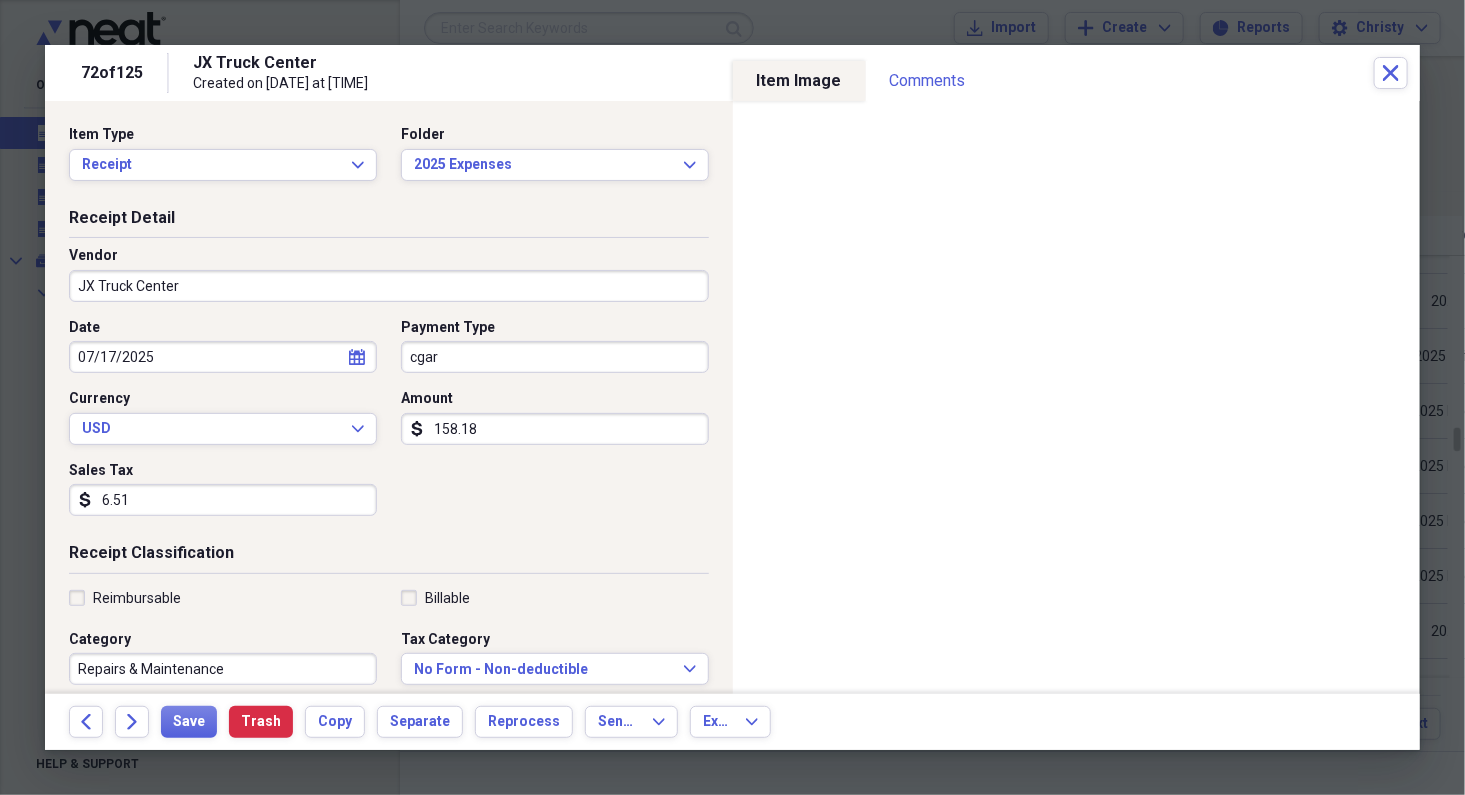 click on "cgar" at bounding box center (555, 357) 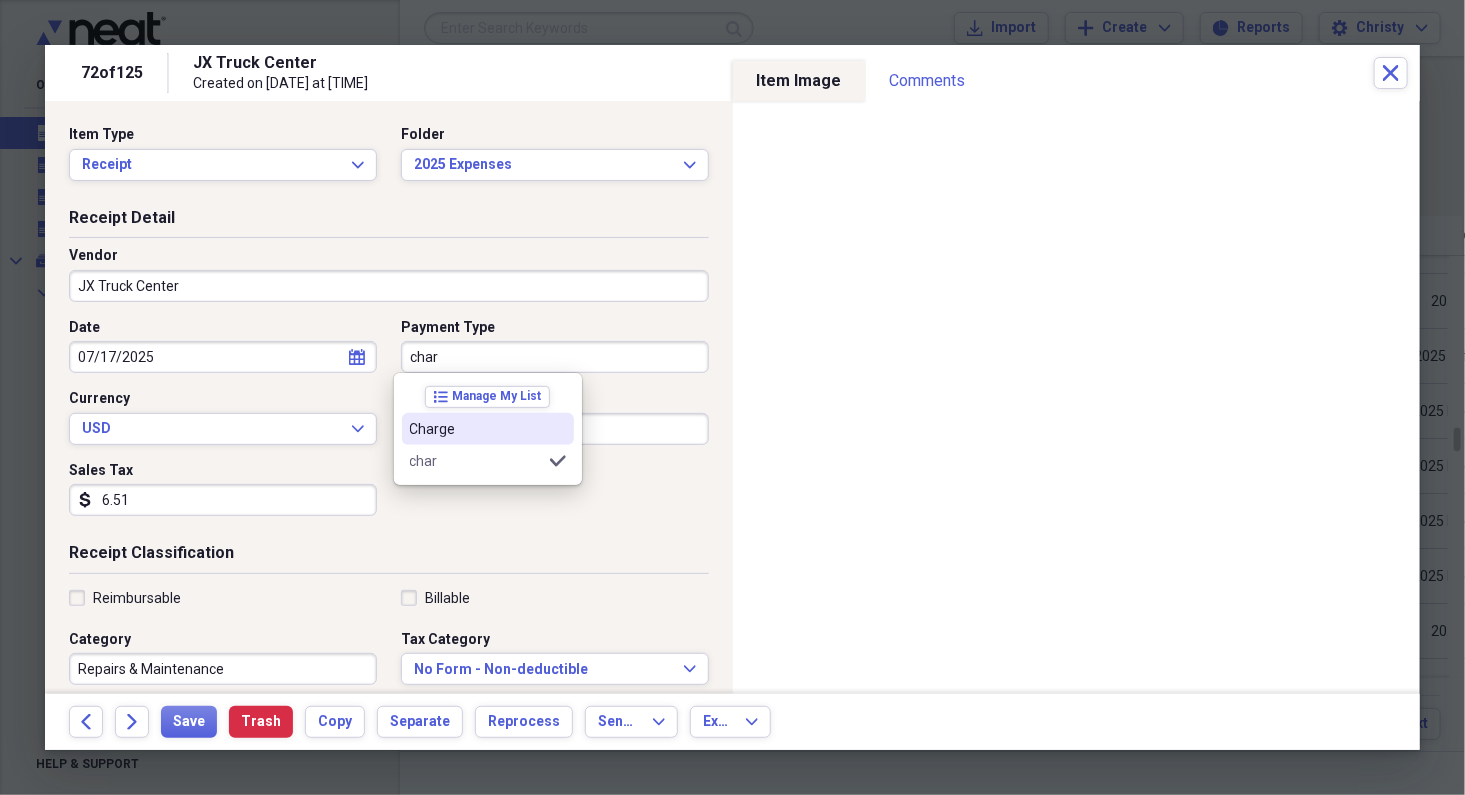 click on "Charge" at bounding box center [476, 429] 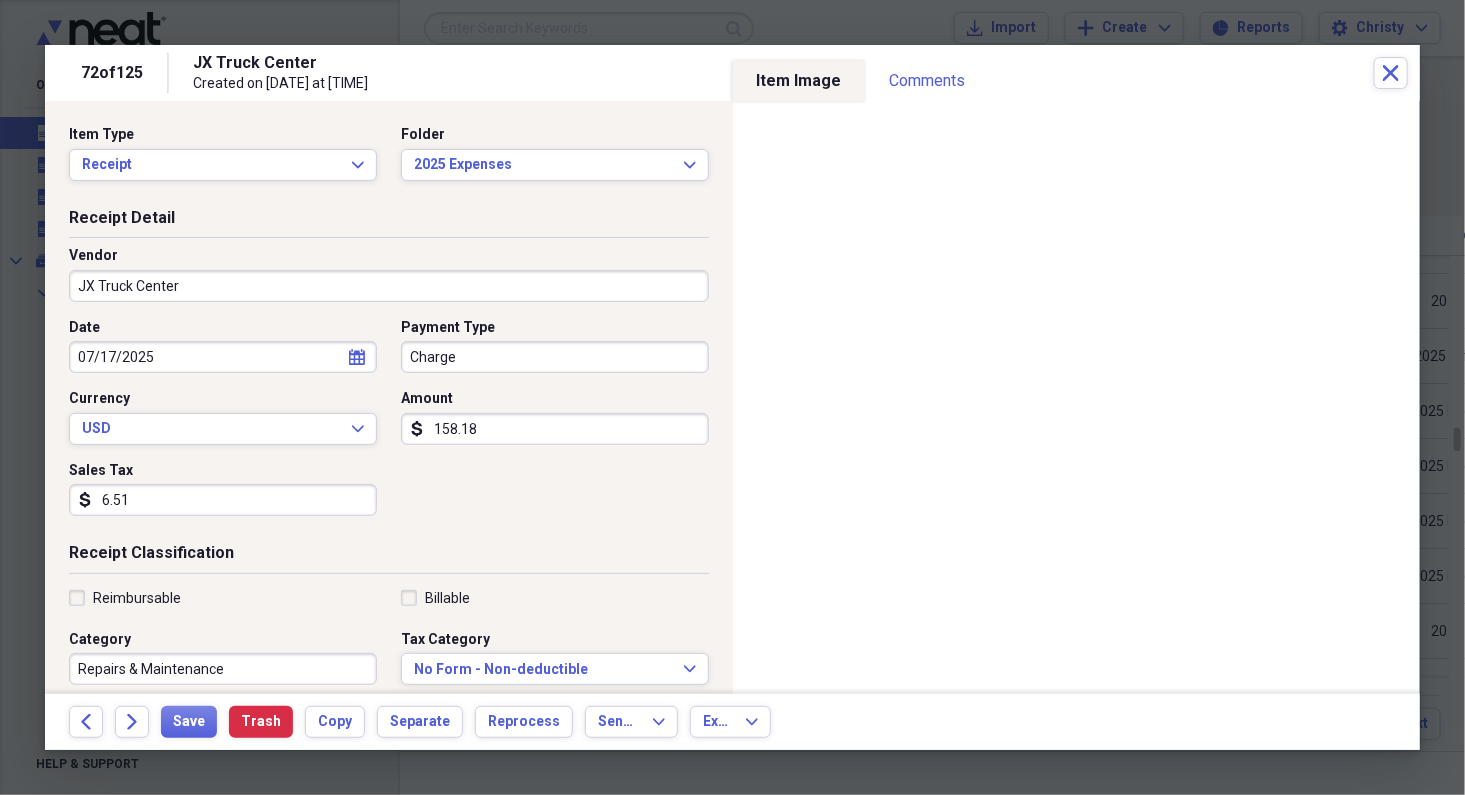 click on "07/17/2025" at bounding box center (223, 357) 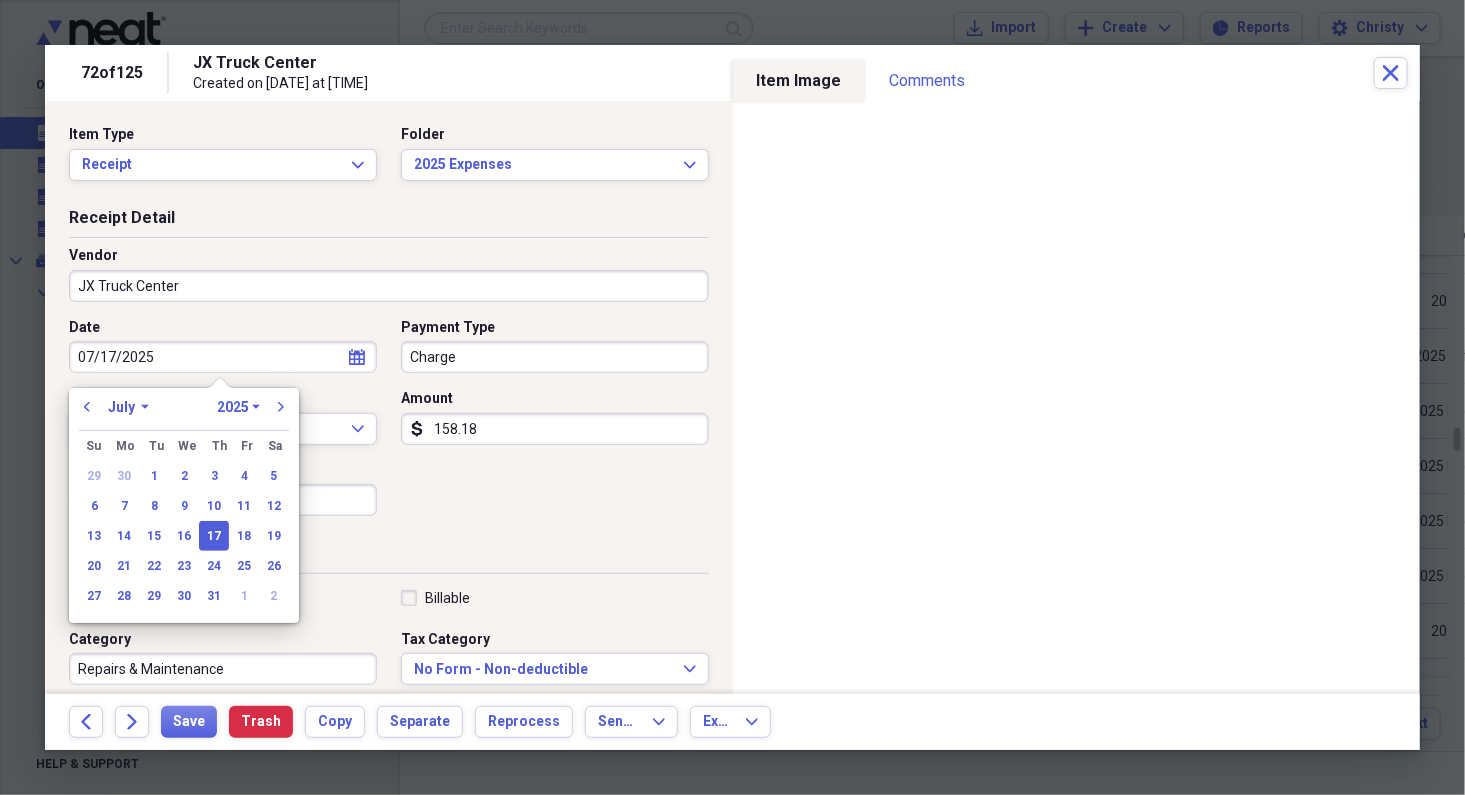 click on "07/17/2025" at bounding box center [223, 357] 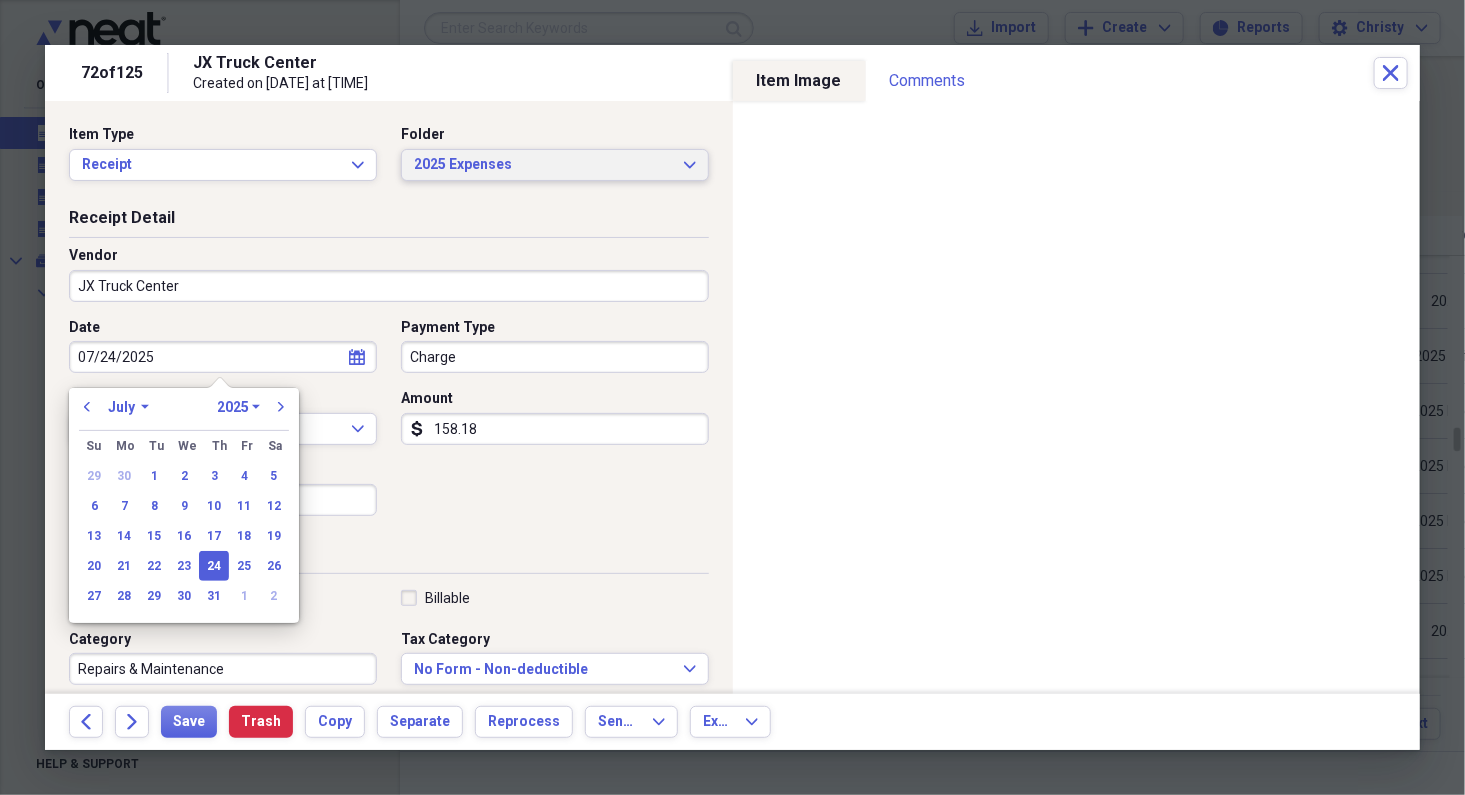 type on "07/24/2025" 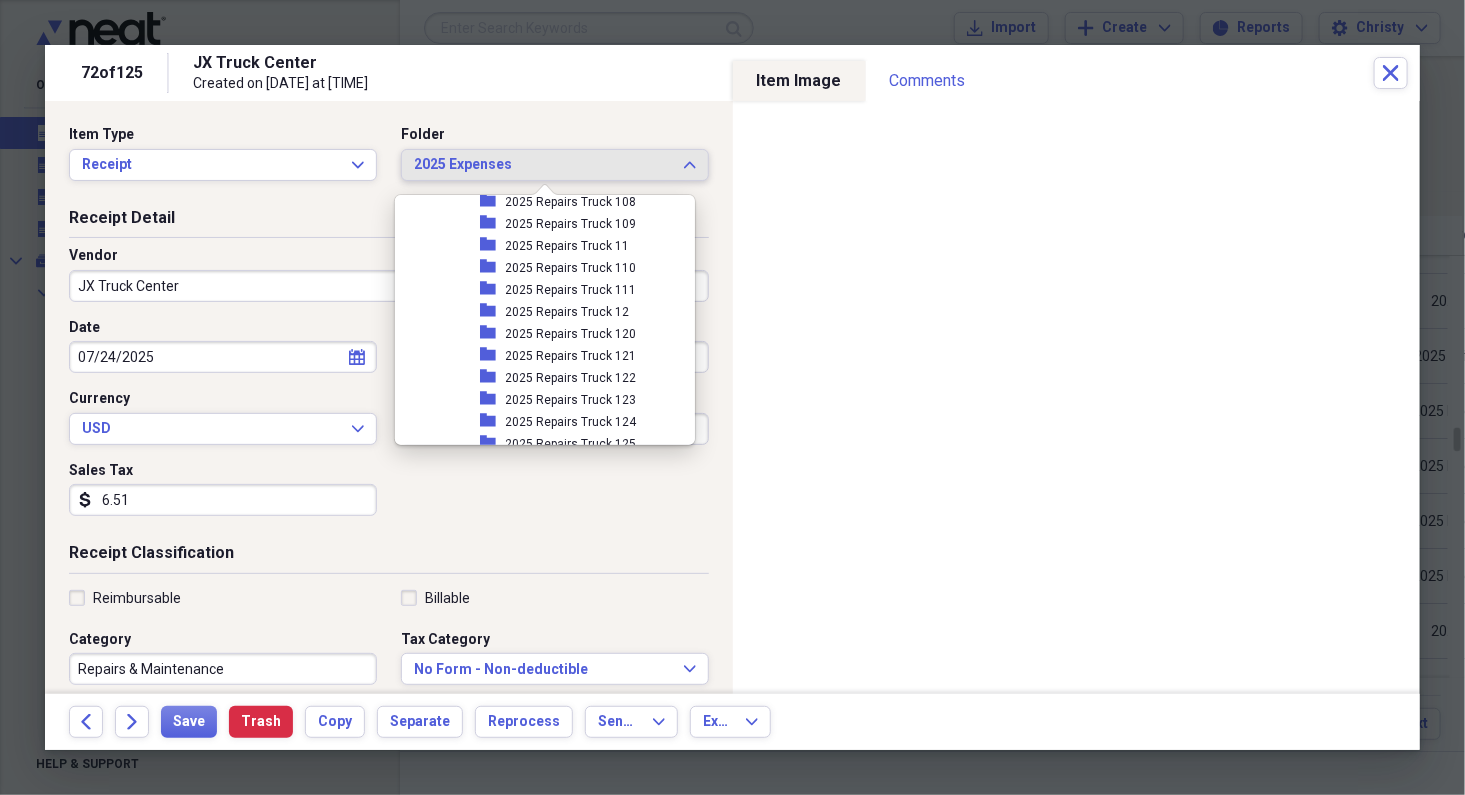 scroll, scrollTop: 2556, scrollLeft: 0, axis: vertical 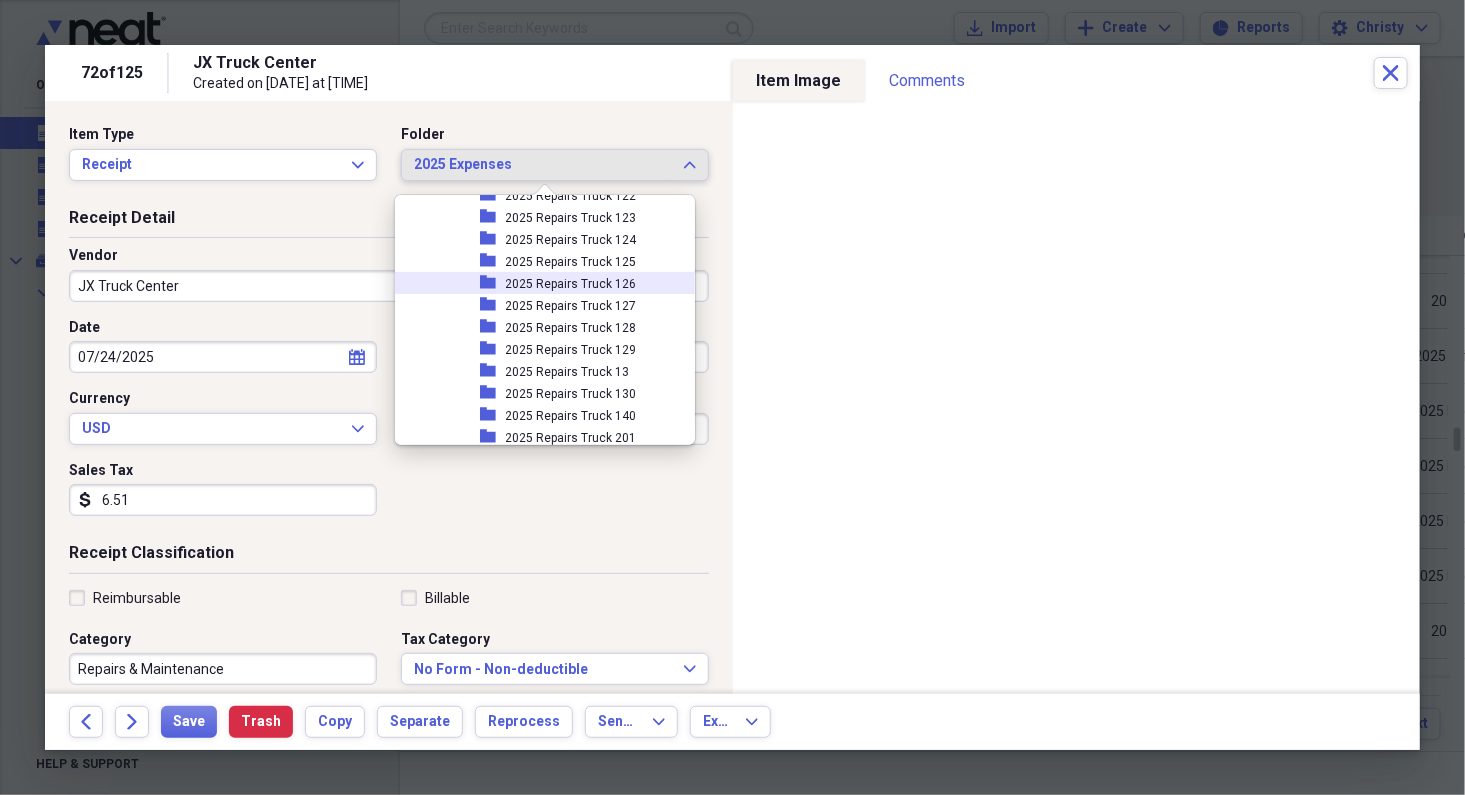 click on "2025 Repairs Truck 126" at bounding box center [571, 284] 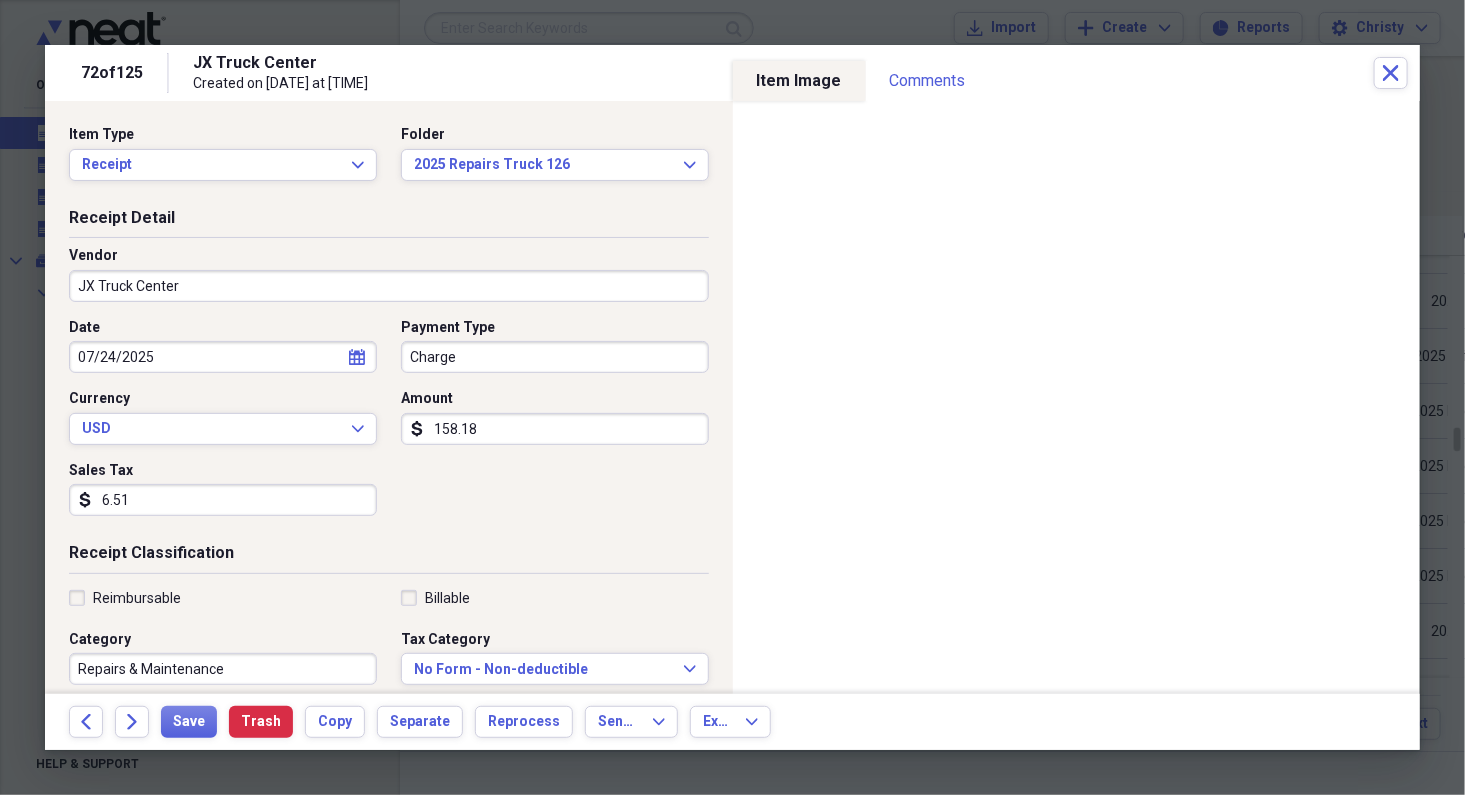 scroll, scrollTop: 427, scrollLeft: 0, axis: vertical 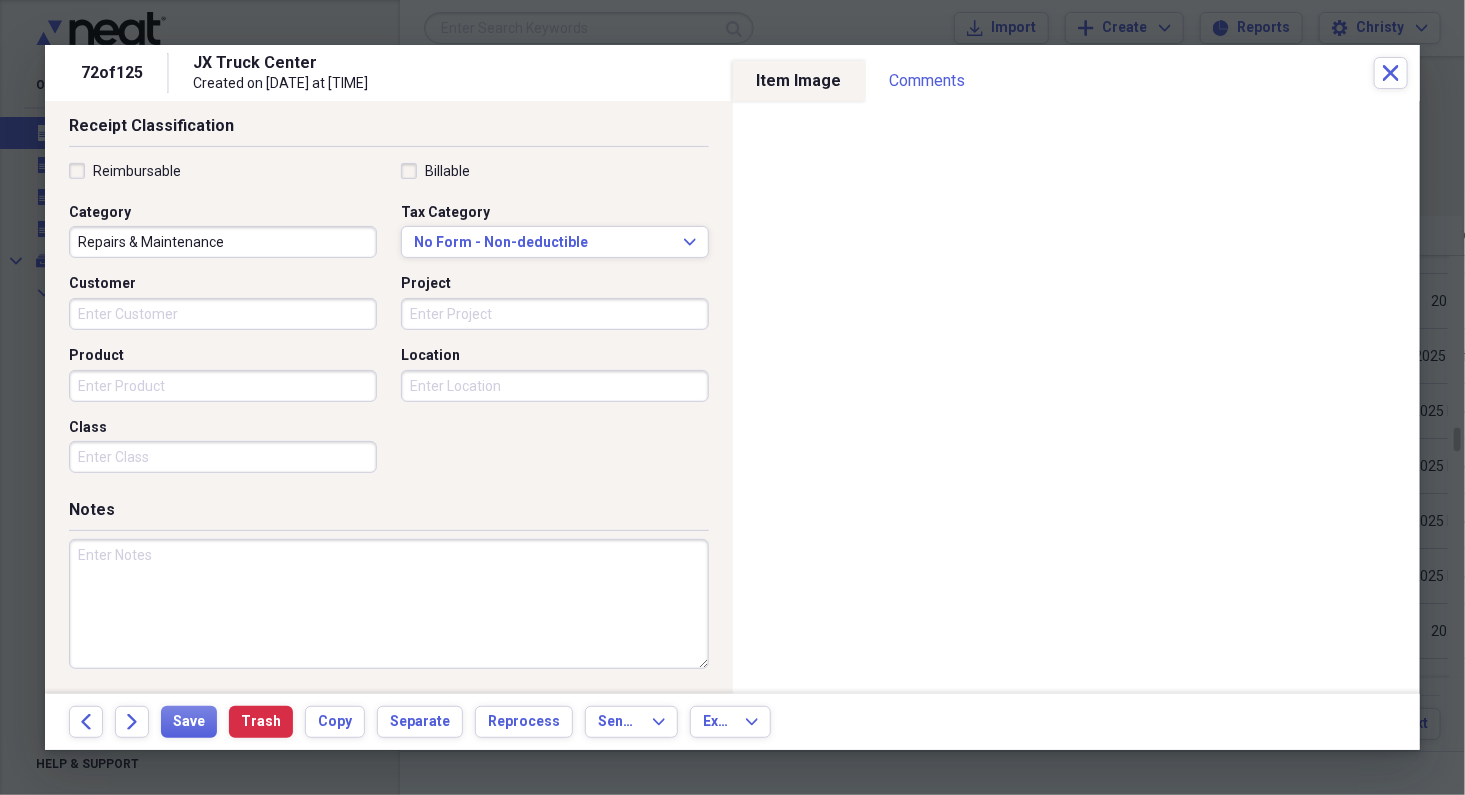 click at bounding box center (389, 604) 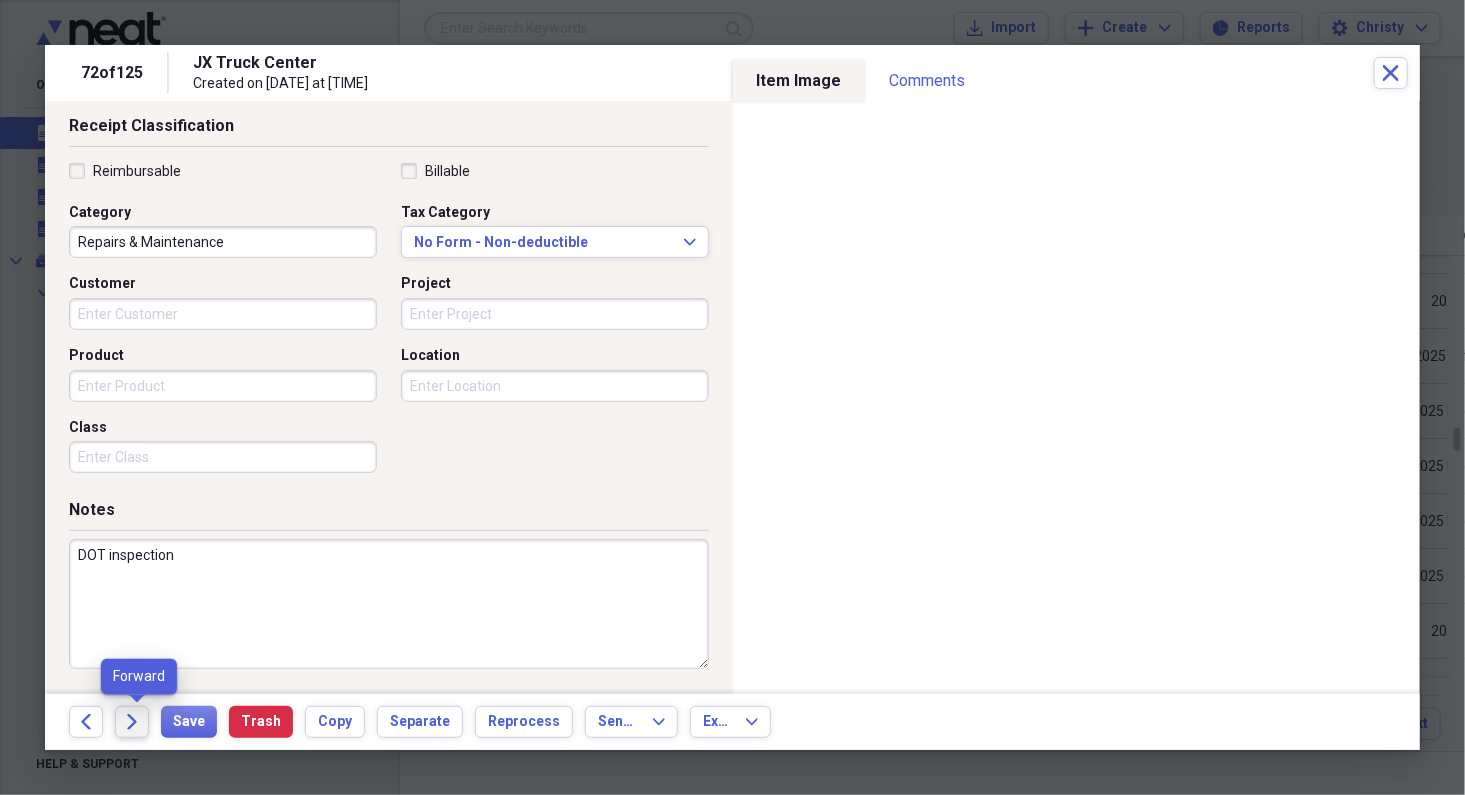 type on "DOT inspection" 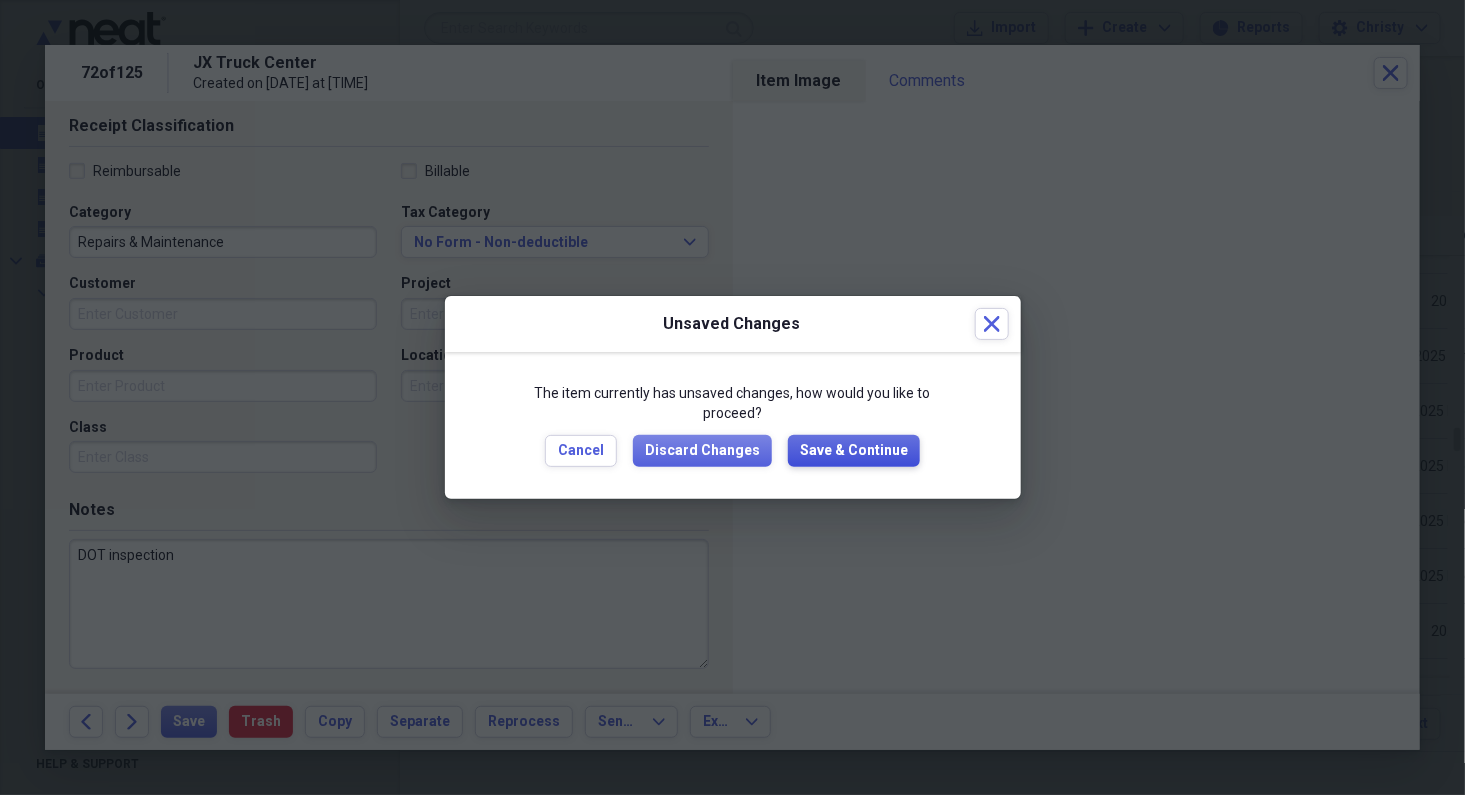click on "Save & Continue" at bounding box center [854, 451] 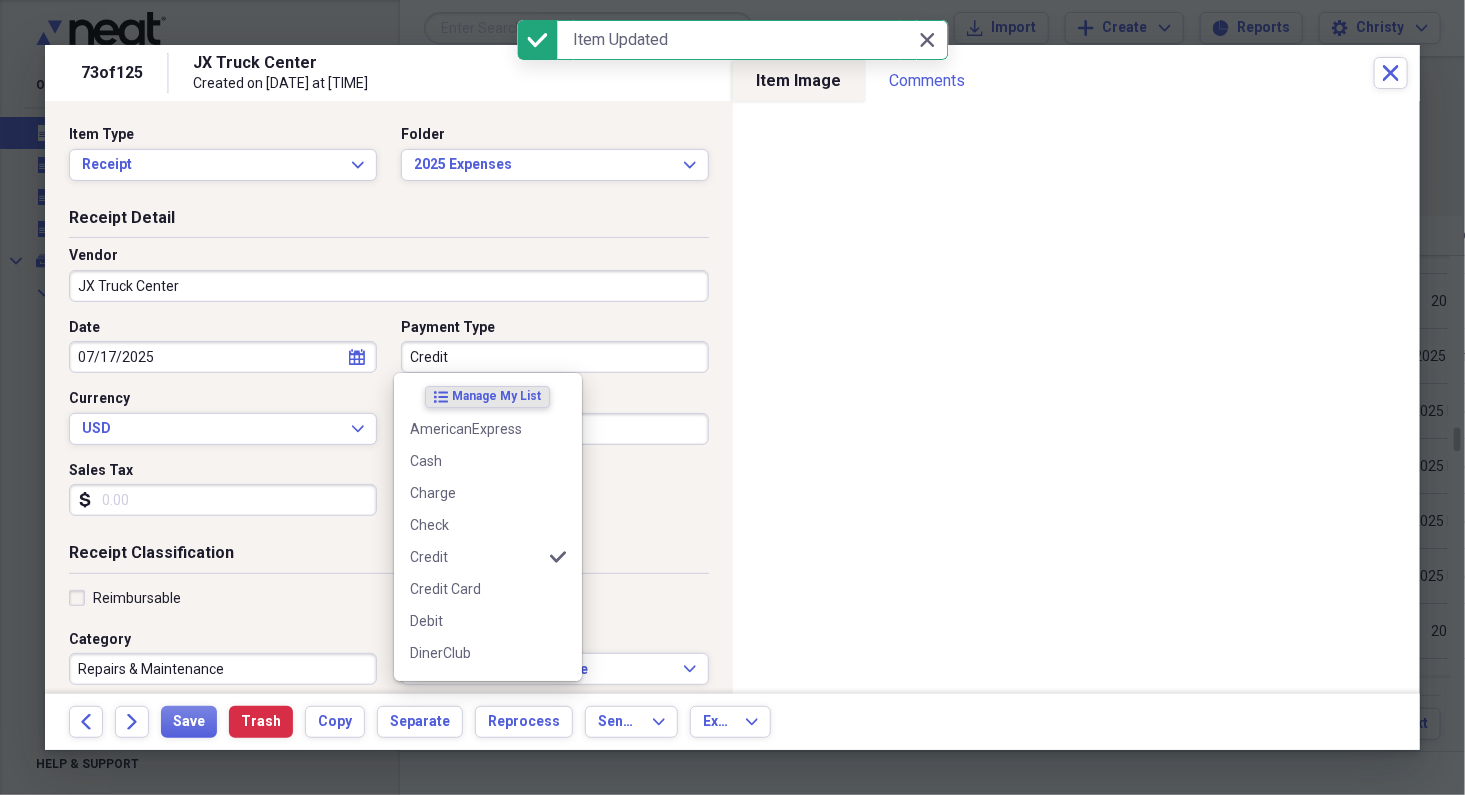 drag, startPoint x: 492, startPoint y: 357, endPoint x: 479, endPoint y: 364, distance: 14.764823 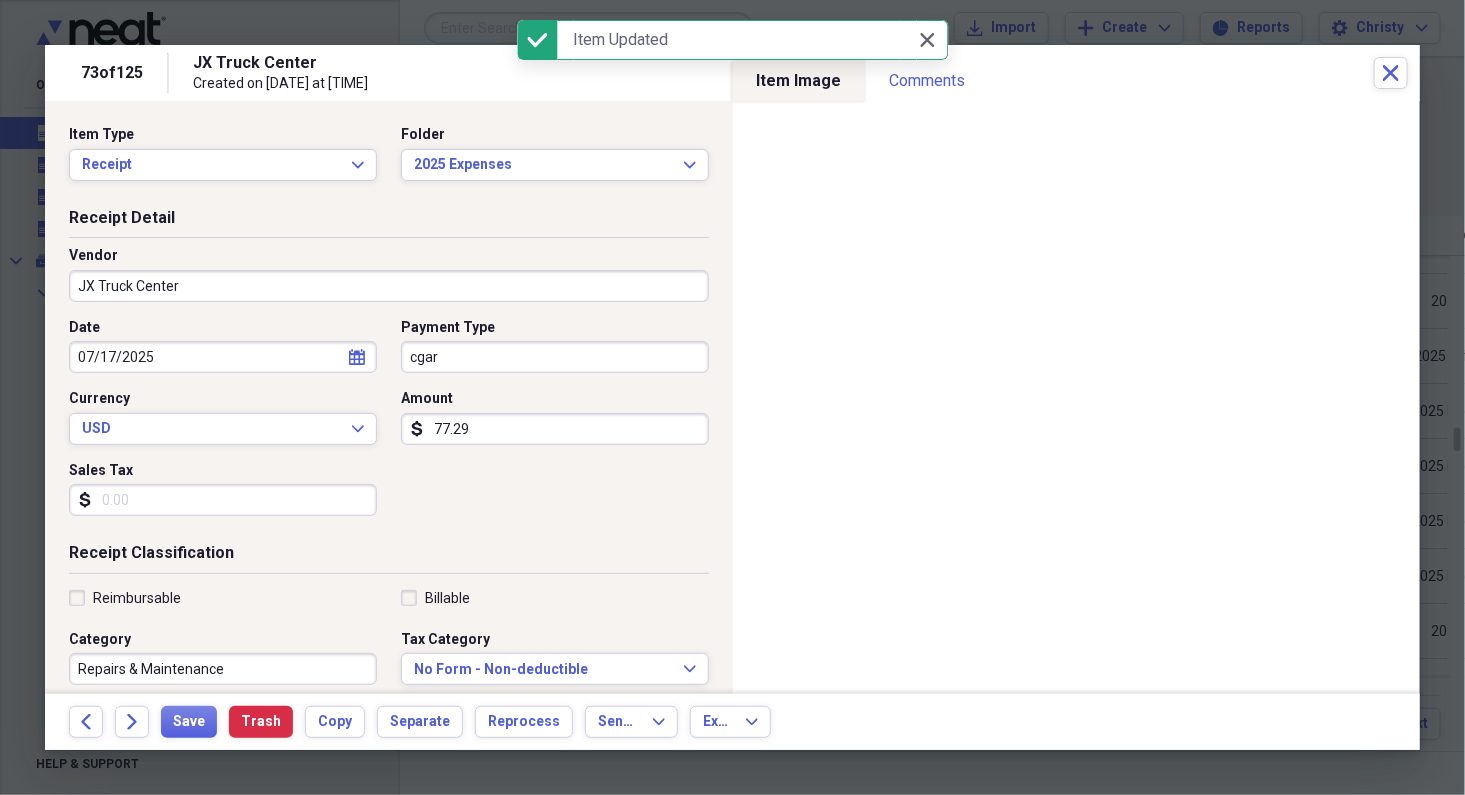 click on "cgar" at bounding box center (555, 357) 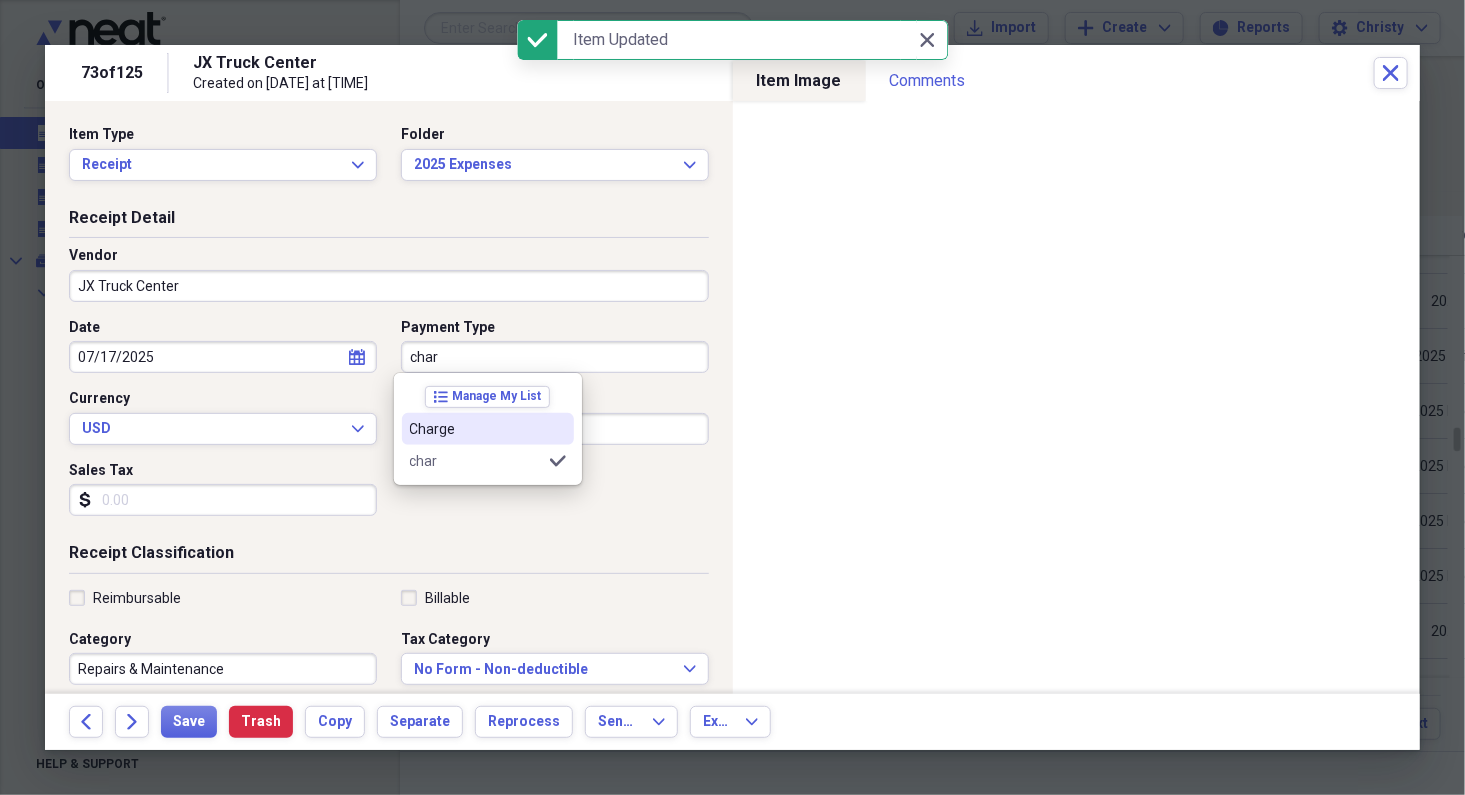 click on "Charge" at bounding box center (476, 429) 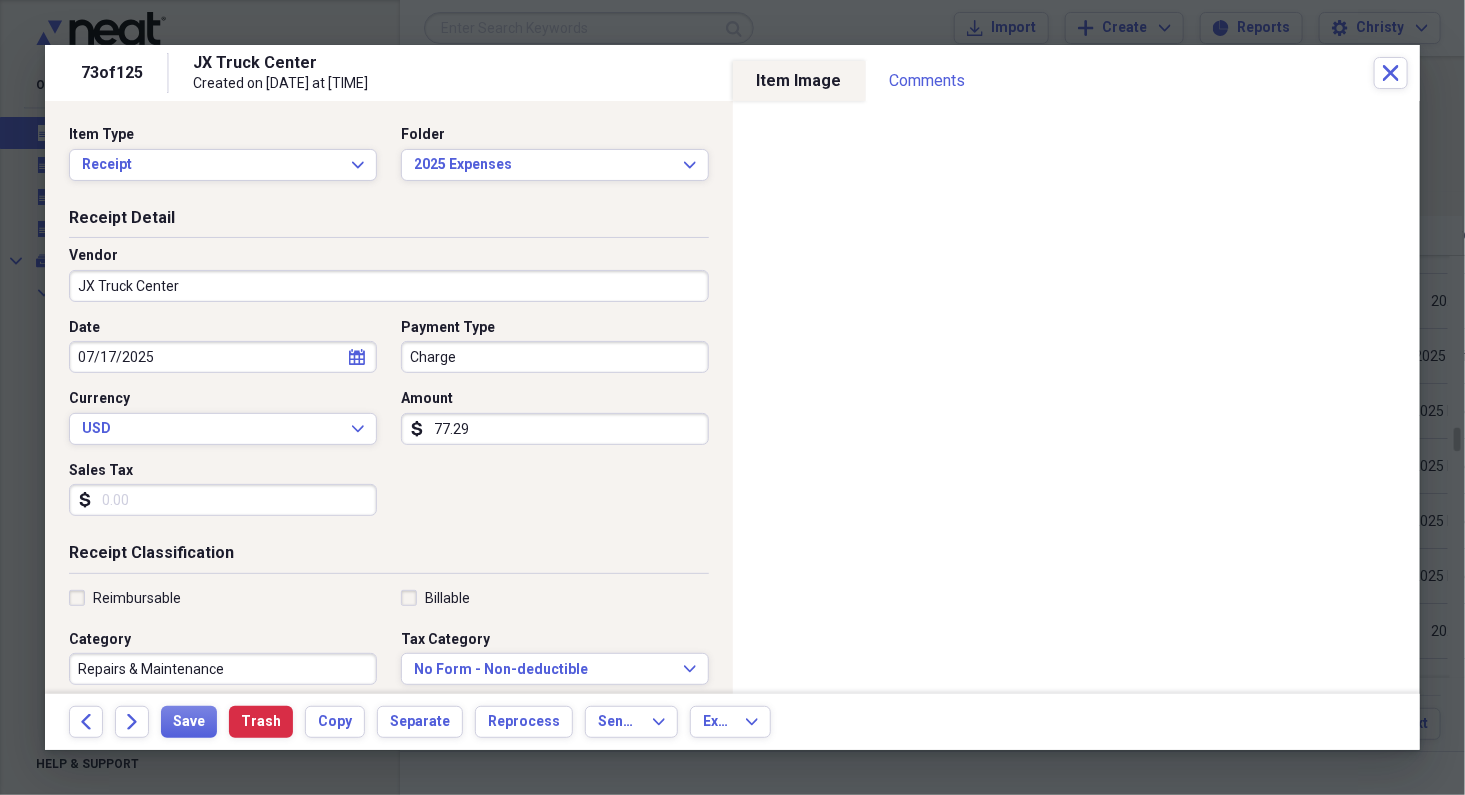 click on "07/17/2025" at bounding box center [223, 357] 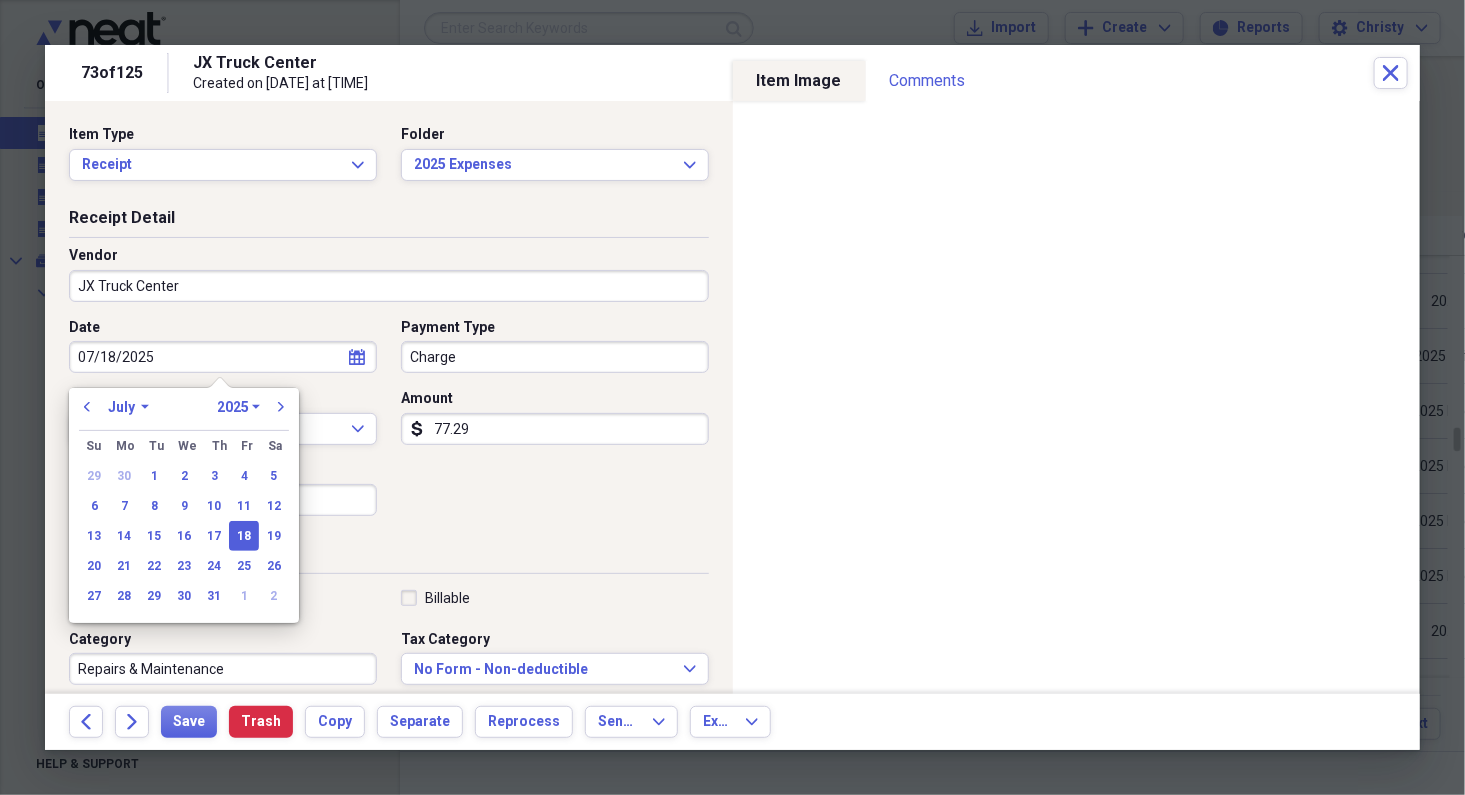 type on "07/18/2025" 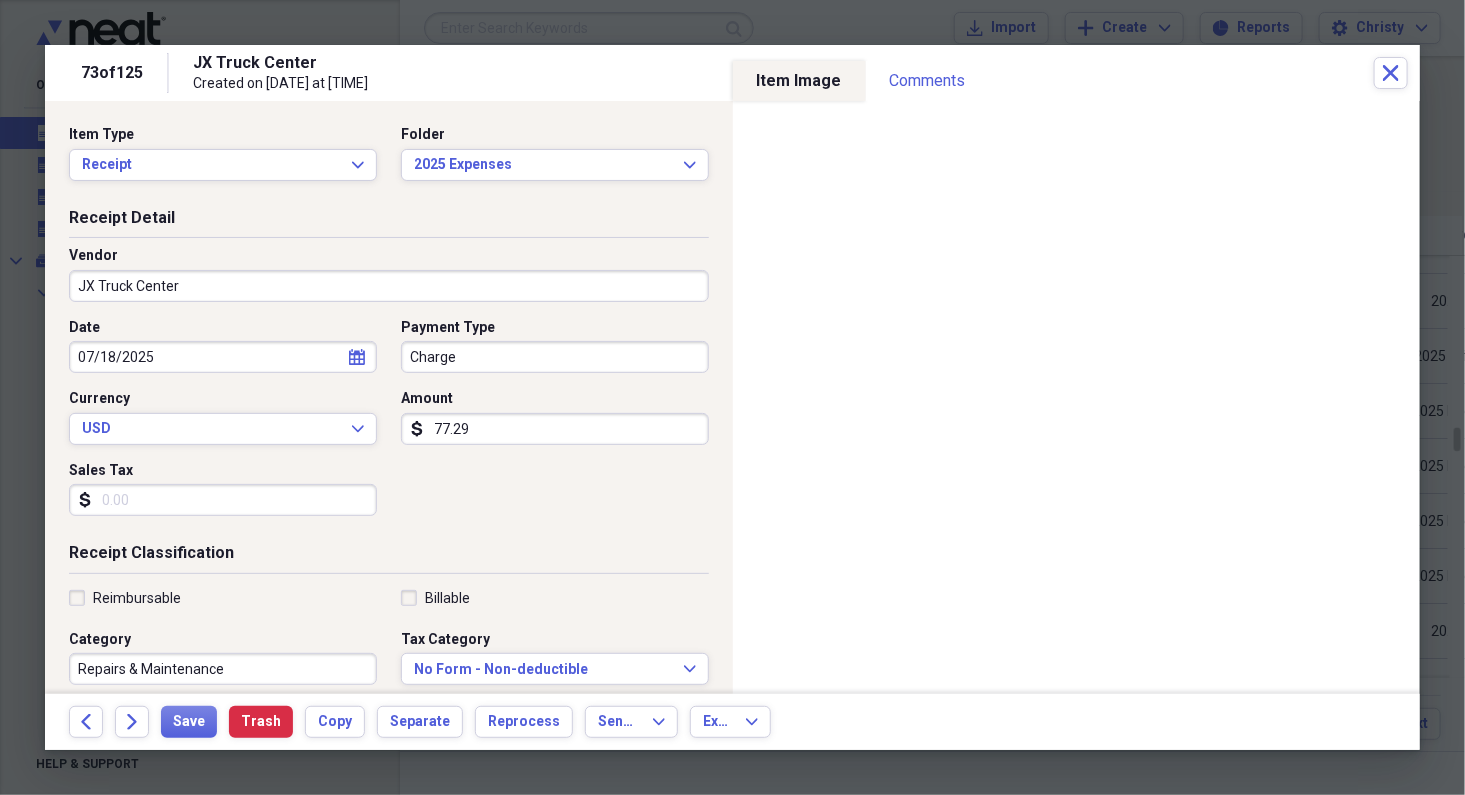 click on "Date 07/18/2025 calendar Calendar Payment Type Charge Currency USD Expand Amount dollar-sign 77.29 Sales Tax dollar-sign" at bounding box center [389, 425] 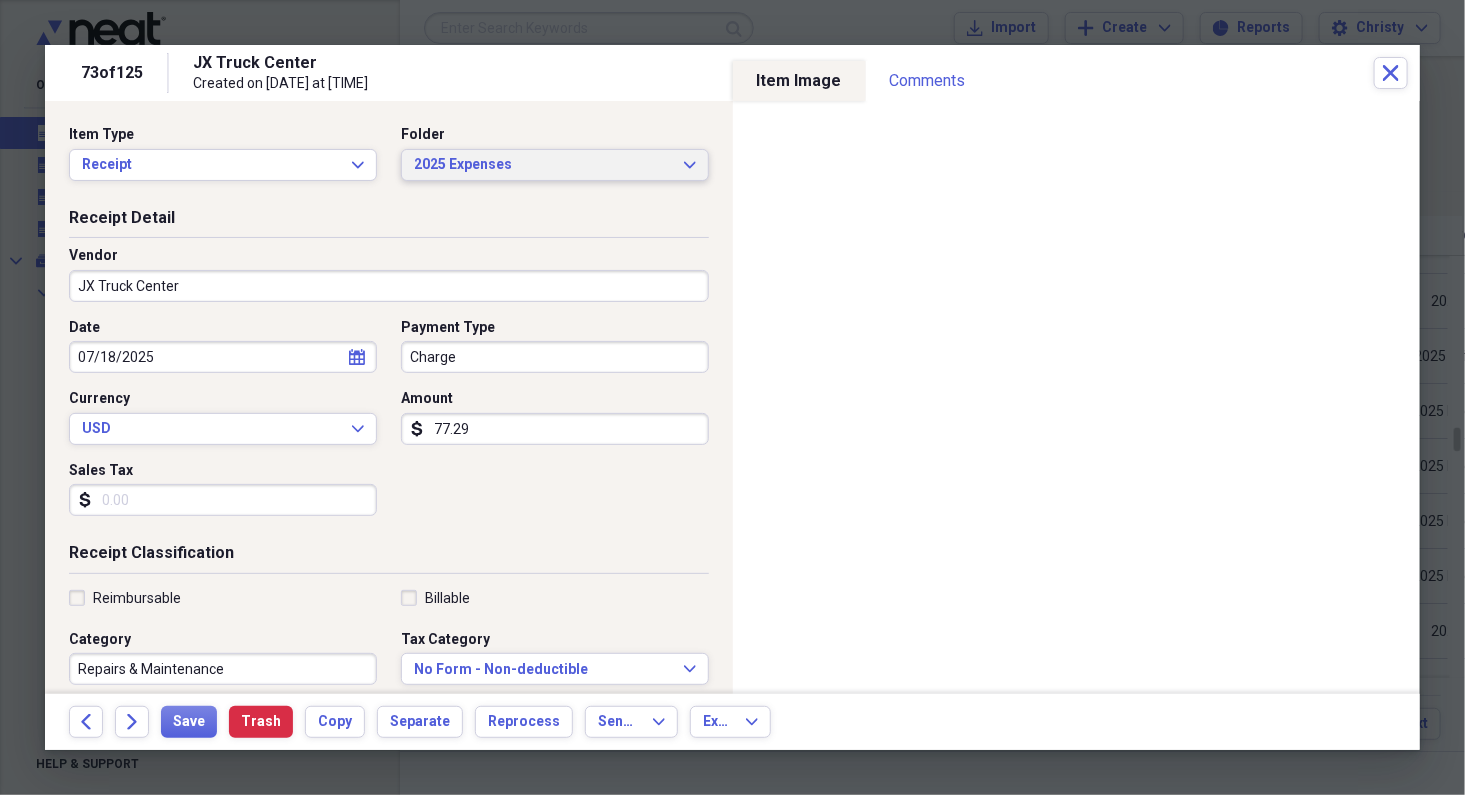 click on "2025 Expenses Expand" at bounding box center (555, 165) 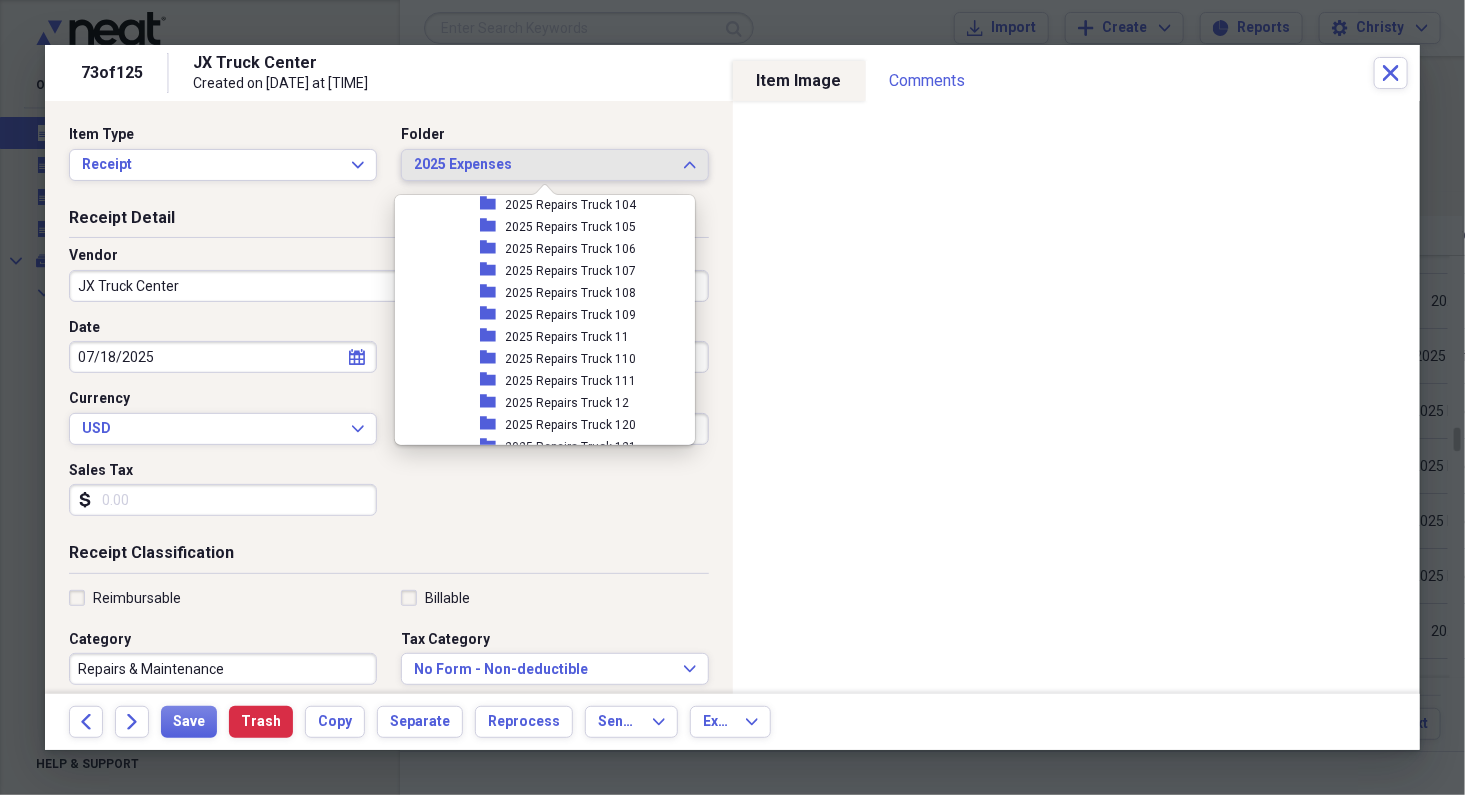 scroll, scrollTop: 2374, scrollLeft: 0, axis: vertical 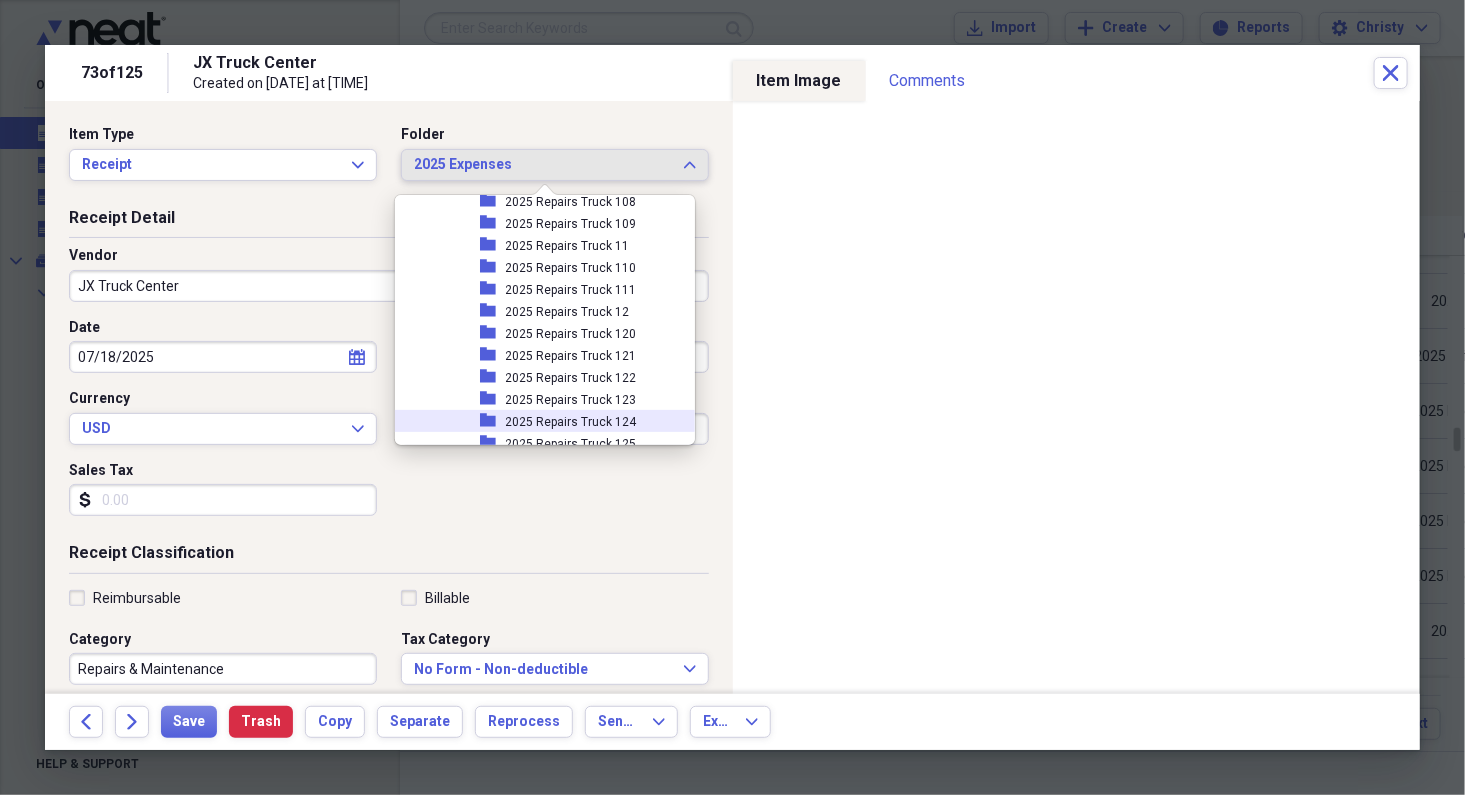 click on "2025 Repairs Truck 124" at bounding box center [571, 422] 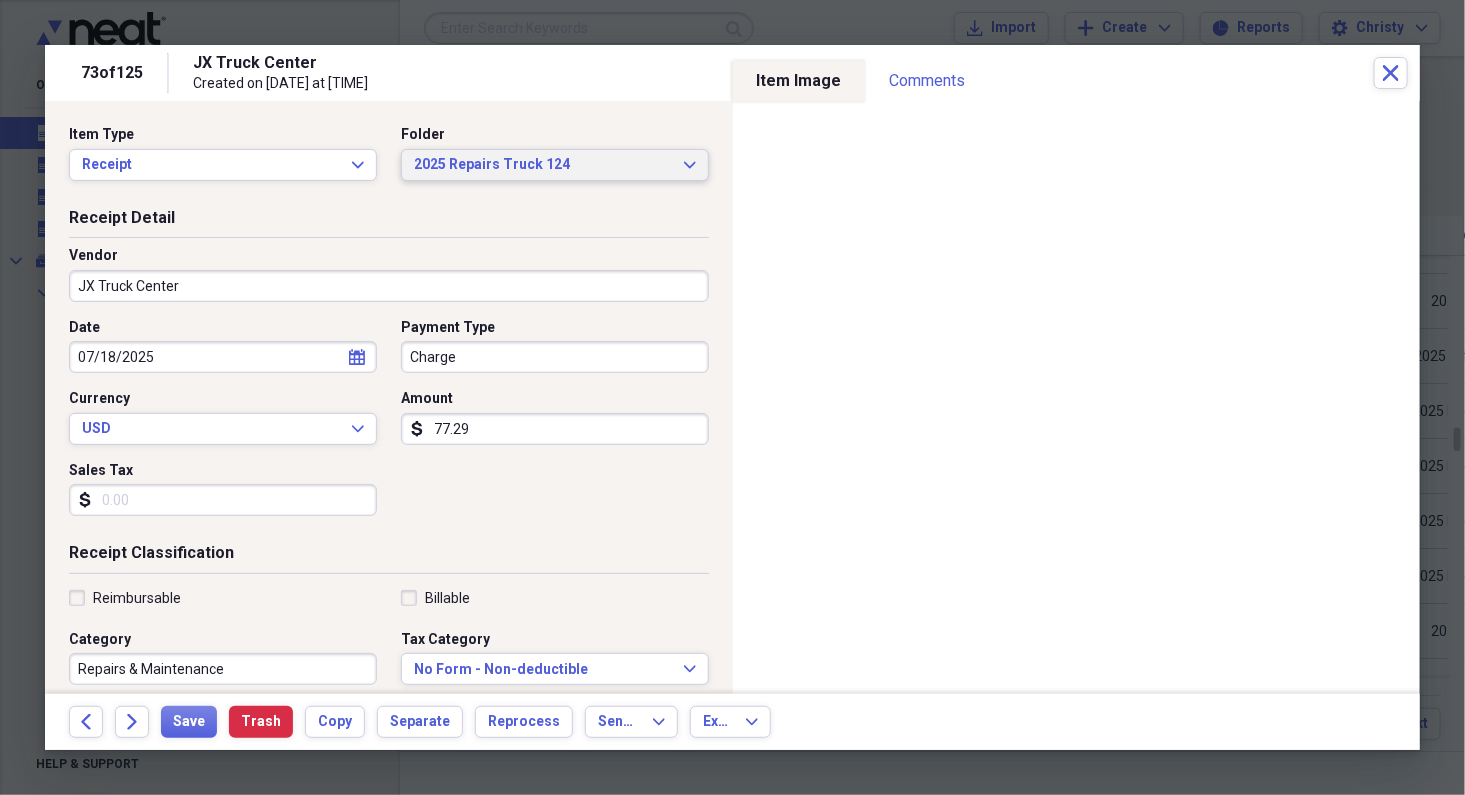 scroll, scrollTop: 427, scrollLeft: 0, axis: vertical 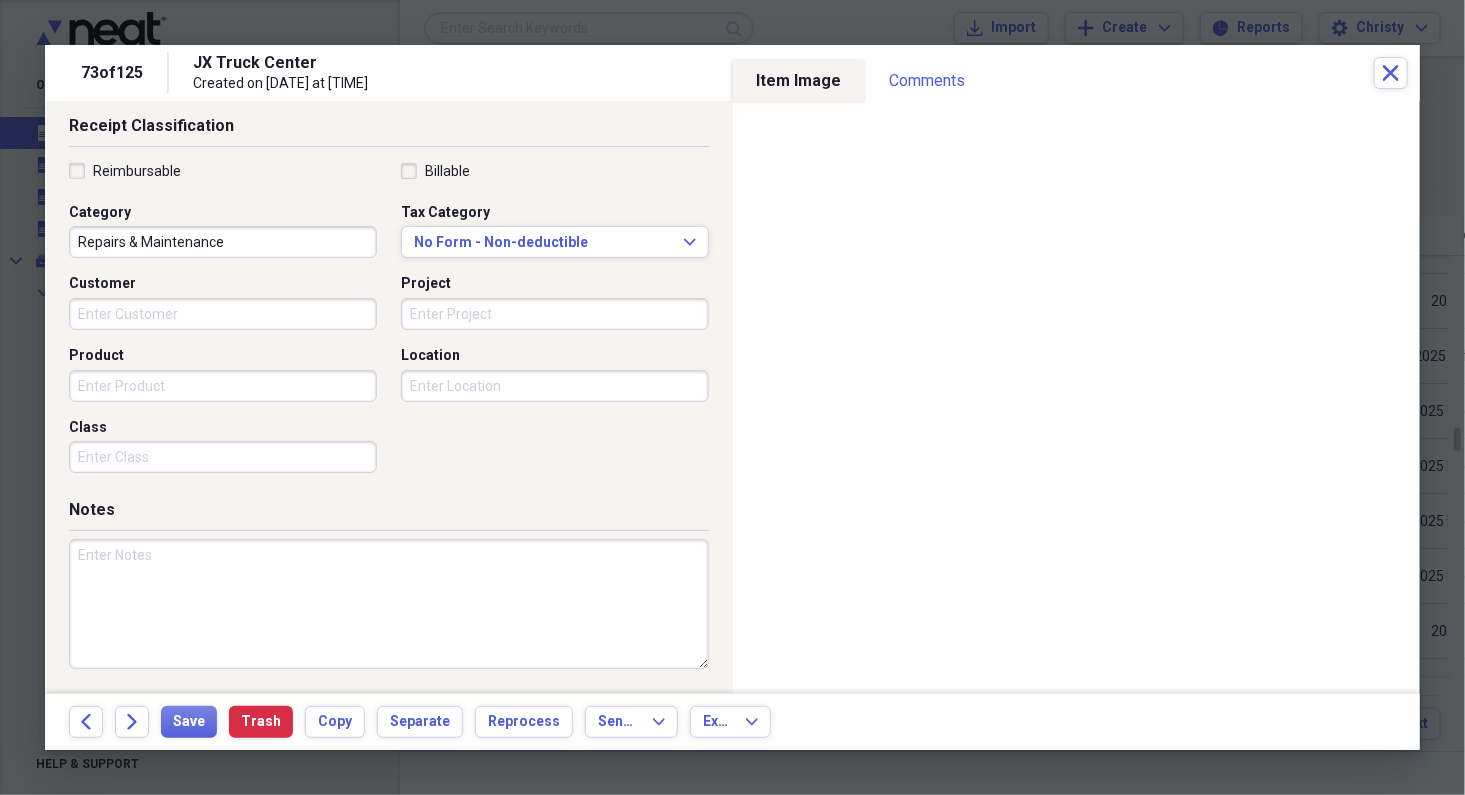 click at bounding box center (389, 604) 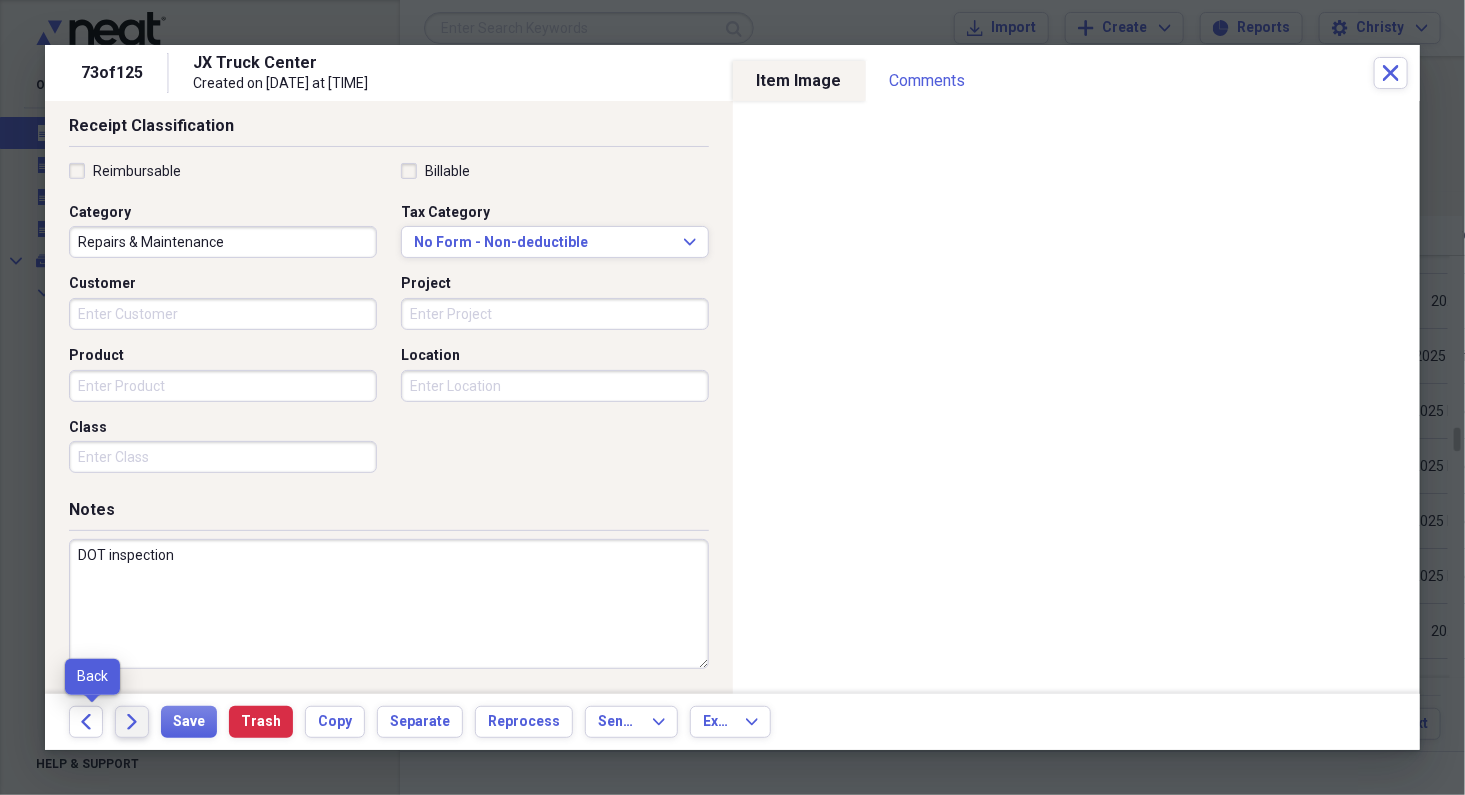 type on "DOT inspection" 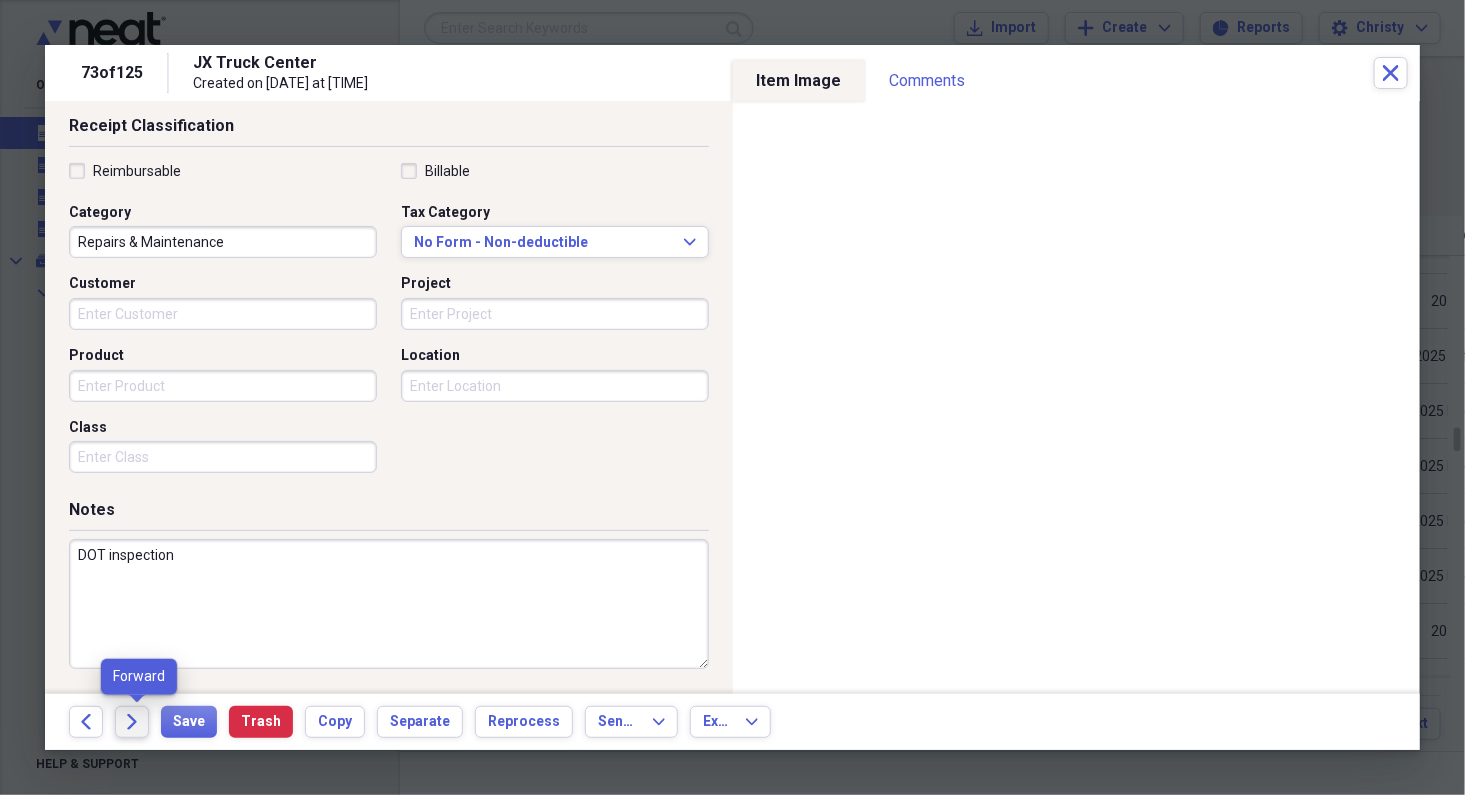 click on "Forward" at bounding box center (132, 722) 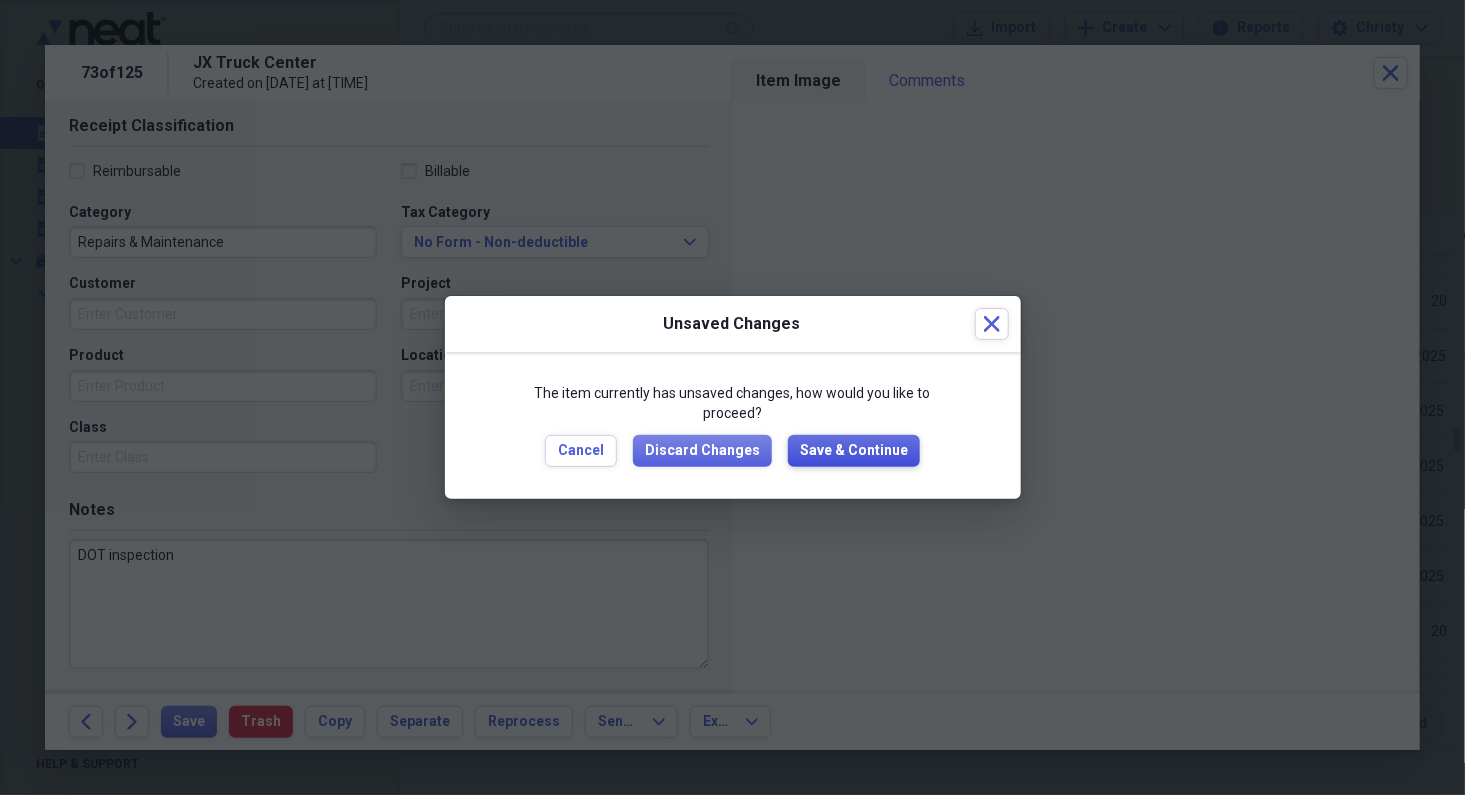 click on "Save & Continue" at bounding box center [854, 451] 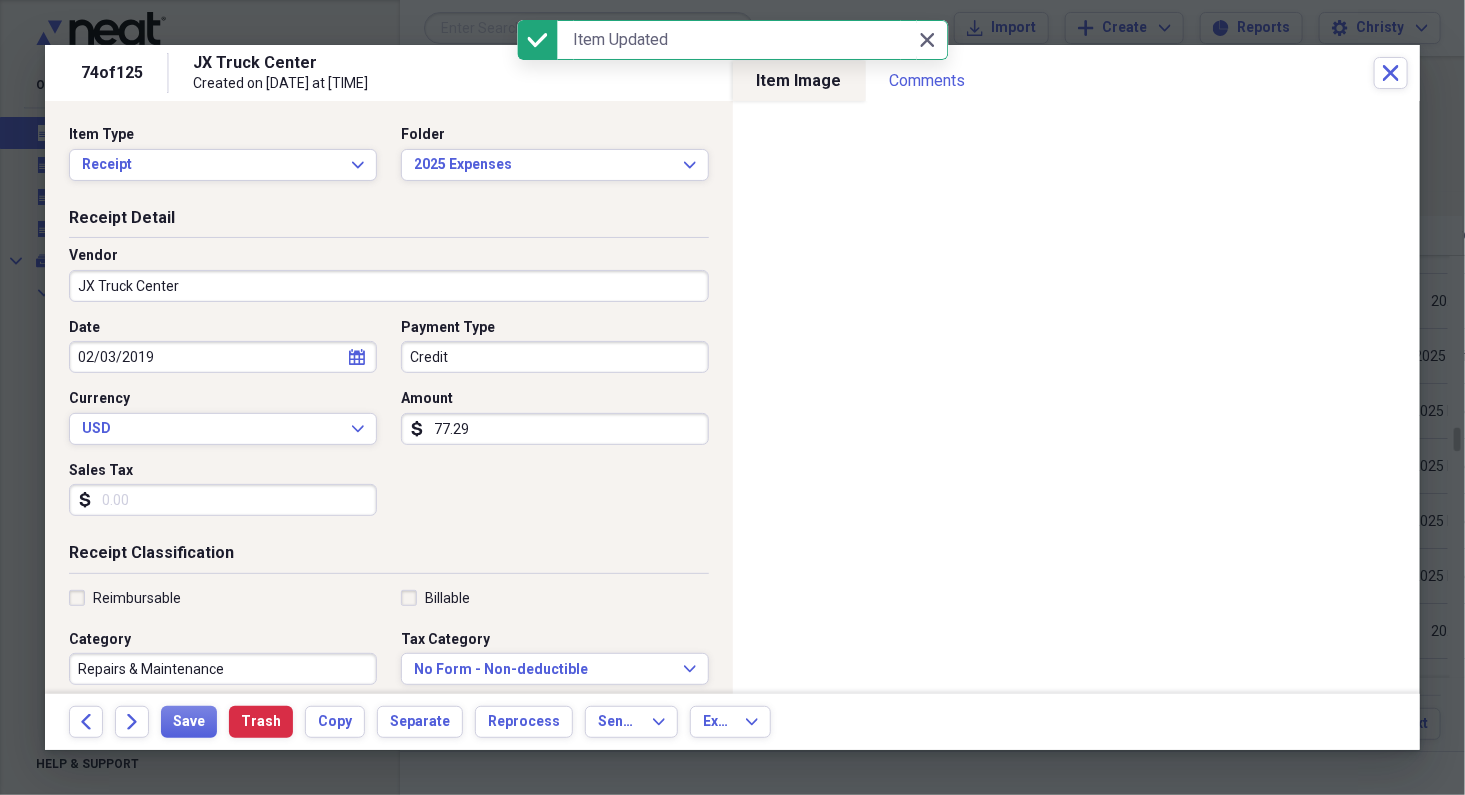 click on "Credit" at bounding box center (555, 357) 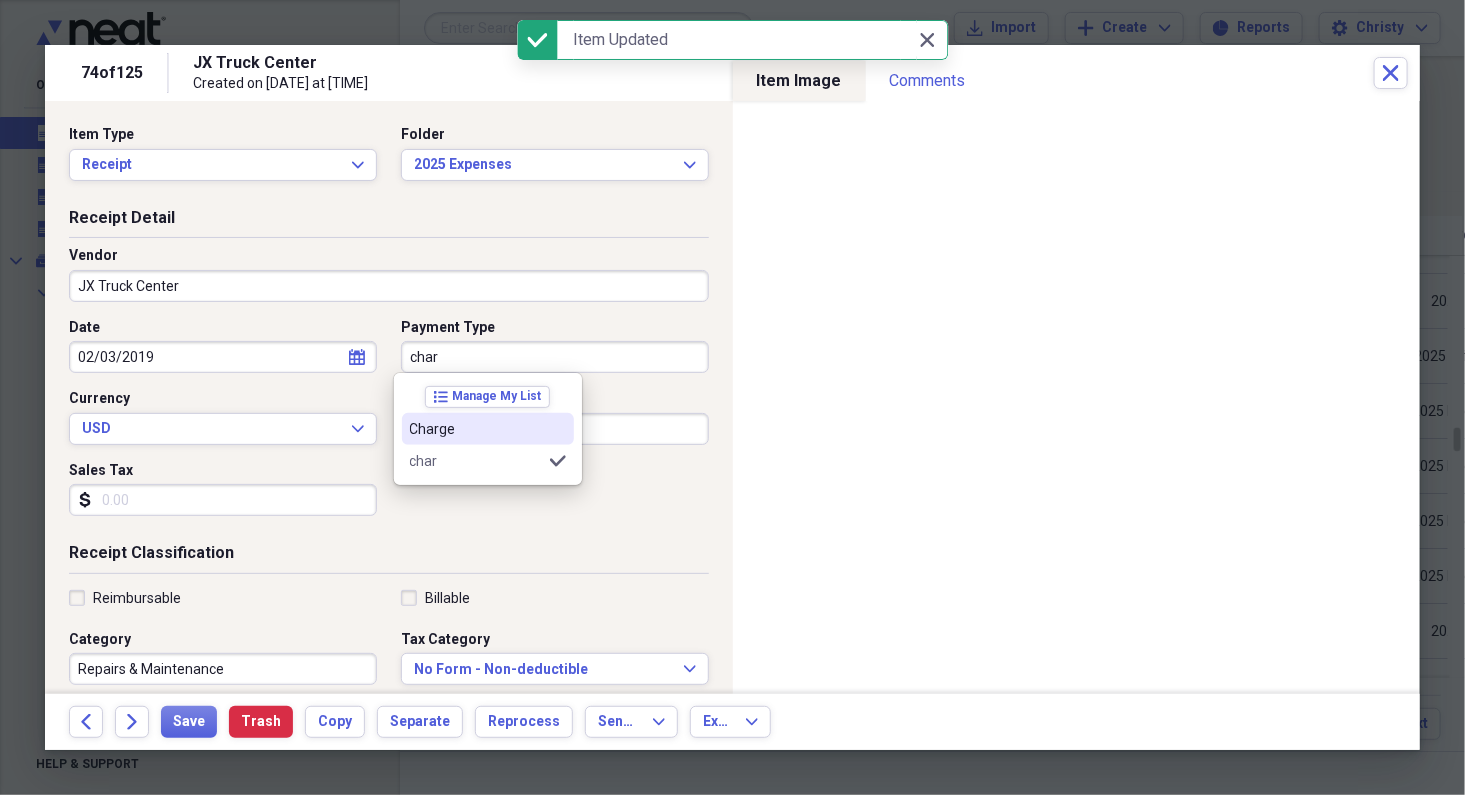 click on "Charge" at bounding box center (488, 429) 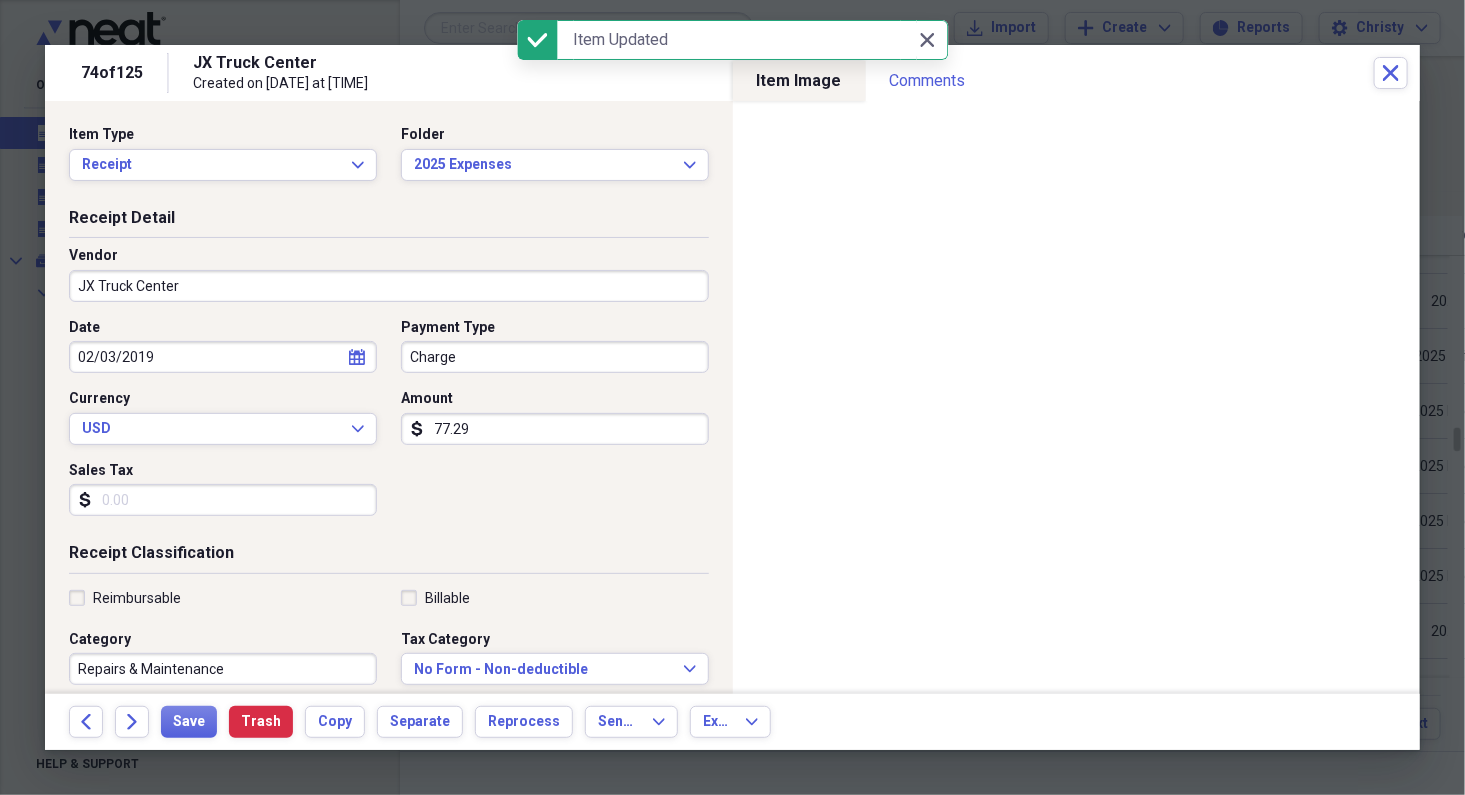select on "1" 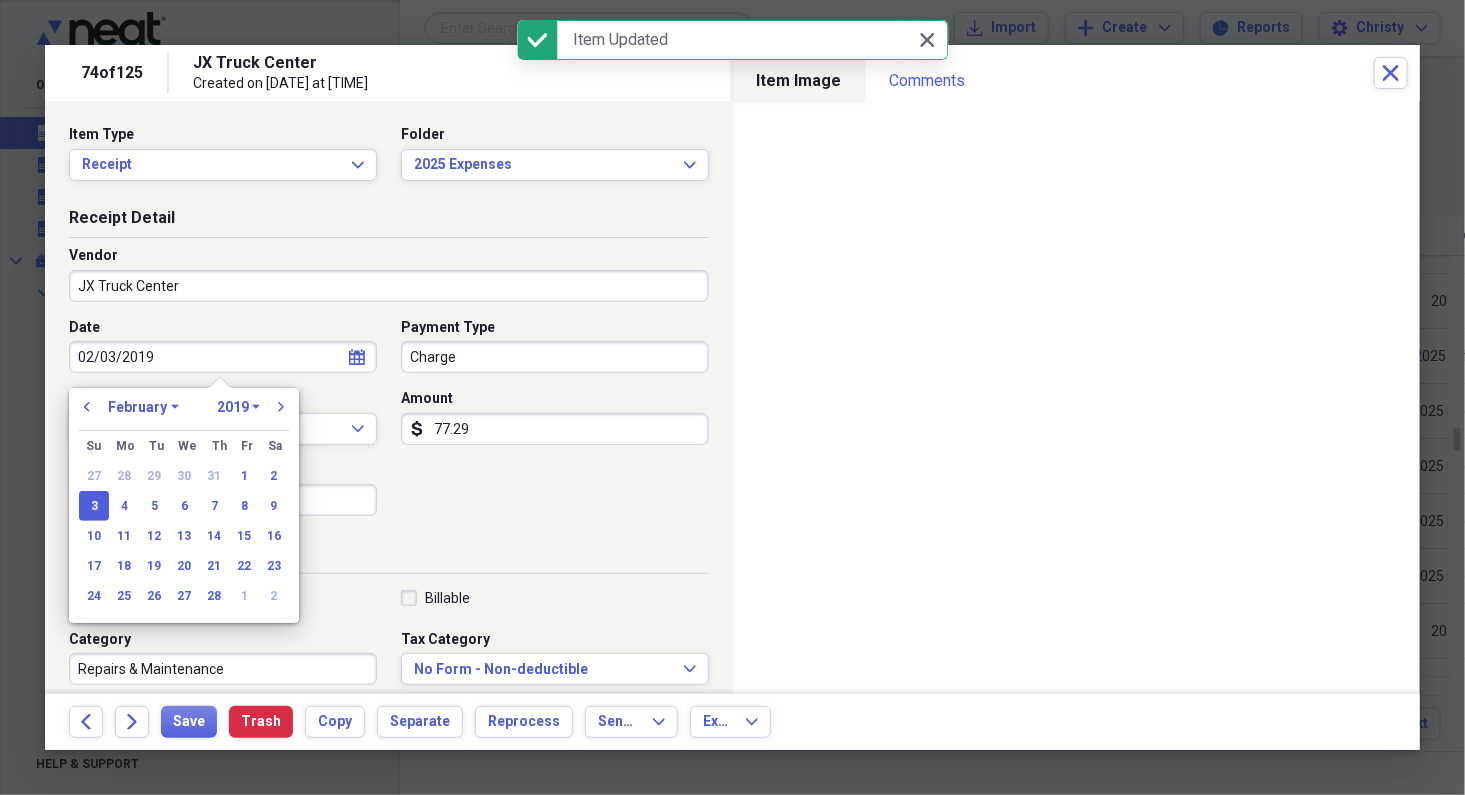 drag, startPoint x: 170, startPoint y: 359, endPoint x: -75, endPoint y: 345, distance: 245.39967 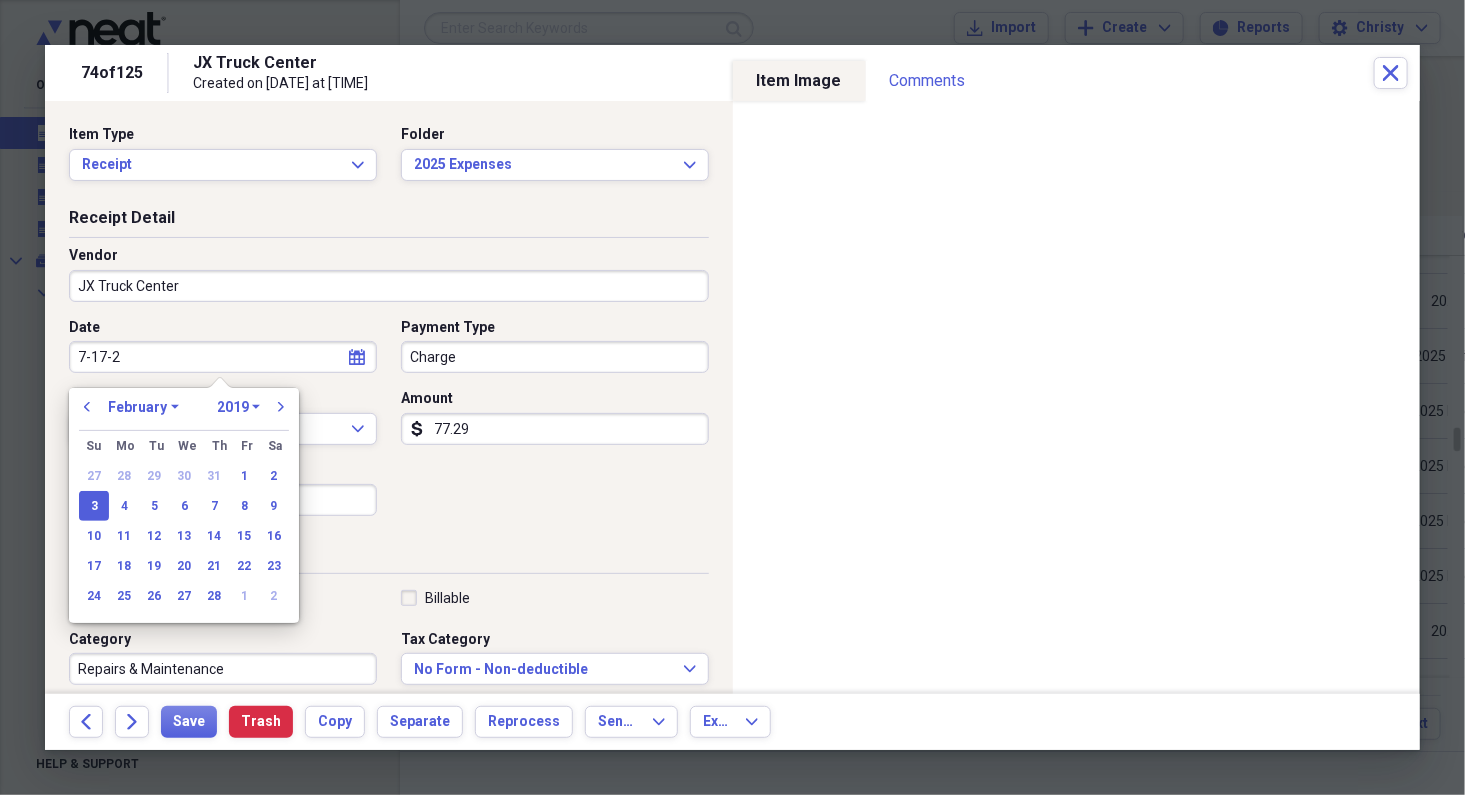 type on "7-17-25" 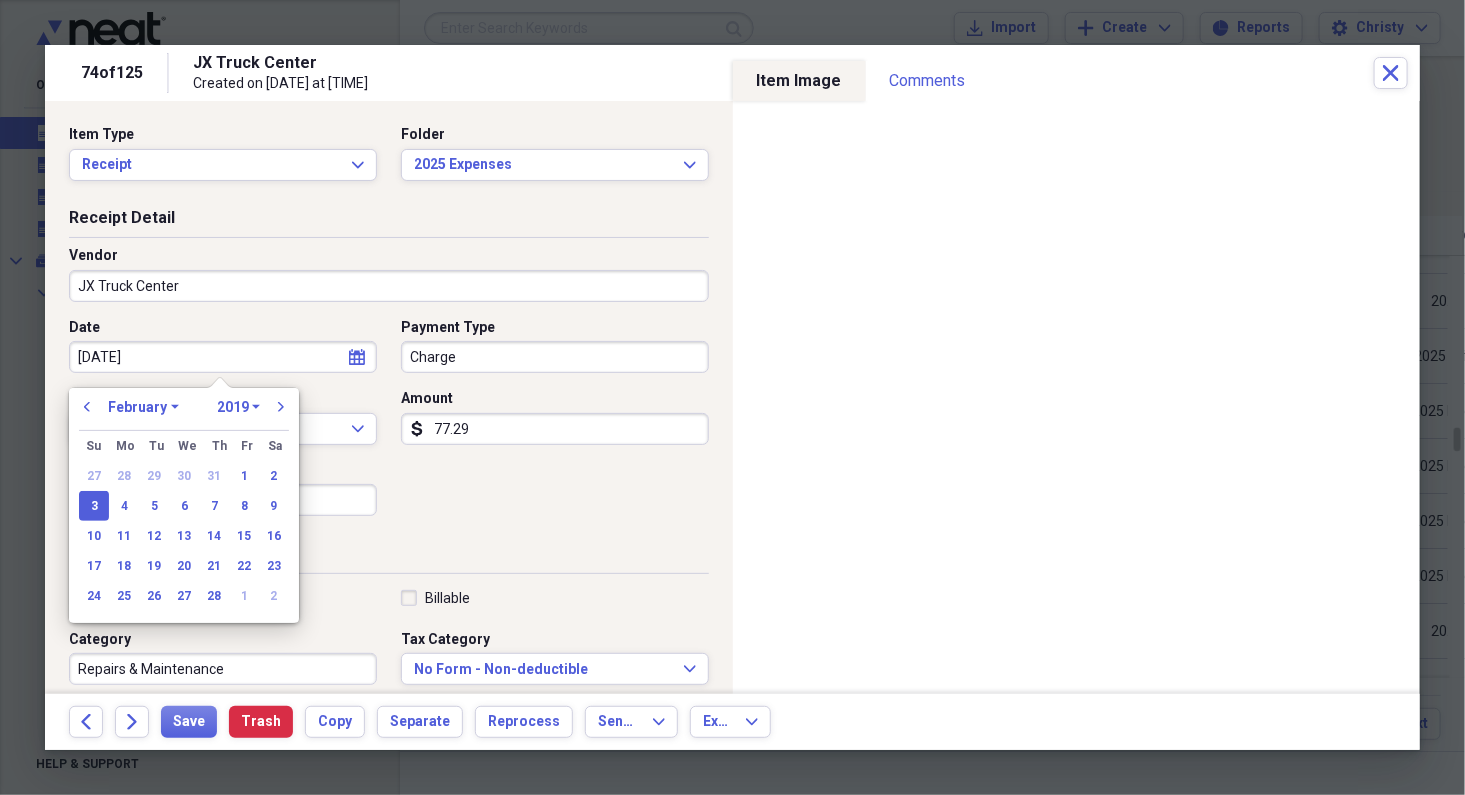 select on "6" 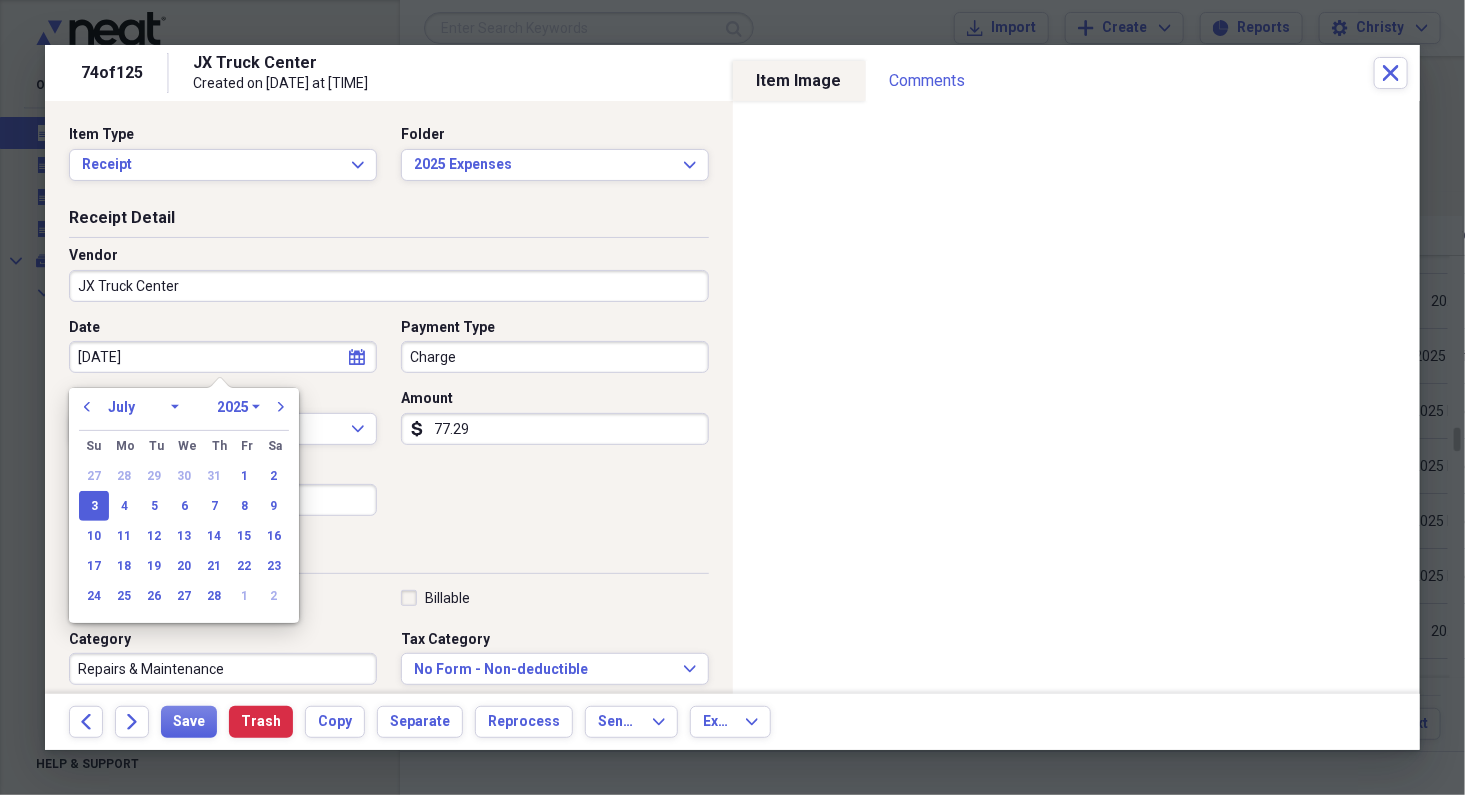 type on "7-17-25" 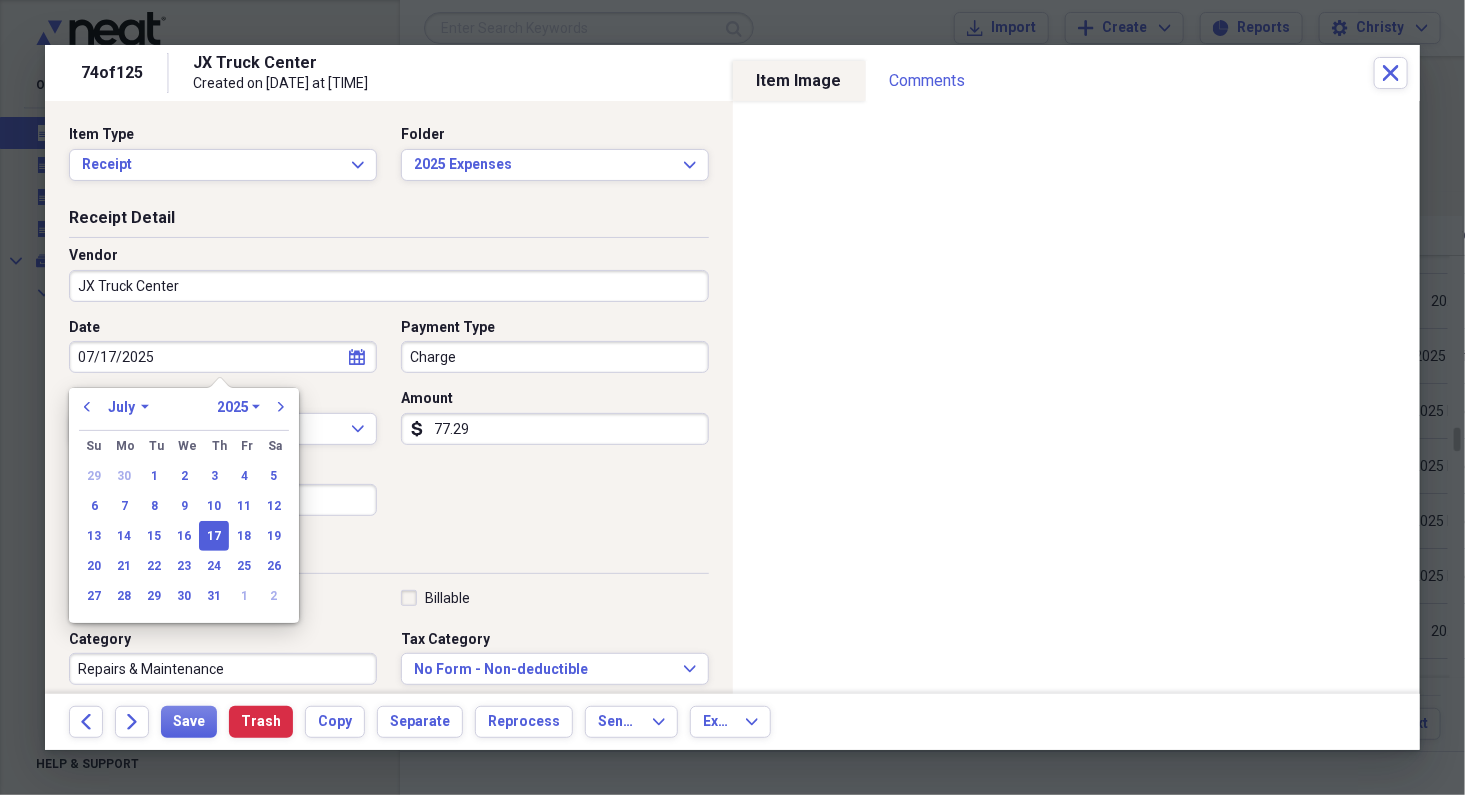 click on "Receipt Classification" at bounding box center (389, 557) 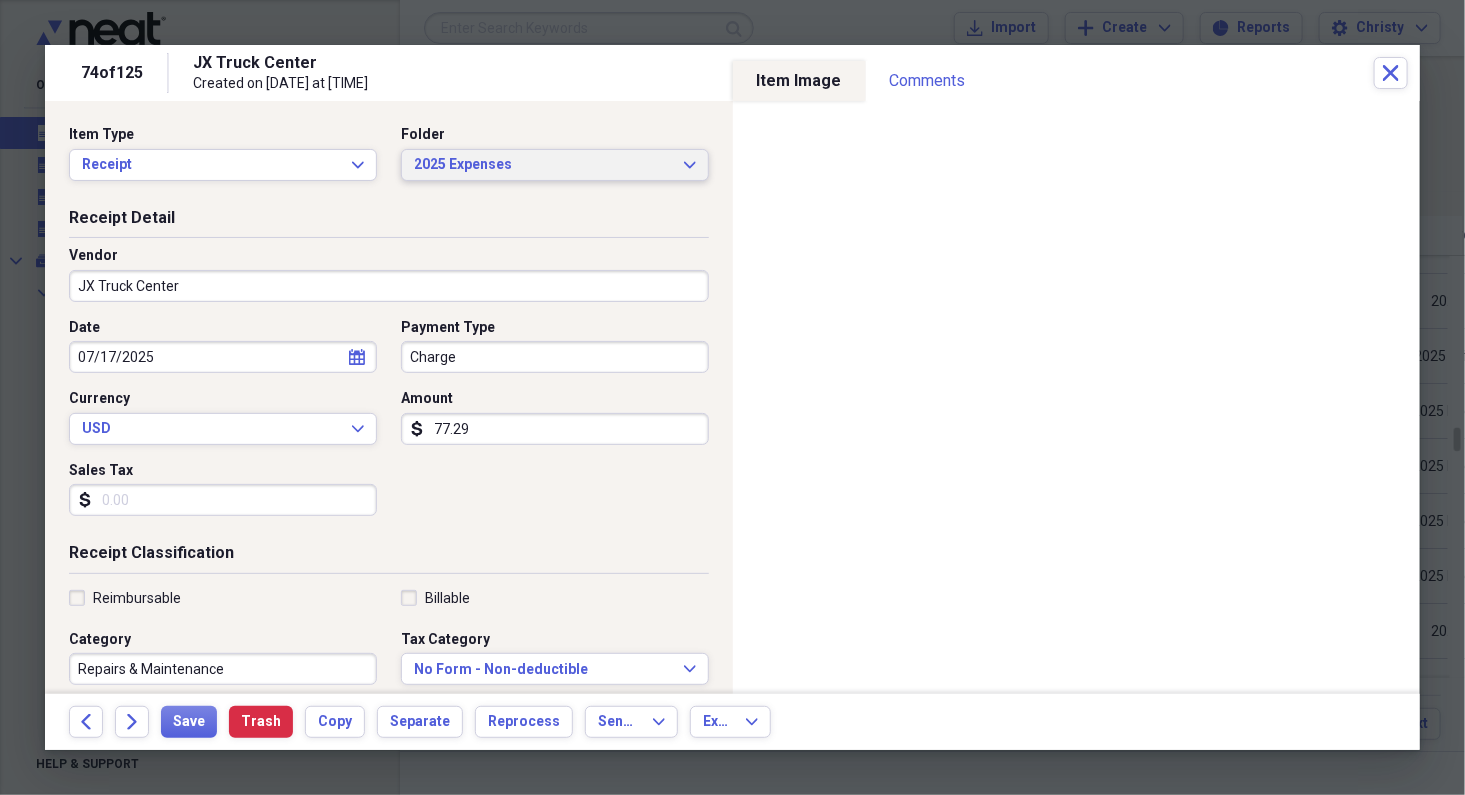click on "2025 Expenses" at bounding box center [543, 165] 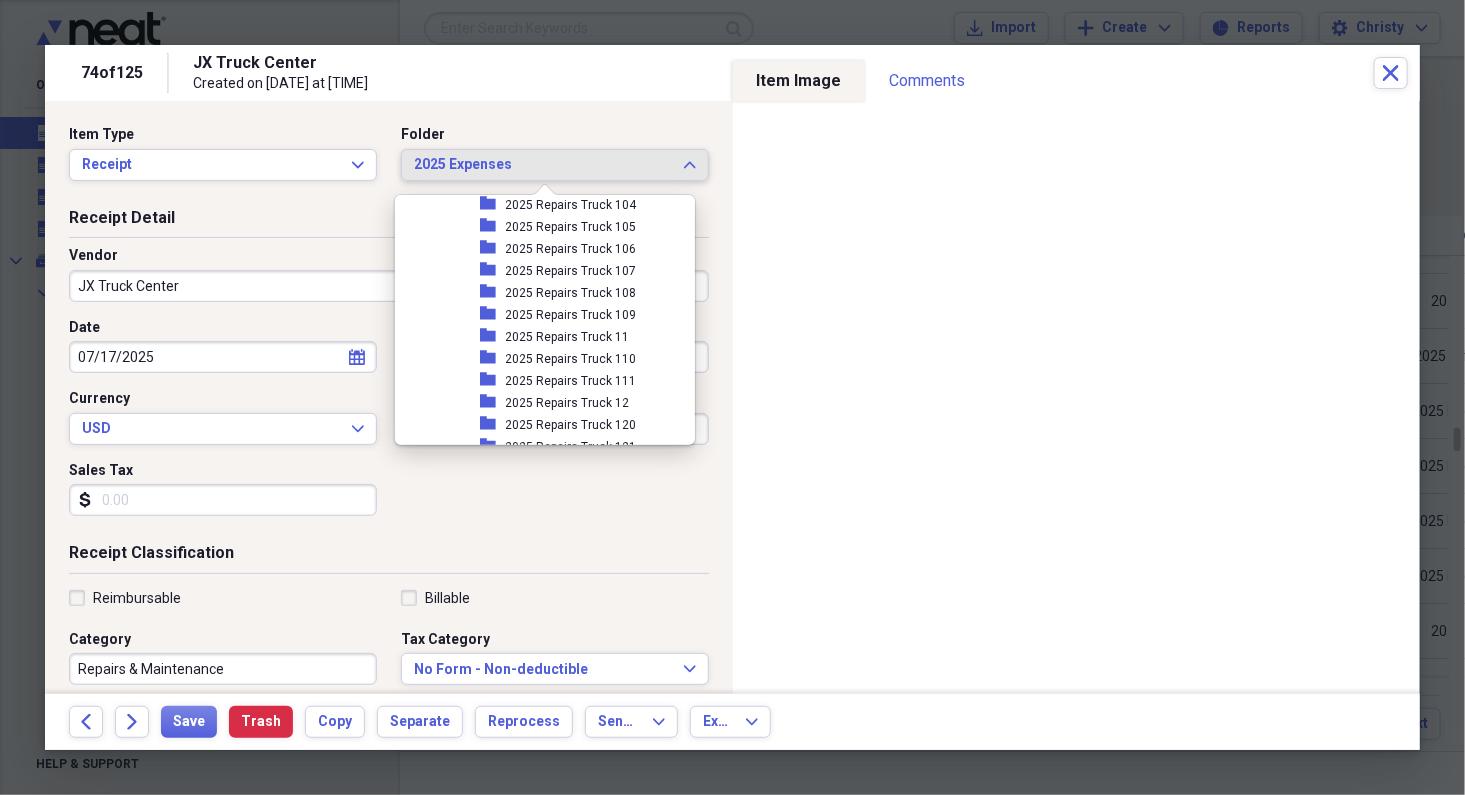 scroll, scrollTop: 2192, scrollLeft: 0, axis: vertical 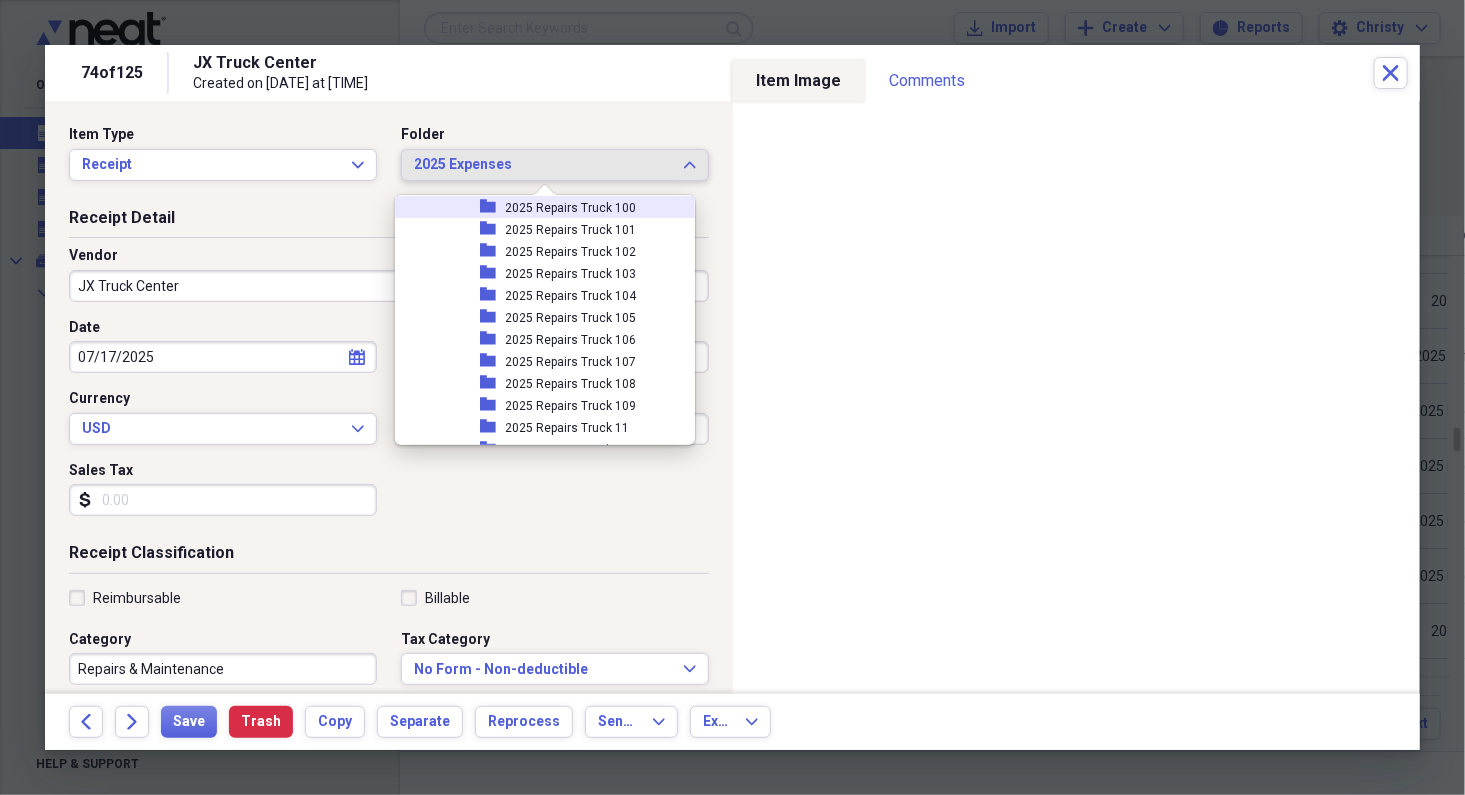 click on "folder 2025 Repairs Truck 100" at bounding box center (537, 207) 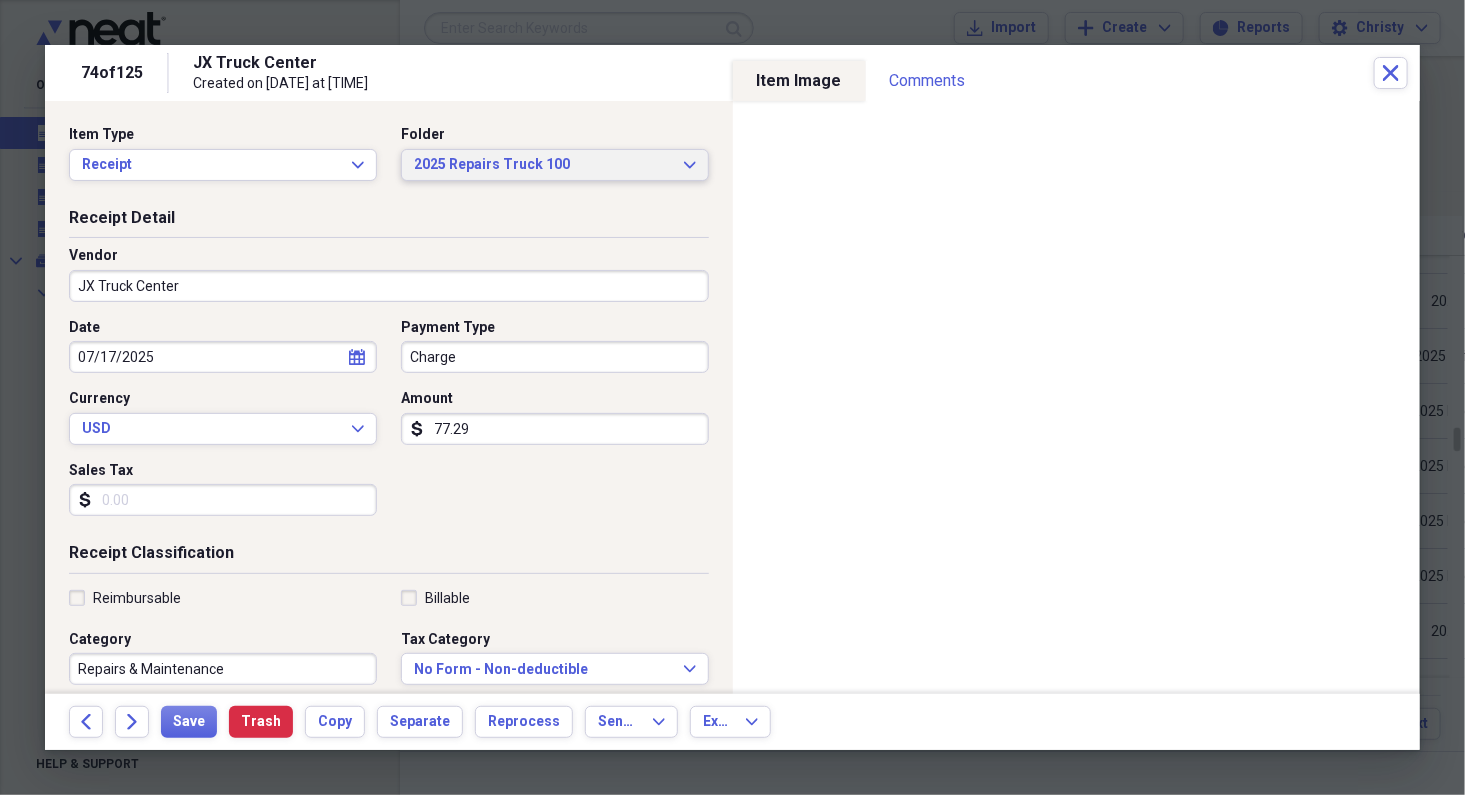 scroll, scrollTop: 427, scrollLeft: 0, axis: vertical 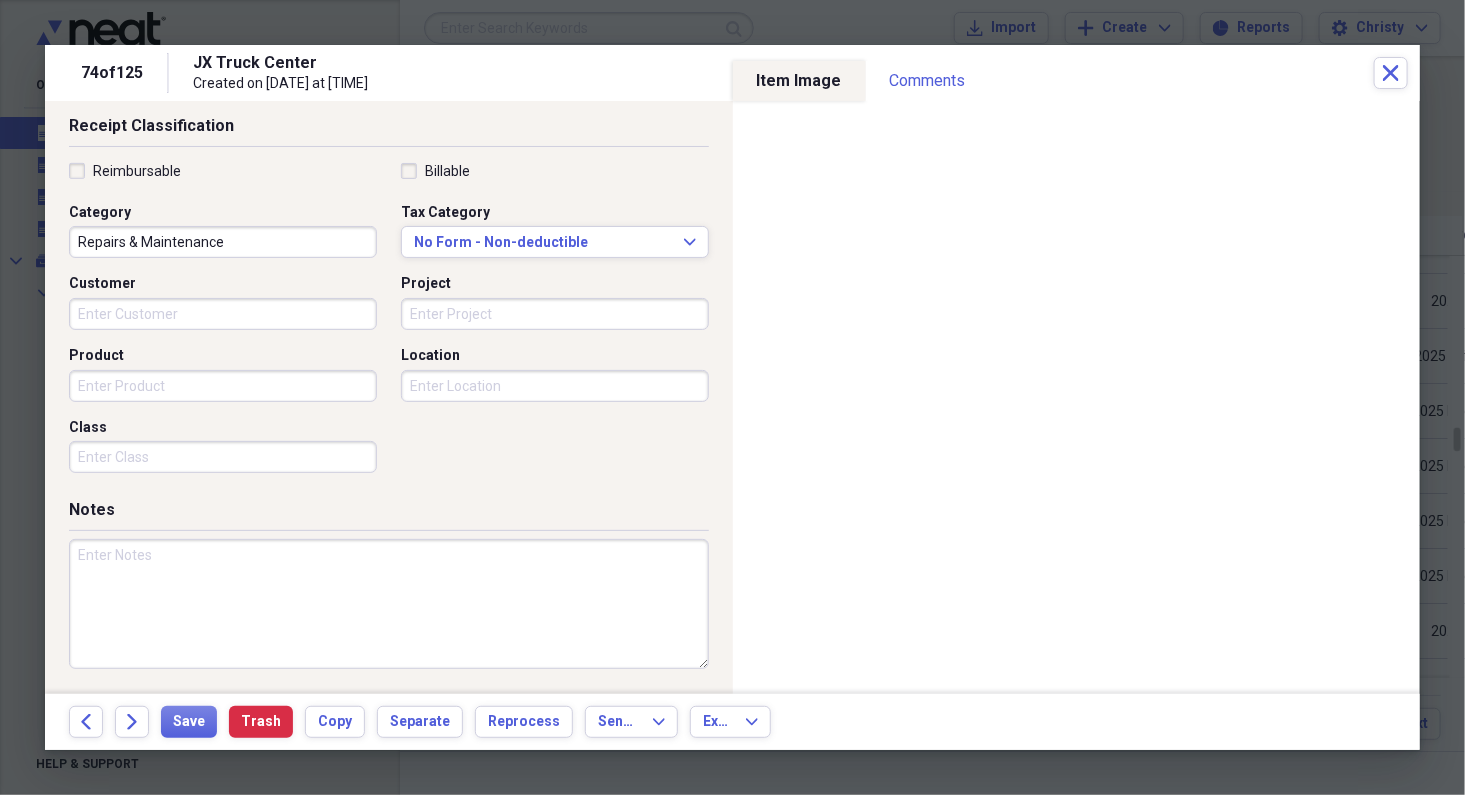 click at bounding box center (389, 604) 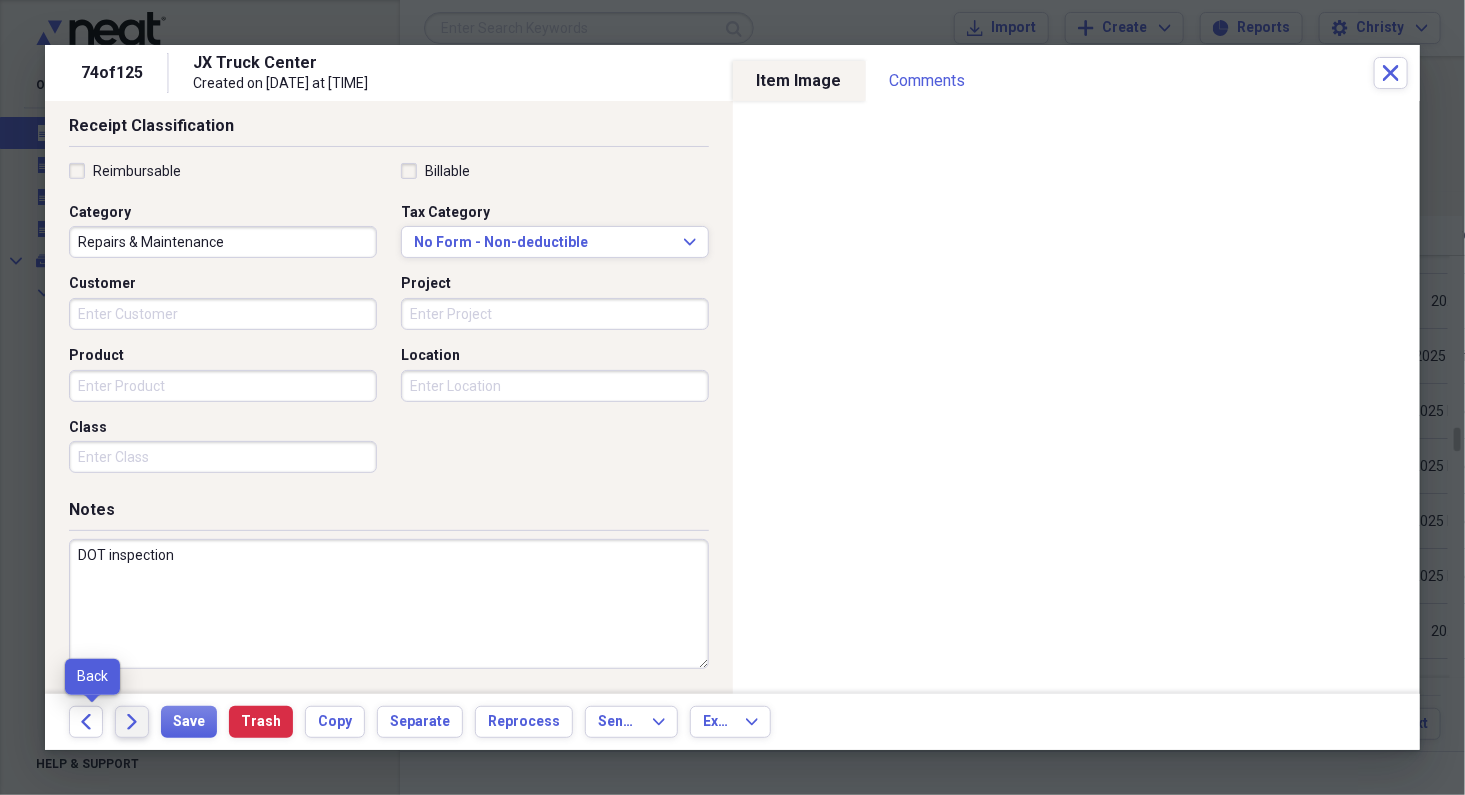 type on "DOT inspection" 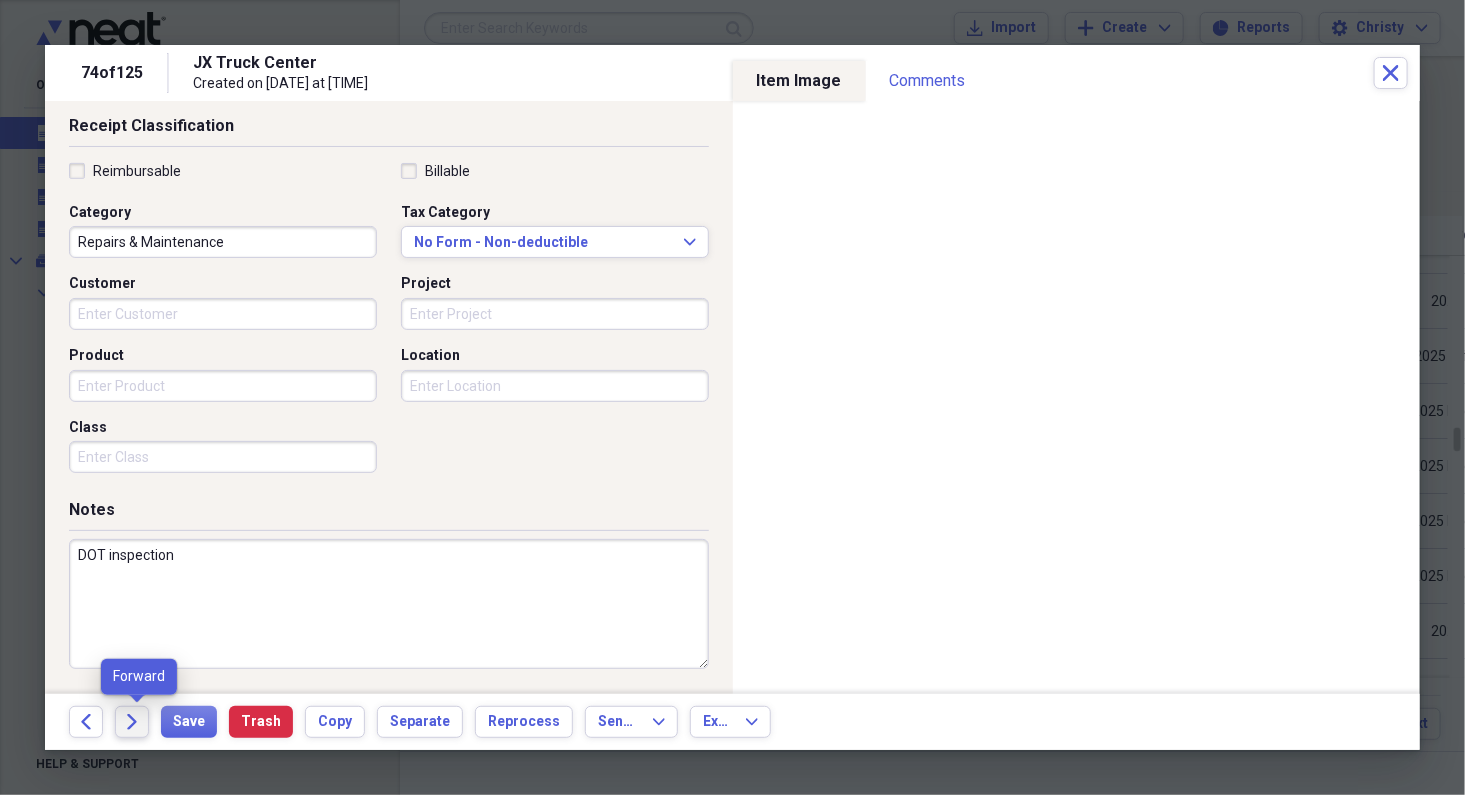 click on "Forward" 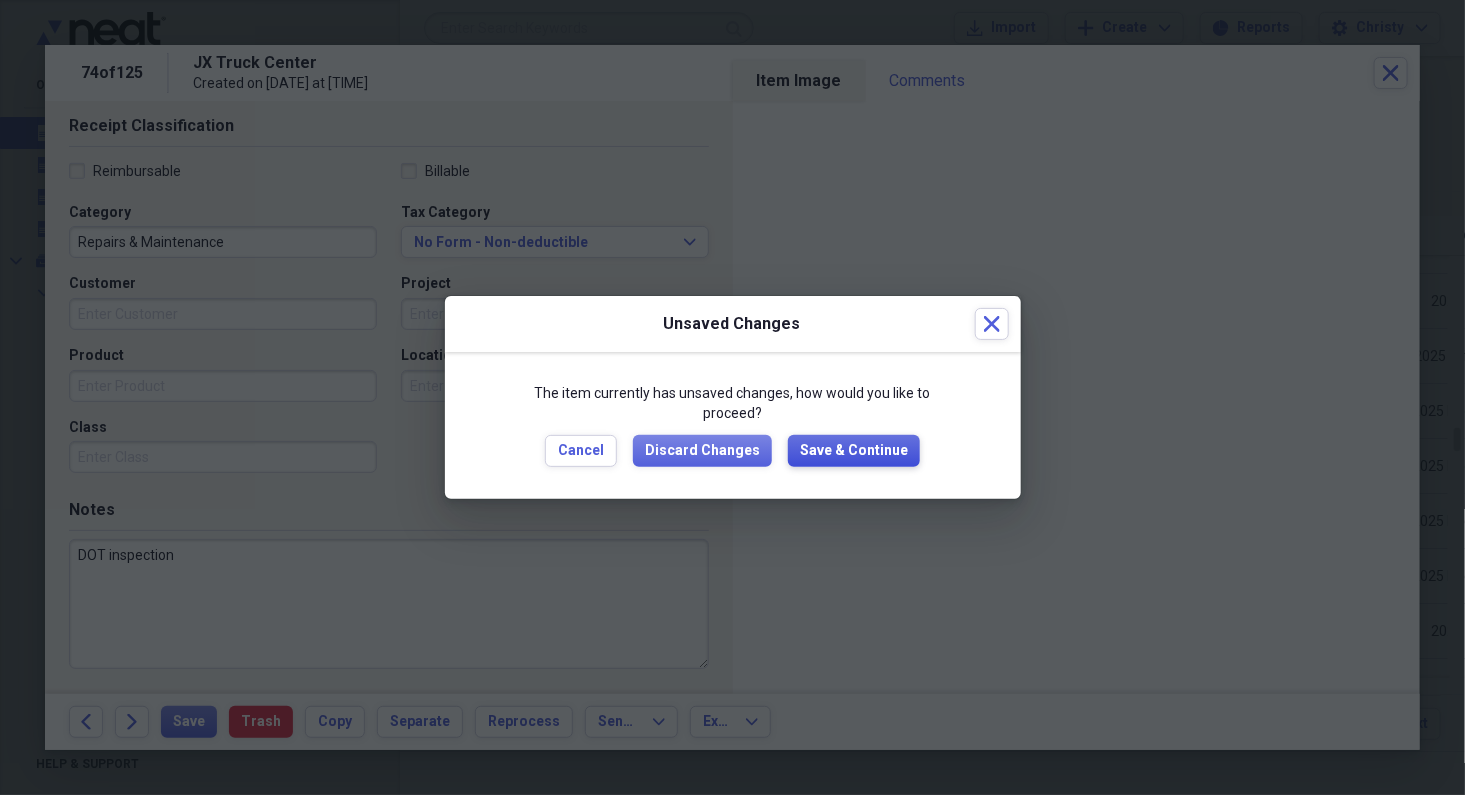 click on "Save & Continue" at bounding box center (854, 451) 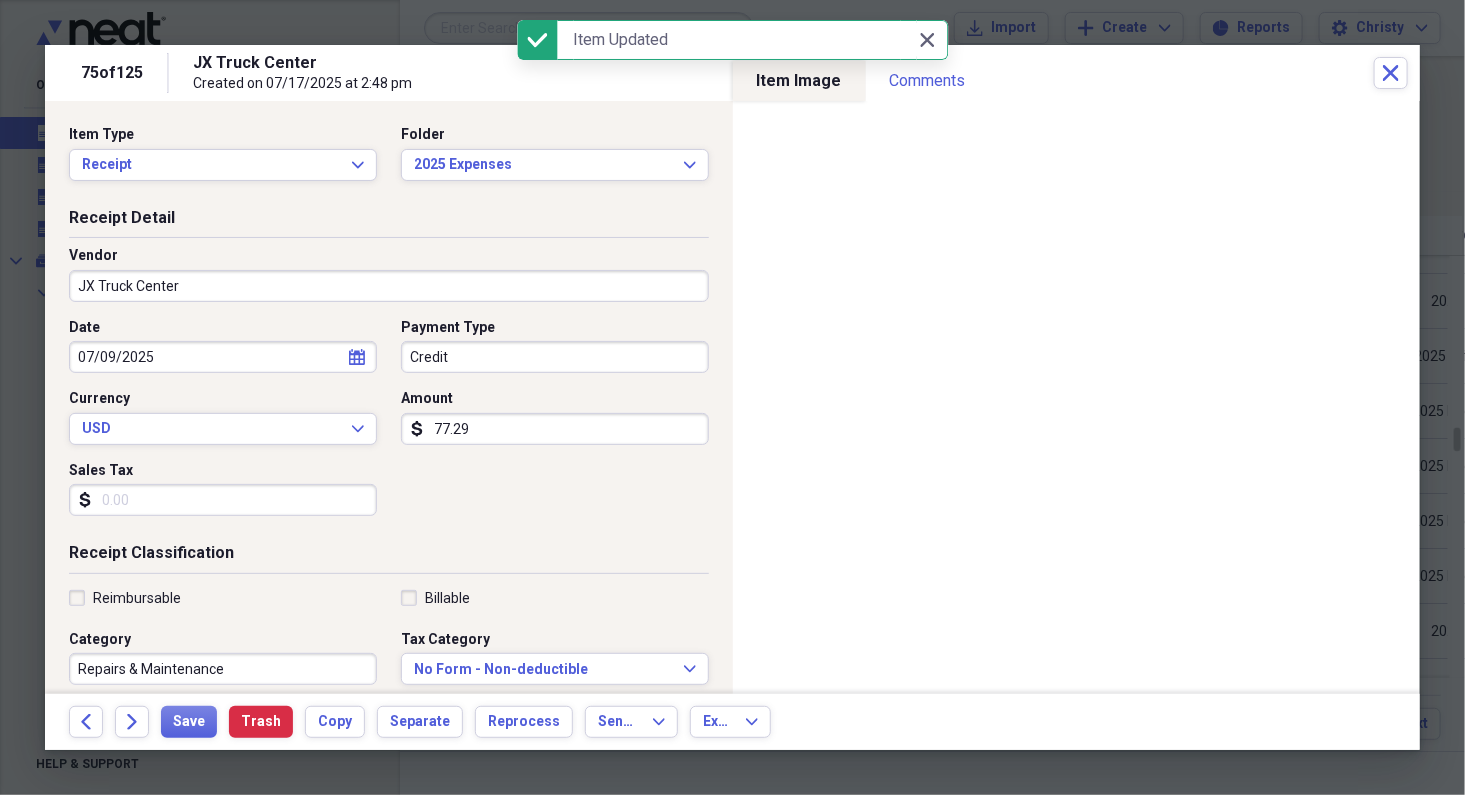 click on "Credit" at bounding box center [555, 357] 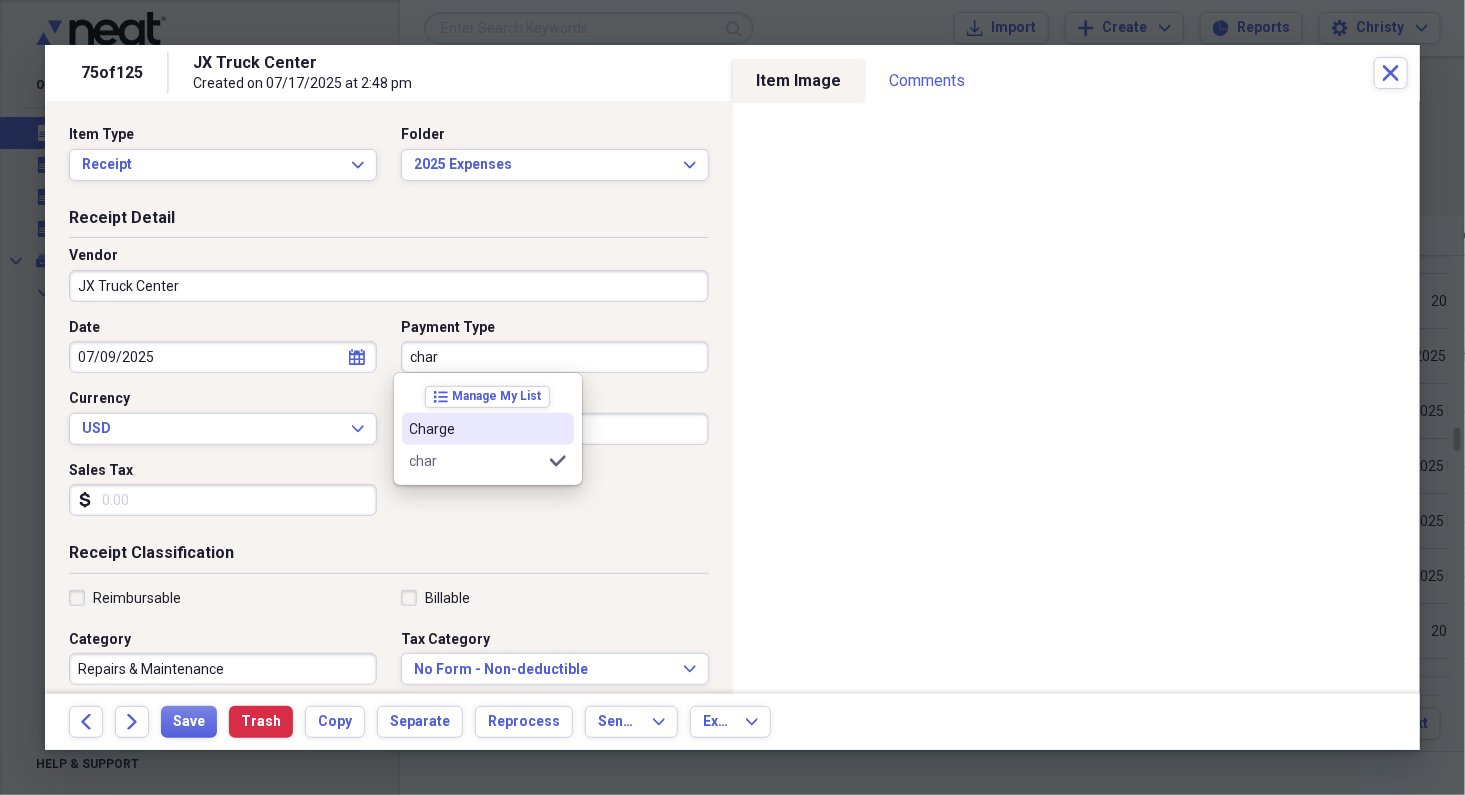 click on "Charge" at bounding box center (476, 429) 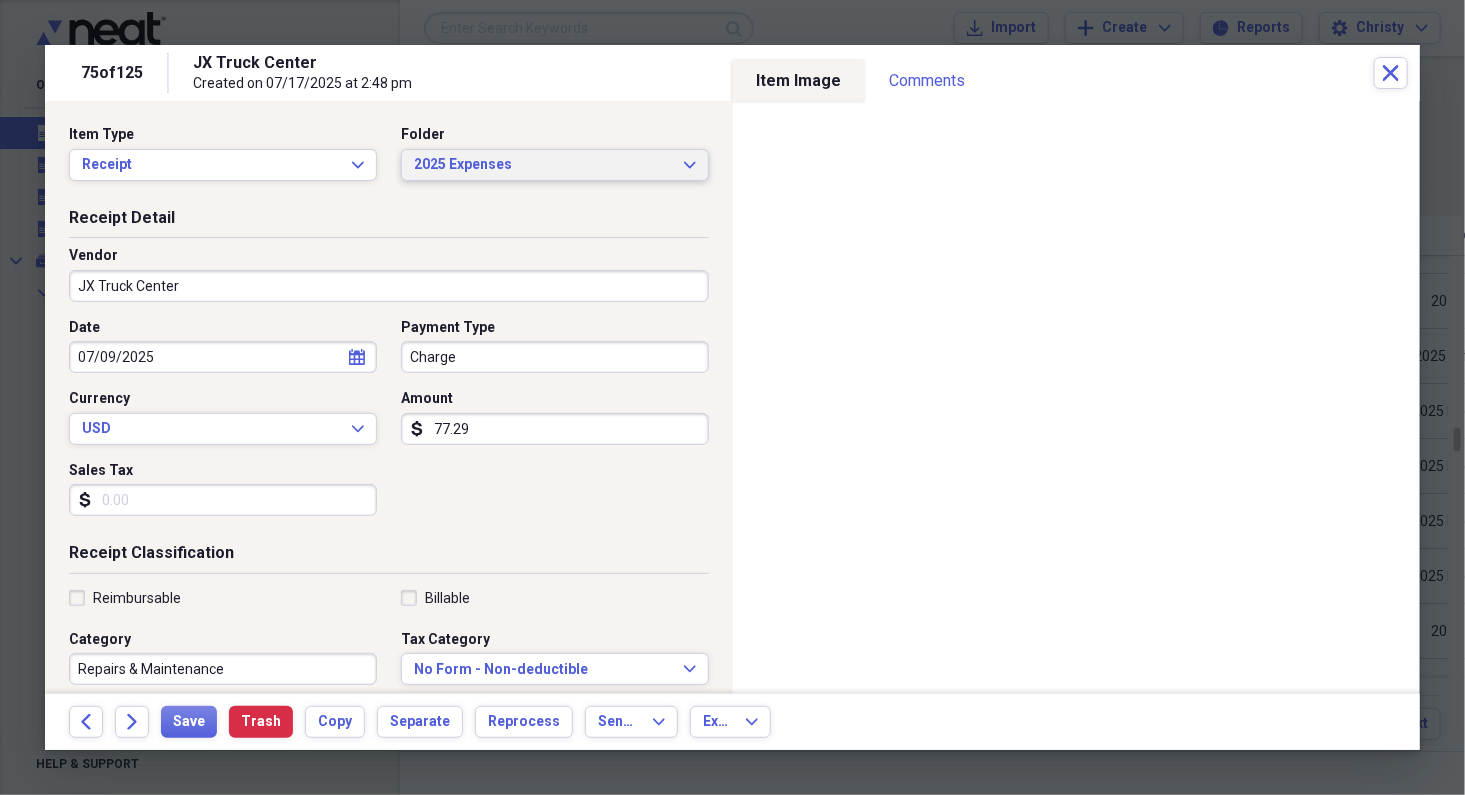click on "2025 Expenses" at bounding box center [543, 165] 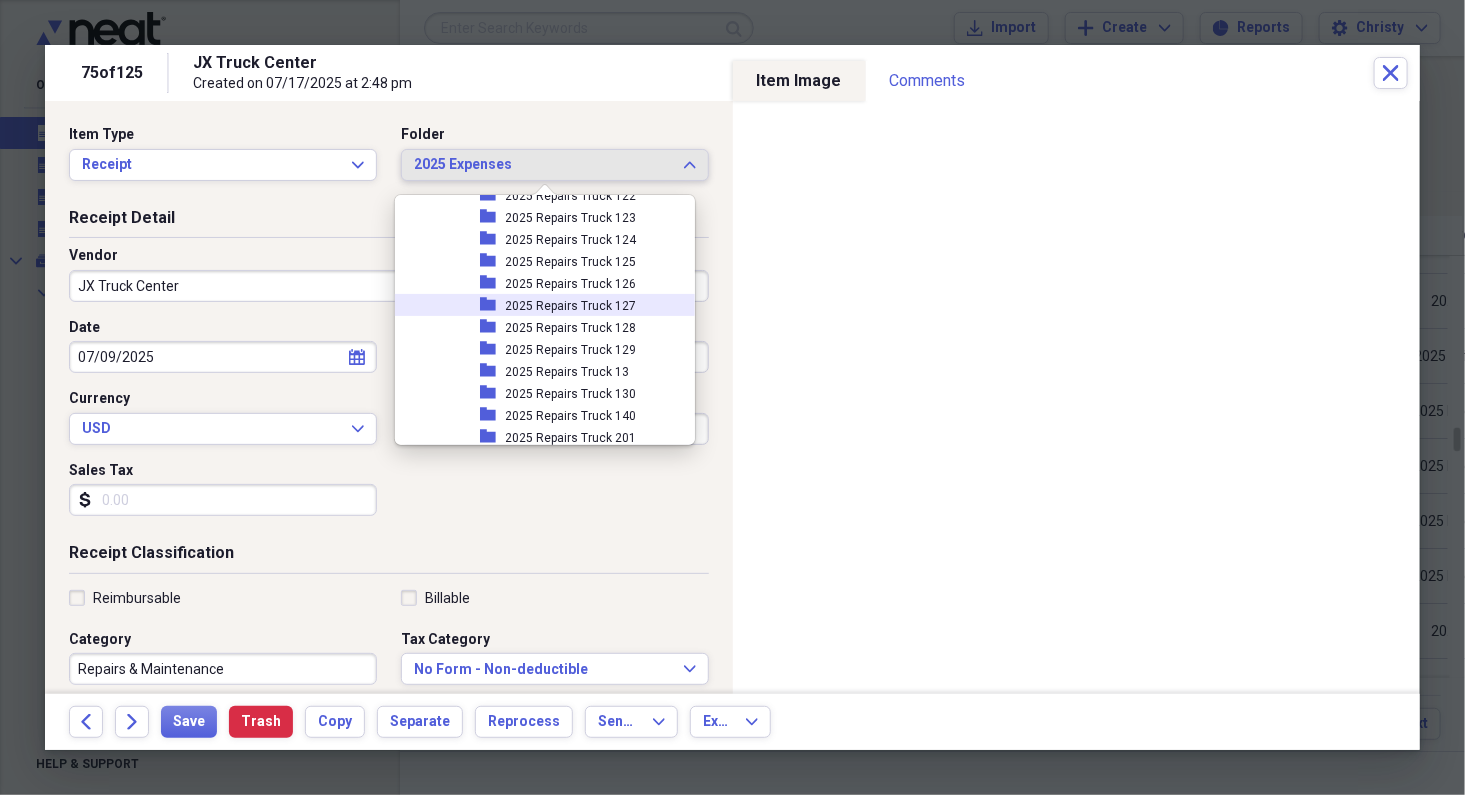 scroll, scrollTop: 2374, scrollLeft: 0, axis: vertical 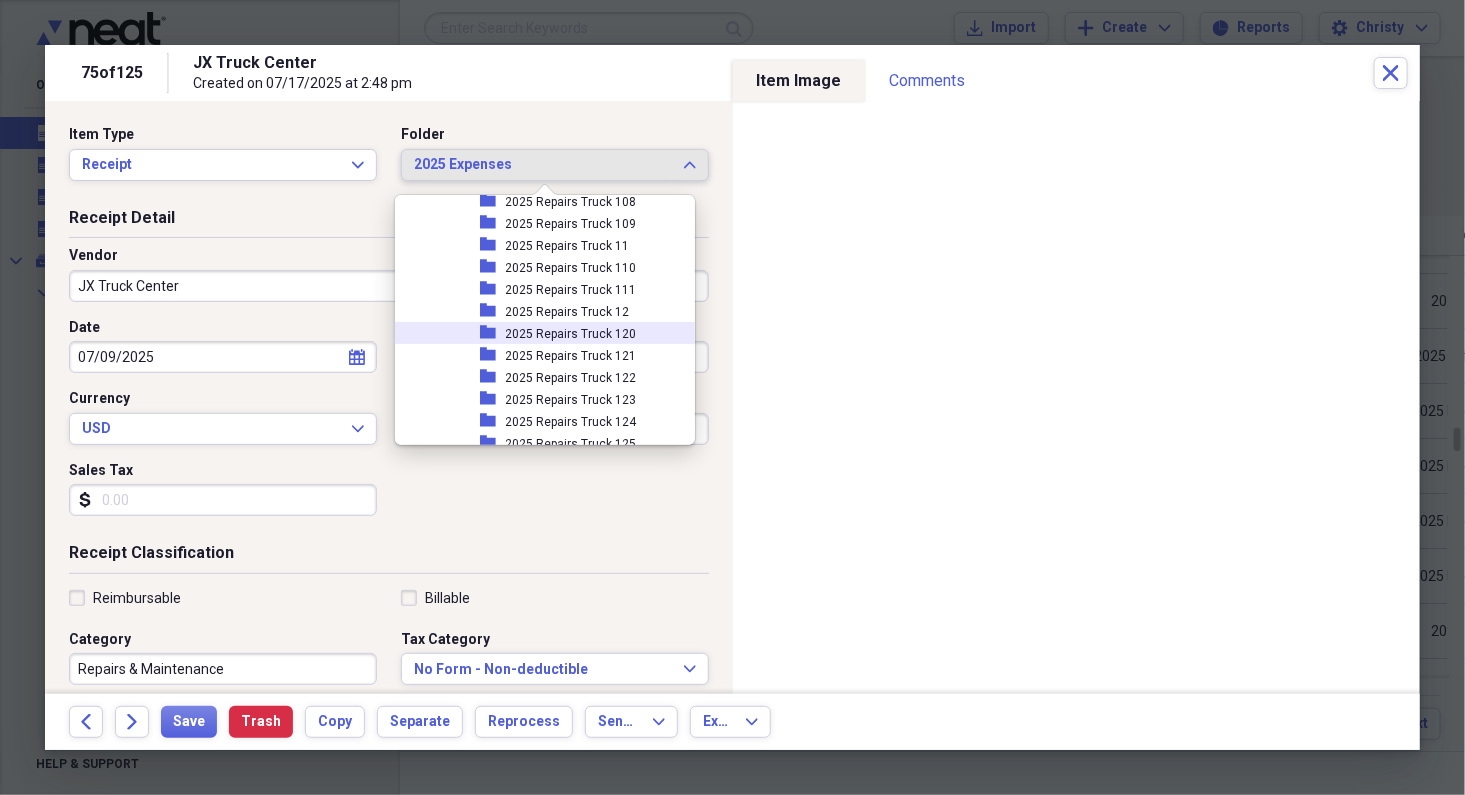 click on "2025 Repairs Truck 120" at bounding box center (571, 334) 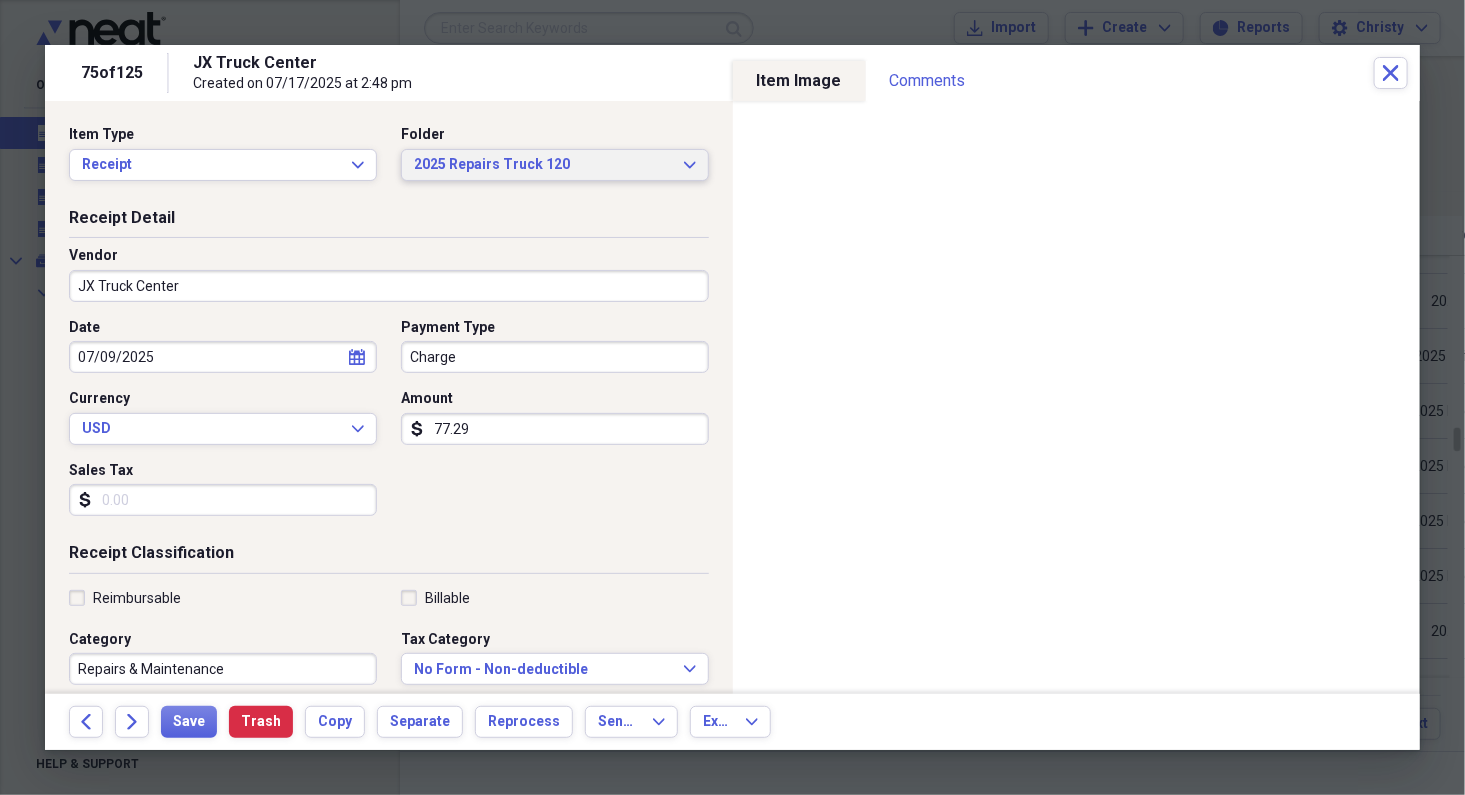 scroll, scrollTop: 427, scrollLeft: 0, axis: vertical 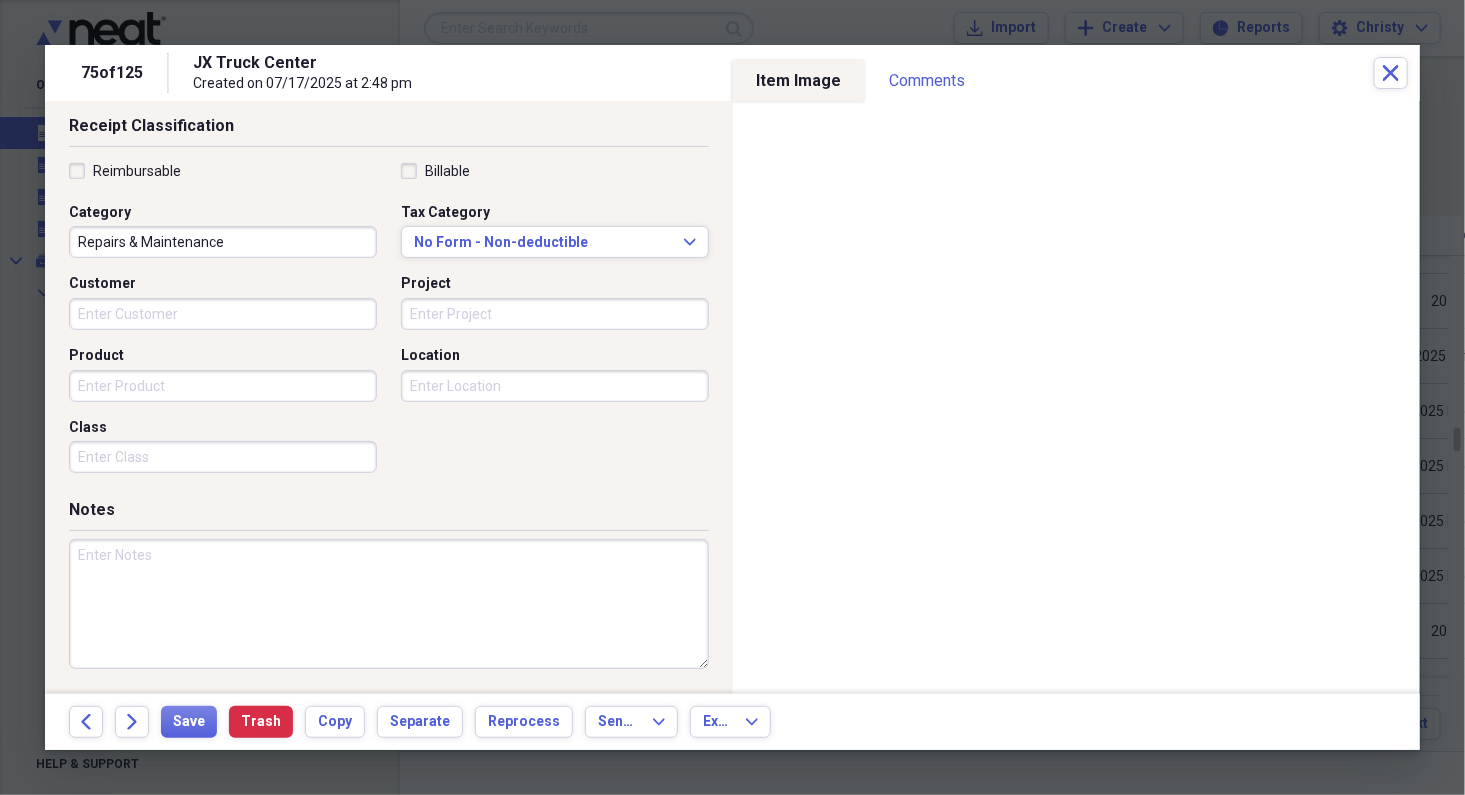 click at bounding box center (389, 604) 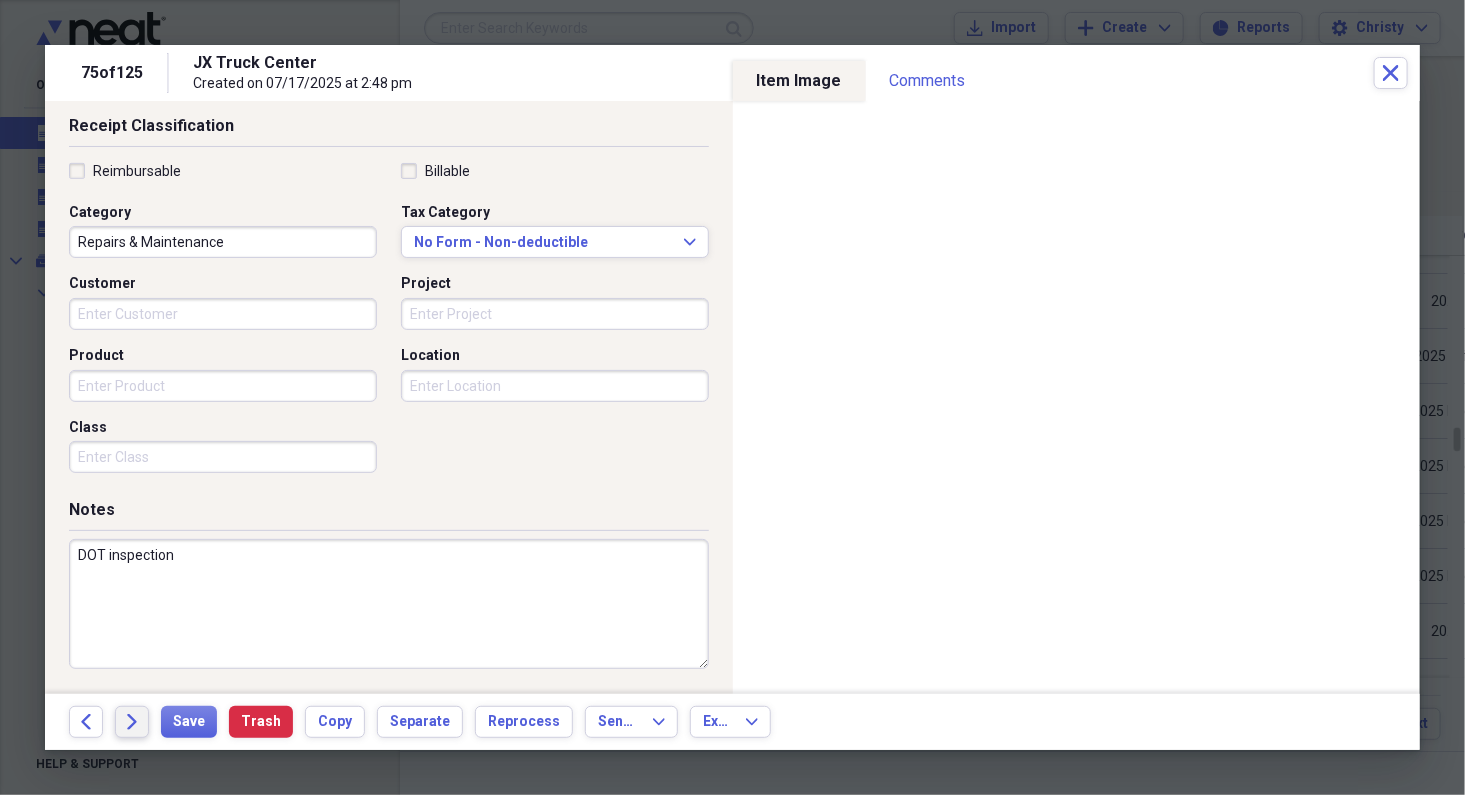 type on "DOT inspection" 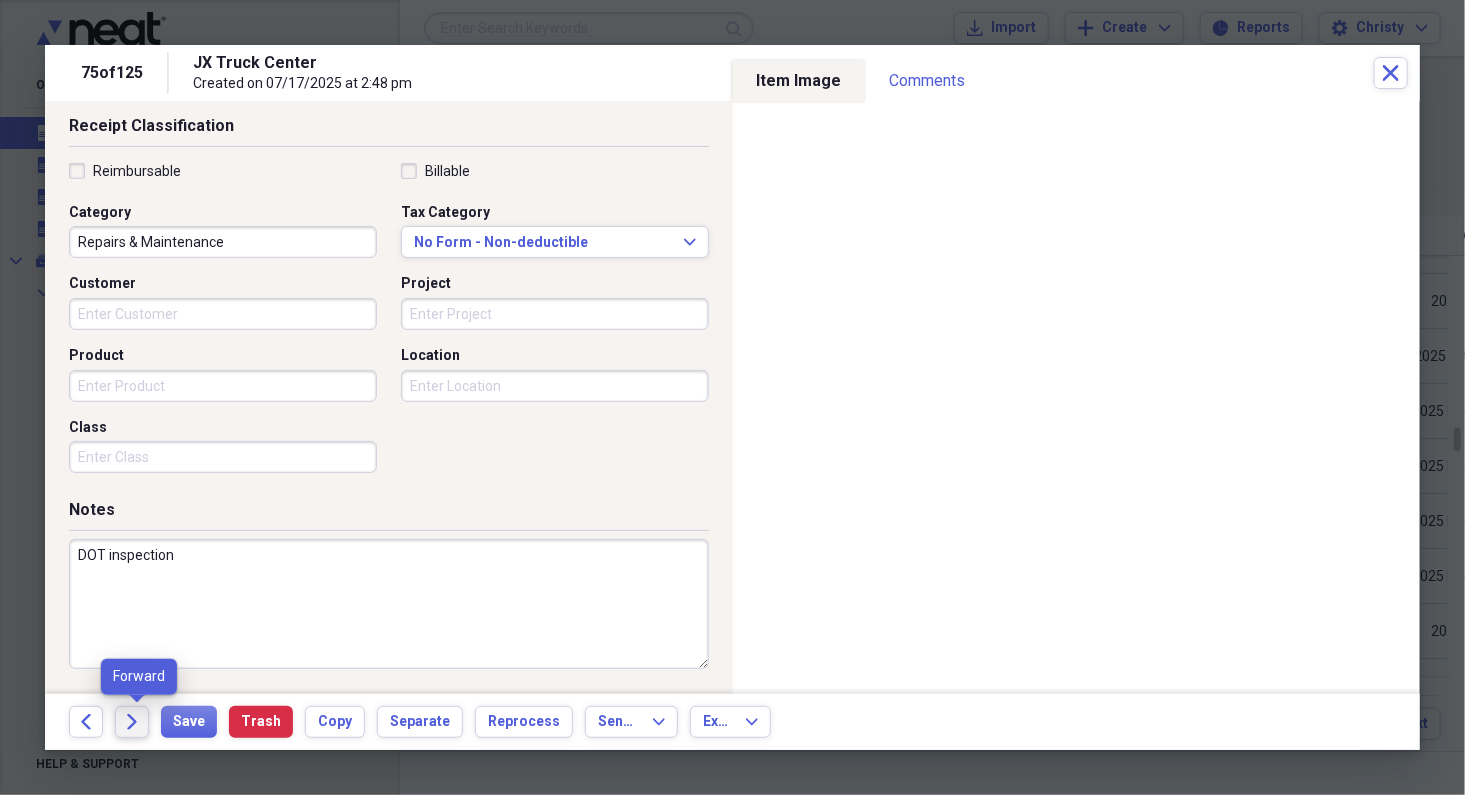 click on "Forward" 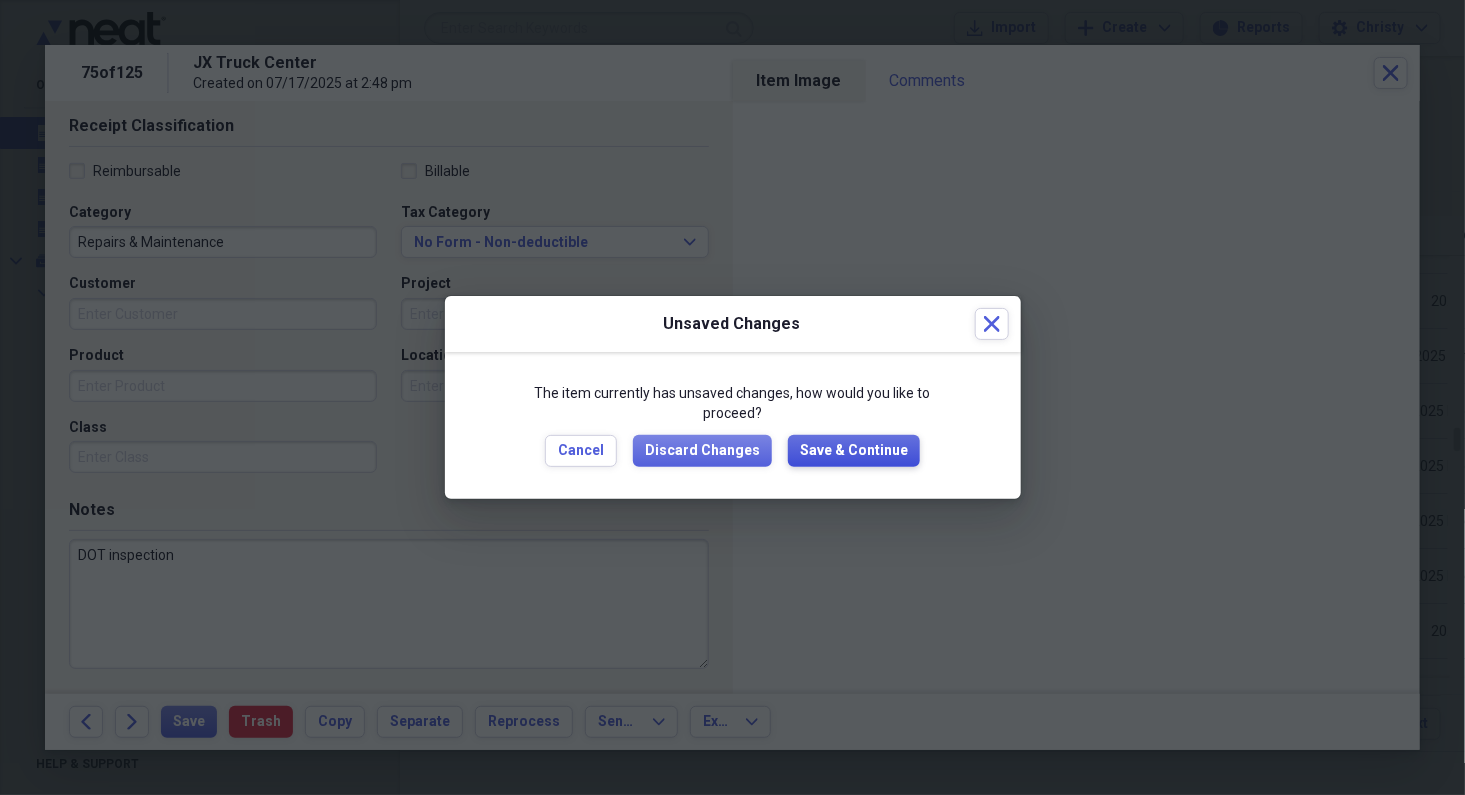 click on "Save & Continue" at bounding box center [854, 451] 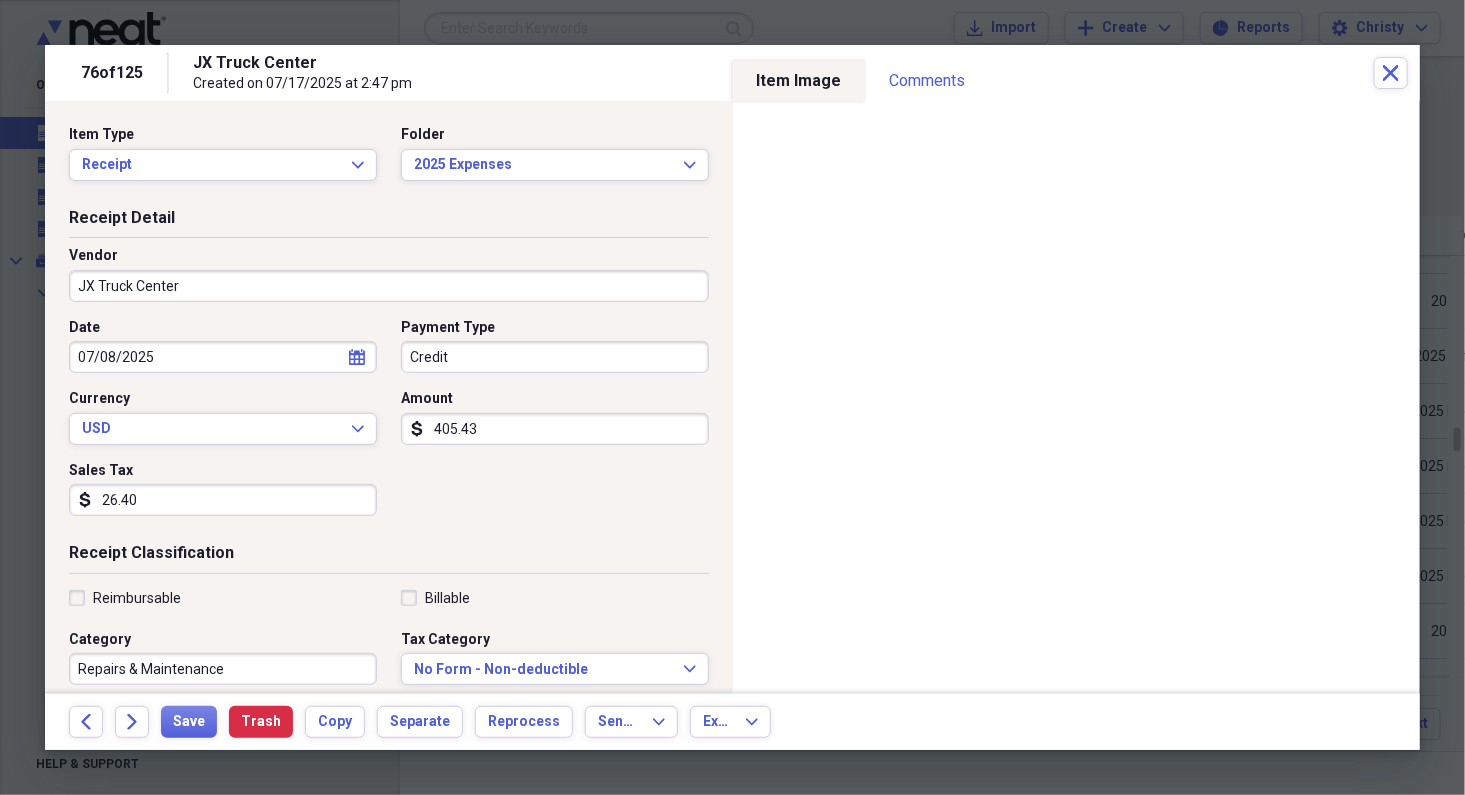 click on "Credit" at bounding box center (555, 357) 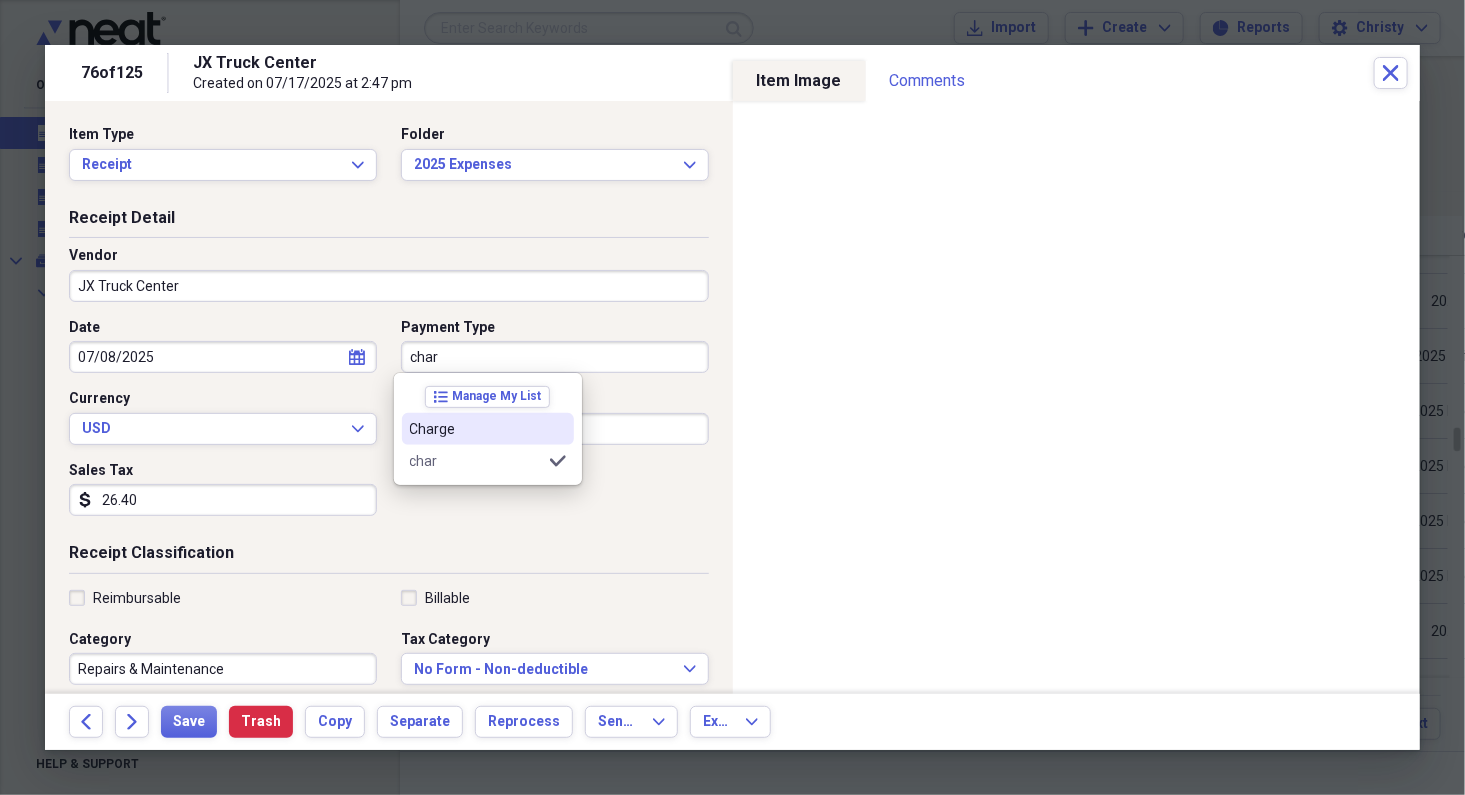 click on "Charge" at bounding box center [476, 429] 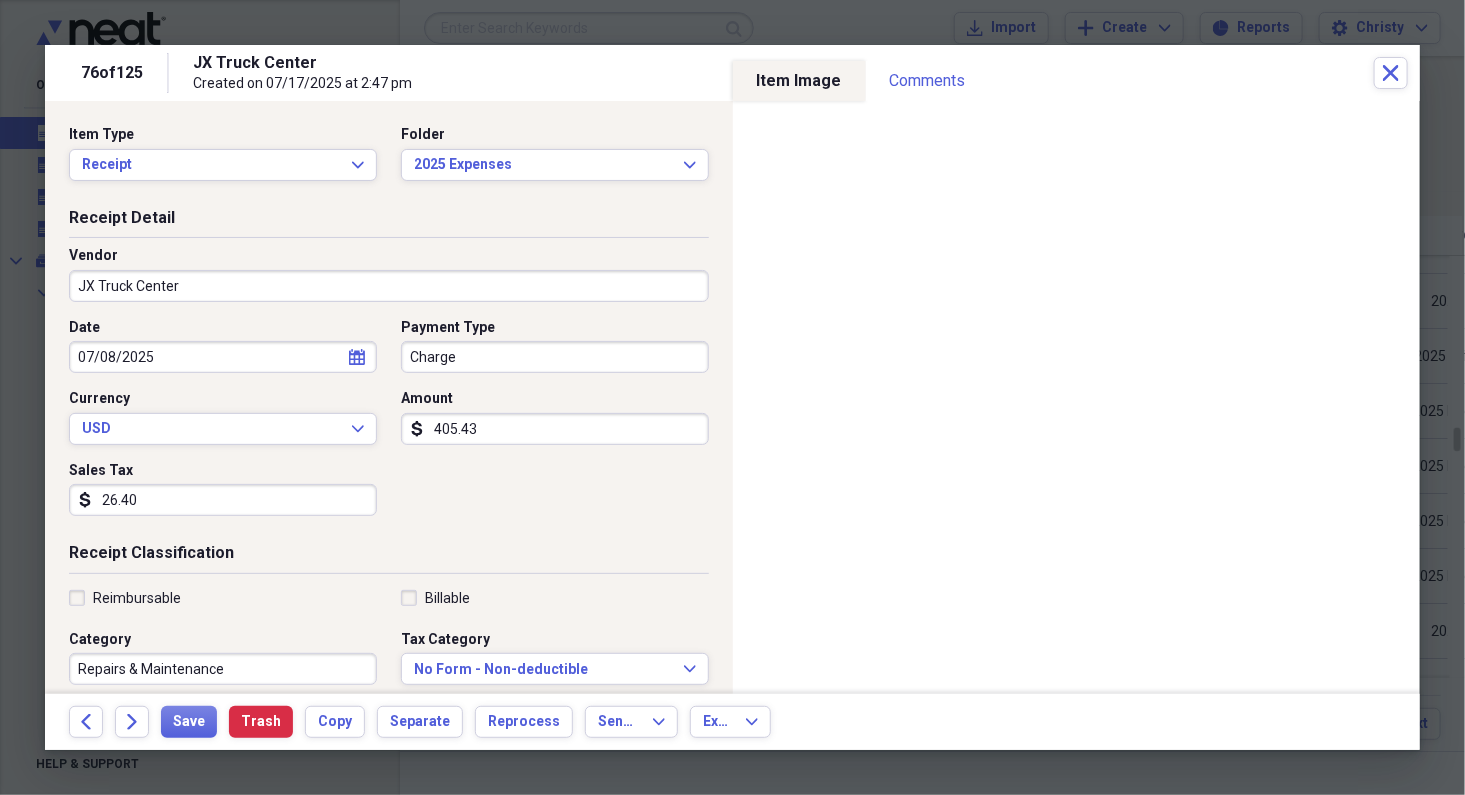 click on "07/08/2025" at bounding box center [223, 357] 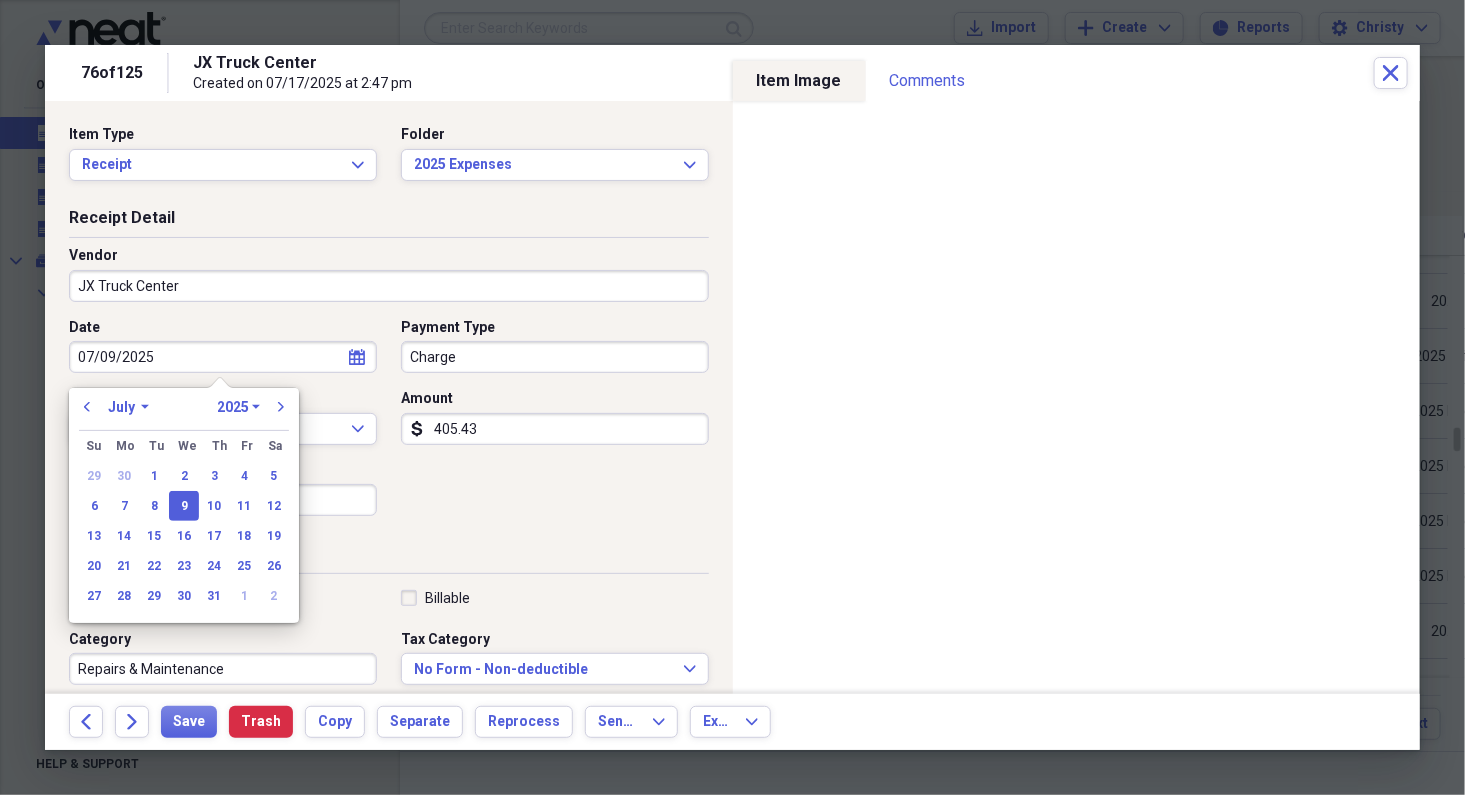 type on "07/09/2025" 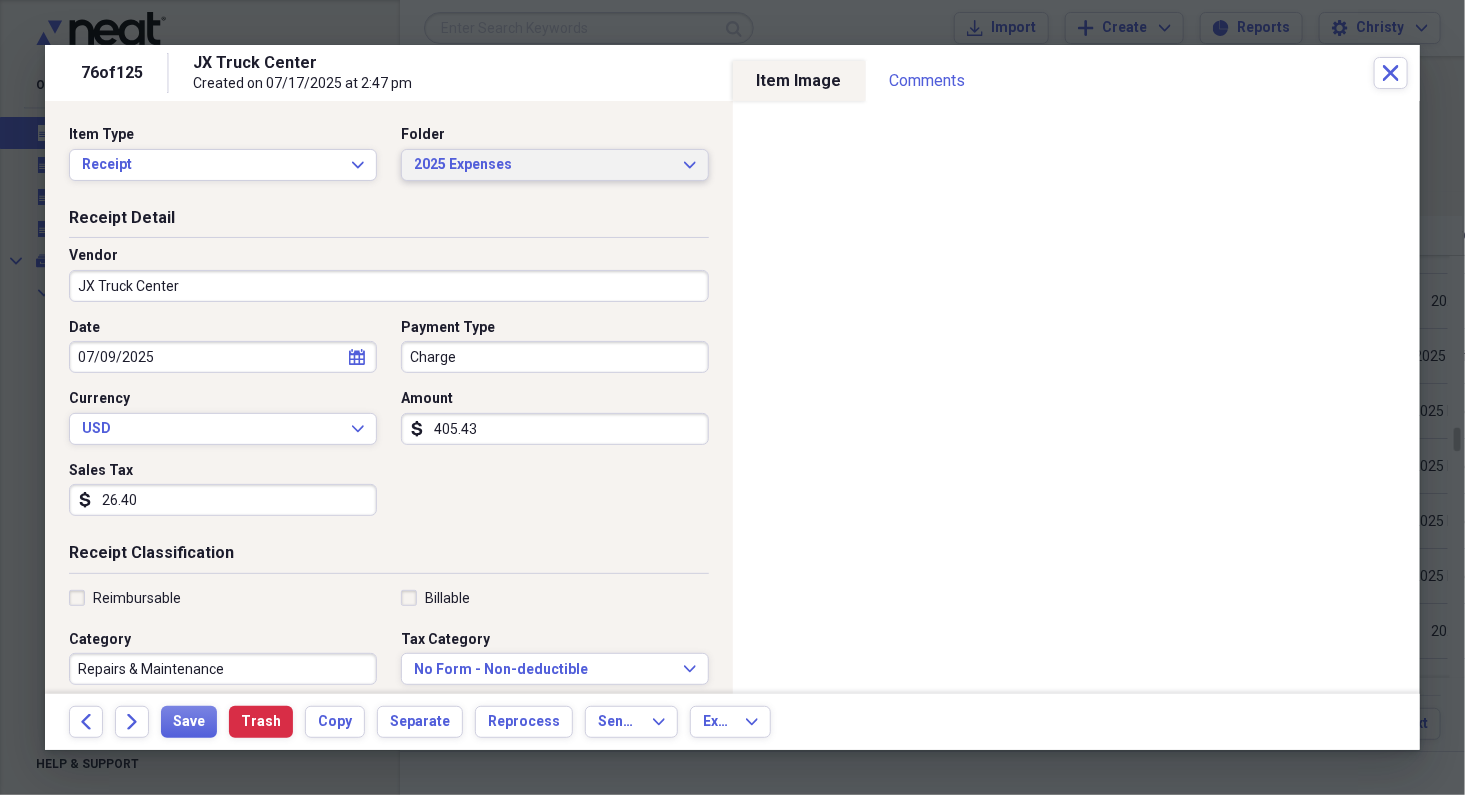 click on "2025 Expenses" at bounding box center (543, 165) 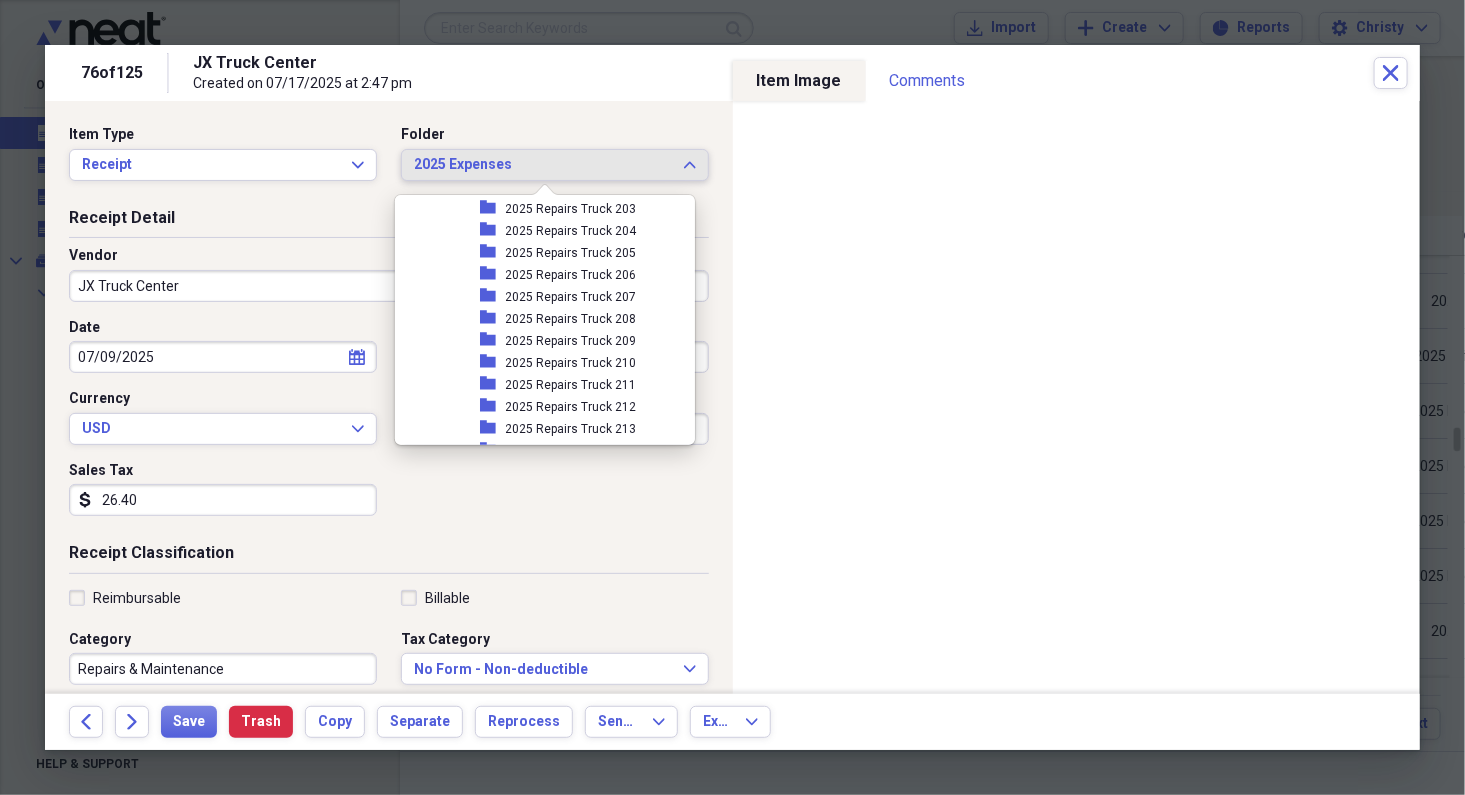 scroll, scrollTop: 2647, scrollLeft: 0, axis: vertical 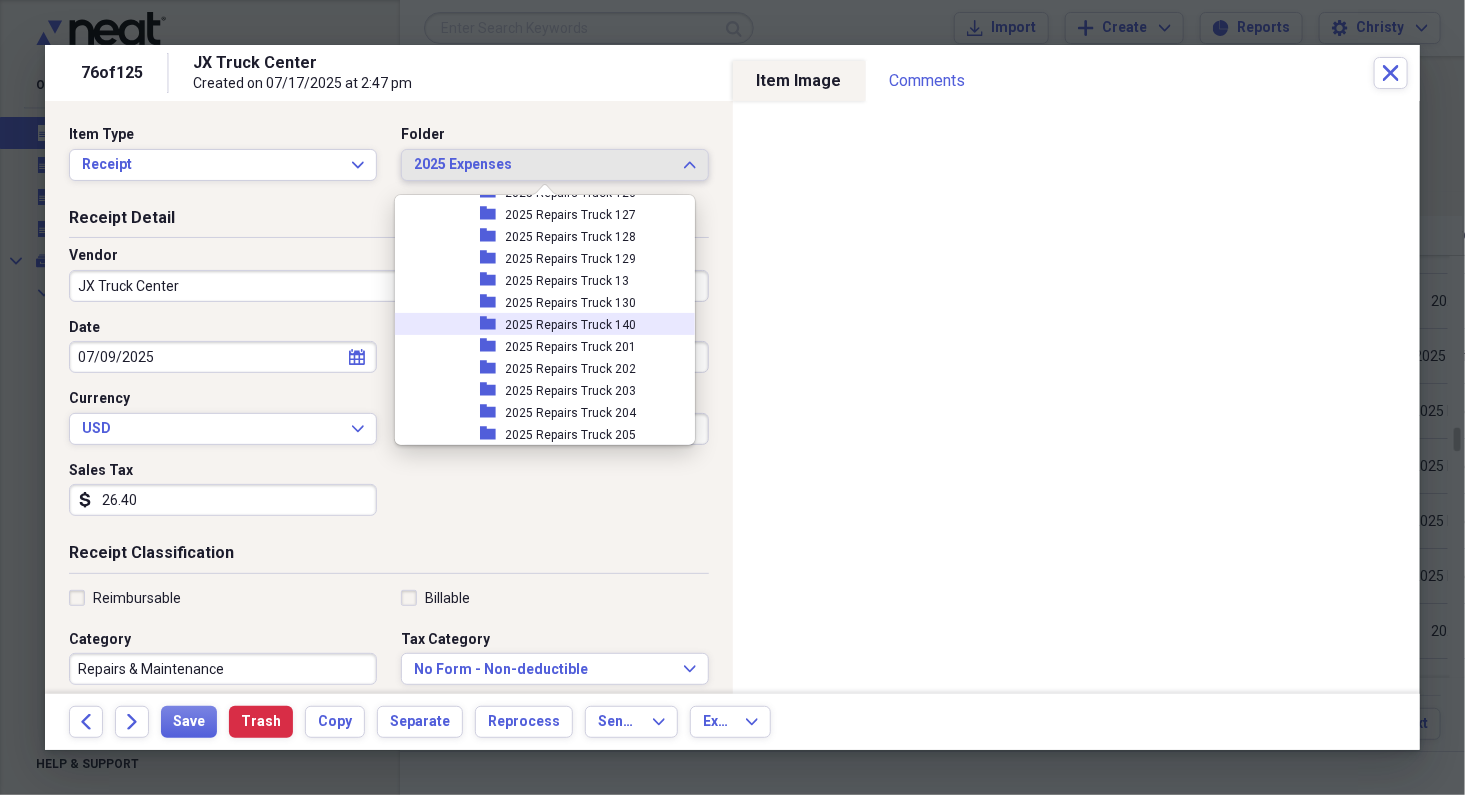 click on "2025 Repairs Truck 140" at bounding box center (571, 325) 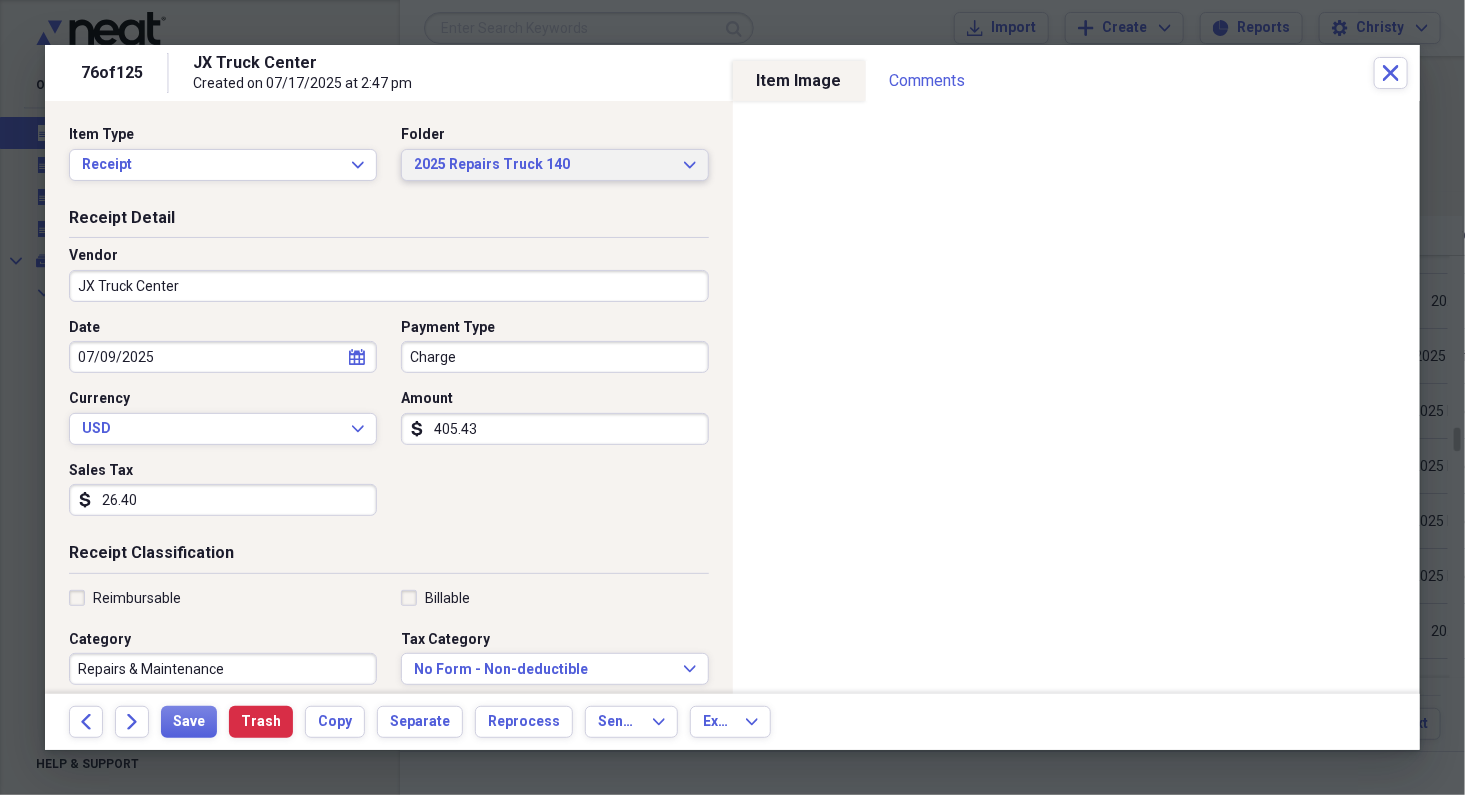 scroll, scrollTop: 427, scrollLeft: 0, axis: vertical 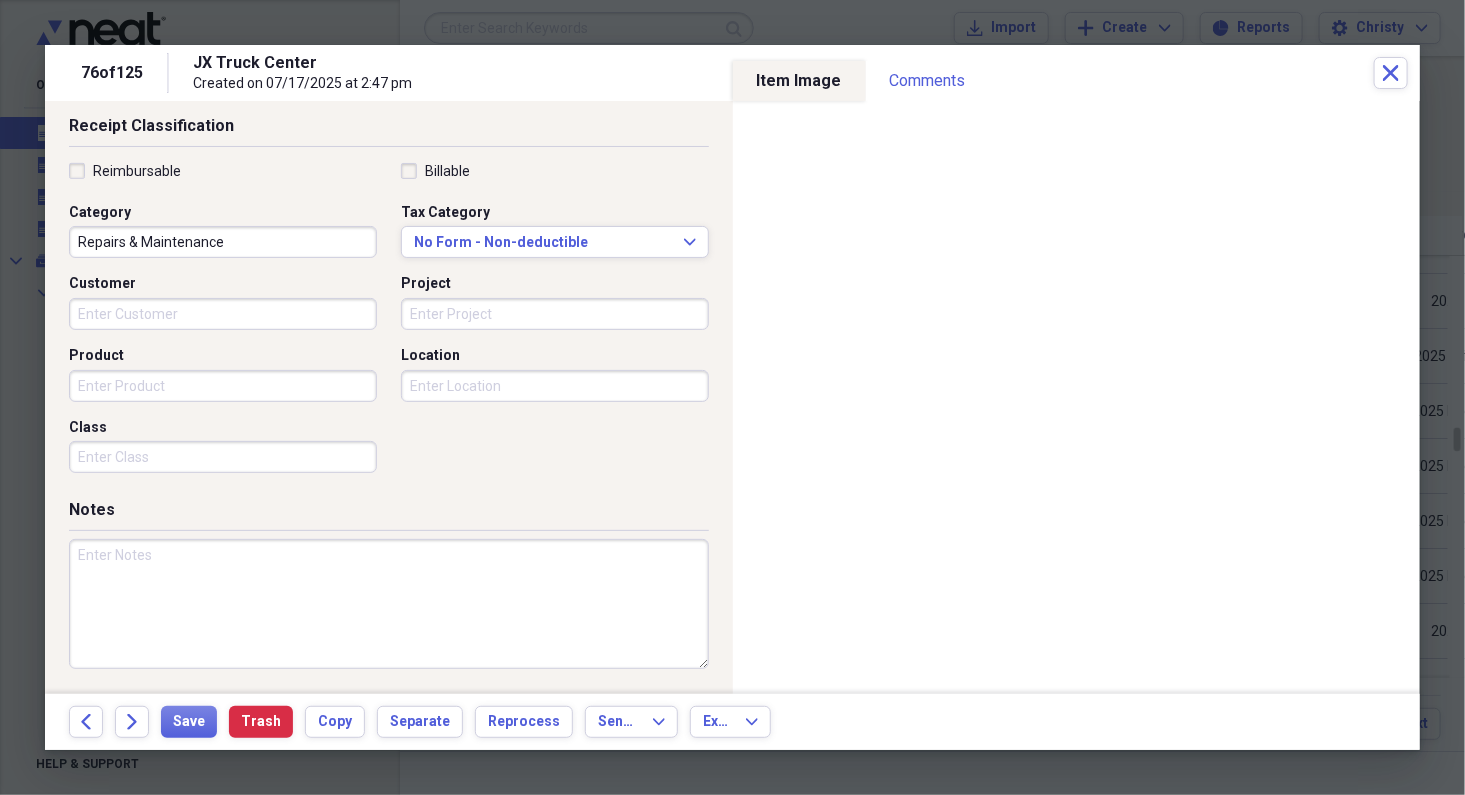 click at bounding box center (389, 604) 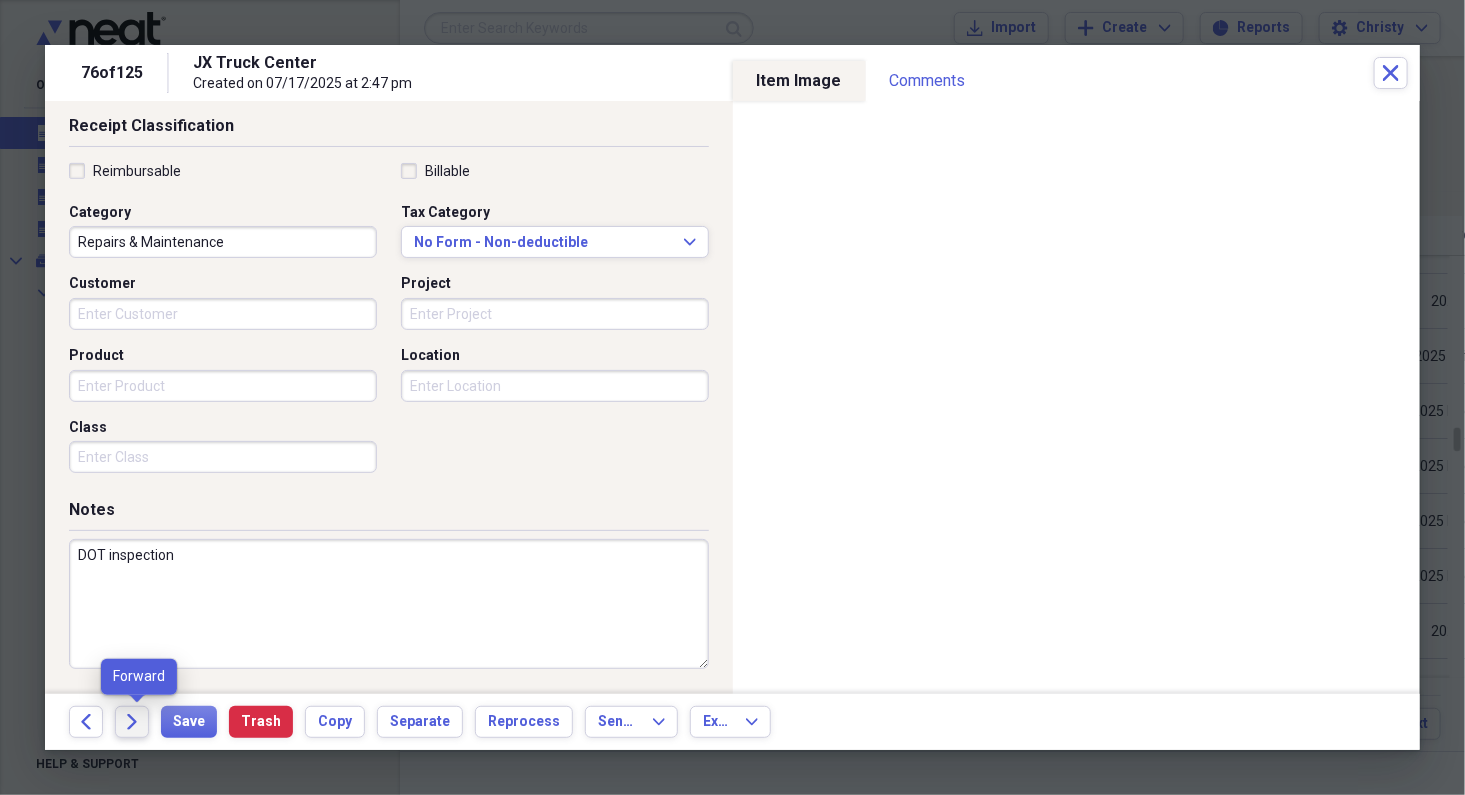 type on "DOT inspection" 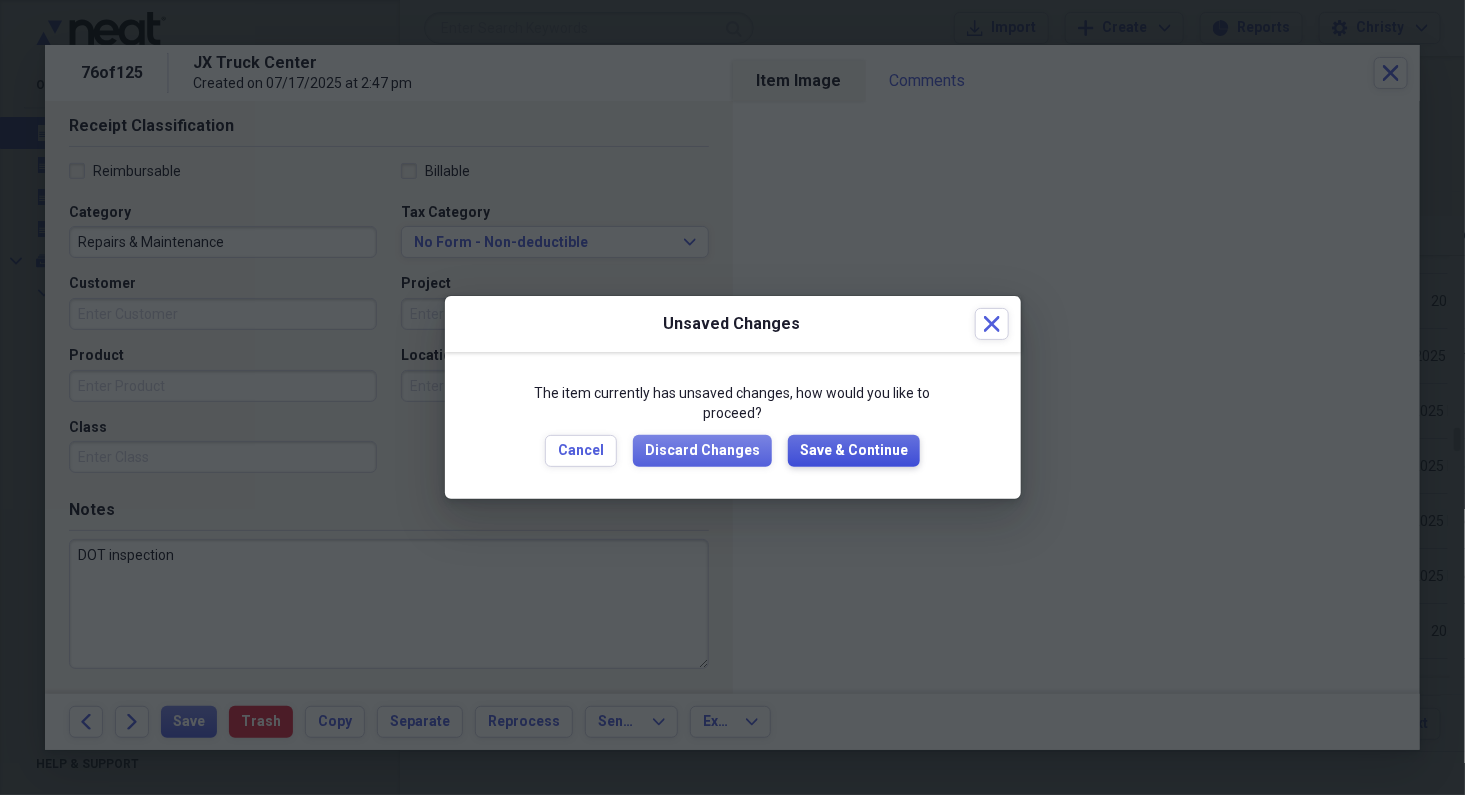 click on "Save & Continue" at bounding box center [854, 451] 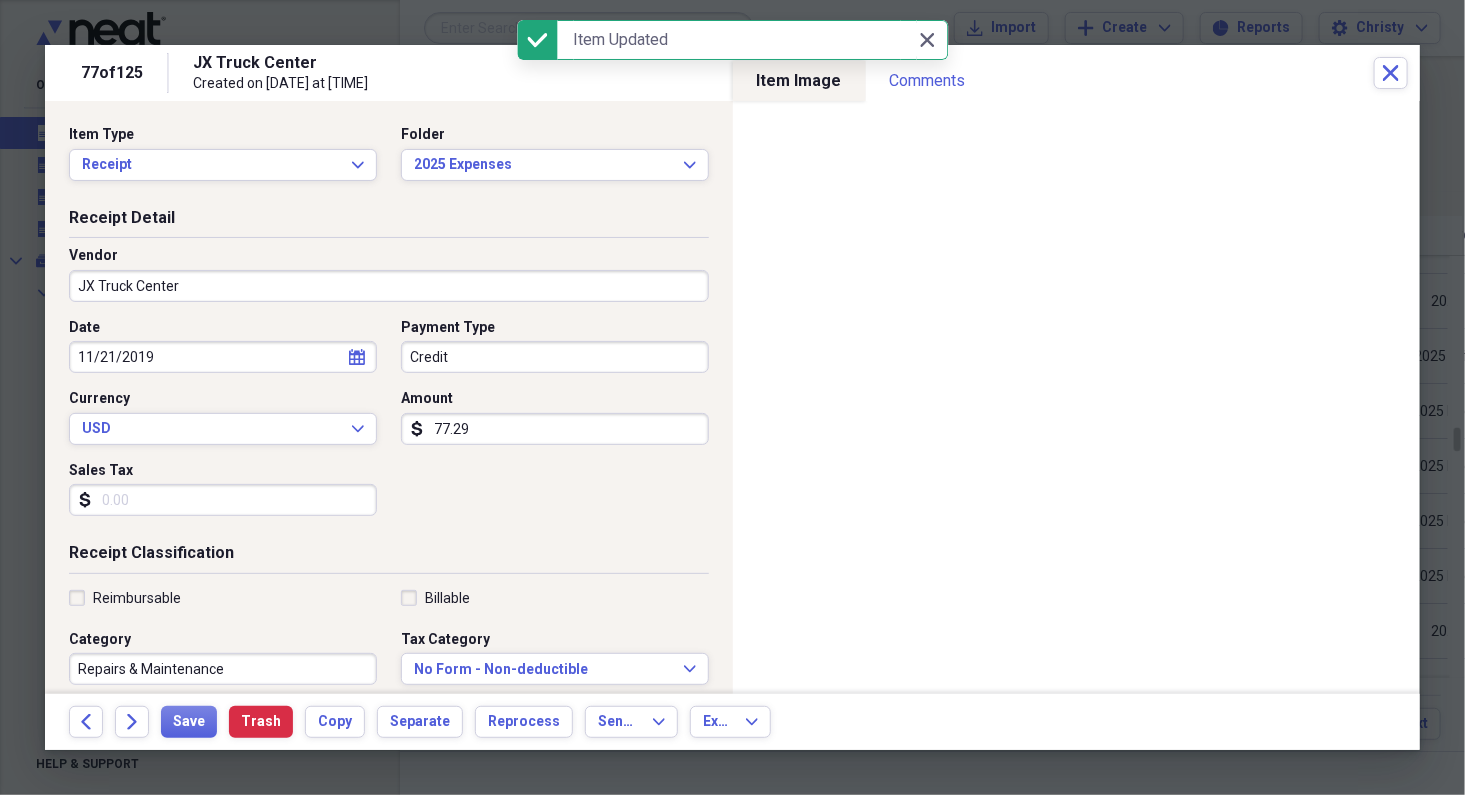 click on "Credit" at bounding box center (555, 357) 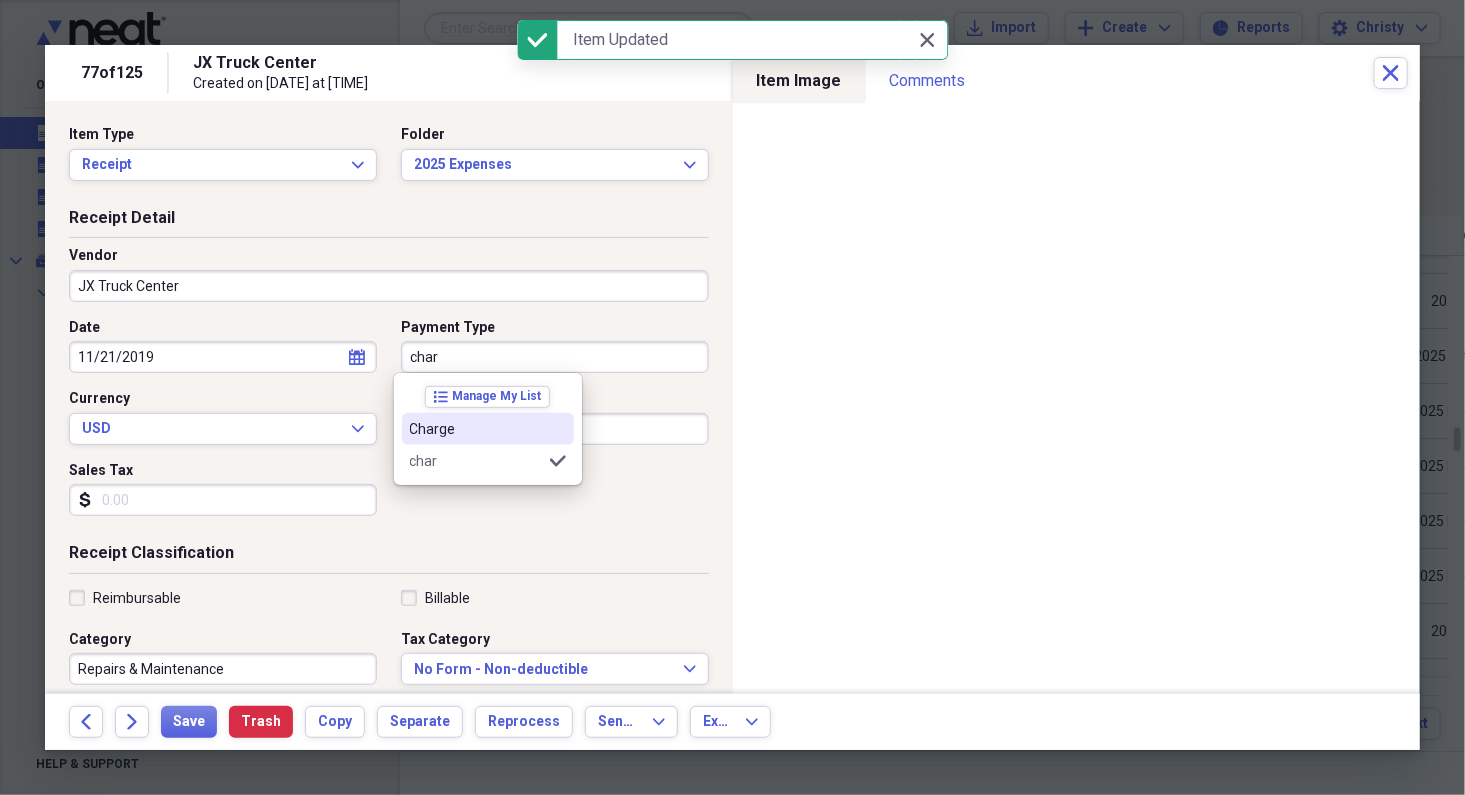 click on "Charge" at bounding box center [476, 429] 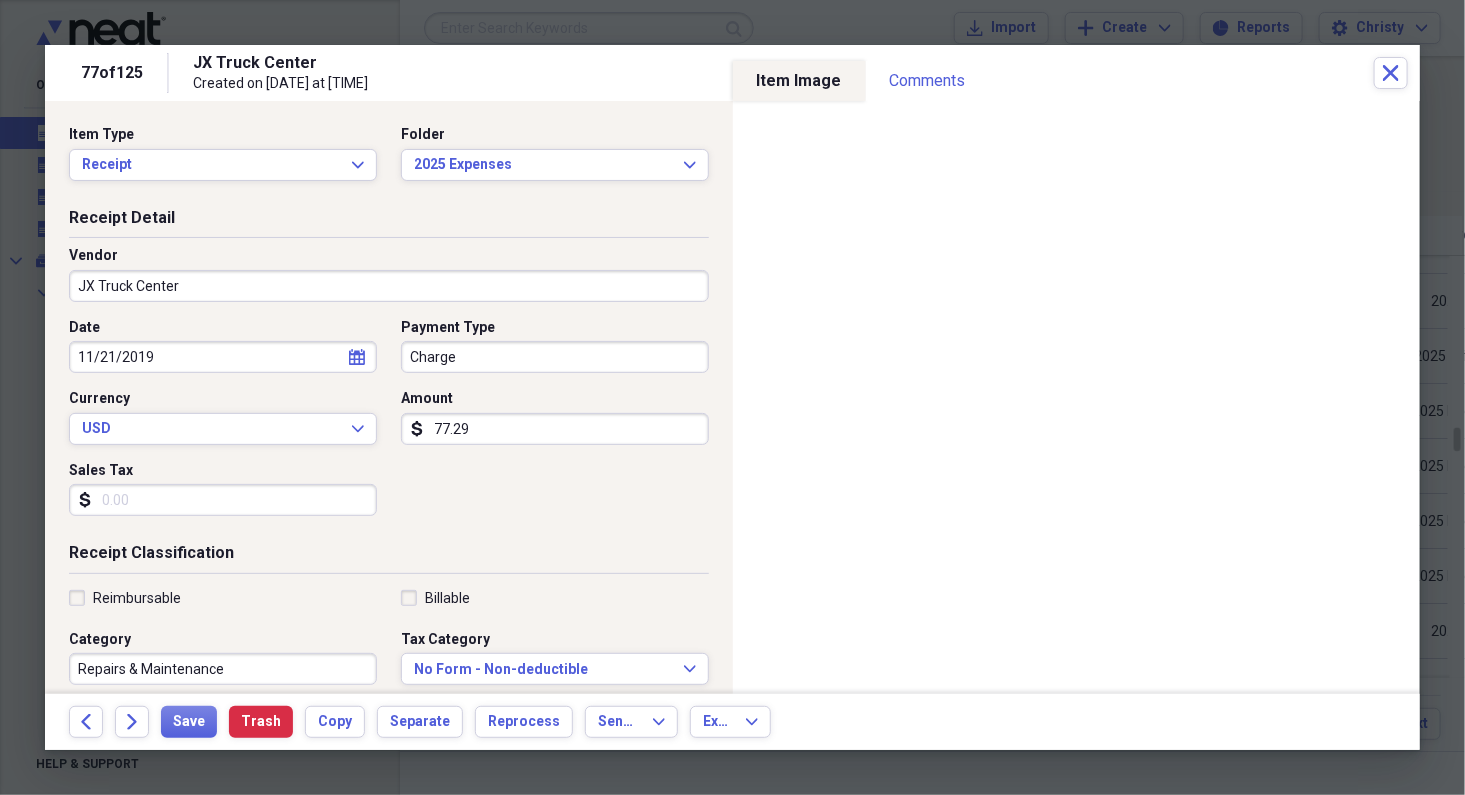 select on "10" 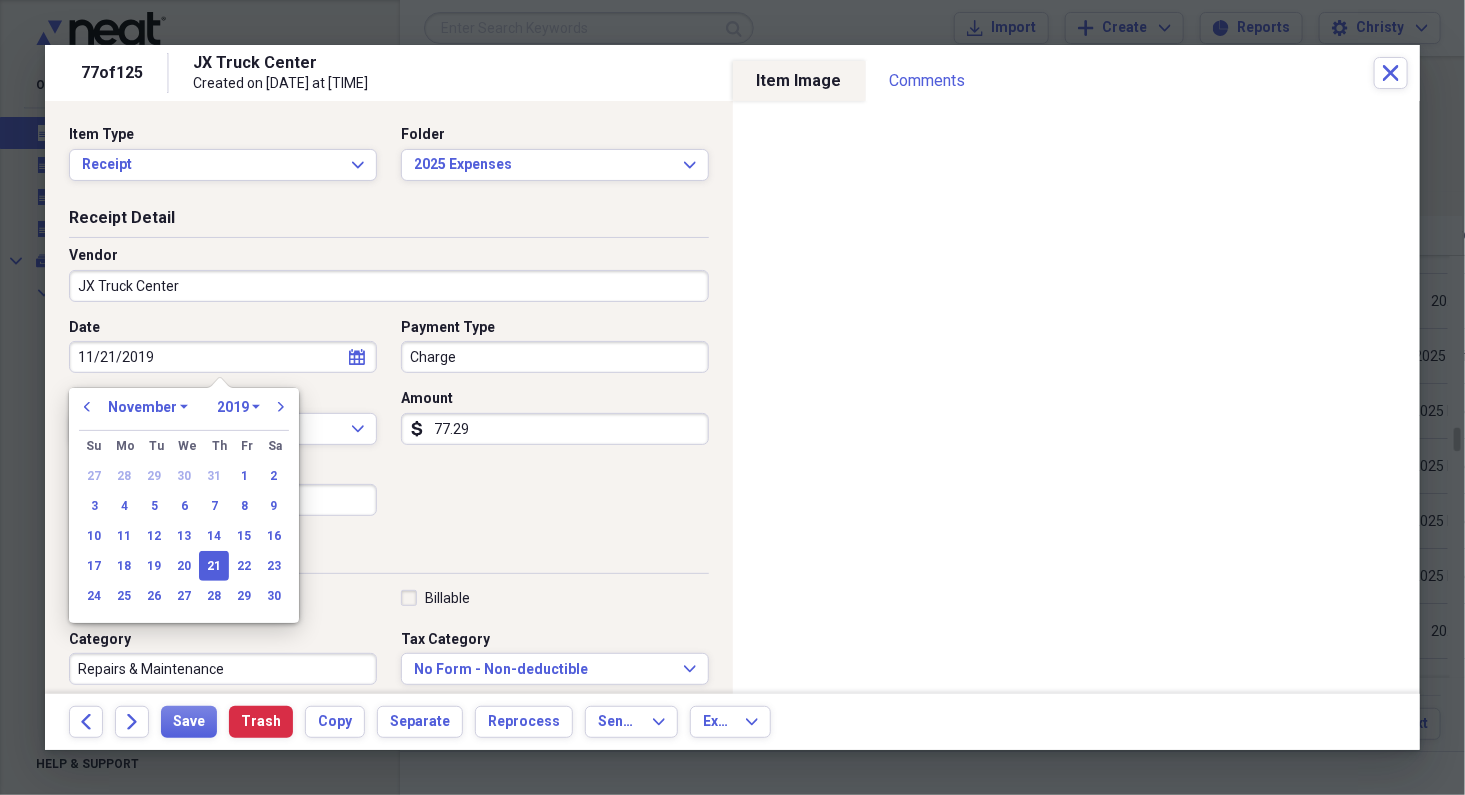 drag, startPoint x: 211, startPoint y: 362, endPoint x: -90, endPoint y: 296, distance: 308.15094 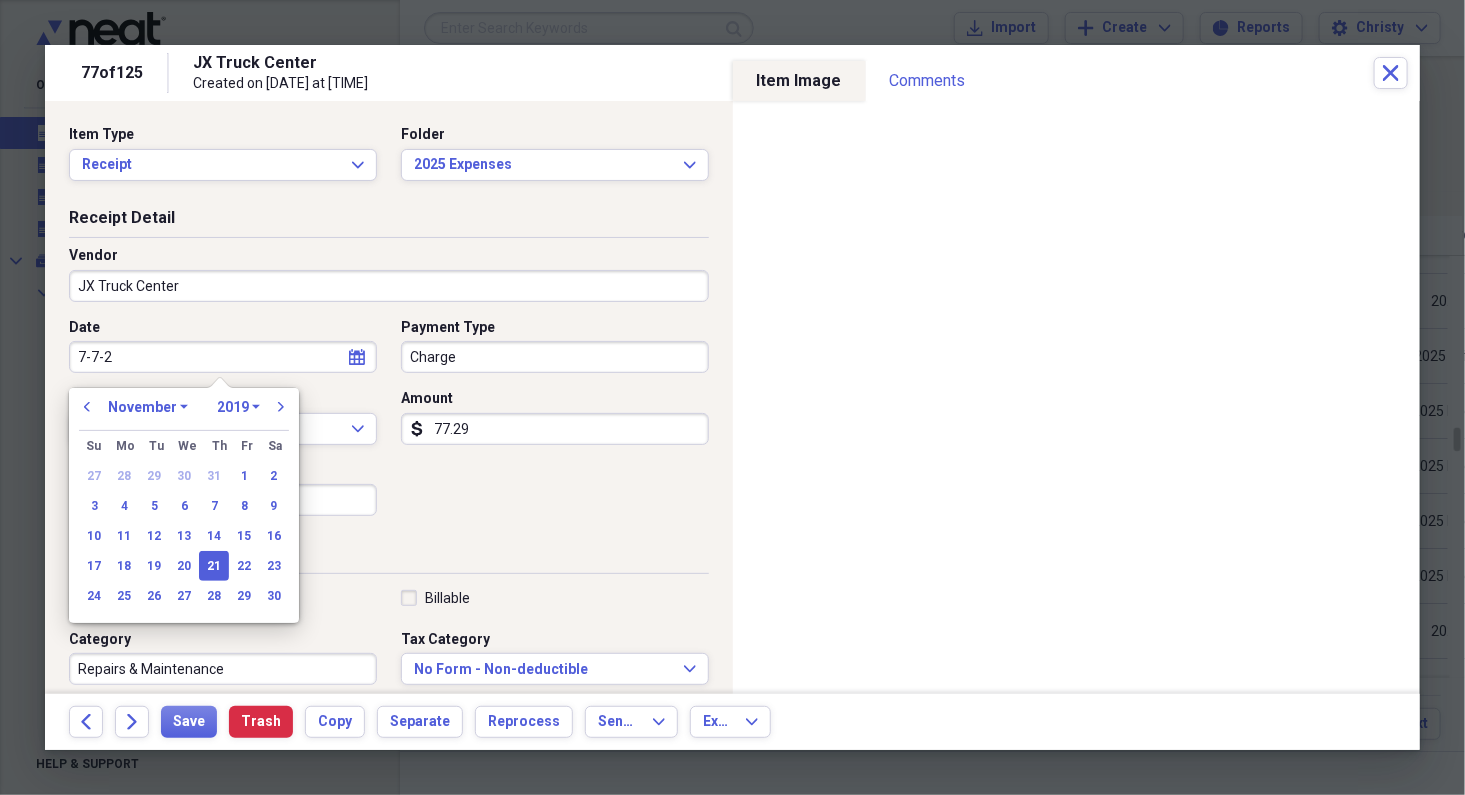 type on "7-7-25" 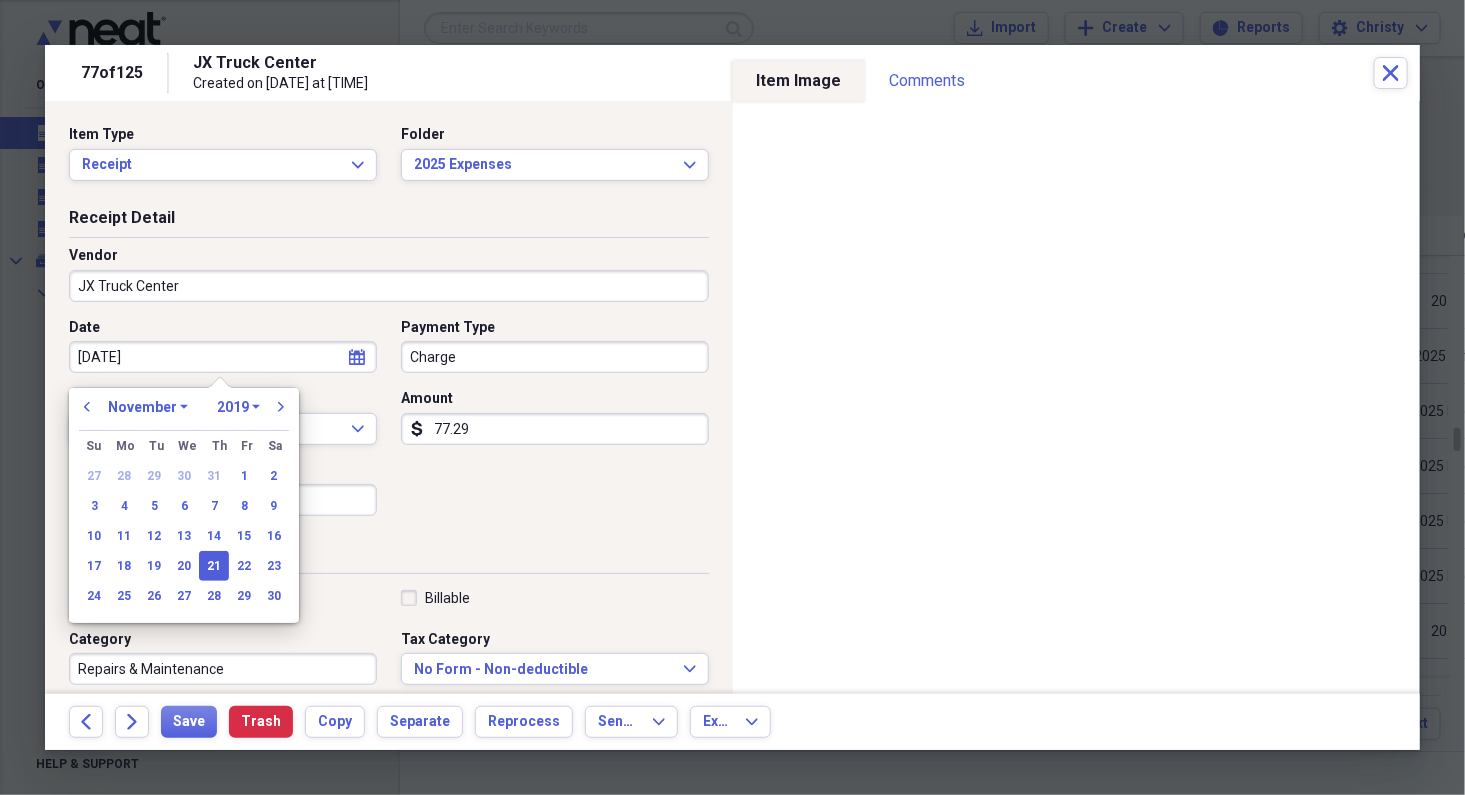 select on "6" 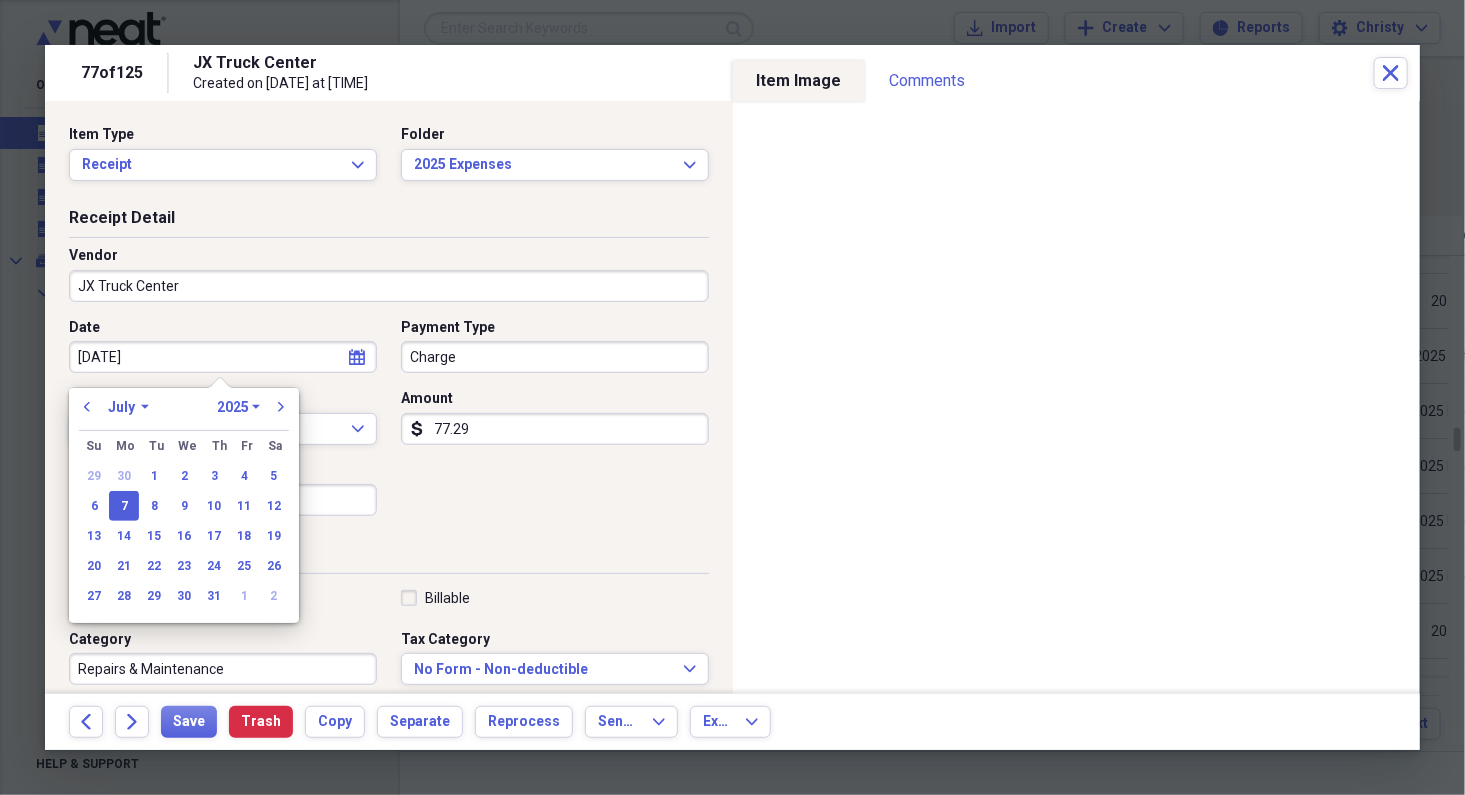 type on "7-7-25" 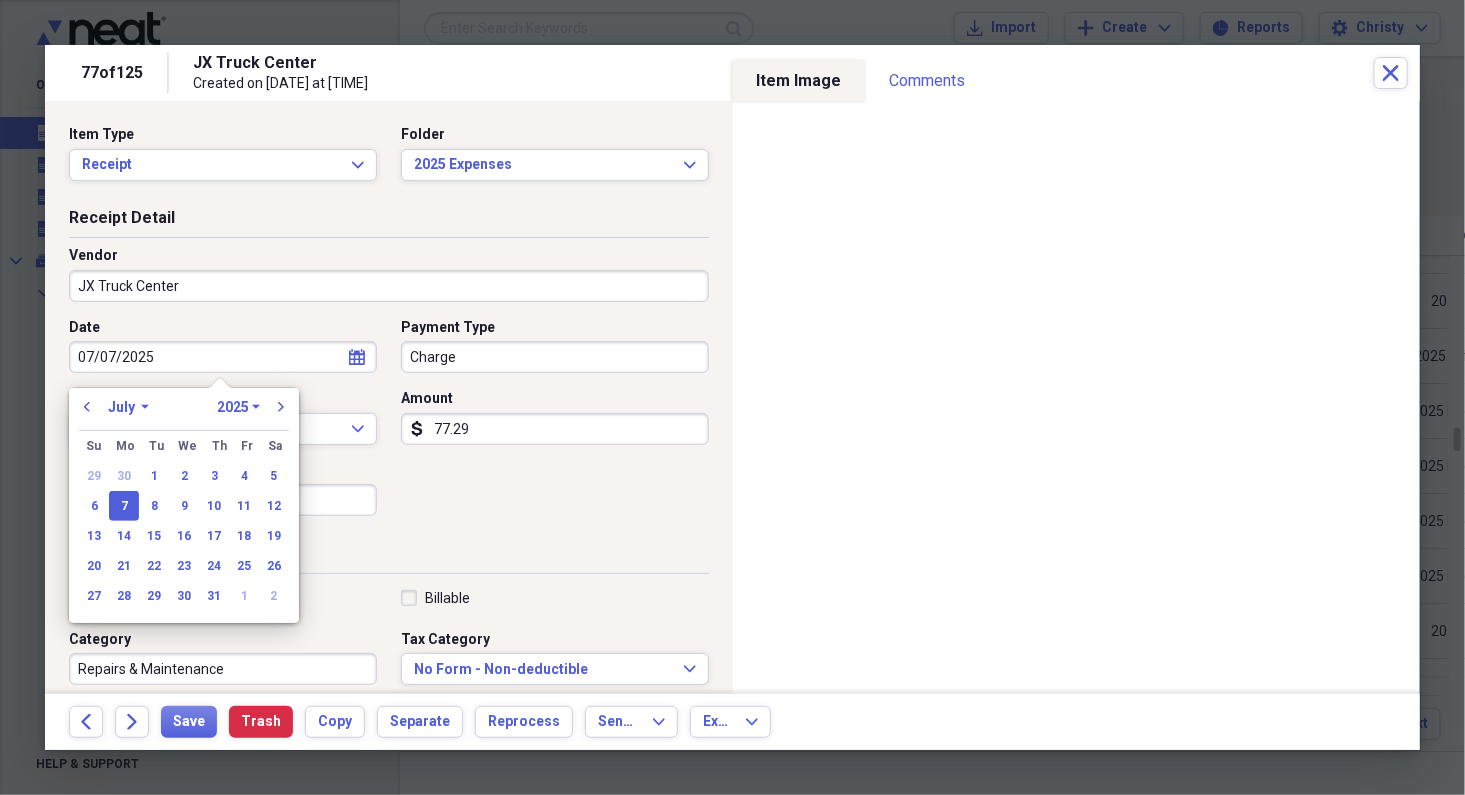 click on "Date 07/07/2025 calendar Calendar Payment Type Charge Currency USD Expand Amount dollar-sign 77.29 Sales Tax dollar-sign" at bounding box center [389, 425] 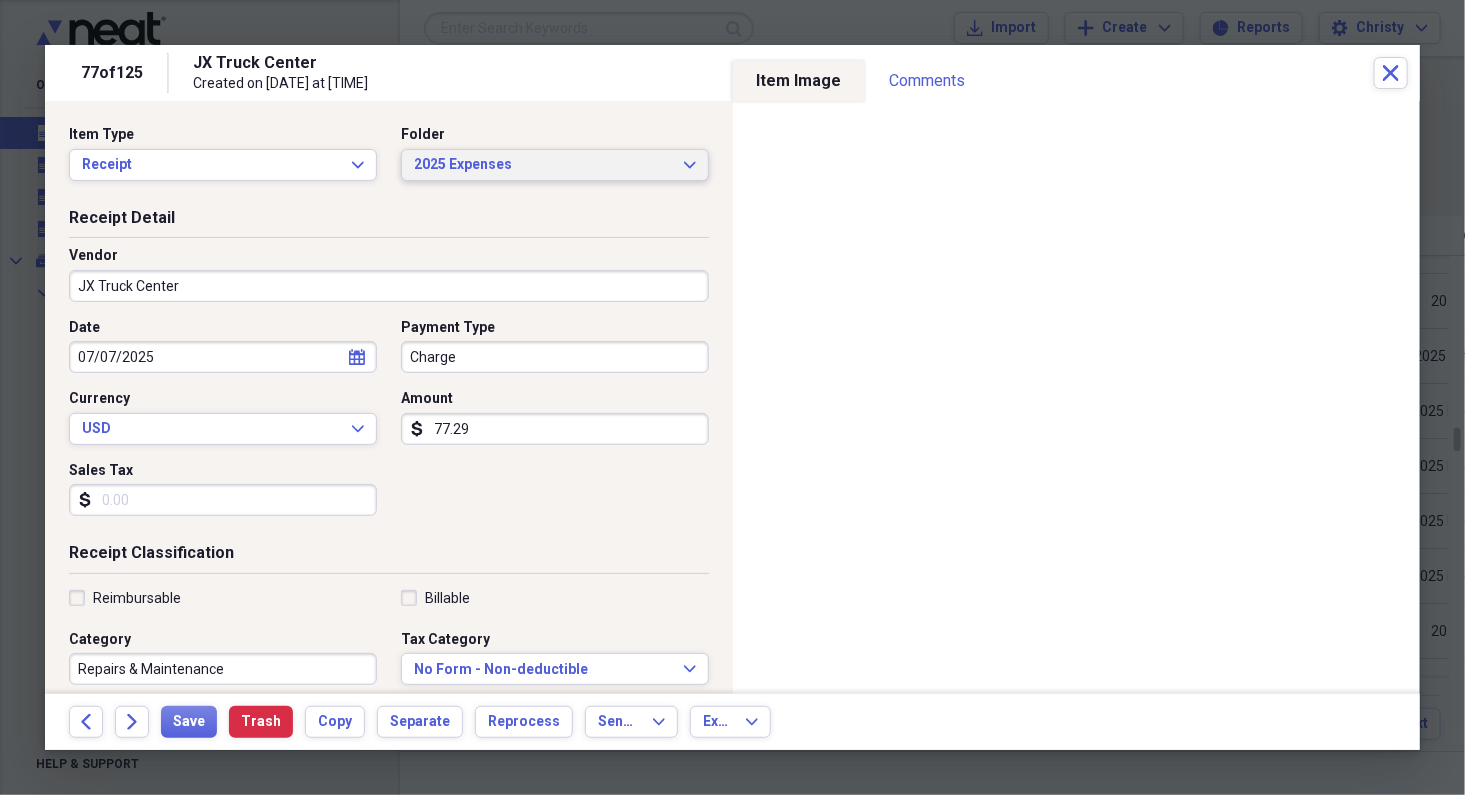 click on "2025 Expenses" at bounding box center [543, 165] 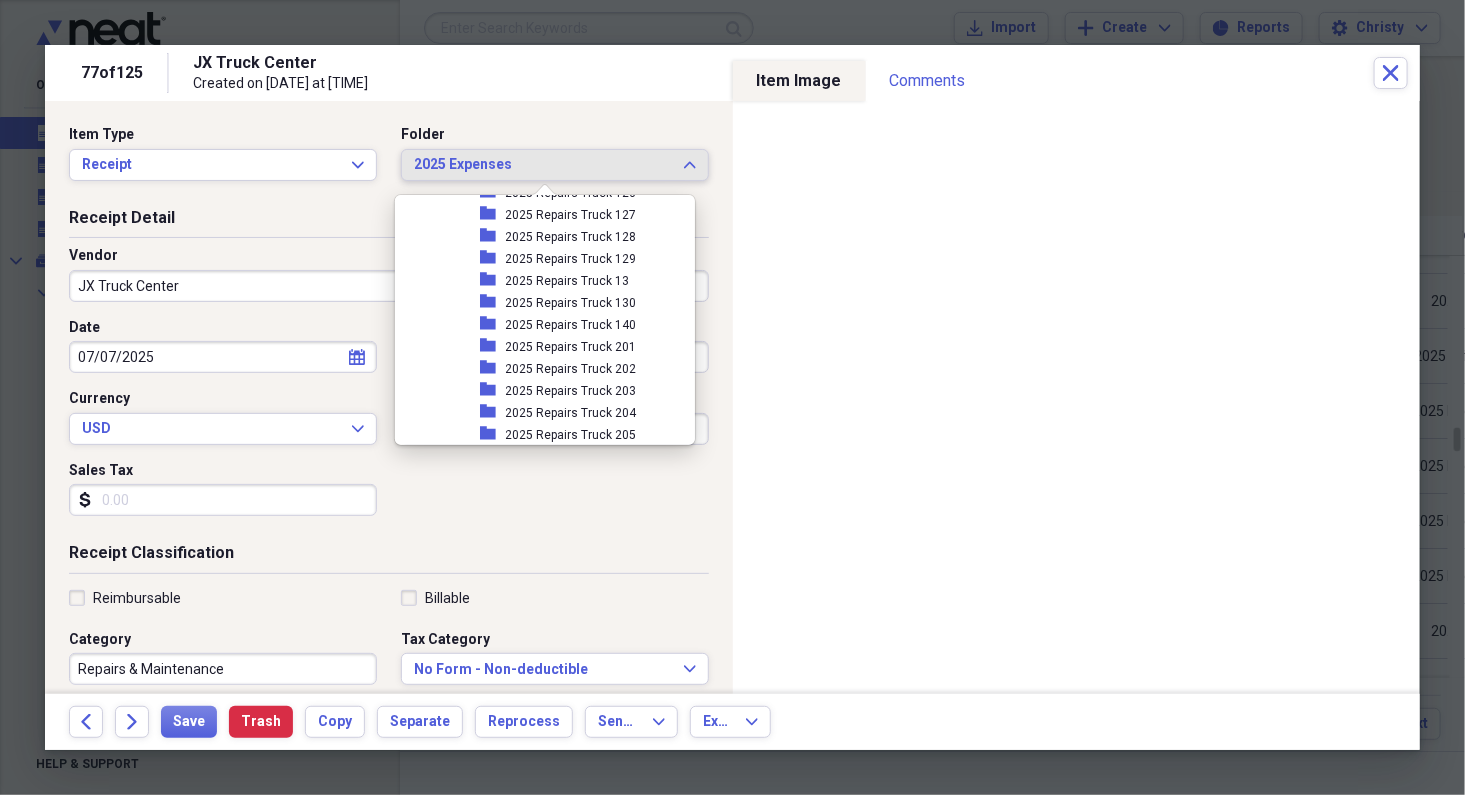 scroll, scrollTop: 2556, scrollLeft: 0, axis: vertical 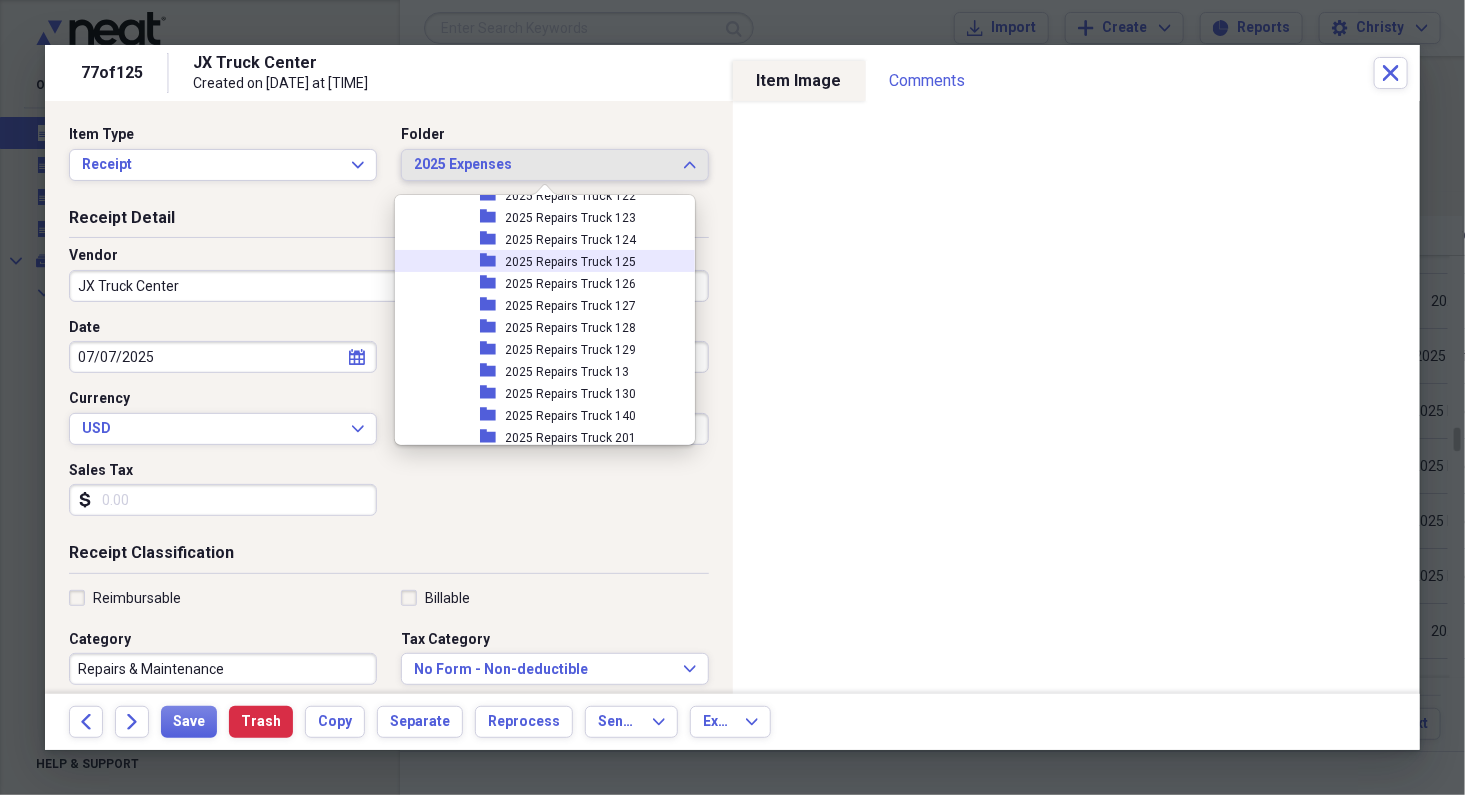 click on "folder 2025 Repairs Truck 125" at bounding box center (537, 261) 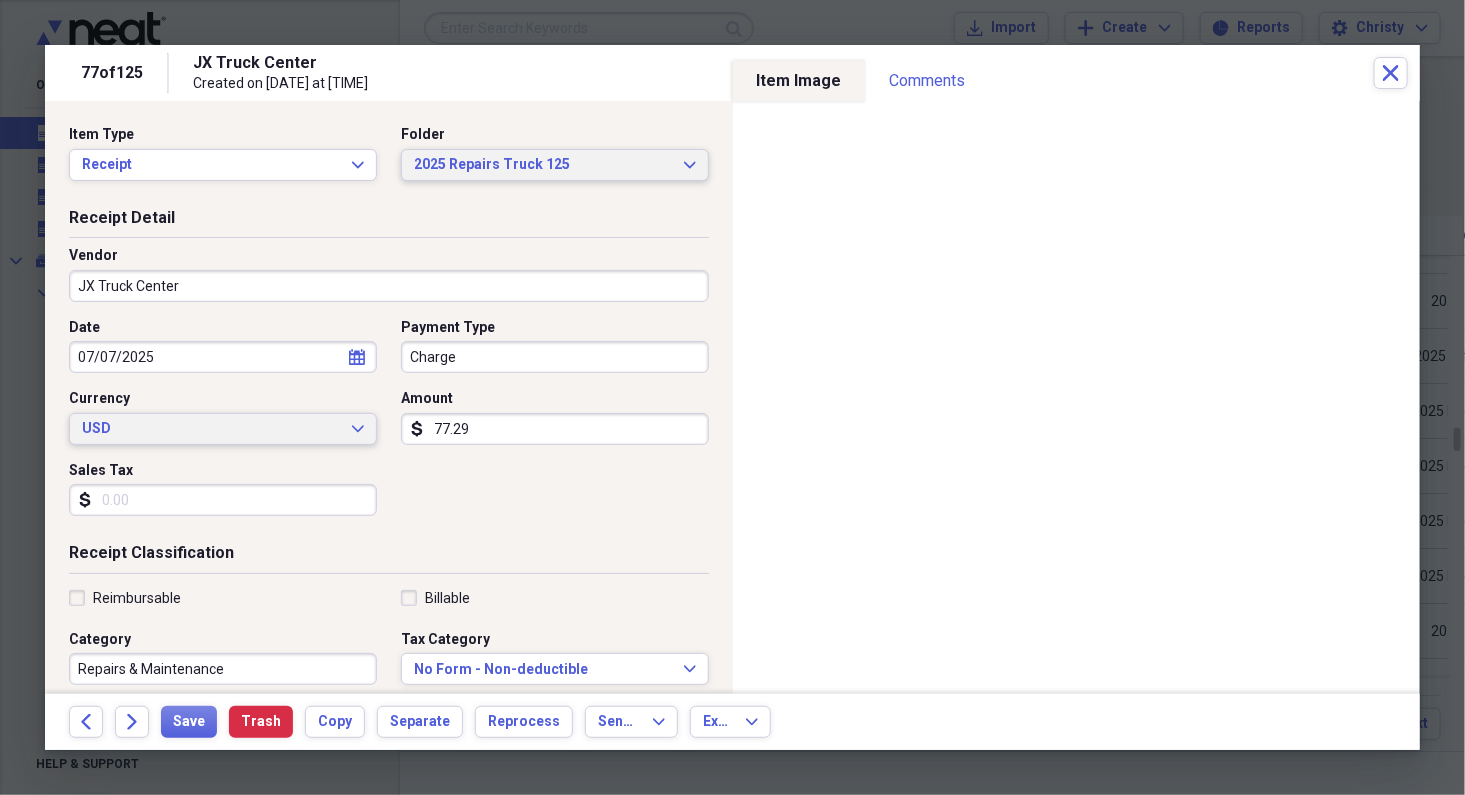 scroll, scrollTop: 427, scrollLeft: 0, axis: vertical 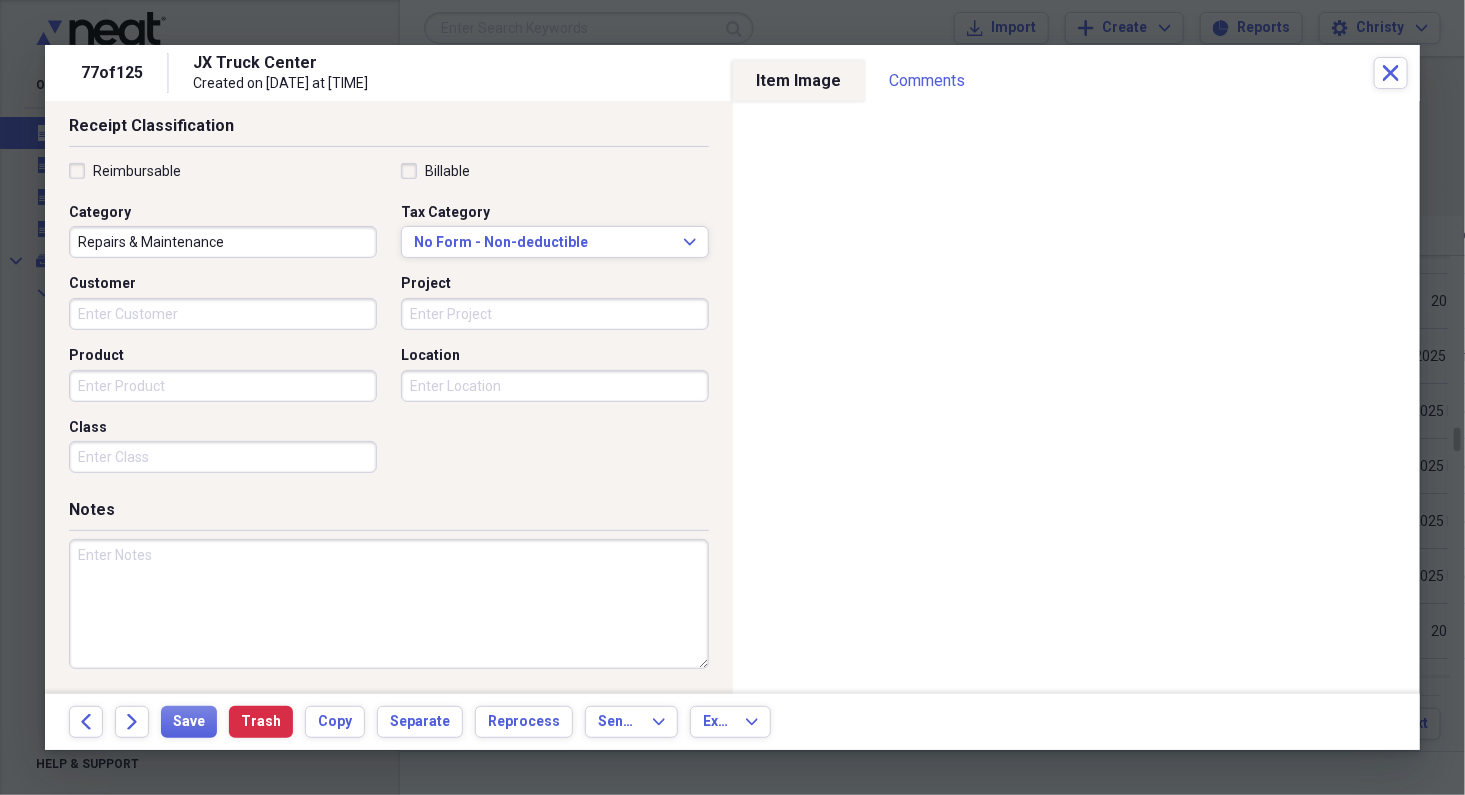 click at bounding box center [389, 604] 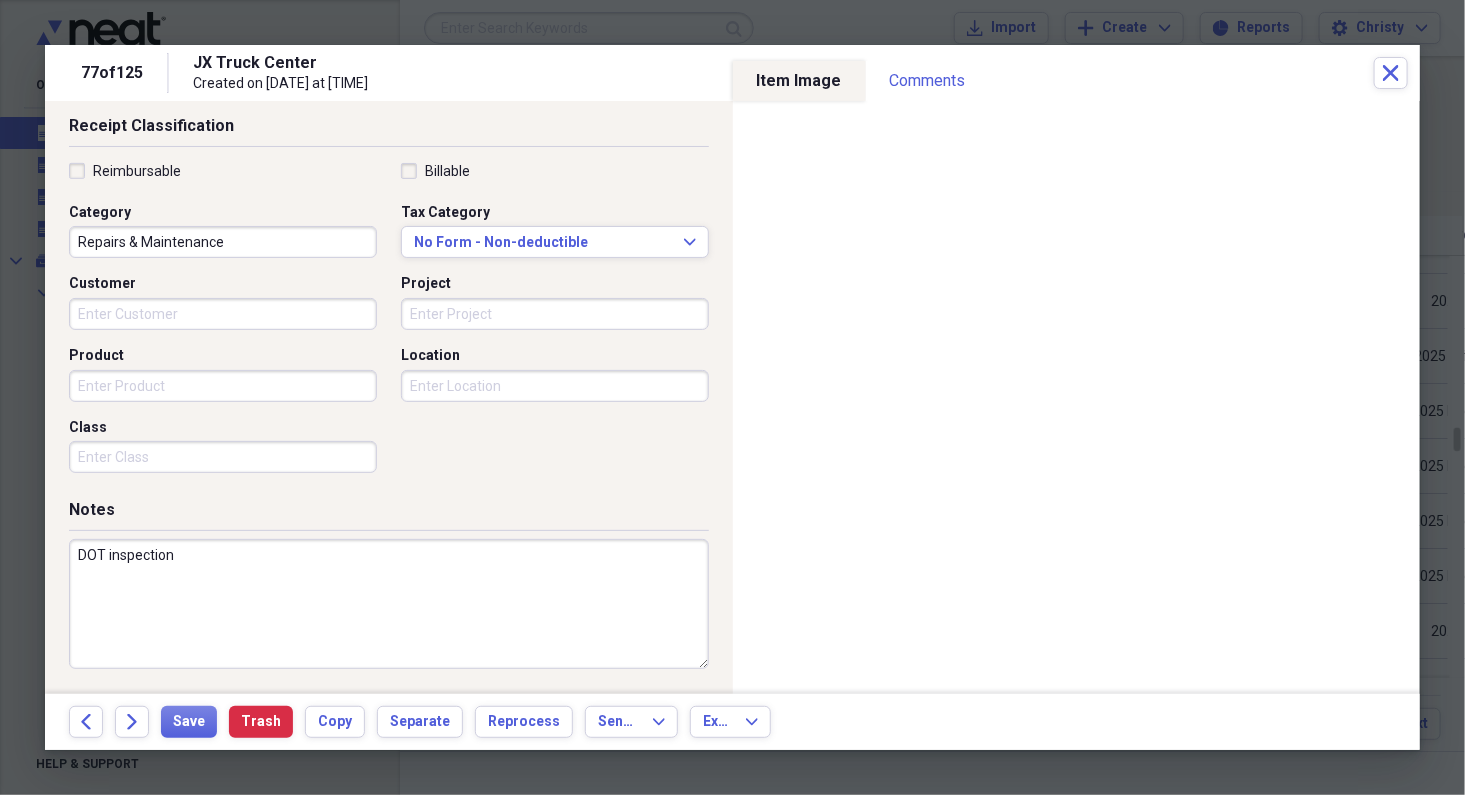 type on "DOT inspection" 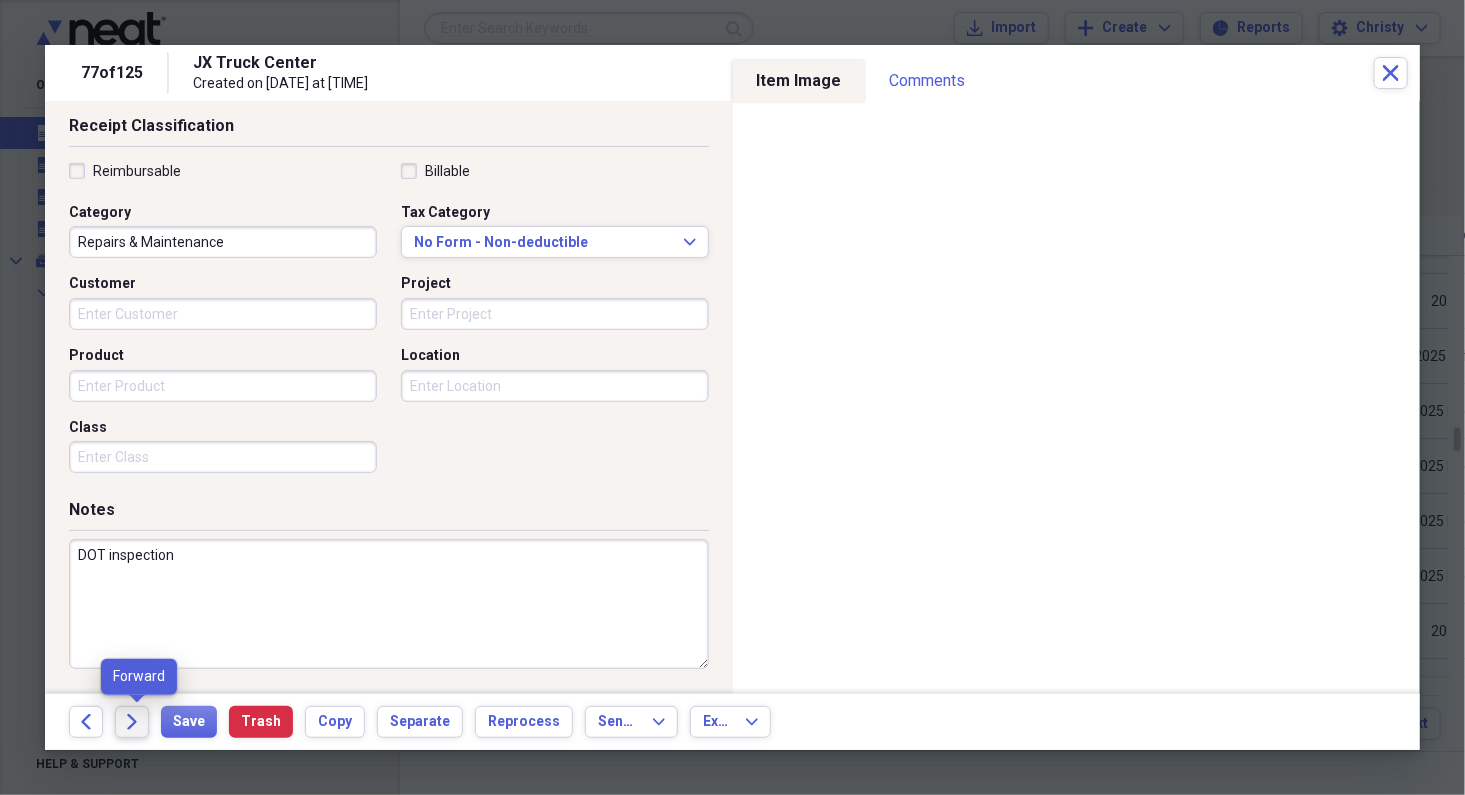click on "Forward" 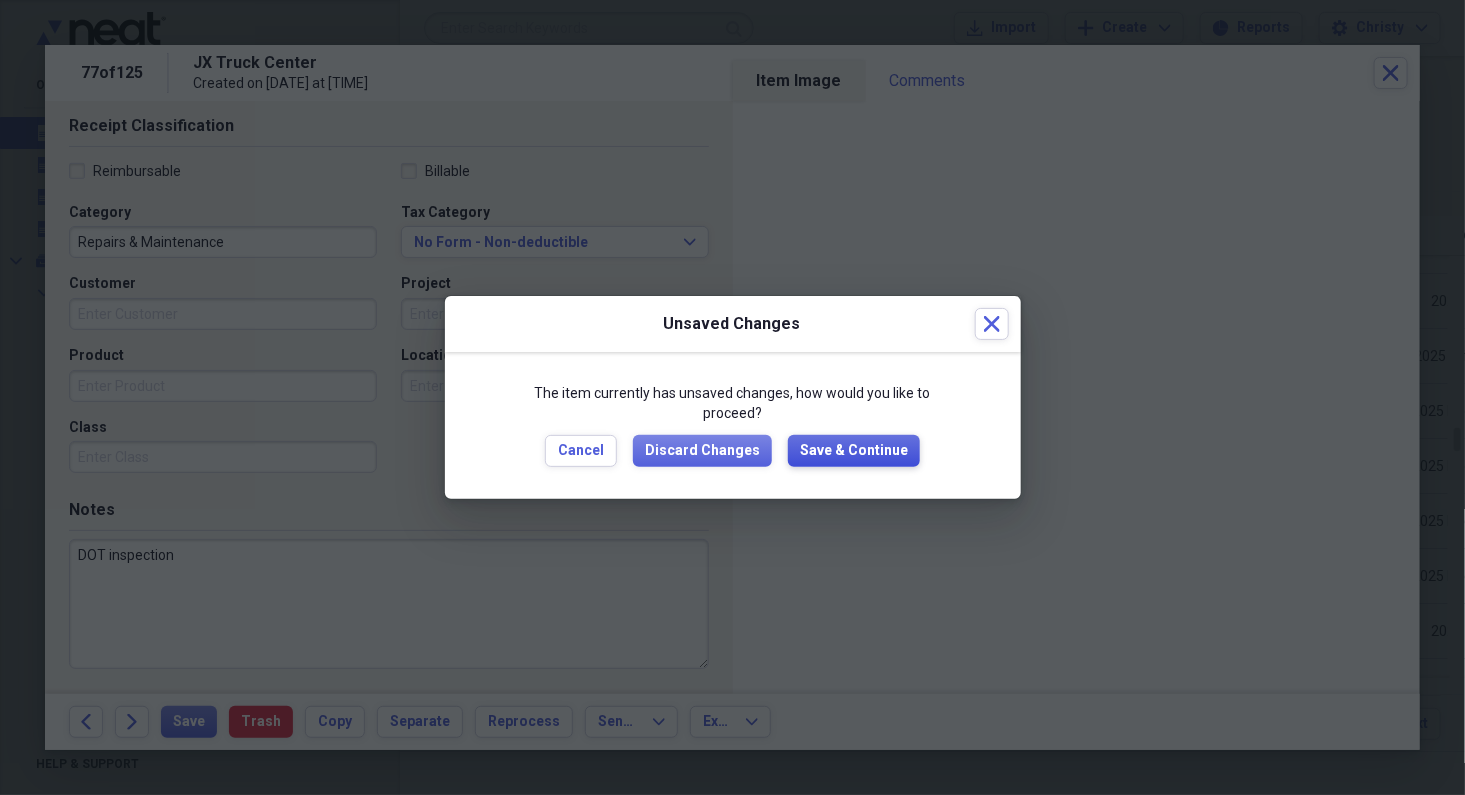 click on "Save & Continue" at bounding box center (854, 451) 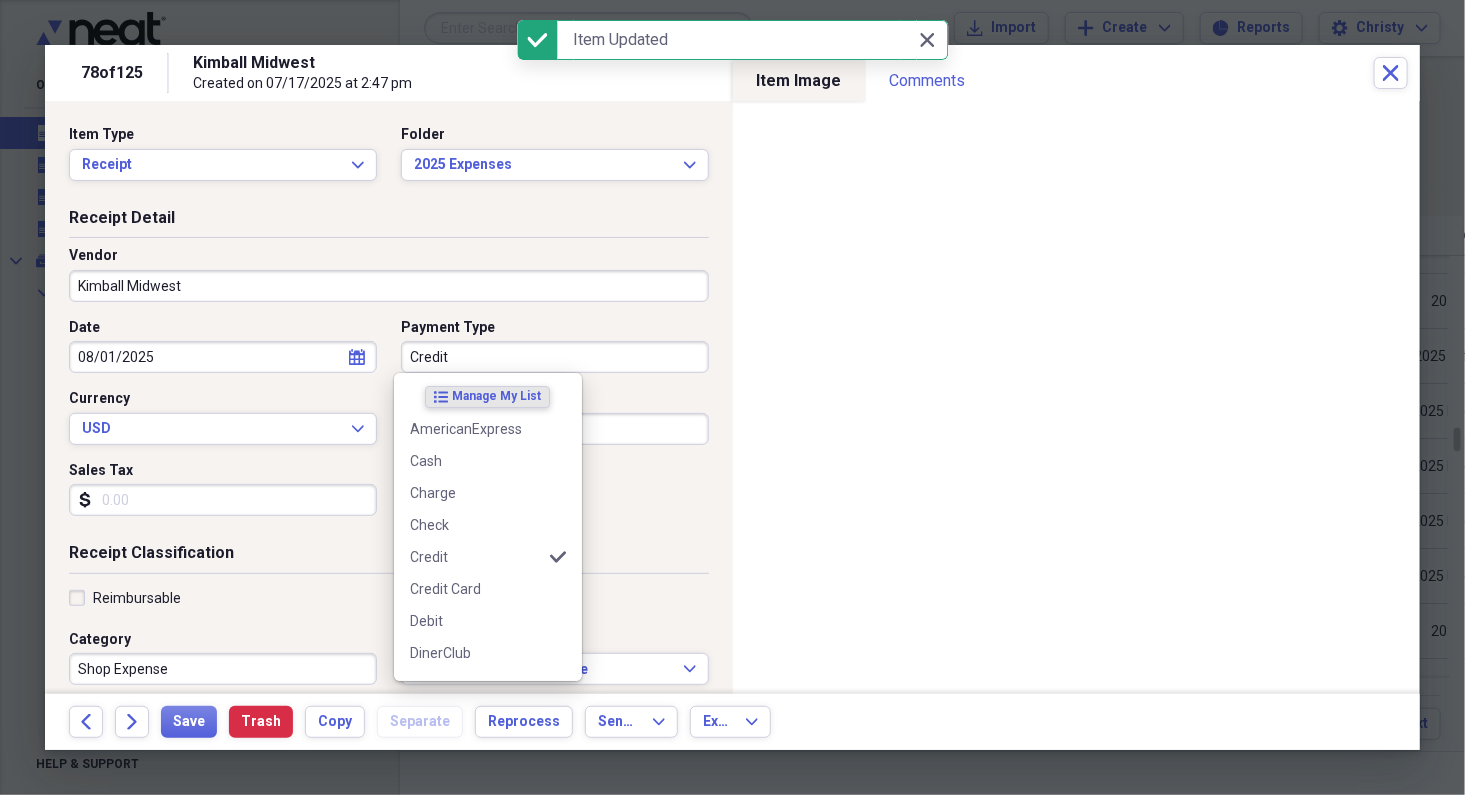 click on "Credit" at bounding box center [555, 357] 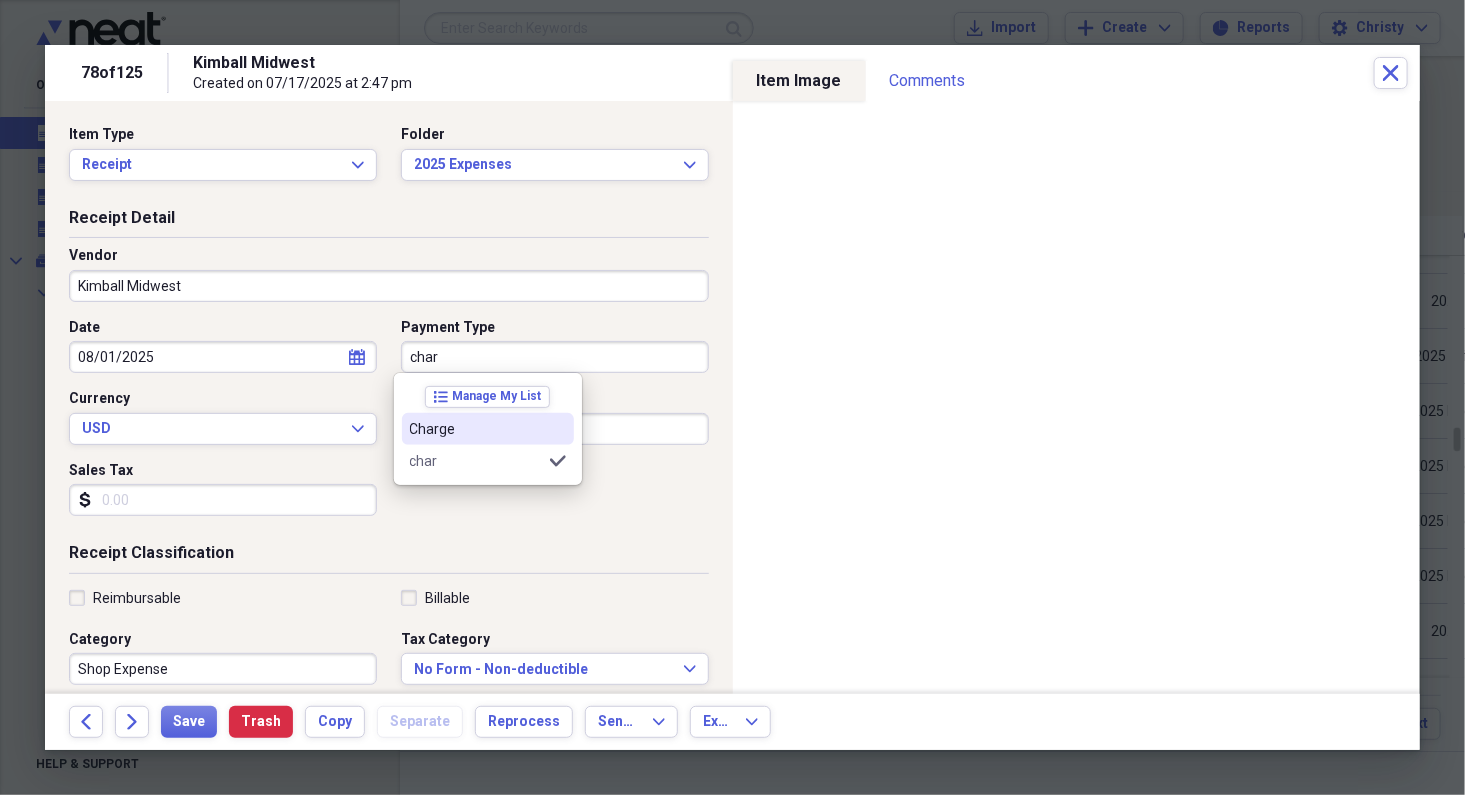 click on "Charge" at bounding box center (488, 429) 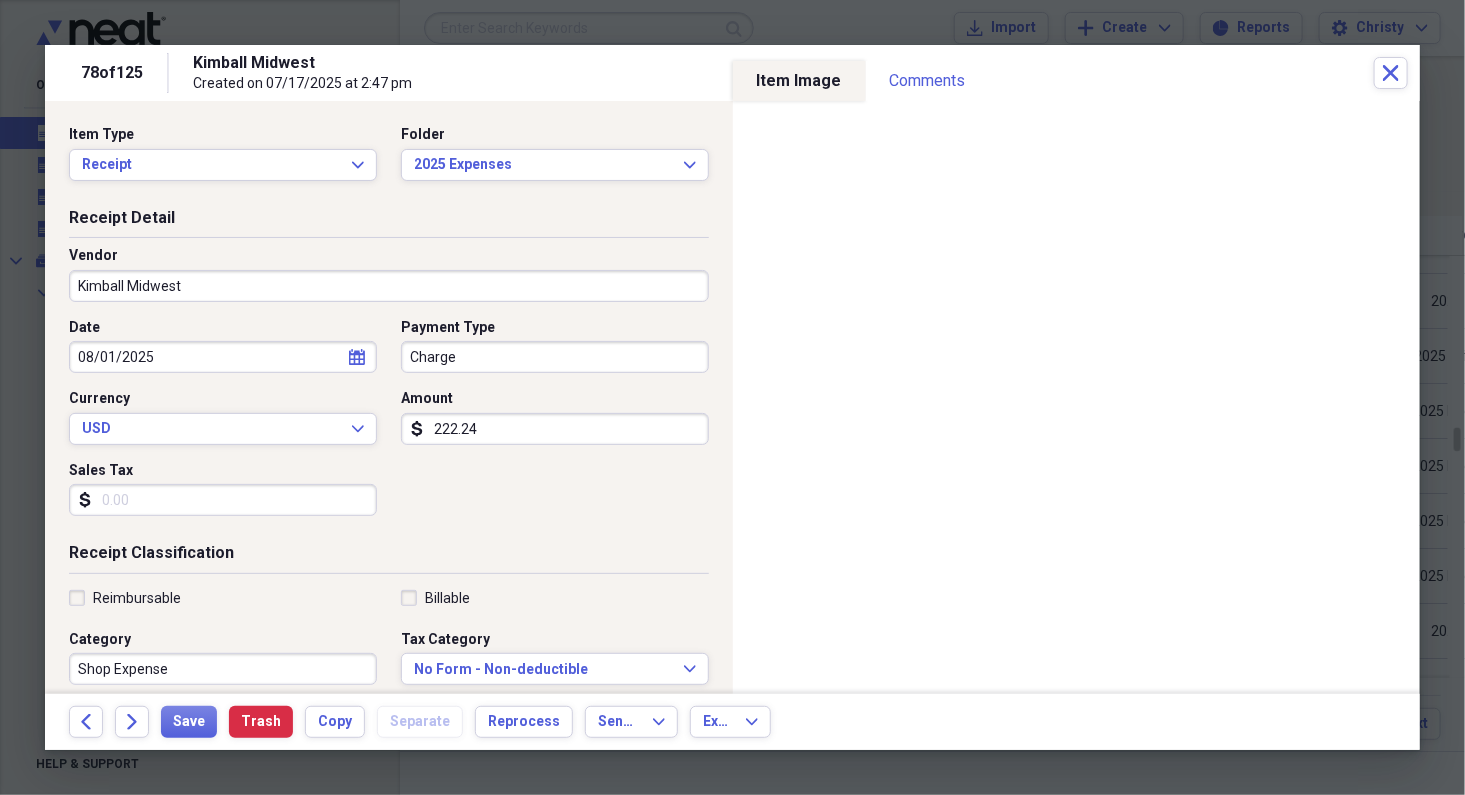 click on "Sales Tax" at bounding box center [223, 500] 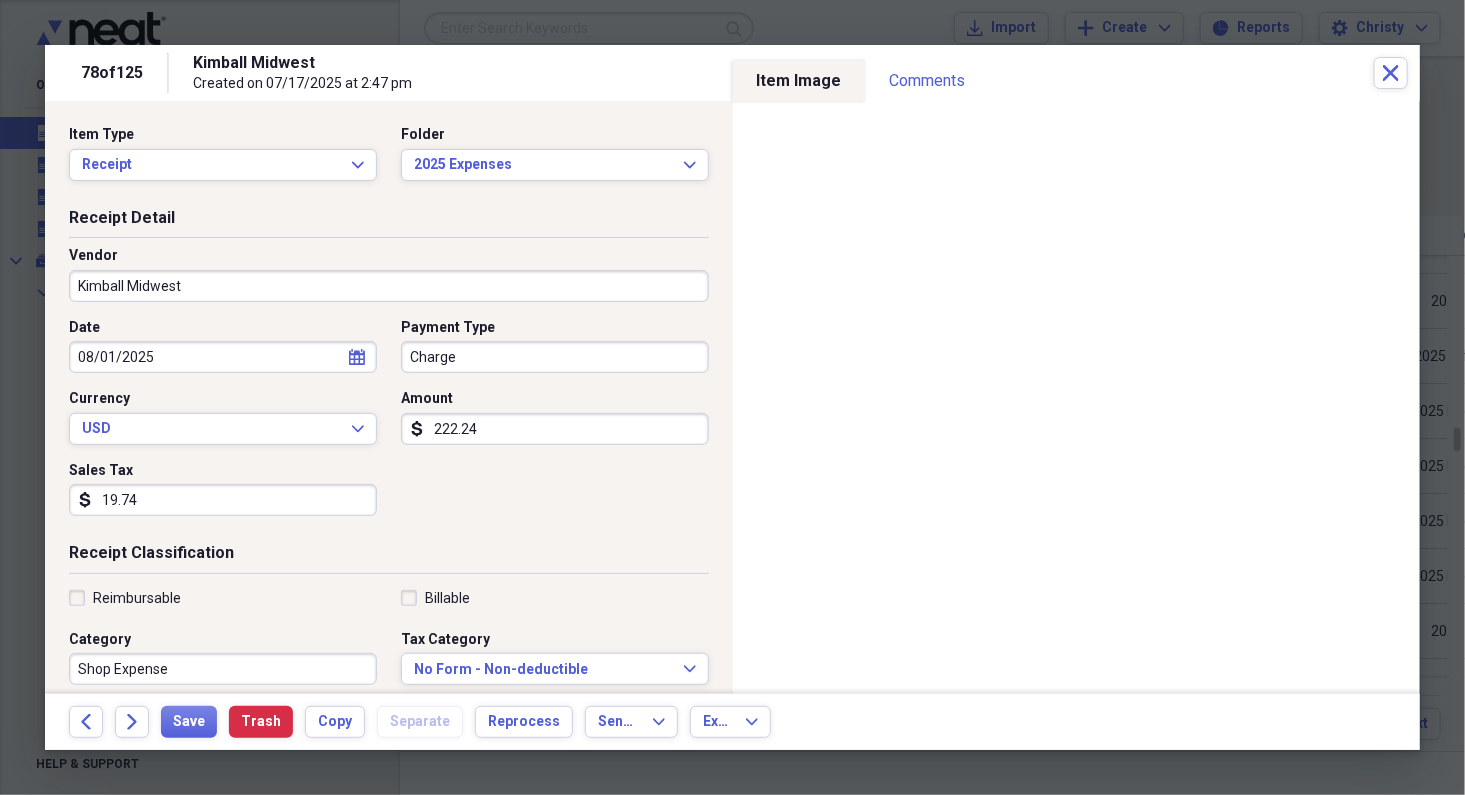 type on "19.74" 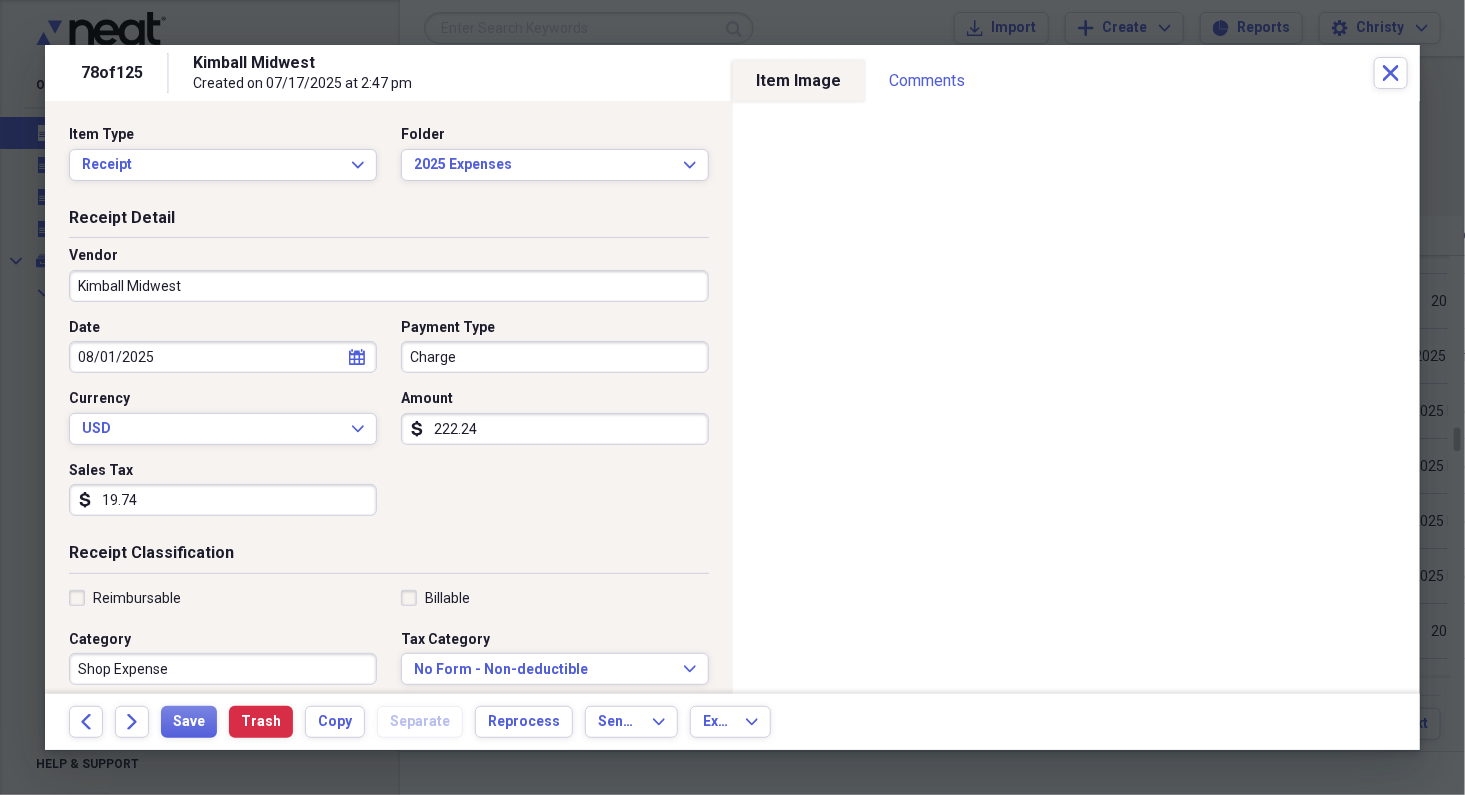 select on "7" 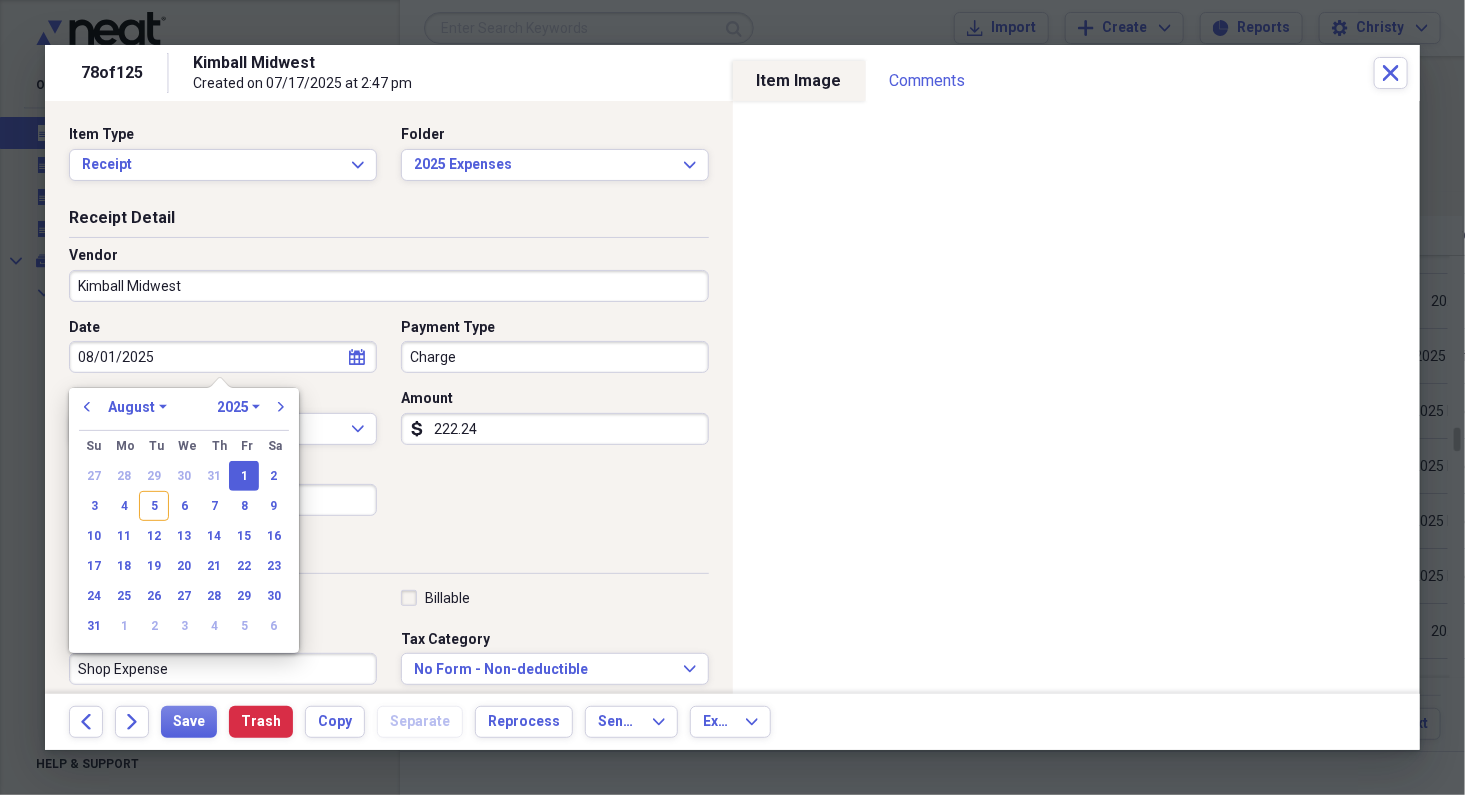 drag, startPoint x: 211, startPoint y: 362, endPoint x: -54, endPoint y: 326, distance: 267.4341 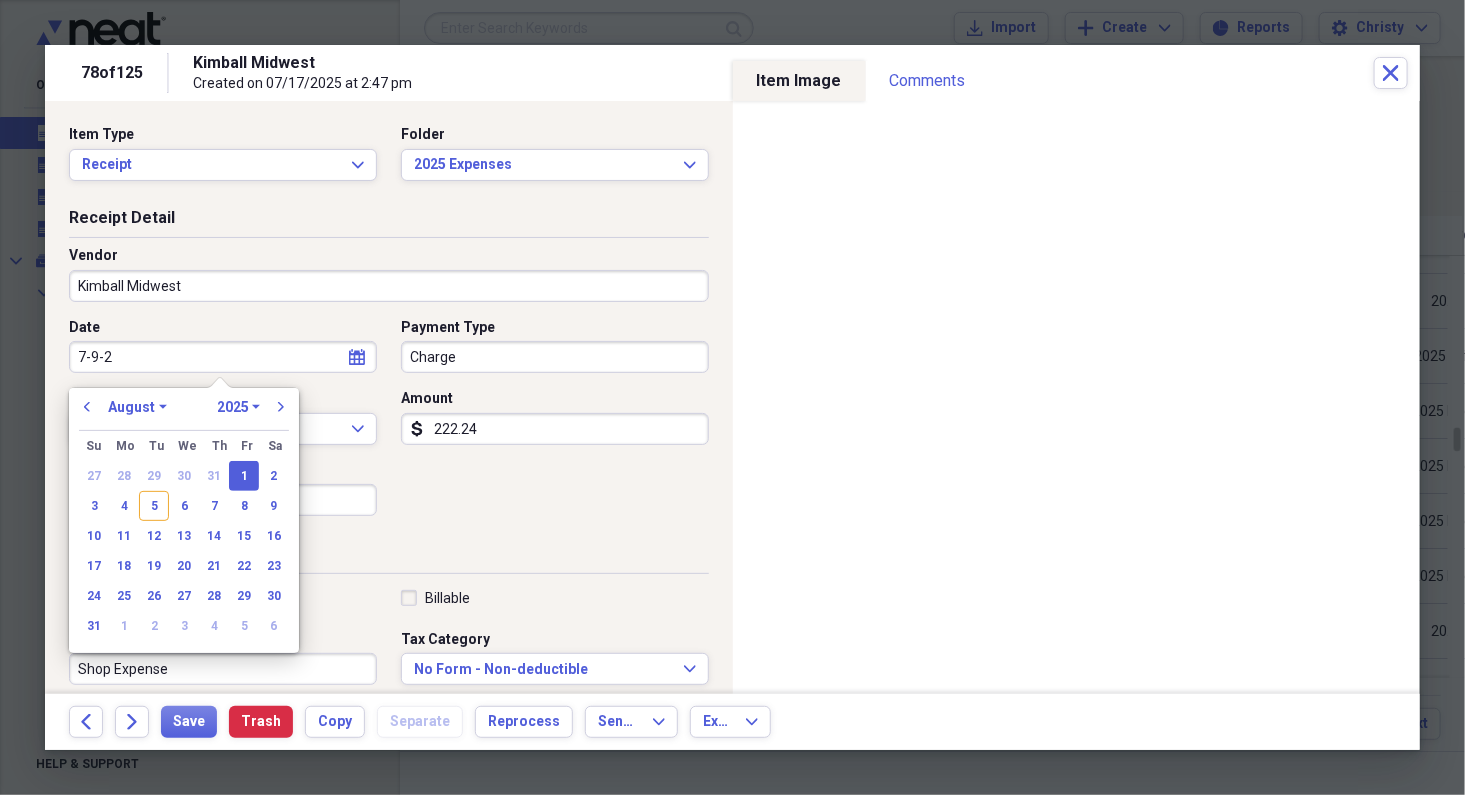 type on "7-9-25" 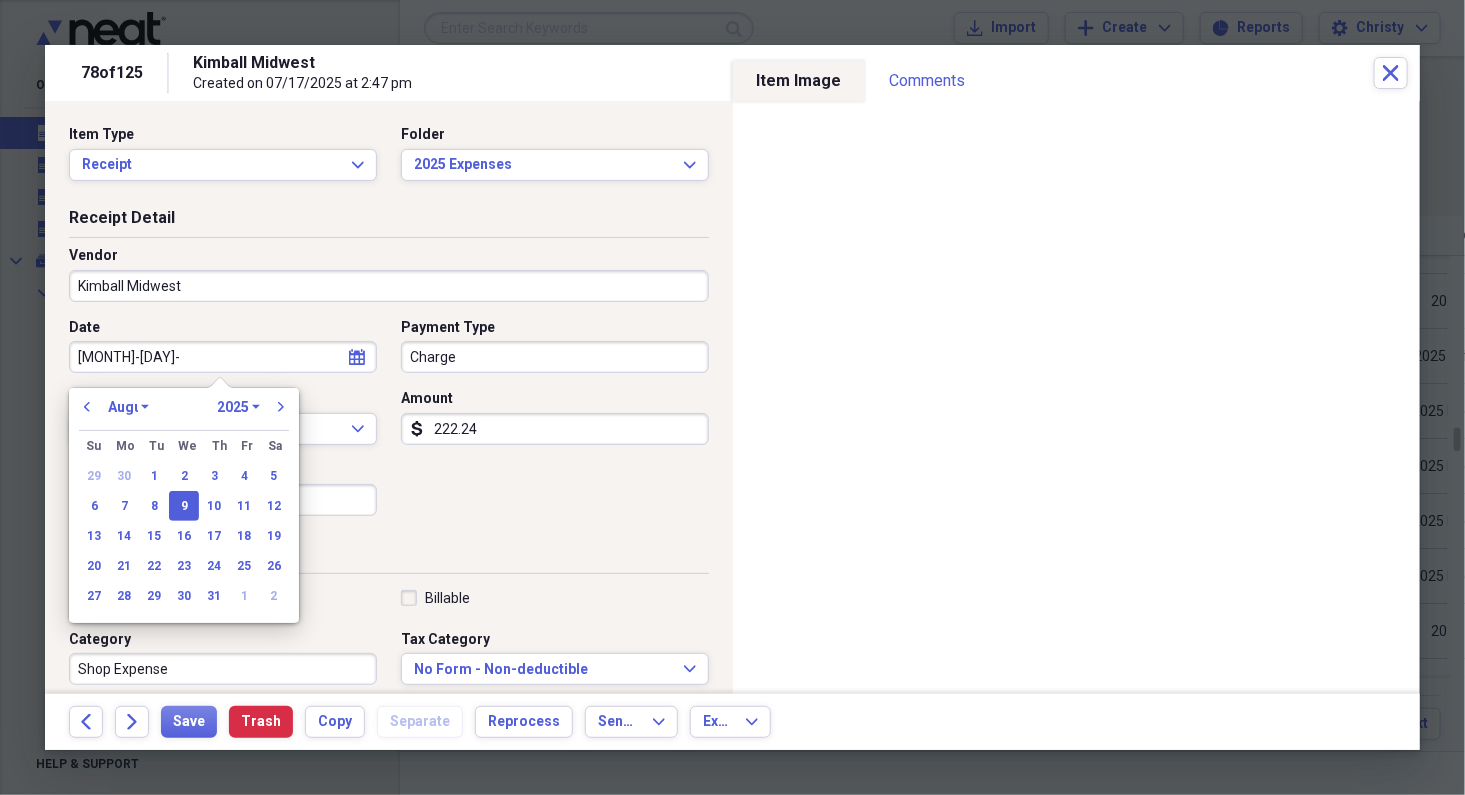 select on "6" 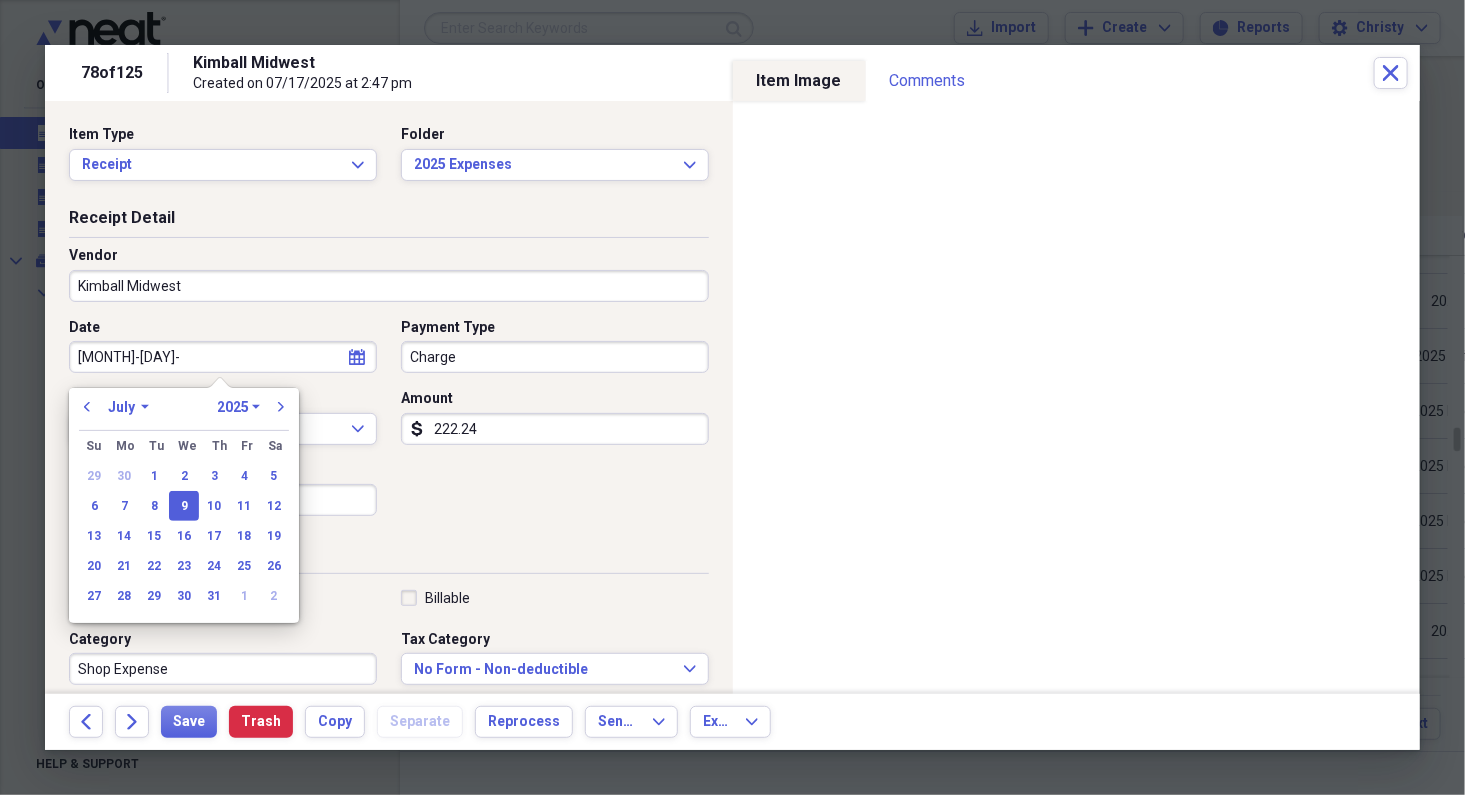 type on "07/09/2025" 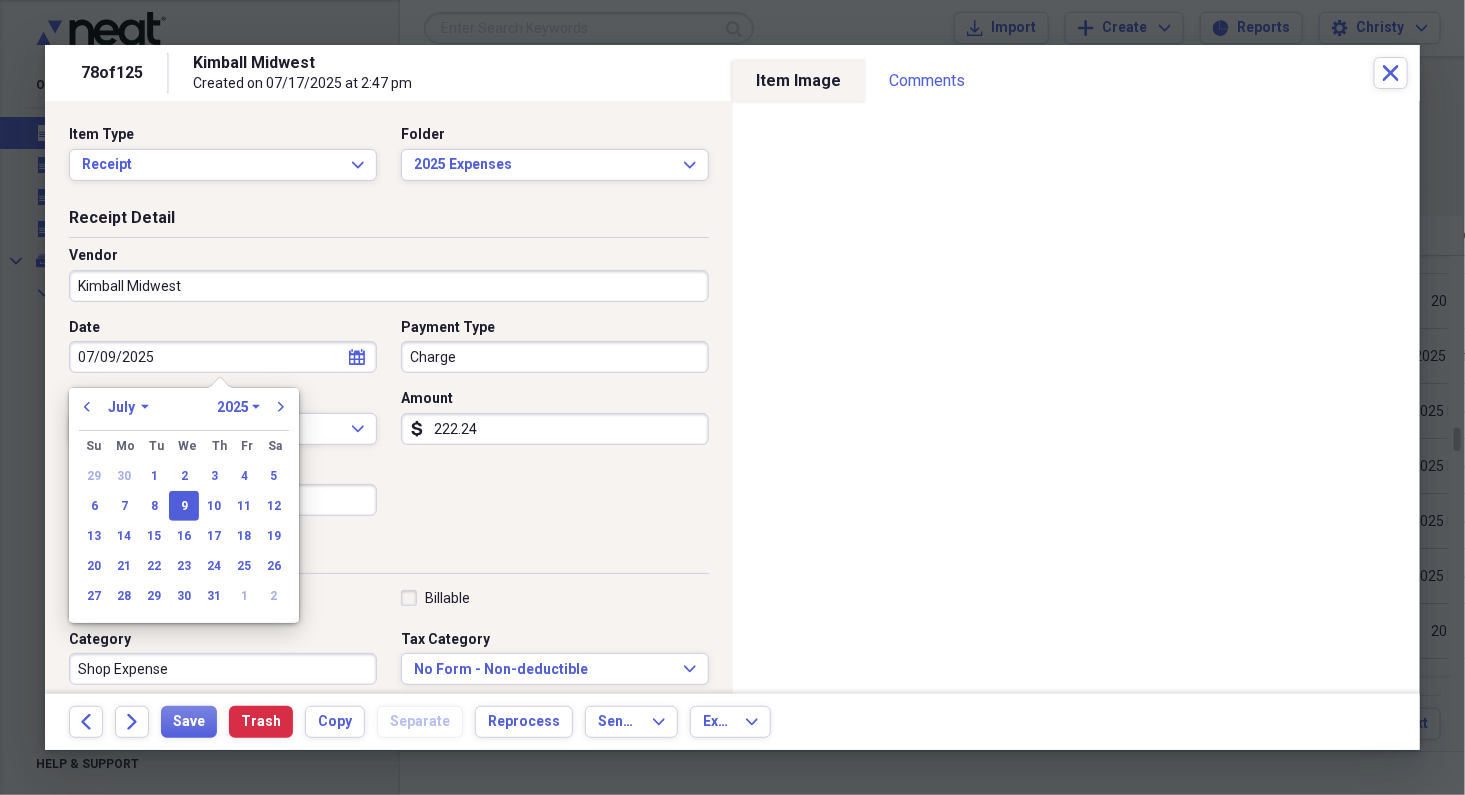type 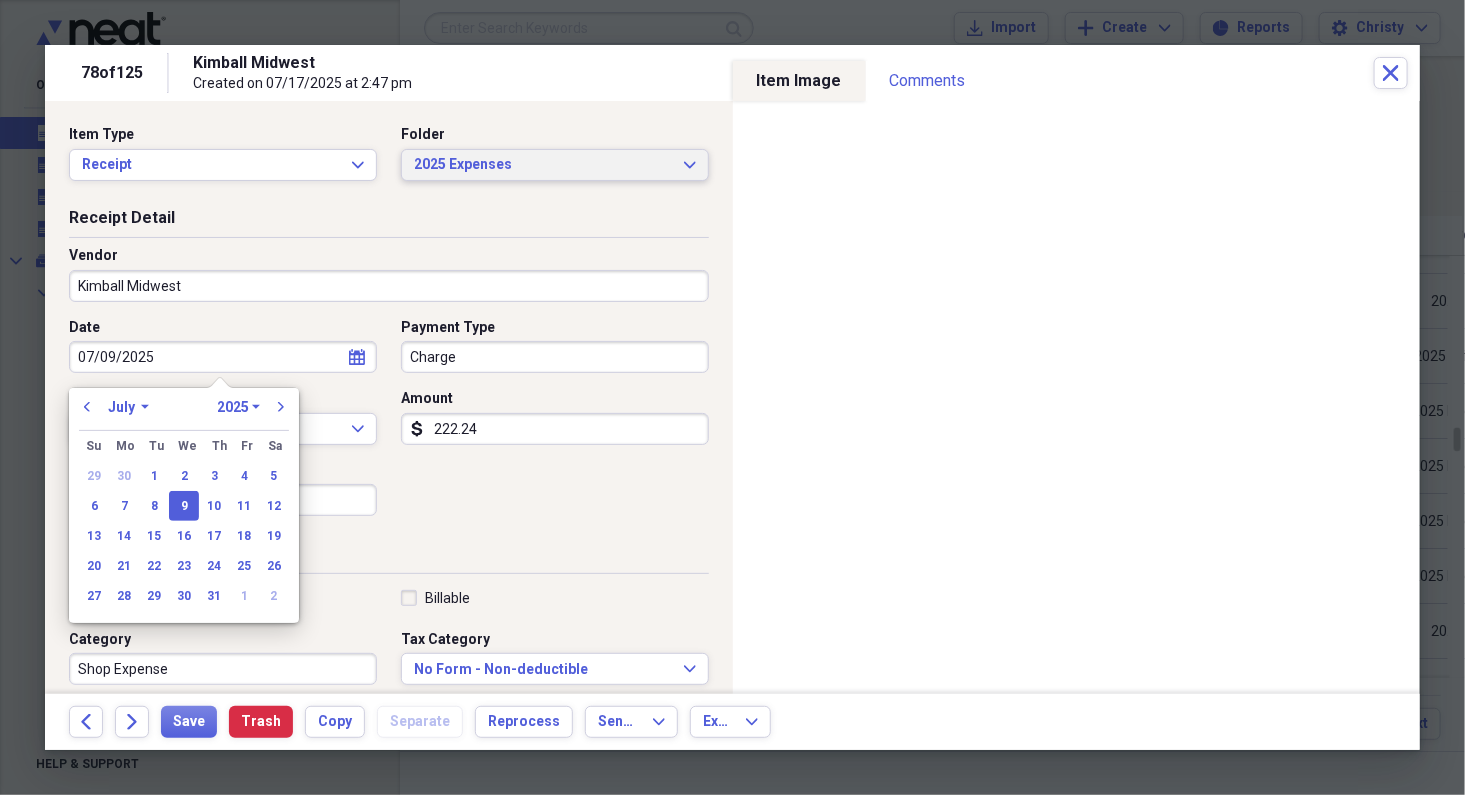click on "2025 Expenses" at bounding box center [543, 165] 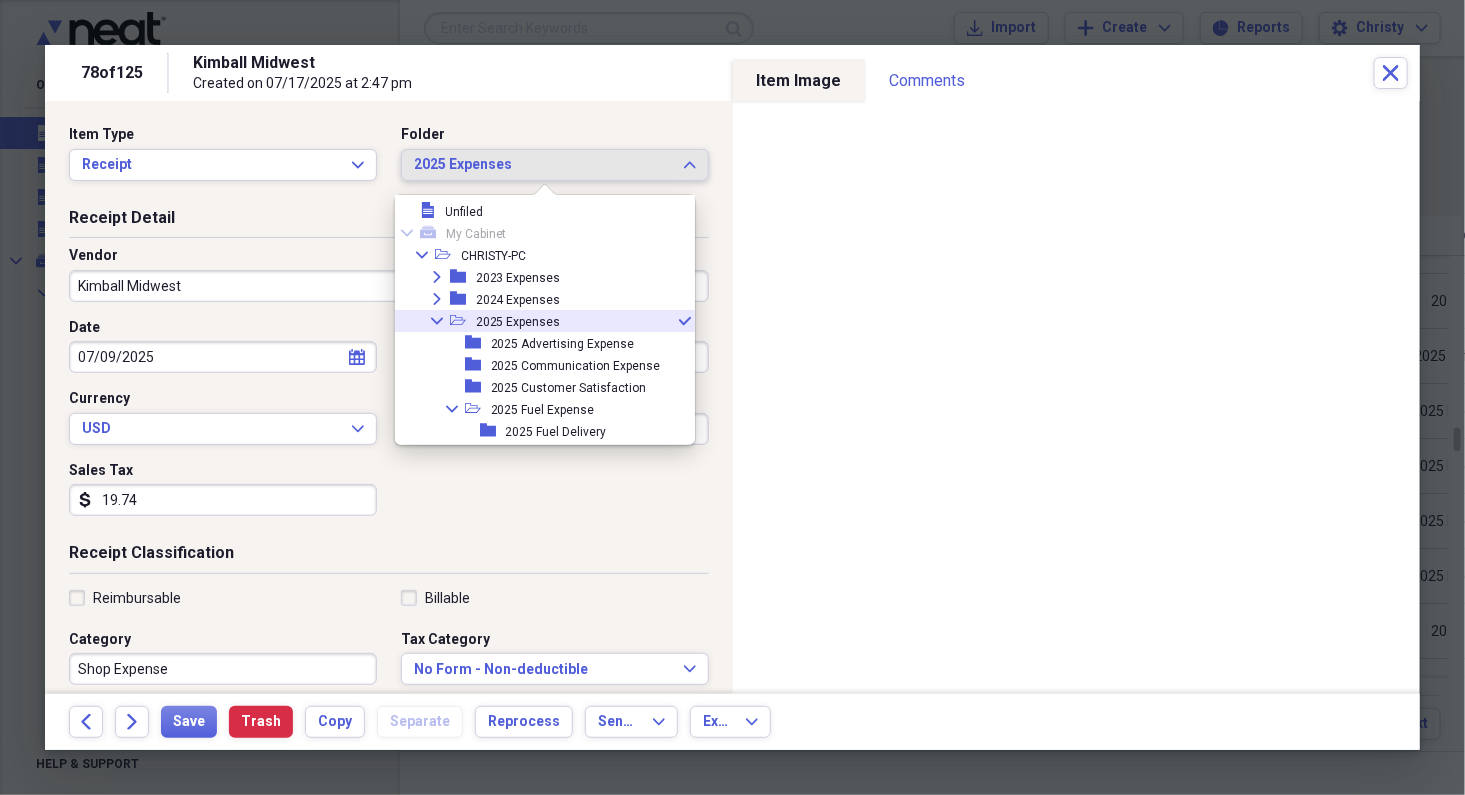 scroll, scrollTop: 192, scrollLeft: 0, axis: vertical 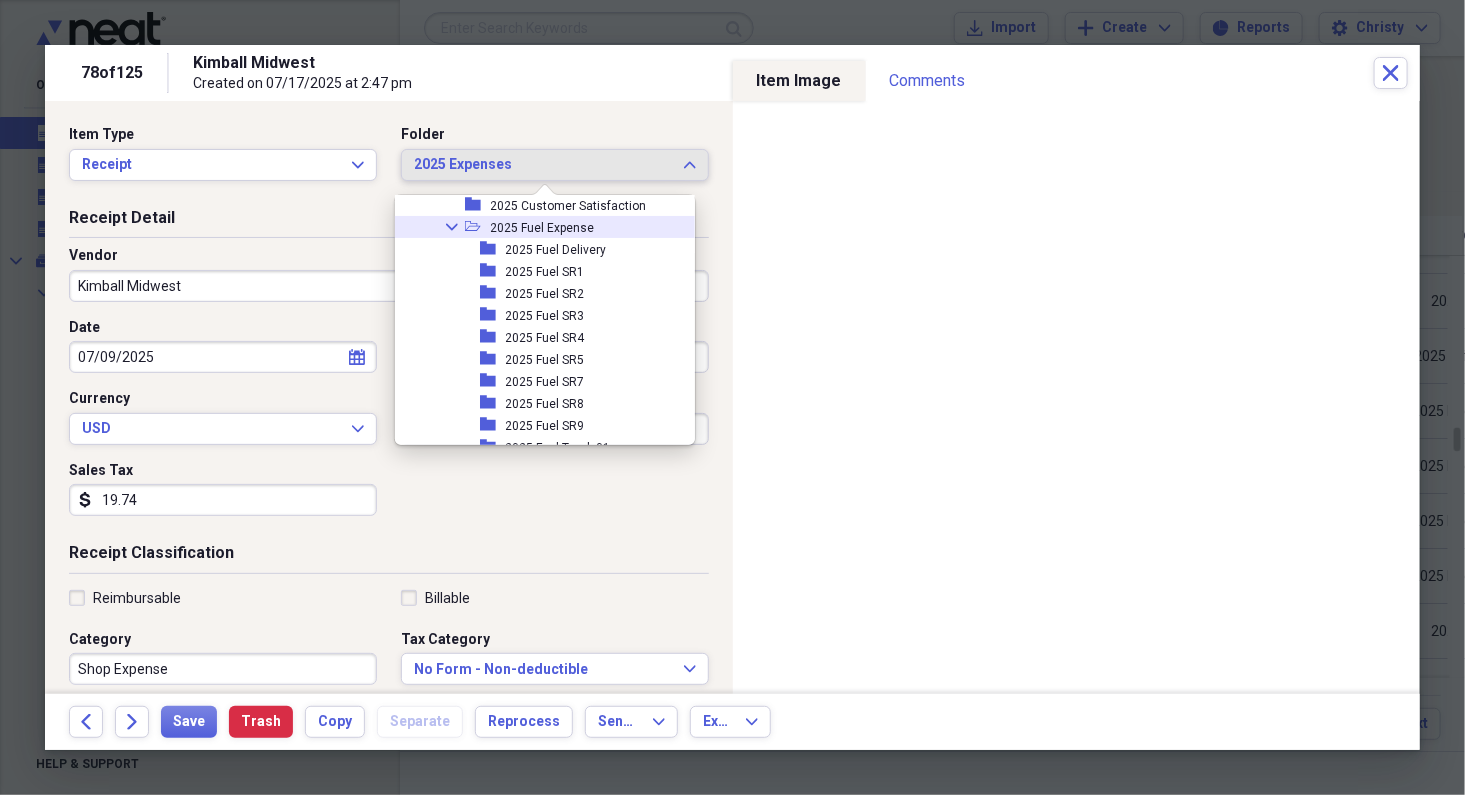 click on "Collapse" 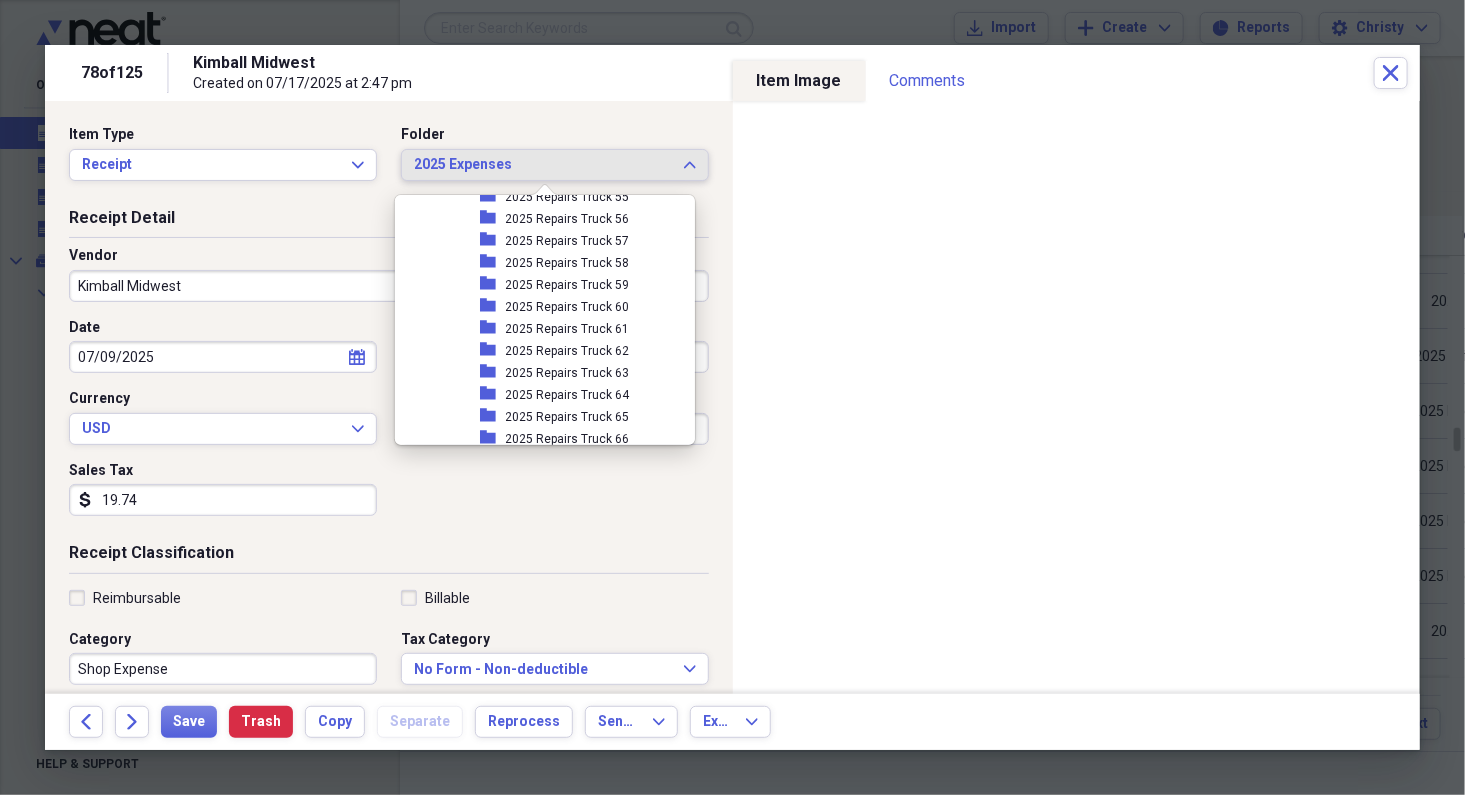 scroll, scrollTop: 2051, scrollLeft: 0, axis: vertical 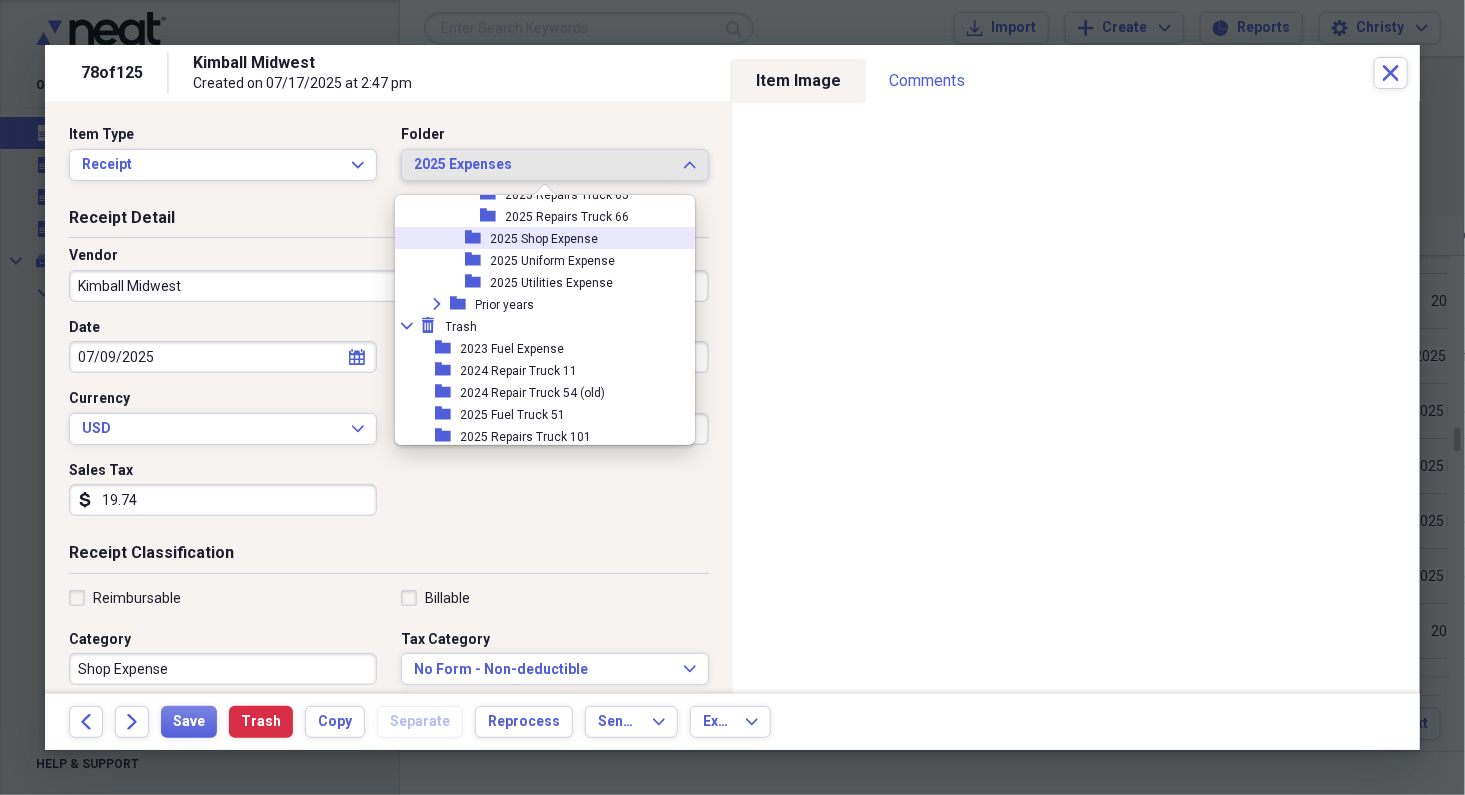 click on "2025 Shop Expense" at bounding box center (545, 239) 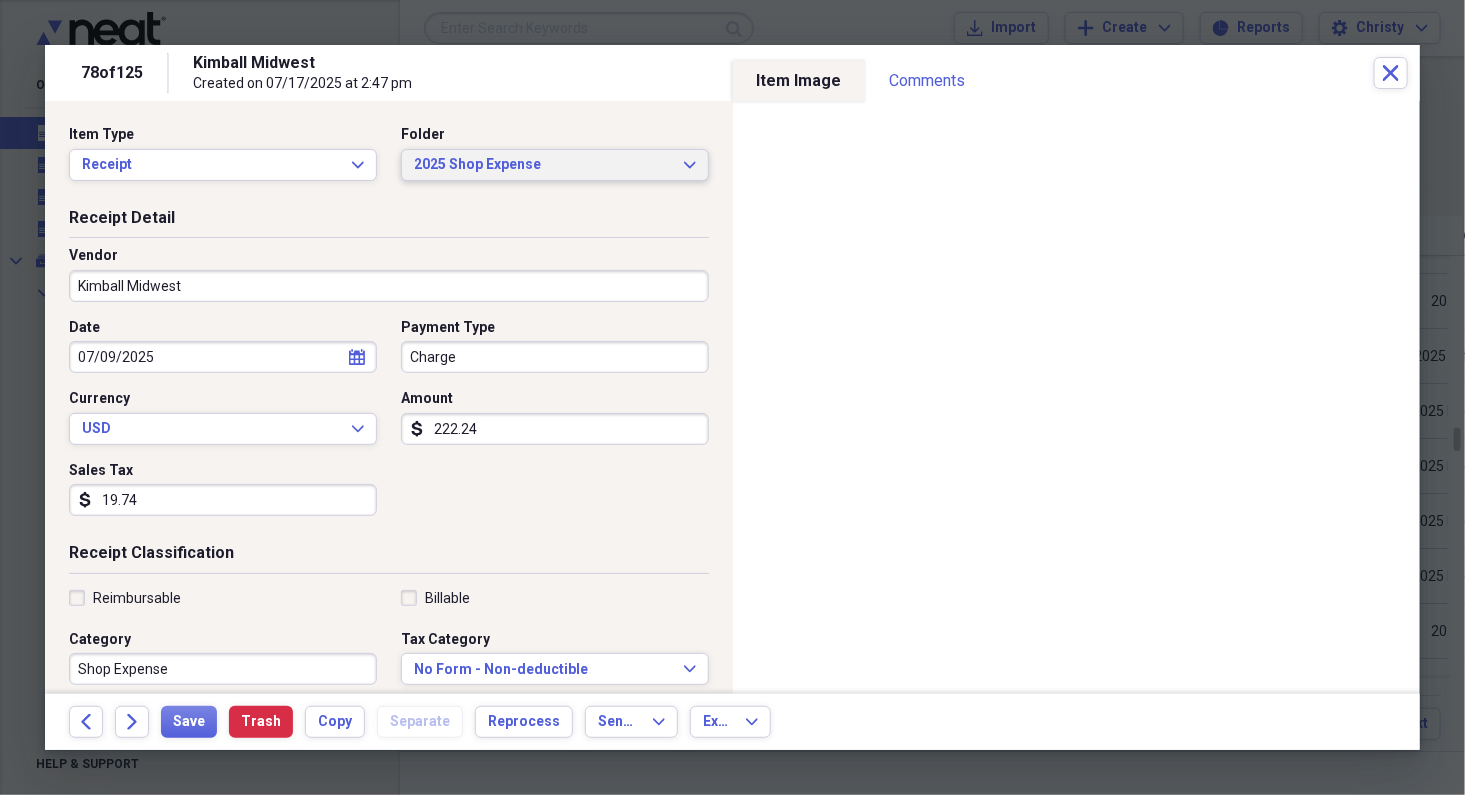 scroll, scrollTop: 427, scrollLeft: 0, axis: vertical 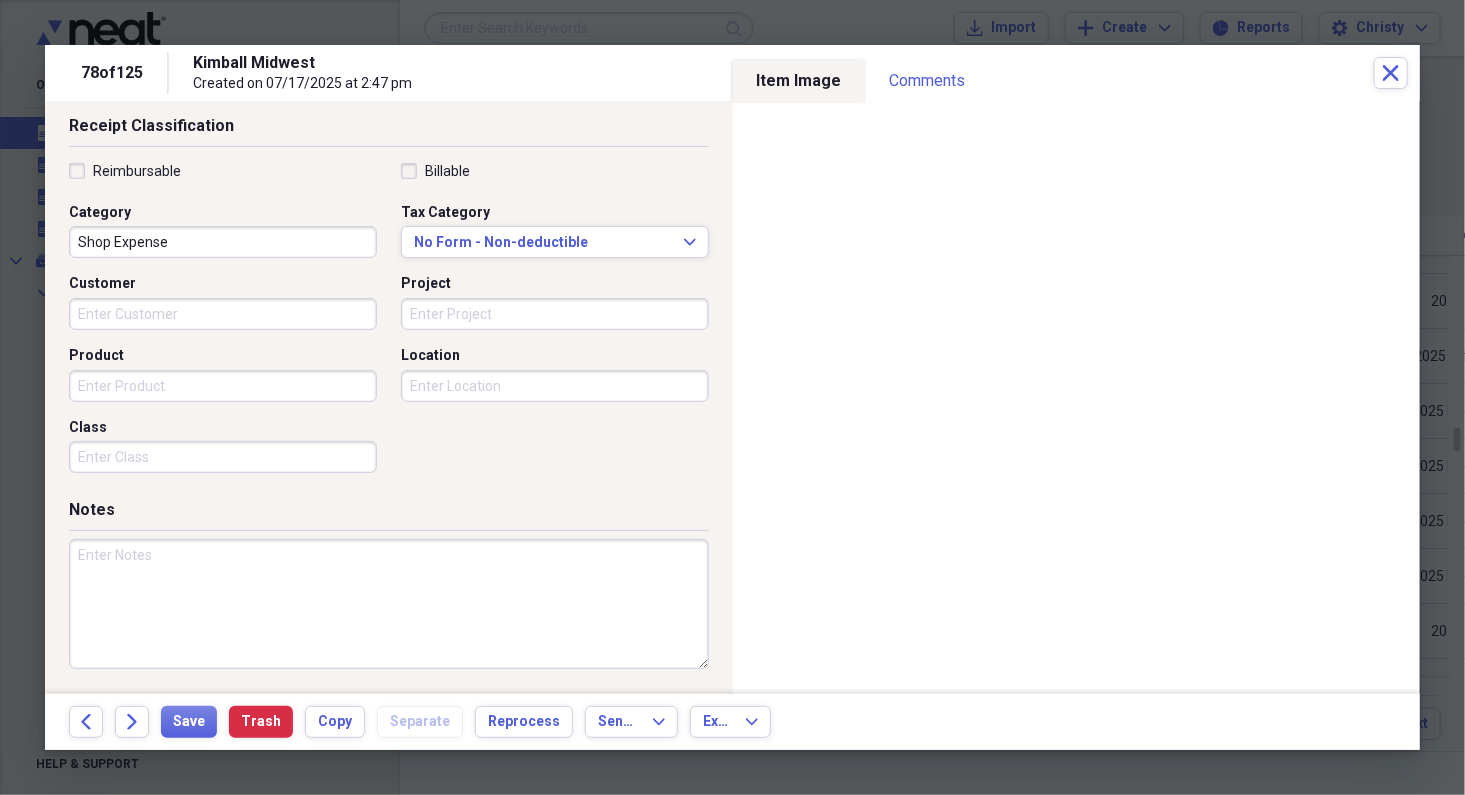click at bounding box center (389, 604) 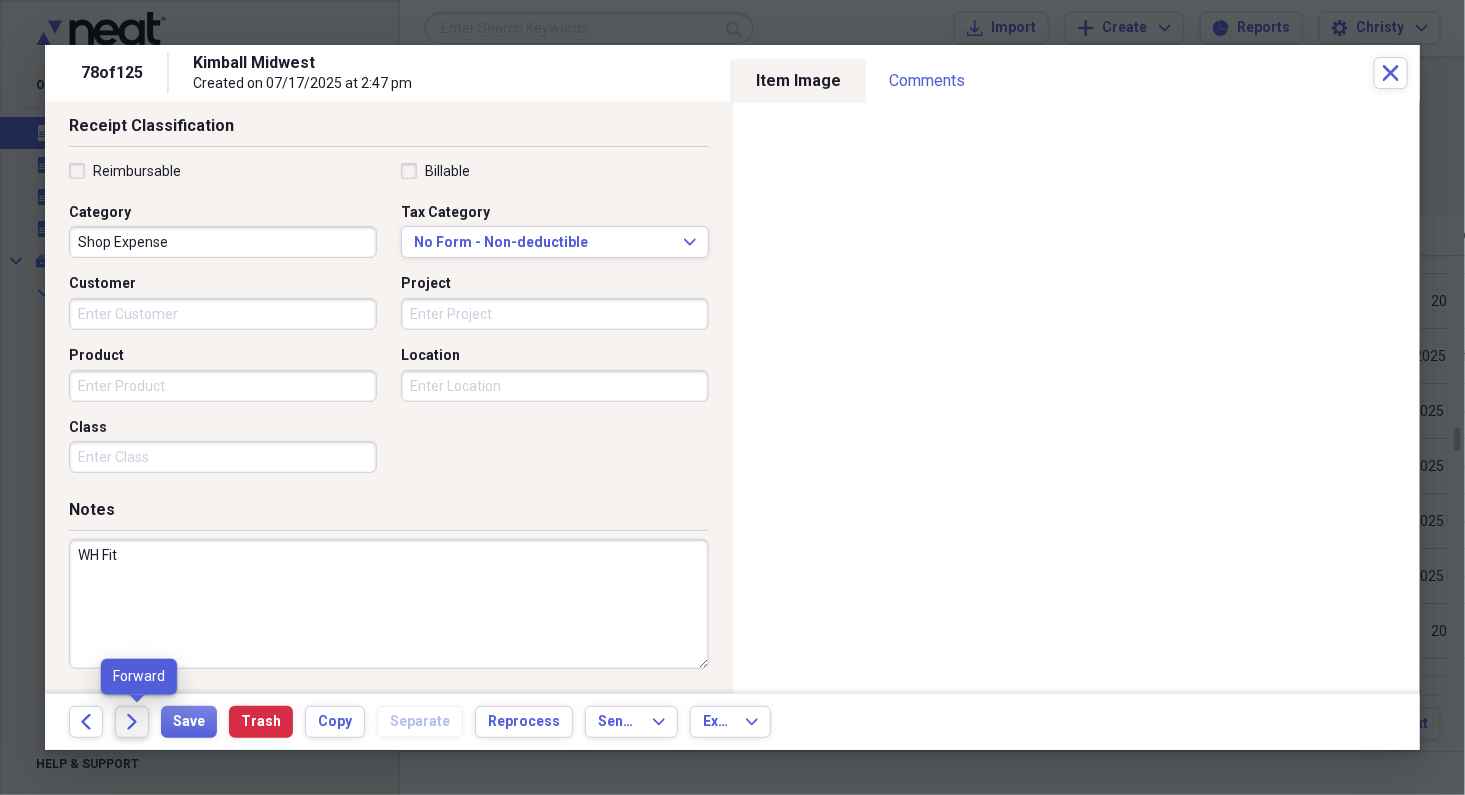 type on "WH Fit" 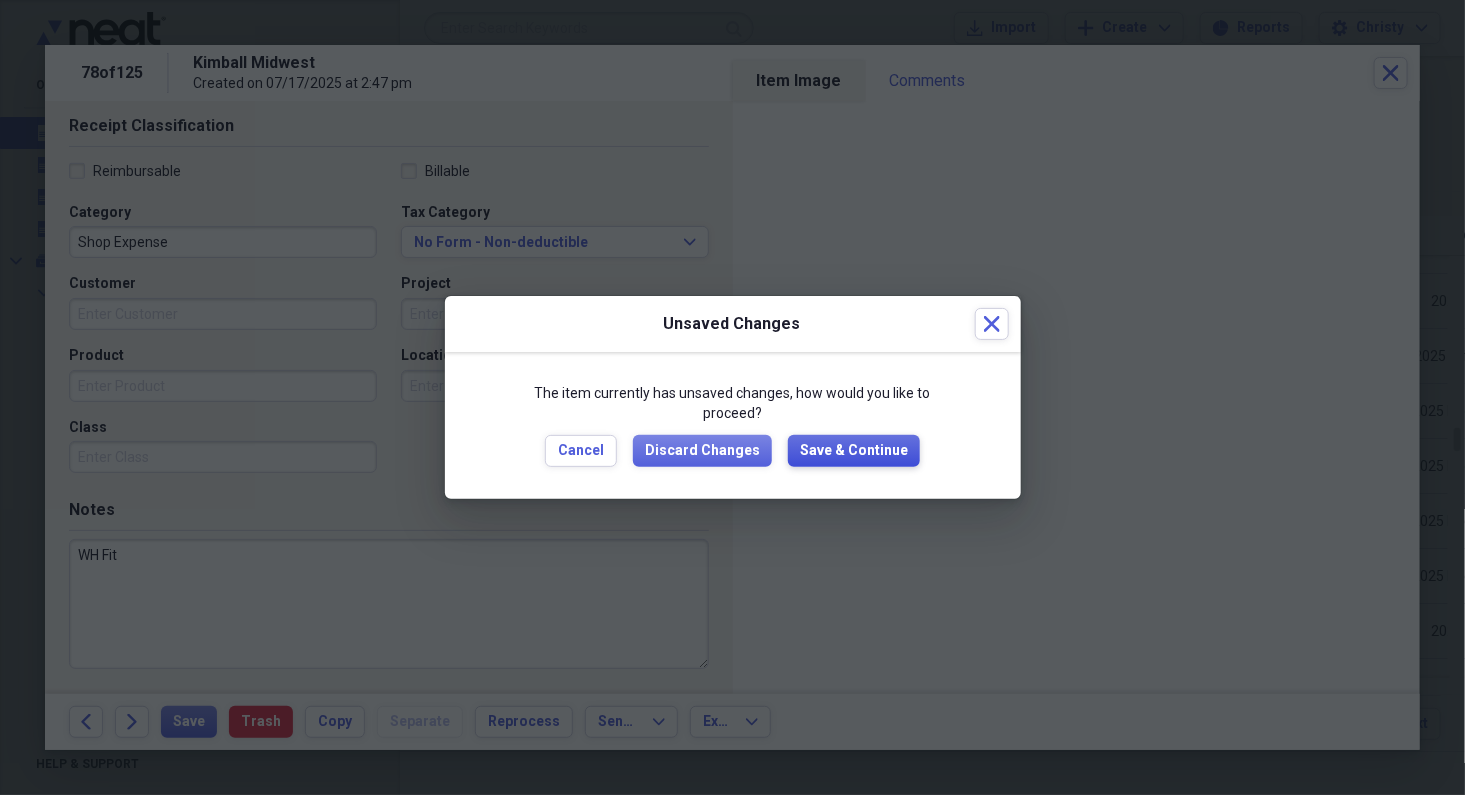 click on "Save & Continue" at bounding box center (854, 451) 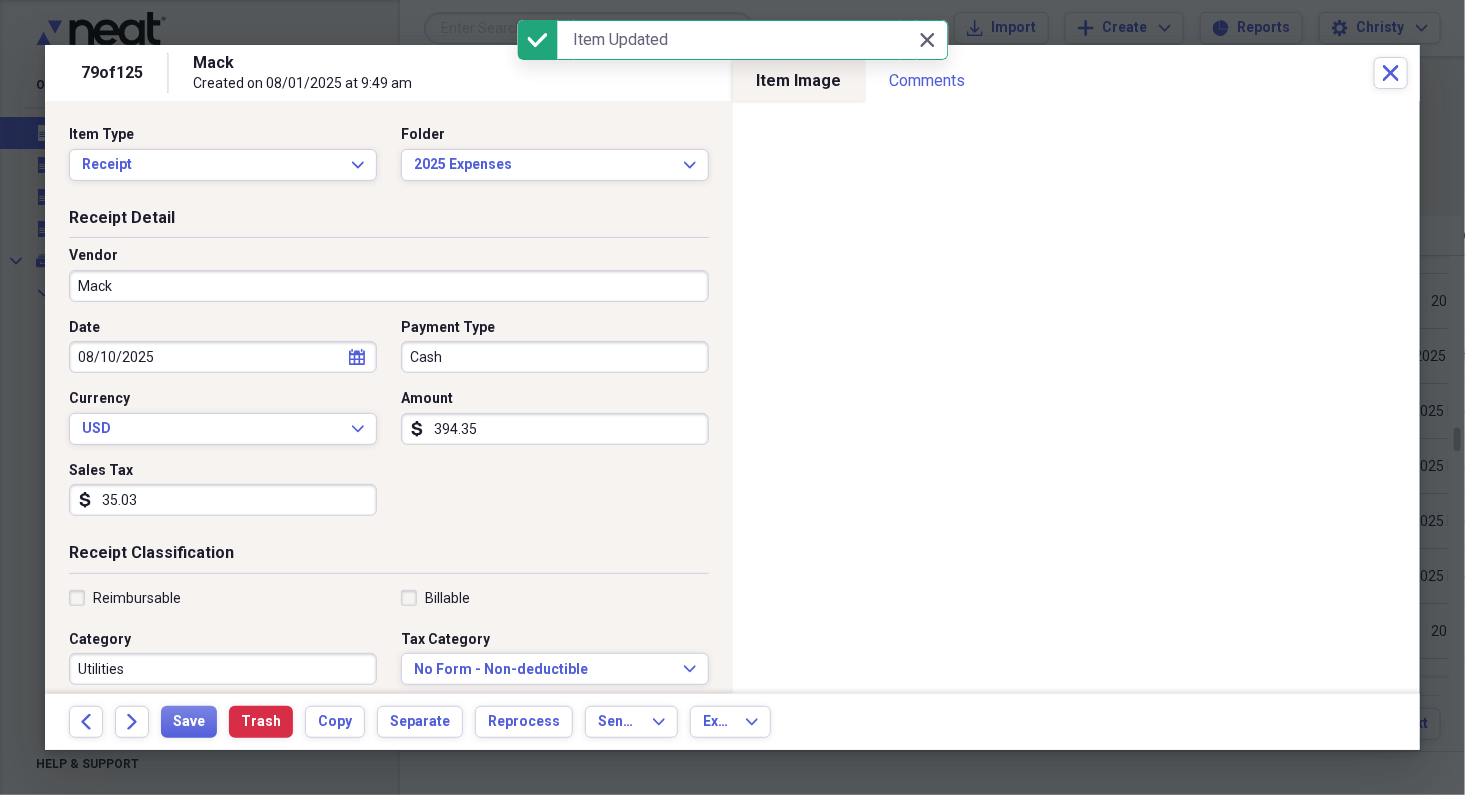 click on "Mack" at bounding box center [389, 286] 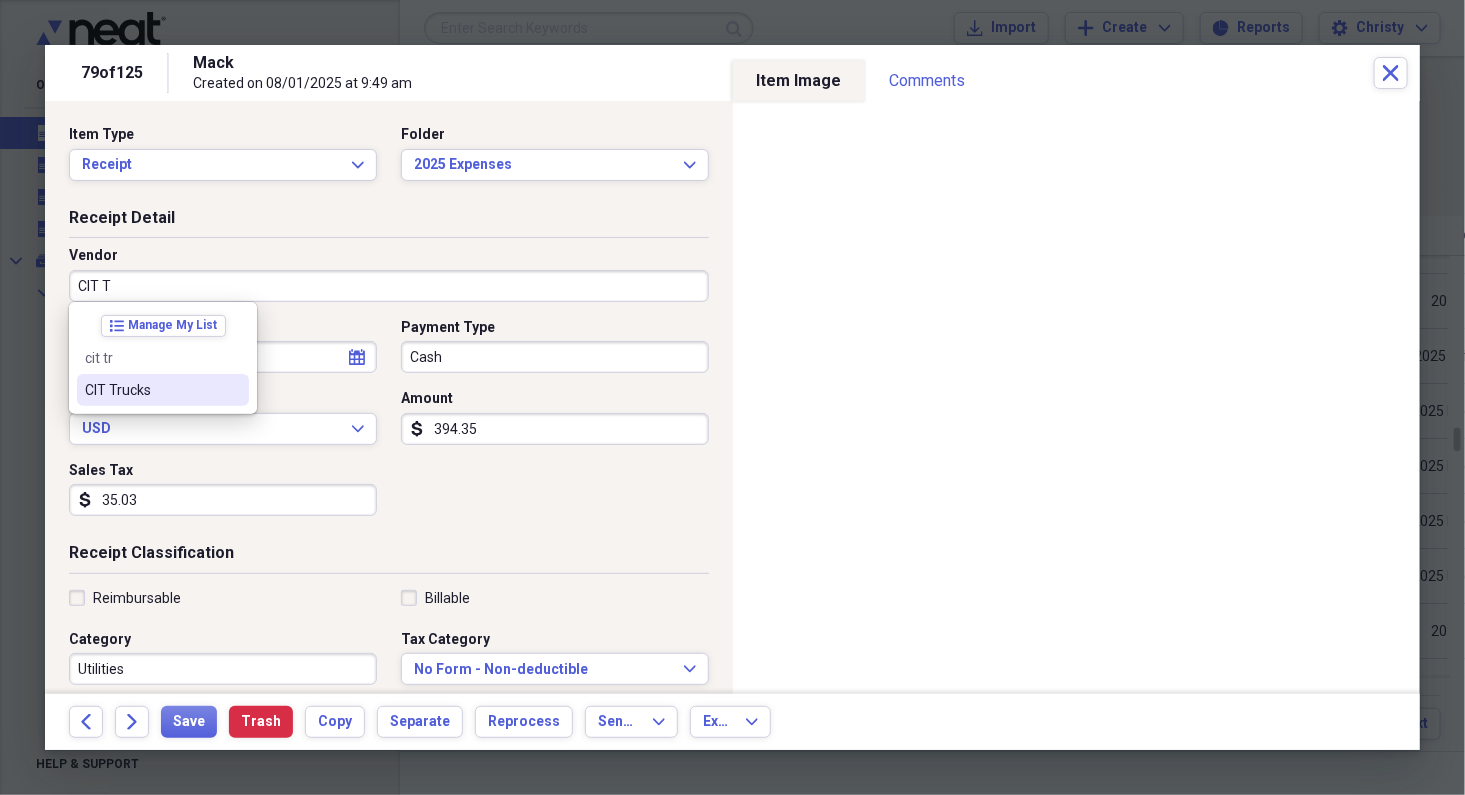click on "CIT Trucks" at bounding box center (163, 390) 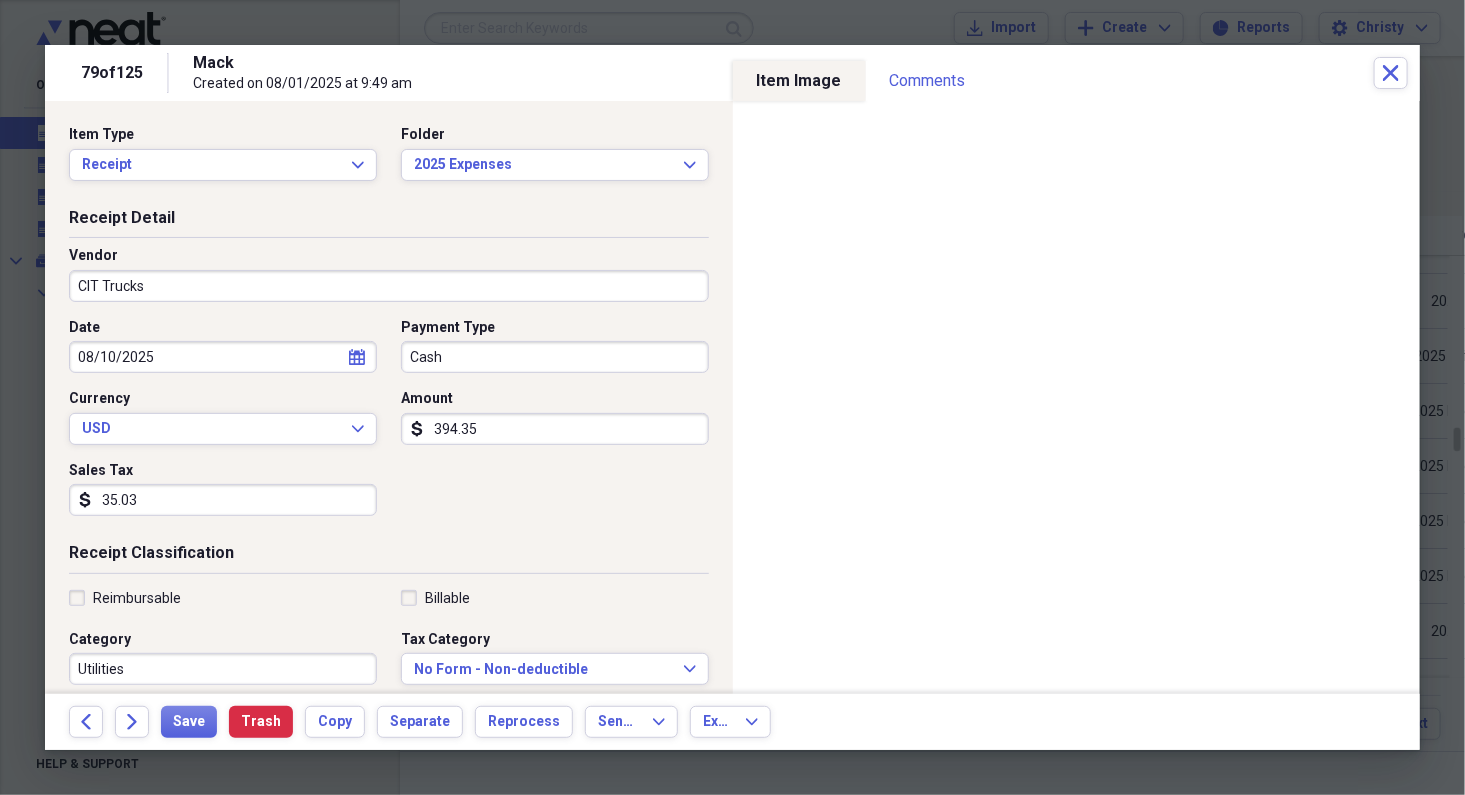 type on "Repairs & Maintenance" 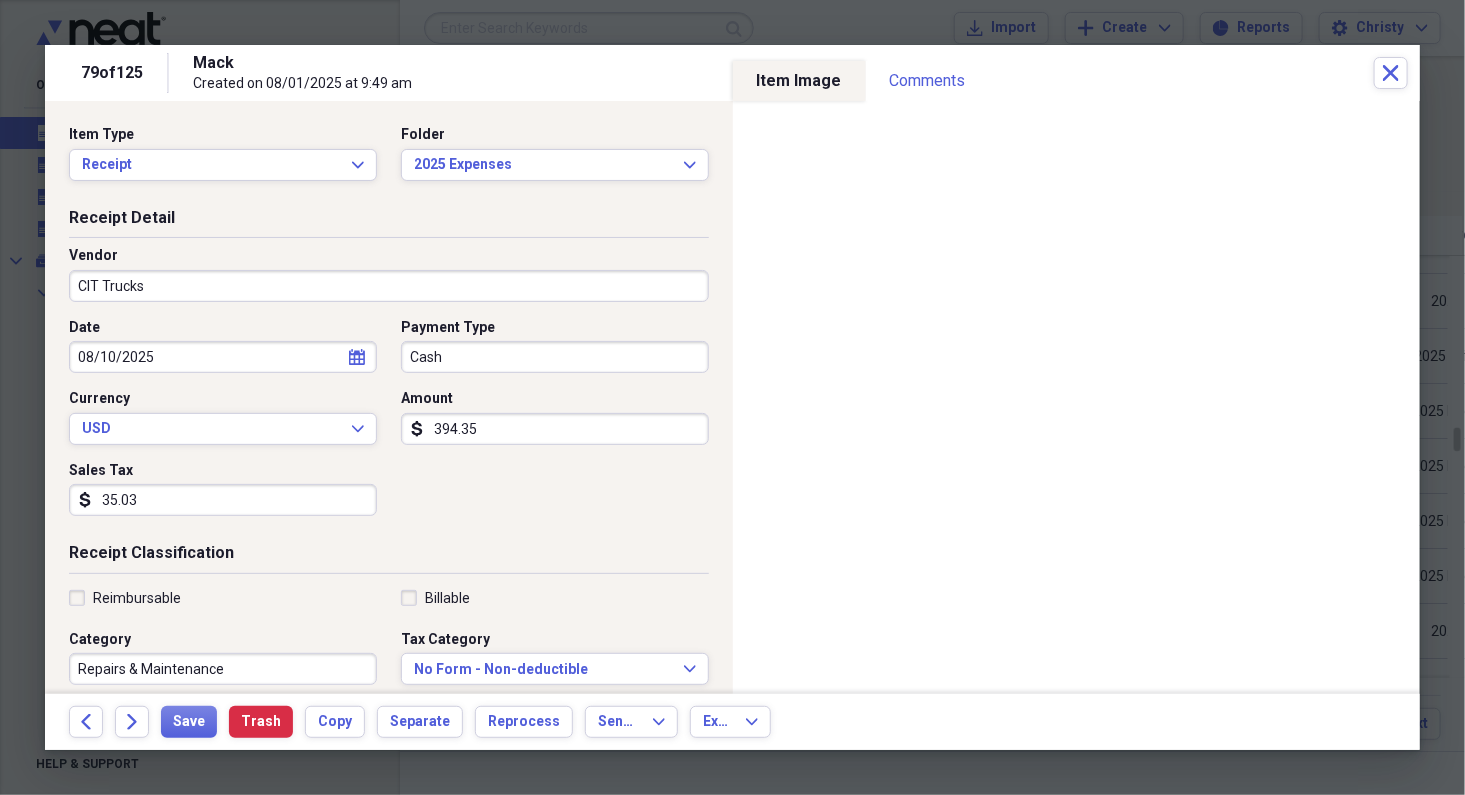 click on "Cash" at bounding box center [555, 357] 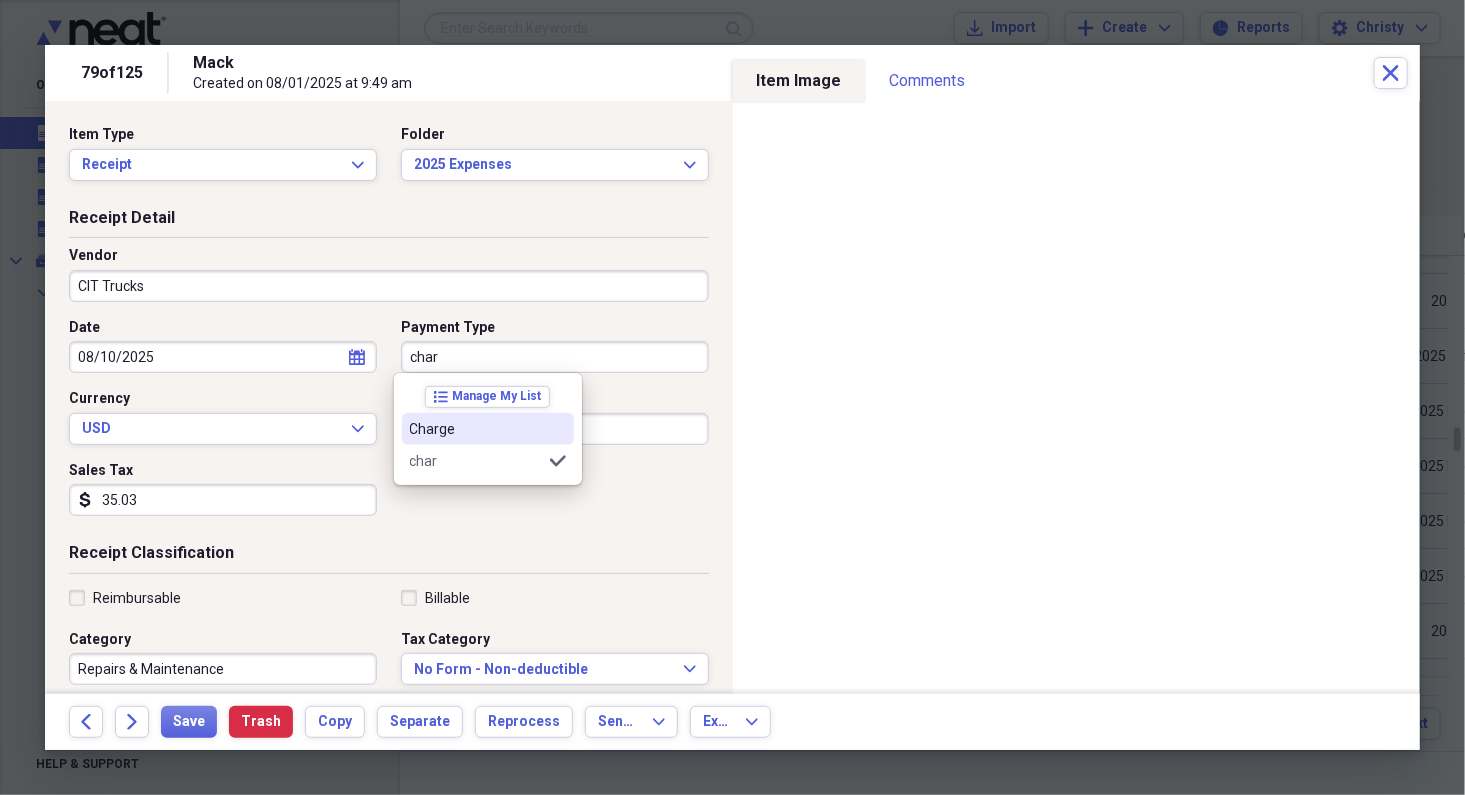 click on "Charge" at bounding box center [488, 429] 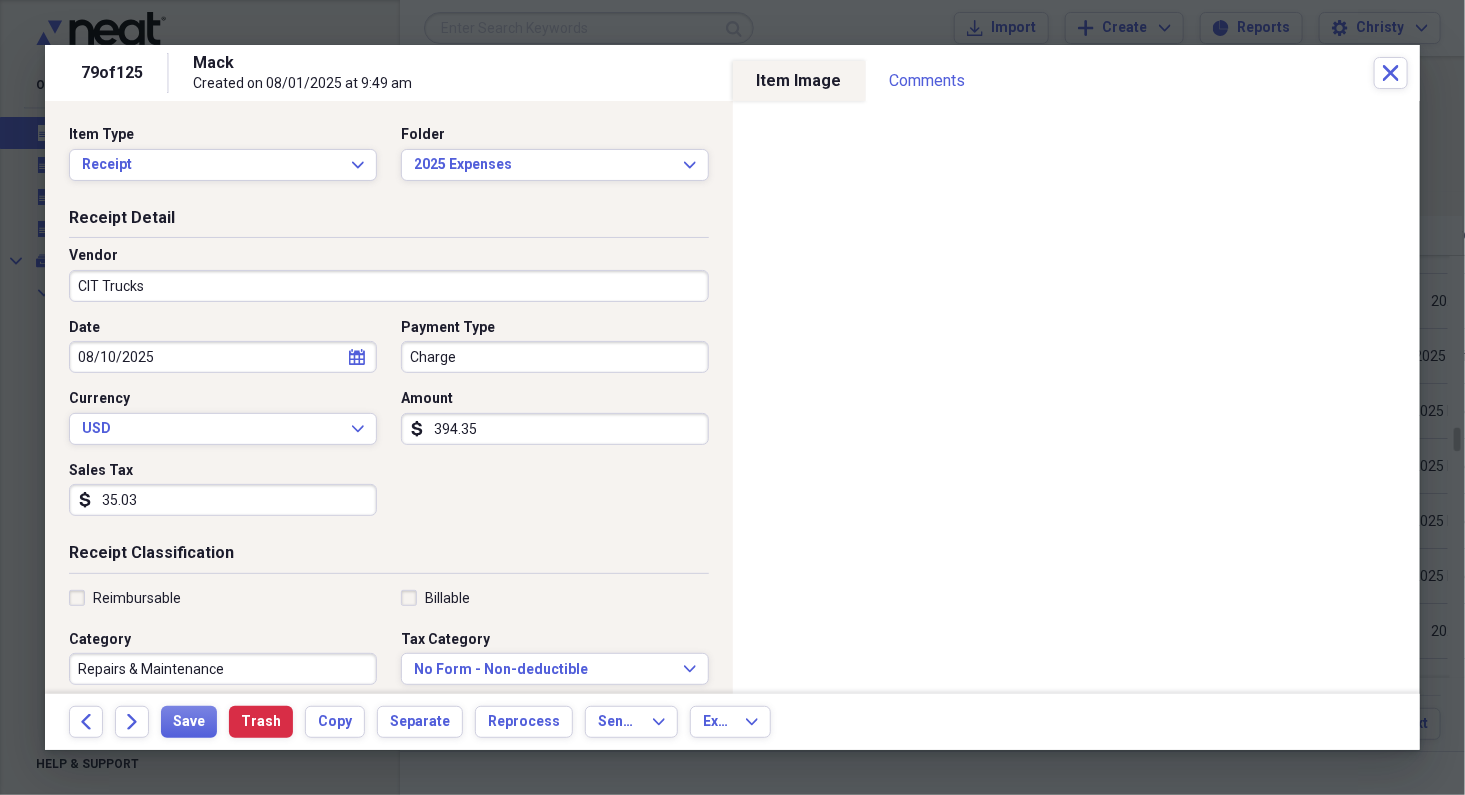 select on "7" 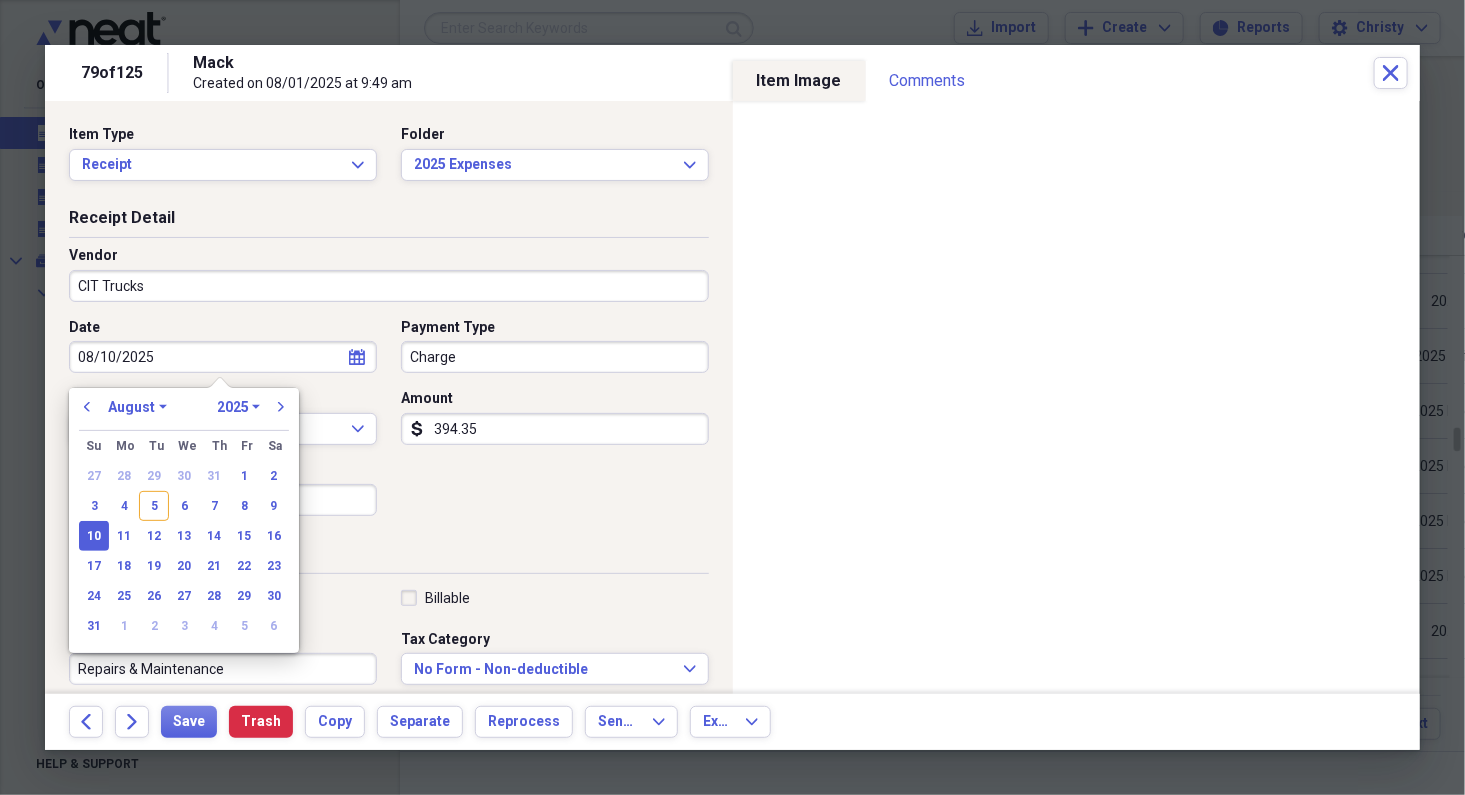 drag, startPoint x: 0, startPoint y: 348, endPoint x: -142, endPoint y: 338, distance: 142.35168 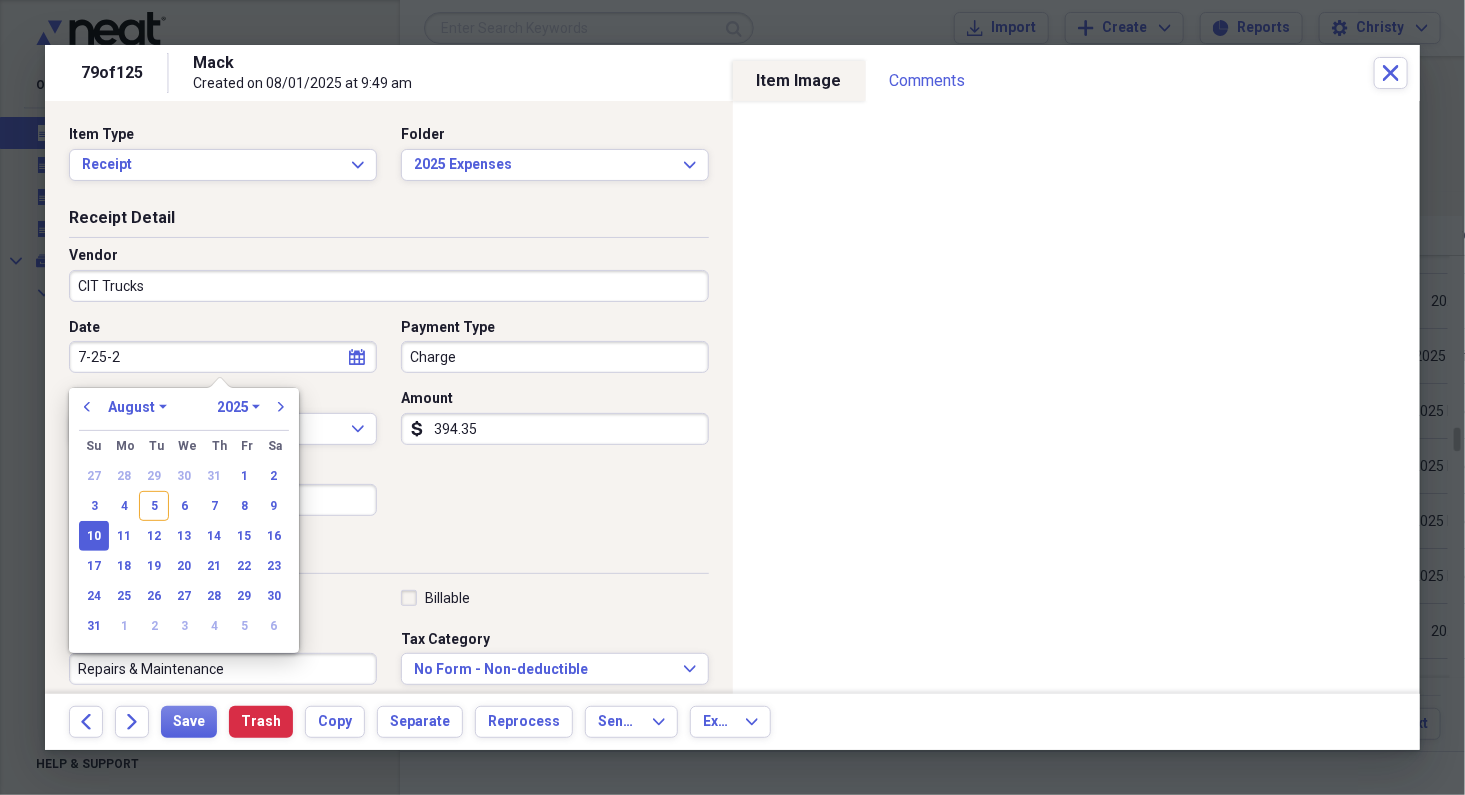 type on "7-25-25" 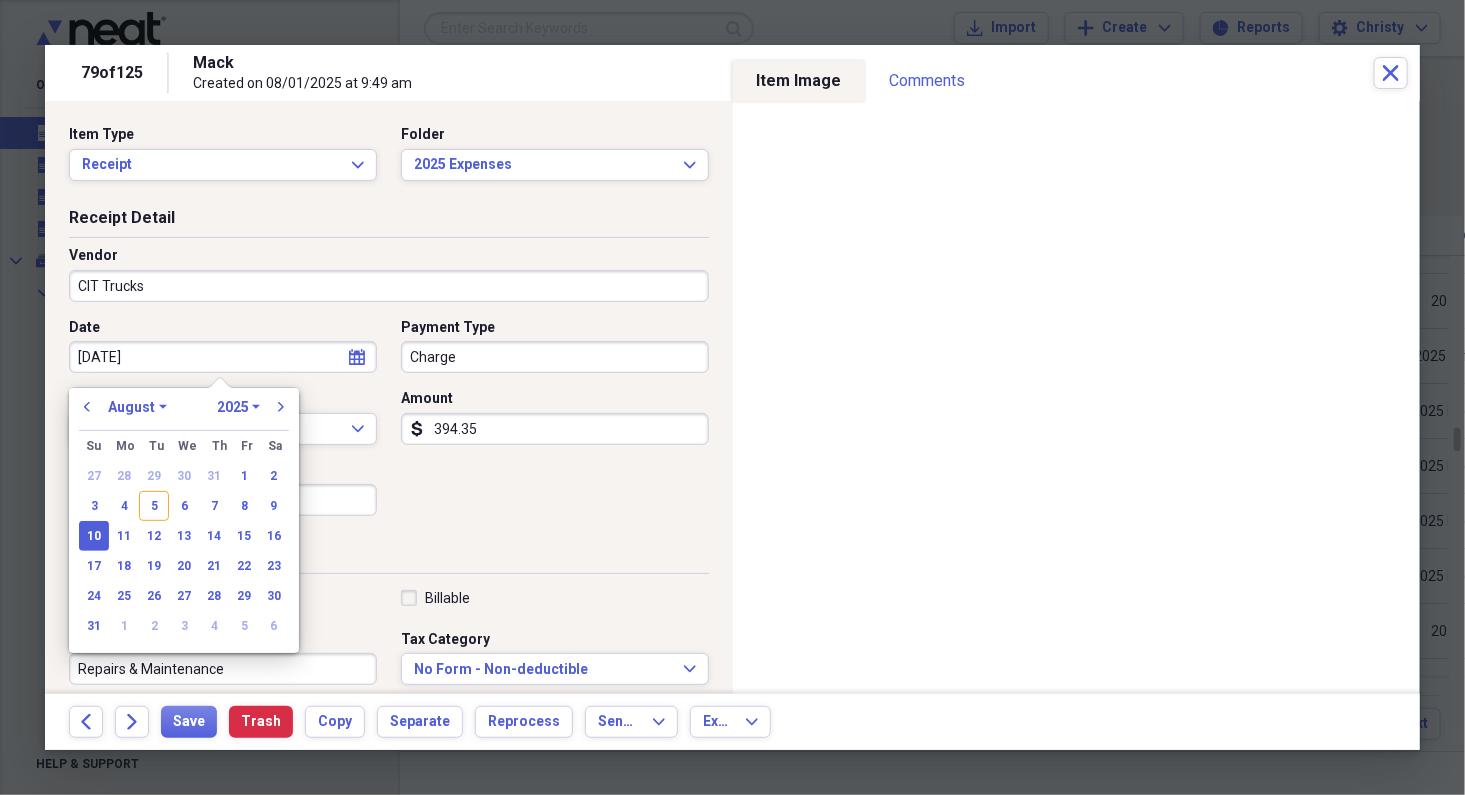 select on "6" 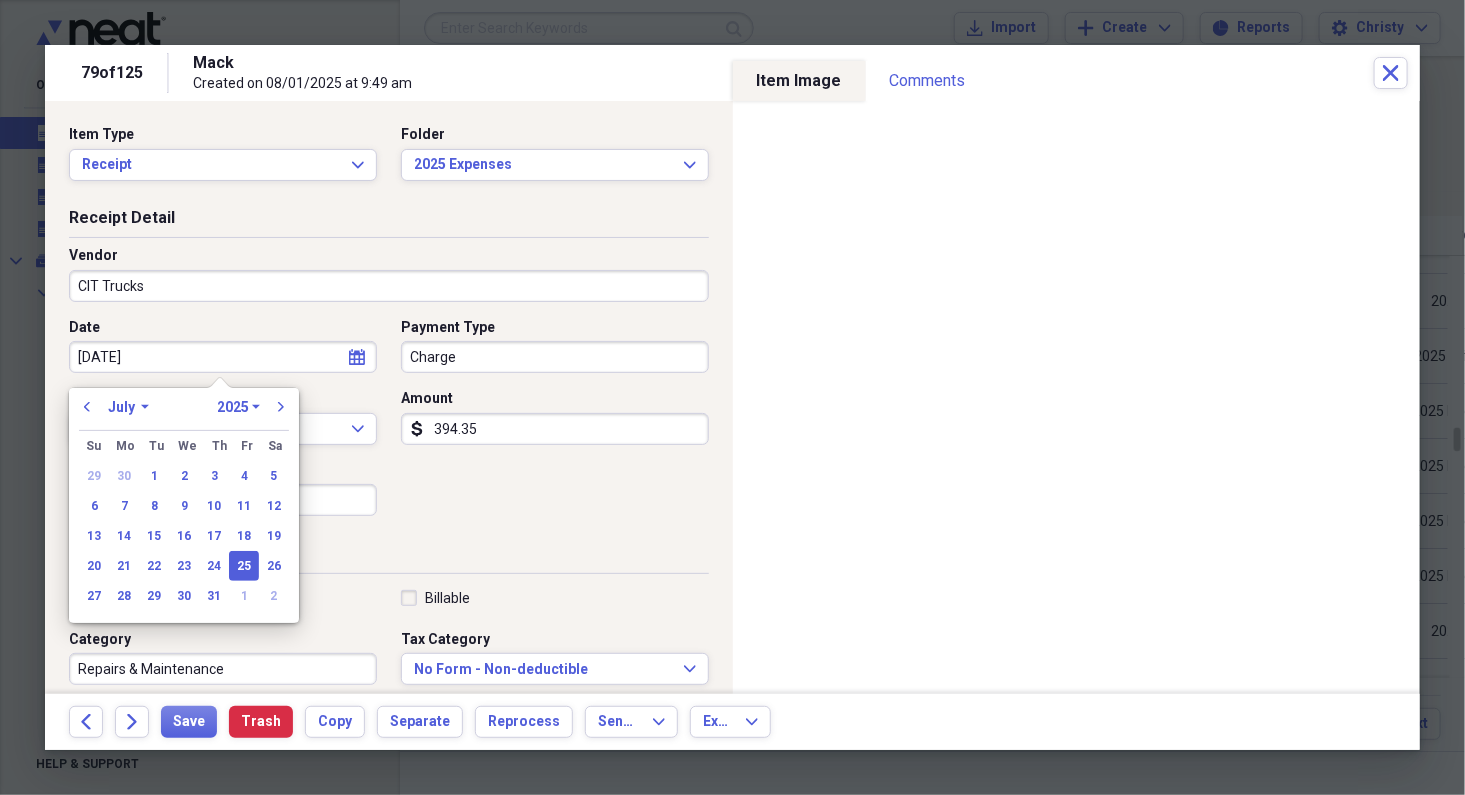type on "07/25/2025" 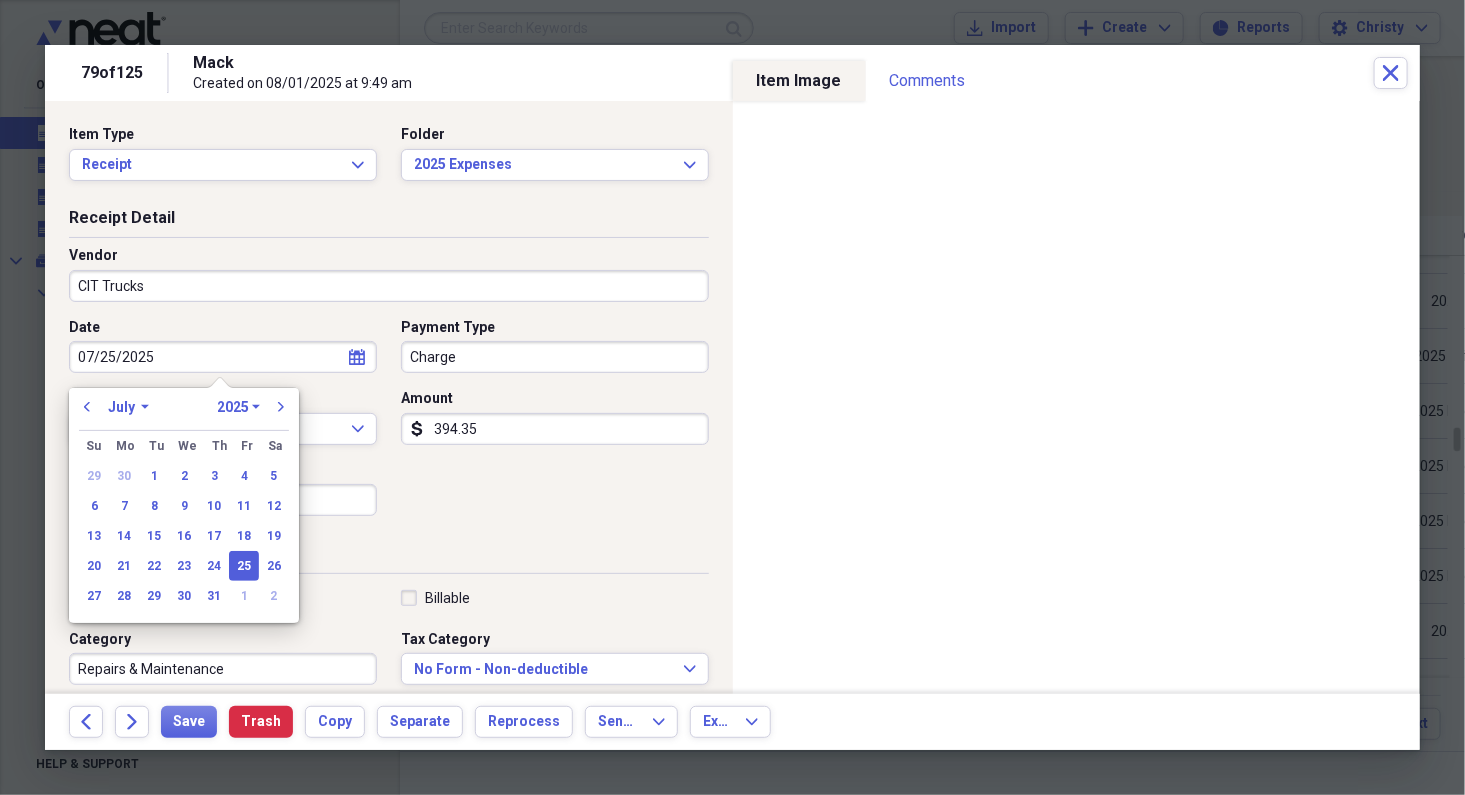type 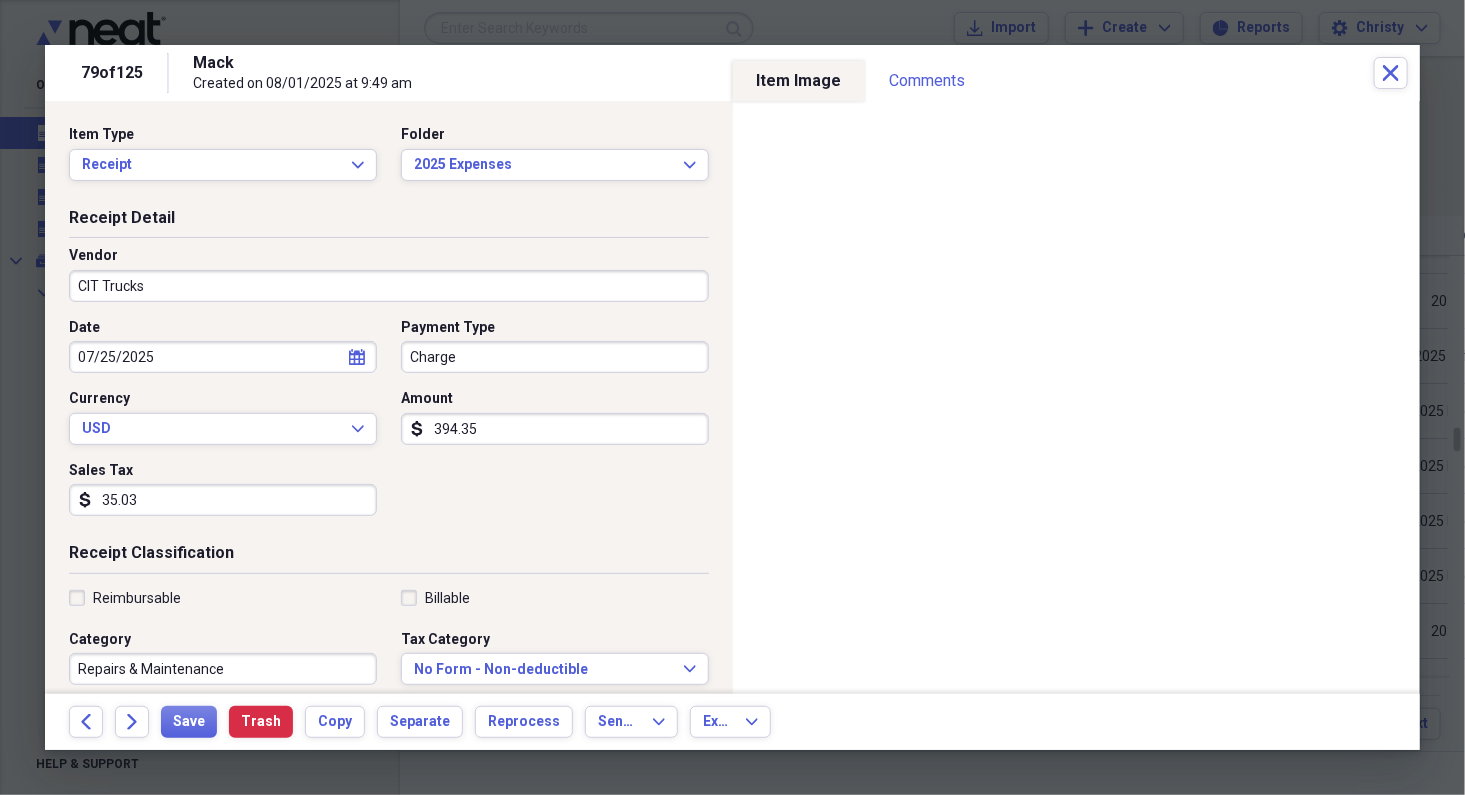 click on "Receipt Detail Vendor CIT Trucks Date 07/25/2025 calendar Calendar Payment Type Charge Currency USD Expand Amount dollar-sign 394.35 Sales Tax dollar-sign 35.03" at bounding box center (389, 375) 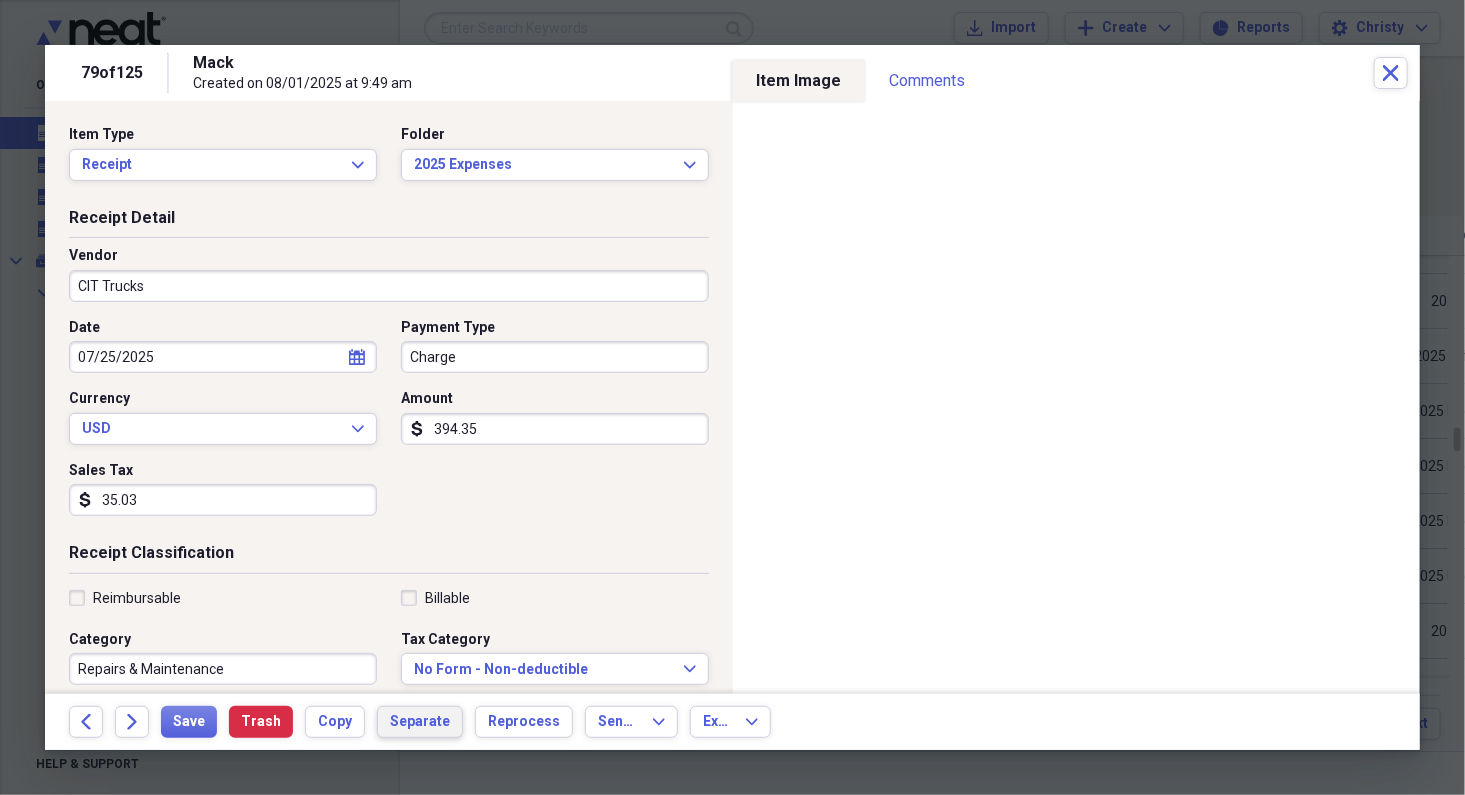 click on "Separate" at bounding box center [420, 722] 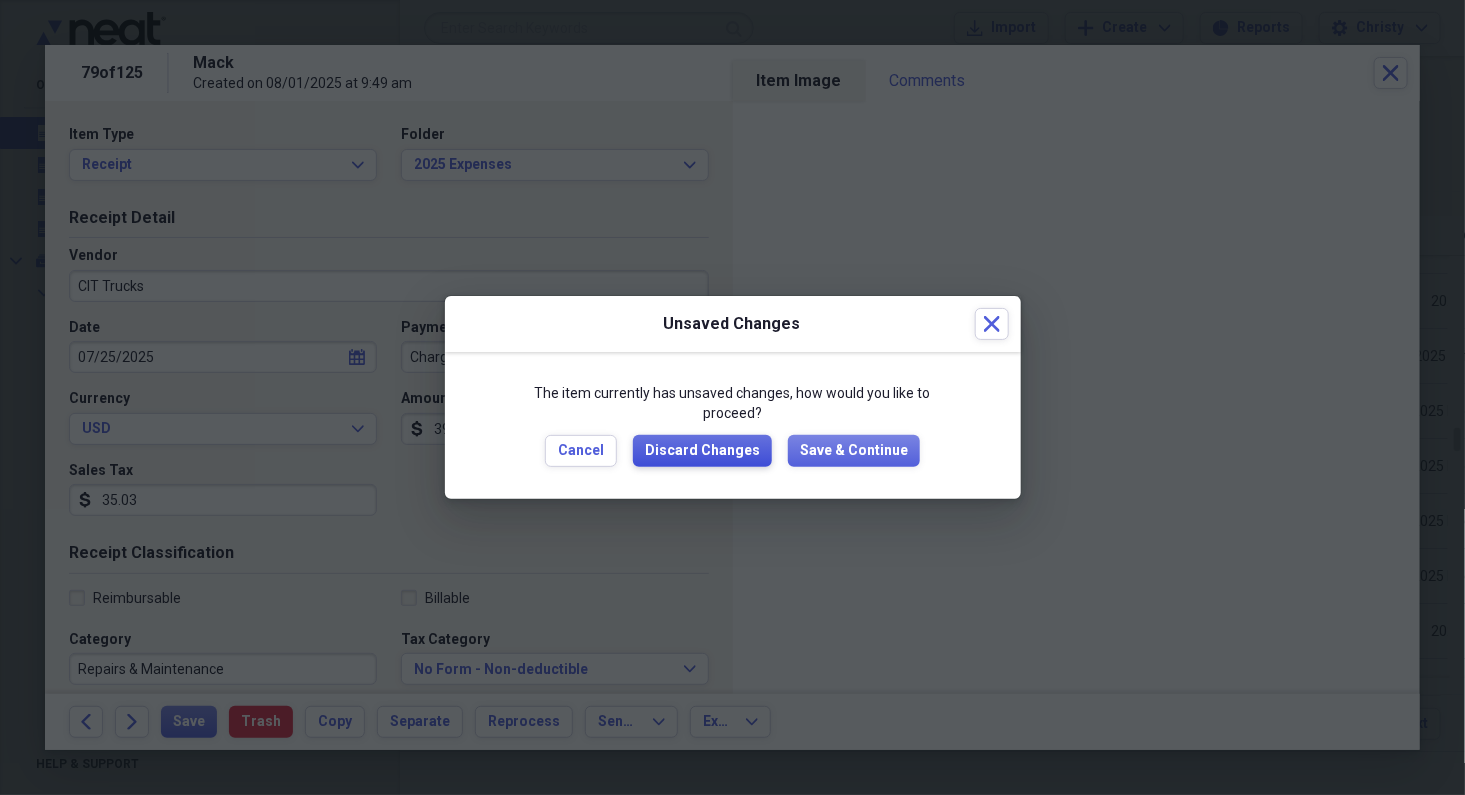 click on "Discard Changes" at bounding box center (702, 451) 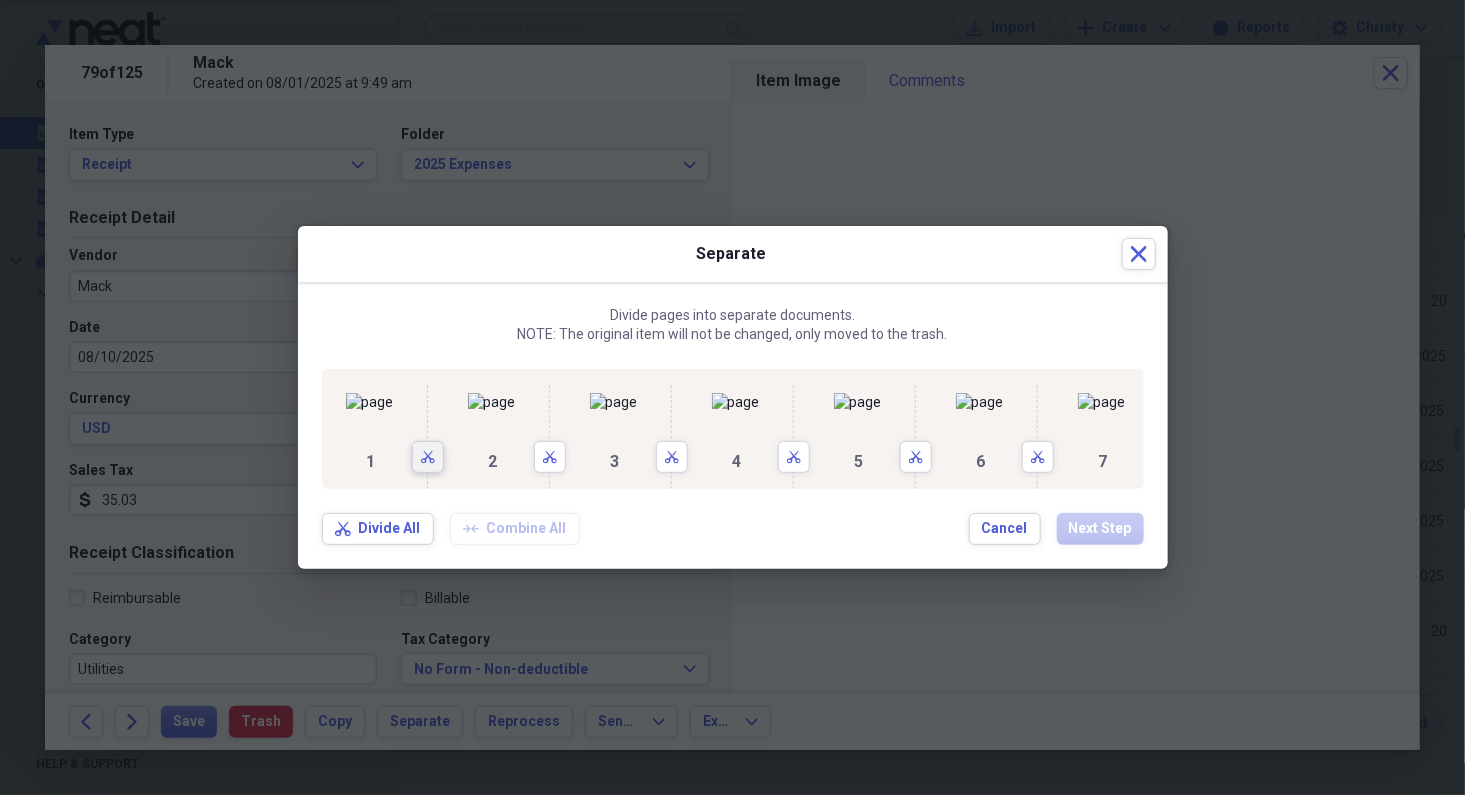 drag, startPoint x: 449, startPoint y: 524, endPoint x: 522, endPoint y: 516, distance: 73.43705 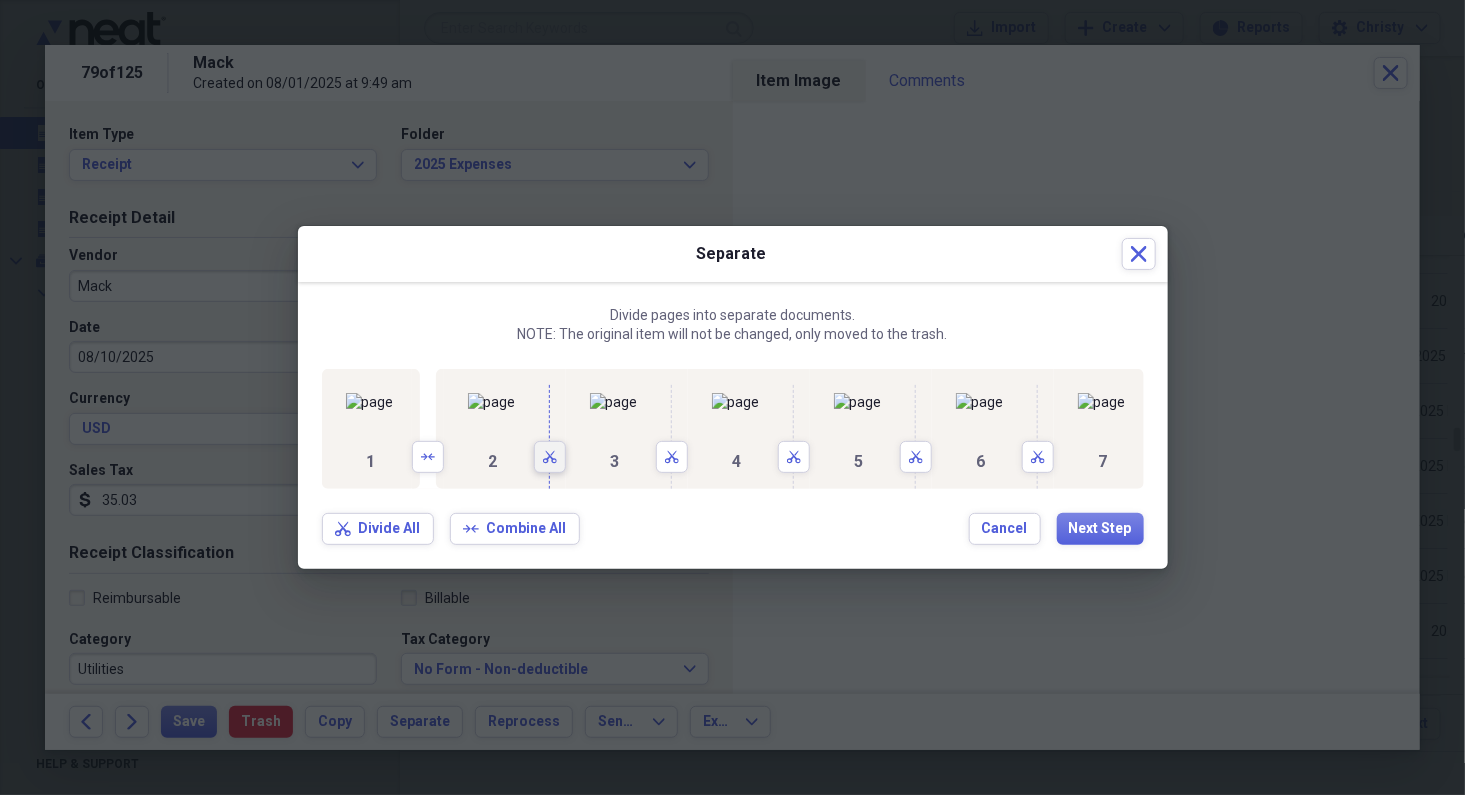 click on "Scissors" at bounding box center (550, 457) 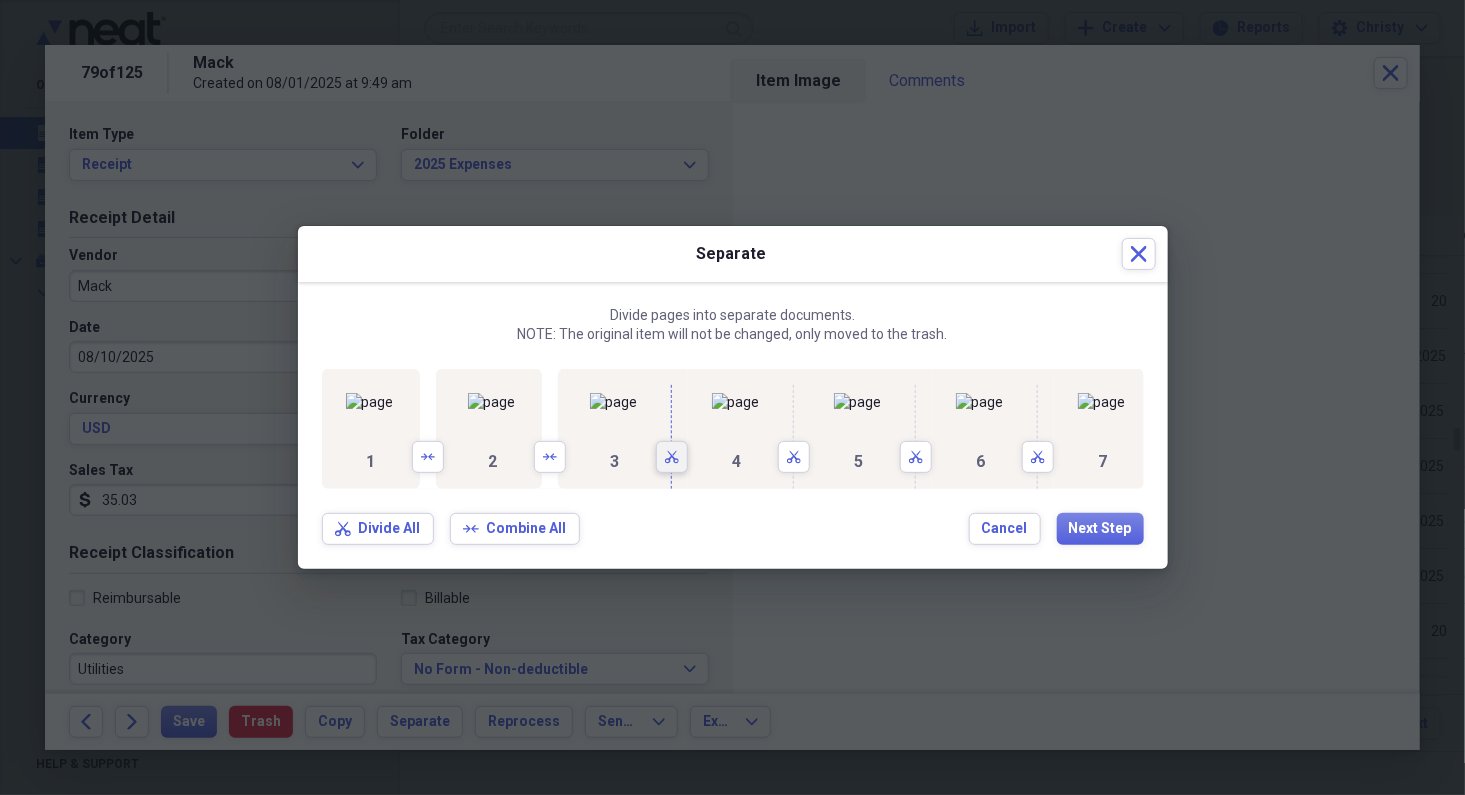 drag, startPoint x: 918, startPoint y: 526, endPoint x: 1010, endPoint y: 521, distance: 92.13577 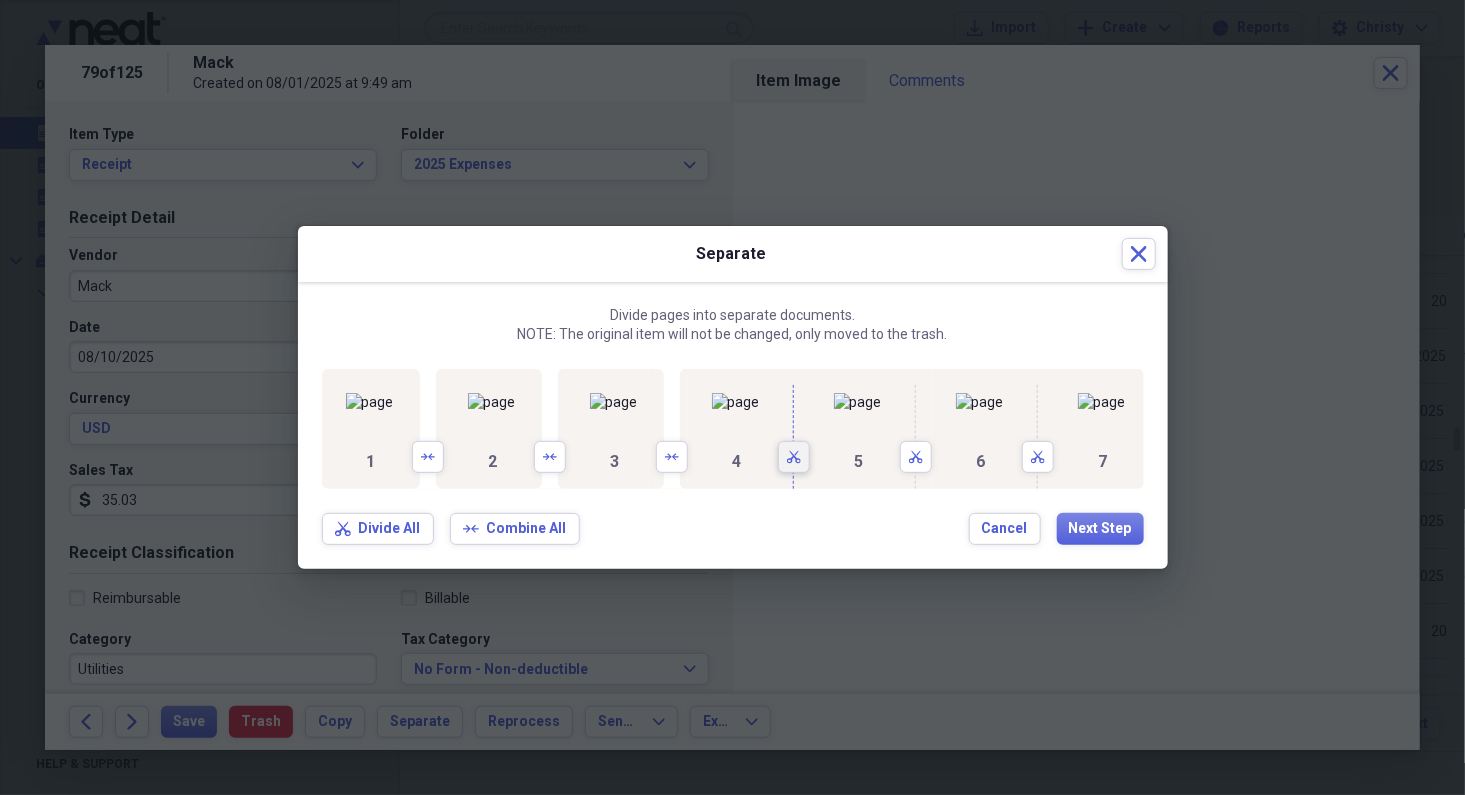 click on "Scissors" 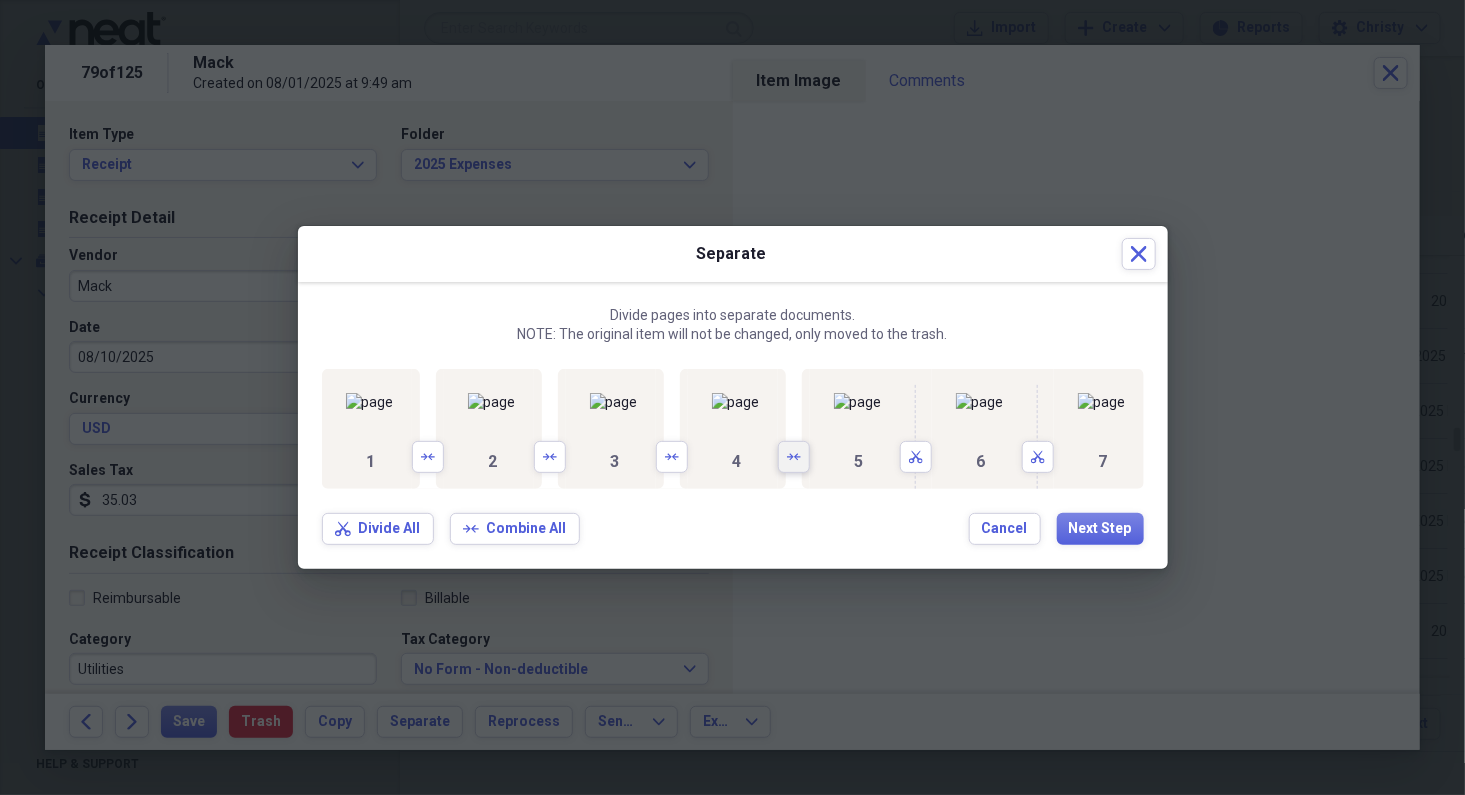 scroll, scrollTop: 0, scrollLeft: 583, axis: horizontal 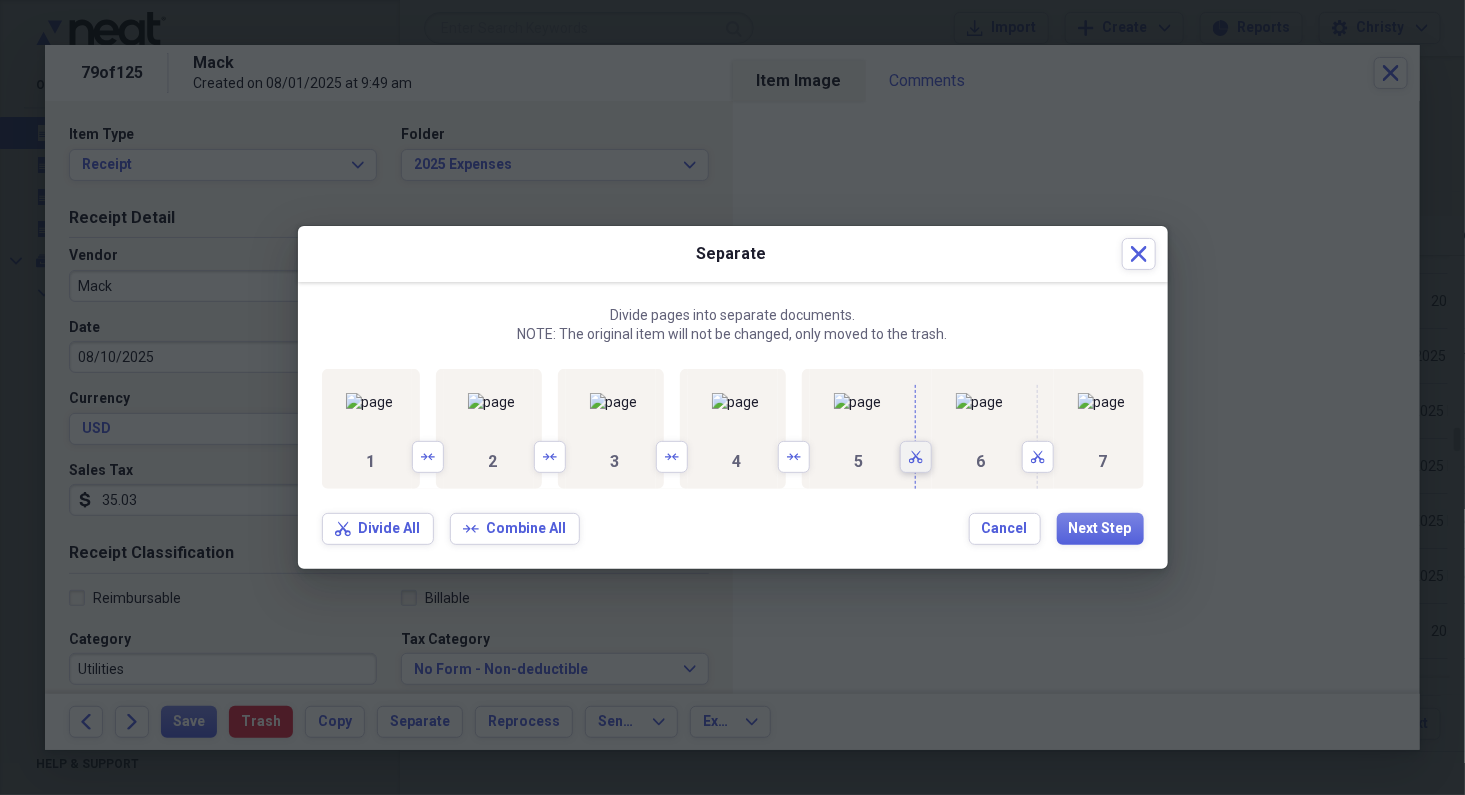 click on "Scissors" 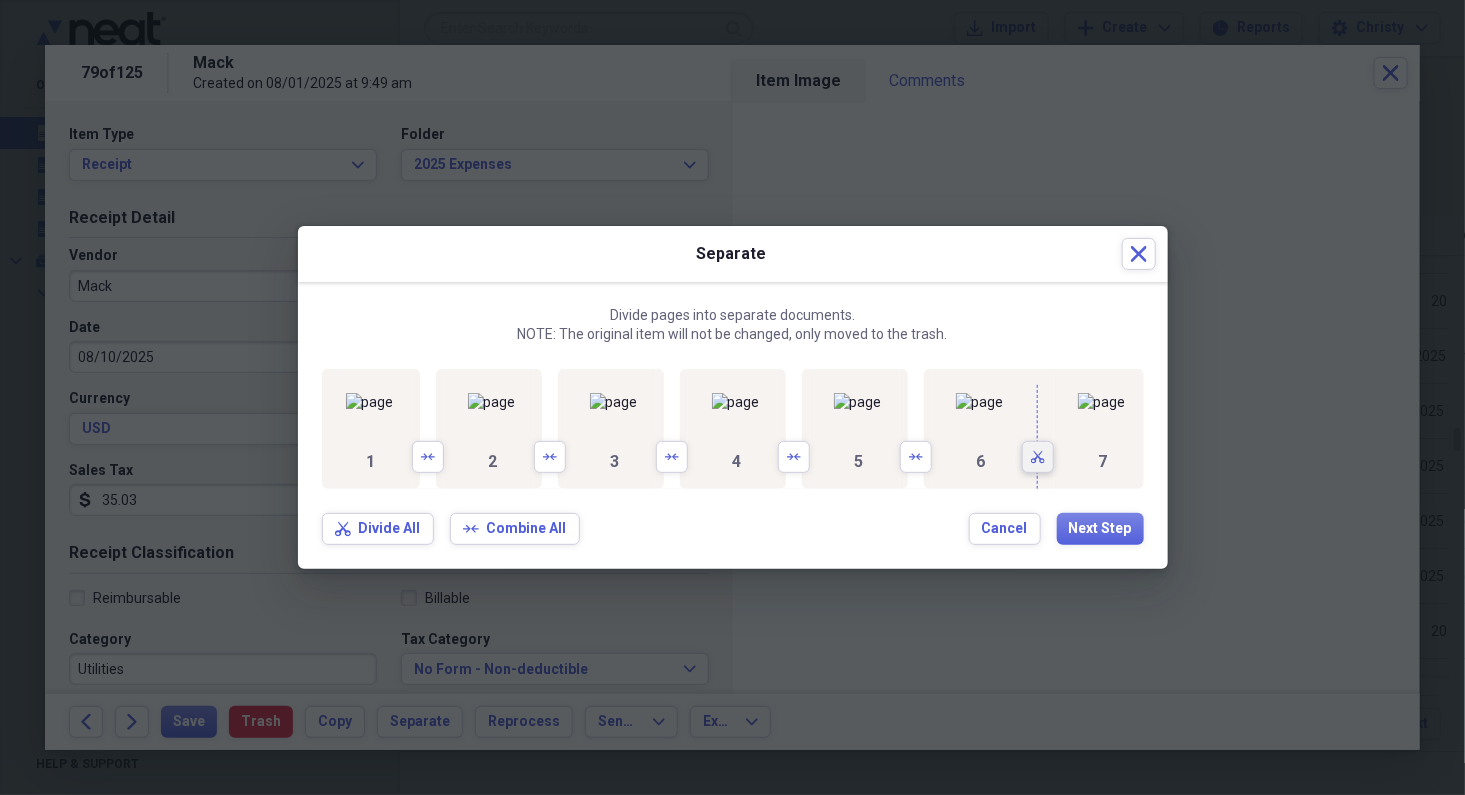 click on "Scissors" 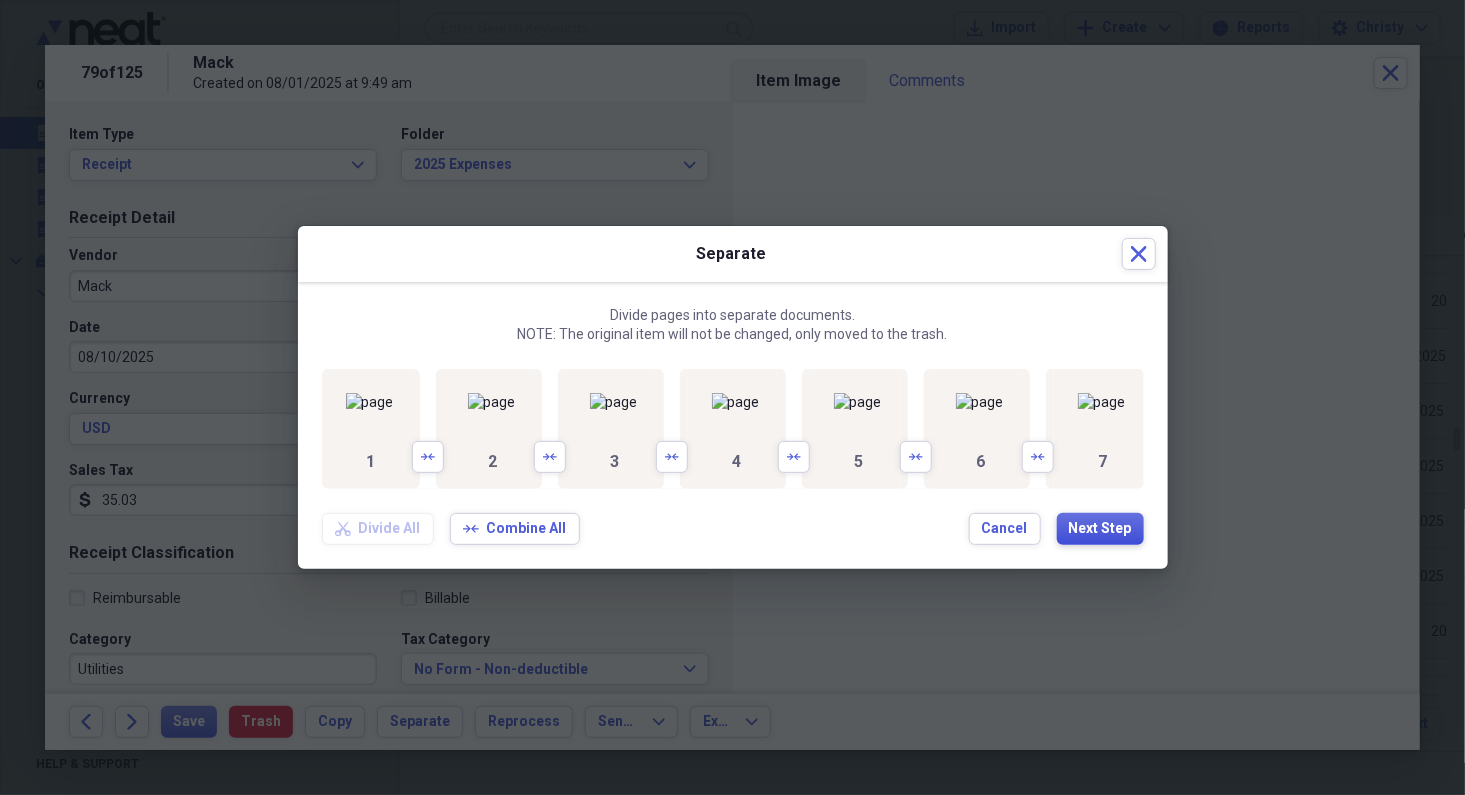 click on "Next Step" at bounding box center (1100, 529) 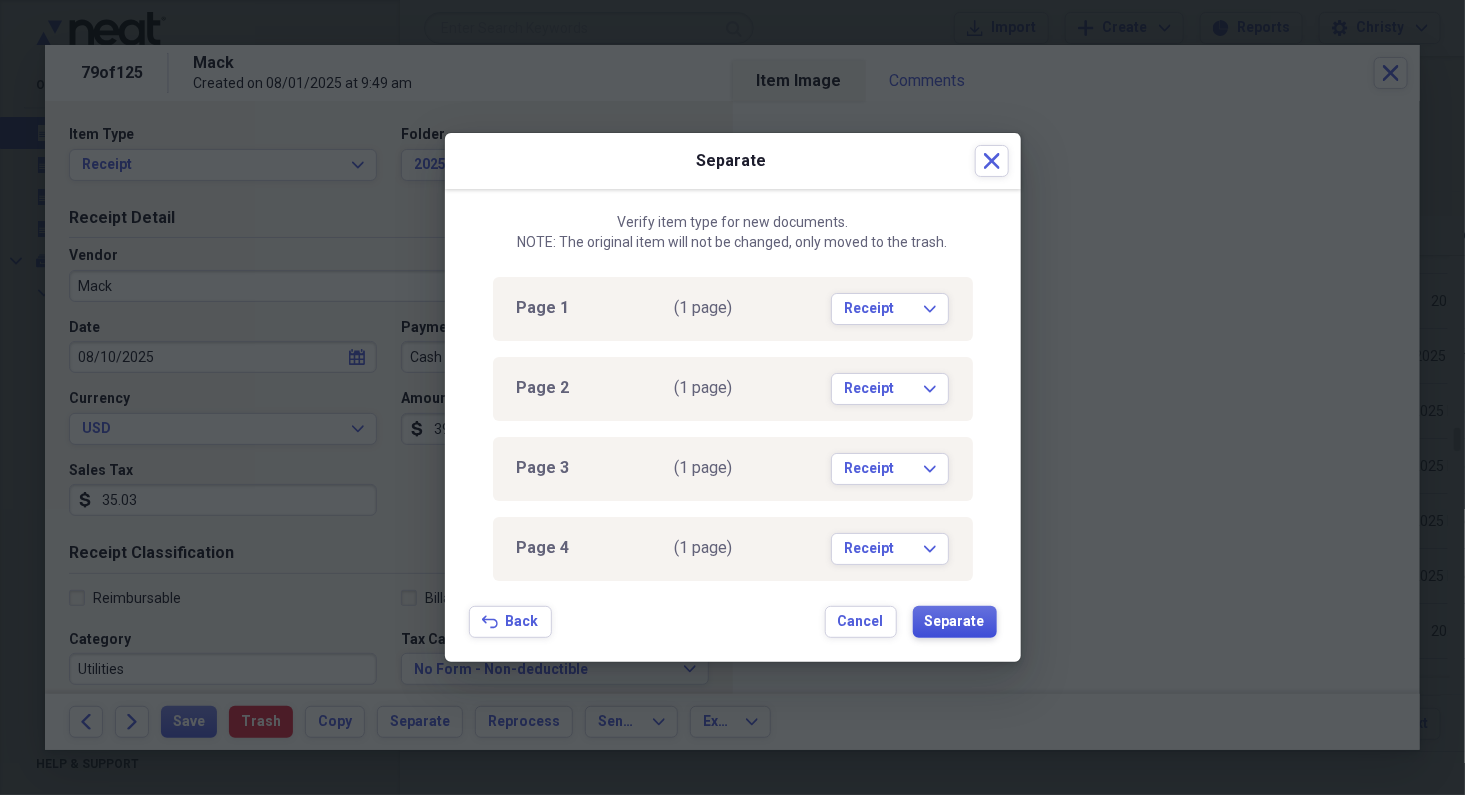click on "Separate" at bounding box center [955, 622] 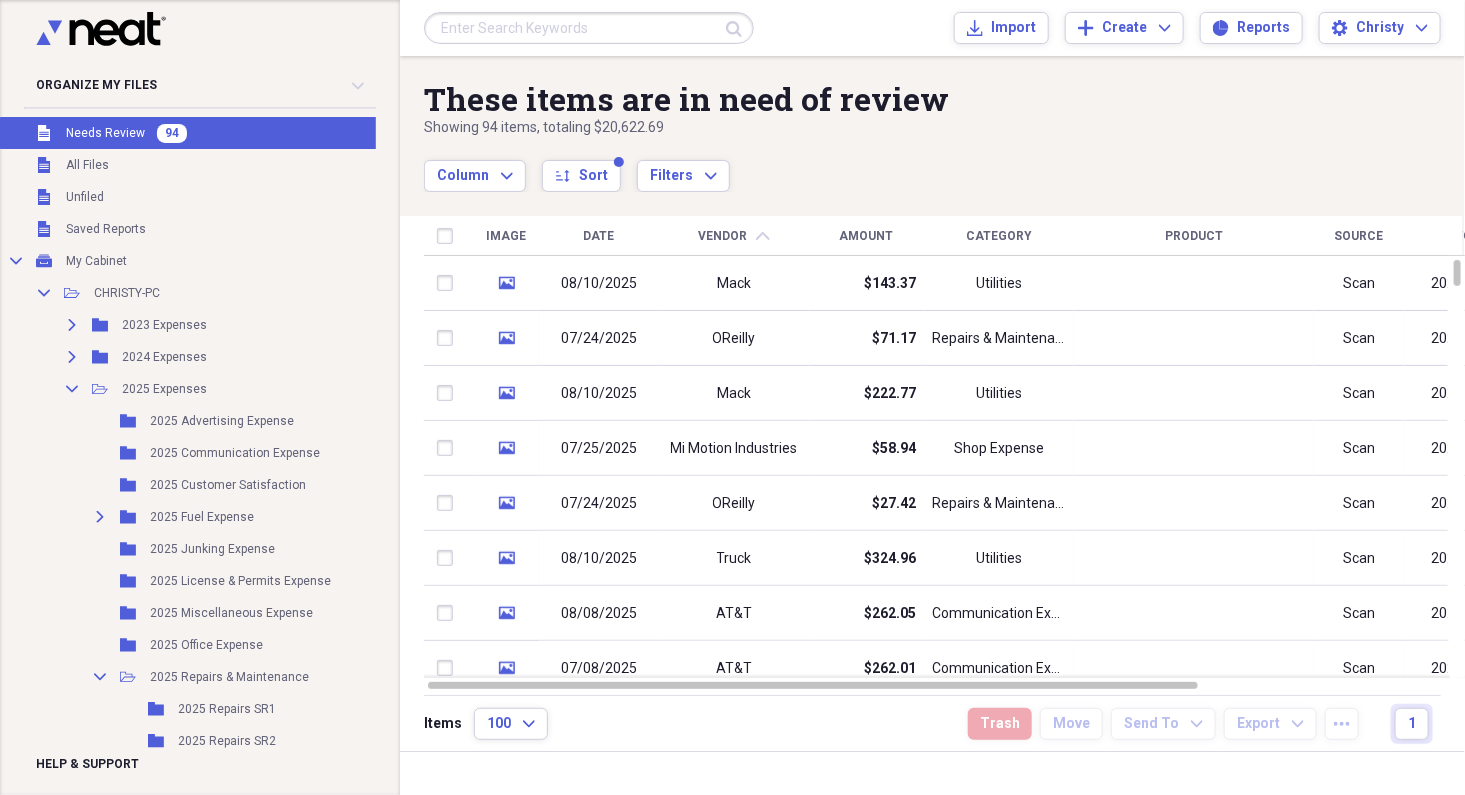 click 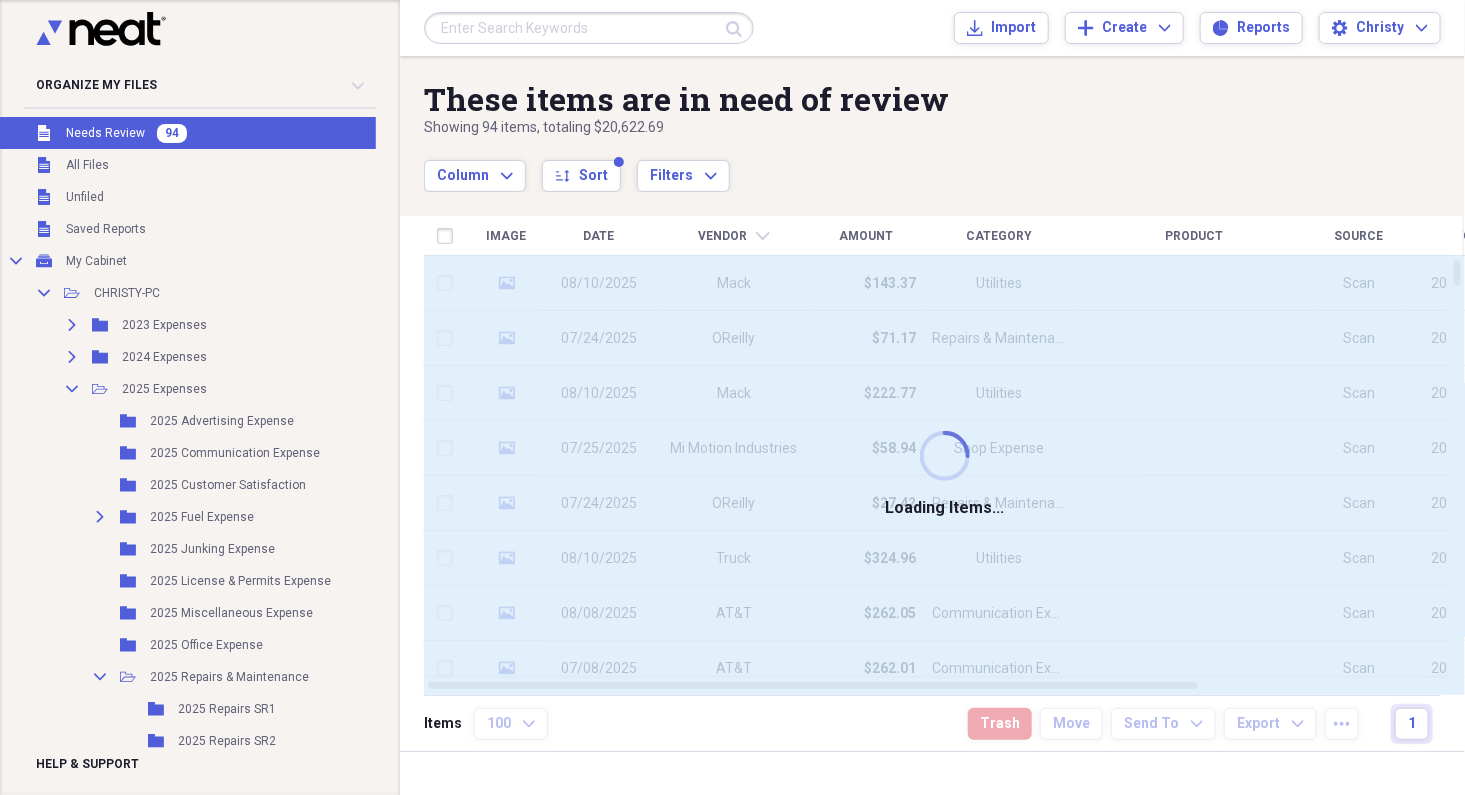 click on "Vendor" at bounding box center [723, 236] 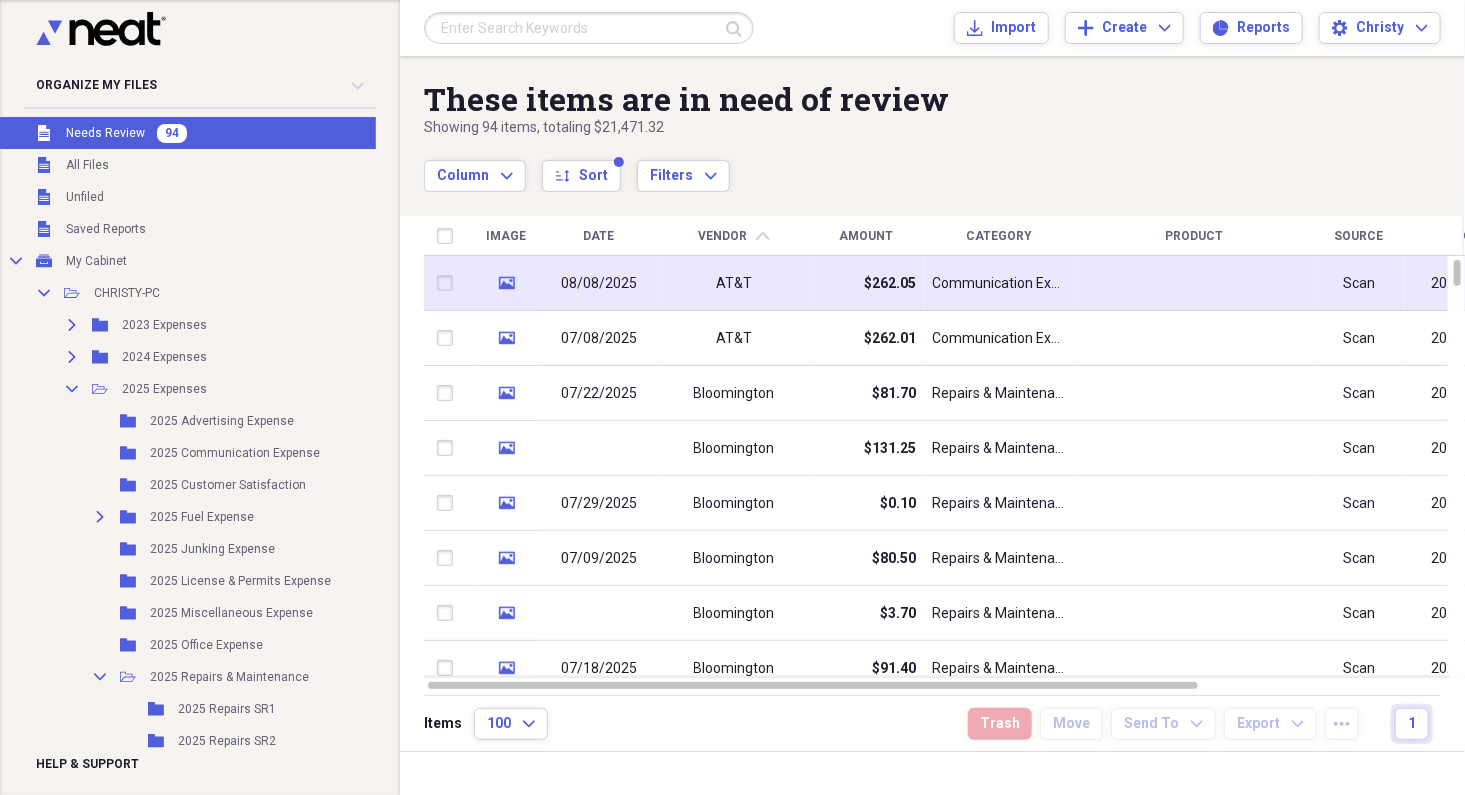click on "AT&T" at bounding box center [734, 284] 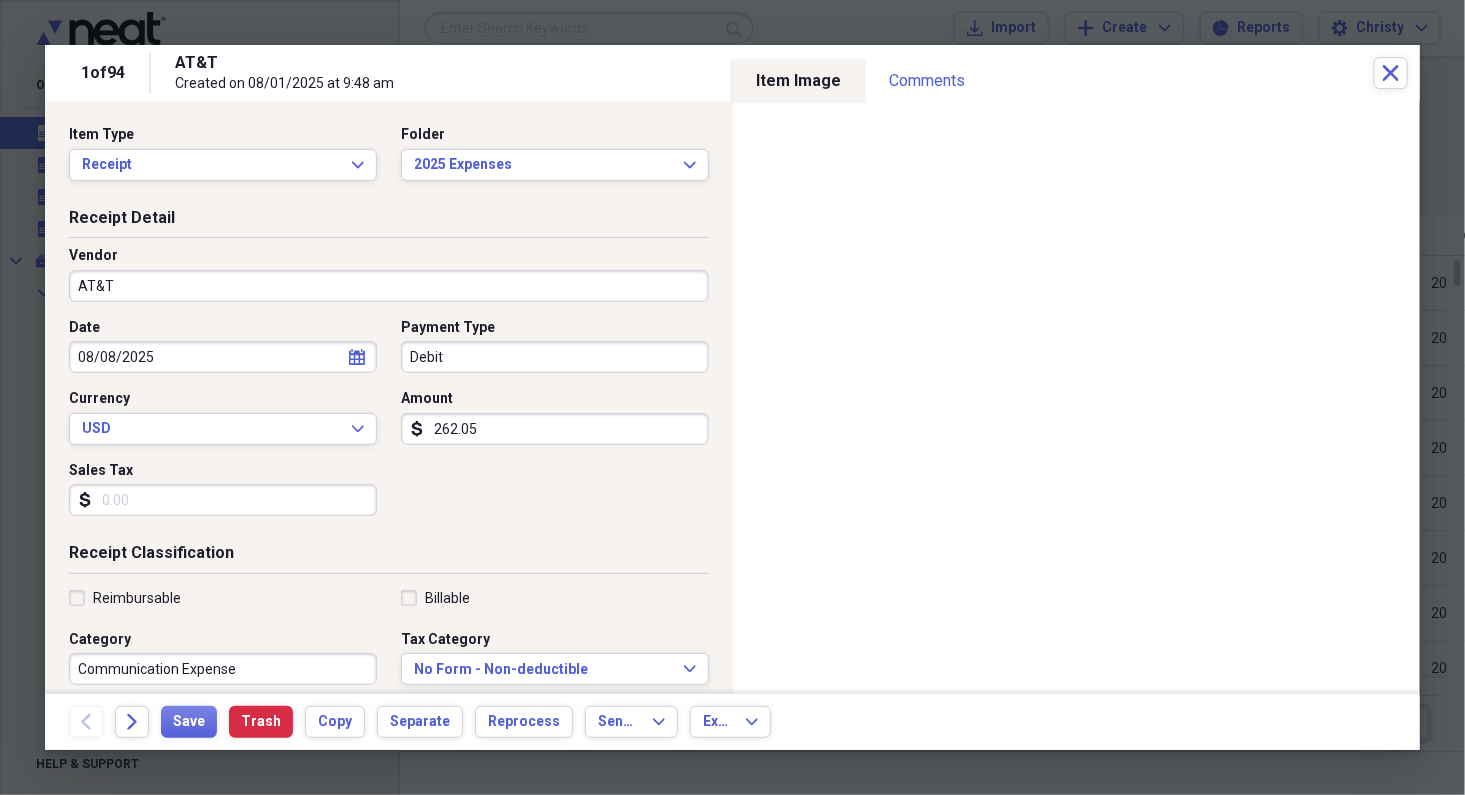 click on "Debit" at bounding box center (555, 357) 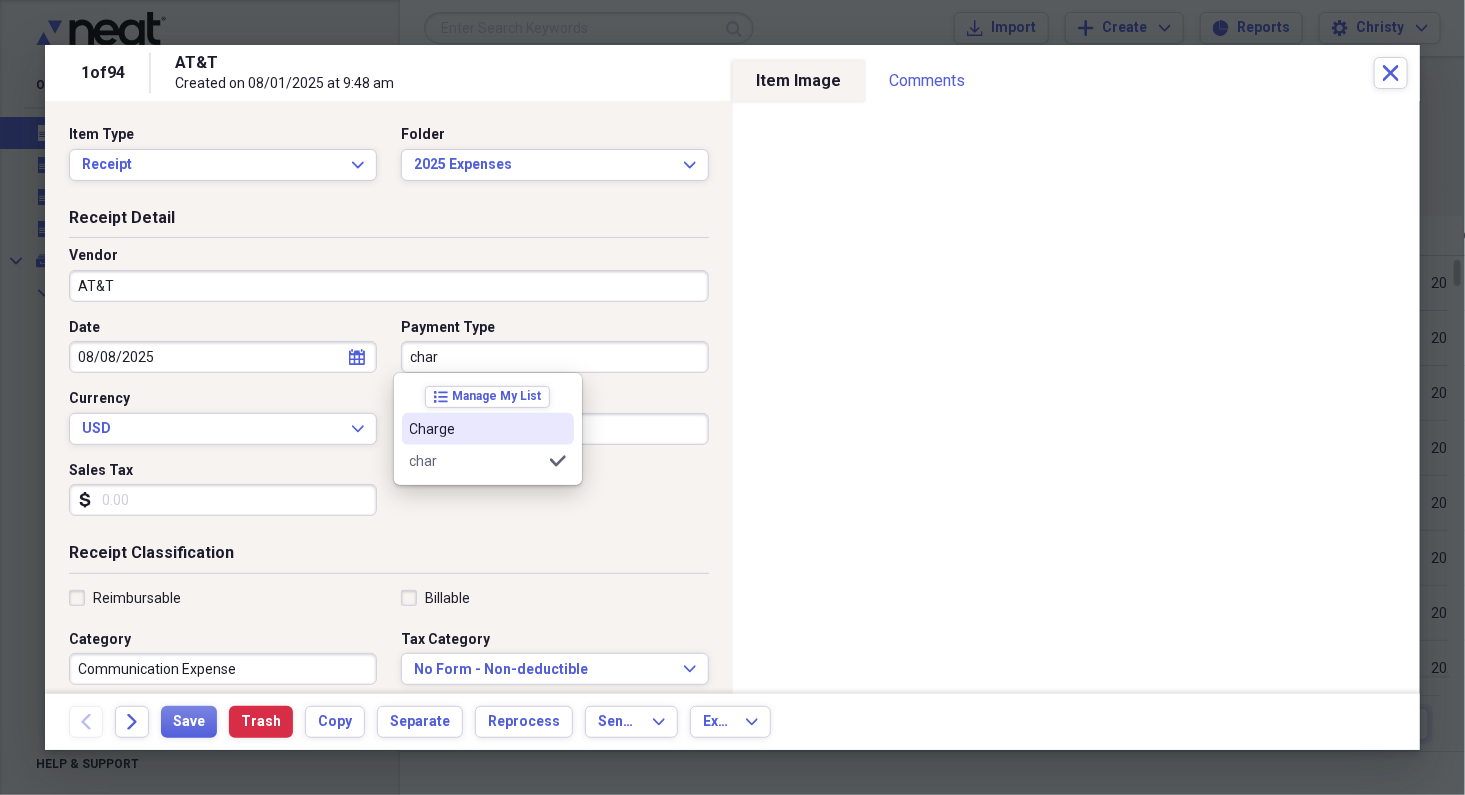 click on "Charge" at bounding box center (476, 429) 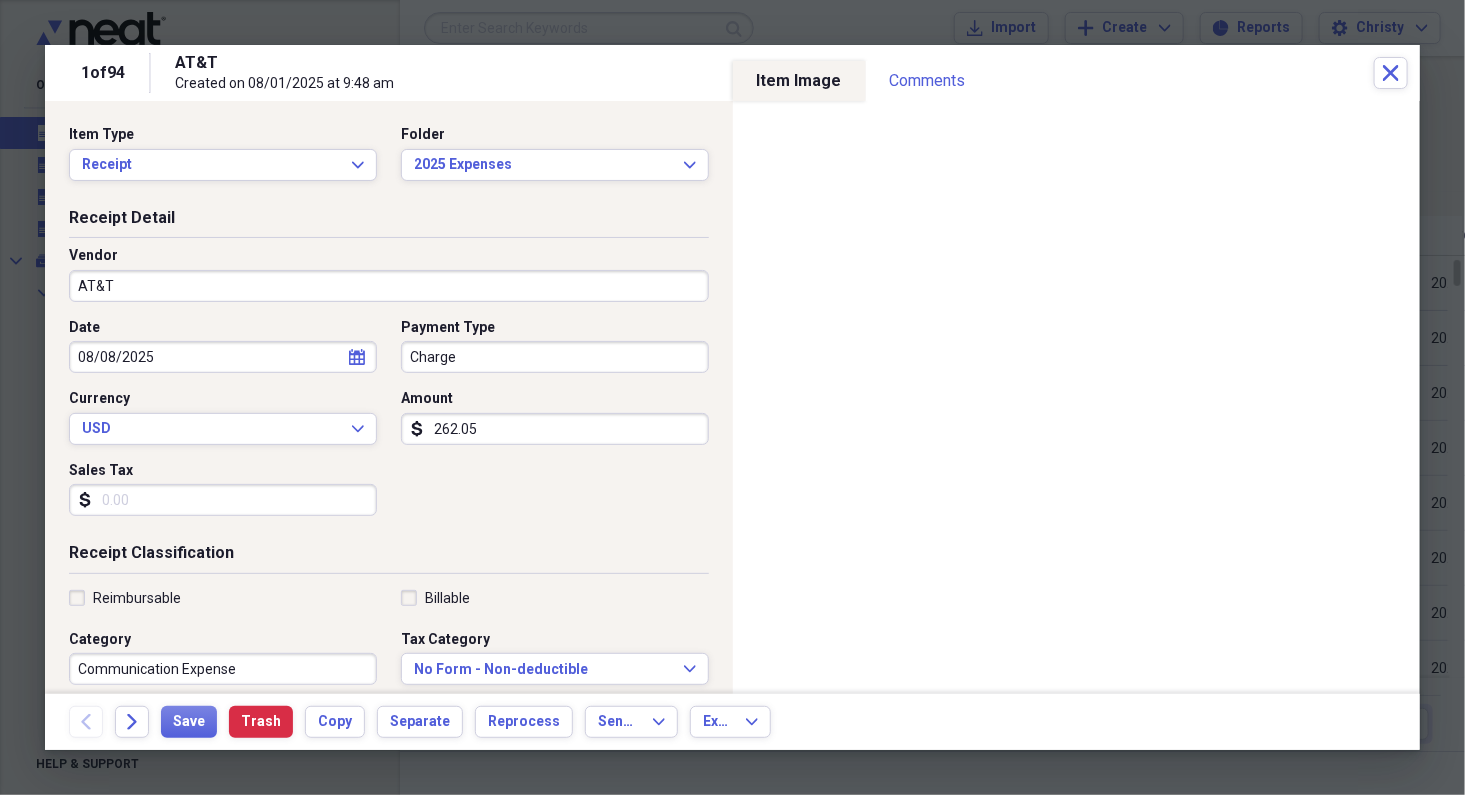 click on "08/08/2025" at bounding box center [223, 357] 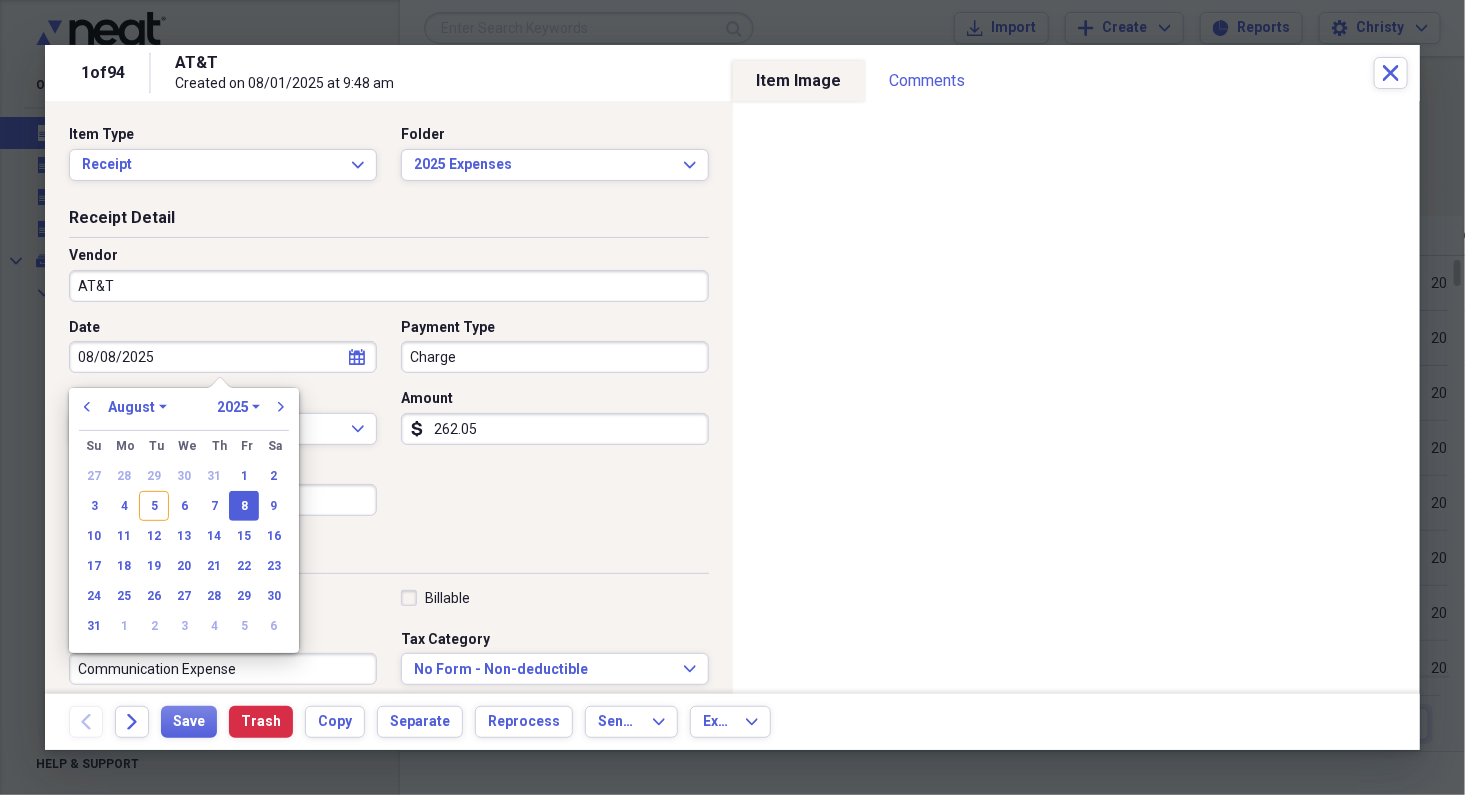 click on "08/08/2025" at bounding box center [223, 357] 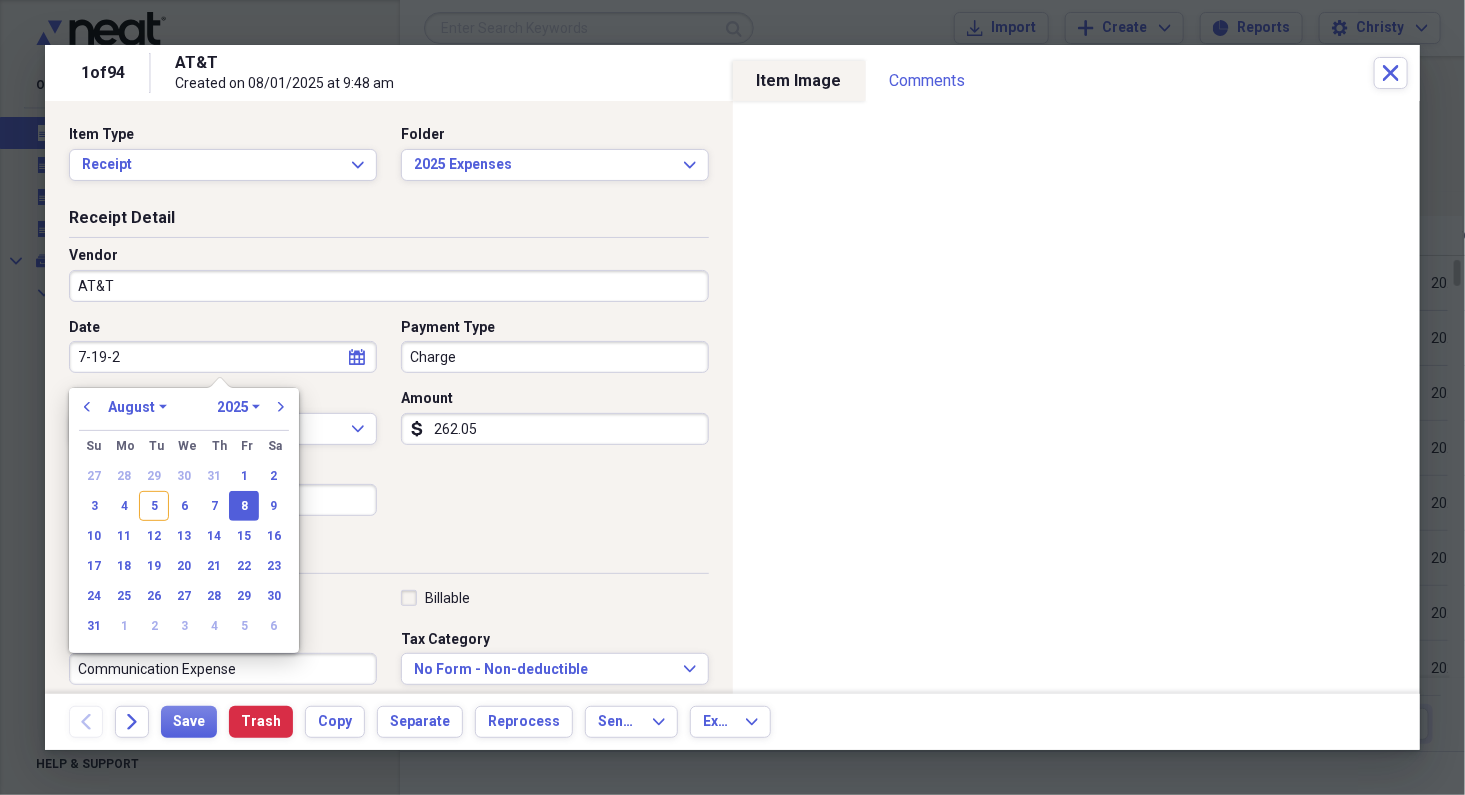 type on "7-19-25" 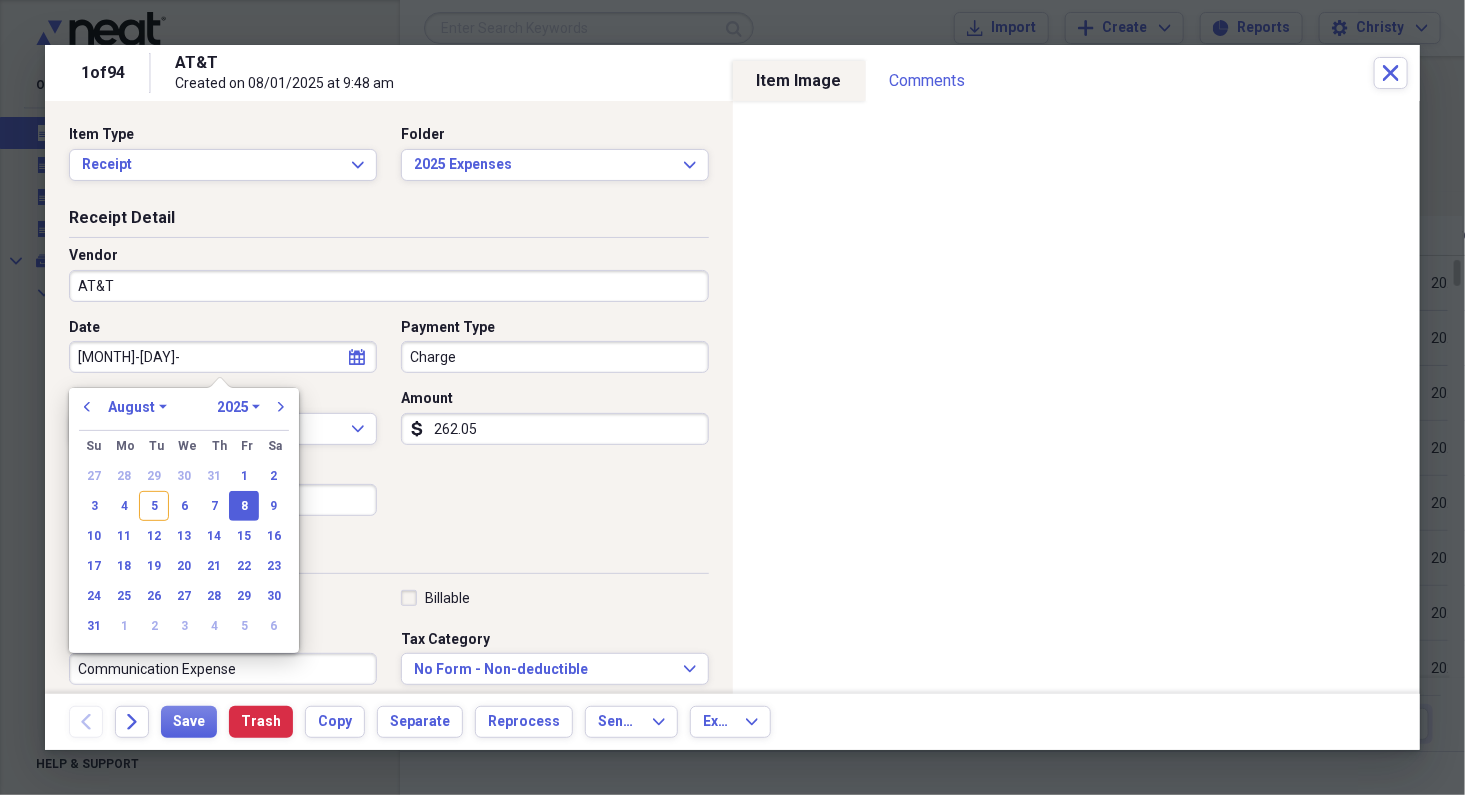 select on "6" 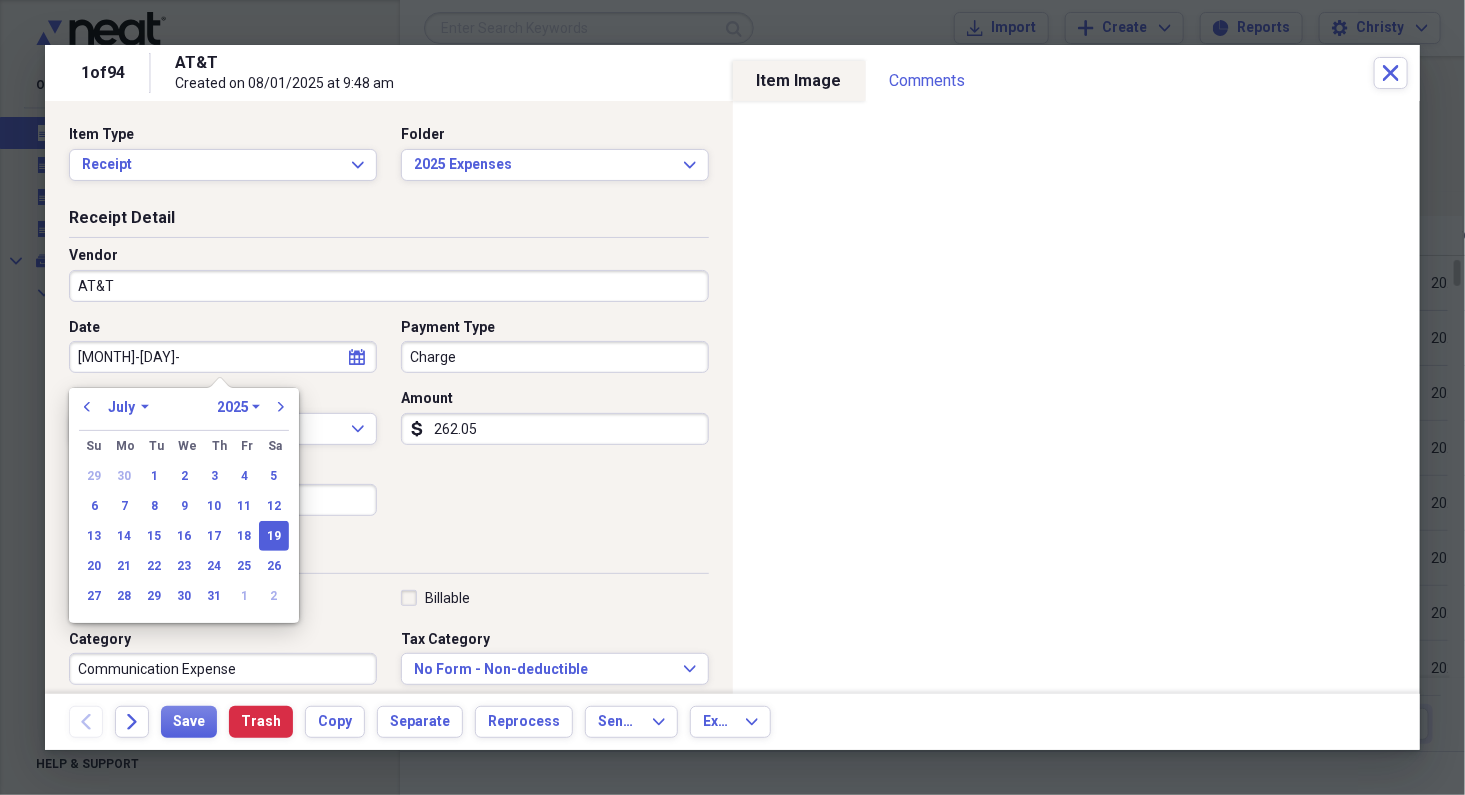 type on "07/19/2025" 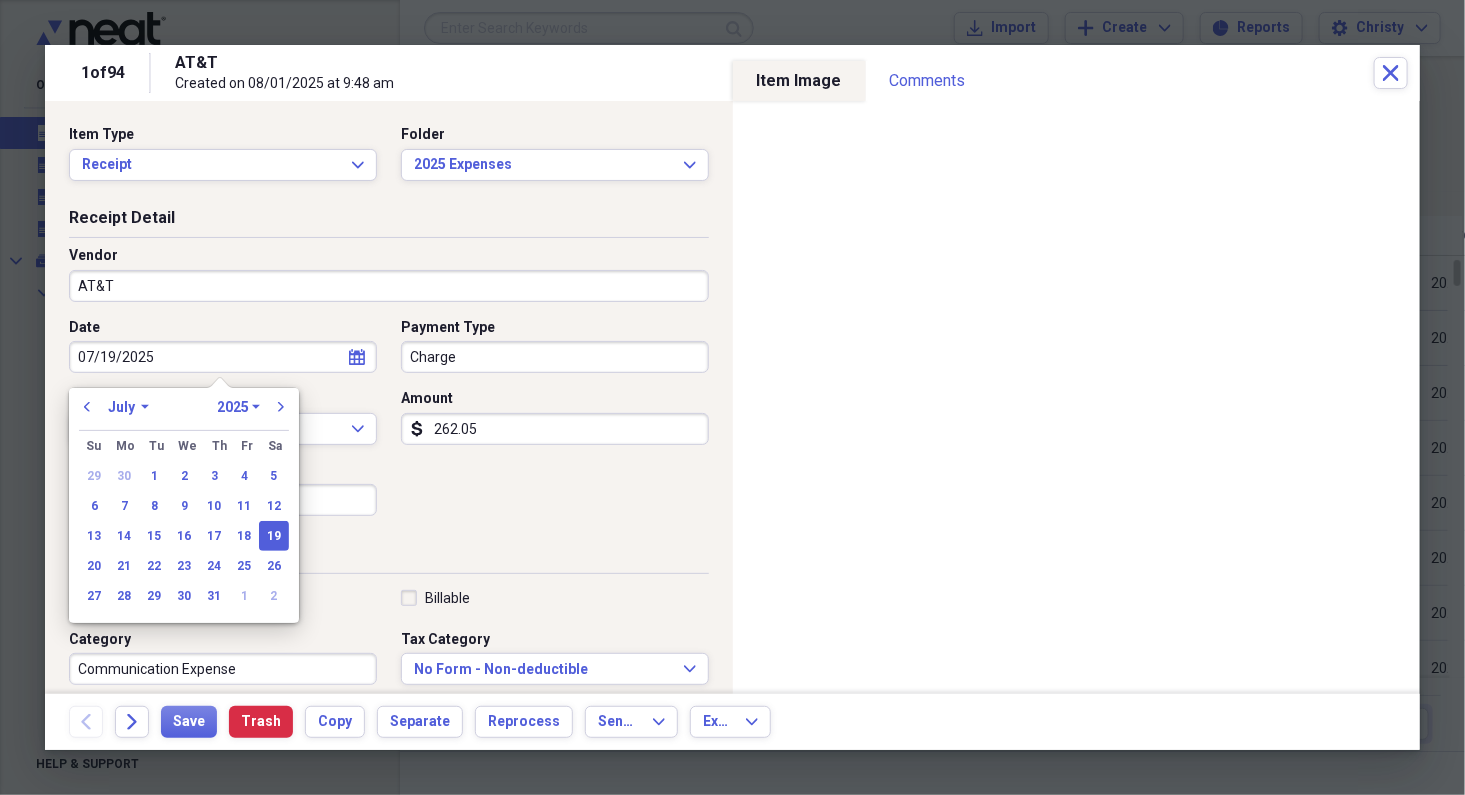 type 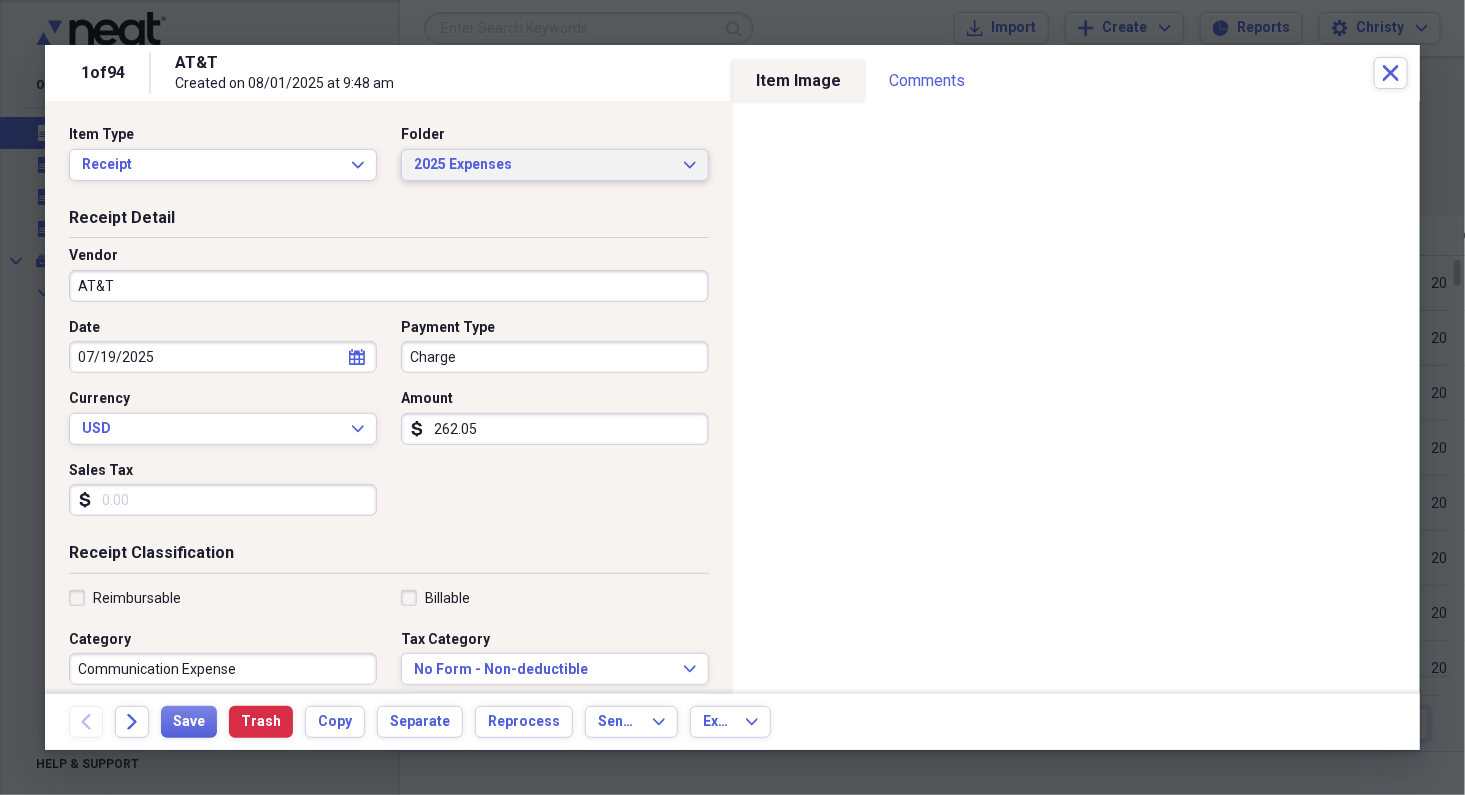 click on "2025 Expenses Expand" at bounding box center [555, 165] 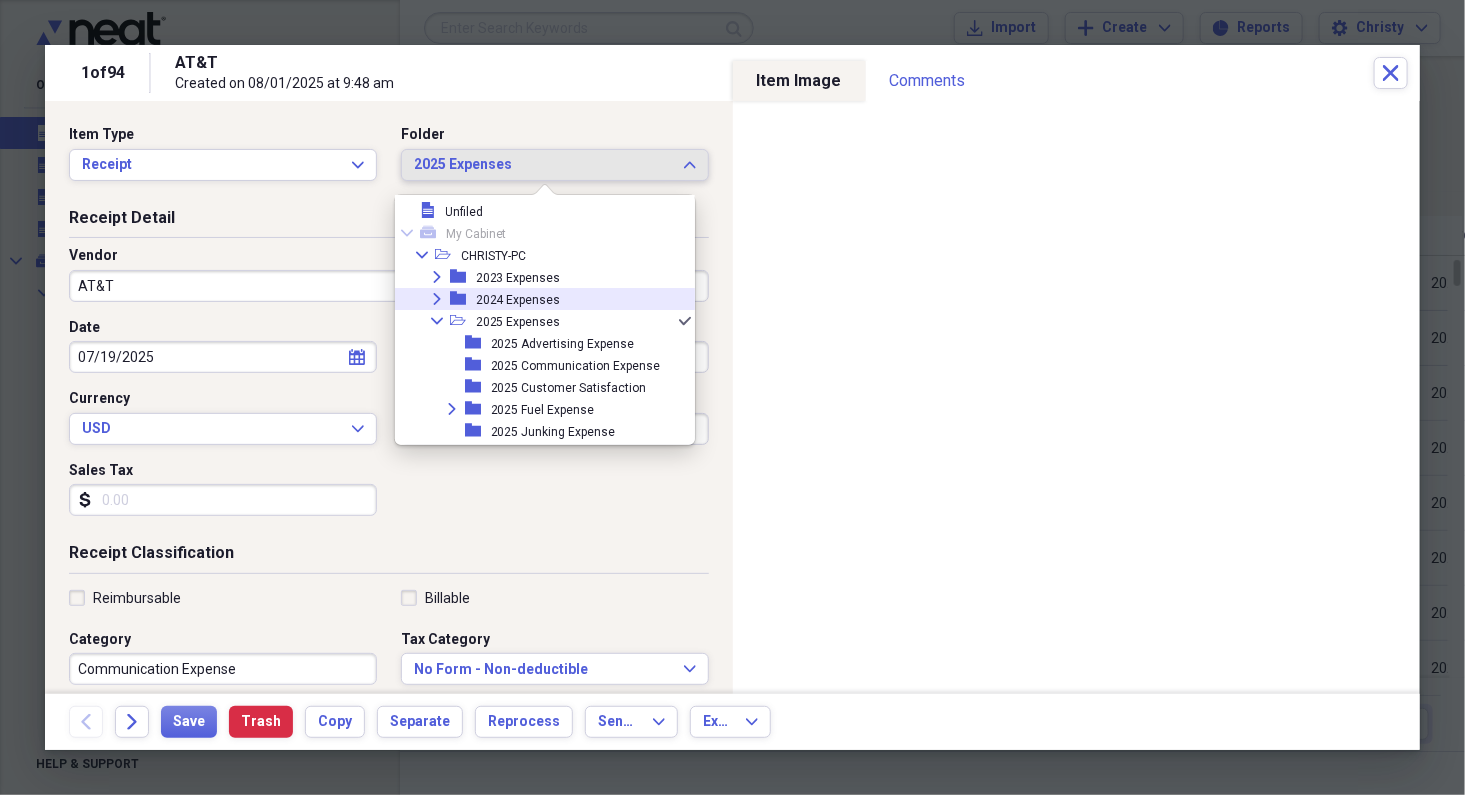 scroll, scrollTop: 101, scrollLeft: 0, axis: vertical 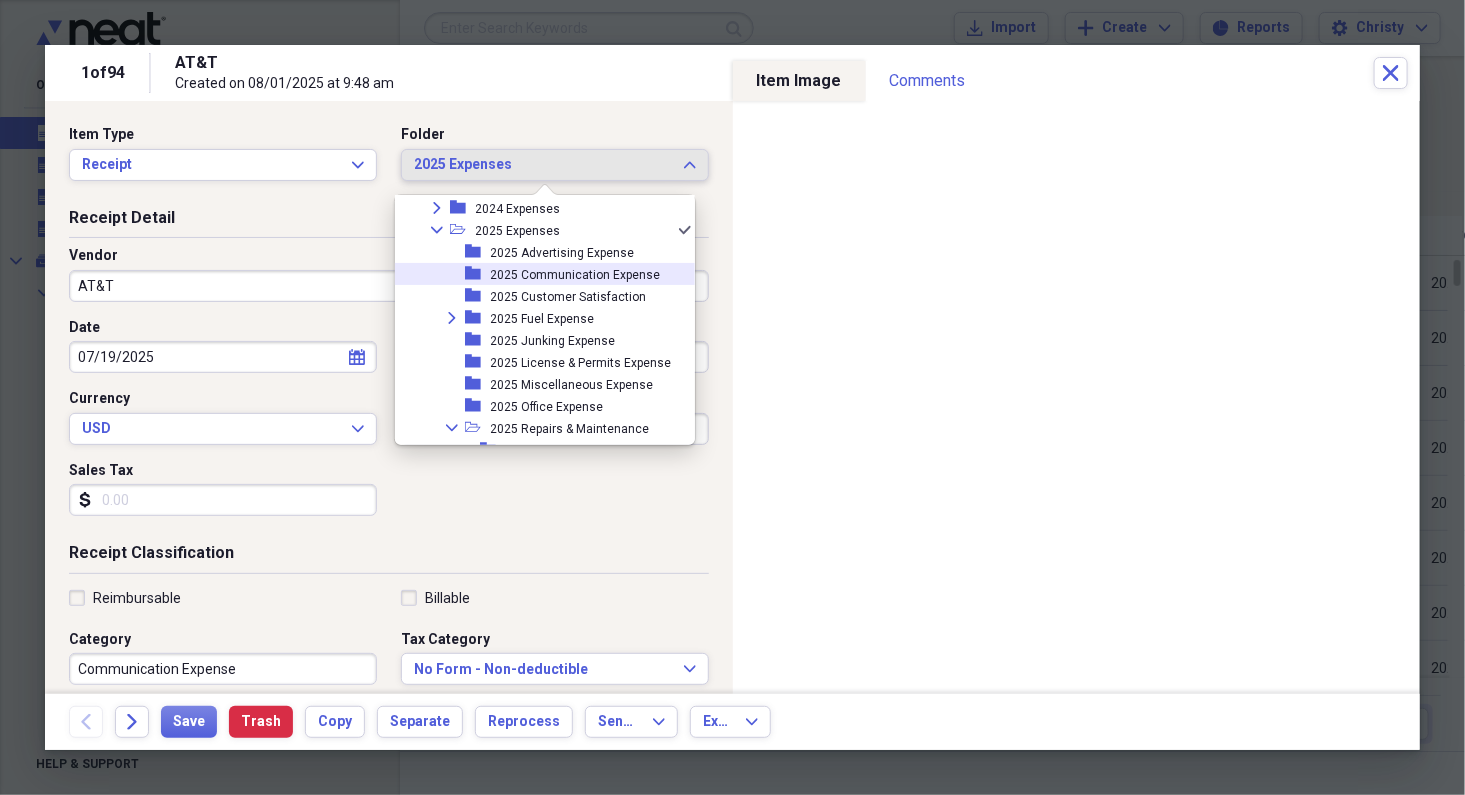 click on "2025 Communication Expense" at bounding box center (576, 275) 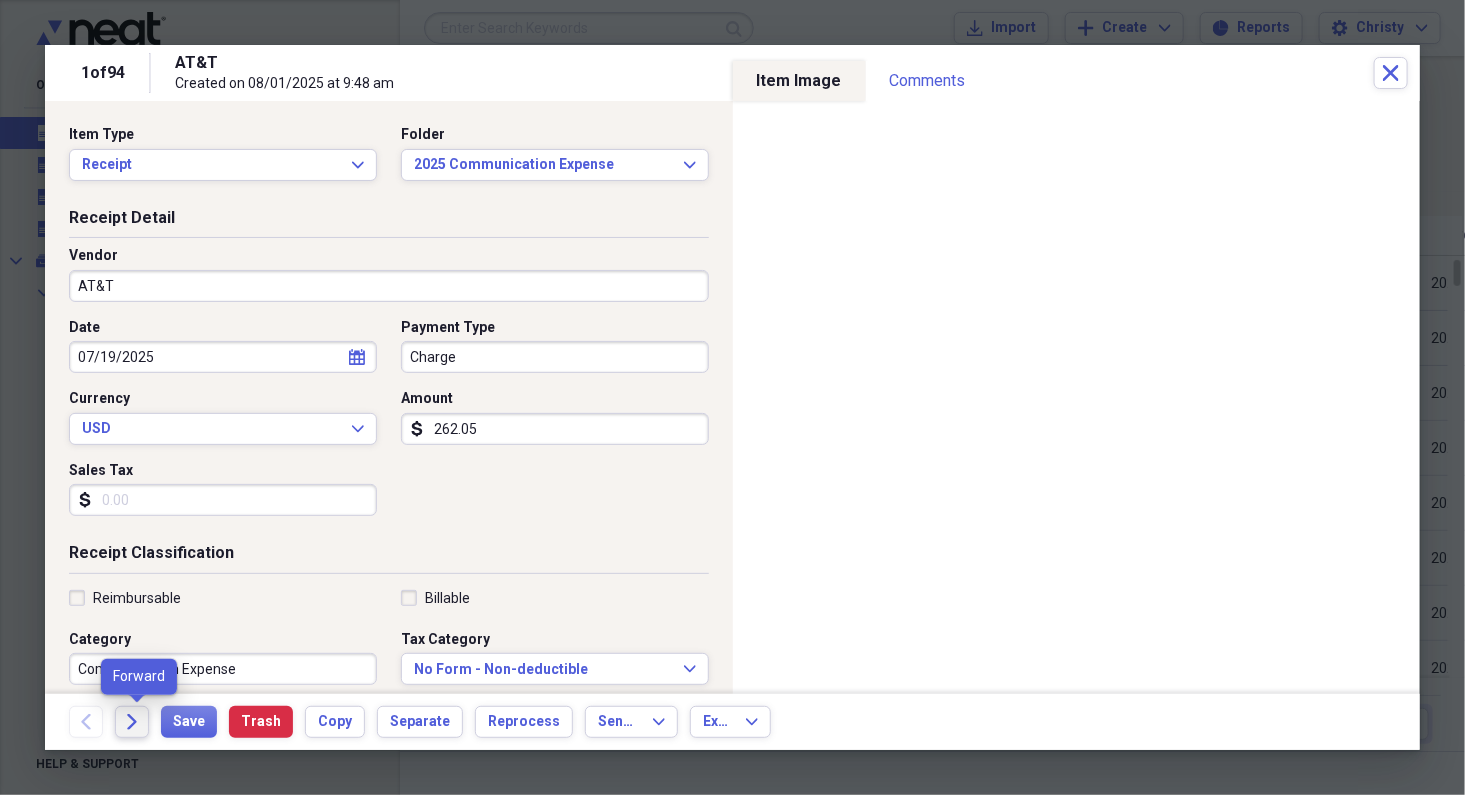 click on "Forward" at bounding box center (132, 722) 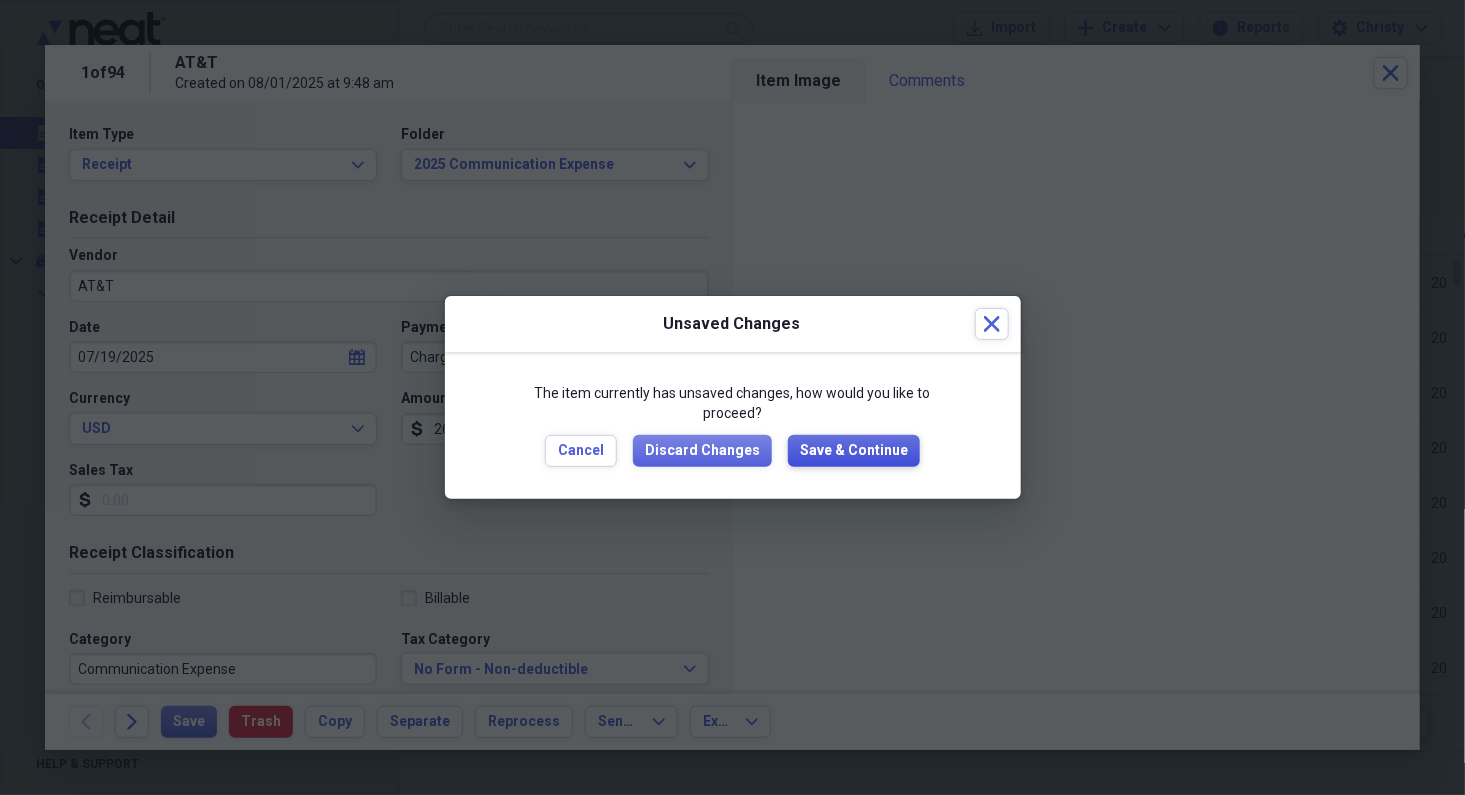 click on "Save & Continue" at bounding box center [854, 451] 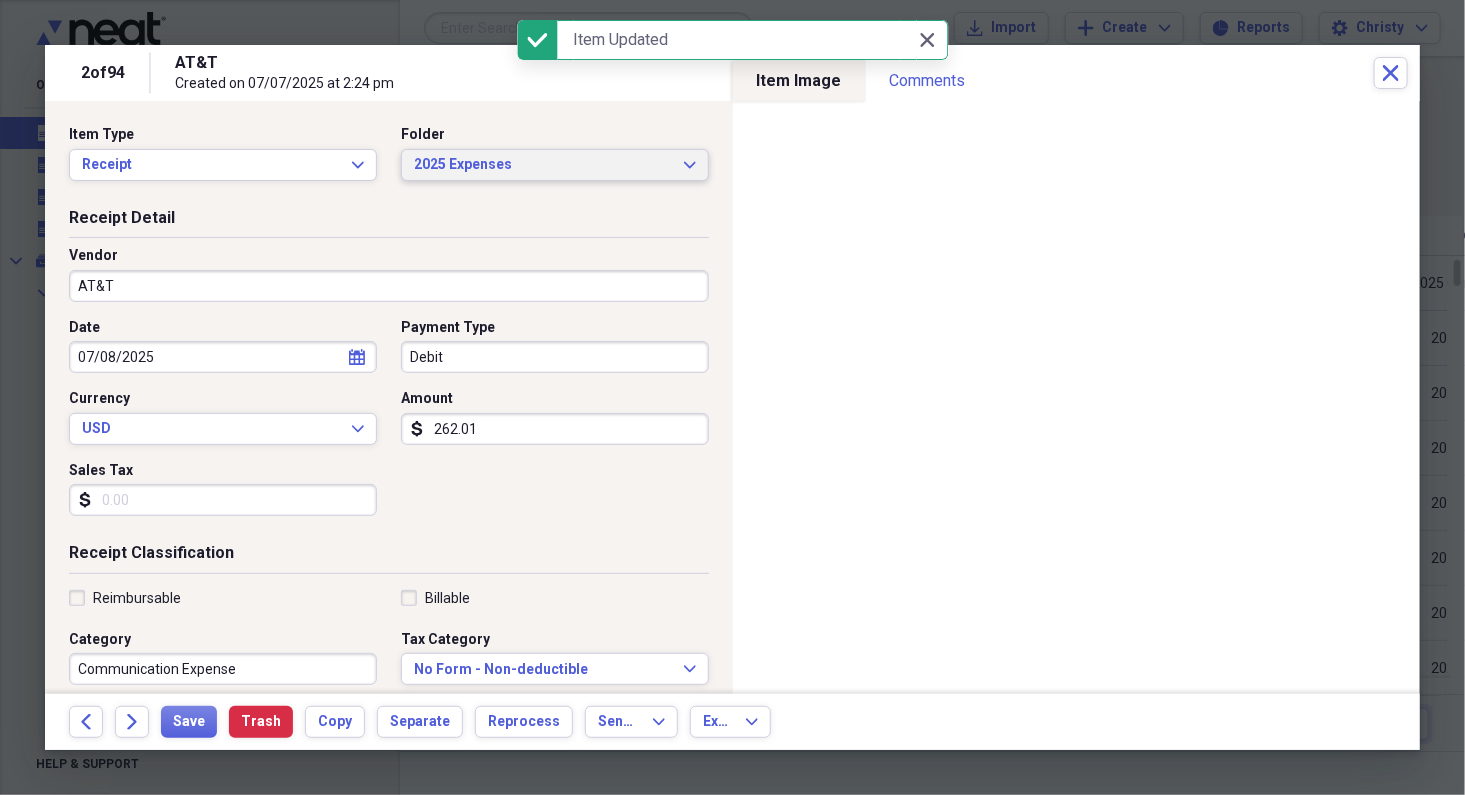 click on "2025 Expenses Expand" at bounding box center [555, 165] 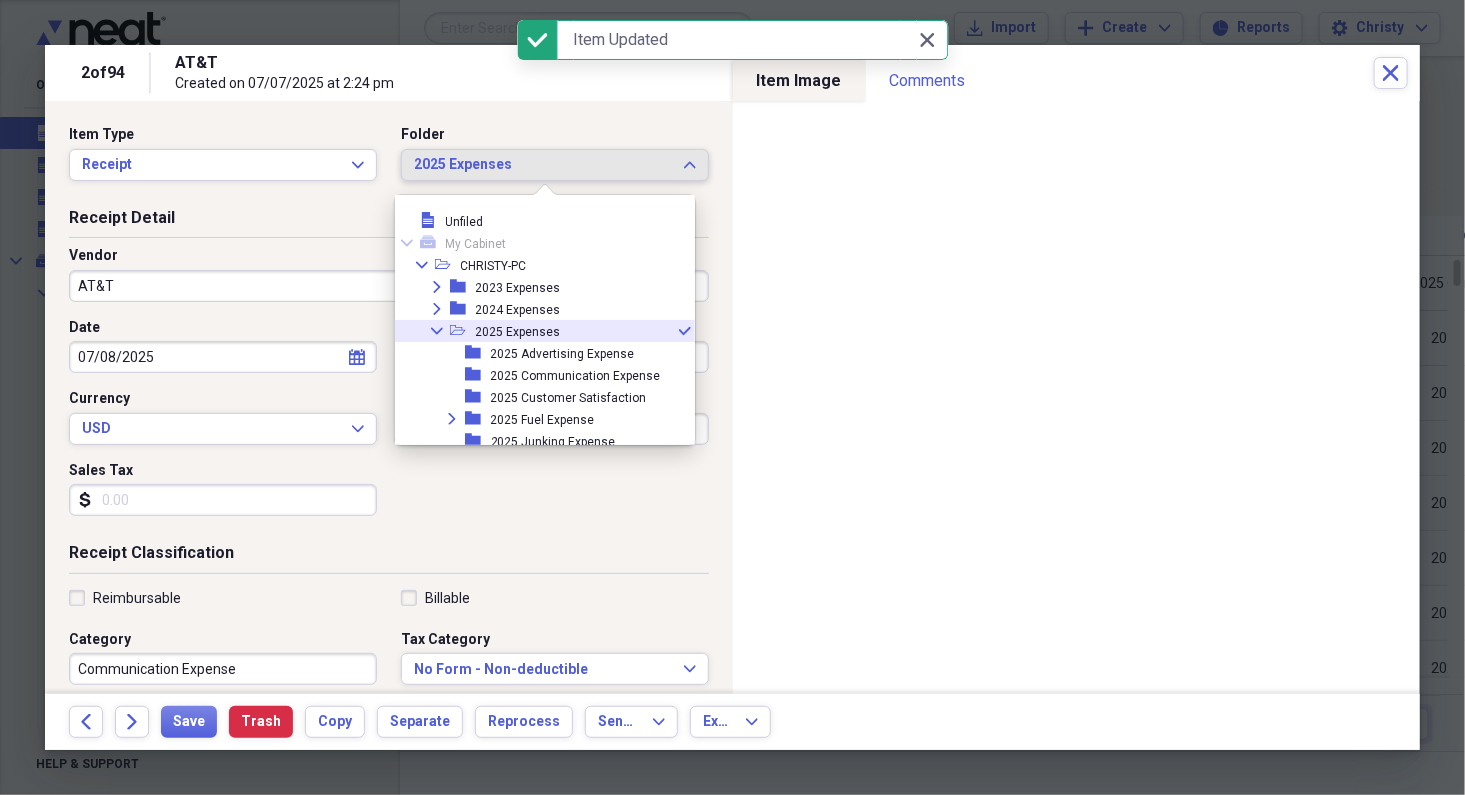 scroll, scrollTop: 10, scrollLeft: 0, axis: vertical 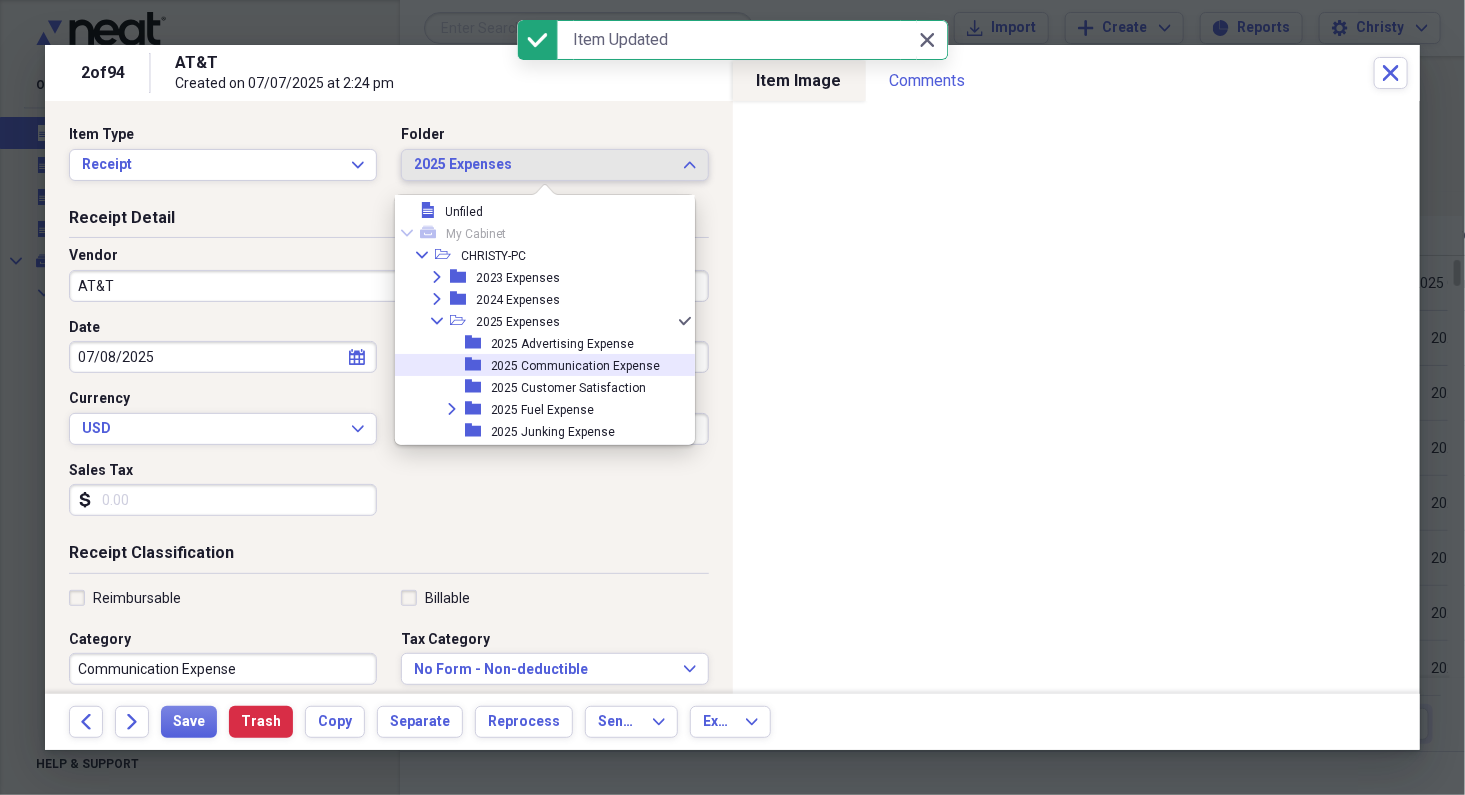 click on "2025 Communication Expense" at bounding box center [576, 366] 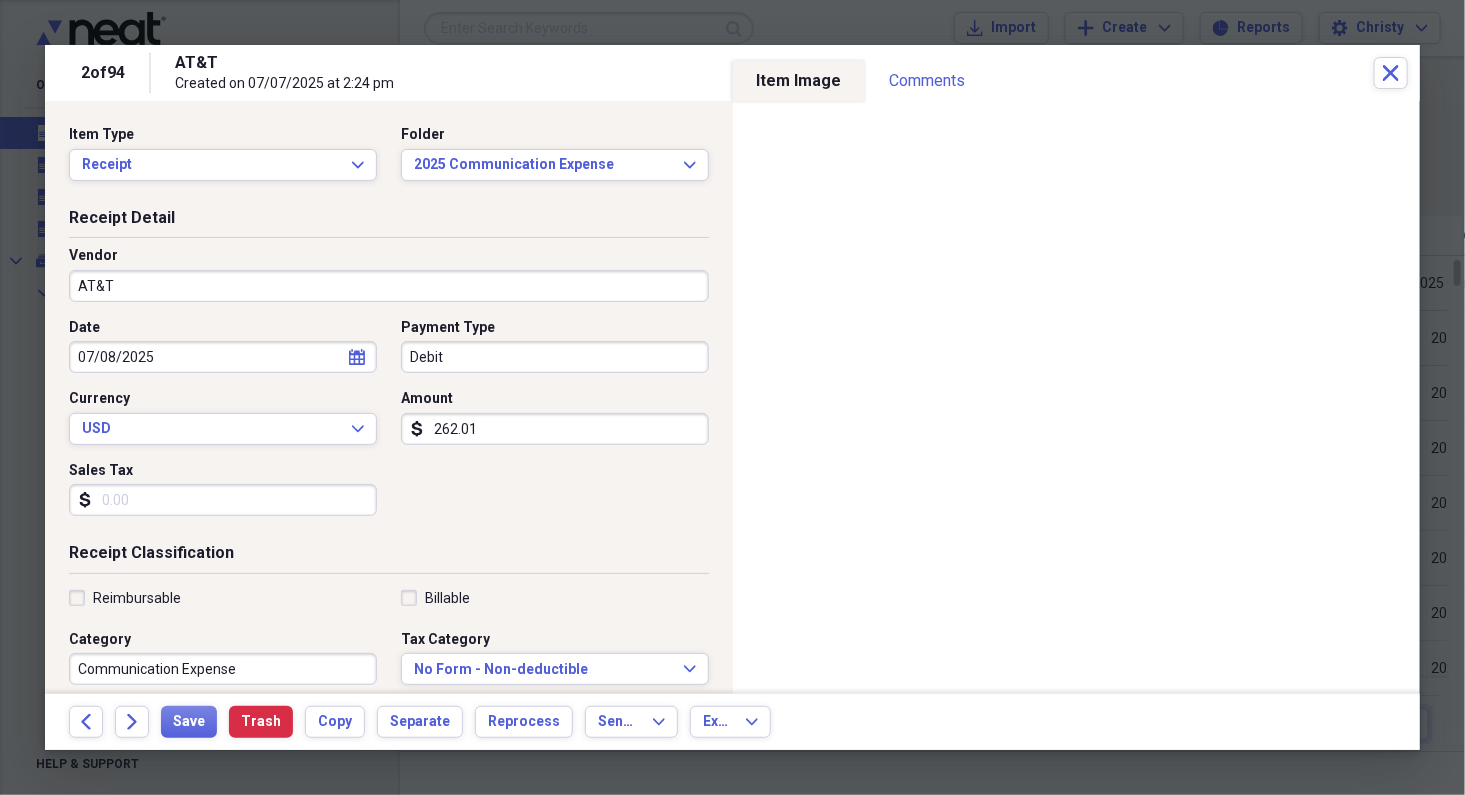 select on "6" 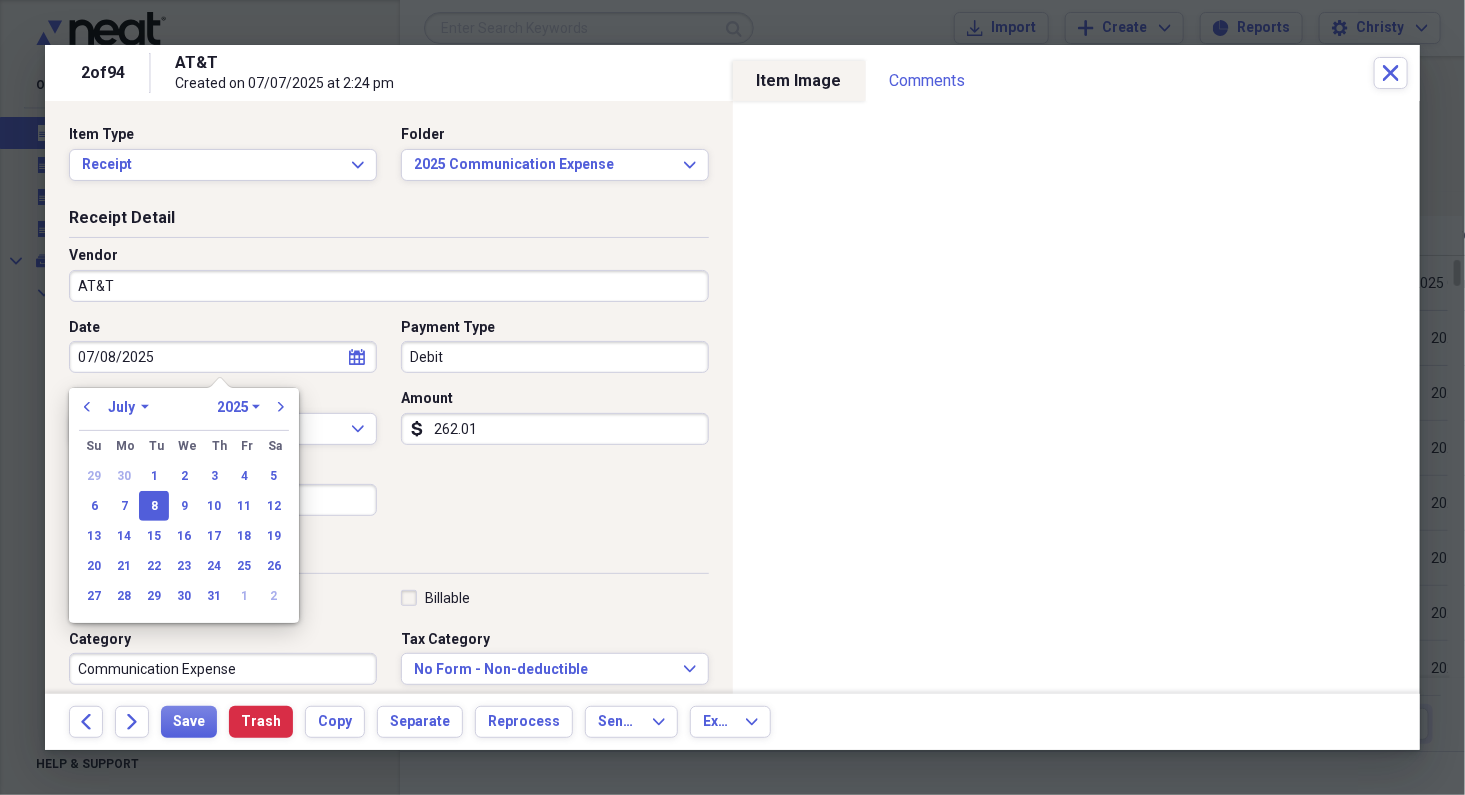 click on "07/08/2025" at bounding box center [223, 357] 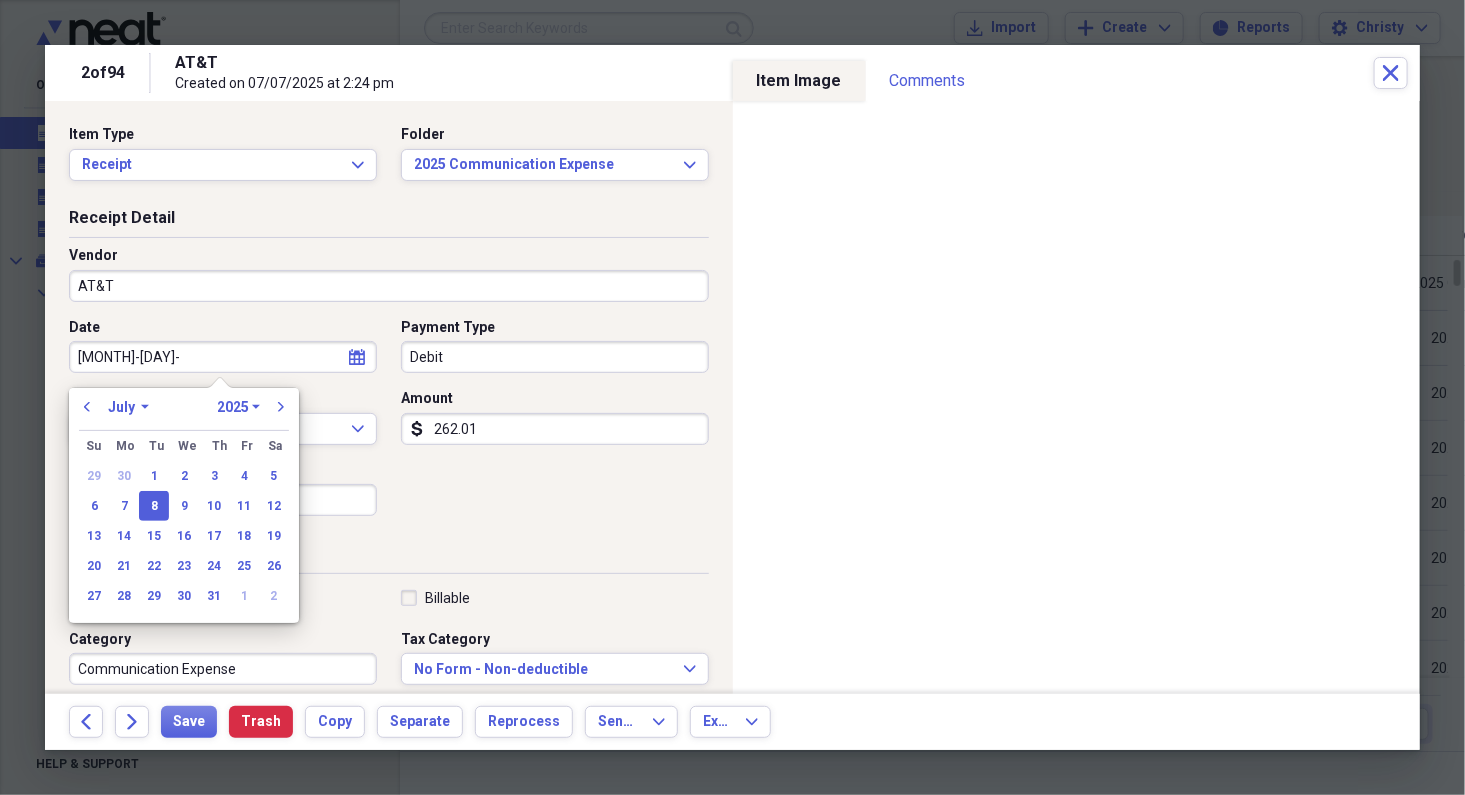 type on "6-19-25" 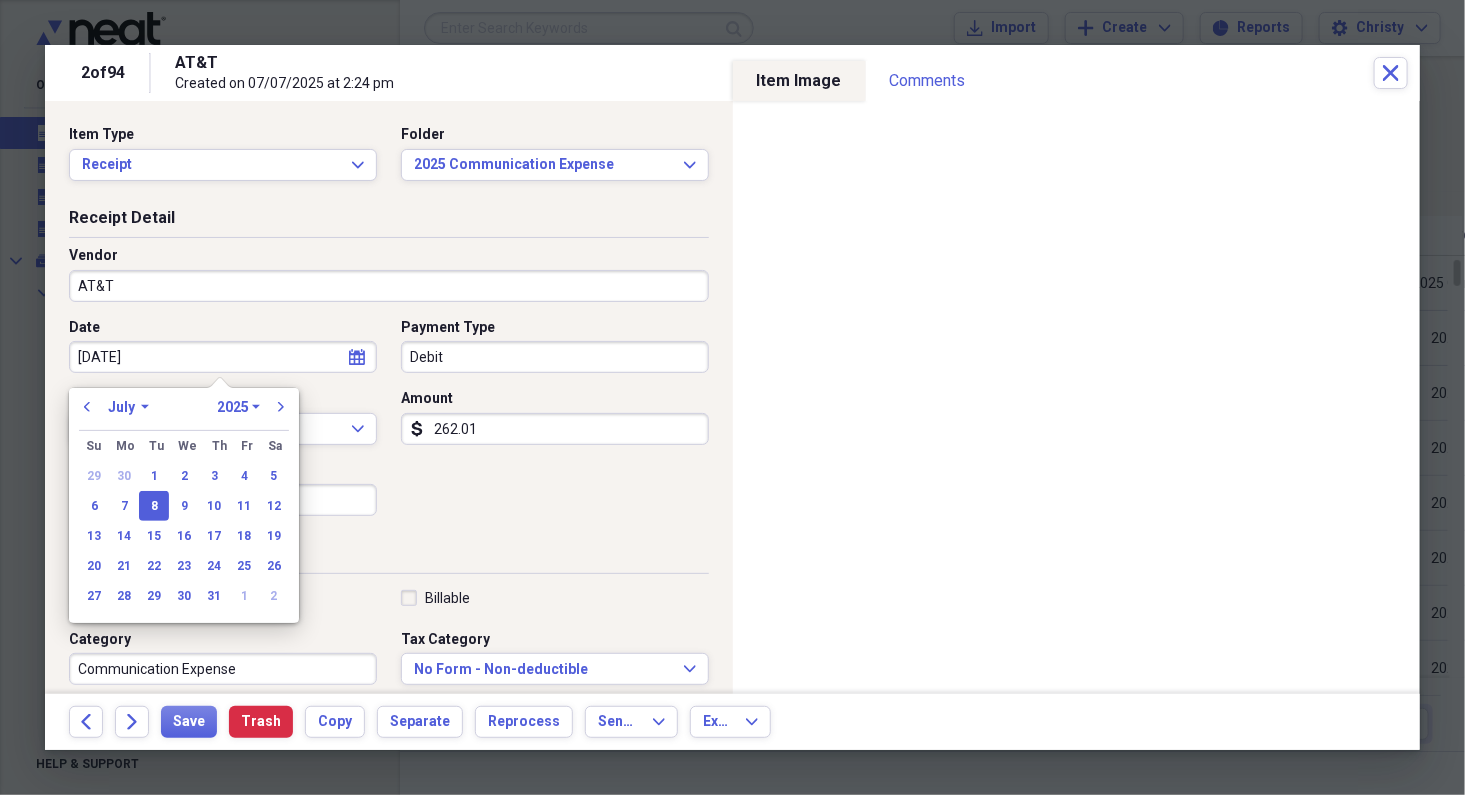 select on "5" 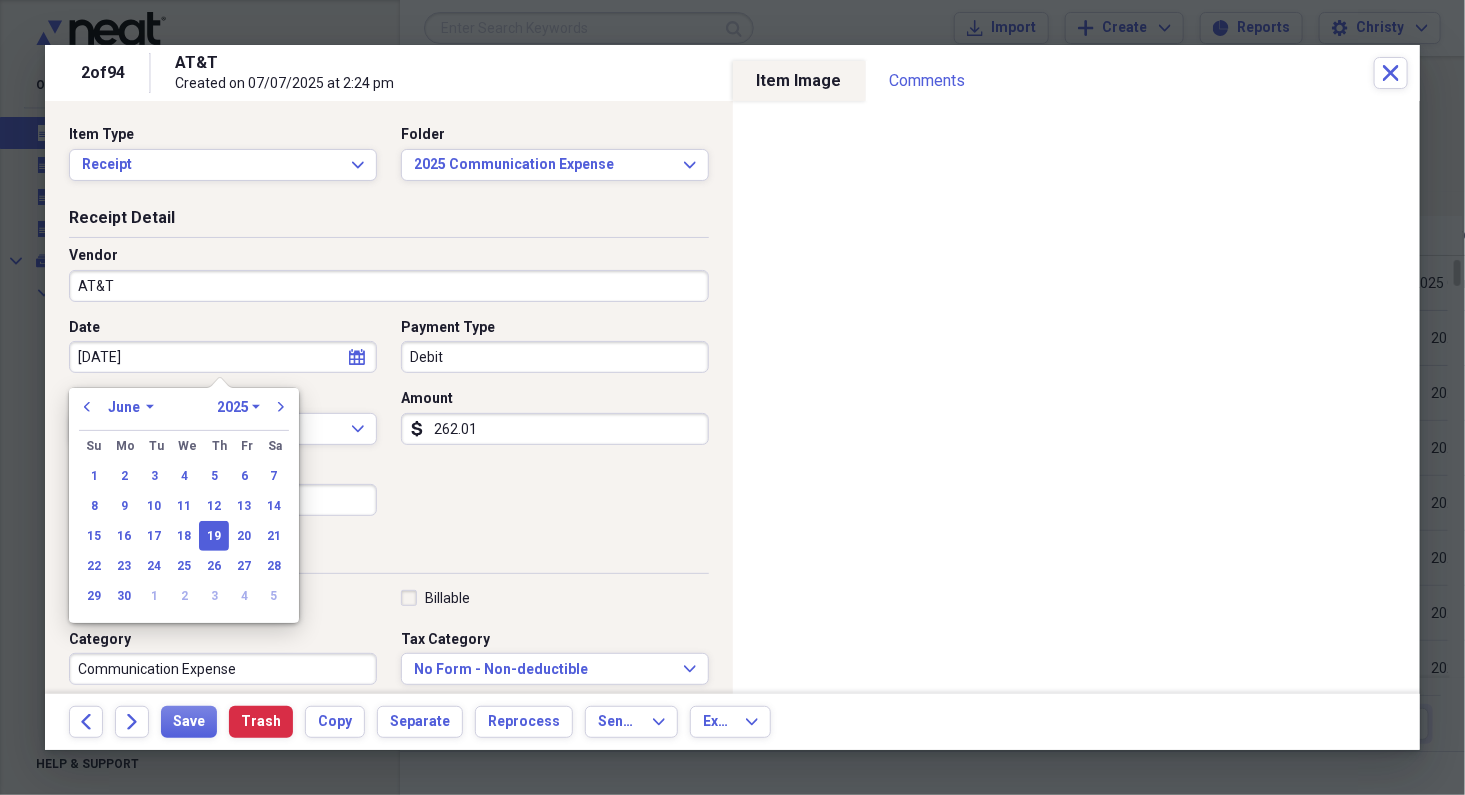 type on "06/19/2025" 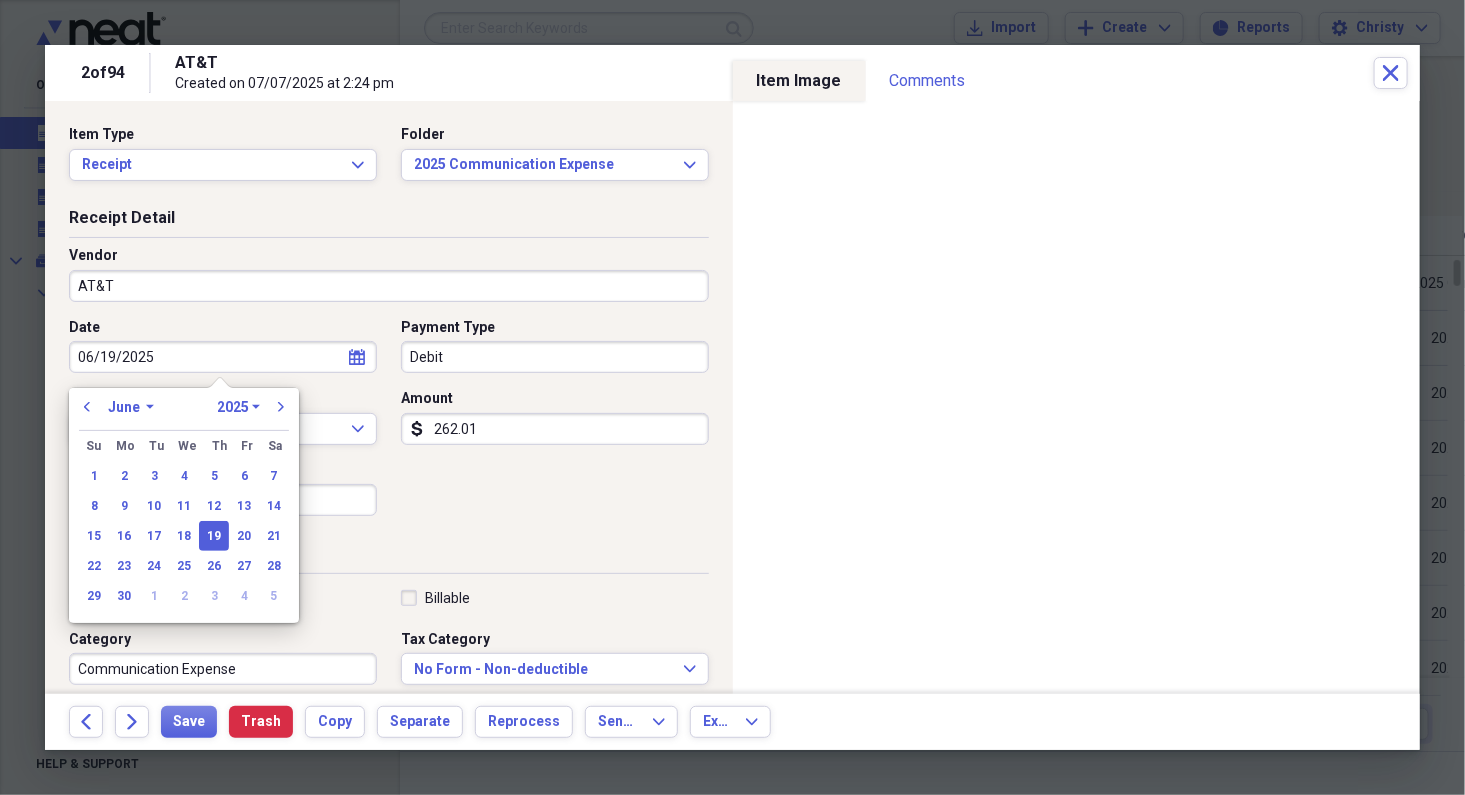 type 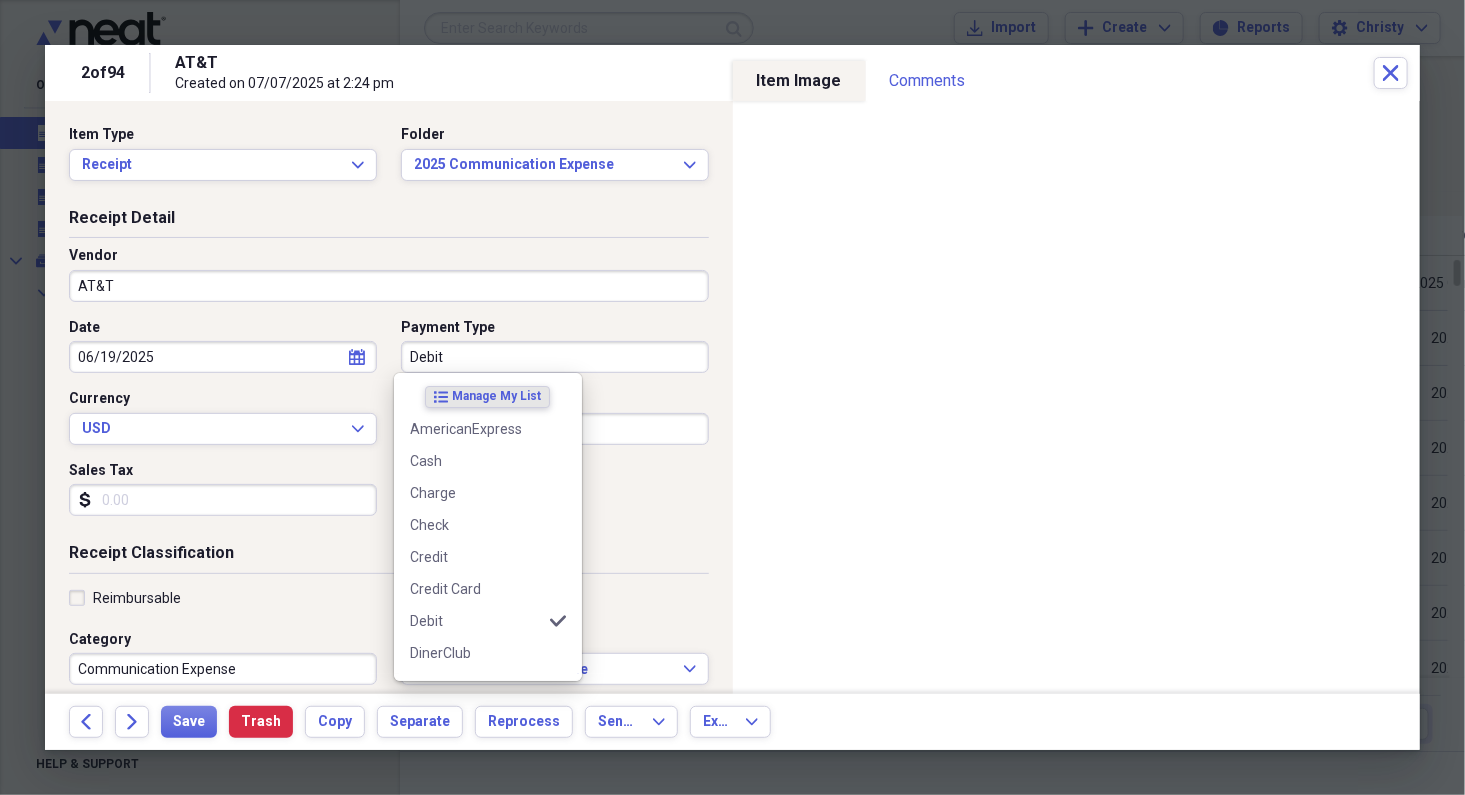 click on "Debit" at bounding box center (555, 357) 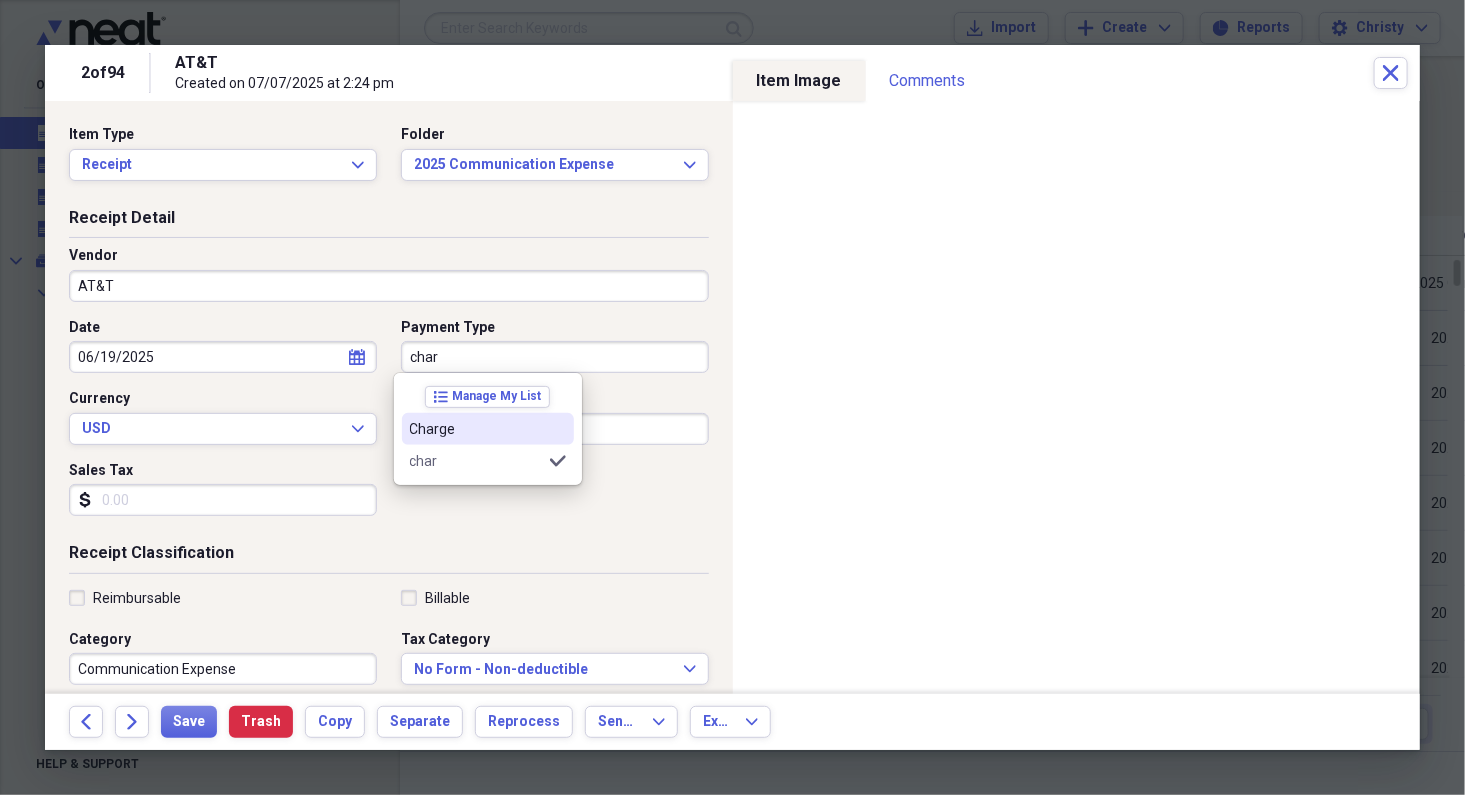 click on "Charge" at bounding box center [476, 429] 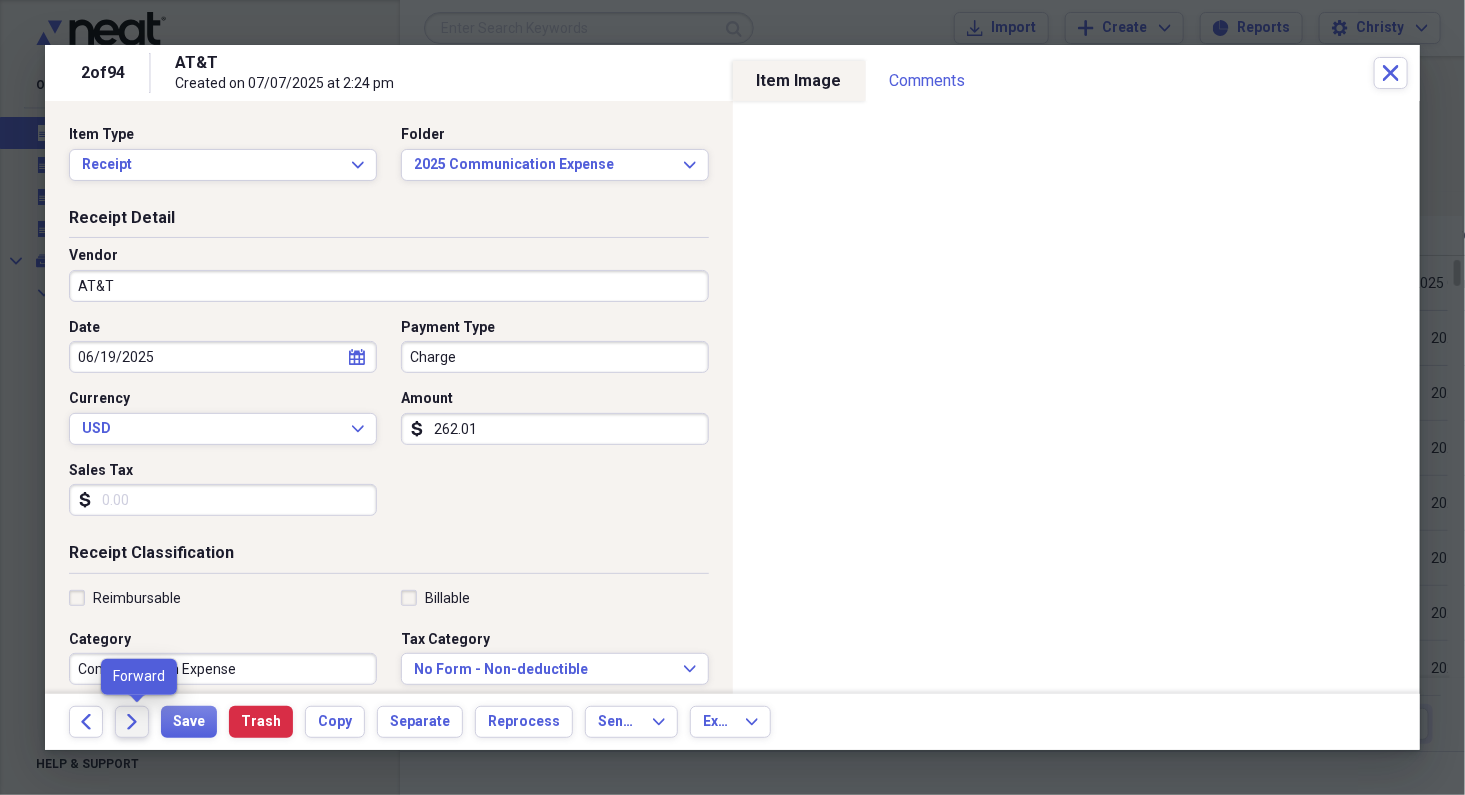 click on "Forward" at bounding box center (132, 722) 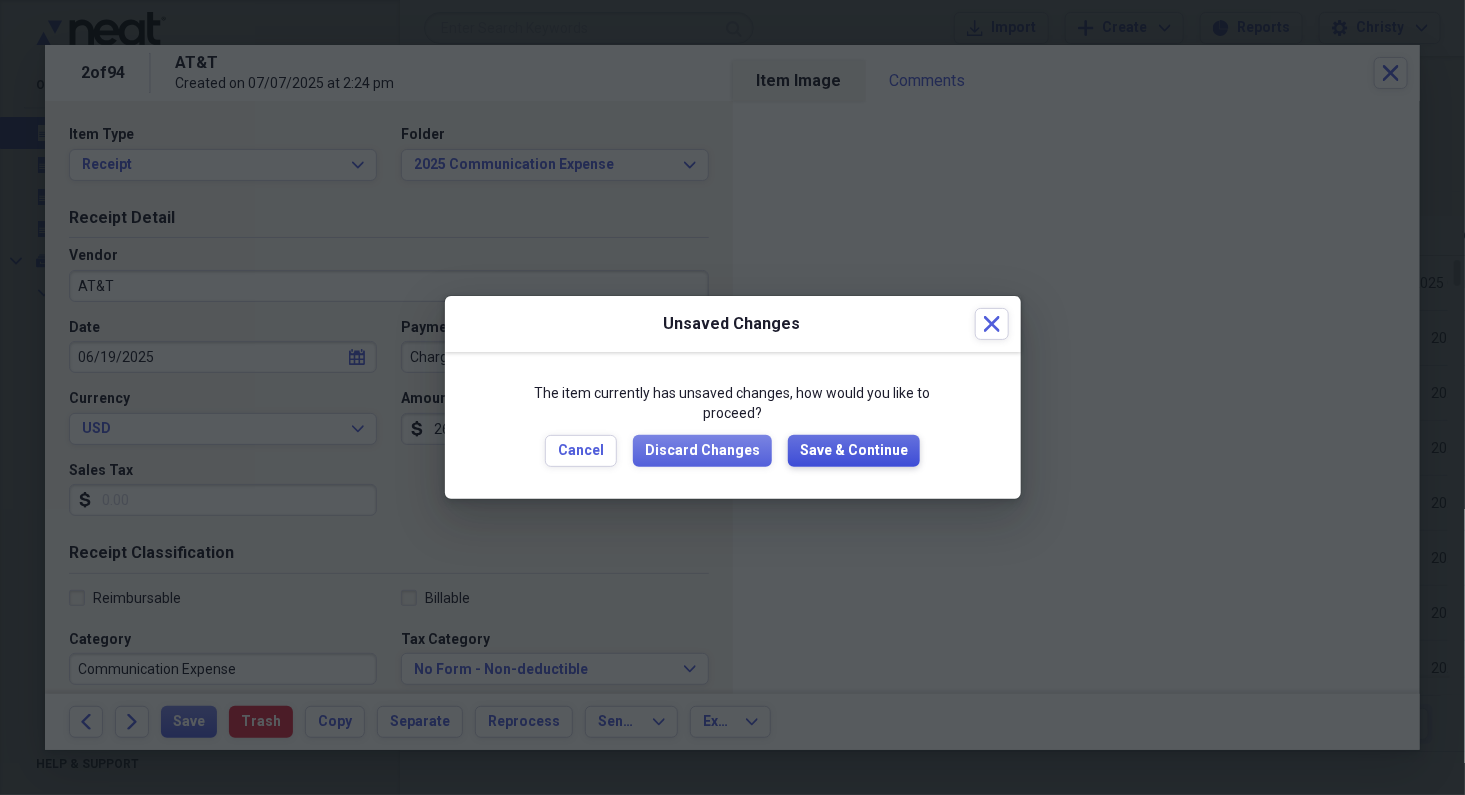 click on "Save & Continue" at bounding box center (854, 451) 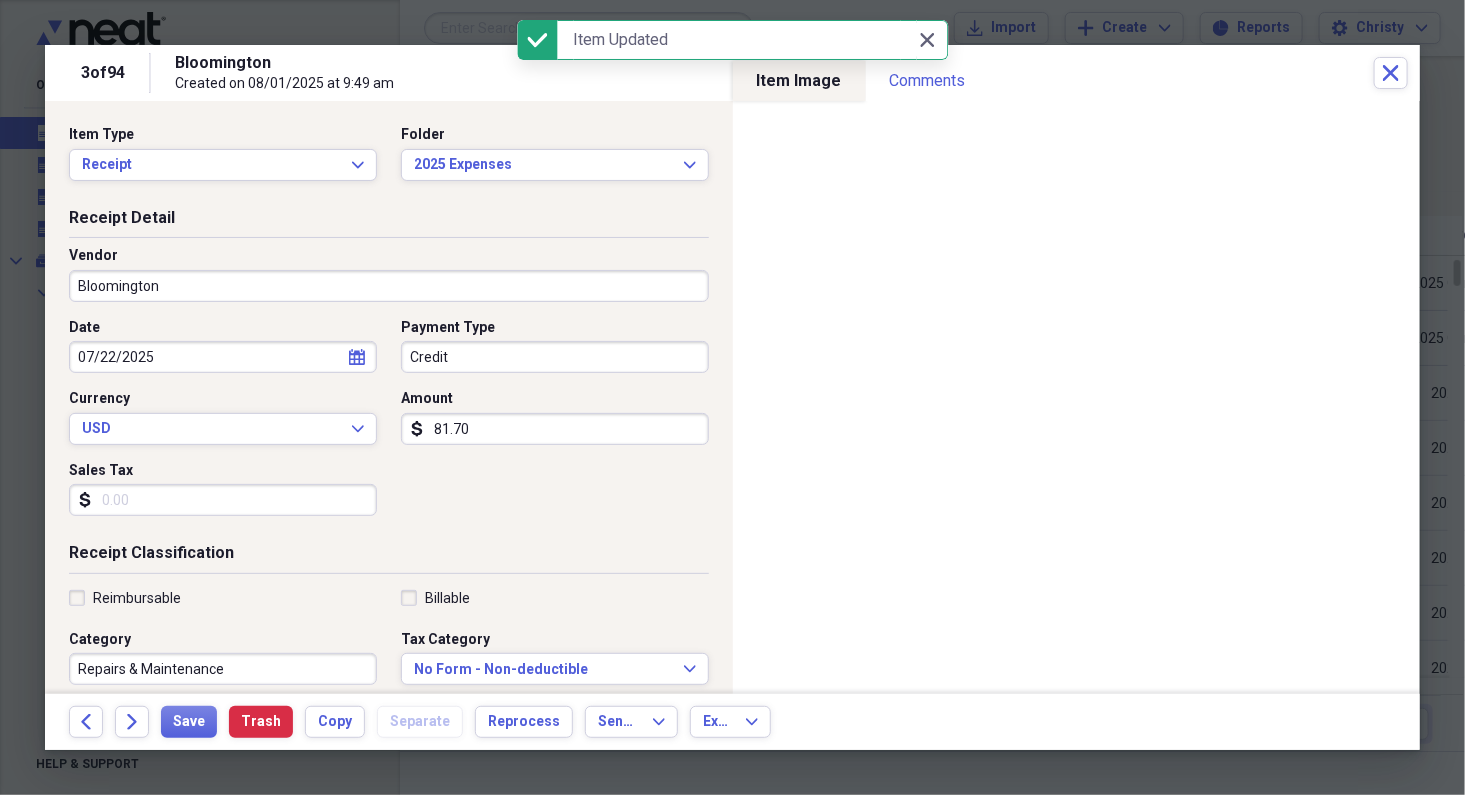 click on "Bloomington" at bounding box center [389, 286] 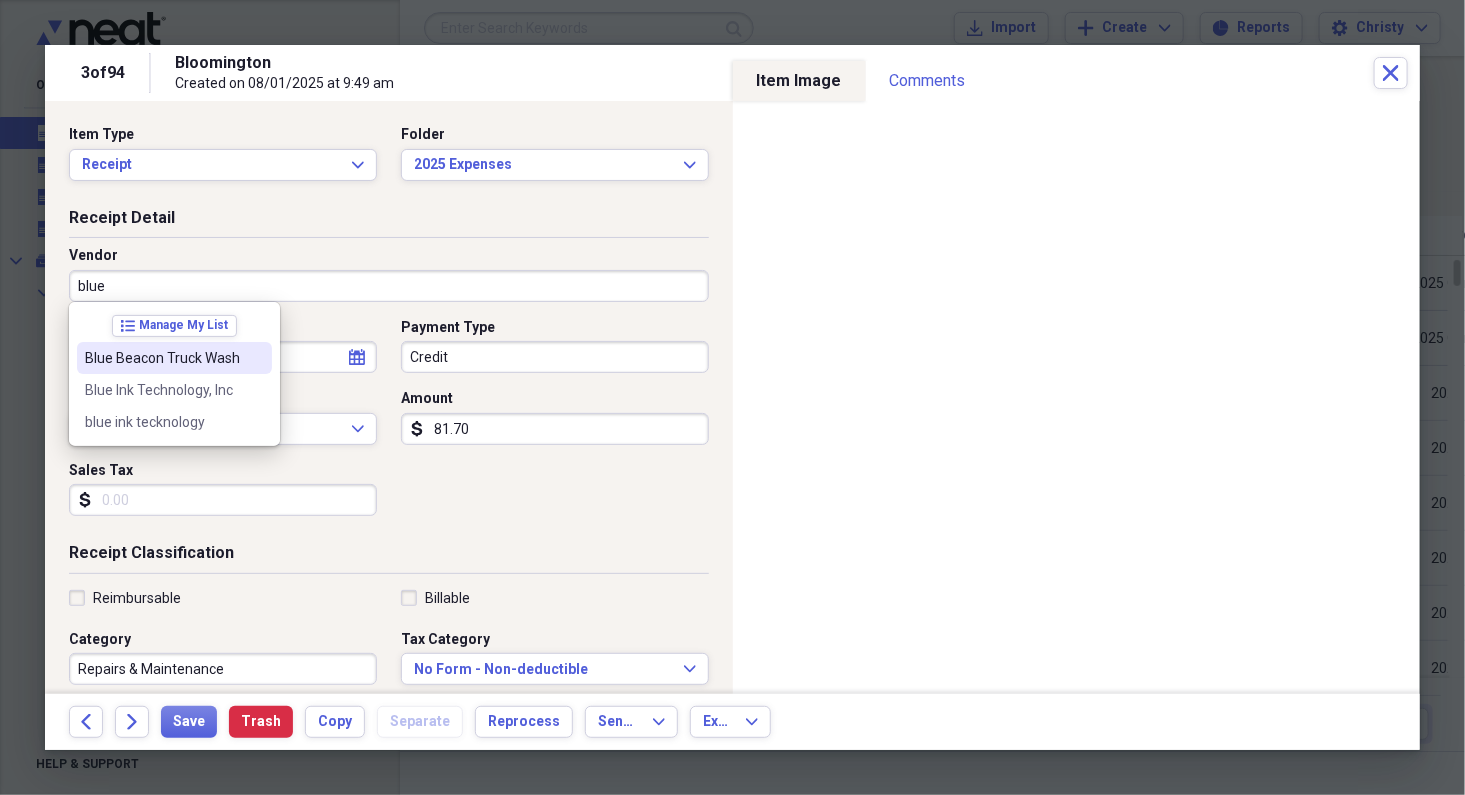 click on "Blue Beacon Truck Wash" at bounding box center [162, 358] 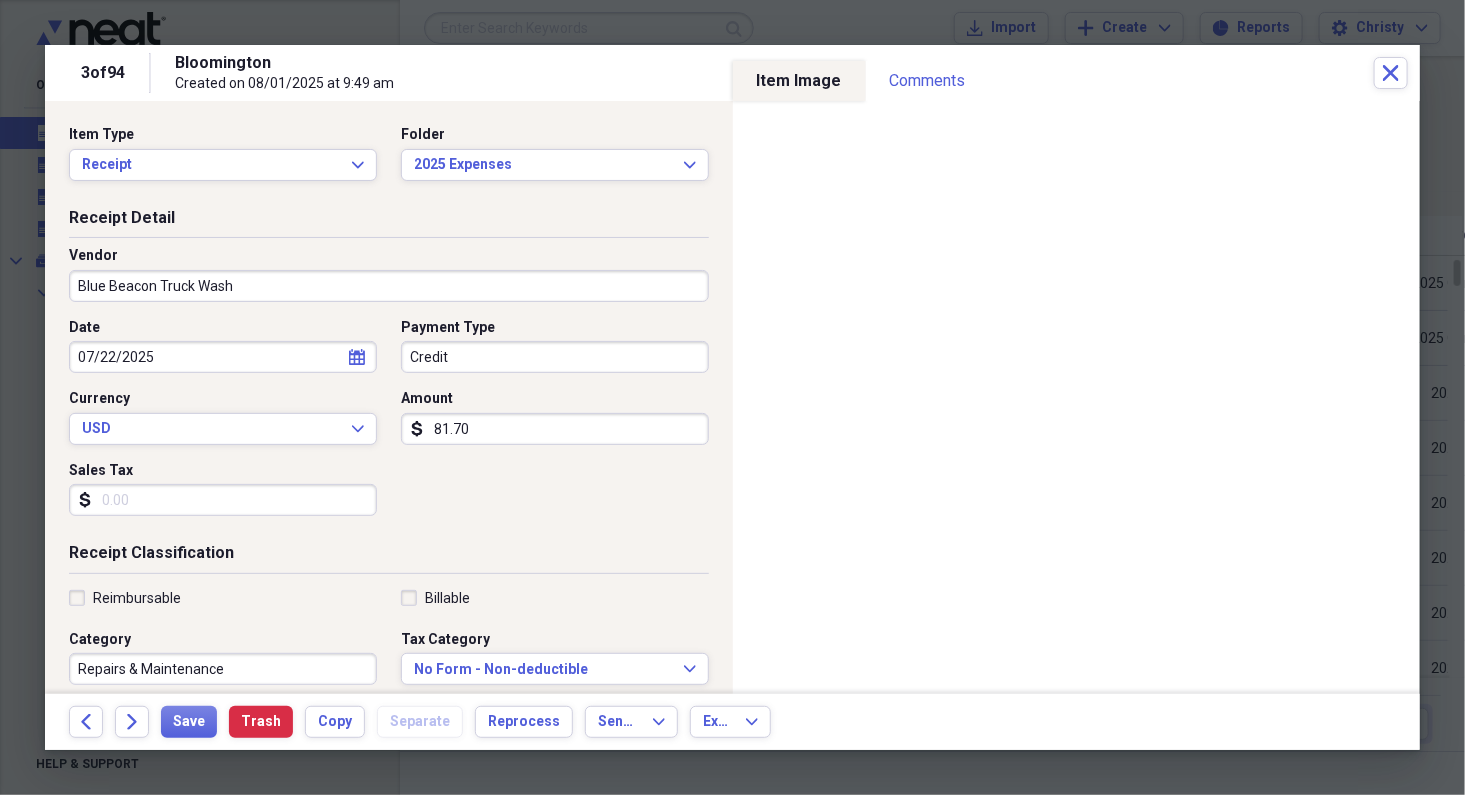 click on "Credit" at bounding box center [555, 357] 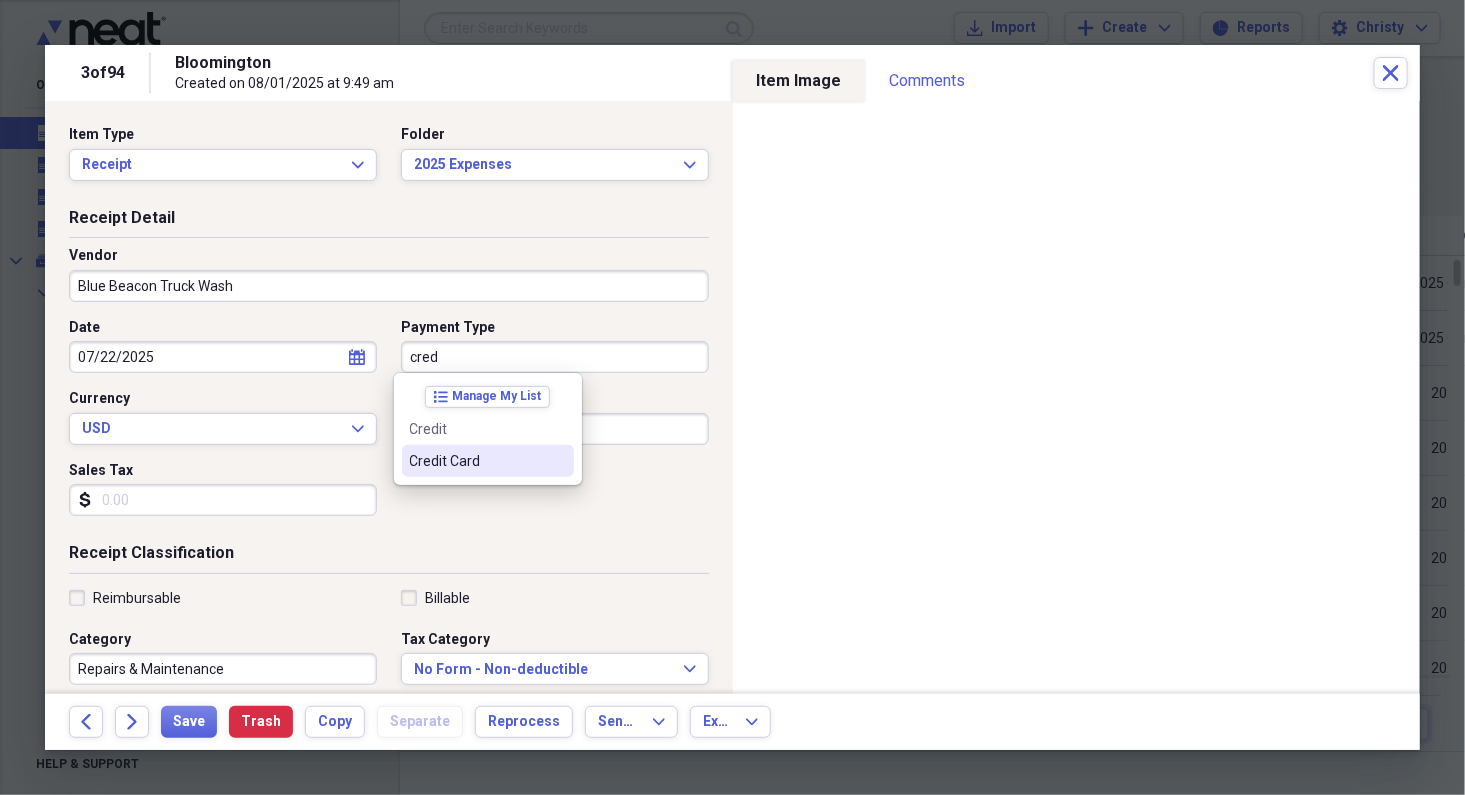 click on "Credit Card" at bounding box center [476, 461] 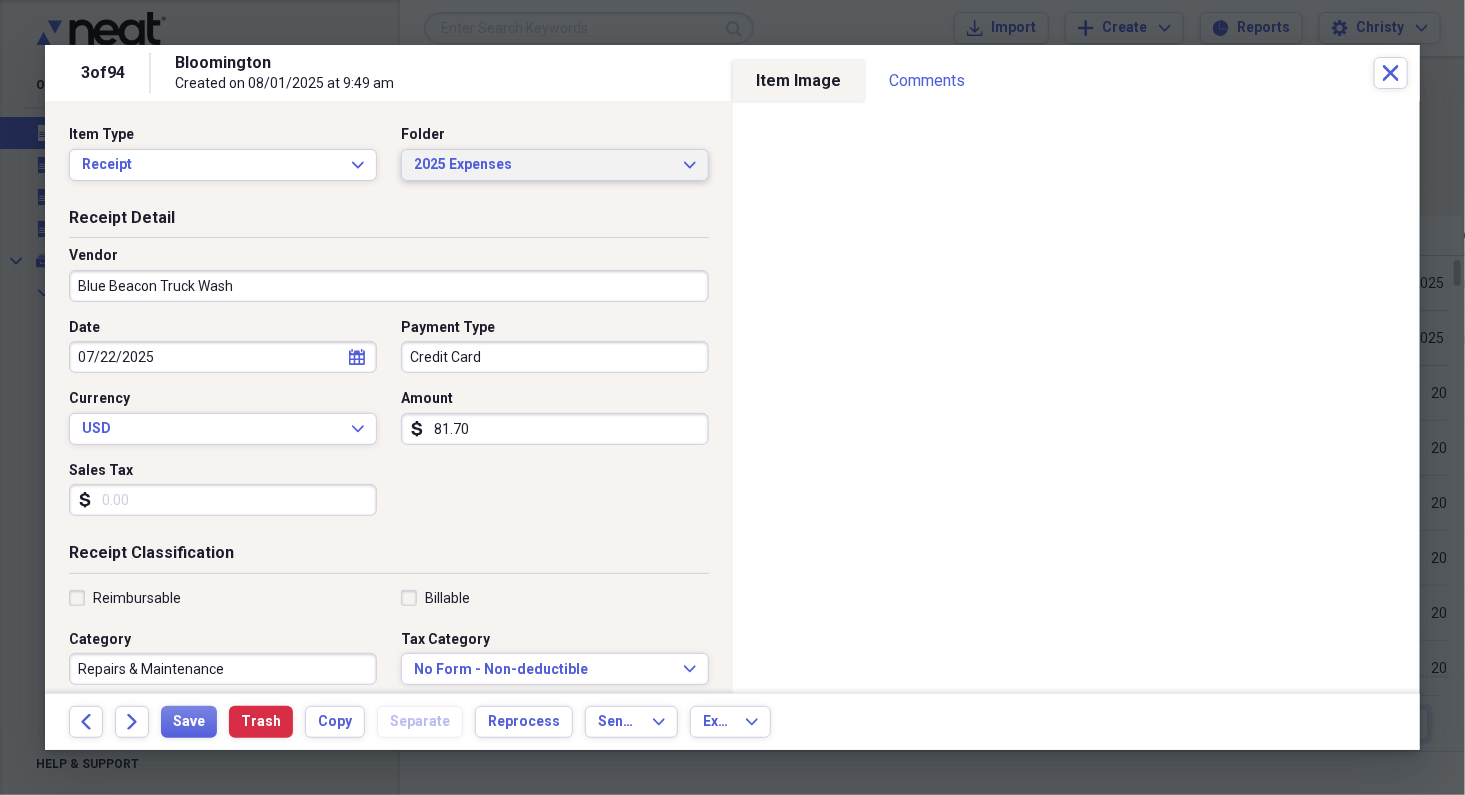 click on "2025 Expenses" at bounding box center [543, 165] 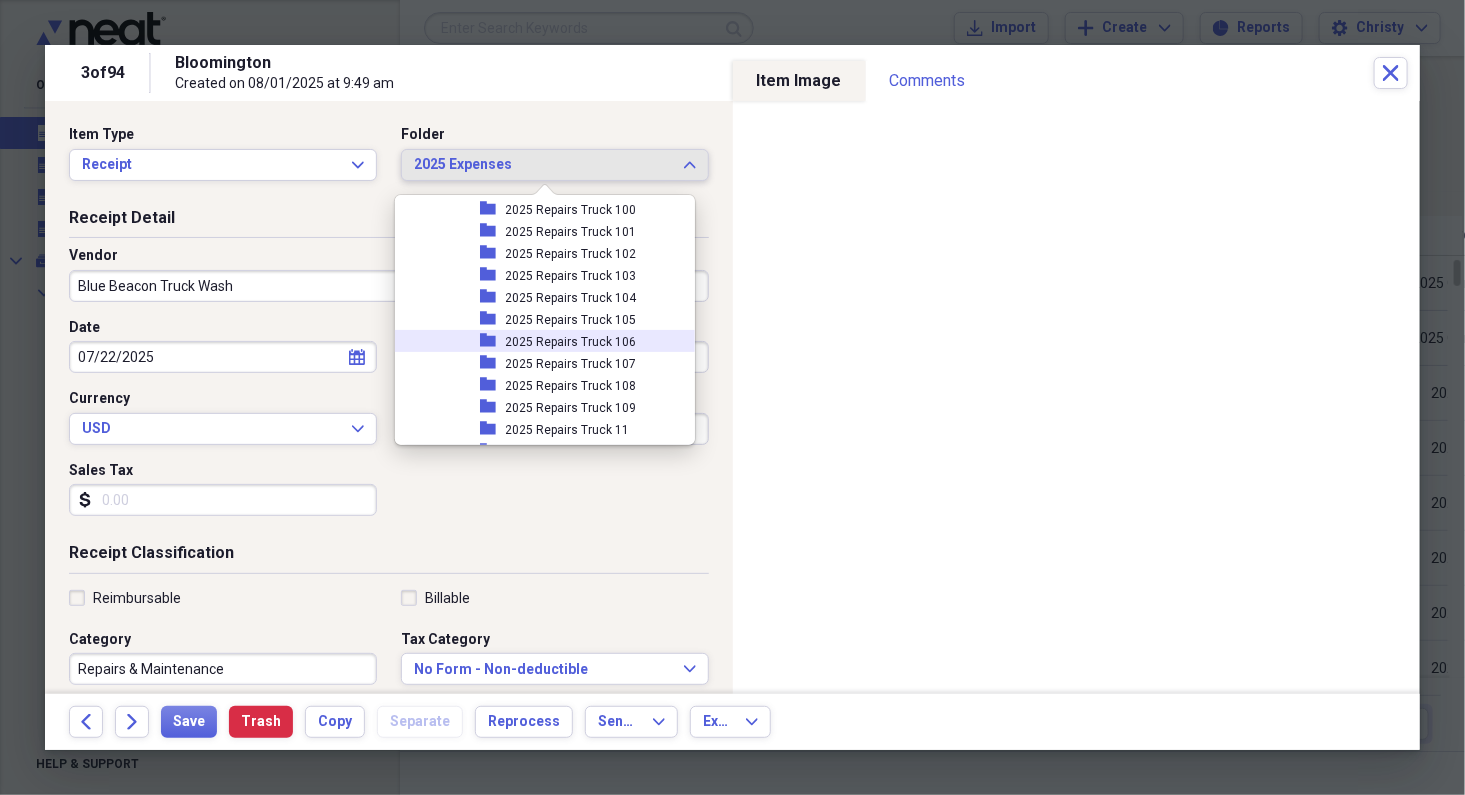 scroll, scrollTop: 829, scrollLeft: 0, axis: vertical 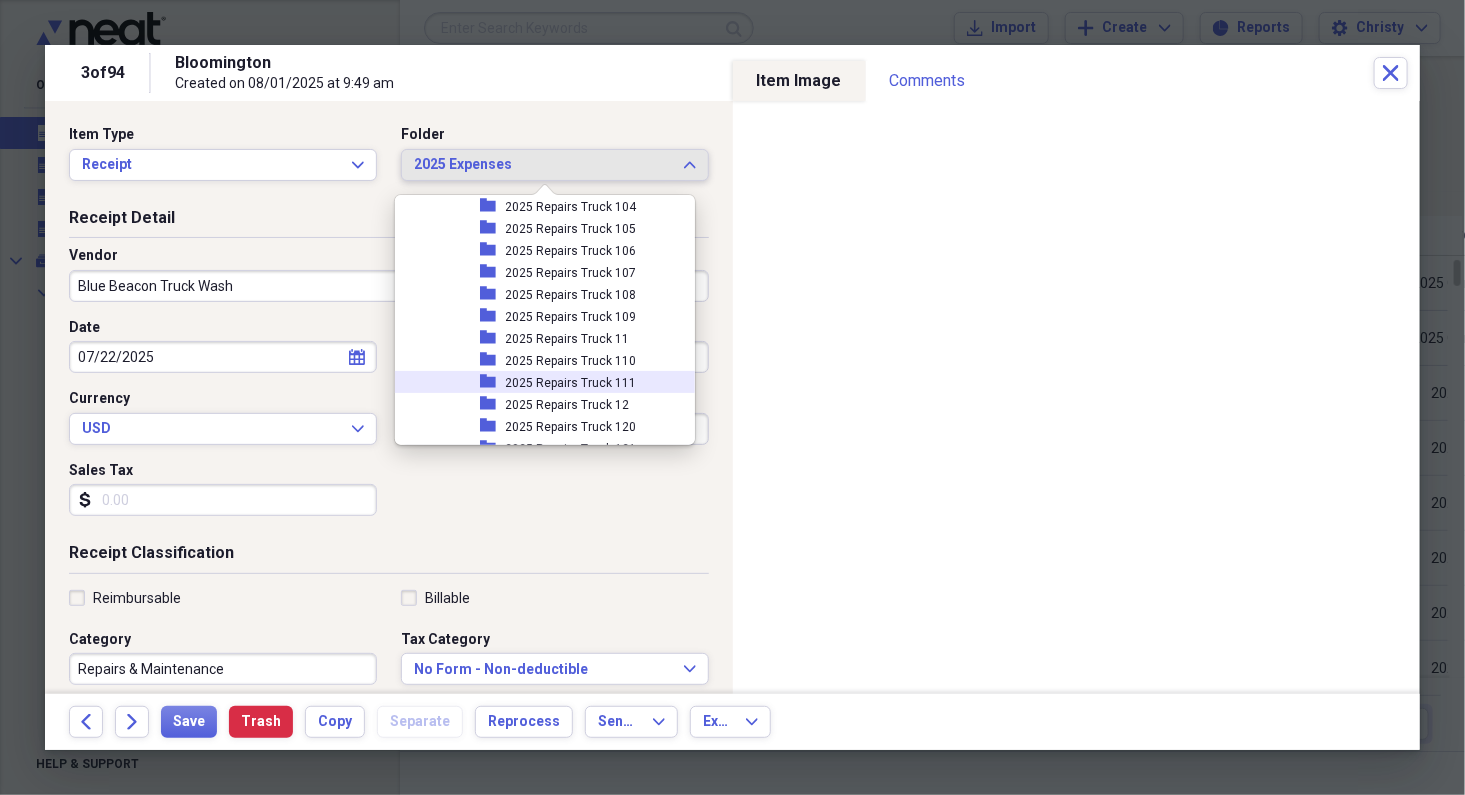 click on "2025 Repairs Truck 111" at bounding box center [571, 383] 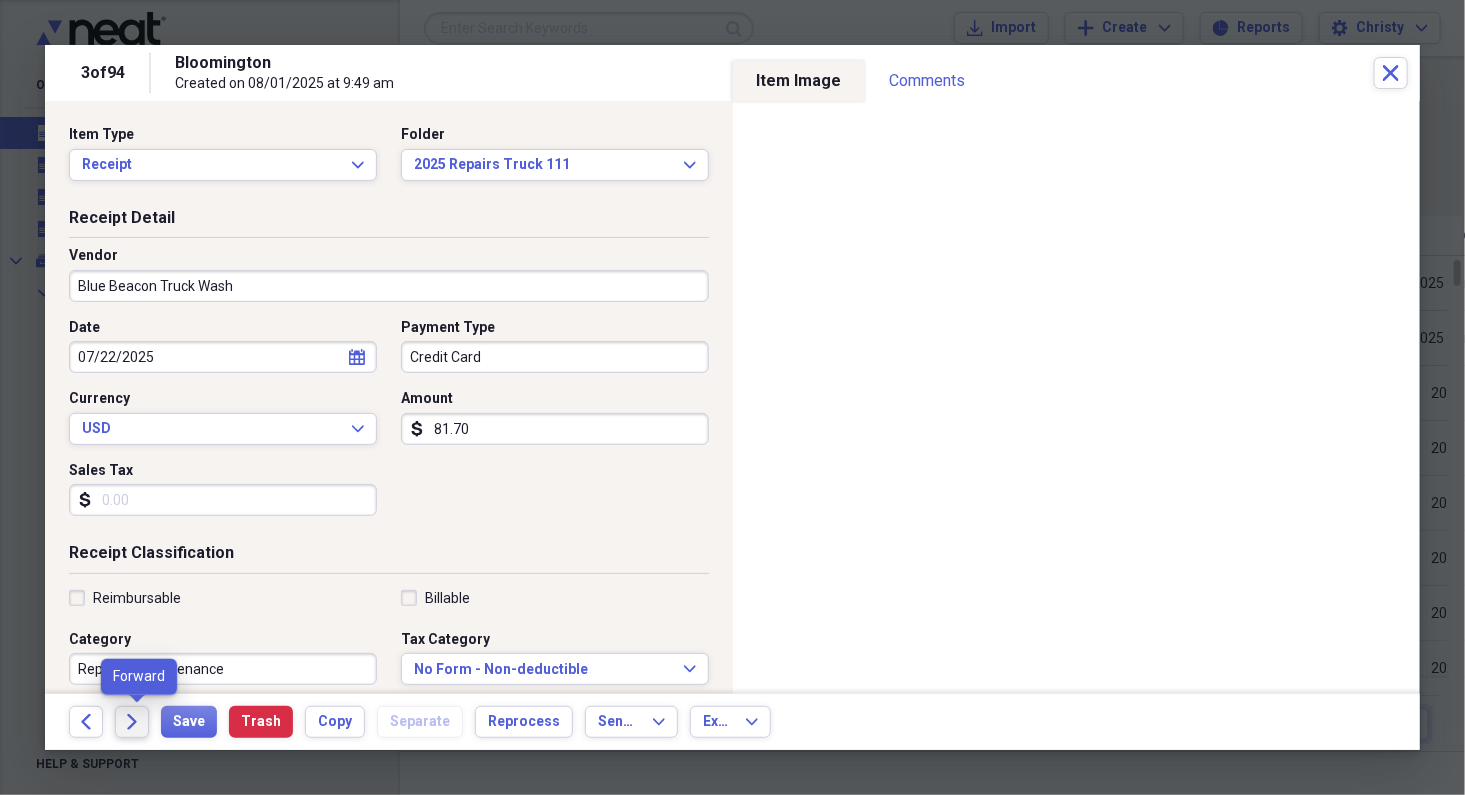 click on "Forward" at bounding box center [132, 722] 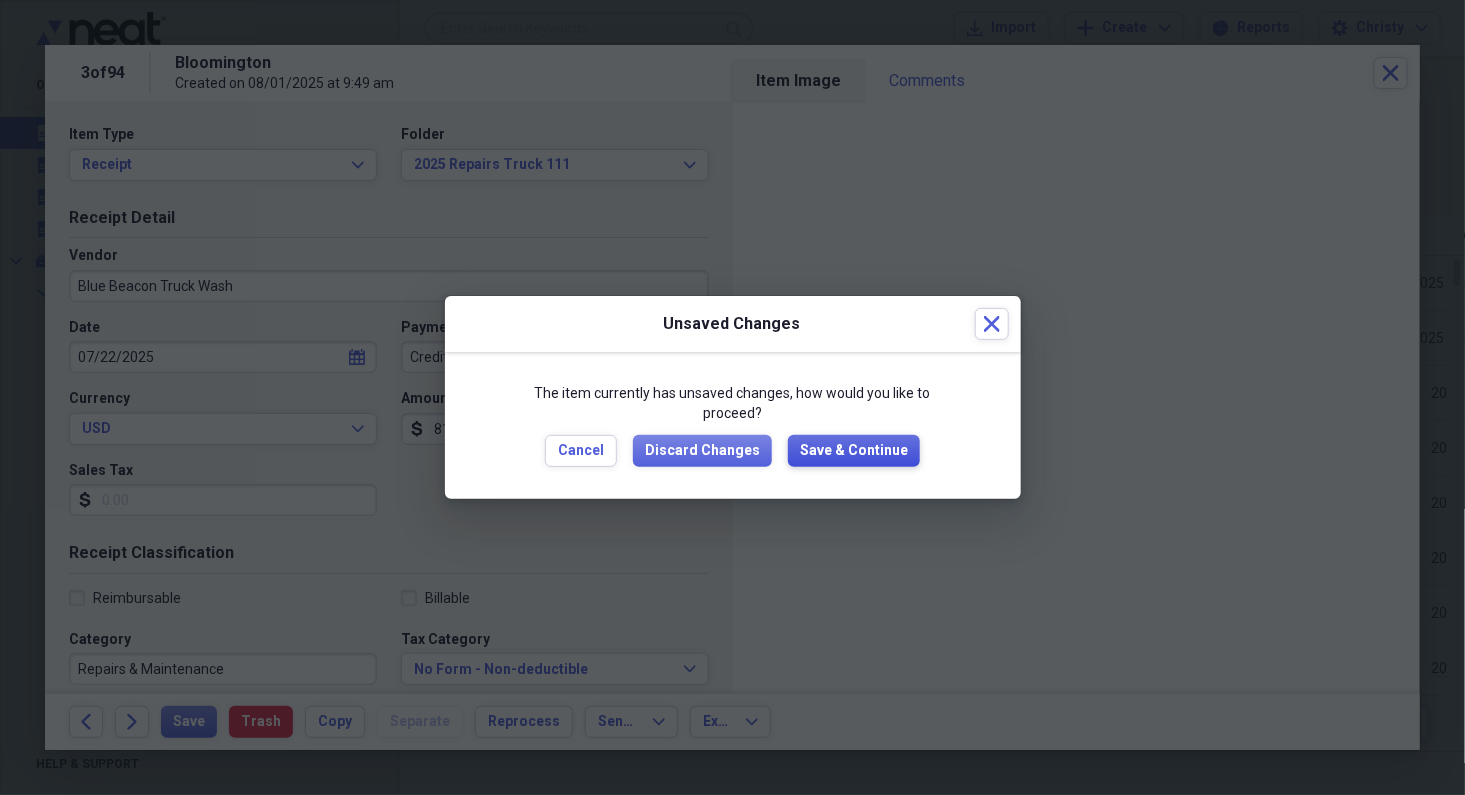 click on "Save & Continue" at bounding box center [854, 451] 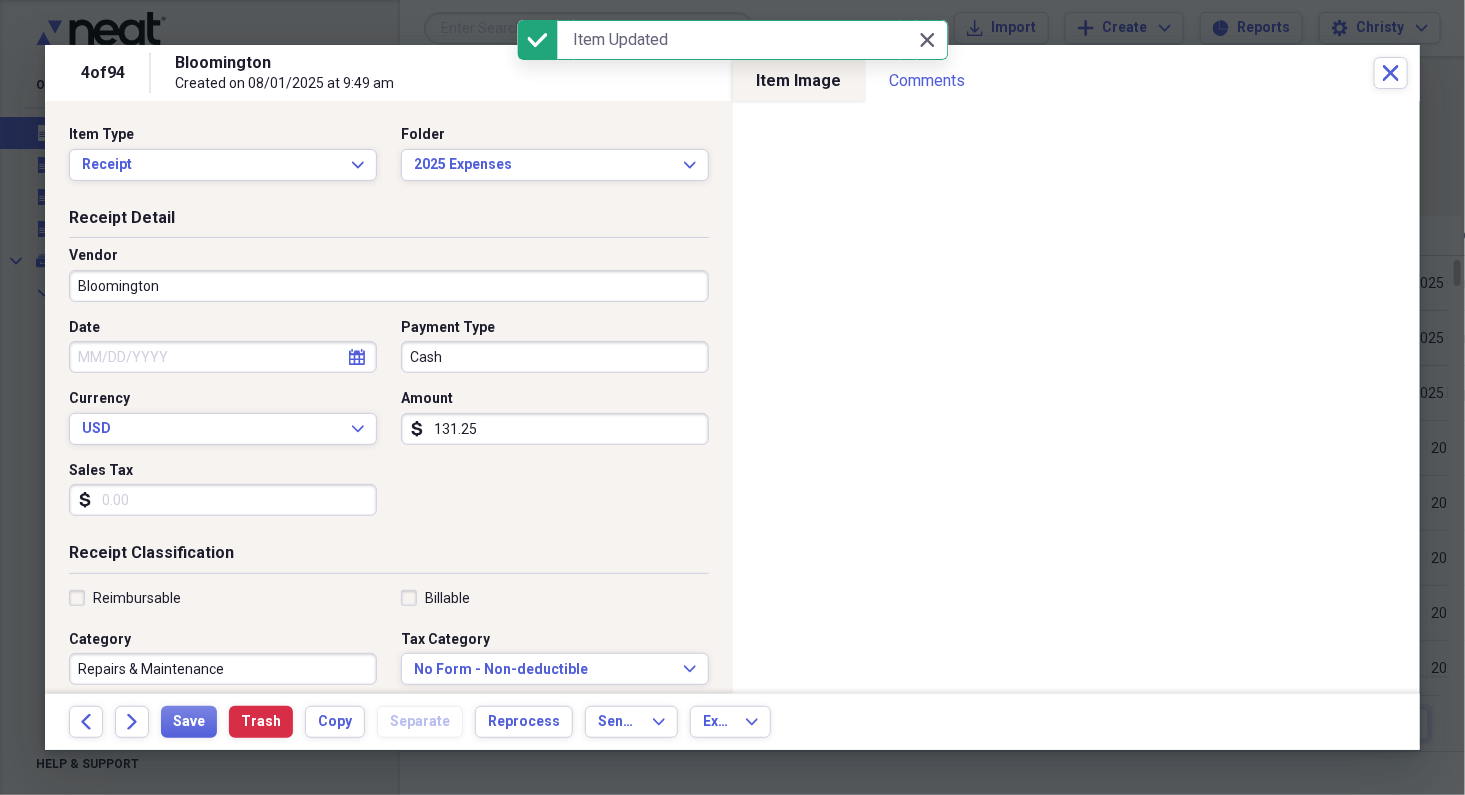 click on "Bloomington" at bounding box center [389, 286] 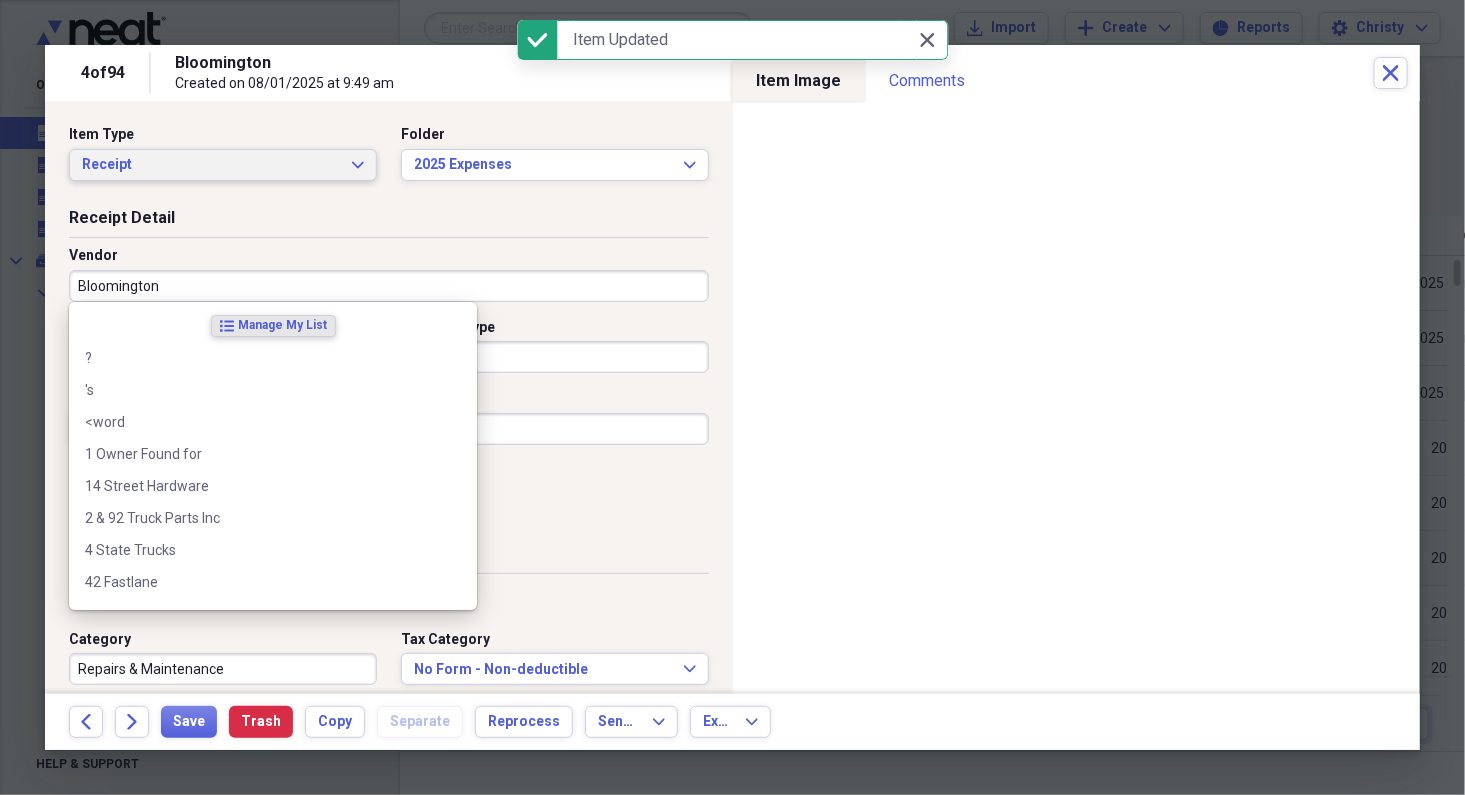 click on "Receipt" at bounding box center [211, 165] 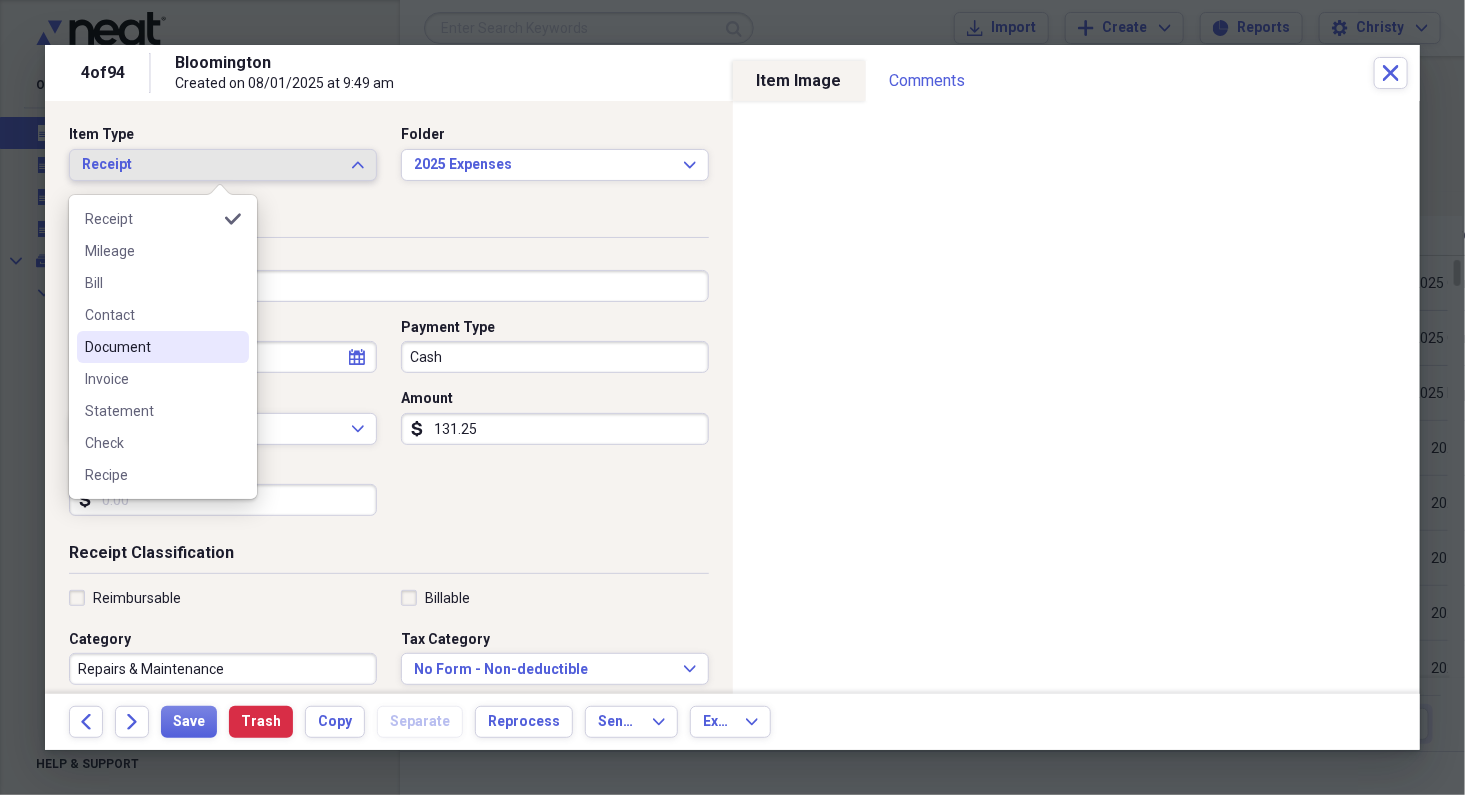 click on "Document" at bounding box center [151, 347] 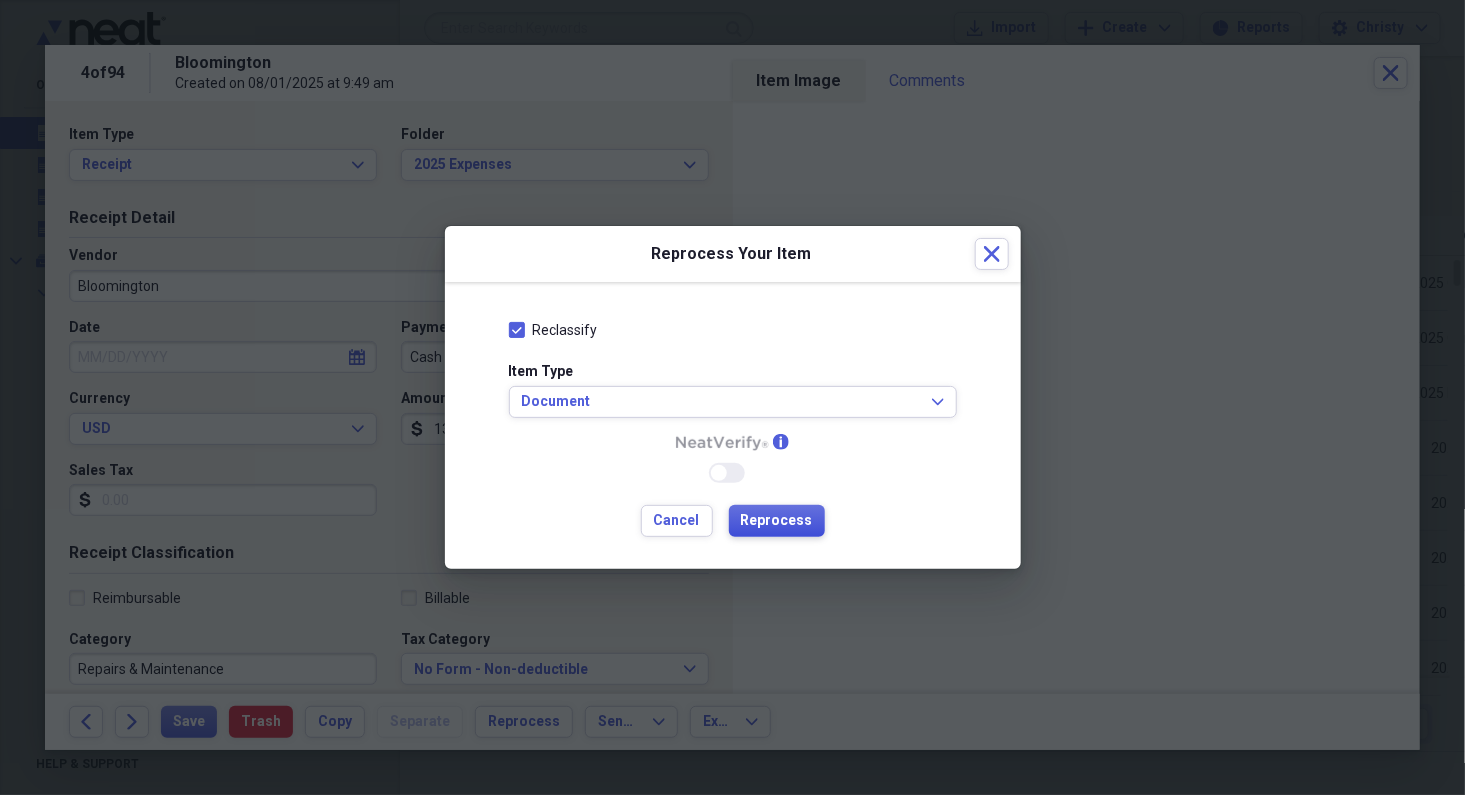 click on "Reprocess" at bounding box center [777, 521] 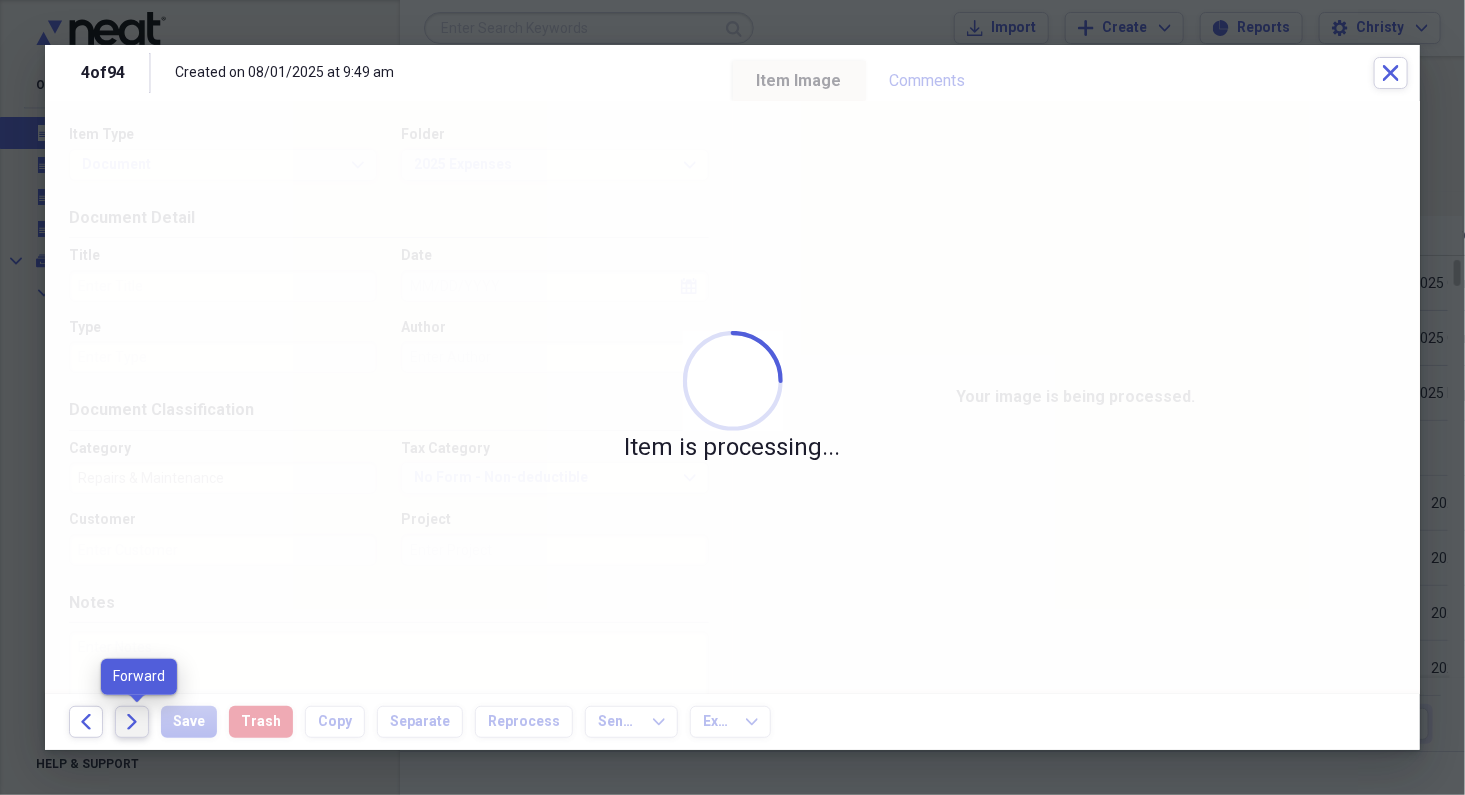 click 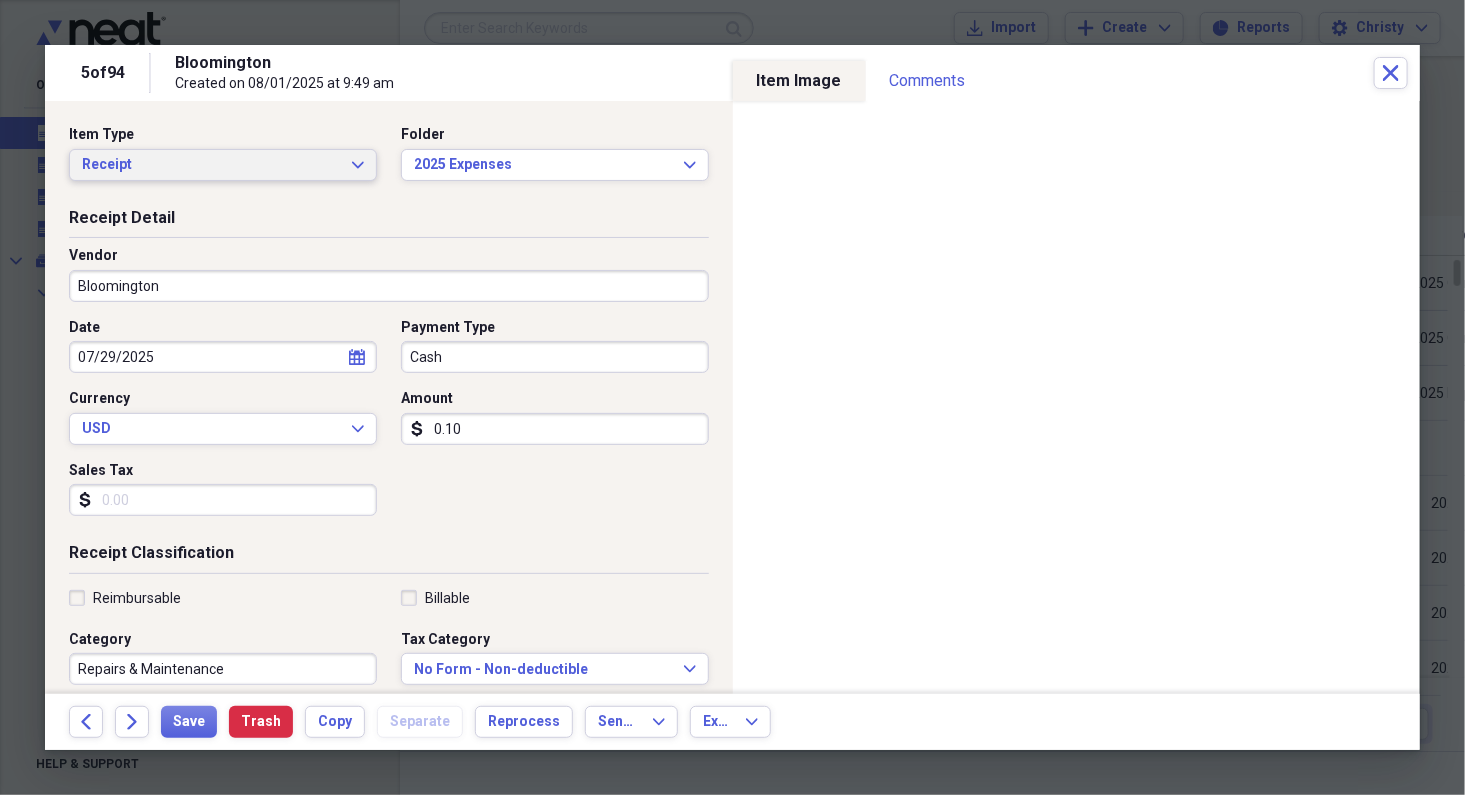 click on "Receipt" at bounding box center [211, 165] 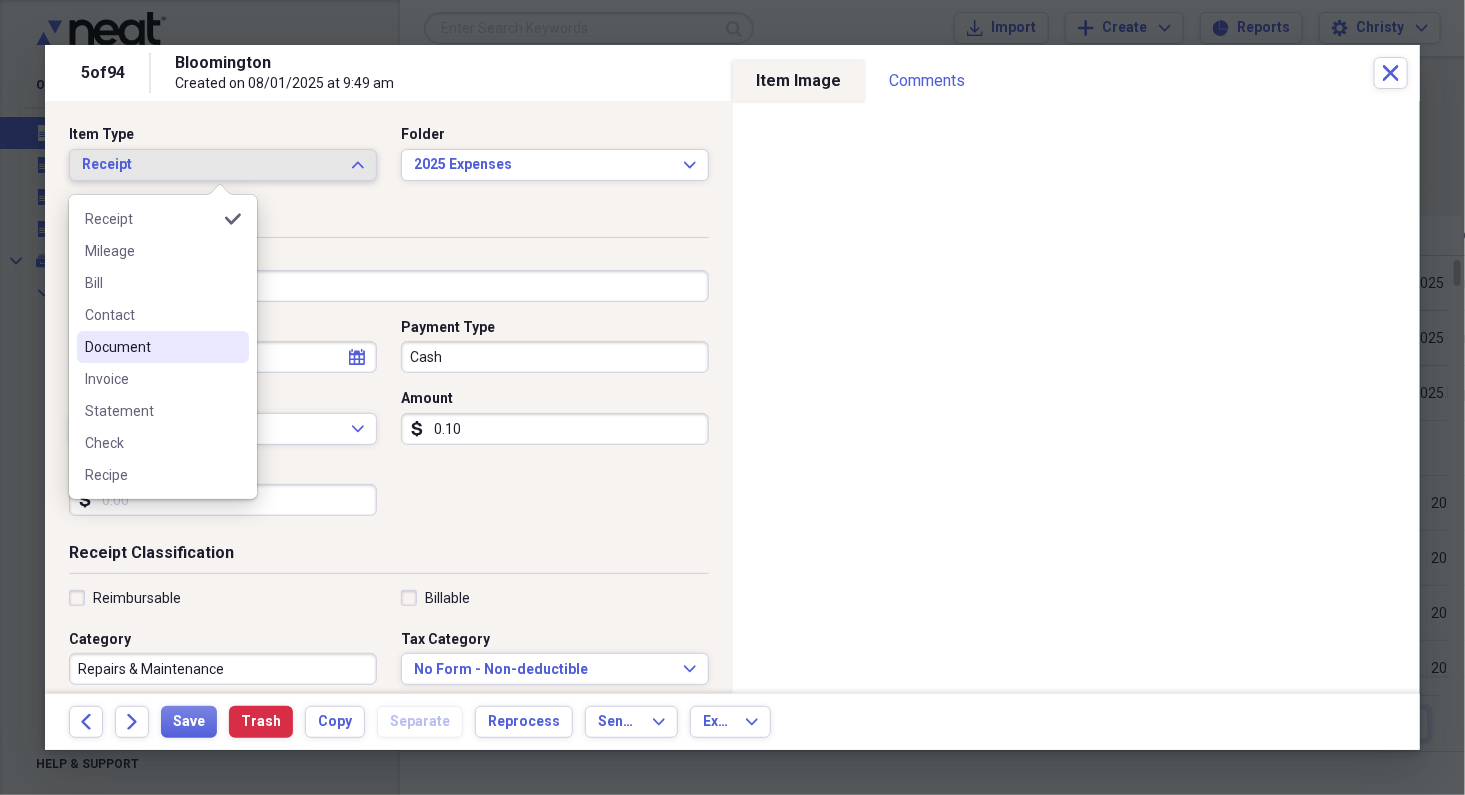 click on "Document" at bounding box center (163, 347) 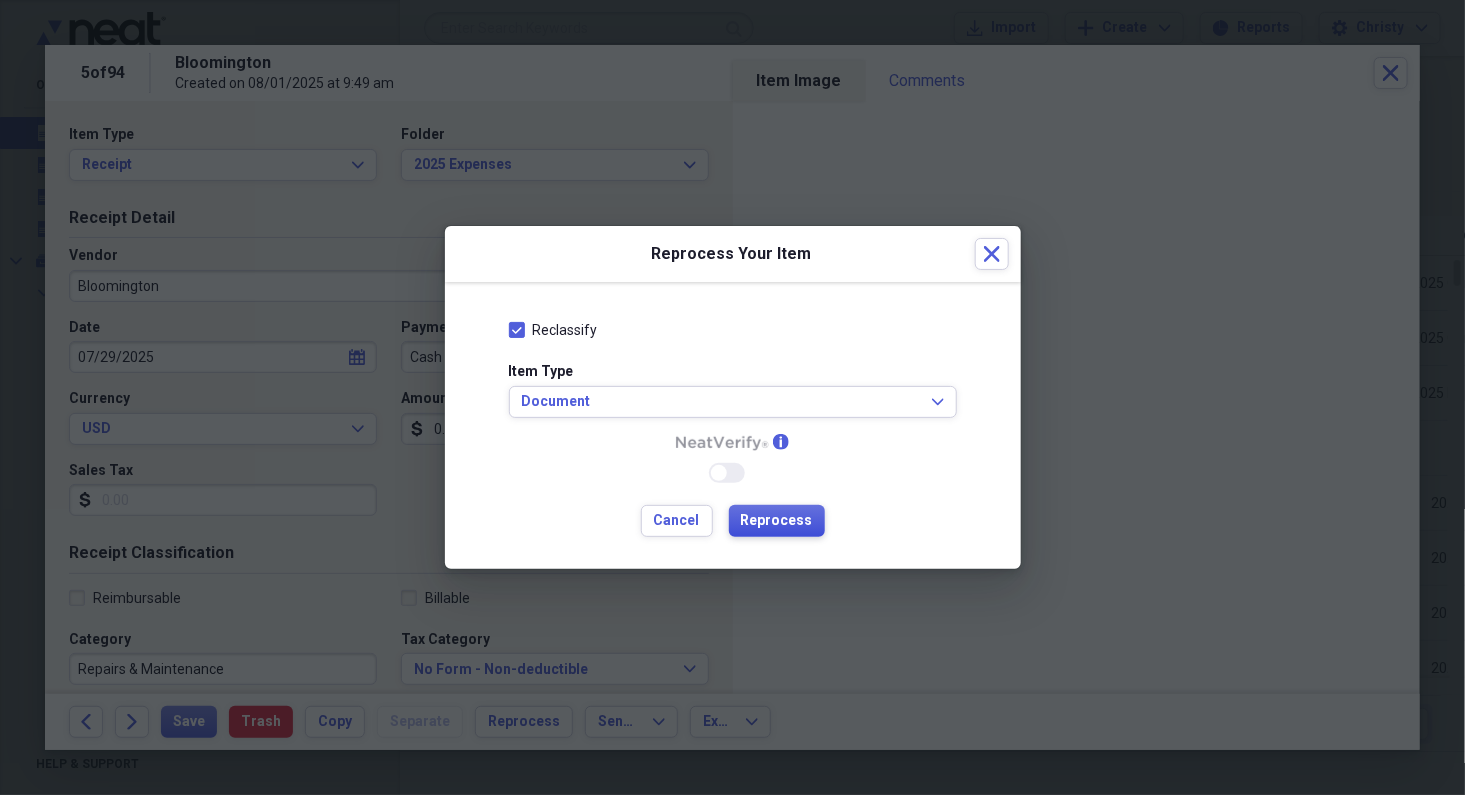 click on "Reprocess" at bounding box center [777, 521] 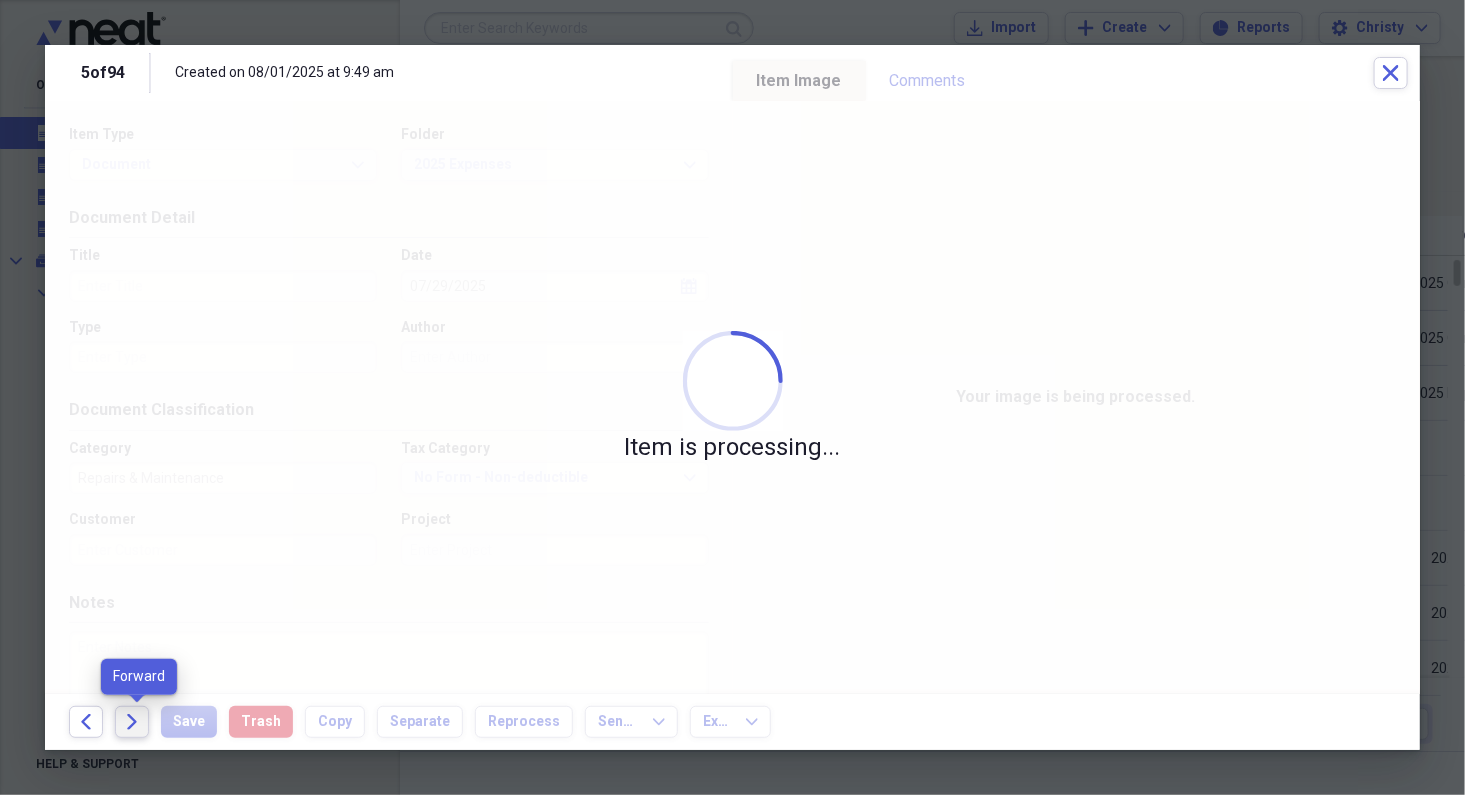click on "Forward" 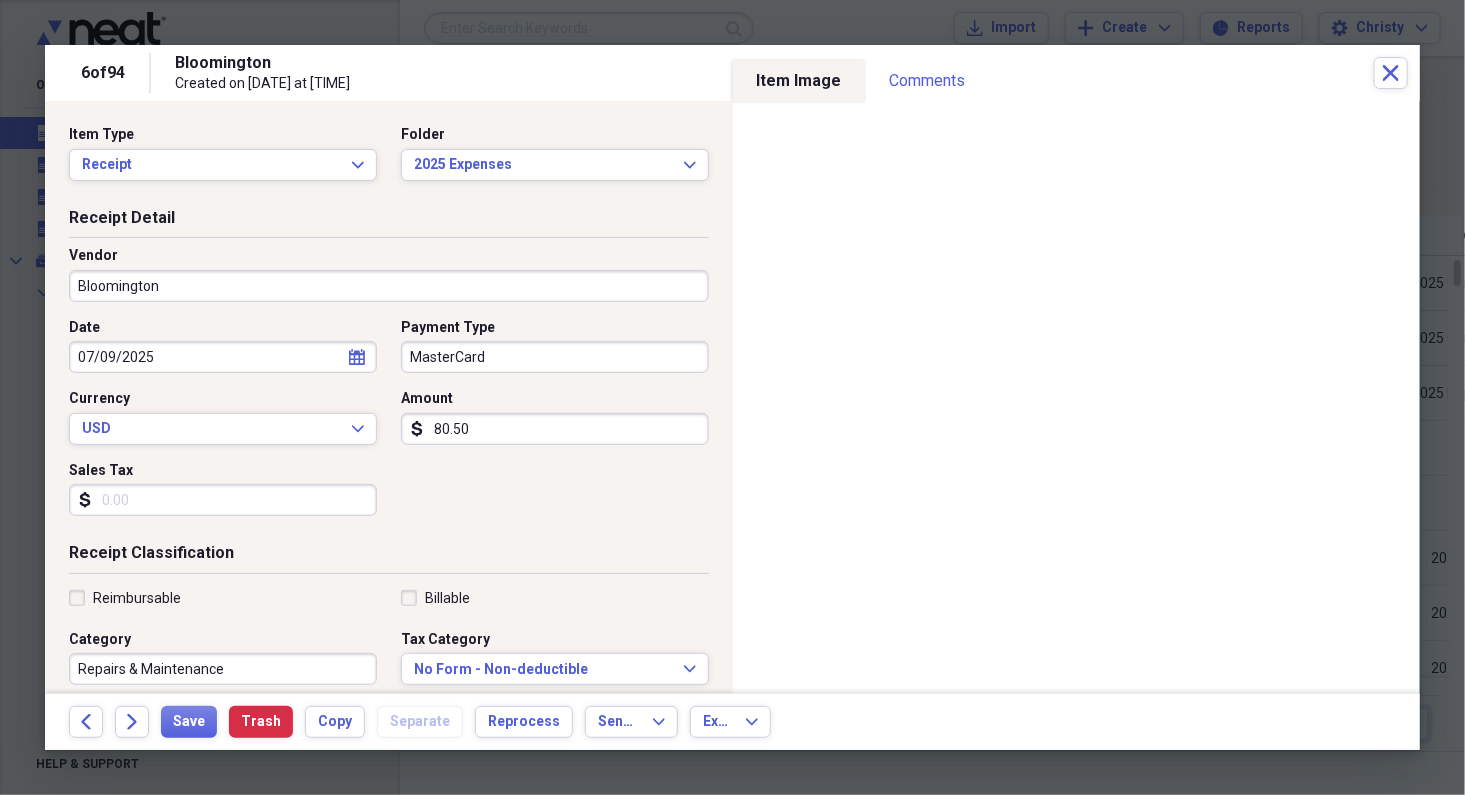 click on "Bloomington" at bounding box center (389, 286) 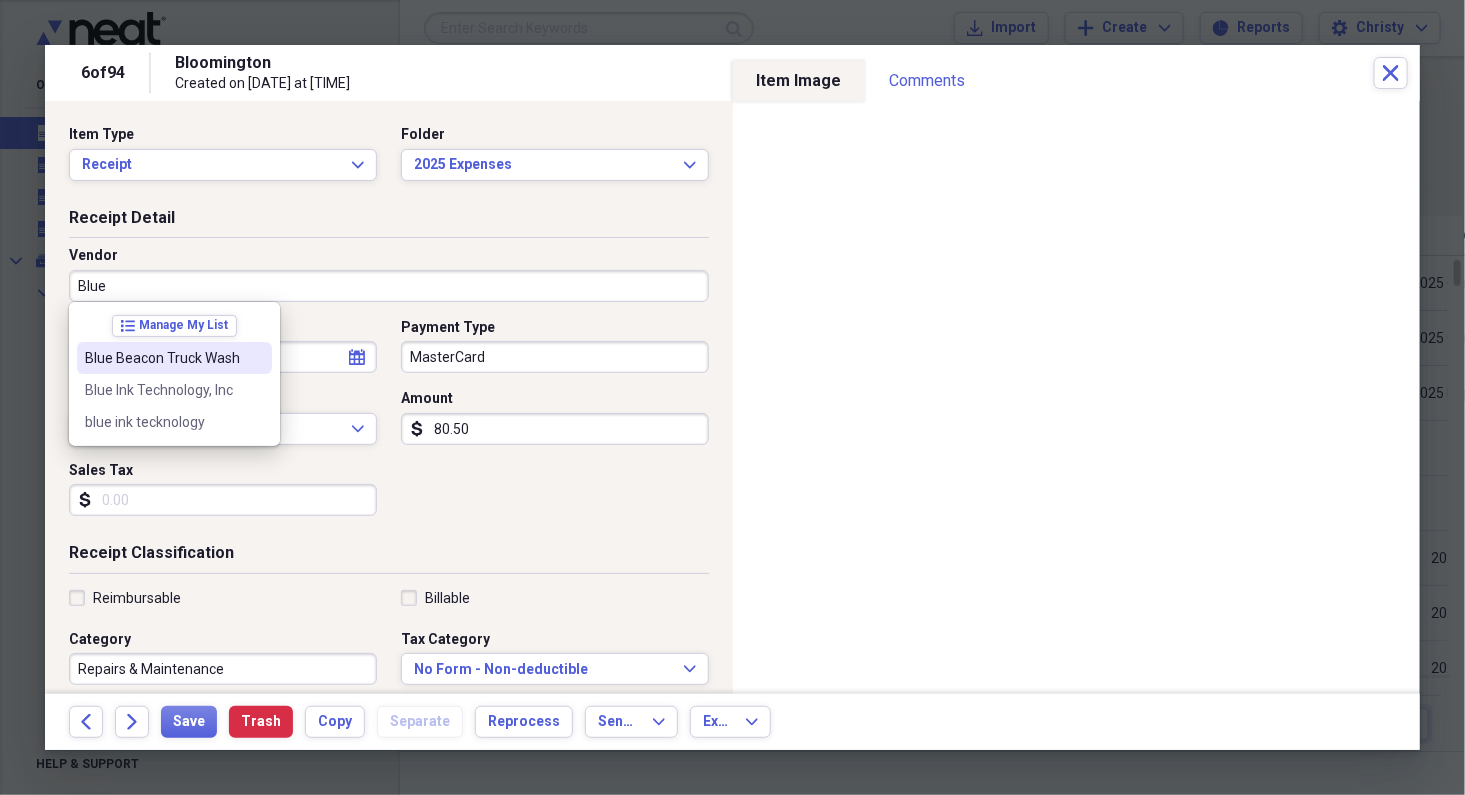 drag, startPoint x: 207, startPoint y: 361, endPoint x: 245, endPoint y: 363, distance: 38.052597 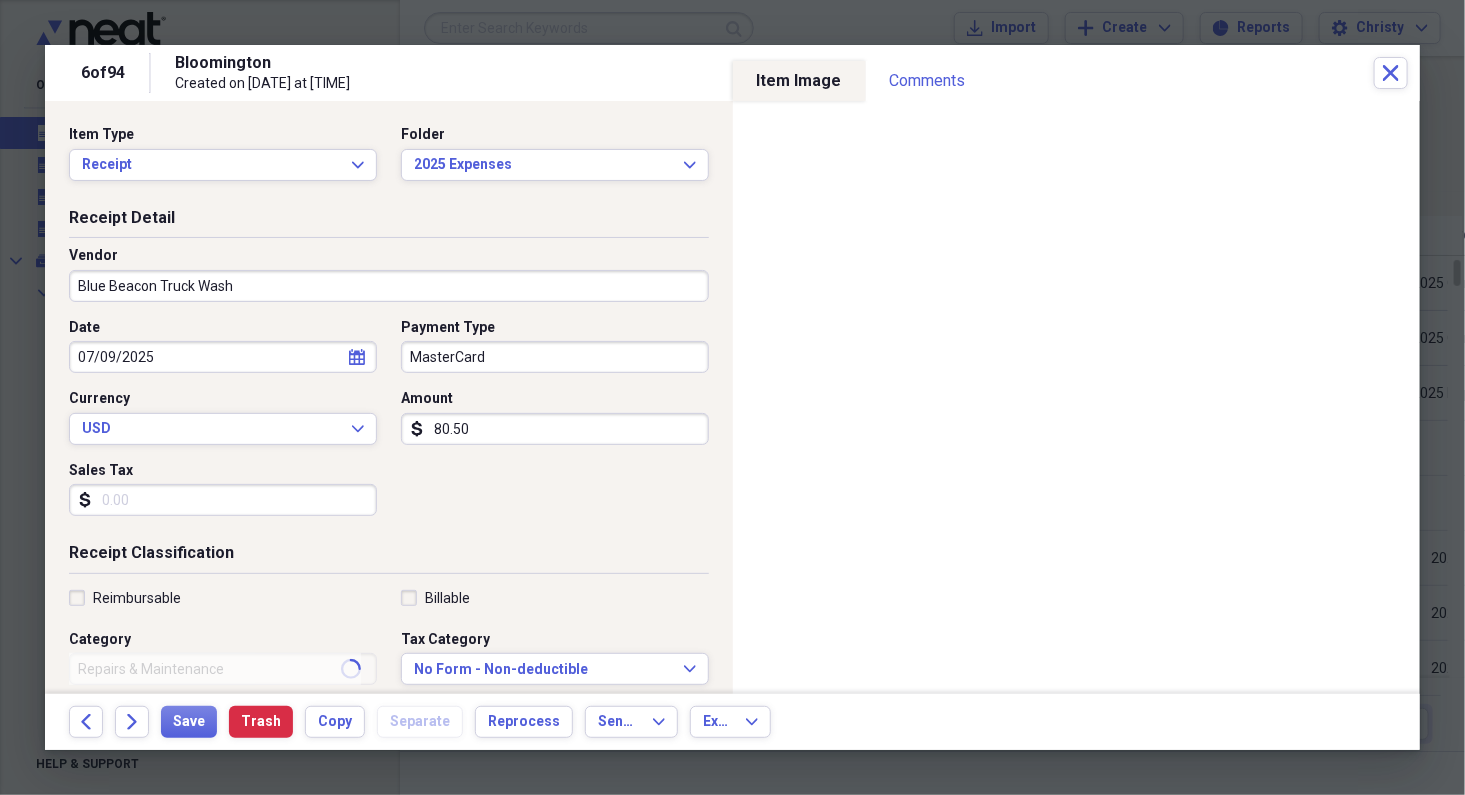 click on "MasterCard" at bounding box center [555, 357] 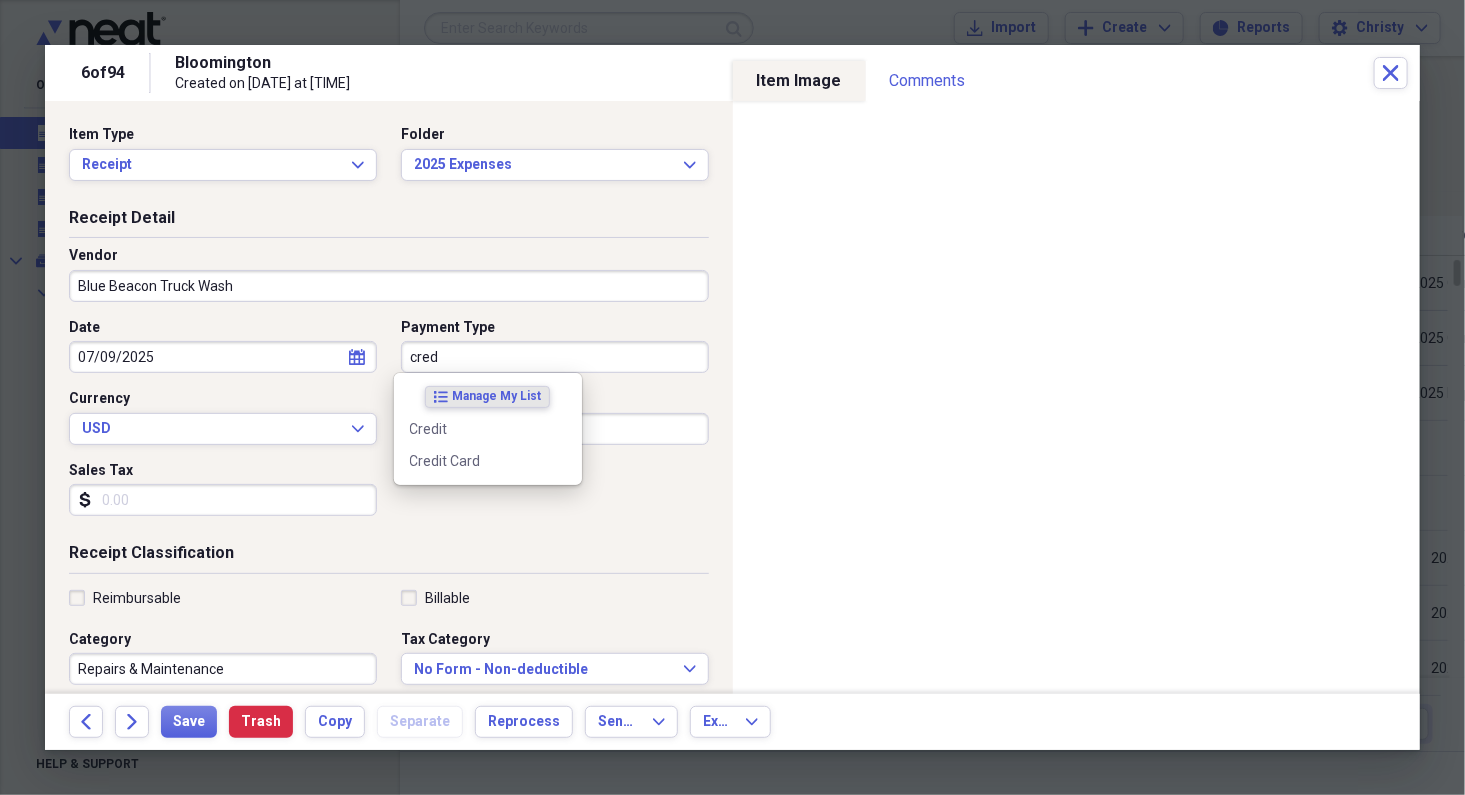 click on "list Manage My List Credit Credit Card" at bounding box center [488, 429] 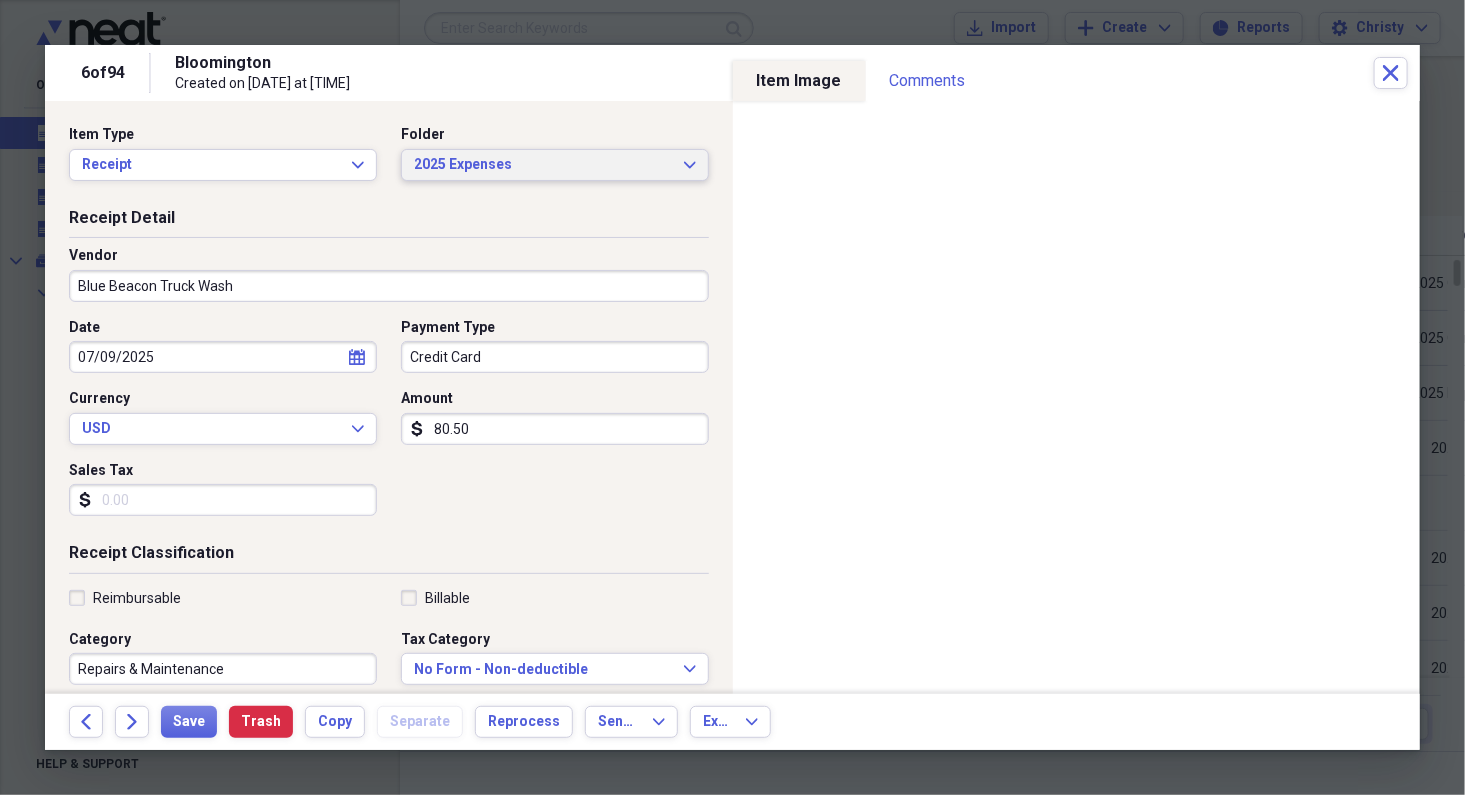 click on "2025 Expenses" at bounding box center (543, 165) 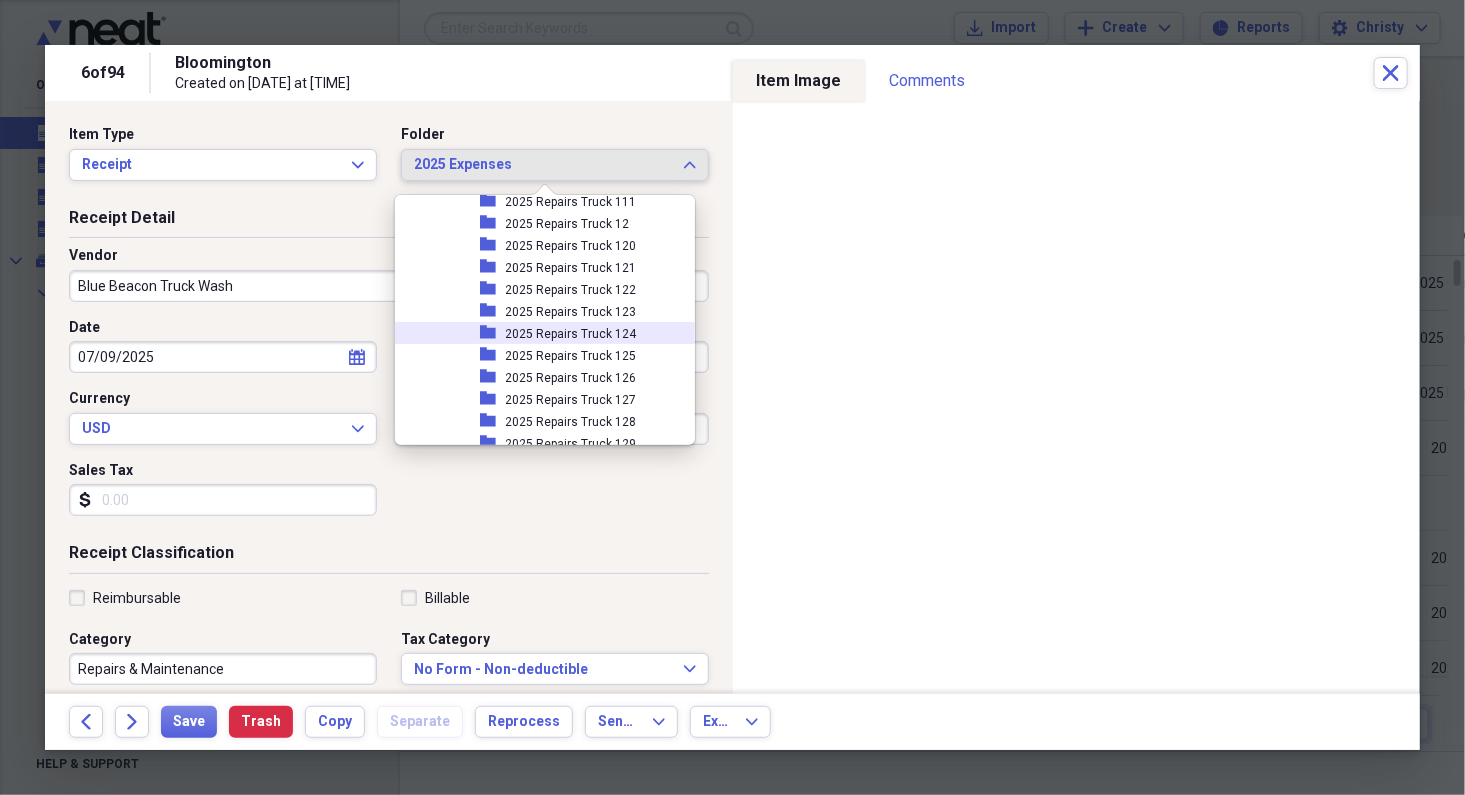 scroll, scrollTop: 1647, scrollLeft: 0, axis: vertical 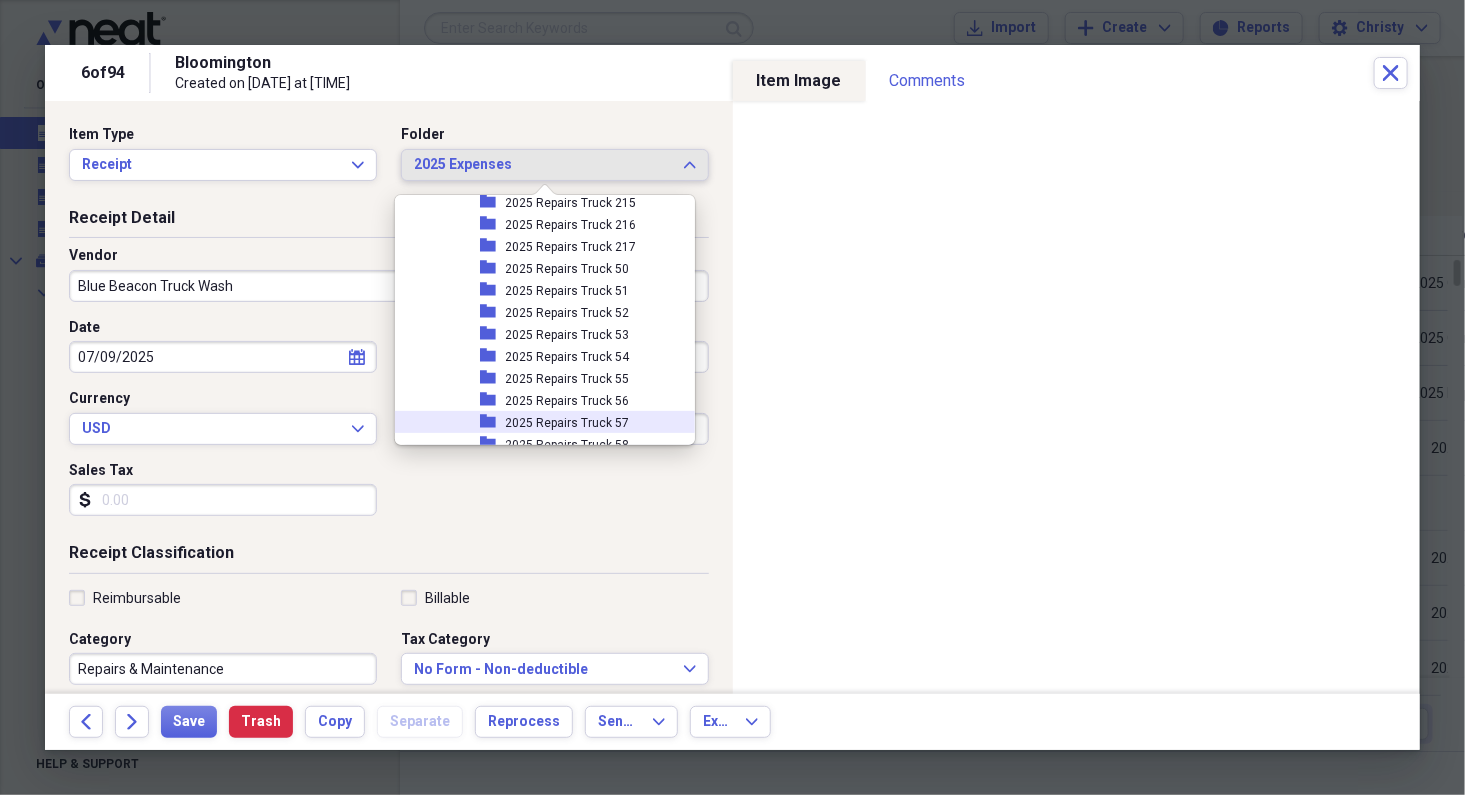 click on "2025 Repairs Truck 57" at bounding box center (568, 423) 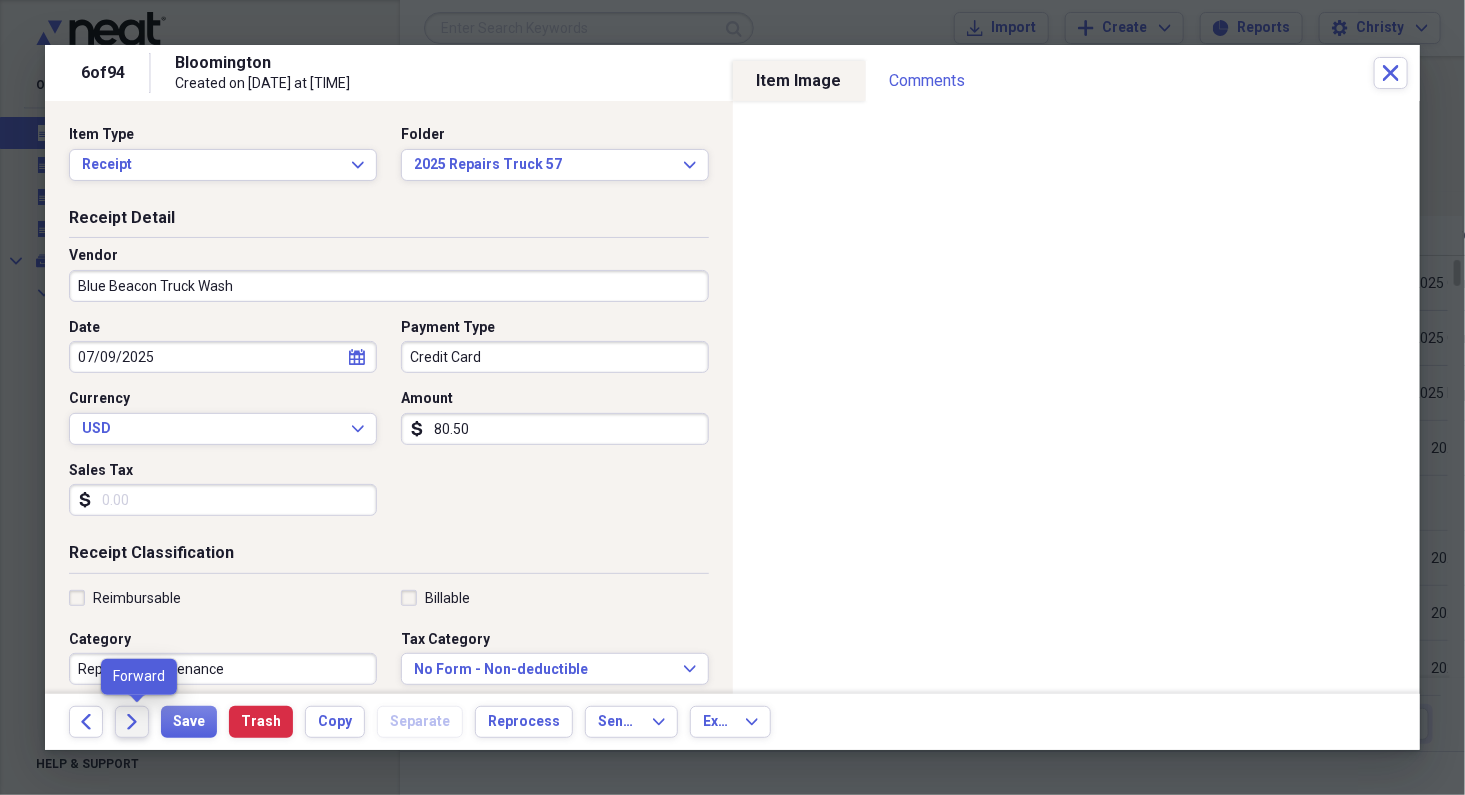 click on "Forward" at bounding box center [132, 722] 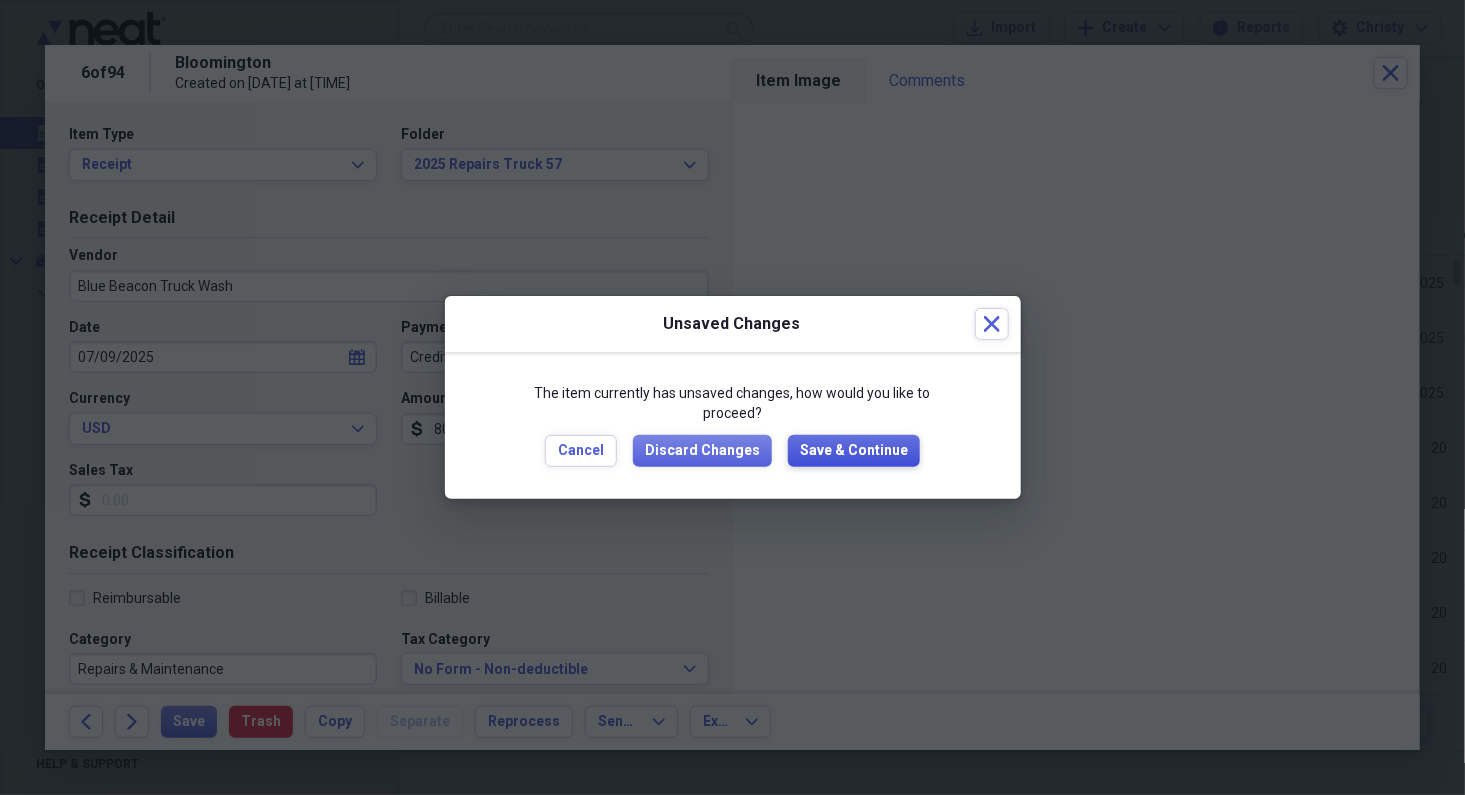 click on "Save & Continue" at bounding box center [854, 451] 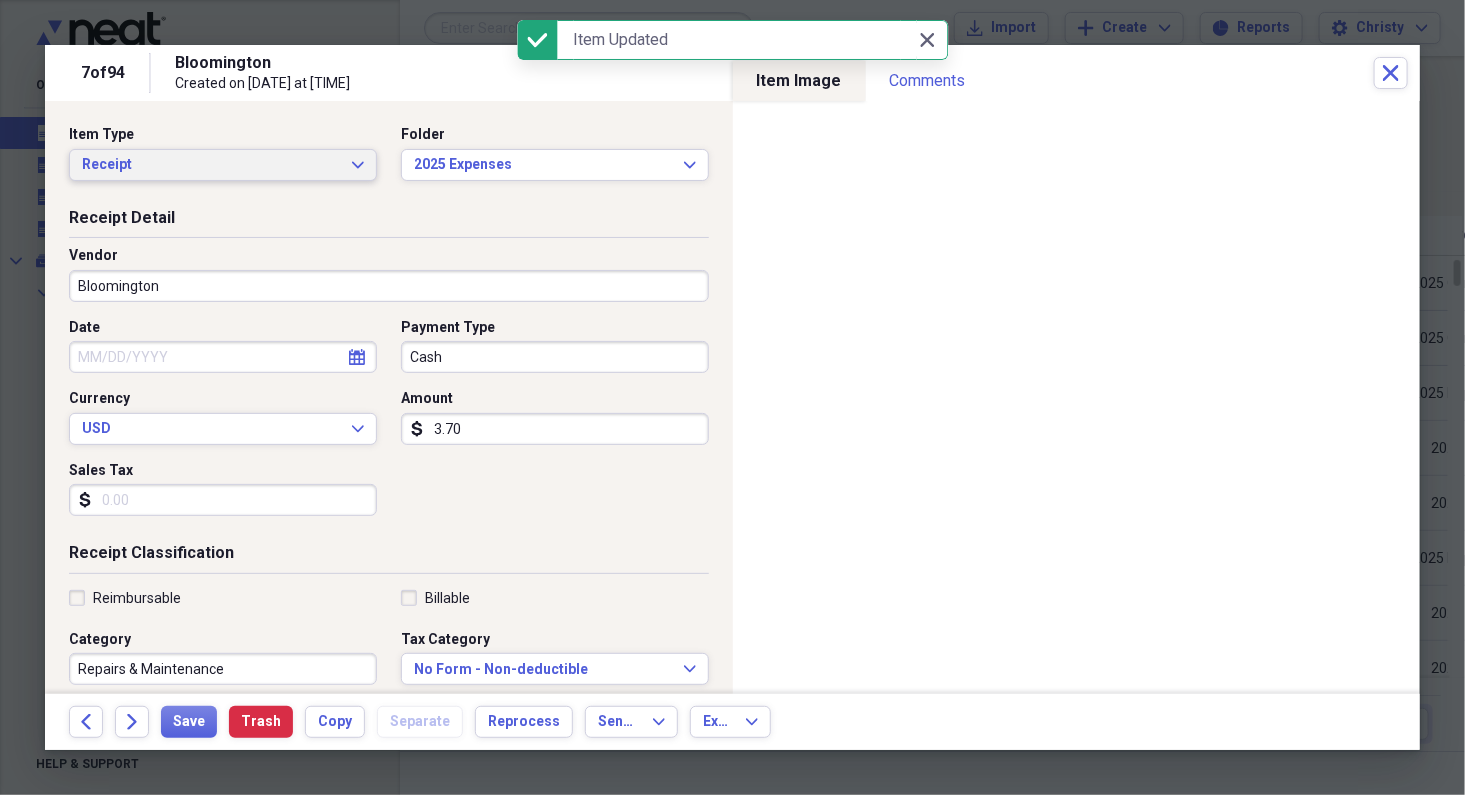 click on "Receipt" at bounding box center (211, 165) 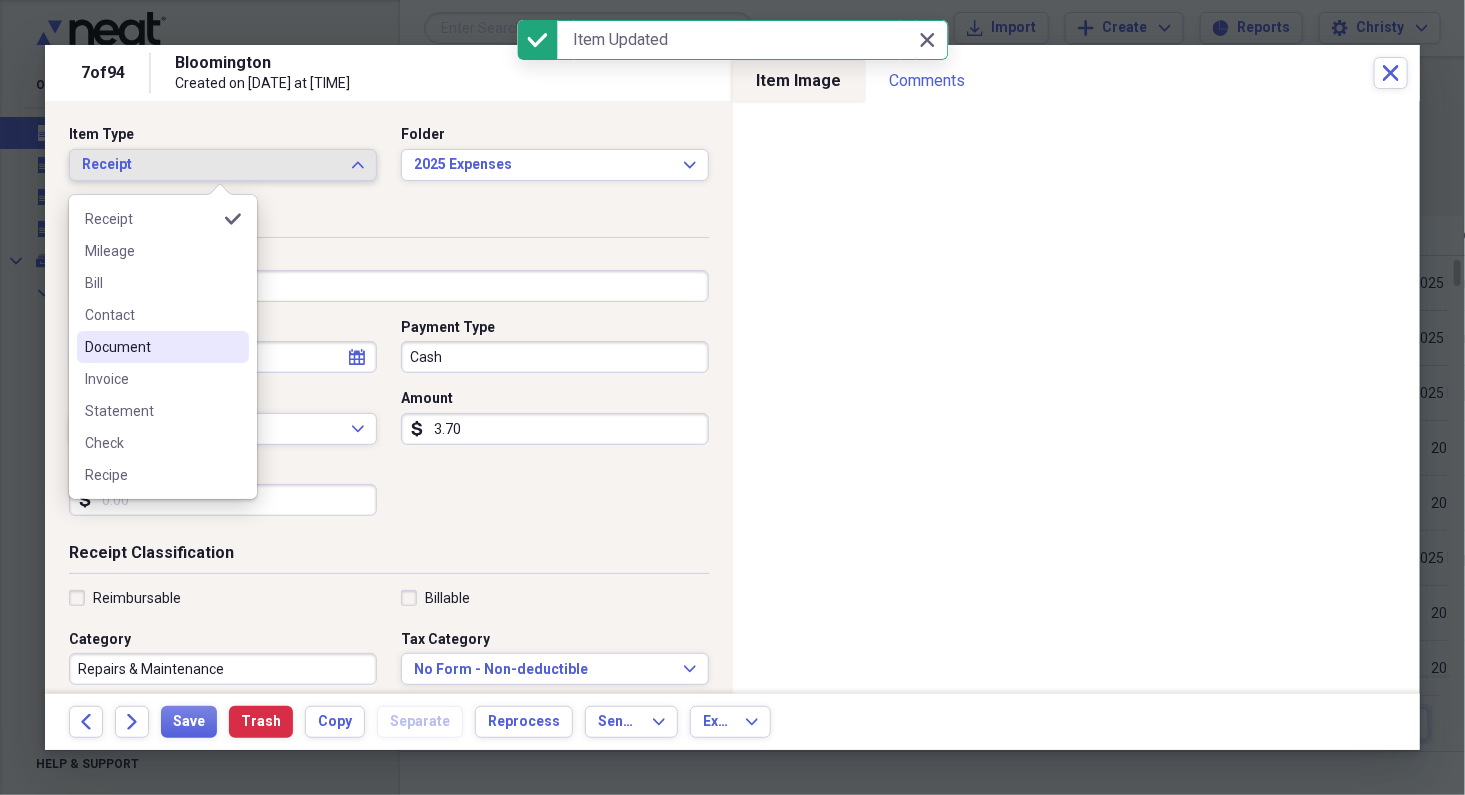 click on "Document" at bounding box center (151, 347) 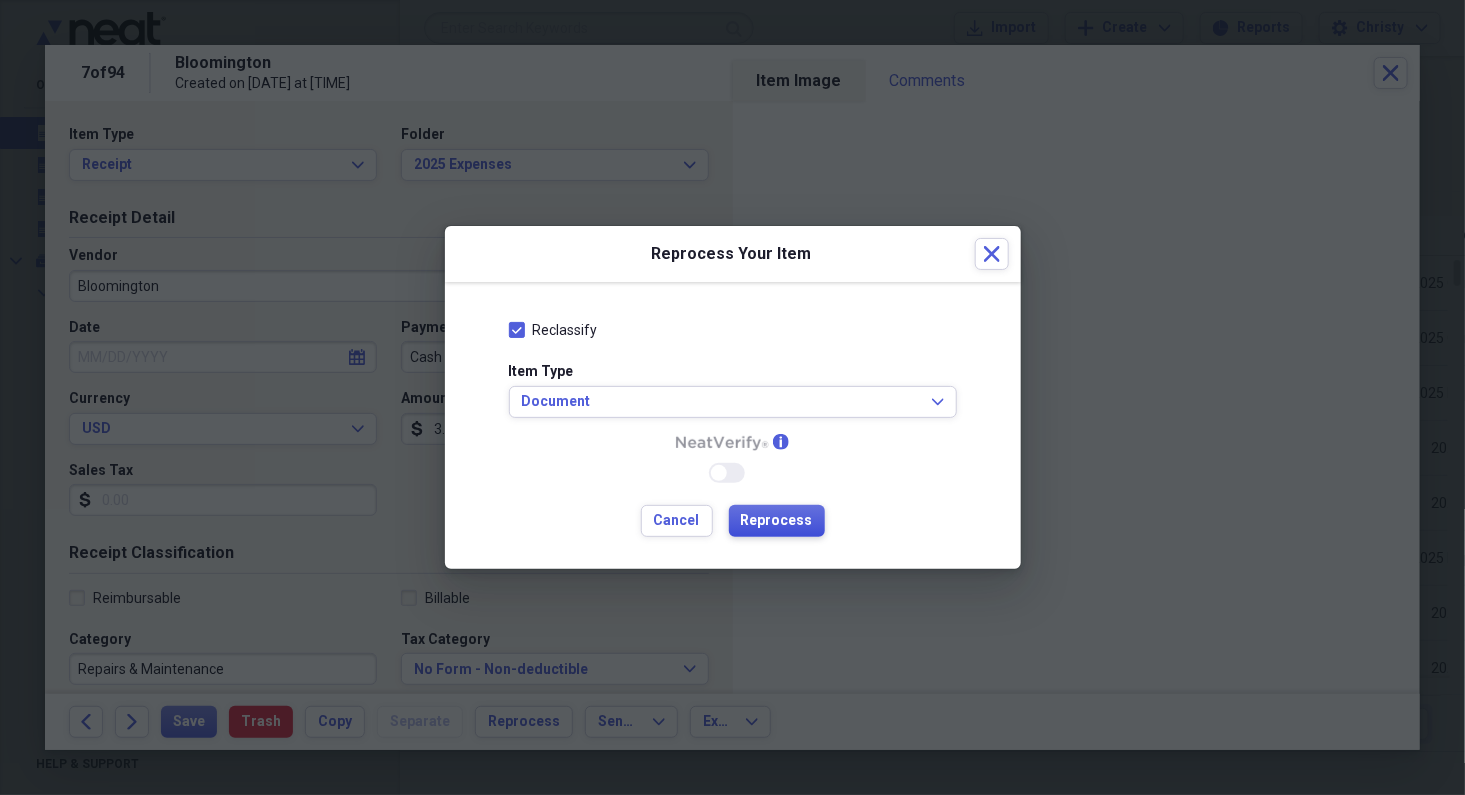 click on "Reprocess" at bounding box center [777, 521] 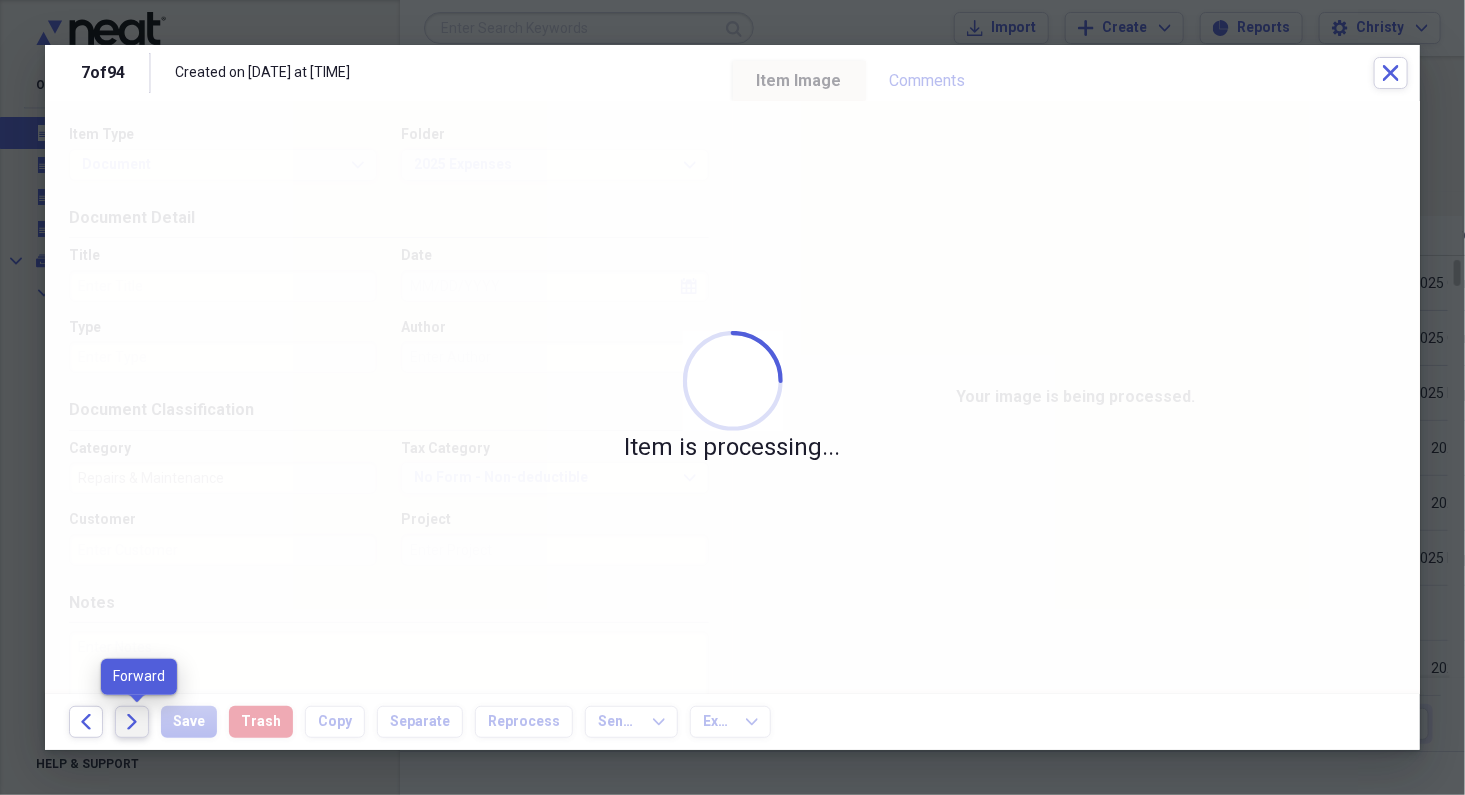 click 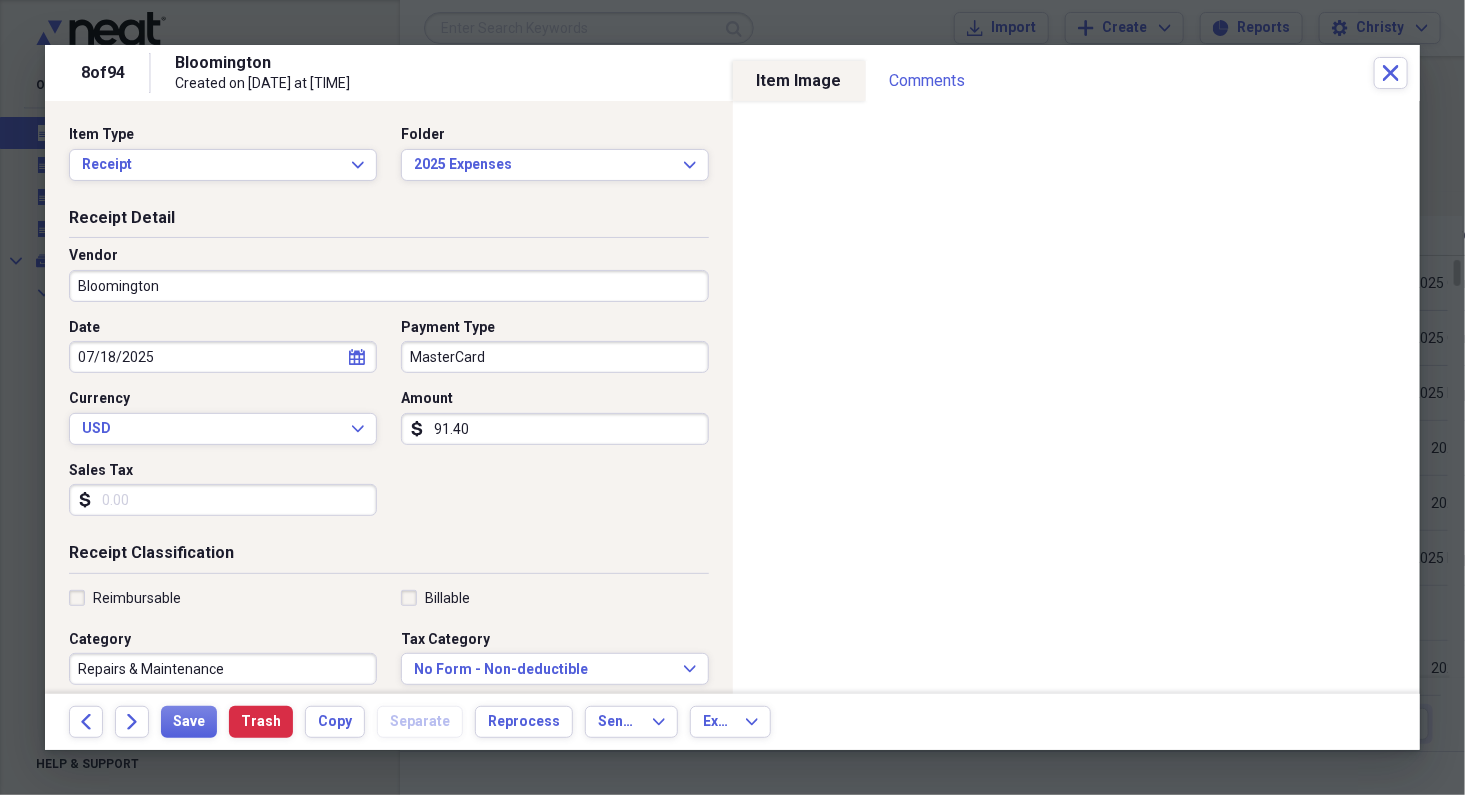 click on "Bloomington" at bounding box center [389, 286] 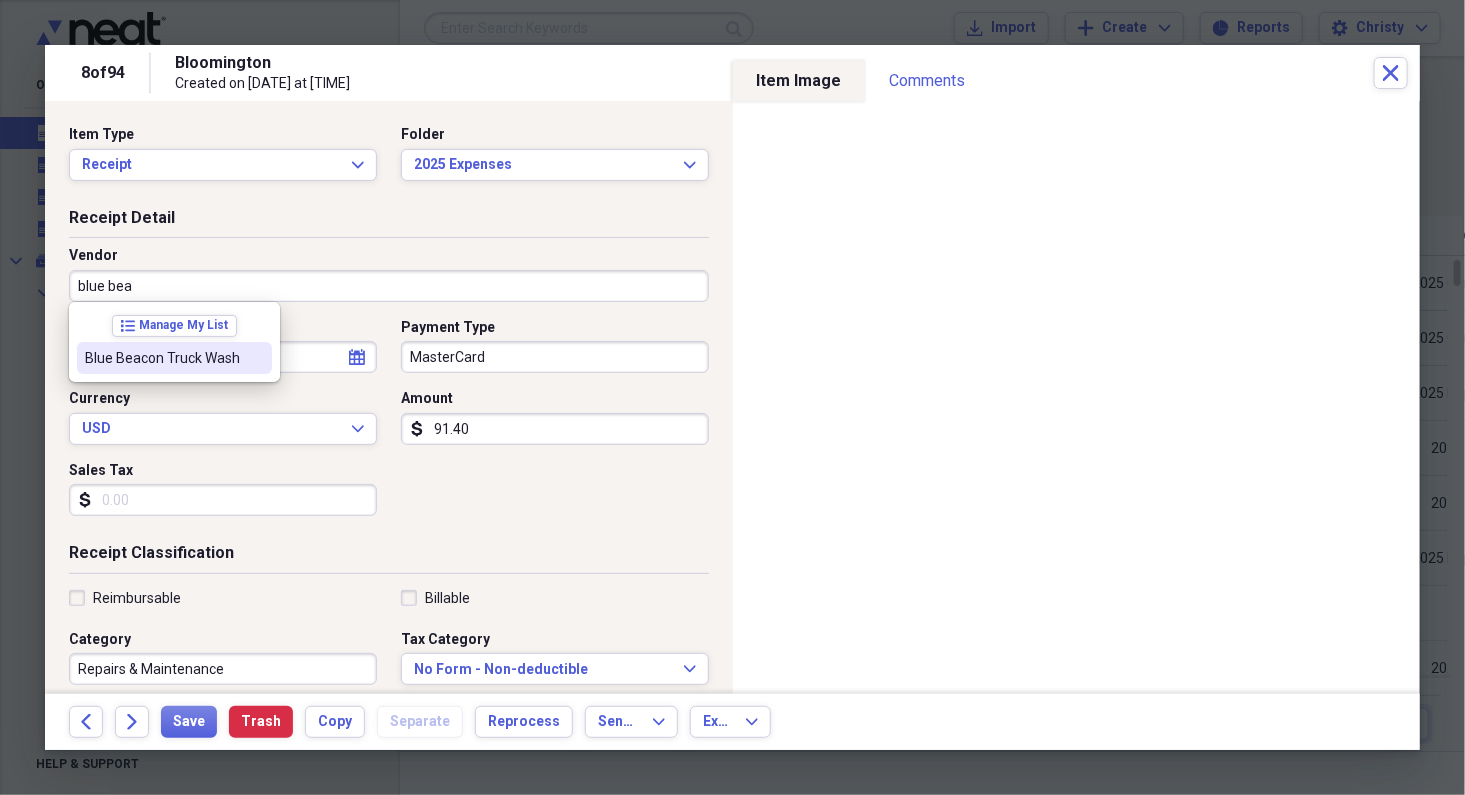 click on "Blue Beacon Truck Wash" at bounding box center [162, 358] 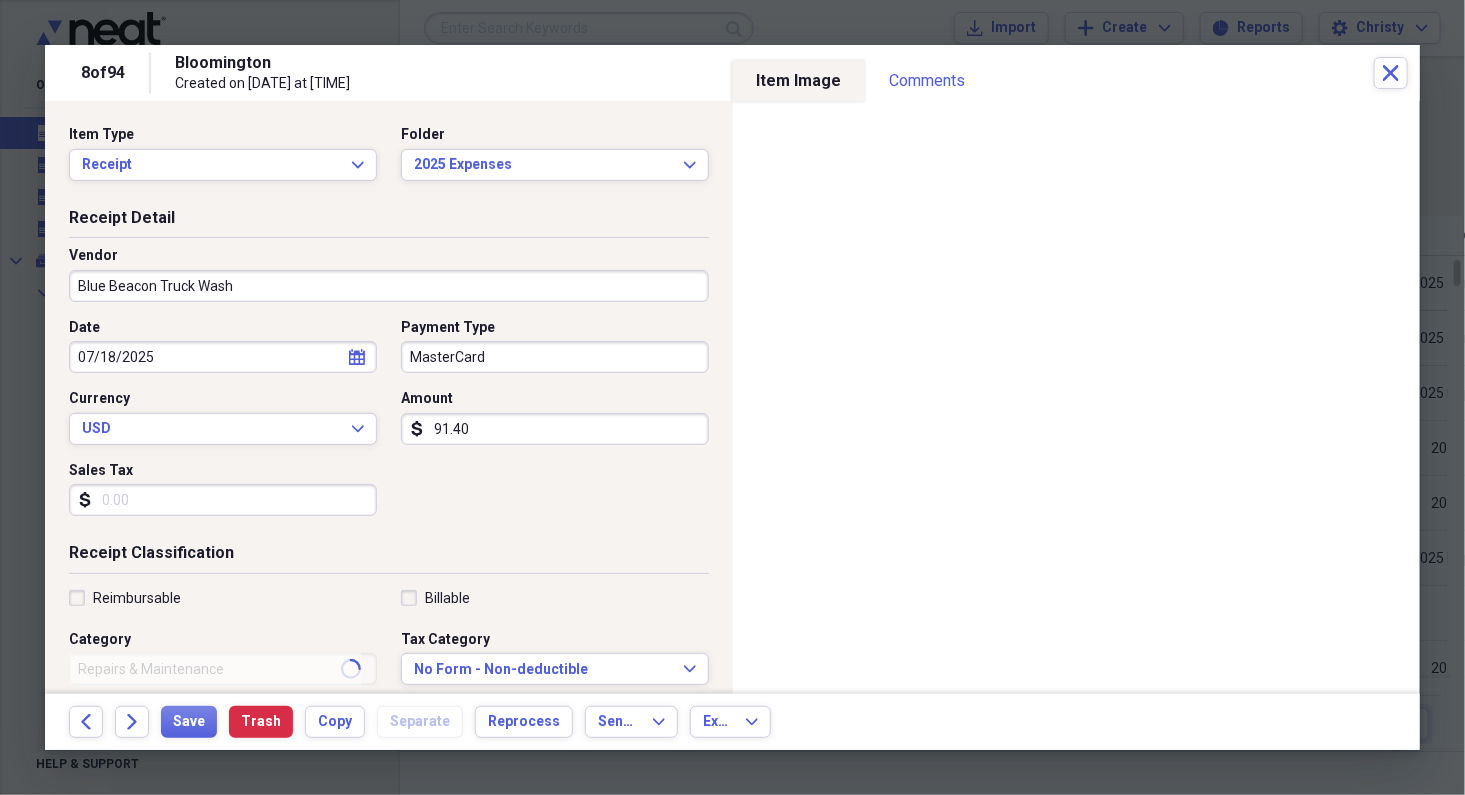 click on "MasterCard" at bounding box center (555, 357) 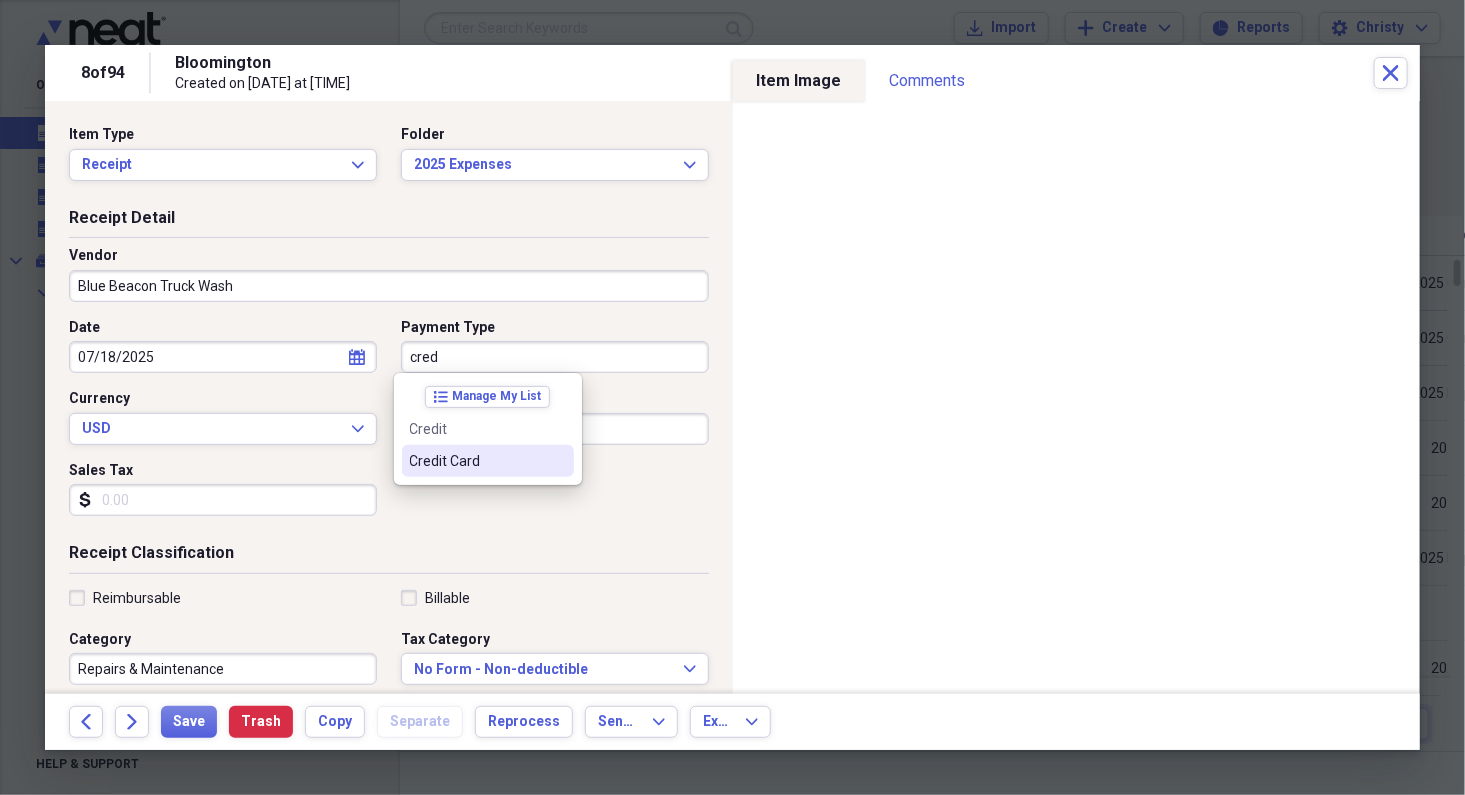 click on "Credit Card" at bounding box center [488, 461] 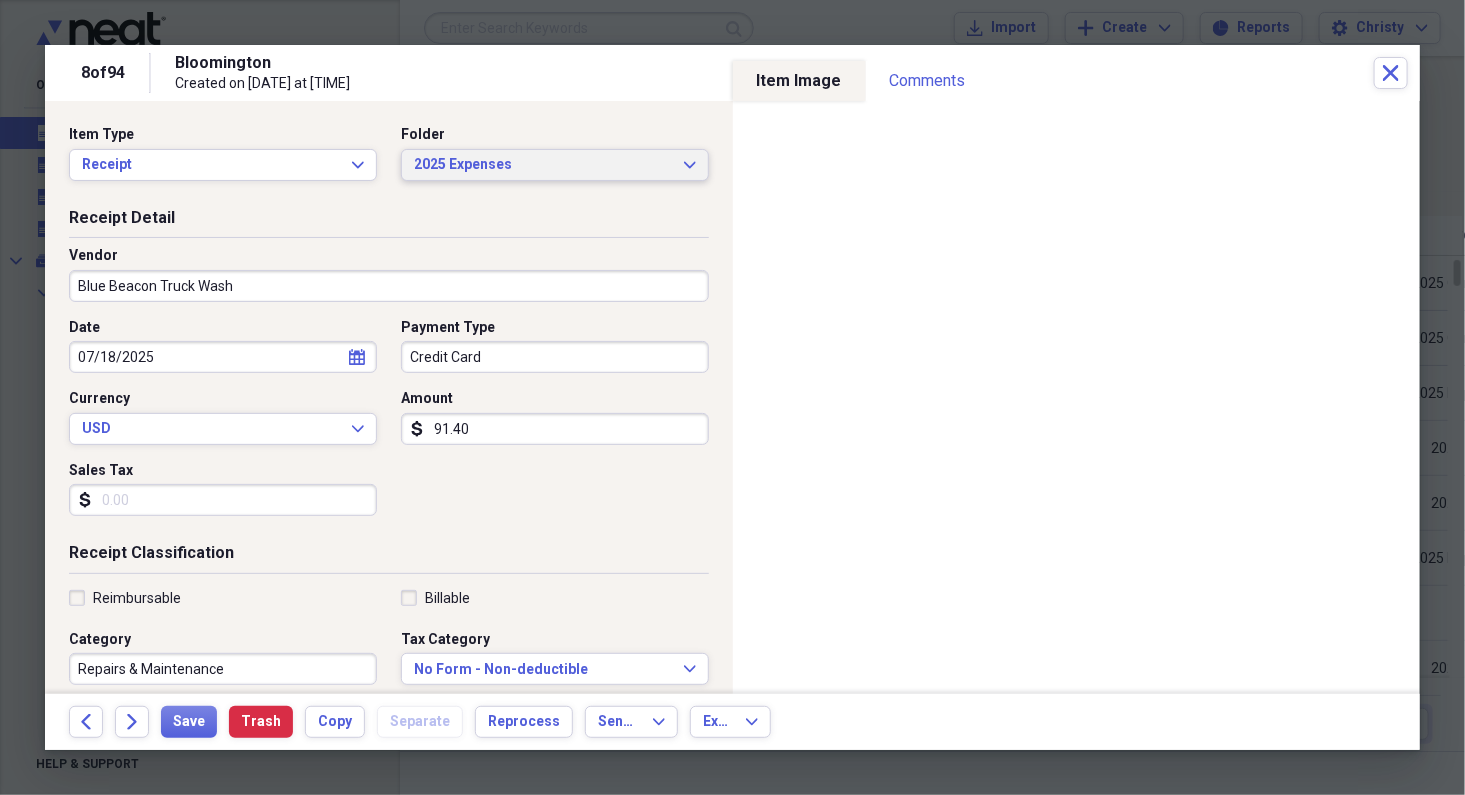 click on "2025 Expenses Expand" at bounding box center [555, 165] 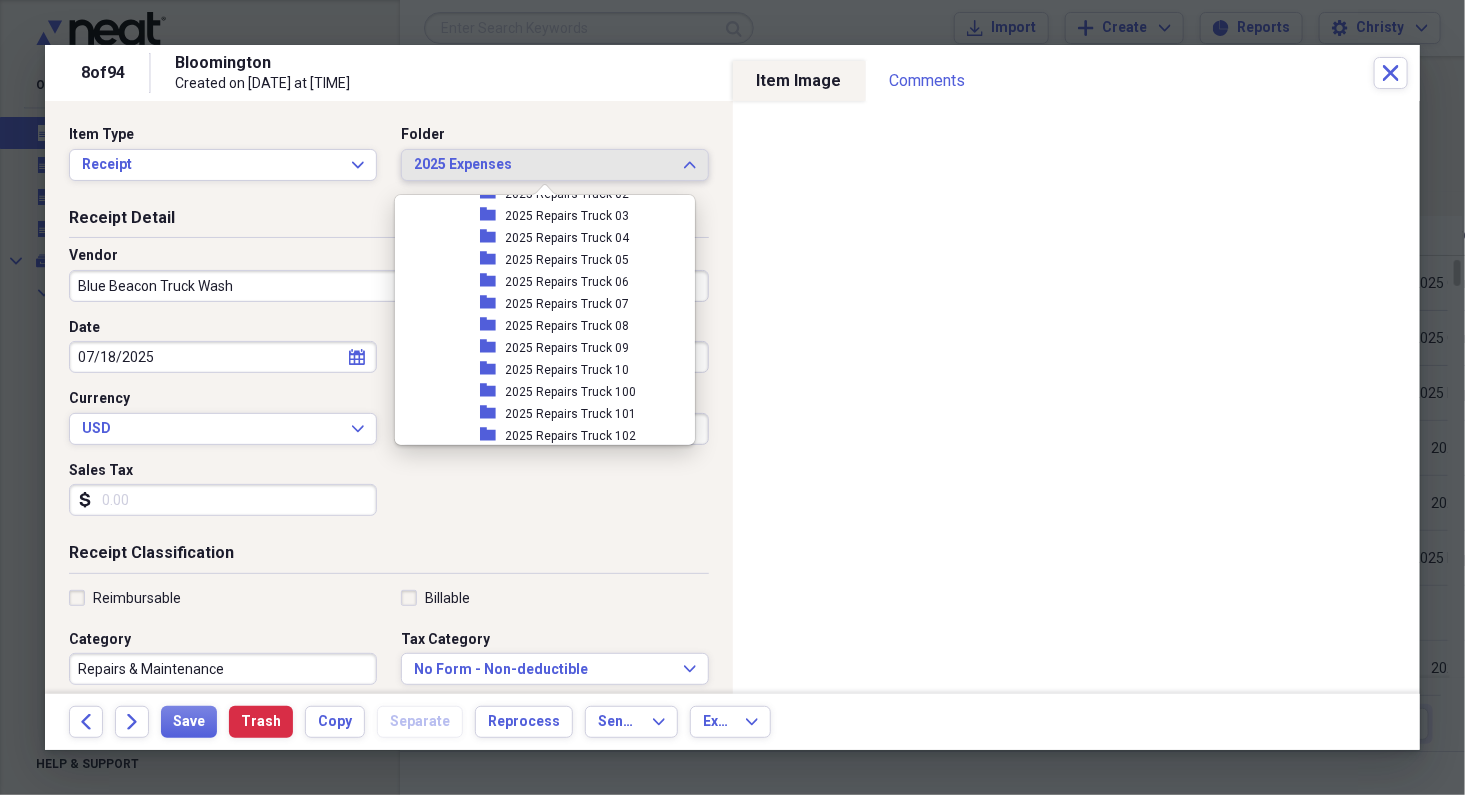 scroll, scrollTop: 1010, scrollLeft: 0, axis: vertical 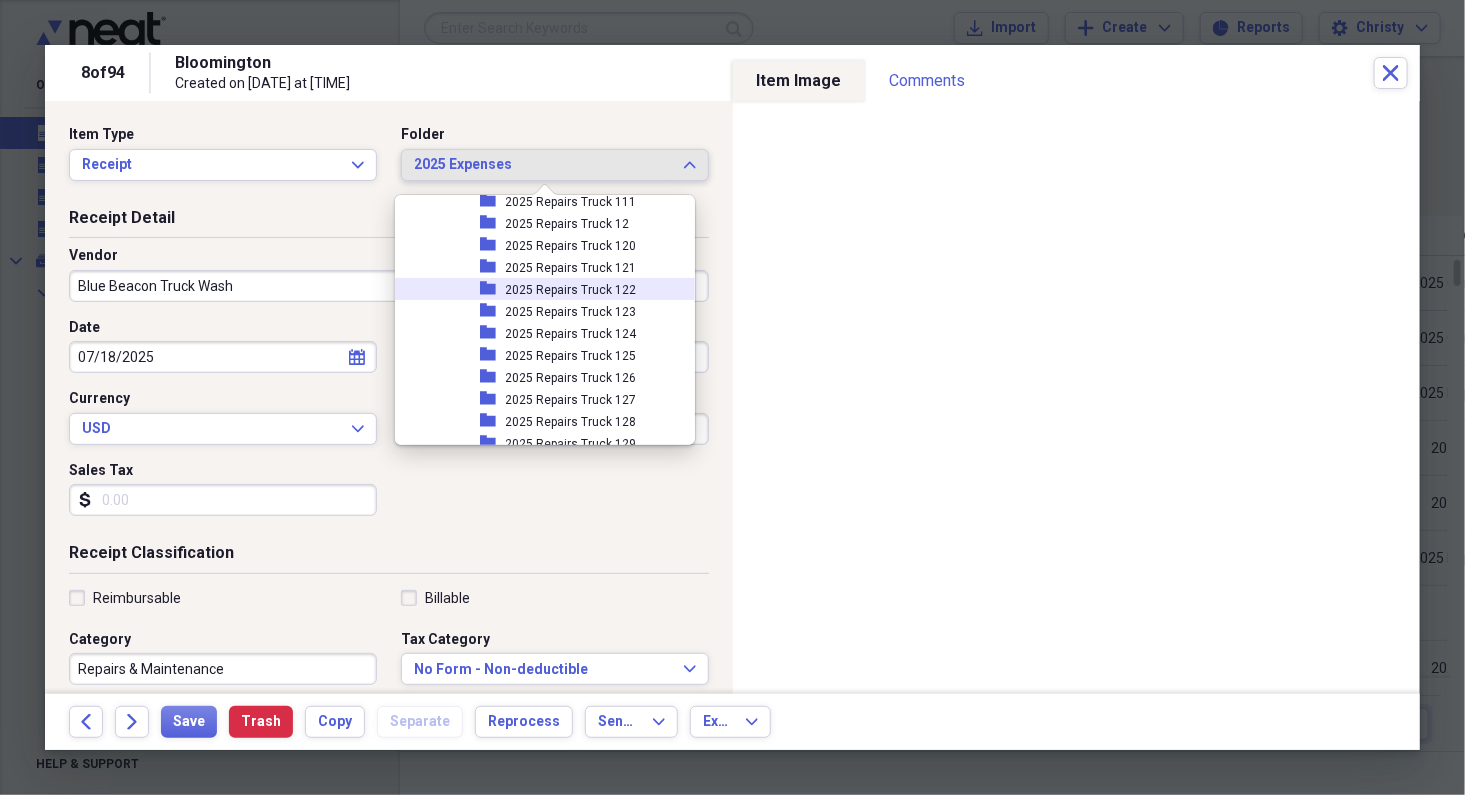 click on "2025 Repairs Truck 122" at bounding box center [571, 290] 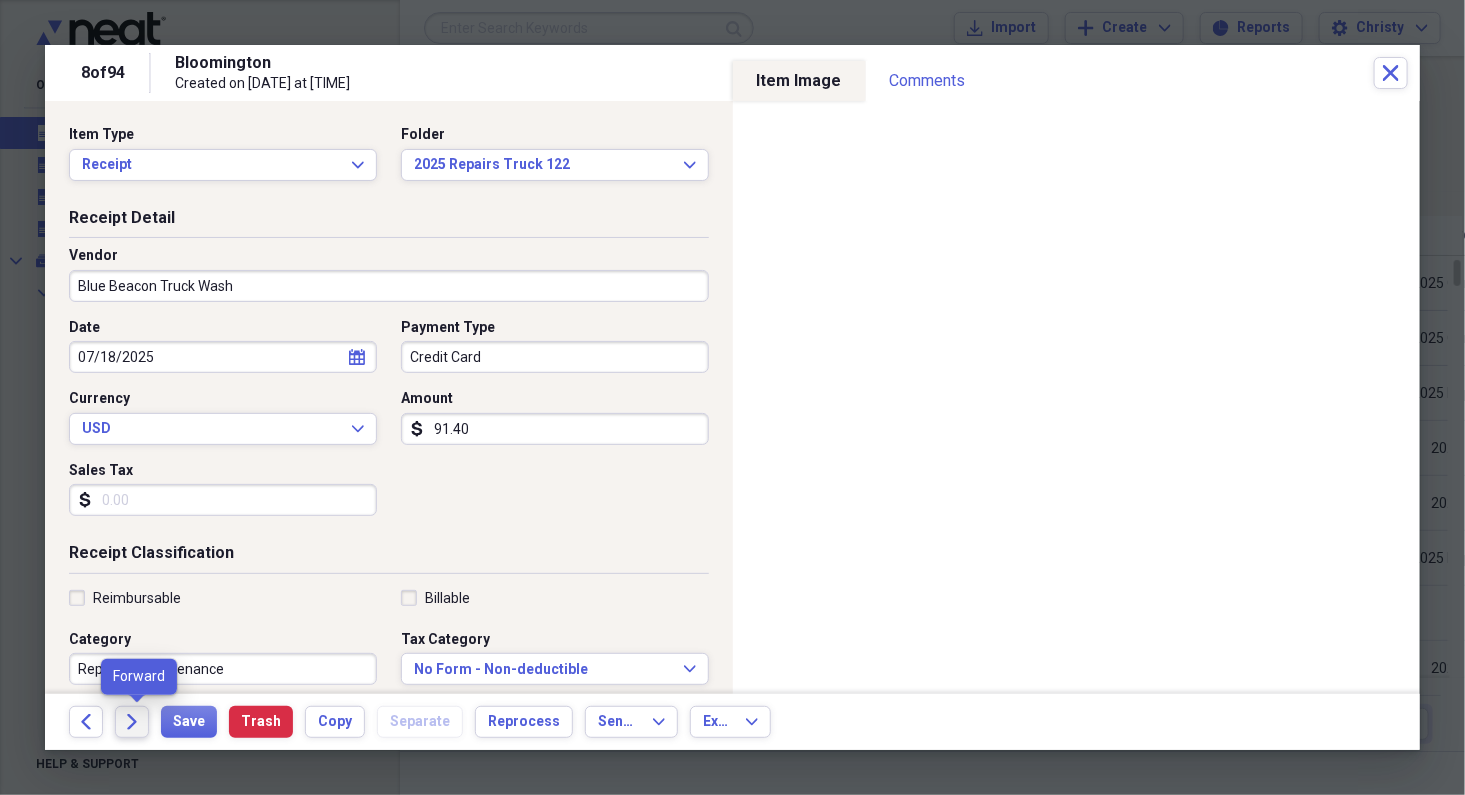 click on "Forward" at bounding box center (132, 722) 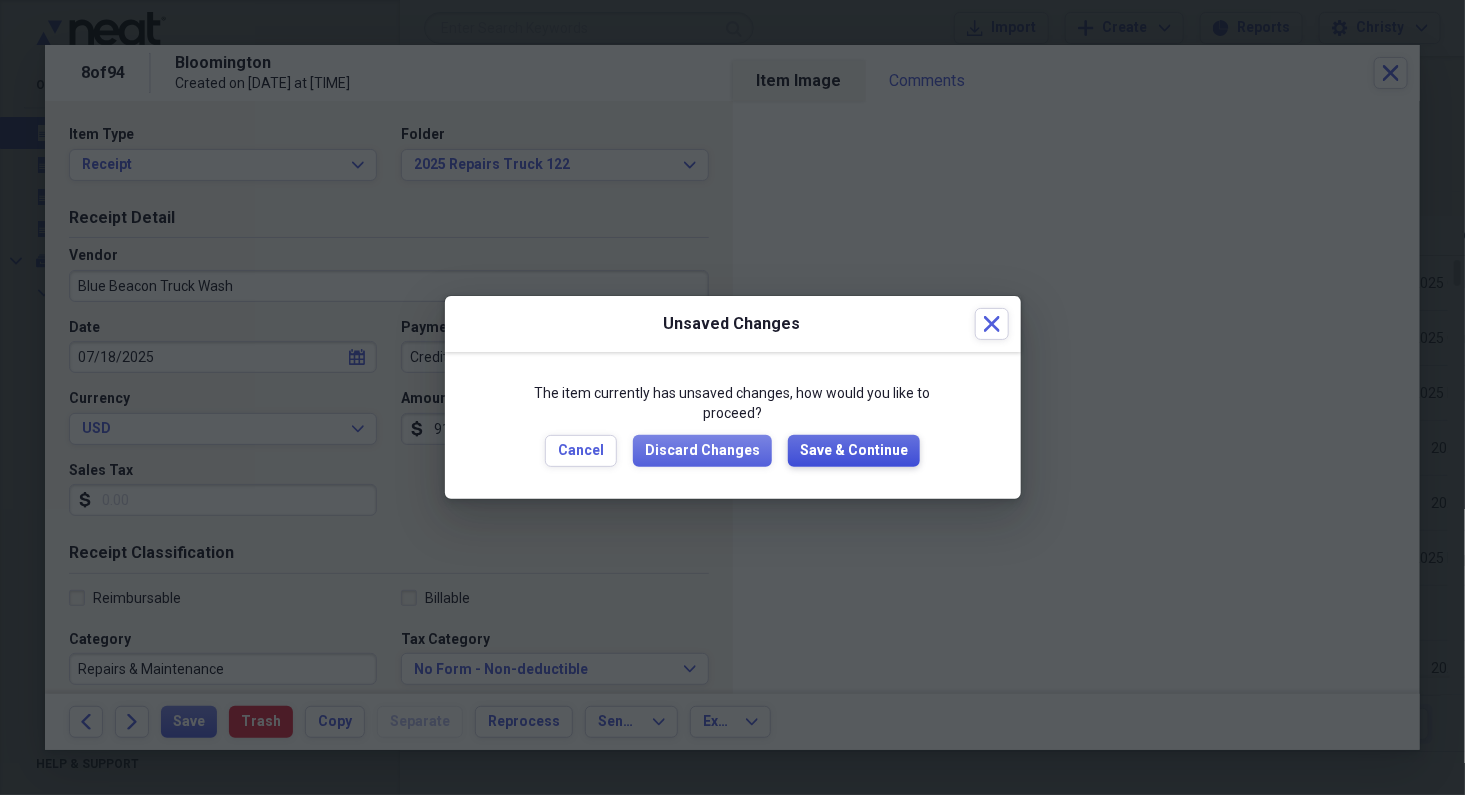 click on "Save & Continue" at bounding box center [854, 451] 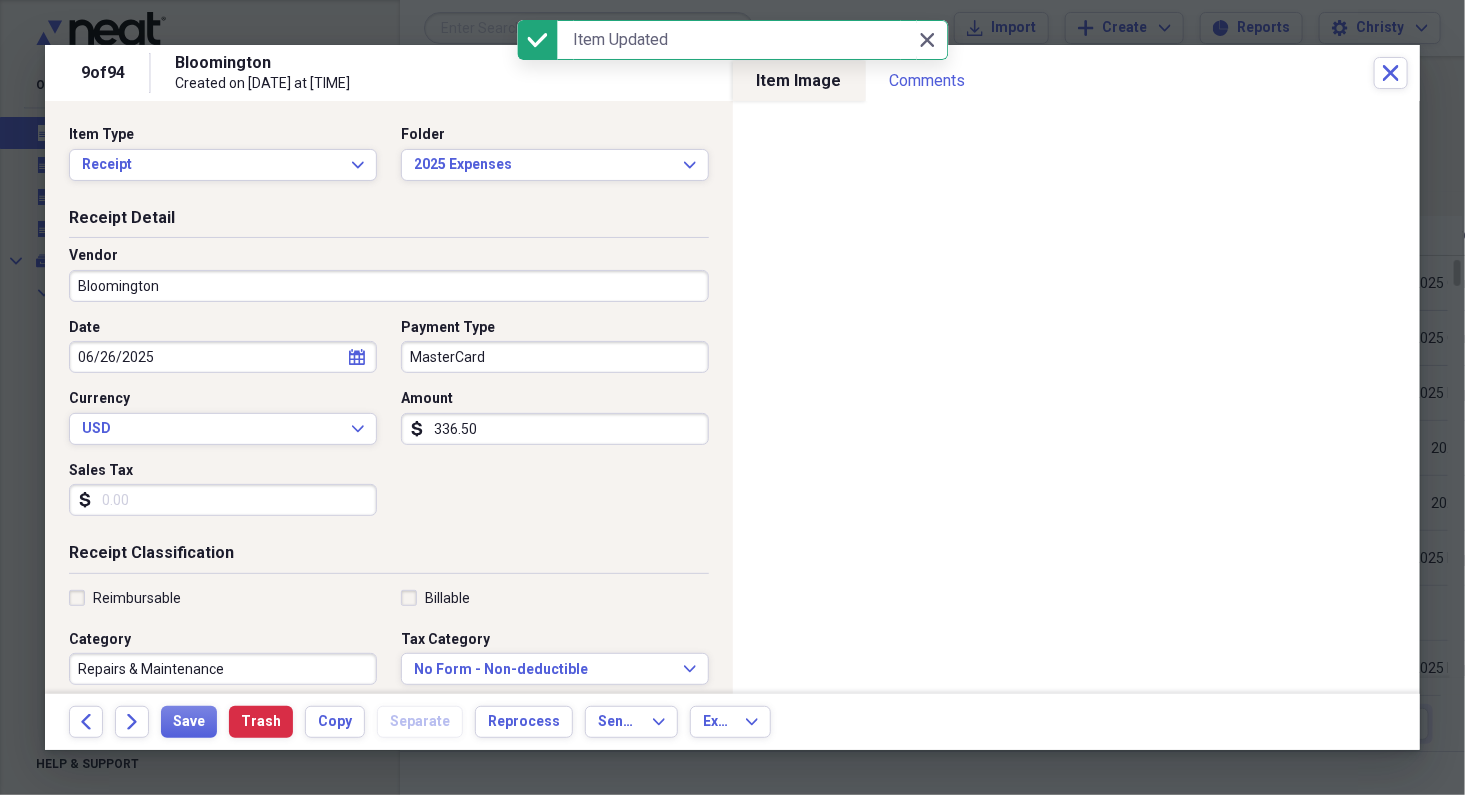 click on "Bloomington" at bounding box center [389, 286] 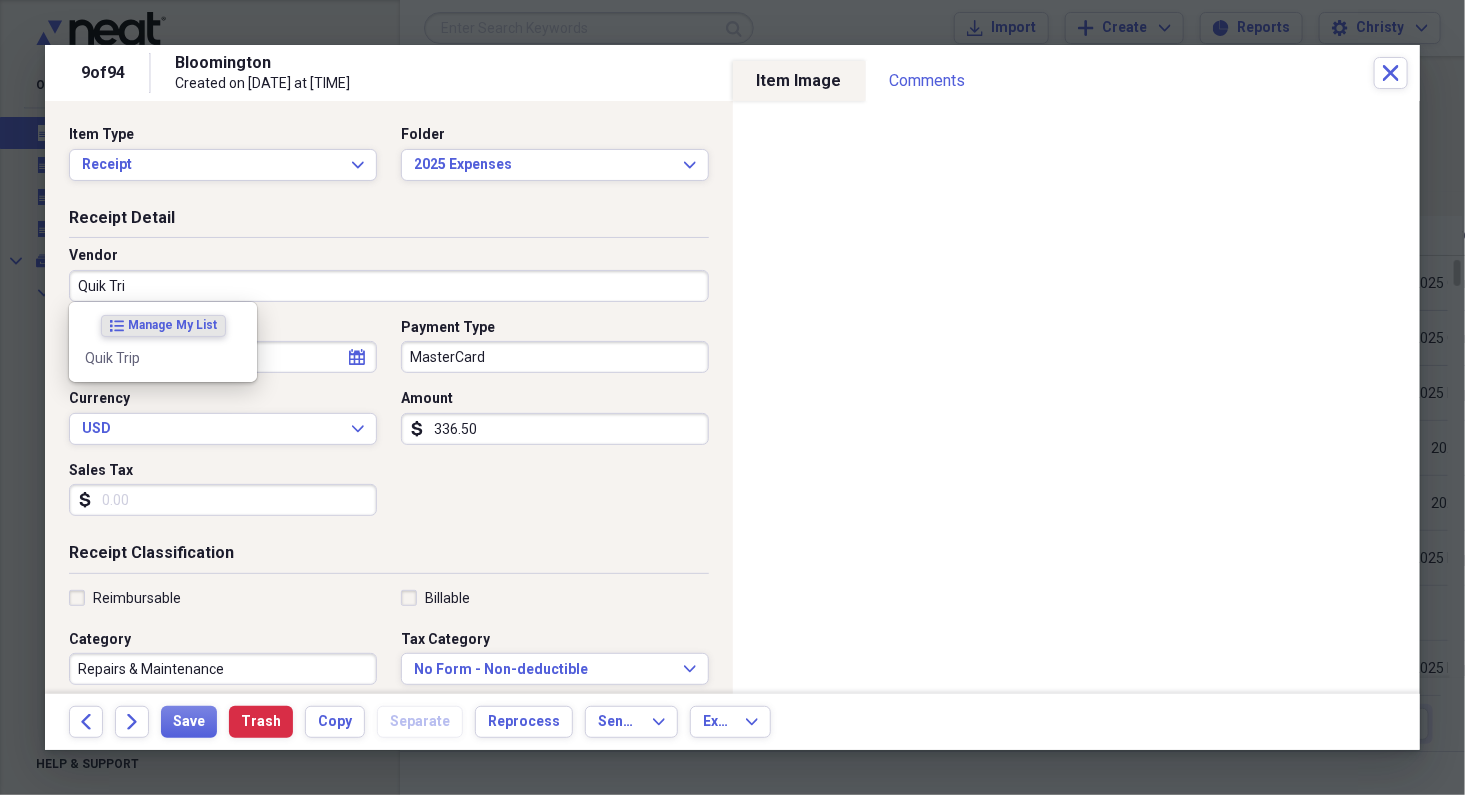 type on "Quik Trip" 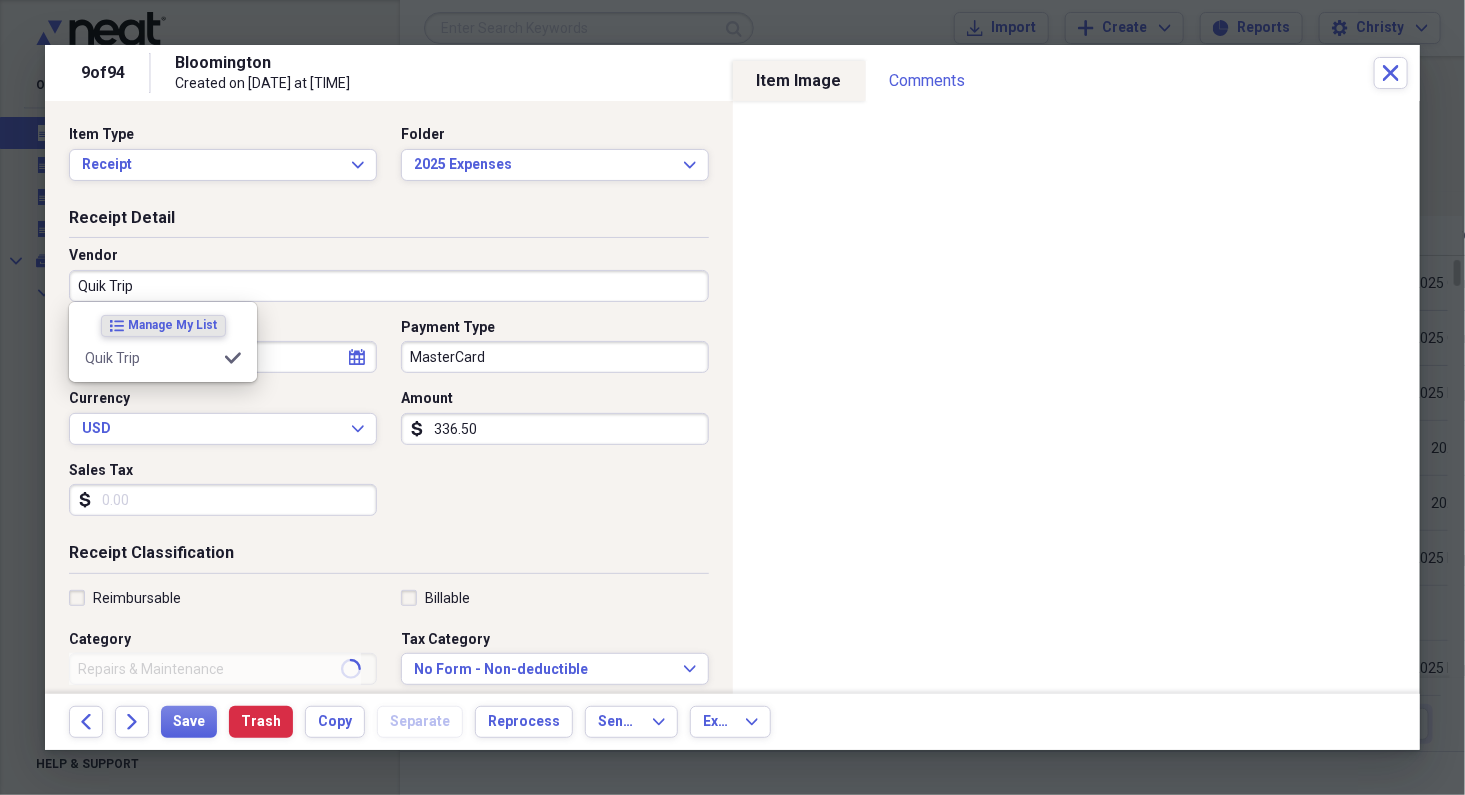 type on "Fuel/Auto" 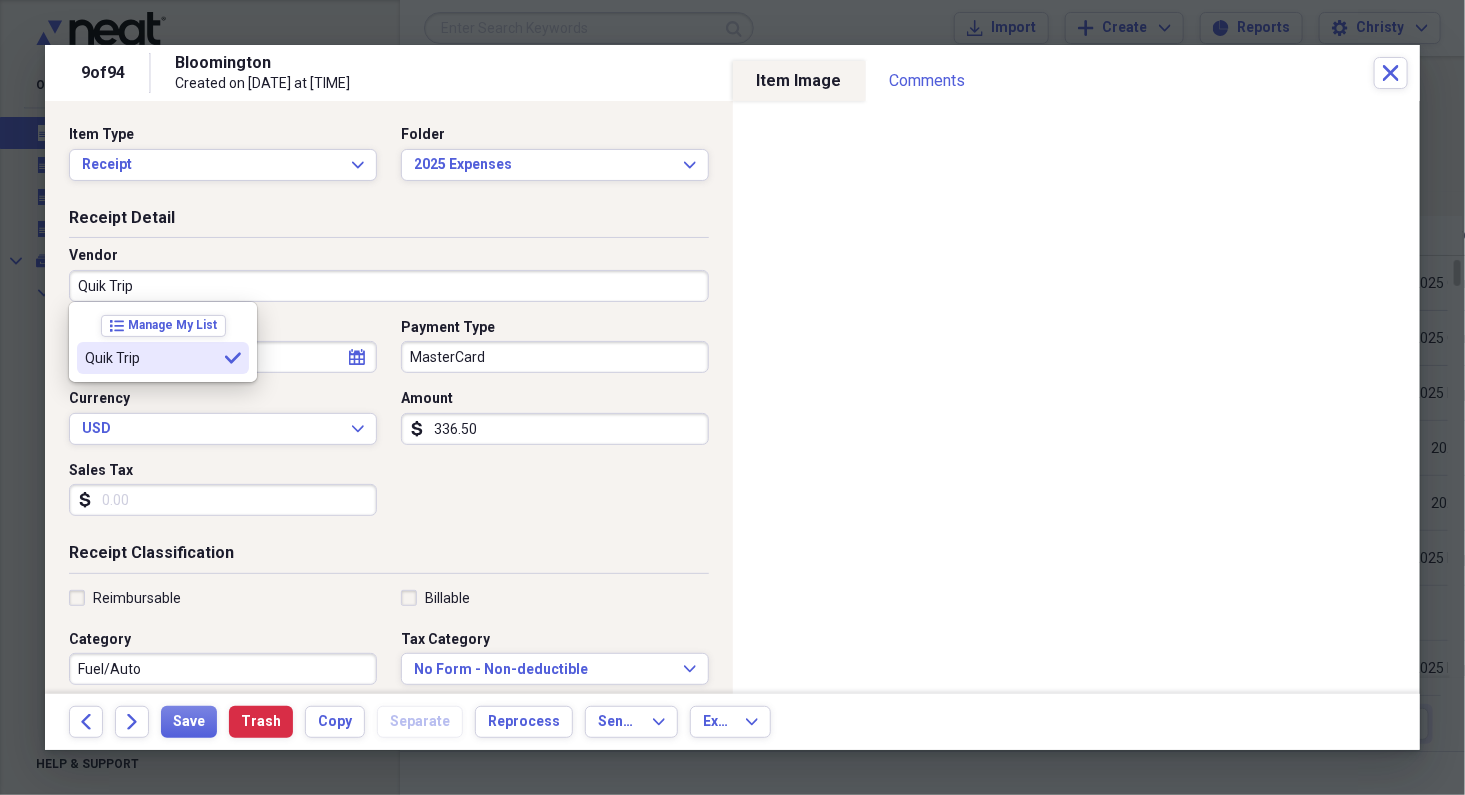 type on "Quik Trip" 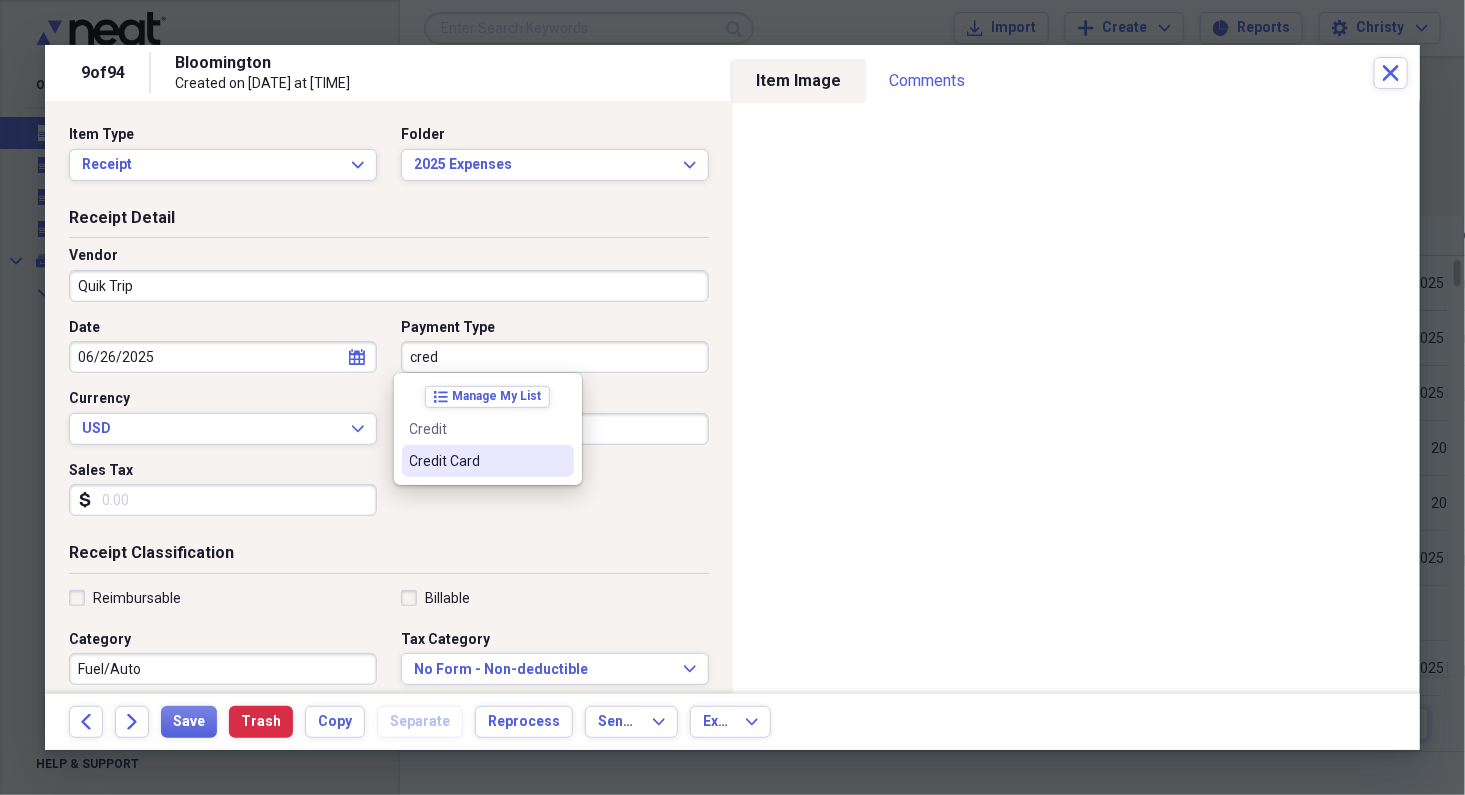 click on "Credit Card" at bounding box center [476, 461] 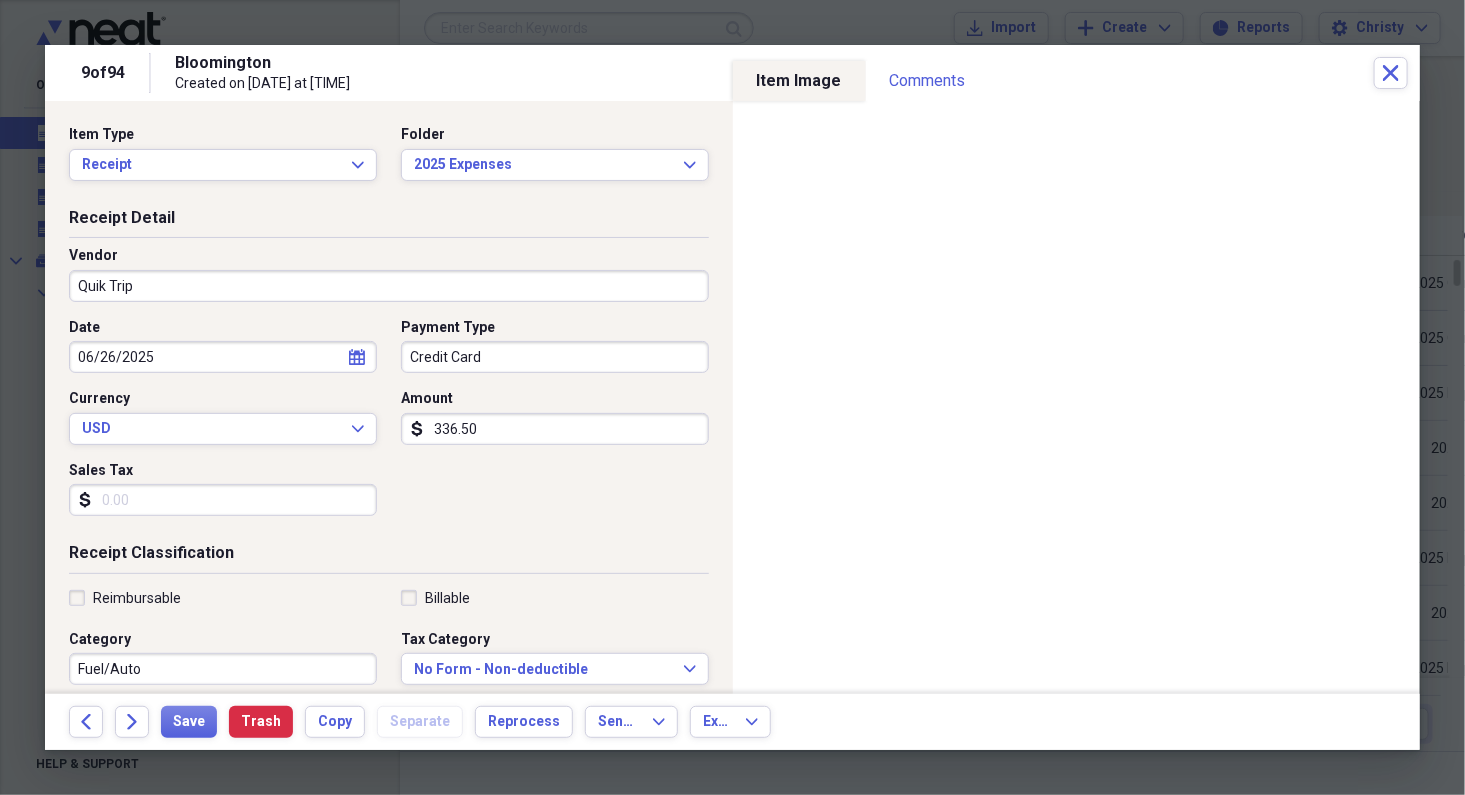click on "336.50" at bounding box center [555, 429] 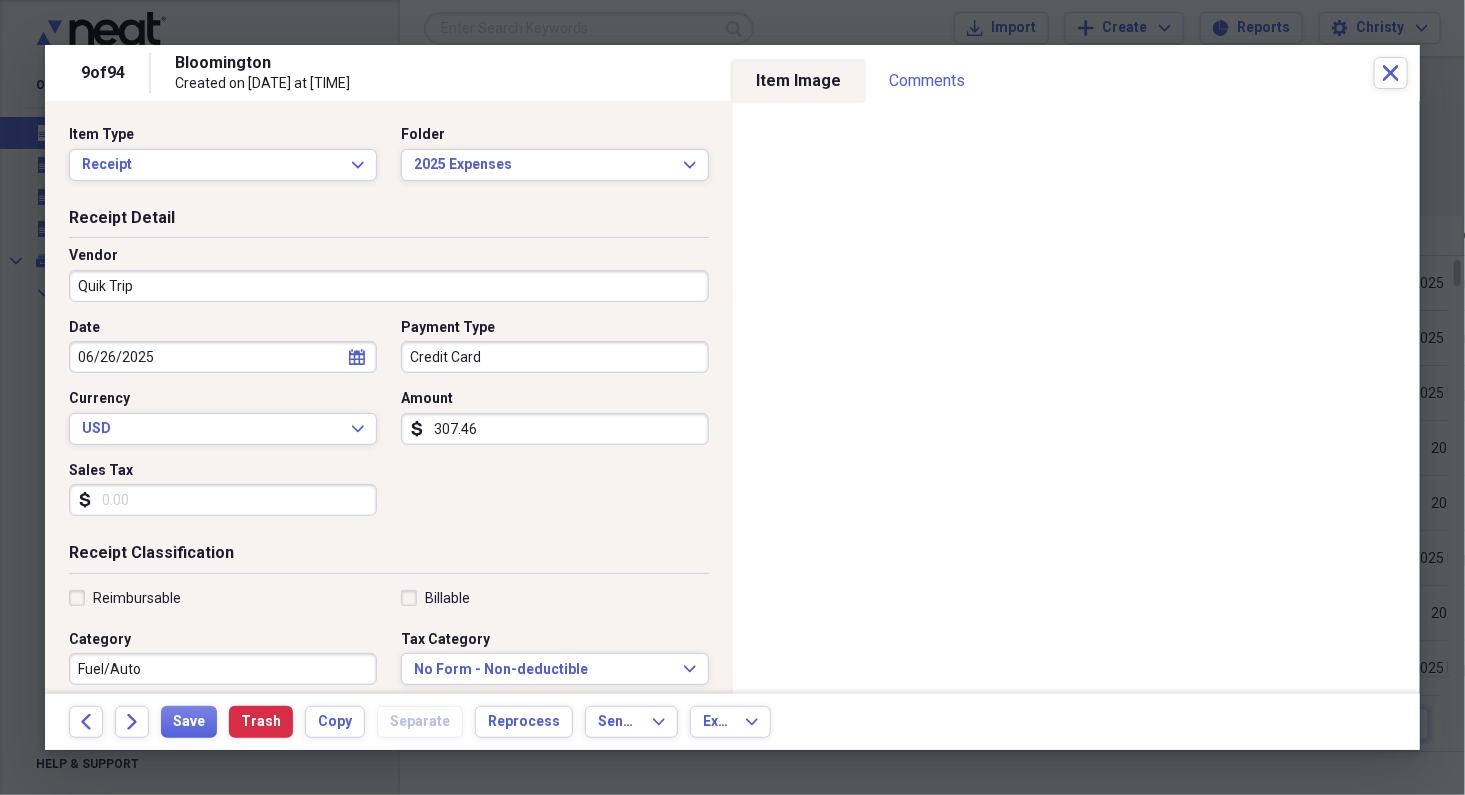 type on "307.46" 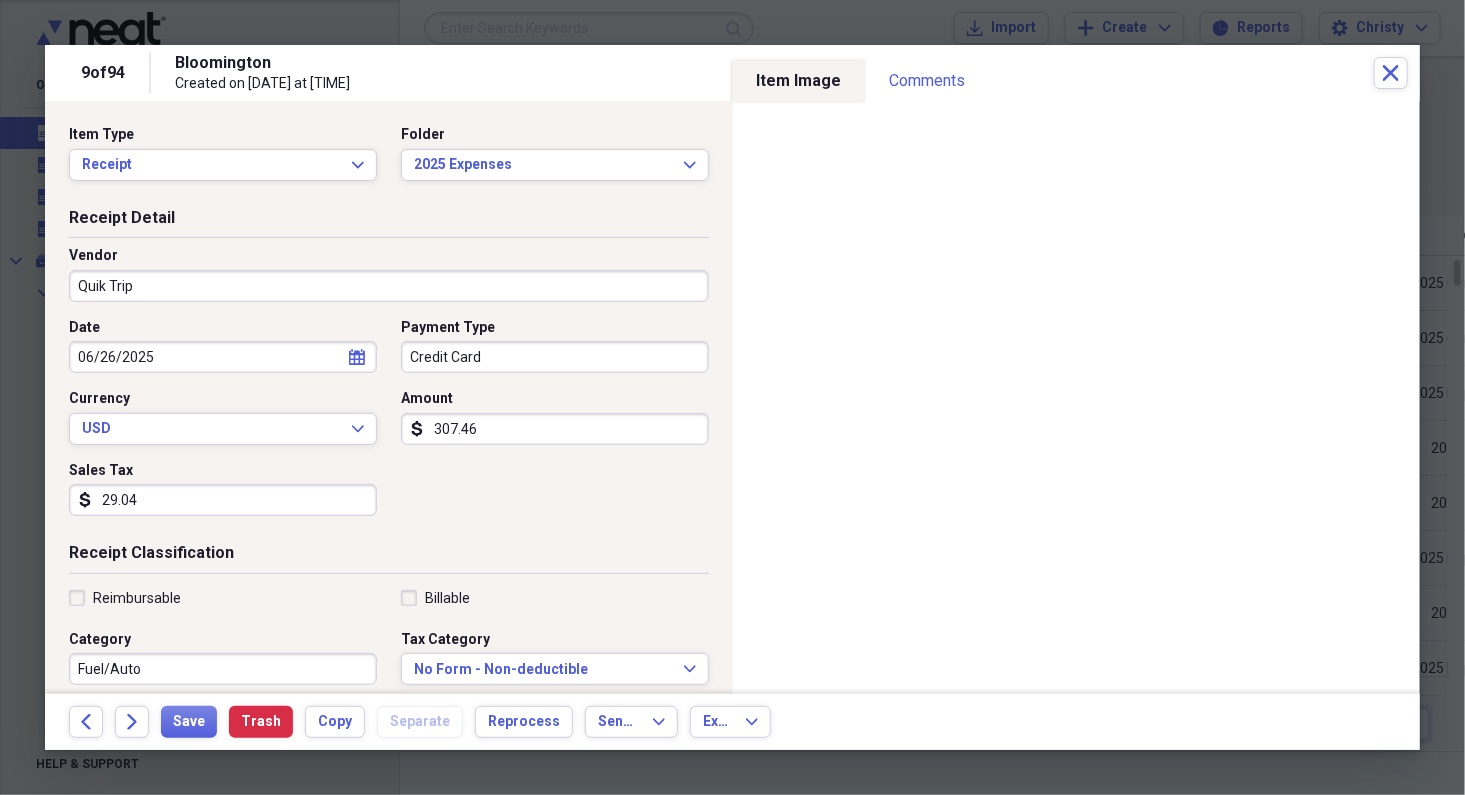 type on "29.04" 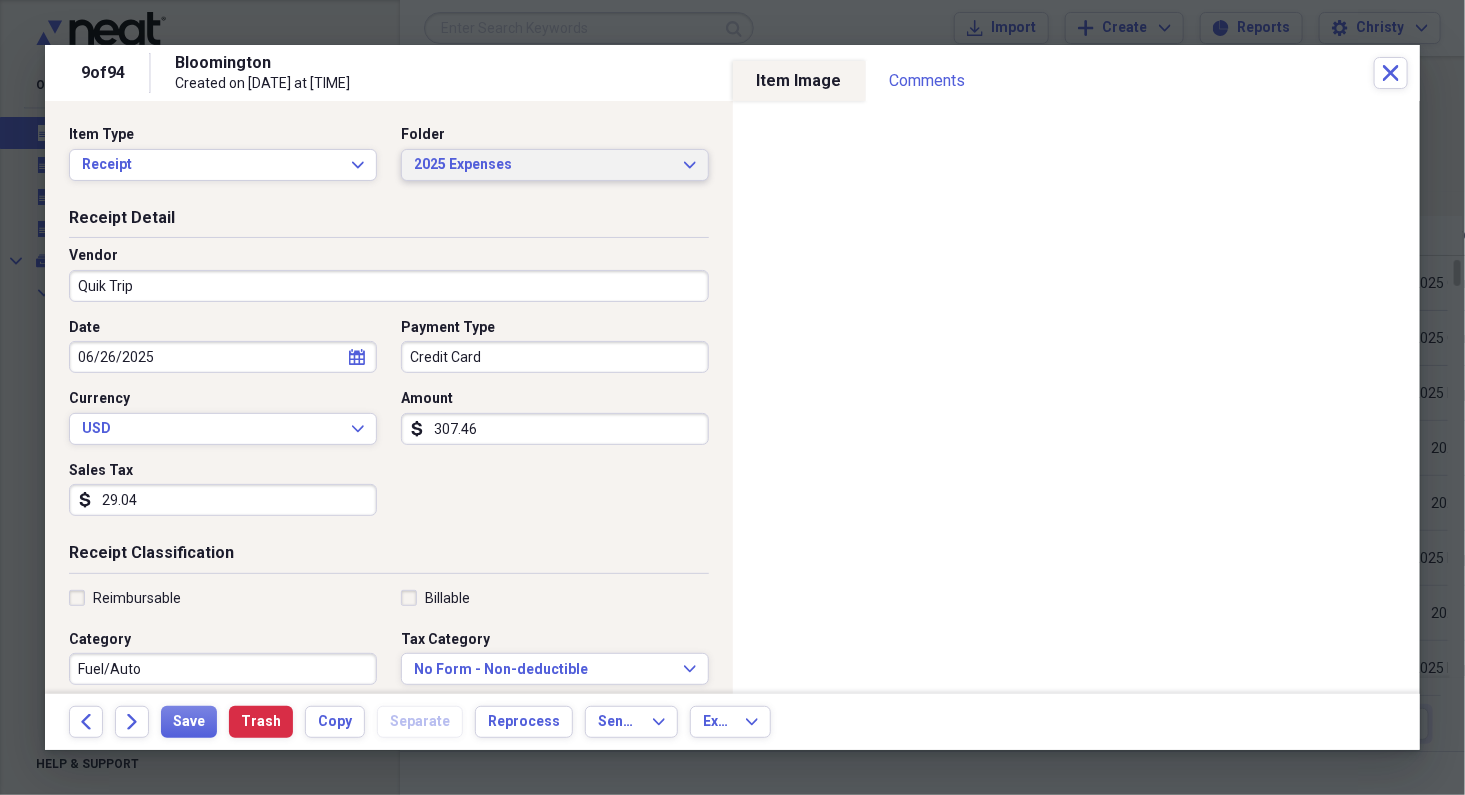 click on "2025 Expenses" at bounding box center [543, 165] 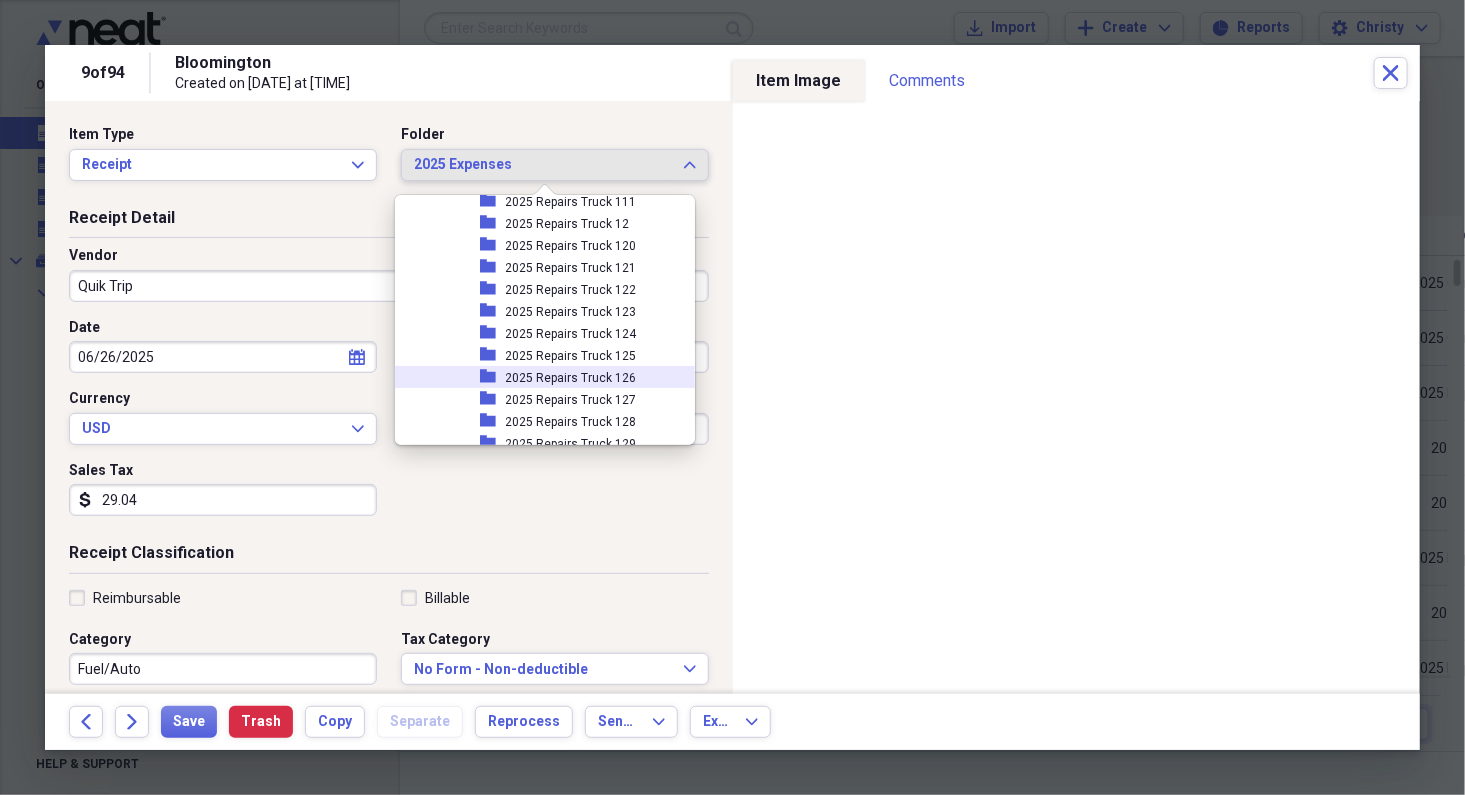 scroll, scrollTop: 1101, scrollLeft: 0, axis: vertical 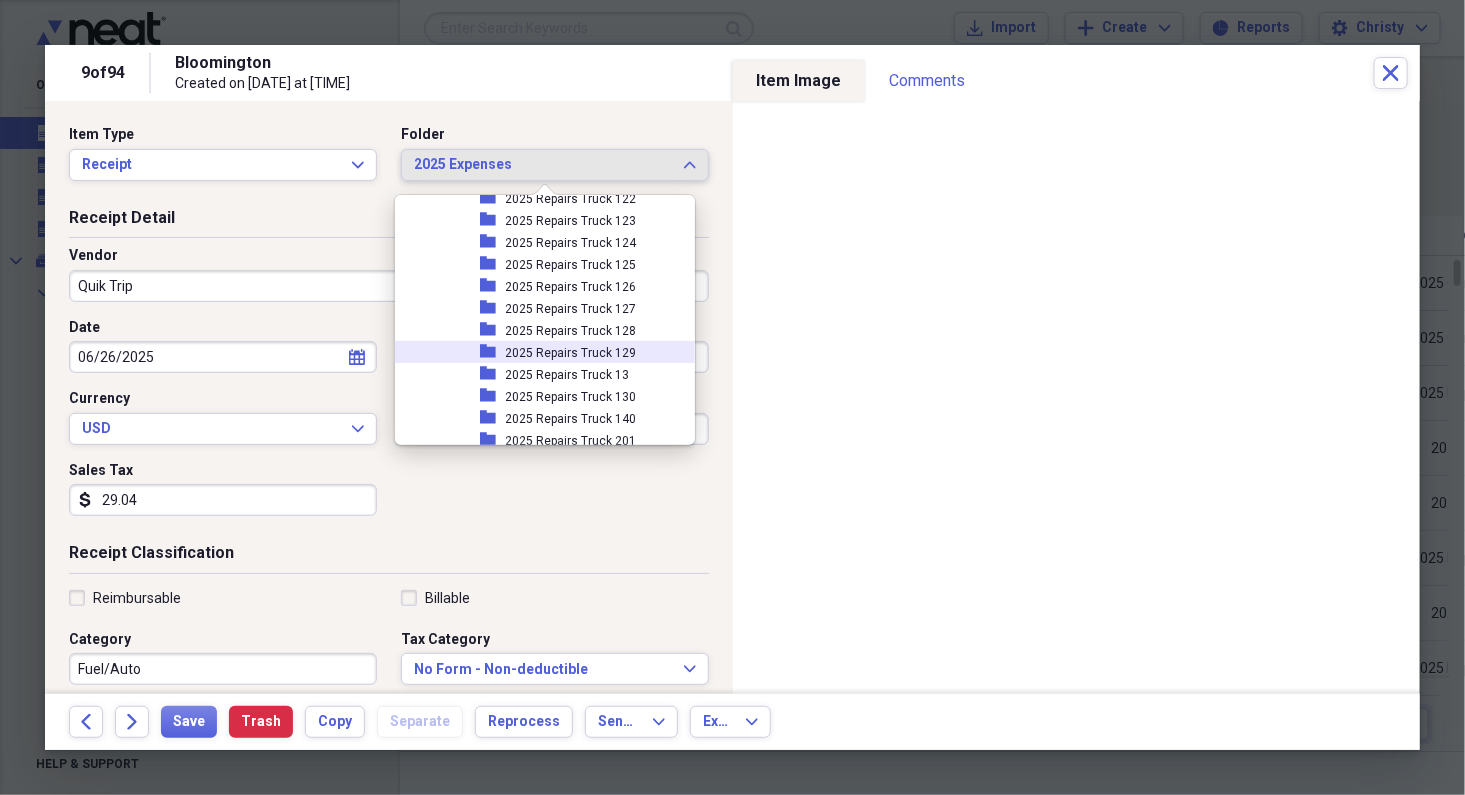 click on "2025 Repairs Truck 129" at bounding box center (571, 353) 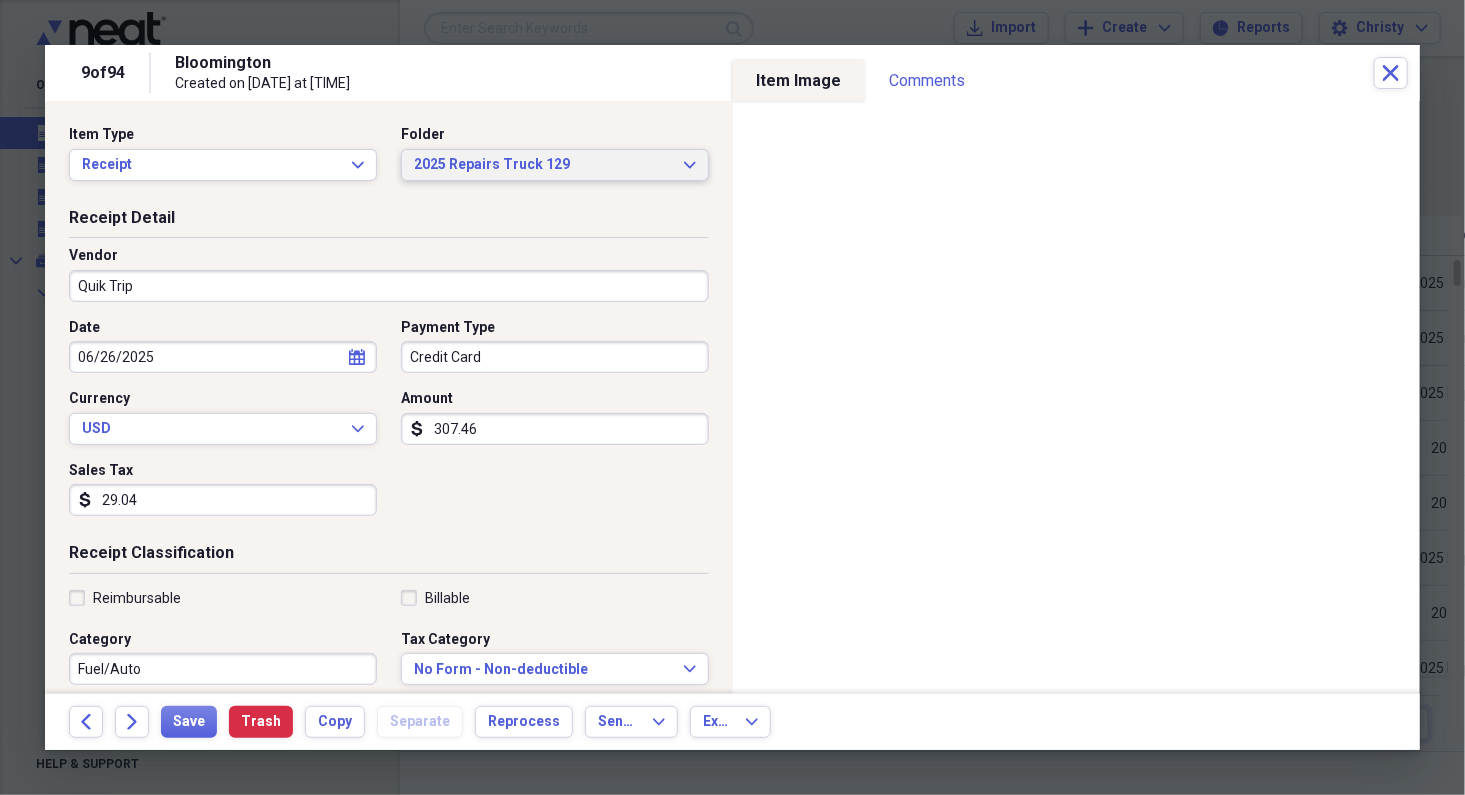 click on "2025 Repairs Truck 129 Expand" at bounding box center (555, 165) 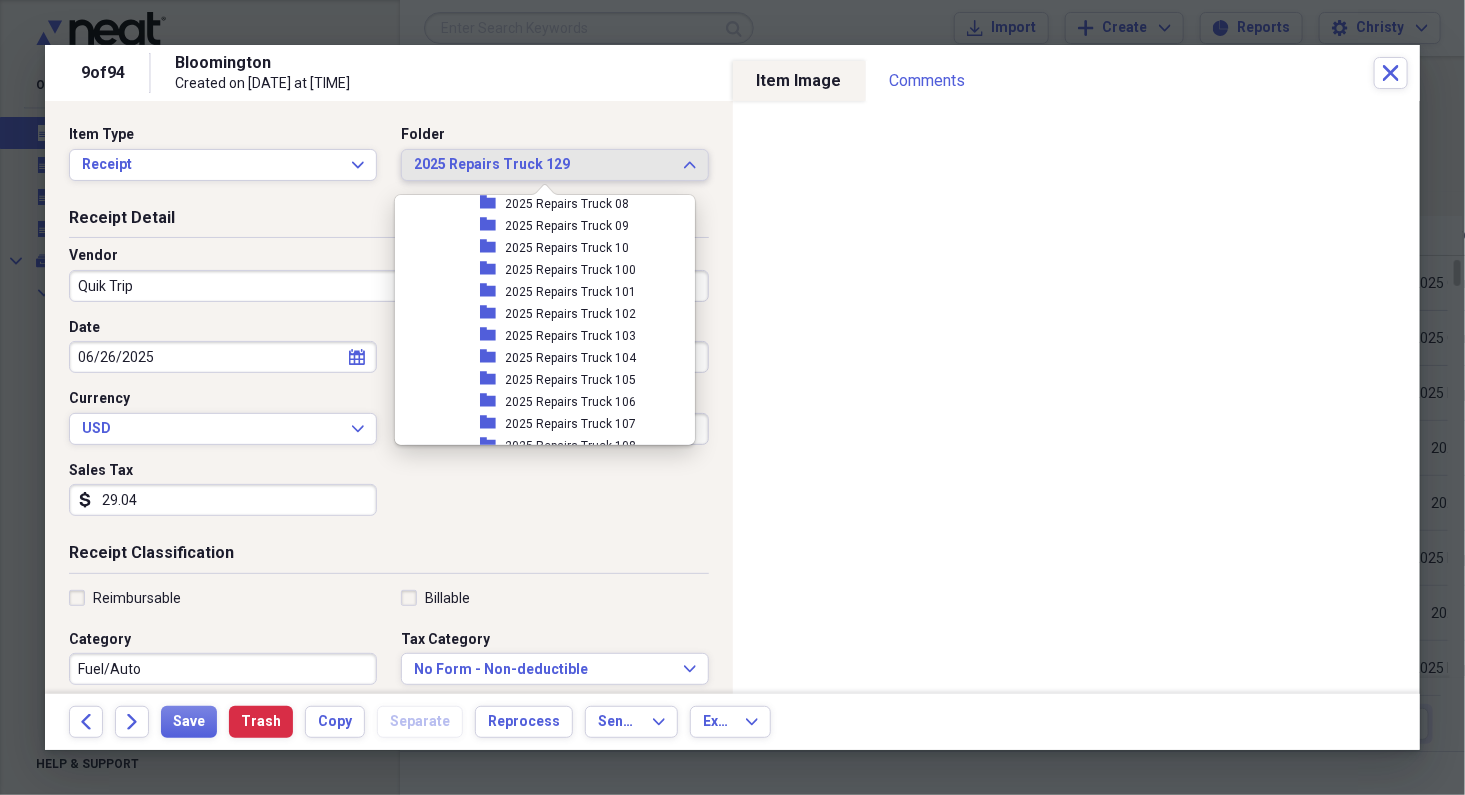 scroll, scrollTop: 41, scrollLeft: 0, axis: vertical 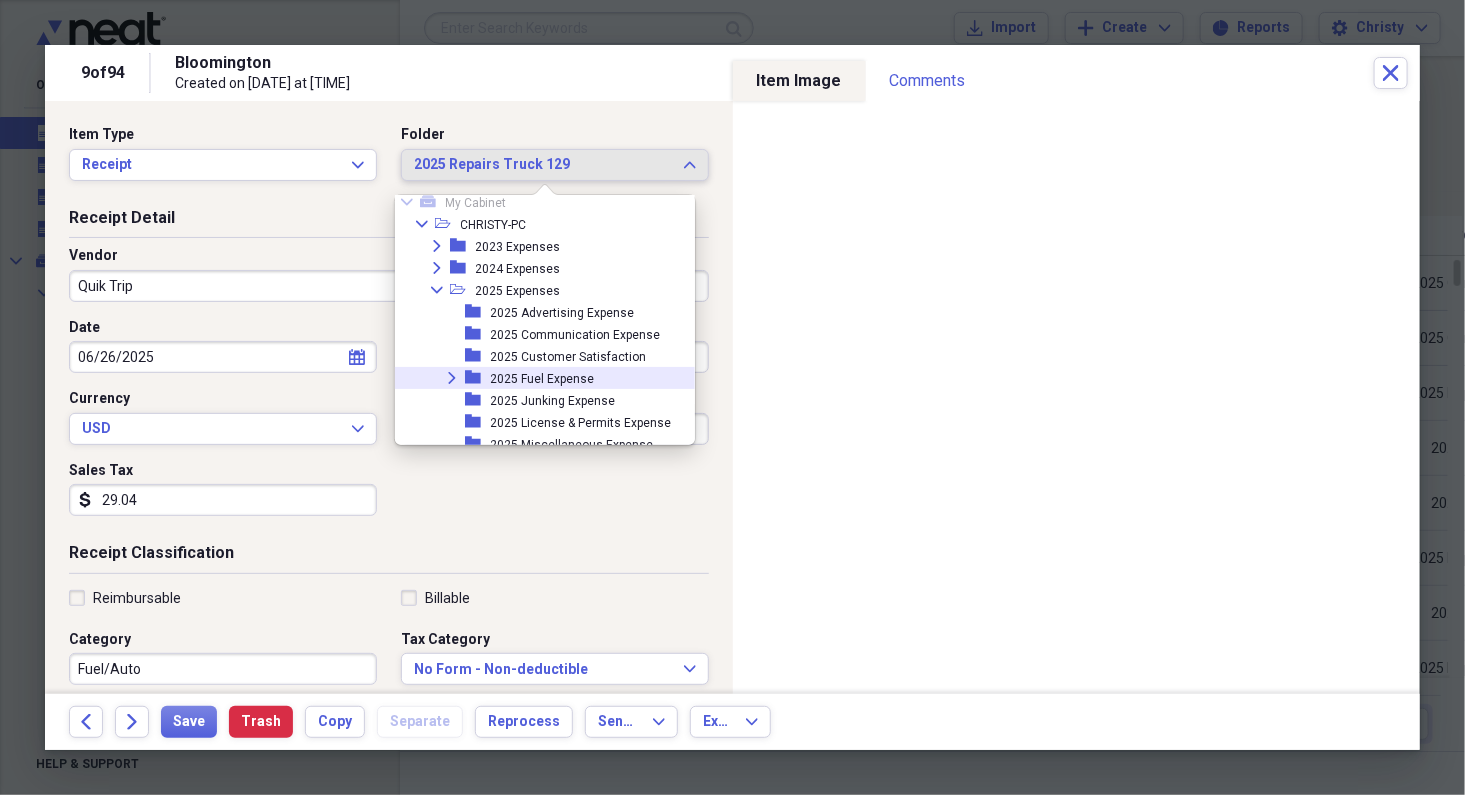 click 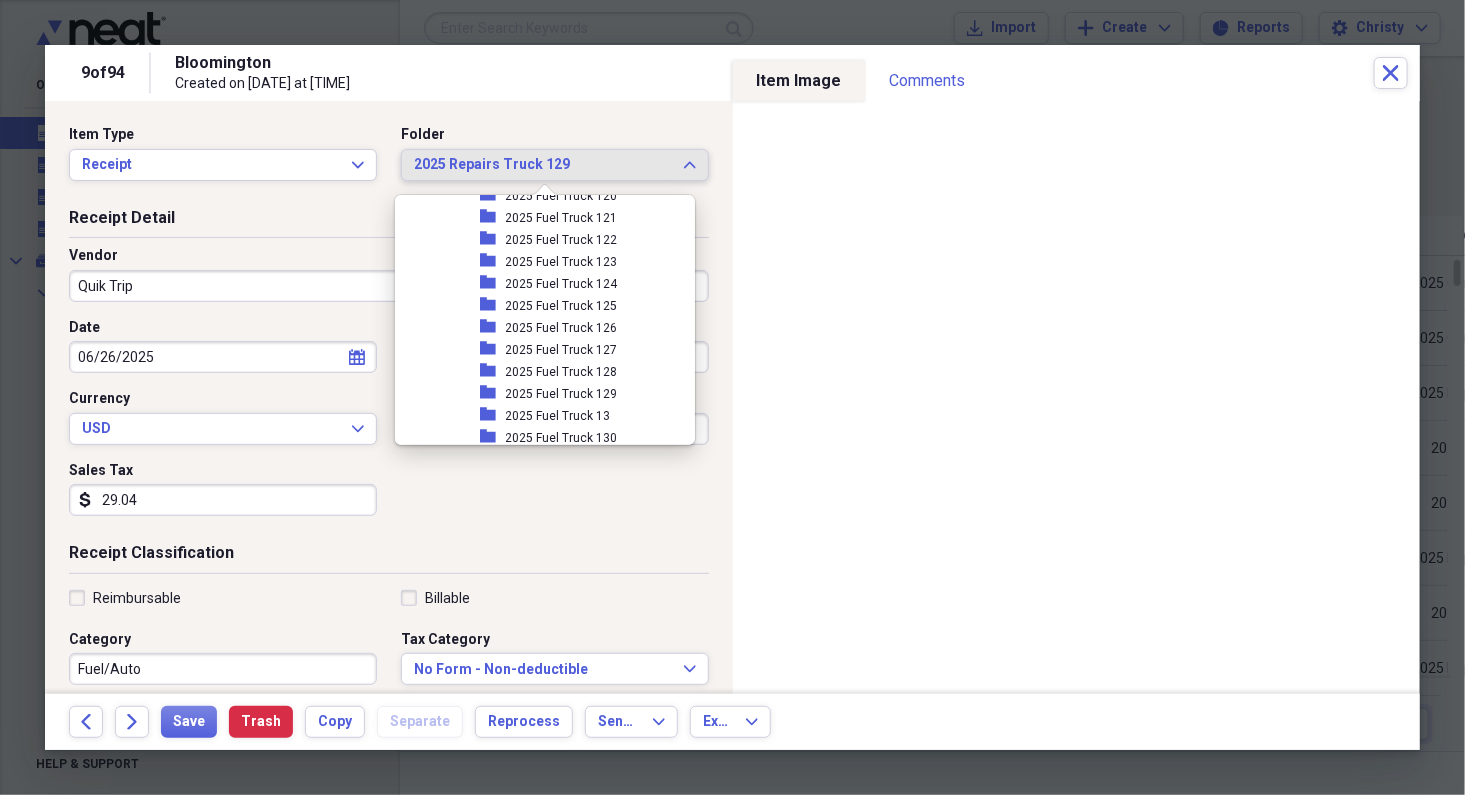 scroll, scrollTop: 1041, scrollLeft: 0, axis: vertical 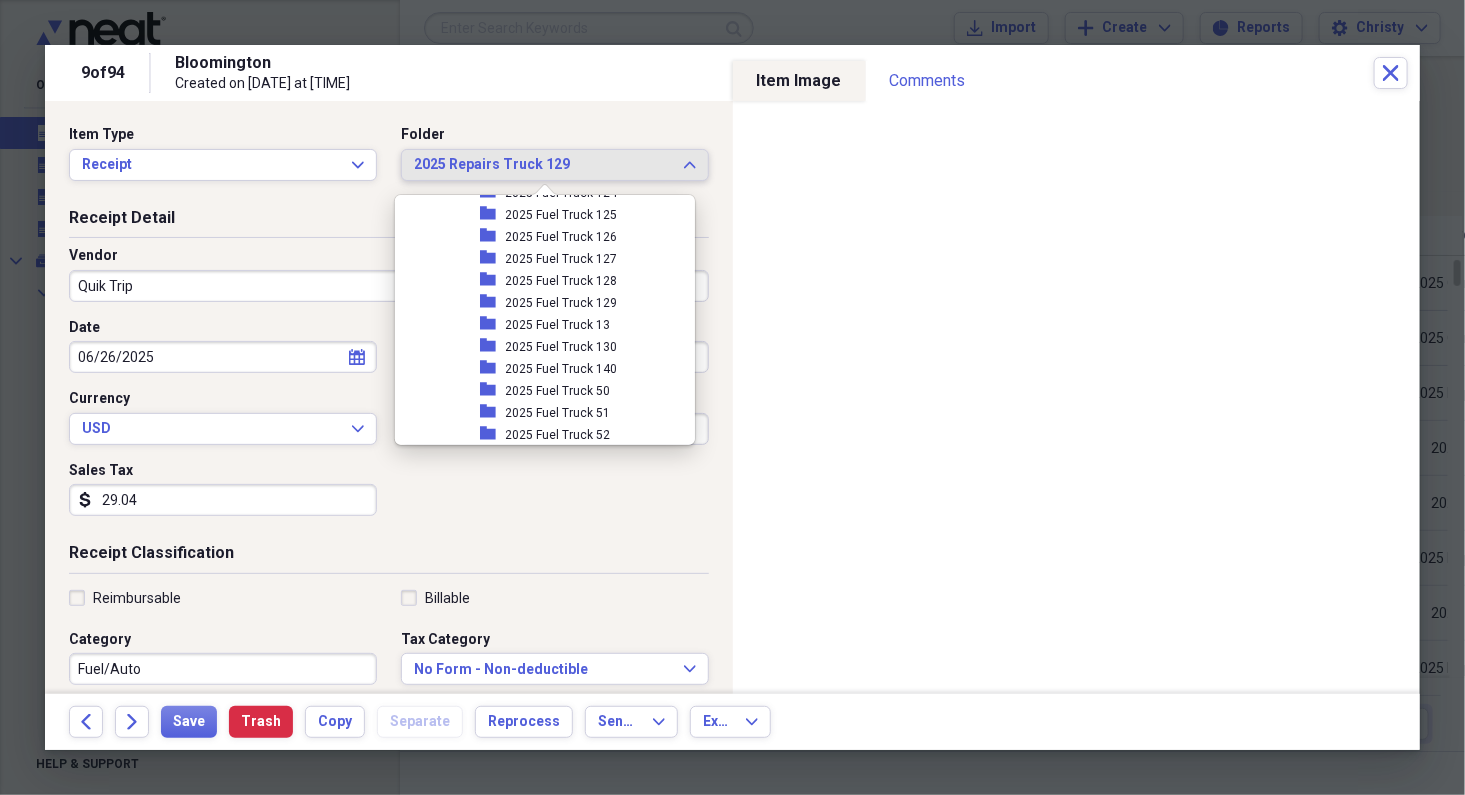 click on "2025 Fuel Truck 129" at bounding box center (562, 303) 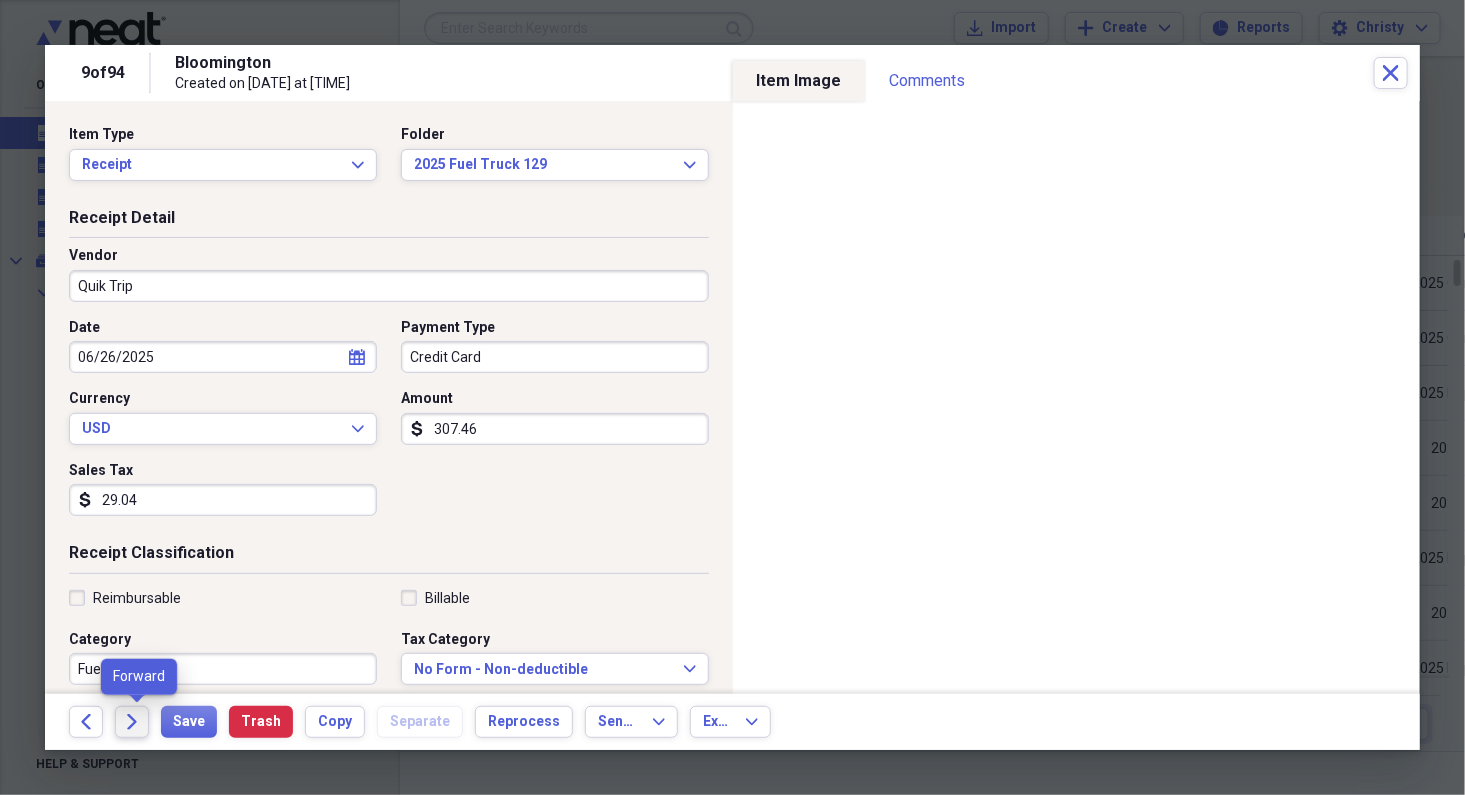 click on "Forward" 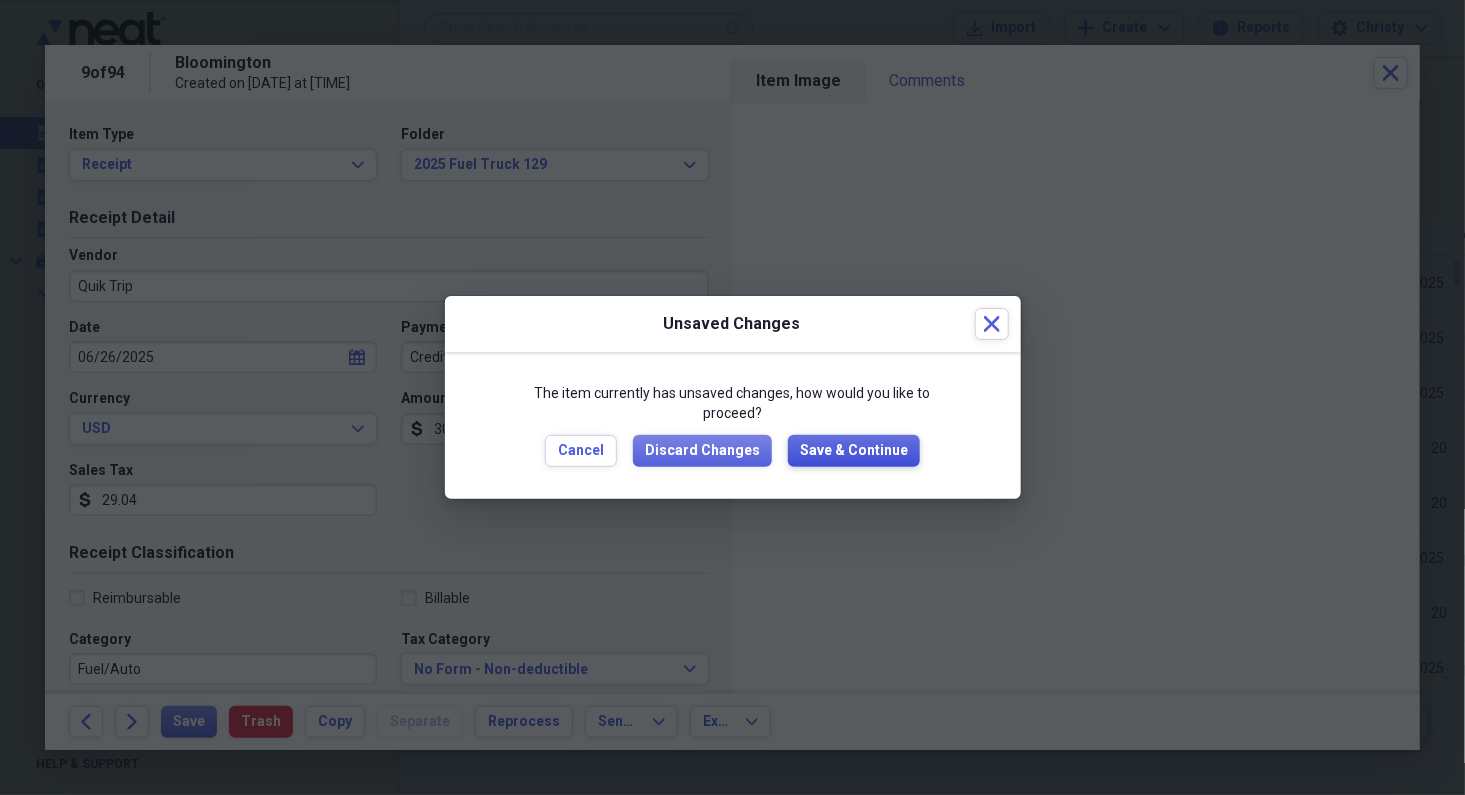 click on "Save & Continue" at bounding box center [854, 451] 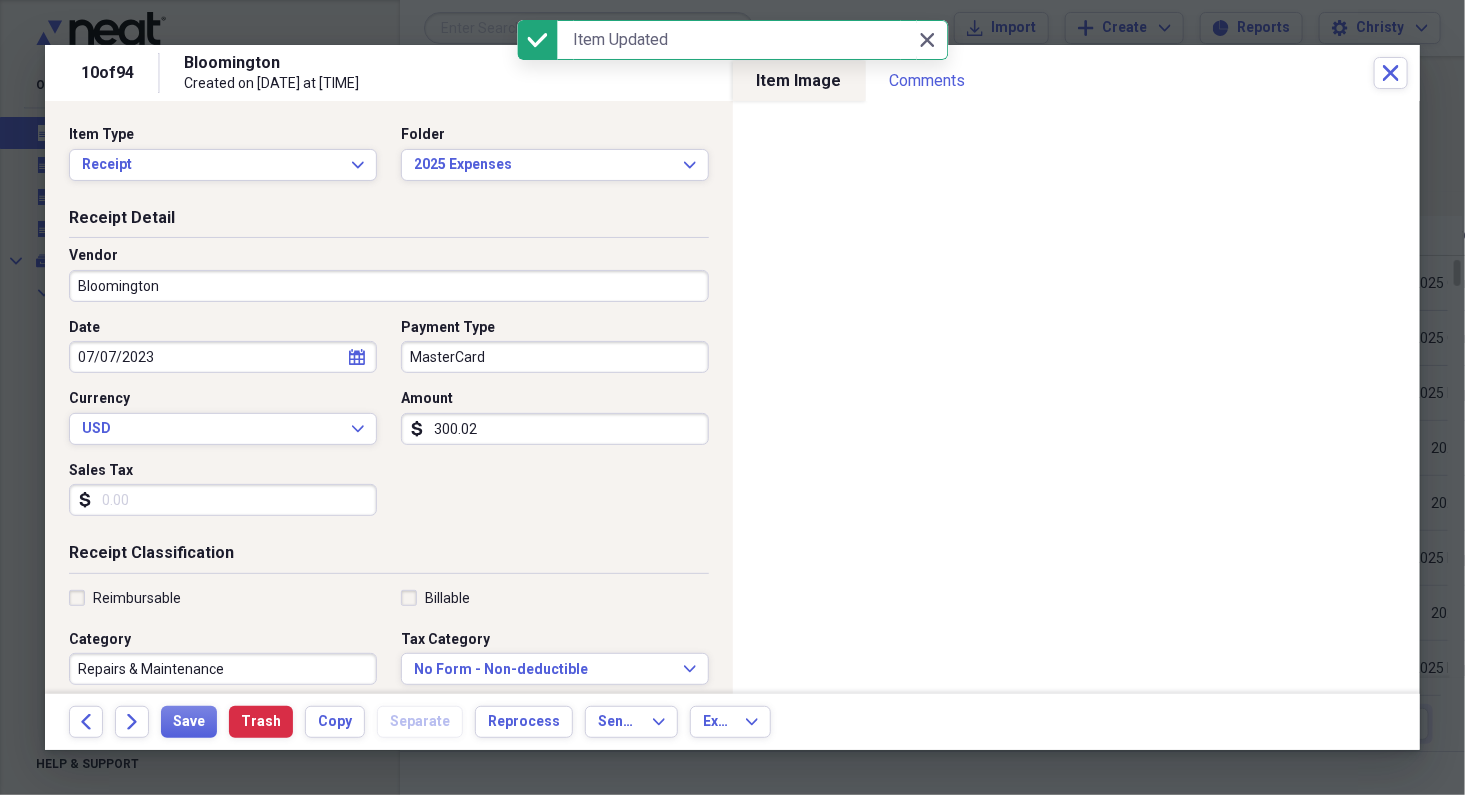 click on "Bloomington" at bounding box center (389, 286) 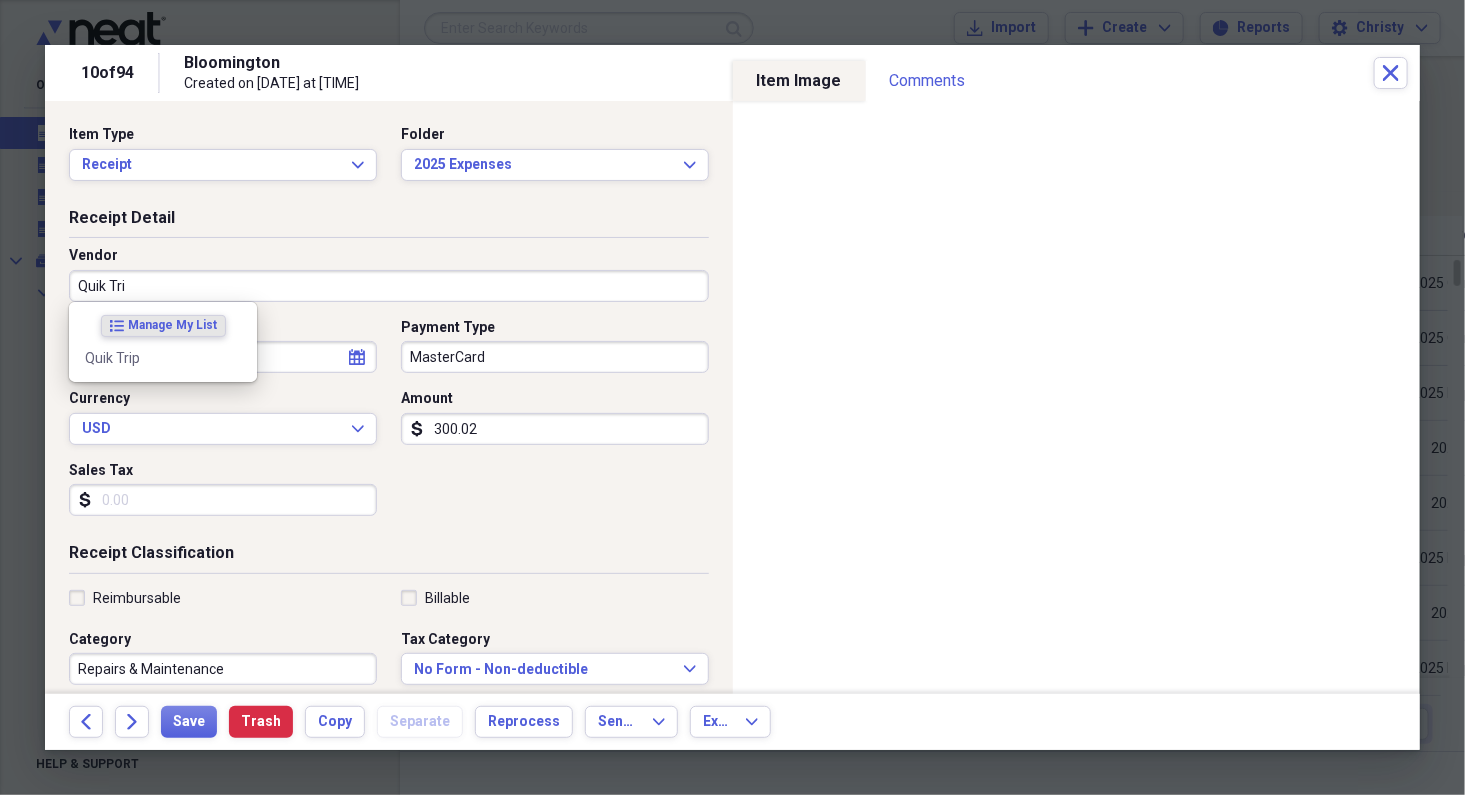type on "Quik Trip" 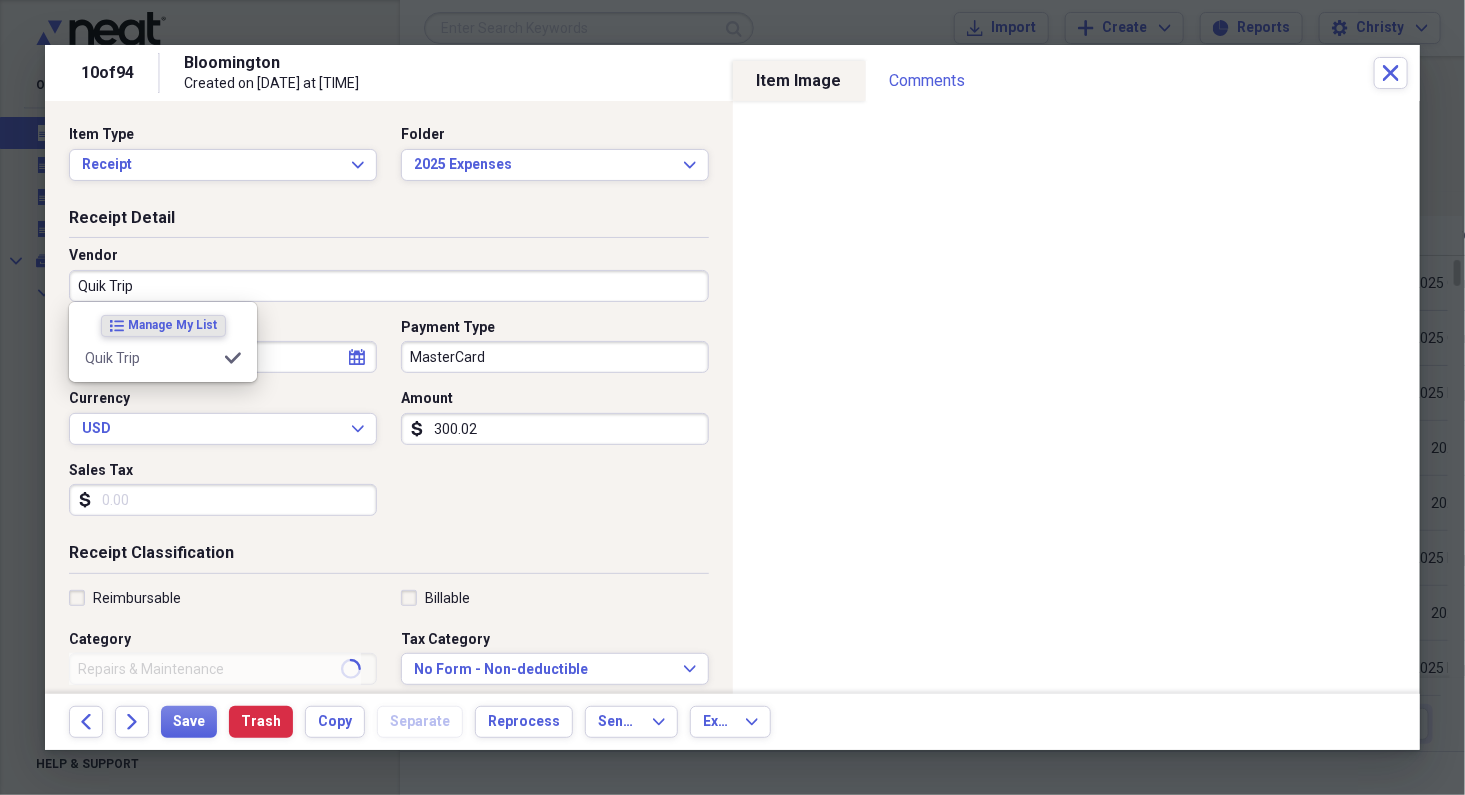 type on "Fuel/Auto" 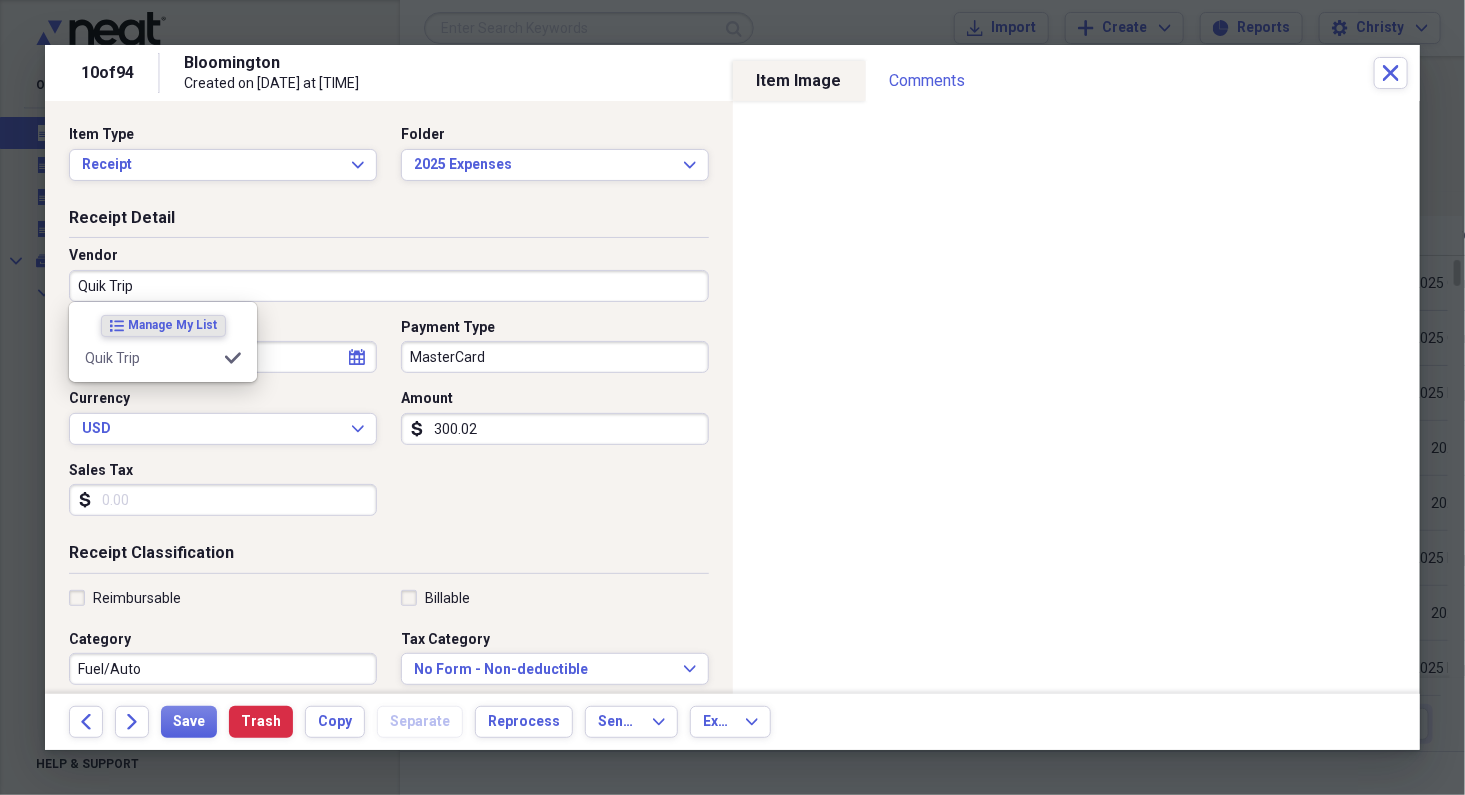 type on "Quik Trip" 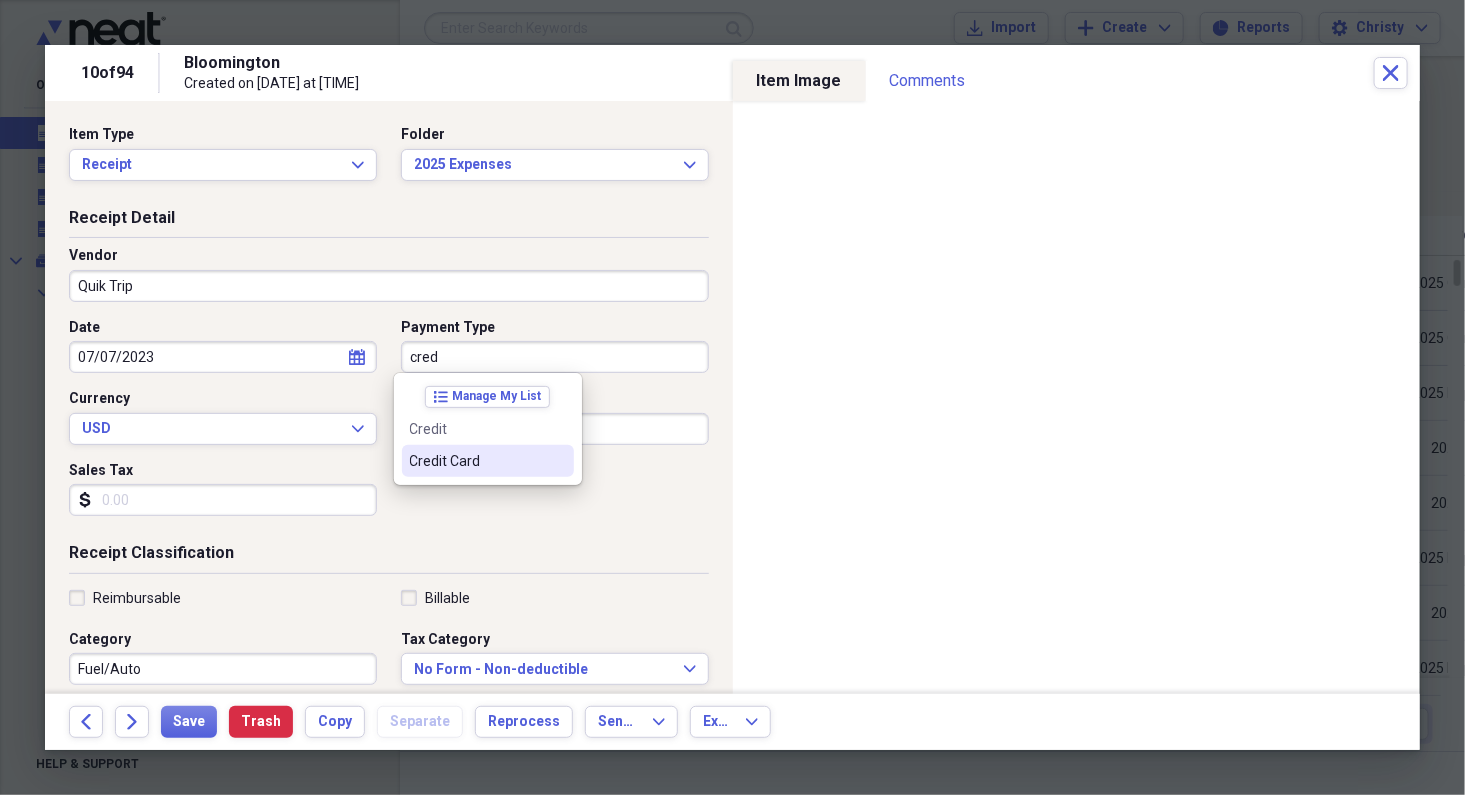 click on "Credit Card" at bounding box center (476, 461) 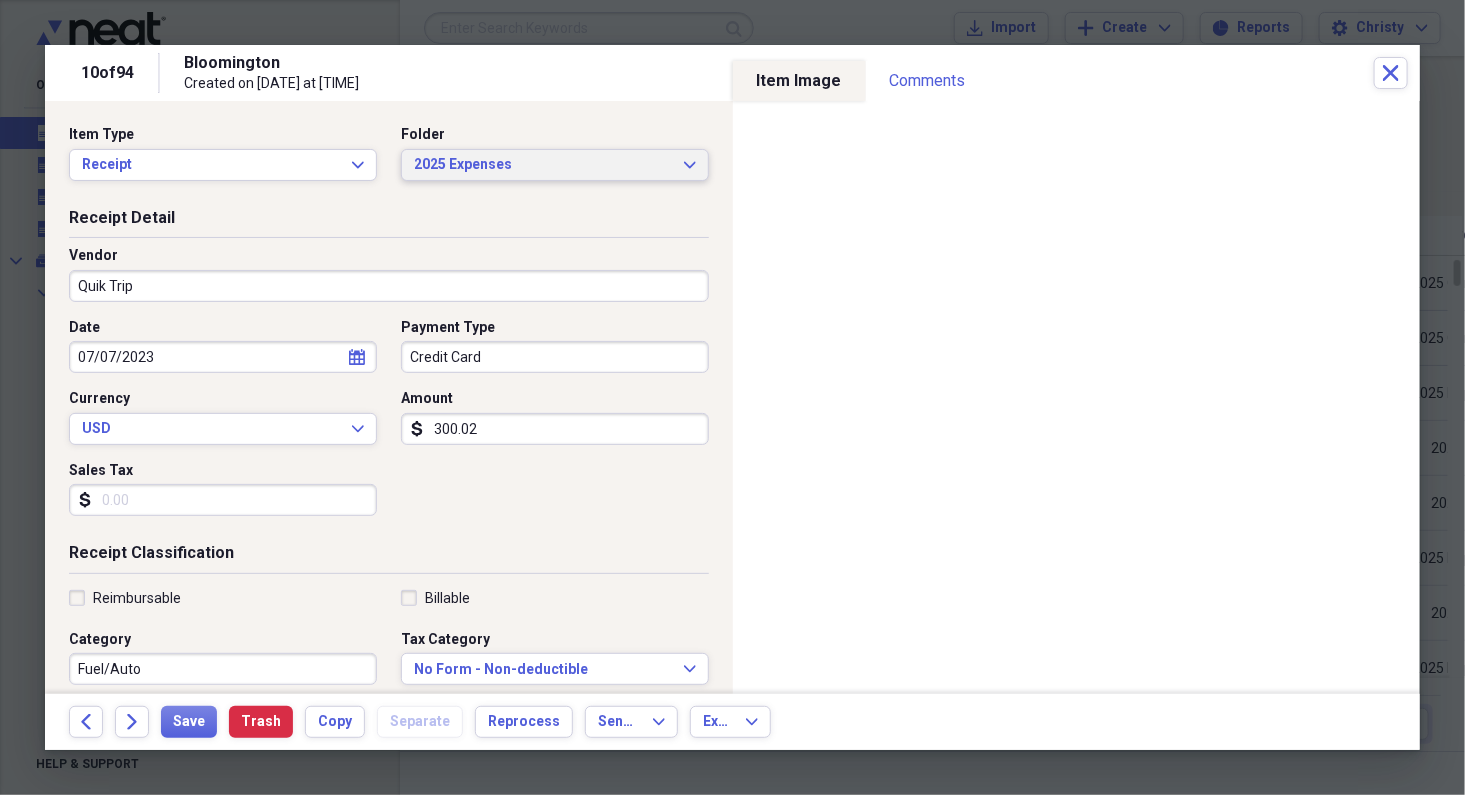 click on "2025 Expenses" at bounding box center [543, 165] 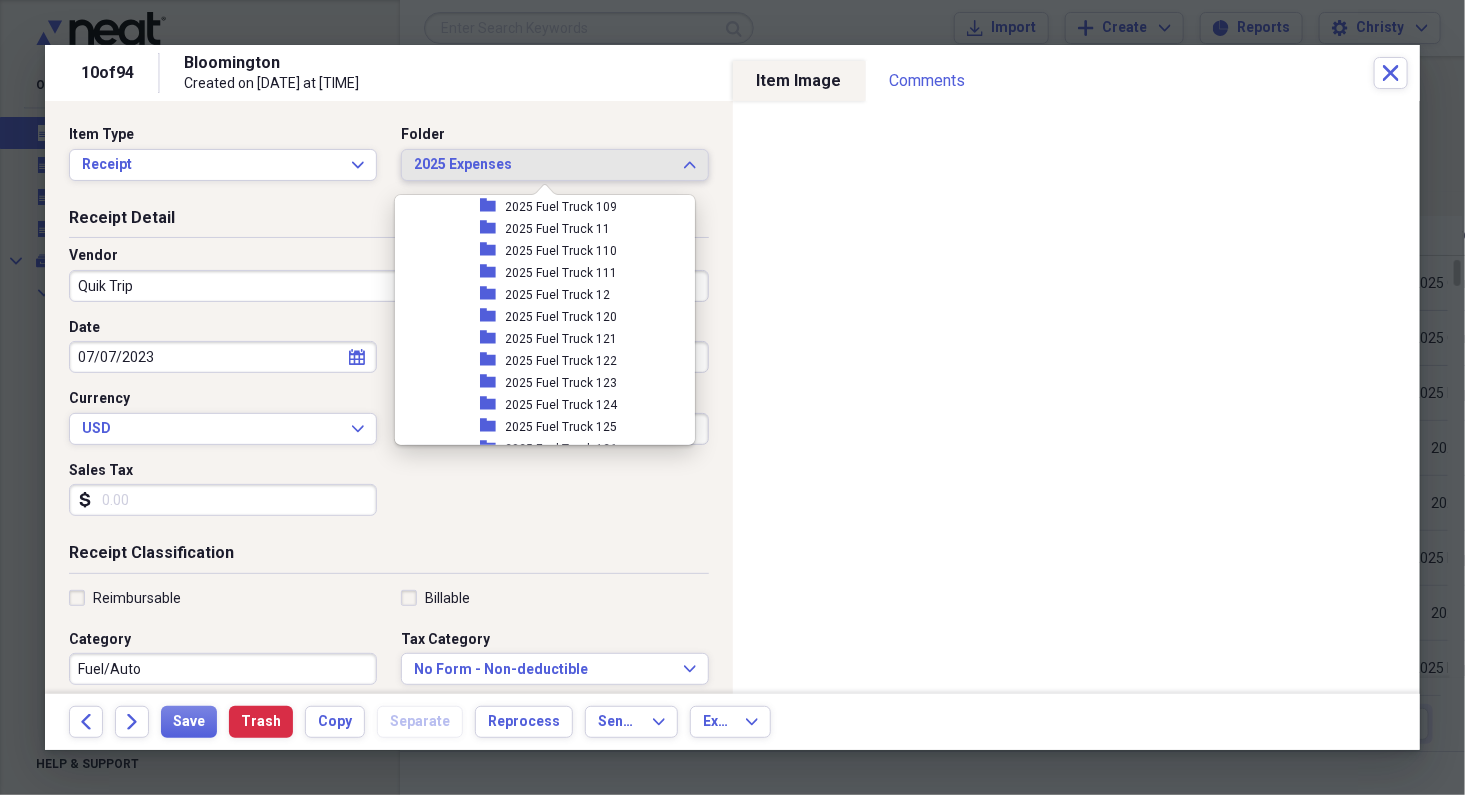 scroll, scrollTop: 1010, scrollLeft: 0, axis: vertical 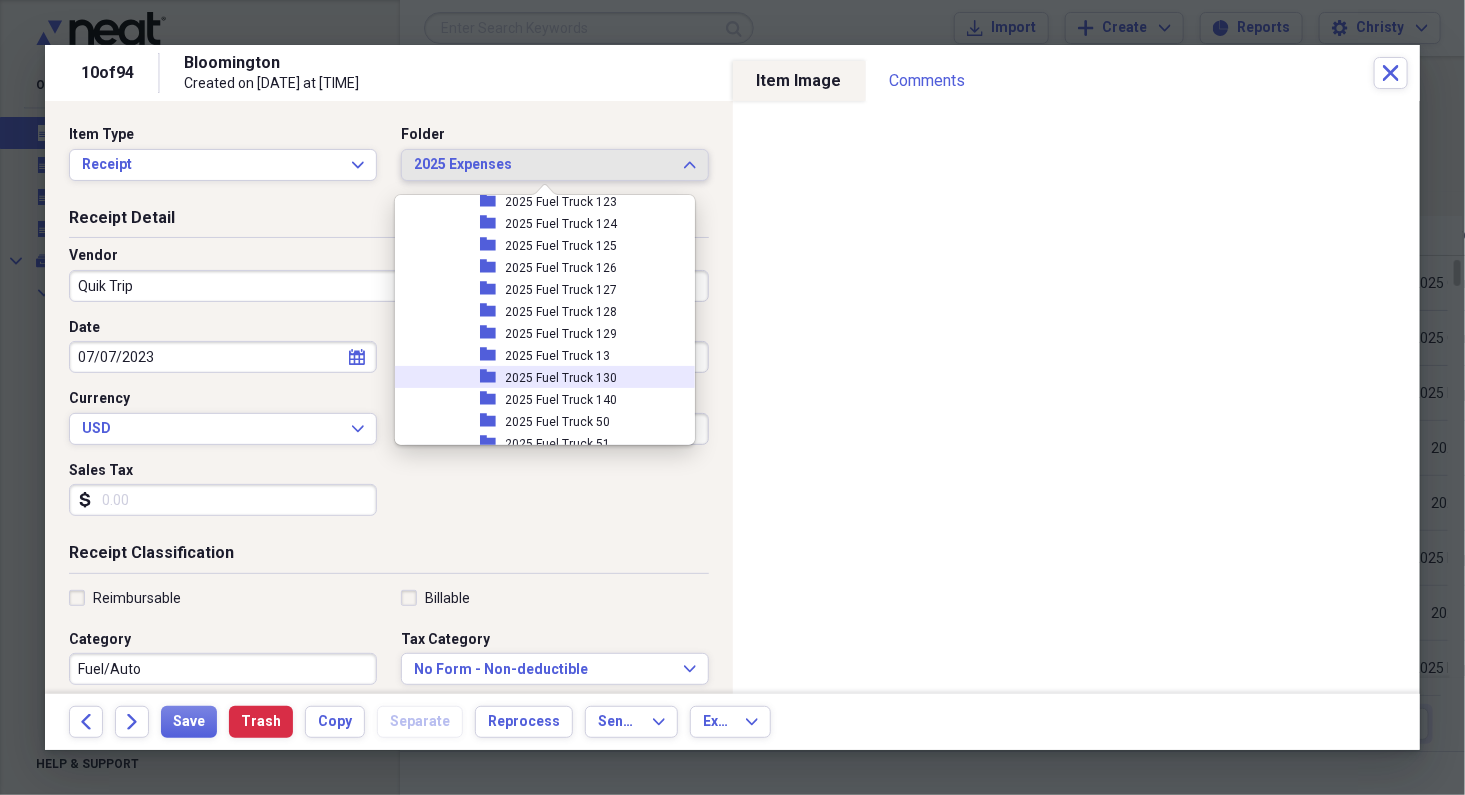 click on "folder 2025 Fuel Truck 130" at bounding box center (537, 377) 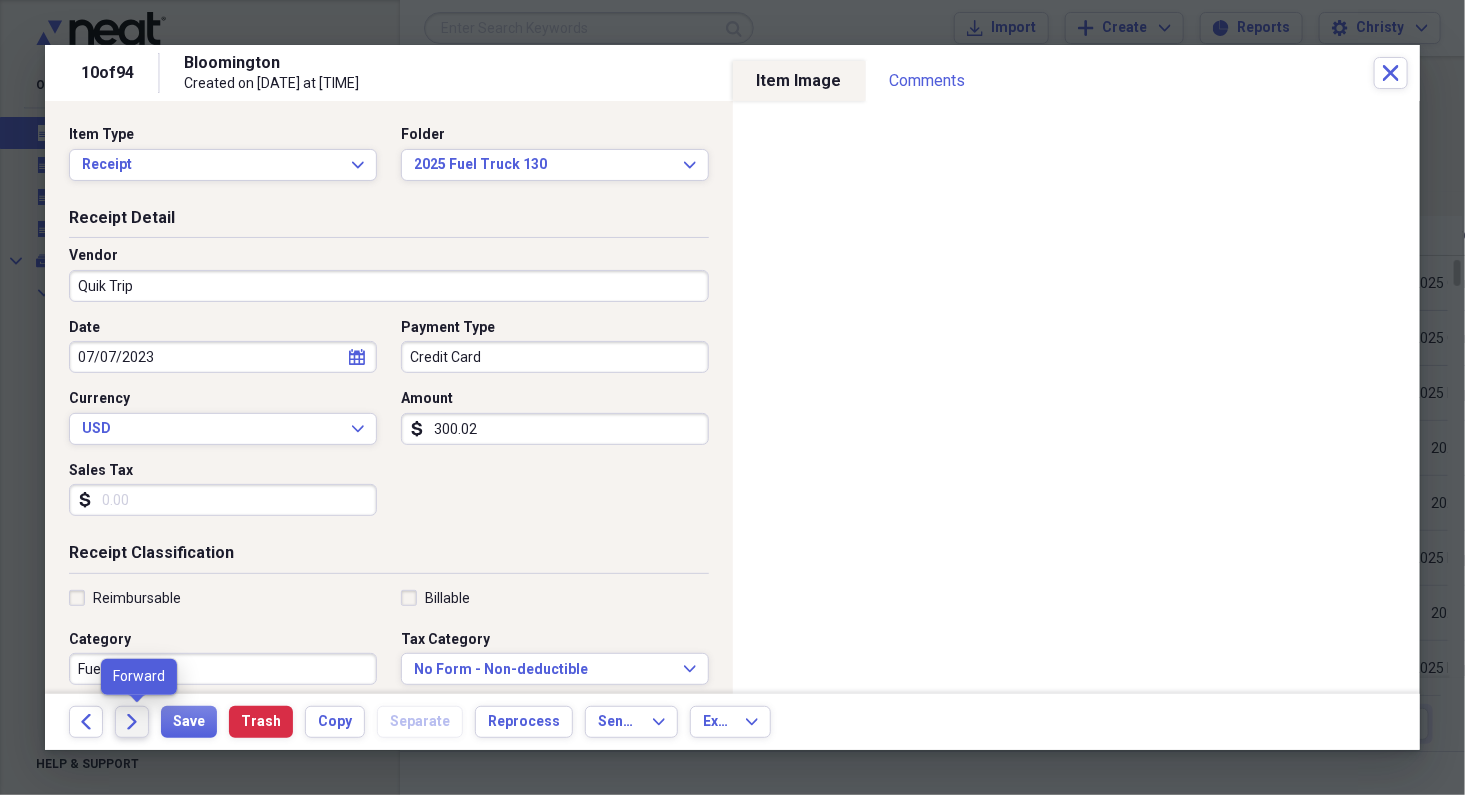 click on "Forward" at bounding box center [132, 722] 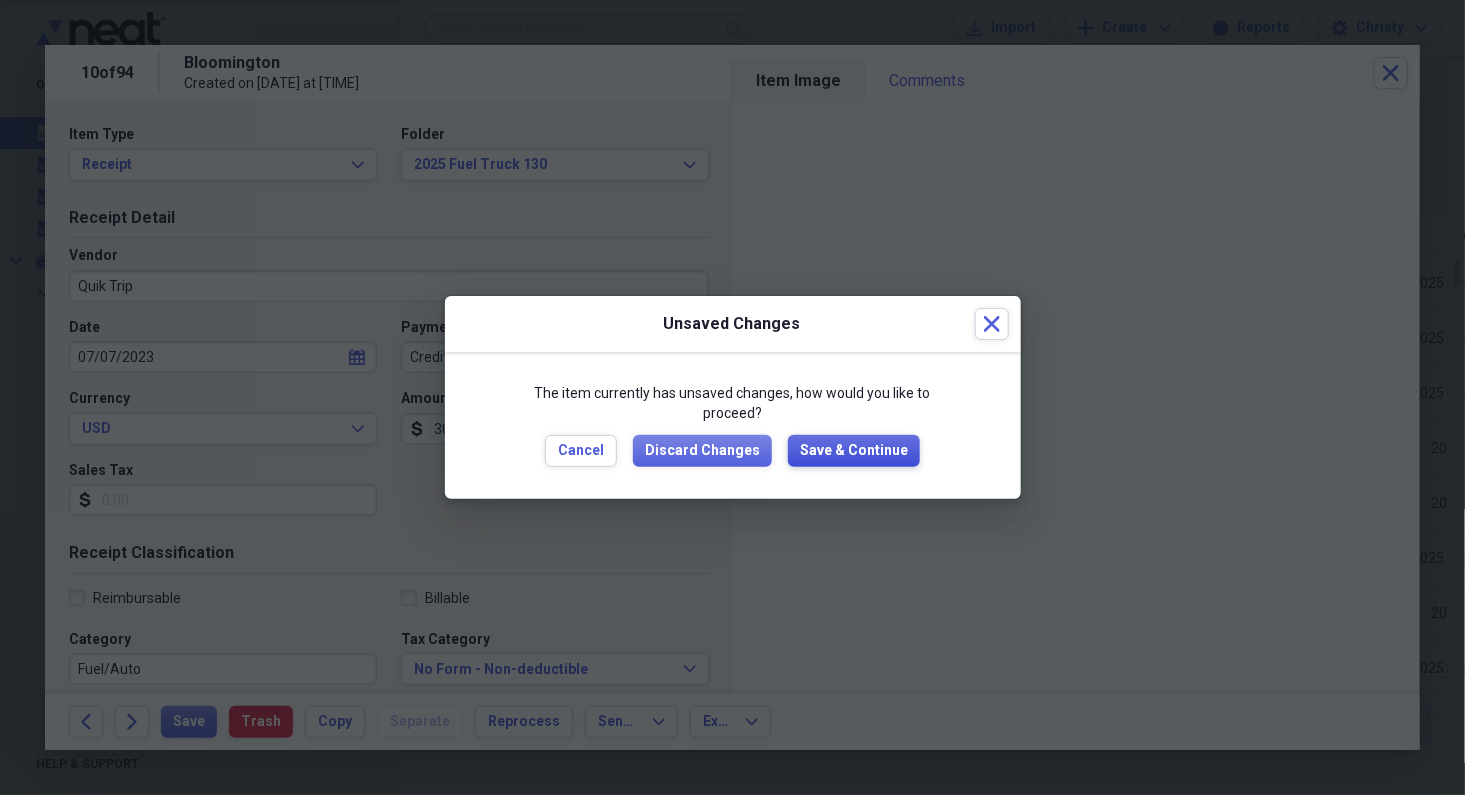 click on "Save & Continue" at bounding box center [854, 451] 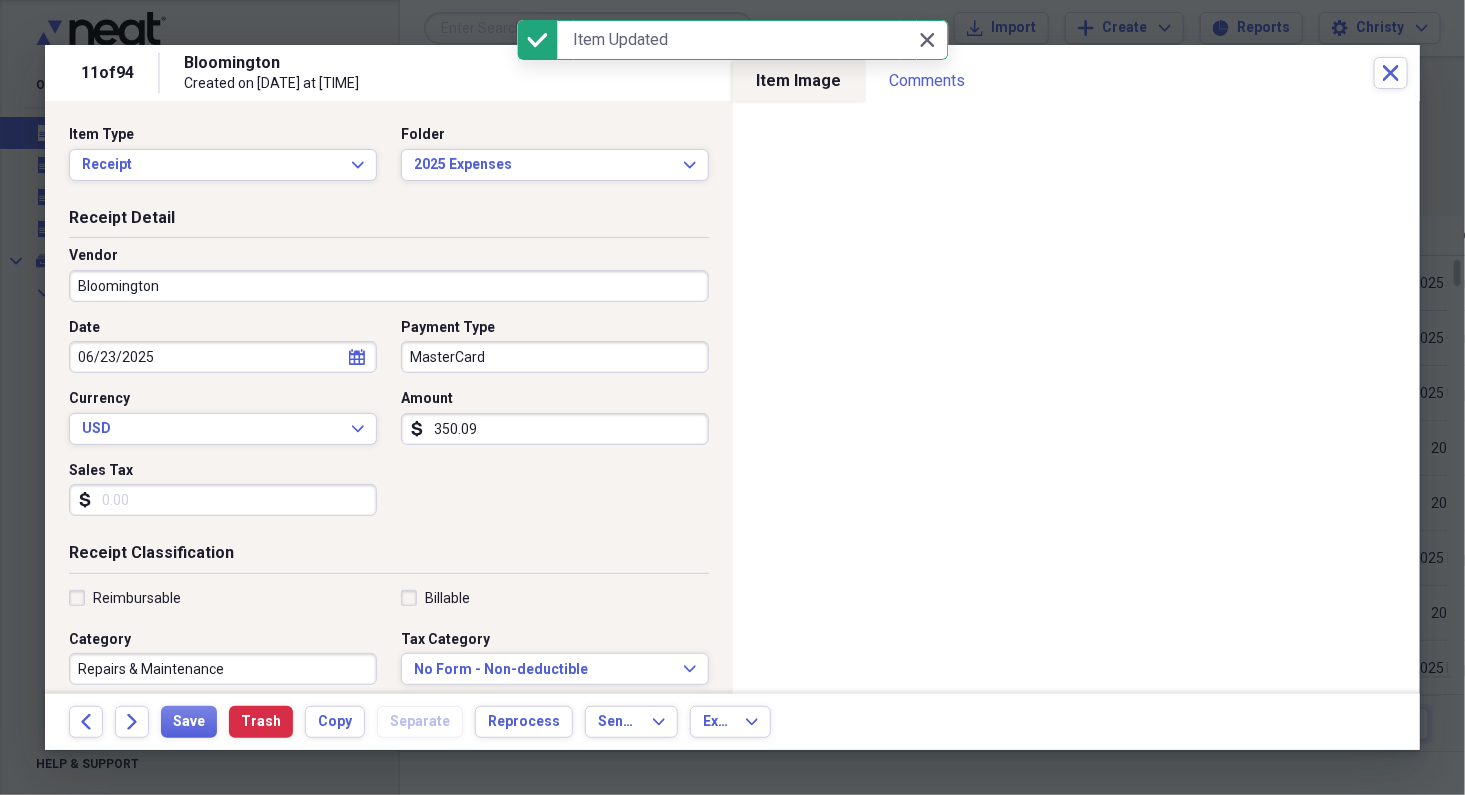click on "Bloomington" at bounding box center [389, 286] 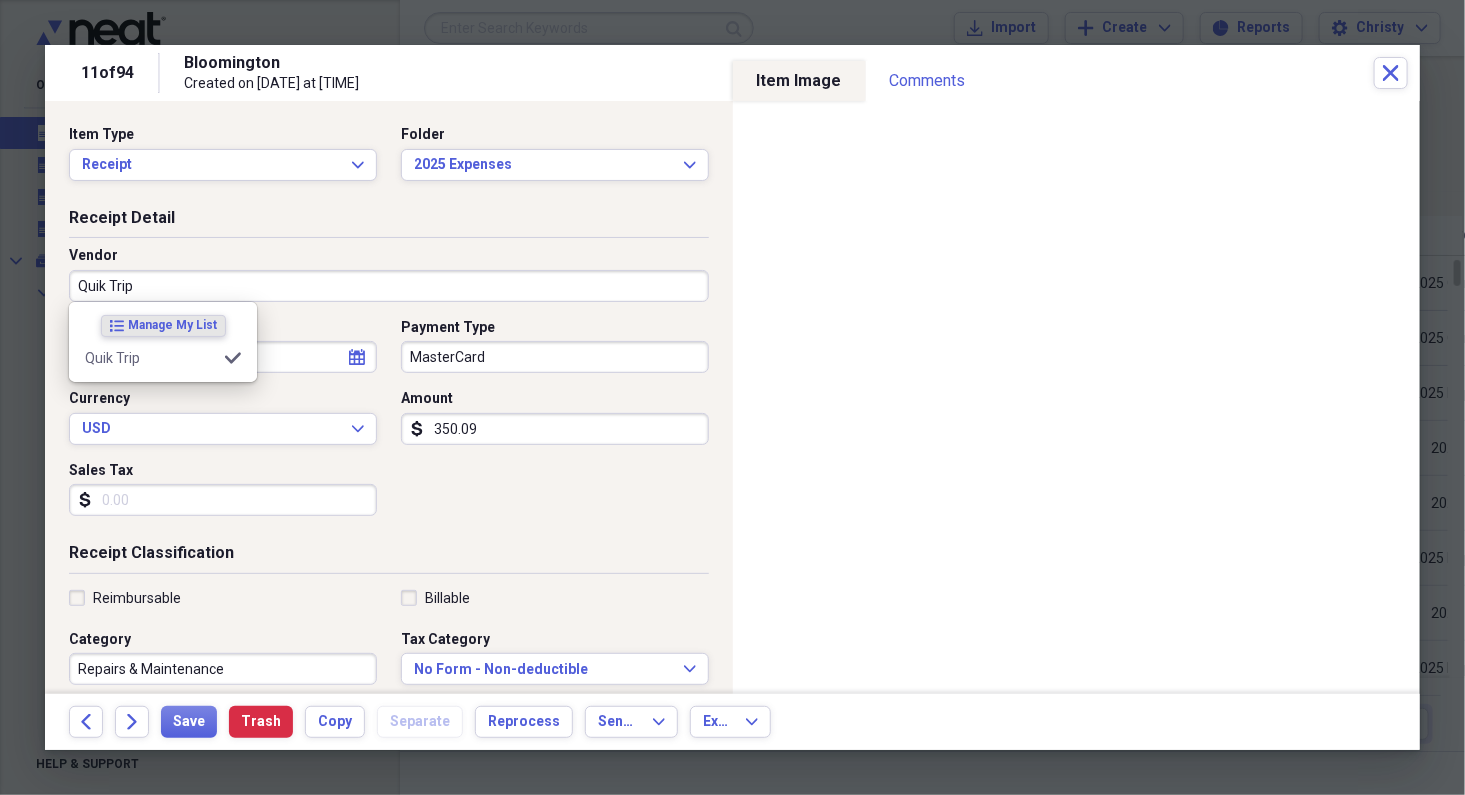 type on "Quik Trip" 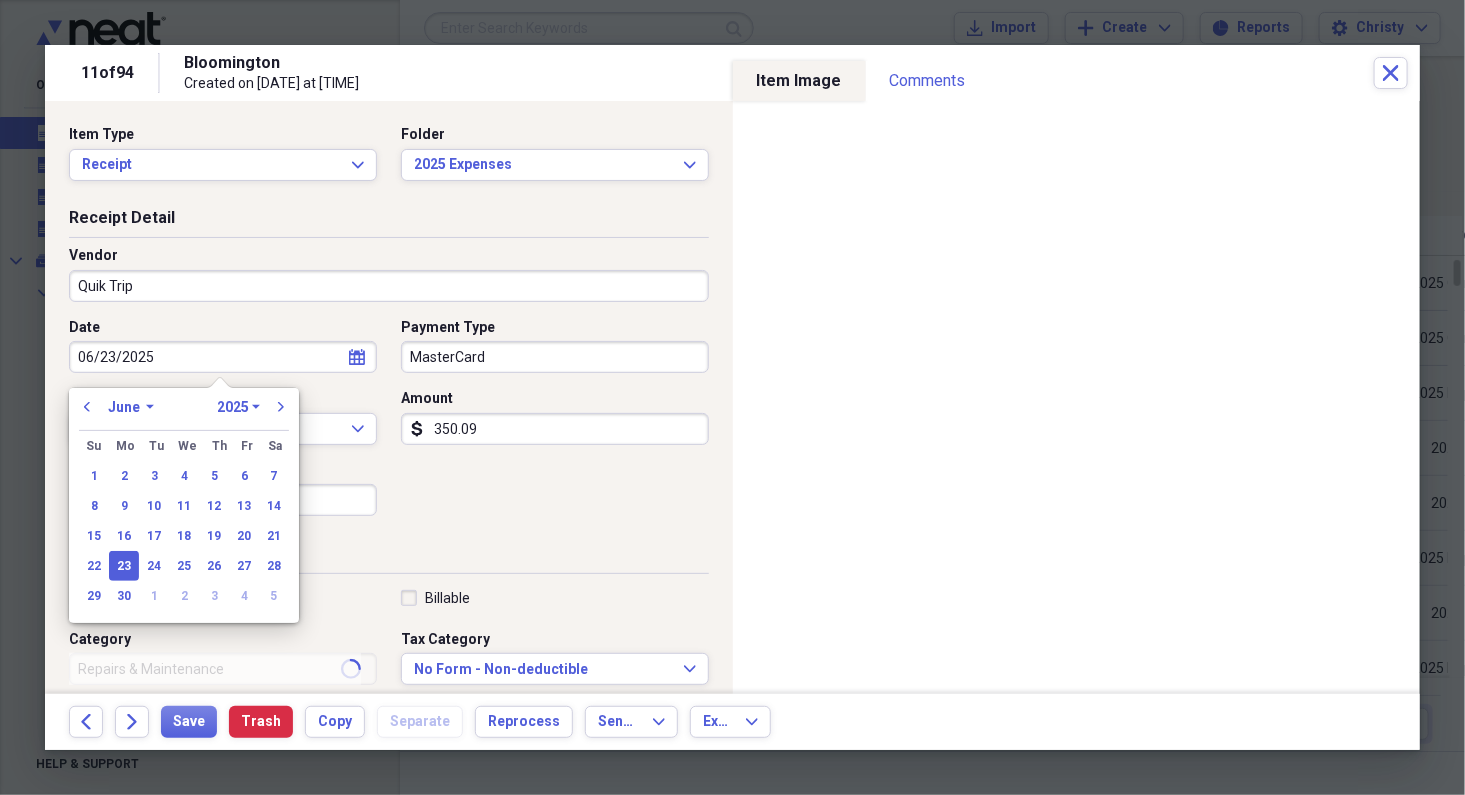 type on "Fuel/Auto" 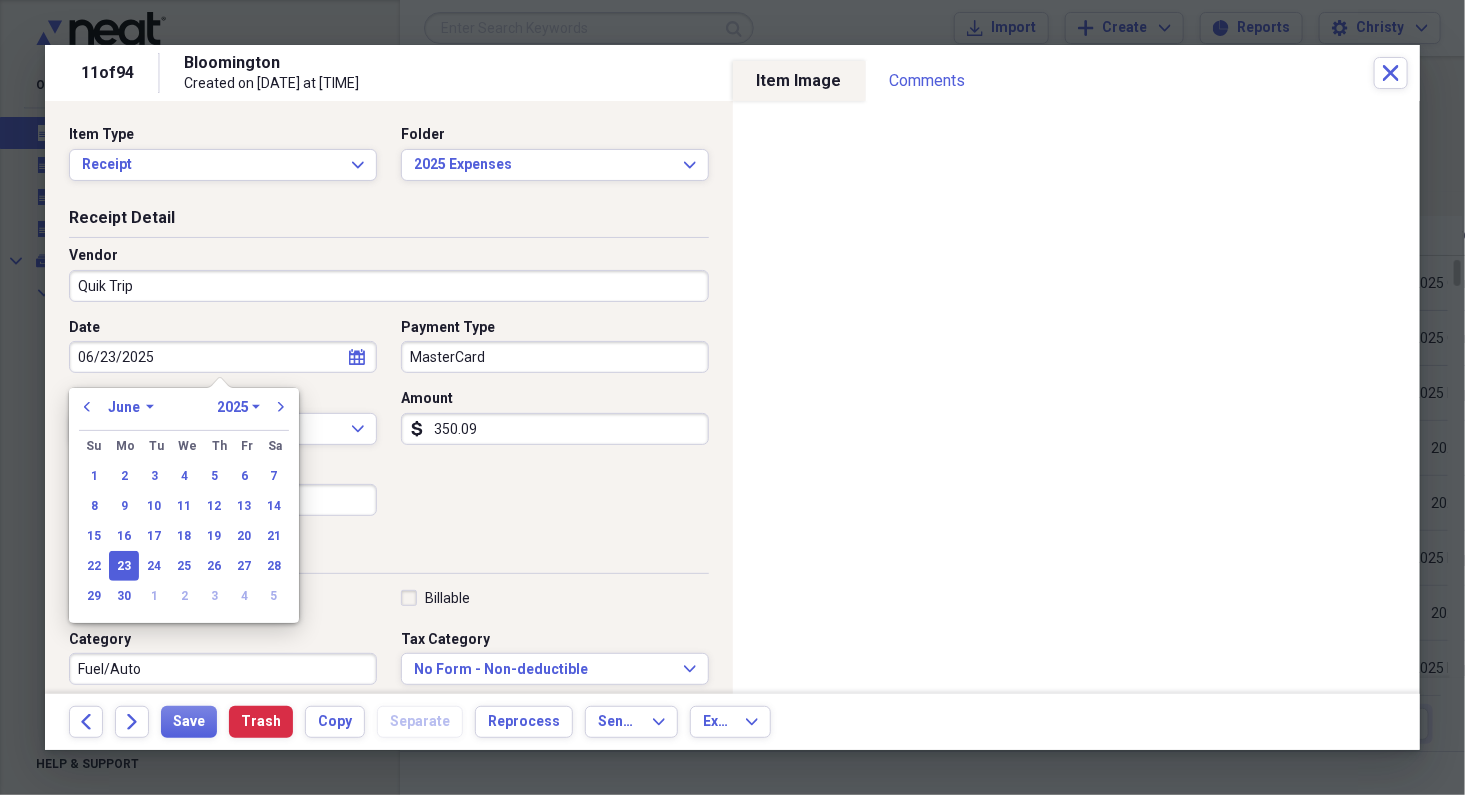 click on "MasterCard" at bounding box center (555, 357) 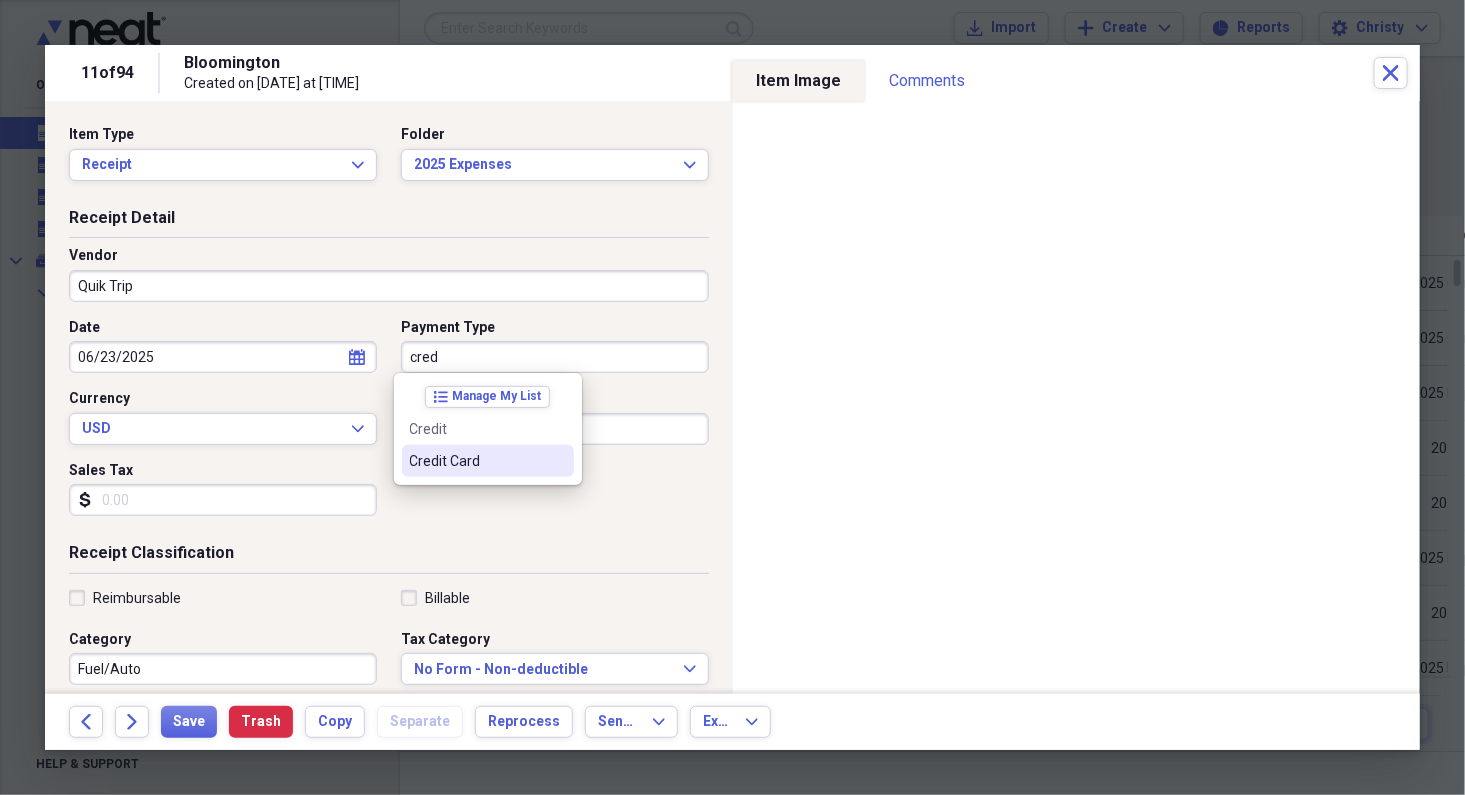 click on "Credit Card" at bounding box center [476, 461] 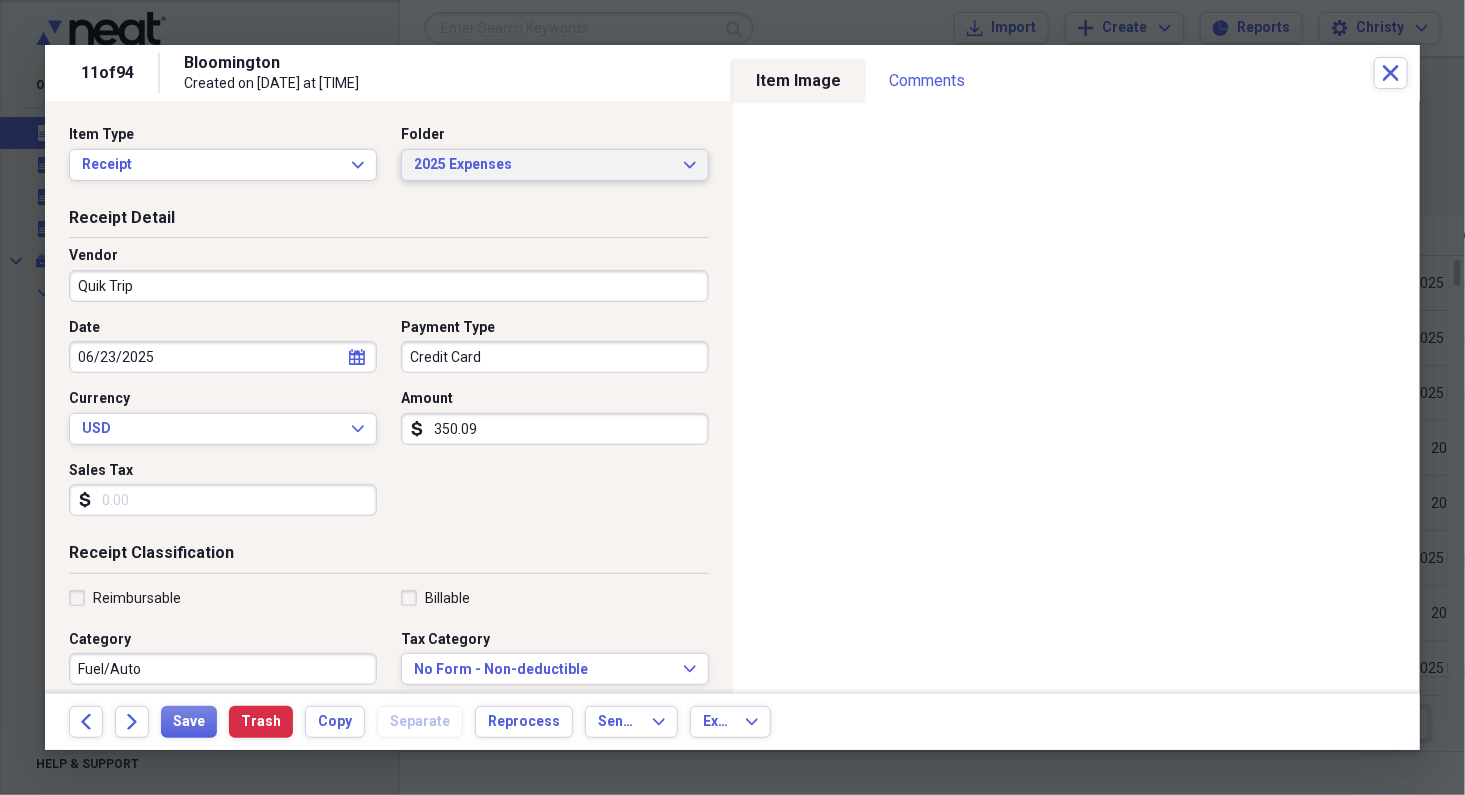 click on "2025 Expenses" at bounding box center [543, 165] 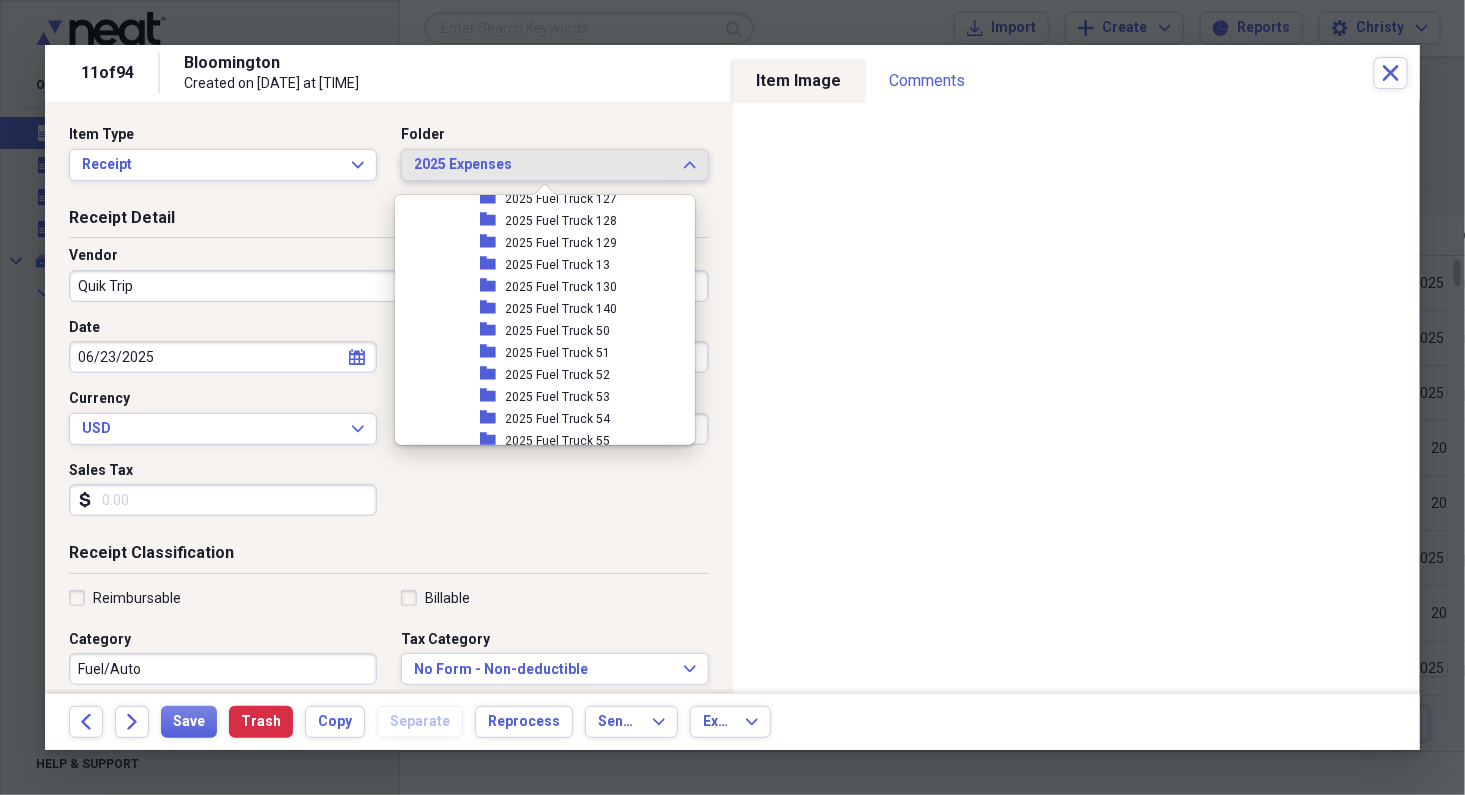 scroll, scrollTop: 1010, scrollLeft: 0, axis: vertical 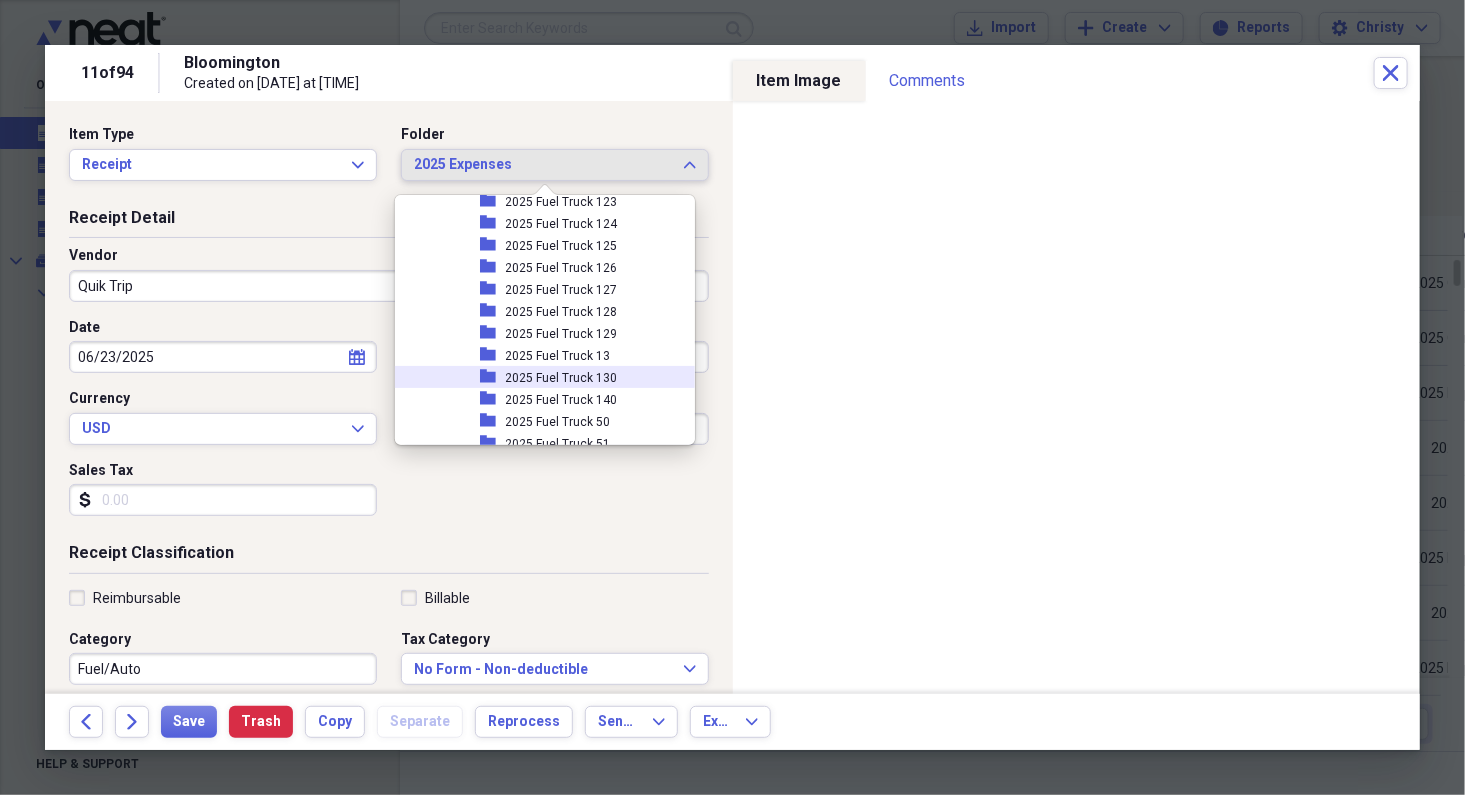click on "2025 Fuel Truck 130" at bounding box center (562, 378) 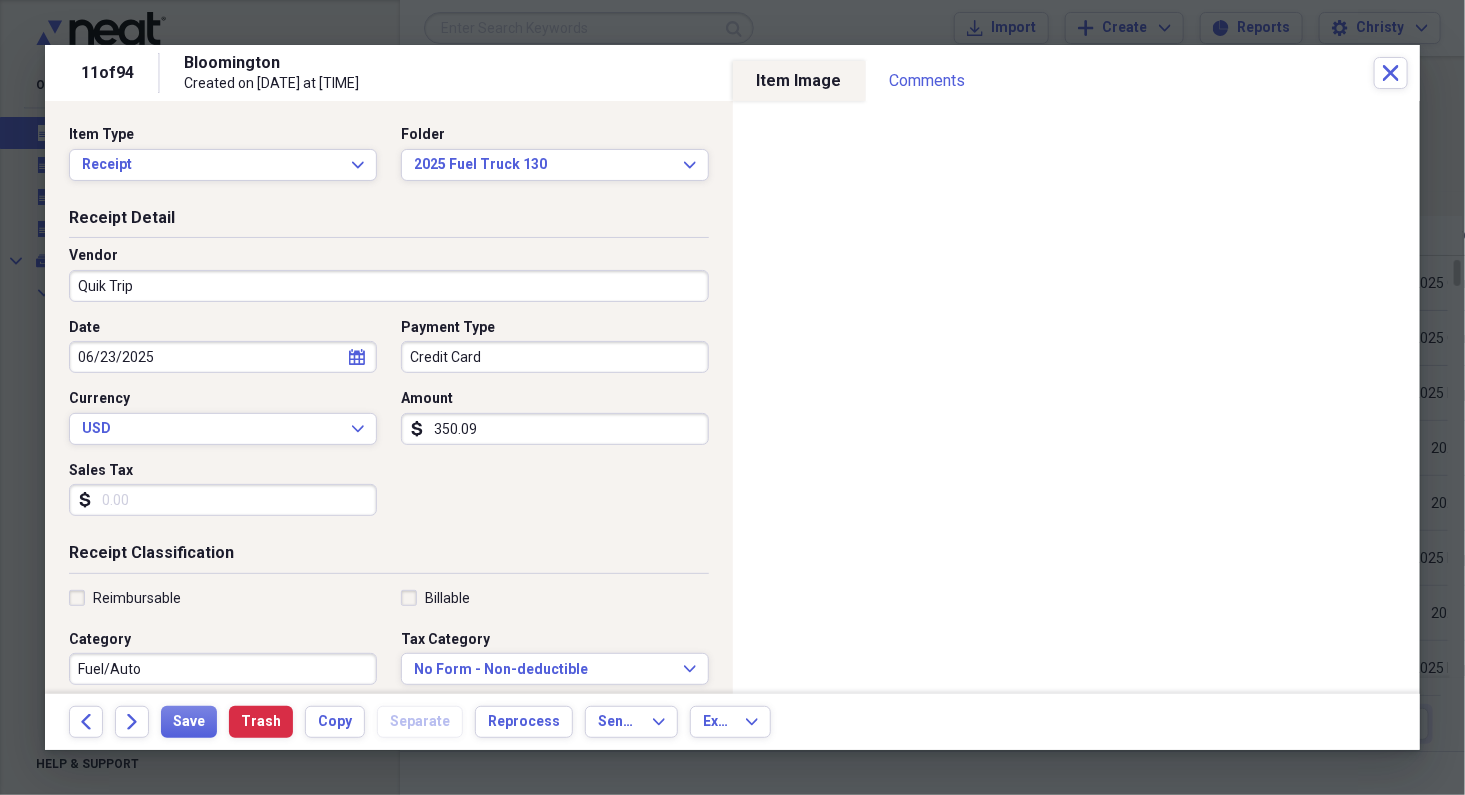 click on "Forward" at bounding box center (138, 722) 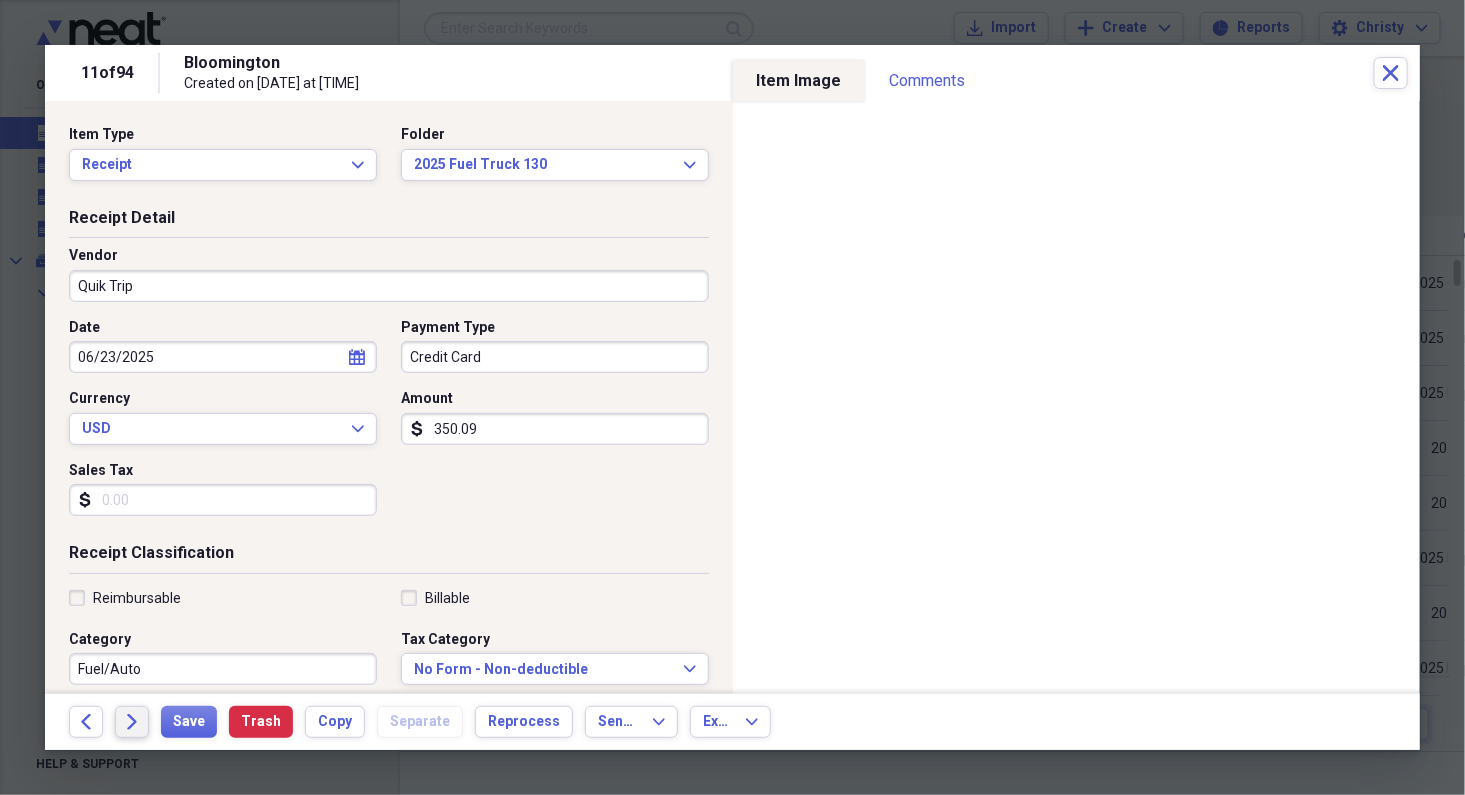 click on "Forward" 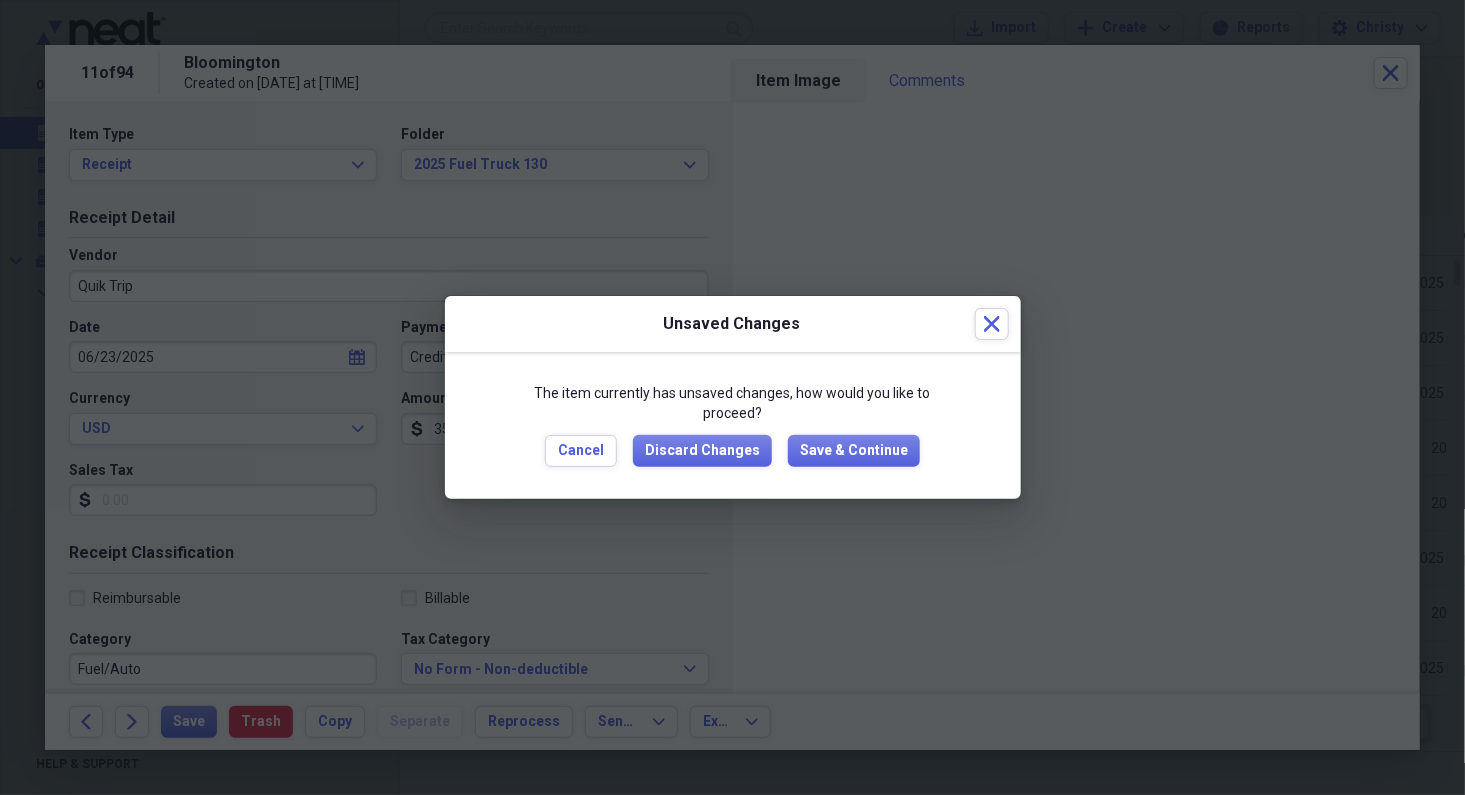 click on "The item currently has unsaved changes, how would you like to proceed? Cancel Discard Changes Save & Continue" at bounding box center (733, 425) 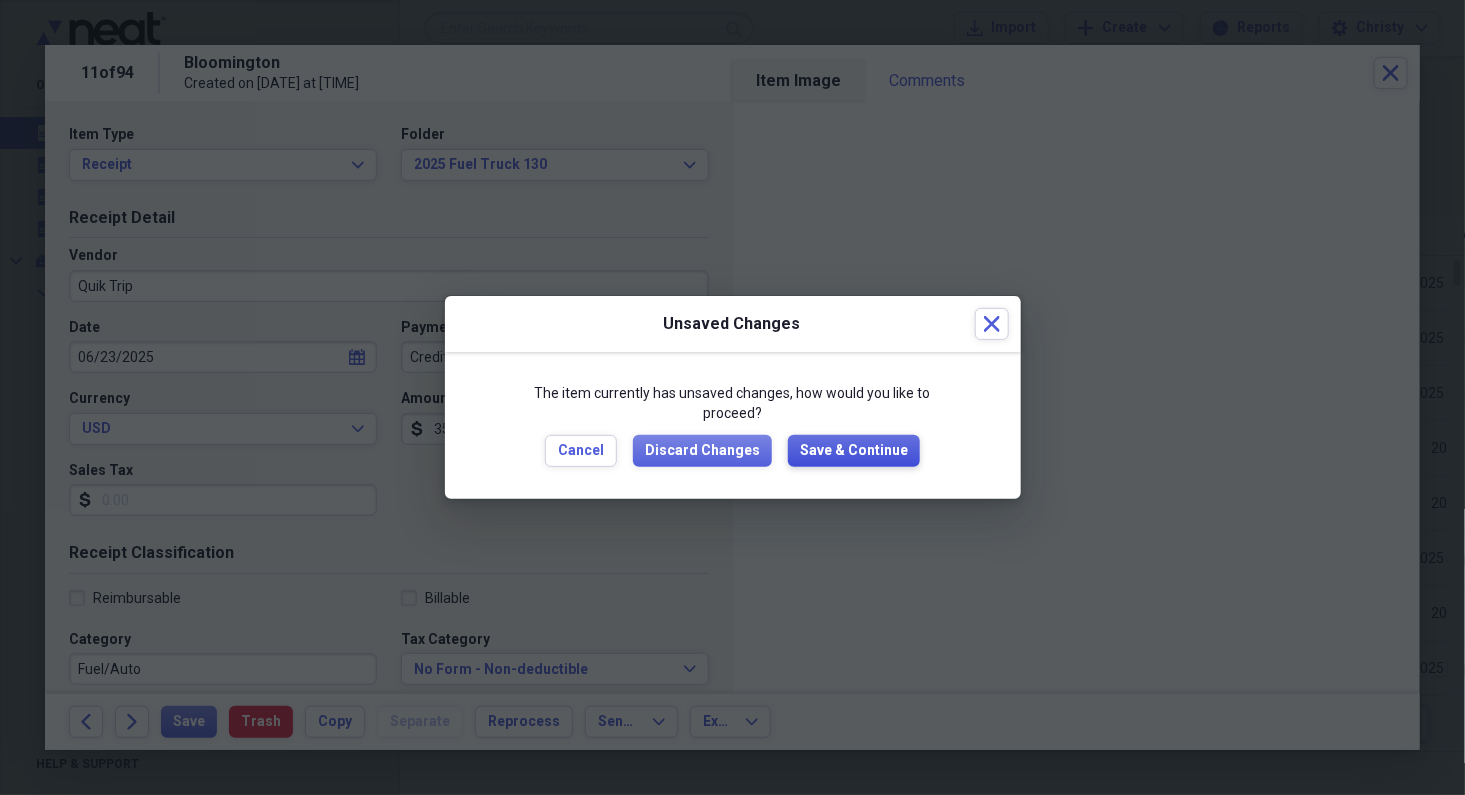 click on "Save & Continue" at bounding box center (854, 451) 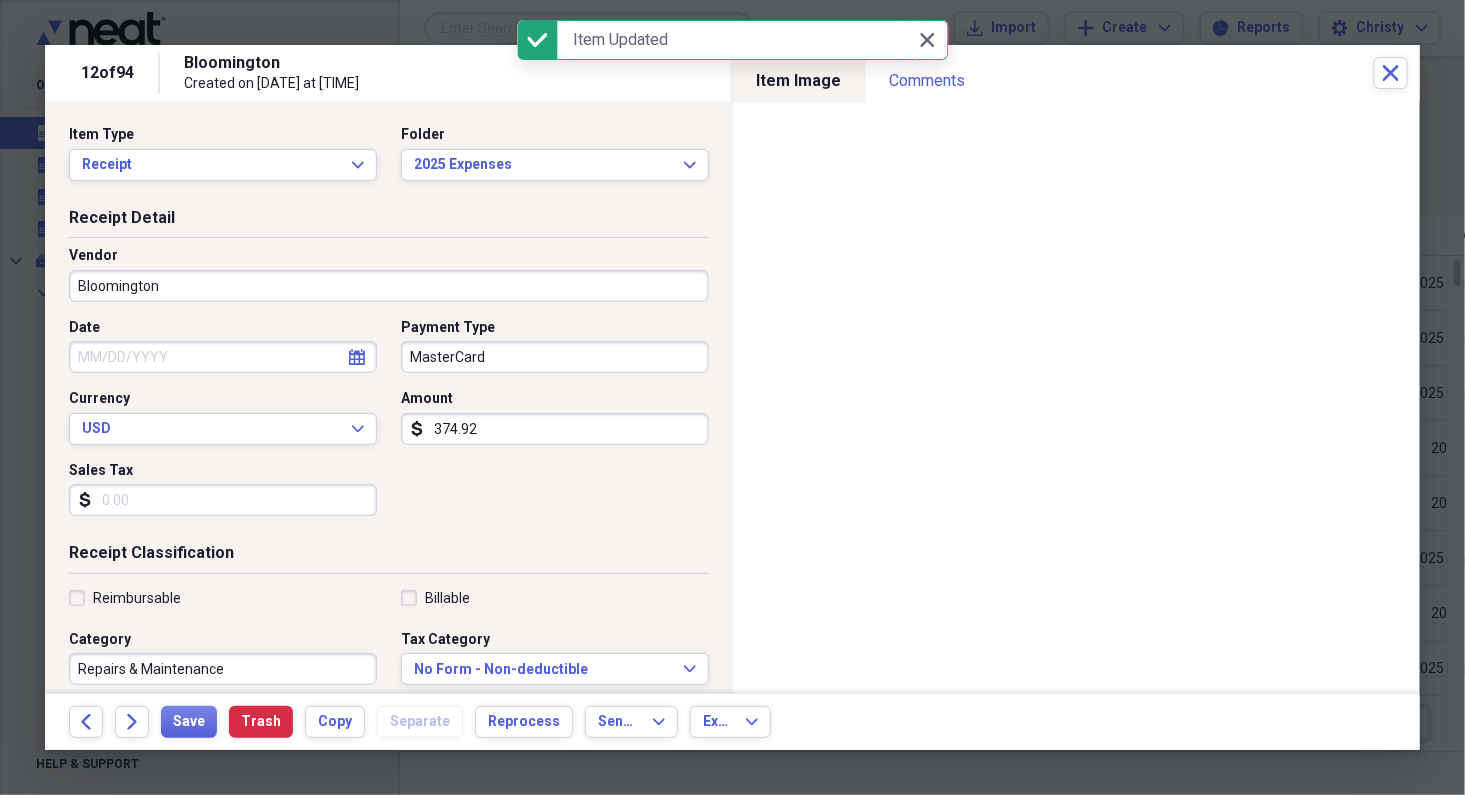 click on "Bloomington" at bounding box center (389, 286) 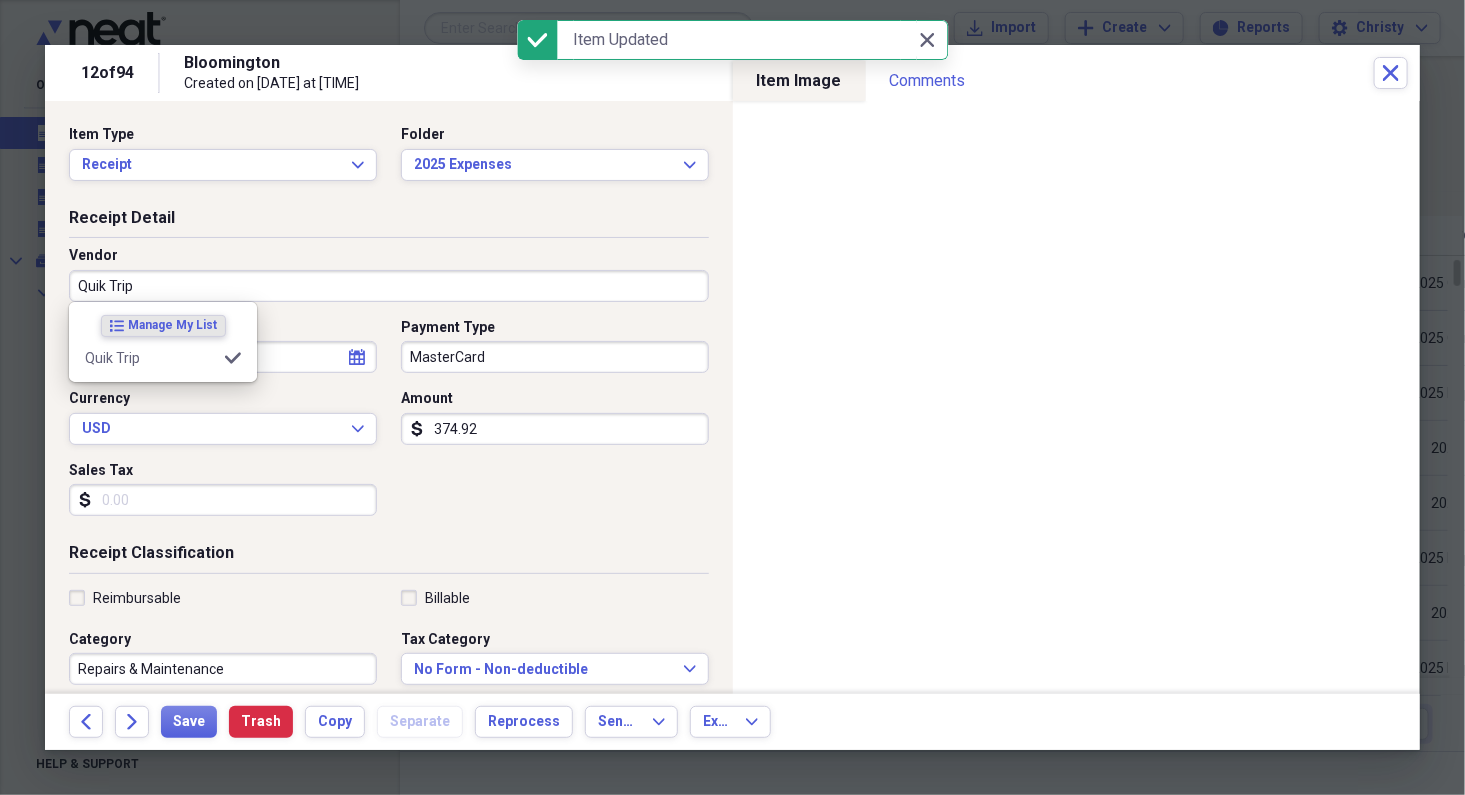 type on "Quik Trip" 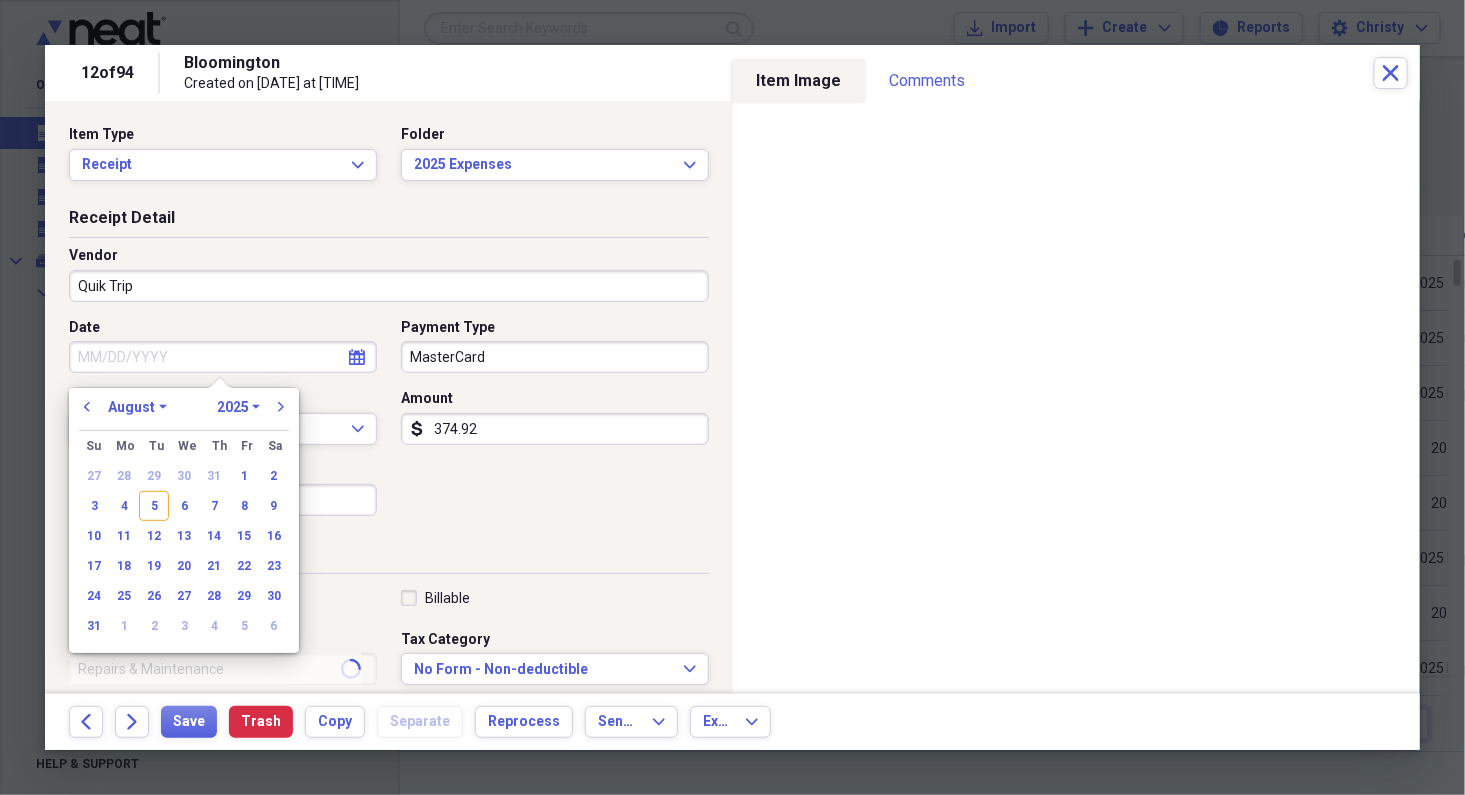 type on "Fuel/Auto" 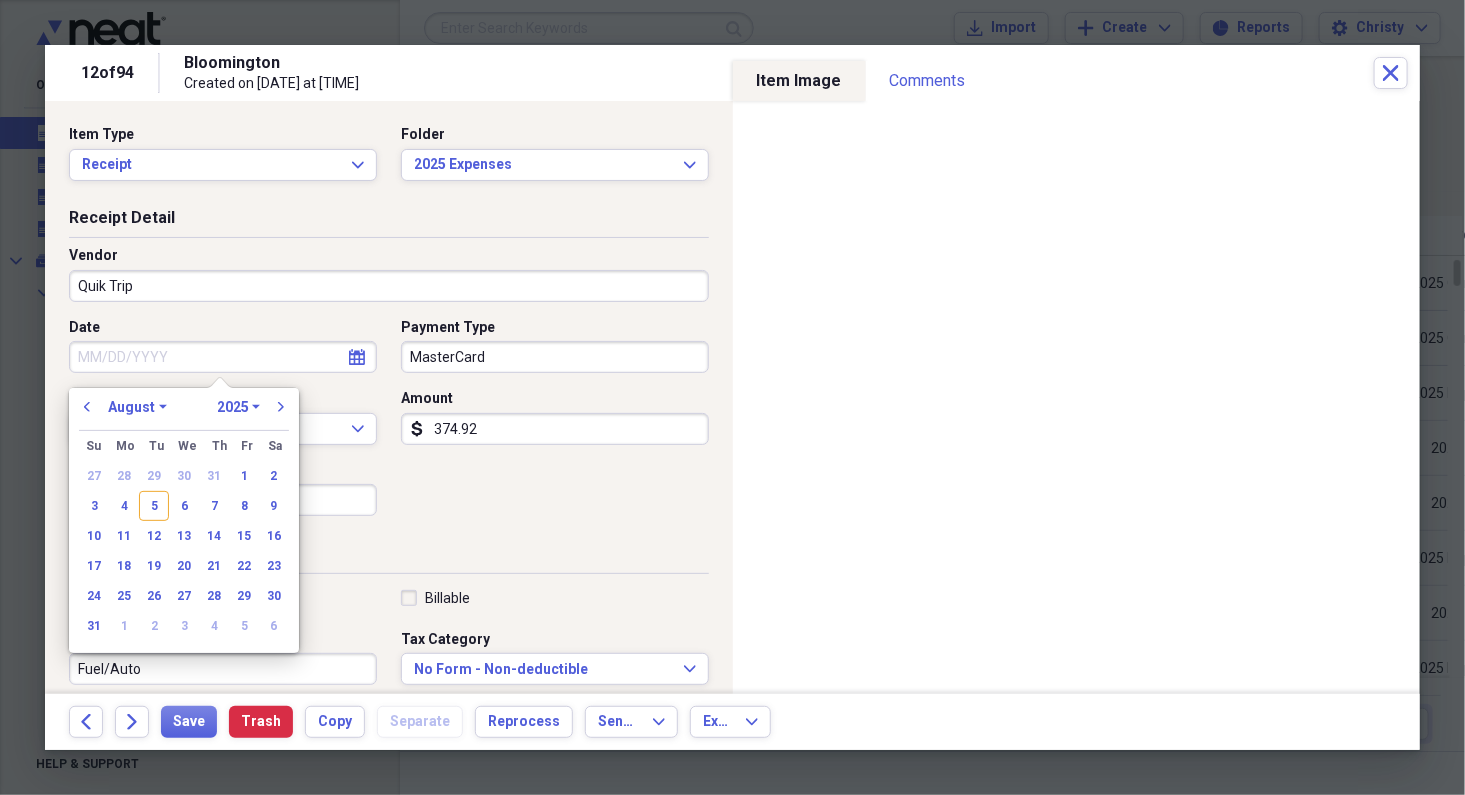 click on "Date calendar Calendar Payment Type MasterCard Currency USD Expand Amount dollar-sign 374.92 Sales Tax dollar-sign" at bounding box center (389, 425) 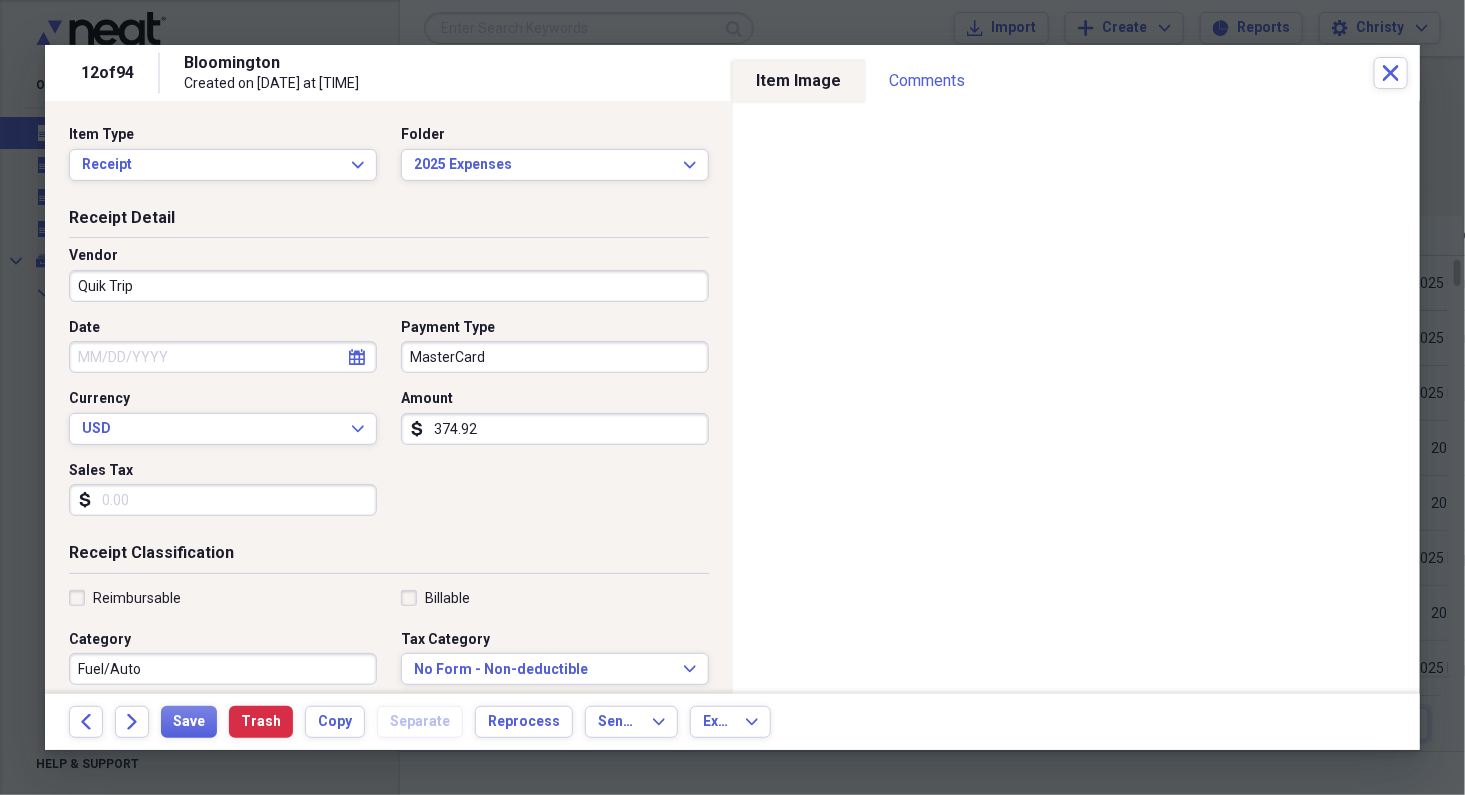 click on "MasterCard" at bounding box center (555, 357) 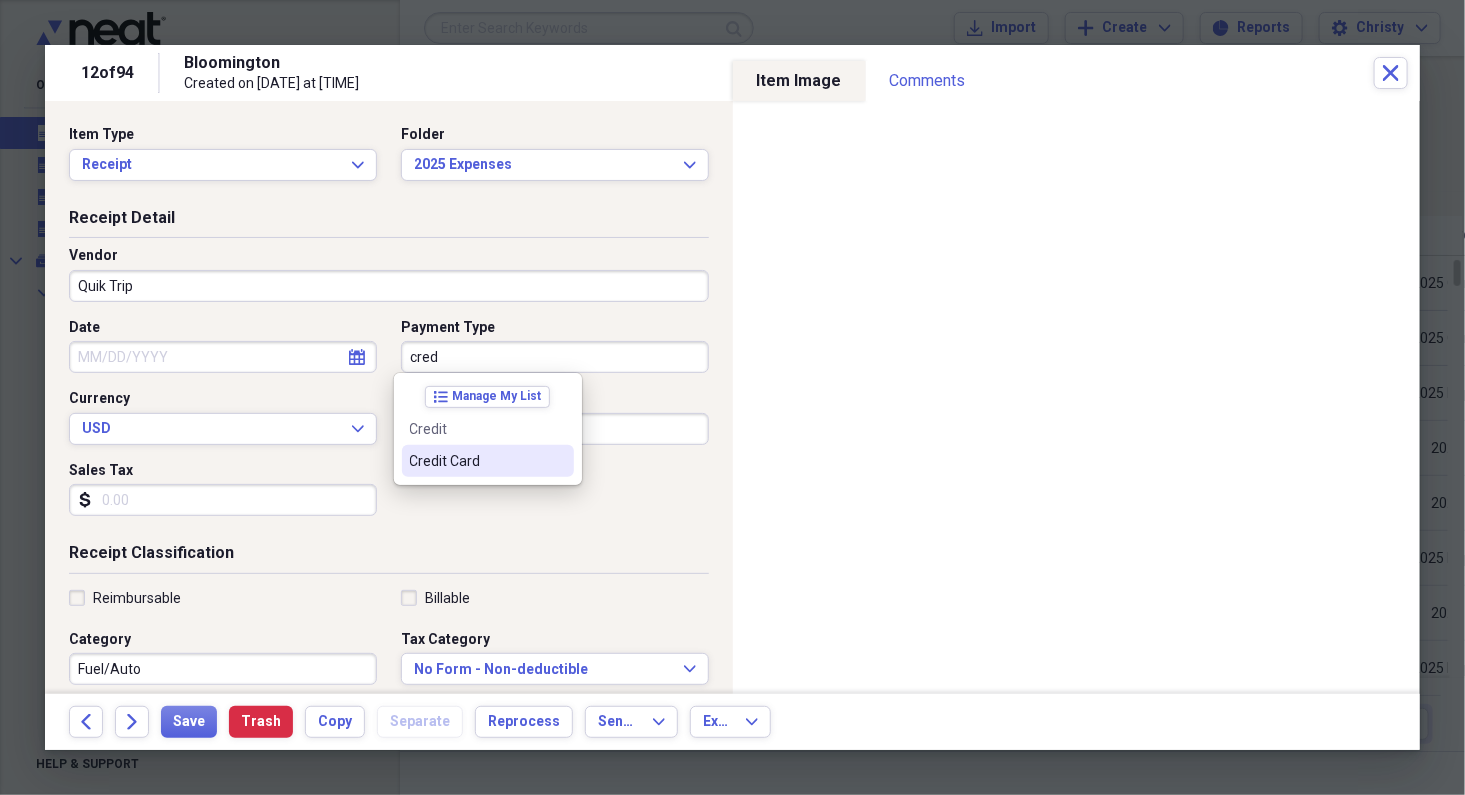click on "Credit Card" at bounding box center [476, 461] 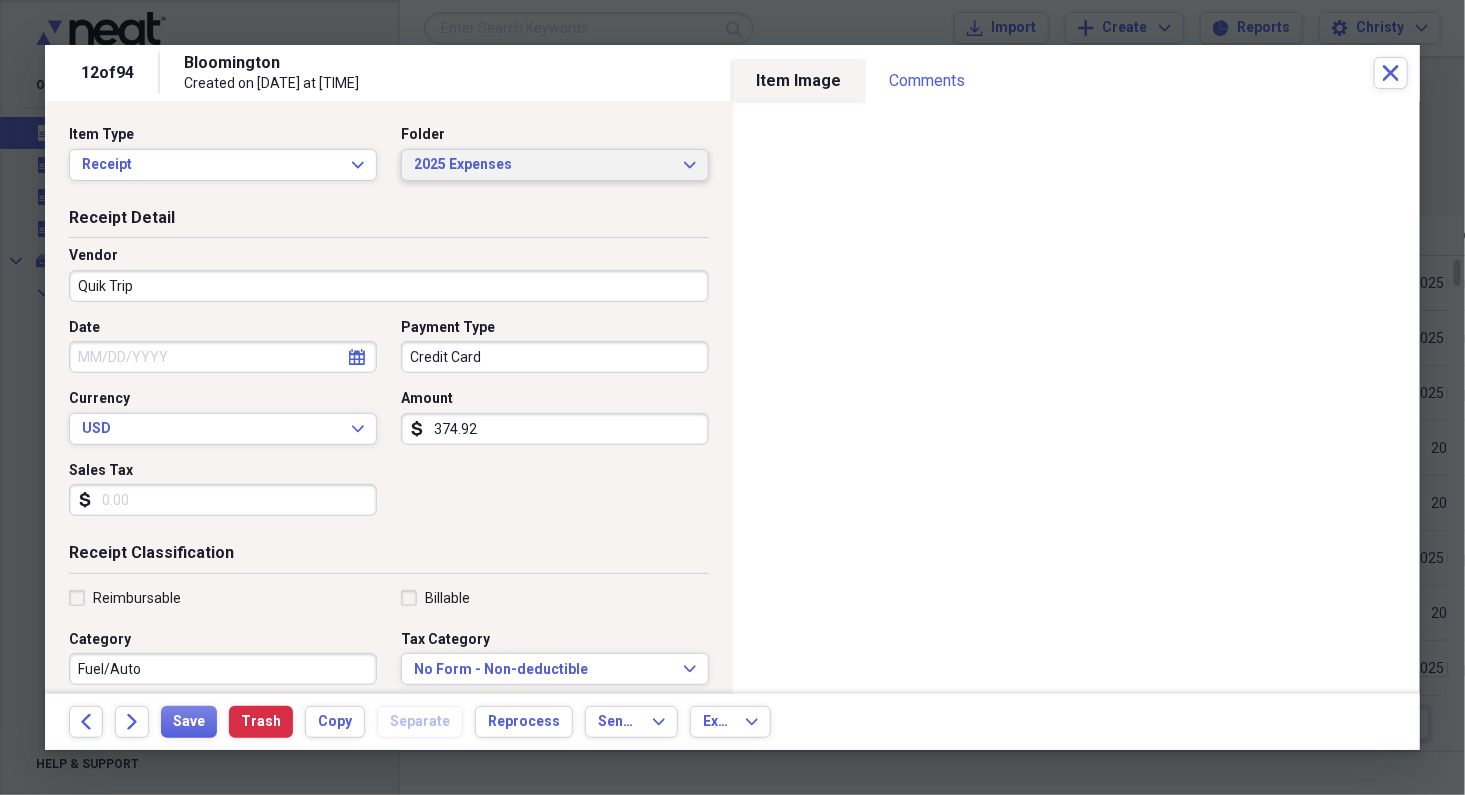 click on "2025 Expenses Expand" at bounding box center [555, 165] 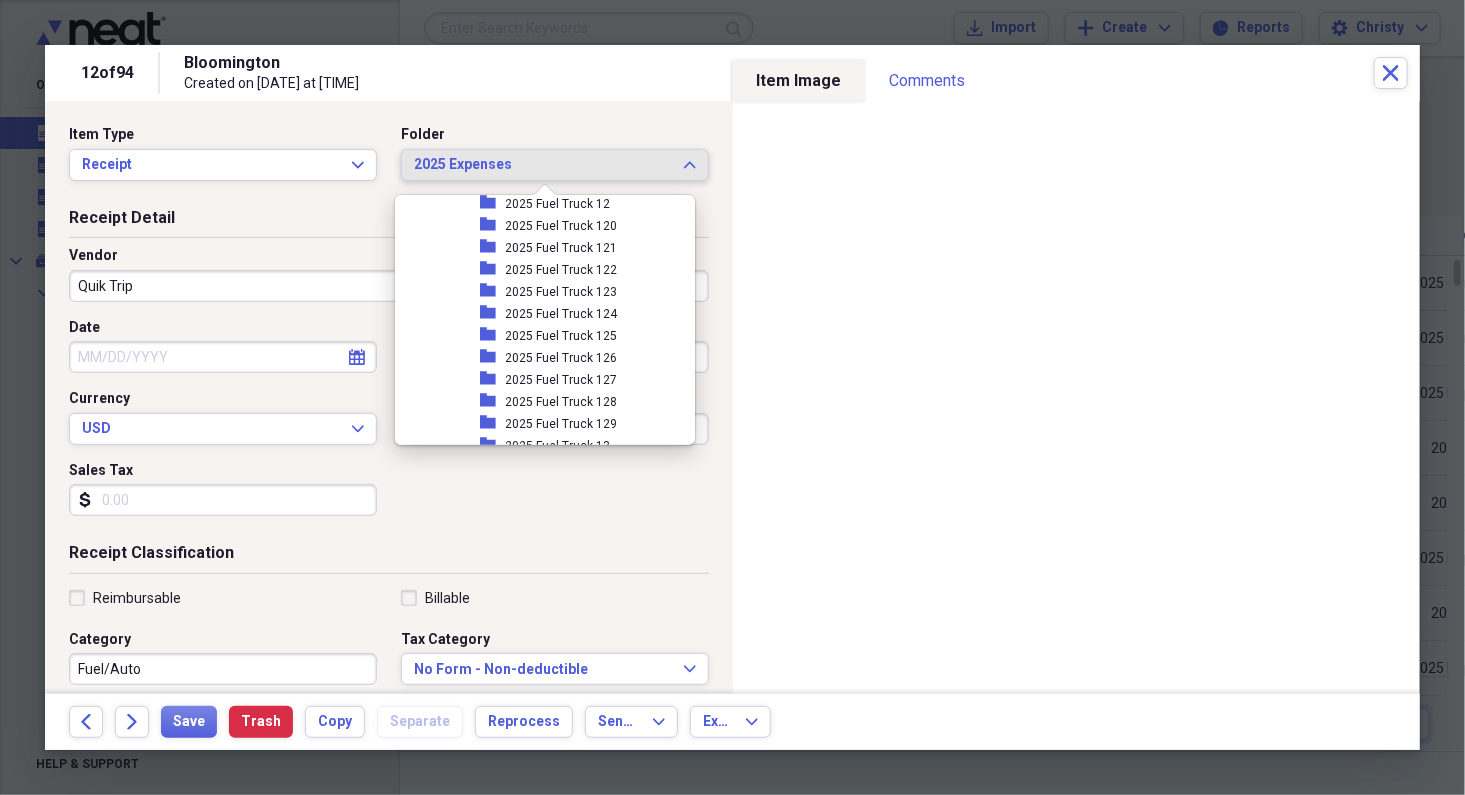 scroll, scrollTop: 1101, scrollLeft: 0, axis: vertical 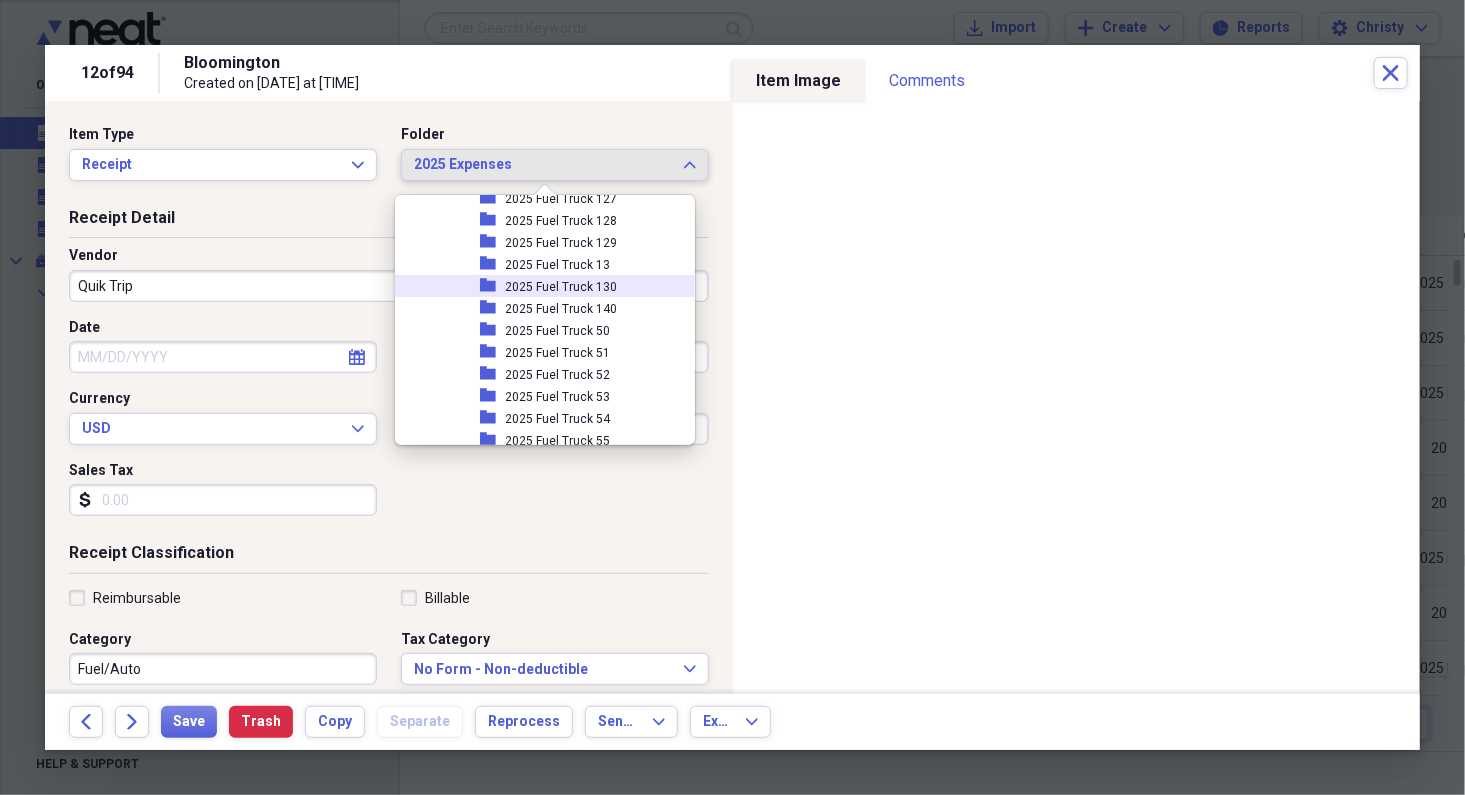 click on "2025 Fuel Truck 130" at bounding box center (562, 287) 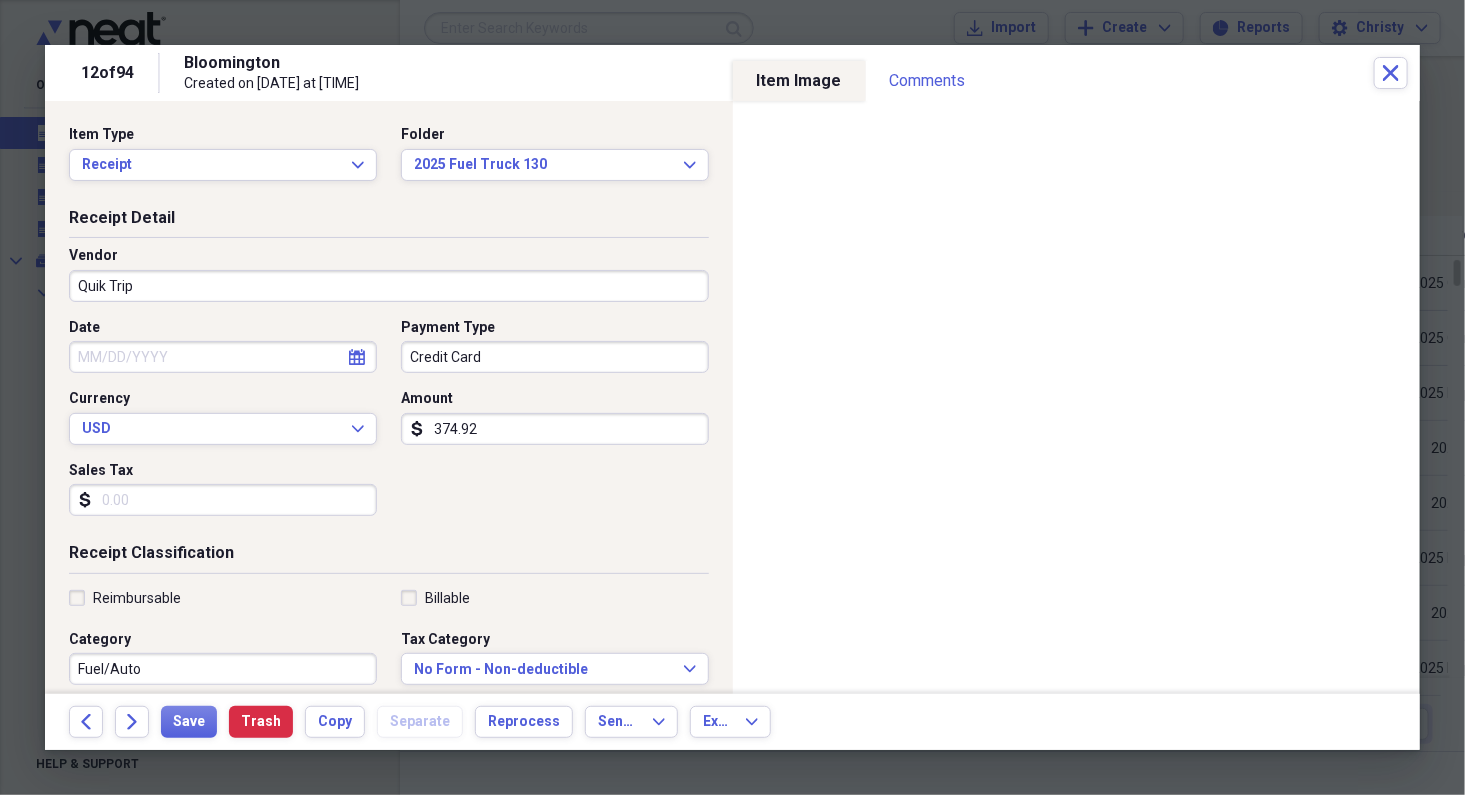 select on "7" 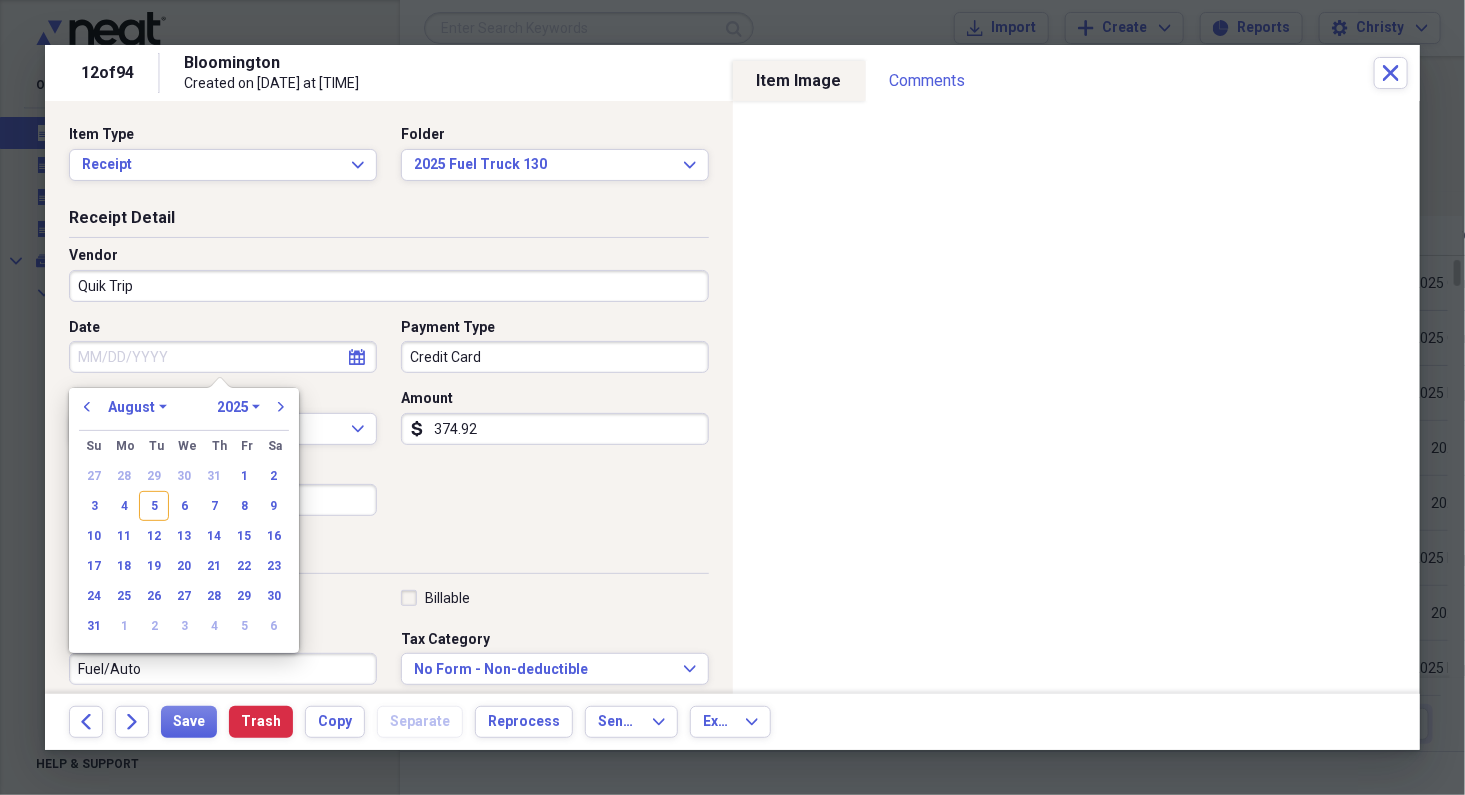 click on "Date" at bounding box center [223, 357] 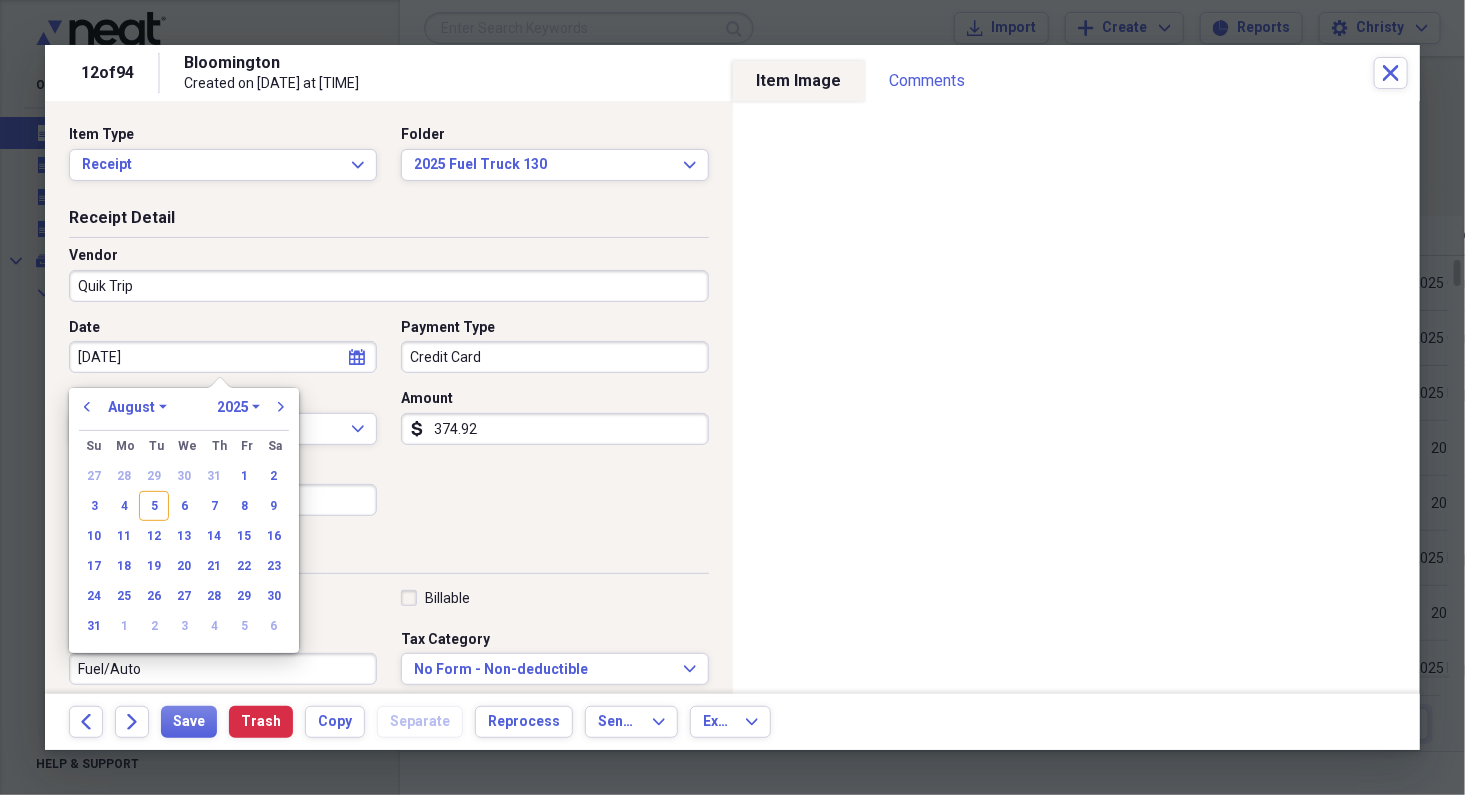 type on "6-15-25" 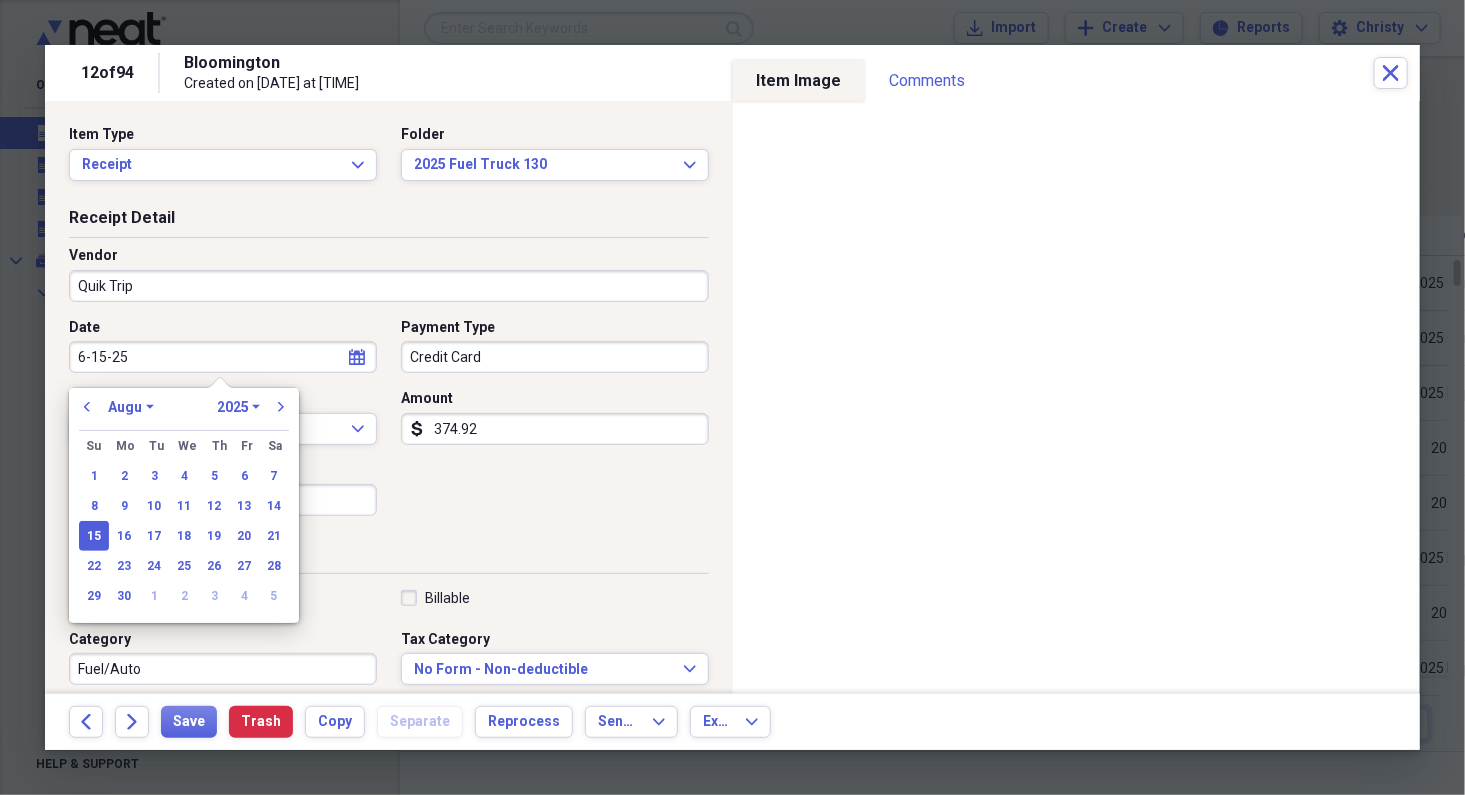 select on "5" 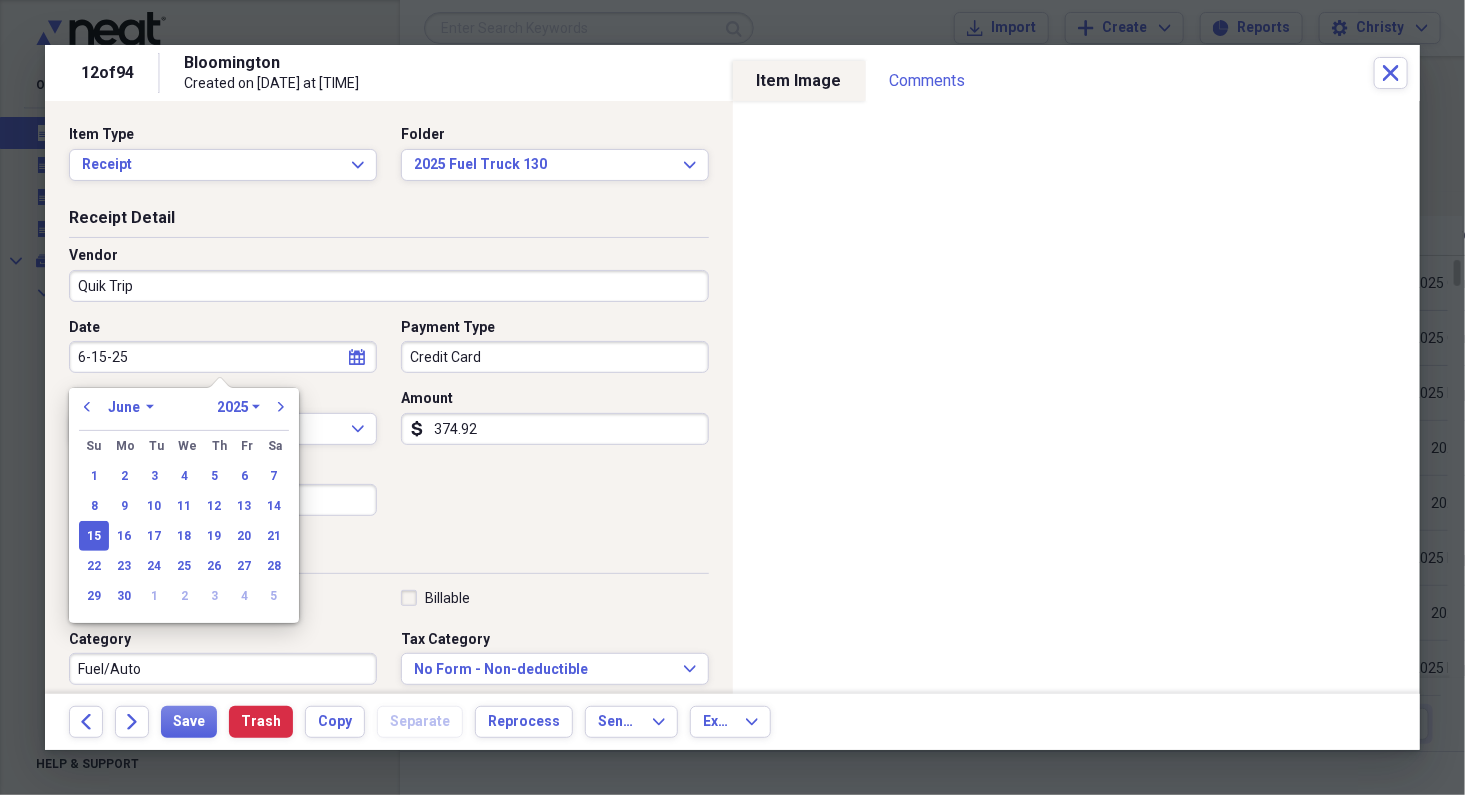 type on "6-15-25" 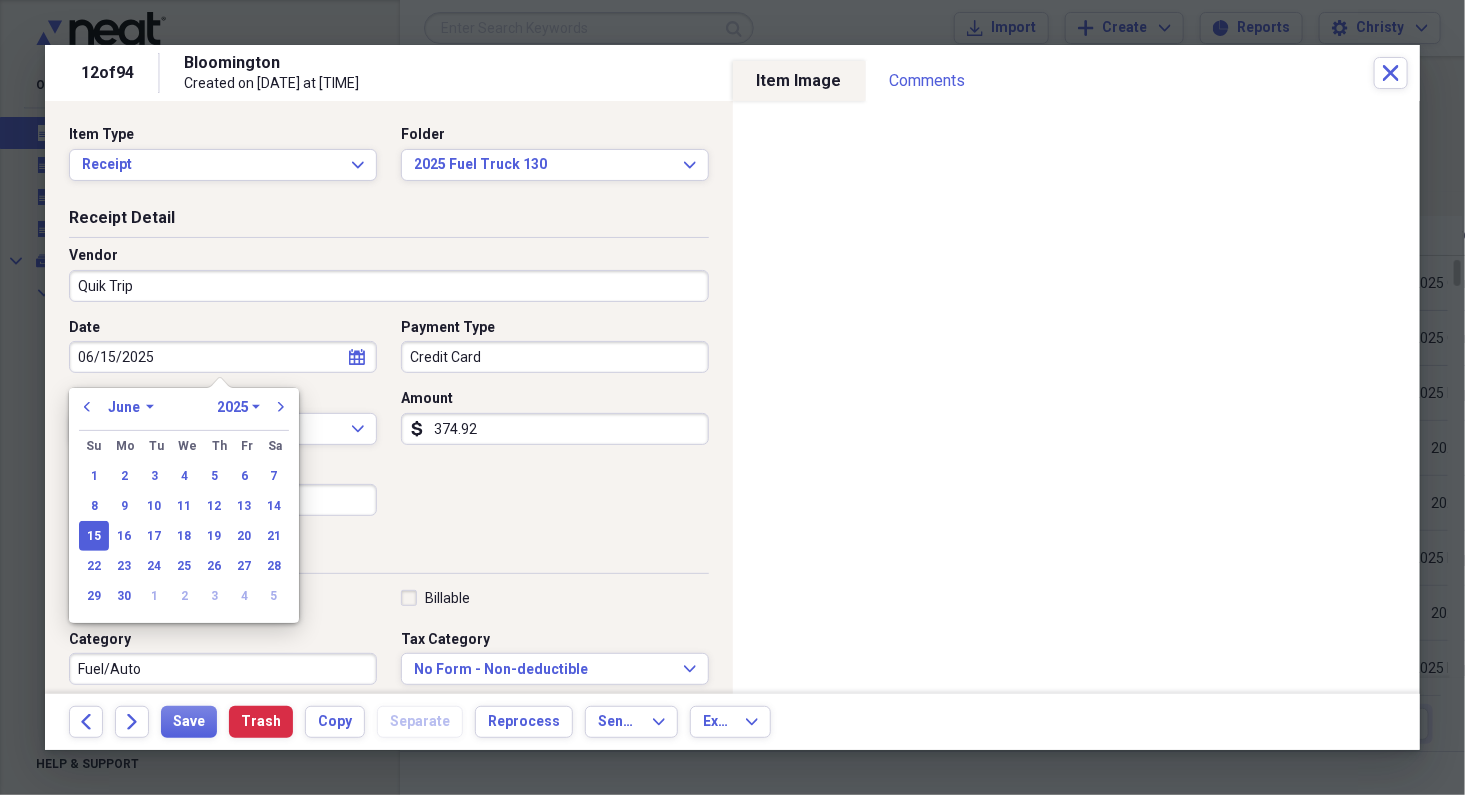 click on "Date 06/15/2025 calendar Calendar Payment Type Credit Card Currency USD Expand Amount dollar-sign 374.92 Sales Tax dollar-sign" at bounding box center [389, 425] 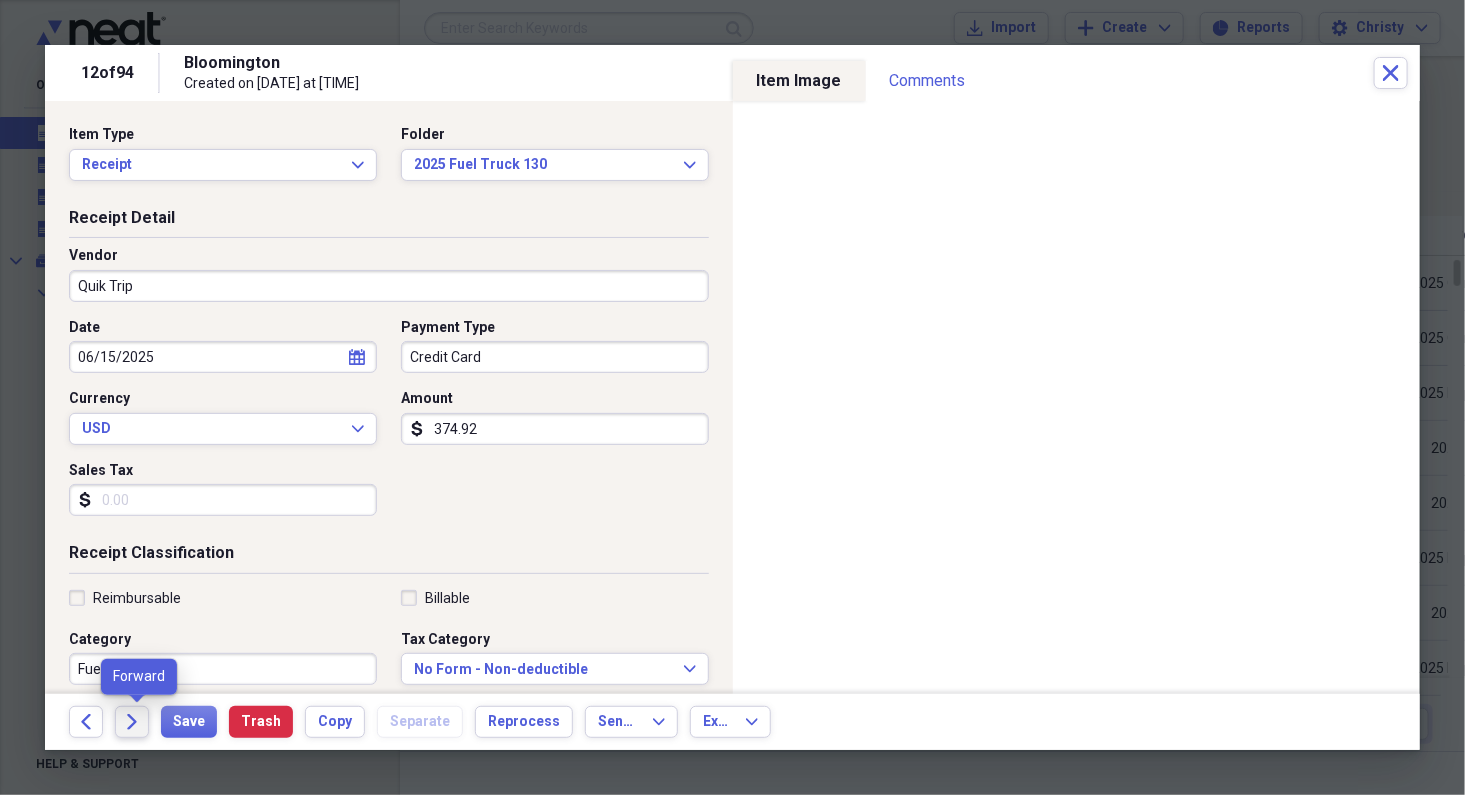 click on "Forward" at bounding box center (132, 722) 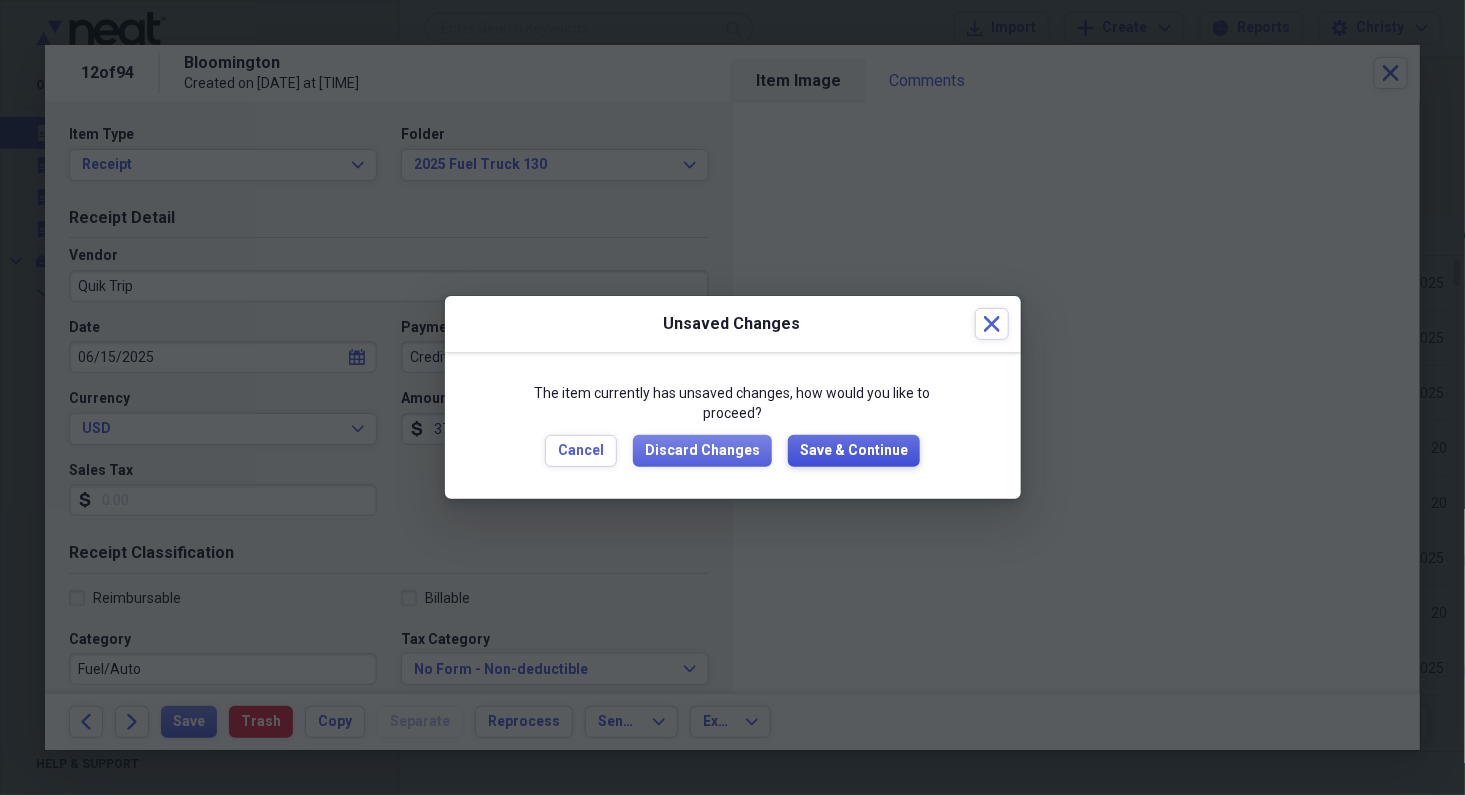 click on "Save & Continue" at bounding box center (854, 451) 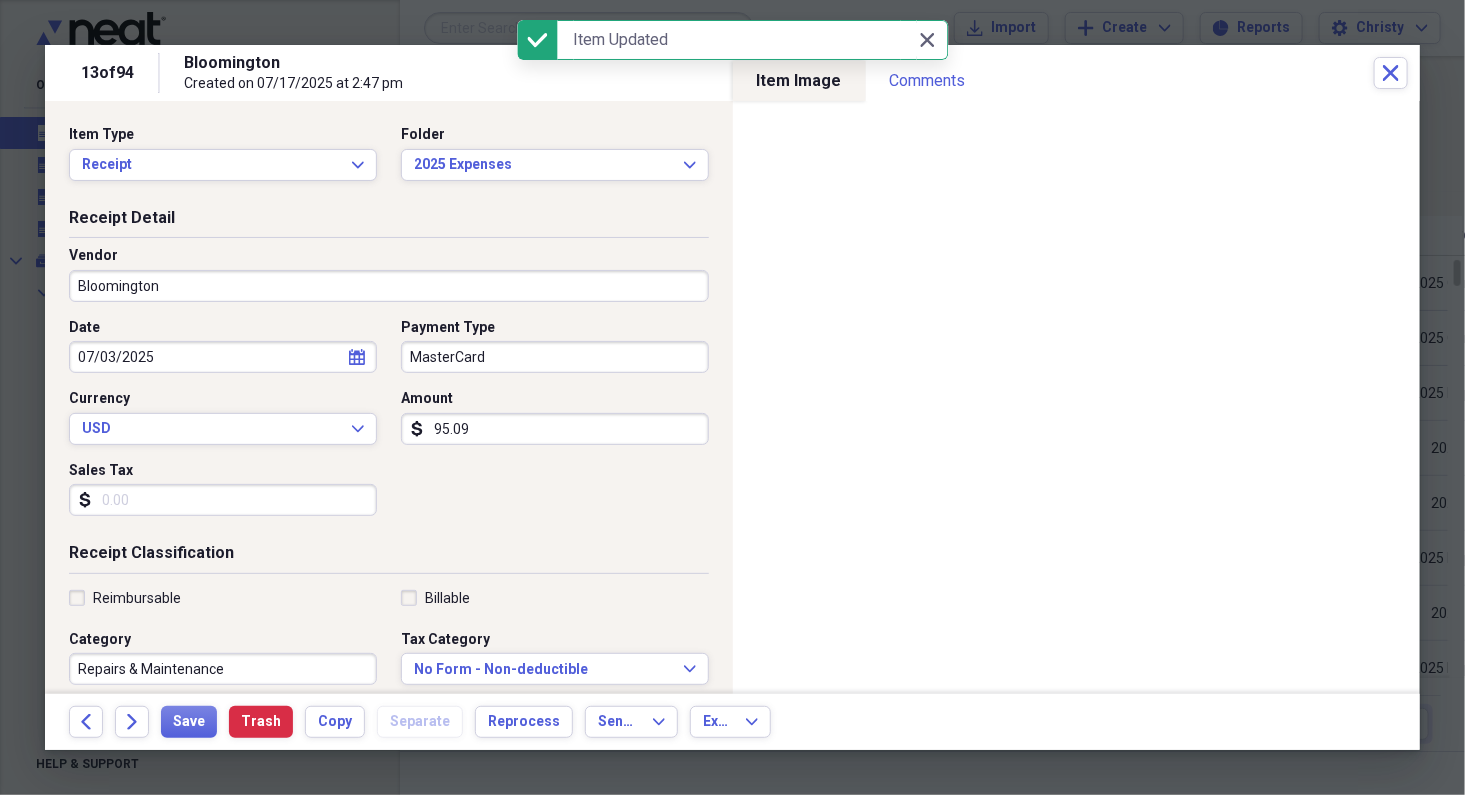 click on "Bloomington" at bounding box center [389, 286] 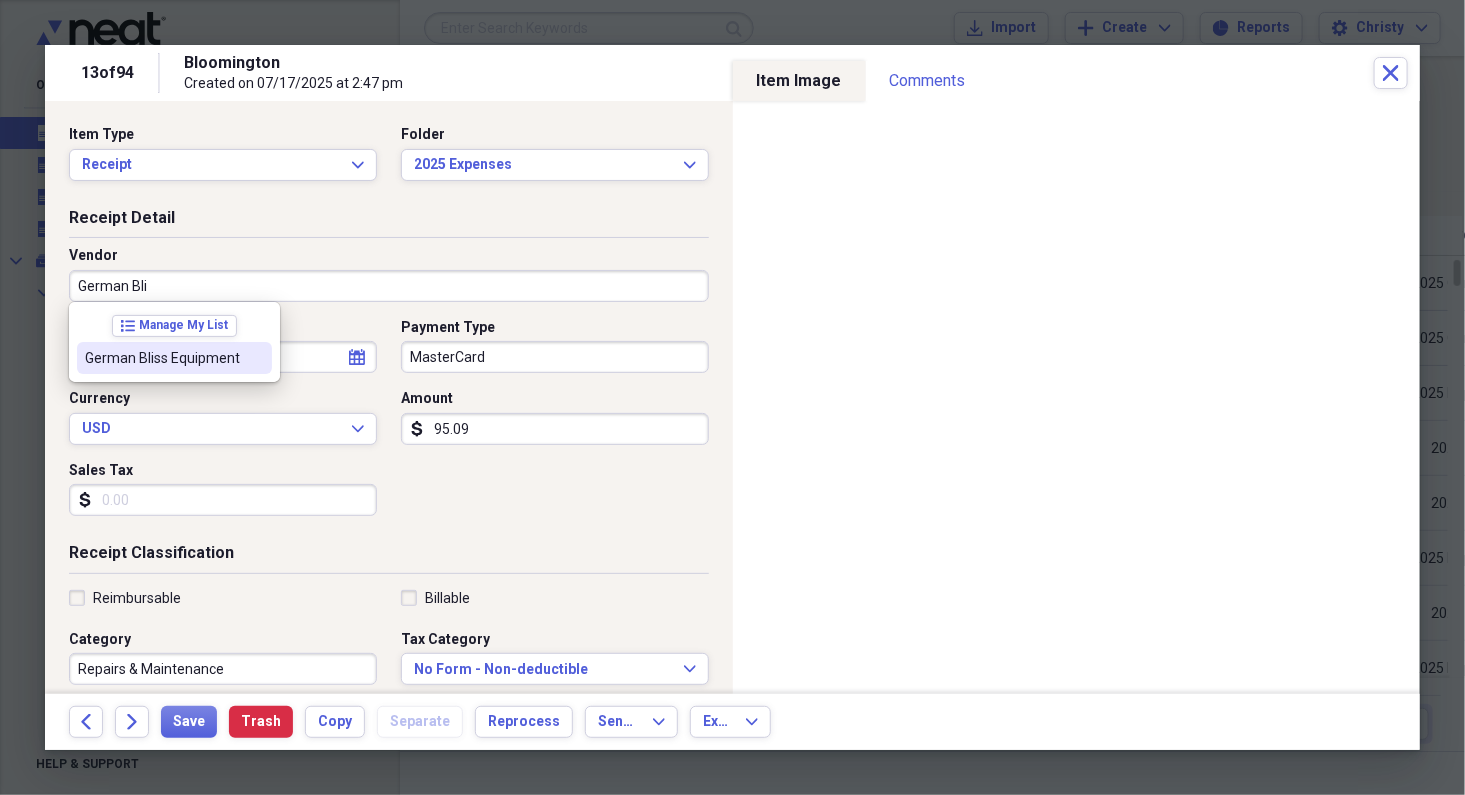 click on "German Bliss Equipment" at bounding box center (174, 358) 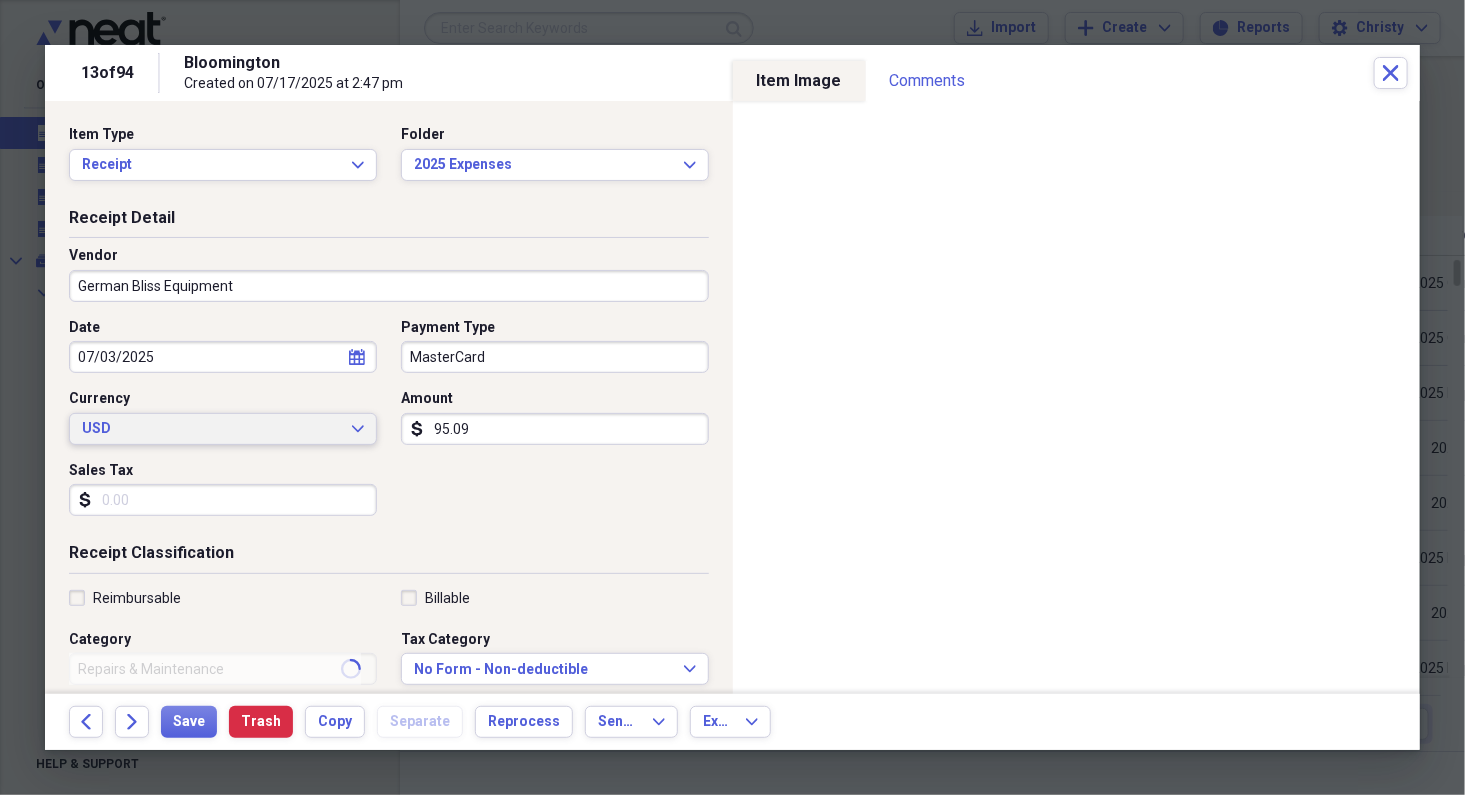 type on "Shop Expense" 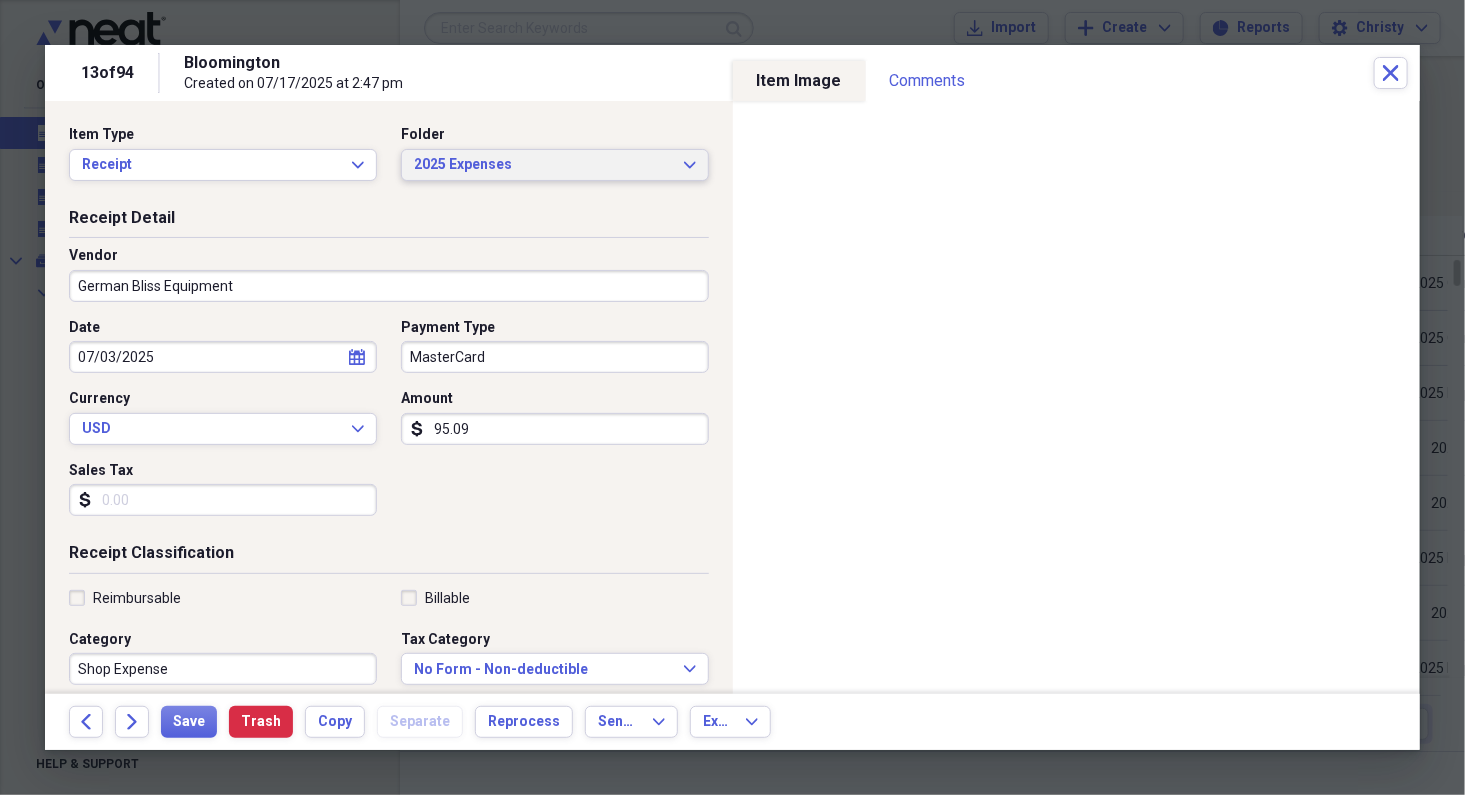 click on "2025 Expenses" at bounding box center (543, 165) 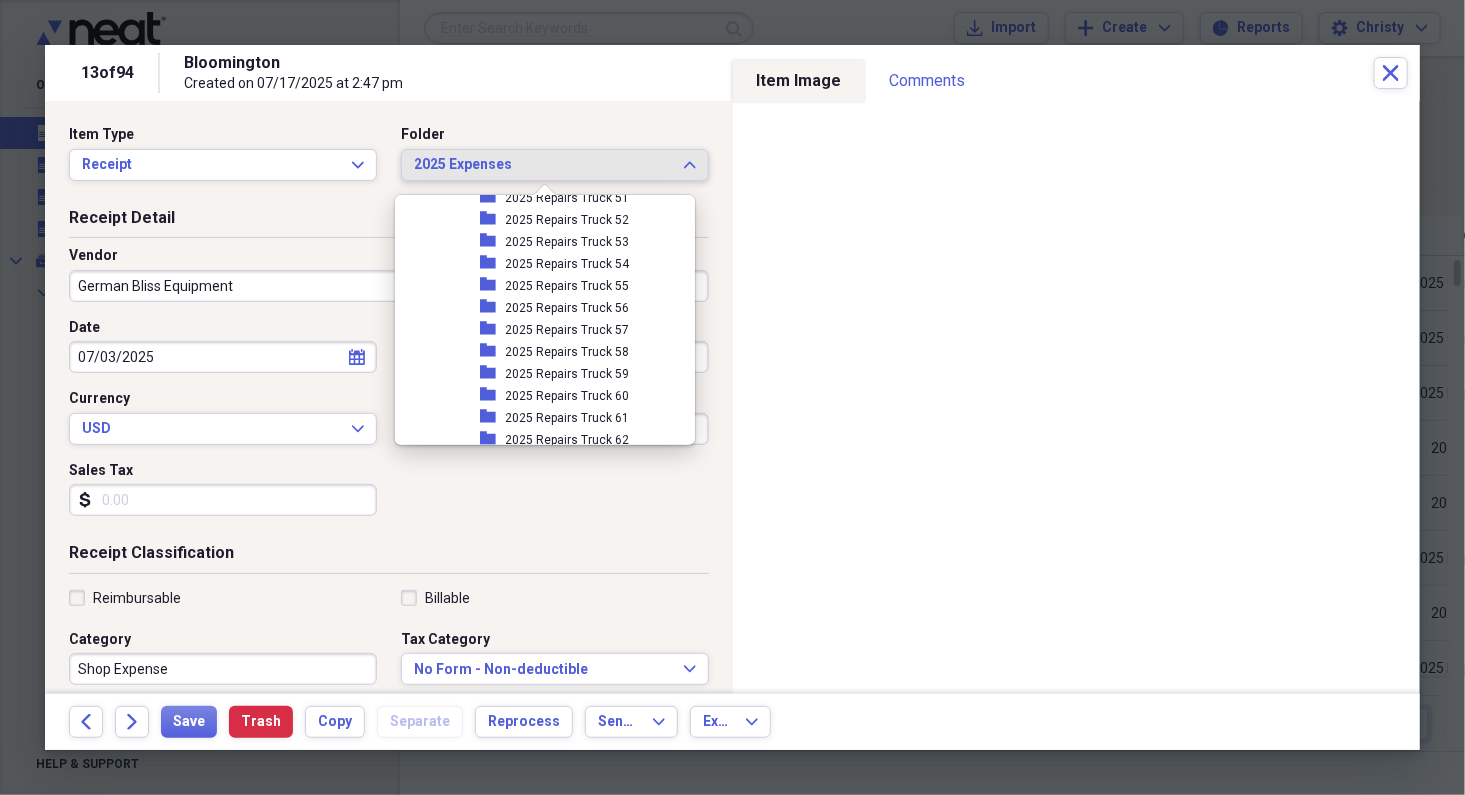 scroll, scrollTop: 3502, scrollLeft: 0, axis: vertical 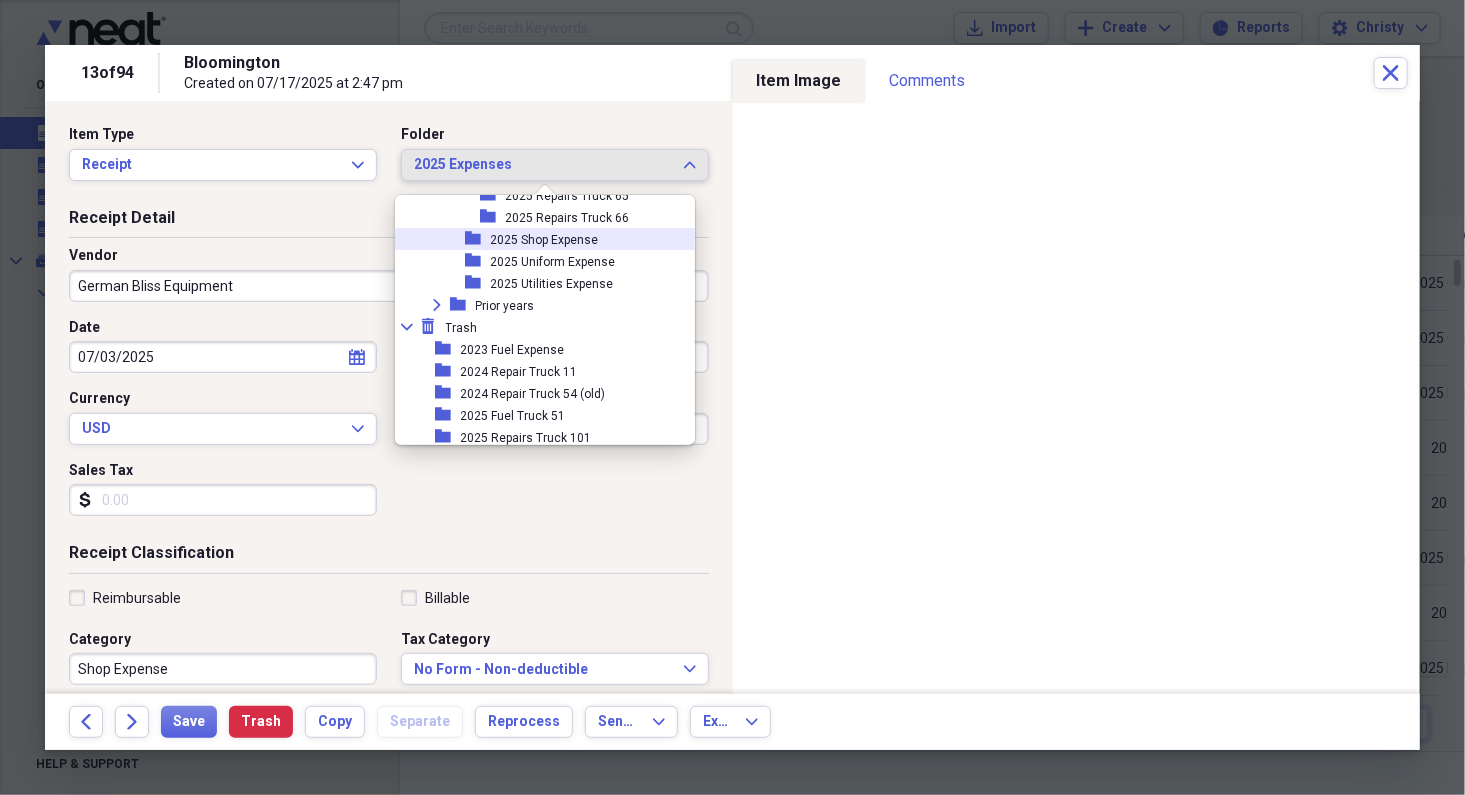 click on "2025 Shop Expense" at bounding box center (545, 240) 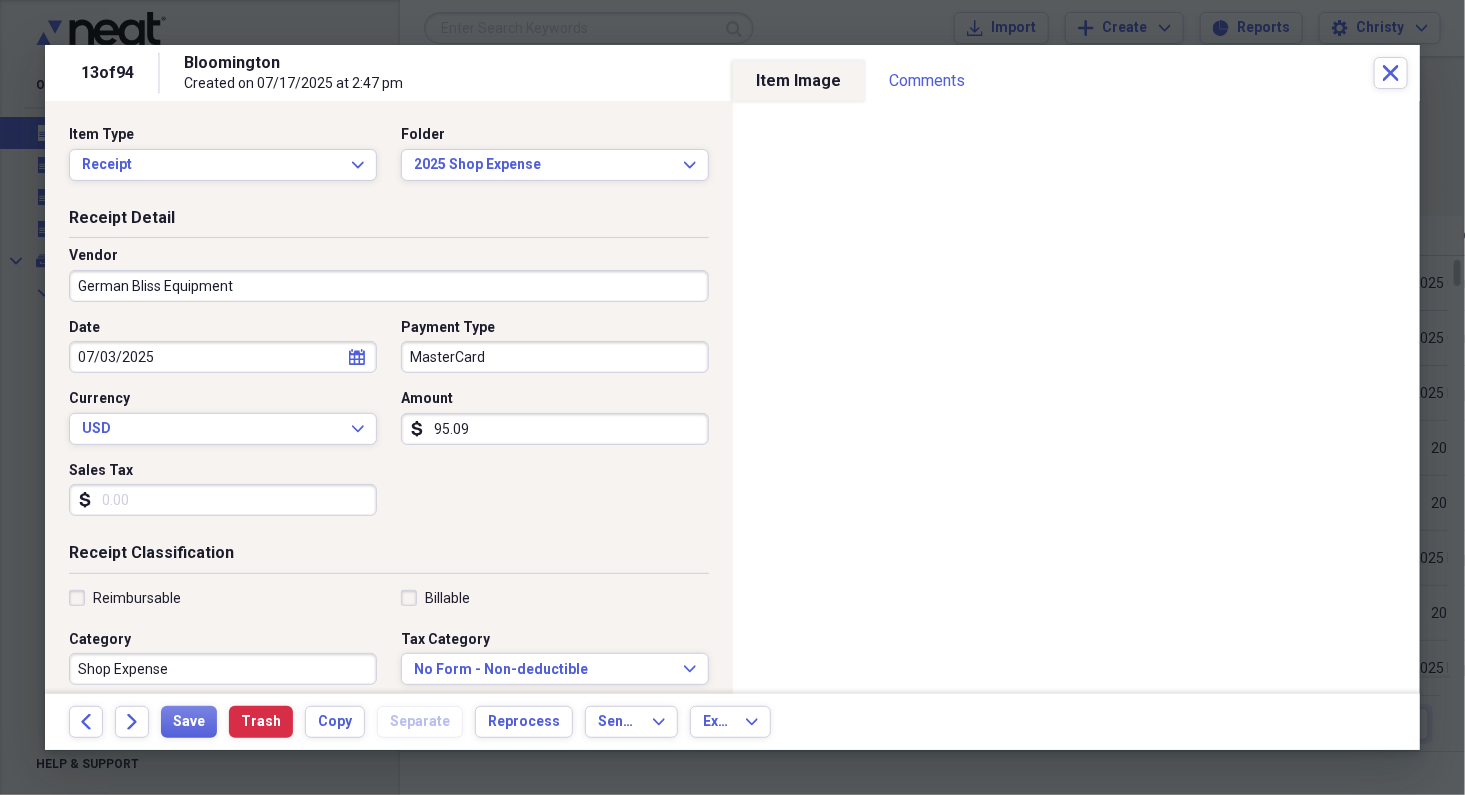 click on "95.09" at bounding box center (555, 429) 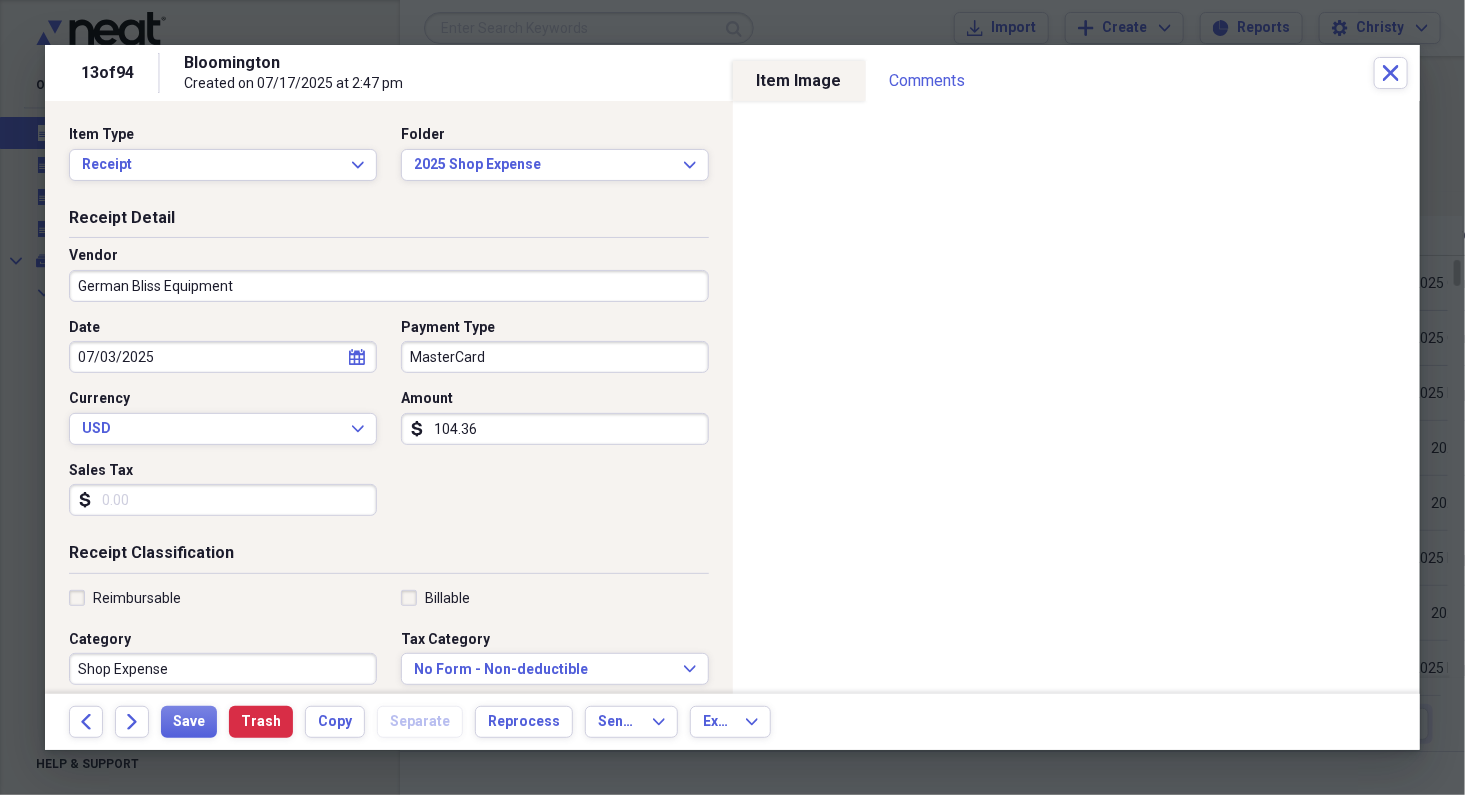 type on "104.36" 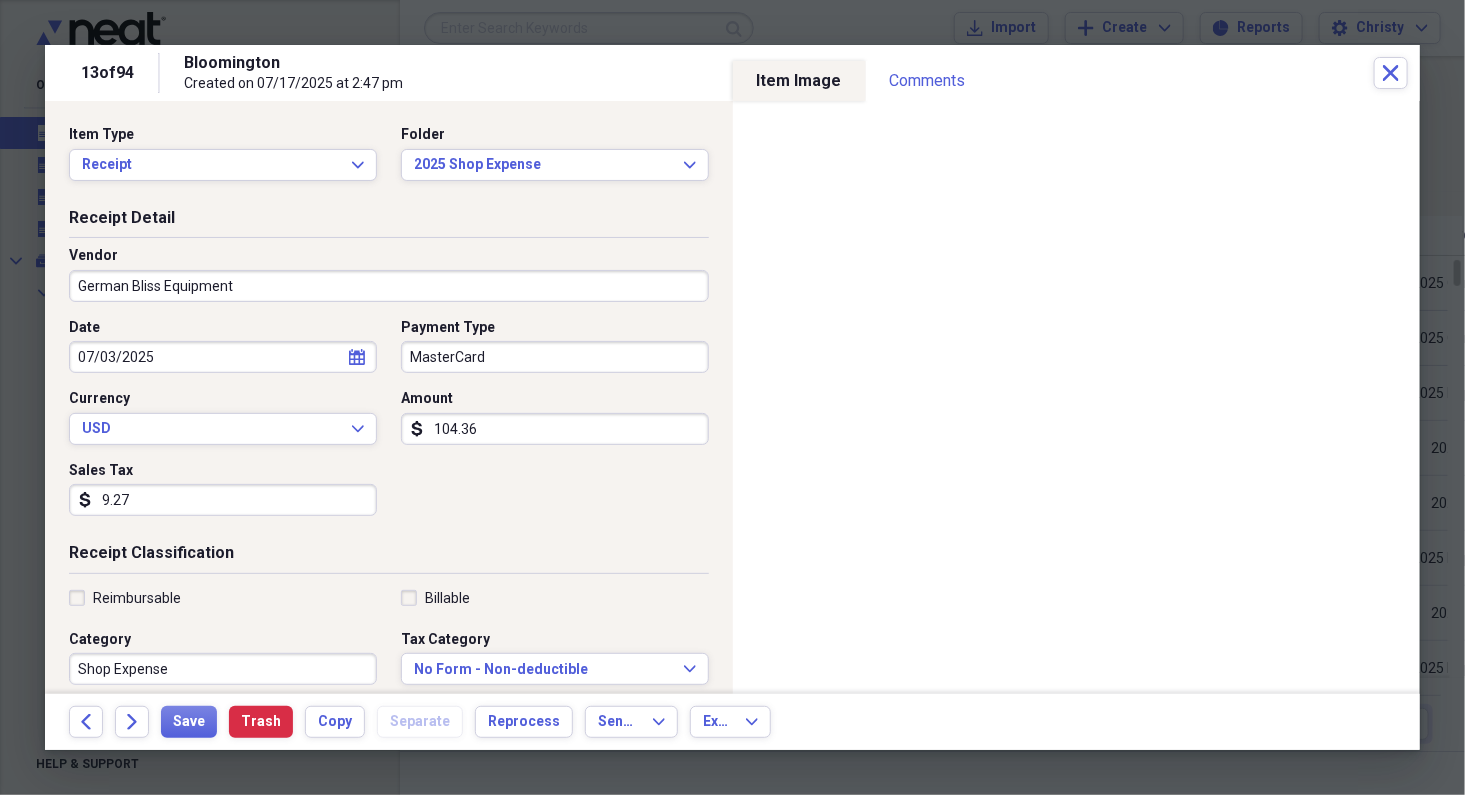 type on "9.27" 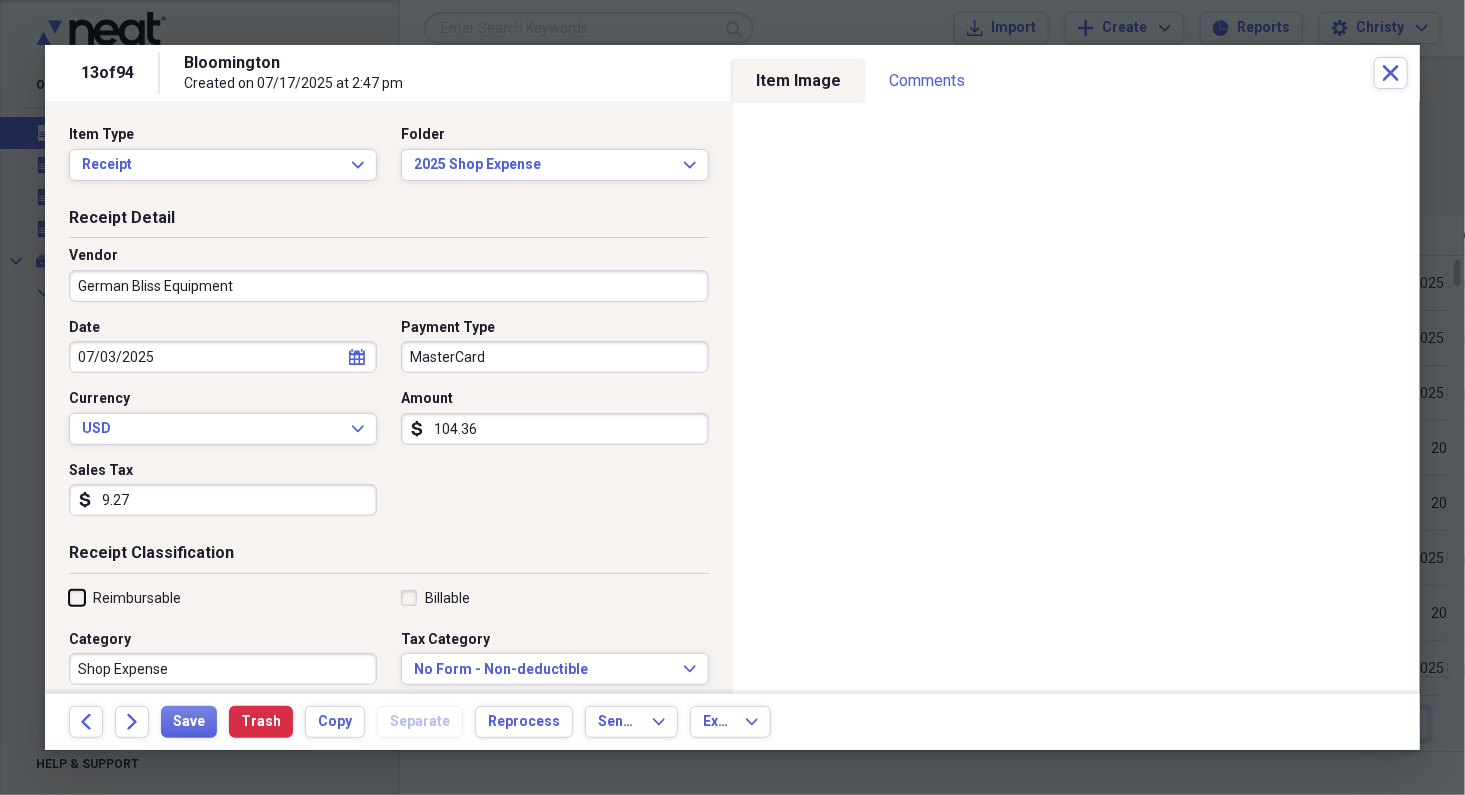 scroll, scrollTop: 427, scrollLeft: 0, axis: vertical 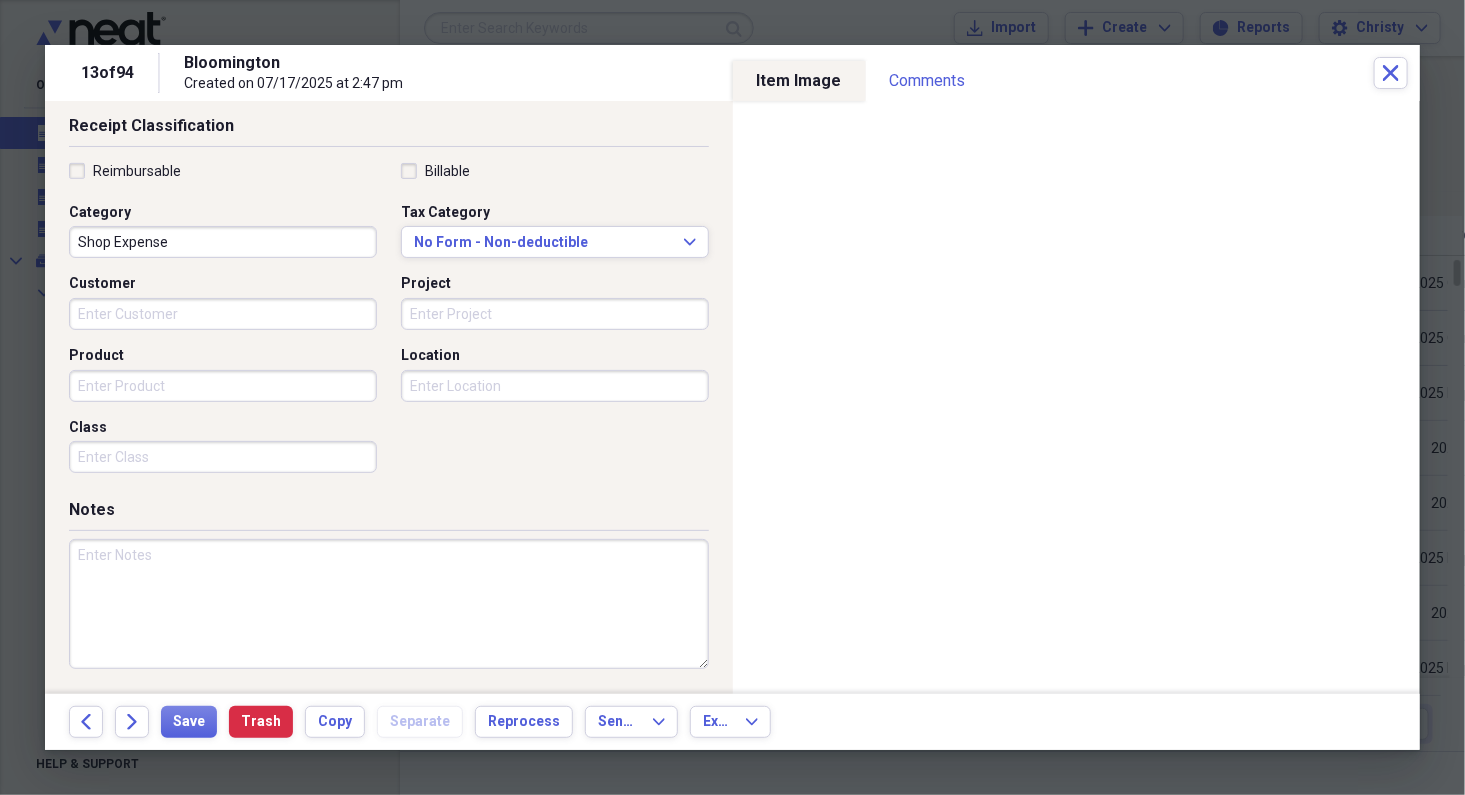 click at bounding box center (389, 604) 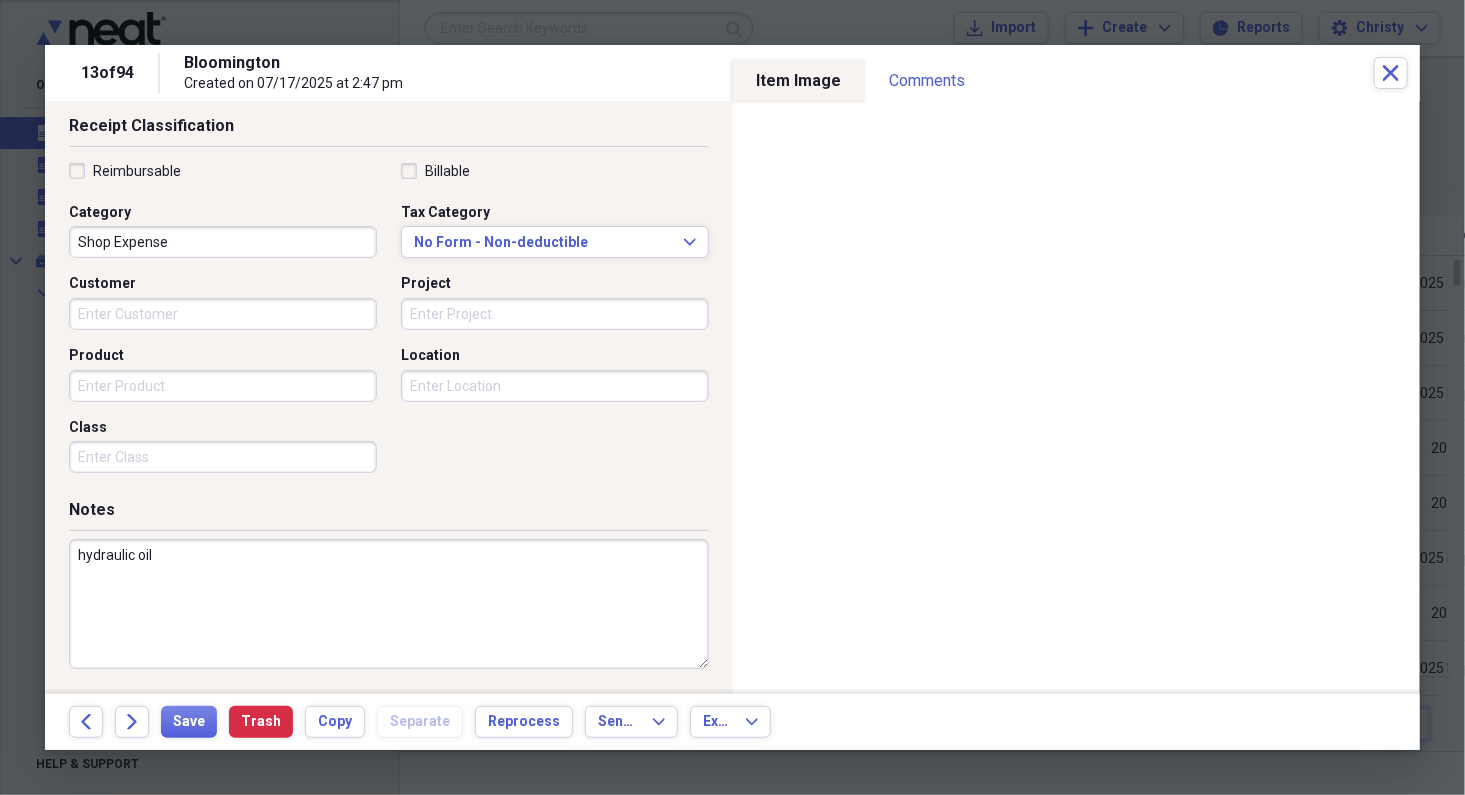 type on "hydraulic oil" 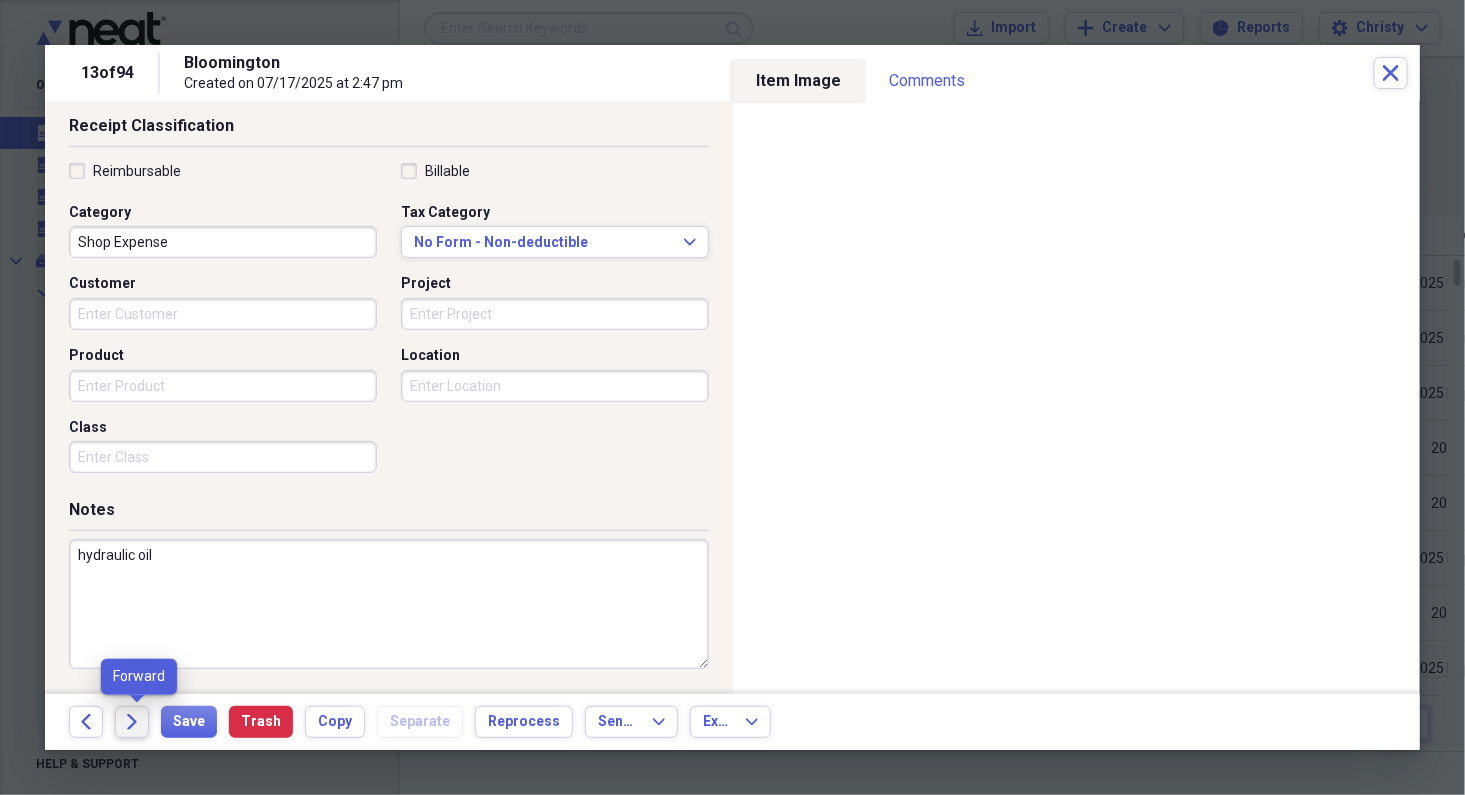 click on "Forward" 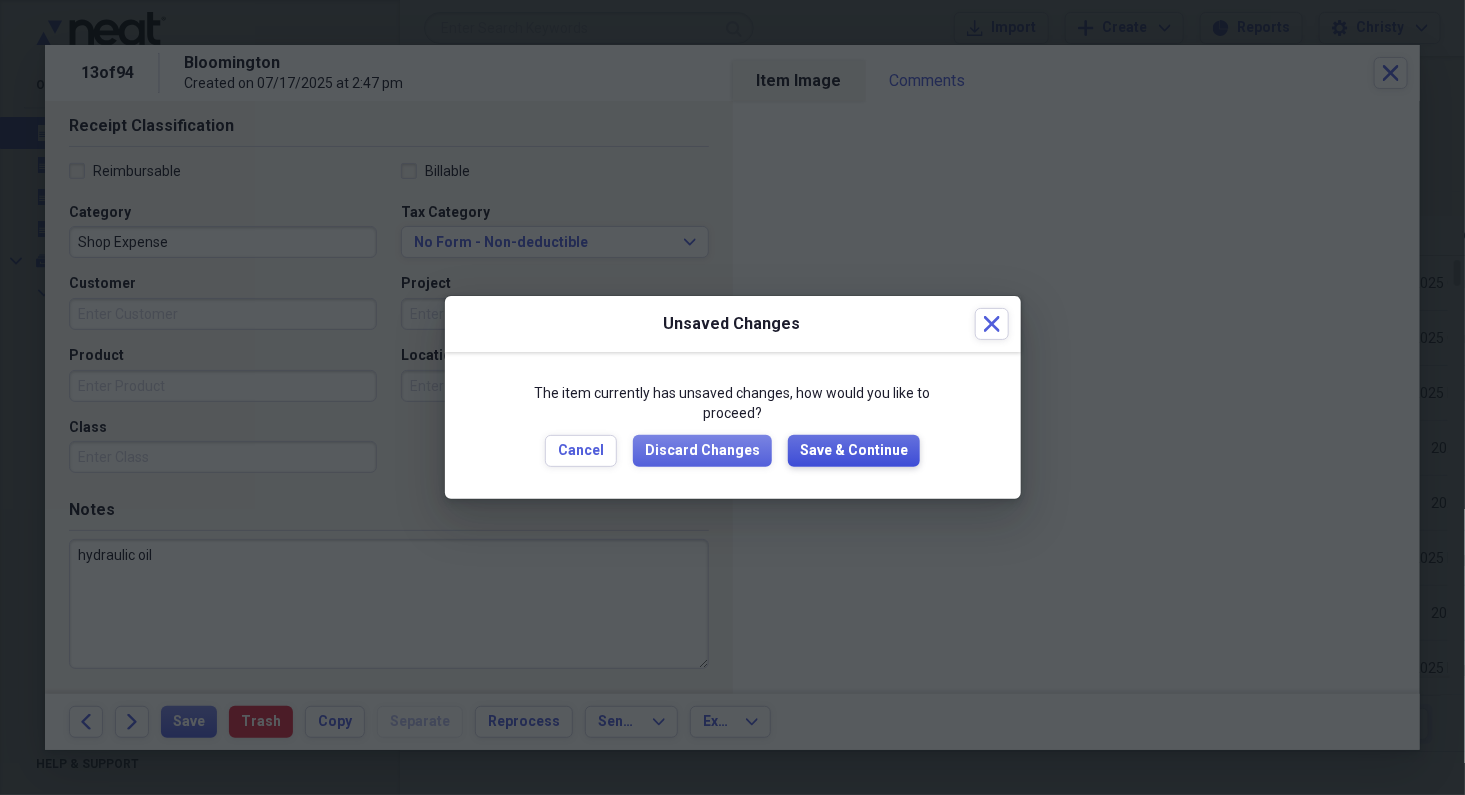 click on "Save & Continue" at bounding box center (854, 451) 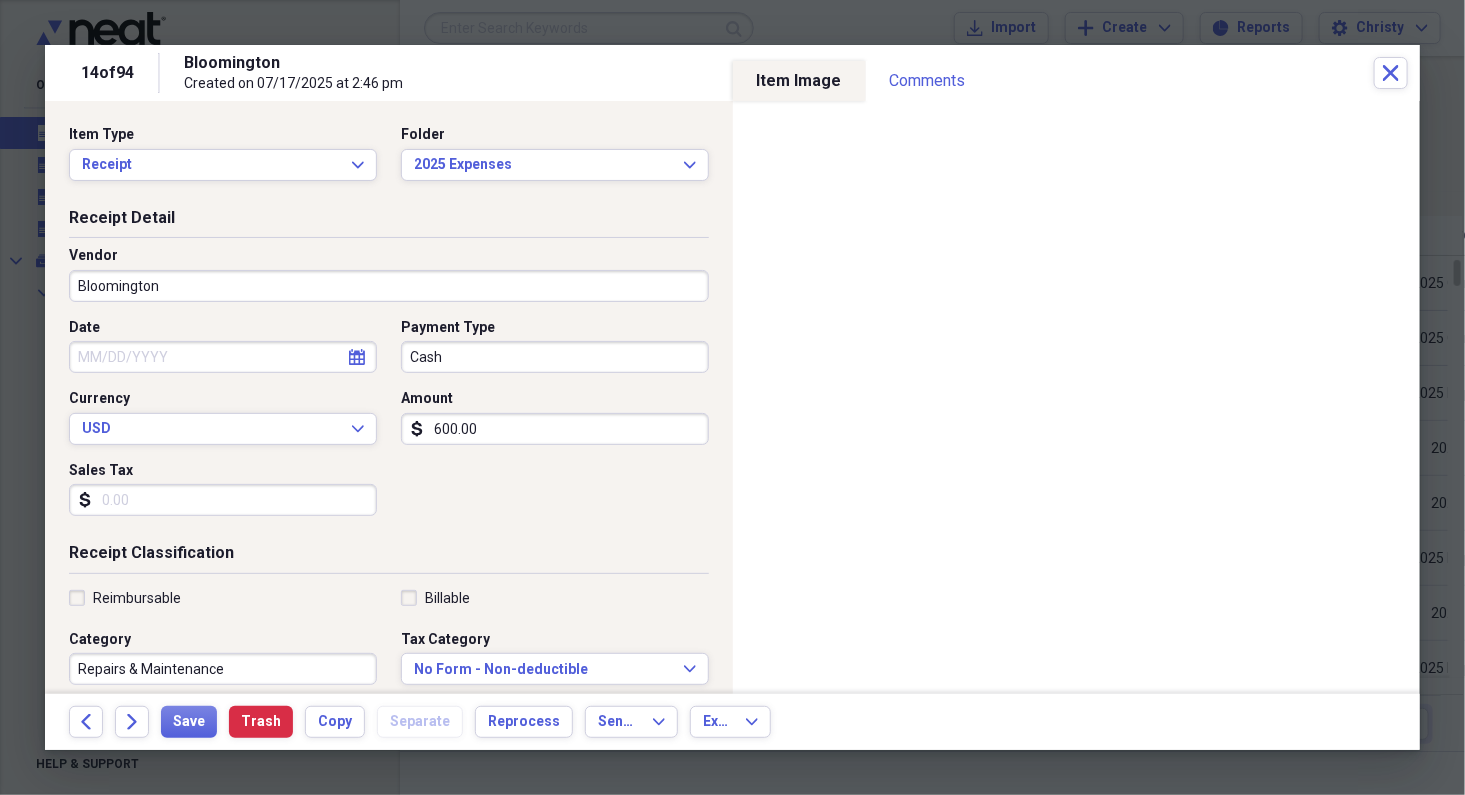 click on "Bloomington" at bounding box center (389, 286) 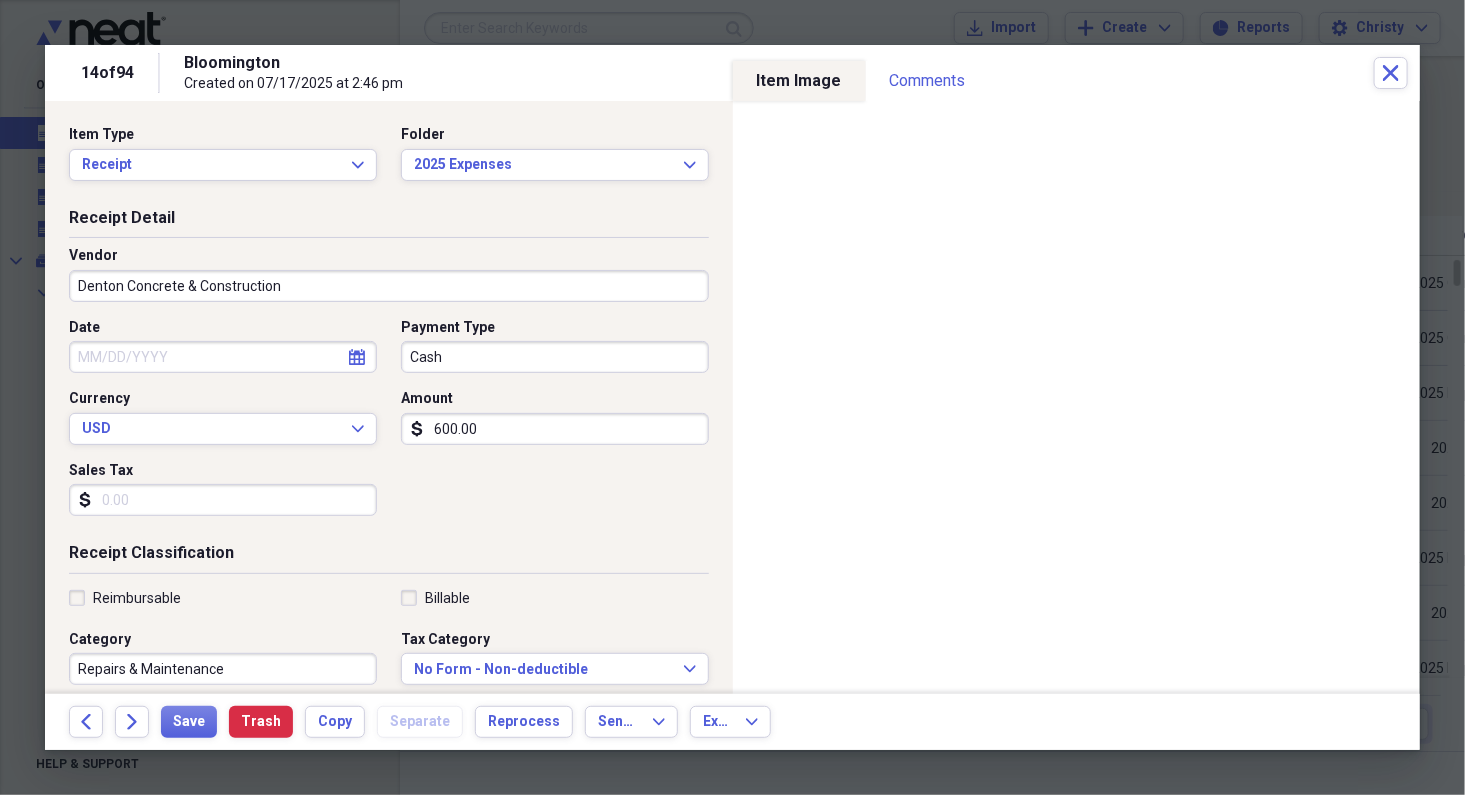 type on "Denton Concrete & Construction" 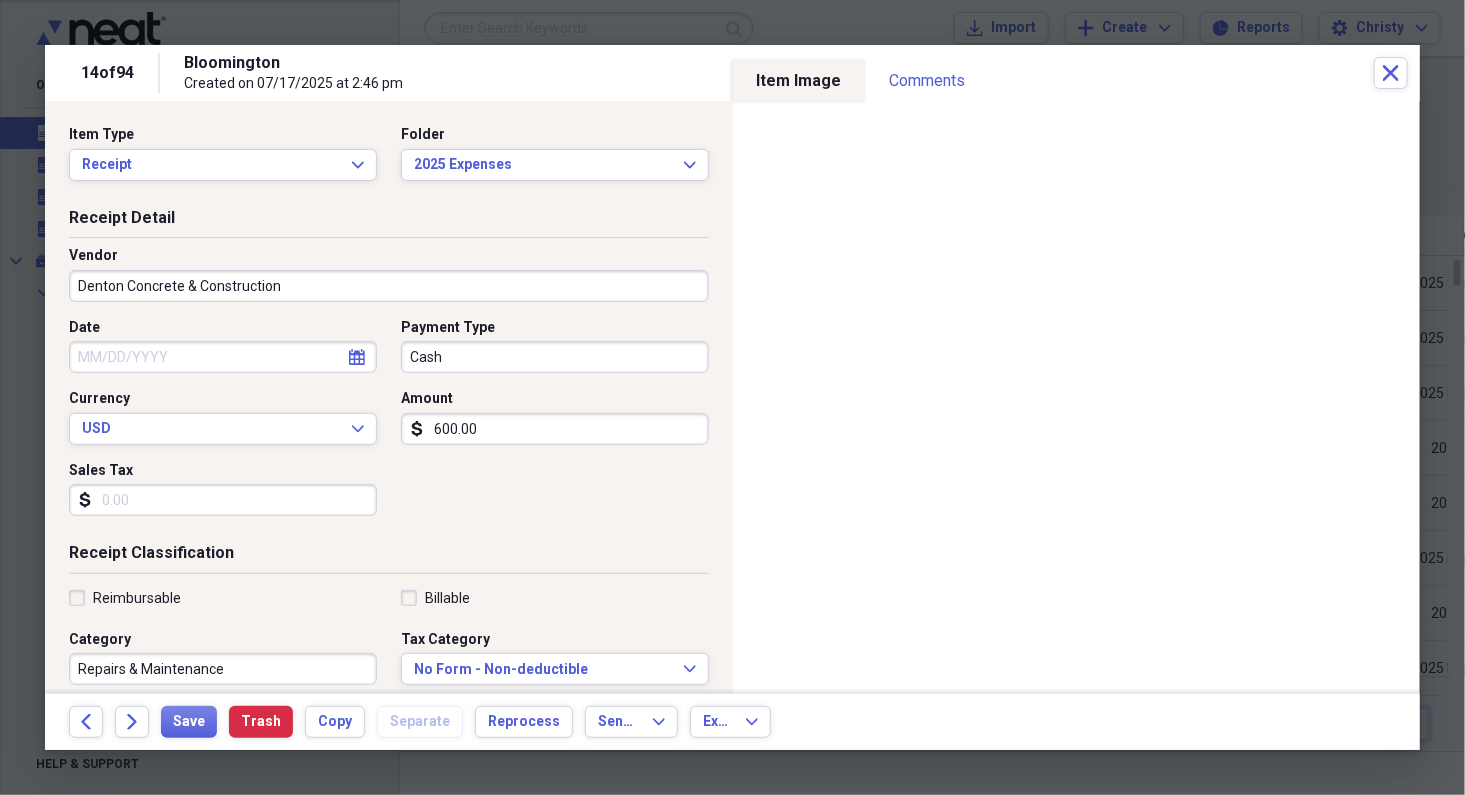 select on "7" 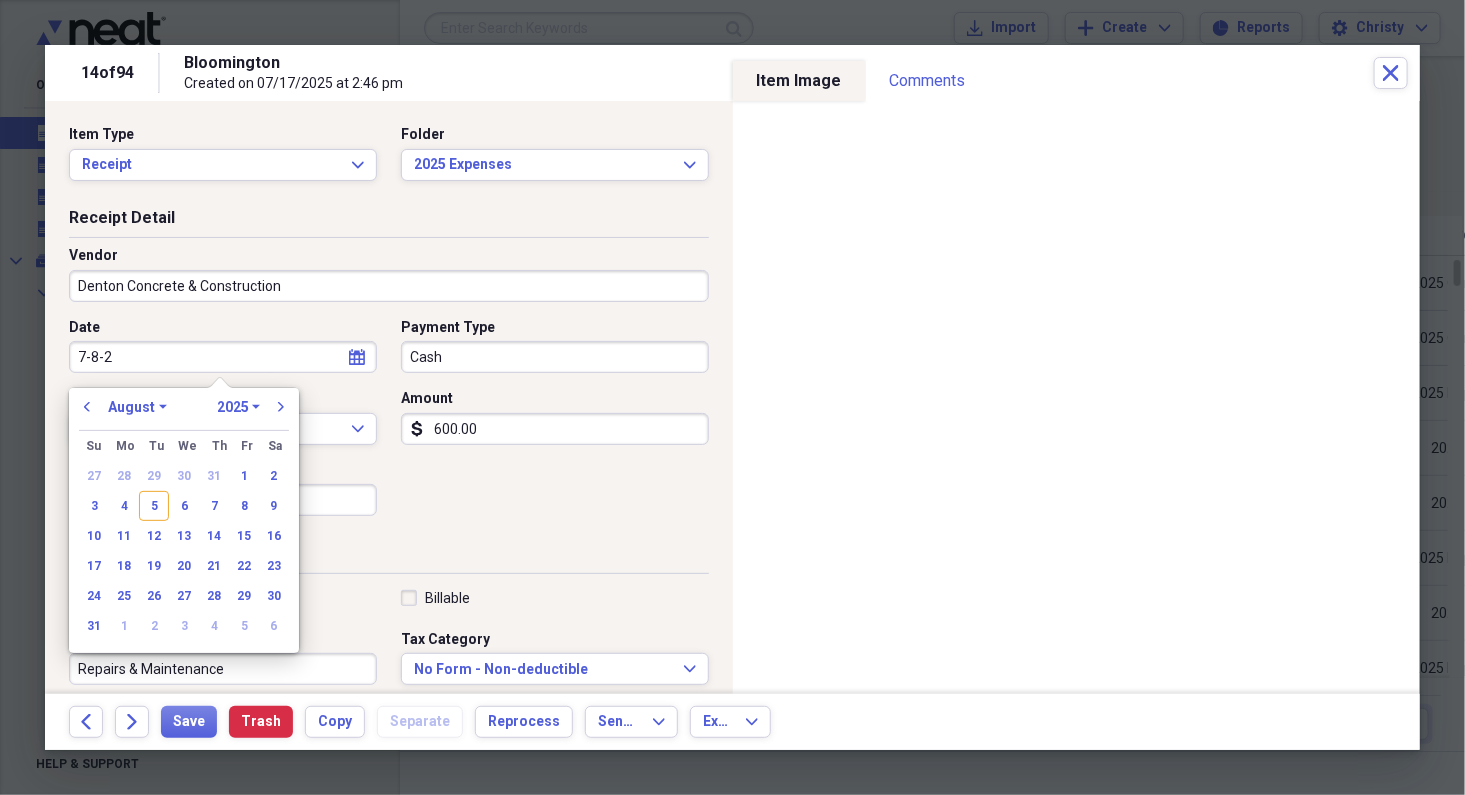 type on "7-8-25" 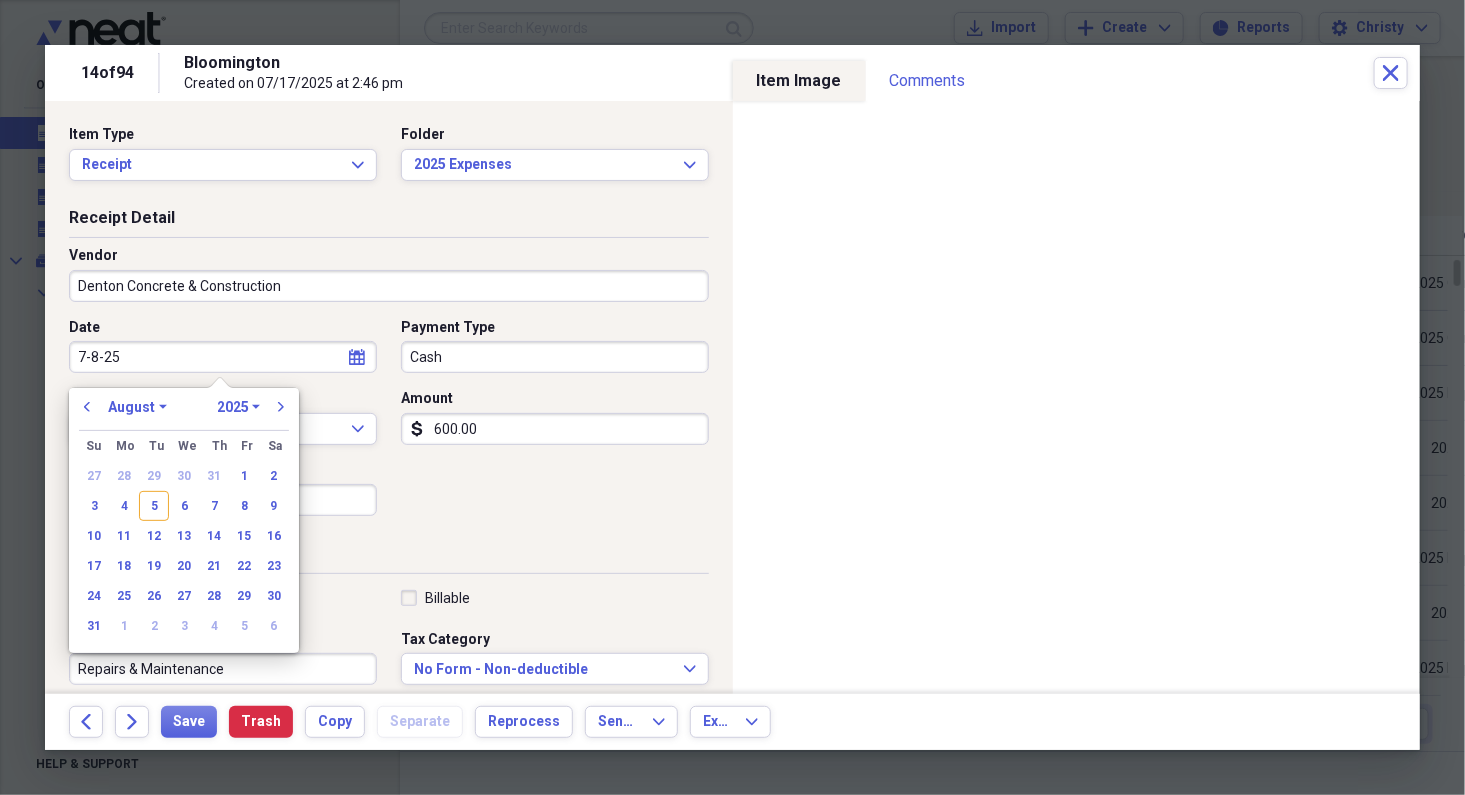 select on "6" 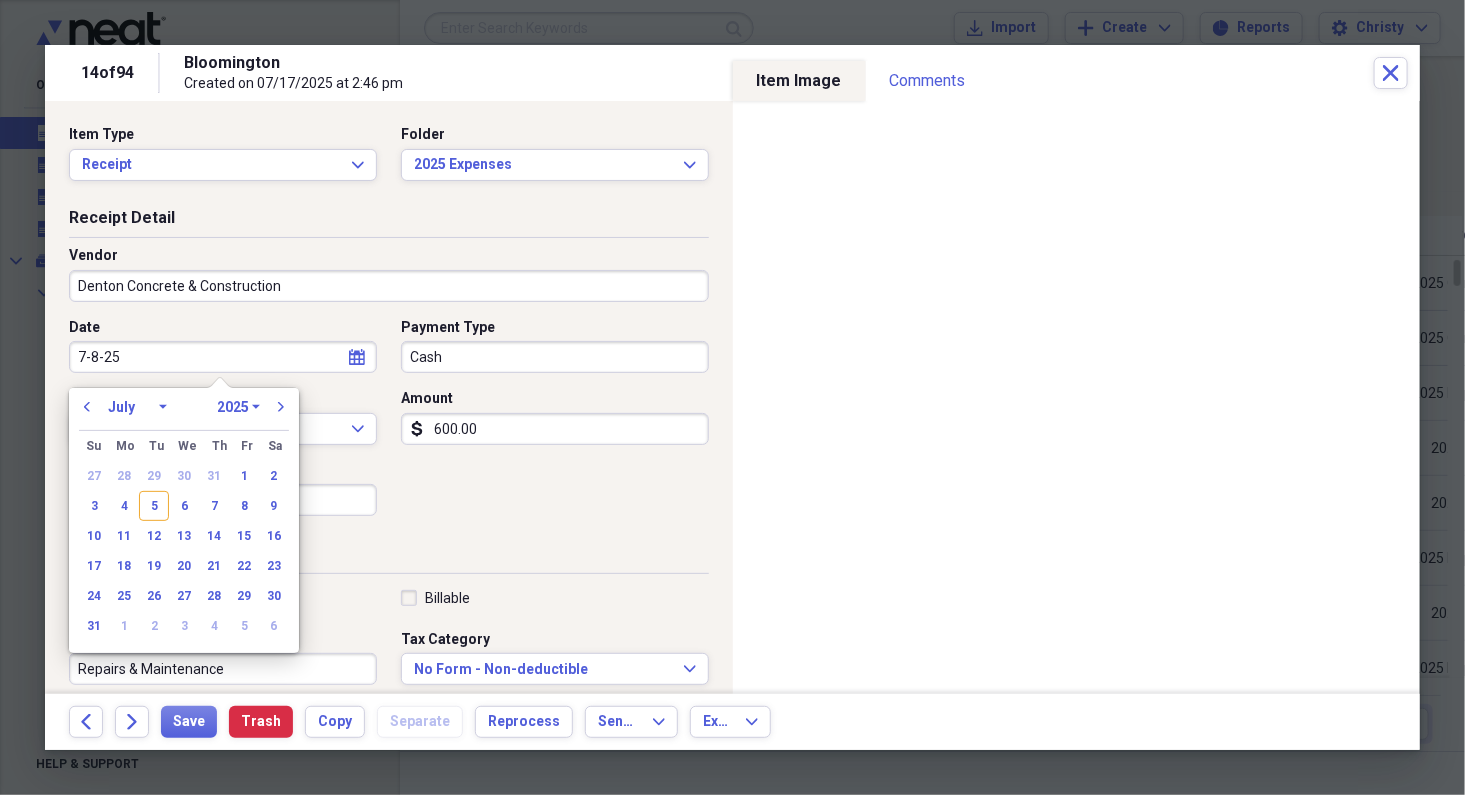 type on "07/08/2025" 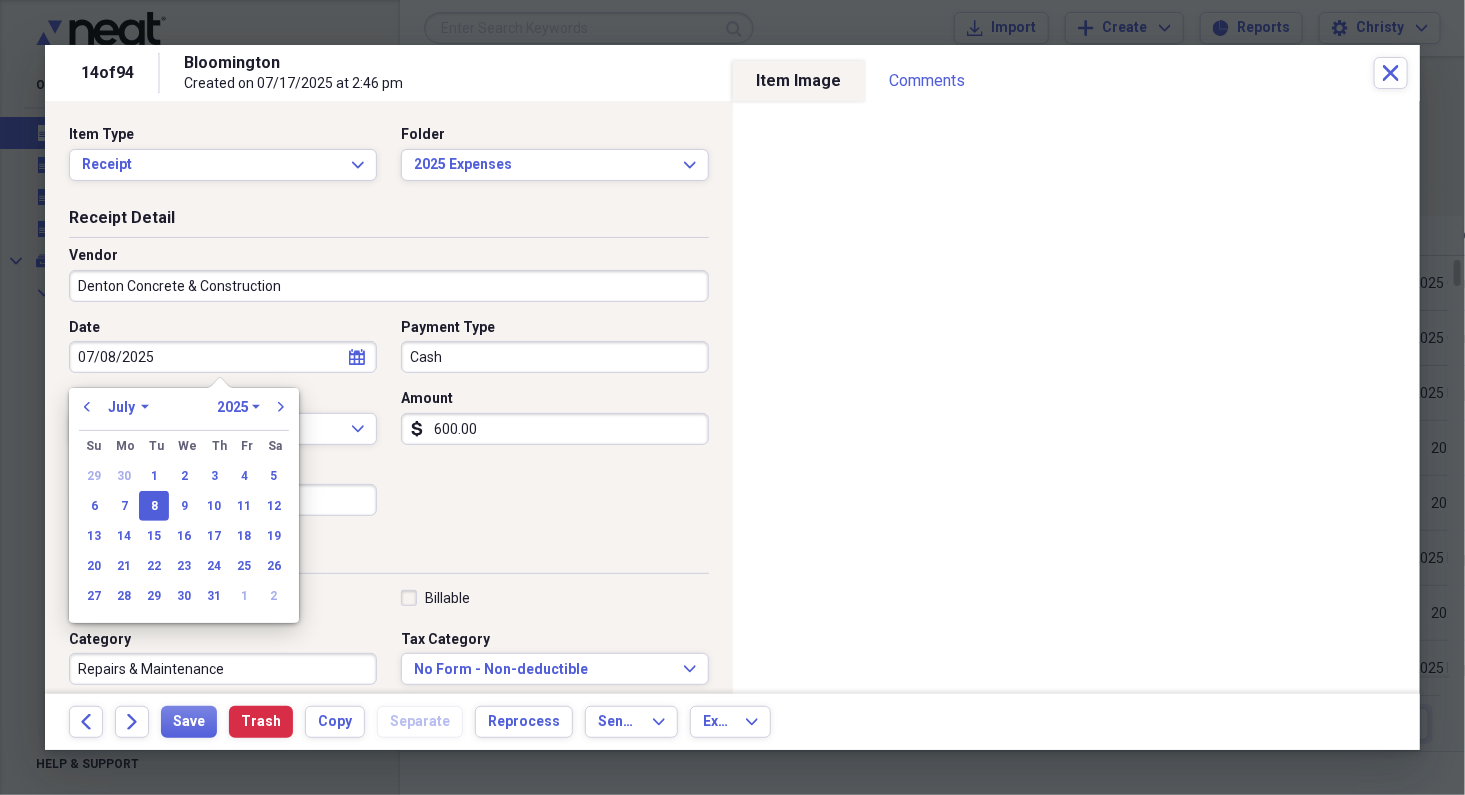type 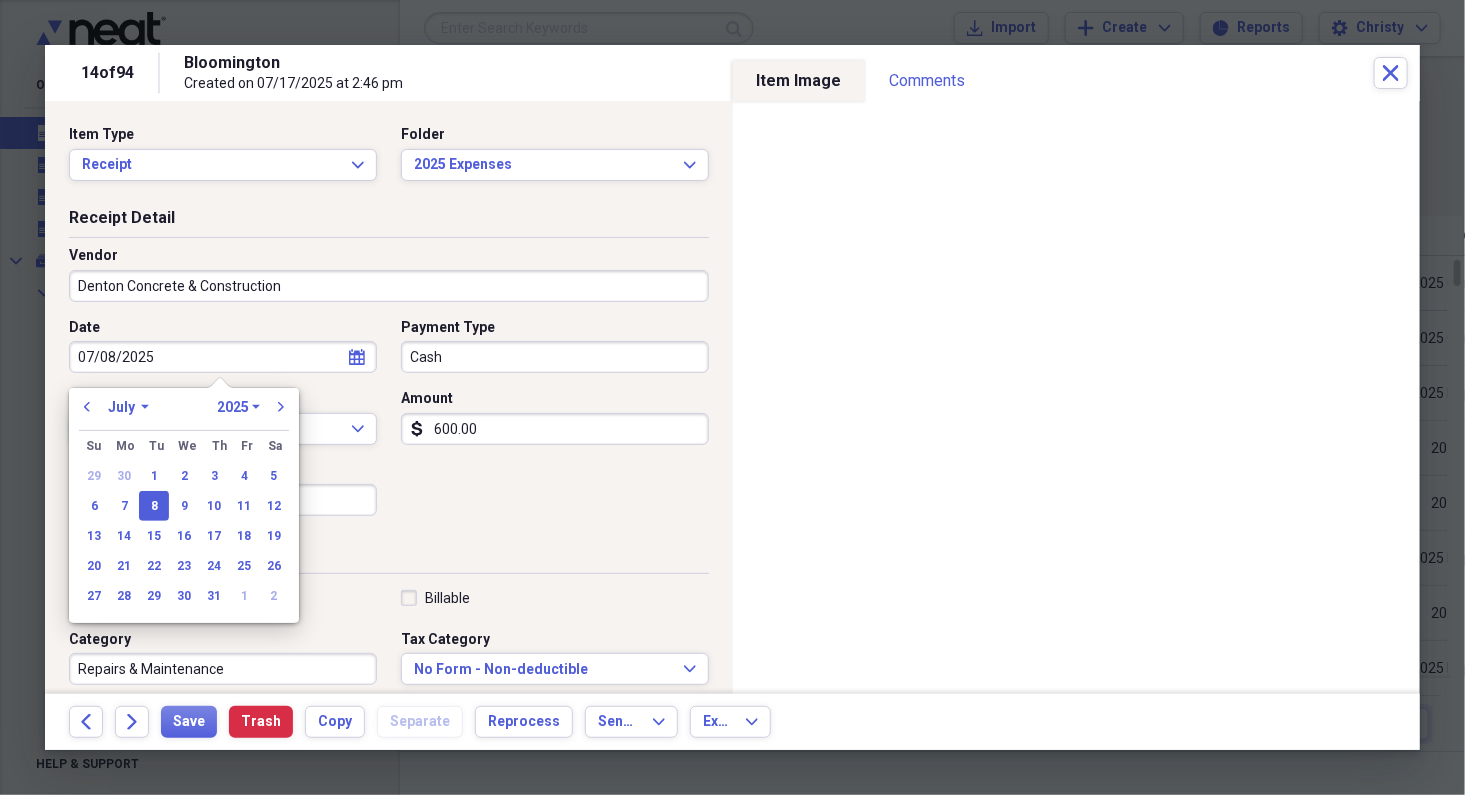 click on "Date 07/08/2025 calendar Calendar Payment Type Cash Currency USD Expand Amount dollar-sign 600.00 Sales Tax dollar-sign" at bounding box center [389, 425] 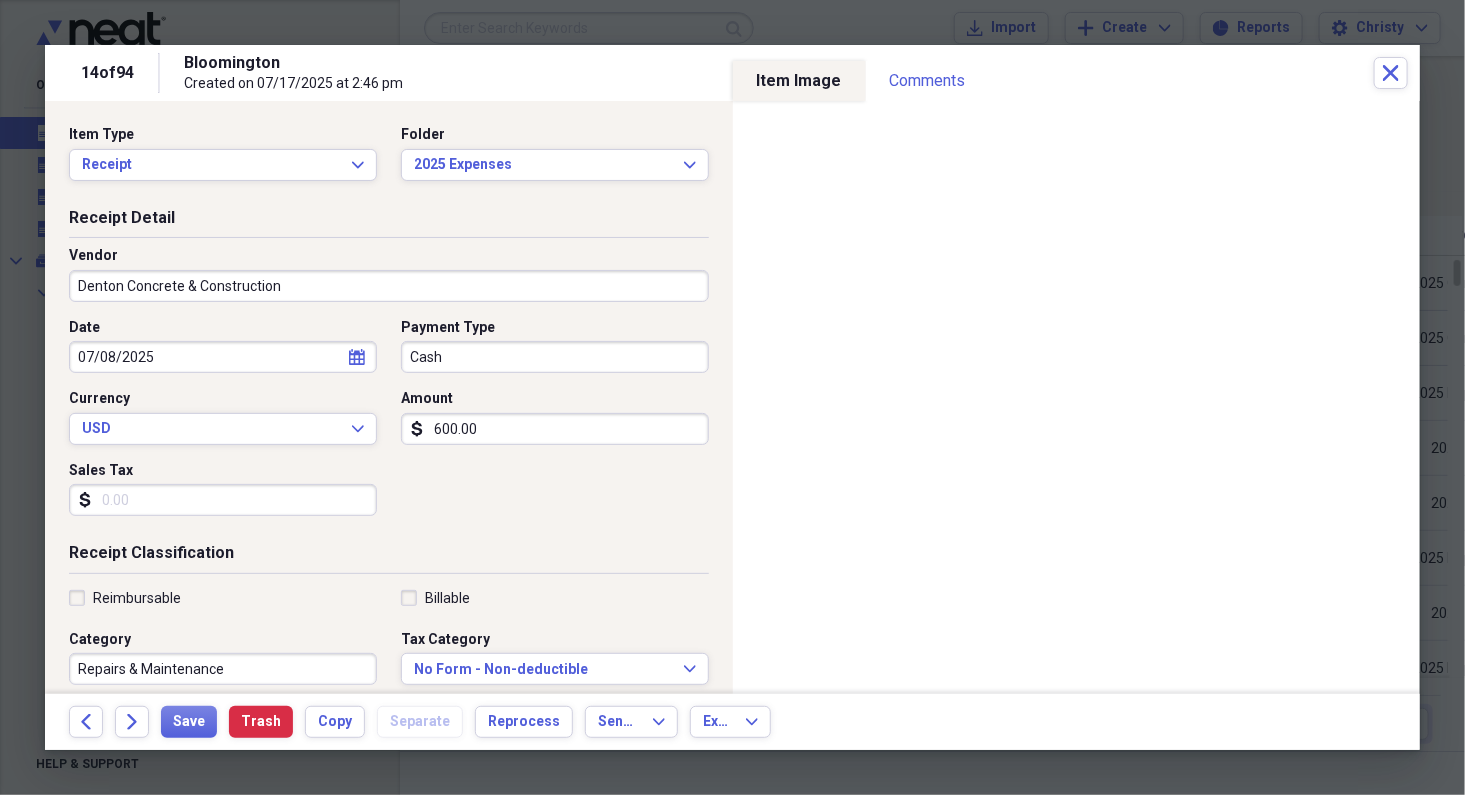 click on "600.00" at bounding box center (555, 429) 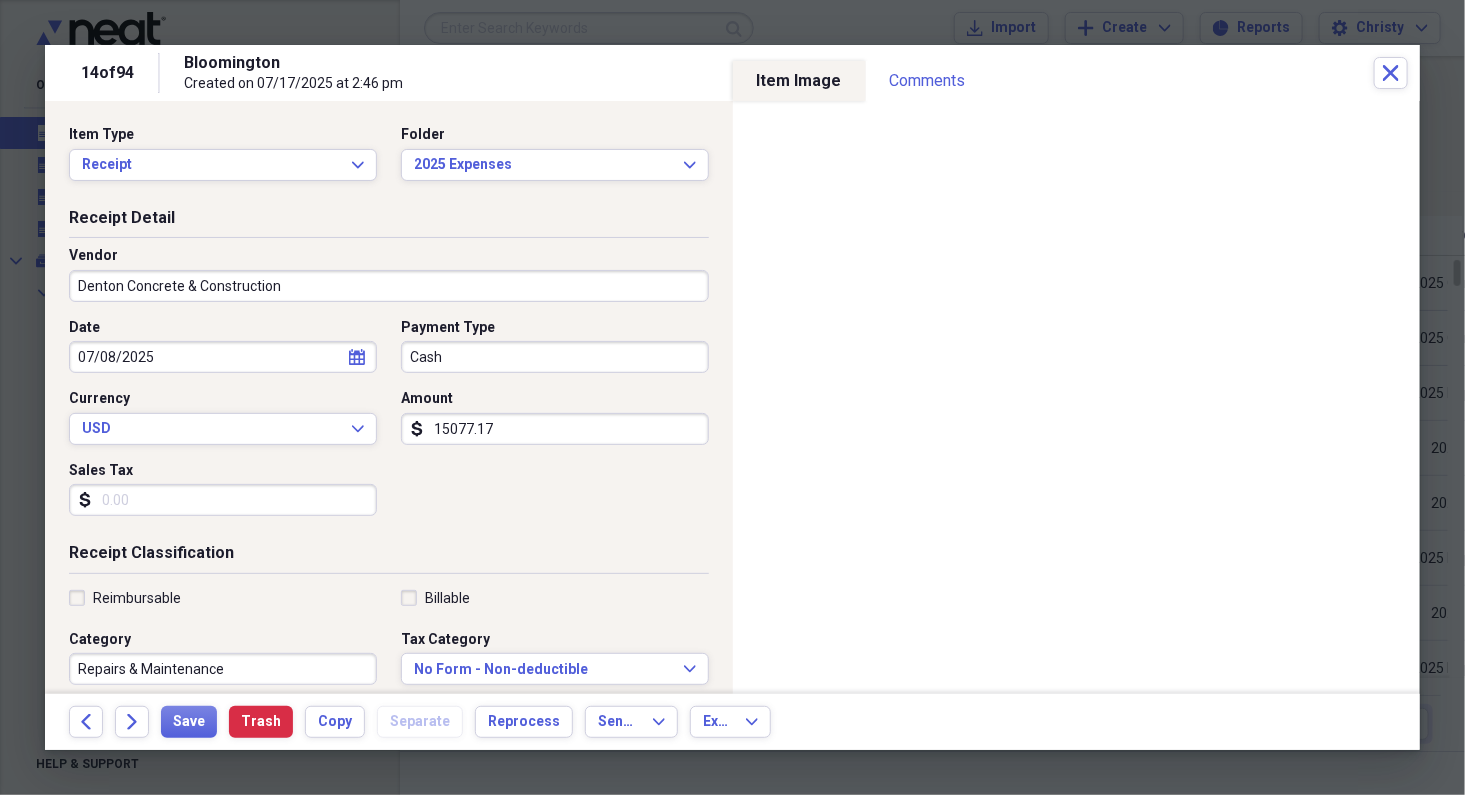 type on "15077.17" 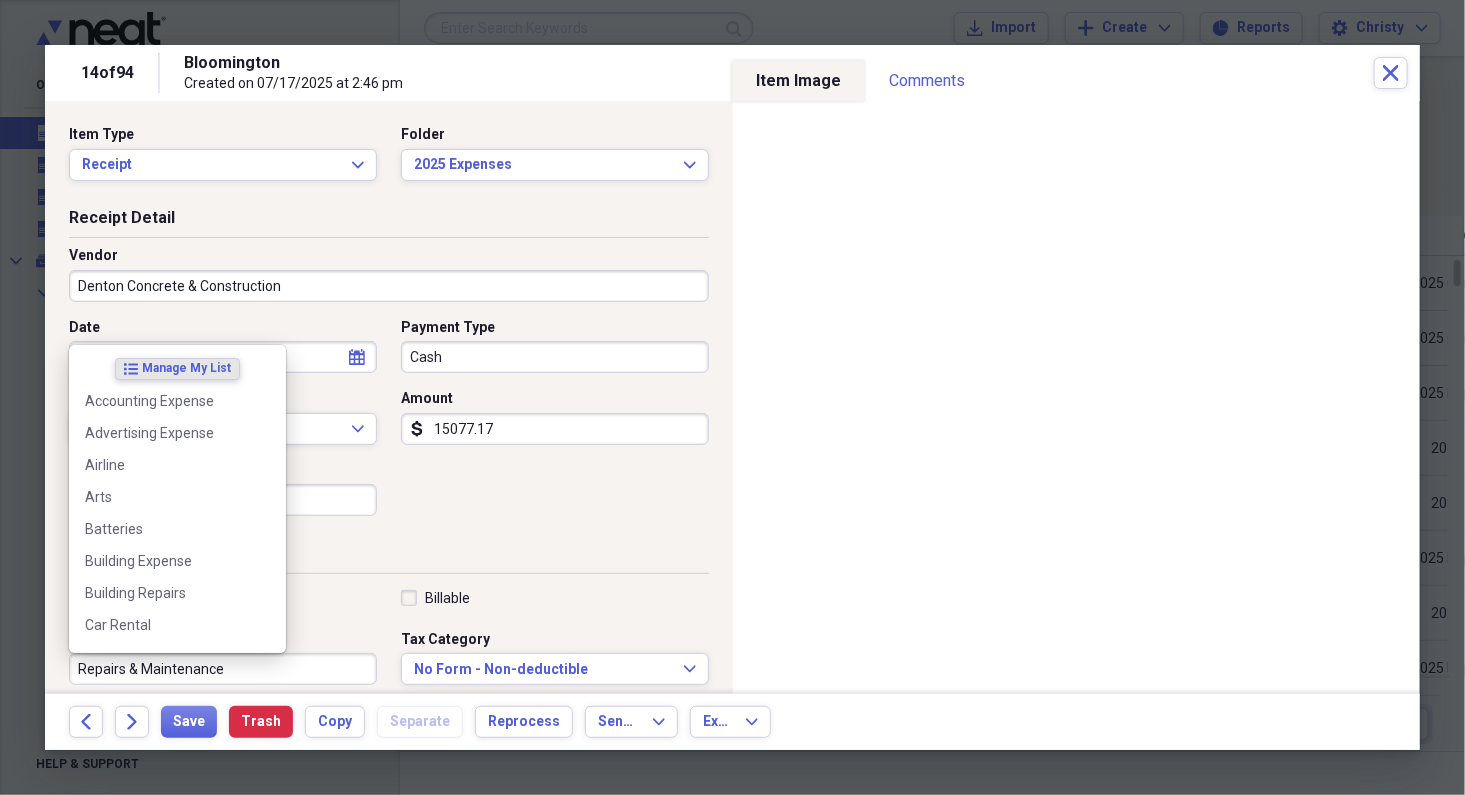 click on "Repairs & Maintenance" at bounding box center (223, 669) 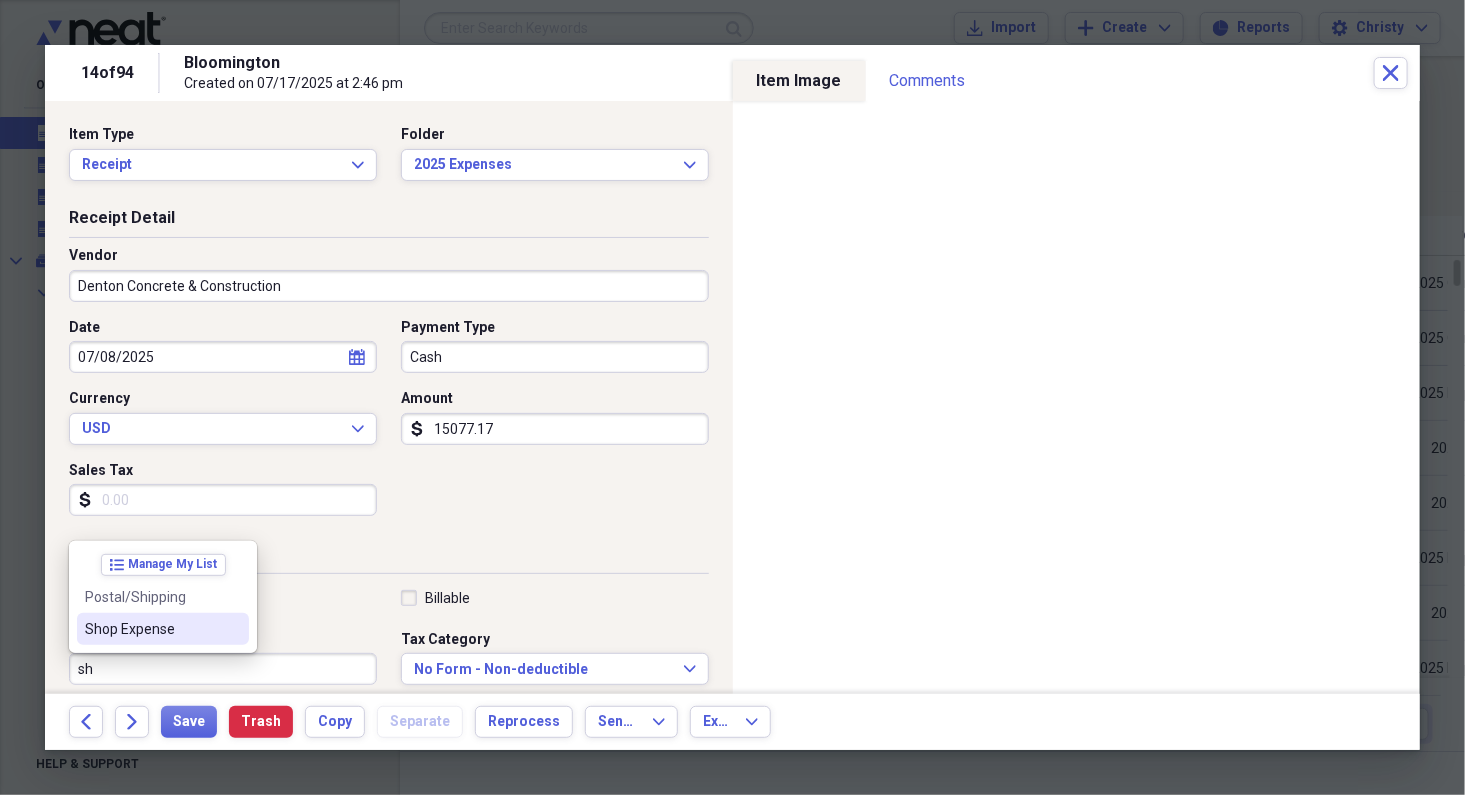 click on "Shop Expense" at bounding box center (163, 629) 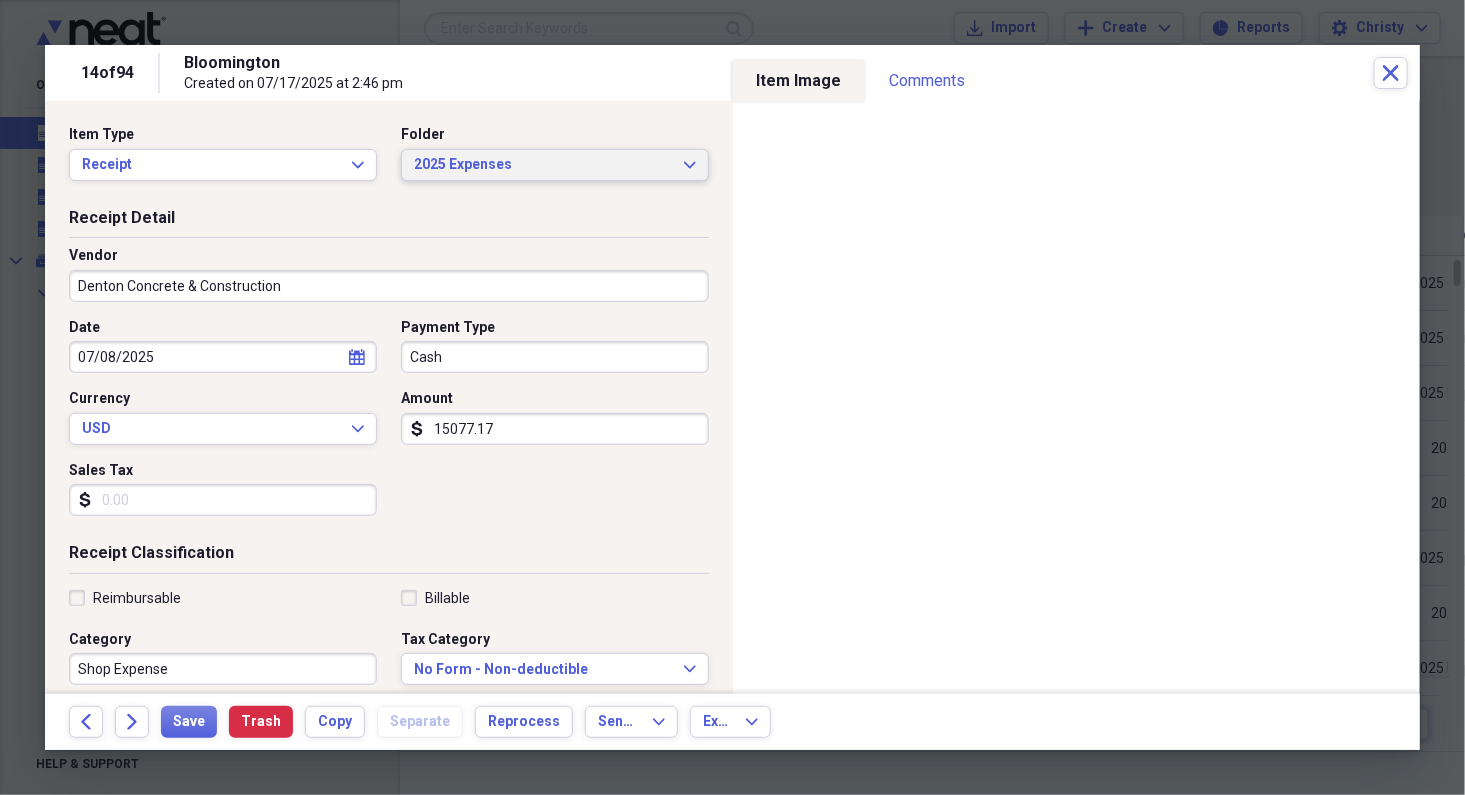click on "2025 Expenses" at bounding box center (543, 165) 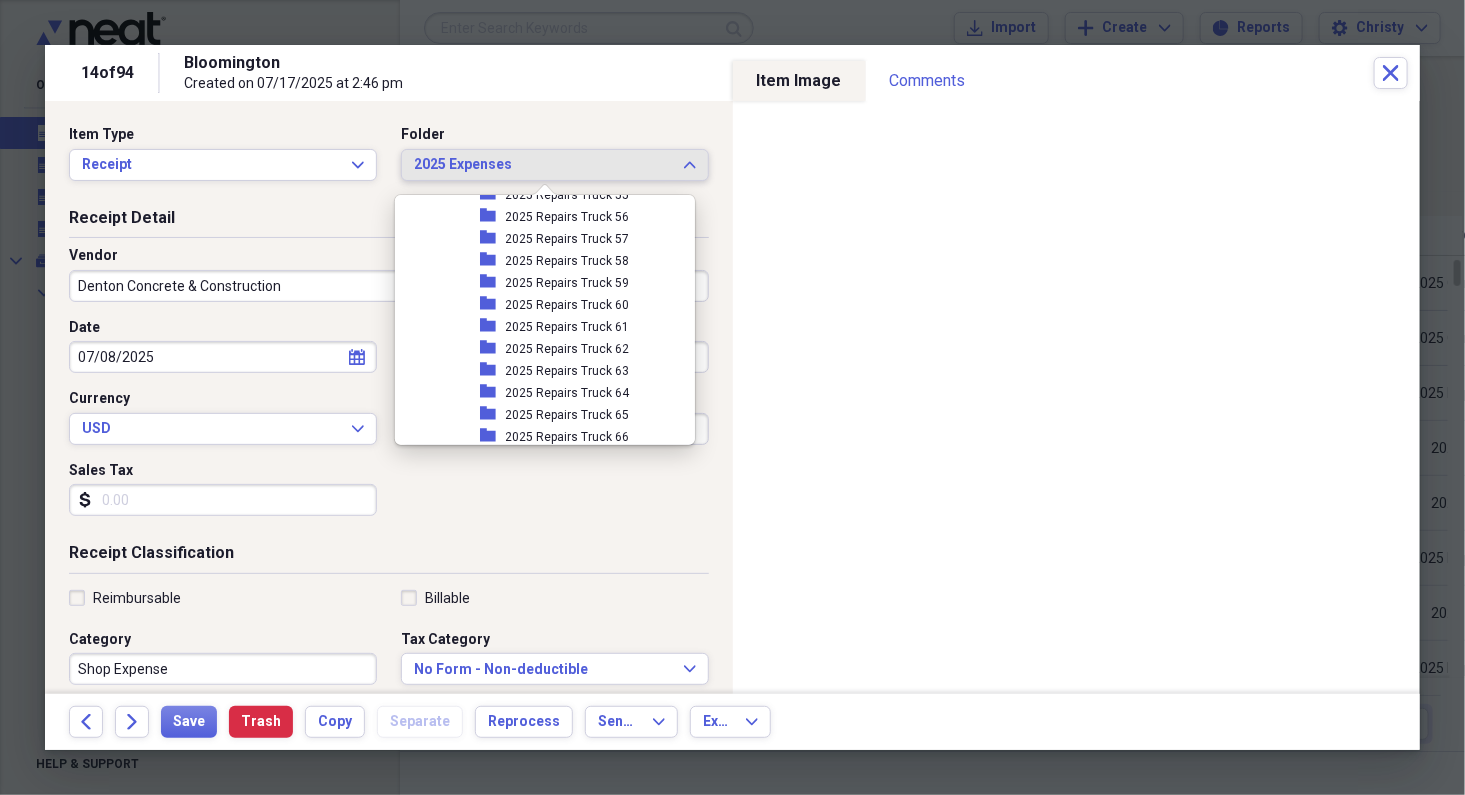 scroll, scrollTop: 3502, scrollLeft: 0, axis: vertical 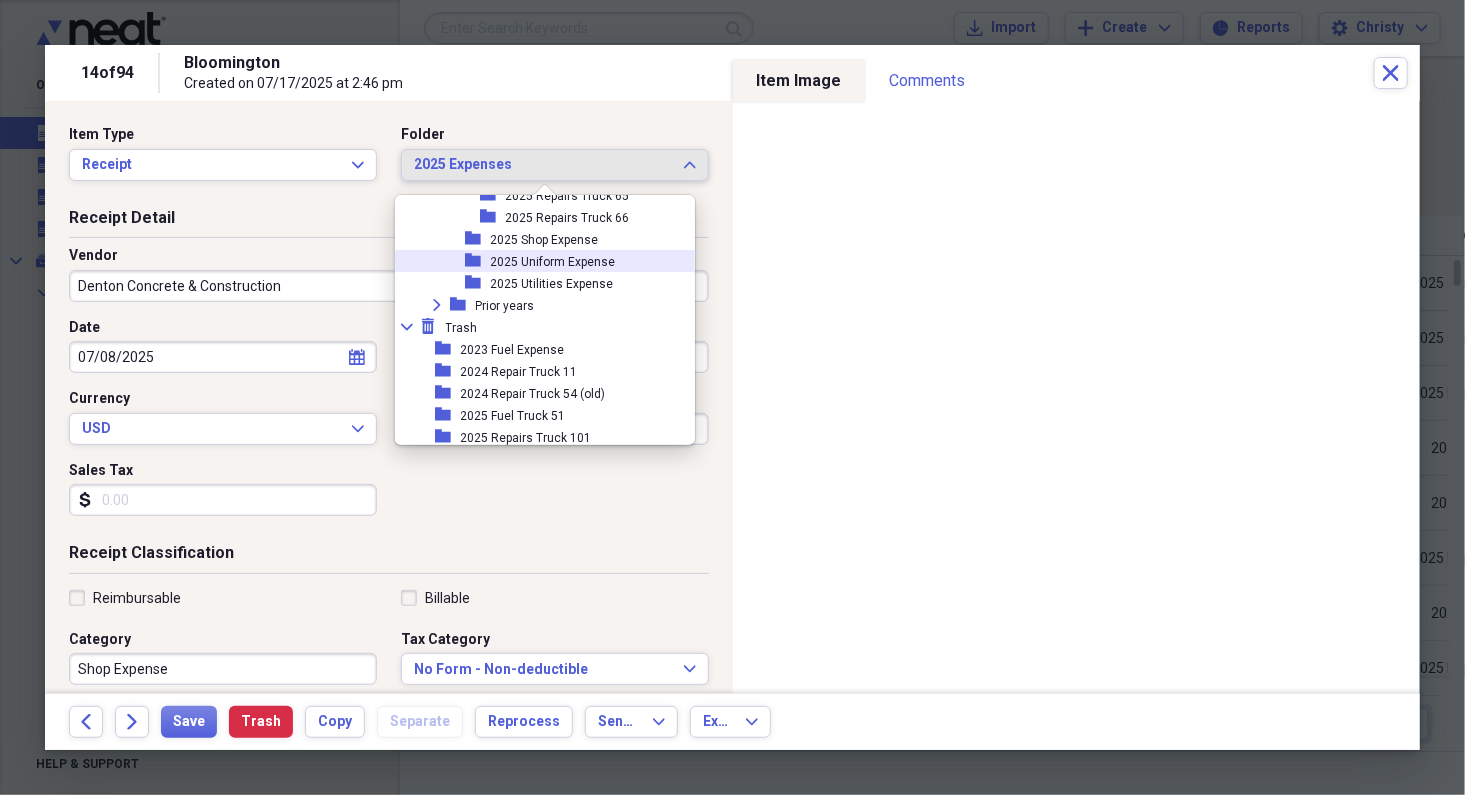 click on "2025 Shop Expense" at bounding box center (545, 240) 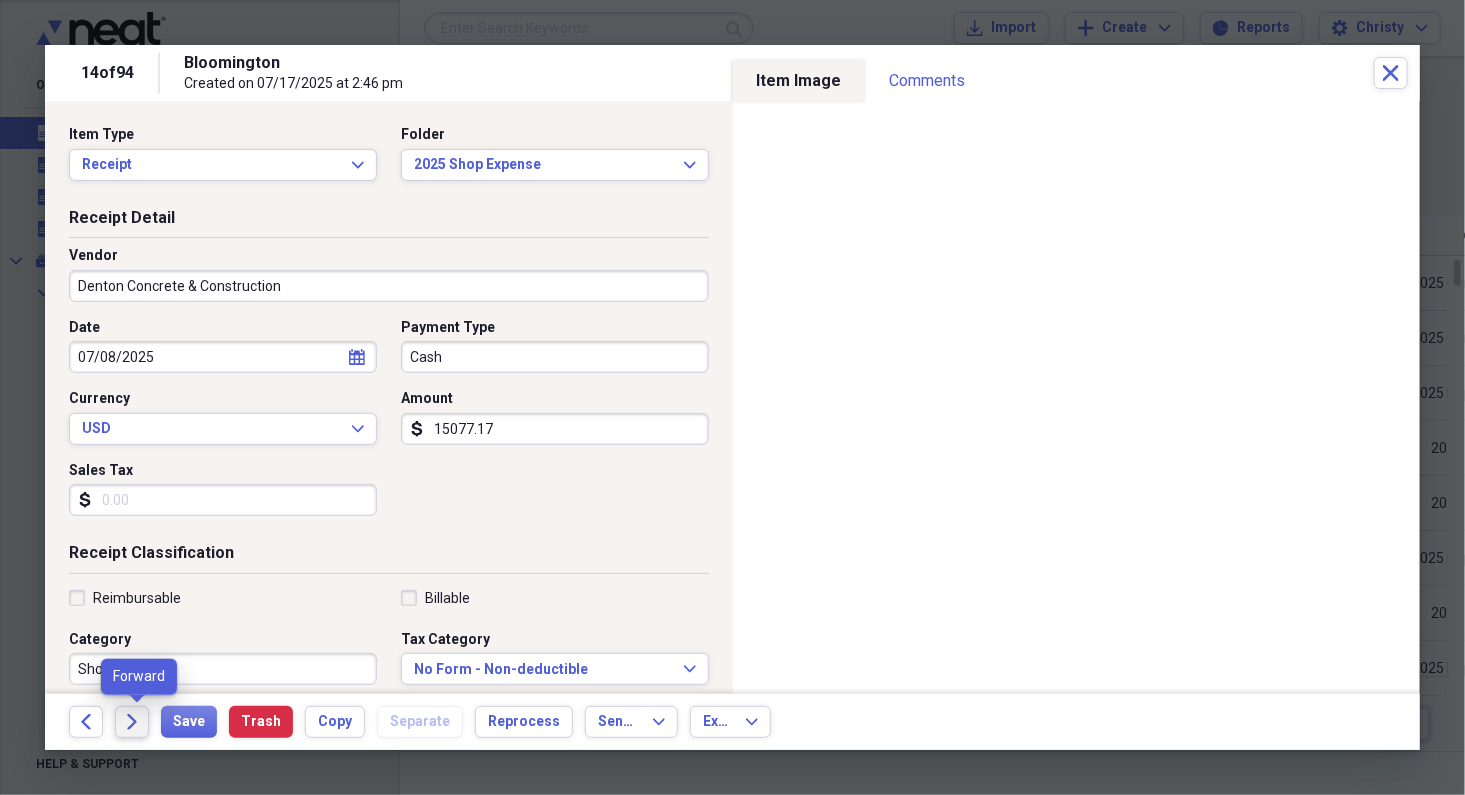 click on "Forward" at bounding box center (132, 722) 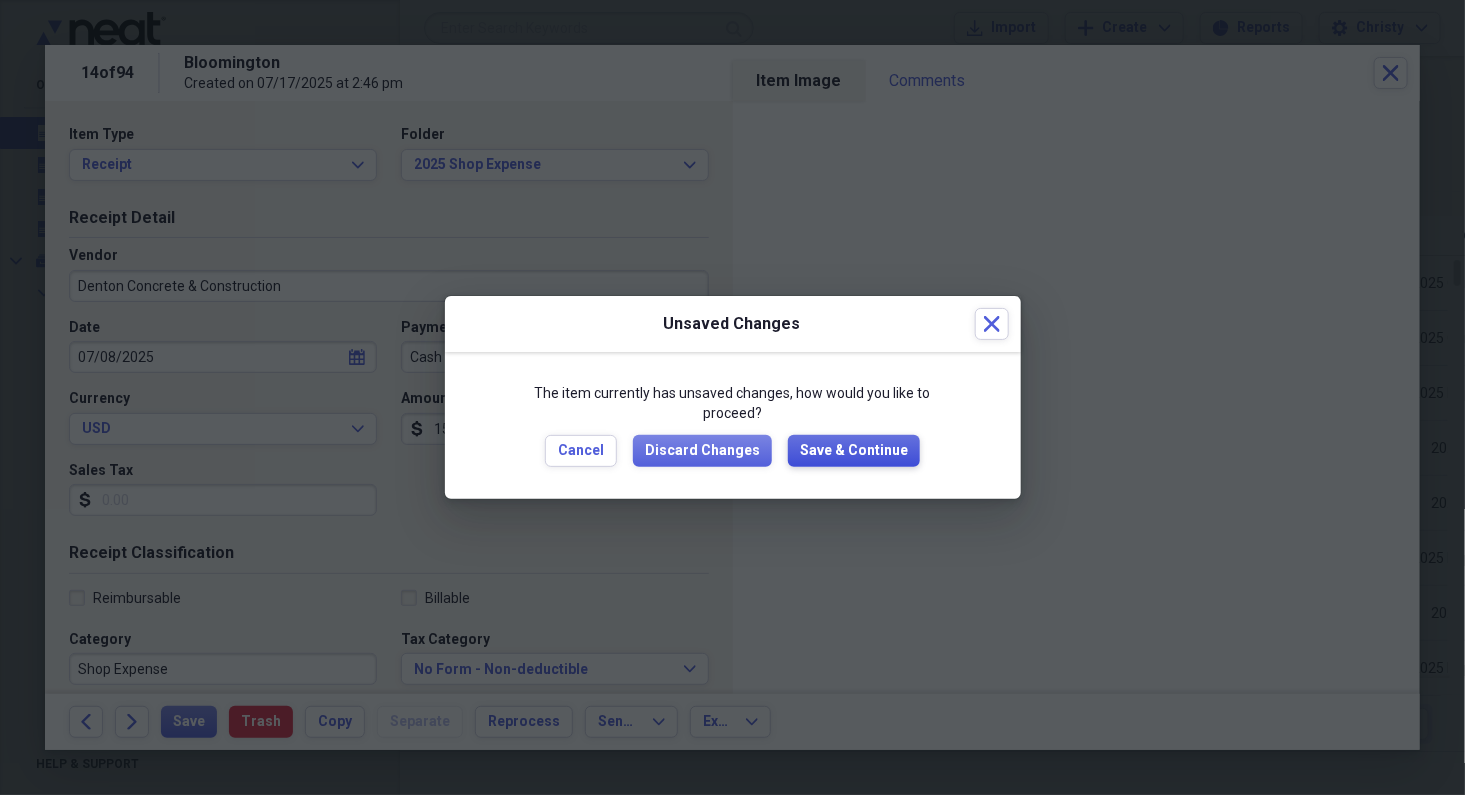 click on "Save & Continue" at bounding box center [854, 451] 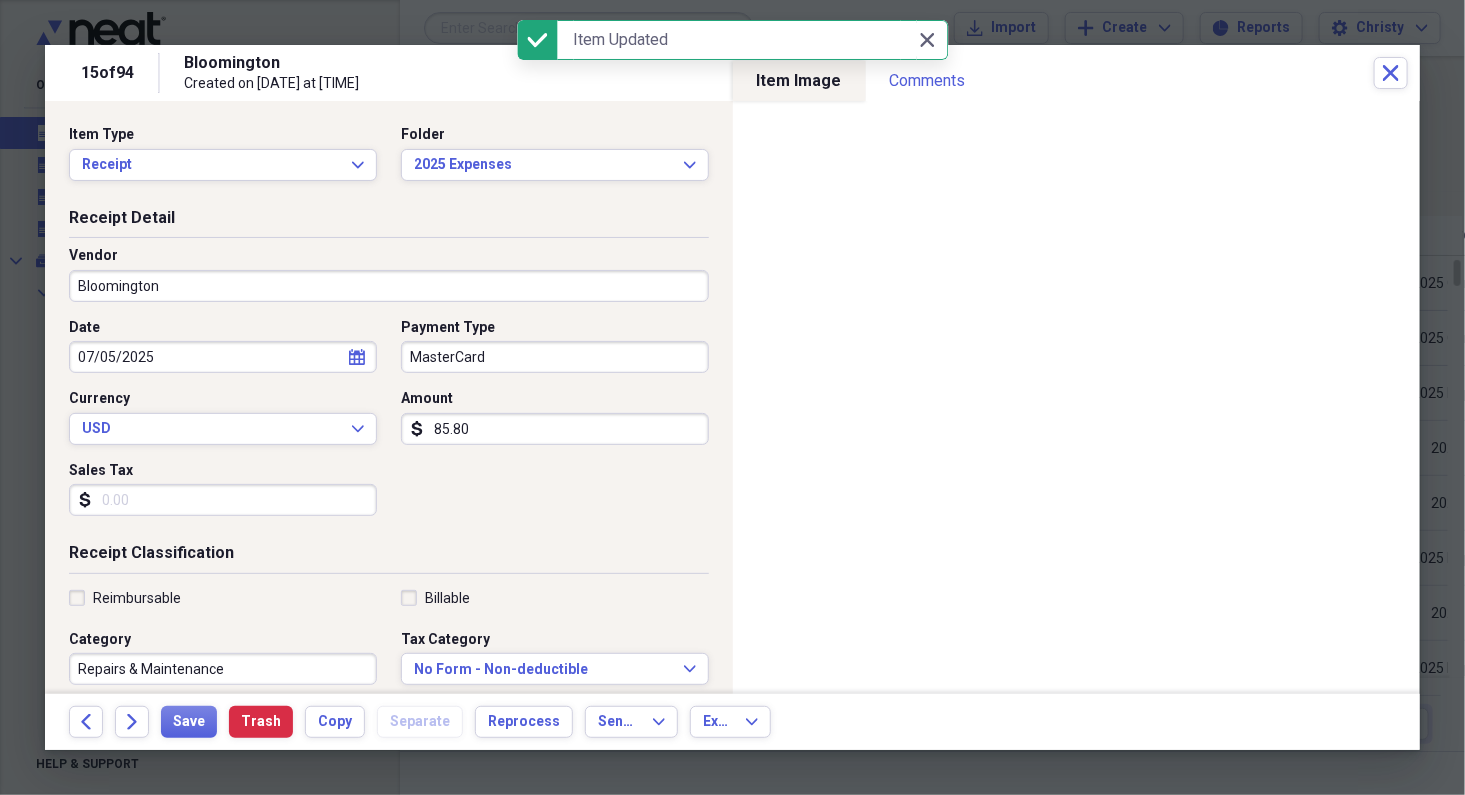 click on "Bloomington" at bounding box center [389, 286] 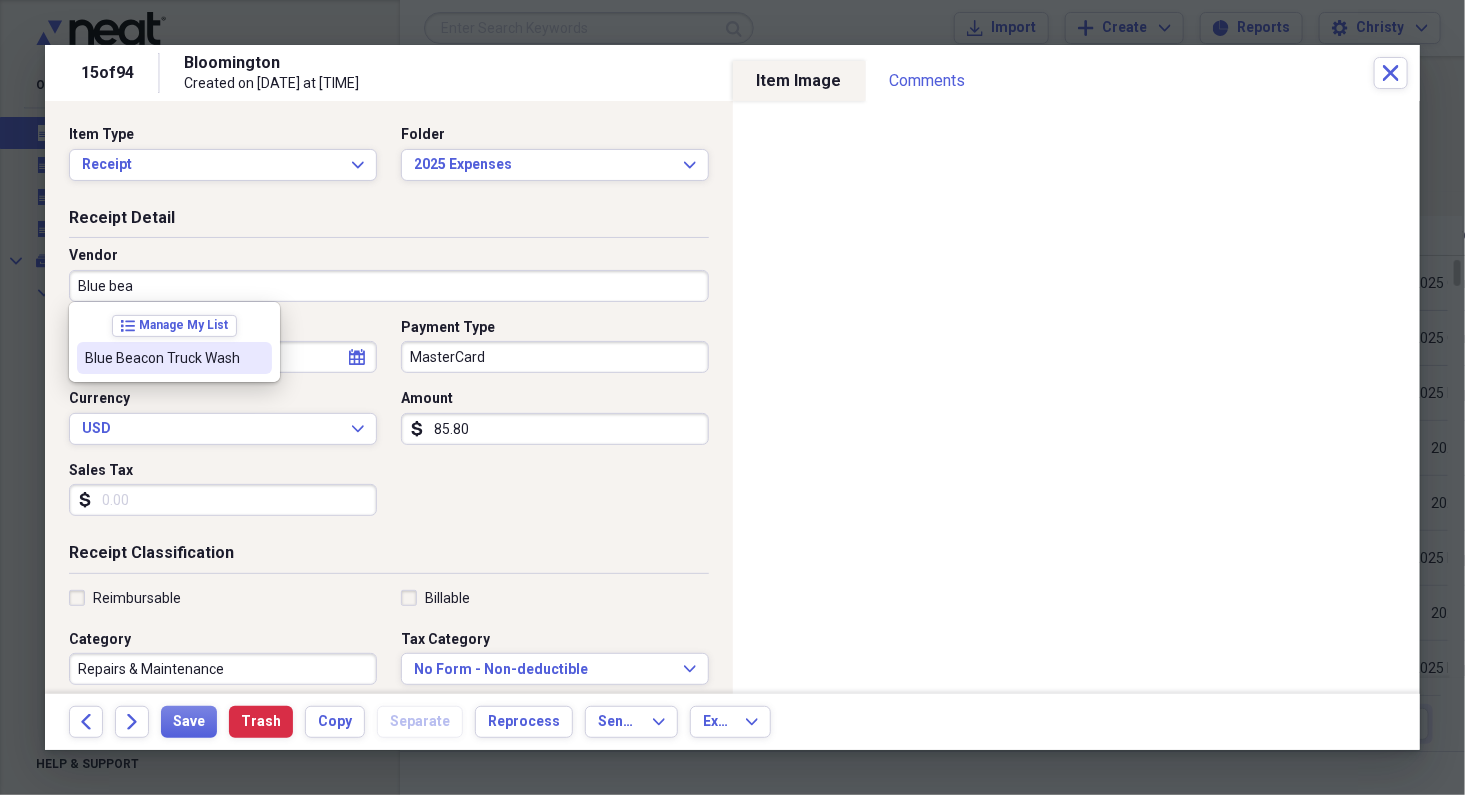 click on "Blue Beacon Truck Wash" at bounding box center [162, 358] 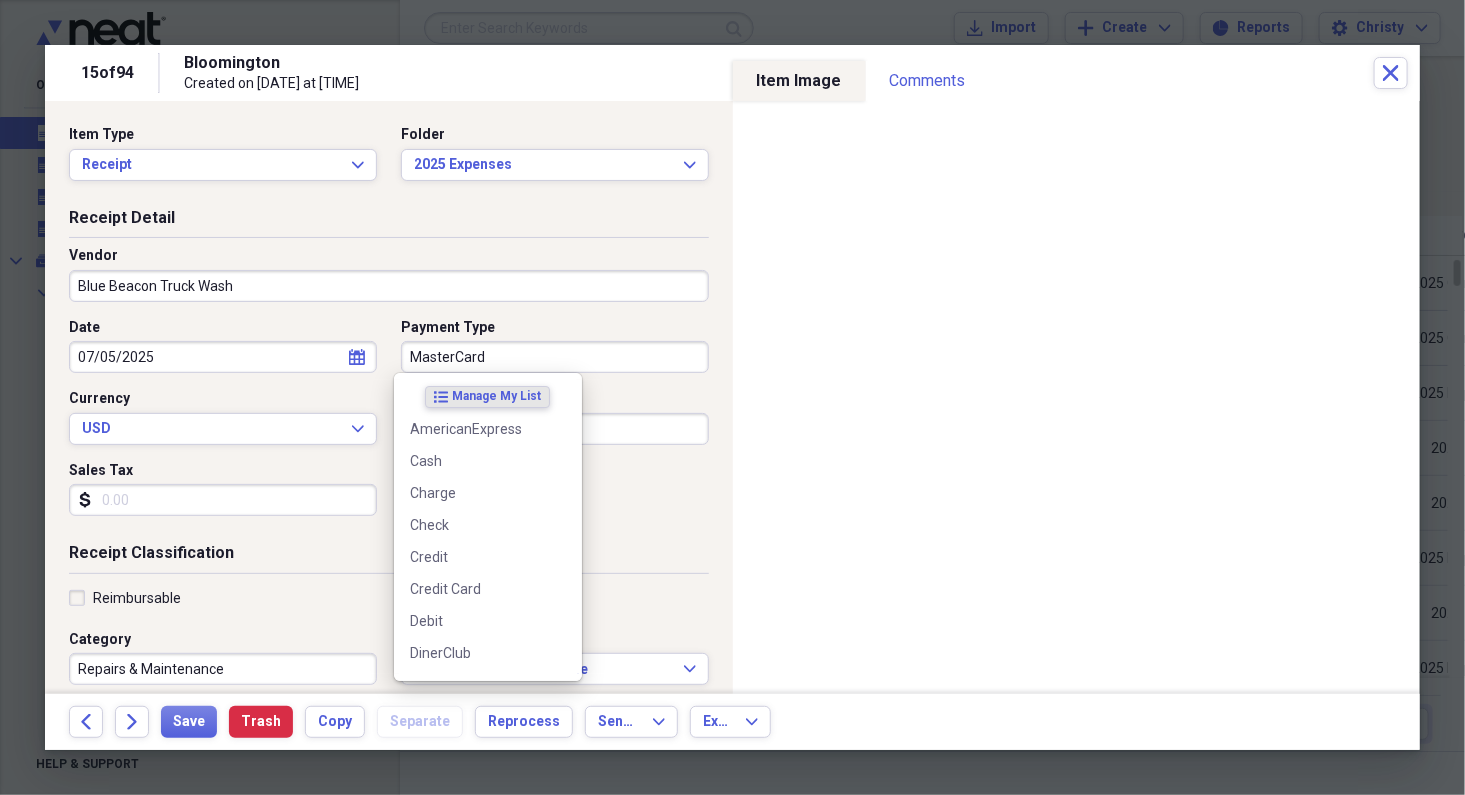 click on "MasterCard" at bounding box center (555, 357) 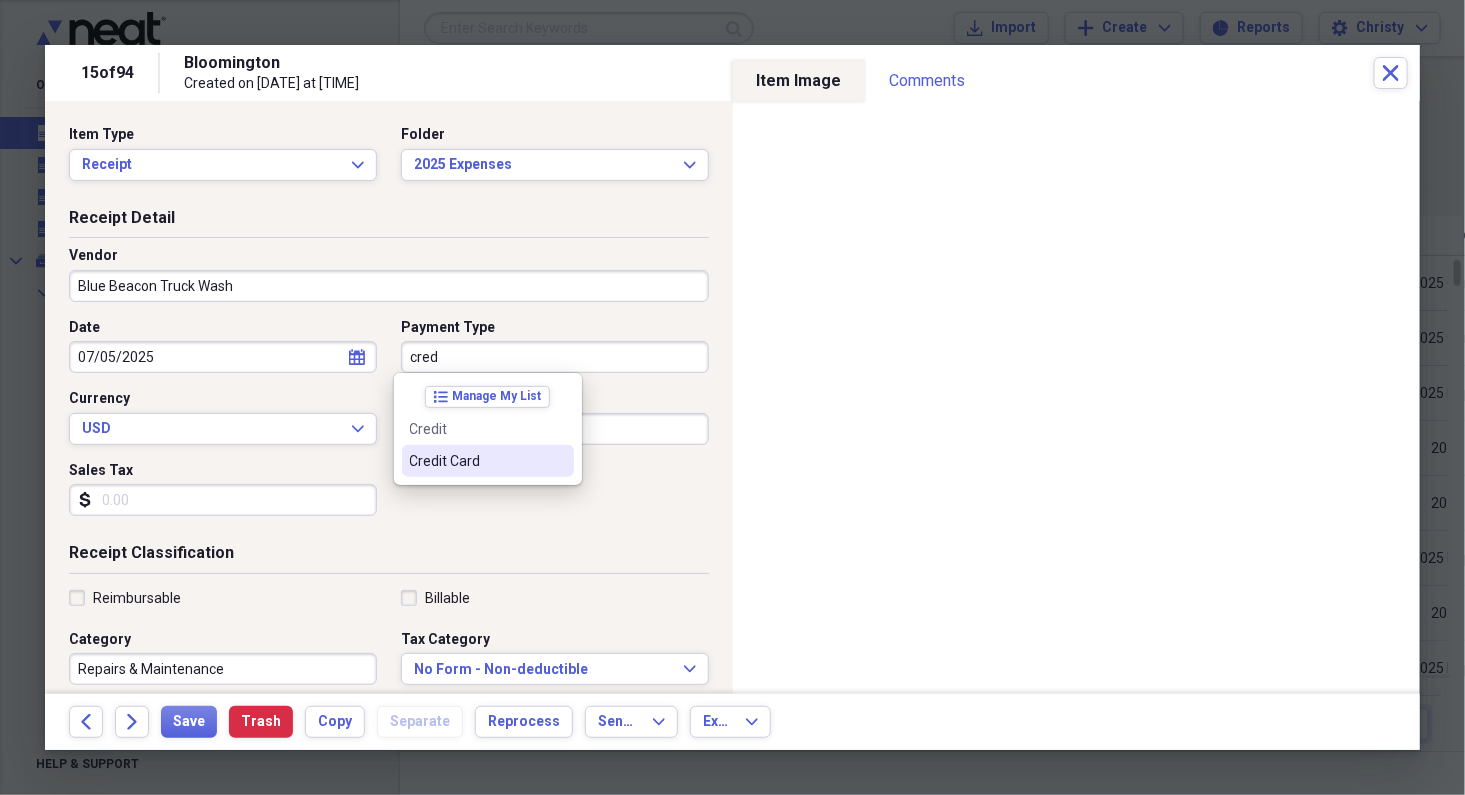 click on "Credit Card" at bounding box center (476, 461) 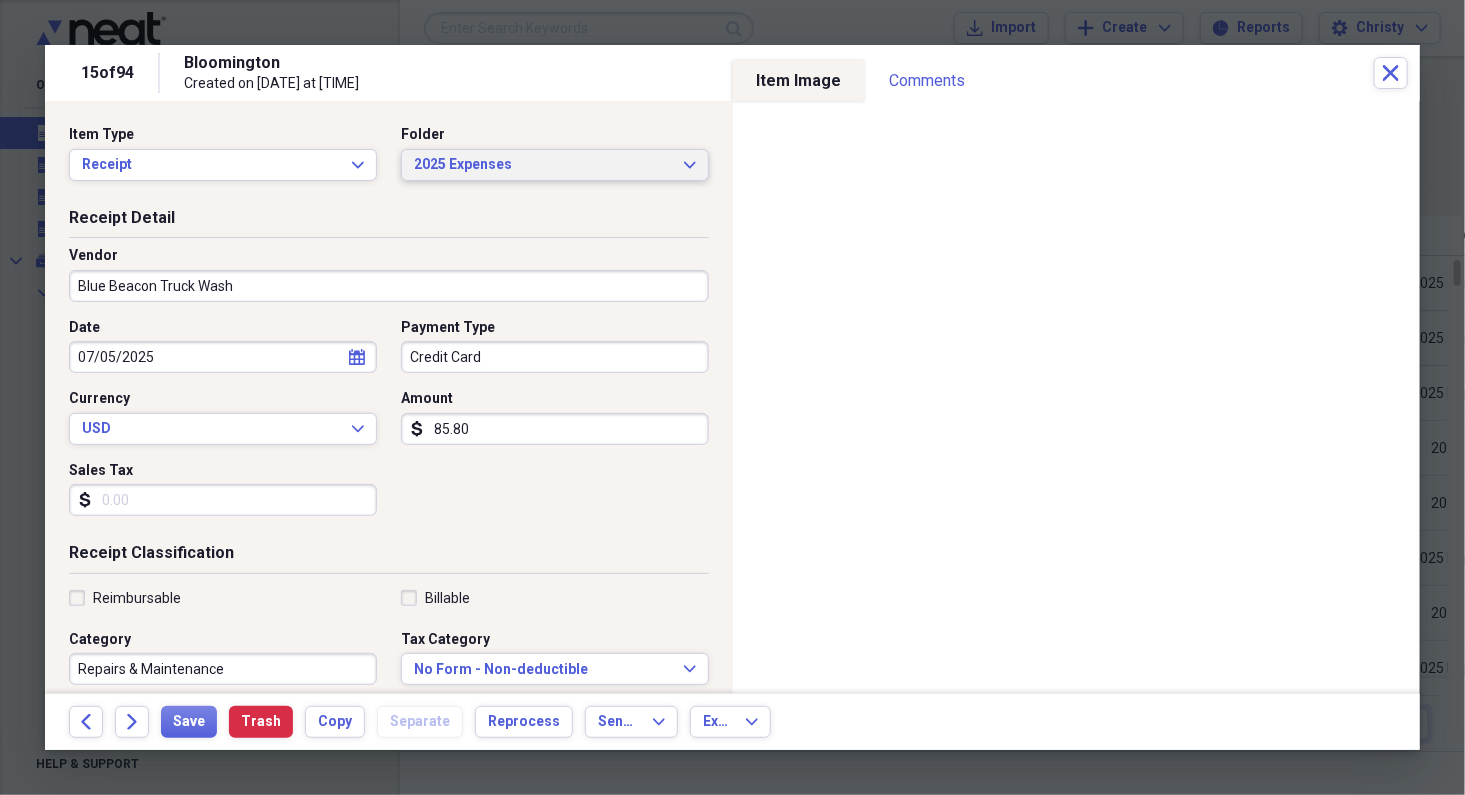 click on "2025 Expenses" at bounding box center [543, 165] 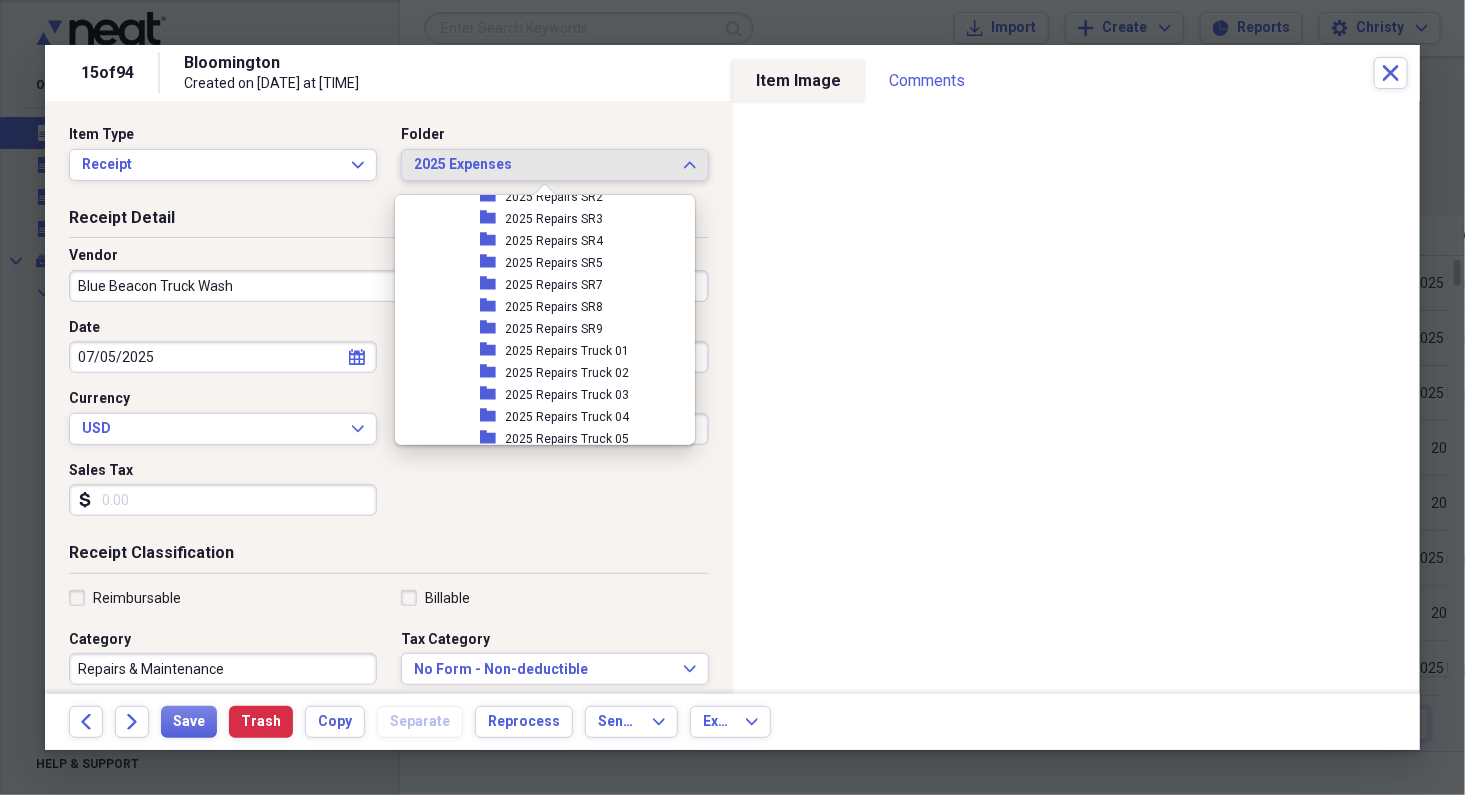 scroll, scrollTop: 2192, scrollLeft: 0, axis: vertical 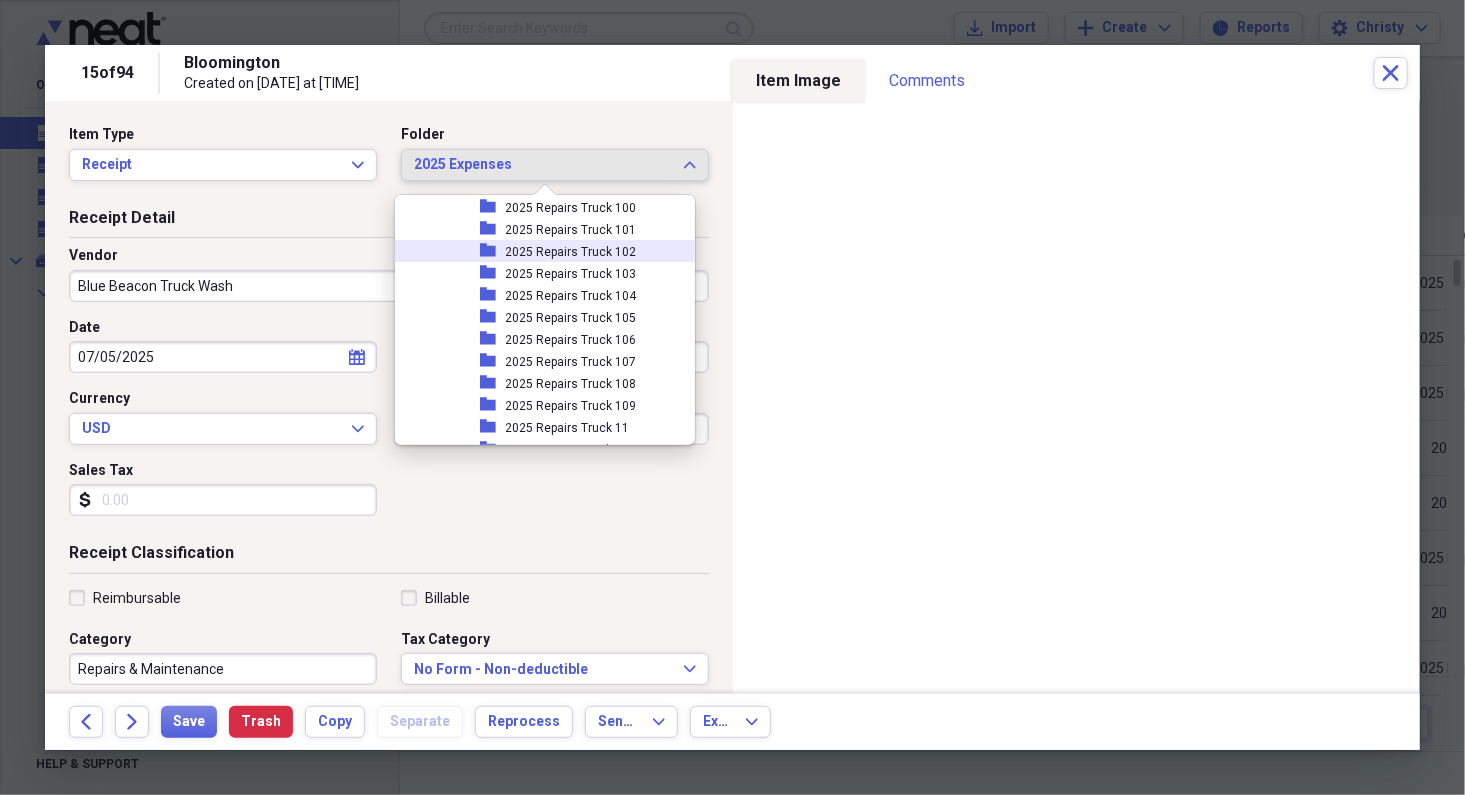 click on "2025 Repairs Truck 102" at bounding box center [571, 252] 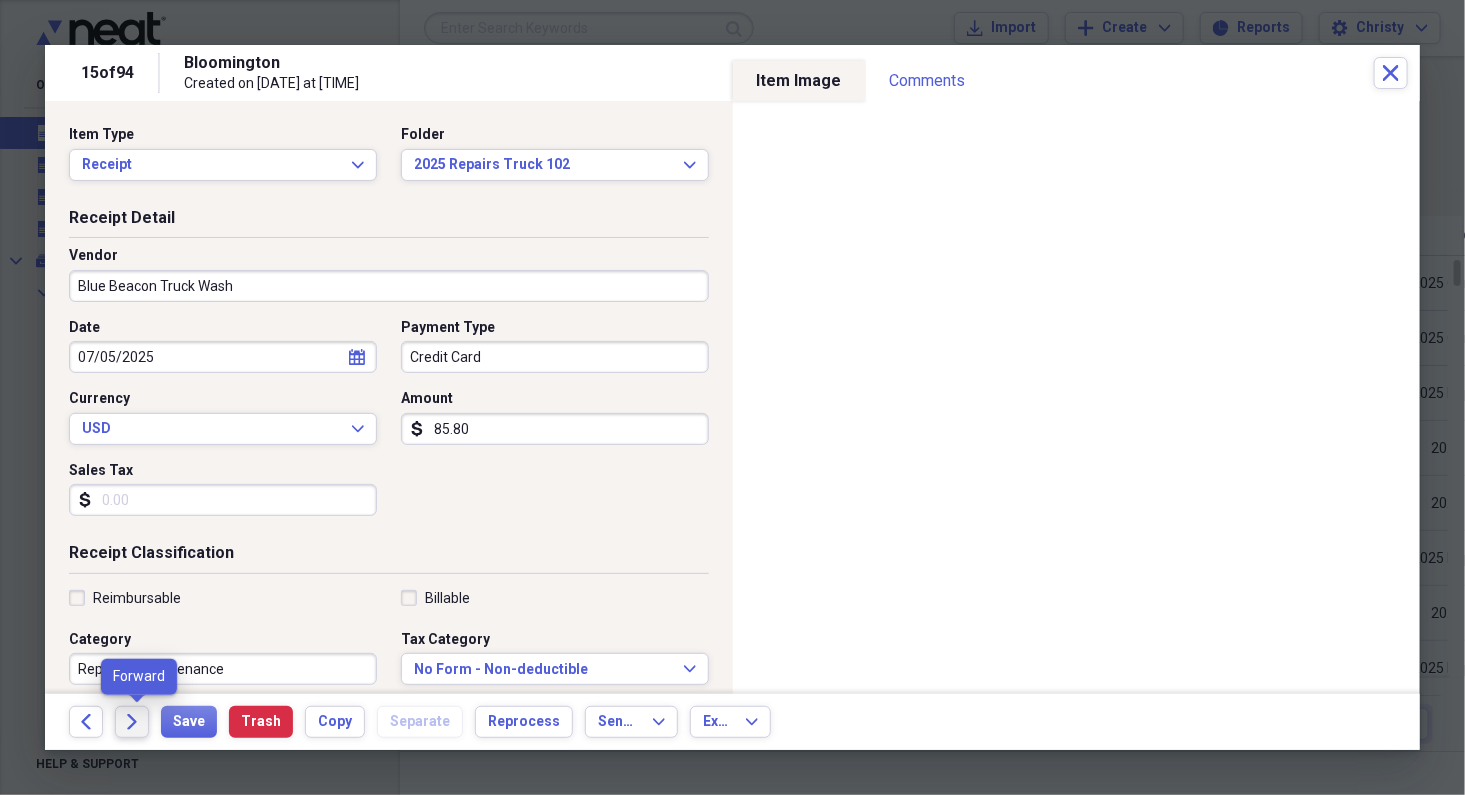click on "Forward" 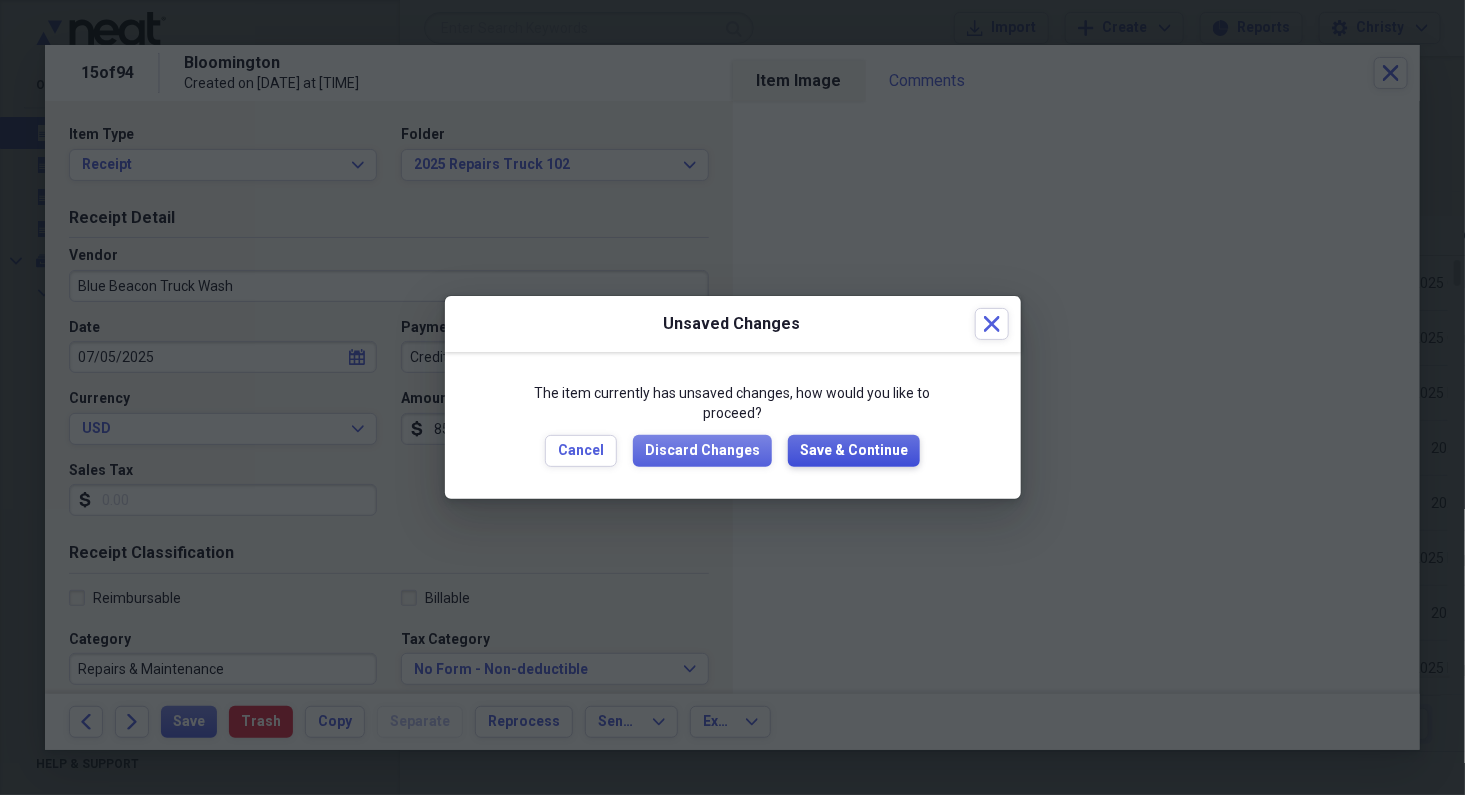 click on "Save & Continue" at bounding box center (854, 451) 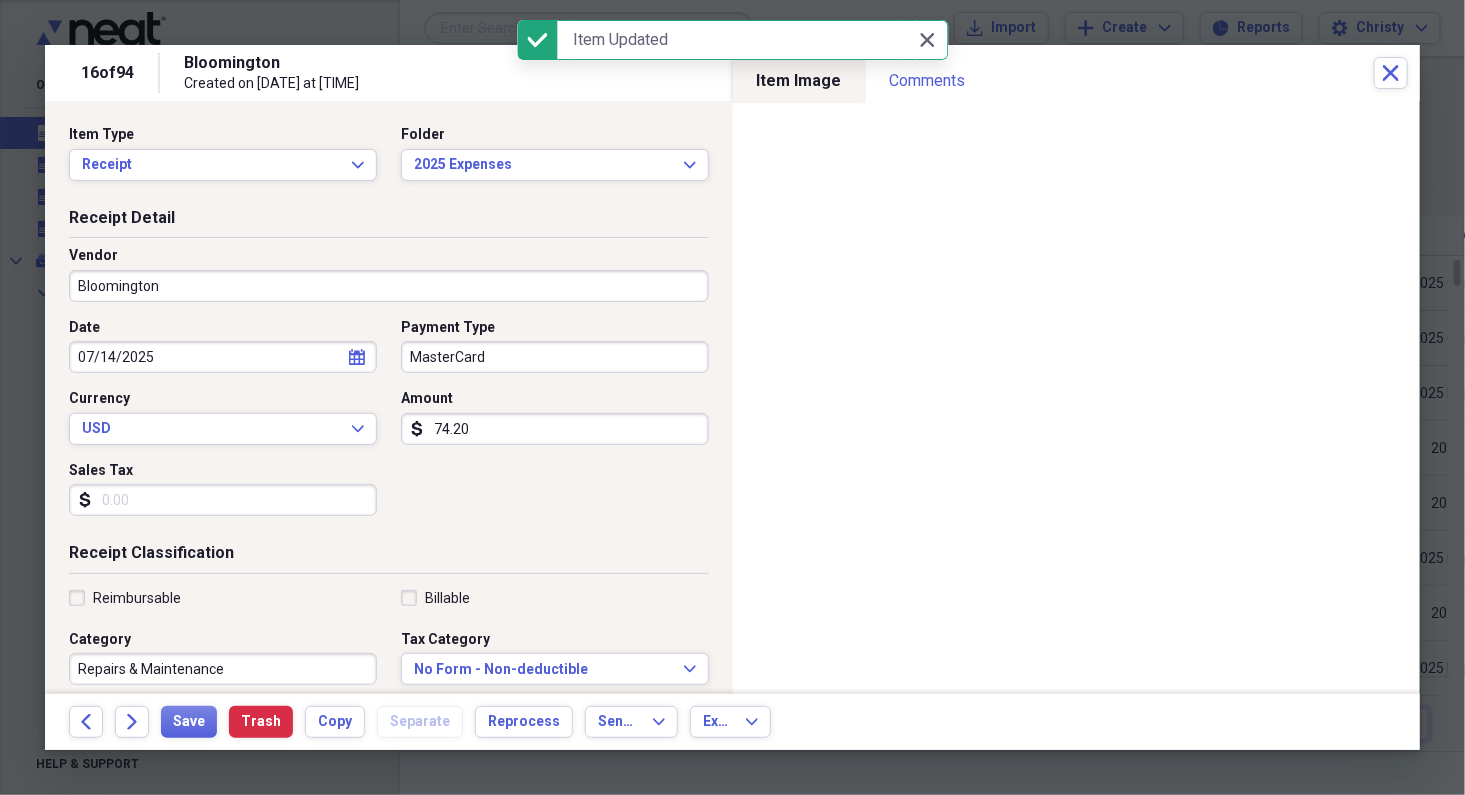 click on "Bloomington" at bounding box center [389, 286] 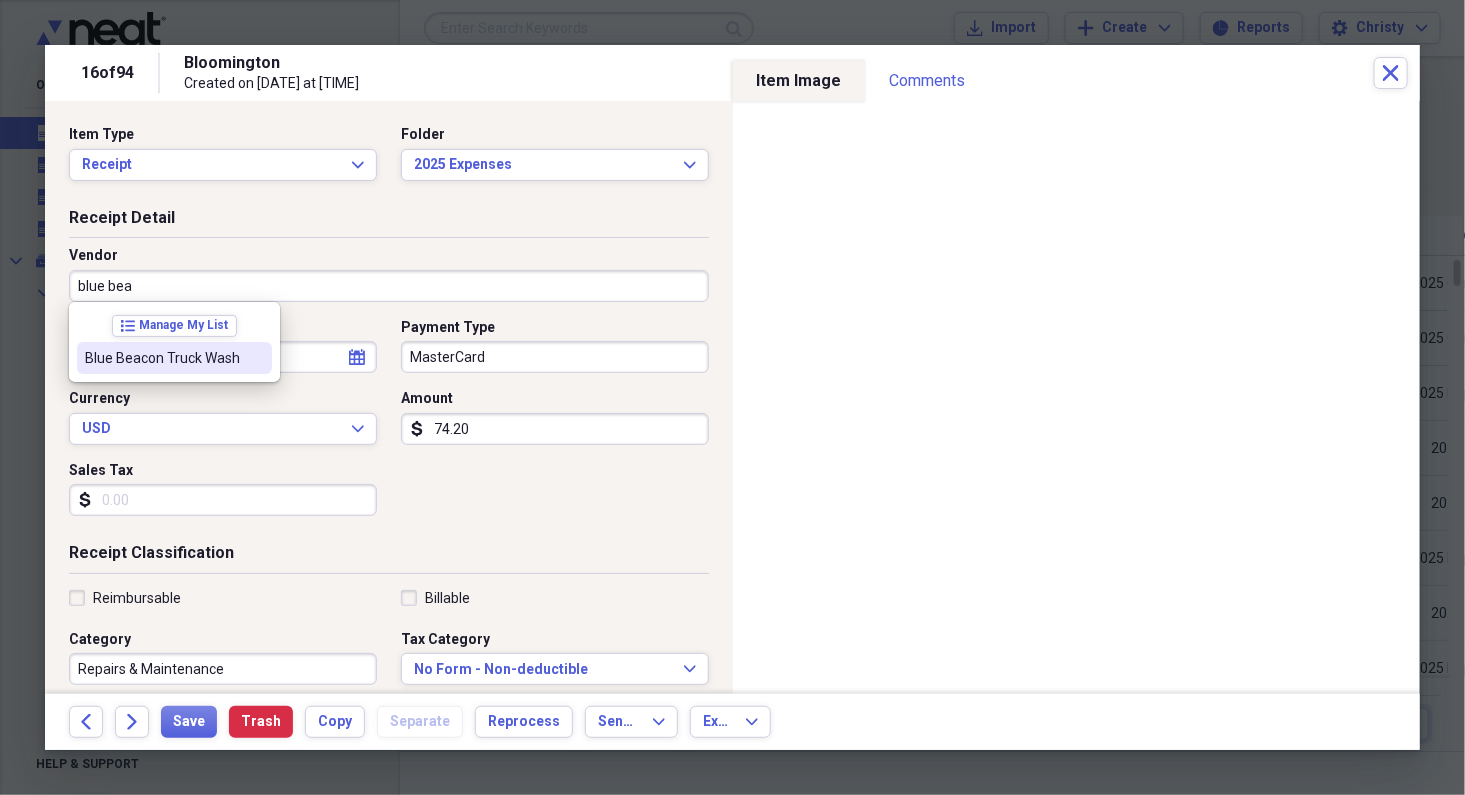 click on "Blue Beacon Truck Wash" at bounding box center [162, 358] 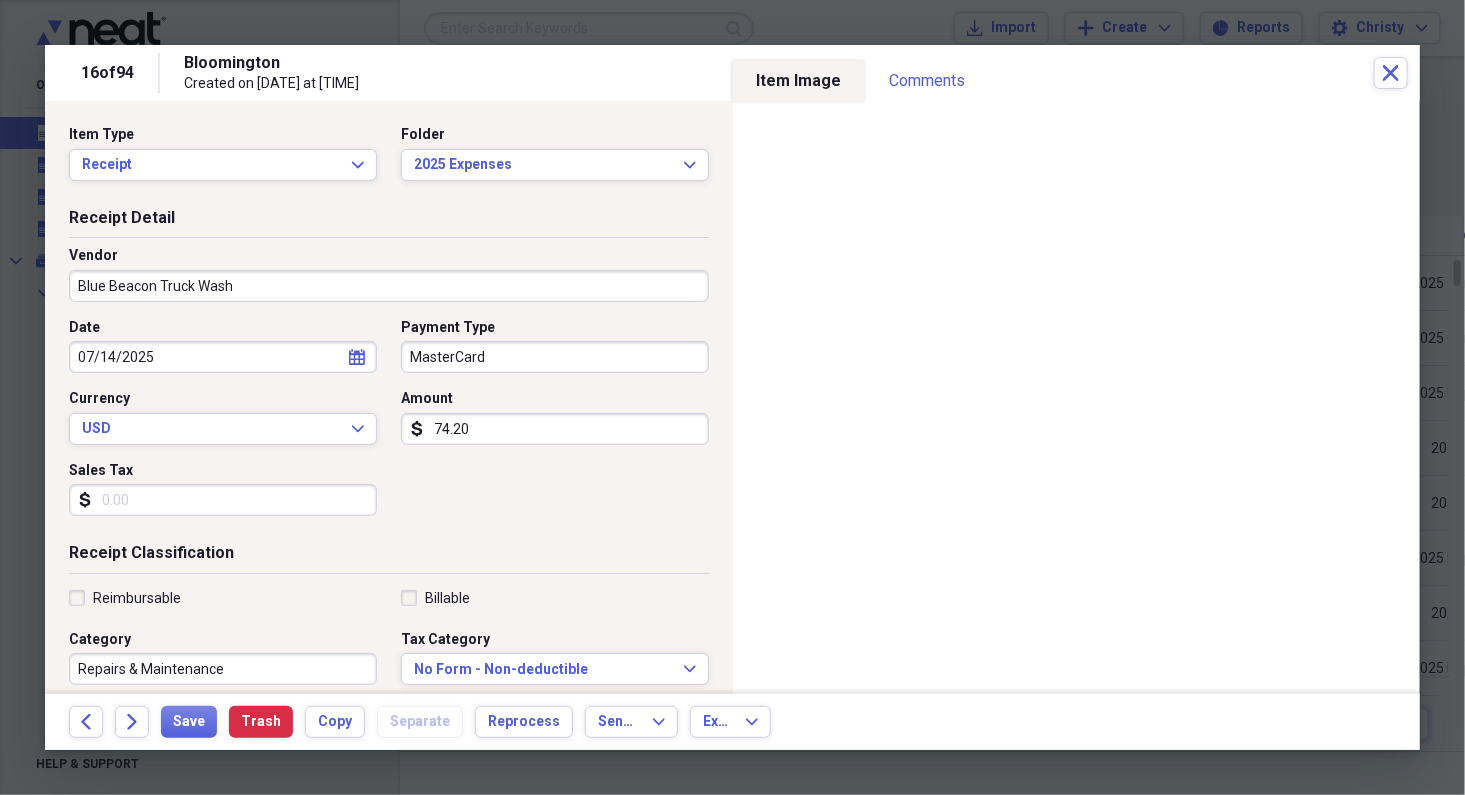 click on "MasterCard" at bounding box center [555, 357] 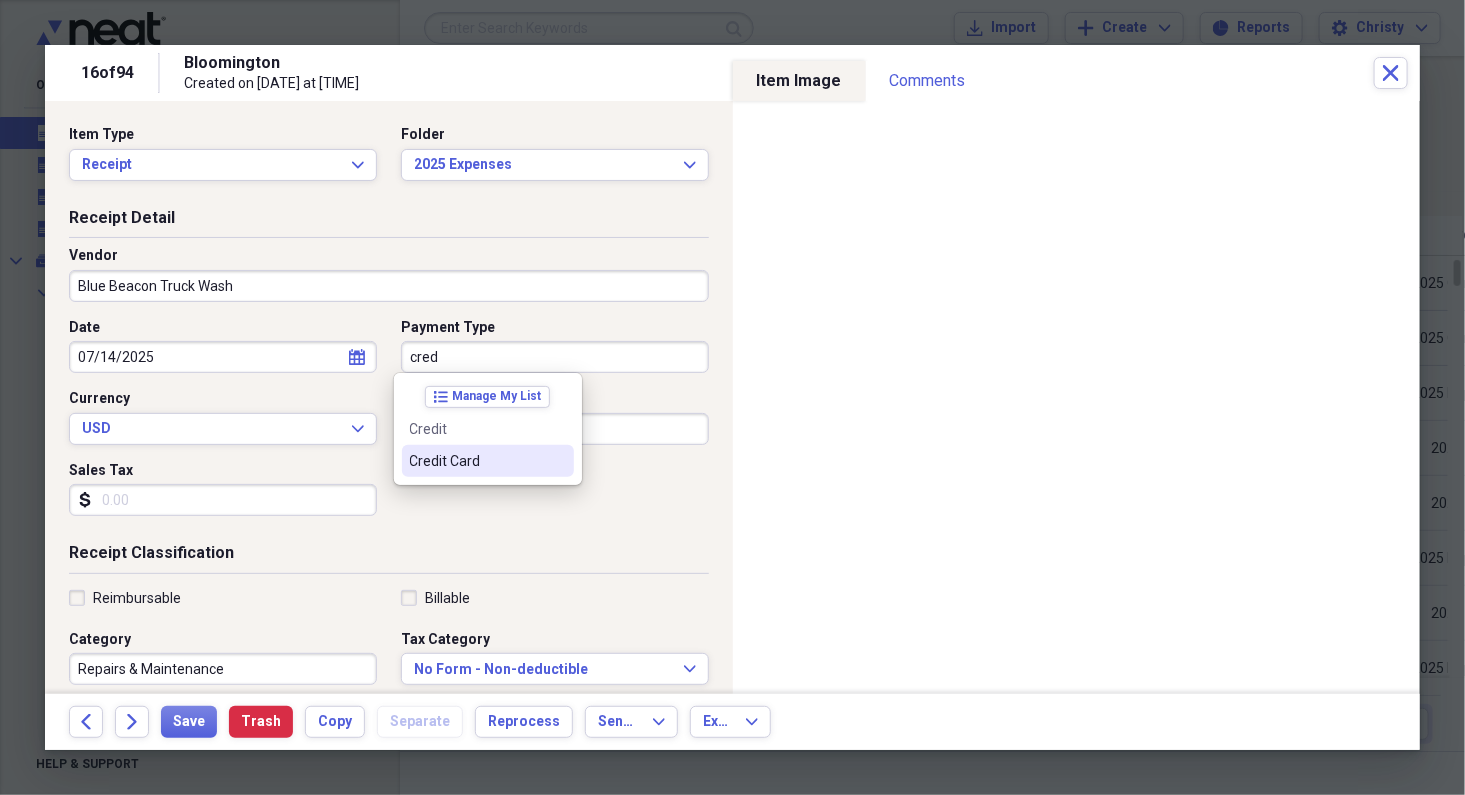 click on "list Manage My List Credit Credit Card" at bounding box center (488, 429) 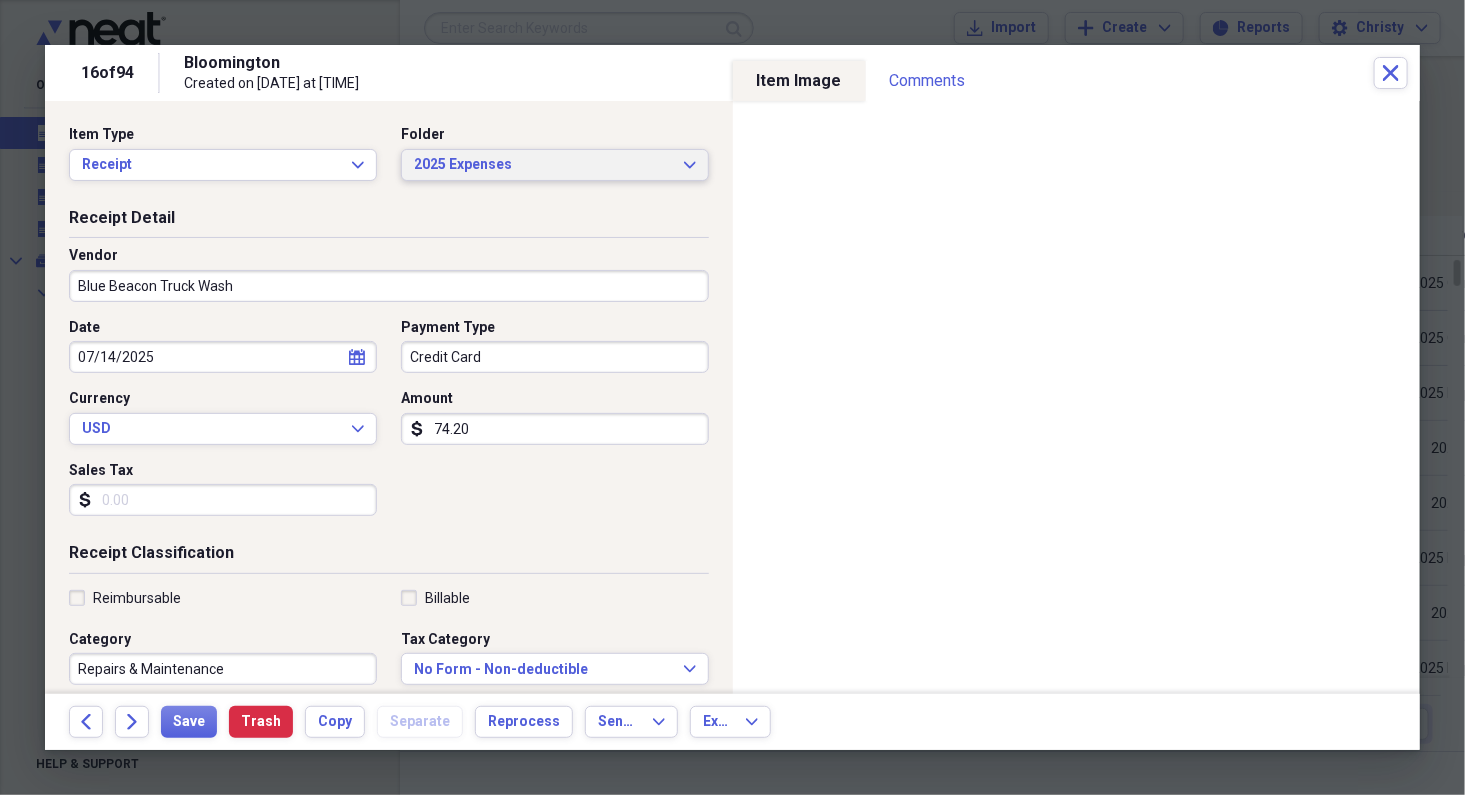 click on "2025 Expenses Expand" at bounding box center [555, 165] 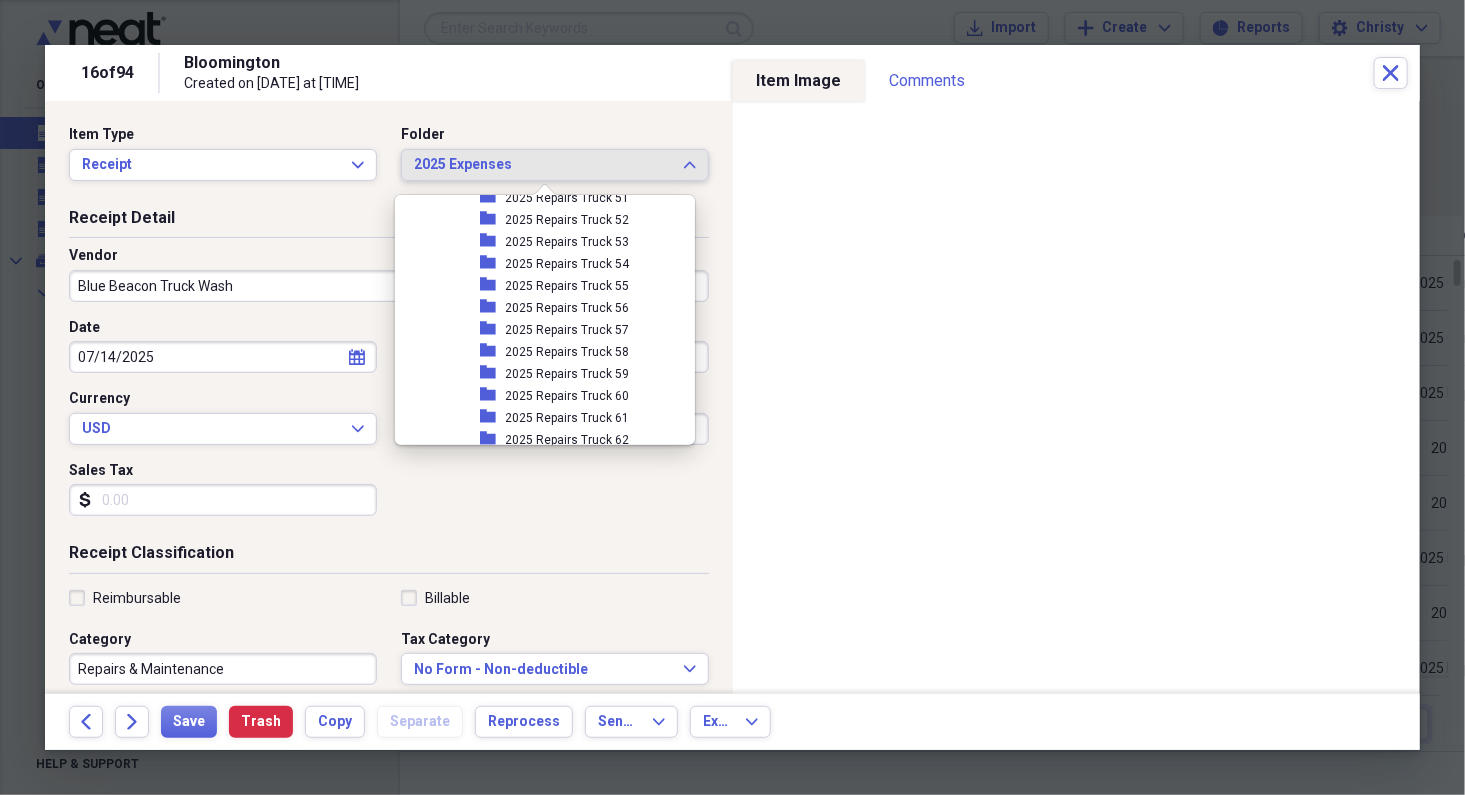 scroll, scrollTop: 3374, scrollLeft: 0, axis: vertical 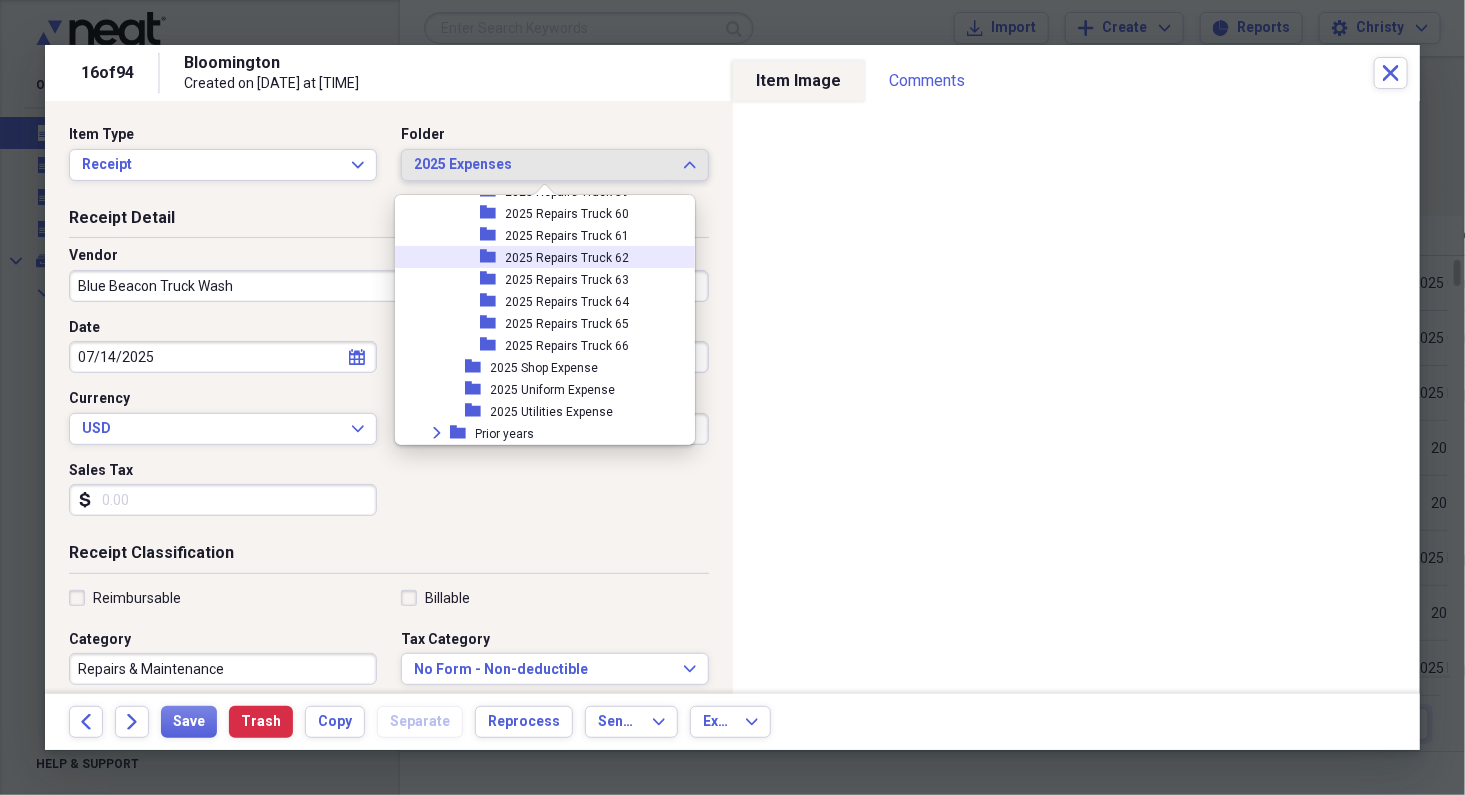 click on "2025 Repairs Truck 62" at bounding box center [568, 258] 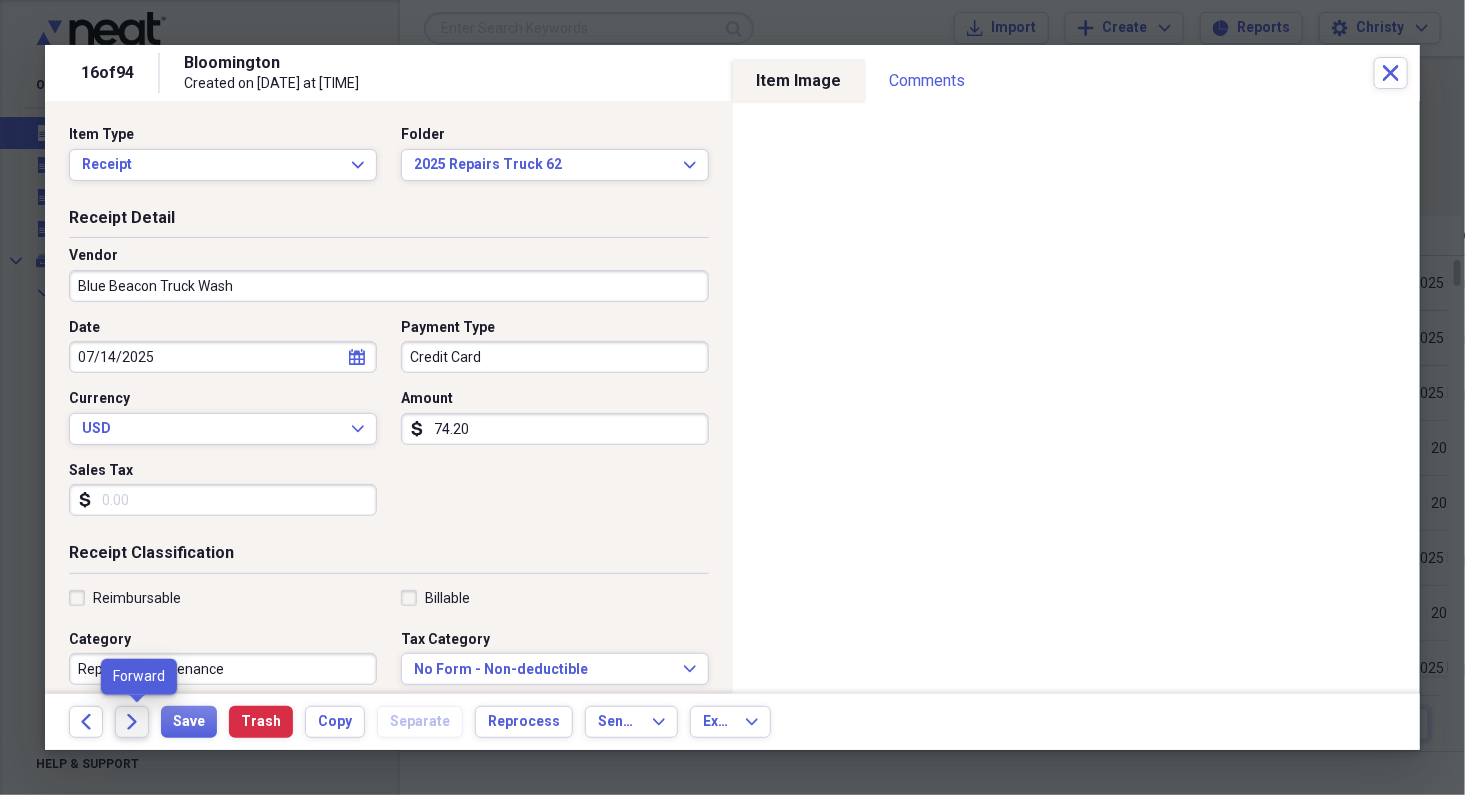 click on "Forward" 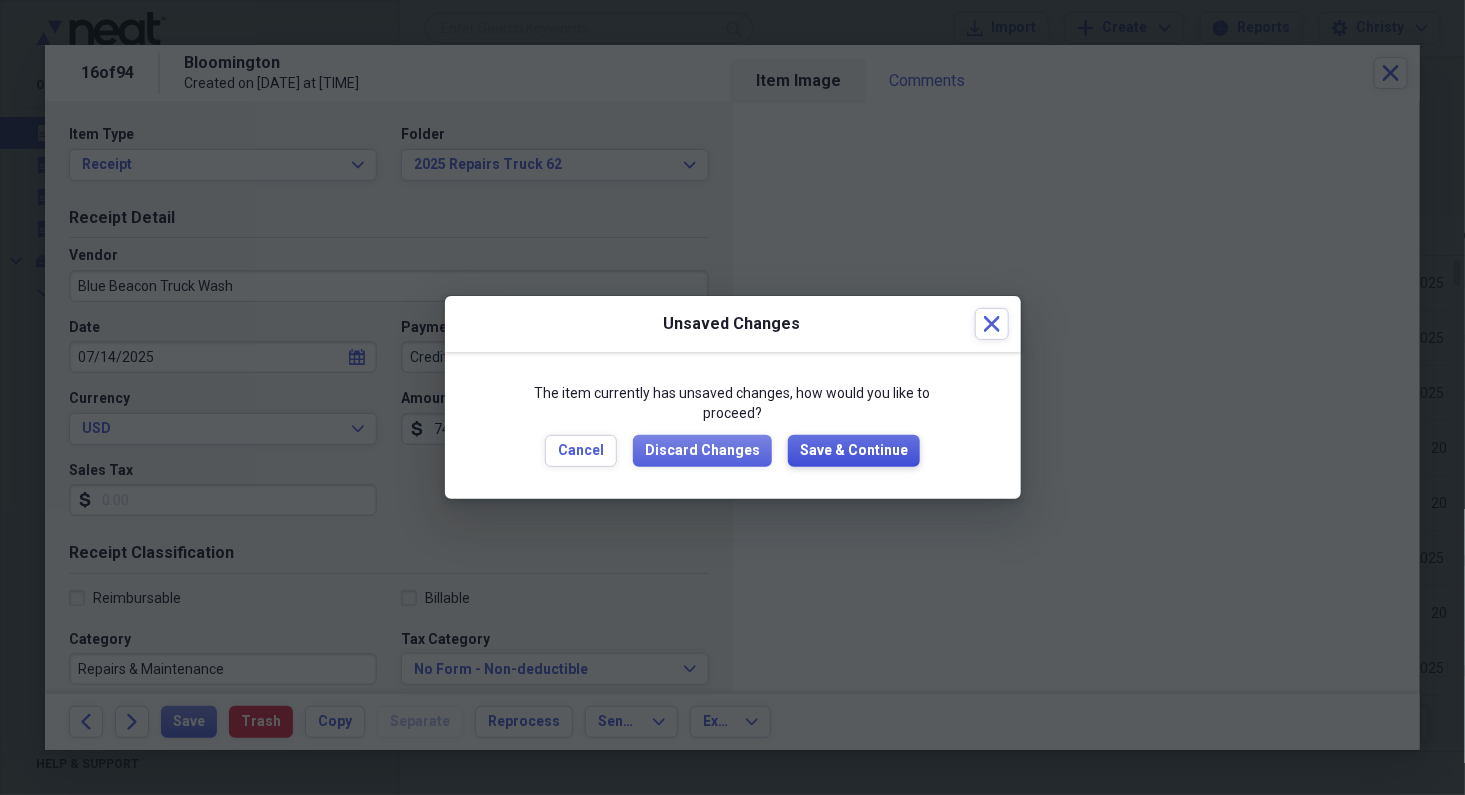 click on "Save & Continue" at bounding box center (854, 451) 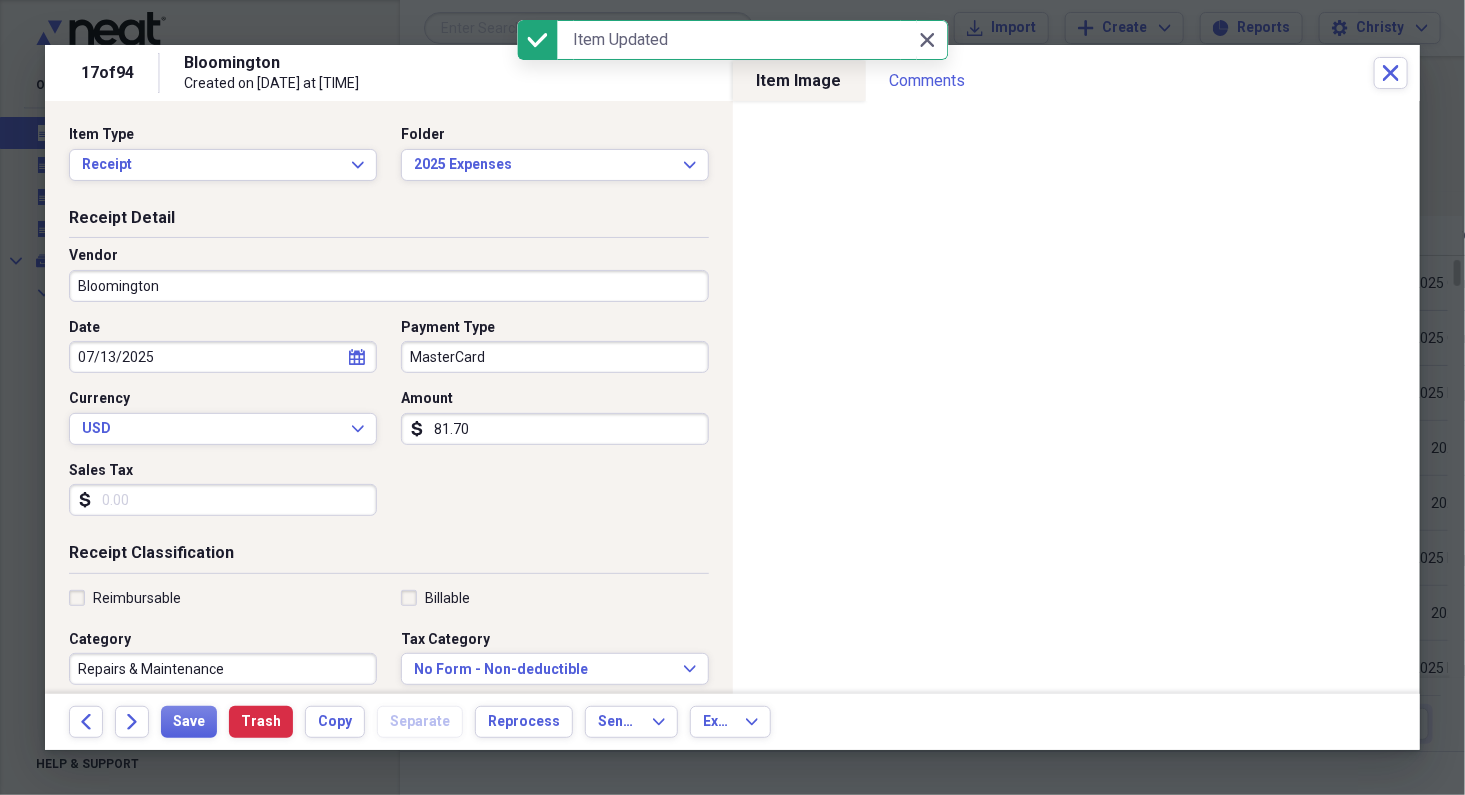 click on "Bloomington" at bounding box center [389, 286] 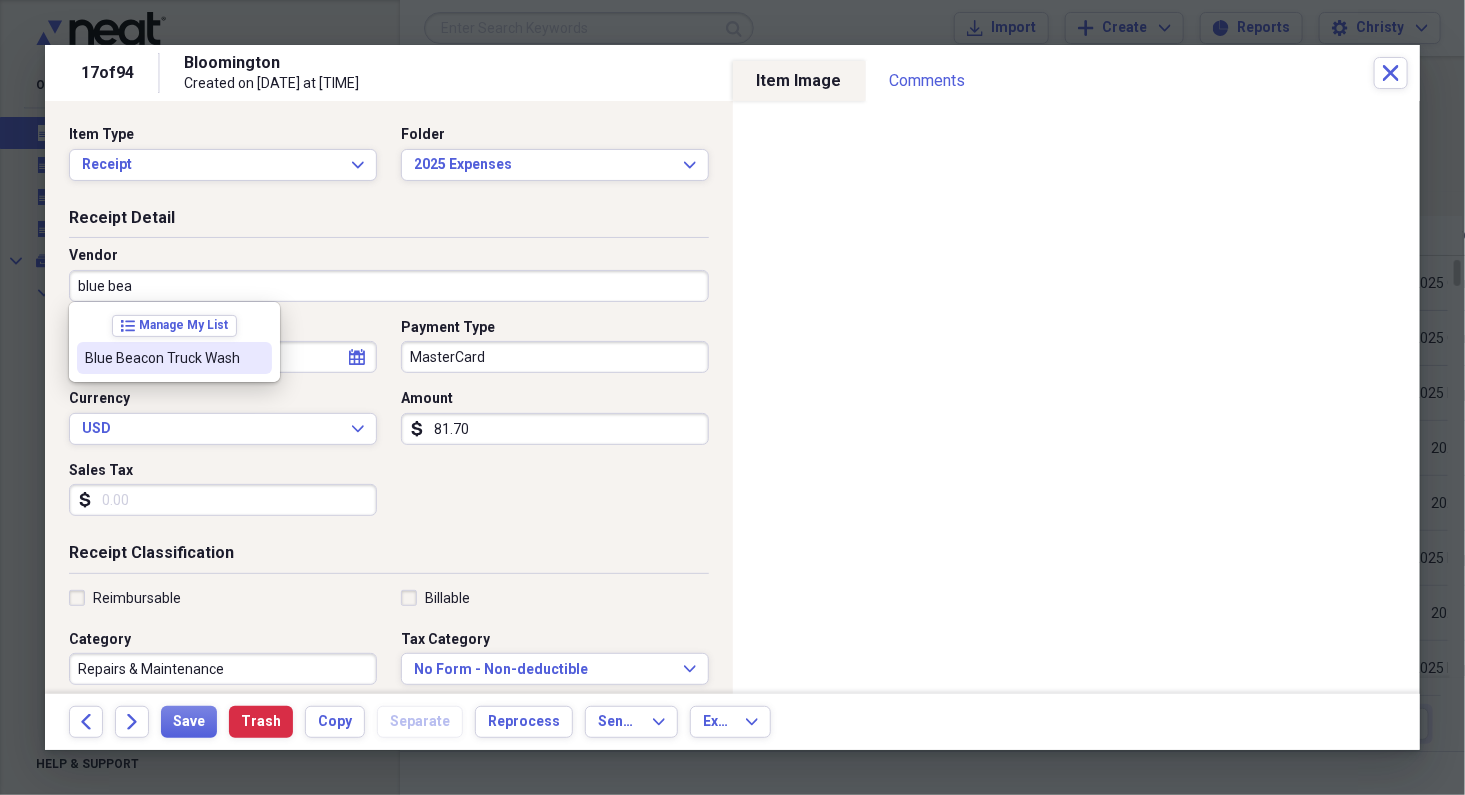 type on "Blue Beacon Truck Wash" 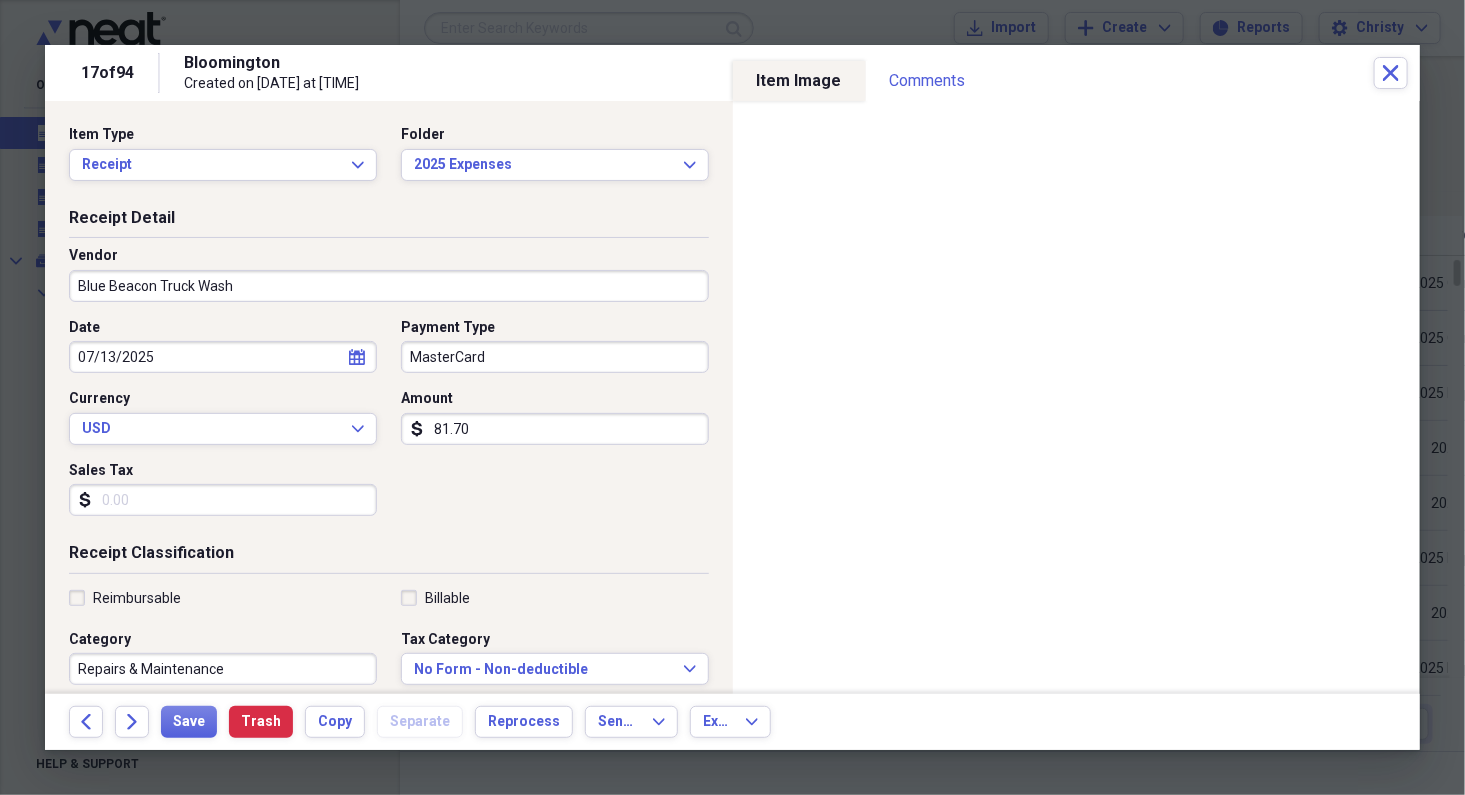 click on "MasterCard" at bounding box center (555, 357) 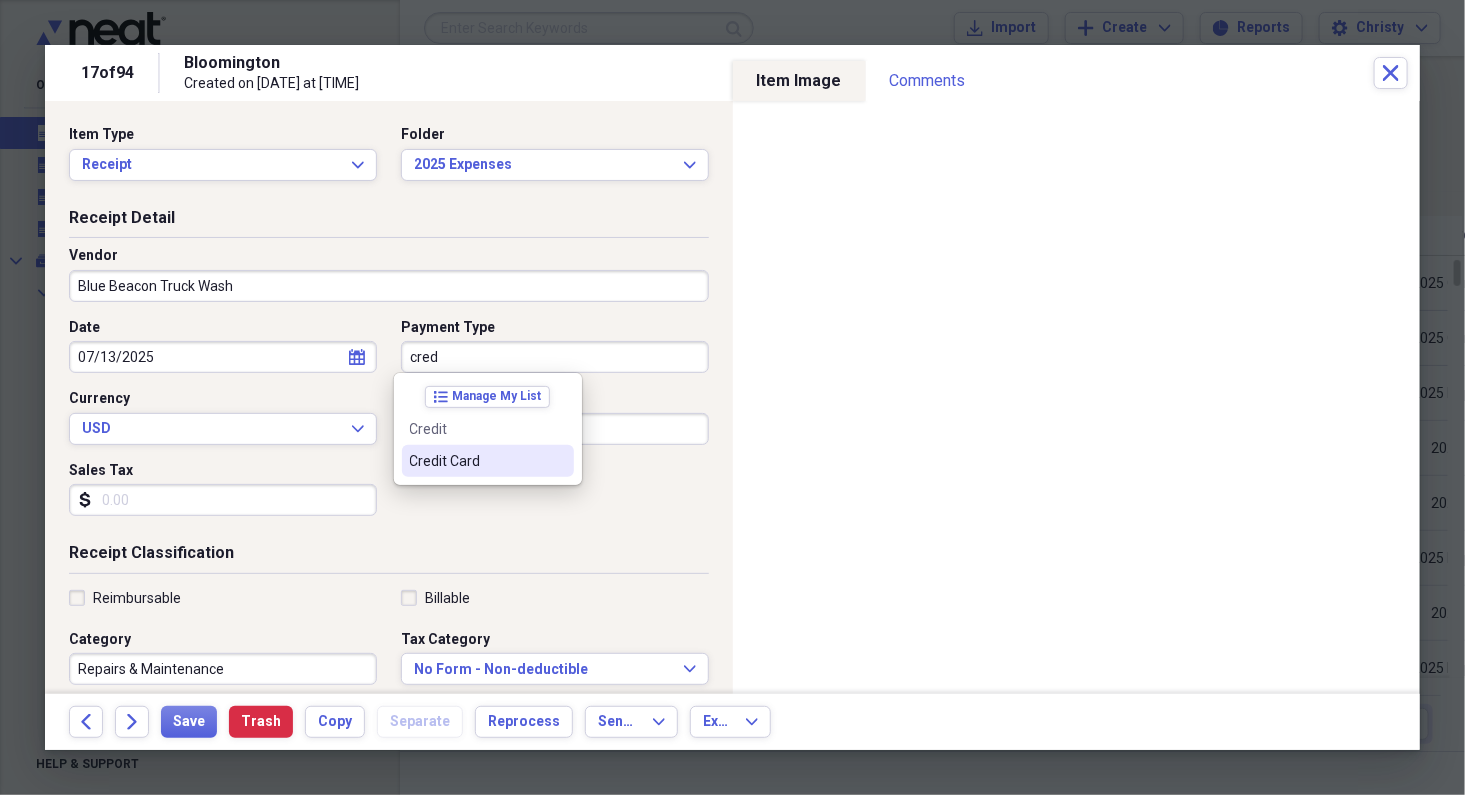 click on "Credit Card" at bounding box center [476, 461] 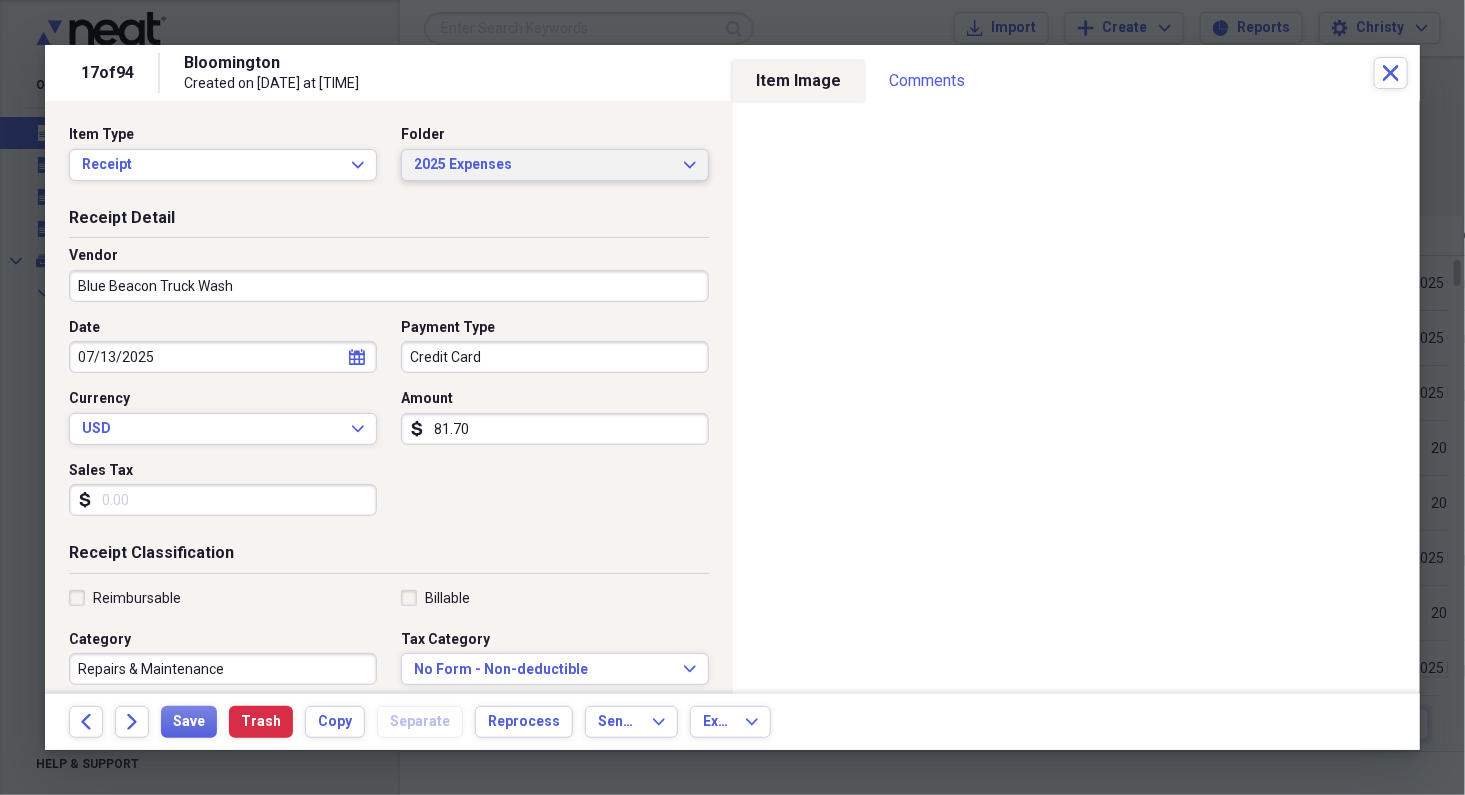 click on "2025 Expenses" at bounding box center (543, 165) 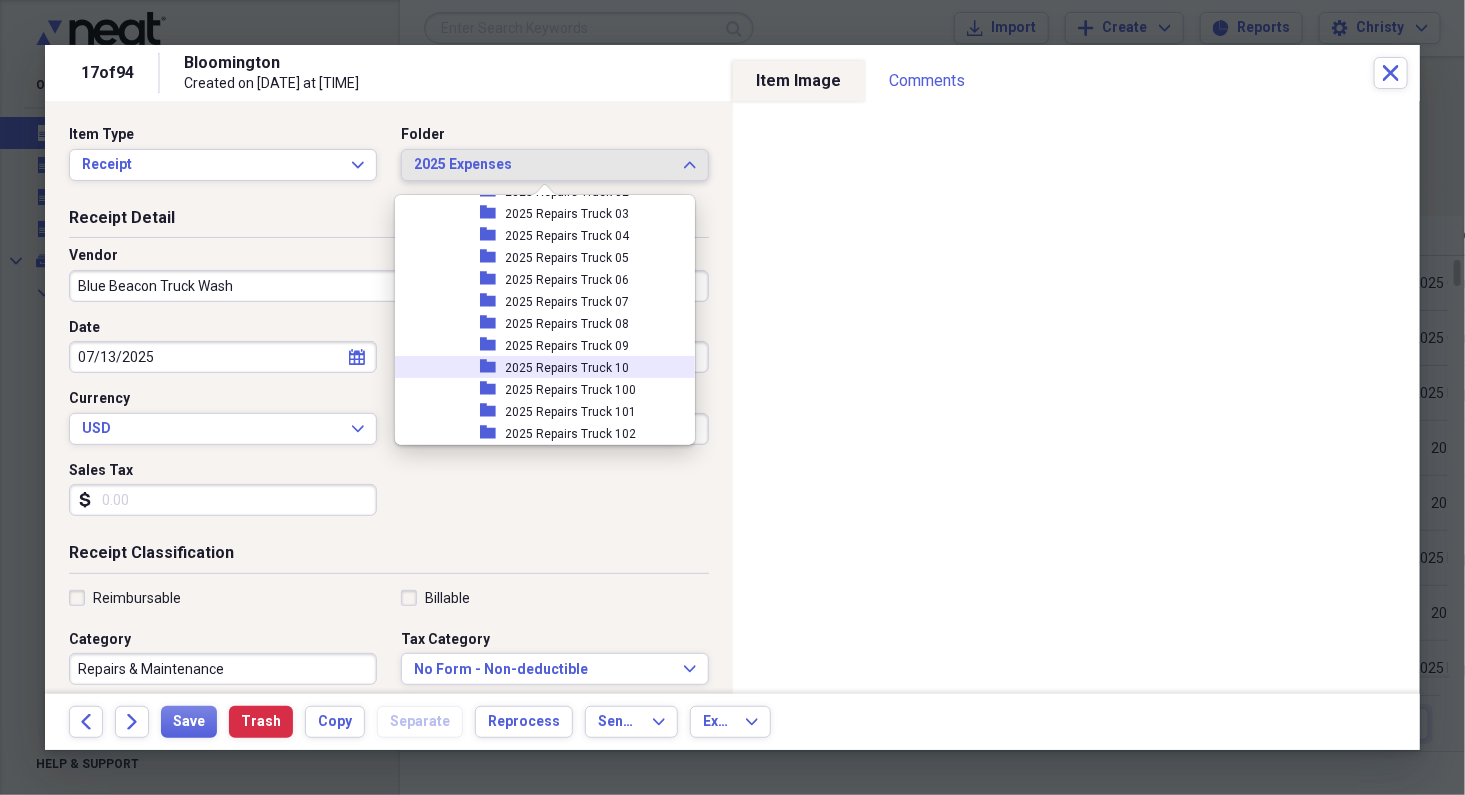 scroll, scrollTop: 2192, scrollLeft: 0, axis: vertical 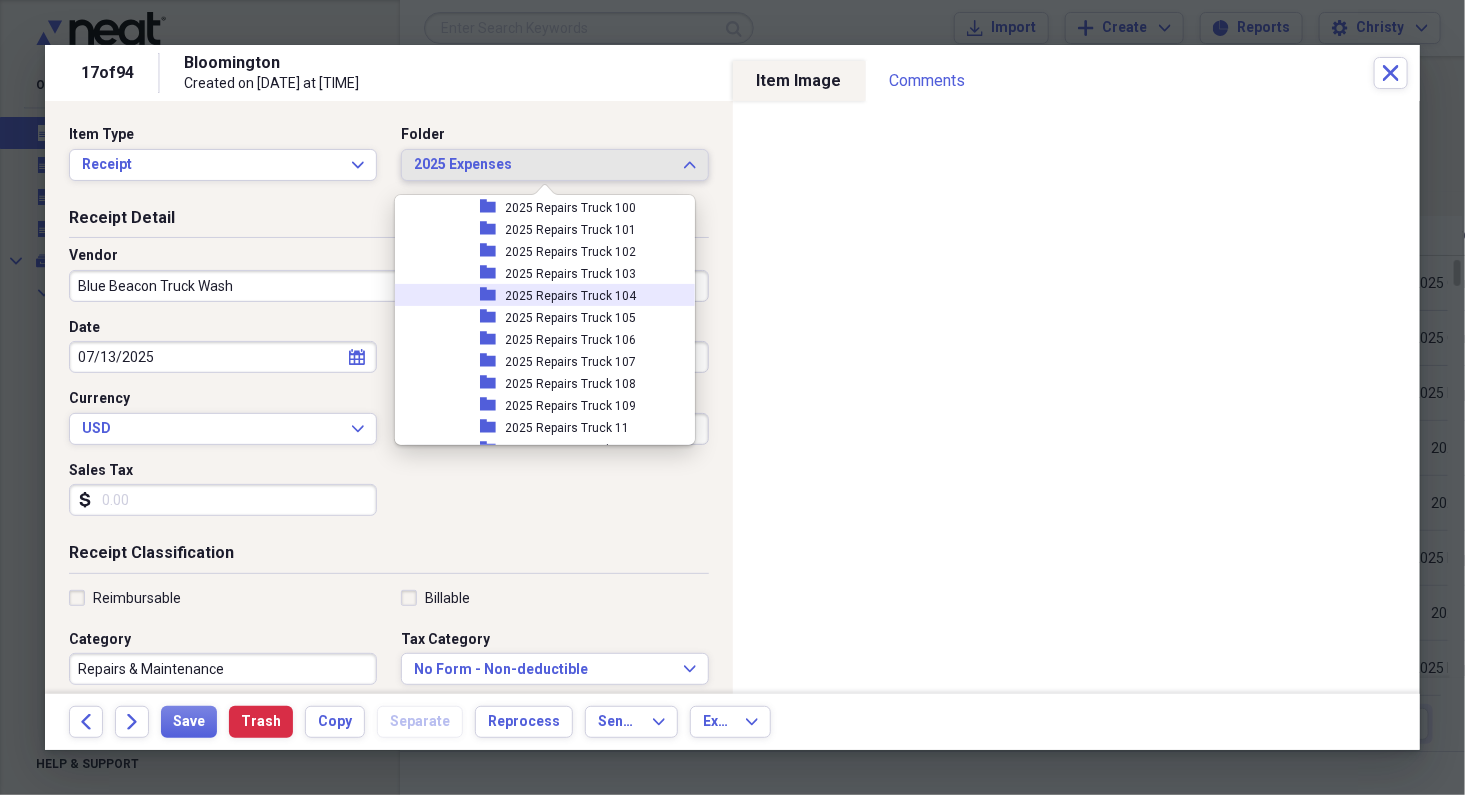 click on "2025 Repairs Truck 104" at bounding box center (571, 296) 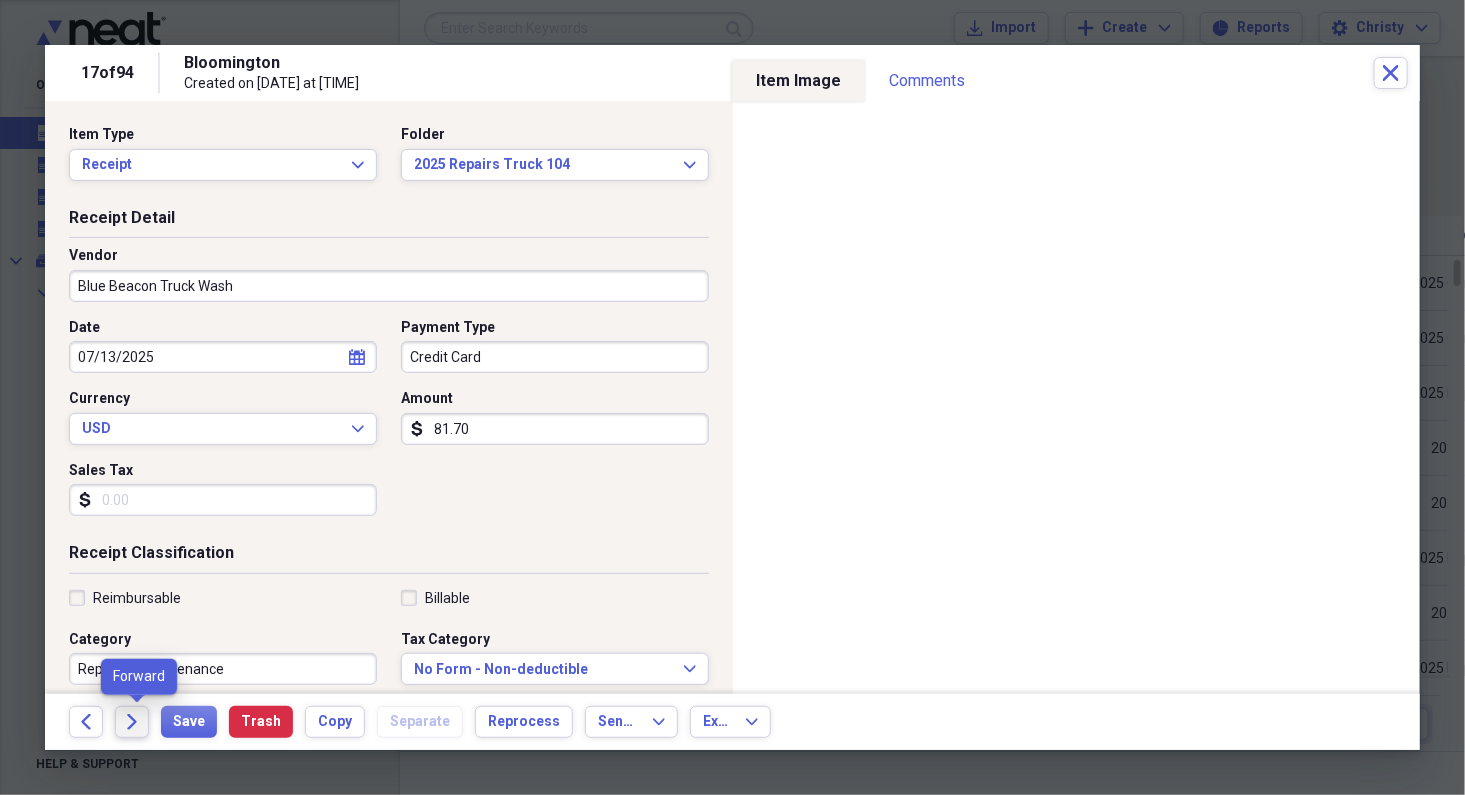 click on "Forward" 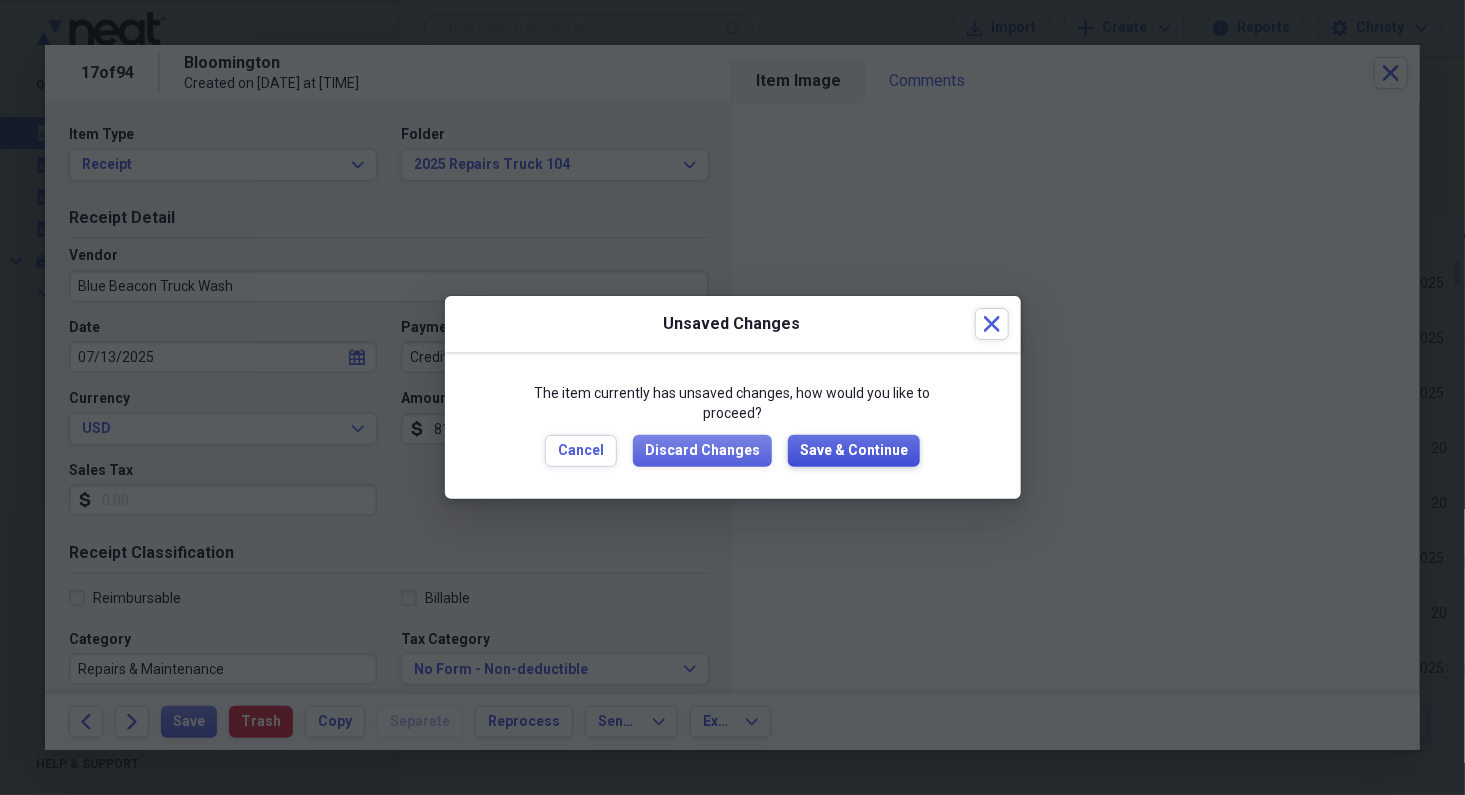 click on "Save & Continue" at bounding box center [854, 451] 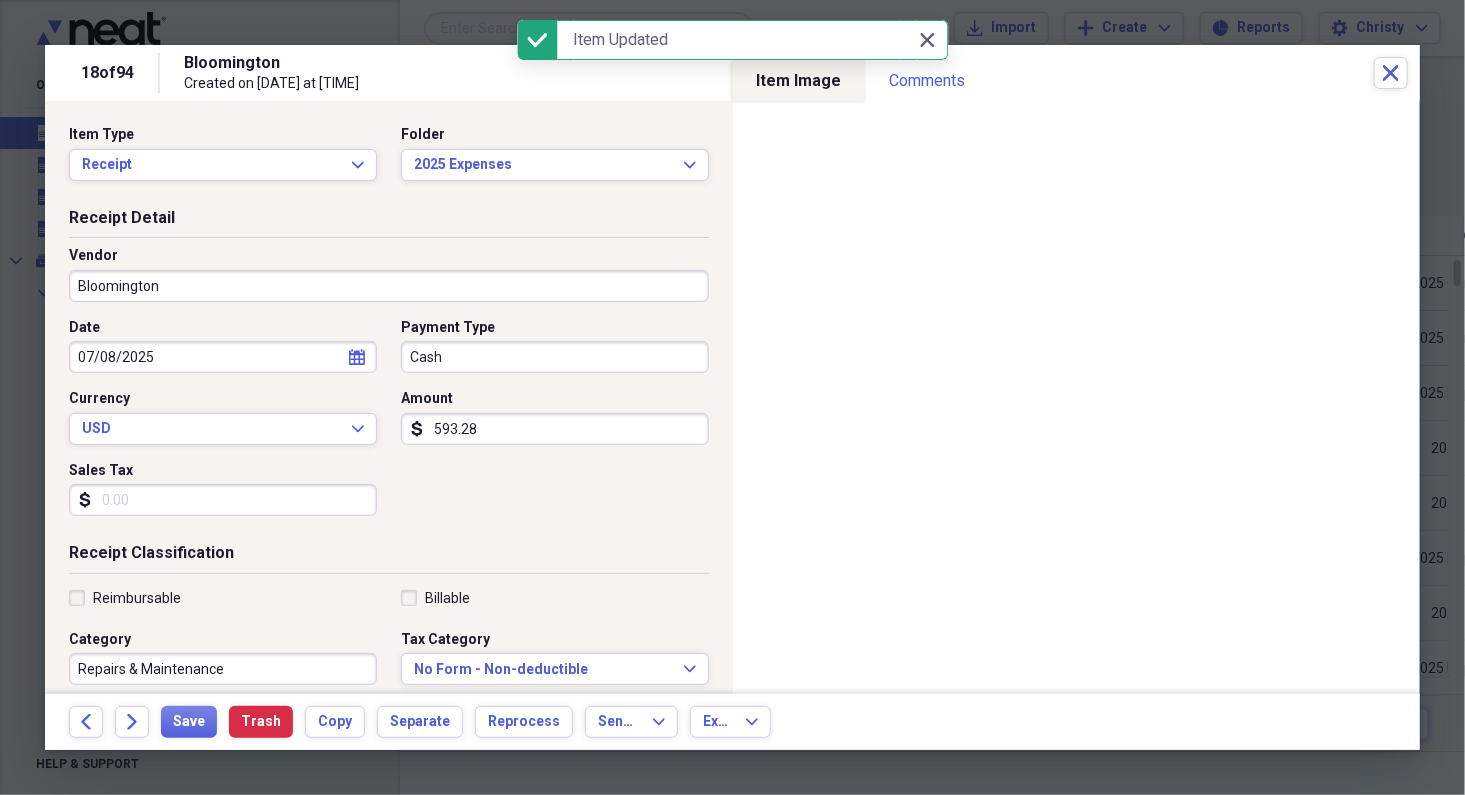 click on "Bloomington" at bounding box center [389, 286] 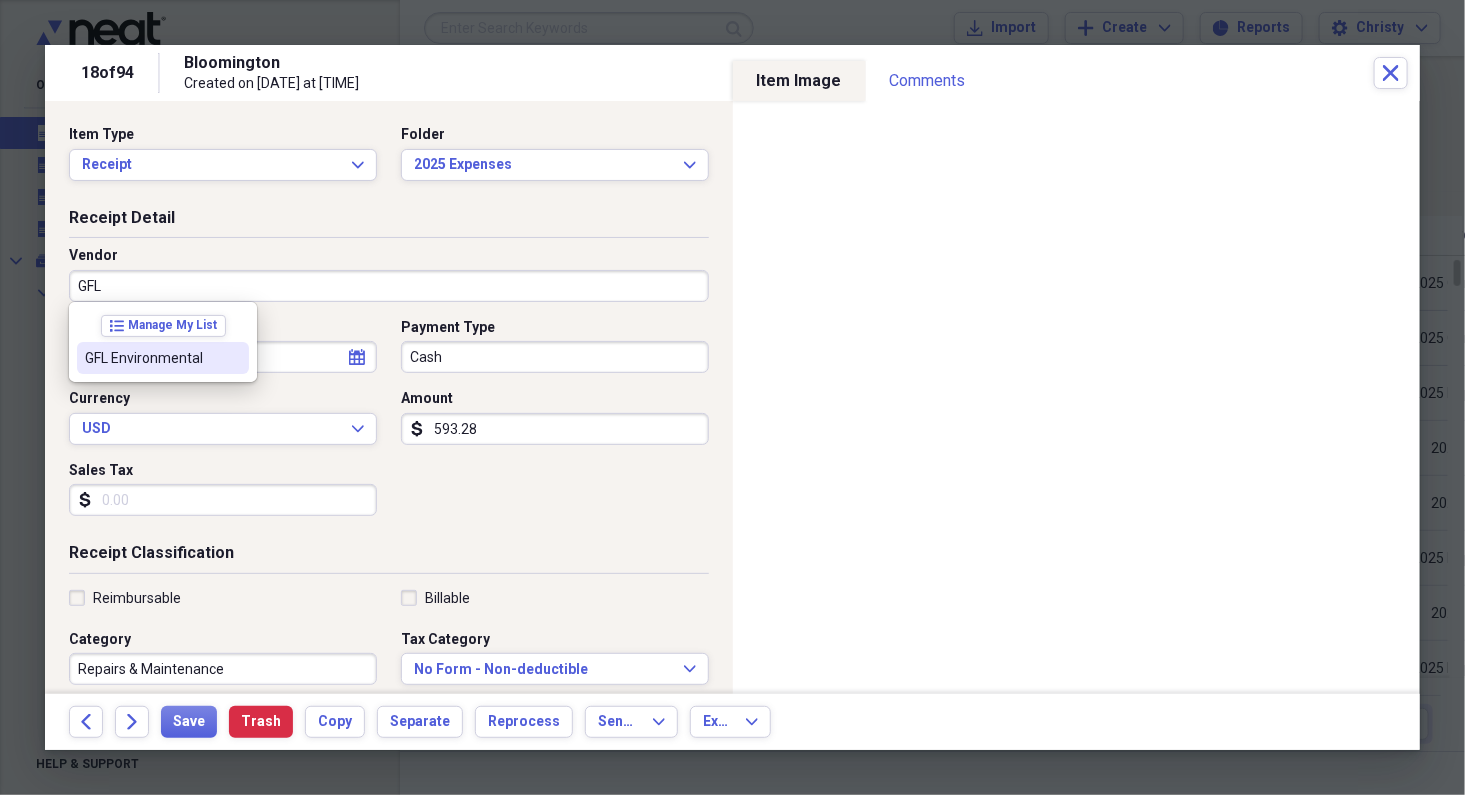 click on "GFL Environmental" at bounding box center [163, 358] 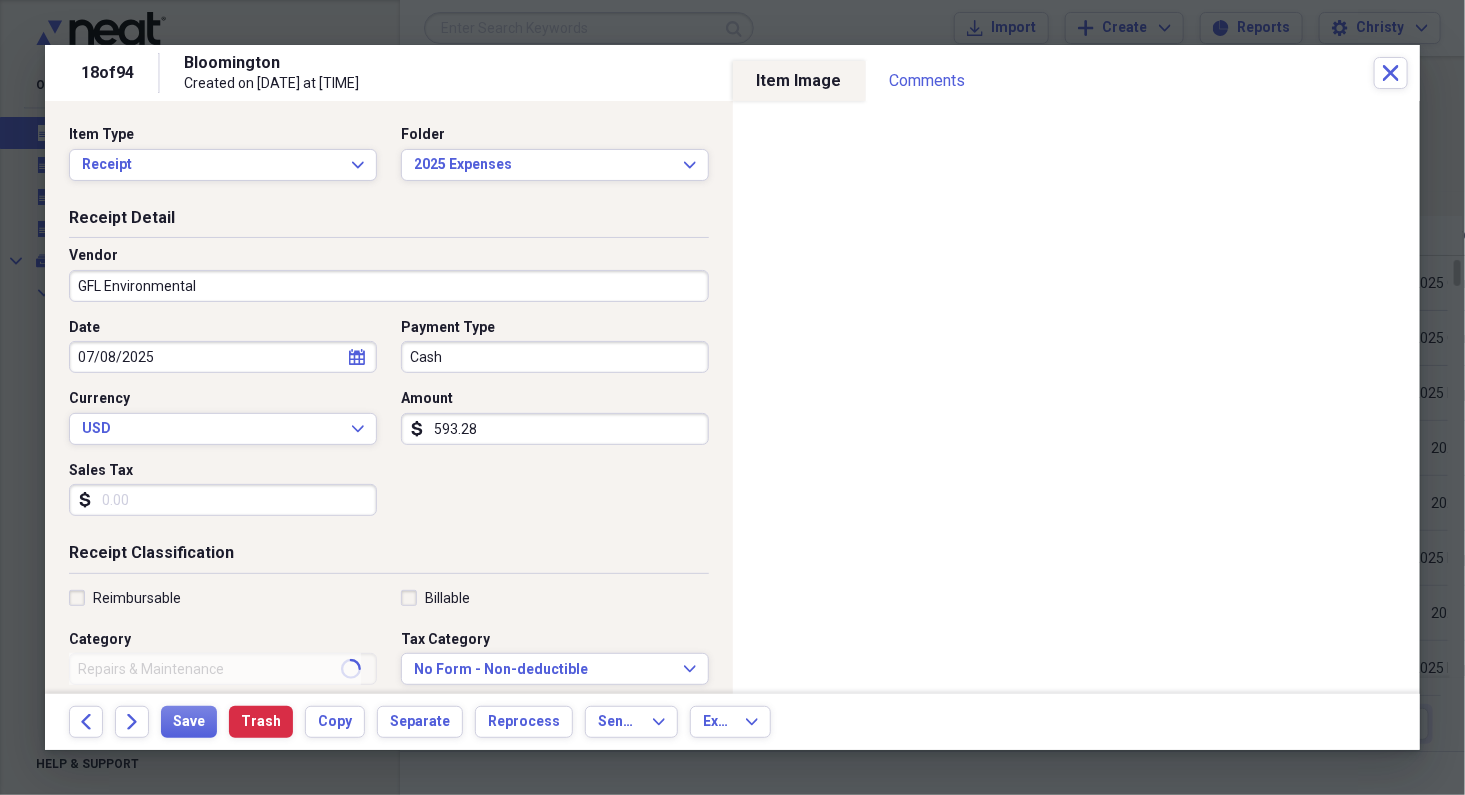 type on "Utilities" 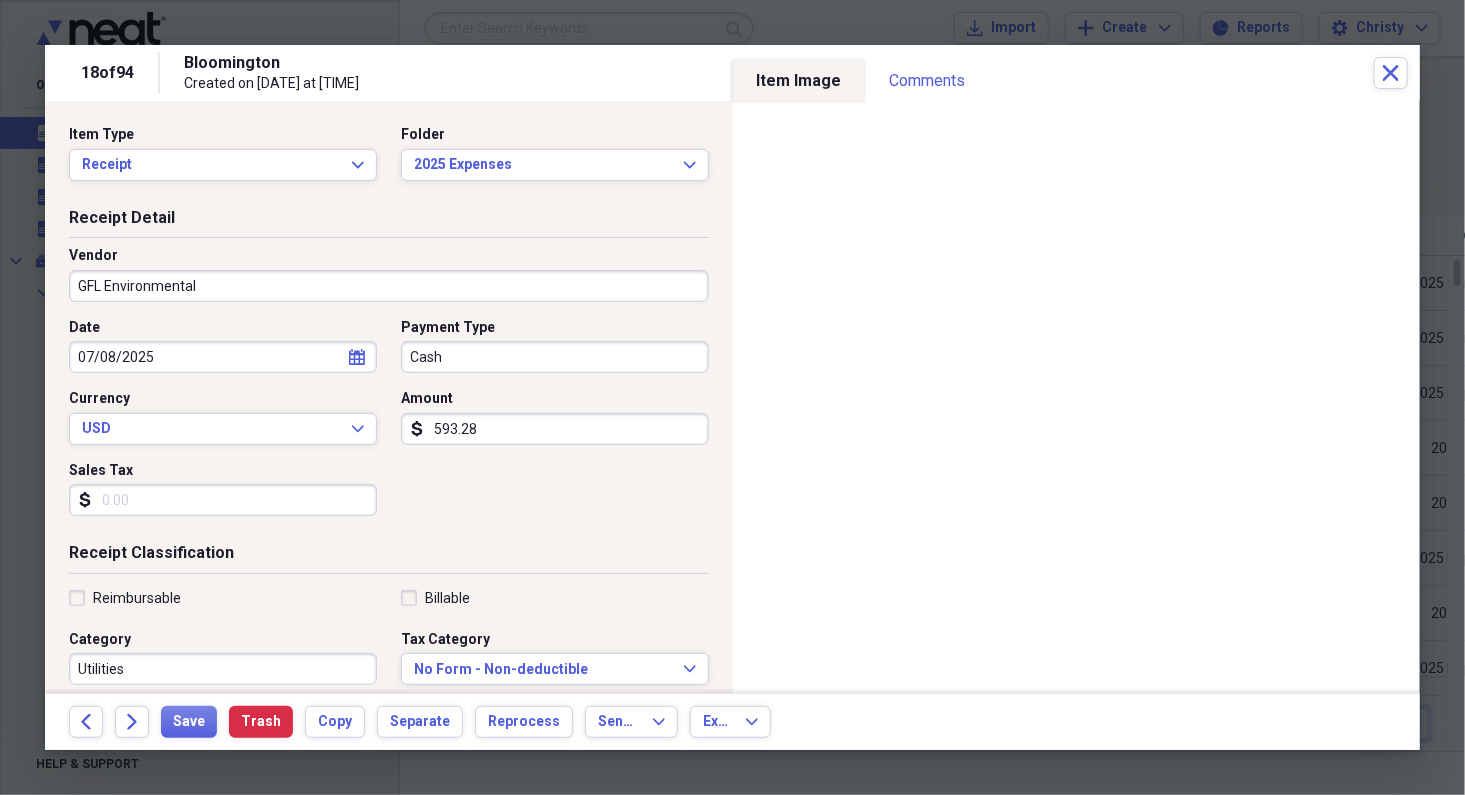 click on "Cash" at bounding box center [555, 357] 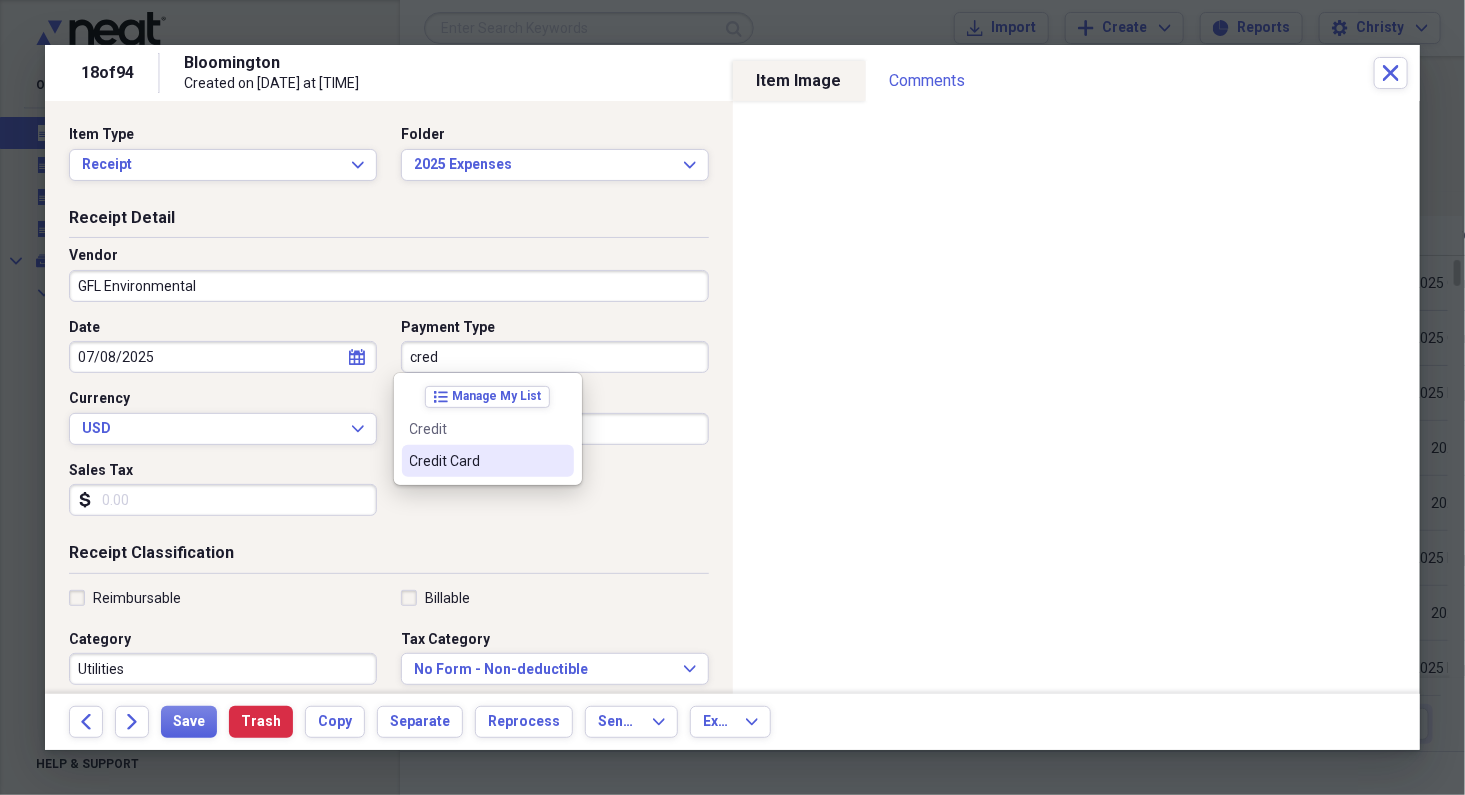 click on "Credit Card" at bounding box center [476, 461] 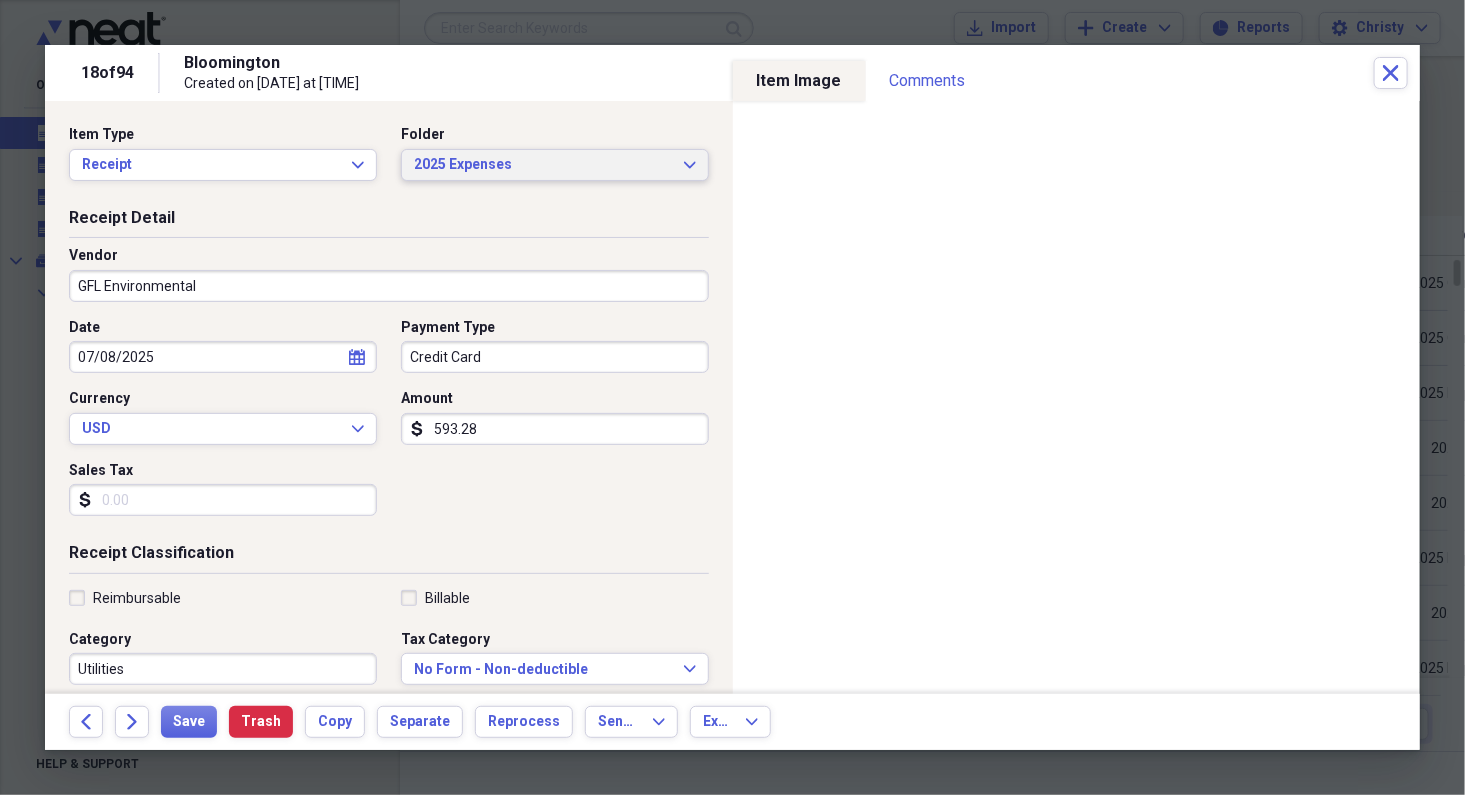click on "2025 Expenses" at bounding box center (543, 165) 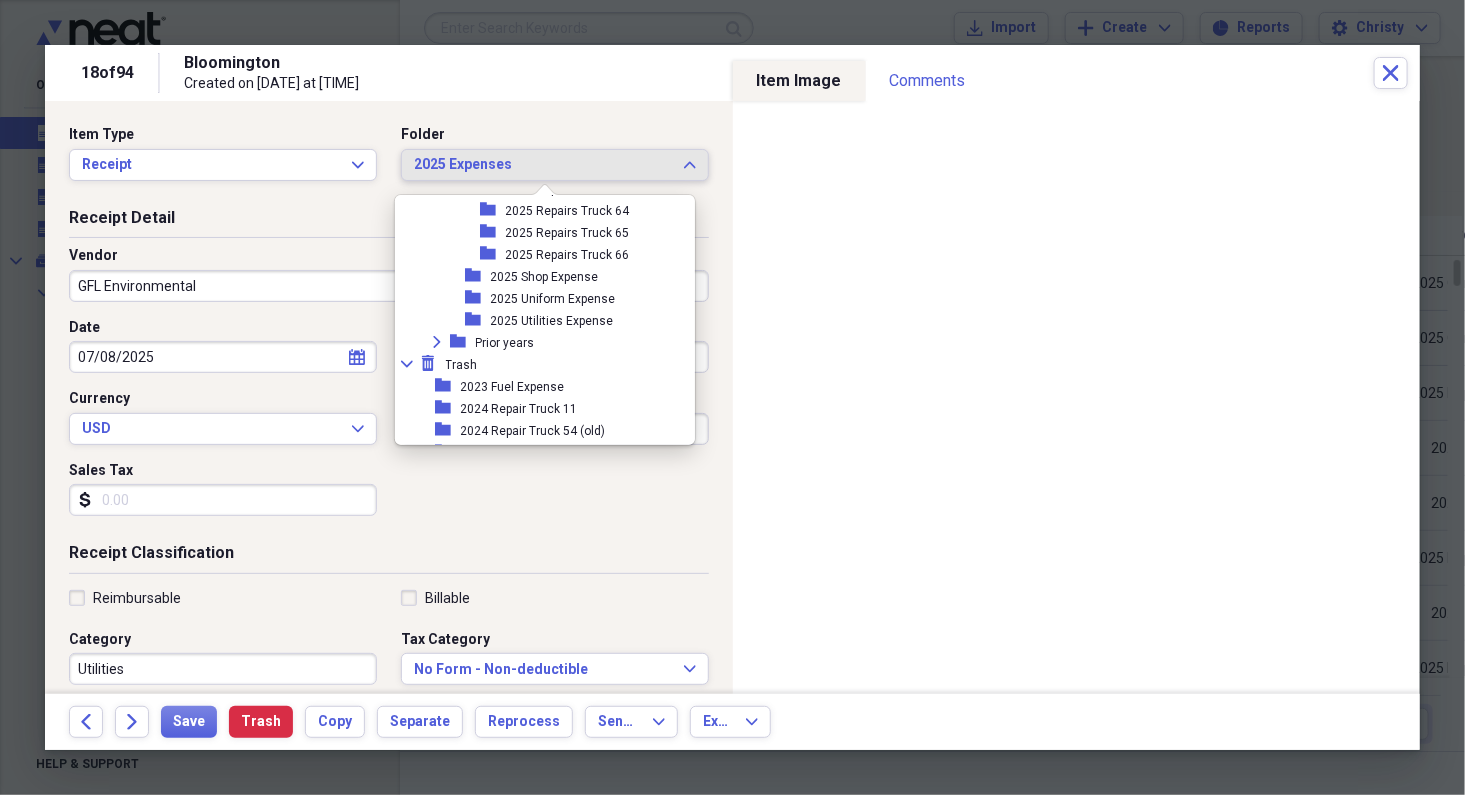 scroll, scrollTop: 3502, scrollLeft: 0, axis: vertical 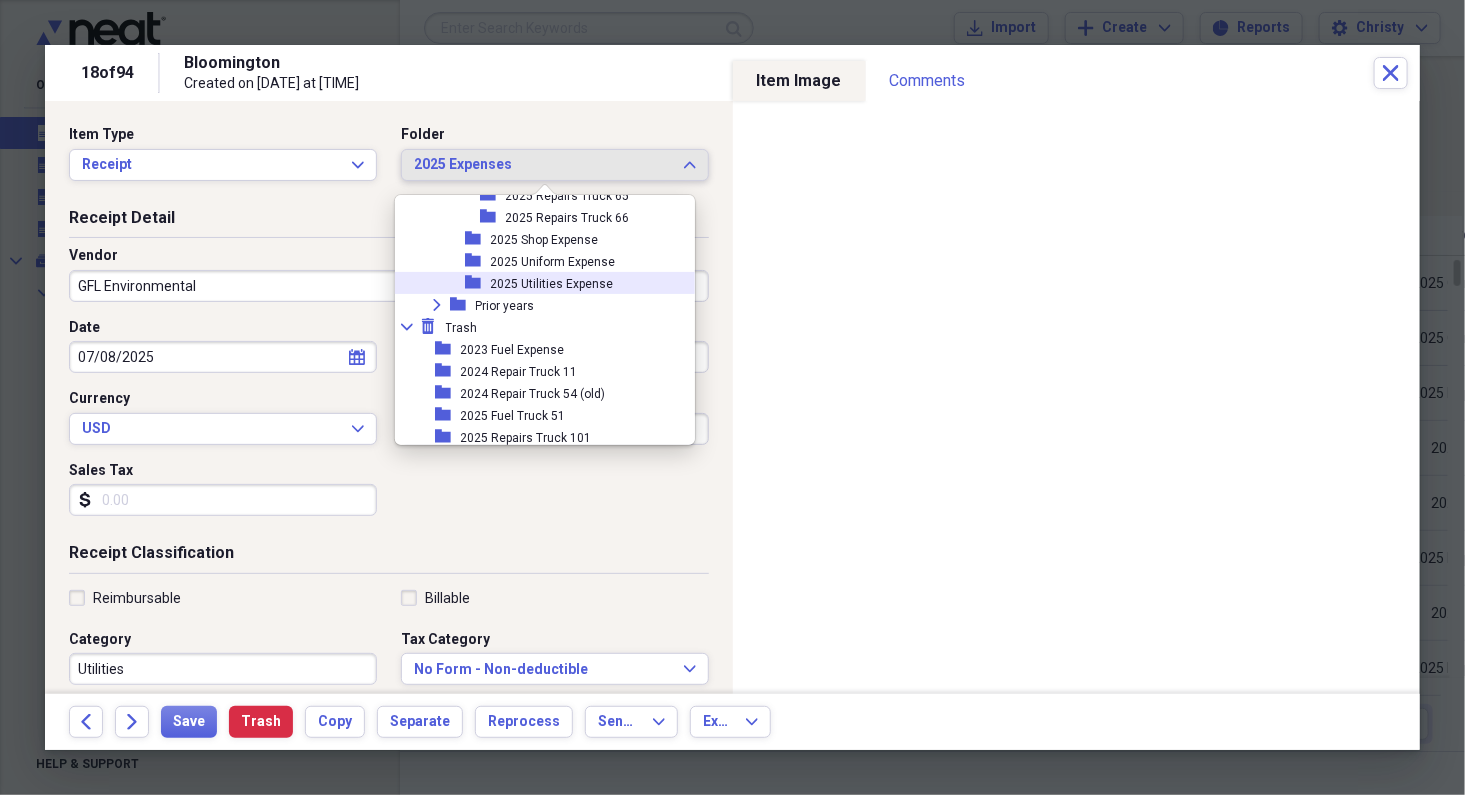 click on "2025 Utilities Expense" at bounding box center [552, 284] 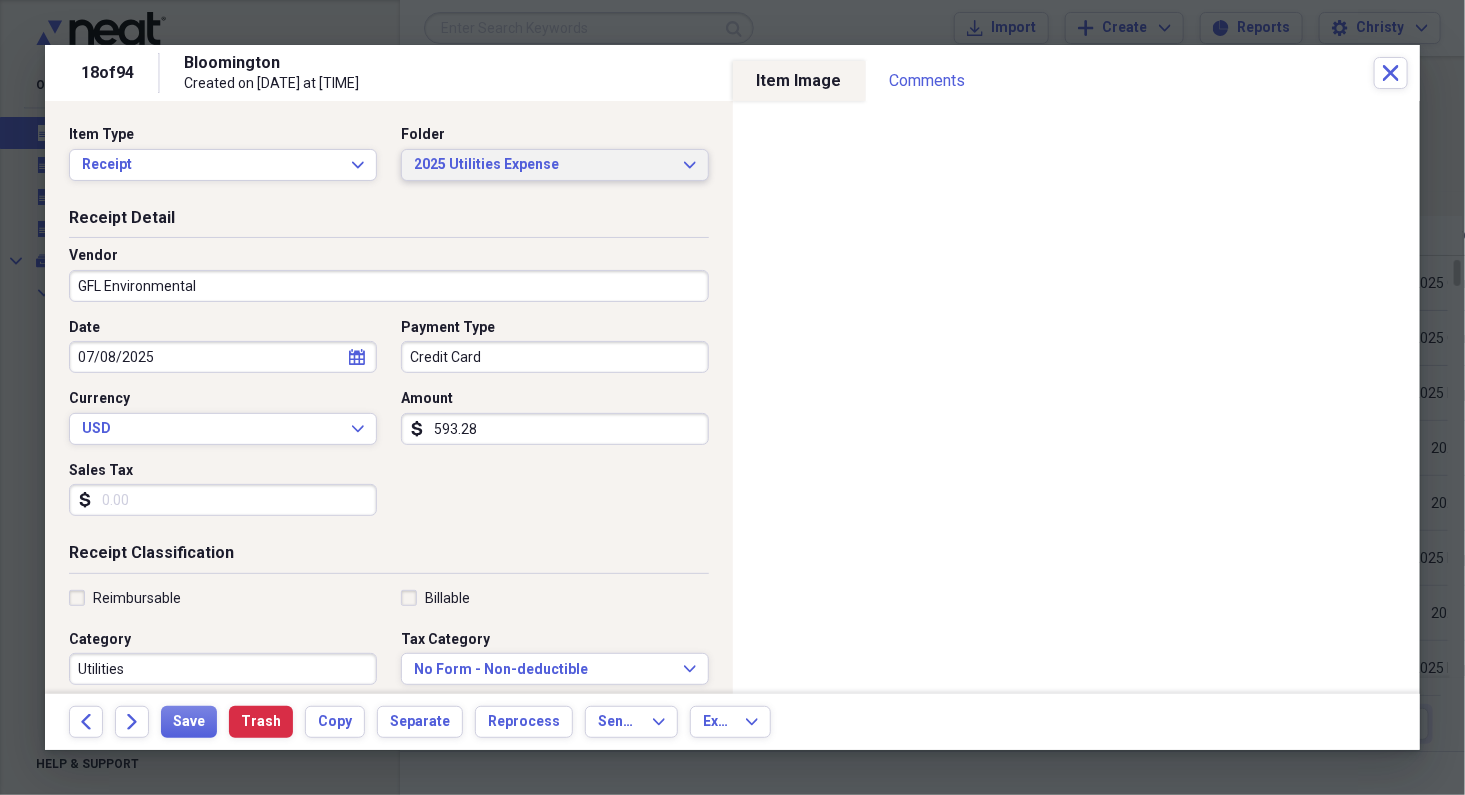scroll, scrollTop: 427, scrollLeft: 0, axis: vertical 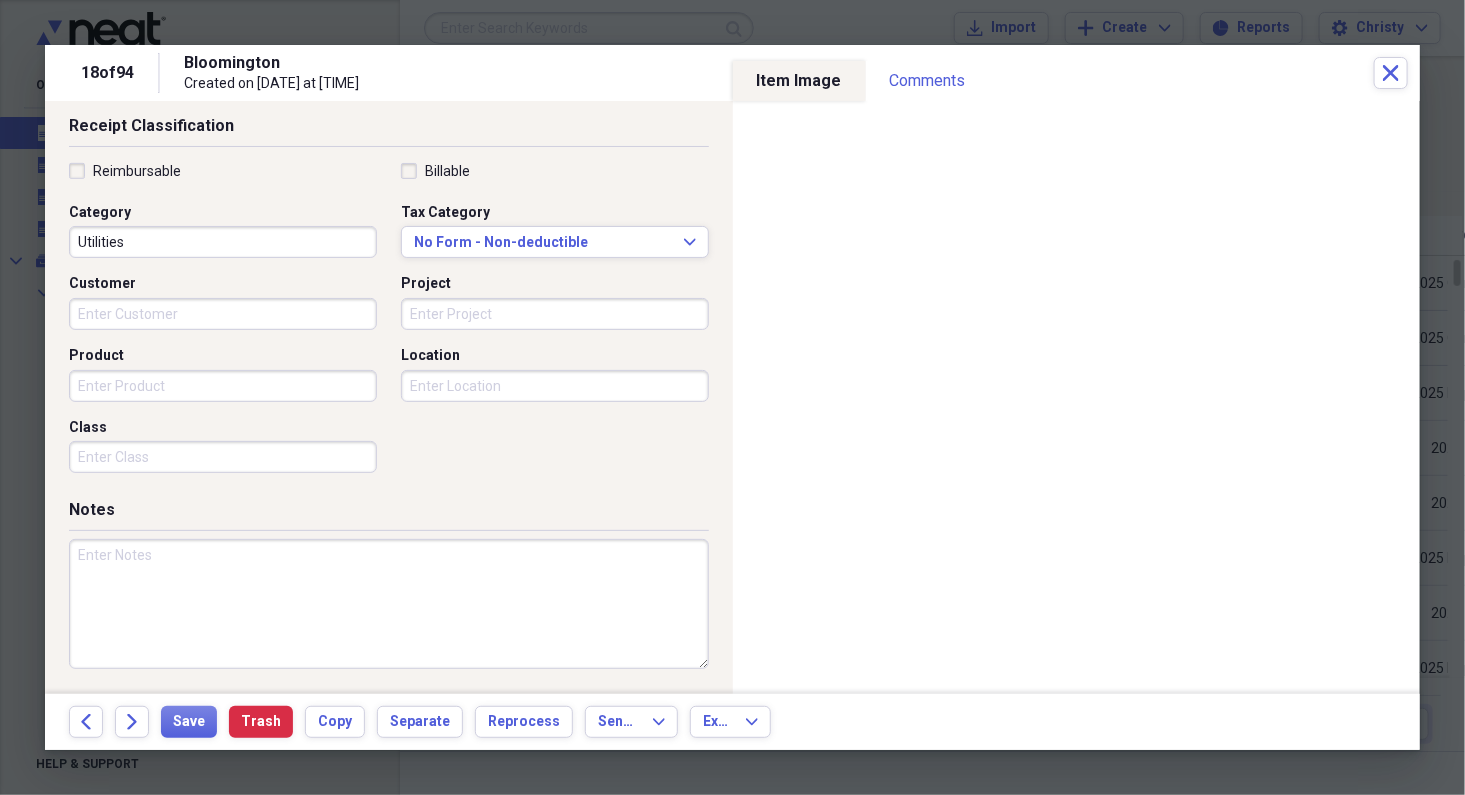 click at bounding box center (389, 604) 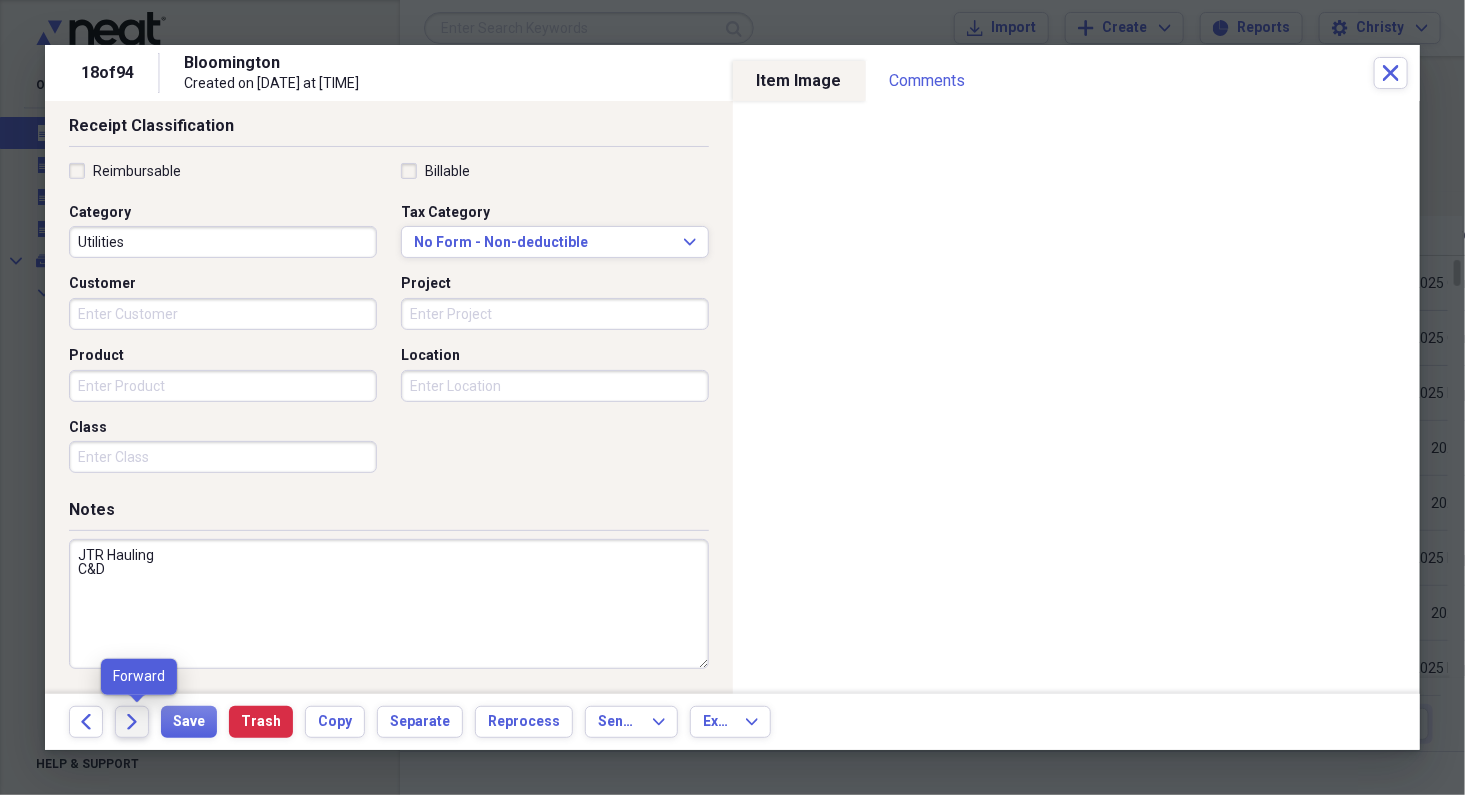 type on "JTR Hauling
C&D" 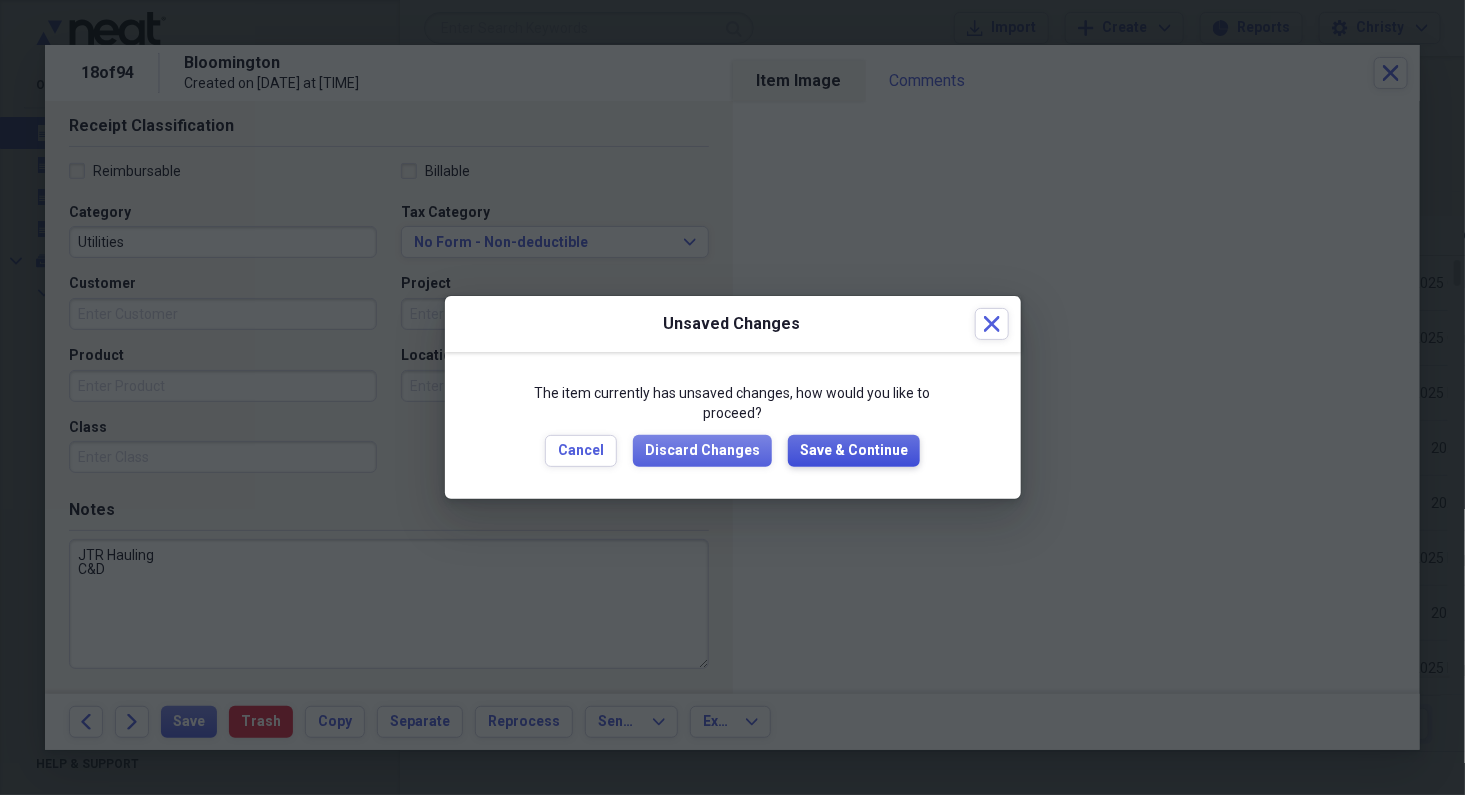 click on "Save & Continue" at bounding box center (854, 451) 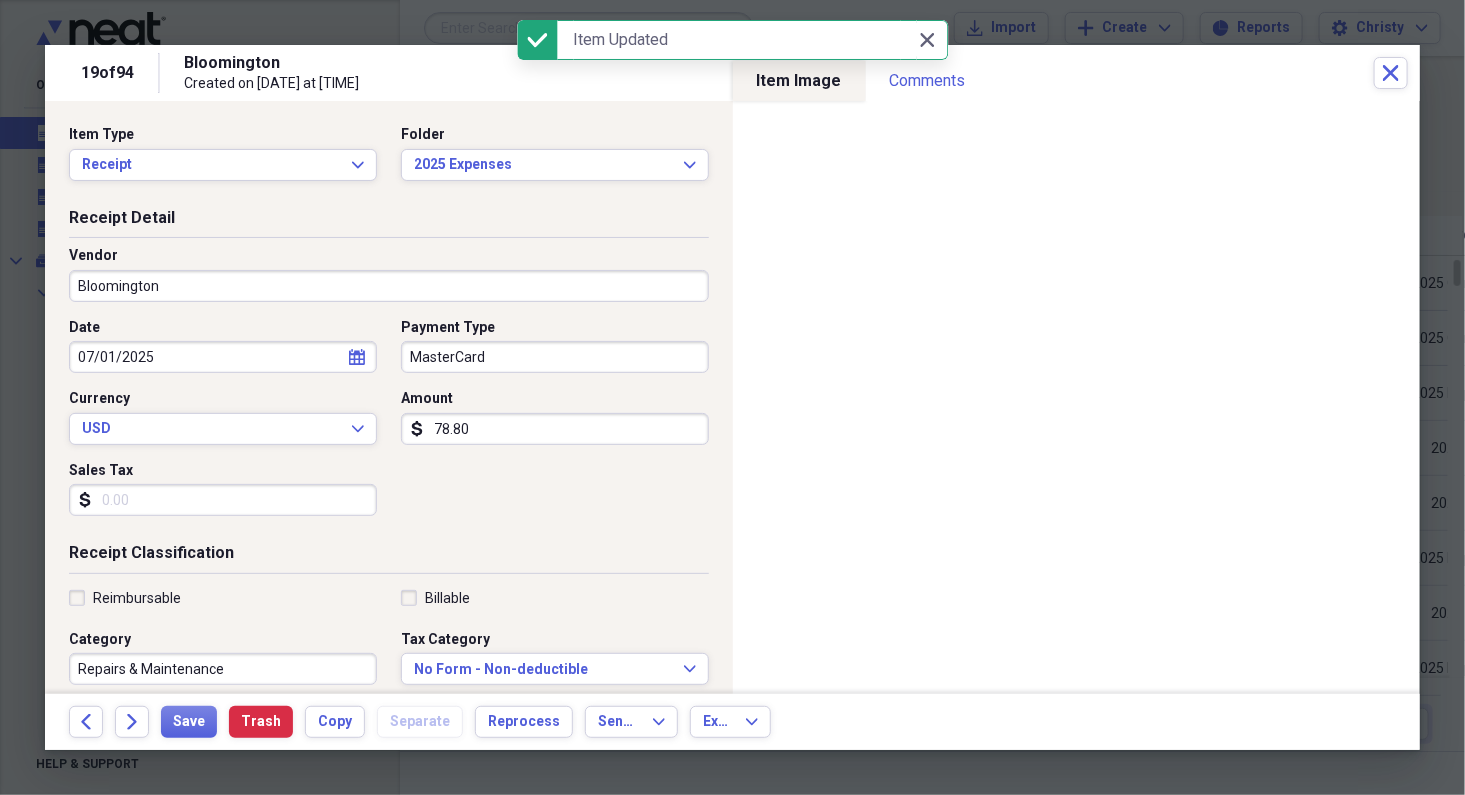 click on "Bloomington" at bounding box center [389, 286] 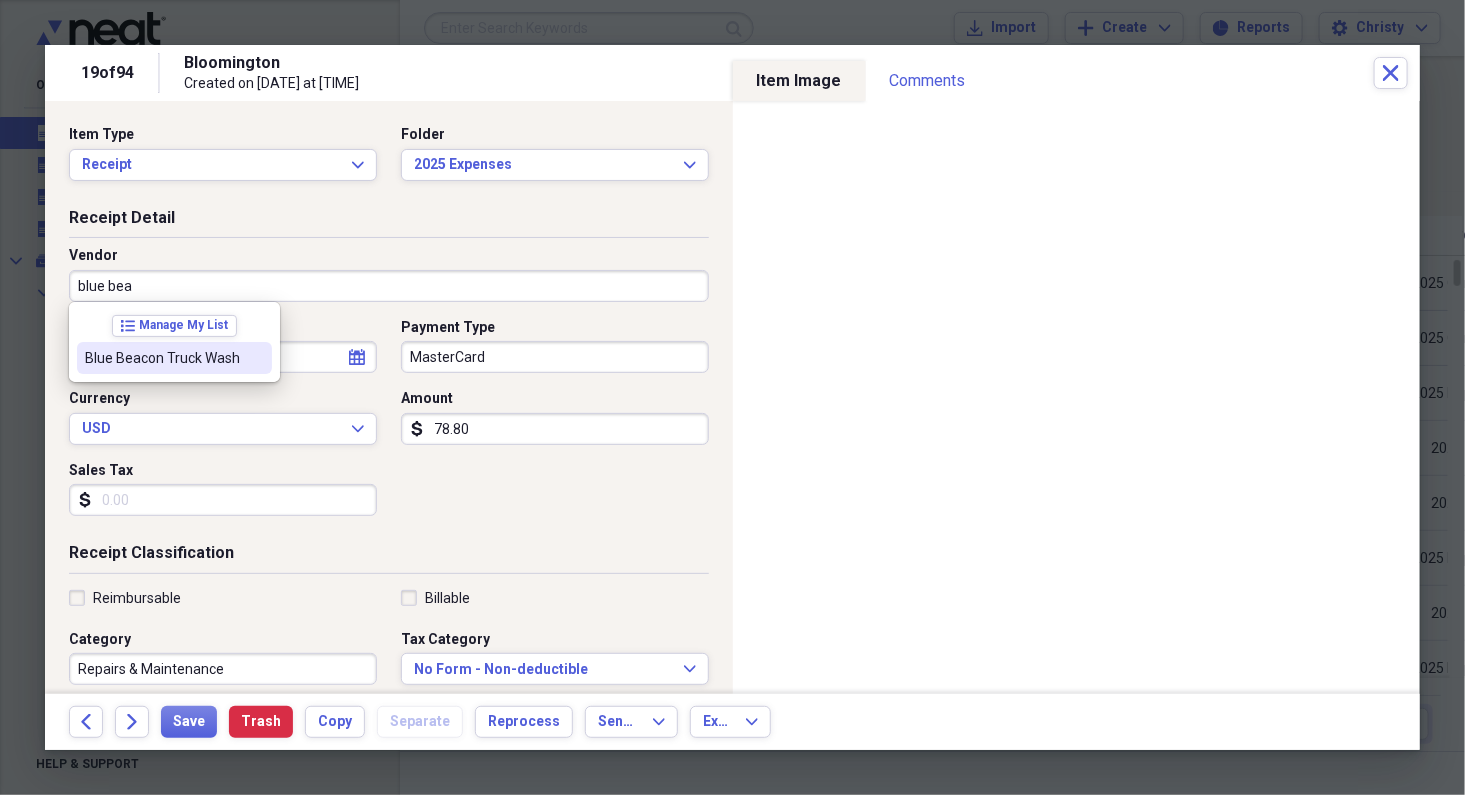 click on "Blue Beacon Truck Wash" at bounding box center (162, 358) 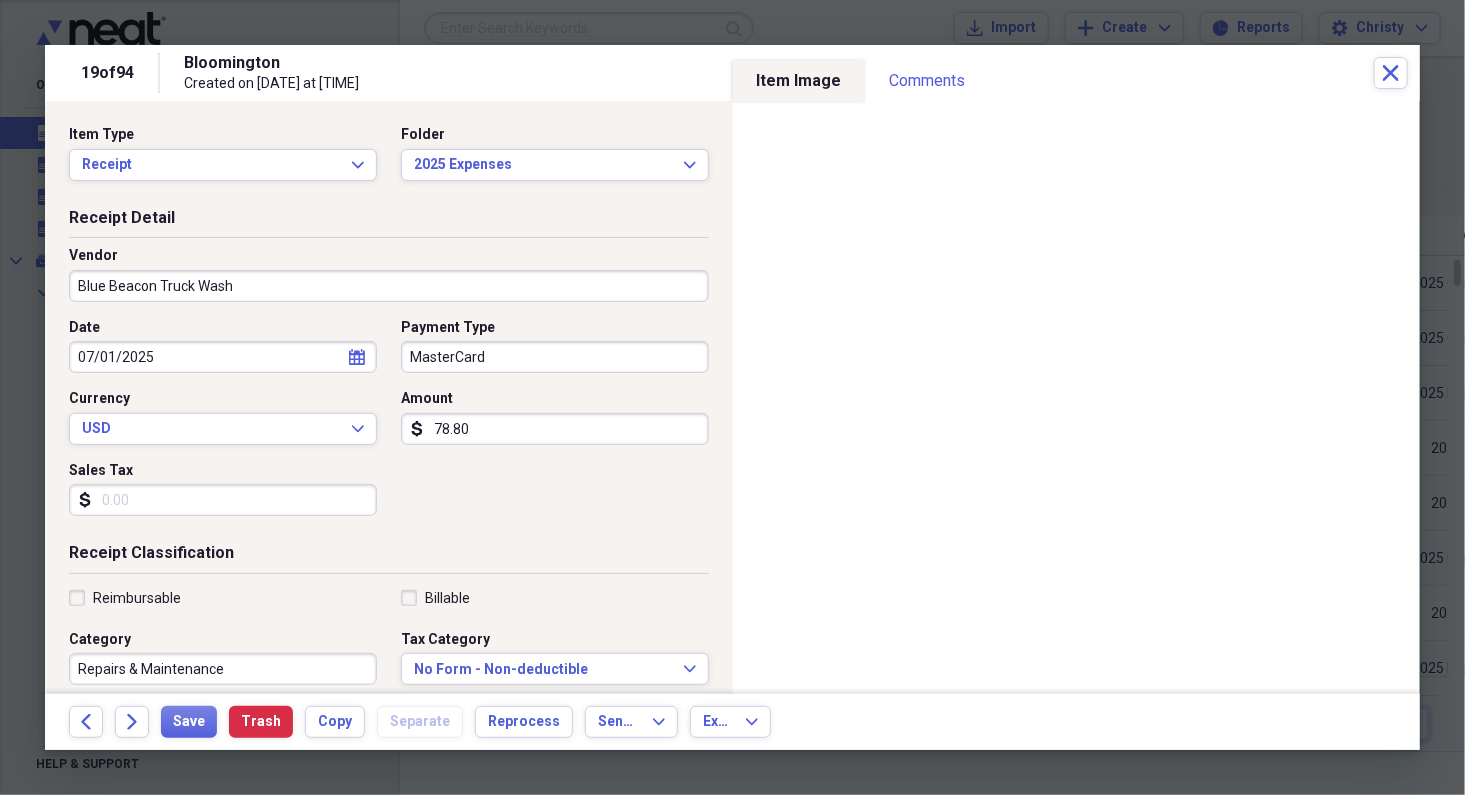 click on "Organize My Files 78 Collapse Unfiled Needs Review 78 Unfiled All Files Unfiled Unfiled Unfiled Saved Reports Collapse My Cabinet My Cabinet Add Folder Collapse Open Folder CHRISTY-PC Add Folder Expand Folder 2023 Expenses Add Folder Expand Folder 2024 Expenses Add Folder Collapse Open Folder 2025 Expenses Add Folder Folder 2025 Advertising Expense Add Folder Folder 2025 Communication Expense Add Folder Folder 2025 Customer Satisfaction Add Folder Expand Folder 2025 Fuel Expense Add Folder Folder 2025 Junking Expense Add Folder Folder 2025 License & Permits Expense Add Folder Folder 2025 Miscellaneous Expense Add Folder Folder 2025 Office Expense Add Folder Collapse Open Folder 2025 Repairs & Maintenance Add Folder Folder 2025 Repairs SR1 Add Folder Folder 2025 Repairs SR2 Add Folder Folder 2025 Repairs SR3 Add Folder Folder 2025 Repairs SR4 Add Folder Folder 2025 Repairs SR5 Add Folder Folder 2025 Repairs SR7 Add Folder Folder 2025 Repairs SR8 Add Folder Folder 2025 Repairs SR9 Add Folder Folder Add Folder 1" at bounding box center (732, 397) 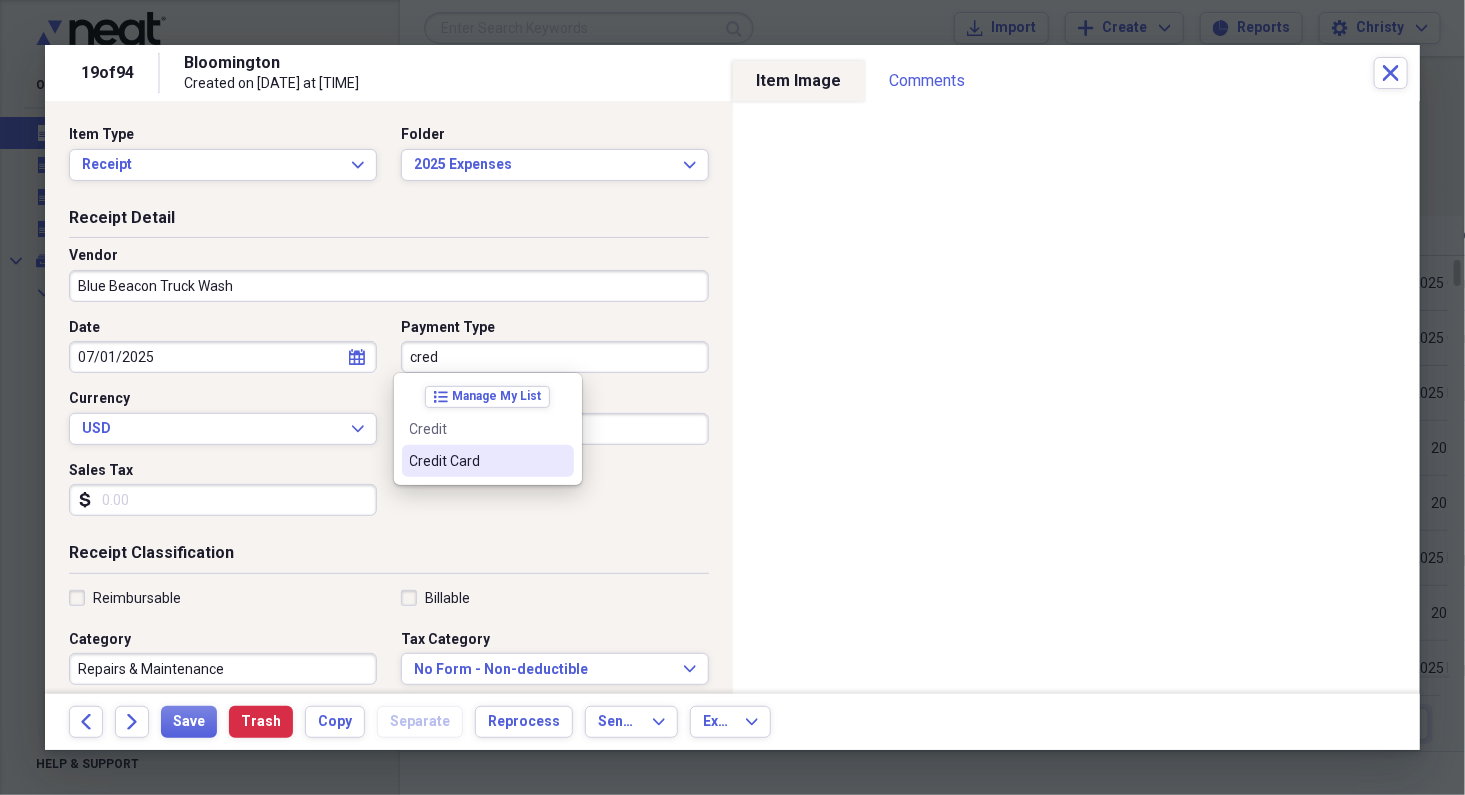 click on "Credit Card" at bounding box center [476, 461] 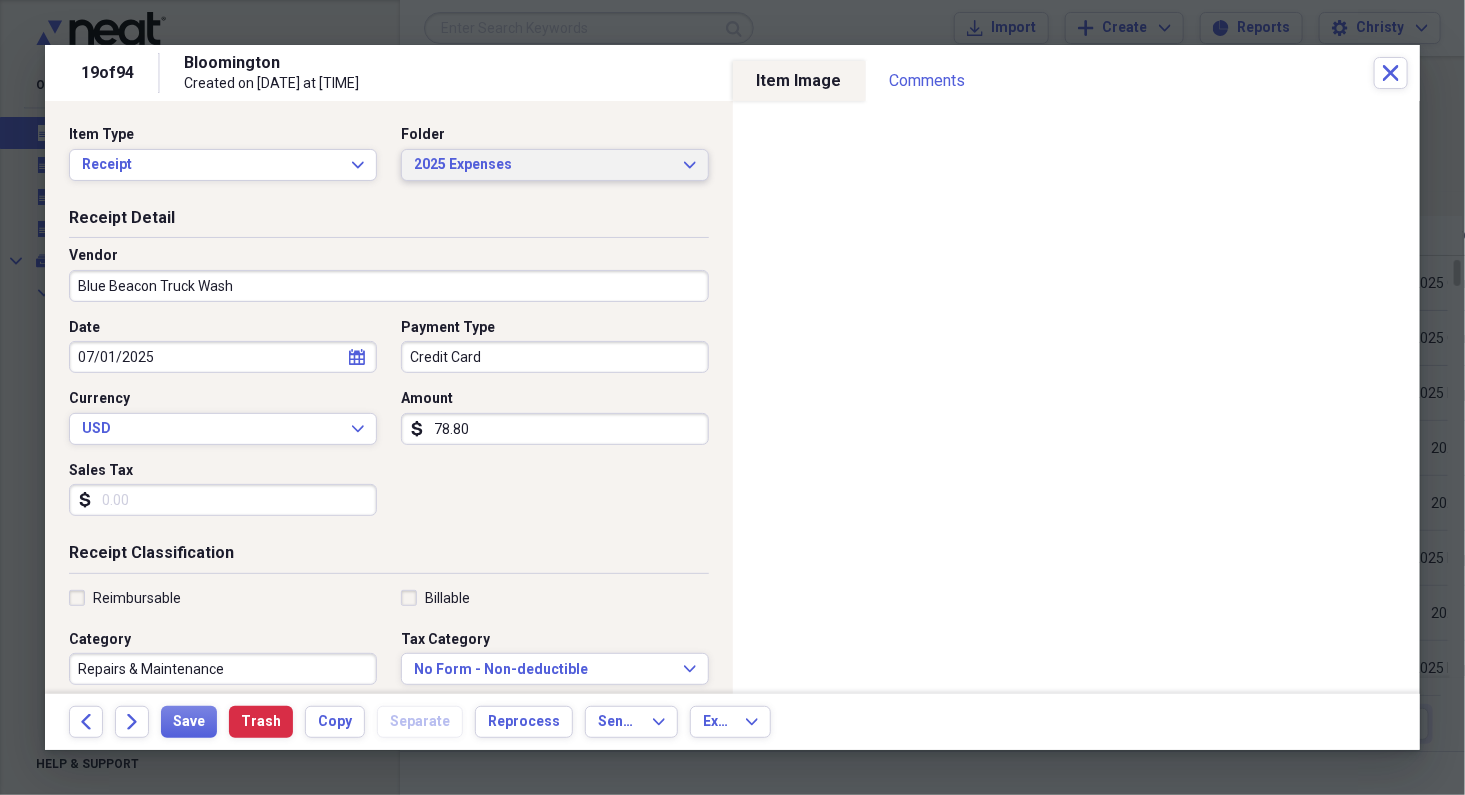 click on "2025 Expenses Expand" at bounding box center [555, 165] 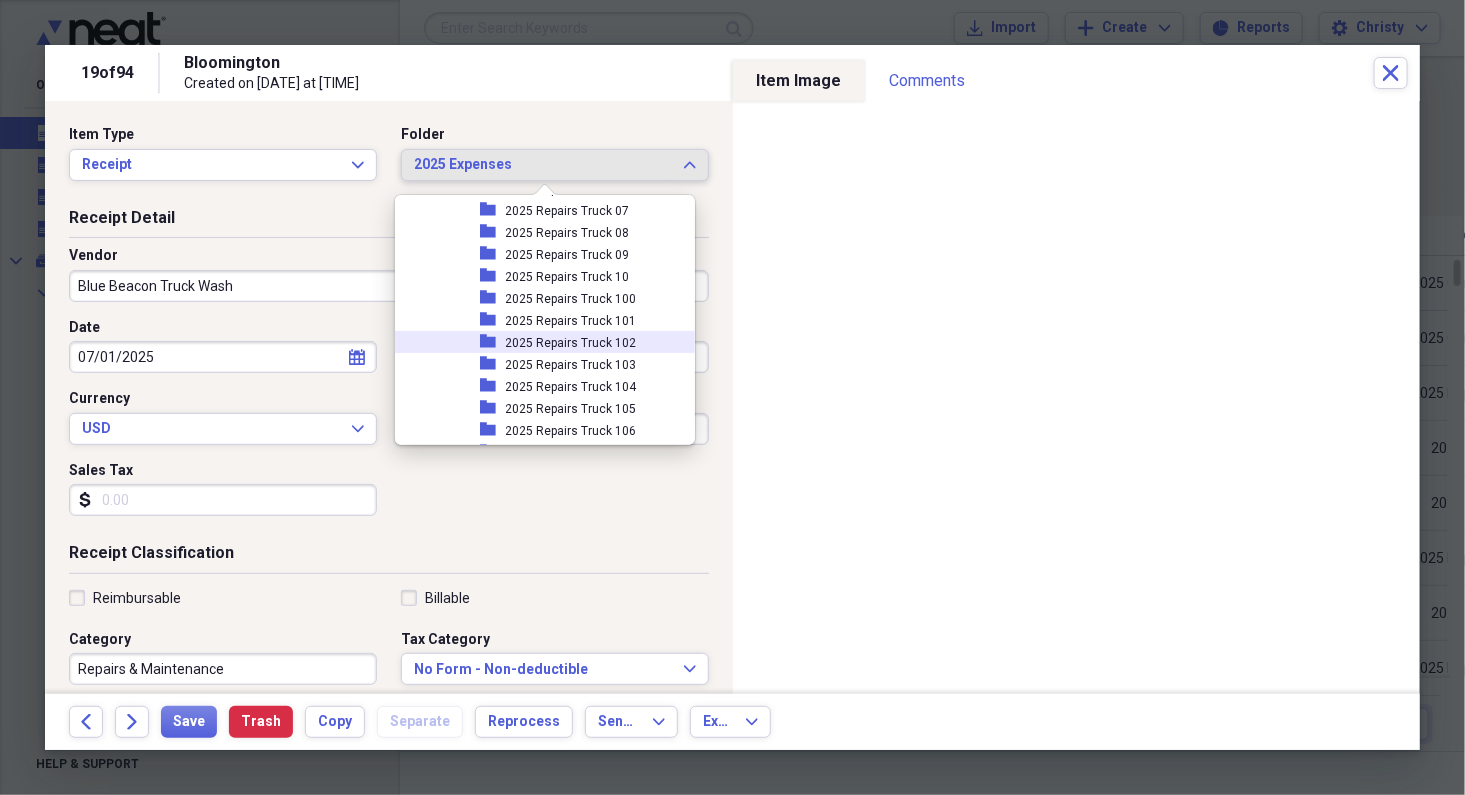 scroll, scrollTop: 2465, scrollLeft: 0, axis: vertical 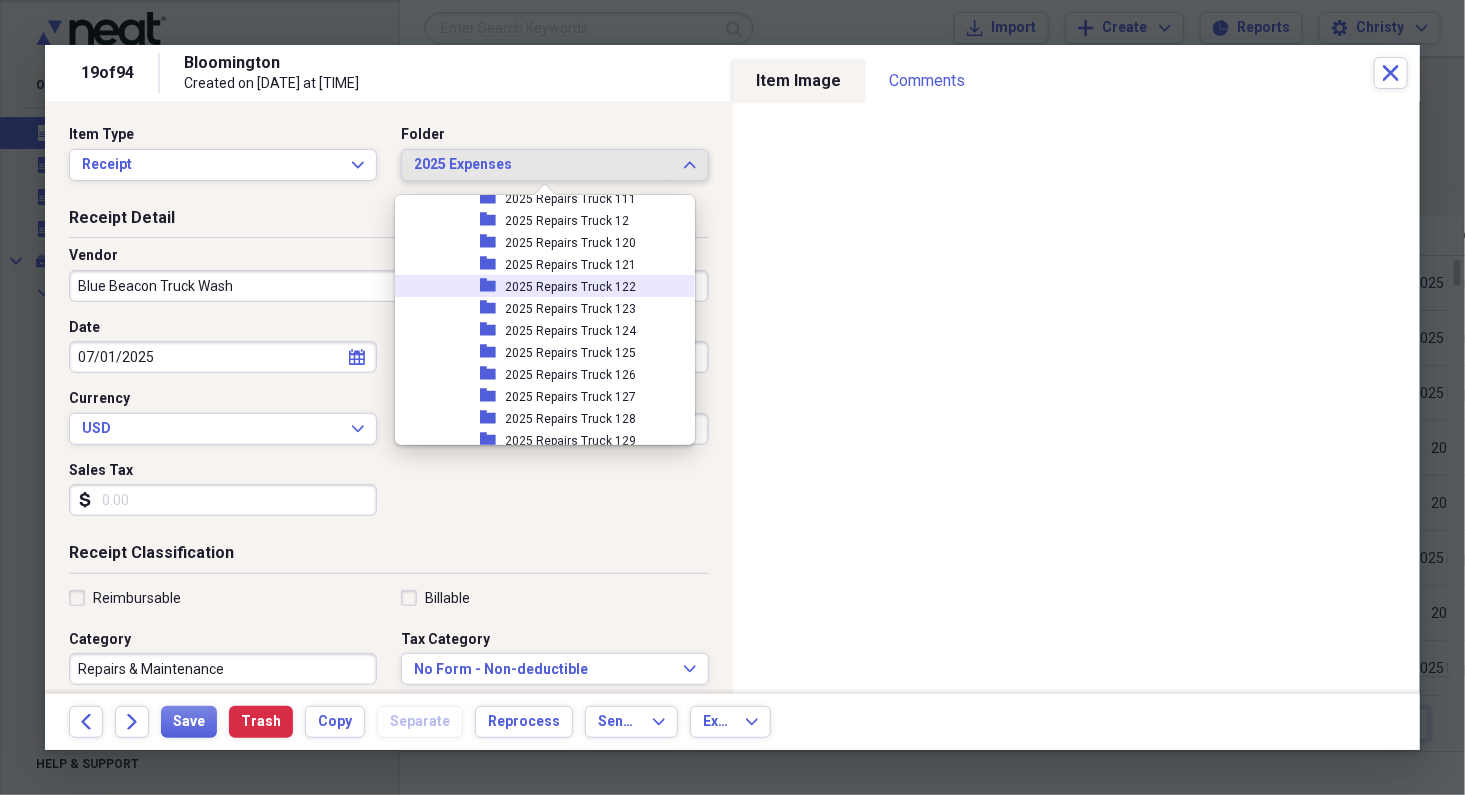 click on "2025 Repairs Truck 122" at bounding box center [571, 287] 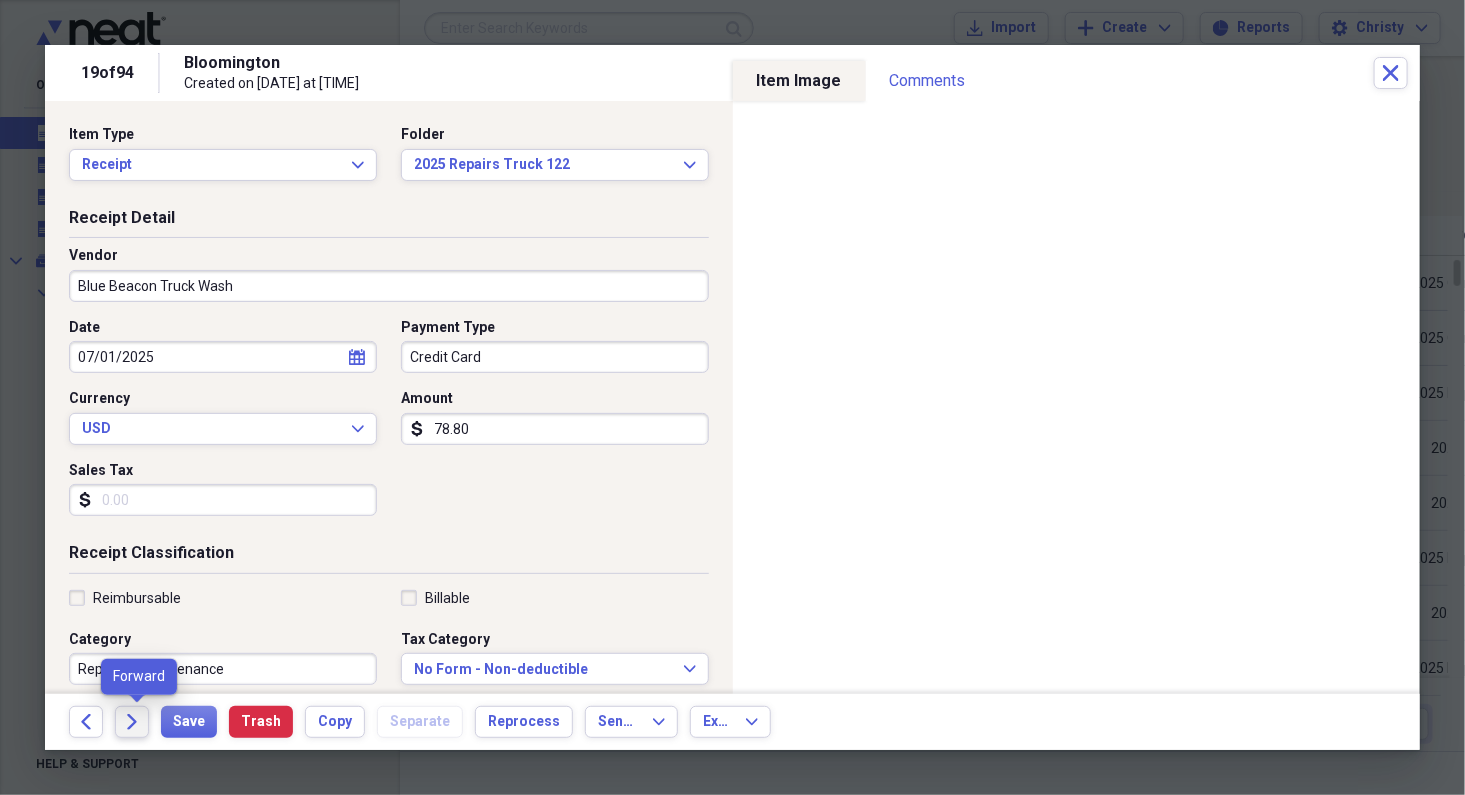 click on "Forward" 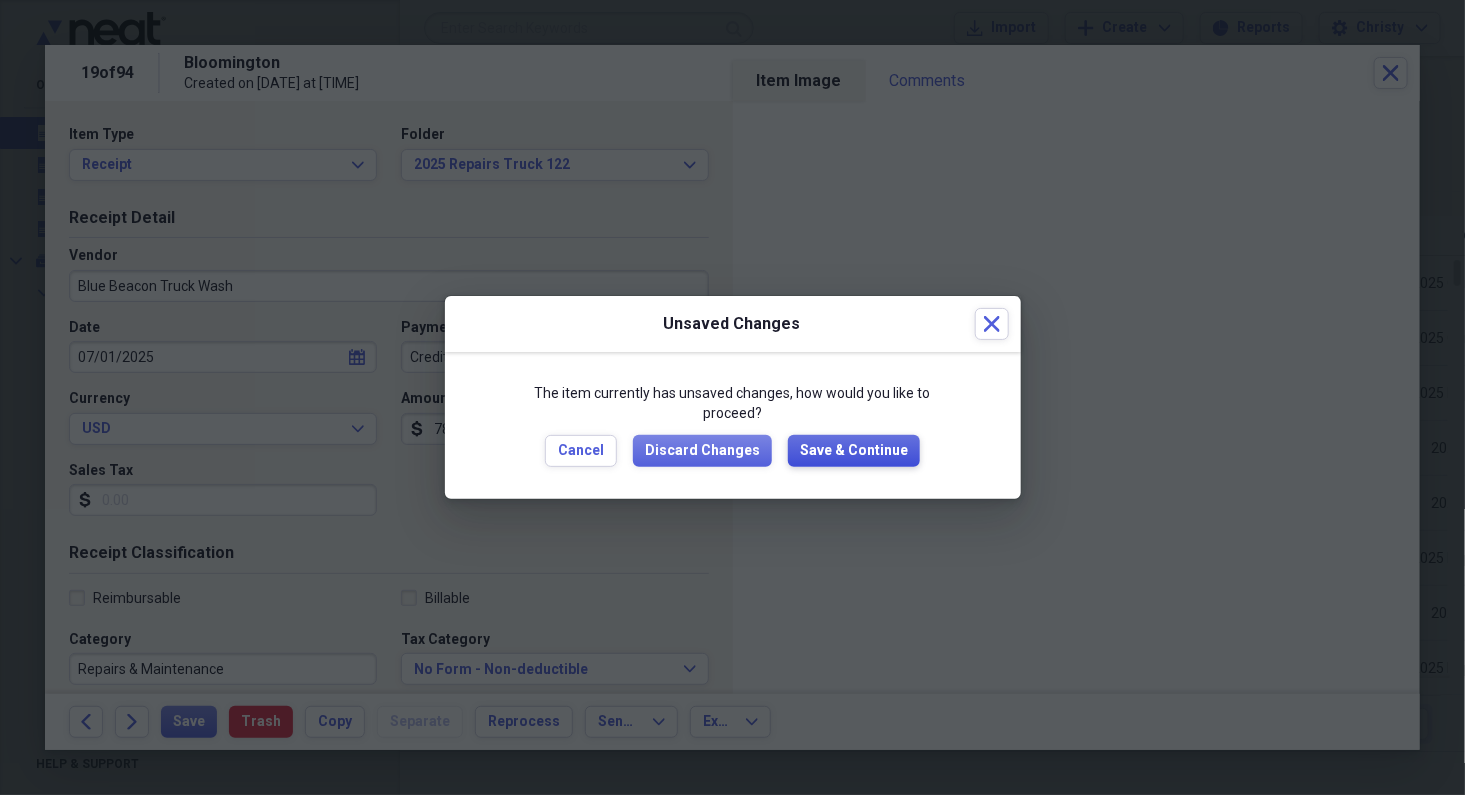 click on "Save & Continue" at bounding box center (854, 451) 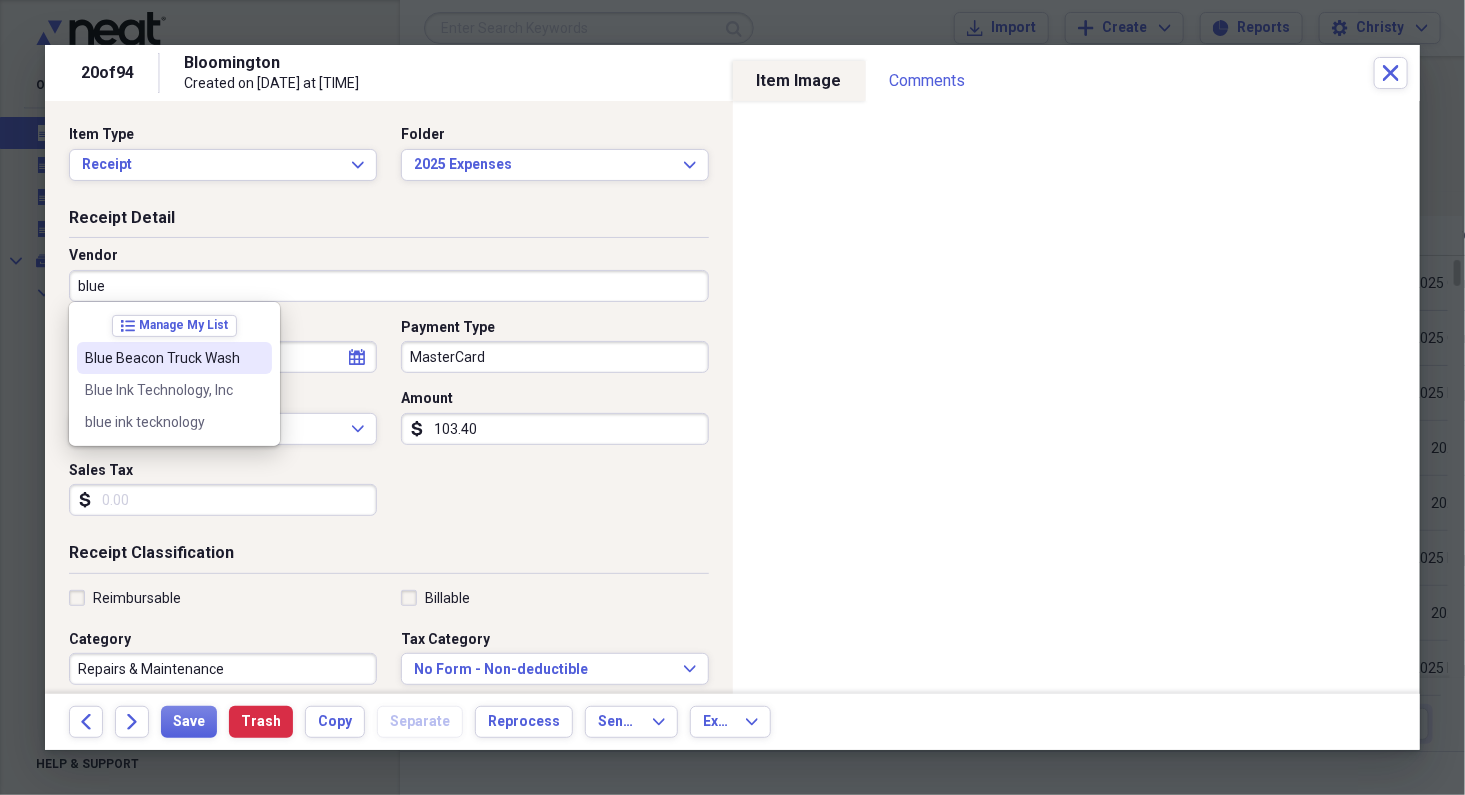 click on "Blue Beacon Truck Wash" at bounding box center (174, 358) 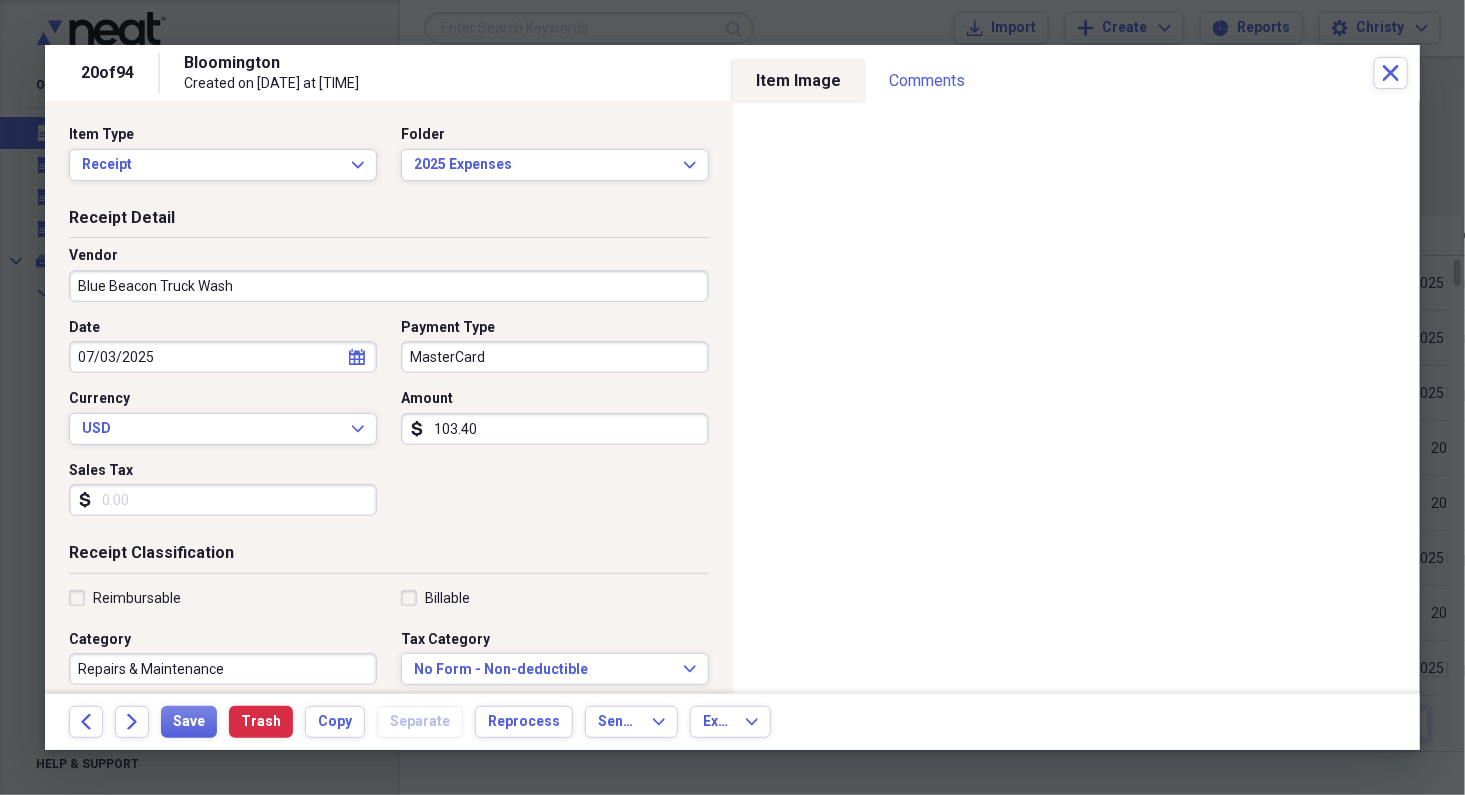 click on "MasterCard" at bounding box center [555, 357] 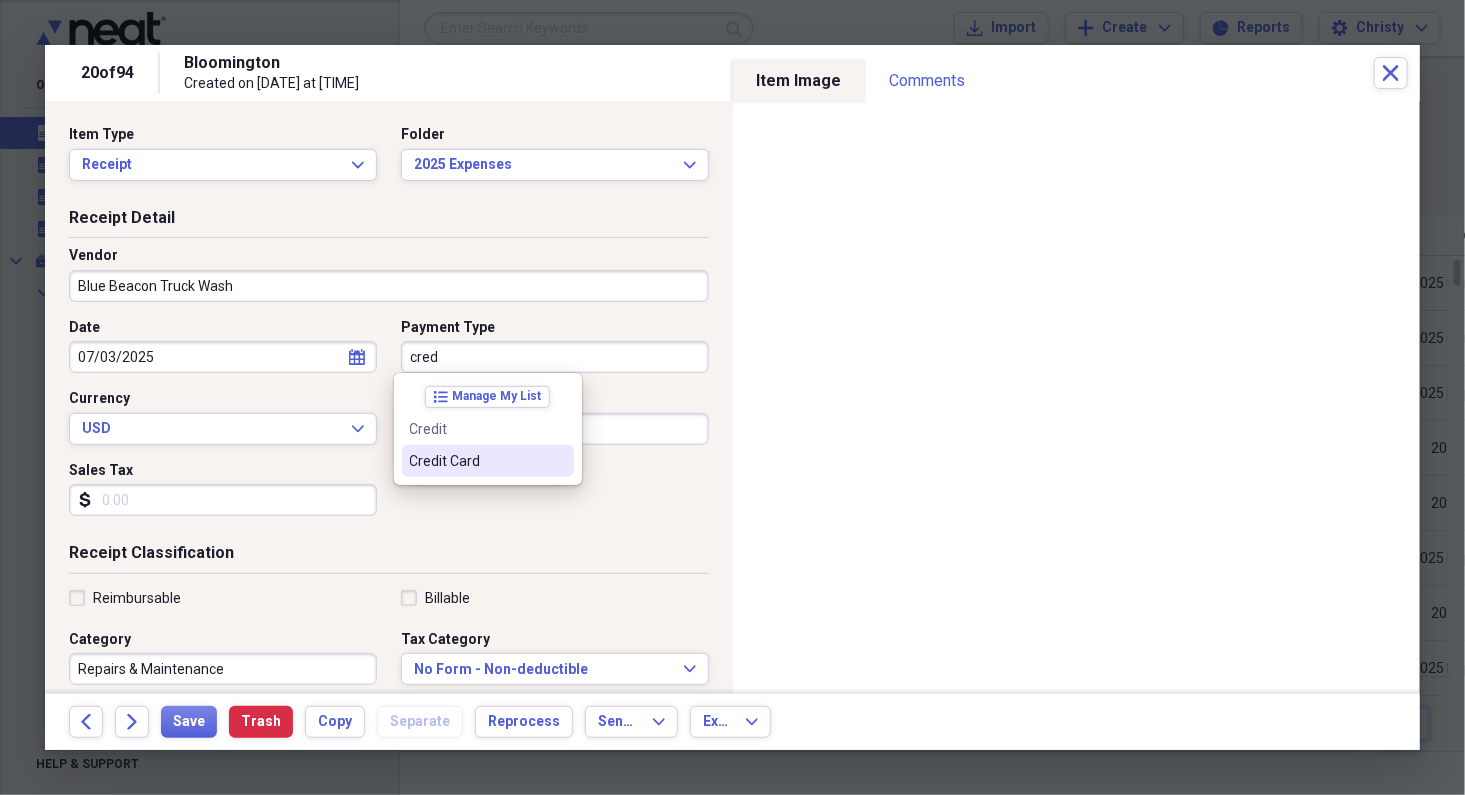click on "Credit Card" at bounding box center [476, 461] 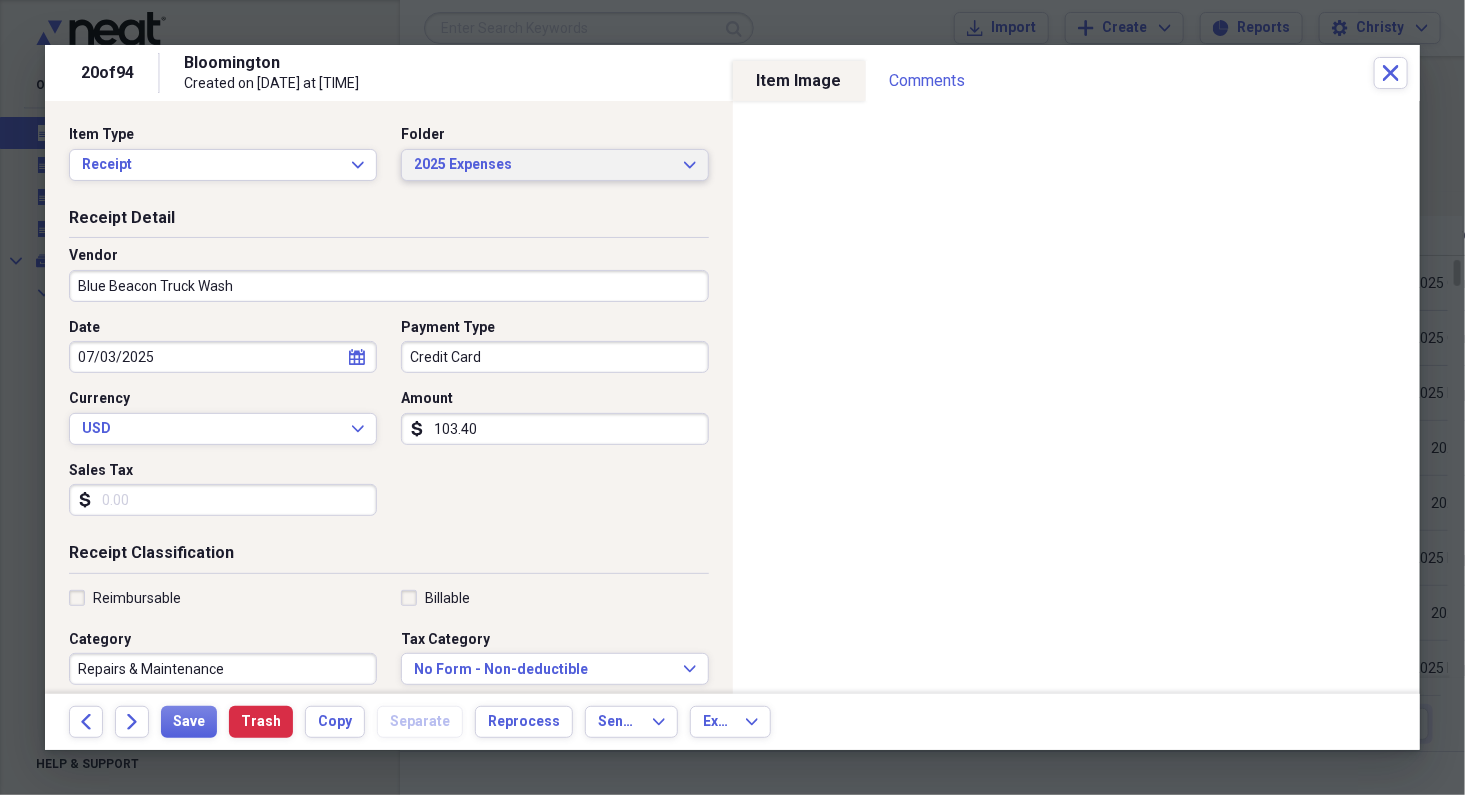 click on "2025 Expenses" at bounding box center [543, 165] 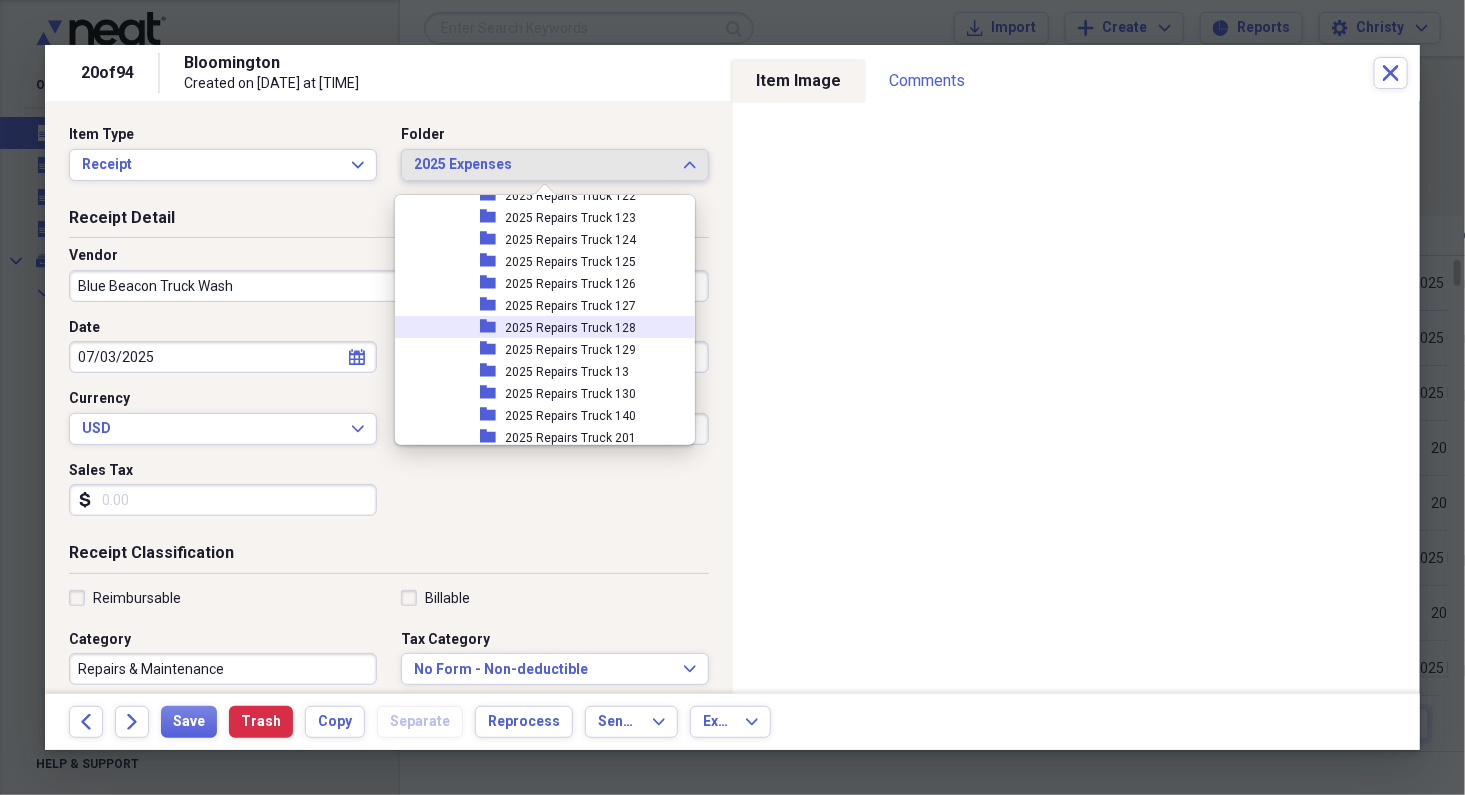 scroll, scrollTop: 2465, scrollLeft: 0, axis: vertical 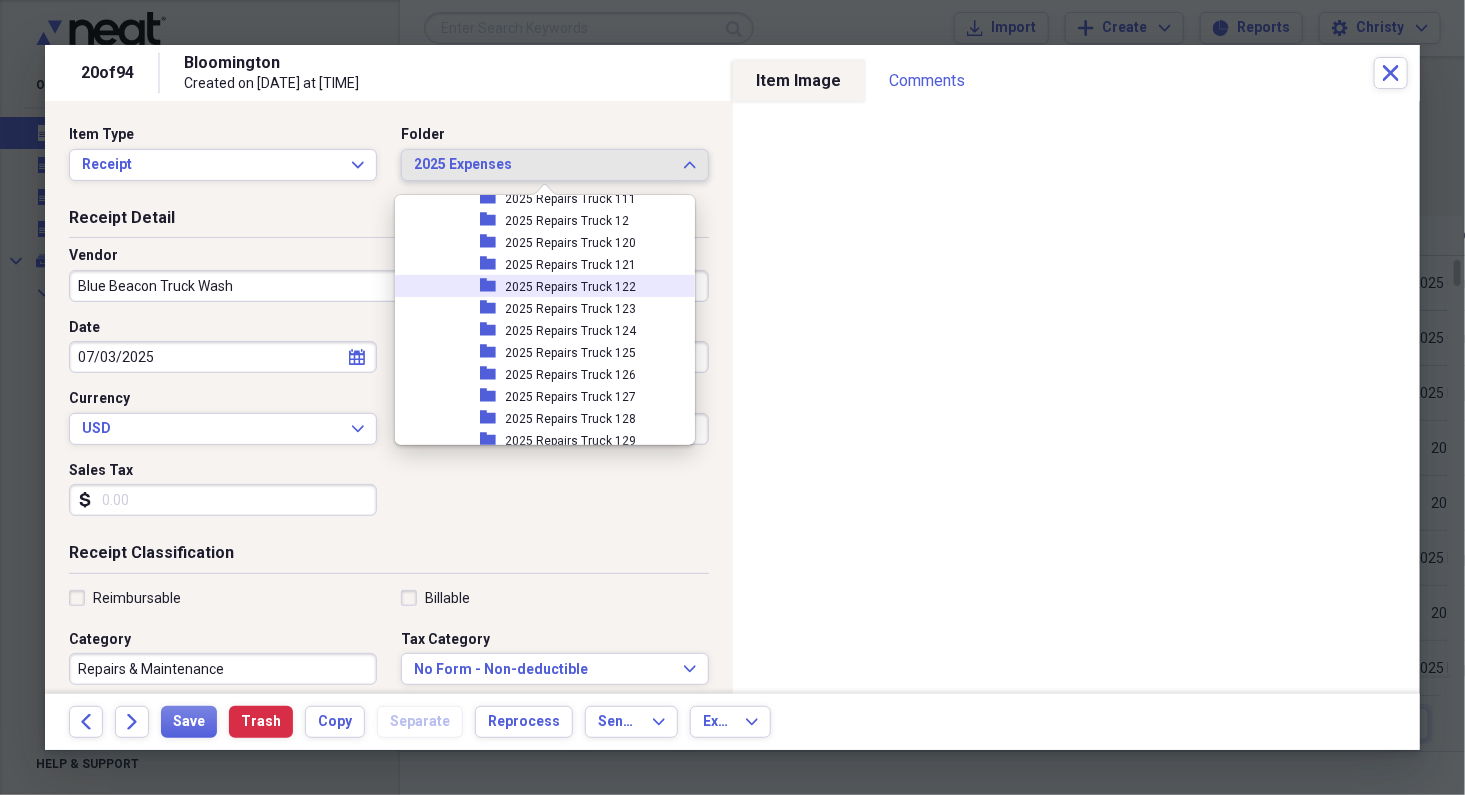 click on "2025 Repairs Truck 122" at bounding box center (571, 287) 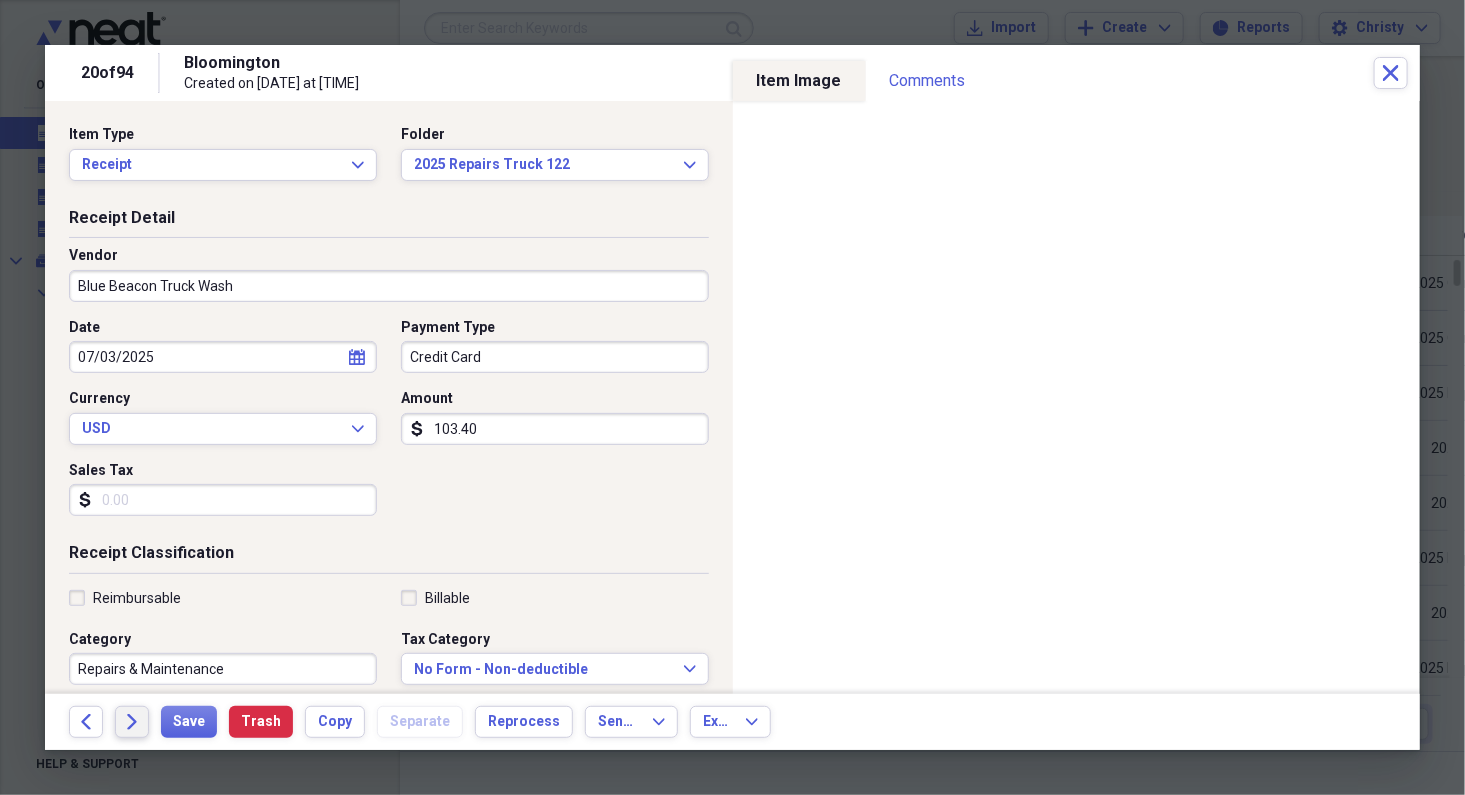 click on "Forward" at bounding box center [132, 722] 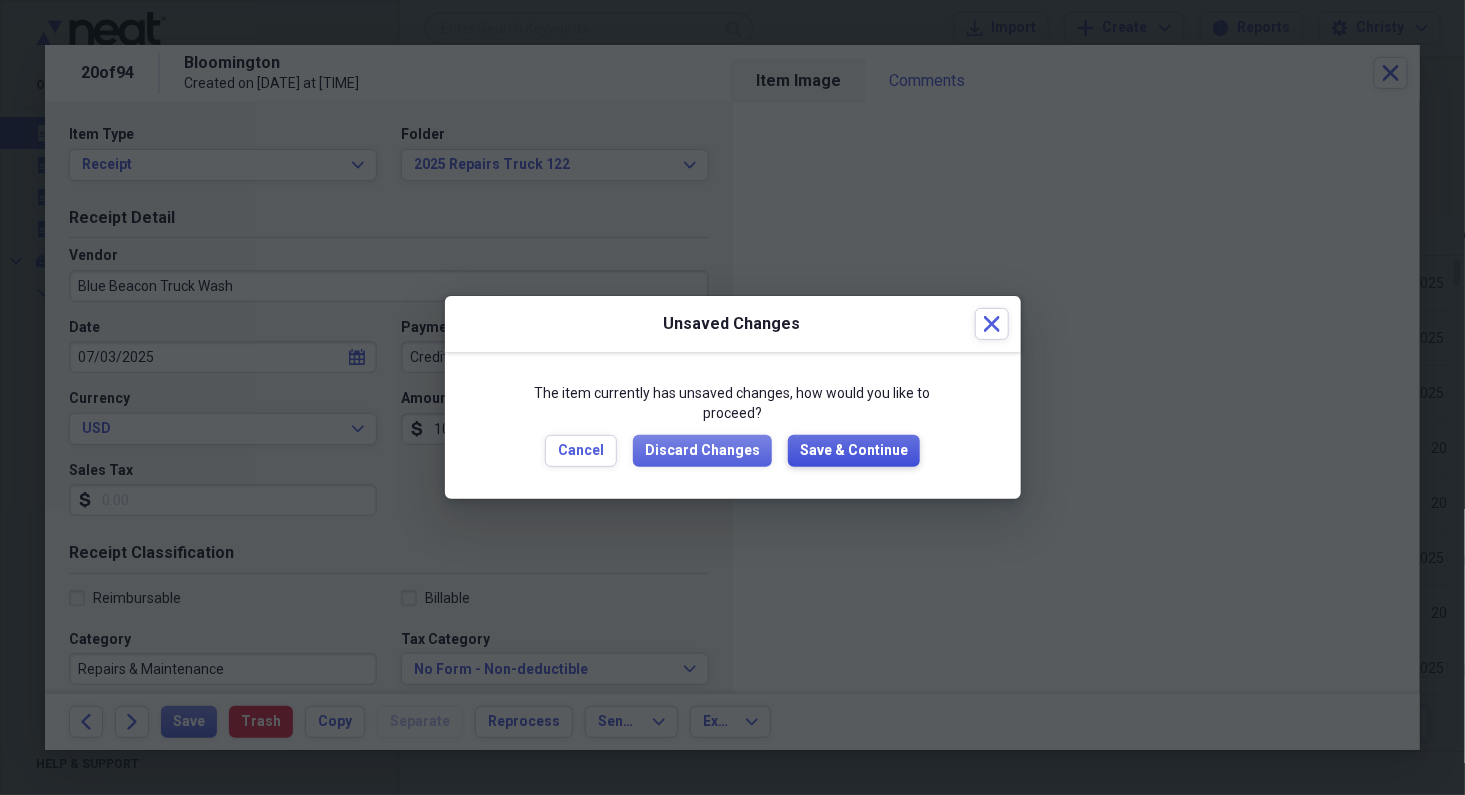 click on "Save & Continue" at bounding box center [854, 451] 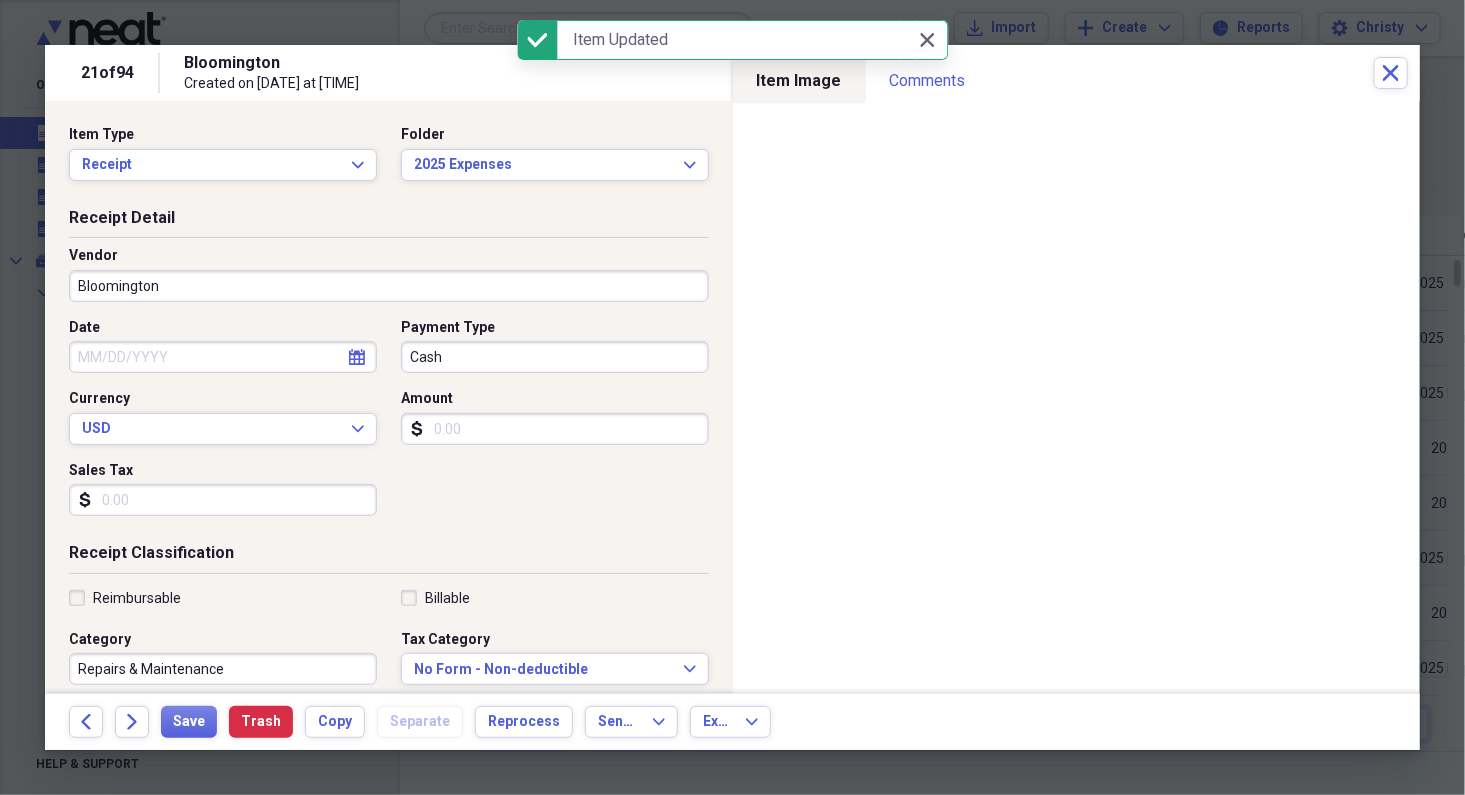 click on "Bloomington" at bounding box center (389, 286) 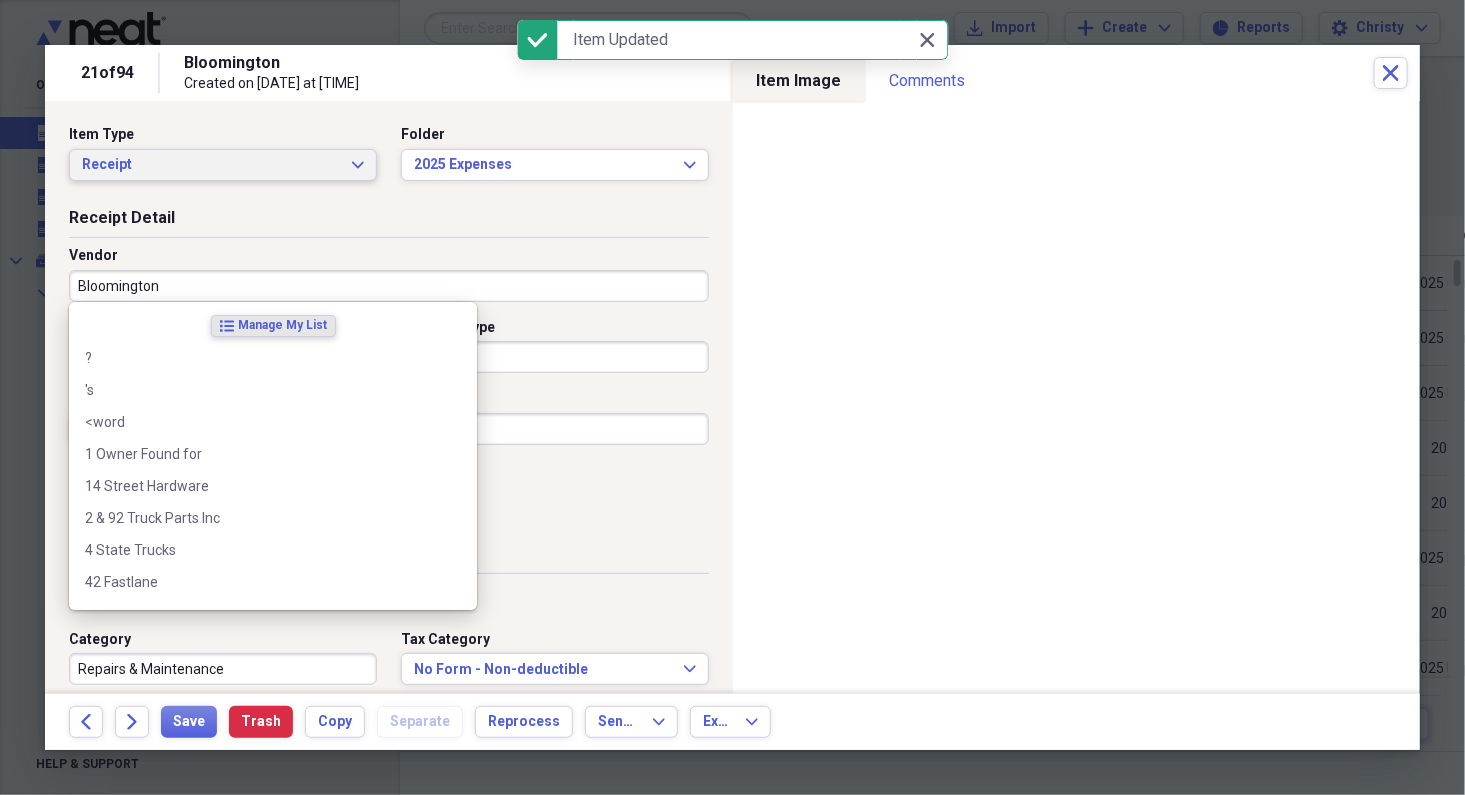 click on "Receipt" at bounding box center [211, 165] 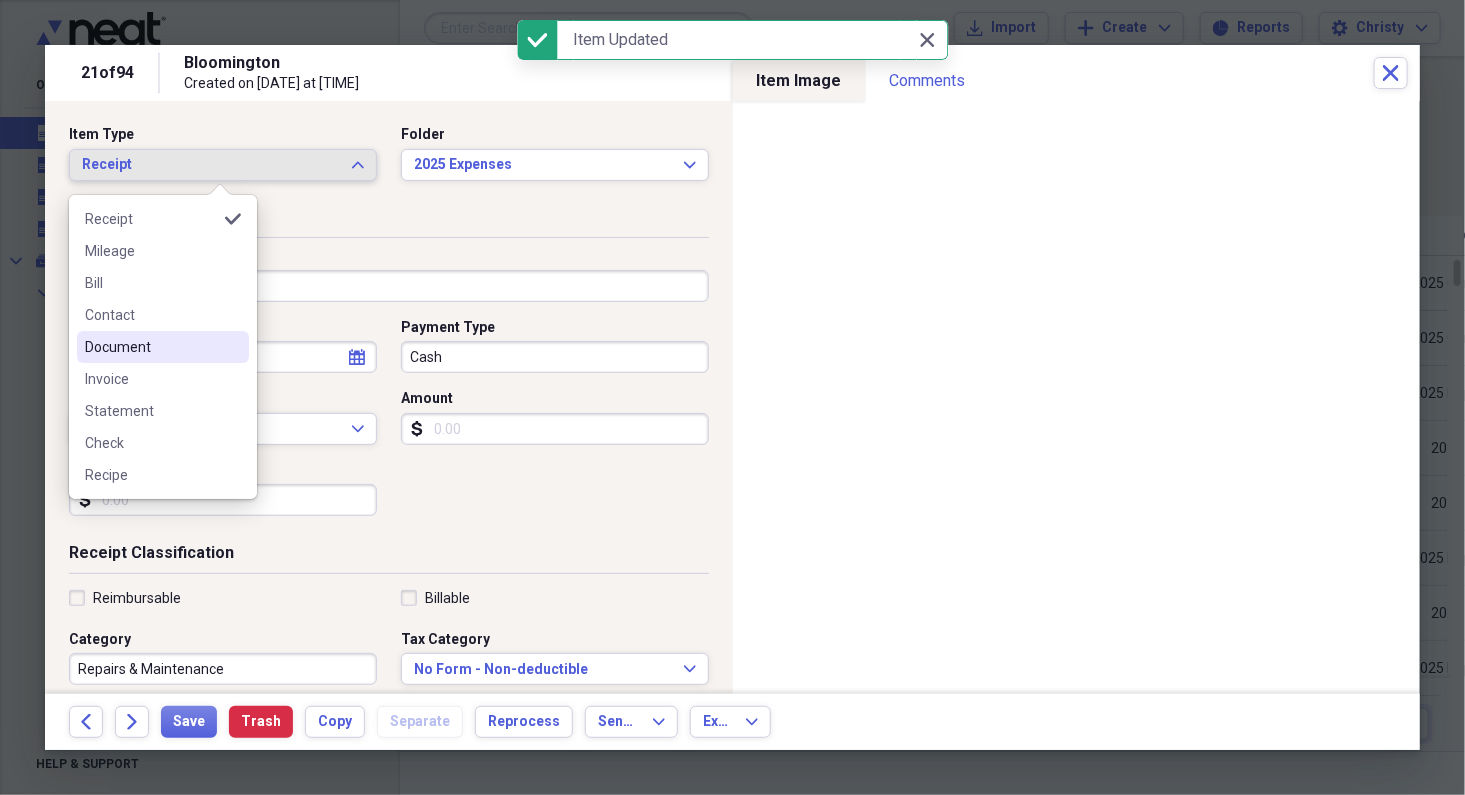 click on "Document" at bounding box center [163, 347] 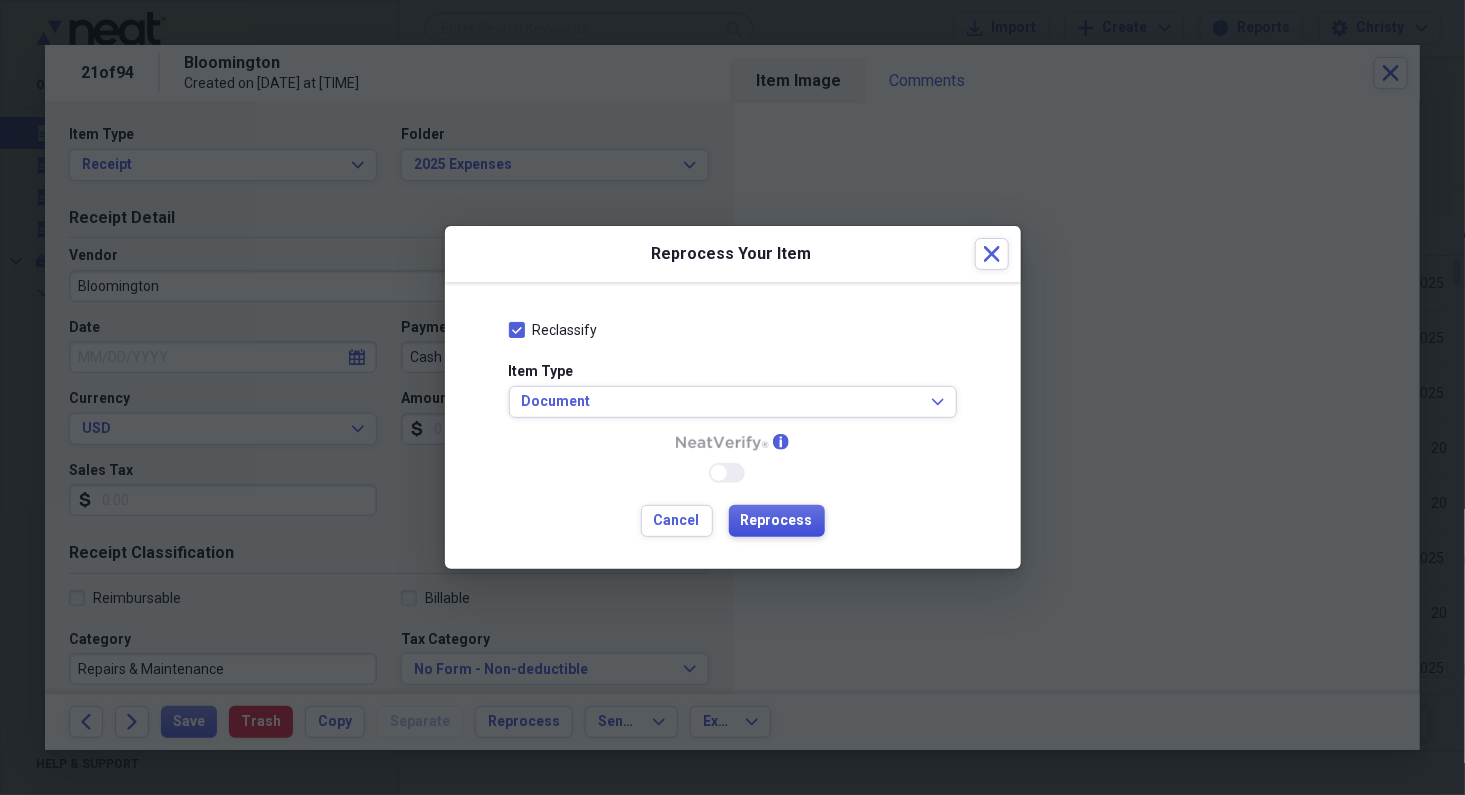 click on "Reprocess" at bounding box center [777, 521] 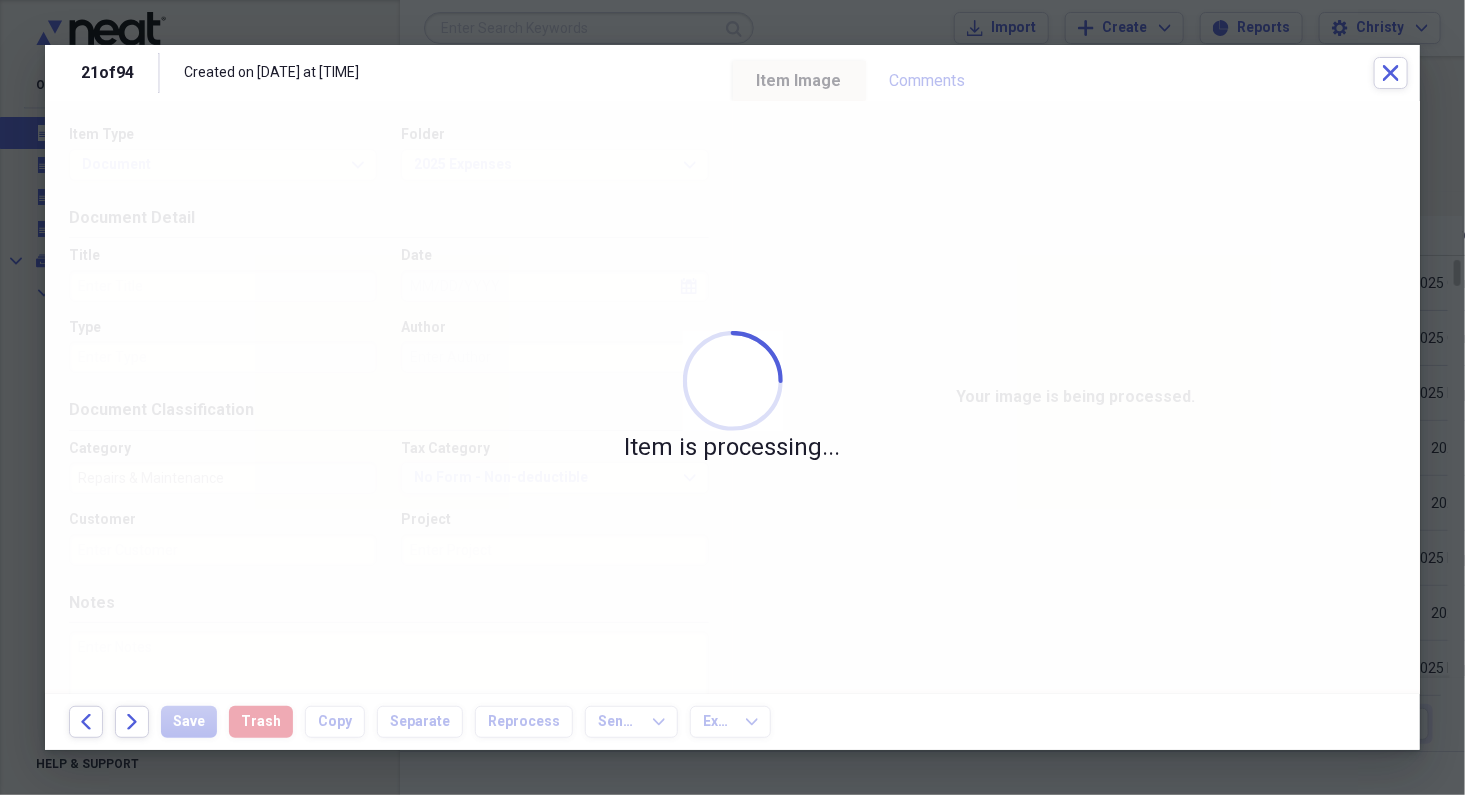 click on "Back Forward Save Trash Copy Separate Reprocess Send To Expand Export Expand" at bounding box center (732, 722) 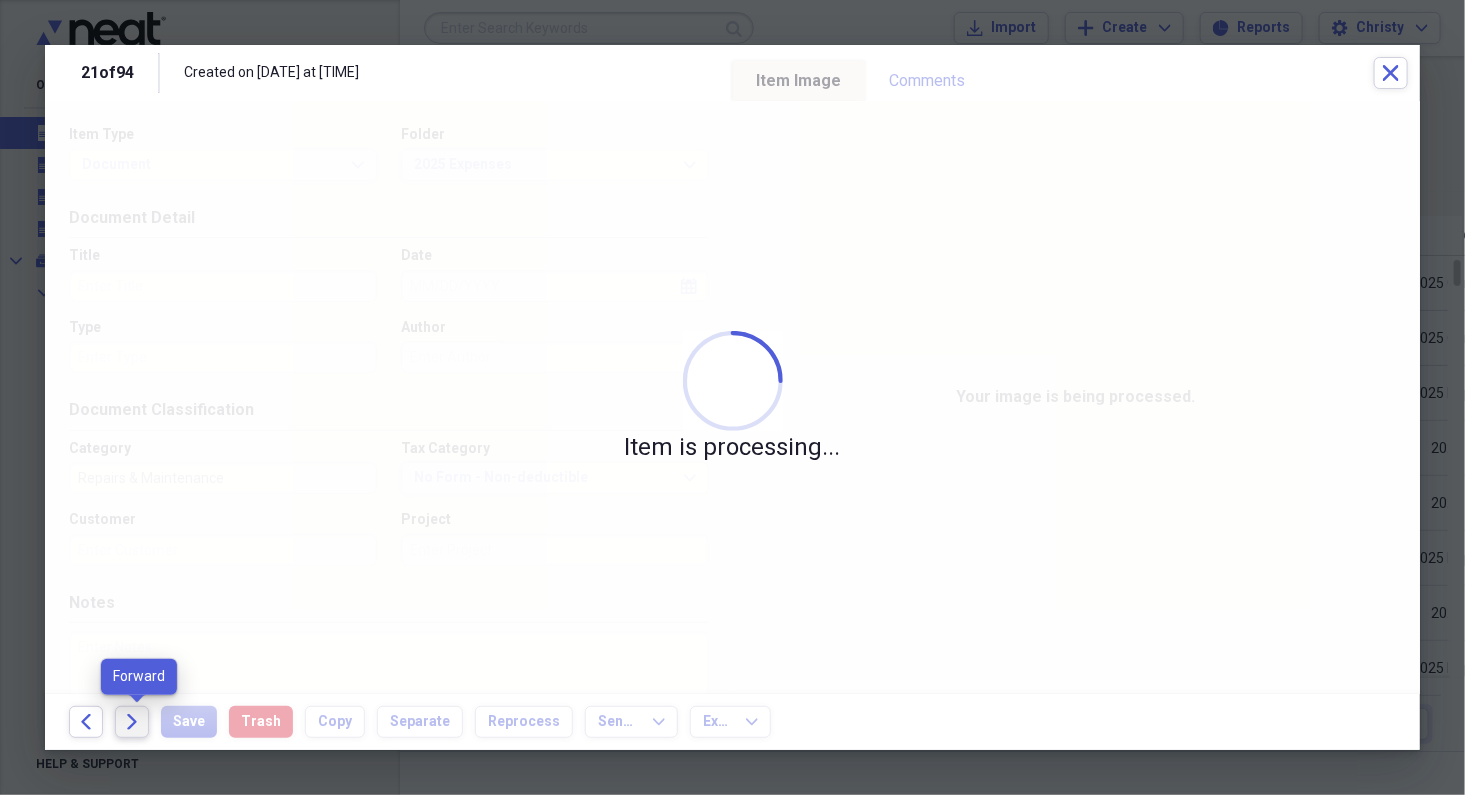 click on "Forward" 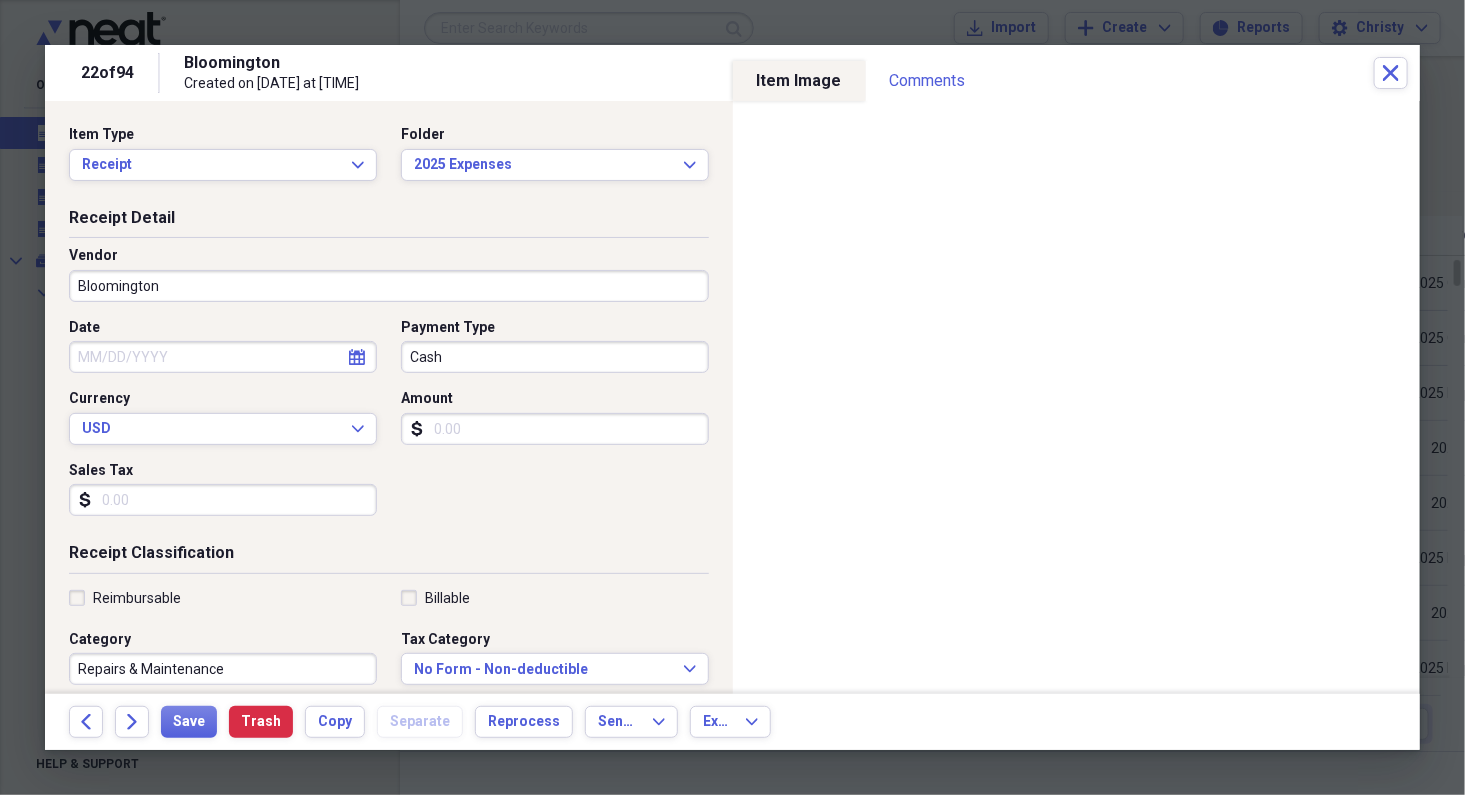 click on "Bloomington" at bounding box center [389, 286] 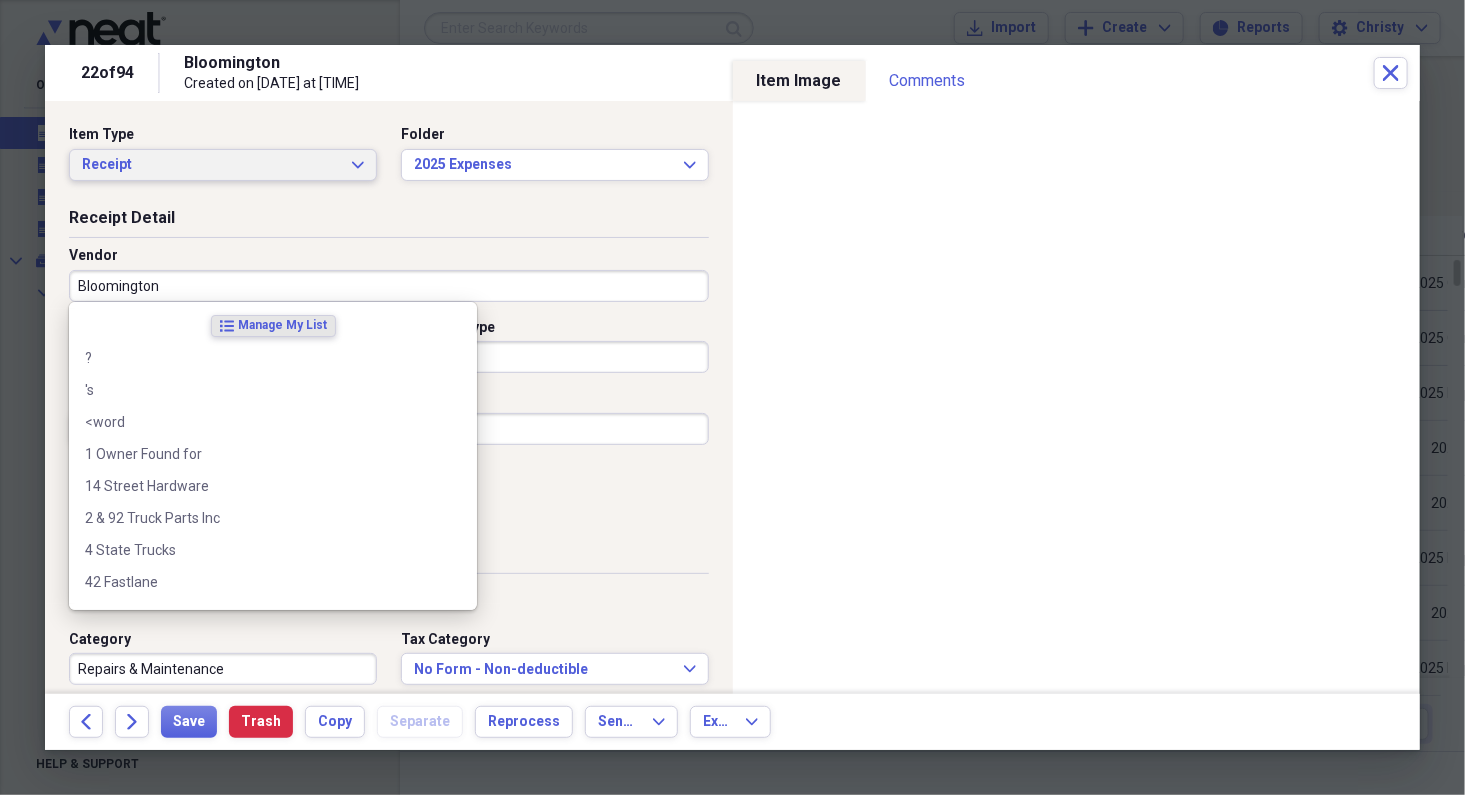 click on "Receipt" at bounding box center [211, 165] 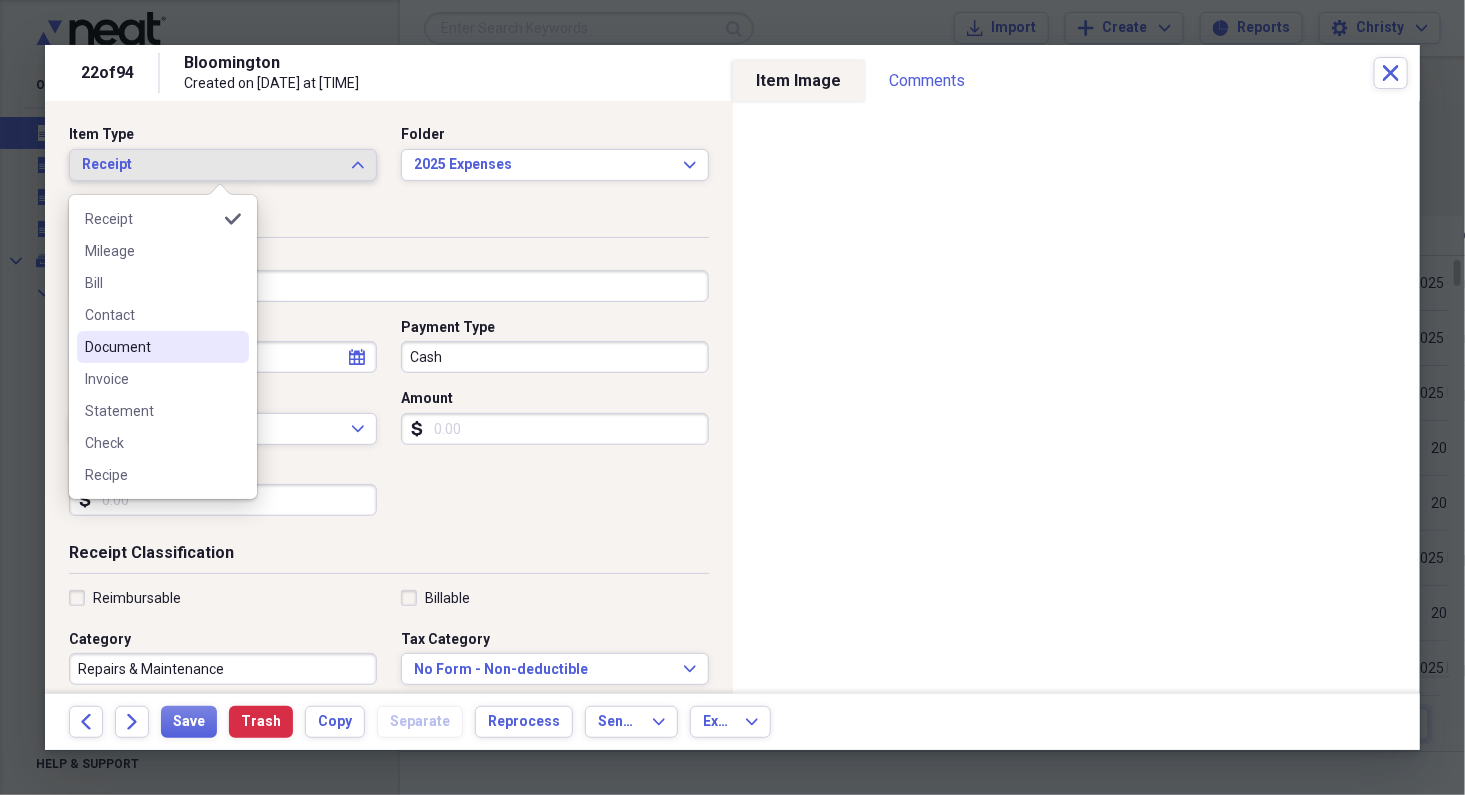 click on "Document" at bounding box center (151, 347) 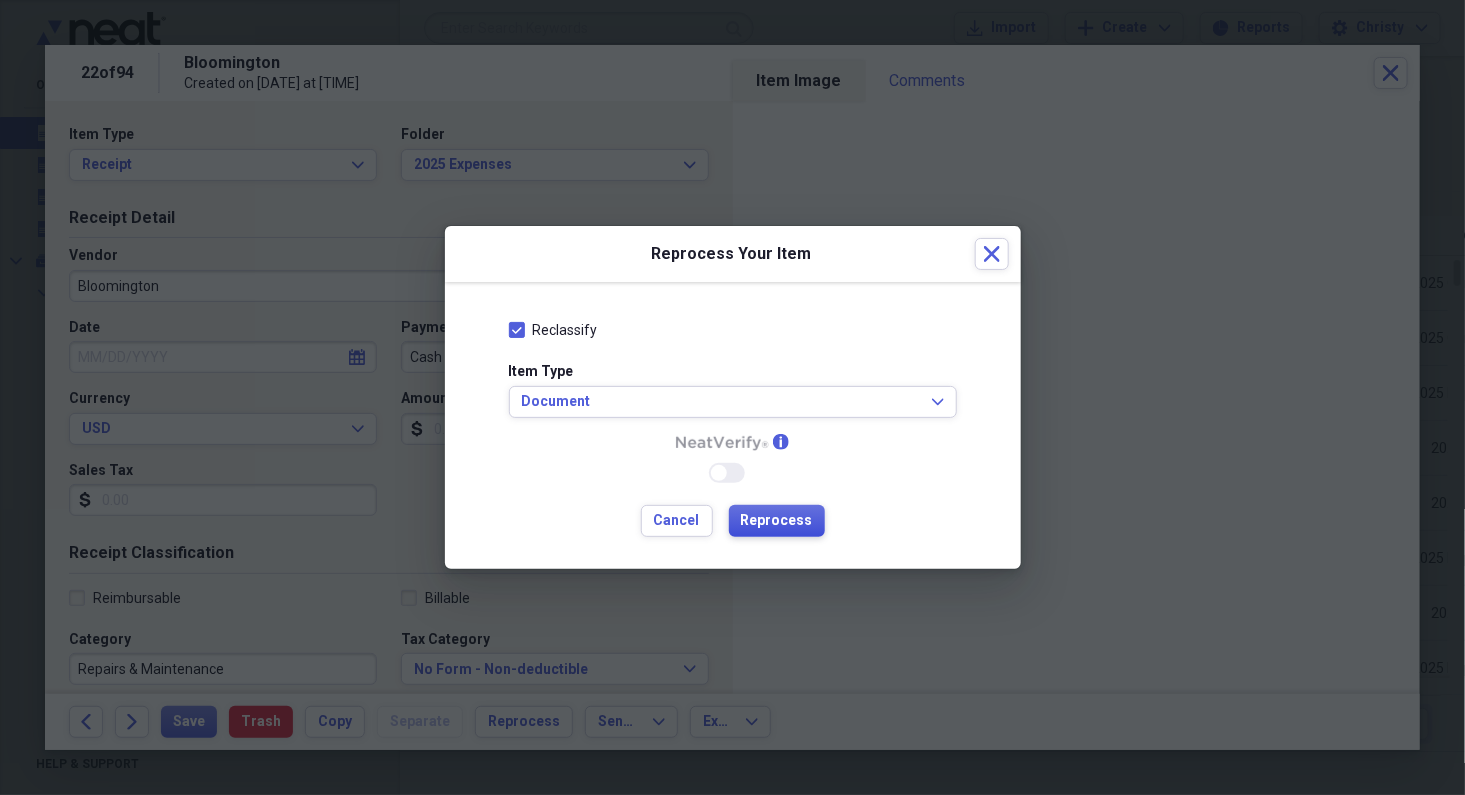 click on "Reprocess" at bounding box center (777, 521) 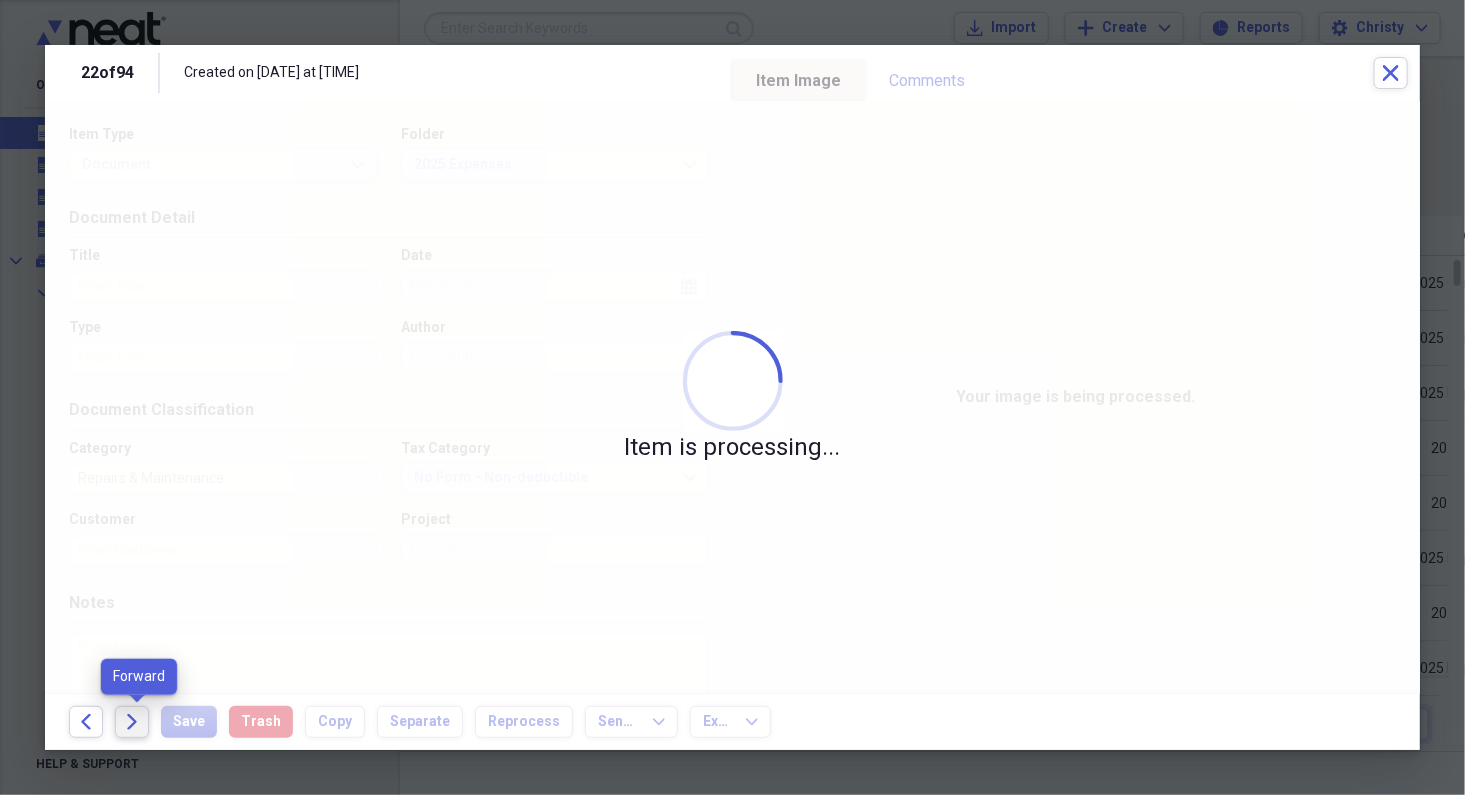 click on "Forward" 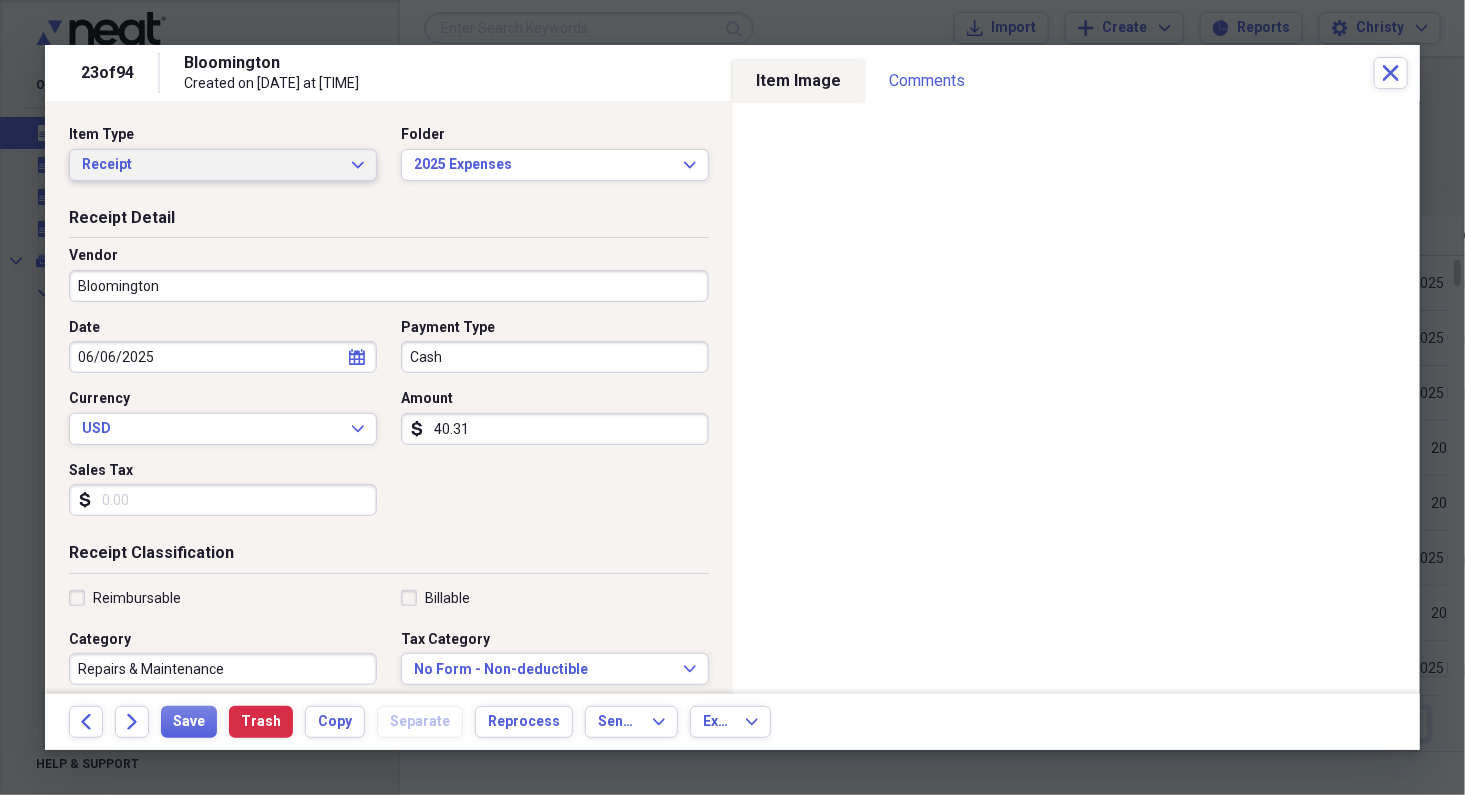 click on "Receipt" at bounding box center [211, 165] 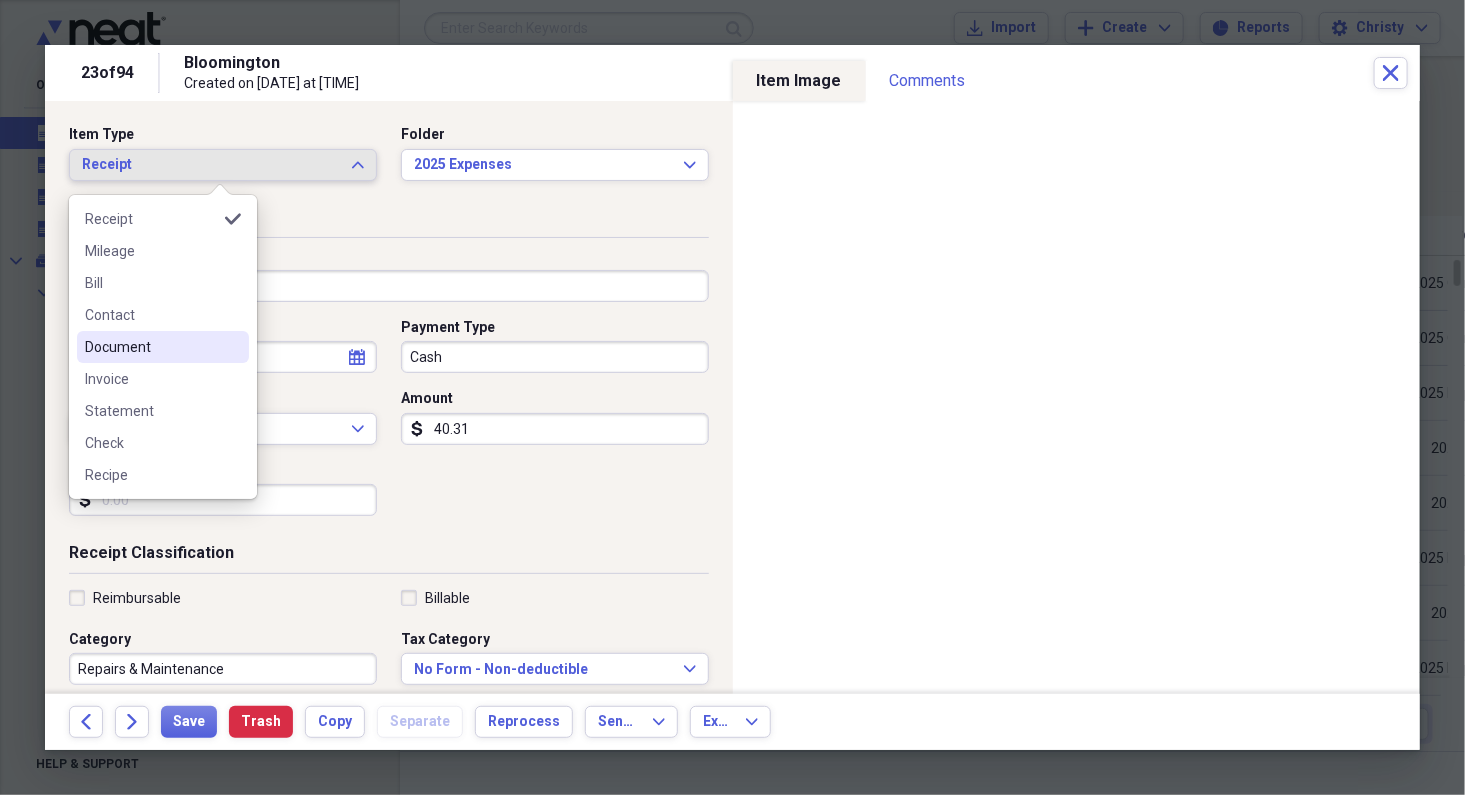 click on "Document" at bounding box center (151, 347) 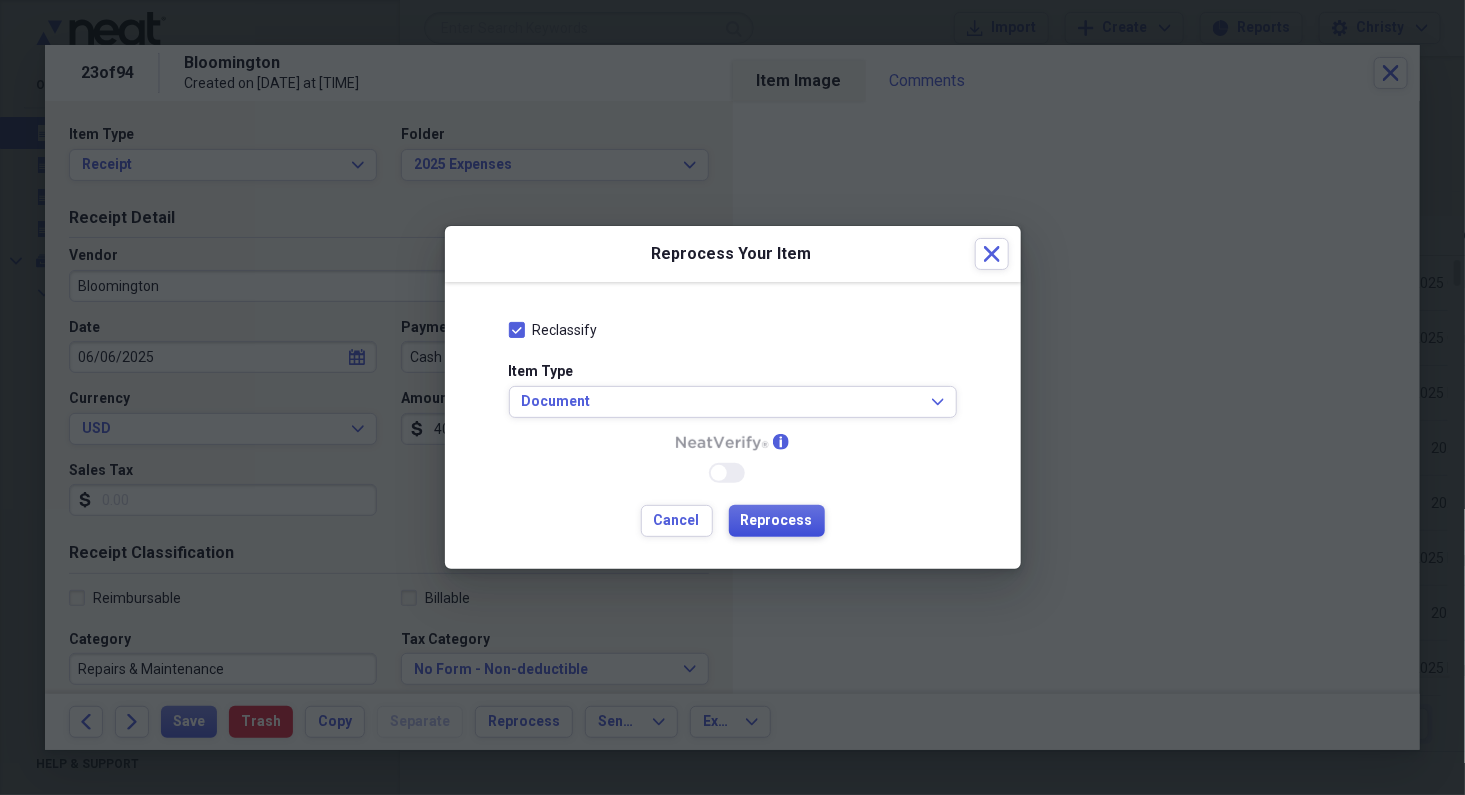 click on "Reprocess" at bounding box center (777, 521) 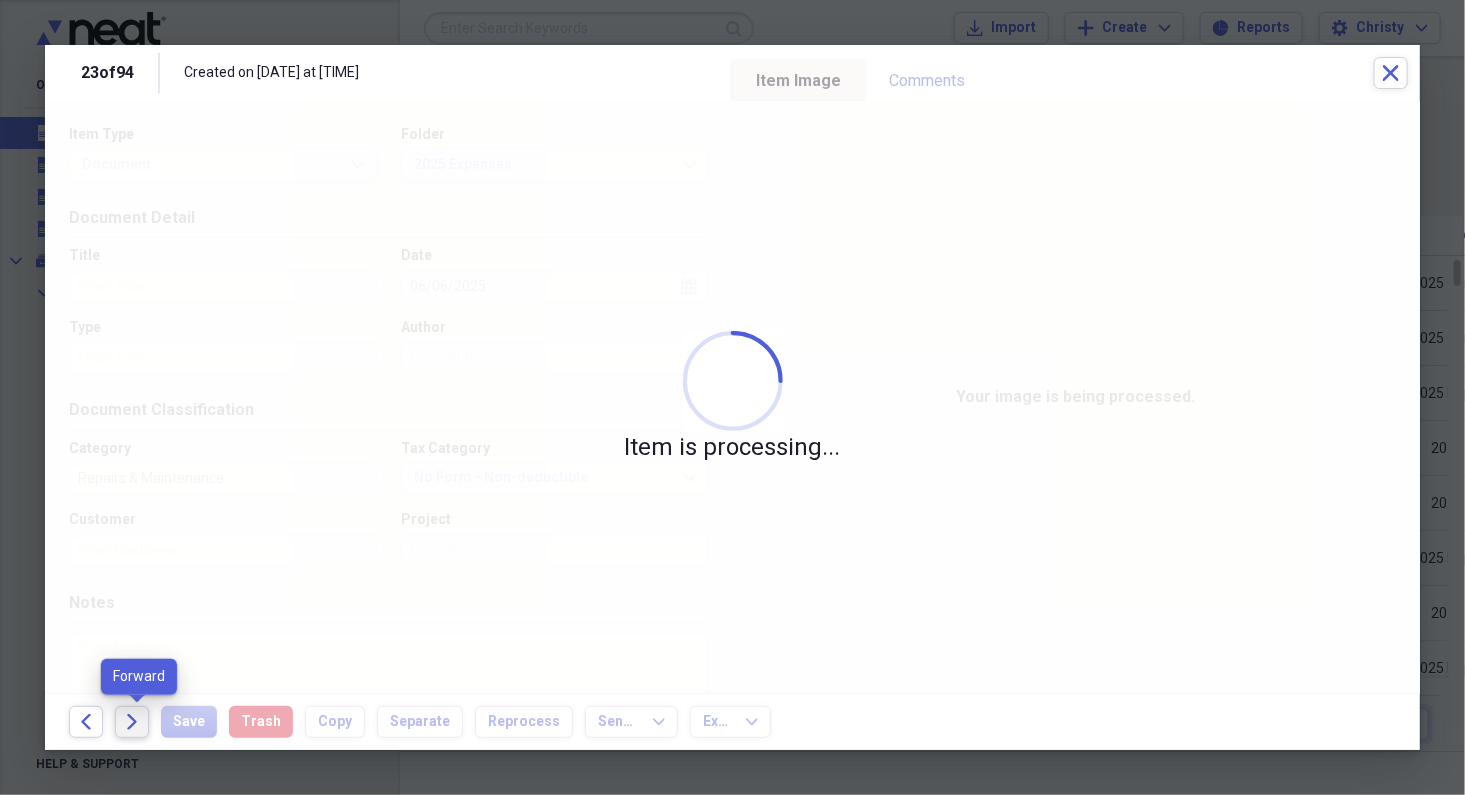 click on "Forward" 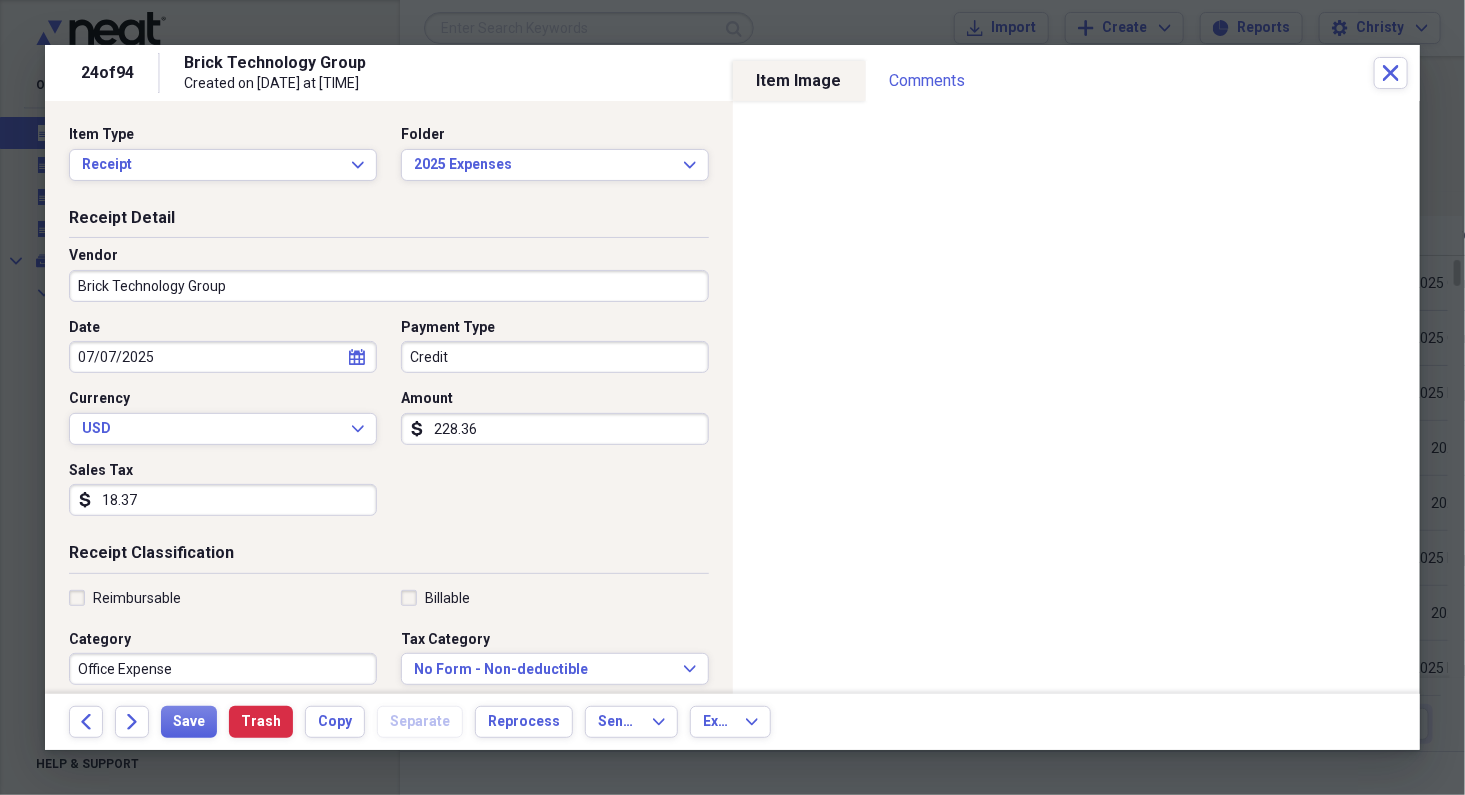 click on "Credit" at bounding box center [555, 357] 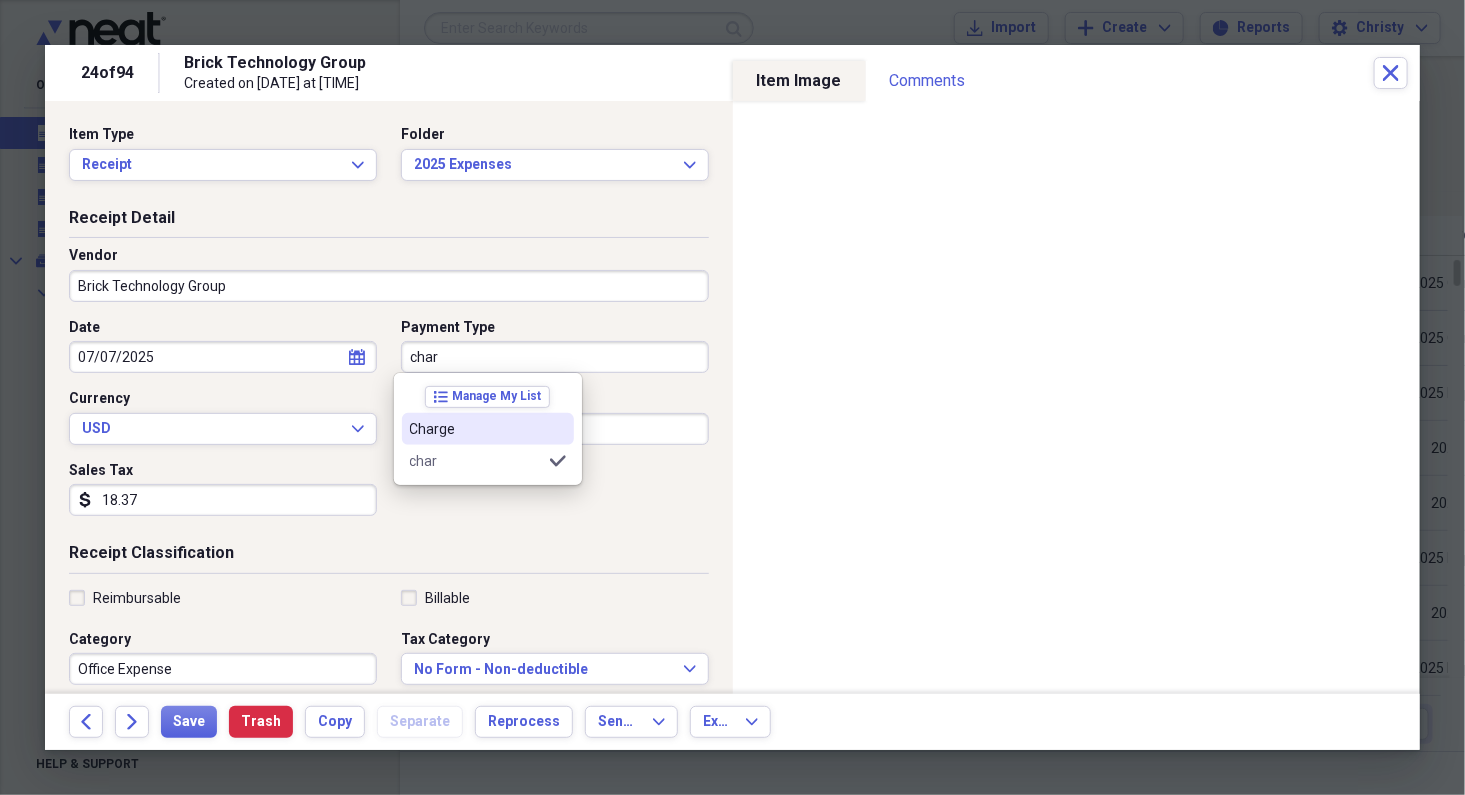 click on "Charge" at bounding box center [488, 429] 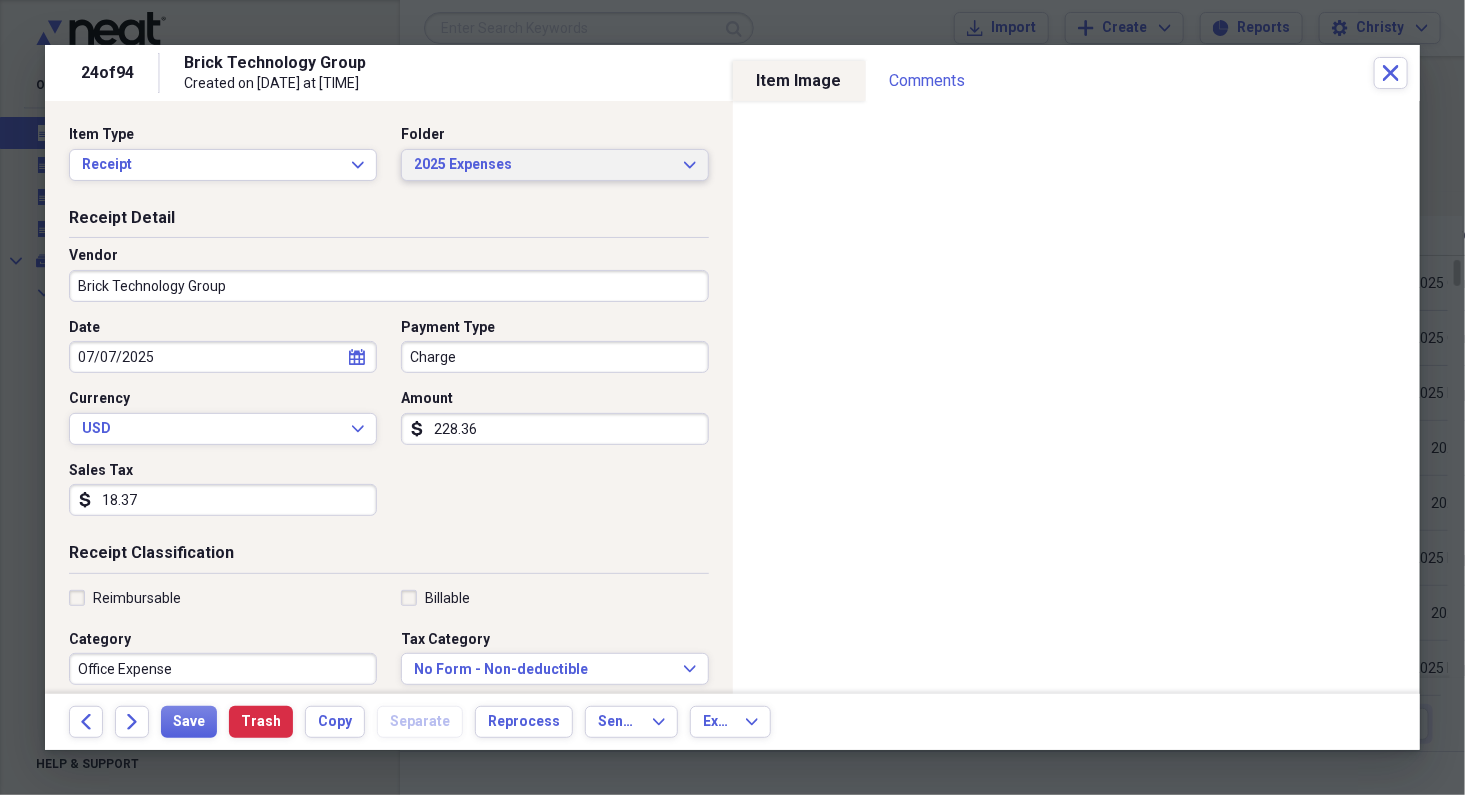 click on "2025 Expenses" at bounding box center [543, 165] 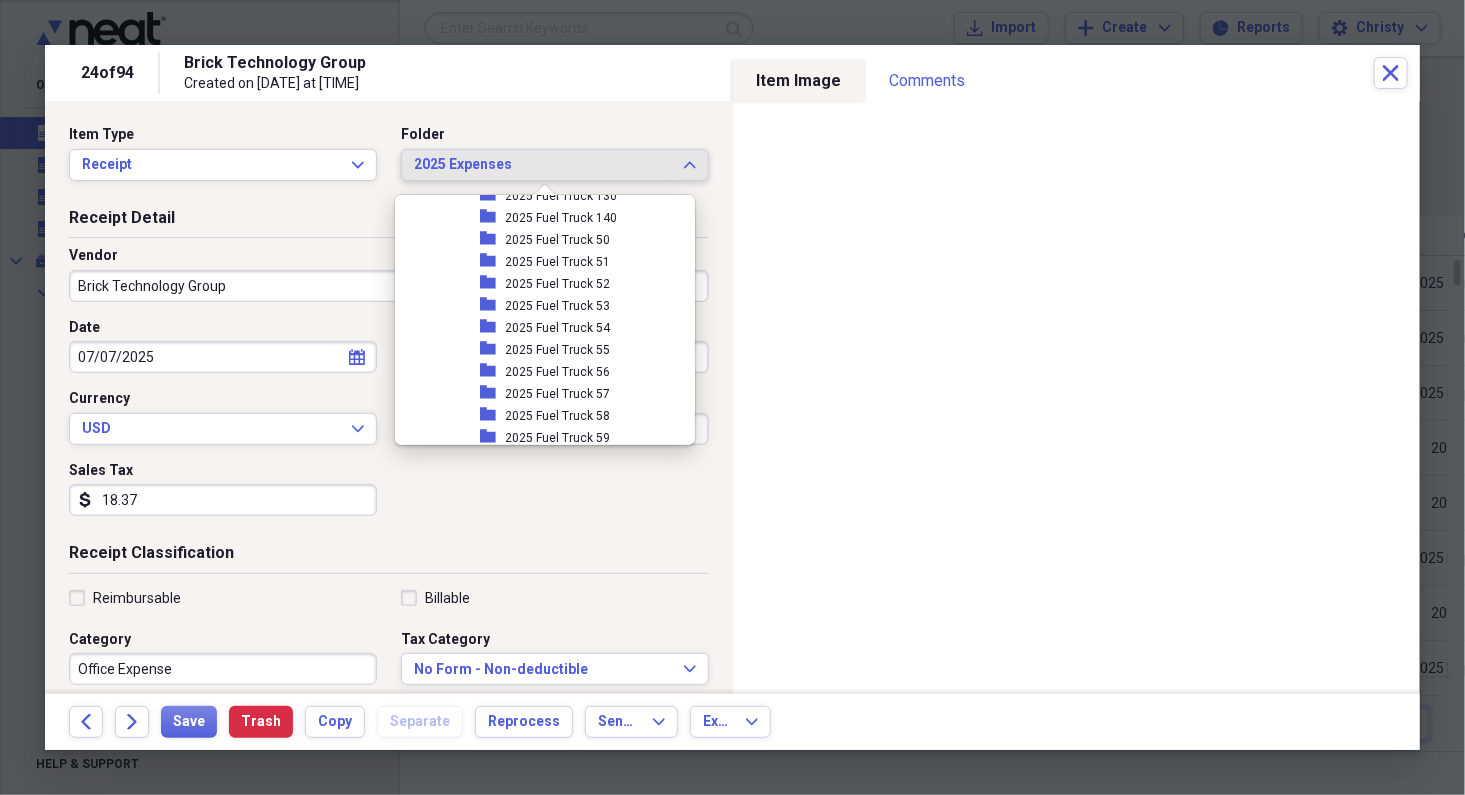 scroll, scrollTop: 1647, scrollLeft: 0, axis: vertical 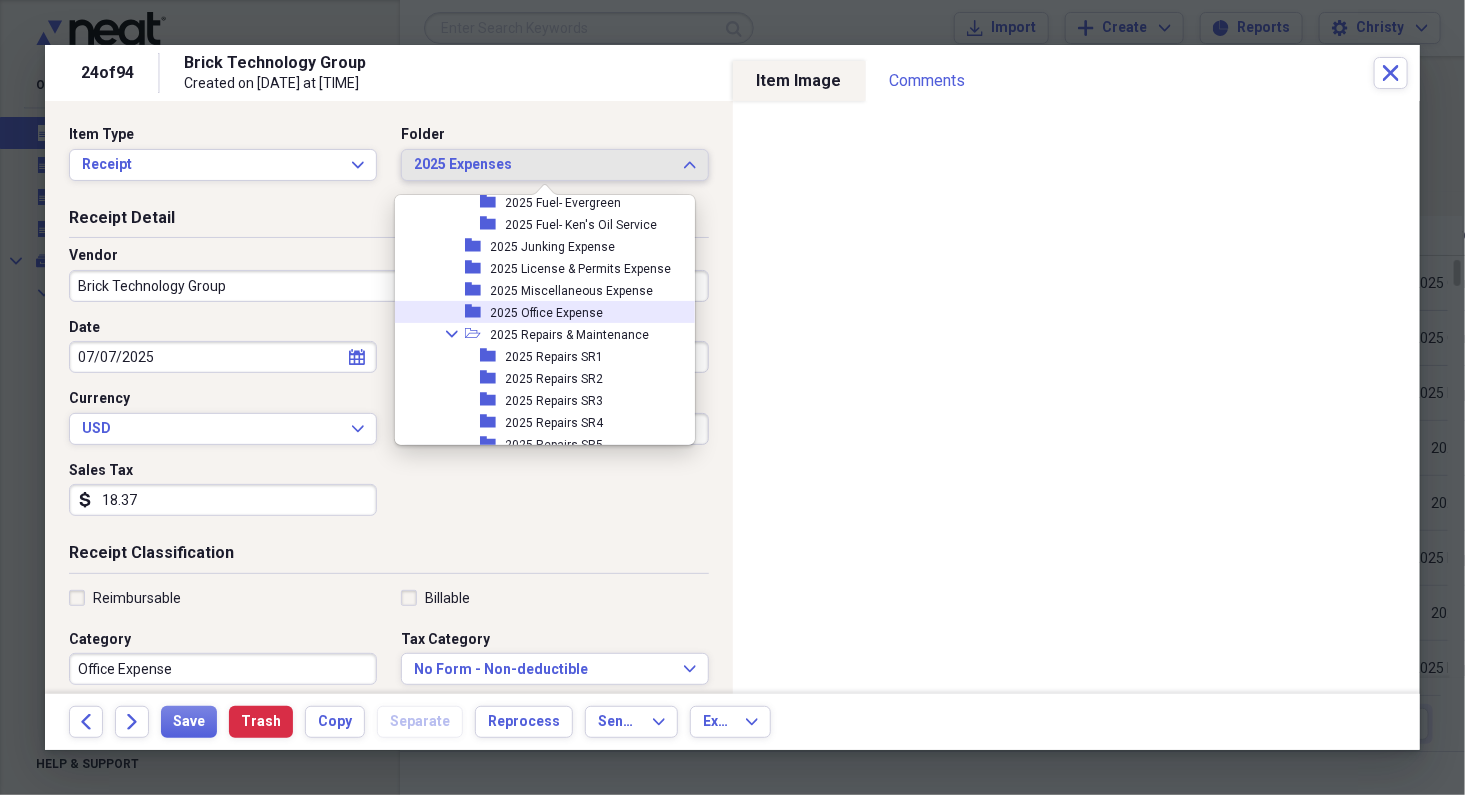 drag, startPoint x: 562, startPoint y: 308, endPoint x: 479, endPoint y: 383, distance: 111.86599 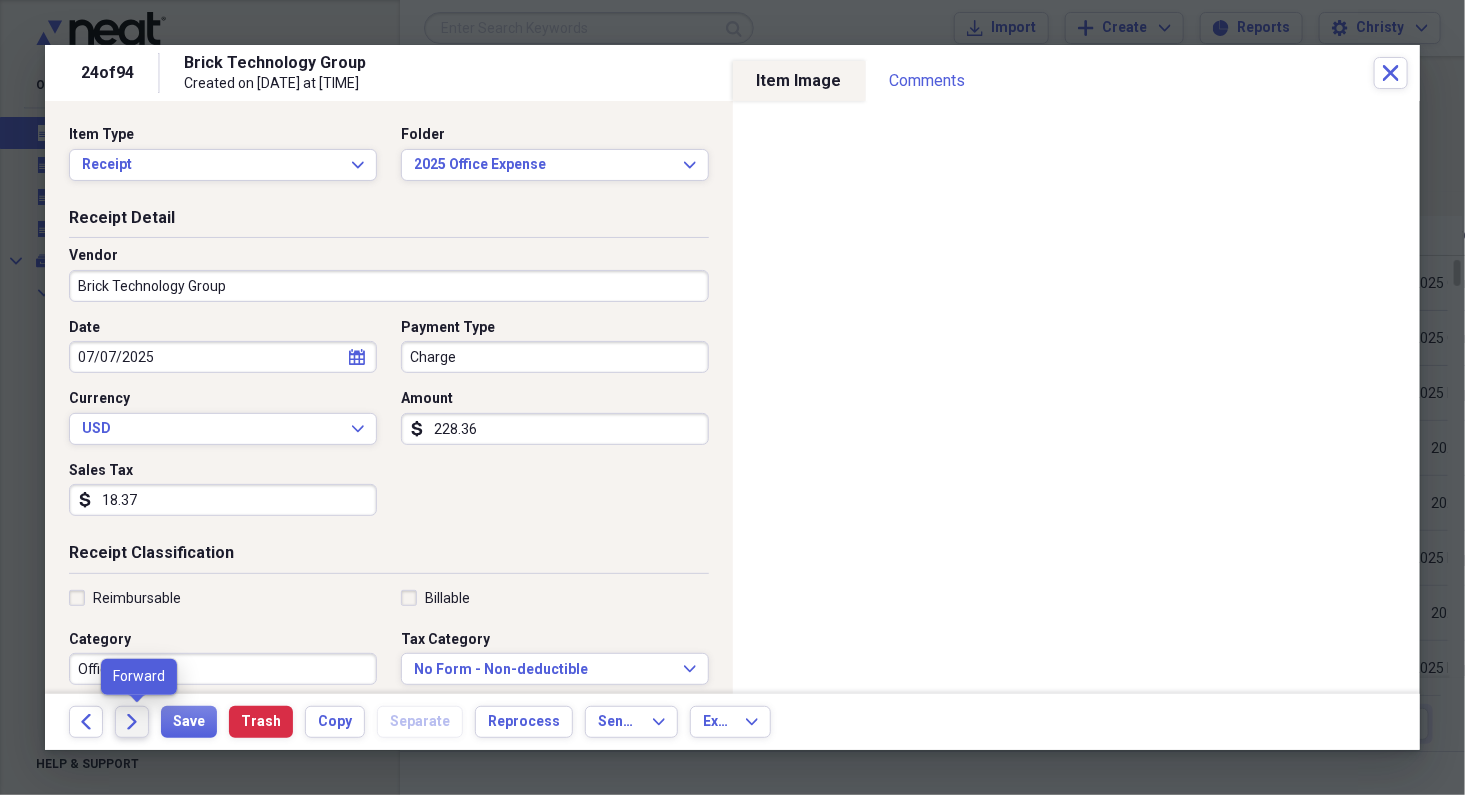 click on "Forward" at bounding box center (132, 722) 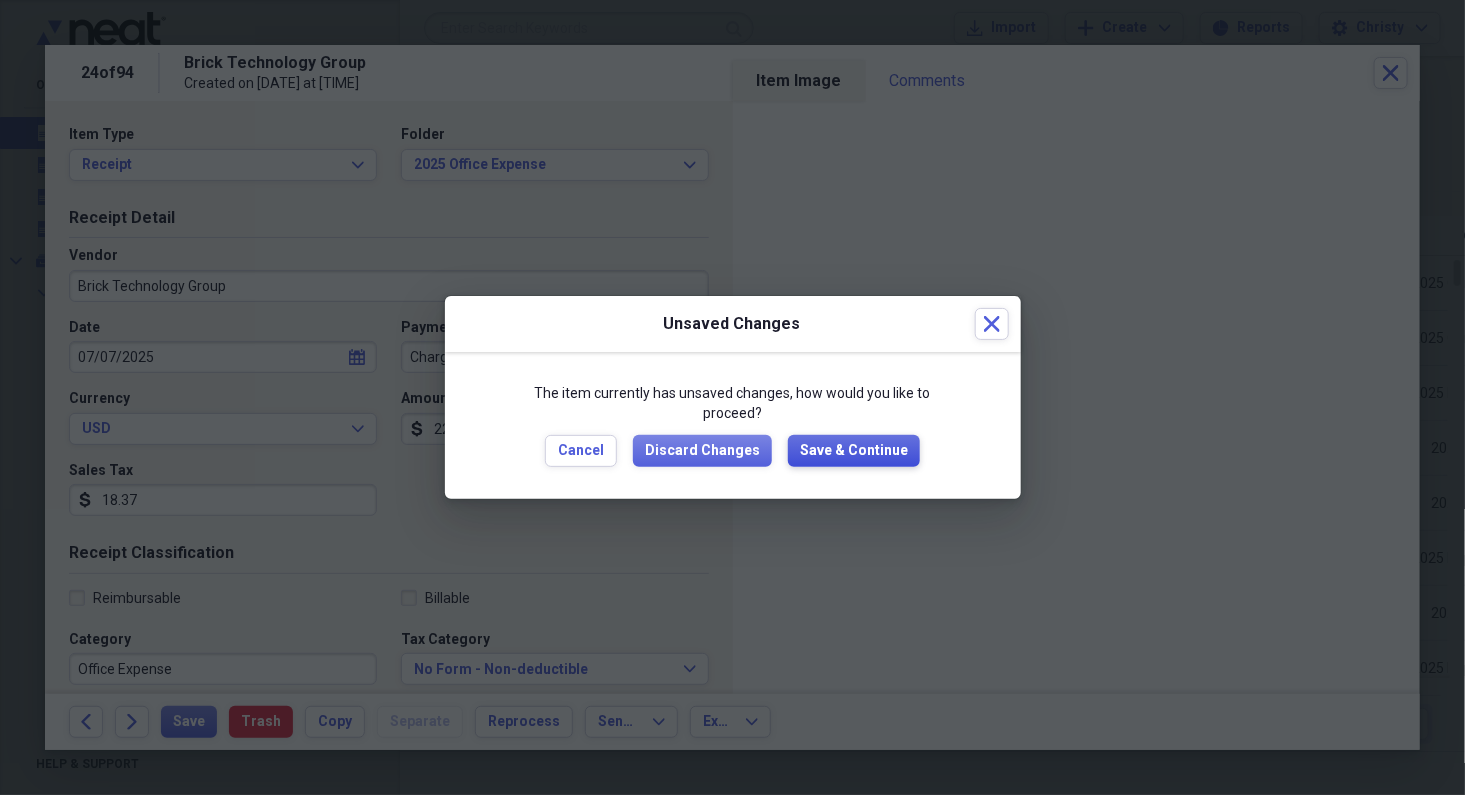 click on "Save & Continue" at bounding box center (854, 451) 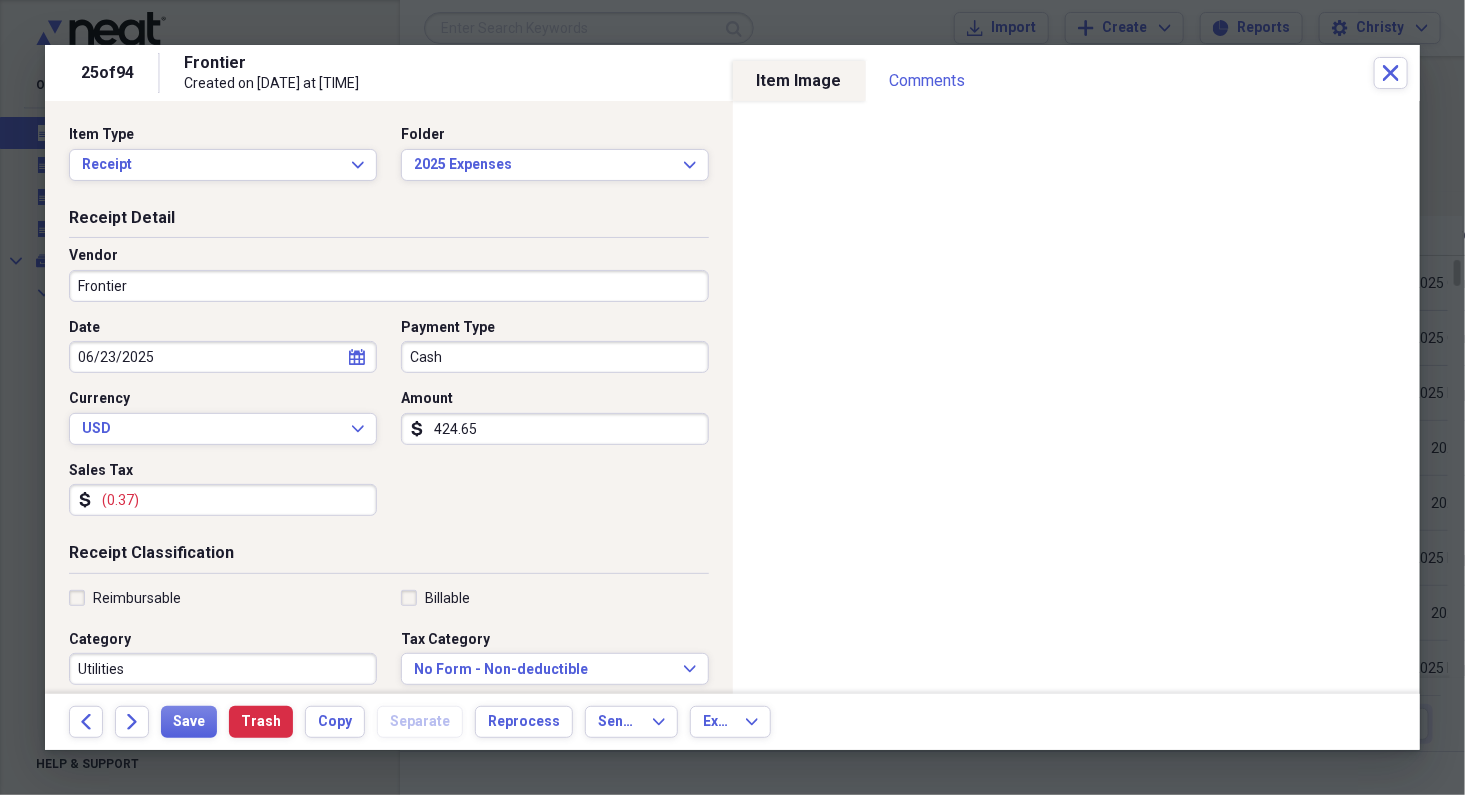 click on "Frontier" at bounding box center (389, 286) 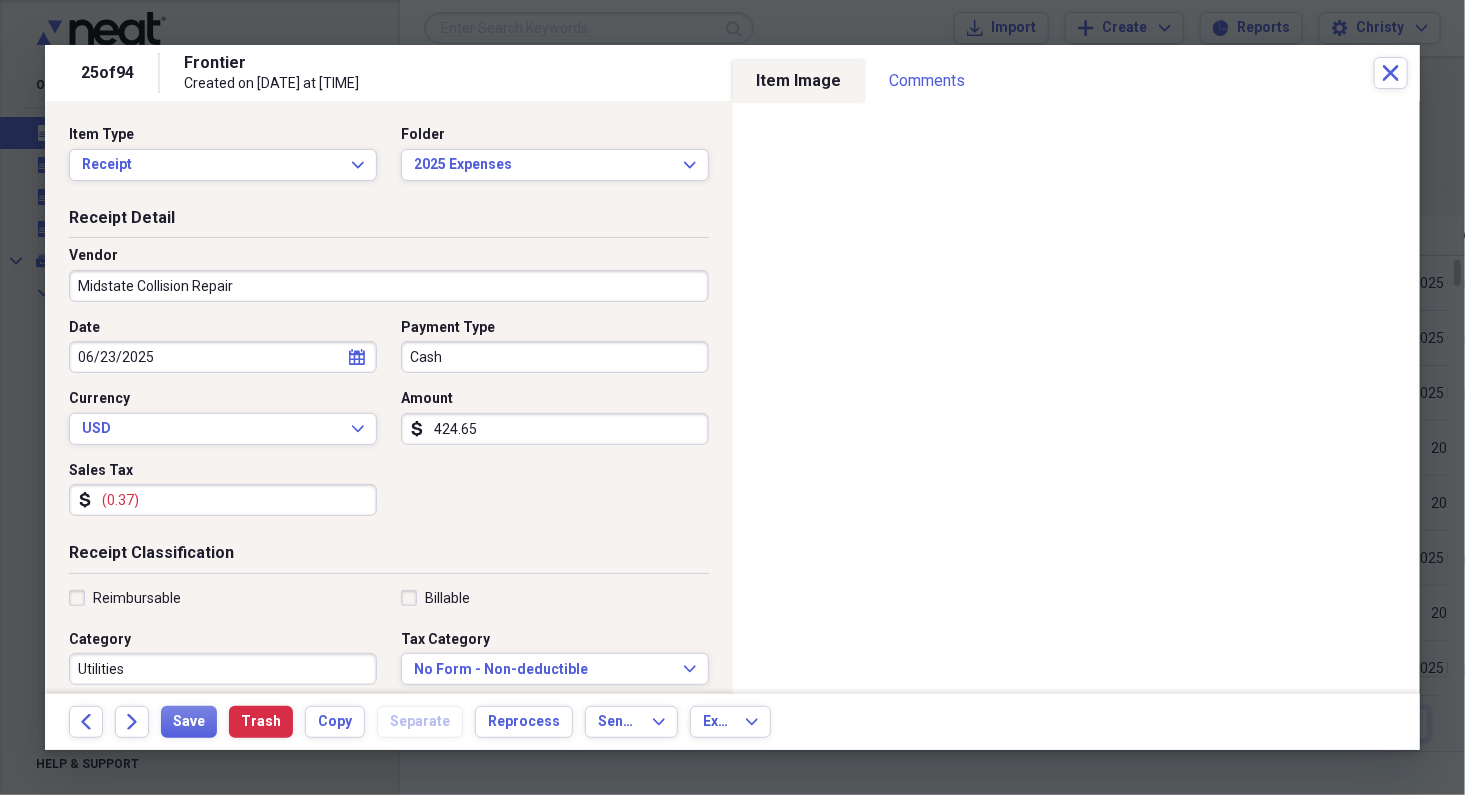 type on "Midstate Collision Repair" 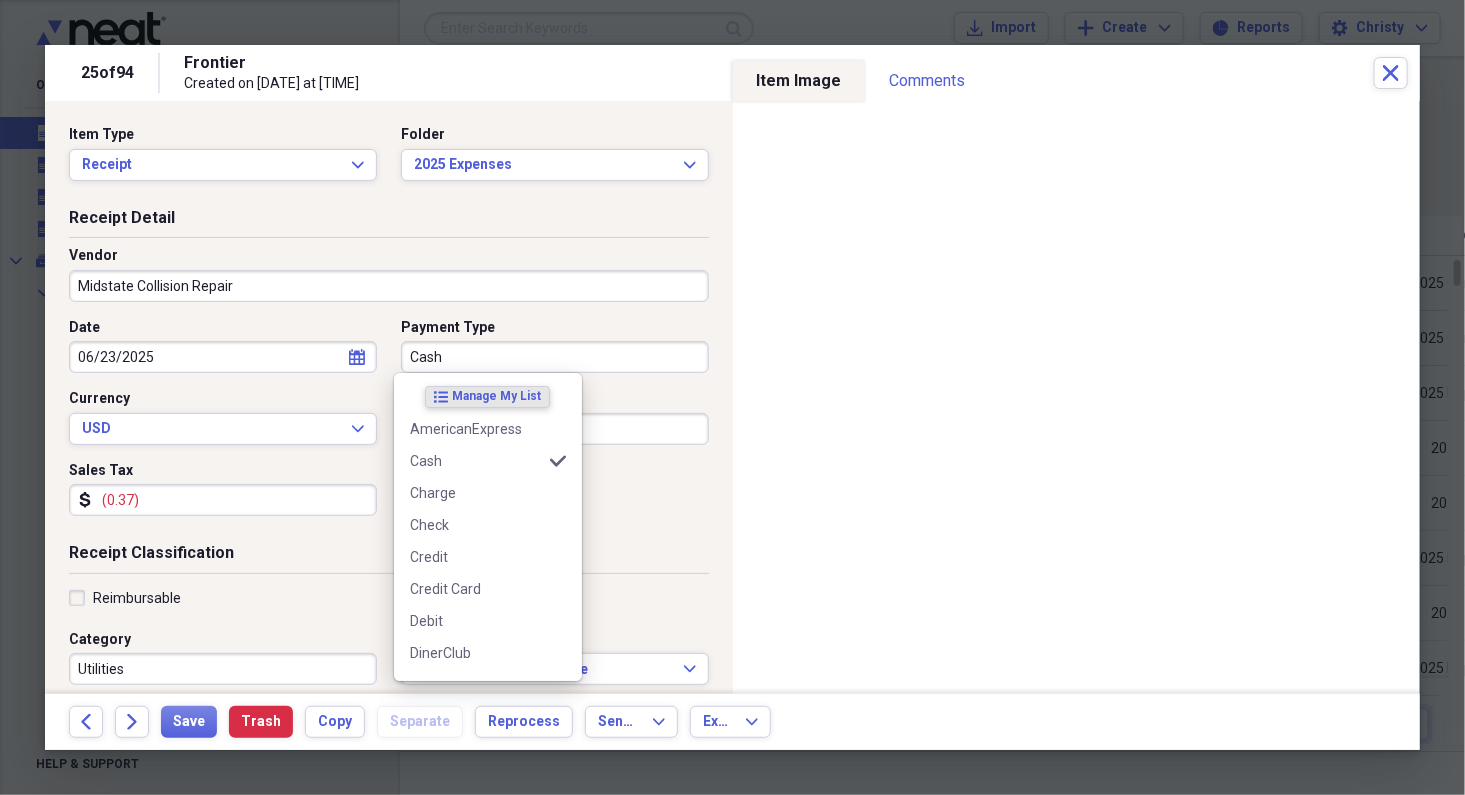 click on "Cash" at bounding box center (555, 357) 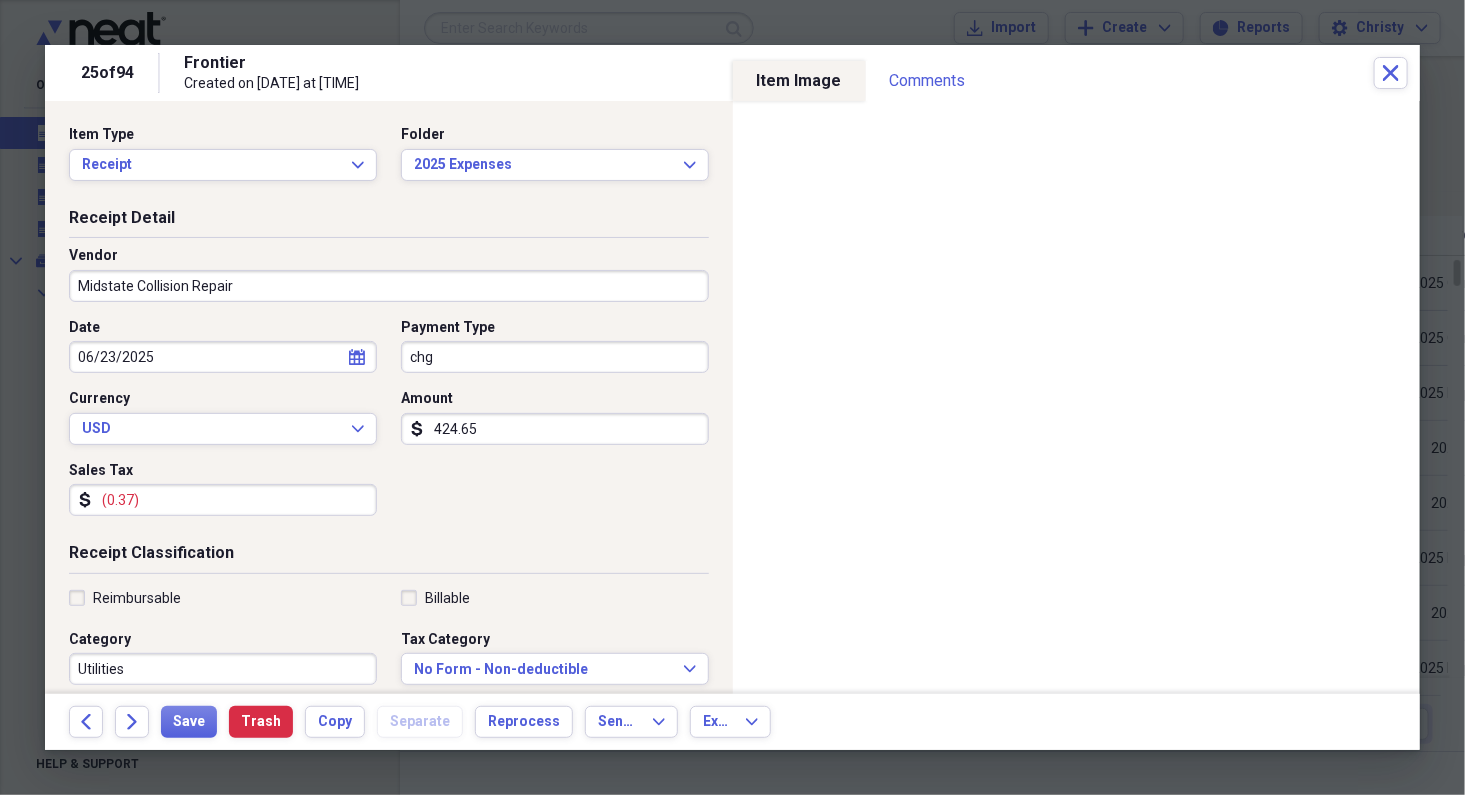 click on "chg" at bounding box center [555, 357] 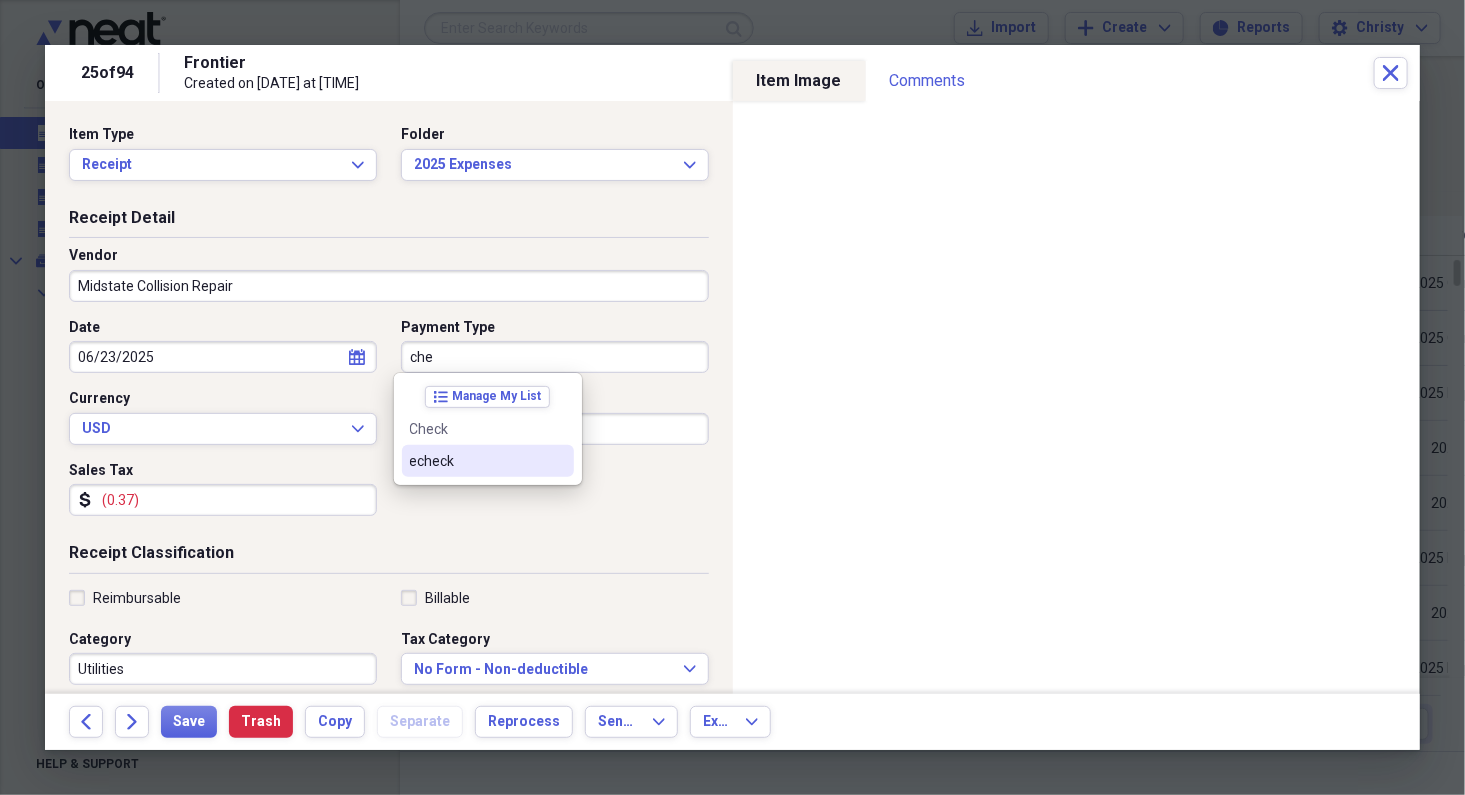 click on "echeck" at bounding box center [488, 461] 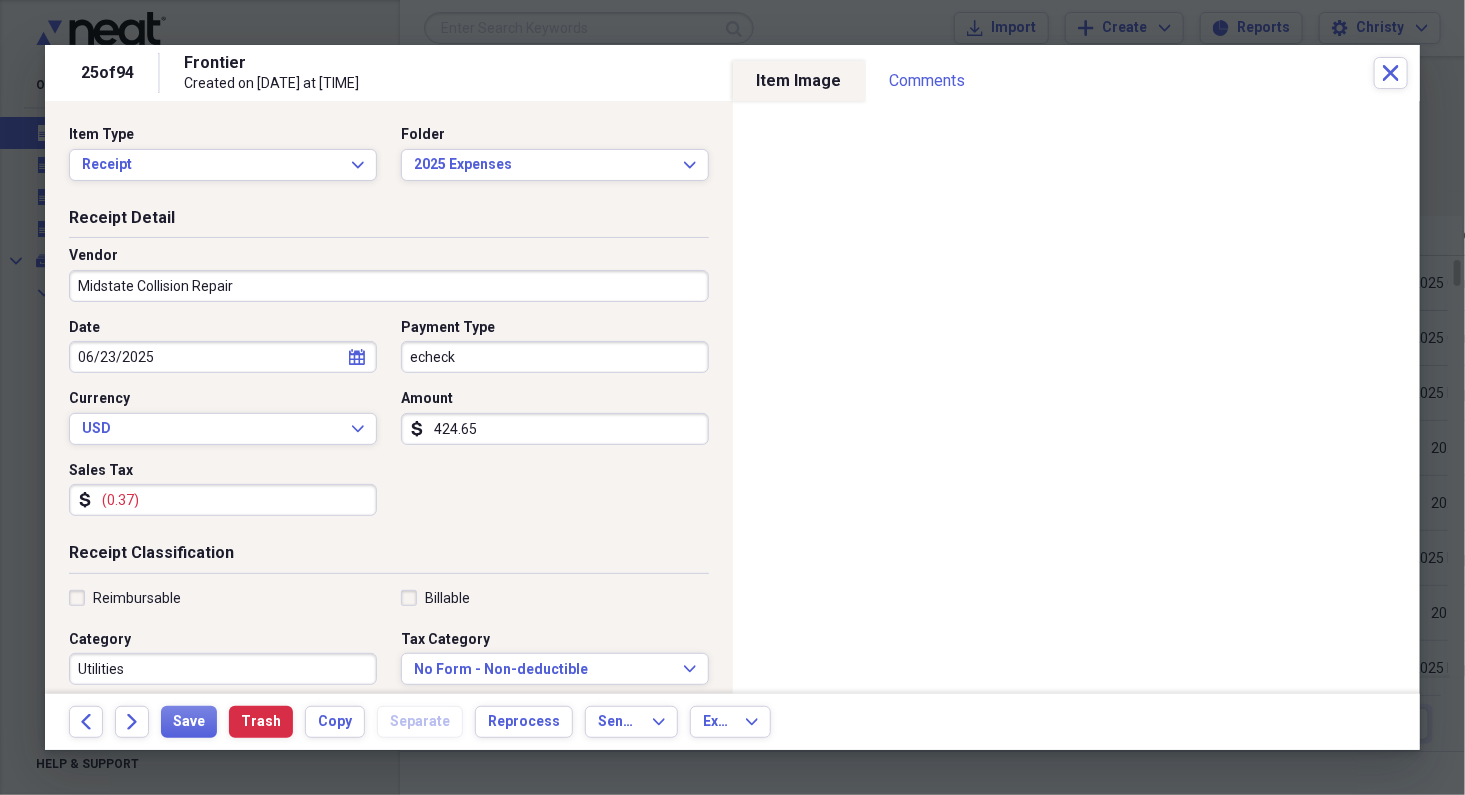 drag, startPoint x: 496, startPoint y: 356, endPoint x: 306, endPoint y: 340, distance: 190.6725 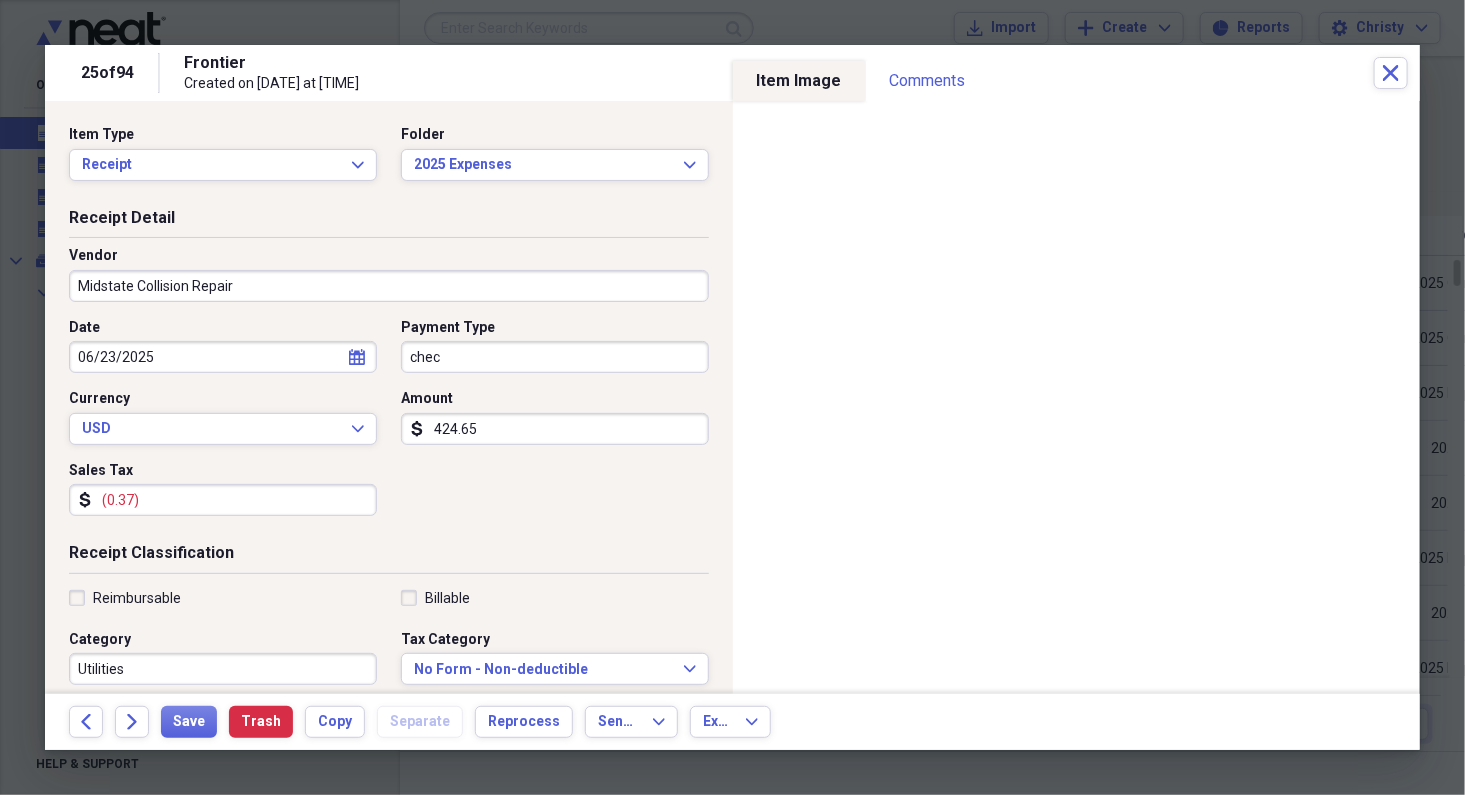 click on "chec" at bounding box center [555, 357] 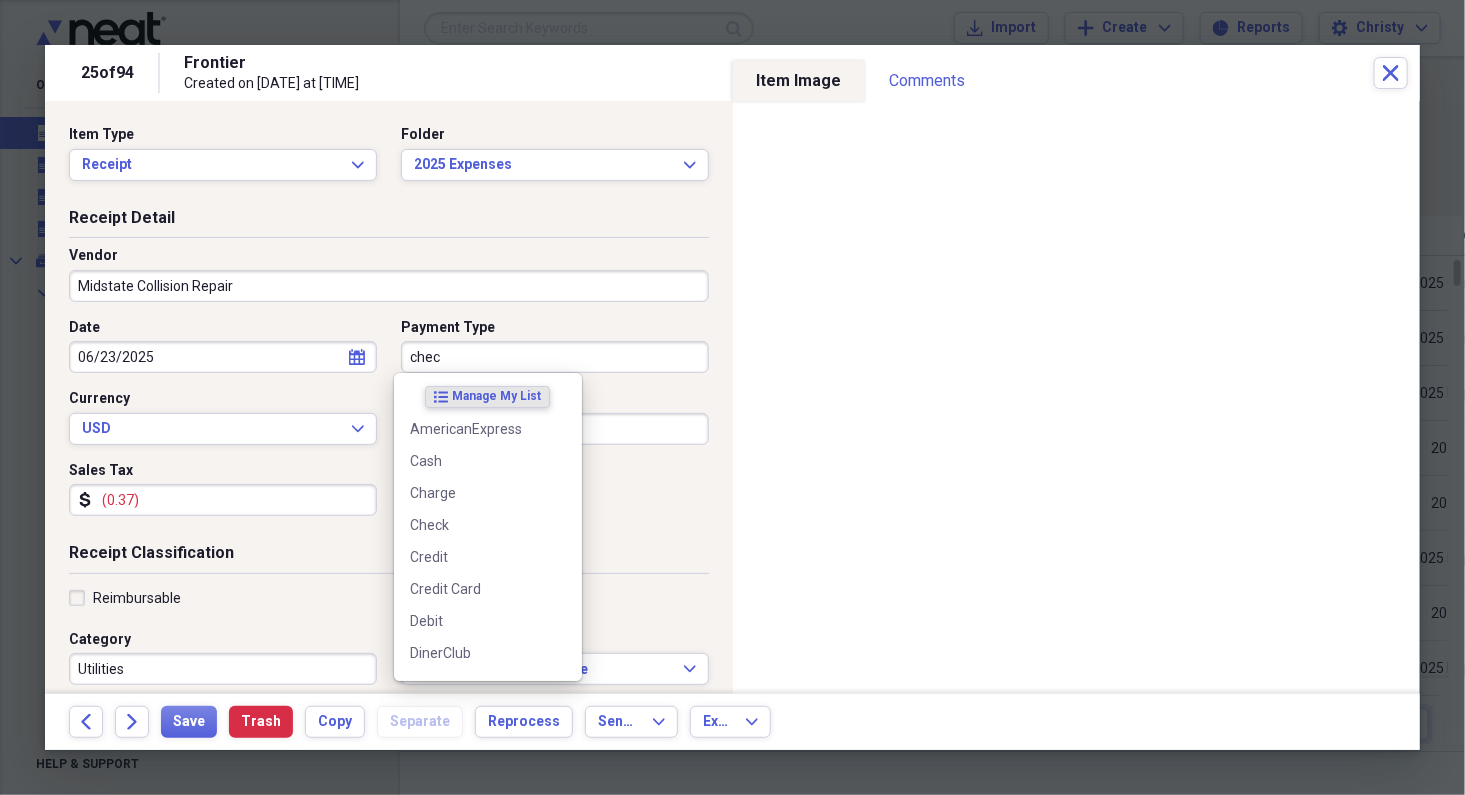 click on "chec" at bounding box center [555, 357] 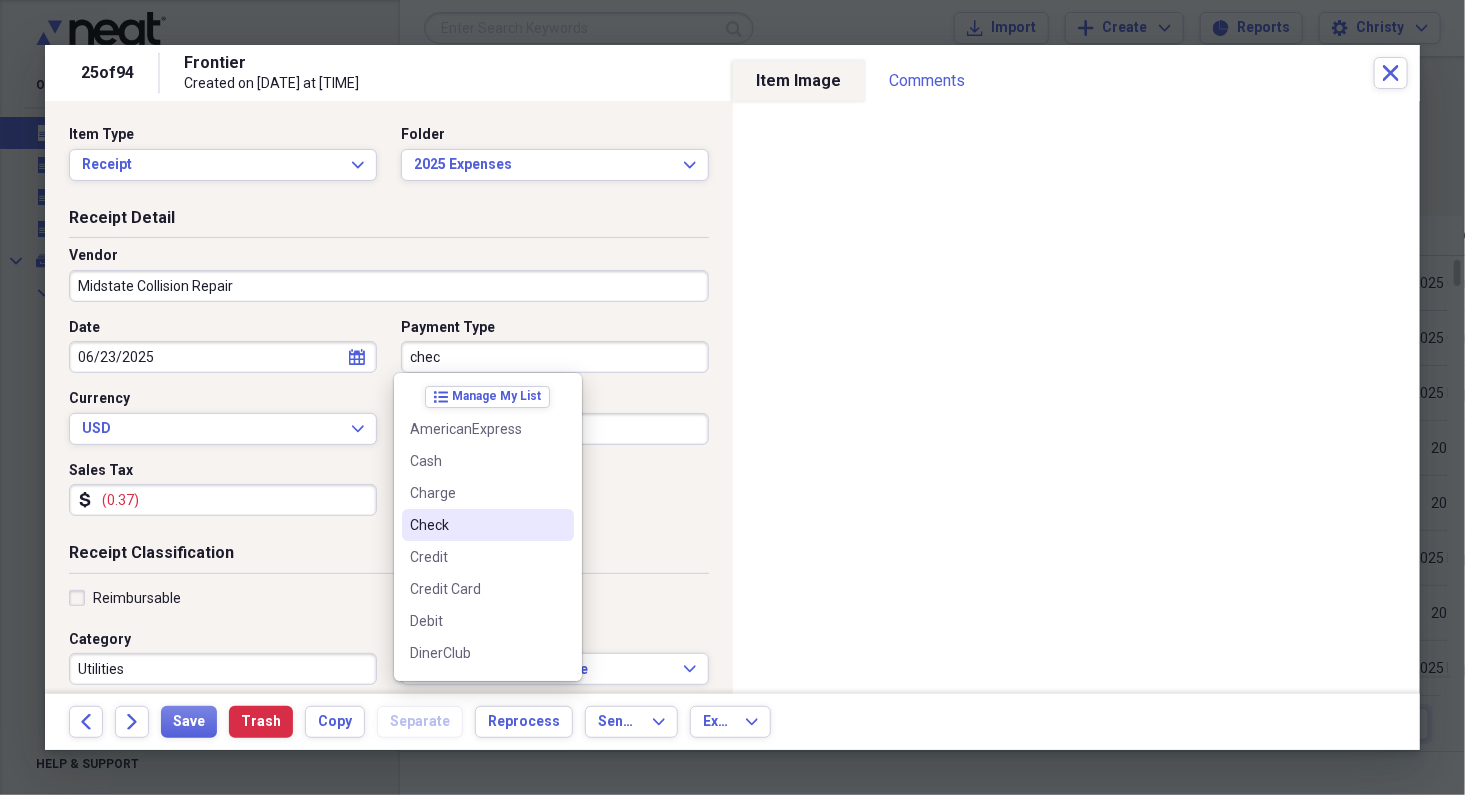 click on "Check" at bounding box center (476, 525) 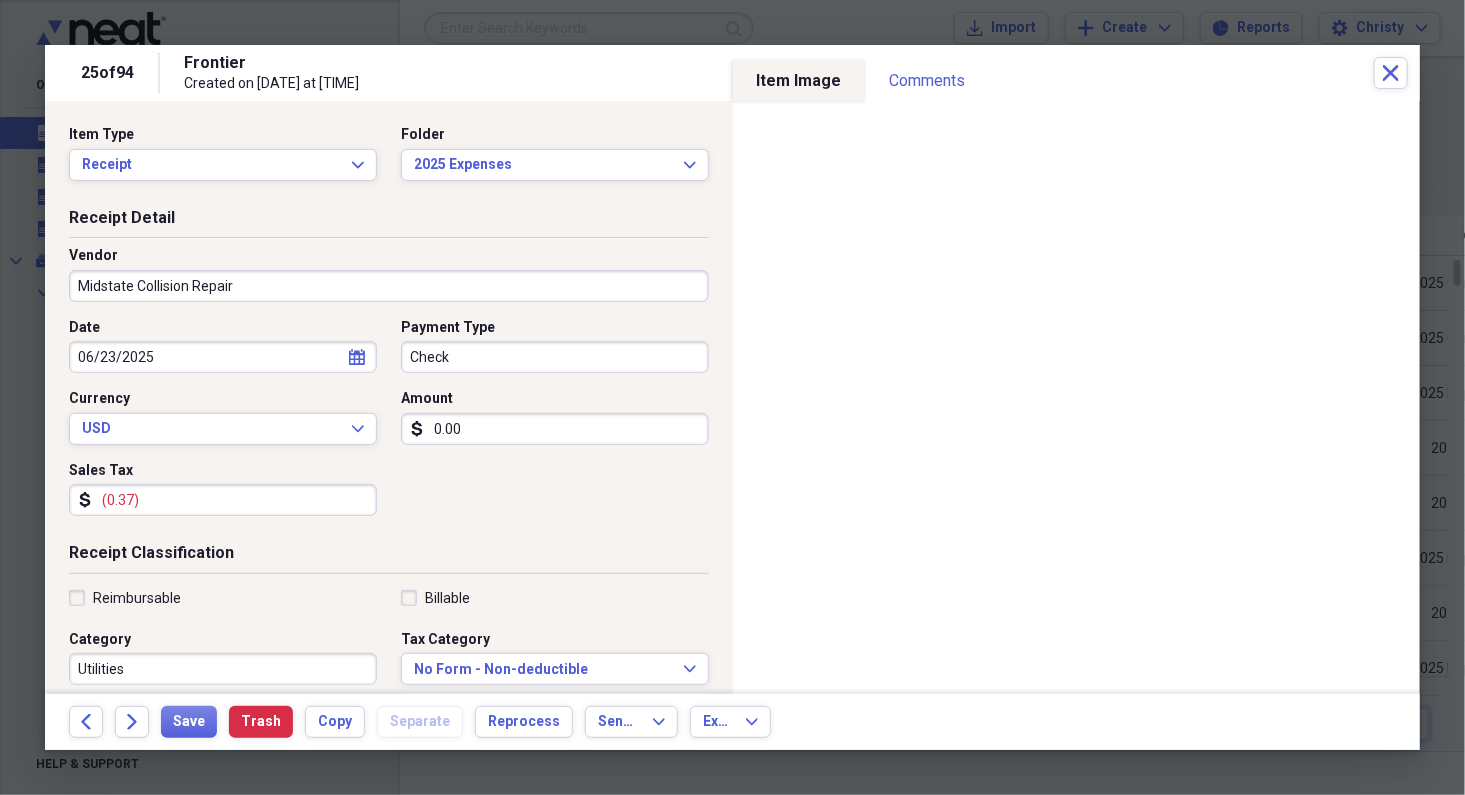 type on "0.00" 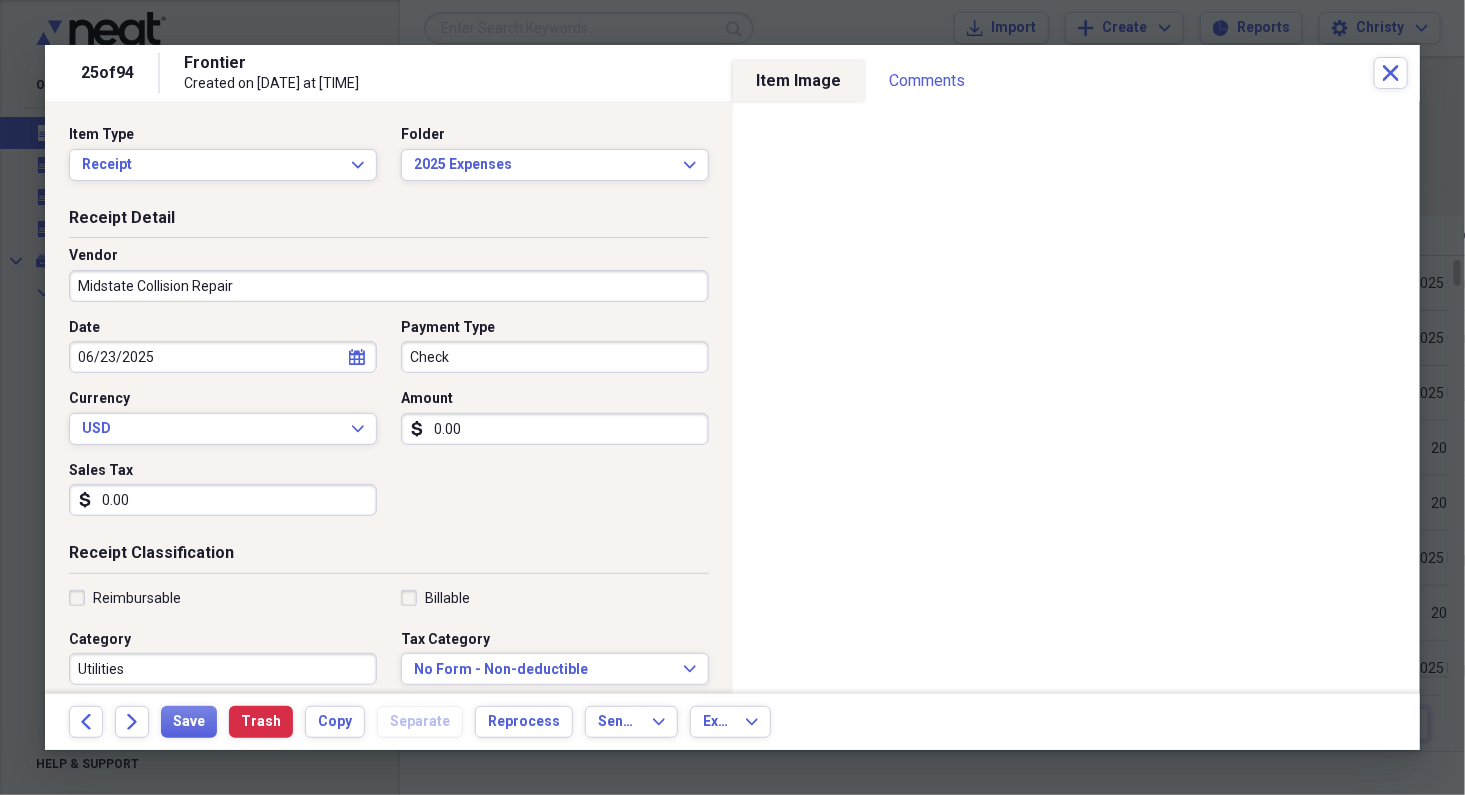 type on "0.00" 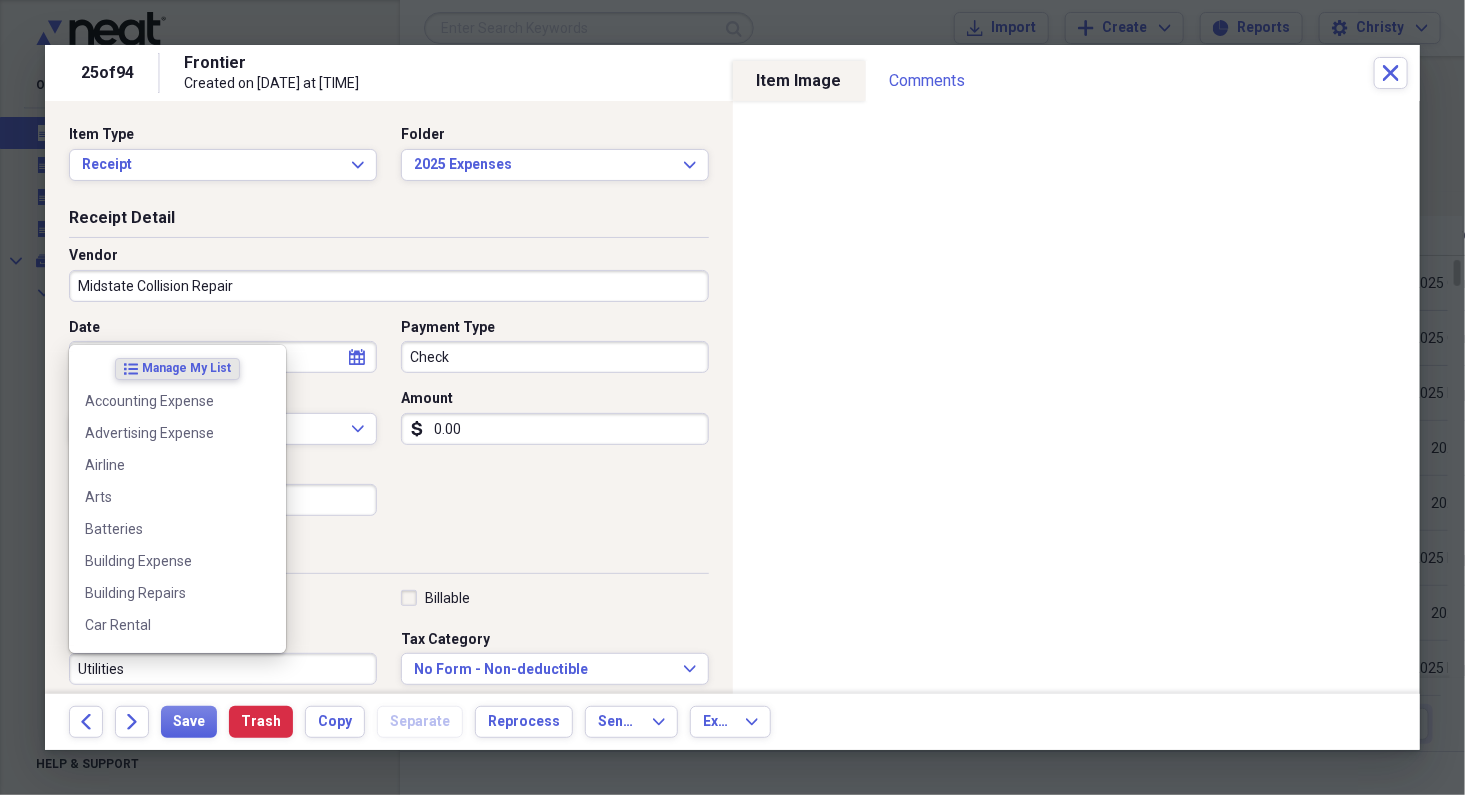 click on "Utilities" at bounding box center (223, 669) 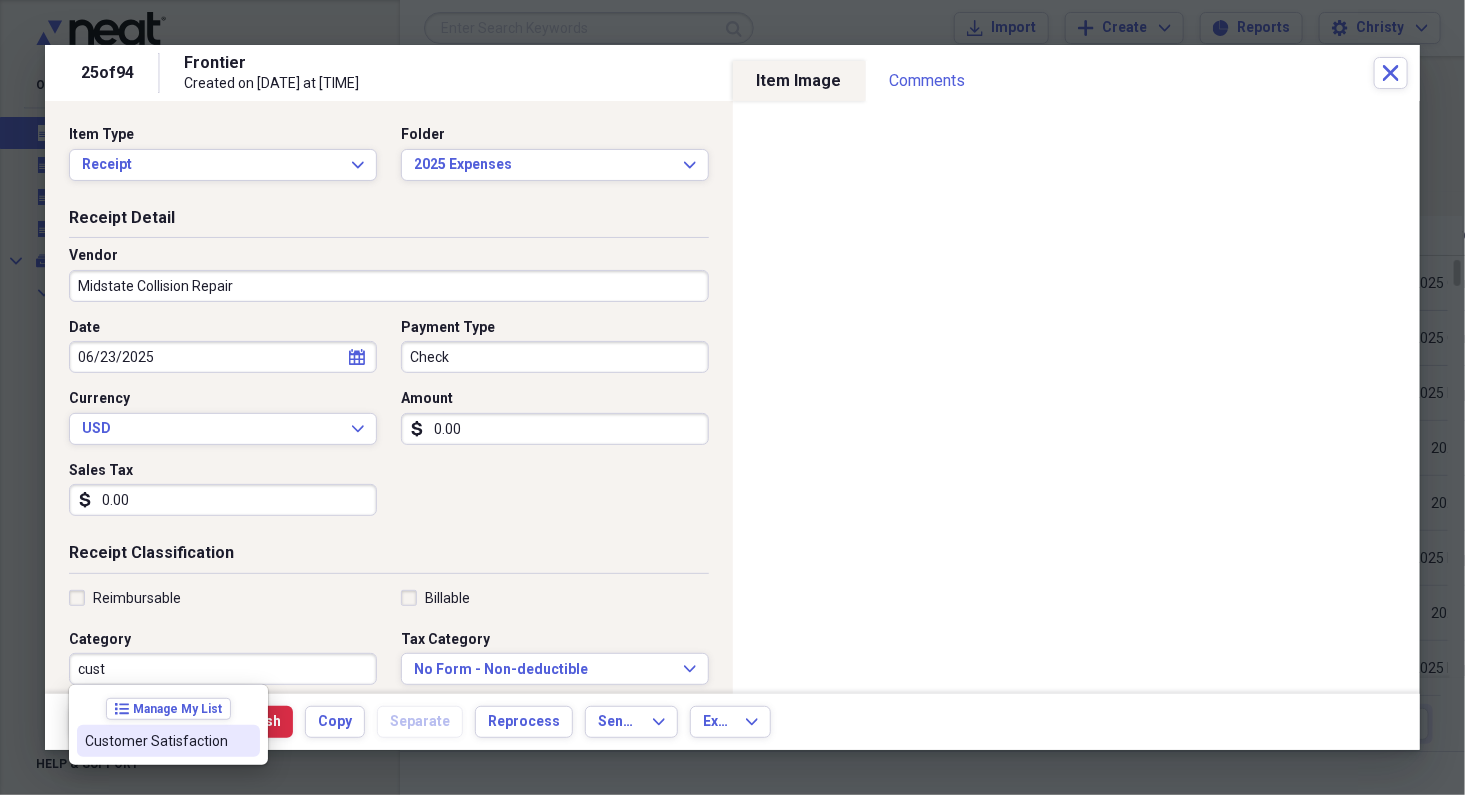 click on "Customer Satisfaction" at bounding box center (168, 741) 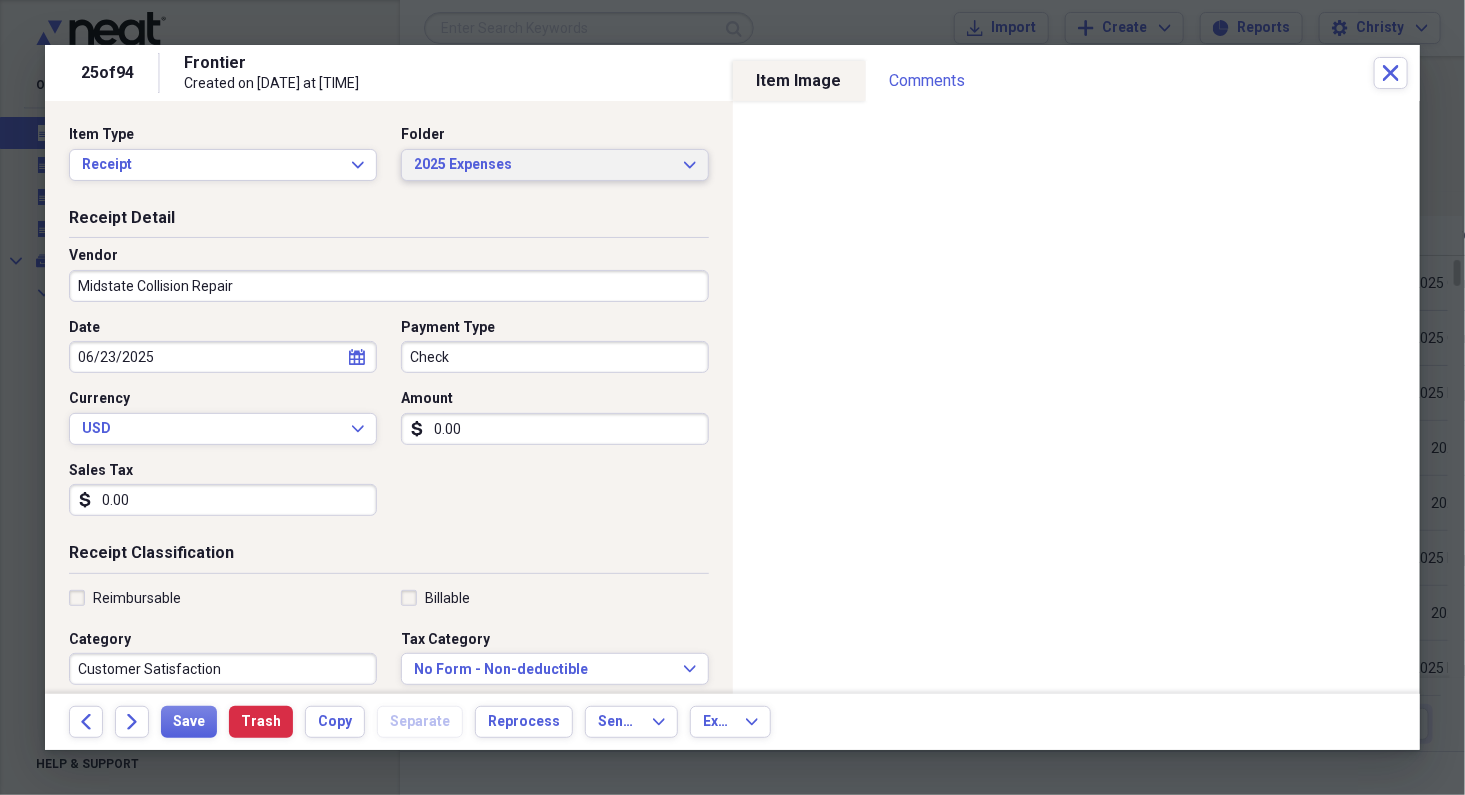 click on "2025 Expenses" at bounding box center [543, 165] 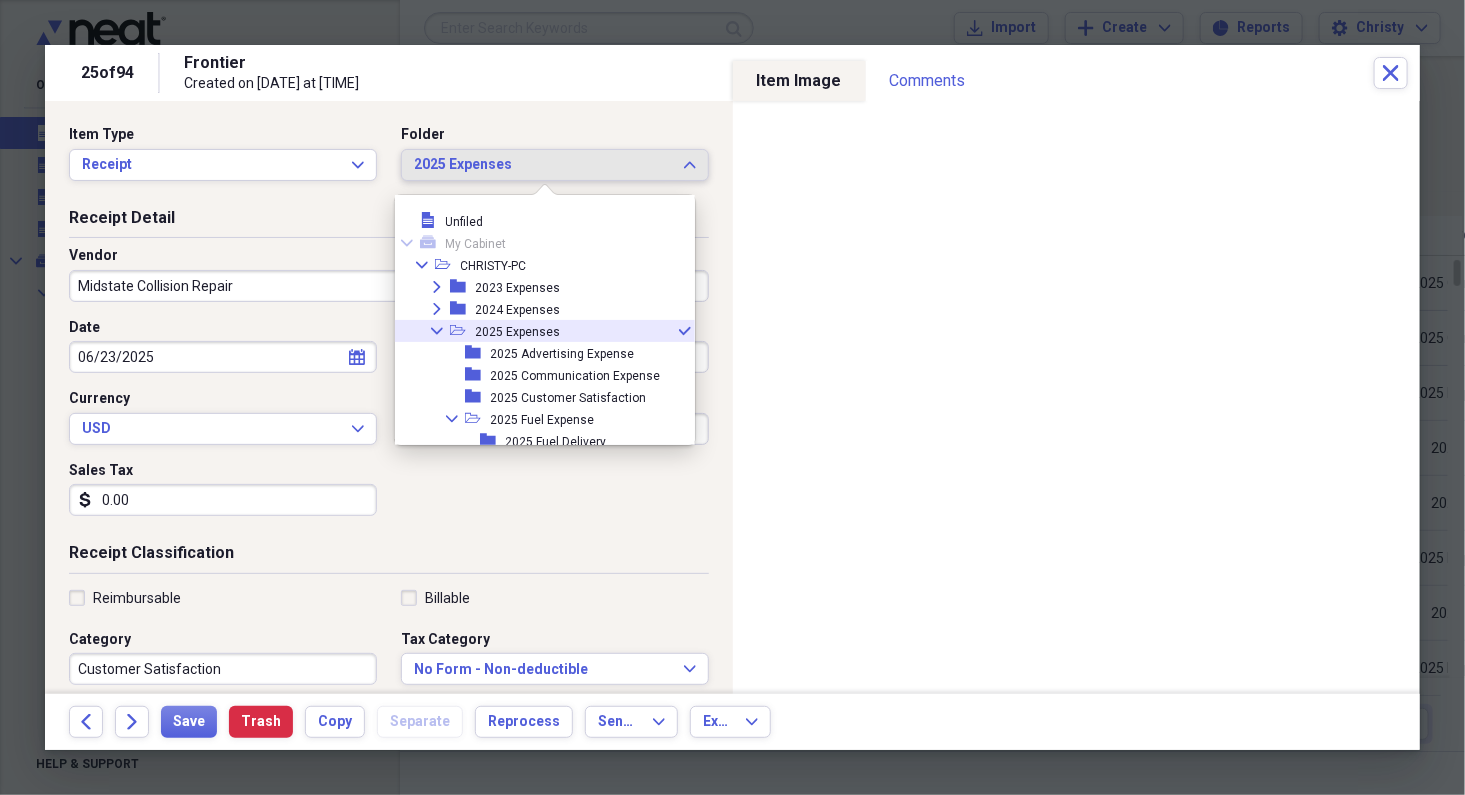 scroll, scrollTop: 10, scrollLeft: 0, axis: vertical 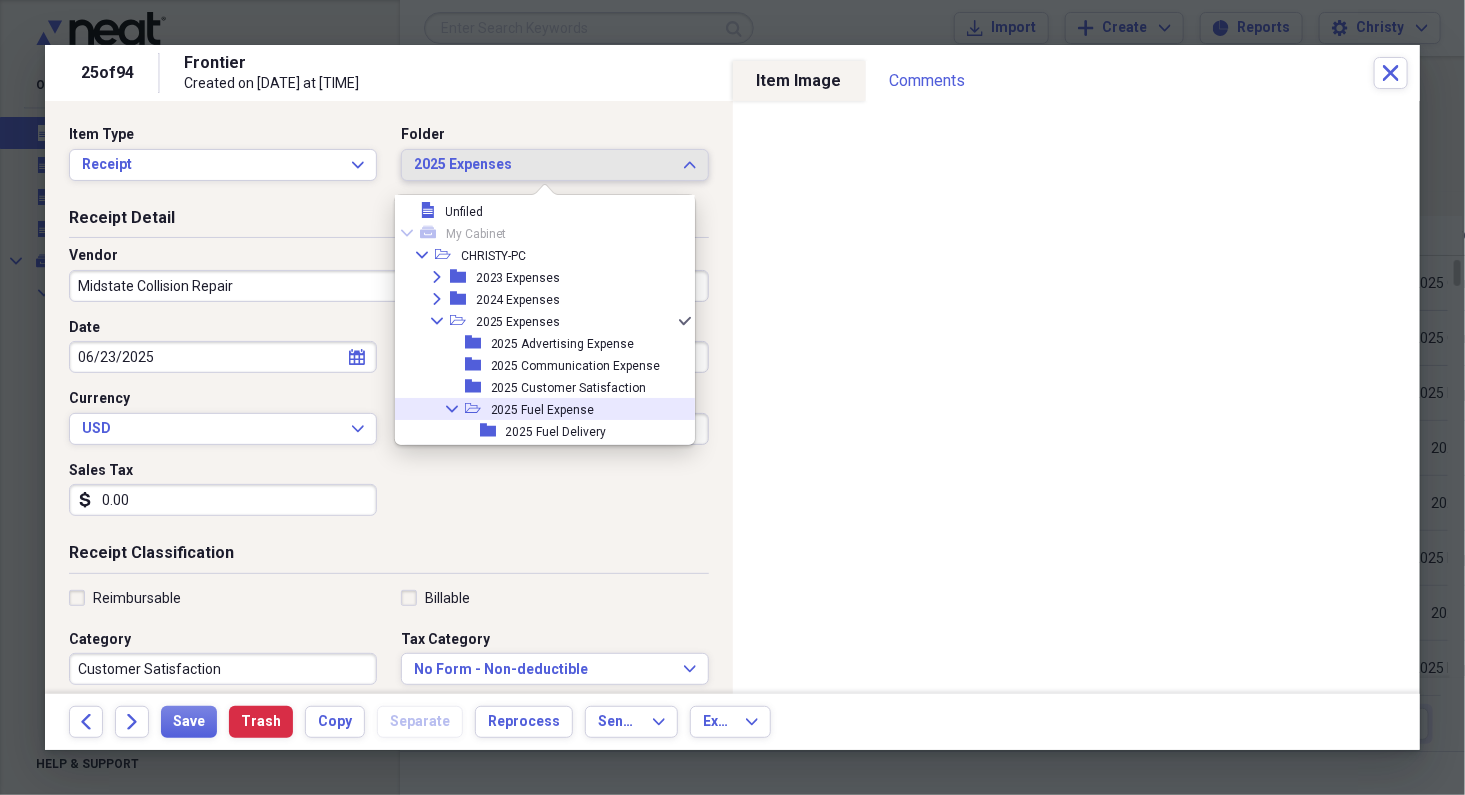 click on "2025 Customer Satisfaction" at bounding box center [569, 388] 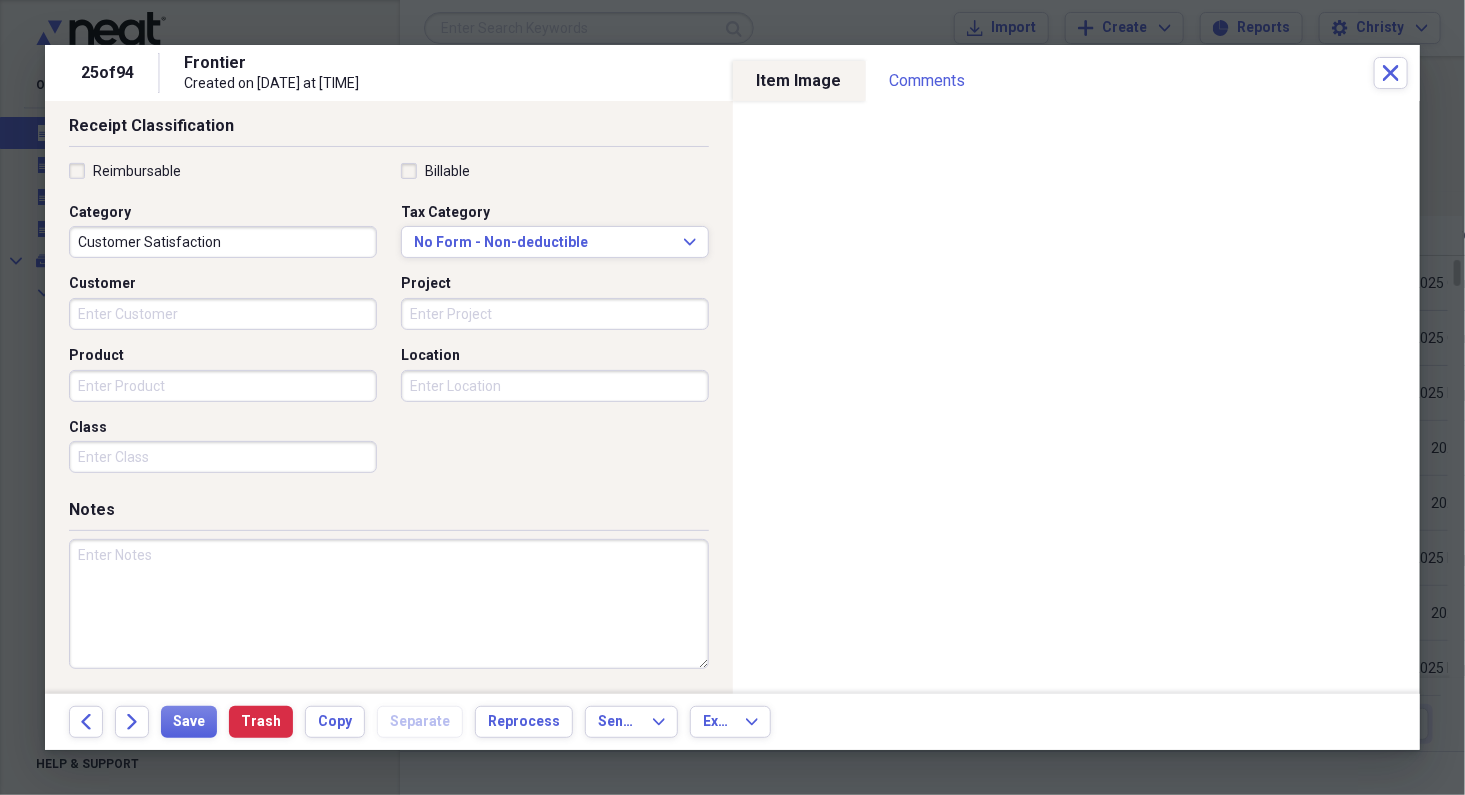 scroll, scrollTop: 0, scrollLeft: 0, axis: both 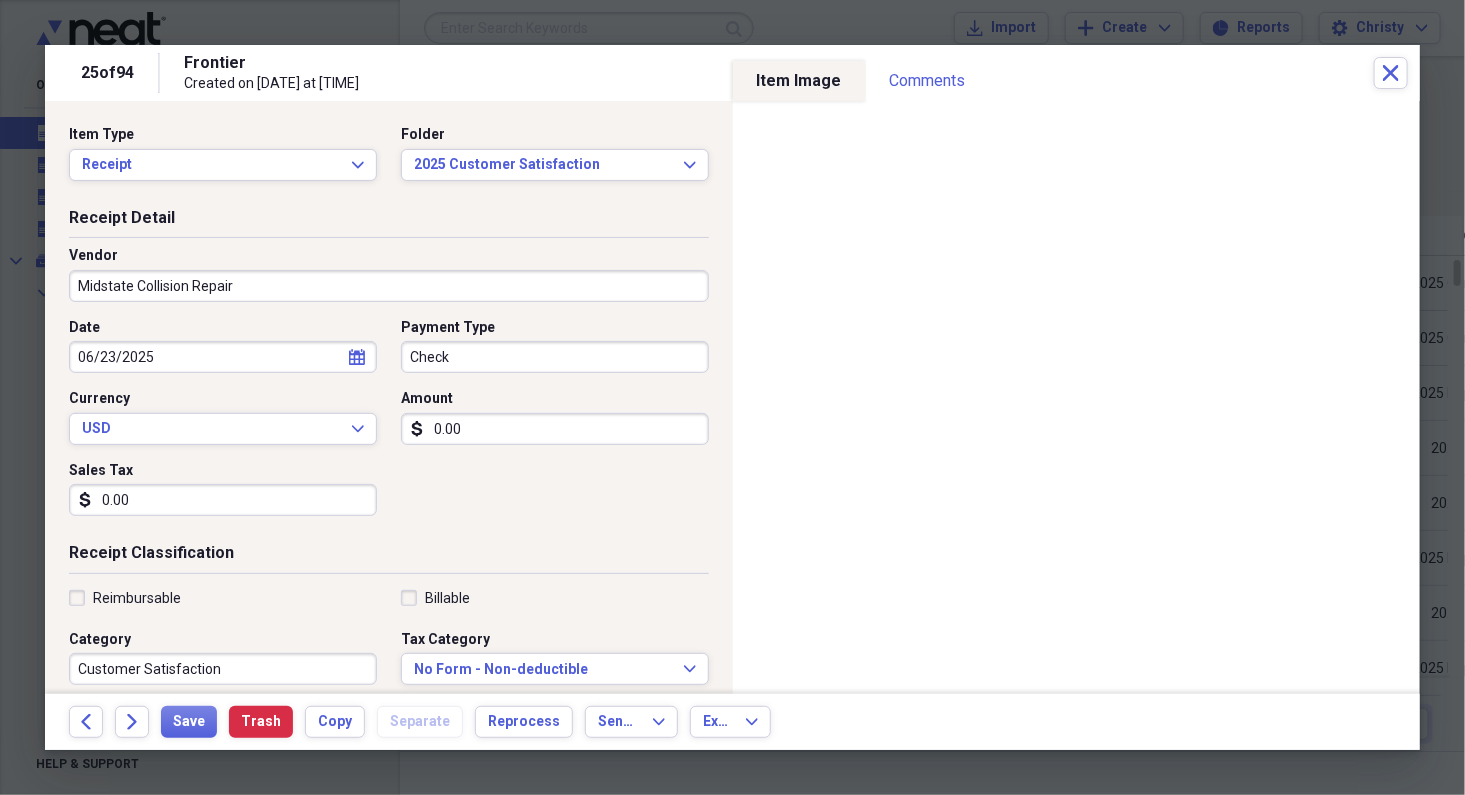 select on "5" 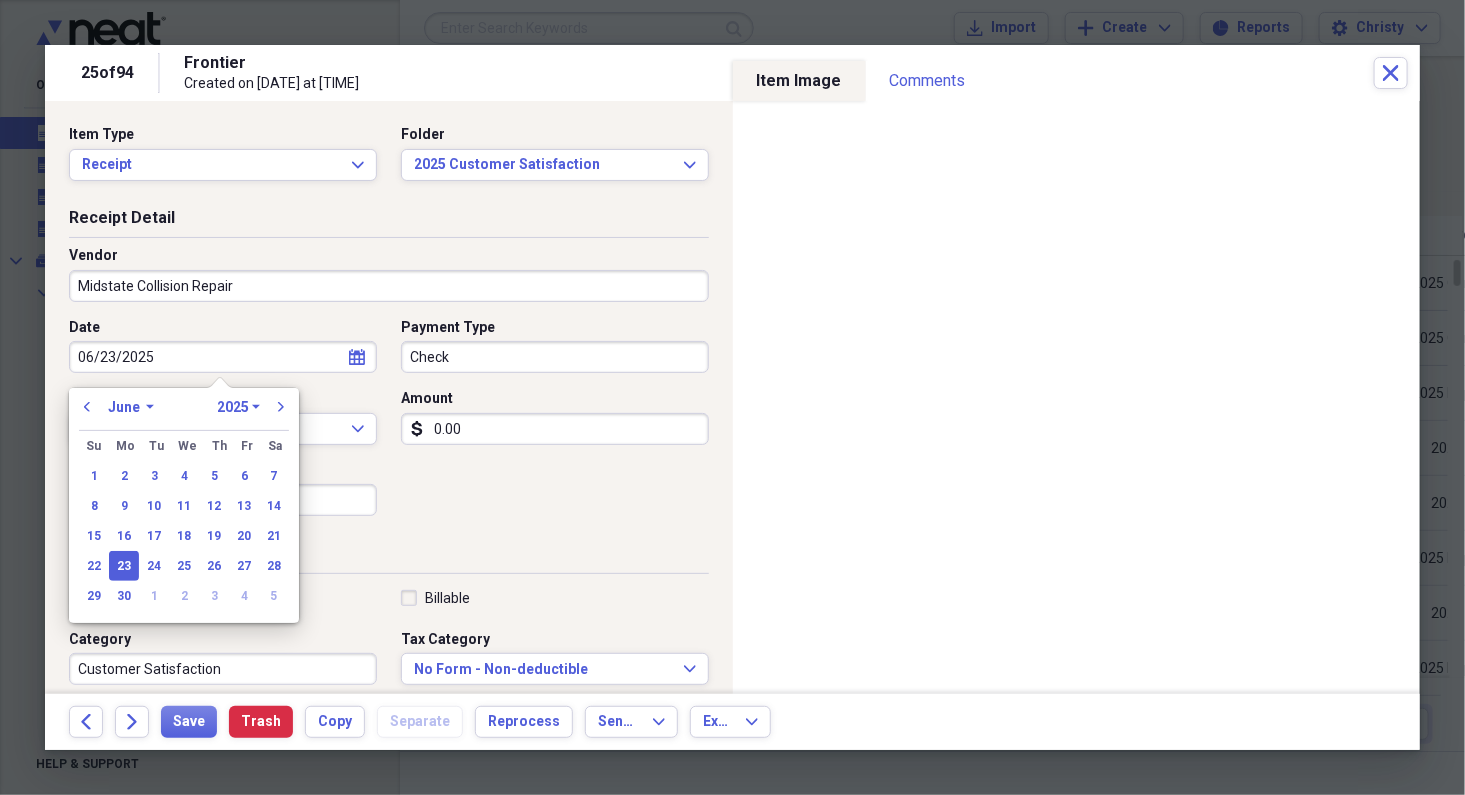 click on "06/23/2025" at bounding box center [223, 357] 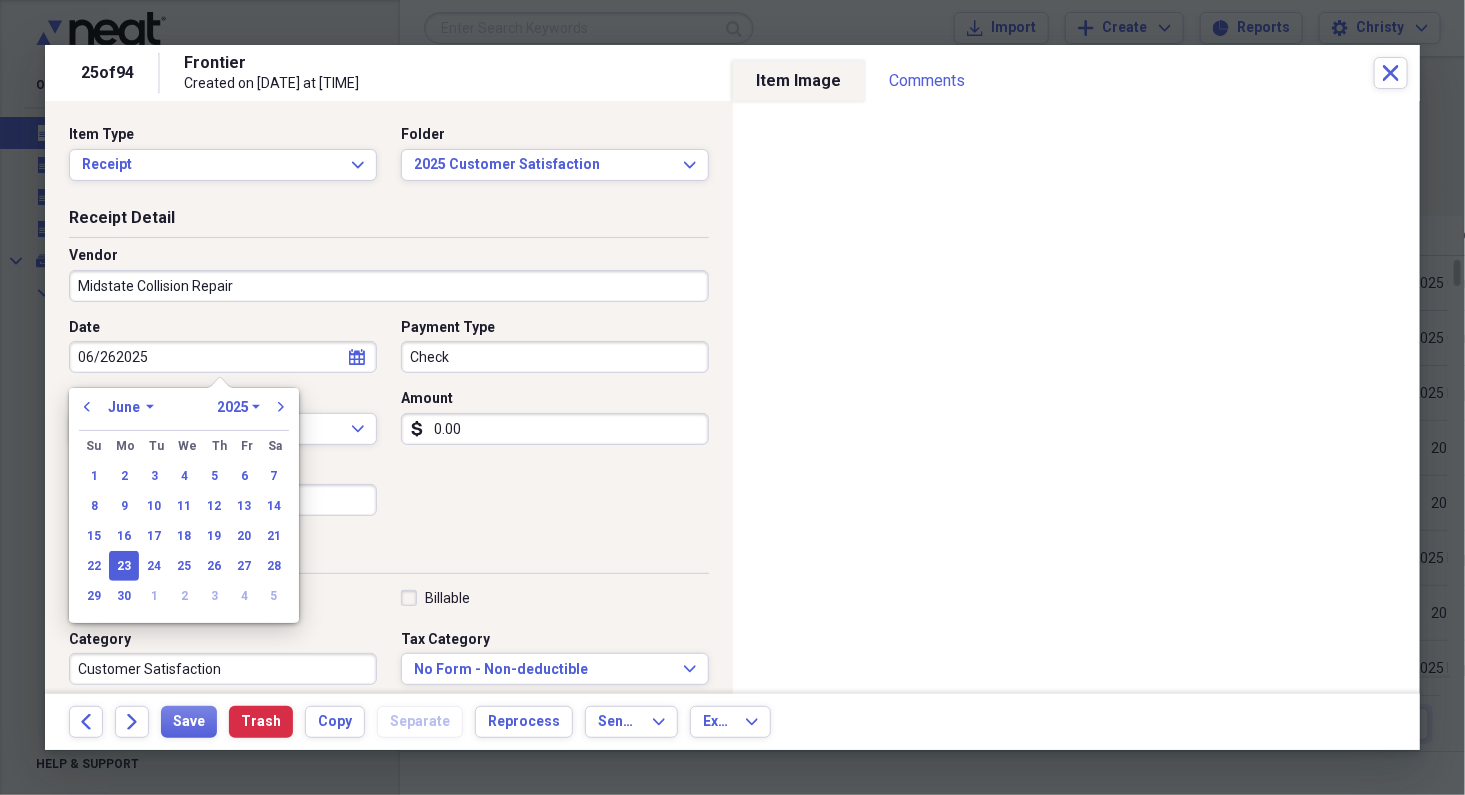 scroll, scrollTop: 427, scrollLeft: 0, axis: vertical 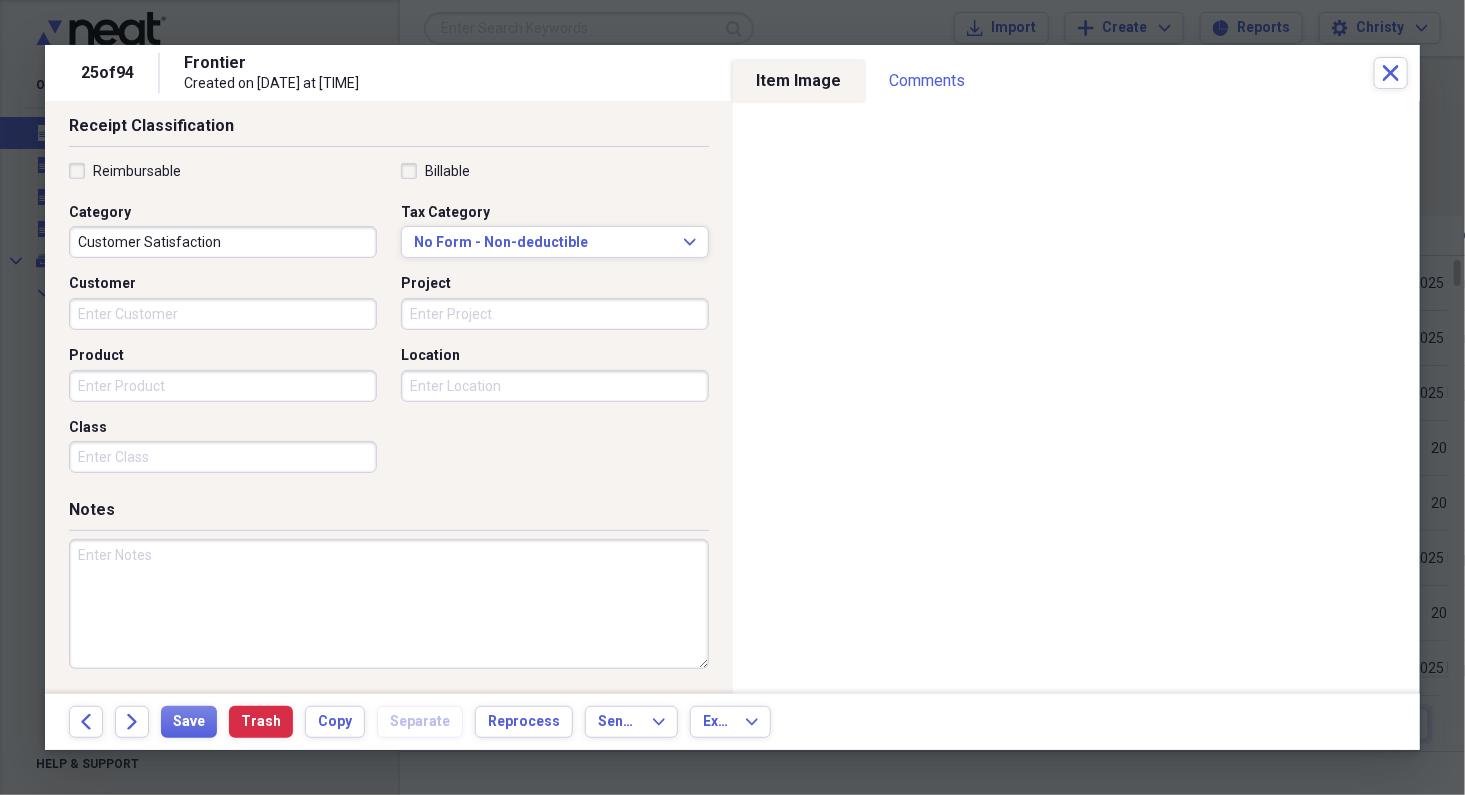 type on "06/23/2025" 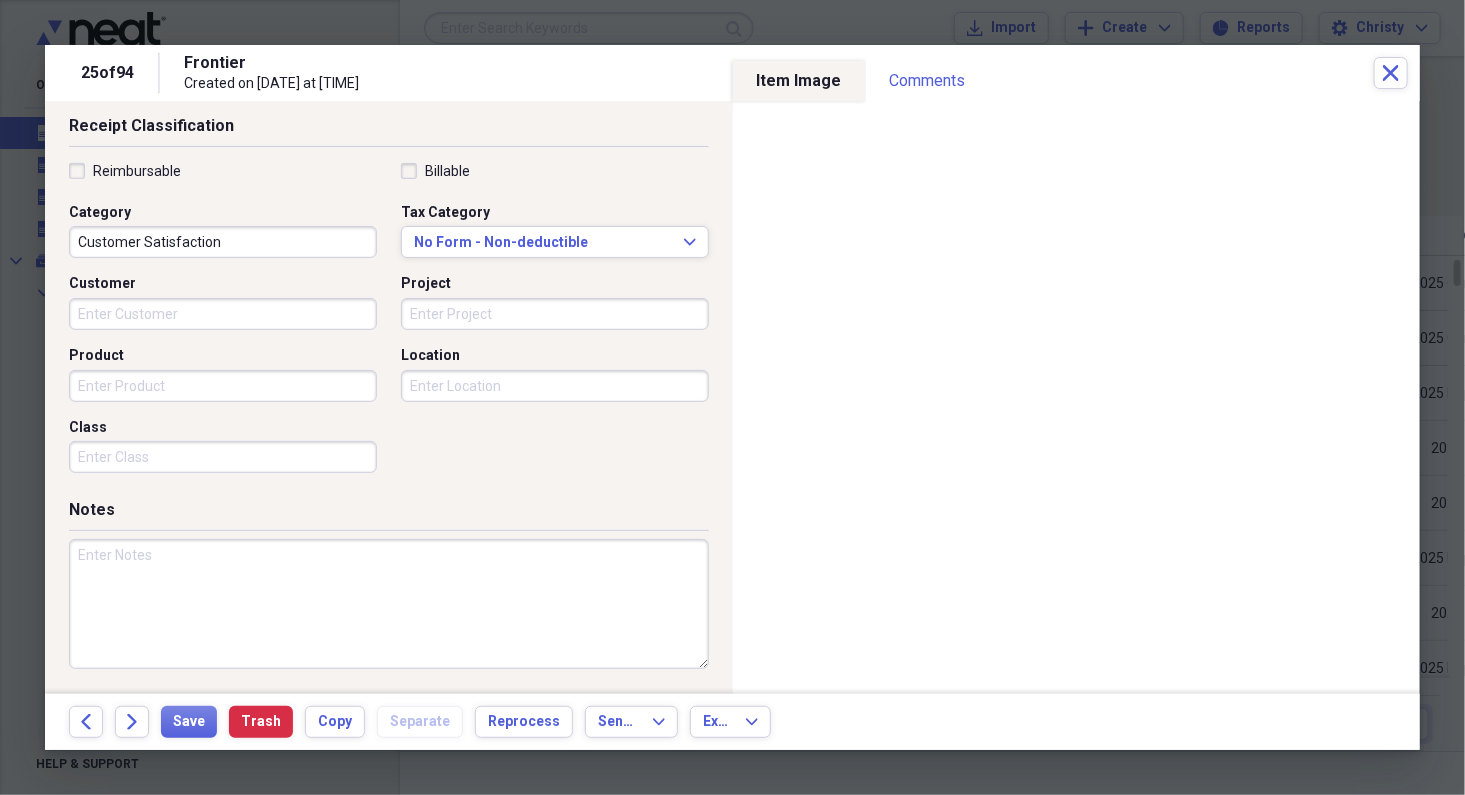 click at bounding box center [389, 604] 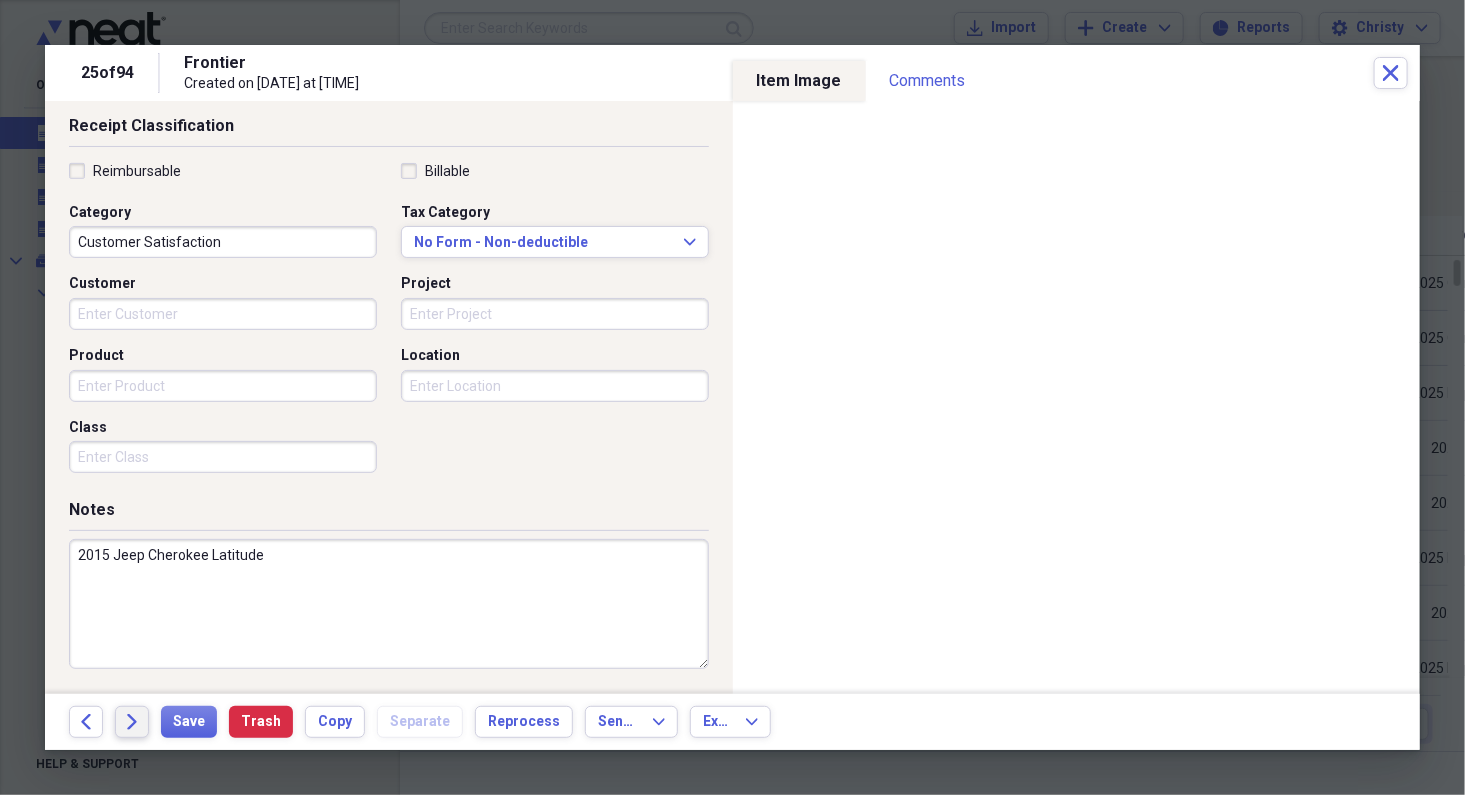 type on "2015 Jeep Cherokee Latitude" 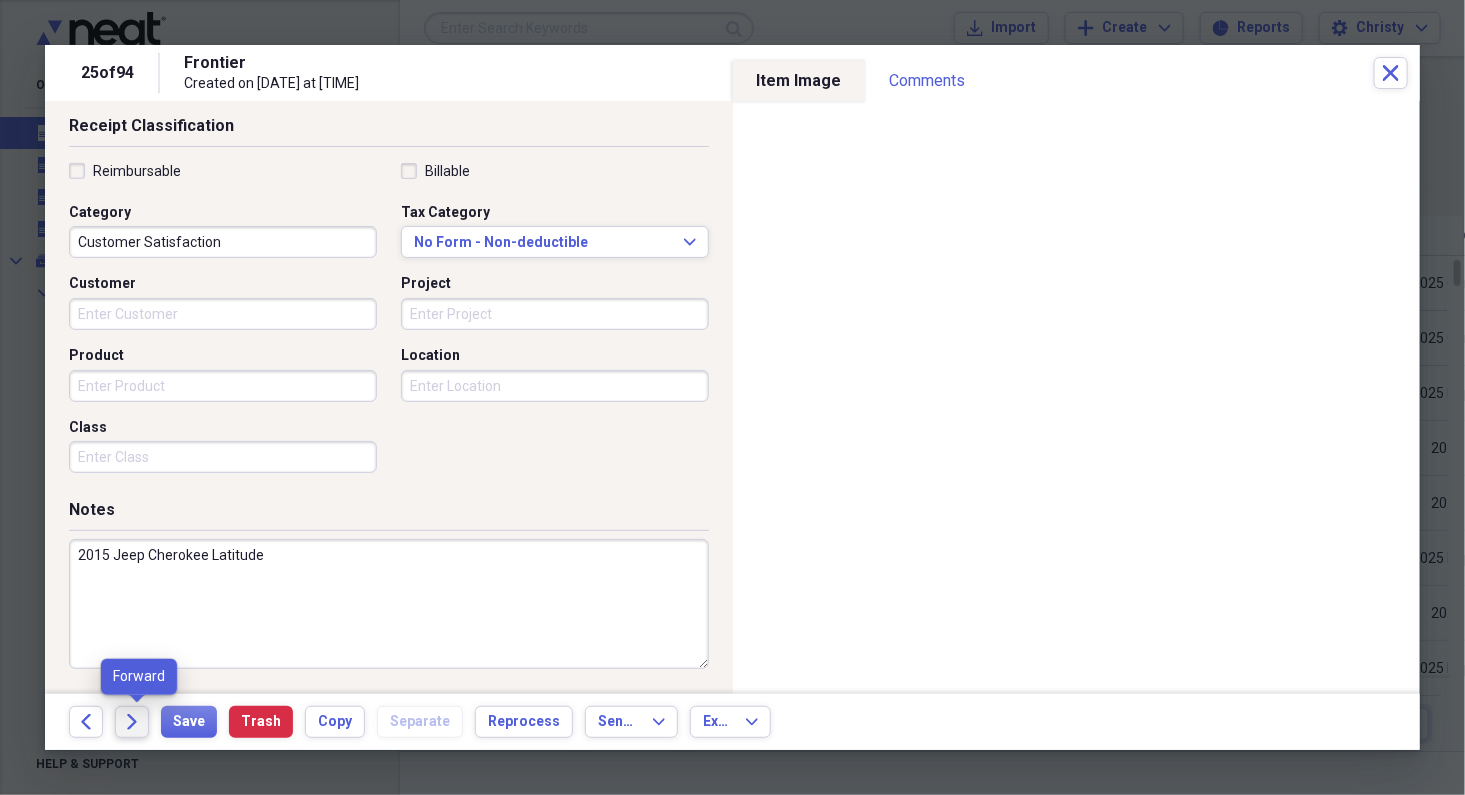 click on "Forward" at bounding box center [132, 722] 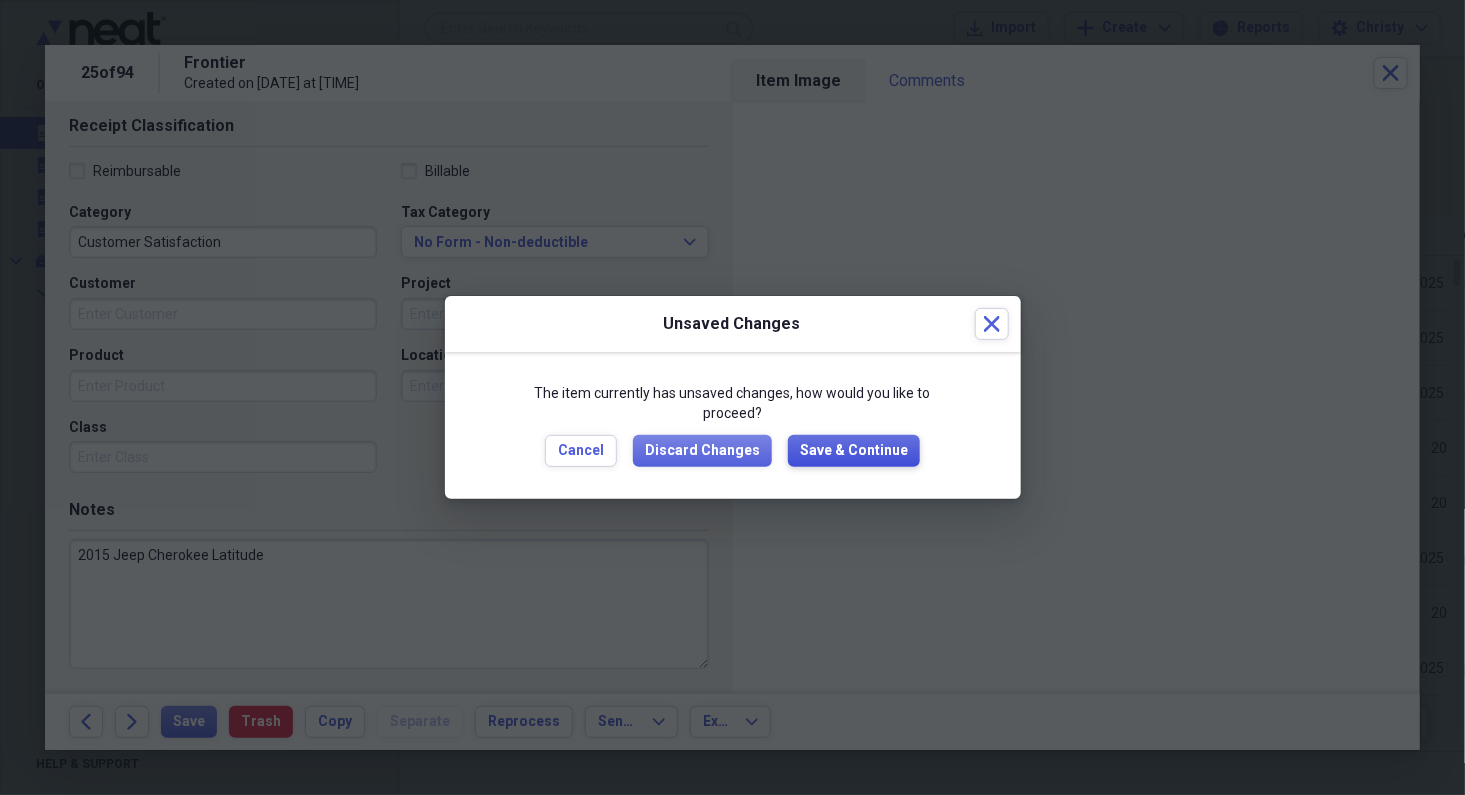 click on "Save & Continue" at bounding box center [854, 451] 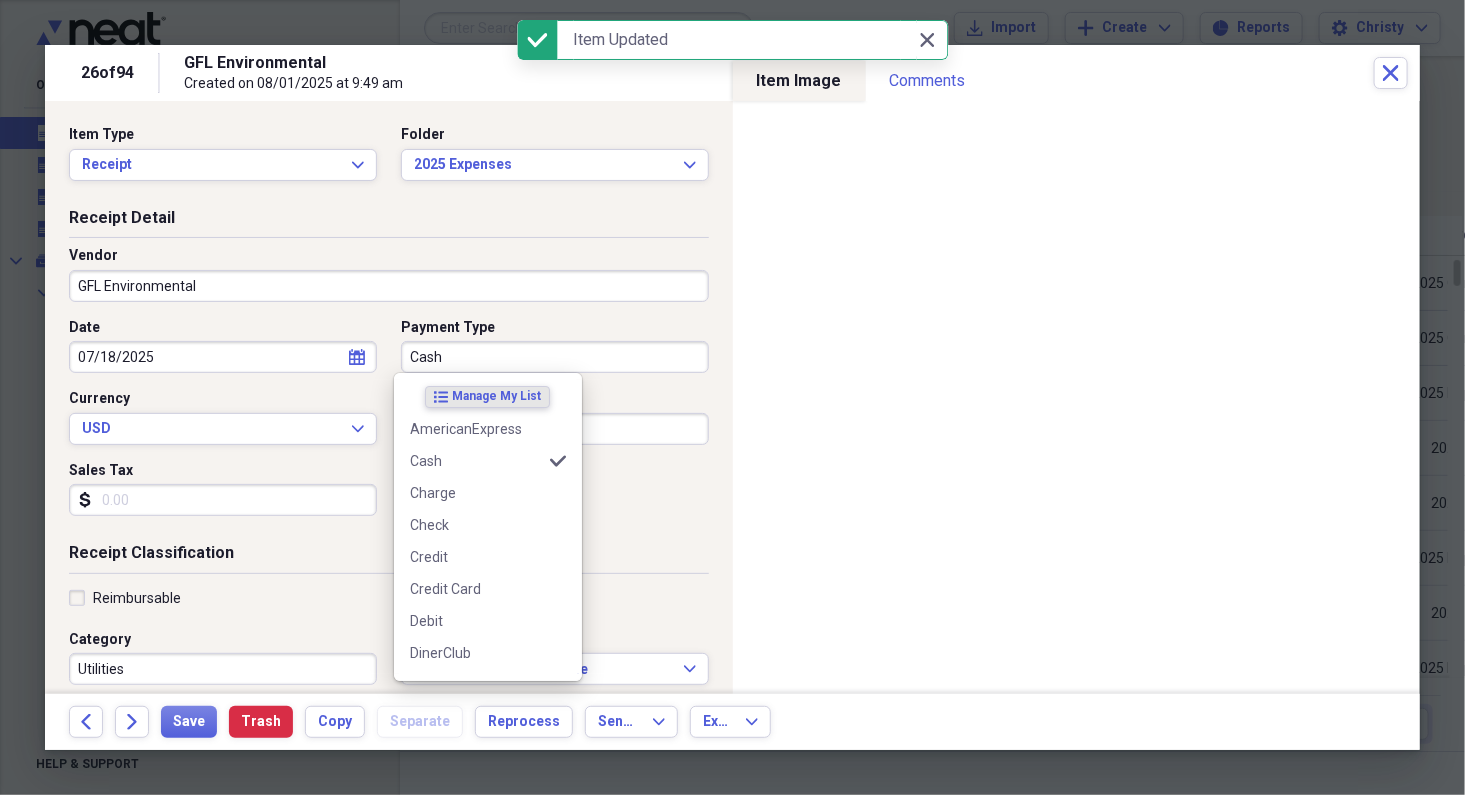 click on "Cash" at bounding box center (555, 357) 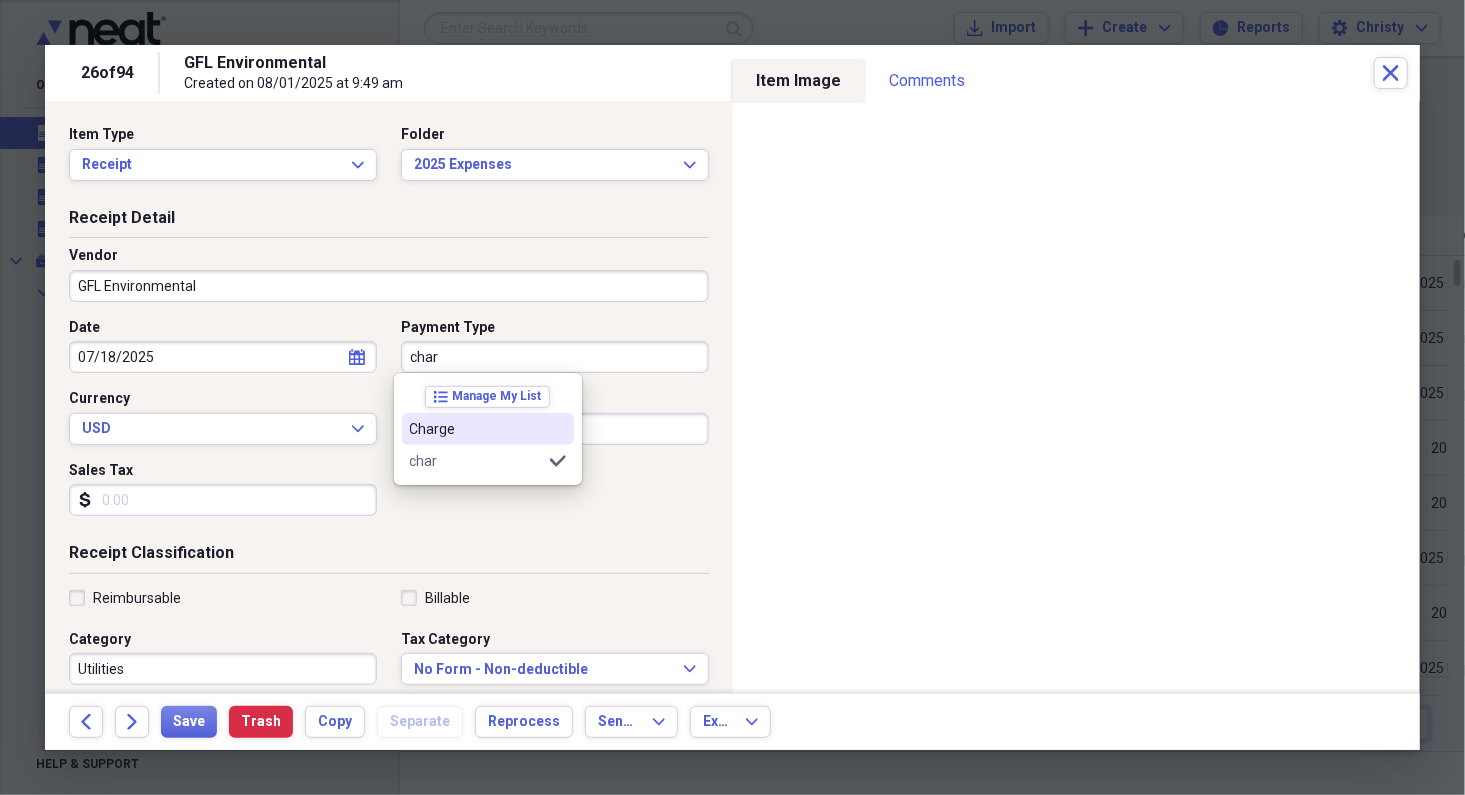 click on "Charge" at bounding box center [476, 429] 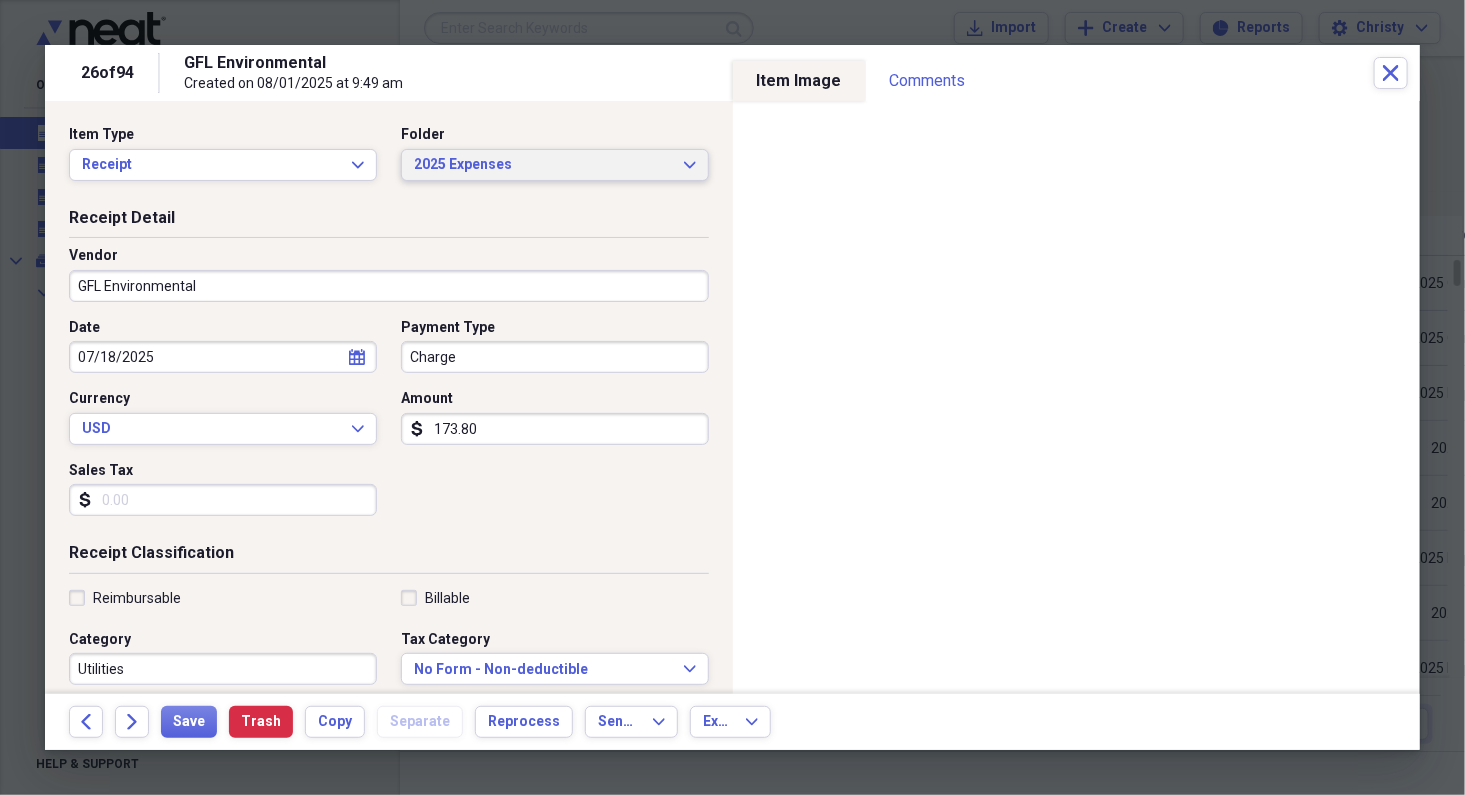 click on "2025 Expenses Expand" at bounding box center [555, 165] 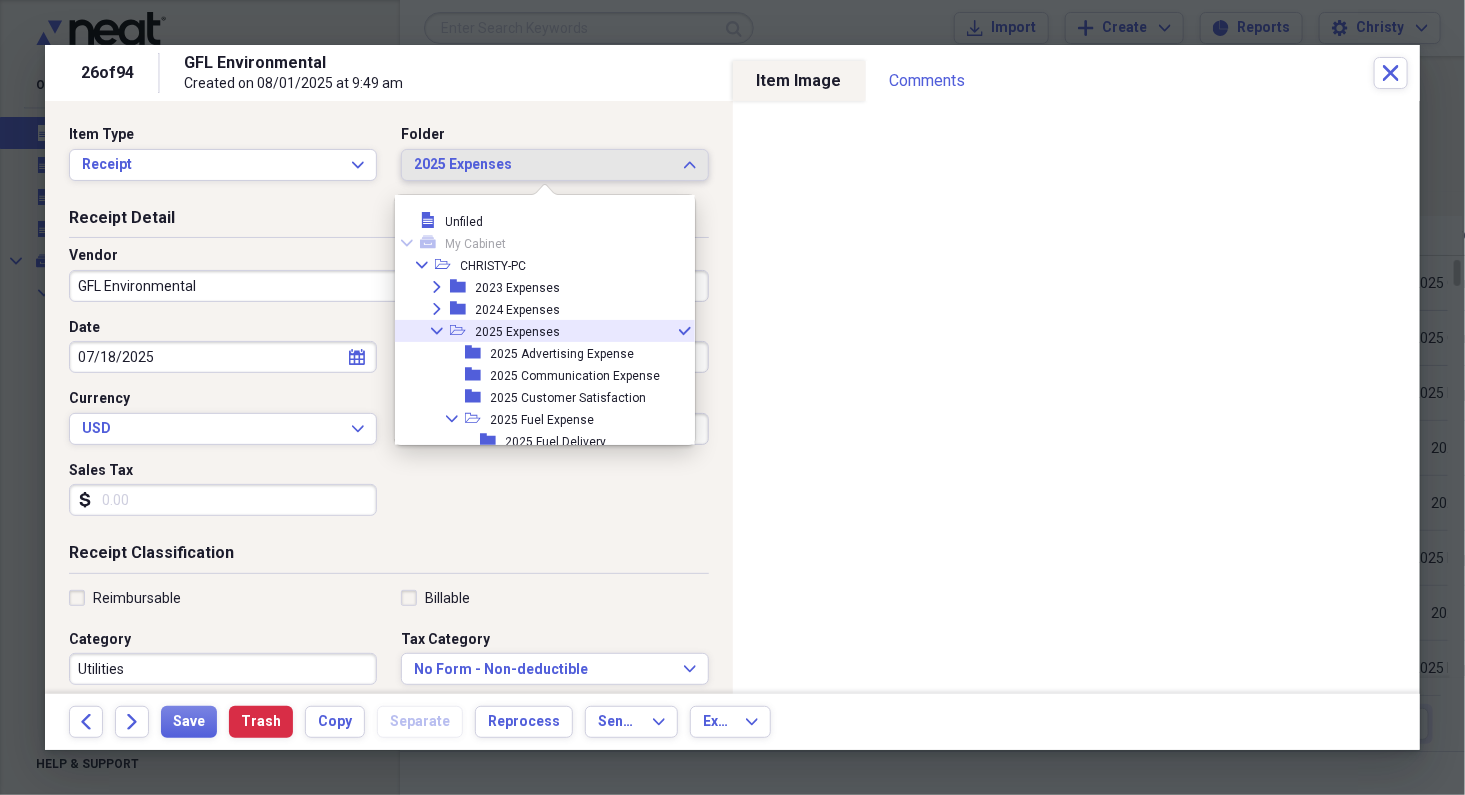 scroll, scrollTop: 10, scrollLeft: 0, axis: vertical 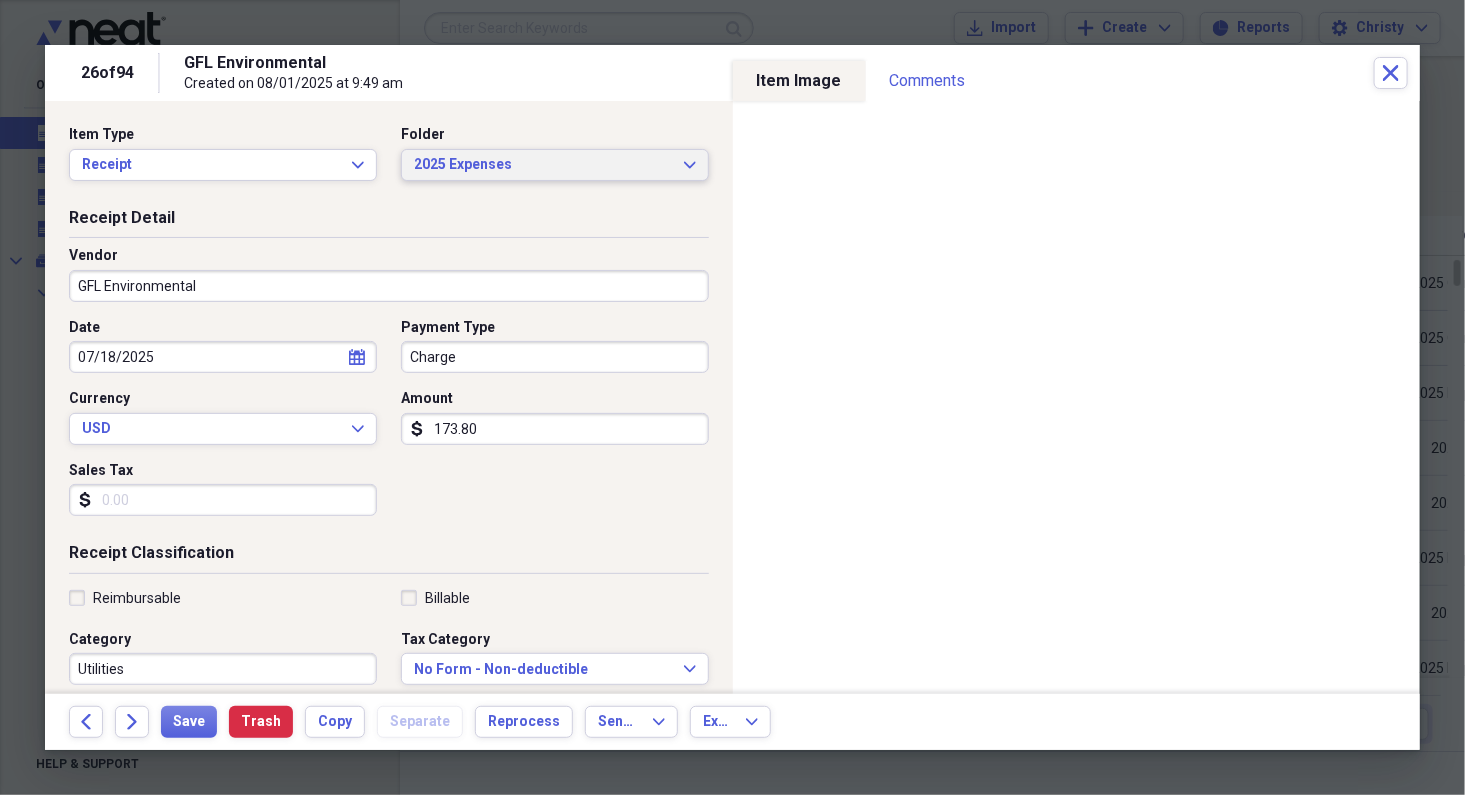 click on "2025 Expenses" at bounding box center [543, 165] 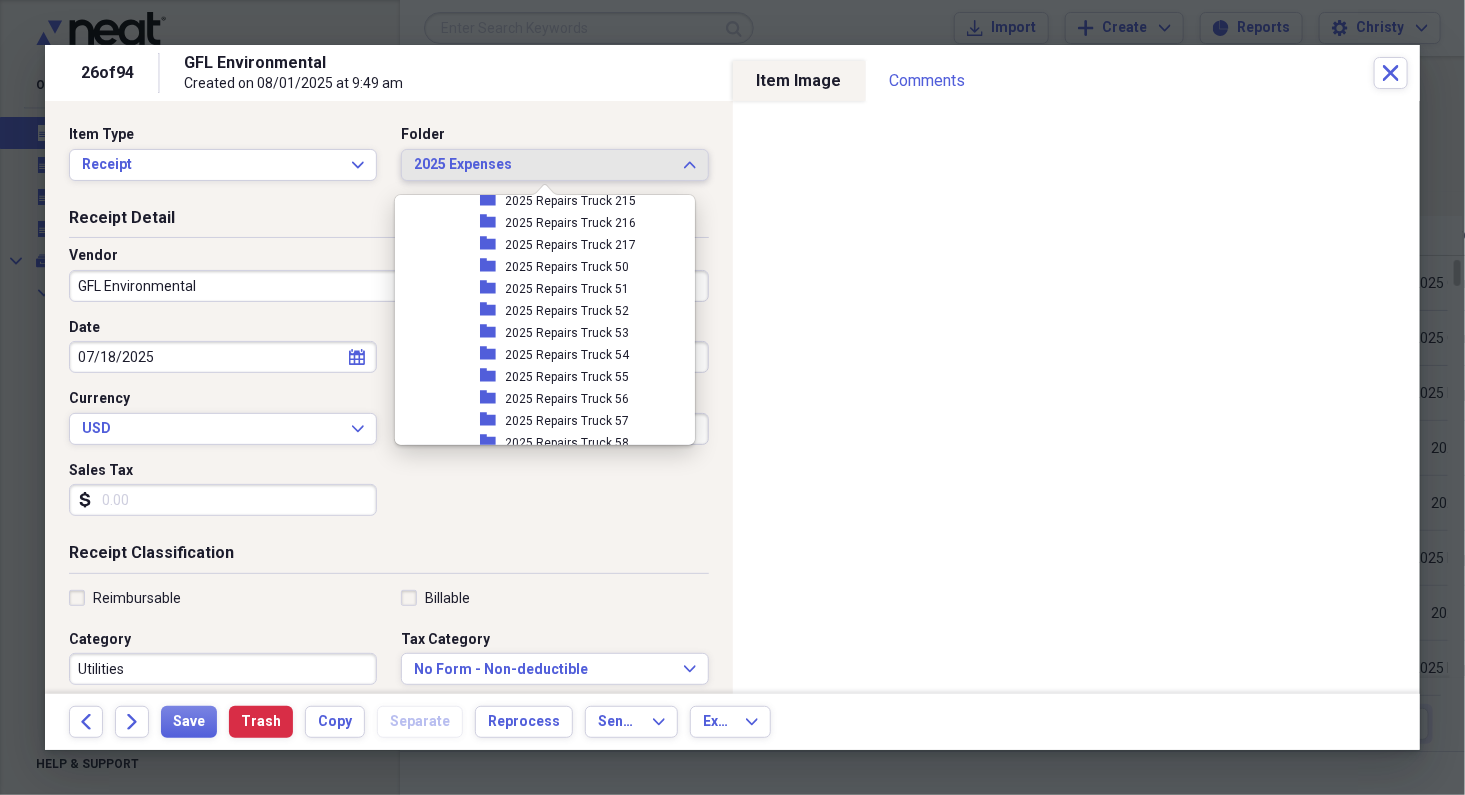 scroll, scrollTop: 3465, scrollLeft: 0, axis: vertical 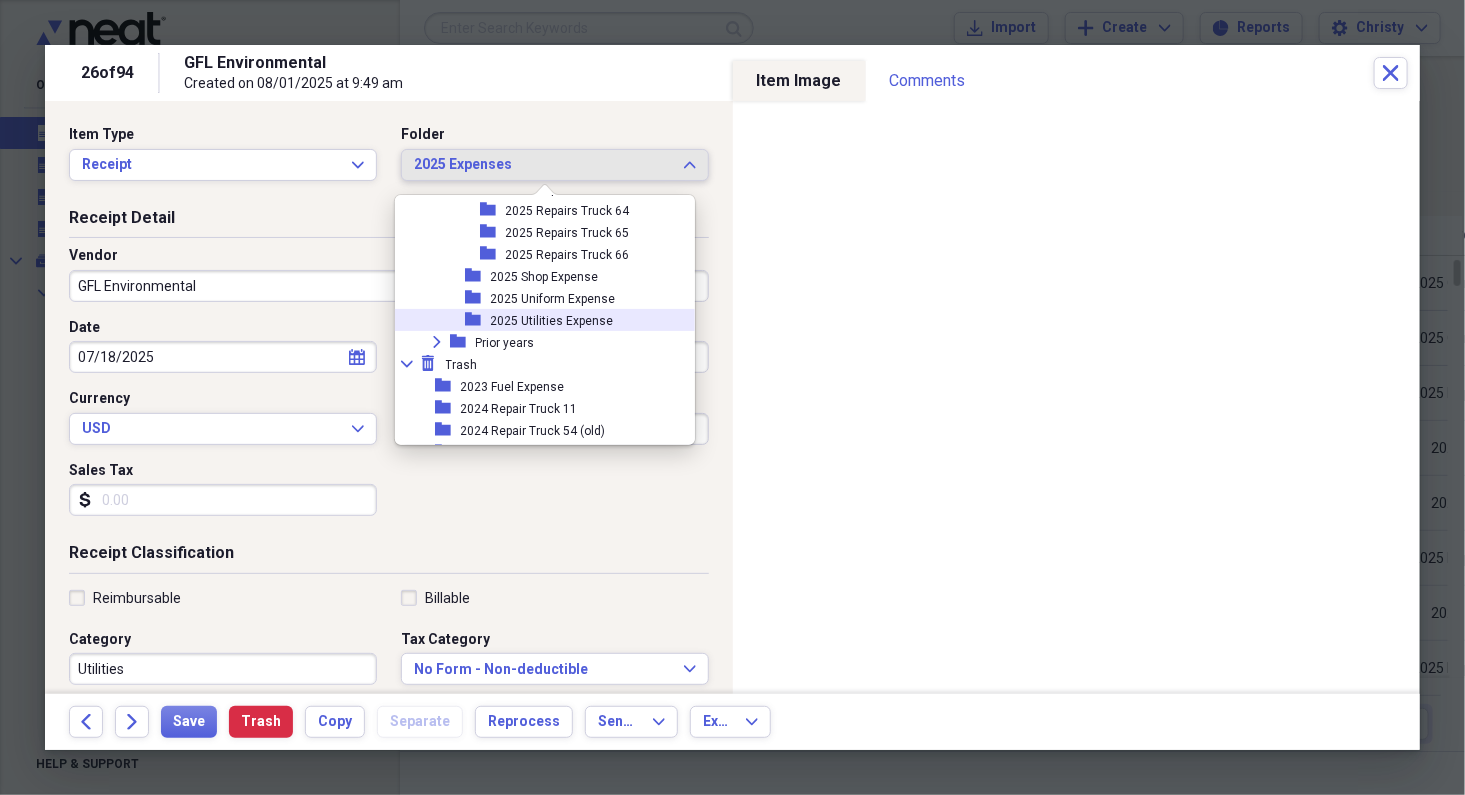 click on "2025 Utilities Expense" at bounding box center [552, 321] 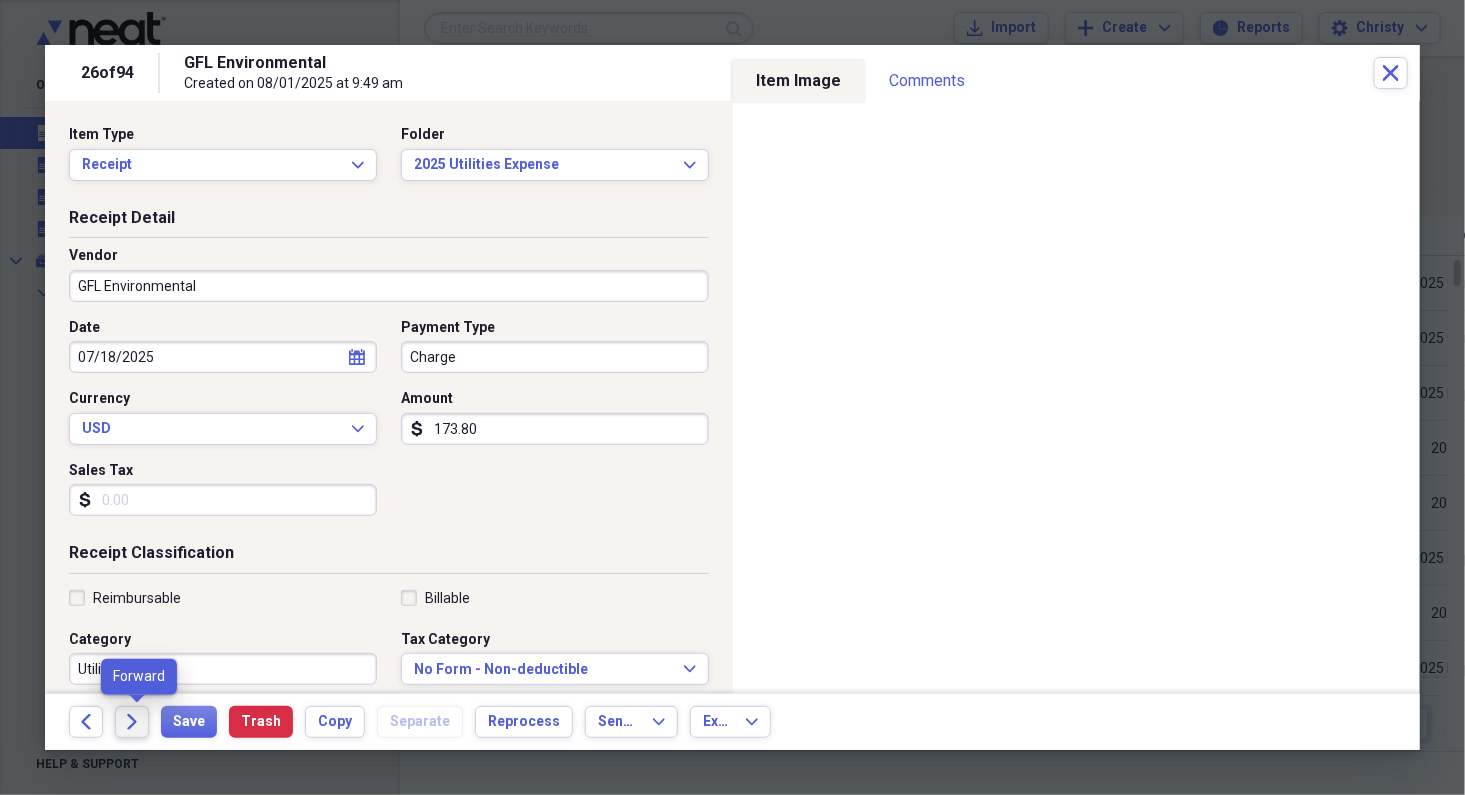 click on "Forward" at bounding box center [132, 722] 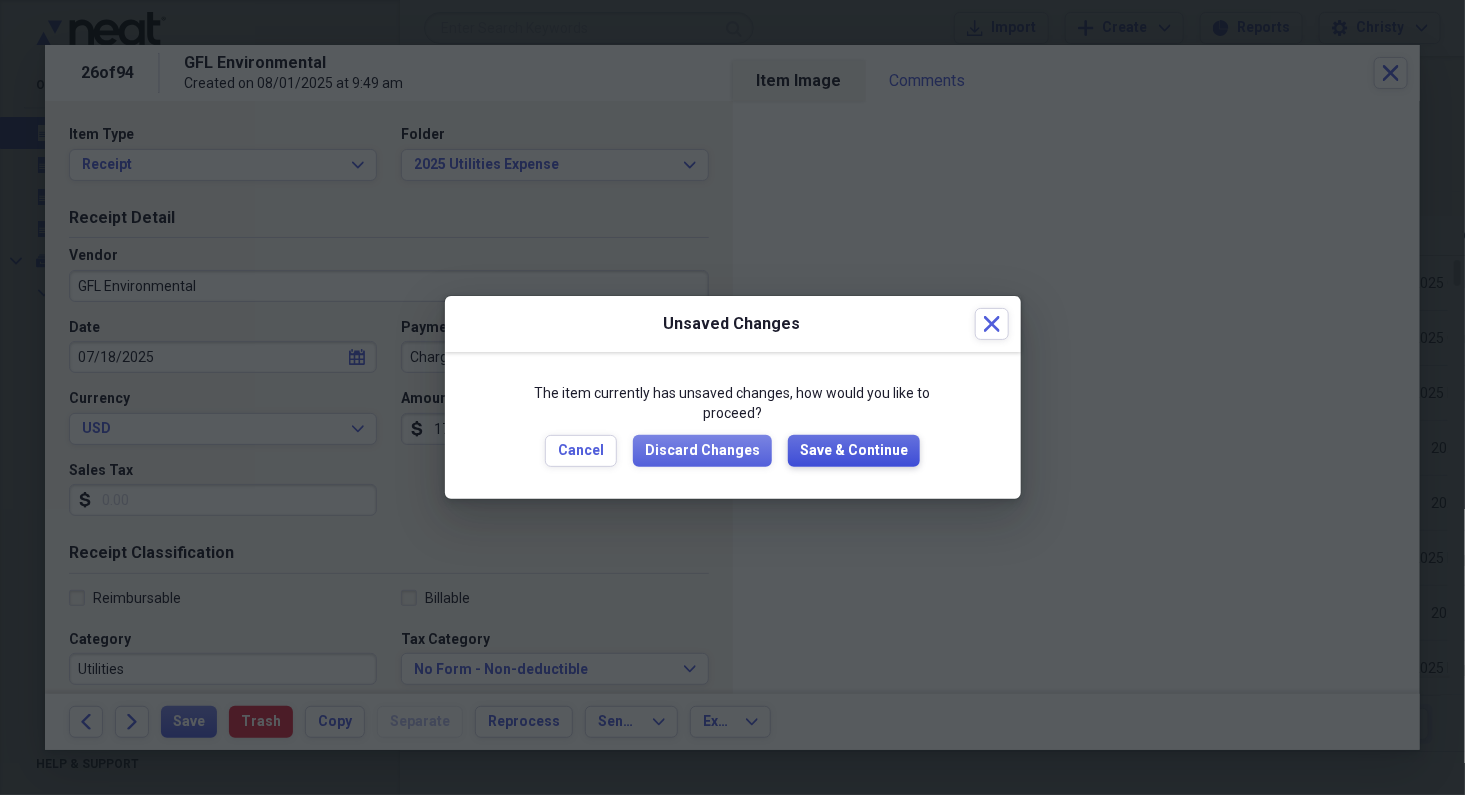 click on "Save & Continue" at bounding box center (854, 451) 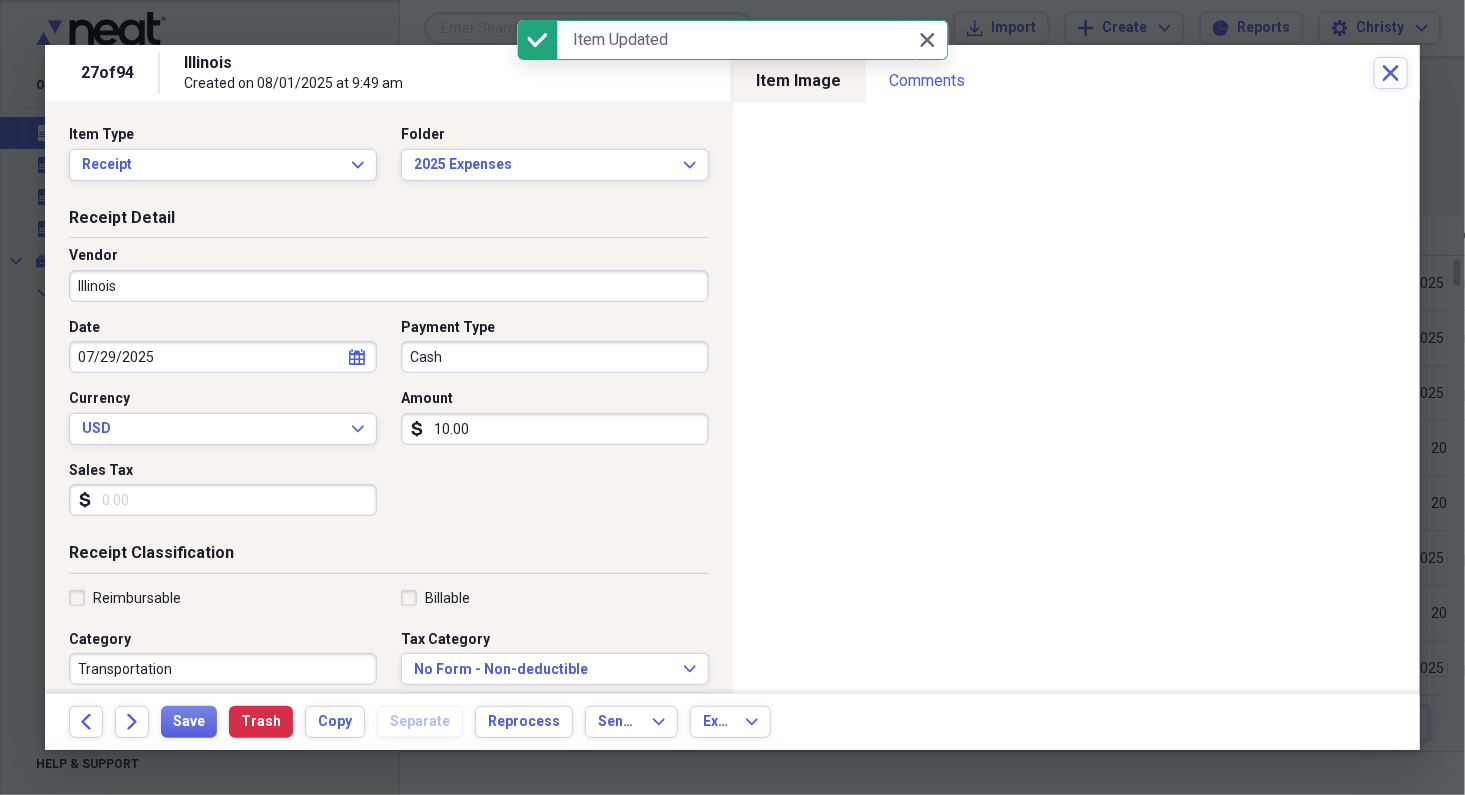 click on "Illinois" at bounding box center [389, 286] 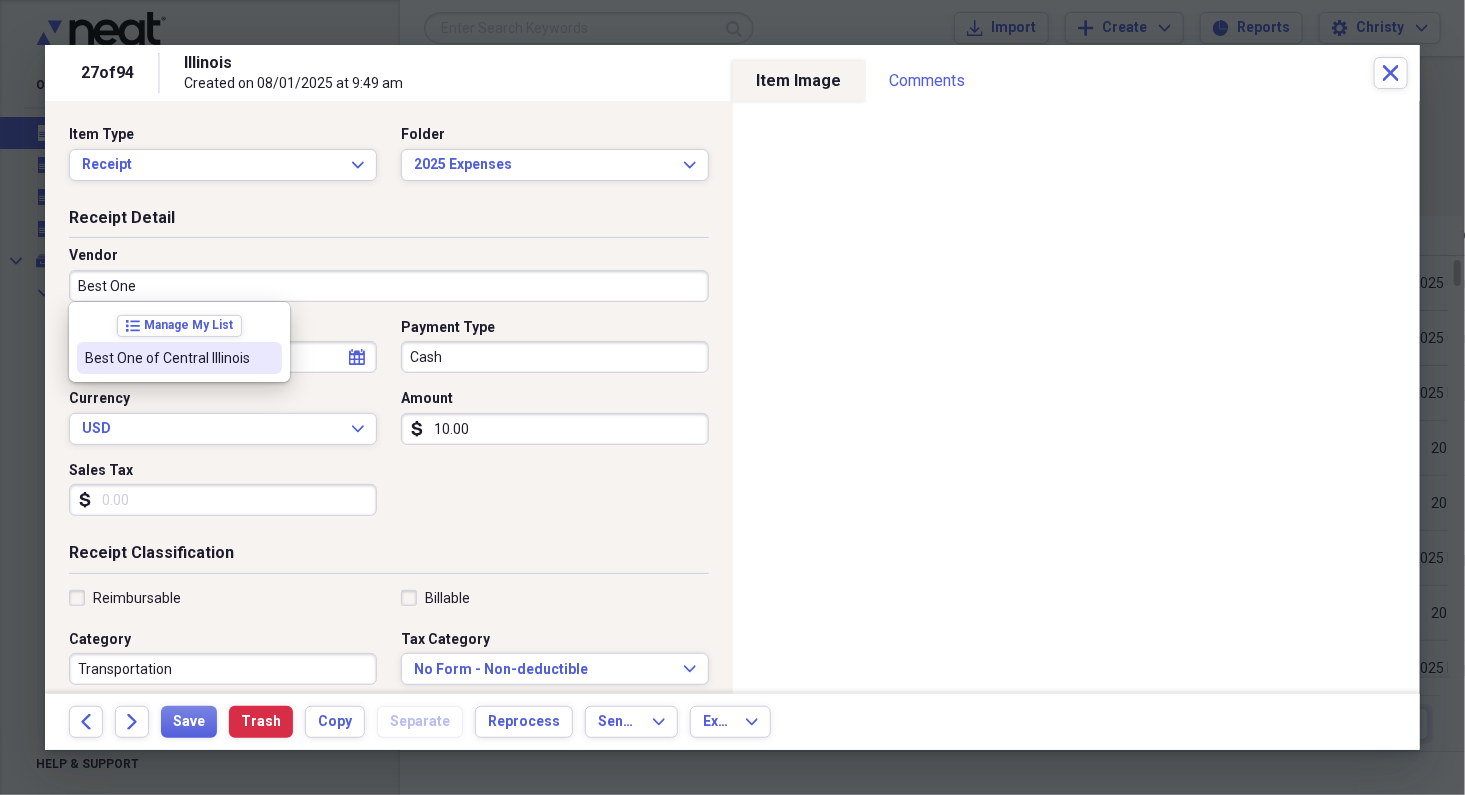 click on "Best One of Central Illinois" at bounding box center [167, 358] 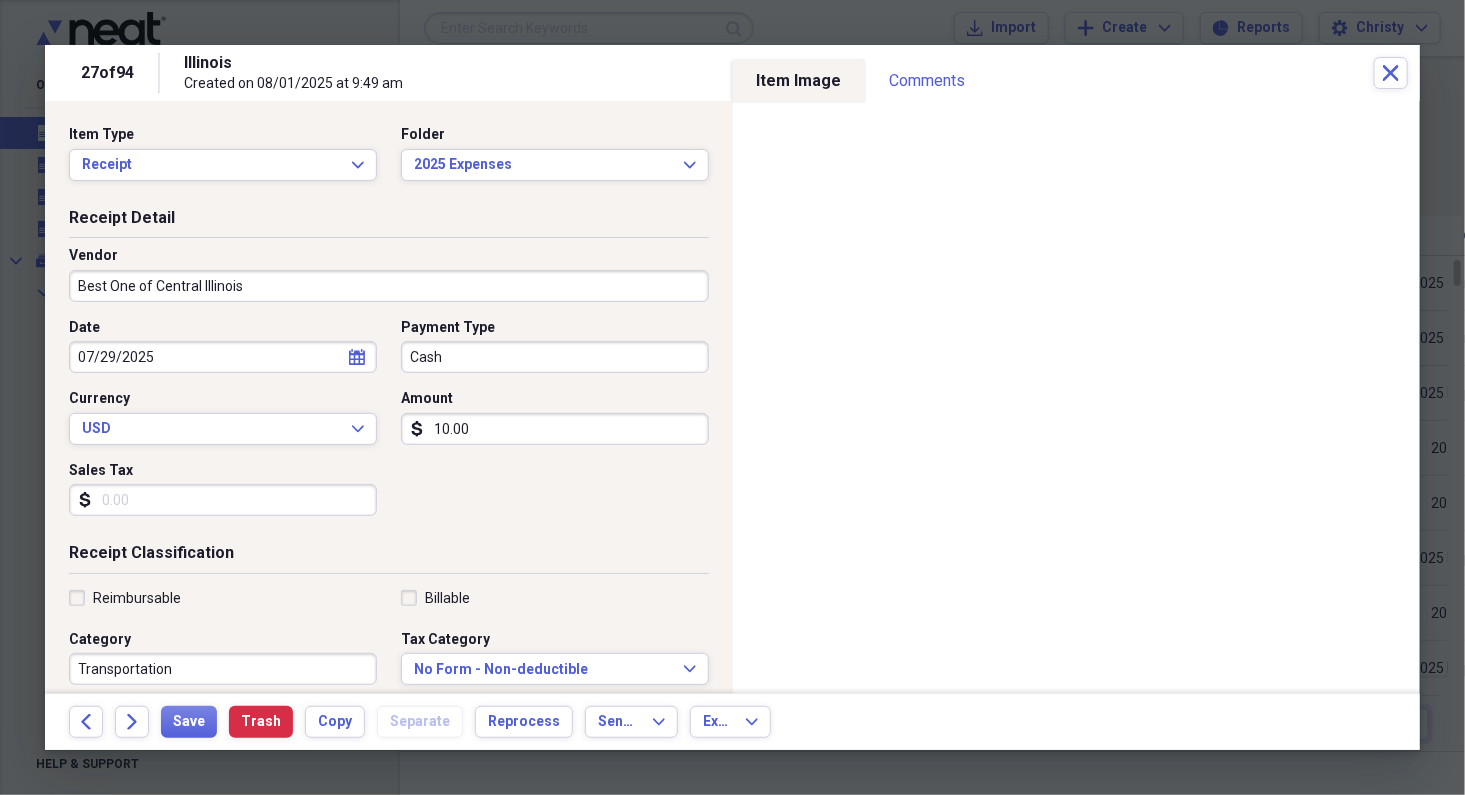 type on "Repairs & Maintenance" 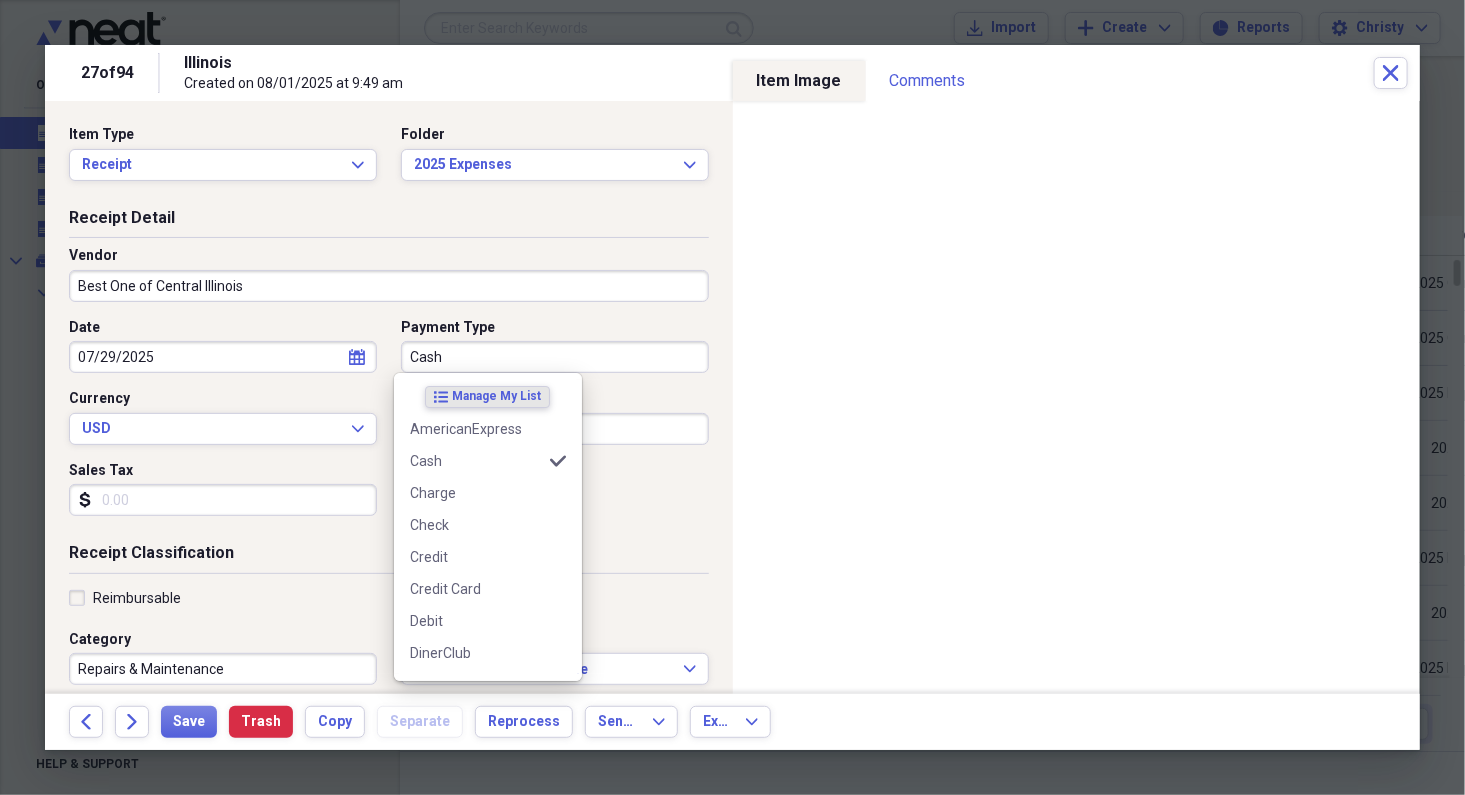 click on "Cash" at bounding box center [555, 357] 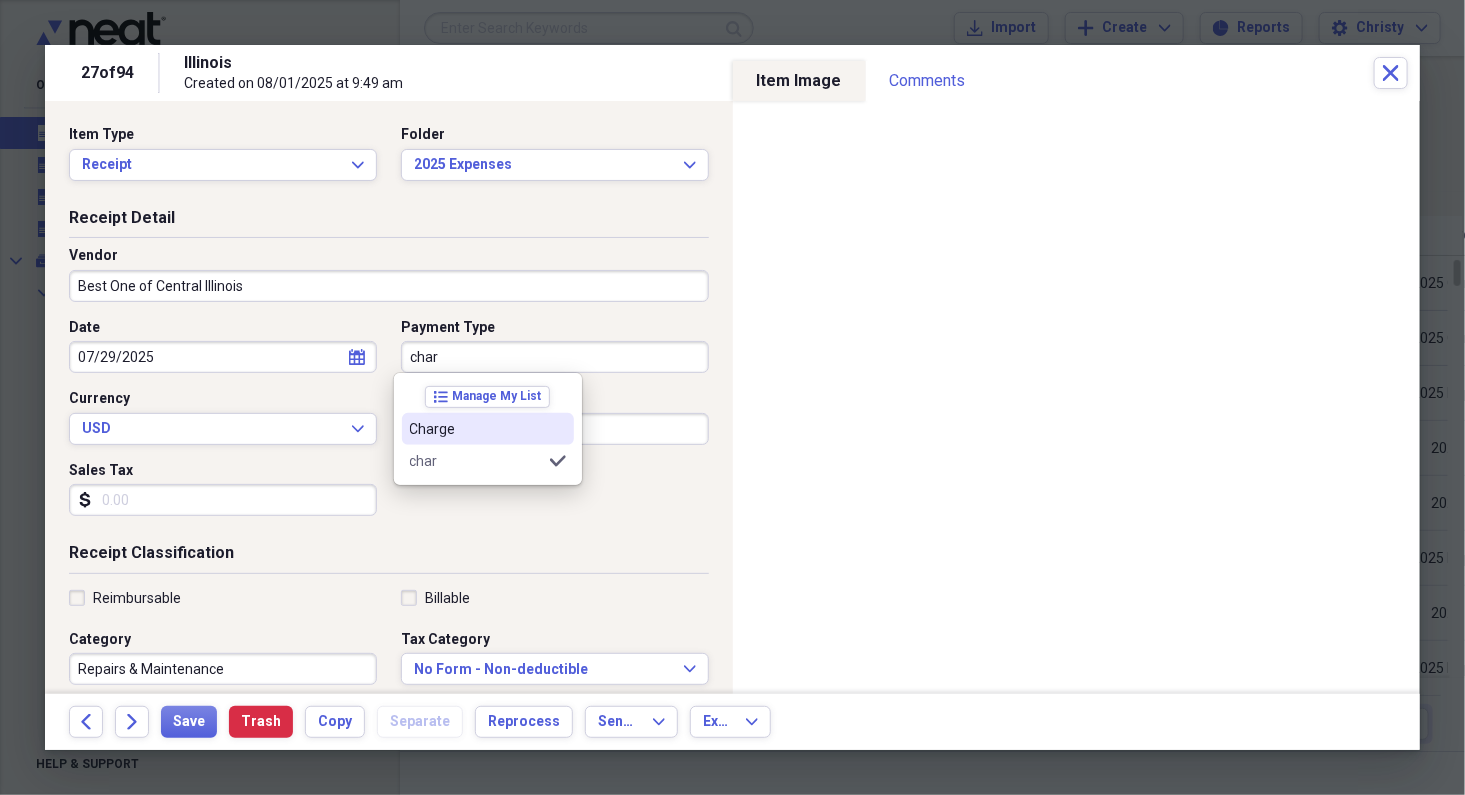 click on "Charge" at bounding box center [476, 429] 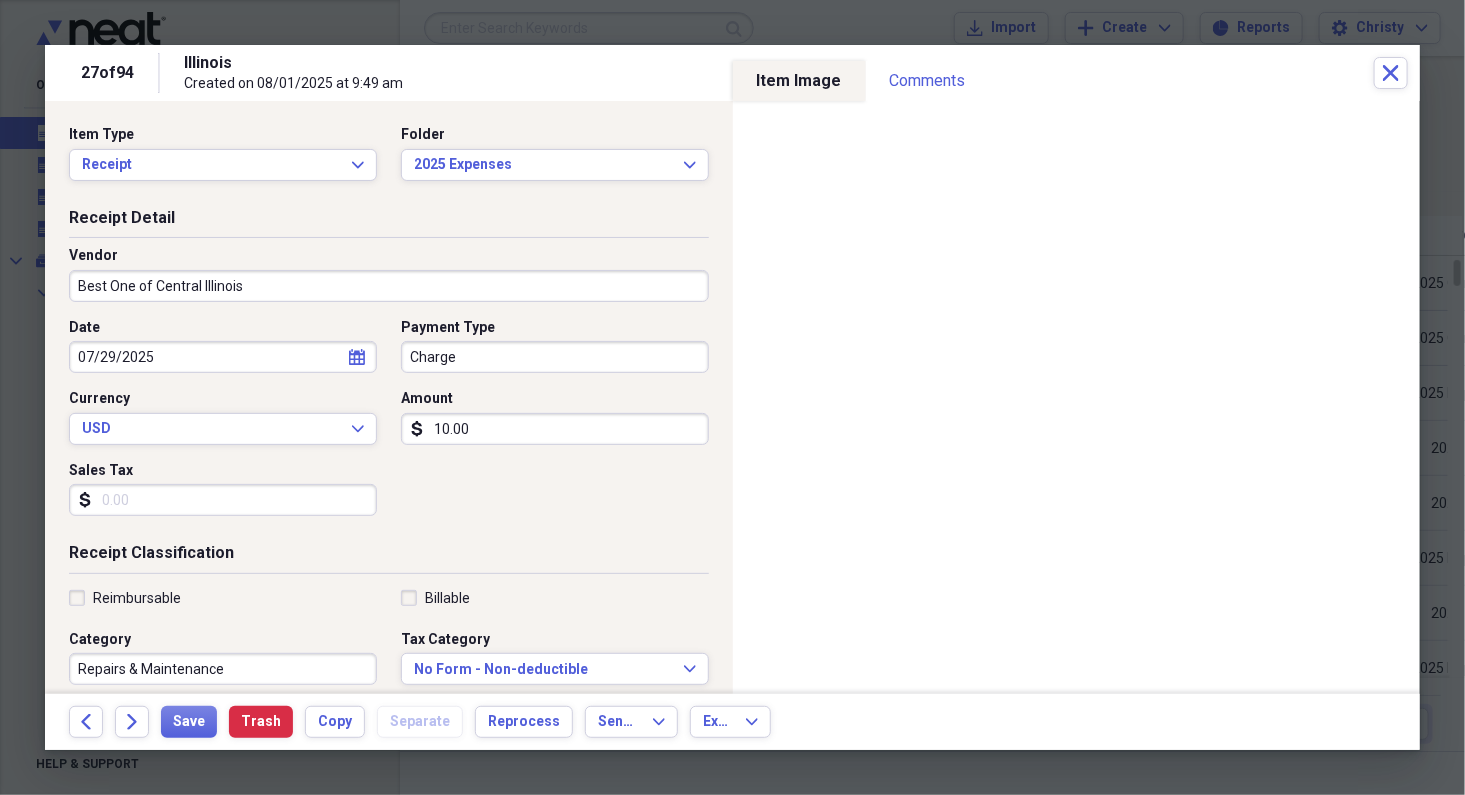 click on "10.00" at bounding box center (555, 429) 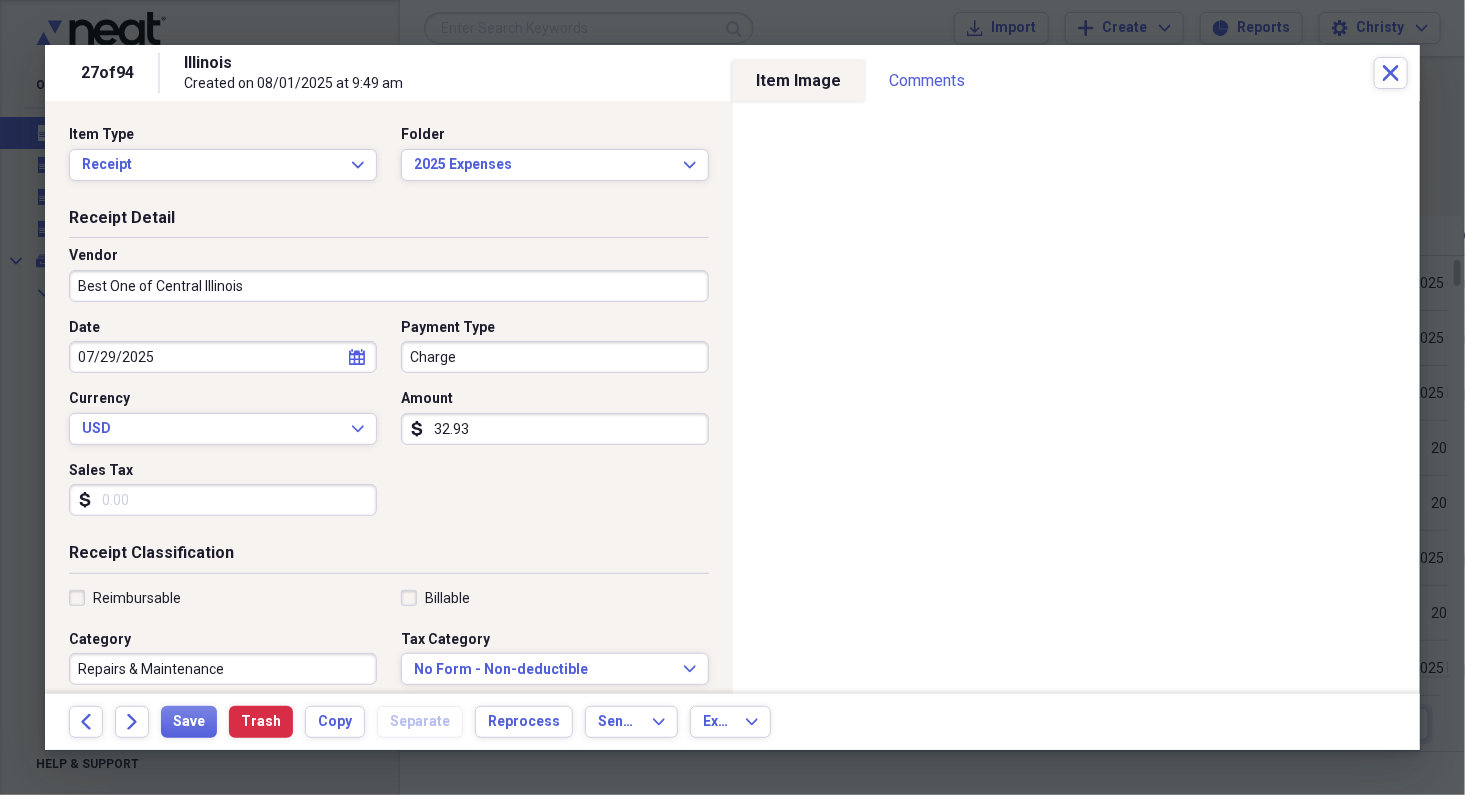 type on "32.93" 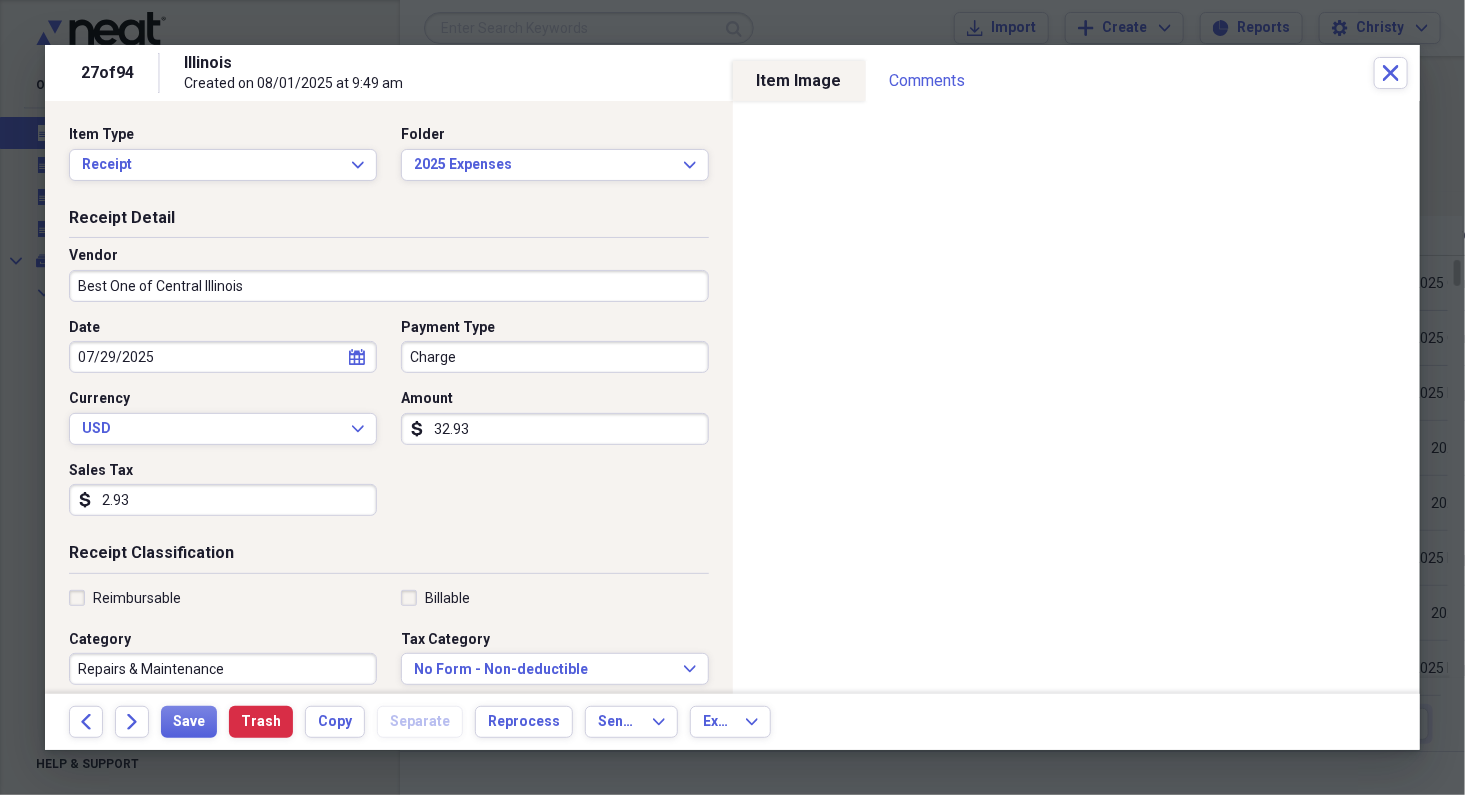 type on "2.93" 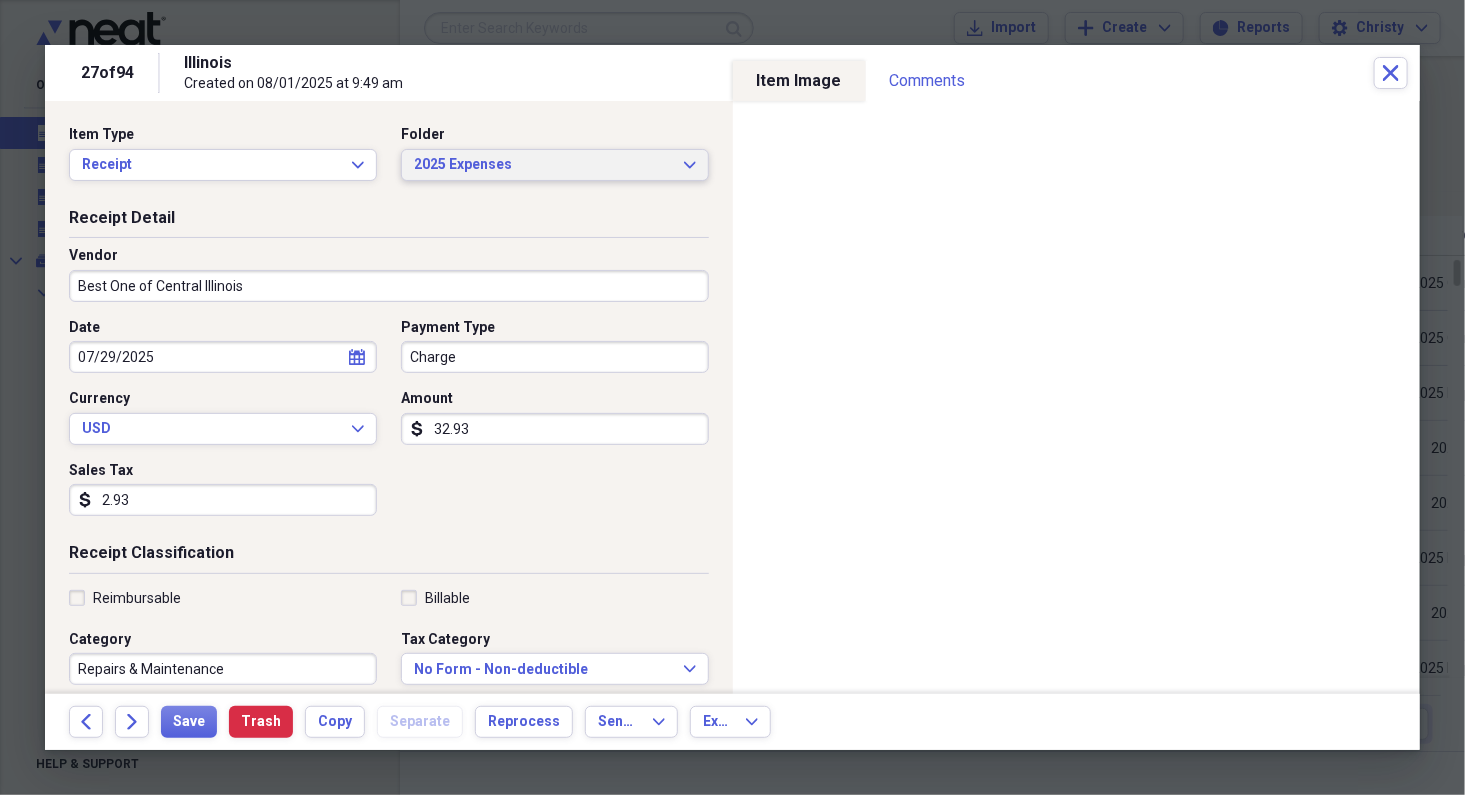 click on "2025 Expenses" at bounding box center (543, 165) 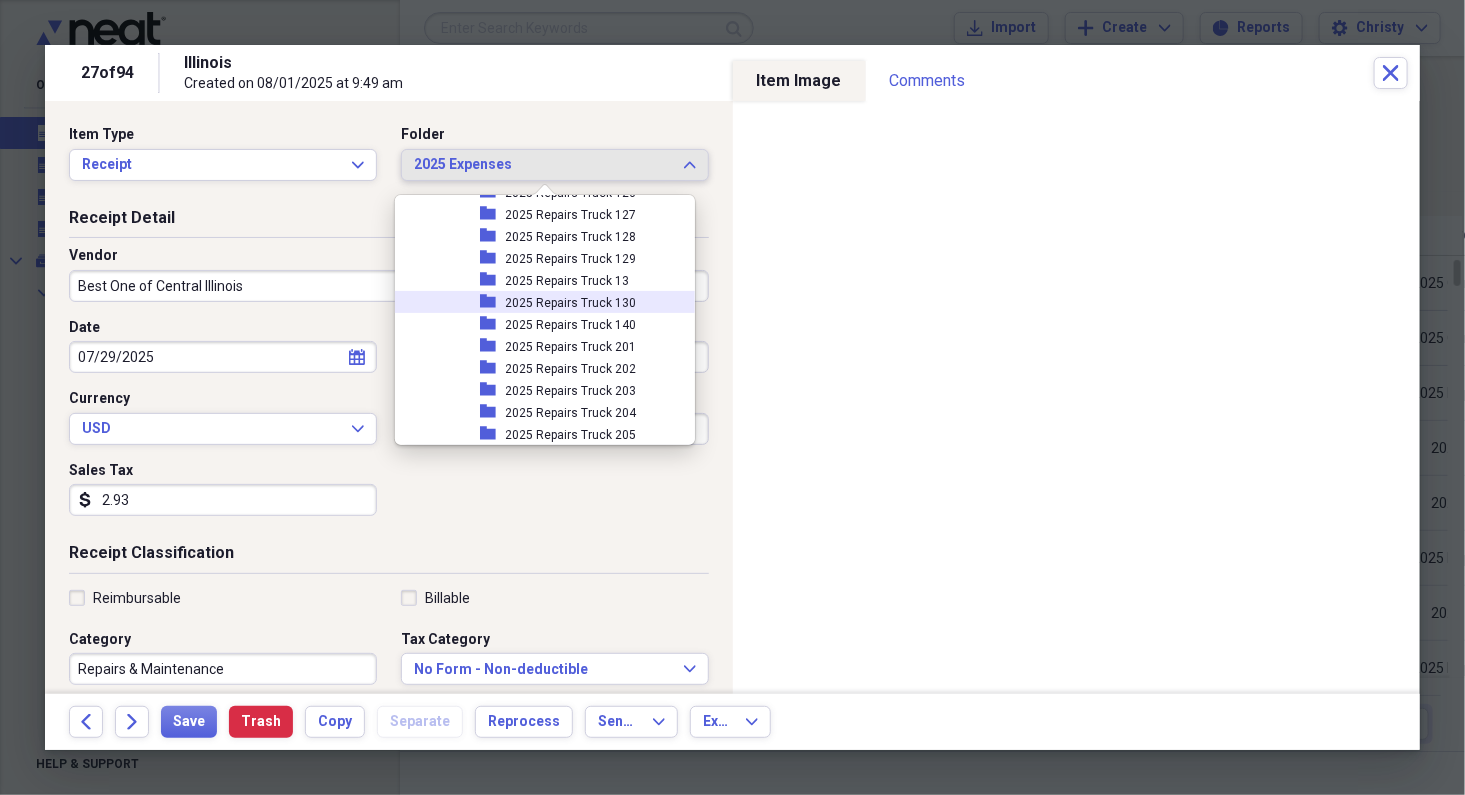 scroll, scrollTop: 2556, scrollLeft: 0, axis: vertical 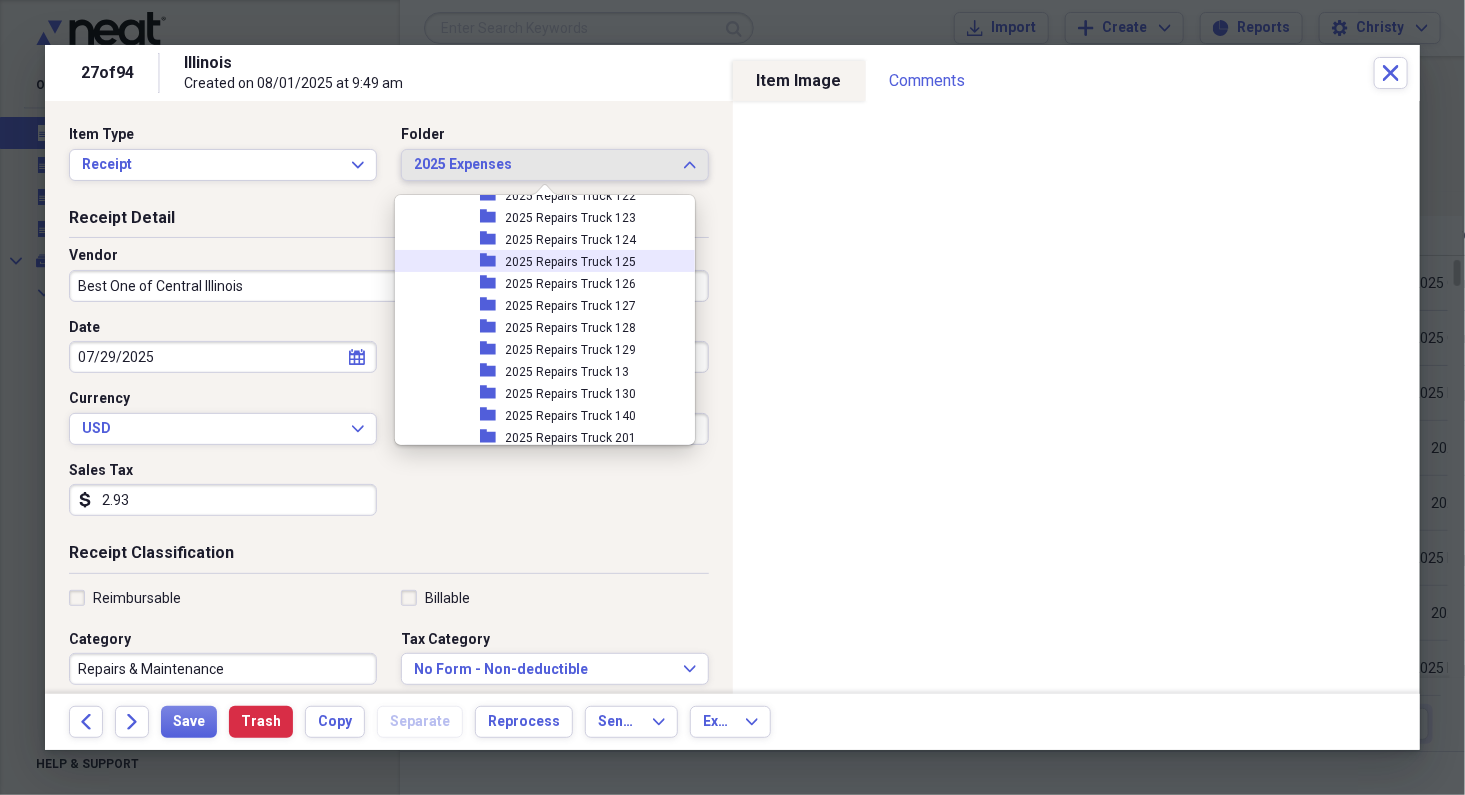 click on "2025 Repairs Truck 125" at bounding box center [571, 262] 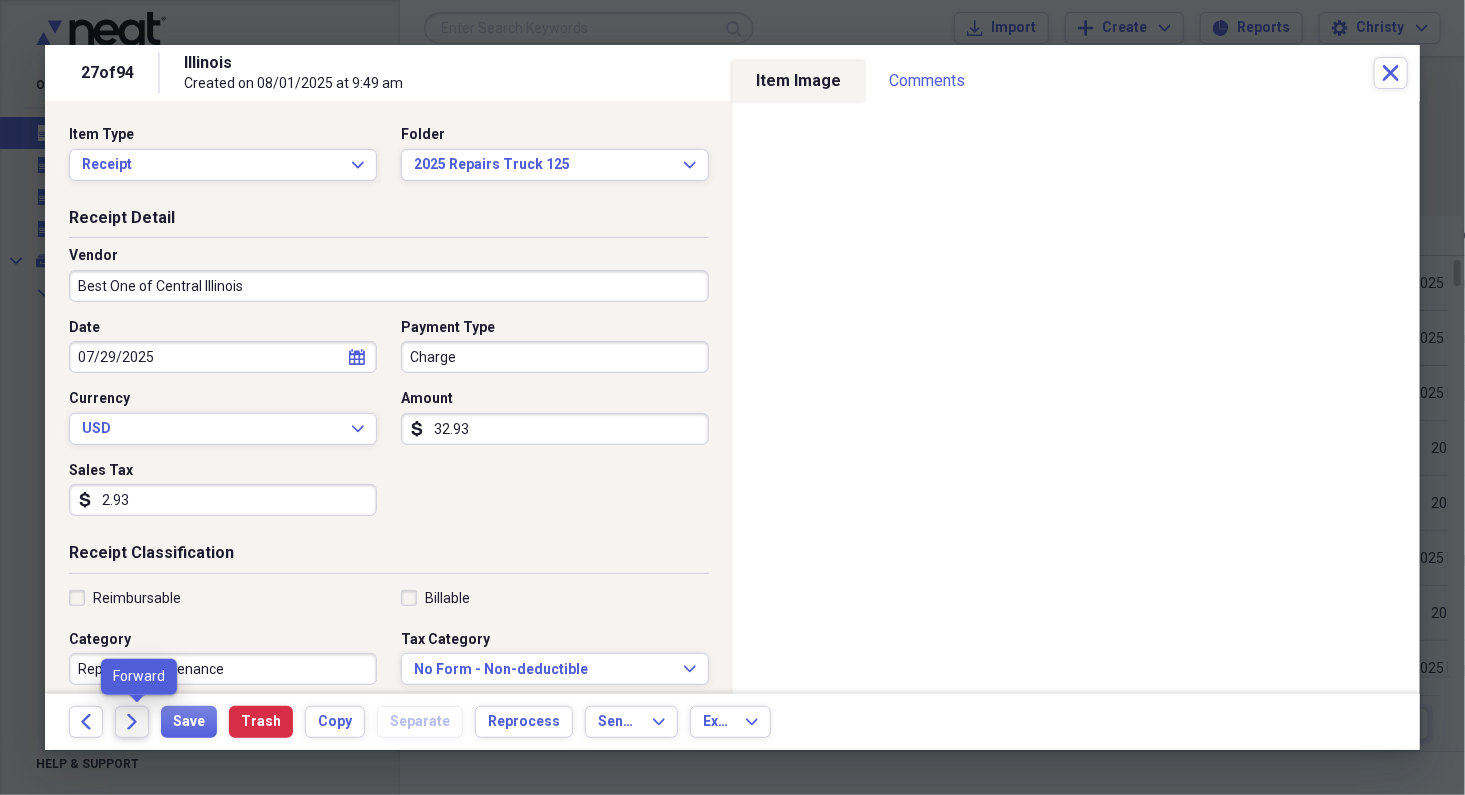 click on "Forward" at bounding box center [132, 722] 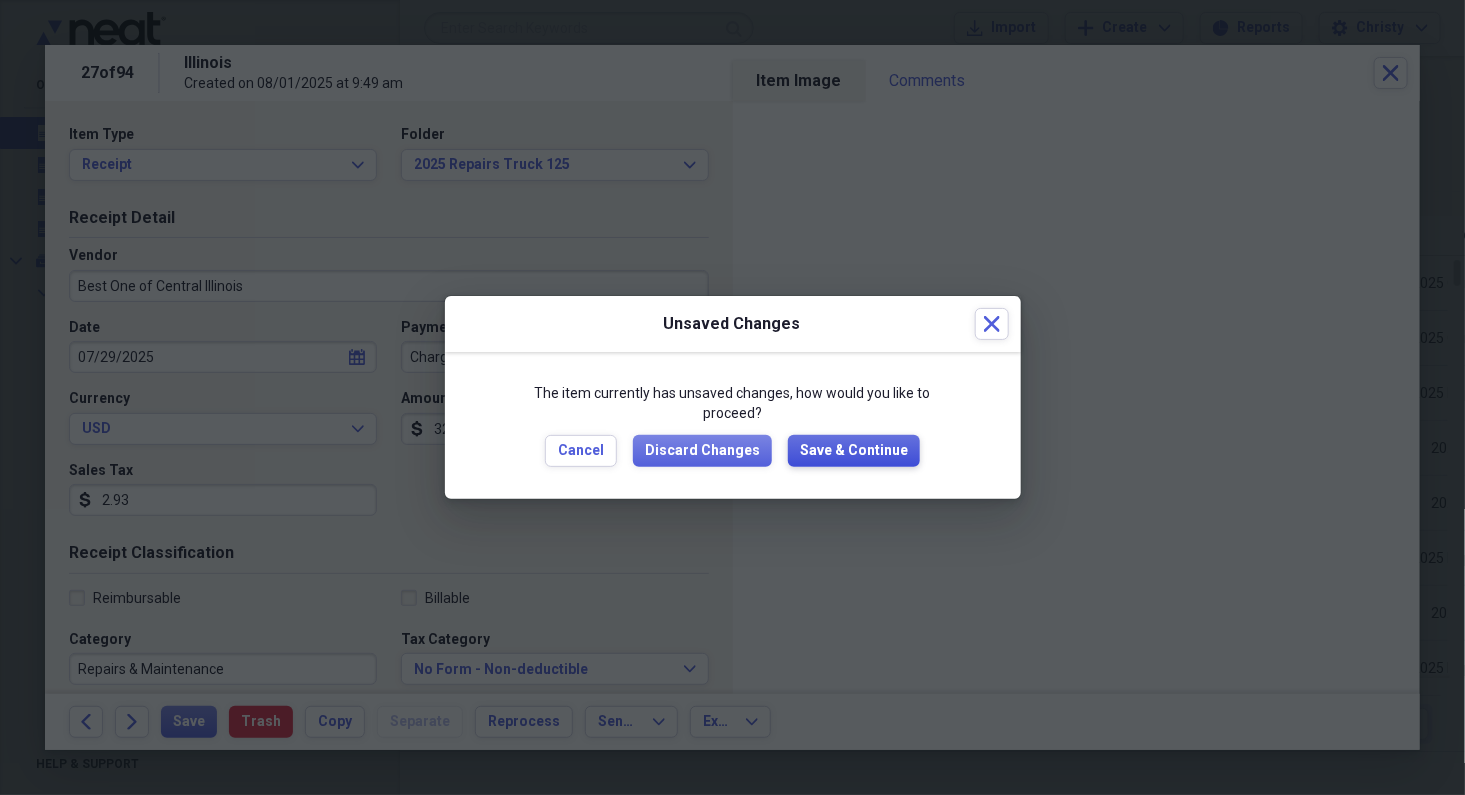 click on "Save & Continue" at bounding box center [854, 451] 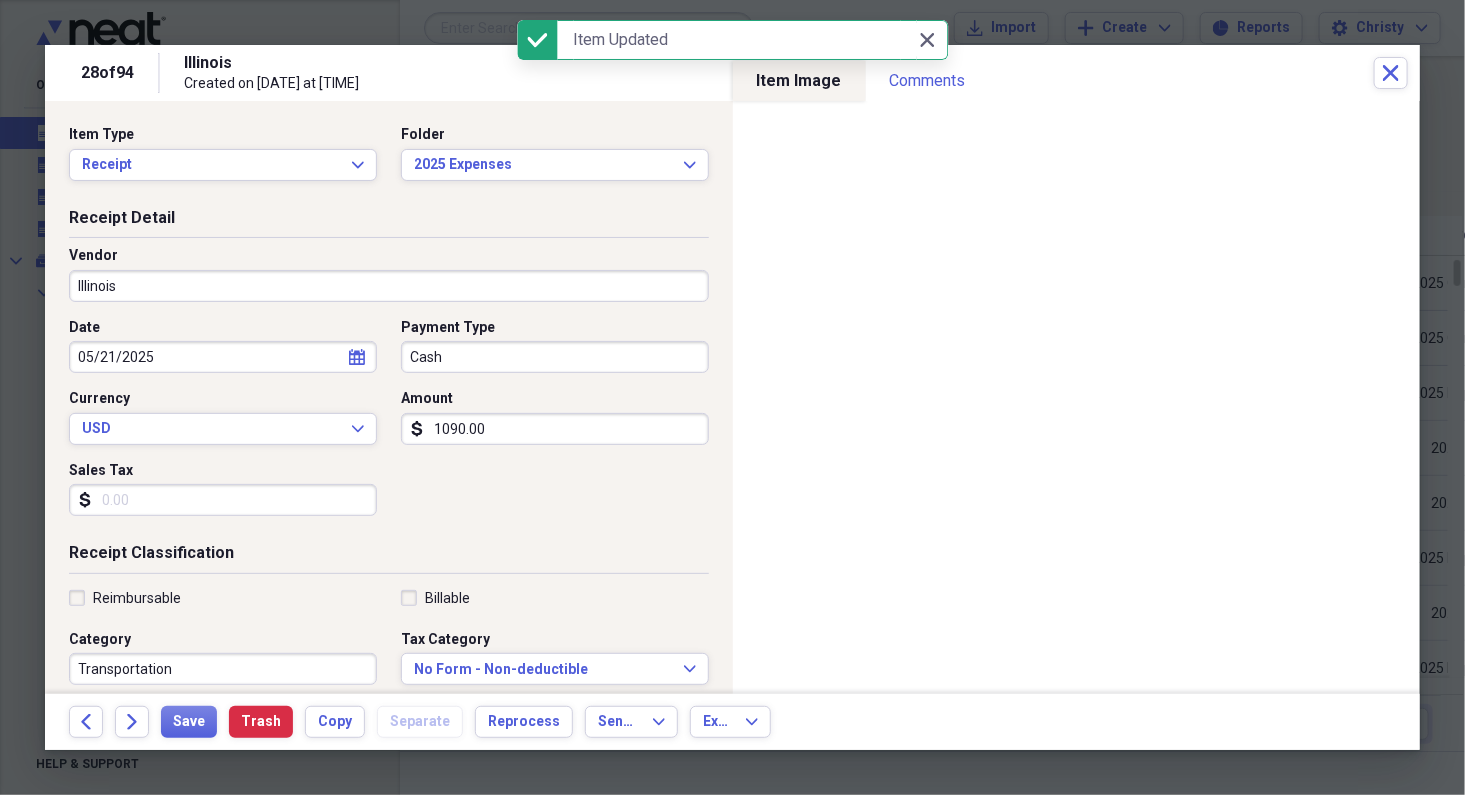 click on "Illinois" at bounding box center (389, 286) 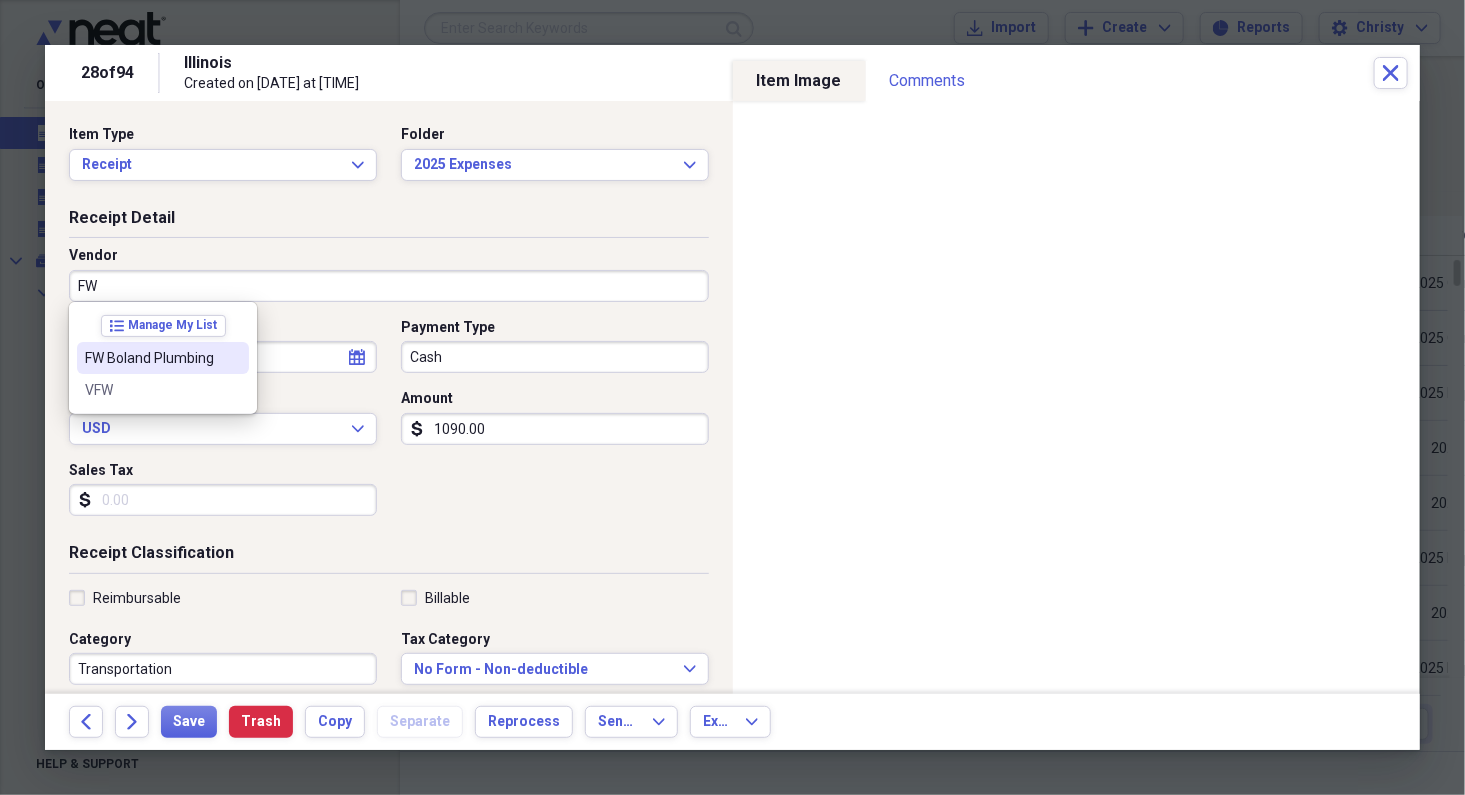 click at bounding box center (233, 358) 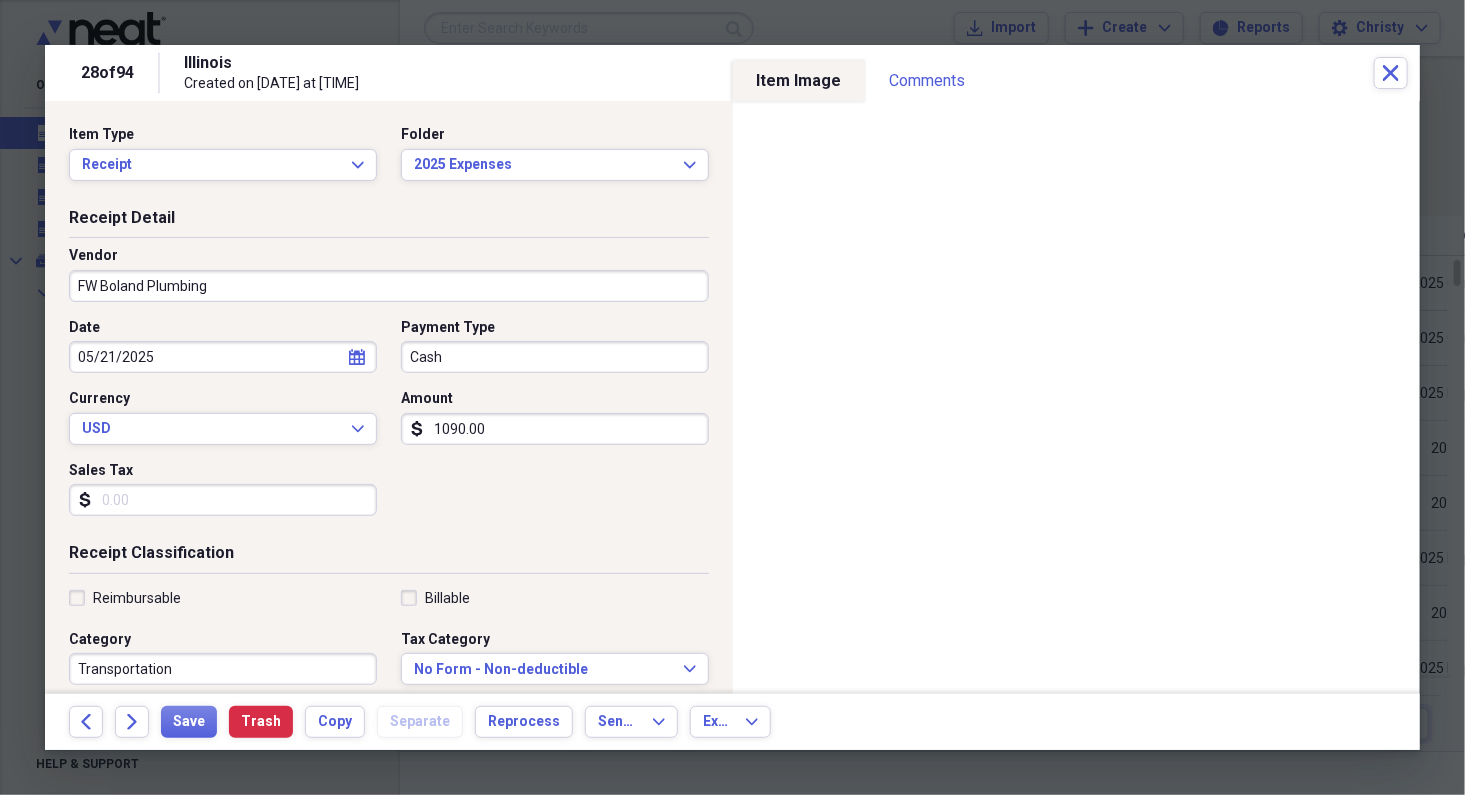 type on "Shop Expense" 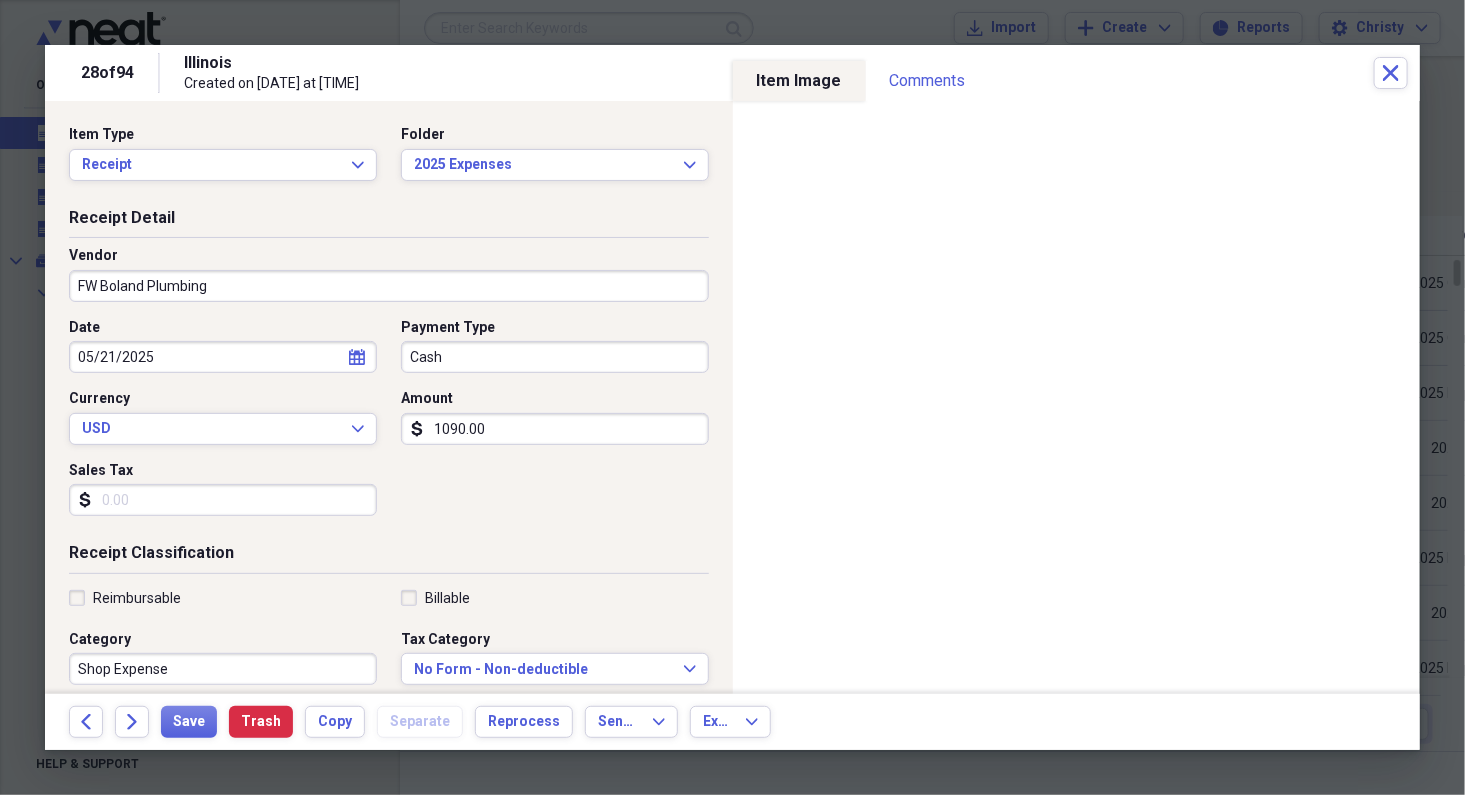 click on "Cash" at bounding box center [555, 357] 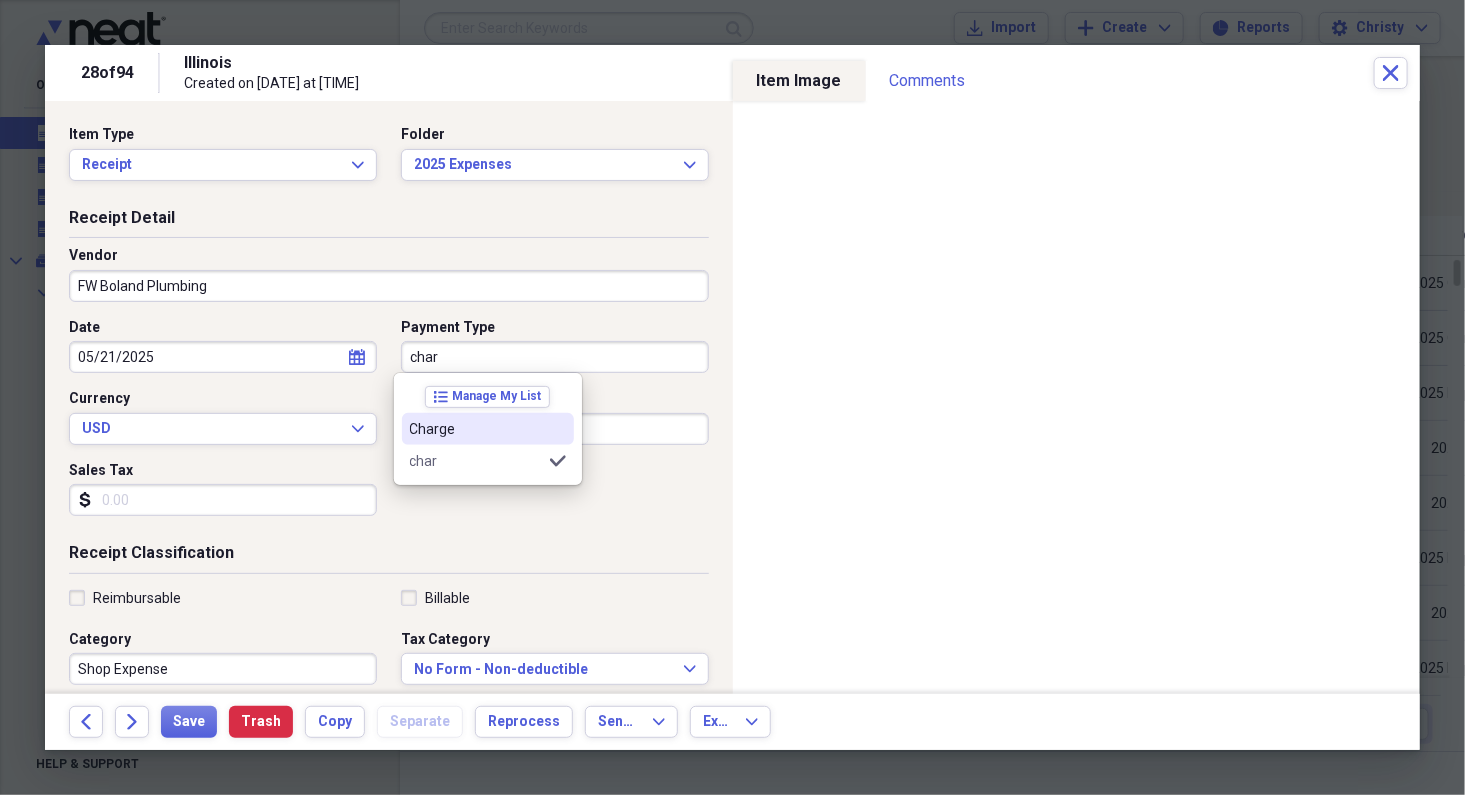 click on "Charge" at bounding box center [476, 429] 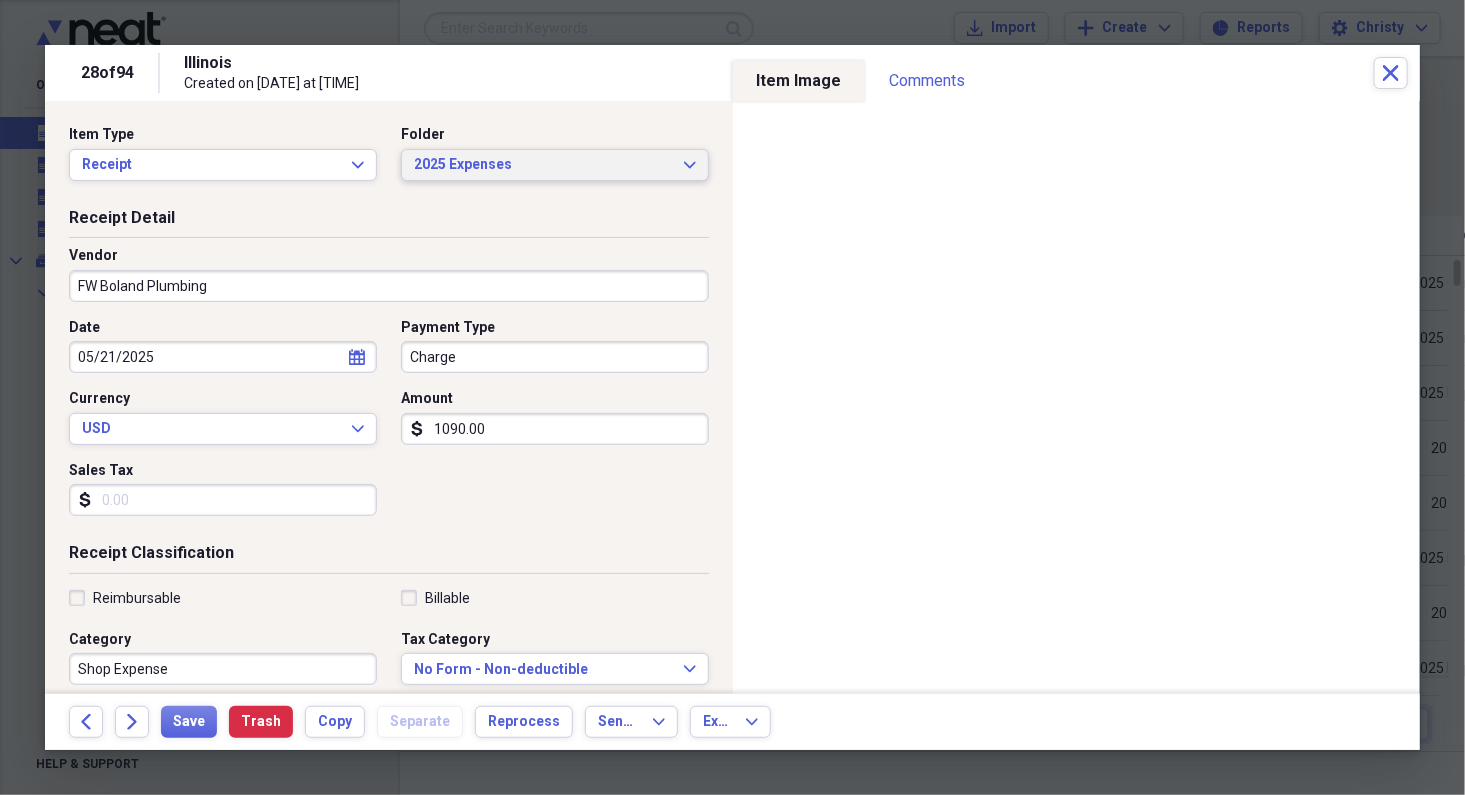 click on "2025 Expenses" at bounding box center [543, 165] 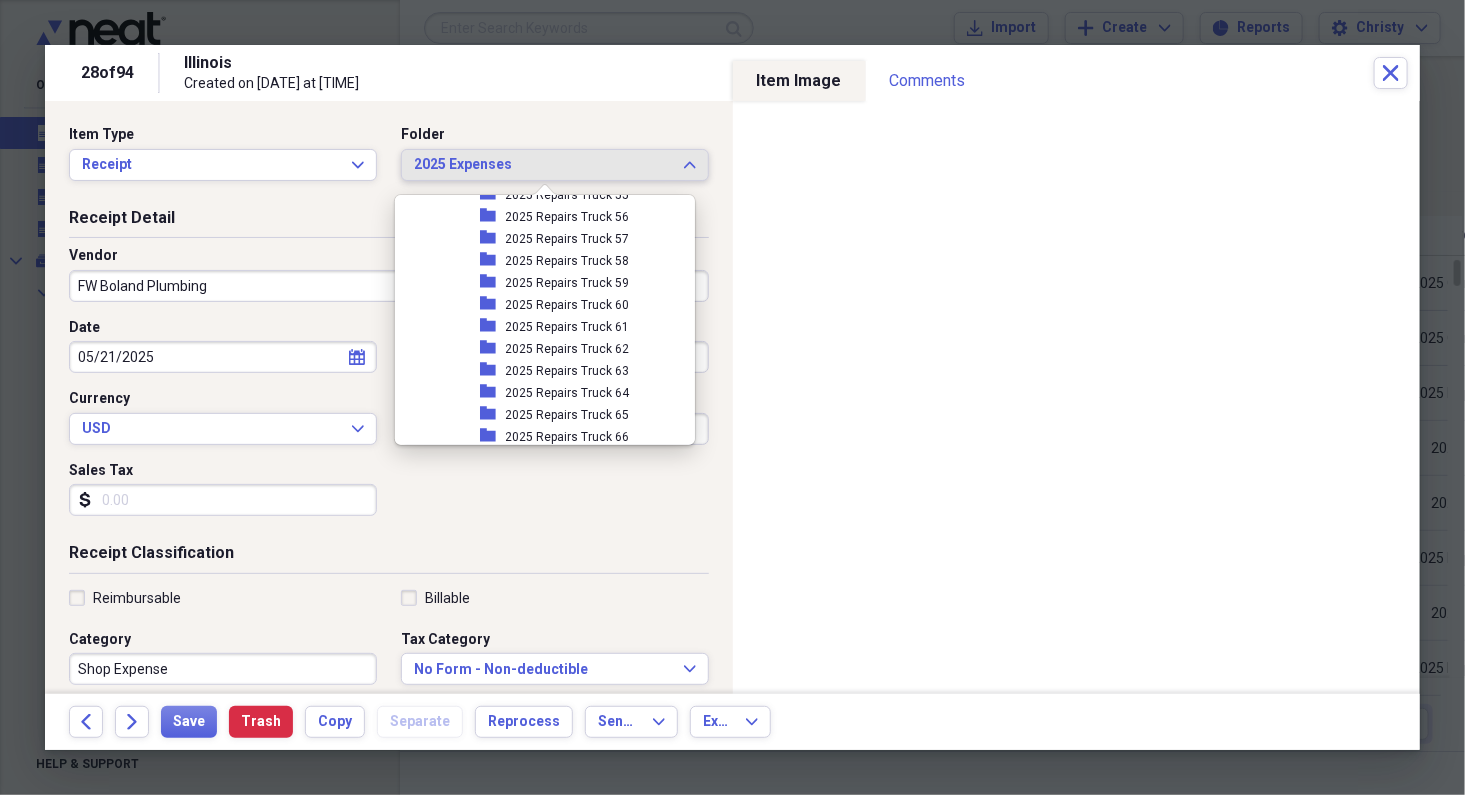 scroll, scrollTop: 3465, scrollLeft: 0, axis: vertical 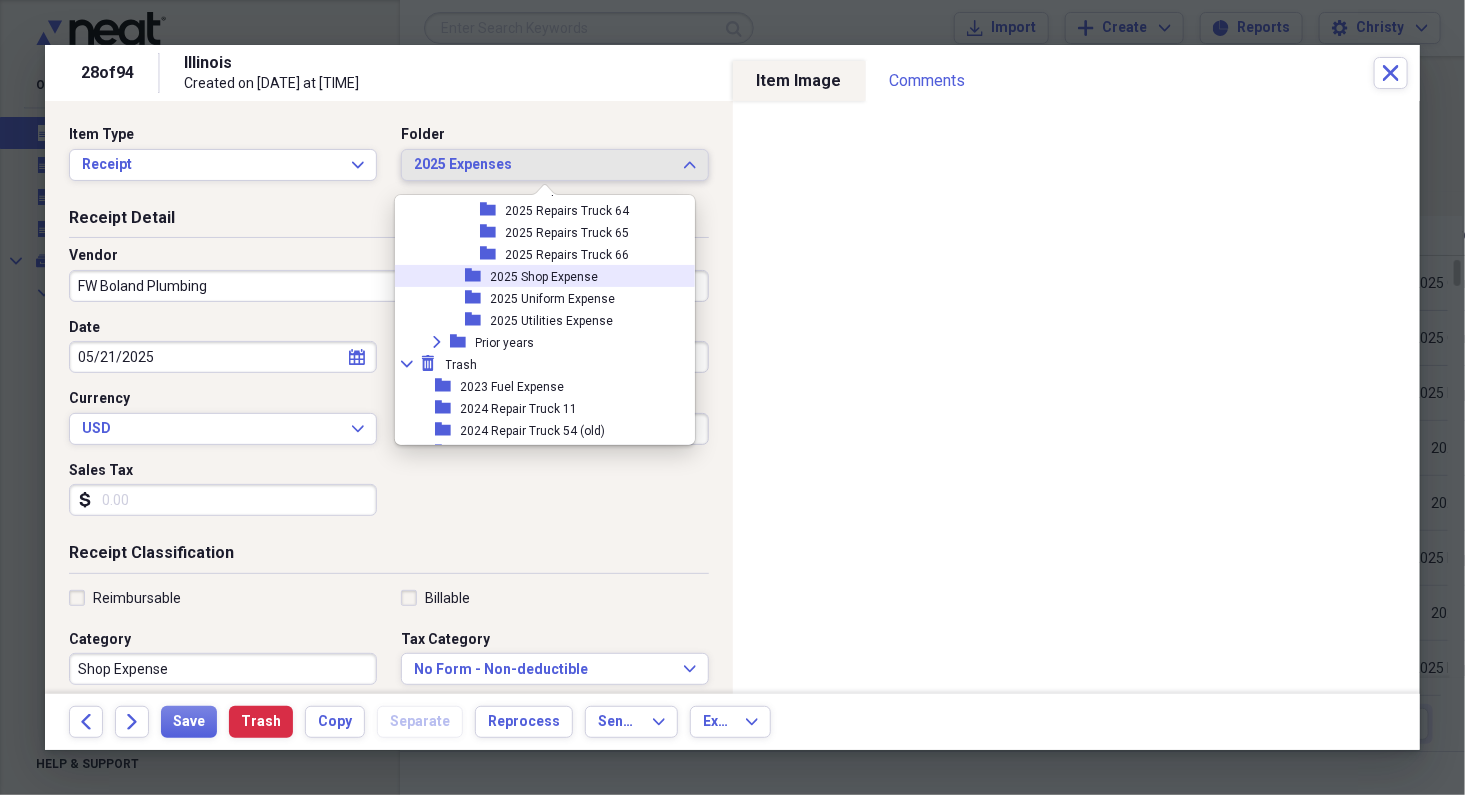 click on "2025 Shop Expense" at bounding box center [545, 277] 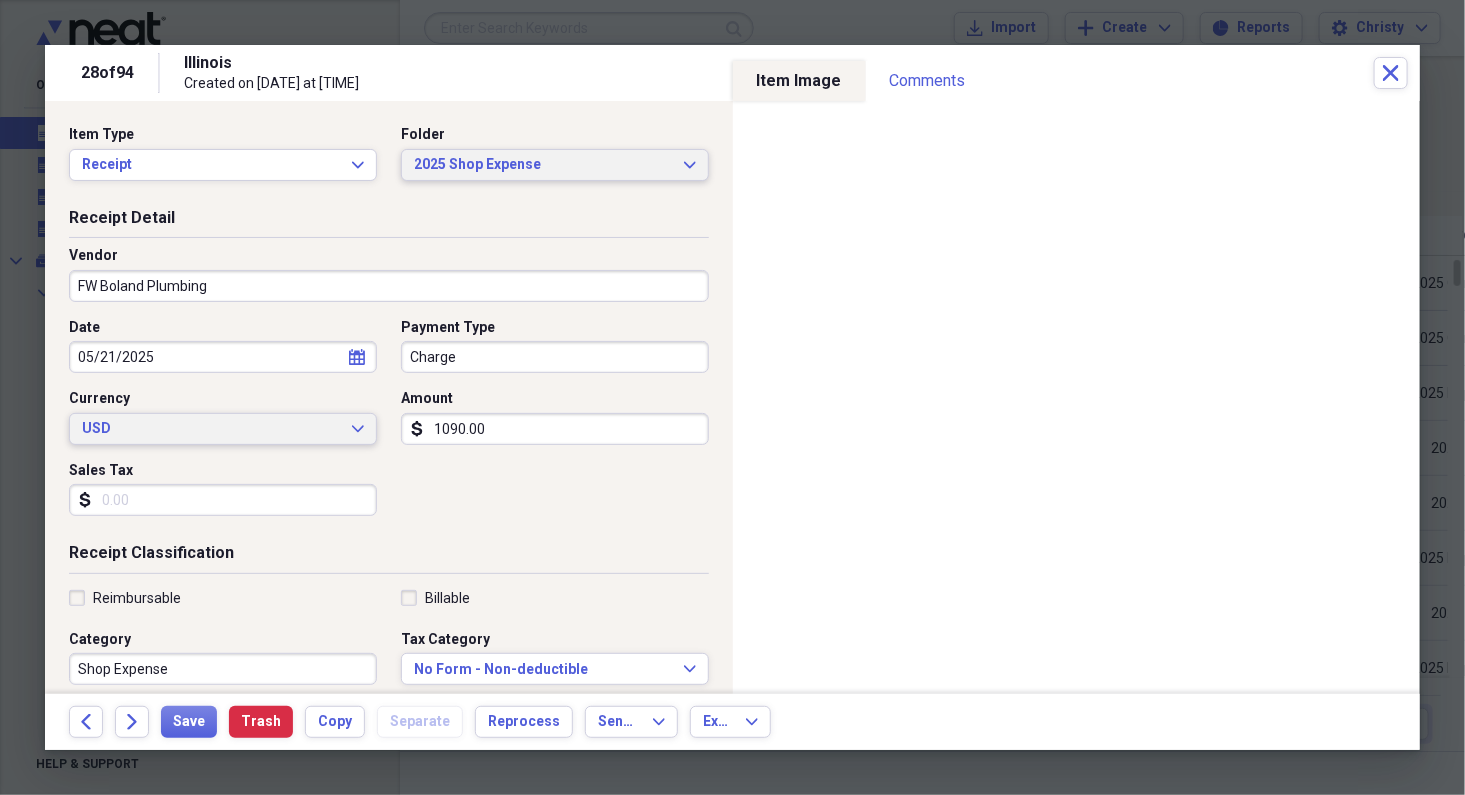 scroll, scrollTop: 427, scrollLeft: 0, axis: vertical 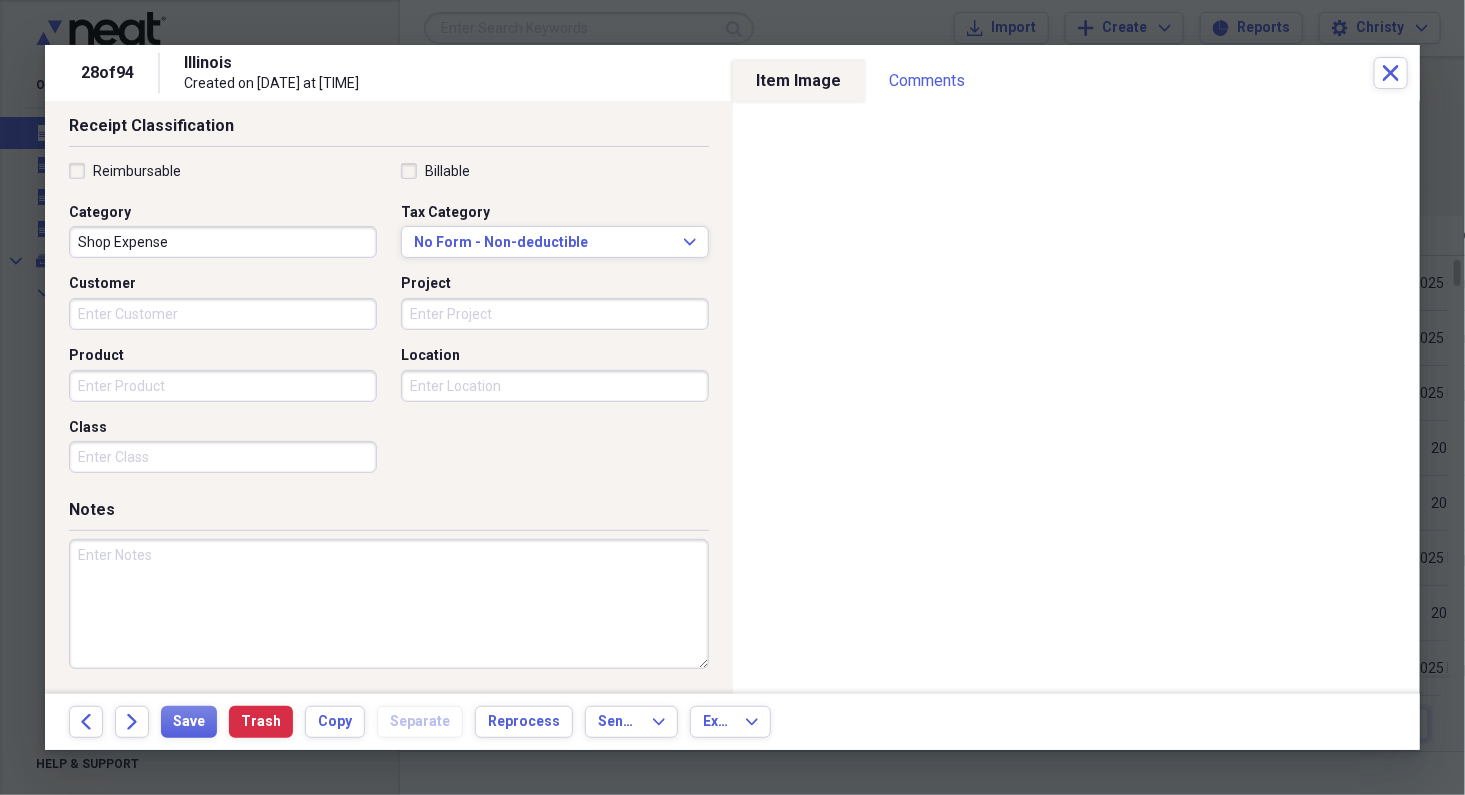 click at bounding box center (389, 604) 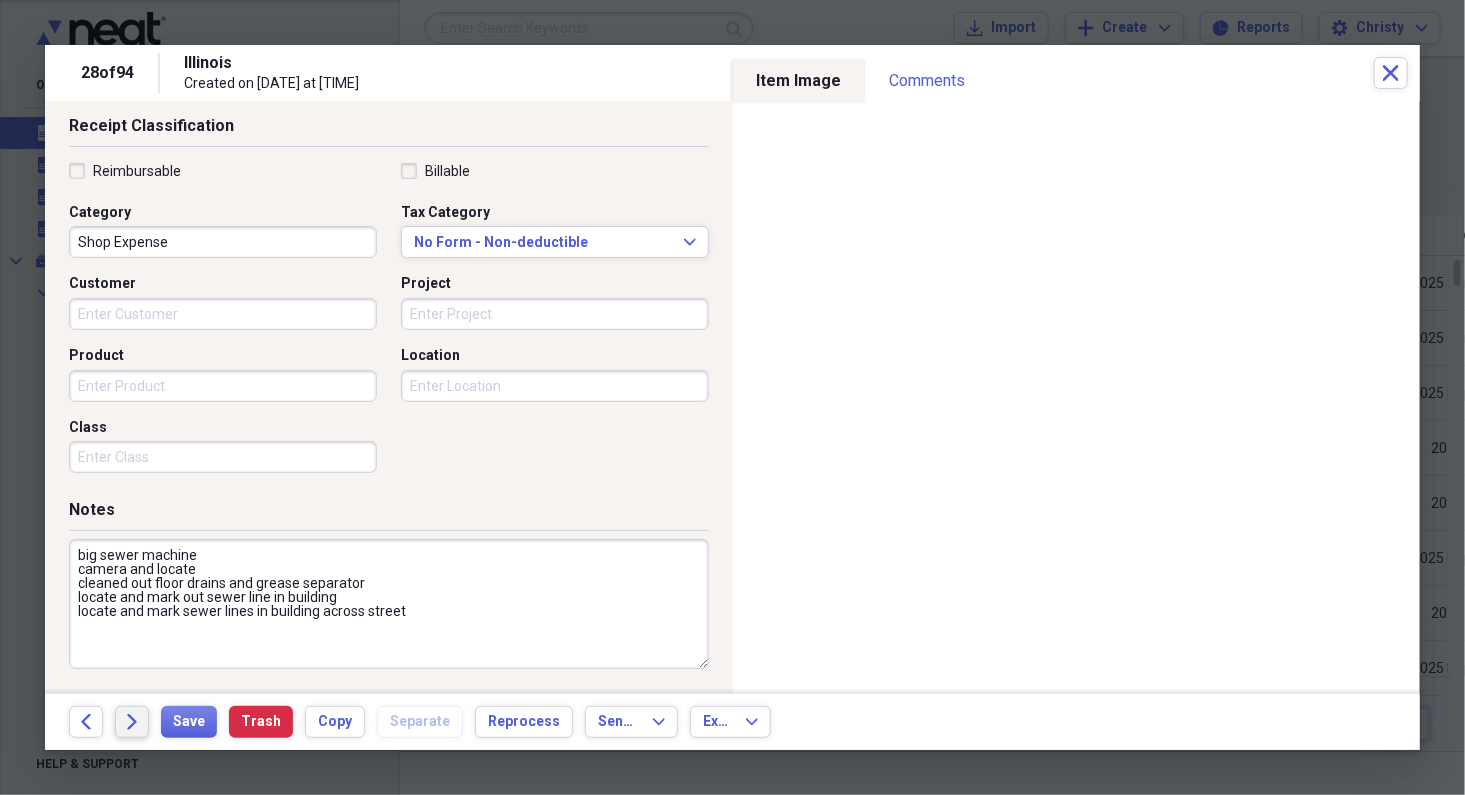 type on "big sewer machine
camera and locate
cleaned out floor drains and grease separator
locate and mark out sewer line in building
locate and mark sewer lines in building across street" 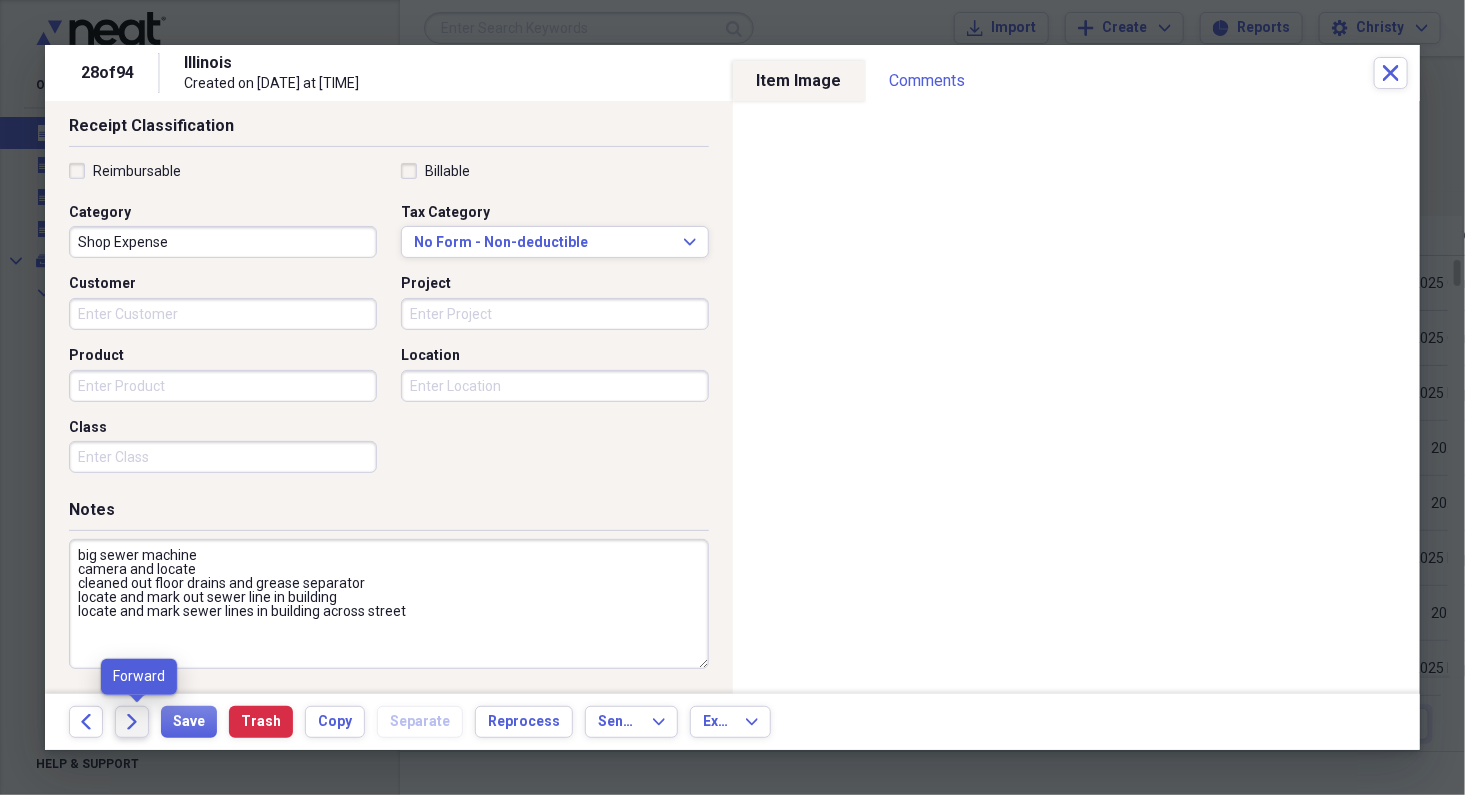 click 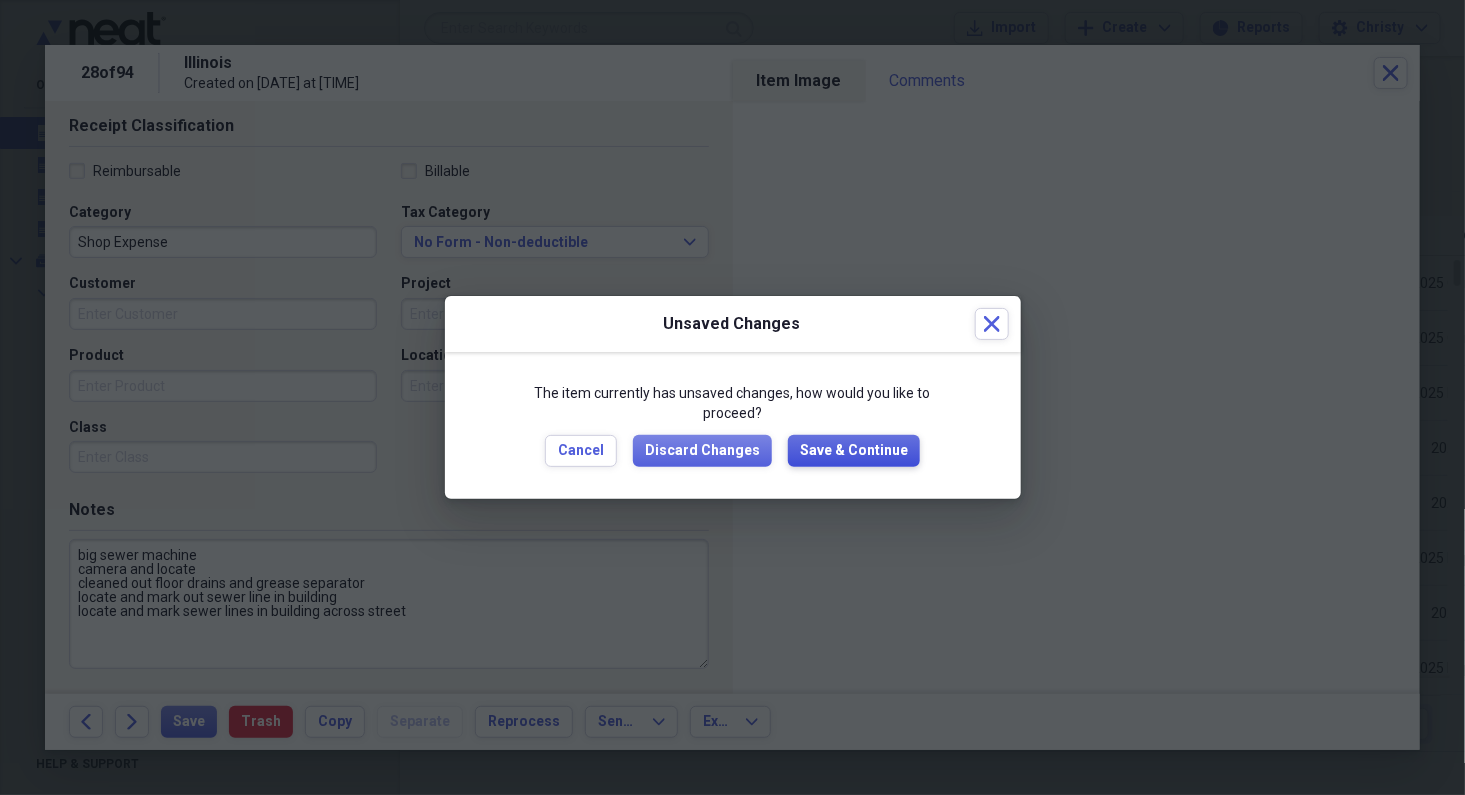 click on "Save & Continue" at bounding box center [854, 451] 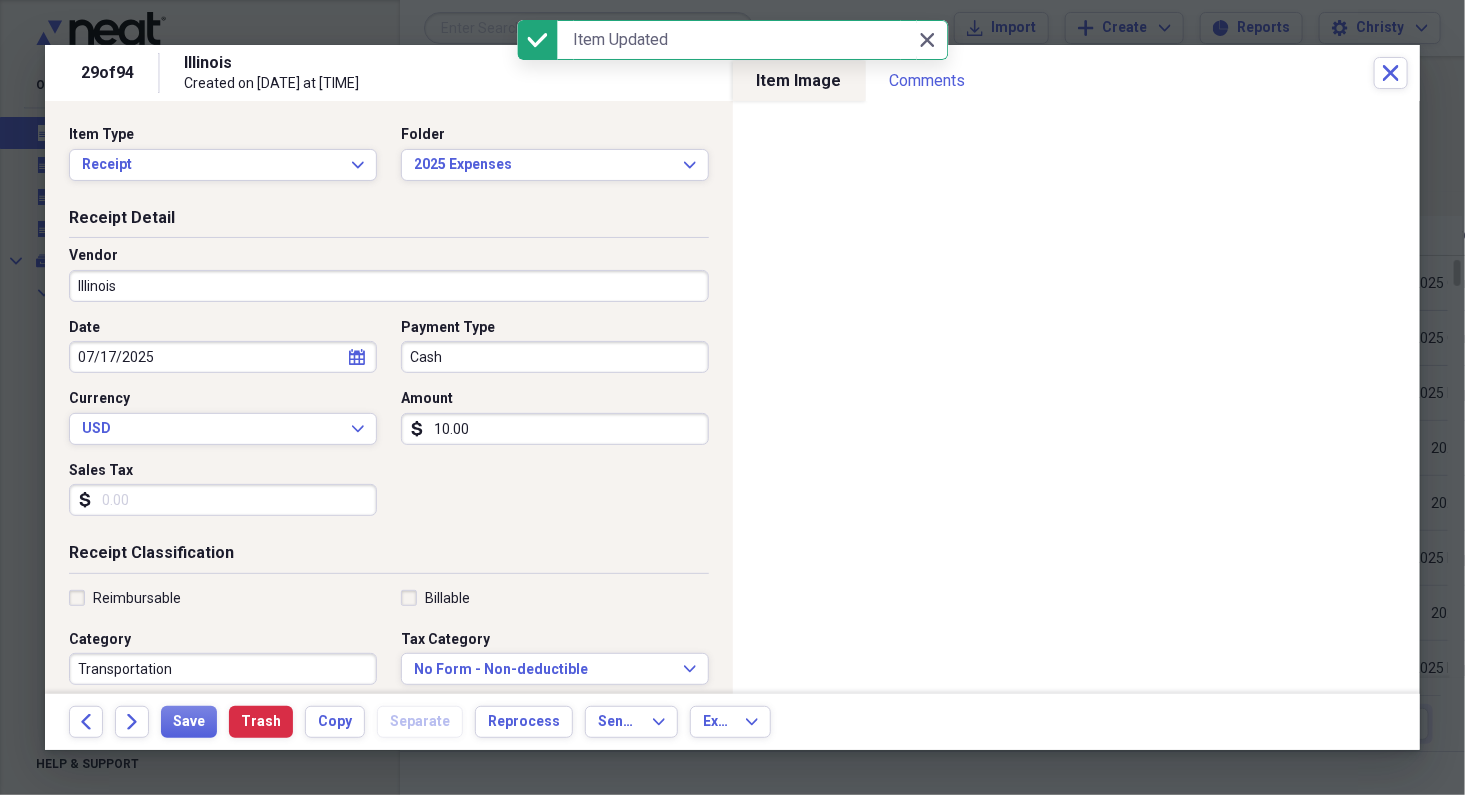 click on "Illinois" at bounding box center [389, 286] 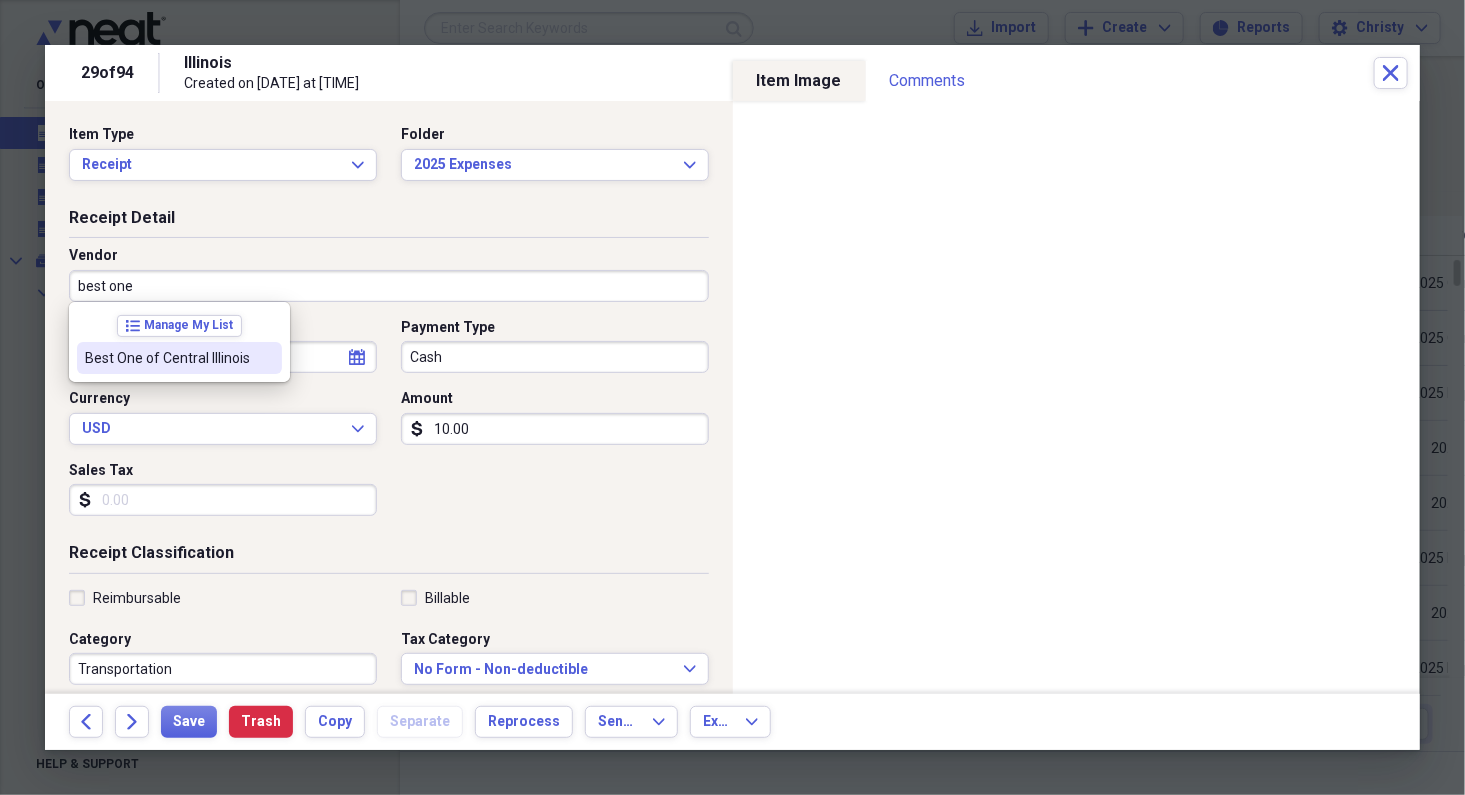 click on "Best One of Central Illinois" at bounding box center (167, 358) 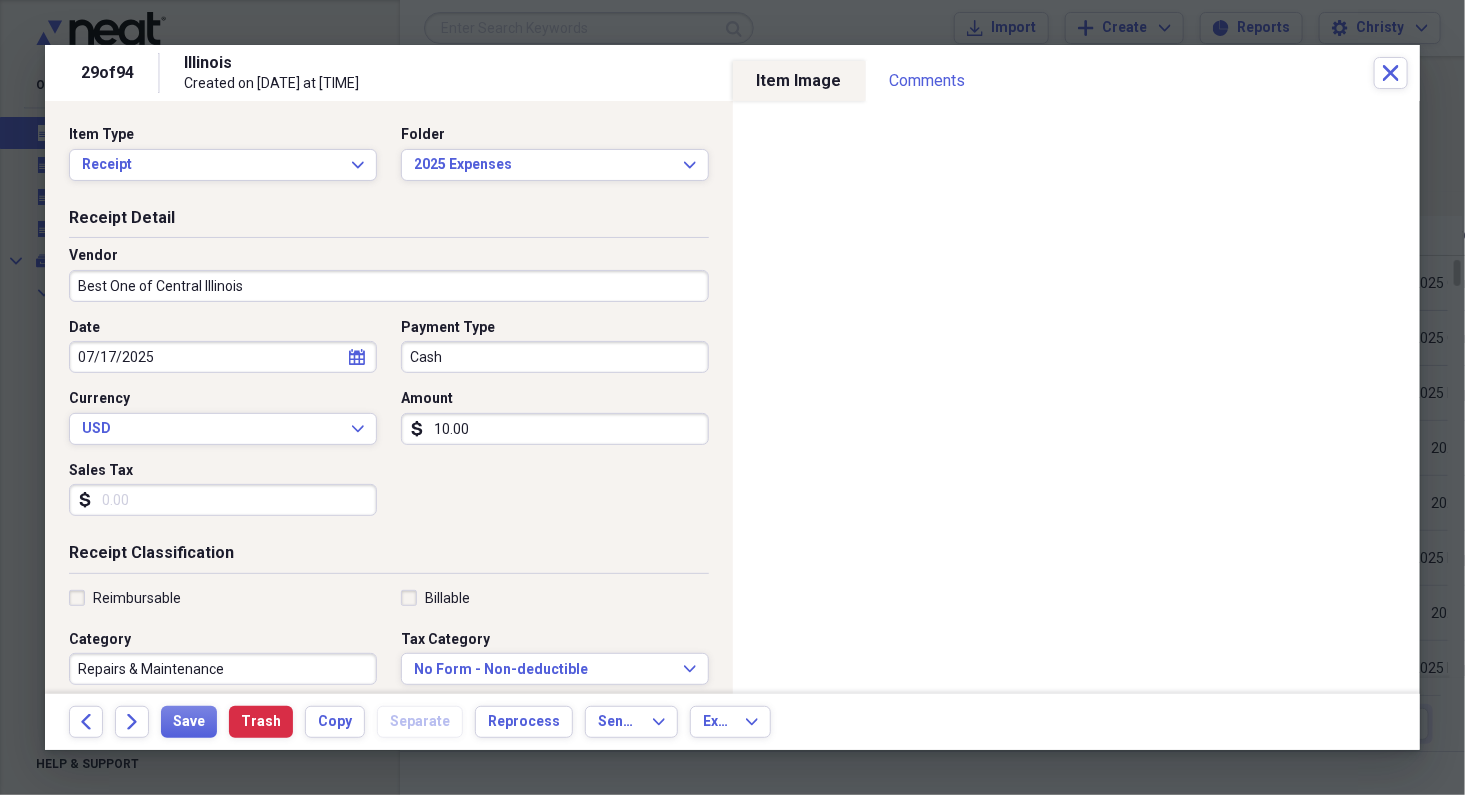 type on "Repairs & Maintenance" 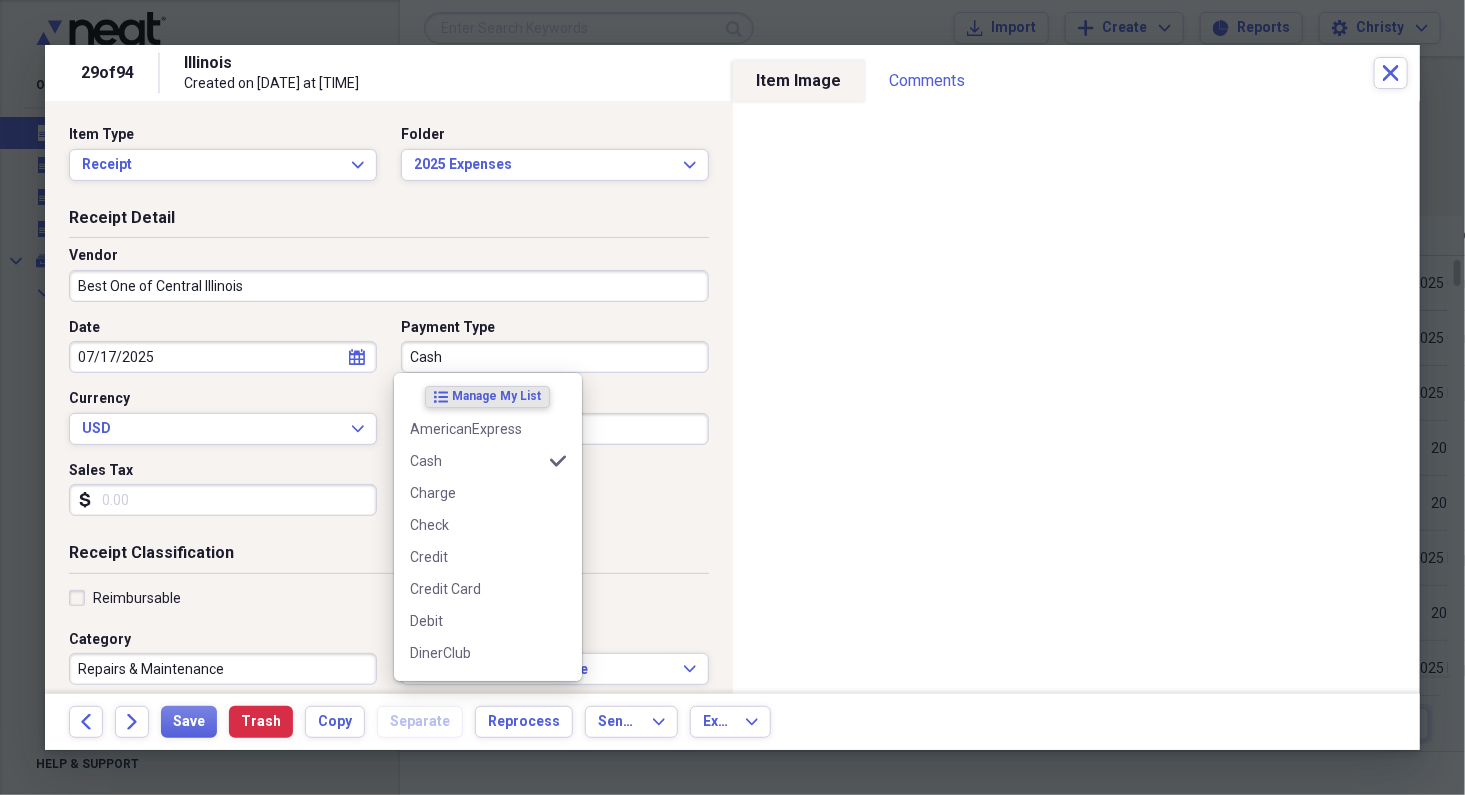 click on "Cash" at bounding box center (555, 357) 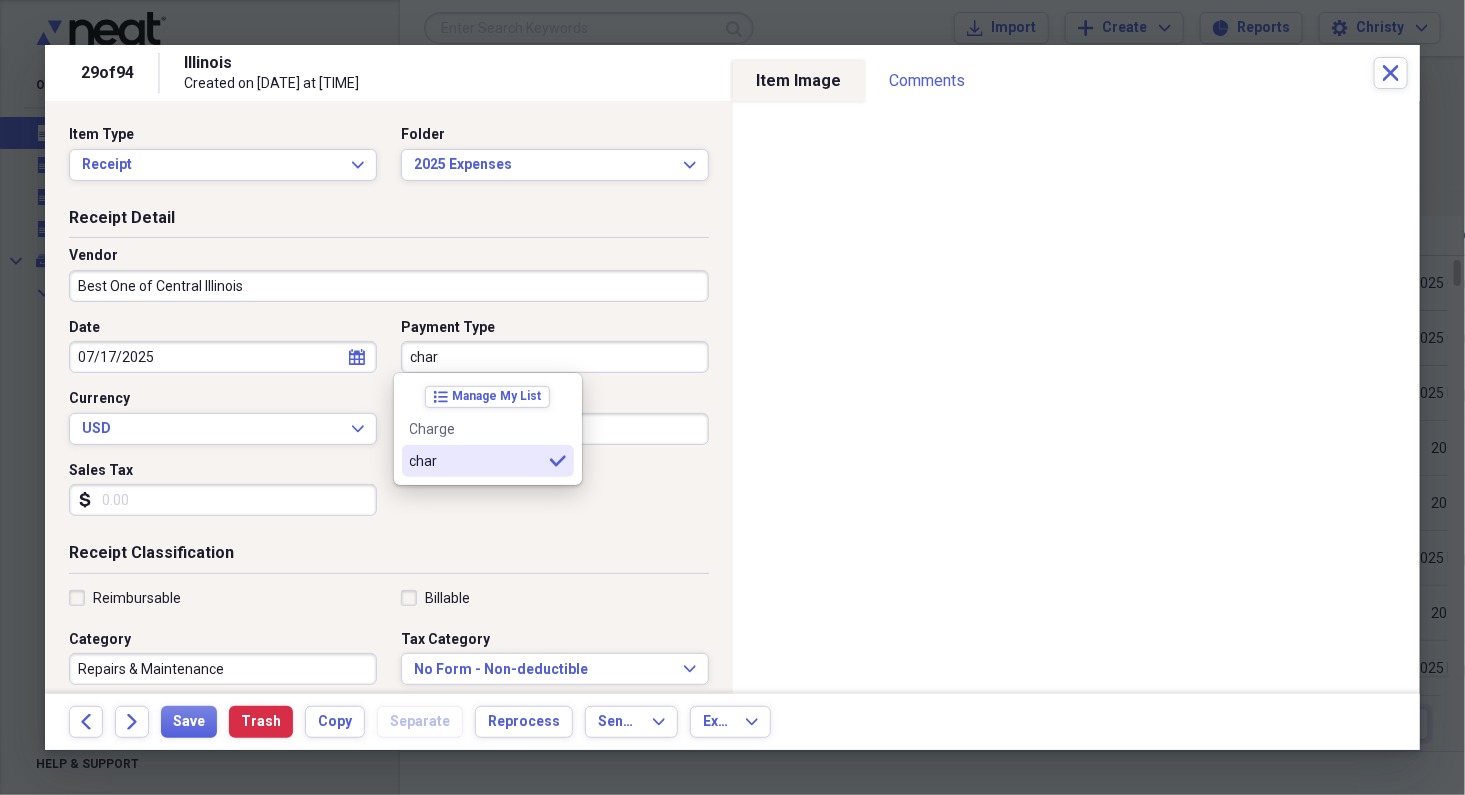 click on "char selected" at bounding box center [488, 461] 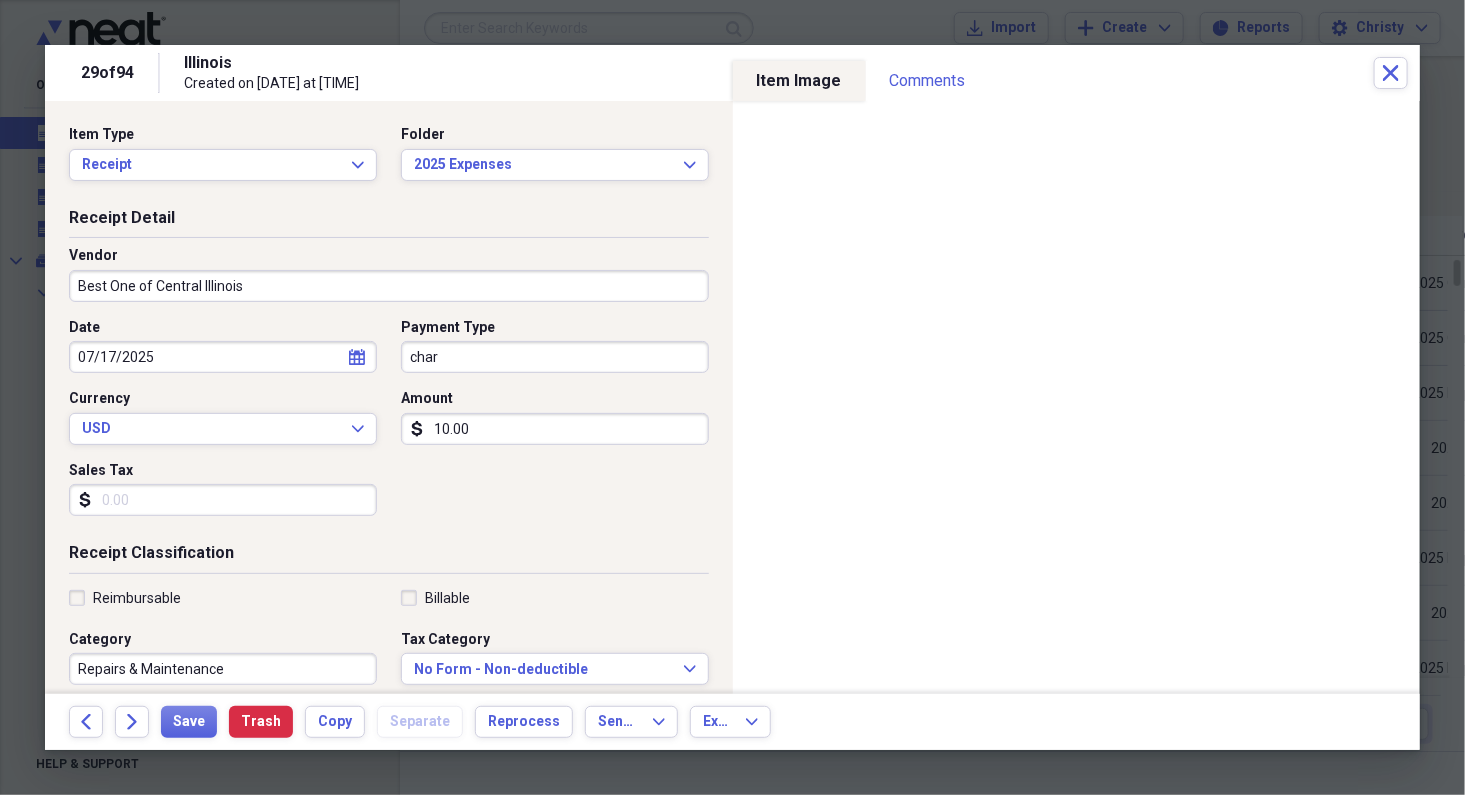 click on "Date 07/17/2025 calendar Calendar Payment Type char Currency USD Expand Amount dollar-sign 10.00 Sales Tax dollar-sign" at bounding box center [389, 425] 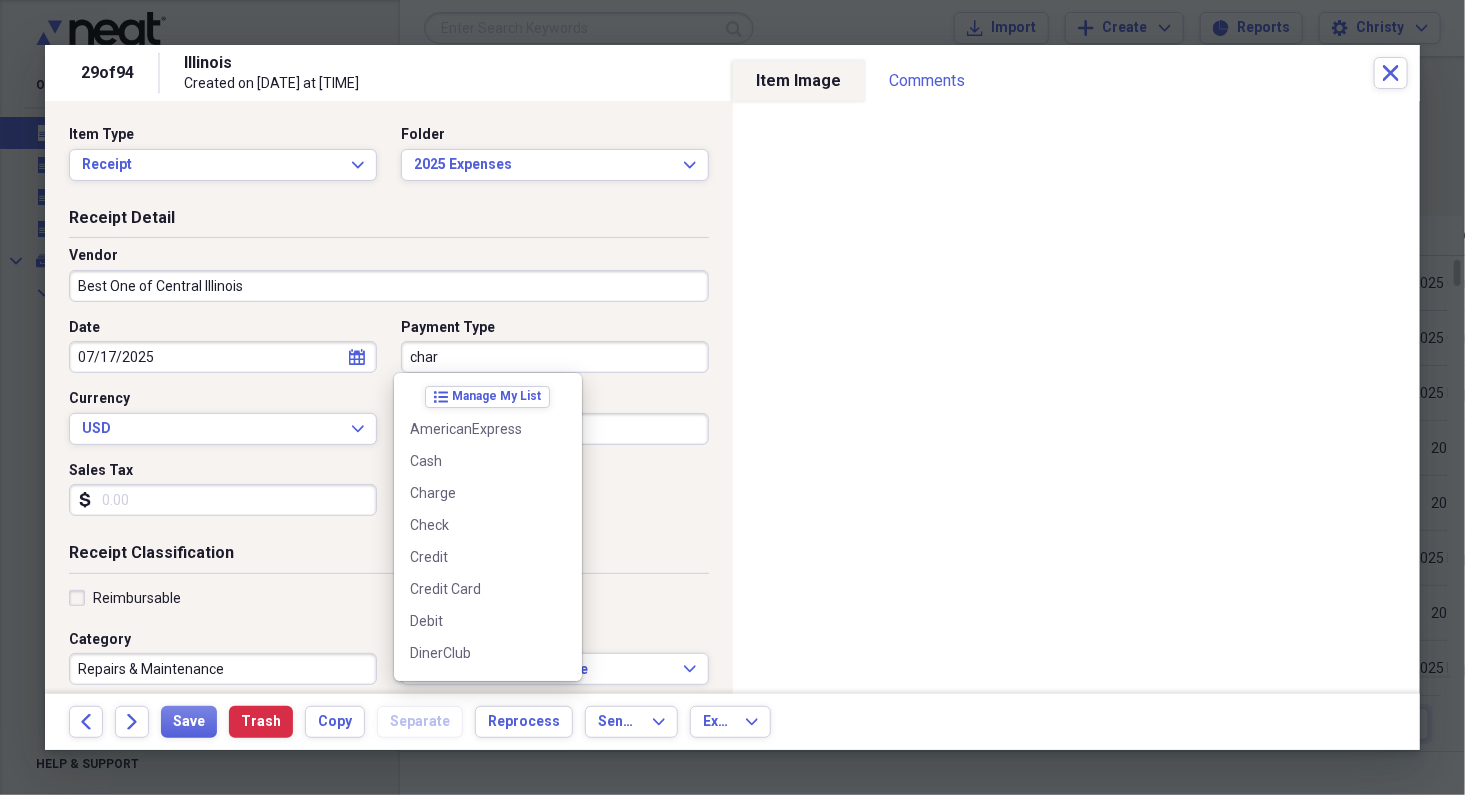 click on "char" at bounding box center (555, 357) 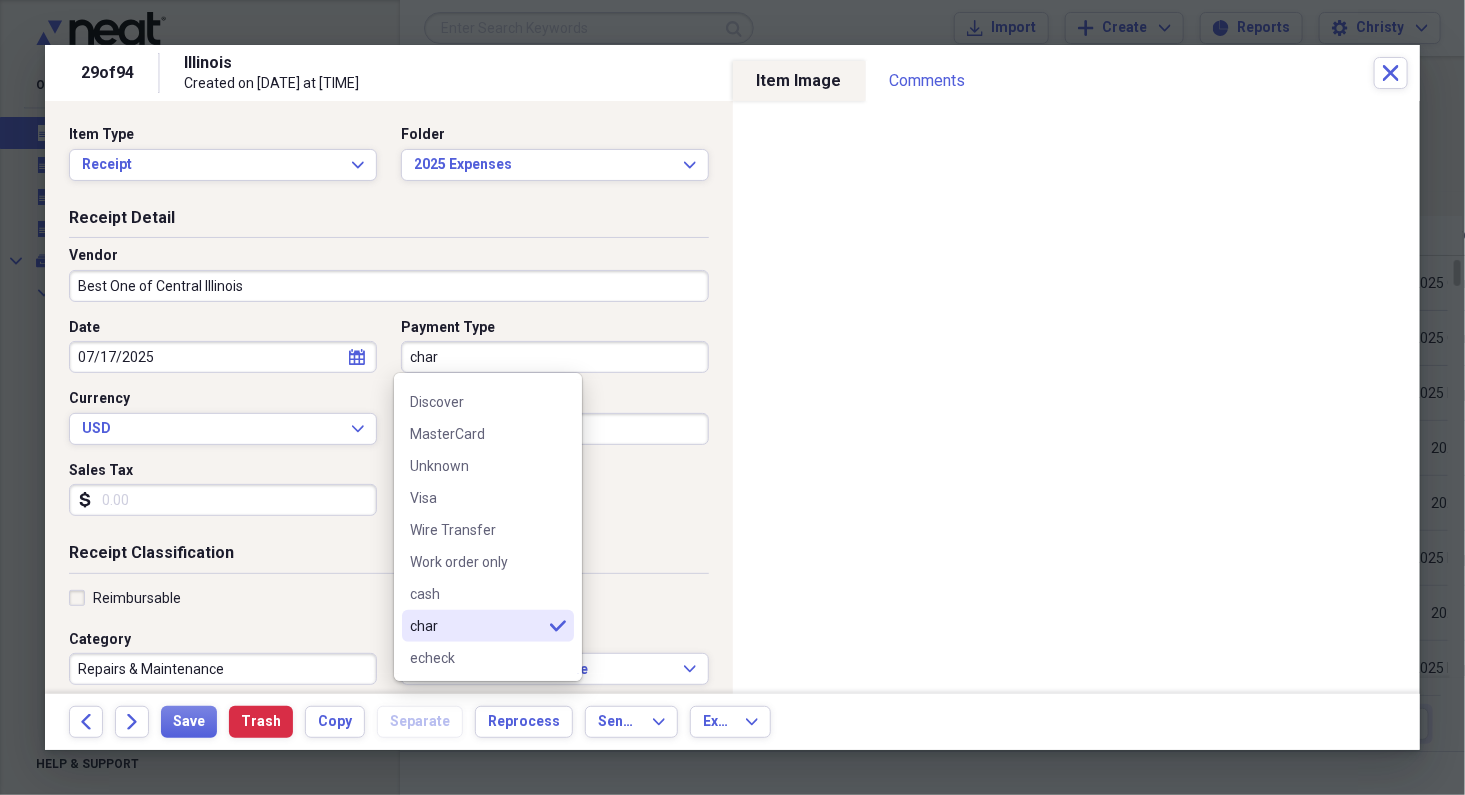 drag, startPoint x: 473, startPoint y: 350, endPoint x: 262, endPoint y: 319, distance: 213.26509 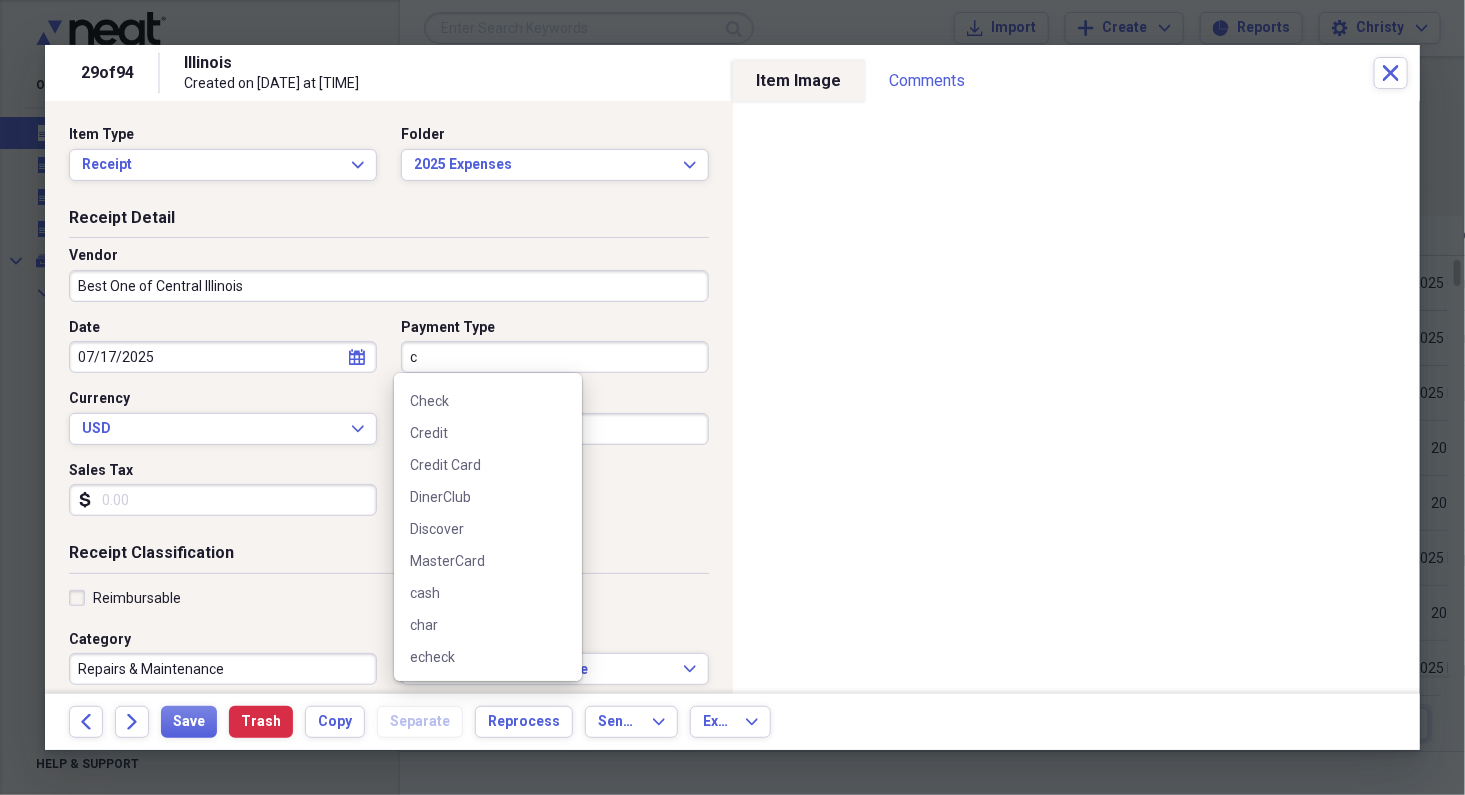 scroll, scrollTop: 0, scrollLeft: 0, axis: both 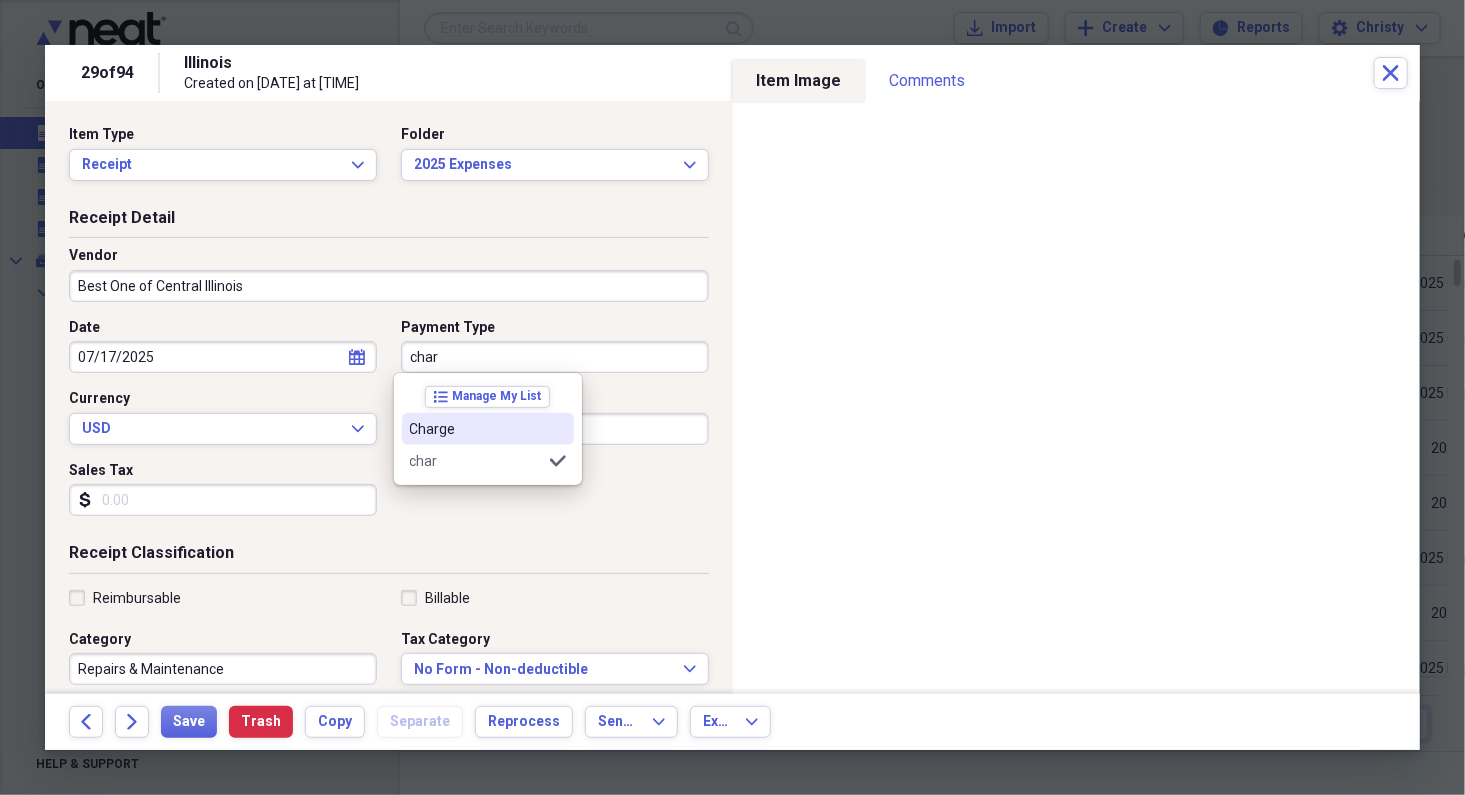 click on "Charge" at bounding box center [476, 429] 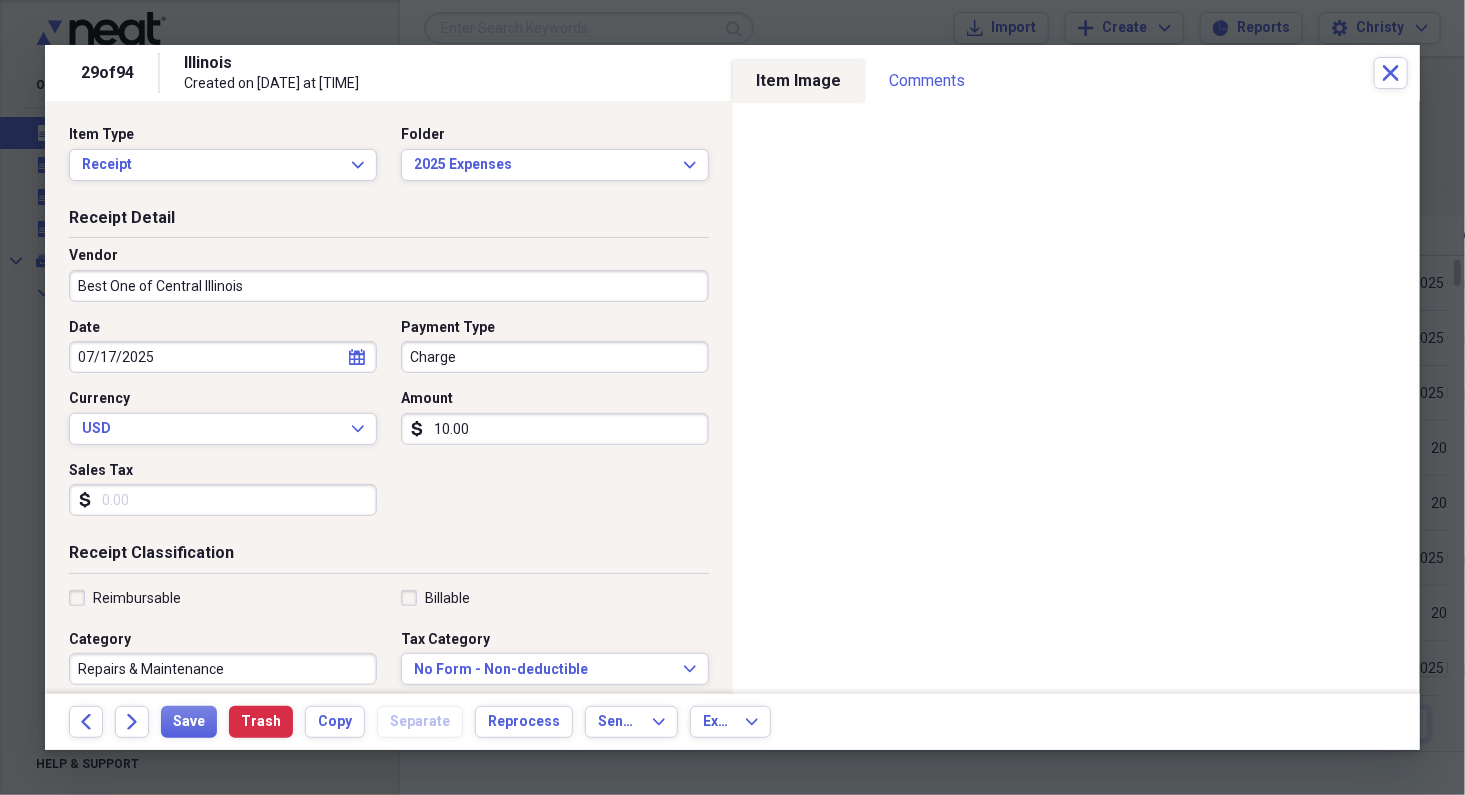 click on "10.00" at bounding box center (555, 429) 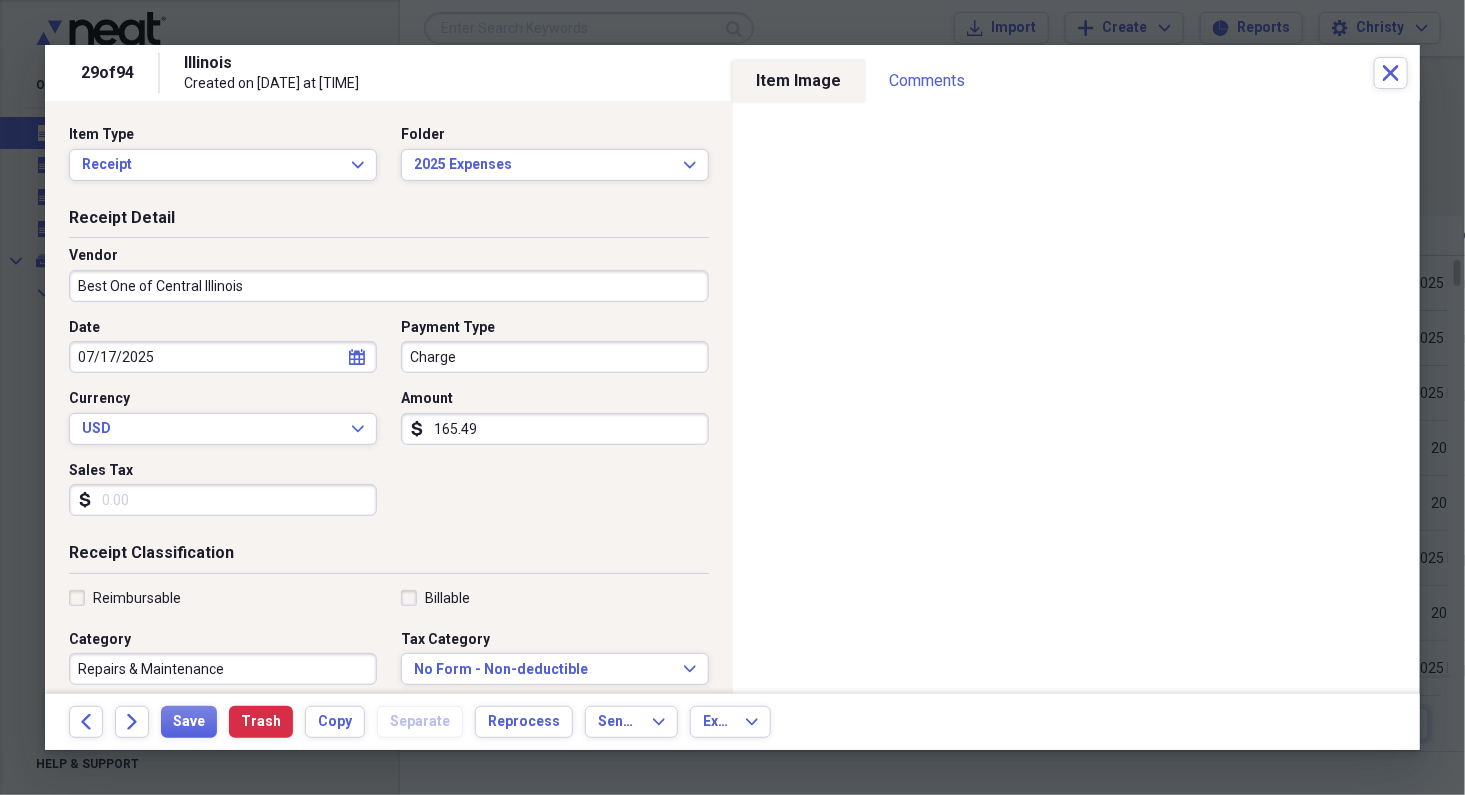 type on "165.49" 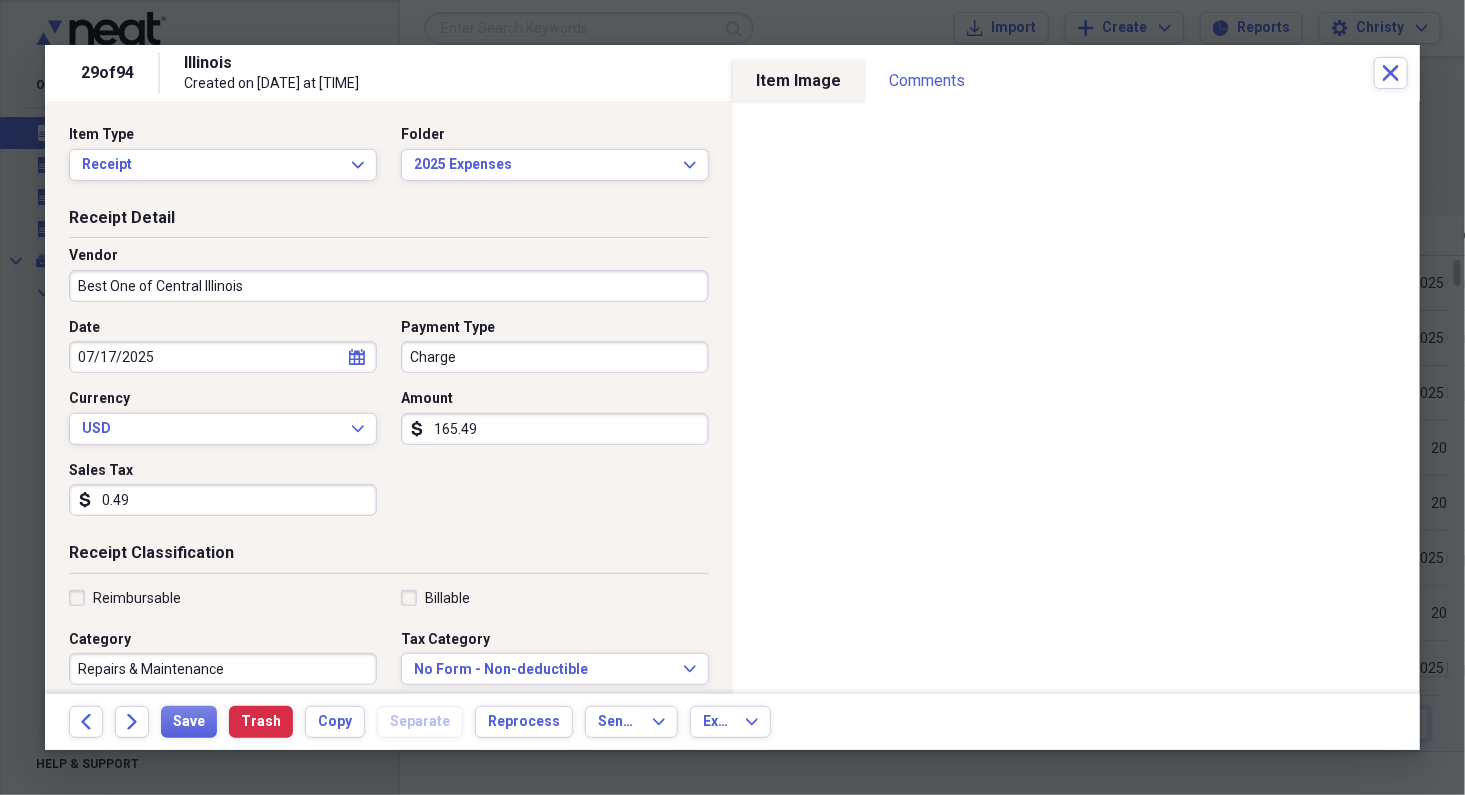 type on "0.49" 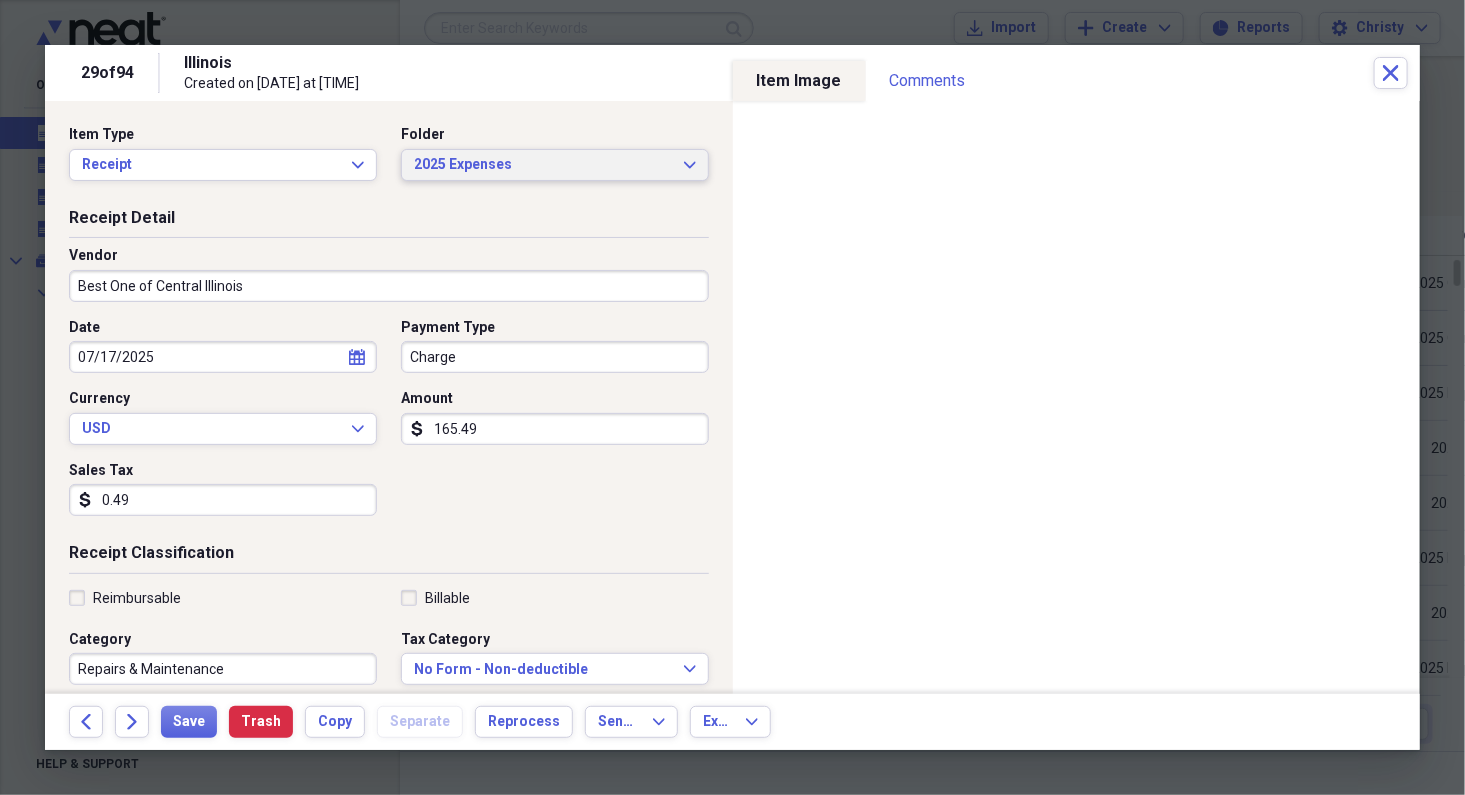 click on "2025 Expenses" at bounding box center (543, 165) 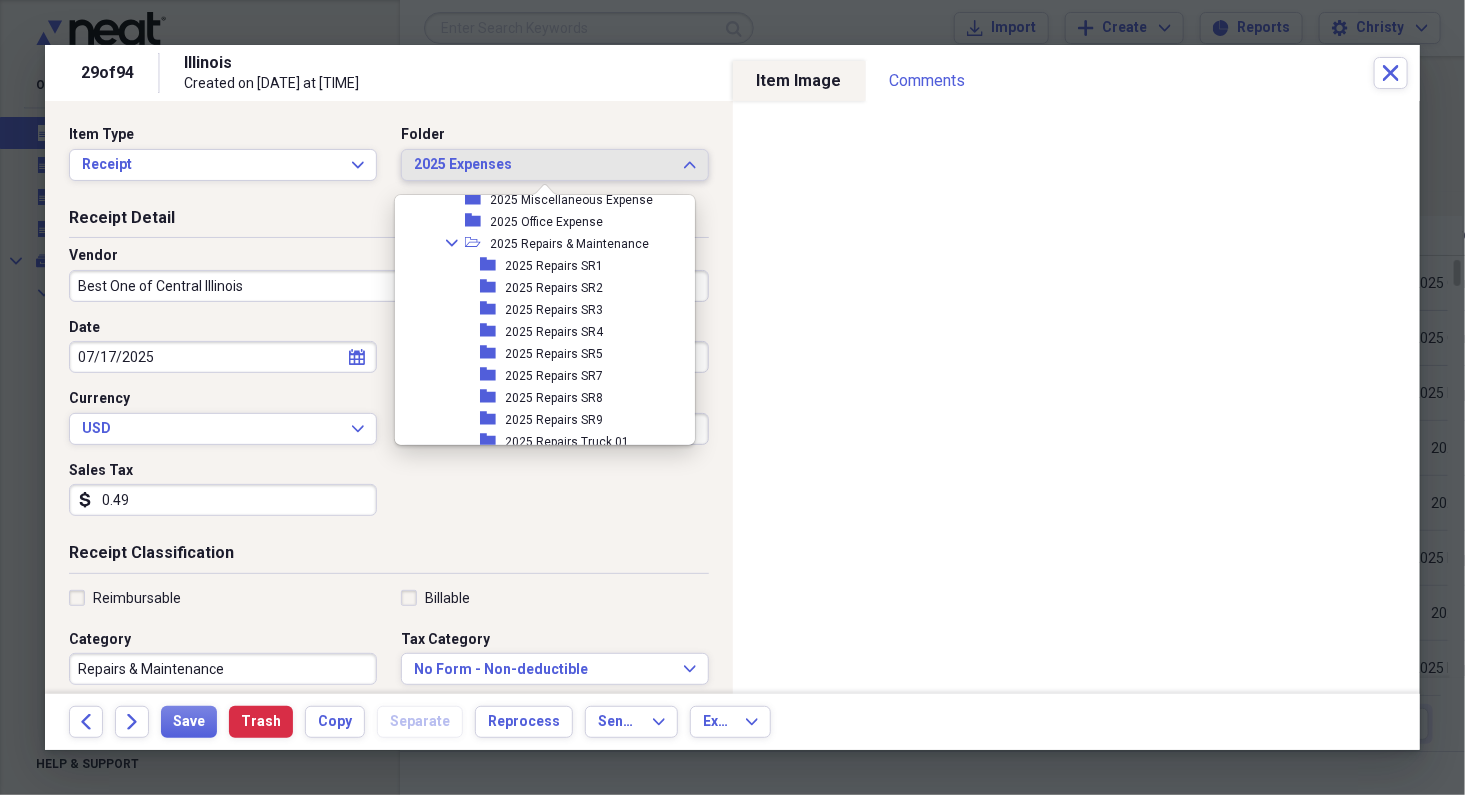scroll, scrollTop: 2010, scrollLeft: 0, axis: vertical 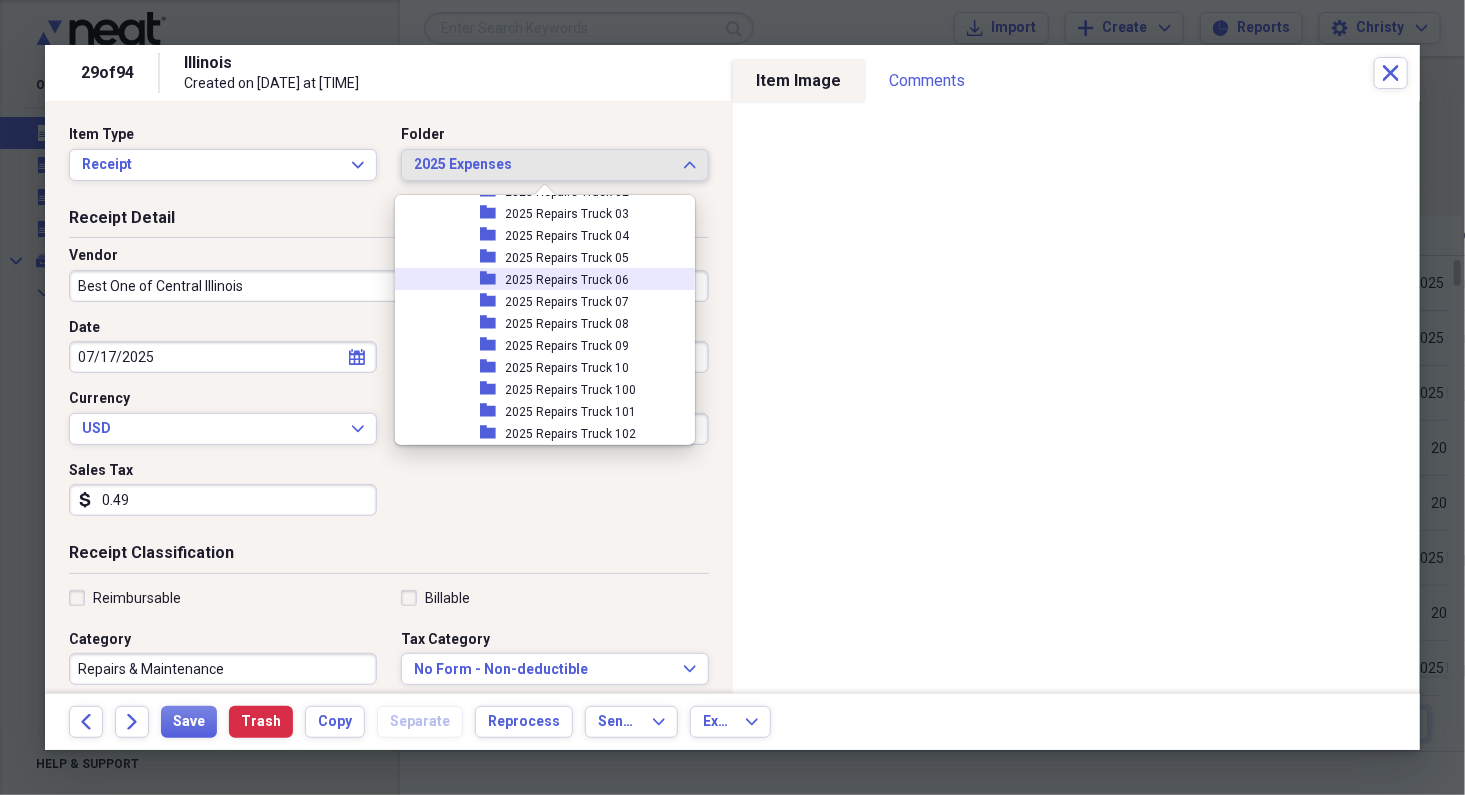 click on "2025 Repairs Truck 06" at bounding box center (568, 280) 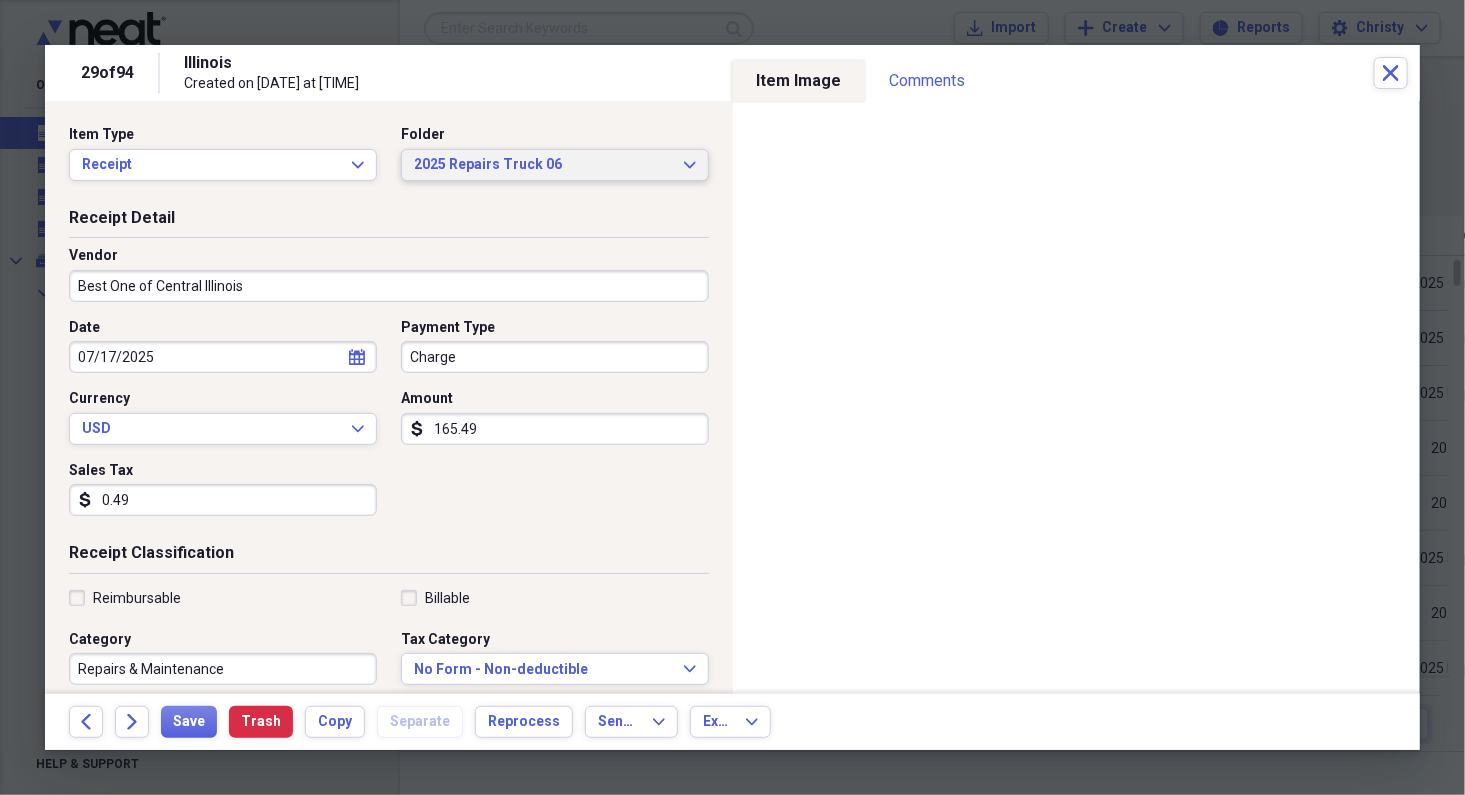 scroll, scrollTop: 427, scrollLeft: 0, axis: vertical 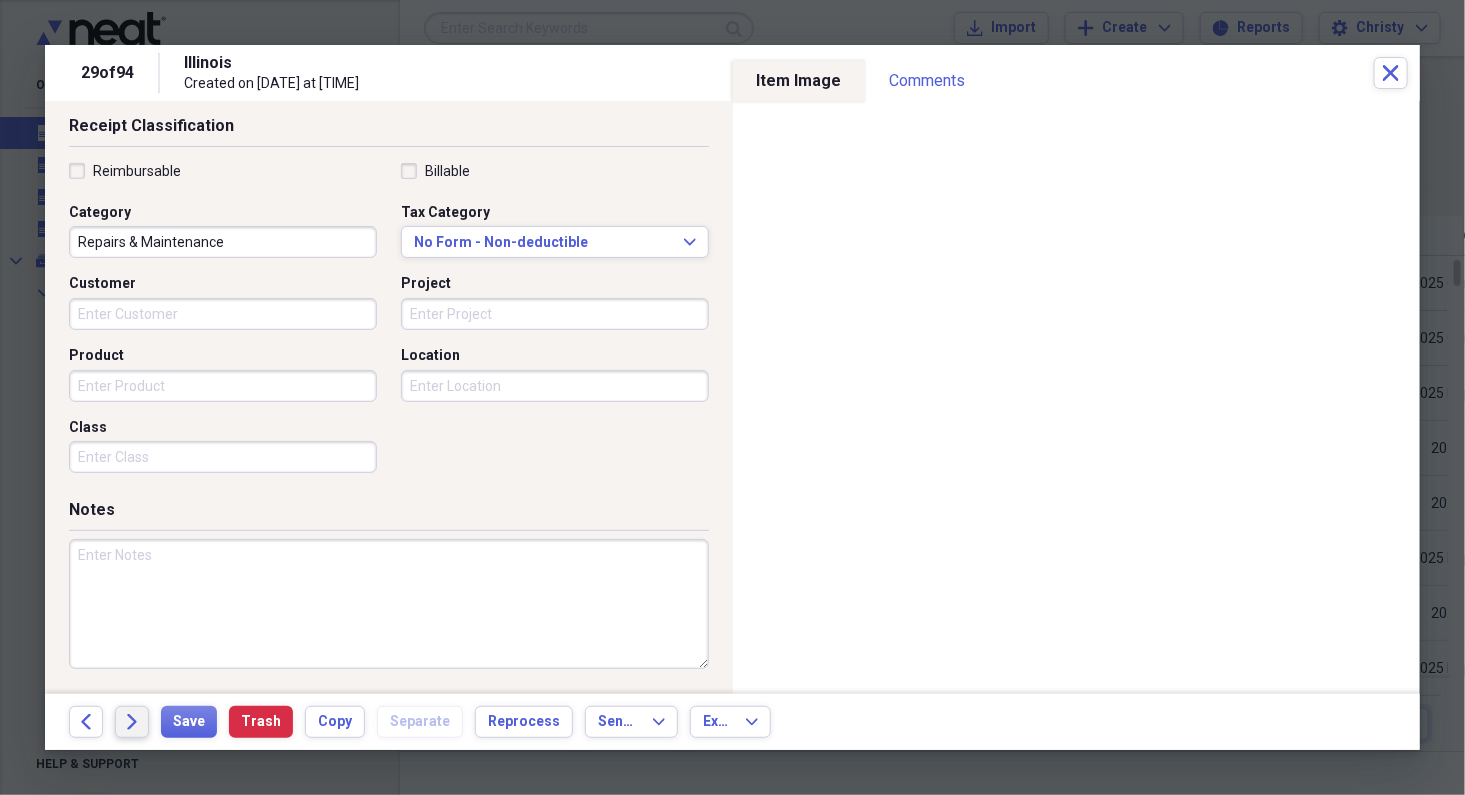 click on "Forward" 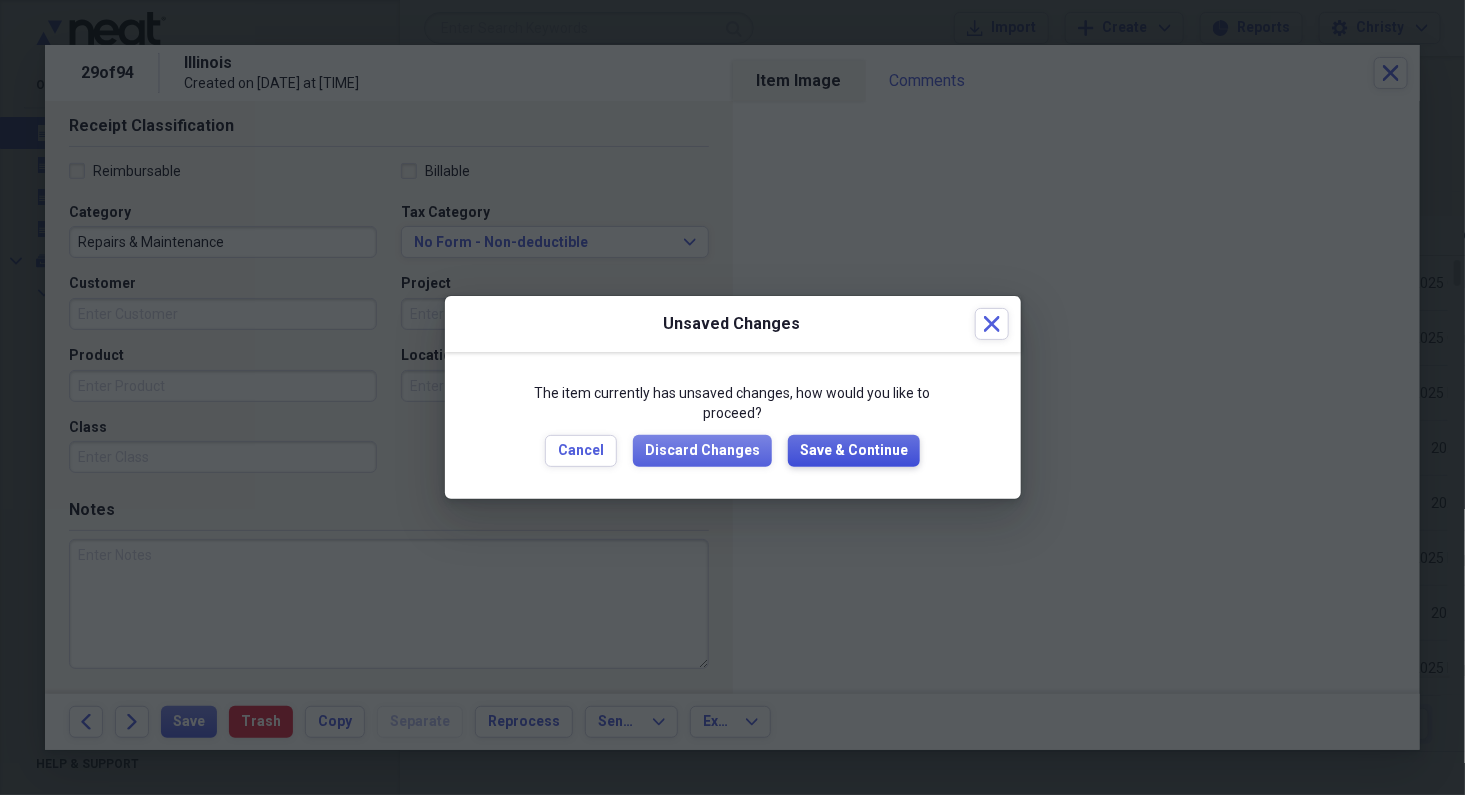 click on "Save & Continue" at bounding box center (854, 451) 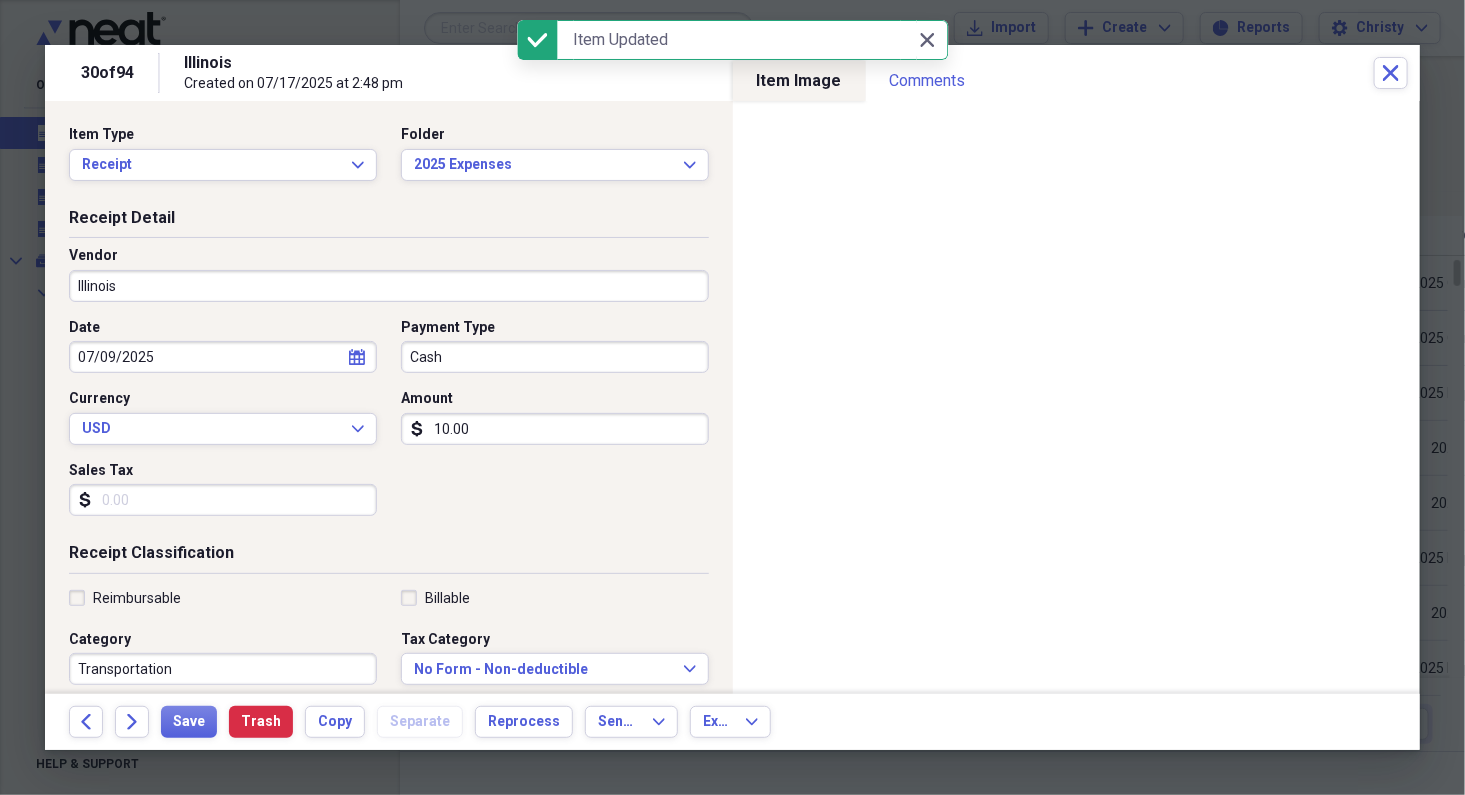 click on "Illinois" at bounding box center (389, 286) 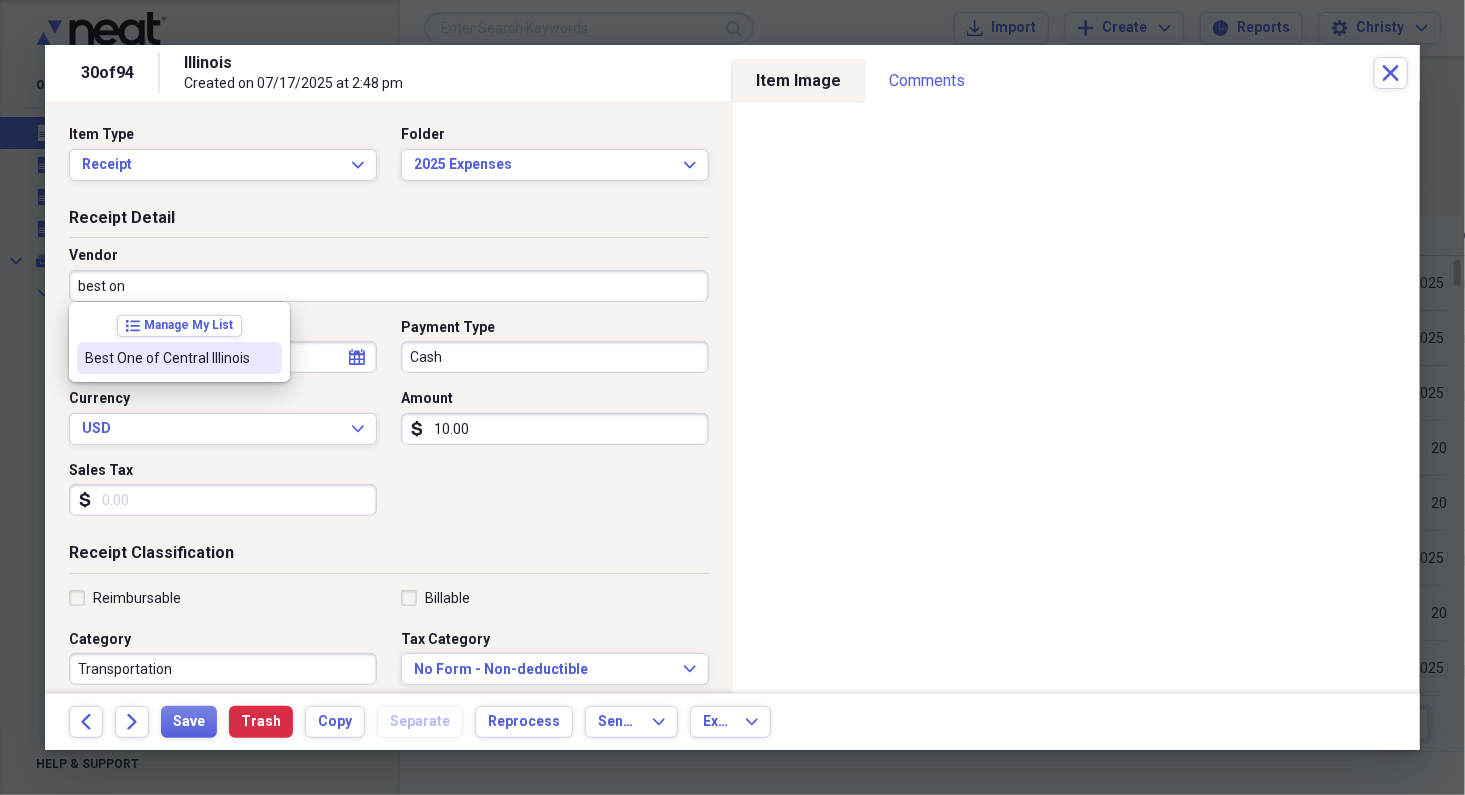 click on "Best One of Central Illinois" at bounding box center (179, 358) 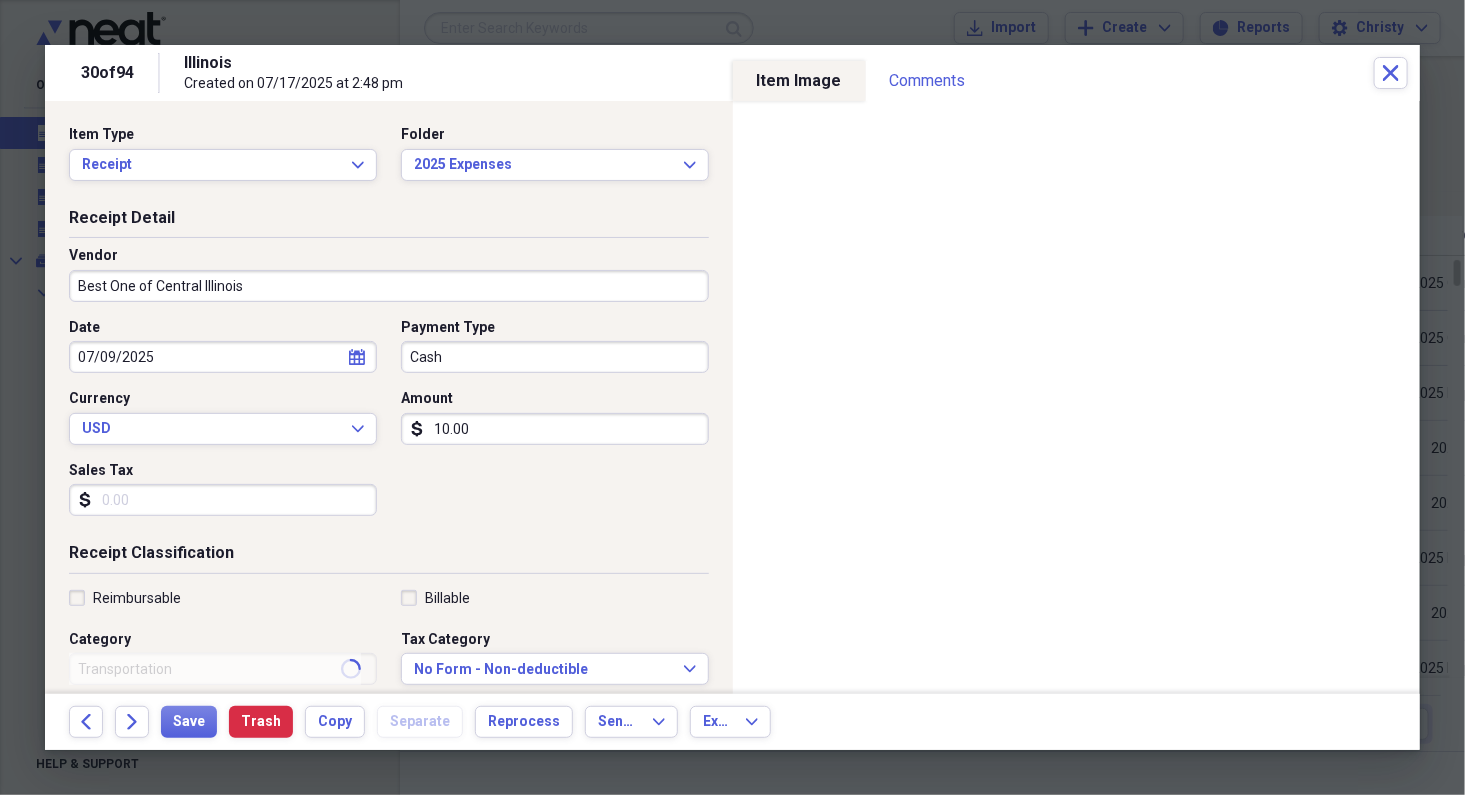 type on "Repairs & Maintenance" 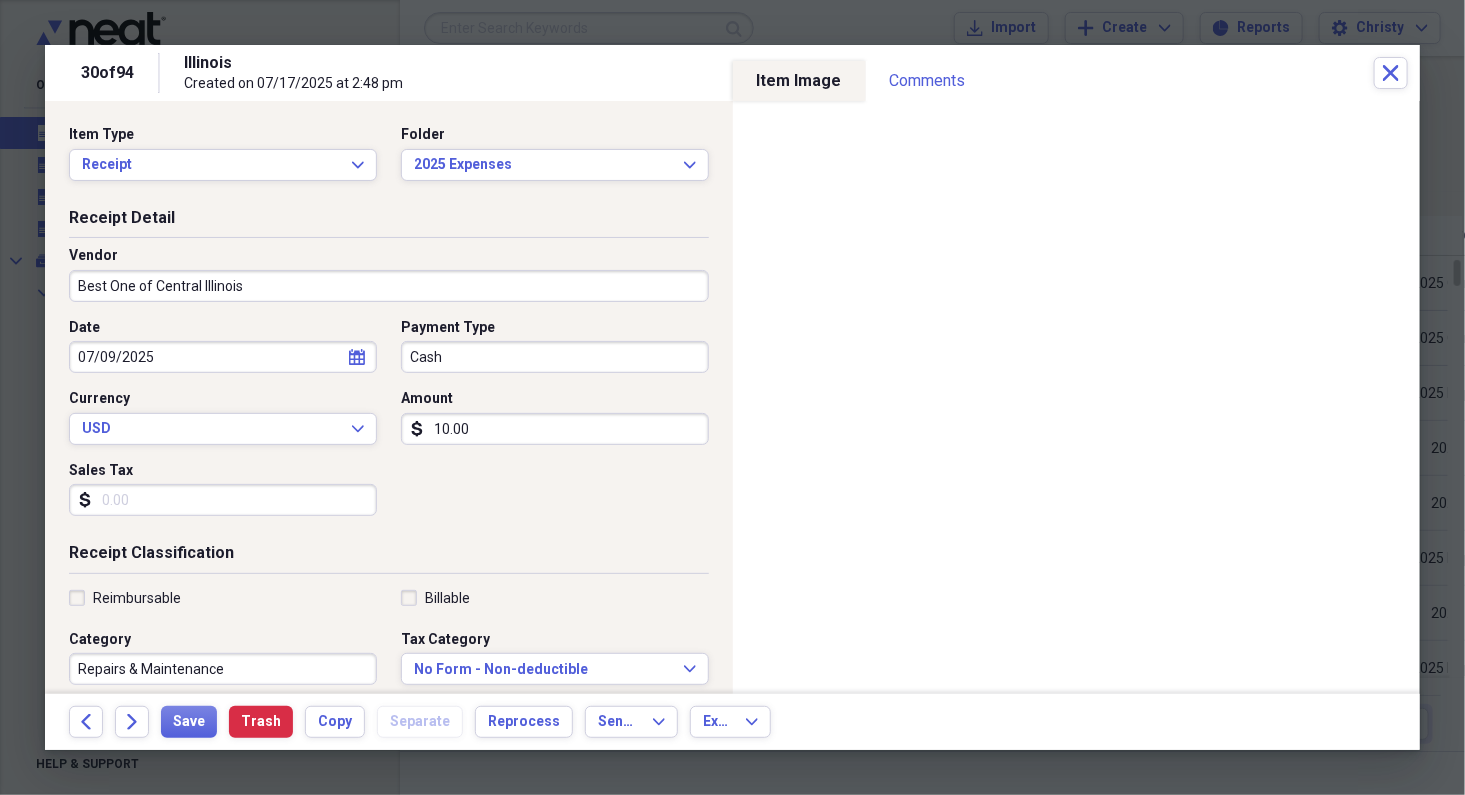 click on "Cash" at bounding box center [555, 357] 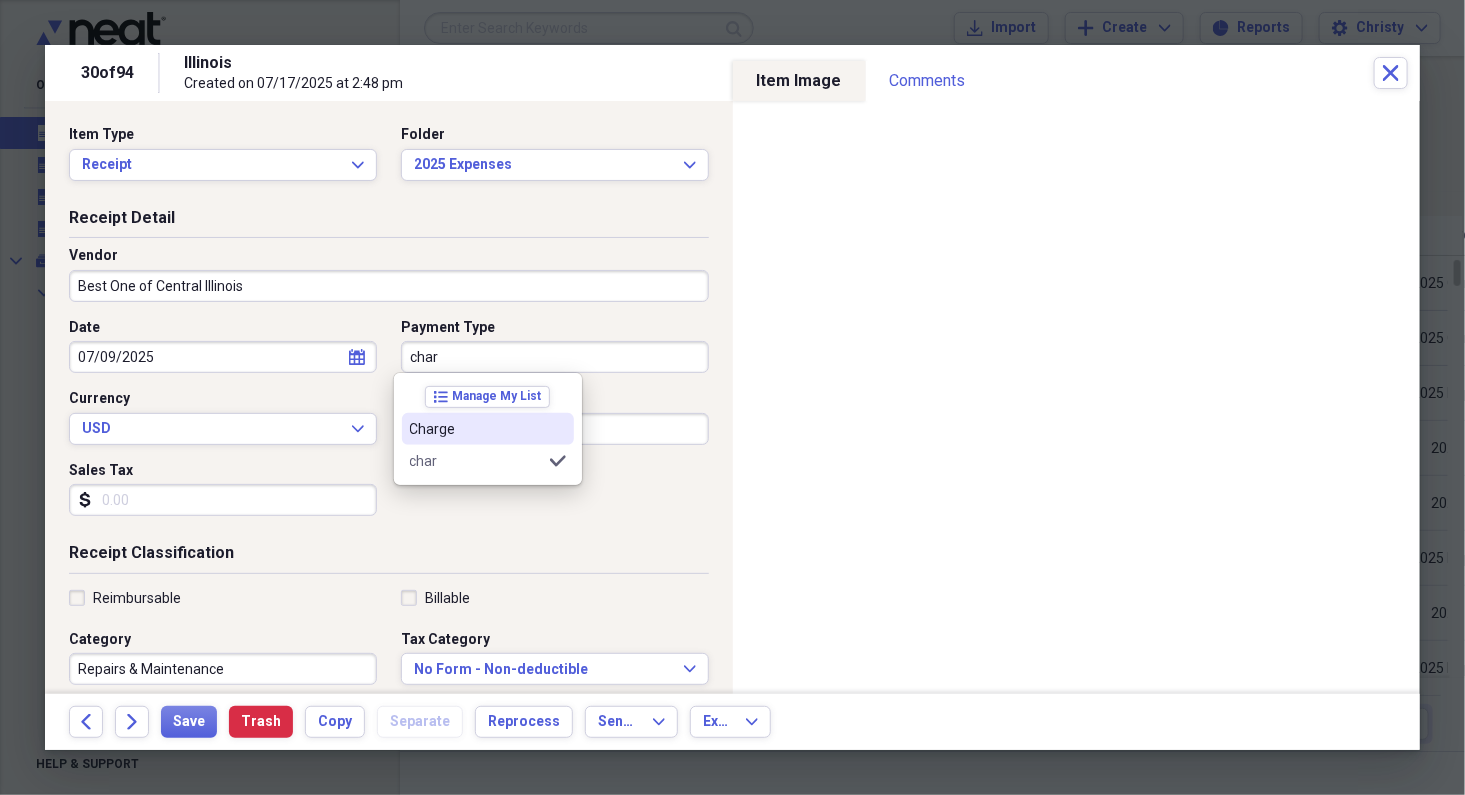 click on "Charge" at bounding box center (476, 429) 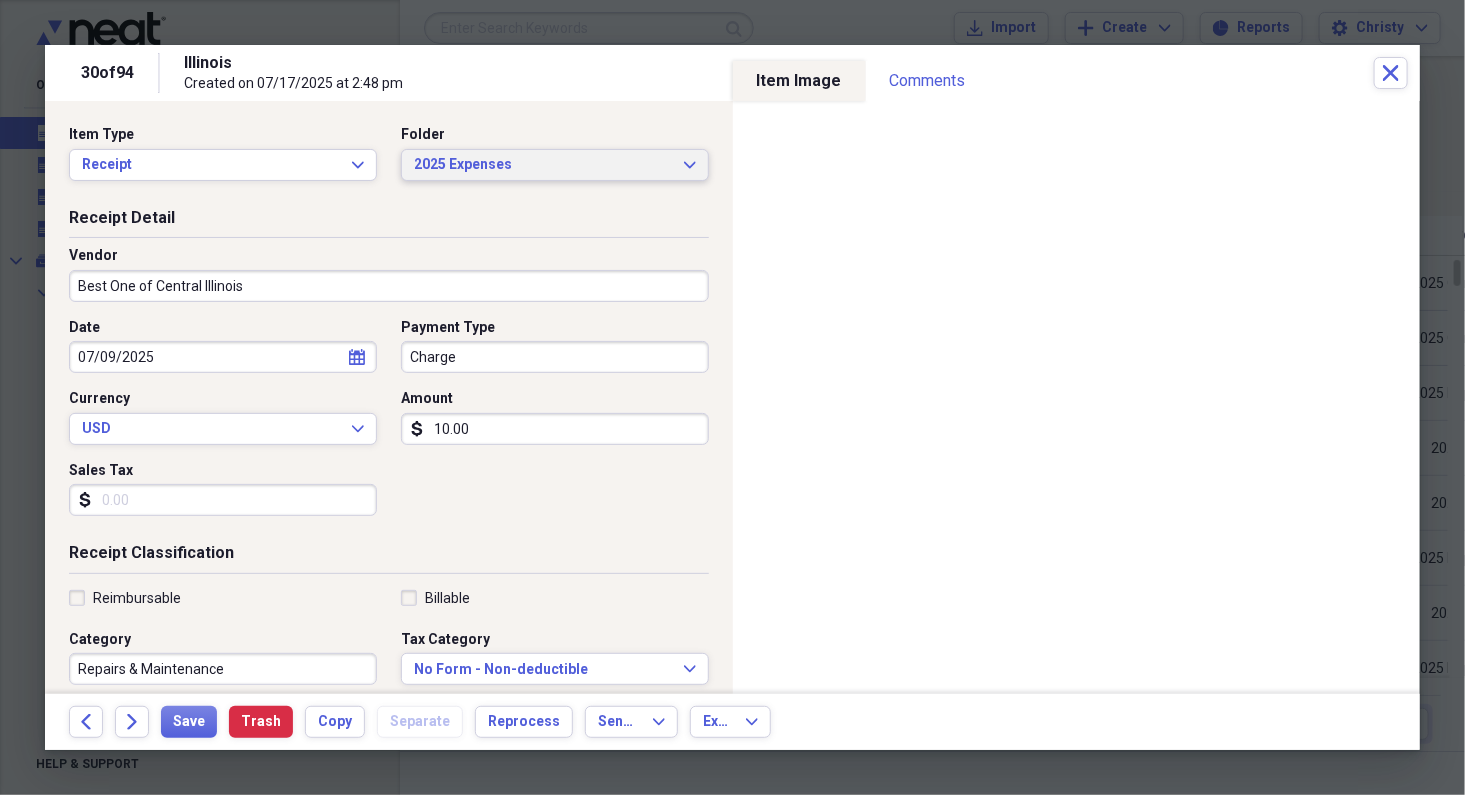 click on "2025 Expenses Expand" at bounding box center [555, 165] 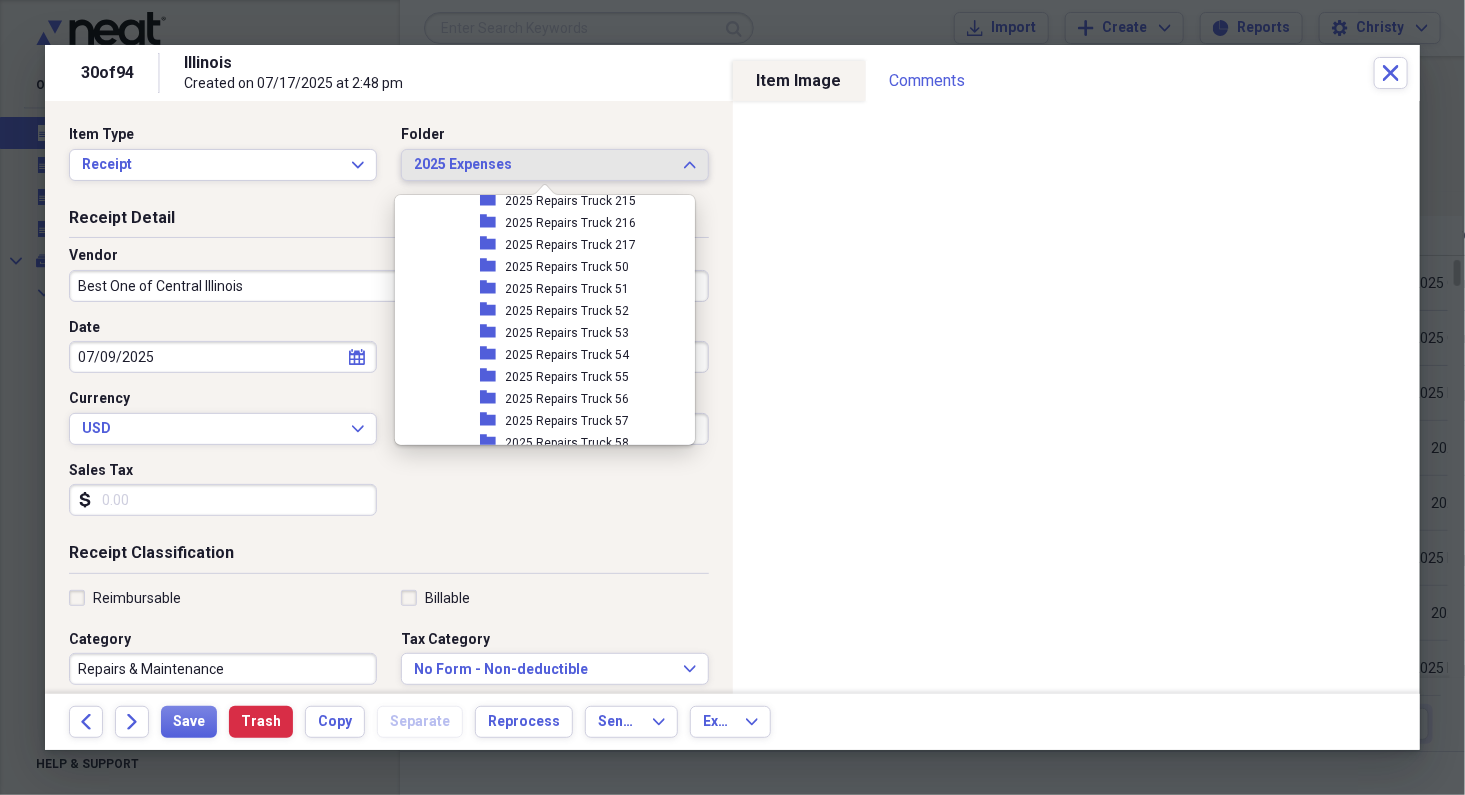 scroll, scrollTop: 3192, scrollLeft: 0, axis: vertical 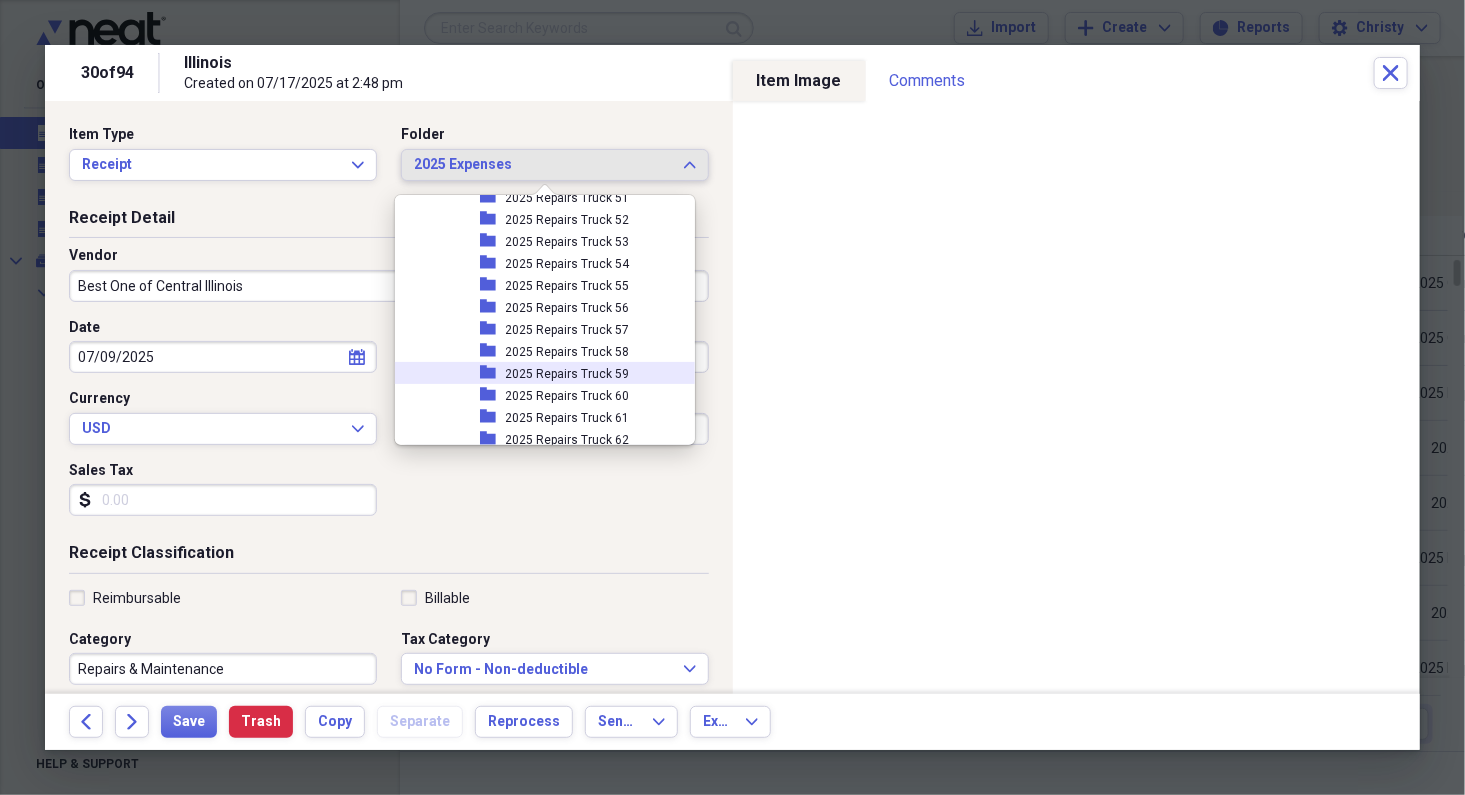 click on "2025 Repairs Truck 59" at bounding box center [568, 374] 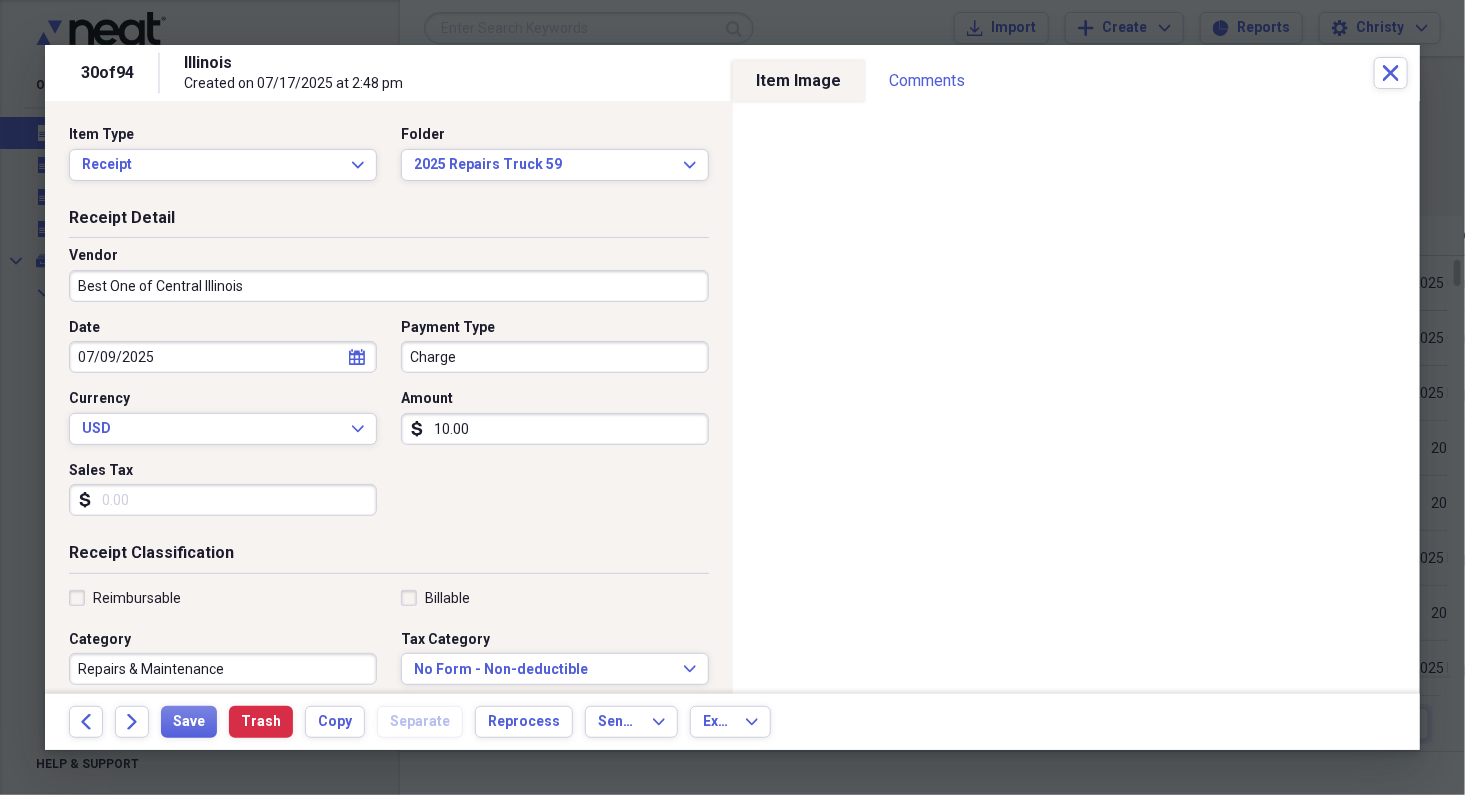 click on "10.00" at bounding box center [555, 429] 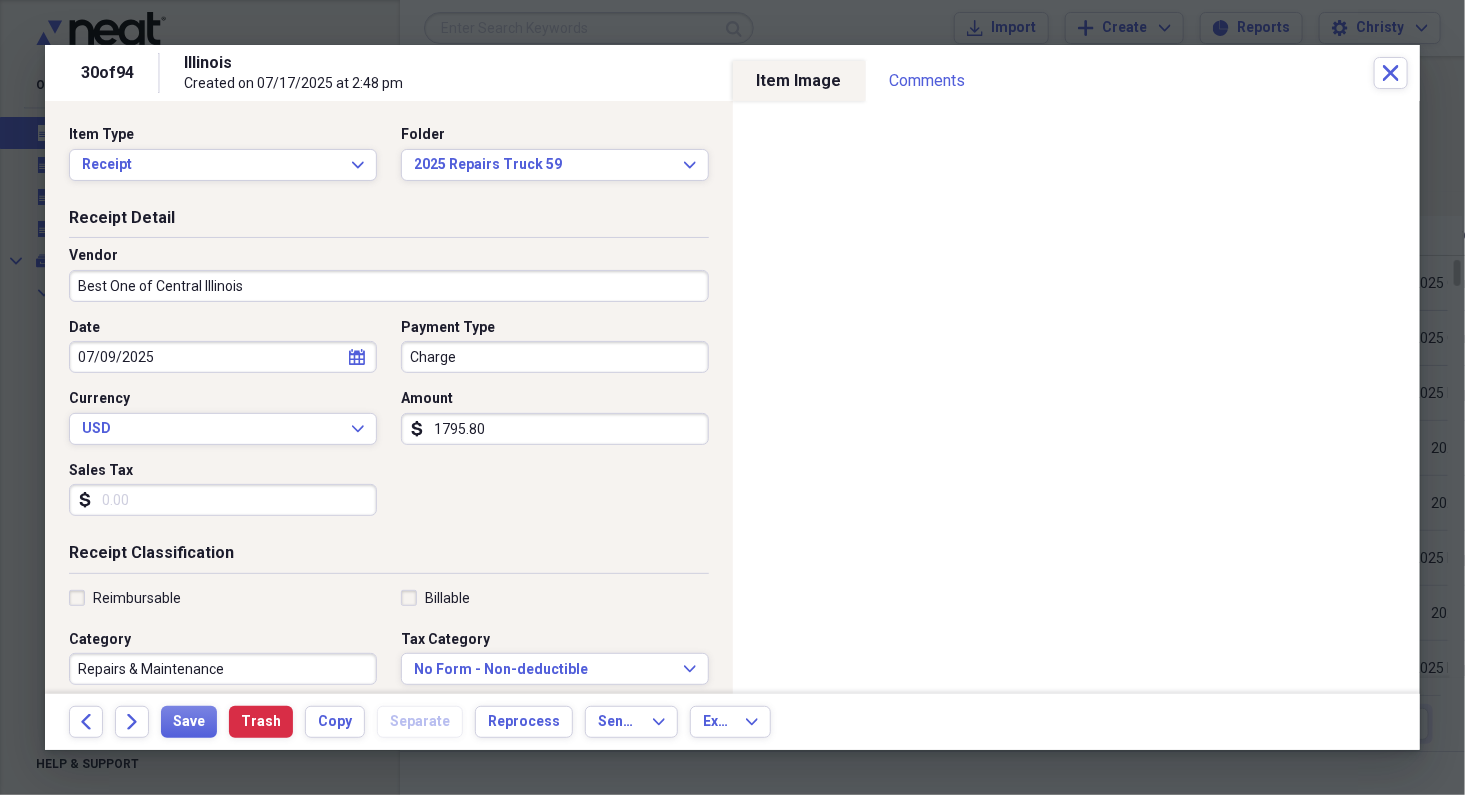 type on "1795.80" 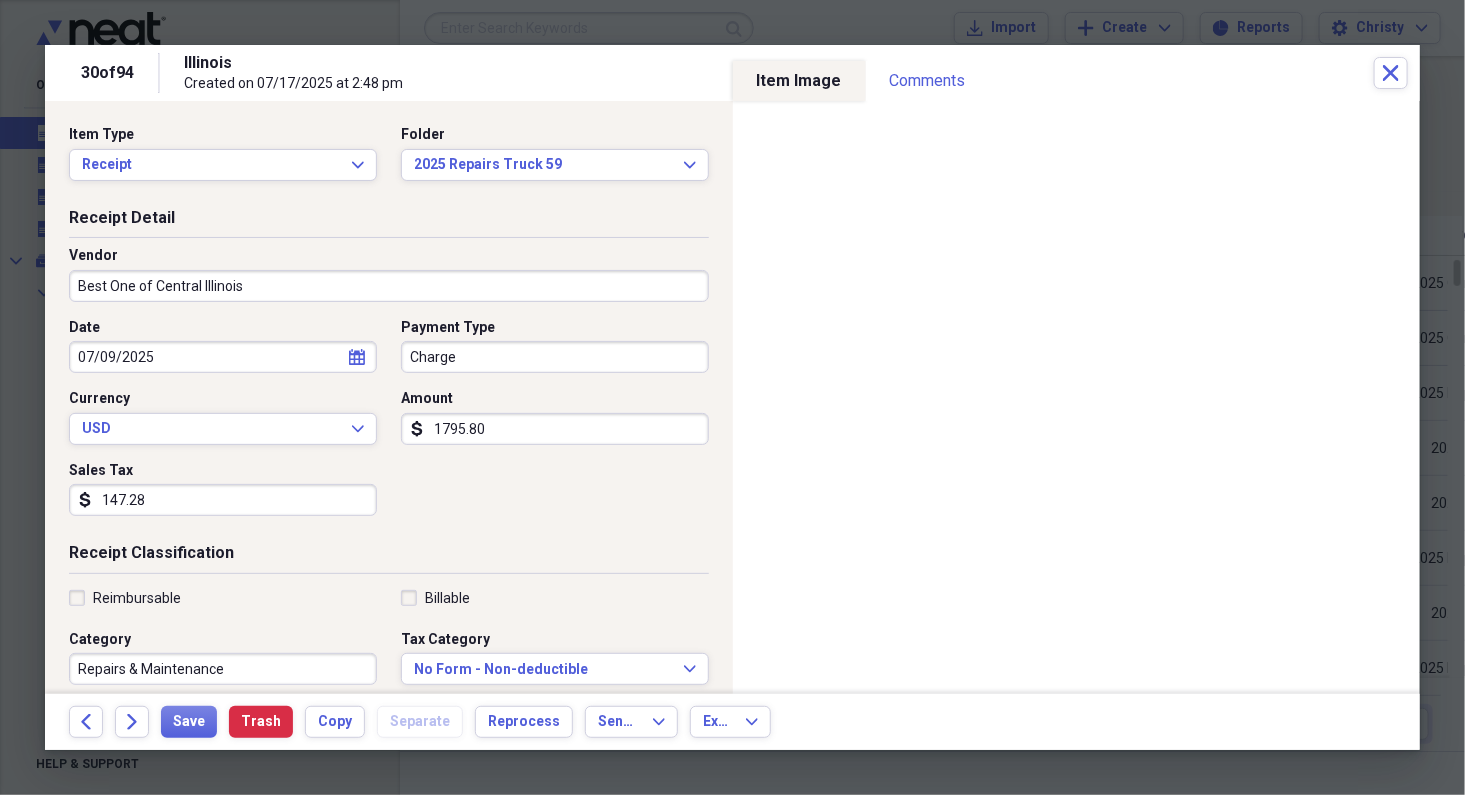 type on "147.28" 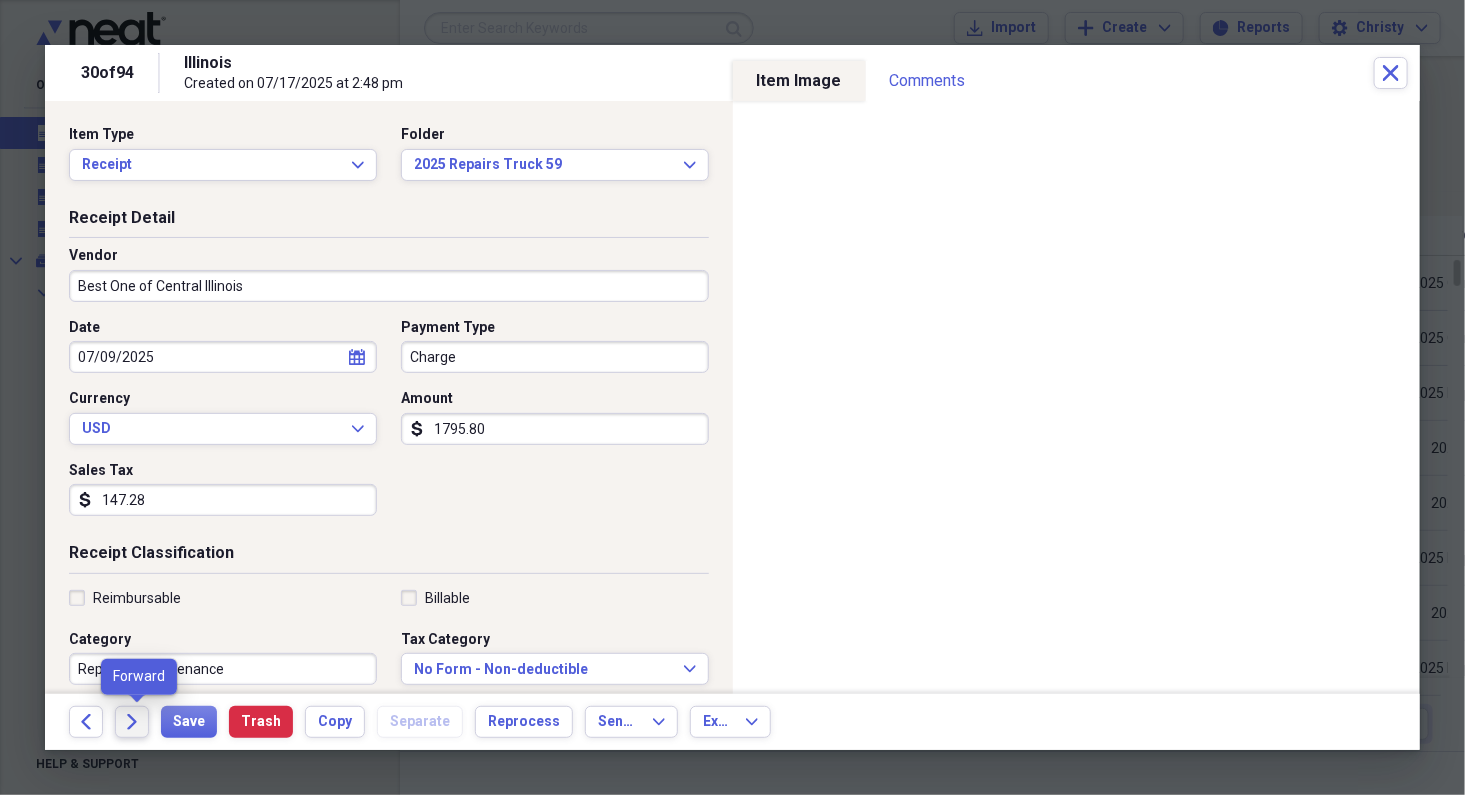 click on "Forward" 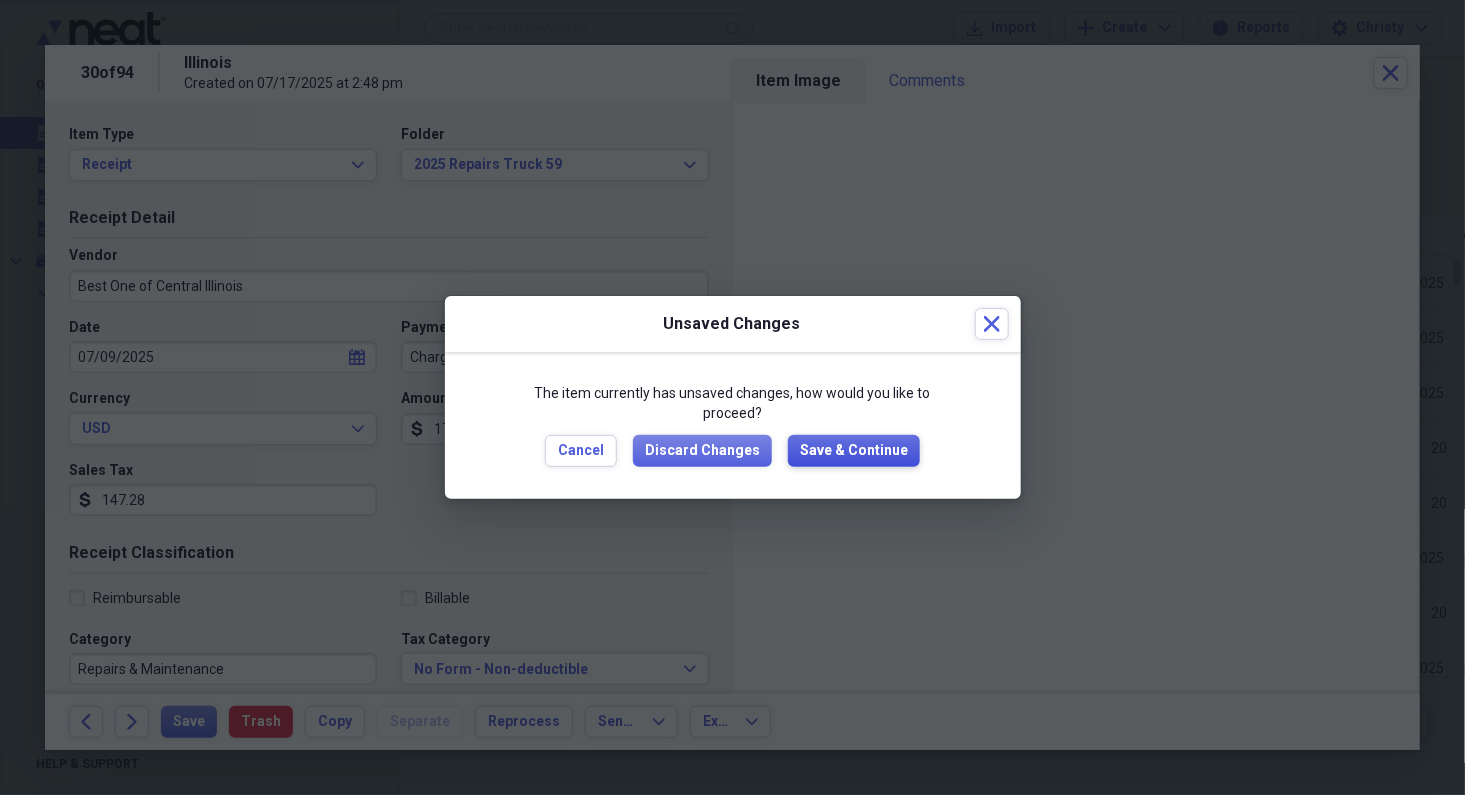click on "Save & Continue" at bounding box center (854, 451) 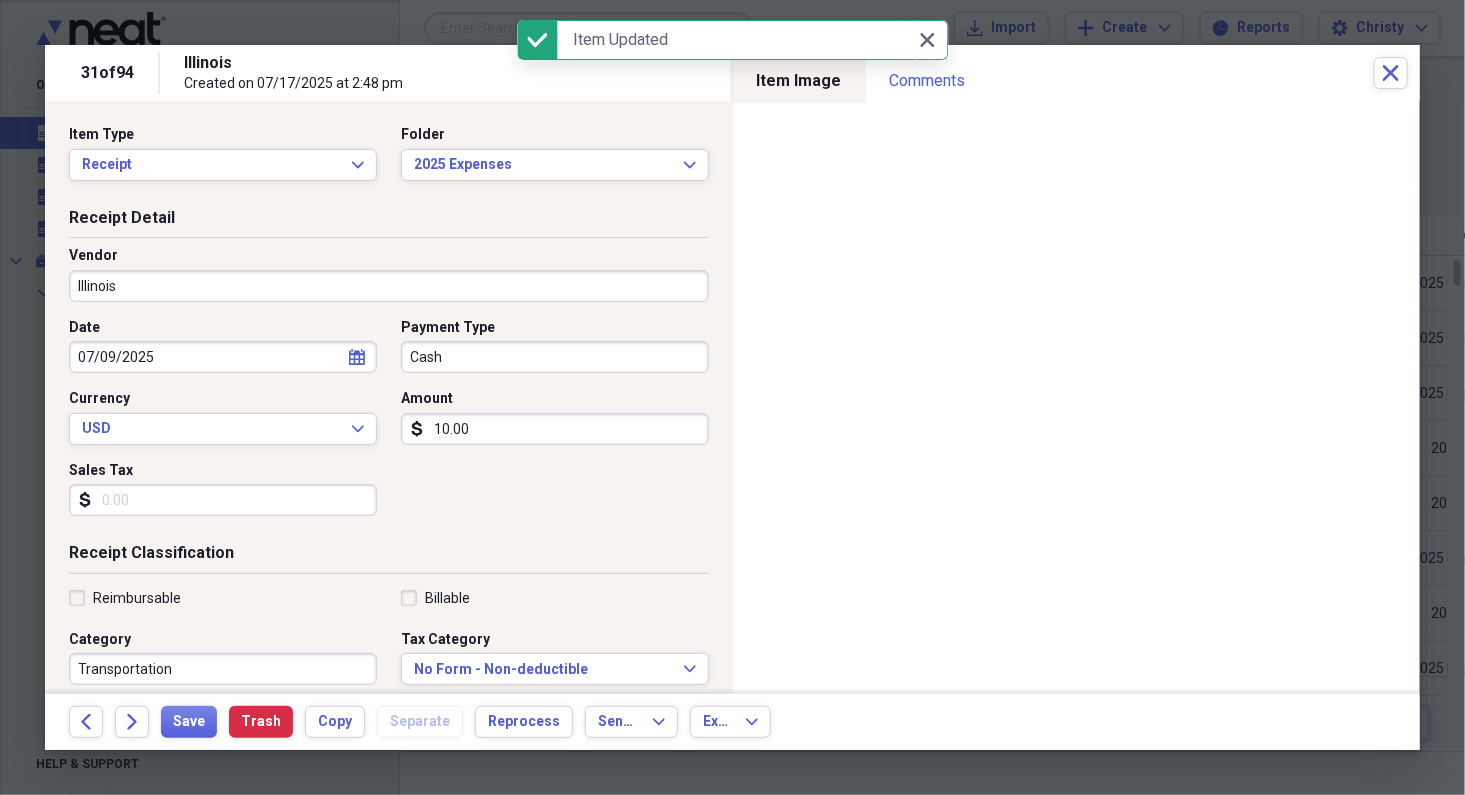 click on "Illinois" at bounding box center [389, 286] 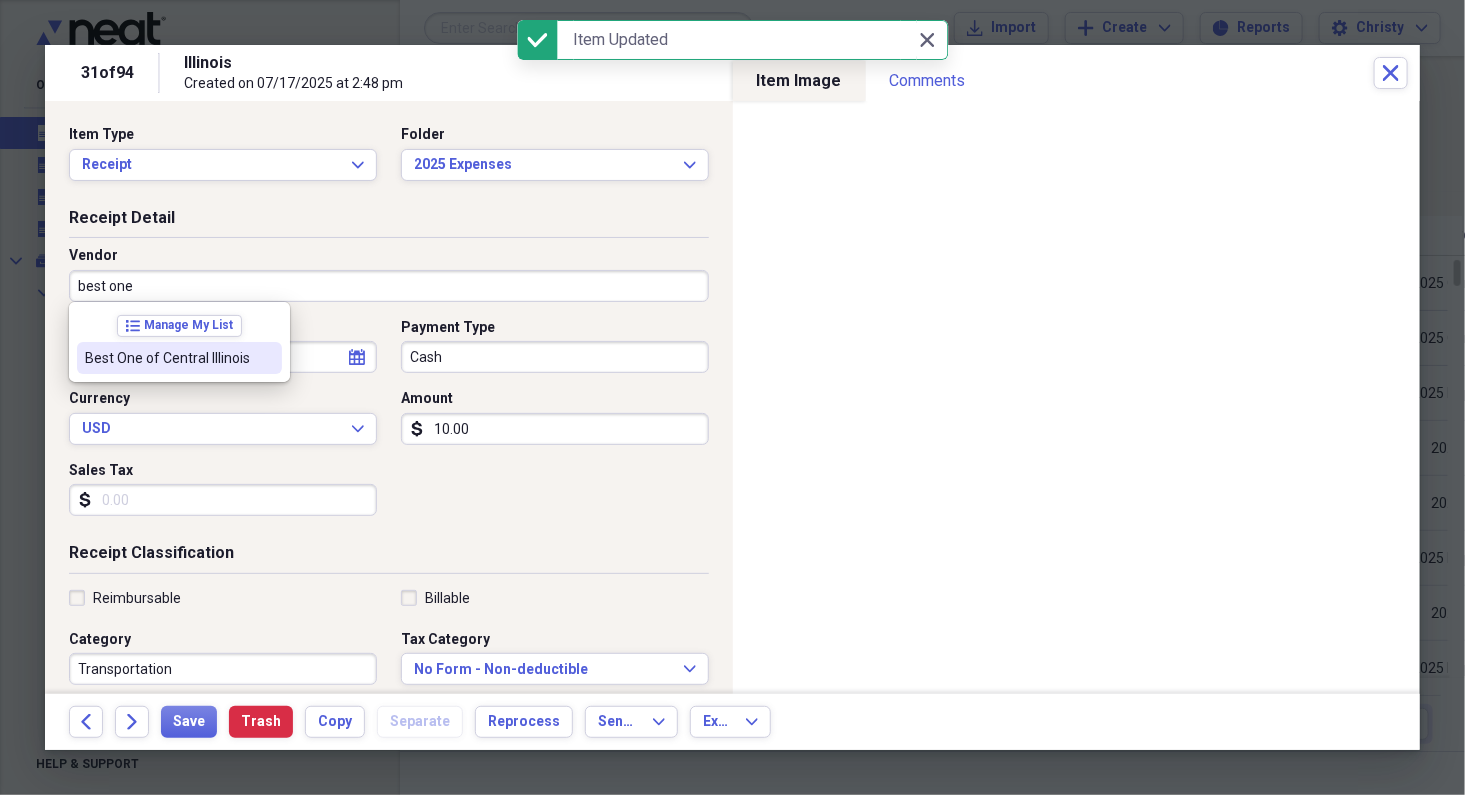 type on "Best One of Central Illinois" 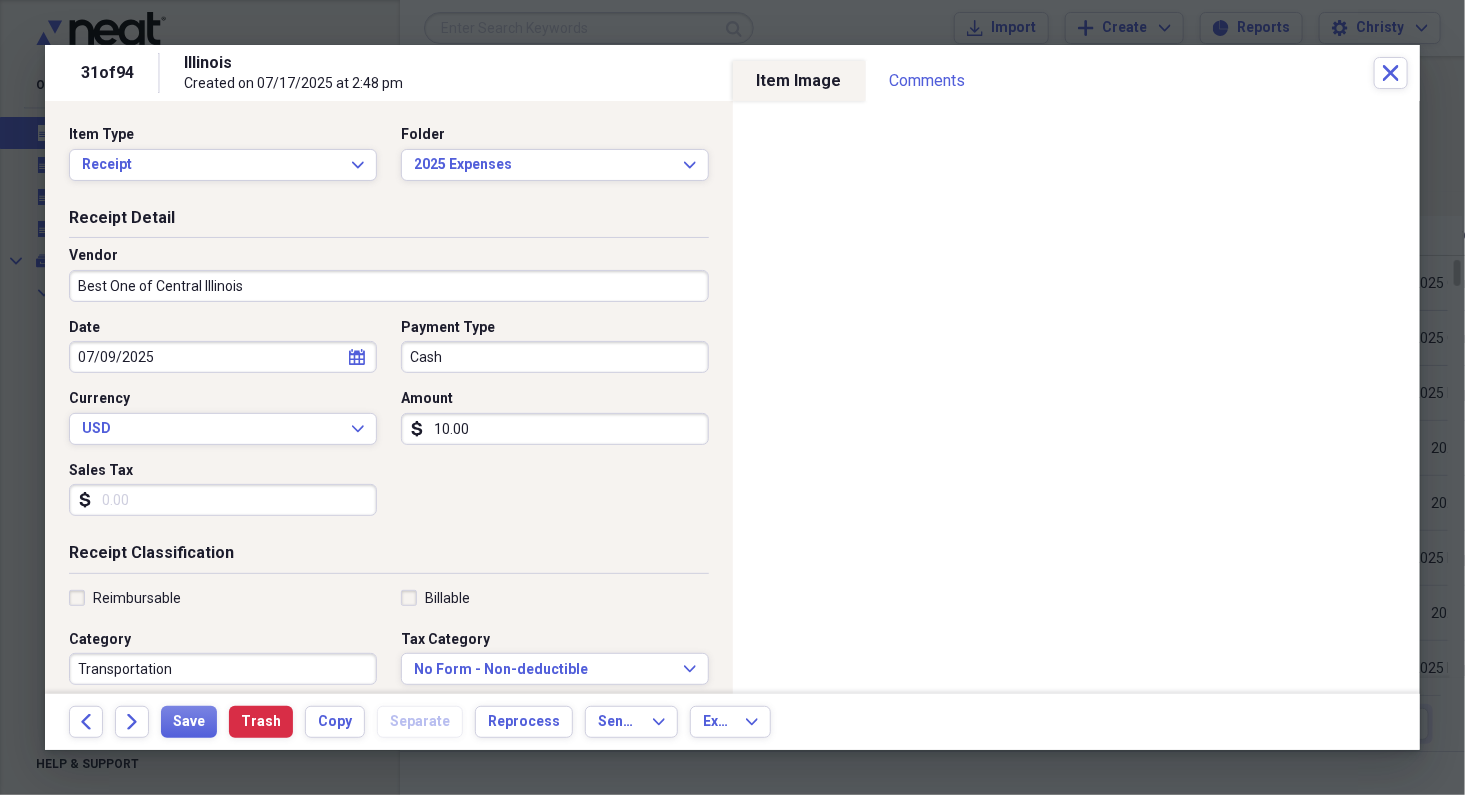 type on "Repairs & Maintenance" 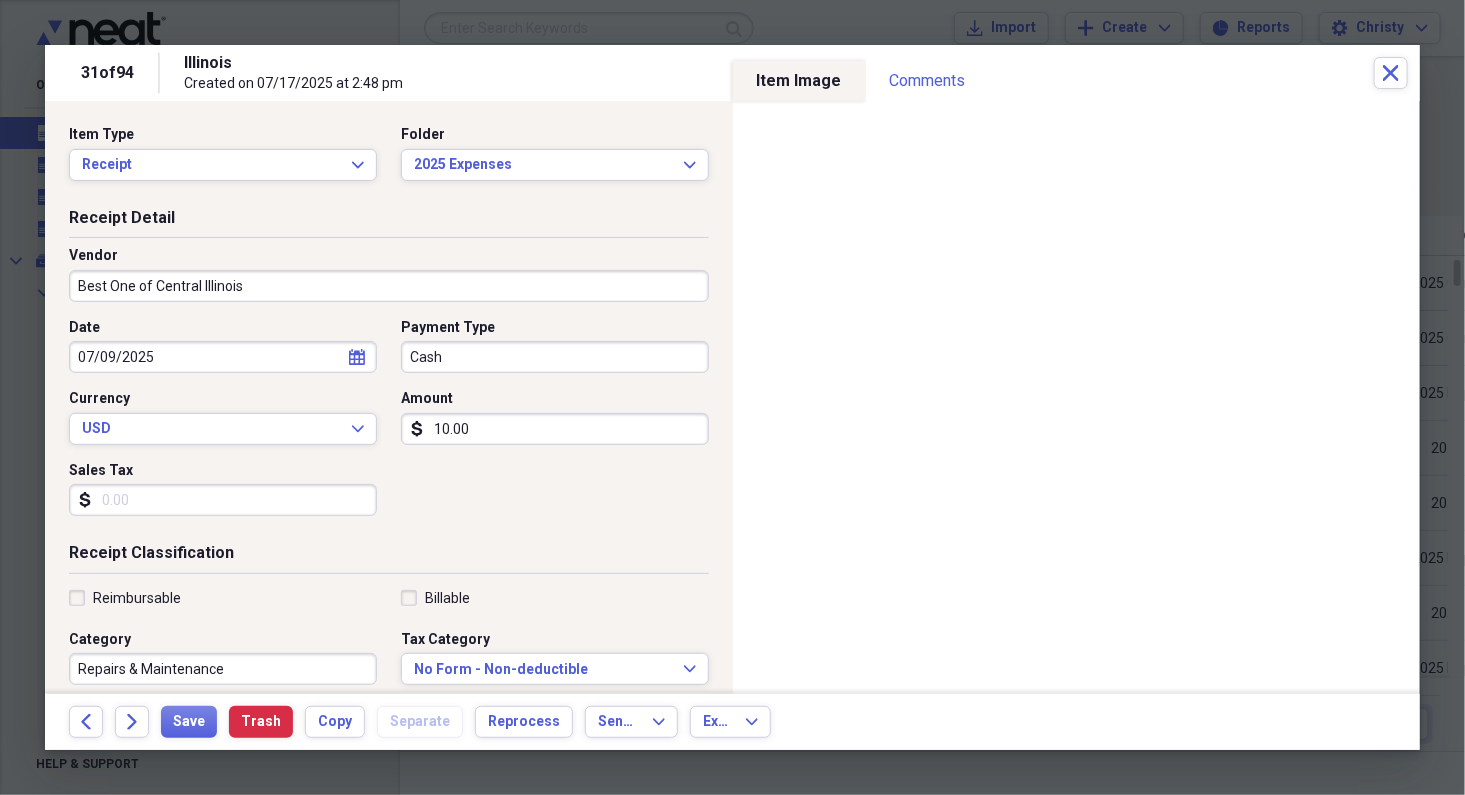 click on "Cash" at bounding box center (555, 357) 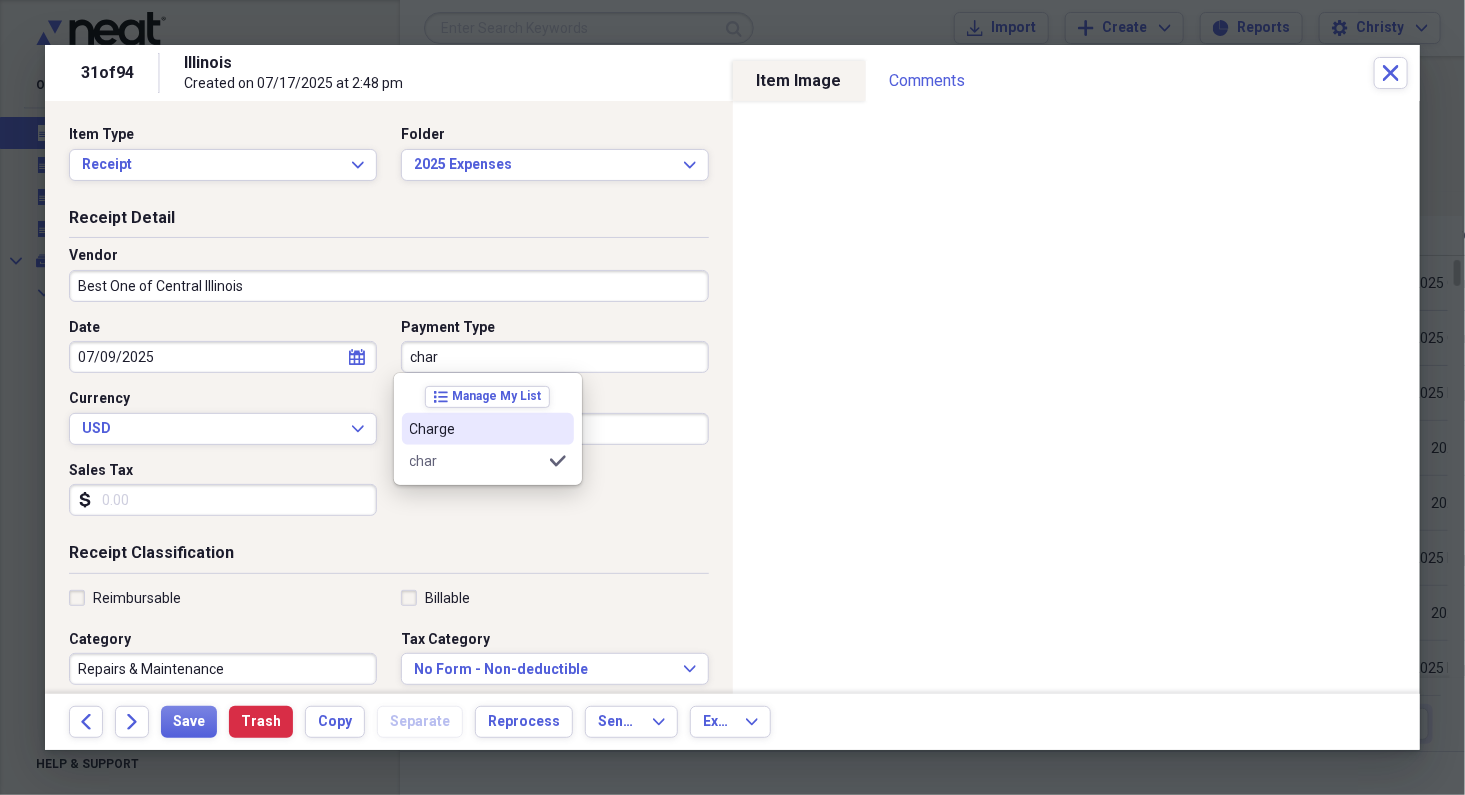 click on "Charge" at bounding box center [476, 429] 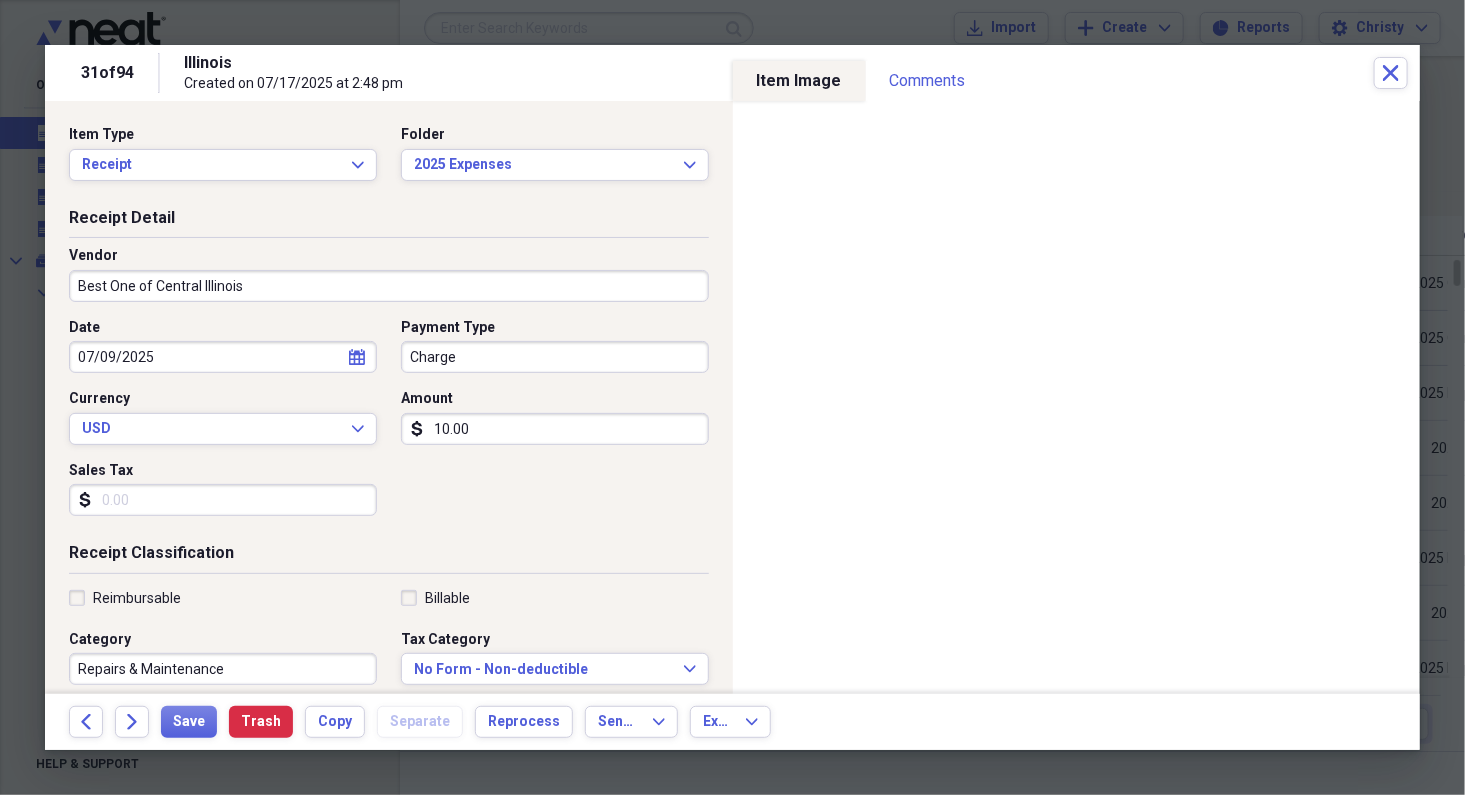 click on "10.00" at bounding box center (555, 429) 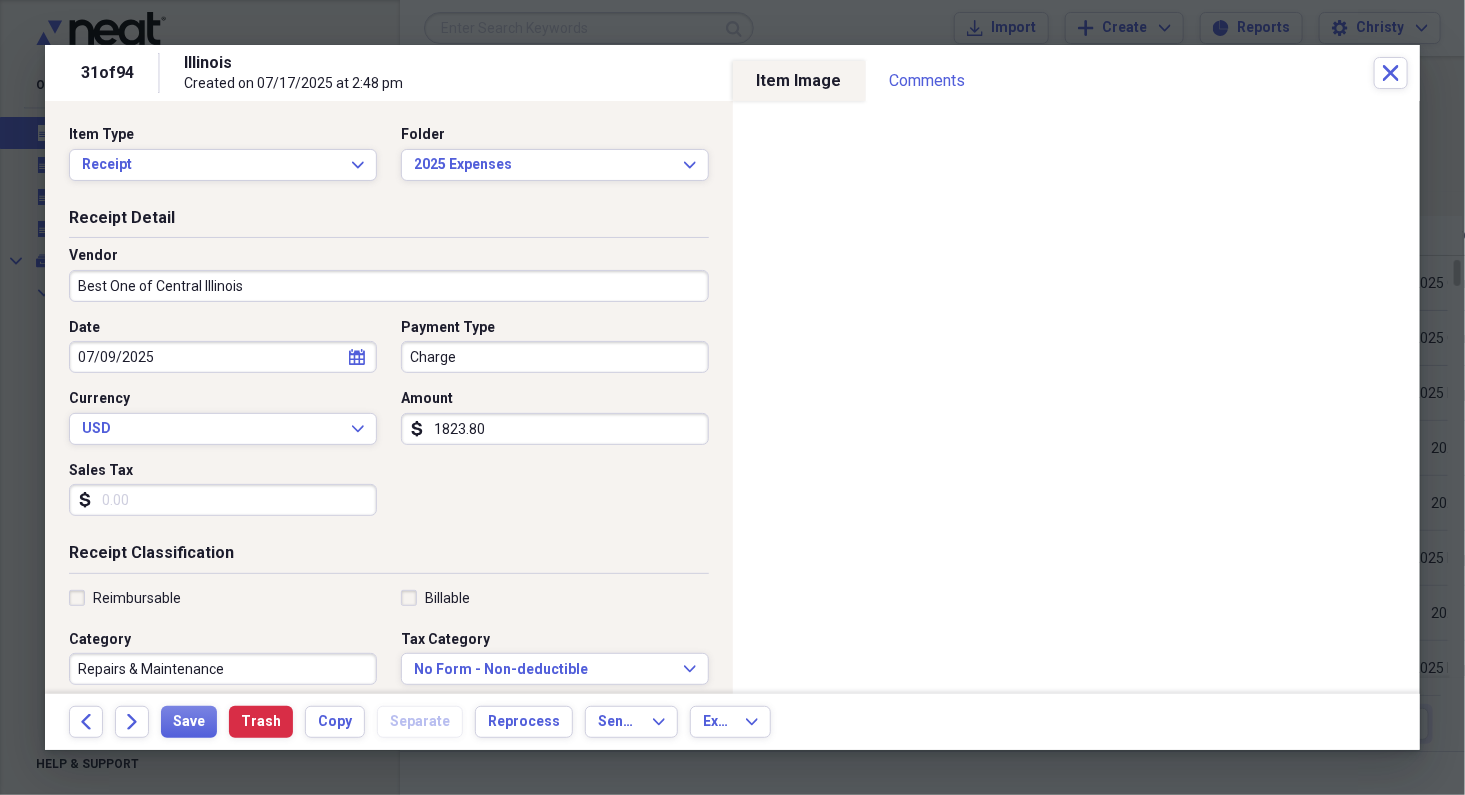 type on "1823.80" 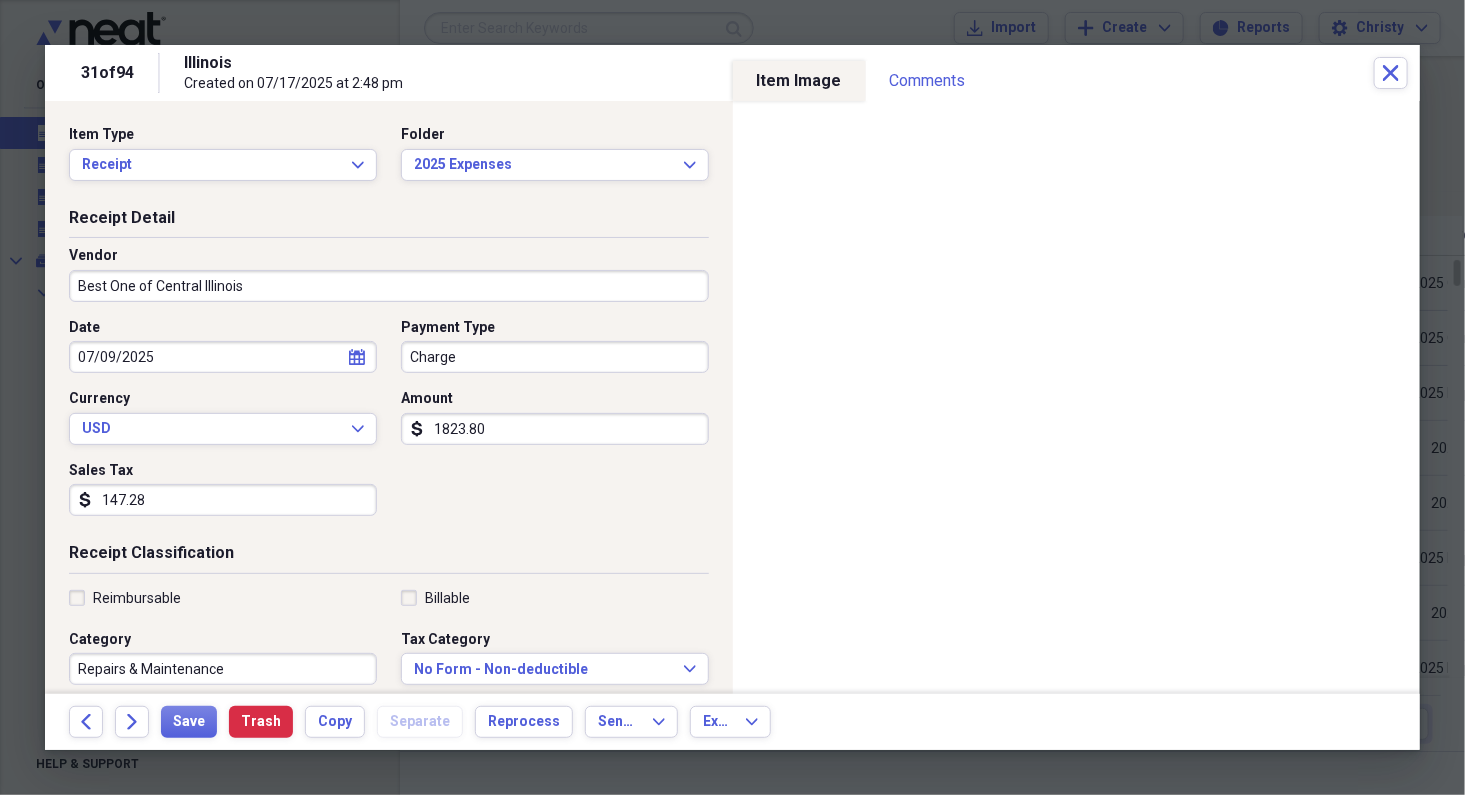 type 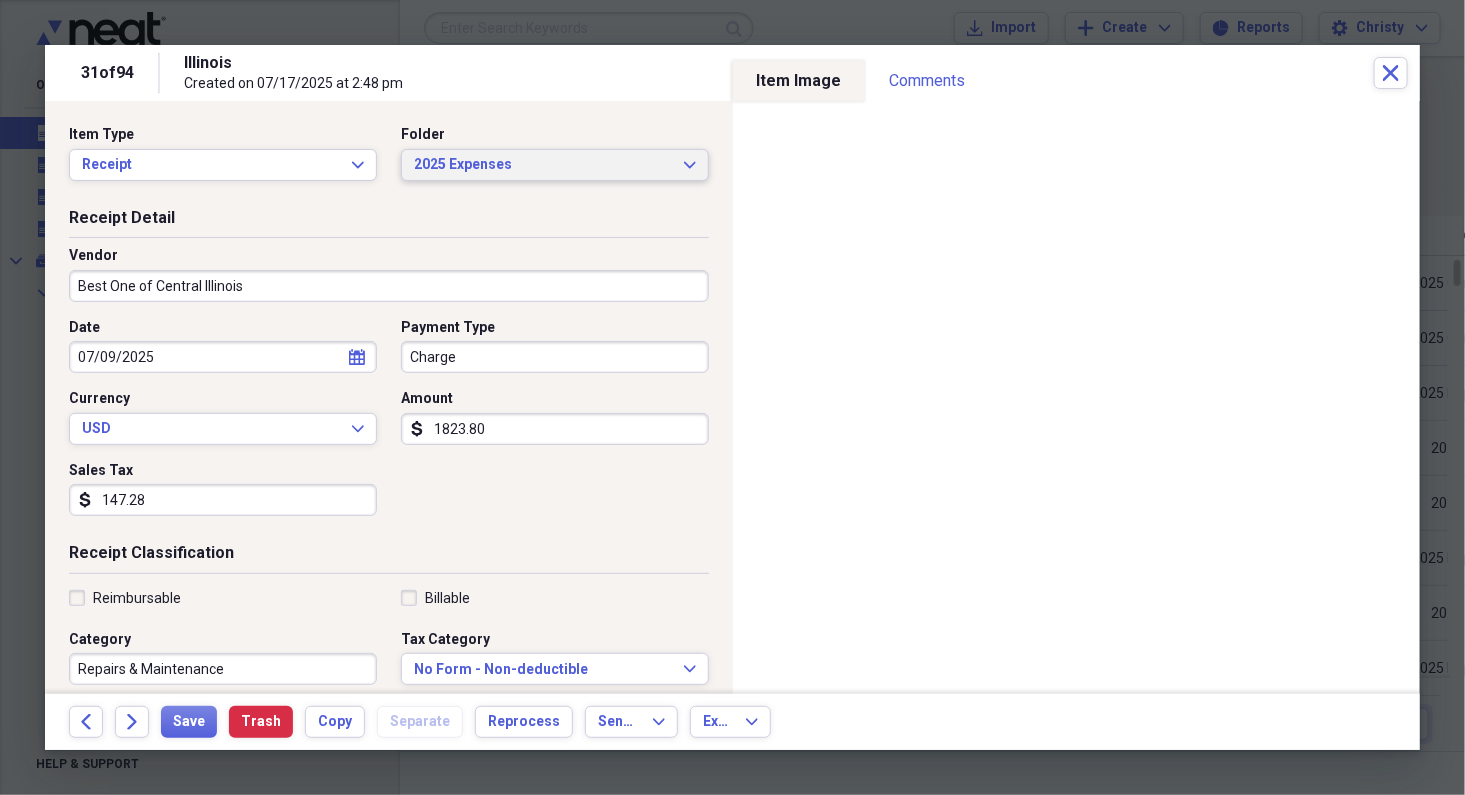 click on "2025 Expenses" at bounding box center (543, 165) 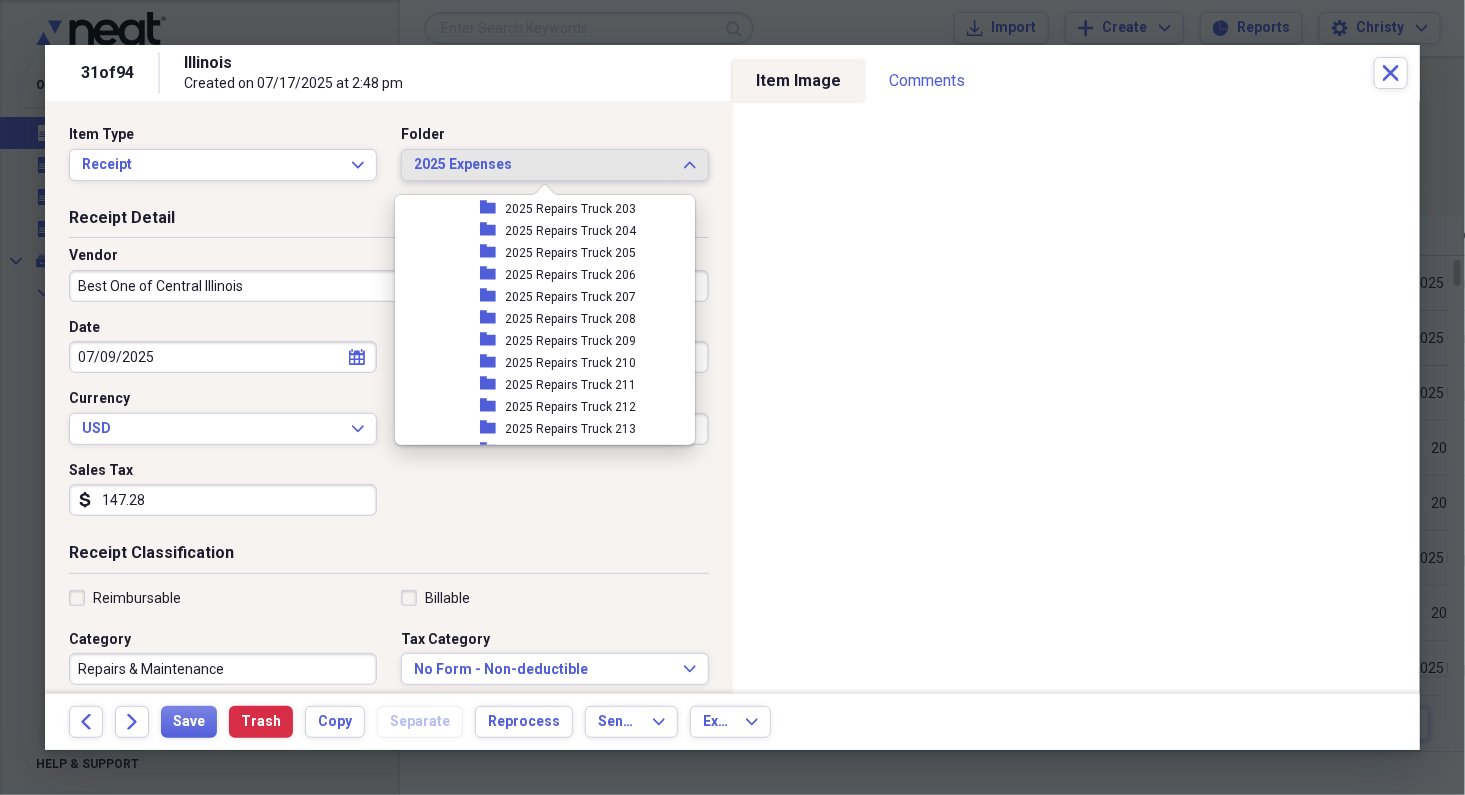 scroll, scrollTop: 3101, scrollLeft: 0, axis: vertical 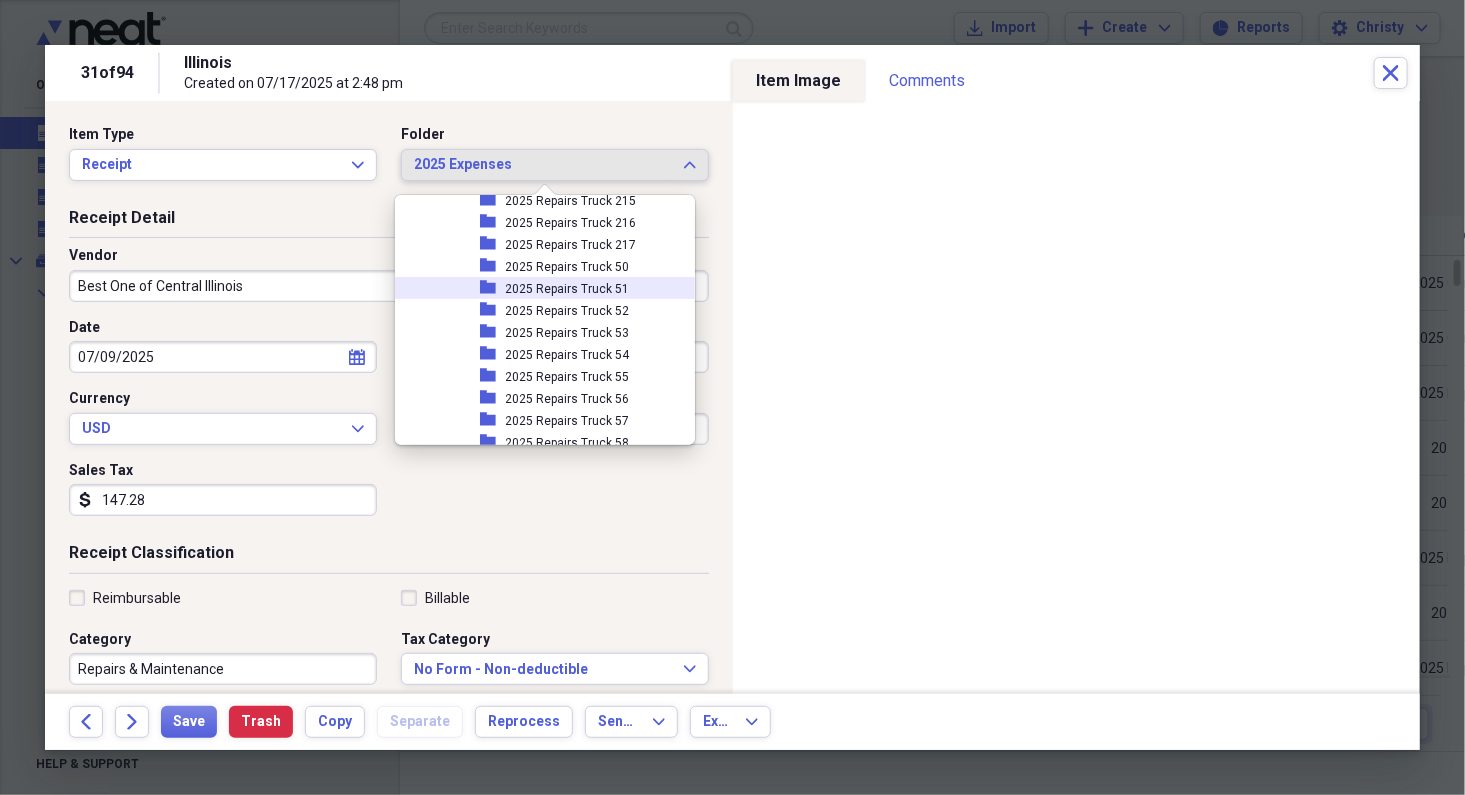 click on "2025 Repairs Truck 51" at bounding box center (568, 289) 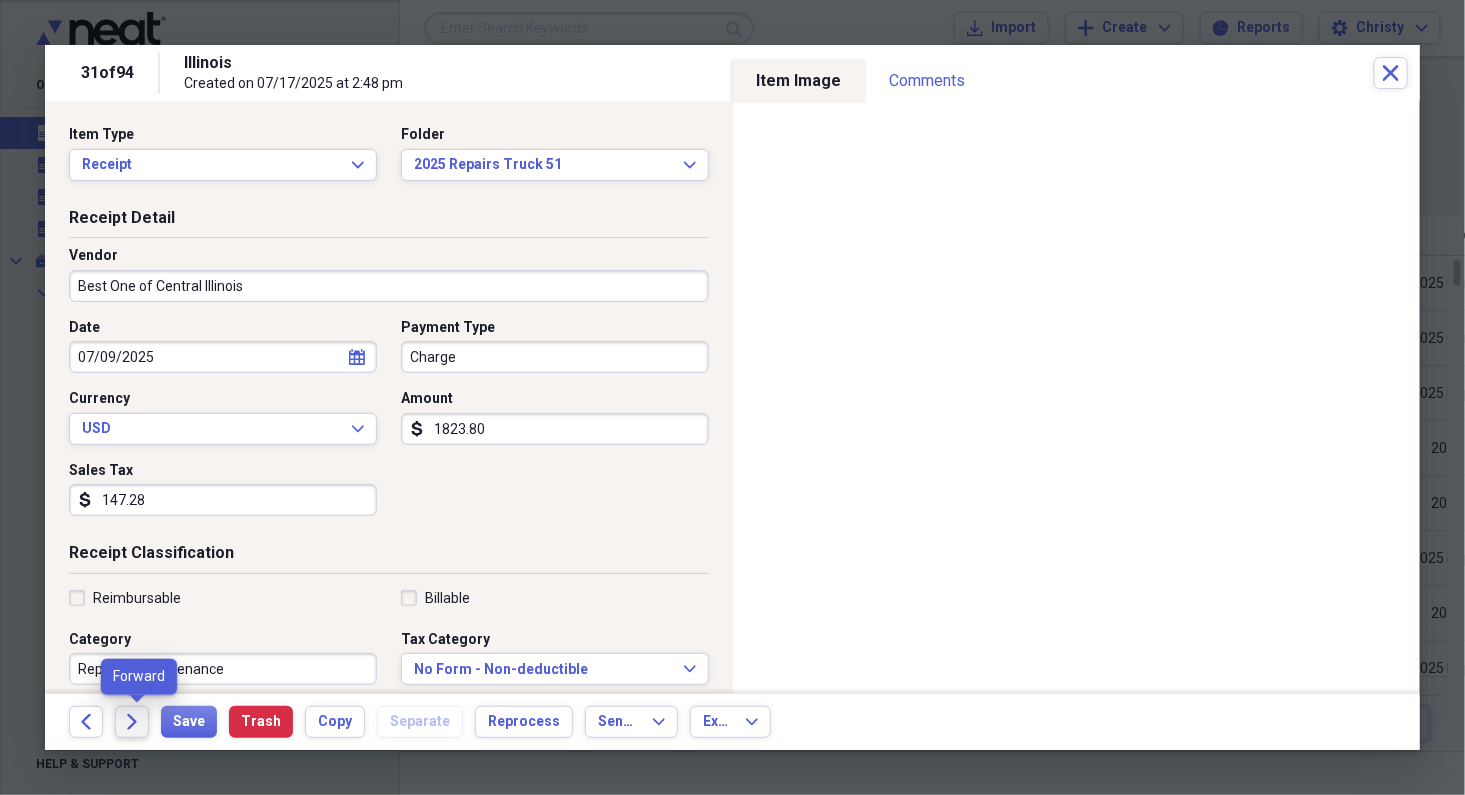 click on "Forward" at bounding box center [132, 722] 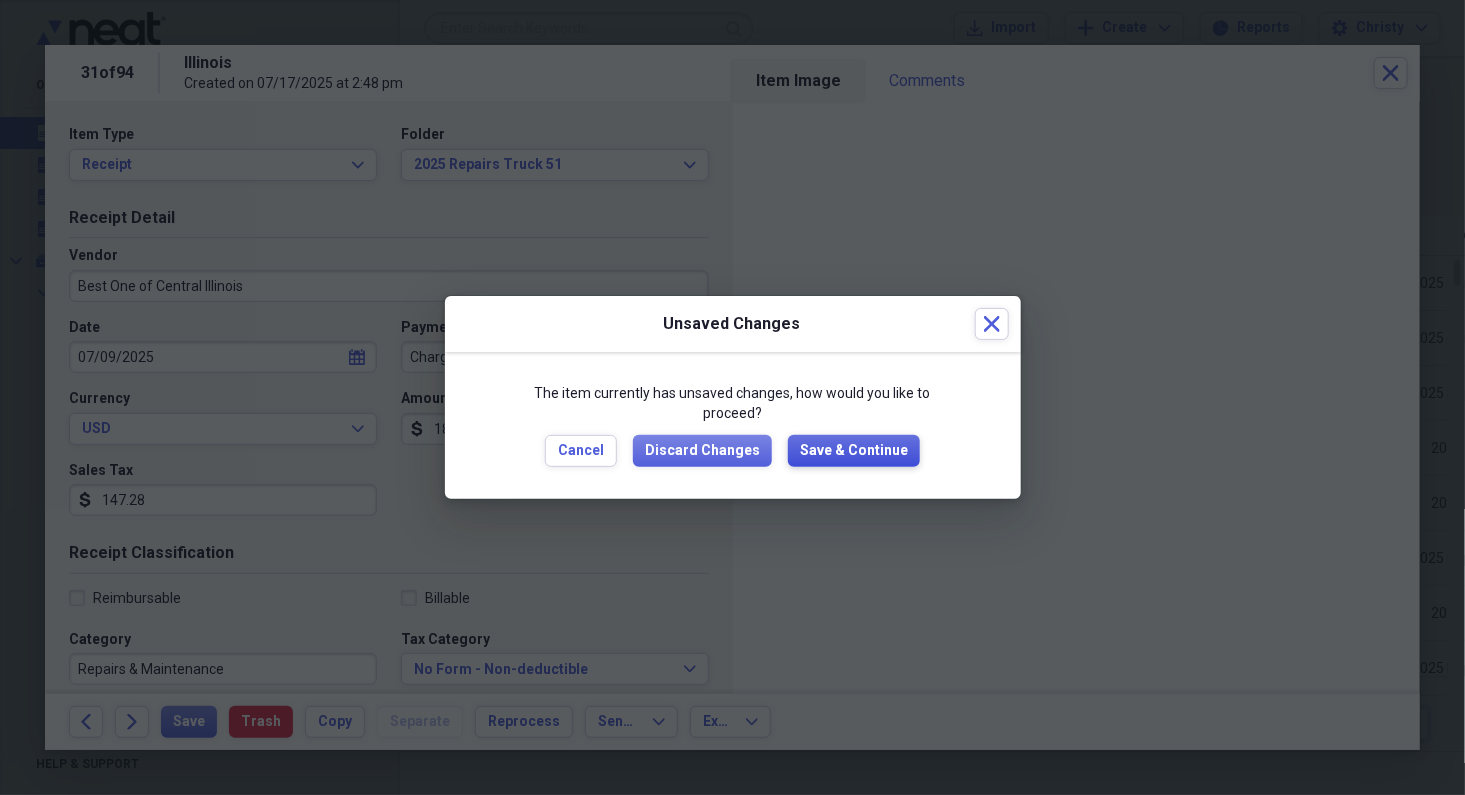 click on "Save & Continue" at bounding box center [854, 451] 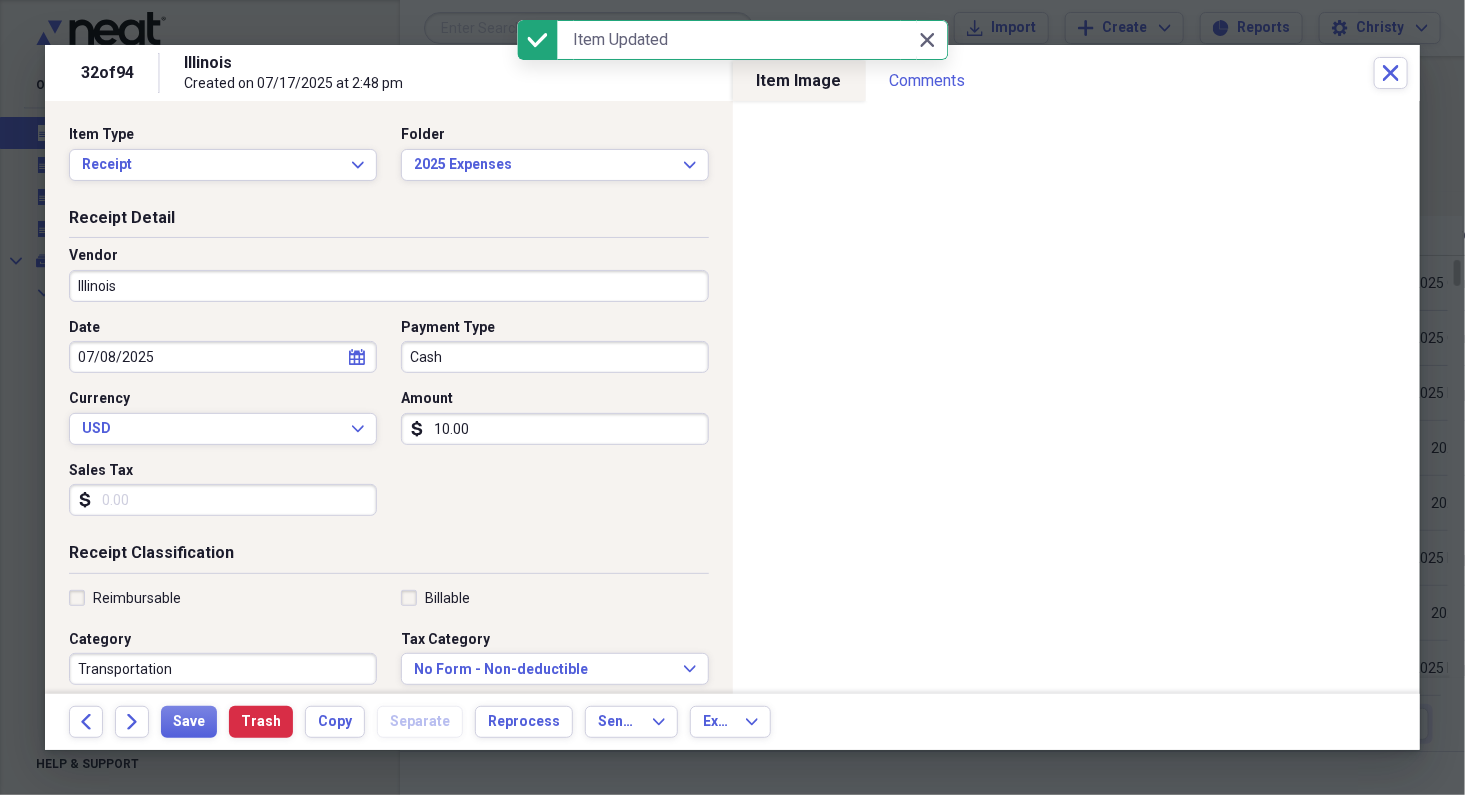 click on "Illinois" at bounding box center [389, 286] 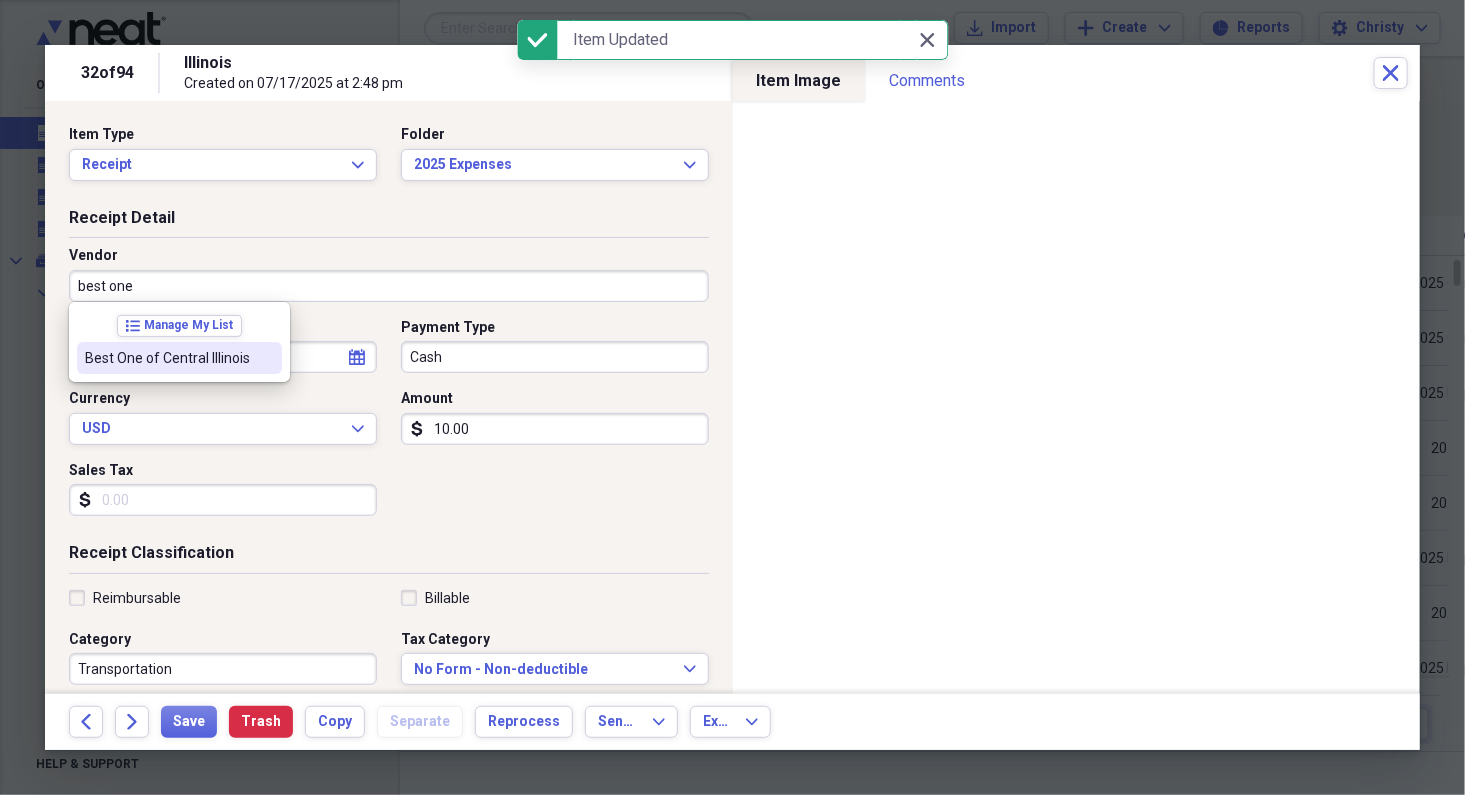 drag, startPoint x: 229, startPoint y: 362, endPoint x: 455, endPoint y: 358, distance: 226.0354 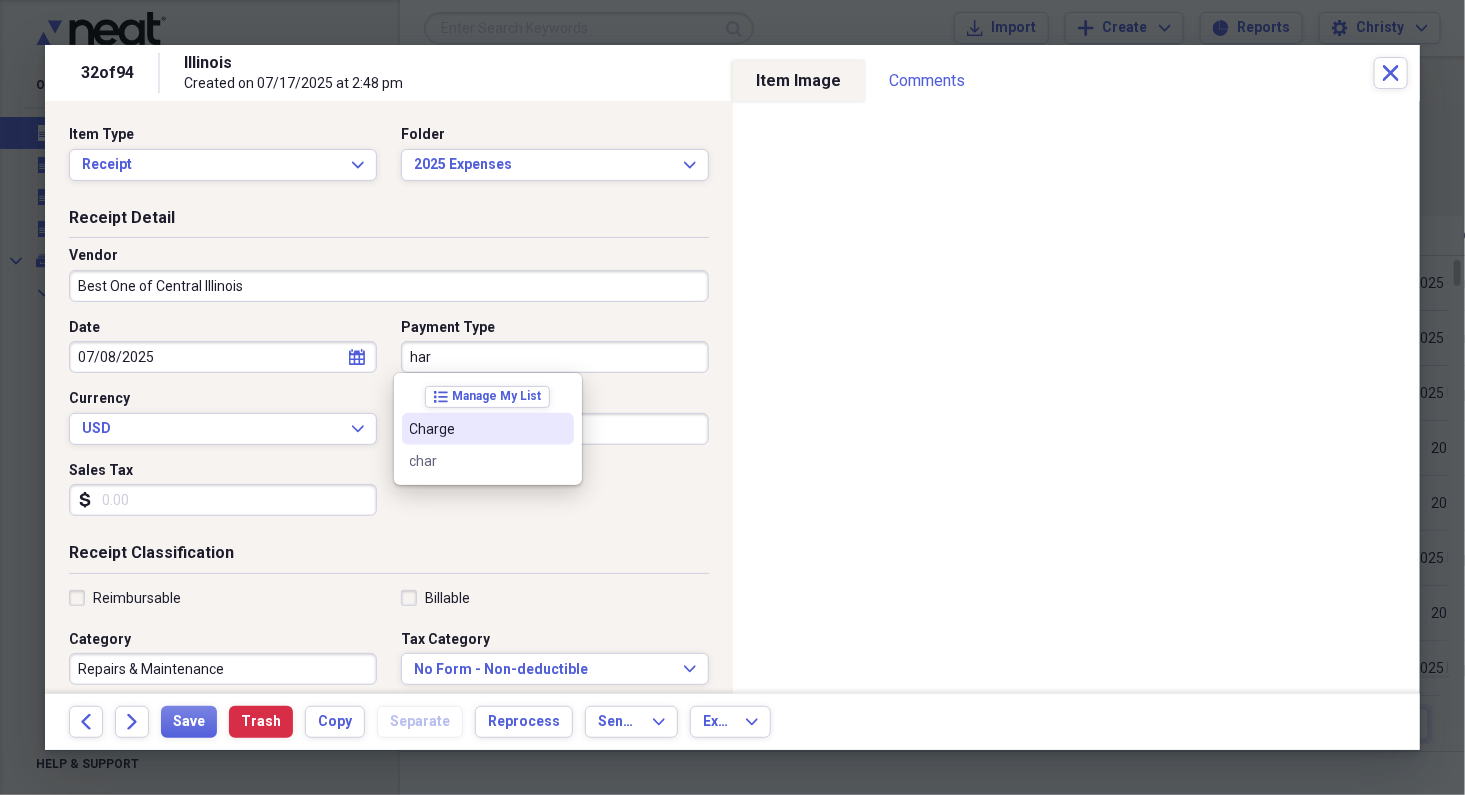 click on "Charge" at bounding box center (488, 429) 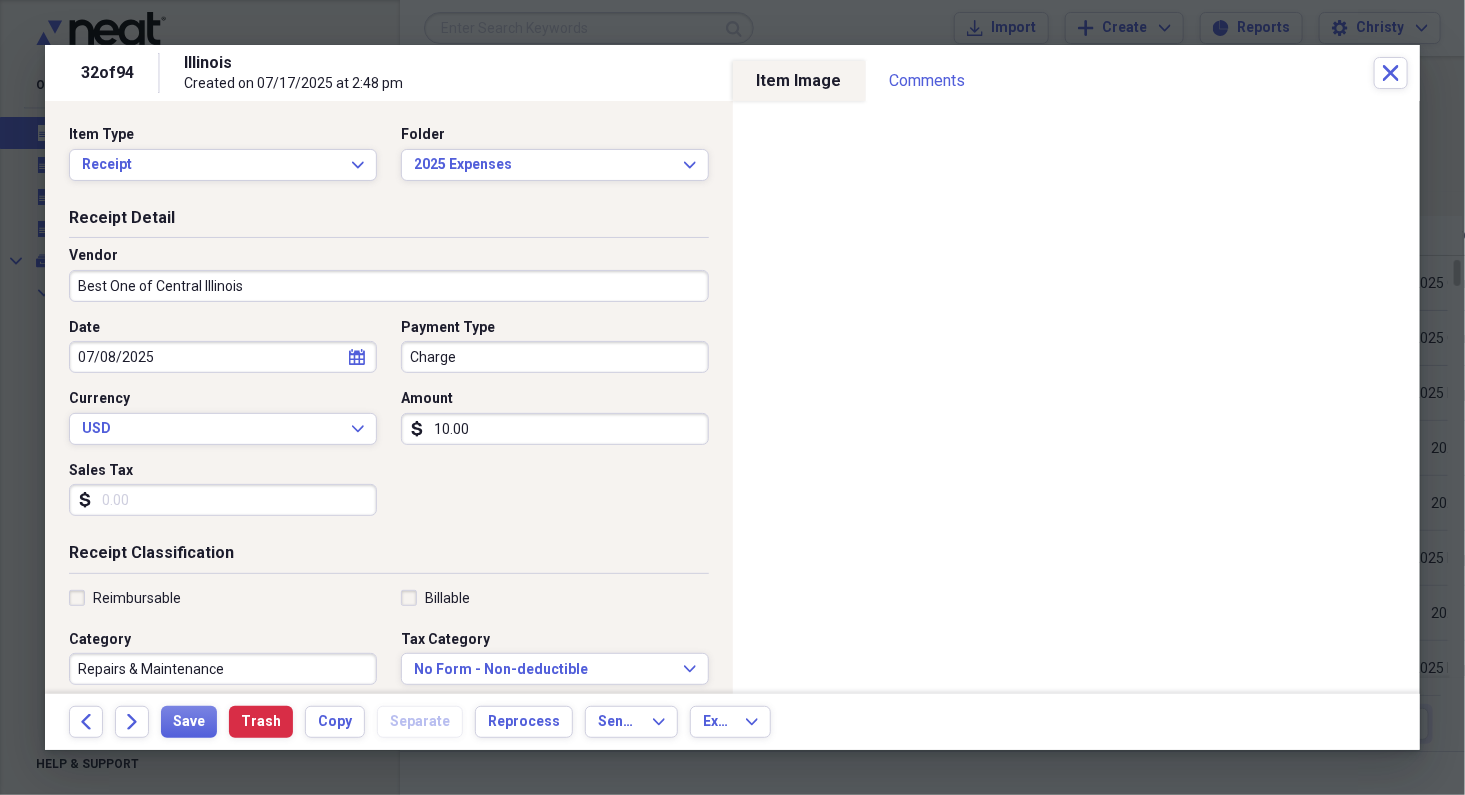 click on "10.00" at bounding box center (555, 429) 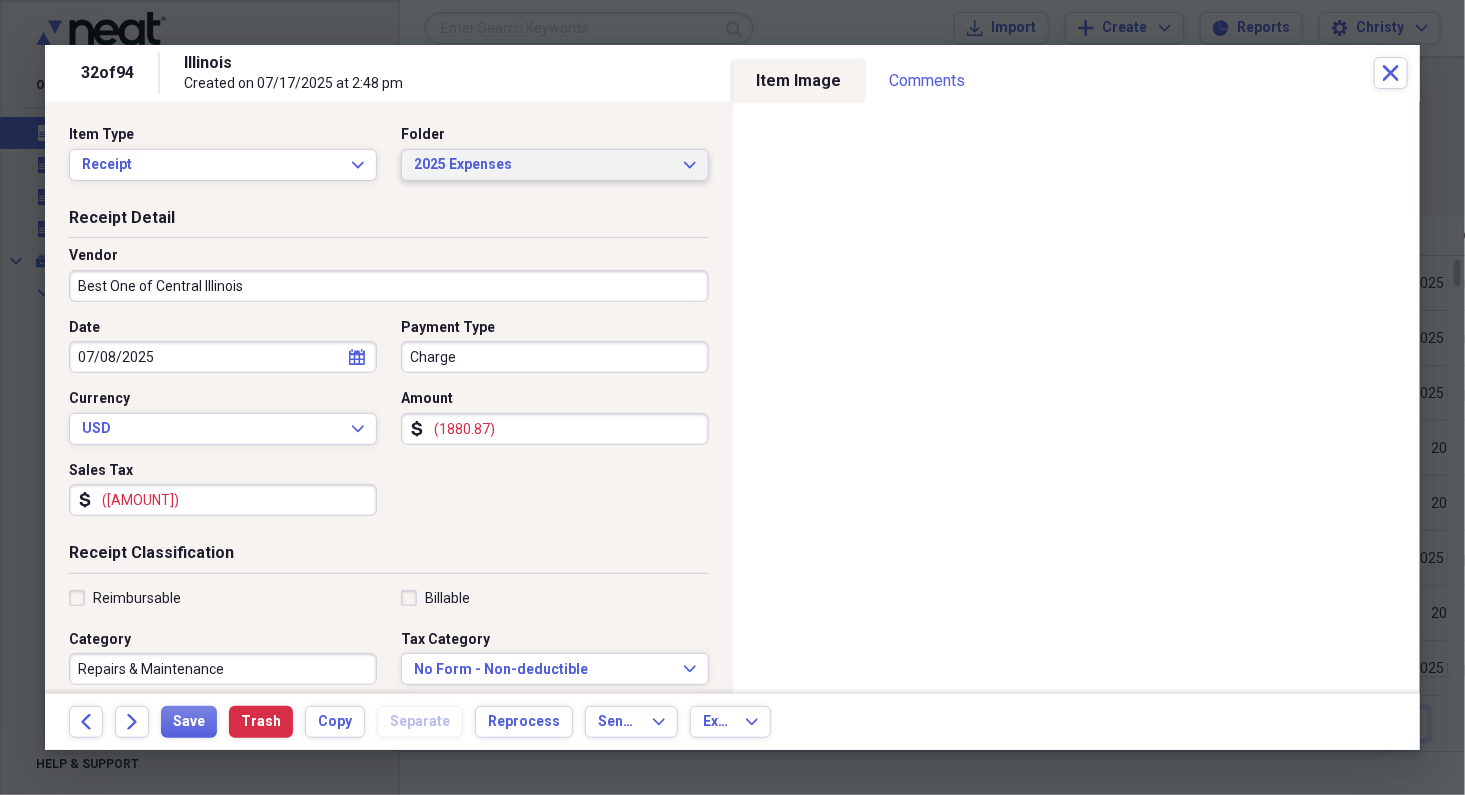 click on "2025 Expenses" at bounding box center (543, 165) 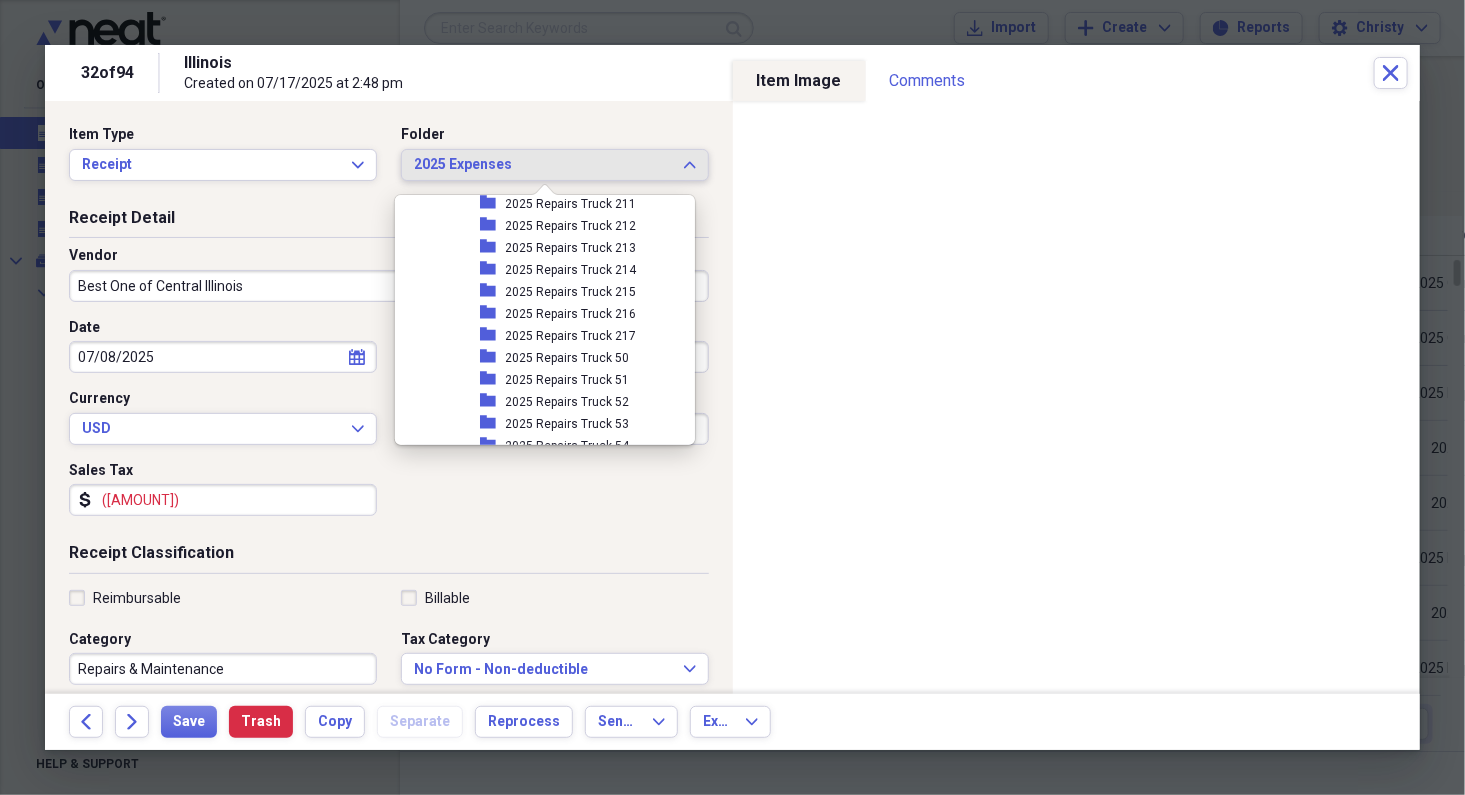 scroll, scrollTop: 3101, scrollLeft: 0, axis: vertical 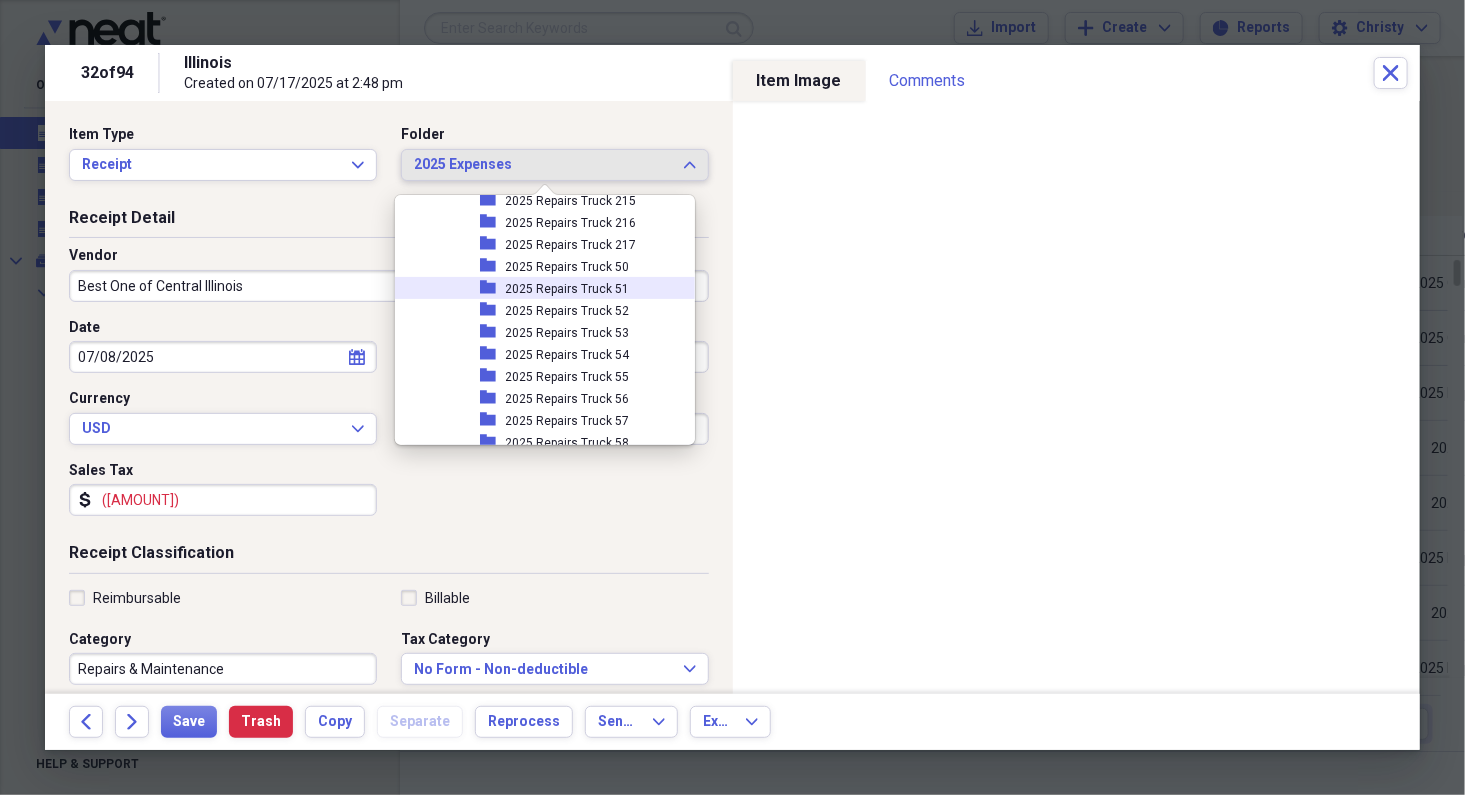 click on "2025 Repairs Truck 51" at bounding box center [568, 289] 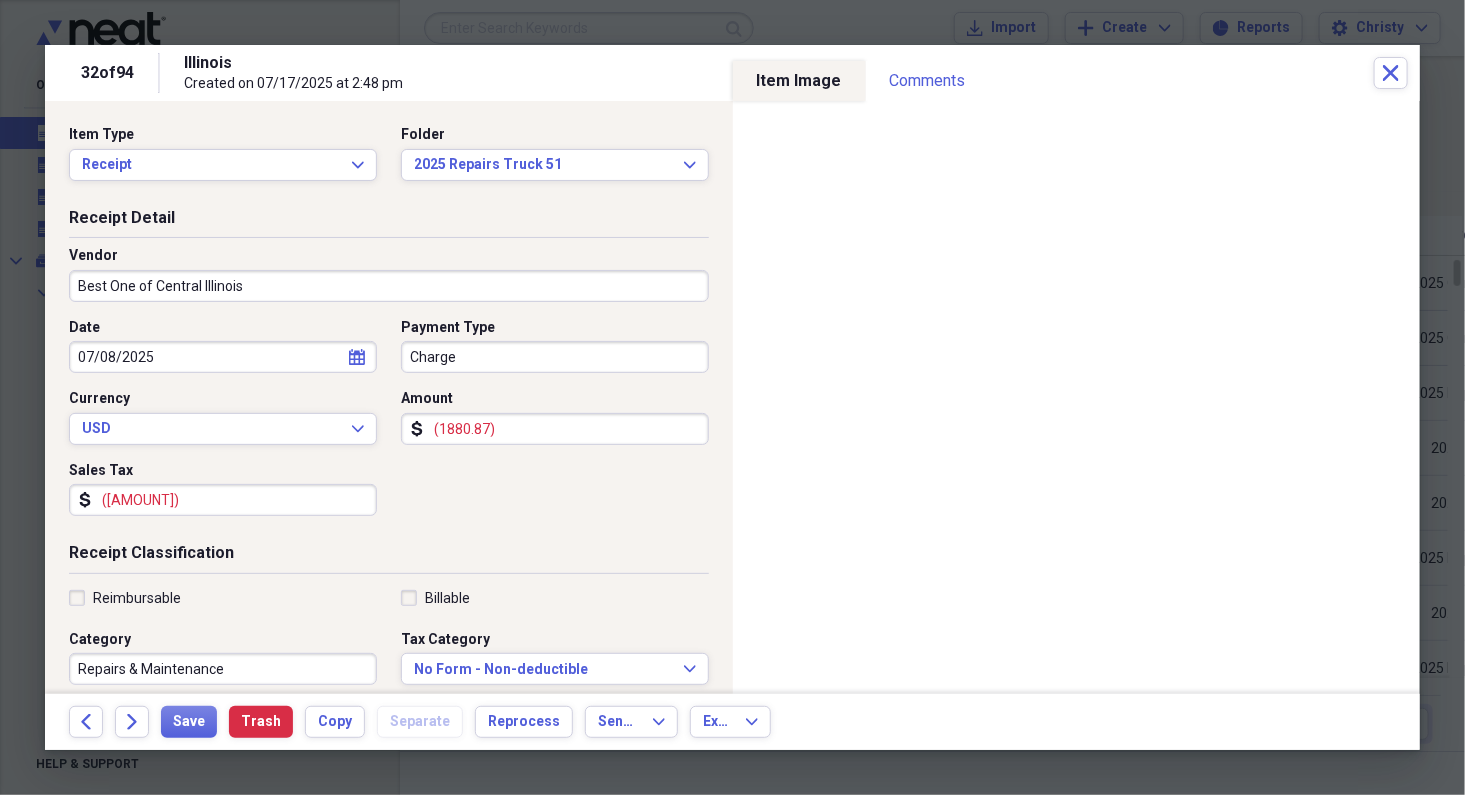 click on "07/08/2025" at bounding box center [223, 357] 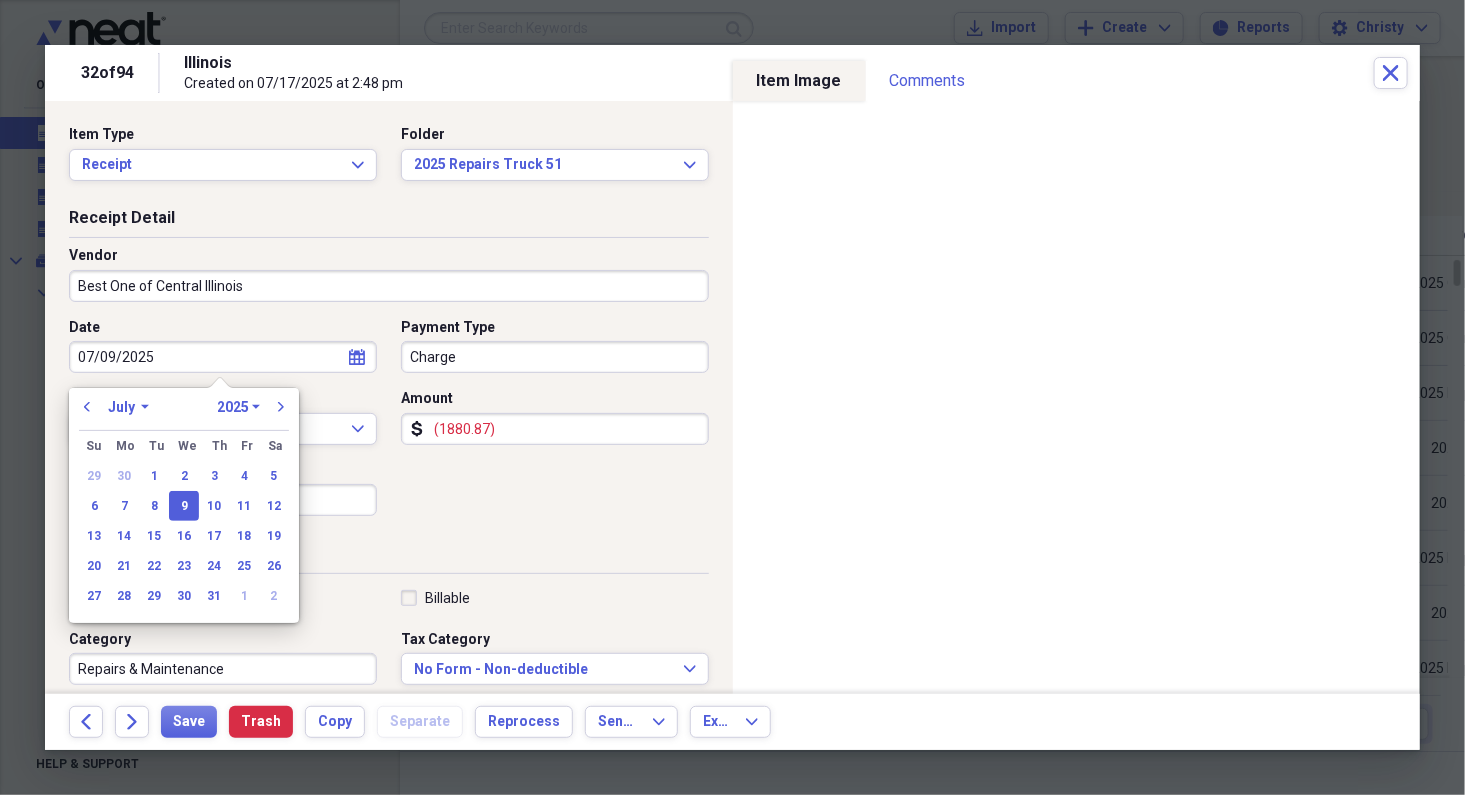 click on "Date 07/09/2025 calendar Calendar Payment Type Charge Currency USD Expand Amount dollar-sign (1880.87) Sales Tax dollar-sign (152.35)" at bounding box center (389, 425) 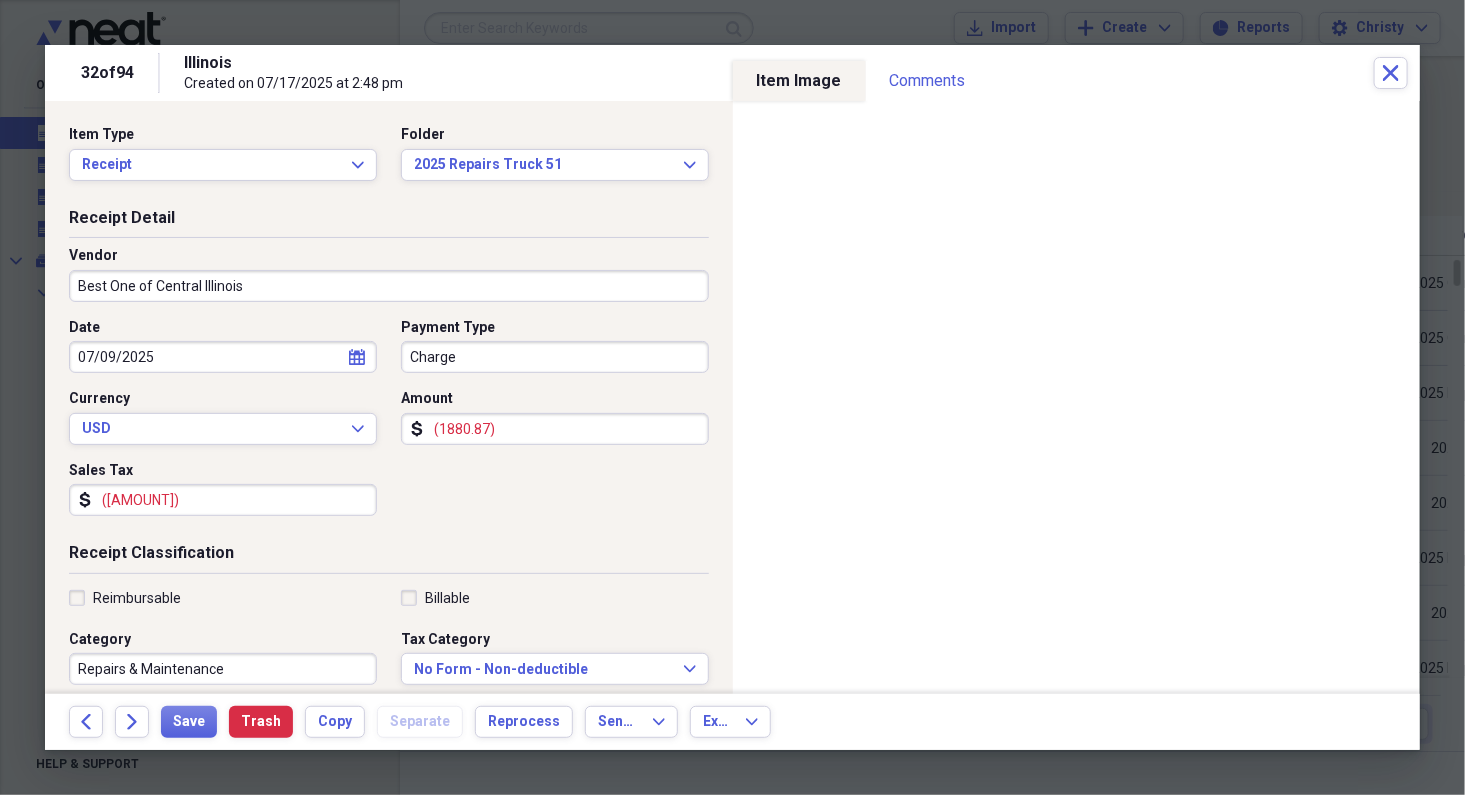 scroll, scrollTop: 363, scrollLeft: 0, axis: vertical 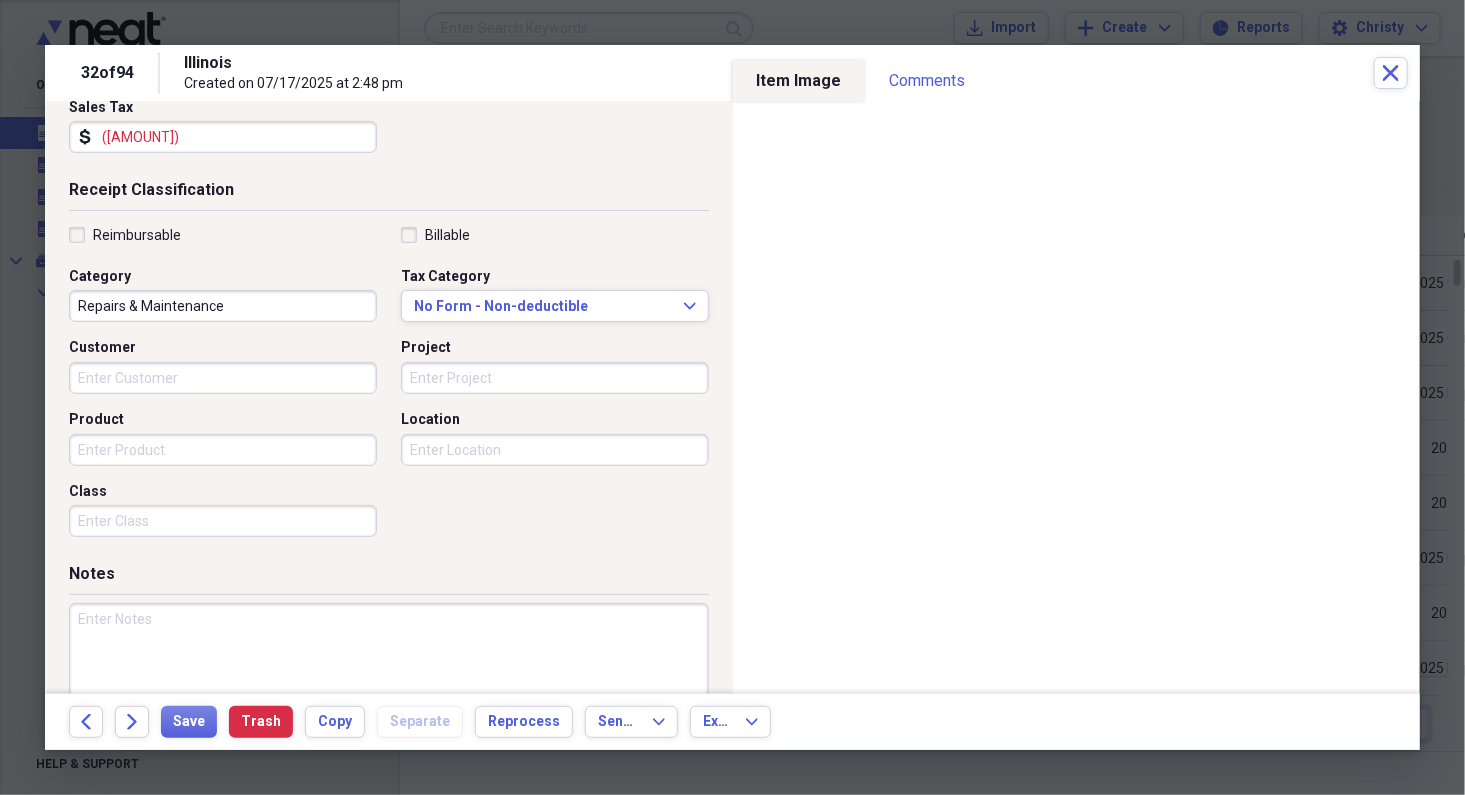 click at bounding box center [389, 668] 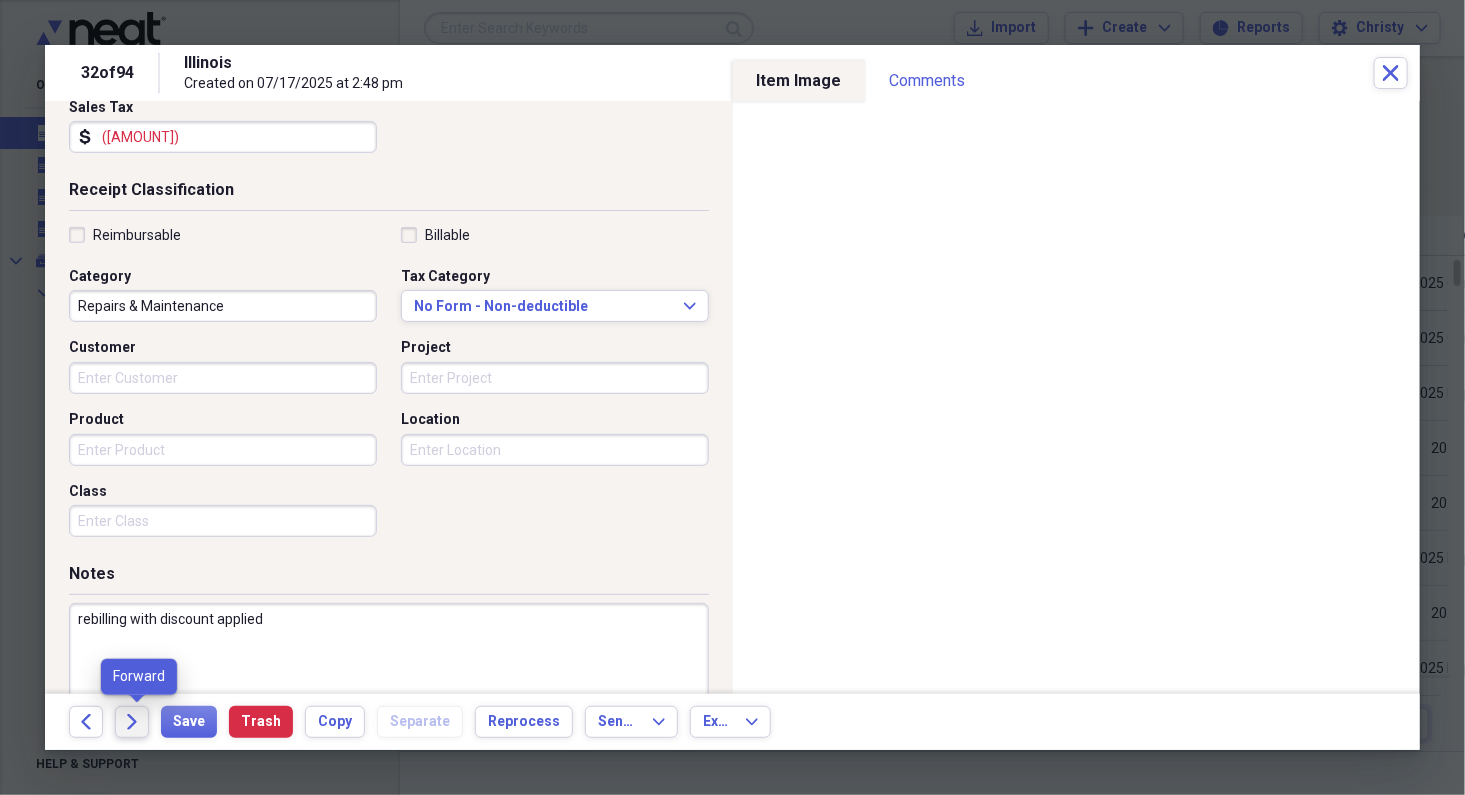 click on "Forward" 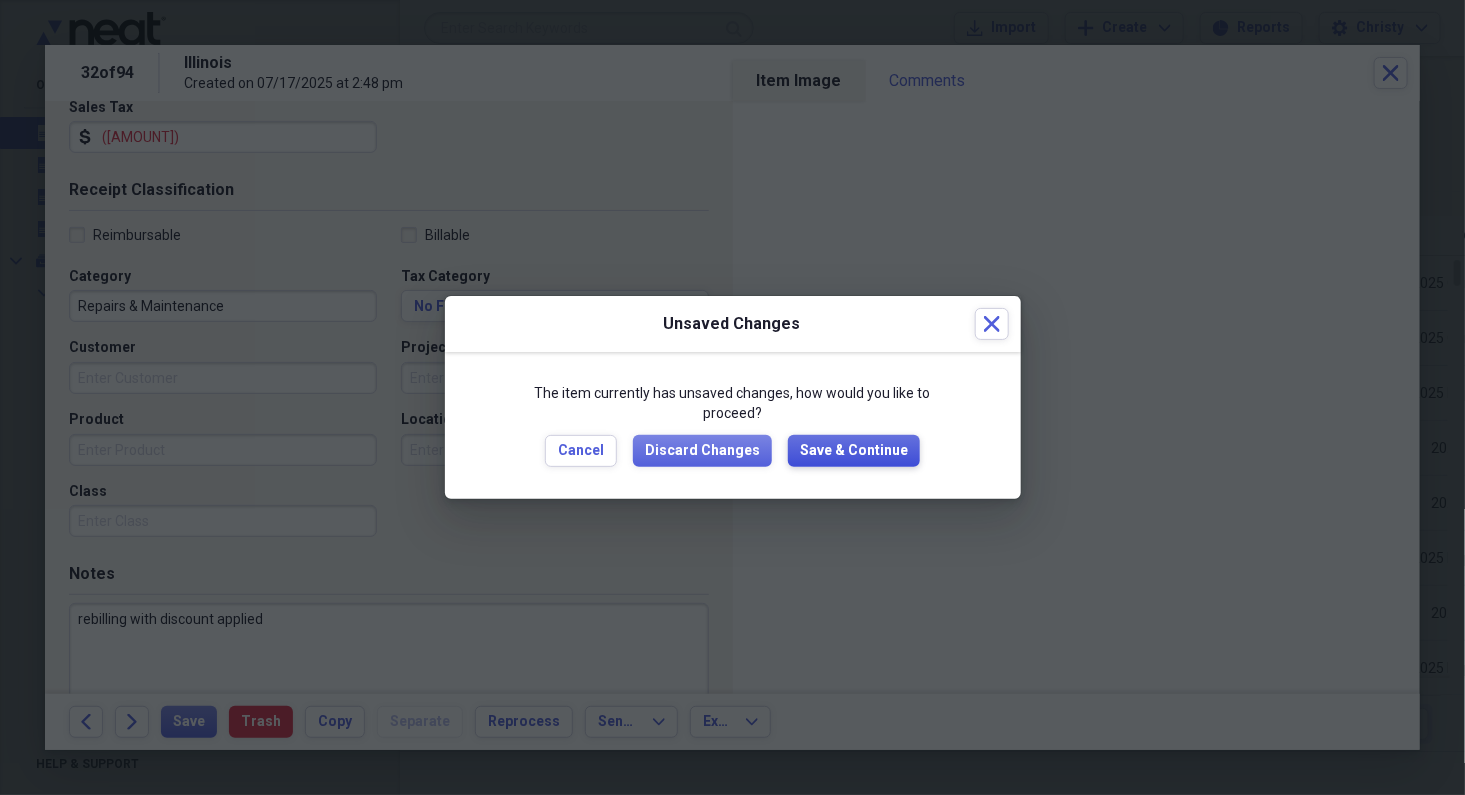 click on "Save & Continue" at bounding box center (854, 451) 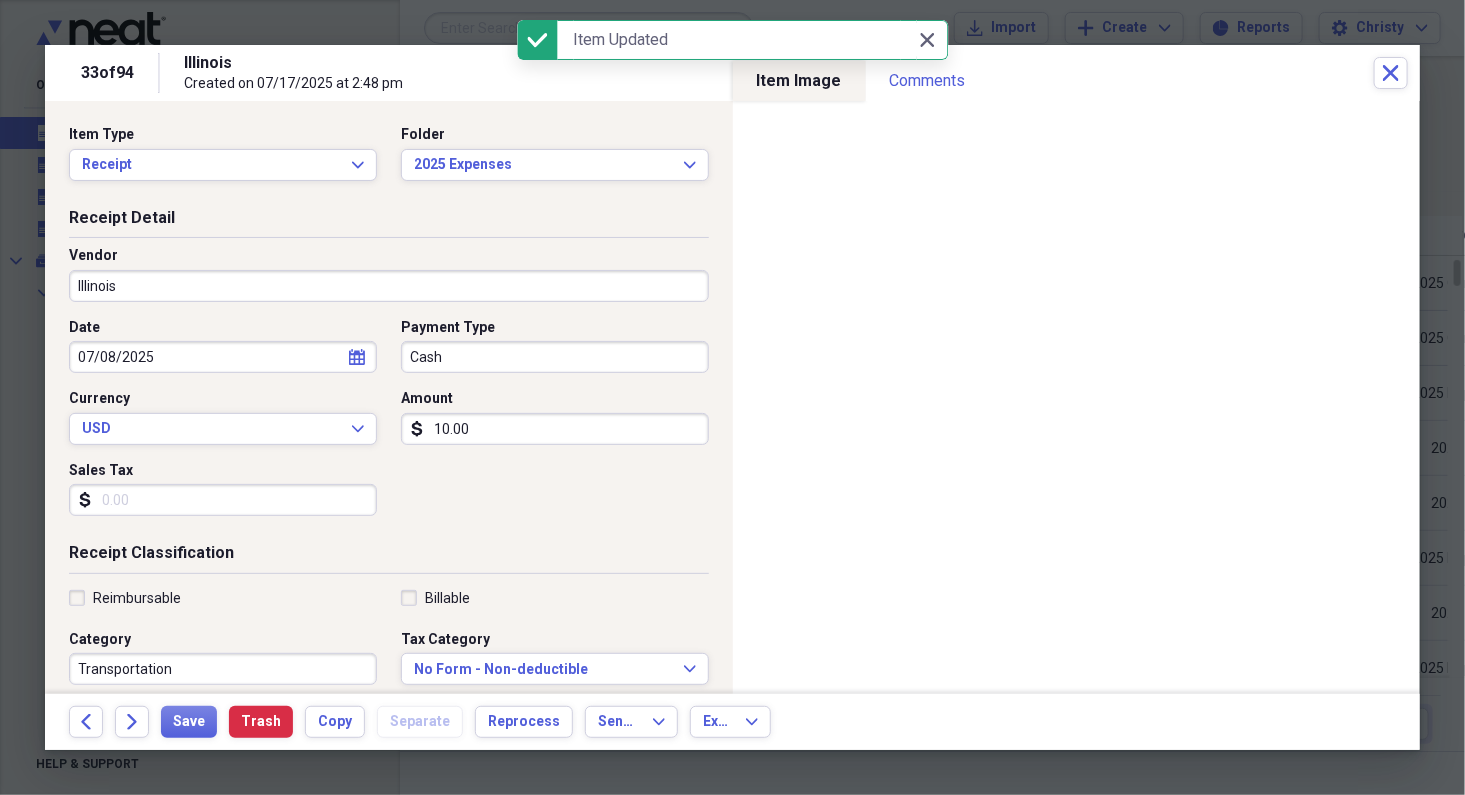 click on "Illinois" at bounding box center (389, 286) 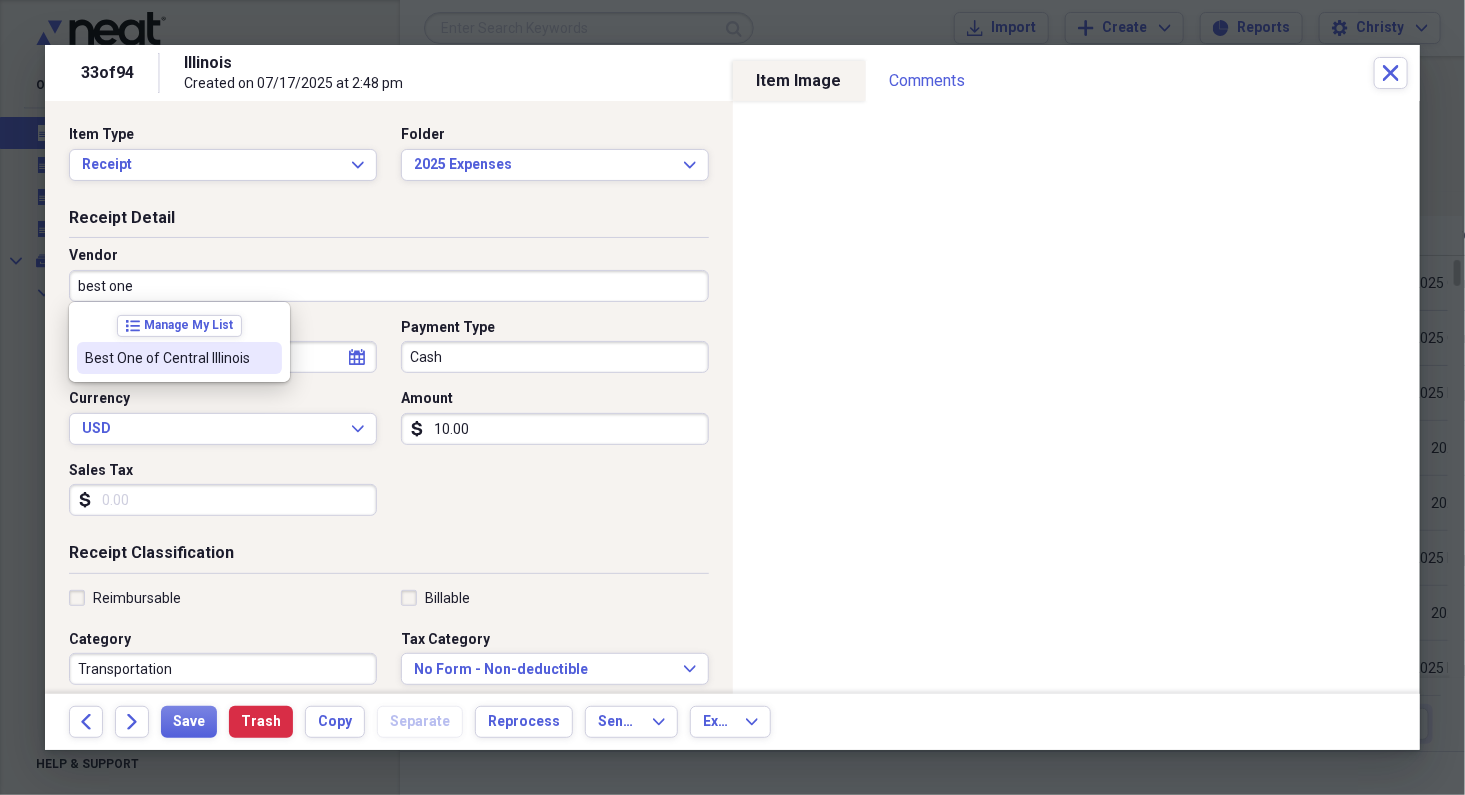 click on "Best One of Central Illinois" at bounding box center (179, 358) 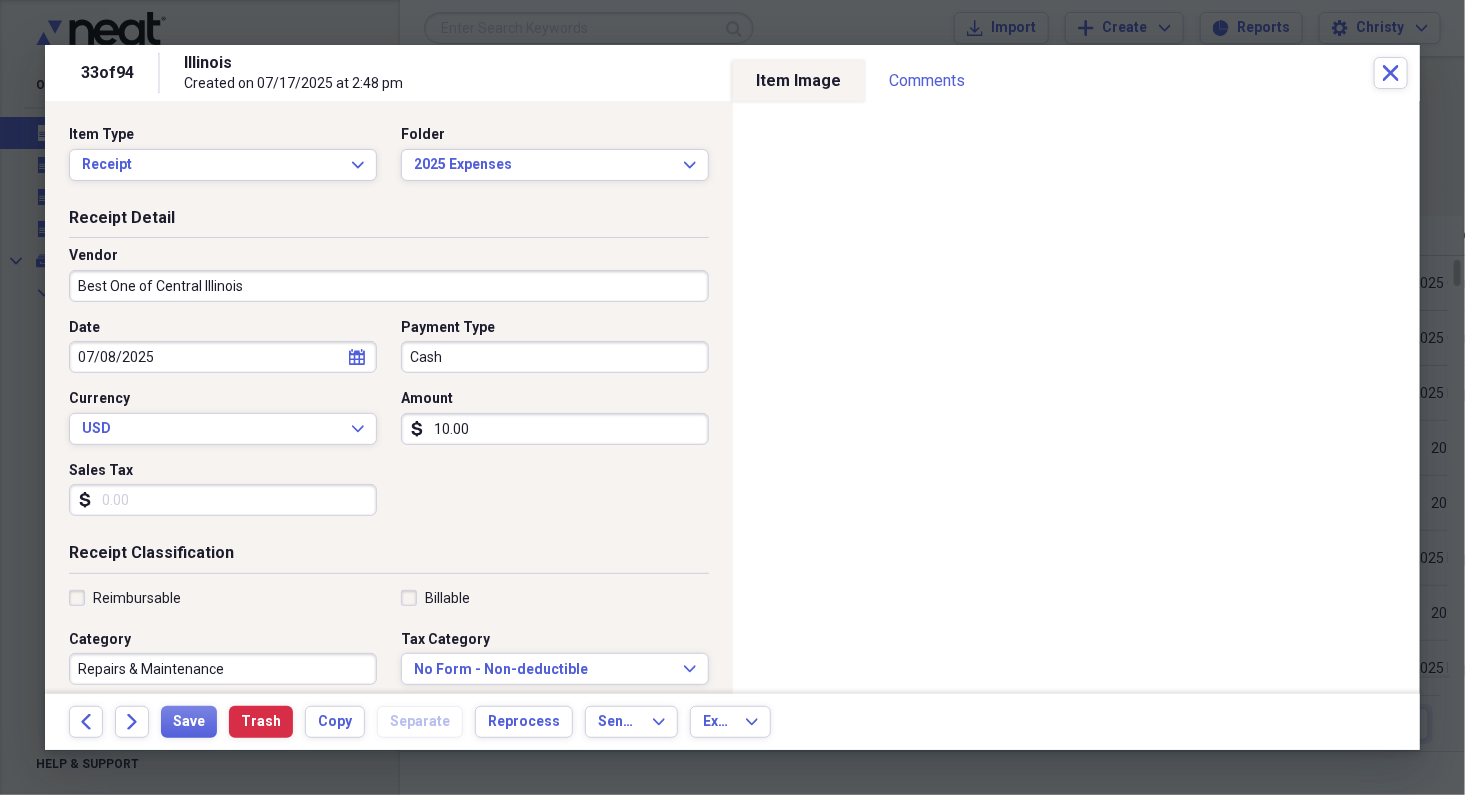 click on "Cash" at bounding box center [555, 357] 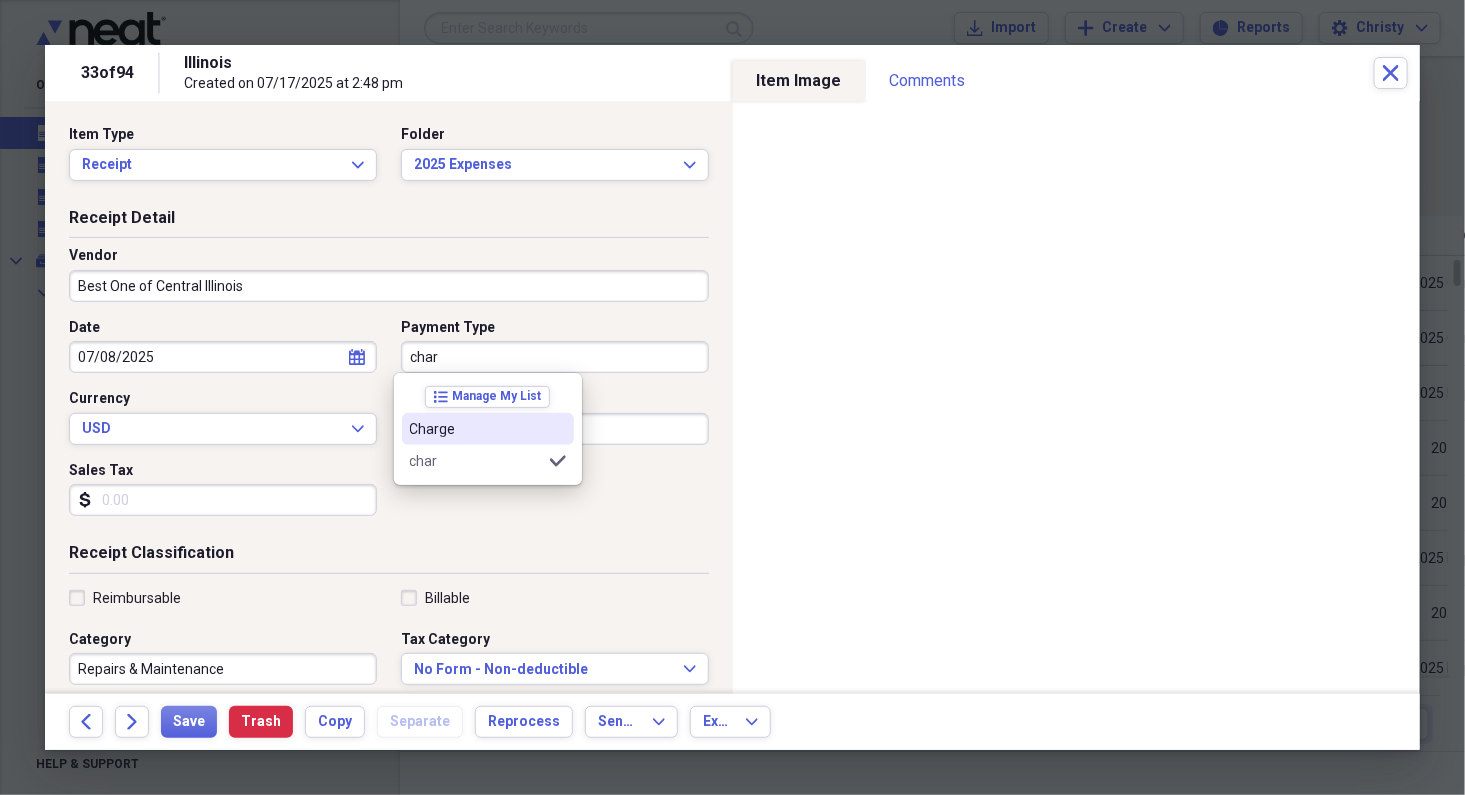 click on "Charge" at bounding box center (476, 429) 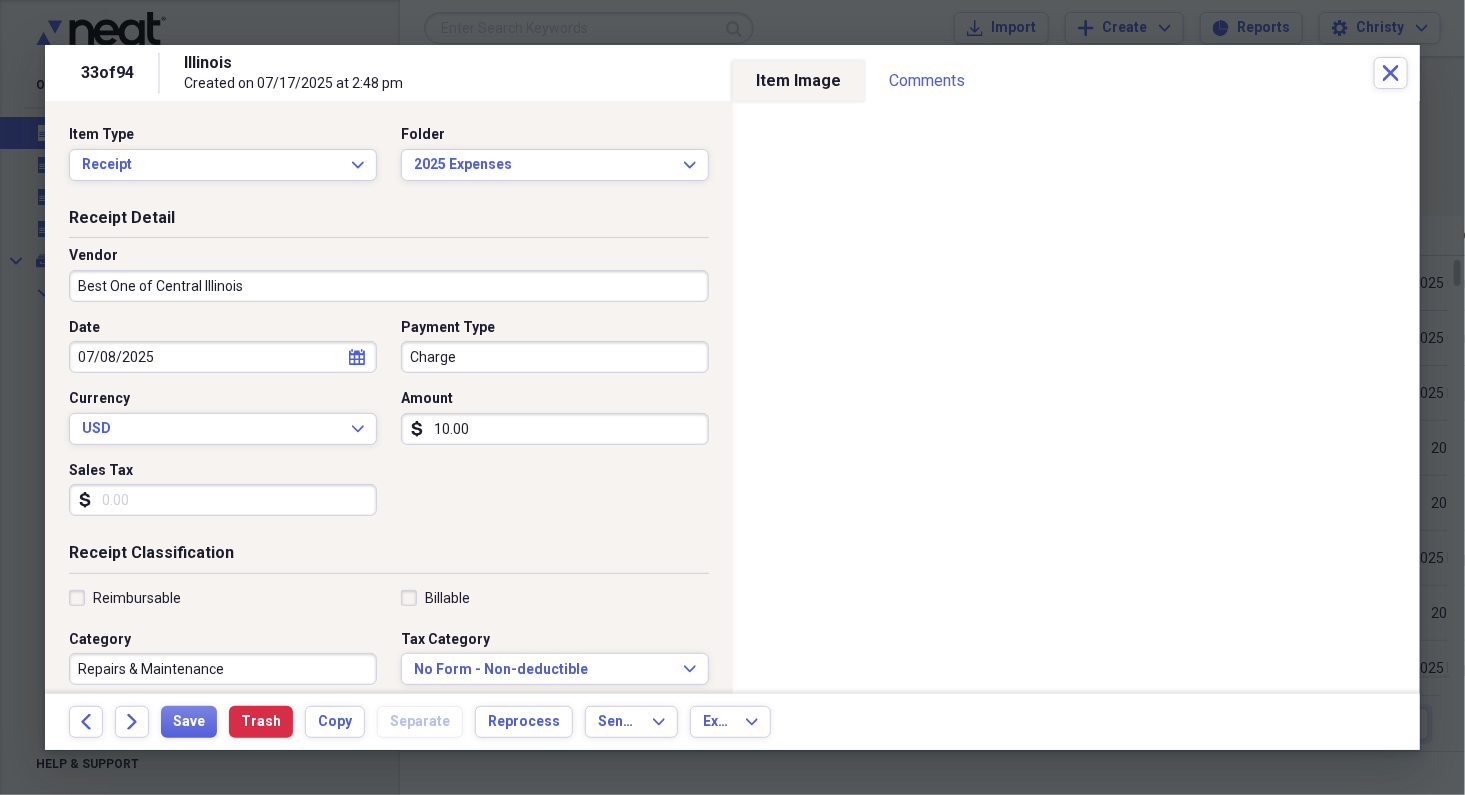 click on "10.00" at bounding box center [555, 429] 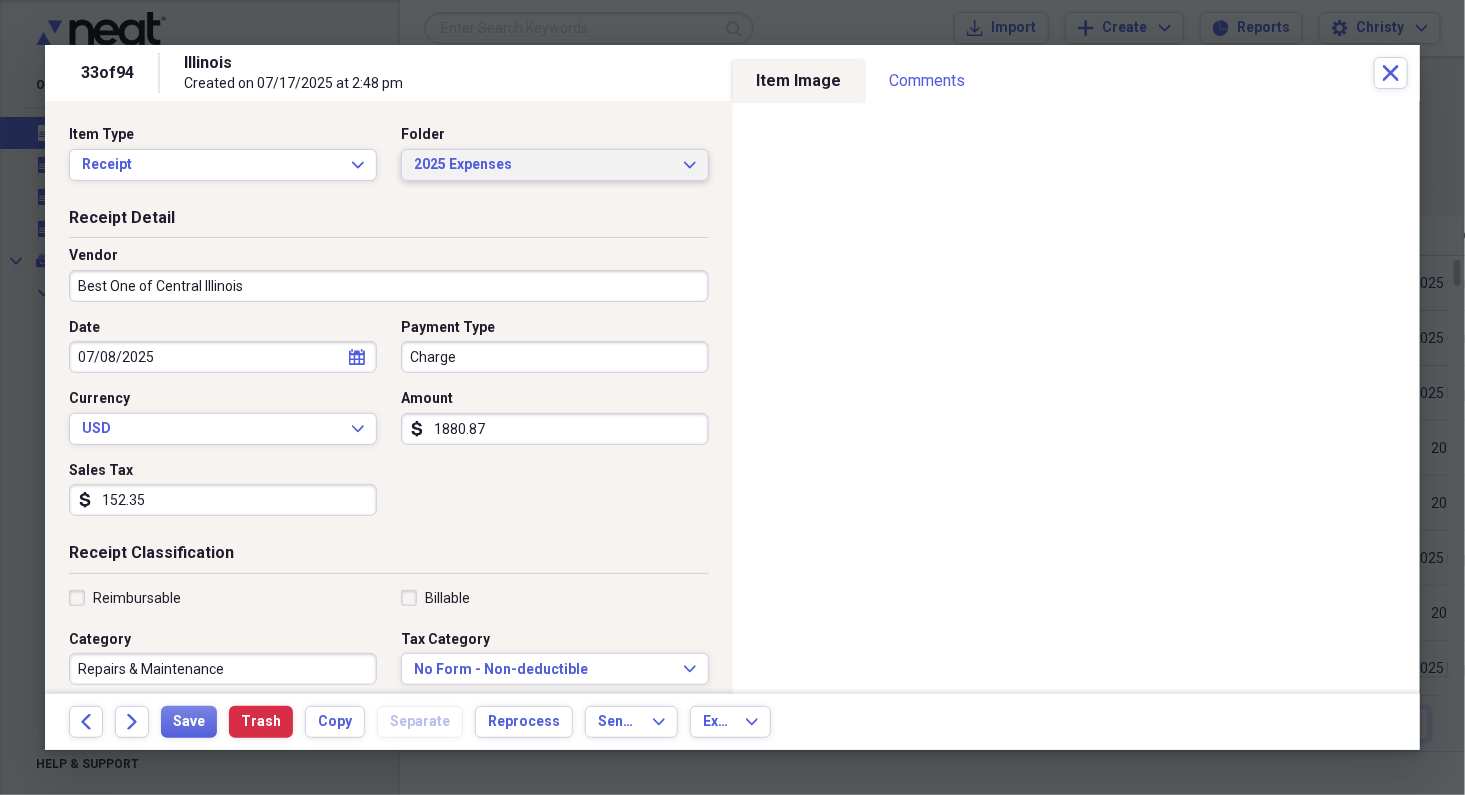 click on "2025 Expenses Expand" at bounding box center [555, 165] 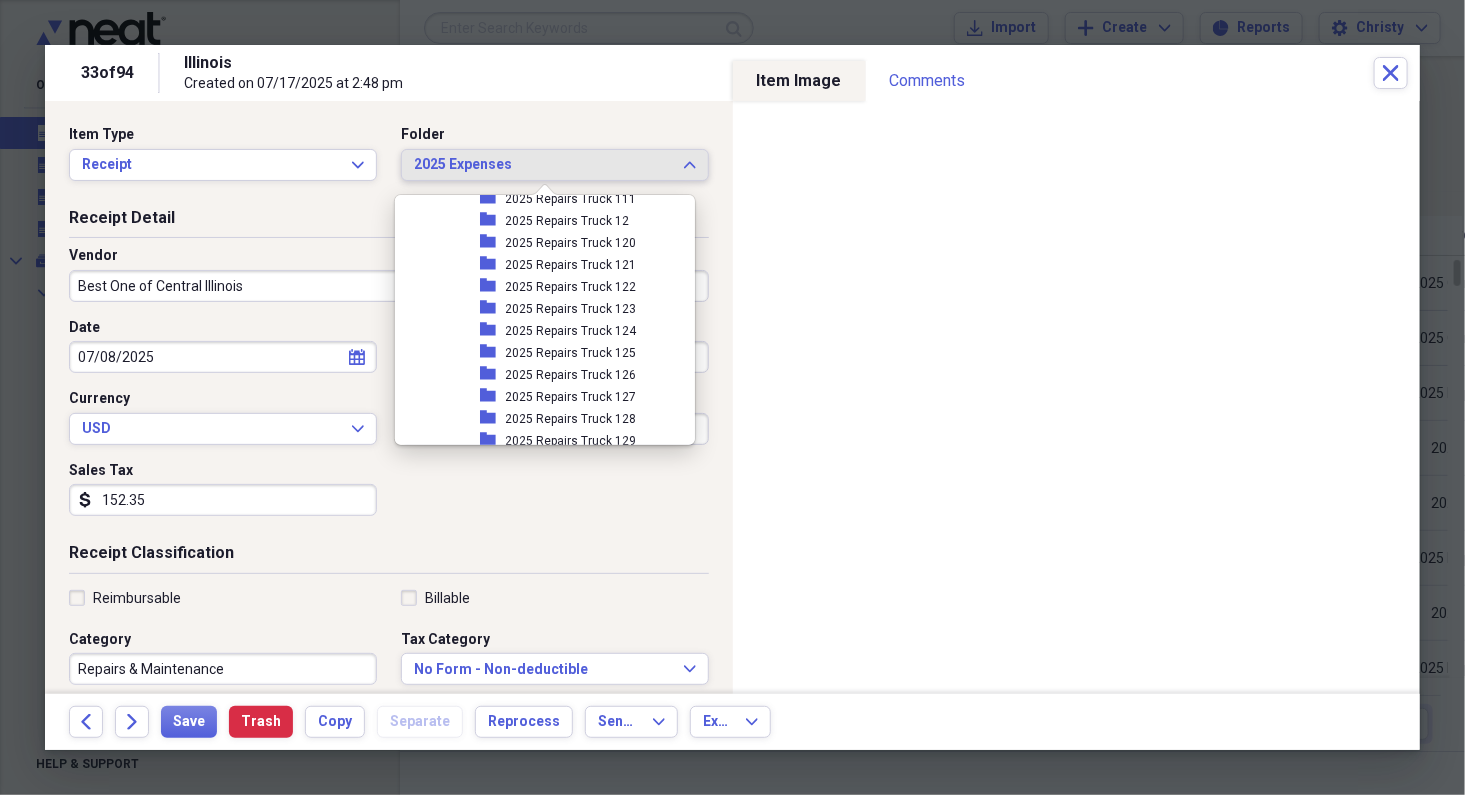scroll, scrollTop: 3101, scrollLeft: 0, axis: vertical 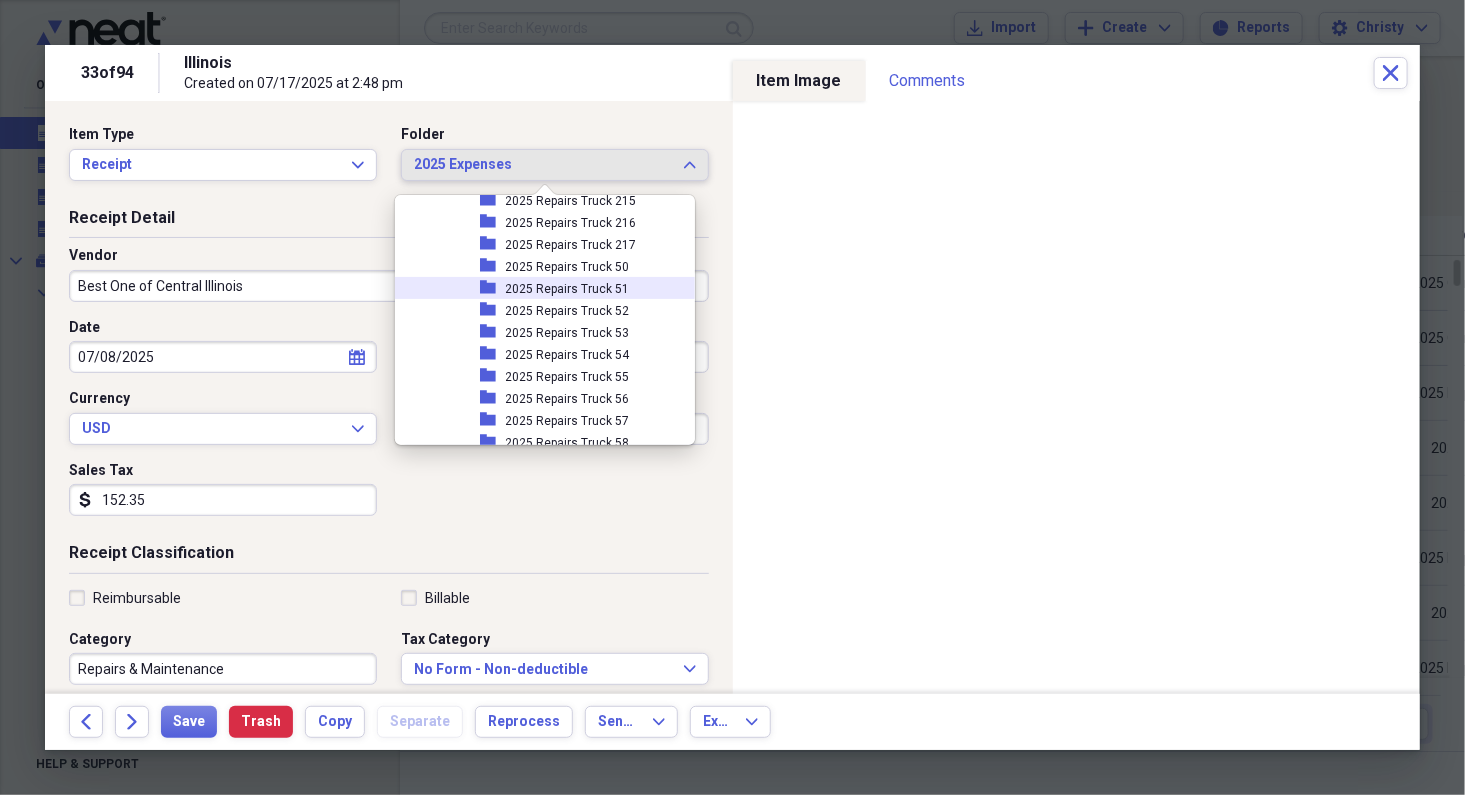 click on "2025 Repairs Truck 51" at bounding box center (568, 289) 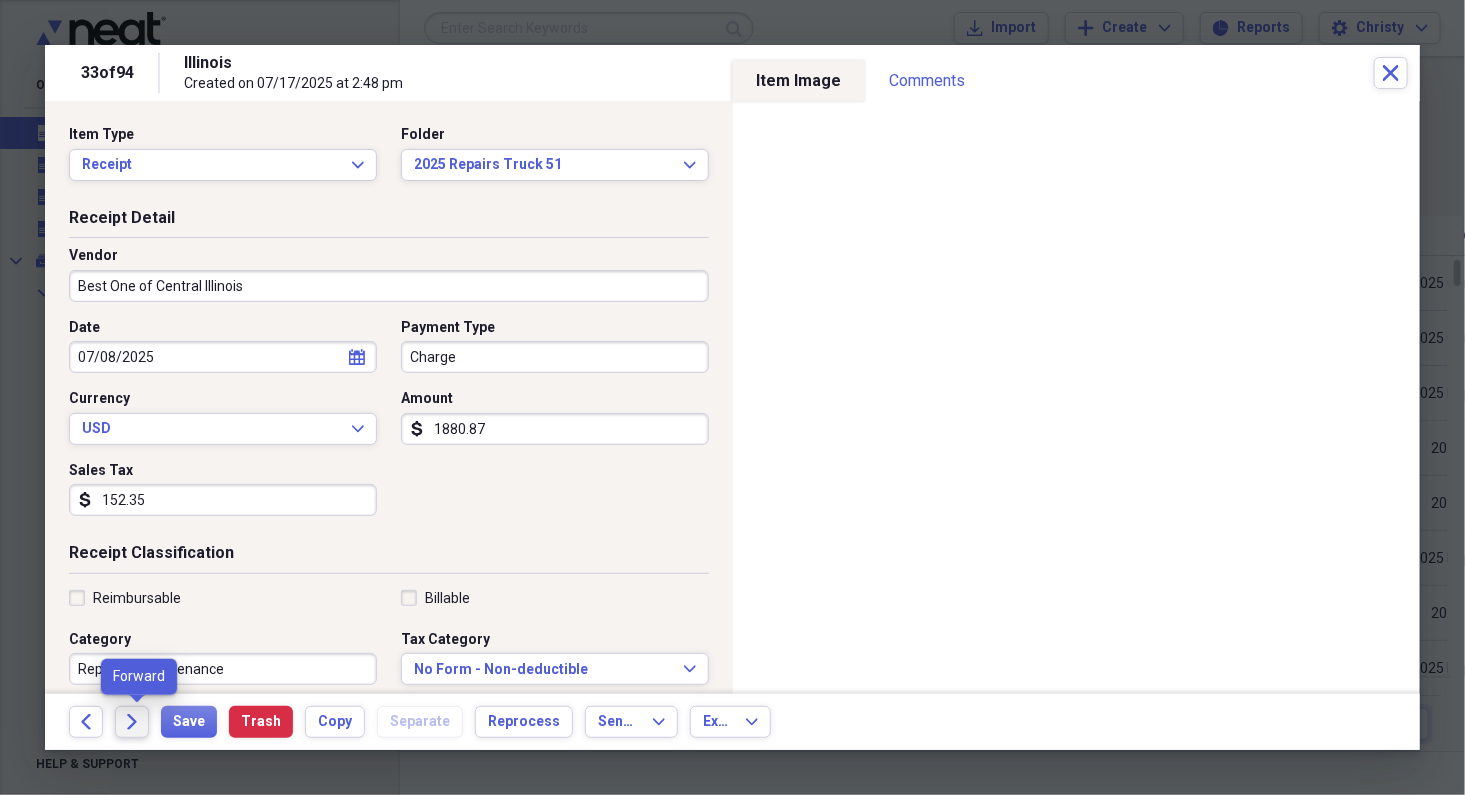 click on "Forward" at bounding box center (132, 722) 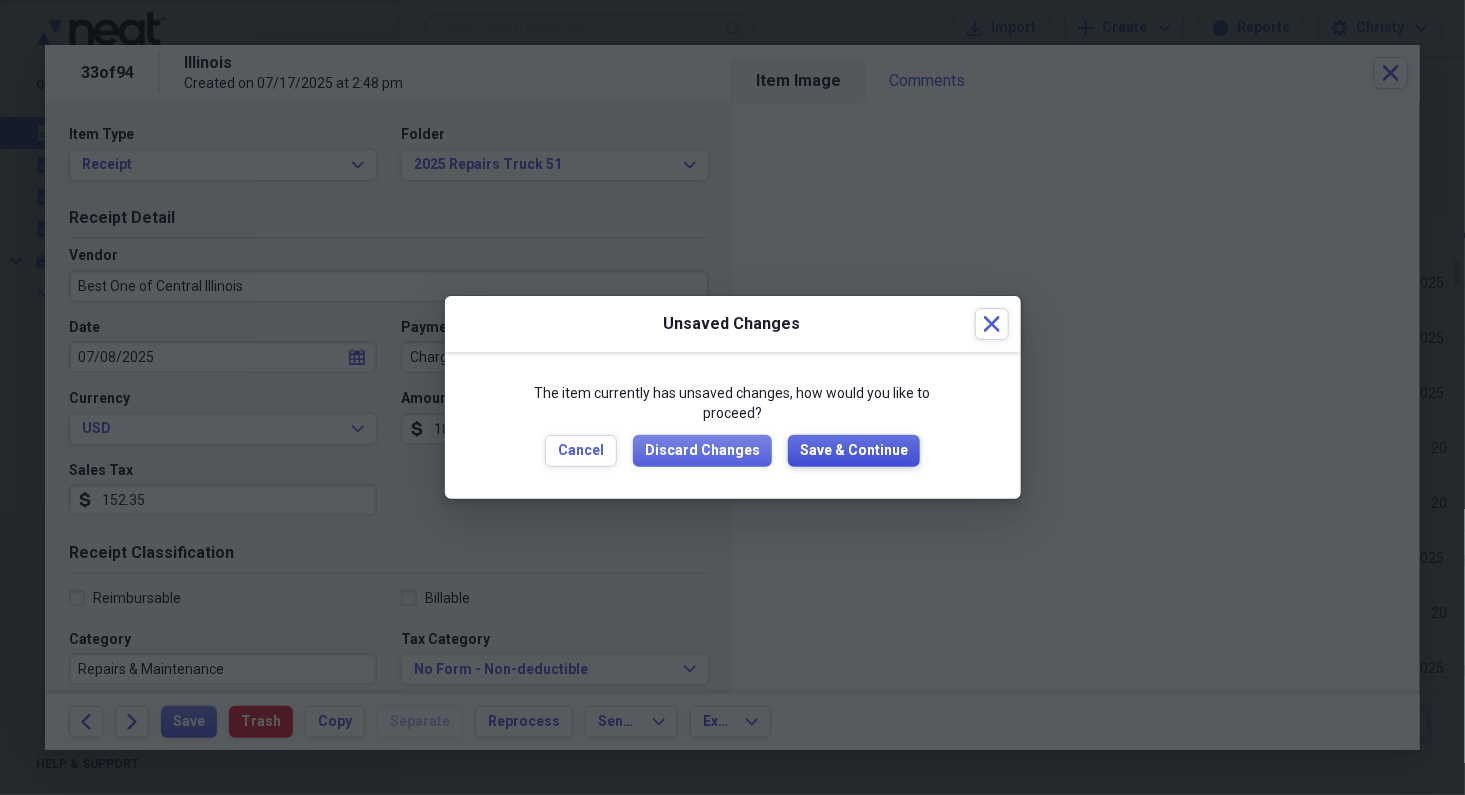 click on "Save & Continue" at bounding box center [854, 451] 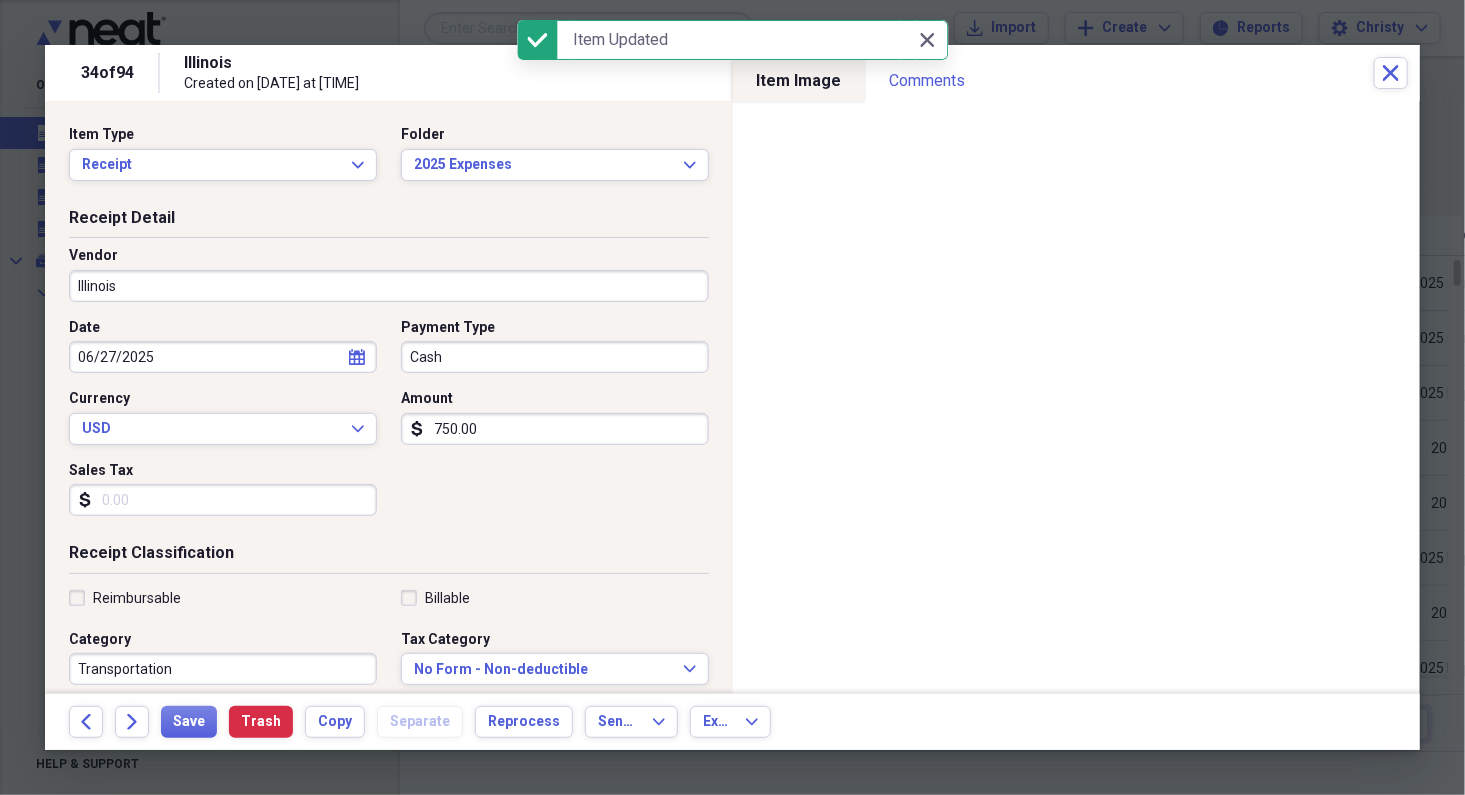 click on "Illinois" at bounding box center (389, 286) 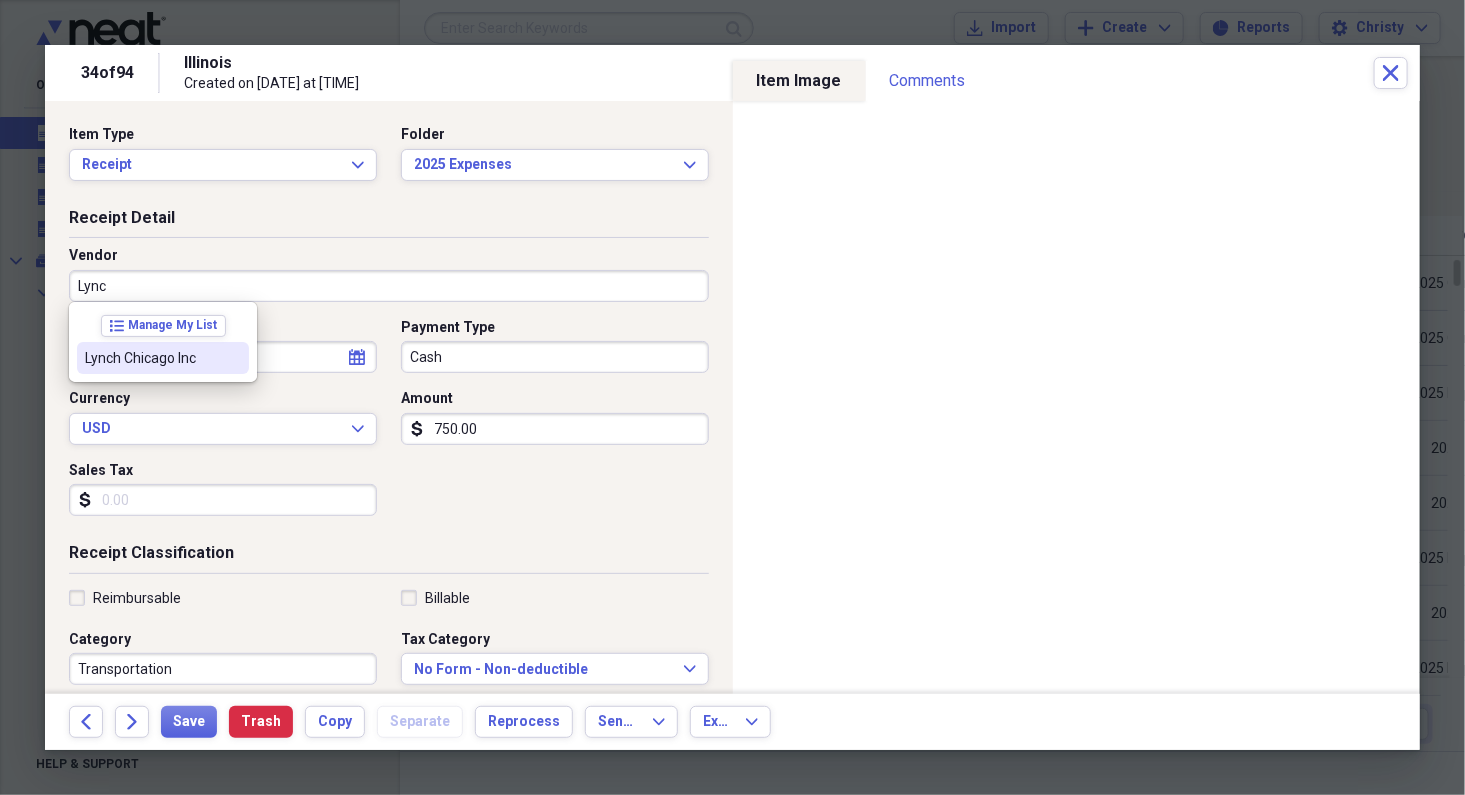 click on "Lynch Chicago Inc" at bounding box center [151, 358] 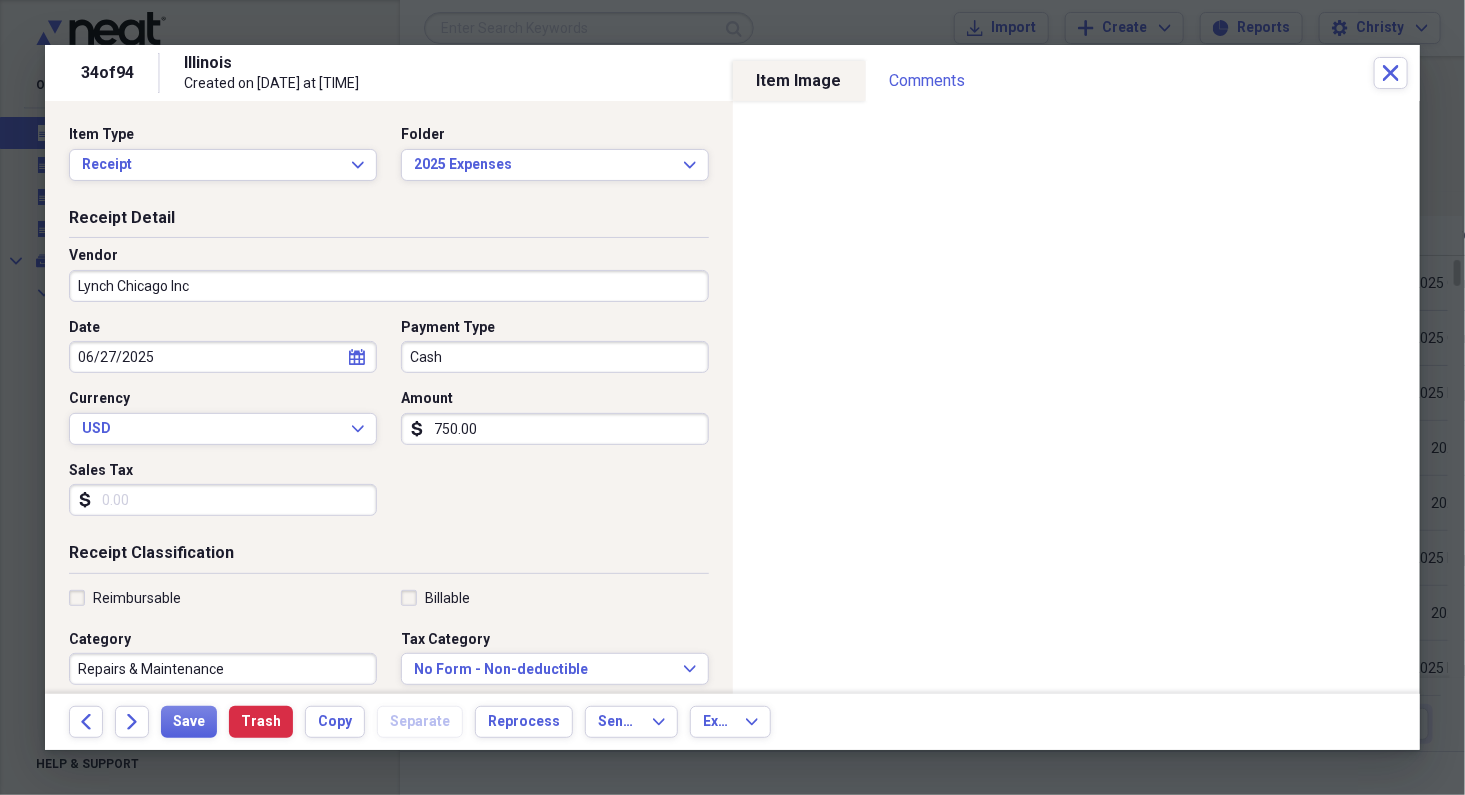 click on "Cash" at bounding box center [555, 357] 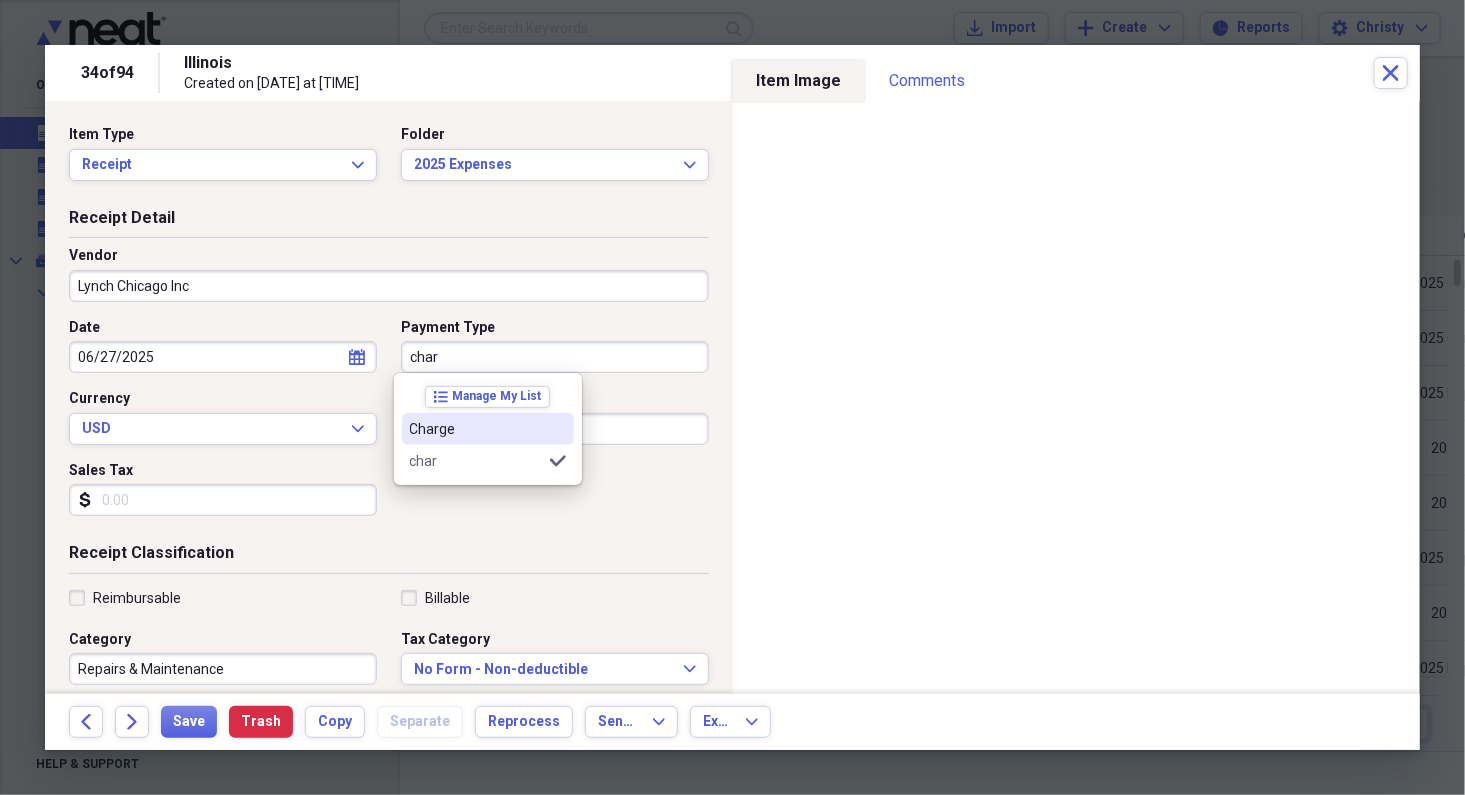 click on "Charge" at bounding box center [476, 429] 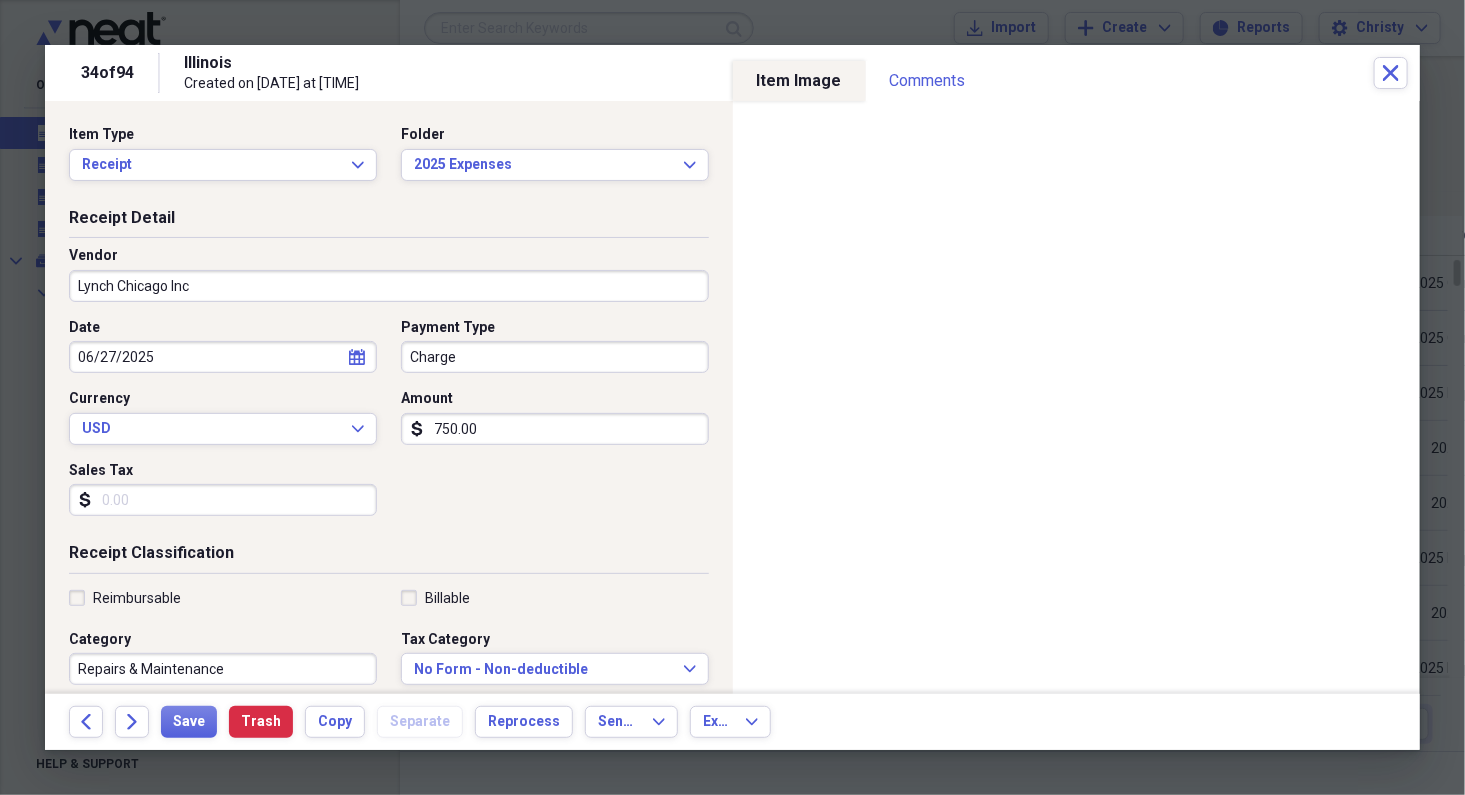 click on "Sales Tax" at bounding box center [223, 500] 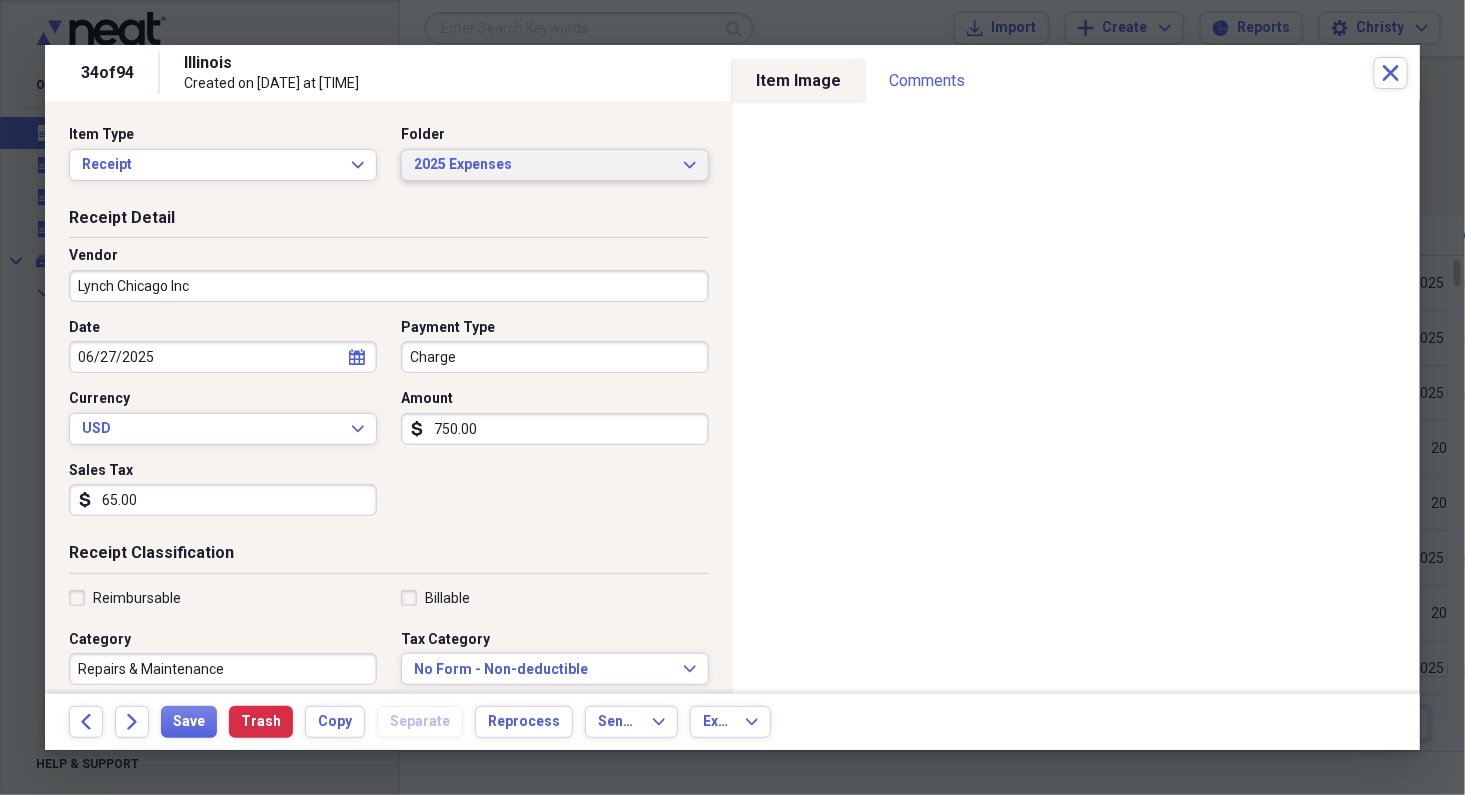 click on "2025 Expenses" at bounding box center [543, 165] 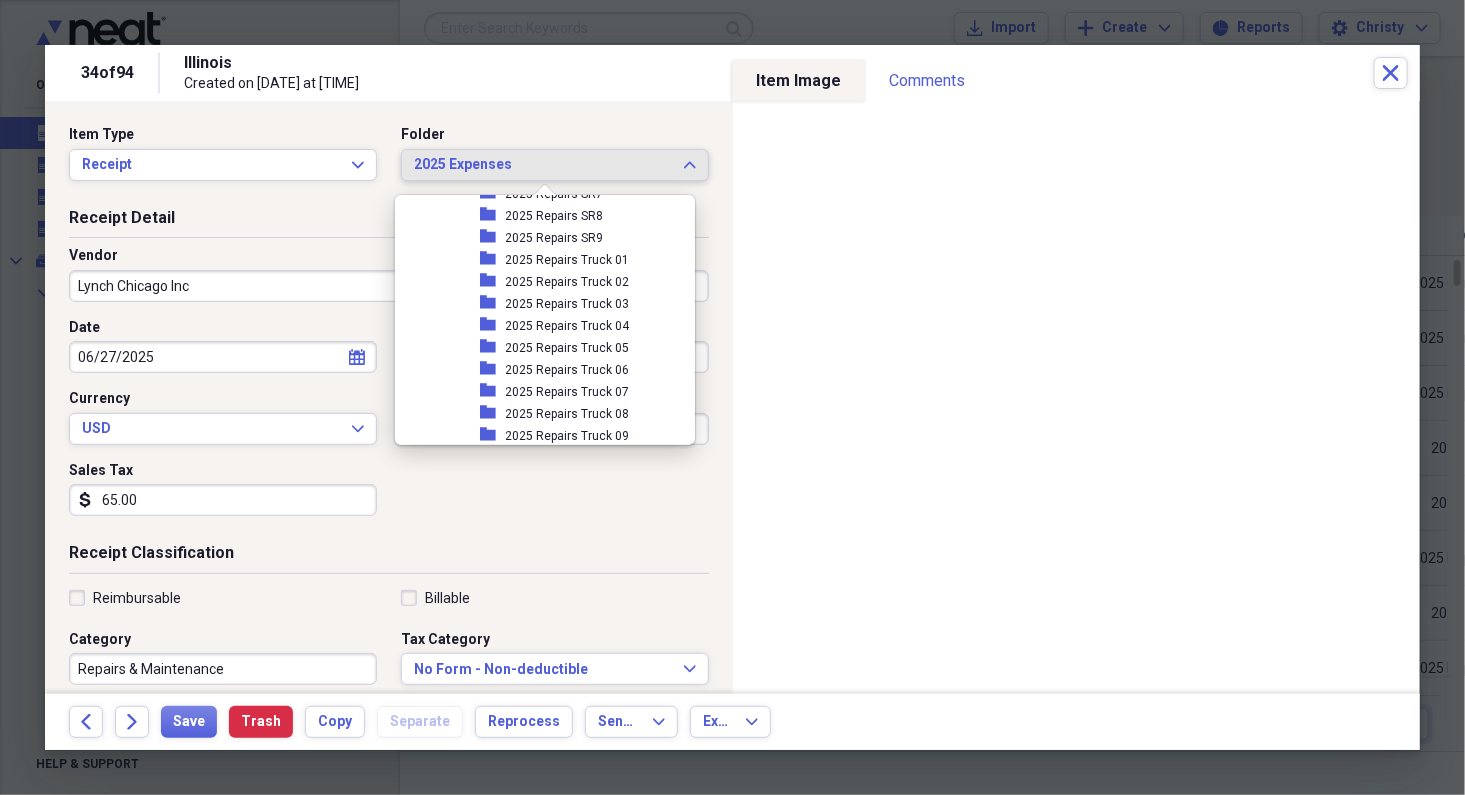 scroll, scrollTop: 2374, scrollLeft: 0, axis: vertical 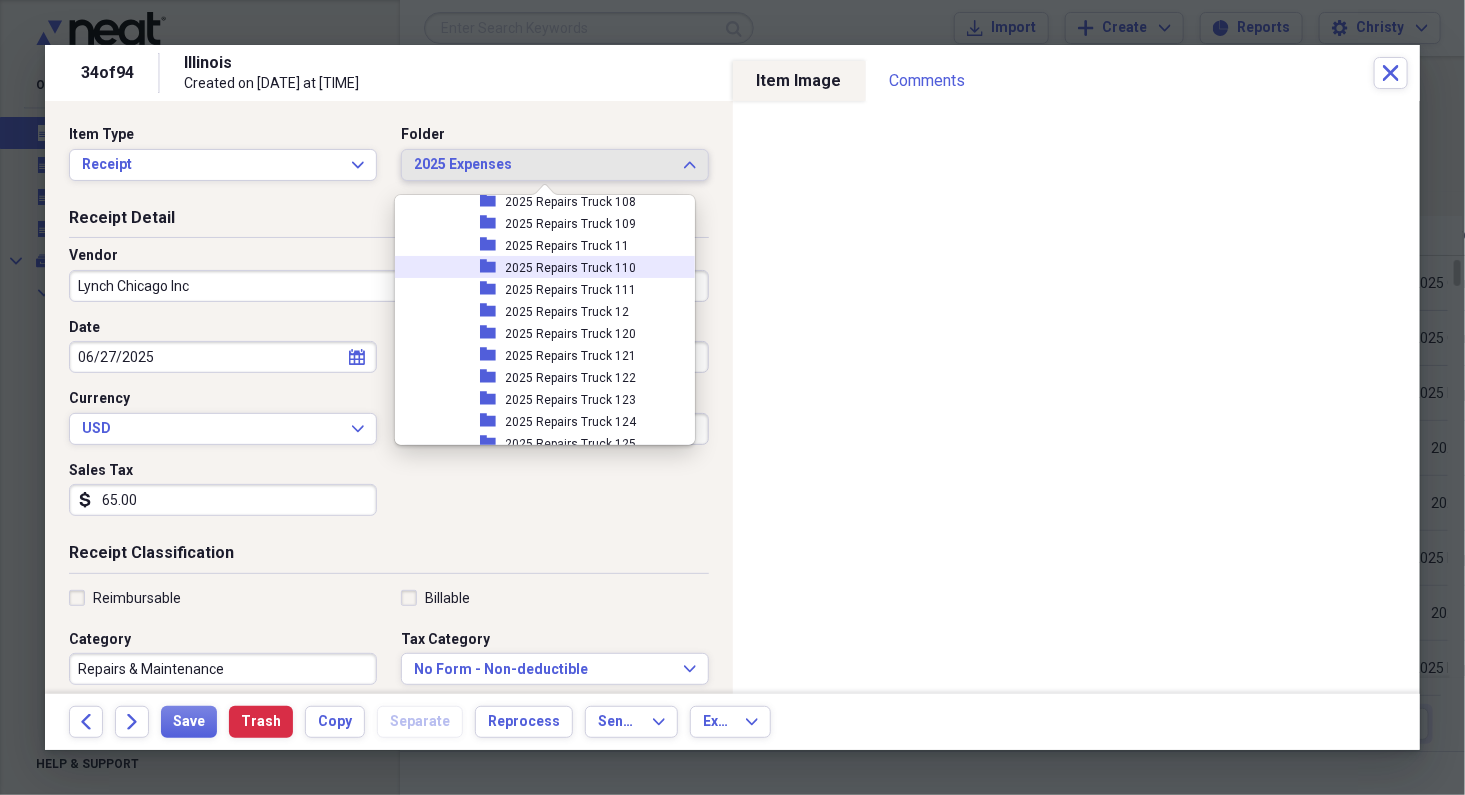 click on "2025 Repairs Truck 110" at bounding box center [571, 268] 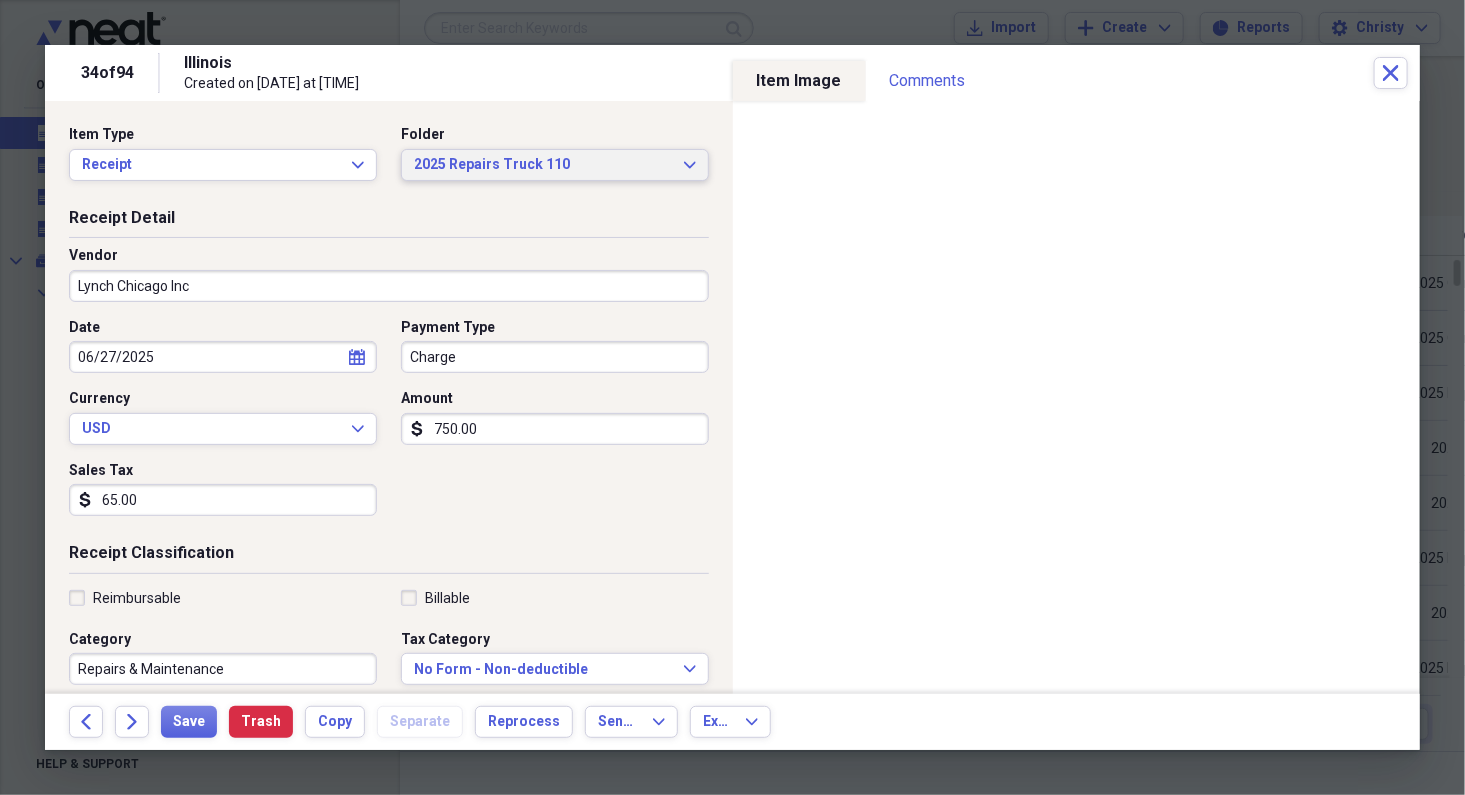 scroll, scrollTop: 427, scrollLeft: 0, axis: vertical 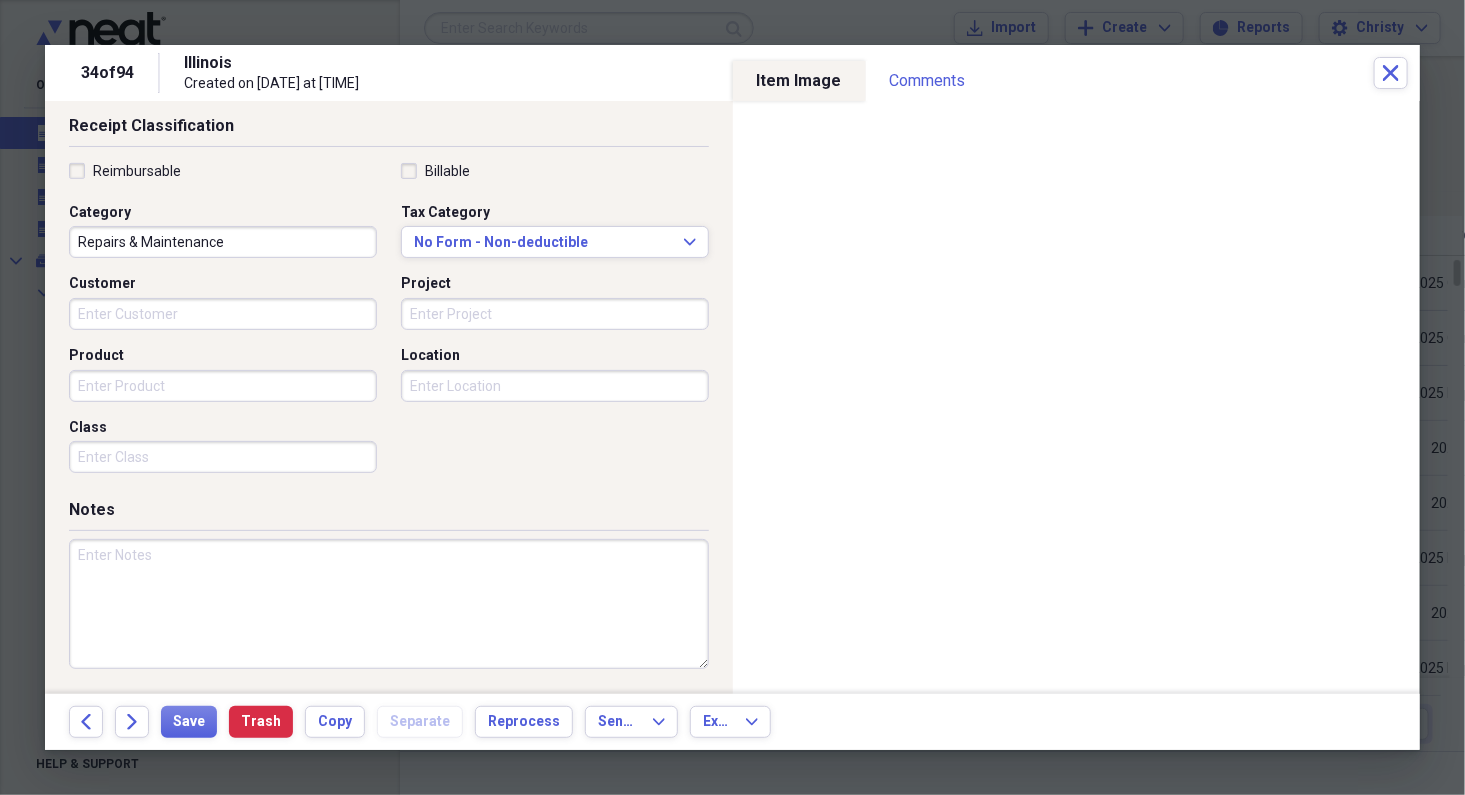 click at bounding box center (389, 604) 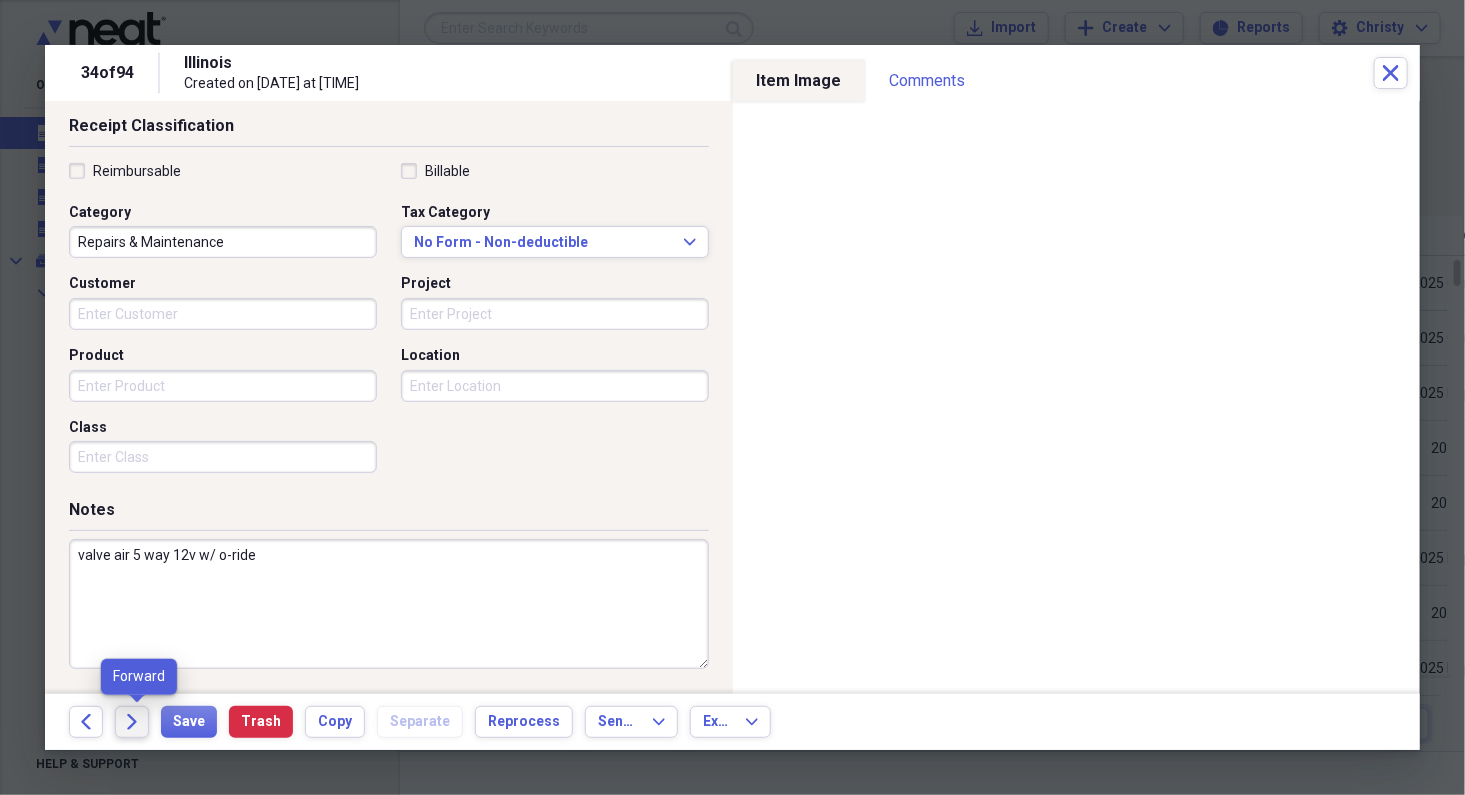 click on "Forward" 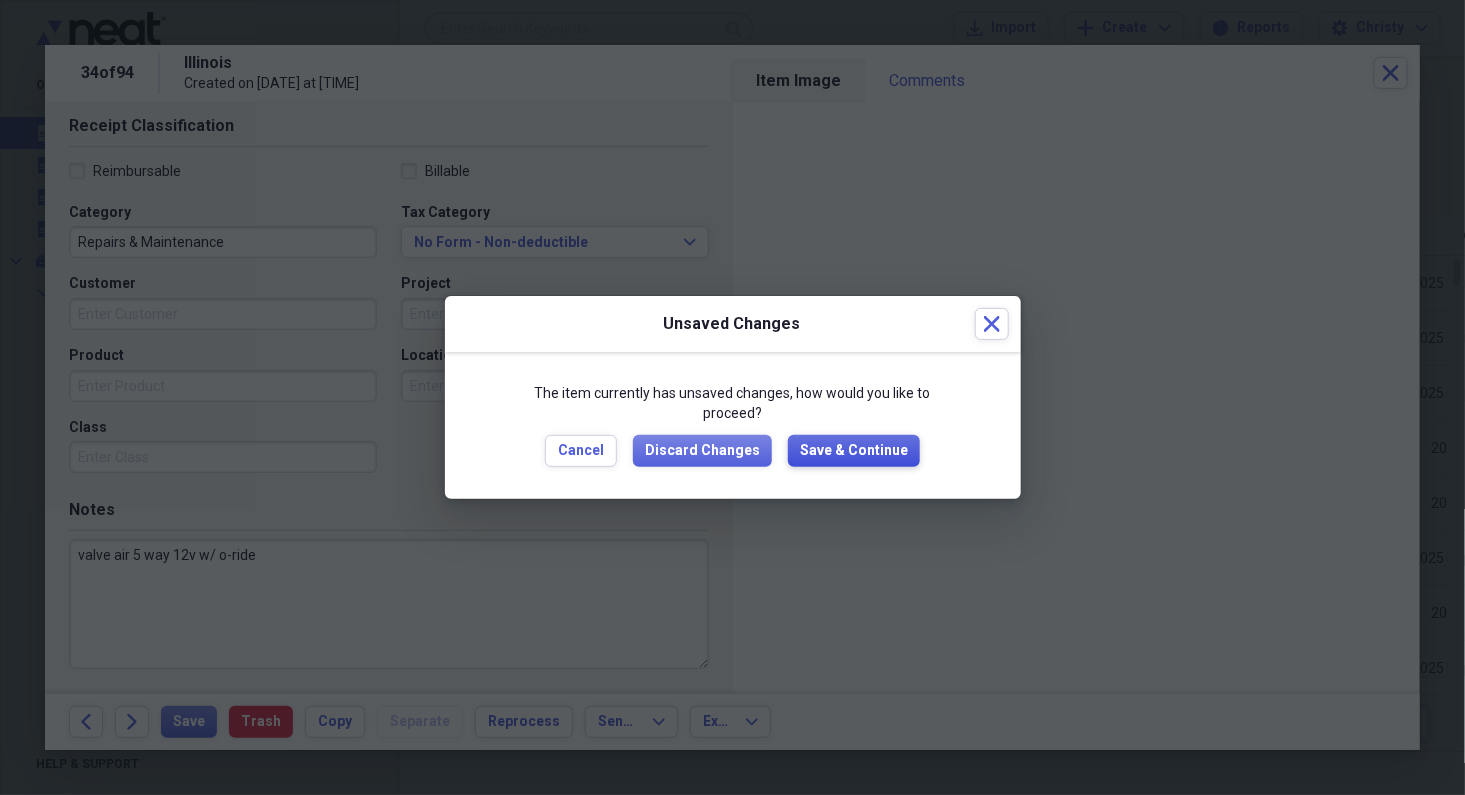 click on "Save & Continue" at bounding box center (854, 451) 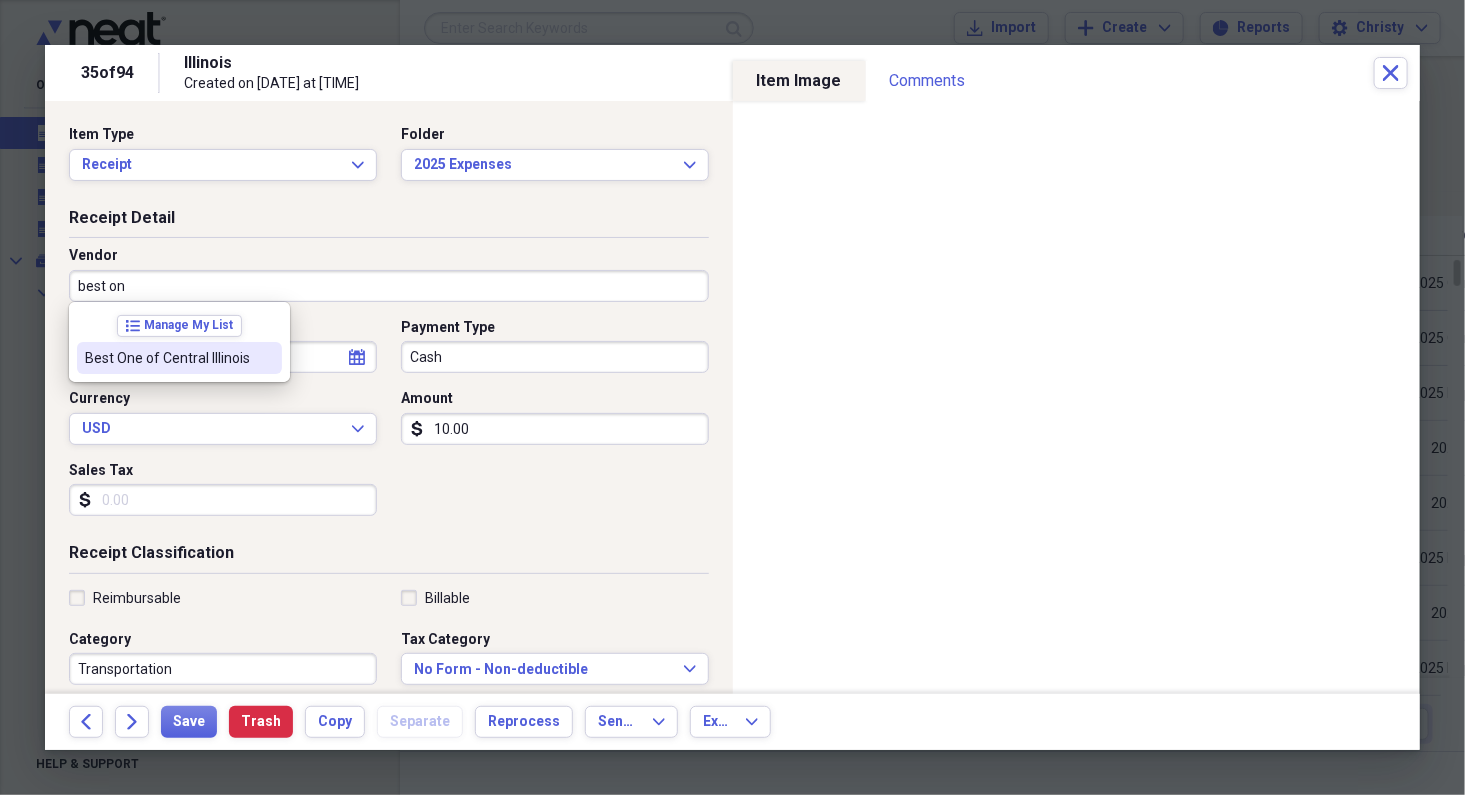 click on "Best One of Central Illinois" at bounding box center (179, 358) 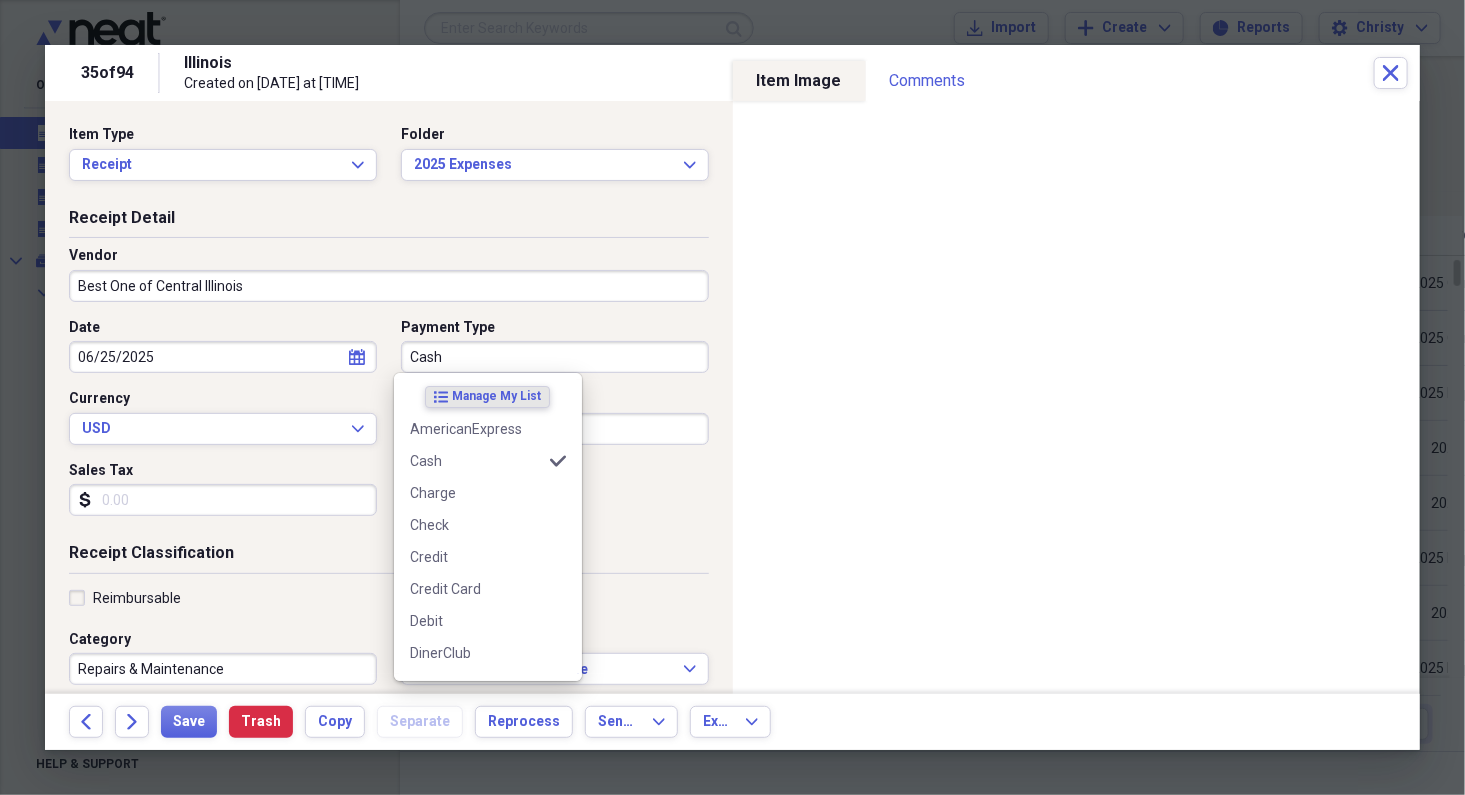 click on "Cash" at bounding box center (555, 357) 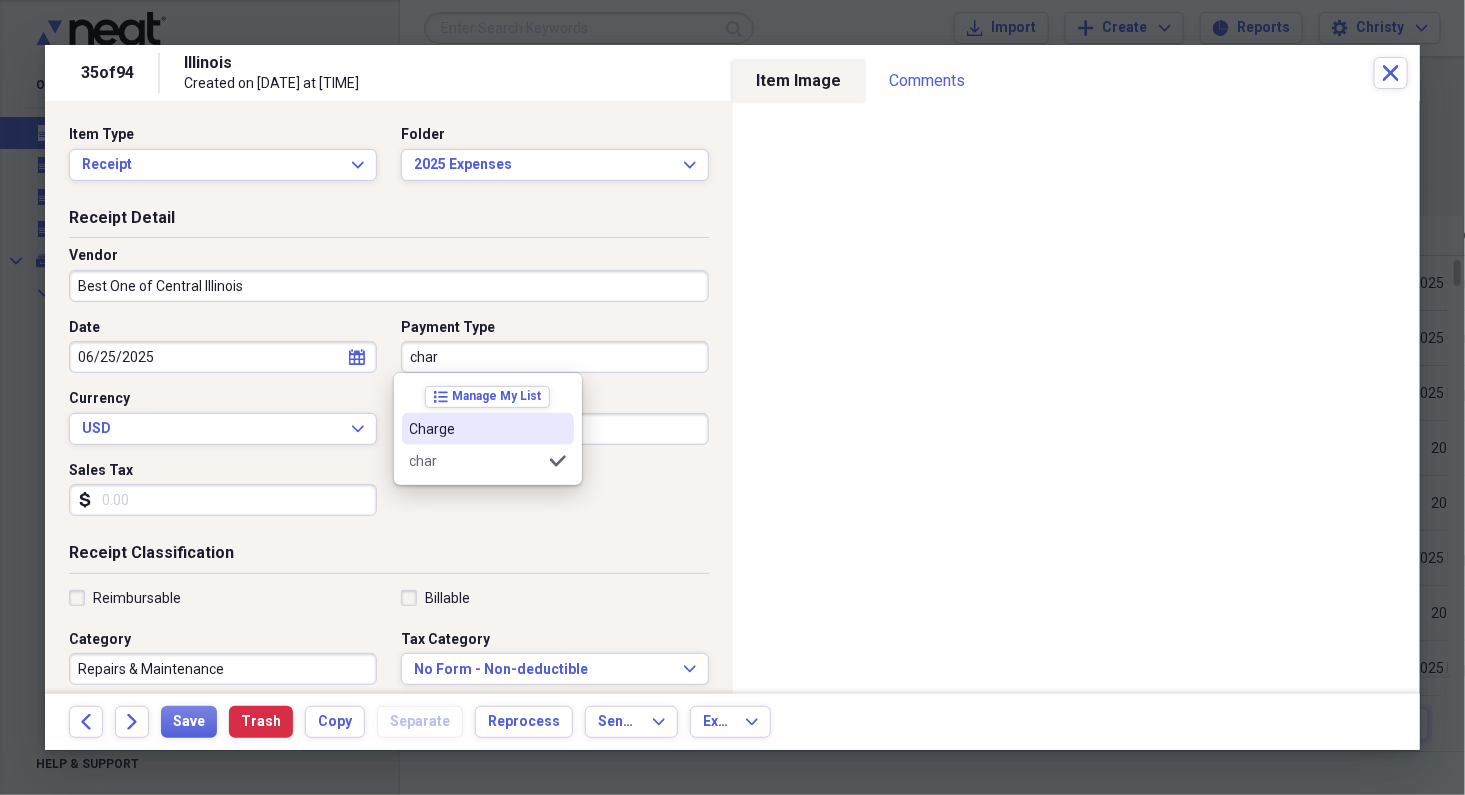 click on "Charge" at bounding box center [476, 429] 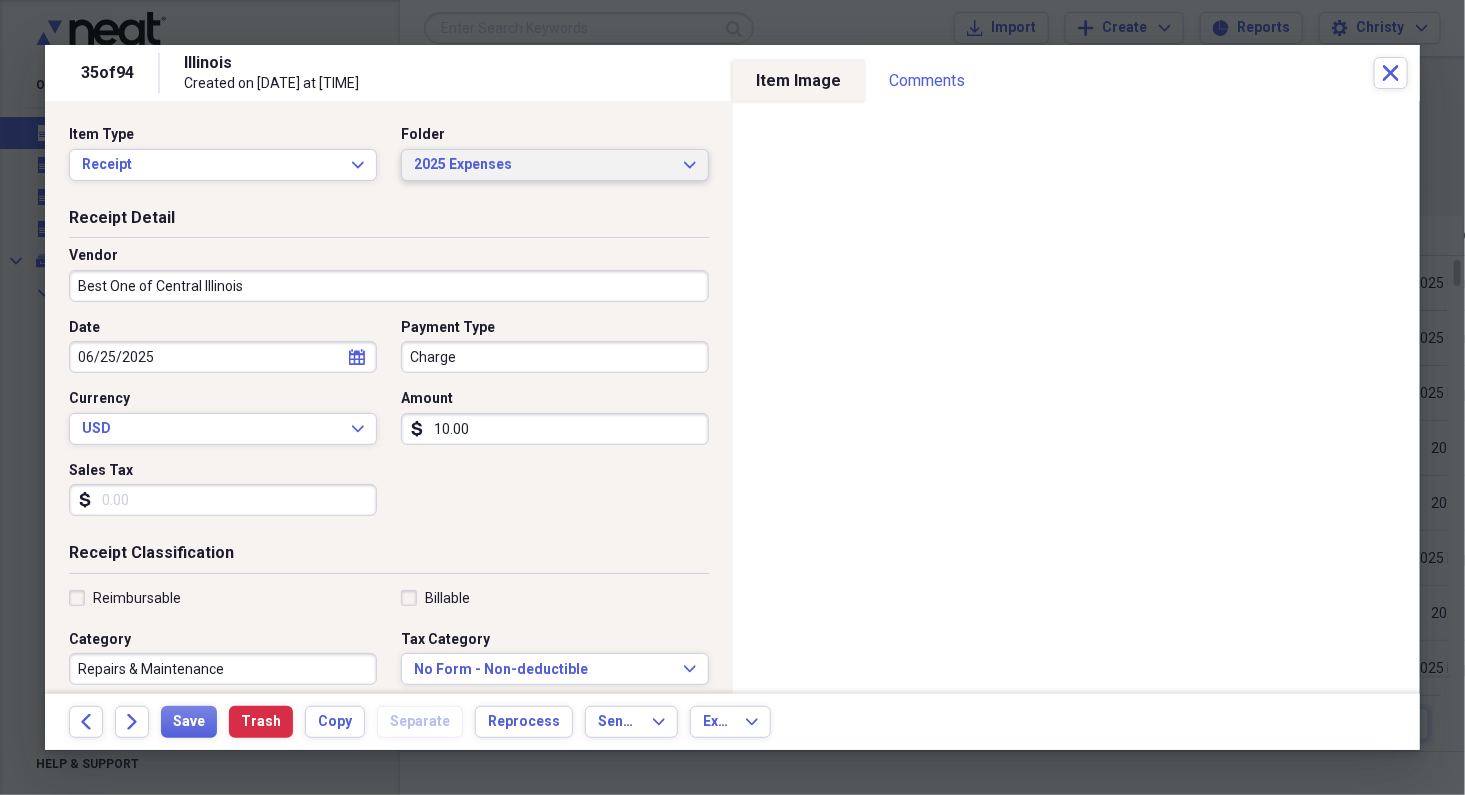 click on "2025 Expenses Expand" at bounding box center (555, 165) 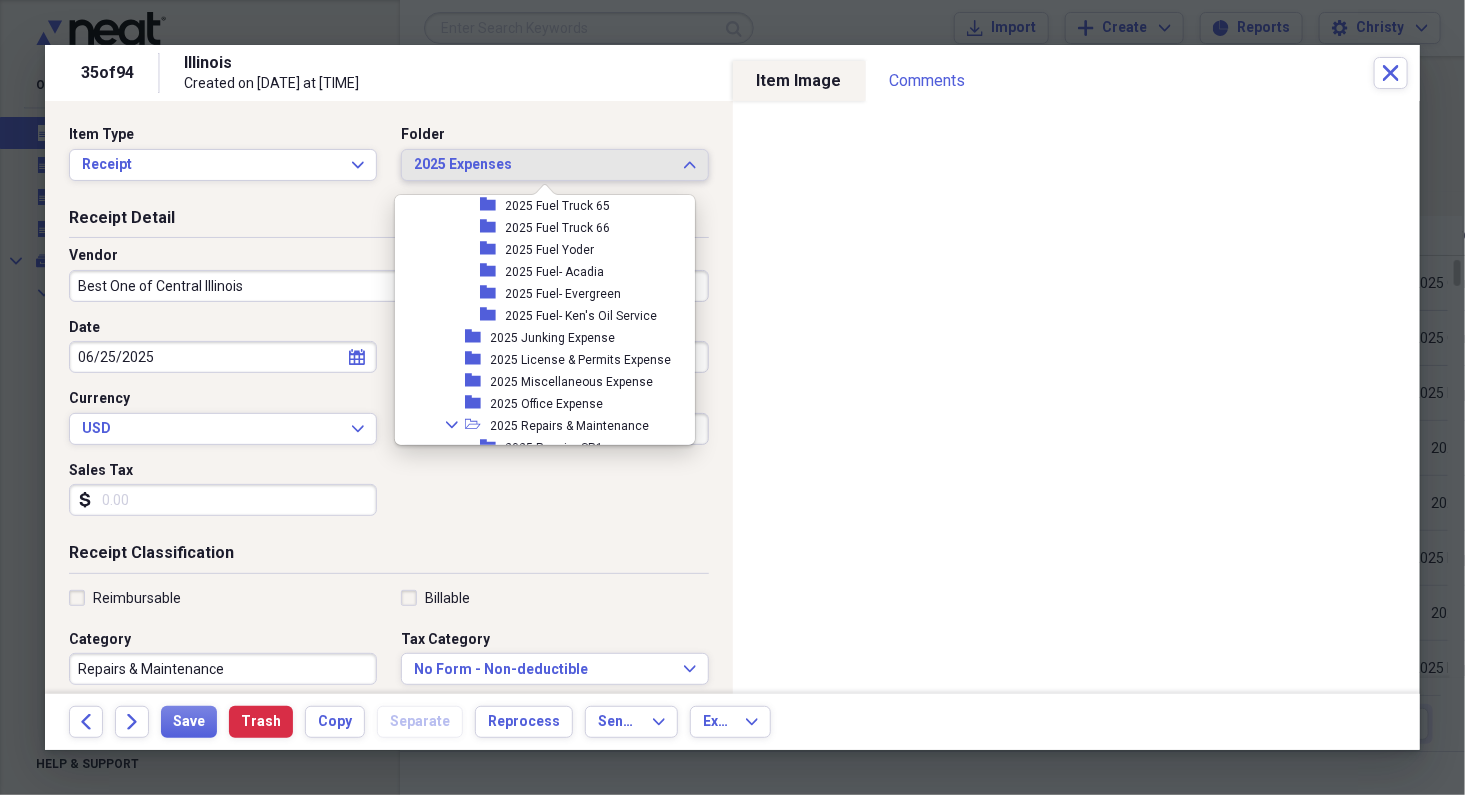 scroll, scrollTop: 1647, scrollLeft: 0, axis: vertical 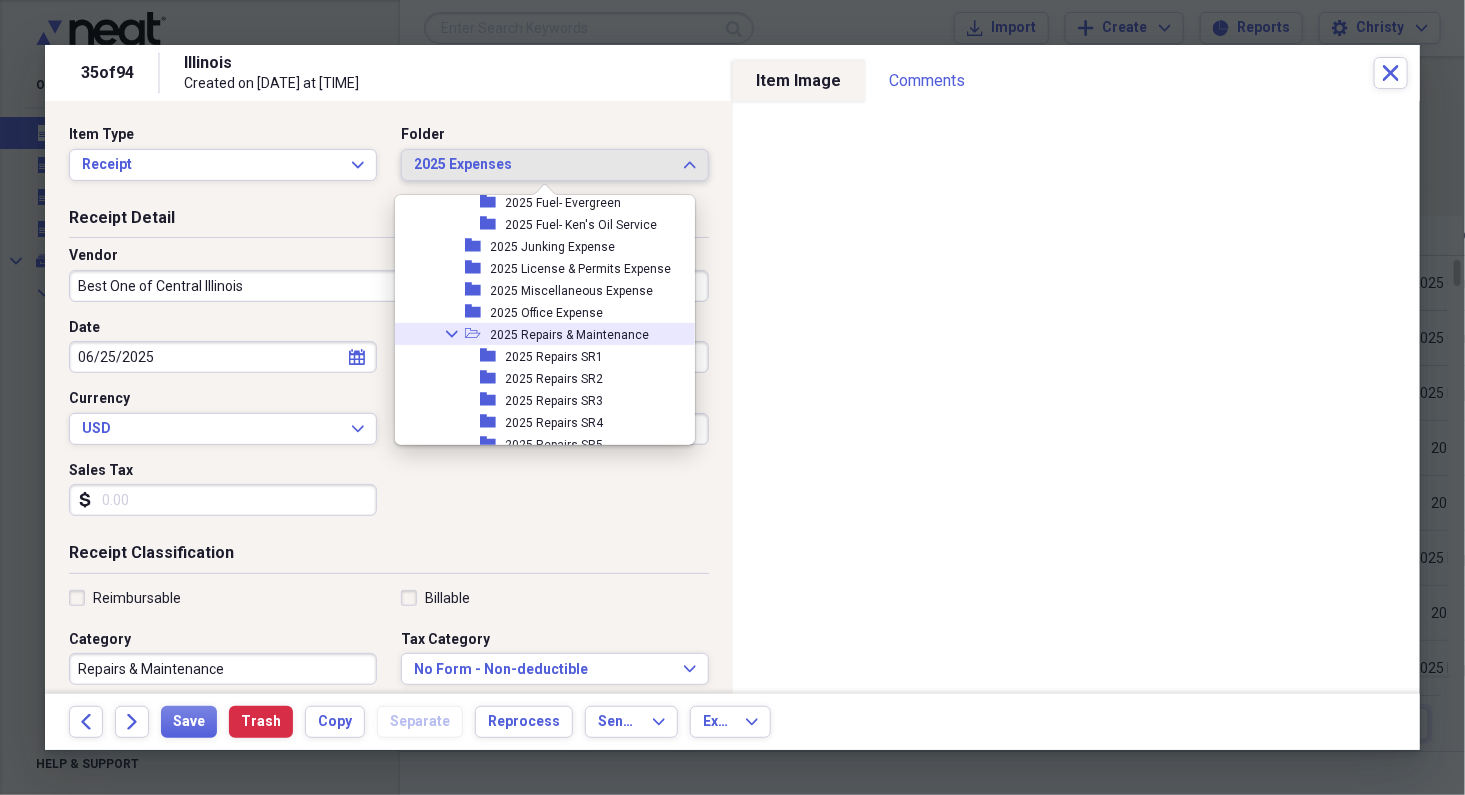 click on "2025 Repairs & Maintenance" at bounding box center [570, 335] 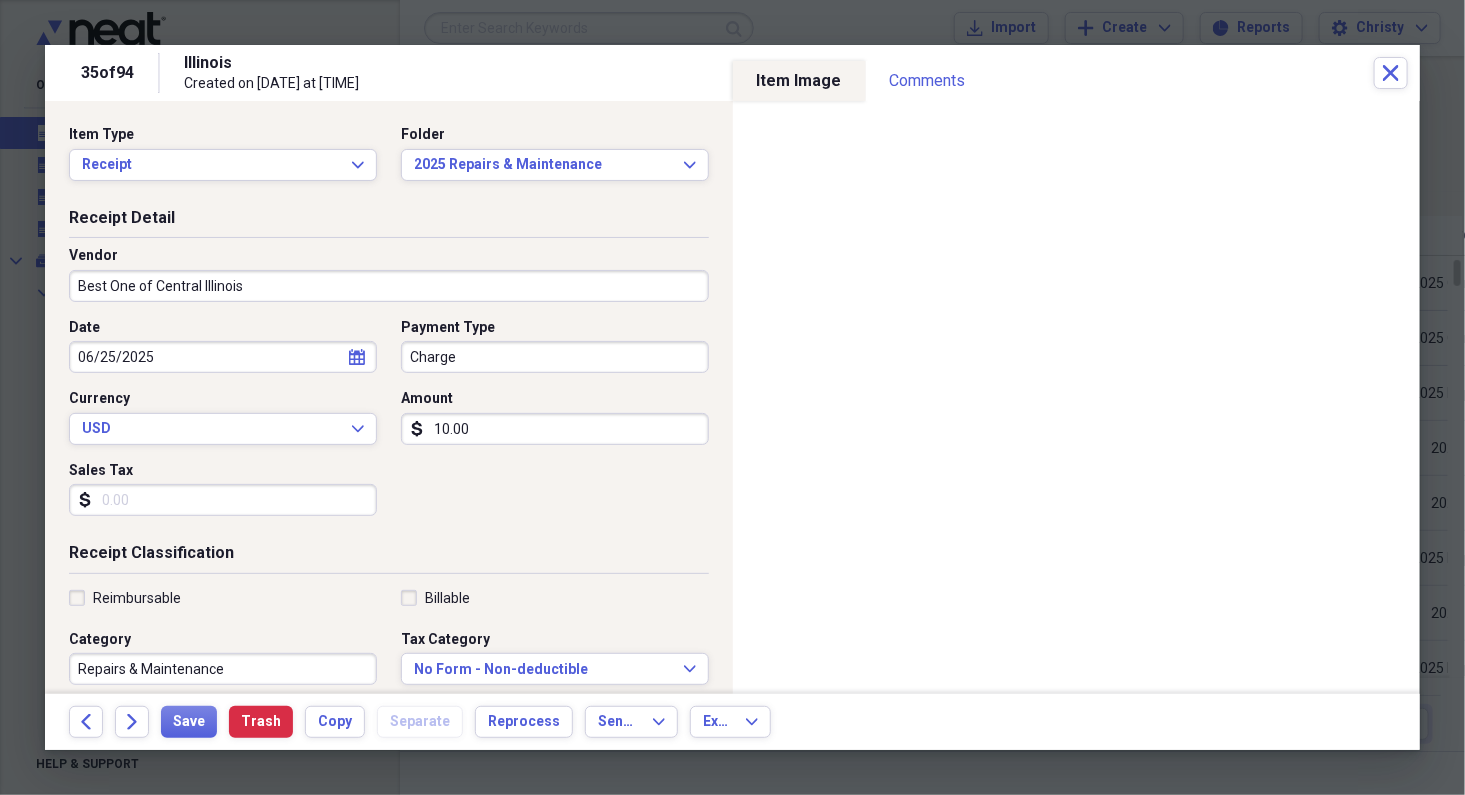 click on "10.00" at bounding box center [555, 429] 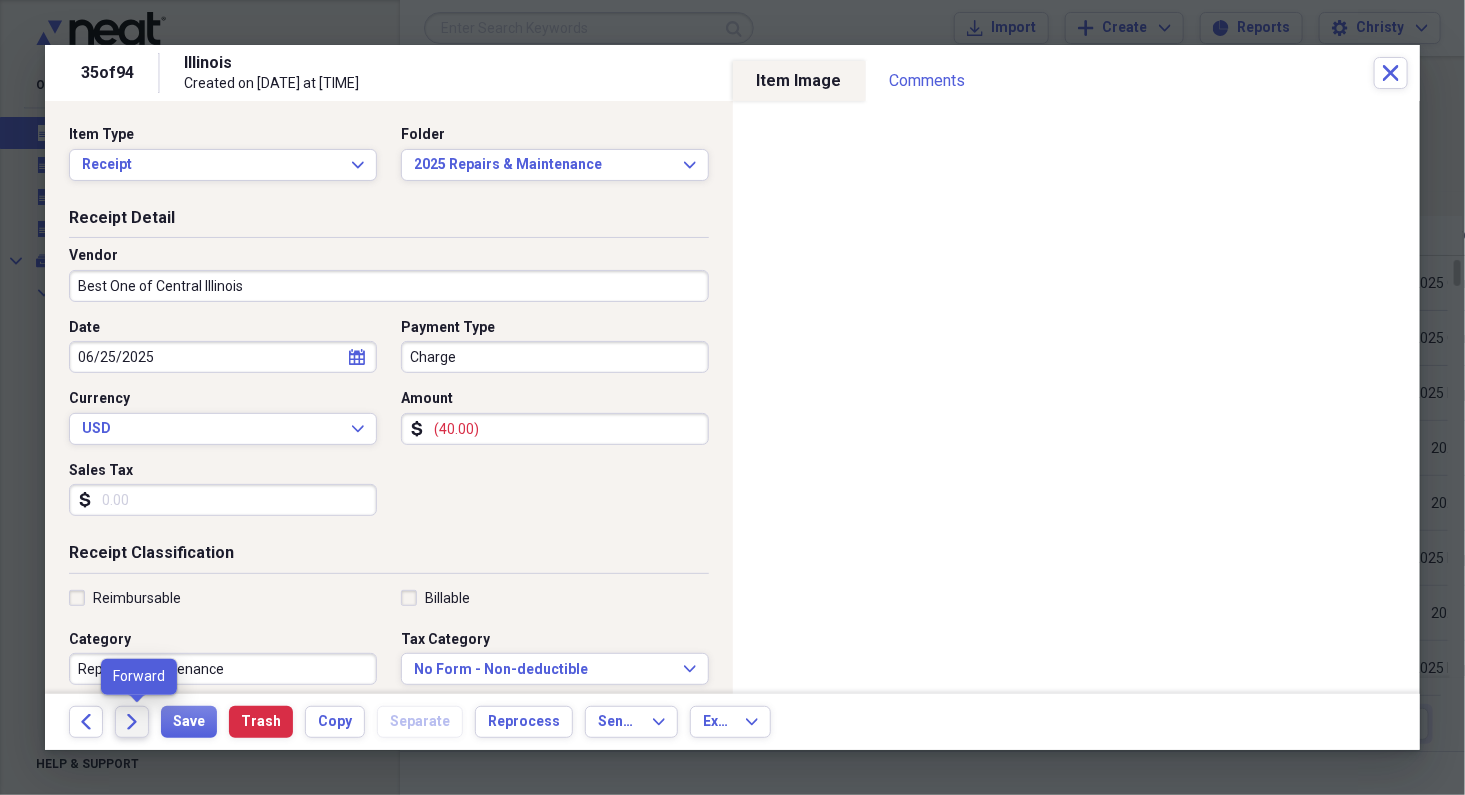 click 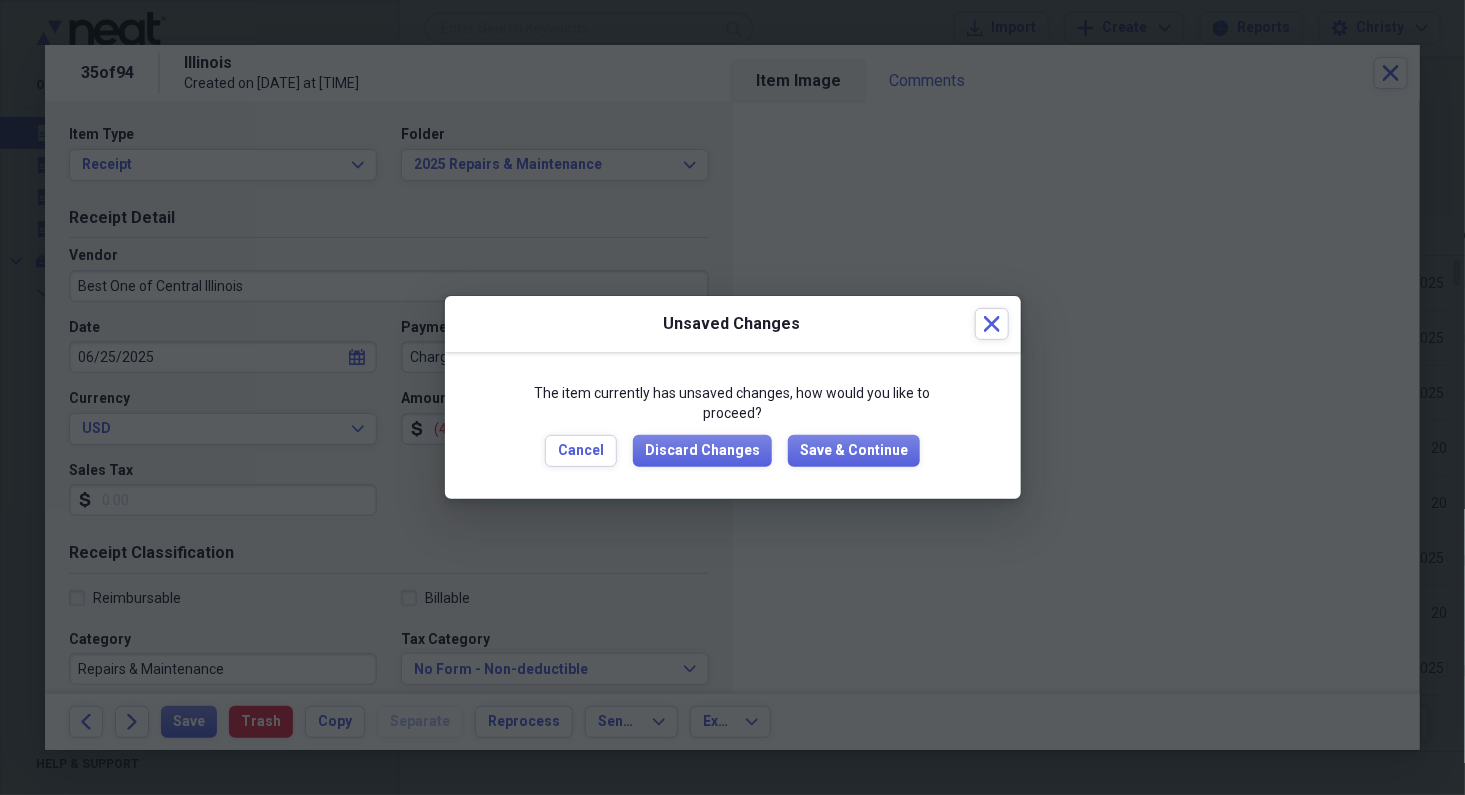 click on "The item currently has unsaved changes, how would you like to proceed? Cancel Discard Changes Save & Continue" at bounding box center (733, 425) 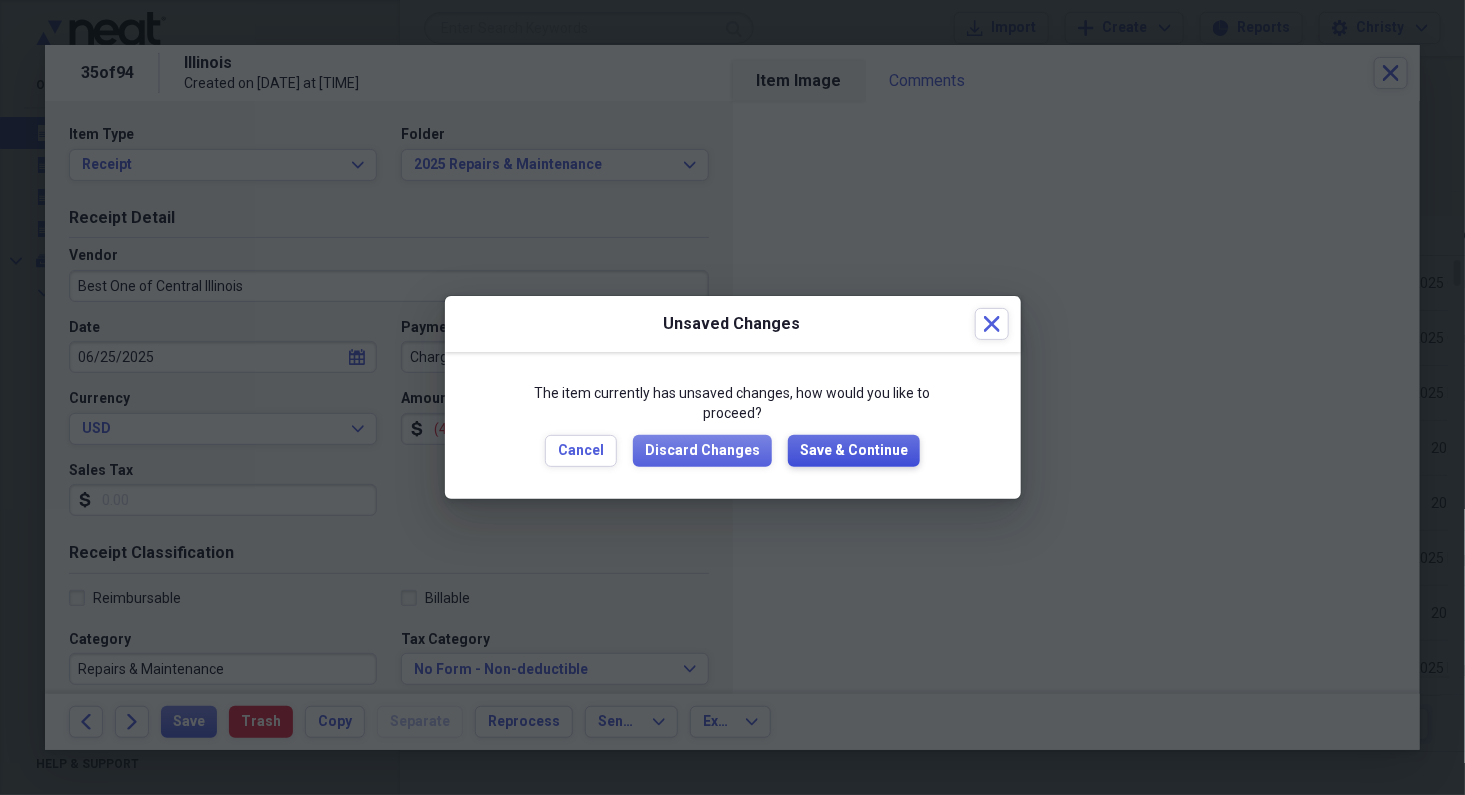 click on "Save & Continue" at bounding box center (854, 451) 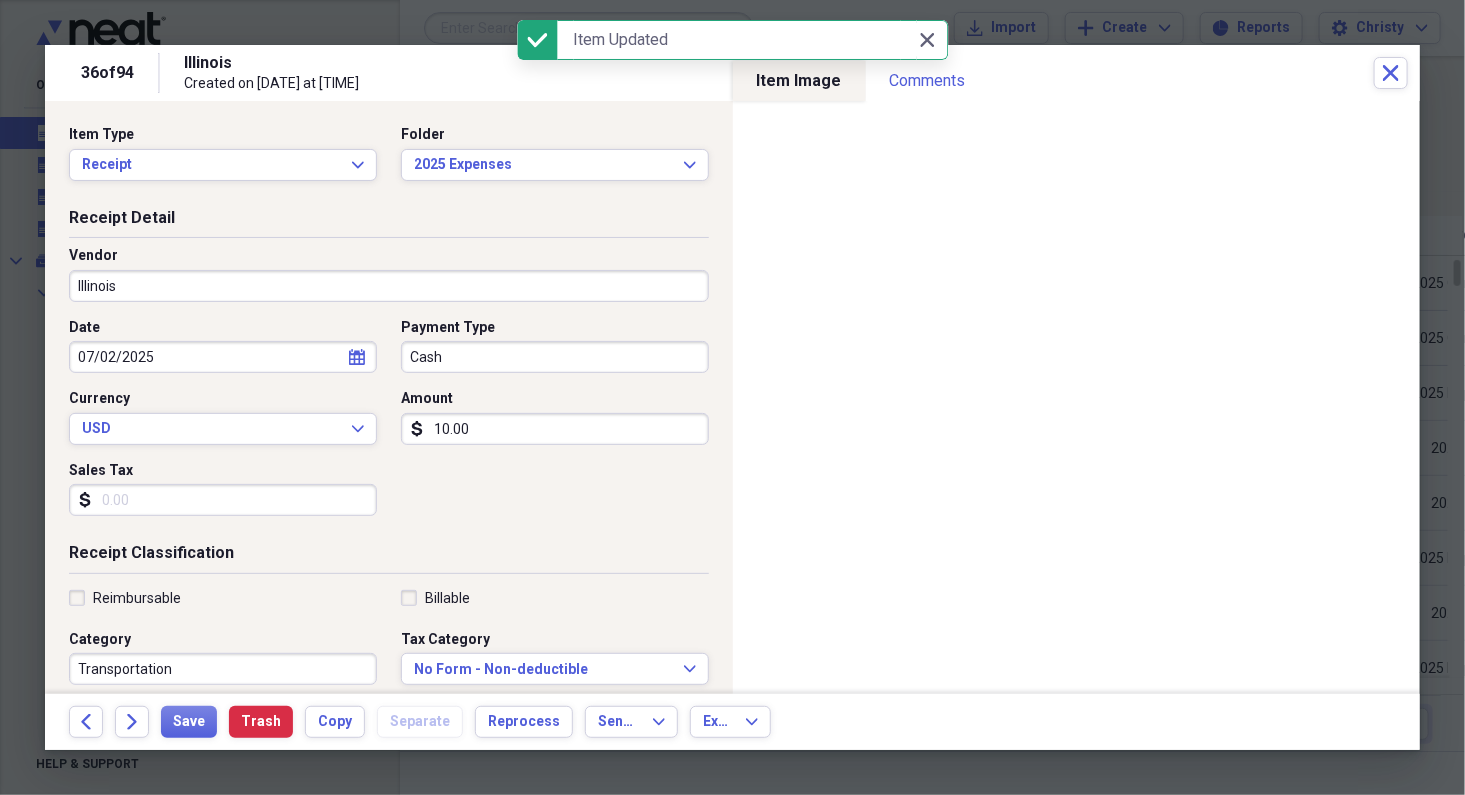 click on "Illinois" at bounding box center [389, 286] 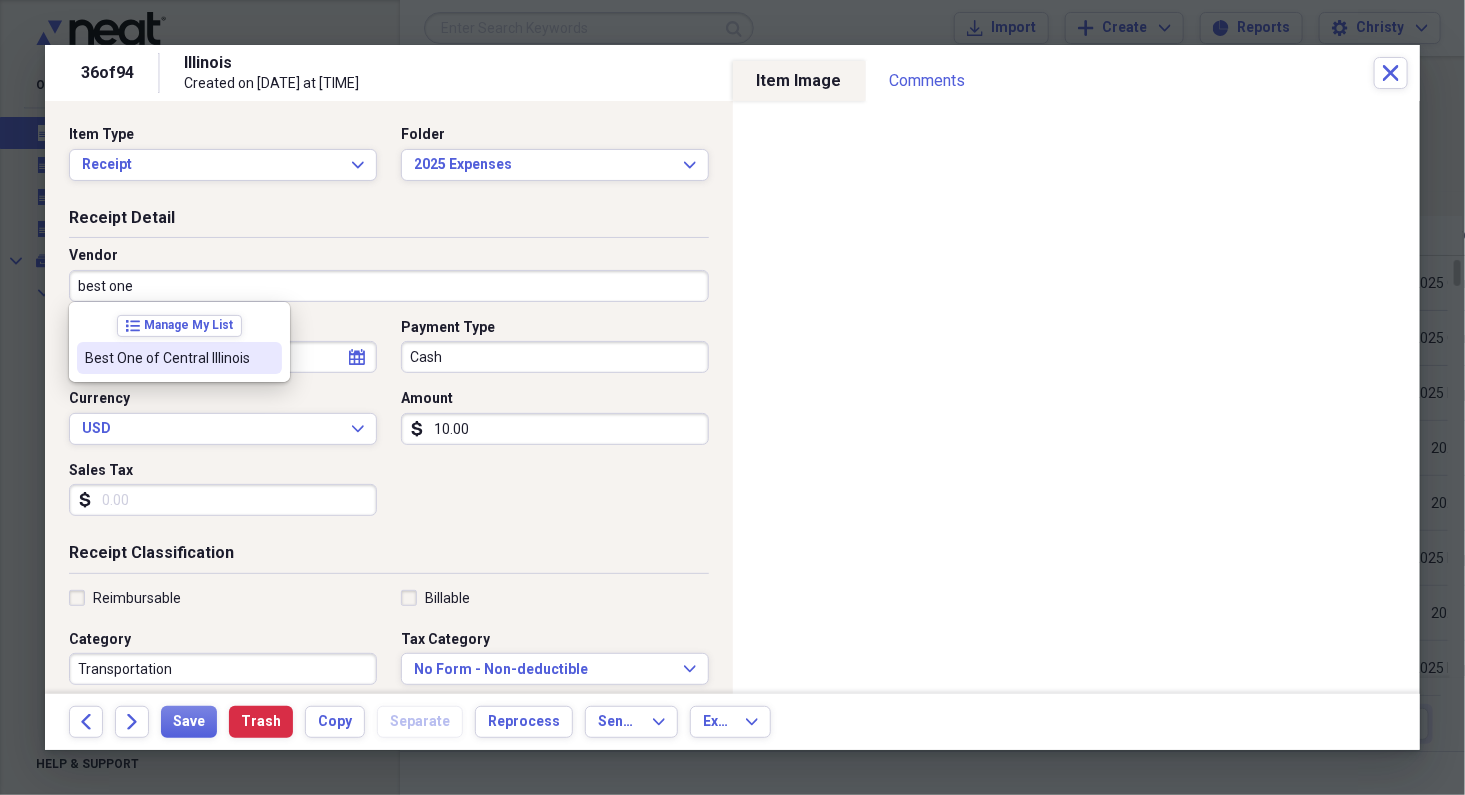 click at bounding box center (266, 358) 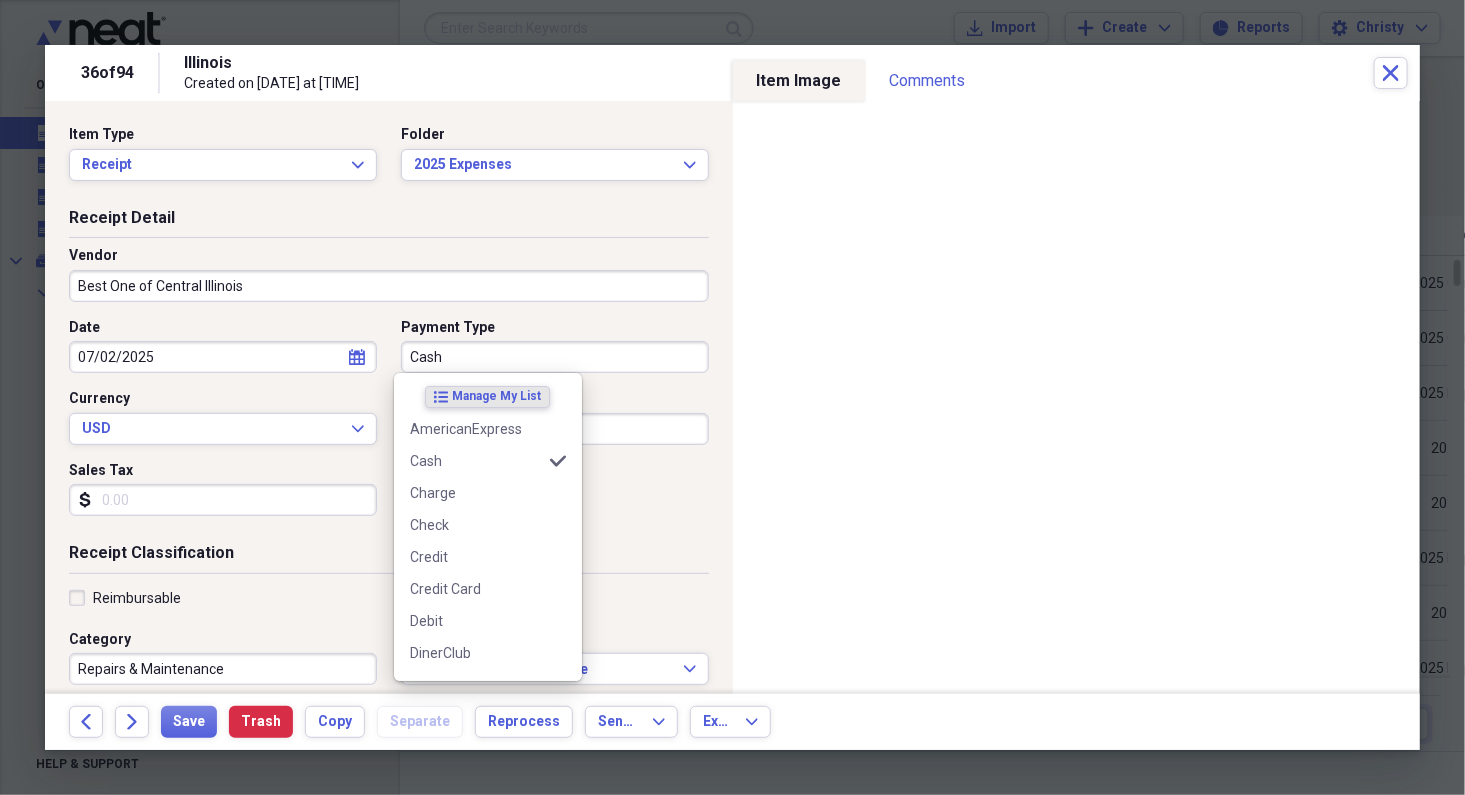 click on "Cash" at bounding box center [555, 357] 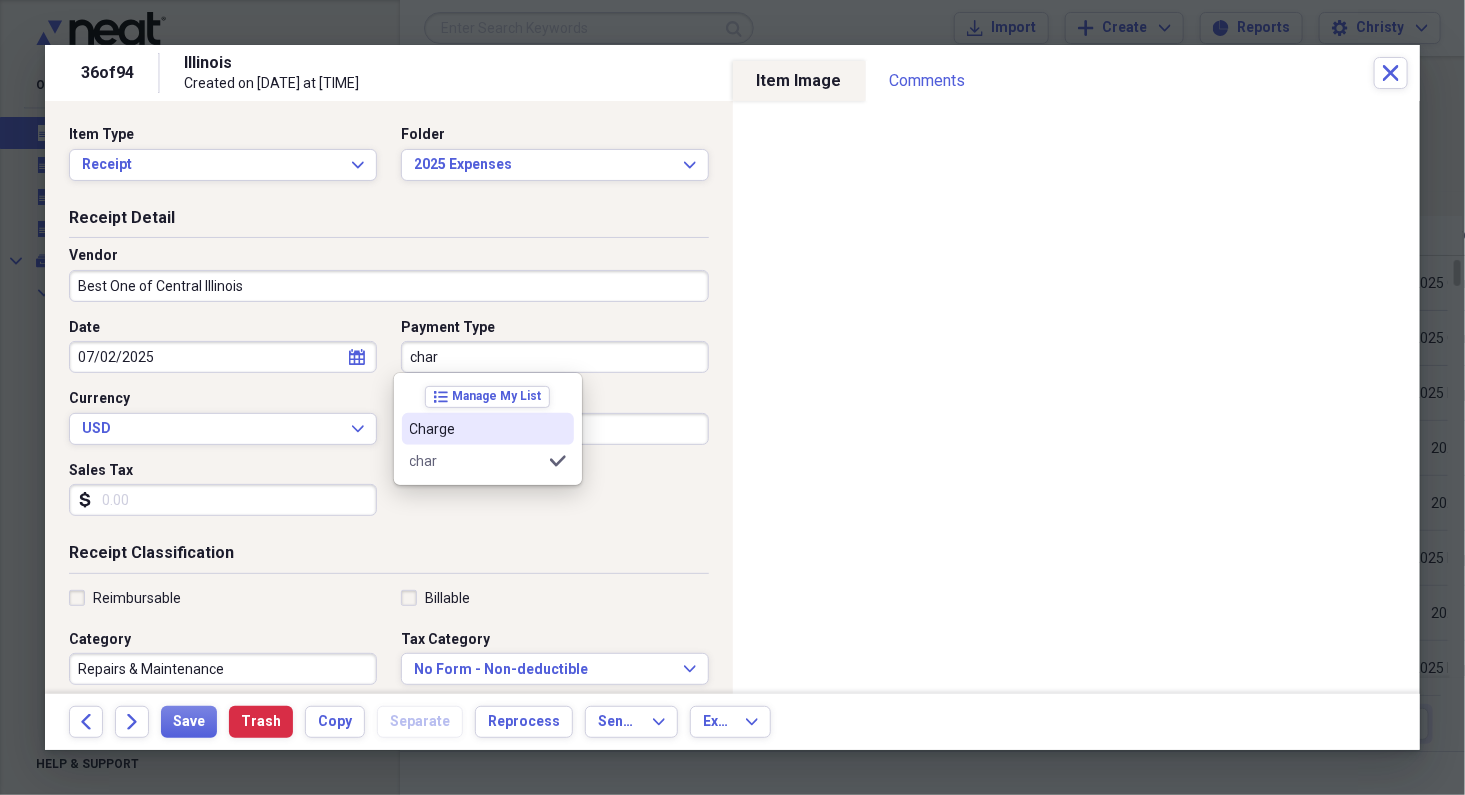 click on "Charge" at bounding box center [488, 429] 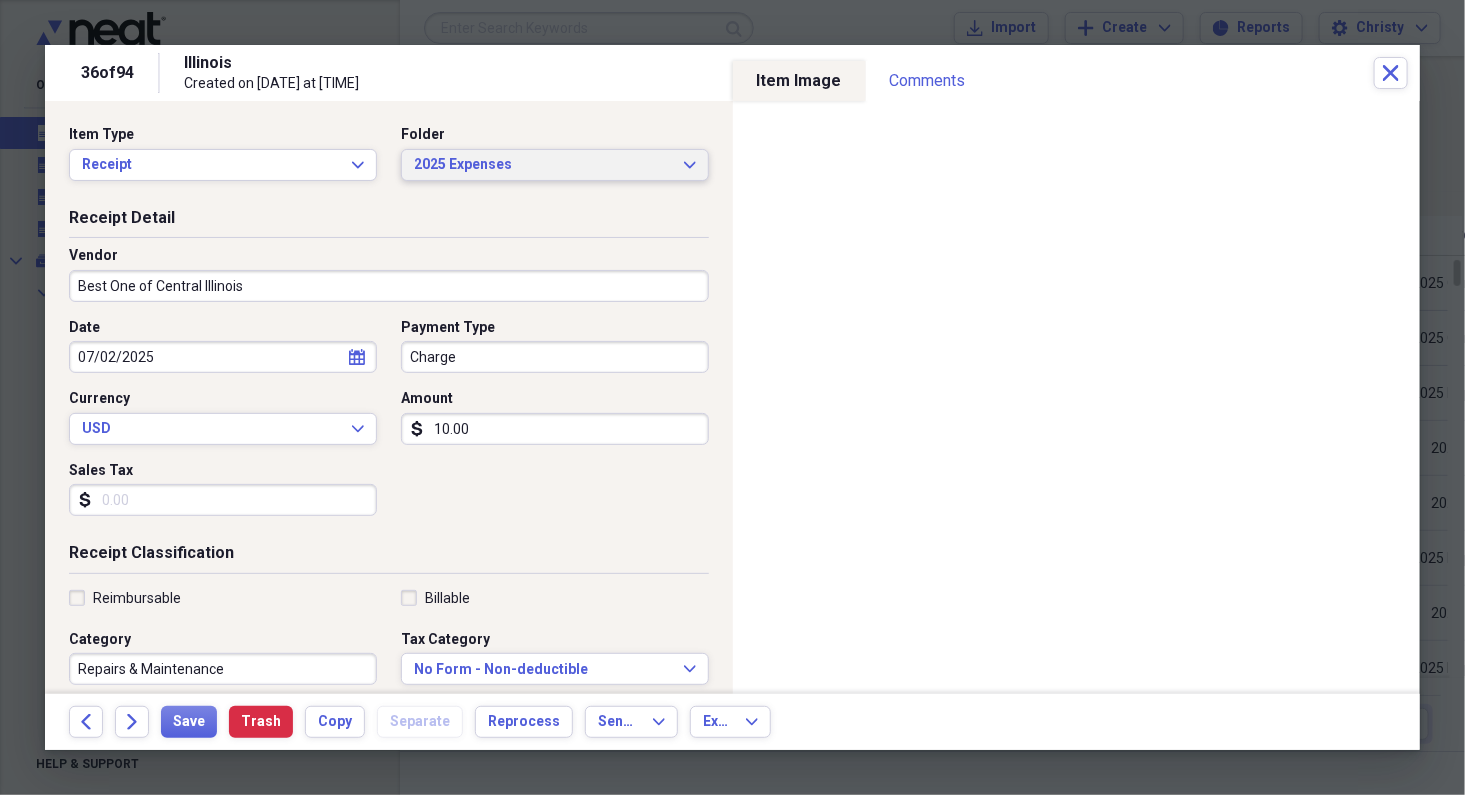click on "2025 Expenses" at bounding box center [543, 165] 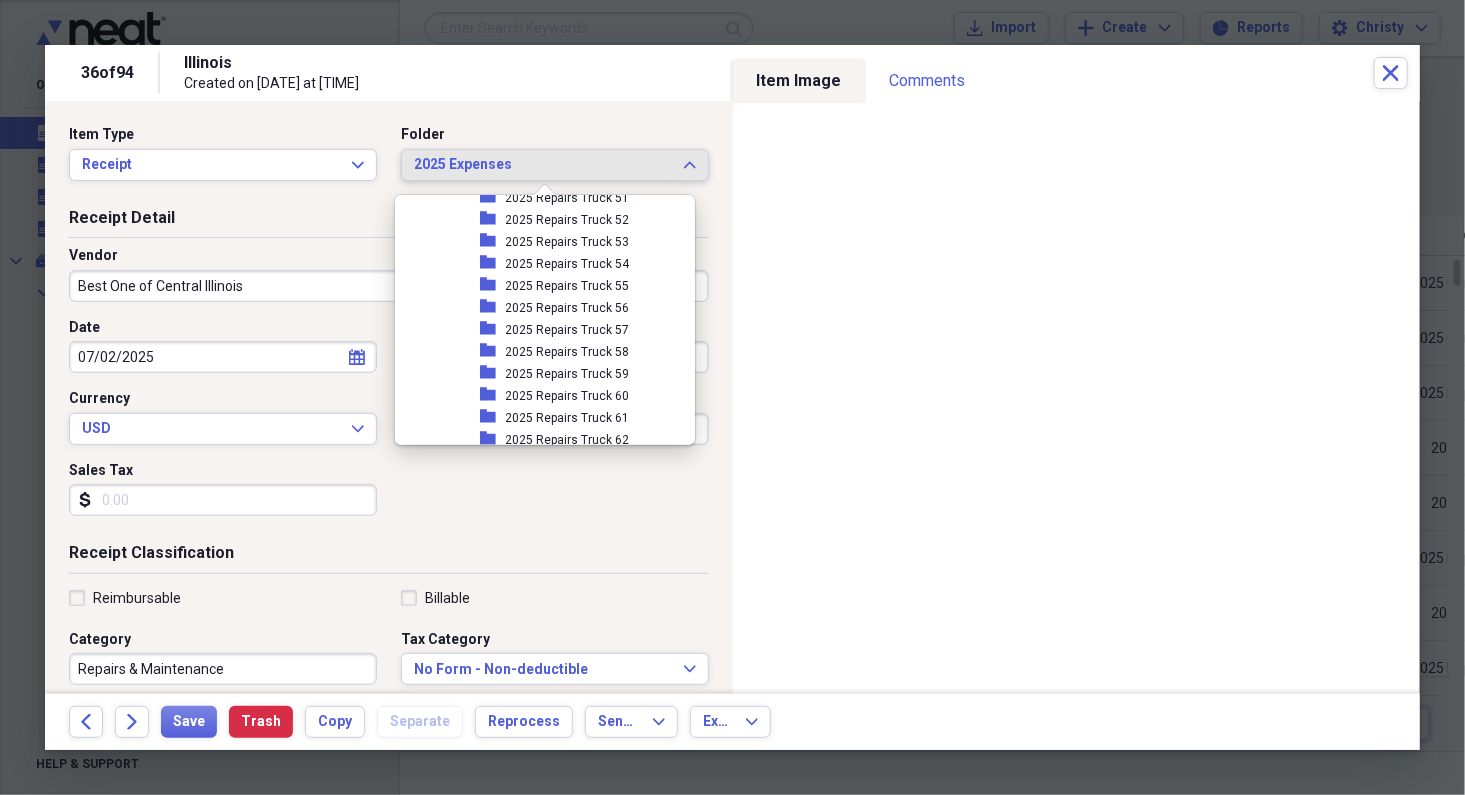 scroll, scrollTop: 3283, scrollLeft: 0, axis: vertical 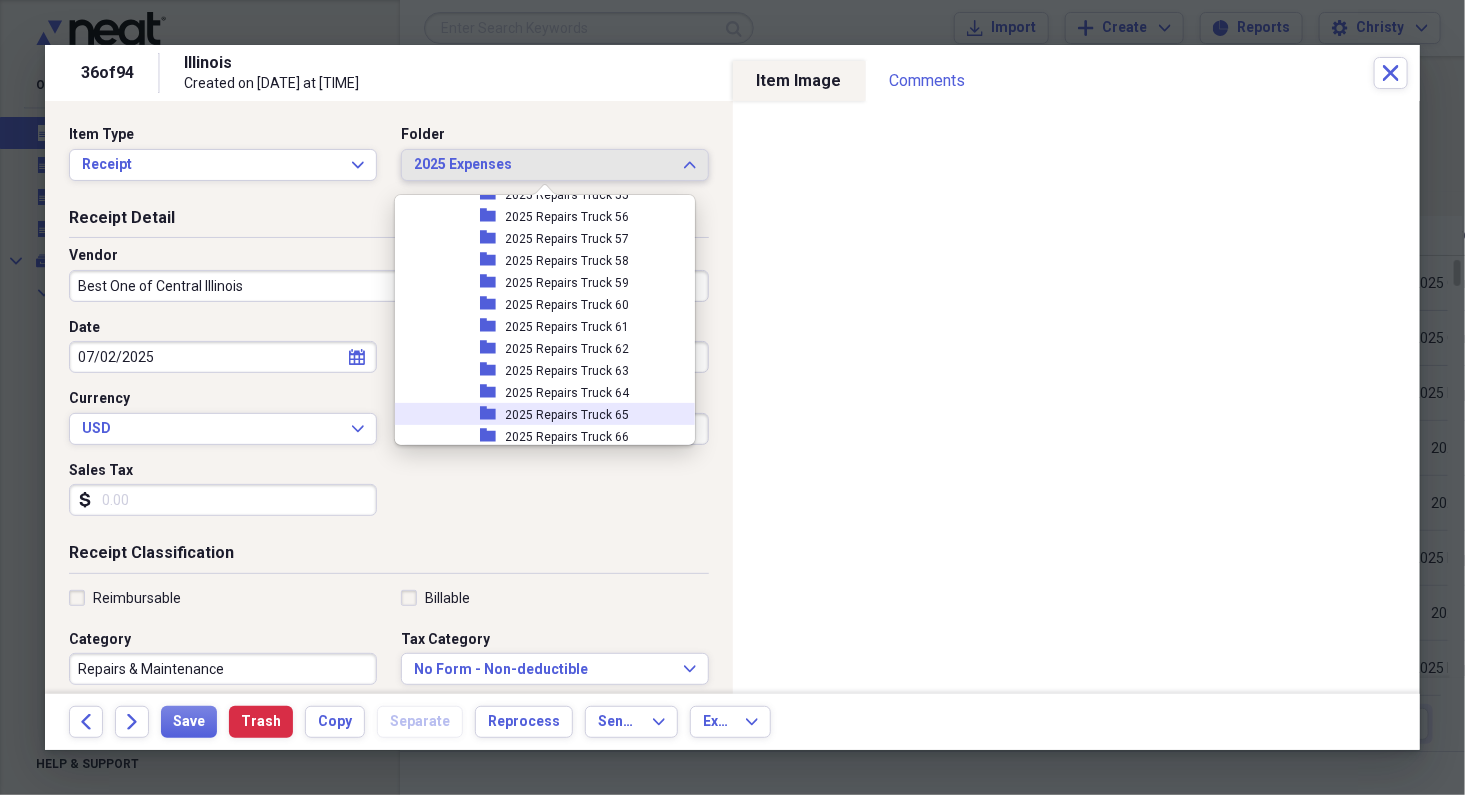 click on "2025 Repairs Truck 65" at bounding box center [568, 415] 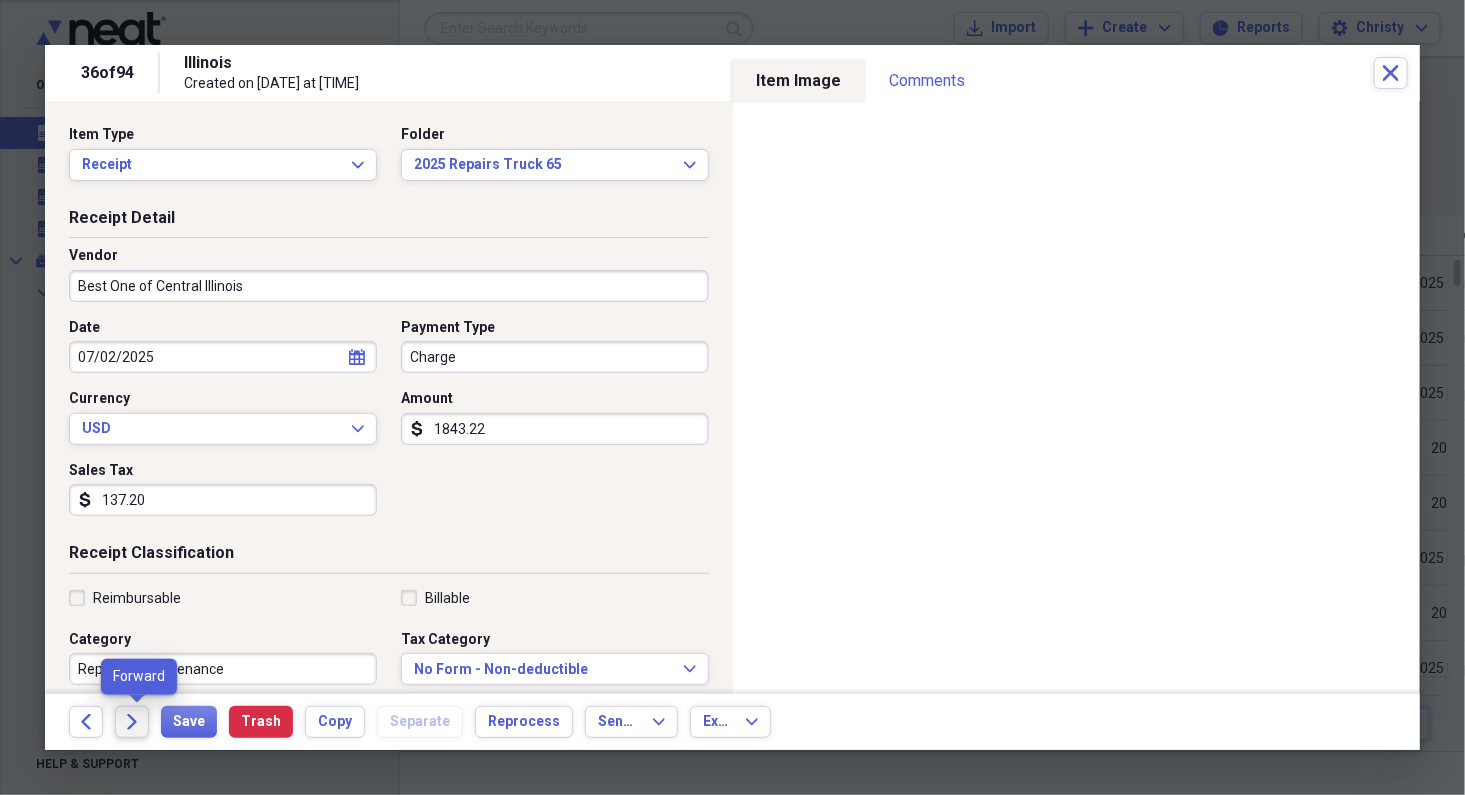 click on "Forward" at bounding box center [132, 722] 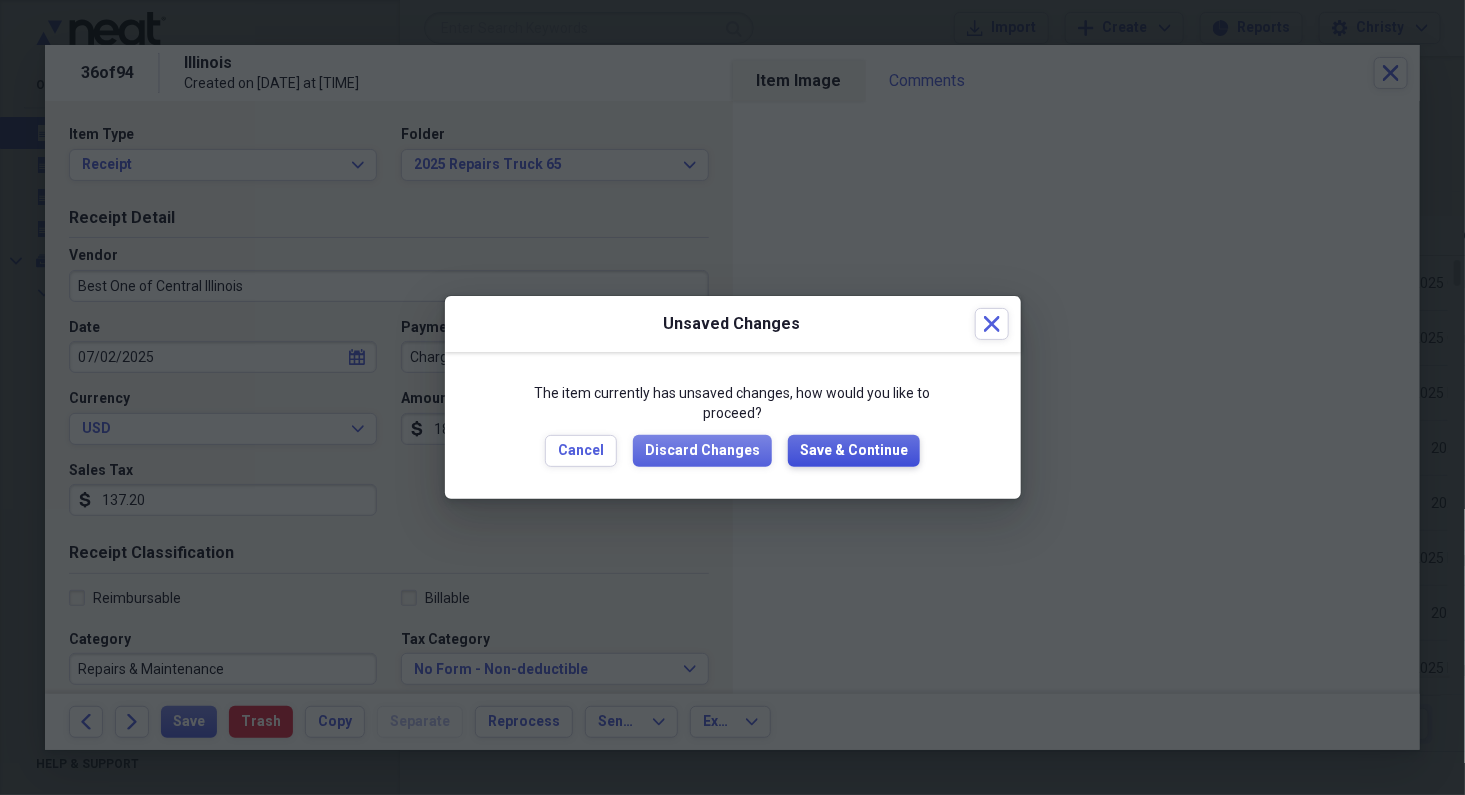 click on "Save & Continue" at bounding box center [854, 451] 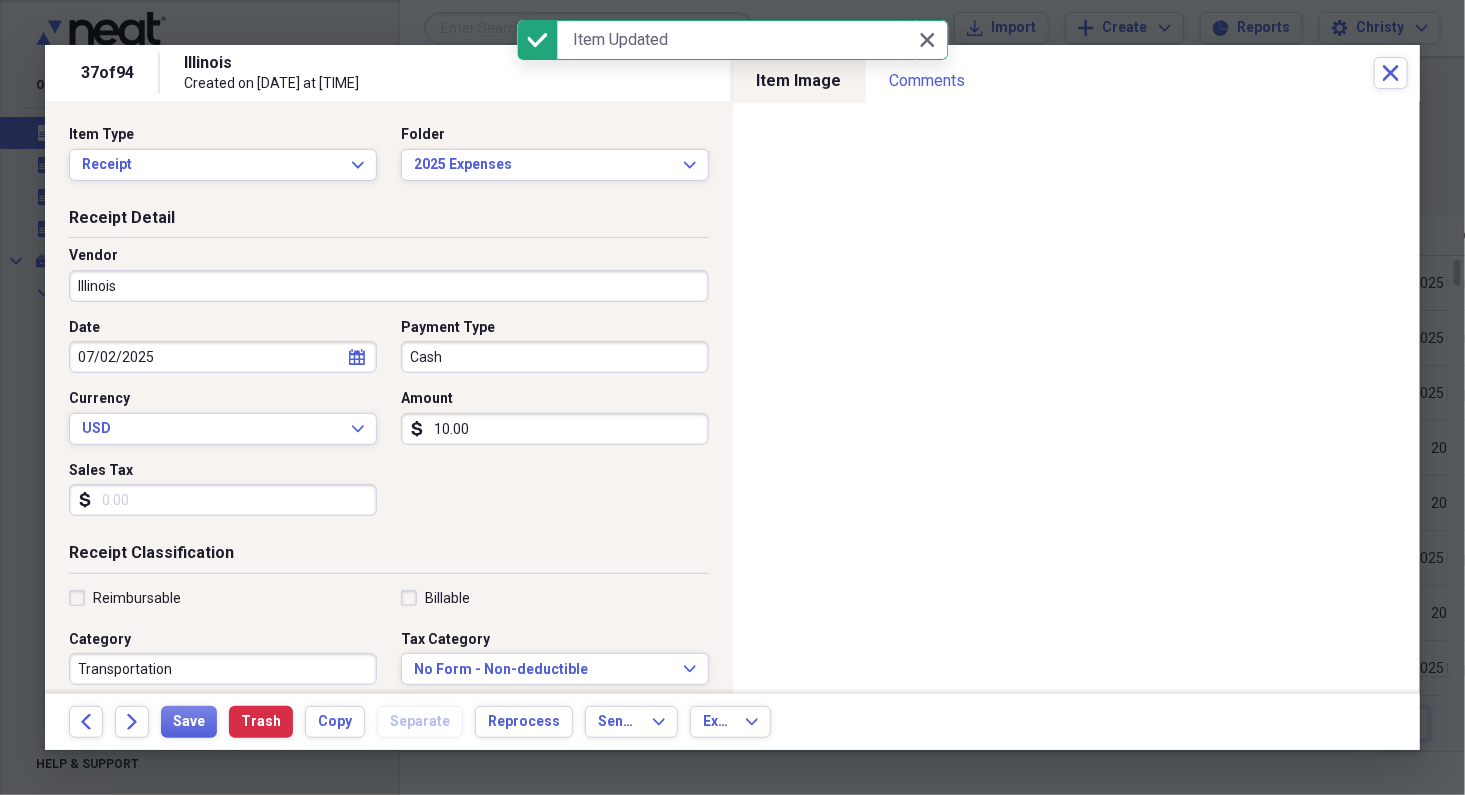 click on "Illinois" at bounding box center [389, 286] 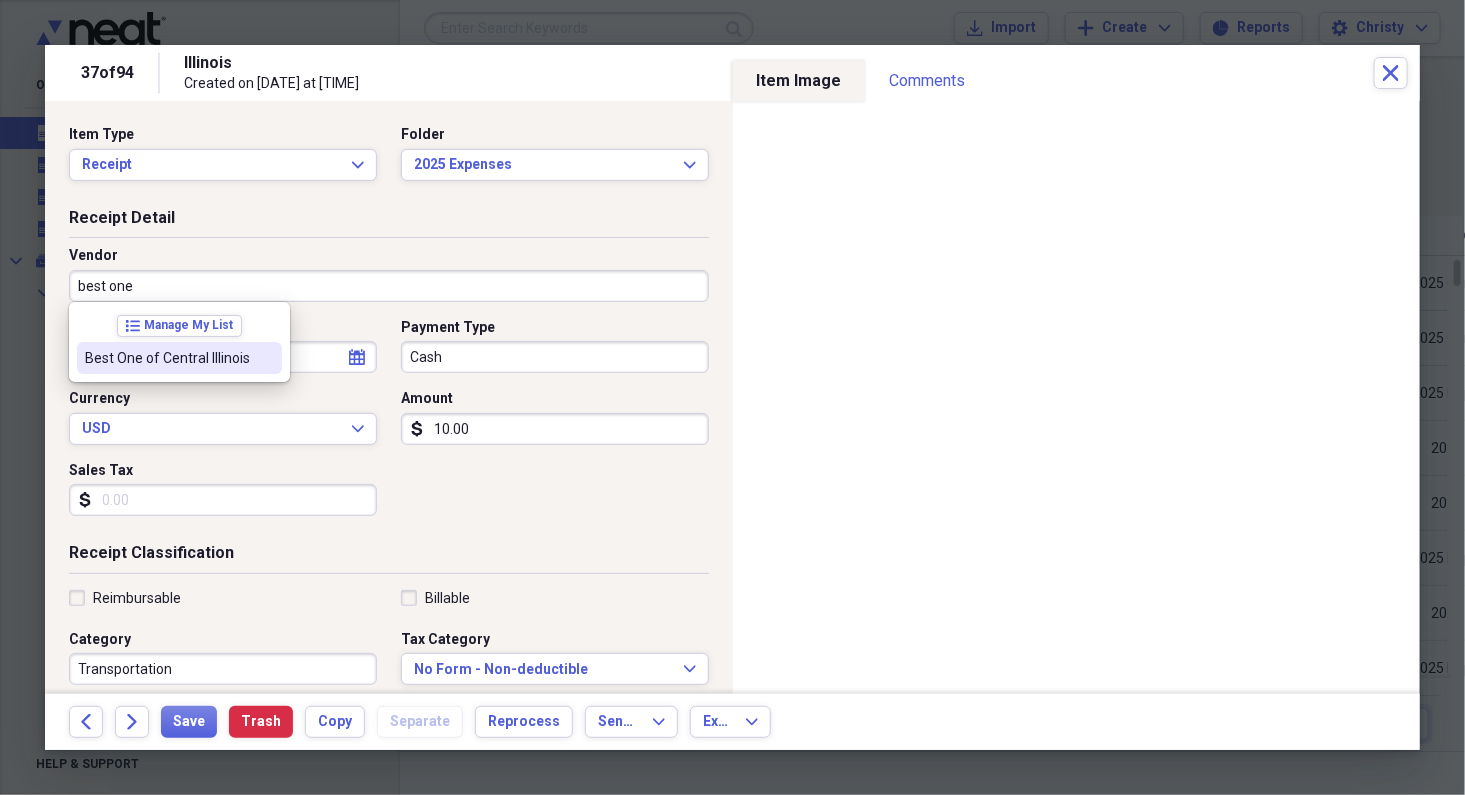 click on "Best One of Central Illinois" at bounding box center [179, 358] 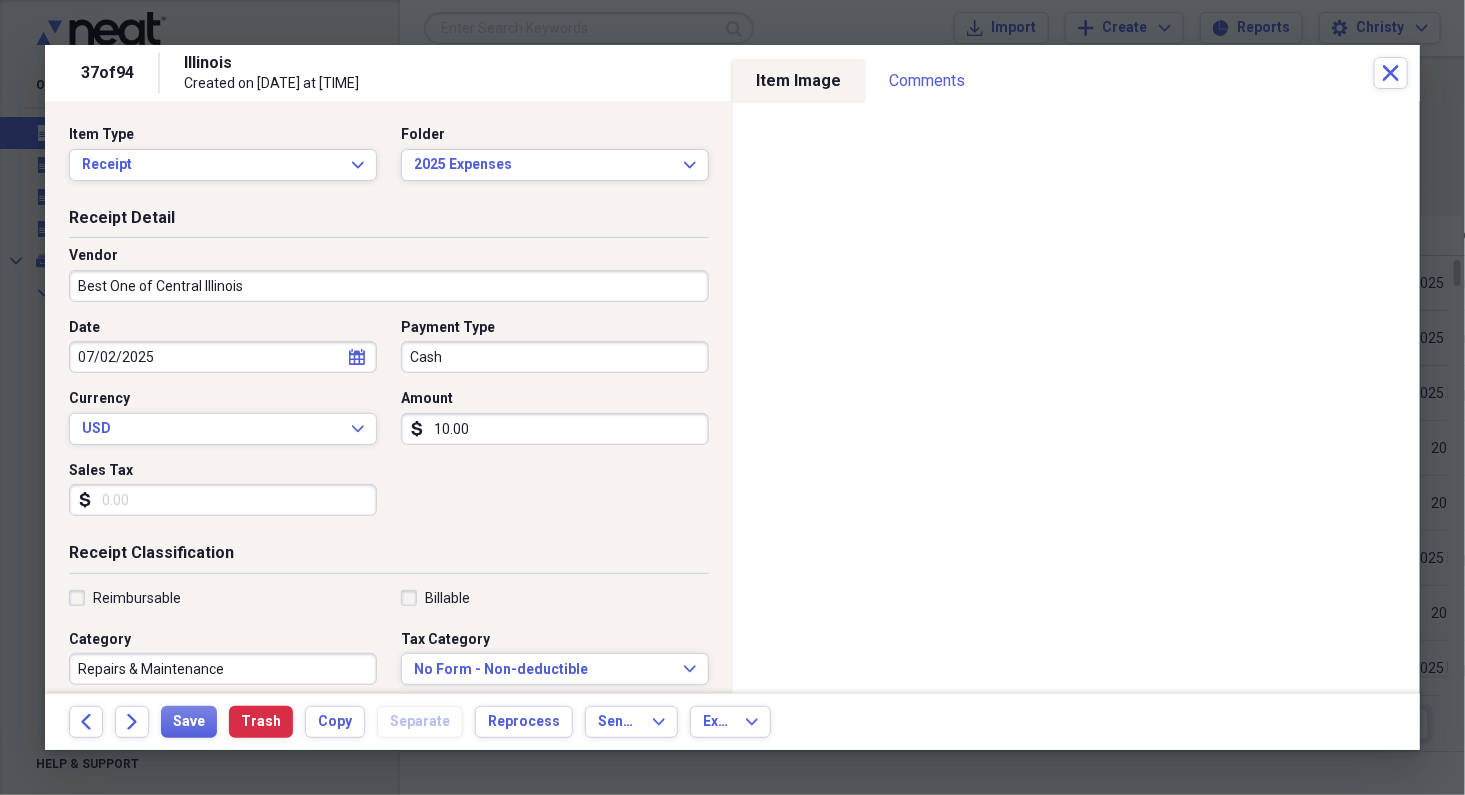 click on "Cash" at bounding box center (555, 357) 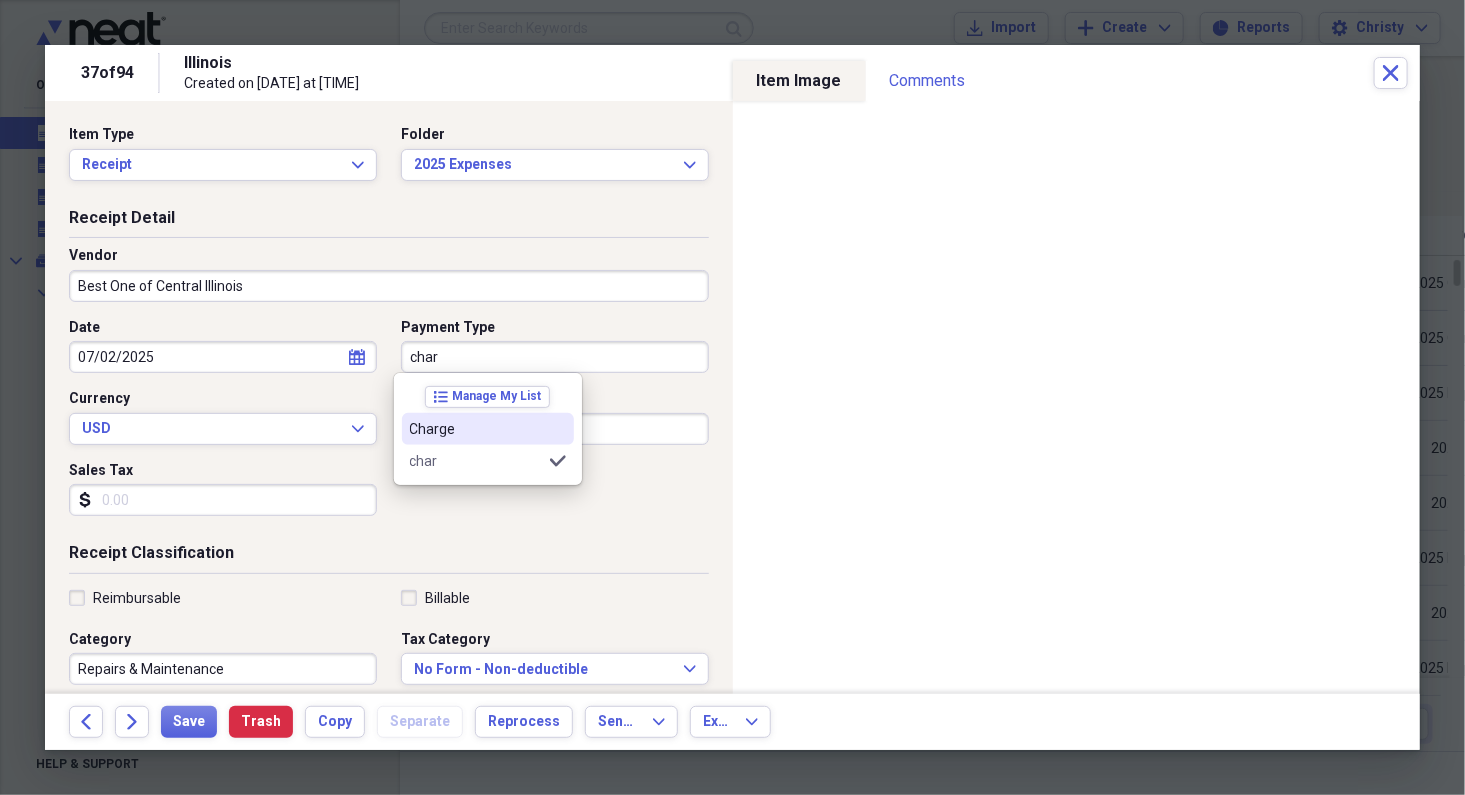 click on "Charge" at bounding box center [476, 429] 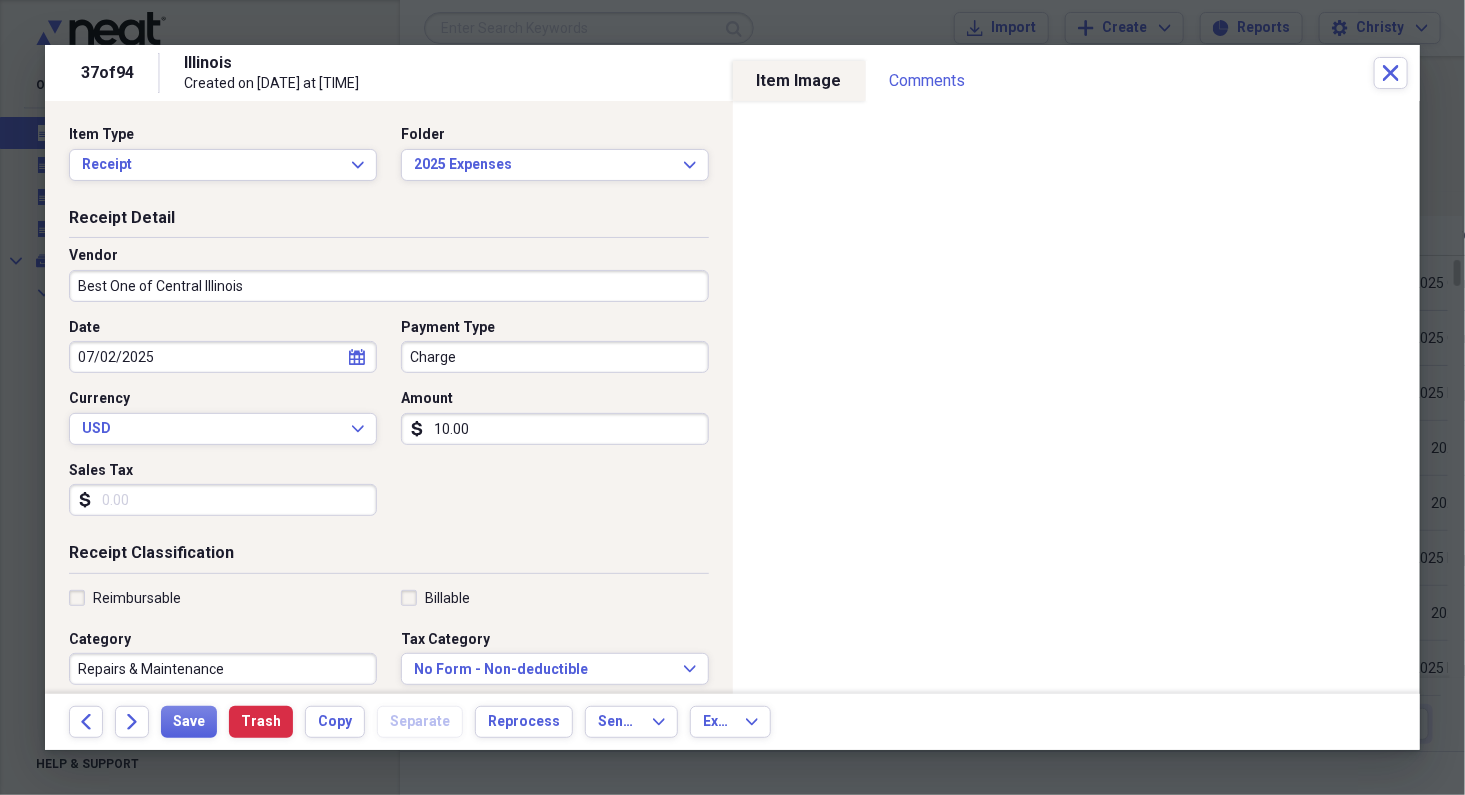 click on "10.00" at bounding box center [555, 429] 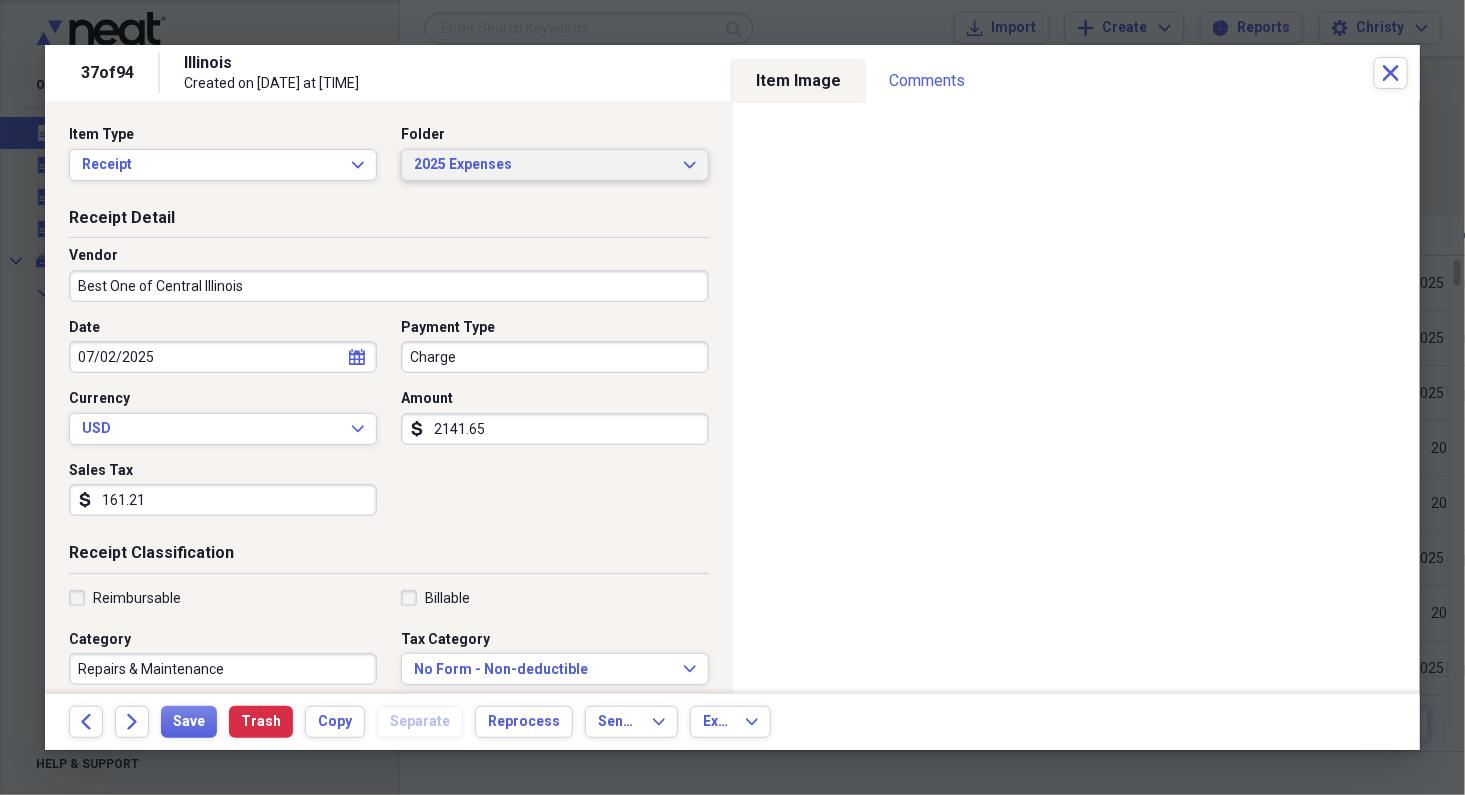click on "2025 Expenses" at bounding box center (543, 165) 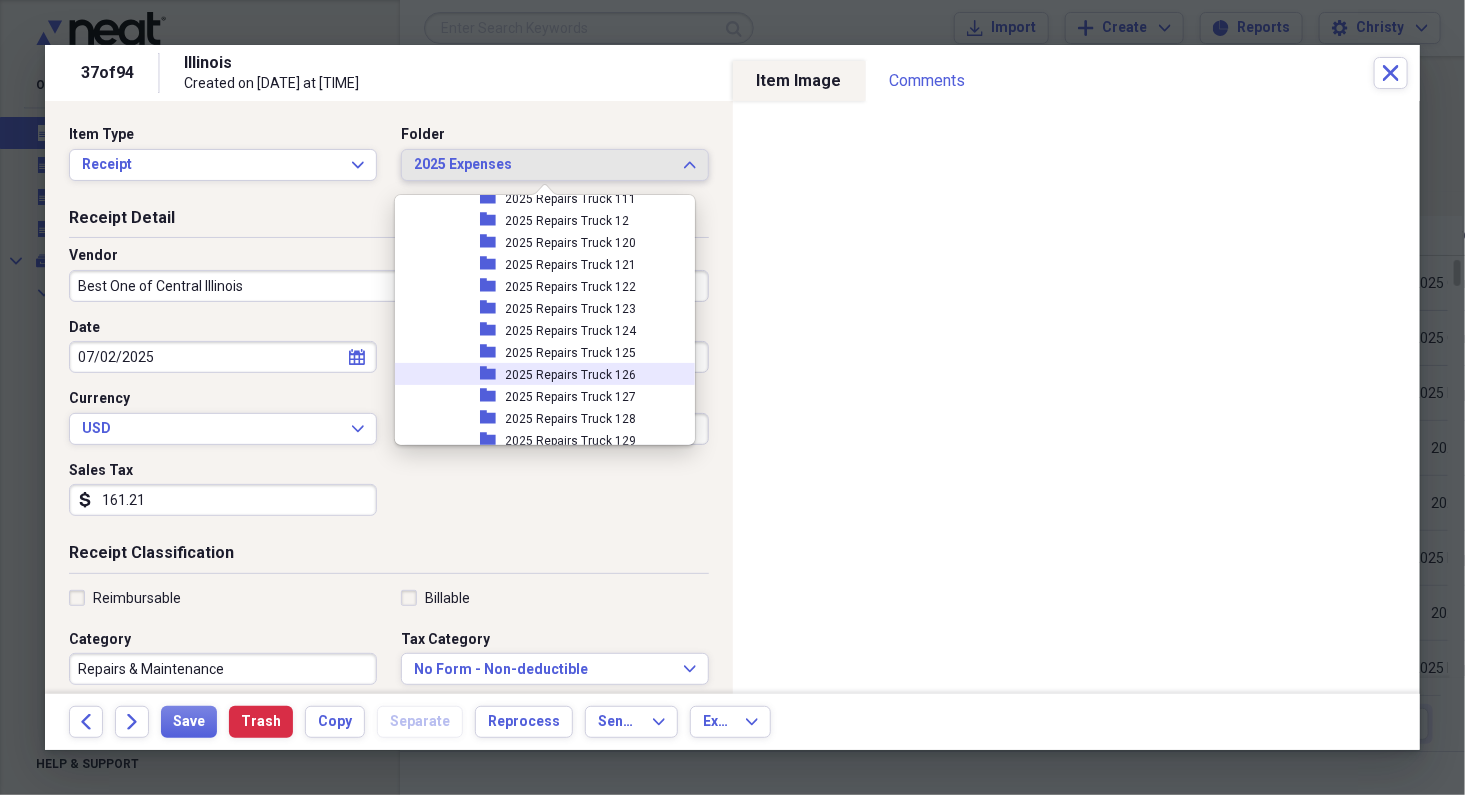 scroll, scrollTop: 2192, scrollLeft: 0, axis: vertical 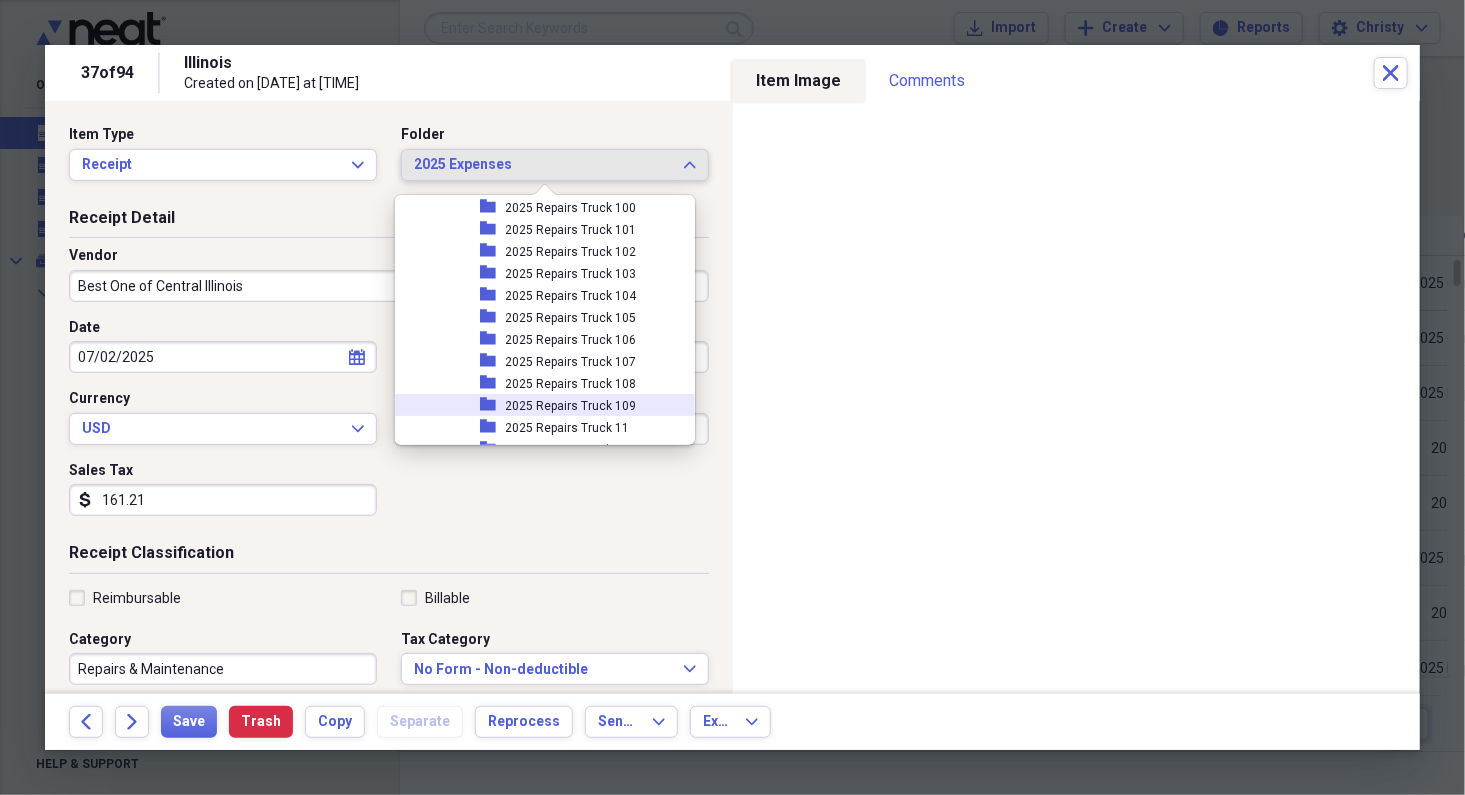 click on "2025 Repairs Truck 109" at bounding box center (571, 406) 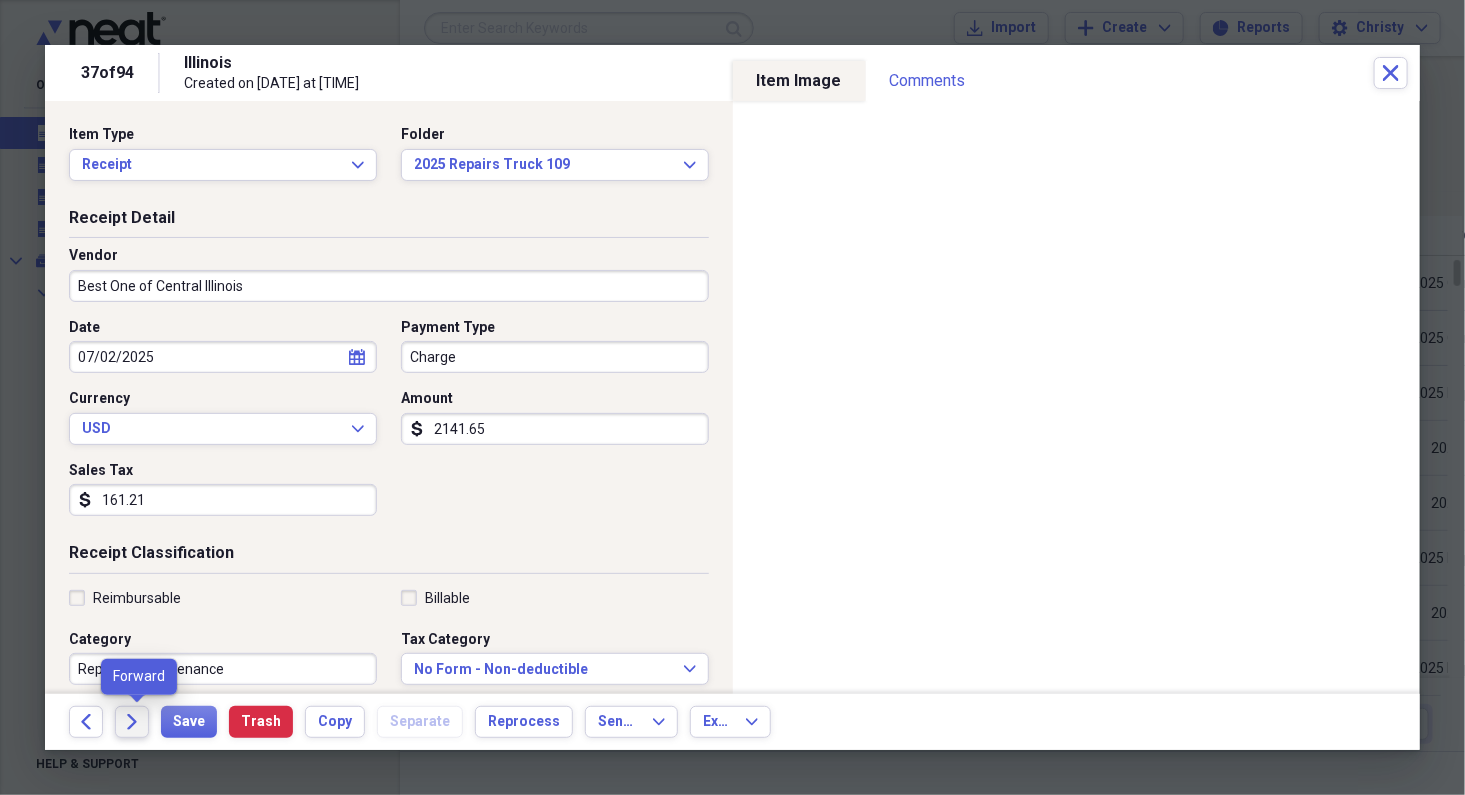 click 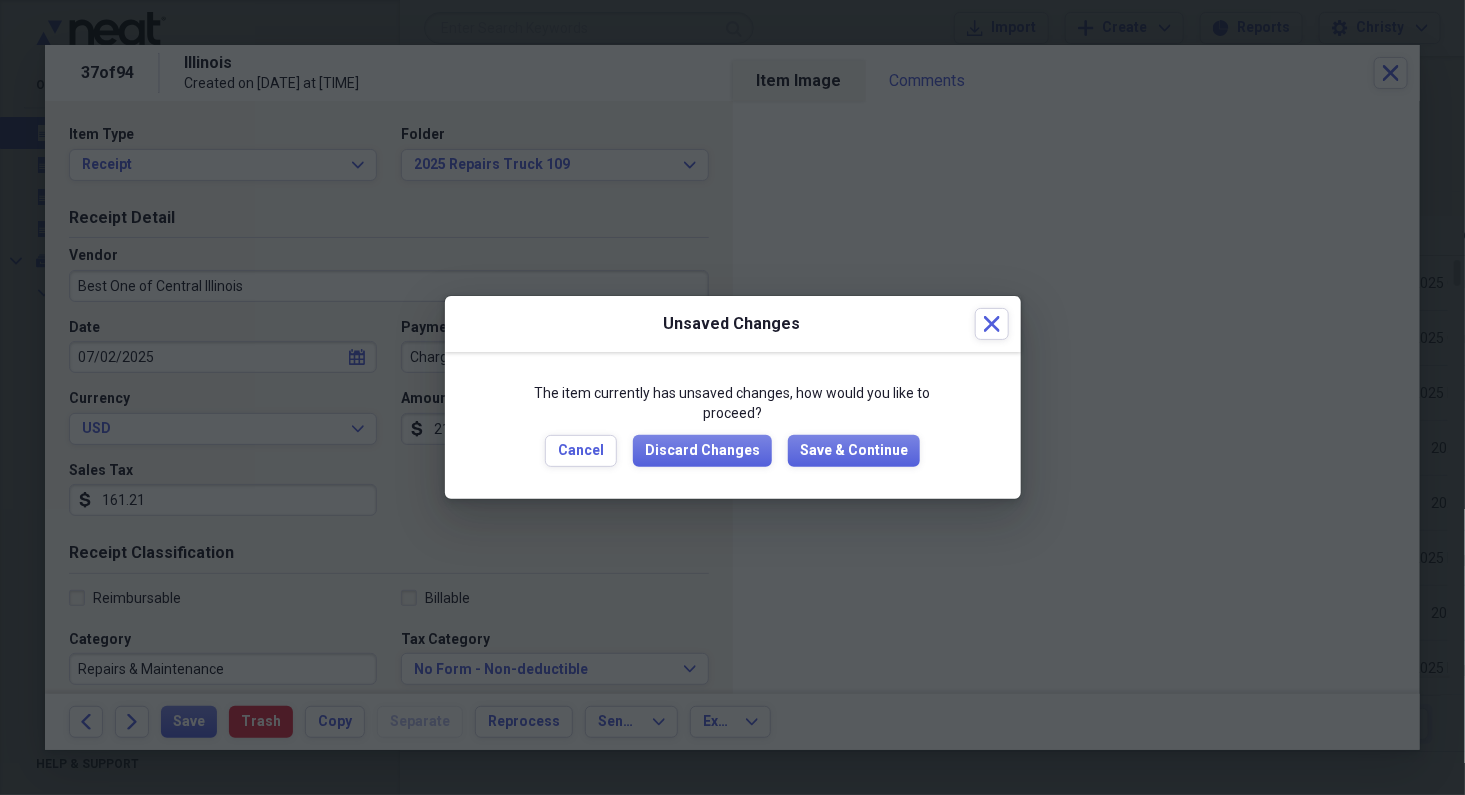 click on "The item currently has unsaved changes, how would you like to proceed? Cancel Discard Changes Save & Continue" at bounding box center [733, 425] 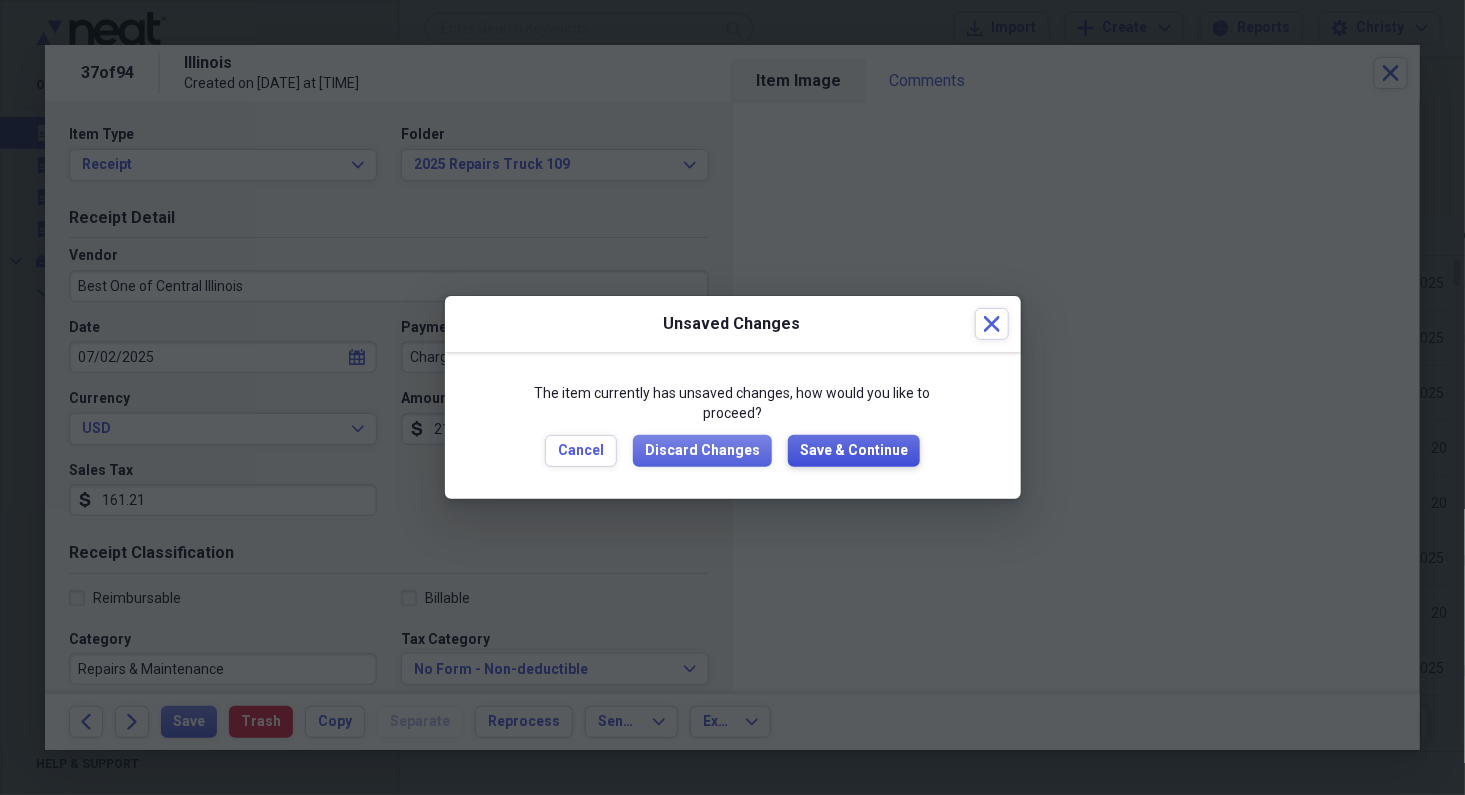 click on "Save & Continue" at bounding box center (854, 451) 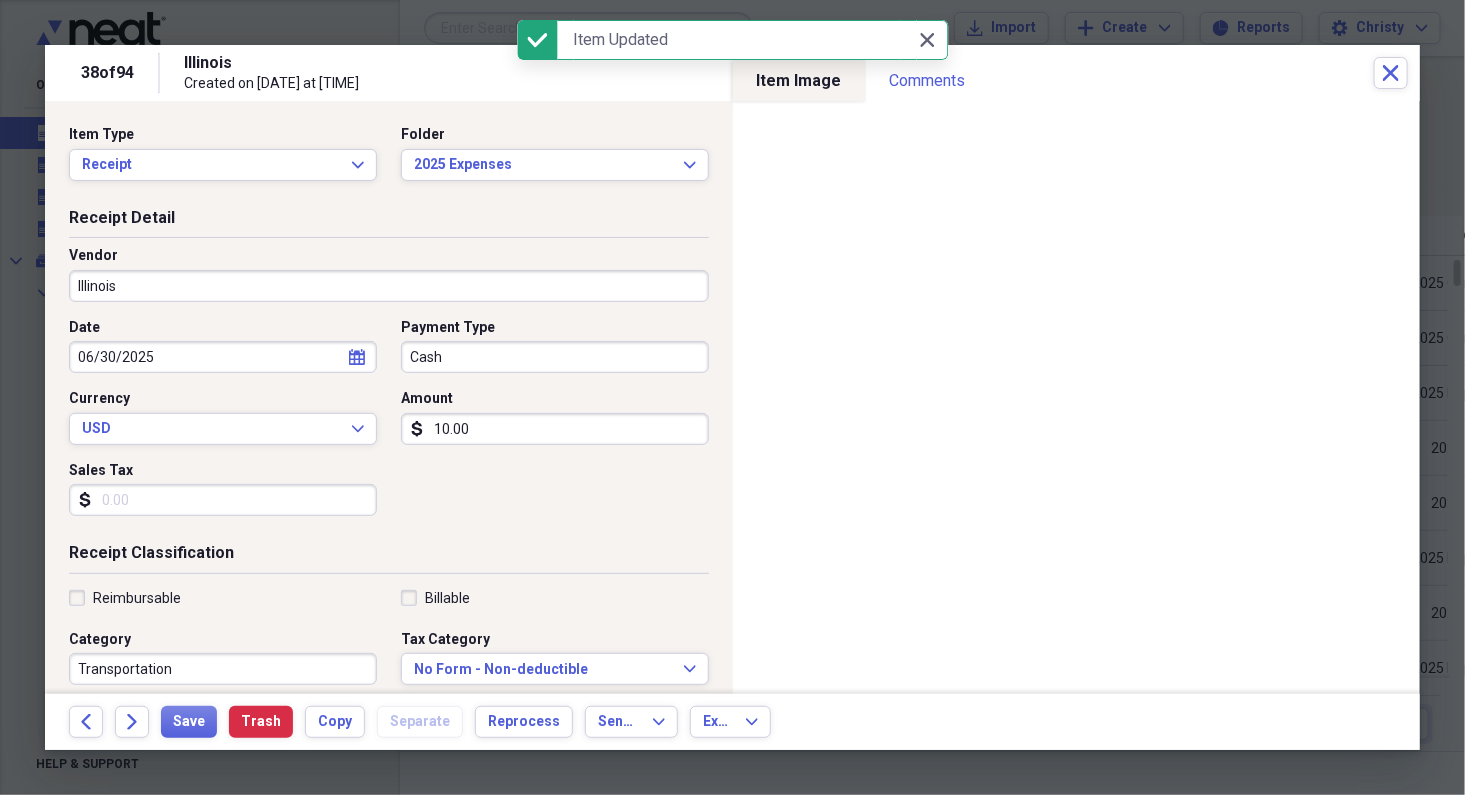 click on "Illinois" at bounding box center (389, 286) 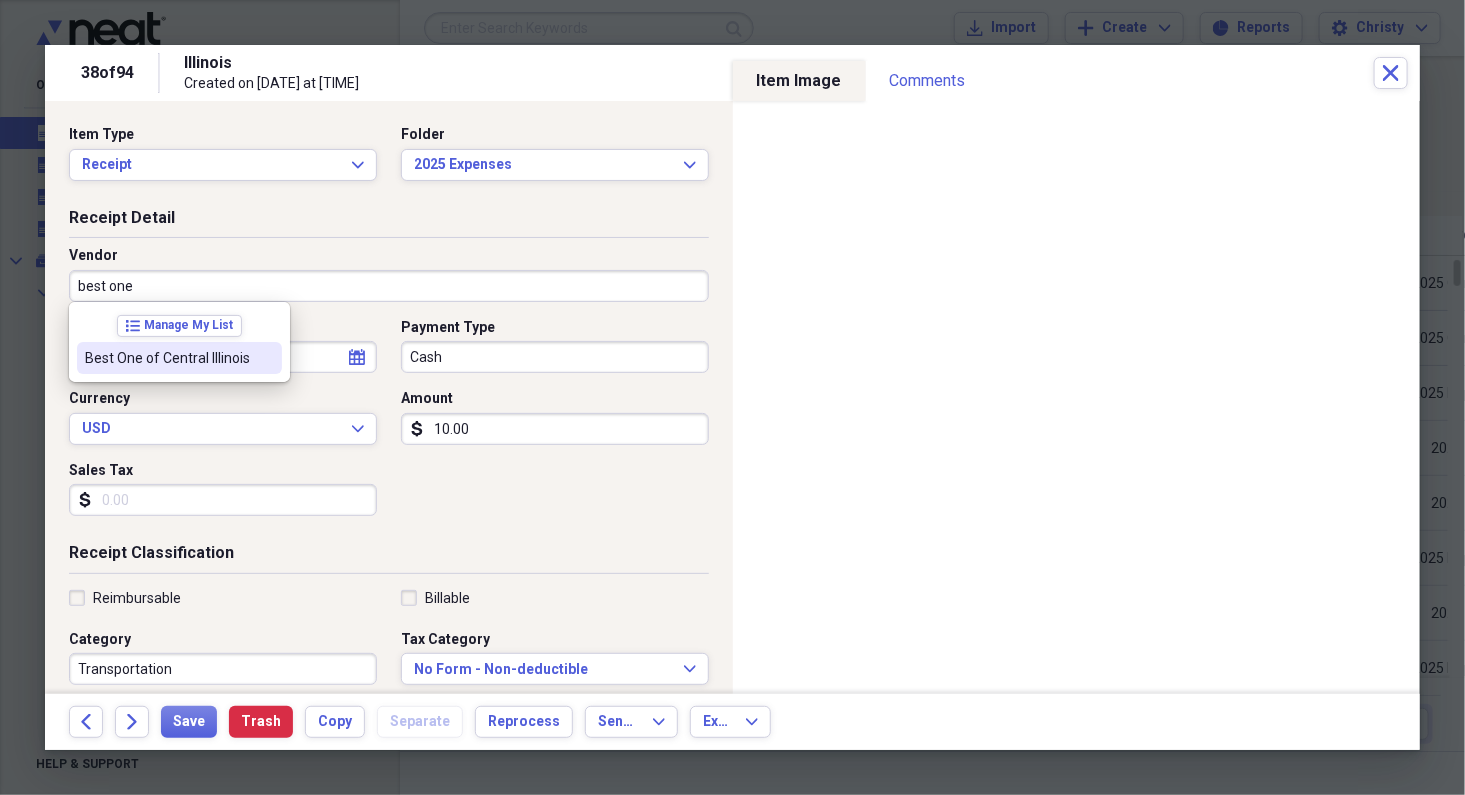 click at bounding box center (266, 358) 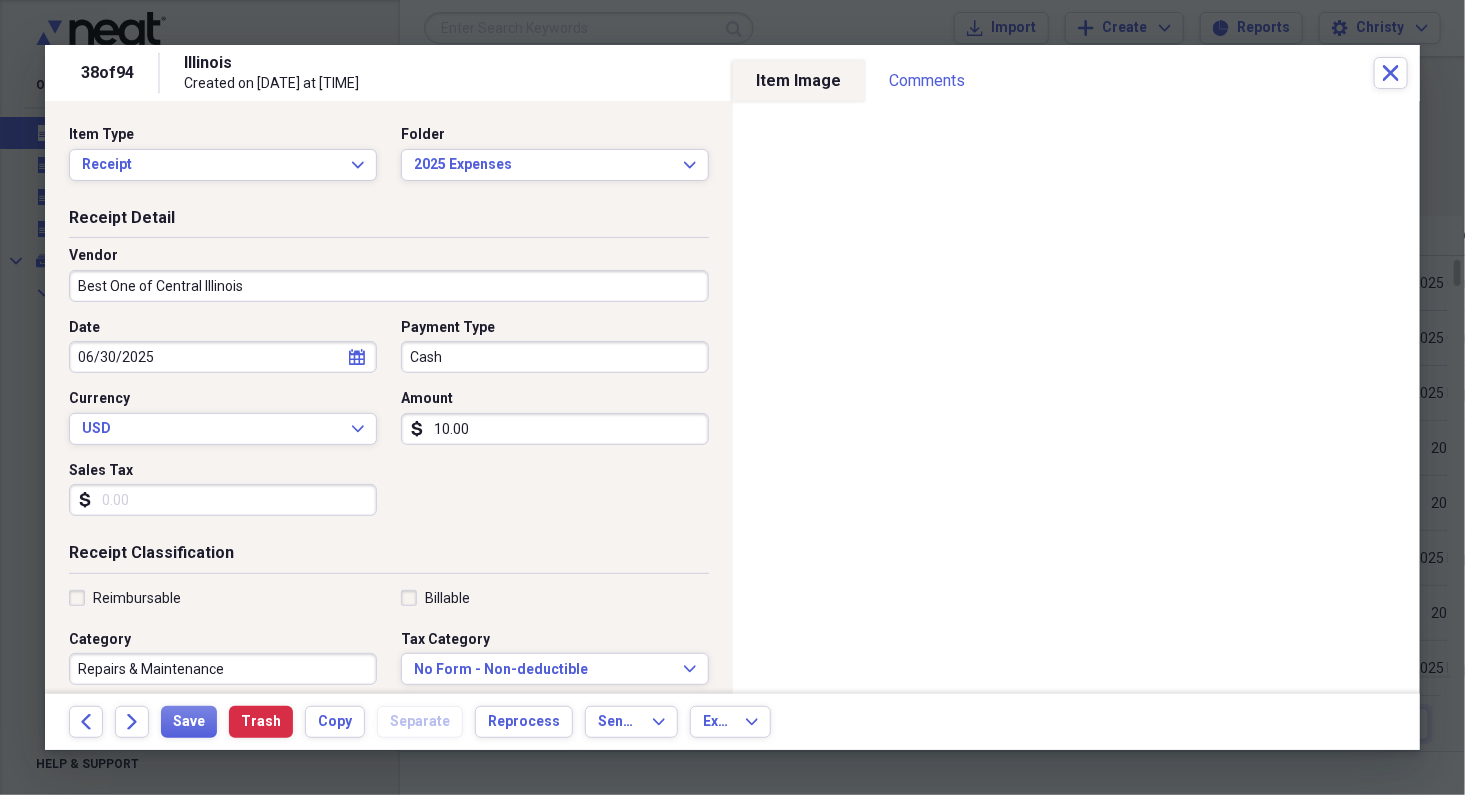 click on "Cash" at bounding box center (555, 357) 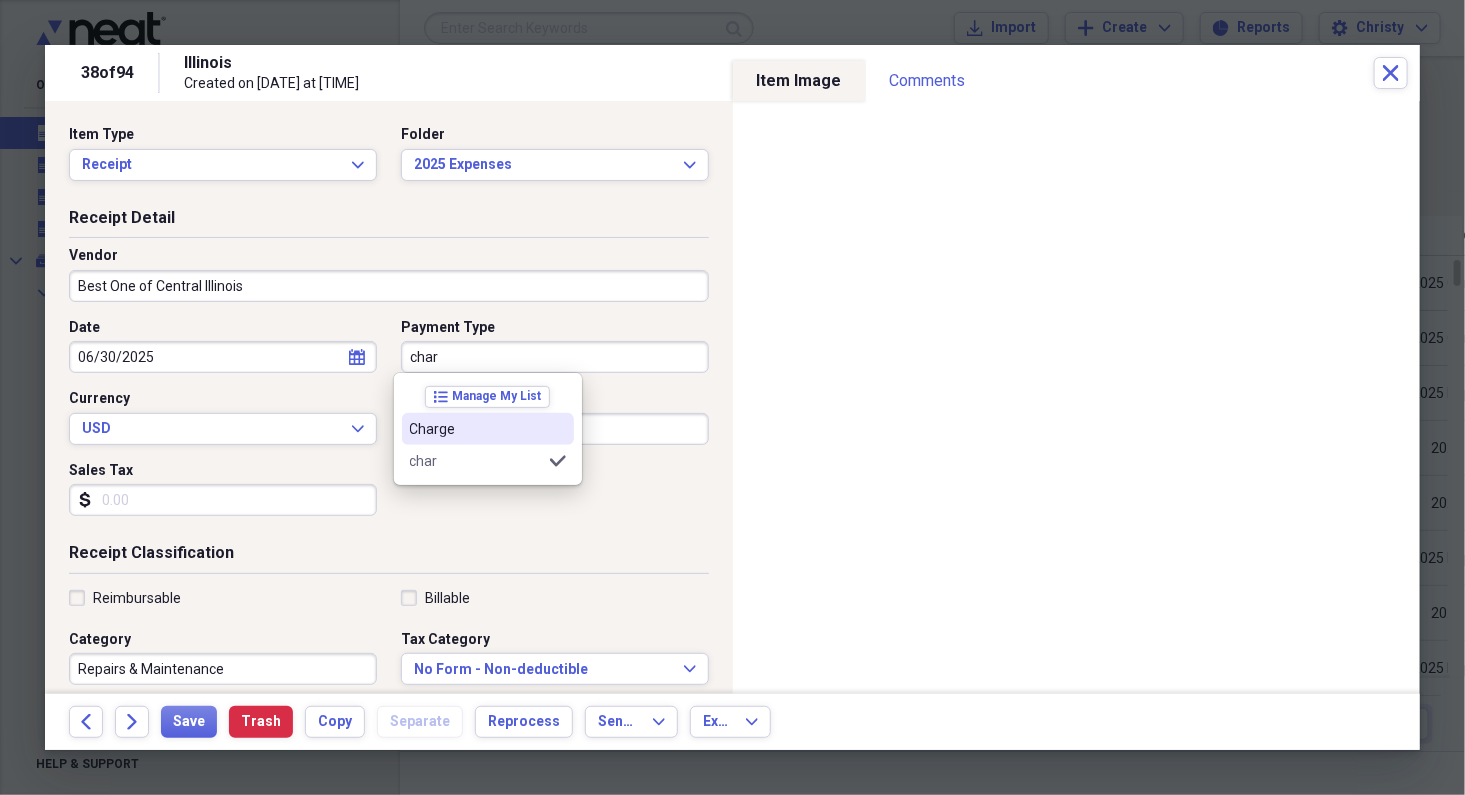 click on "Charge" at bounding box center [476, 429] 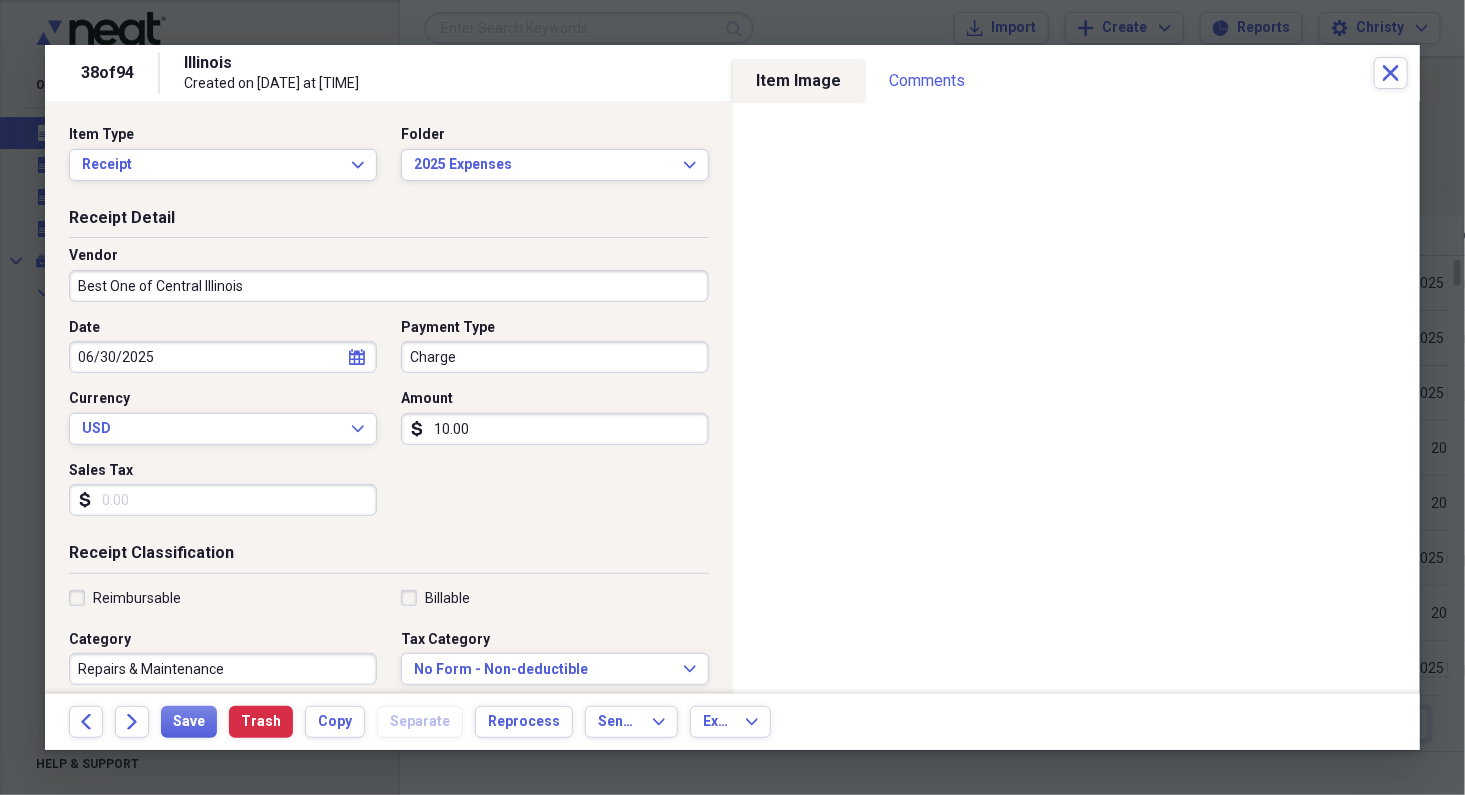 click on "10.00" at bounding box center (555, 429) 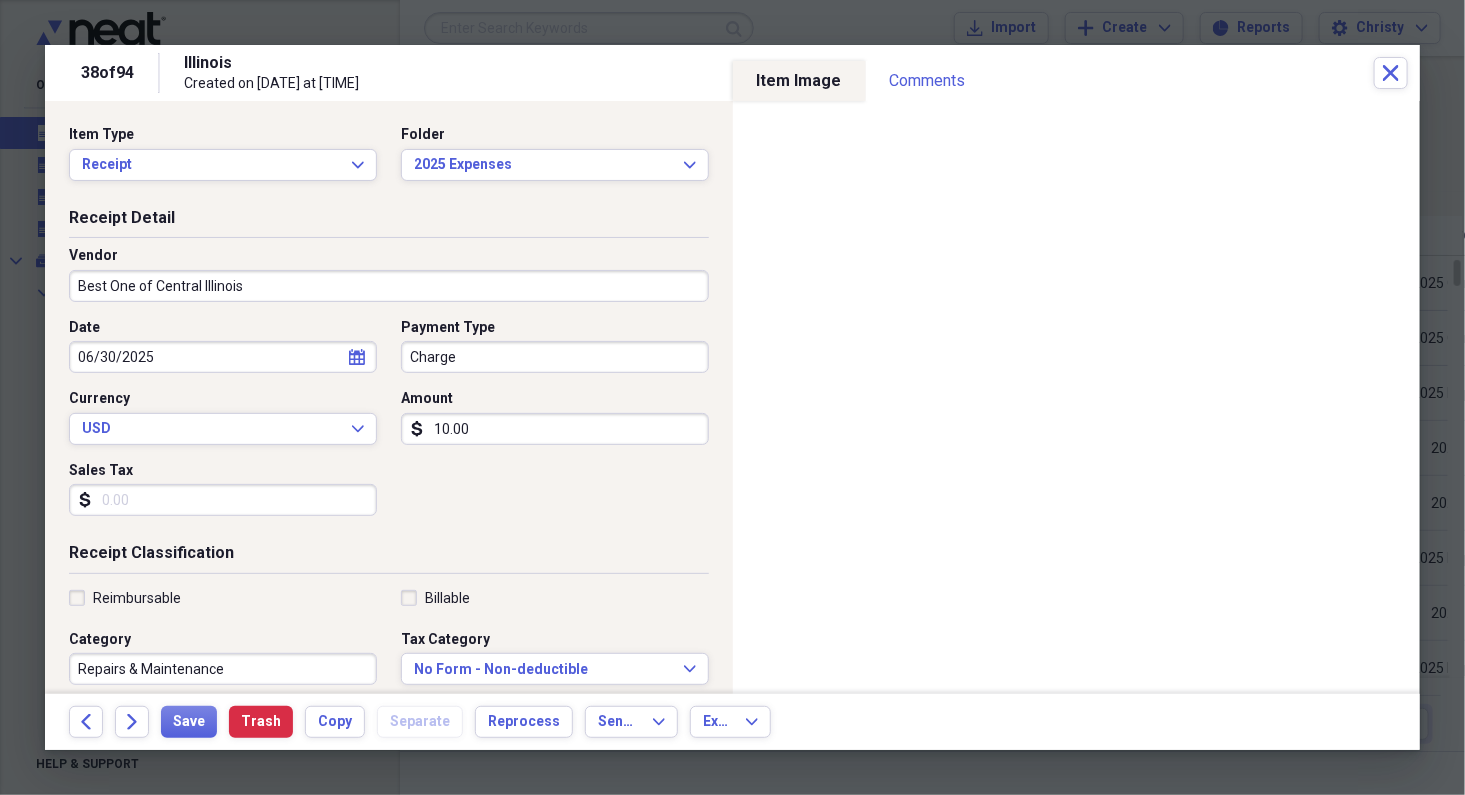 click on "10.00" at bounding box center (555, 429) 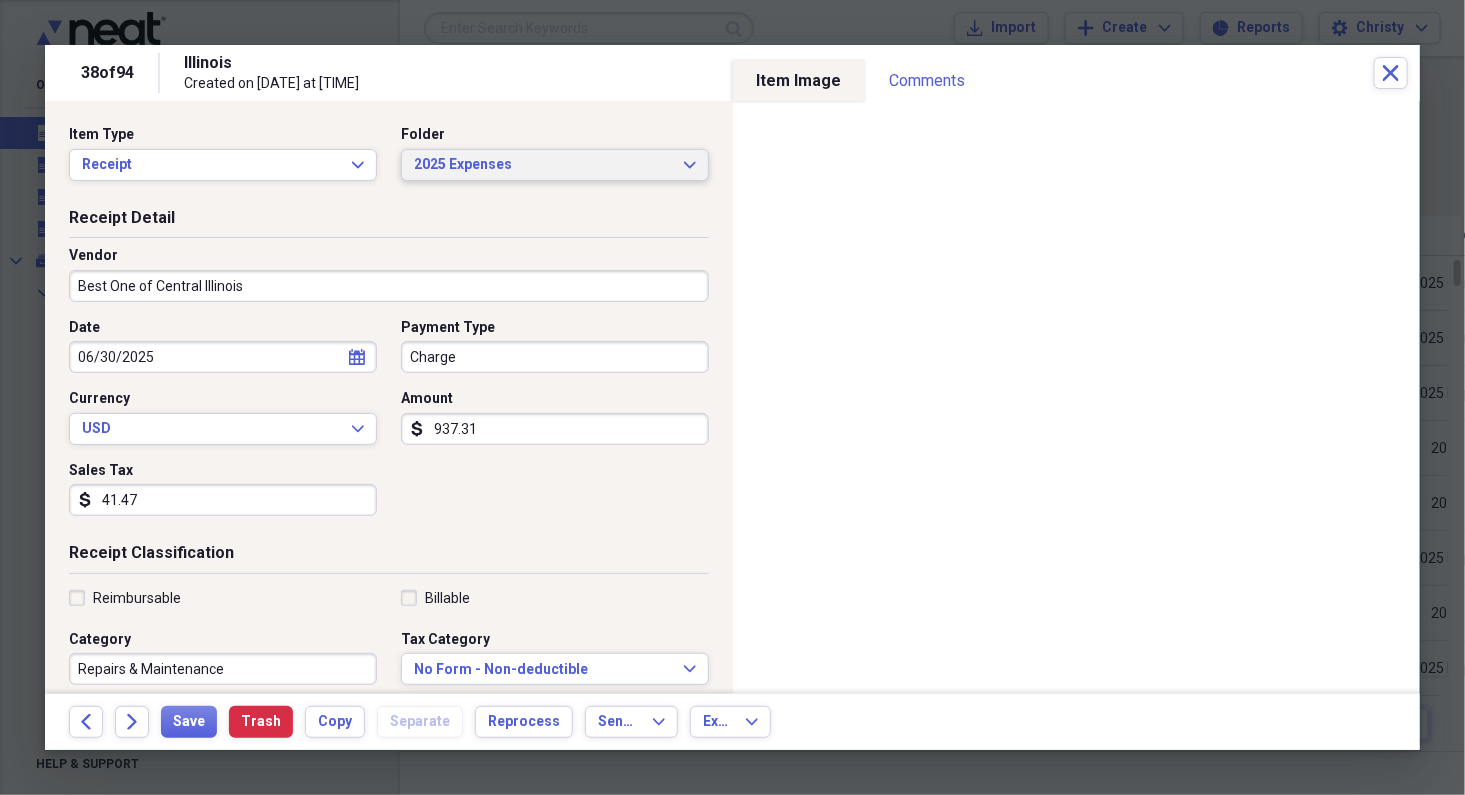 click on "2025 Expenses" at bounding box center (543, 165) 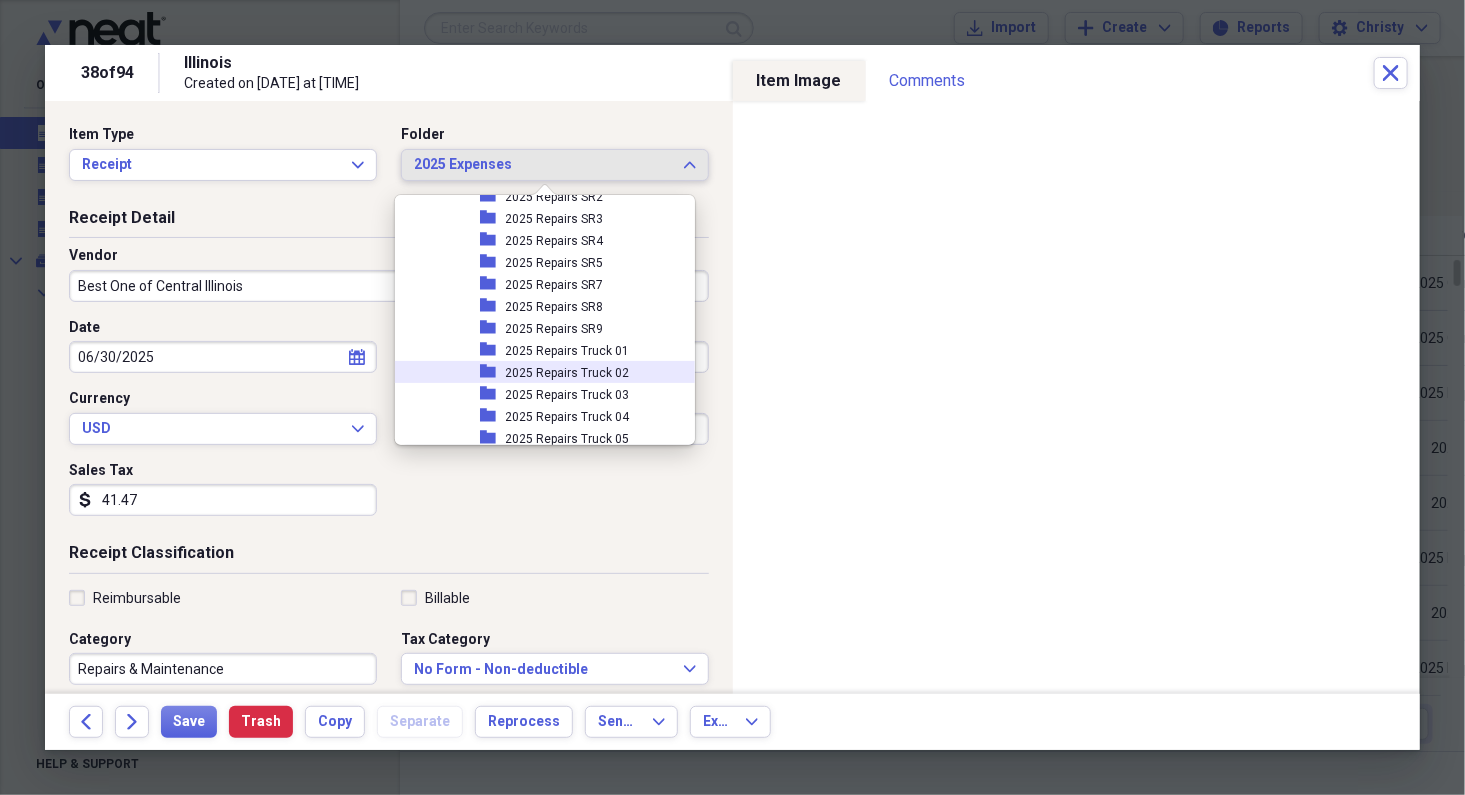 scroll, scrollTop: 1647, scrollLeft: 0, axis: vertical 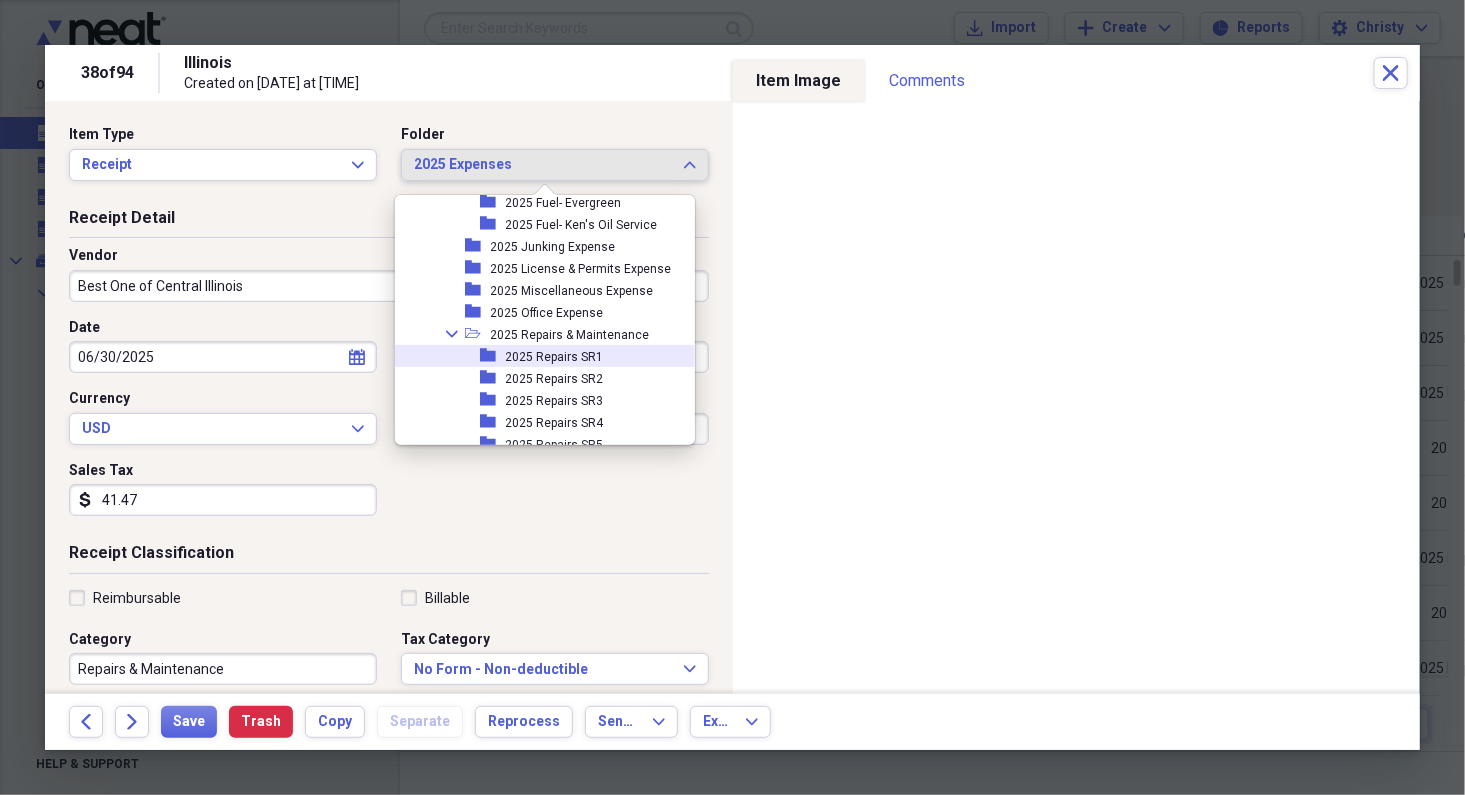 click on "2025 Repairs SR1" at bounding box center [555, 357] 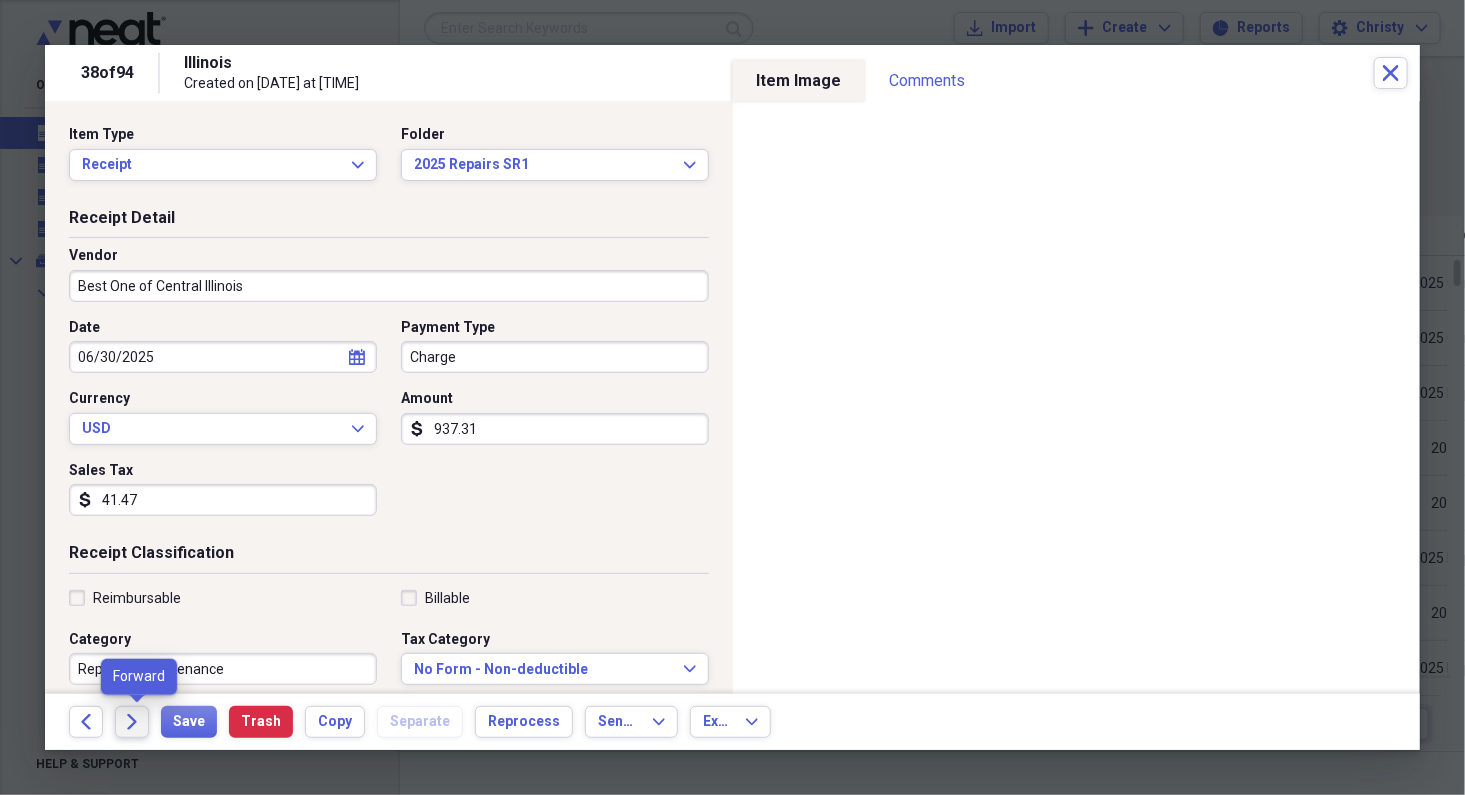 click on "Forward" at bounding box center (132, 722) 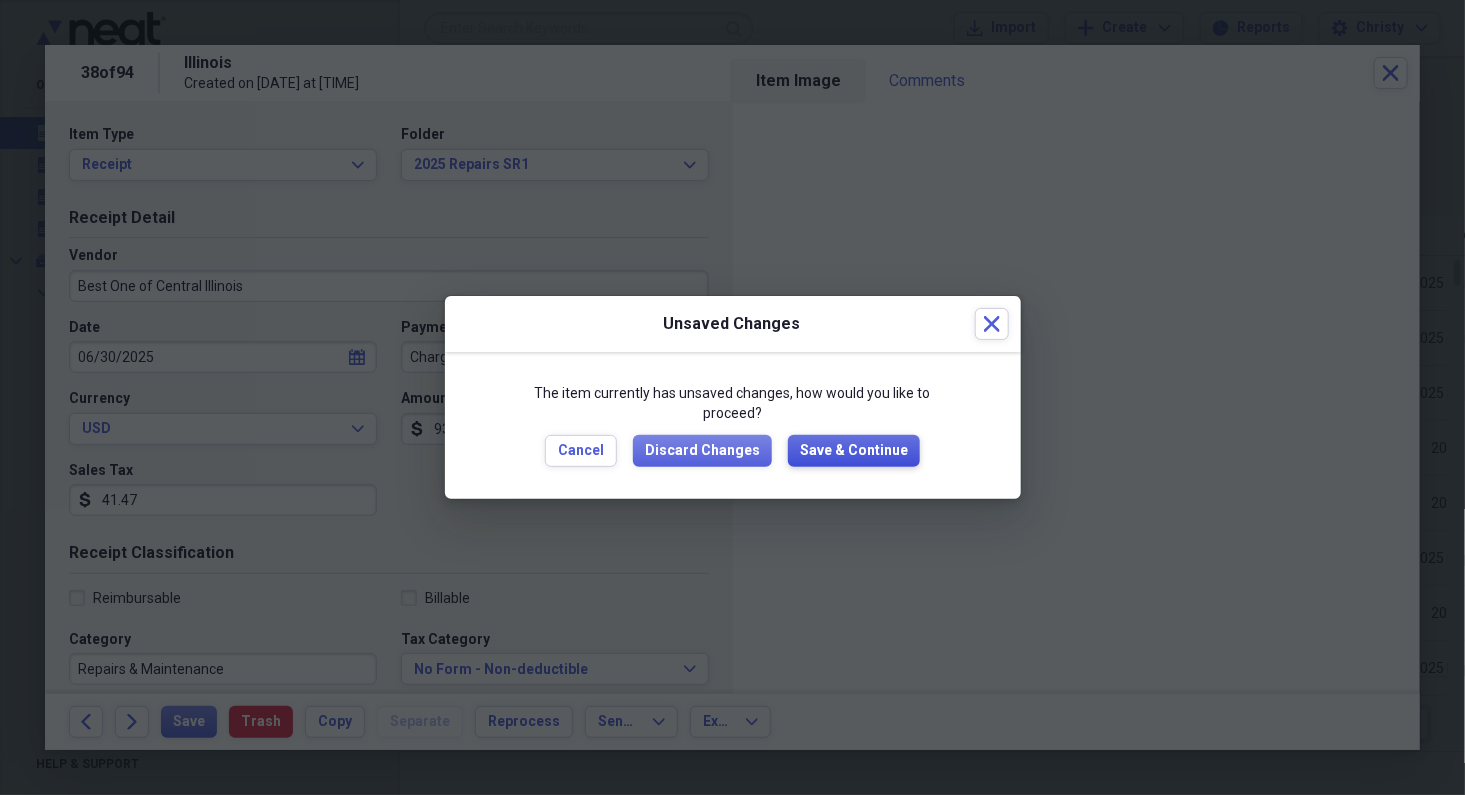 click on "Save & Continue" at bounding box center [854, 451] 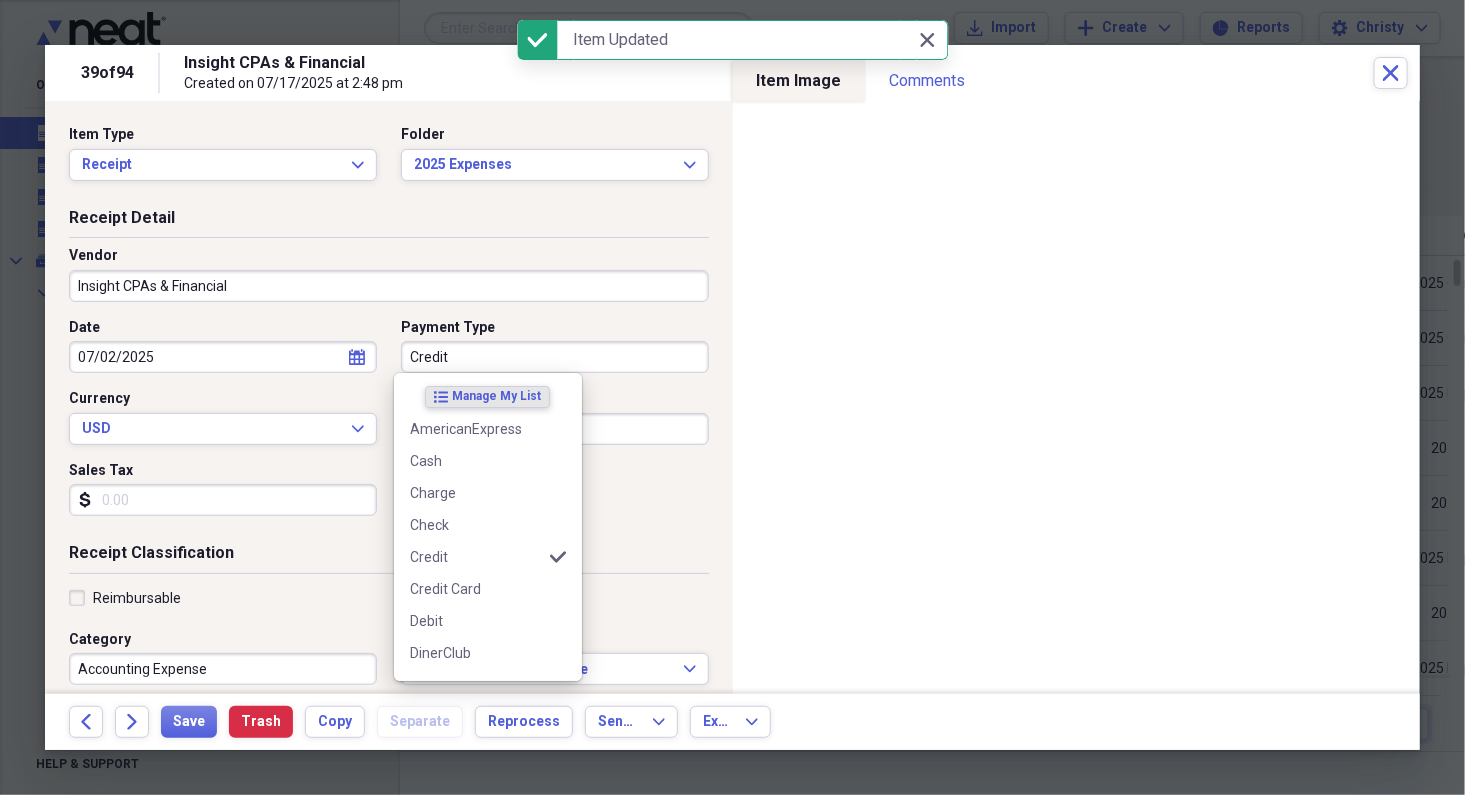 click on "Credit" at bounding box center (555, 357) 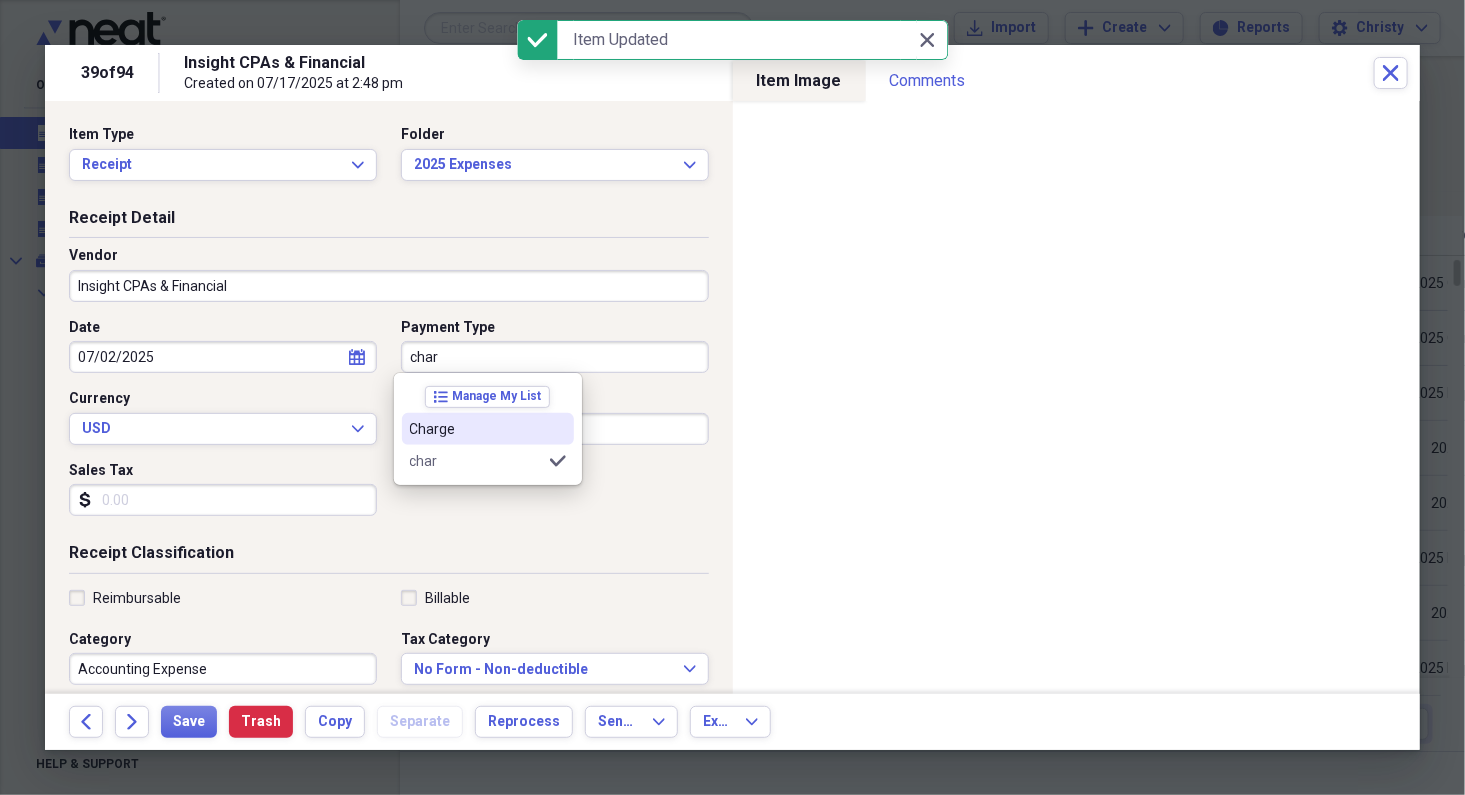 click on "Charge" at bounding box center [488, 429] 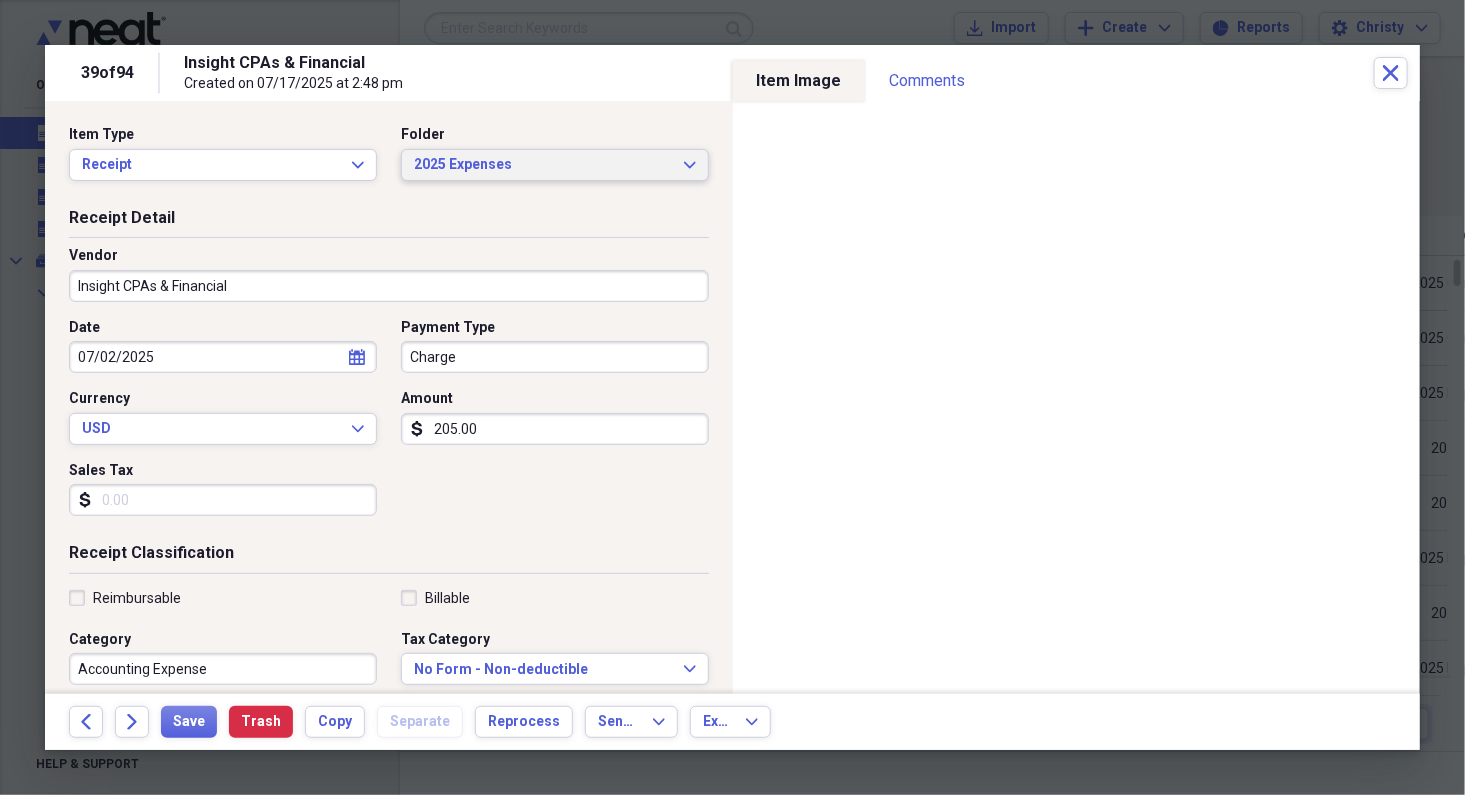 click on "2025 Expenses" at bounding box center [543, 165] 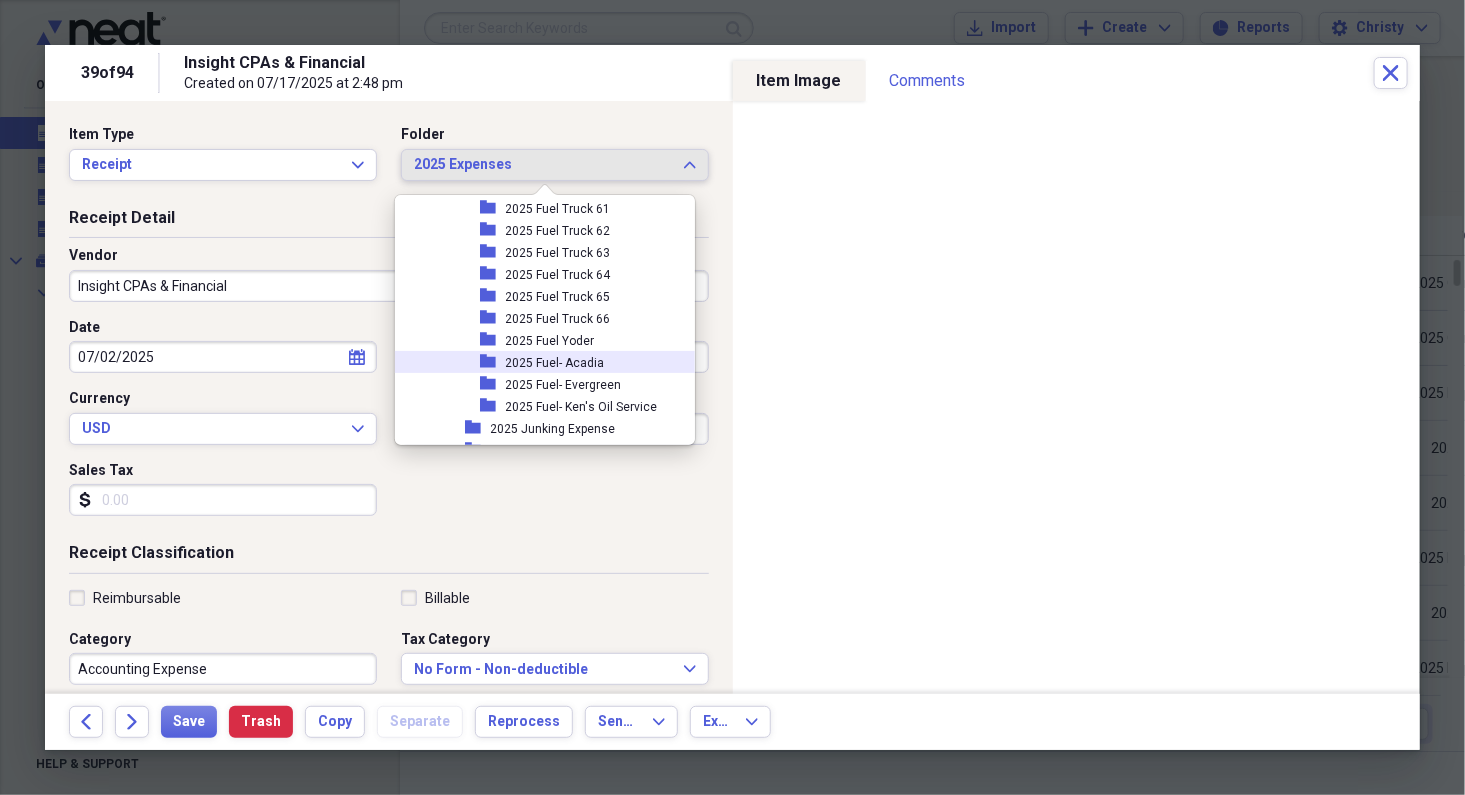 scroll, scrollTop: 1647, scrollLeft: 0, axis: vertical 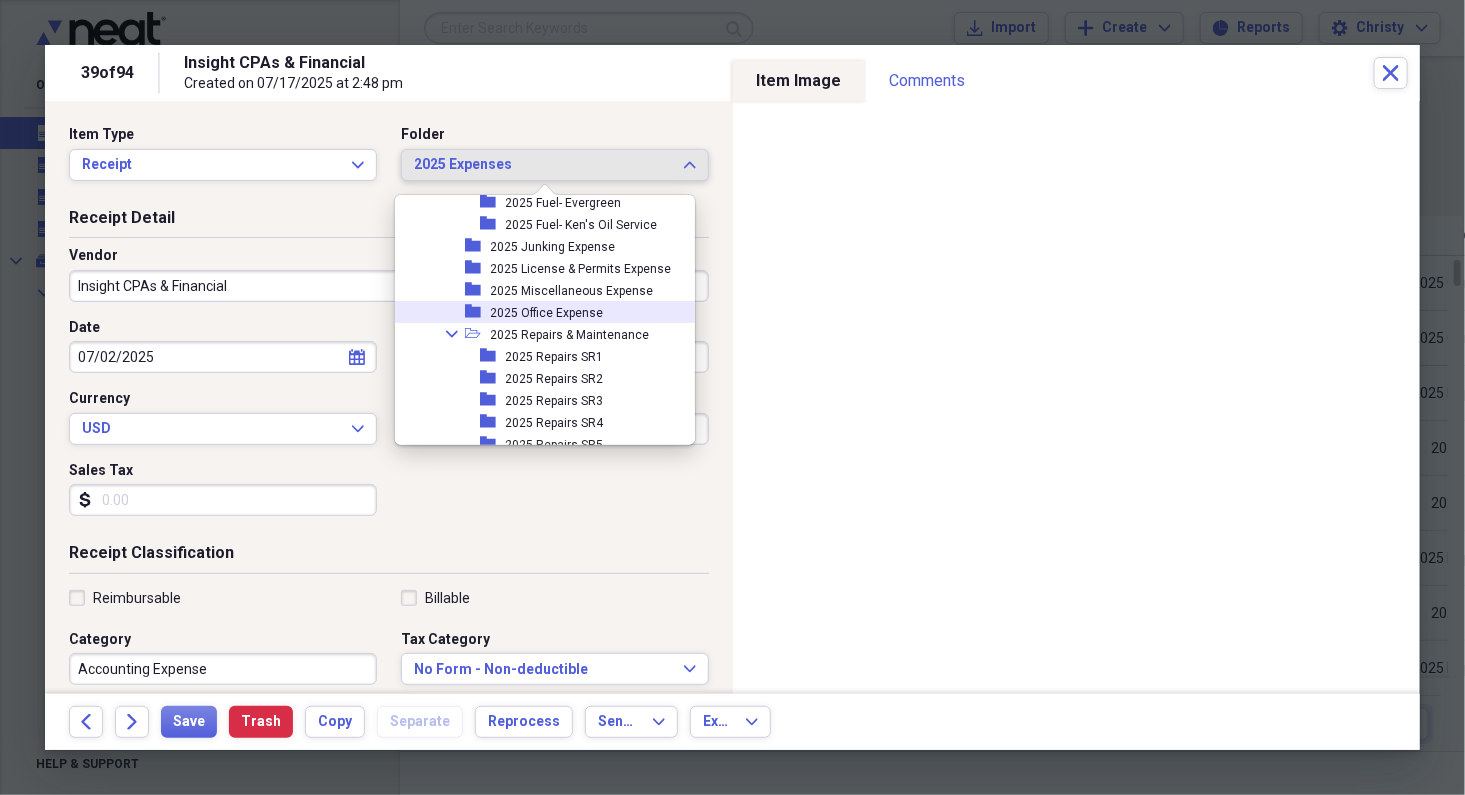 click on "2025 Office Expense" at bounding box center [547, 313] 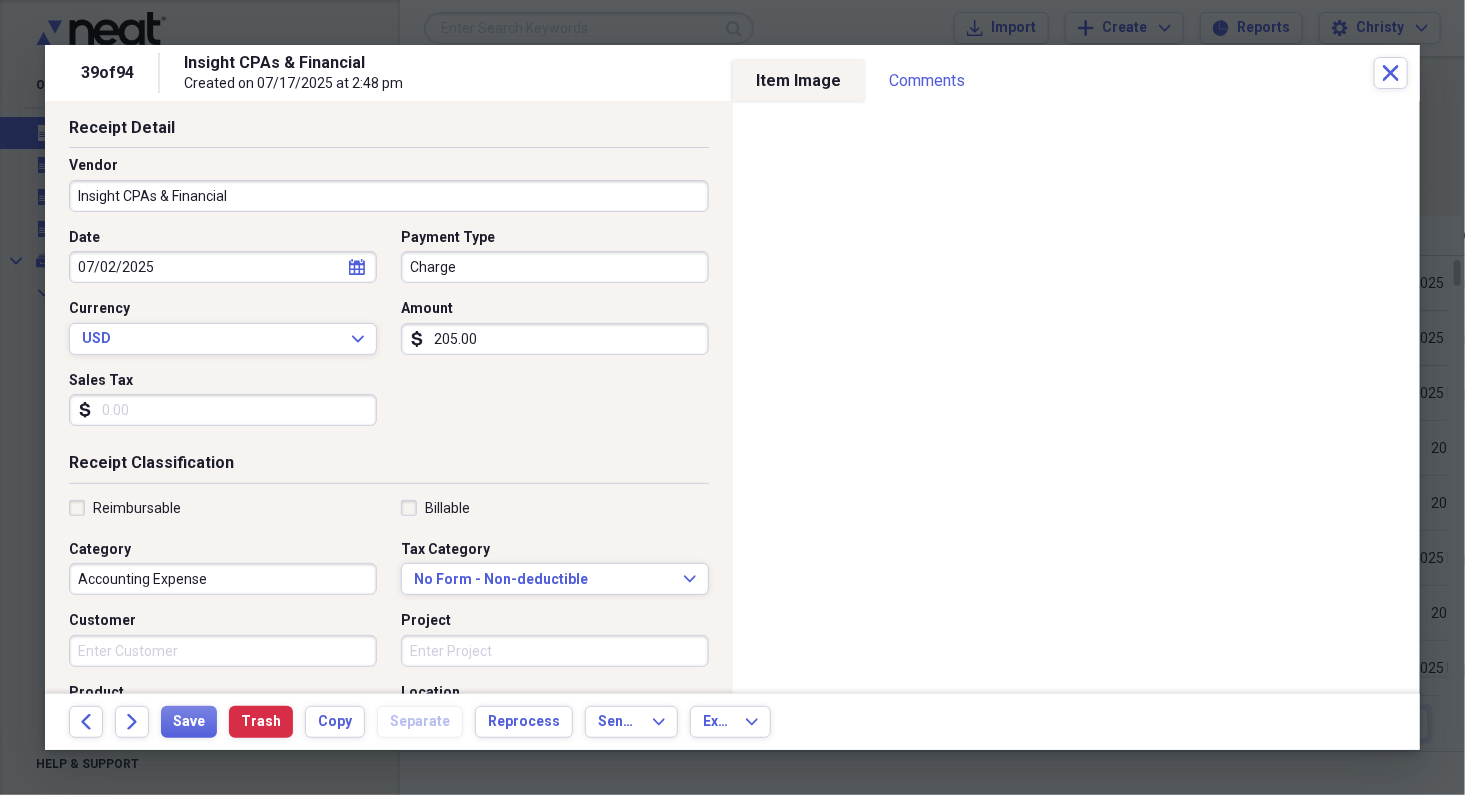 scroll, scrollTop: 427, scrollLeft: 0, axis: vertical 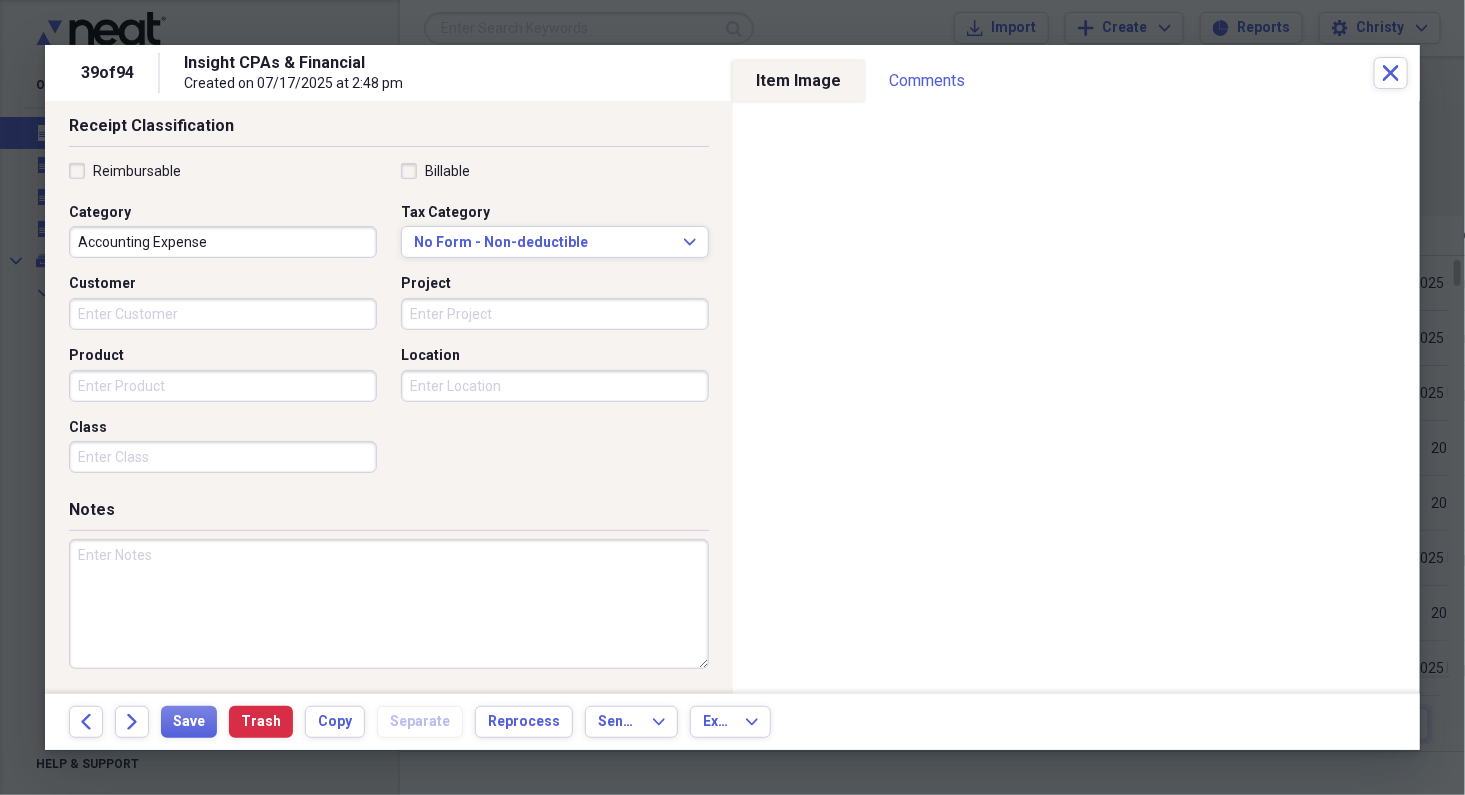 click at bounding box center (389, 604) 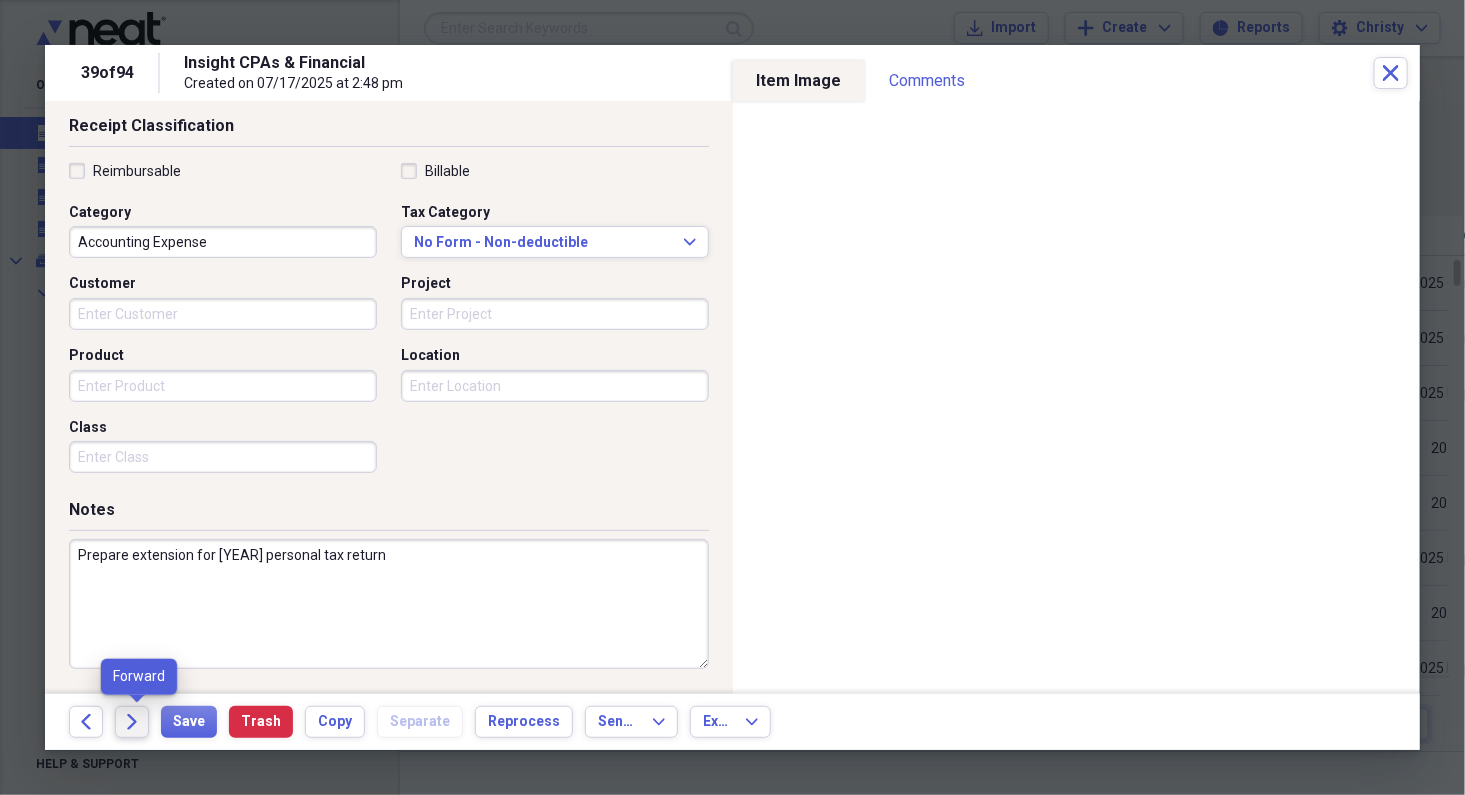 click on "Forward" 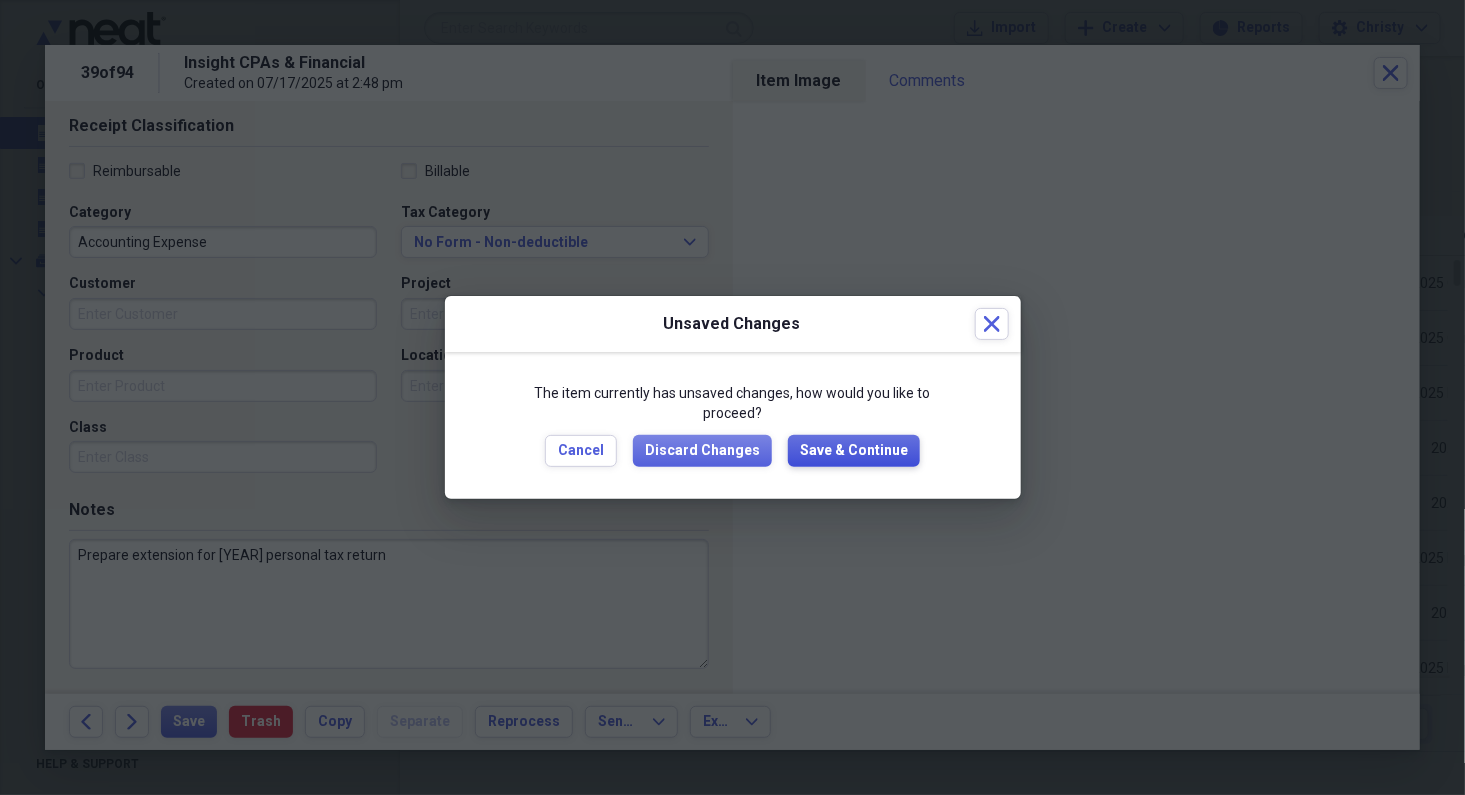 click on "Save & Continue" at bounding box center (854, 451) 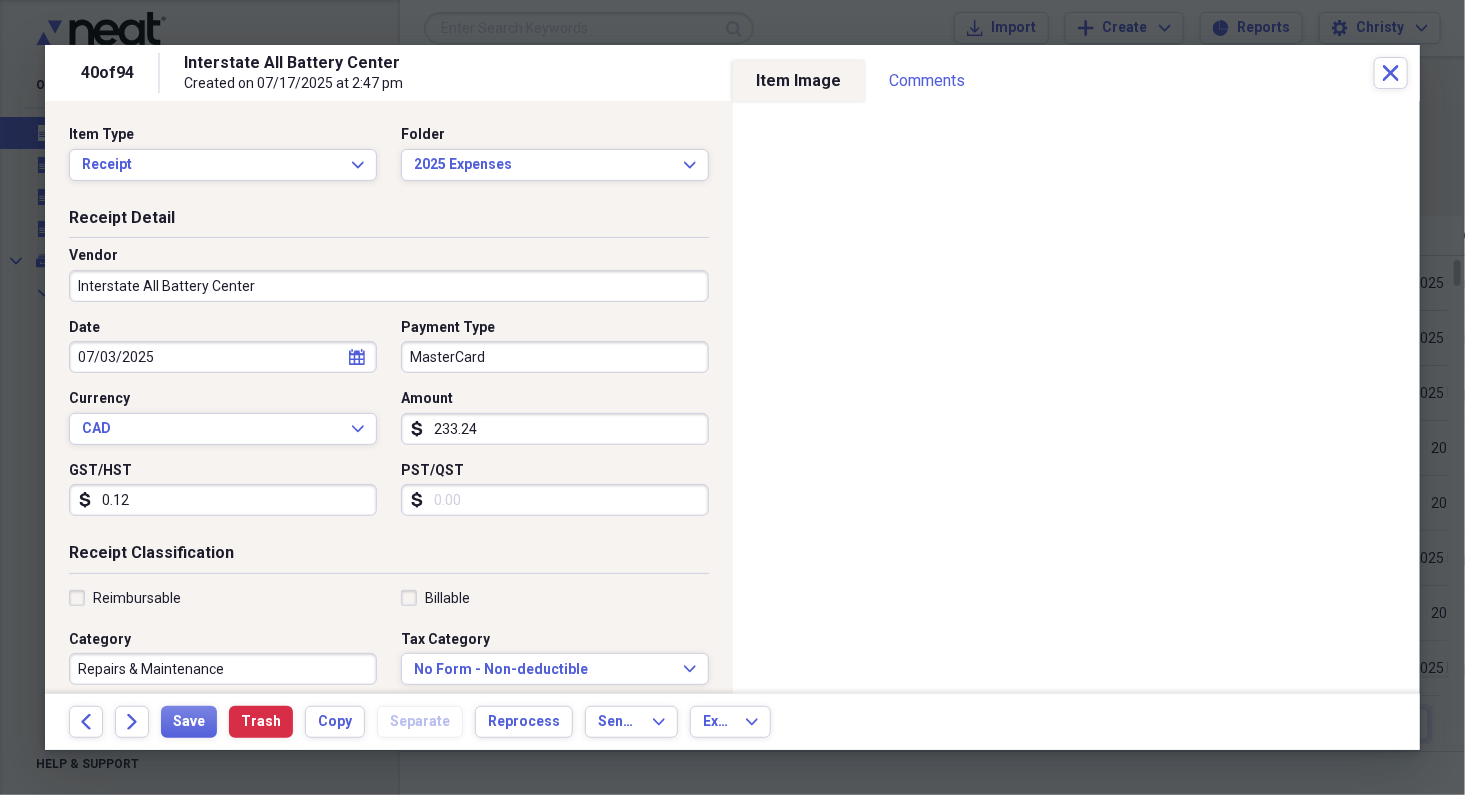 click on "MasterCard" at bounding box center (555, 357) 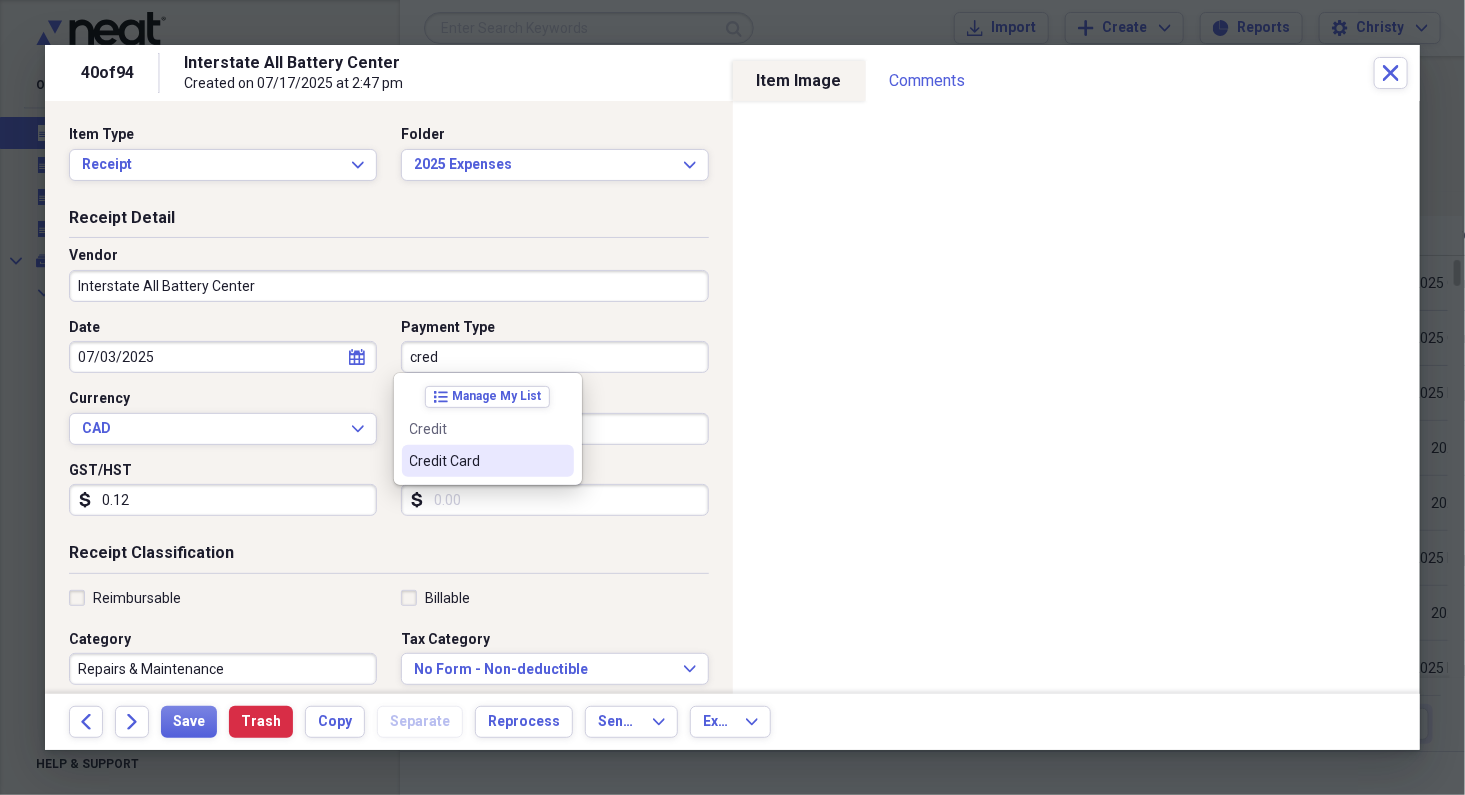 click on "Credit Card" at bounding box center [476, 461] 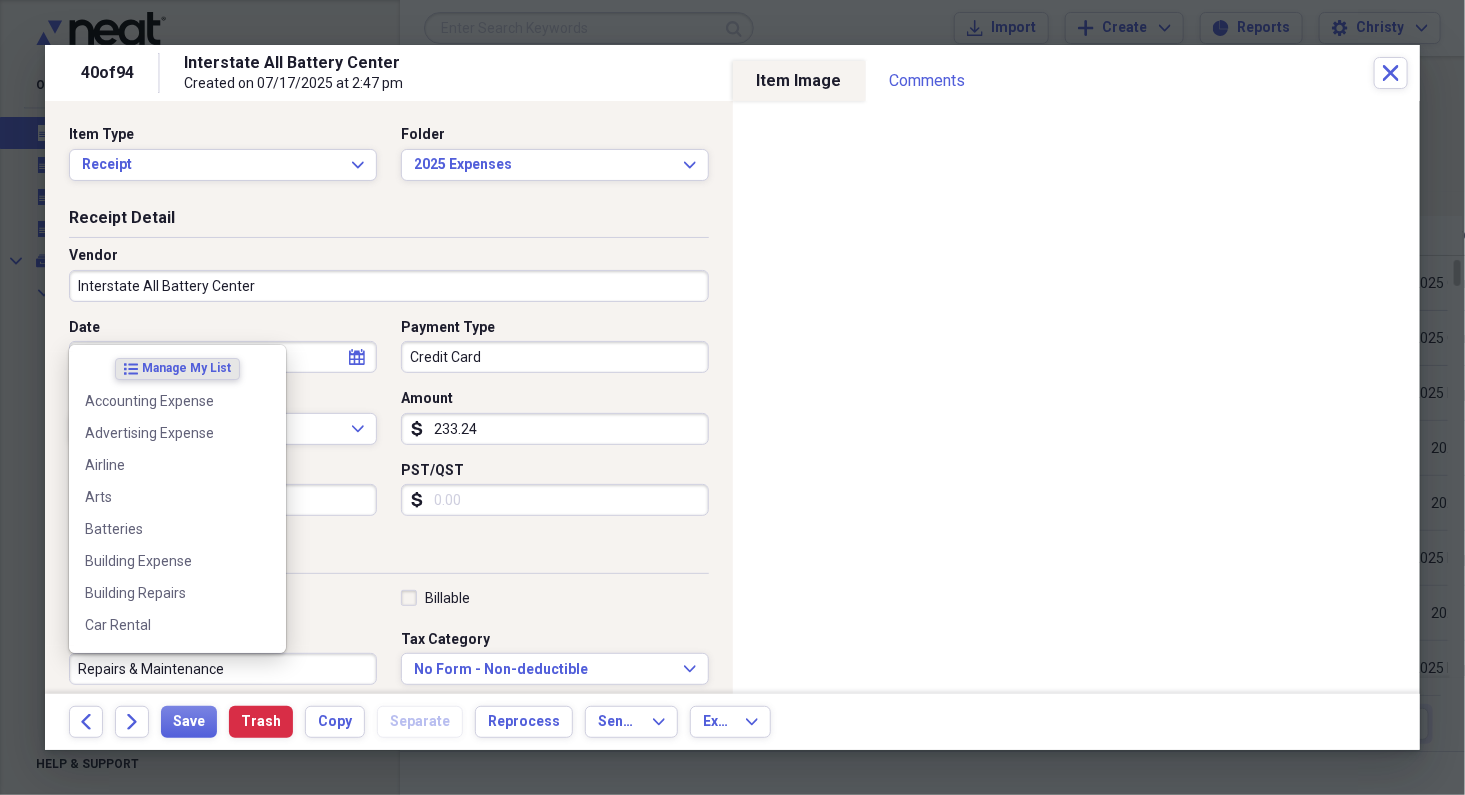 click on "Repairs & Maintenance" at bounding box center (223, 669) 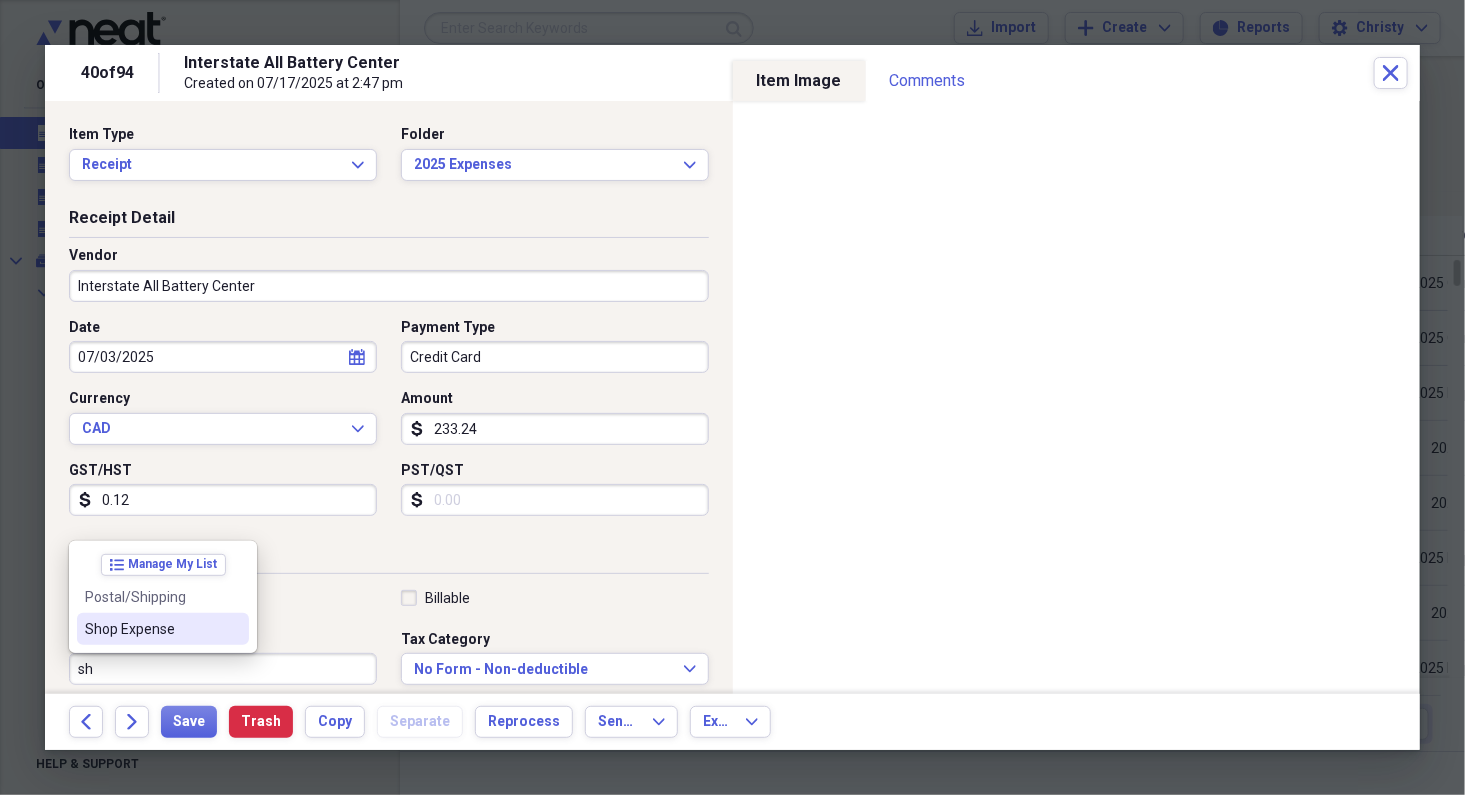 click on "Shop Expense" at bounding box center (151, 629) 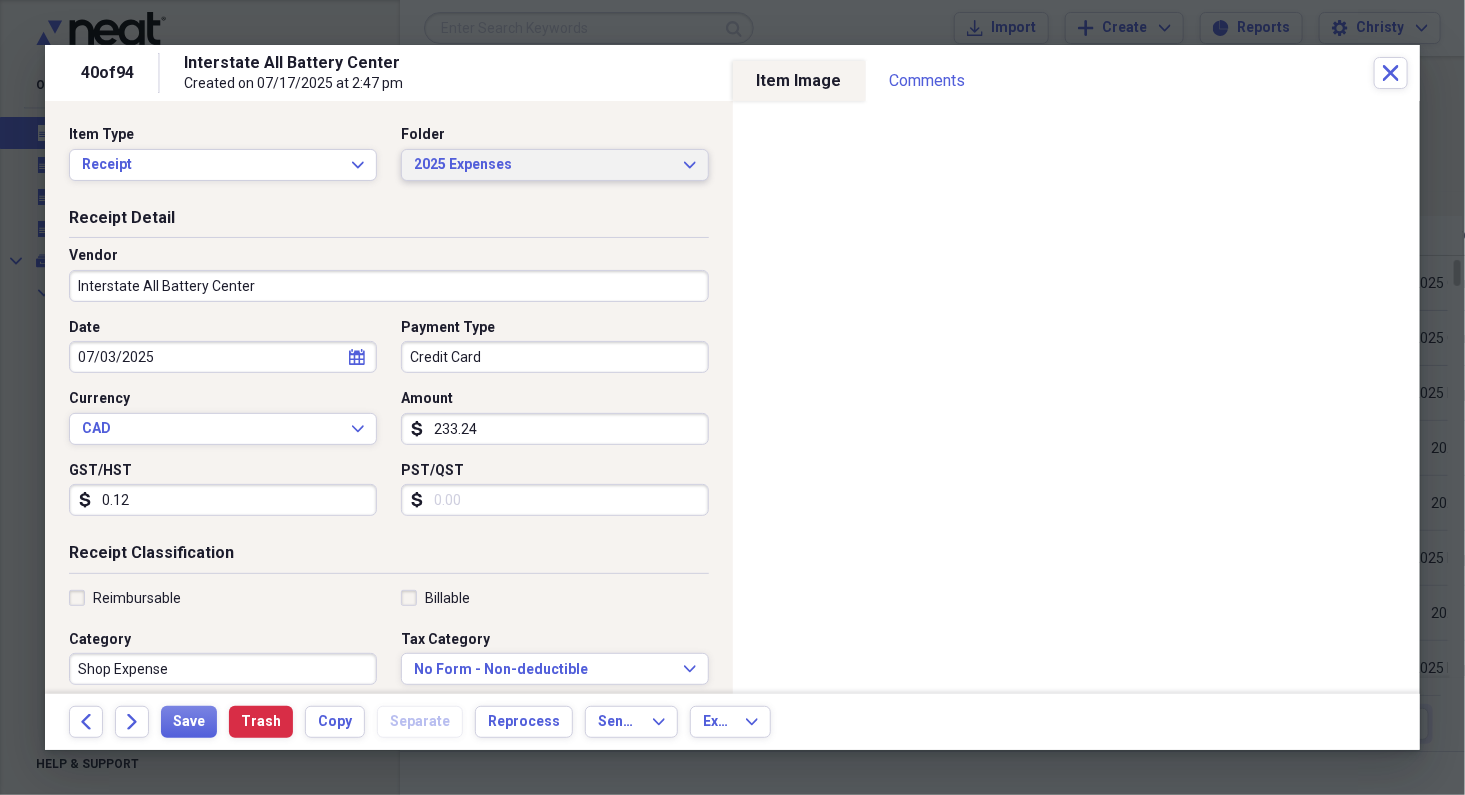 click on "2025 Expenses" at bounding box center (543, 165) 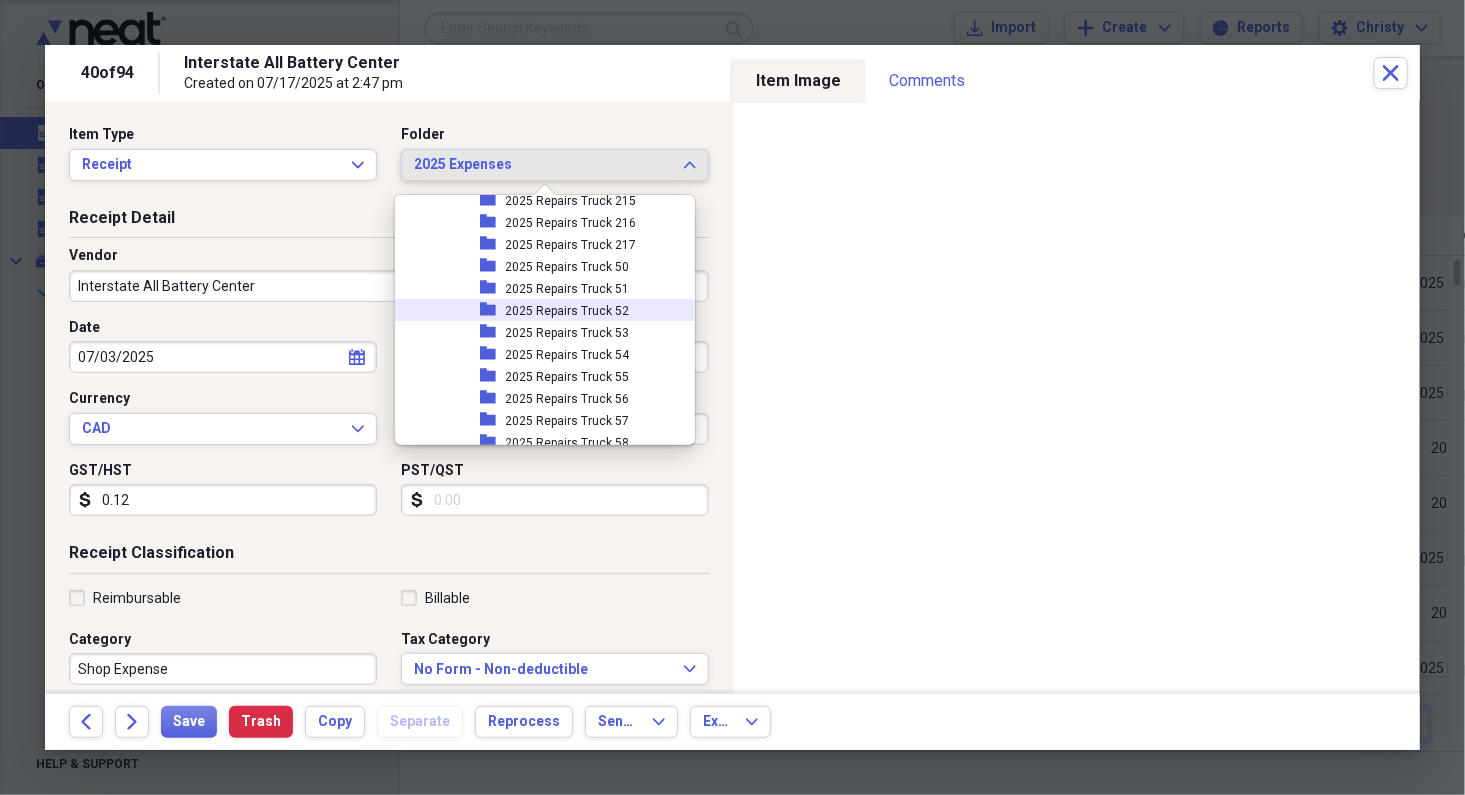scroll, scrollTop: 3502, scrollLeft: 0, axis: vertical 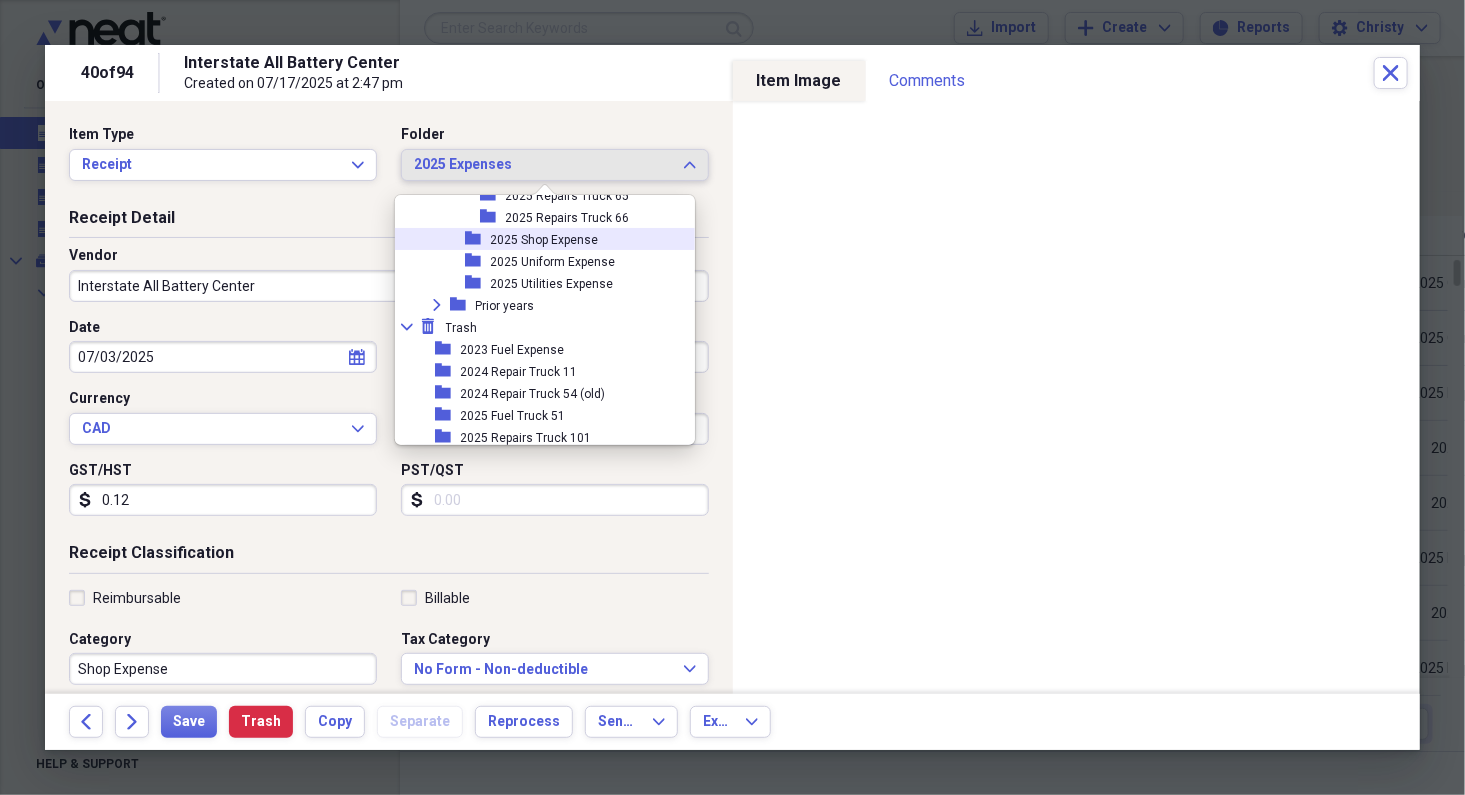 click on "2025 Shop Expense" at bounding box center [545, 240] 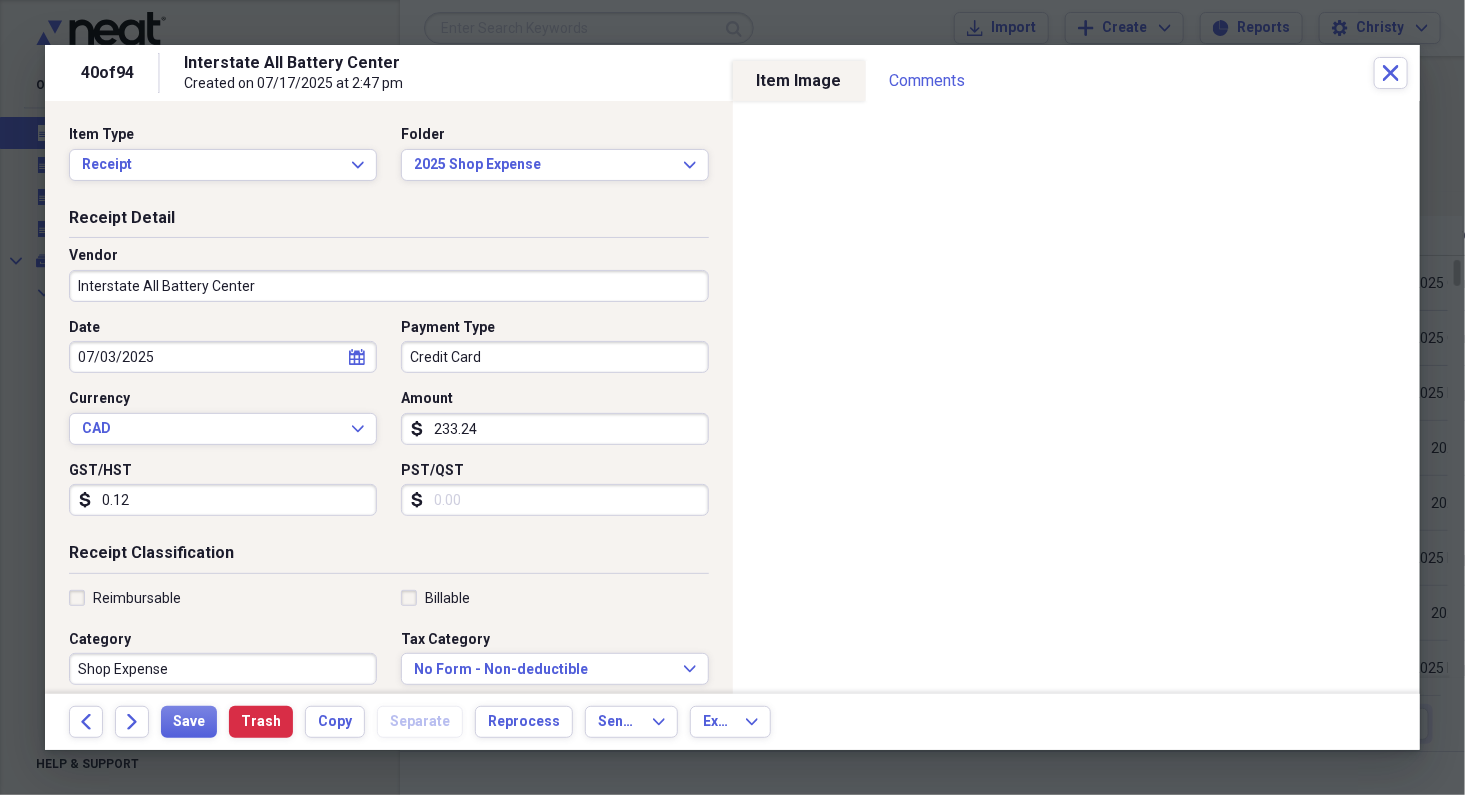 click on "0.12" at bounding box center [223, 500] 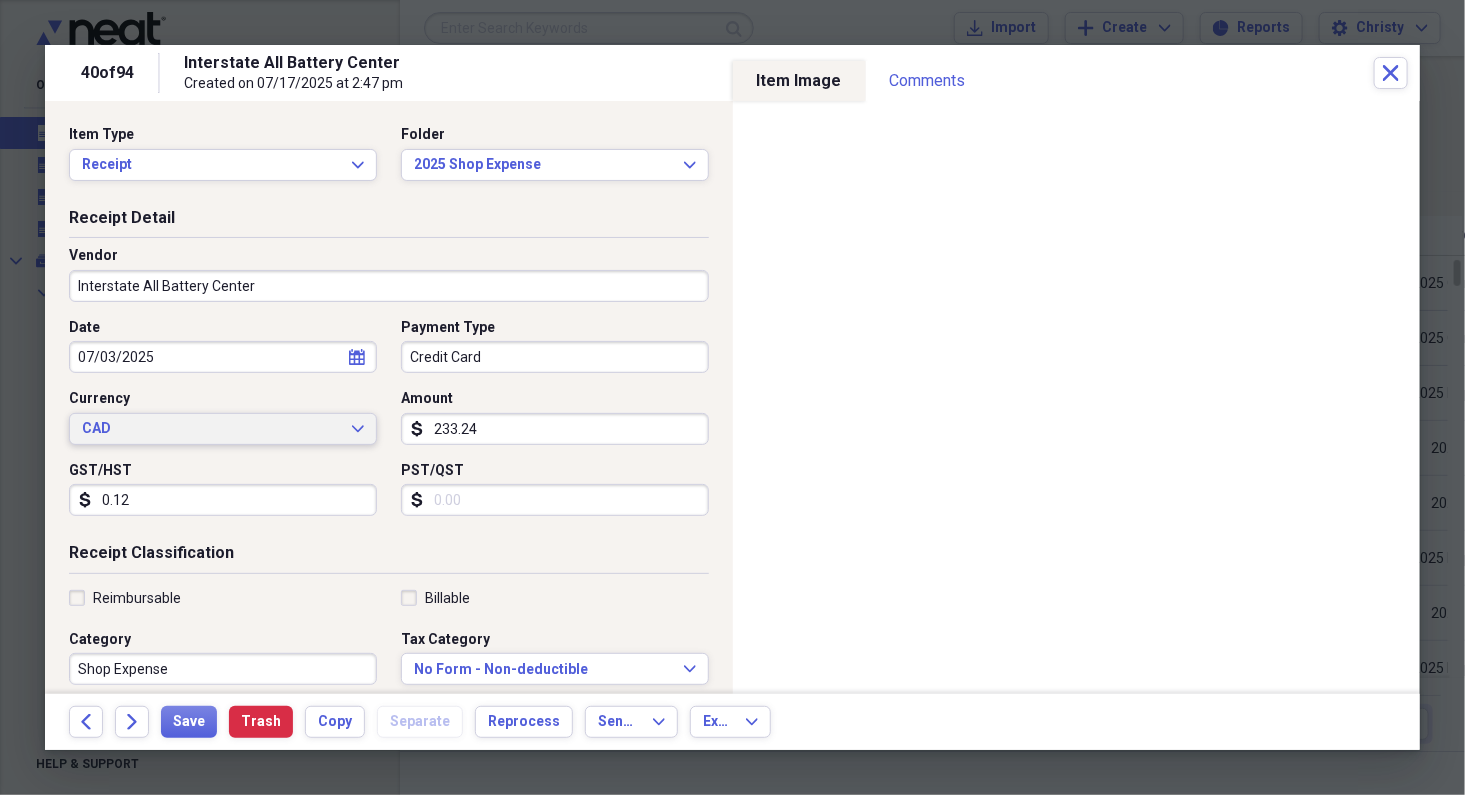 click on "CAD" at bounding box center [211, 429] 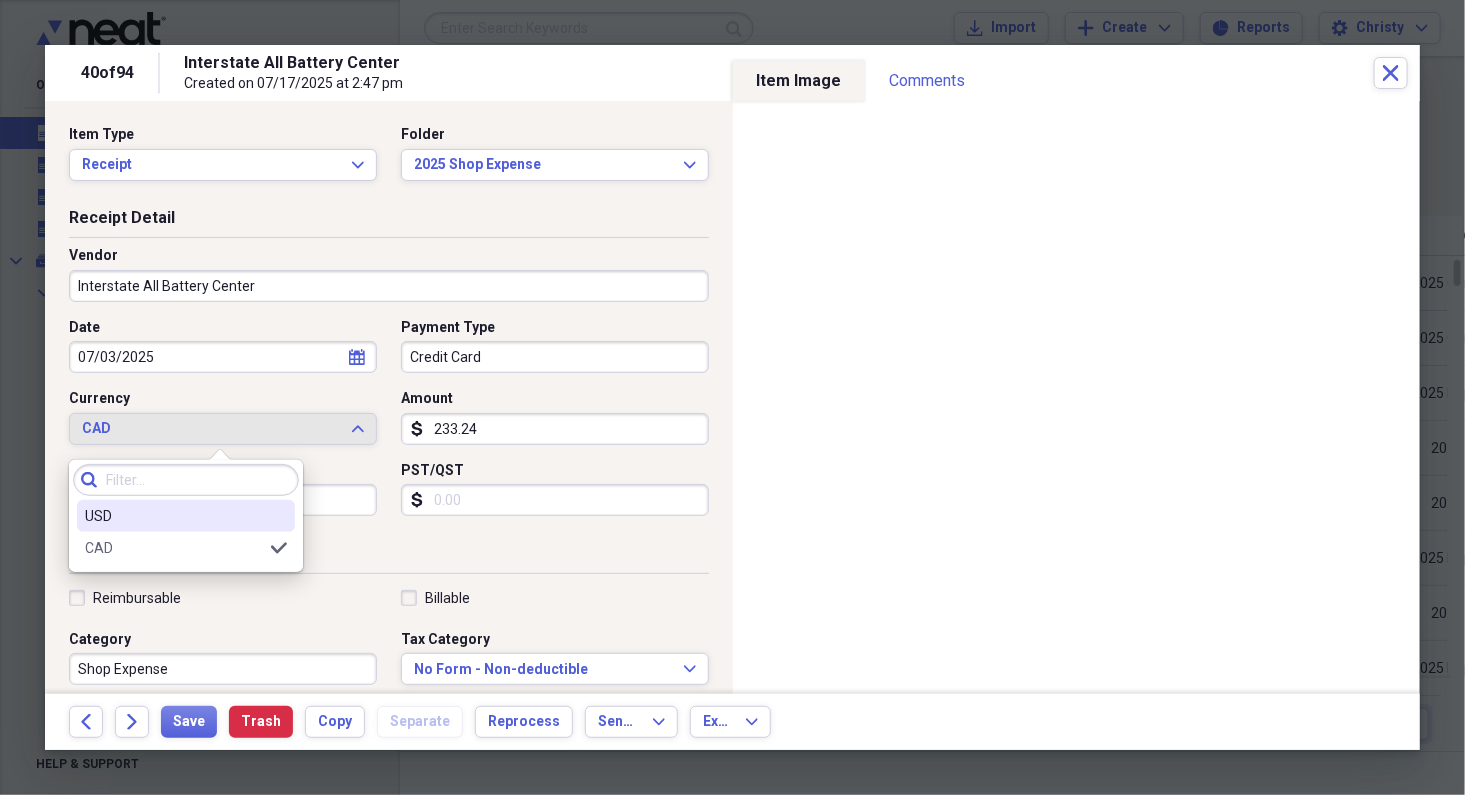 click on "USD" at bounding box center (174, 516) 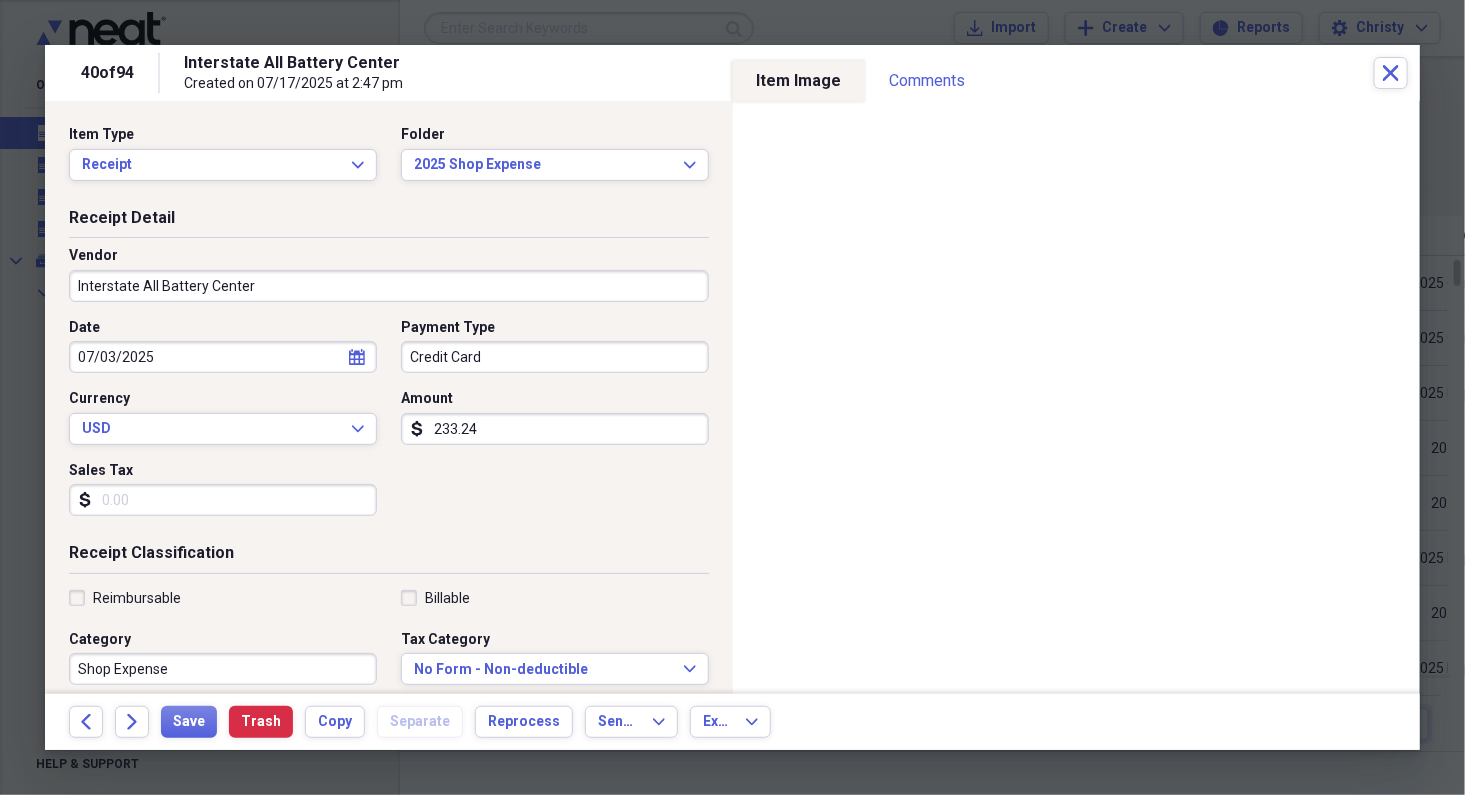click on "Sales Tax" at bounding box center [223, 500] 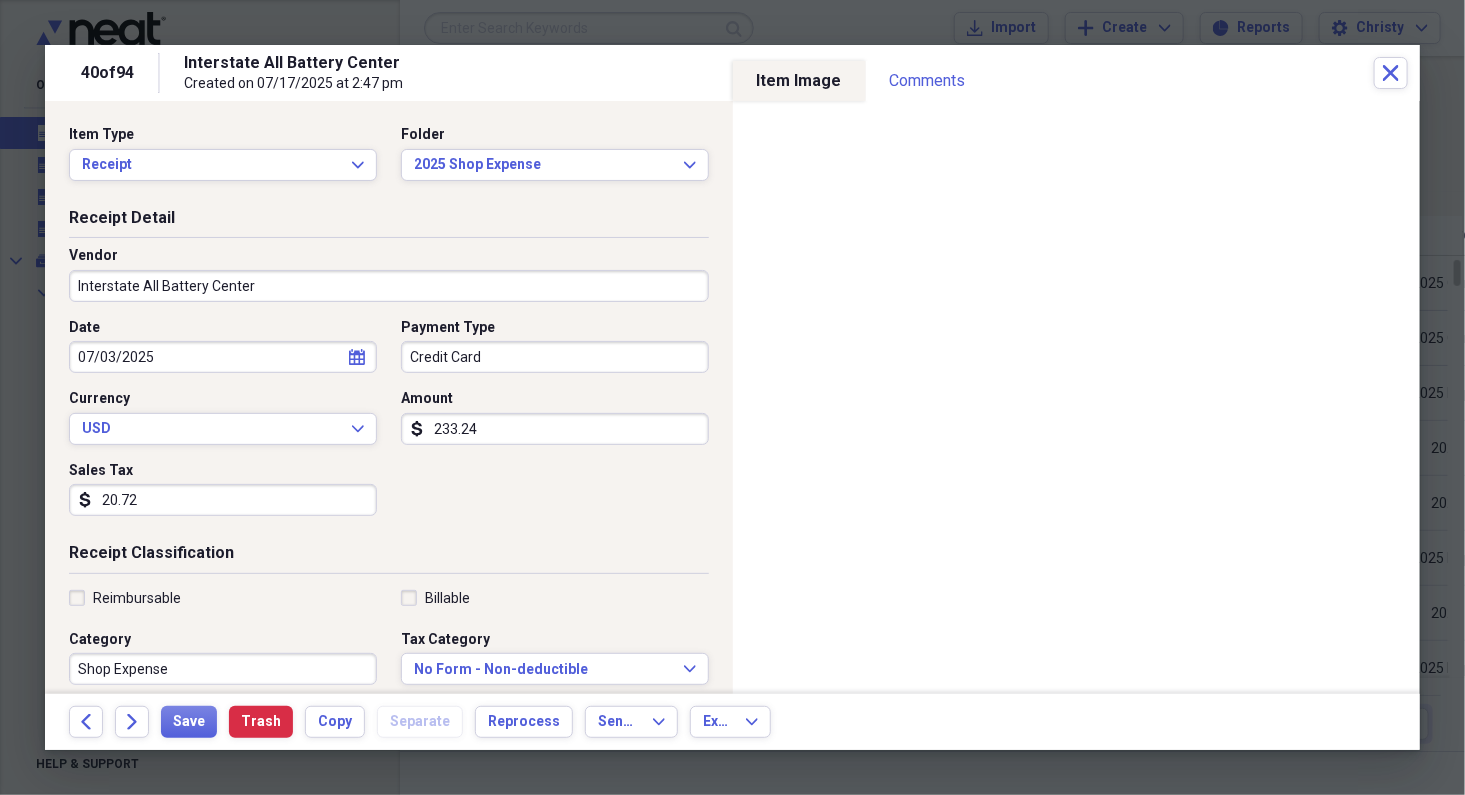 scroll, scrollTop: 427, scrollLeft: 0, axis: vertical 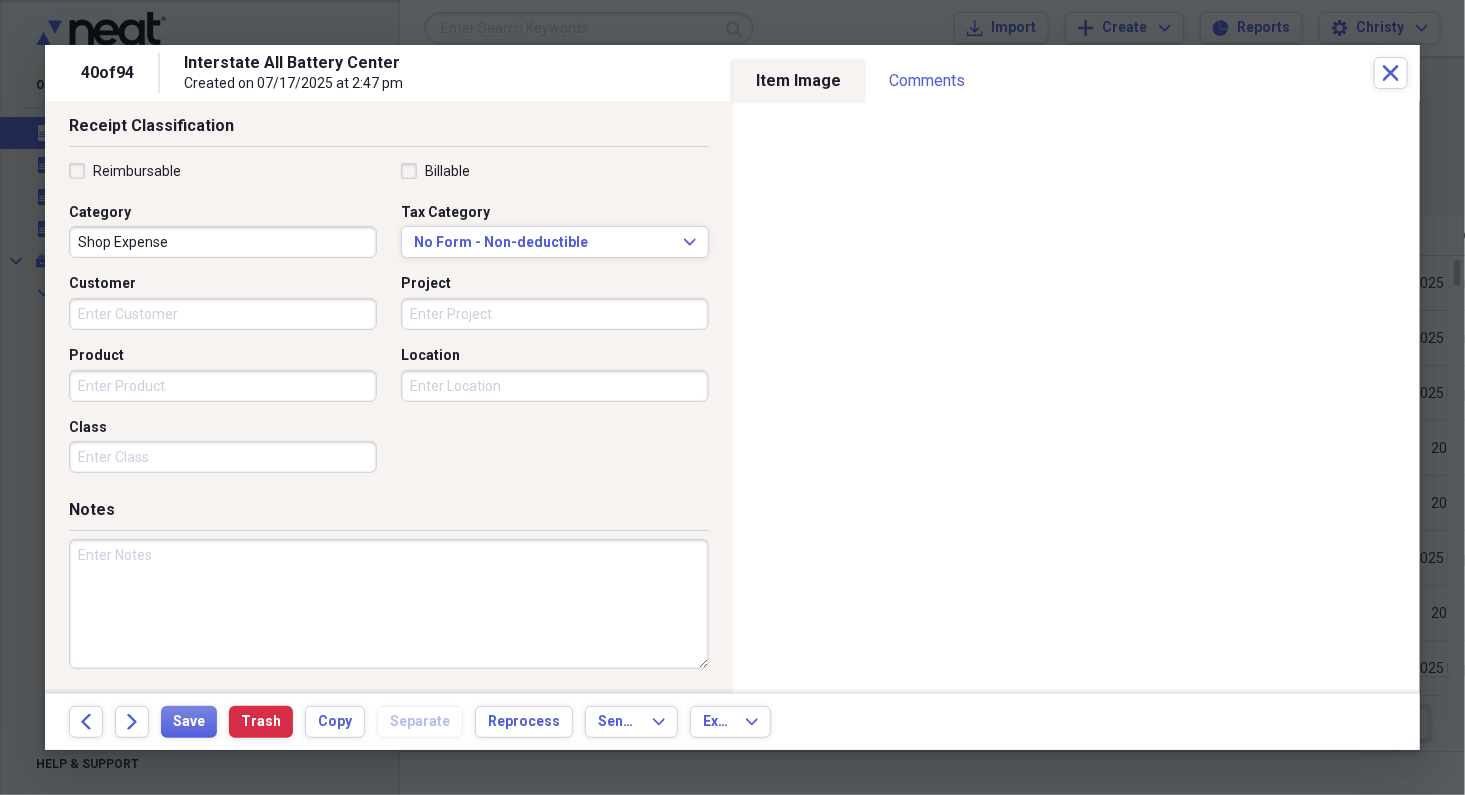 click at bounding box center (389, 604) 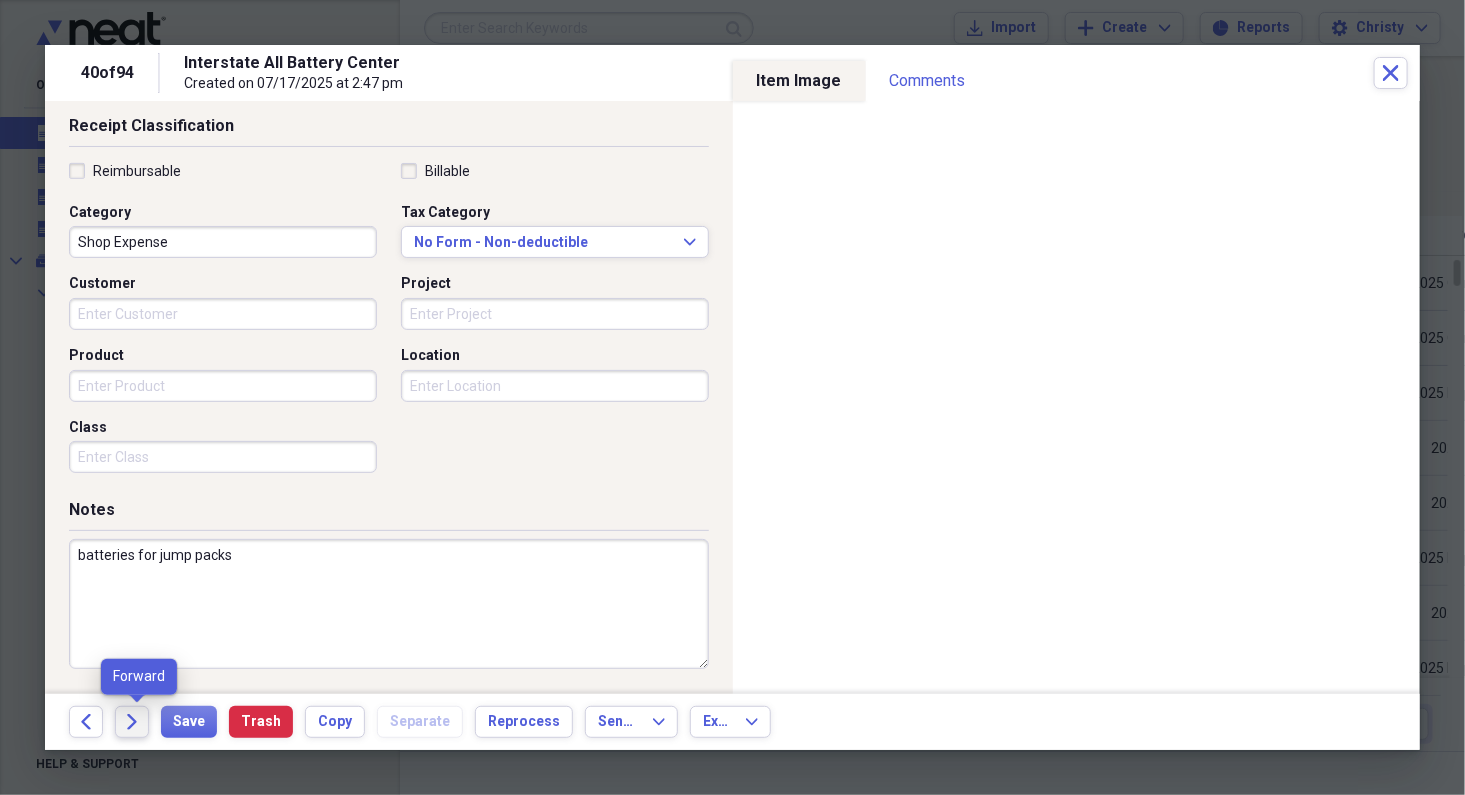 click on "Forward" at bounding box center (132, 722) 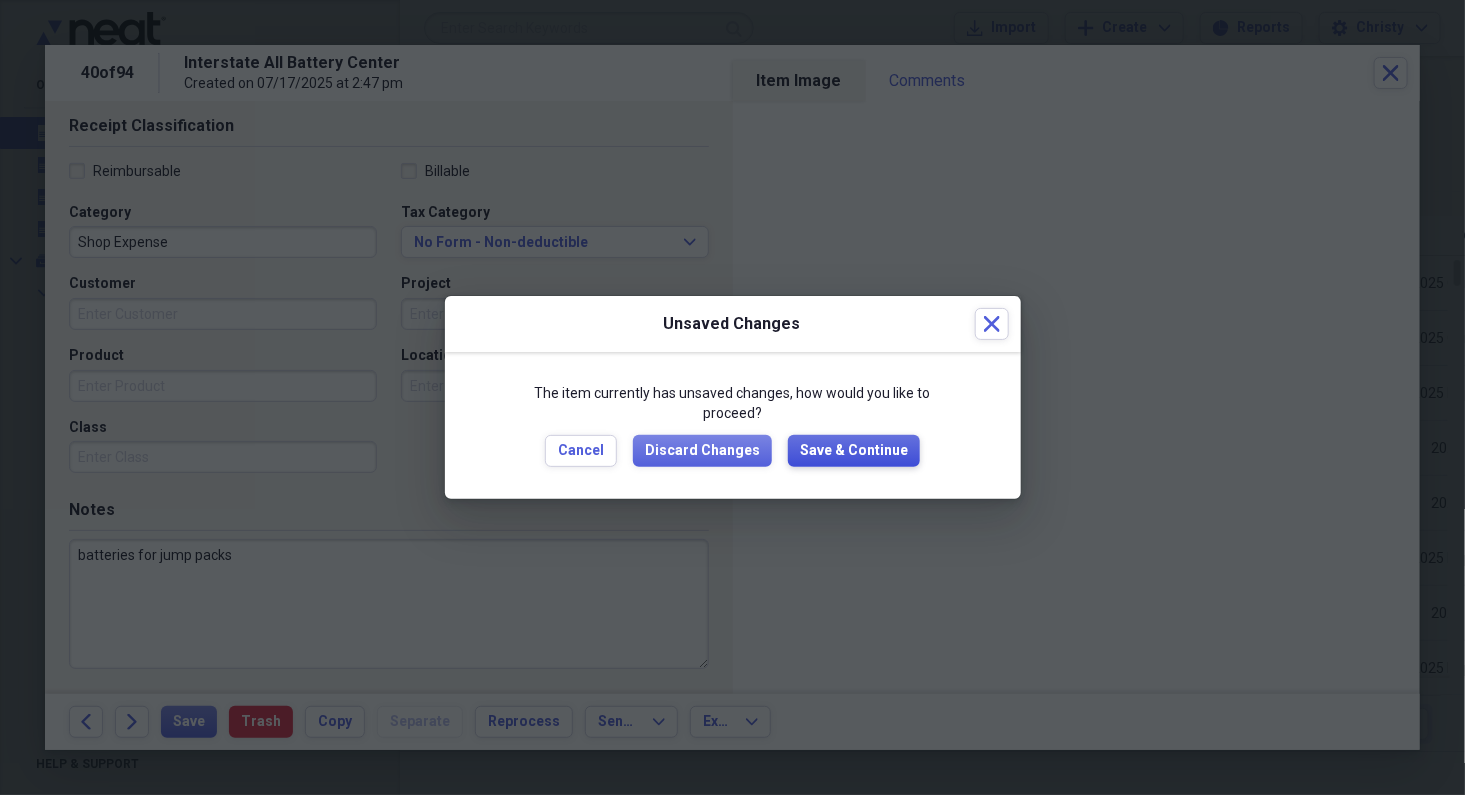 click on "Save & Continue" at bounding box center (854, 451) 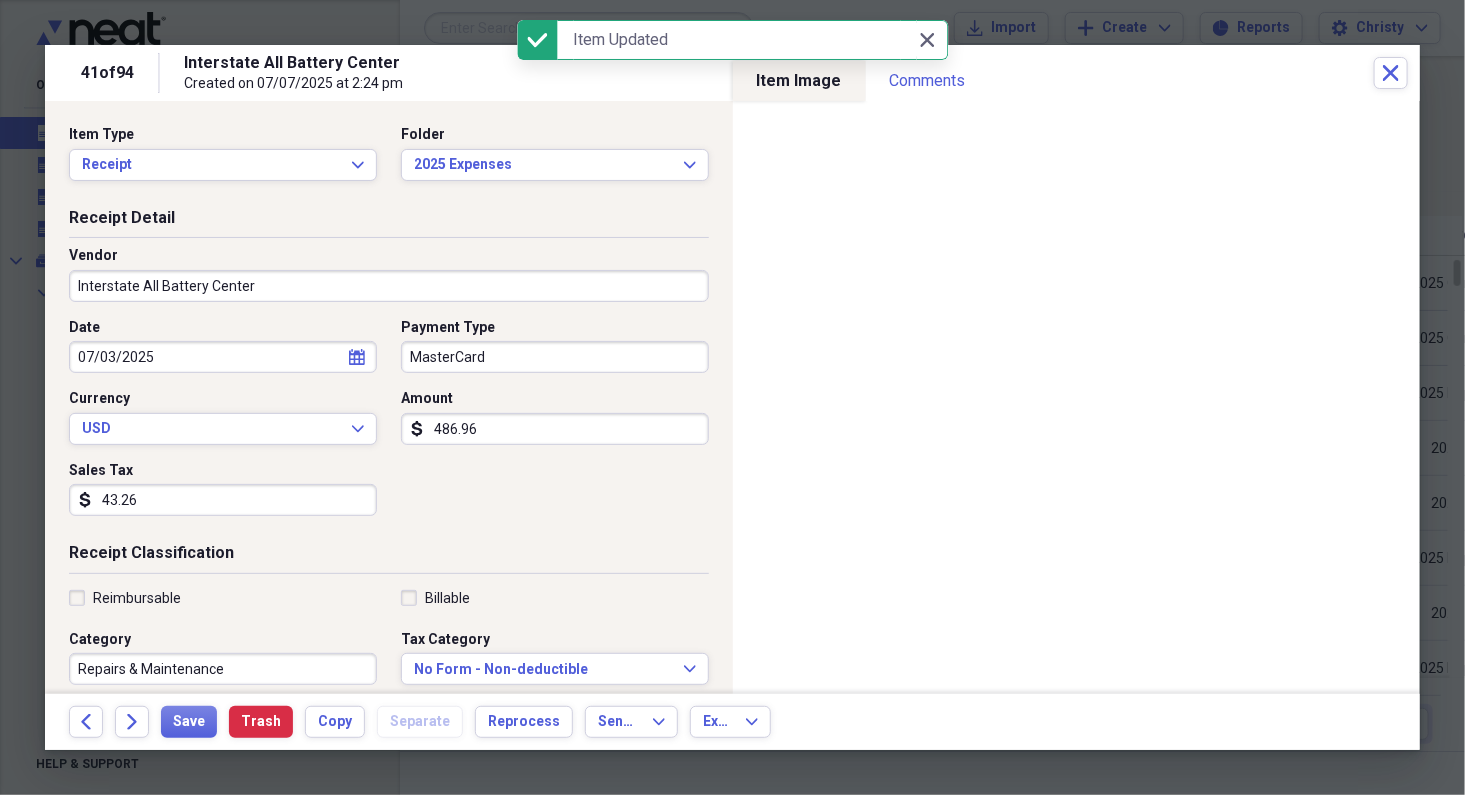 click on "MasterCard" at bounding box center (555, 357) 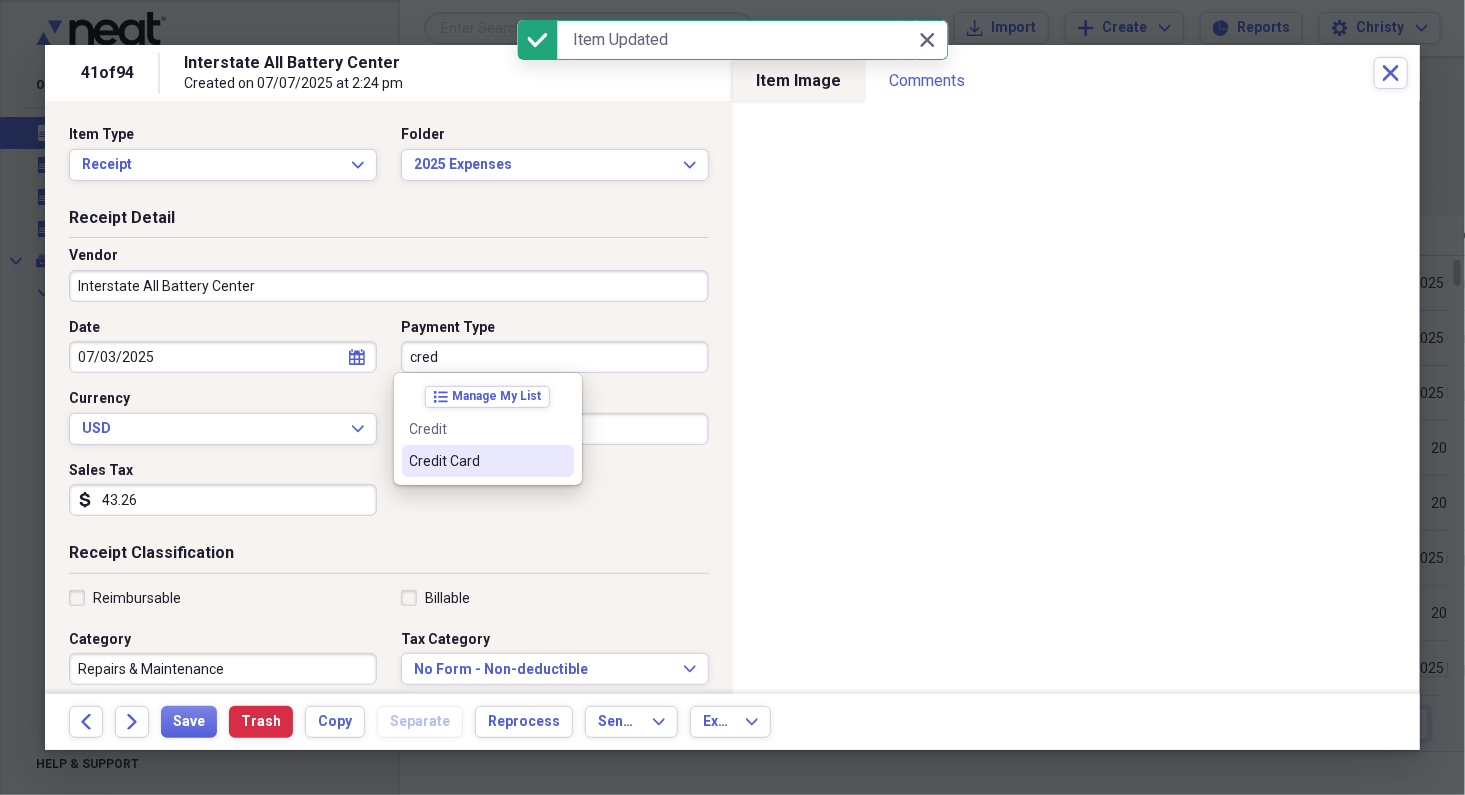 click on "Credit Card" at bounding box center [476, 461] 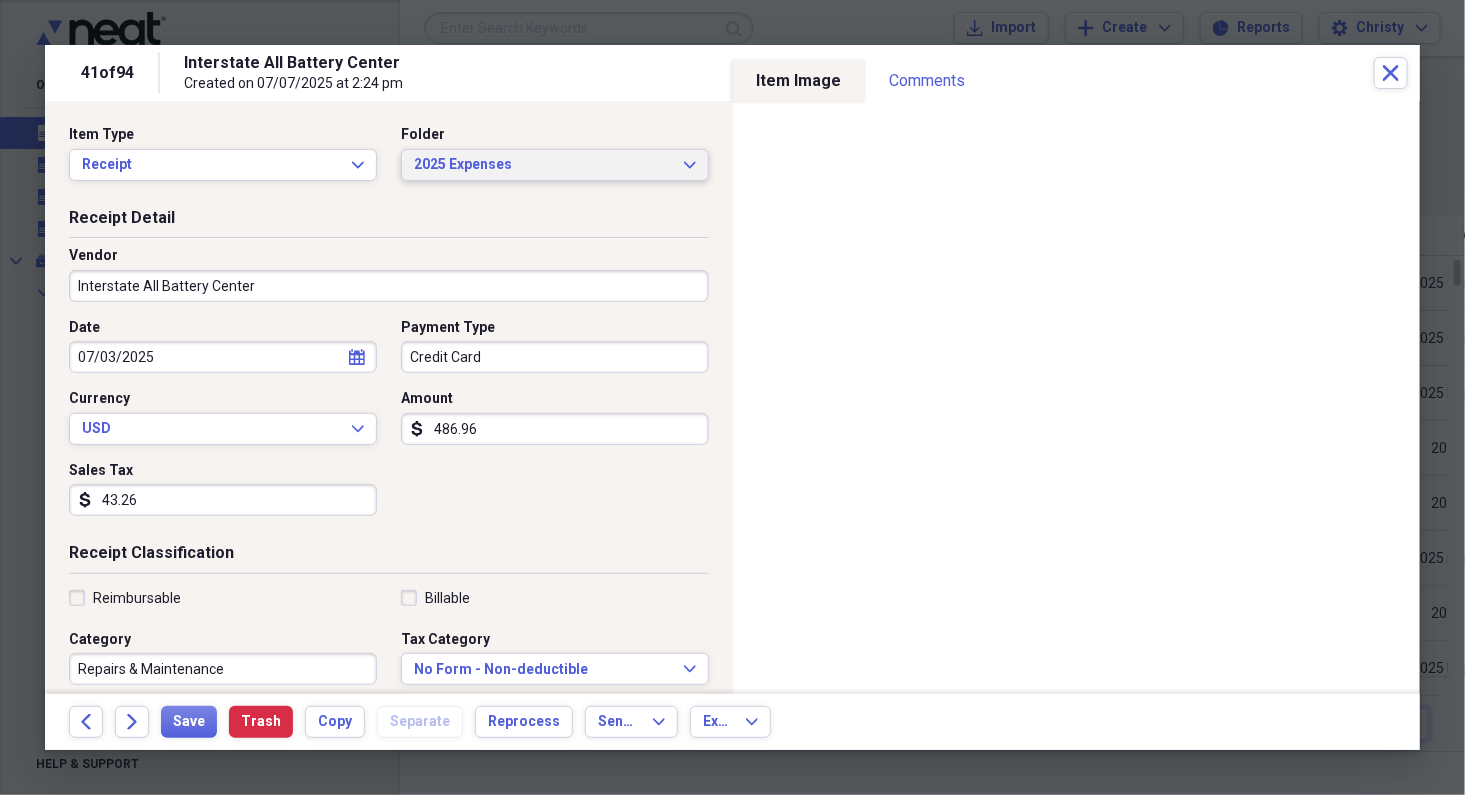 click on "2025 Expenses" at bounding box center [543, 165] 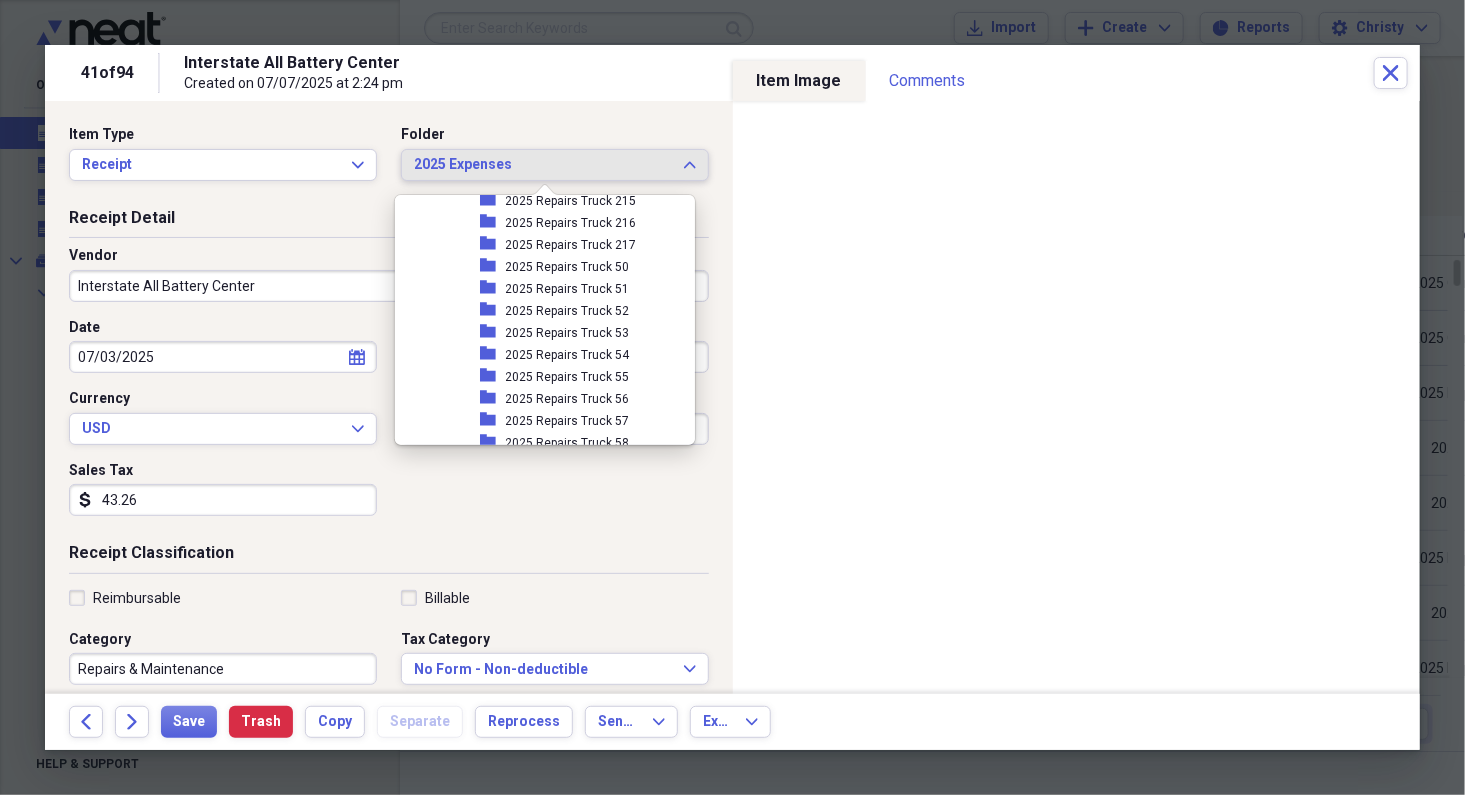 scroll, scrollTop: 3374, scrollLeft: 0, axis: vertical 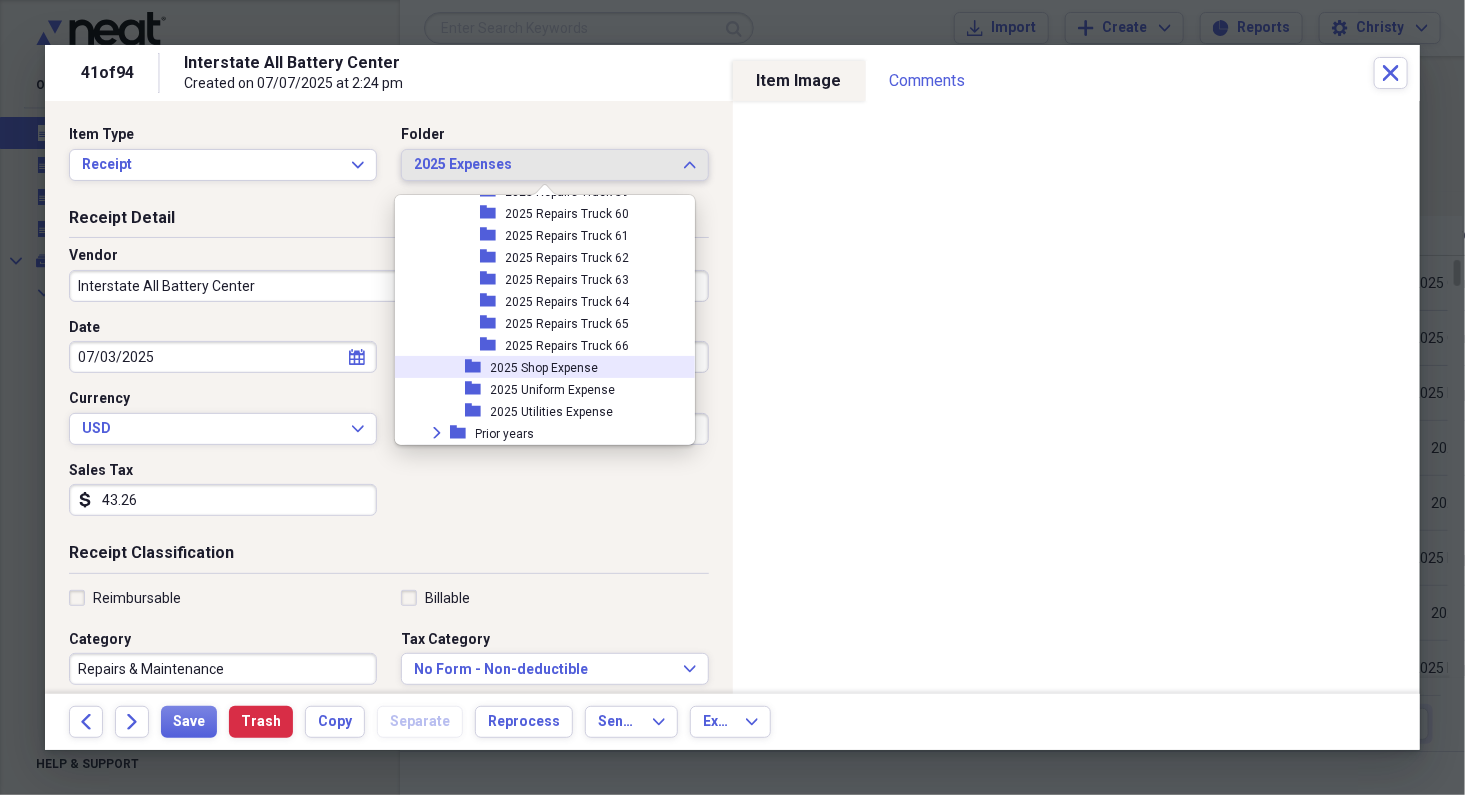 click on "2025 Shop Expense" at bounding box center [545, 368] 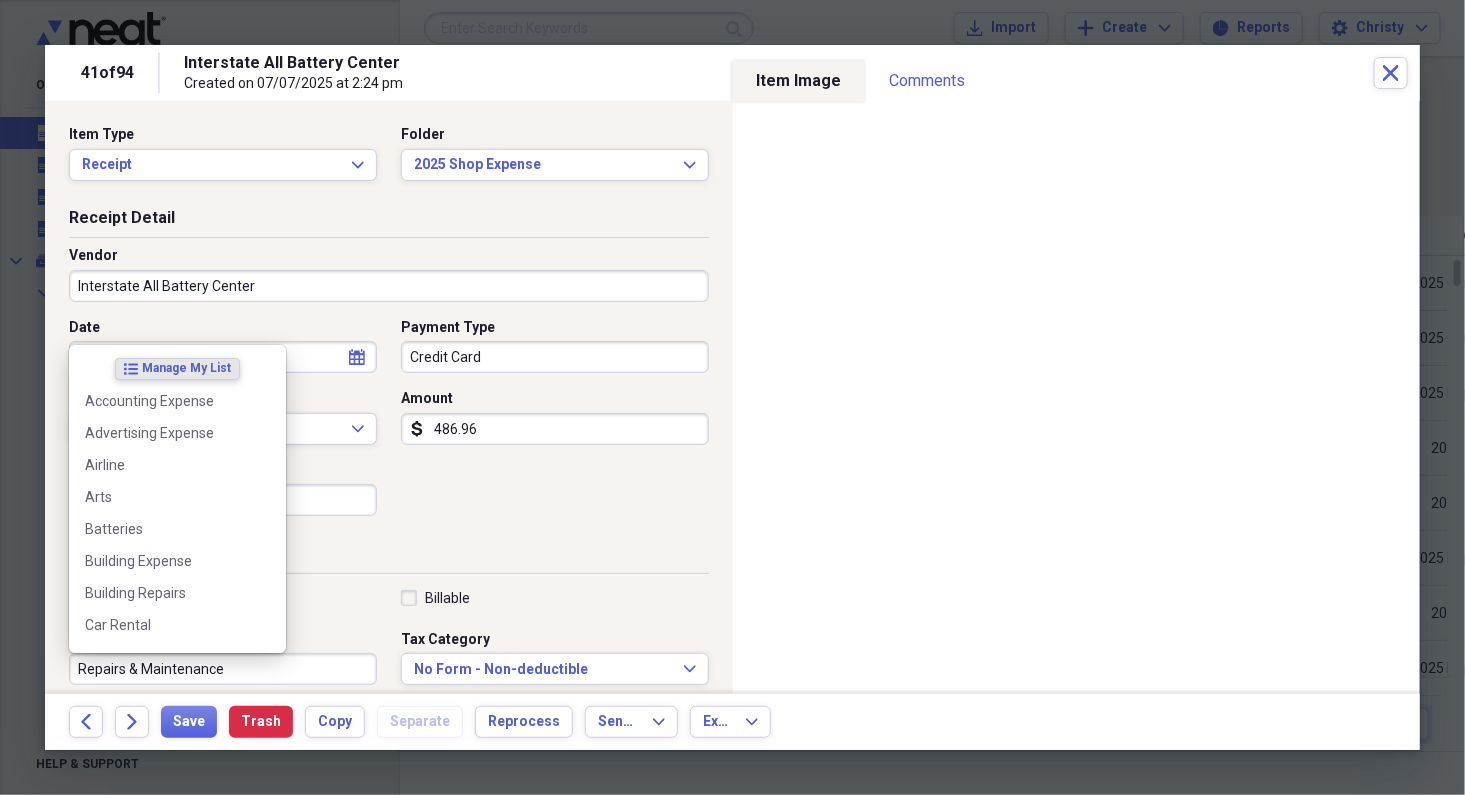 click on "Repairs & Maintenance" at bounding box center [223, 669] 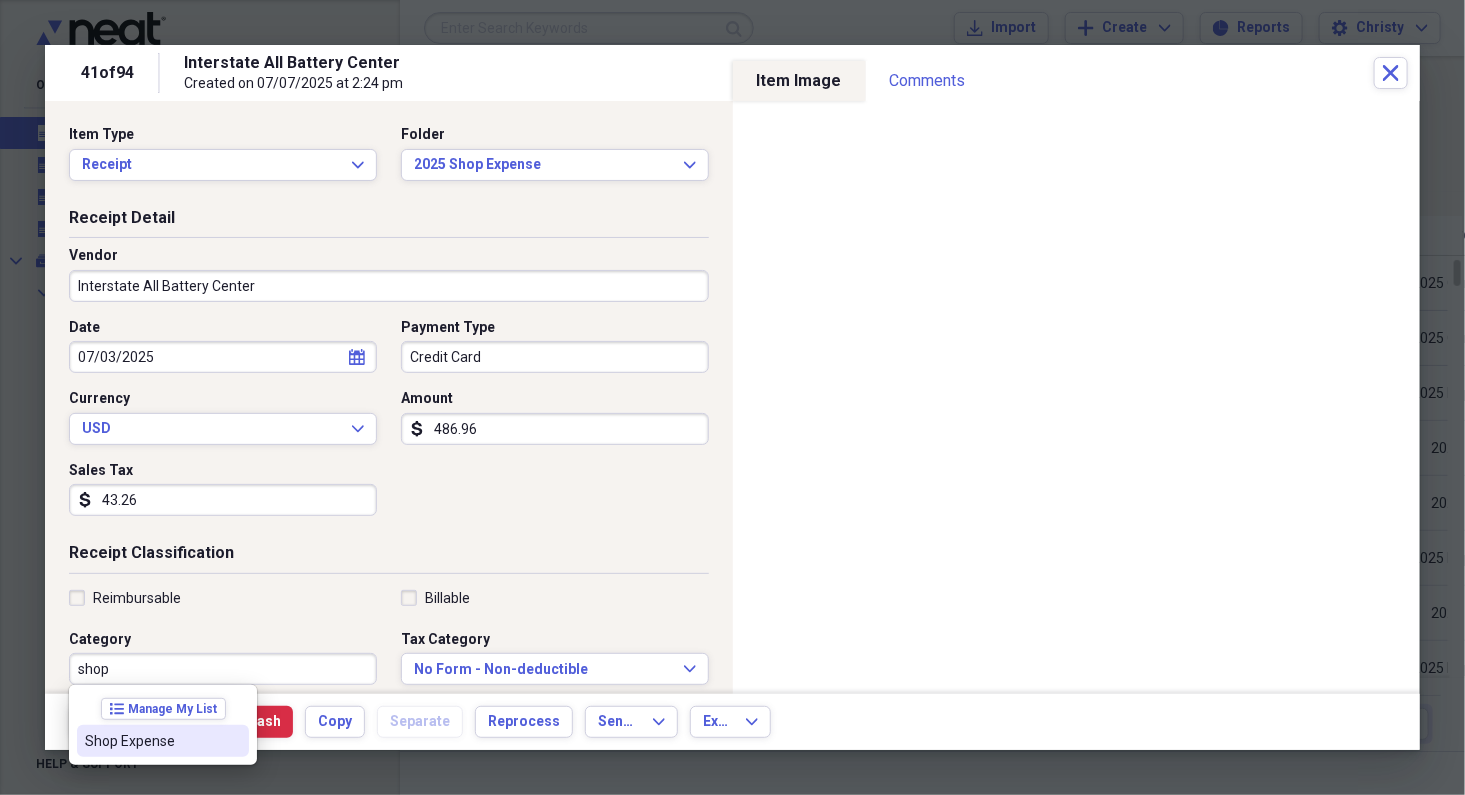 drag, startPoint x: 170, startPoint y: 733, endPoint x: 179, endPoint y: 740, distance: 11.401754 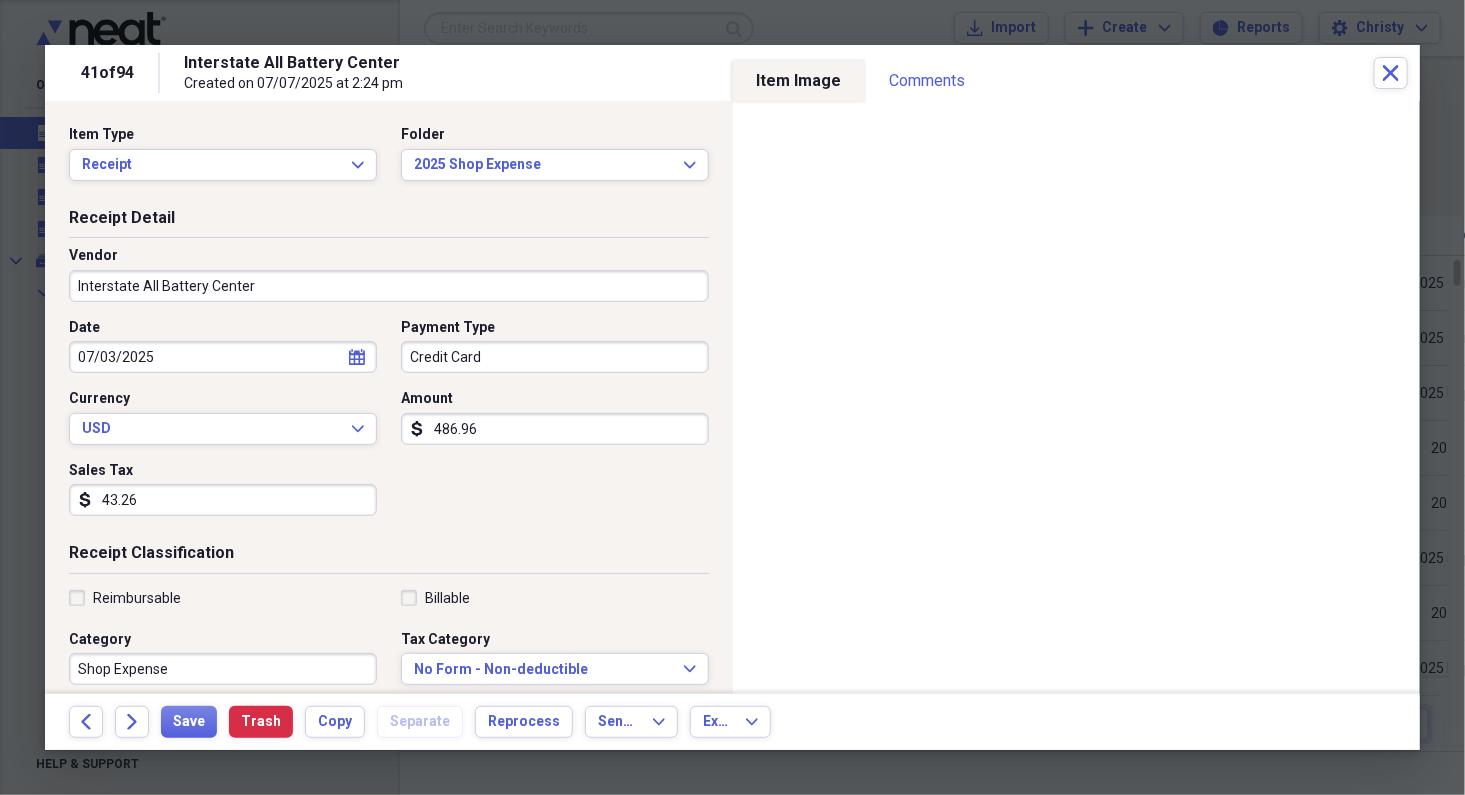 scroll, scrollTop: 181, scrollLeft: 0, axis: vertical 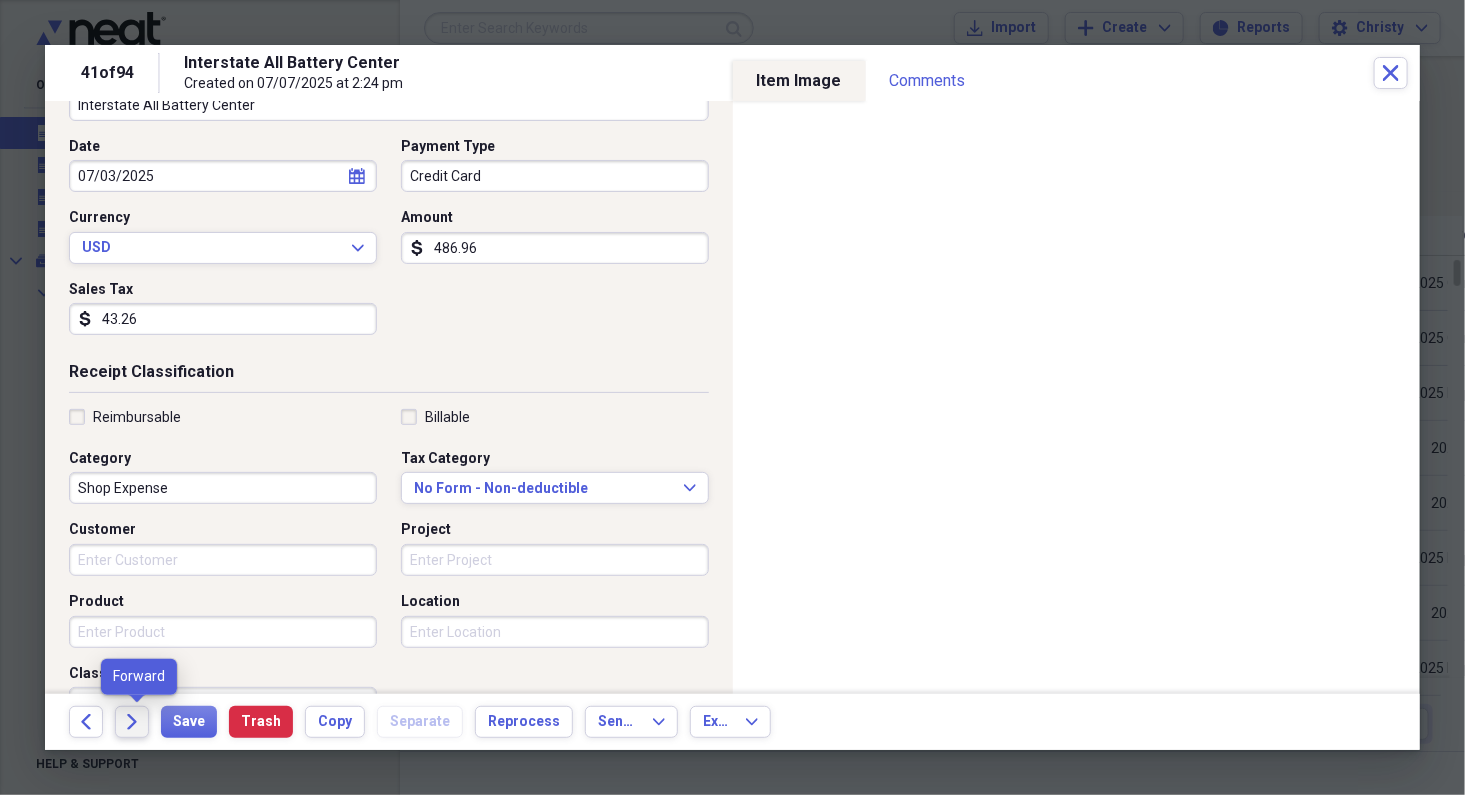 click on "Forward" at bounding box center (132, 722) 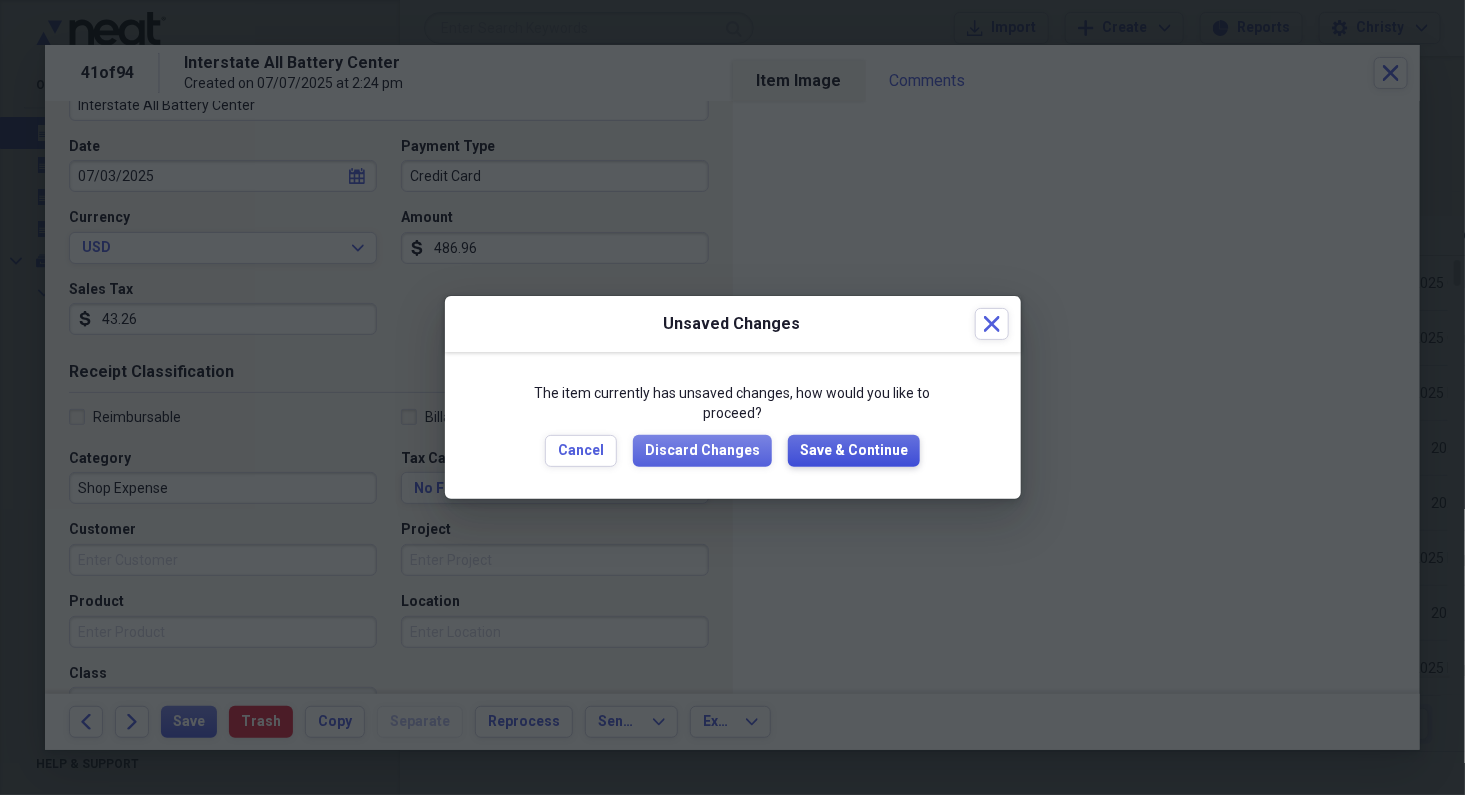 click on "Save & Continue" at bounding box center (854, 451) 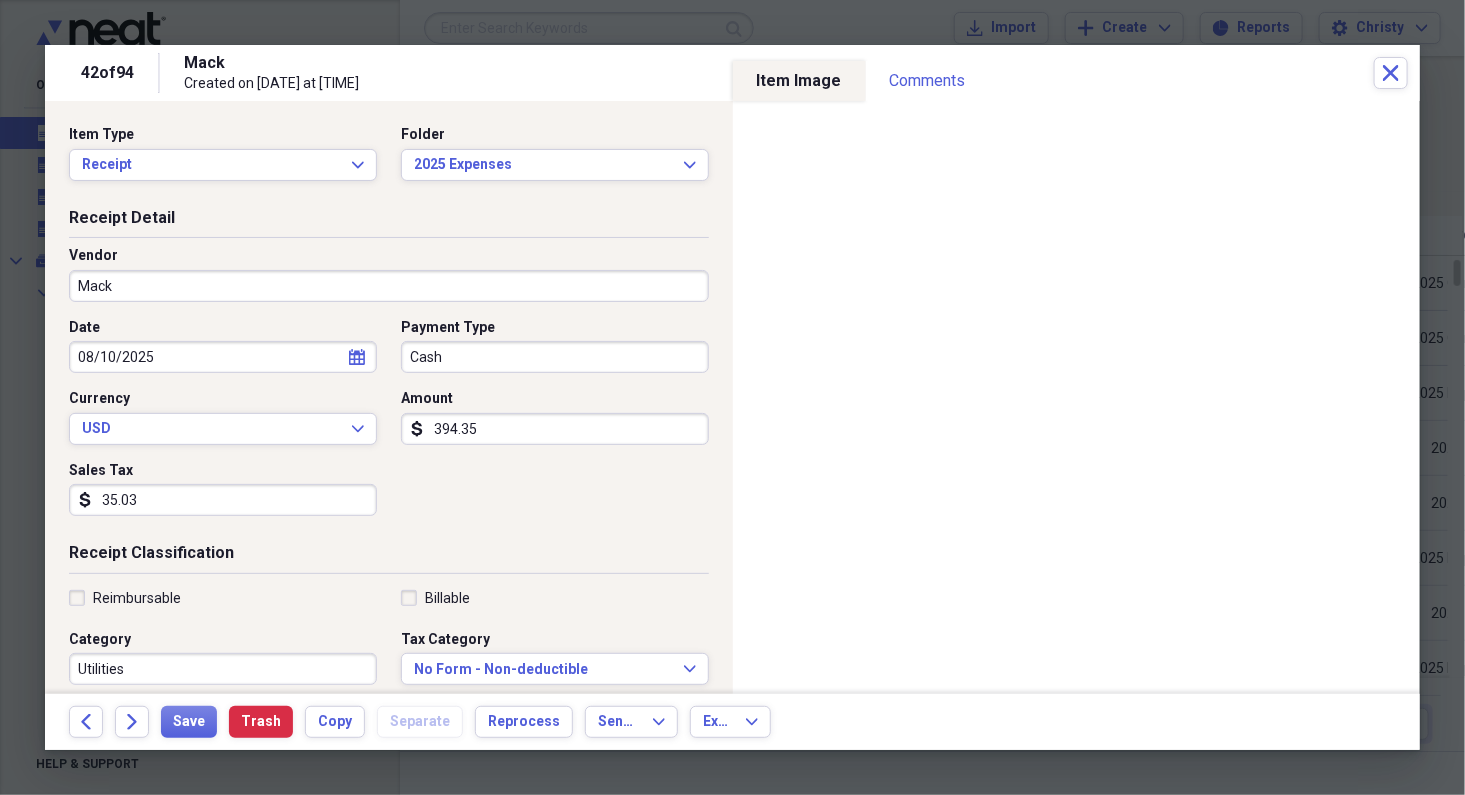 click on "Mack" at bounding box center (389, 286) 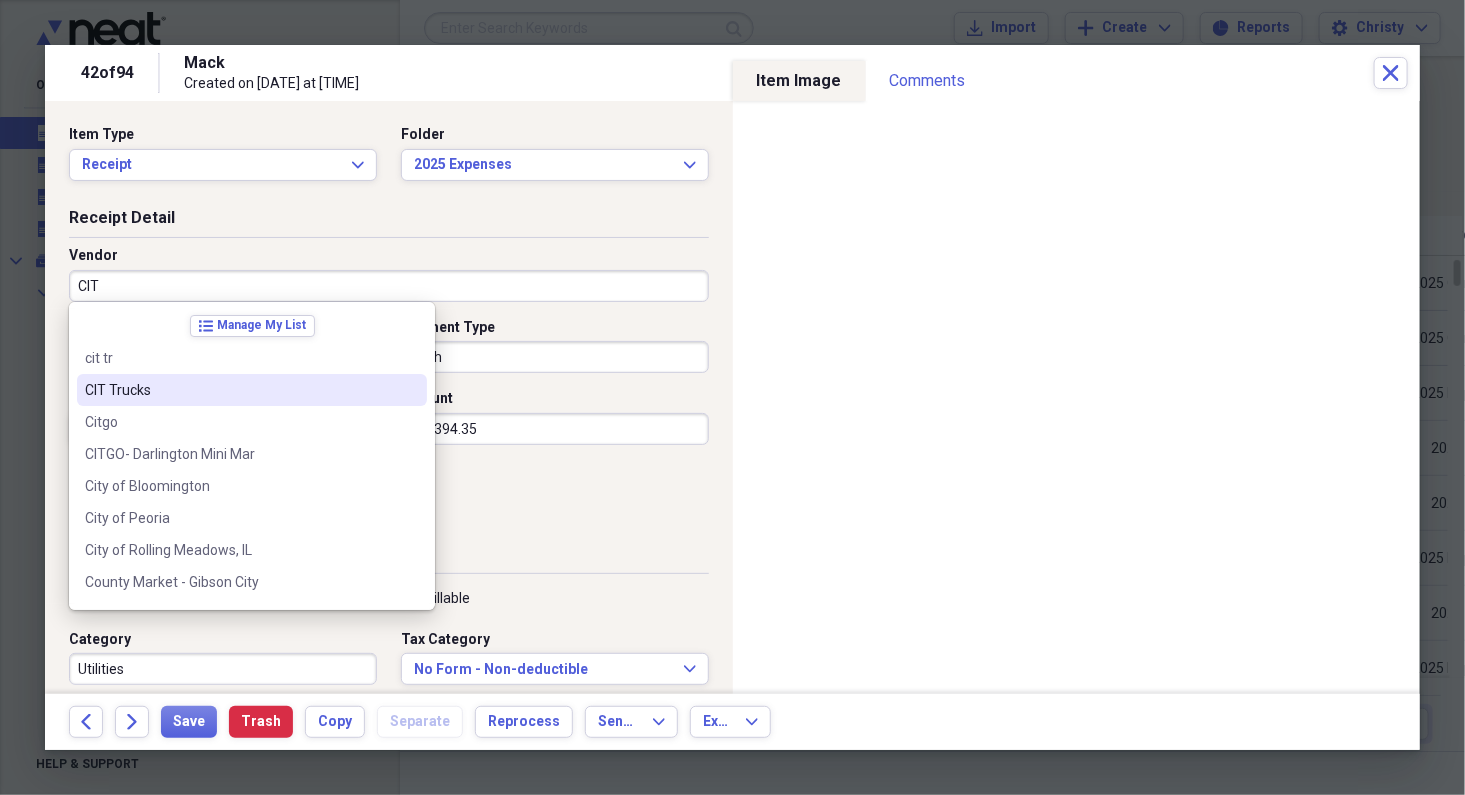 click on "CIT Trucks" at bounding box center [240, 390] 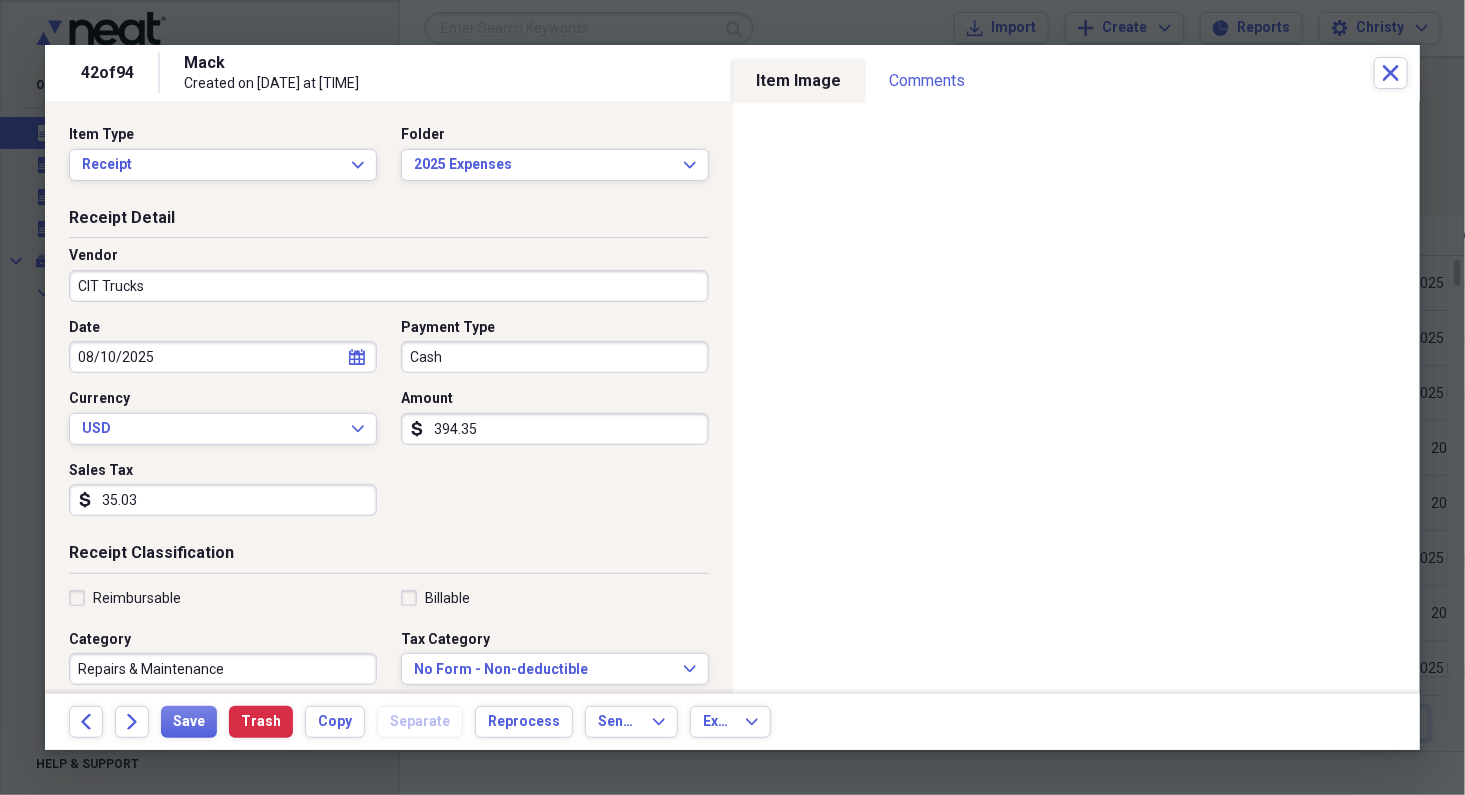 click on "Cash" at bounding box center [555, 357] 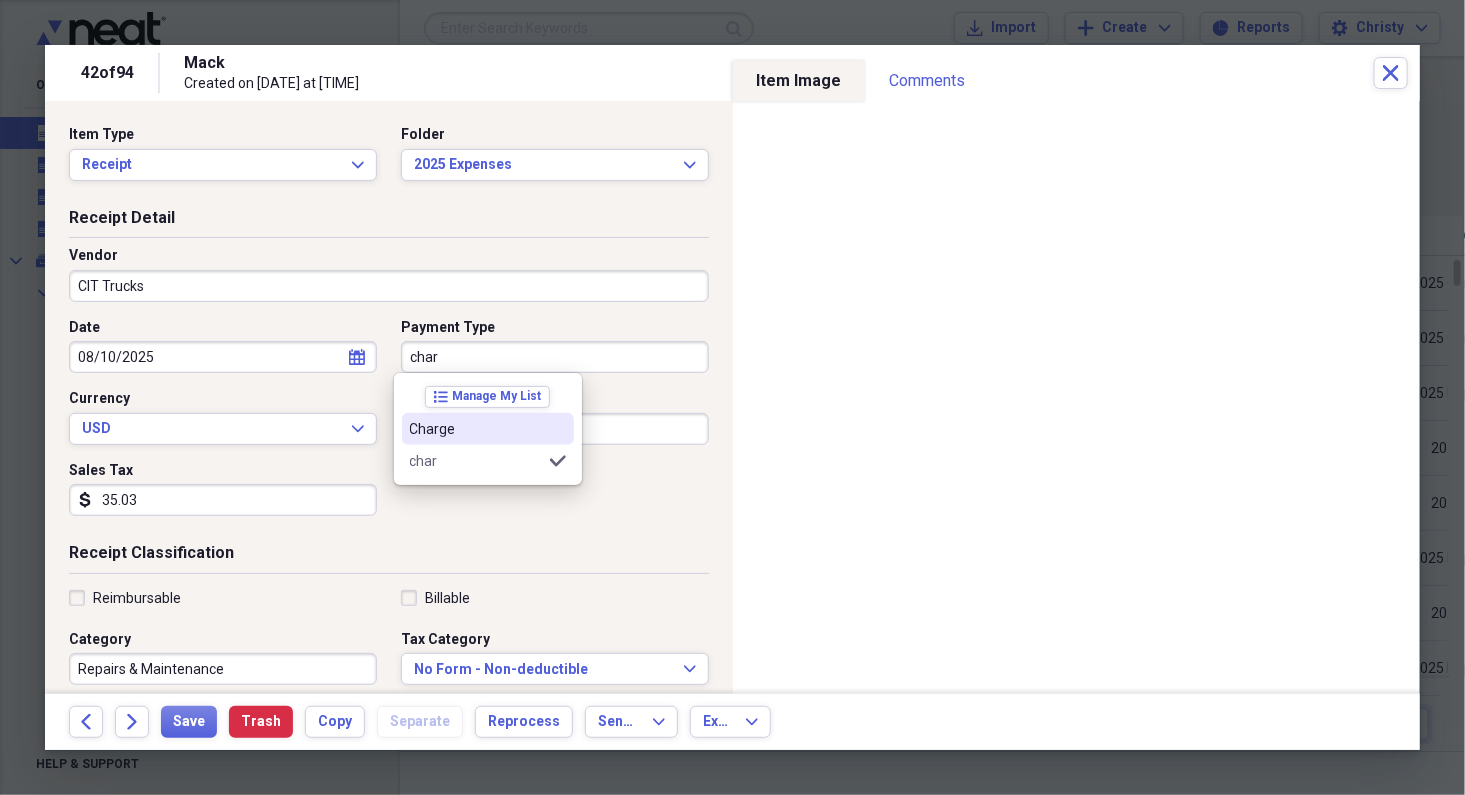 click on "Charge" at bounding box center (476, 429) 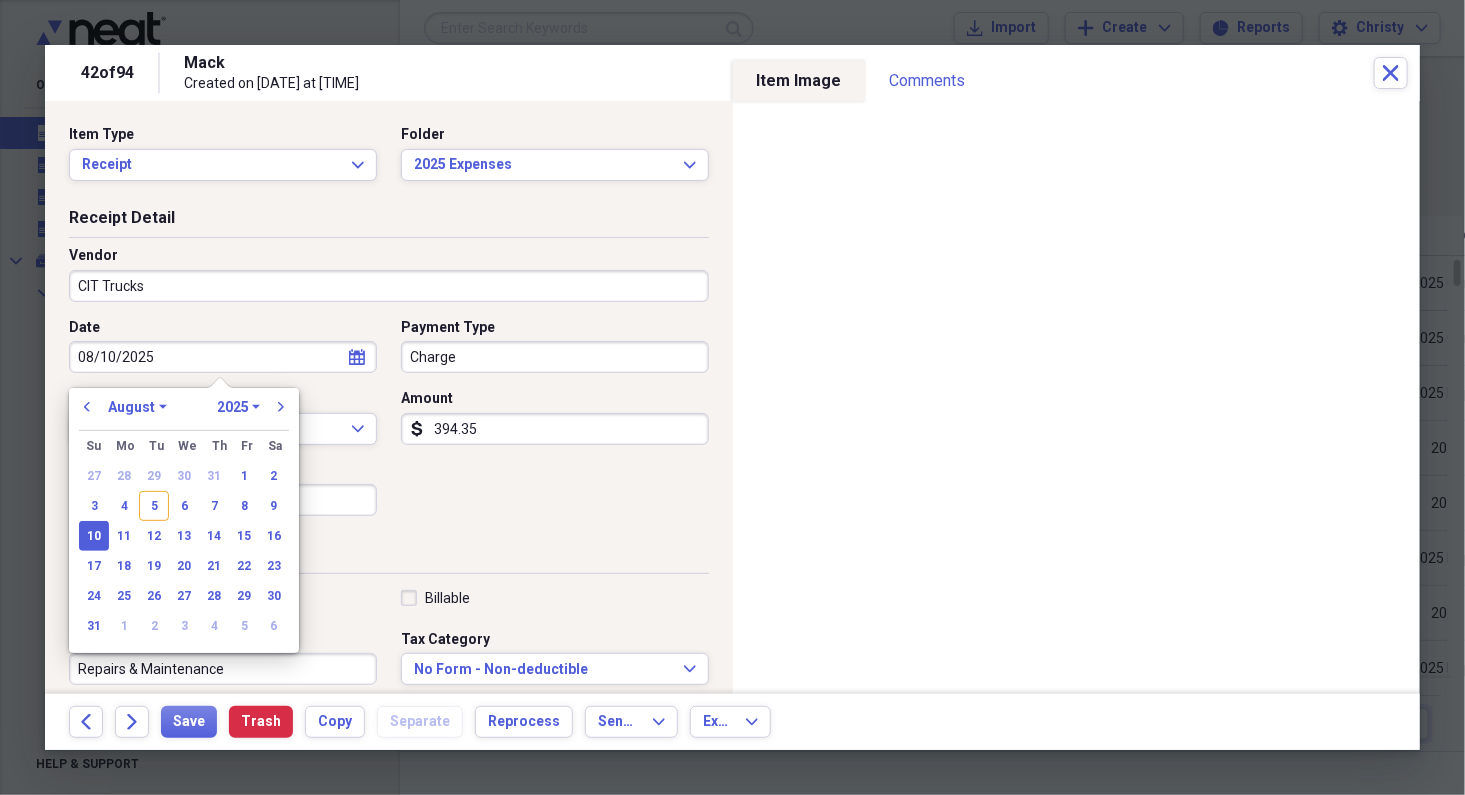 drag, startPoint x: 246, startPoint y: 355, endPoint x: 4, endPoint y: 347, distance: 242.1322 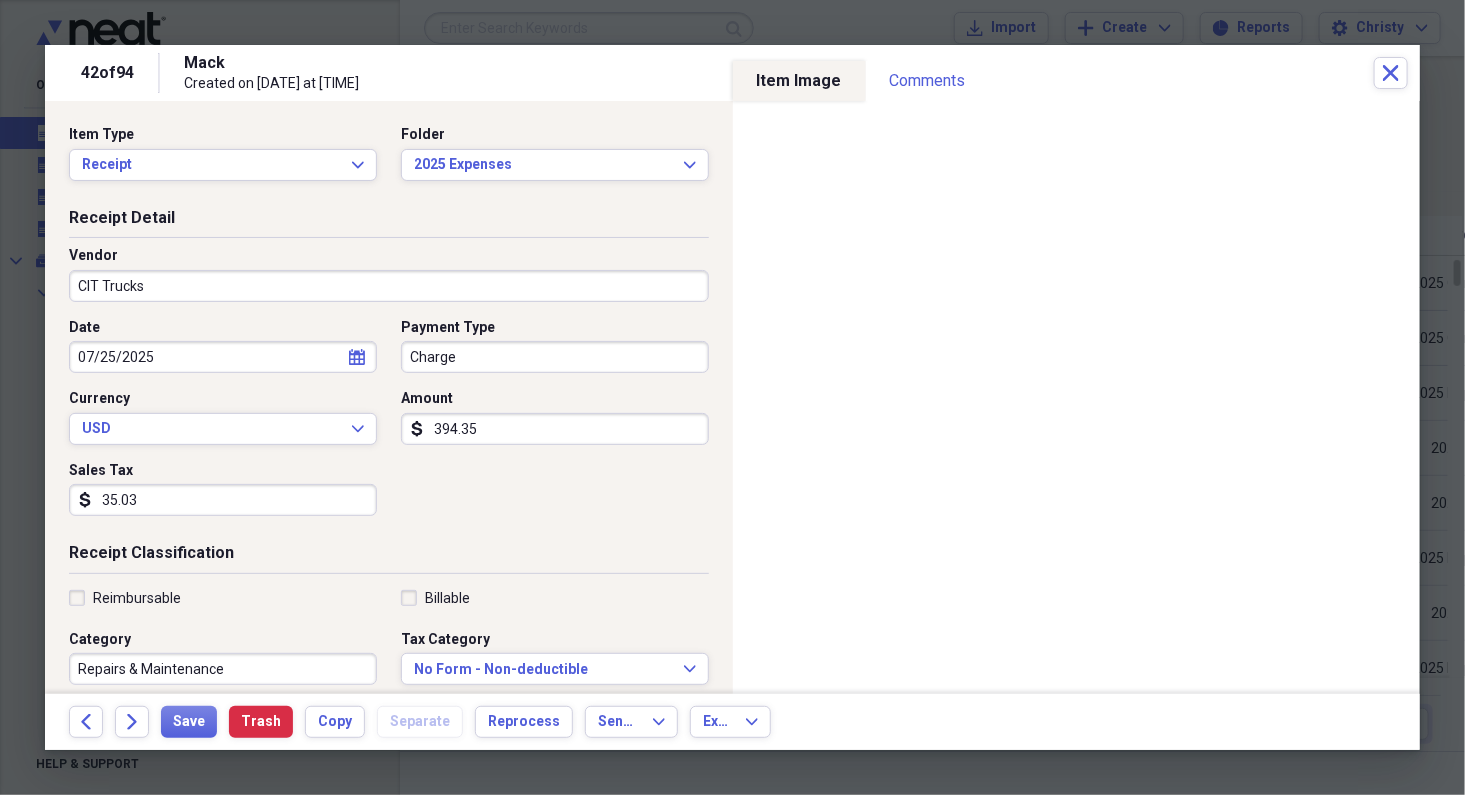 click on "Date 07/25/2025 calendar Calendar Payment Type Charge Currency USD Expand Amount dollar-sign 394.35 Sales Tax dollar-sign 35.03" at bounding box center (389, 425) 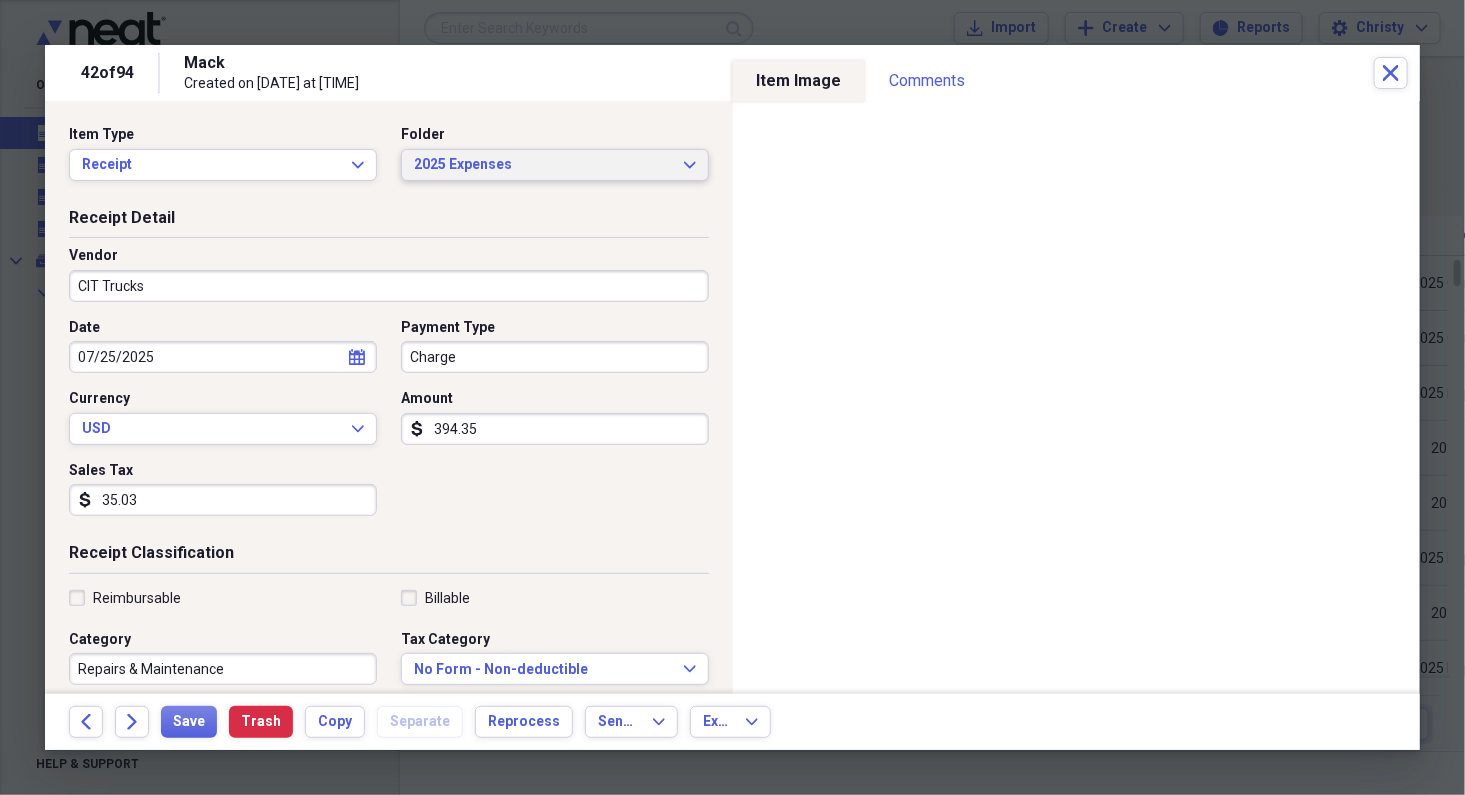 click on "2025 Expenses" at bounding box center (543, 165) 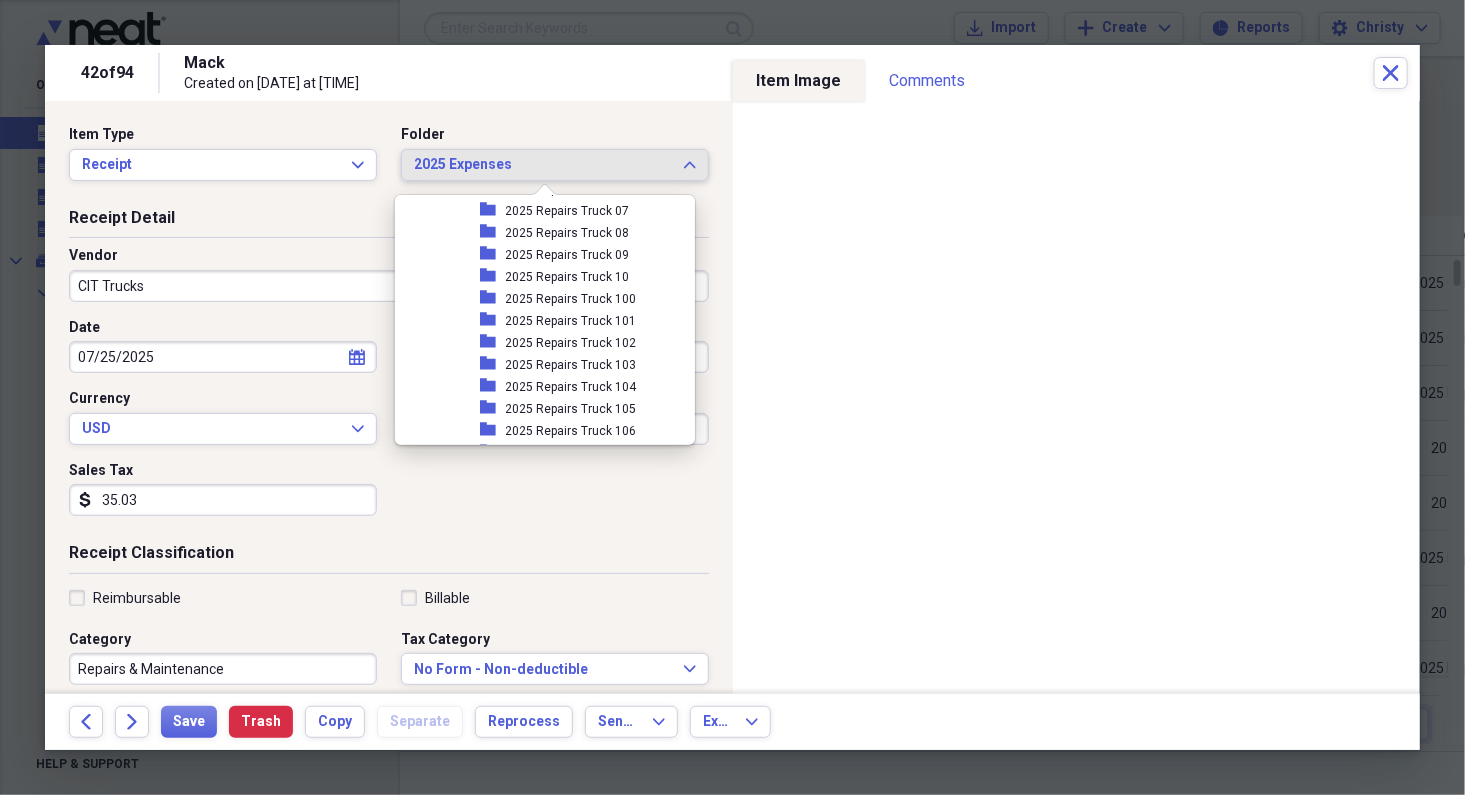scroll, scrollTop: 2829, scrollLeft: 0, axis: vertical 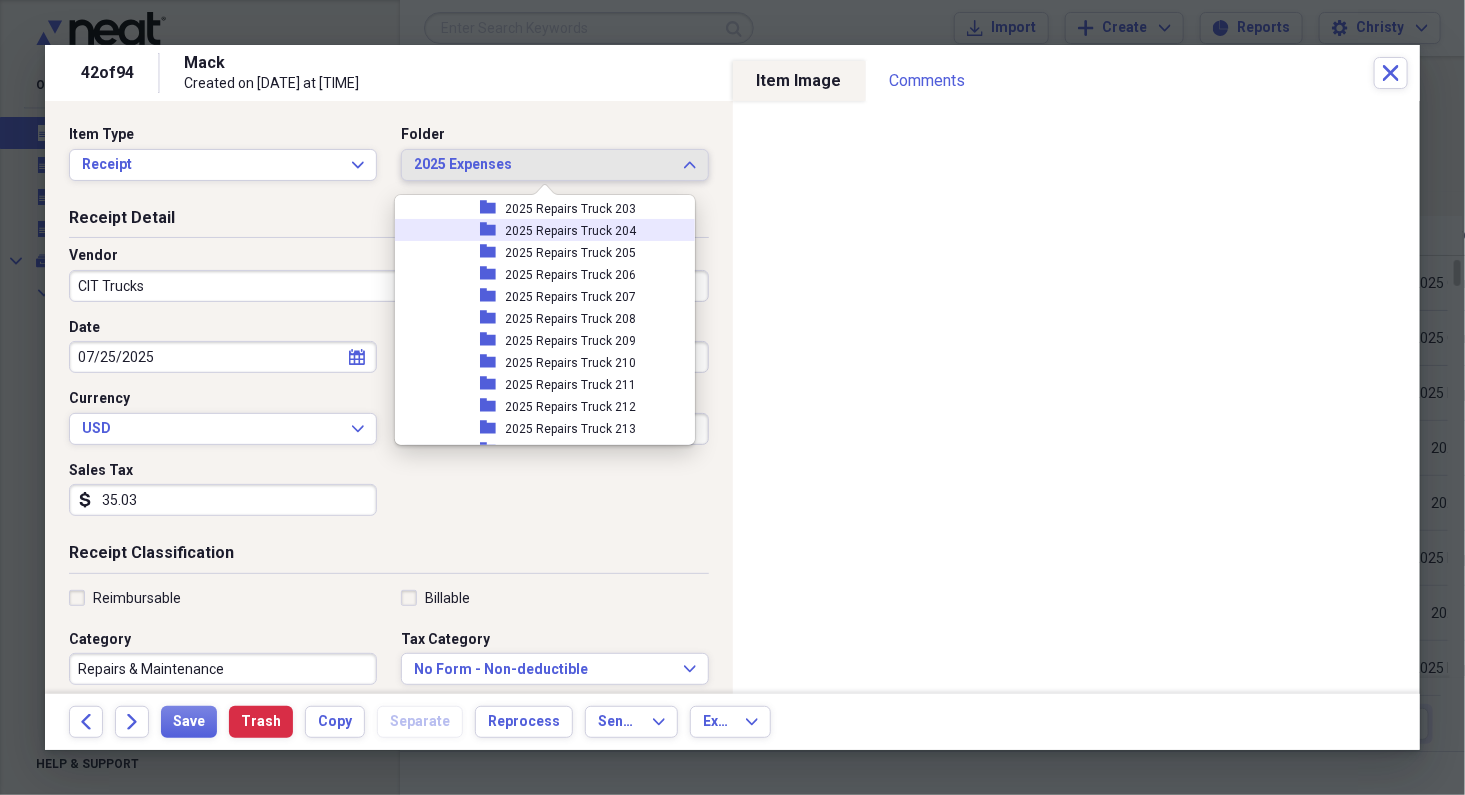click on "2025 Repairs Truck 204" at bounding box center [571, 231] 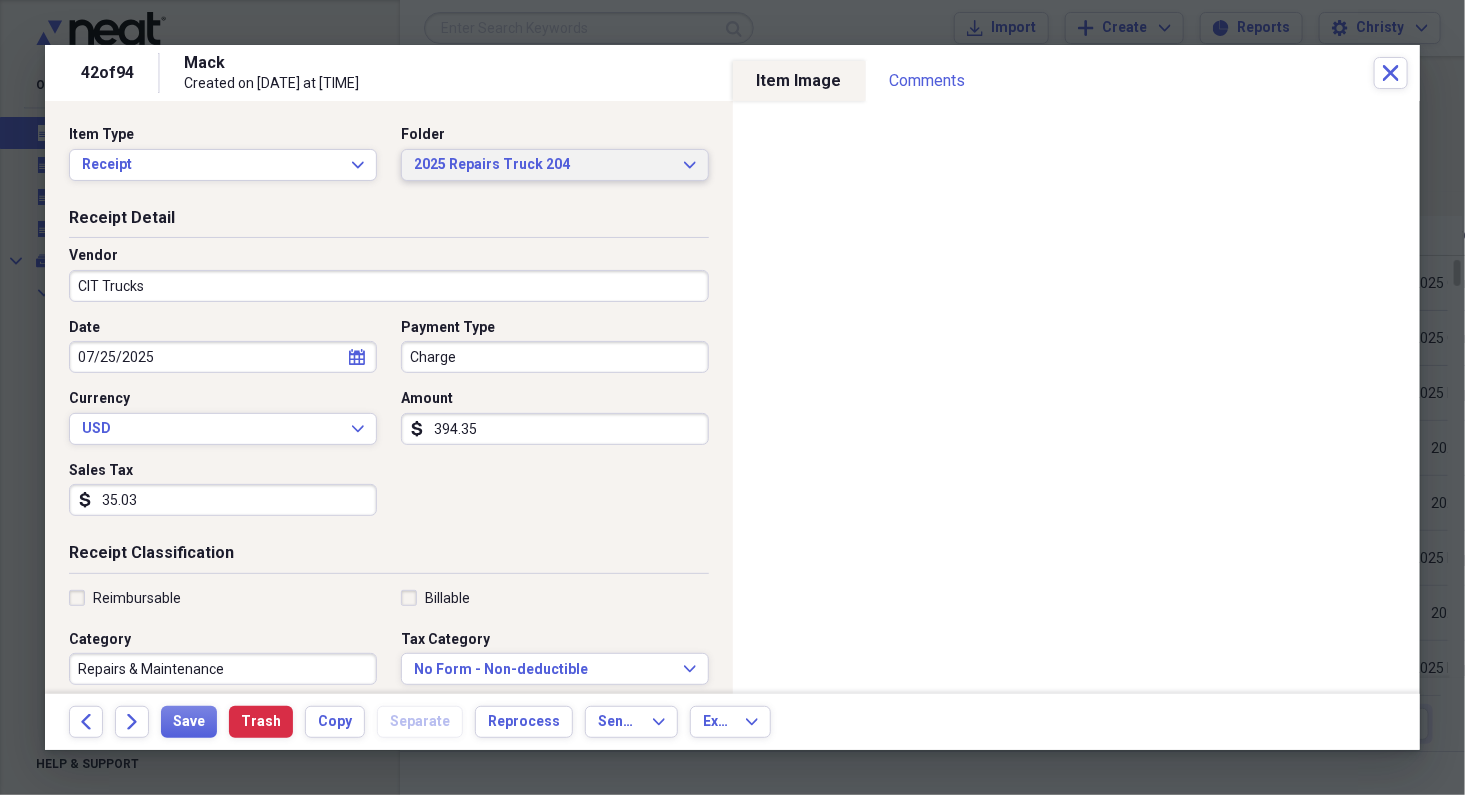 scroll, scrollTop: 427, scrollLeft: 0, axis: vertical 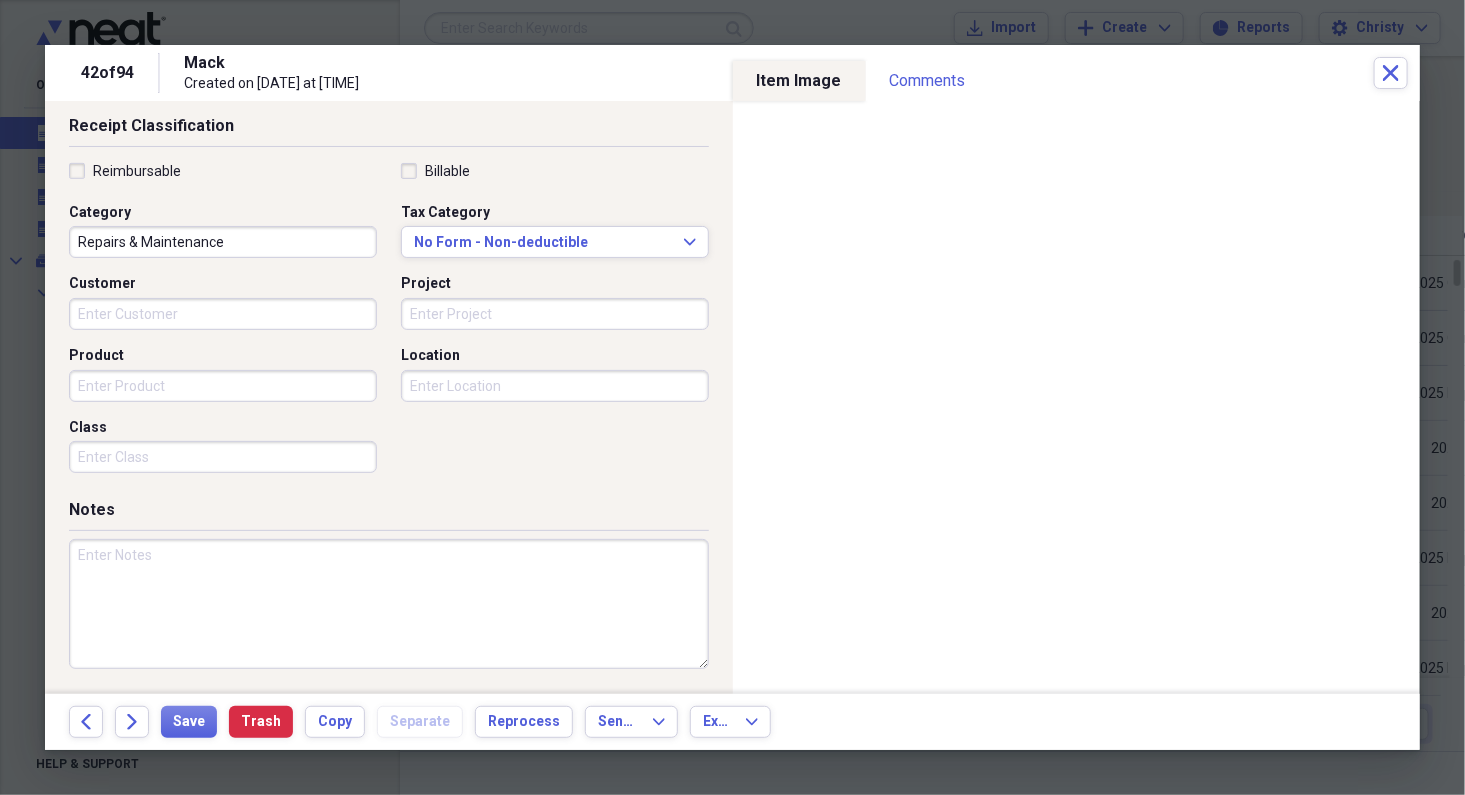 click at bounding box center (389, 604) 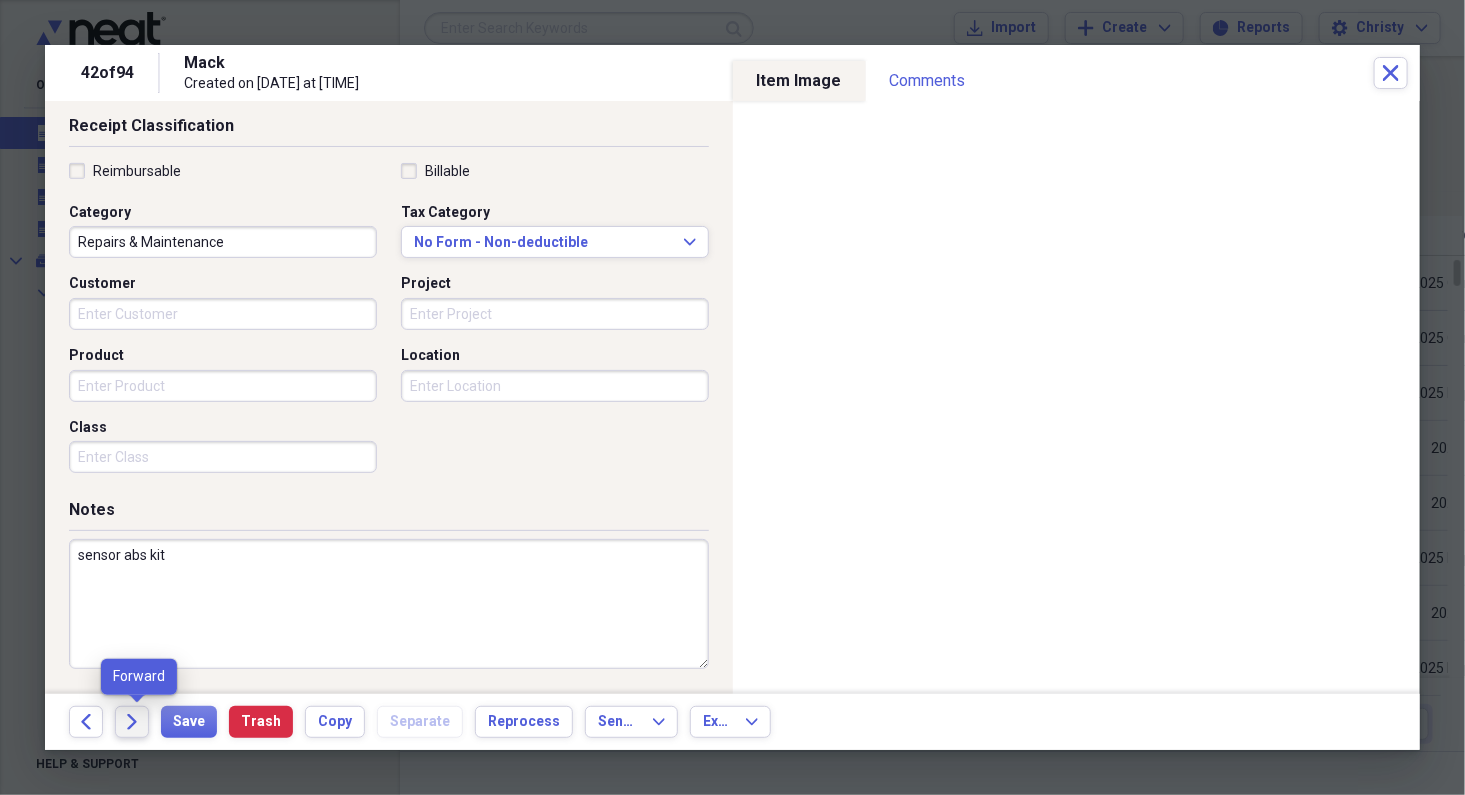 click on "Forward" at bounding box center [132, 722] 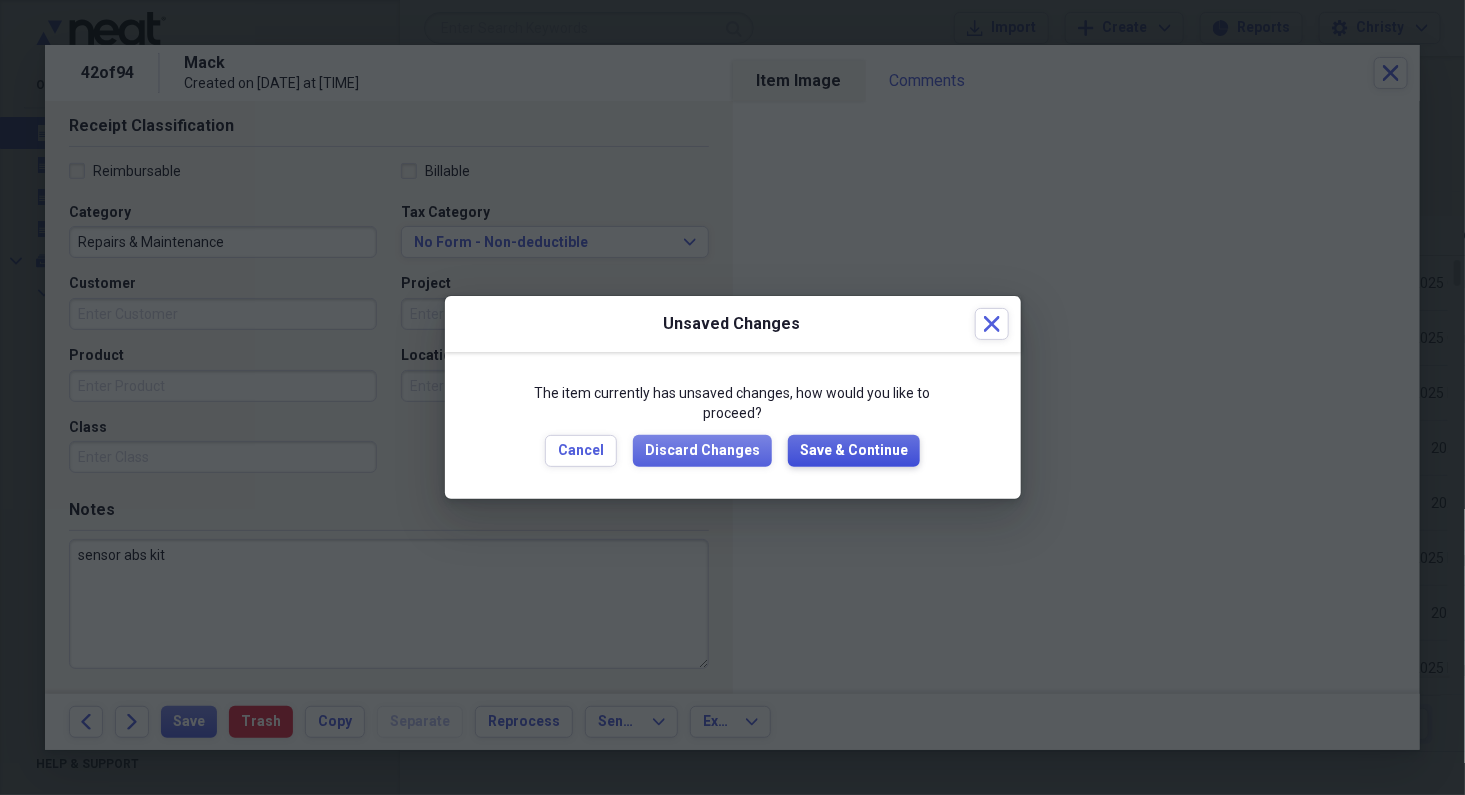 click on "Save & Continue" at bounding box center (854, 451) 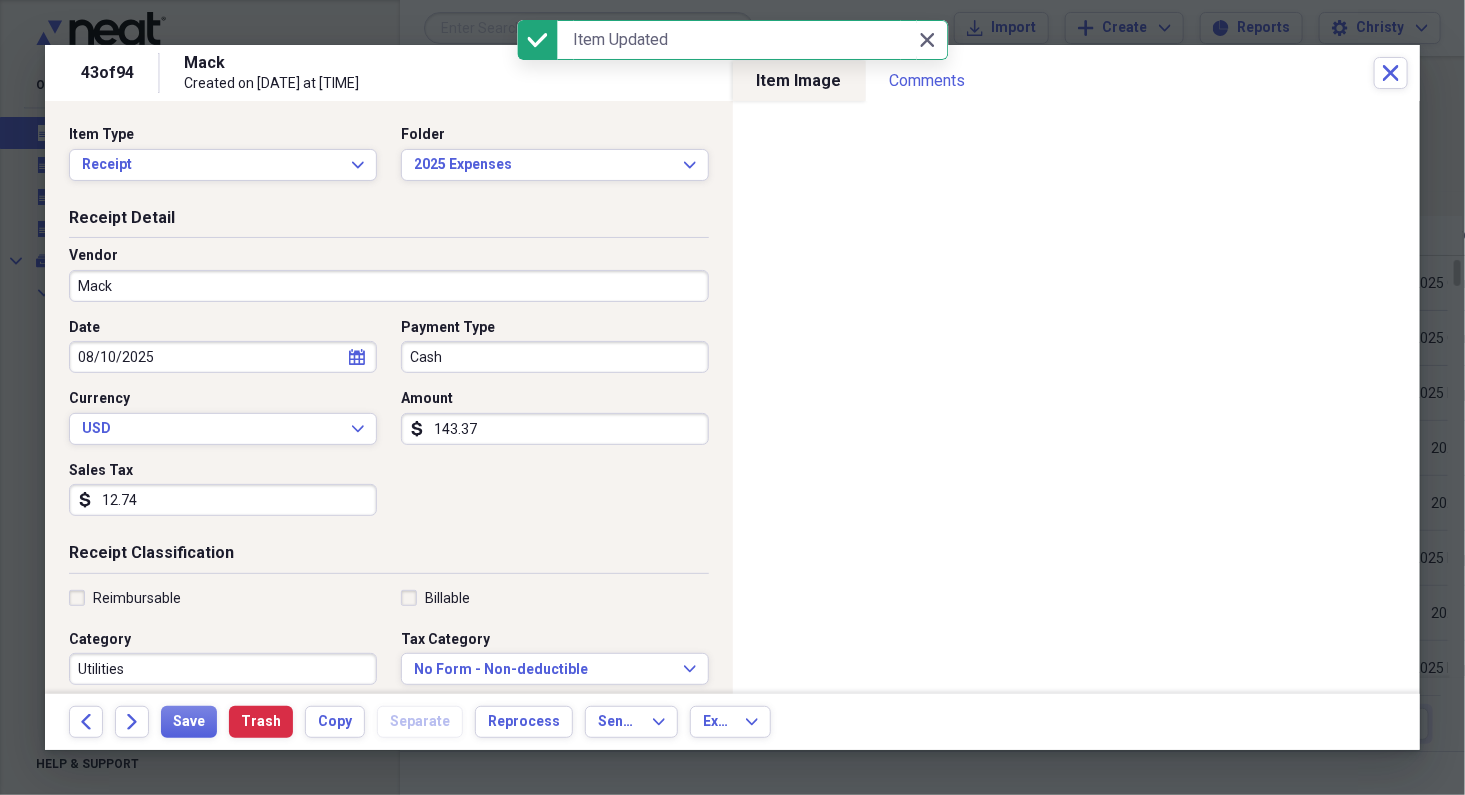 click on "Mack" at bounding box center (389, 286) 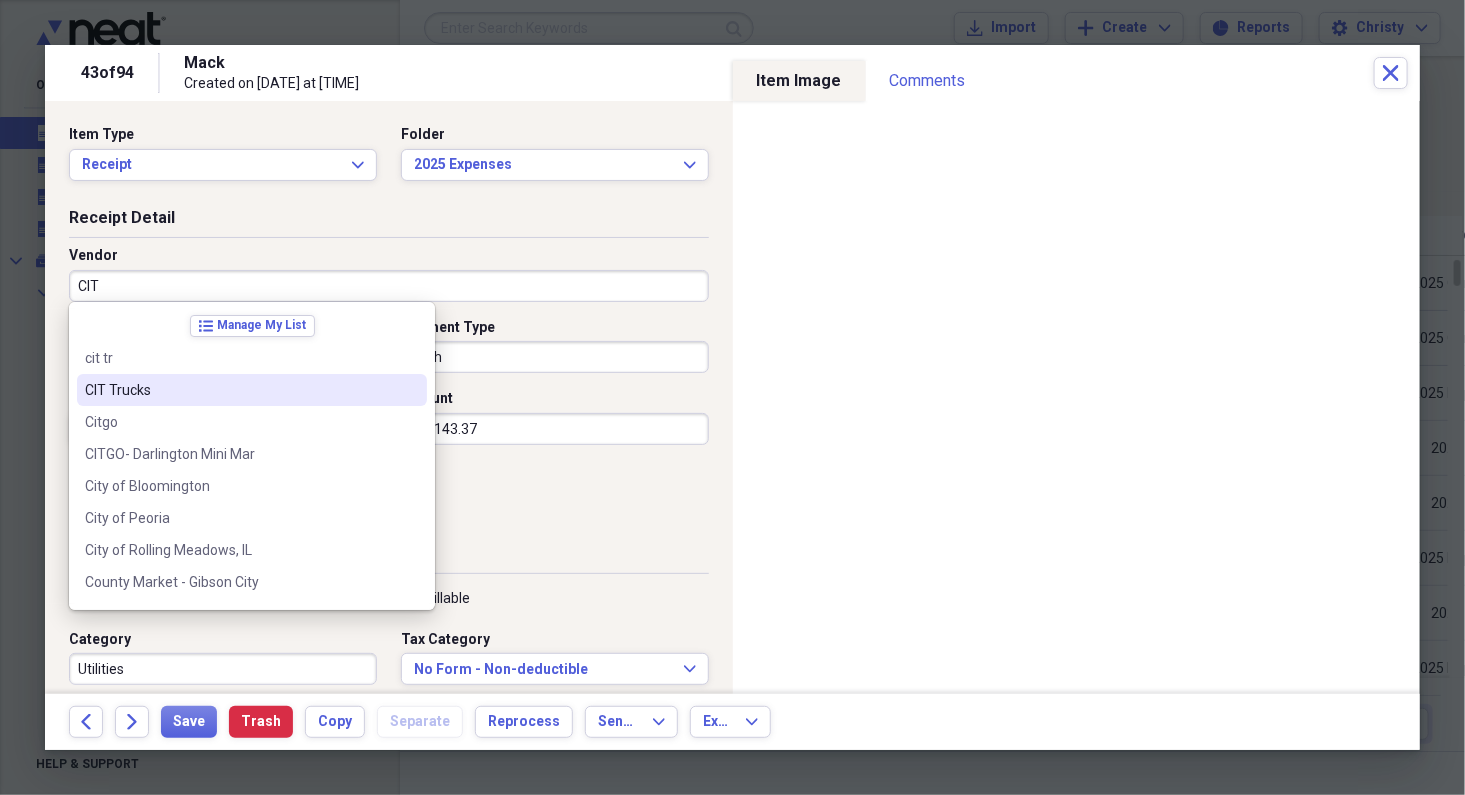click on "CIT Trucks" at bounding box center [240, 390] 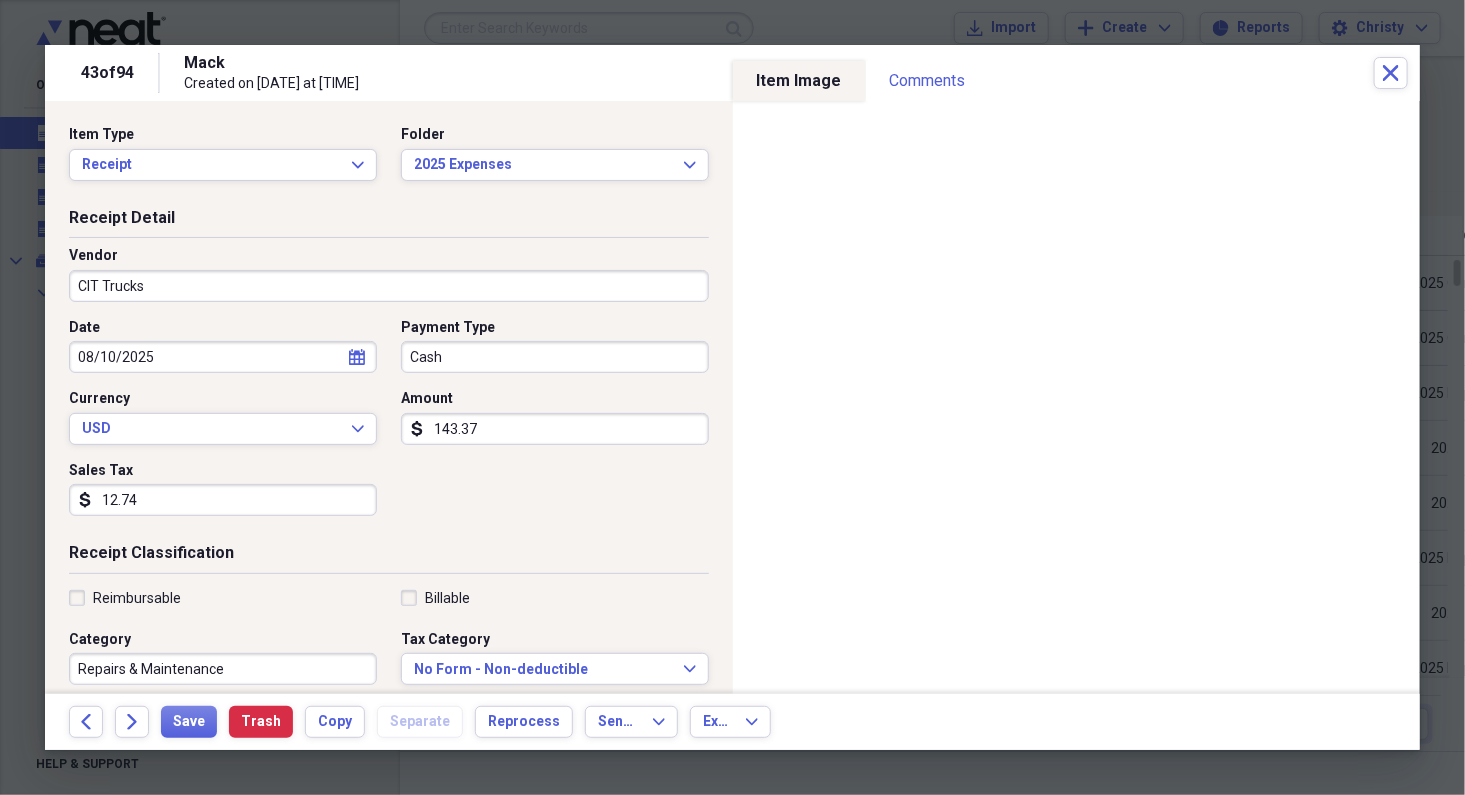 click on "Cash" at bounding box center (555, 357) 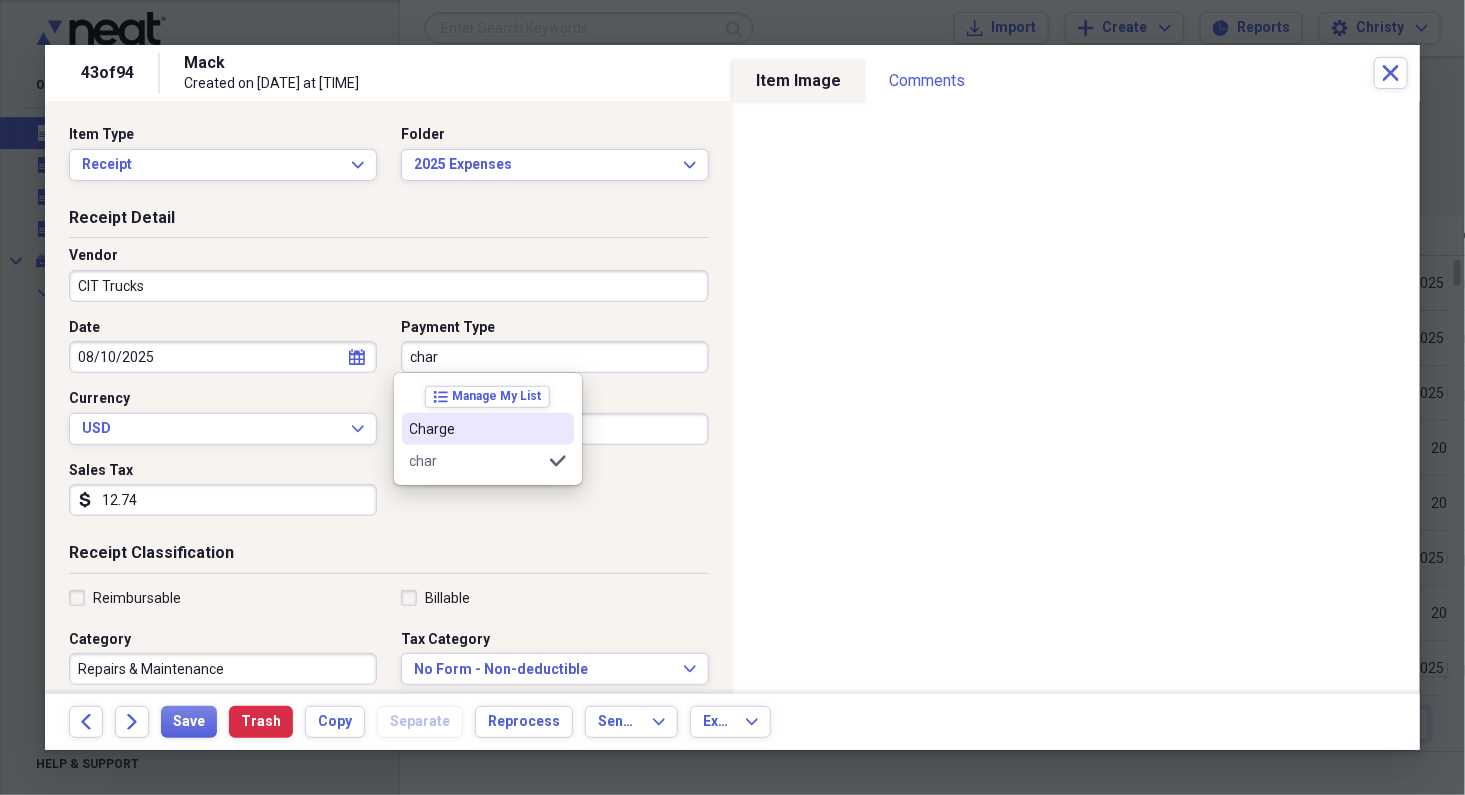 click on "Charge" at bounding box center (488, 429) 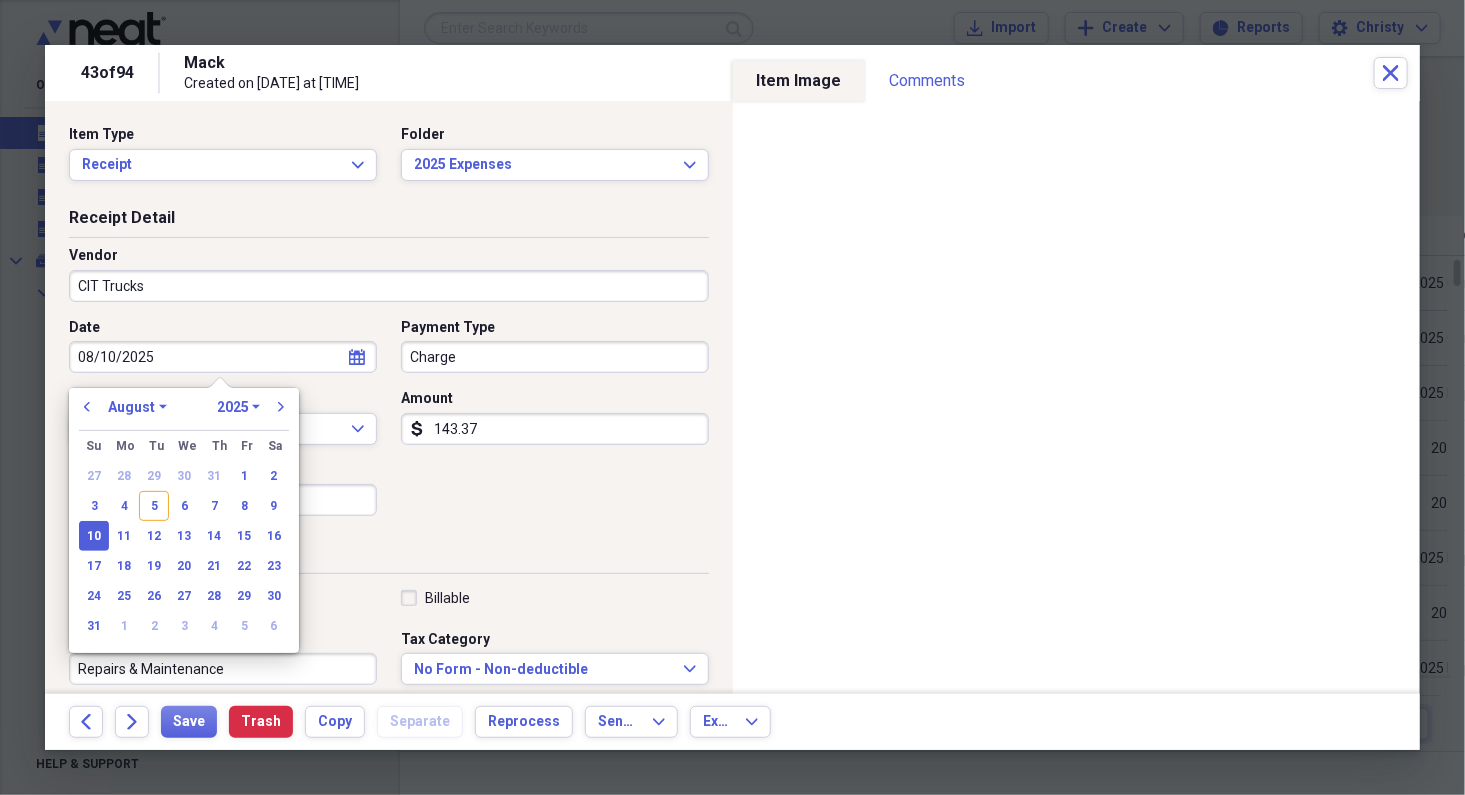 drag, startPoint x: 296, startPoint y: 361, endPoint x: -8, endPoint y: 350, distance: 304.19894 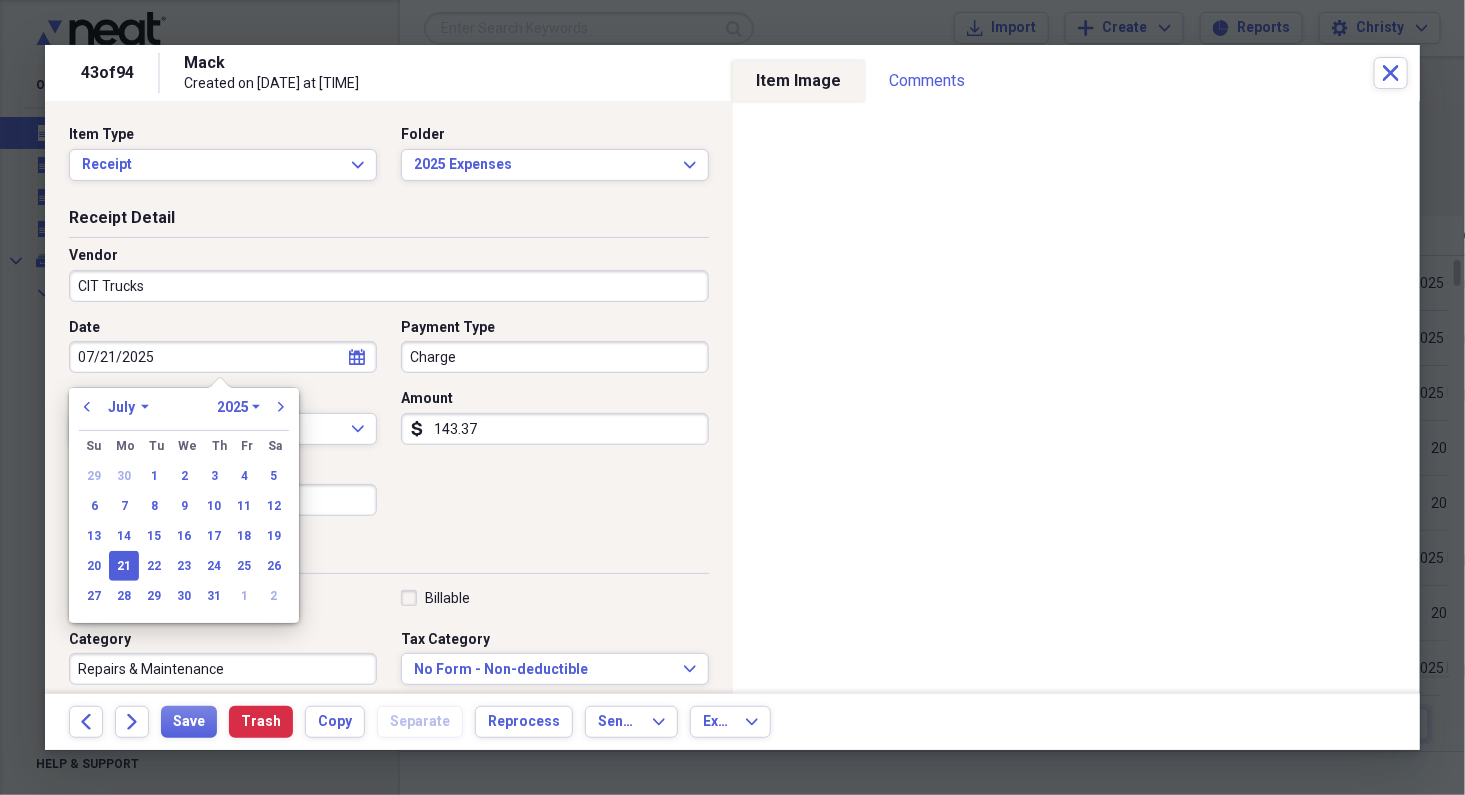click on "Date 07/21/2025 calendar Calendar Payment Type Charge Currency USD Expand Amount dollar-sign 143.37 Sales Tax dollar-sign 12.74" at bounding box center (389, 425) 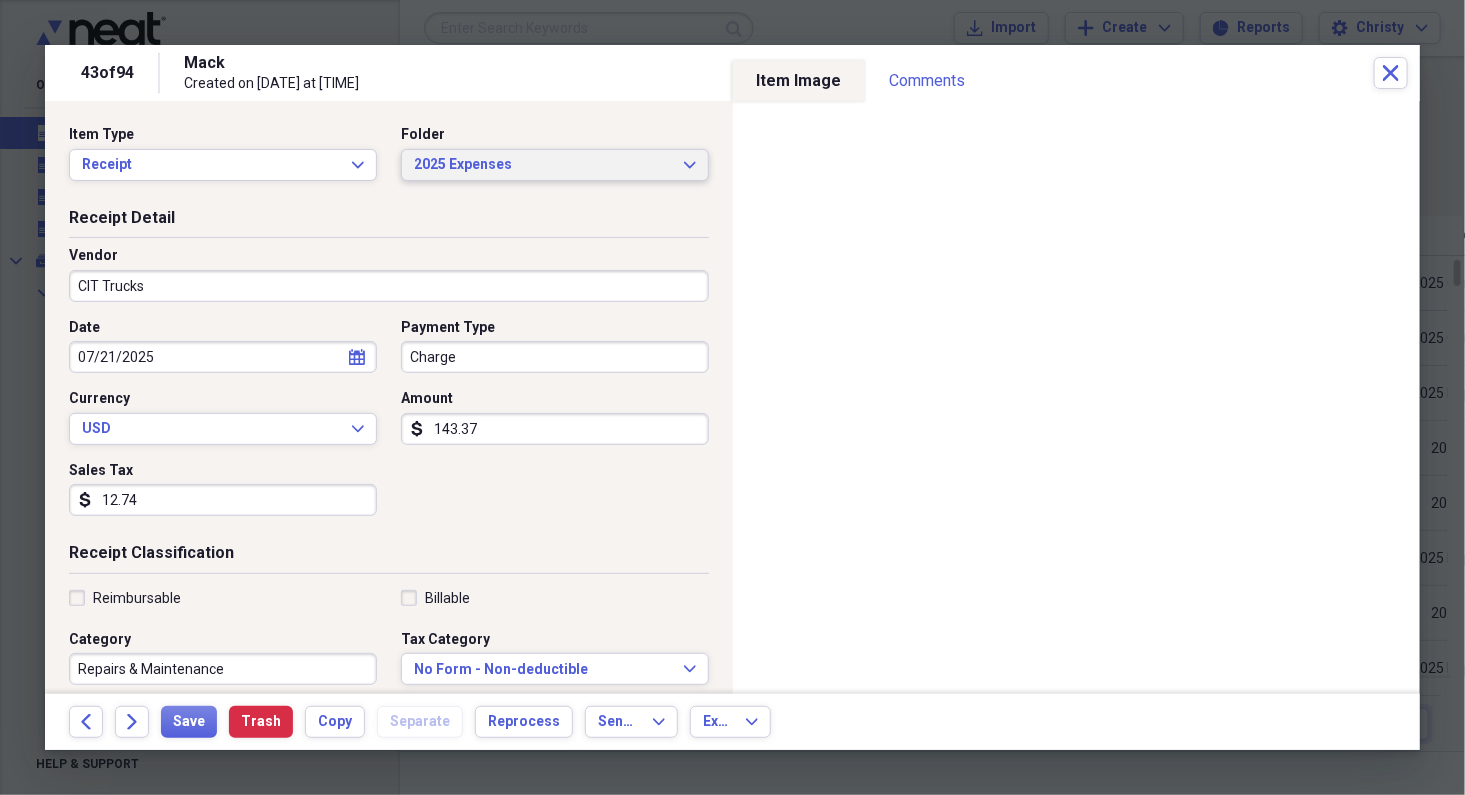 click on "2025 Expenses Expand" at bounding box center (555, 165) 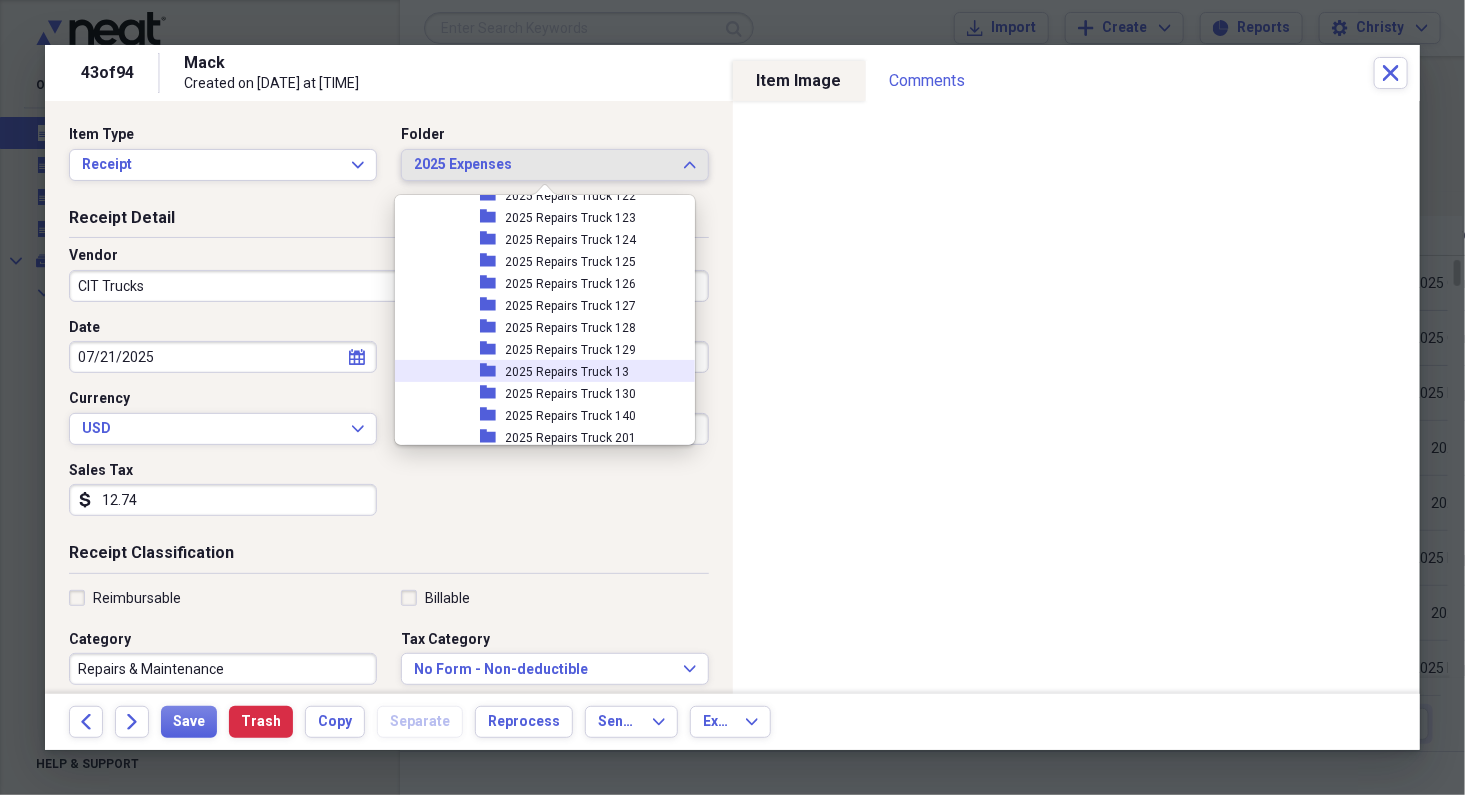 scroll, scrollTop: 2465, scrollLeft: 0, axis: vertical 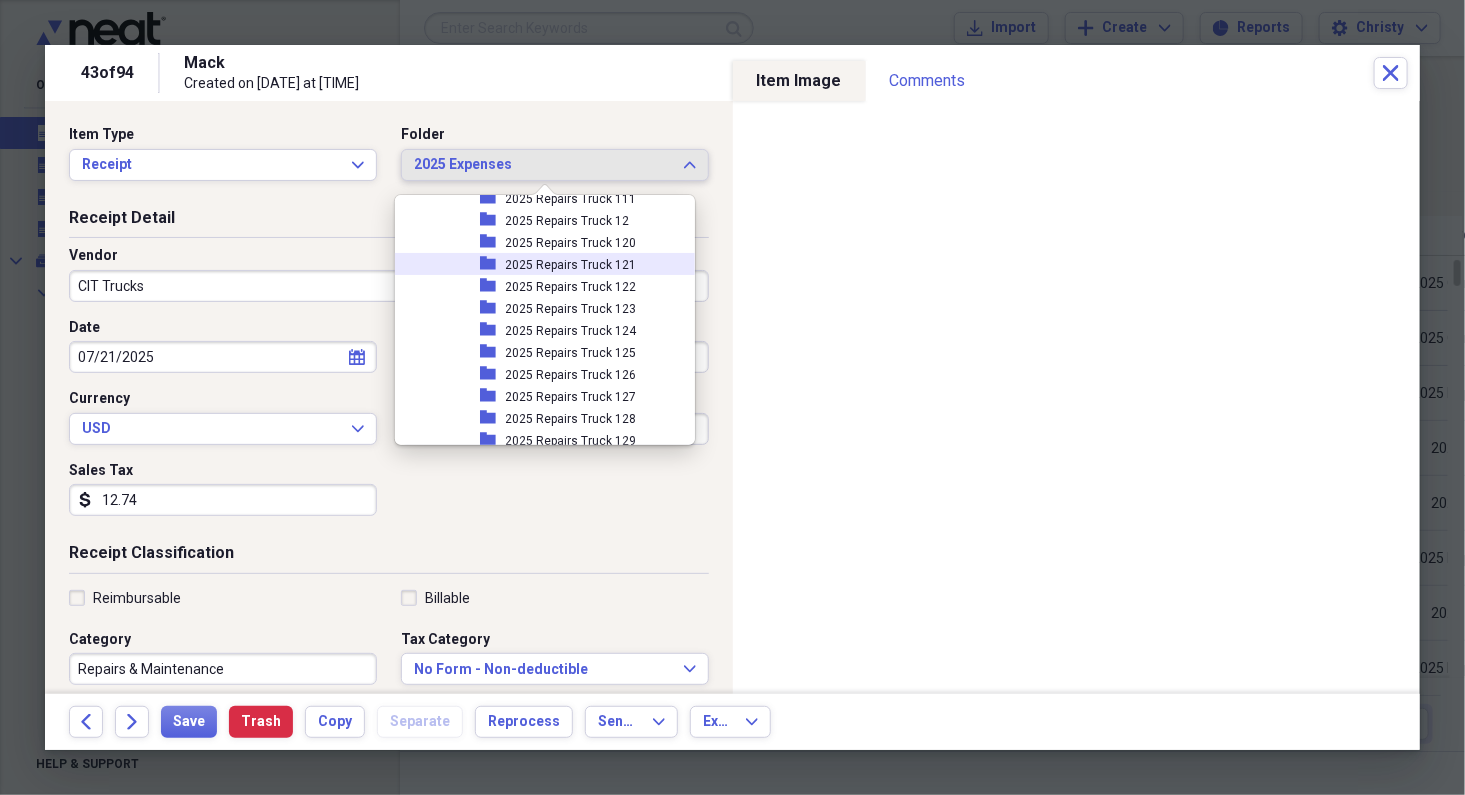 click on "2025 Repairs Truck 121" at bounding box center [571, 265] 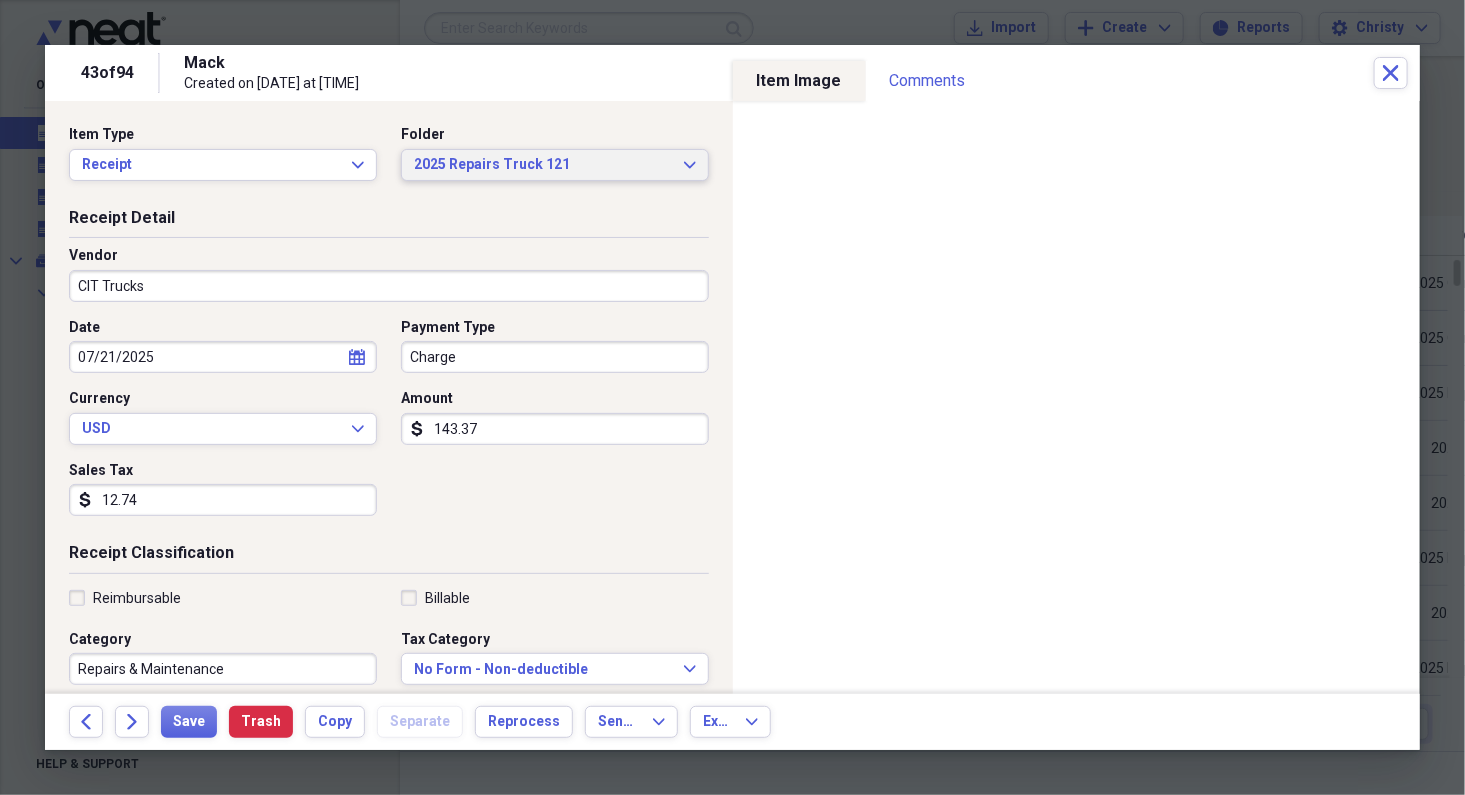 scroll, scrollTop: 427, scrollLeft: 0, axis: vertical 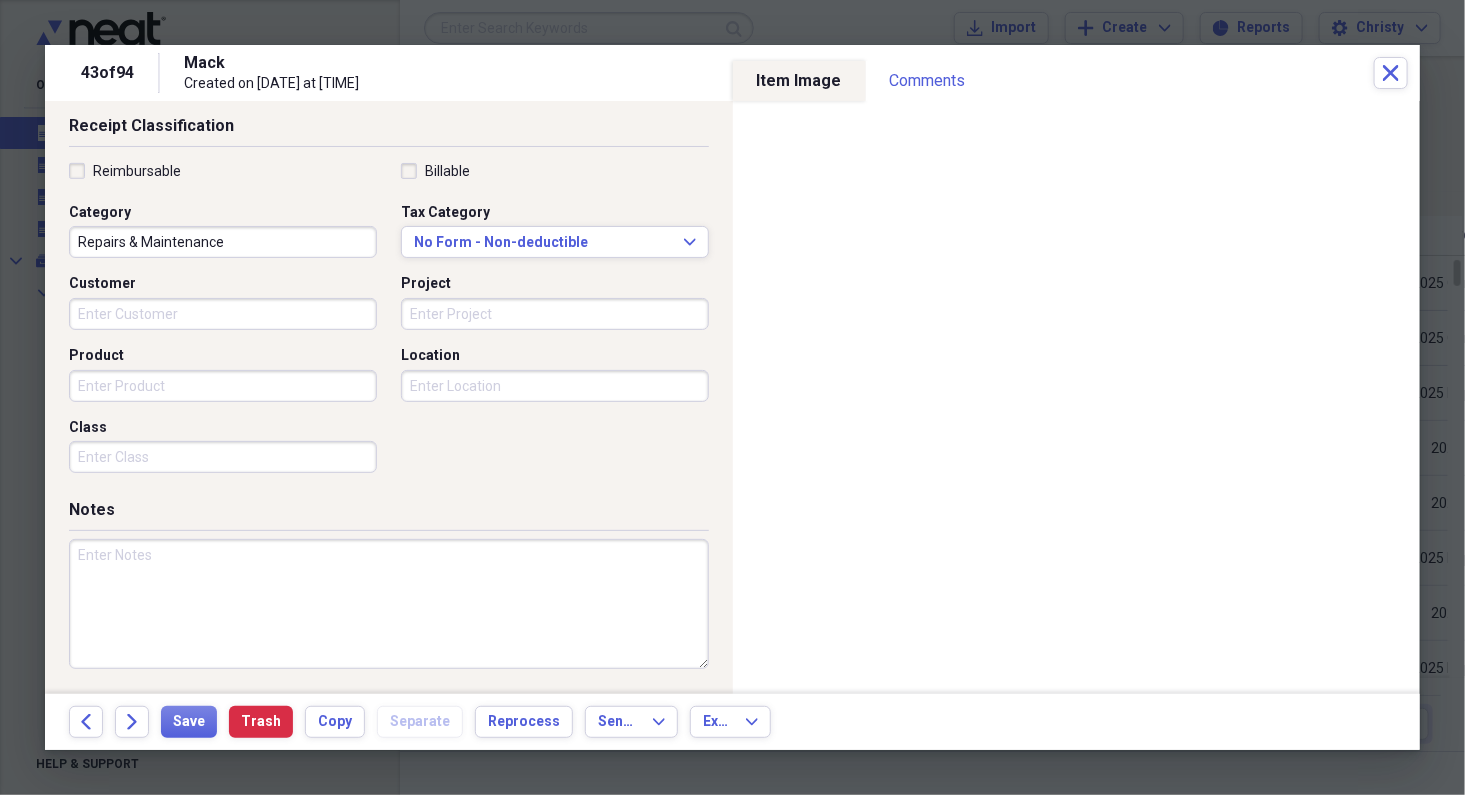 click at bounding box center [389, 604] 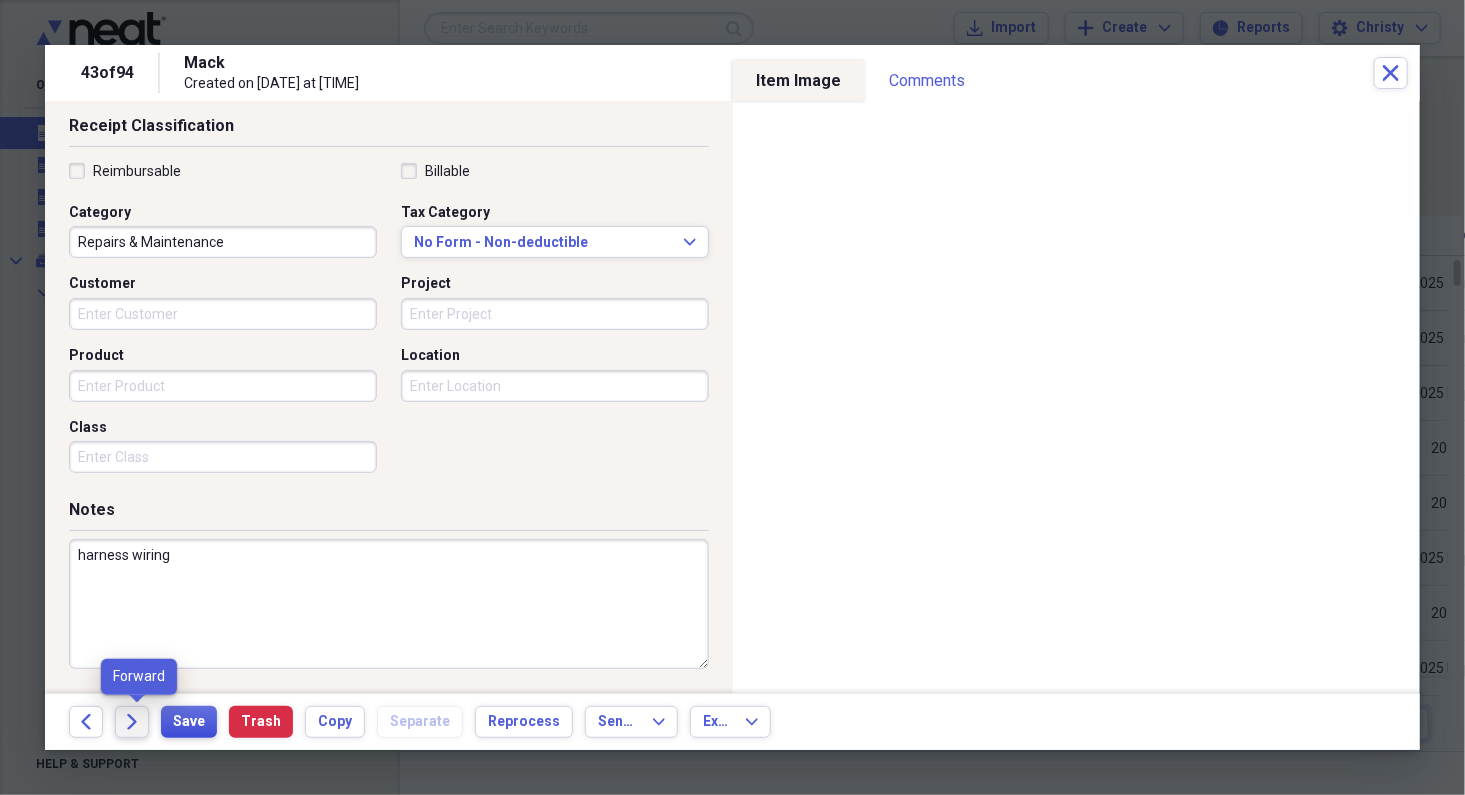 drag, startPoint x: 126, startPoint y: 722, endPoint x: 190, endPoint y: 706, distance: 65.96969 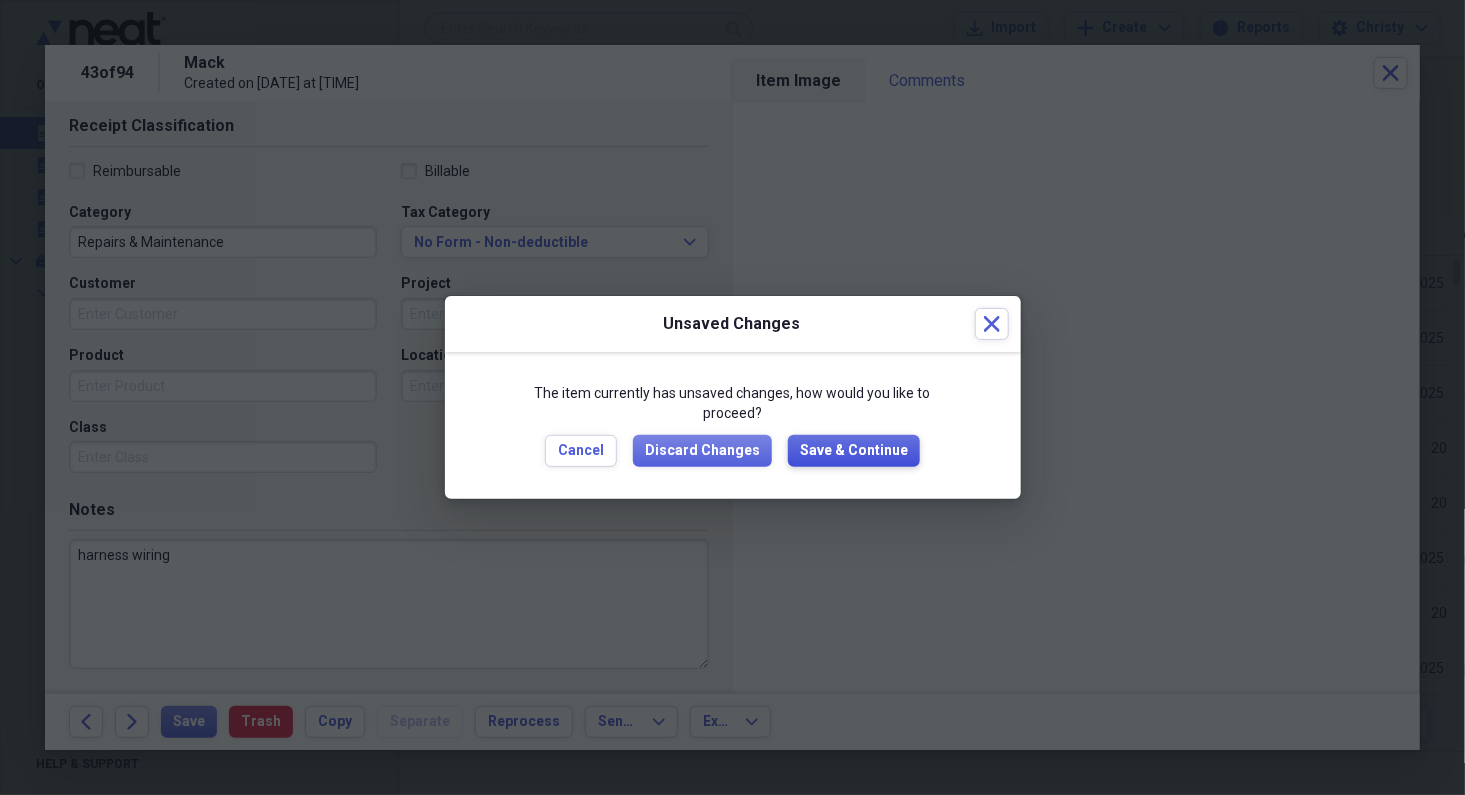click on "Save & Continue" at bounding box center [854, 451] 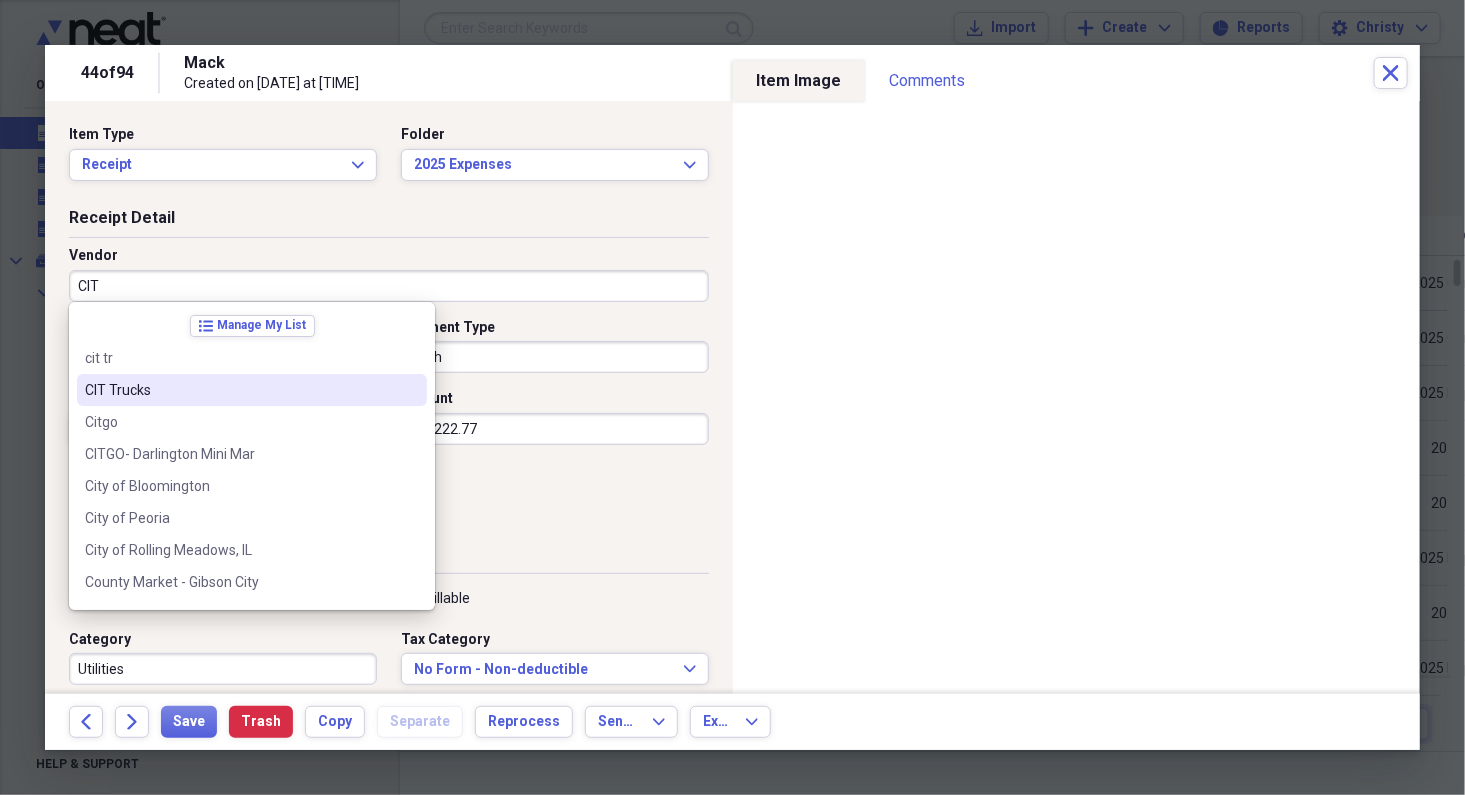 click on "CIT Trucks" at bounding box center [252, 390] 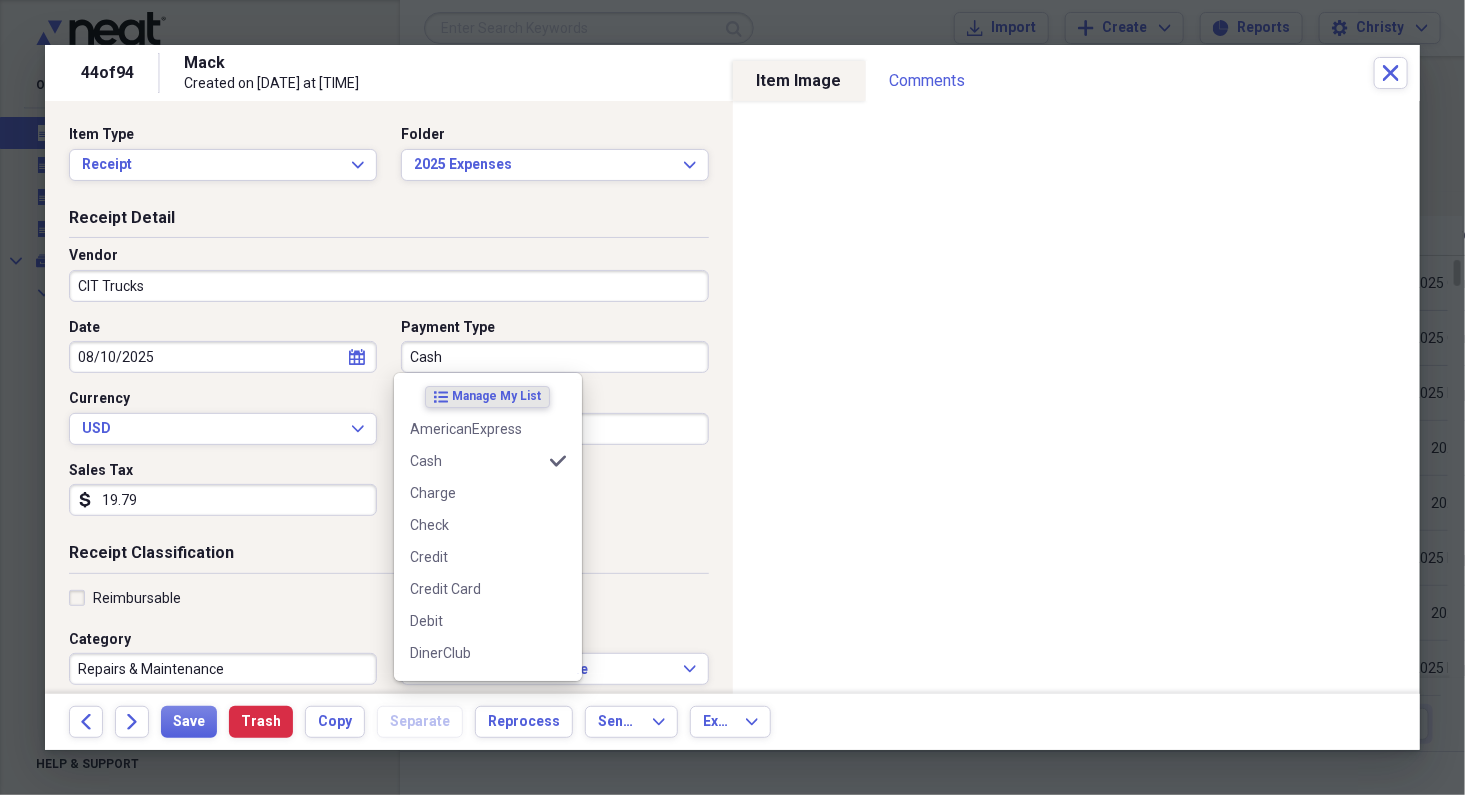 click on "Cash" at bounding box center [555, 357] 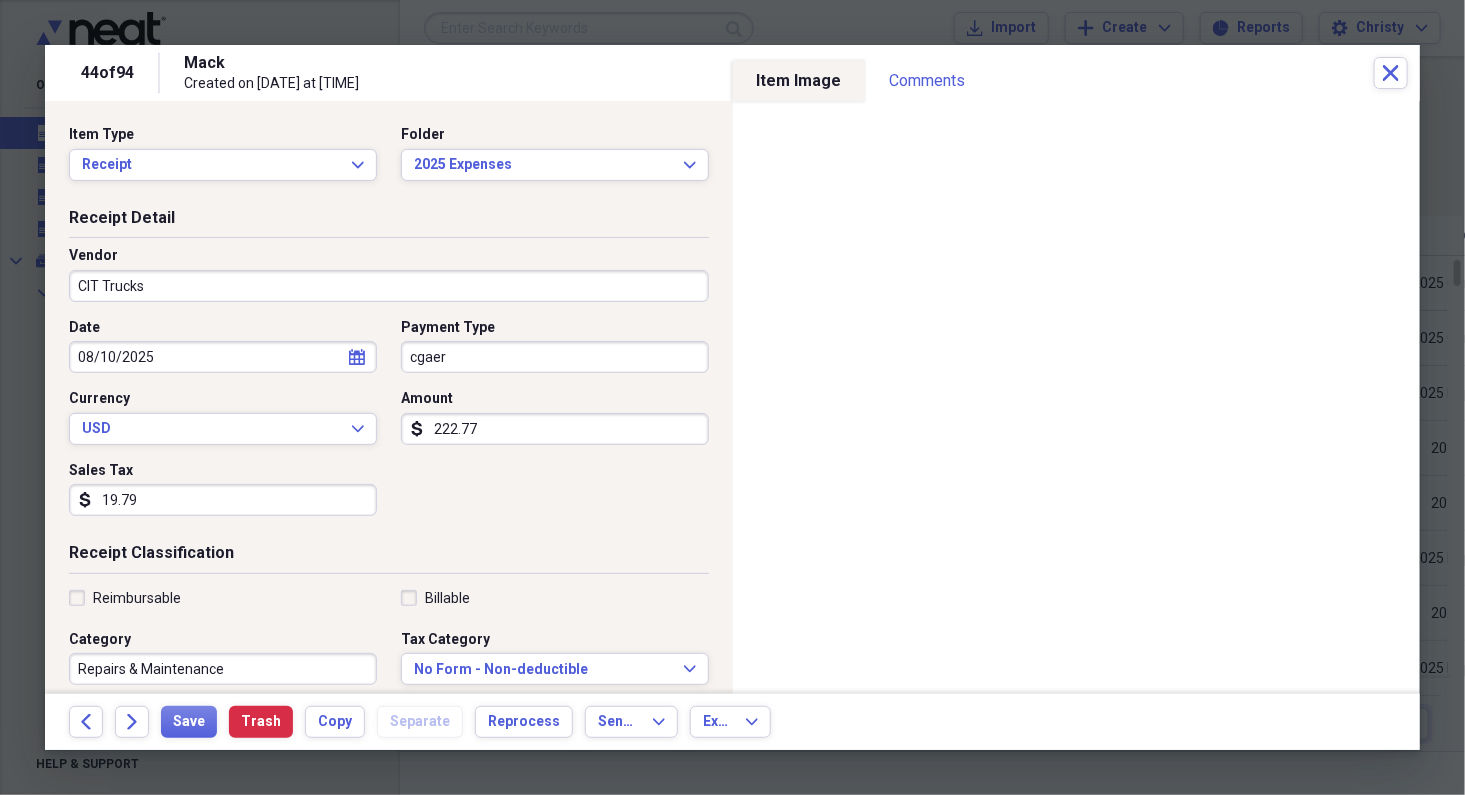 click on "cgaer" at bounding box center [555, 357] 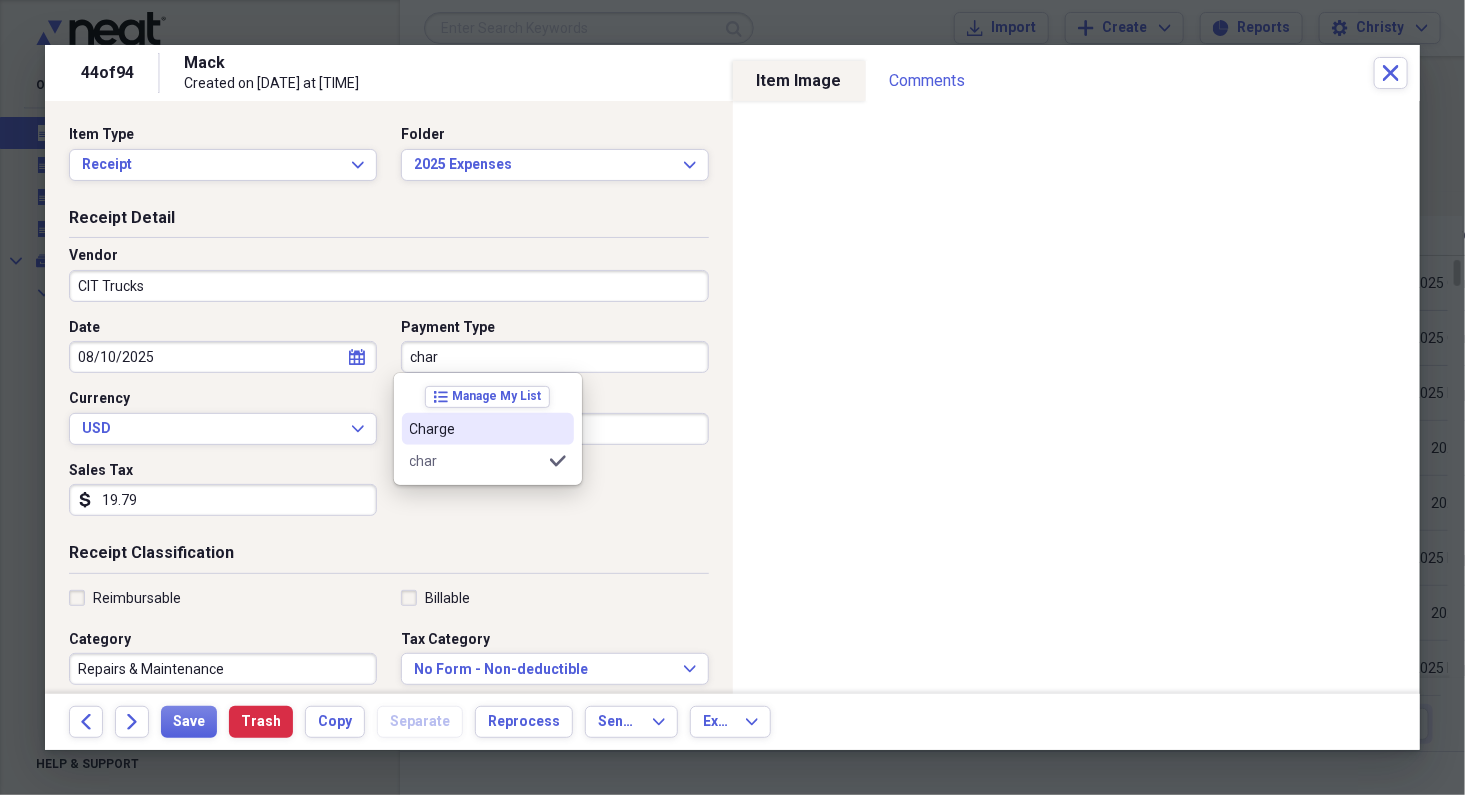 click on "Charge" at bounding box center (476, 429) 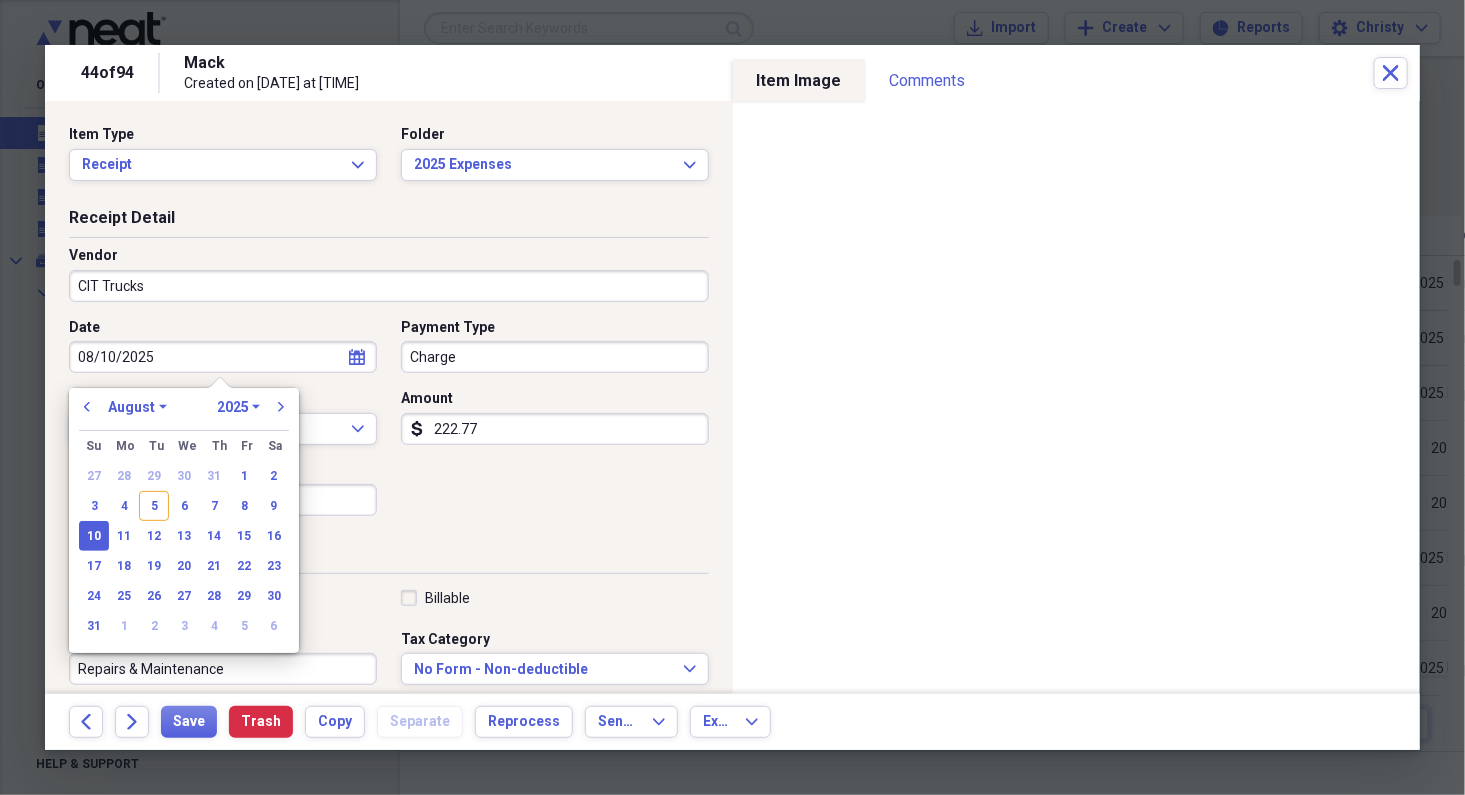 drag, startPoint x: 306, startPoint y: 366, endPoint x: 15, endPoint y: 344, distance: 291.83044 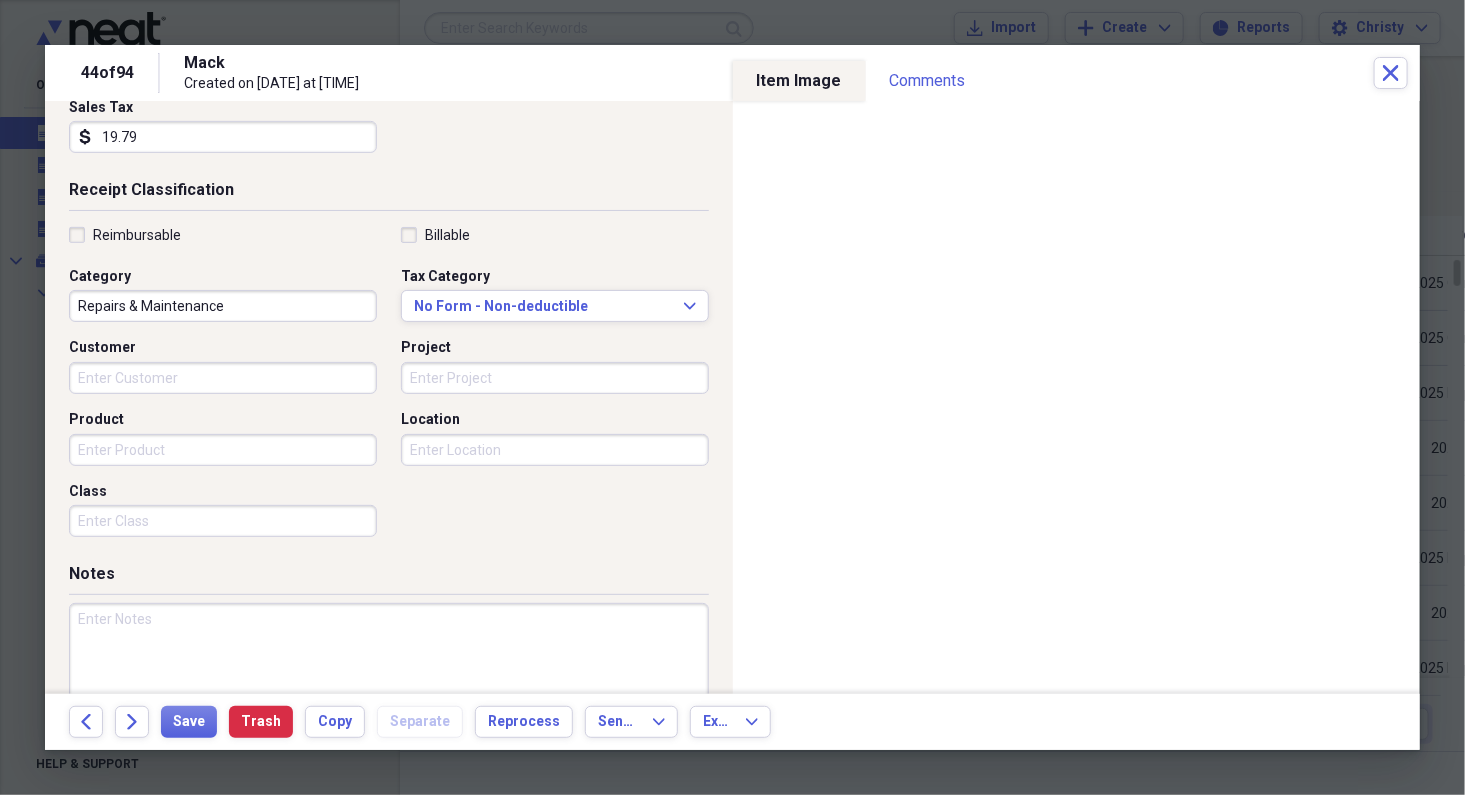 scroll, scrollTop: 0, scrollLeft: 0, axis: both 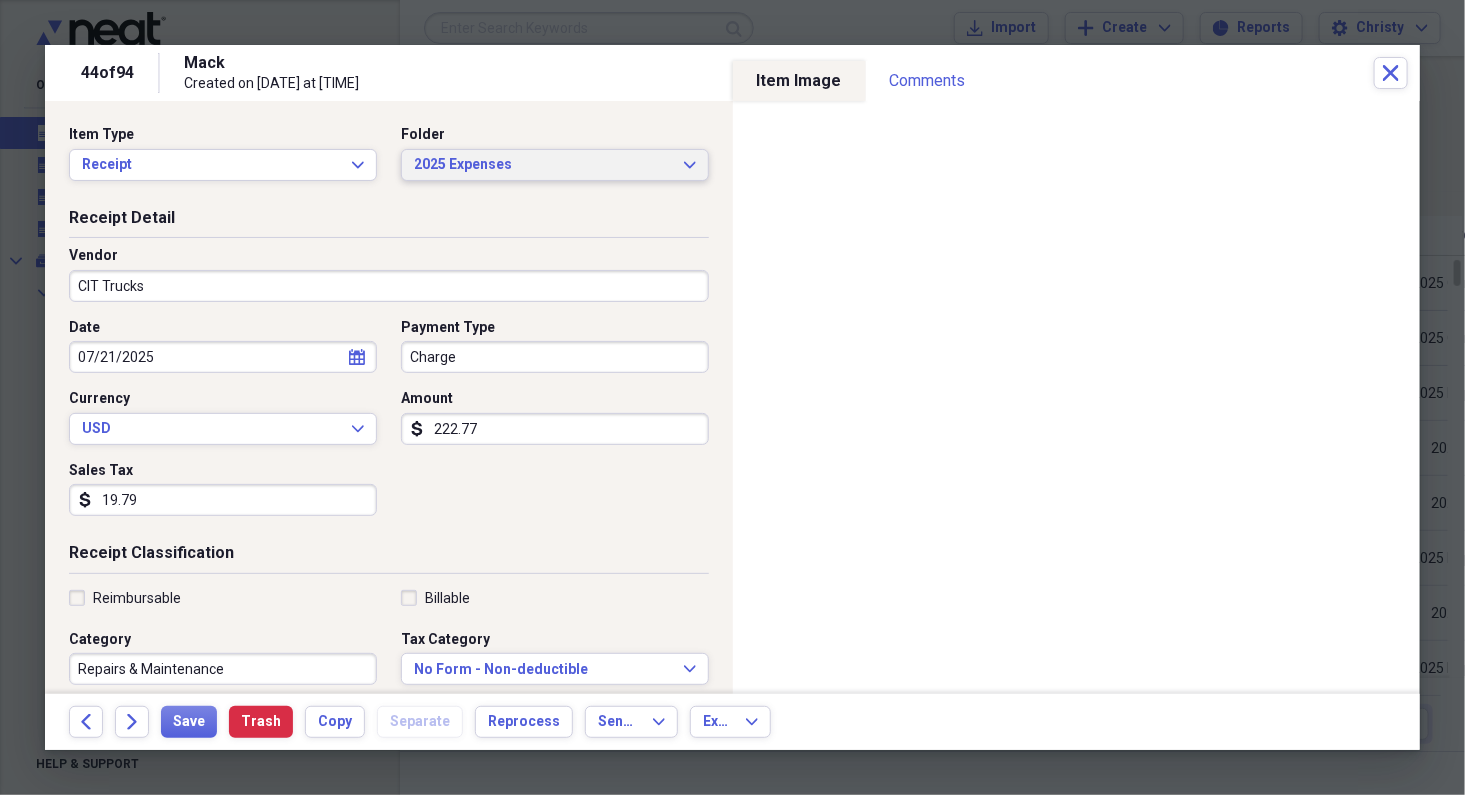 click on "2025 Expenses" at bounding box center (543, 165) 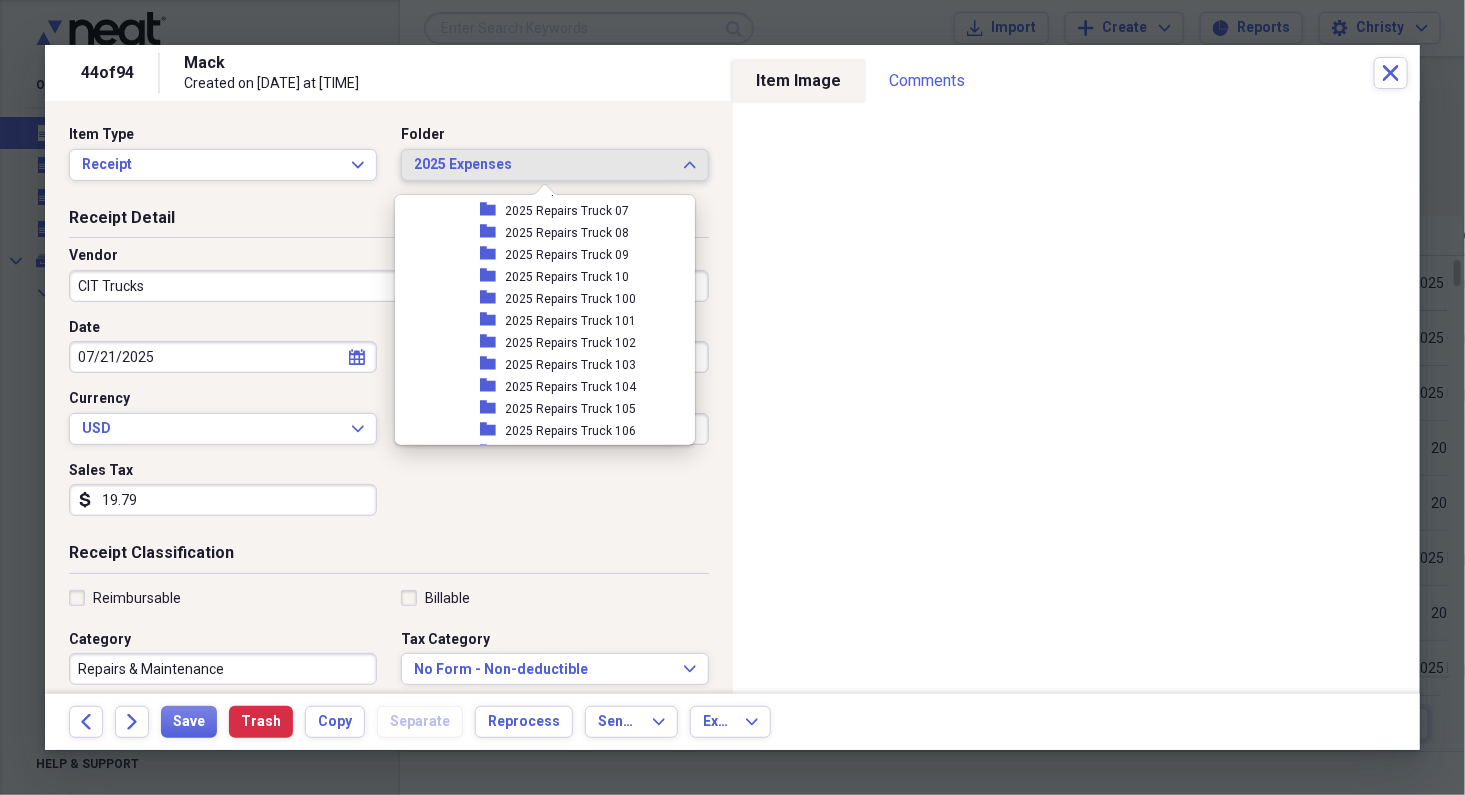 scroll, scrollTop: 2374, scrollLeft: 0, axis: vertical 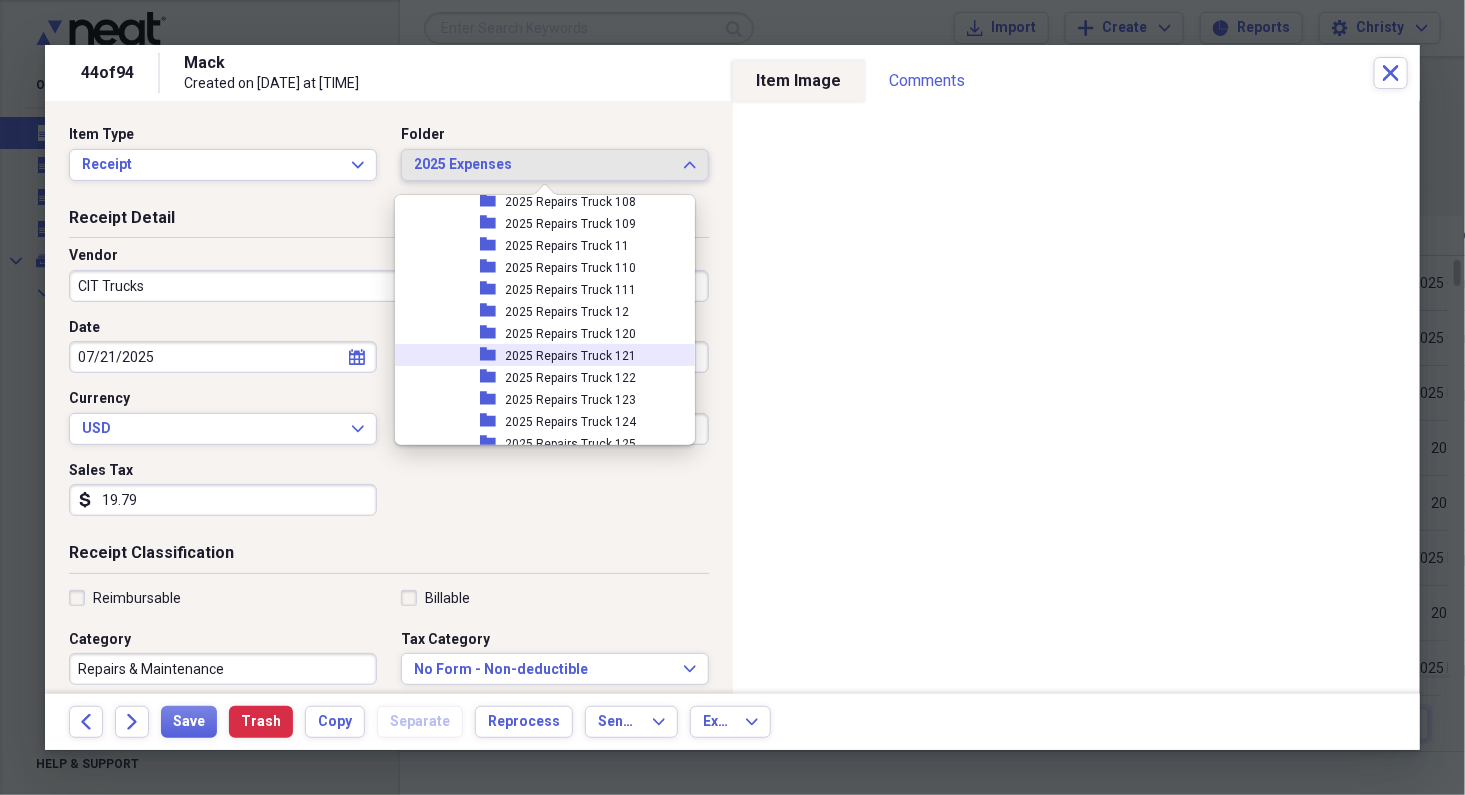 click on "2025 Repairs Truck 121" at bounding box center [571, 356] 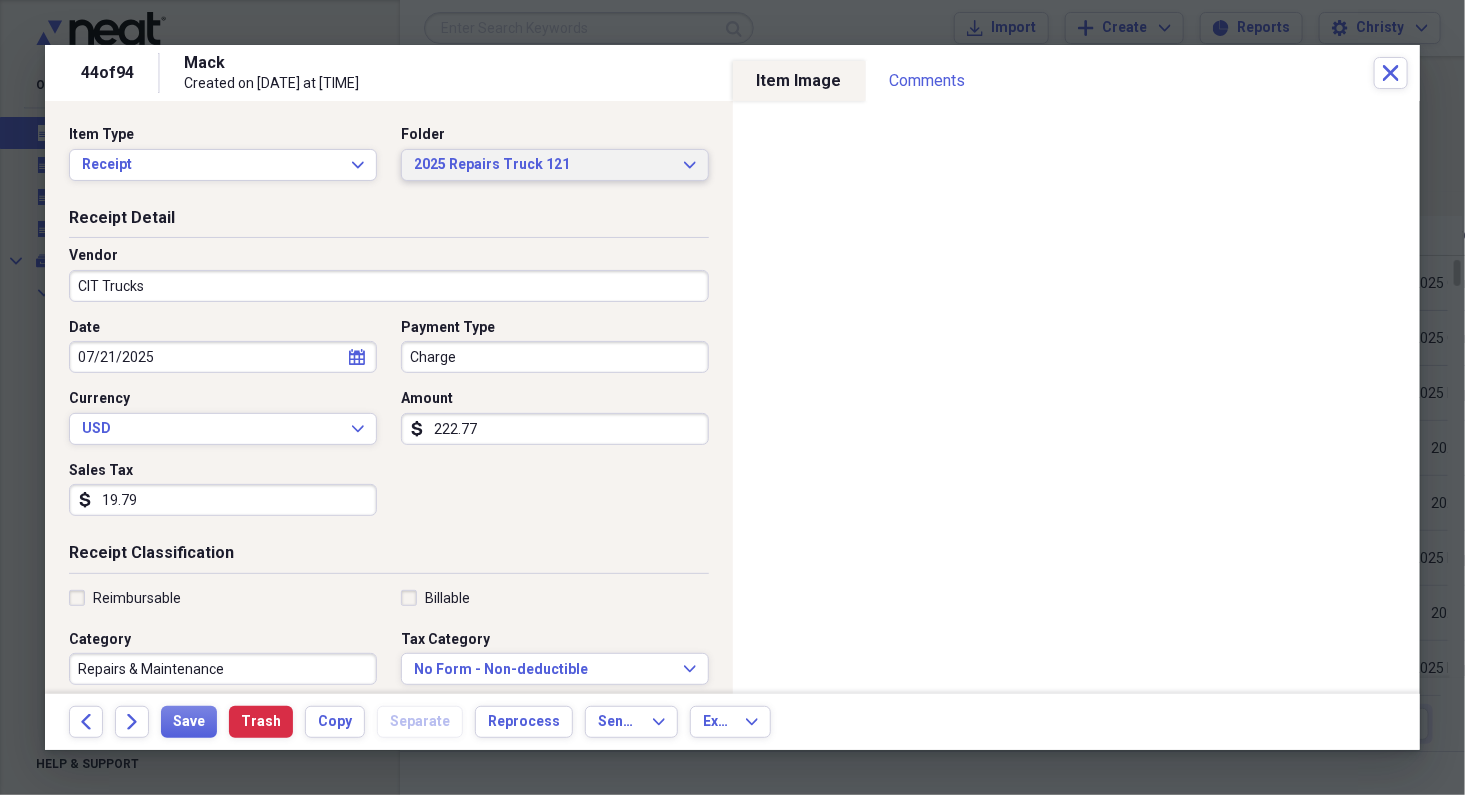 scroll, scrollTop: 427, scrollLeft: 0, axis: vertical 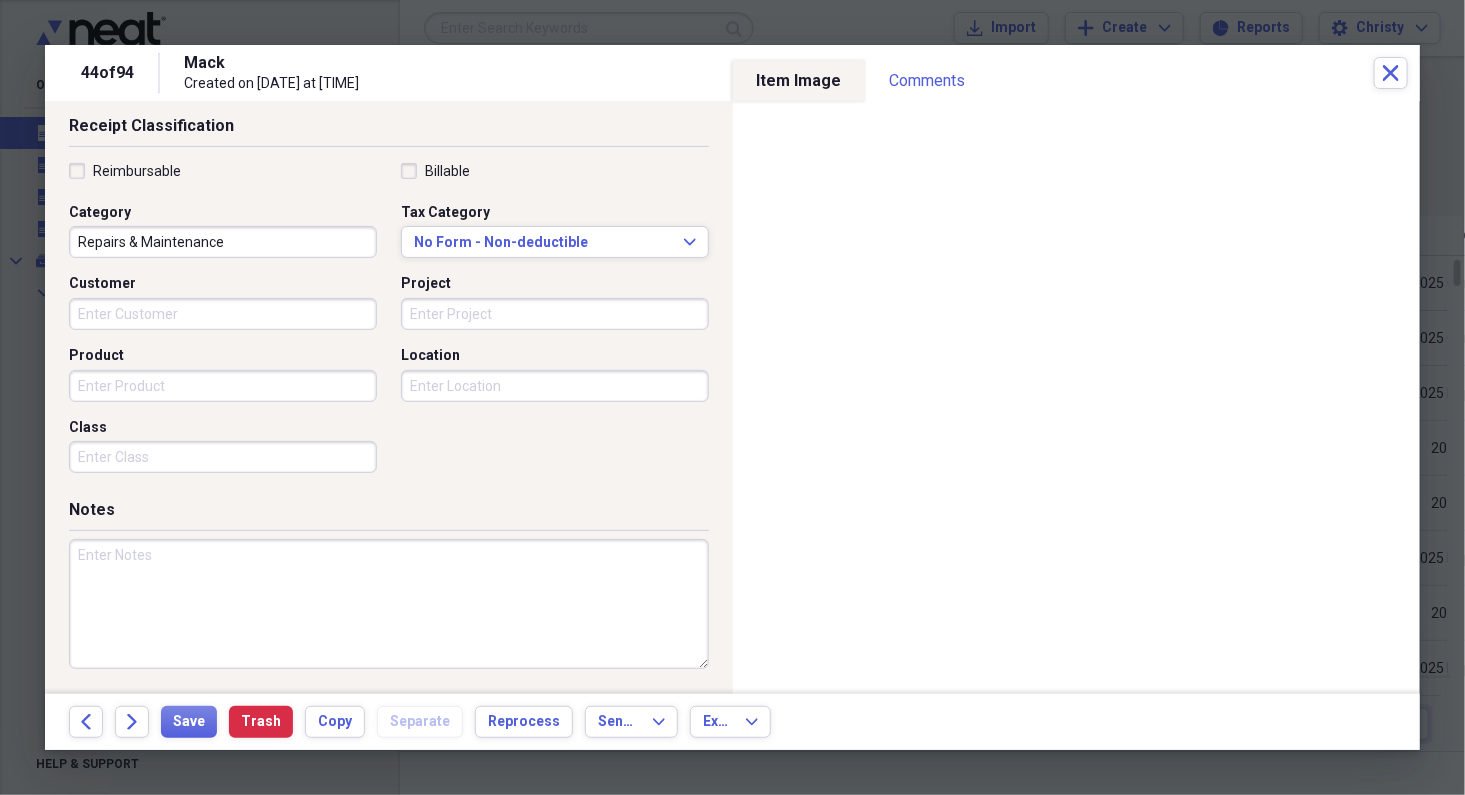click at bounding box center [389, 604] 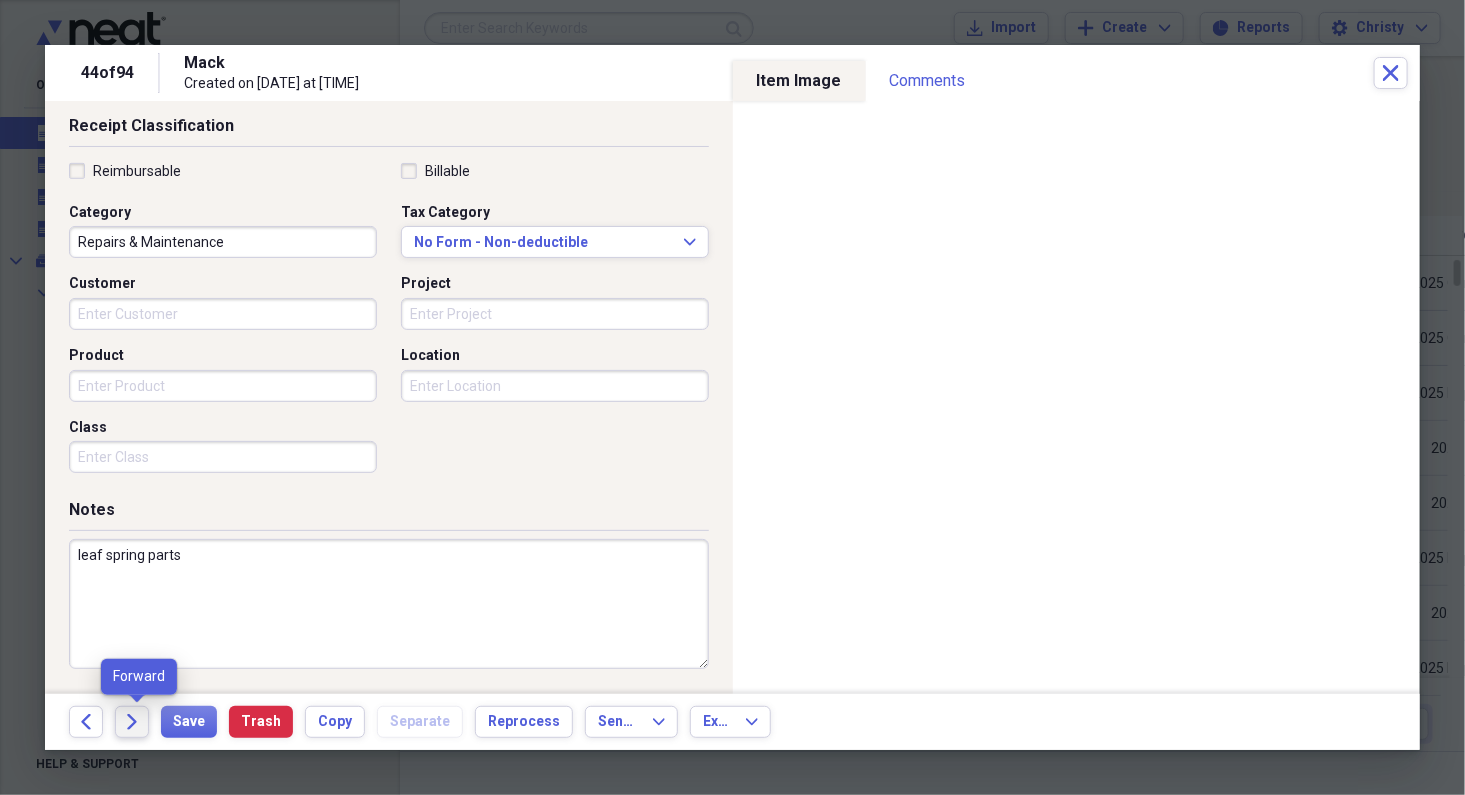 click on "Forward" at bounding box center [132, 722] 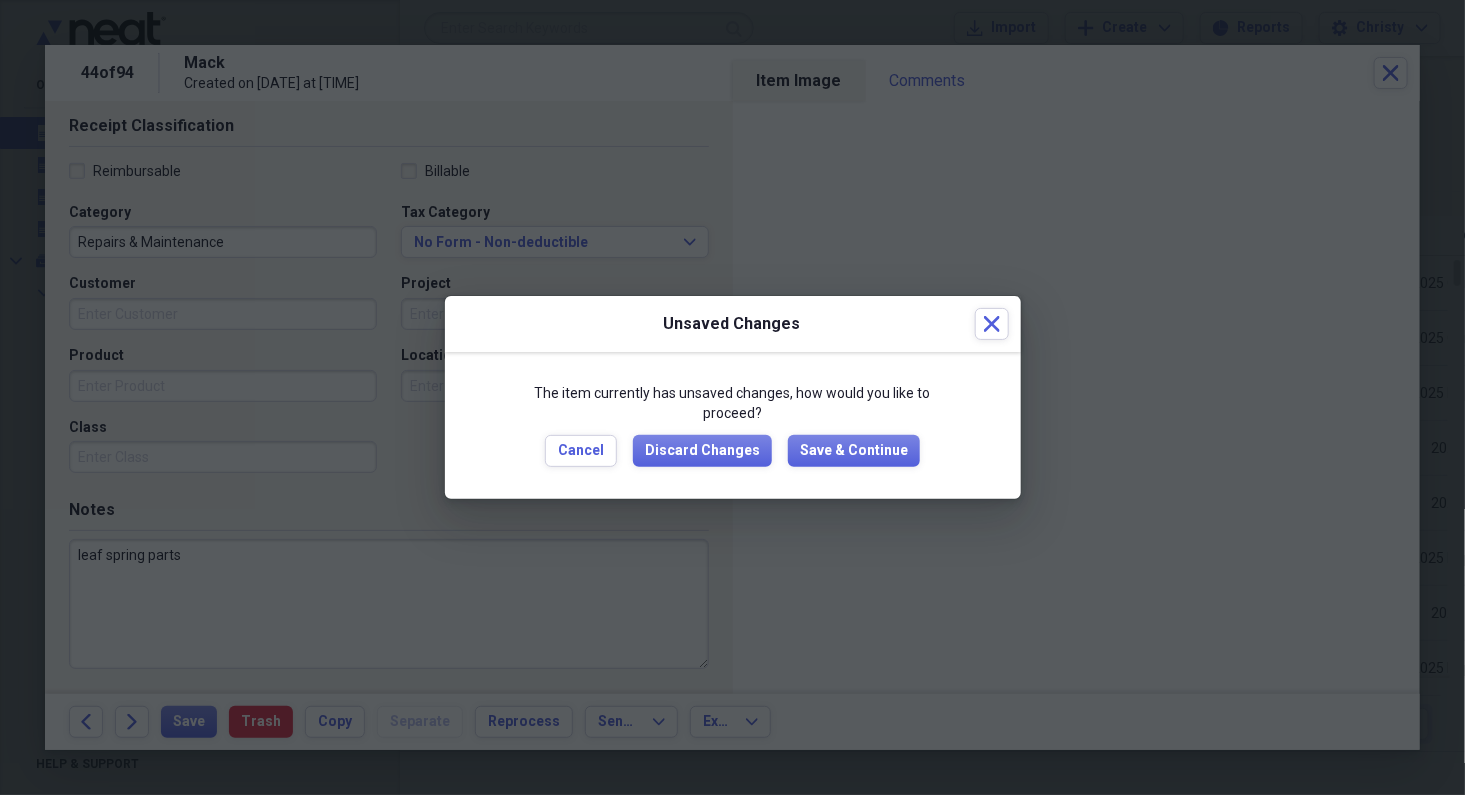 click on "The item currently has unsaved changes, how would you like to proceed? Cancel Discard Changes Save & Continue" at bounding box center (733, 425) 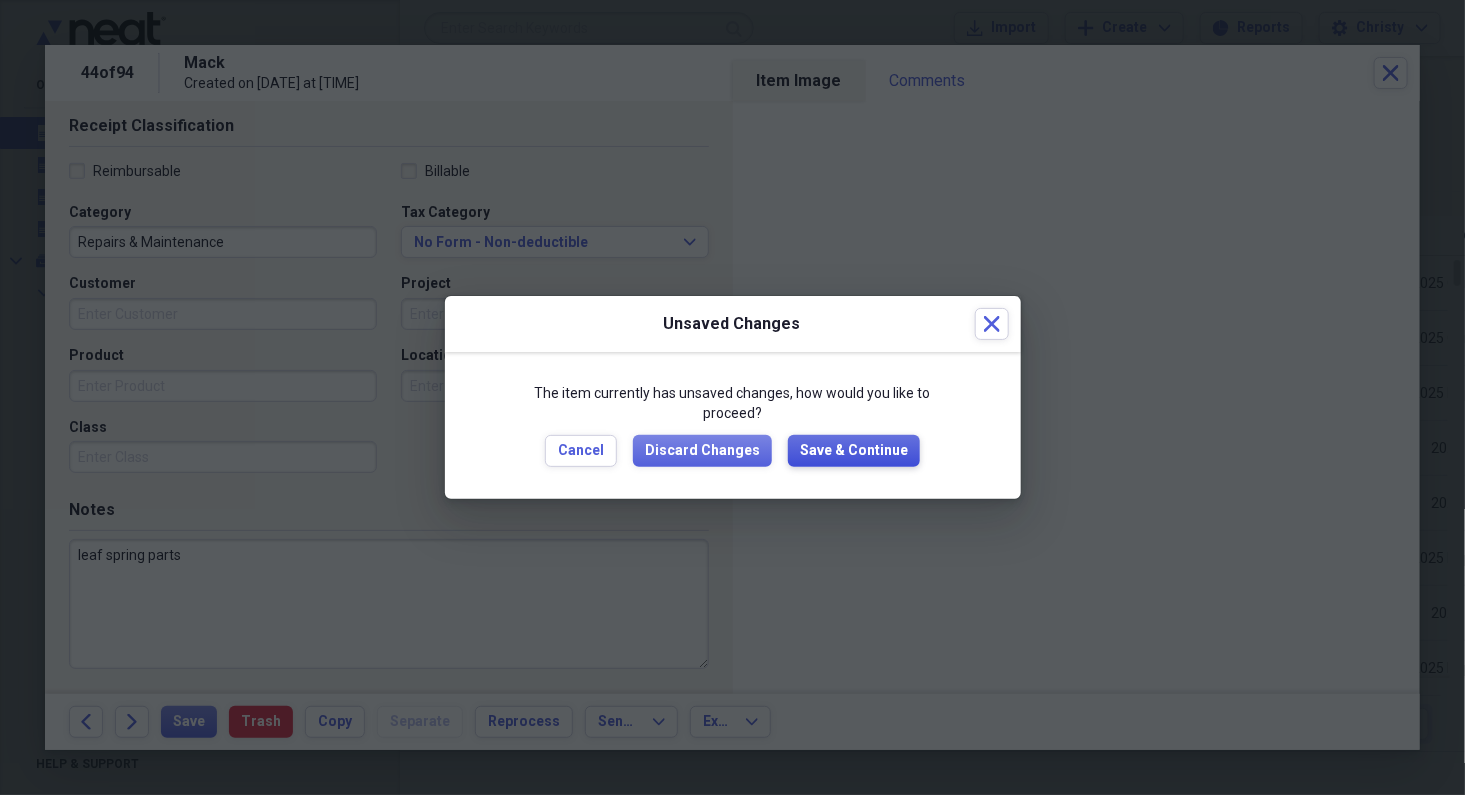 click on "Save & Continue" at bounding box center (854, 451) 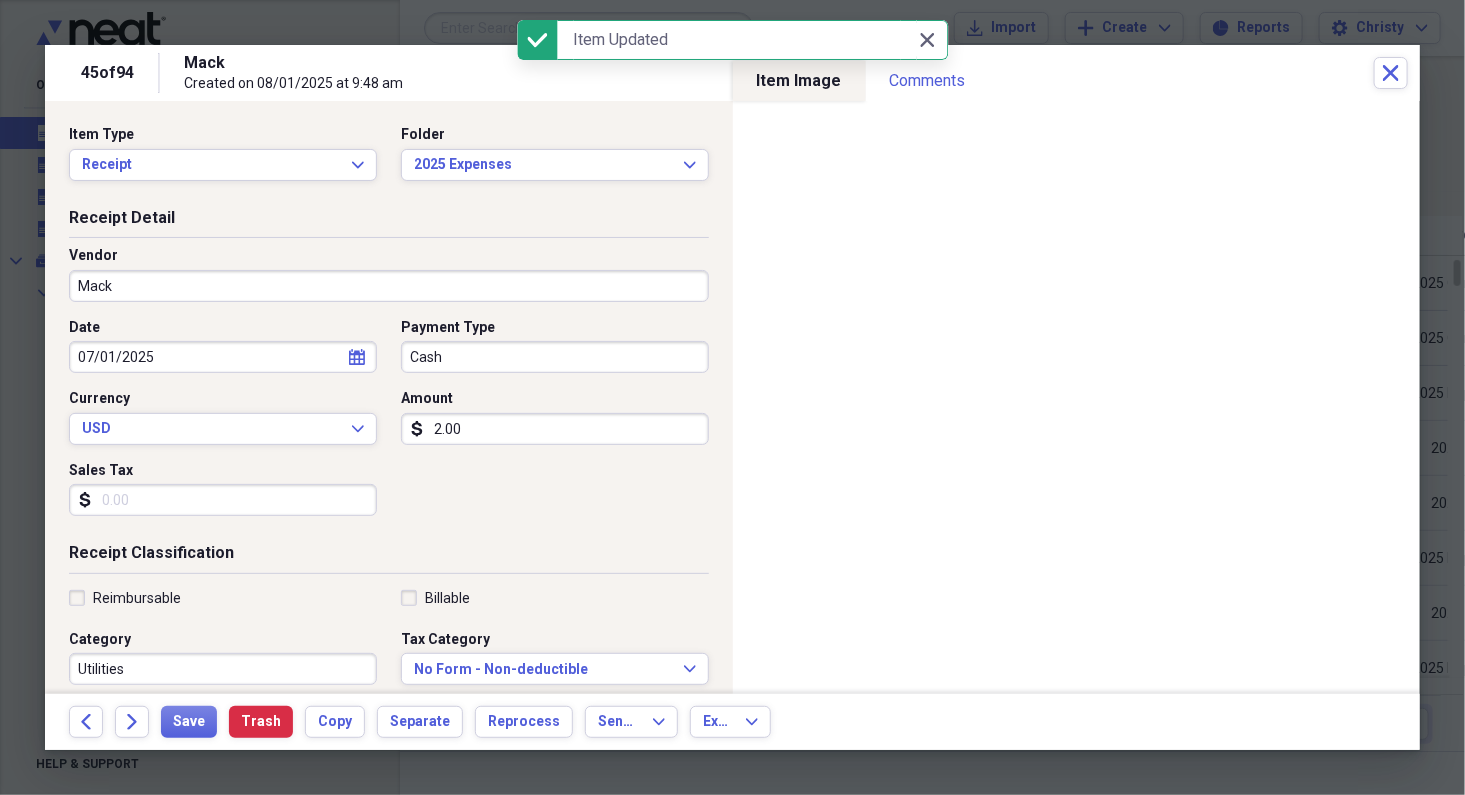 click on "Mack" at bounding box center (389, 286) 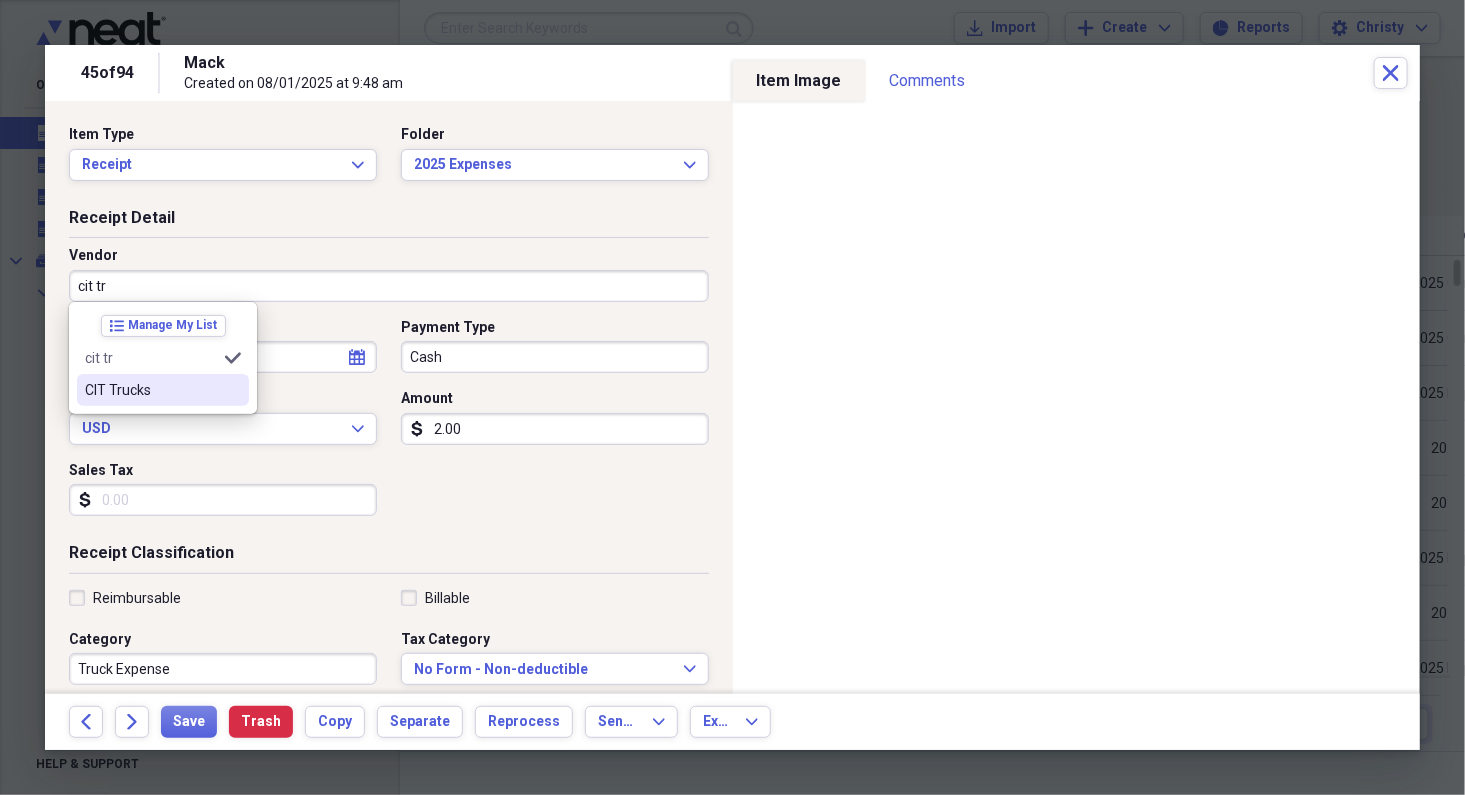 click on "CIT Trucks" at bounding box center (151, 390) 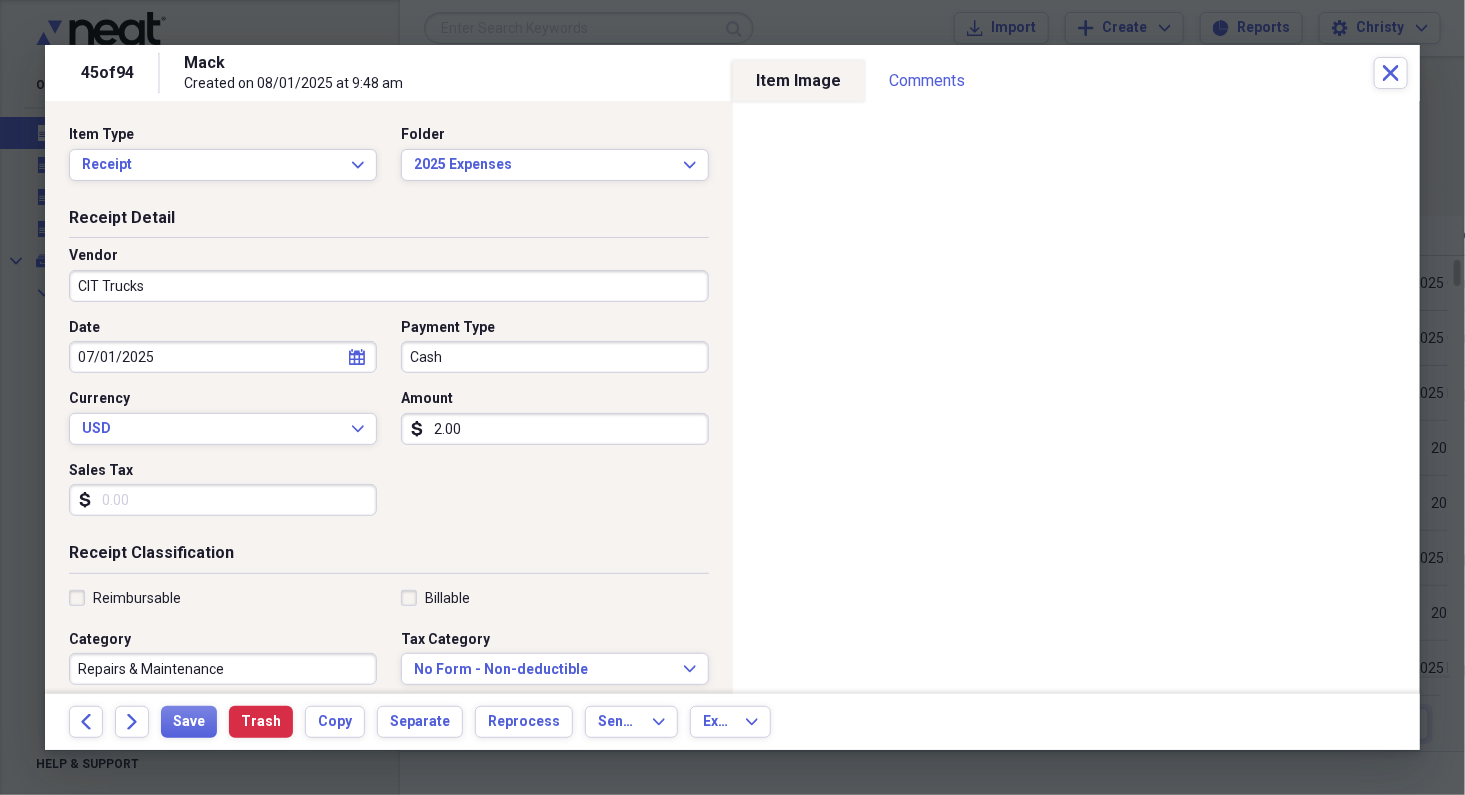 click on "Cash" at bounding box center (555, 357) 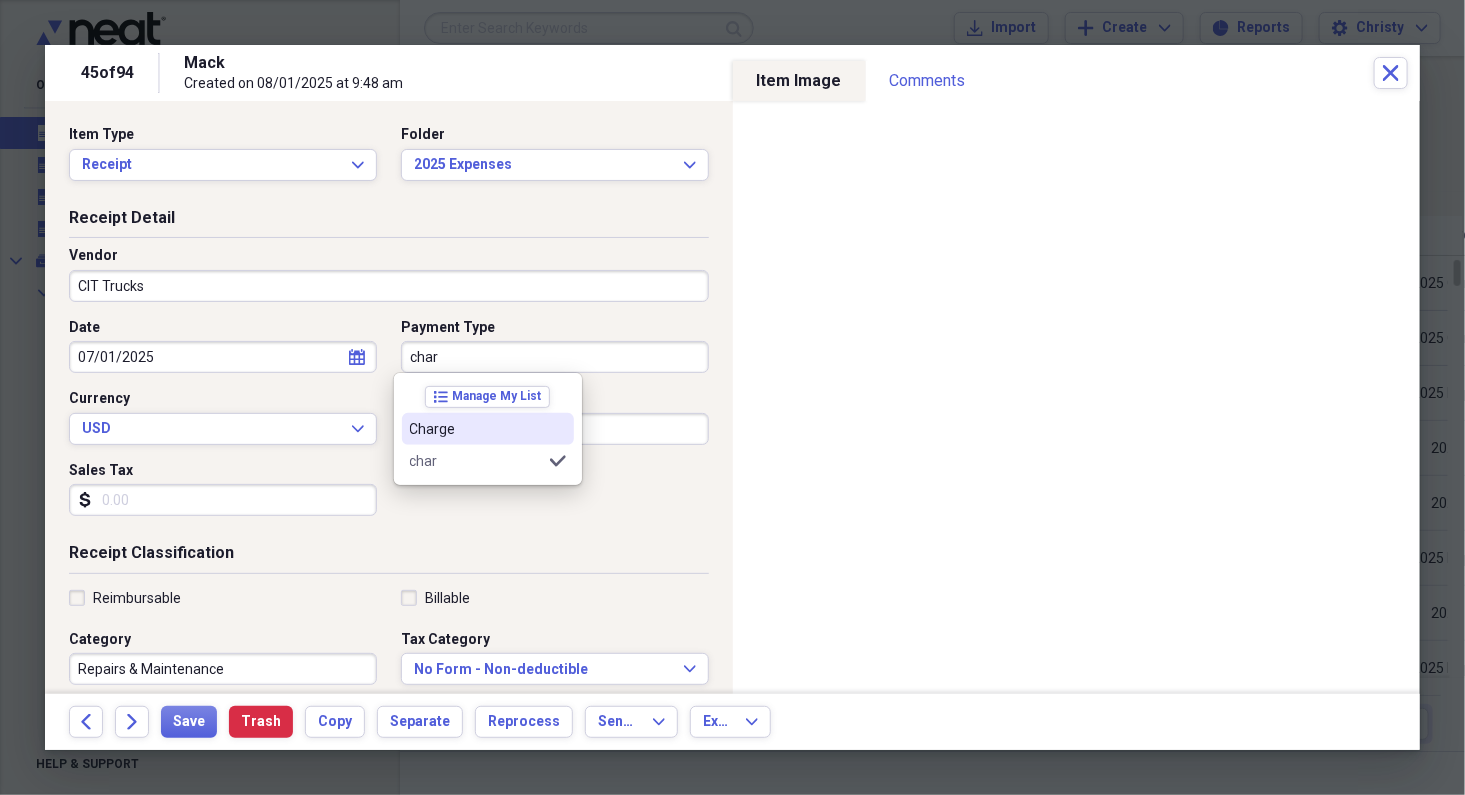 click on "Charge" at bounding box center (476, 429) 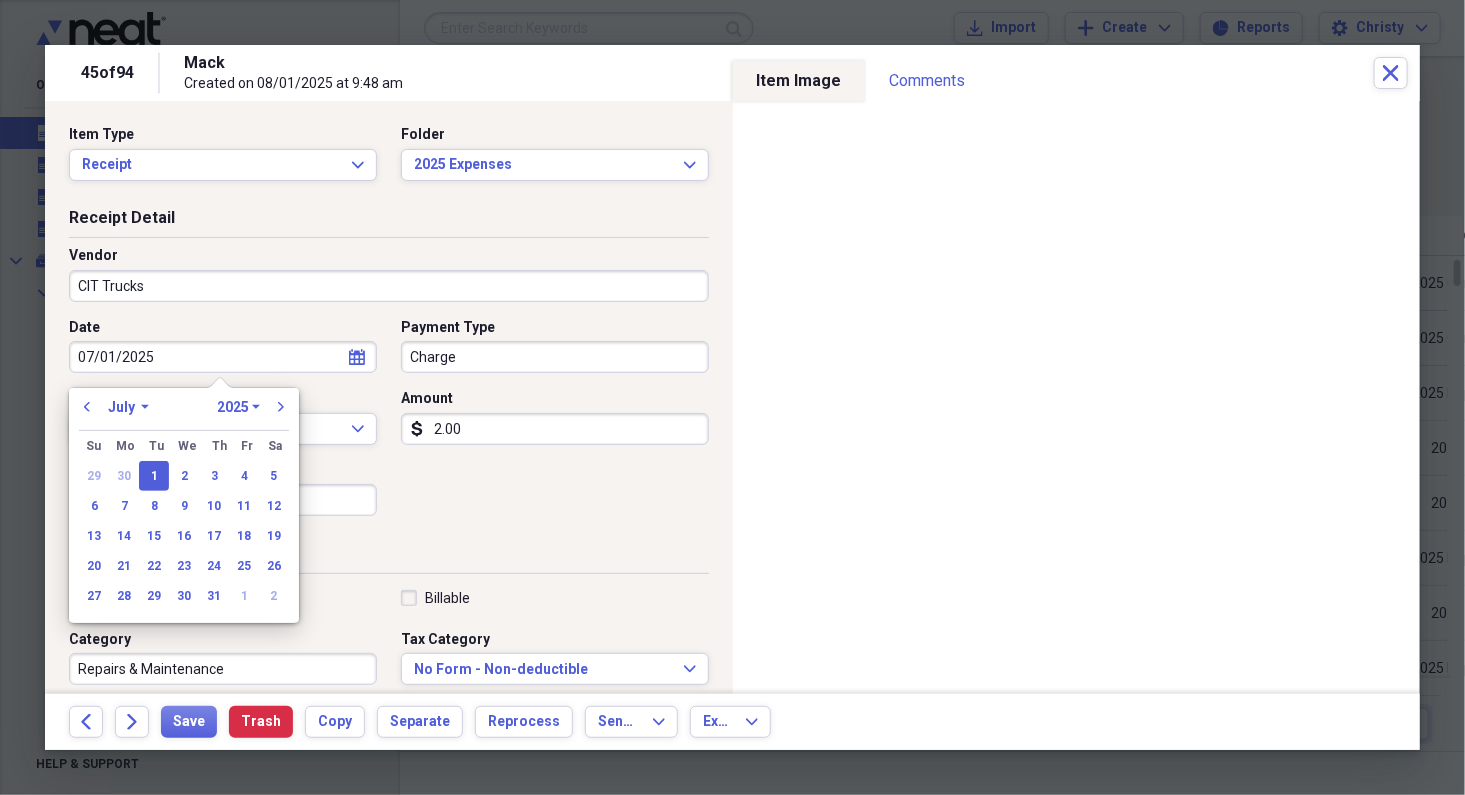 drag, startPoint x: 269, startPoint y: 362, endPoint x: -18, endPoint y: 363, distance: 287.00174 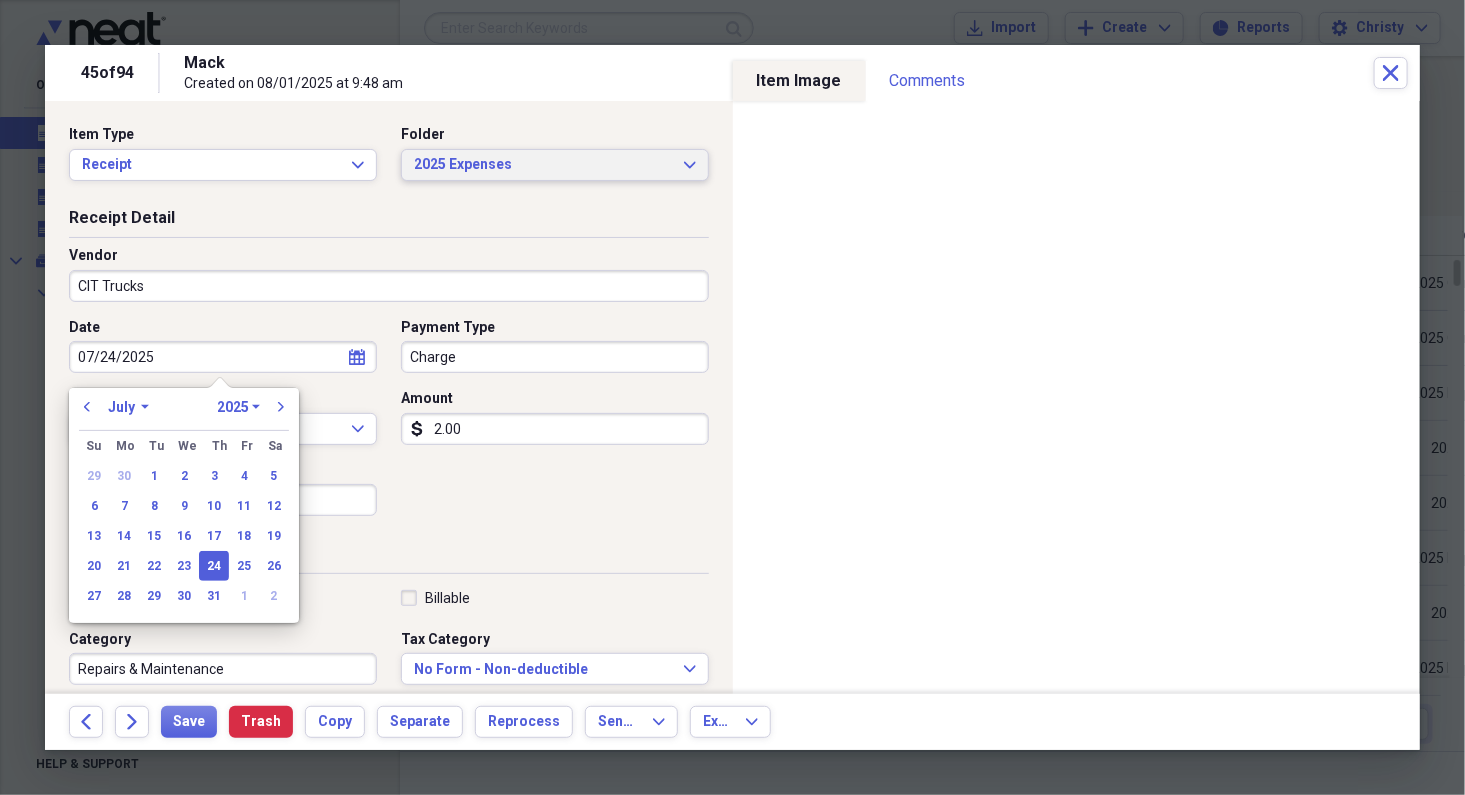 click on "2025 Expenses" at bounding box center [543, 165] 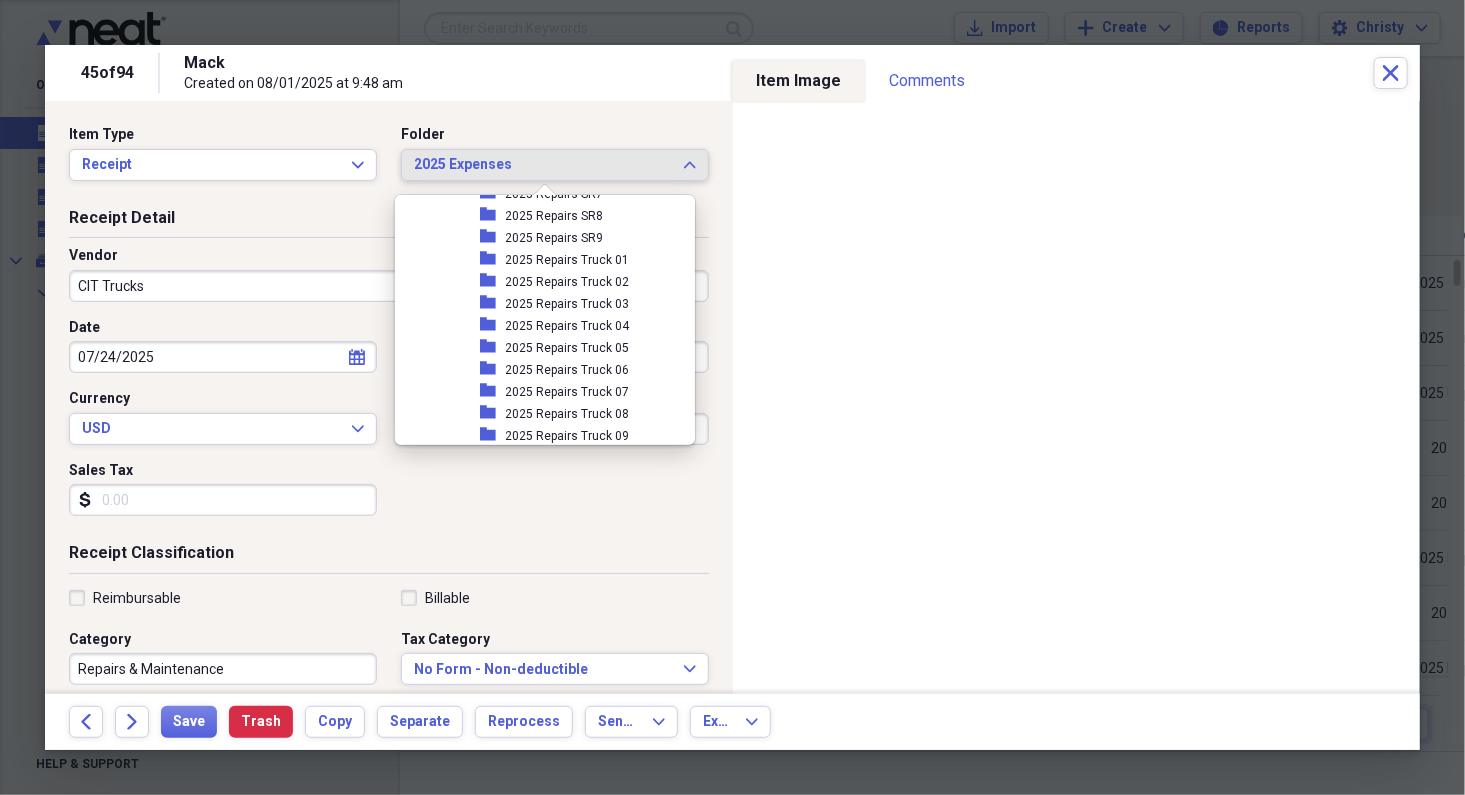 scroll, scrollTop: 2556, scrollLeft: 0, axis: vertical 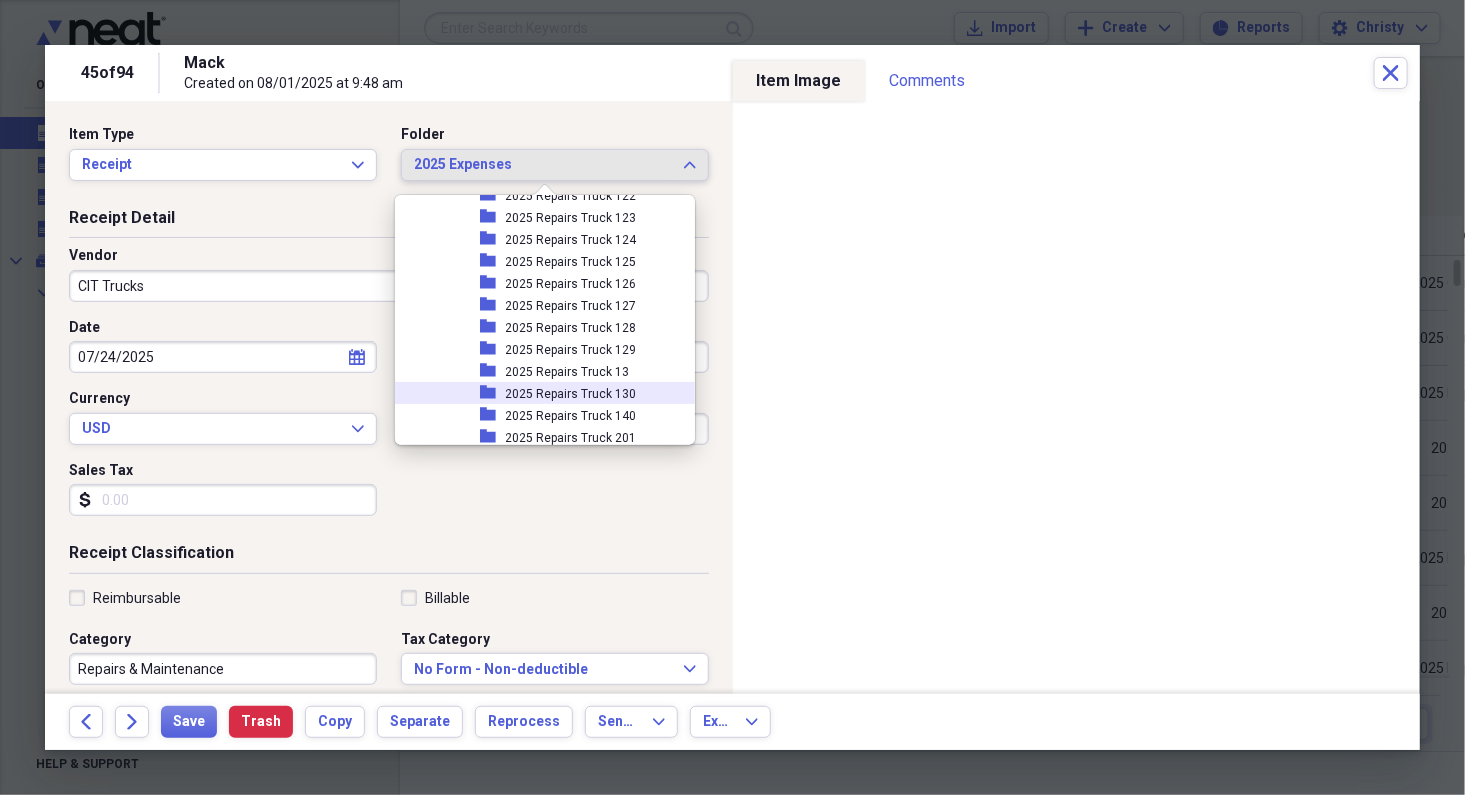 click on "2025 Repairs Truck 130" at bounding box center [571, 394] 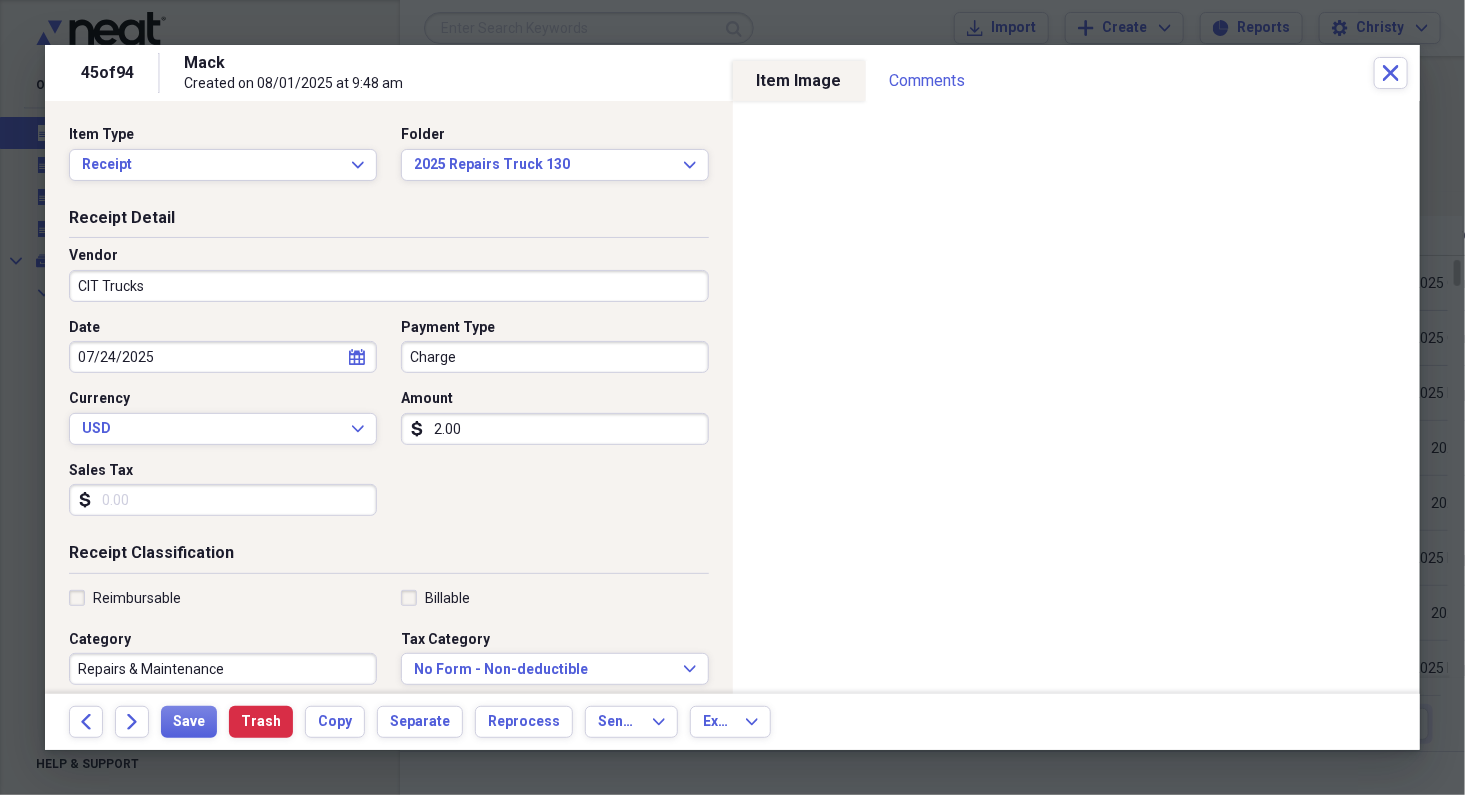 click on "2.00" at bounding box center (555, 429) 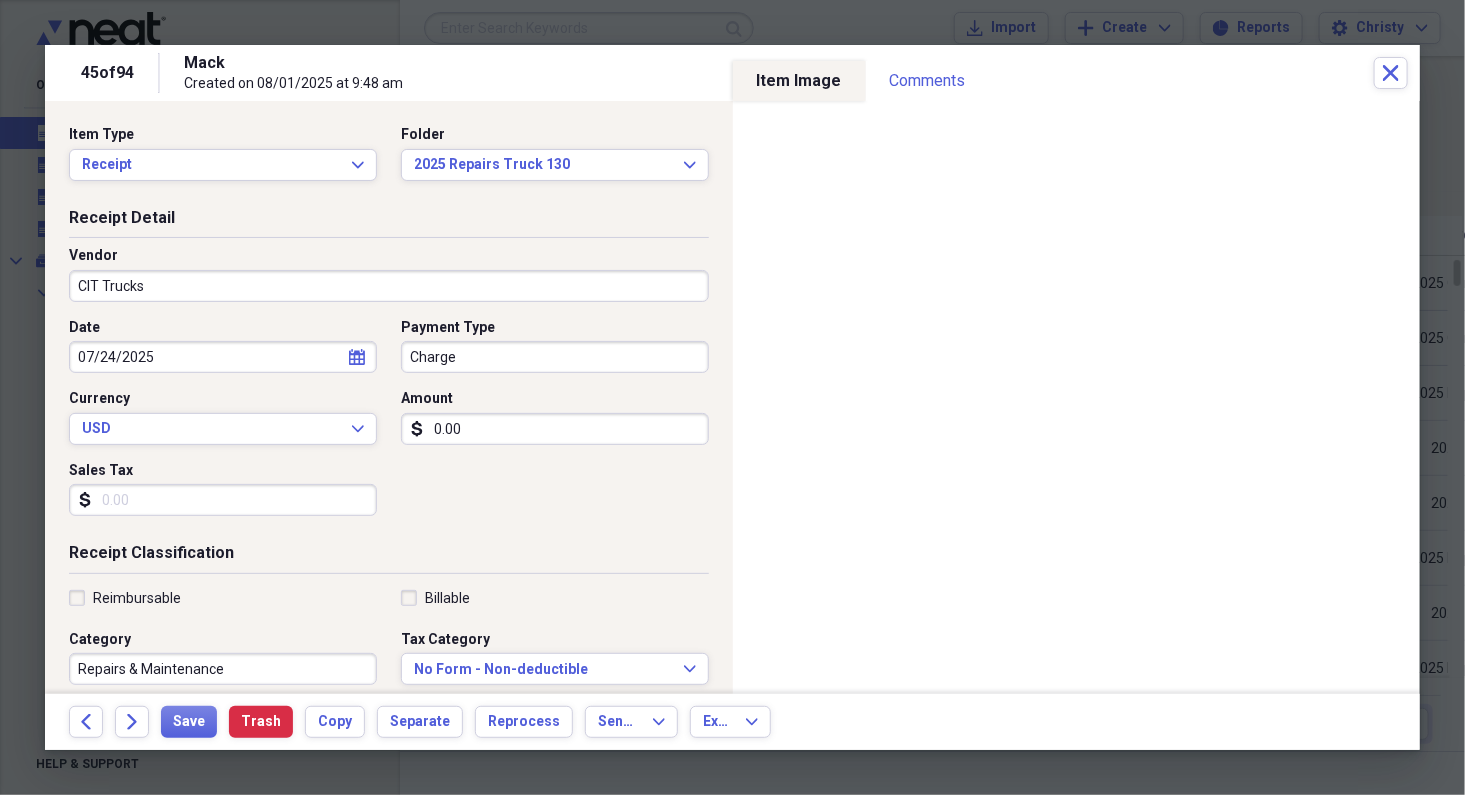 scroll, scrollTop: 427, scrollLeft: 0, axis: vertical 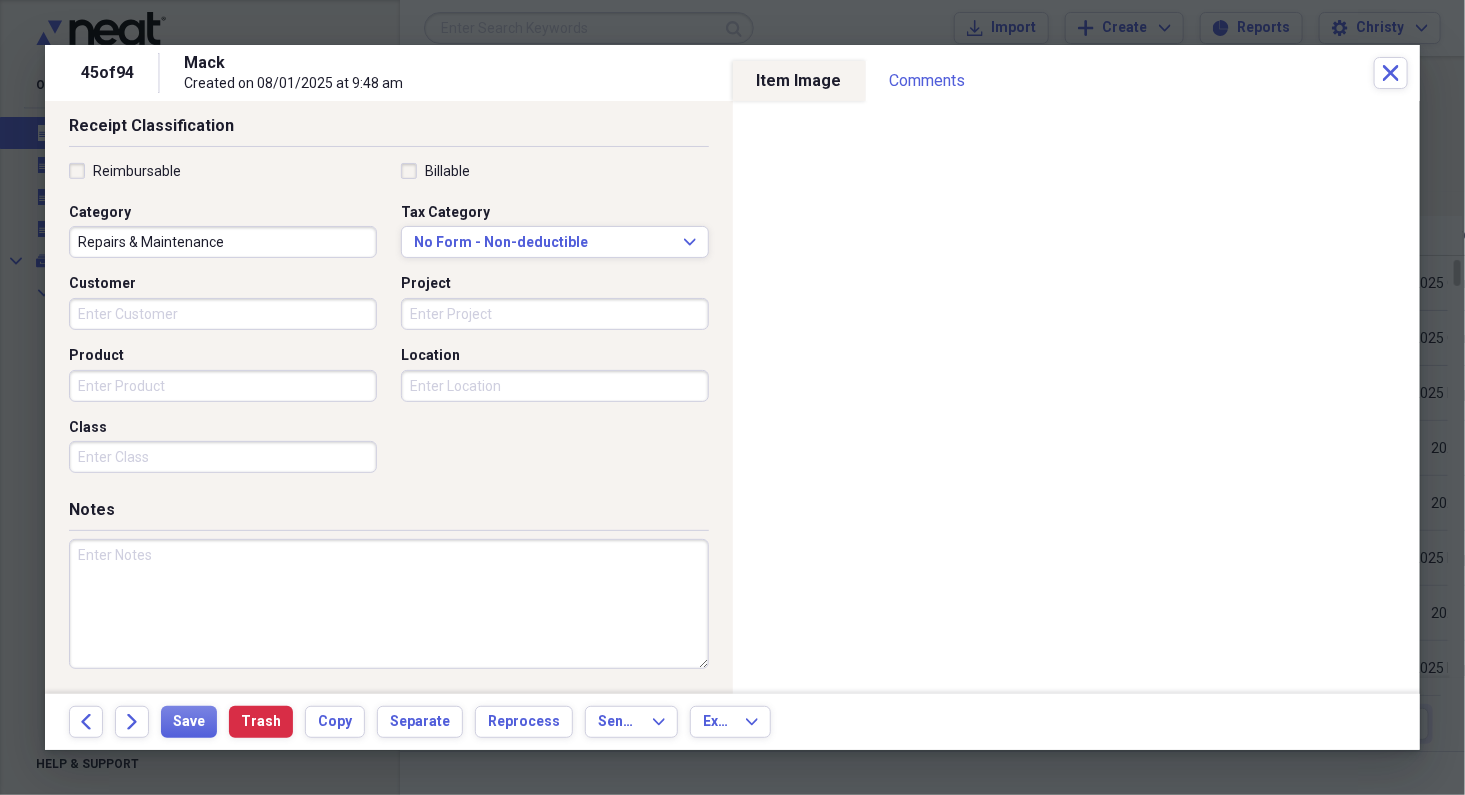 click at bounding box center (389, 604) 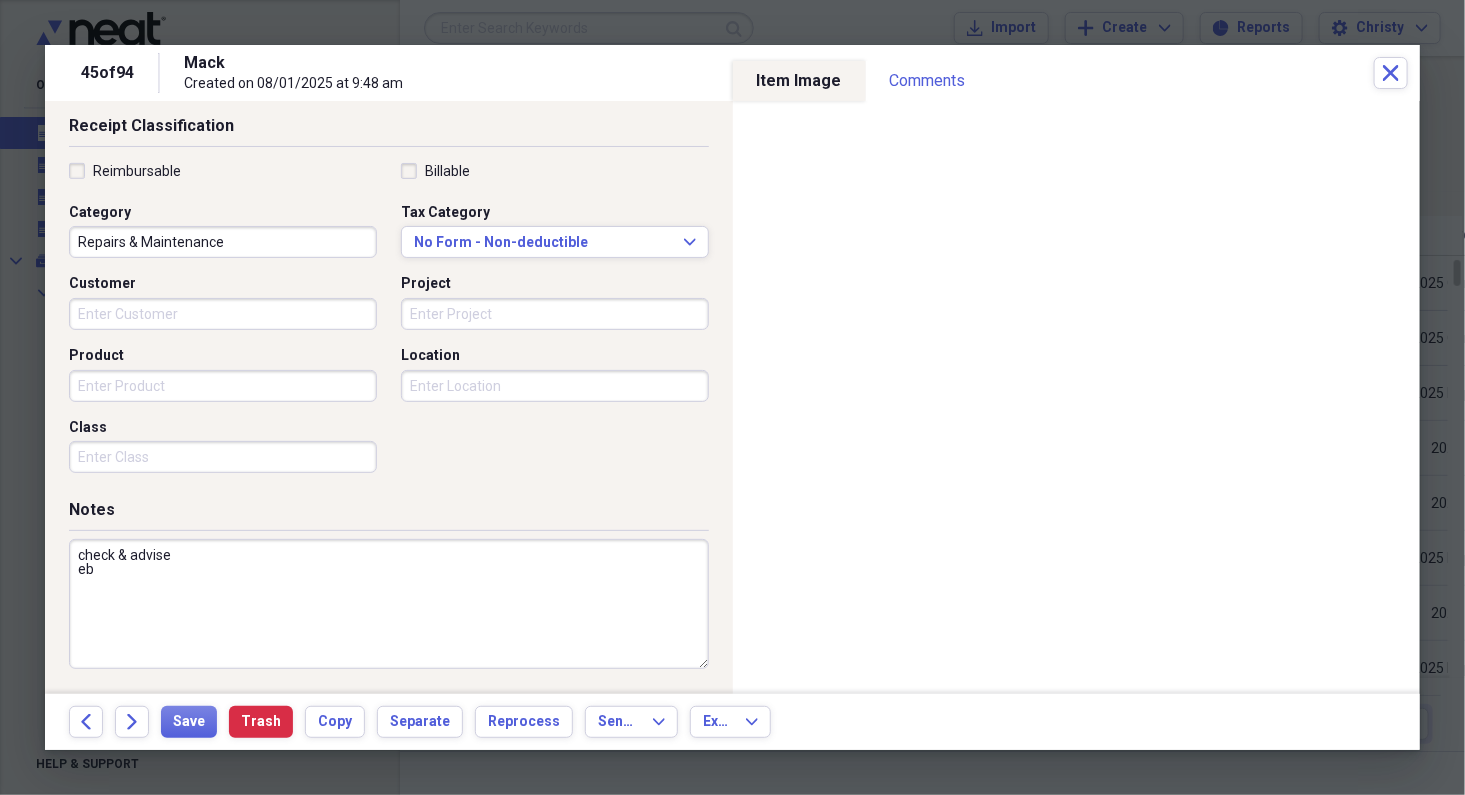 click on "check & advise
eb" at bounding box center [389, 604] 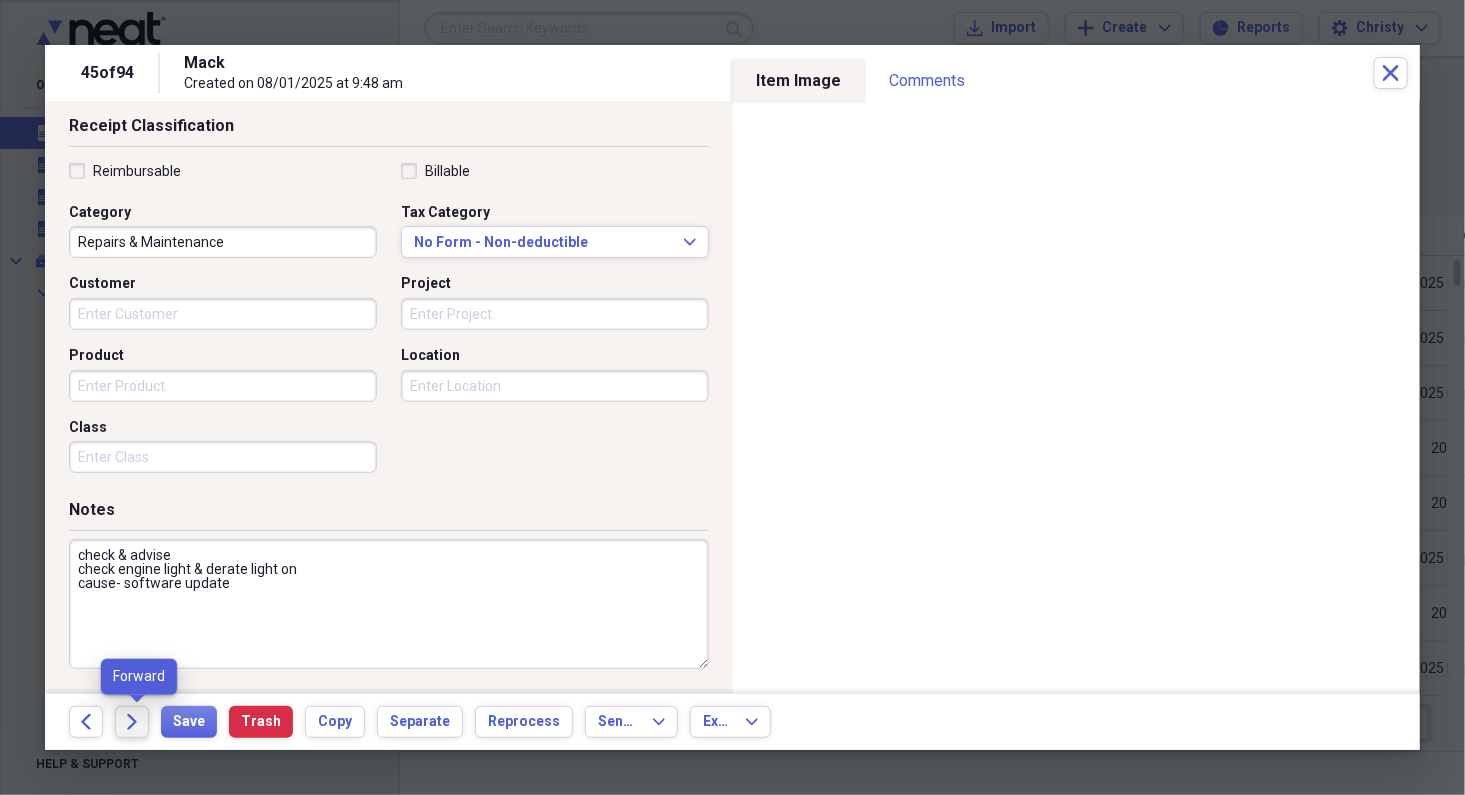 click on "Forward" at bounding box center [132, 722] 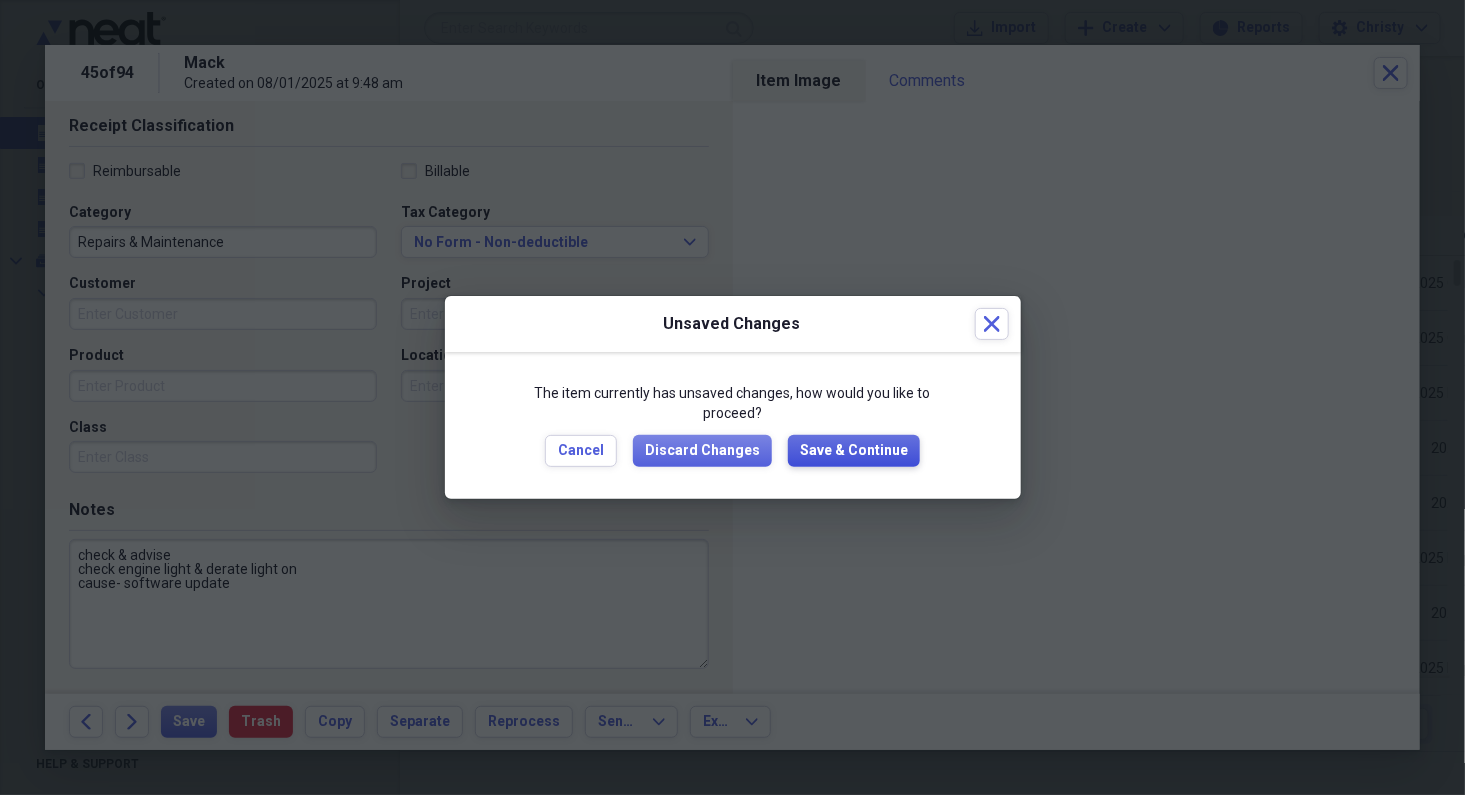 click on "Save & Continue" at bounding box center [854, 451] 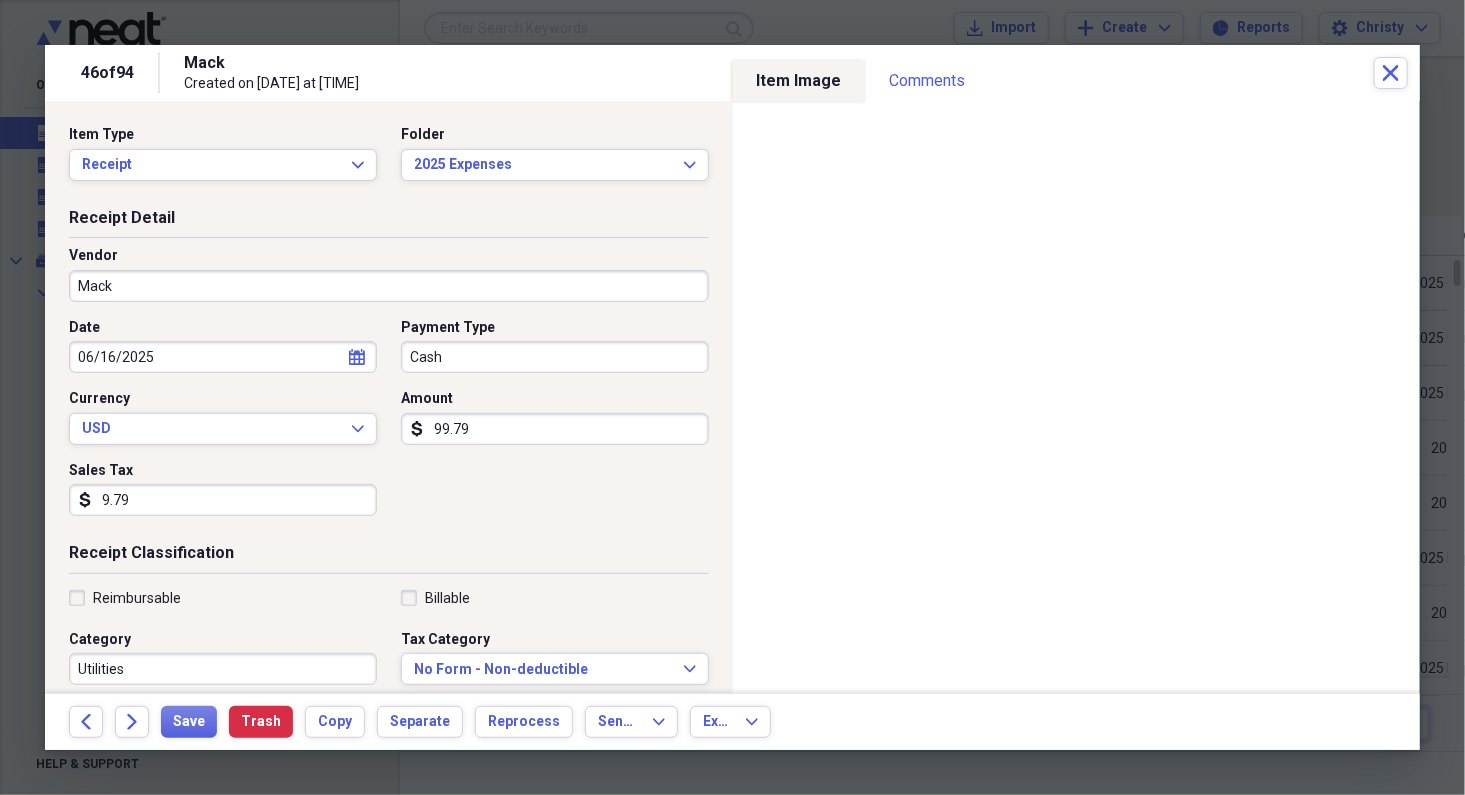 click on "Mack" at bounding box center (389, 286) 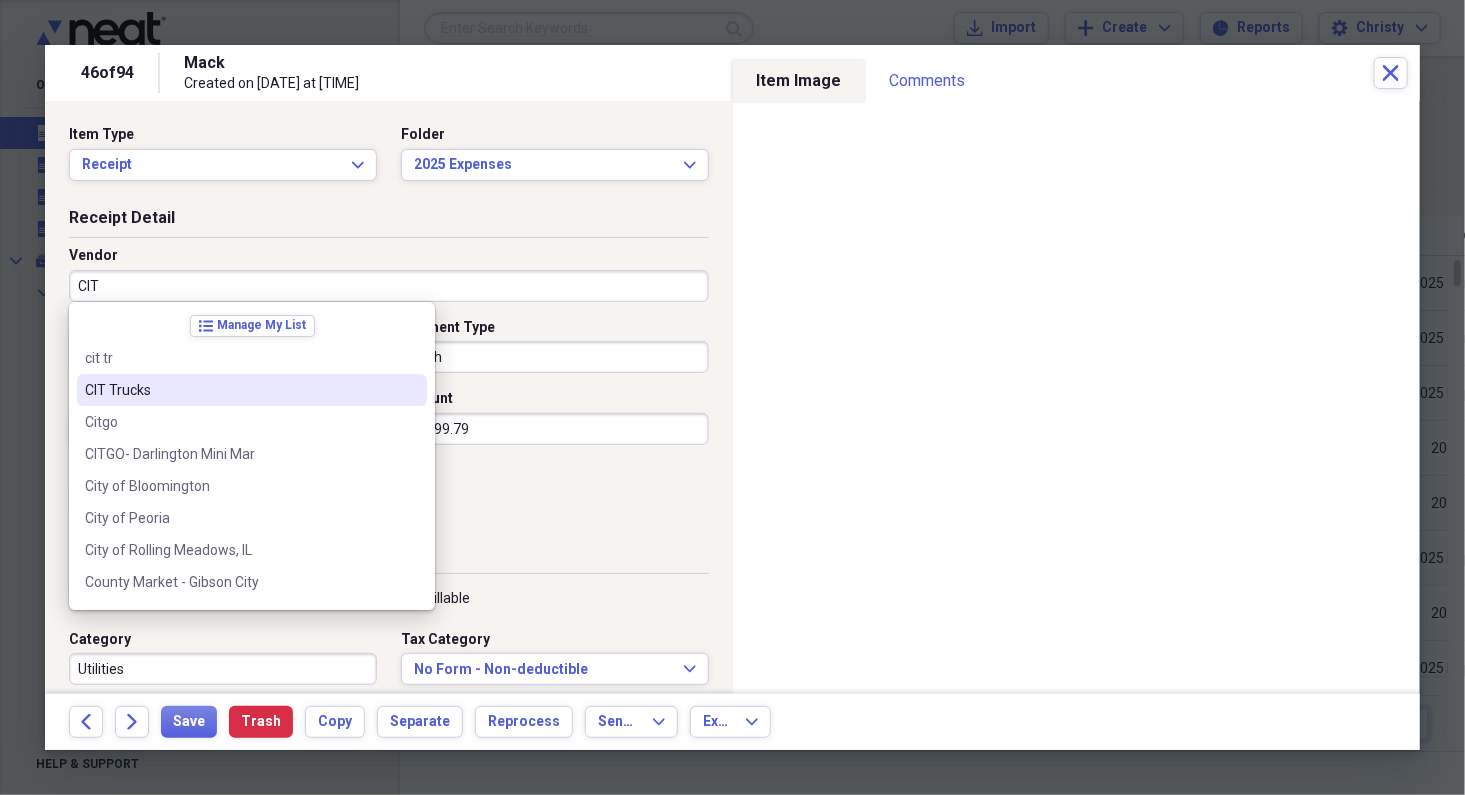 click on "CIT Trucks" at bounding box center (240, 390) 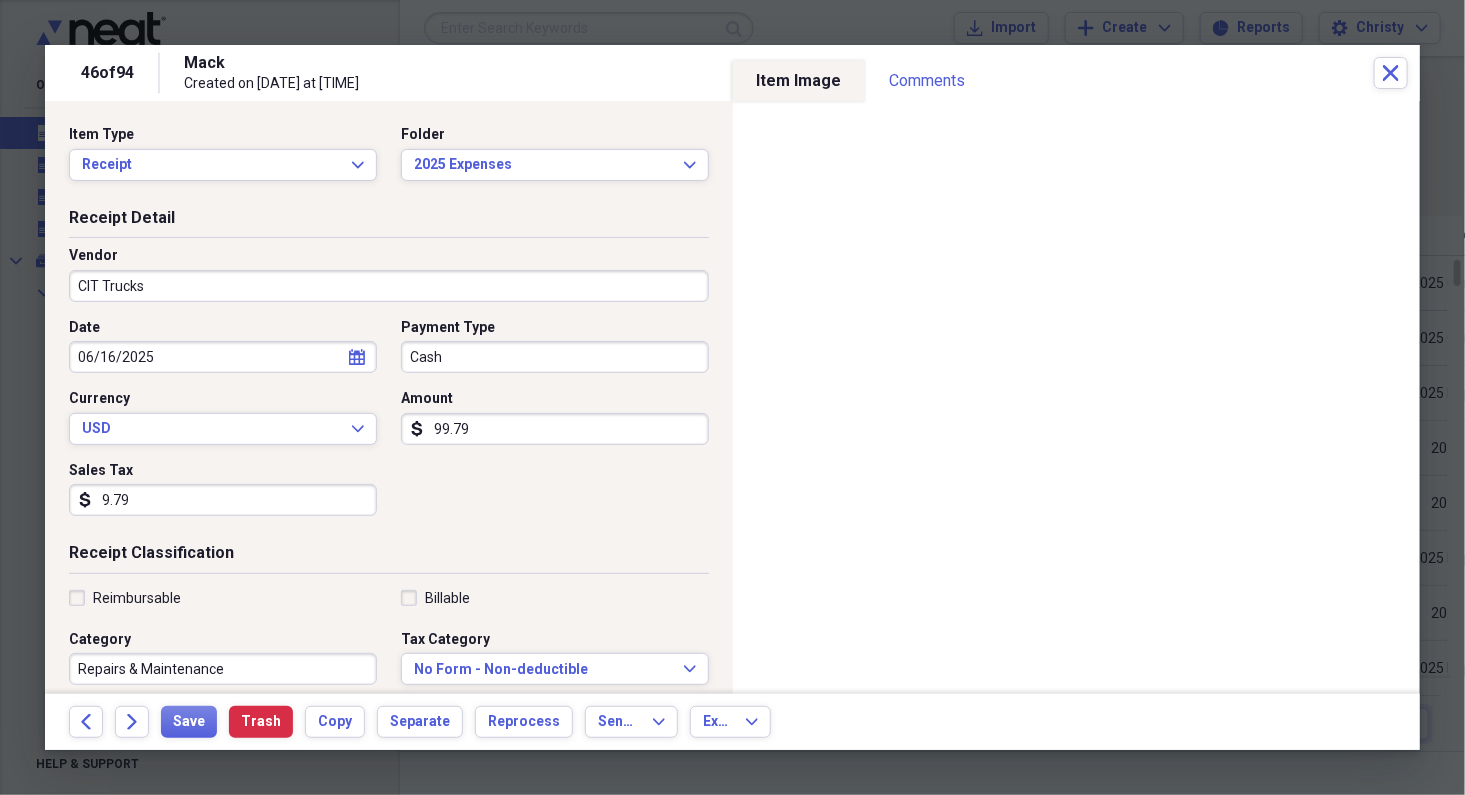 click on "Payment Type Cash" at bounding box center [549, 346] 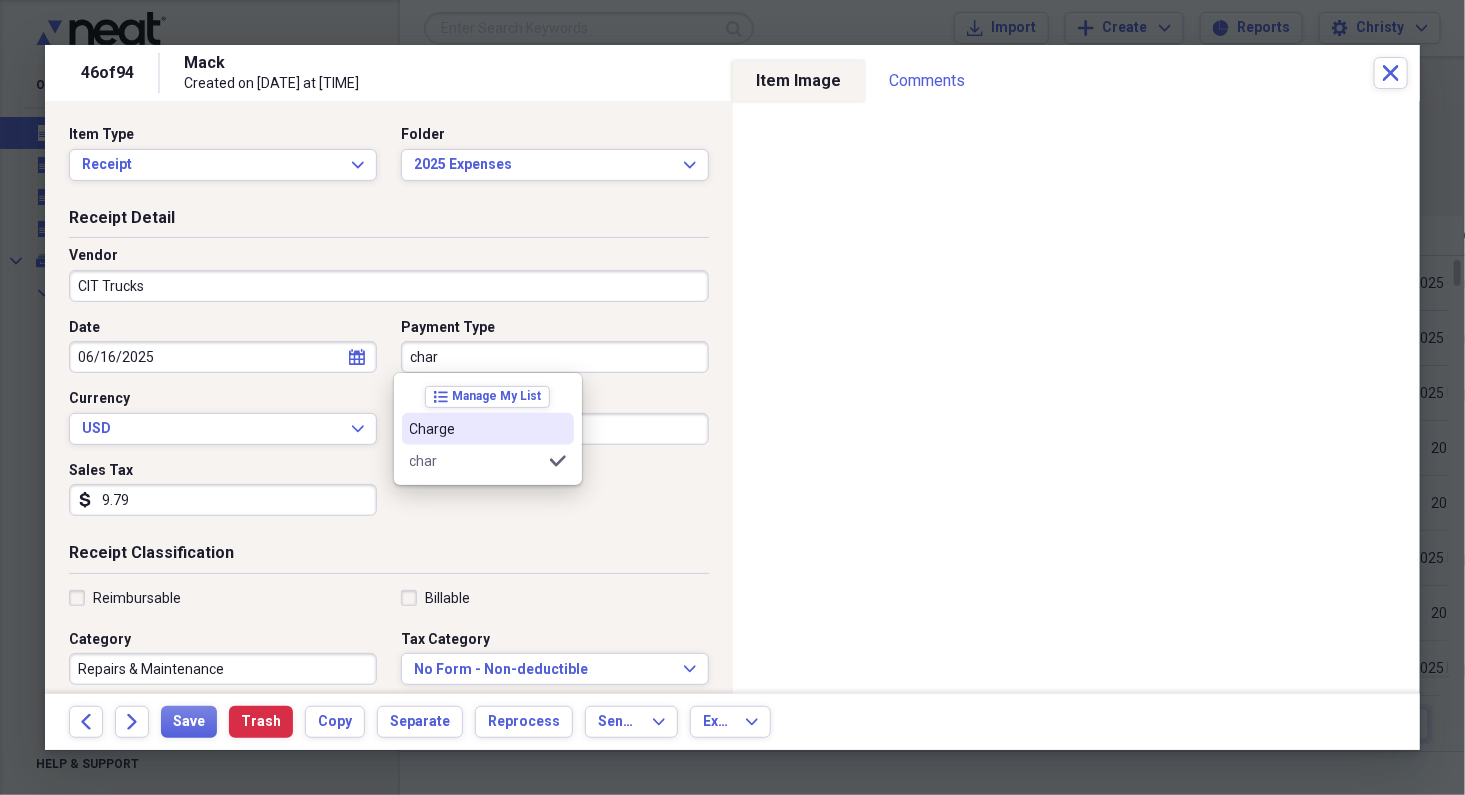 click on "Charge" at bounding box center [476, 429] 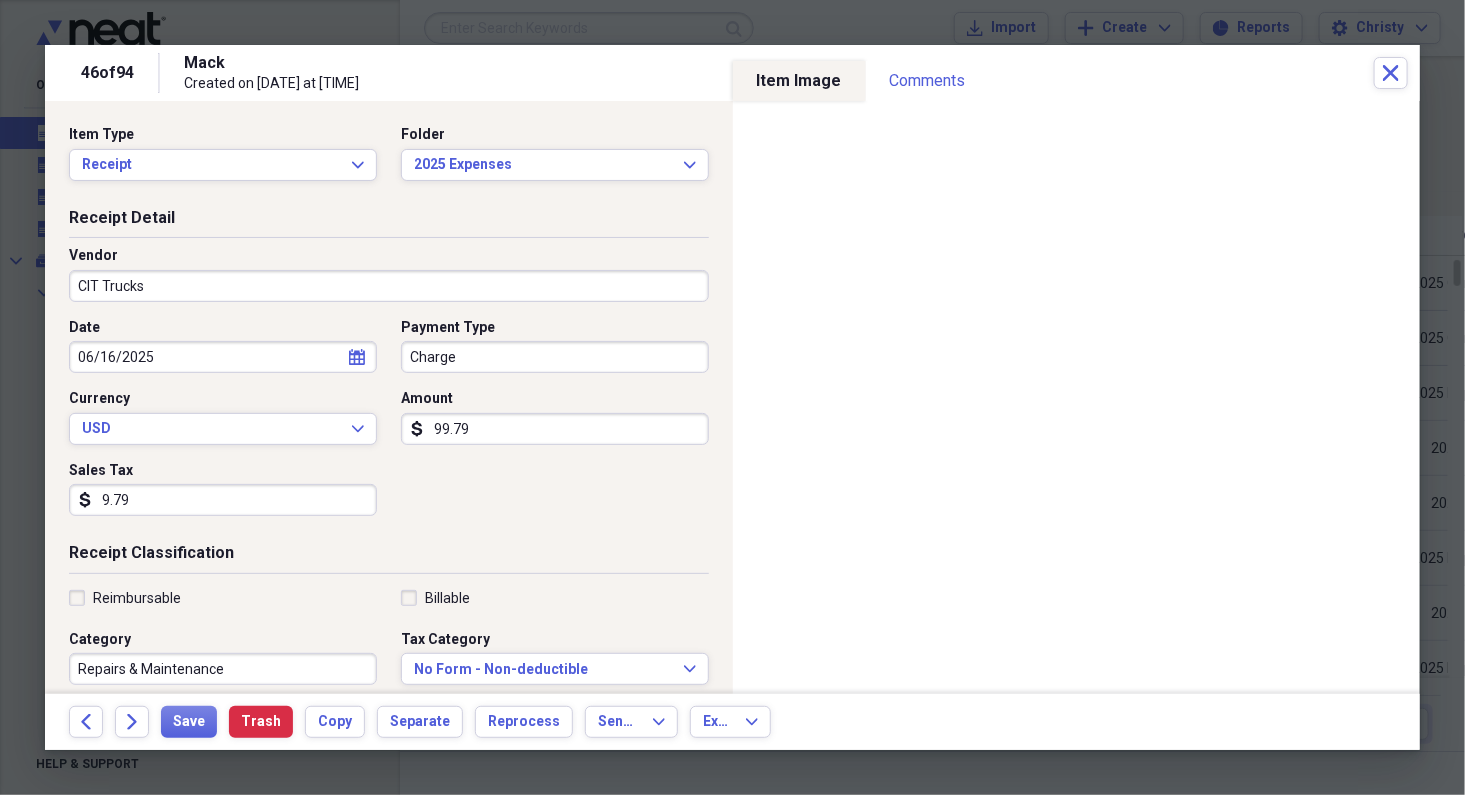 click on "06/16/2025" at bounding box center (223, 357) 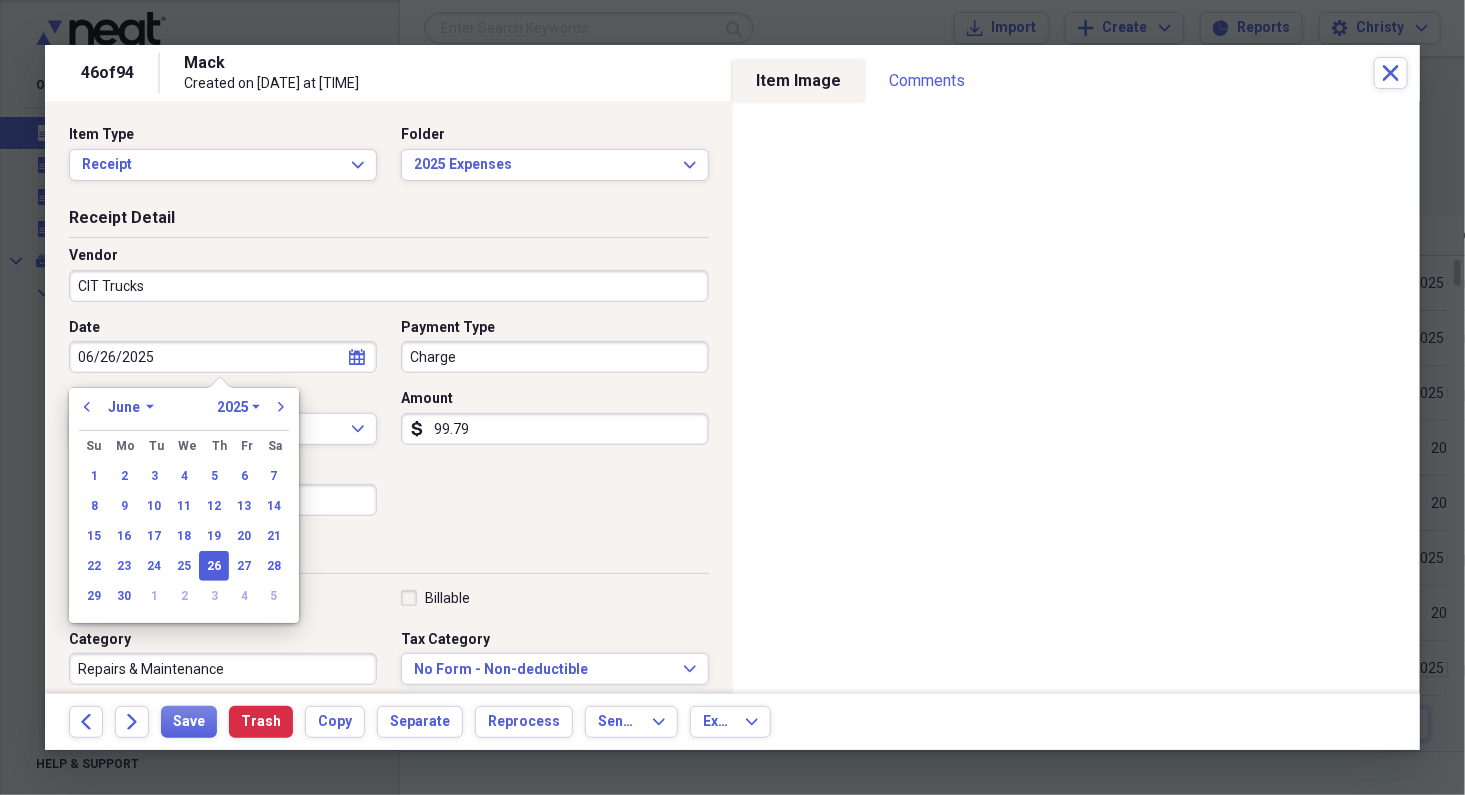 click on "Date 06/26/2025 calendar Calendar Payment Type Charge Currency USD Expand Amount dollar-sign 99.79 Sales Tax dollar-sign 9.79" at bounding box center [389, 425] 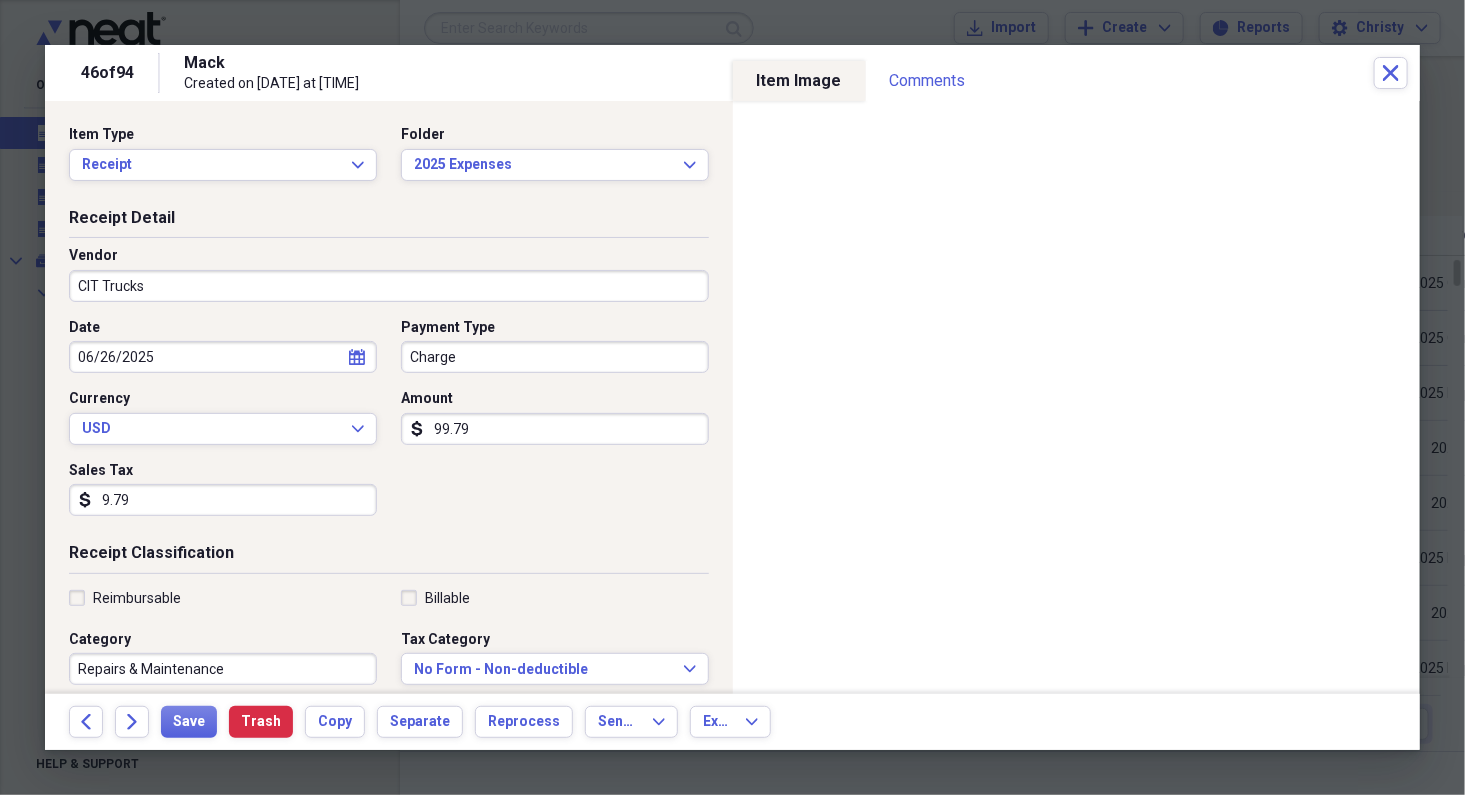 click on "9.79" at bounding box center [223, 500] 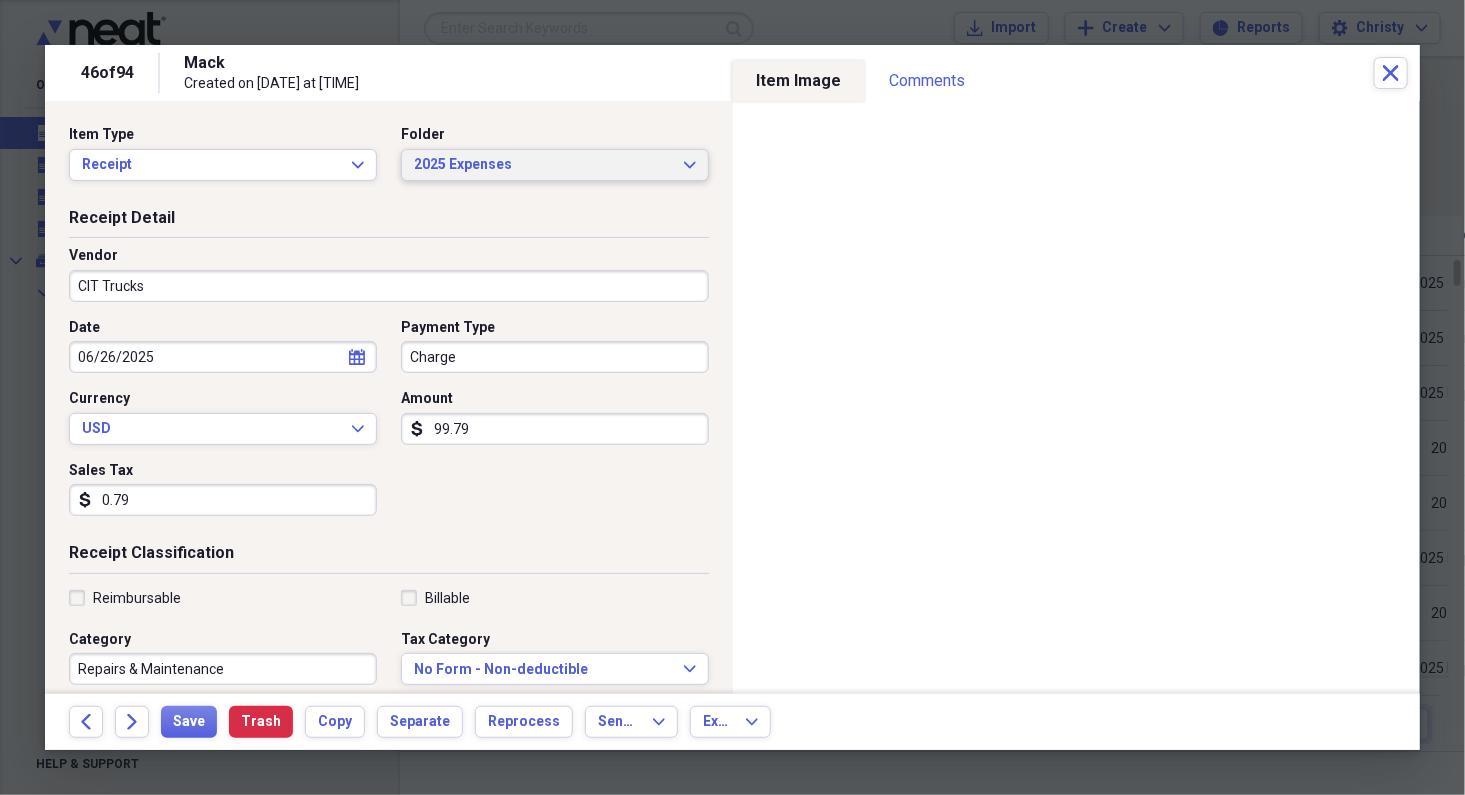 click on "2025 Expenses" at bounding box center (543, 165) 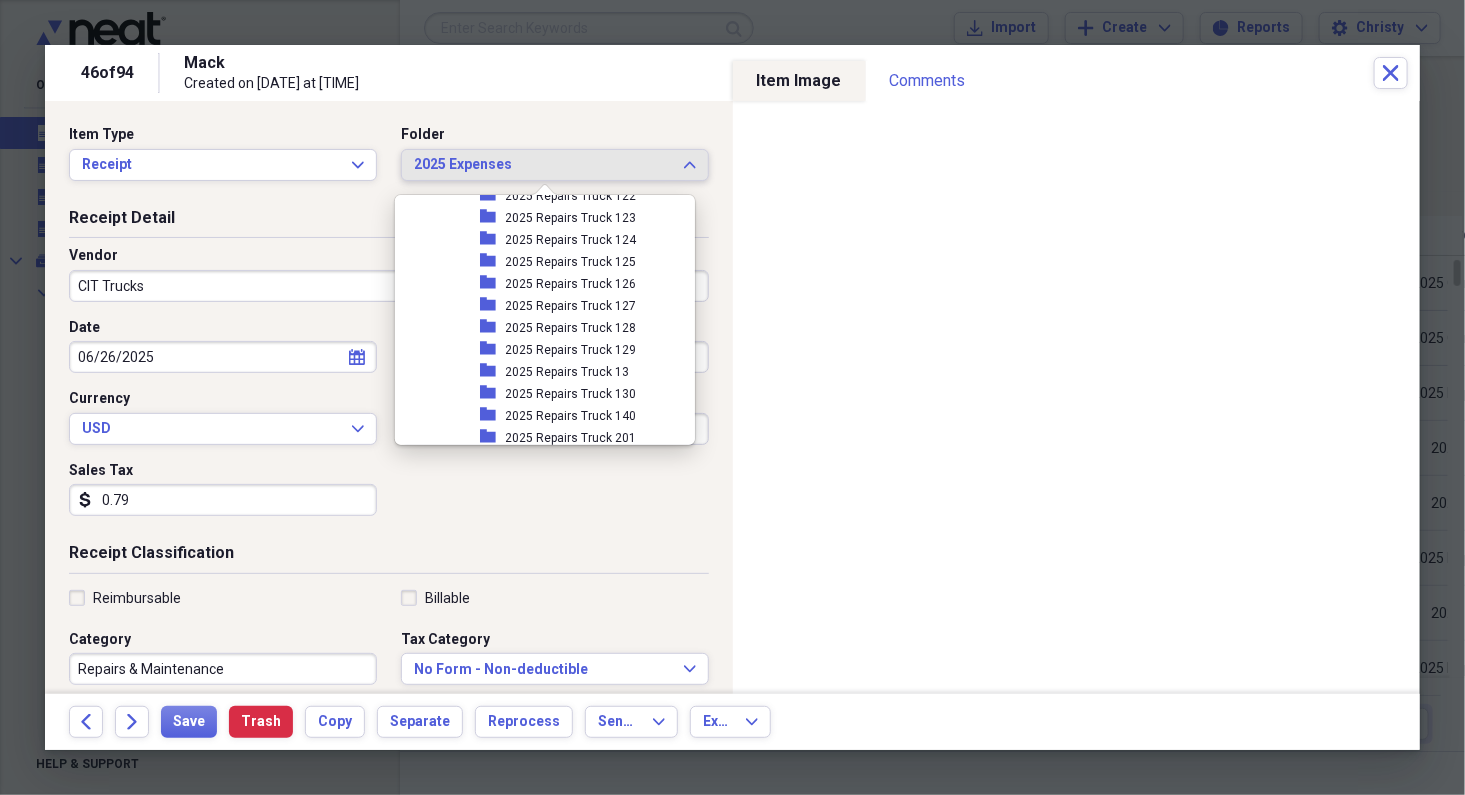 scroll, scrollTop: 2738, scrollLeft: 0, axis: vertical 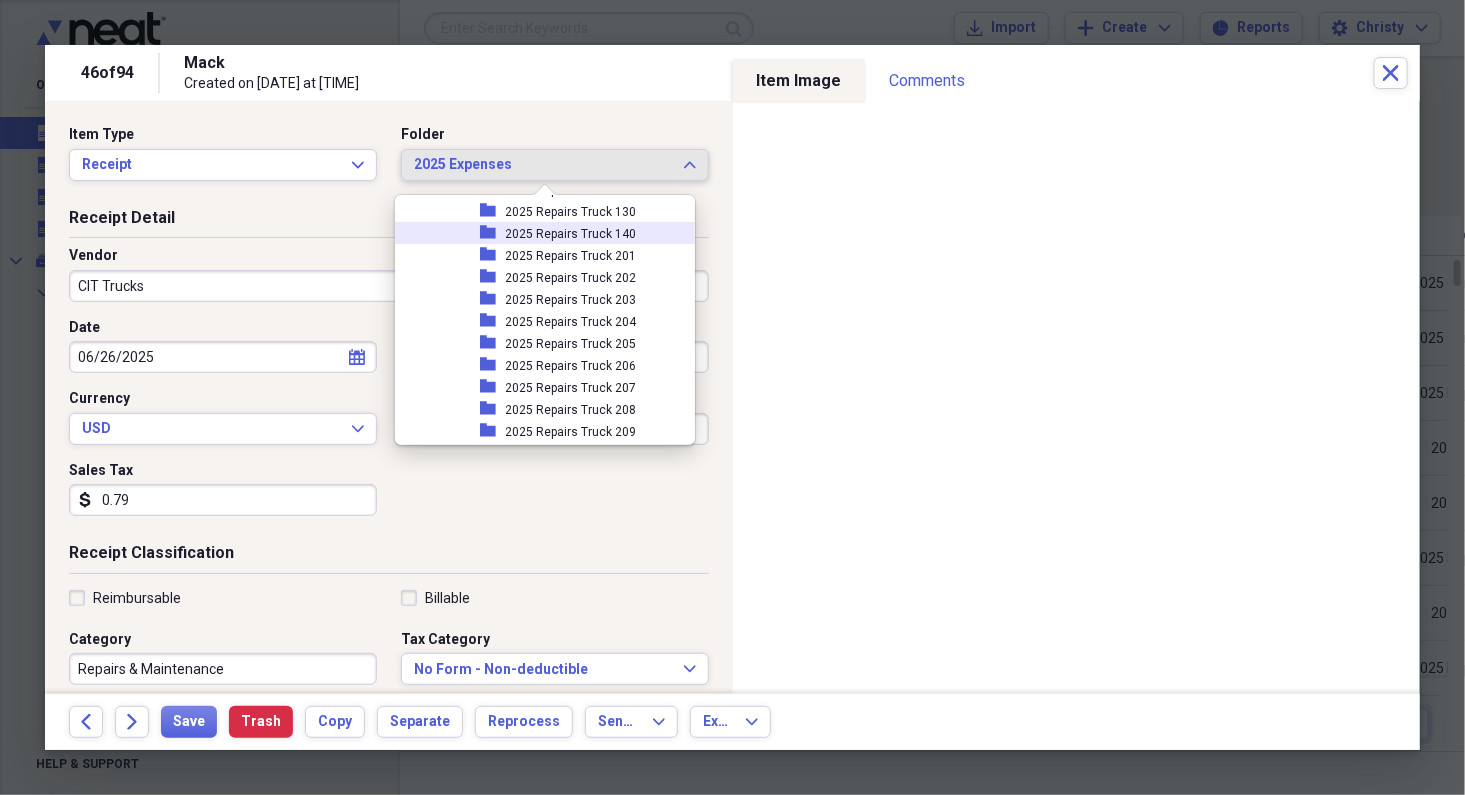 click on "2025 Repairs Truck 130" at bounding box center (571, 212) 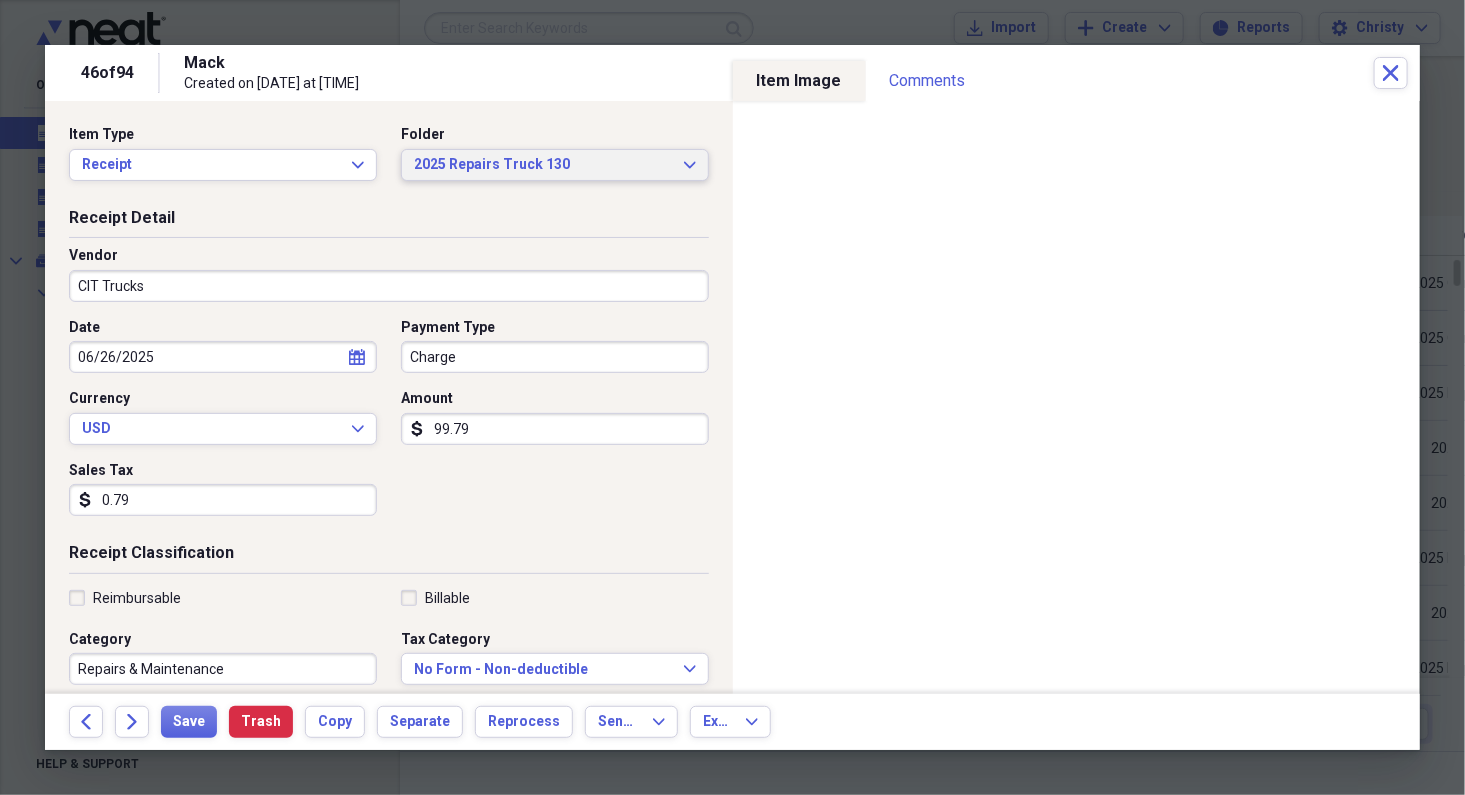scroll, scrollTop: 427, scrollLeft: 0, axis: vertical 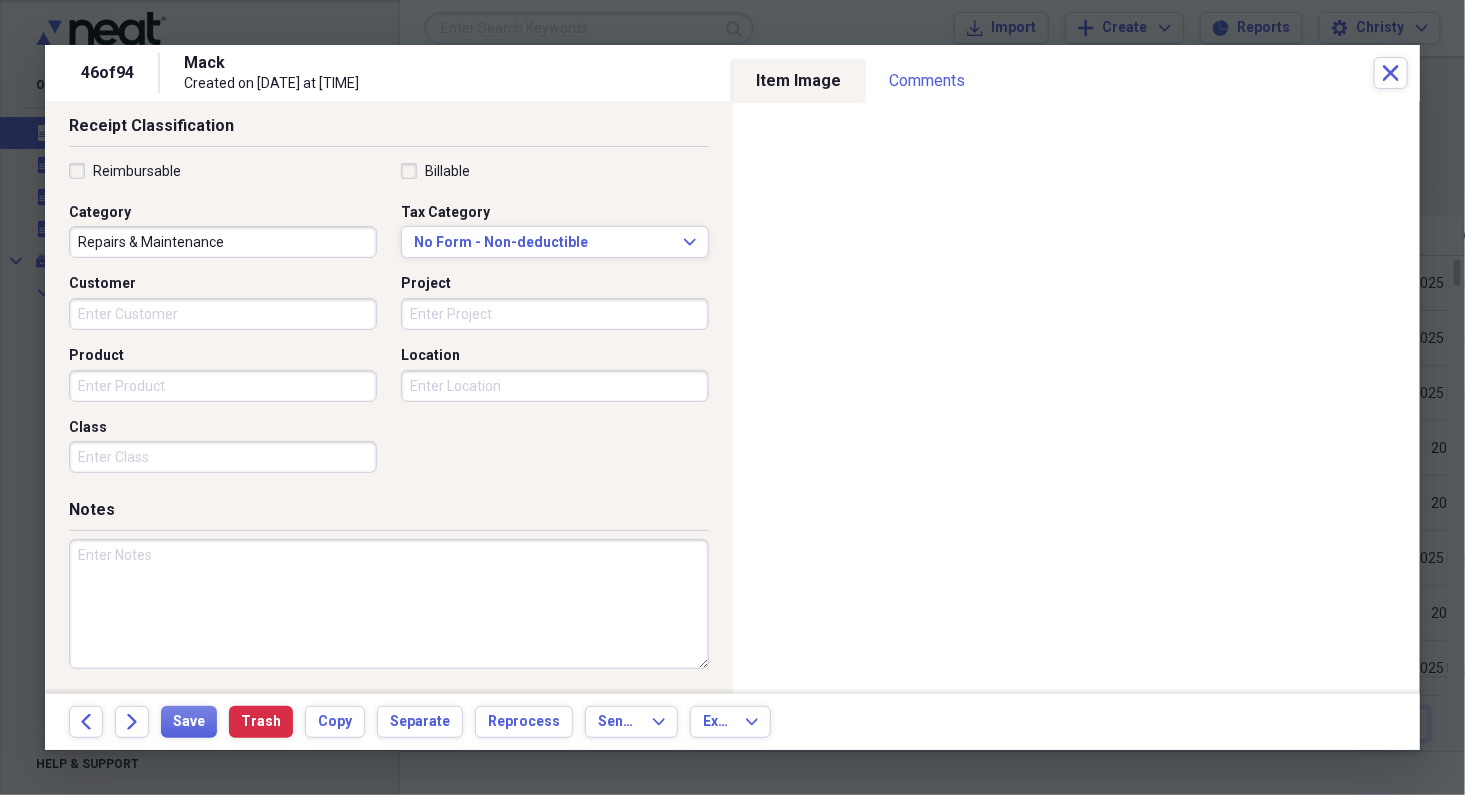 click at bounding box center (389, 604) 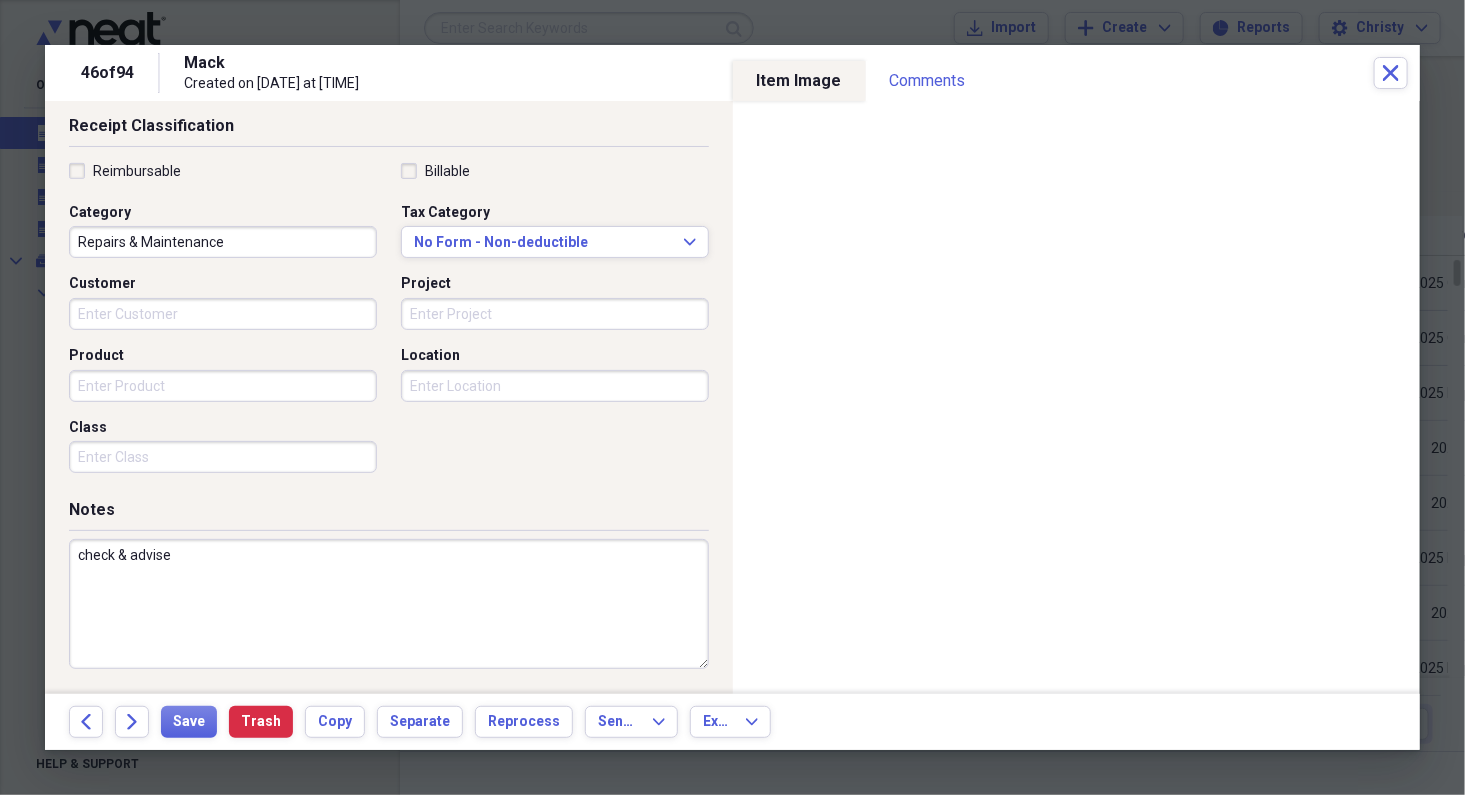 click on "check & advise" at bounding box center [389, 604] 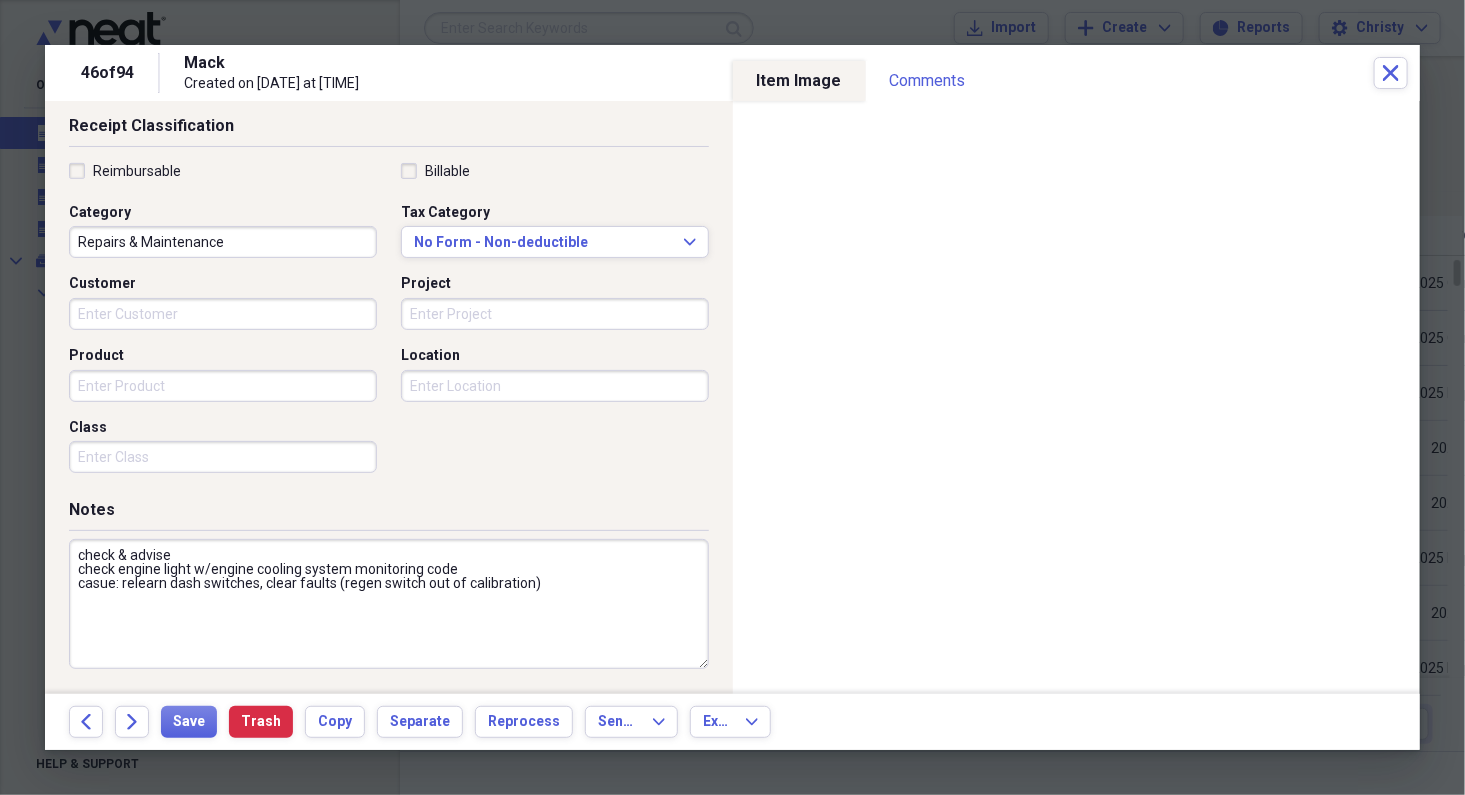 drag, startPoint x: 87, startPoint y: 581, endPoint x: 107, endPoint y: 587, distance: 20.880613 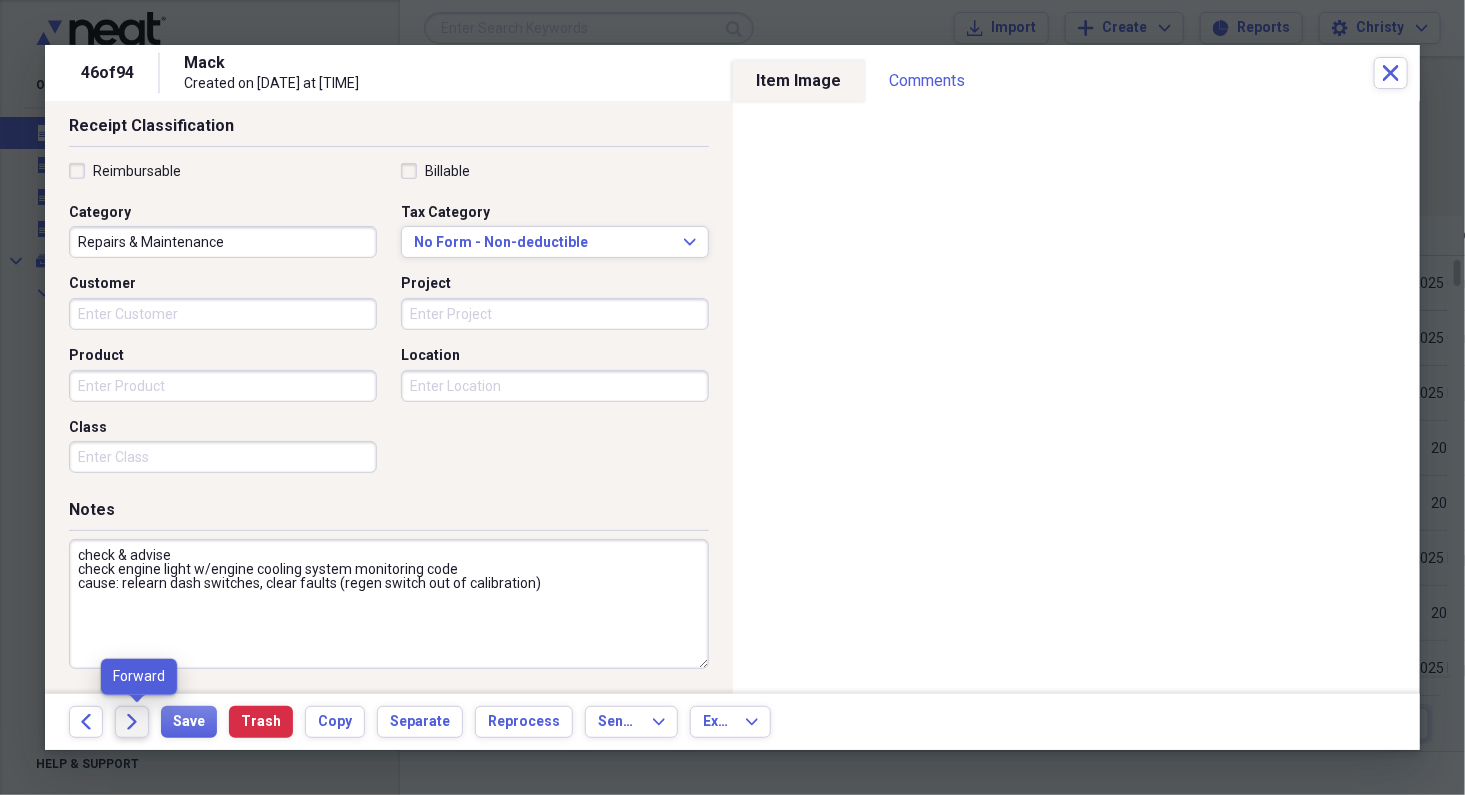 click 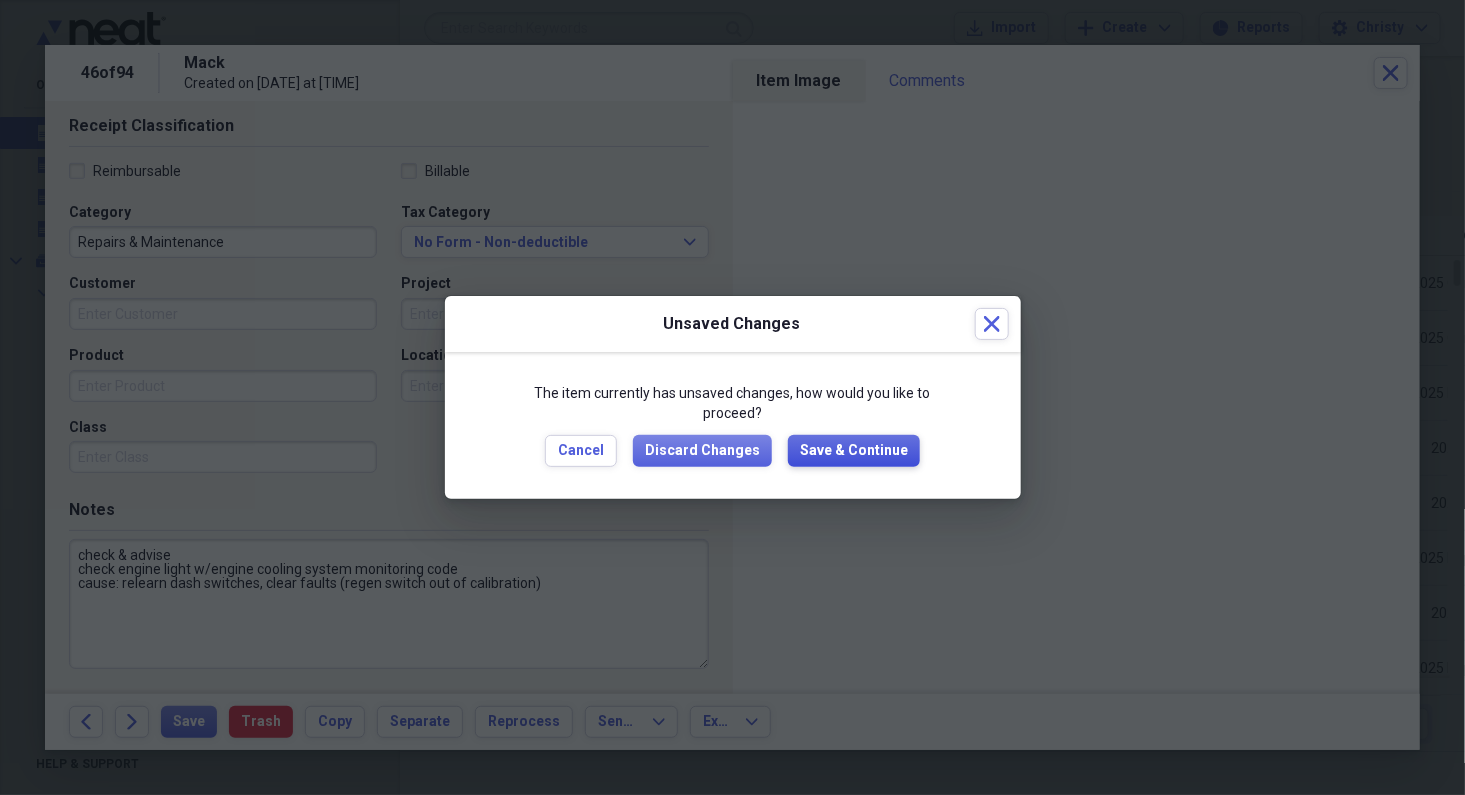 click on "Save & Continue" at bounding box center [854, 451] 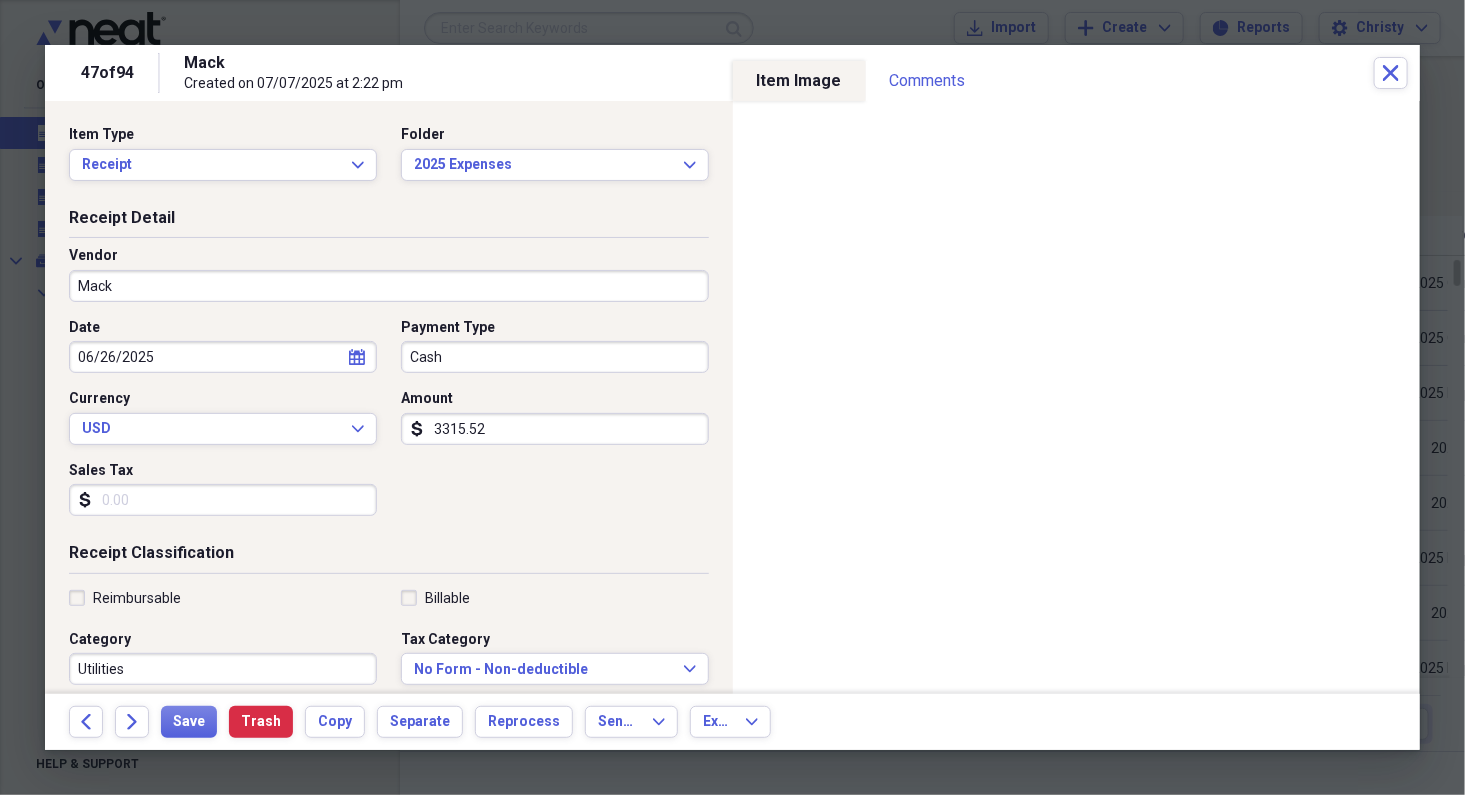 click on "Mack" at bounding box center [389, 286] 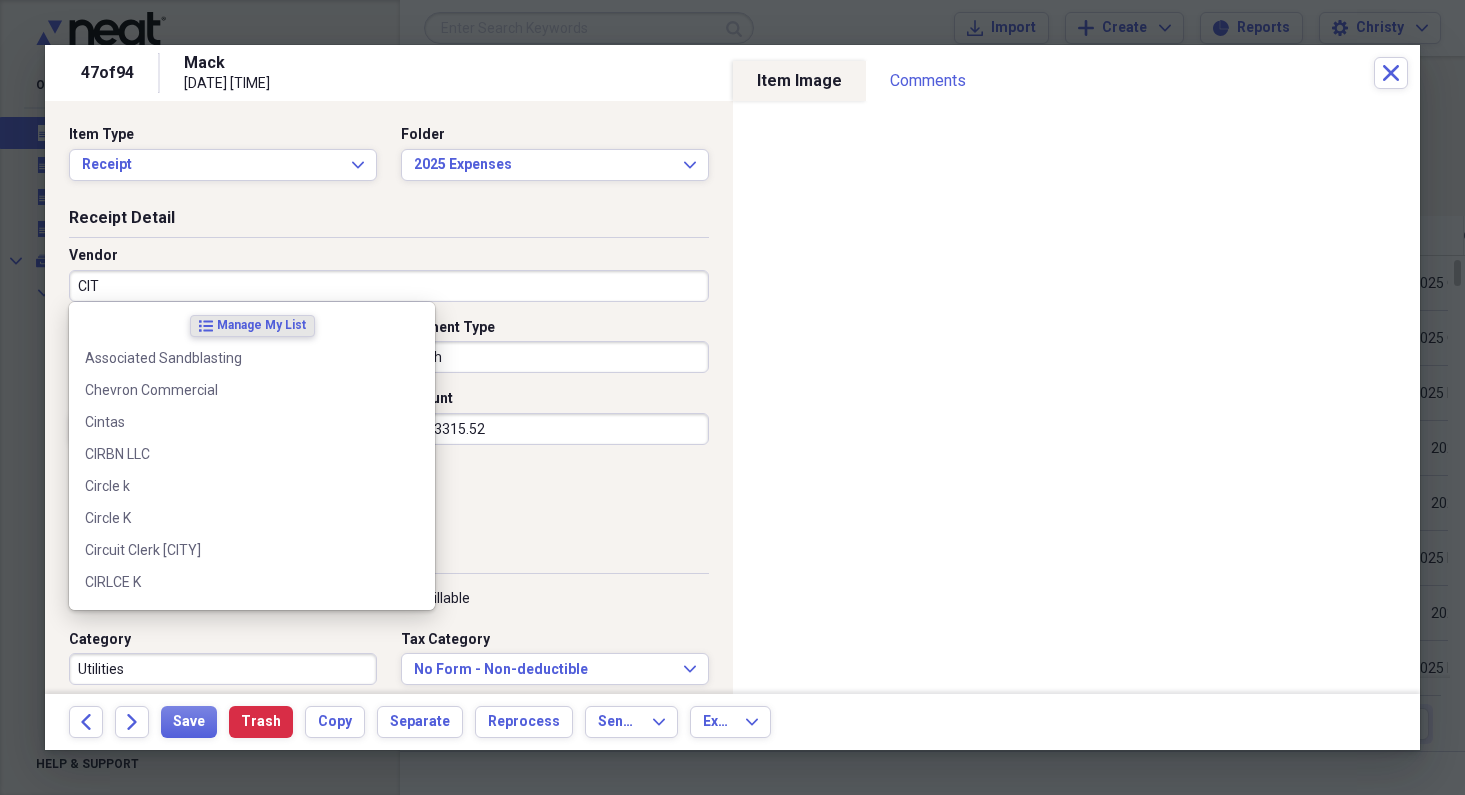 scroll, scrollTop: 0, scrollLeft: 0, axis: both 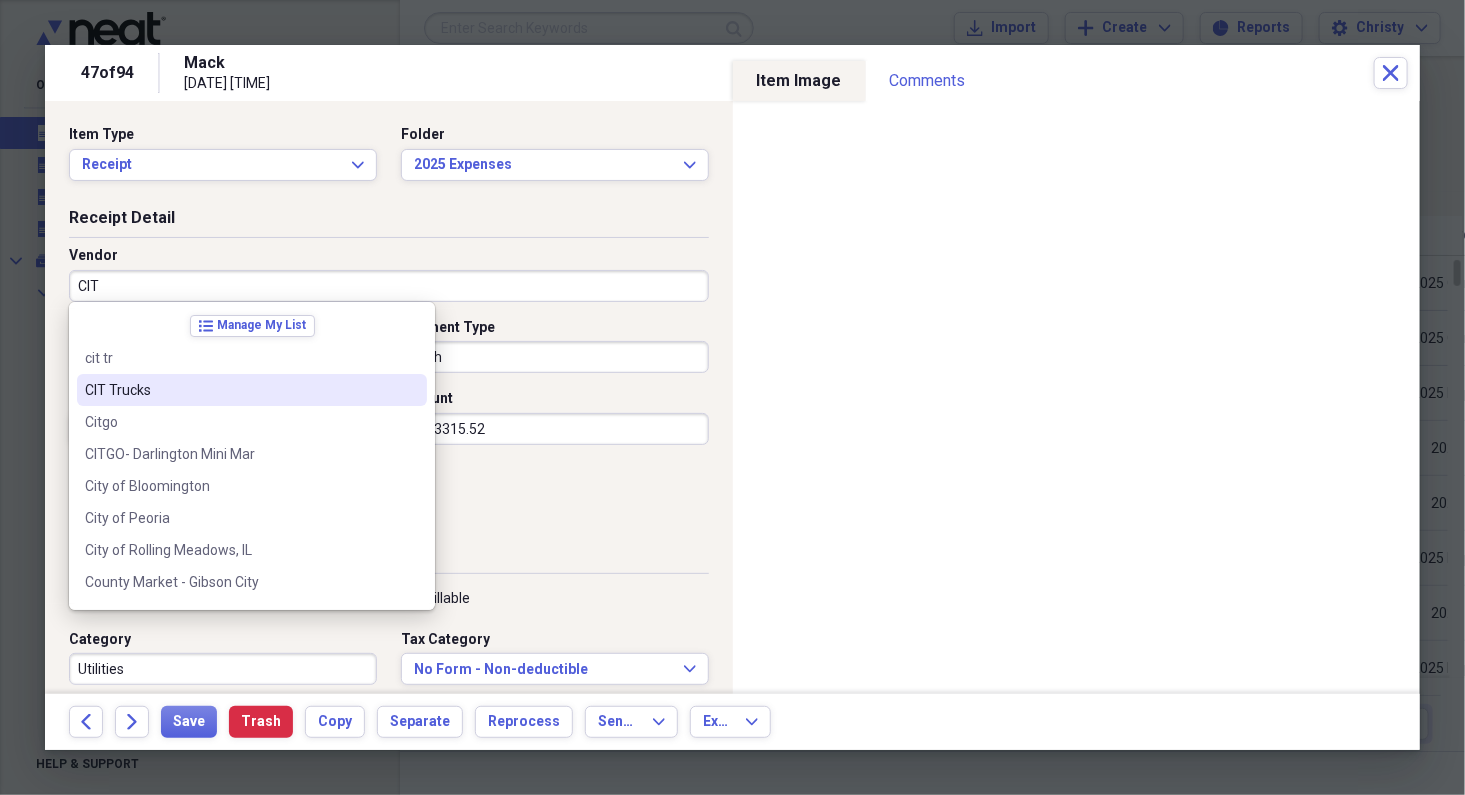 click on "CIT Trucks" at bounding box center (240, 390) 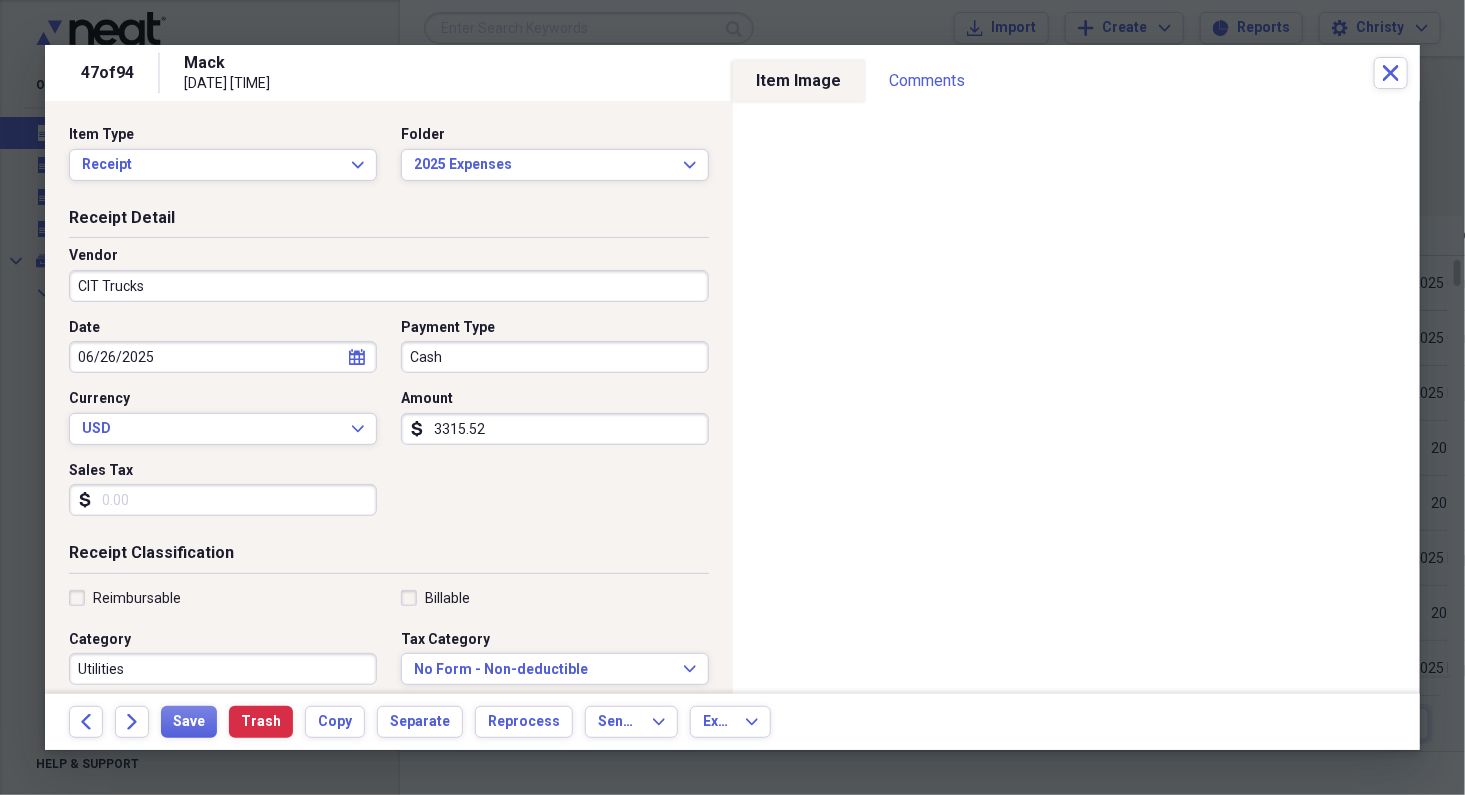 type on "Repairs & Maintenance" 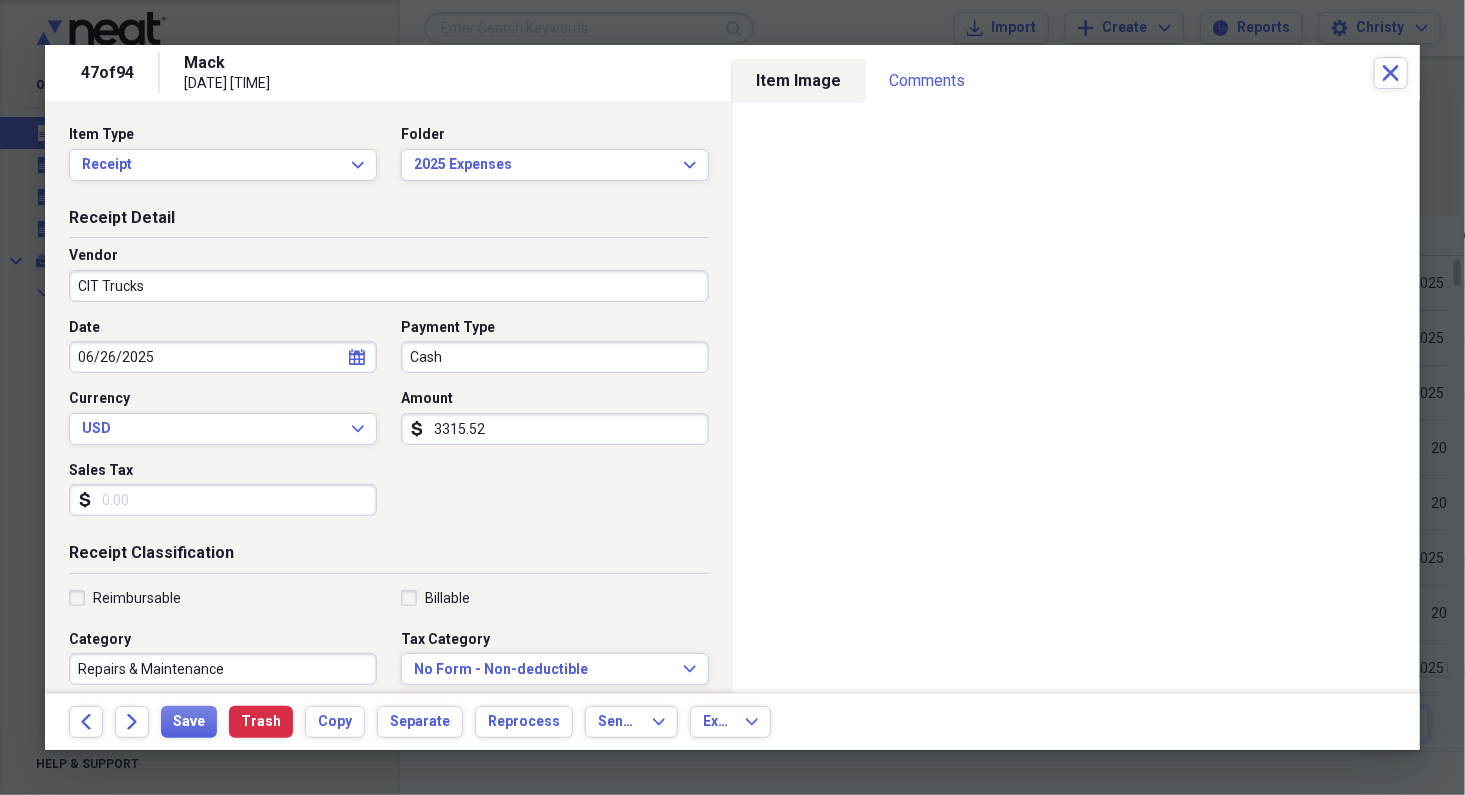 click on "Cash" at bounding box center [555, 357] 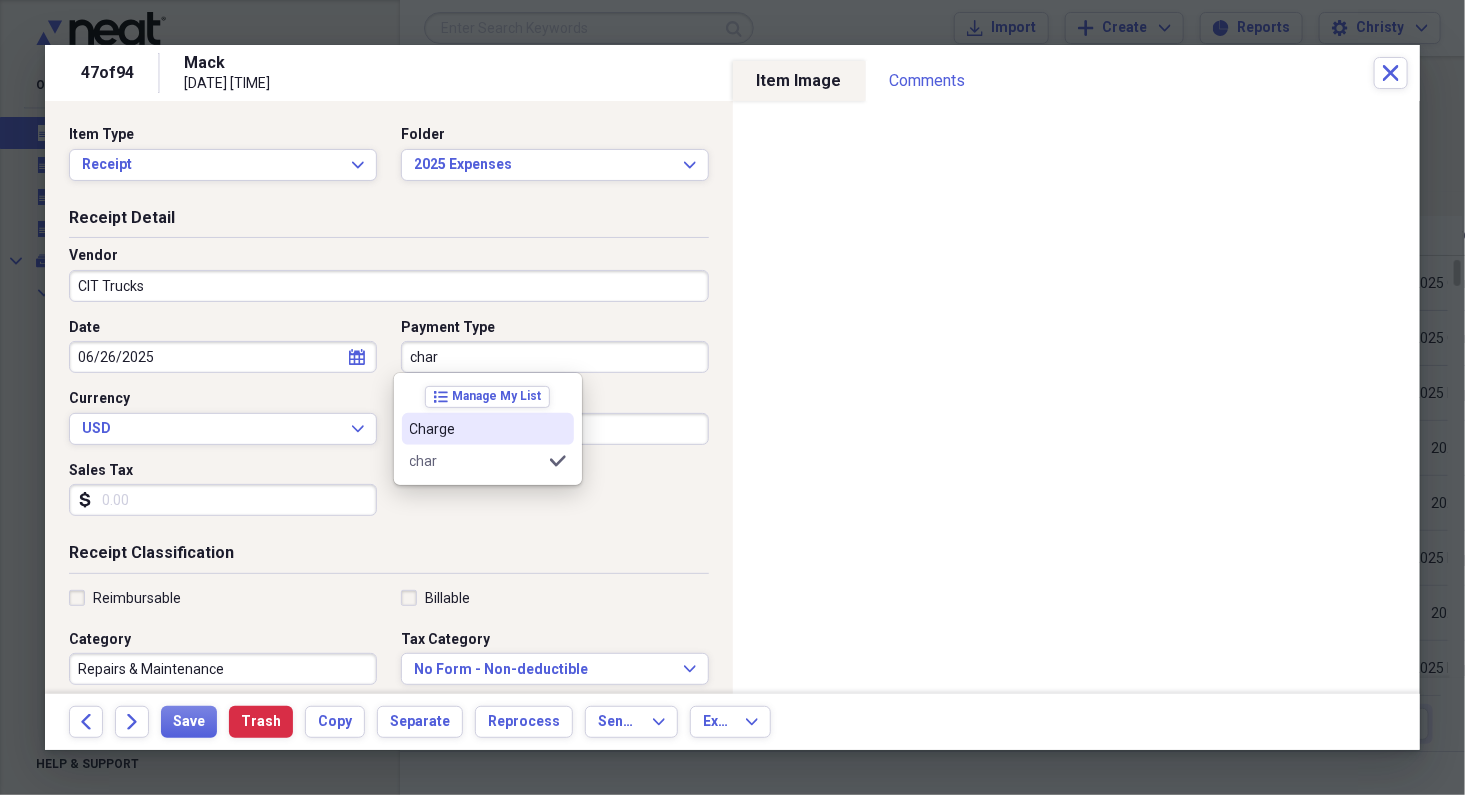 click on "Charge" at bounding box center [476, 429] 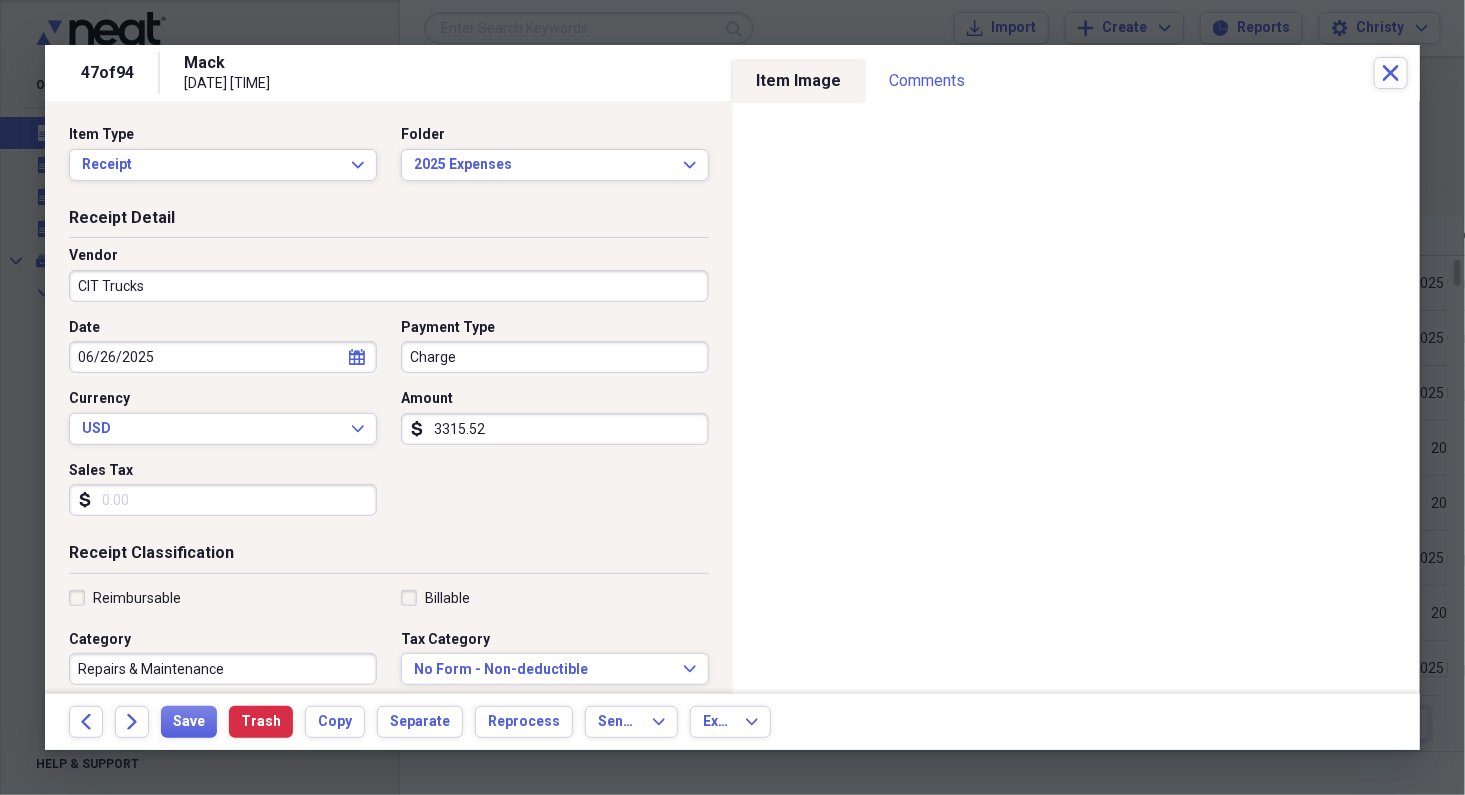 click on "06/26/2025" at bounding box center [223, 357] 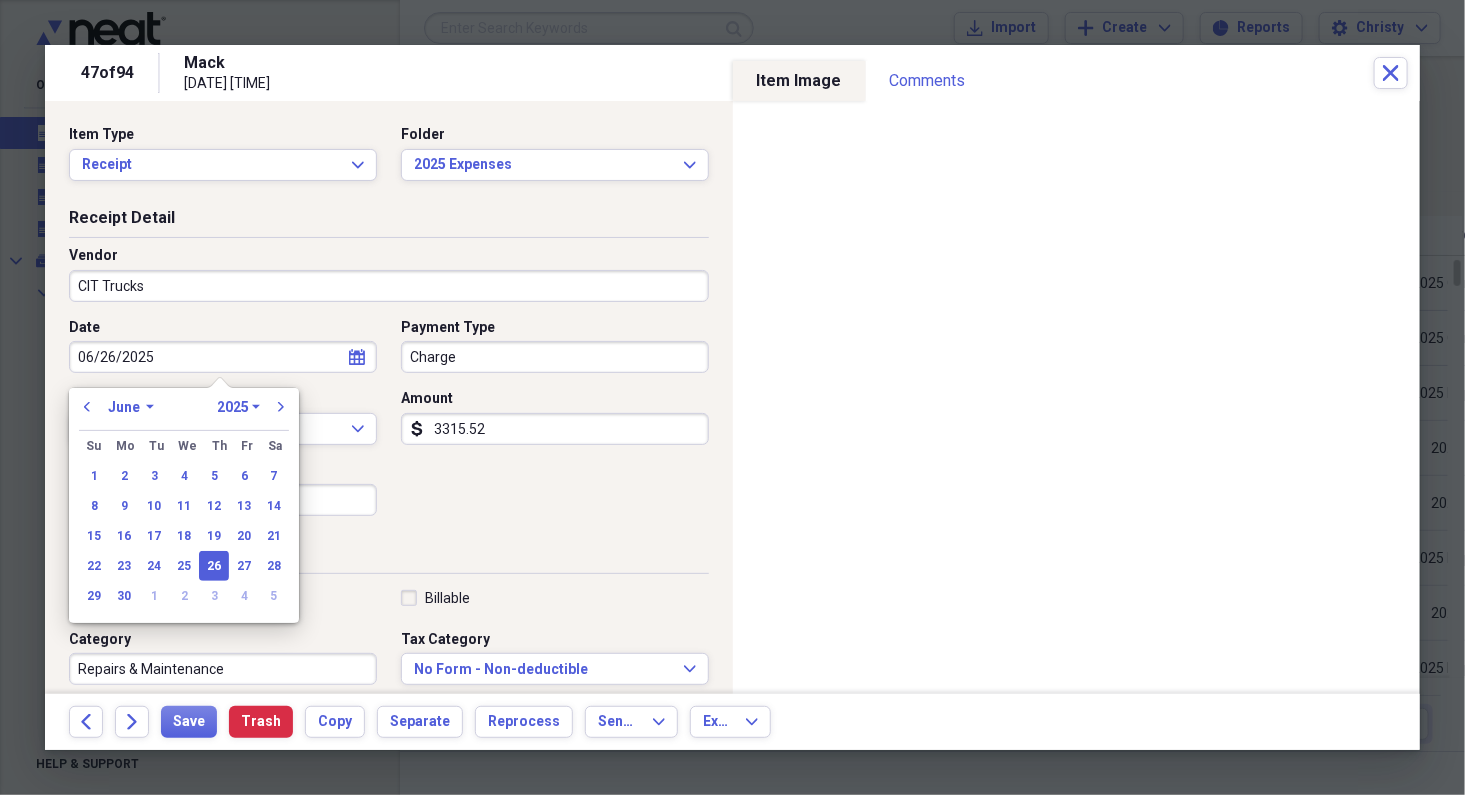 click on "06/26/2025" at bounding box center (223, 357) 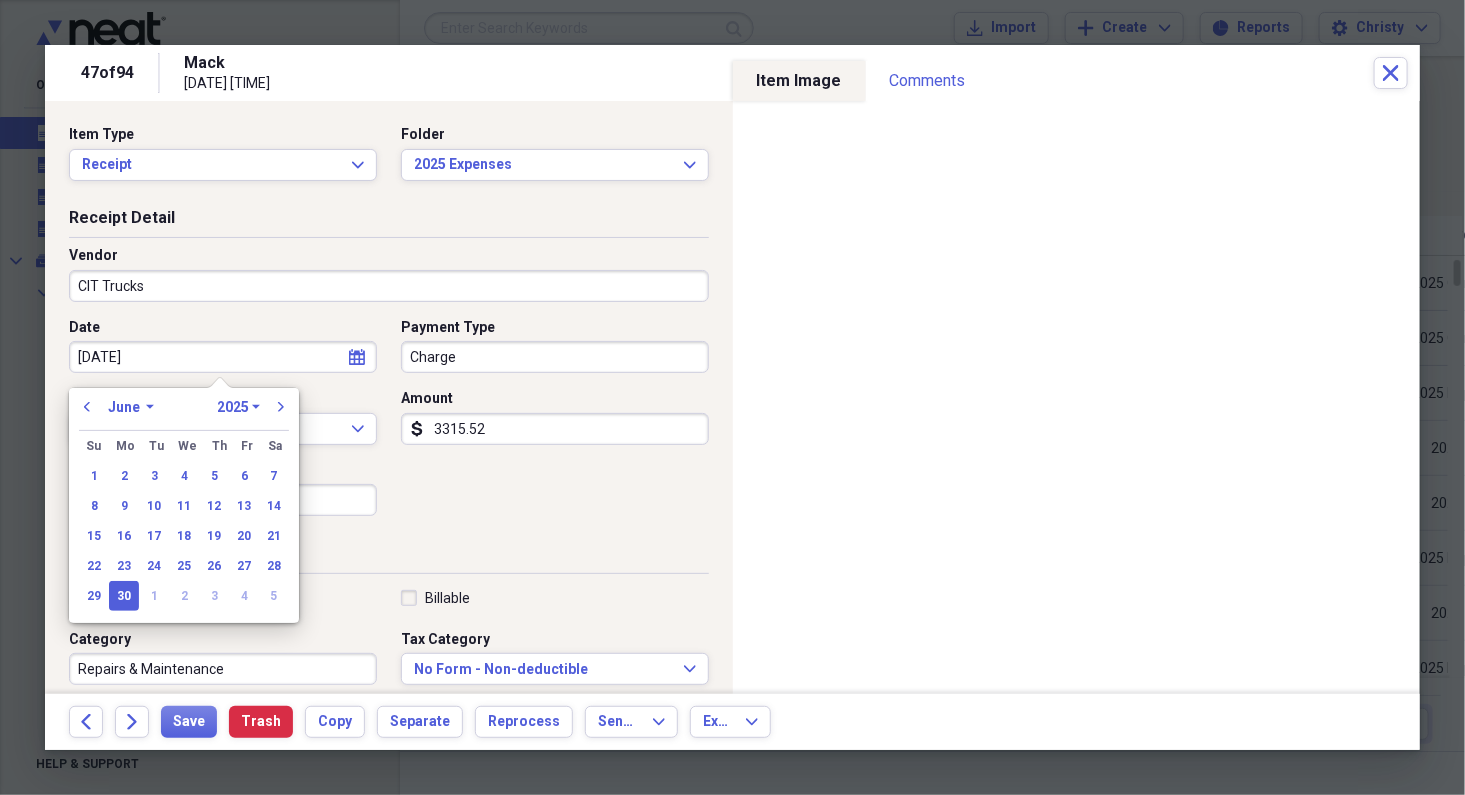 type on "06/30/2025" 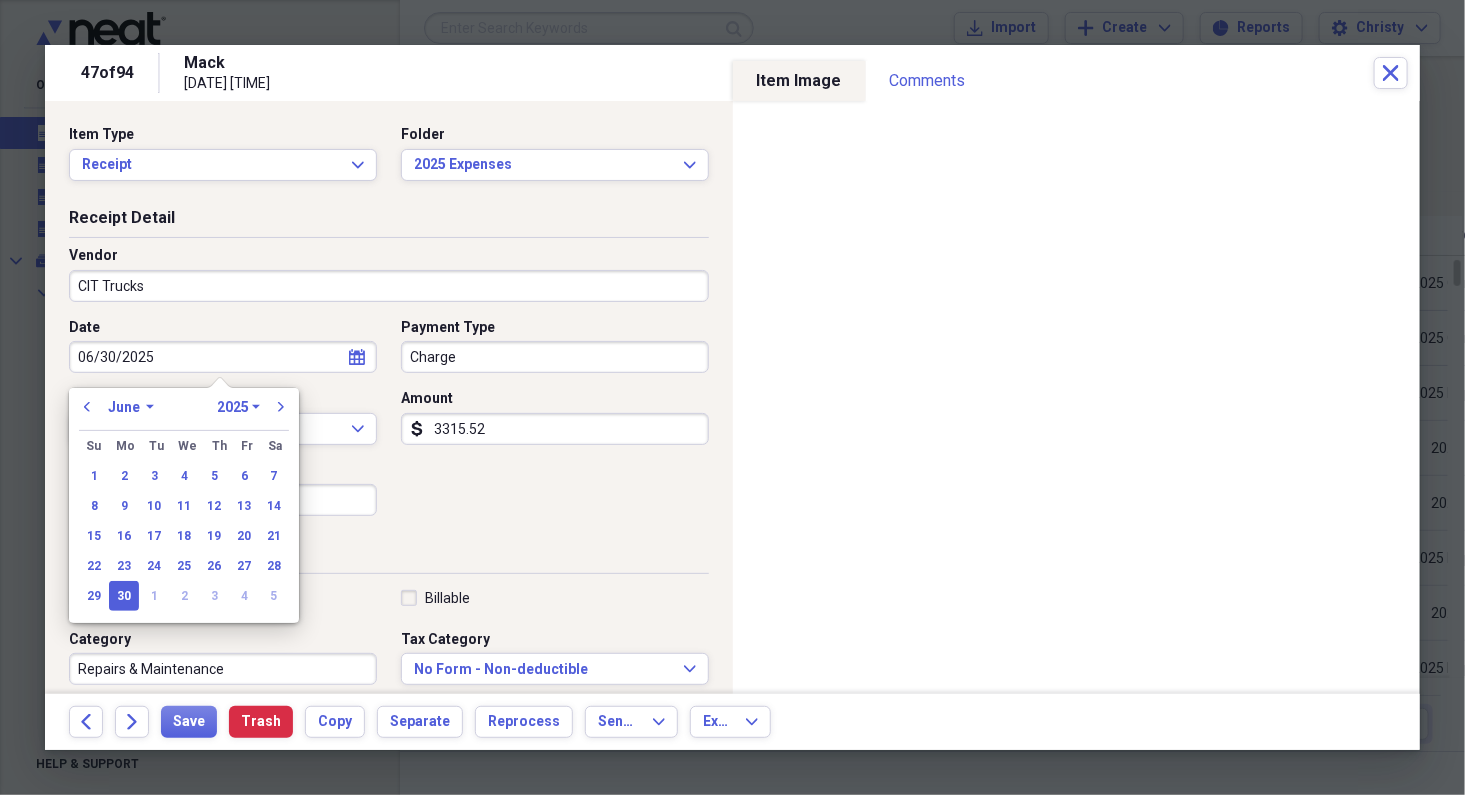 type 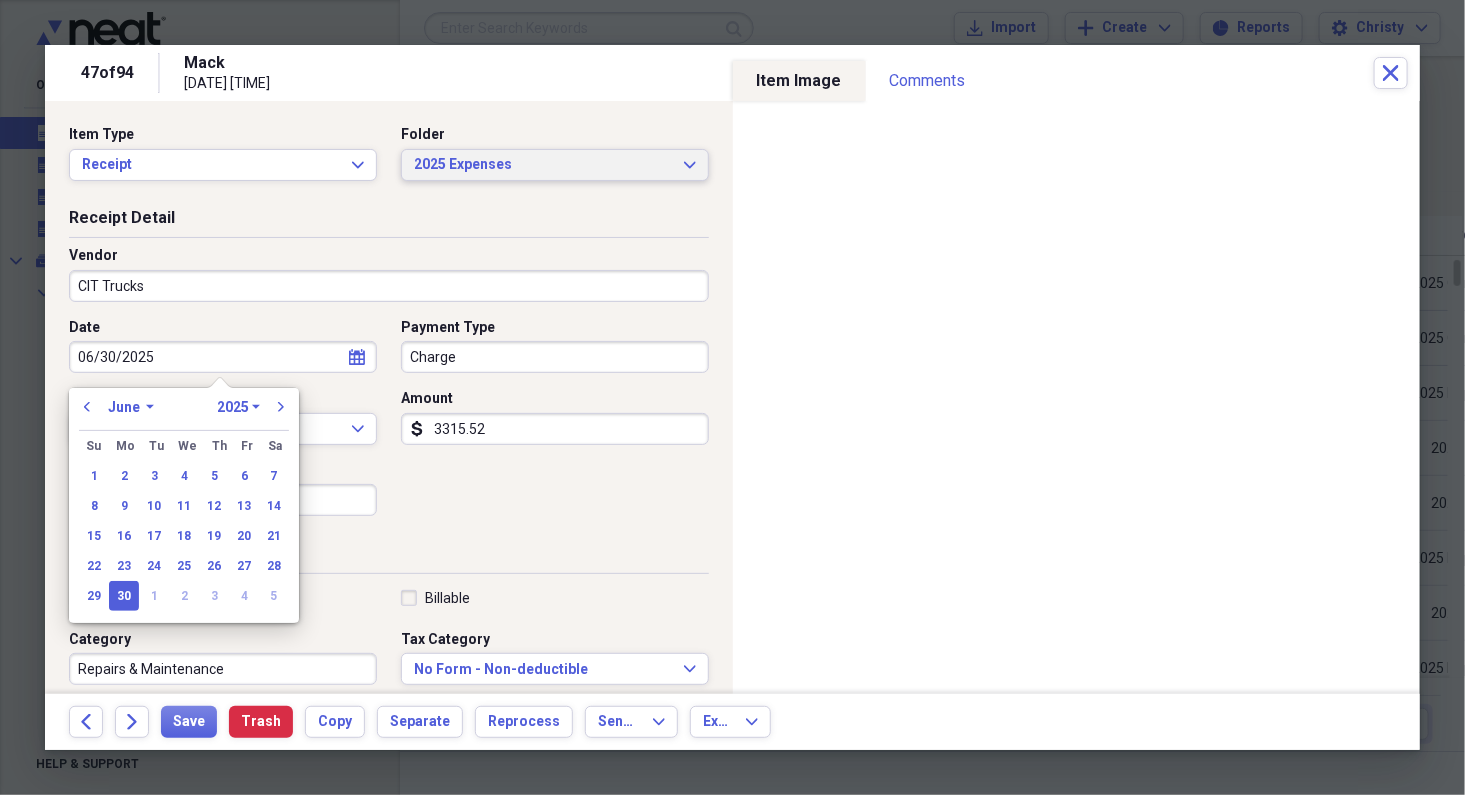 click on "2025 Expenses" at bounding box center (543, 165) 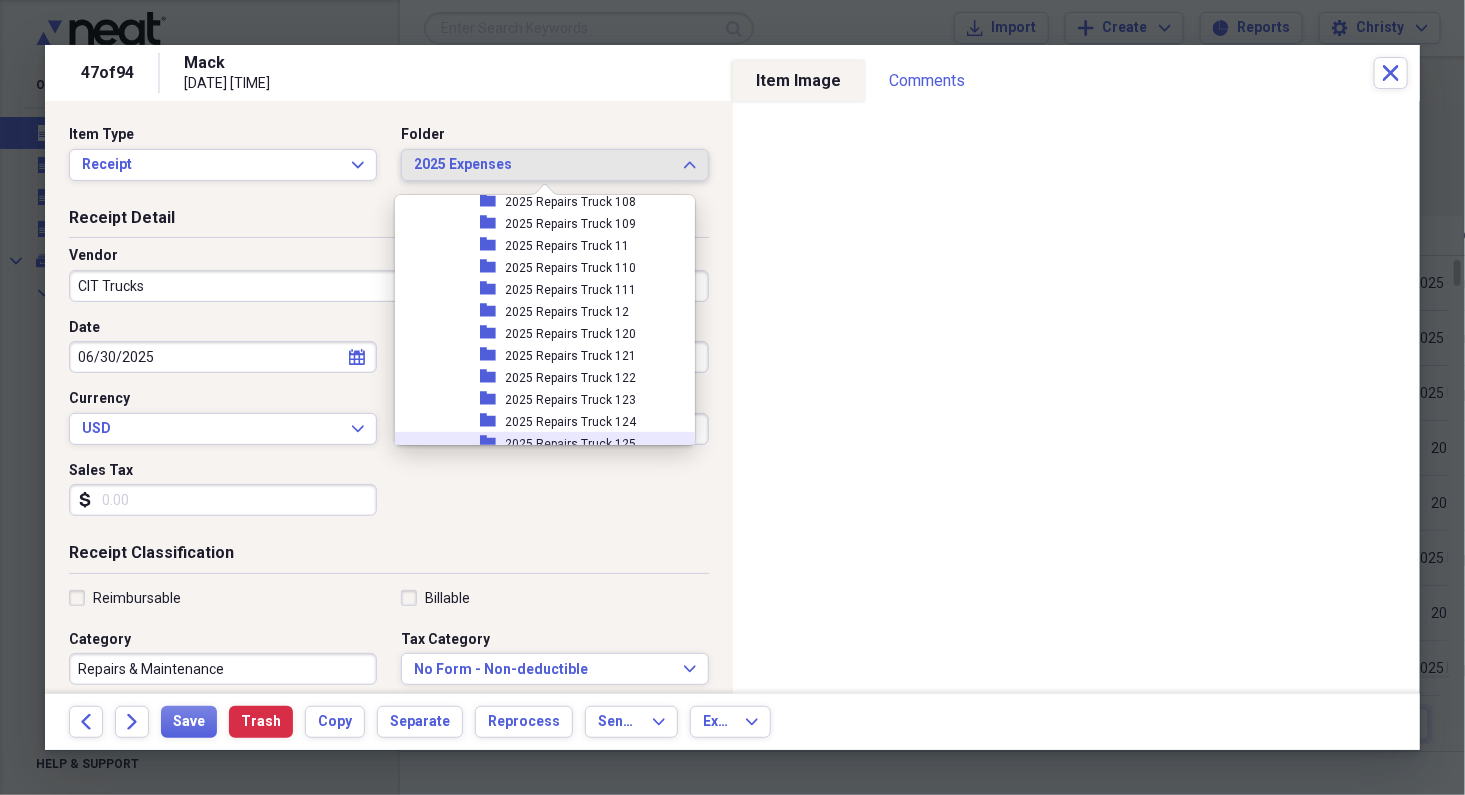 scroll, scrollTop: 2465, scrollLeft: 0, axis: vertical 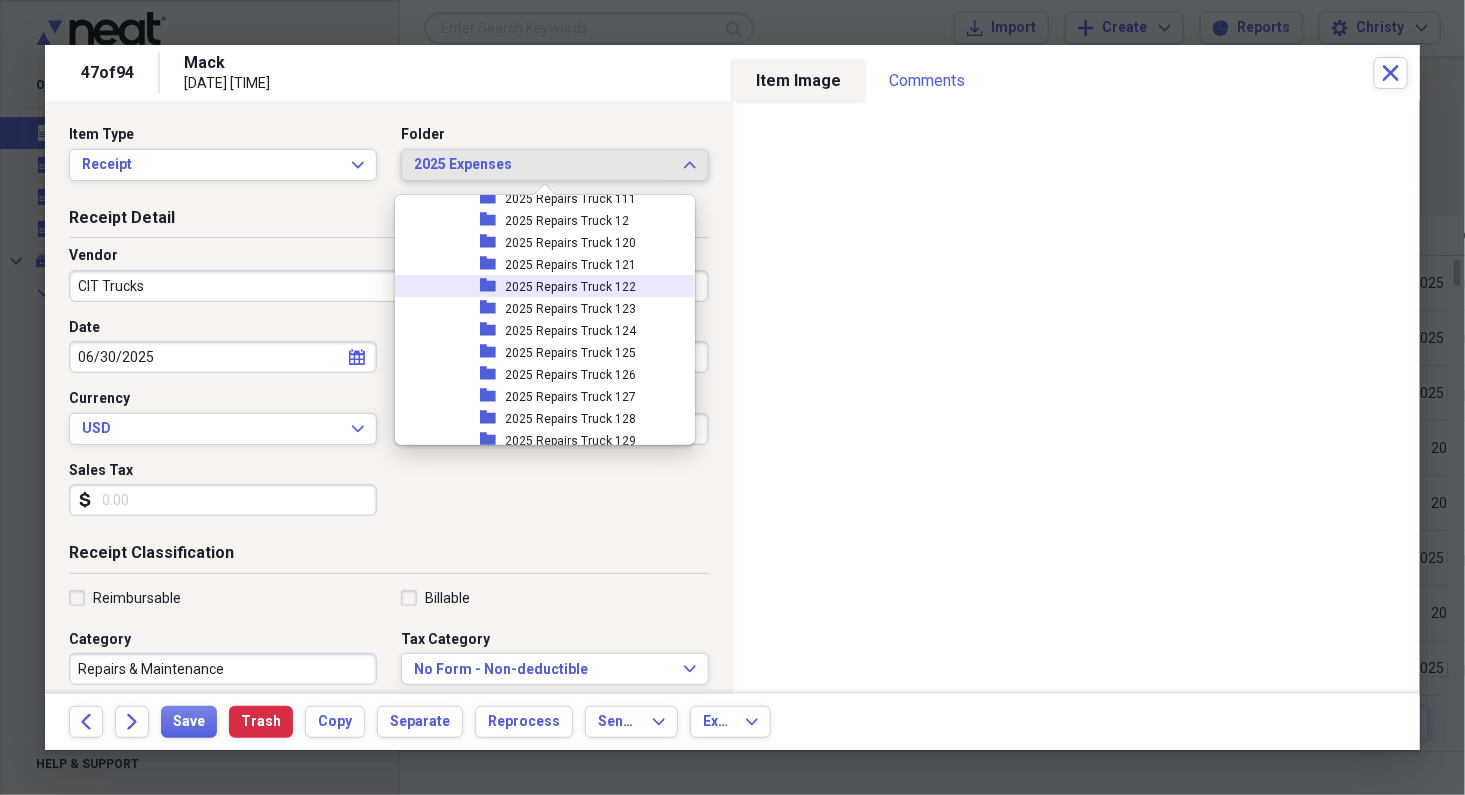 click on "2025 Repairs Truck 122" at bounding box center [571, 287] 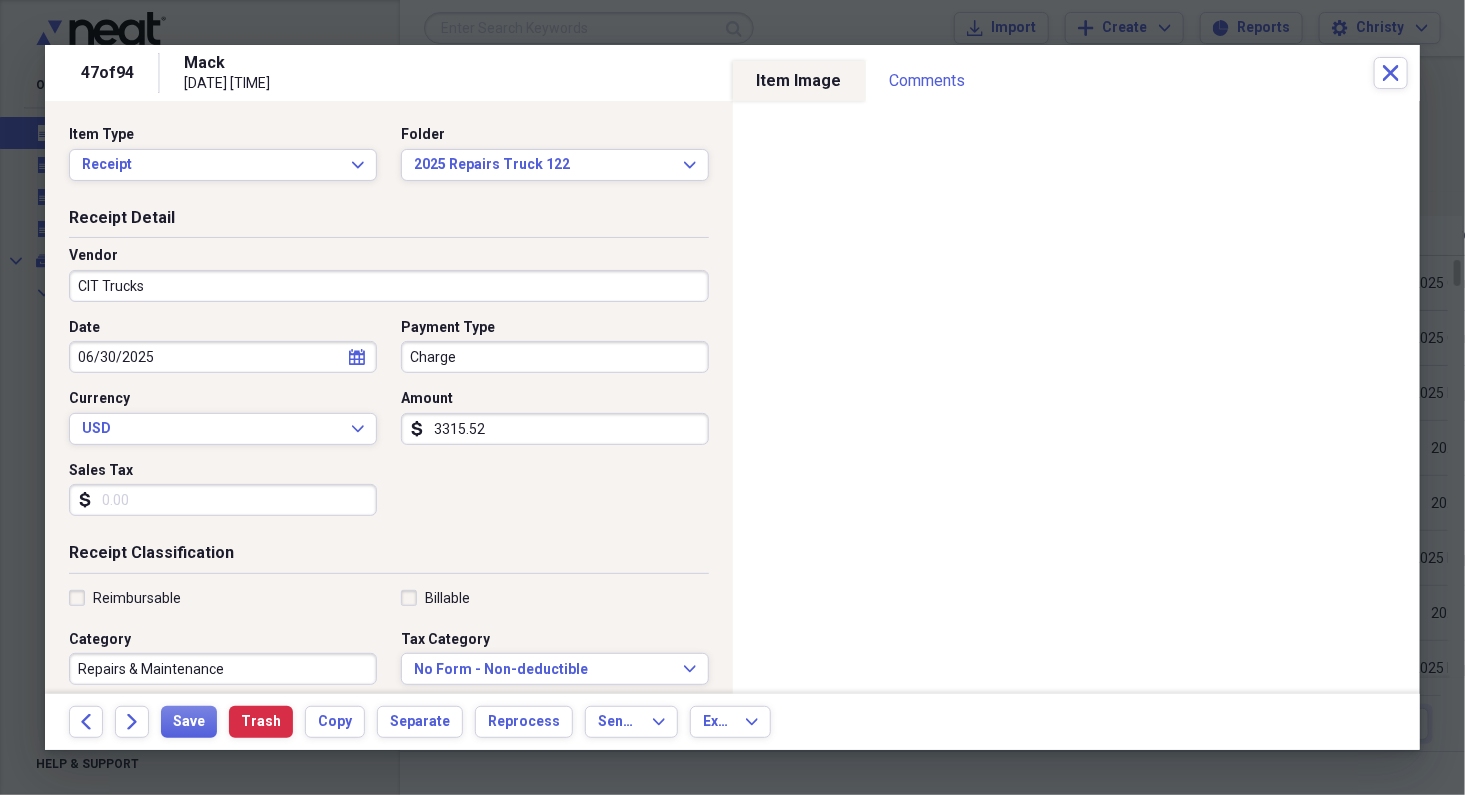 click on "Sales Tax" at bounding box center (223, 500) 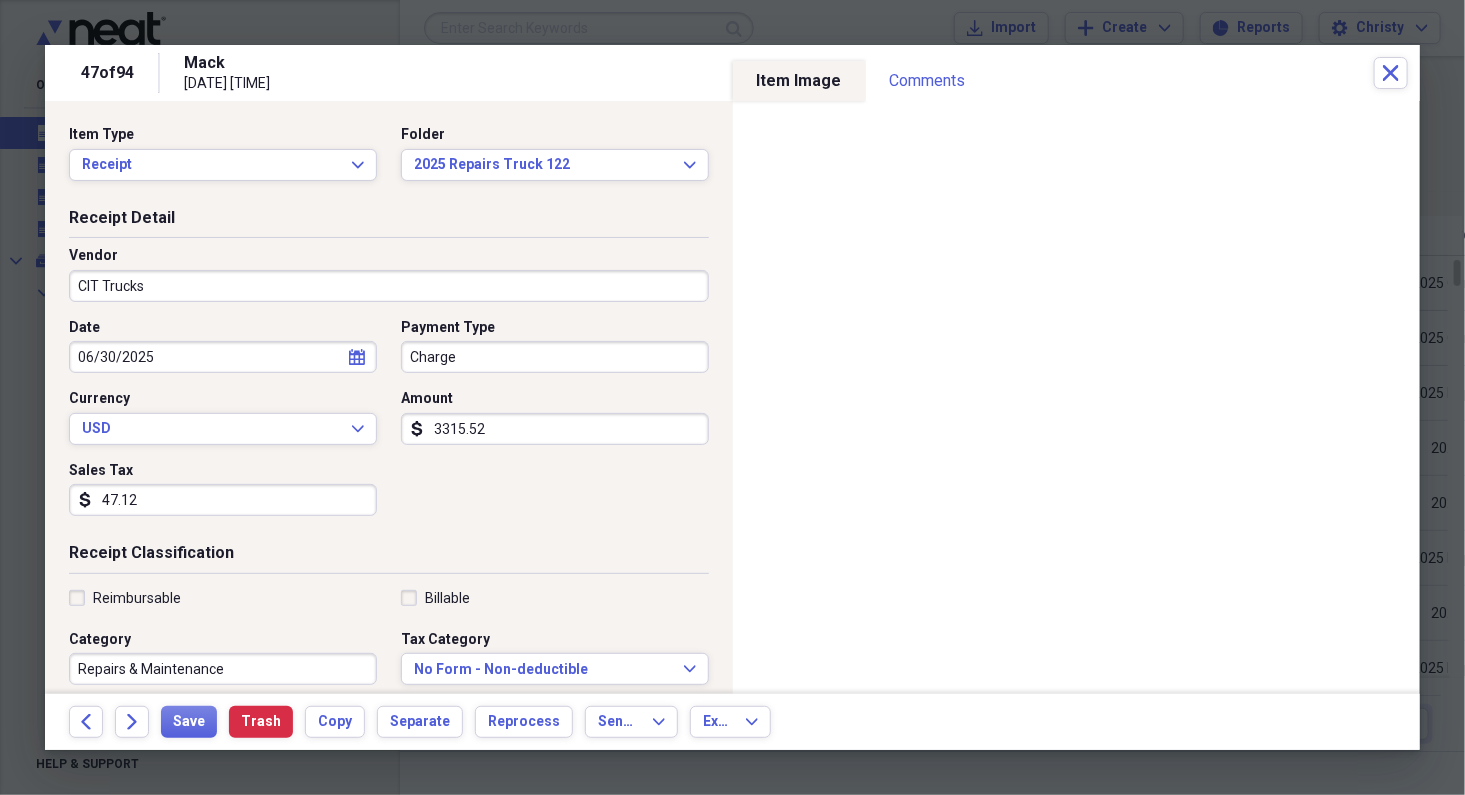 scroll, scrollTop: 427, scrollLeft: 0, axis: vertical 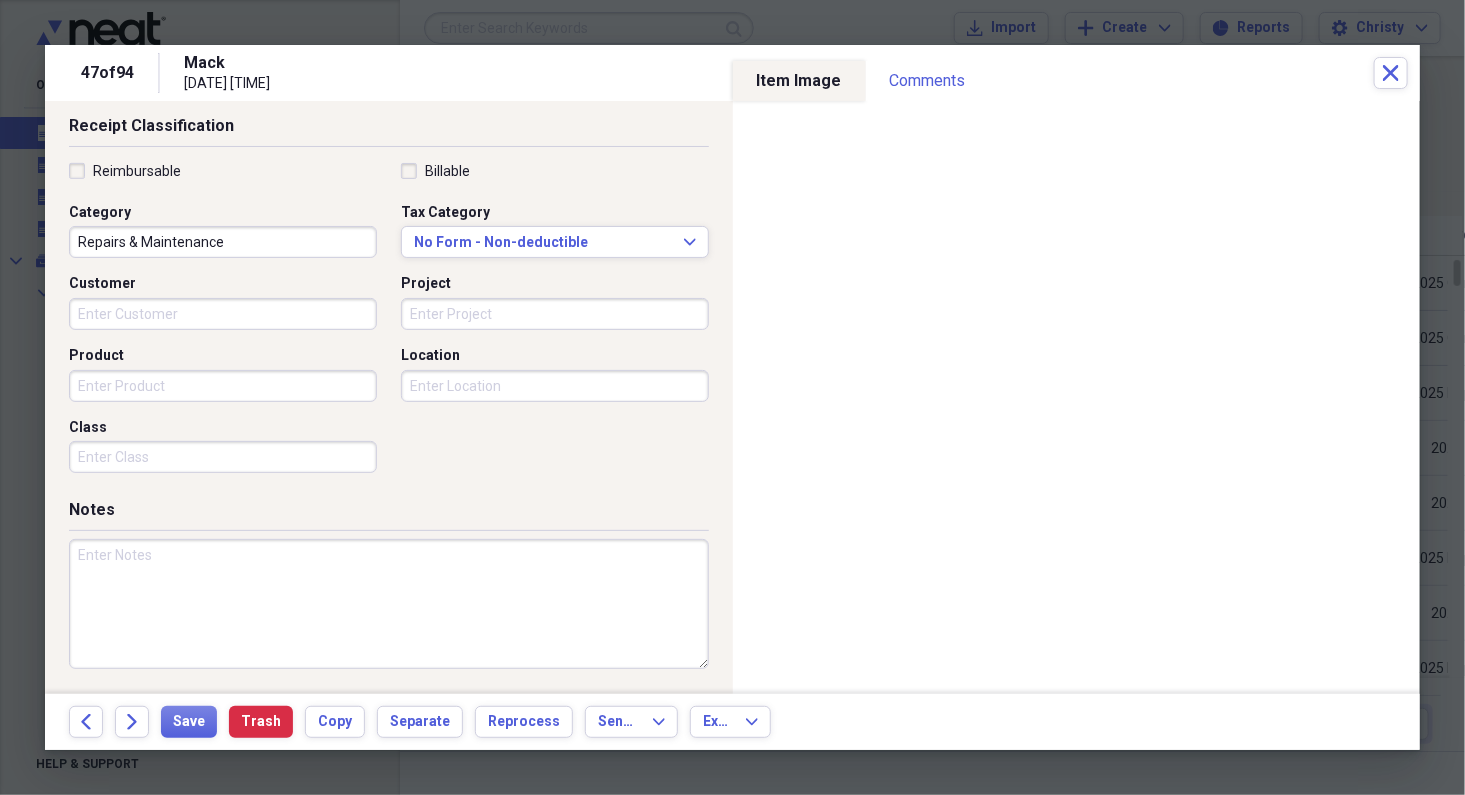 type on "47.12" 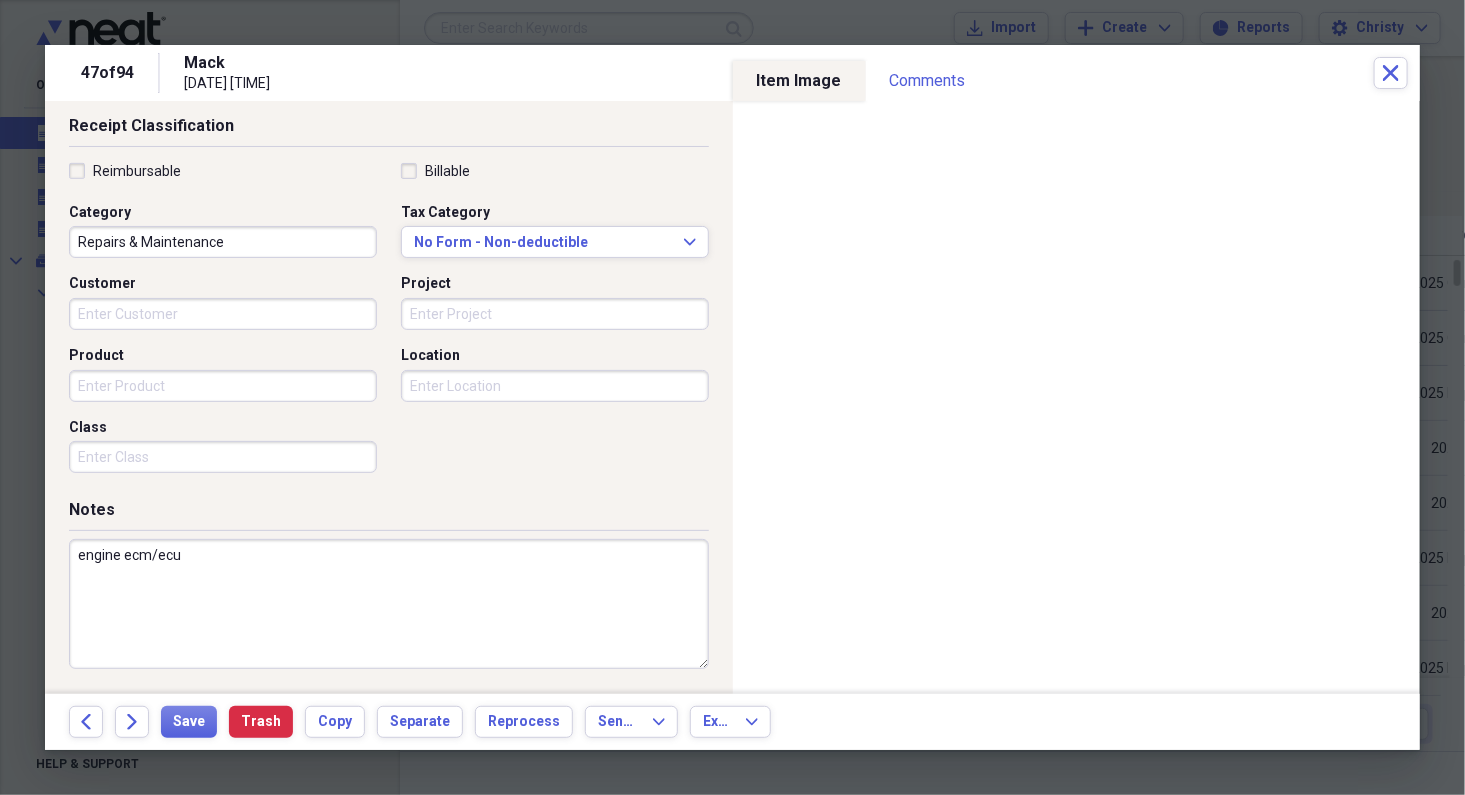 drag, startPoint x: 225, startPoint y: 555, endPoint x: -12, endPoint y: 539, distance: 237.53947 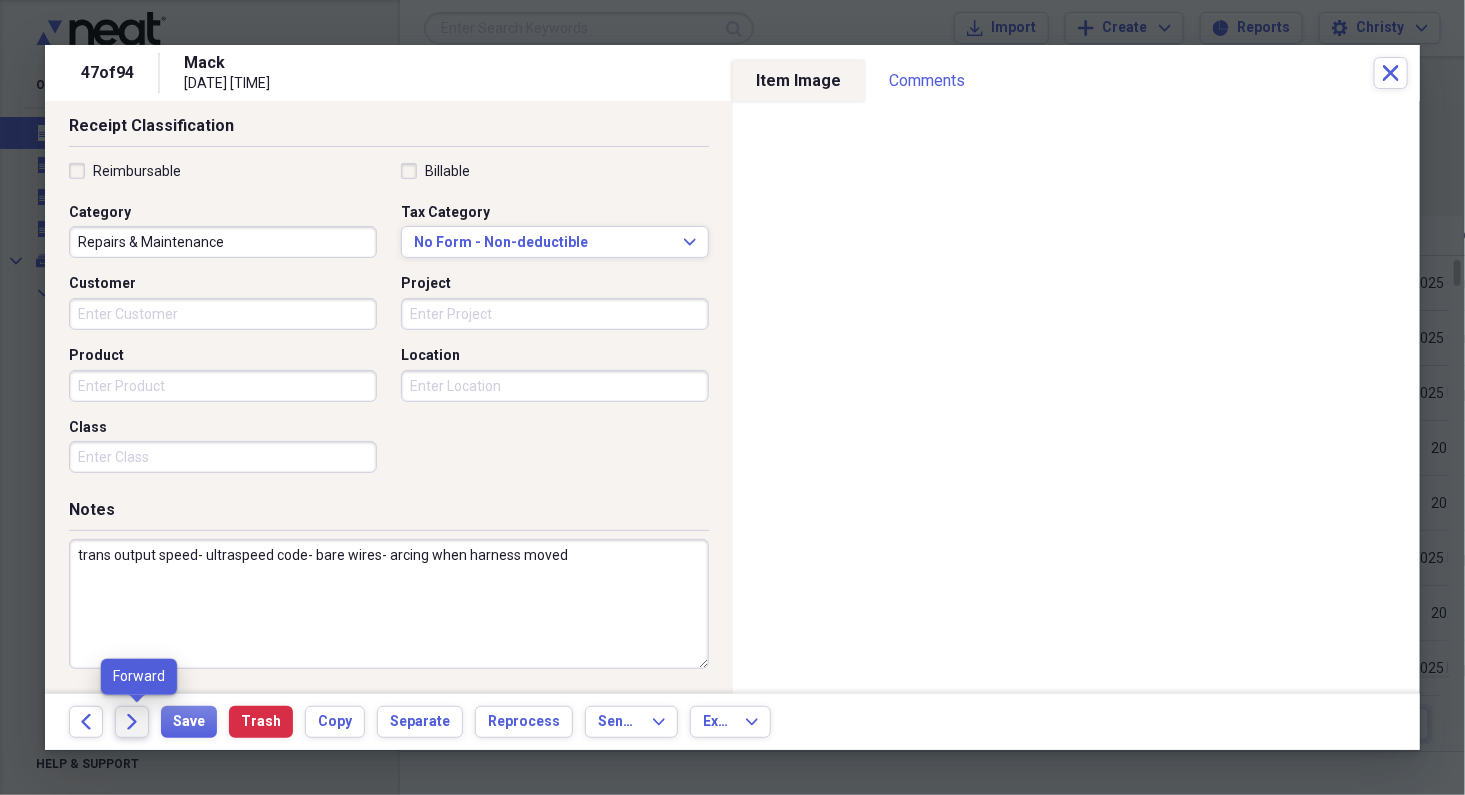 type on "trans output speed- ultraspeed code- bare wires- arcing when harness moved" 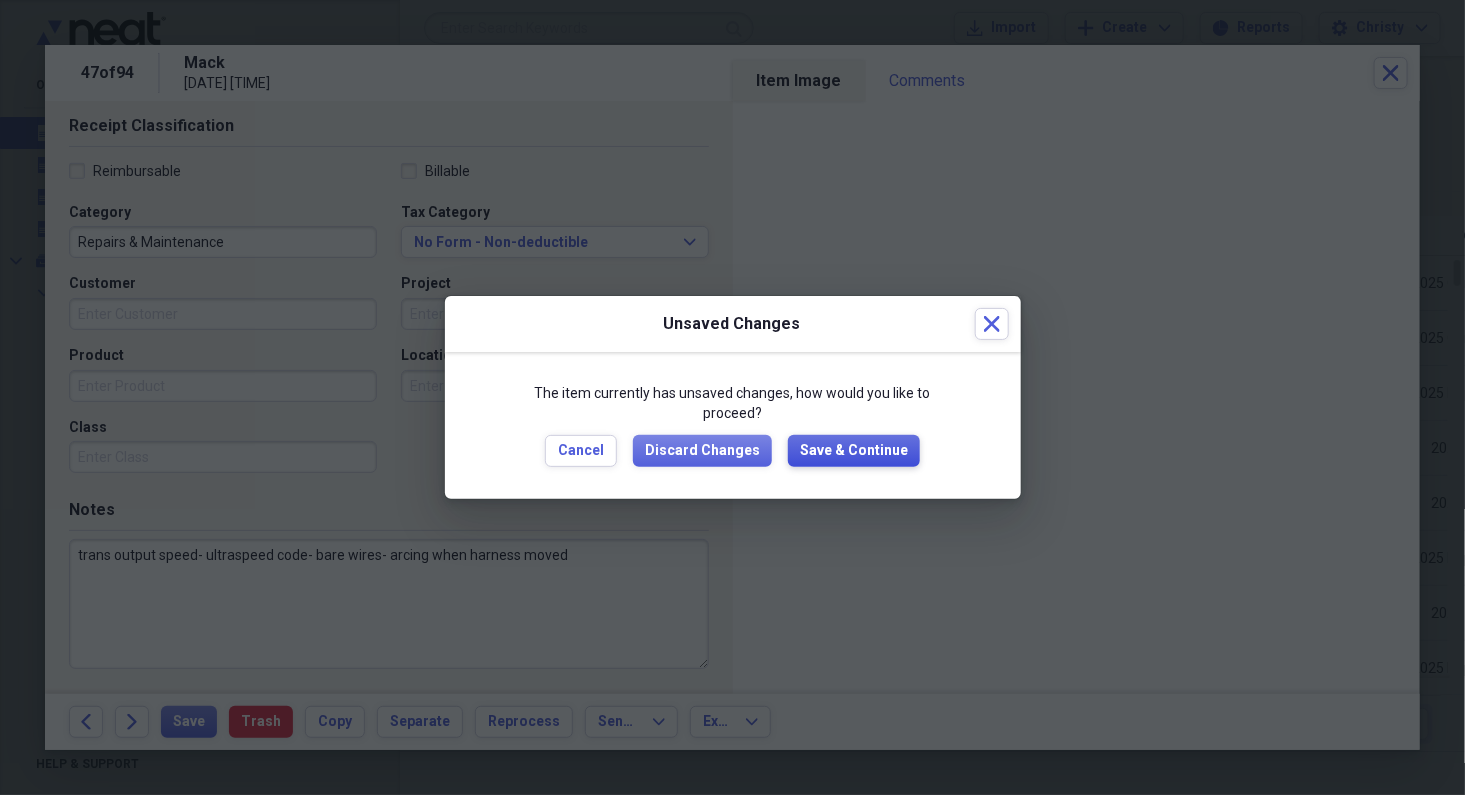 click on "Save & Continue" at bounding box center [854, 451] 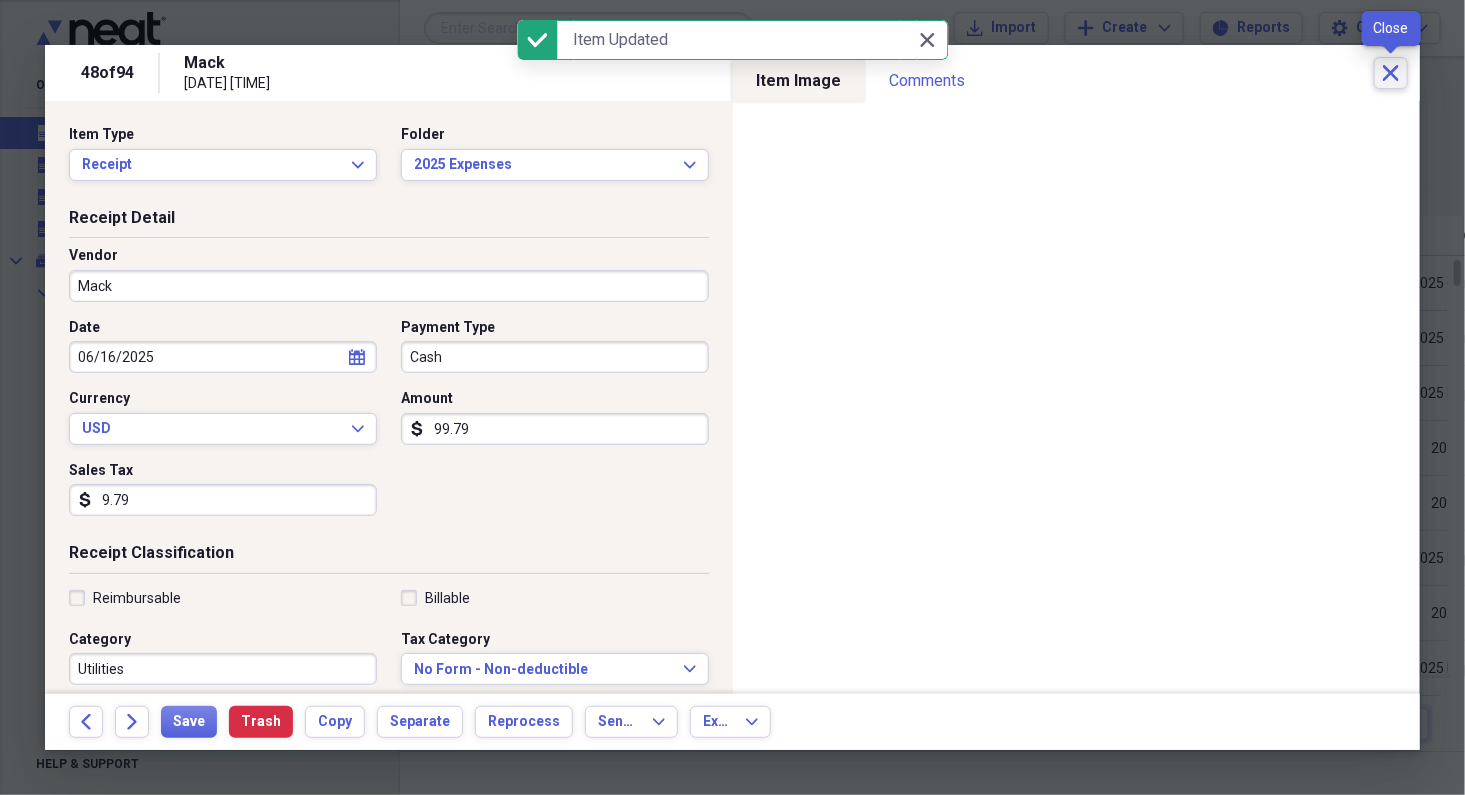 click on "Close" at bounding box center (1391, 73) 